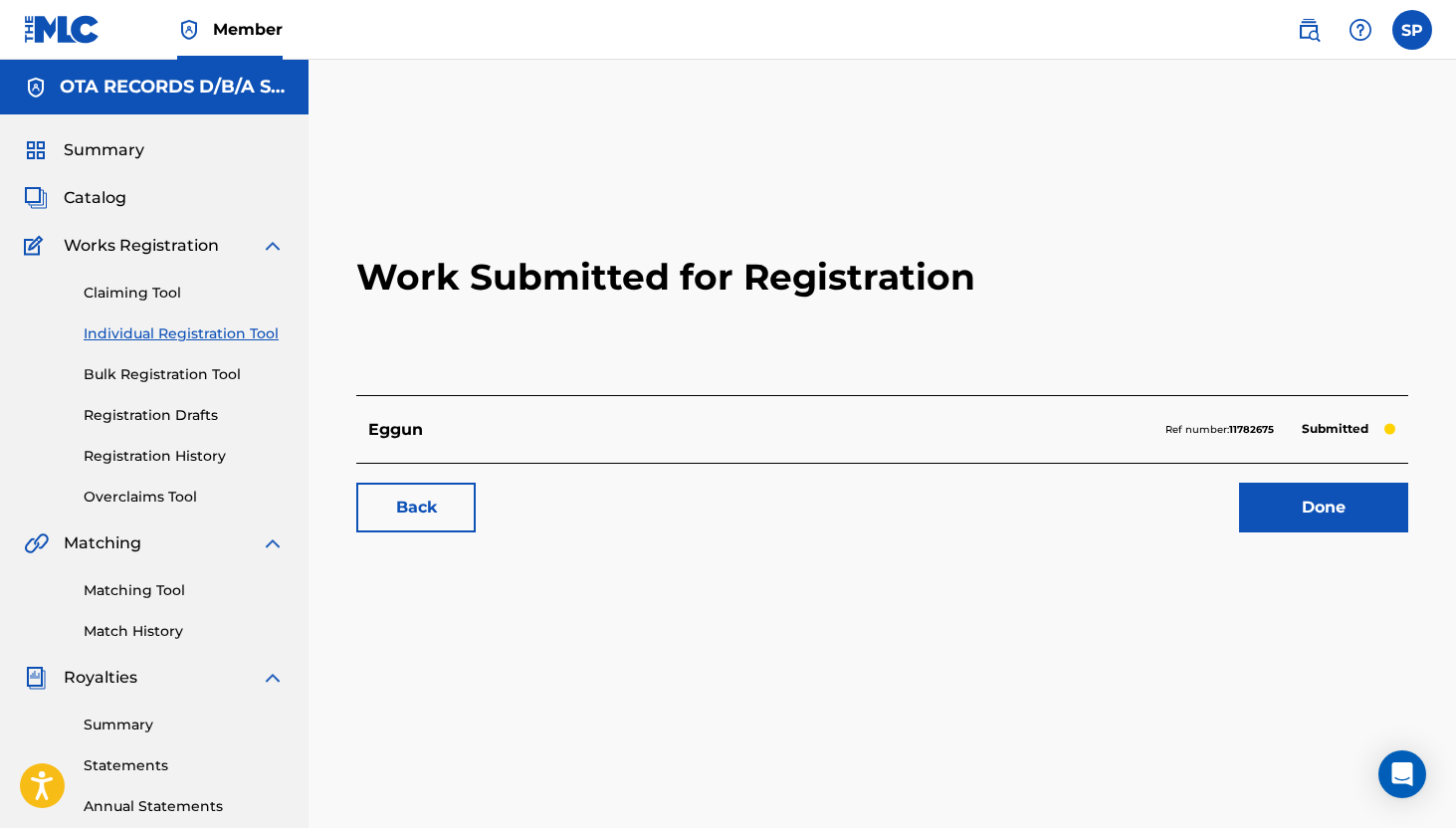 scroll, scrollTop: 0, scrollLeft: 0, axis: both 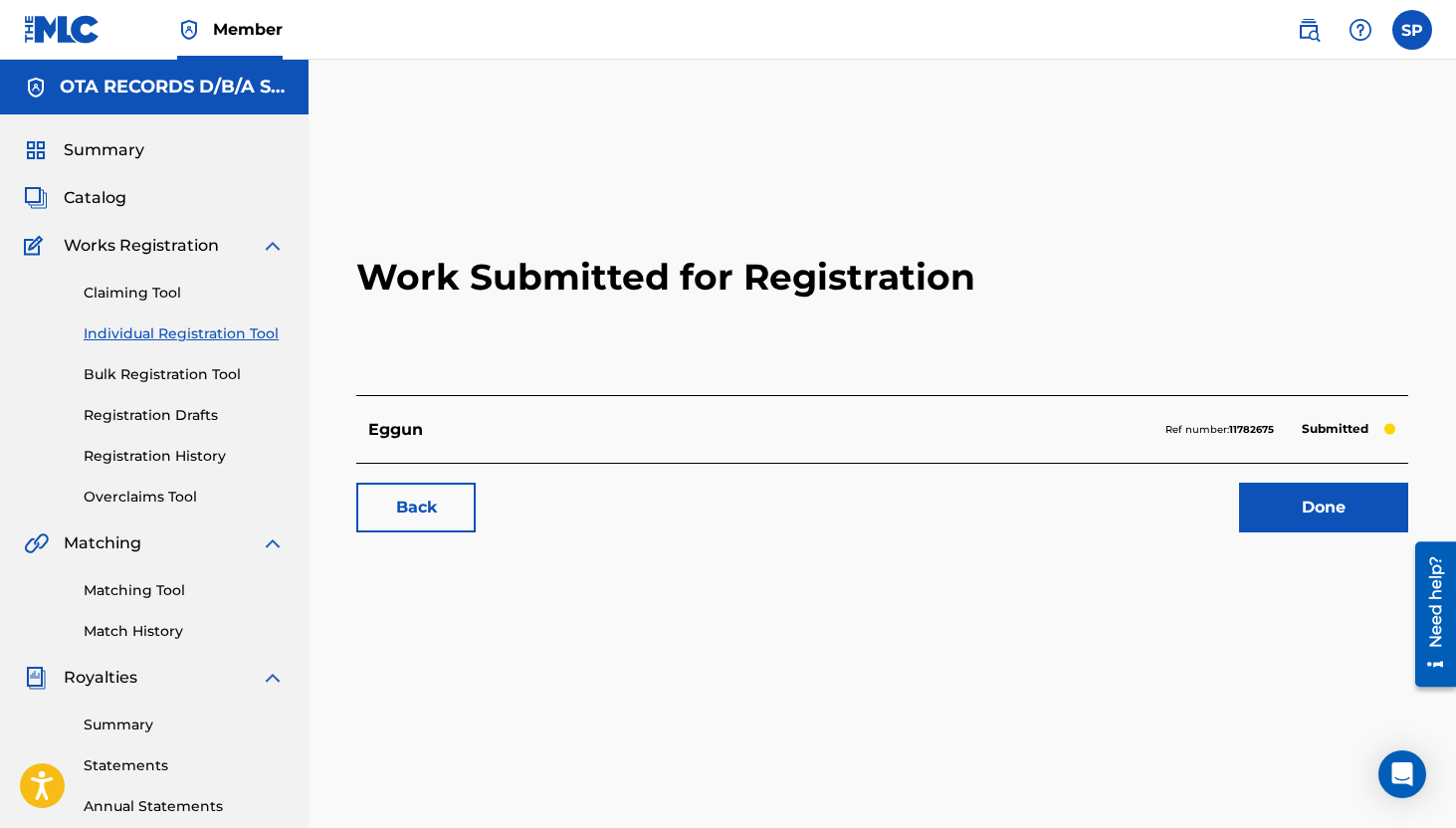 click on "Done" at bounding box center [1324, 508] 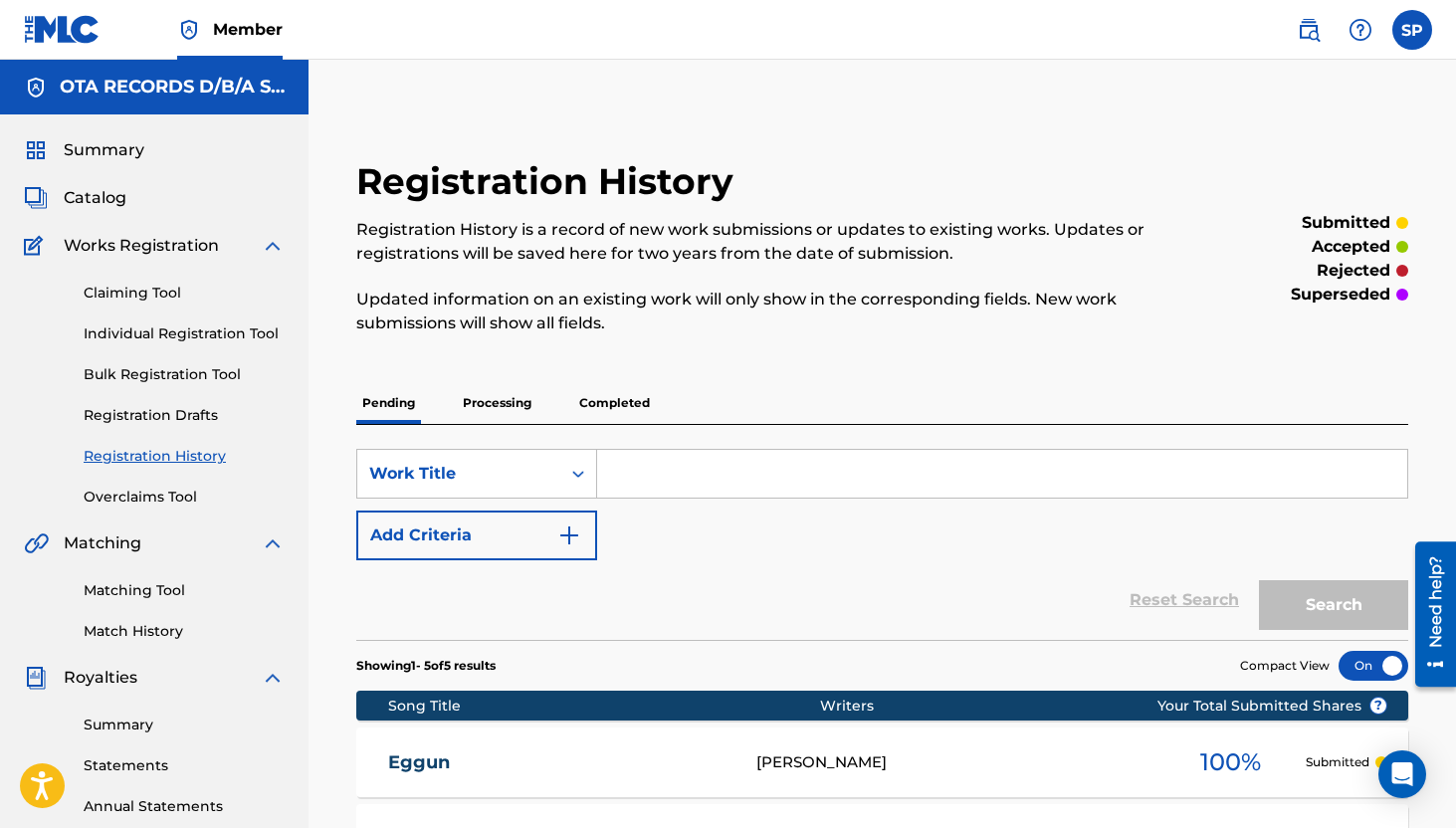 click on "Individual Registration Tool" at bounding box center (184, 333) 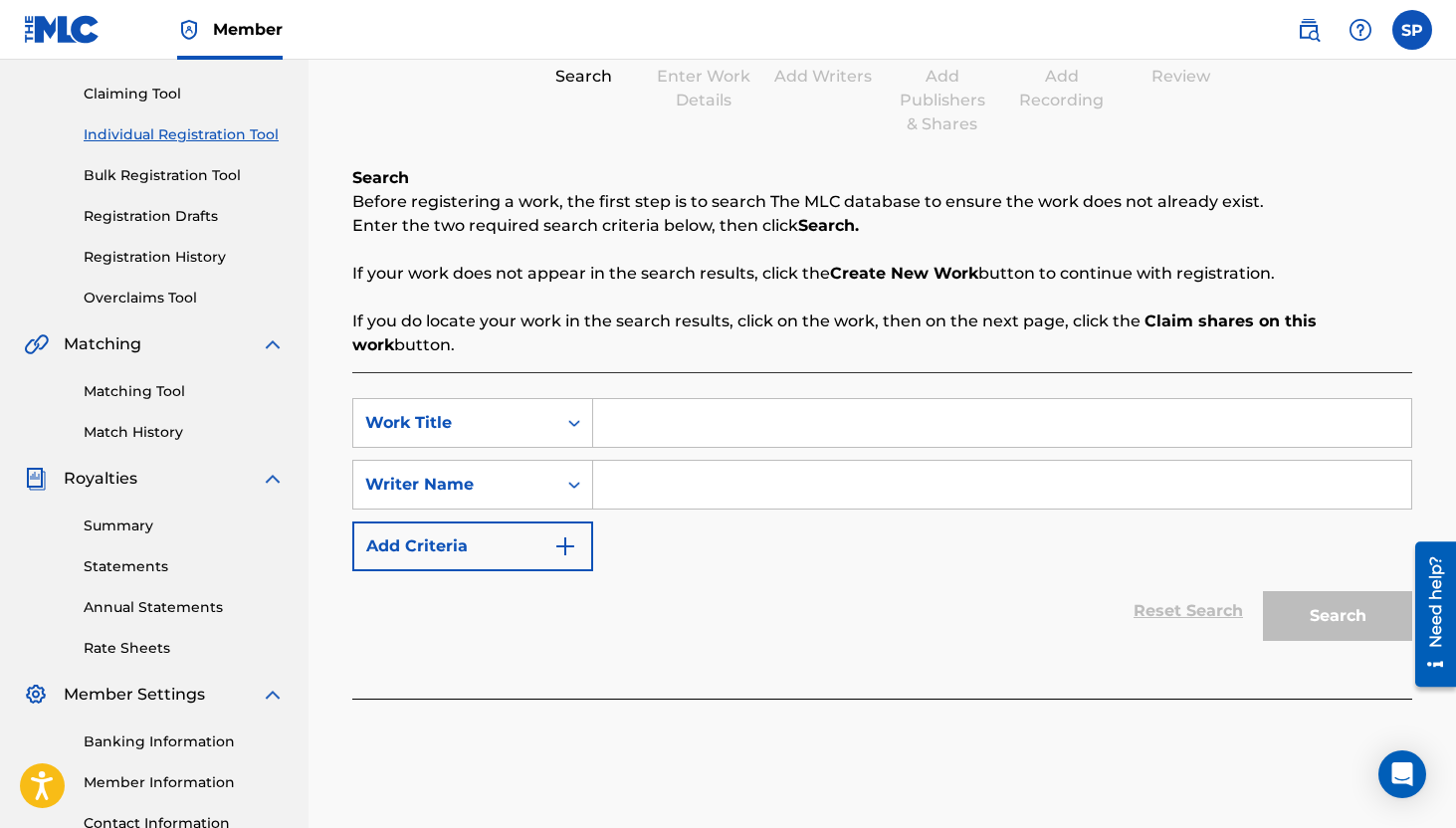 scroll, scrollTop: 241, scrollLeft: 0, axis: vertical 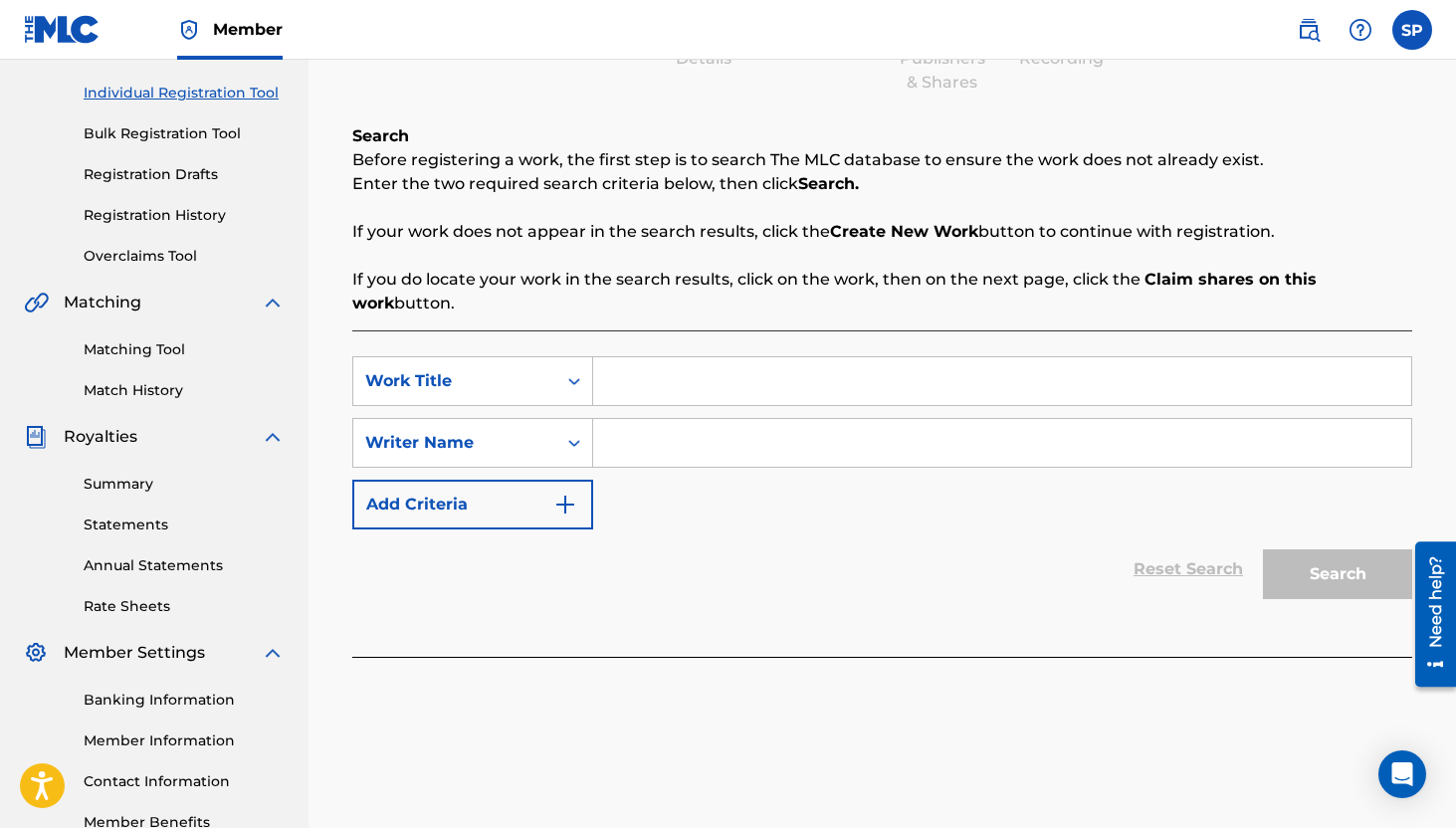 click at bounding box center (1002, 381) 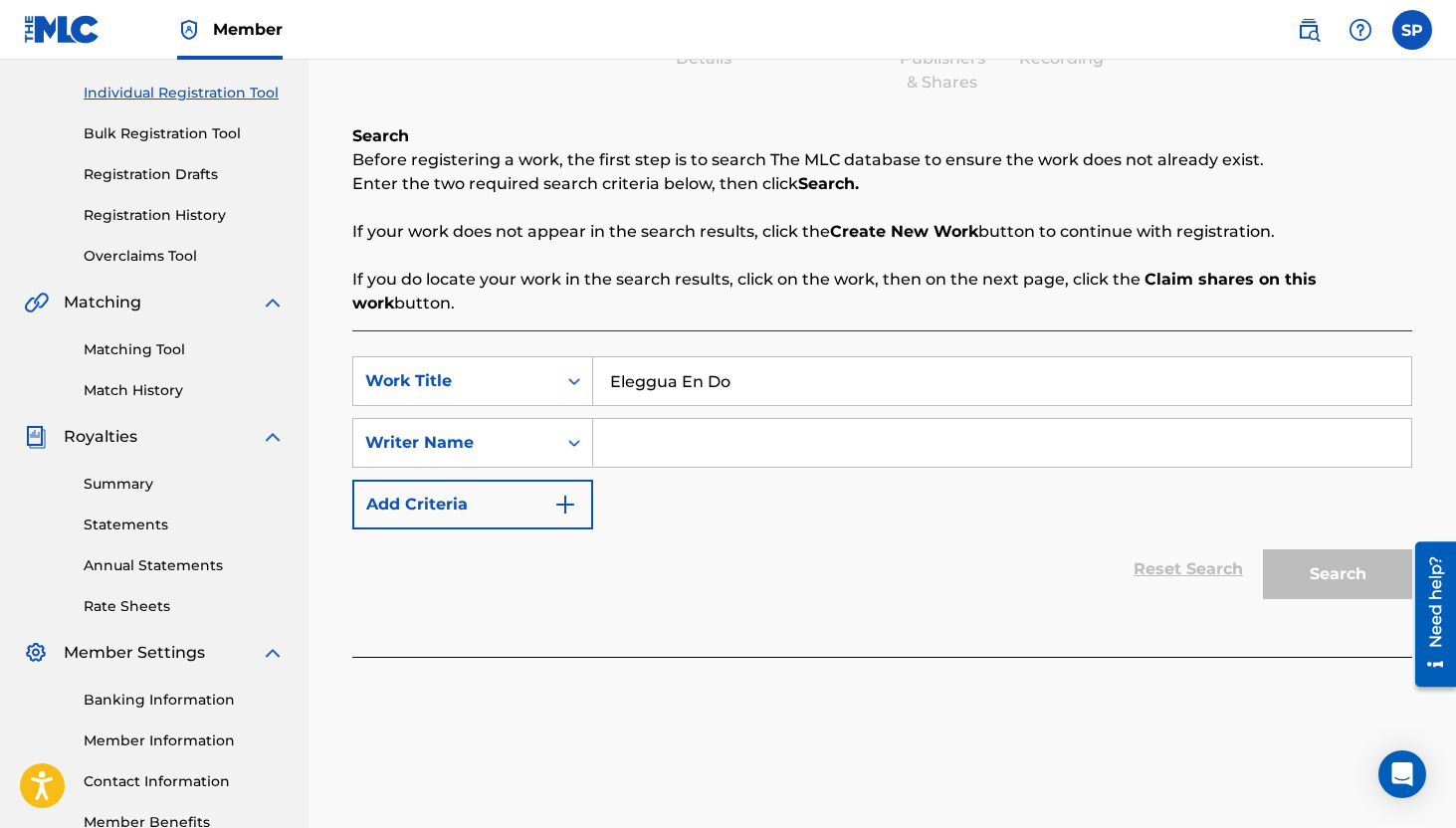 type on "Eleggua En Do" 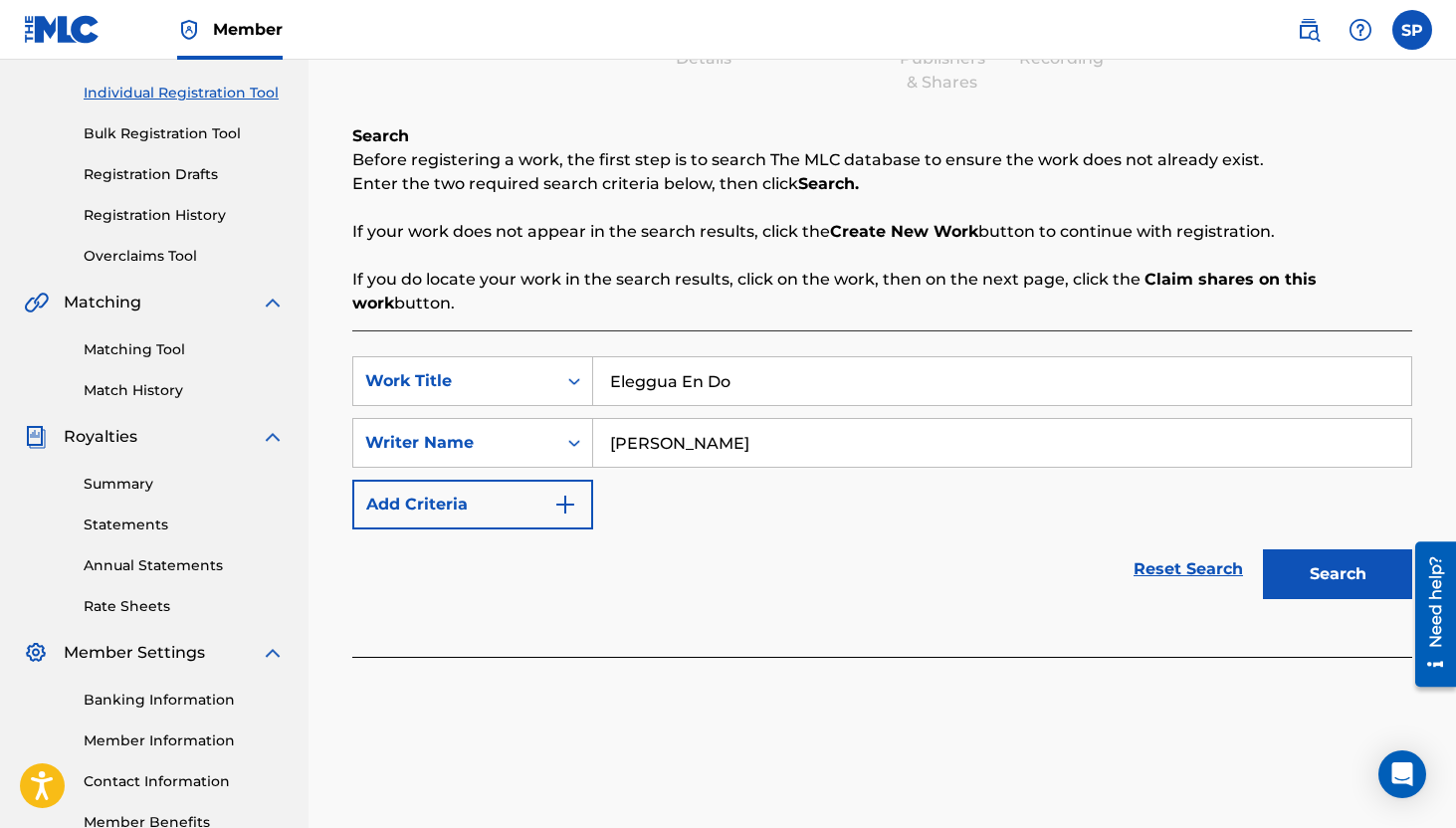 click on "Search" at bounding box center [1338, 574] 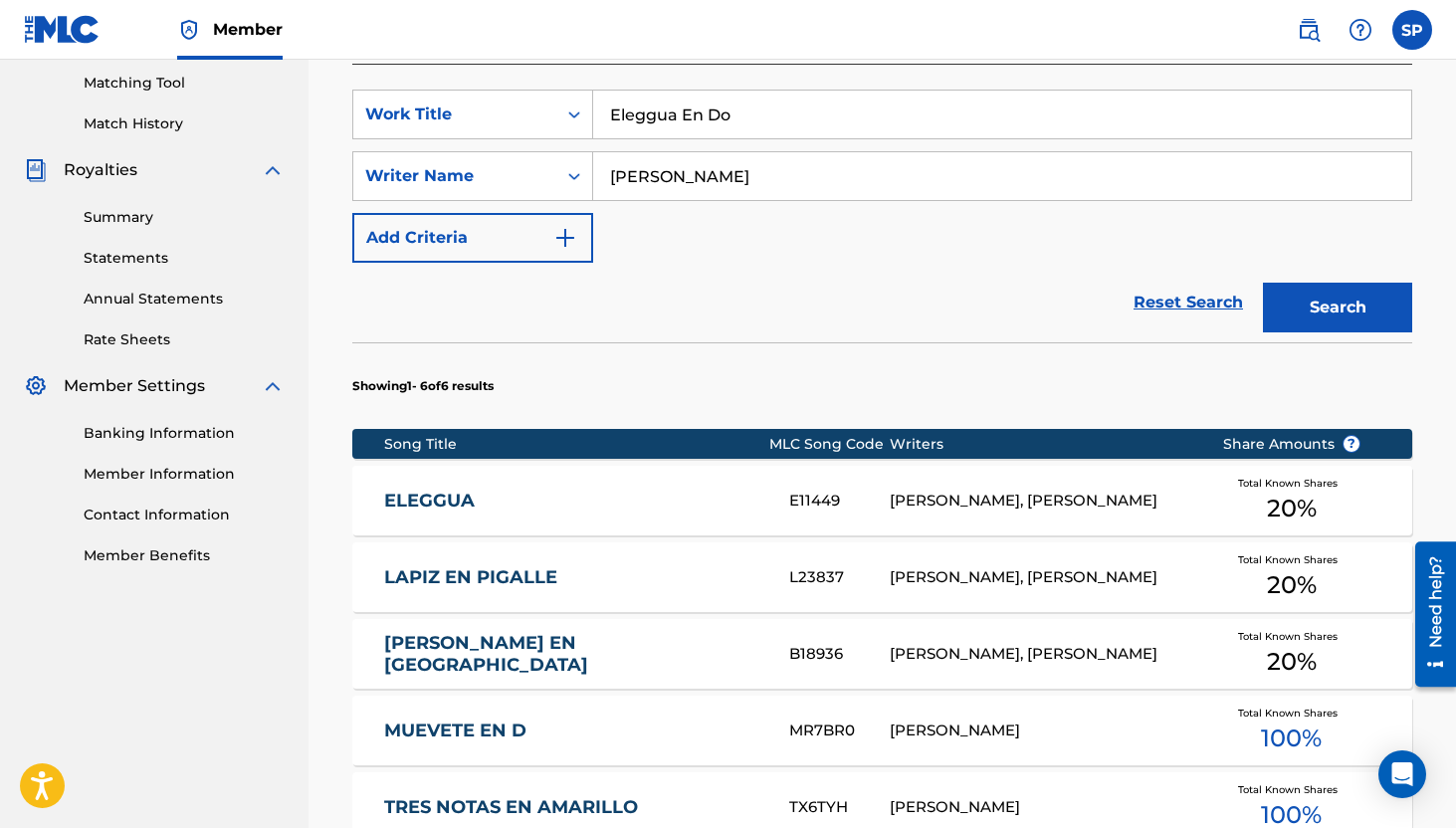 scroll, scrollTop: 503, scrollLeft: 0, axis: vertical 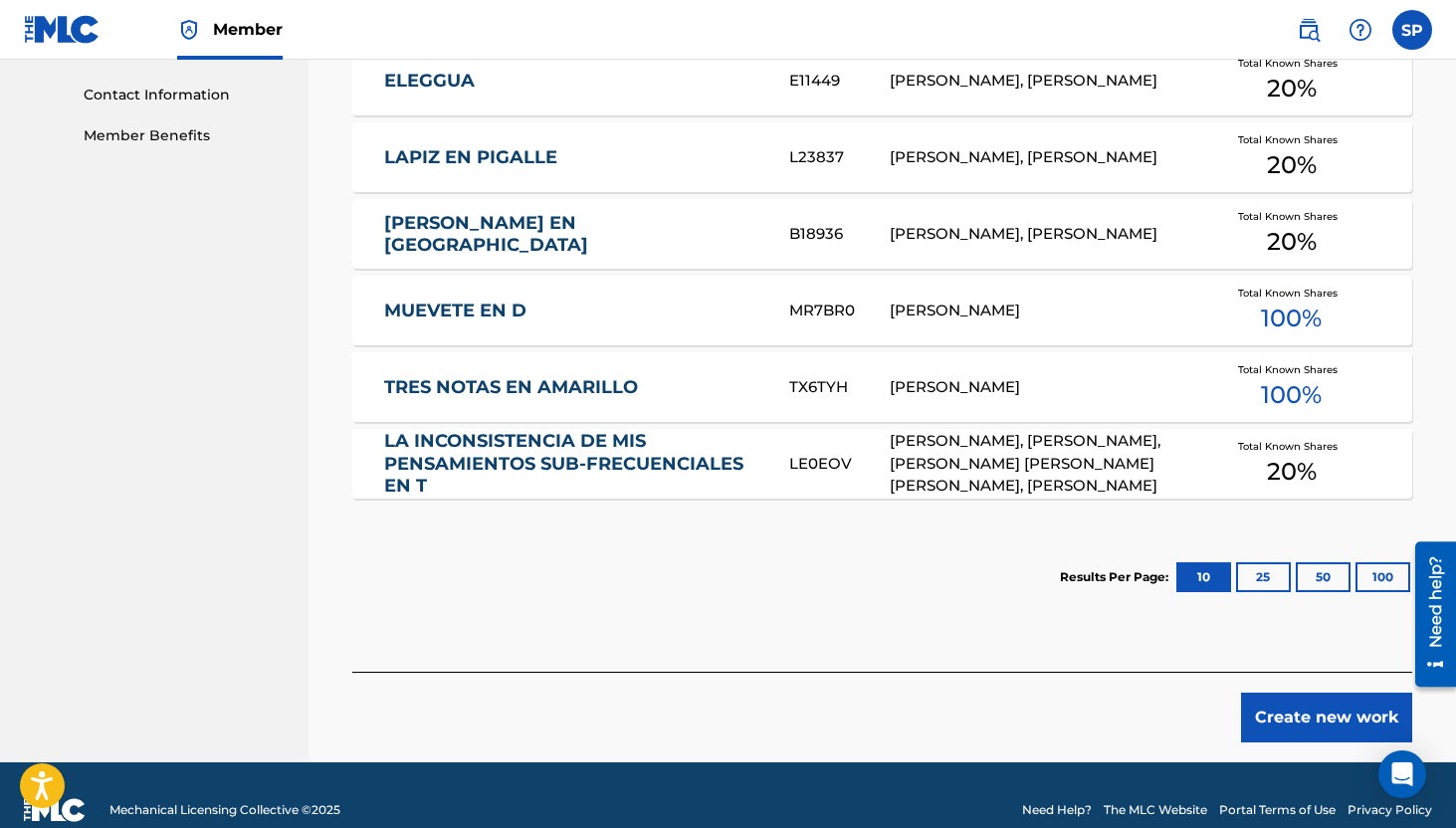 click on "Create new work" at bounding box center [1327, 718] 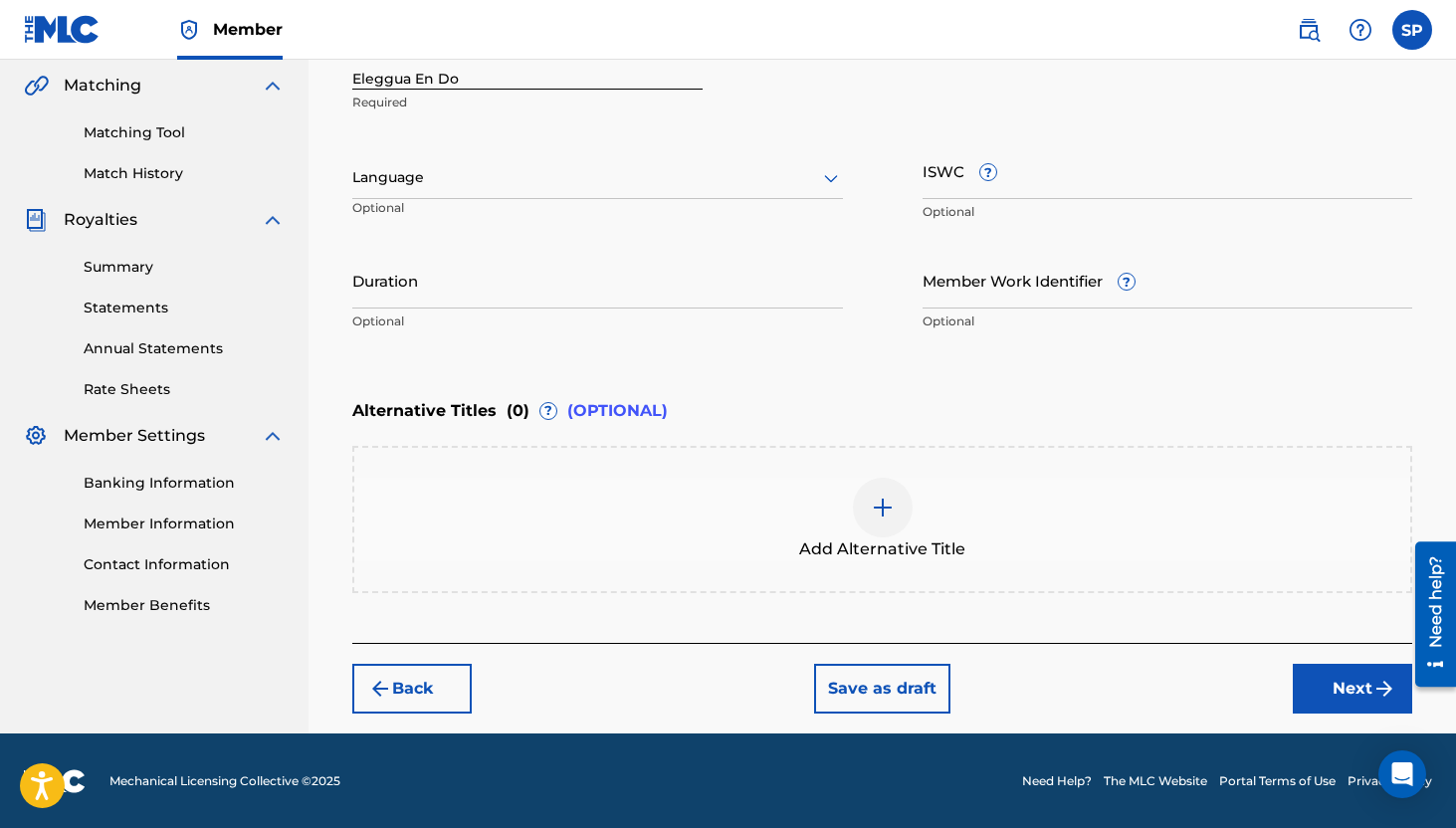 scroll, scrollTop: 333, scrollLeft: 0, axis: vertical 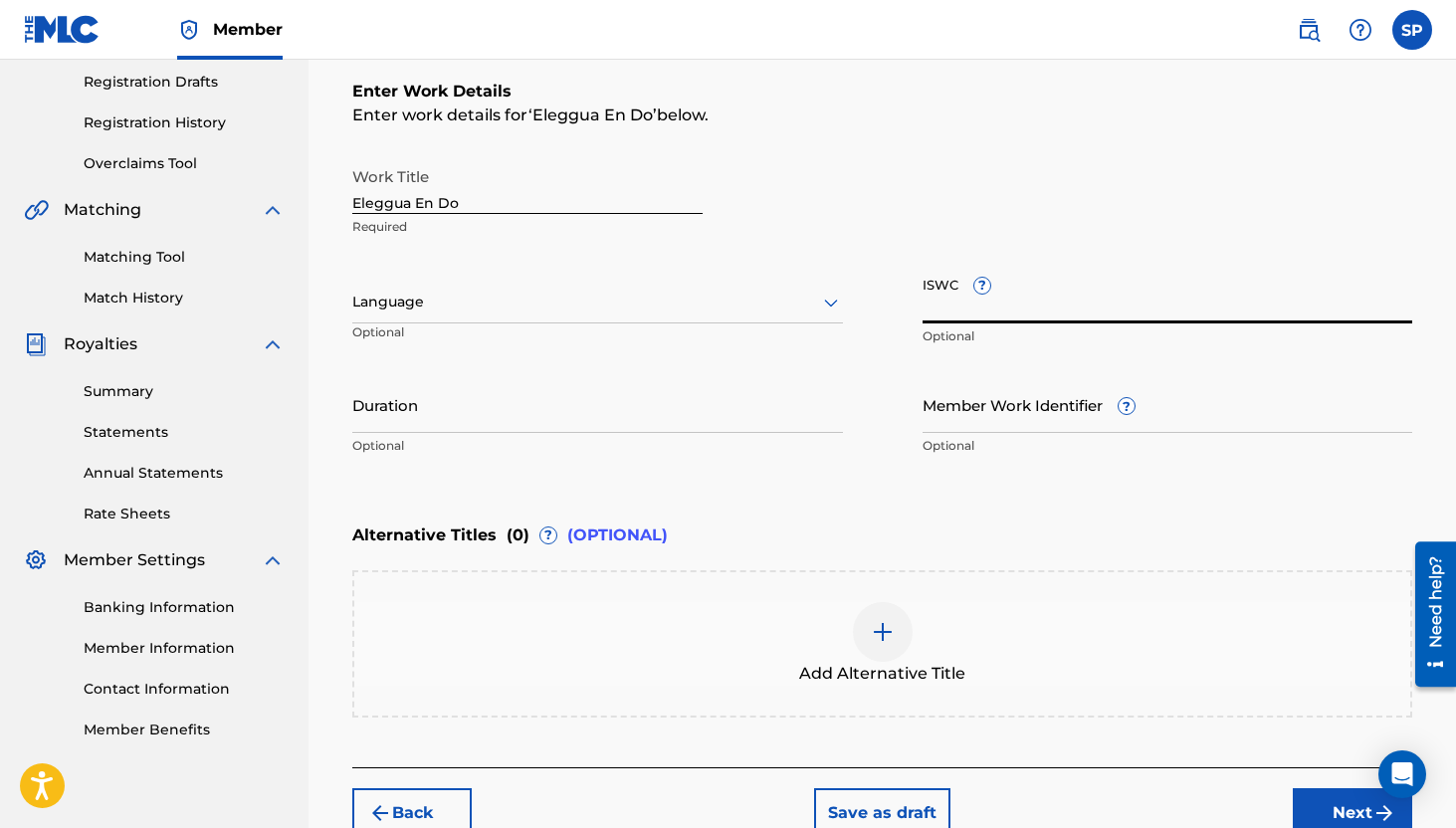 click on "ISWC   ?" at bounding box center (1167, 295) 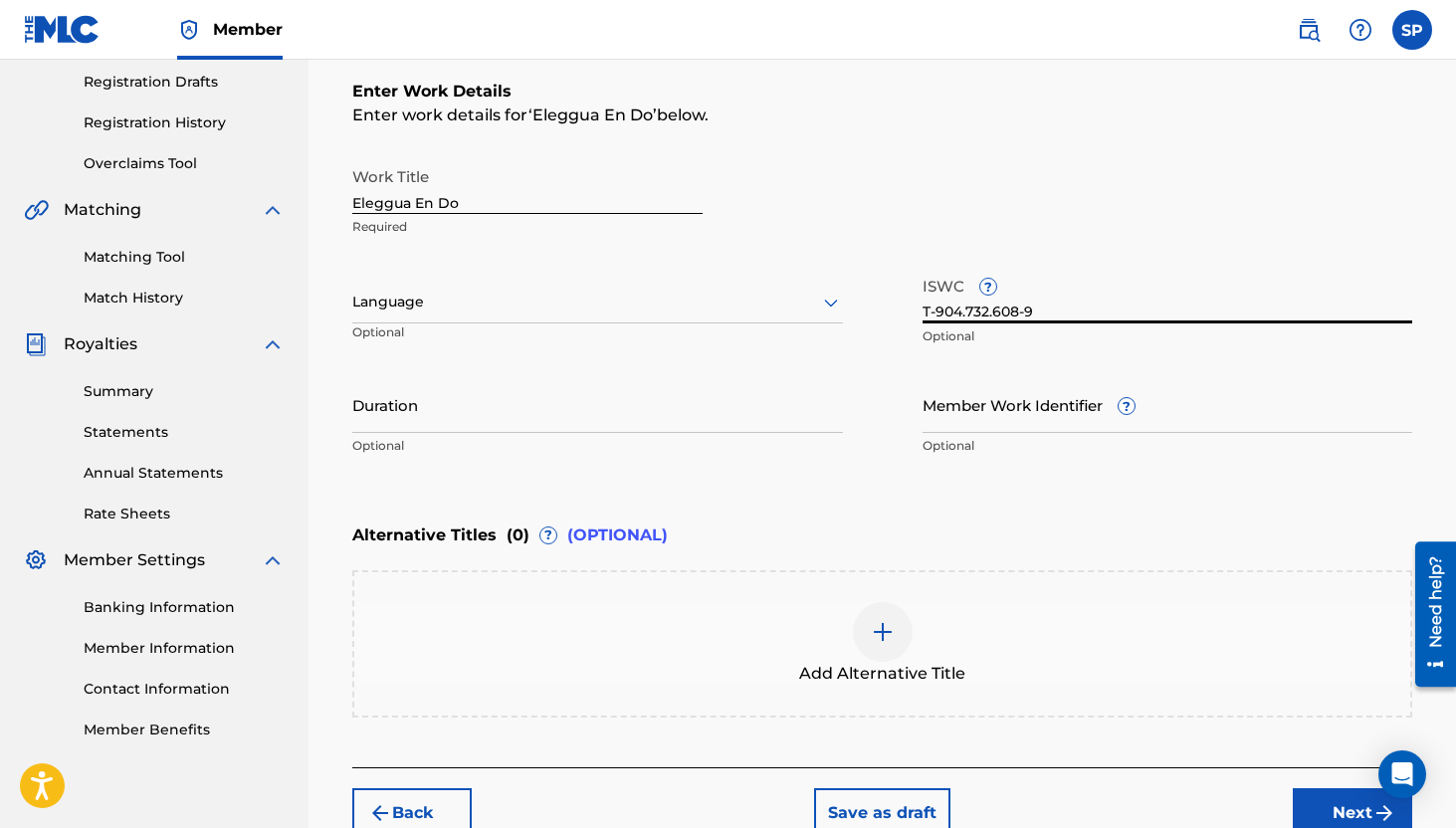 type on "T-904.732.608-9" 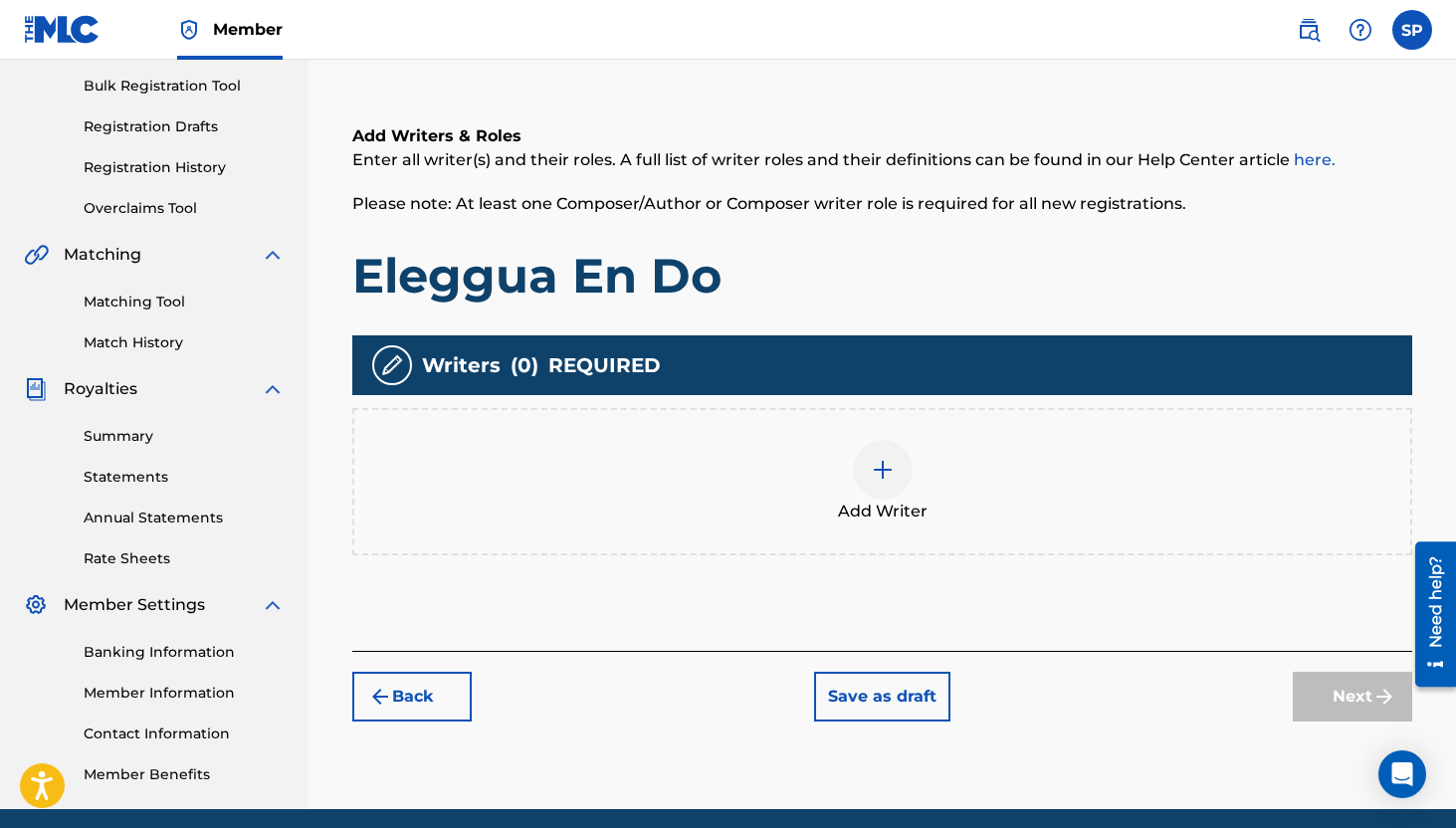 scroll, scrollTop: 317, scrollLeft: 0, axis: vertical 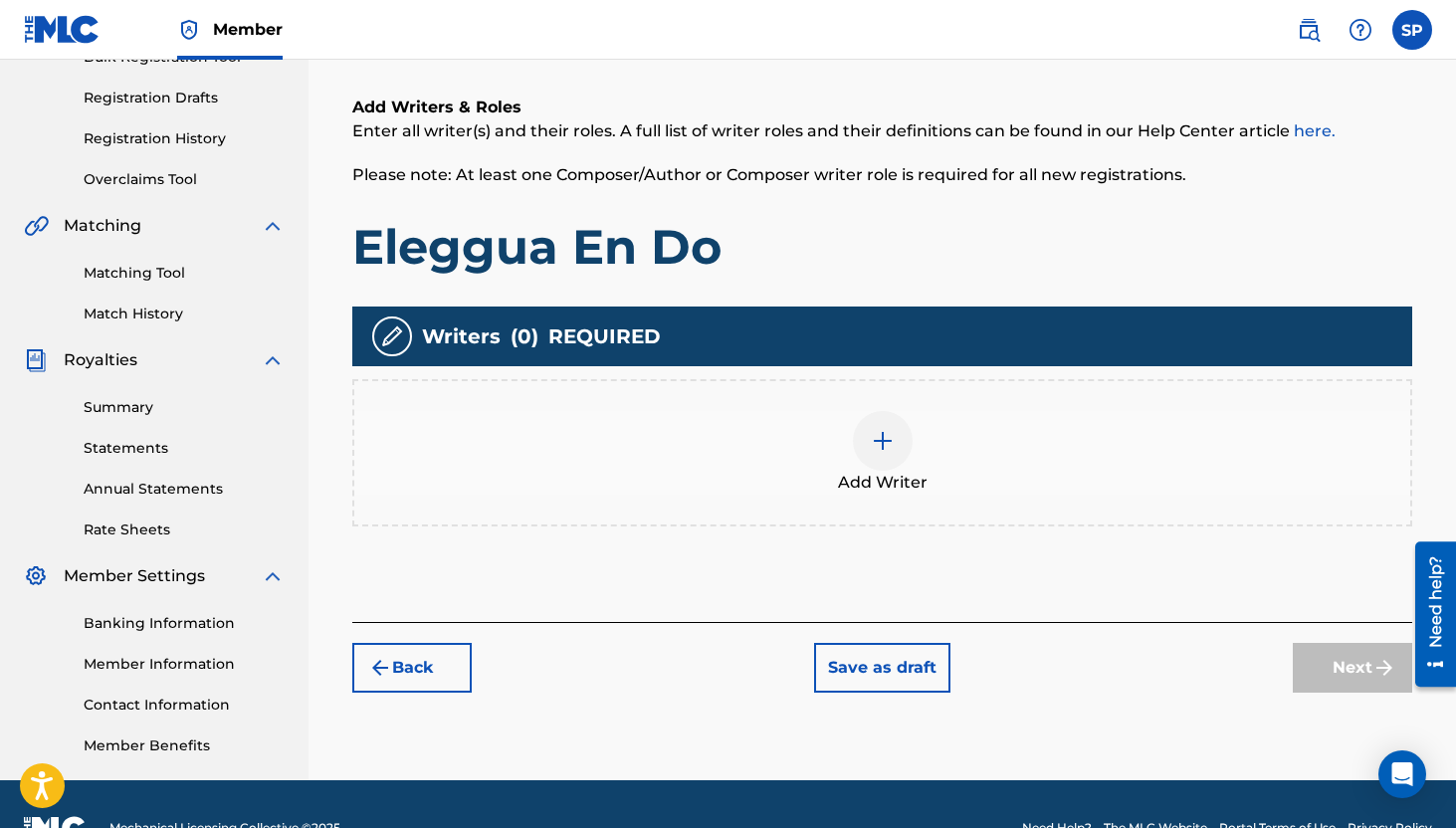 click on "Add Writer" at bounding box center (882, 453) 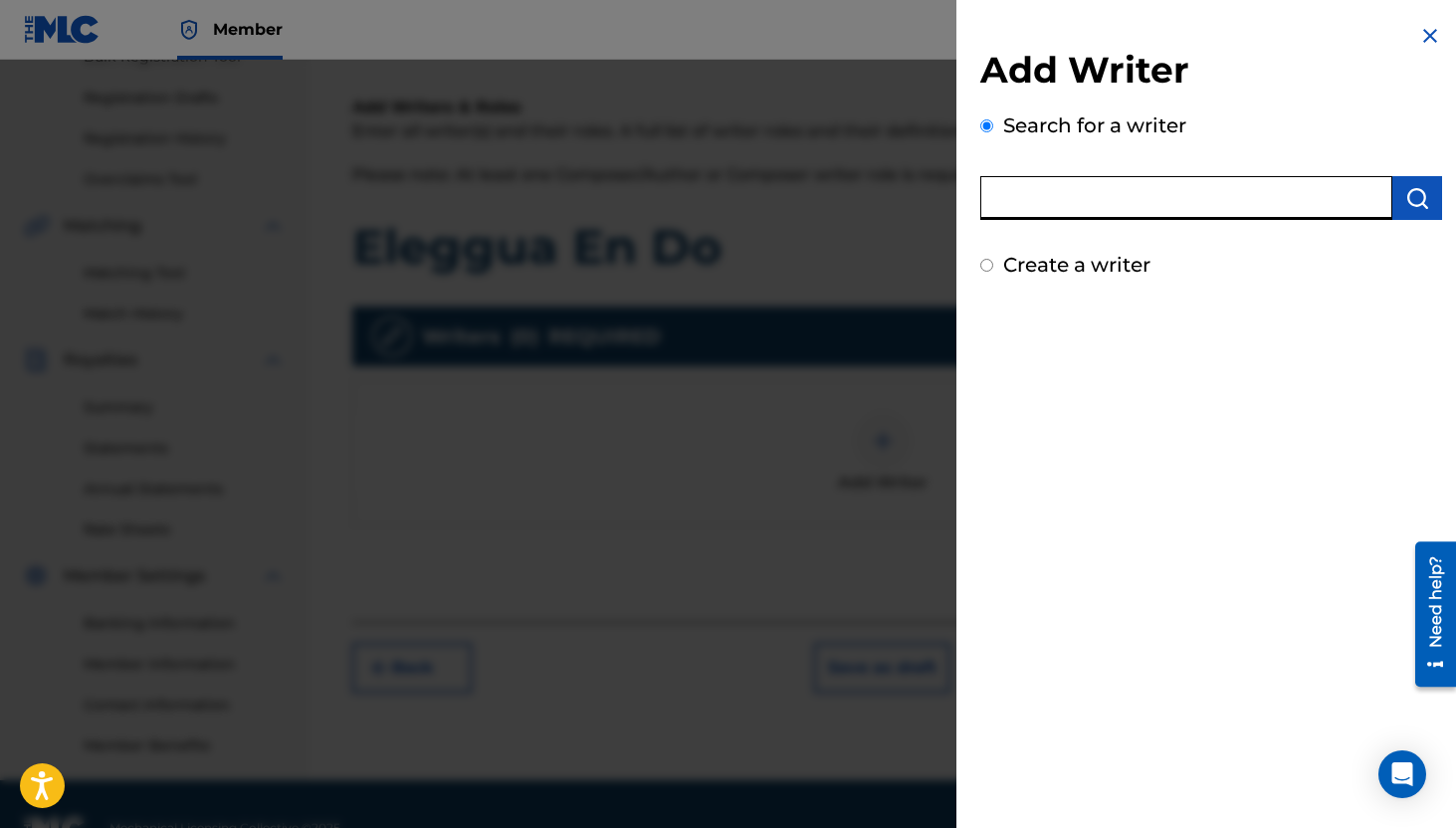 click at bounding box center (1186, 198) 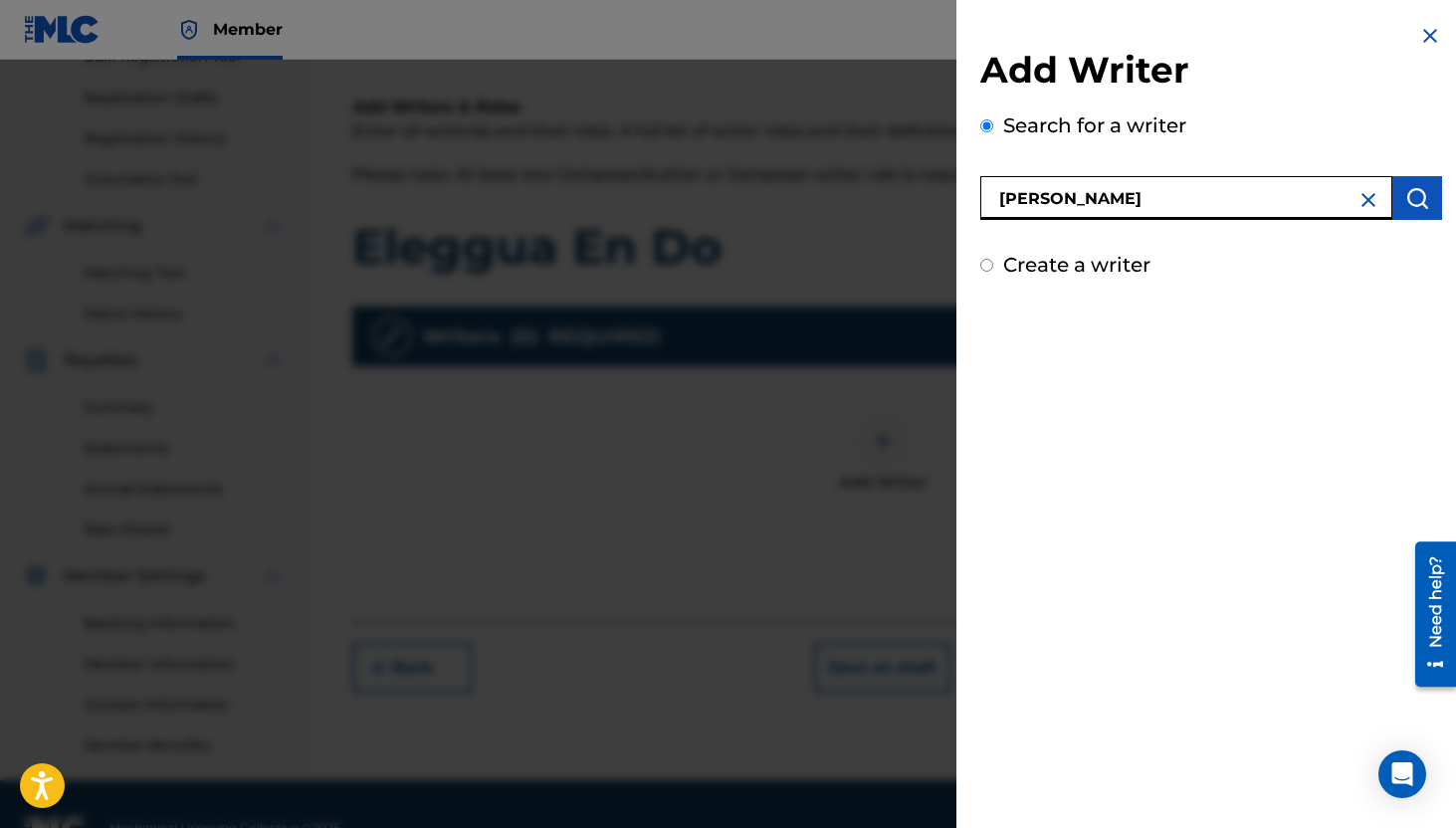 type on "[PERSON_NAME]" 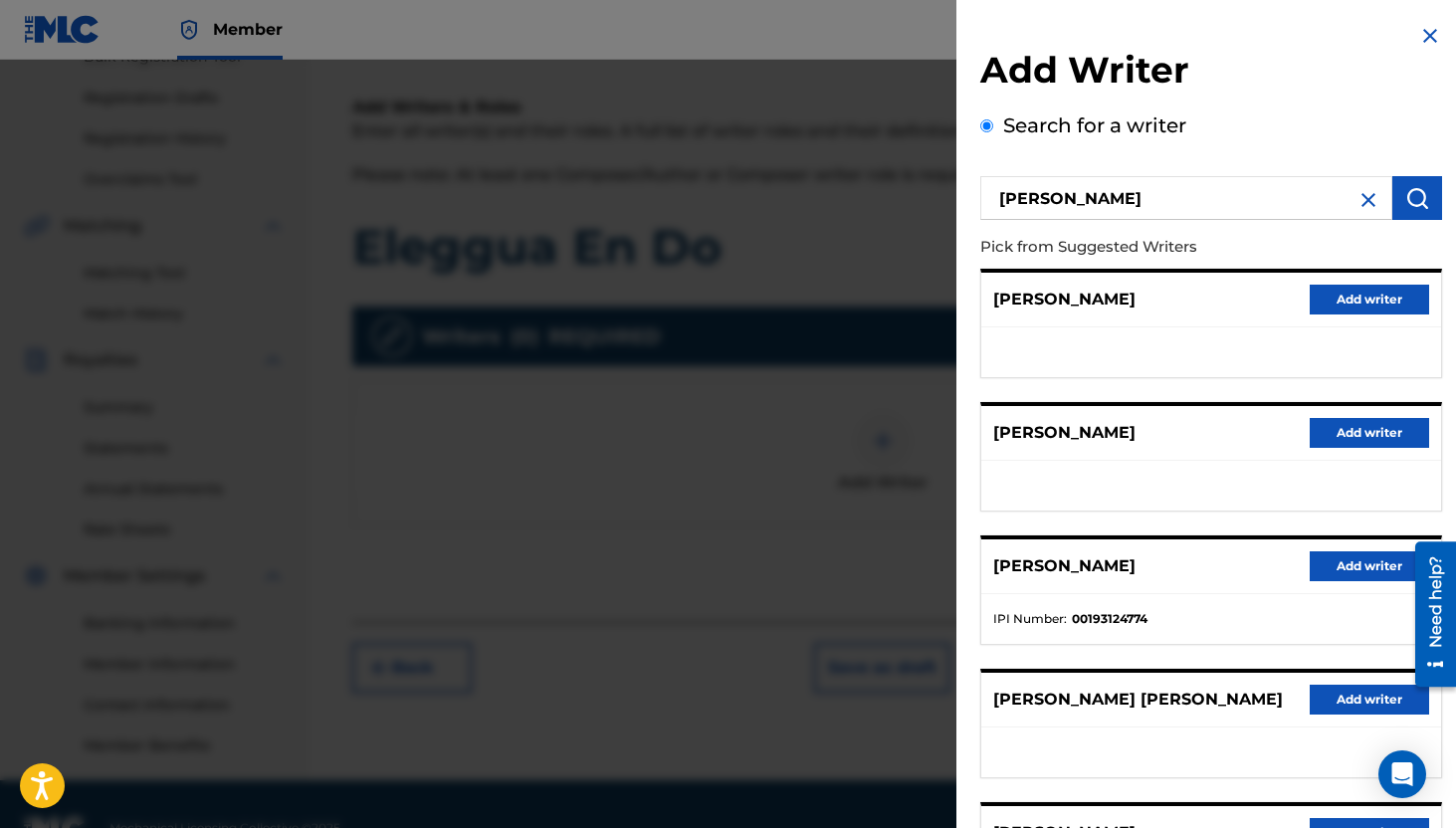 click on "Add writer" at bounding box center [1369, 566] 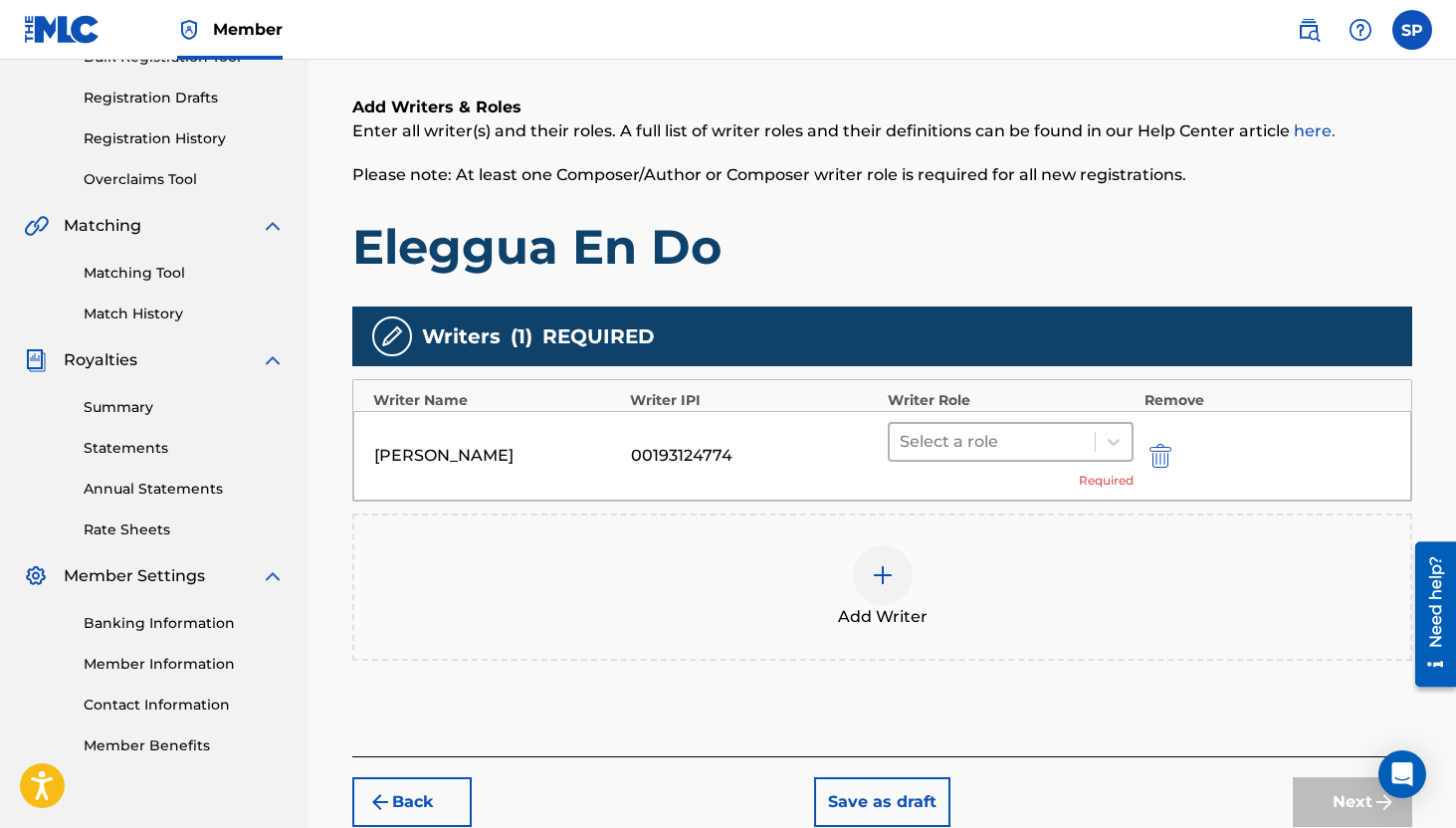 click at bounding box center [992, 442] 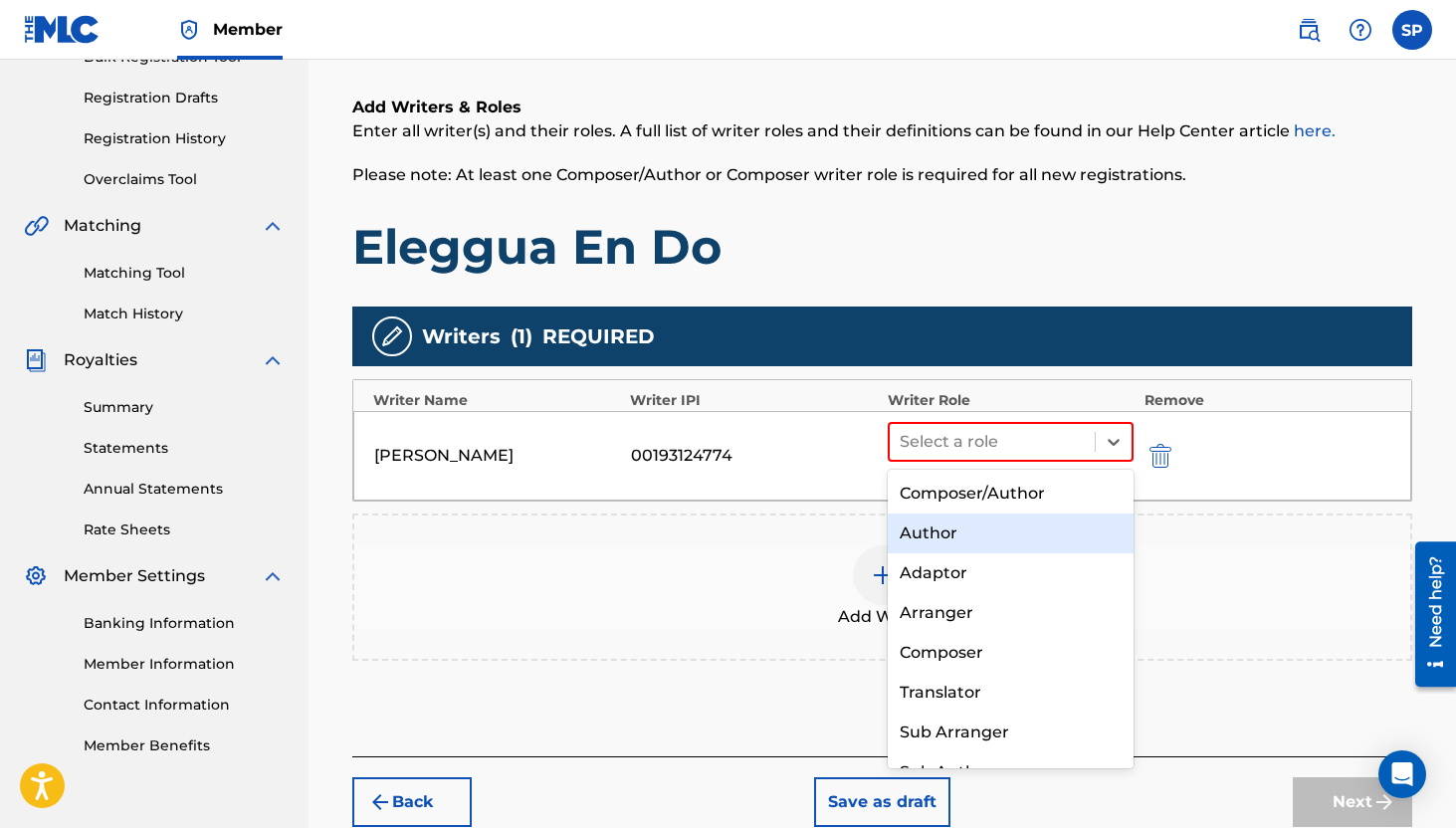 click on "Composer/Author" at bounding box center (1011, 494) 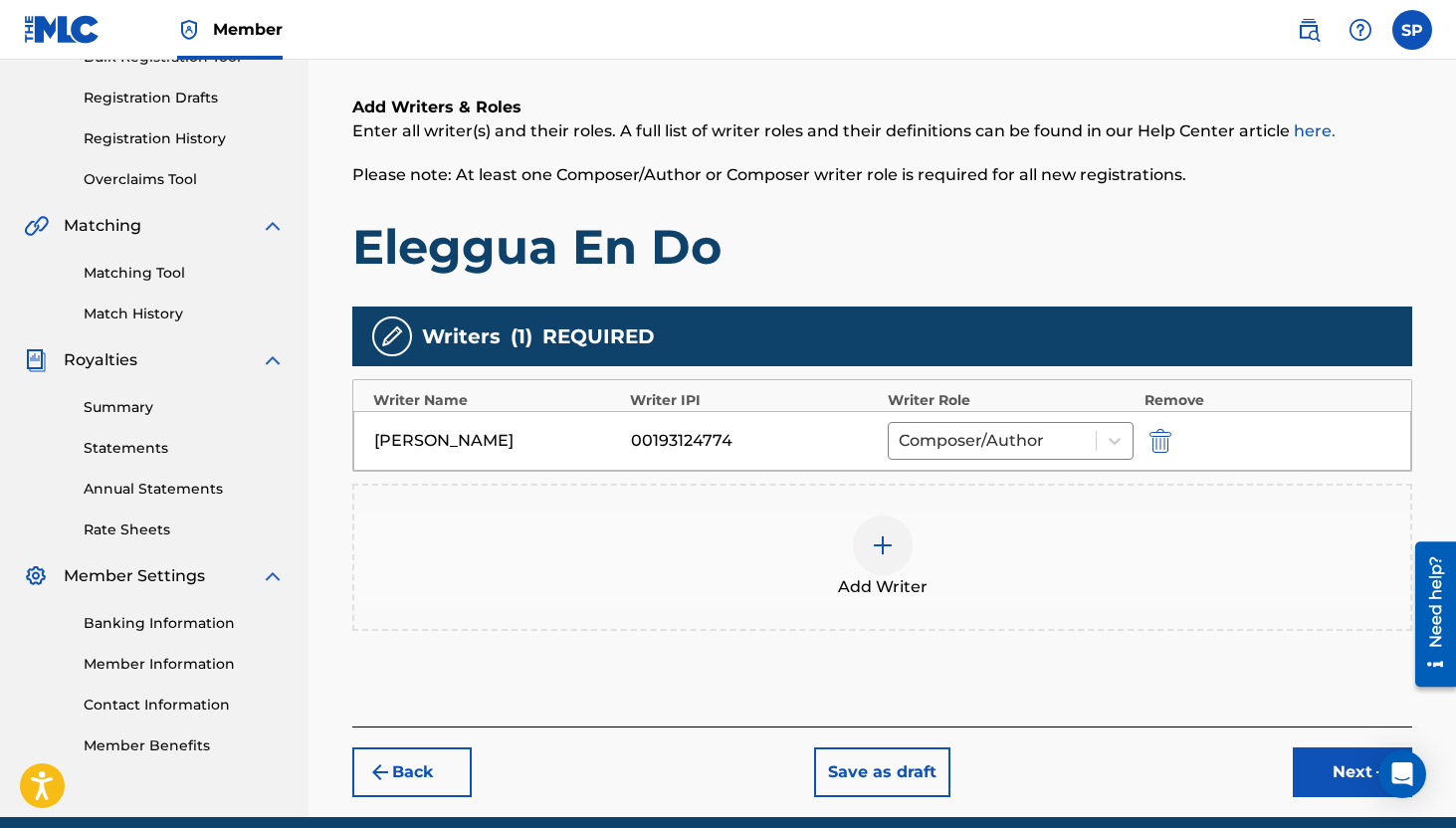 click on "Next" at bounding box center (1352, 772) 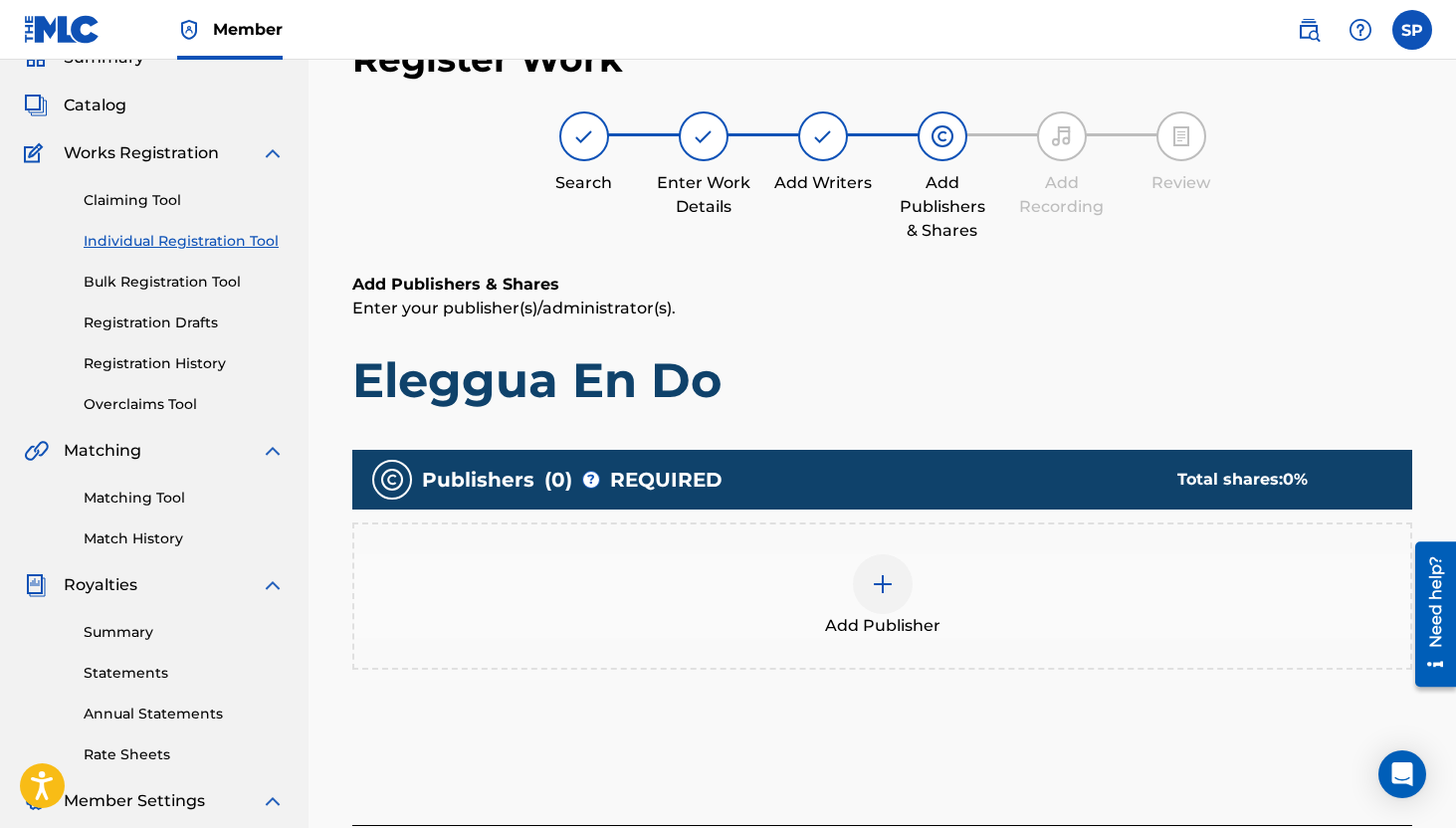 scroll, scrollTop: 170, scrollLeft: 0, axis: vertical 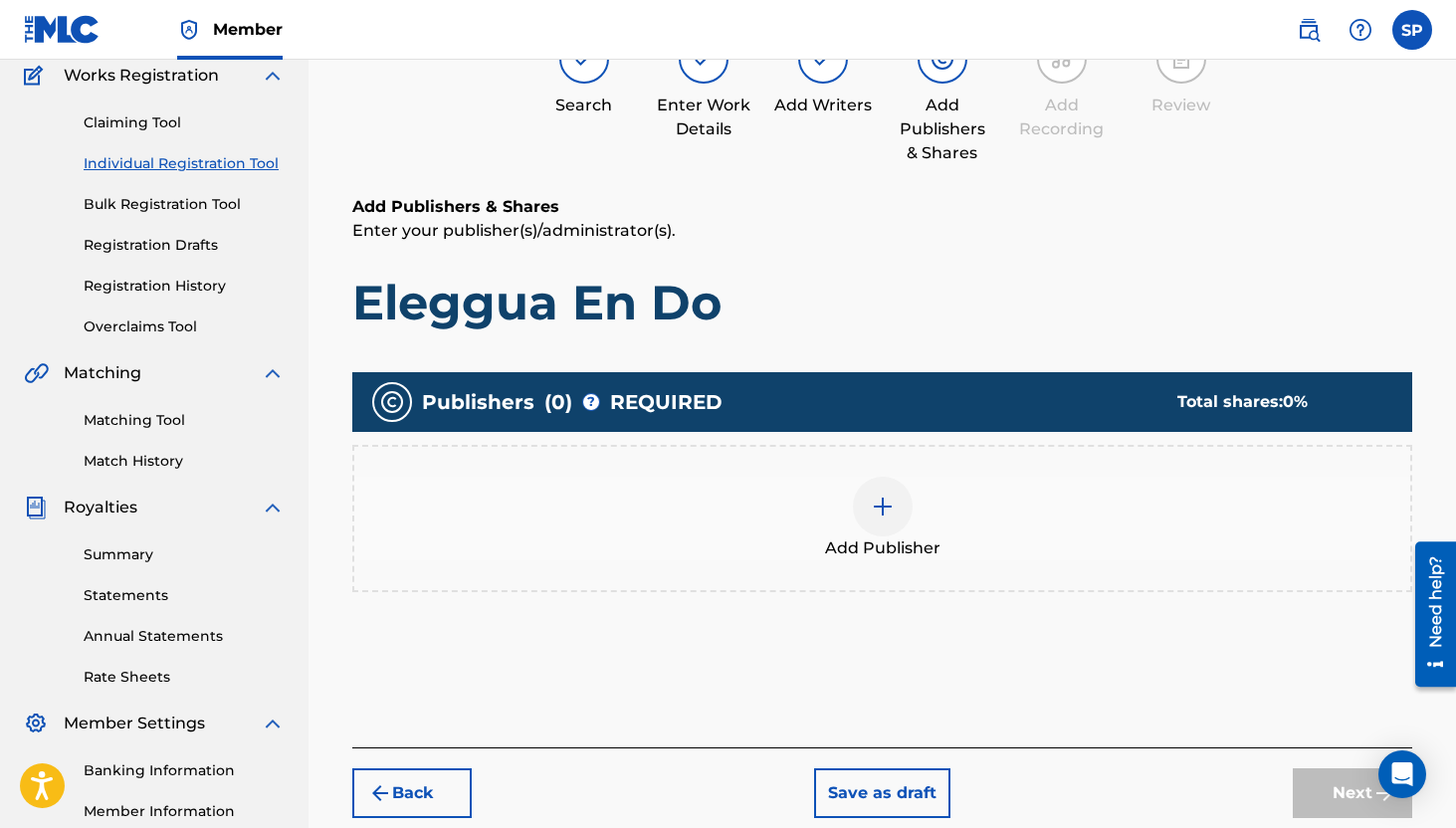 click at bounding box center [883, 507] 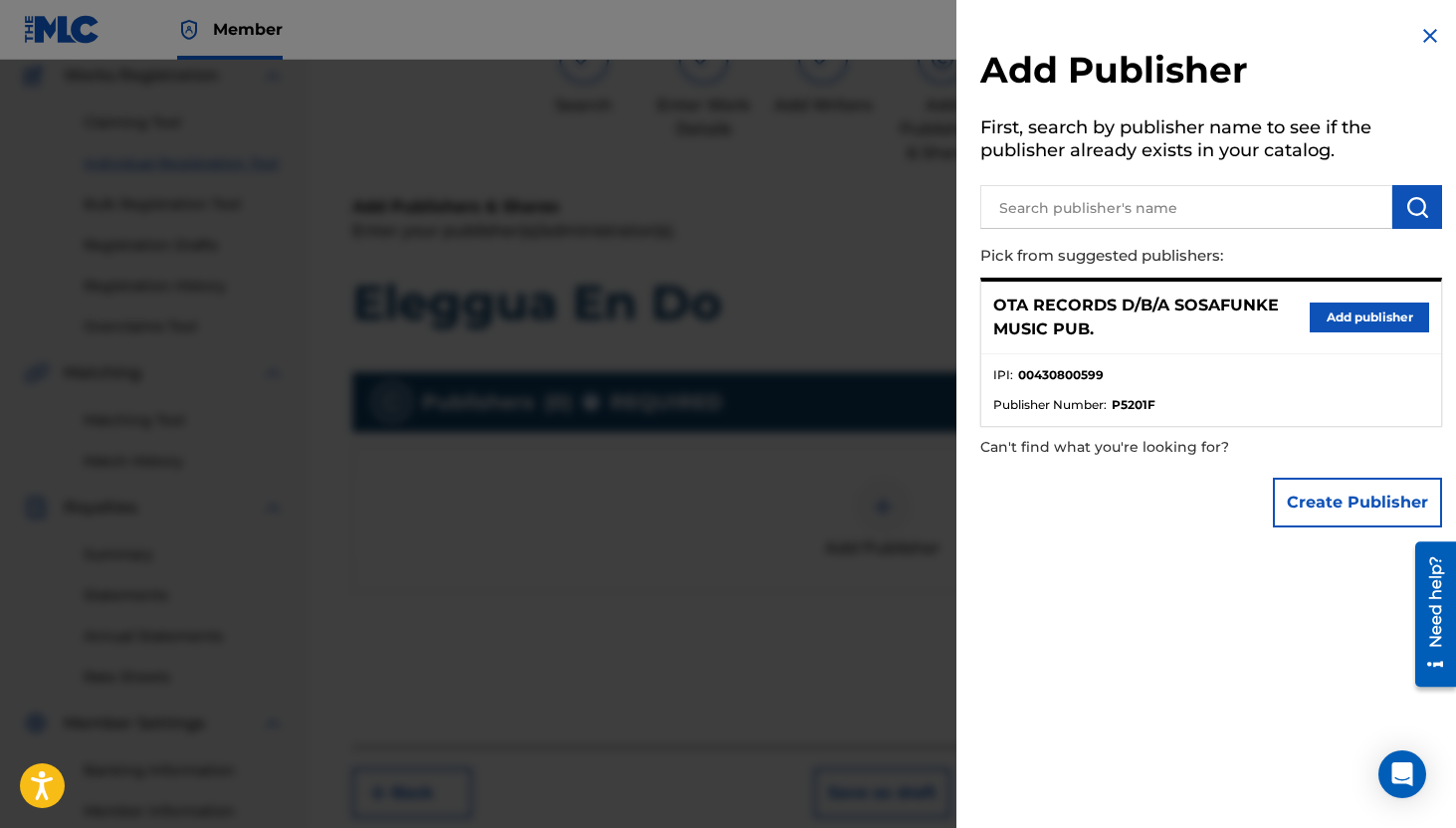 click on "Add publisher" at bounding box center (1369, 317) 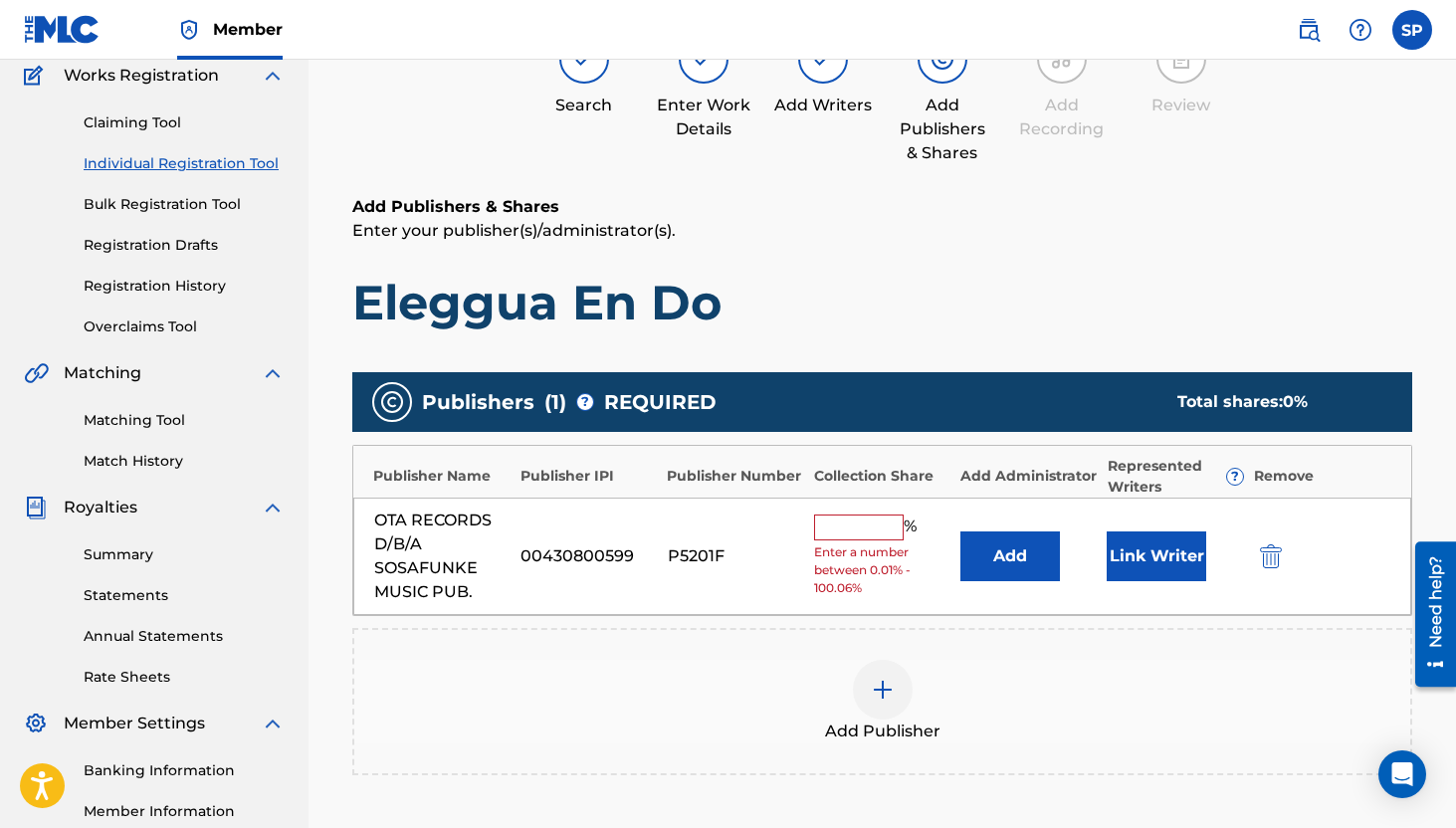 click at bounding box center (859, 527) 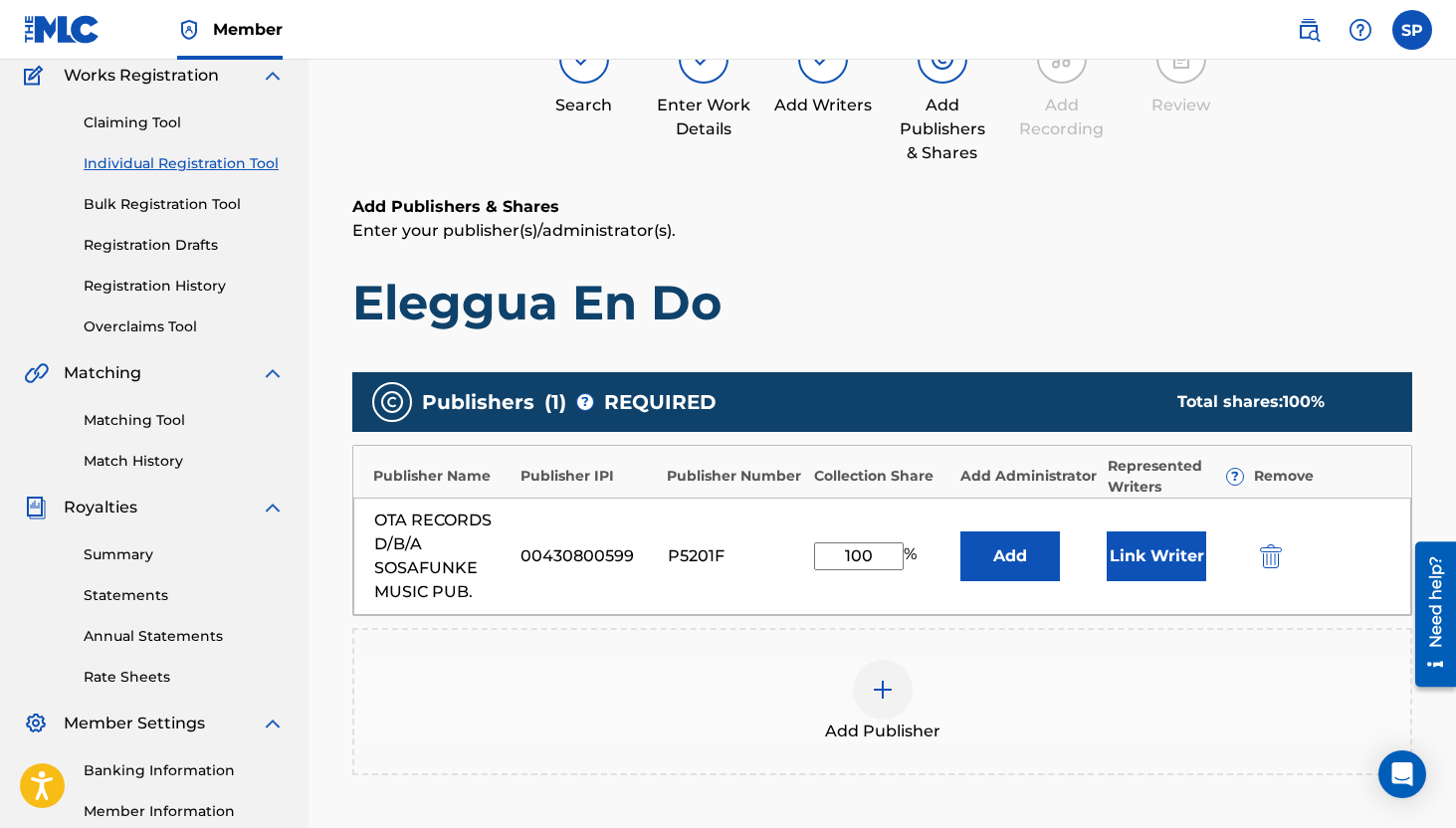 click on "Link Writer" at bounding box center [1156, 556] 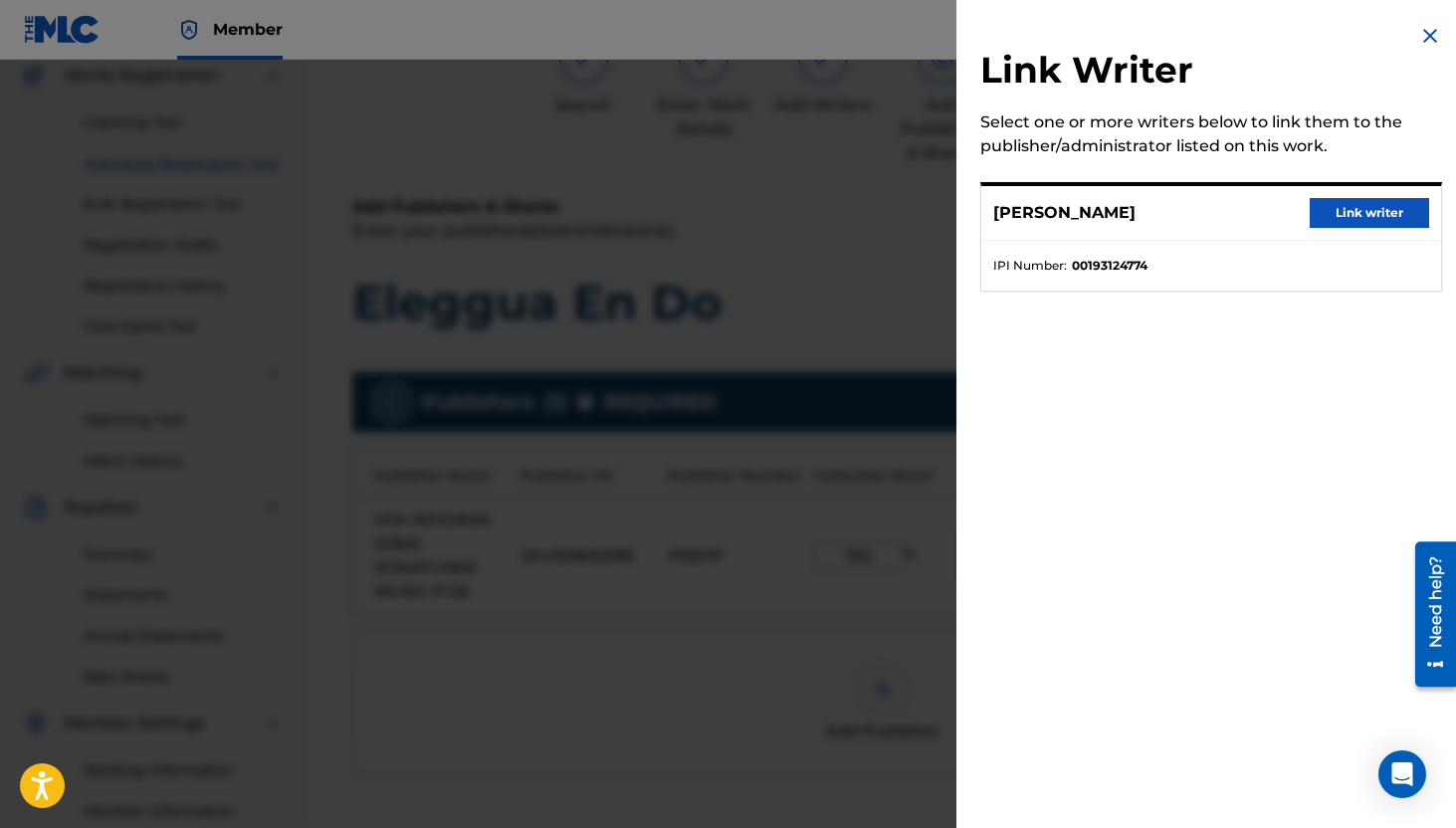 click on "Link writer" at bounding box center [1369, 213] 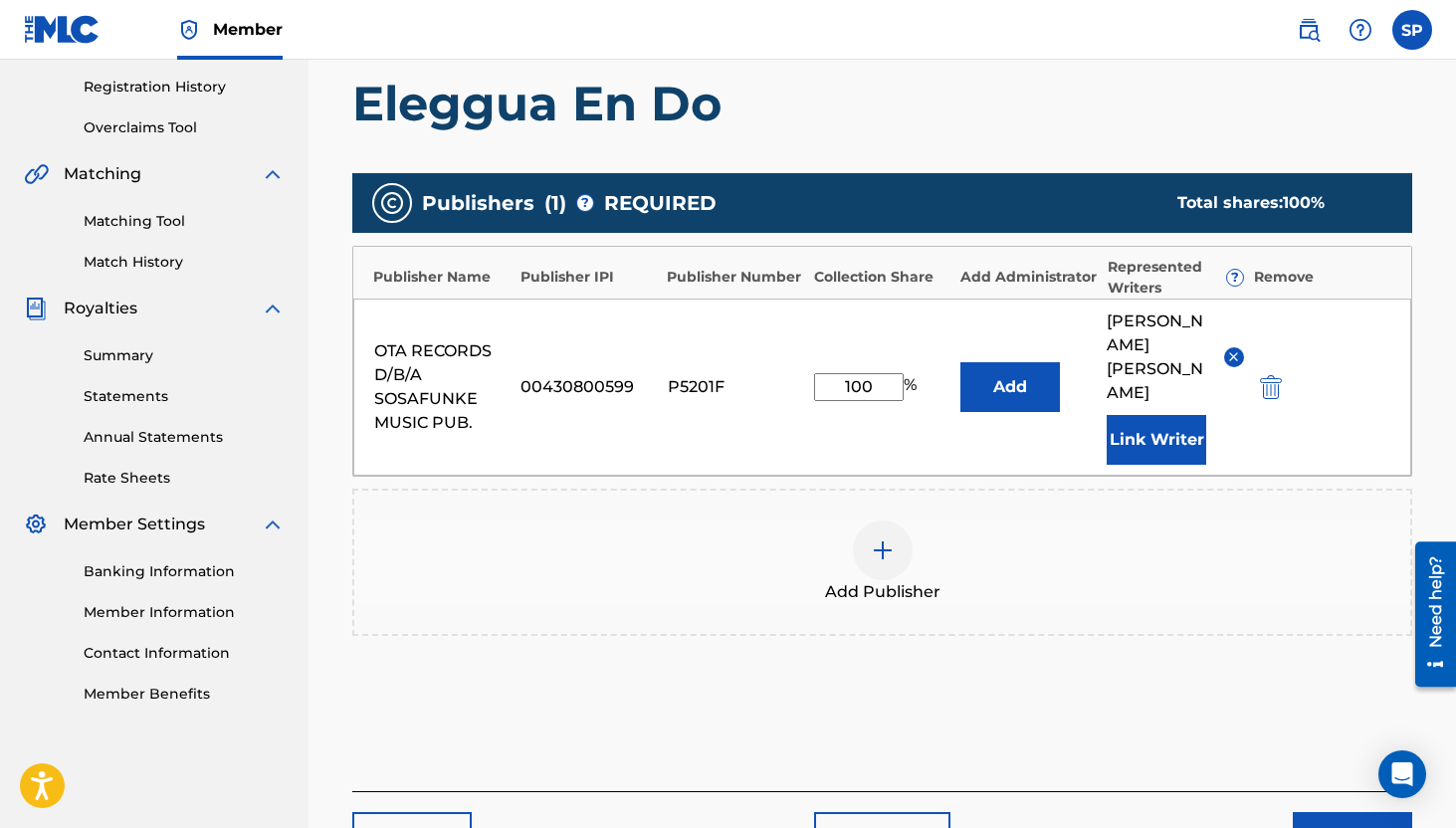 click on "Next" at bounding box center [1352, 837] 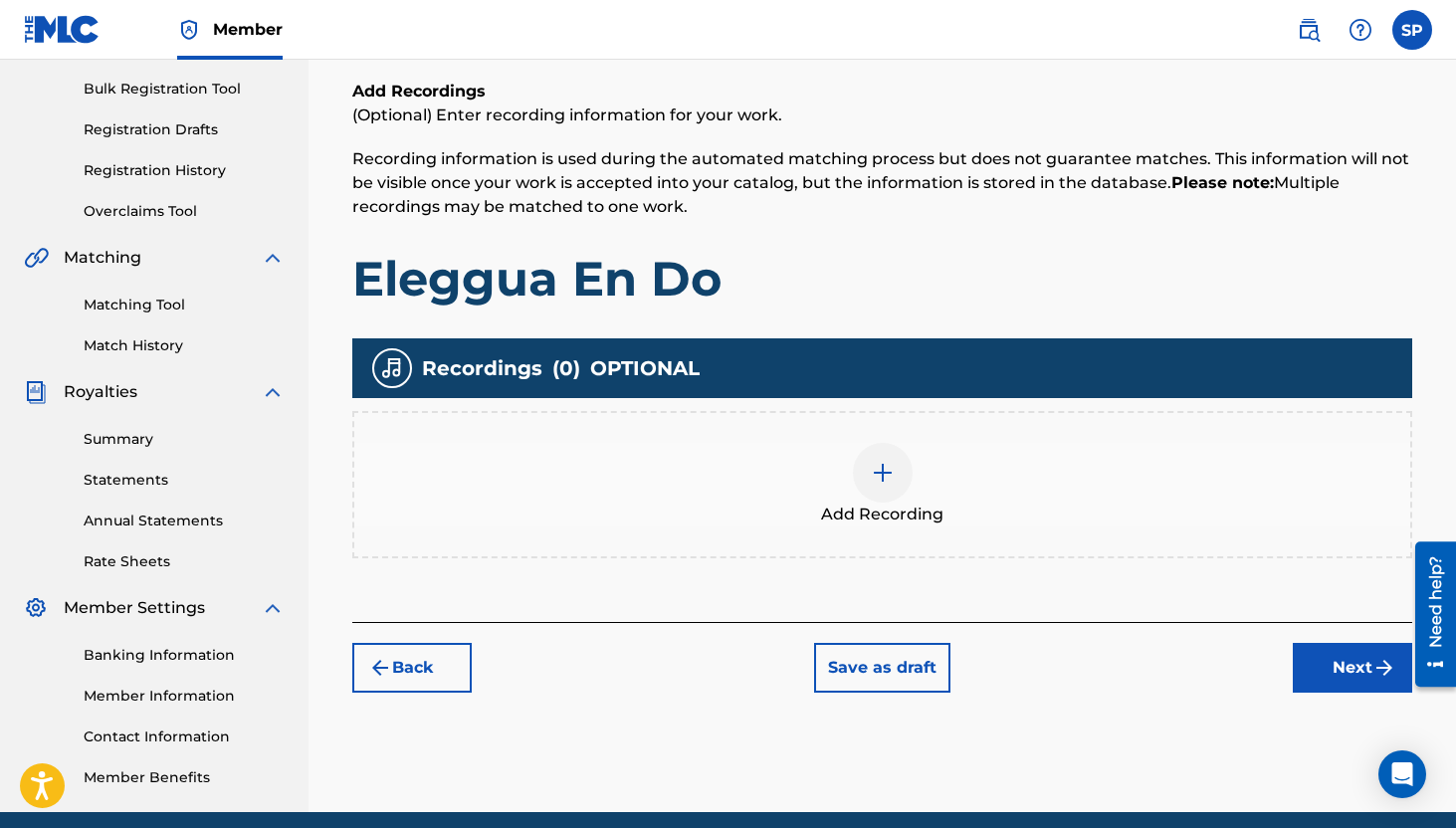 click on "Next" at bounding box center [1352, 668] 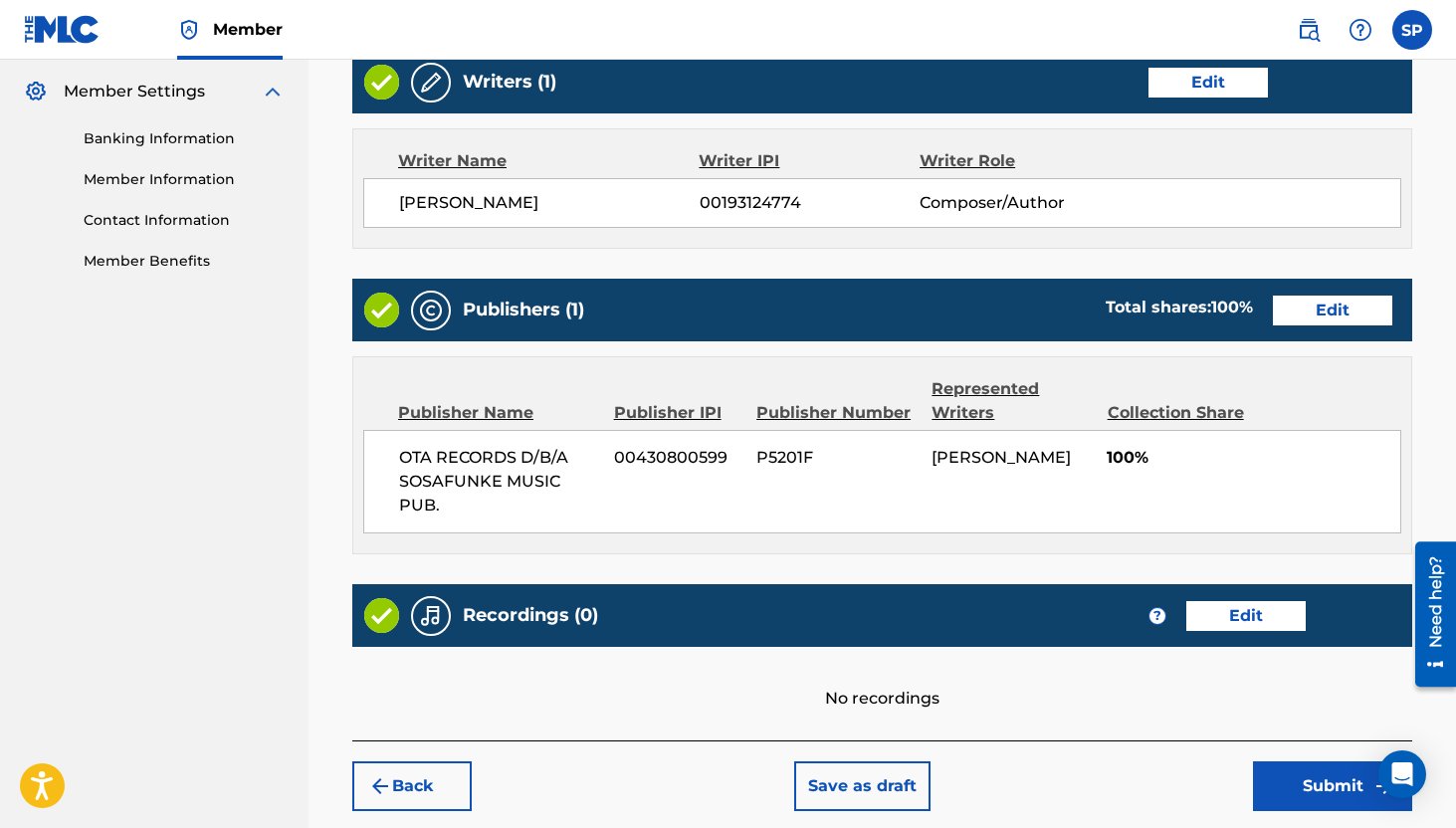 scroll, scrollTop: 900, scrollLeft: 0, axis: vertical 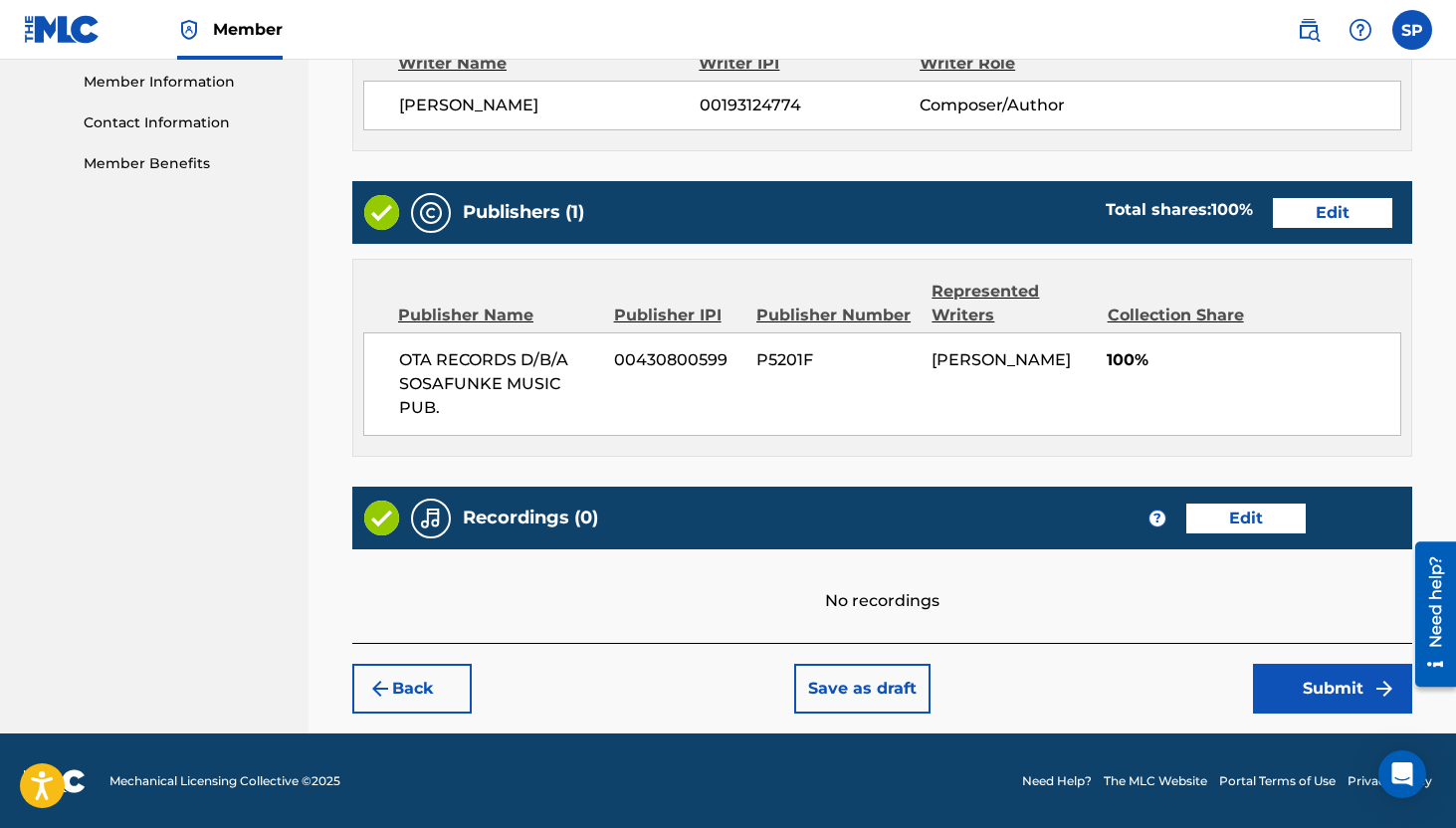 click on "Submit" at bounding box center [1333, 689] 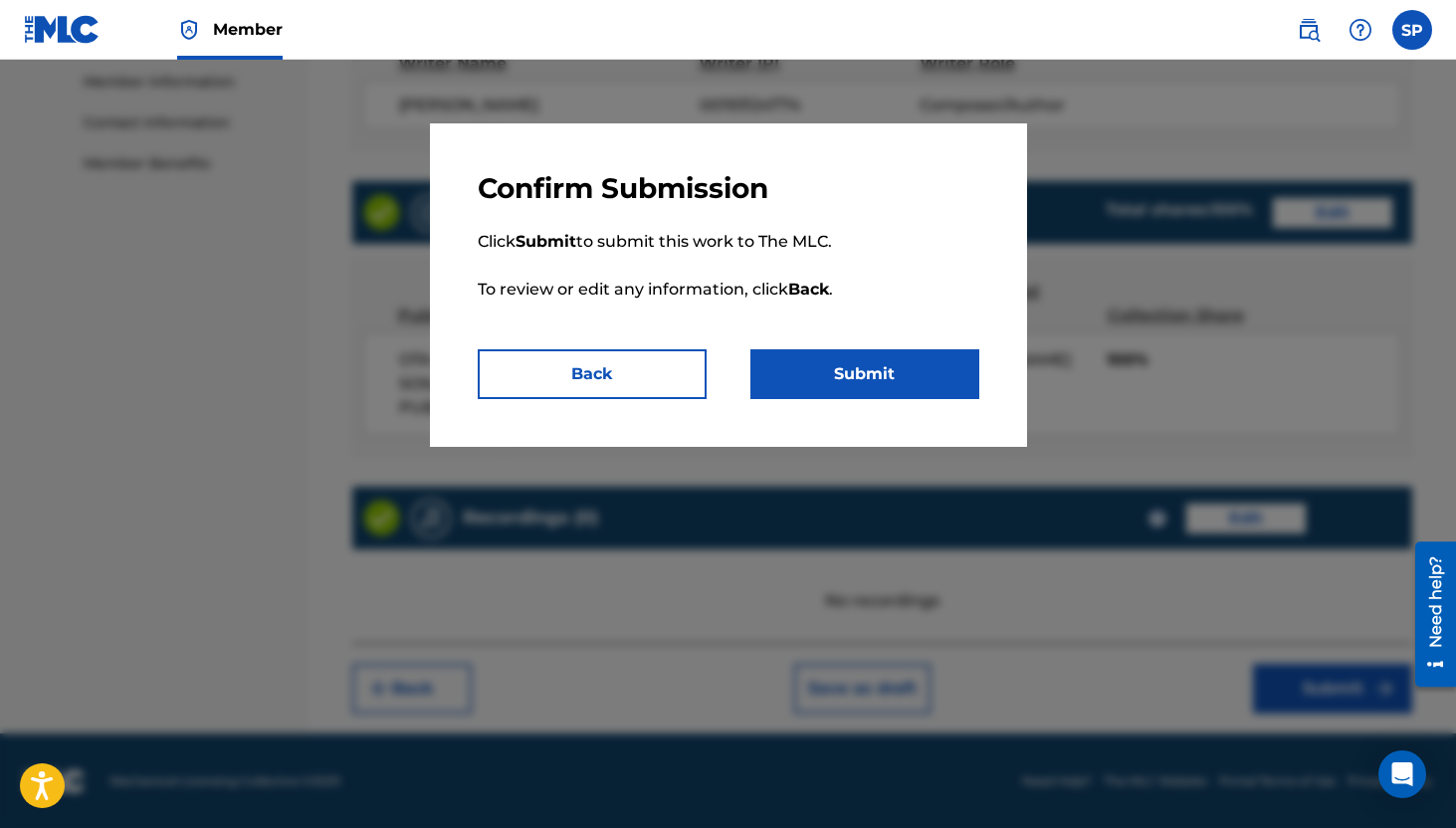 click on "Submit" at bounding box center [865, 374] 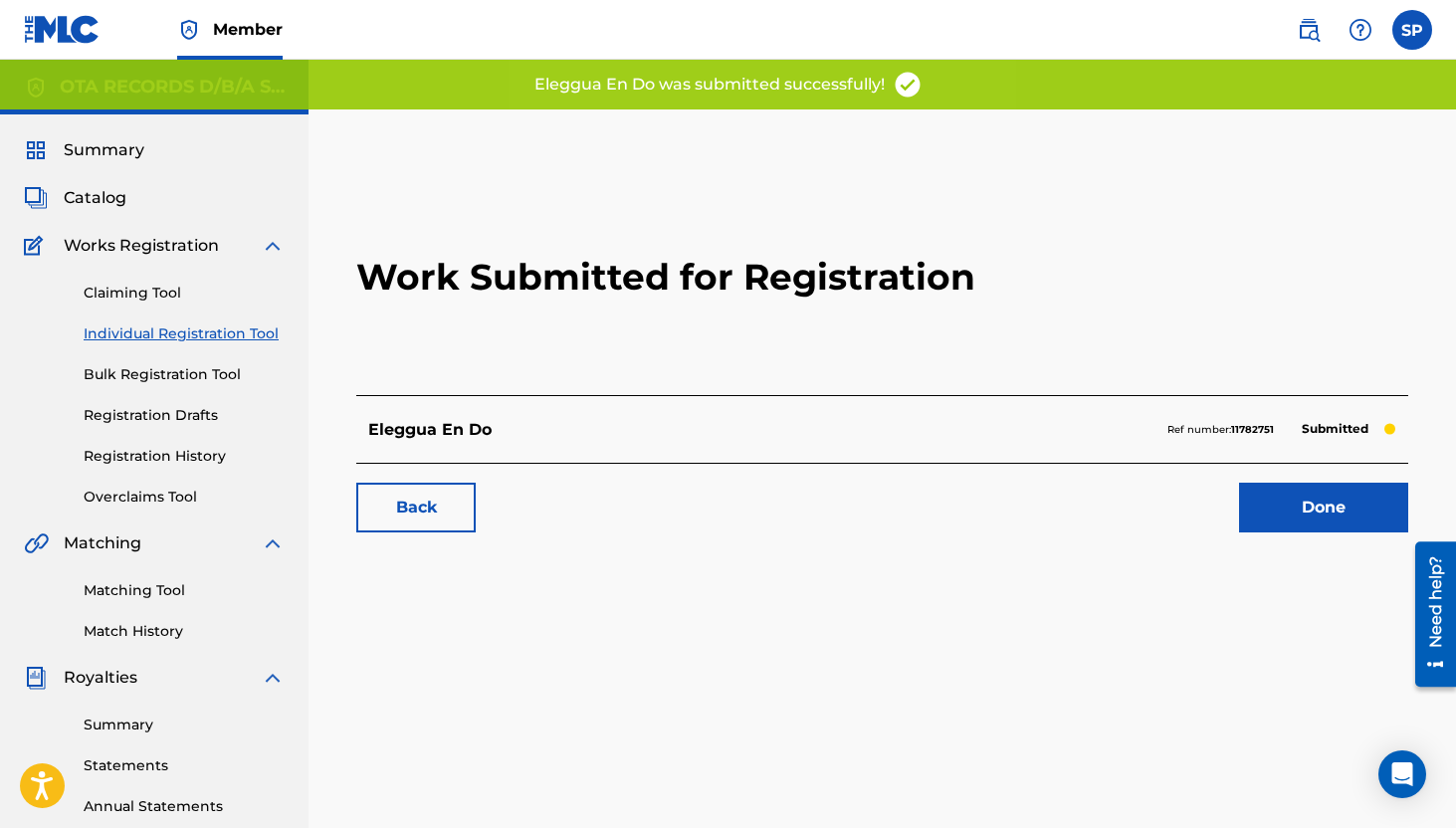 click on "Done" at bounding box center [1324, 508] 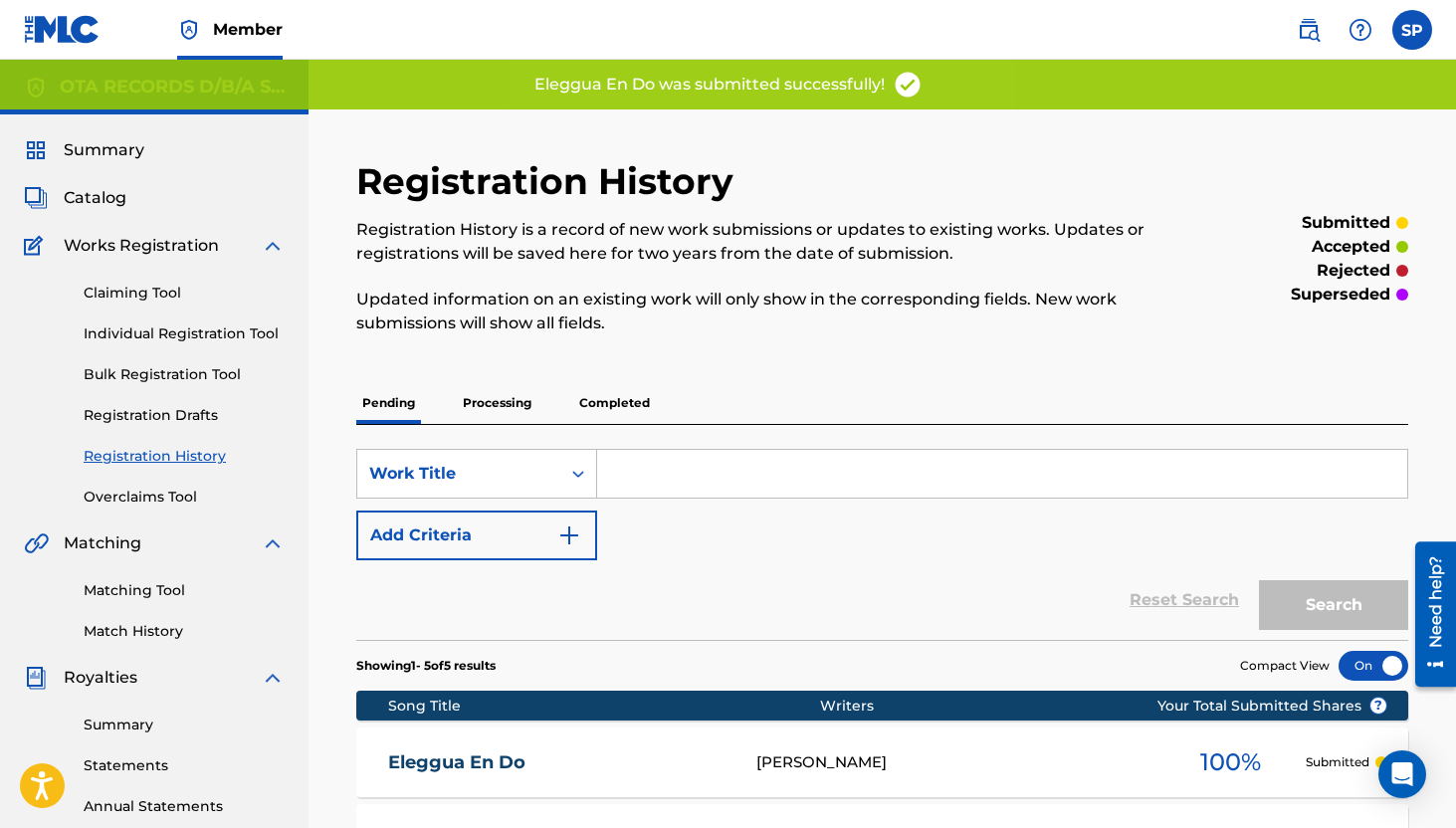 click on "Individual Registration Tool" at bounding box center [184, 333] 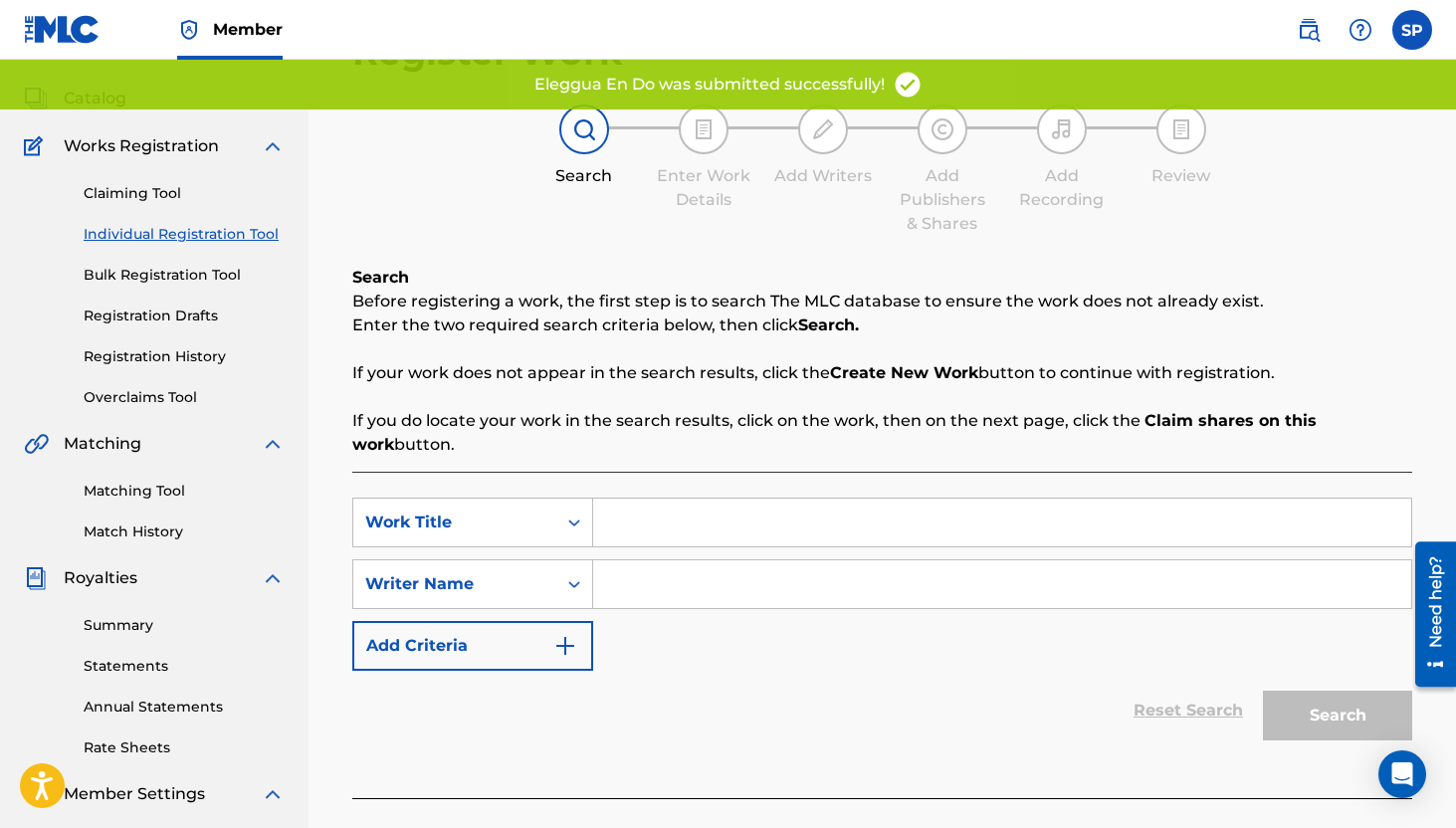 scroll, scrollTop: 121, scrollLeft: 0, axis: vertical 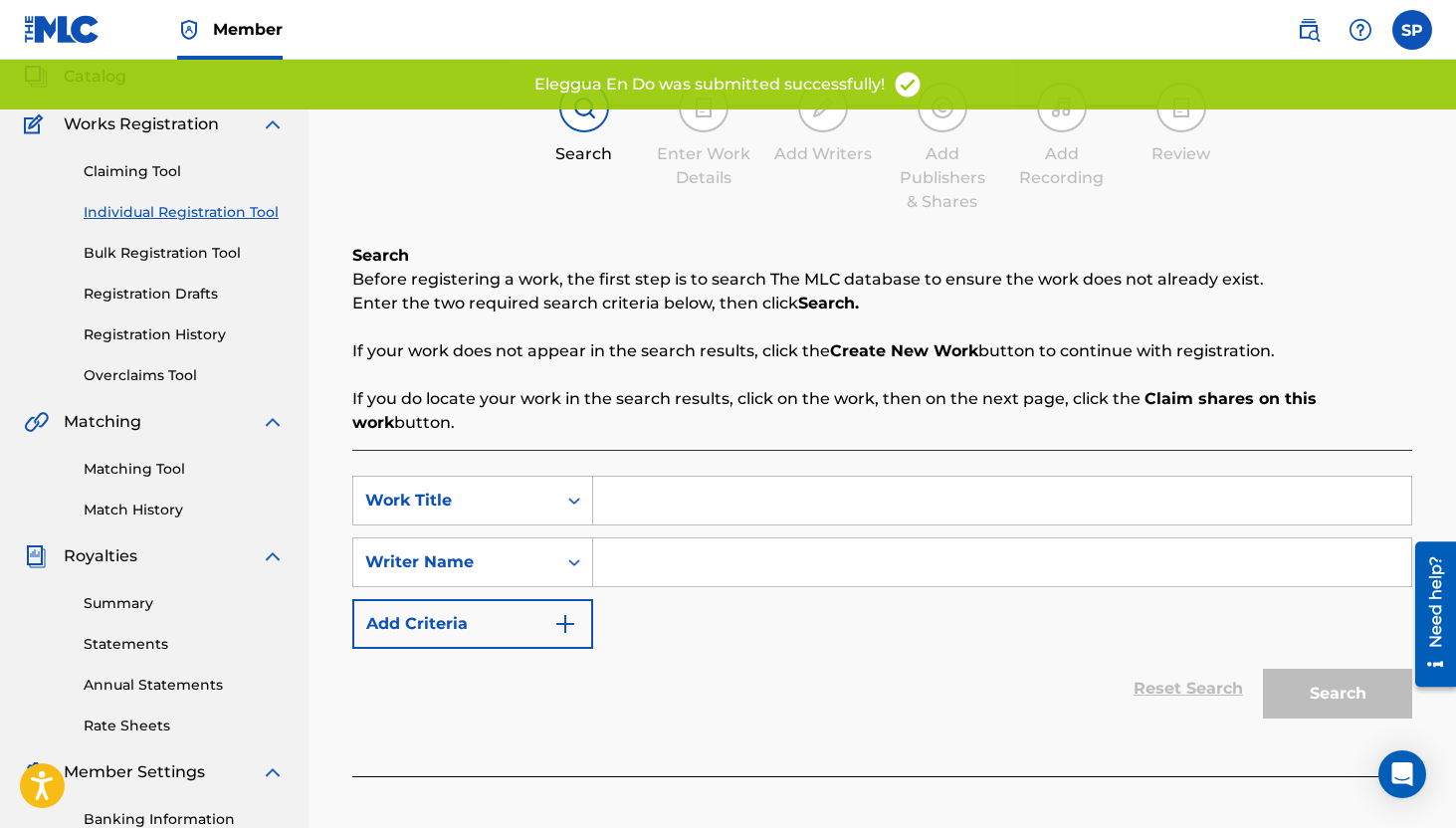 click at bounding box center [1002, 501] 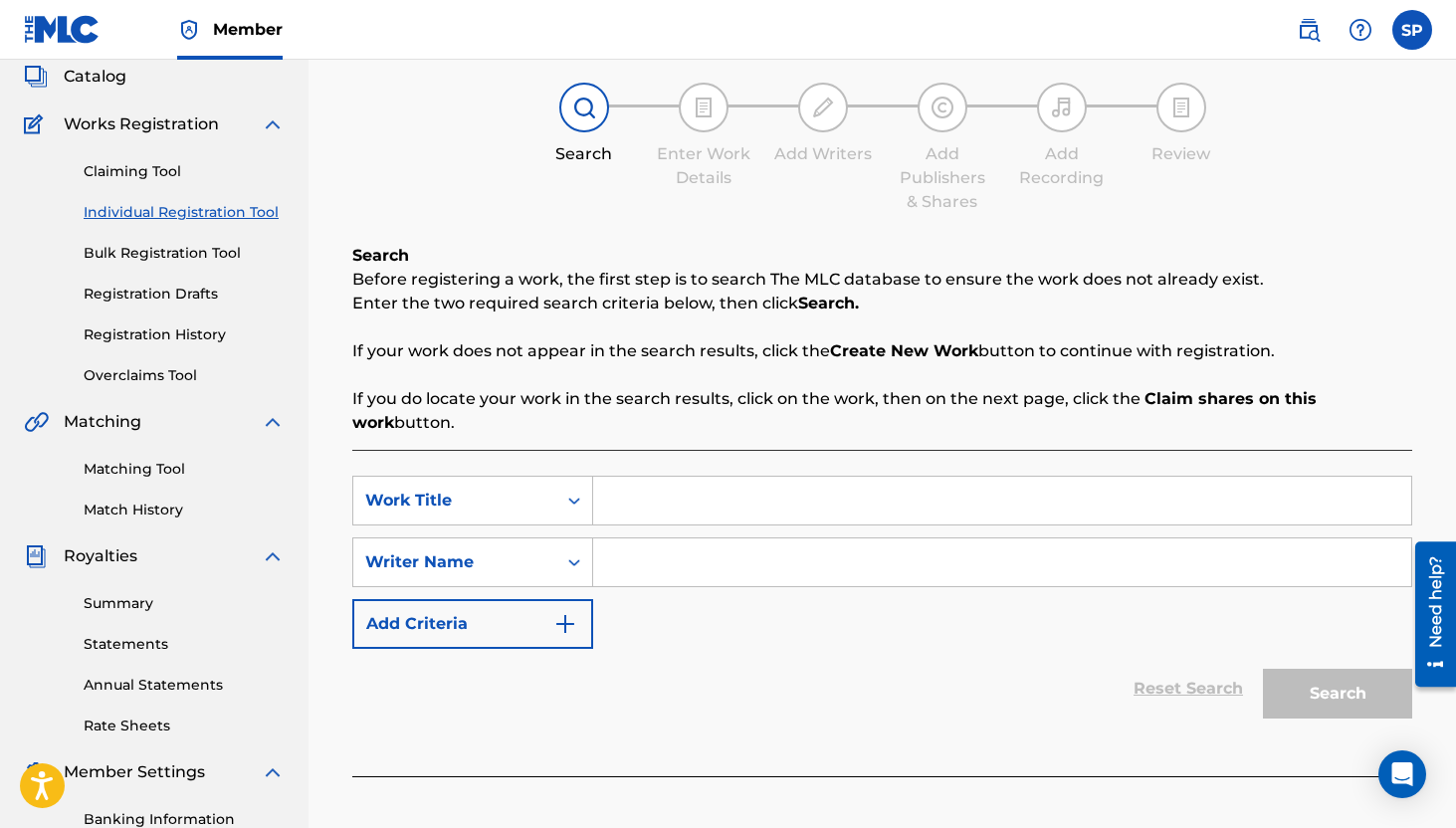 paste on "Eleggua In The Road" 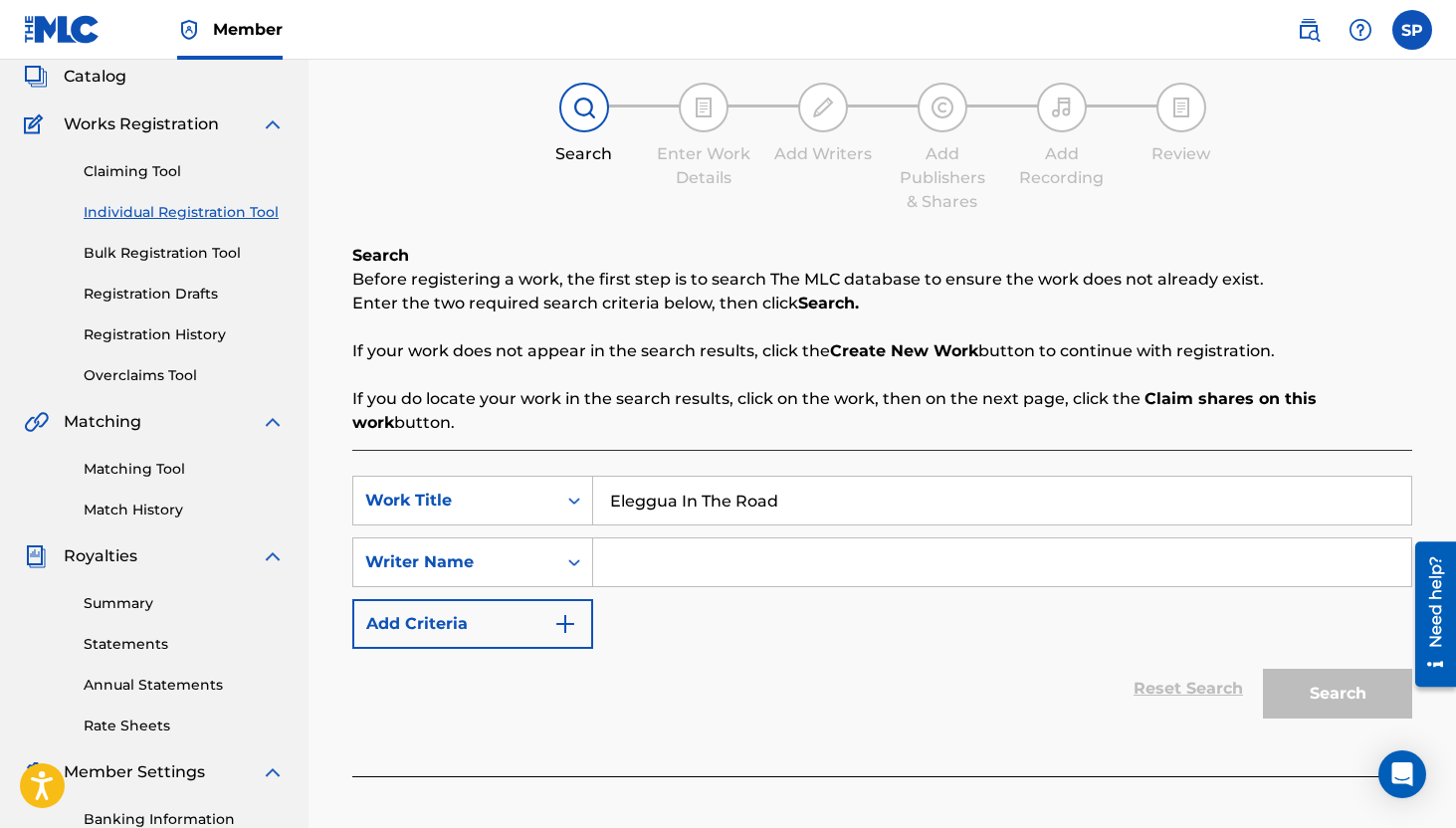 type on "Eleggua In The Road" 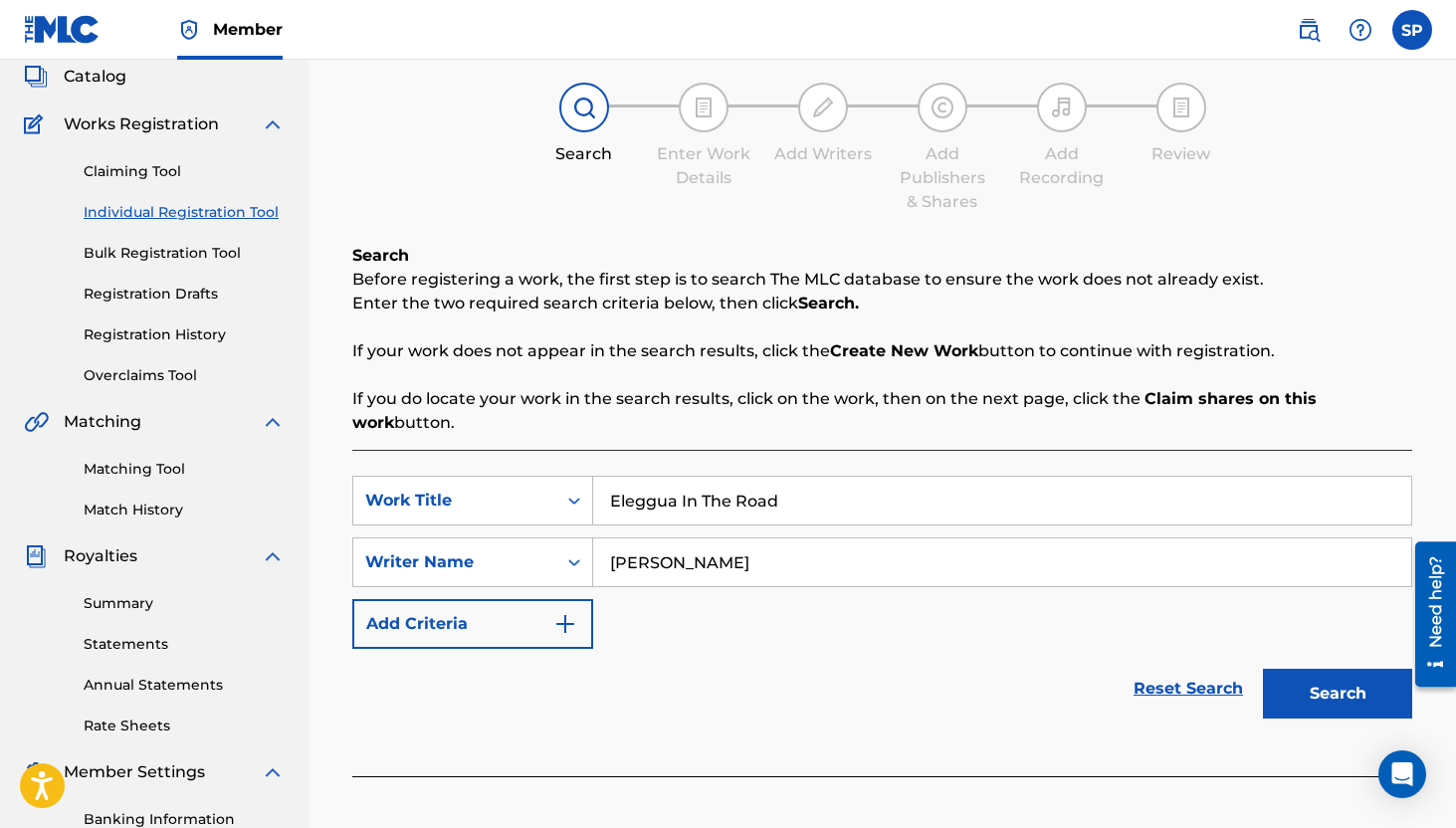 scroll, scrollTop: 245, scrollLeft: 0, axis: vertical 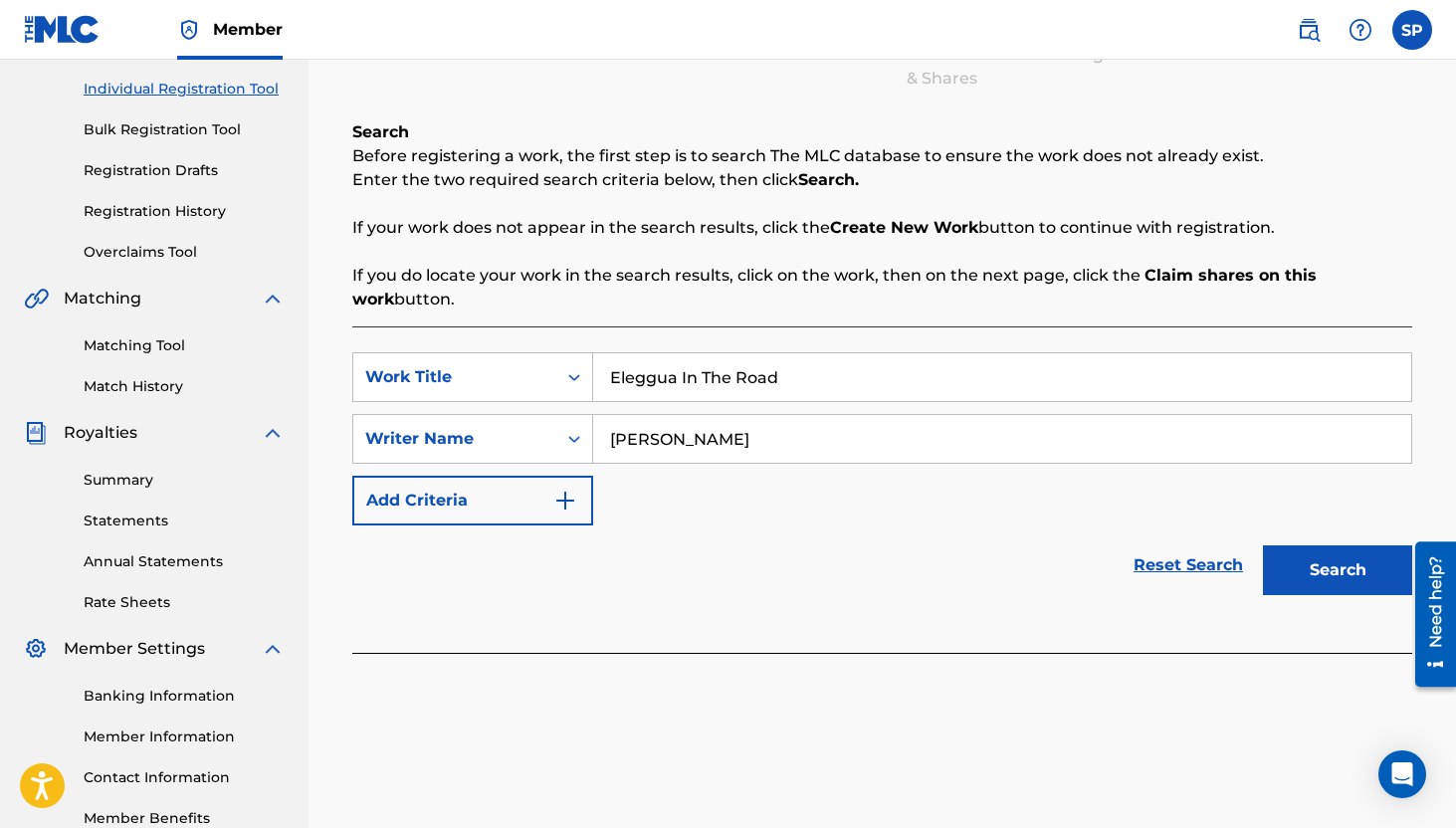 click on "Search" at bounding box center (1338, 570) 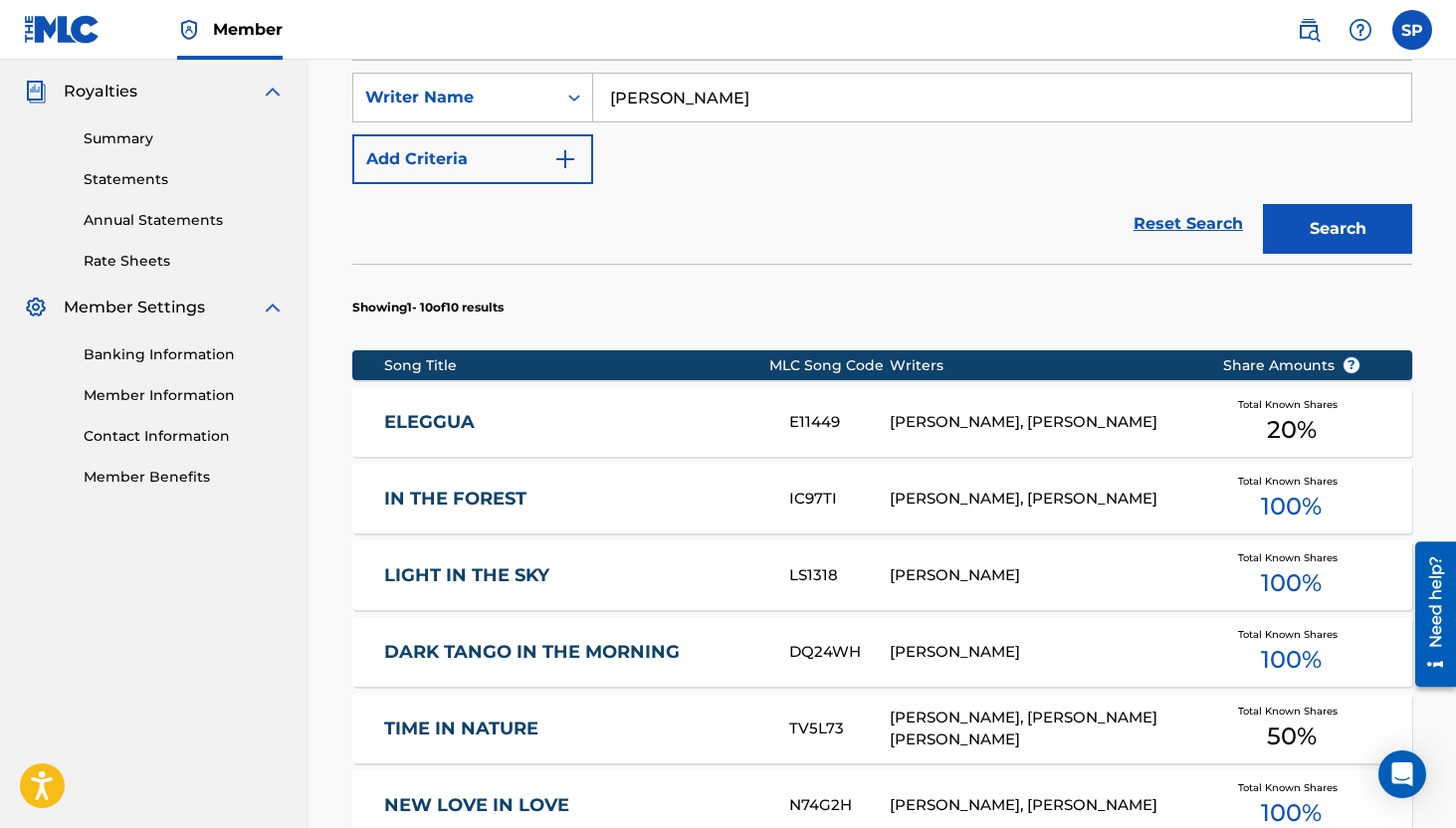 scroll, scrollTop: 642, scrollLeft: 0, axis: vertical 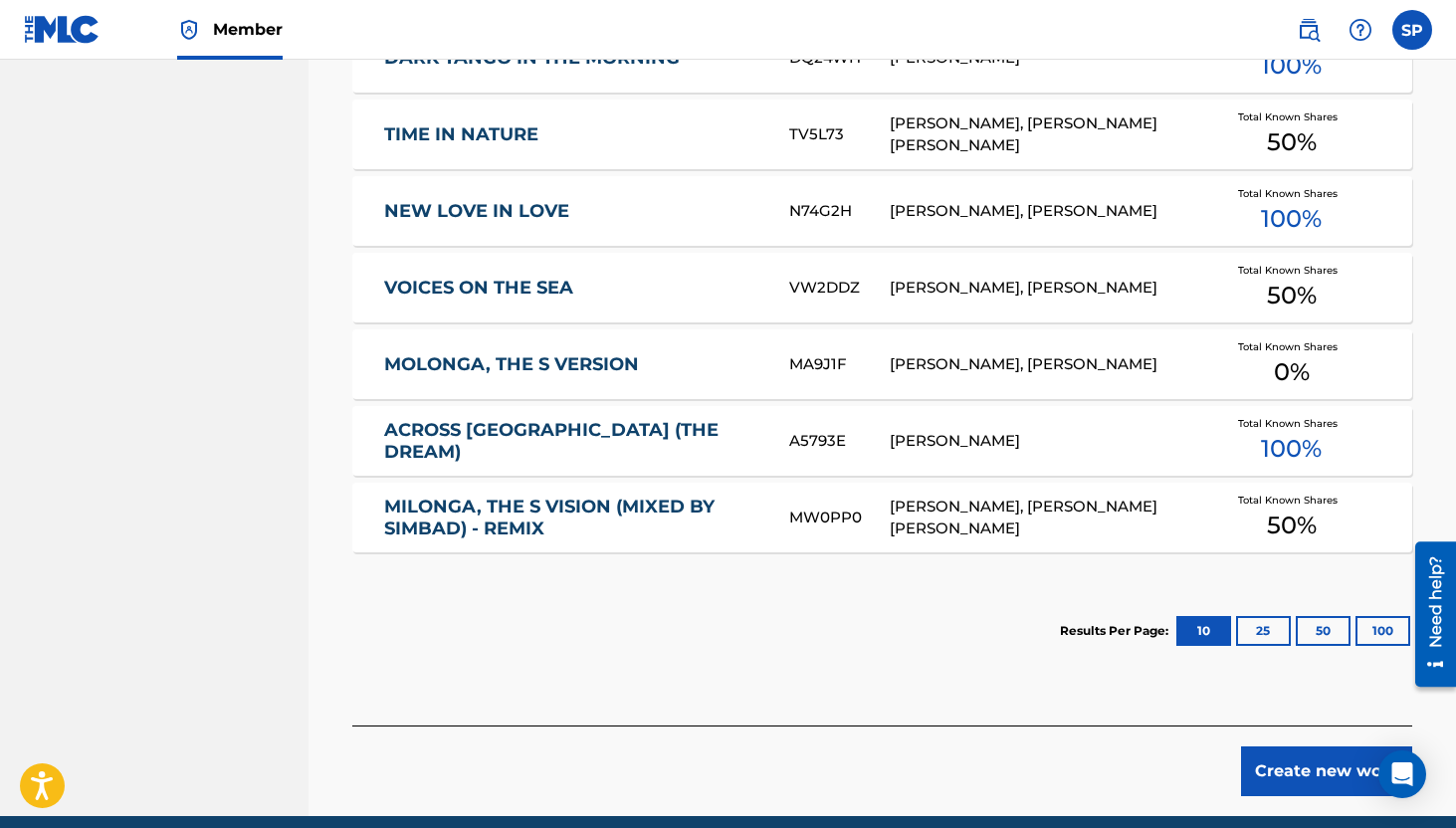 click on "Create new work" at bounding box center (1327, 771) 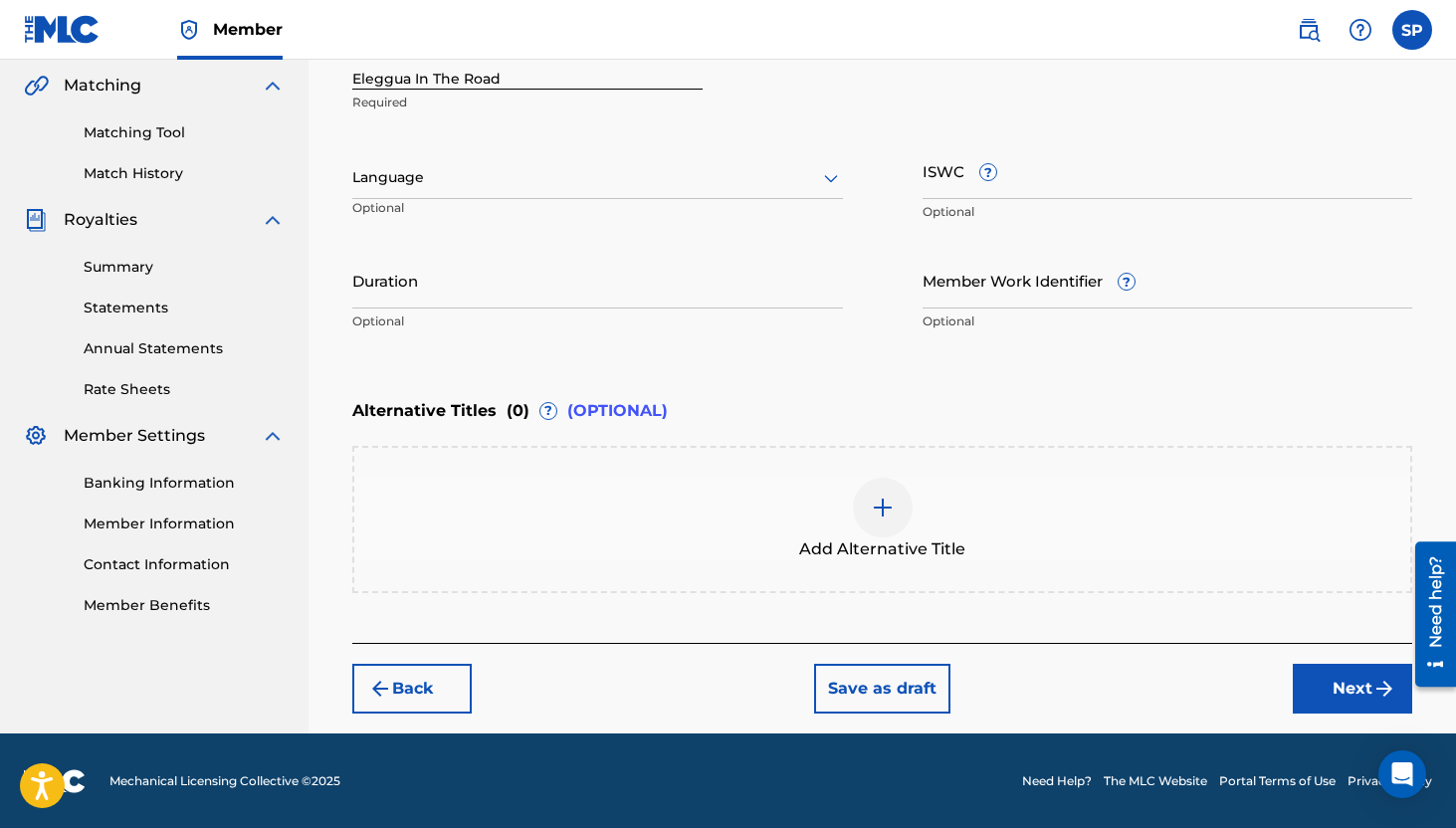 scroll, scrollTop: 170, scrollLeft: 0, axis: vertical 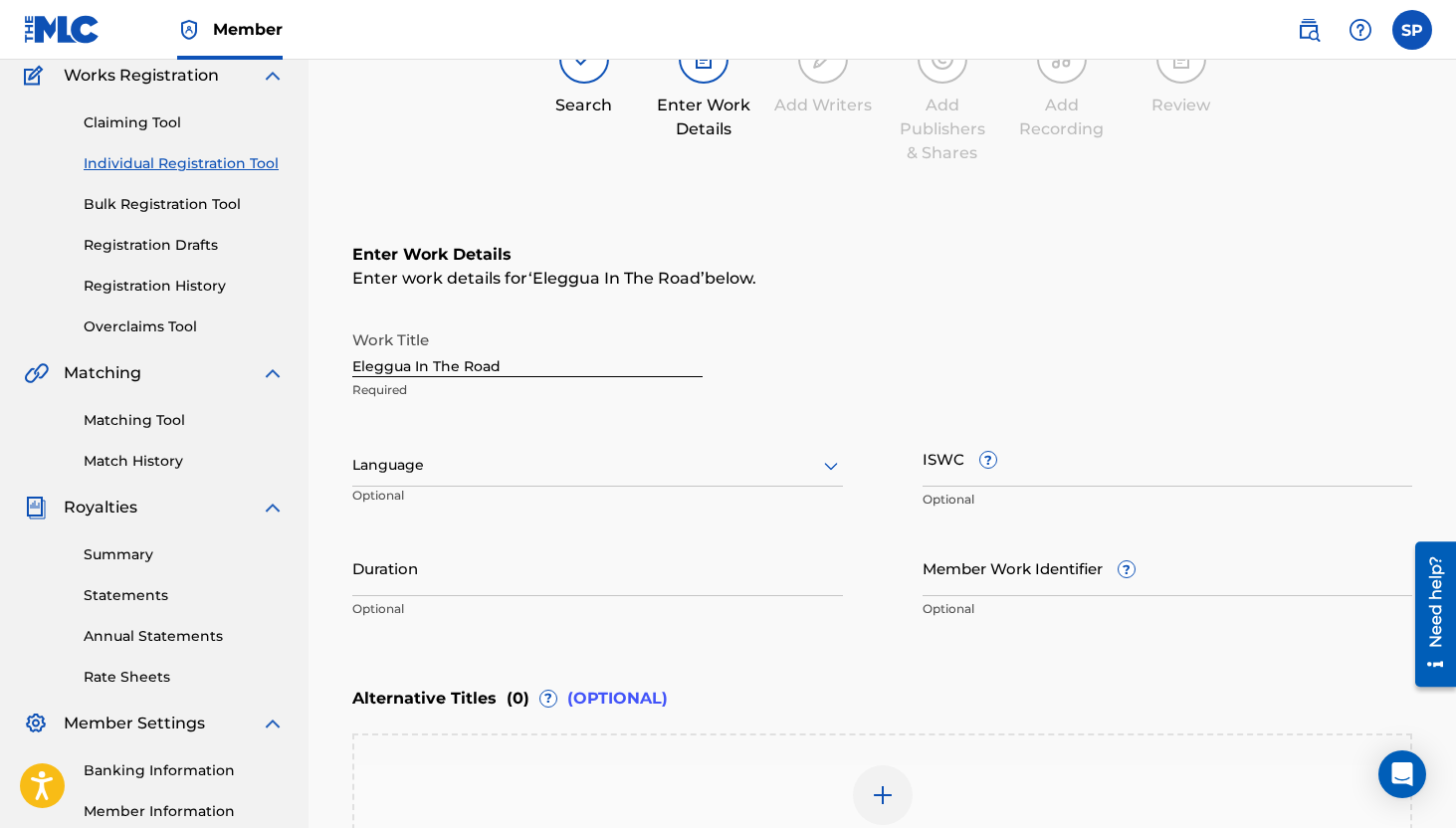 click on "ISWC   ?" at bounding box center [1167, 458] 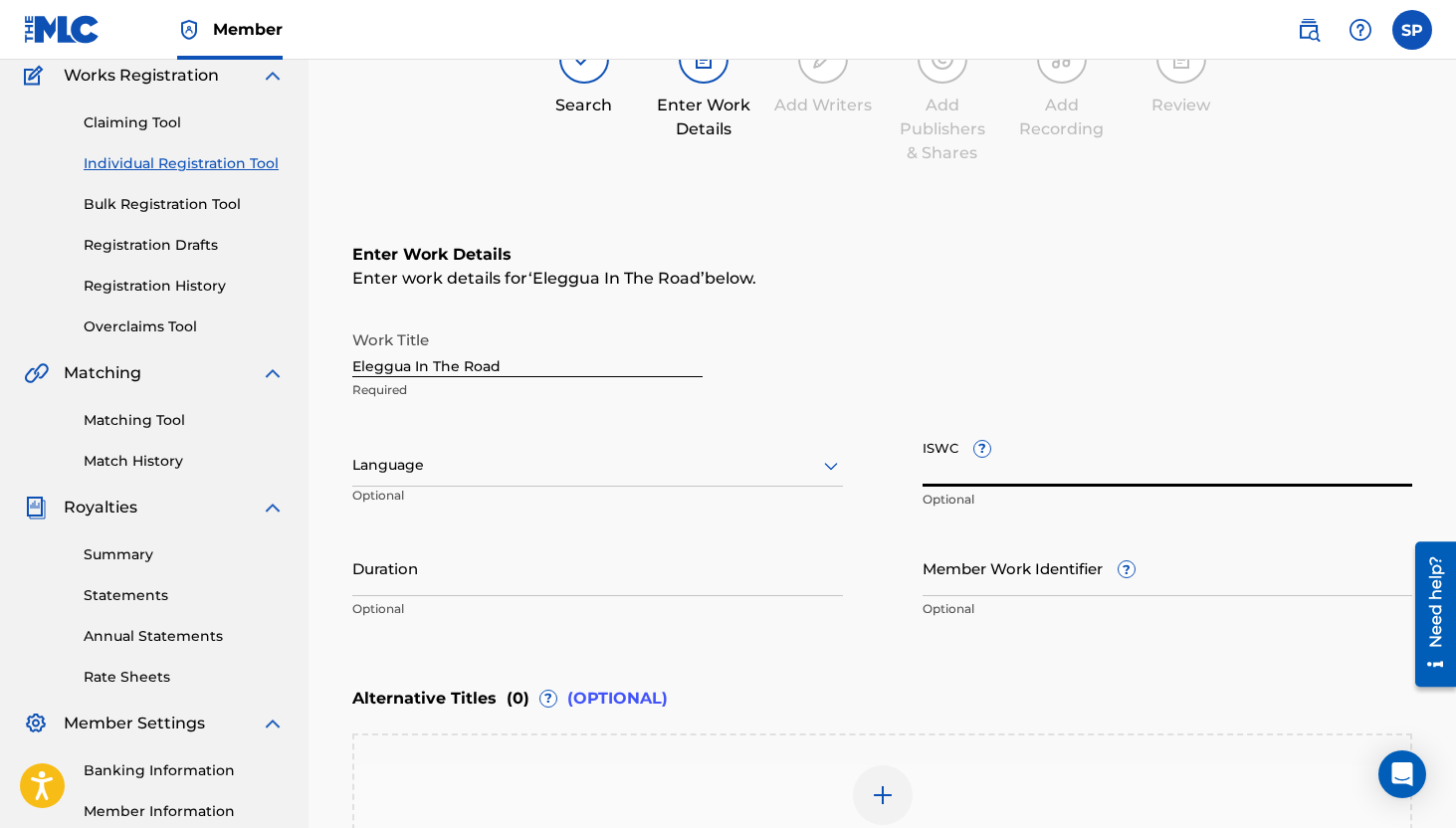 paste on "T-071.694.024-7" 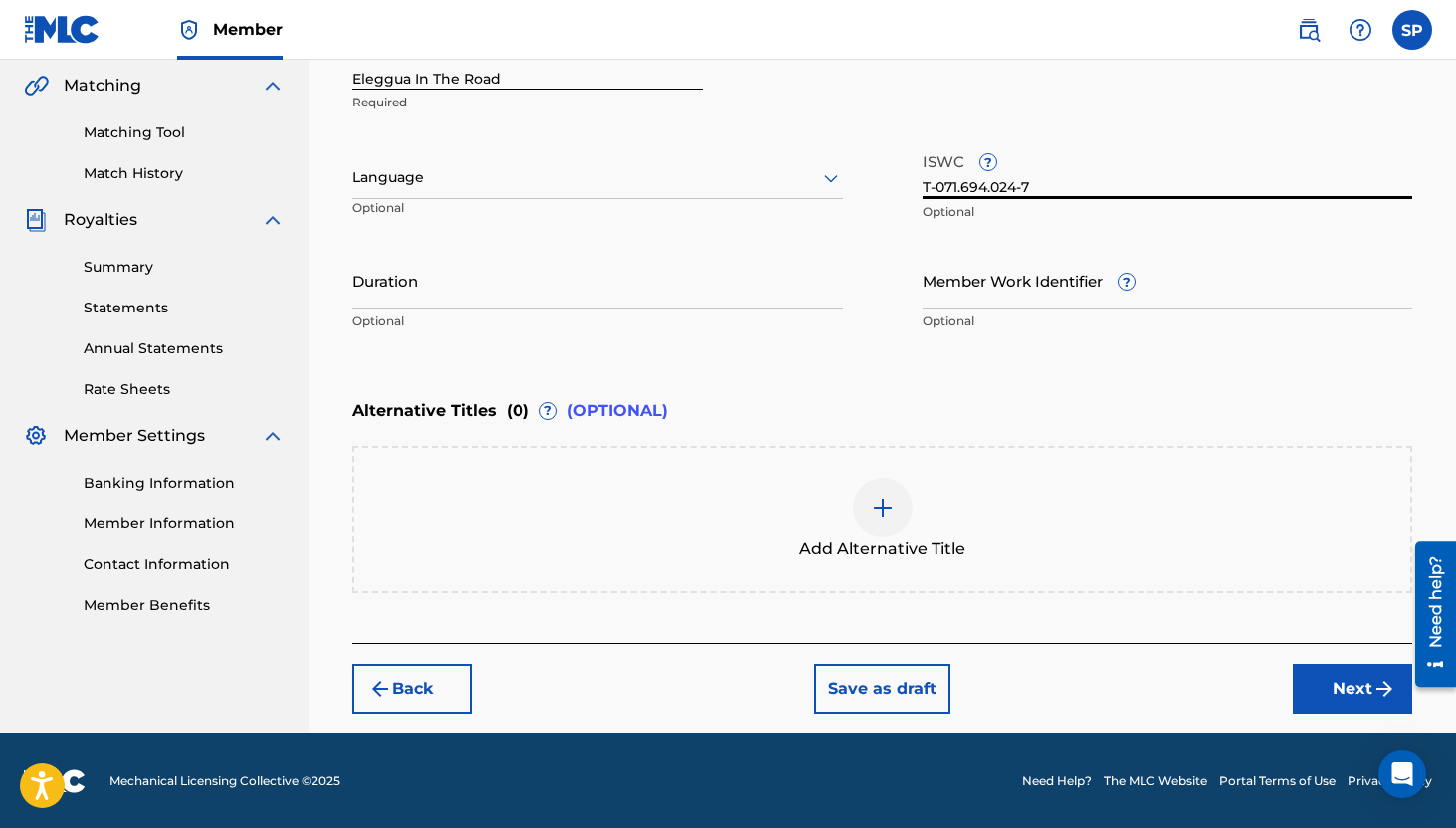type on "T-071.694.024-7" 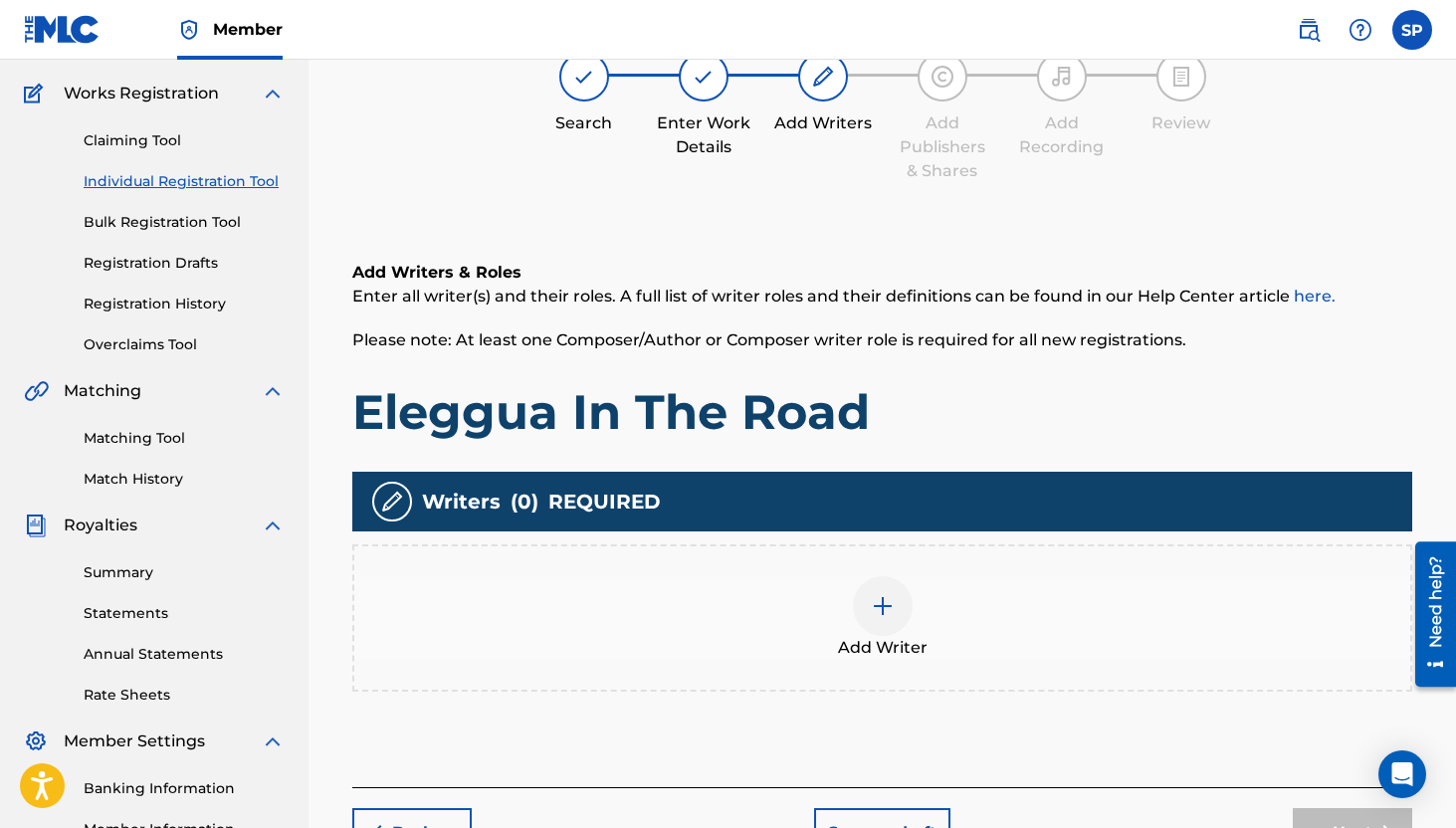 scroll, scrollTop: 297, scrollLeft: 0, axis: vertical 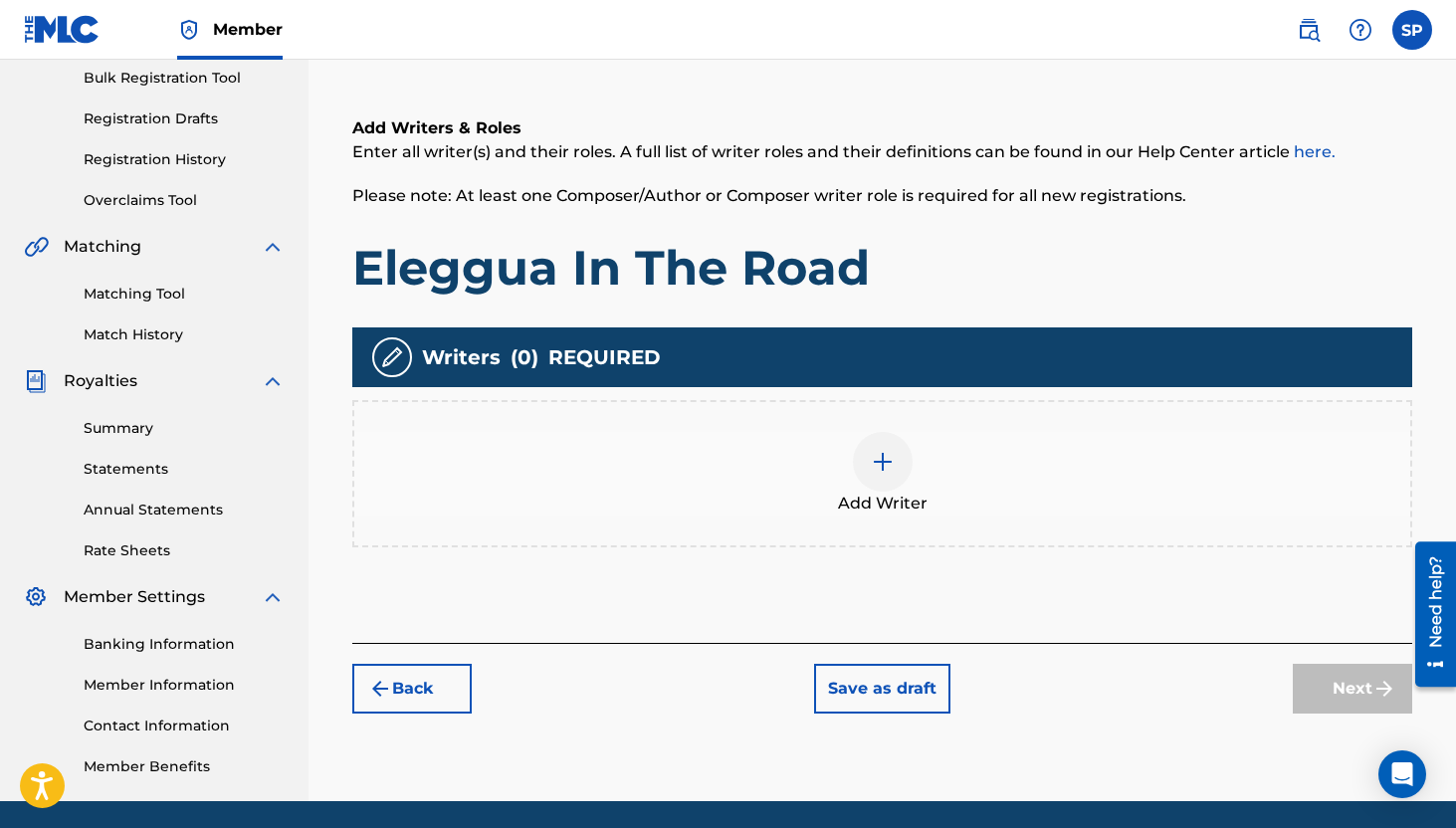 click on "Add Writer" at bounding box center (882, 474) 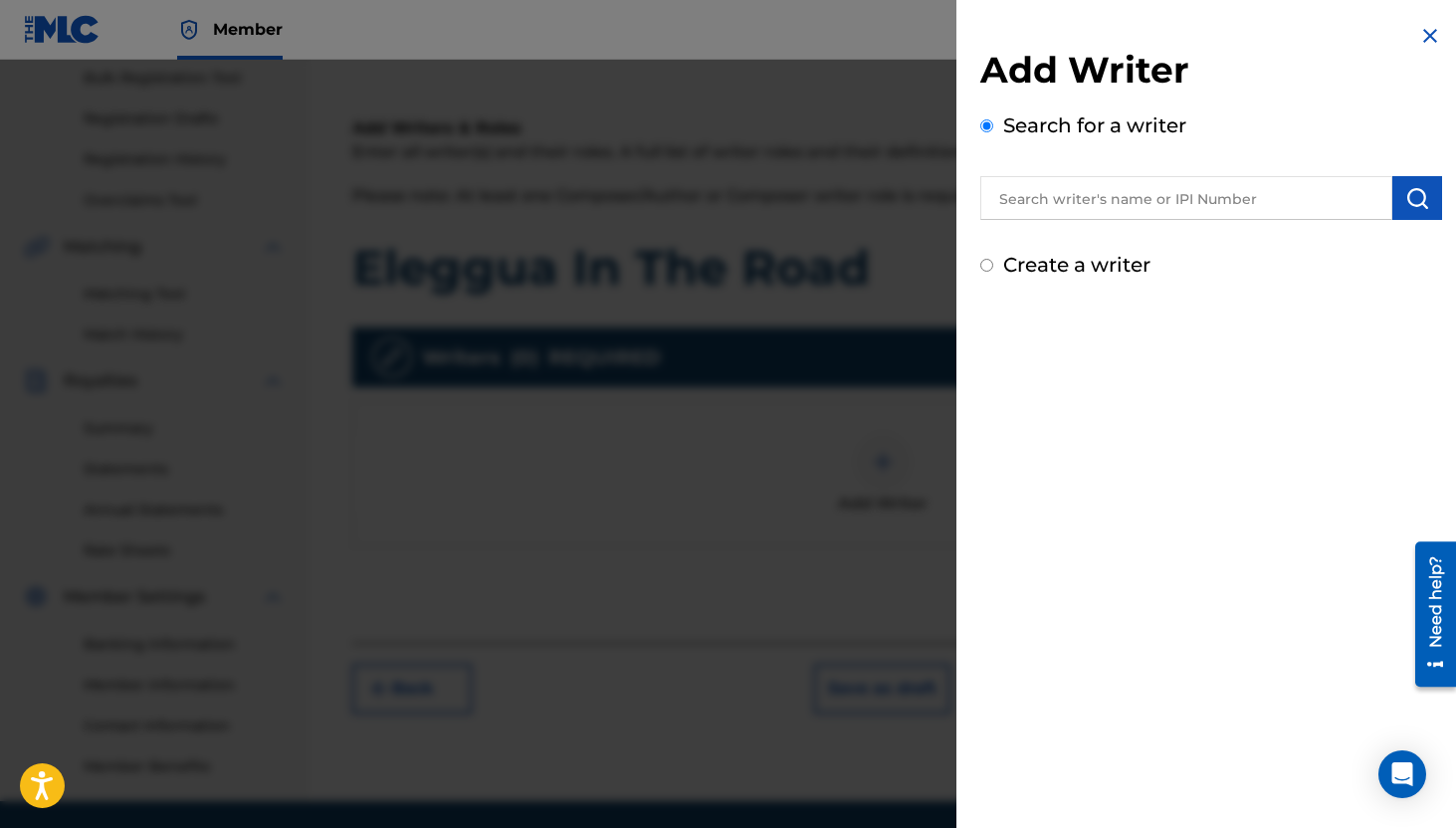 click at bounding box center (1186, 198) 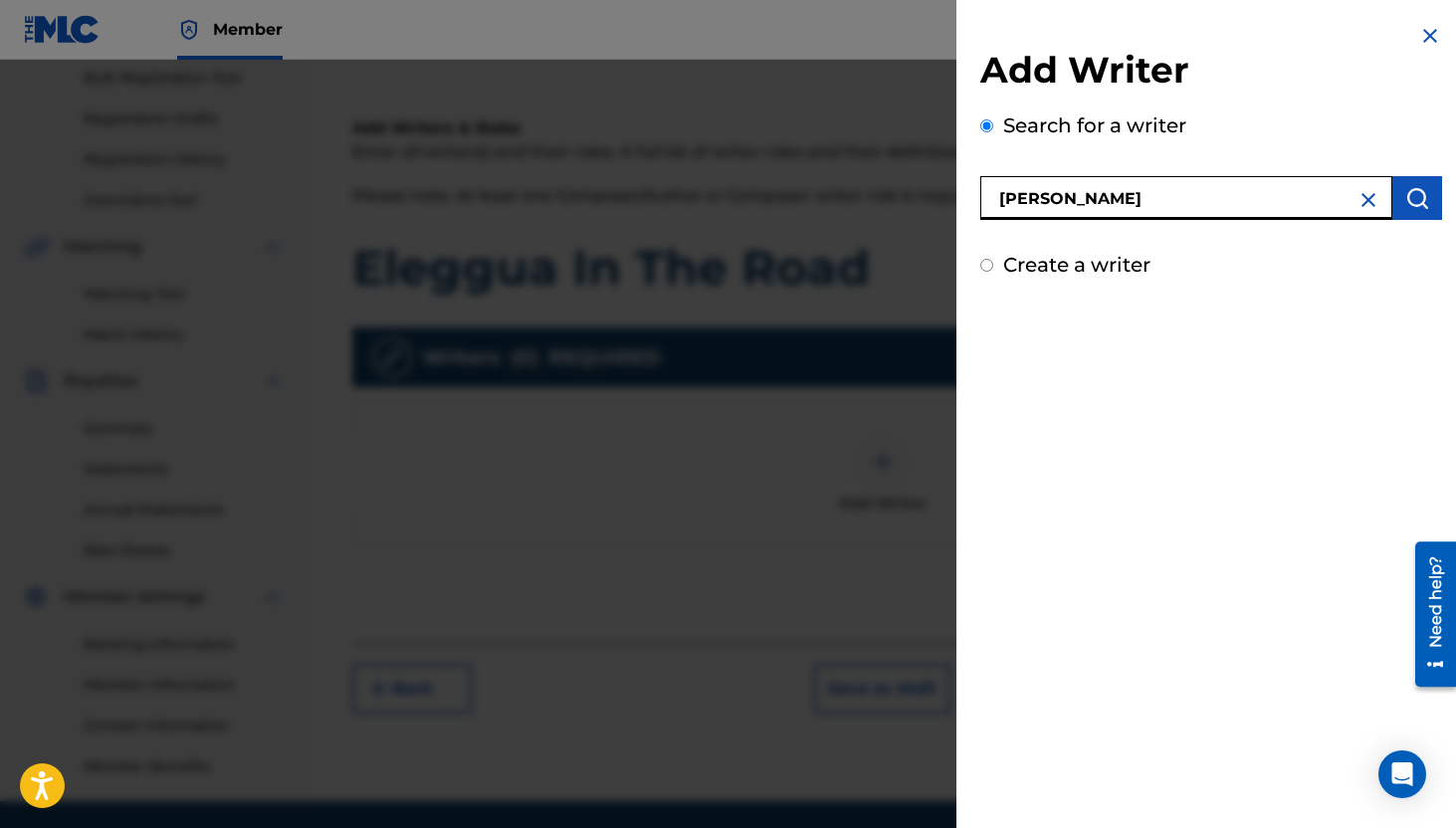 type on "[PERSON_NAME]" 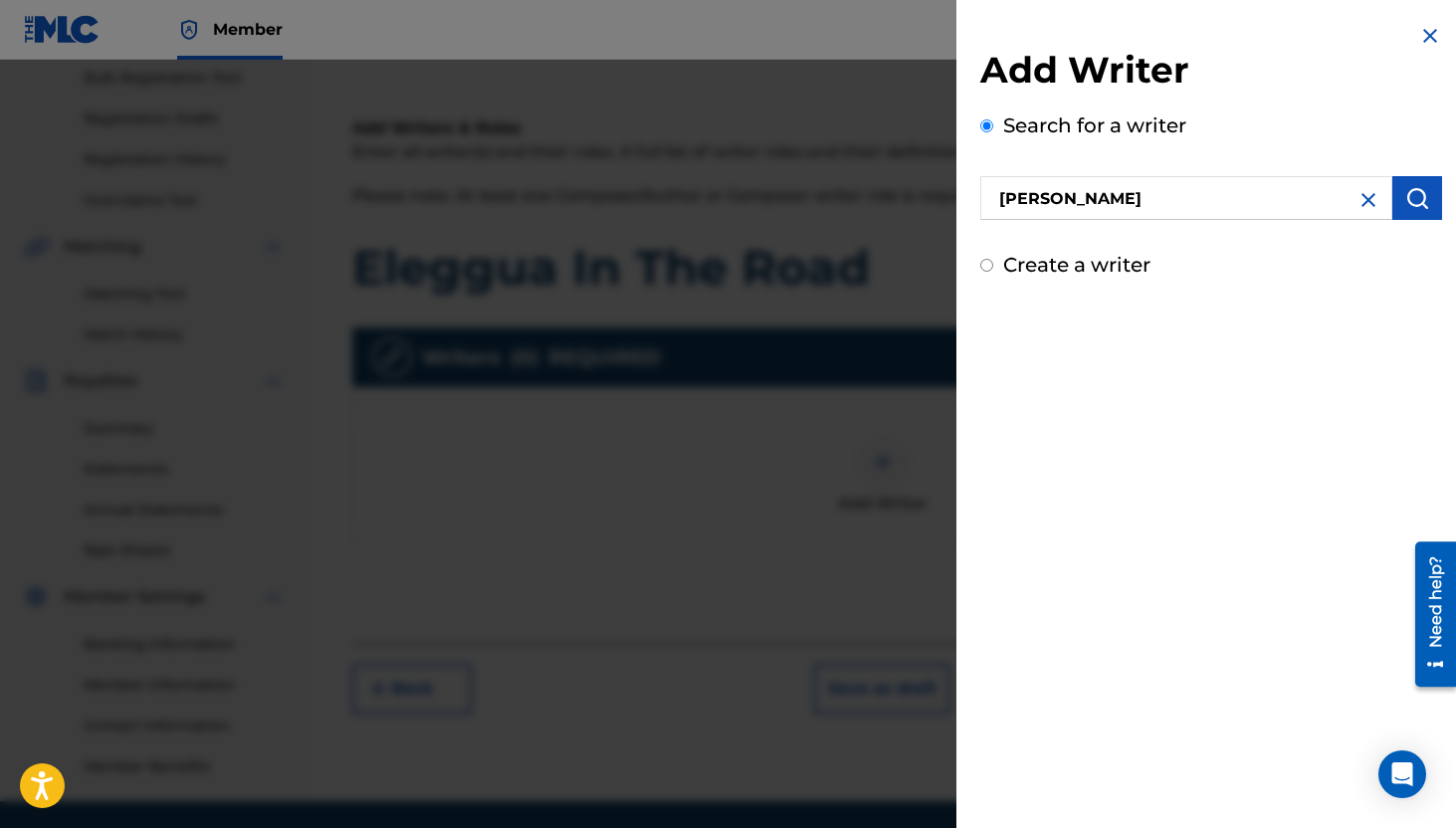 click at bounding box center (1417, 198) 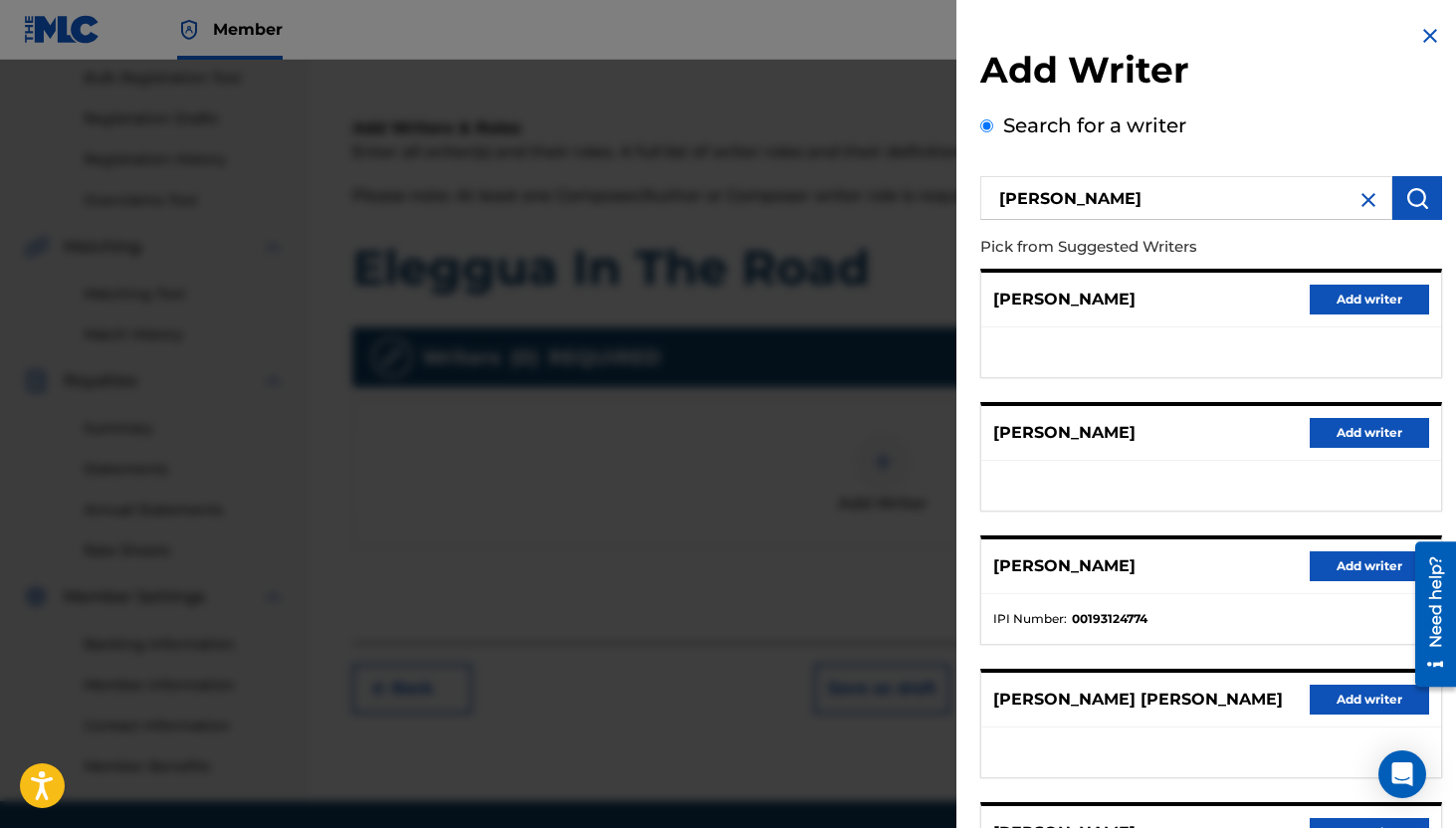 click on "Add writer" at bounding box center [1369, 566] 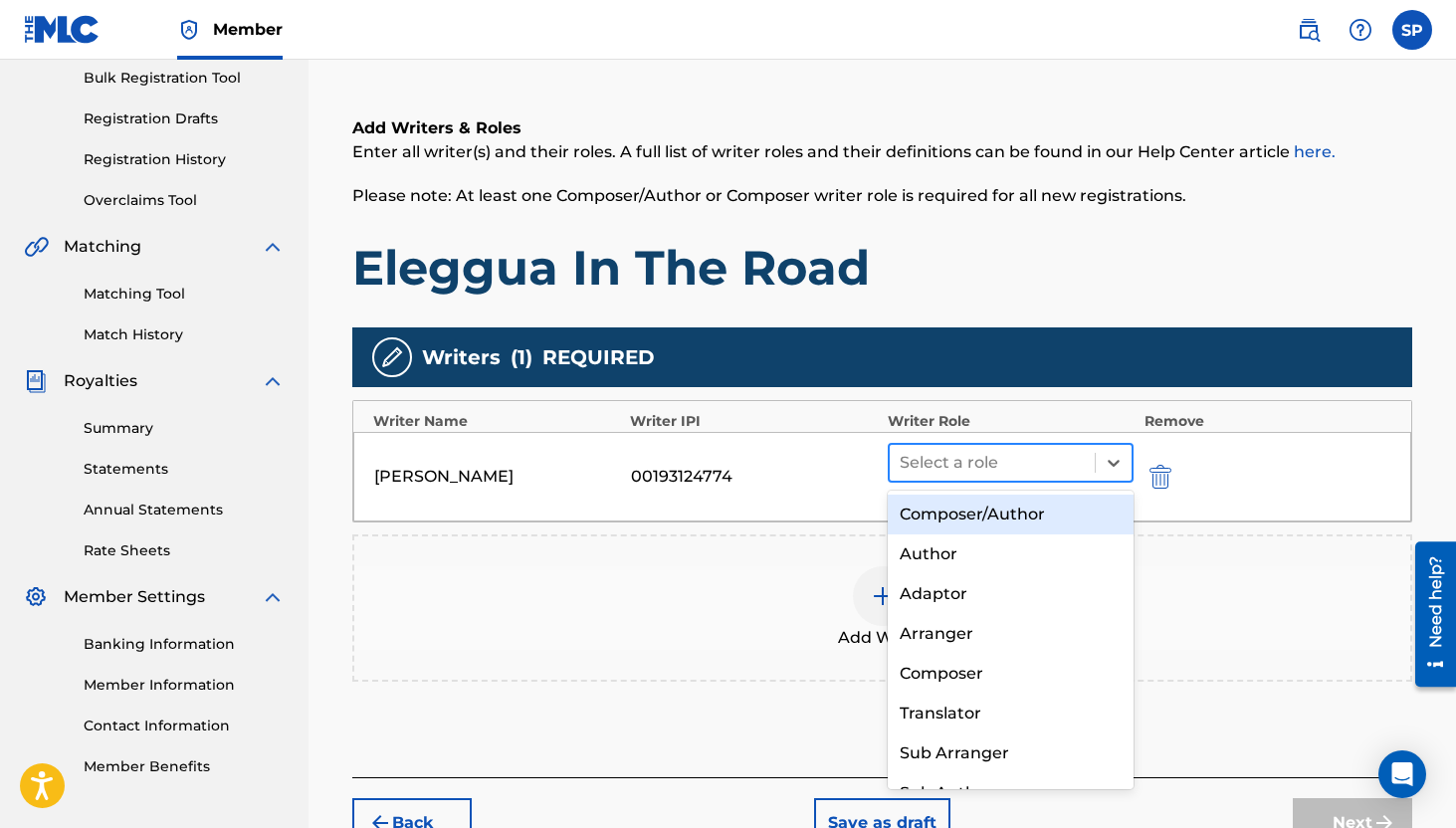 click at bounding box center [992, 463] 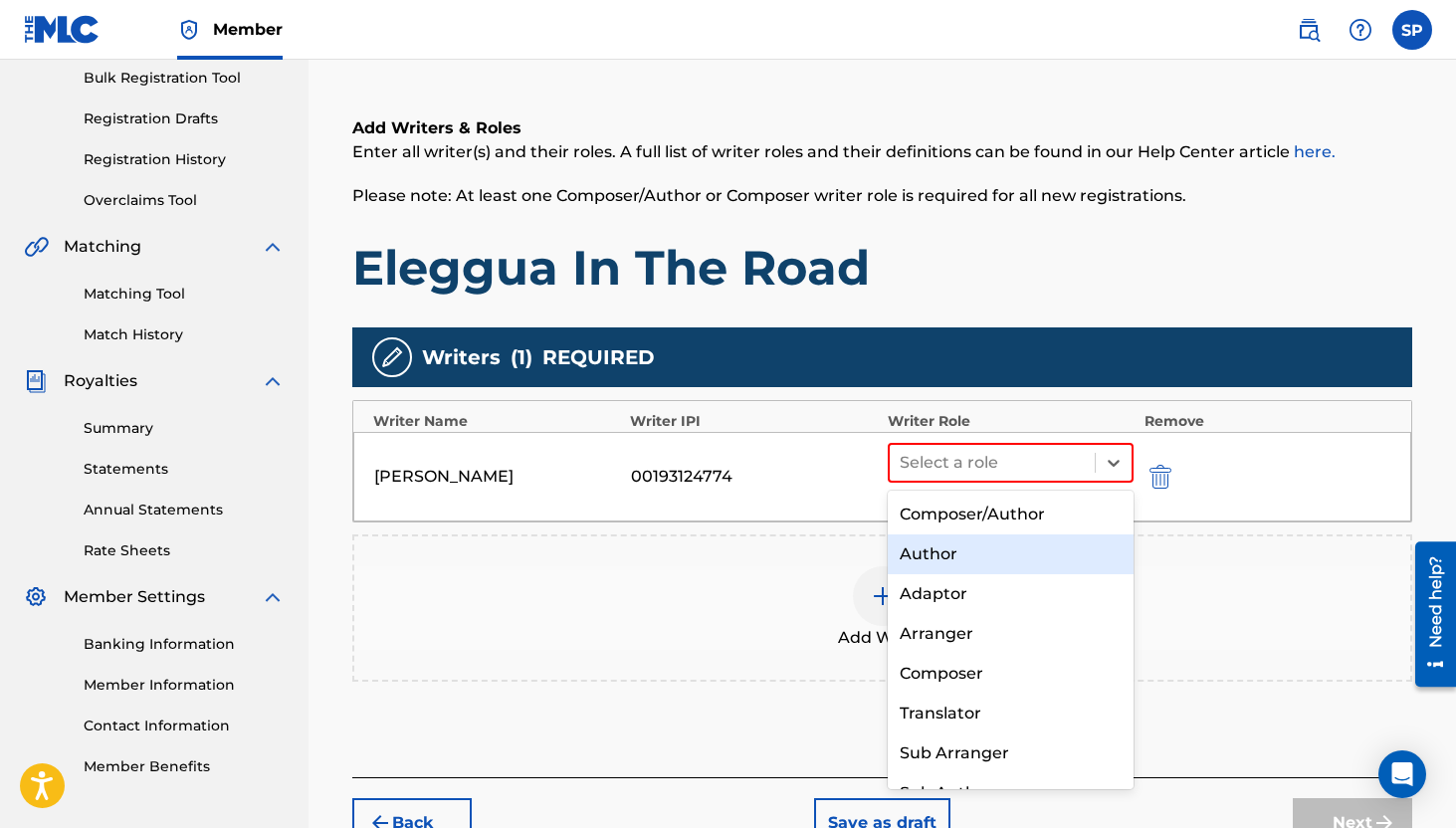 click on "Composer/Author" at bounding box center [1011, 515] 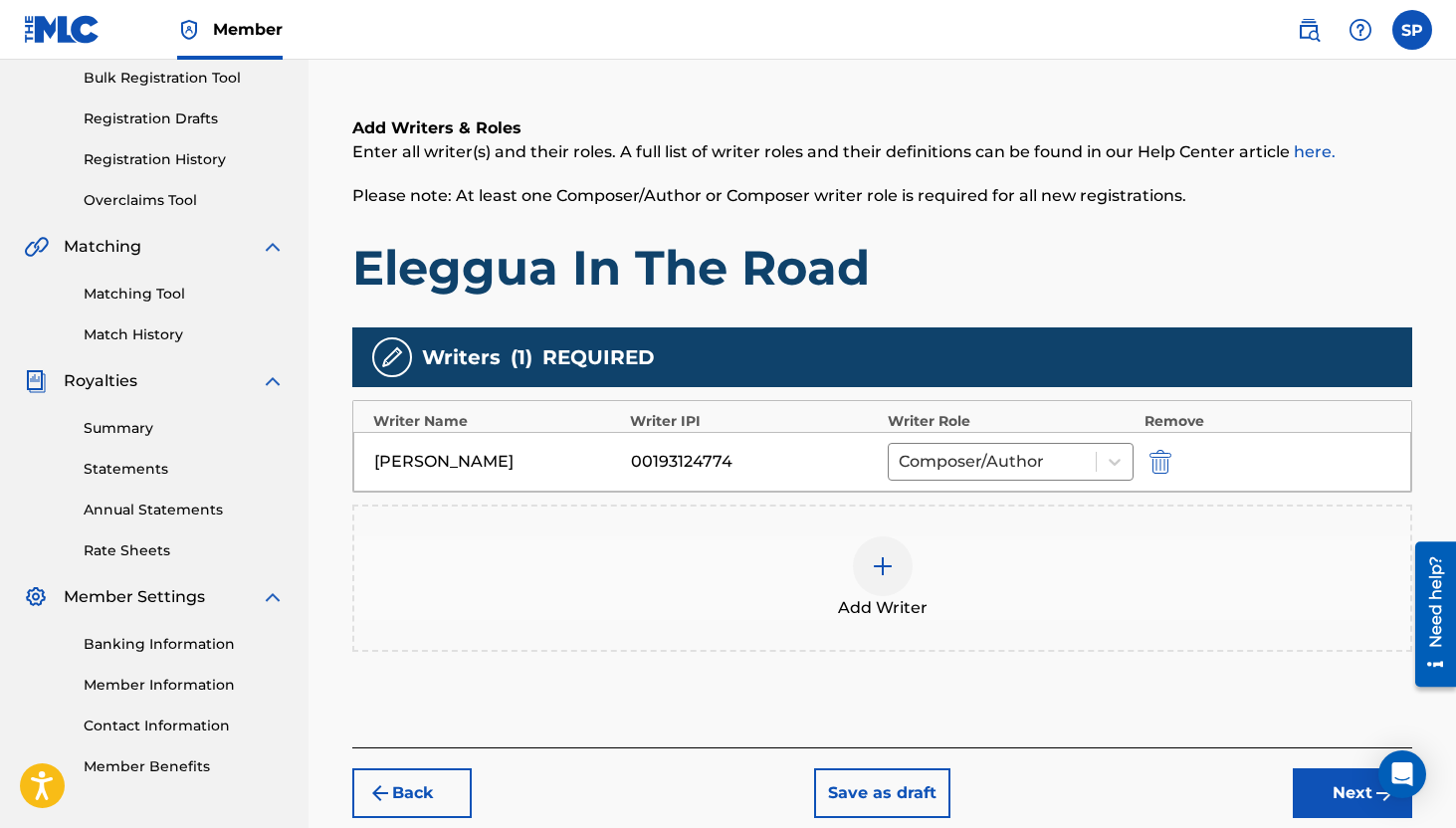 click on "Next" at bounding box center (1352, 793) 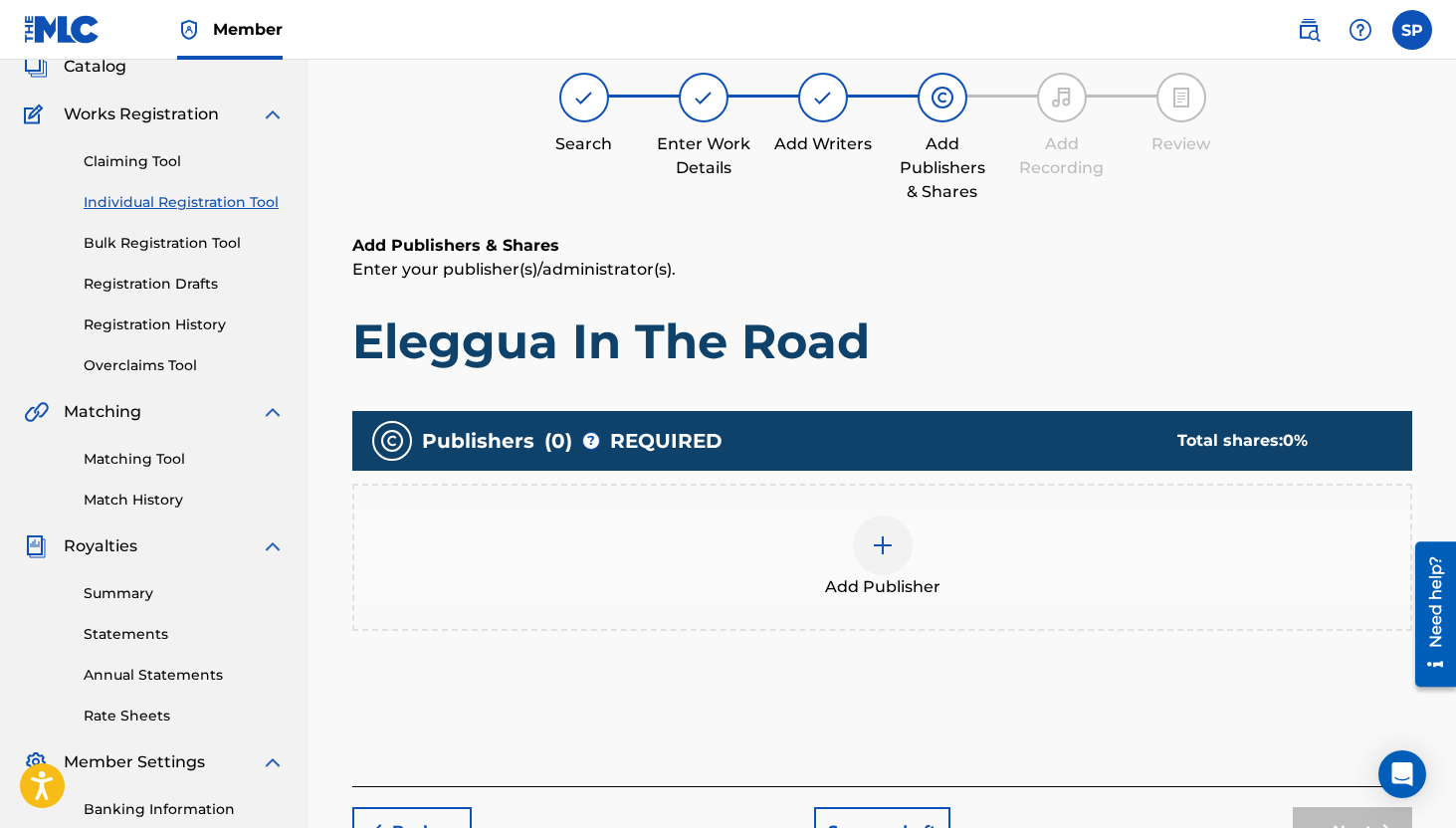 scroll, scrollTop: 90, scrollLeft: 0, axis: vertical 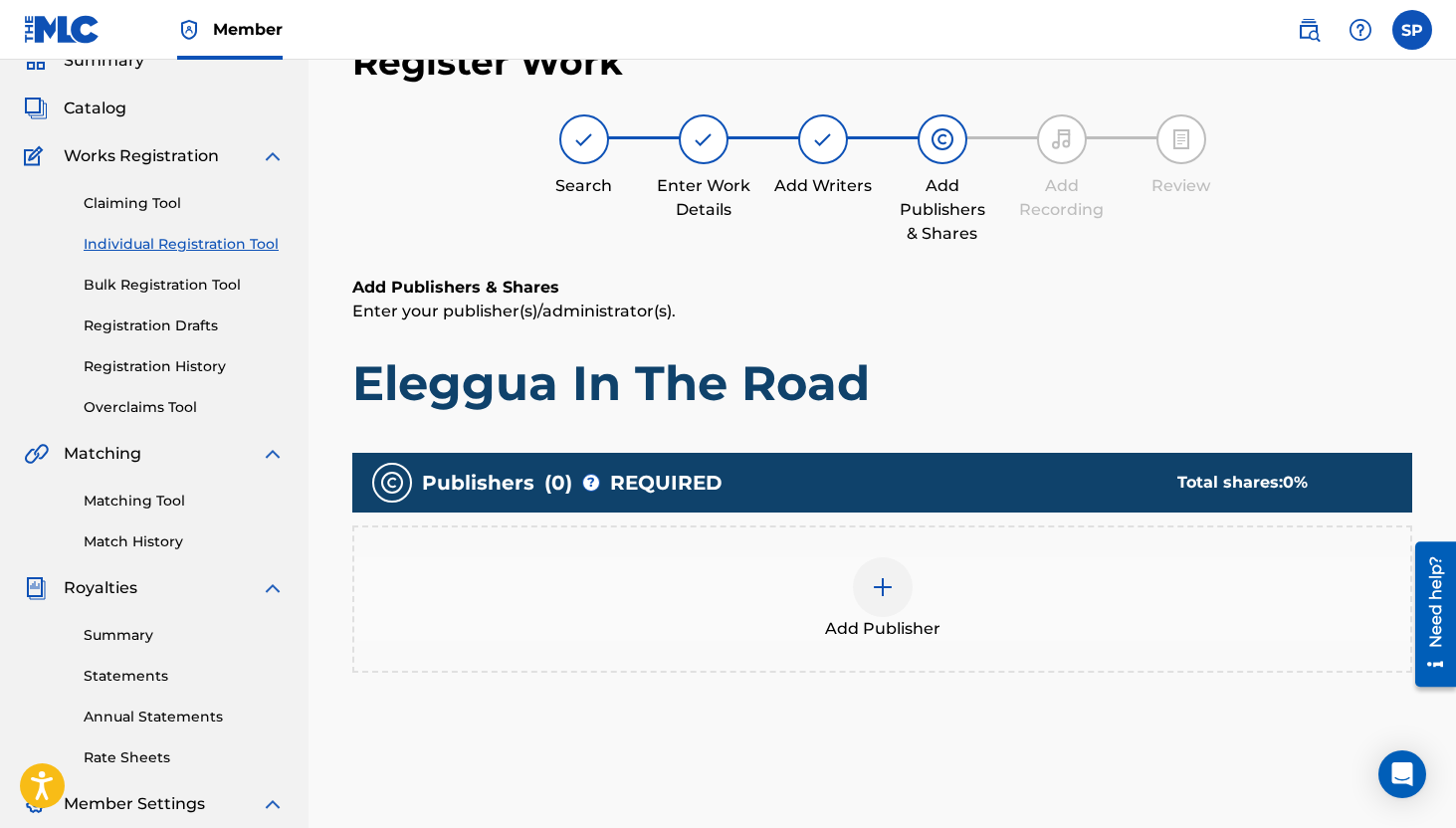 click at bounding box center (883, 587) 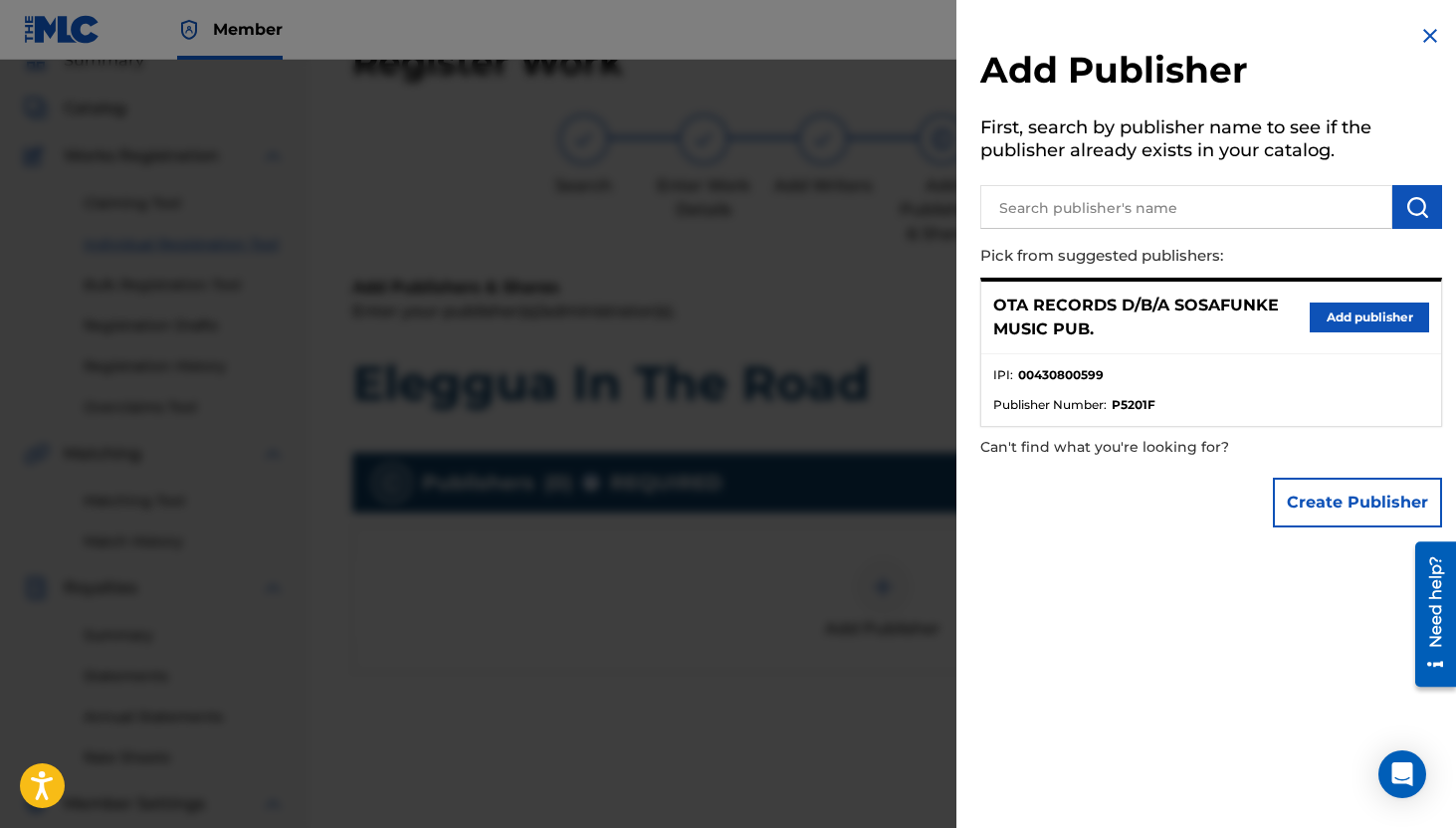 click on "OTA RECORDS D/B/A SOSAFUNKE MUSIC PUB. Add publisher" at bounding box center [1211, 317] 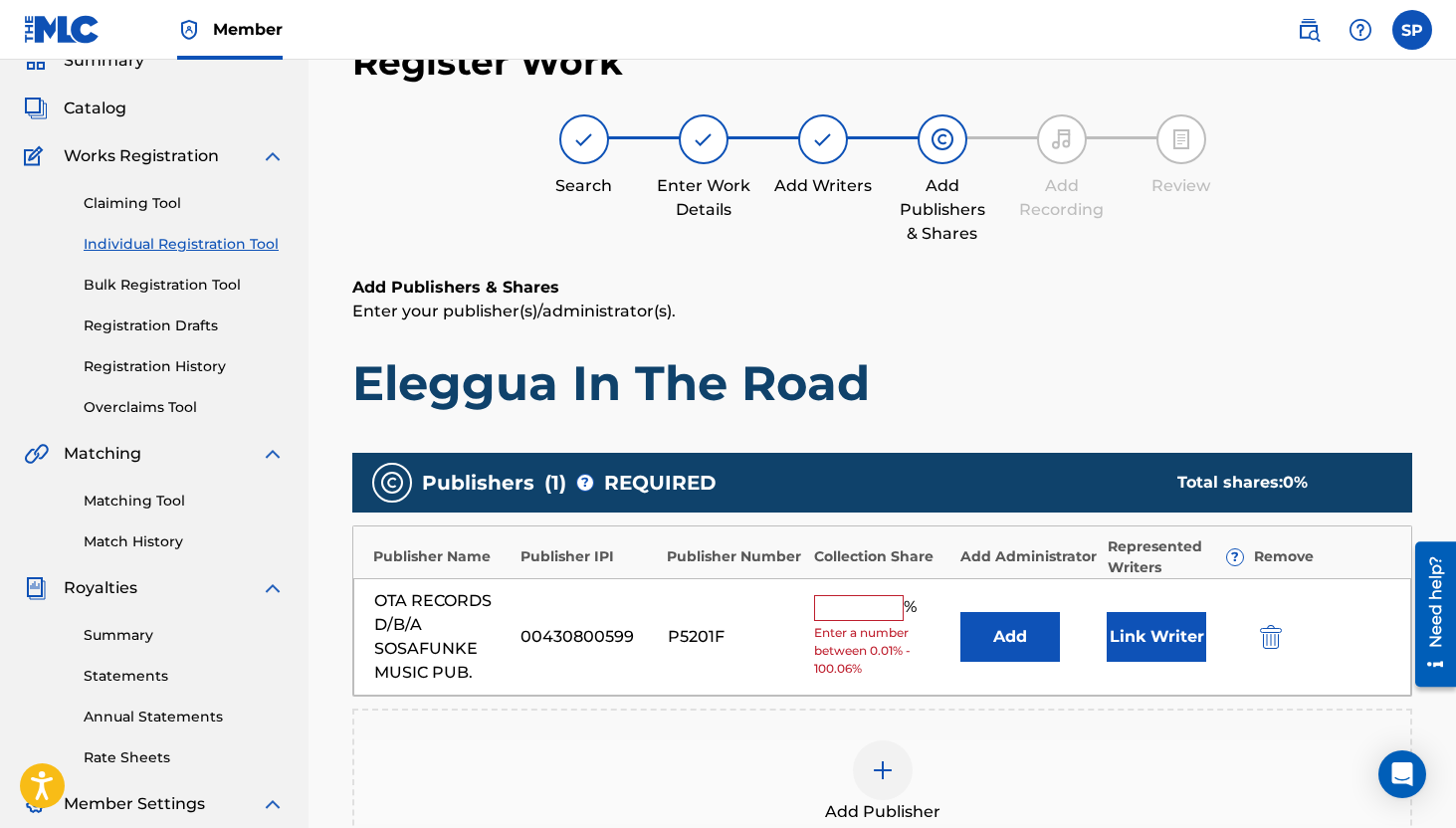 click at bounding box center [859, 608] 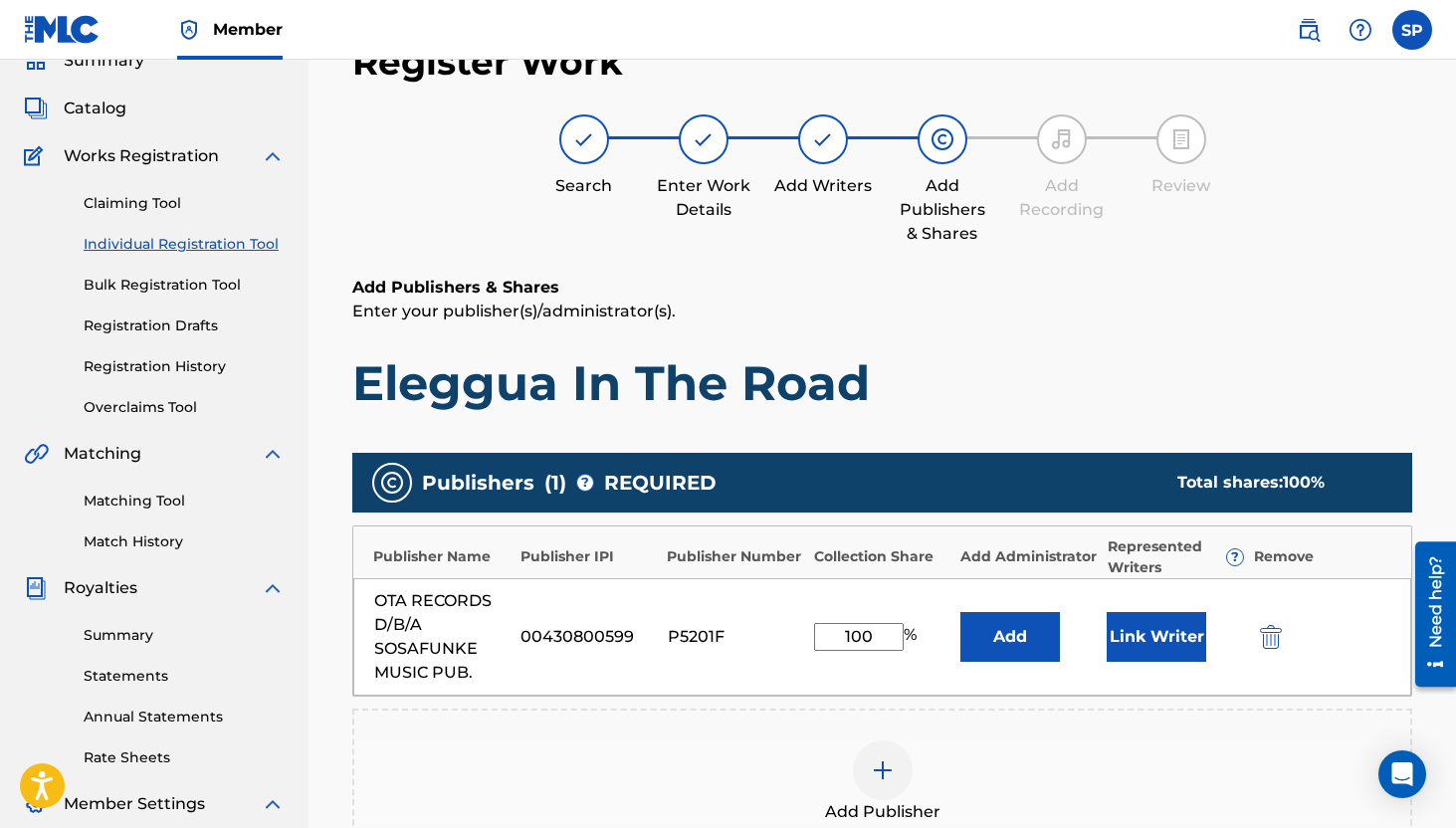 click on "Link Writer" at bounding box center [1156, 637] 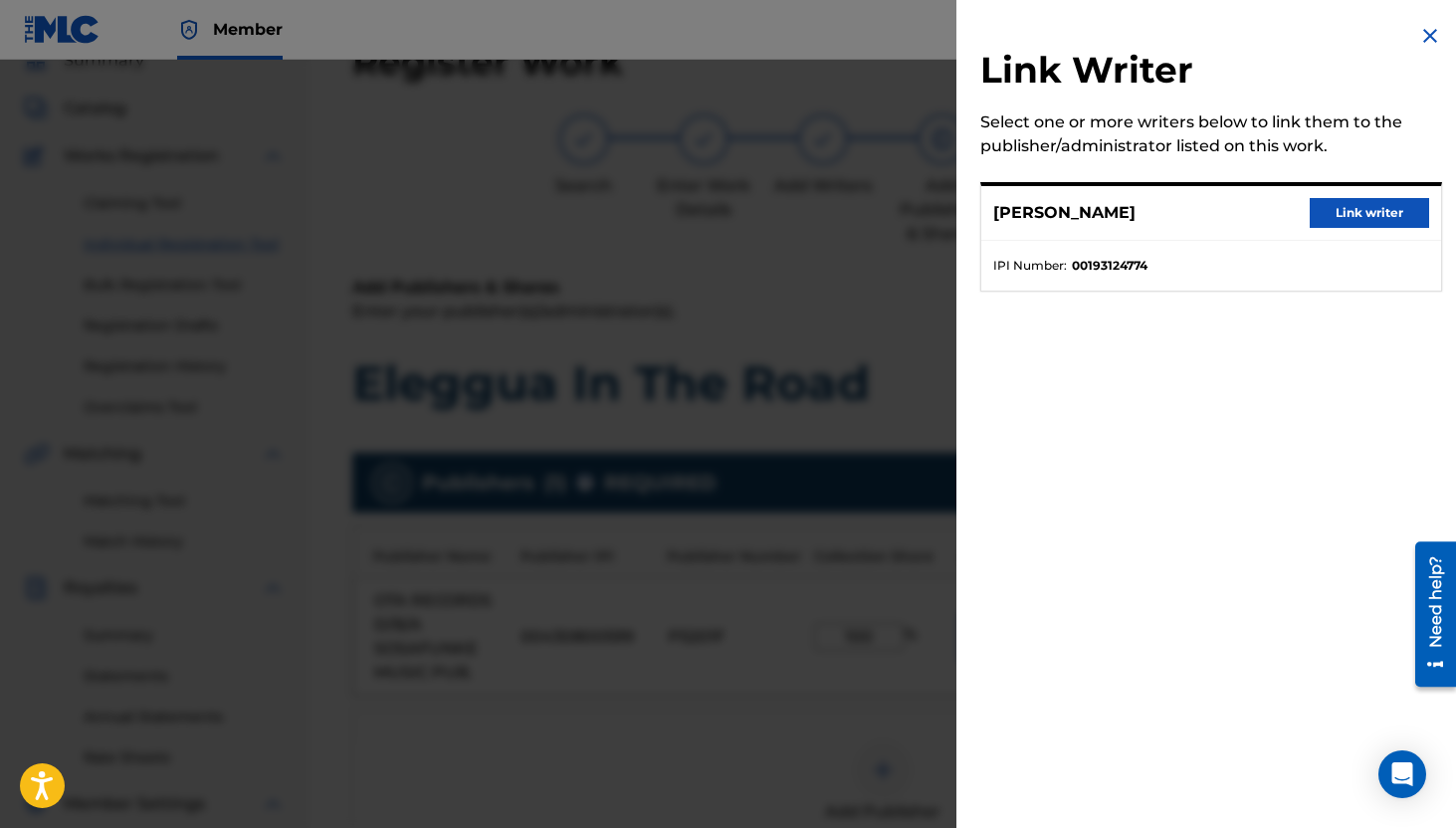 click on "Link writer" at bounding box center (1369, 213) 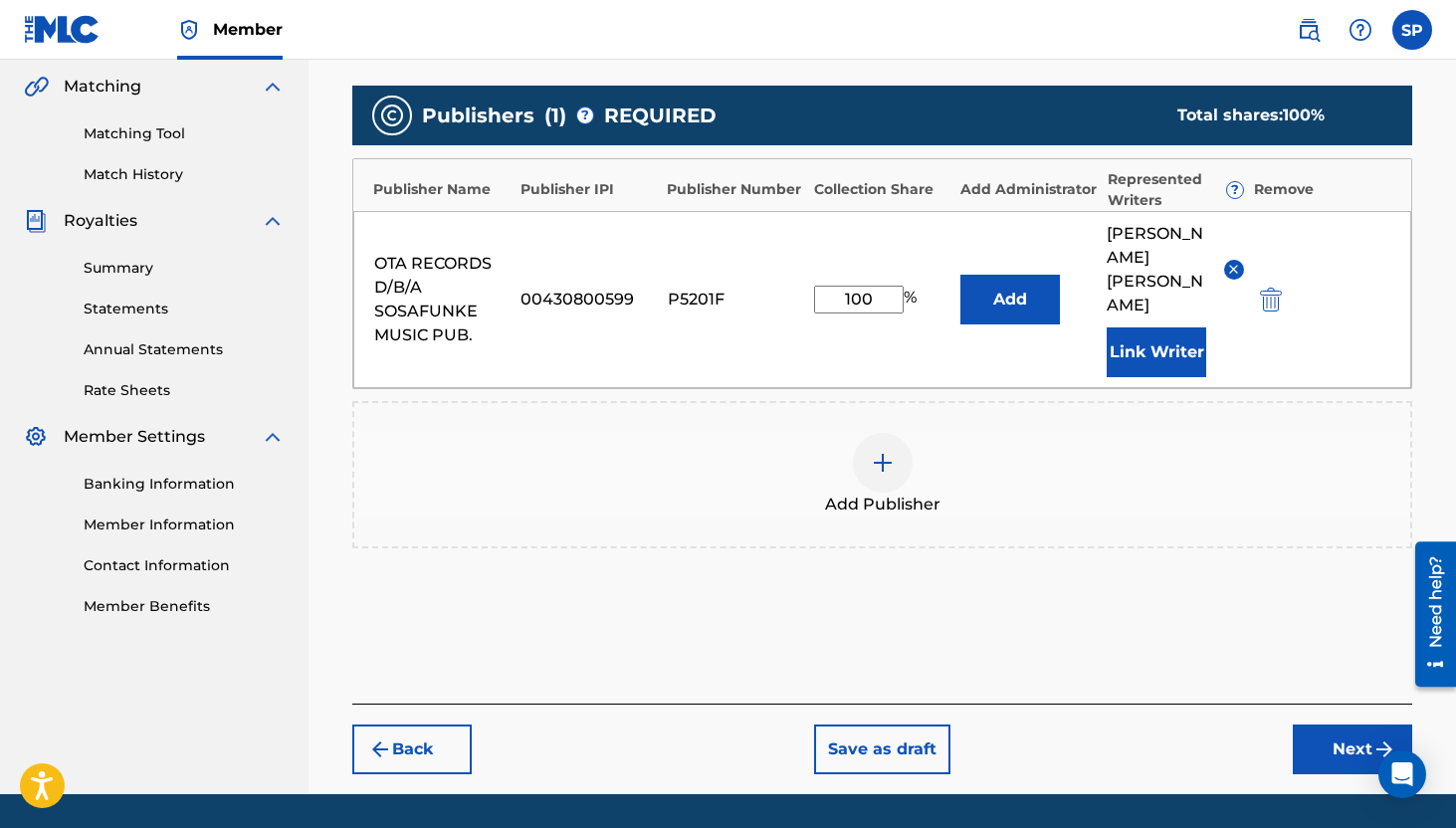 click on "Next" at bounding box center [1352, 749] 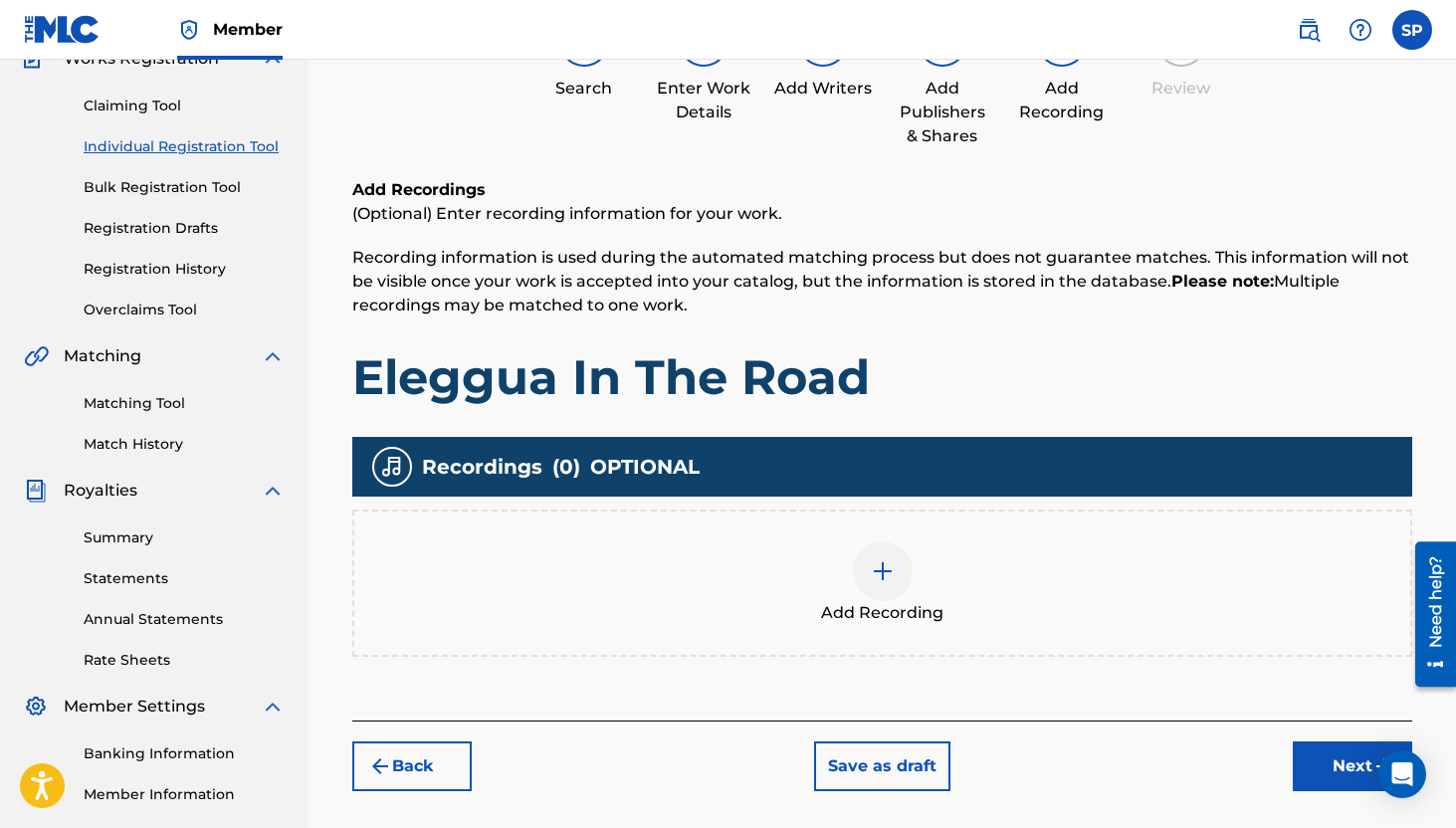 click on "Next" at bounding box center (1352, 766) 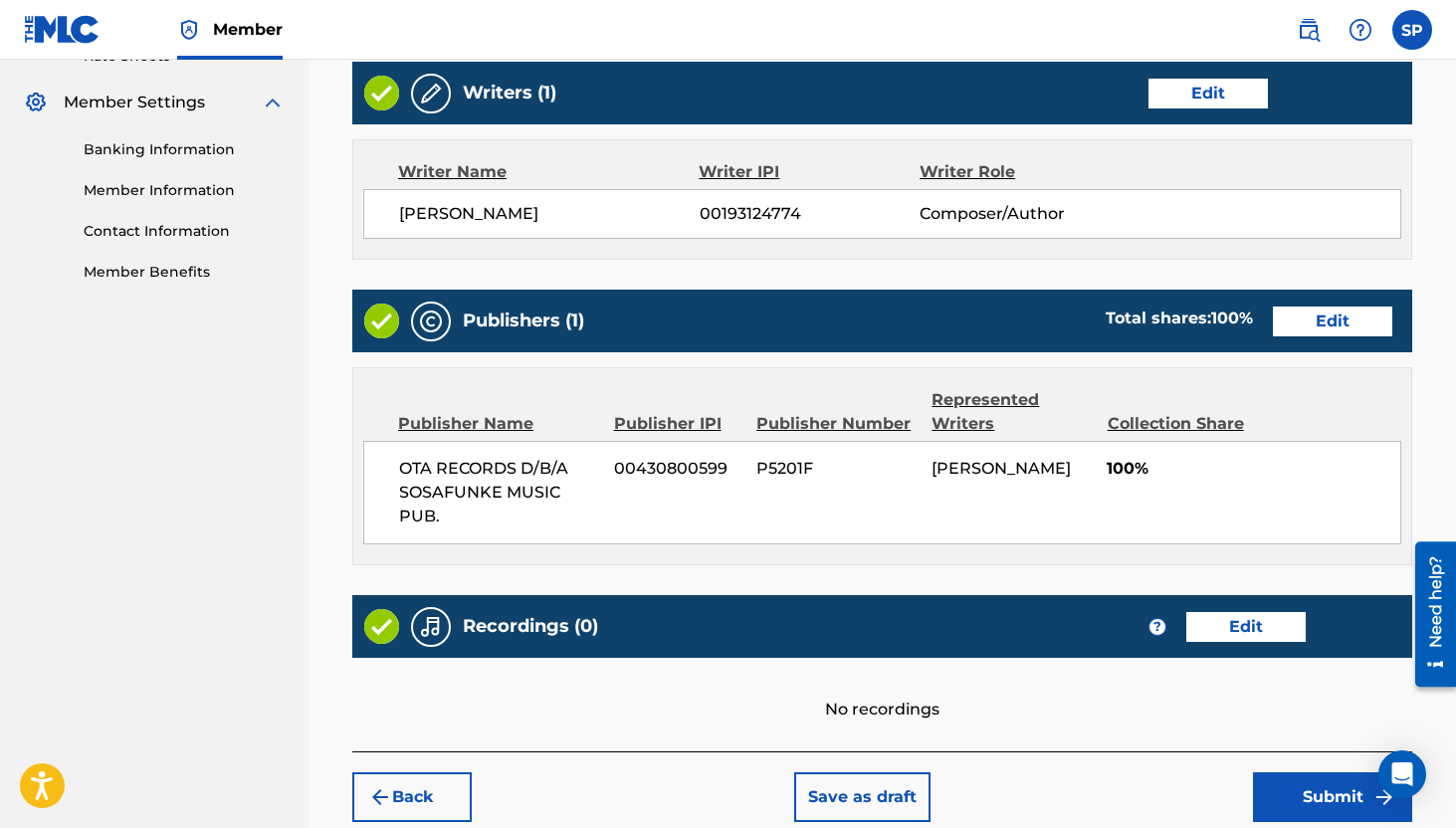 scroll, scrollTop: 900, scrollLeft: 0, axis: vertical 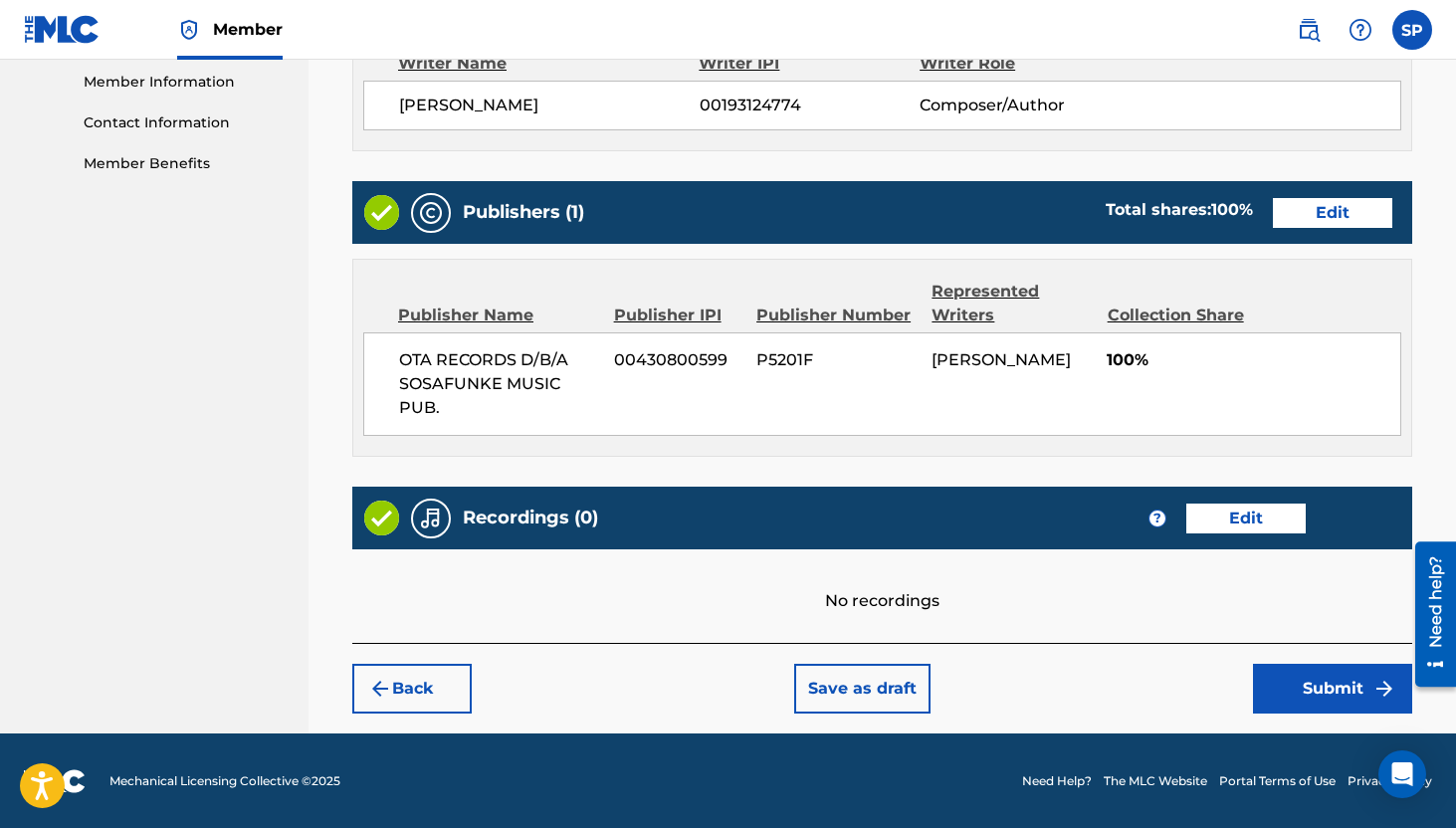 click on "Submit" at bounding box center (1333, 689) 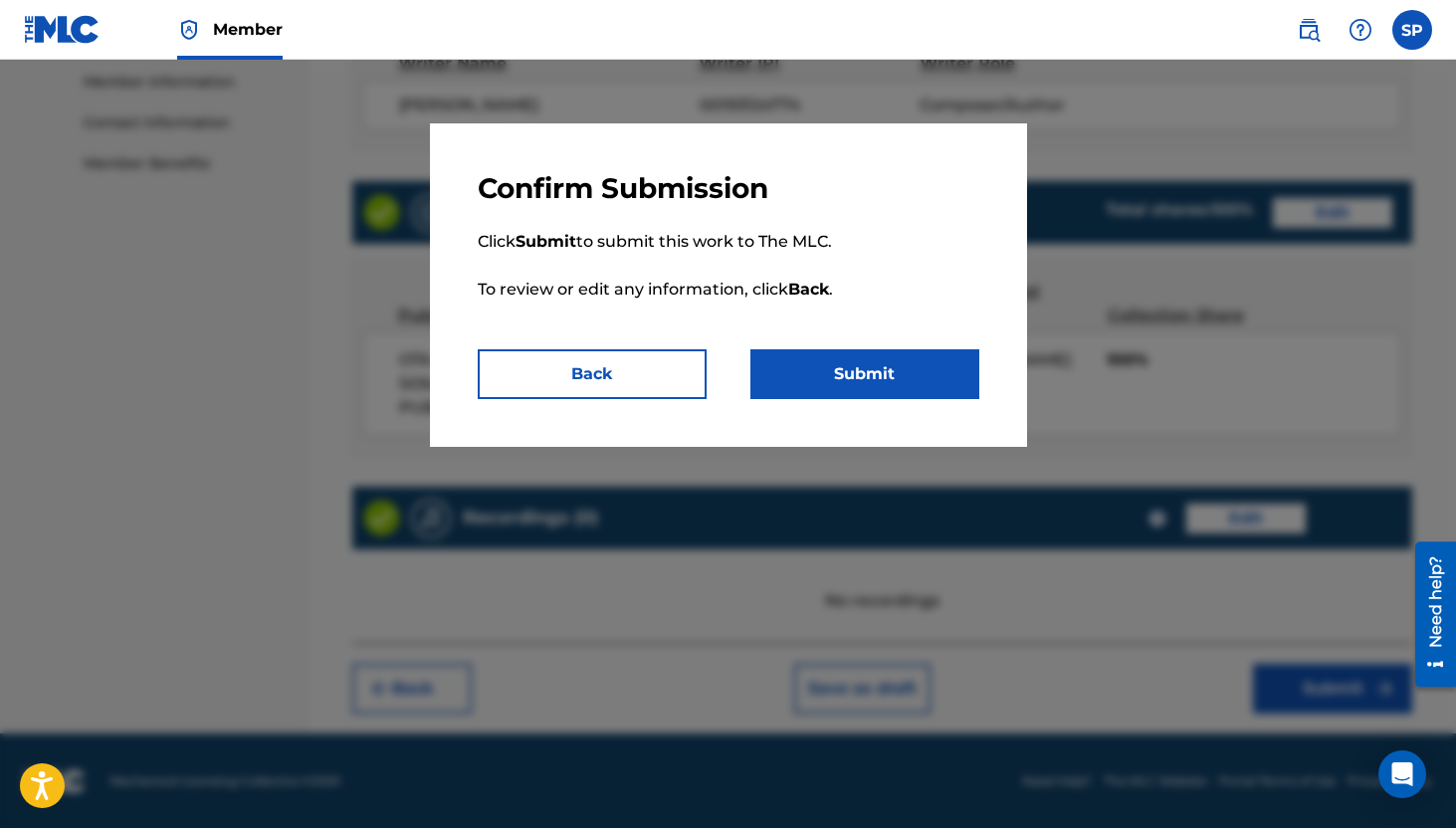 click on "Submit" at bounding box center [865, 374] 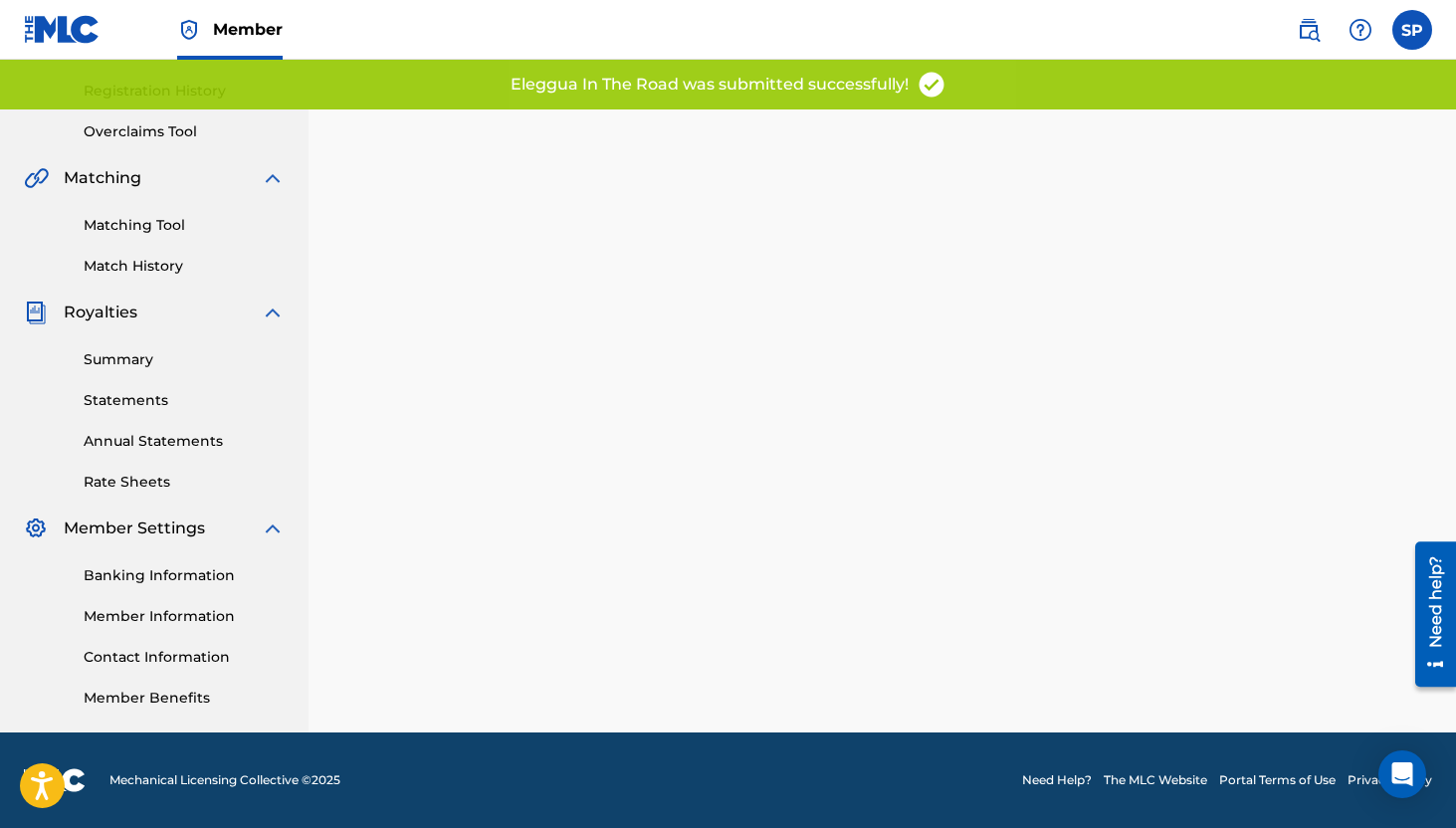 scroll, scrollTop: 0, scrollLeft: 0, axis: both 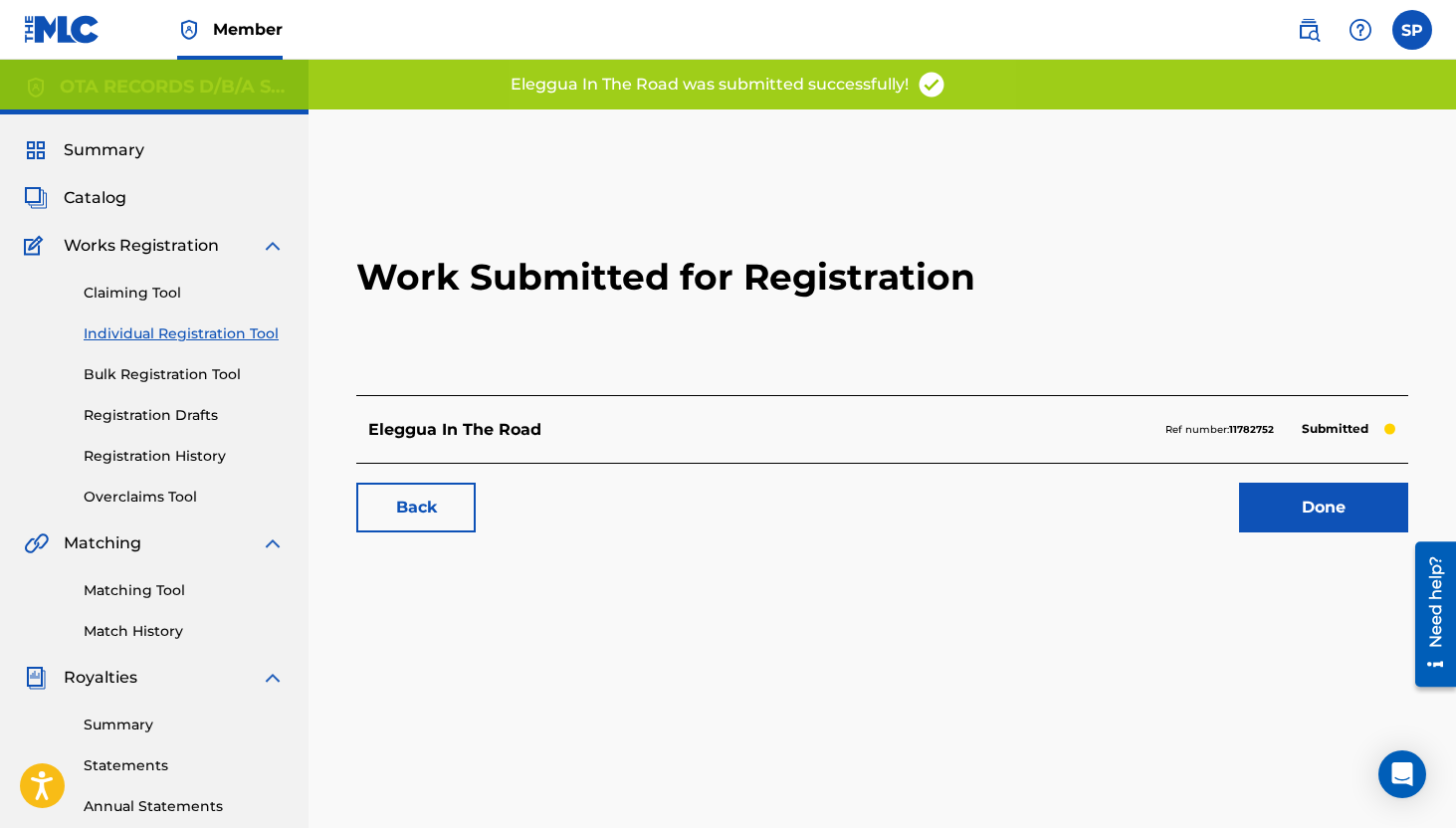 click on "Individual Registration Tool" at bounding box center [184, 333] 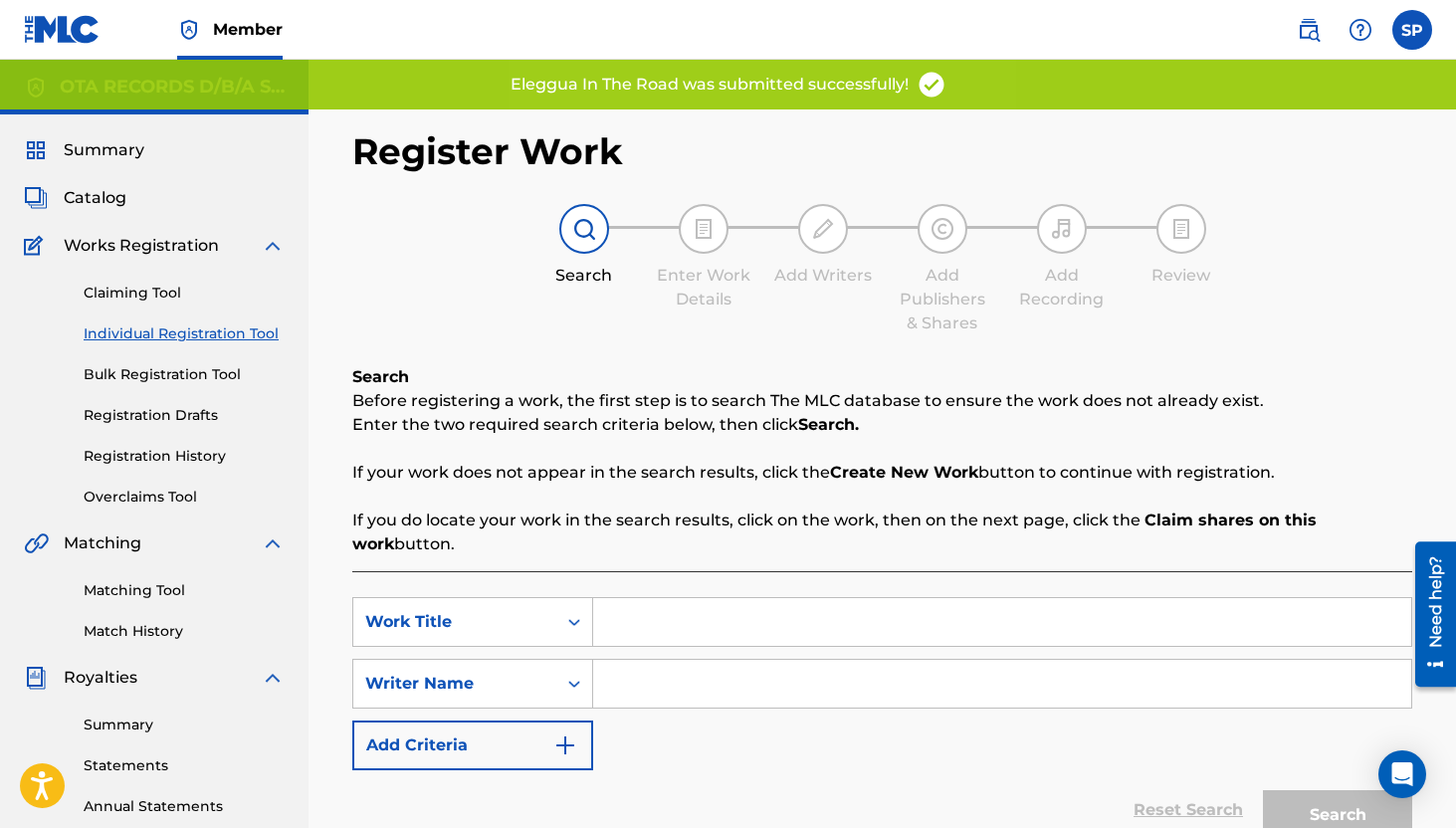 click at bounding box center [1002, 622] 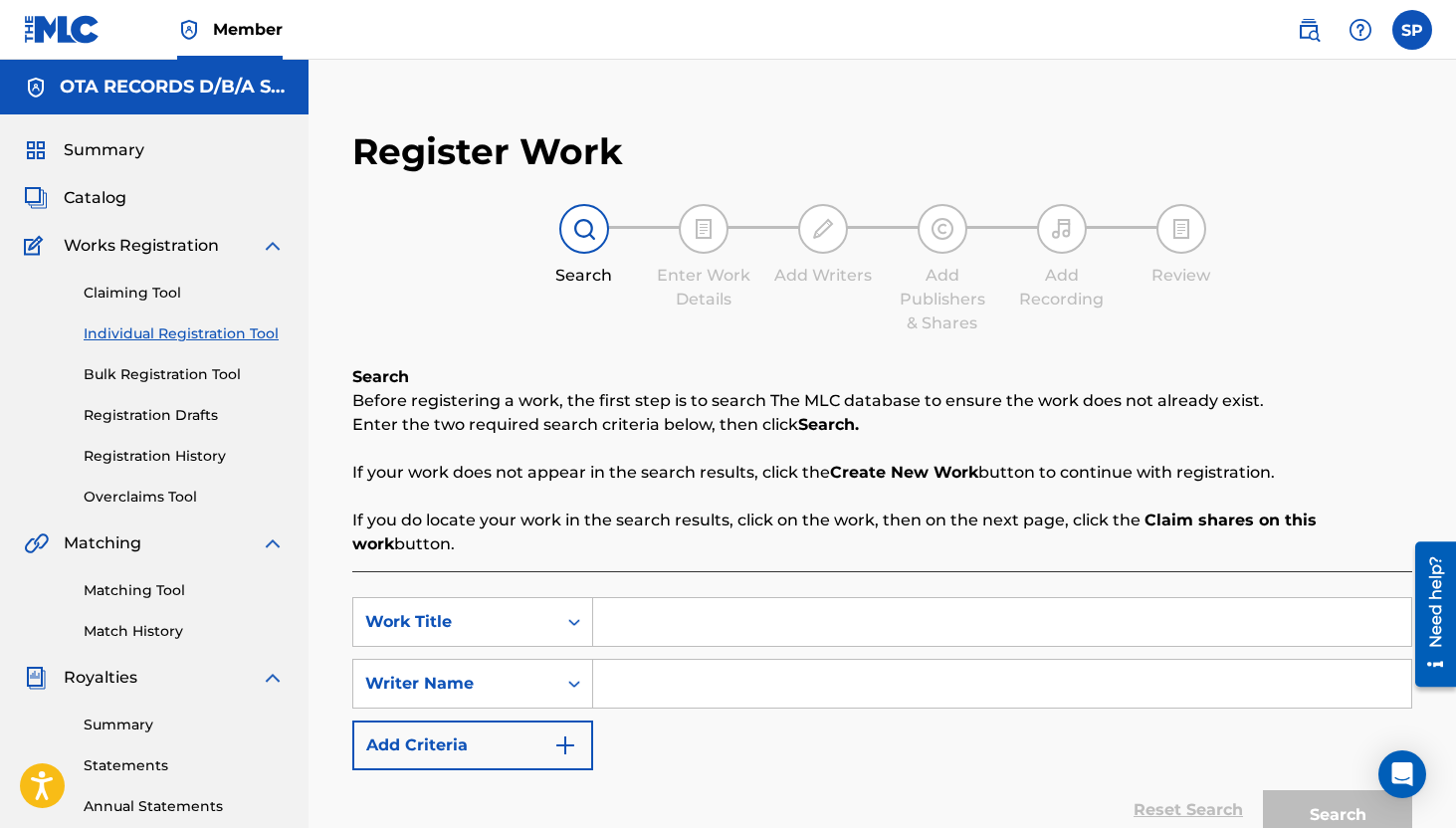 paste on "El Alba" 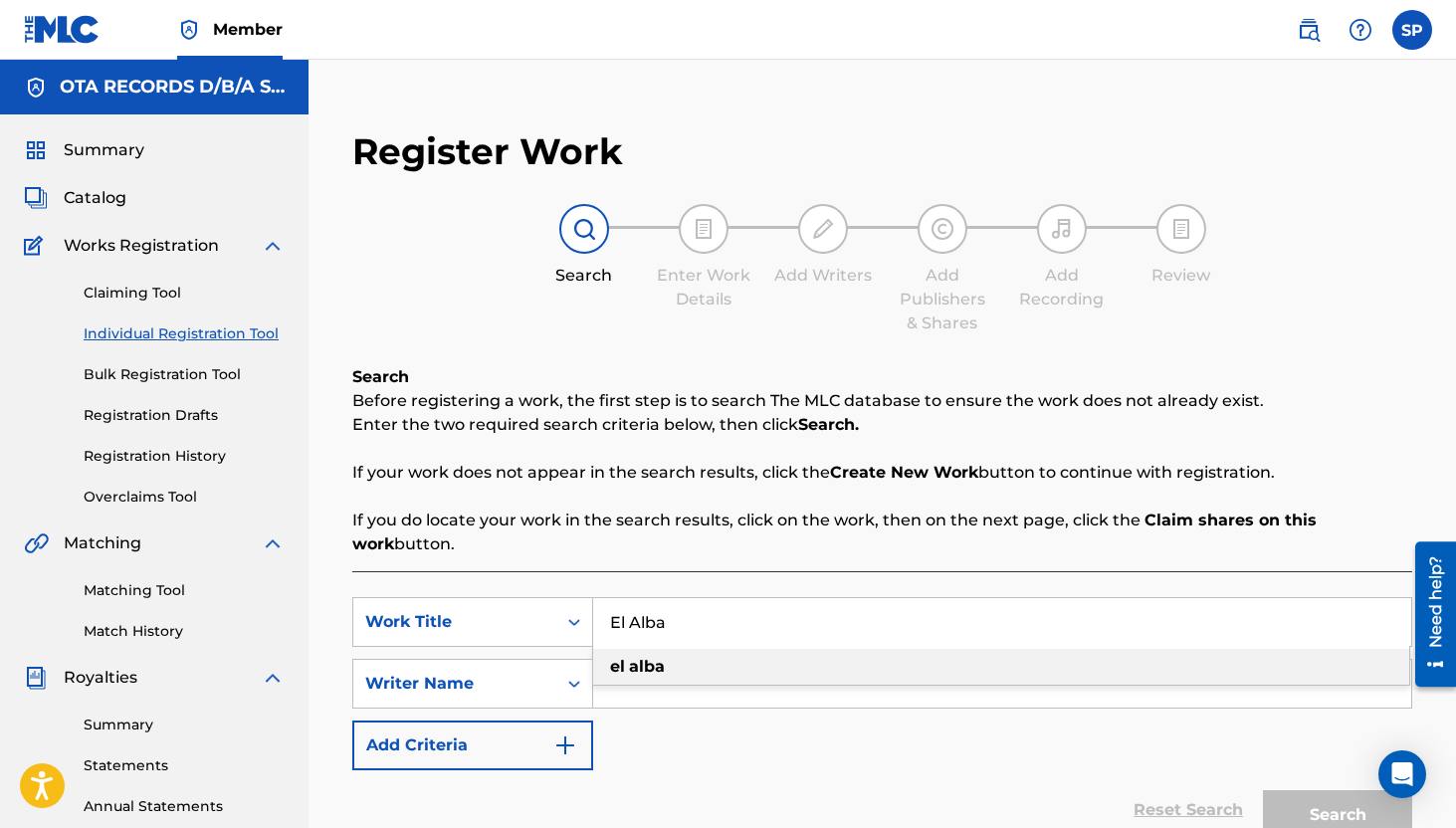 click on "el   alba" at bounding box center [1001, 667] 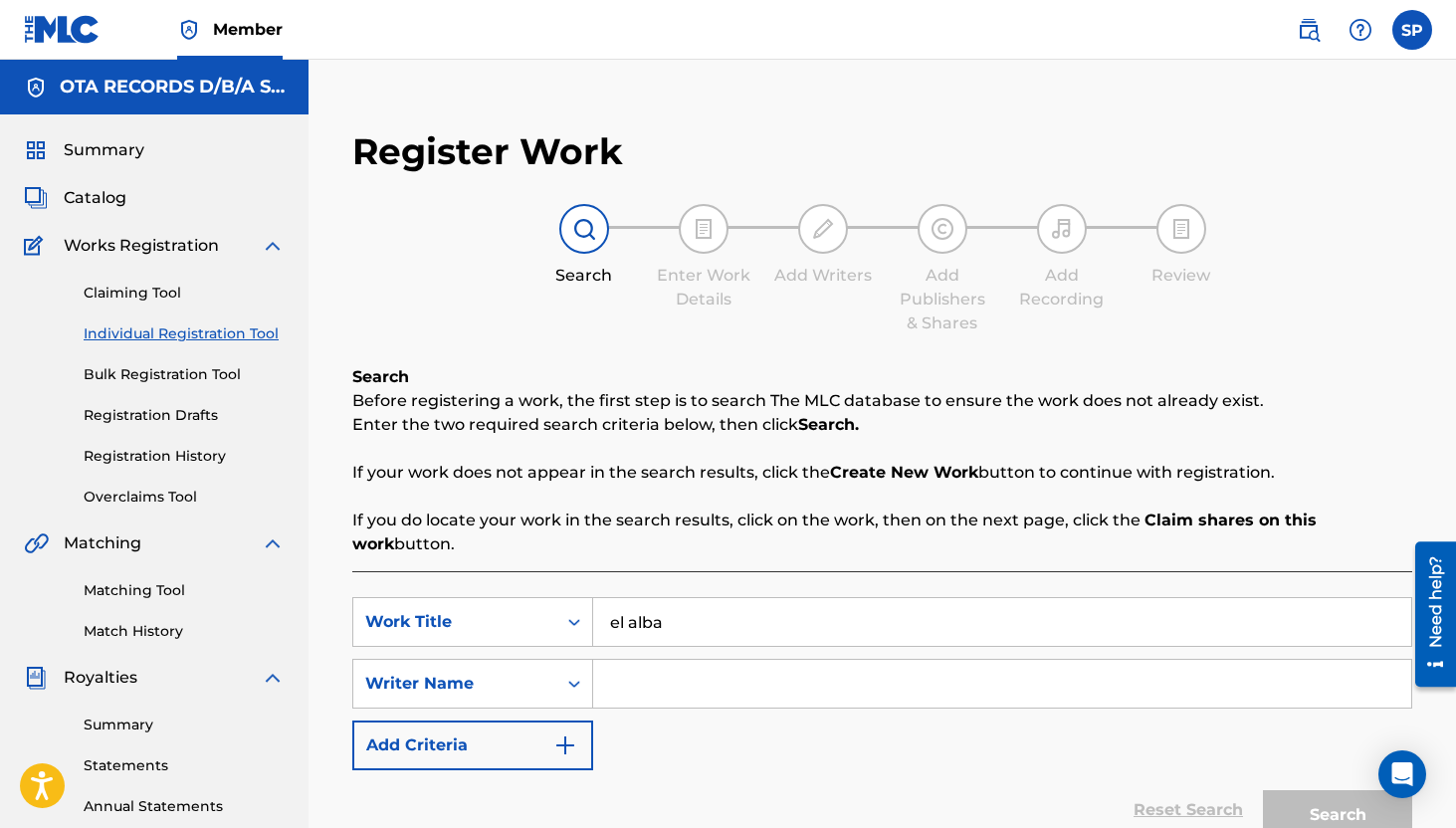 scroll, scrollTop: 51, scrollLeft: 0, axis: vertical 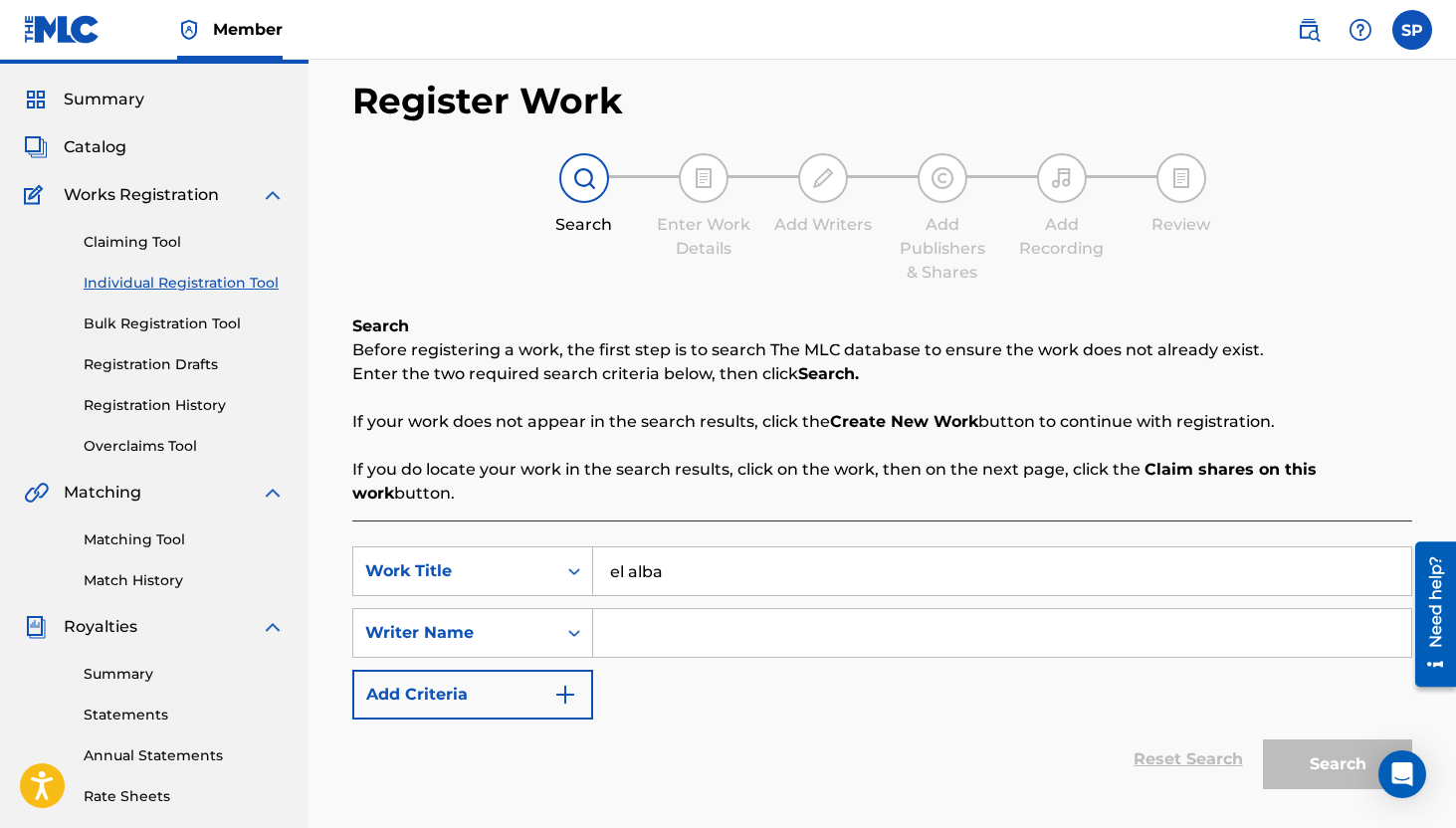 click on "SearchWithCriteria42df0f62-edad-4584-a133-60c9eb18edc0 Work Title el alba SearchWithCriteria54939e3f-0abb-4ba9-ba47-072f866a38fa Writer Name Add Criteria" at bounding box center (882, 633) 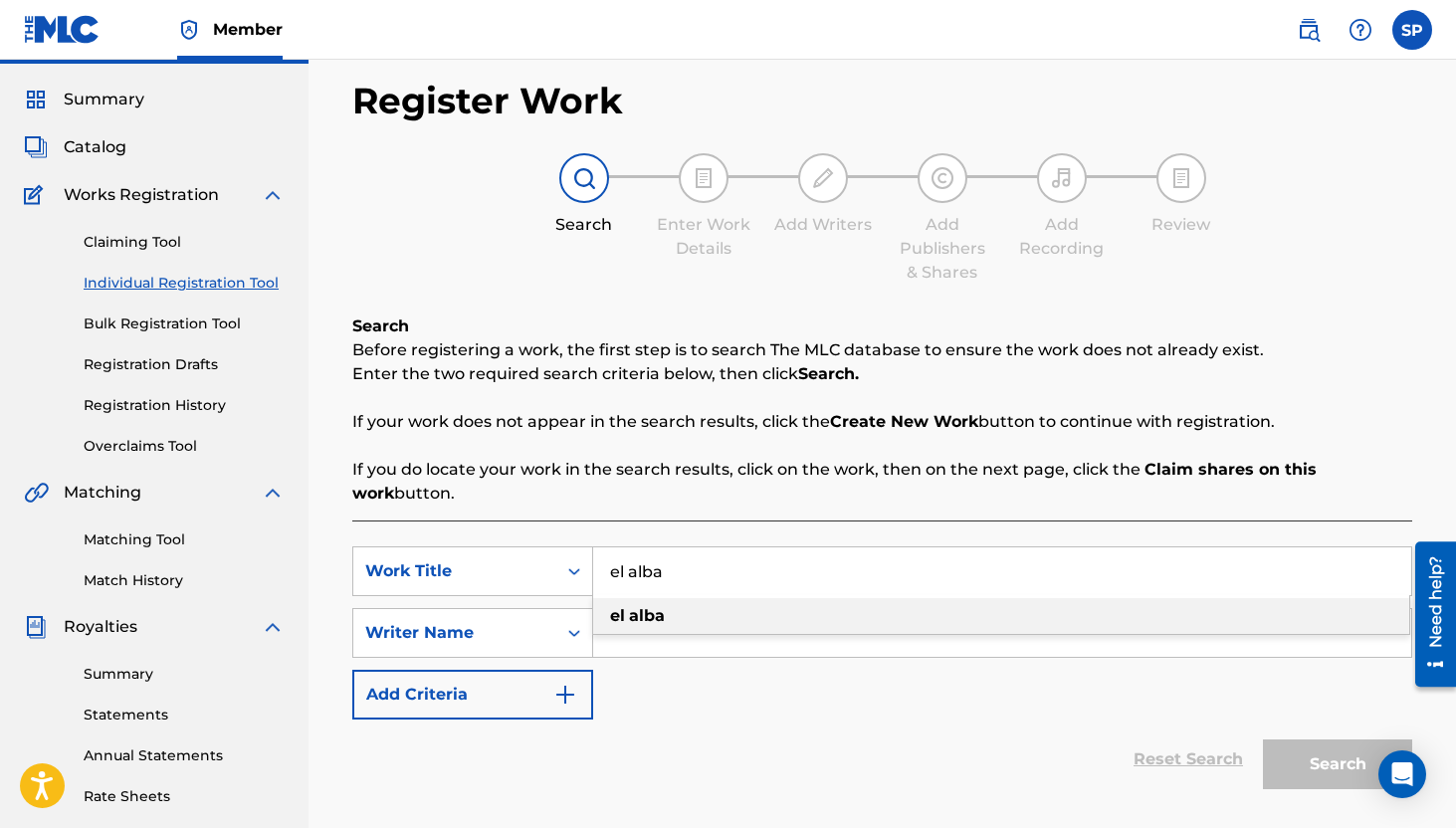 click on "el alba" at bounding box center (1002, 571) 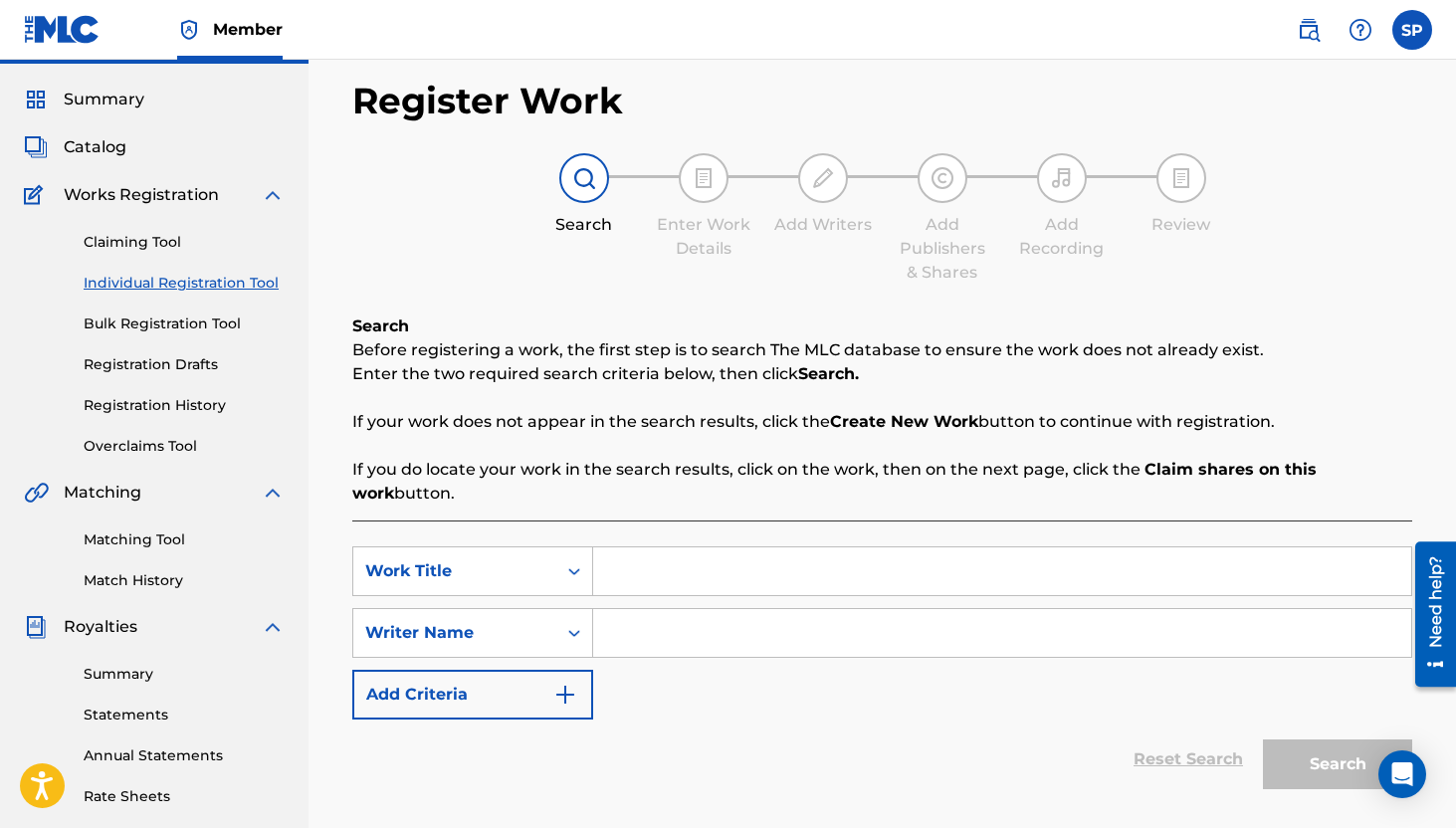 paste on "El Aliento" 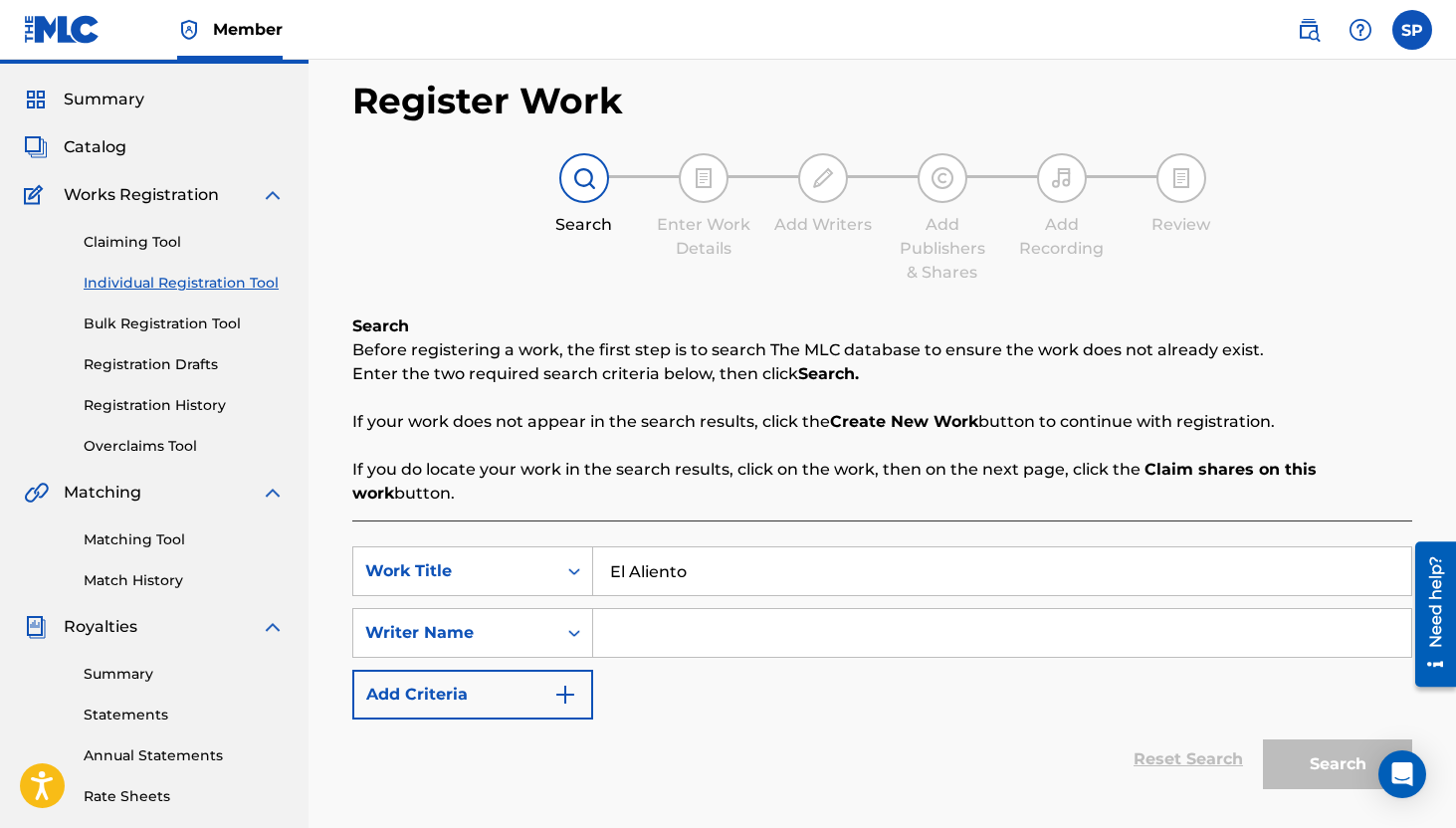 type on "El Aliento" 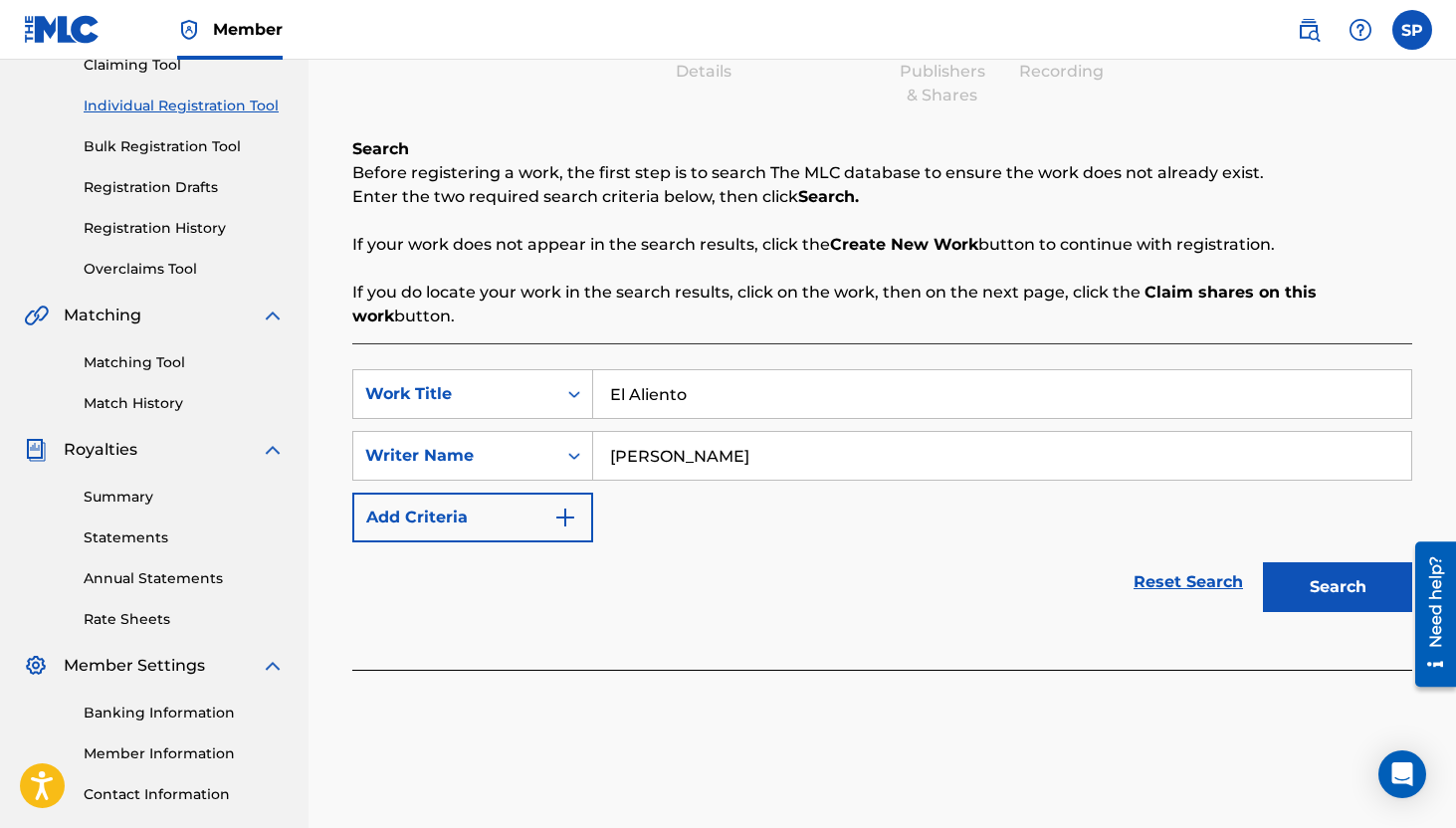 scroll, scrollTop: 266, scrollLeft: 0, axis: vertical 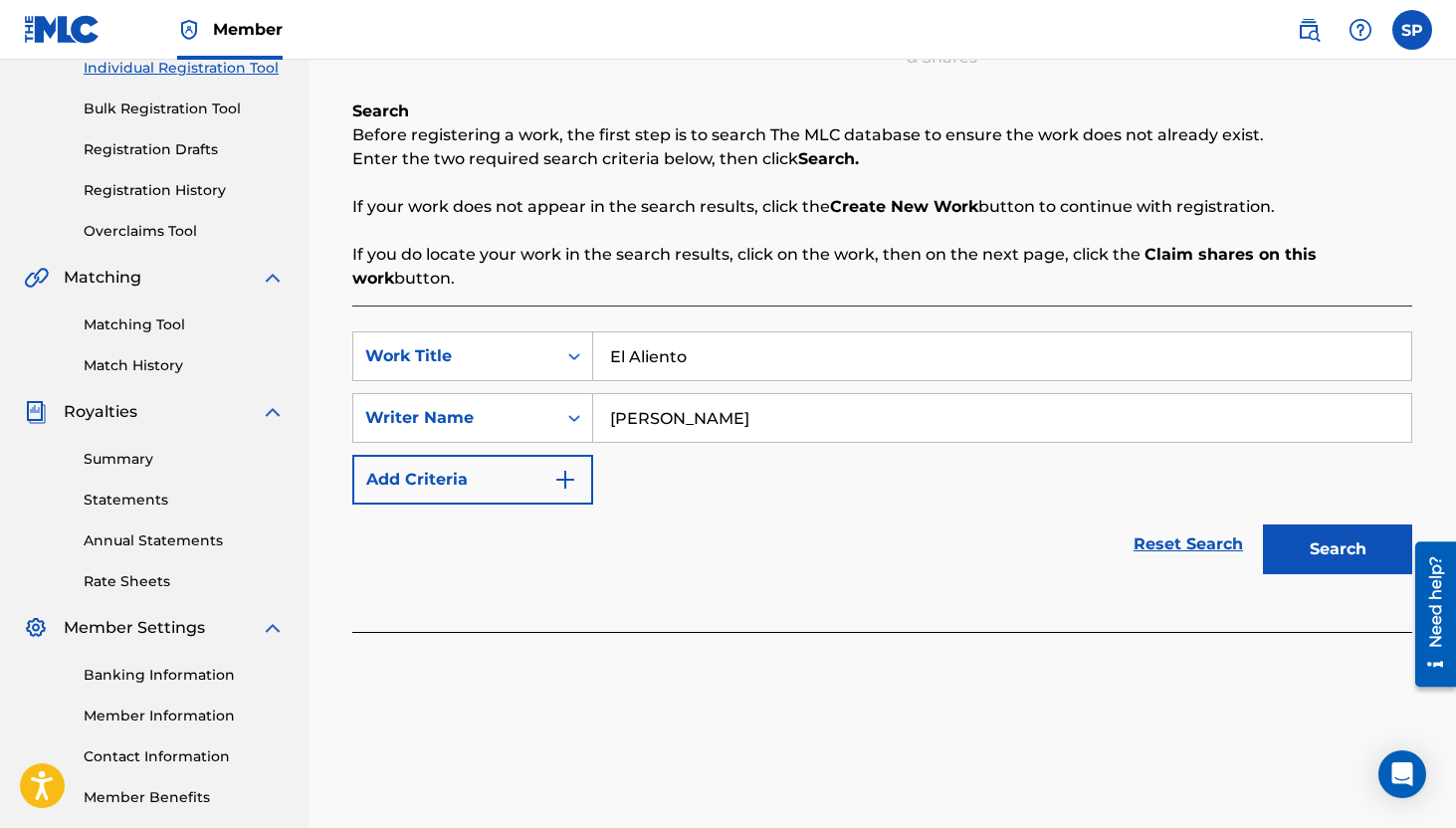 click on "Search" at bounding box center (1338, 549) 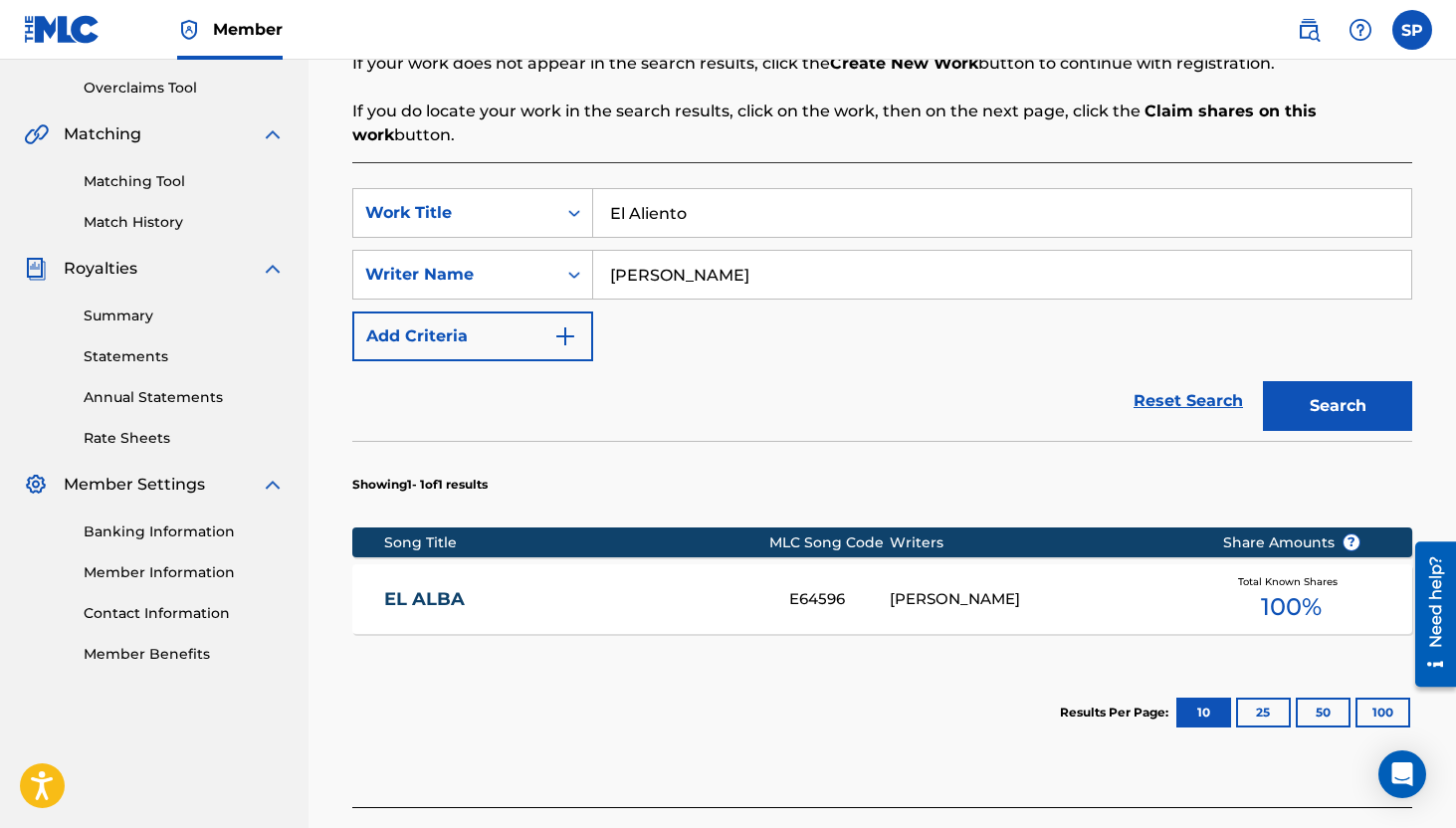 scroll, scrollTop: 420, scrollLeft: 0, axis: vertical 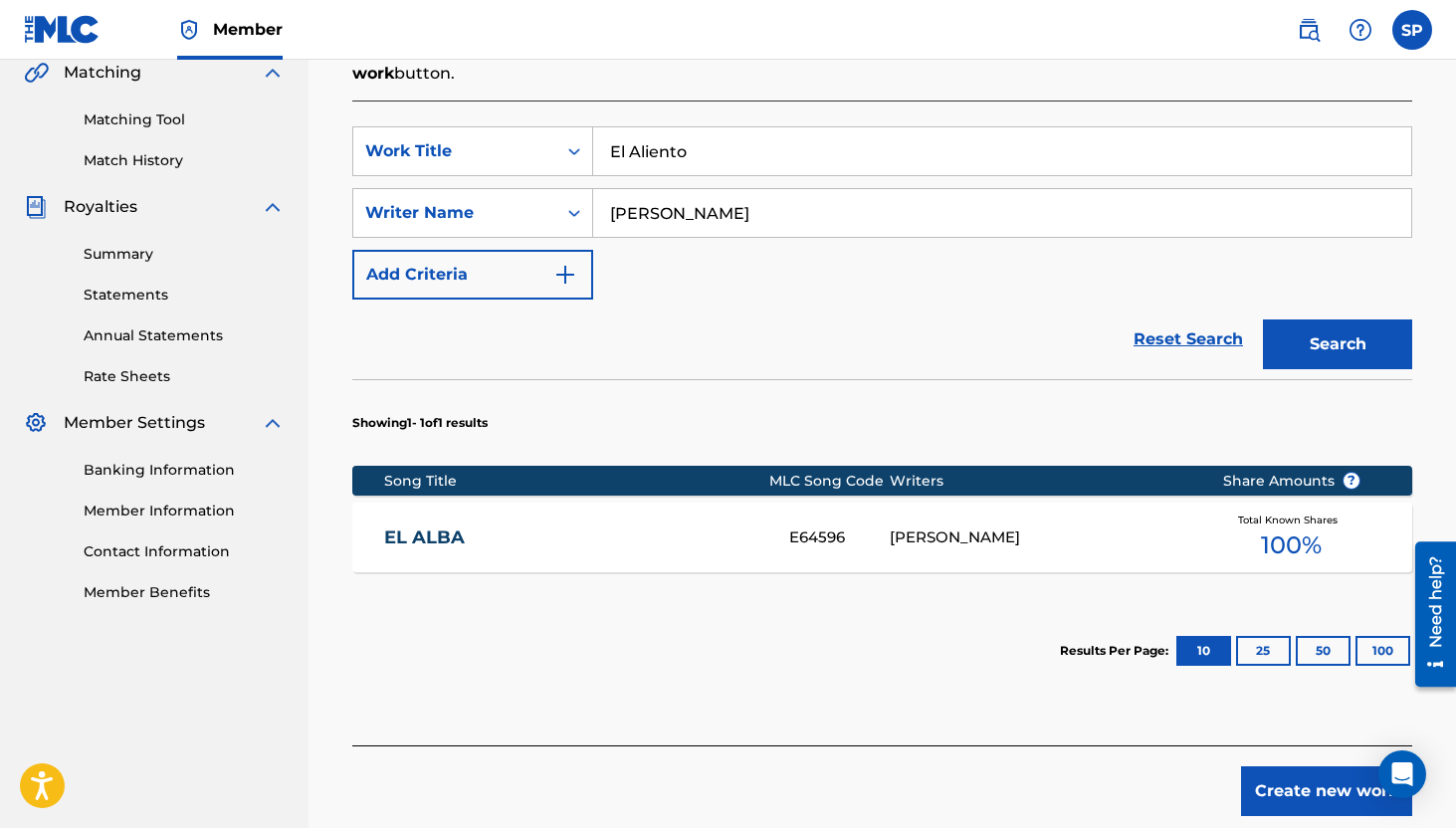 click on "Create new work" at bounding box center [1327, 791] 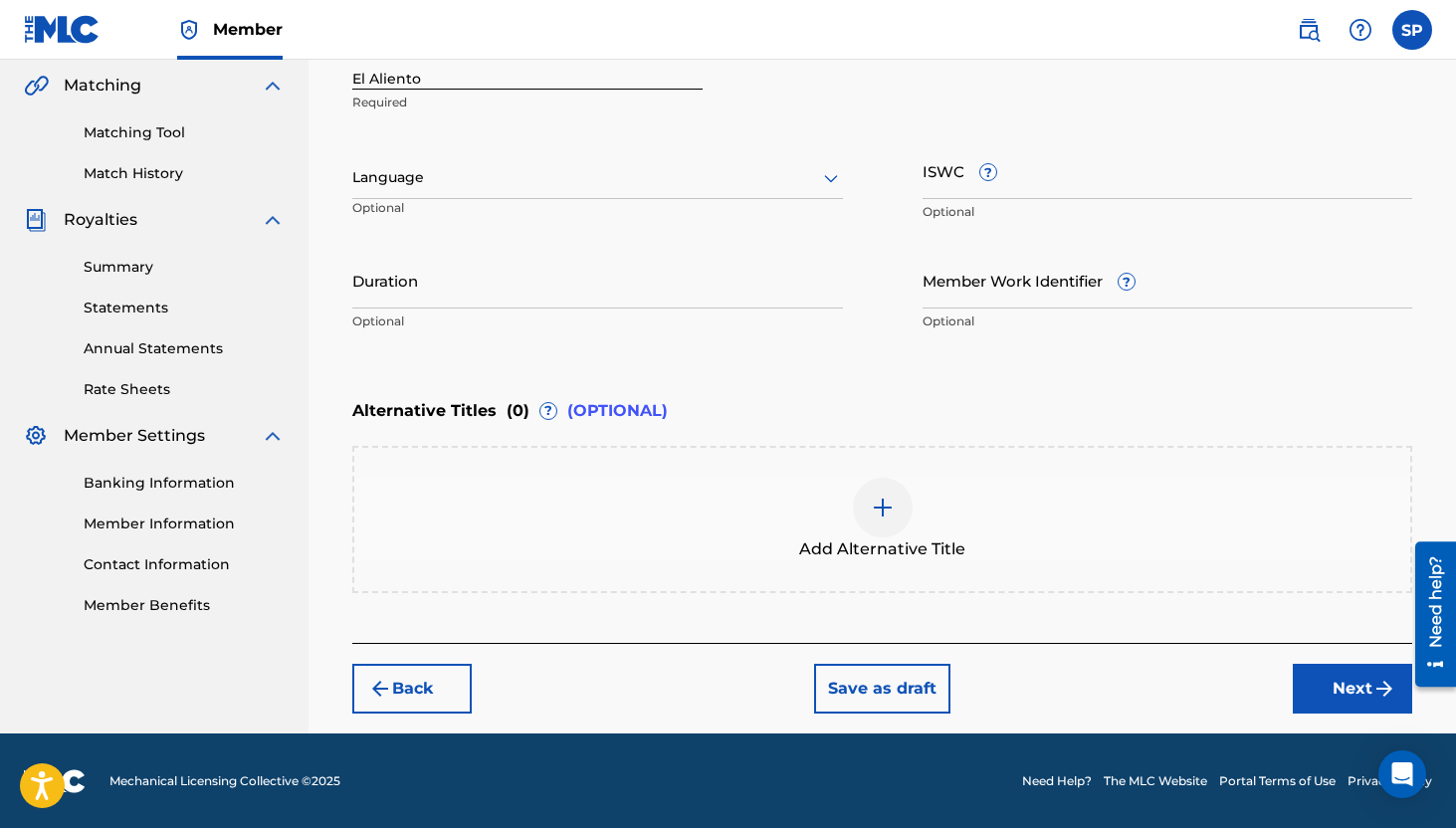 scroll, scrollTop: 273, scrollLeft: 0, axis: vertical 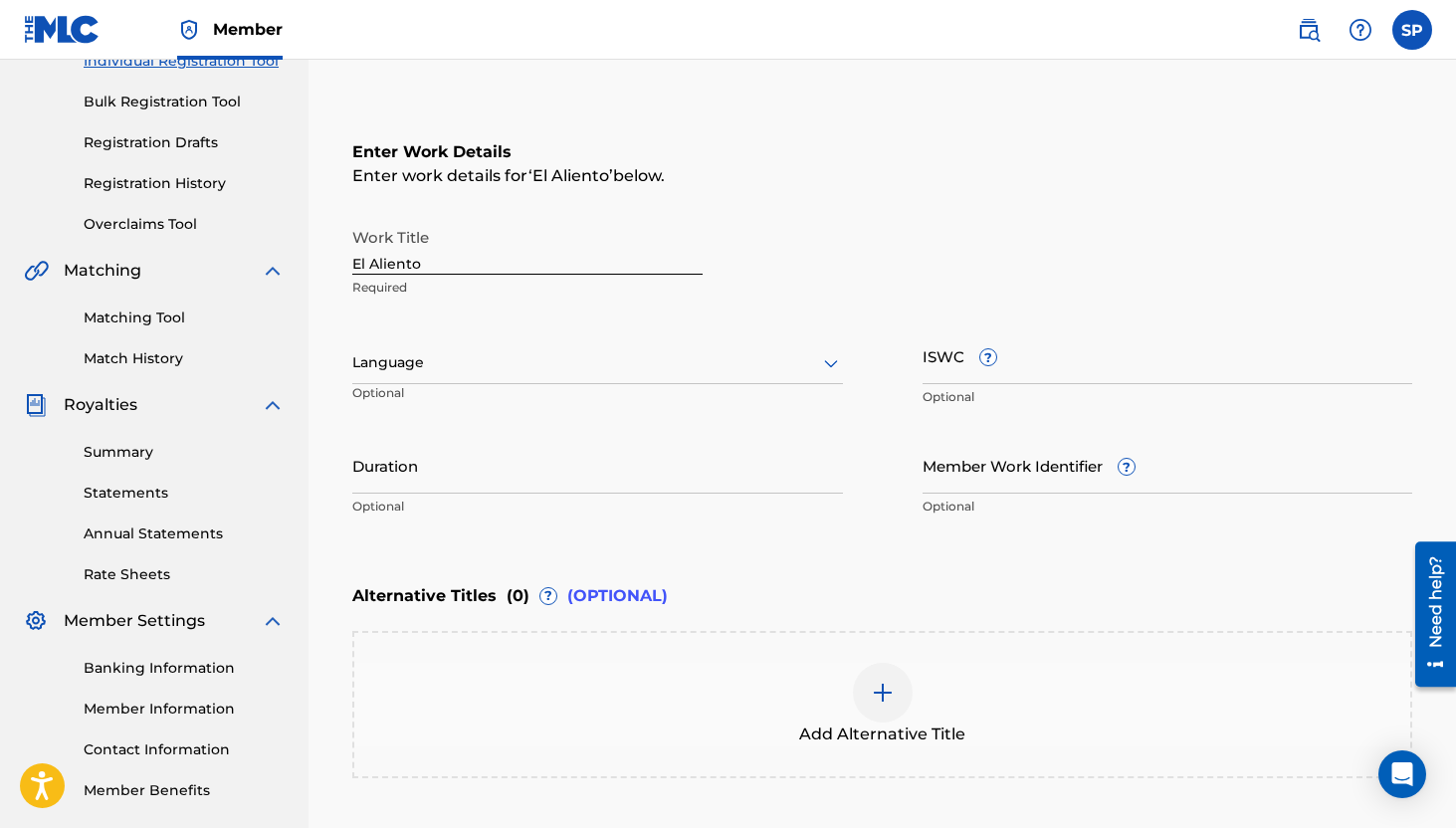 click on "ISWC   ?" at bounding box center (1167, 355) 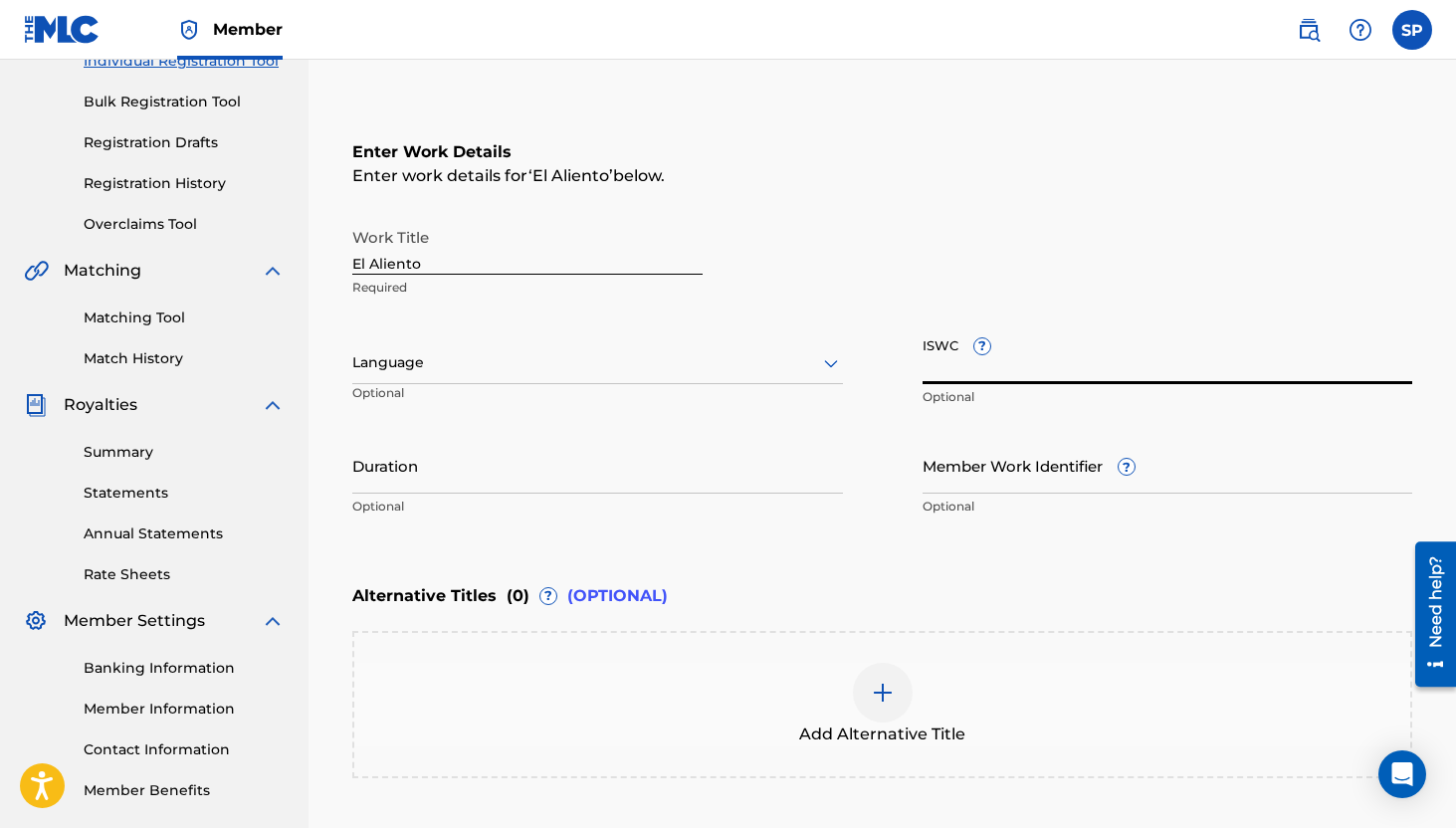 paste on "T-904.675.170-6" 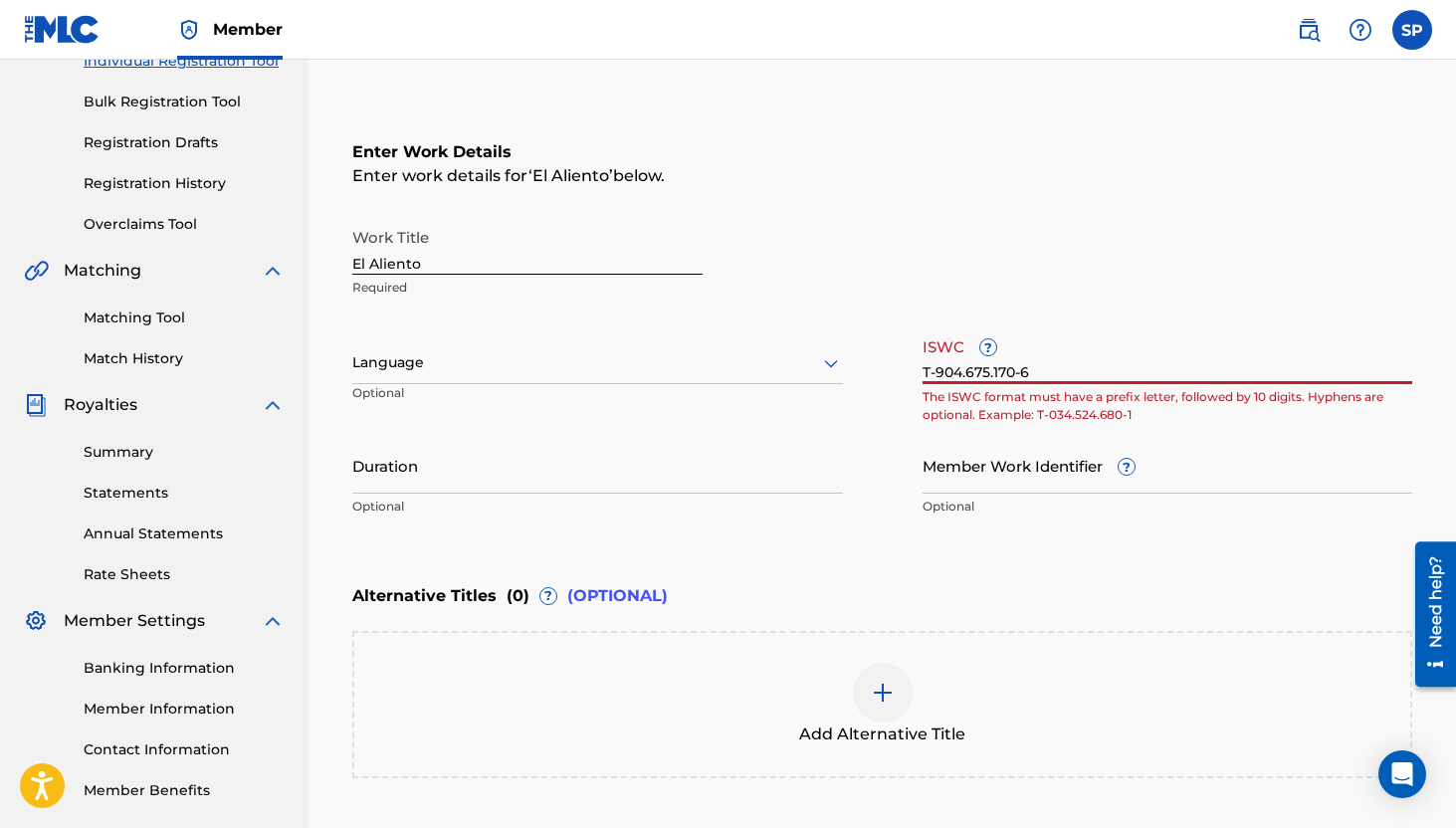 scroll, scrollTop: 432, scrollLeft: 0, axis: vertical 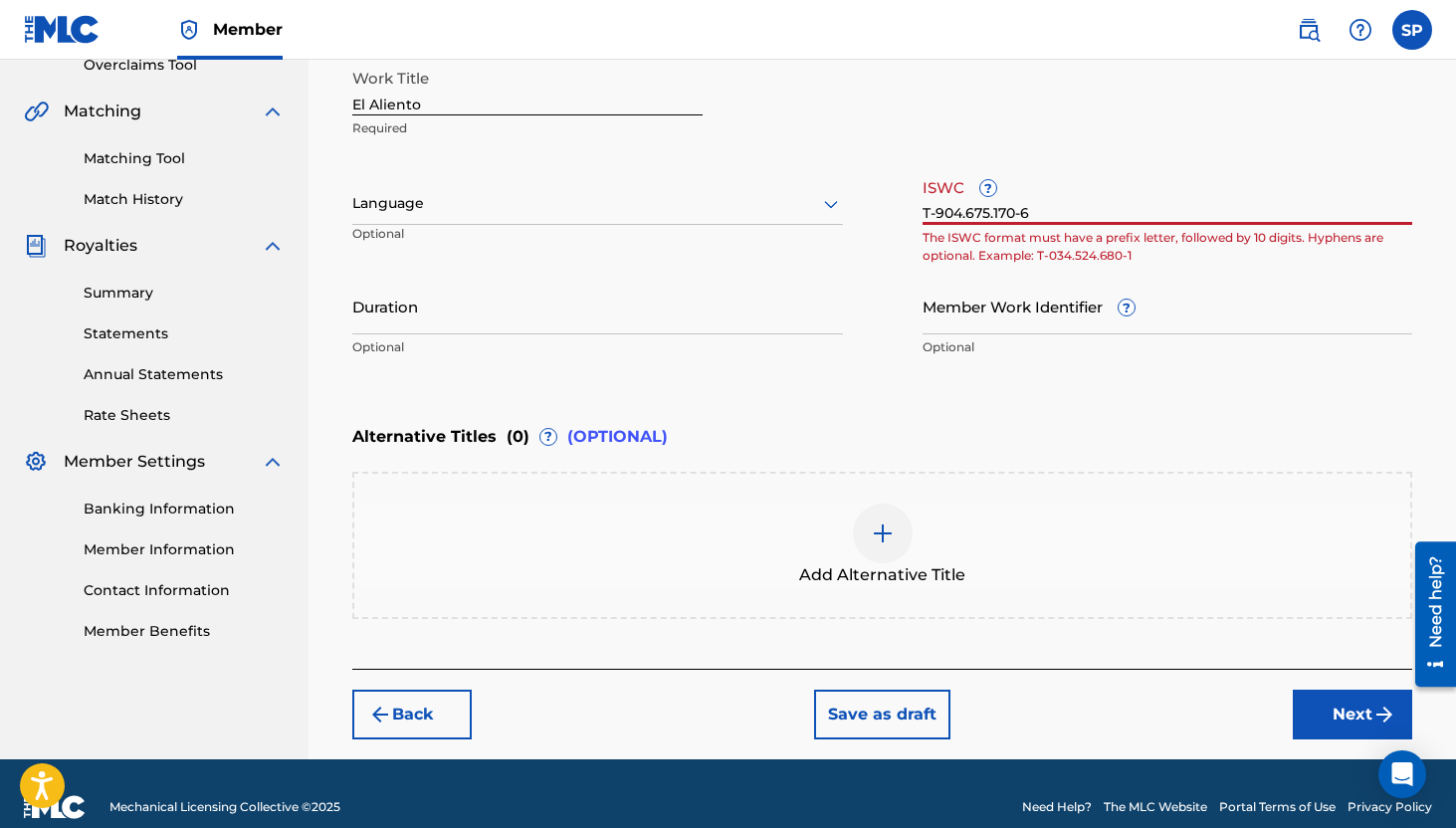 click on "Alternative Titles ( 0 ) ? (OPTIONAL) Add Alternative Title" at bounding box center (882, 517) 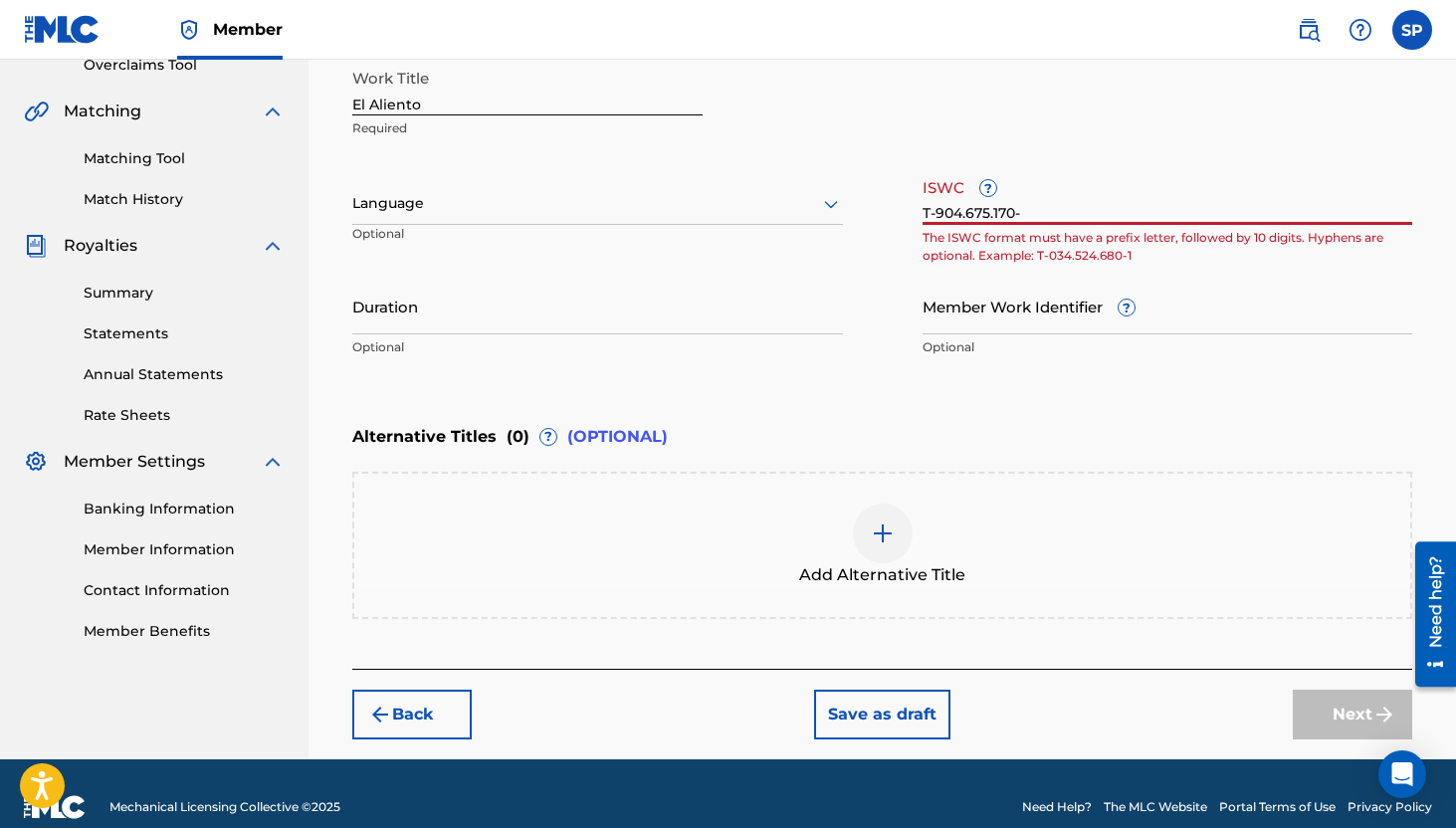 type on "T-904.675.170-6" 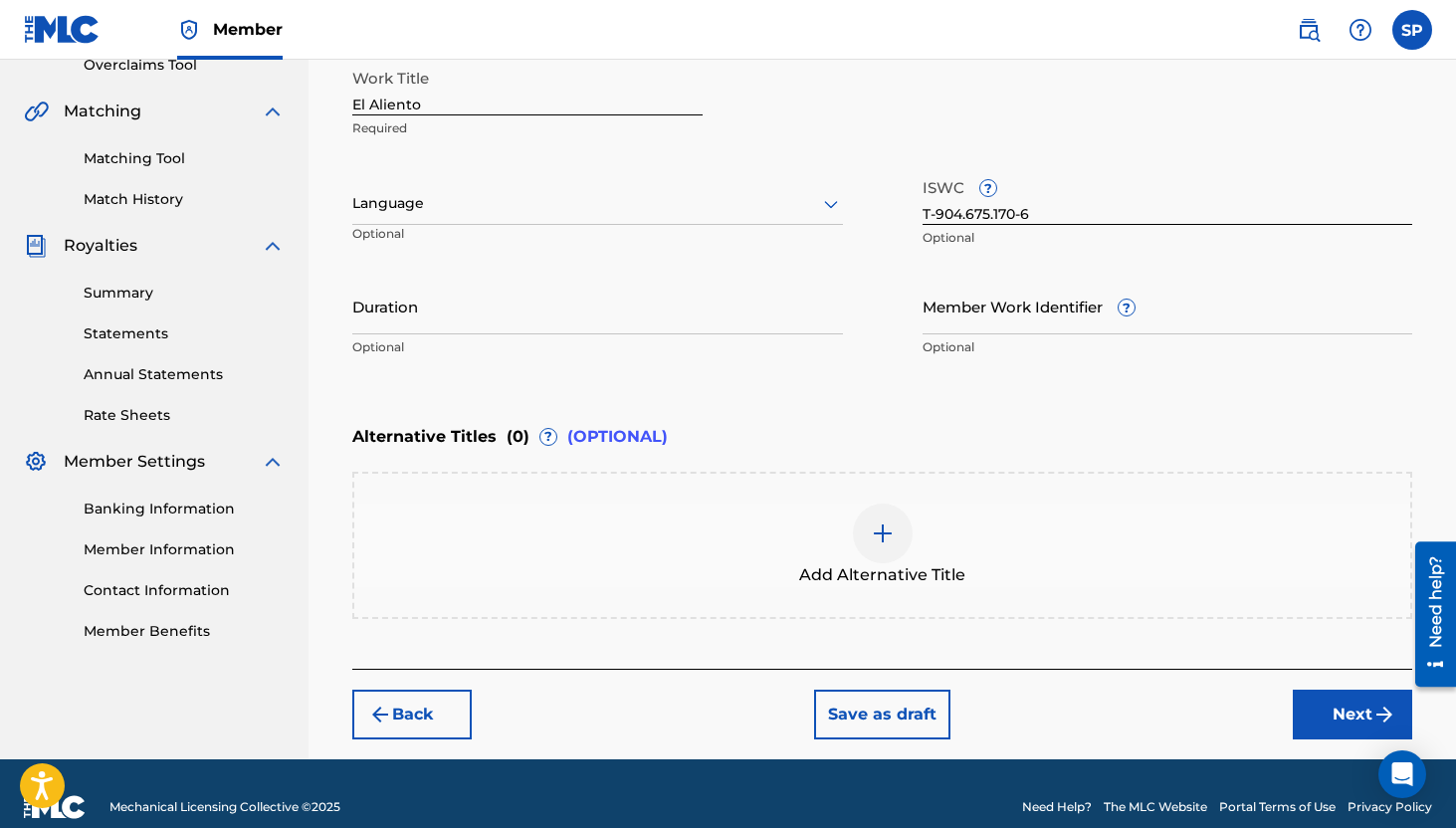click on "Alternative Titles ( 0 ) ? (OPTIONAL) Add Alternative Title" at bounding box center [882, 517] 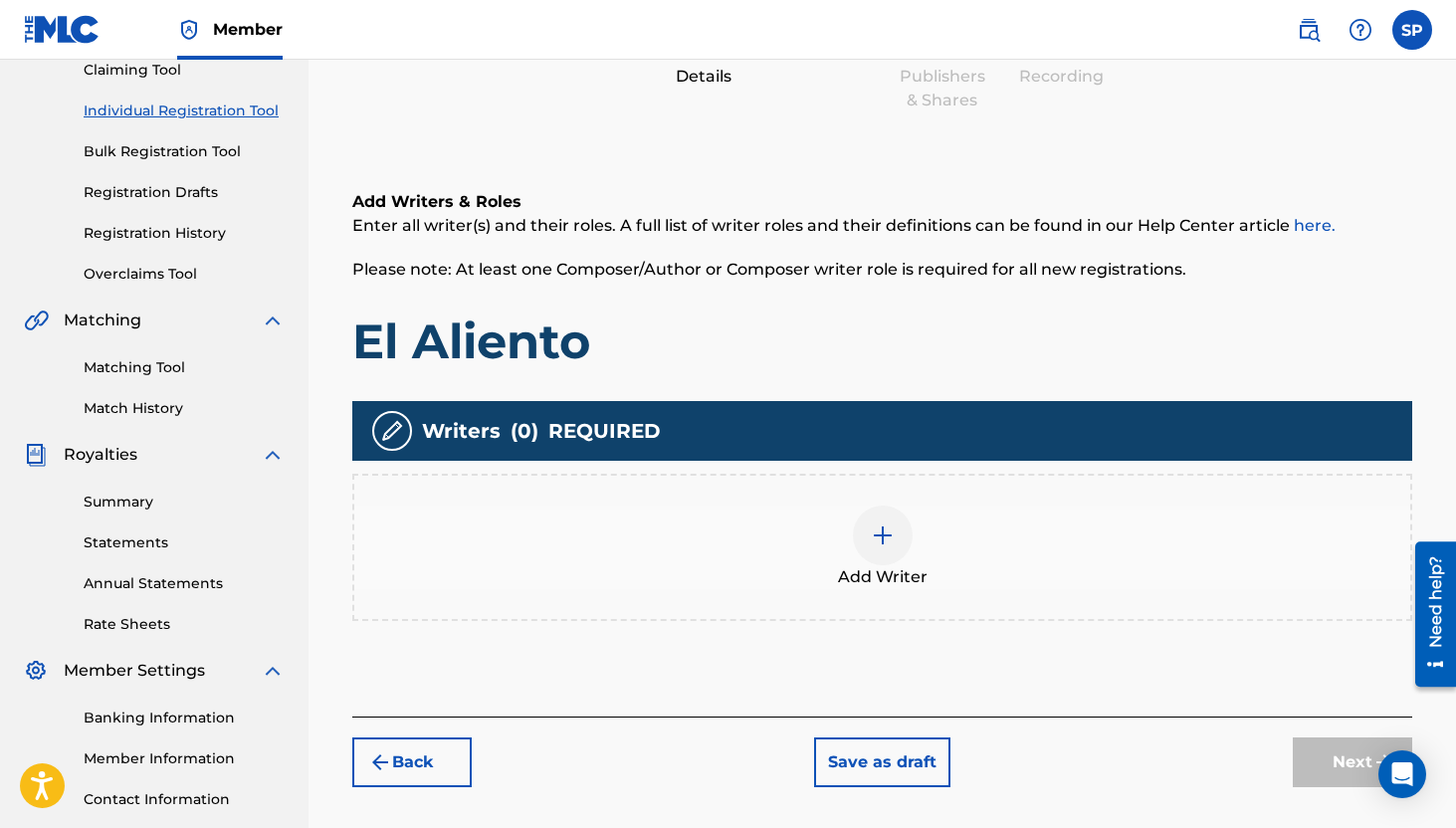 scroll, scrollTop: 243, scrollLeft: 0, axis: vertical 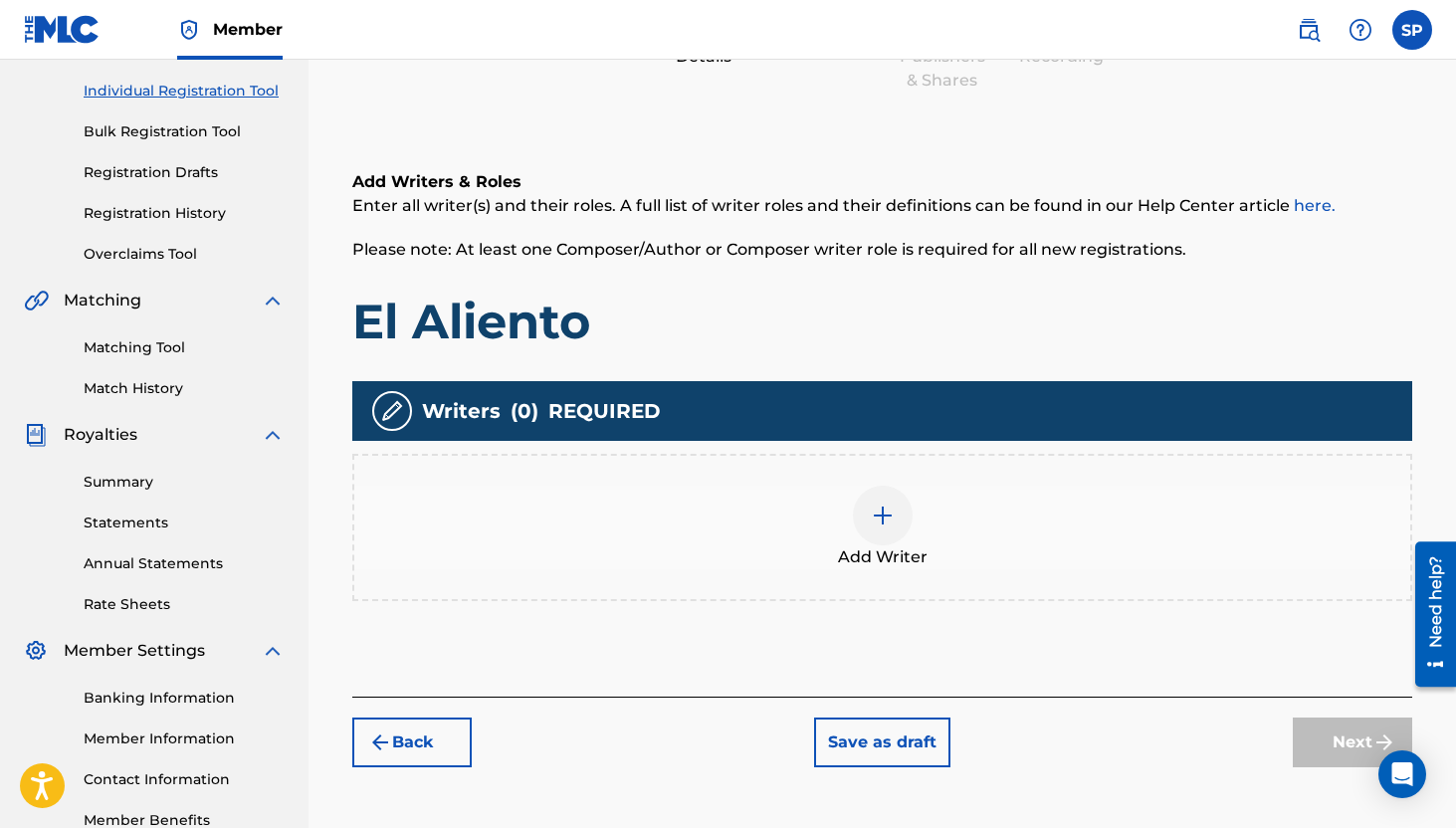 click at bounding box center [883, 516] 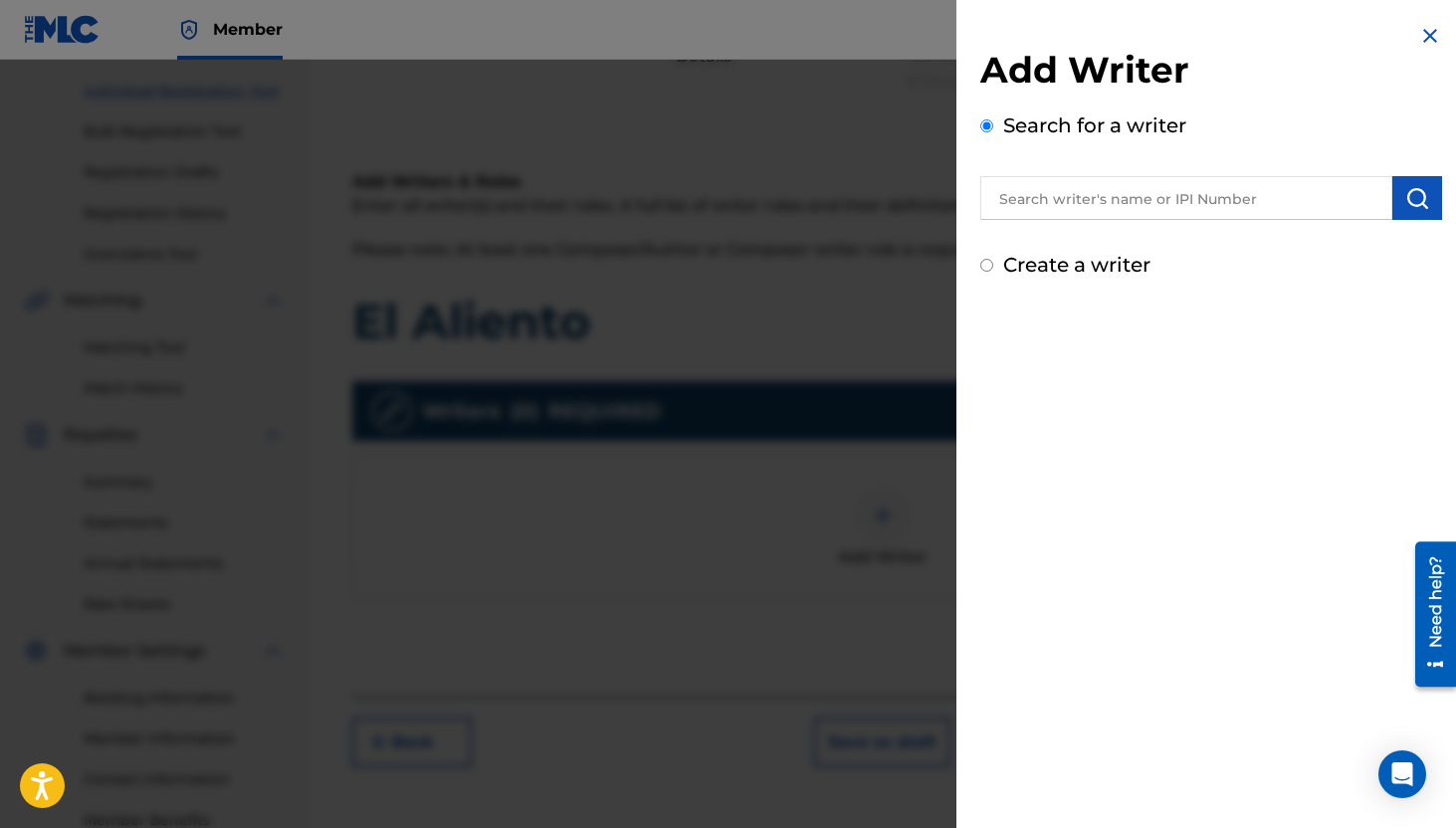 click at bounding box center (1186, 198) 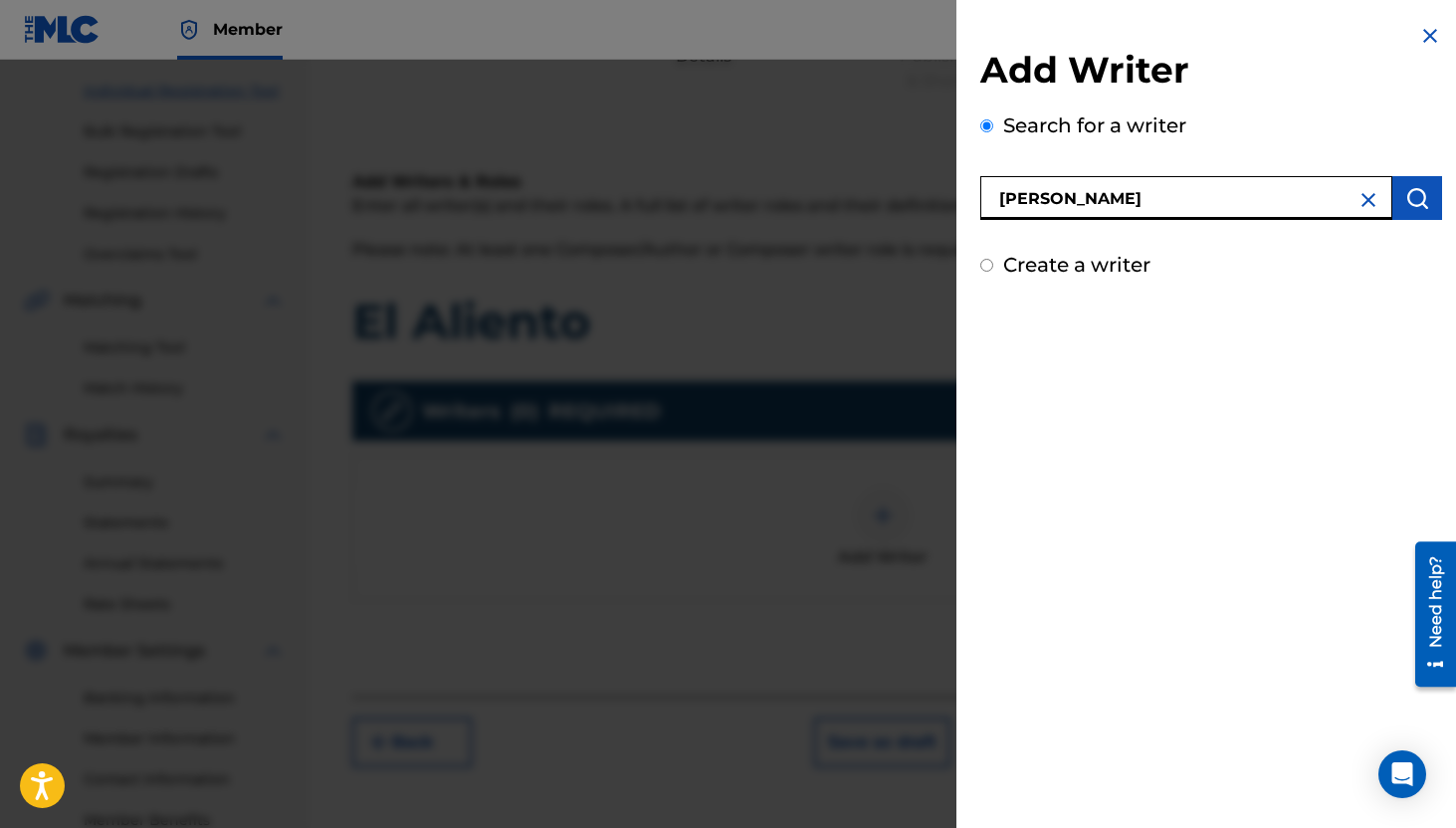 type on "[PERSON_NAME]" 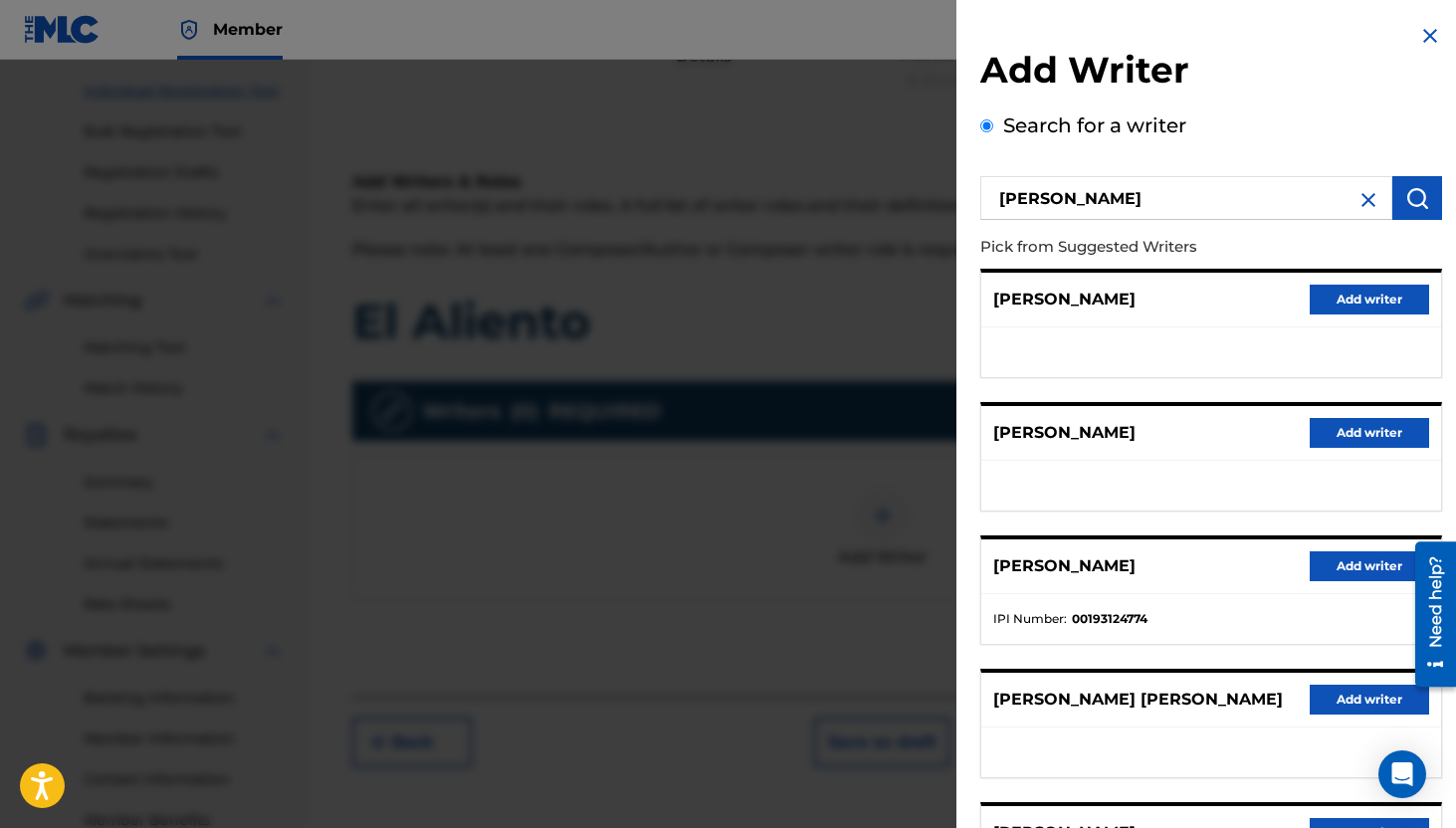 click on "Add writer" at bounding box center [1369, 566] 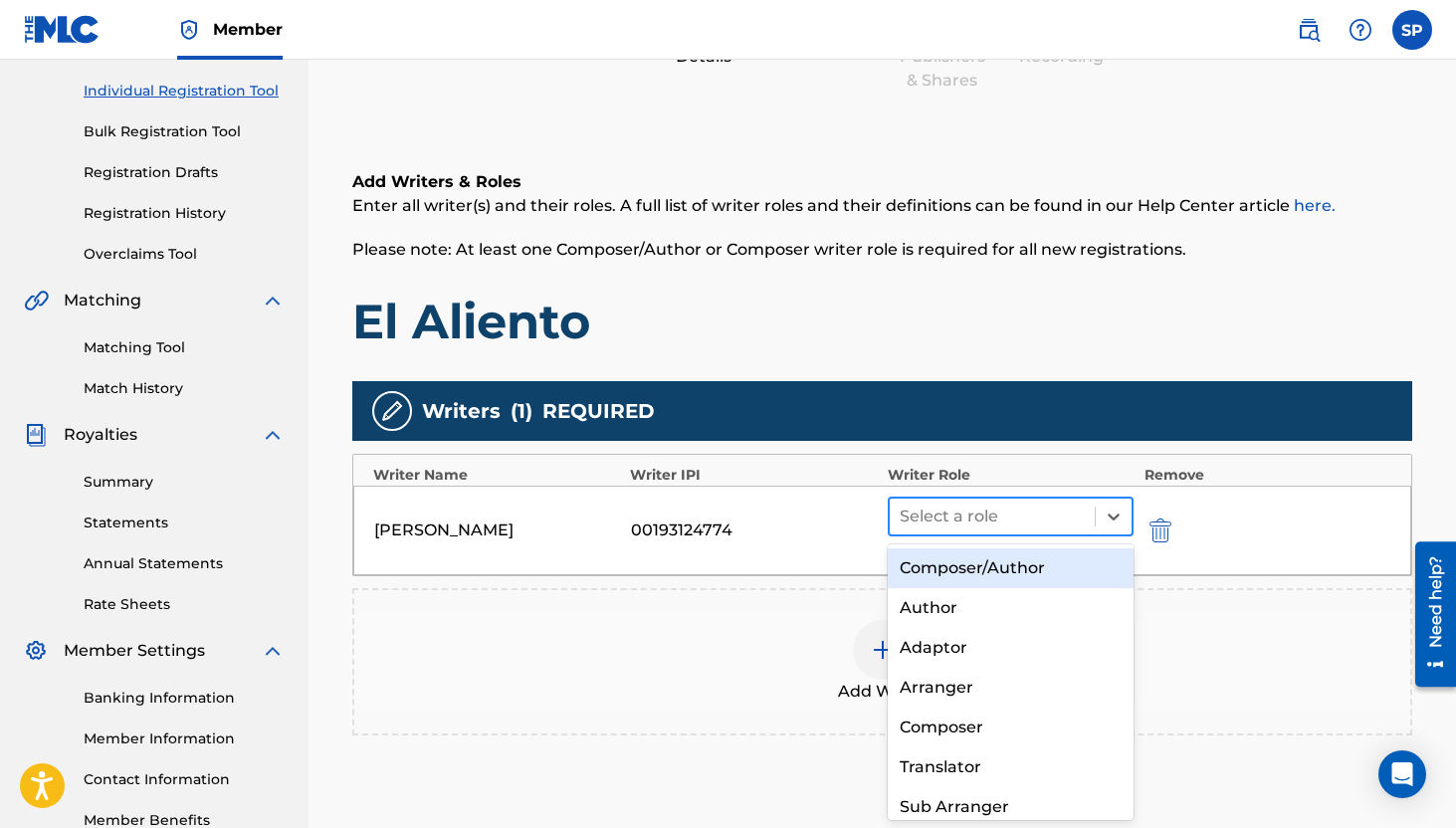 click at bounding box center [992, 517] 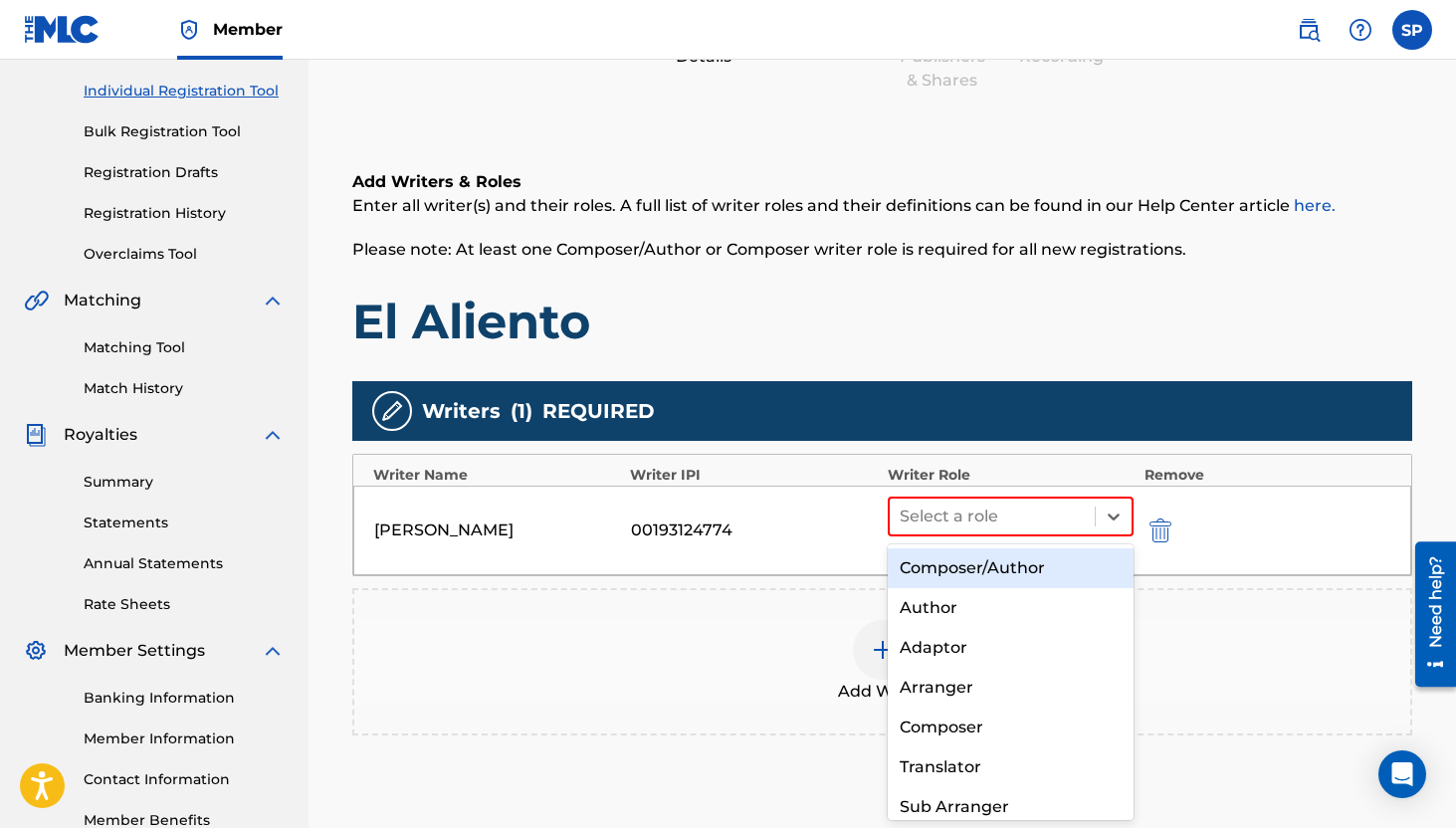 click on "Composer/Author" at bounding box center (1011, 568) 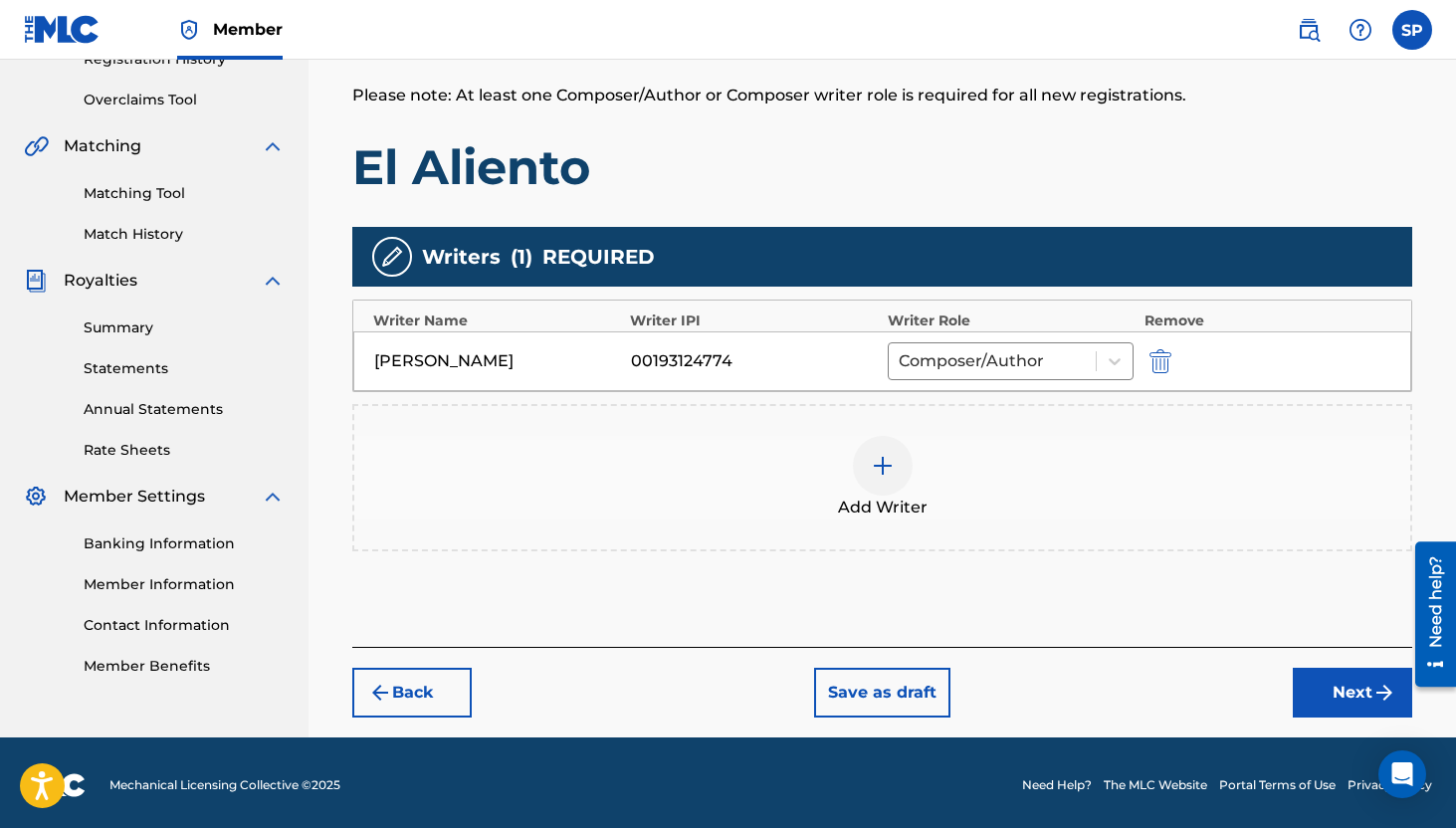 click on "Next" at bounding box center (1352, 693) 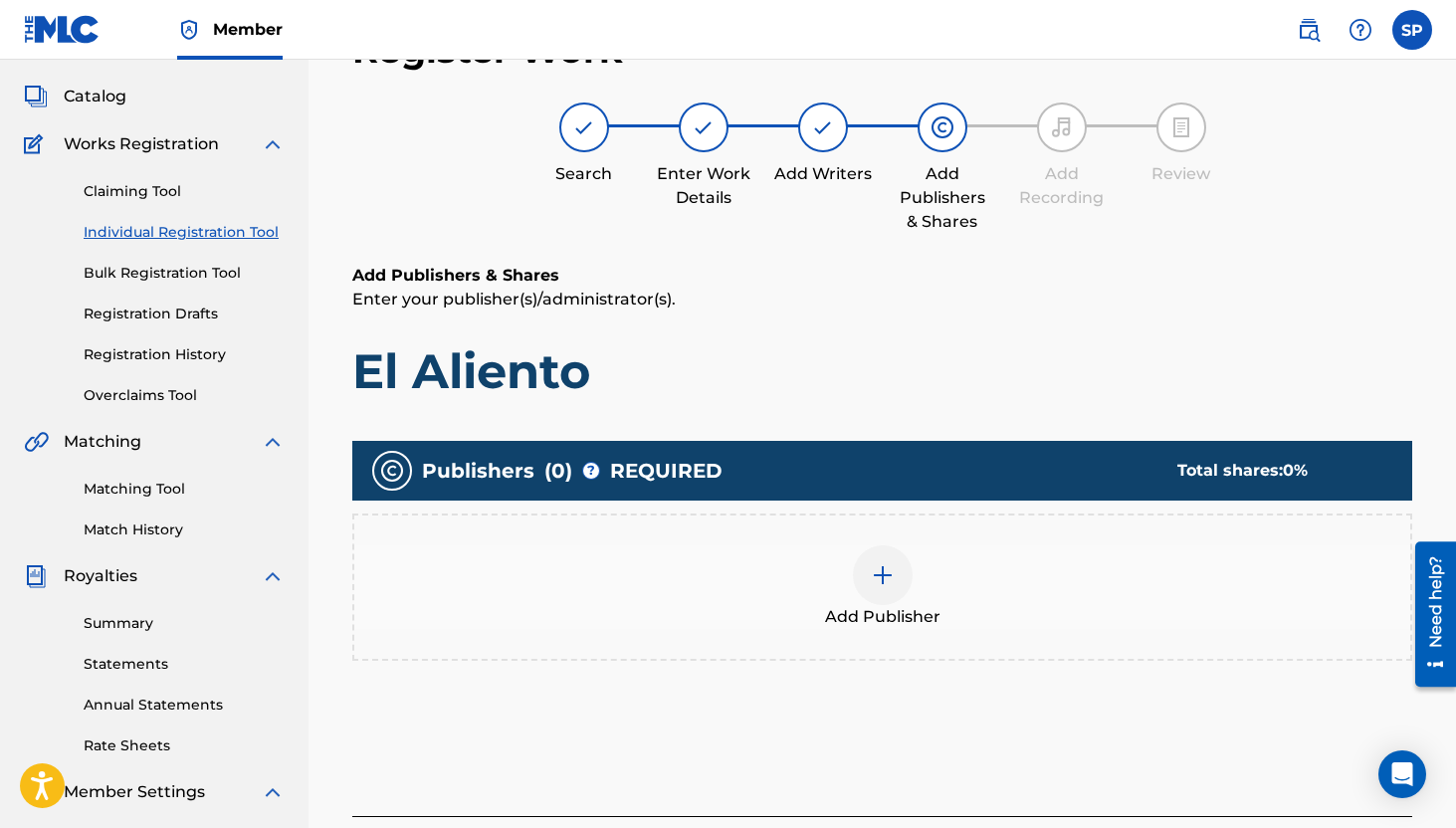 scroll, scrollTop: 90, scrollLeft: 0, axis: vertical 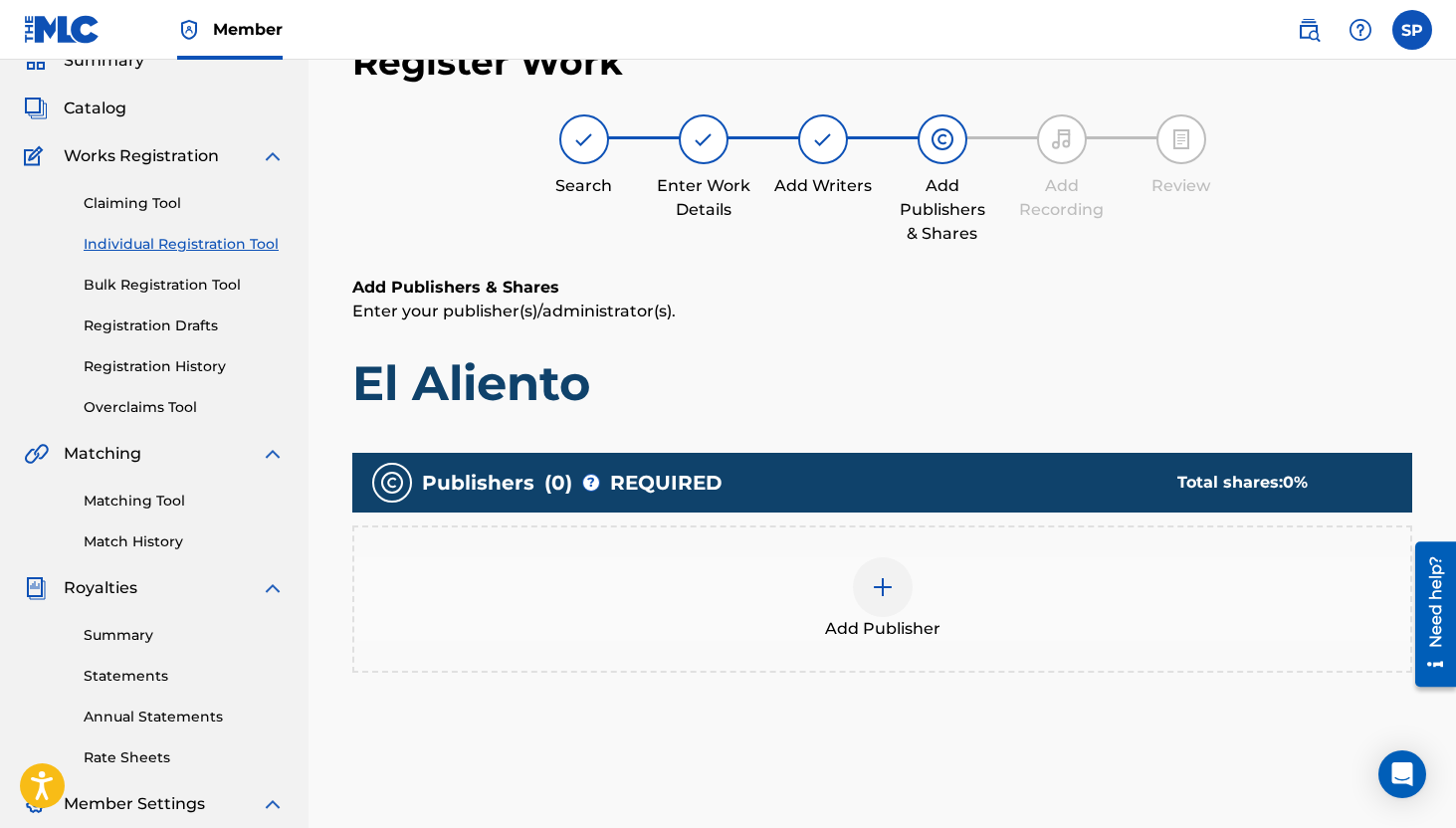 click at bounding box center [883, 587] 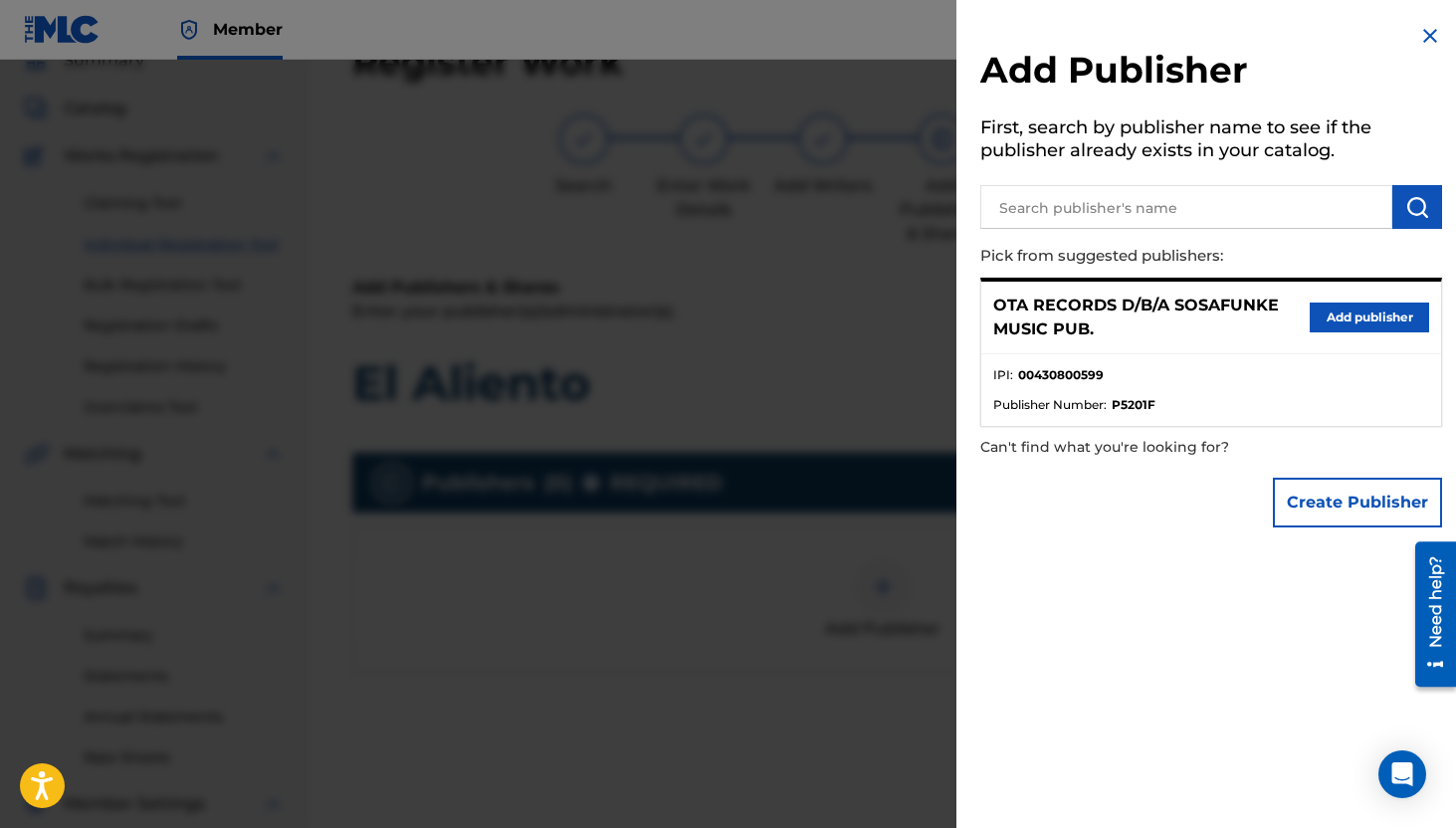 click on "Add publisher" at bounding box center [1369, 317] 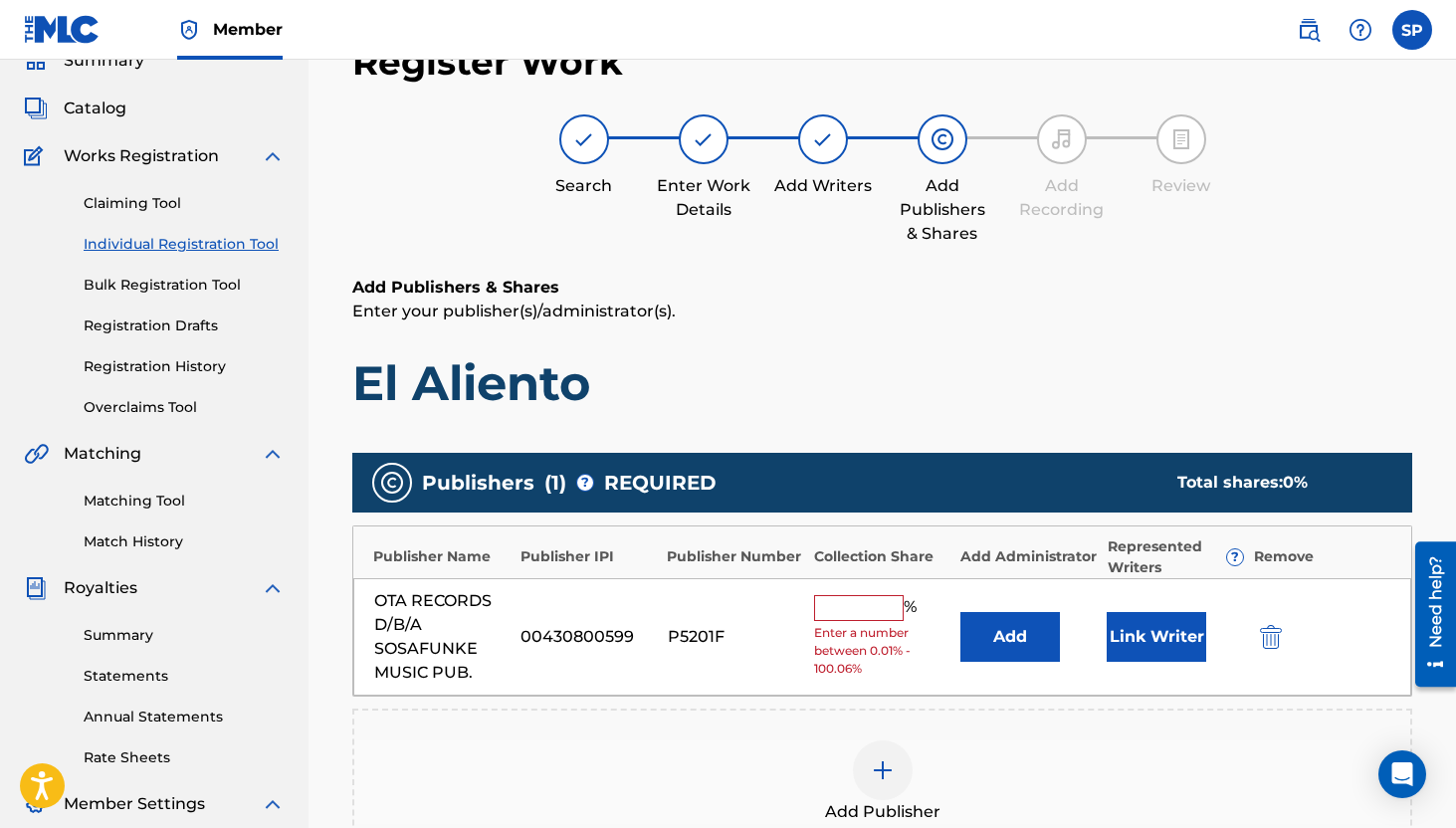 click at bounding box center (859, 608) 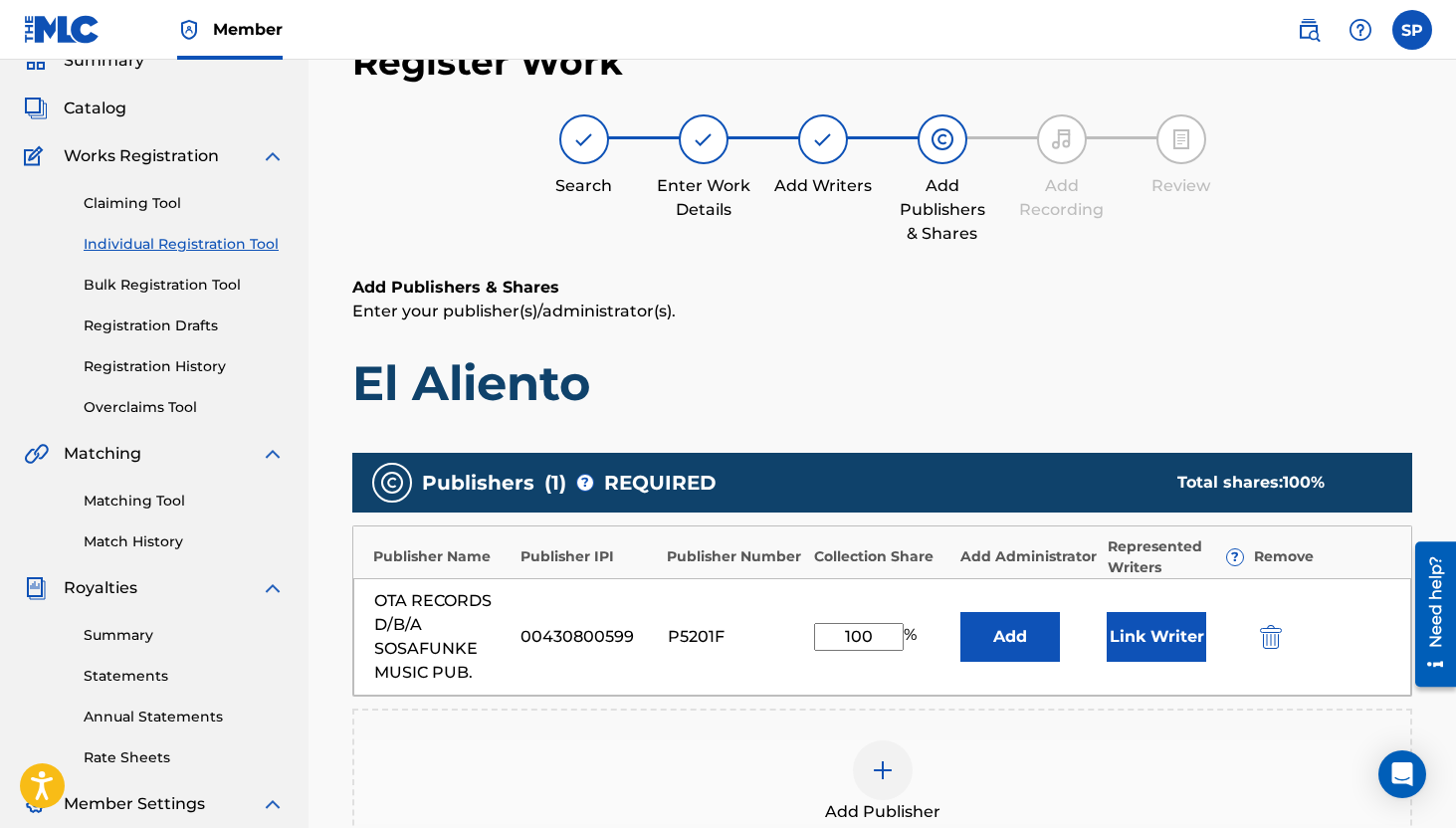 click on "Link Writer" at bounding box center [1156, 637] 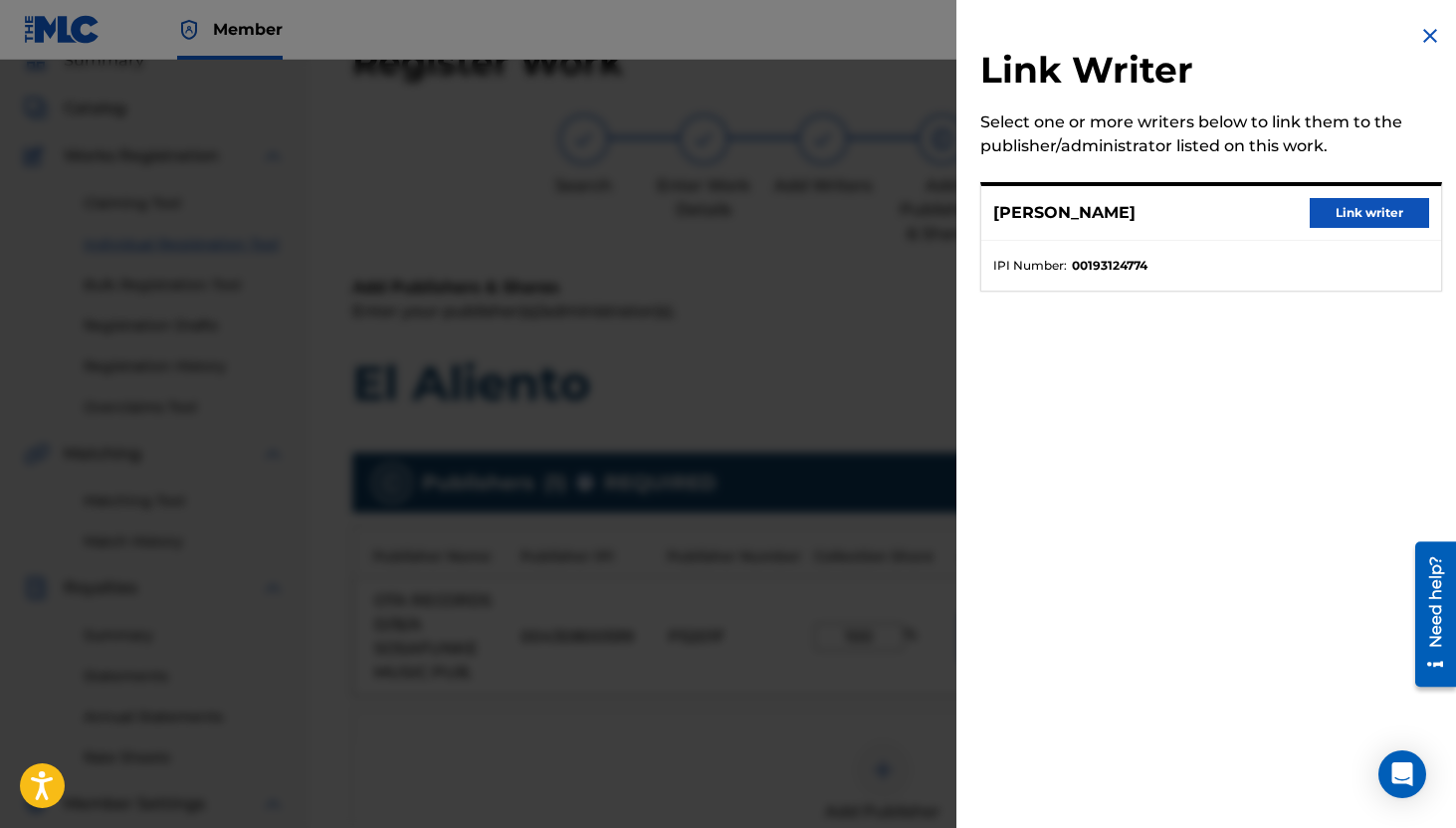 click on "Link writer" at bounding box center [1369, 213] 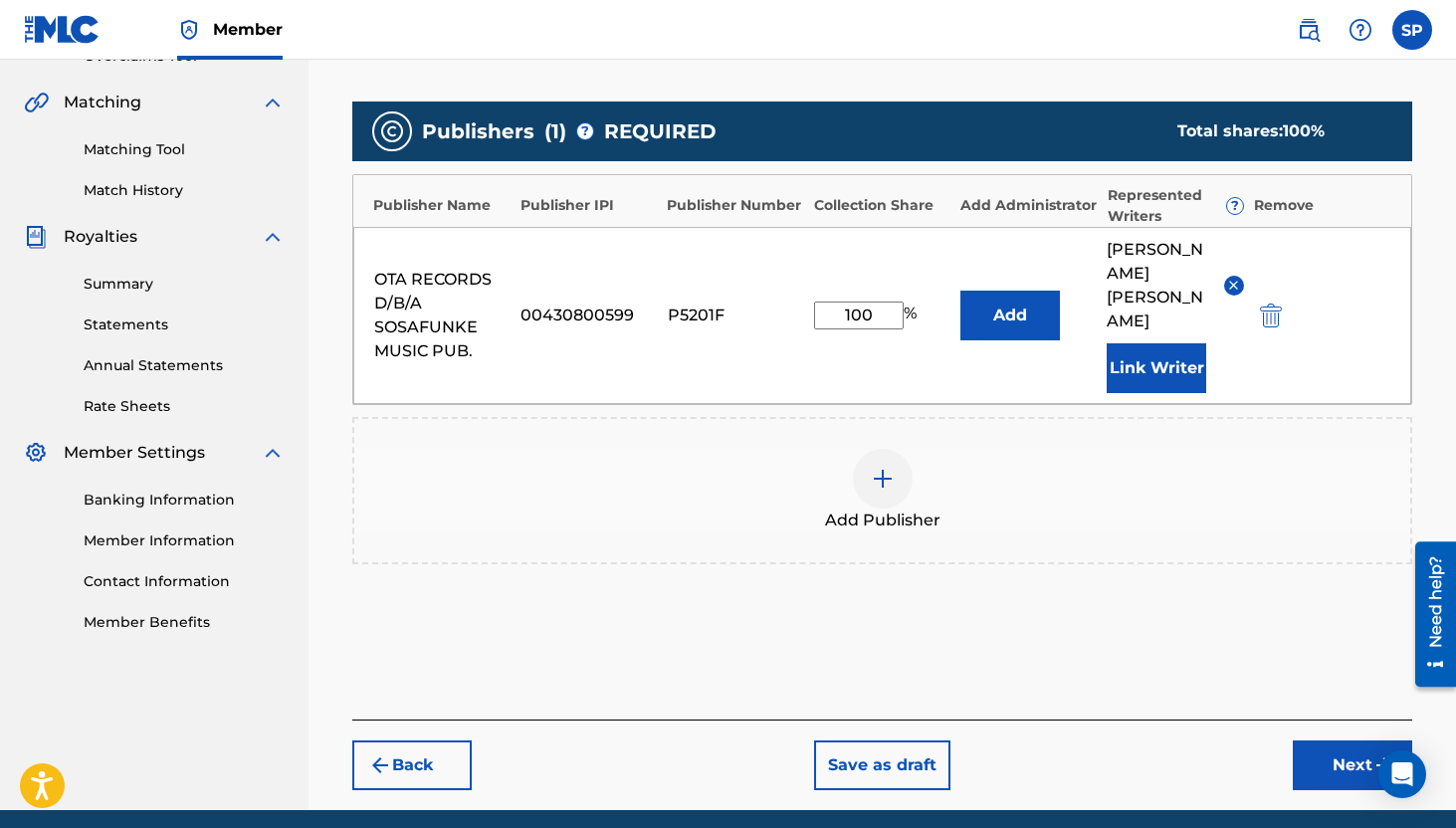 click on "Next" at bounding box center [1352, 765] 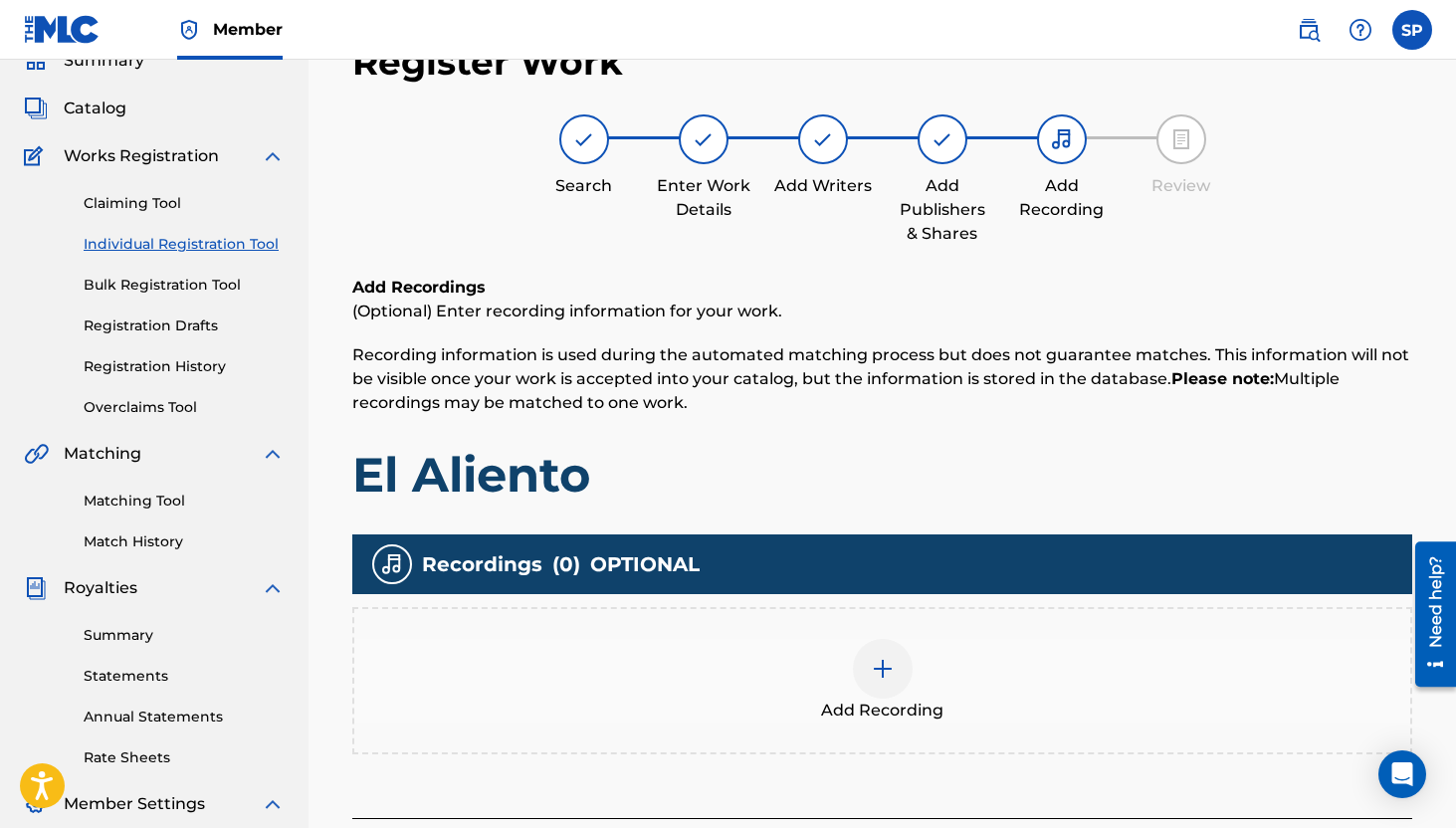 scroll, scrollTop: 286, scrollLeft: 0, axis: vertical 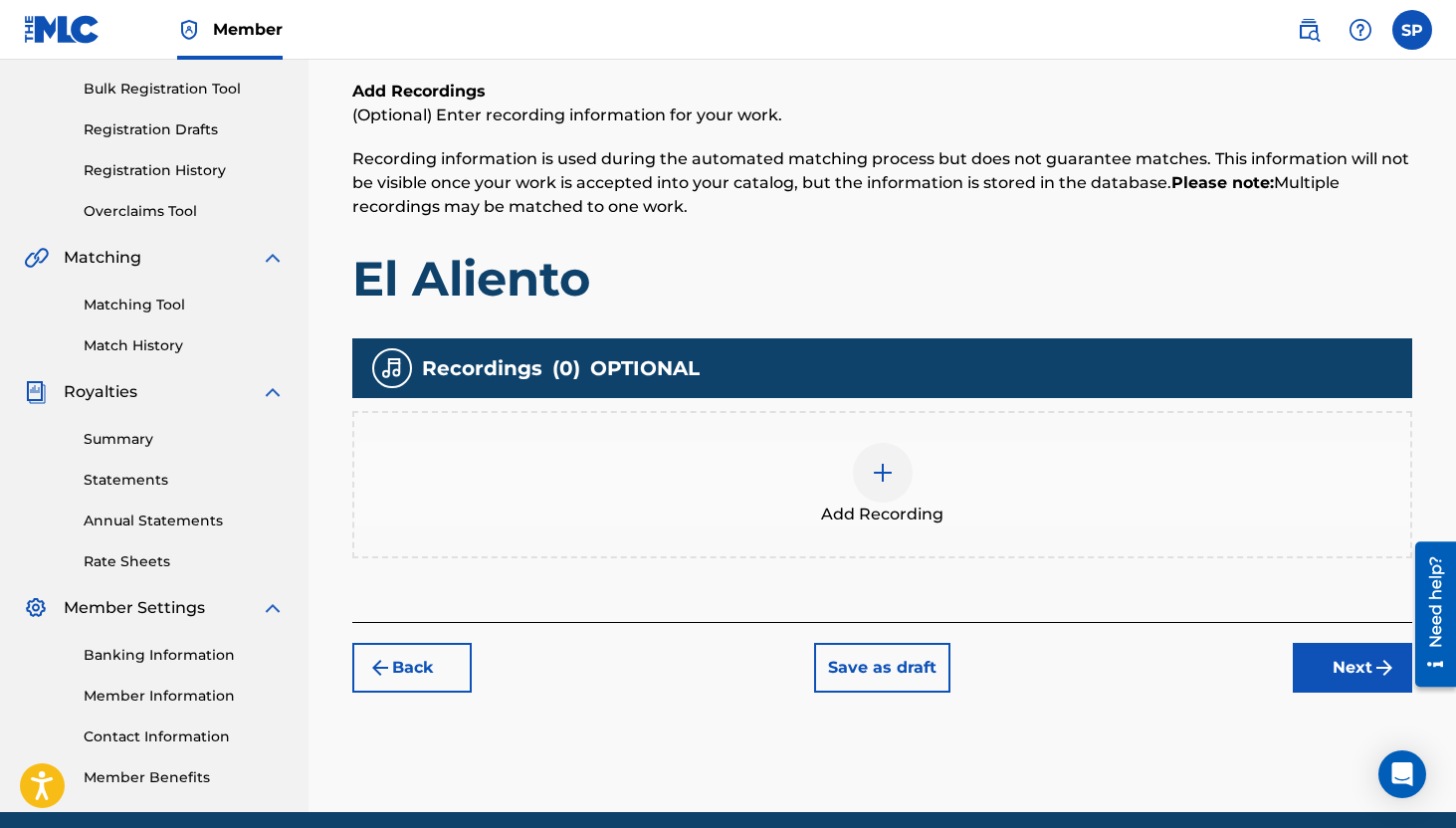 click on "Back Save as draft Next" at bounding box center [882, 657] 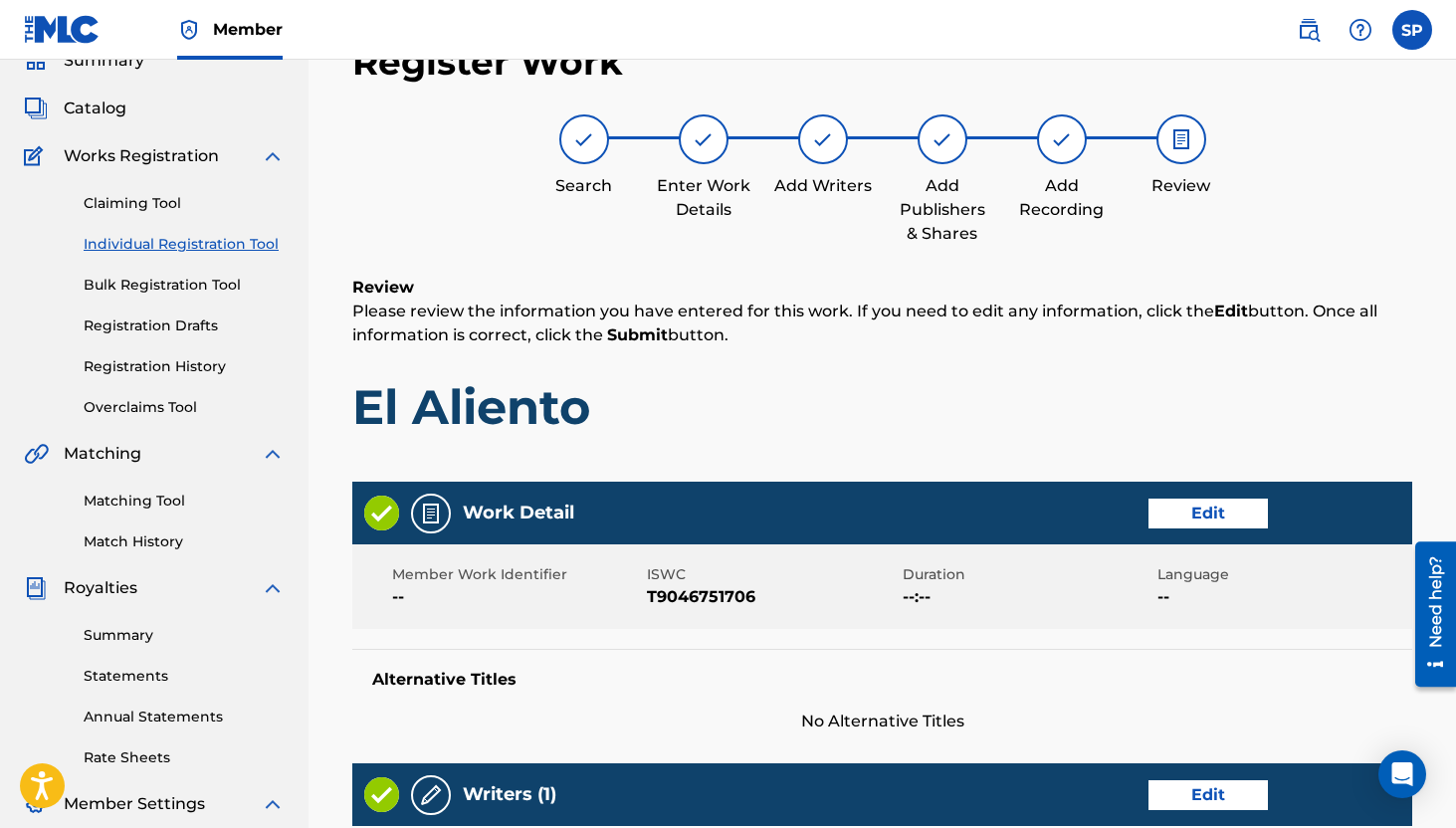 scroll, scrollTop: 900, scrollLeft: 0, axis: vertical 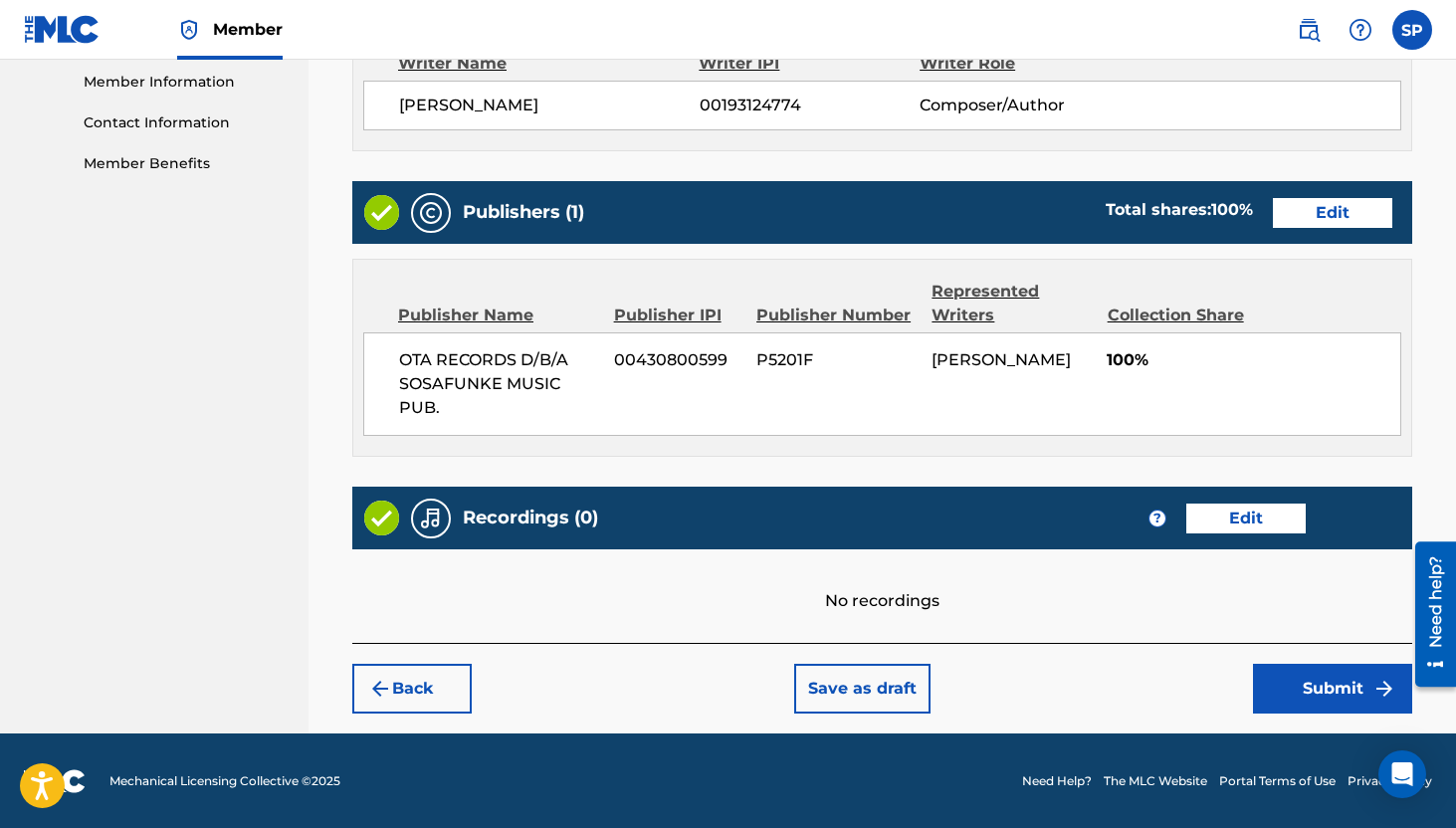 click on "Submit" at bounding box center (1333, 689) 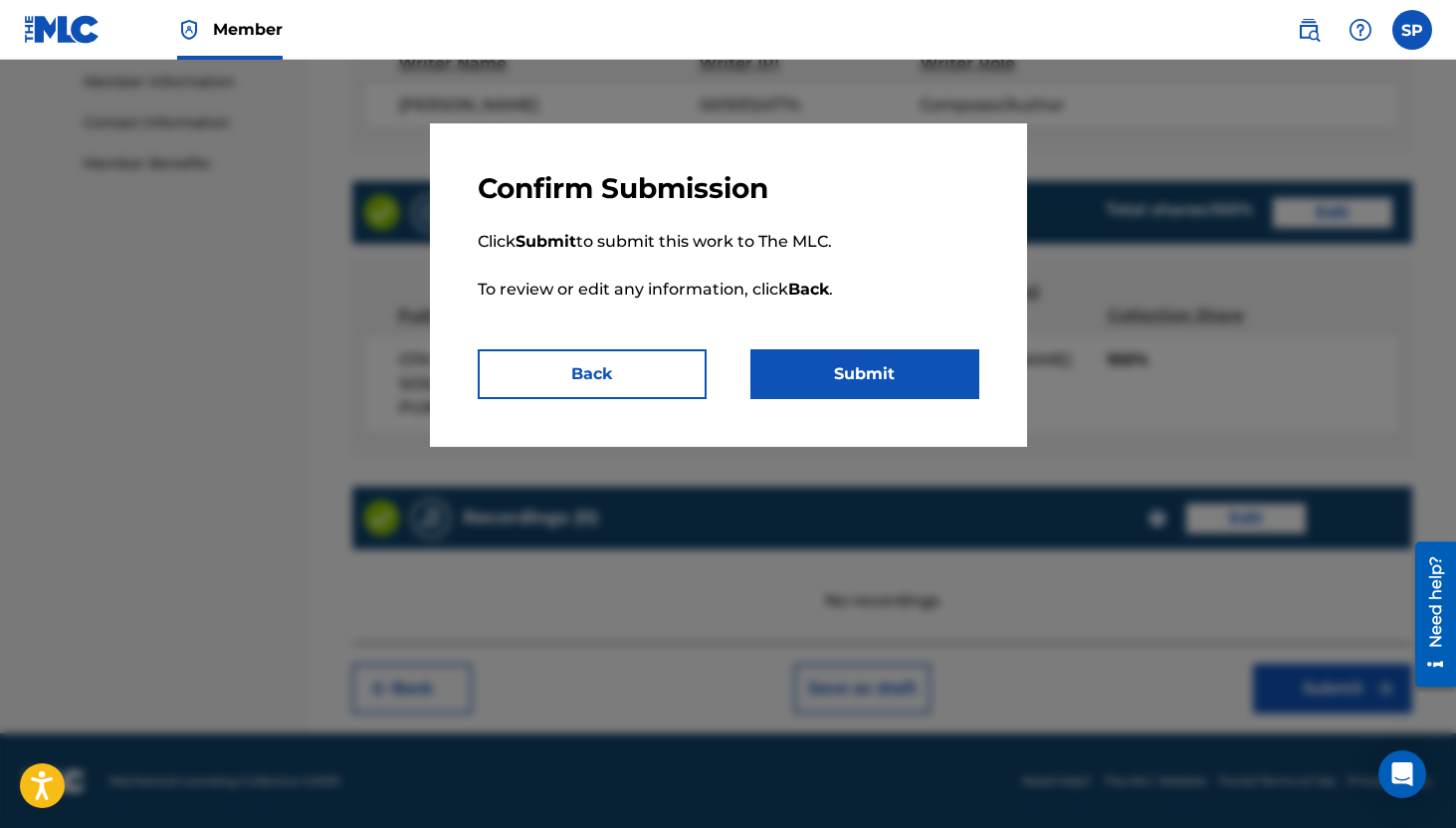 click on "Submit" at bounding box center (865, 374) 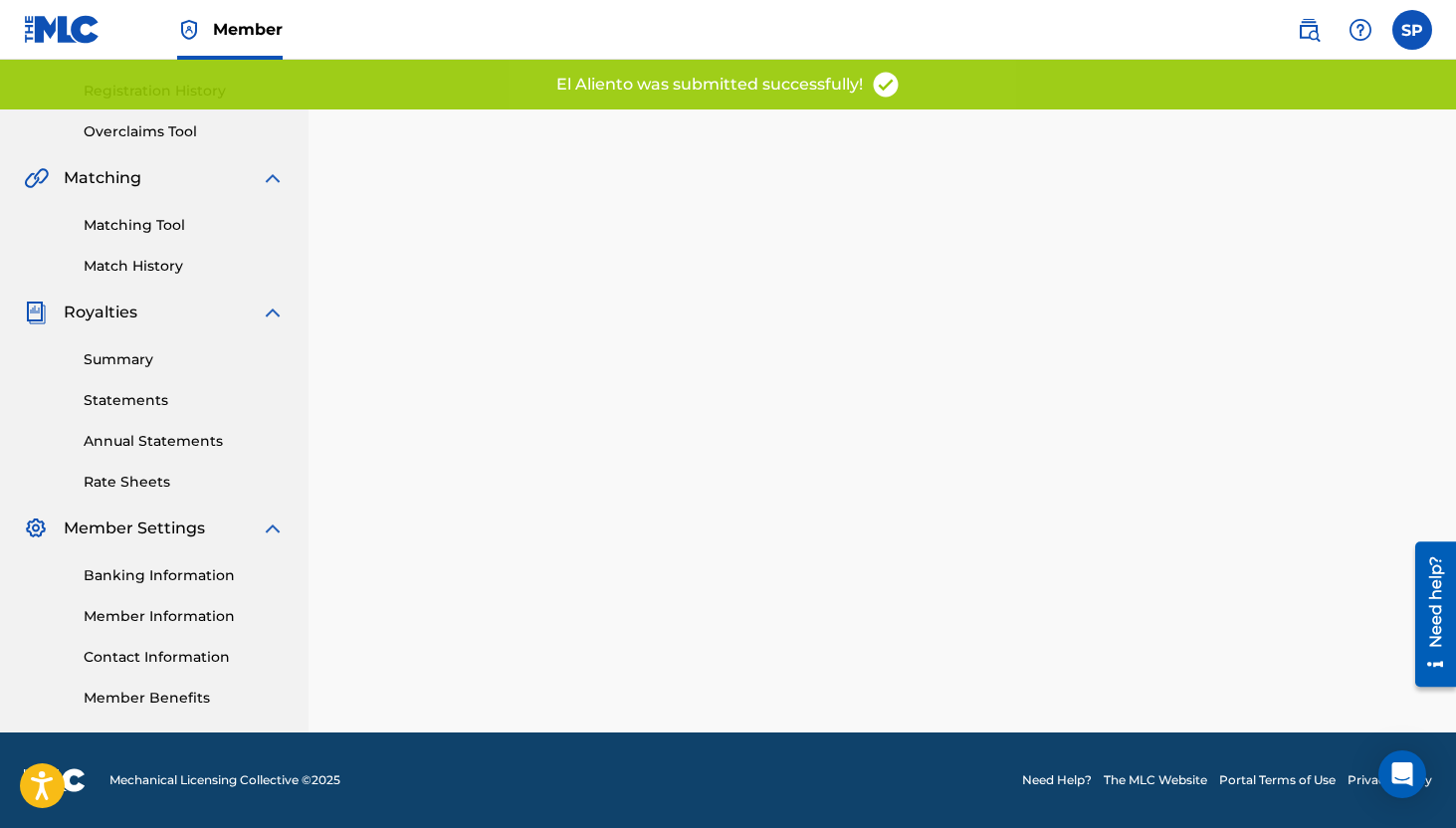 scroll, scrollTop: 0, scrollLeft: 0, axis: both 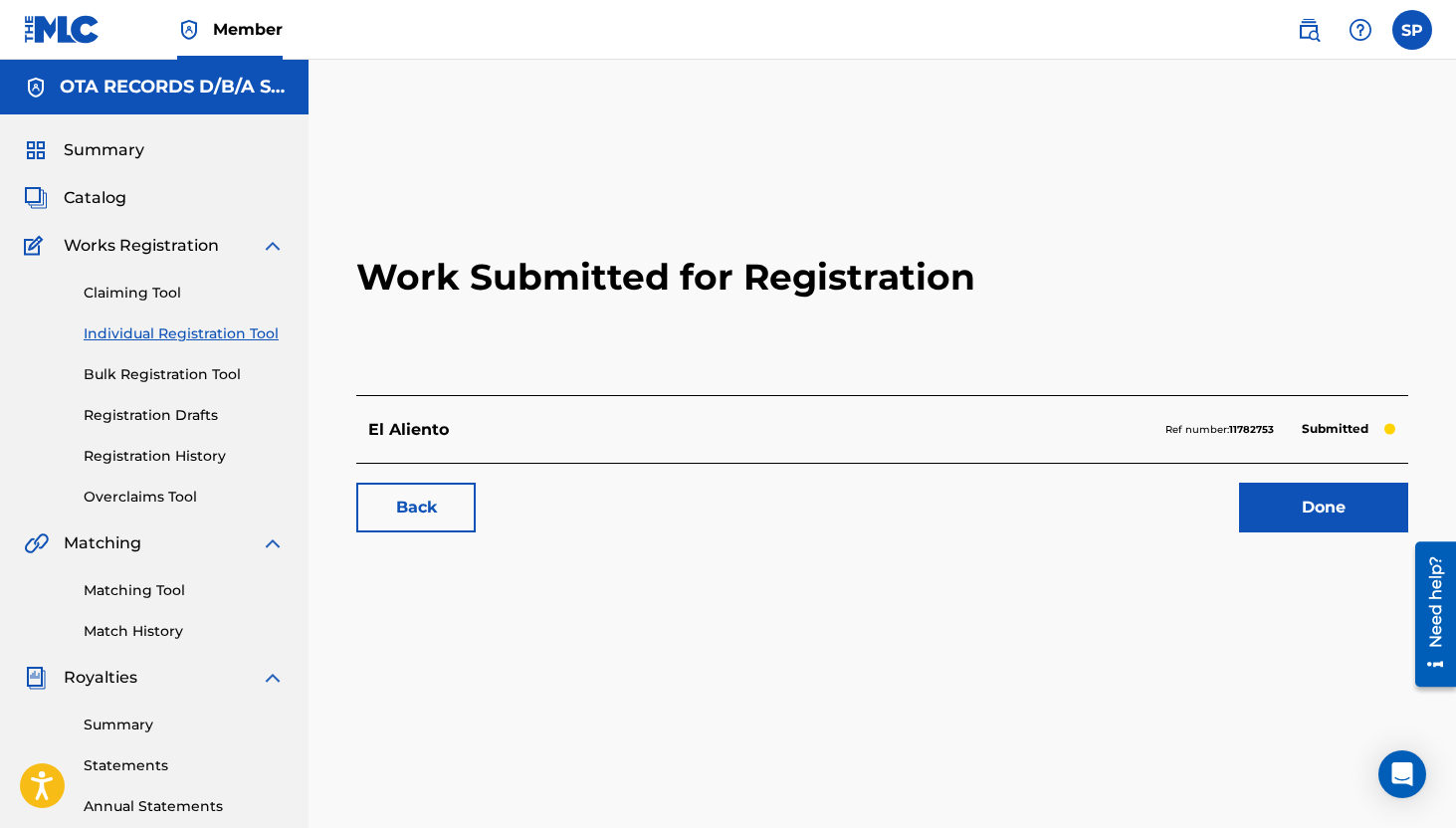 click on "Done" at bounding box center [1324, 508] 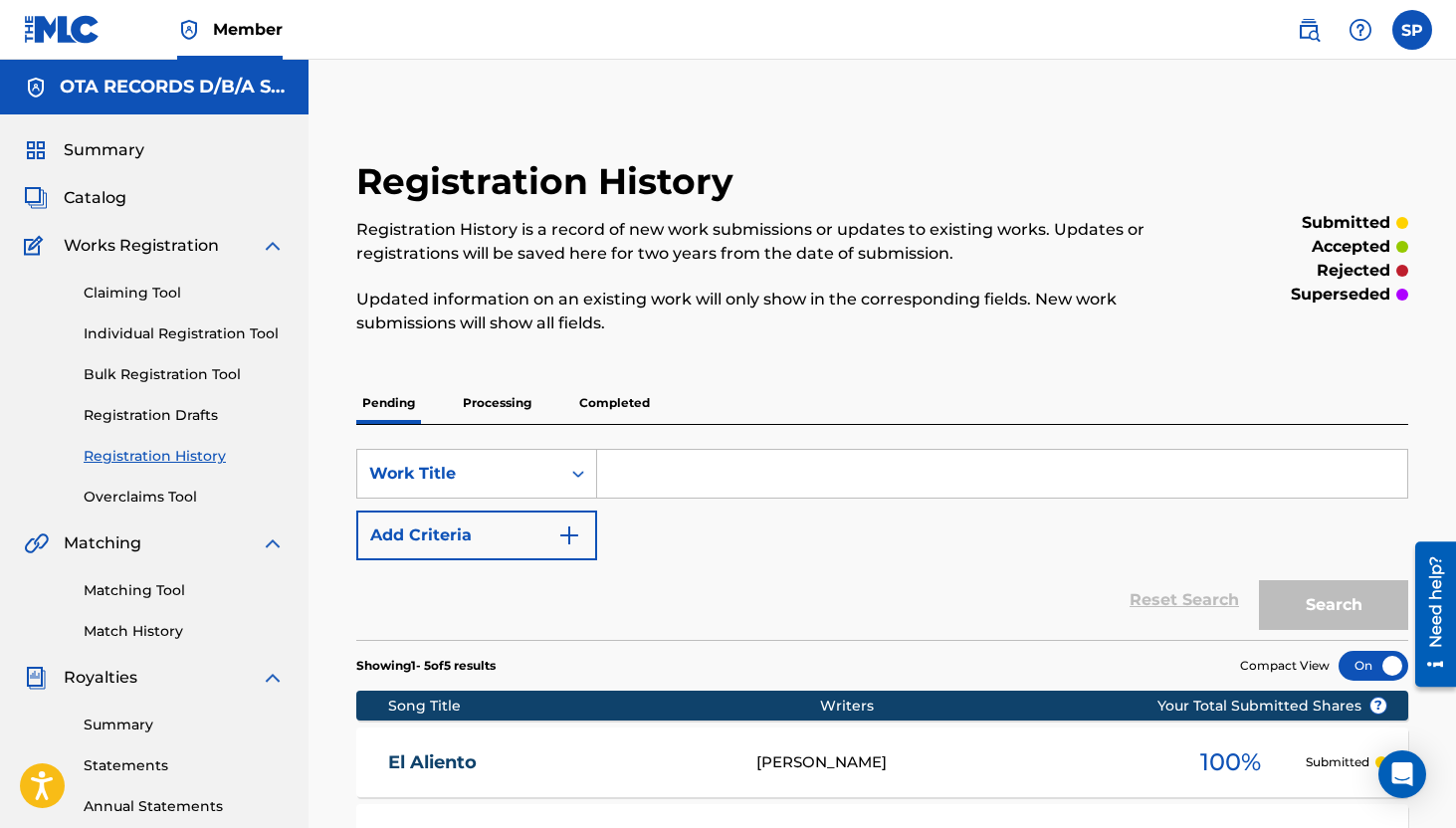 click on "Individual Registration Tool" at bounding box center [184, 333] 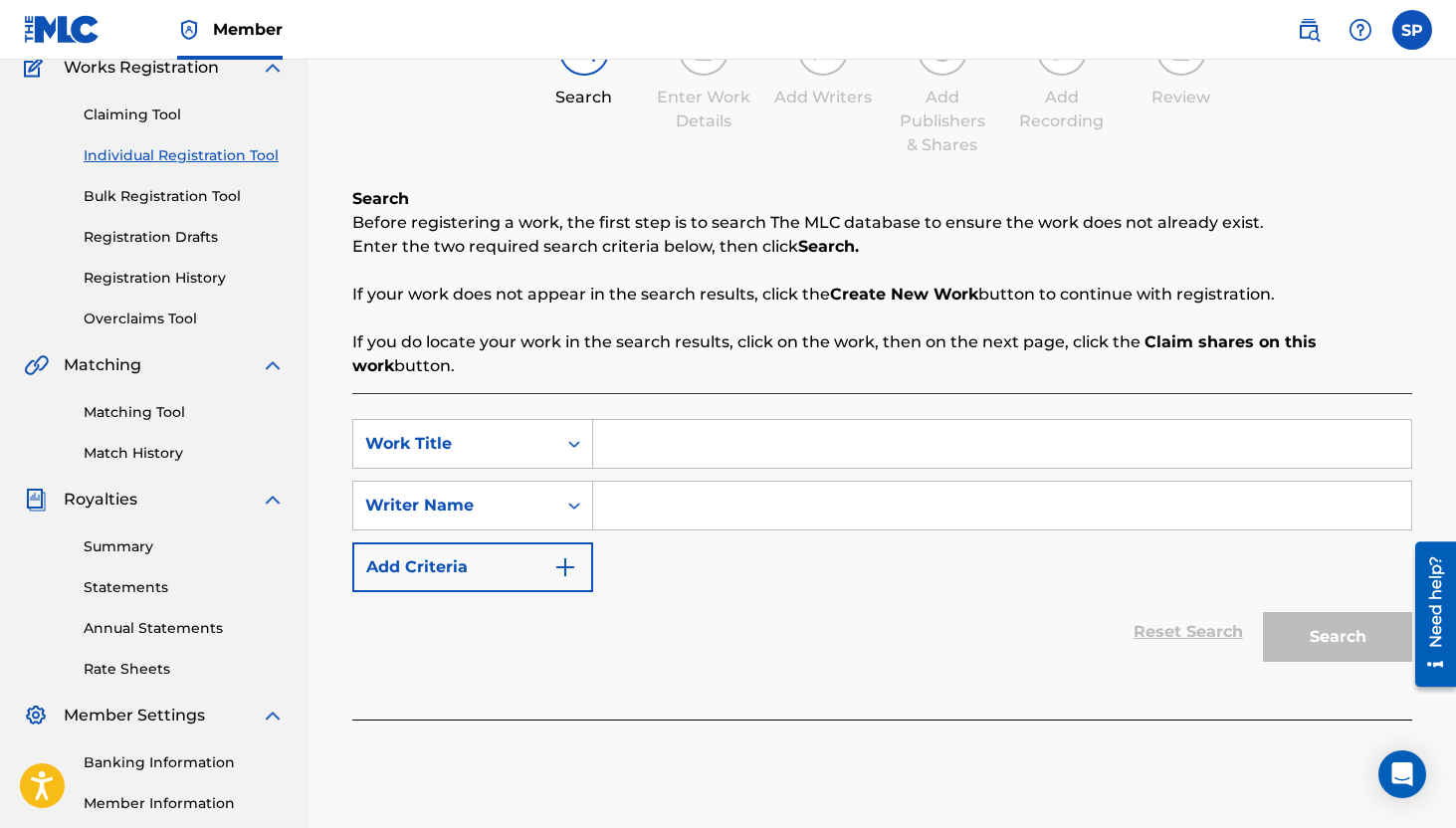 scroll, scrollTop: 175, scrollLeft: 0, axis: vertical 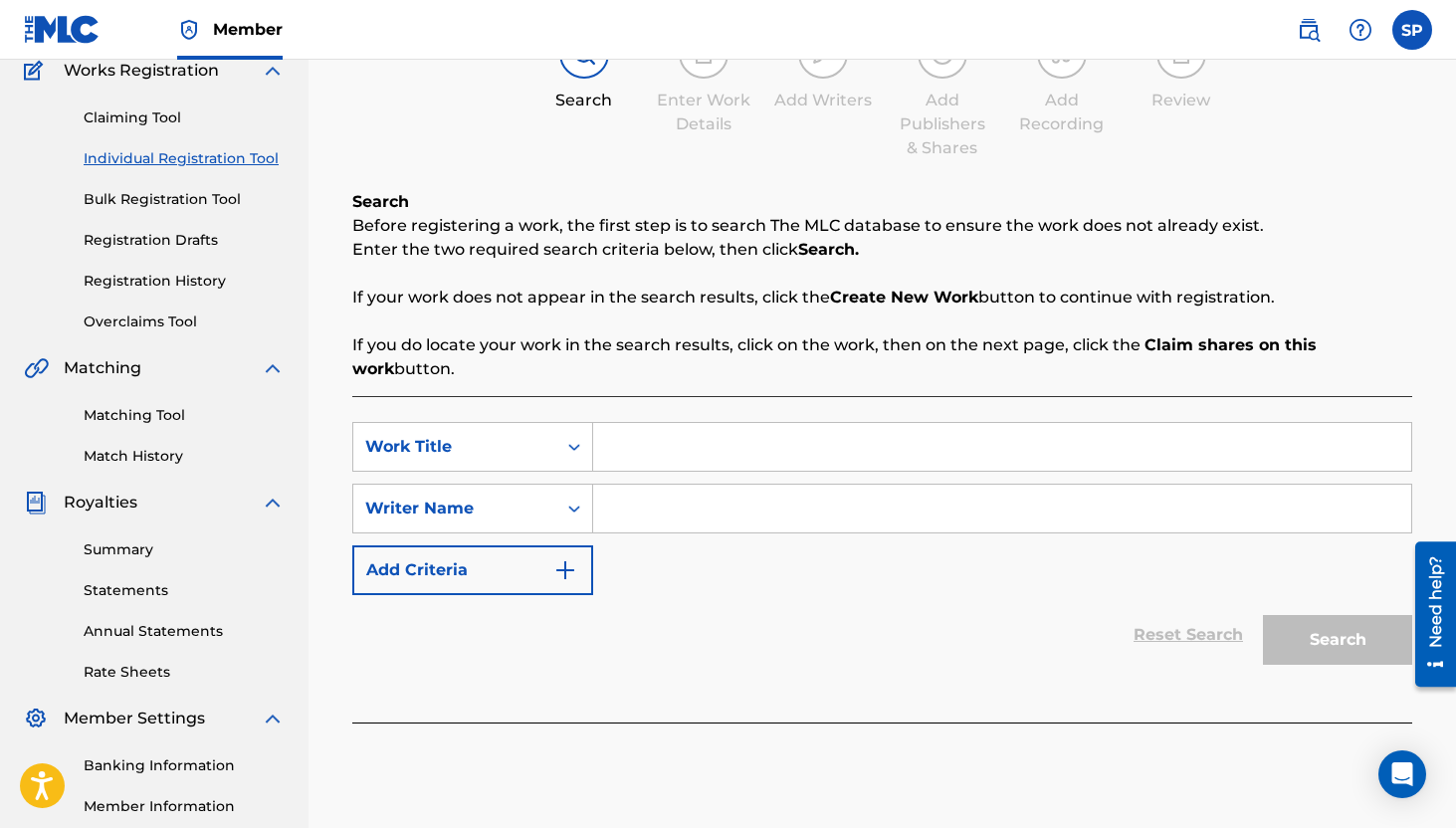 click at bounding box center (1002, 447) 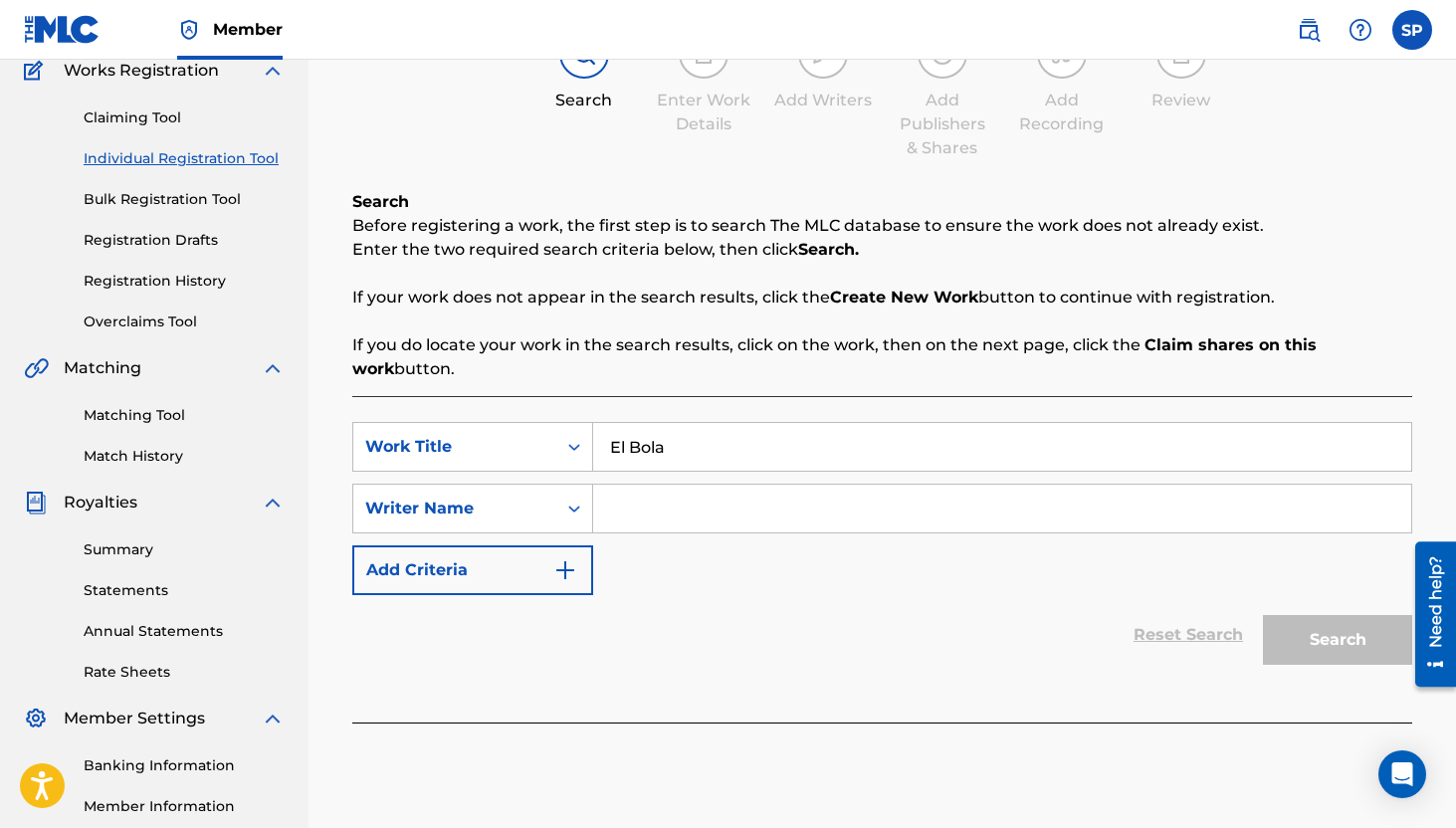 type on "El Bola" 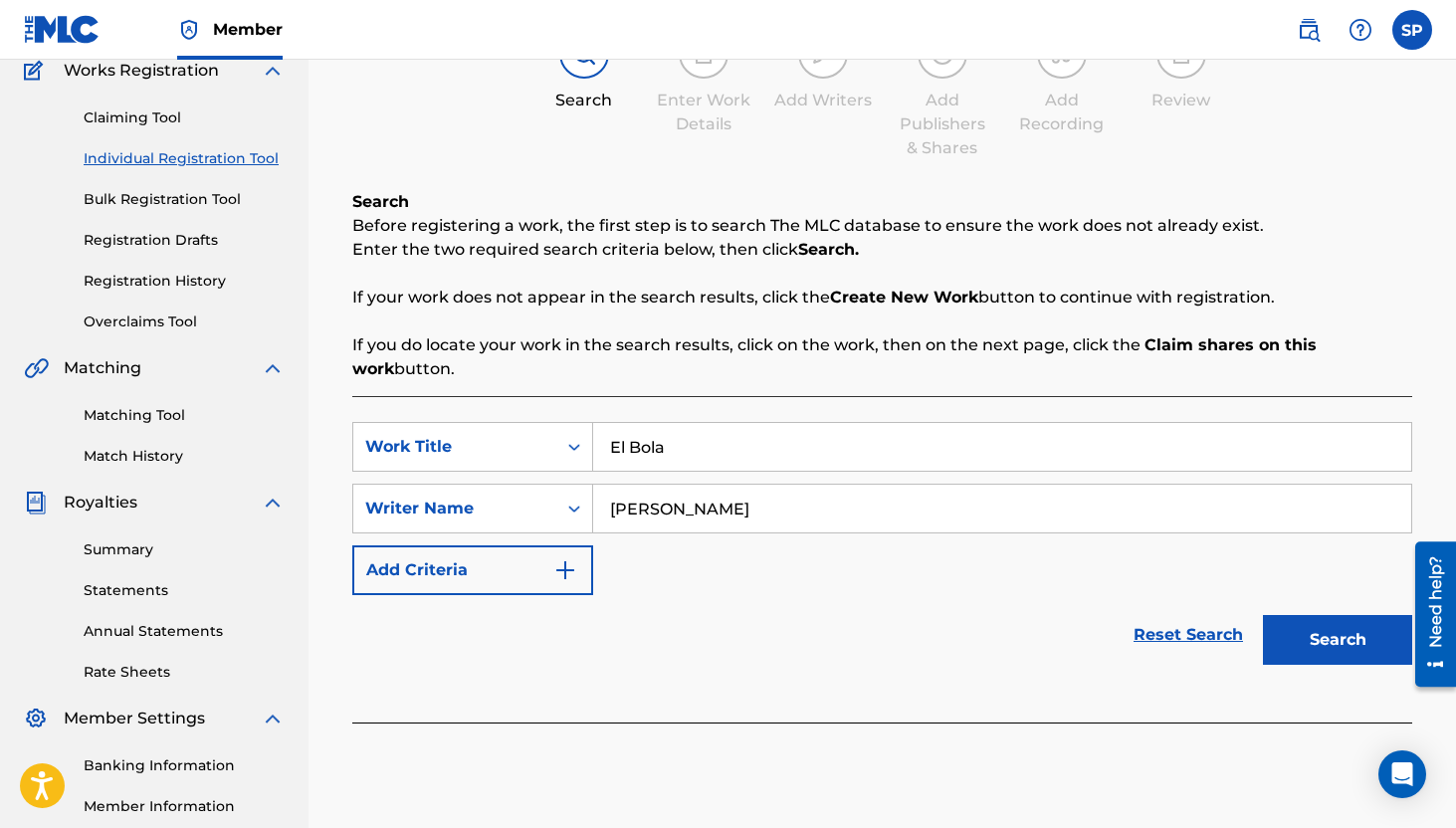 click on "Search" at bounding box center (1338, 640) 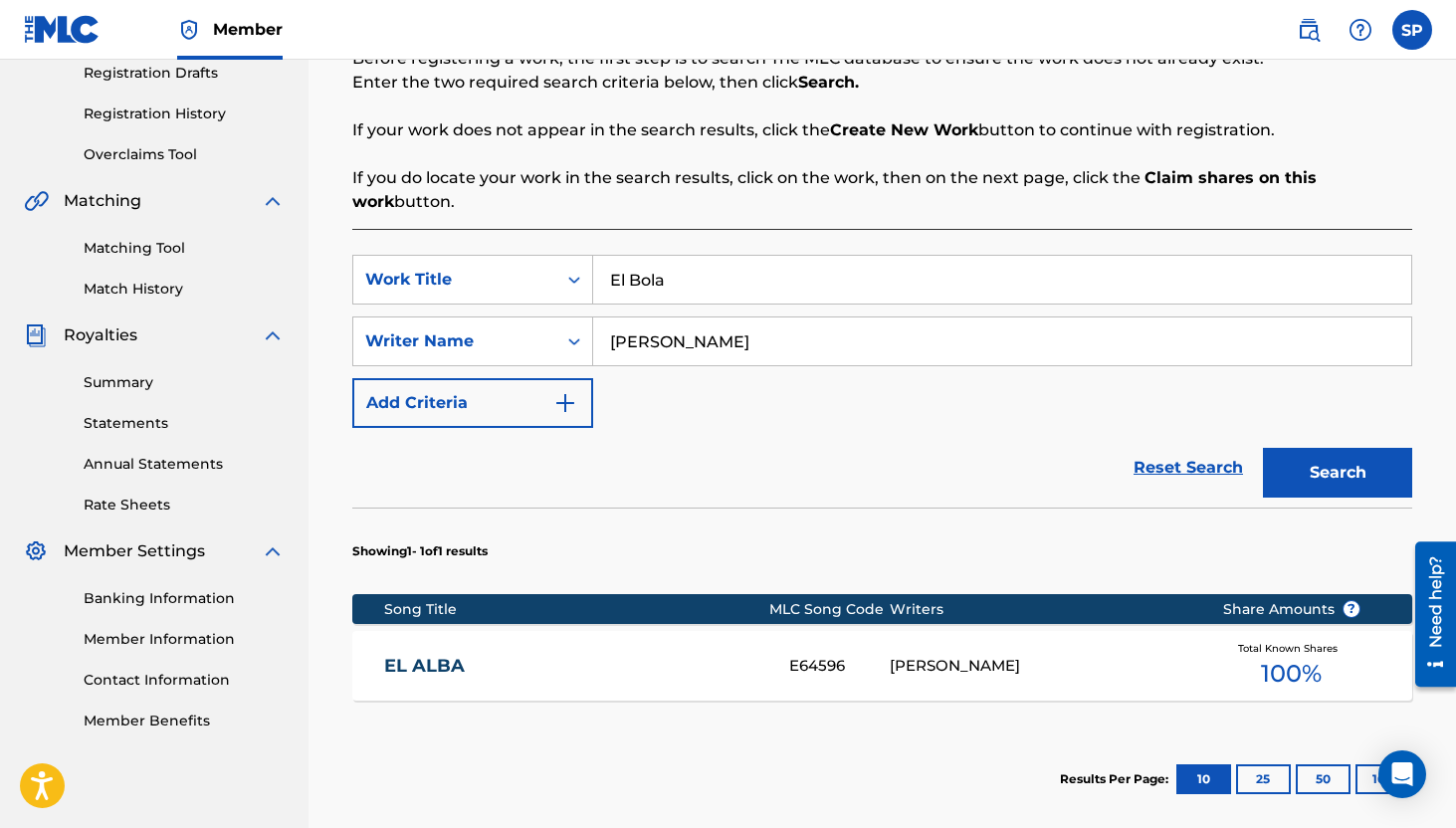 scroll, scrollTop: 365, scrollLeft: 0, axis: vertical 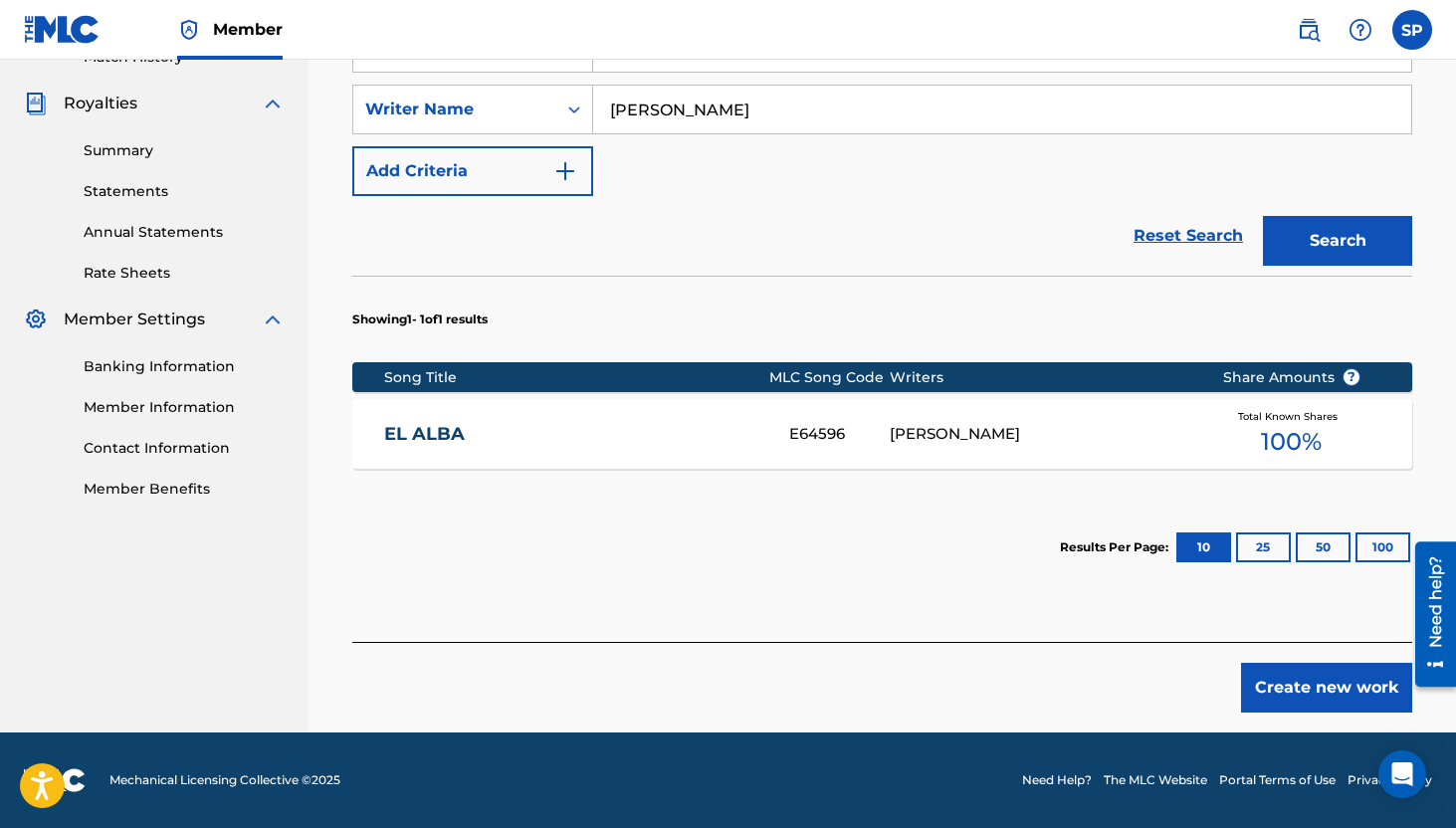 click on "Create new work" at bounding box center (1327, 688) 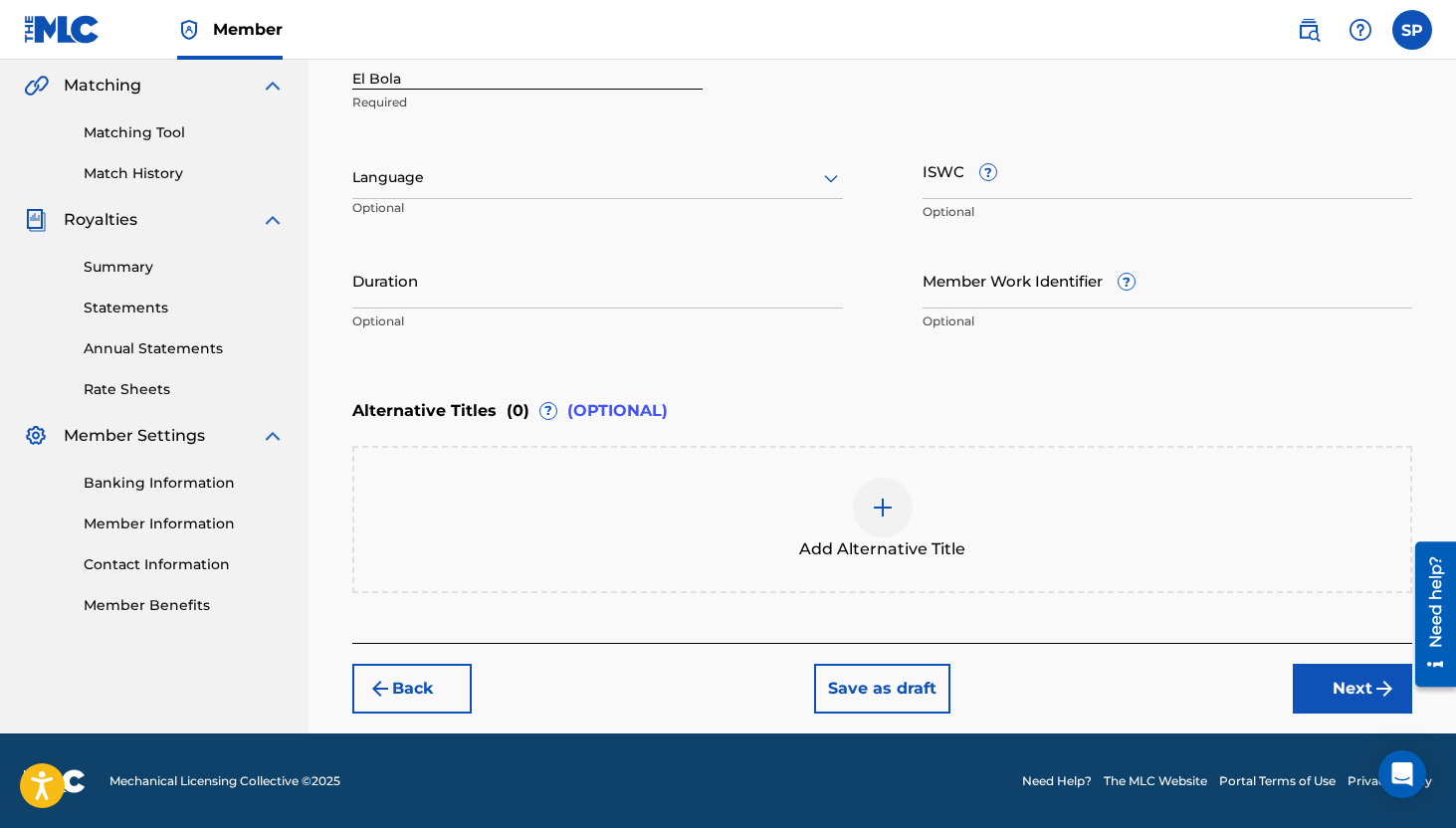 scroll, scrollTop: 115, scrollLeft: 0, axis: vertical 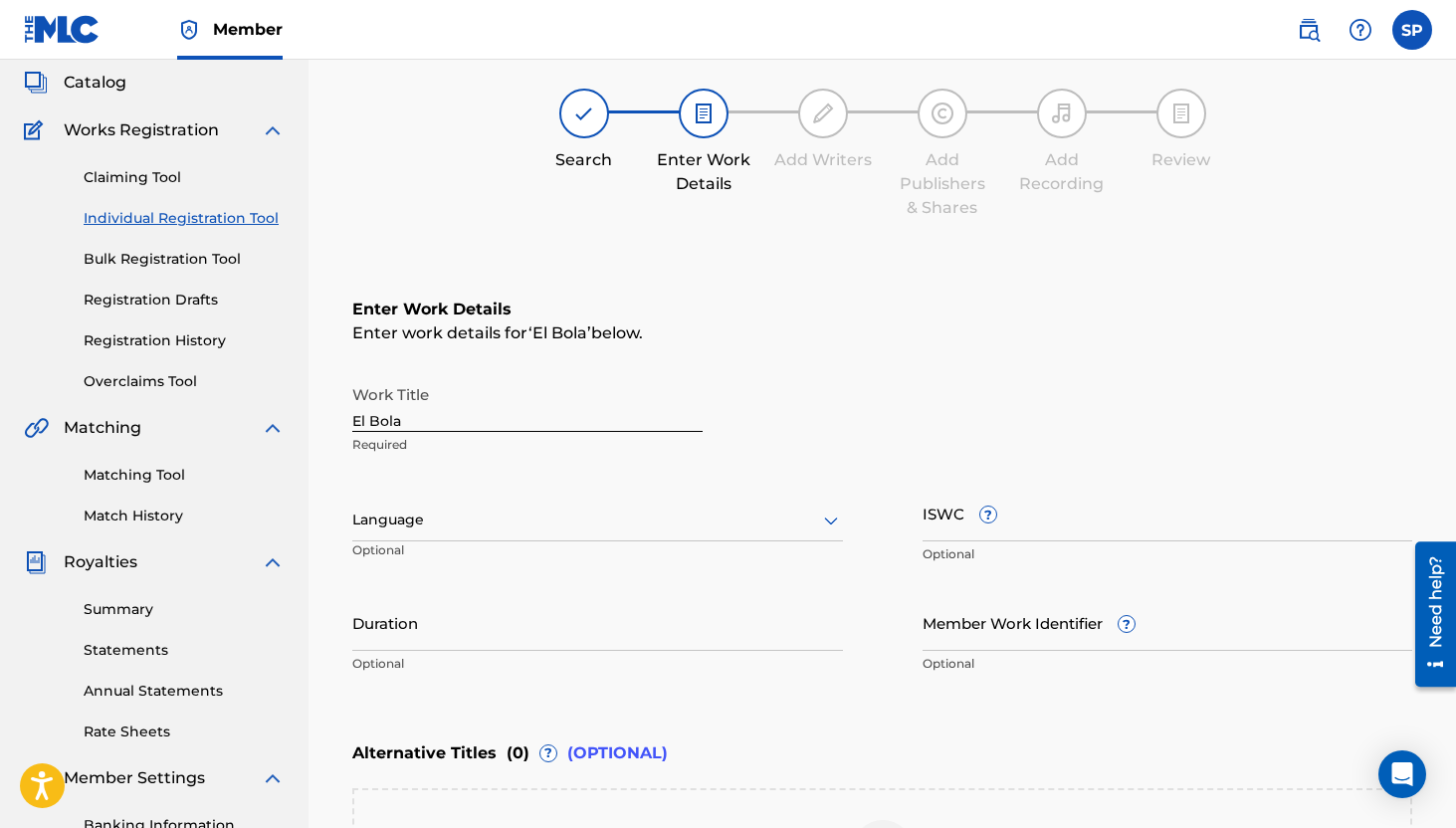click on "Optional" at bounding box center [1167, 554] 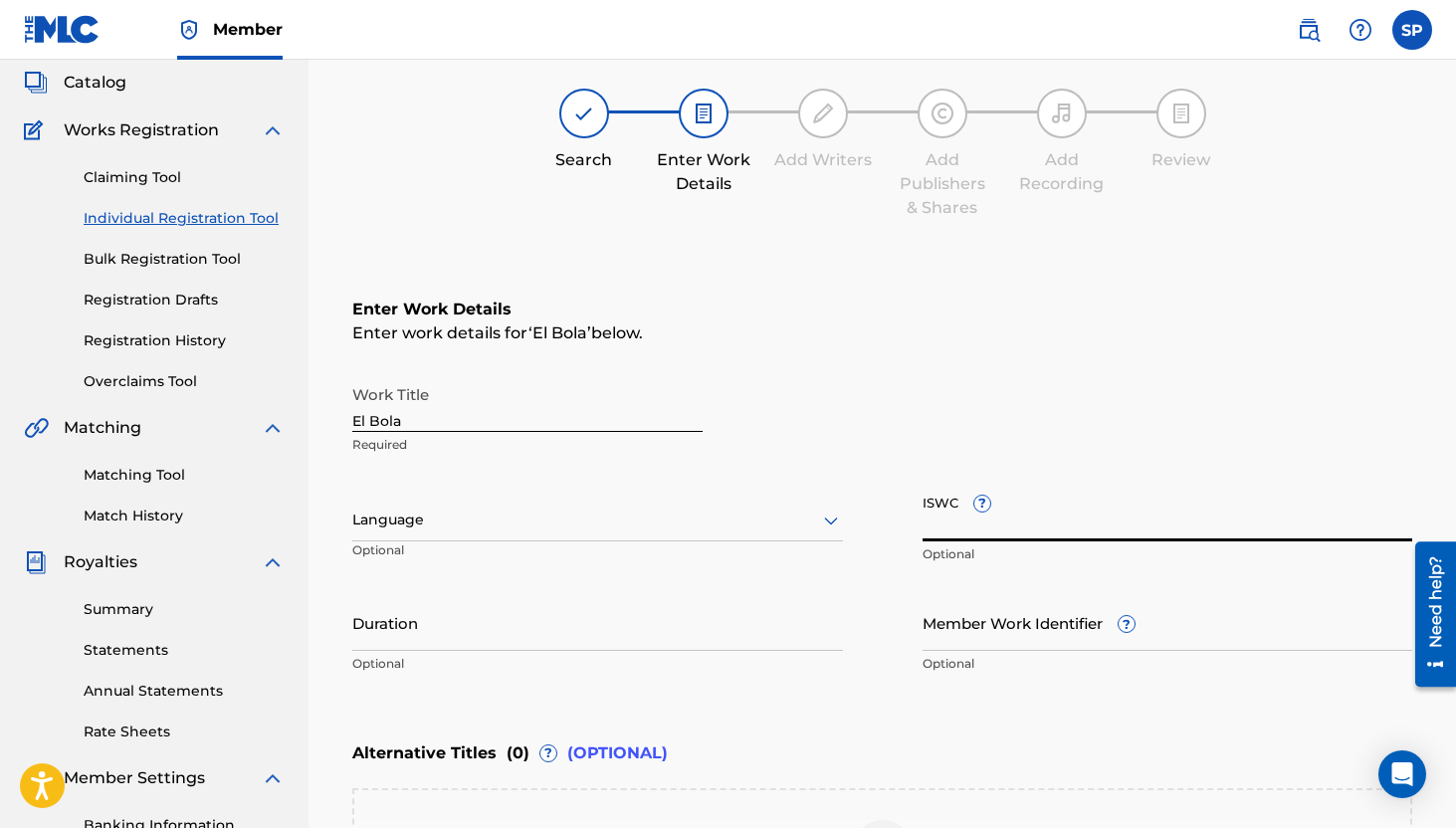 click on "ISWC   ?" at bounding box center (1167, 513) 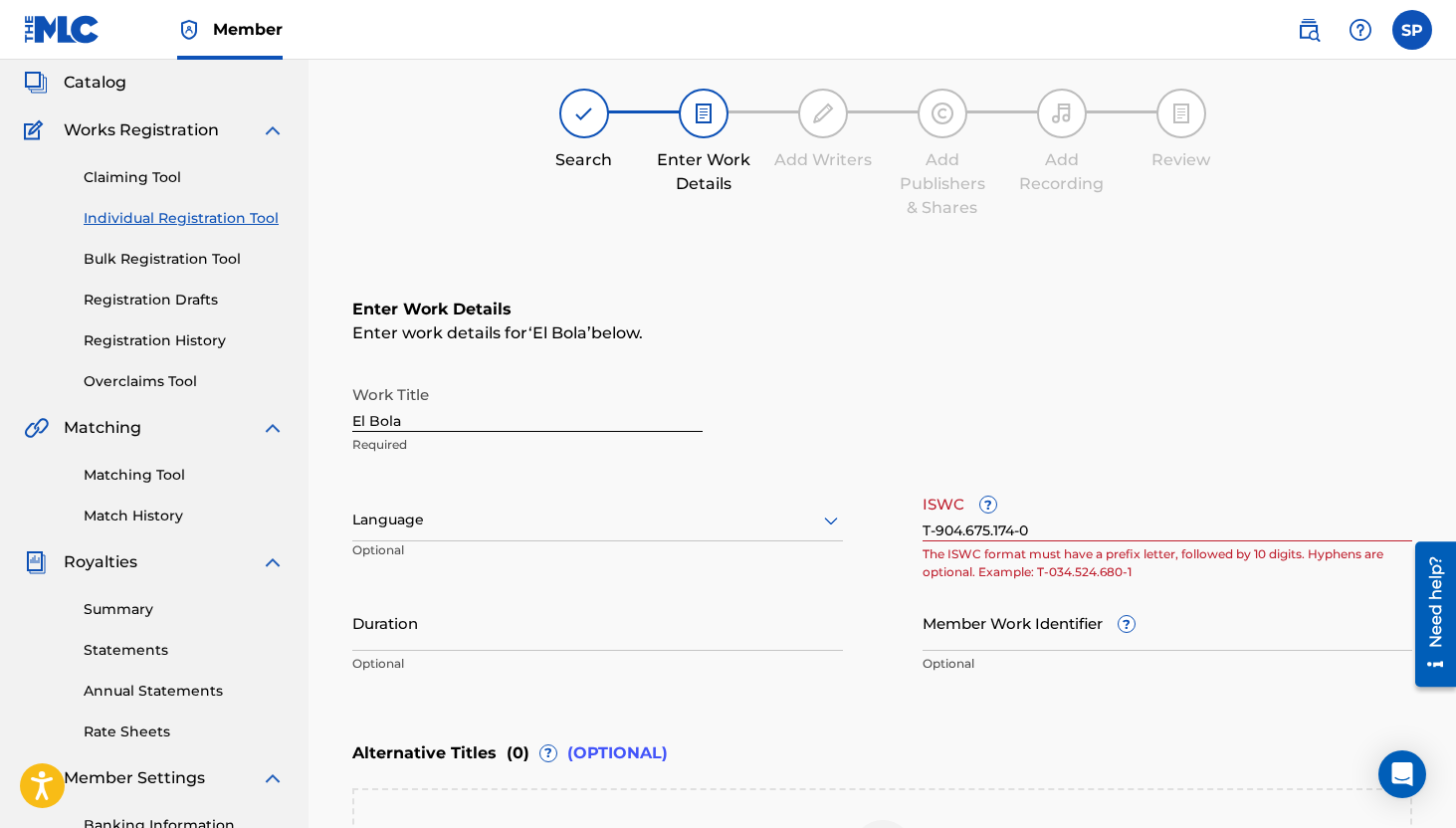 click on "Work Title   El Bola Required Language Optional ISWC   ? T-904.675.174-0 The ISWC format must have a prefix letter, followed by 10 digits. Hyphens are optional. Example: T-034.524.680-1 Duration   Optional Member Work Identifier   ? Optional" at bounding box center [882, 529] 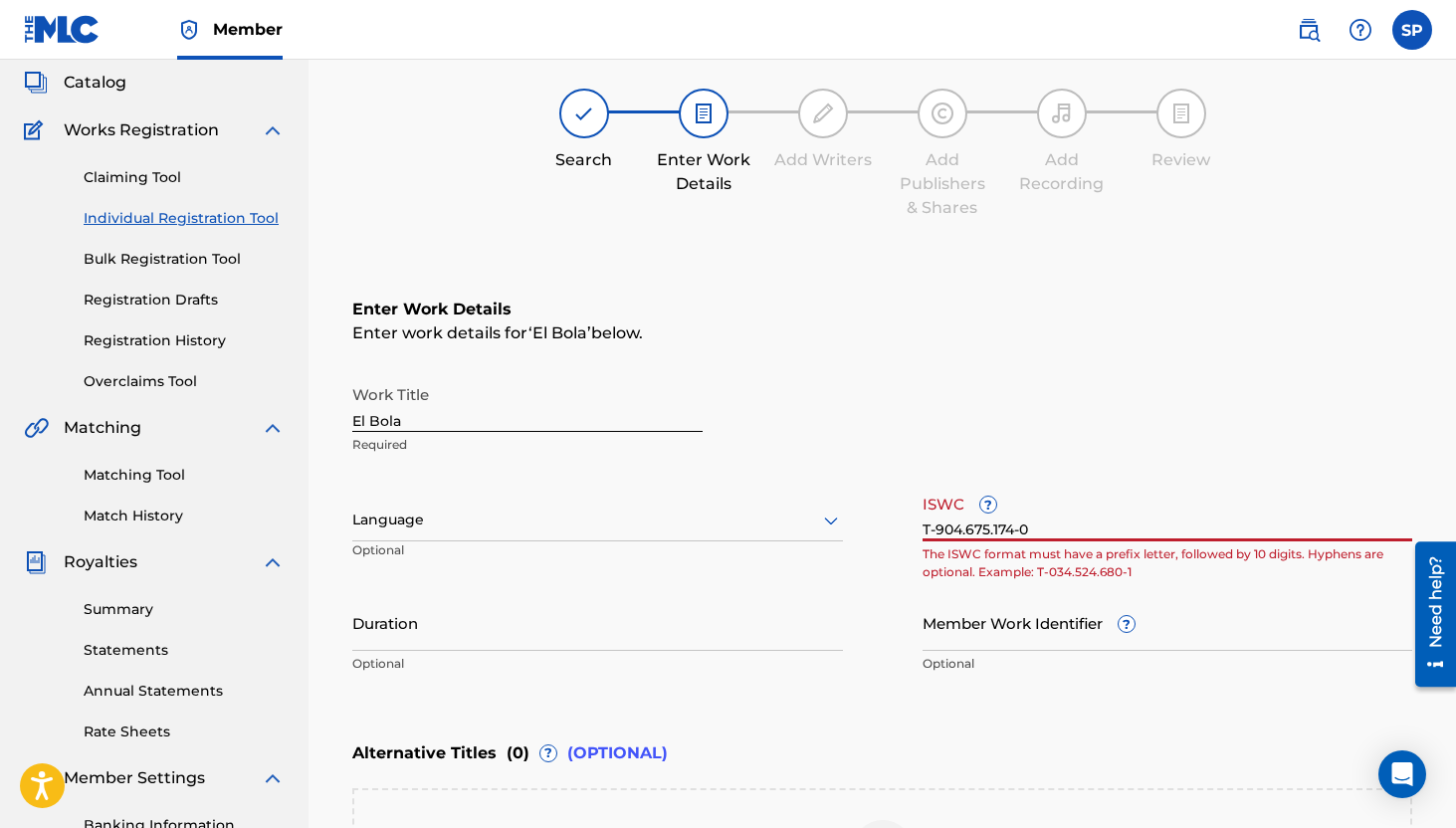 click on "T-904.675.174-0" at bounding box center [1167, 513] 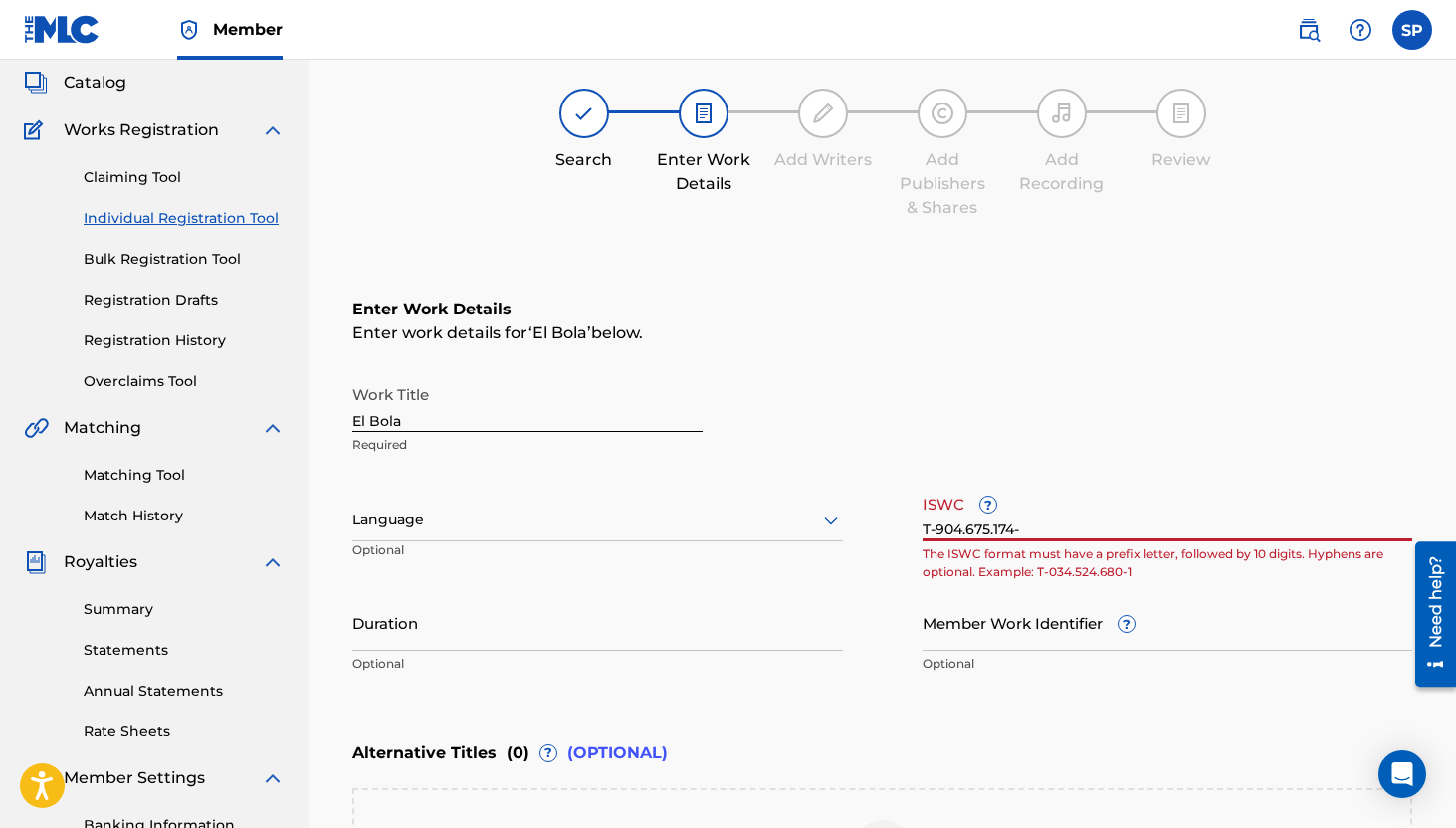 type on "T-904.675.174-0" 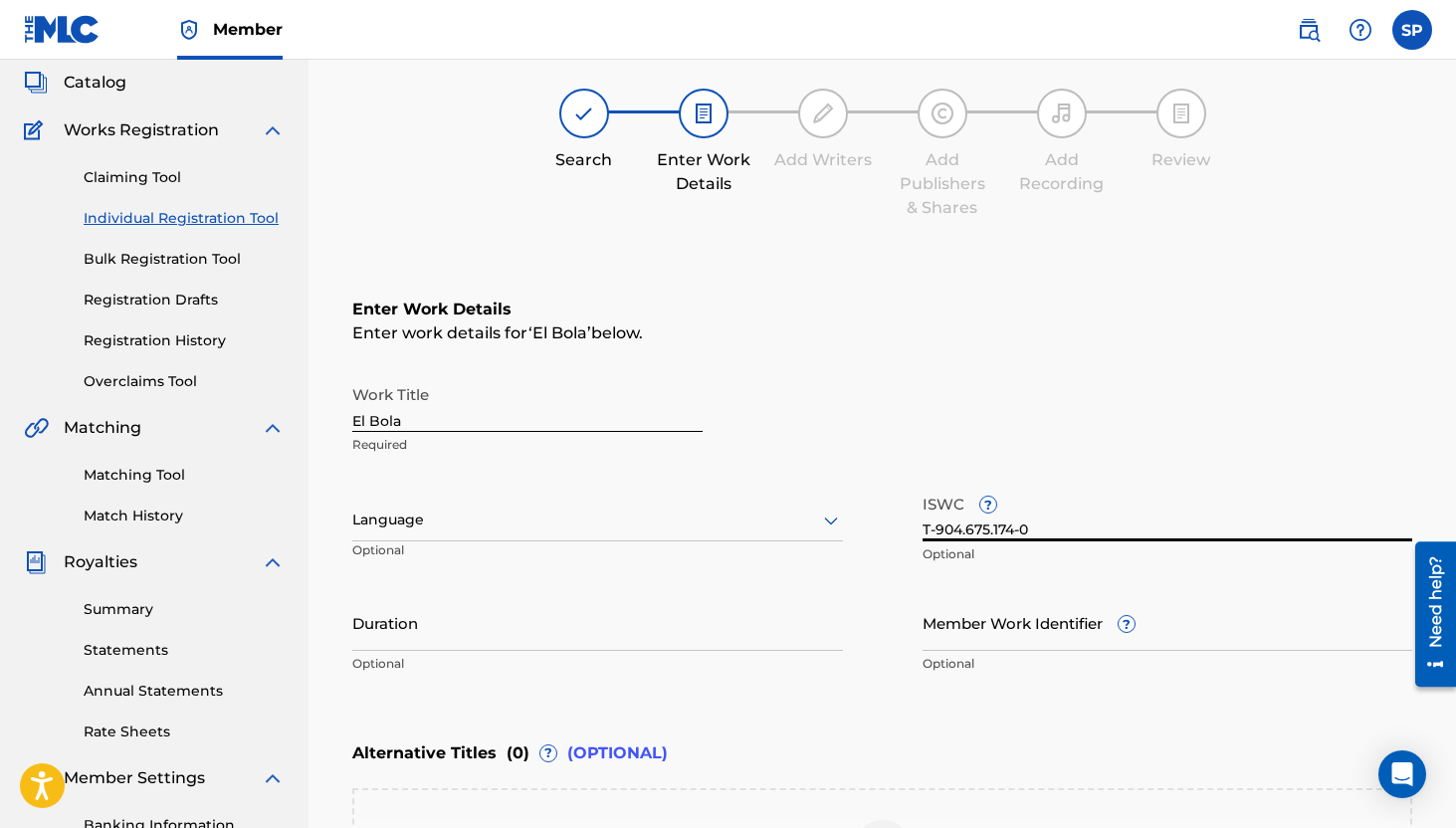 click on "El Bola" at bounding box center (527, 403) 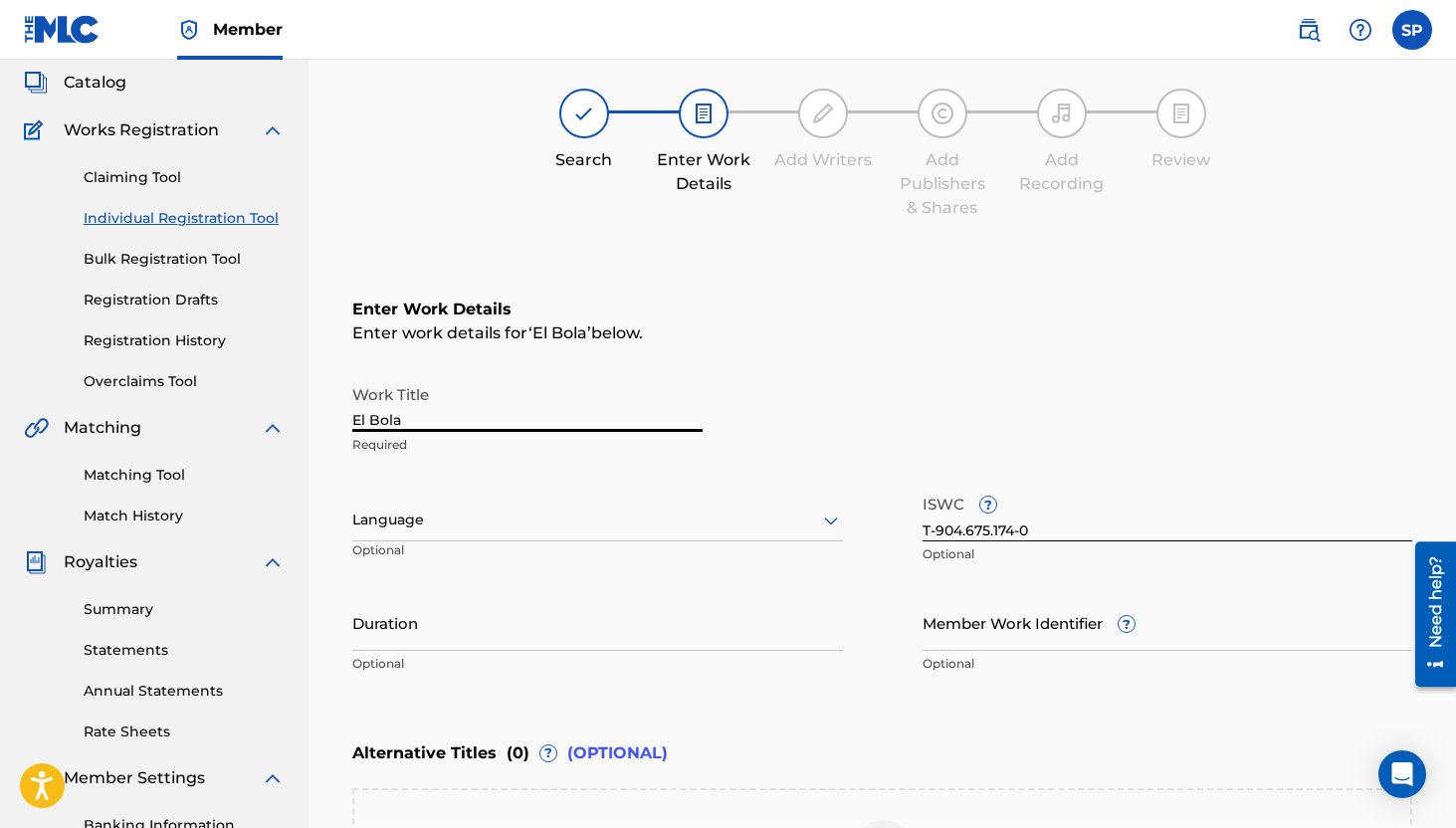 click on "El Bola" at bounding box center (527, 403) 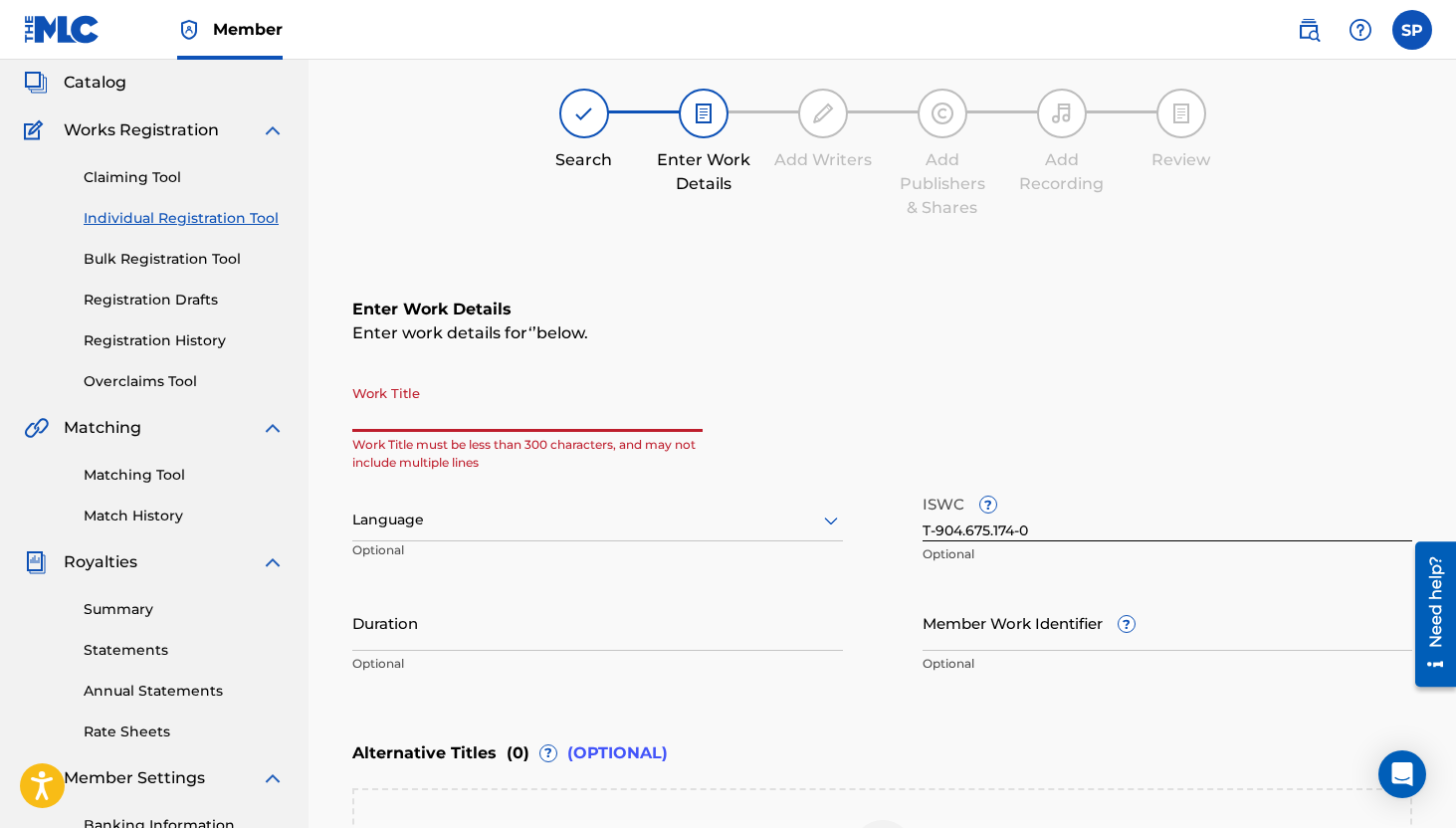 paste on "El Campo De Arére" 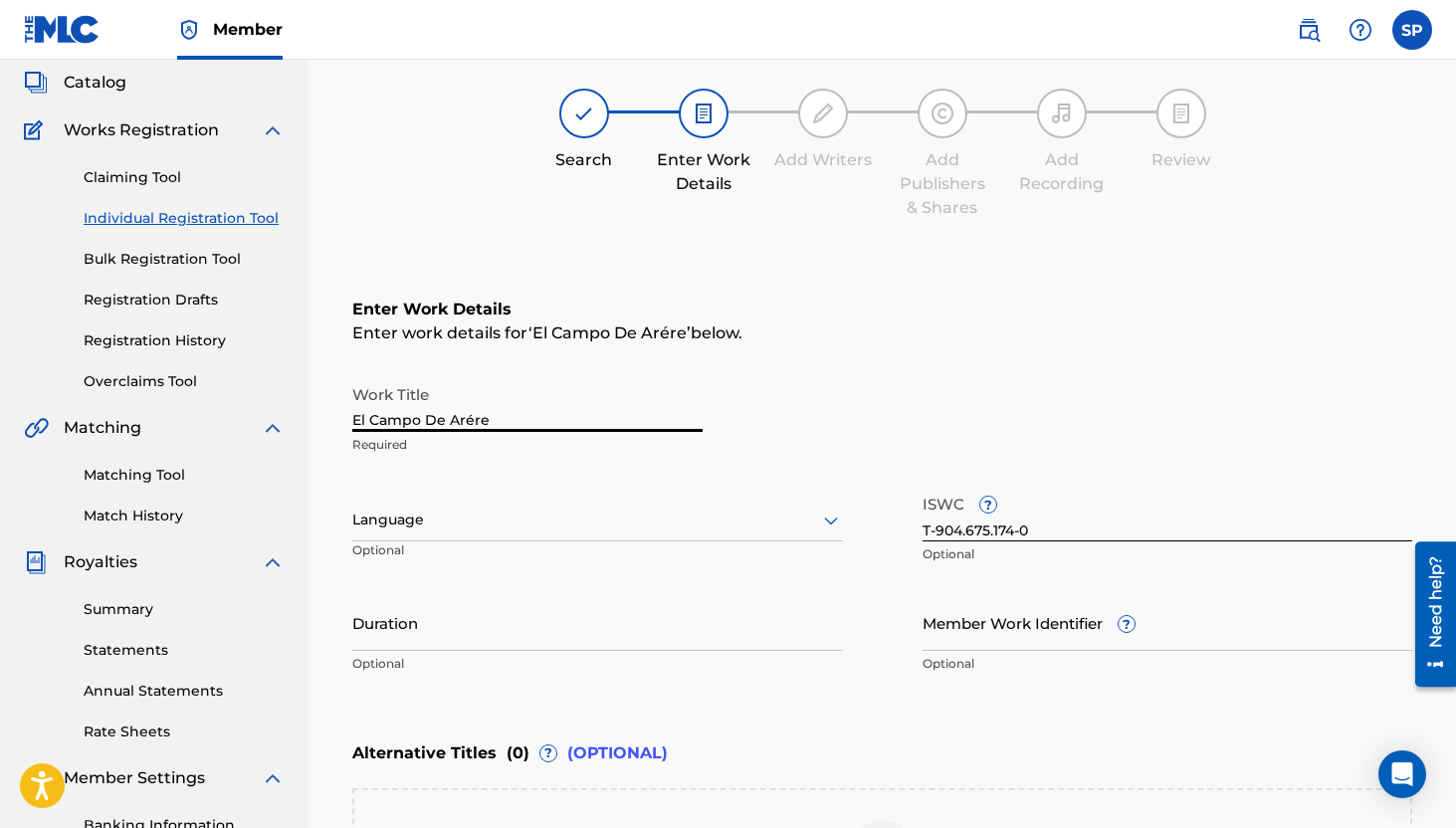 type on "El Campo De Arére" 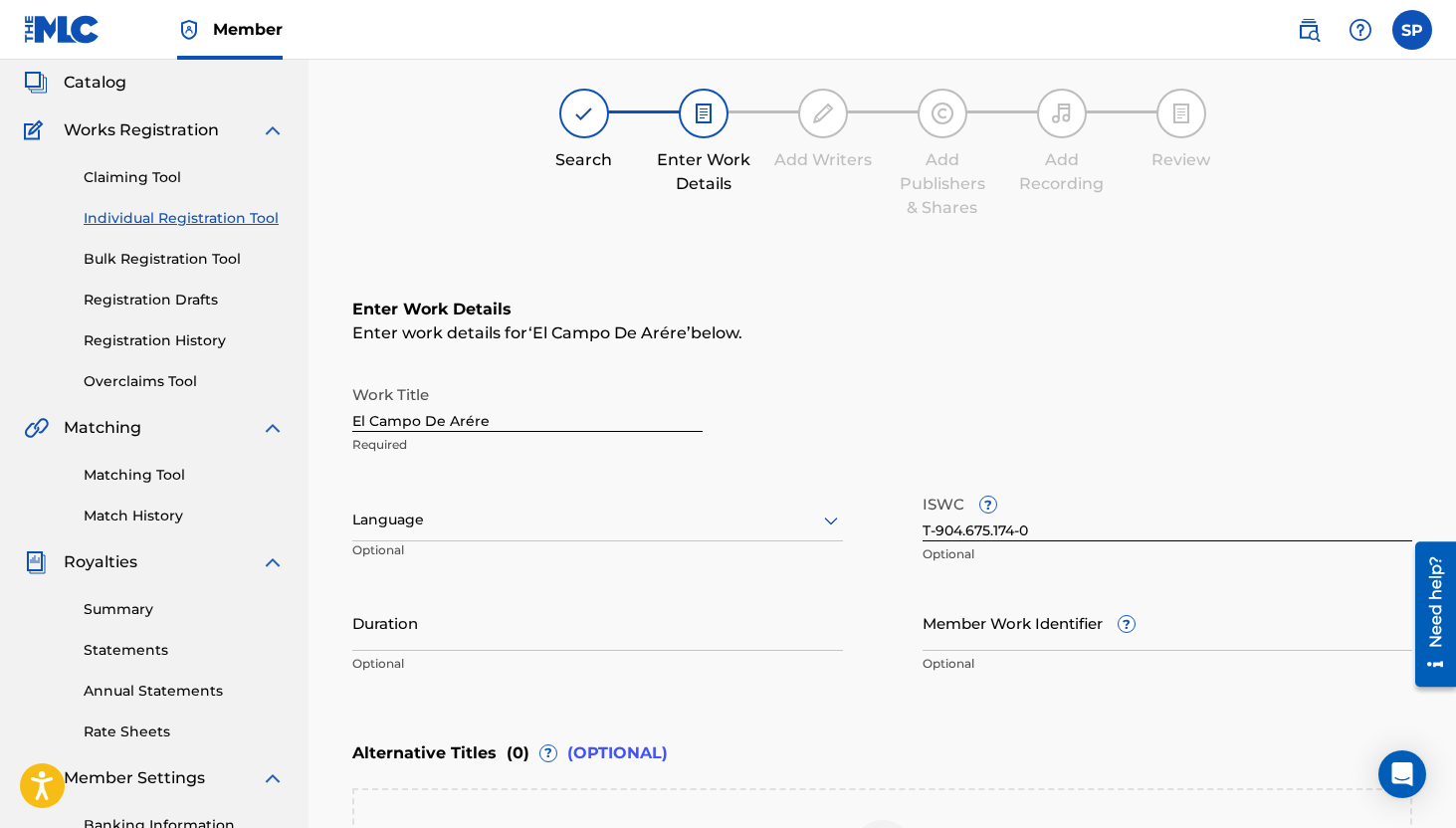 click on "Work Title   El Campo De Arére Required" at bounding box center (882, 420) 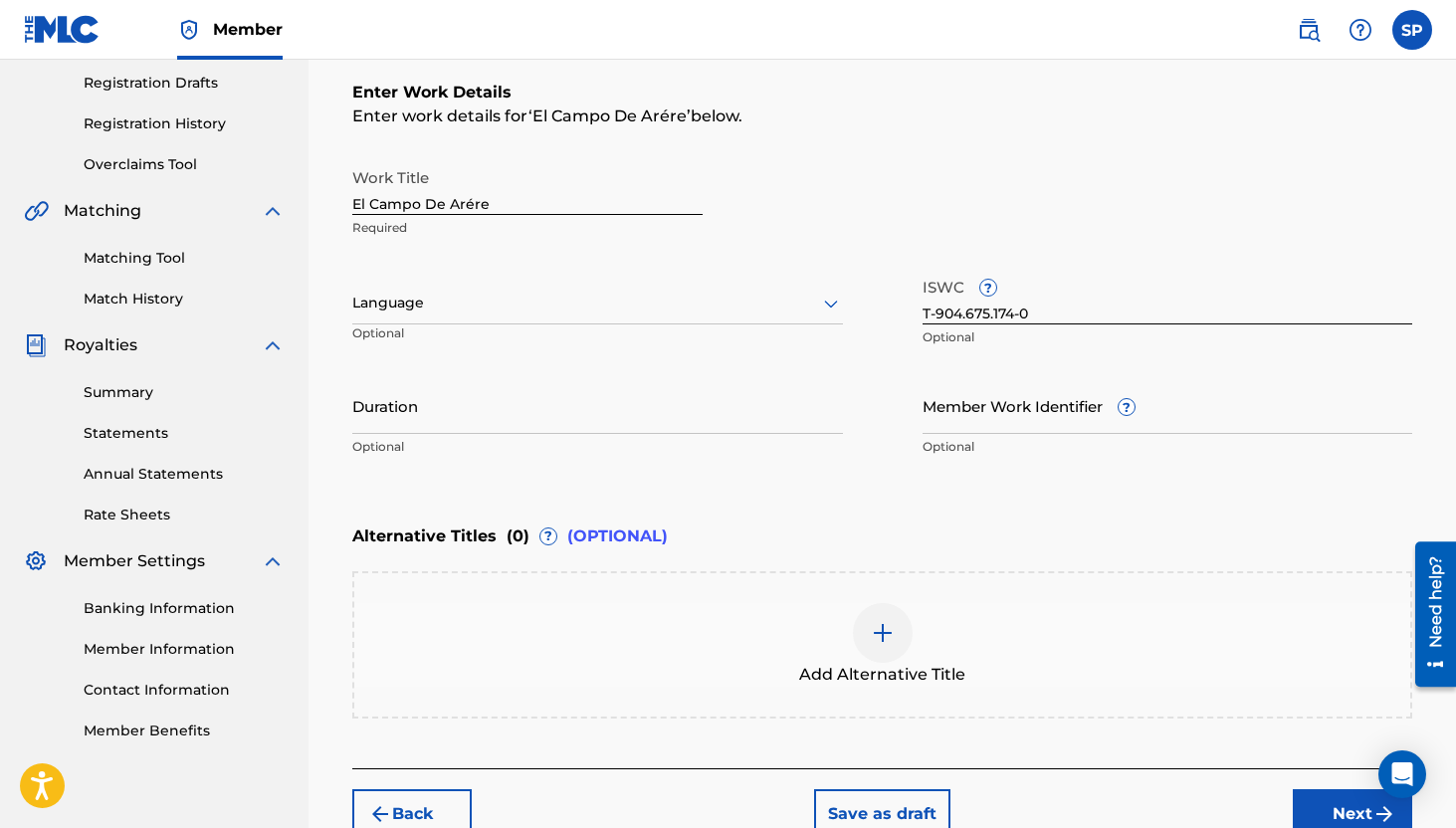 scroll, scrollTop: 378, scrollLeft: 0, axis: vertical 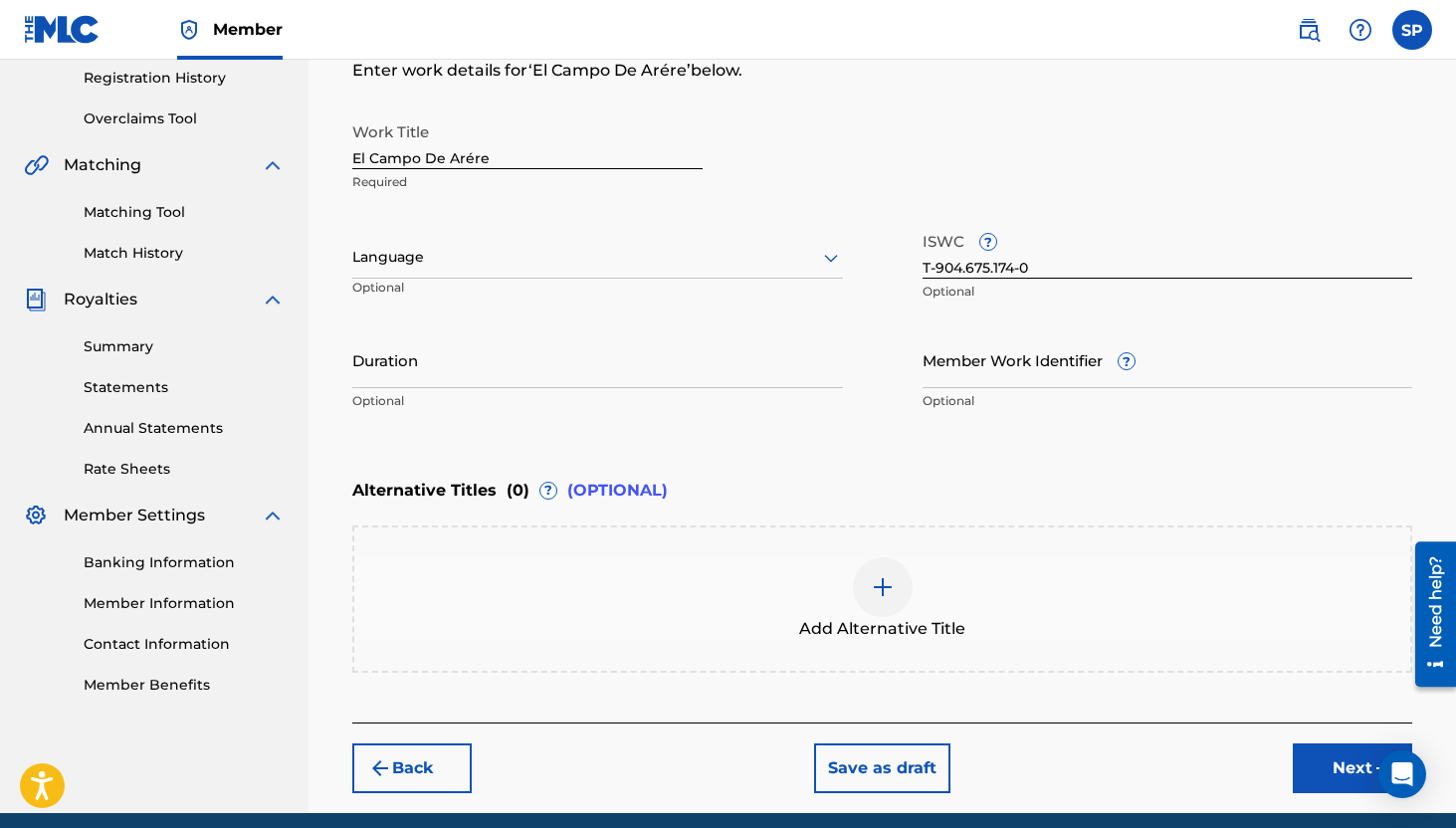 click on "Next" at bounding box center (1352, 768) 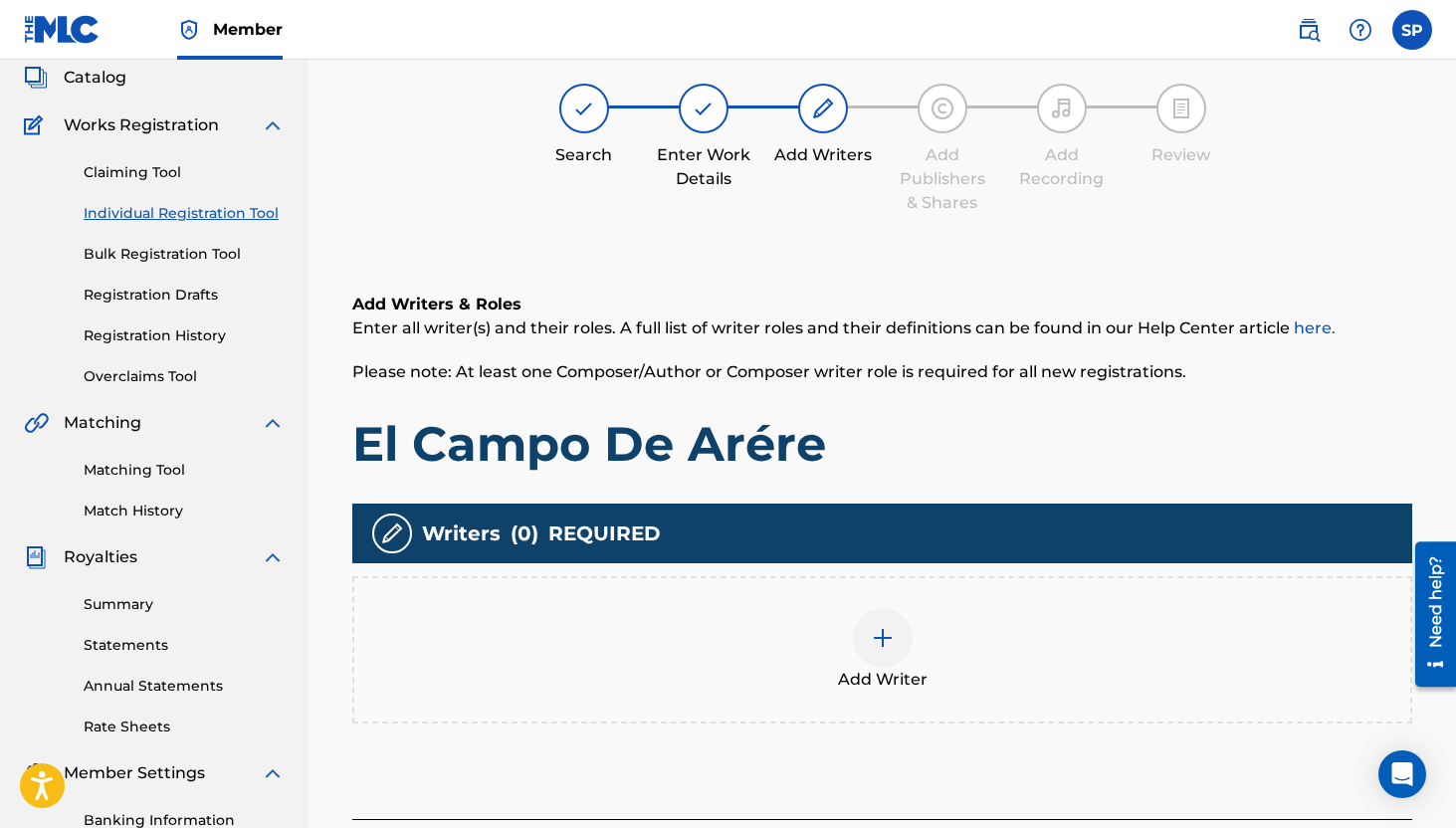 scroll, scrollTop: 90, scrollLeft: 0, axis: vertical 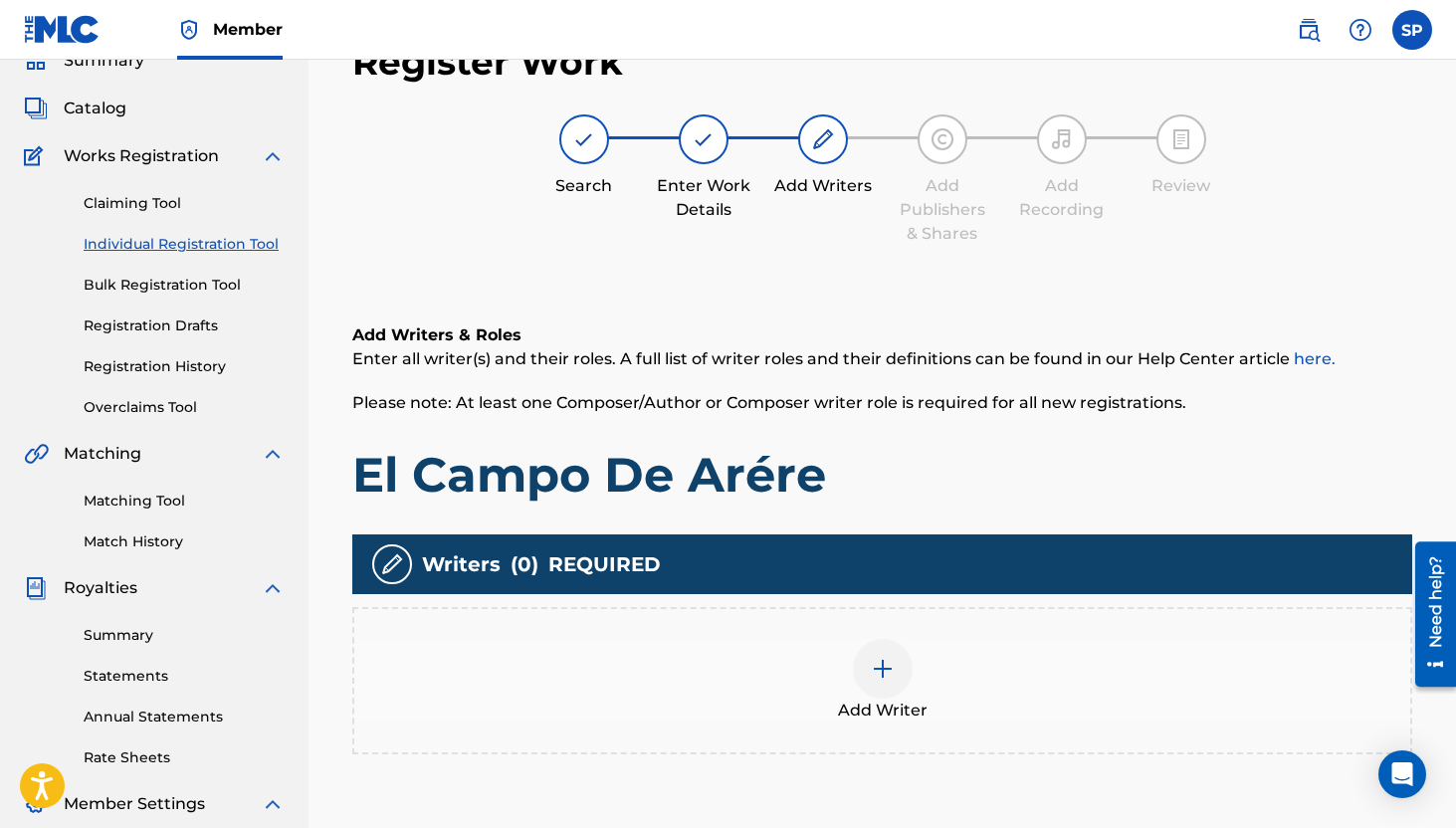 click at bounding box center (883, 669) 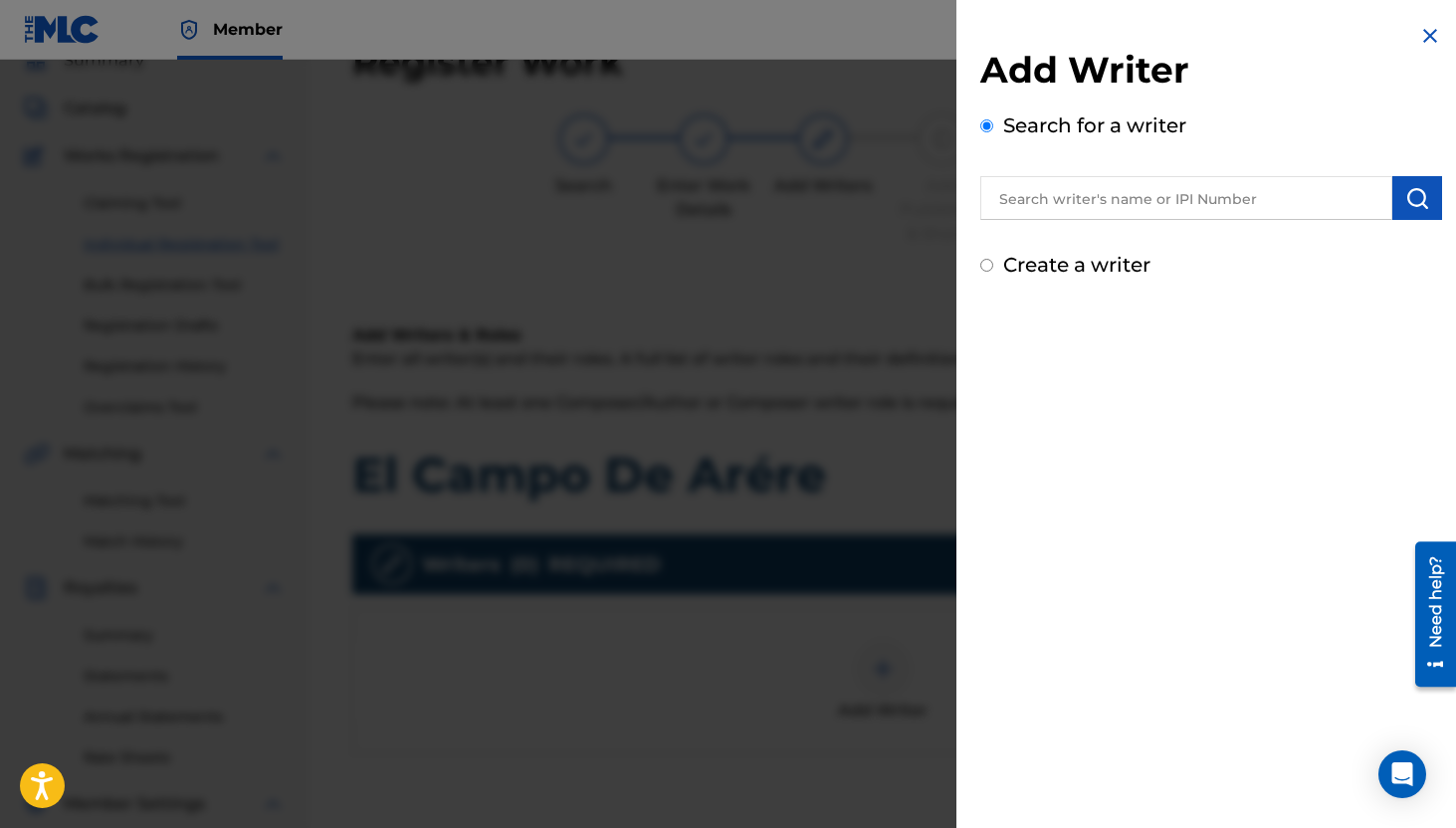 click at bounding box center [1211, 195] 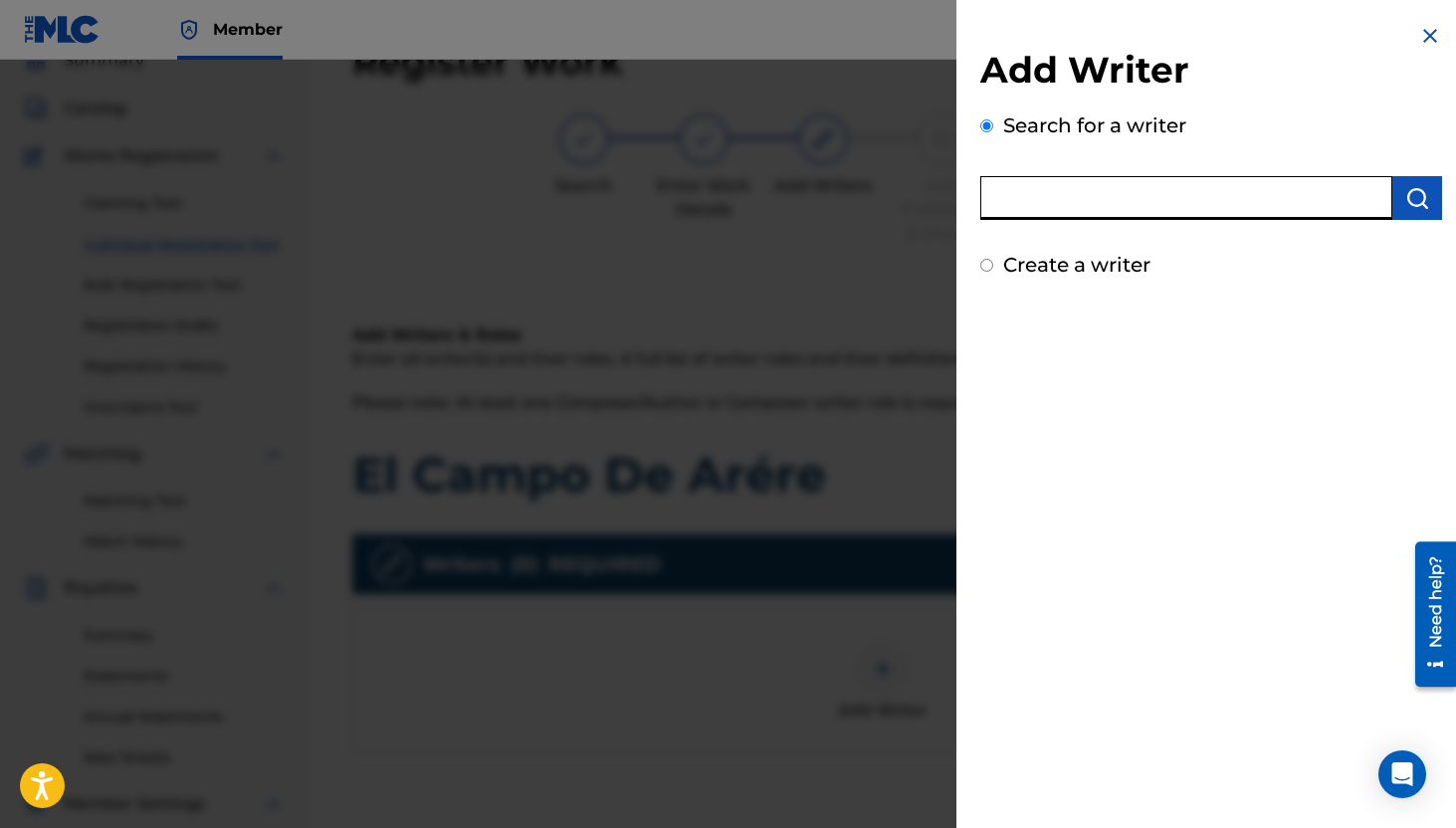 click at bounding box center [1186, 198] 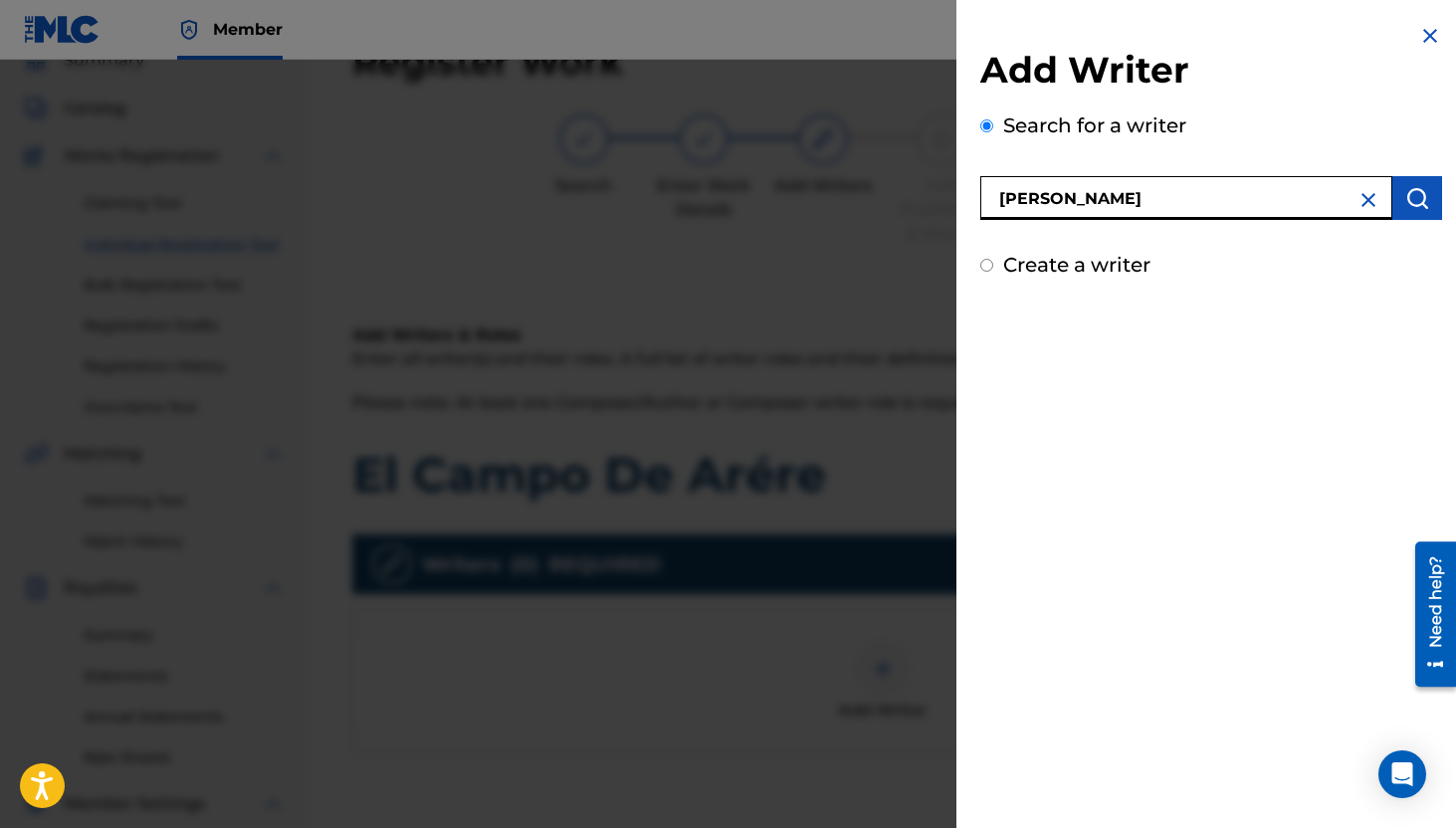 type on "[PERSON_NAME]" 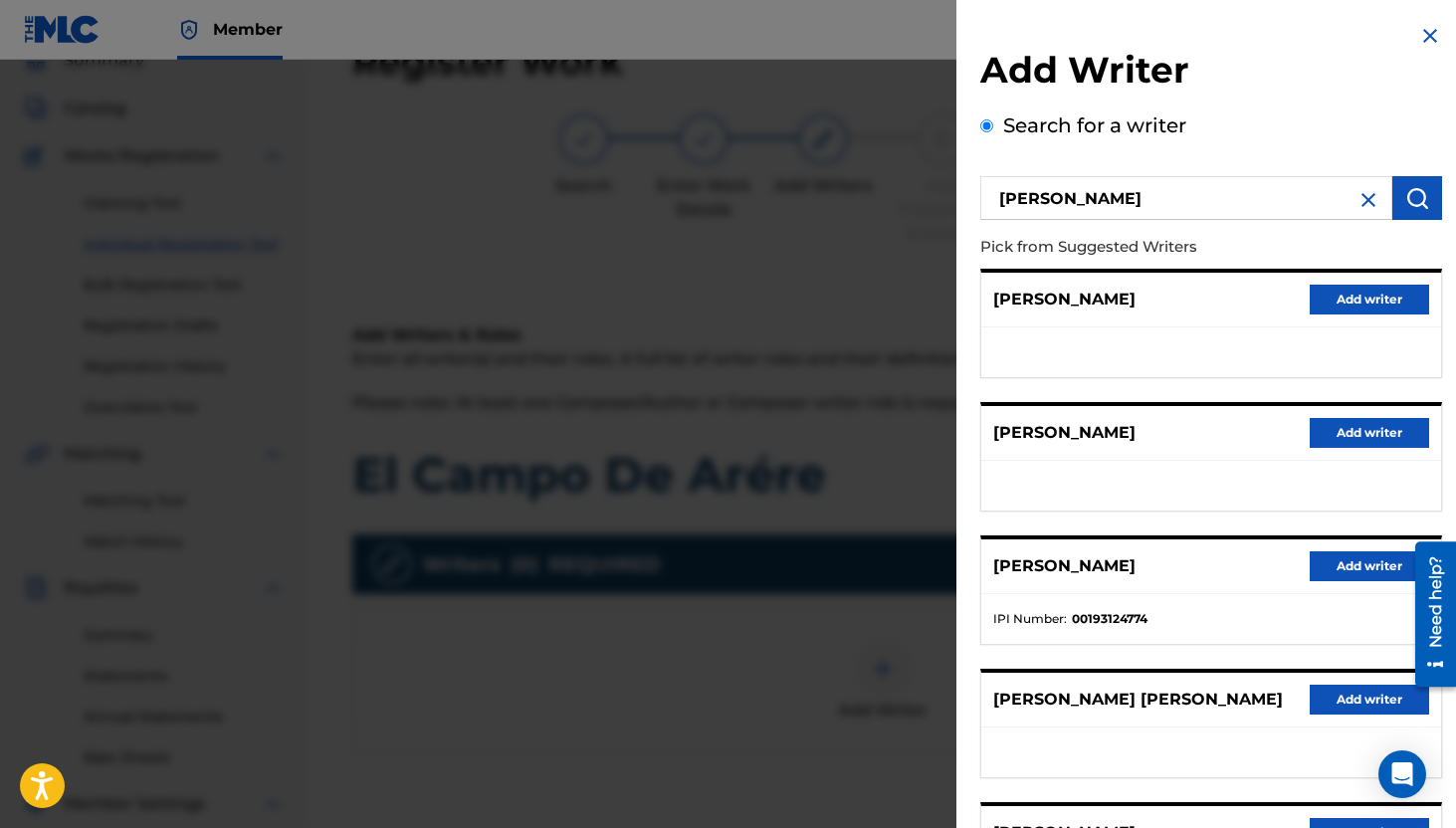 click on "Add writer" at bounding box center (1369, 566) 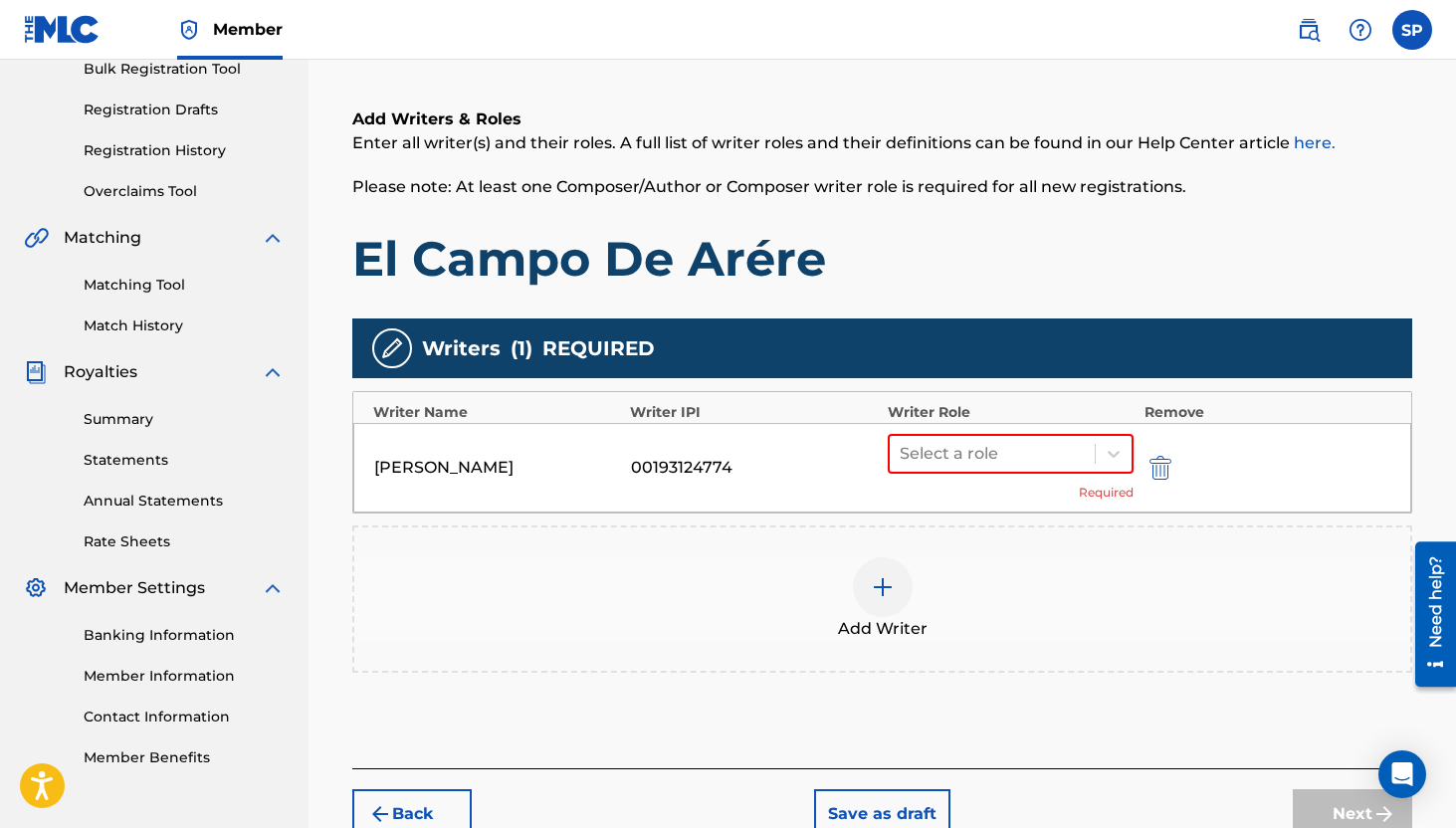 scroll, scrollTop: 341, scrollLeft: 0, axis: vertical 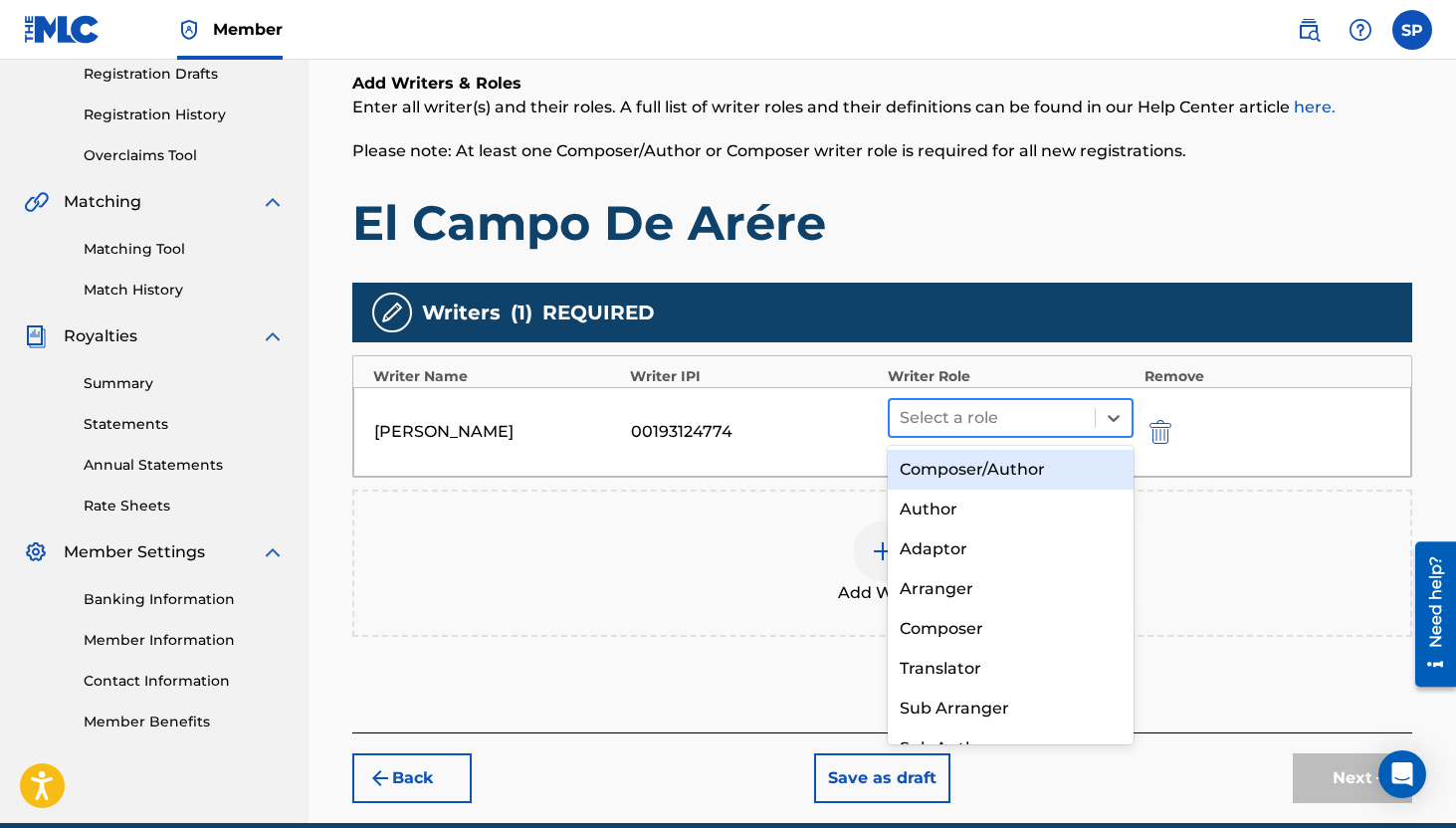 click at bounding box center (992, 418) 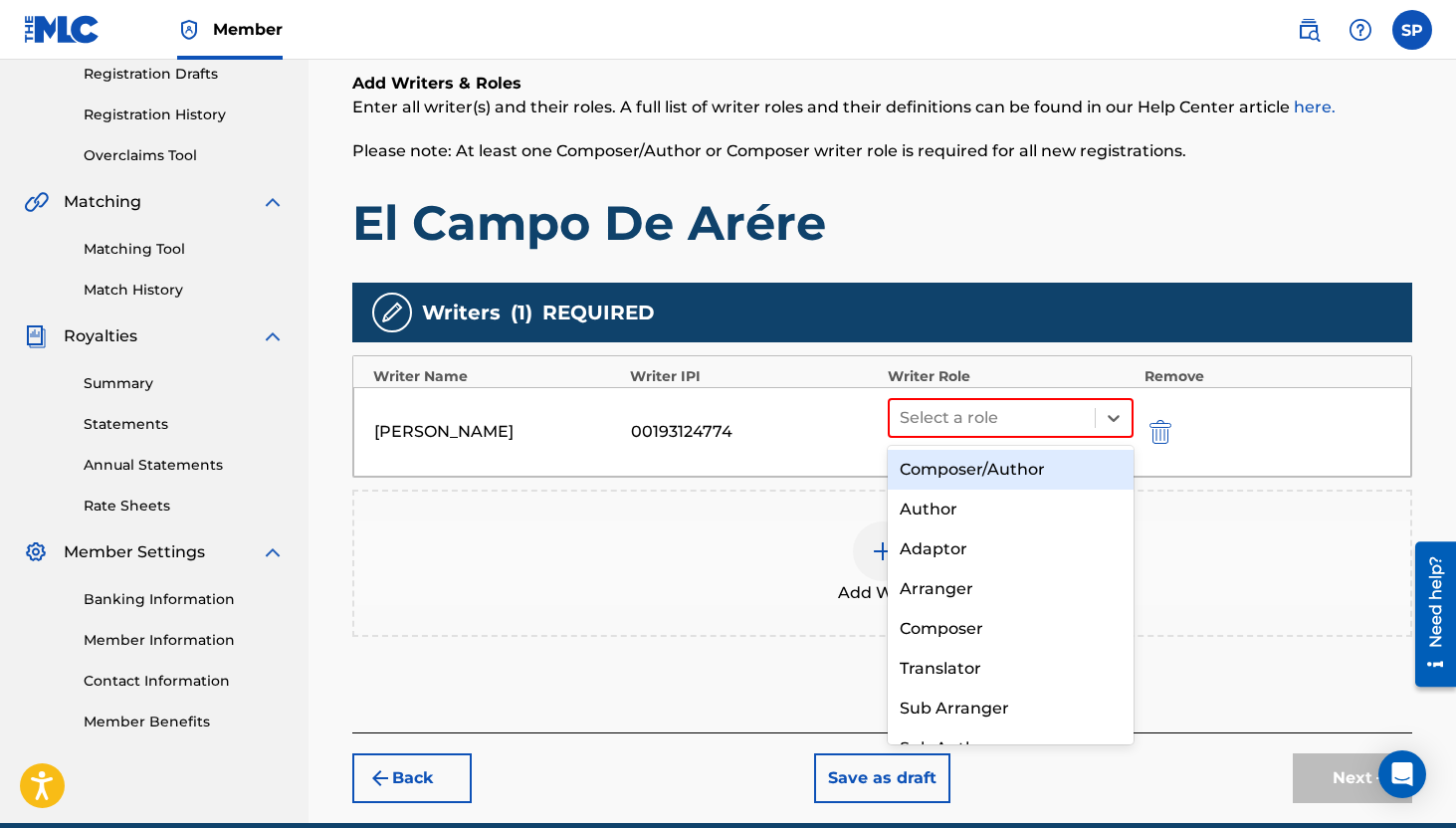 click on "Composer/Author" at bounding box center [1011, 470] 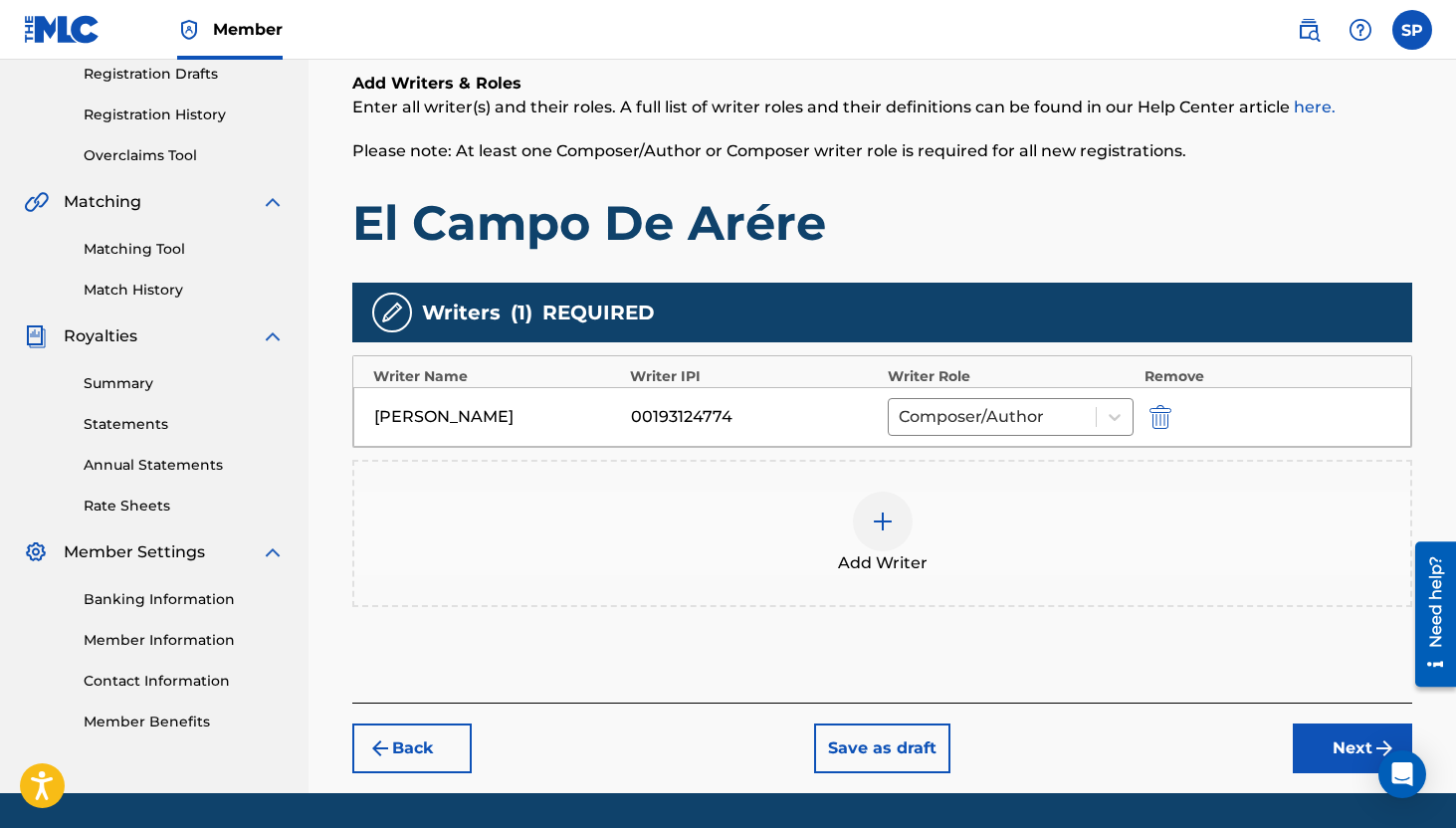 click on "Next" at bounding box center (1352, 748) 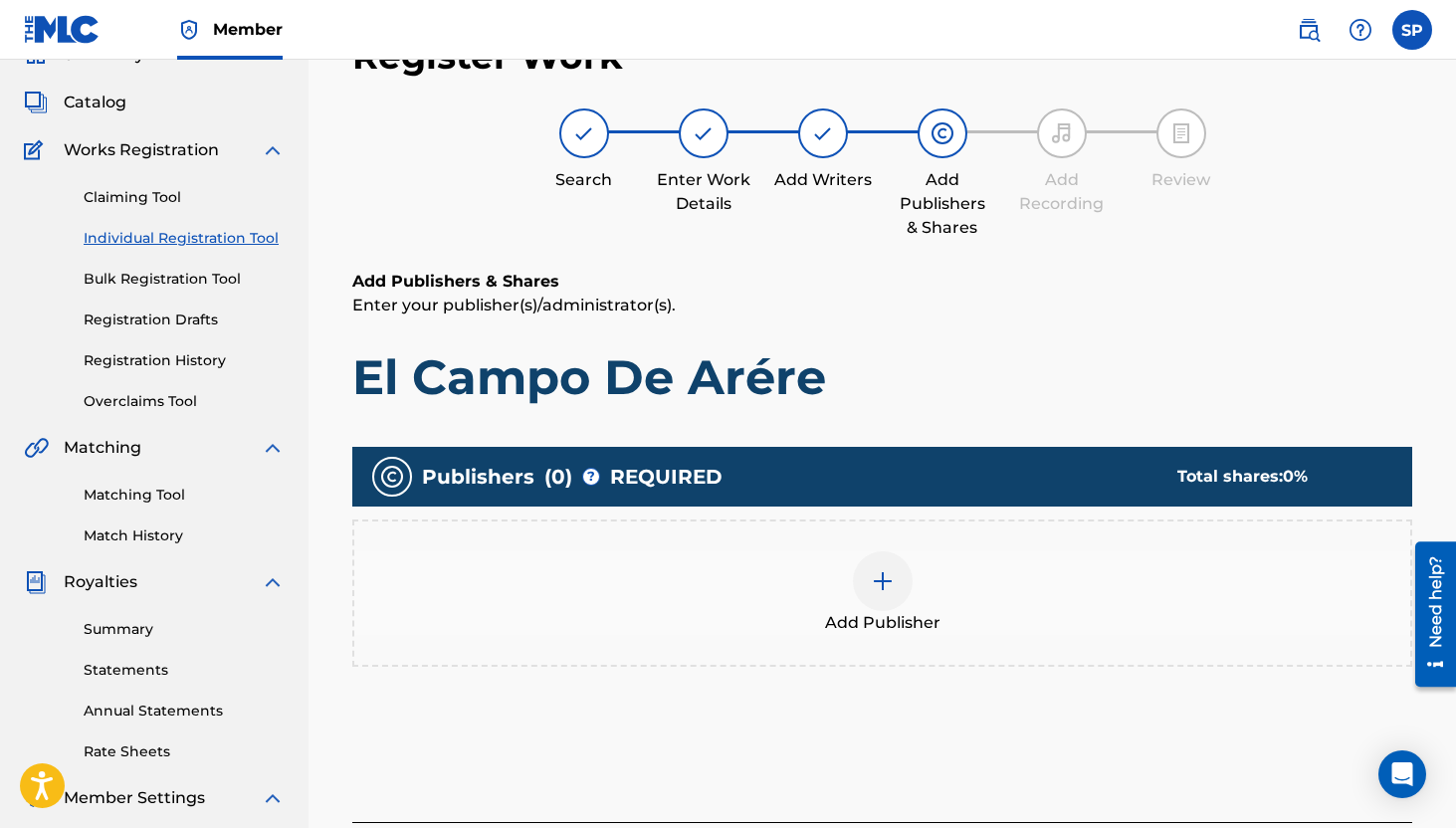scroll, scrollTop: 90, scrollLeft: 0, axis: vertical 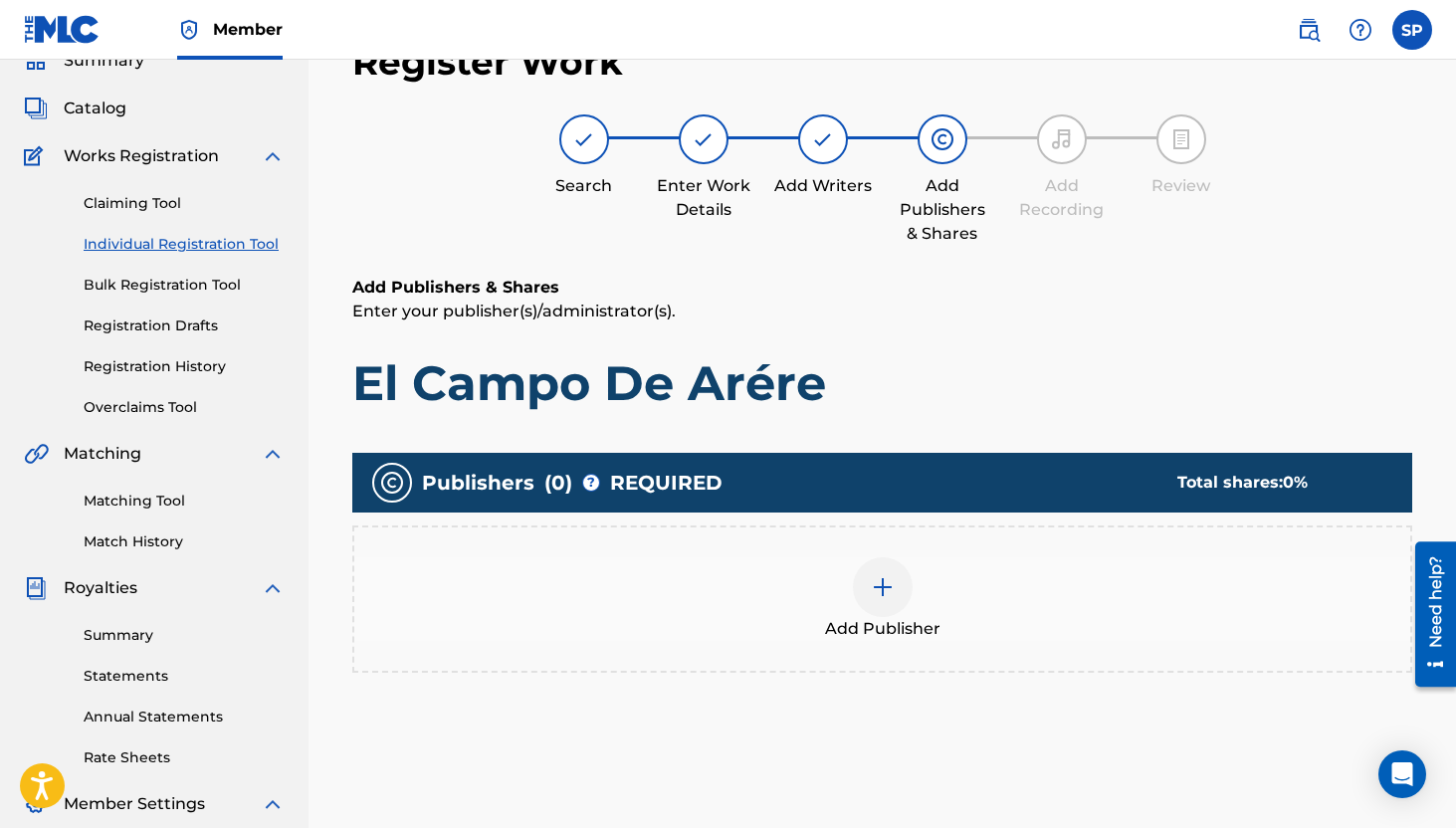 click on "Add Publisher" at bounding box center (882, 599) 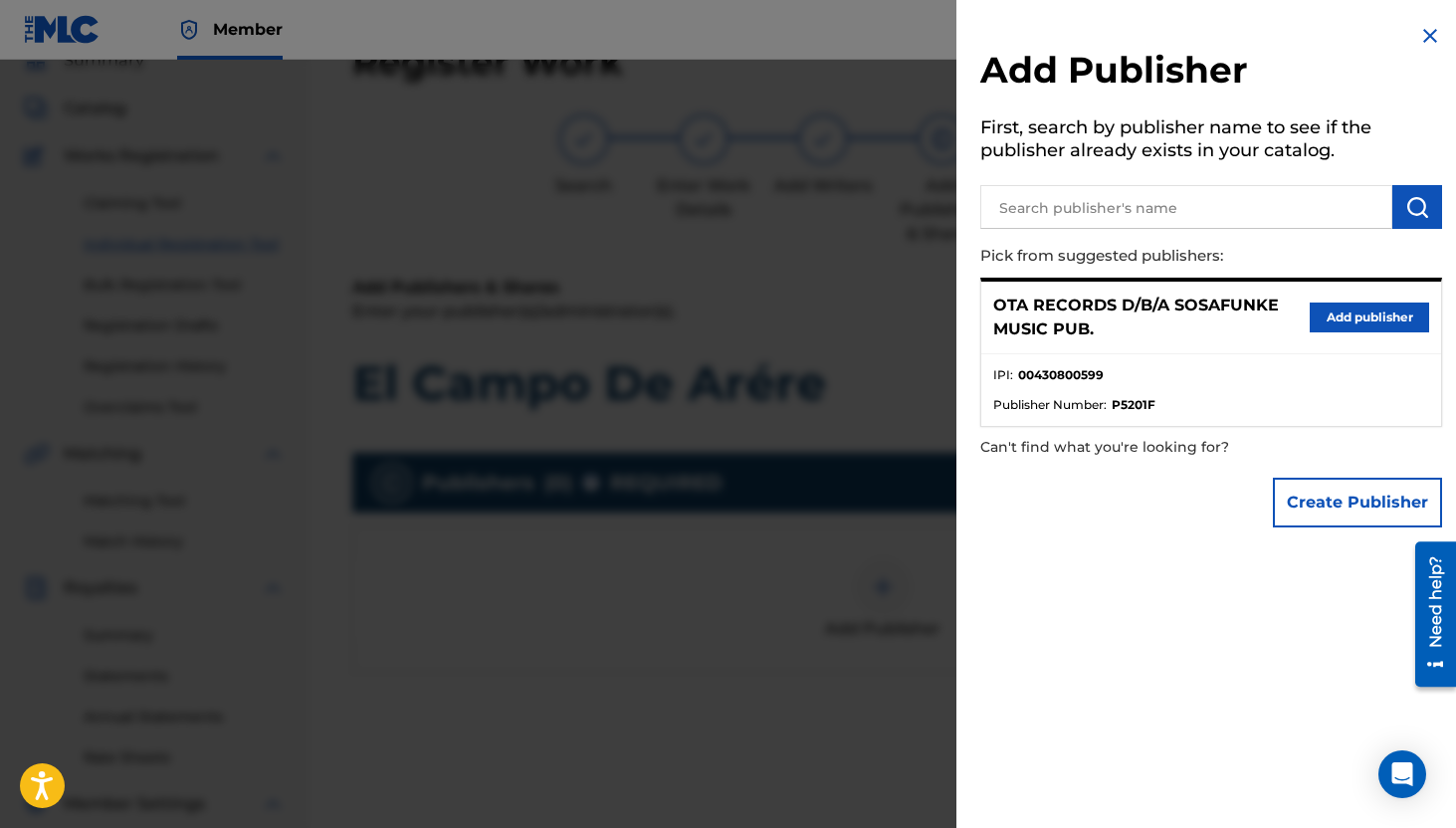click at bounding box center (1186, 207) 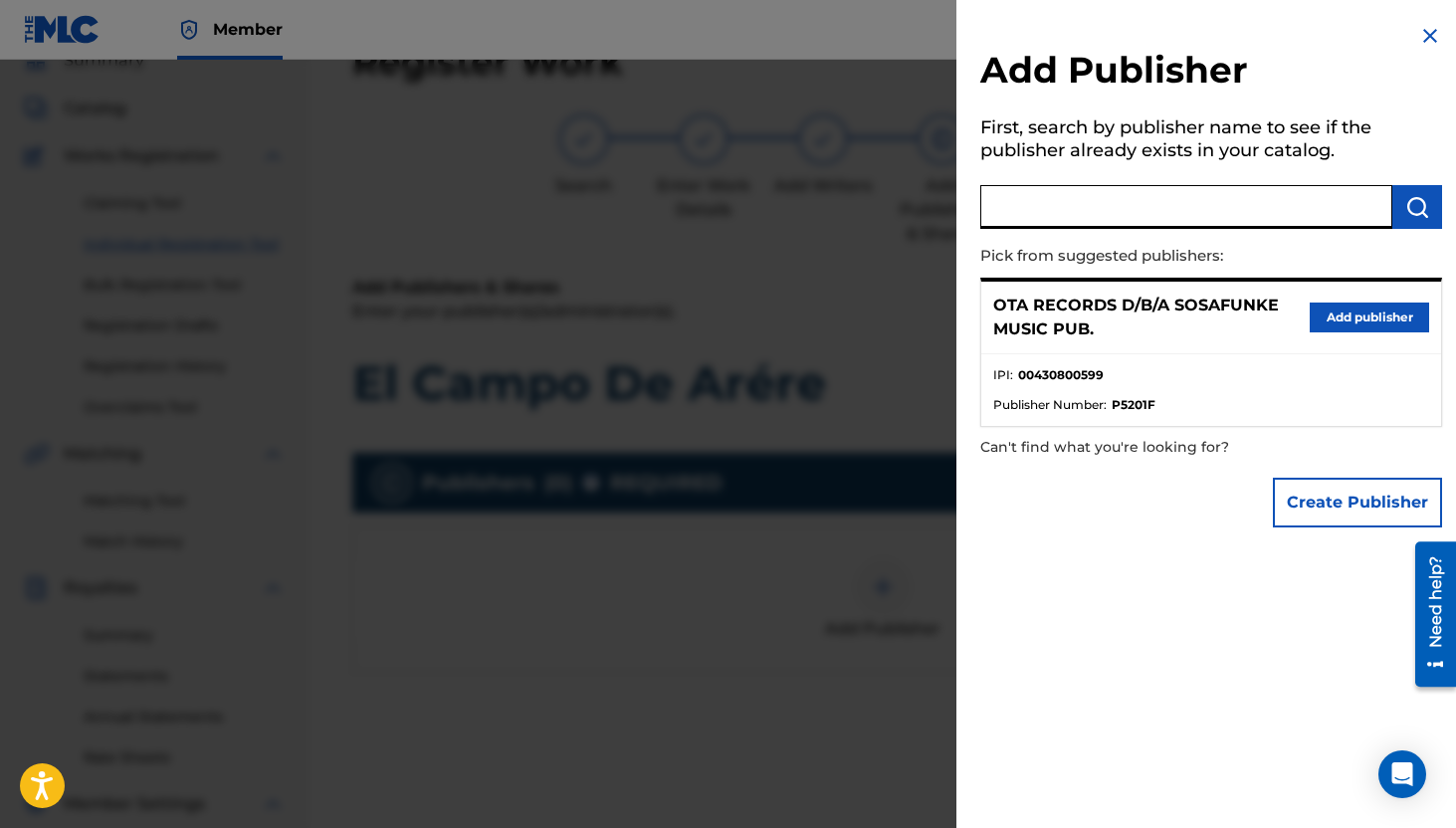click on "Add publisher" at bounding box center (1369, 317) 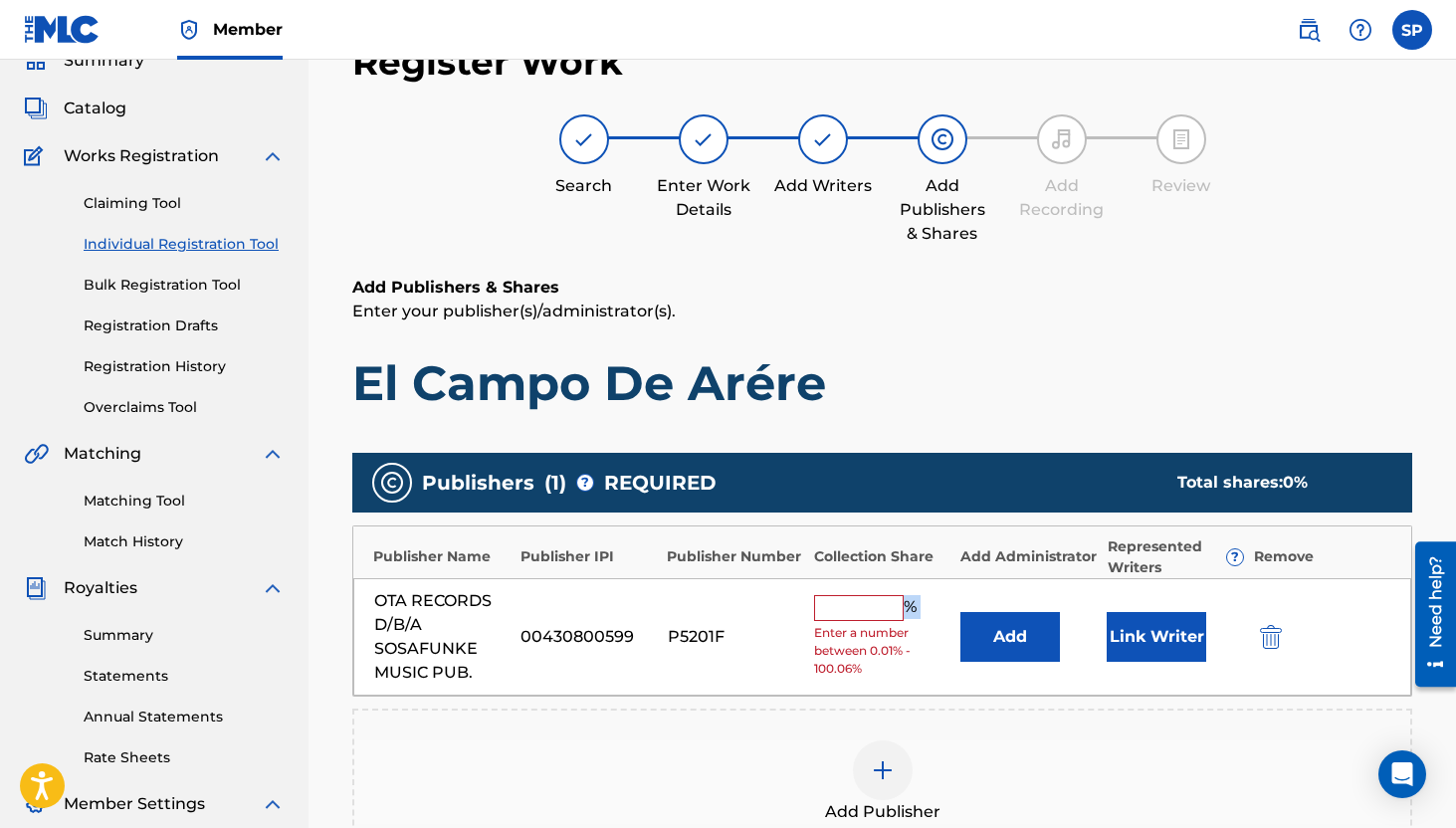 click on "% Enter a number between 0.01% - 100.06%" at bounding box center [882, 636] 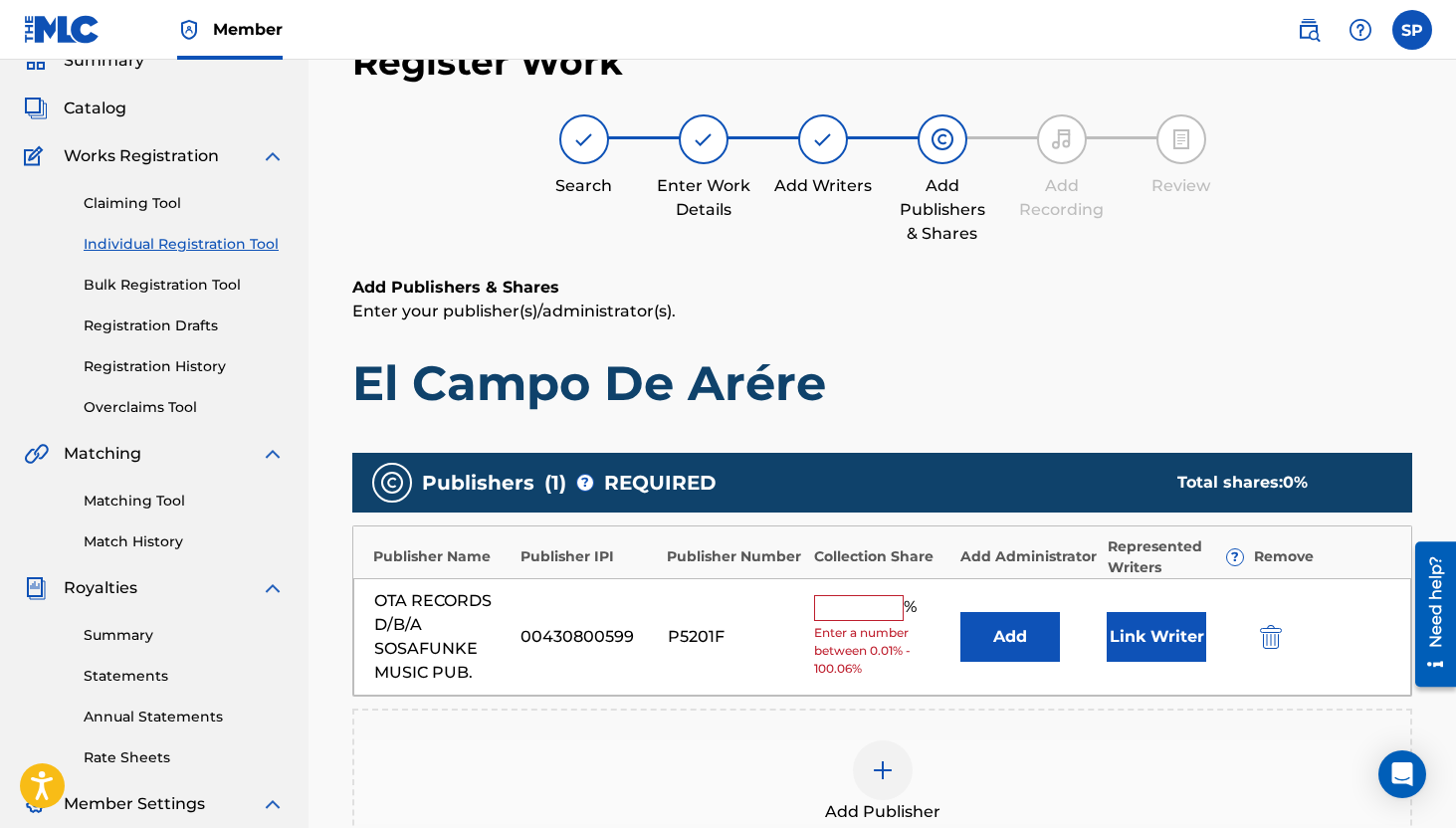 click at bounding box center (859, 608) 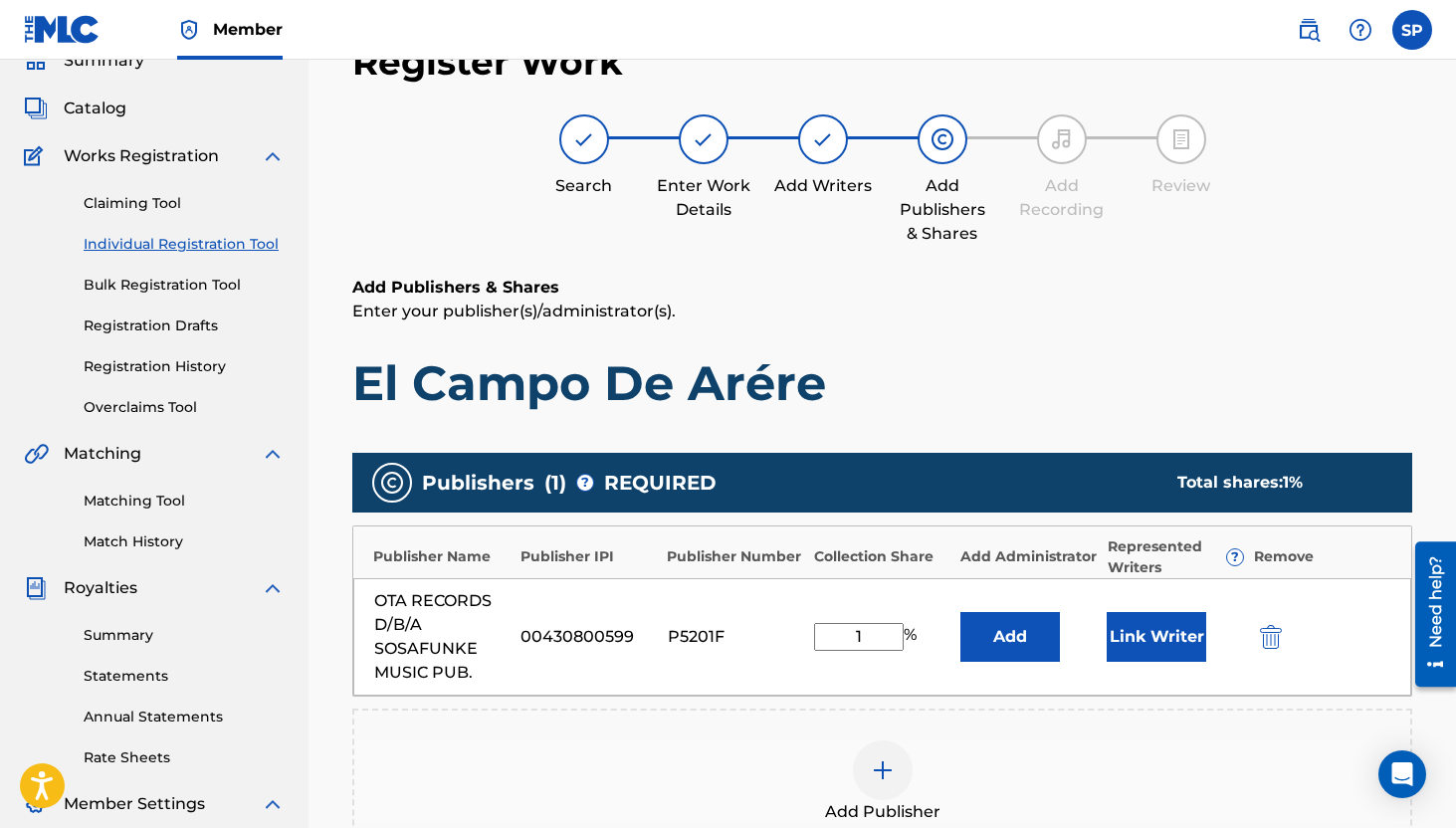type on "100" 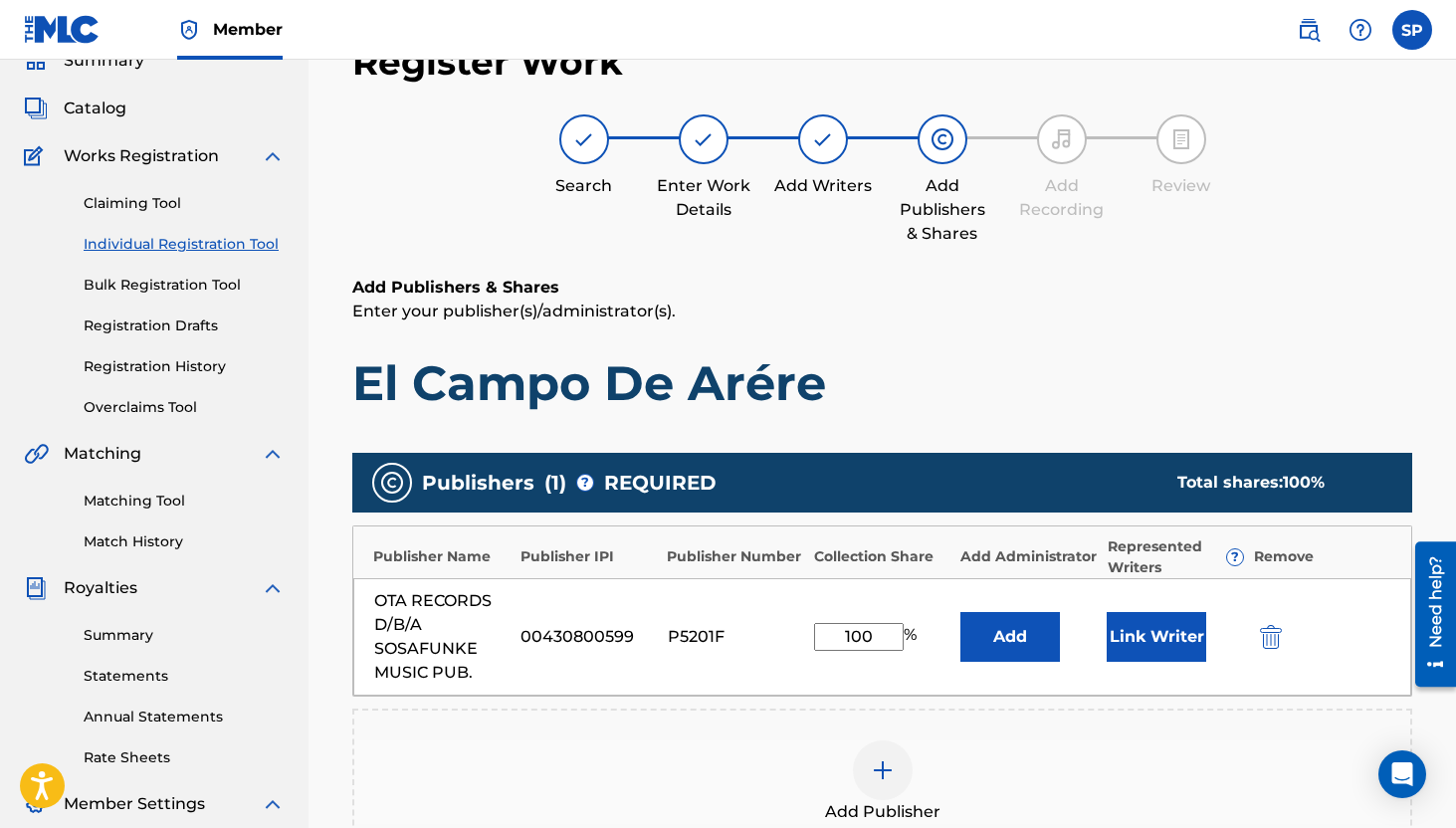 click on "Link Writer" at bounding box center (1156, 637) 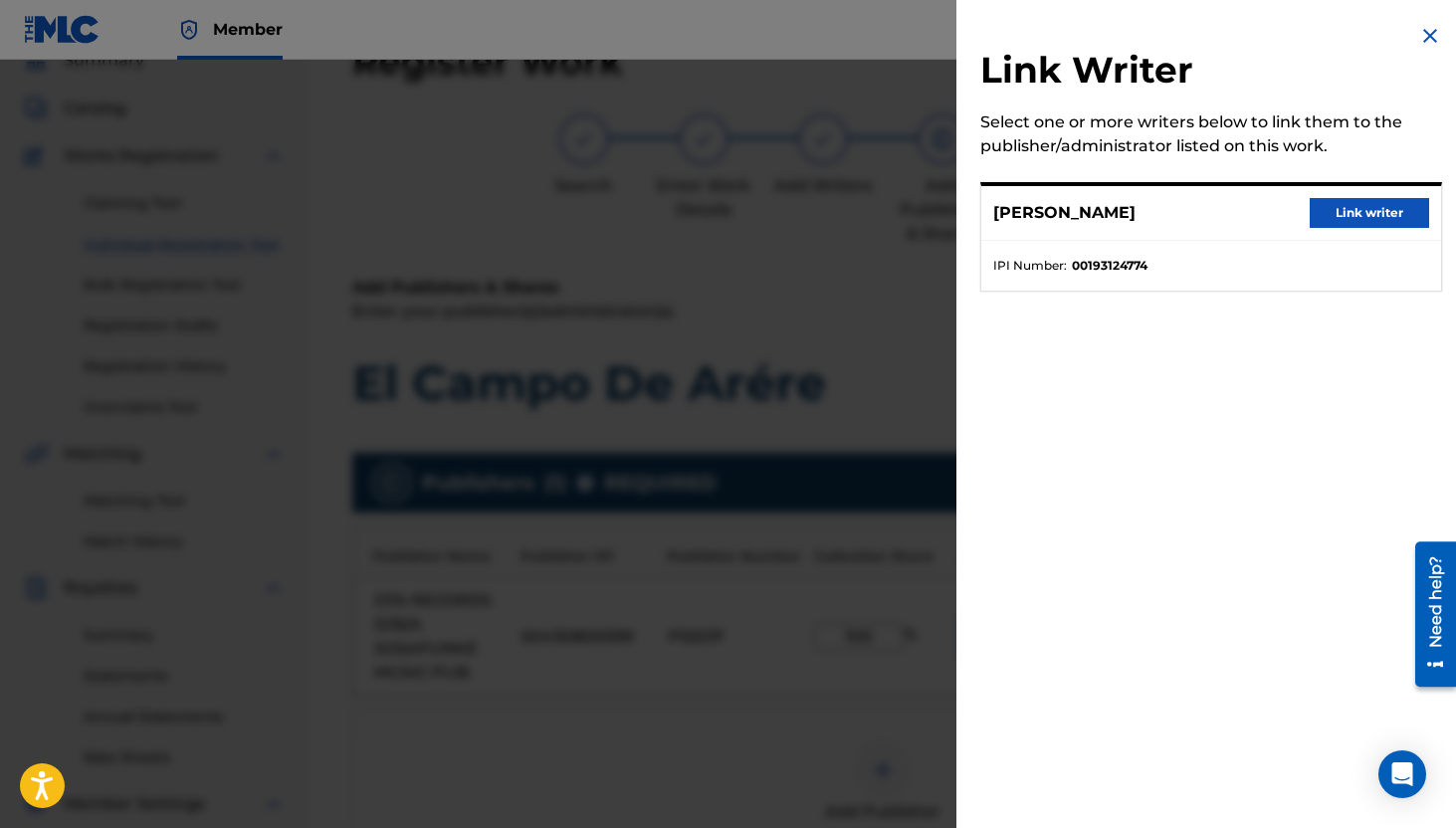 click on "[PERSON_NAME] Link writer" at bounding box center (1211, 213) 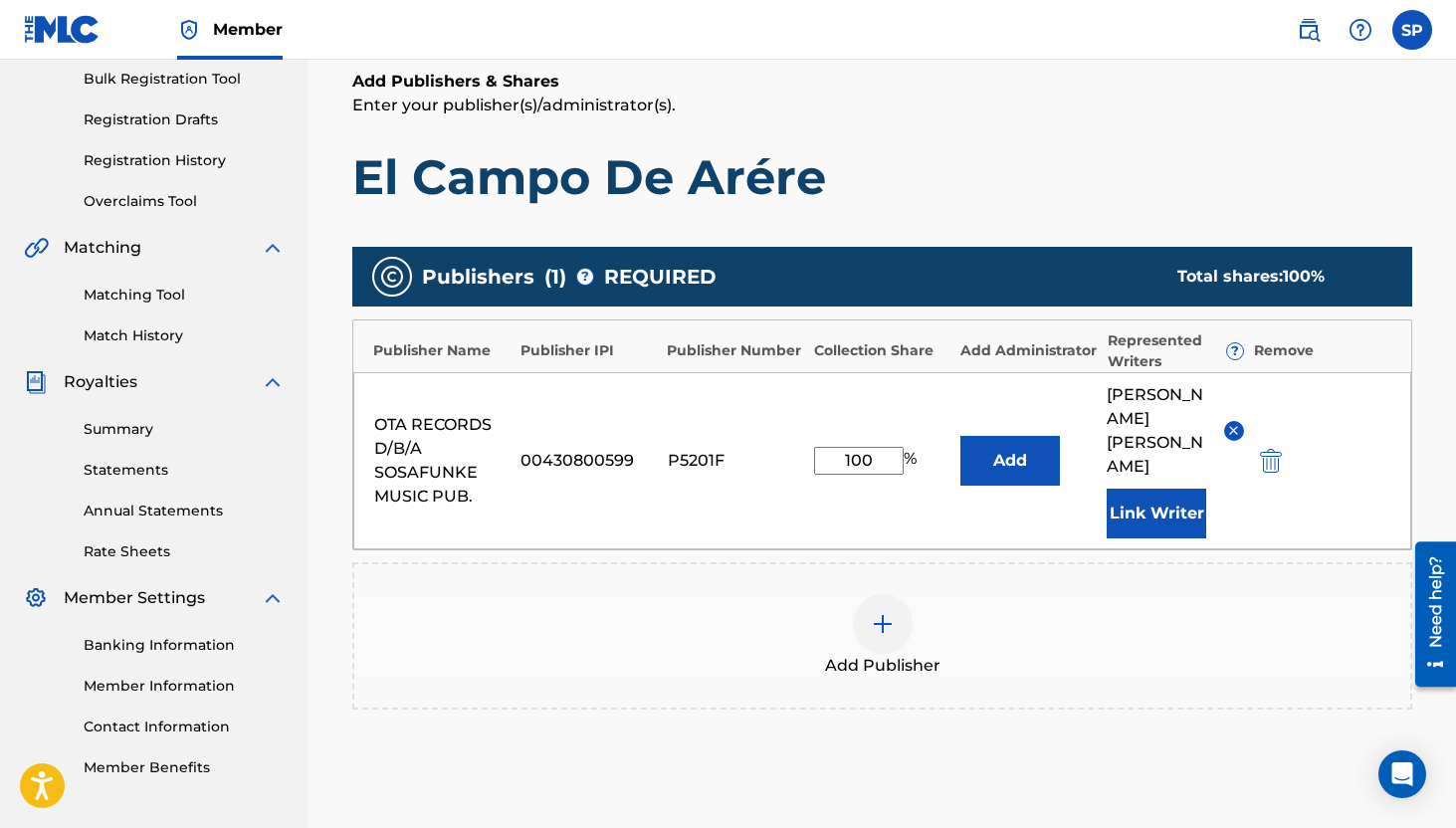 scroll, scrollTop: 325, scrollLeft: 0, axis: vertical 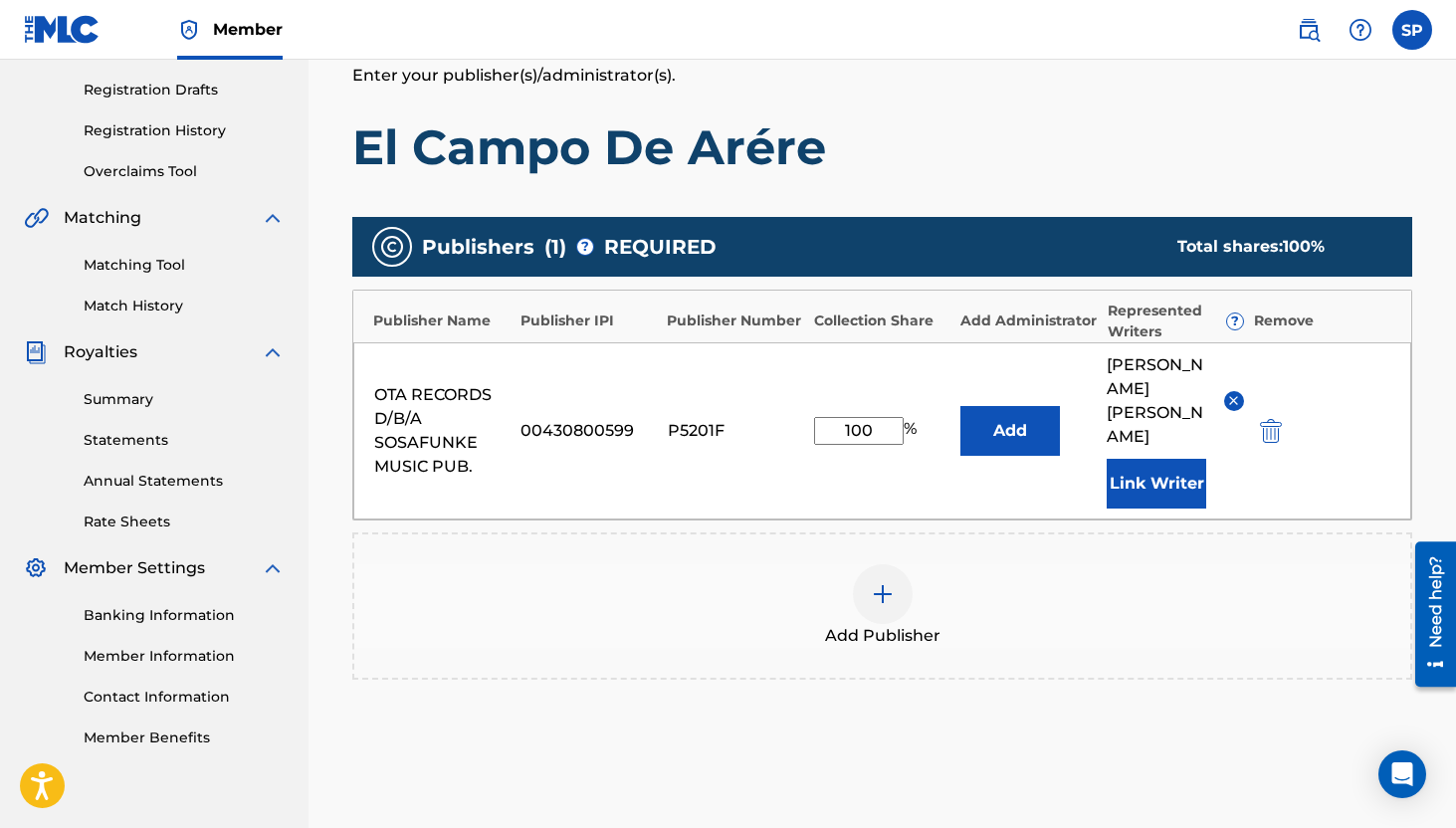 click on "Next" at bounding box center (1352, 881) 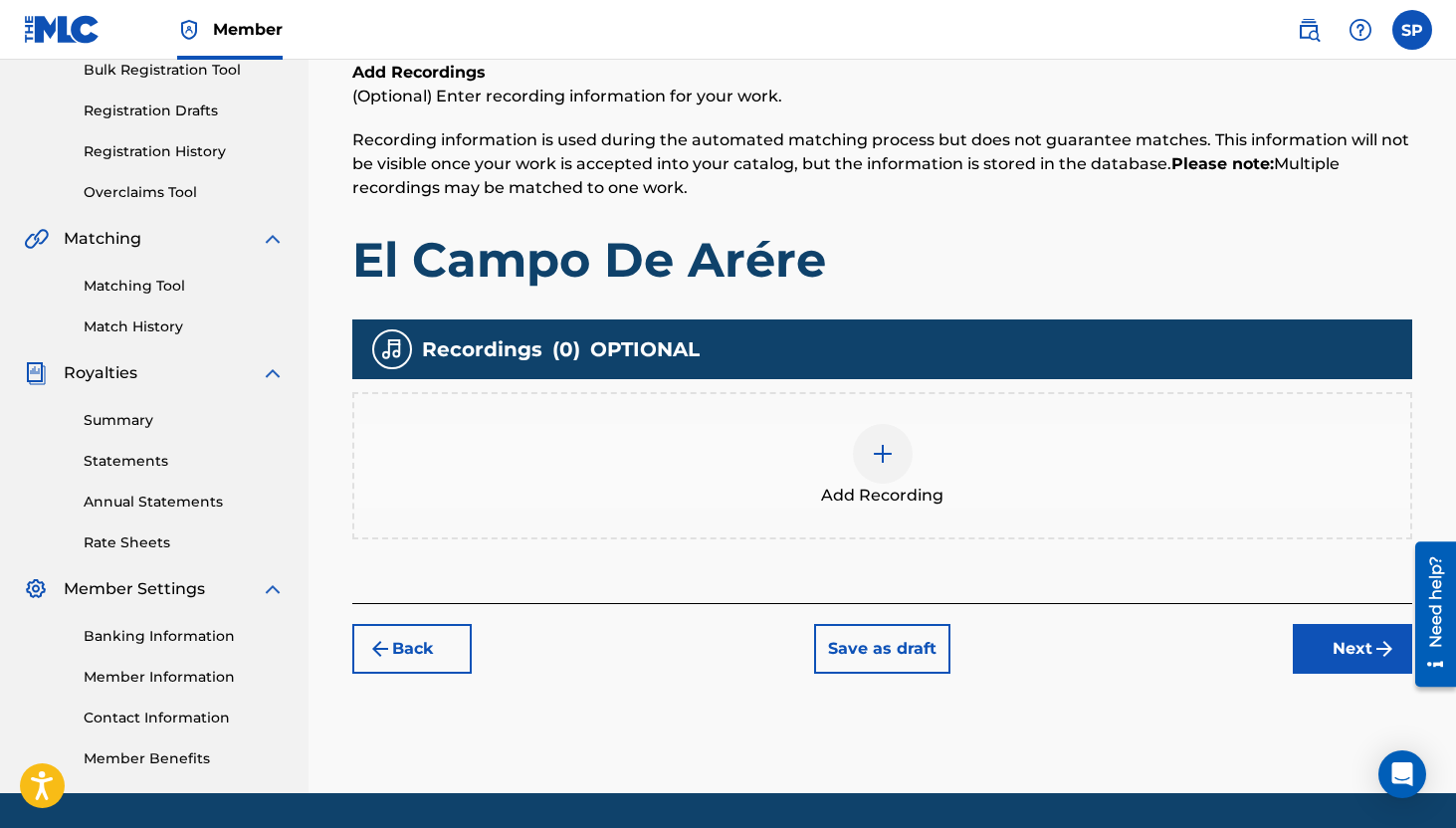 click on "Next" at bounding box center [1352, 649] 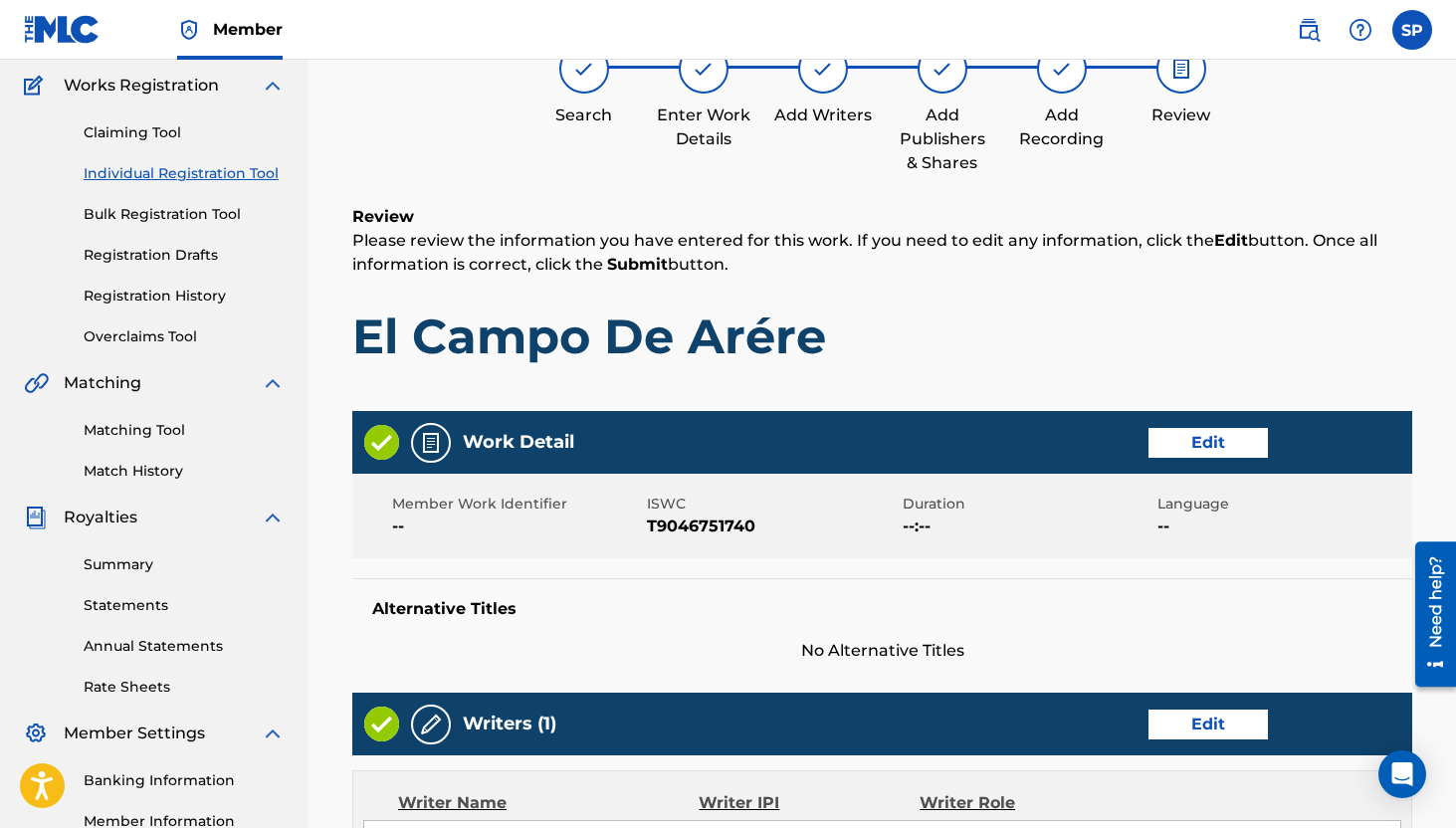 scroll, scrollTop: 900, scrollLeft: 0, axis: vertical 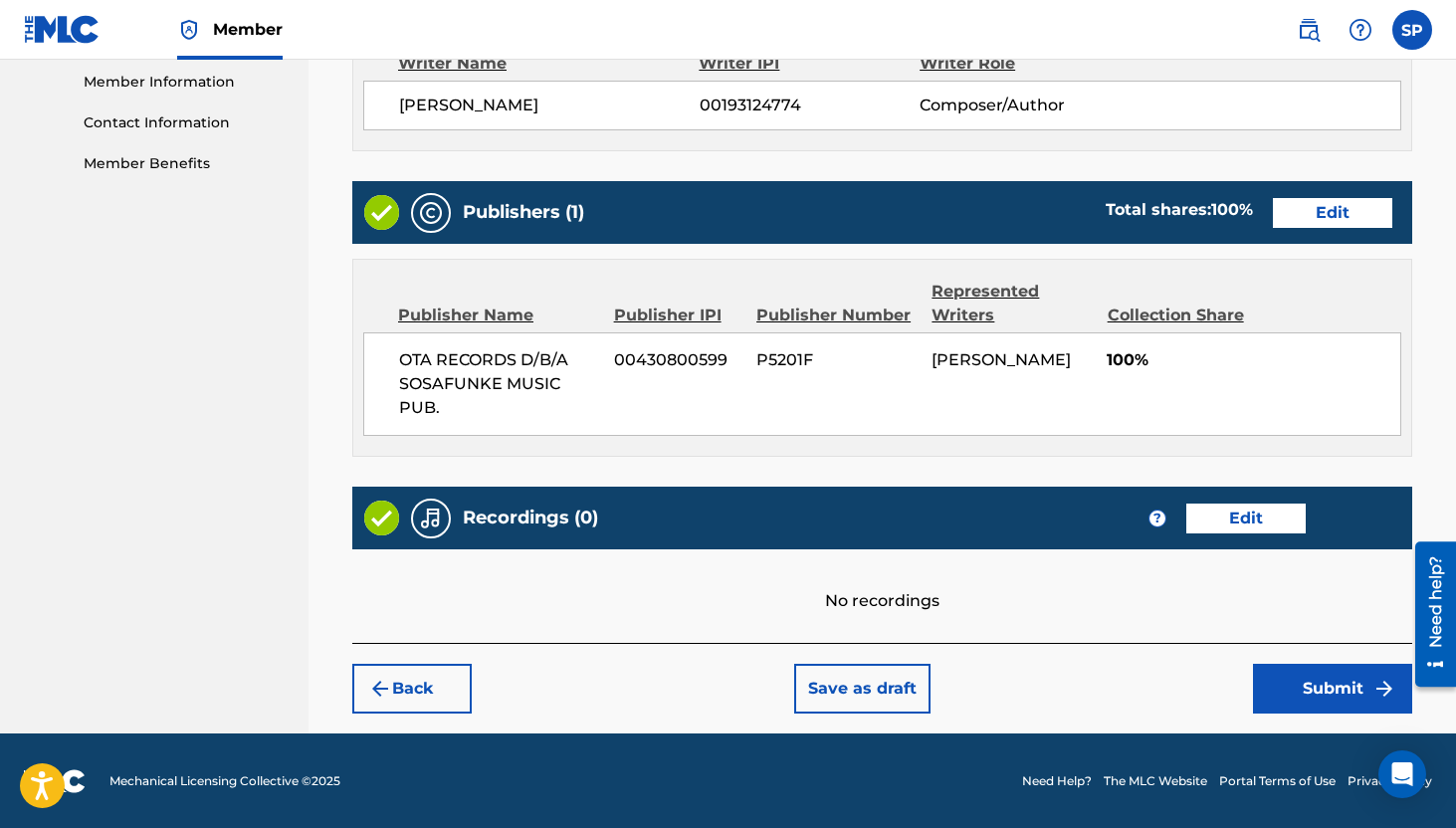 click on "Submit" at bounding box center (1333, 689) 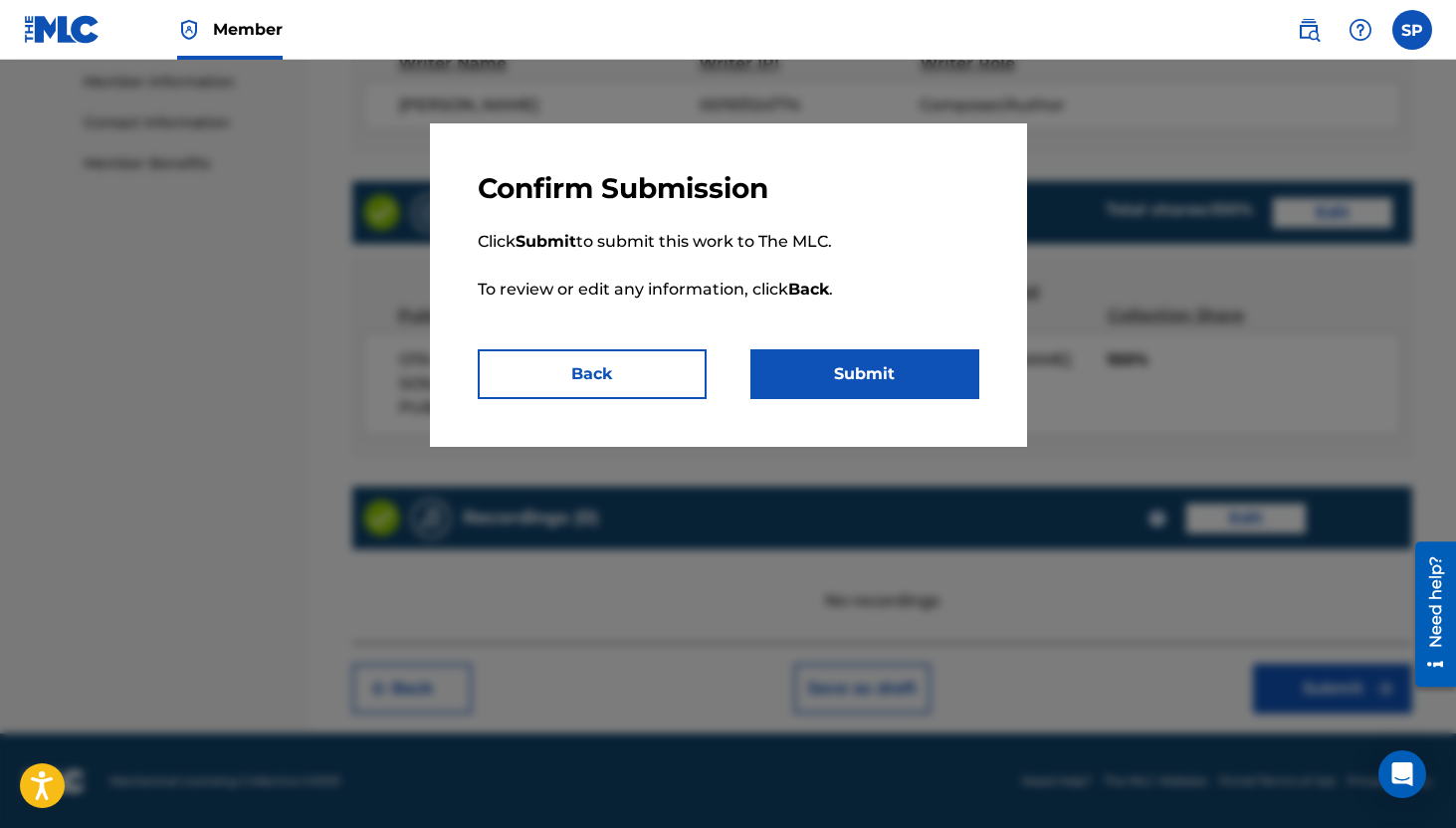 click on "Submit" at bounding box center (865, 374) 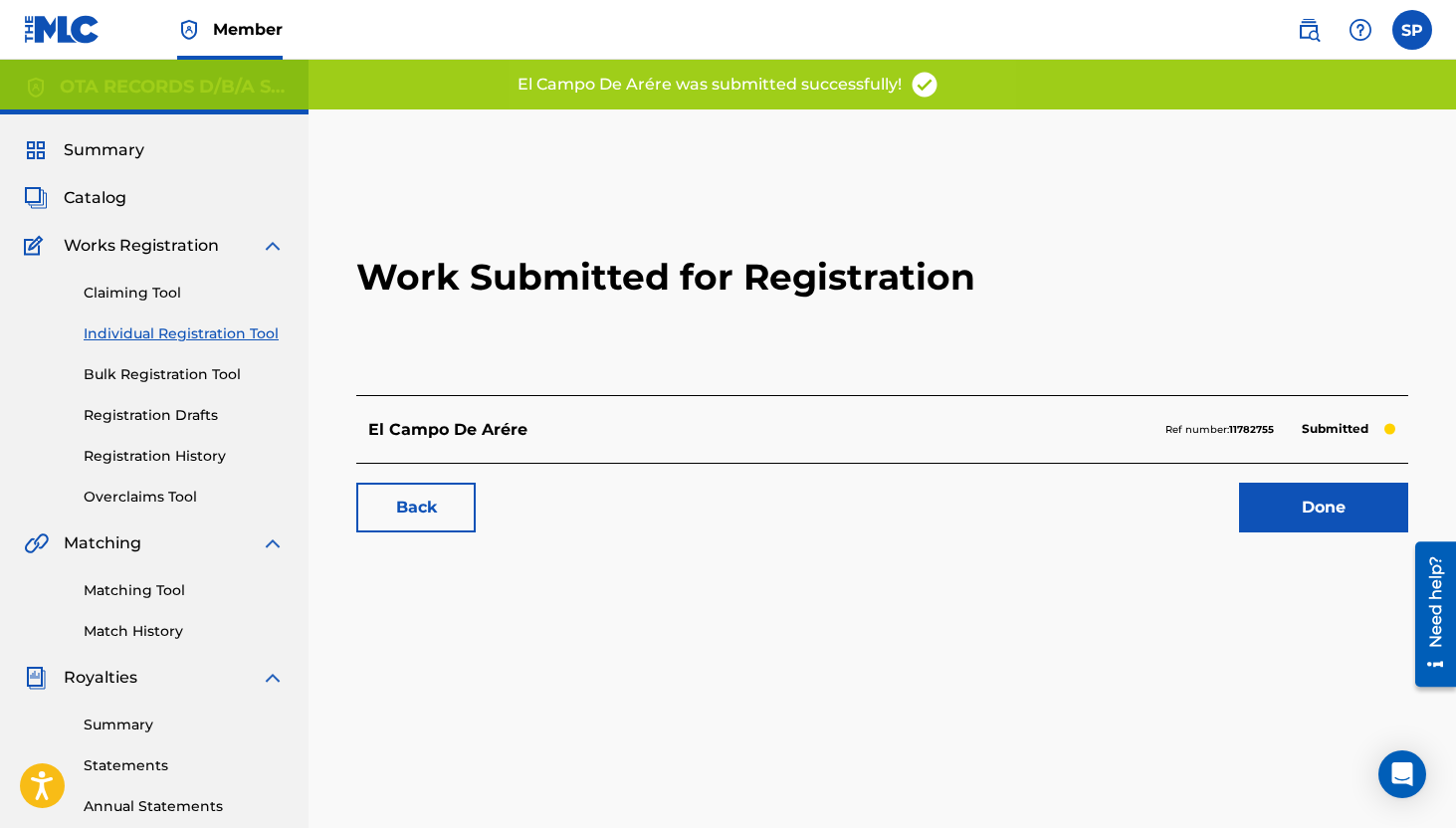 click on "Done" at bounding box center (1324, 508) 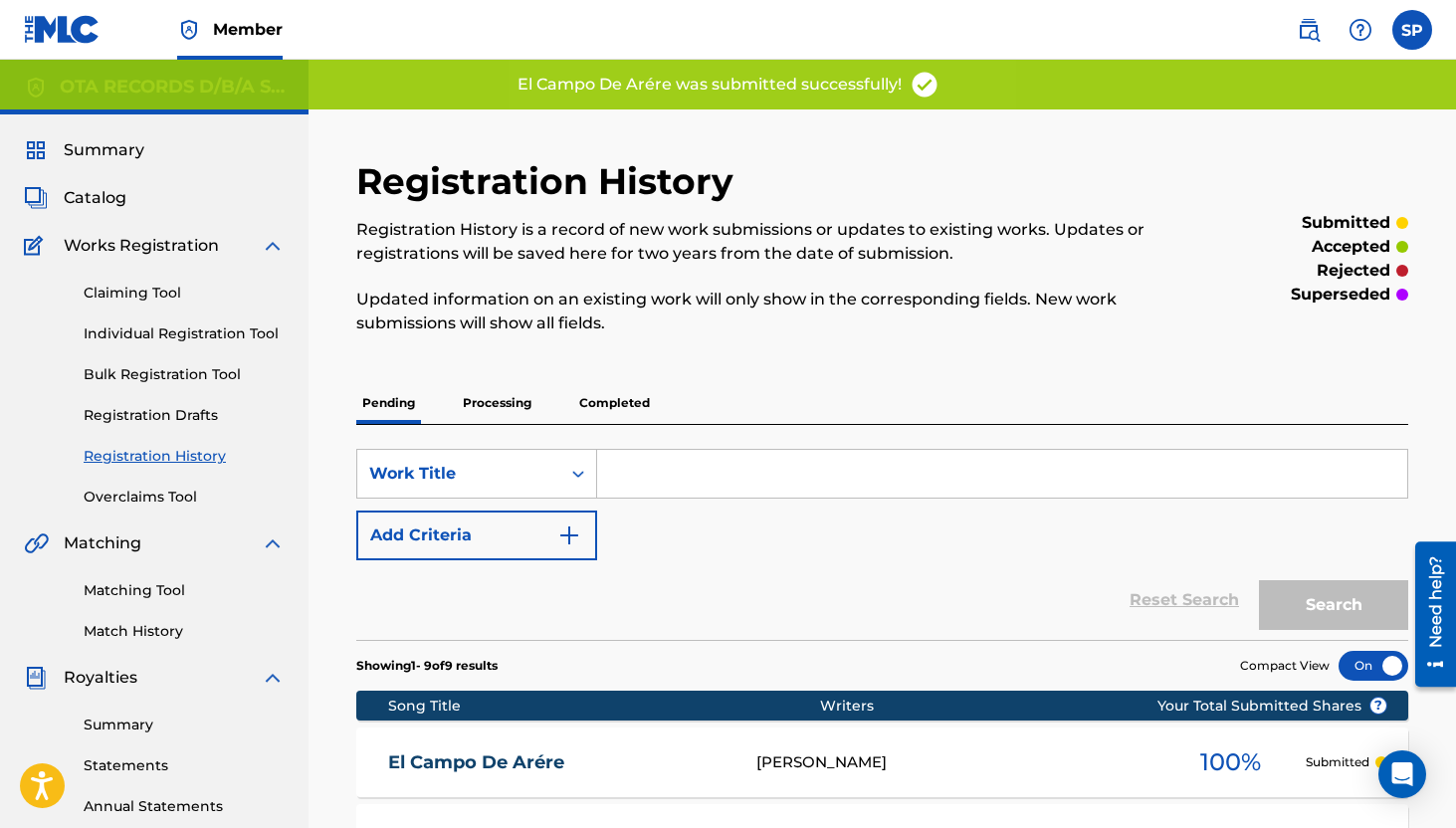 click on "Individual Registration Tool" at bounding box center [184, 333] 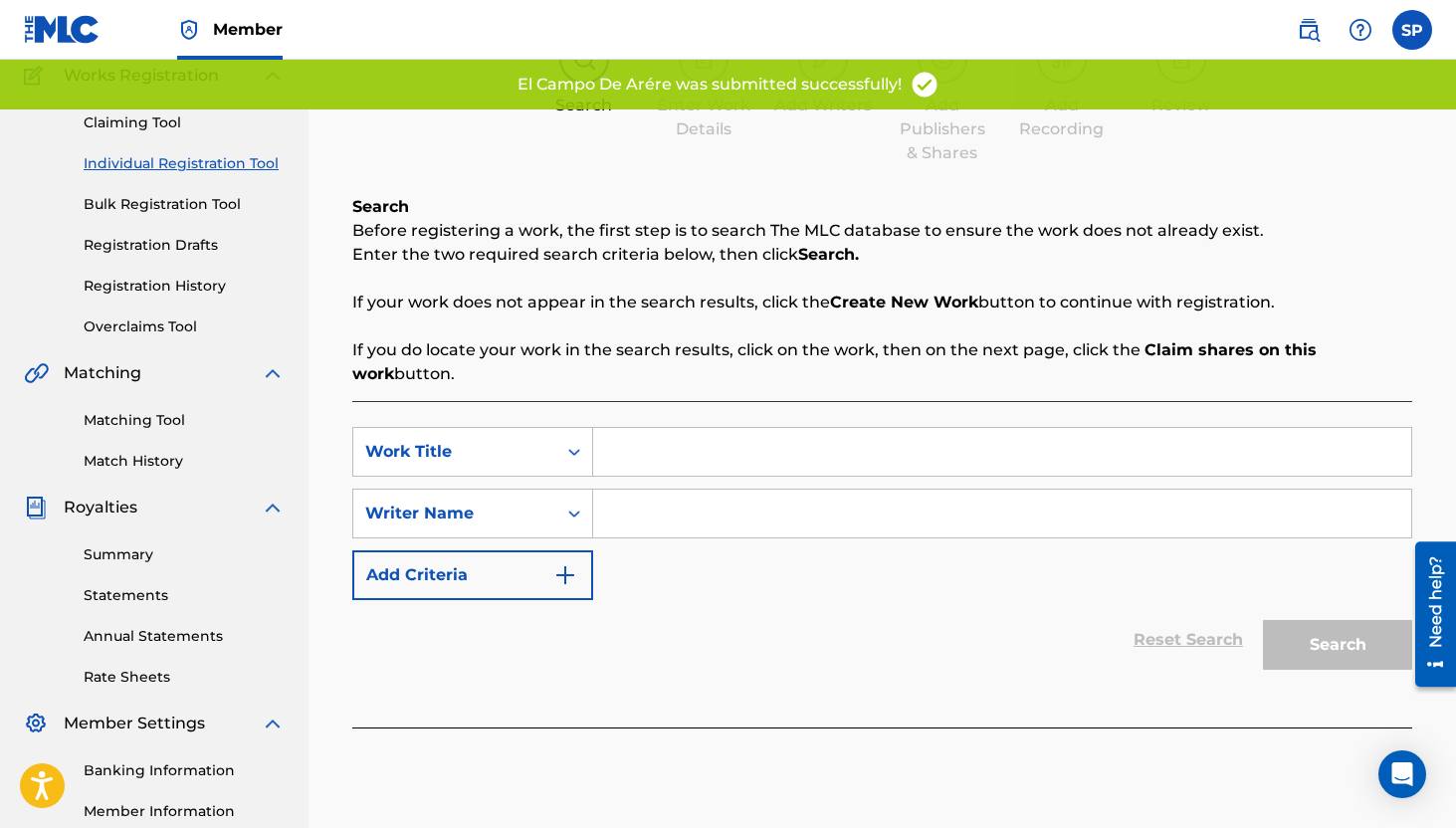 scroll, scrollTop: 196, scrollLeft: 0, axis: vertical 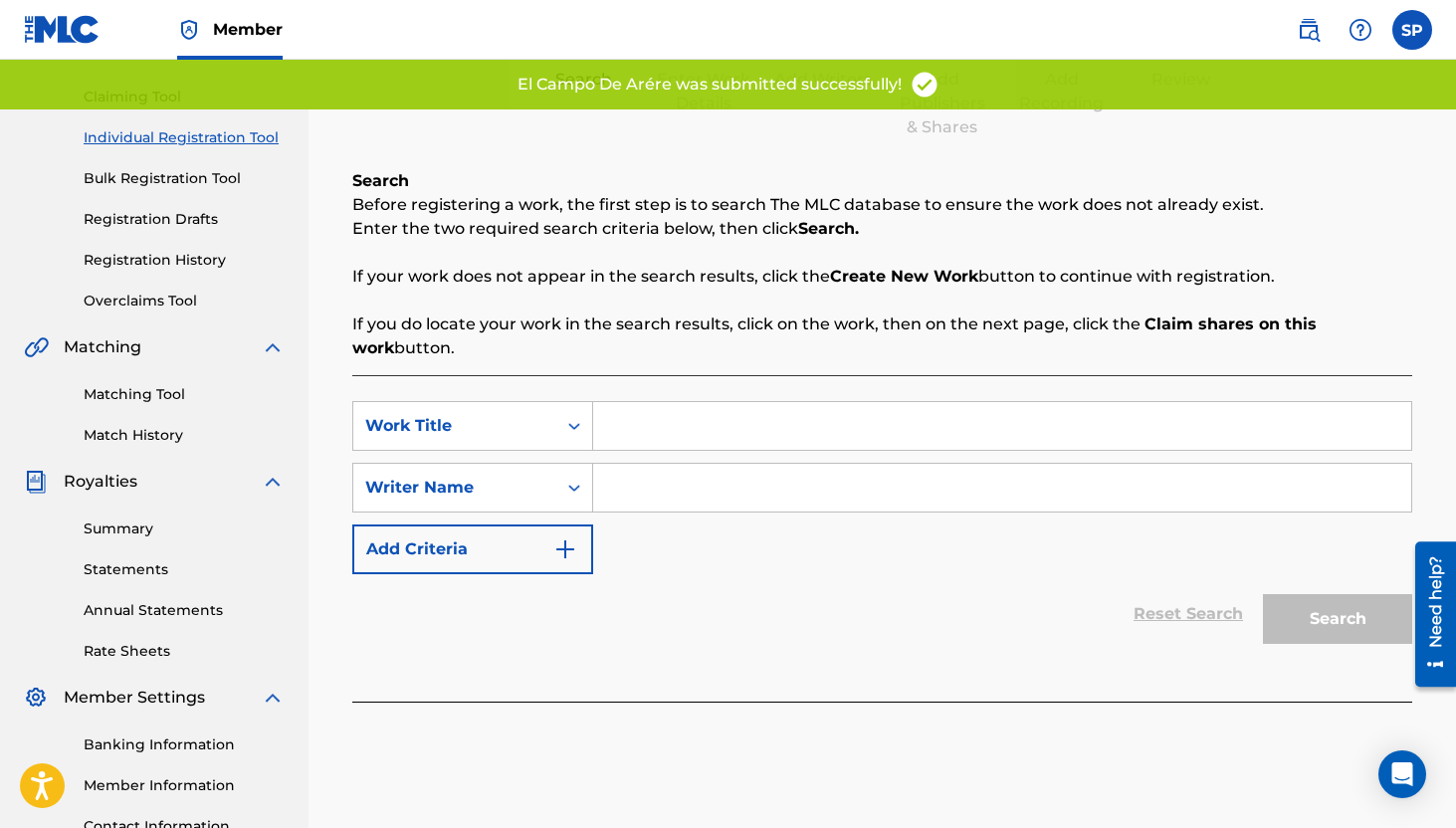 click at bounding box center [1002, 426] 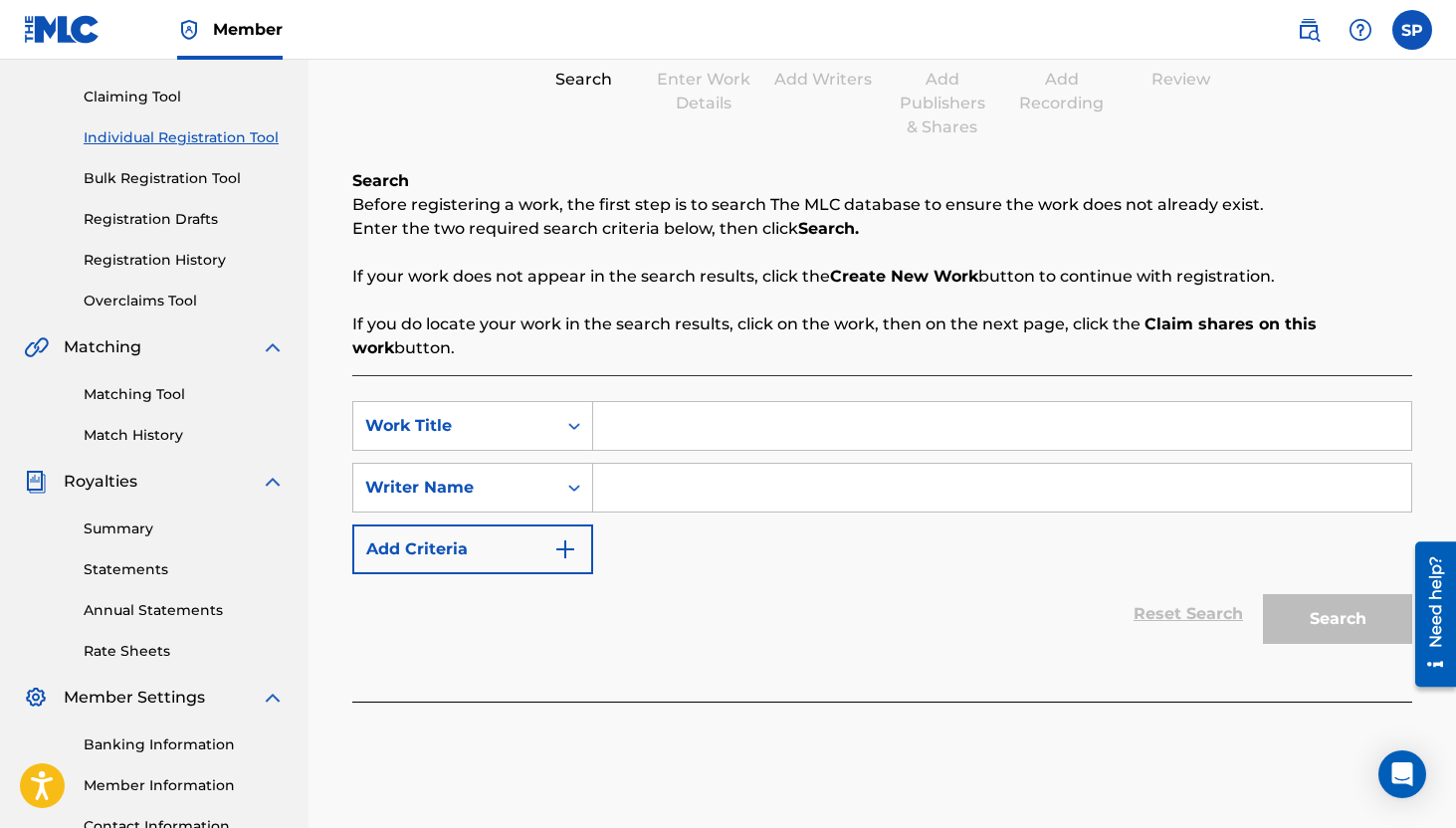 paste on "El Consenso" 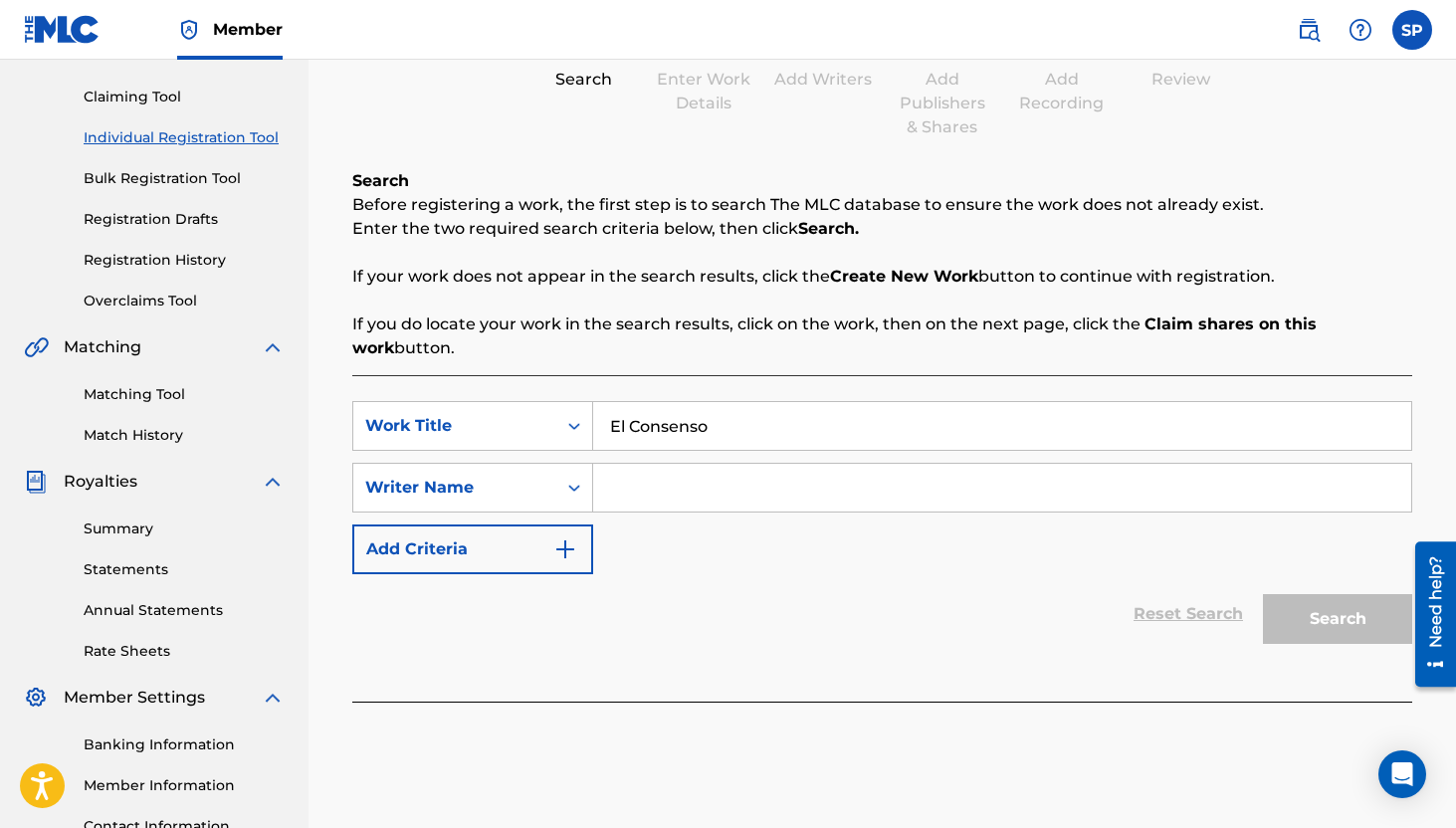 type on "El Consenso" 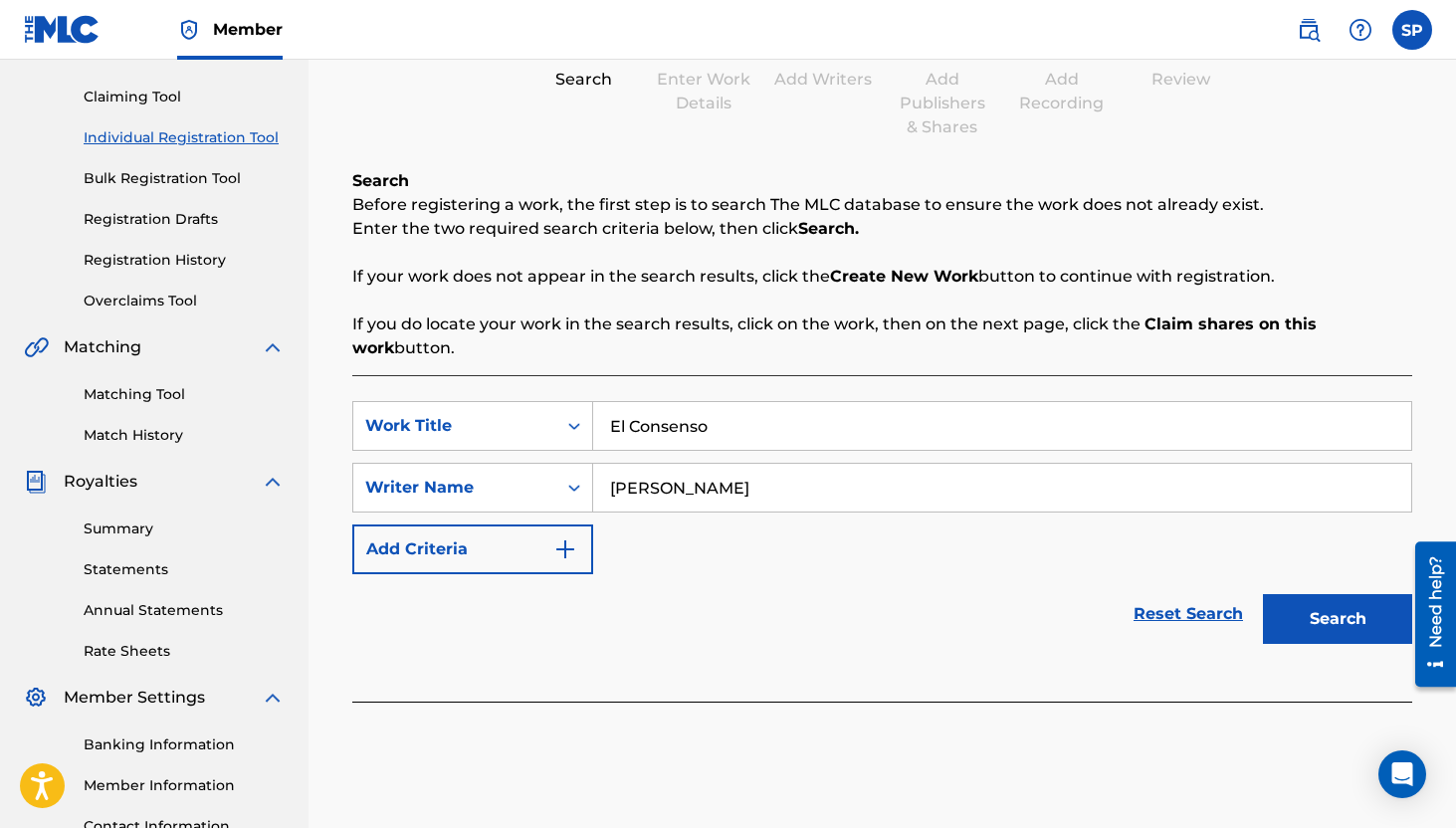 type on "[PERSON_NAME]" 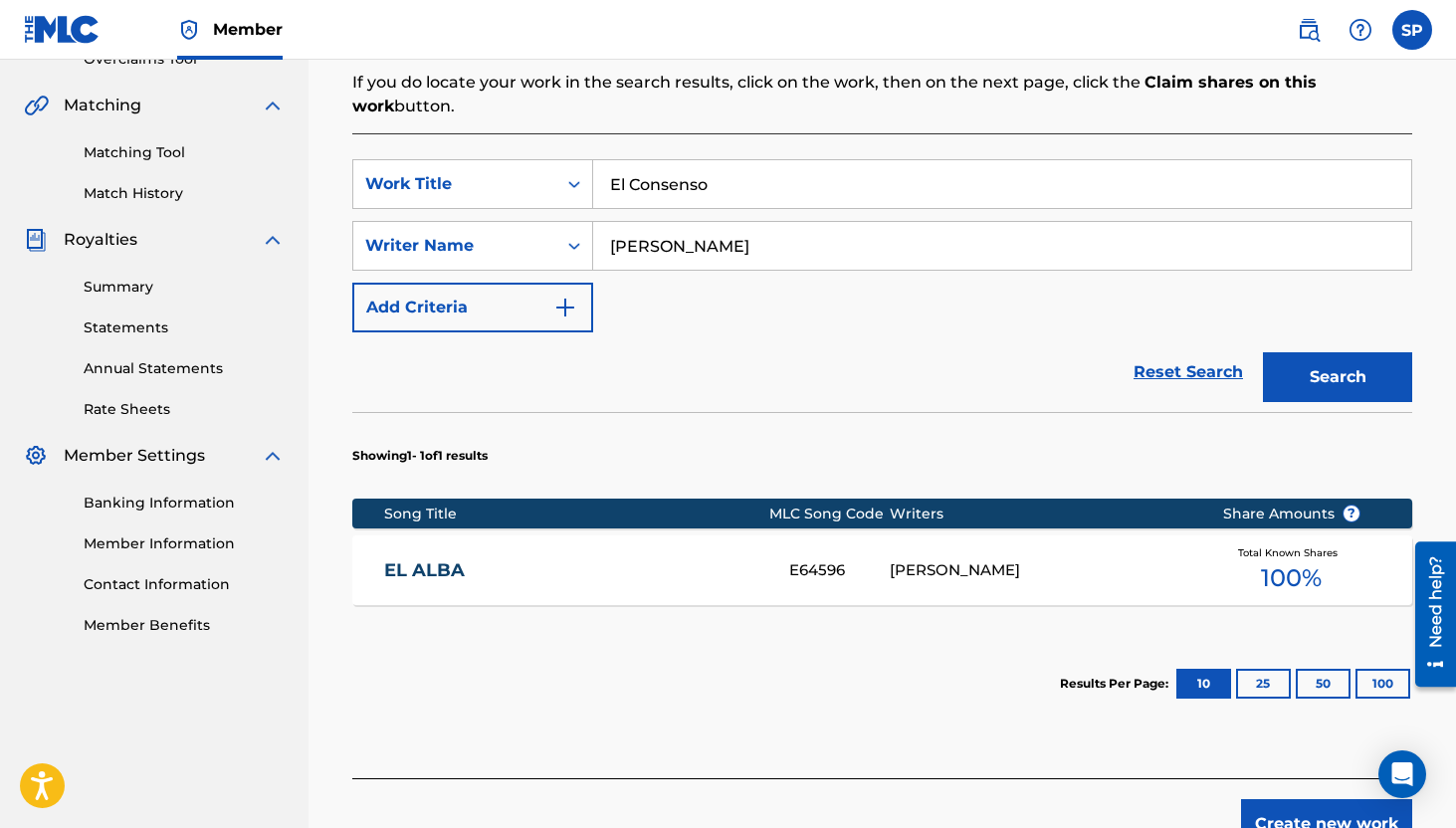 scroll, scrollTop: 437, scrollLeft: 0, axis: vertical 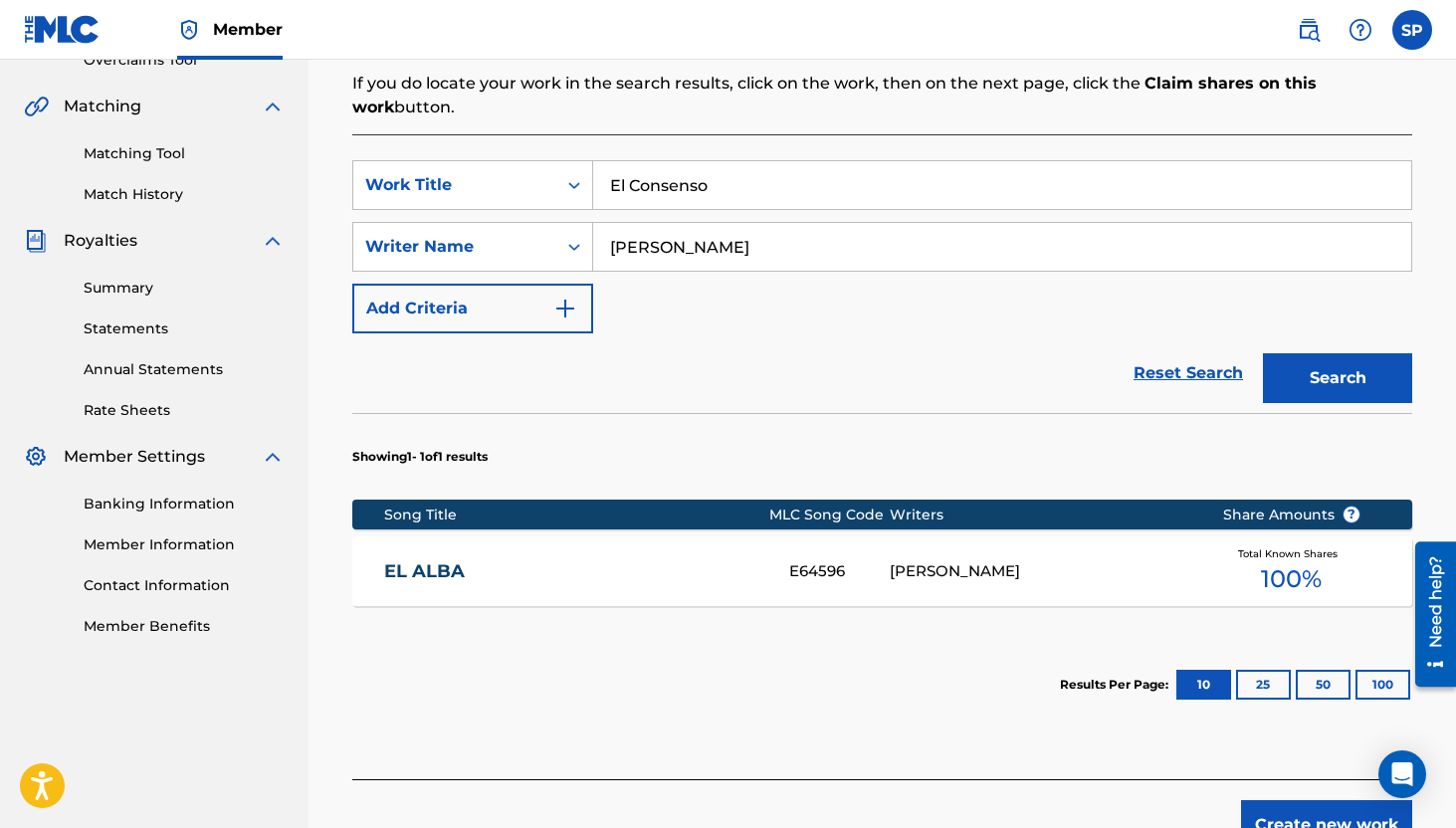 click on "Create new work" at bounding box center (1327, 825) 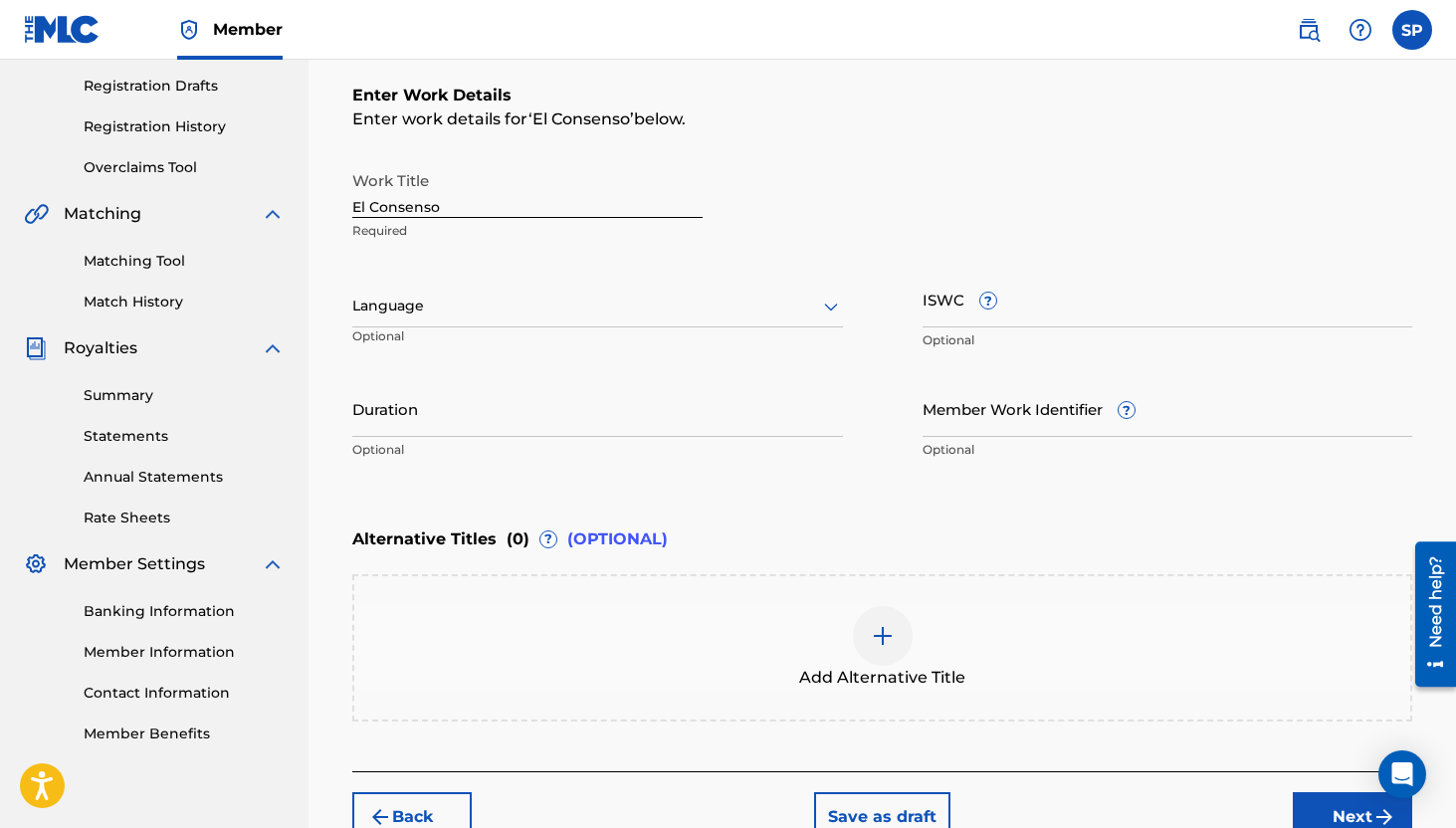 scroll, scrollTop: 311, scrollLeft: 0, axis: vertical 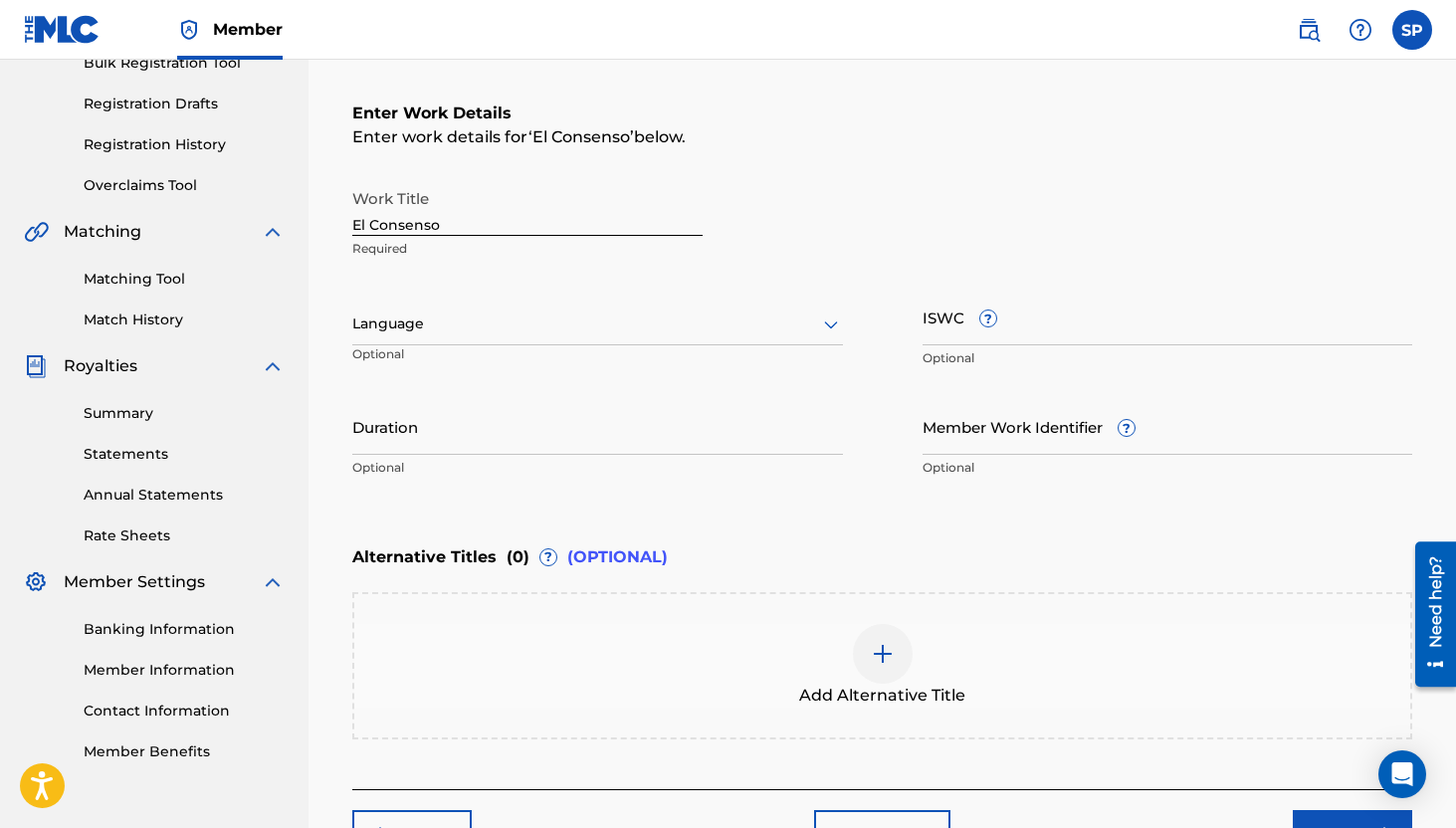 click on "ISWC   ?" at bounding box center [1167, 316] 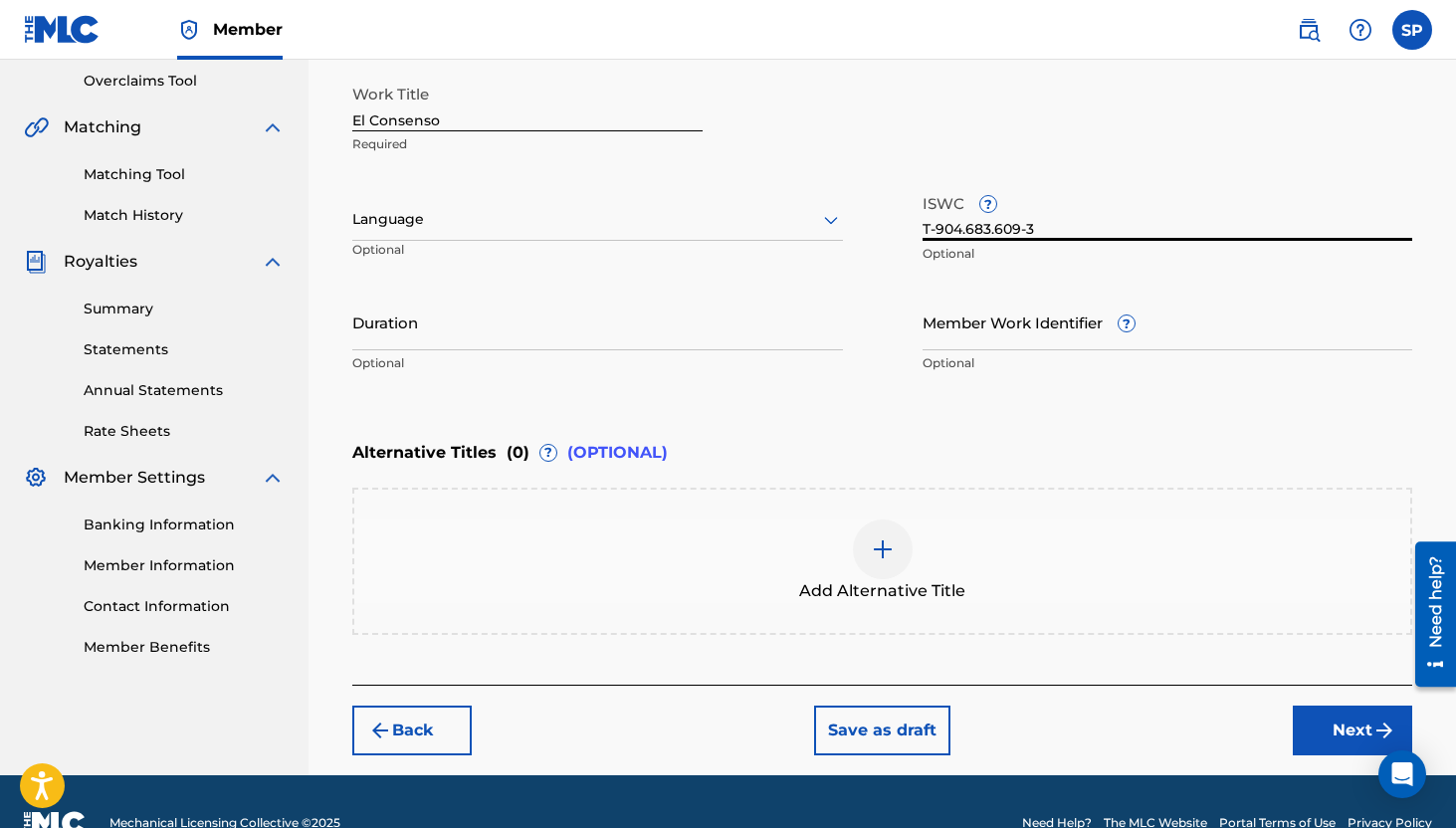 scroll, scrollTop: 435, scrollLeft: 0, axis: vertical 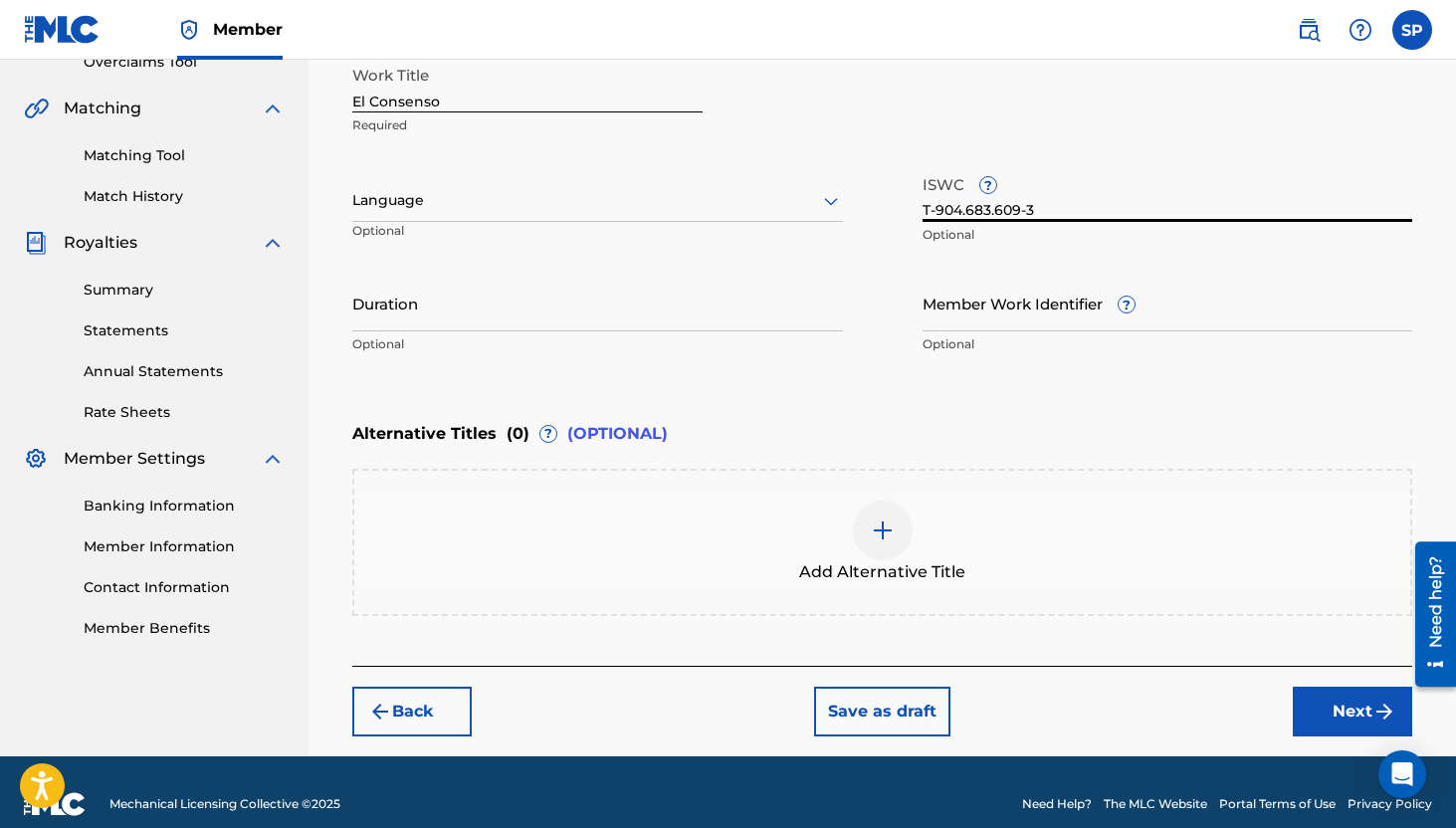 type on "T-904.683.609-3" 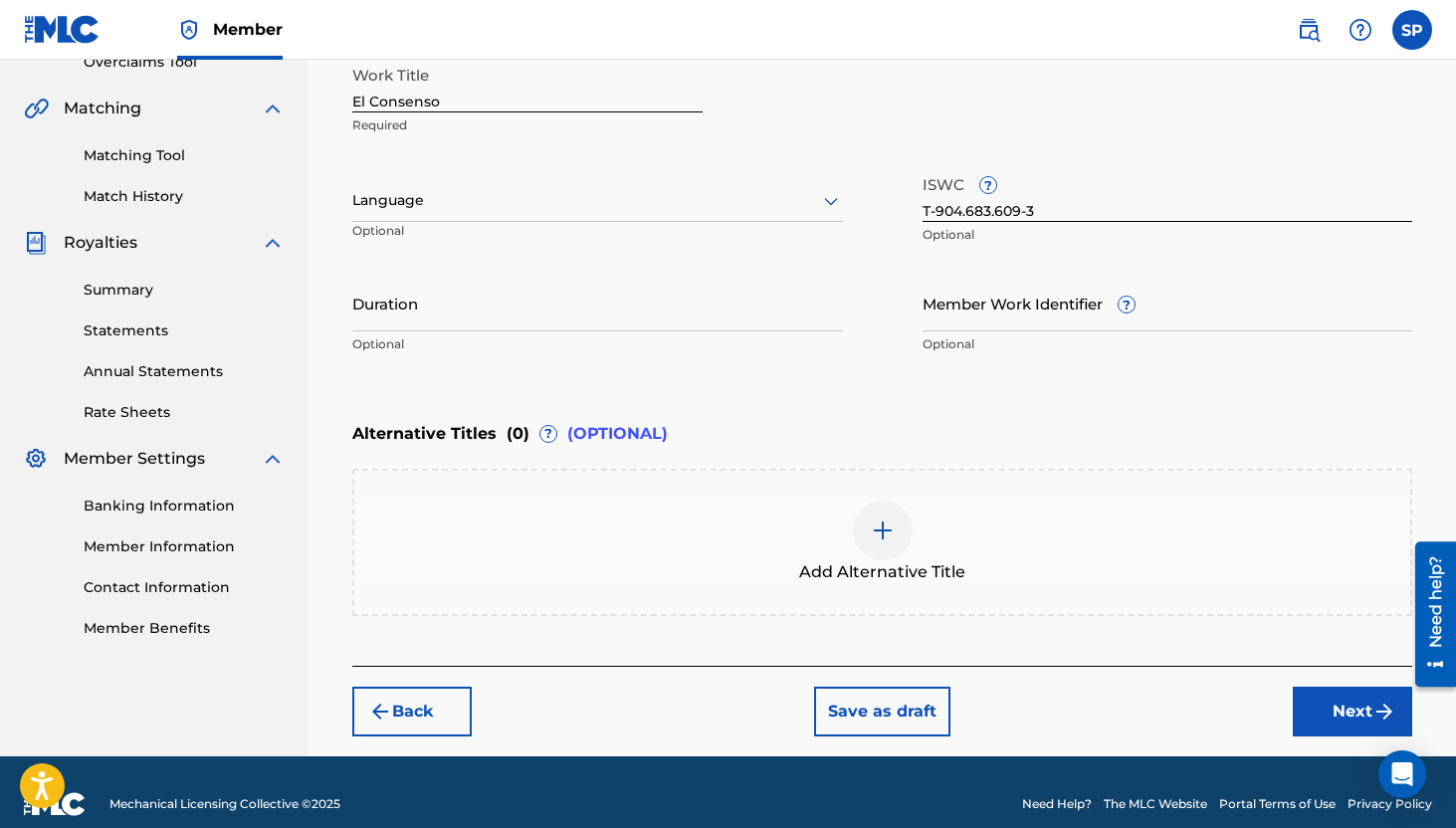click on "Back Save as draft Next" at bounding box center (882, 701) 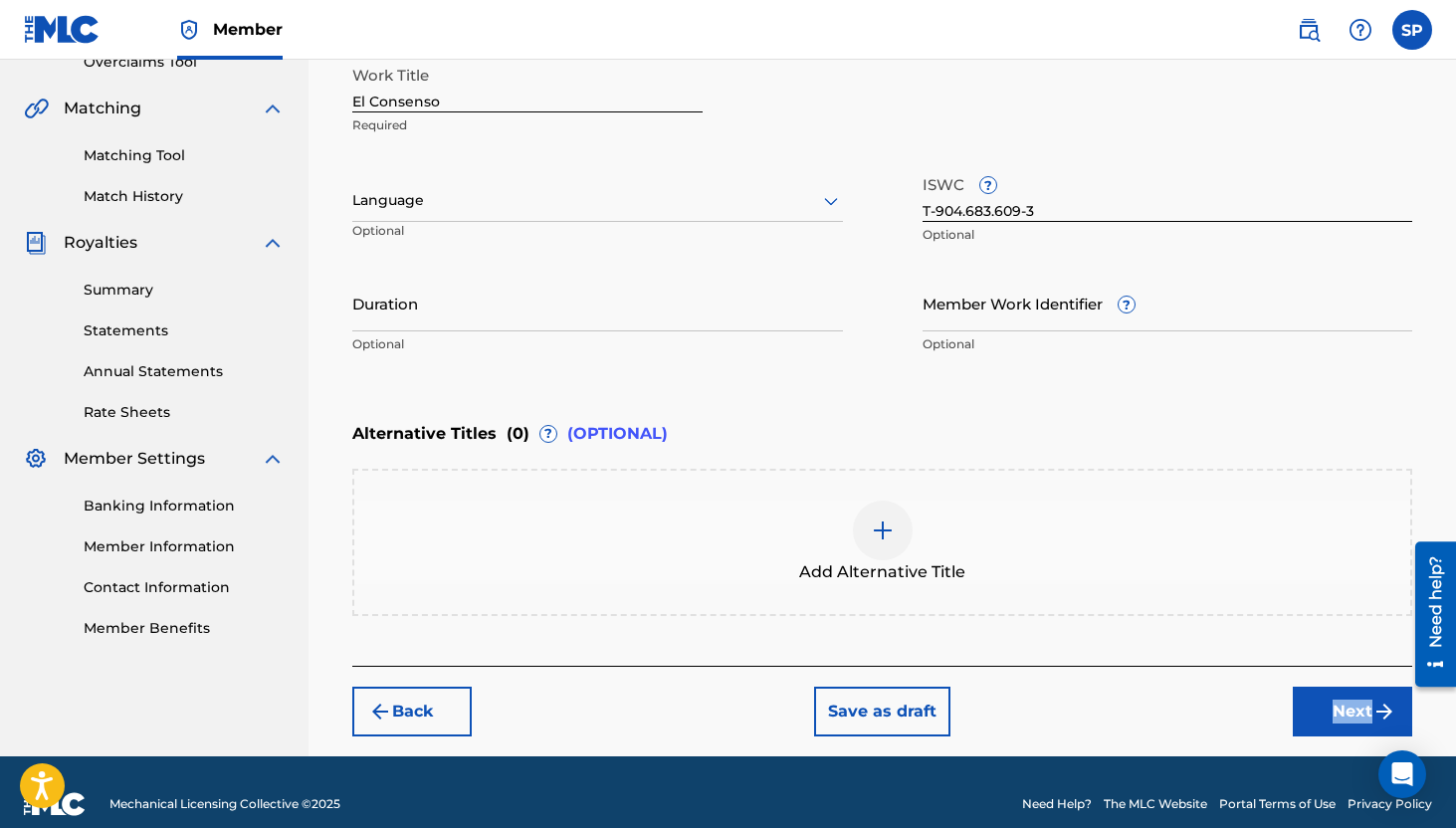 click on "Back Save as draft Next" at bounding box center (882, 701) 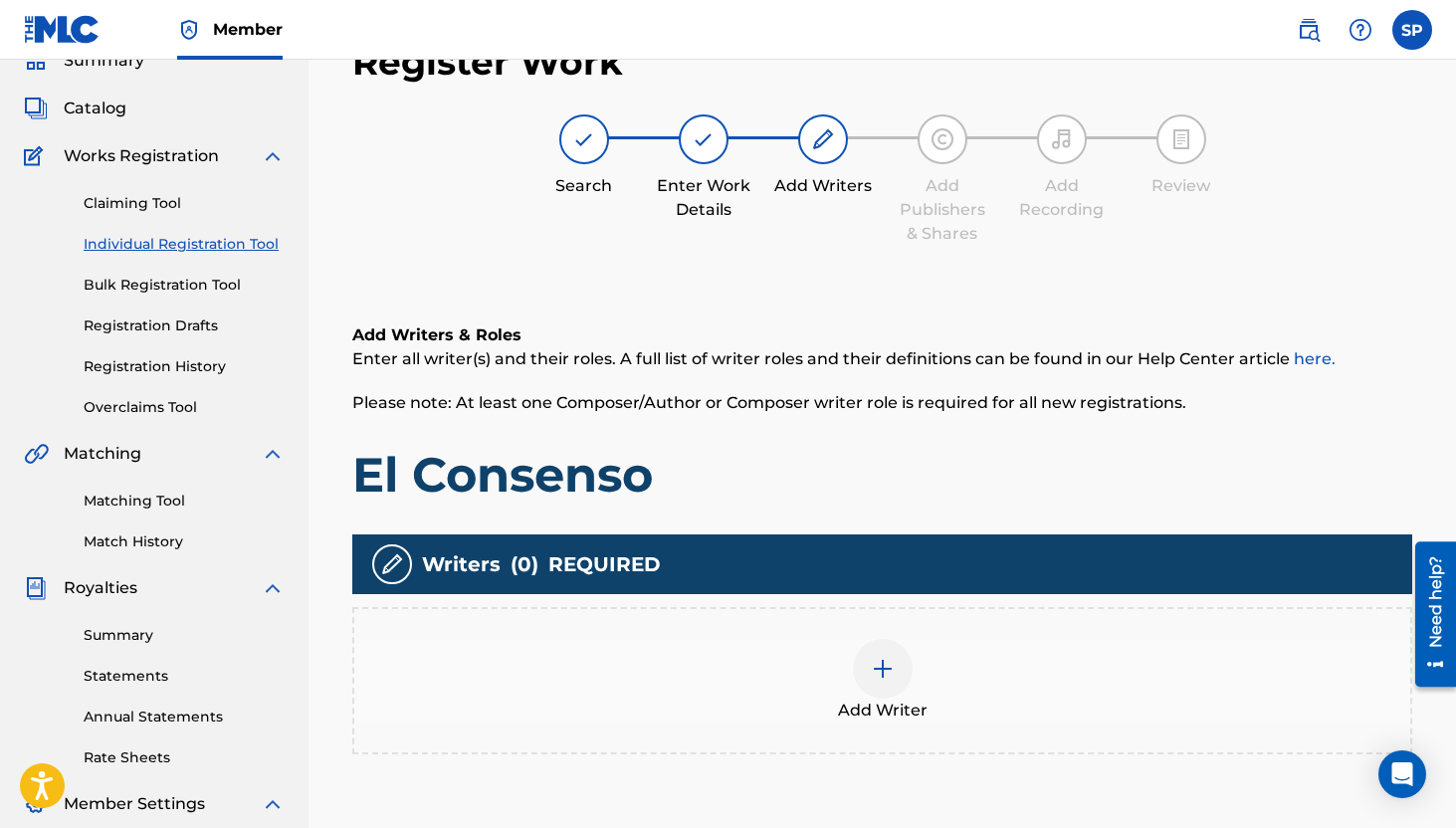 scroll, scrollTop: 238, scrollLeft: 0, axis: vertical 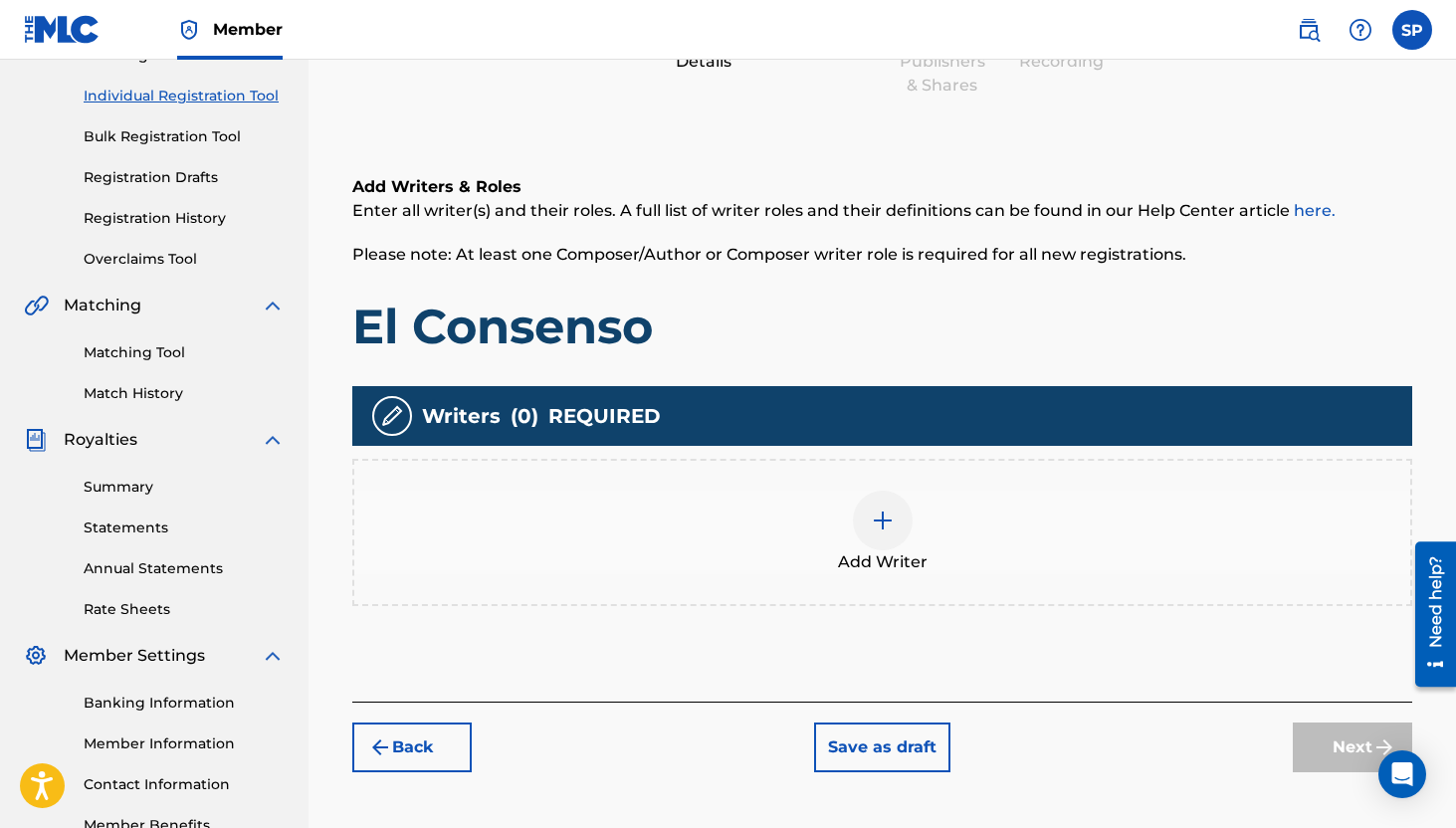 click on "Add Writer" at bounding box center (883, 562) 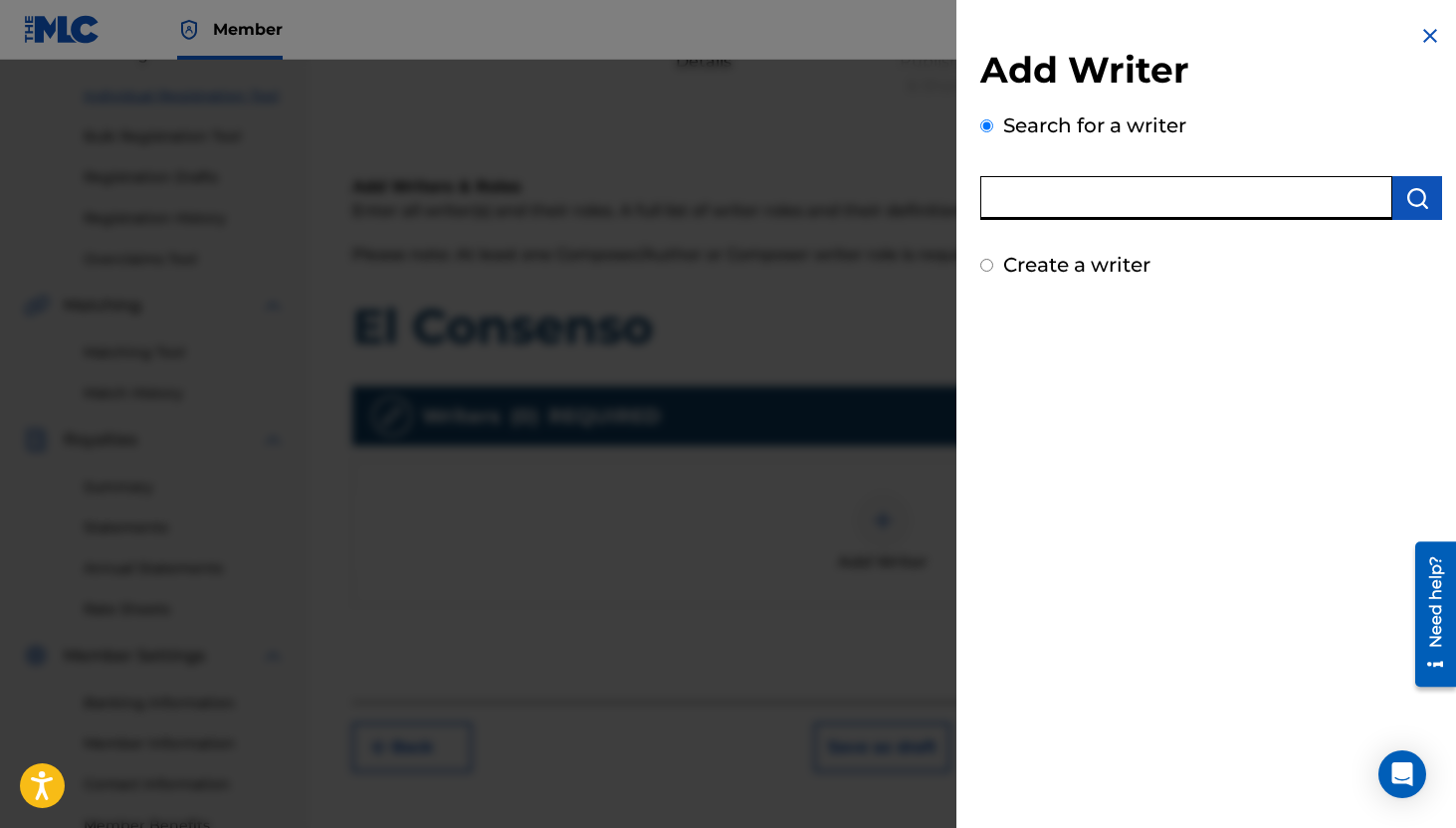 click at bounding box center (1186, 198) 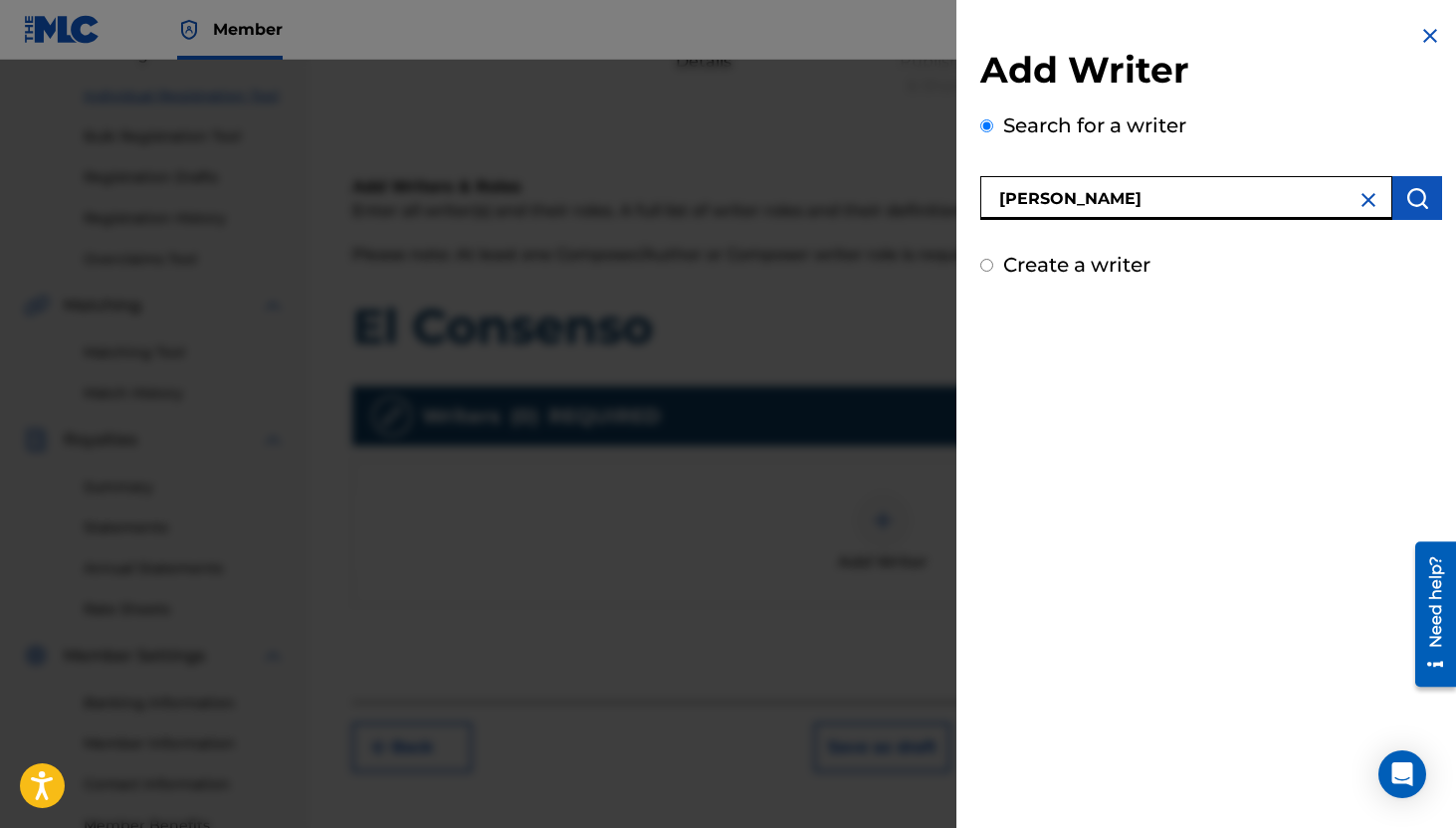 type on "[PERSON_NAME]" 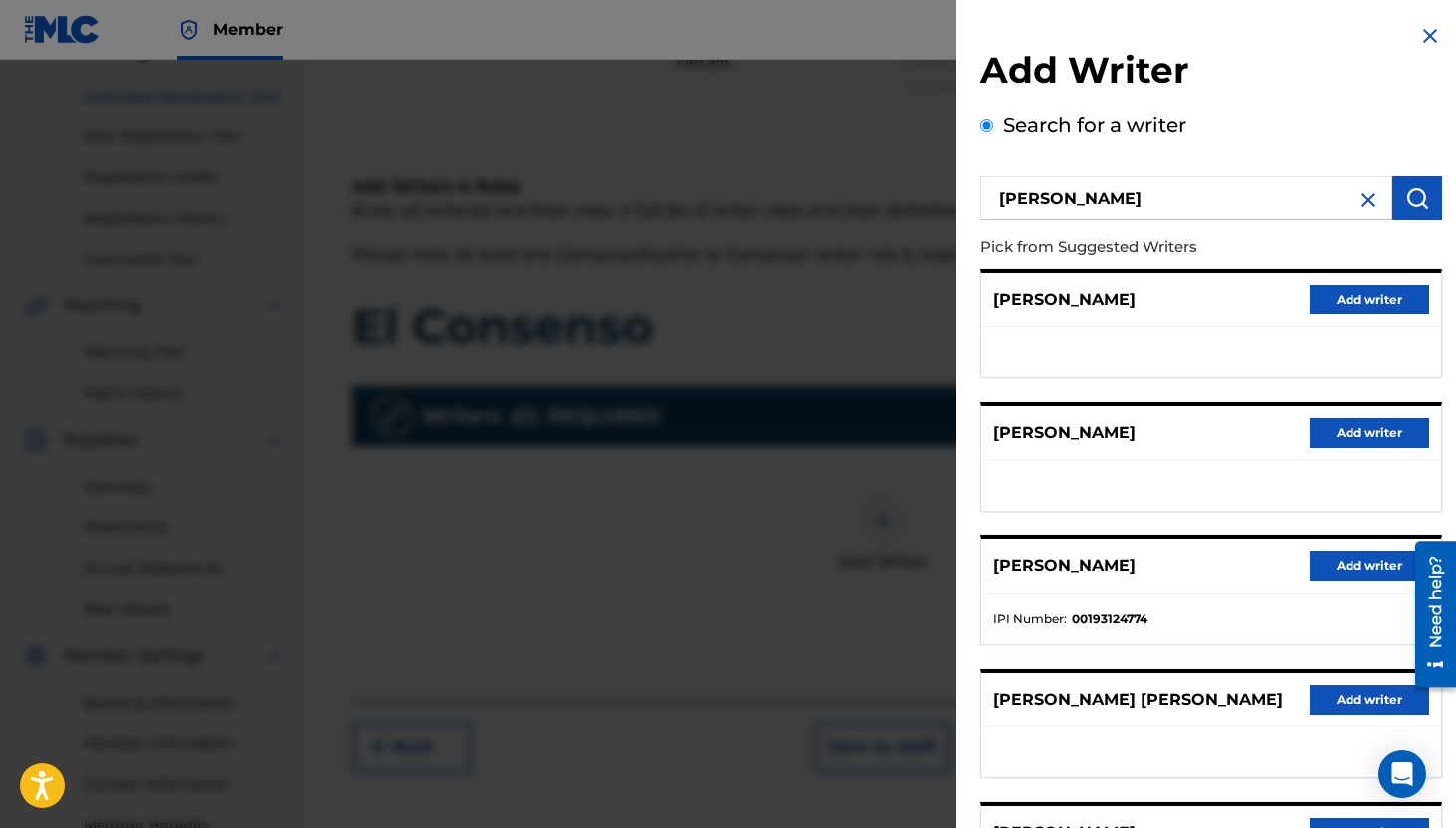 click on "Add writer" at bounding box center (1369, 566) 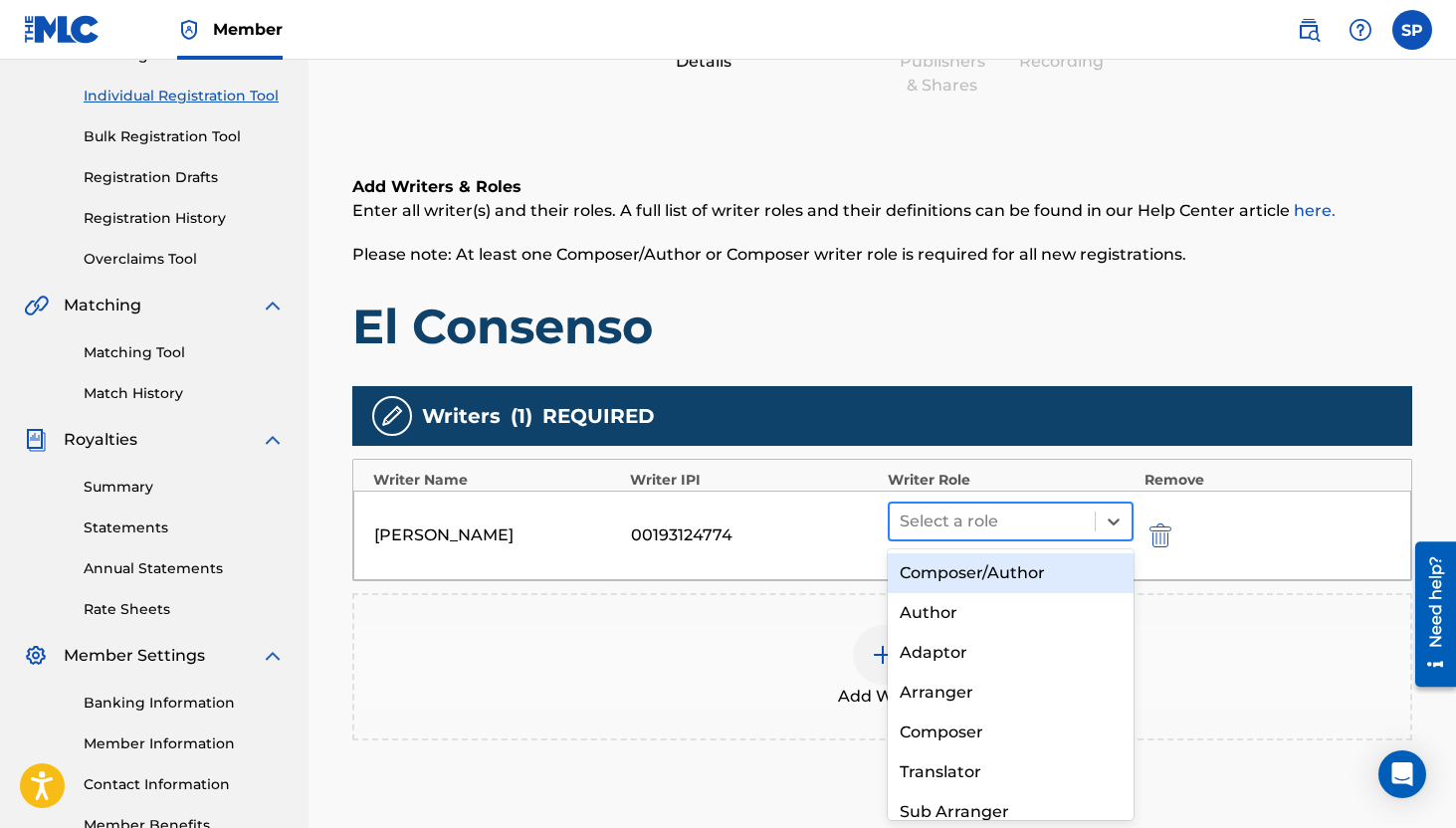 click at bounding box center [992, 521] 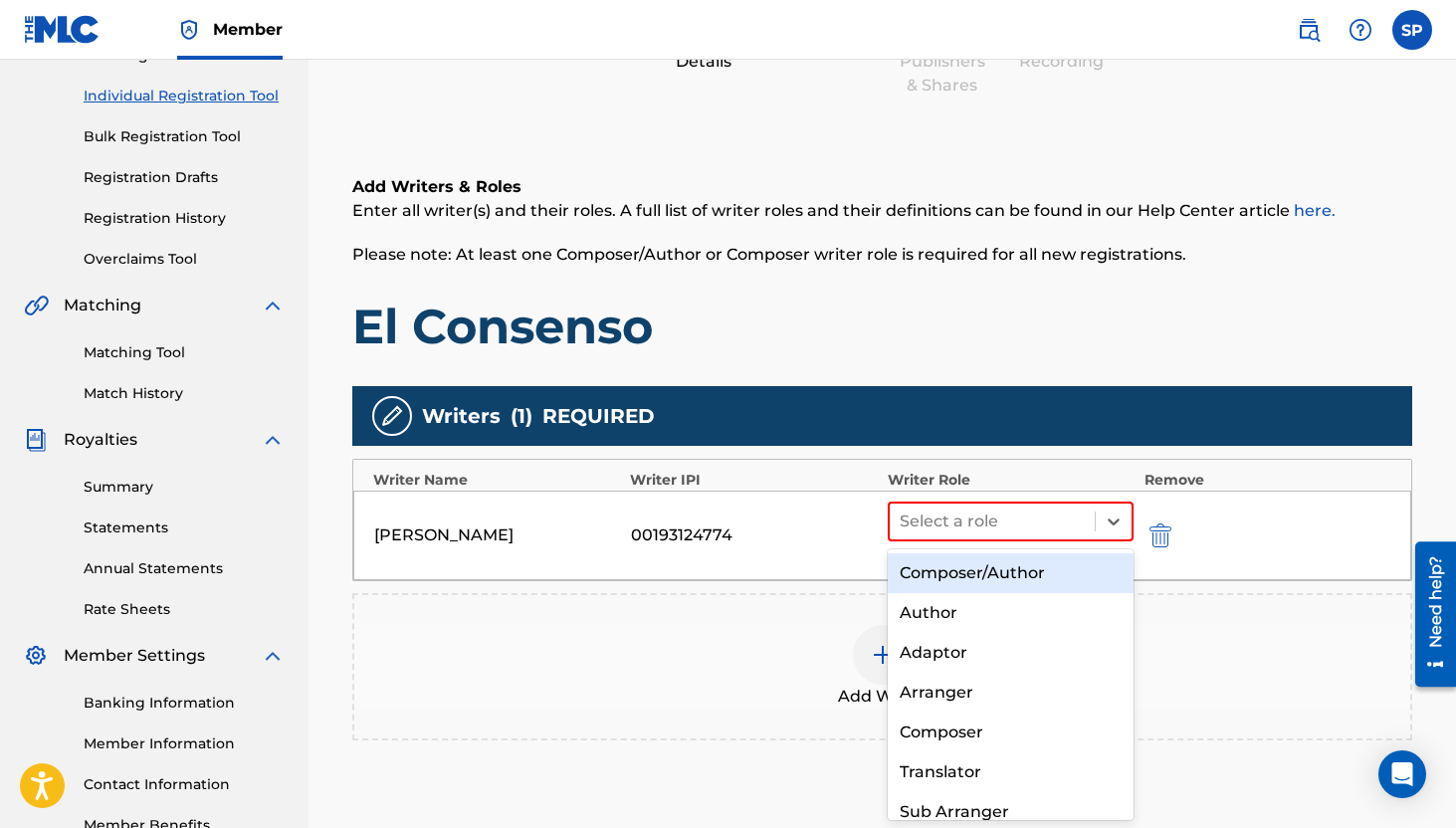 click on "Composer/Author" at bounding box center [1011, 573] 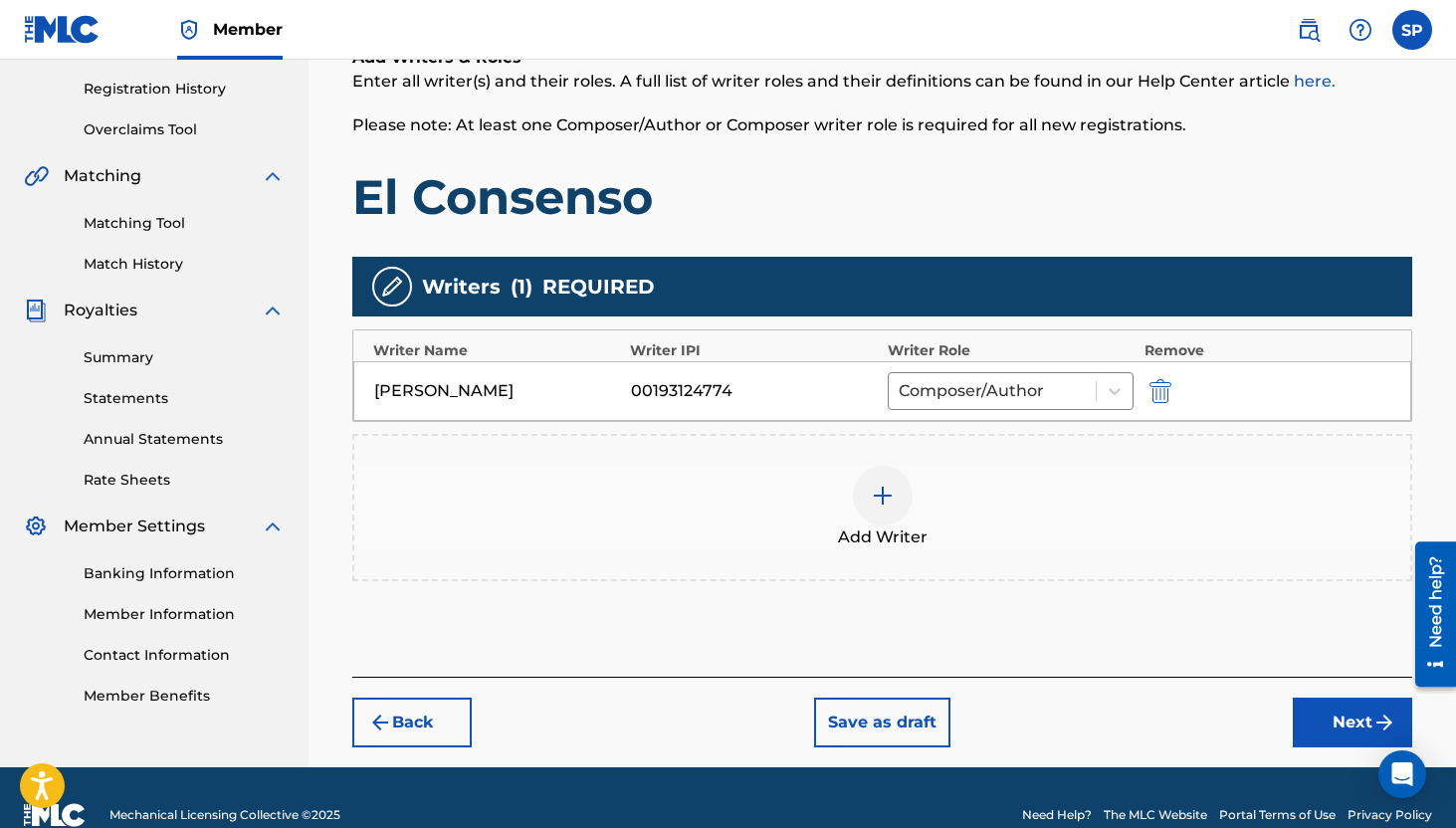 click on "Next" at bounding box center [1352, 723] 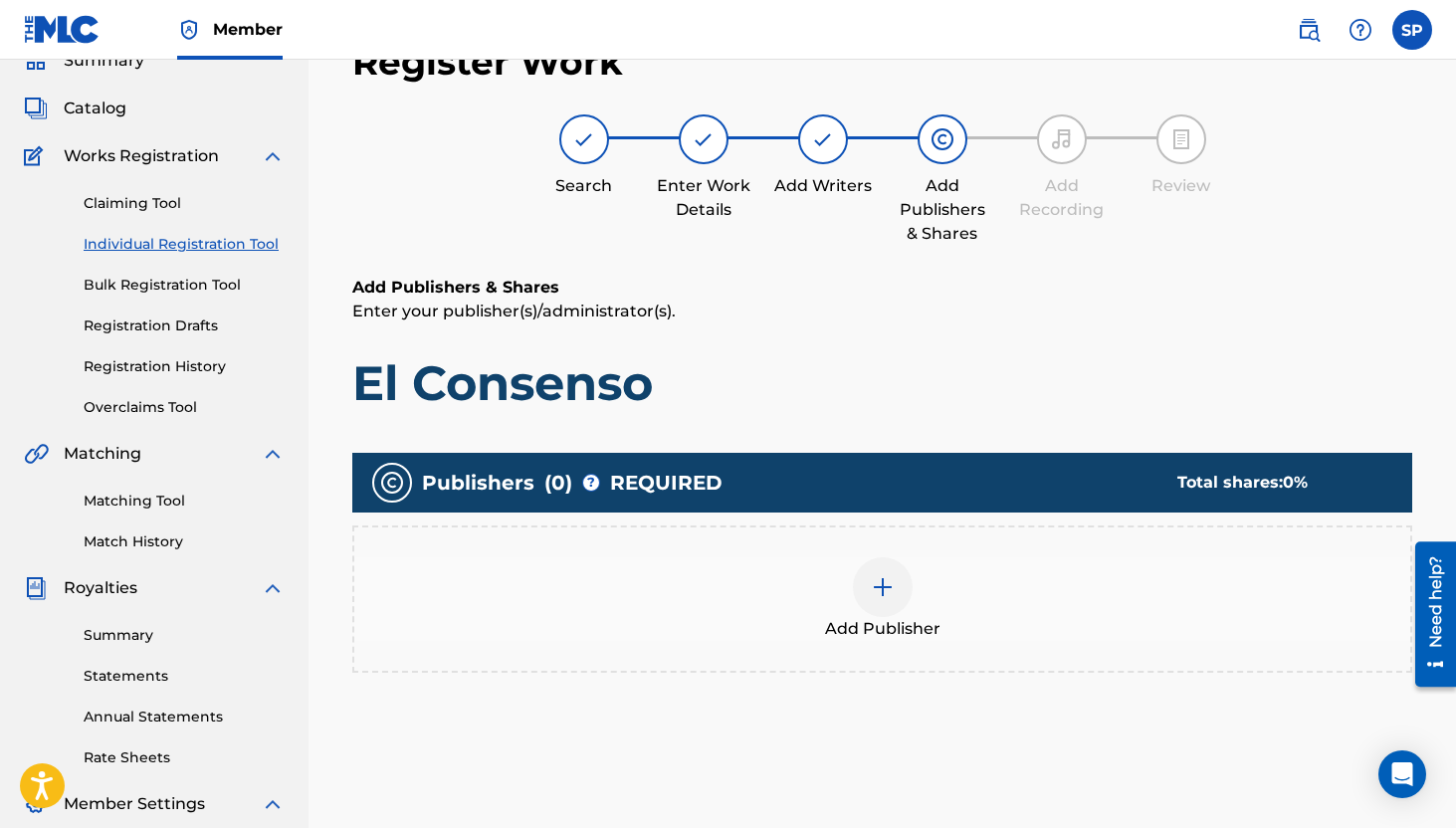 scroll, scrollTop: 90, scrollLeft: 0, axis: vertical 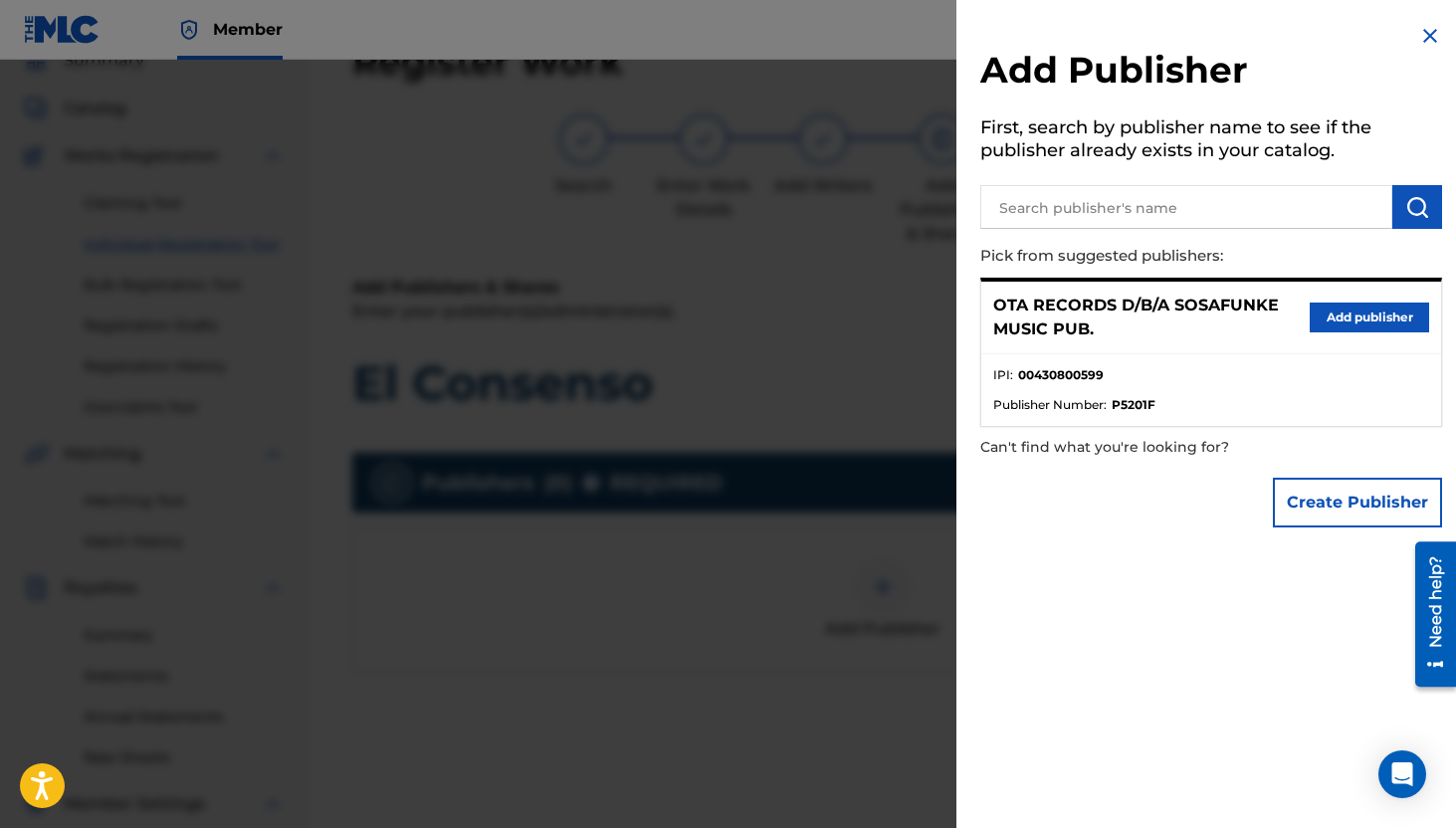 click on "Add publisher" at bounding box center (1369, 317) 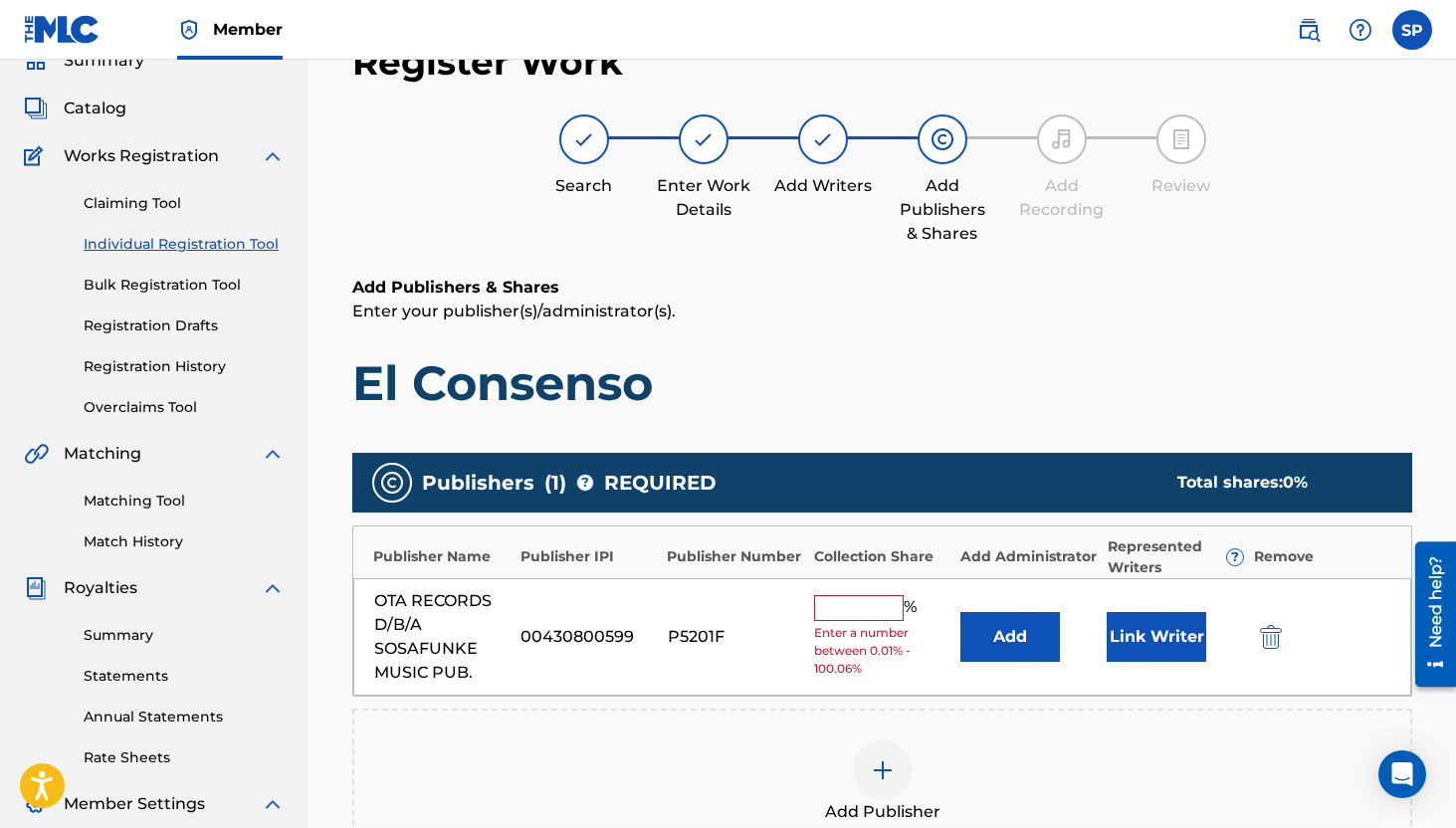 click at bounding box center [859, 608] 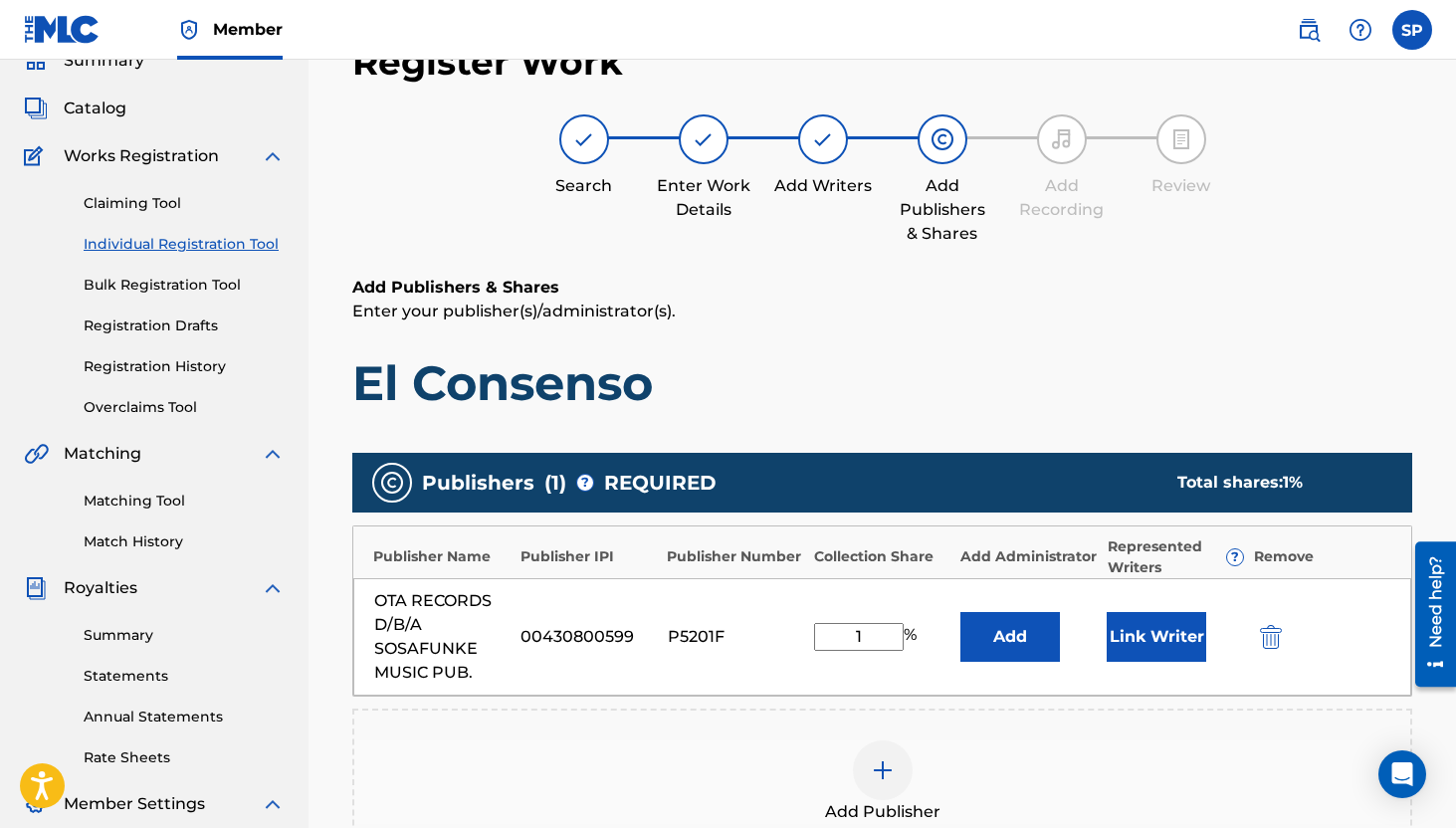 type on "100" 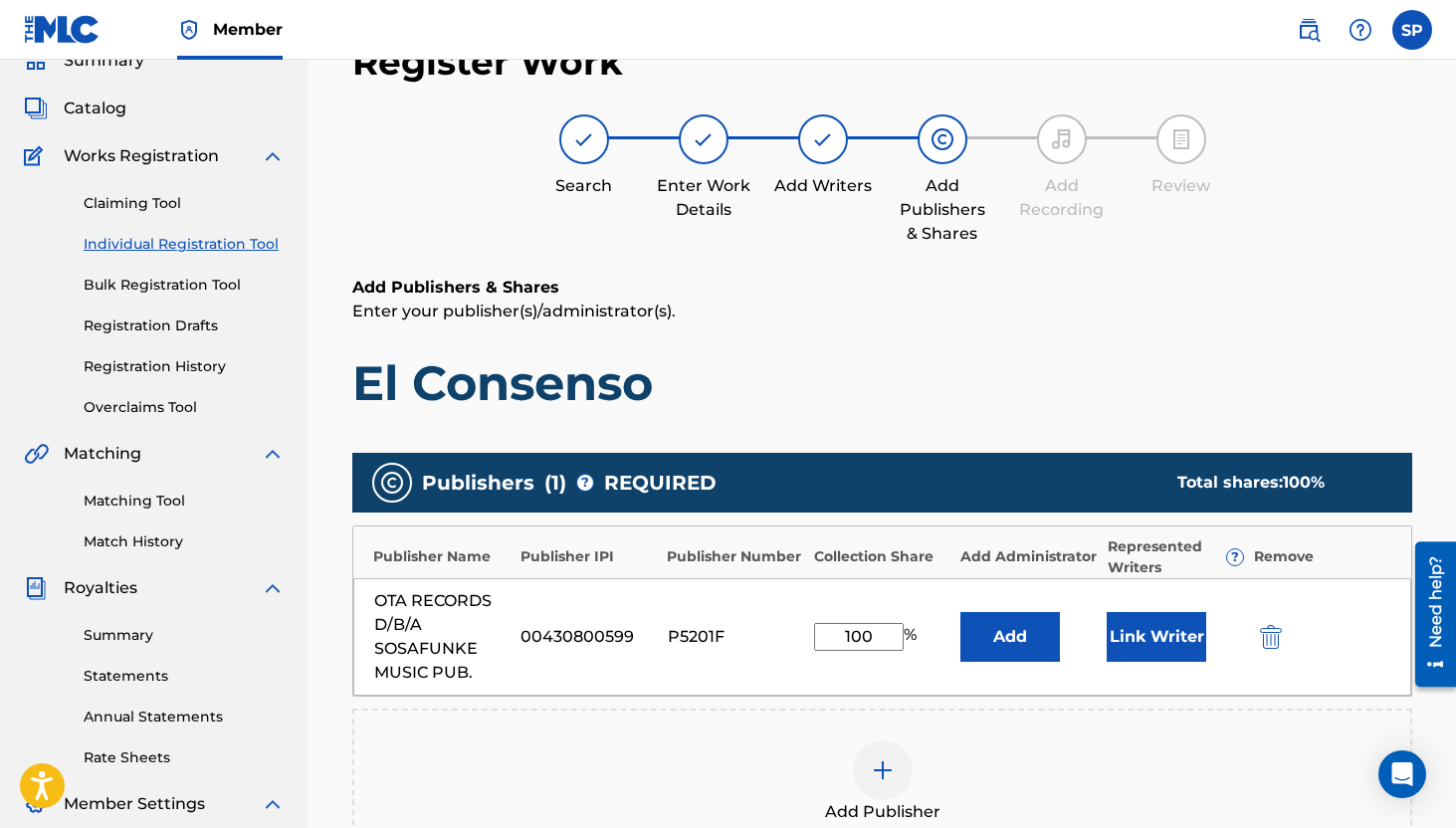 click on "Link Writer" at bounding box center (1156, 637) 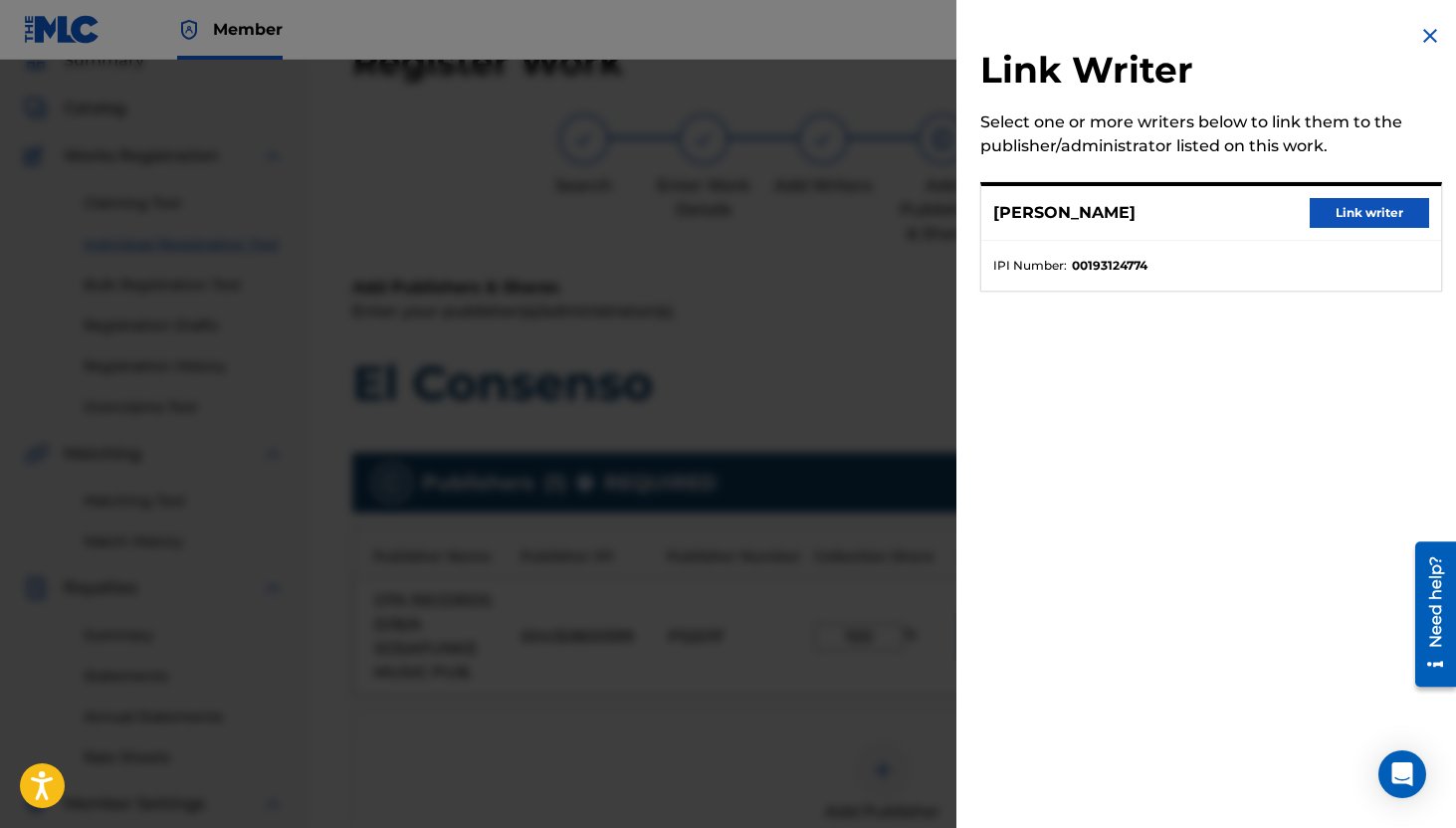 click on "Link writer" at bounding box center (1369, 213) 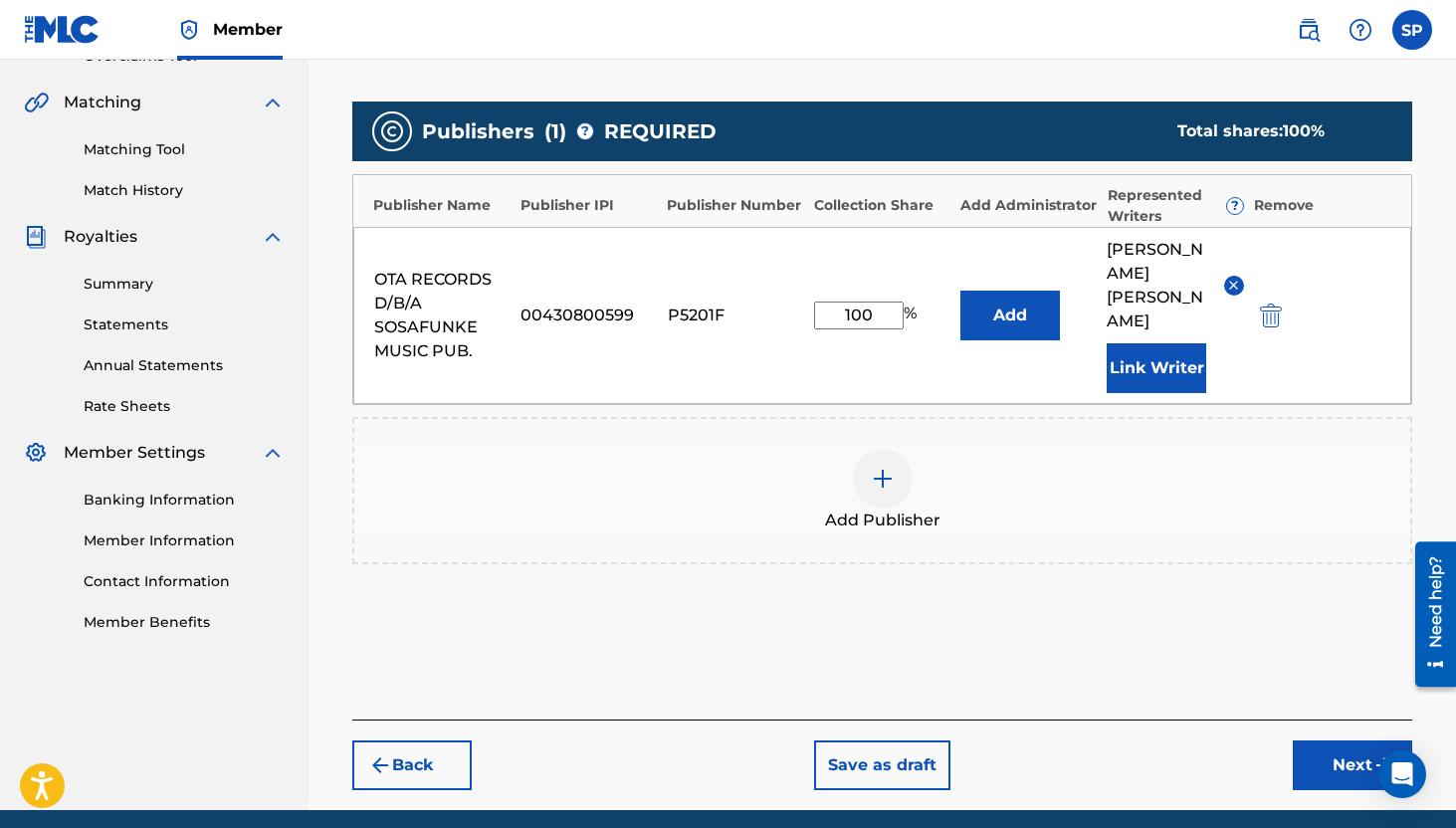 scroll, scrollTop: 459, scrollLeft: 0, axis: vertical 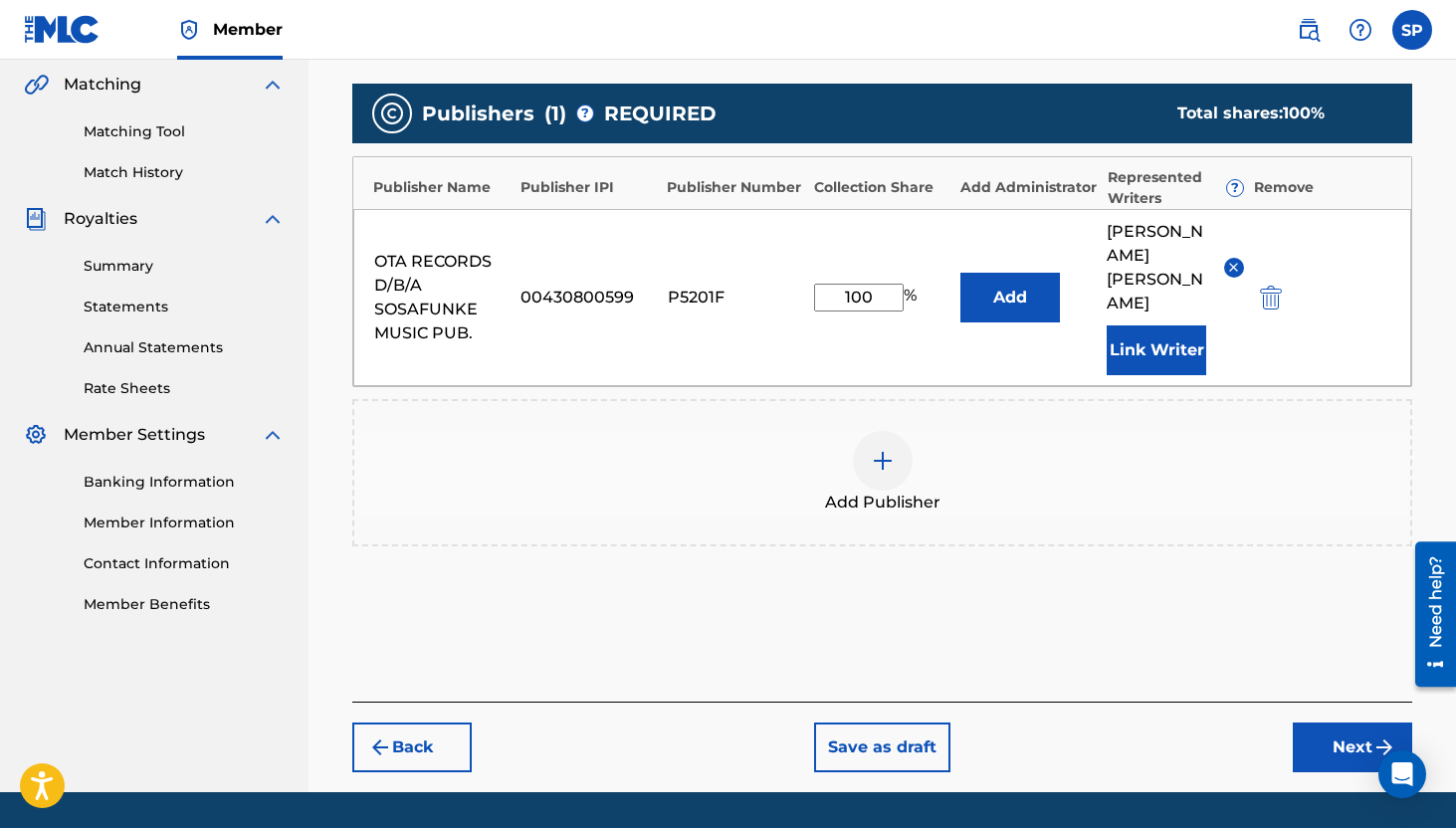 click on "Next" at bounding box center (1352, 747) 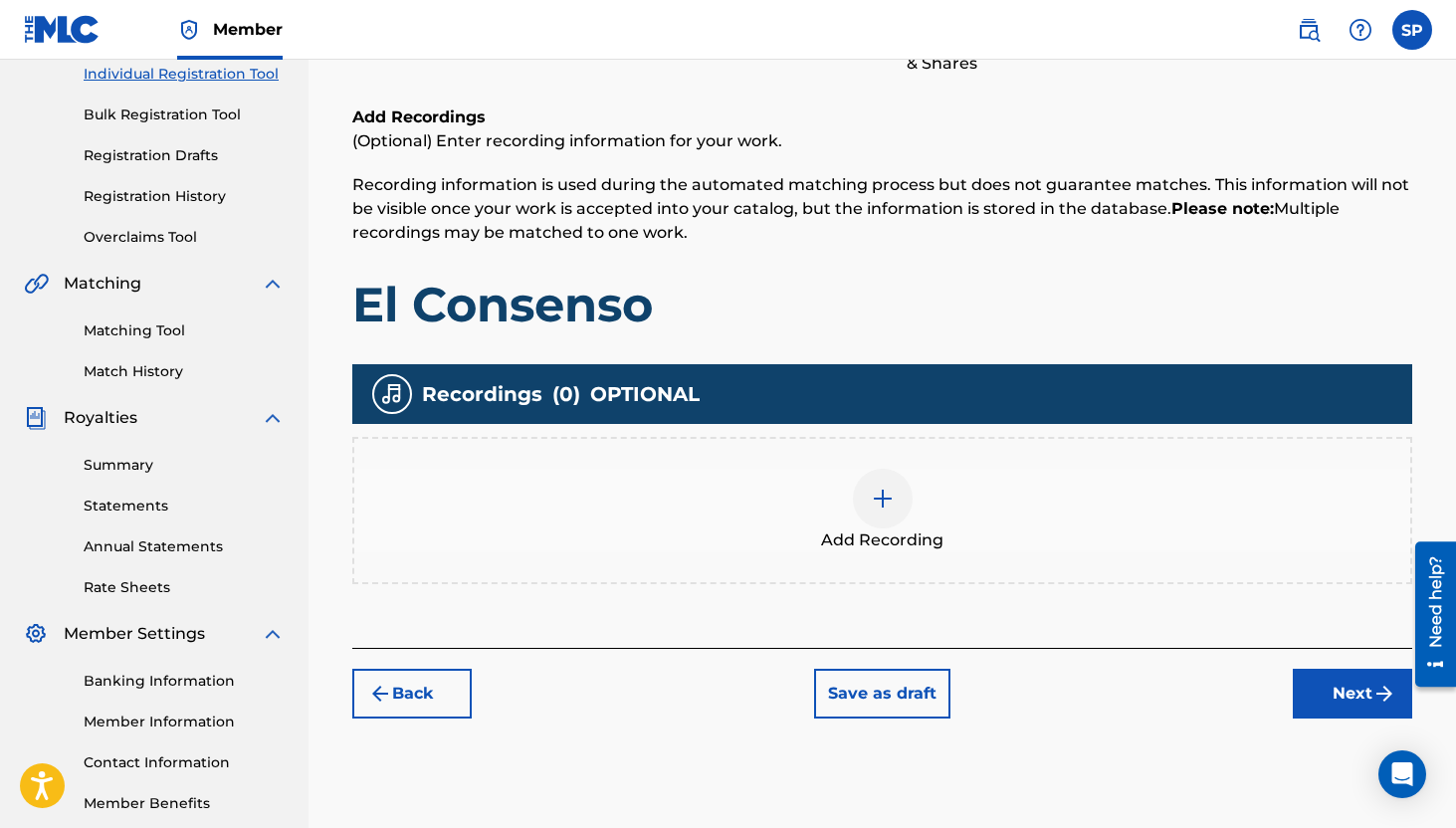 click on "Next" at bounding box center [1352, 694] 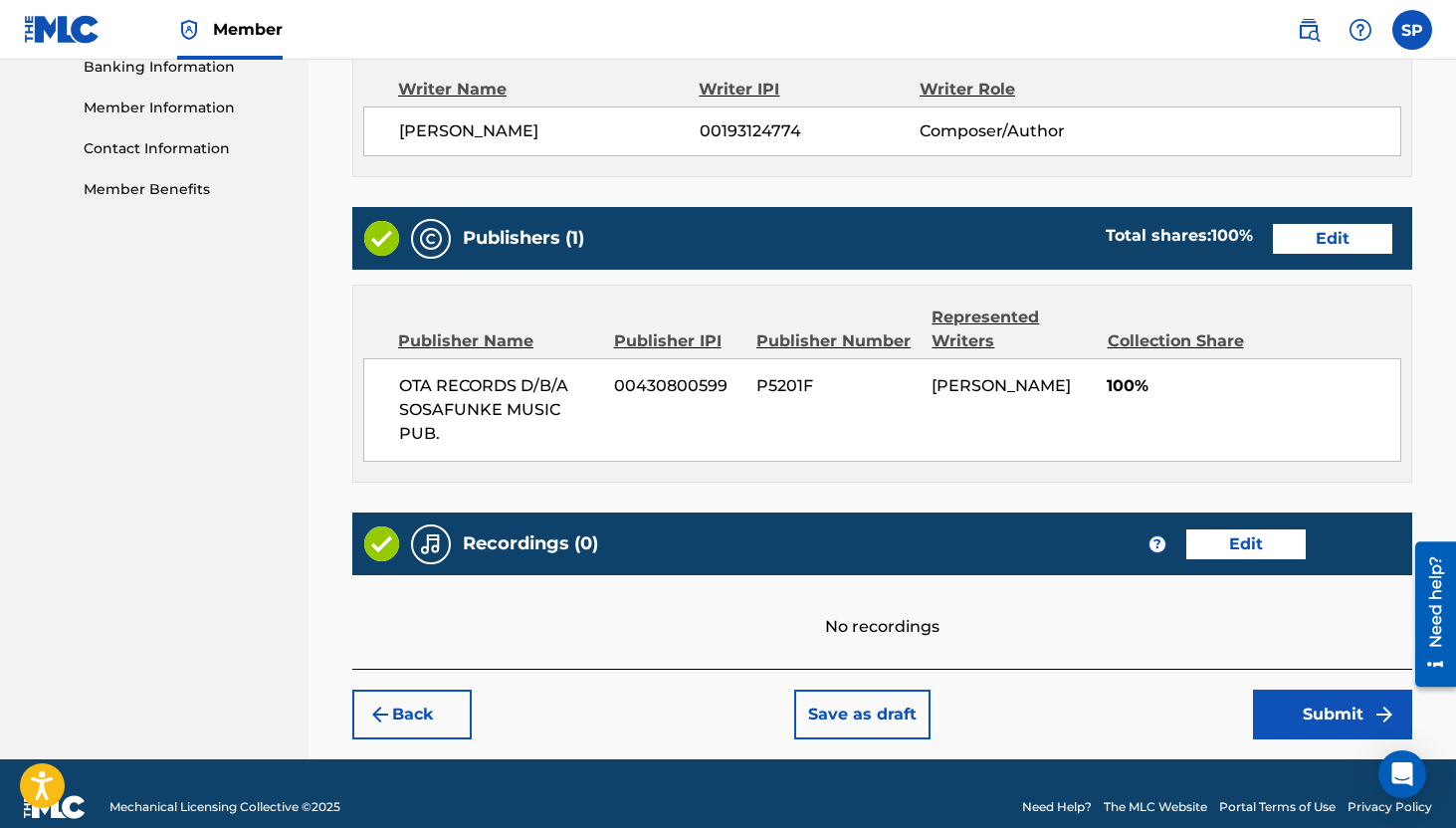 scroll, scrollTop: 900, scrollLeft: 0, axis: vertical 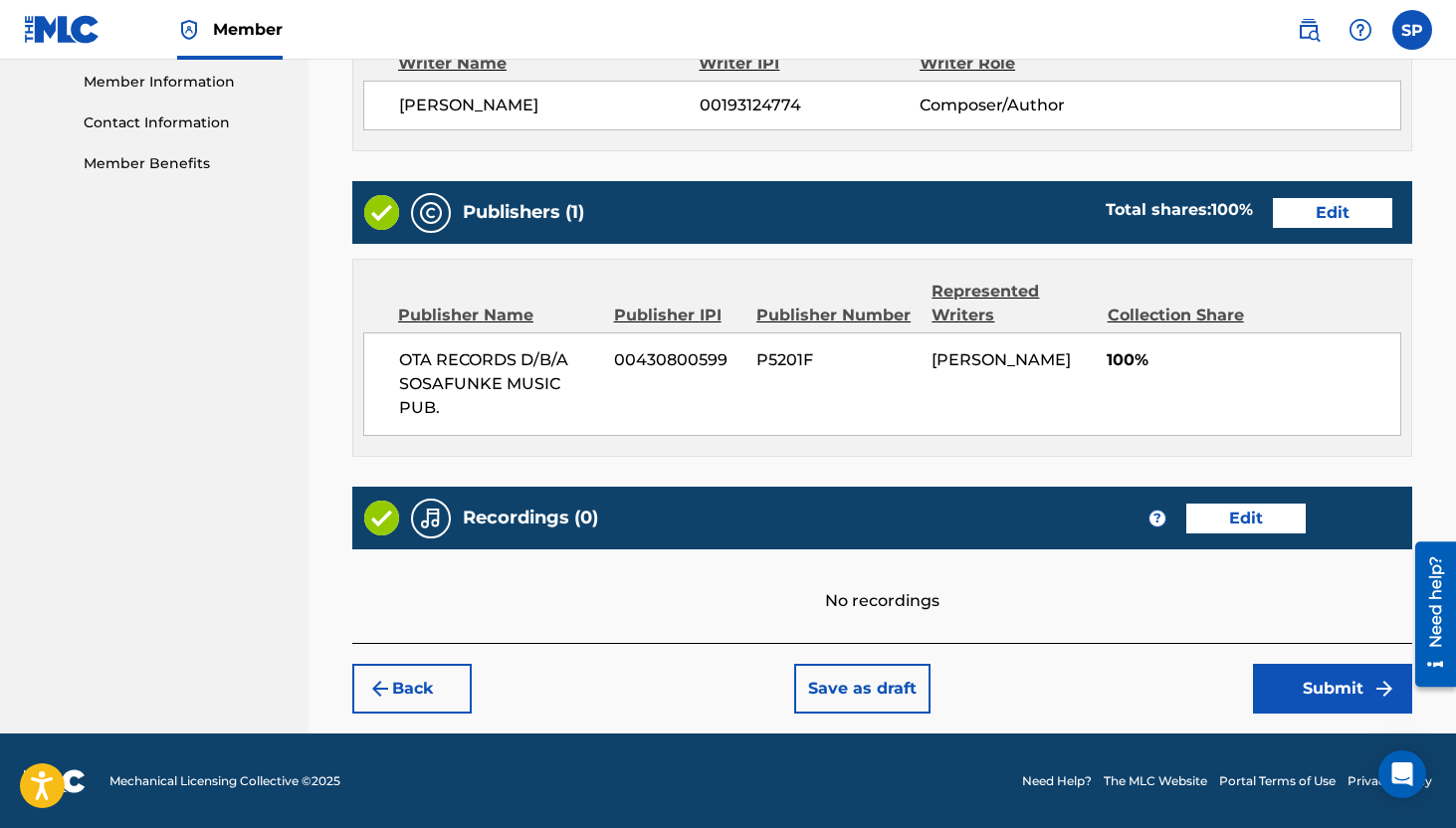 click on "Submit" at bounding box center [1333, 689] 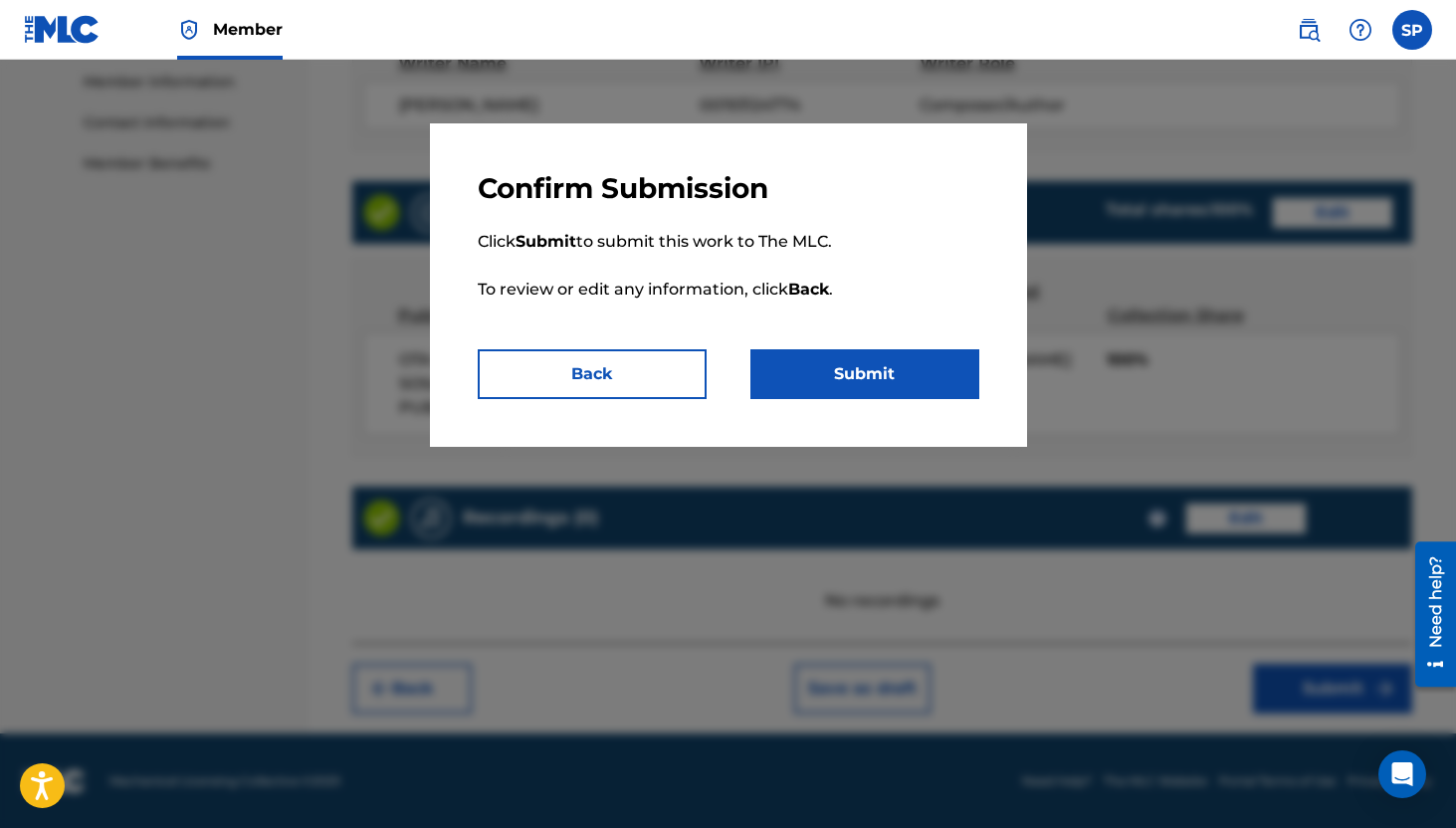 click on "Submit" at bounding box center [865, 374] 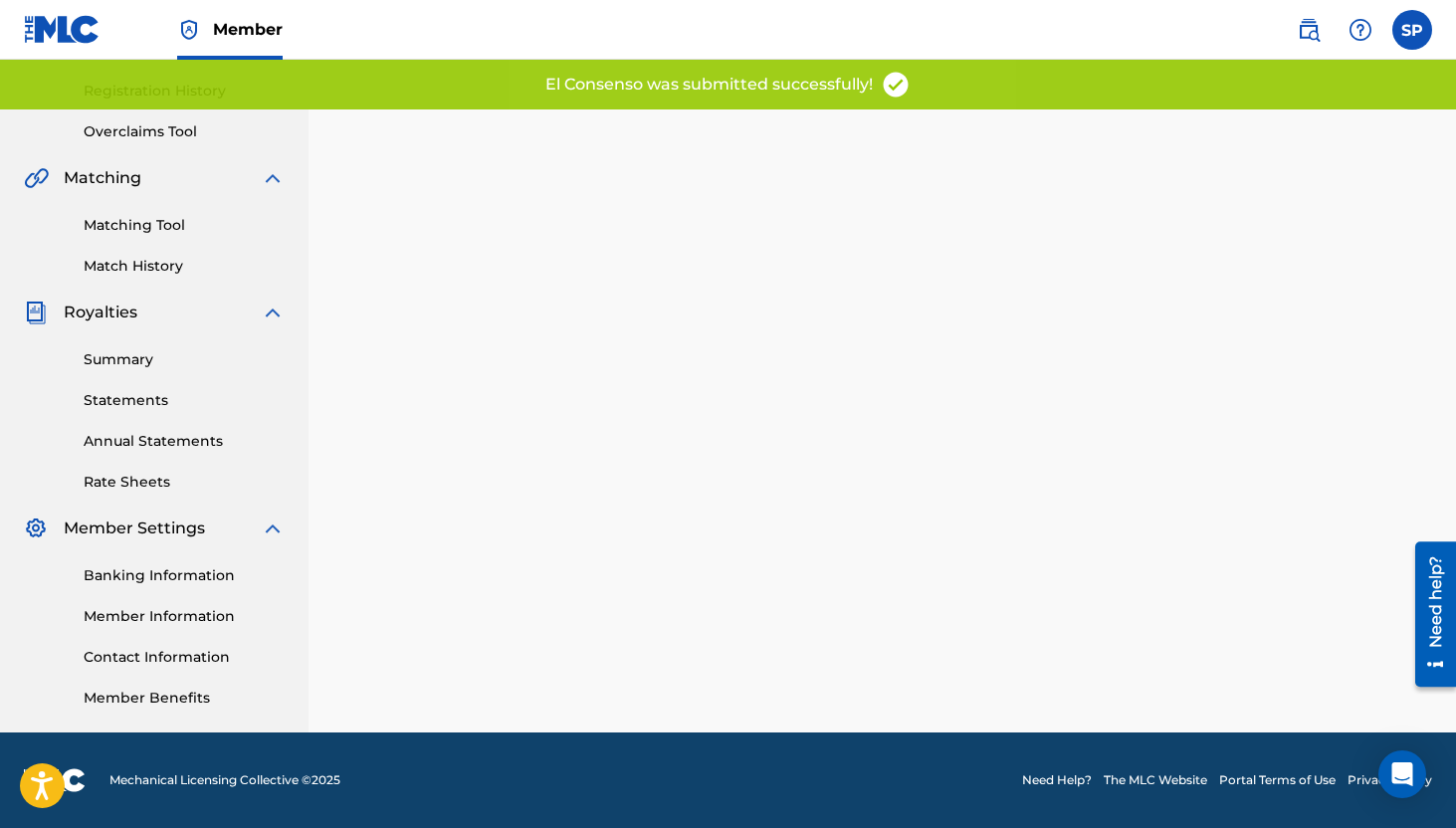 scroll, scrollTop: 0, scrollLeft: 0, axis: both 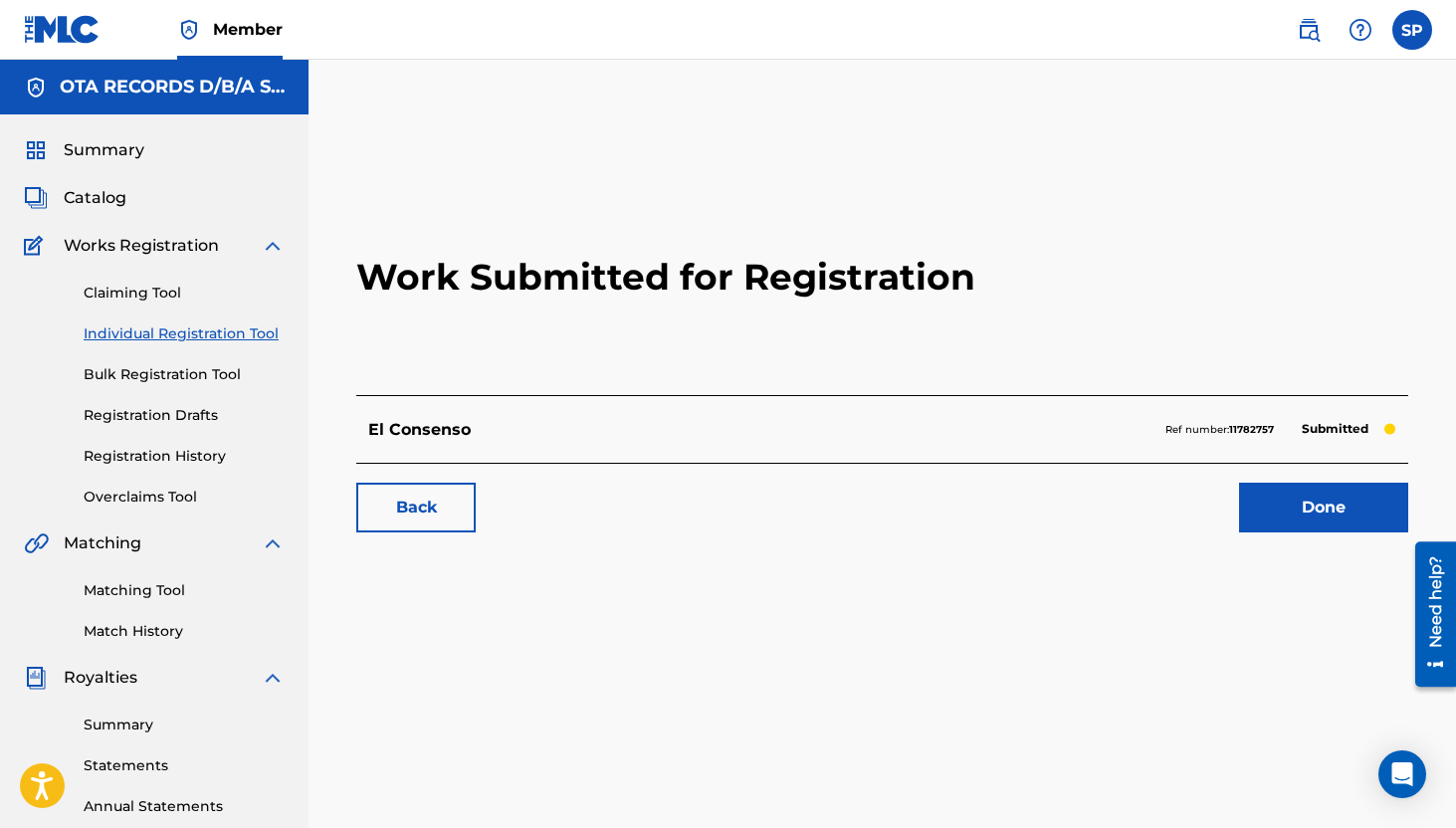click on "Done" at bounding box center [1324, 508] 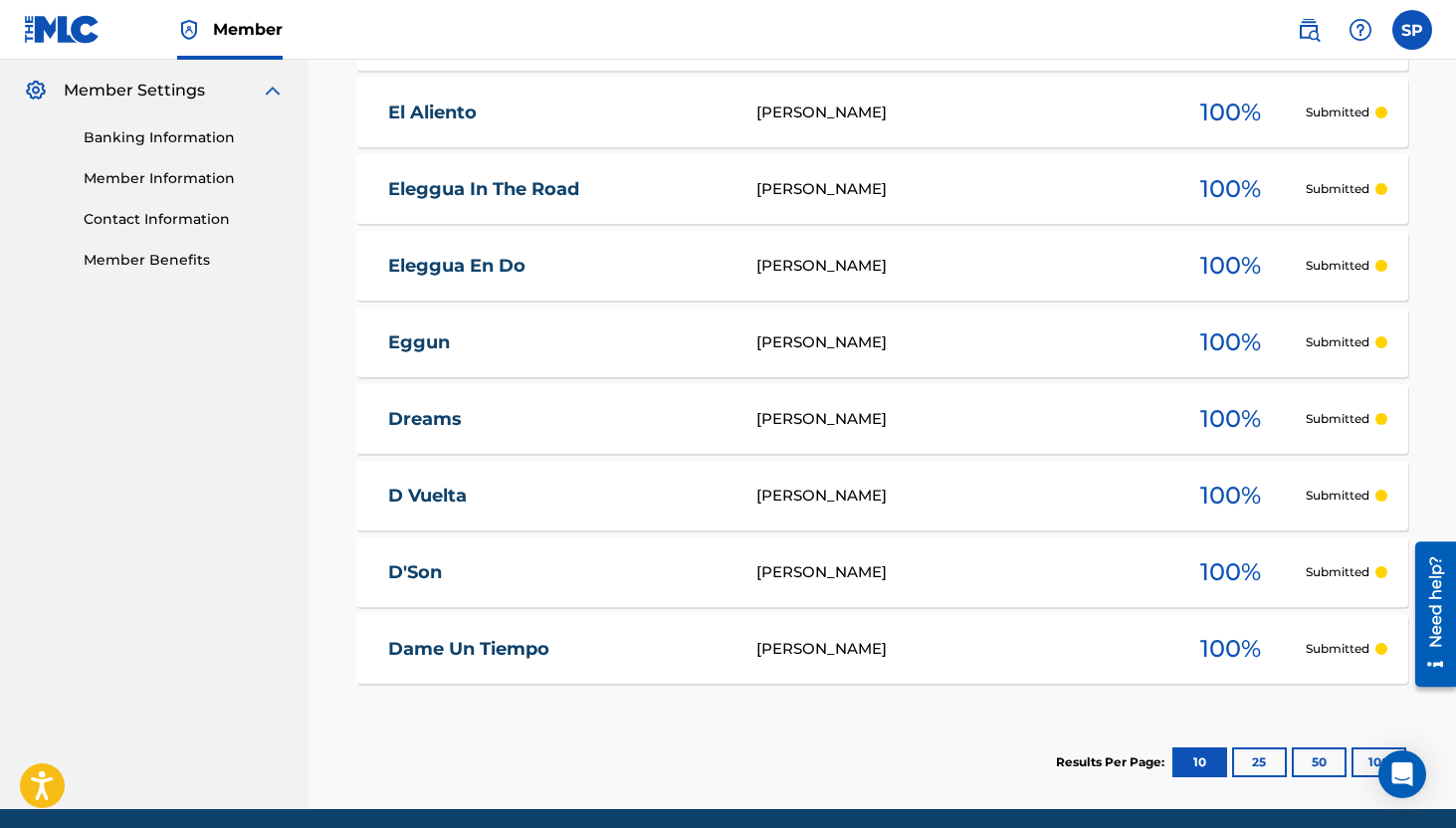 scroll, scrollTop: 0, scrollLeft: 0, axis: both 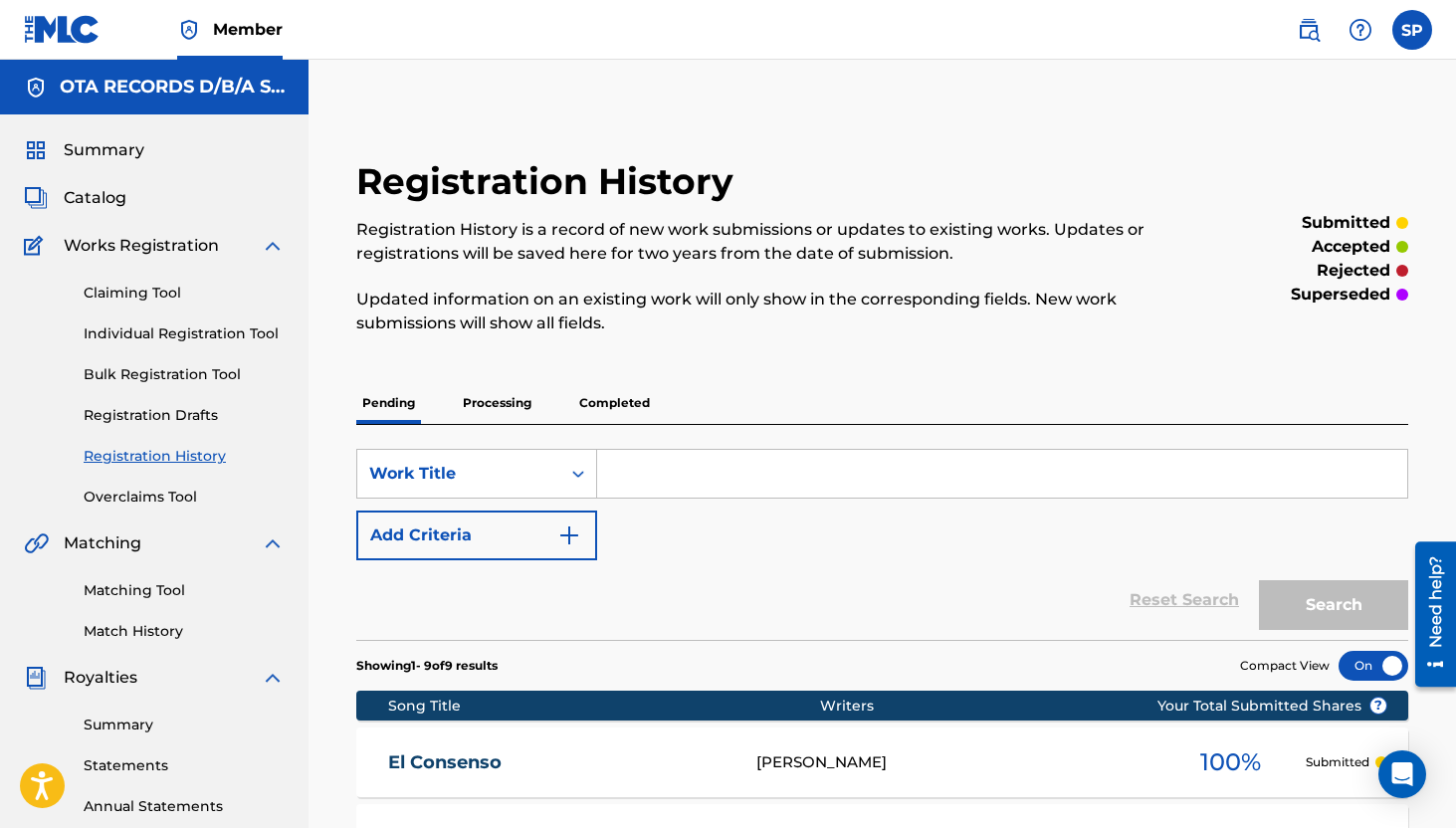 click on "Individual Registration Tool" at bounding box center (184, 333) 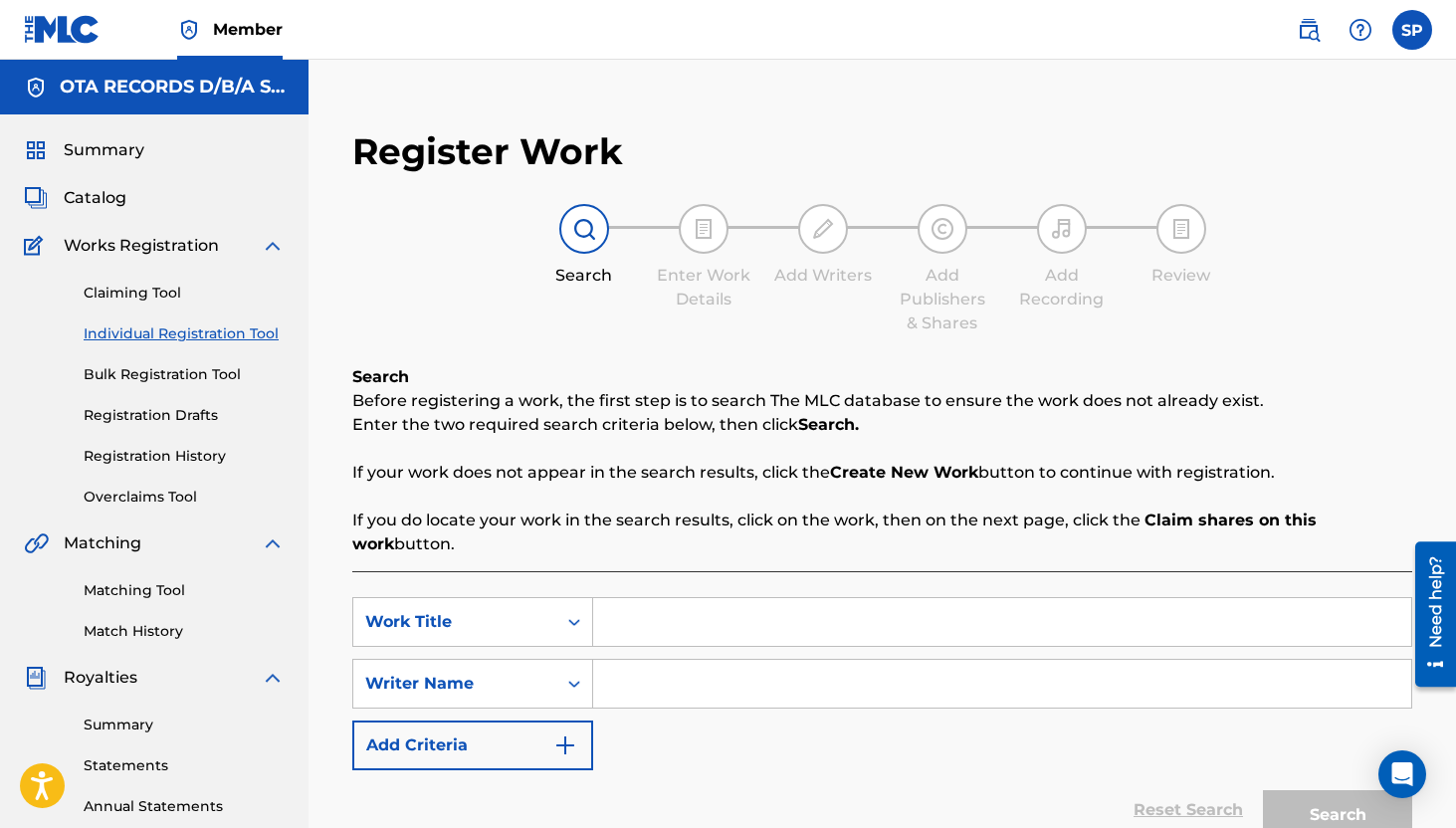 click at bounding box center (1002, 622) 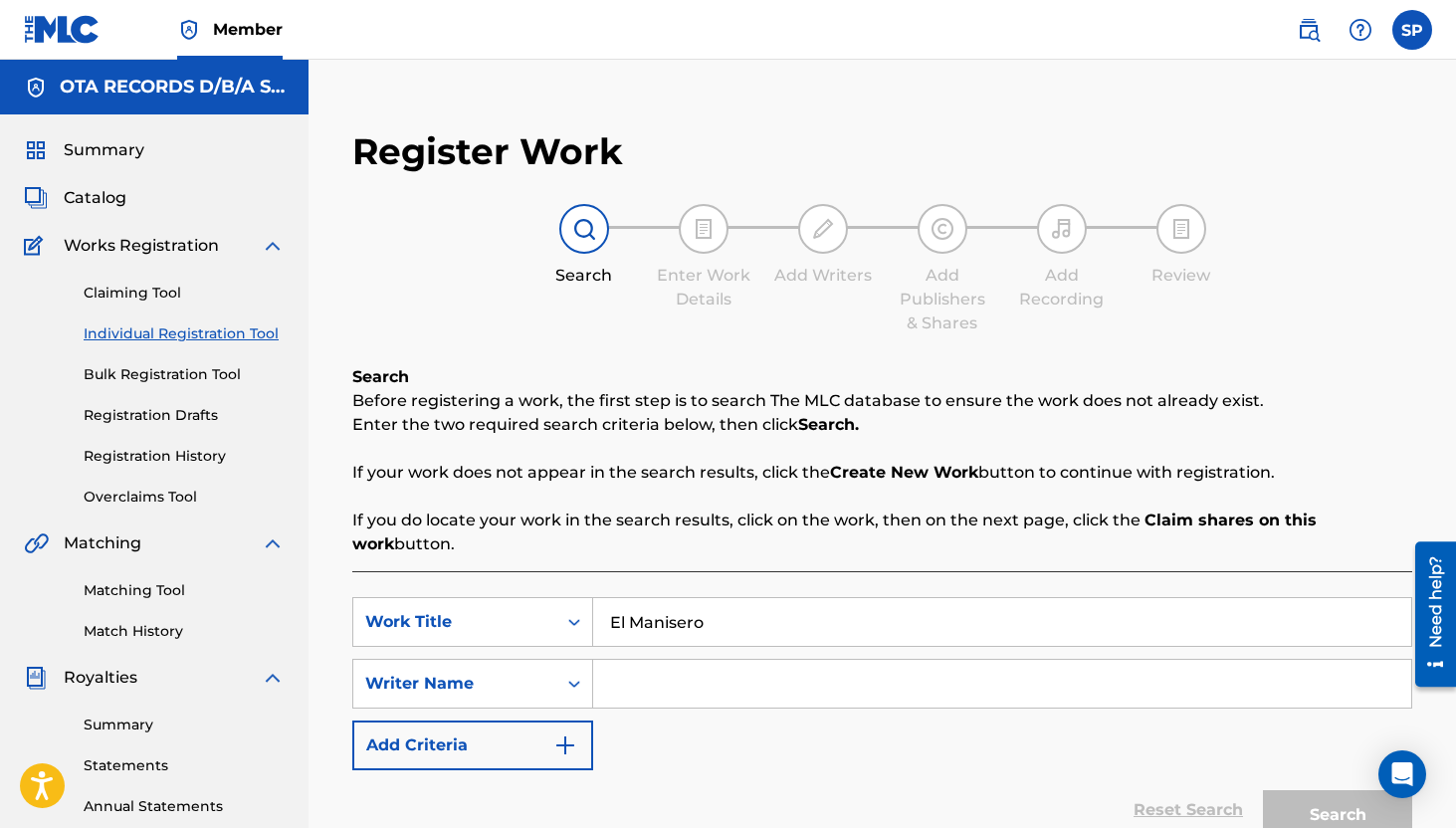 scroll, scrollTop: 110, scrollLeft: 0, axis: vertical 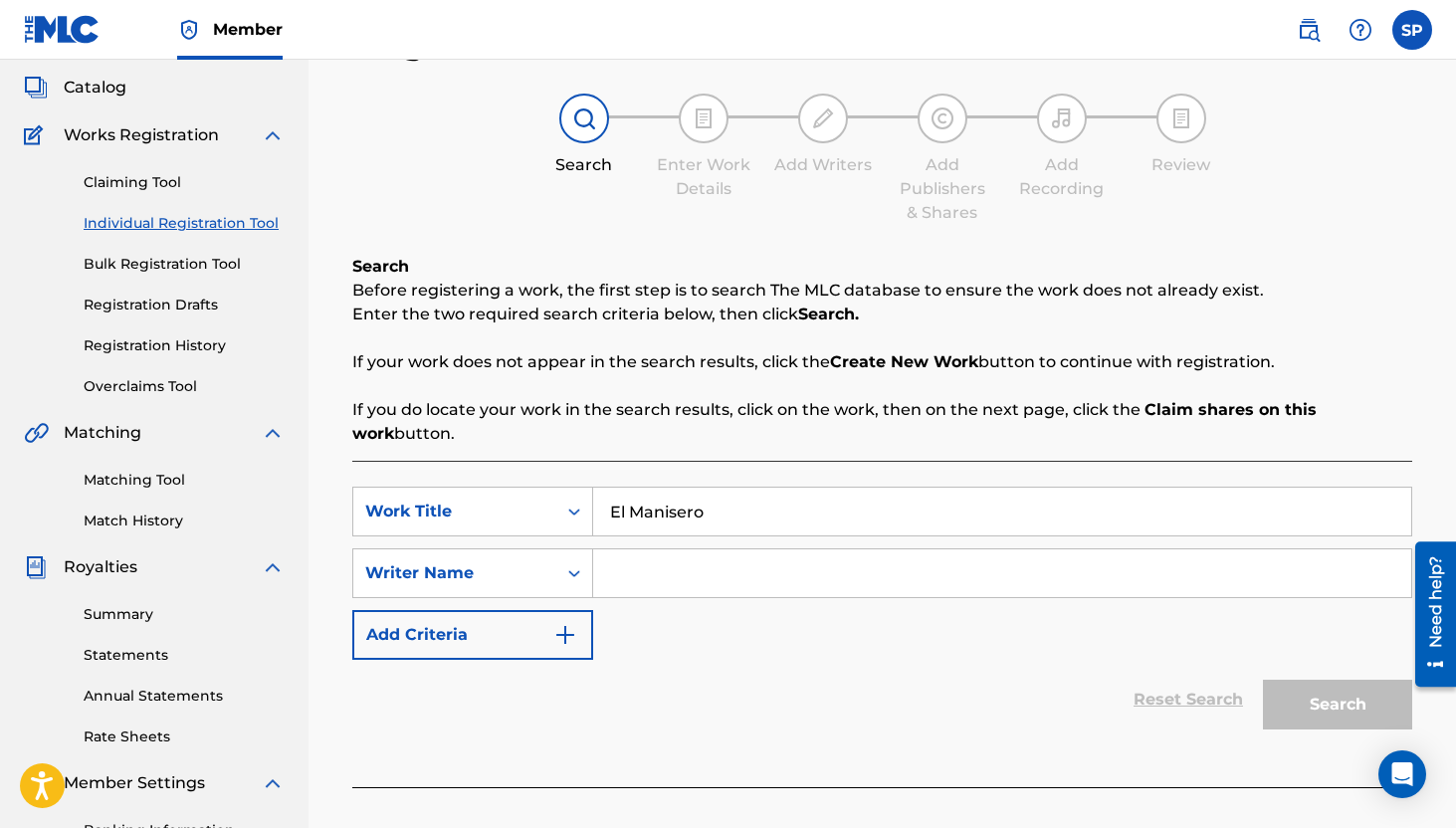 type on "El Manisero" 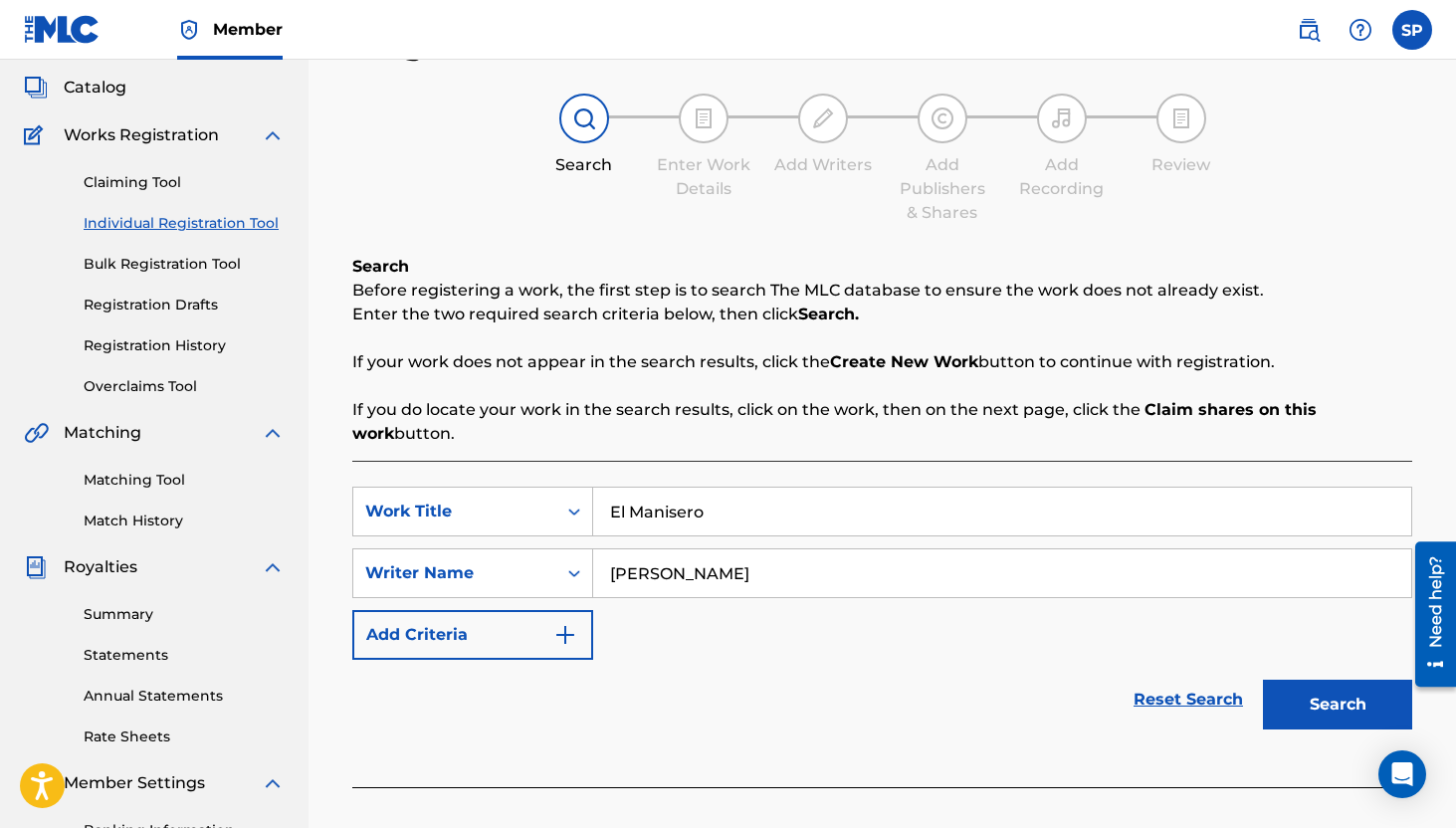 type on "[PERSON_NAME]" 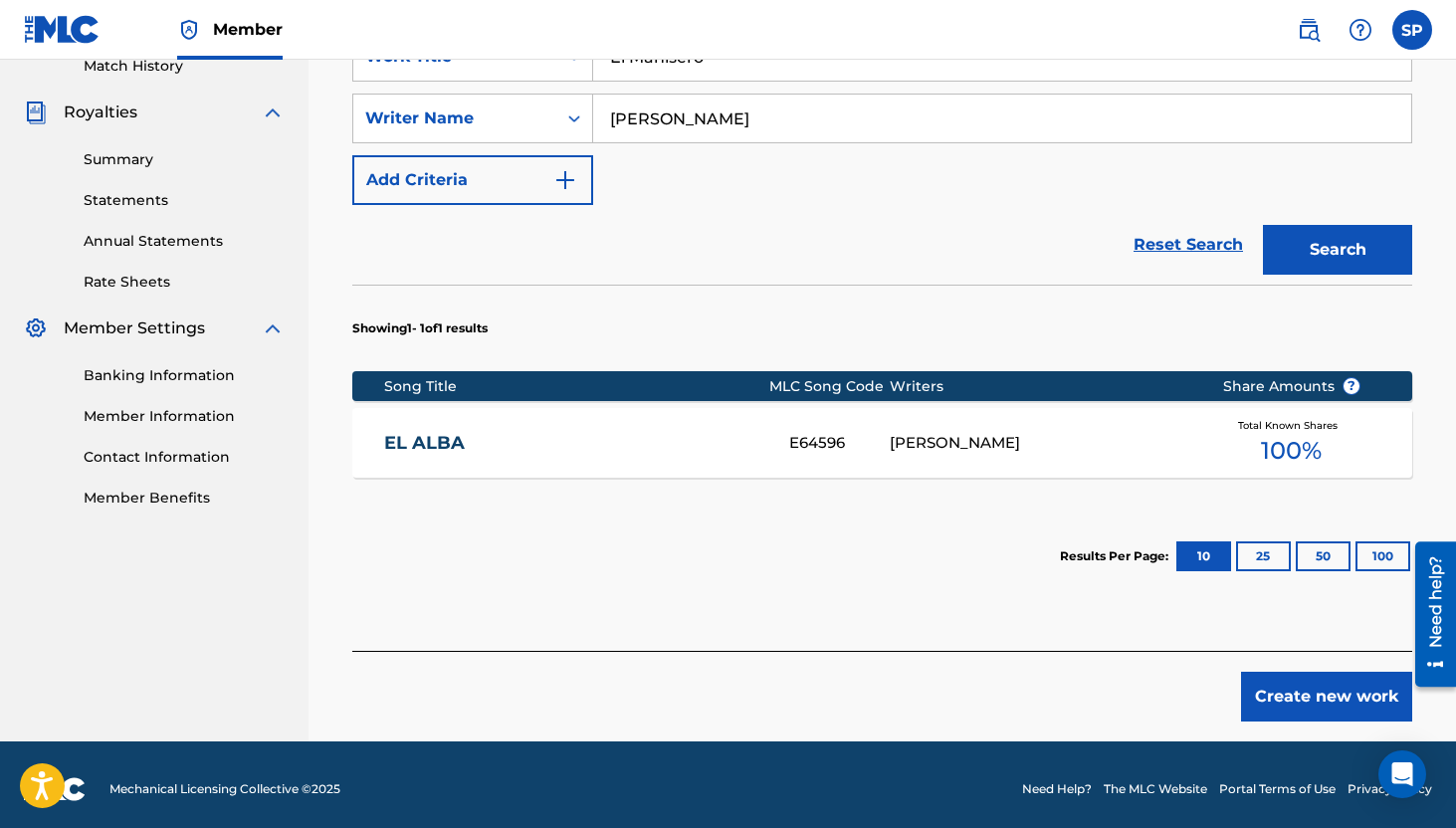 click on "Create new work" at bounding box center (1327, 697) 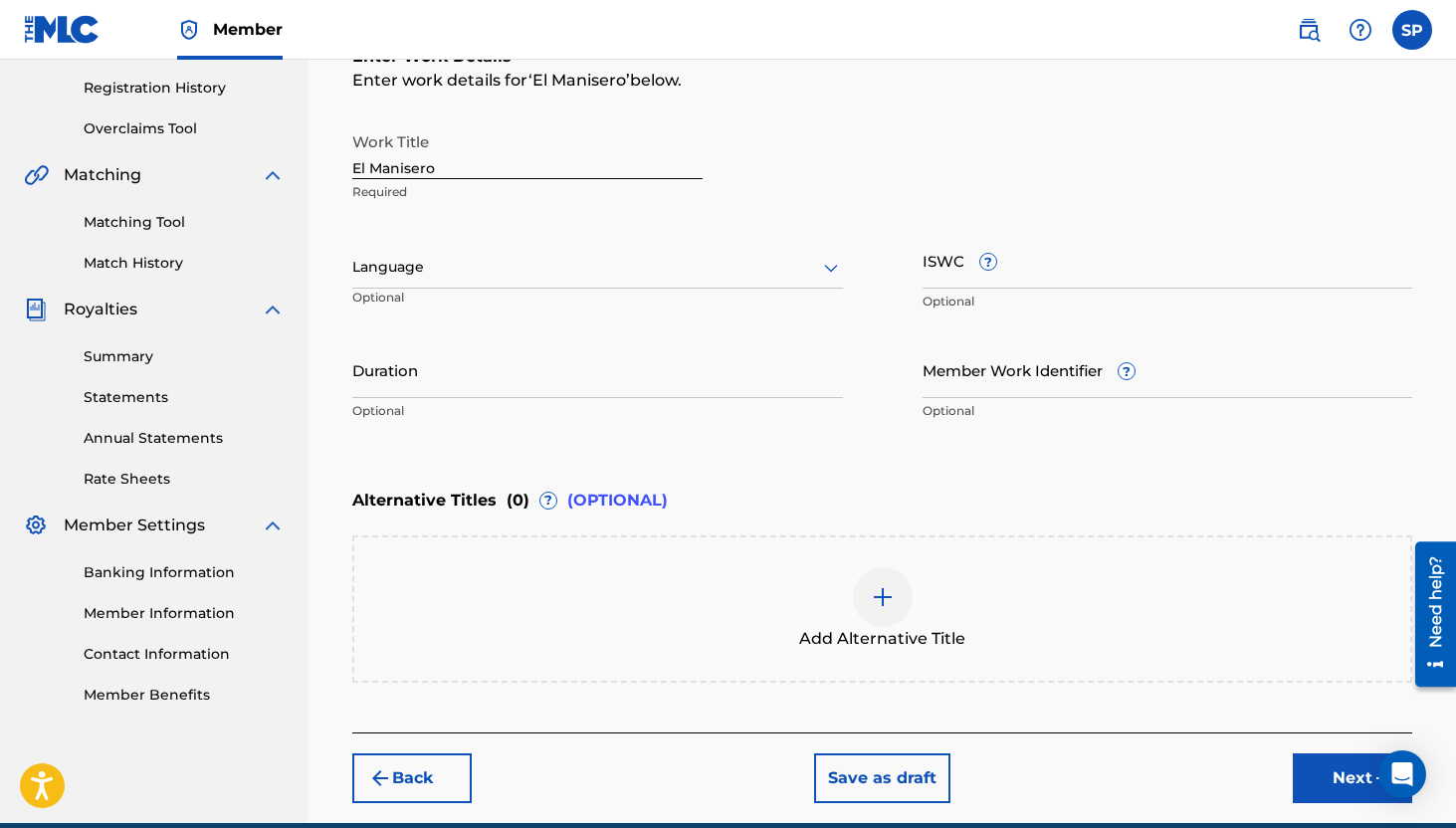 scroll, scrollTop: 300, scrollLeft: 0, axis: vertical 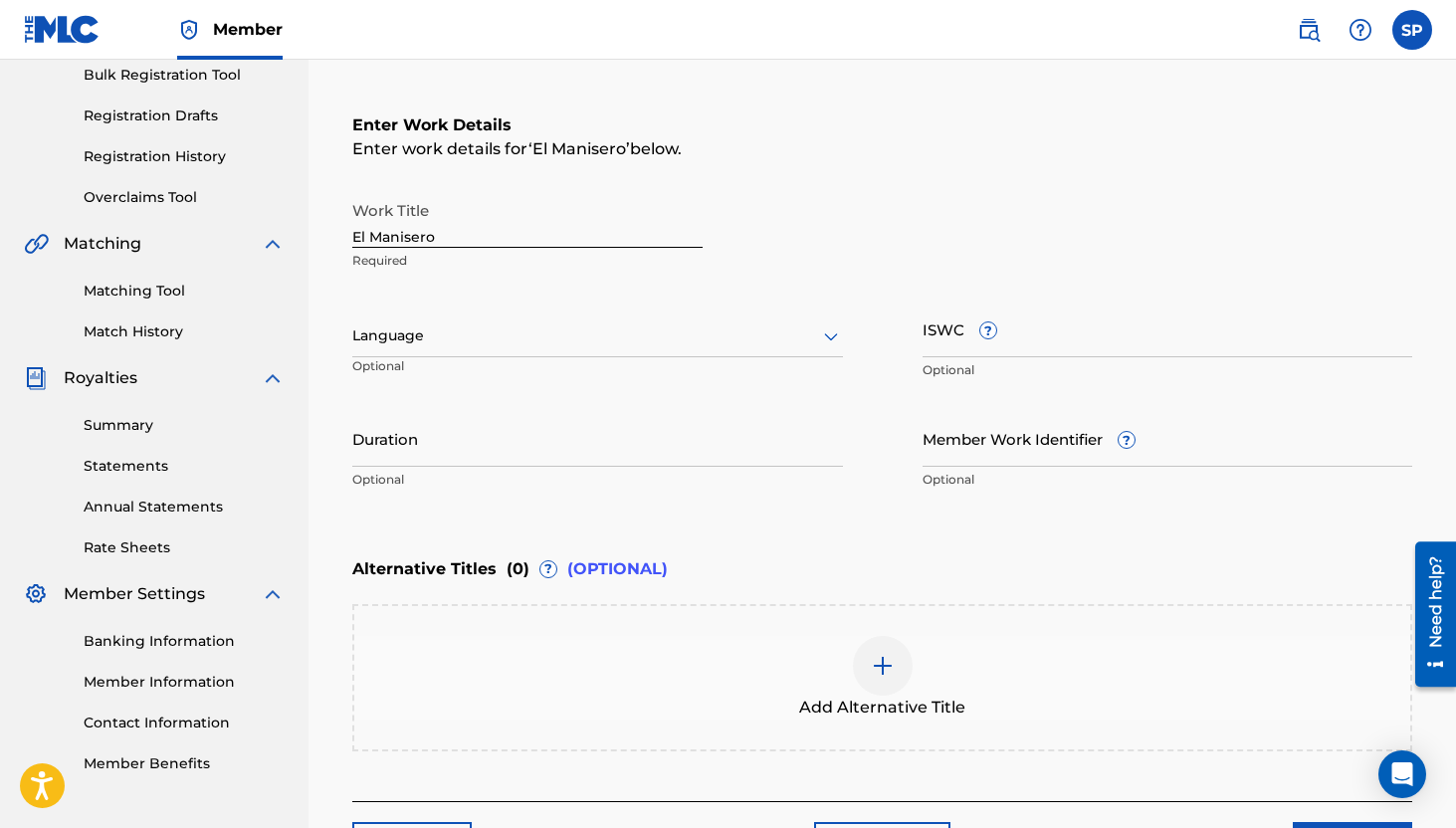 click on "ISWC   ?" at bounding box center (1167, 328) 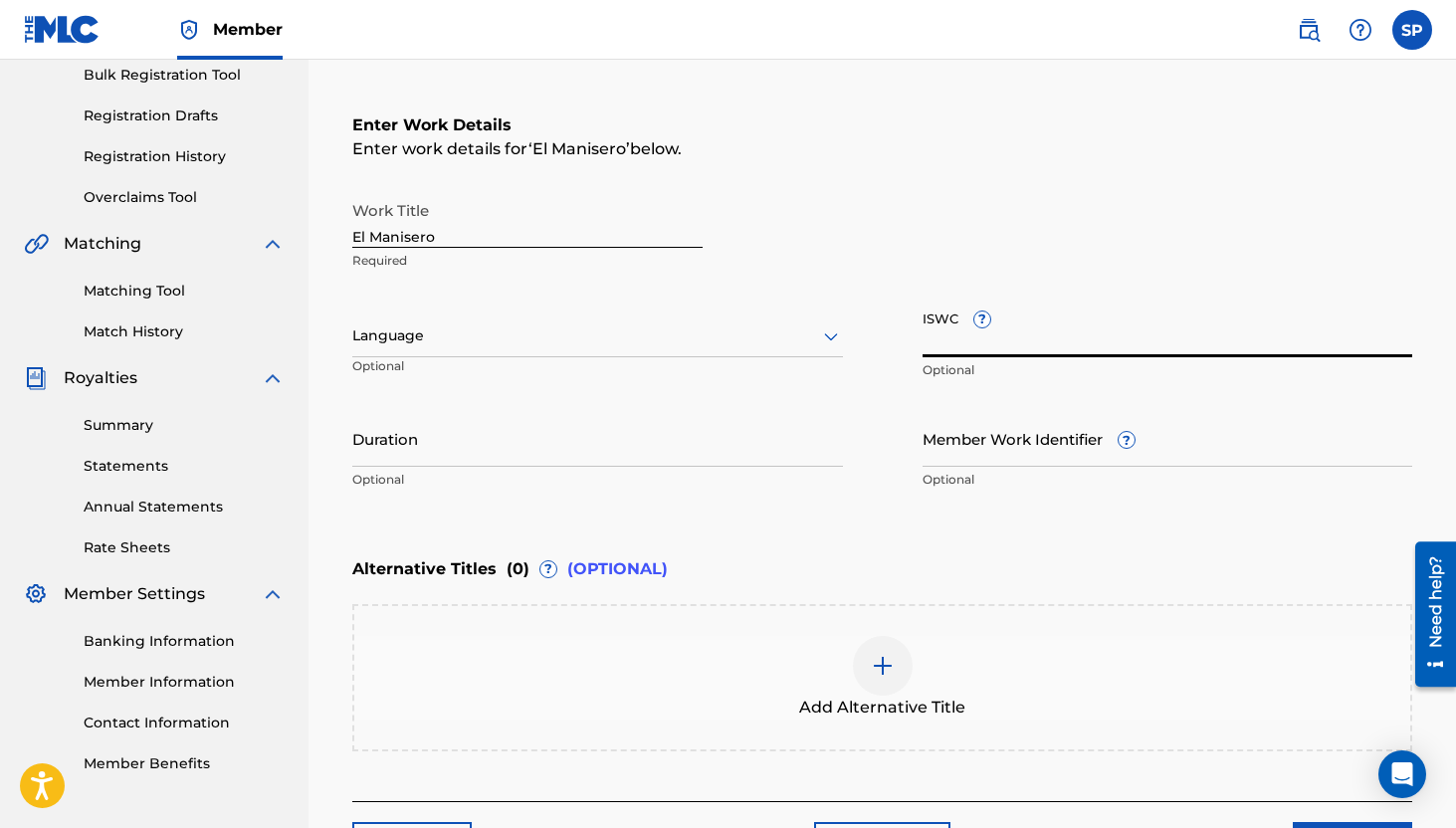 paste on "T-904.683.609-3" 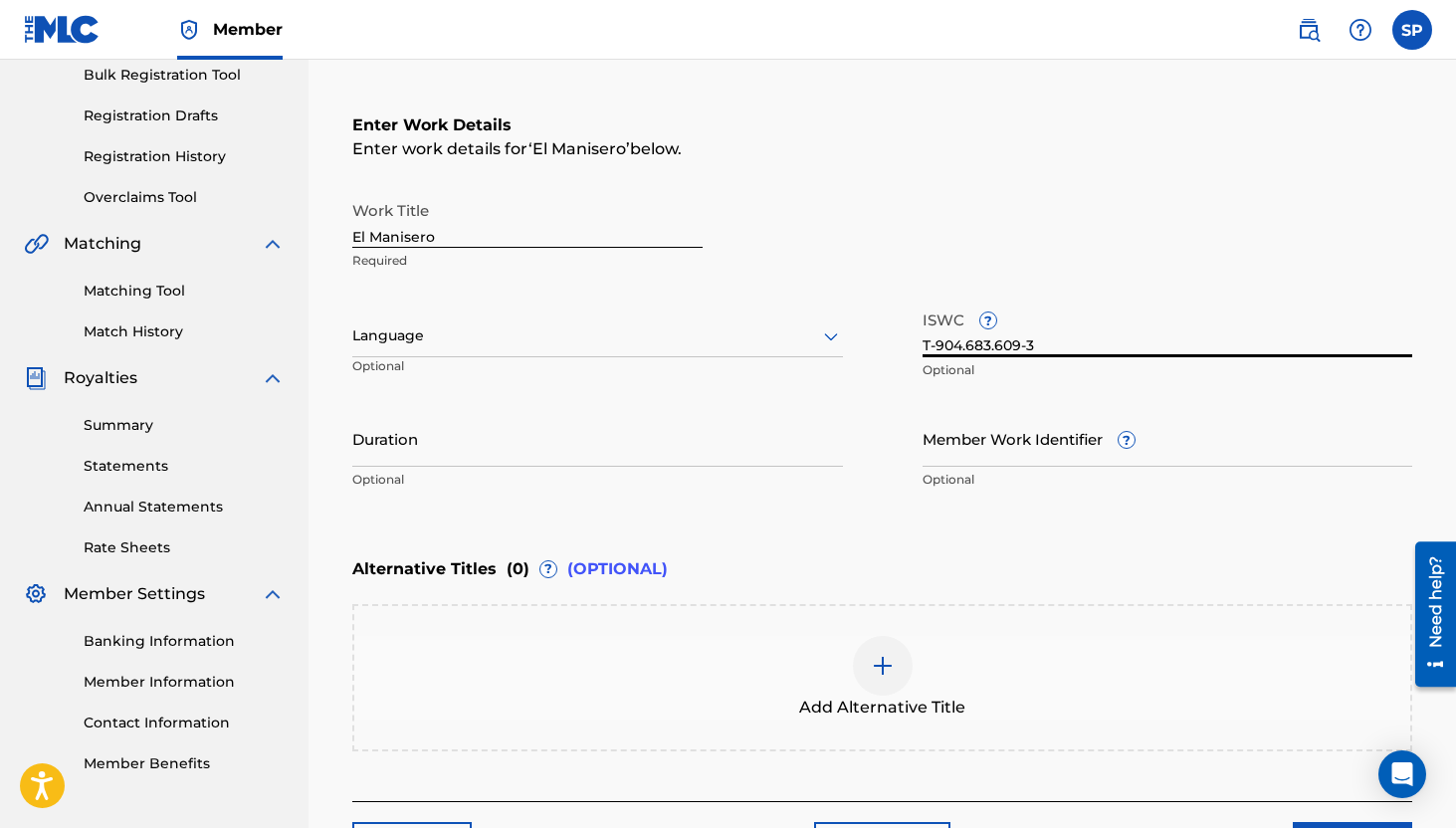 type on "T-904.683.609-3" 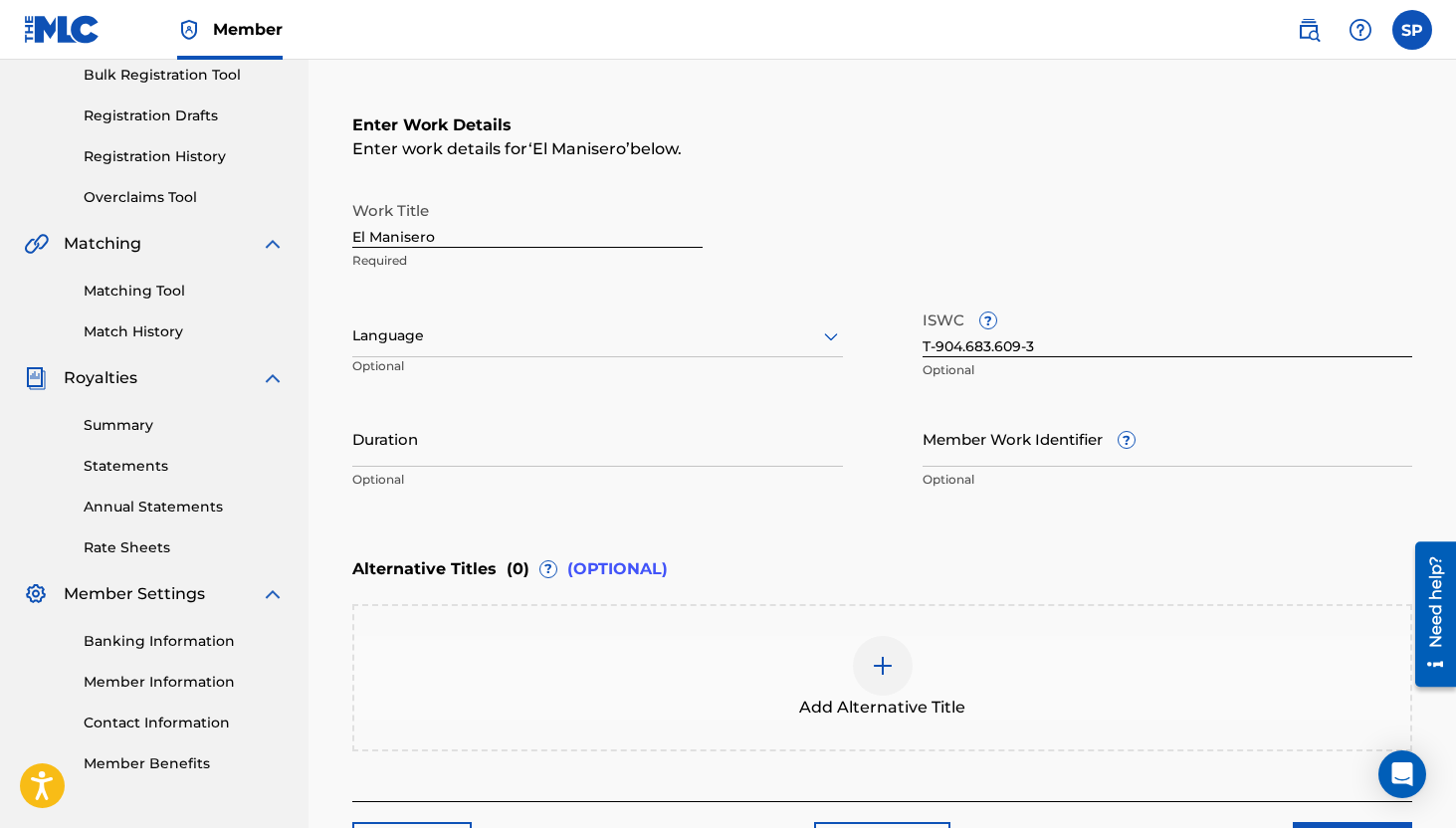 click on "Alternative Titles ( 0 ) ? (OPTIONAL)" at bounding box center [882, 569] 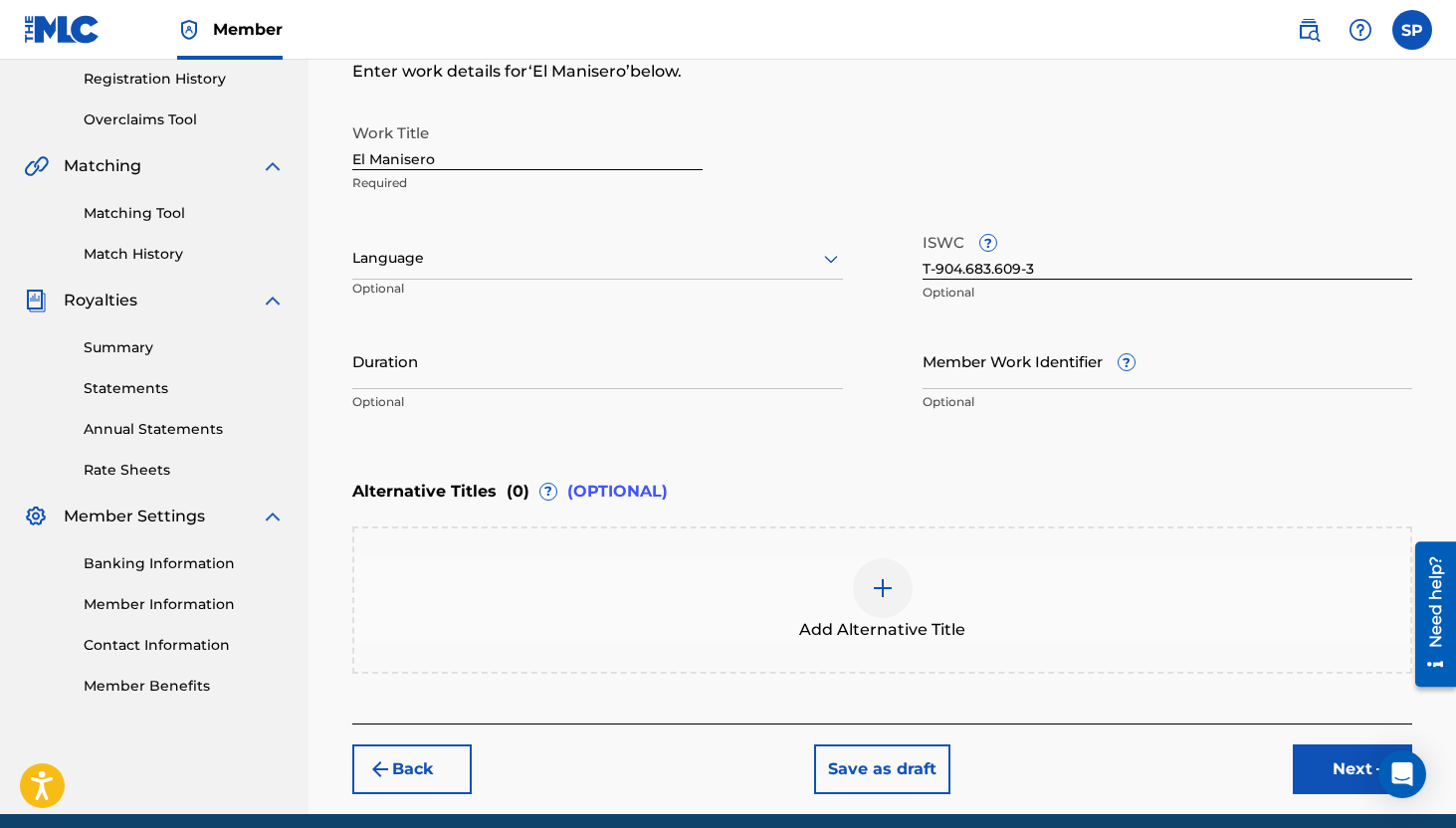 scroll, scrollTop: 380, scrollLeft: 0, axis: vertical 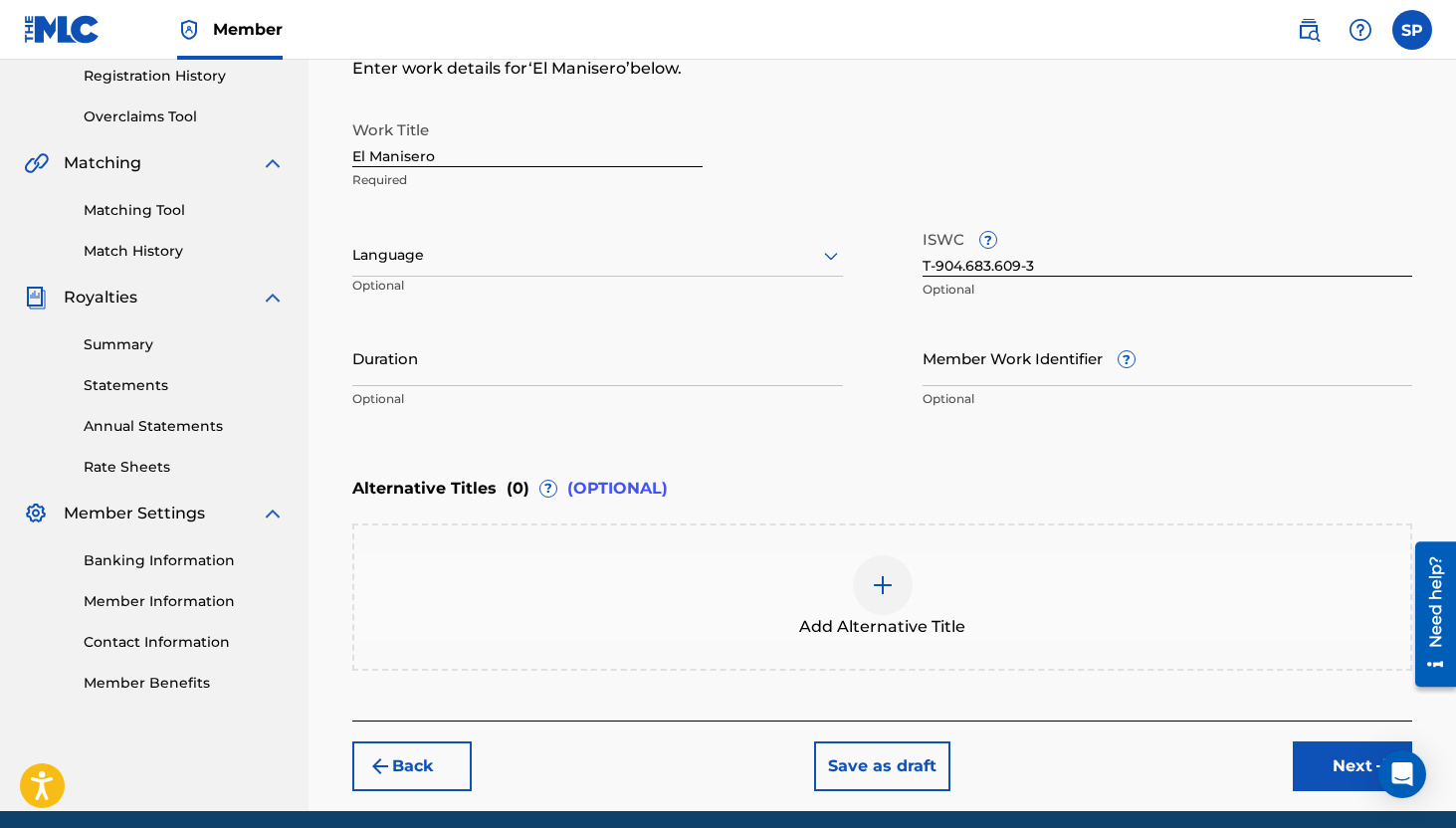 click on "Next" at bounding box center [1352, 766] 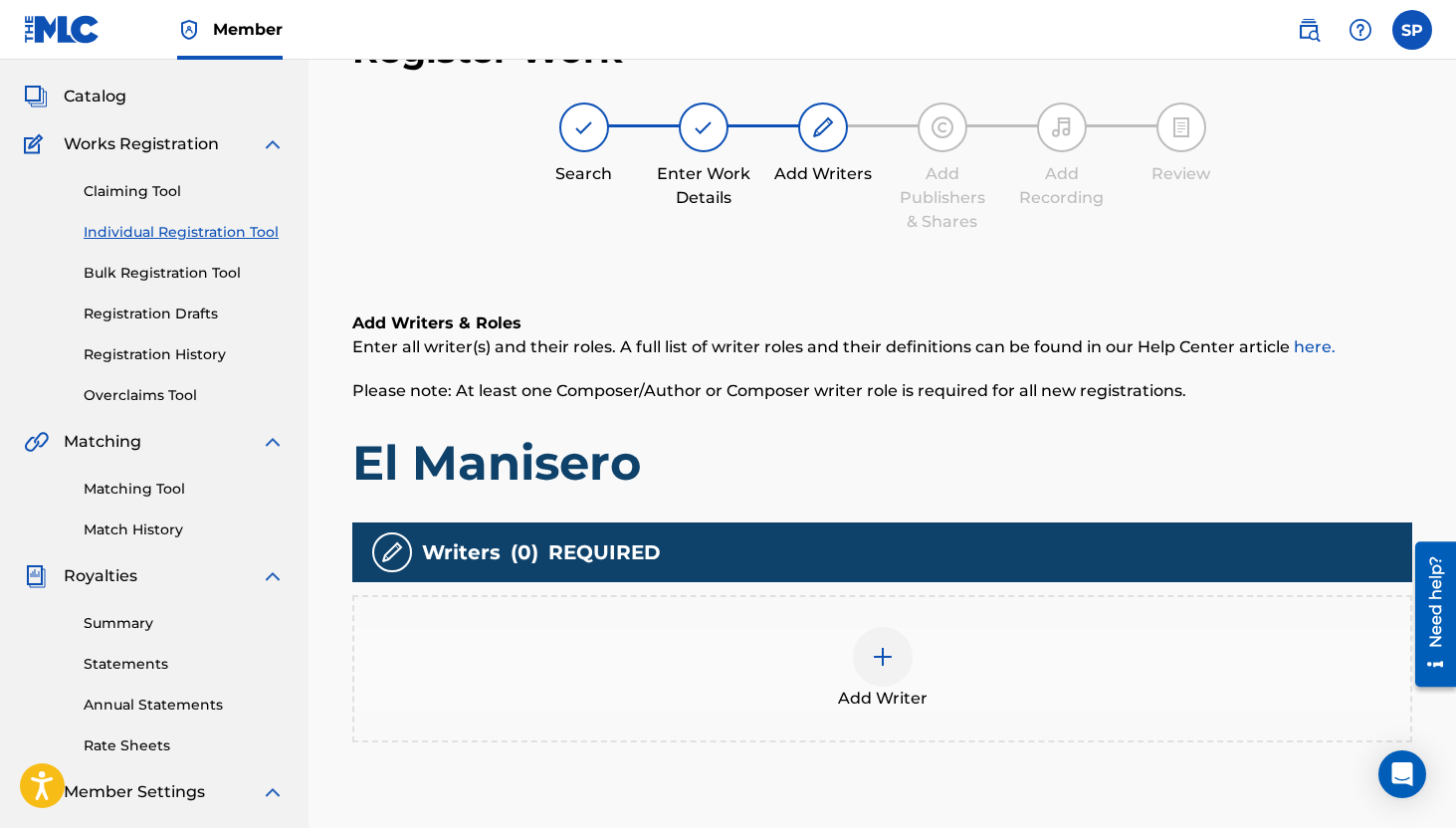 scroll, scrollTop: 90, scrollLeft: 0, axis: vertical 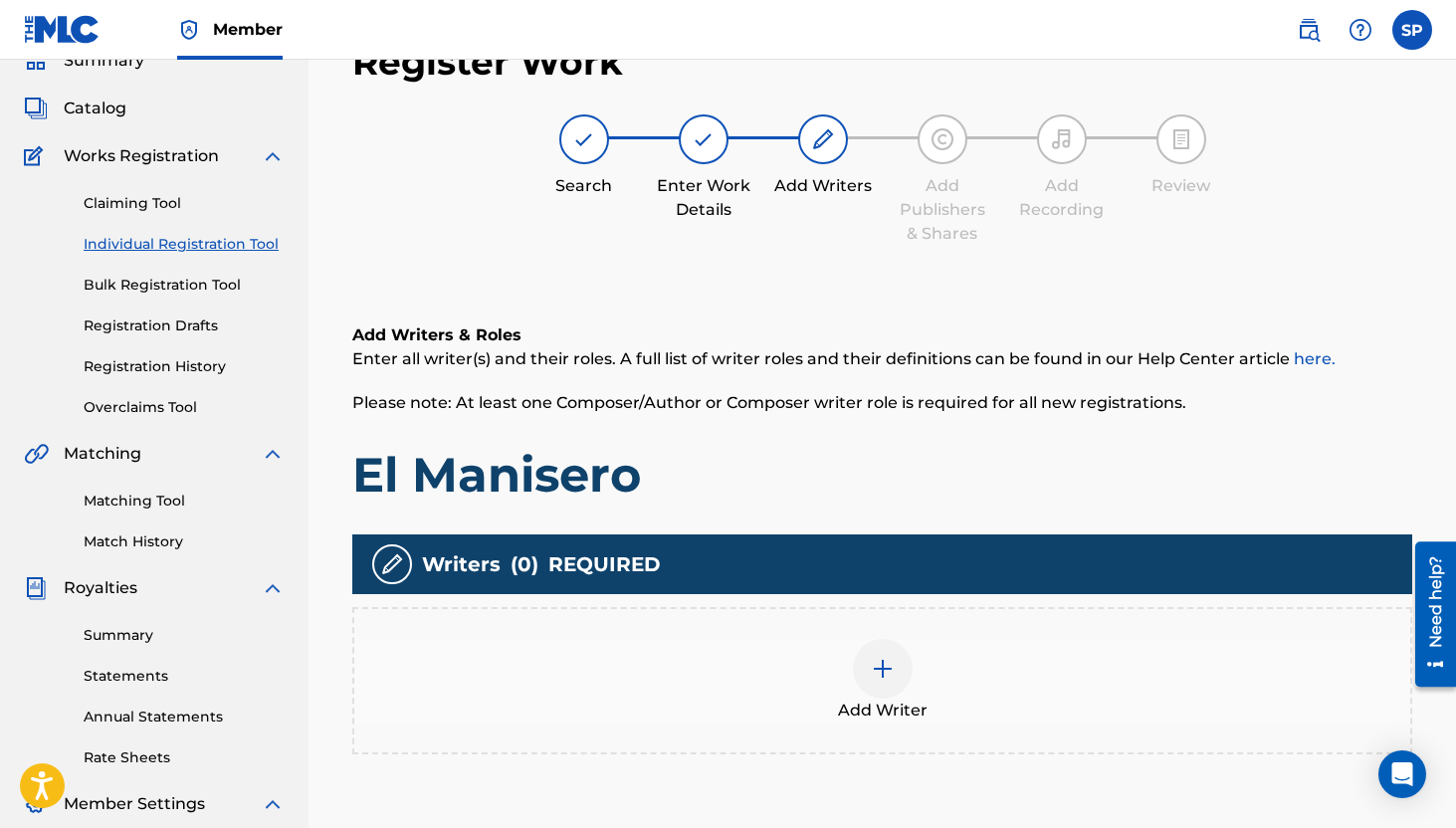 click at bounding box center [883, 669] 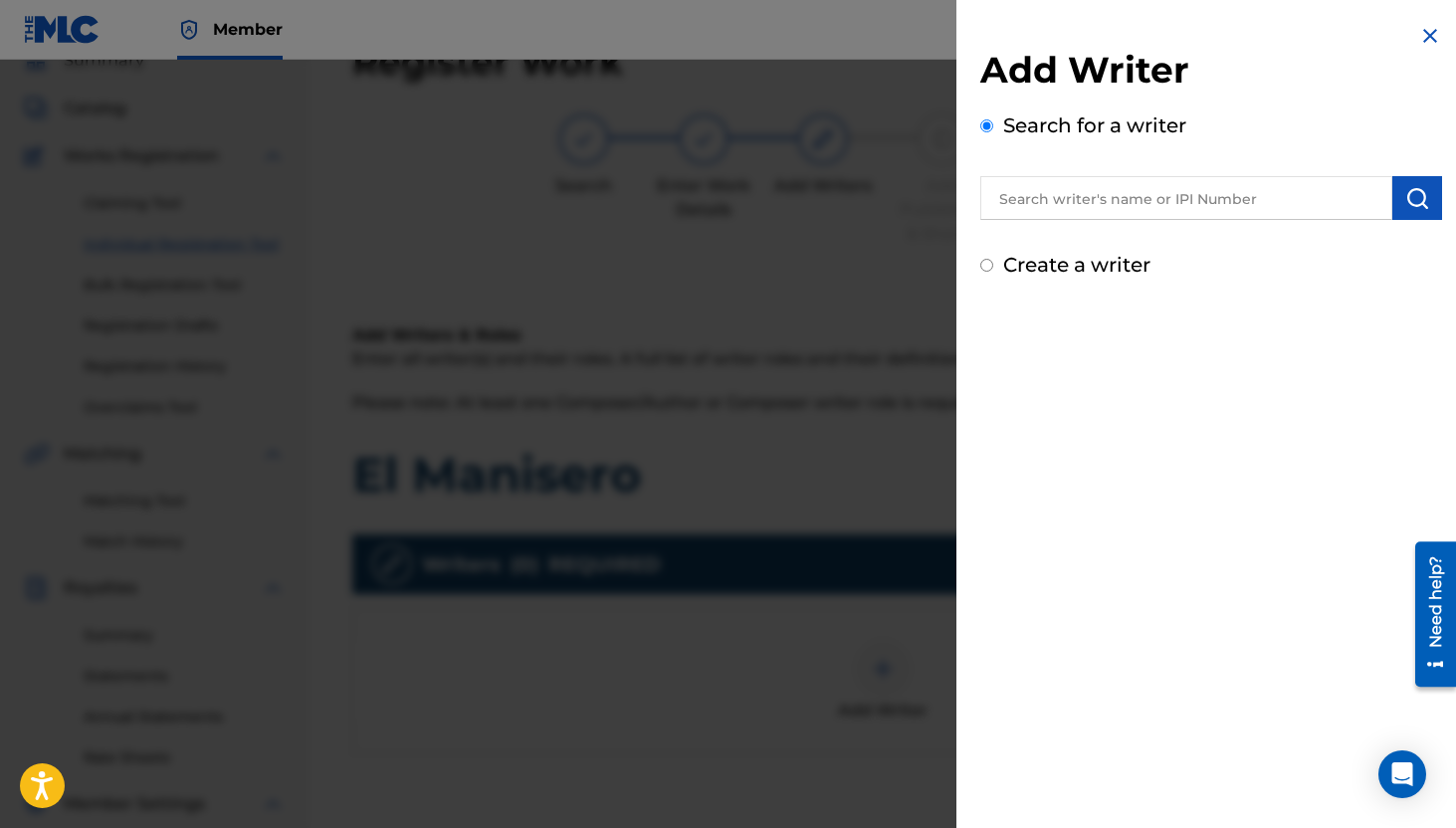 click at bounding box center [1186, 198] 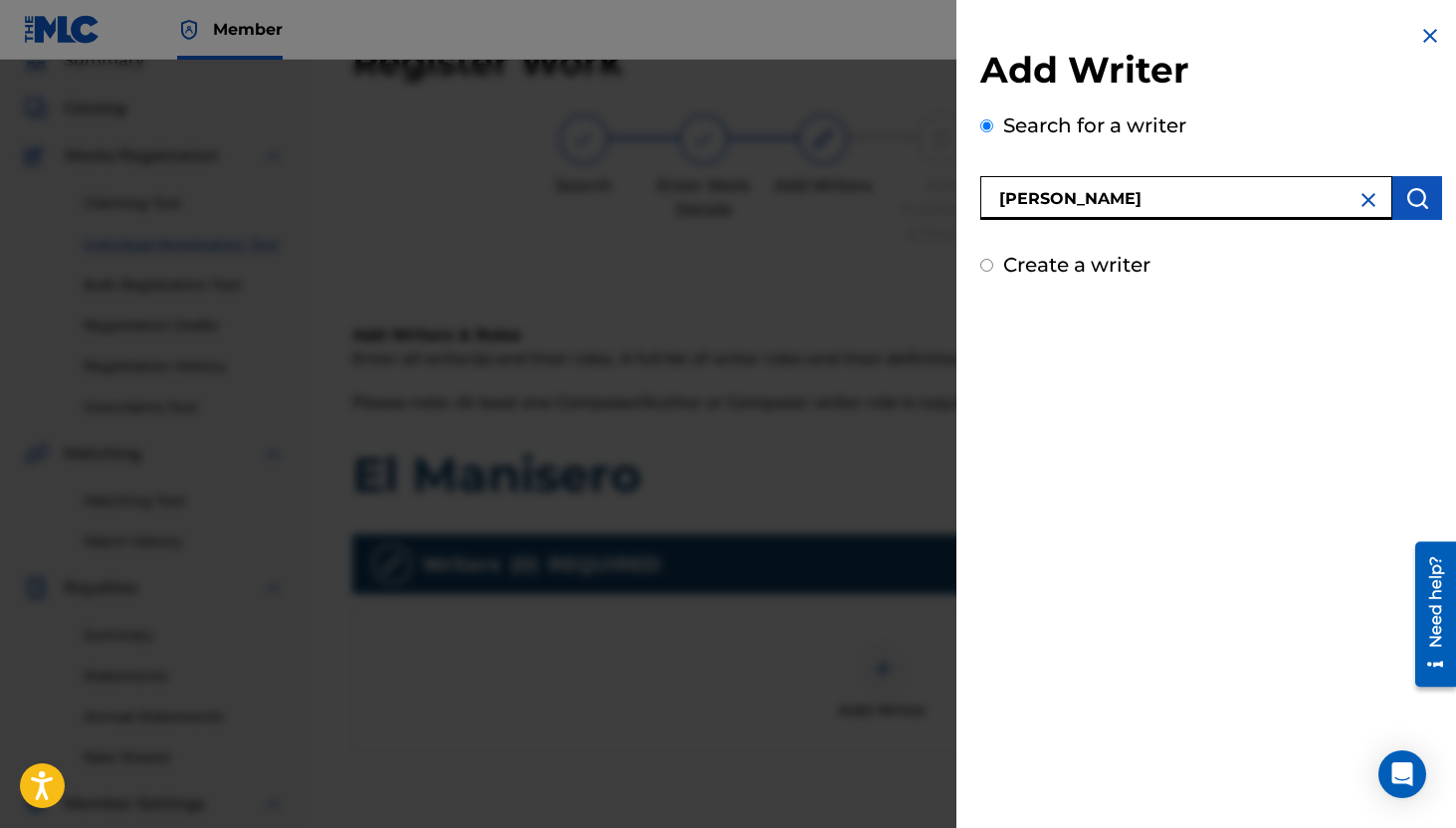 type on "[PERSON_NAME]" 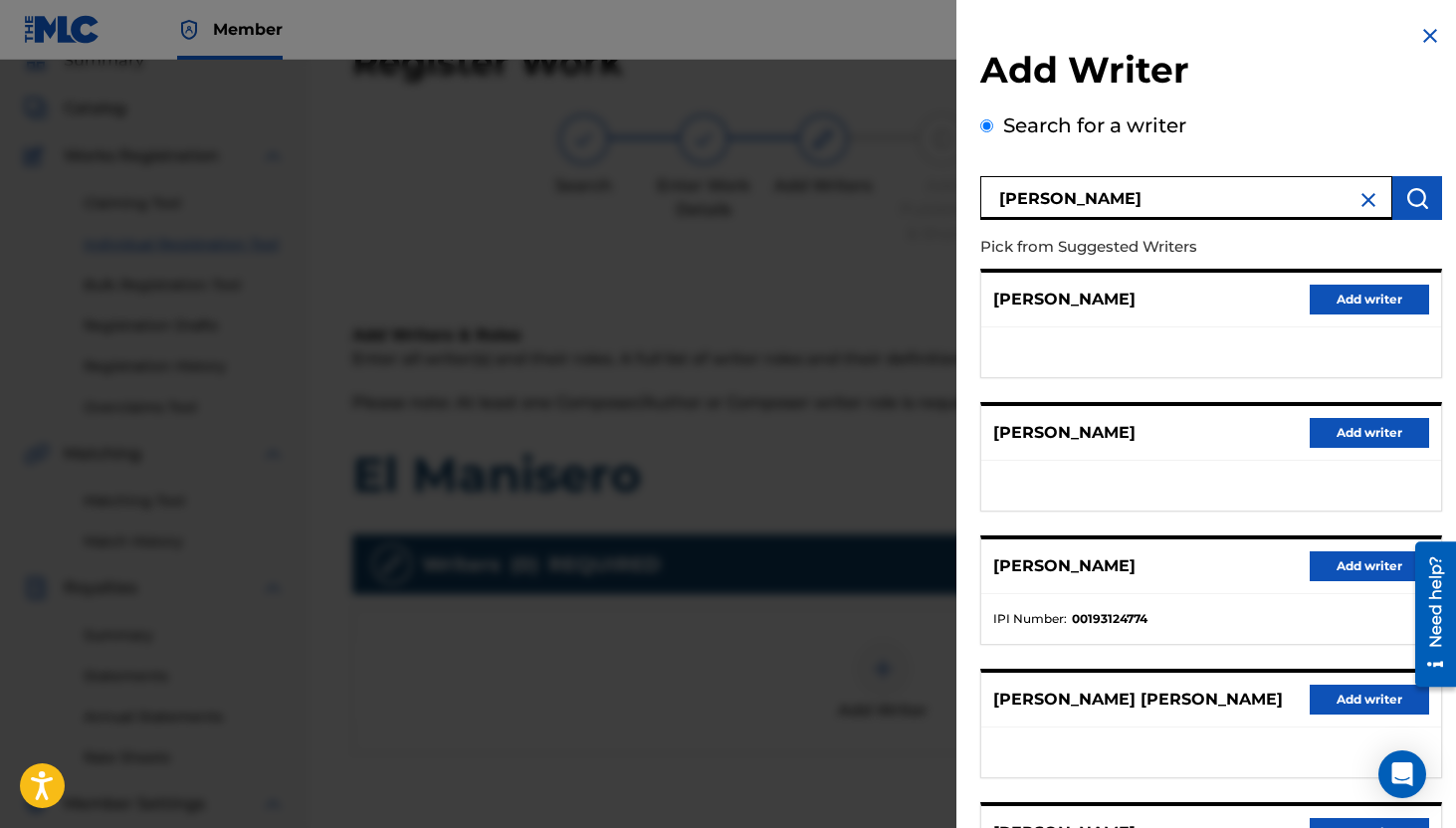 click on "Add writer" at bounding box center [1369, 566] 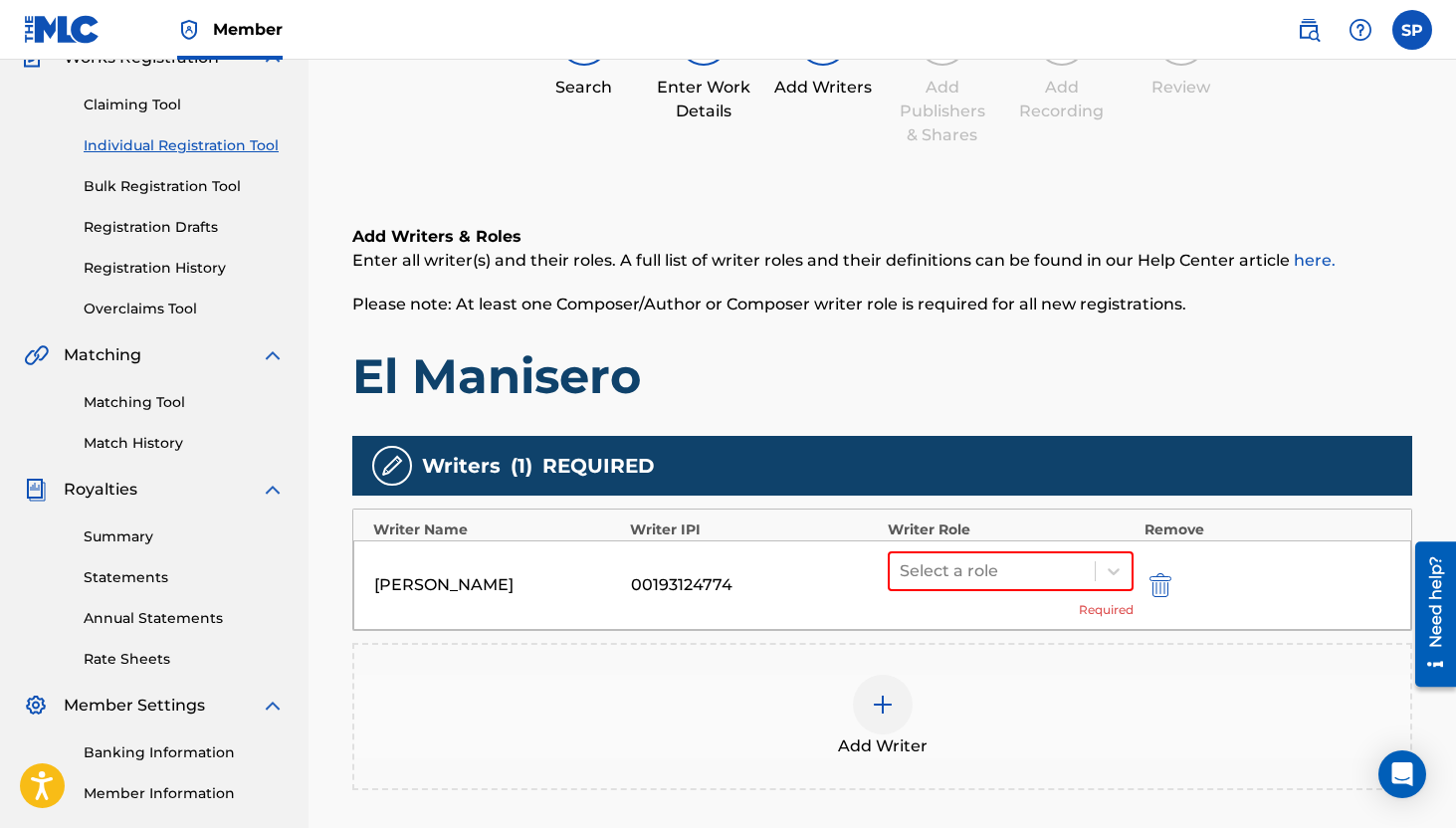 scroll, scrollTop: 196, scrollLeft: 0, axis: vertical 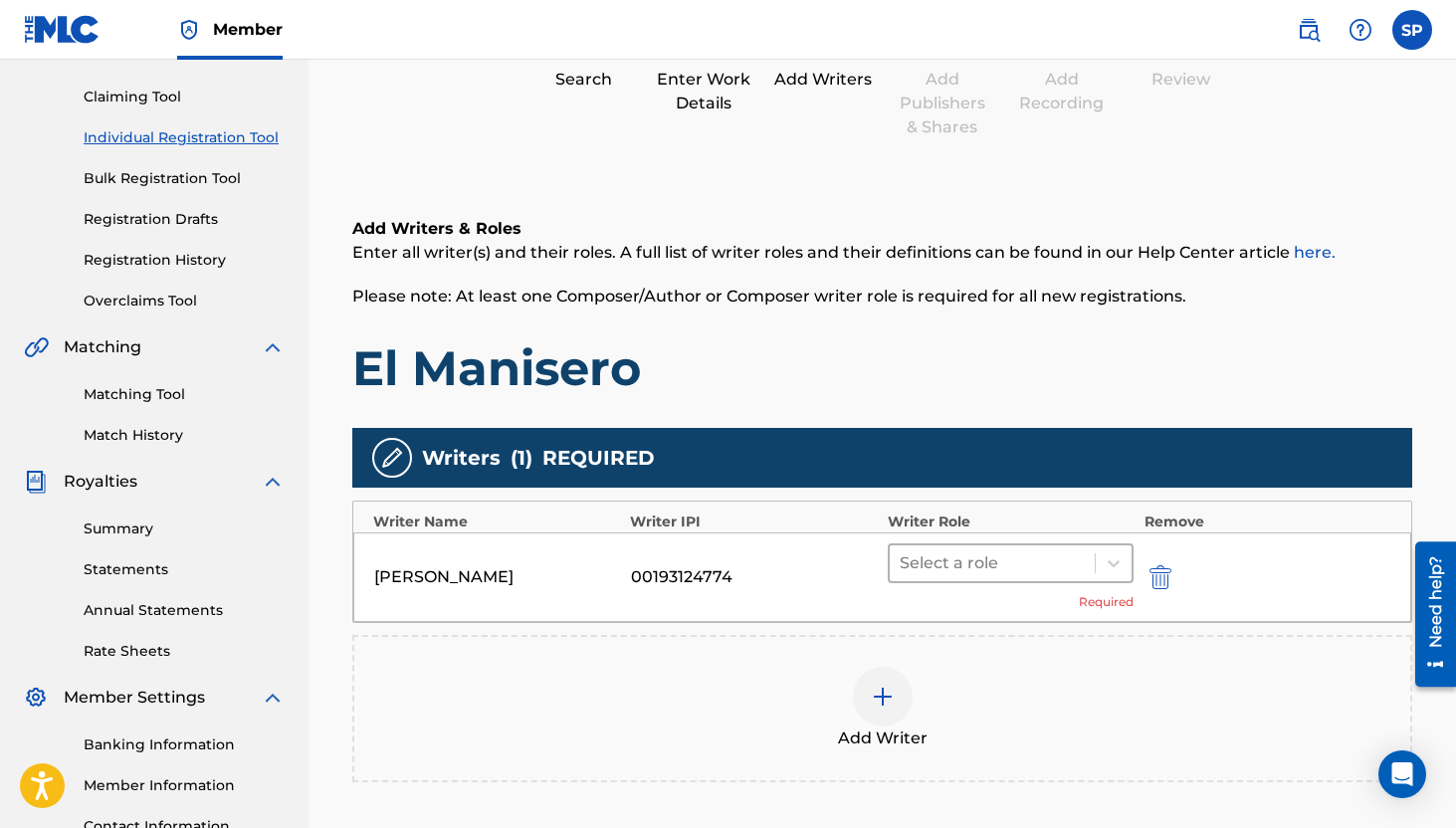 click on "Select a role" at bounding box center [992, 563] 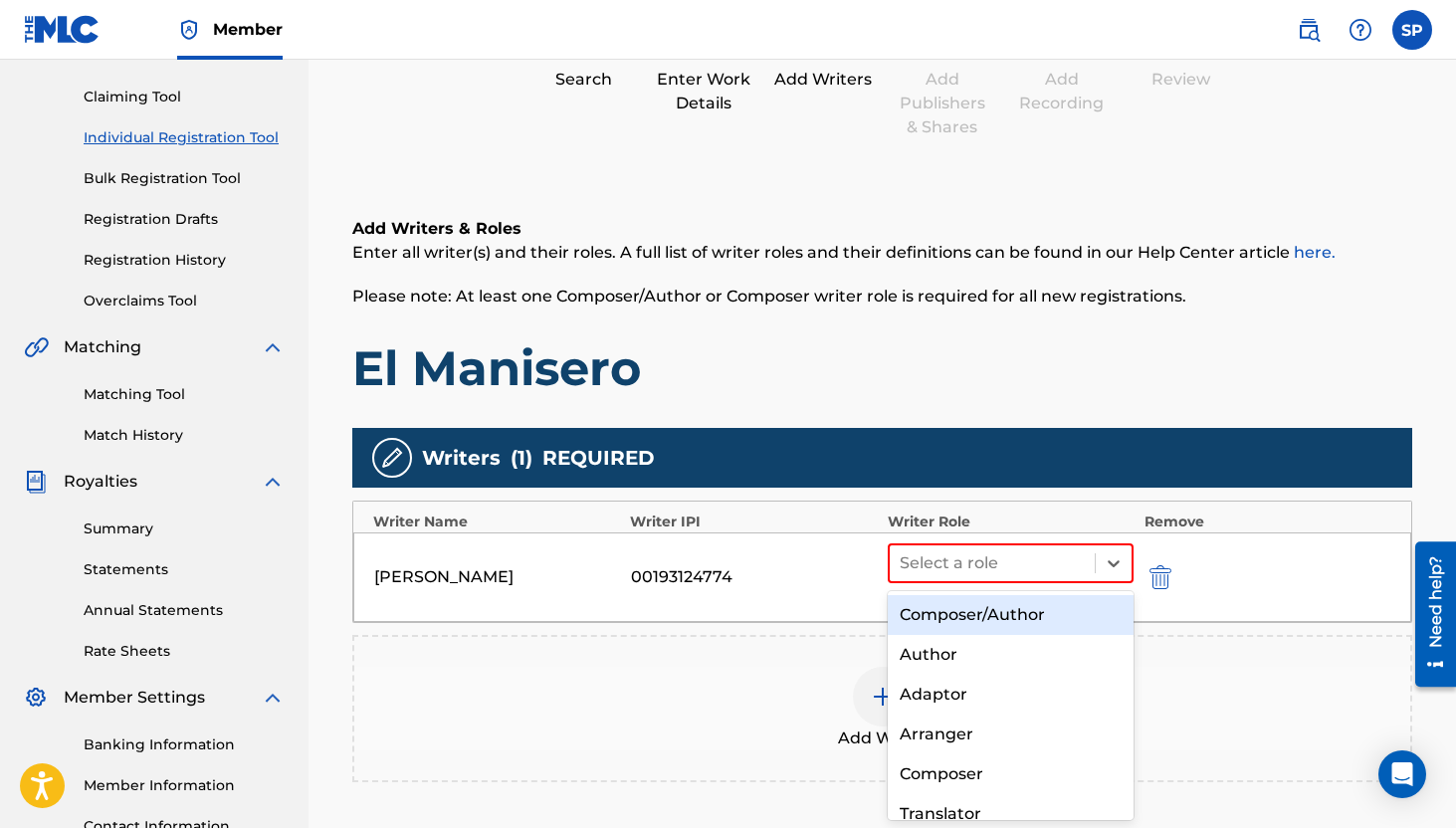 click on "Composer/Author" at bounding box center [1011, 615] 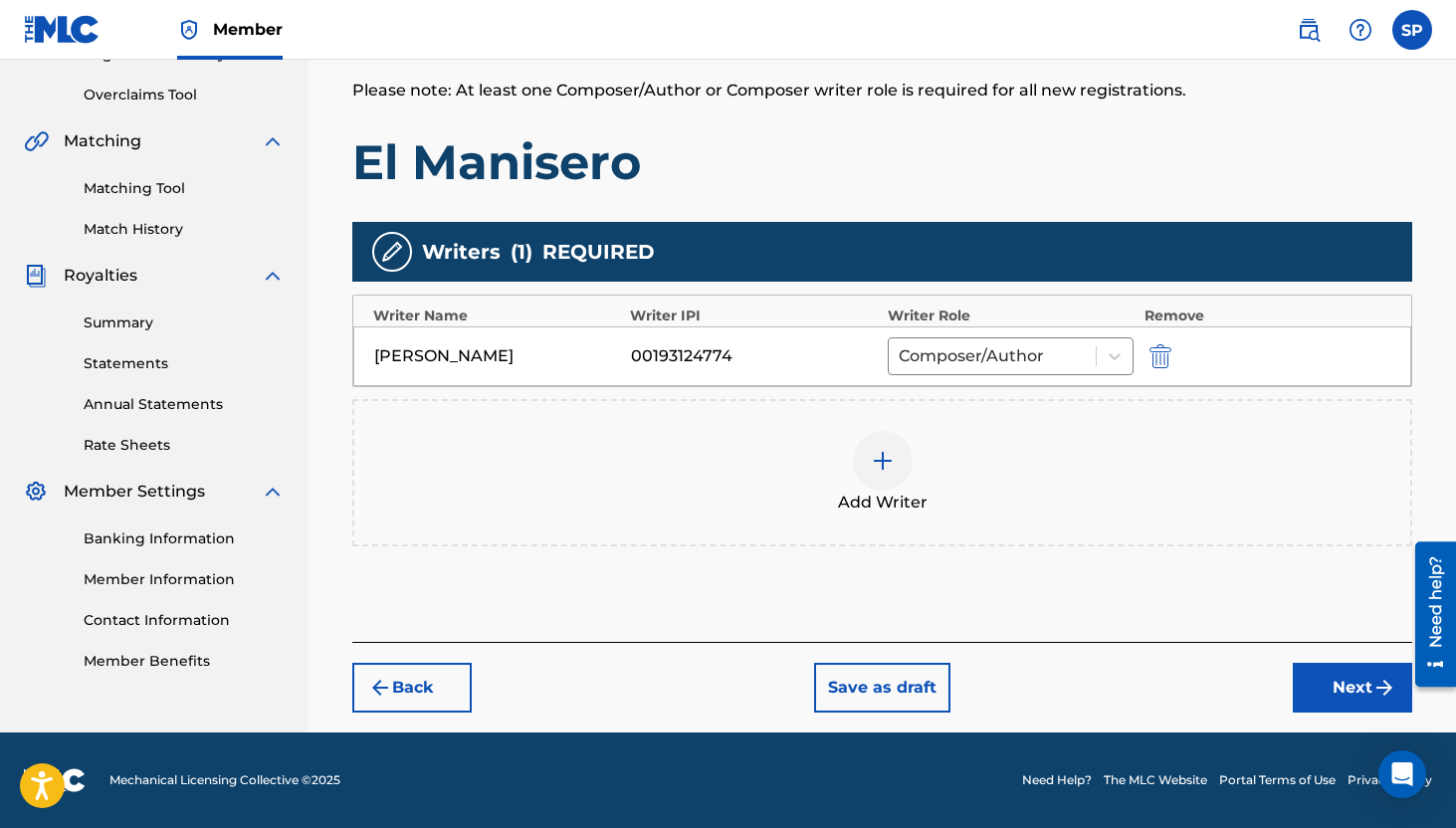 click on "Next" at bounding box center [1352, 688] 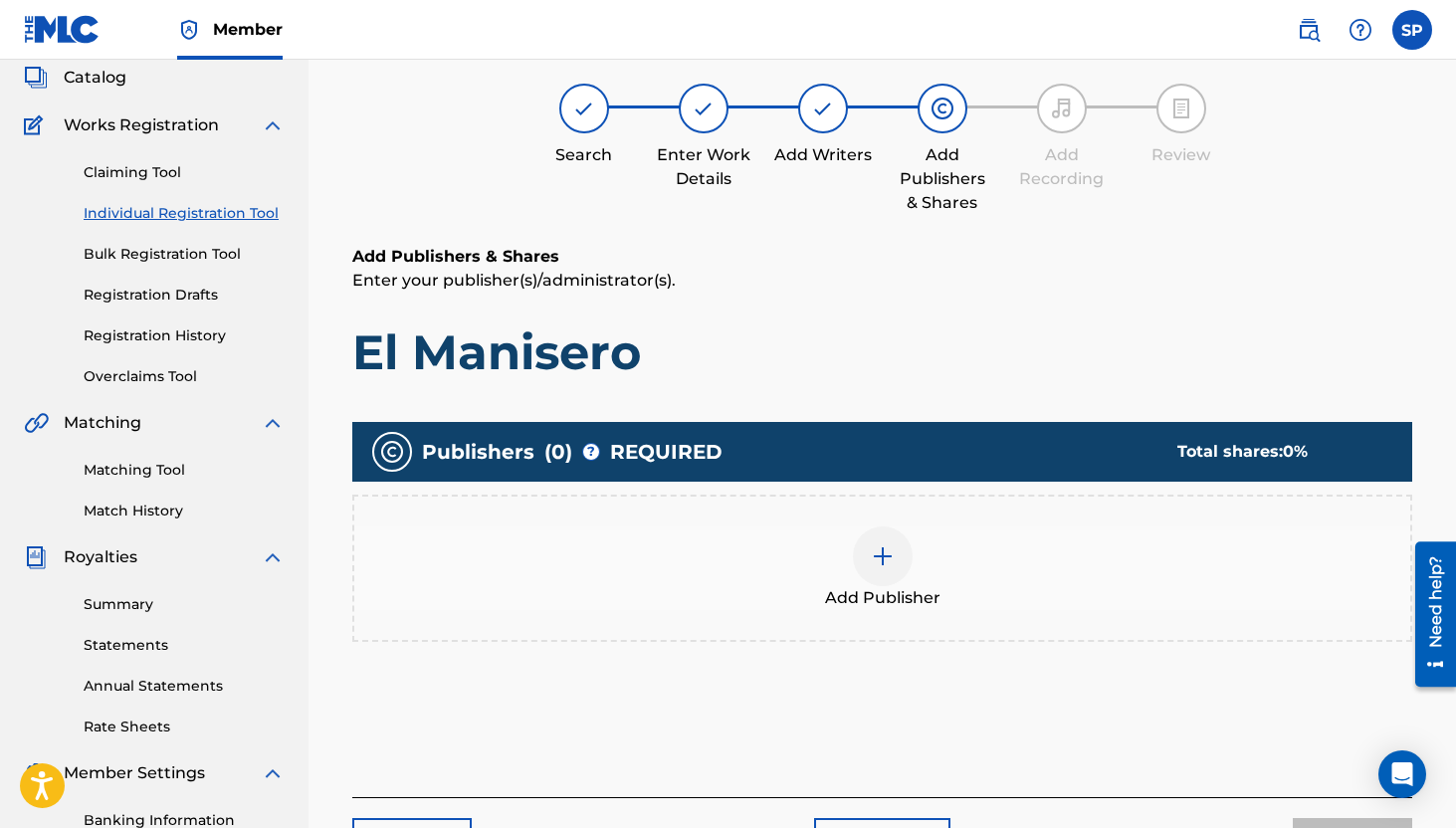 scroll, scrollTop: 90, scrollLeft: 0, axis: vertical 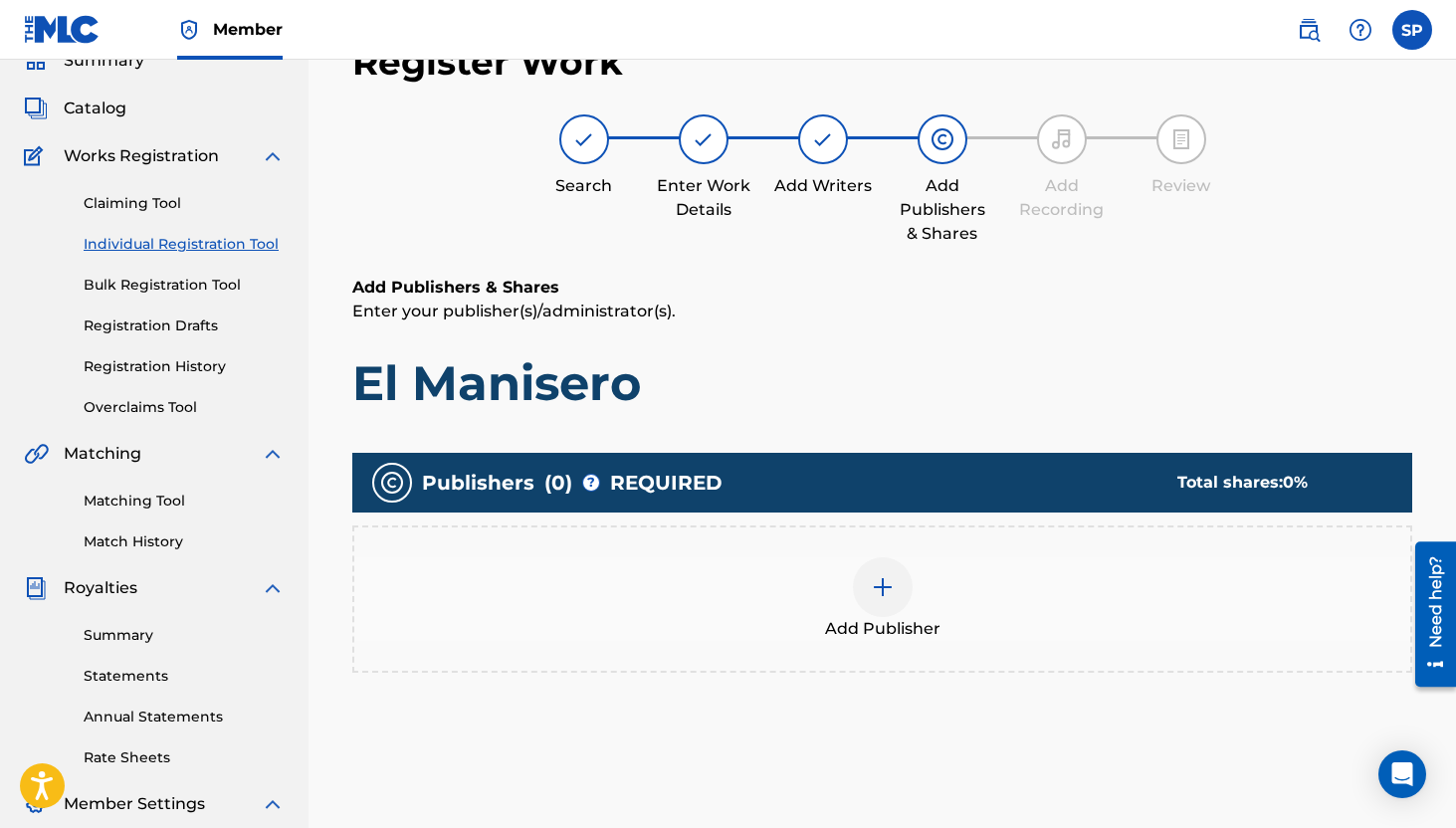 click on "Add Publisher" at bounding box center (882, 599) 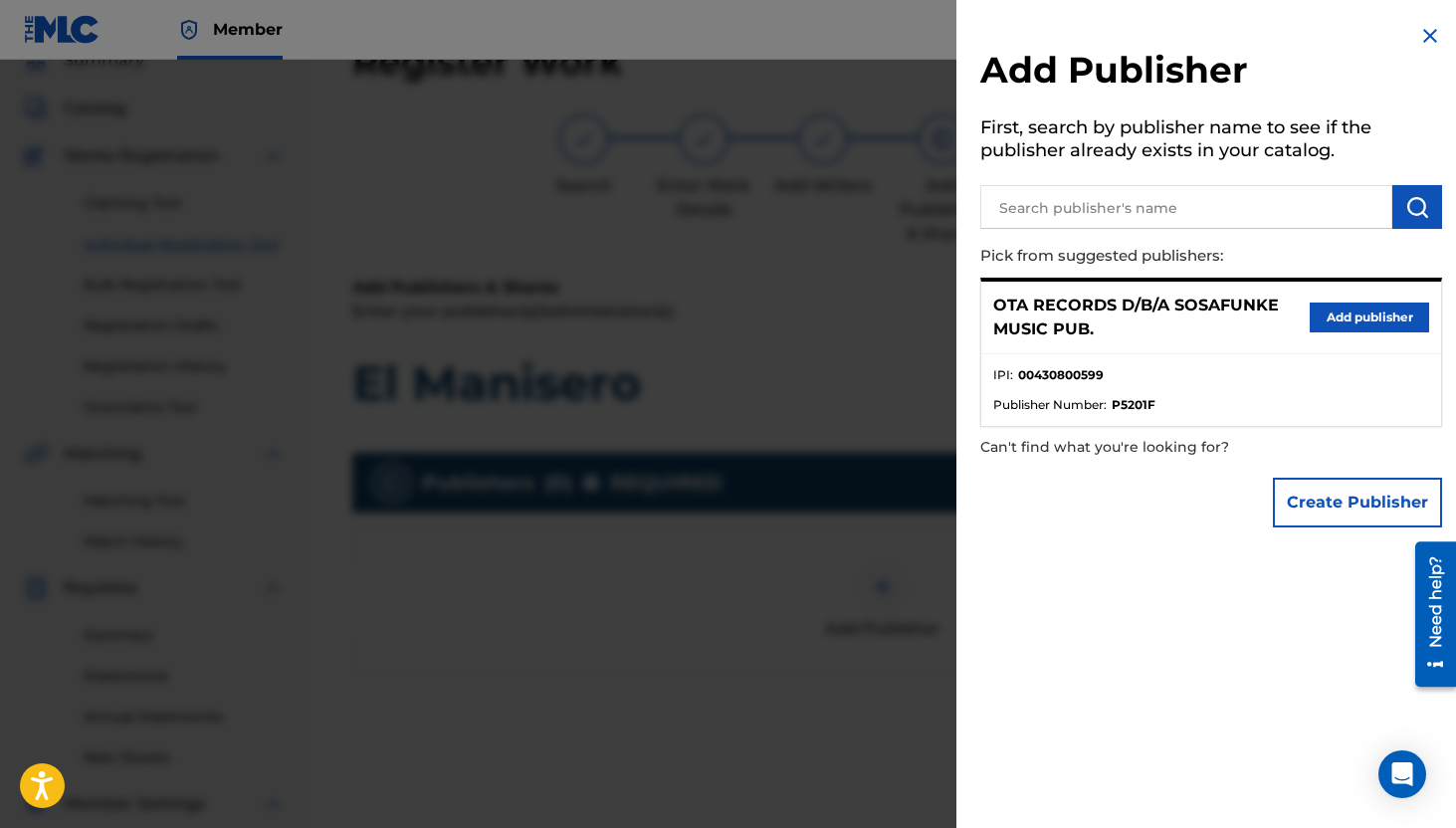 click on "Add publisher" at bounding box center [1369, 317] 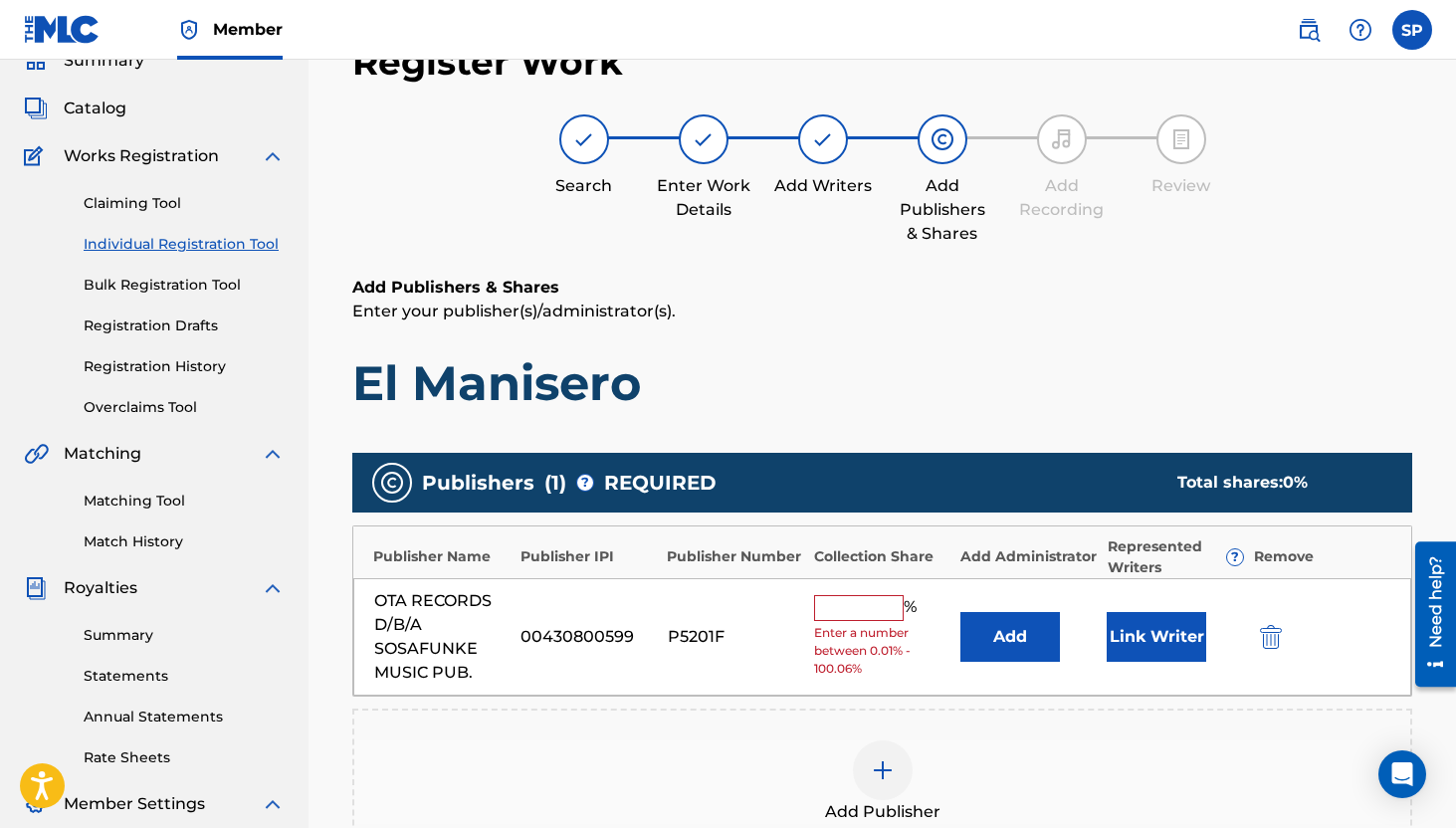 click on "OTA RECORDS D/B/A SOSAFUNKE MUSIC PUB. 00430800599 P5201F % Enter a number between 0.01% - 100.06% Add Link Writer" at bounding box center [882, 637] 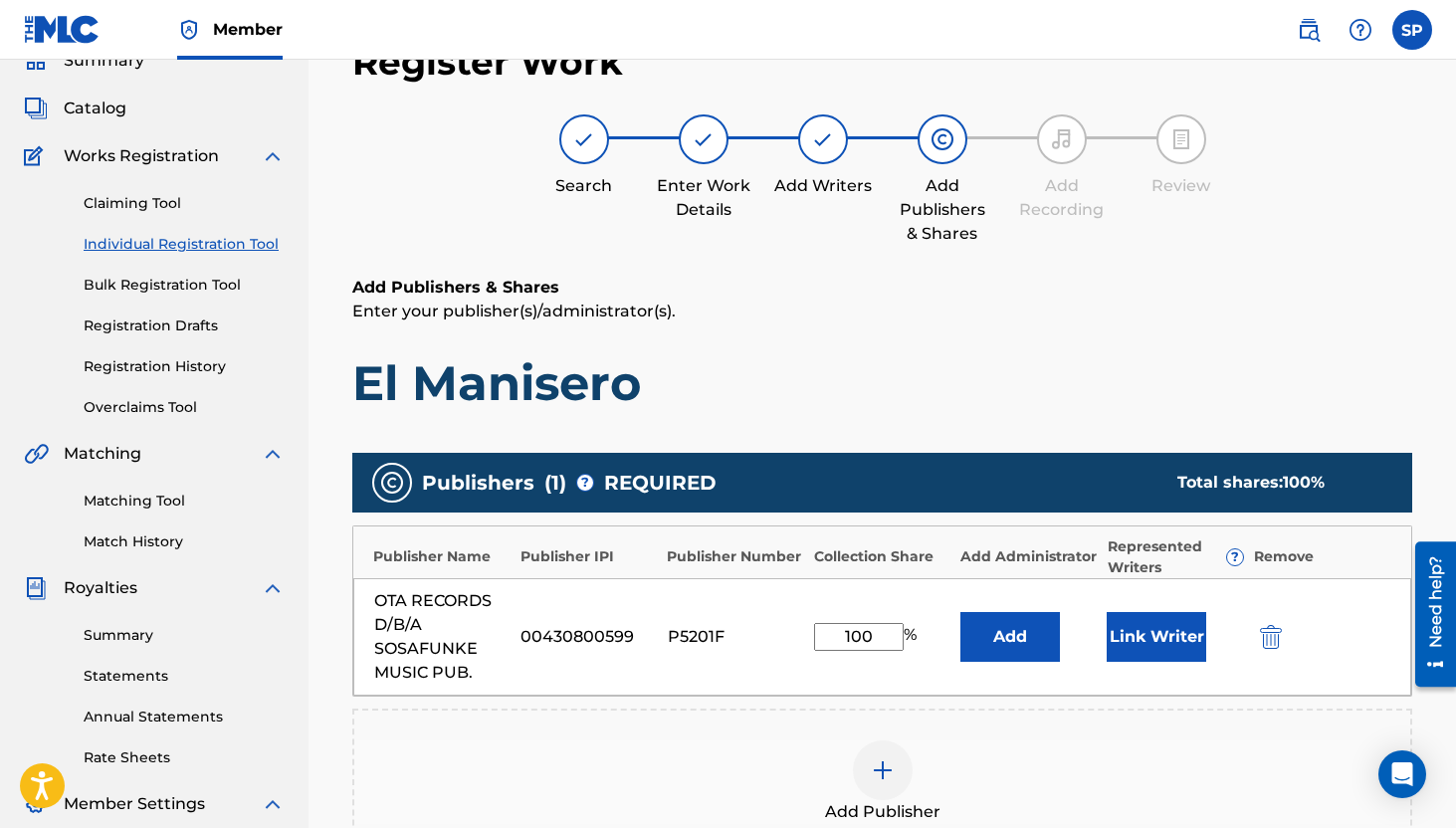 type on "100" 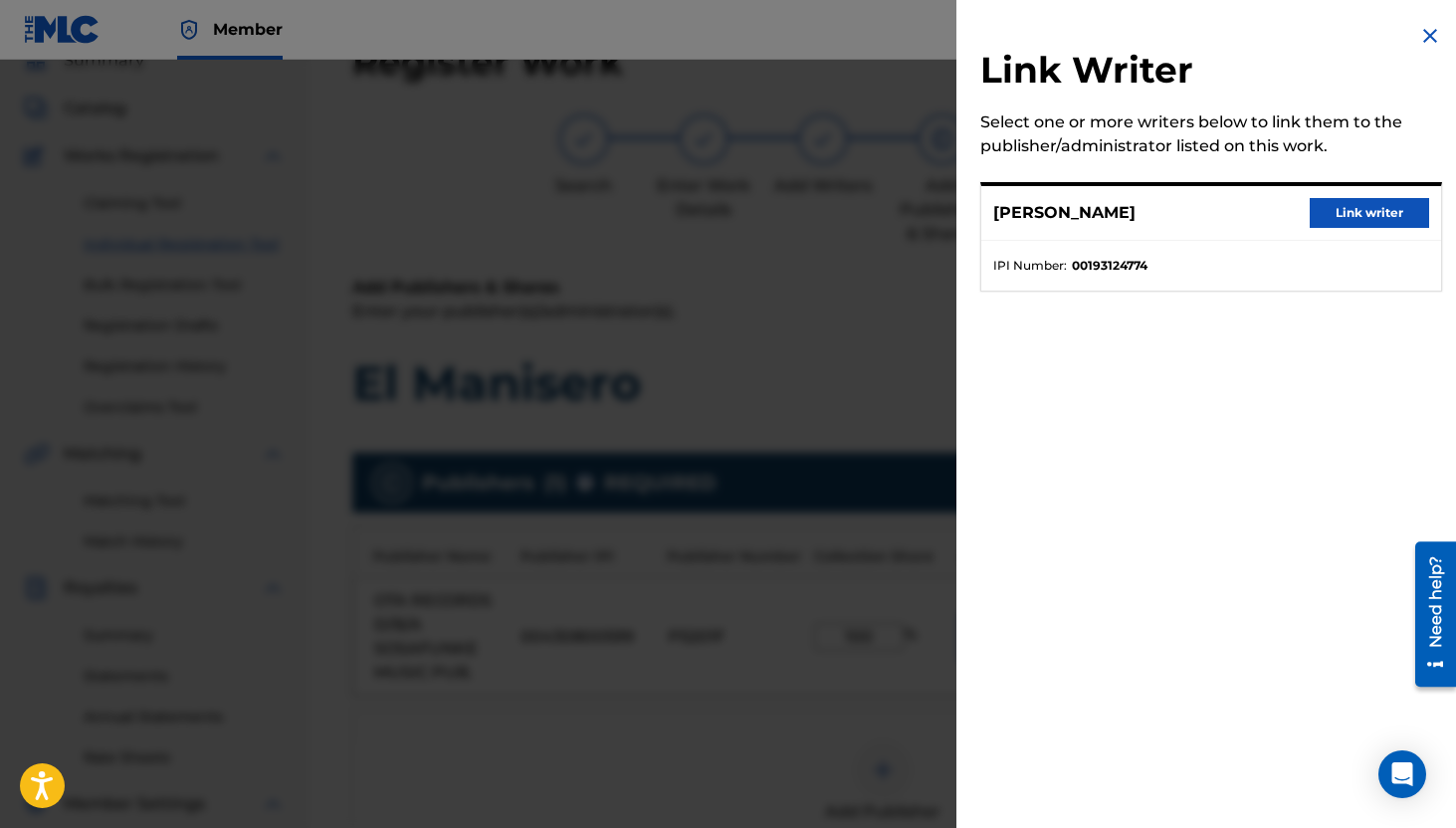 click on "Link writer" at bounding box center [1369, 213] 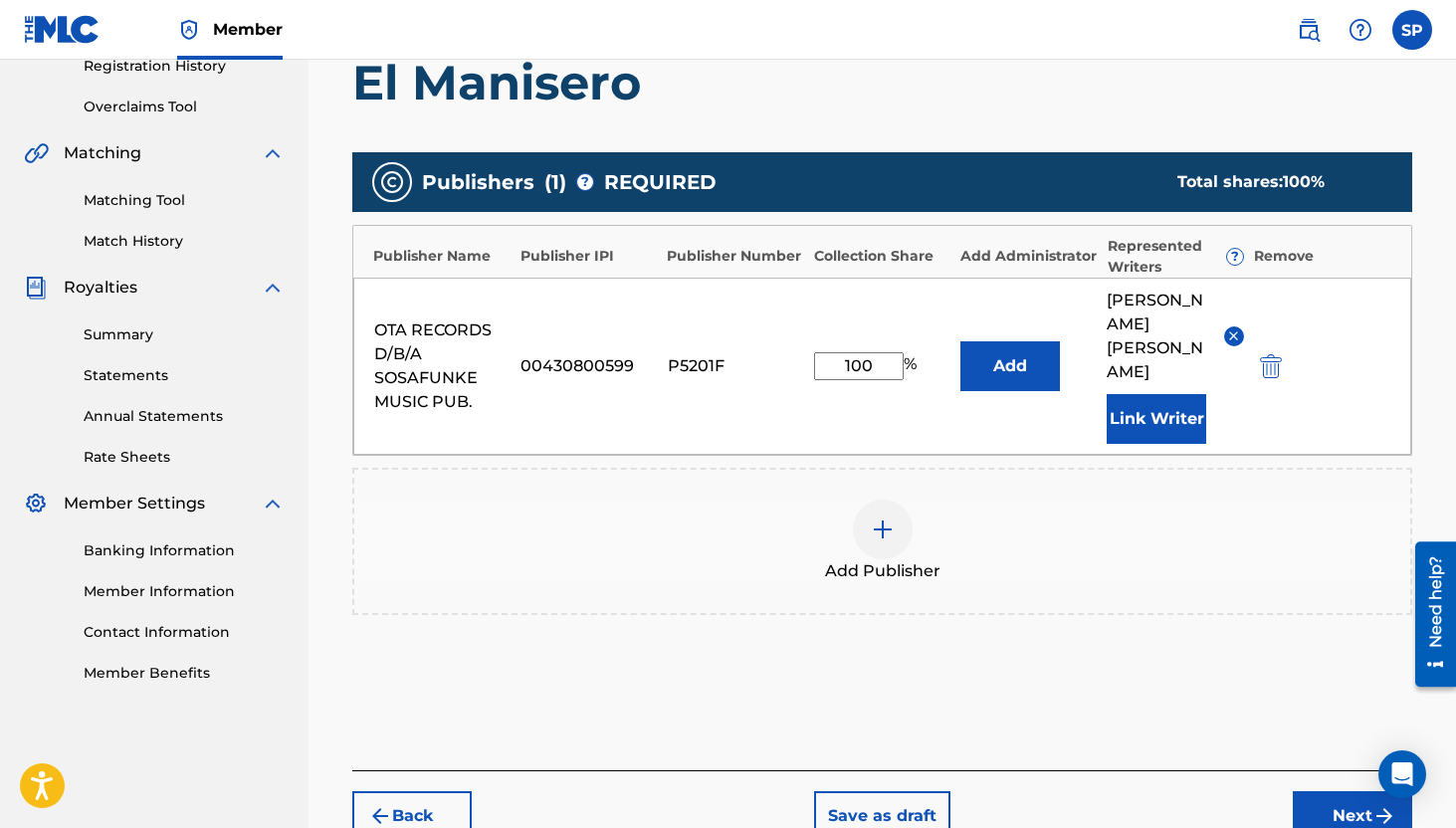 click on "Next" at bounding box center (1352, 816) 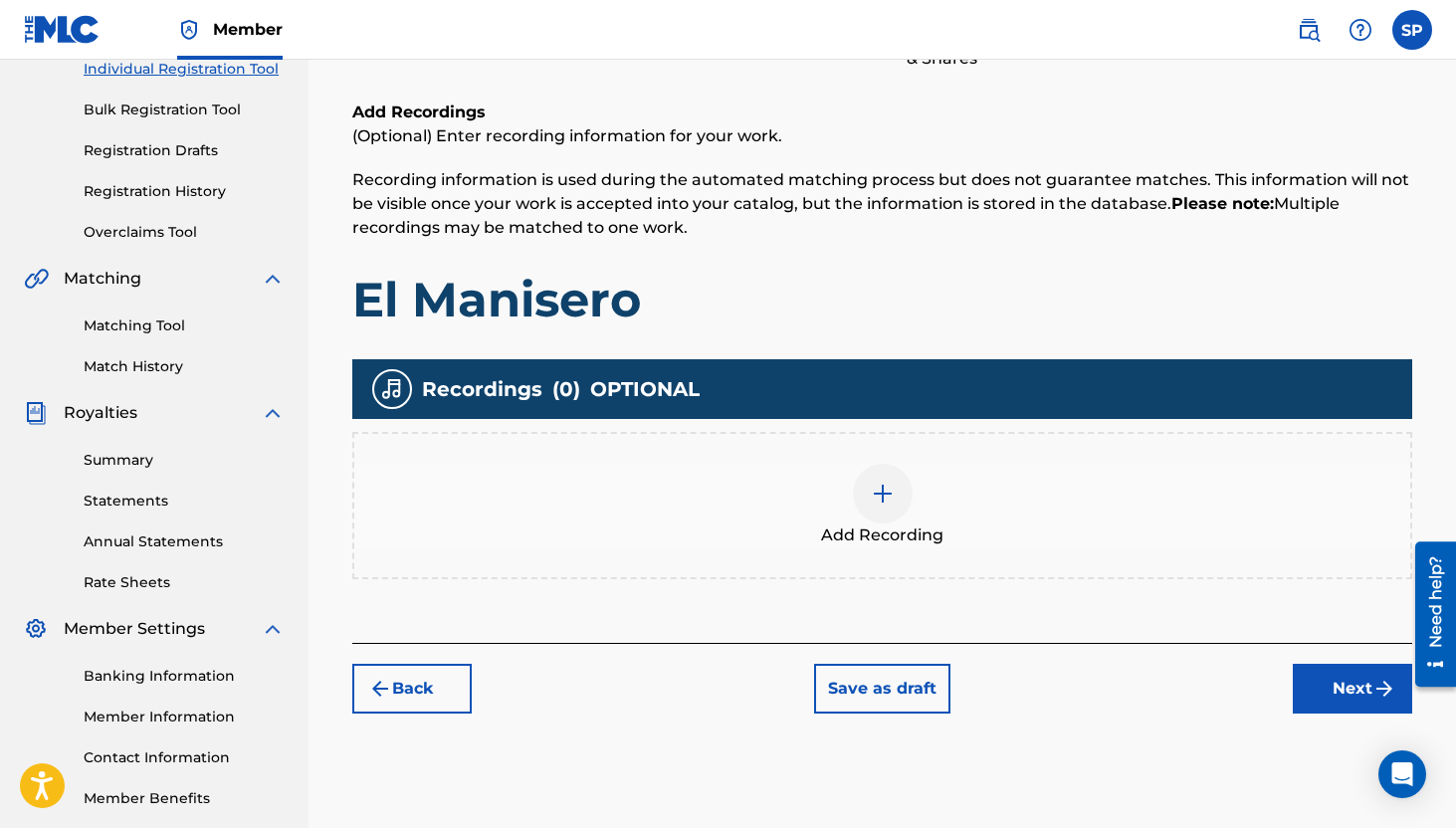click on "Next" at bounding box center (1352, 689) 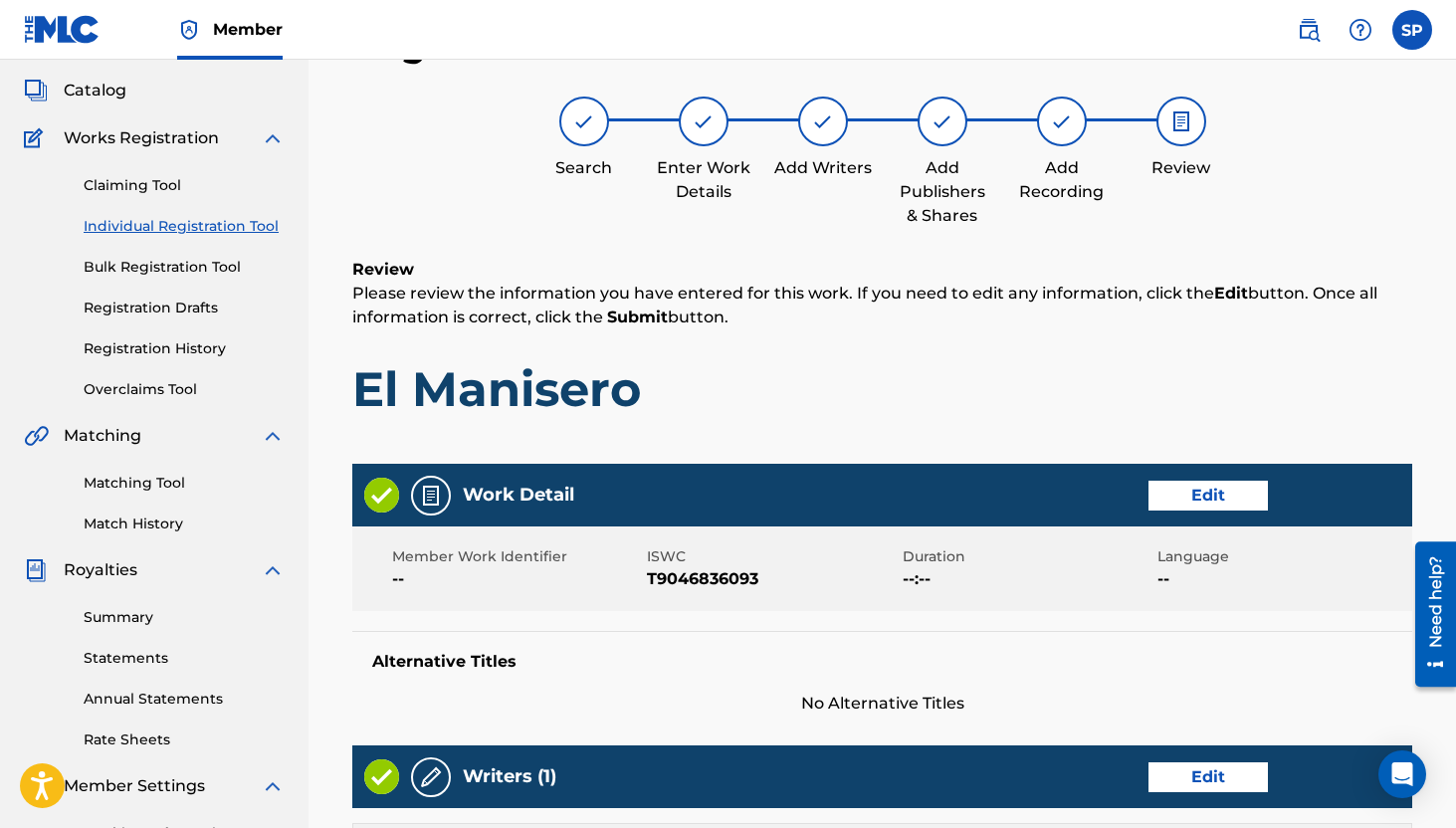scroll, scrollTop: 226, scrollLeft: 0, axis: vertical 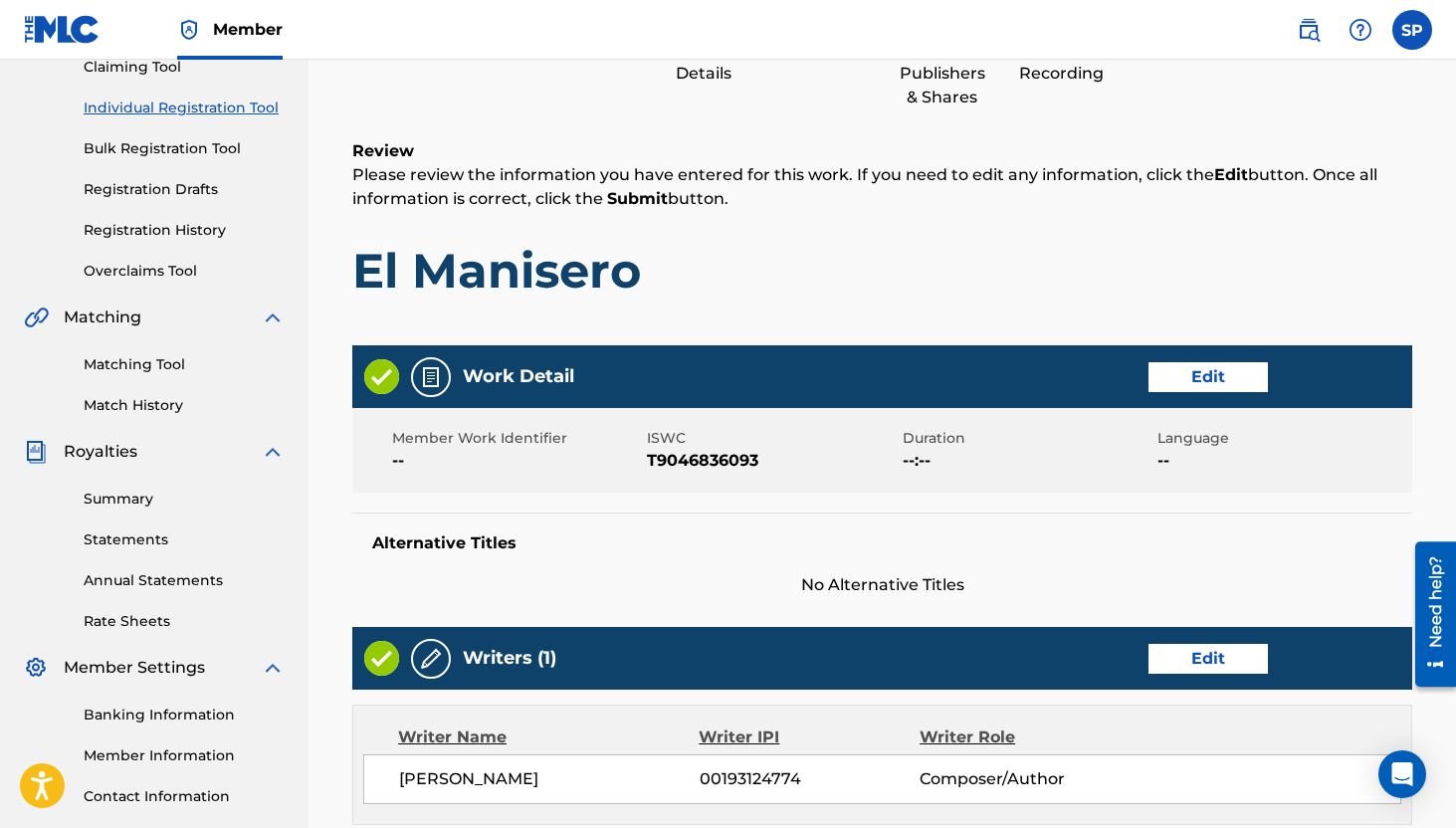 click on "Edit" at bounding box center (1208, 377) 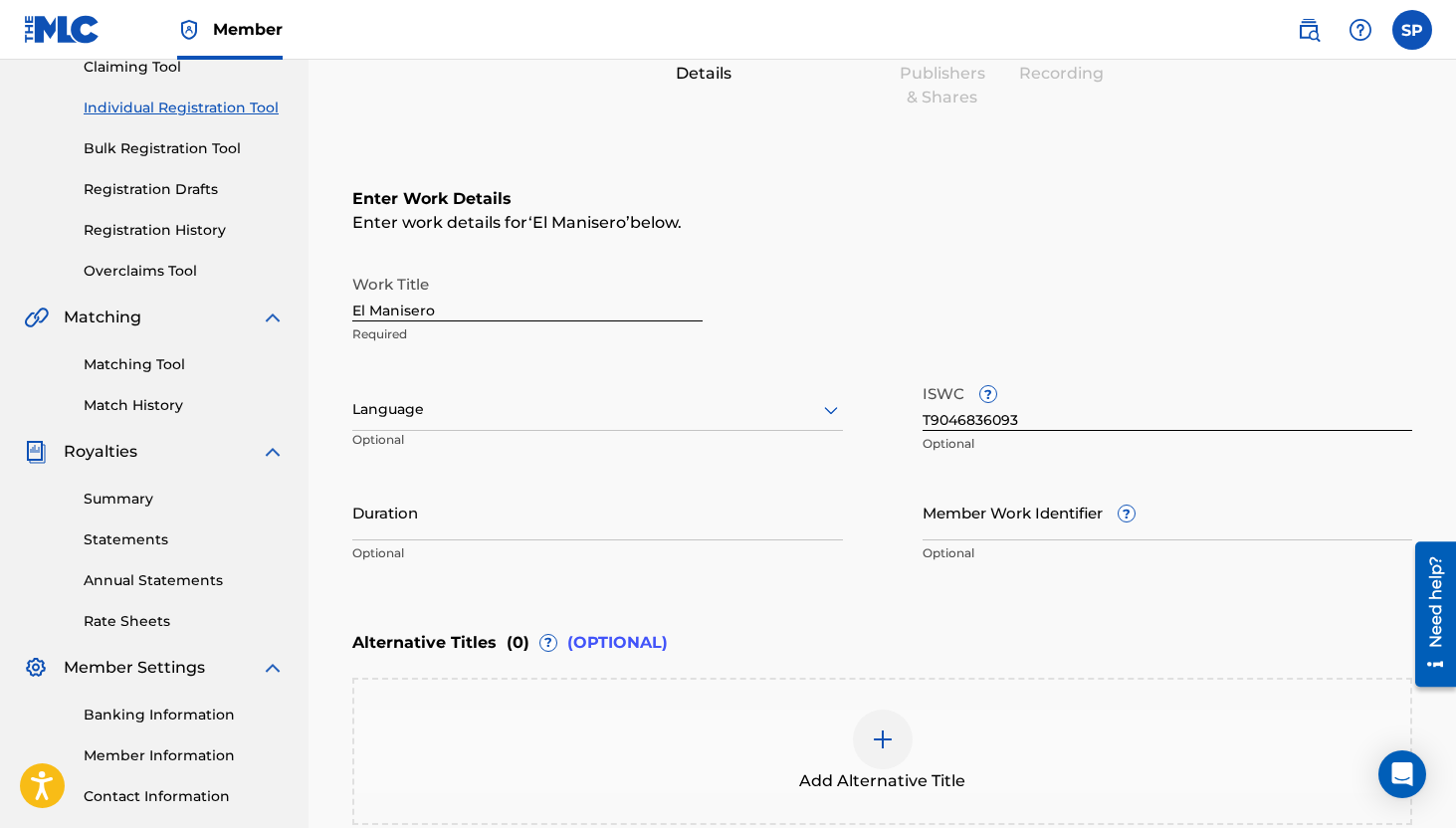 click on "El Manisero" at bounding box center (527, 293) 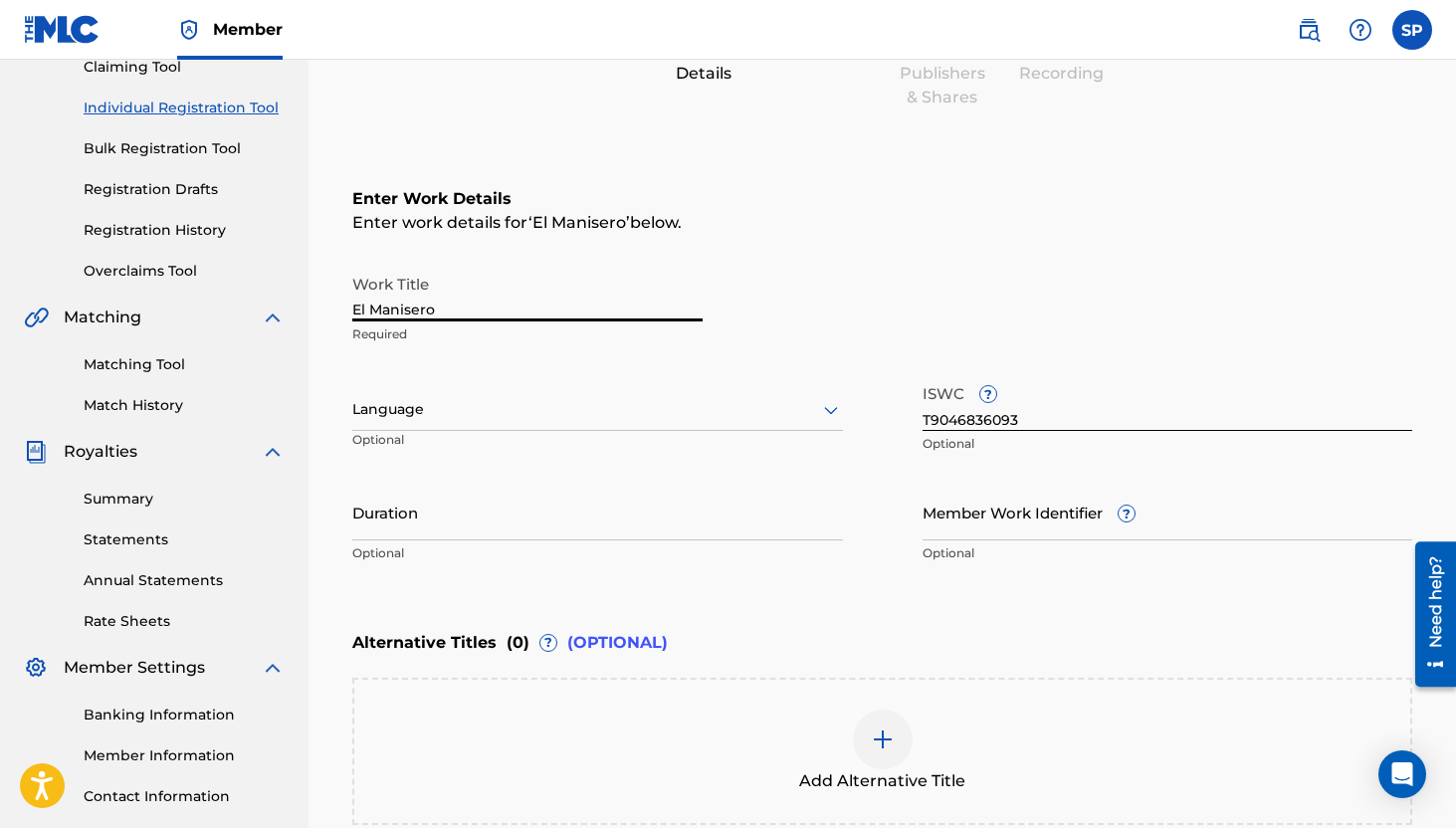 click on "El Manisero" at bounding box center [527, 293] 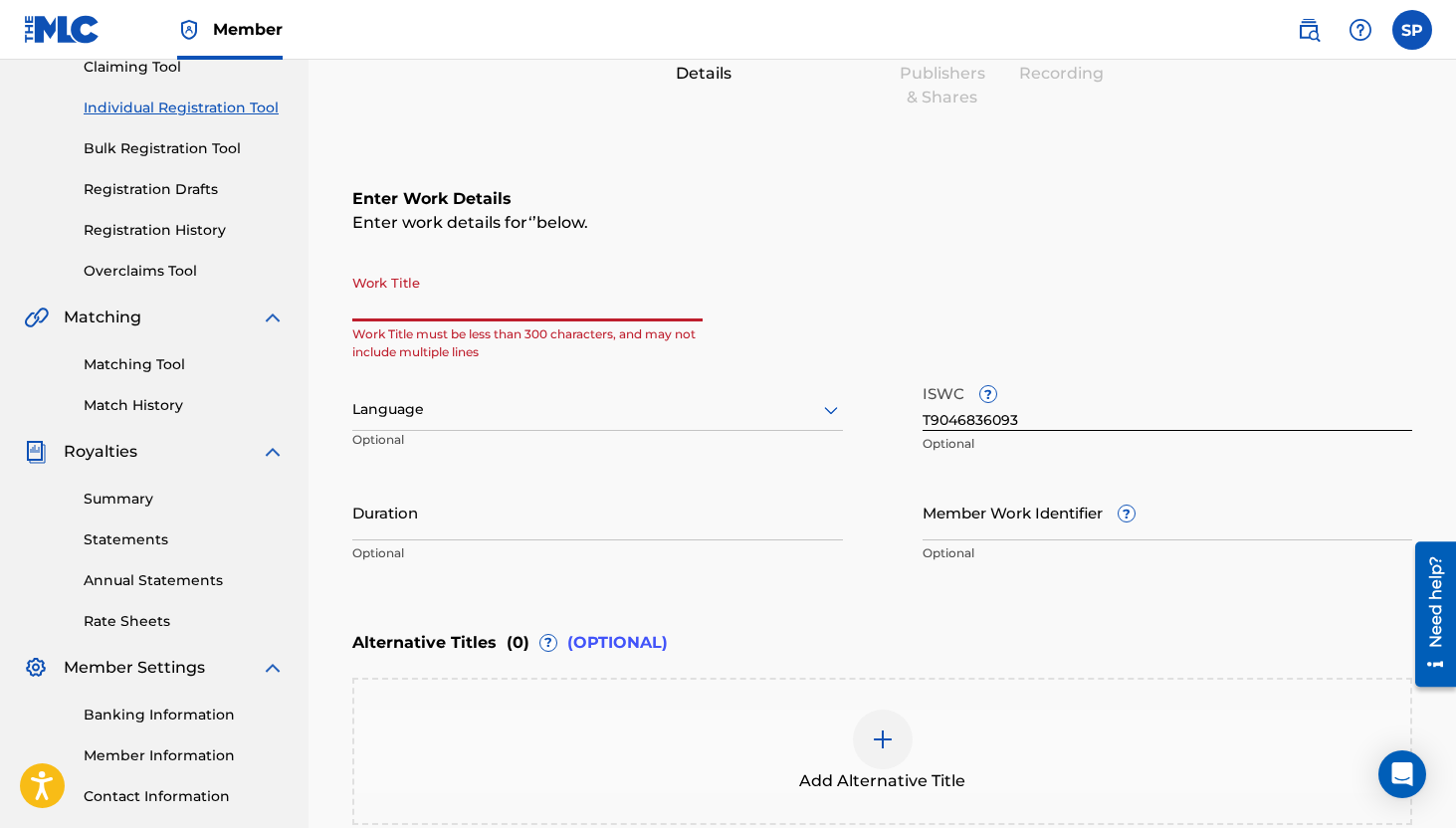 paste on "El [PERSON_NAME] Conversando" 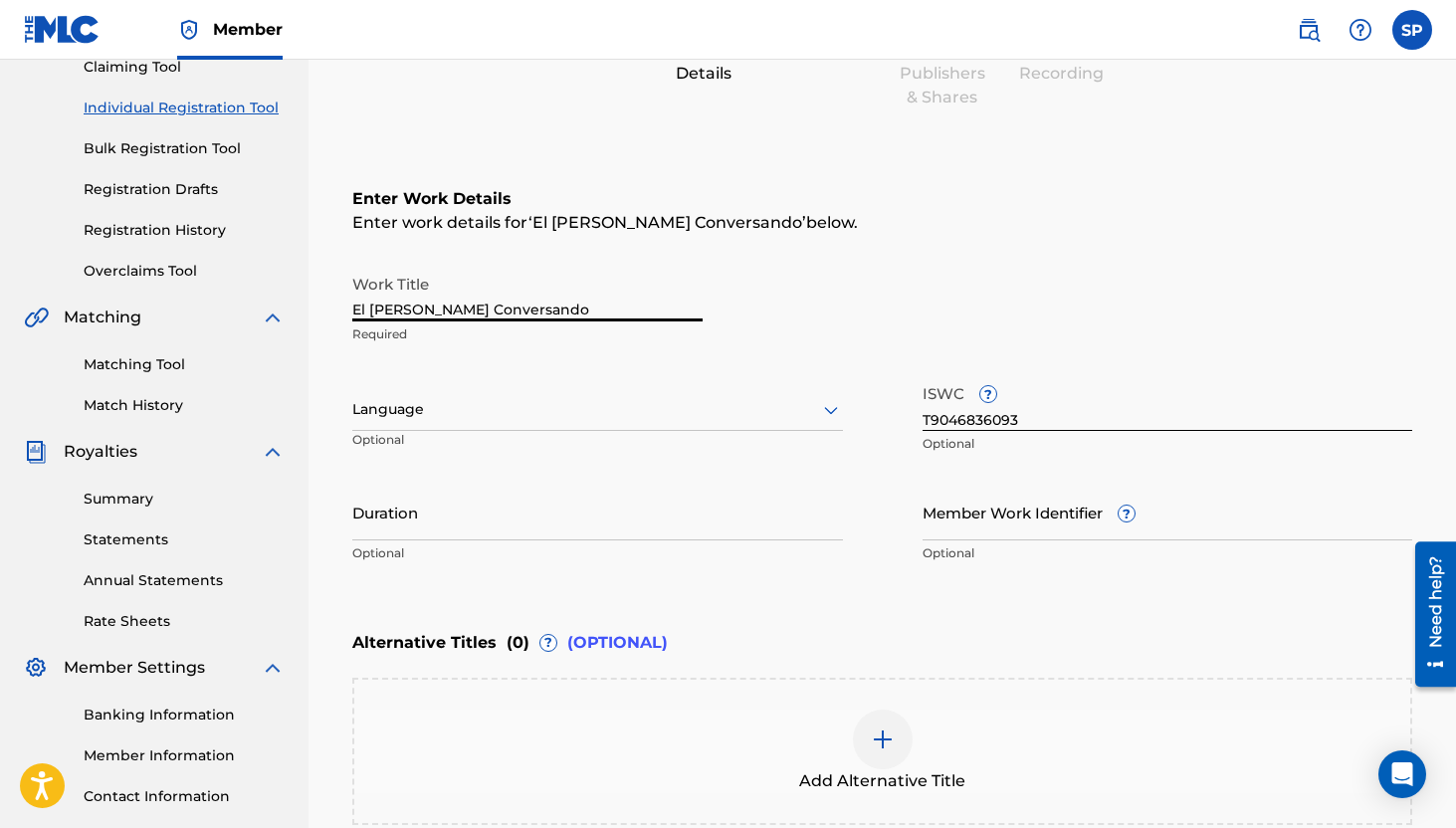 type on "El [PERSON_NAME] Conversando" 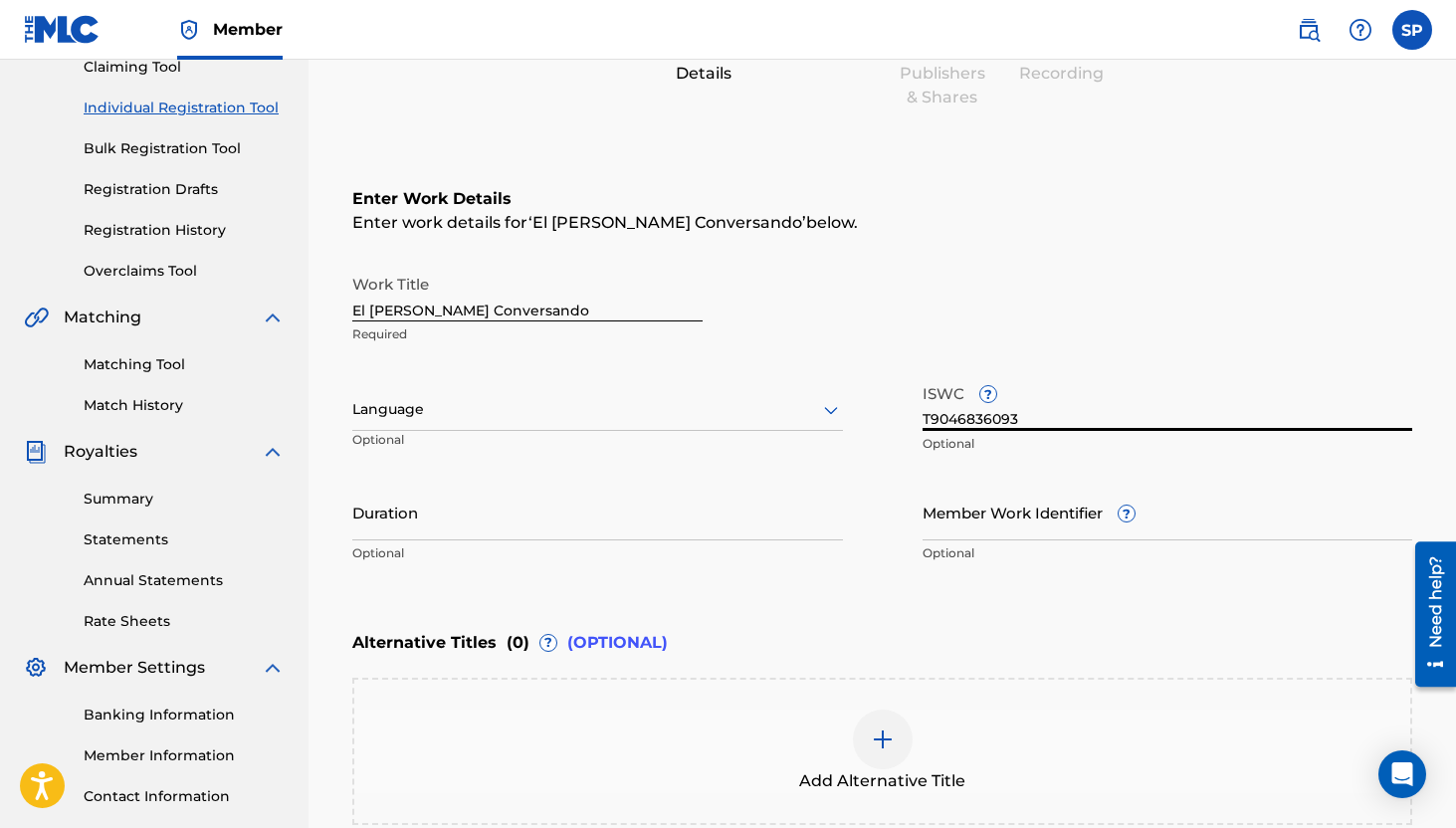 click on "T9046836093" at bounding box center [1167, 402] 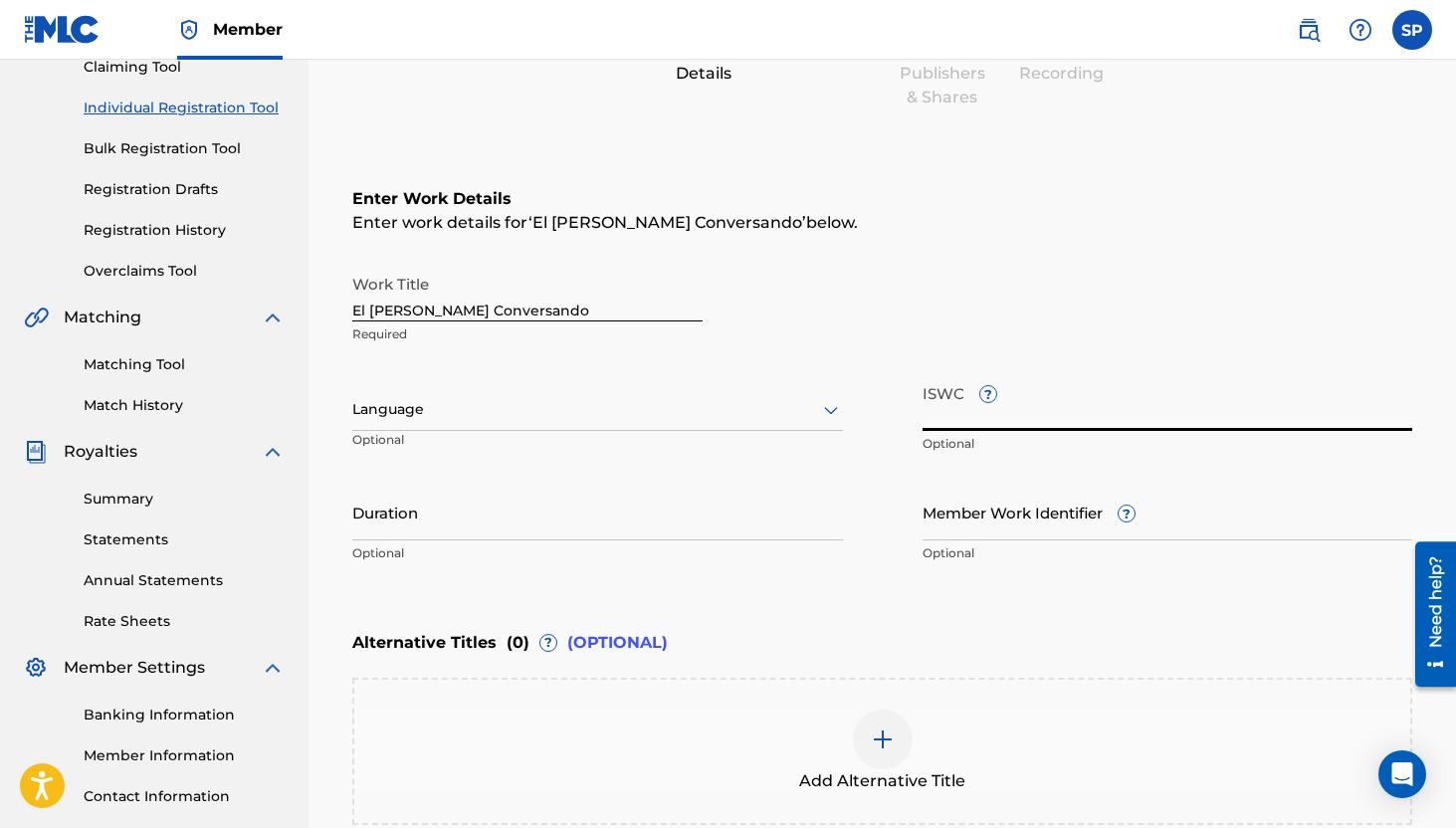 paste on "T-904.675.168-2" 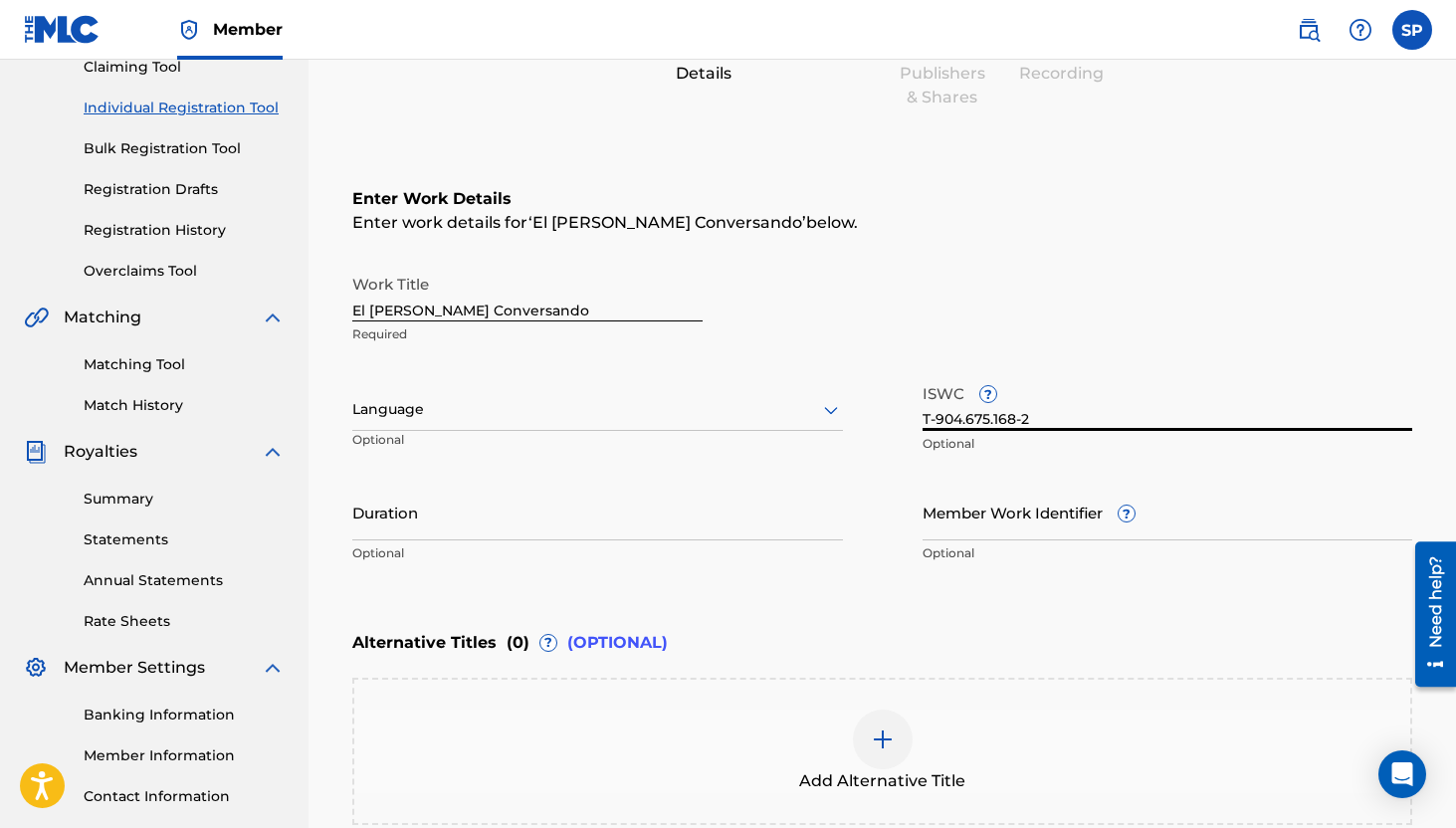 type on "T-904.675.168-2" 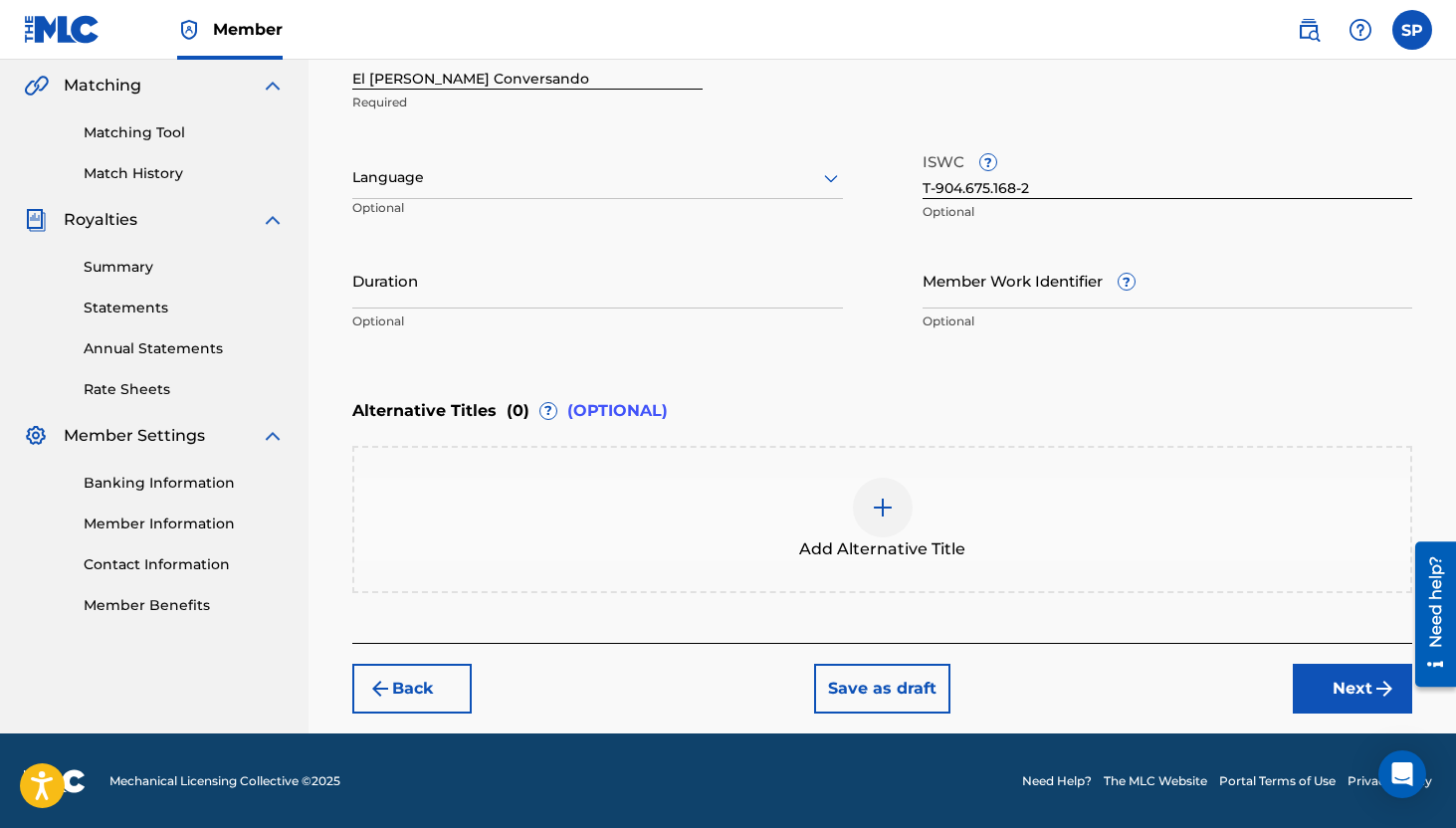 click at bounding box center (1384, 689) 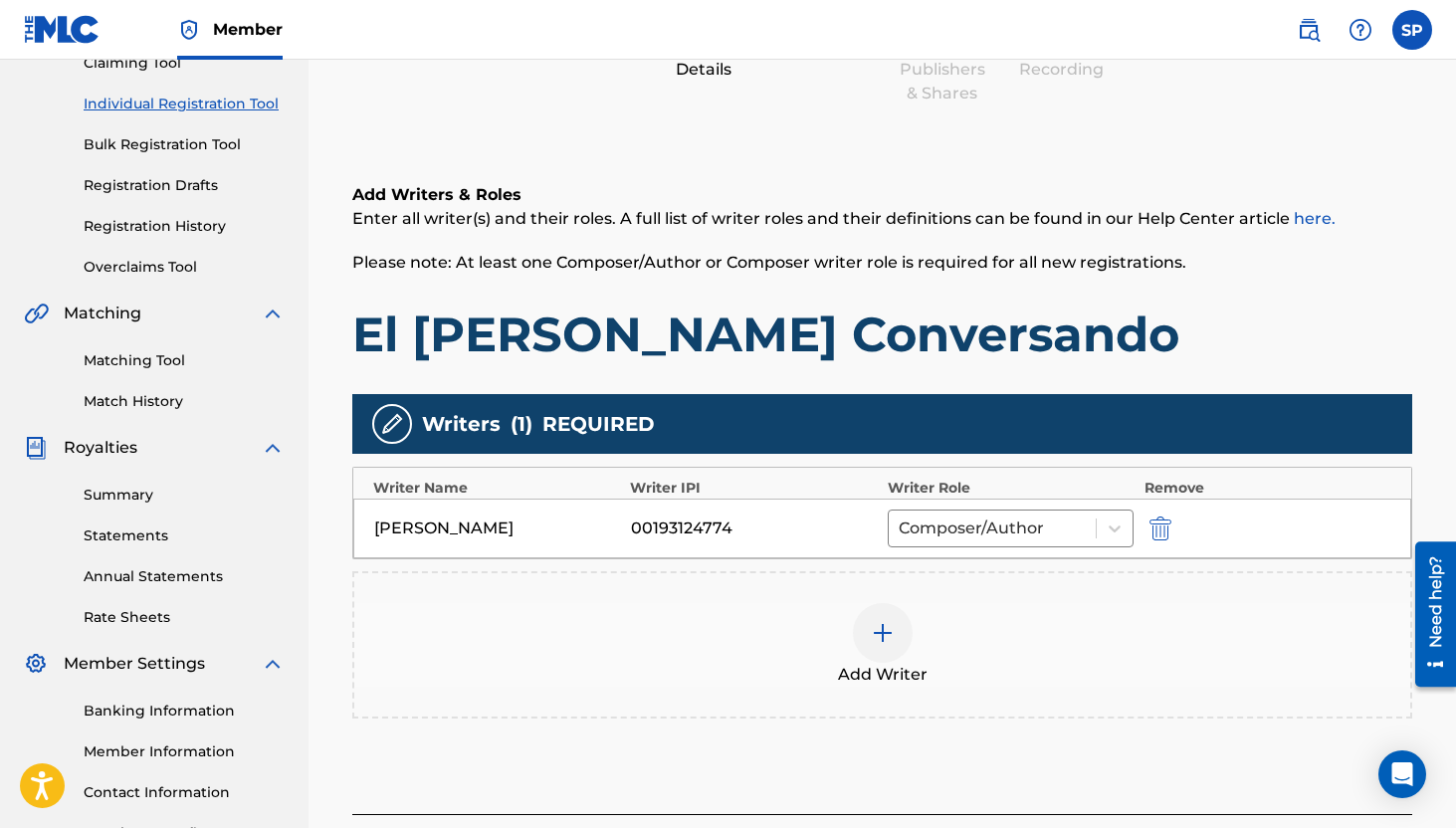 scroll, scrollTop: 327, scrollLeft: 0, axis: vertical 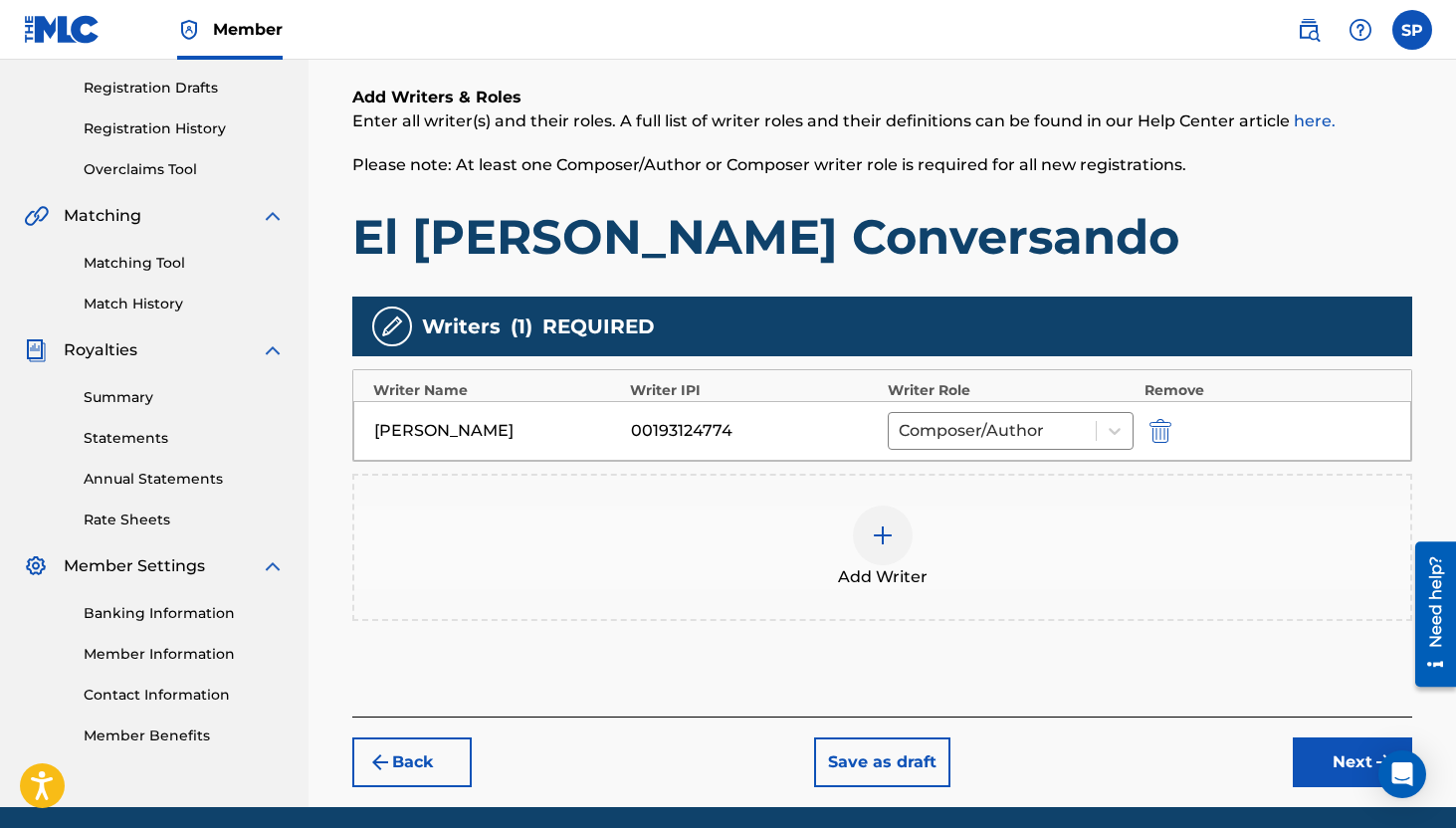 click on "Next" at bounding box center [1352, 762] 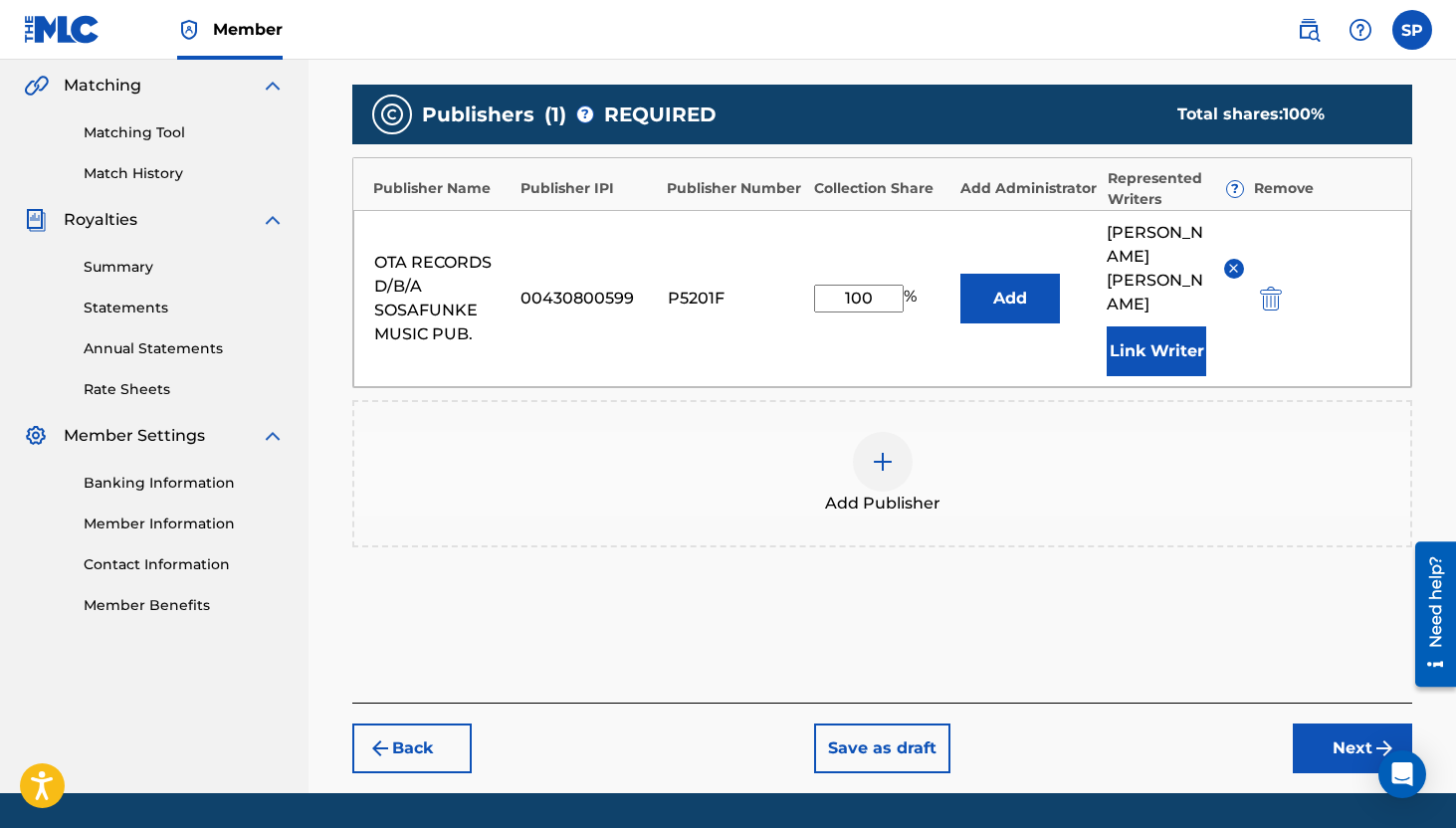 click on "Next" at bounding box center (1352, 748) 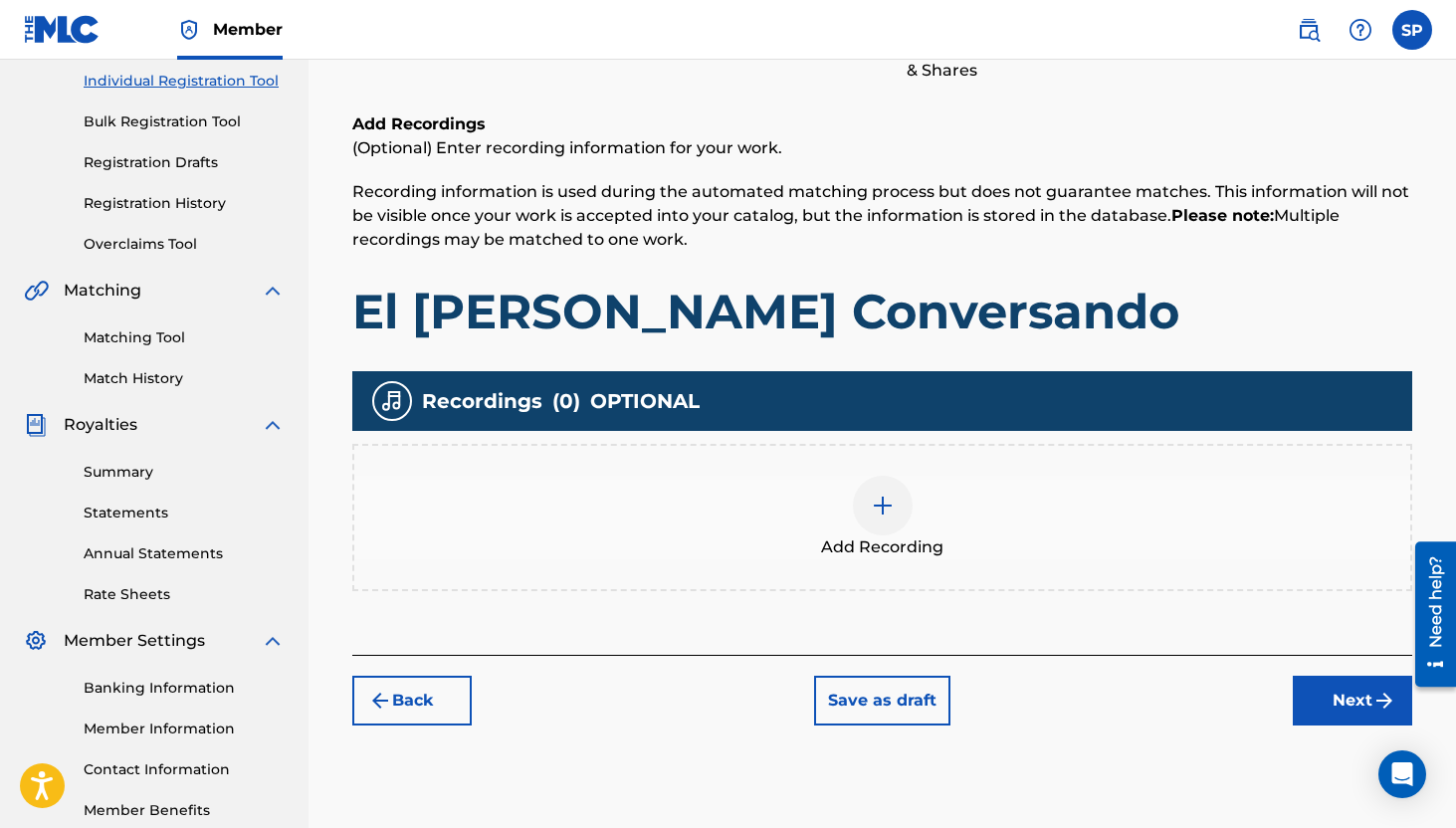 click on "Next" at bounding box center (1352, 701) 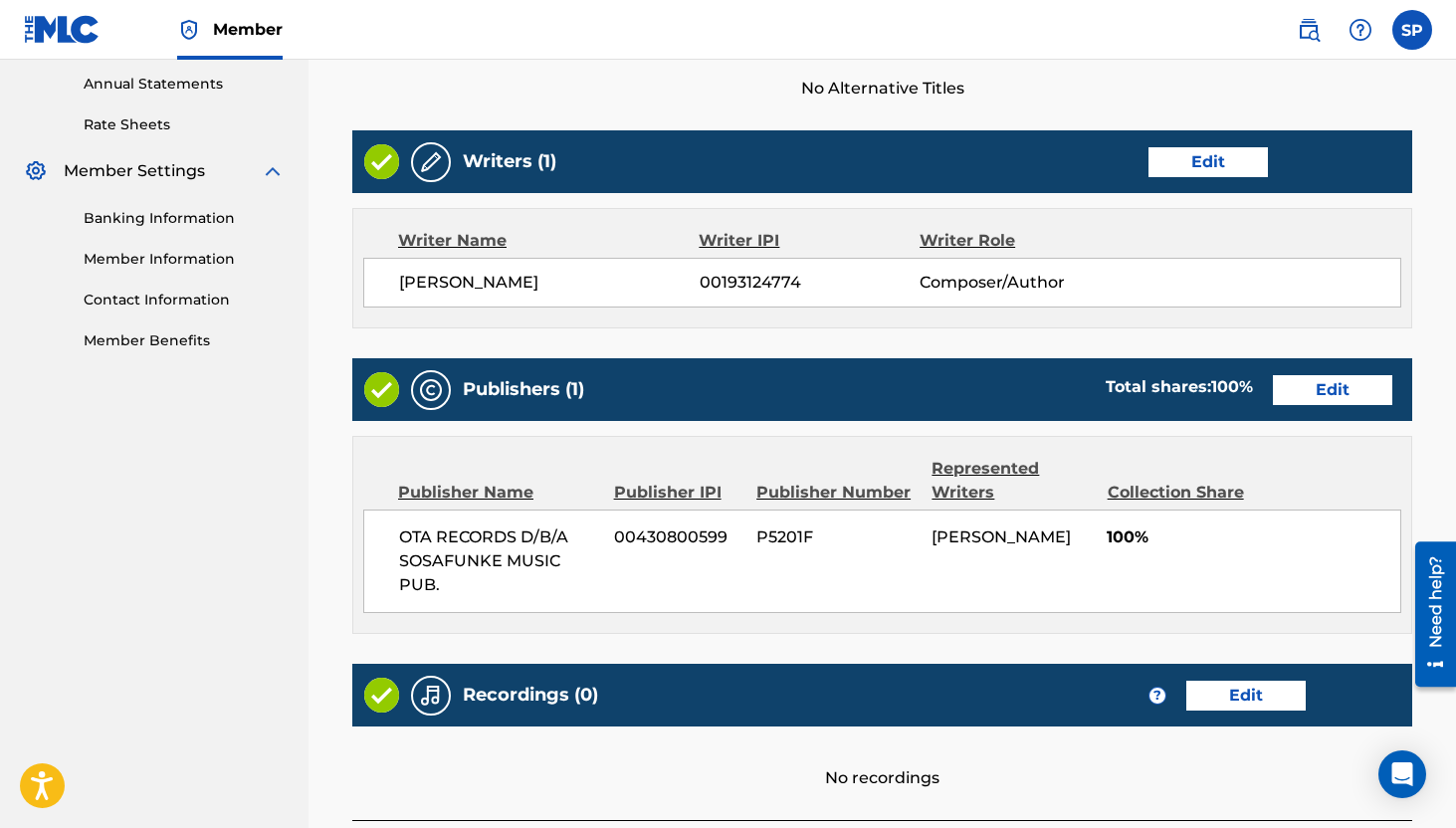 scroll, scrollTop: 900, scrollLeft: 0, axis: vertical 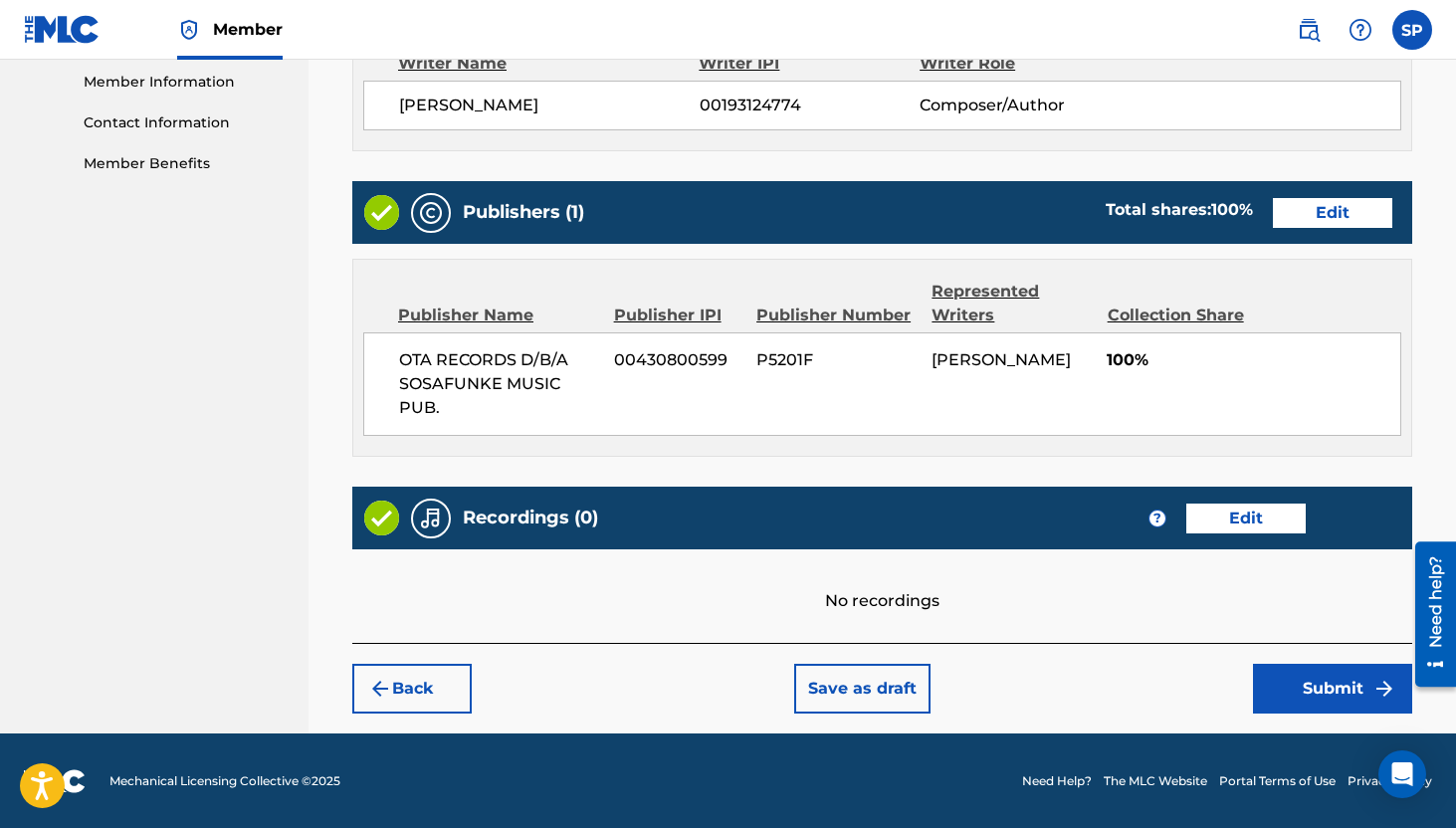 click on "Submit" at bounding box center [1333, 689] 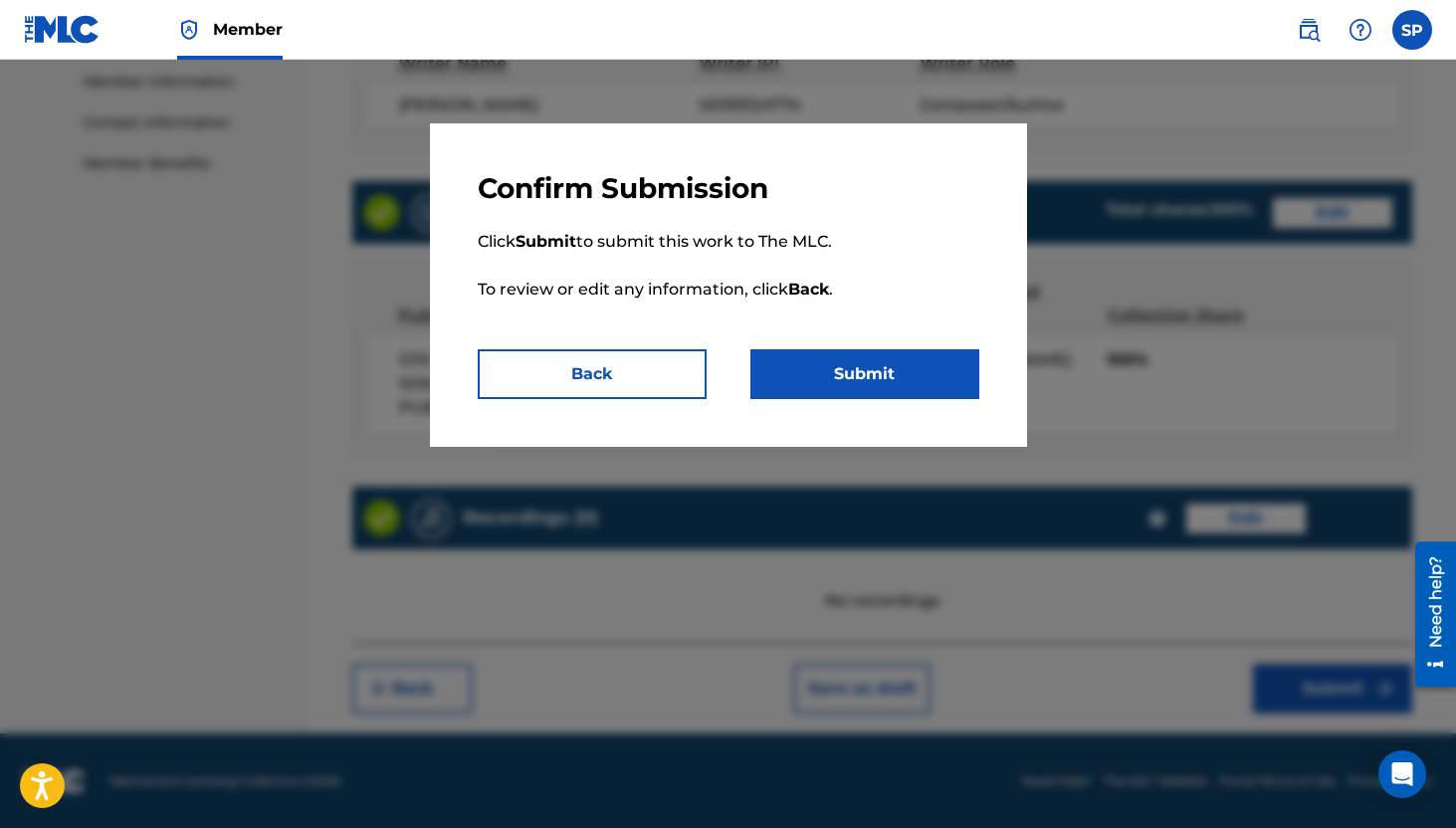click on "Submit" at bounding box center [865, 374] 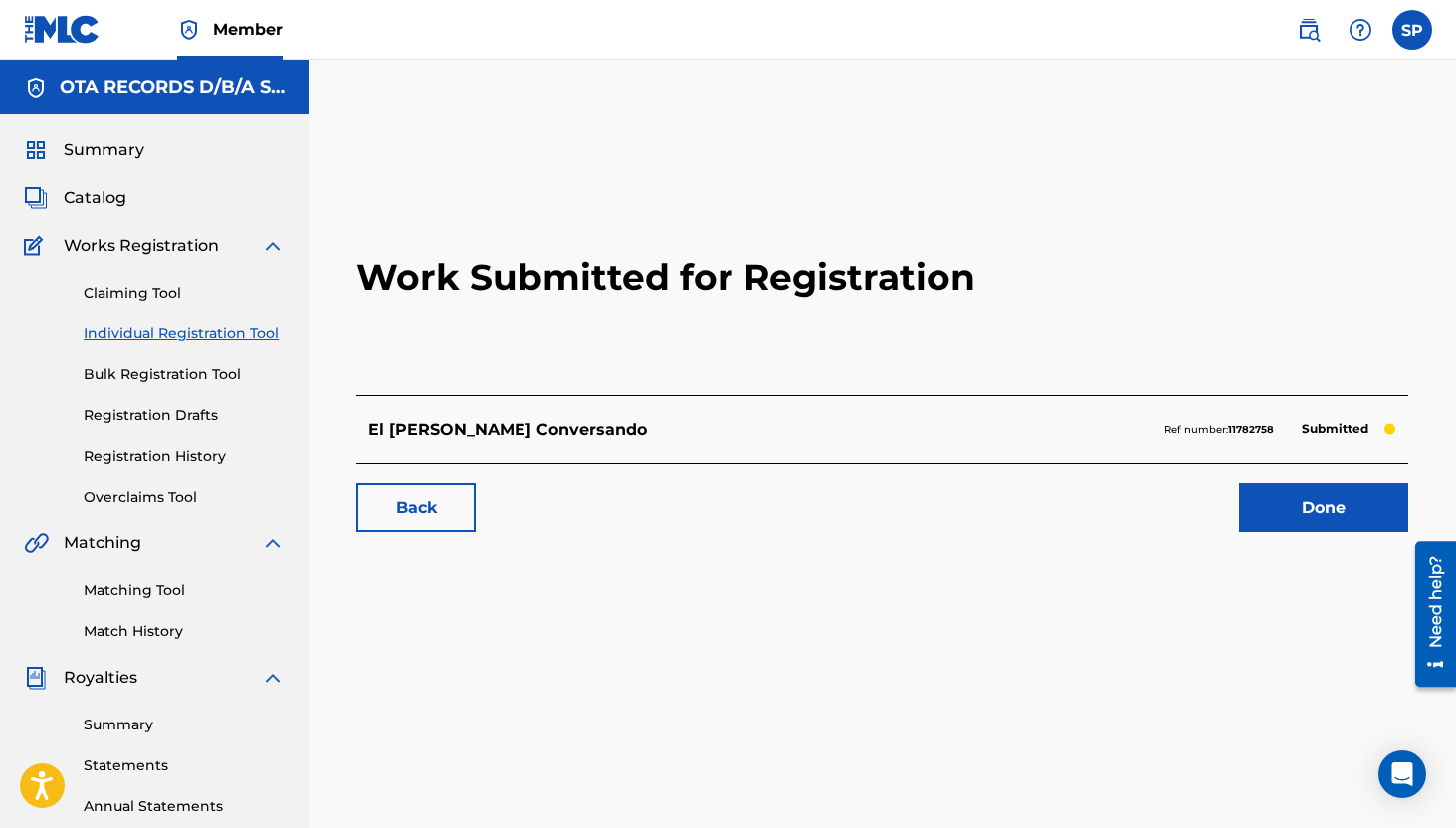 click on "Individual Registration Tool" at bounding box center [184, 333] 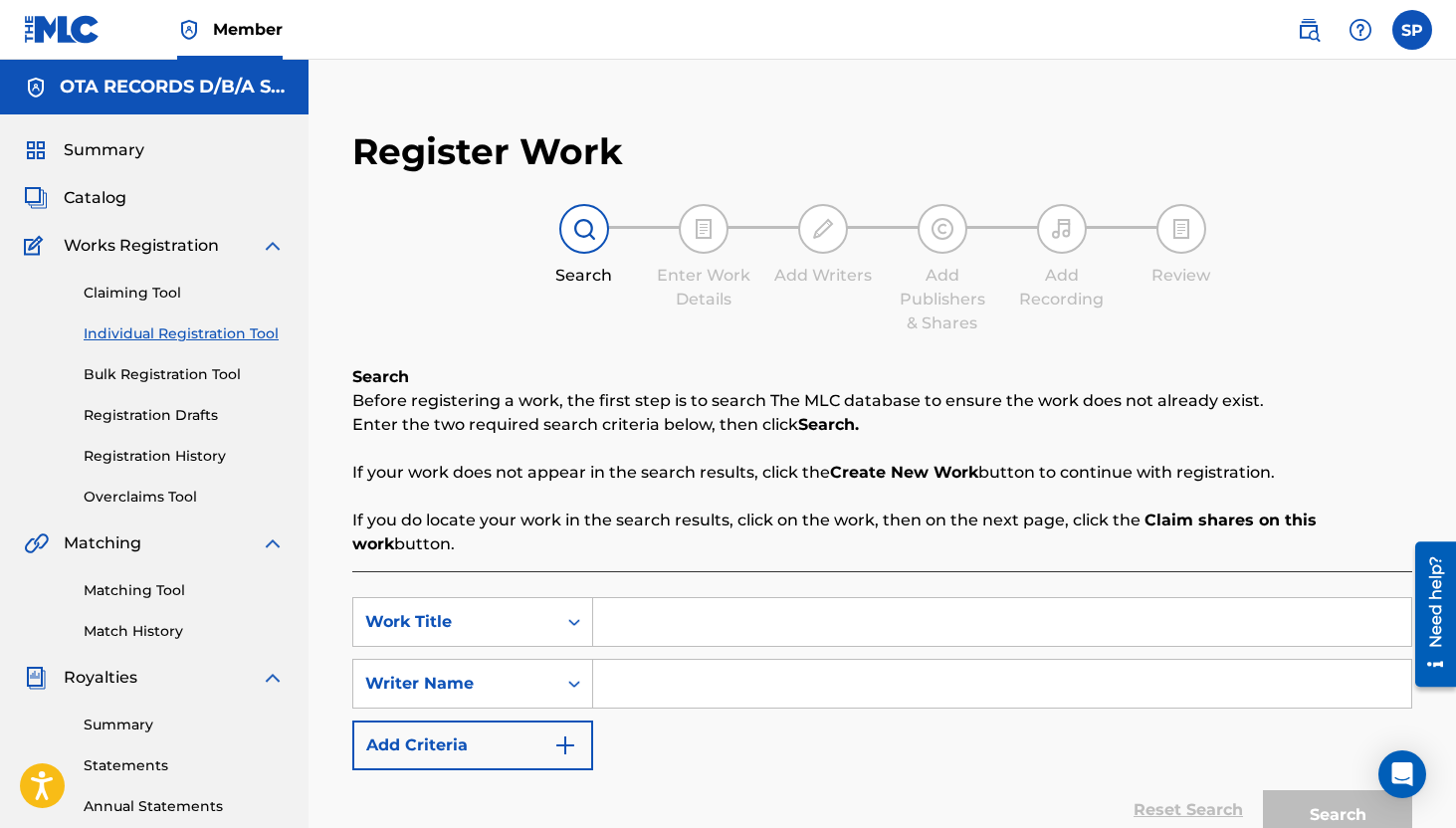 click at bounding box center [1002, 622] 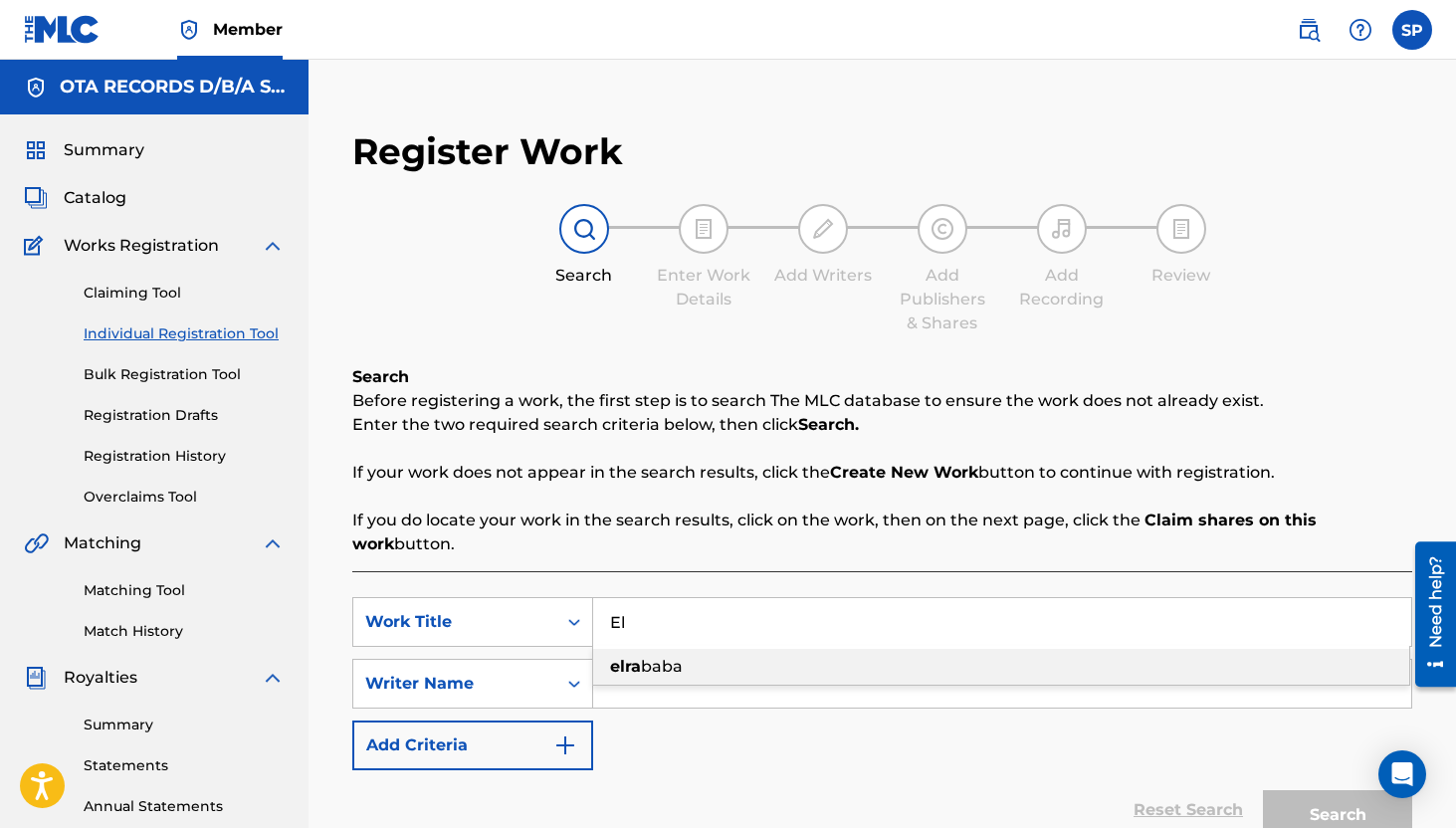 type on "E" 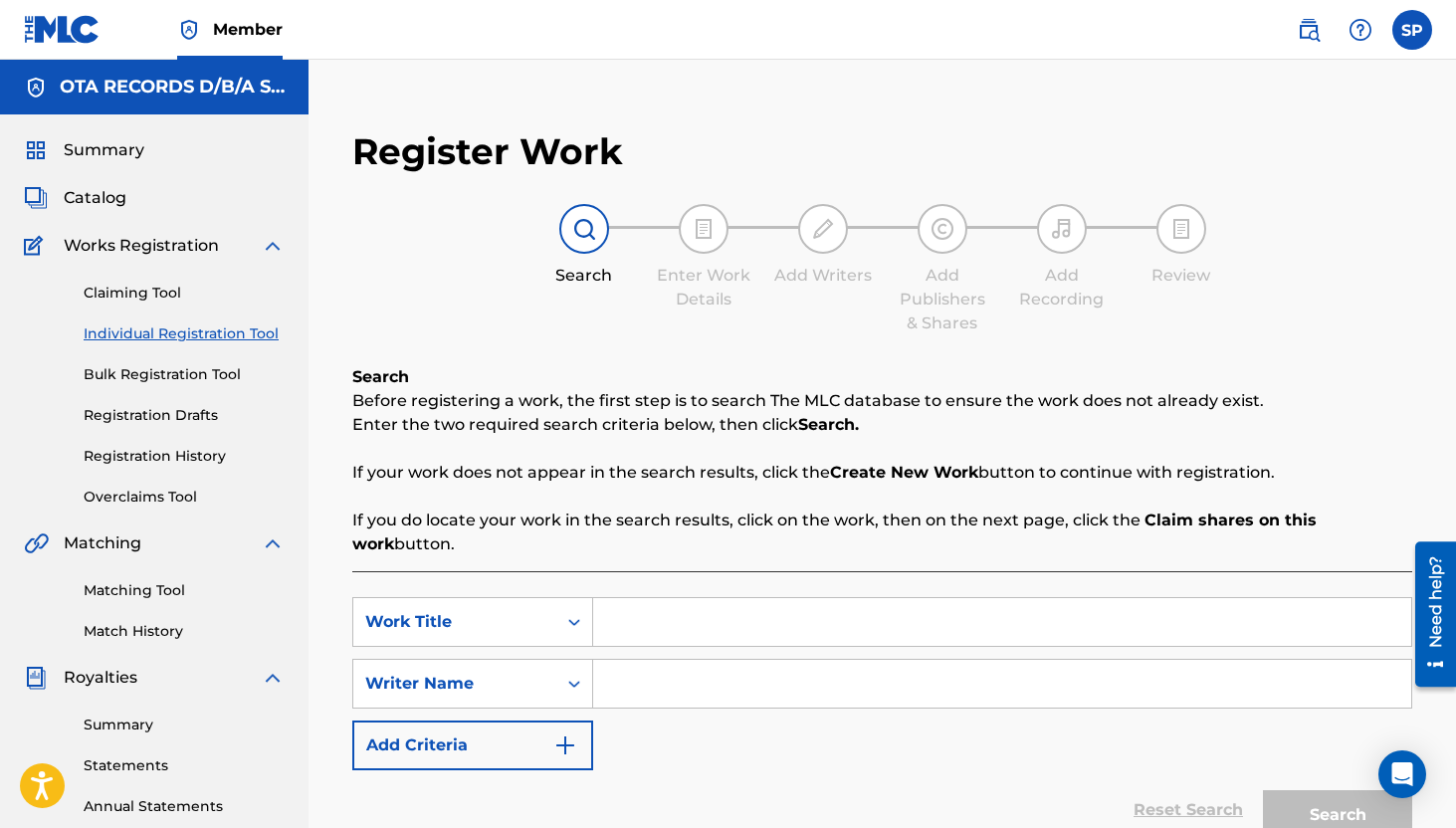 paste on "Enchancted Breeze" 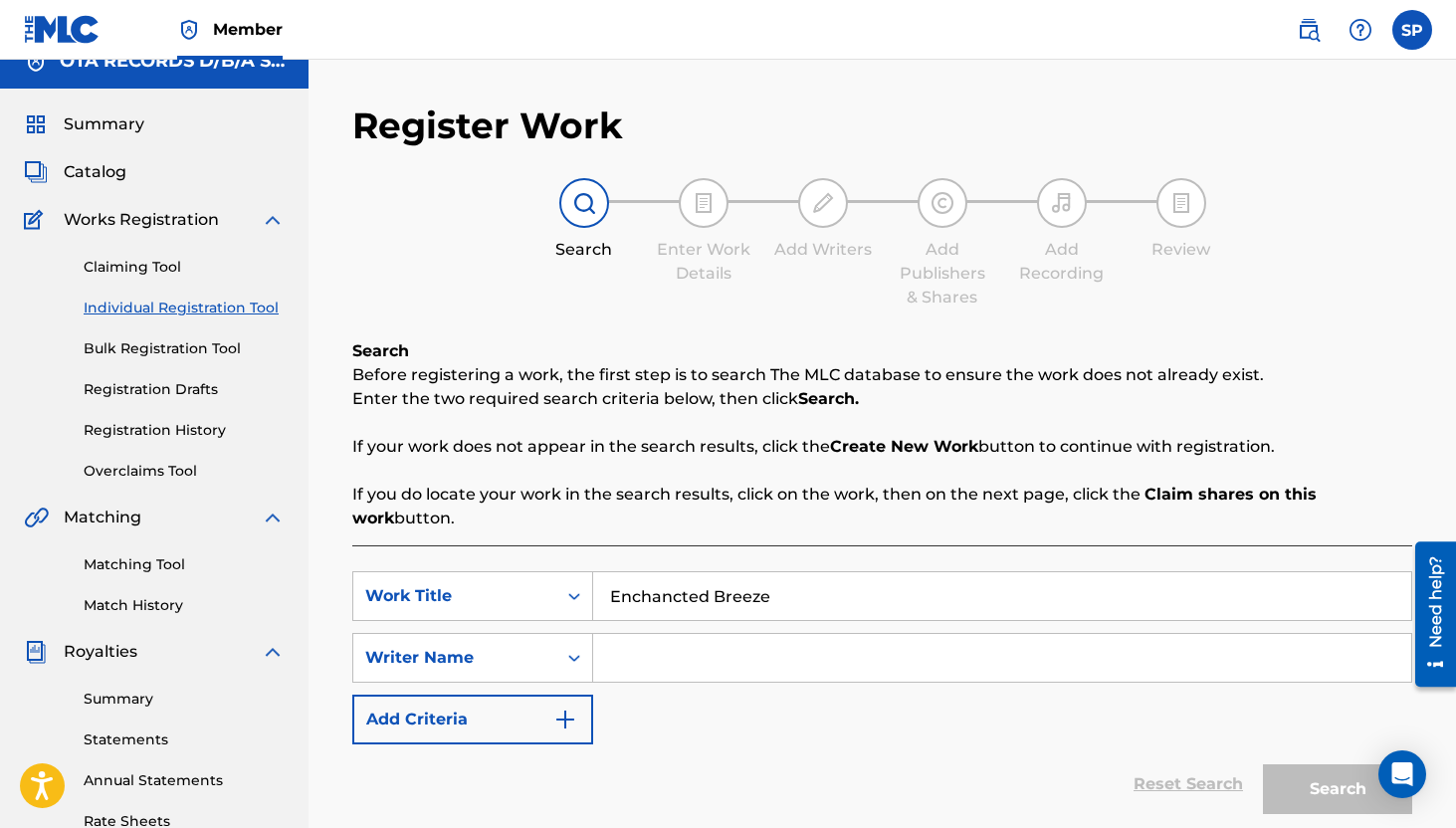 scroll, scrollTop: 29, scrollLeft: 0, axis: vertical 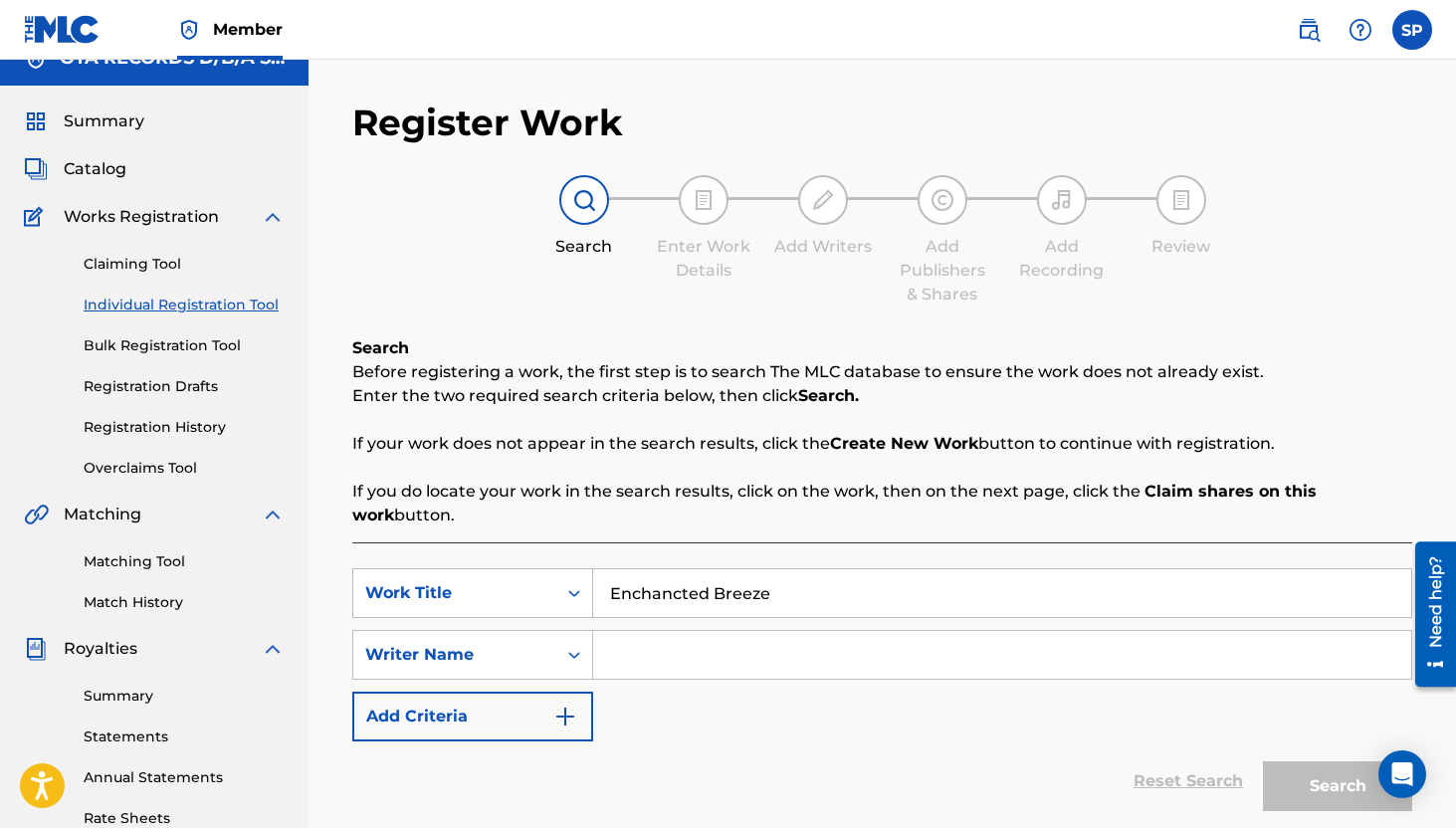 type on "Enchancted Breeze" 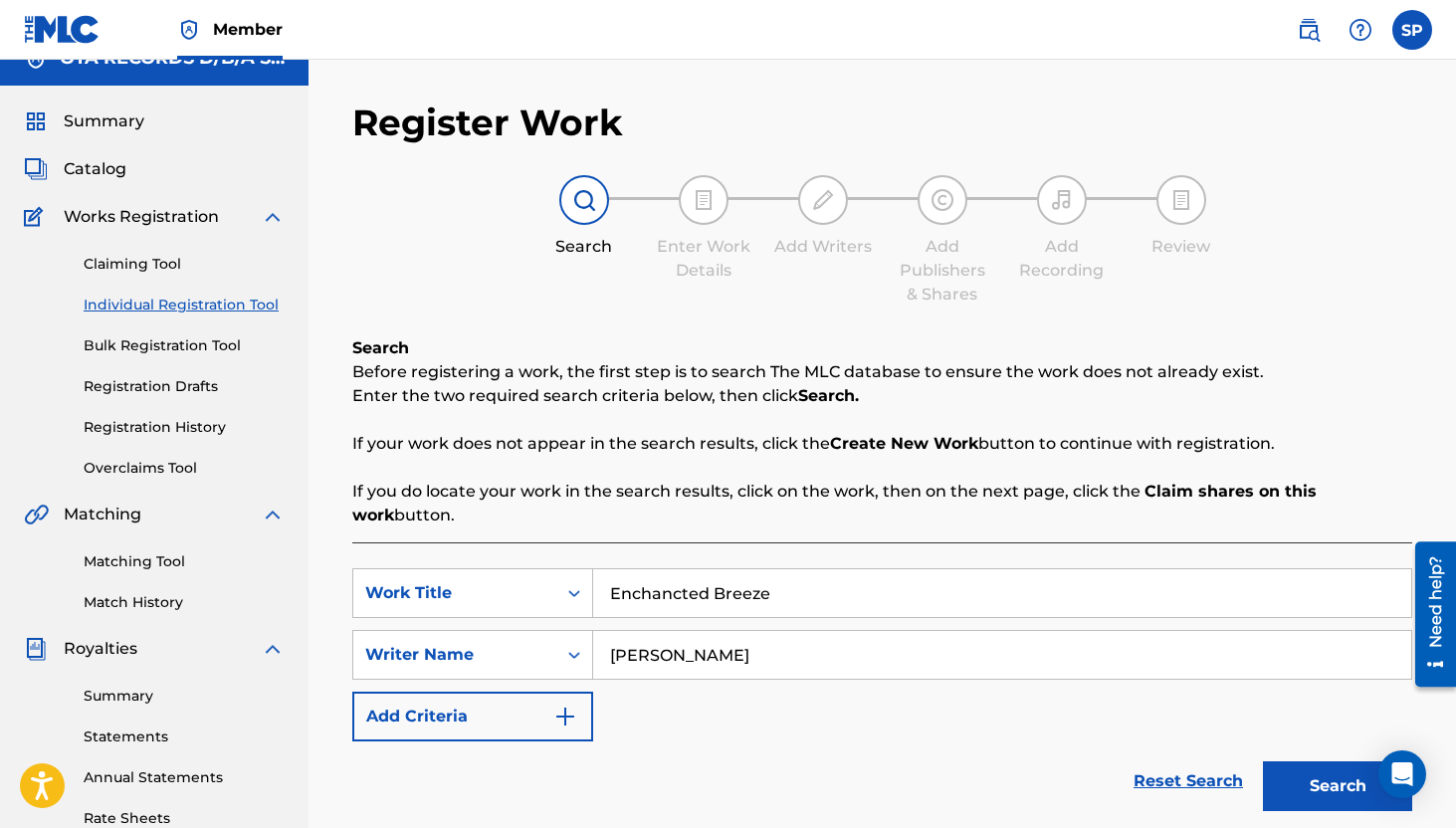 type on "[PERSON_NAME]" 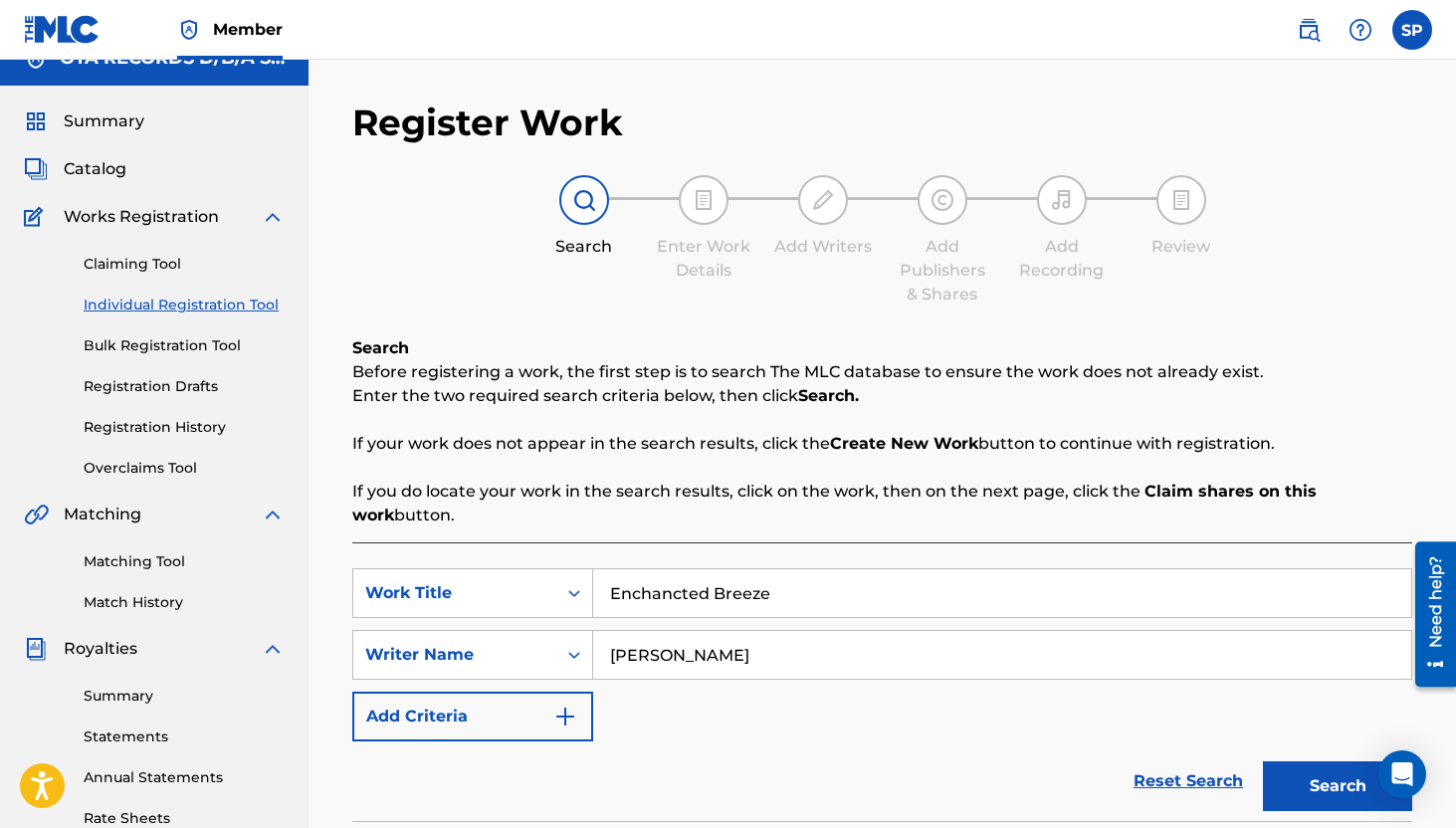 scroll, scrollTop: 267, scrollLeft: 0, axis: vertical 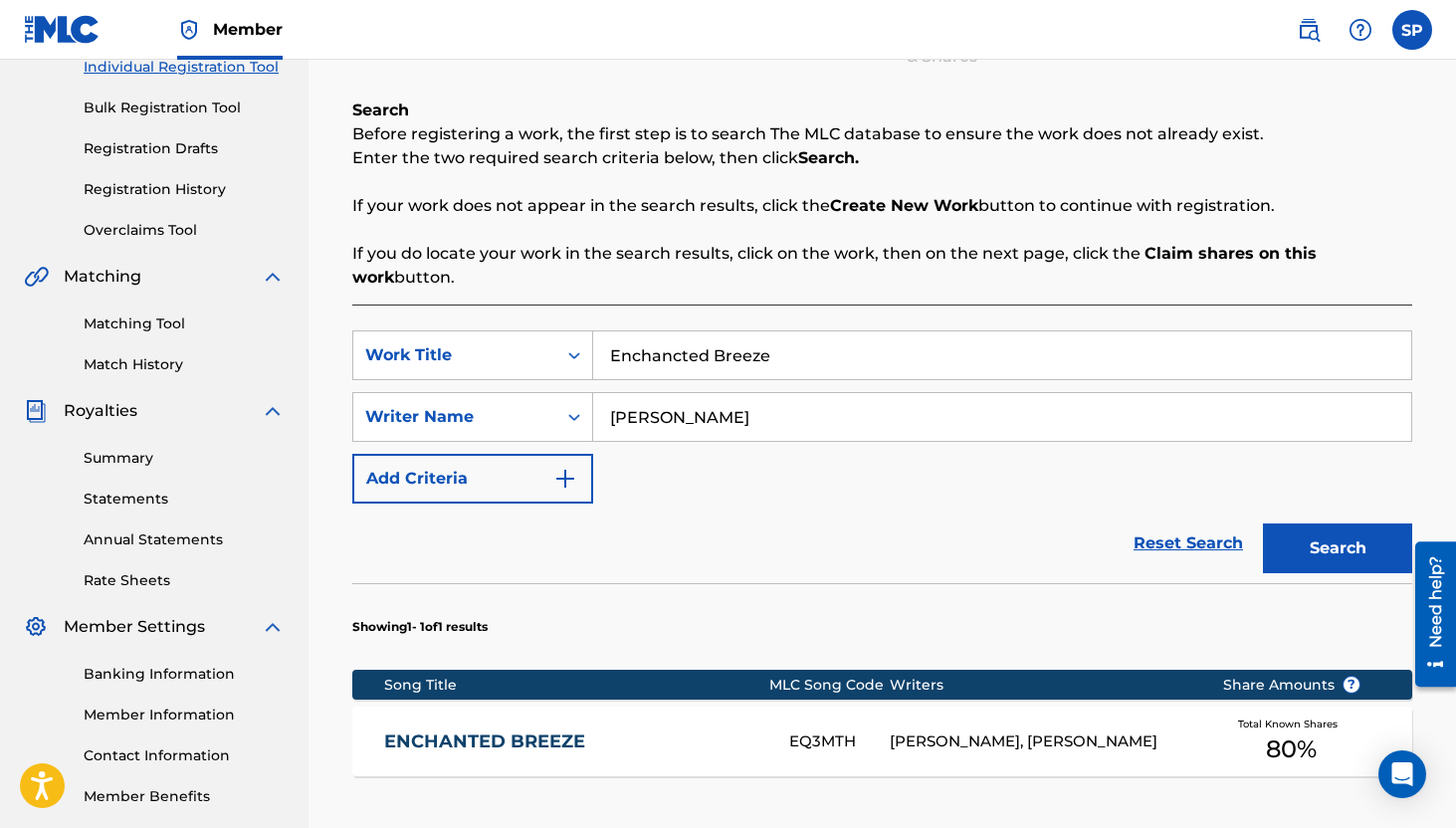click on "Search" at bounding box center [1338, 548] 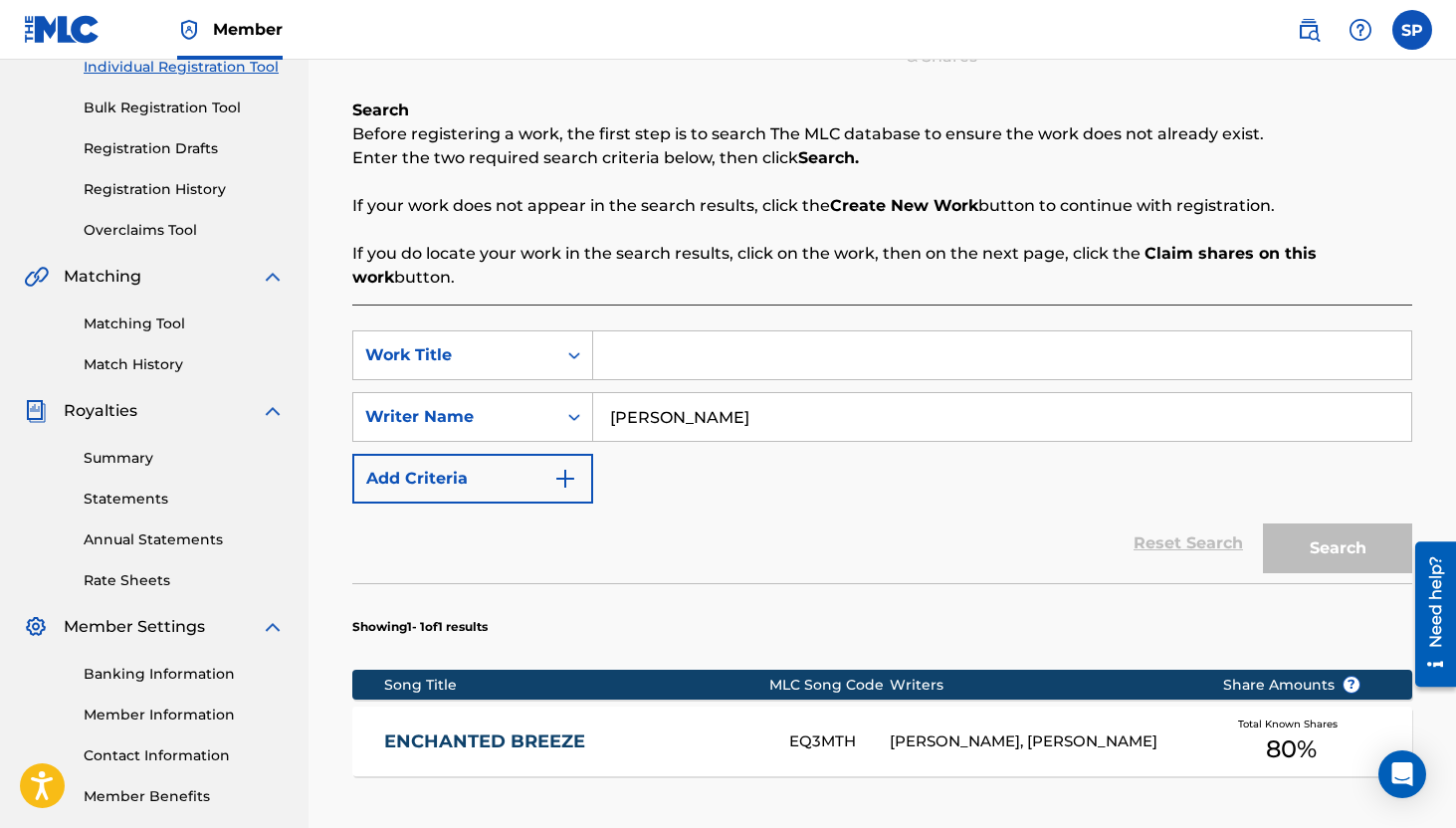 paste on "Entrada" 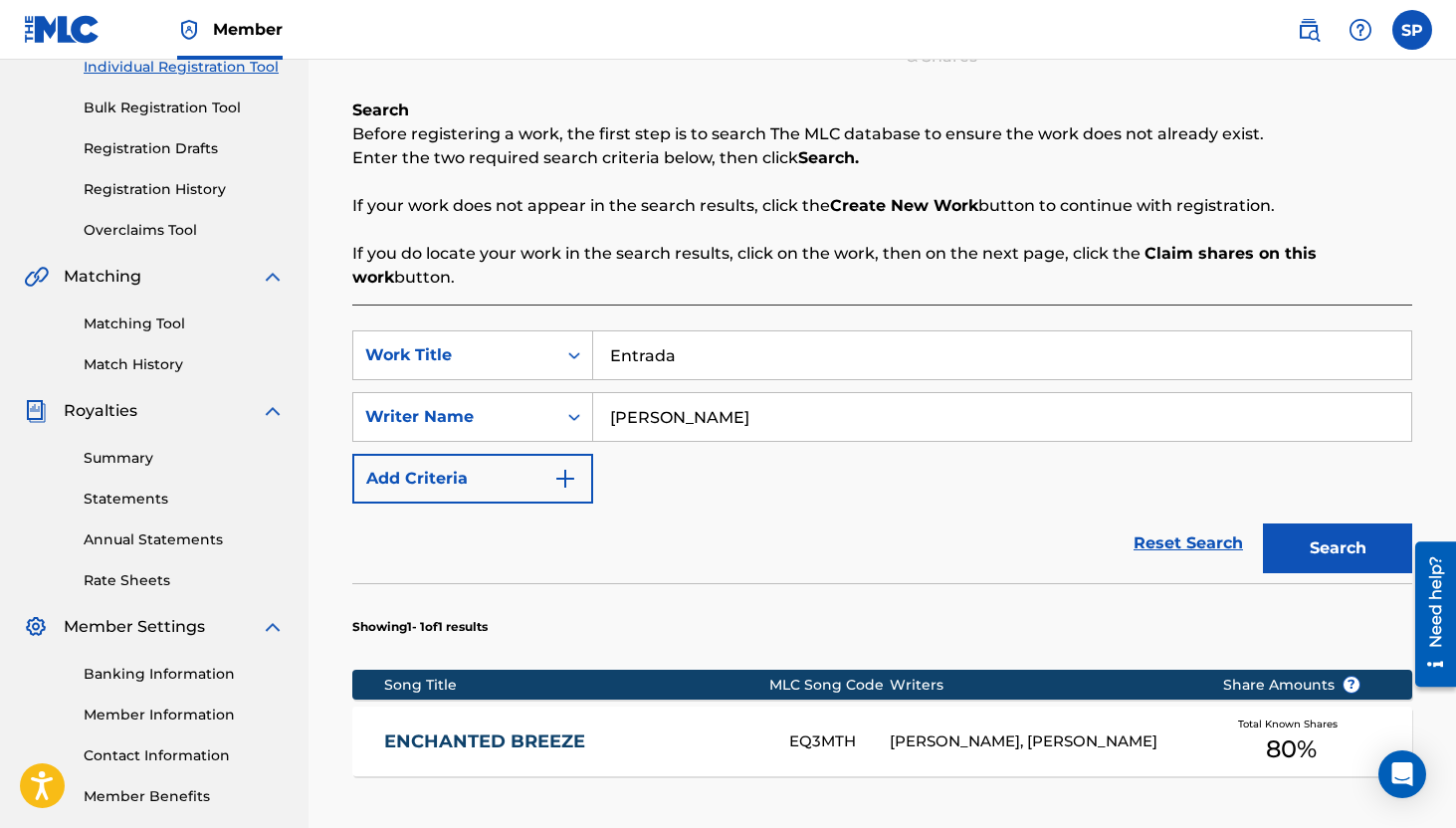 type on "Entrada" 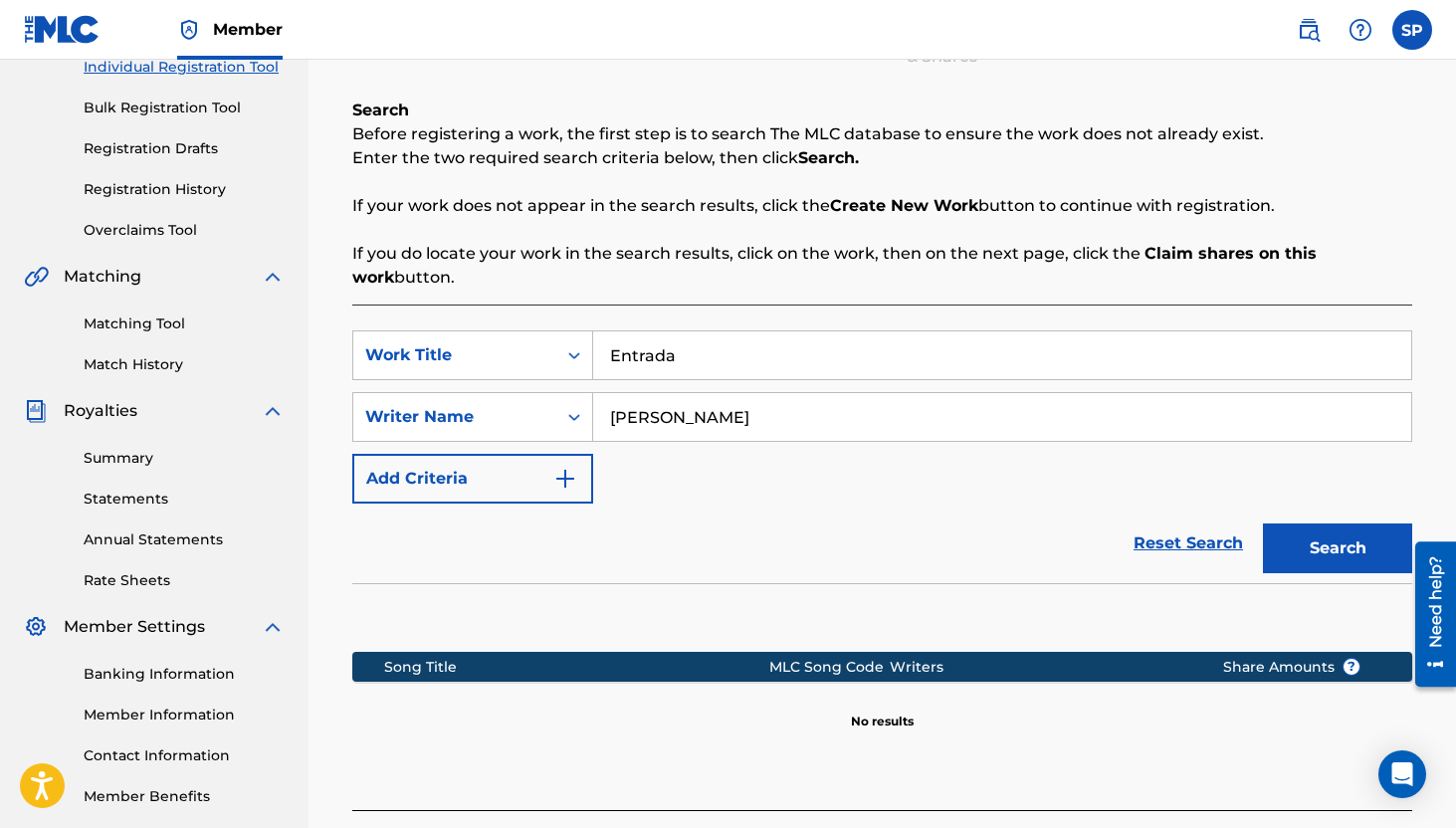 click on "Reset Search Search" at bounding box center (882, 543) 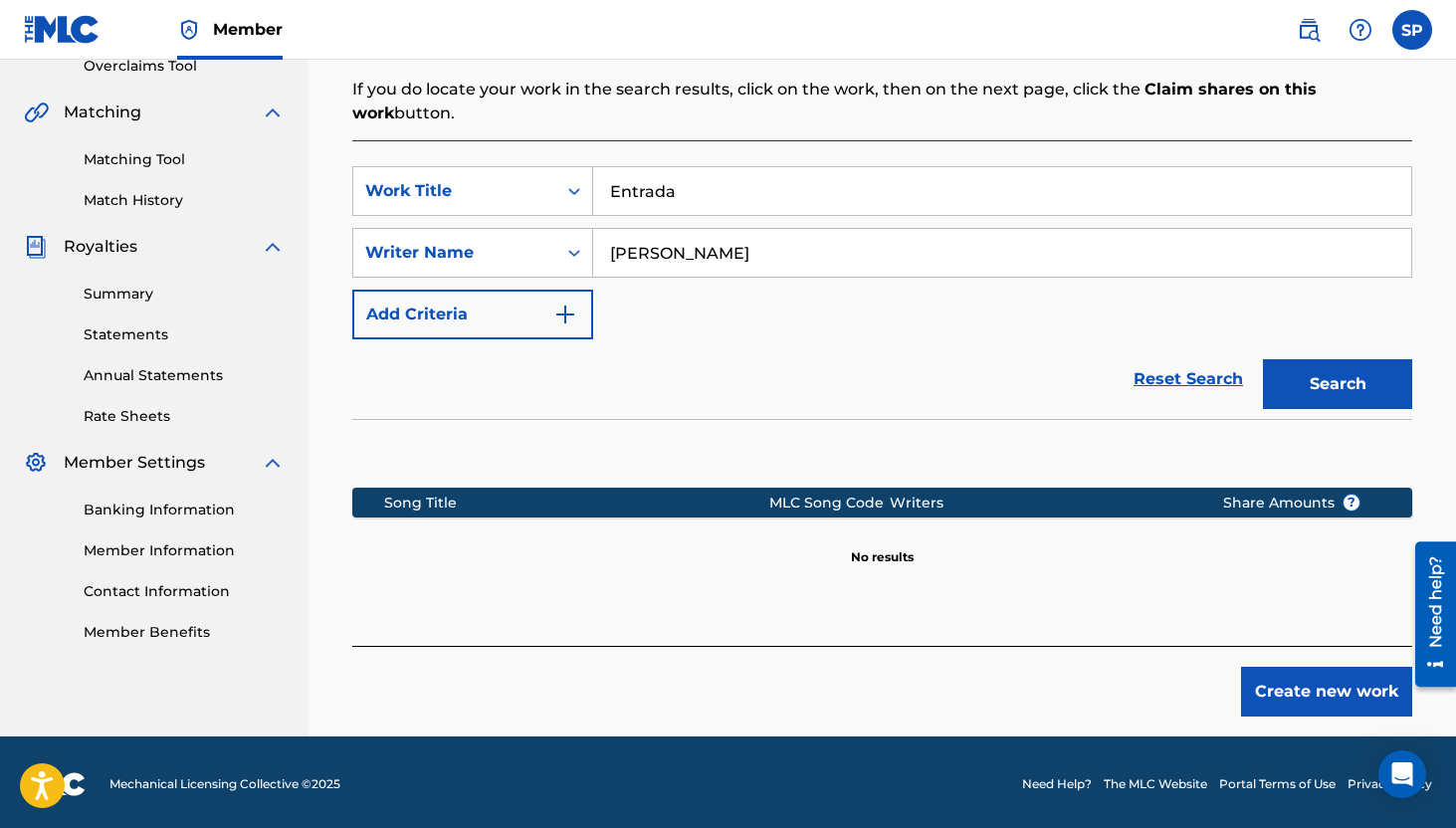 scroll, scrollTop: 435, scrollLeft: 0, axis: vertical 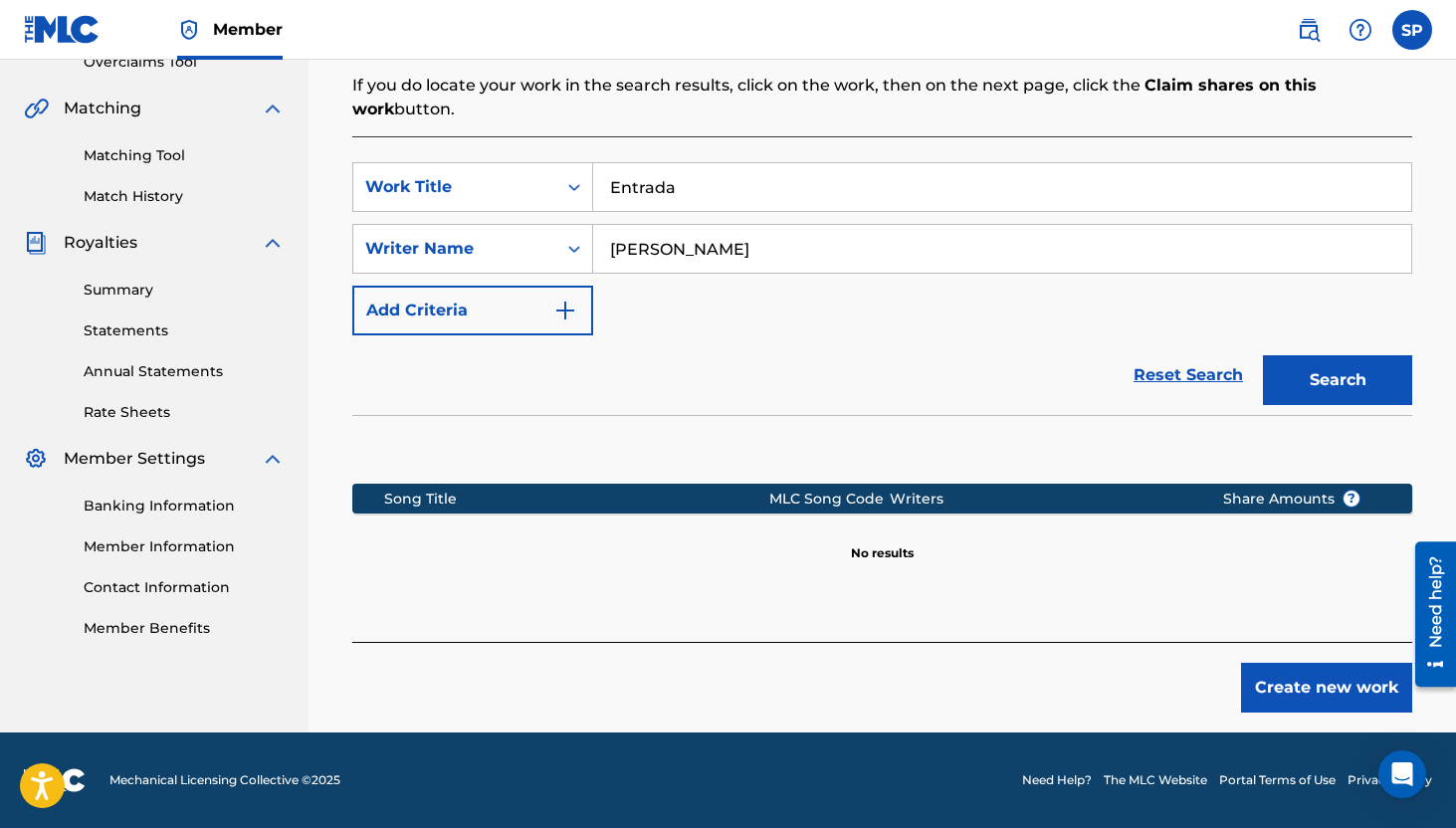 click on "Create new work" at bounding box center (1327, 688) 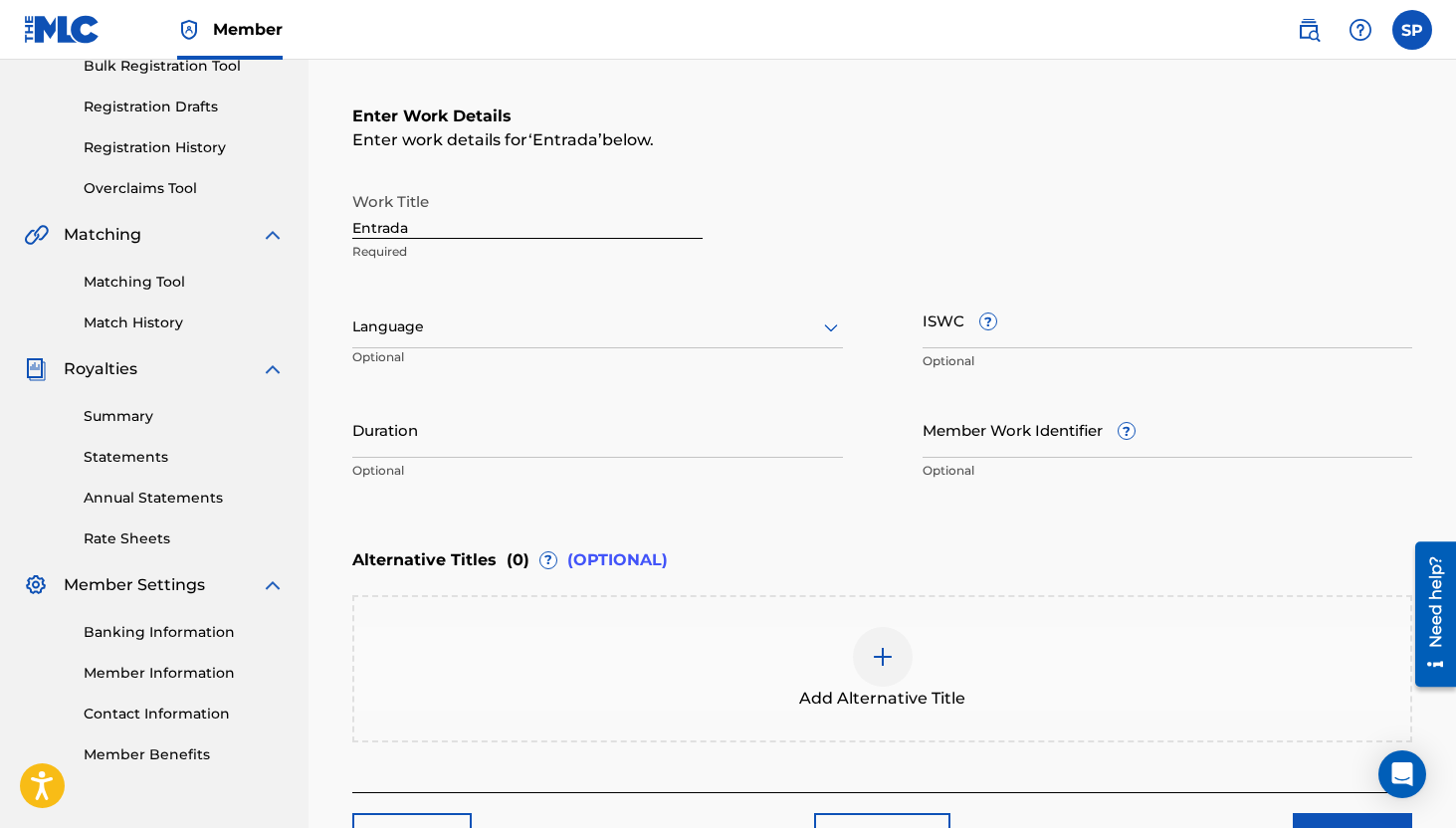 scroll, scrollTop: 294, scrollLeft: 0, axis: vertical 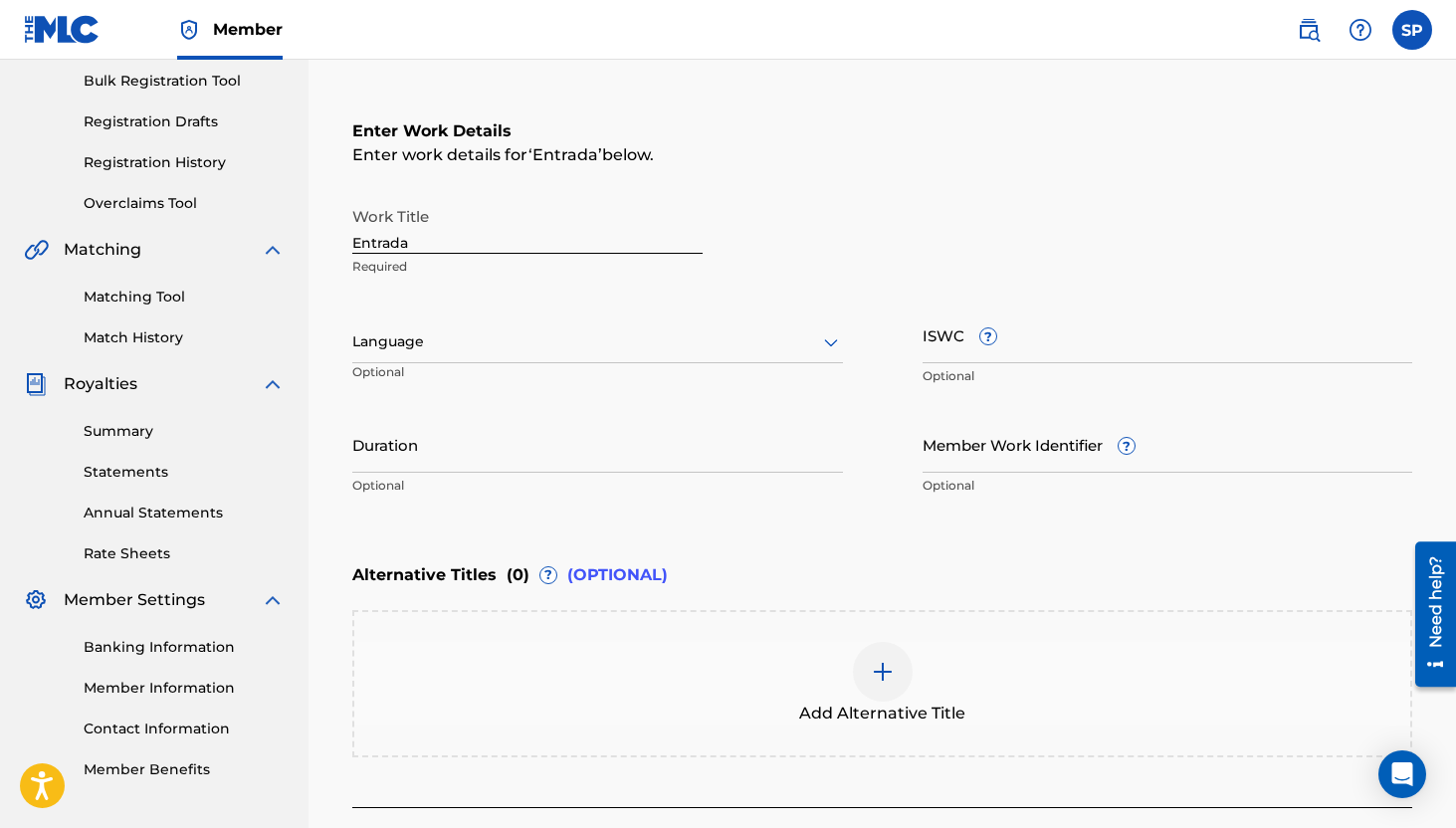 click on "ISWC   ?" at bounding box center [1167, 334] 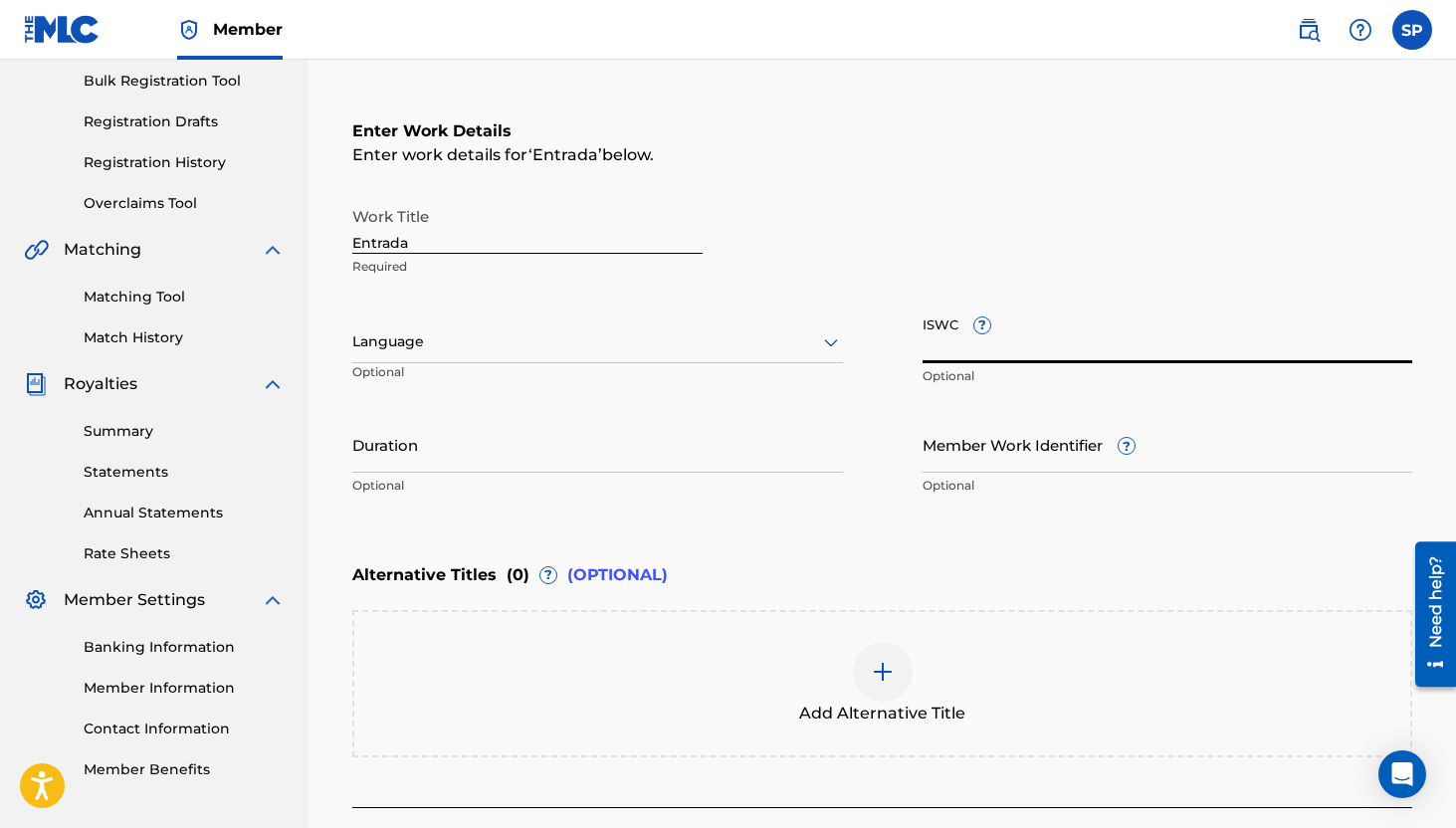 paste on "T-307.156.104-7" 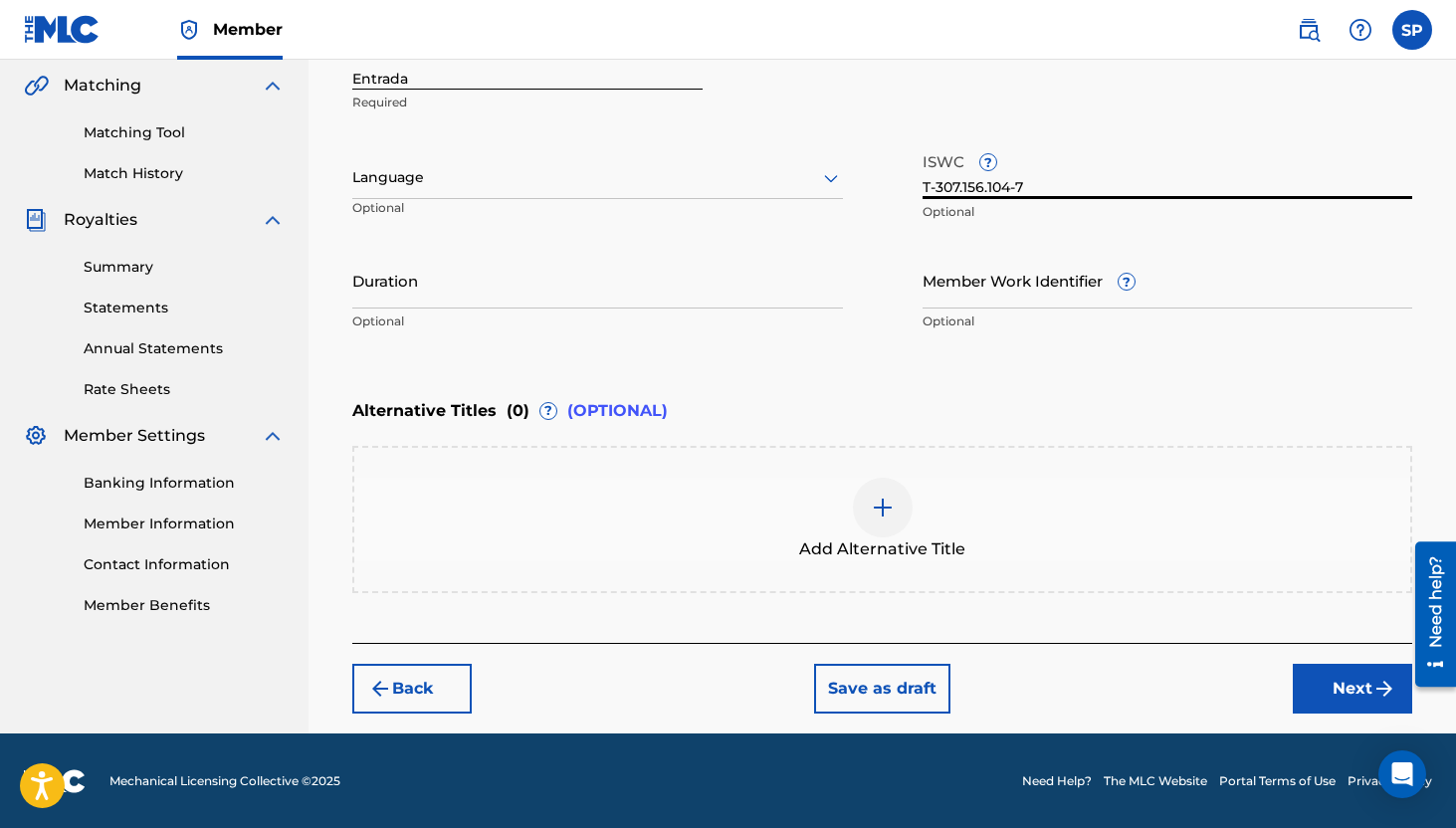 type on "T-307.156.104-7" 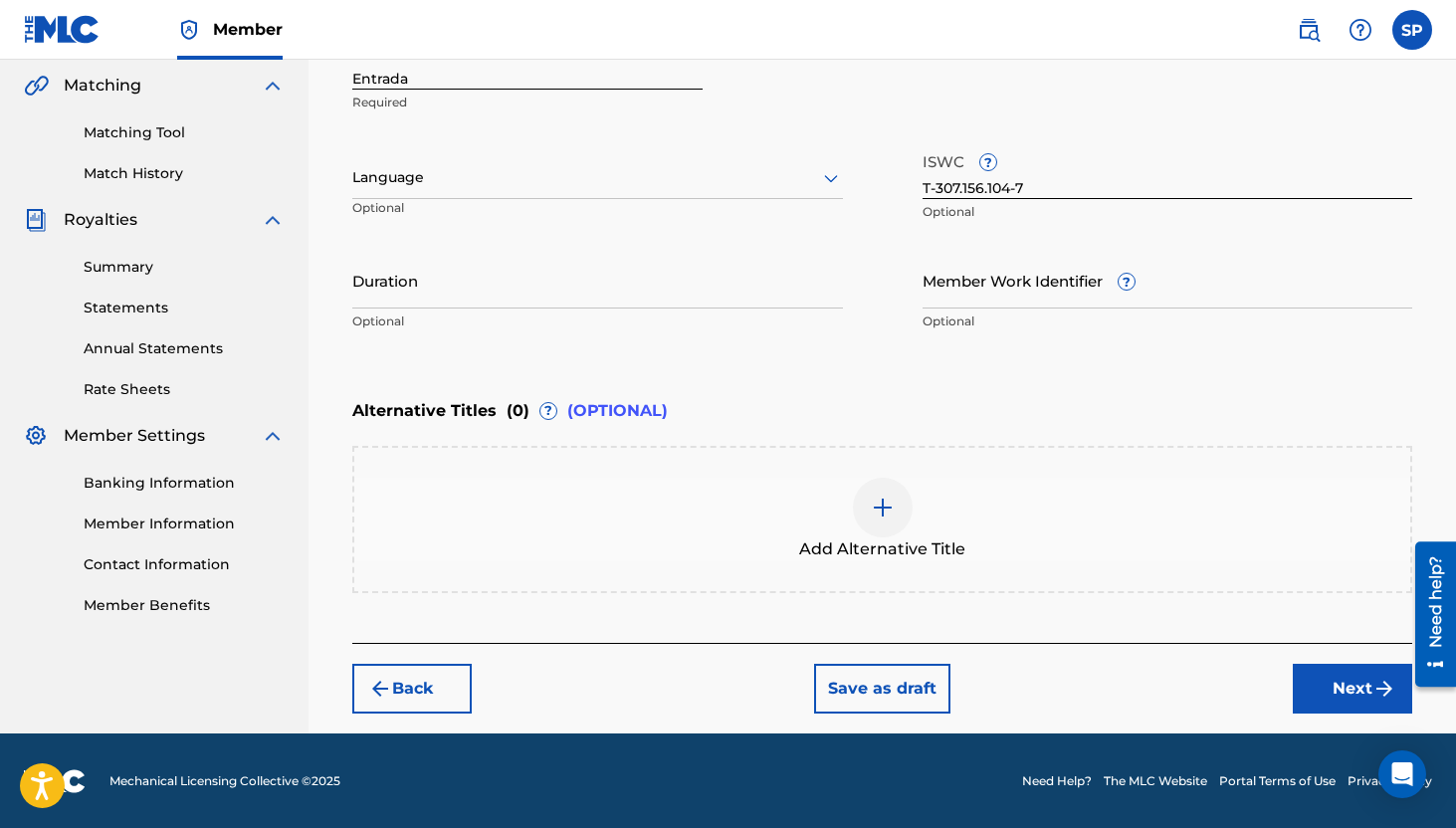 click on "Next" at bounding box center (1352, 689) 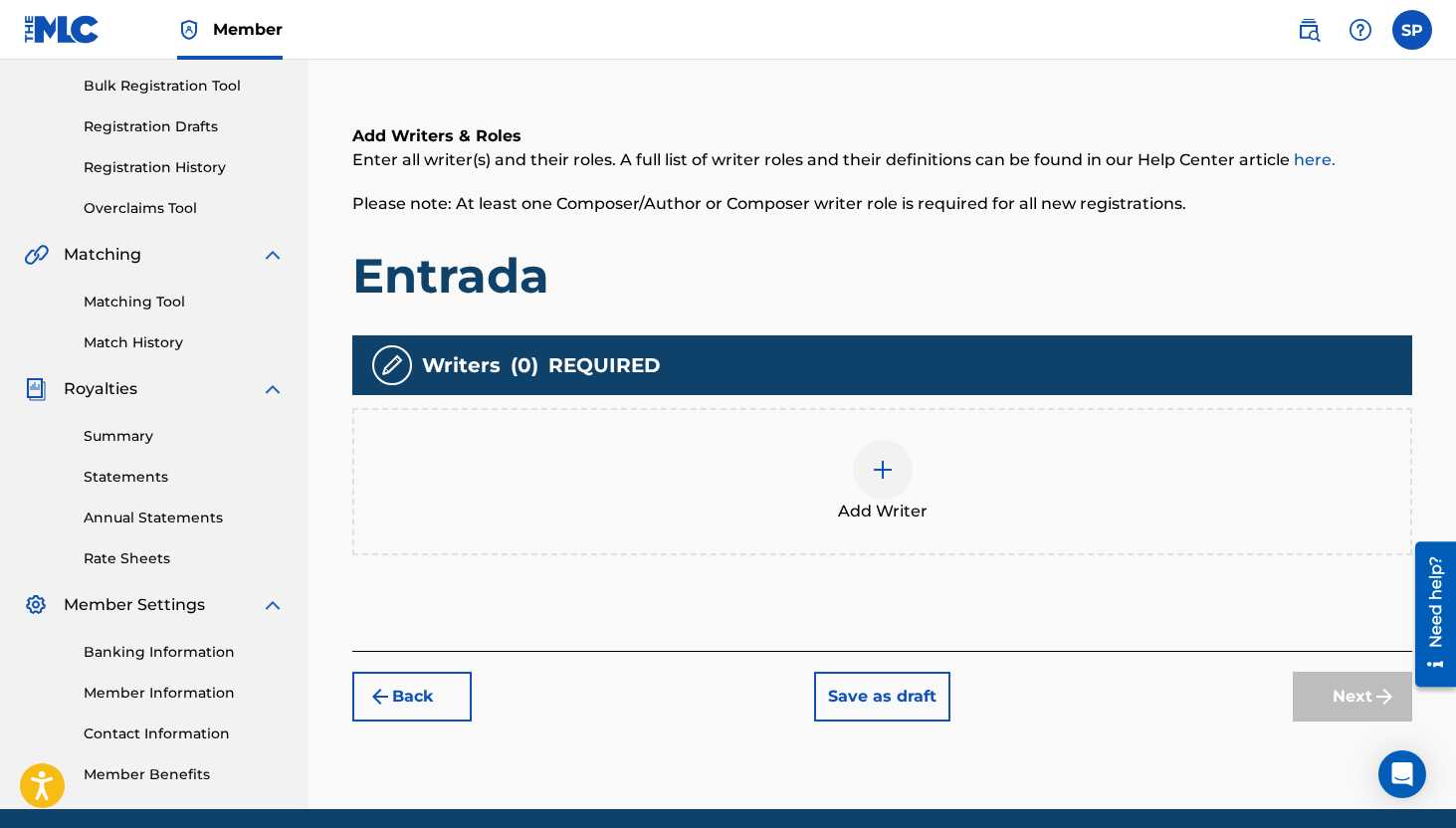 scroll, scrollTop: 290, scrollLeft: 0, axis: vertical 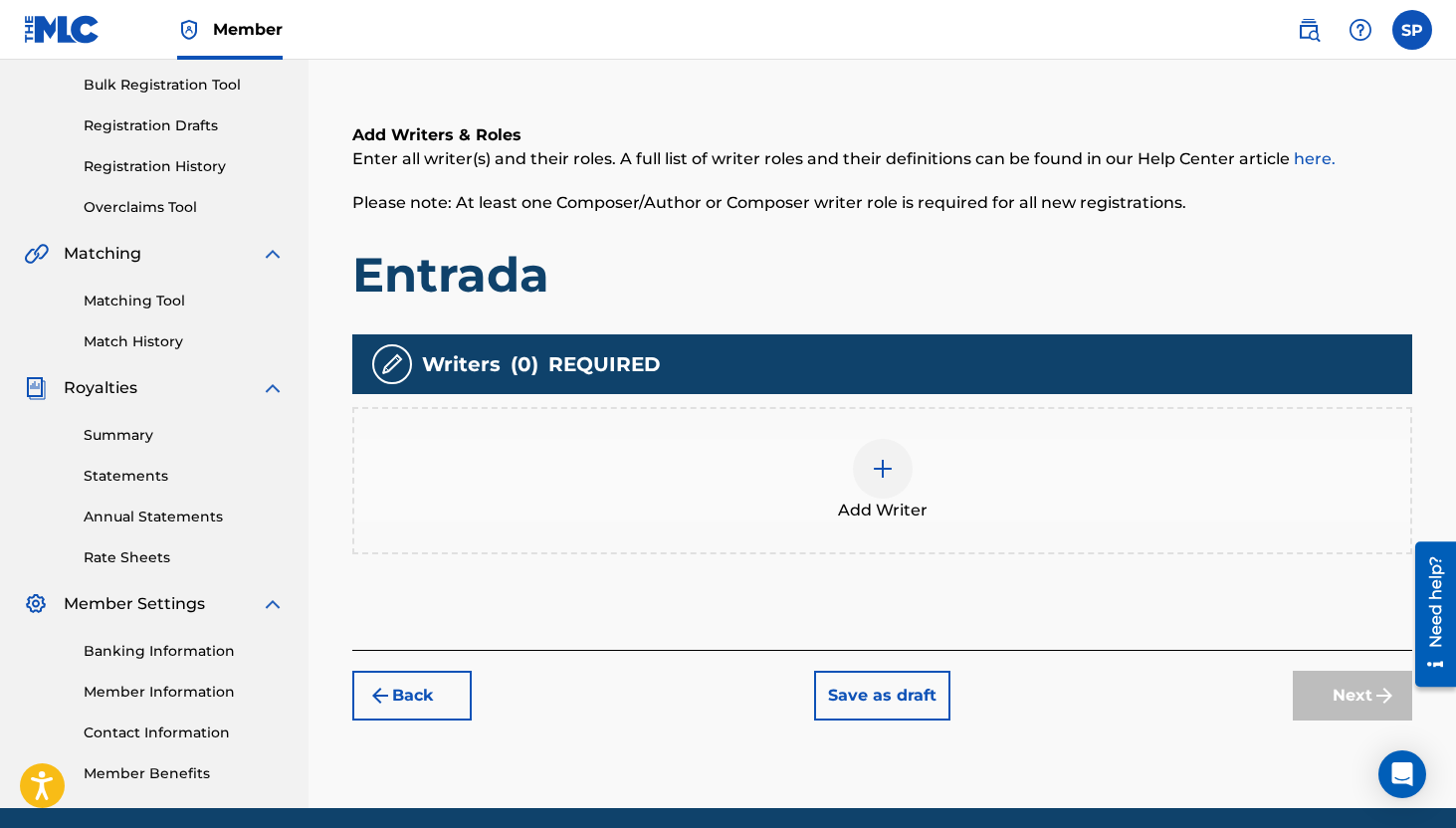 click at bounding box center (883, 469) 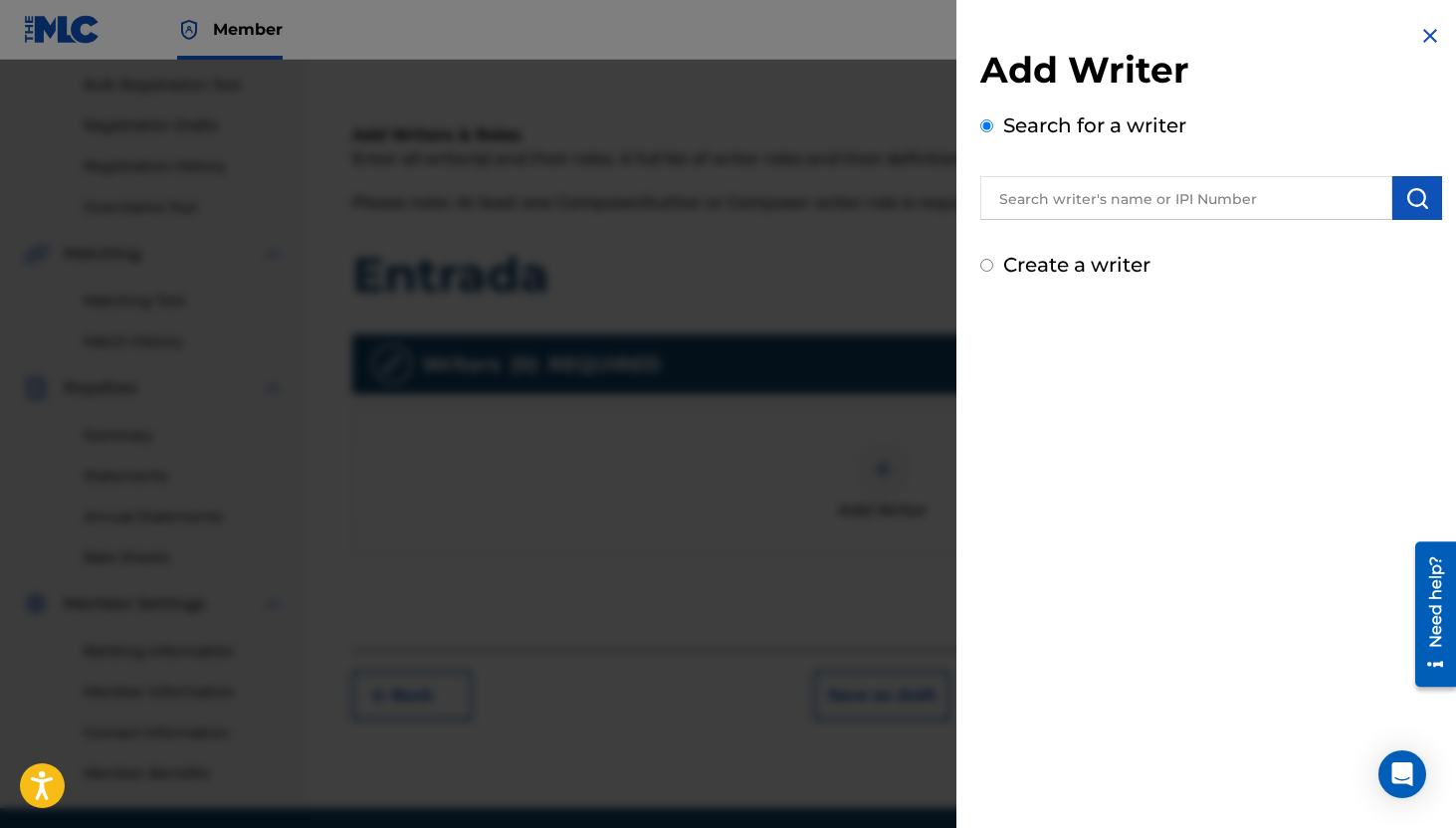click at bounding box center (1186, 198) 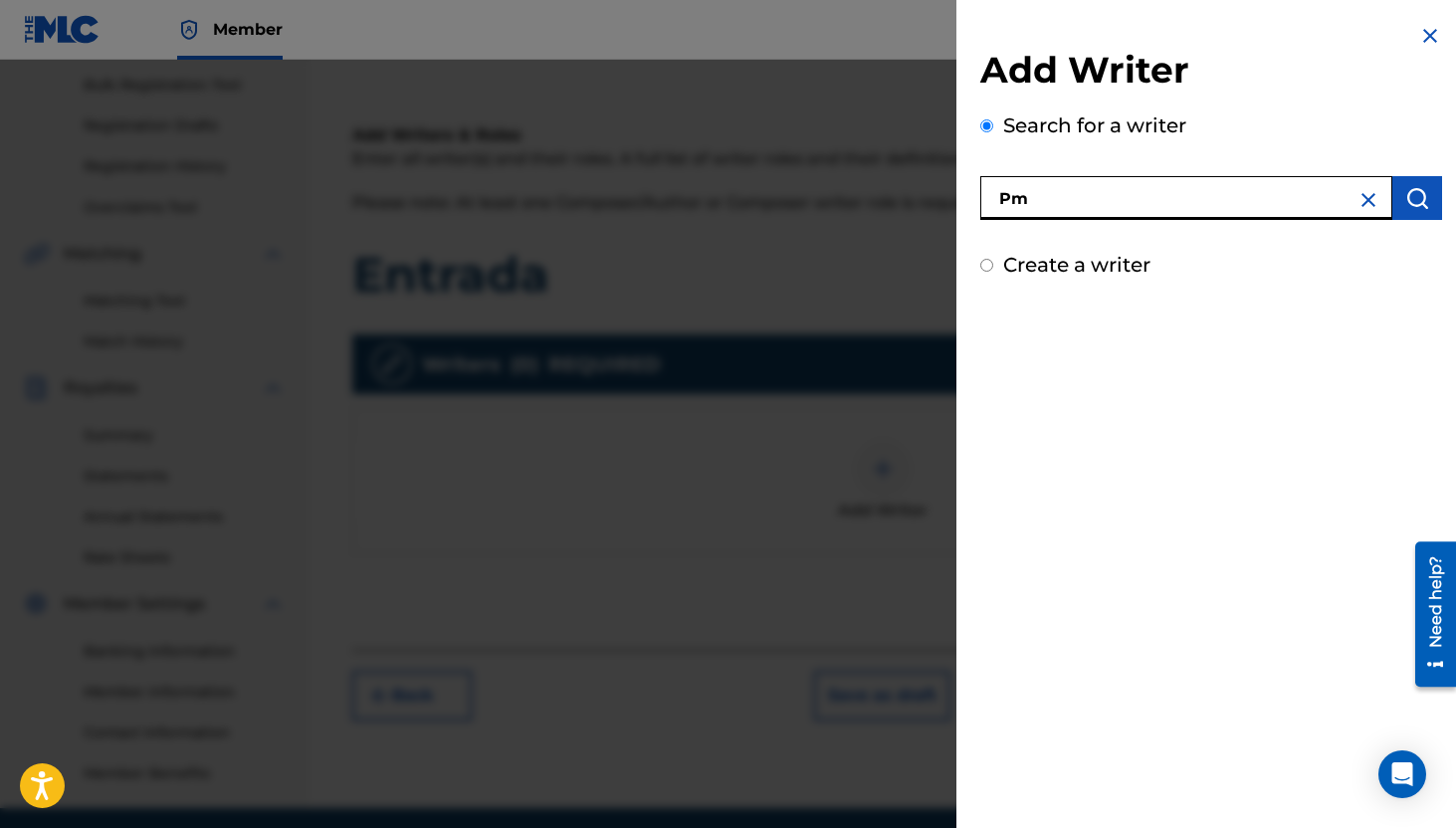 type on "P" 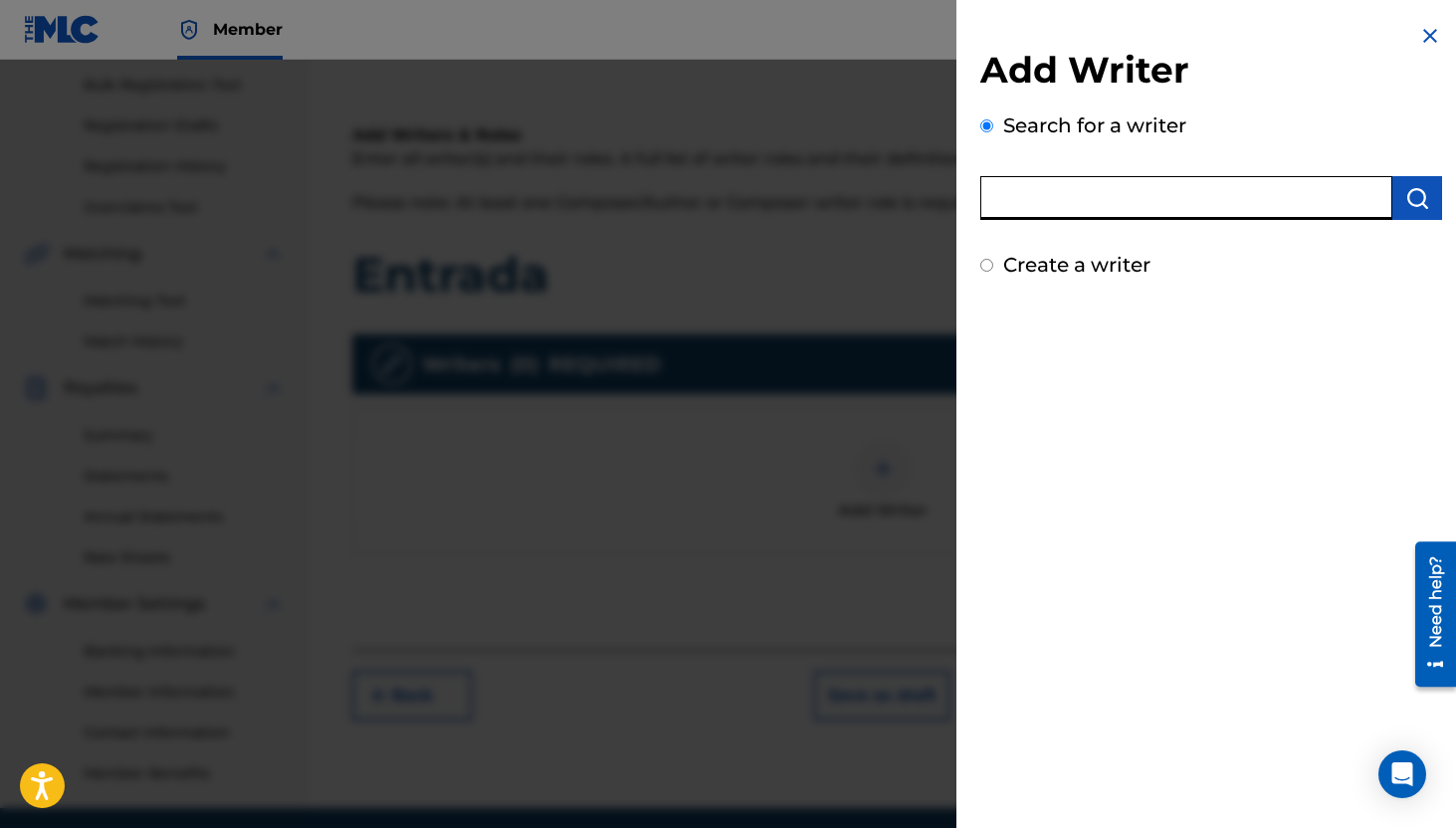 type on "P" 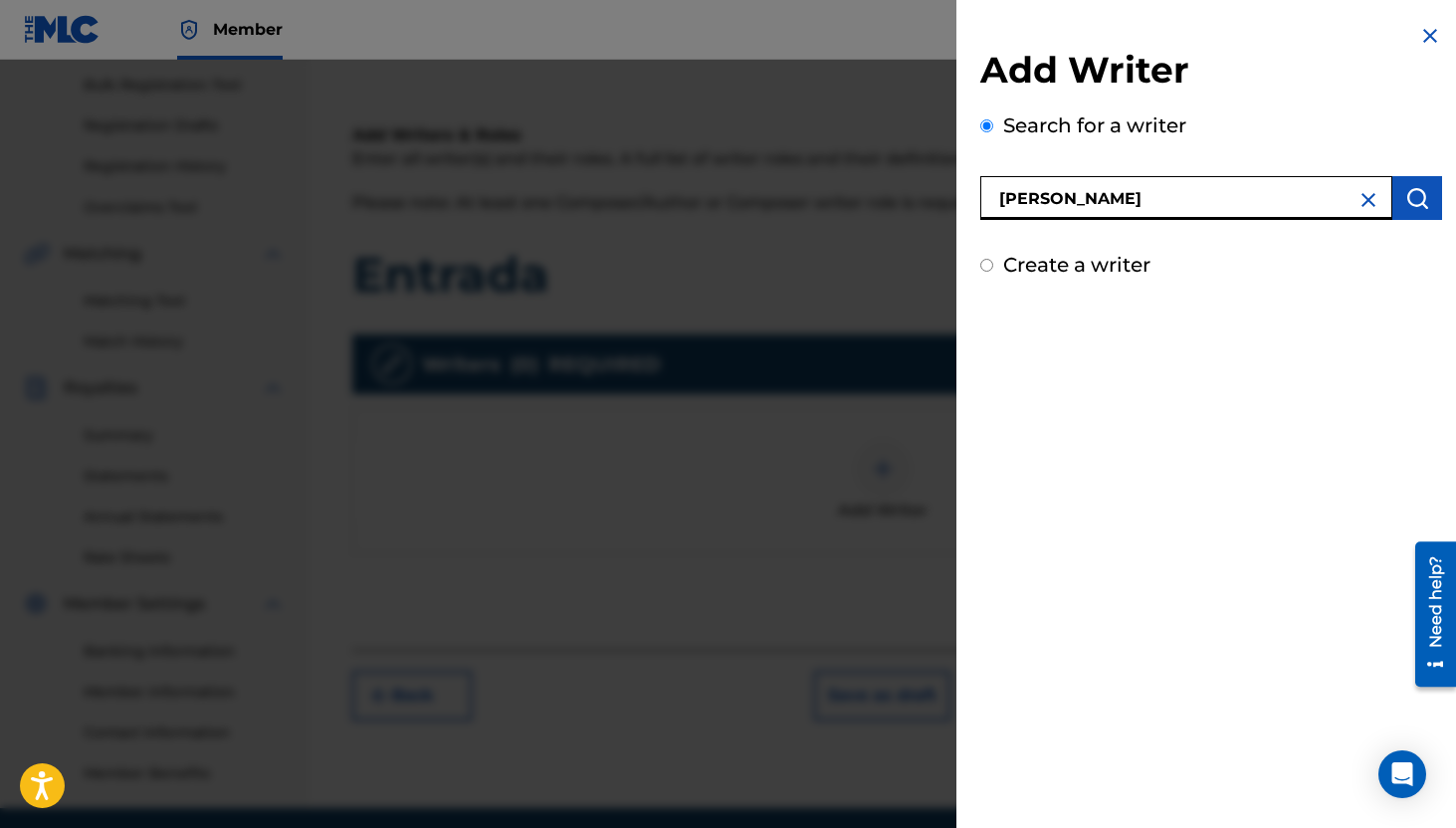type on "[PERSON_NAME]" 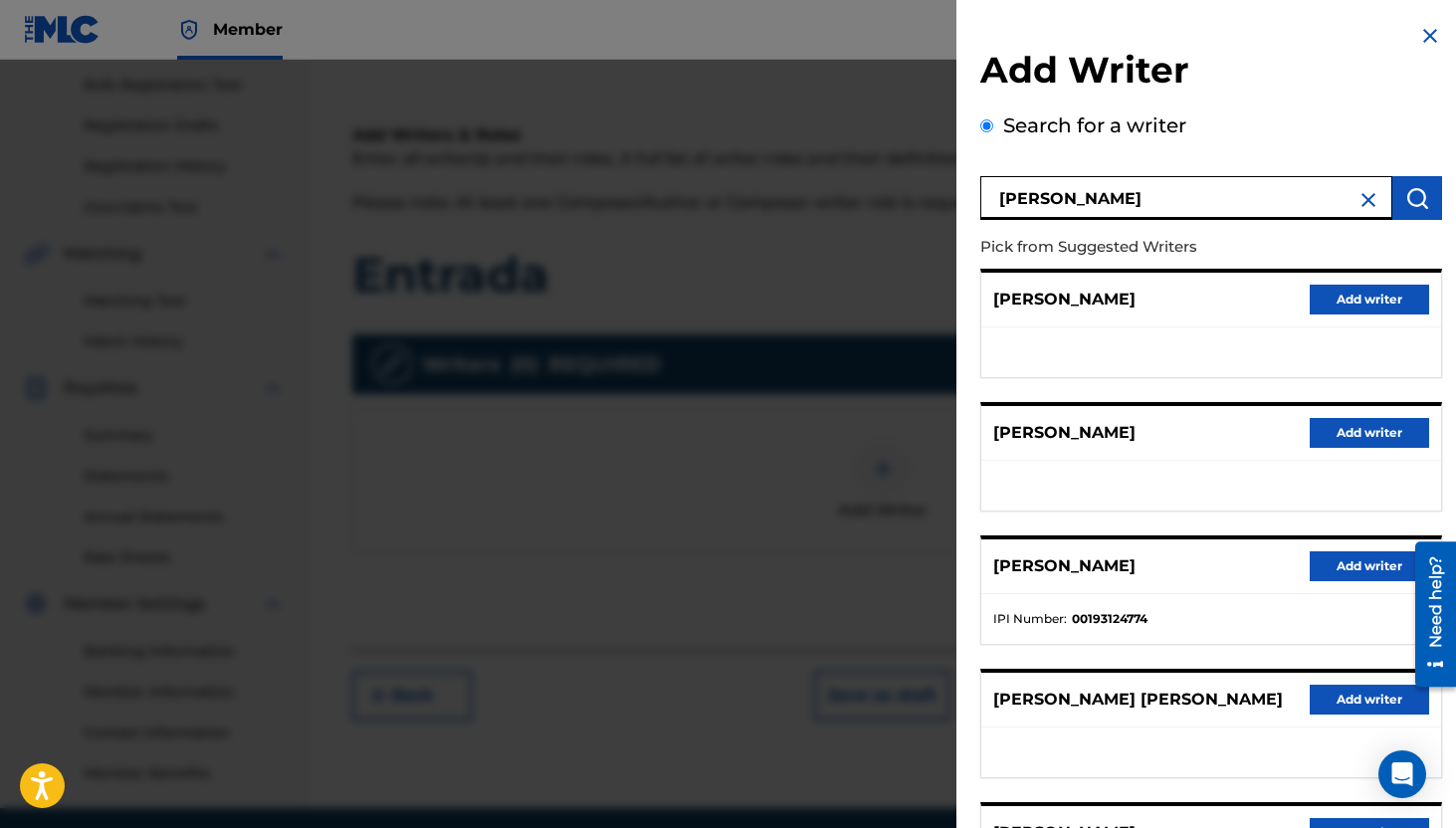 click on "Add writer" at bounding box center [1369, 566] 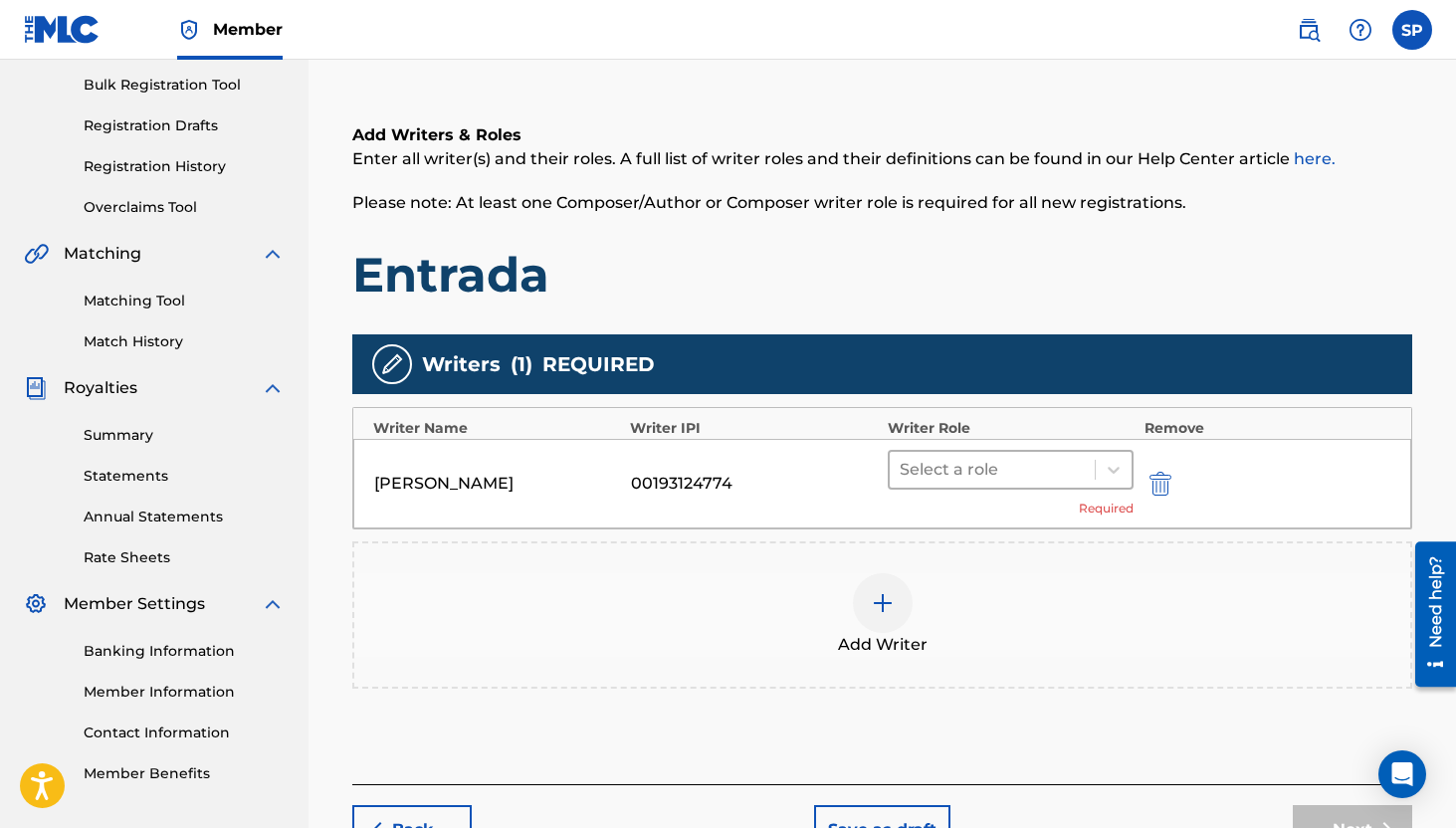 click at bounding box center (992, 470) 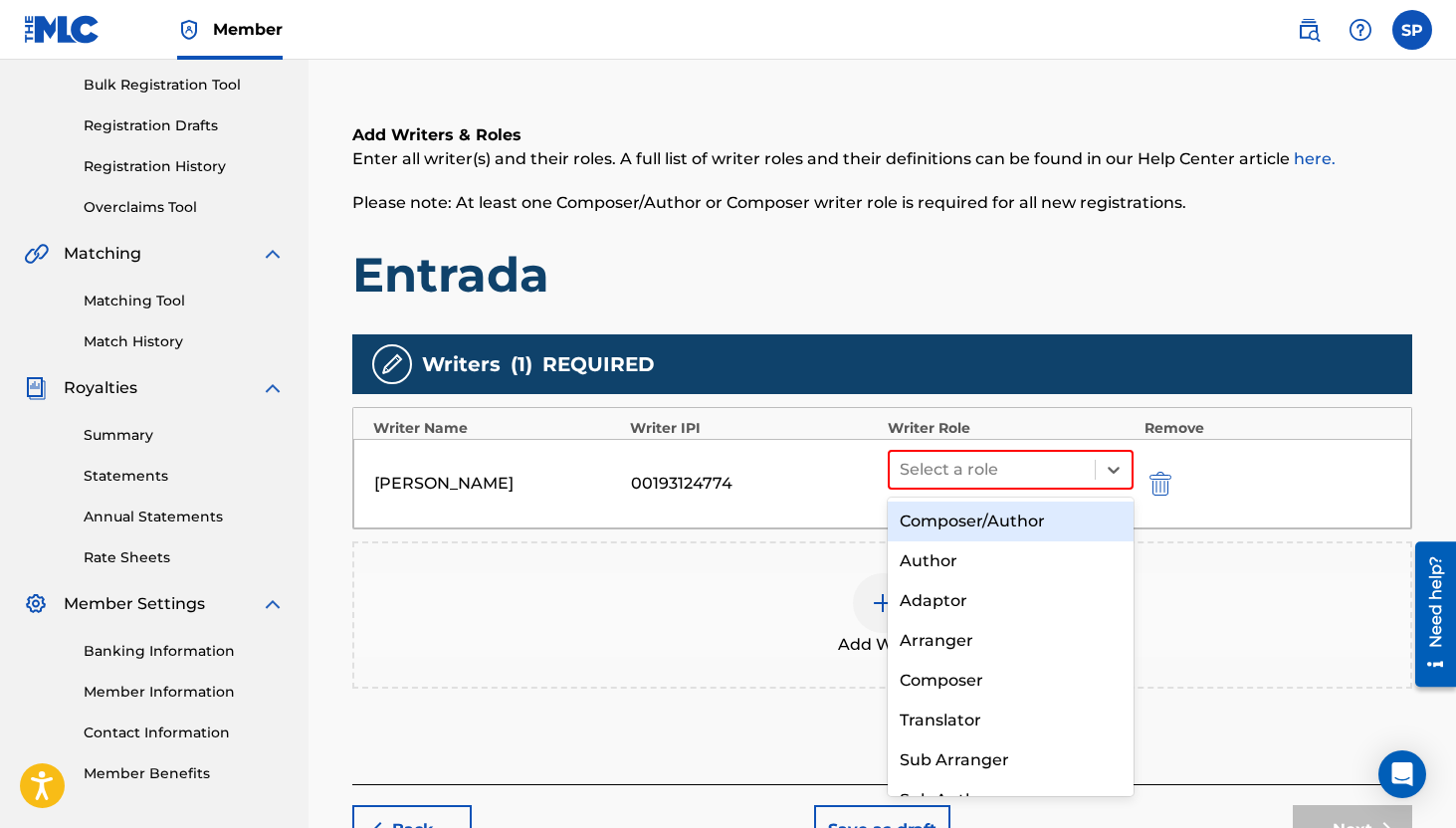 click on "Composer/Author" at bounding box center [1011, 521] 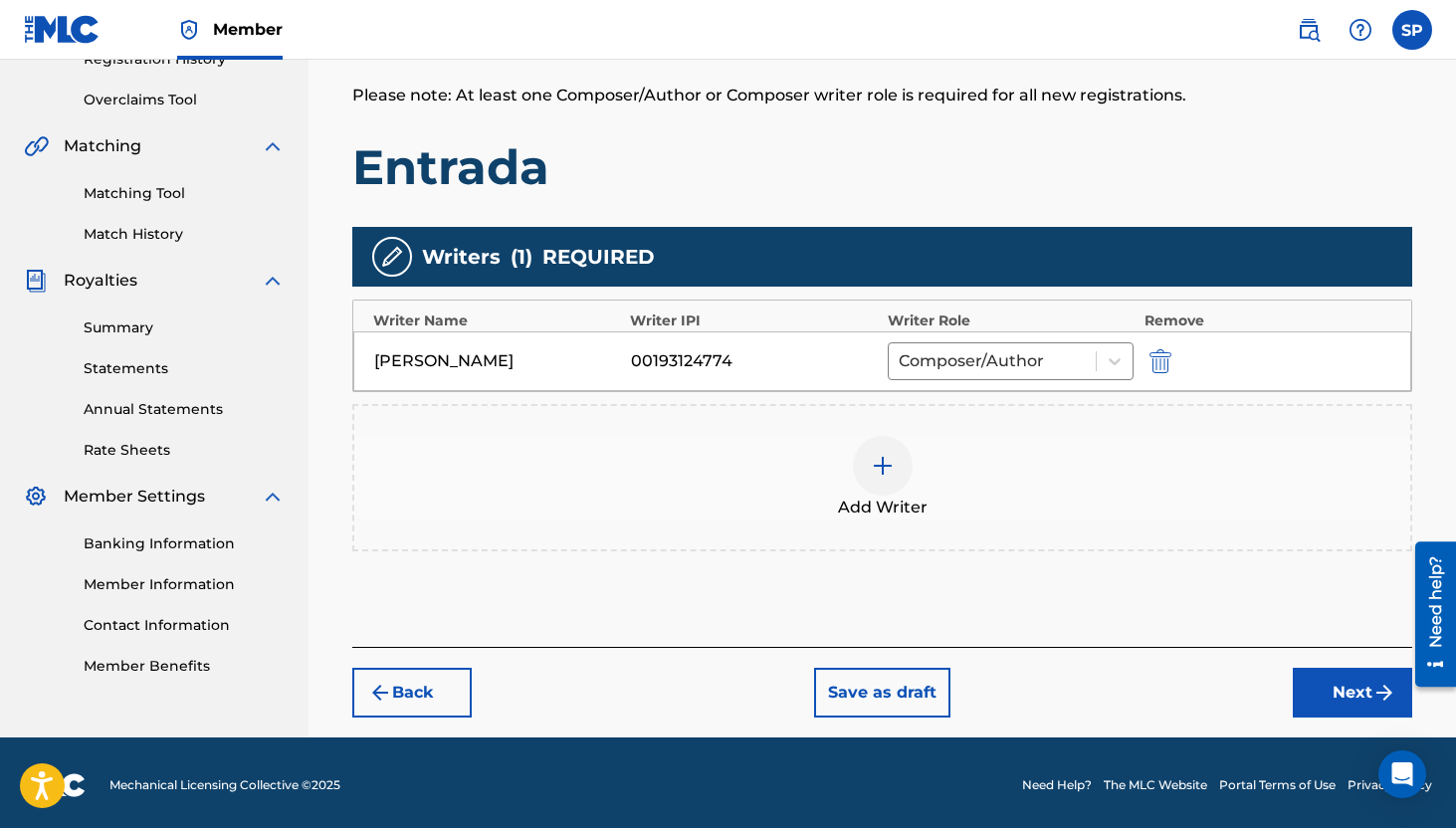 click on "Next" at bounding box center (1352, 693) 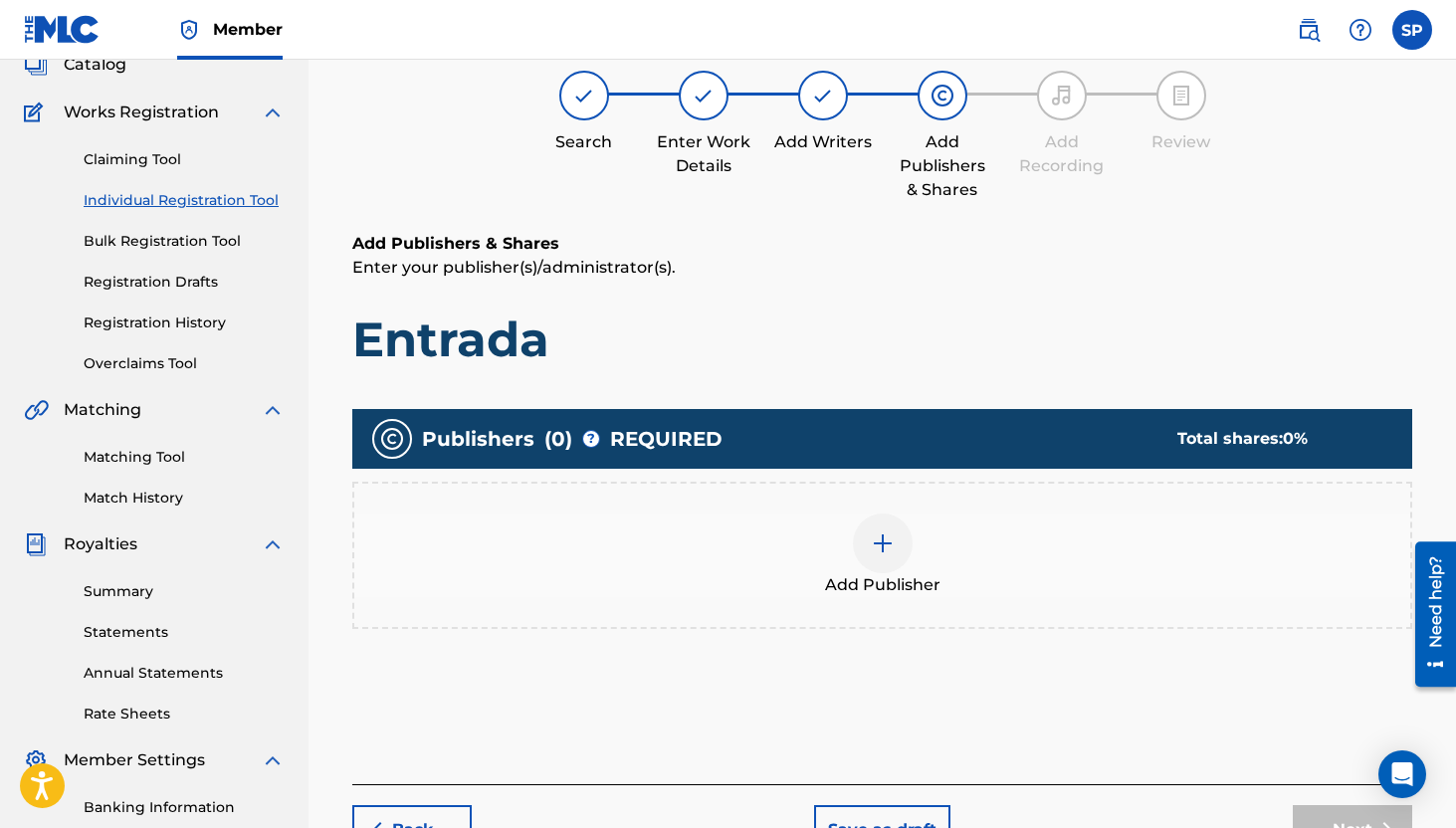 scroll, scrollTop: 90, scrollLeft: 0, axis: vertical 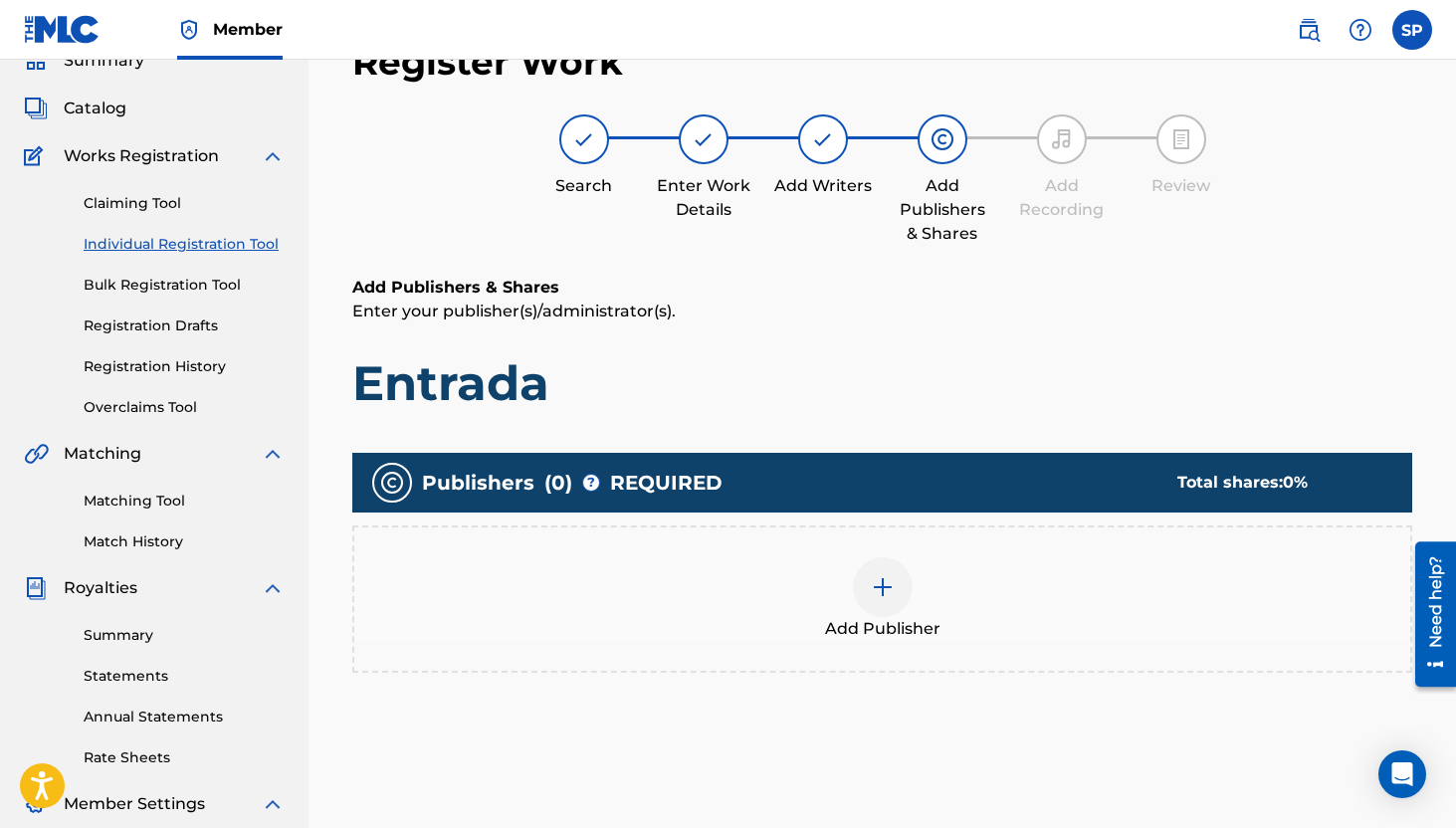 click at bounding box center (883, 587) 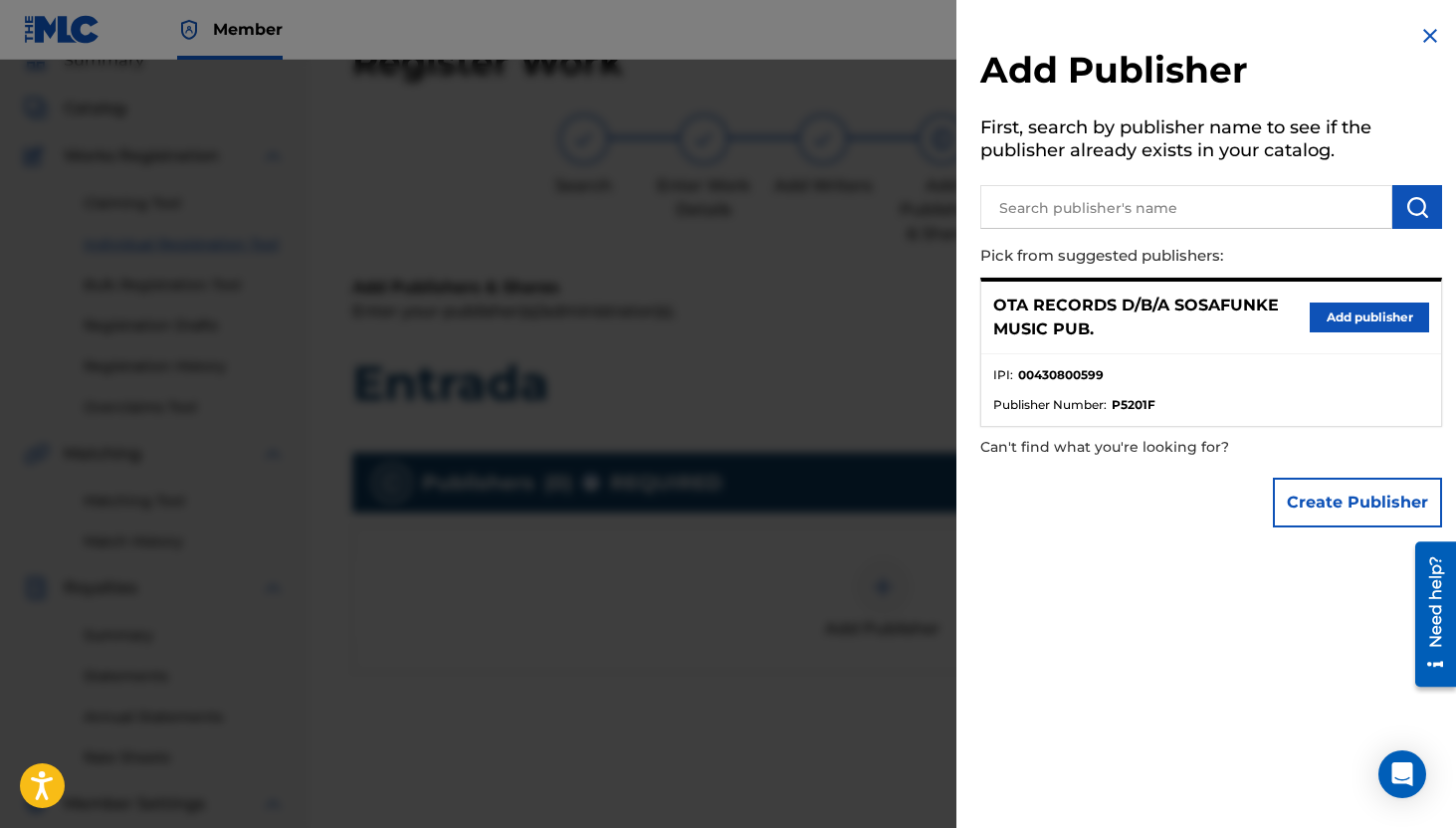 click on "Add publisher" at bounding box center (1369, 317) 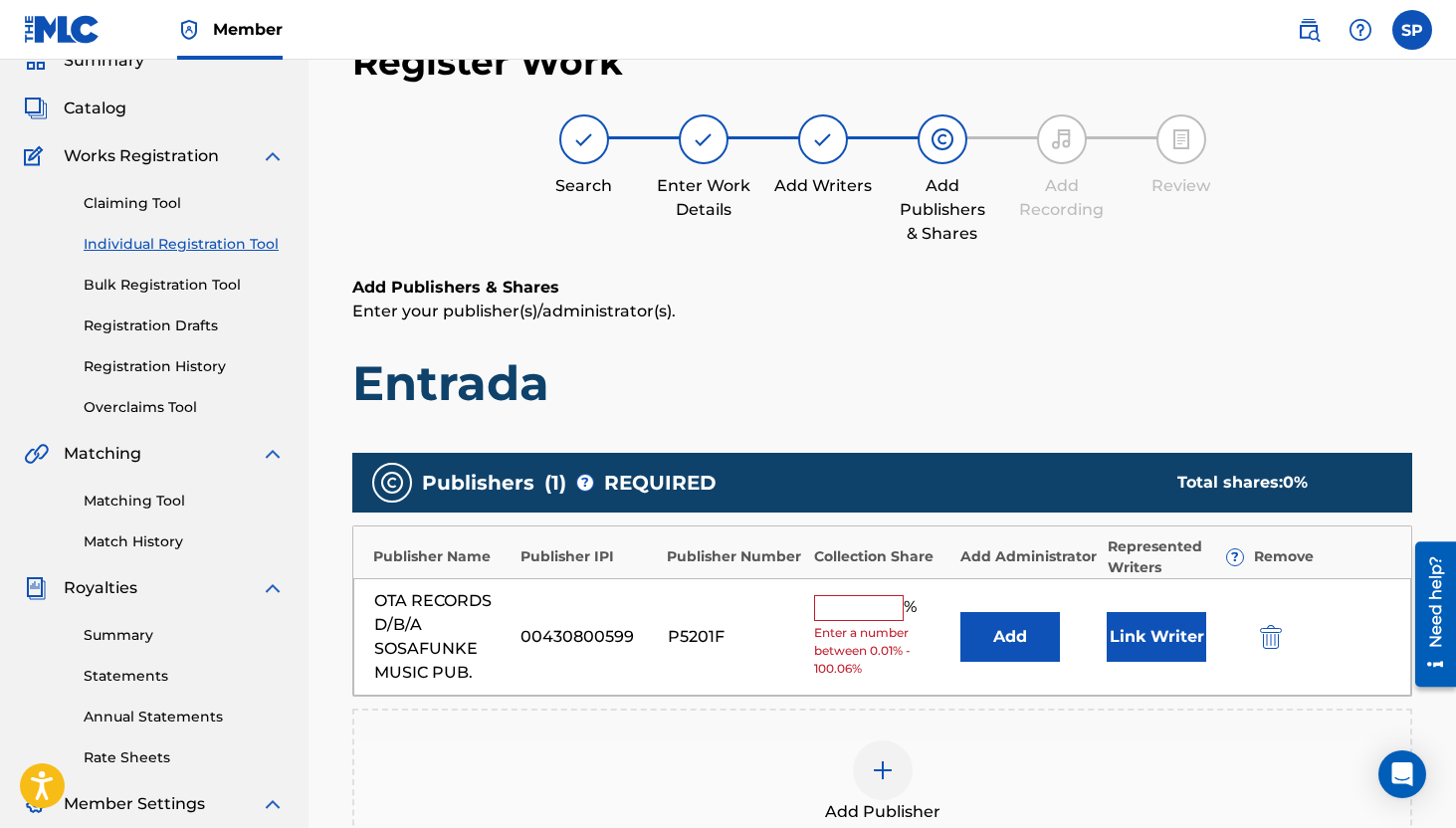 click at bounding box center (859, 608) 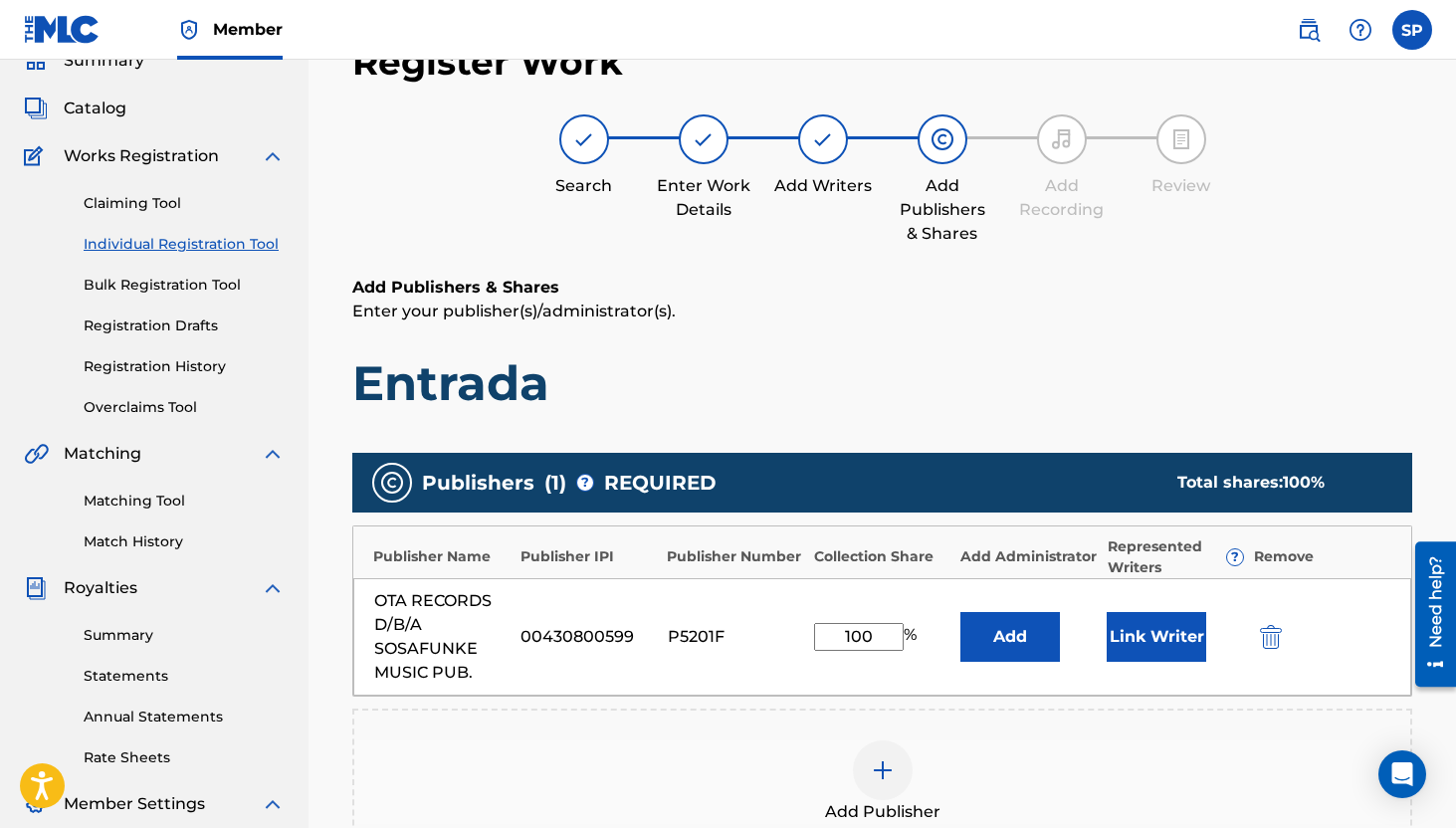 click on "Link Writer" at bounding box center (1156, 637) 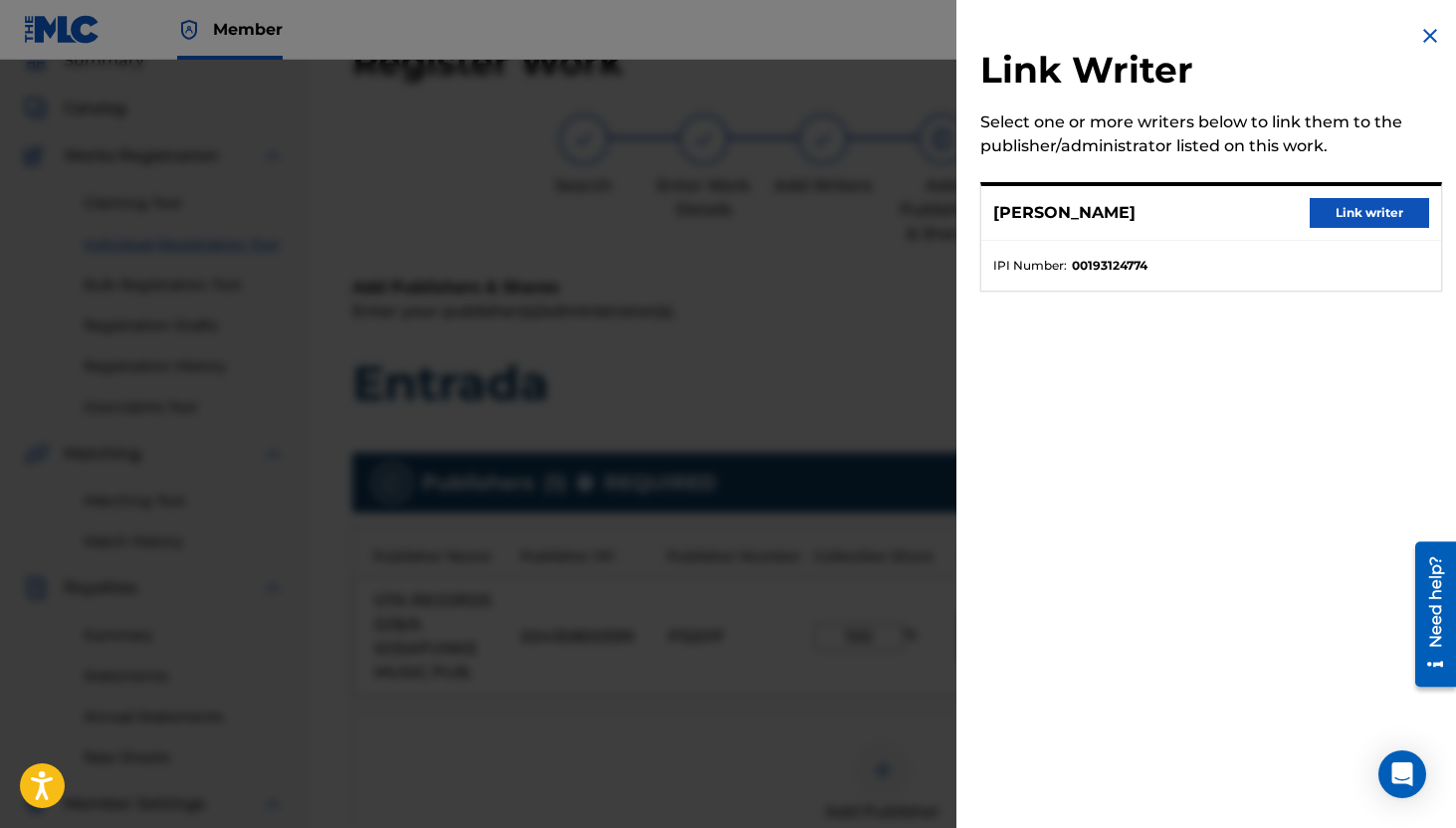 click on "Link writer" at bounding box center [1369, 213] 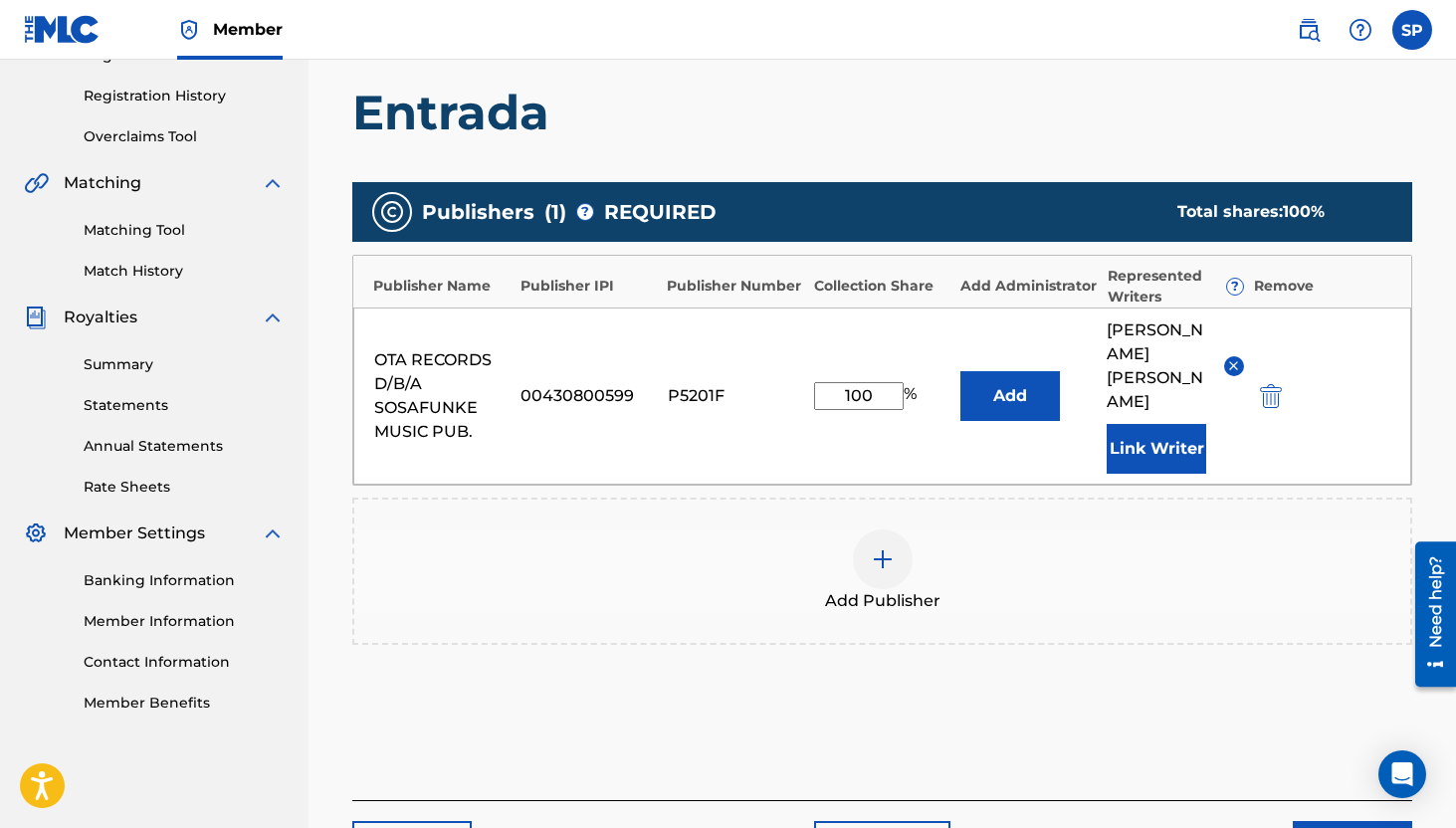 scroll, scrollTop: 395, scrollLeft: 0, axis: vertical 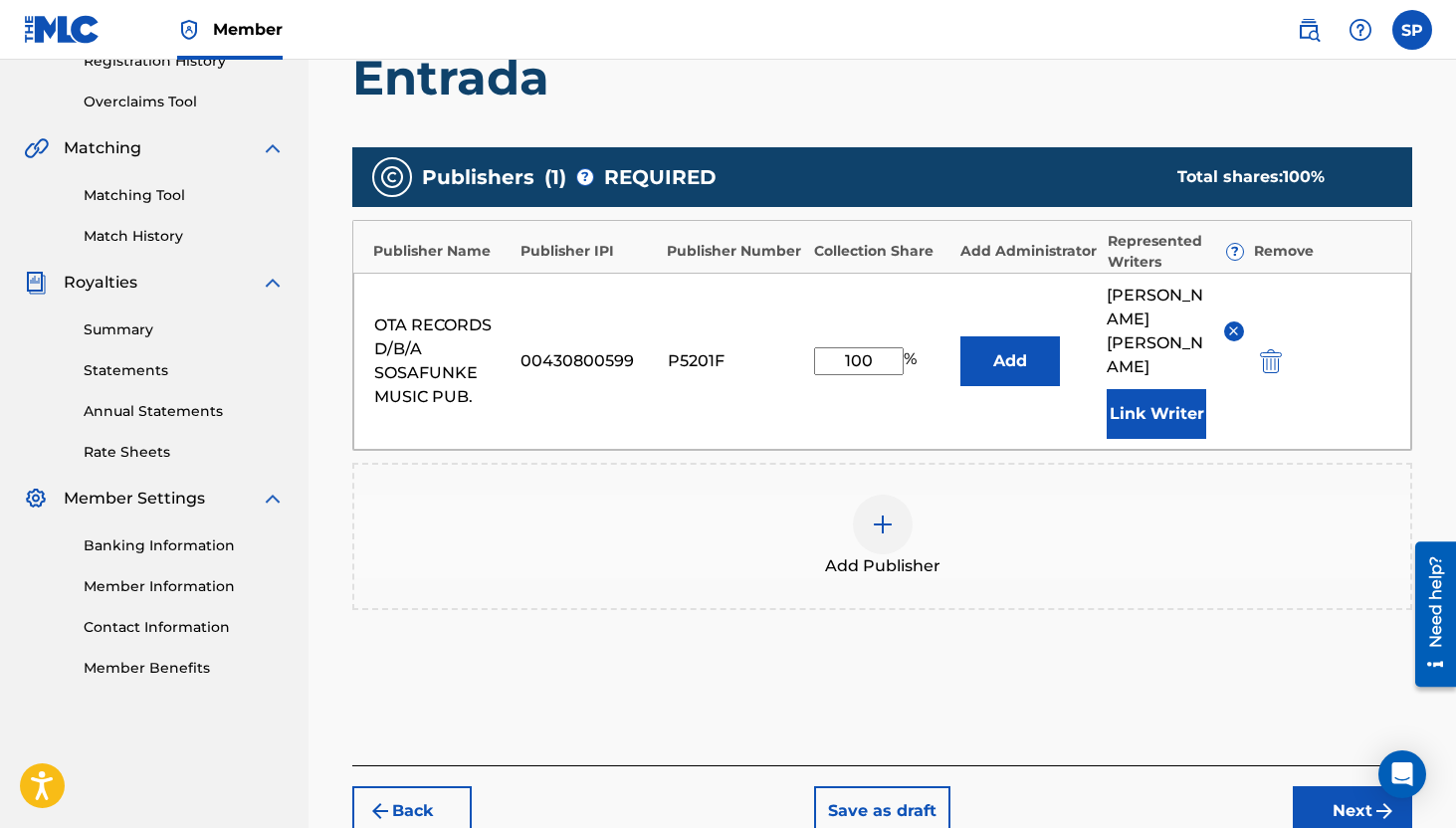 click on "Next" at bounding box center (1352, 811) 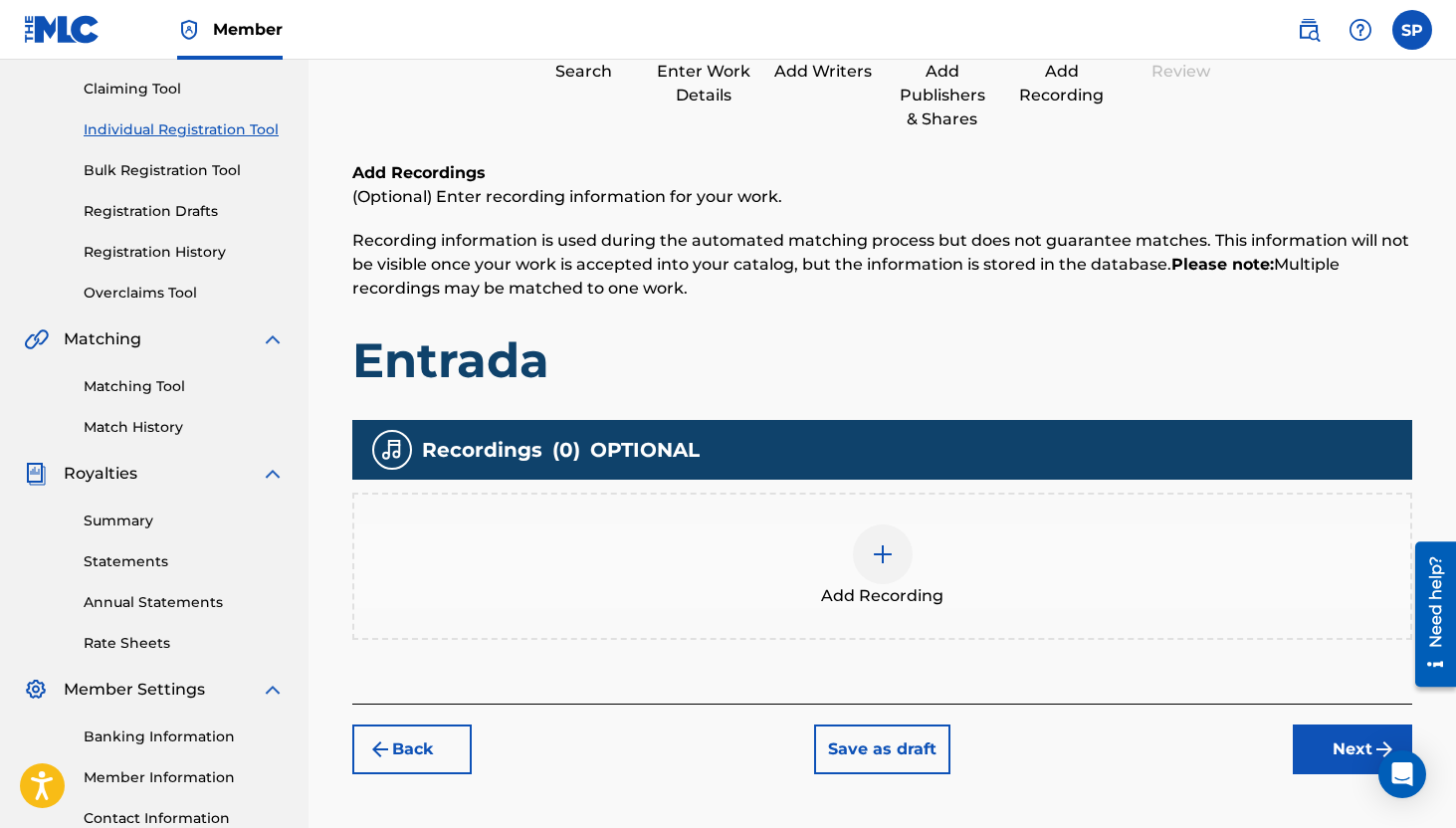 scroll, scrollTop: 90, scrollLeft: 0, axis: vertical 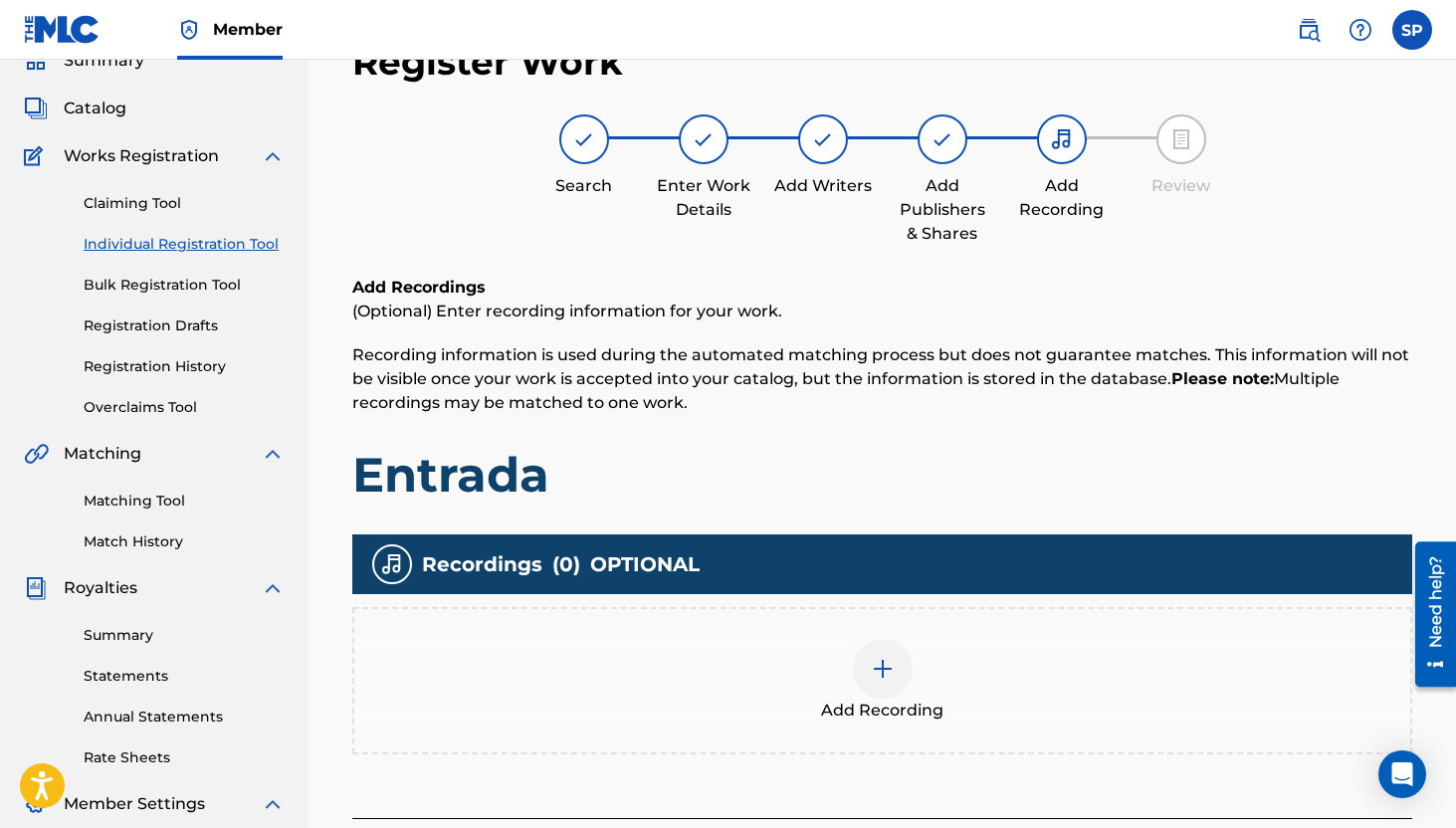 click at bounding box center [883, 669] 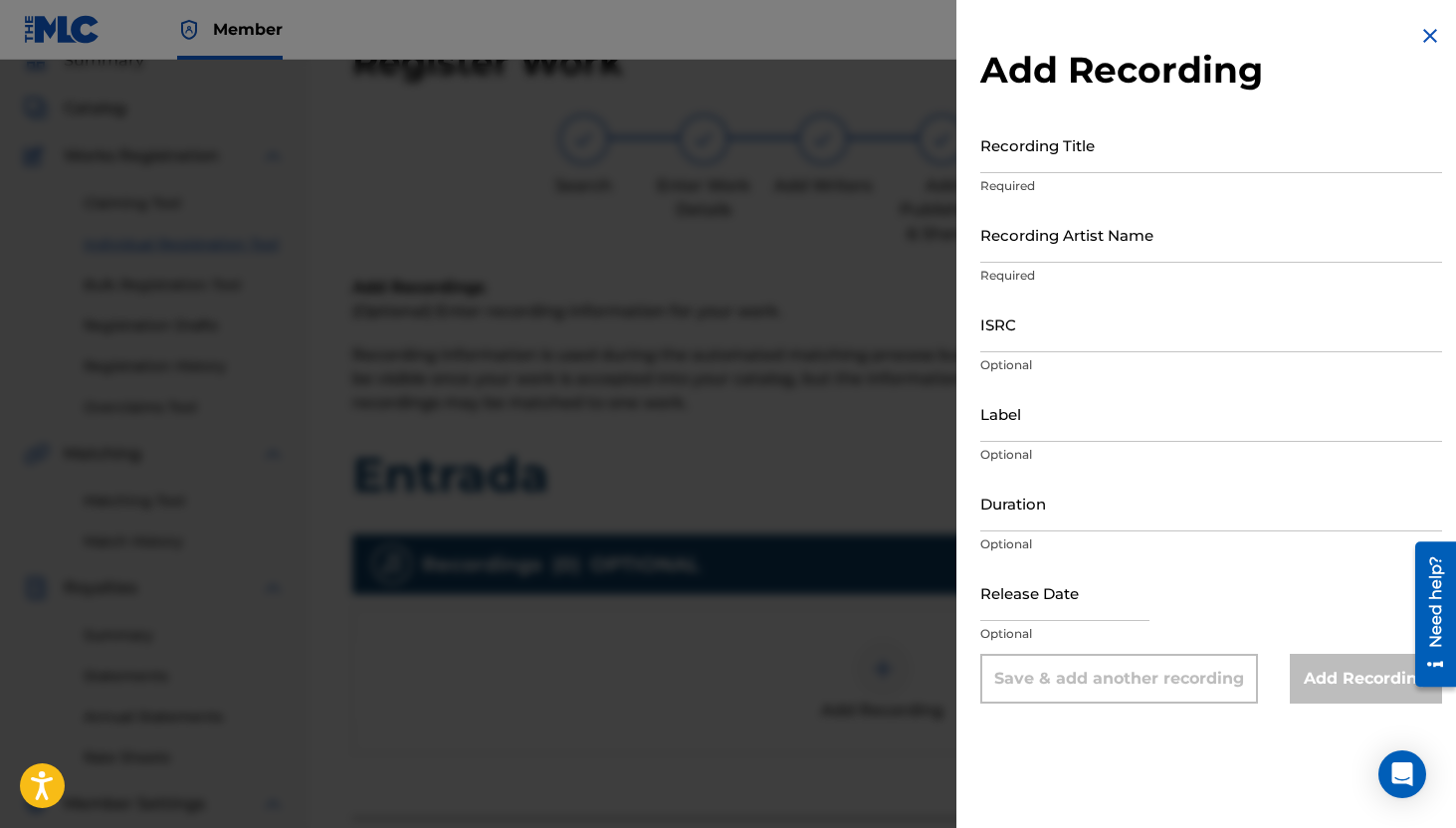 click on "Add Recording Recording Title Required Recording Artist Name Required ISRC Optional Label Optional Duration Optional Release Date Optional Save & add another recording Add Recording" at bounding box center [1211, 363] 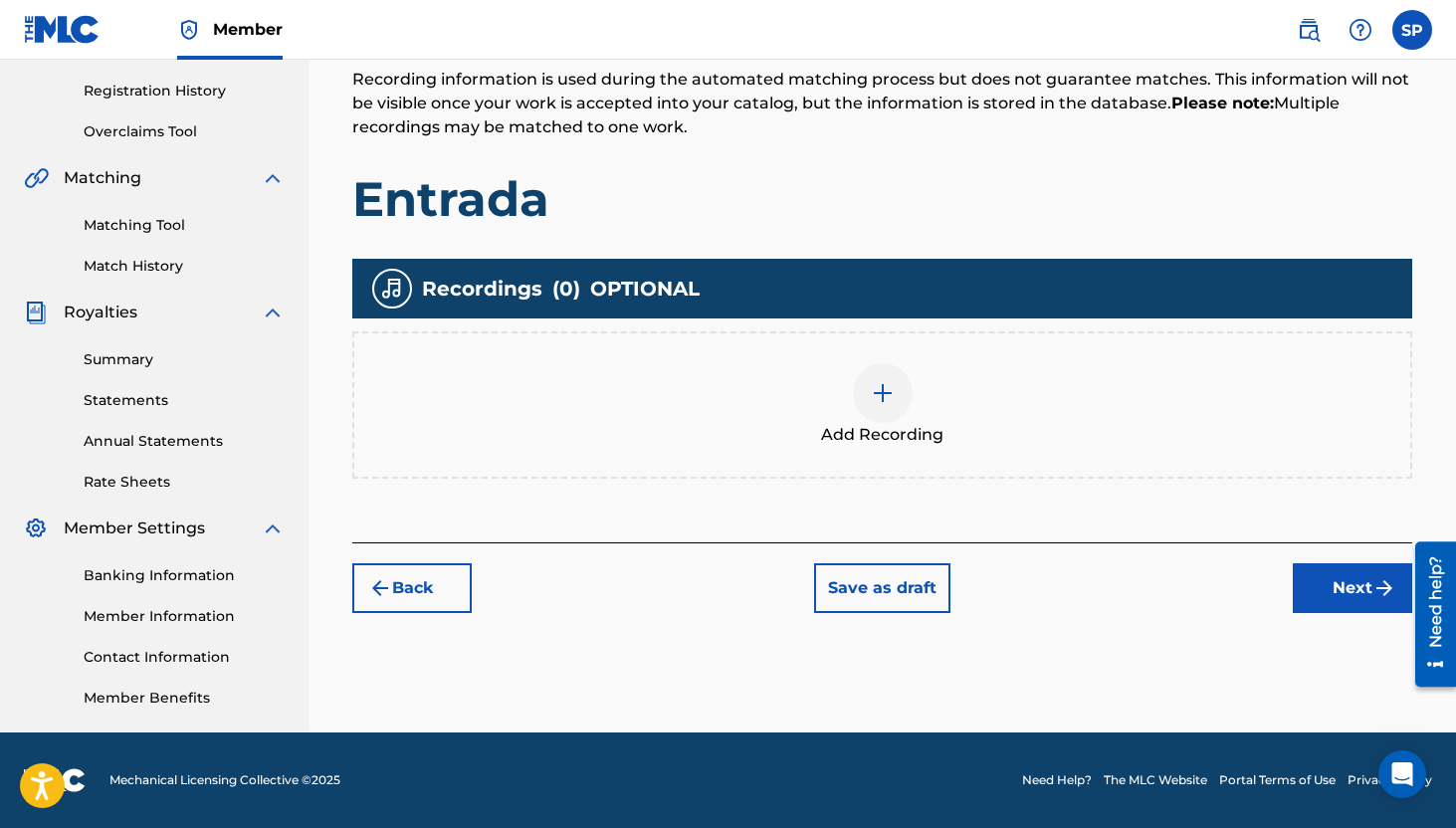 click on "Next" at bounding box center [1352, 588] 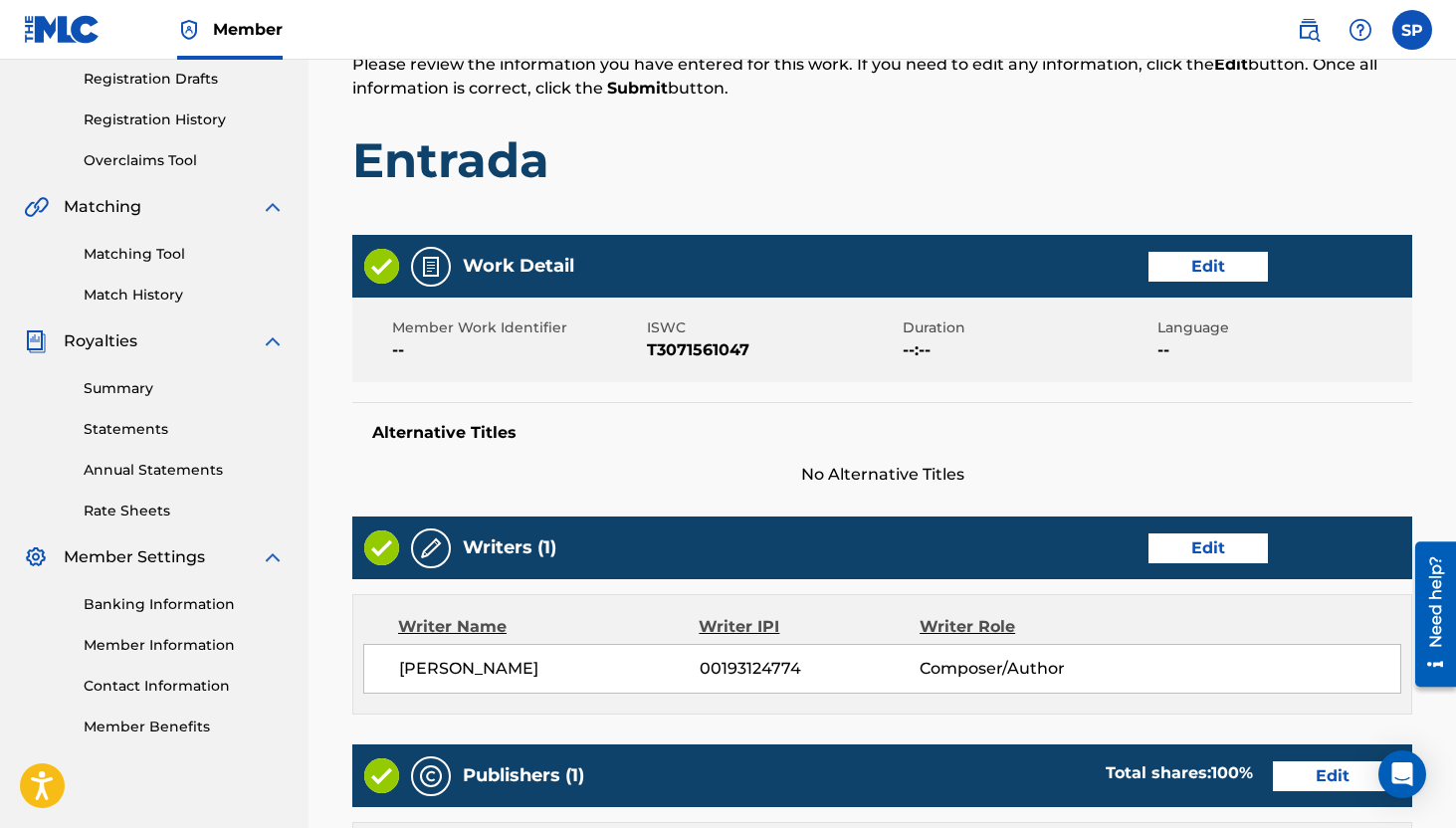 scroll, scrollTop: 900, scrollLeft: 0, axis: vertical 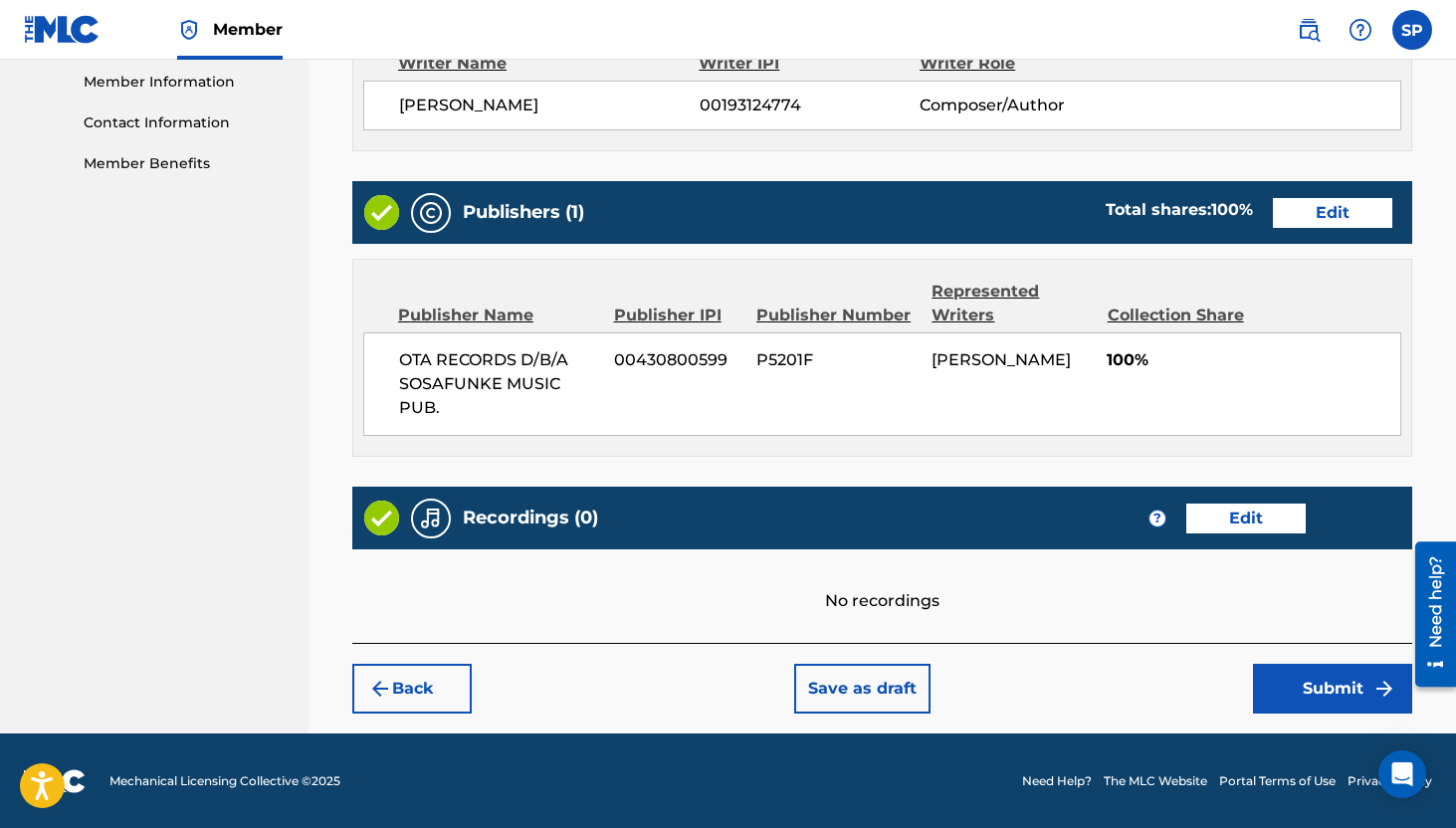 click on "Submit" at bounding box center (1333, 689) 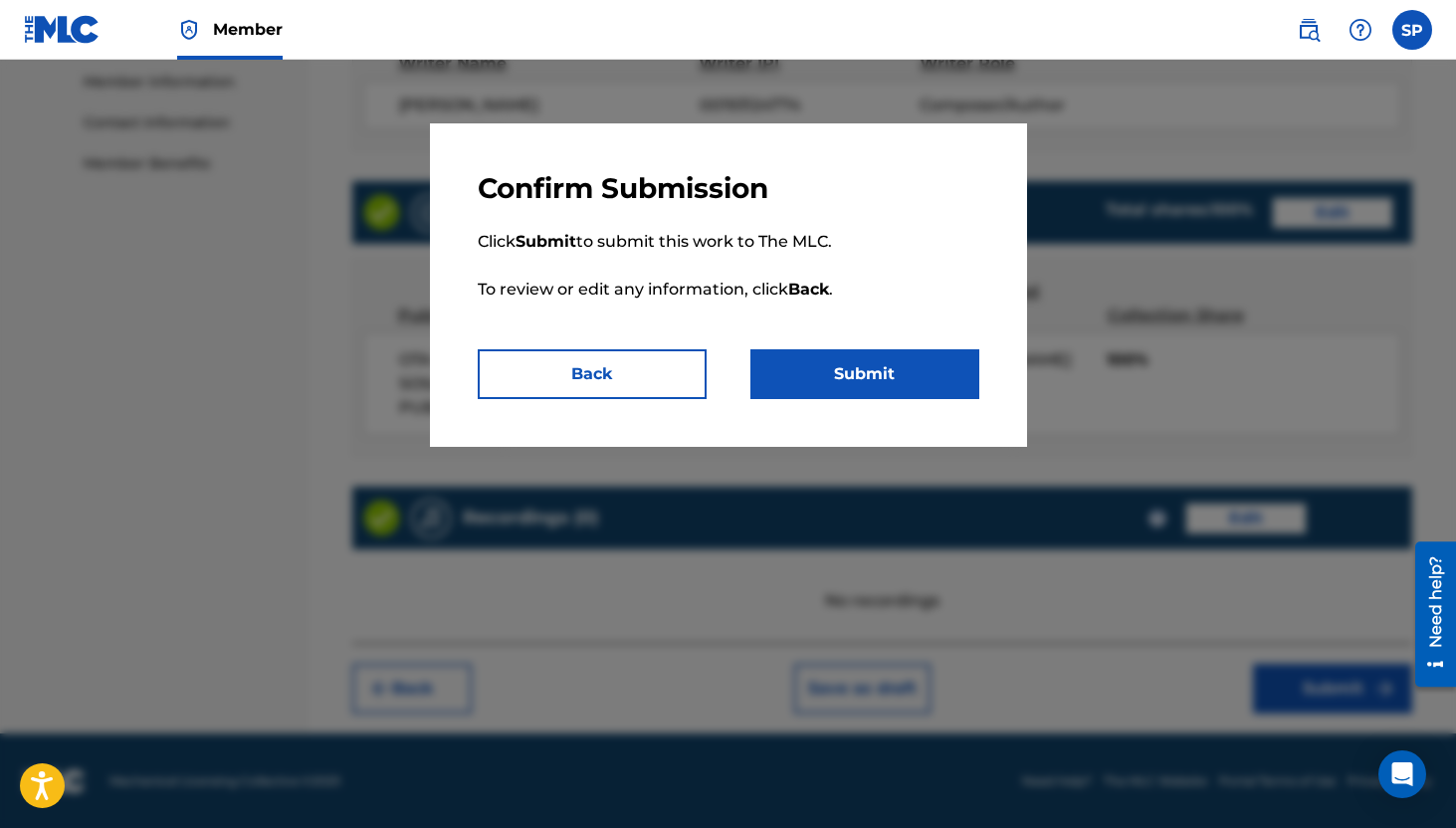 click on "Submit" at bounding box center [865, 374] 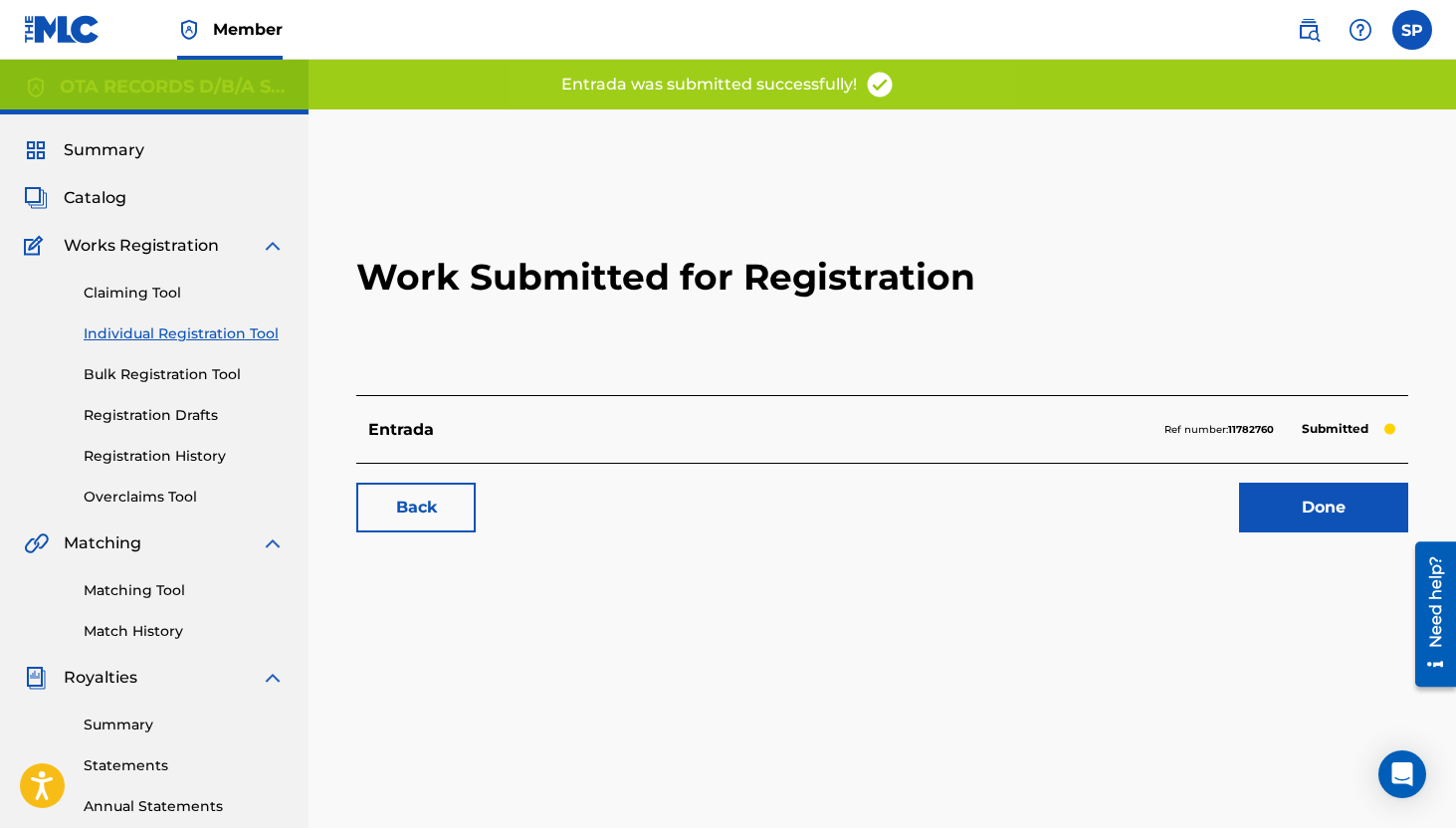 click on "Done" at bounding box center (1324, 508) 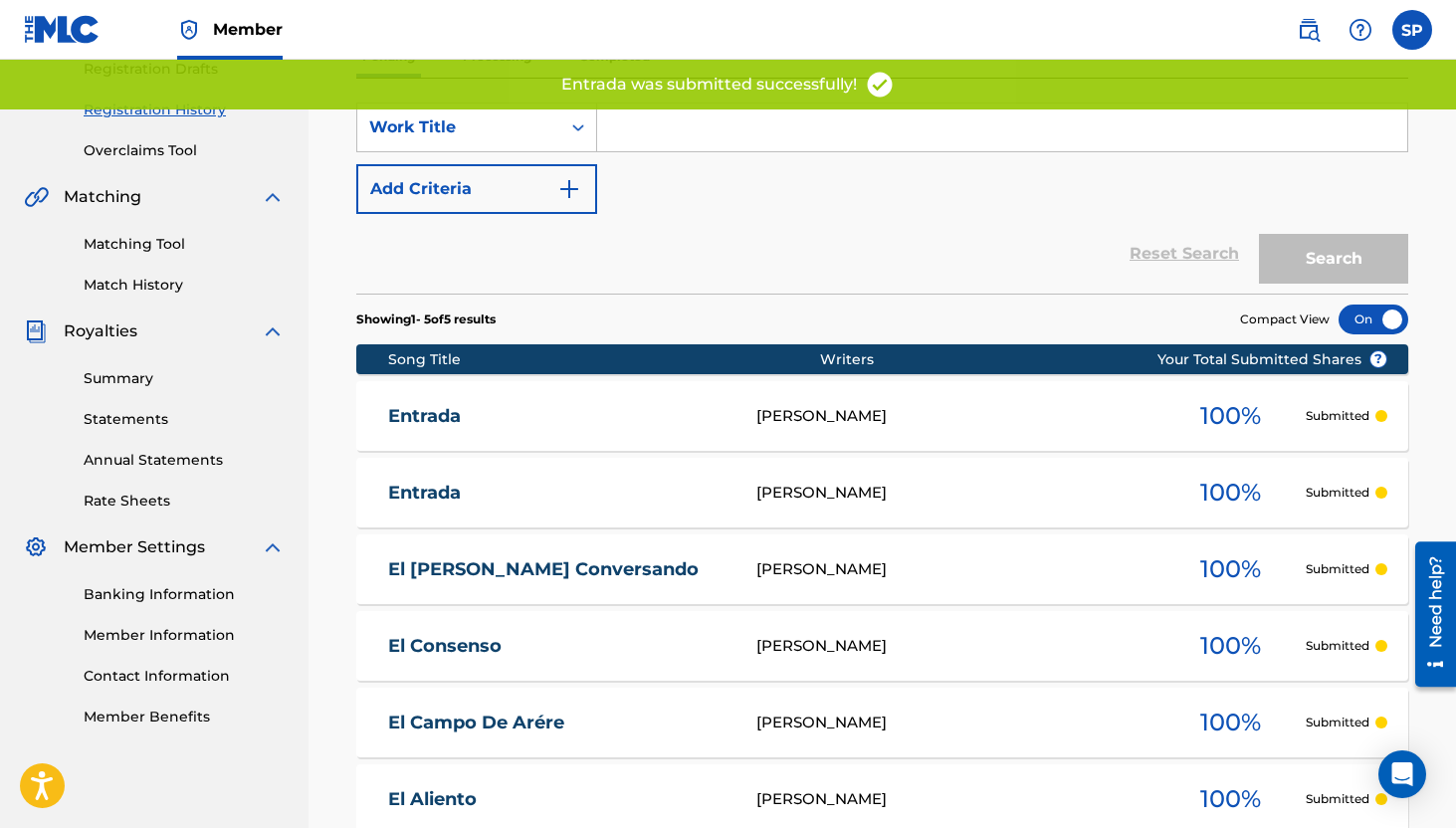 scroll, scrollTop: 347, scrollLeft: 0, axis: vertical 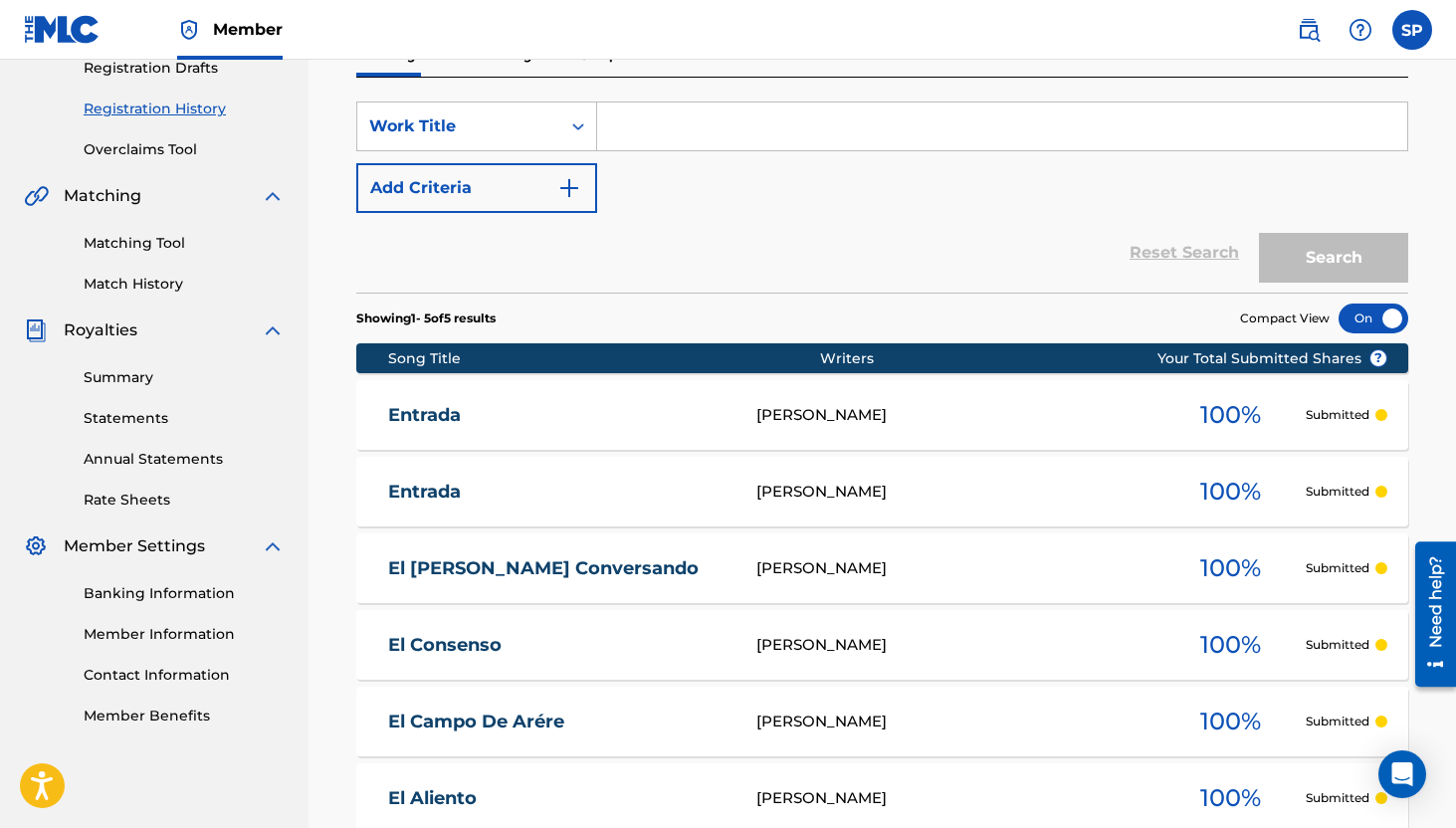 click on "[PERSON_NAME]" at bounding box center (956, 415) 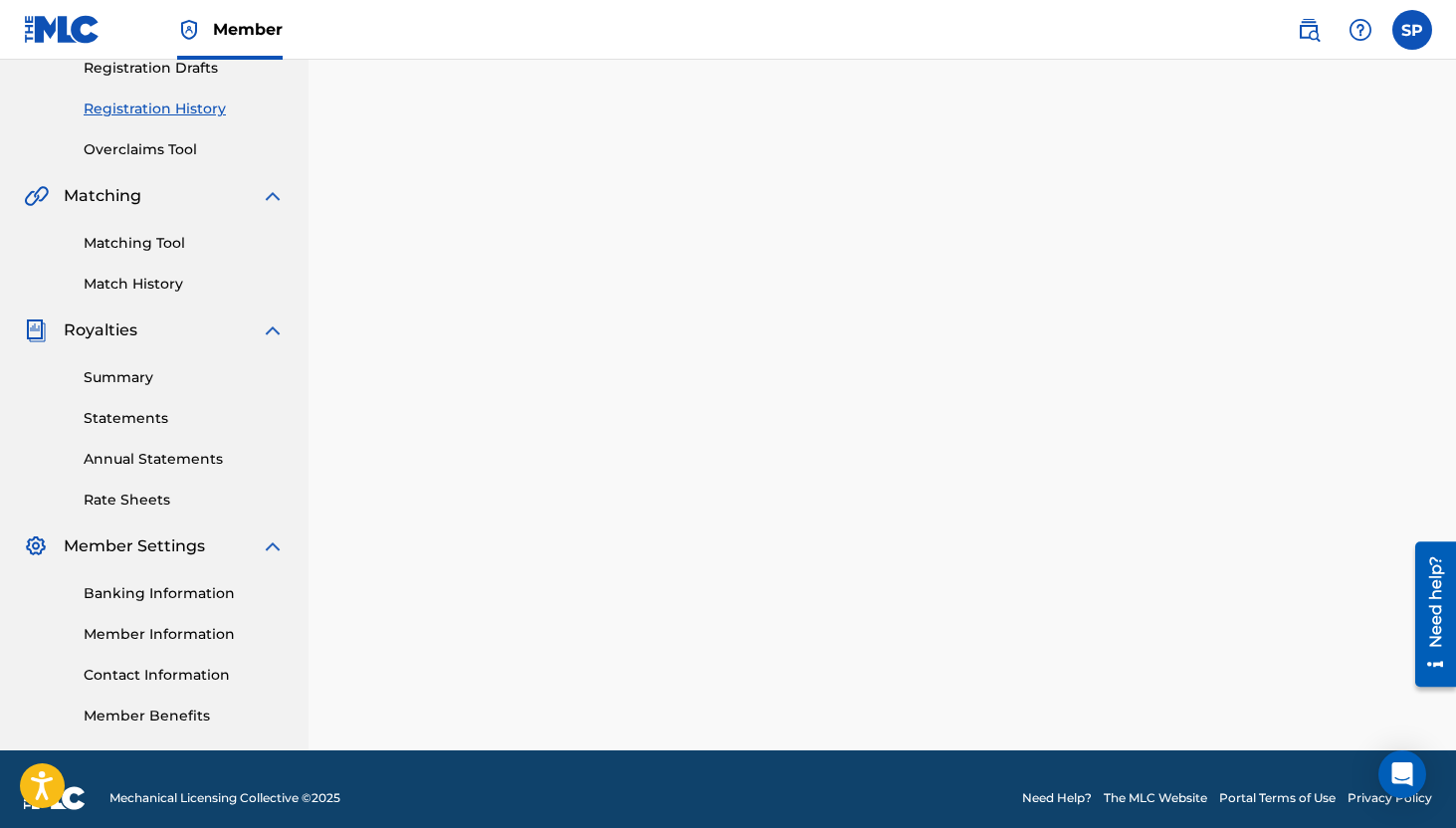 scroll, scrollTop: 0, scrollLeft: 0, axis: both 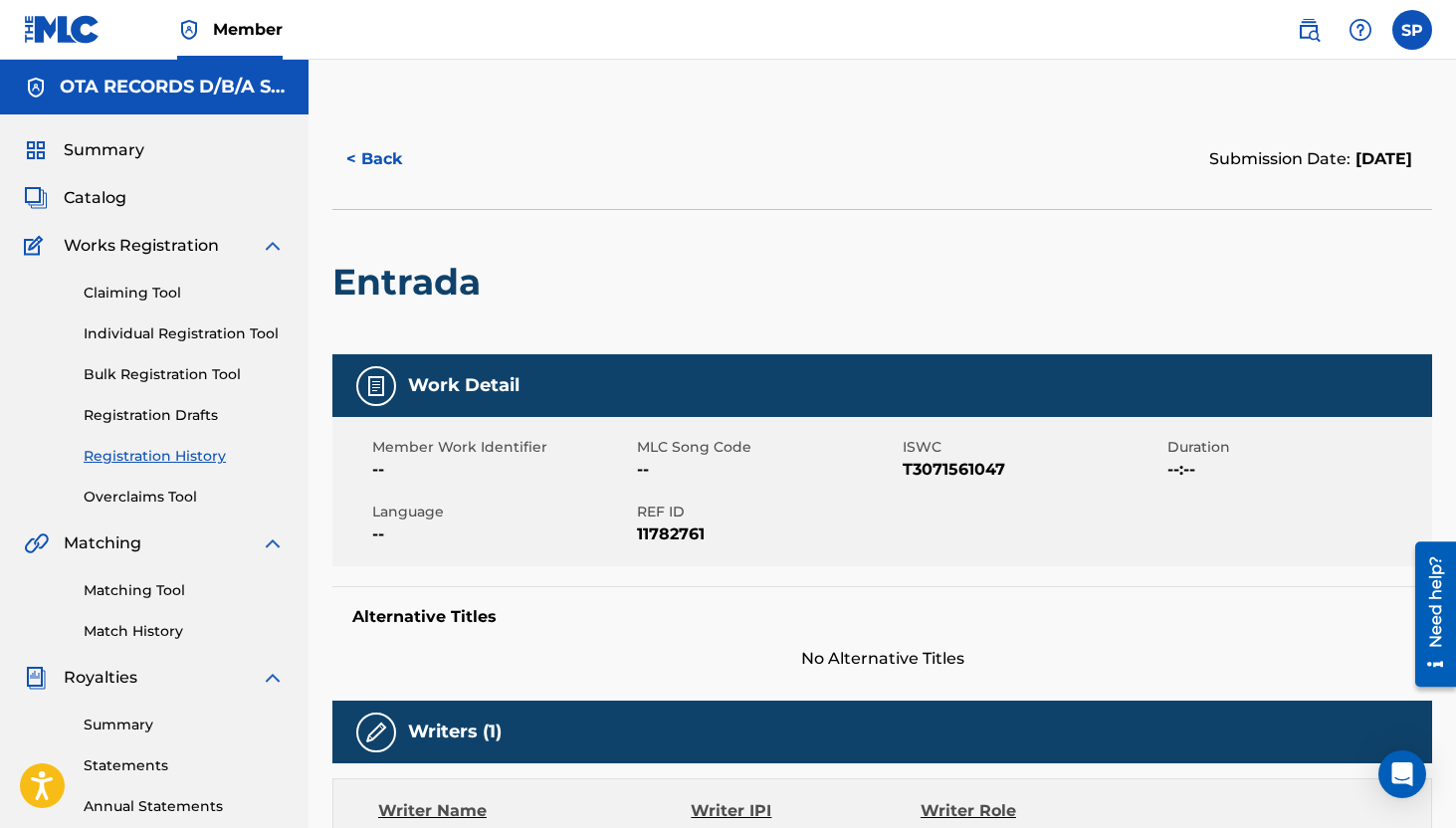 click on "Individual Registration Tool" at bounding box center (184, 333) 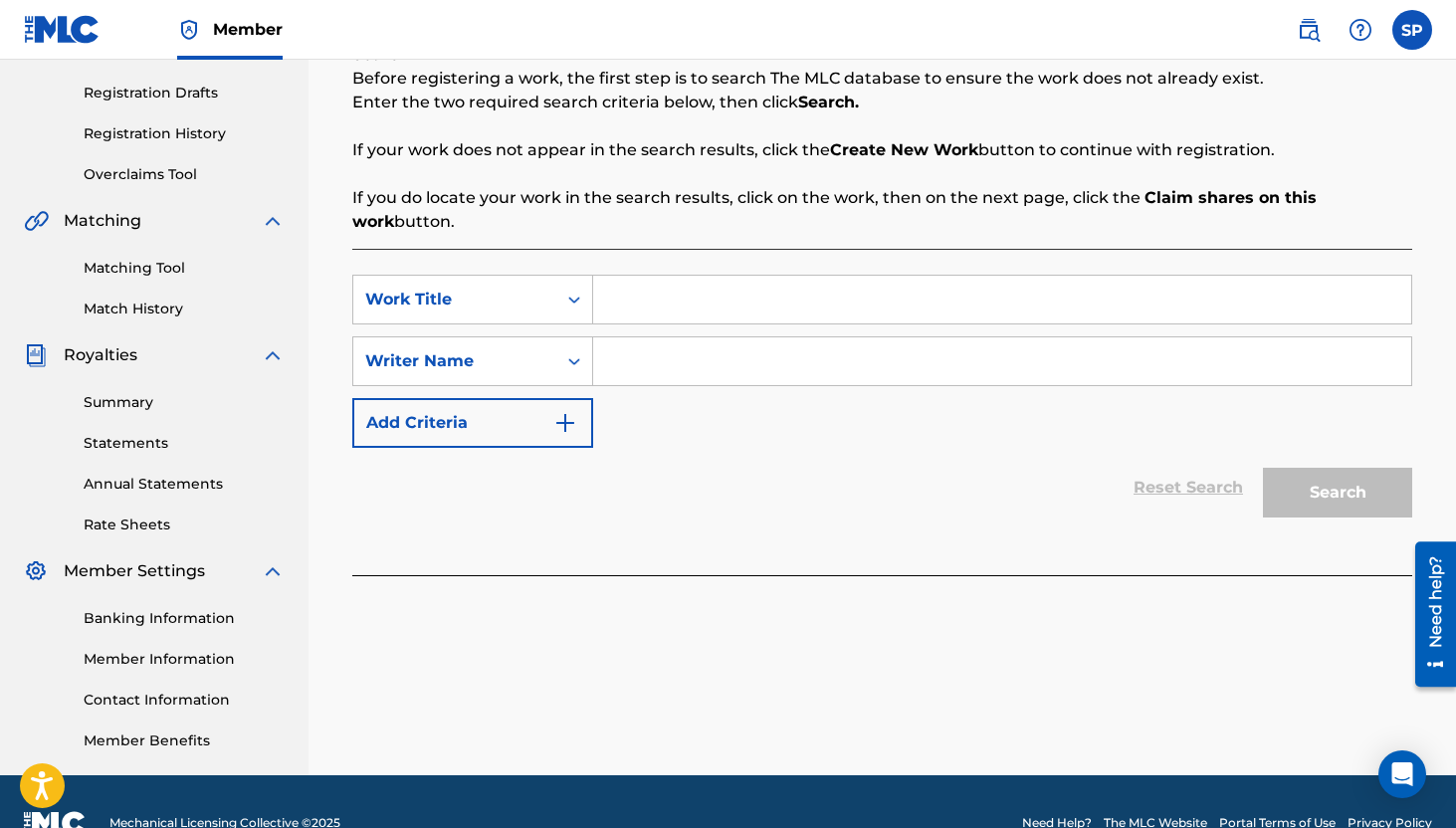 scroll, scrollTop: 321, scrollLeft: 0, axis: vertical 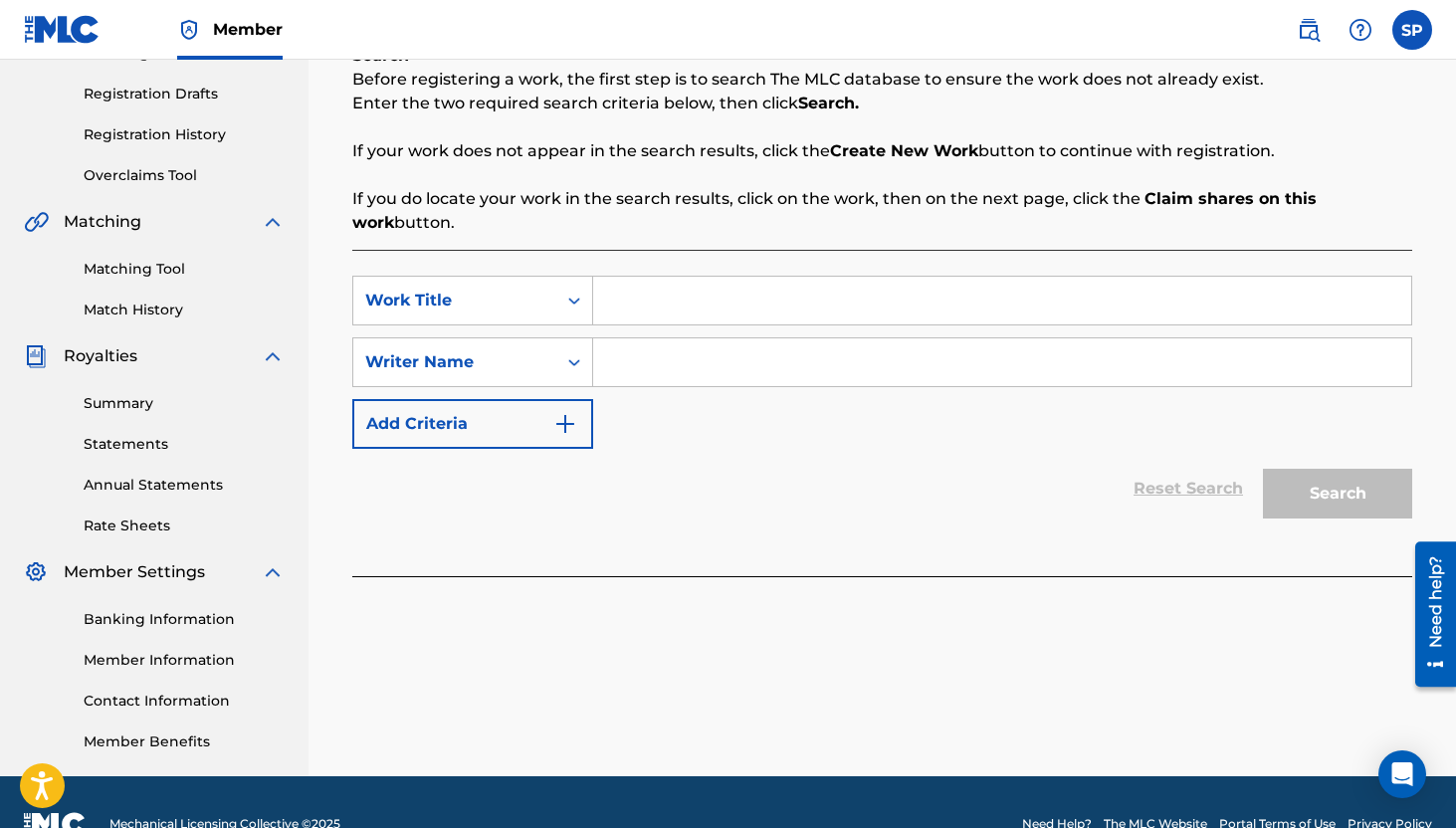 click at bounding box center (1002, 301) 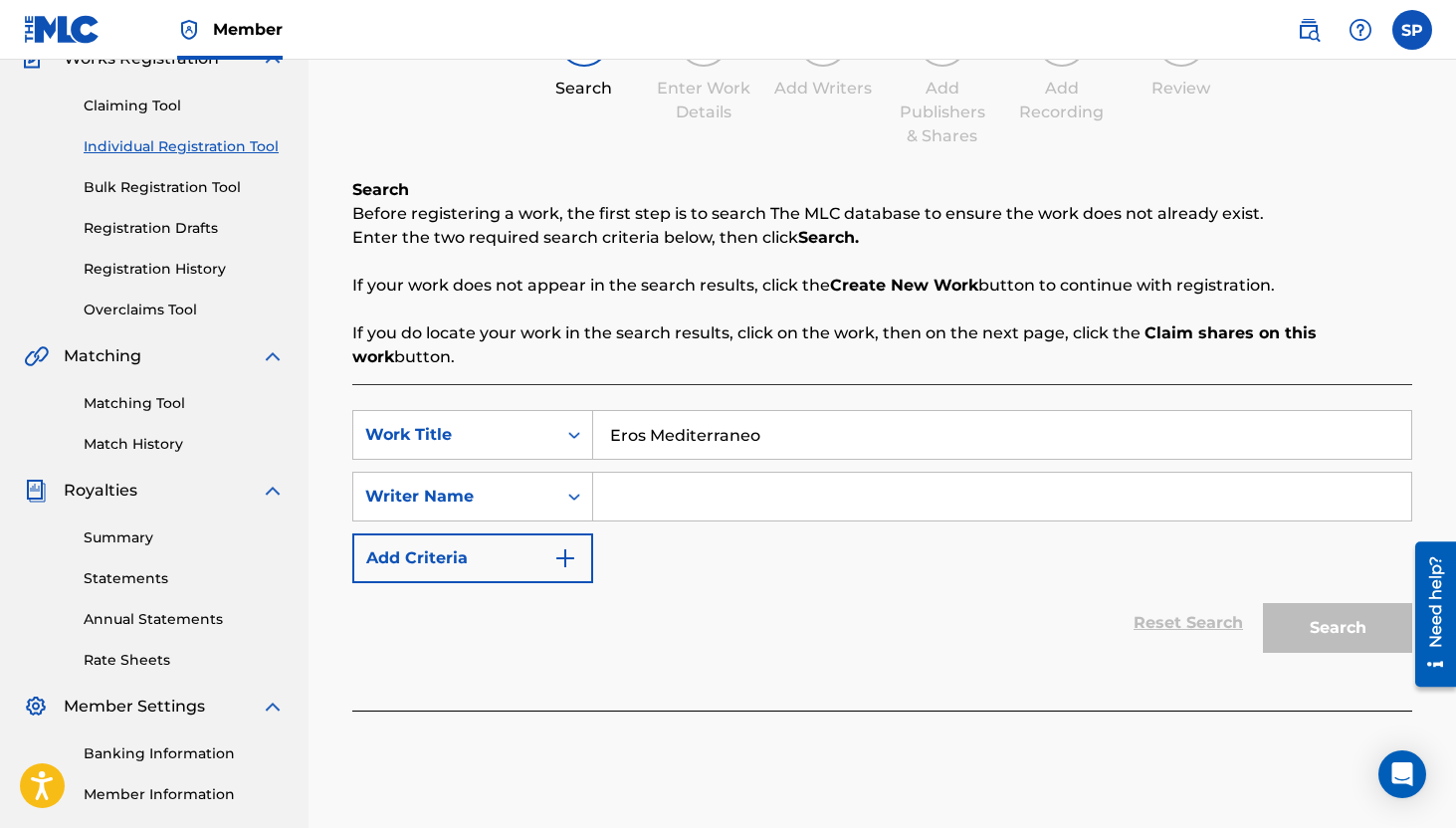 scroll, scrollTop: 165, scrollLeft: 0, axis: vertical 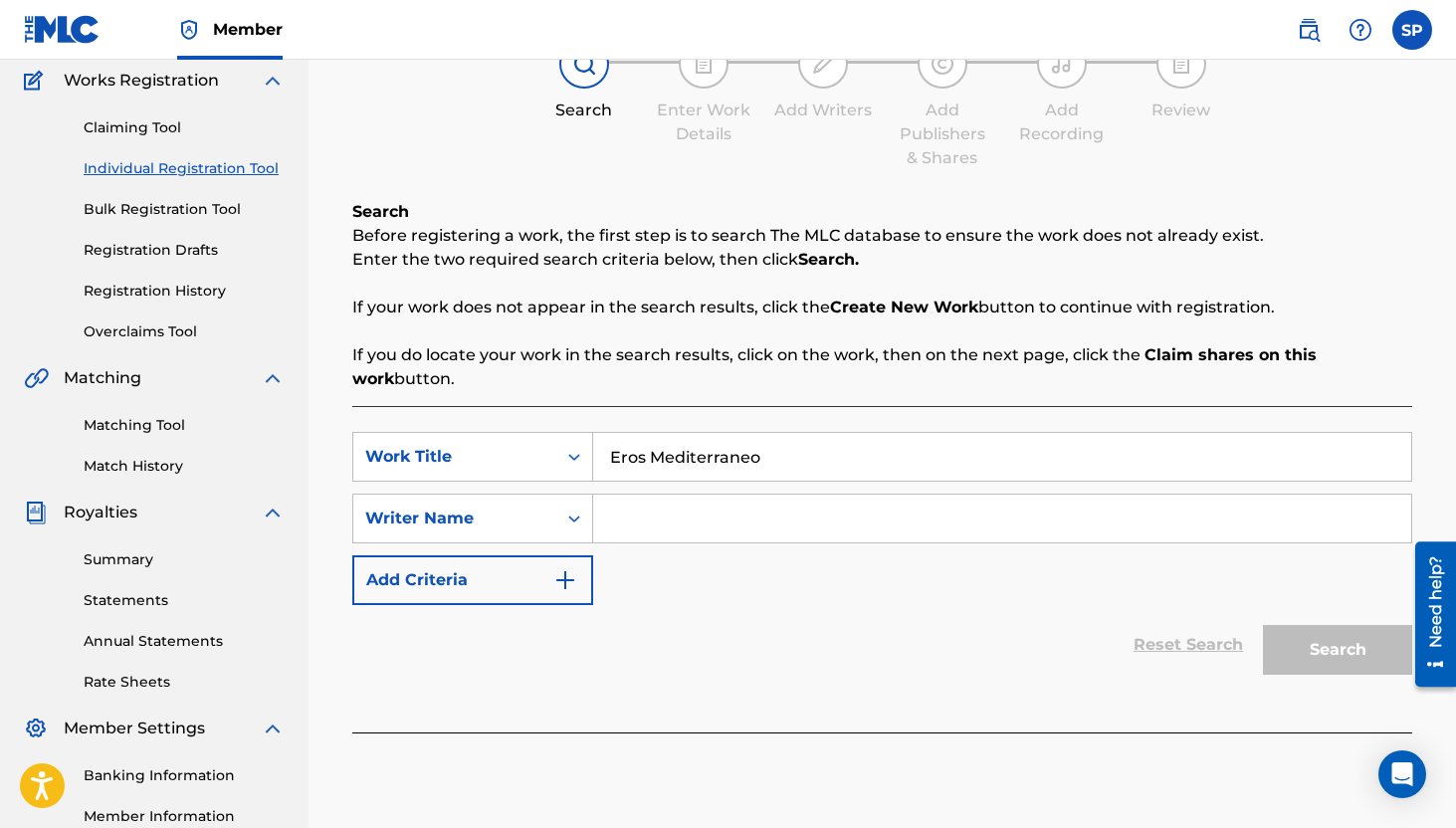 type on "Eros Mediterraneo" 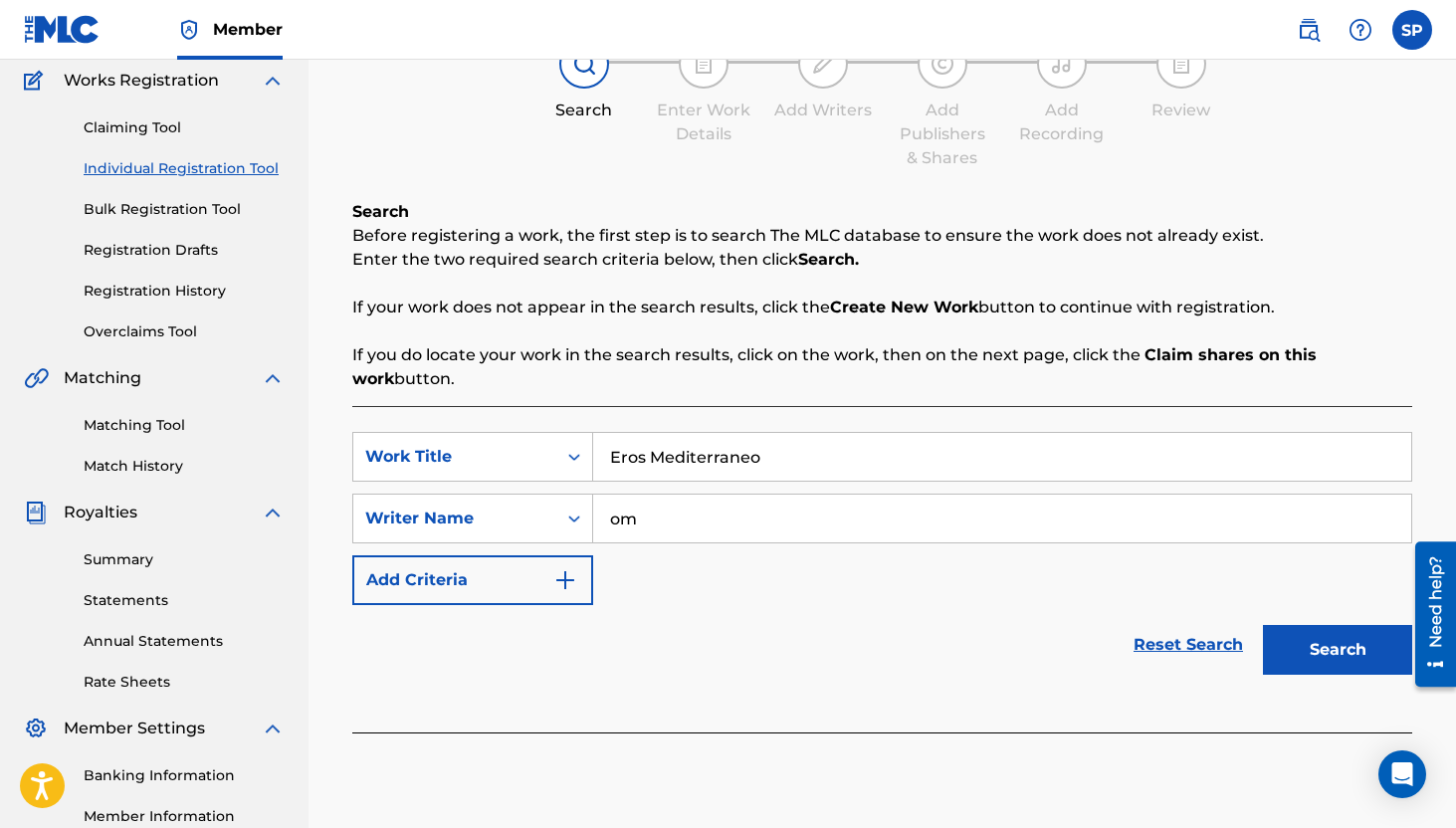 type on "o" 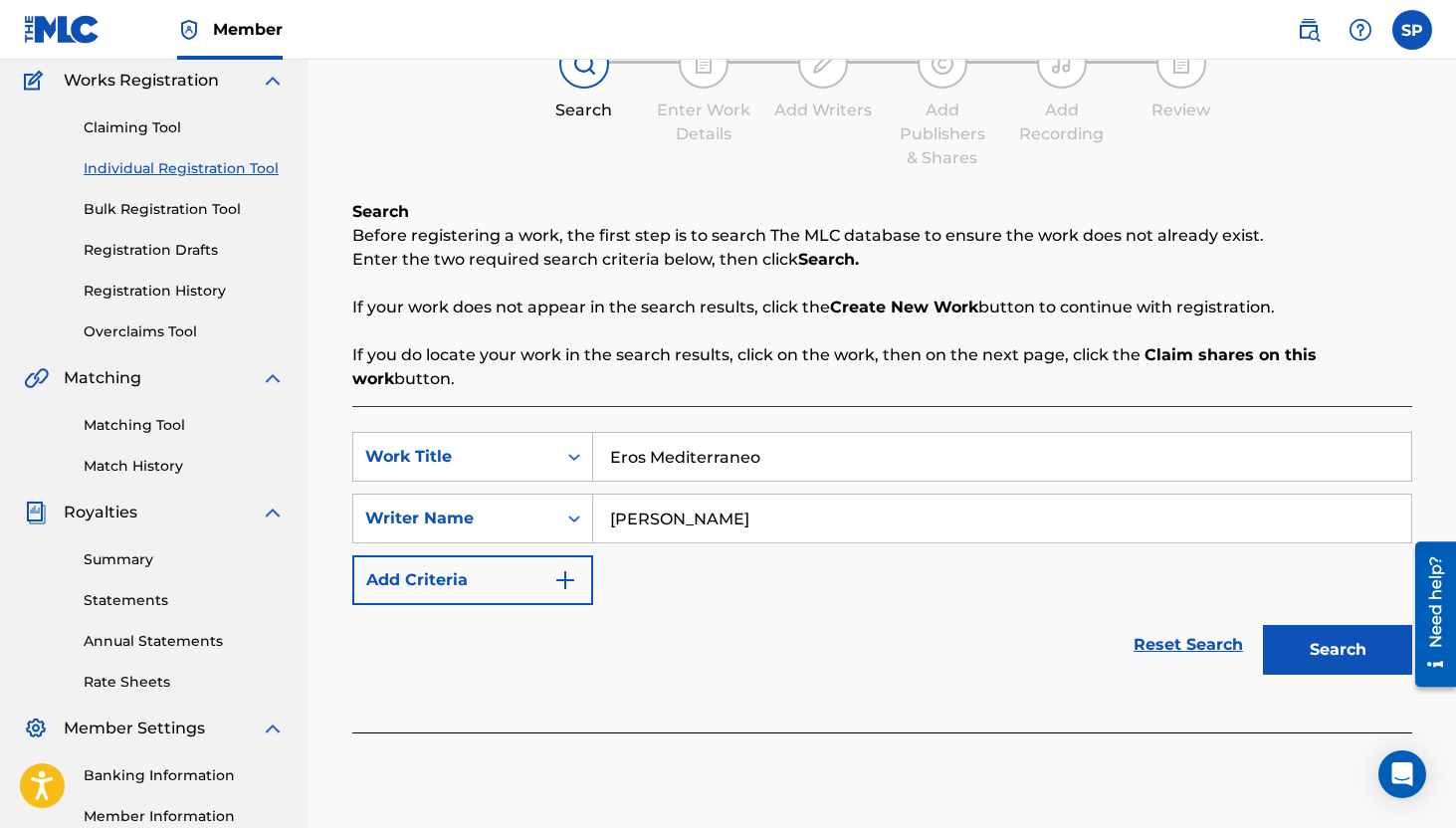 type on "[PERSON_NAME]" 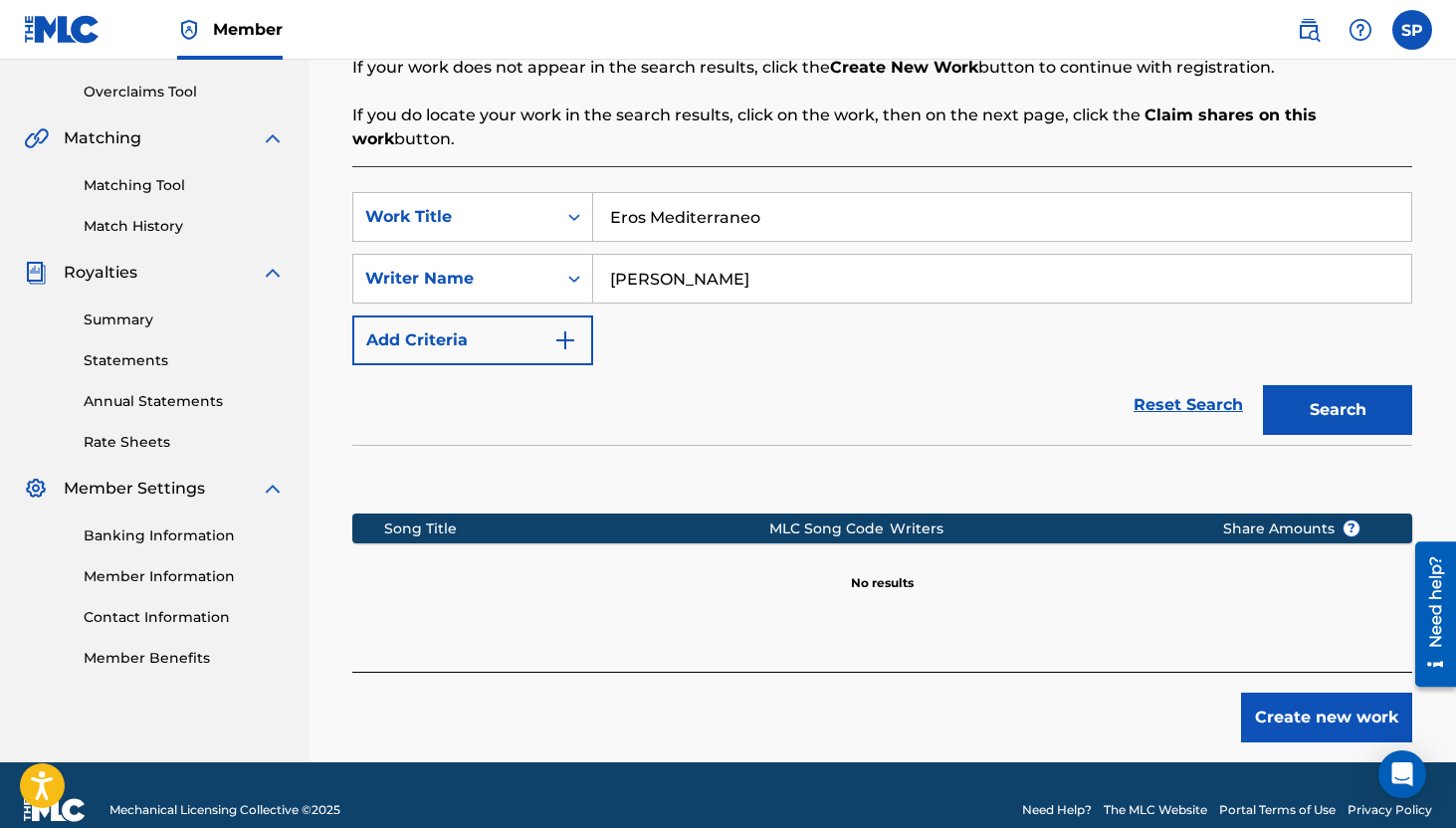 scroll, scrollTop: 406, scrollLeft: 0, axis: vertical 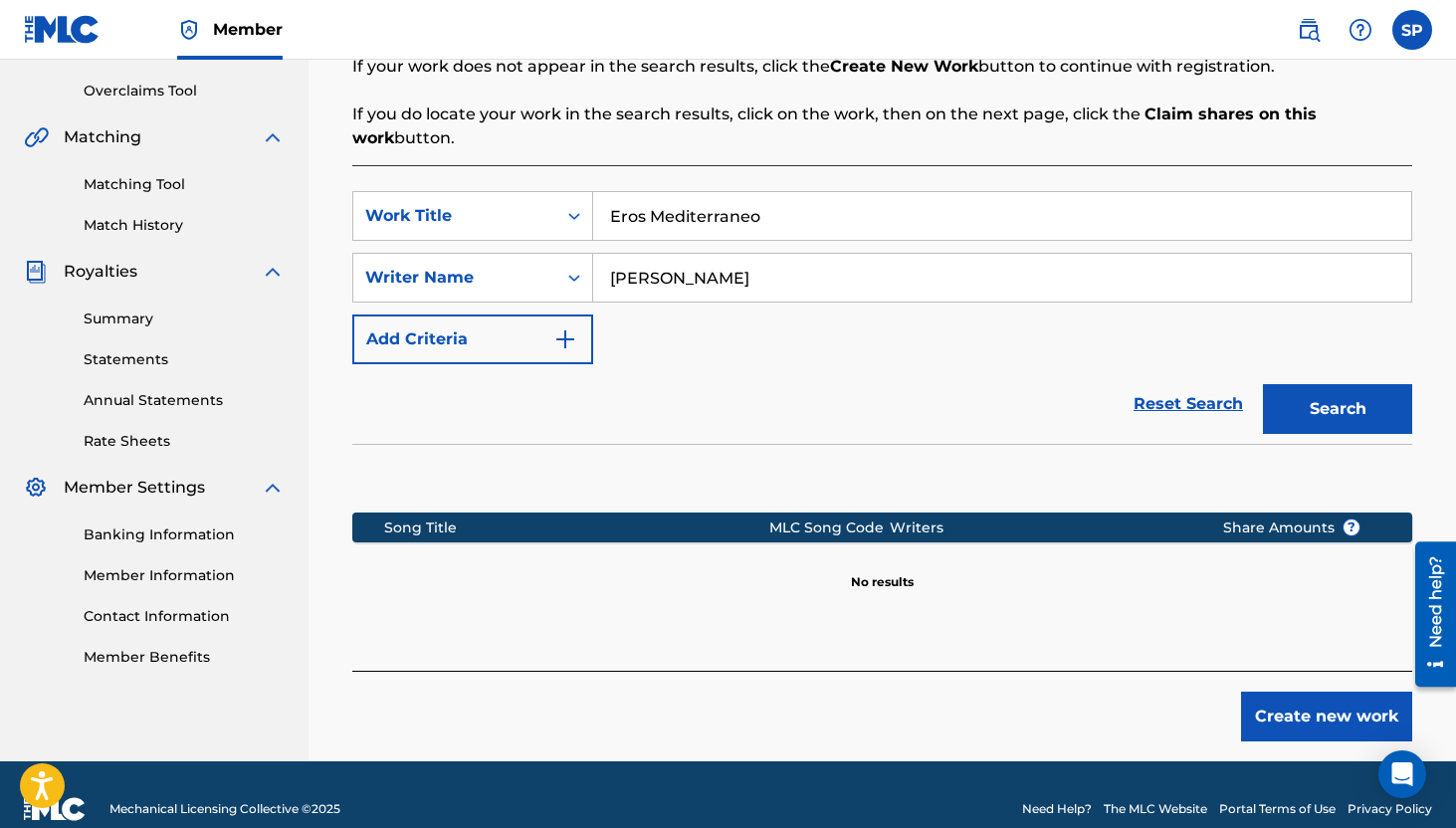 click on "Create new work" at bounding box center [1327, 717] 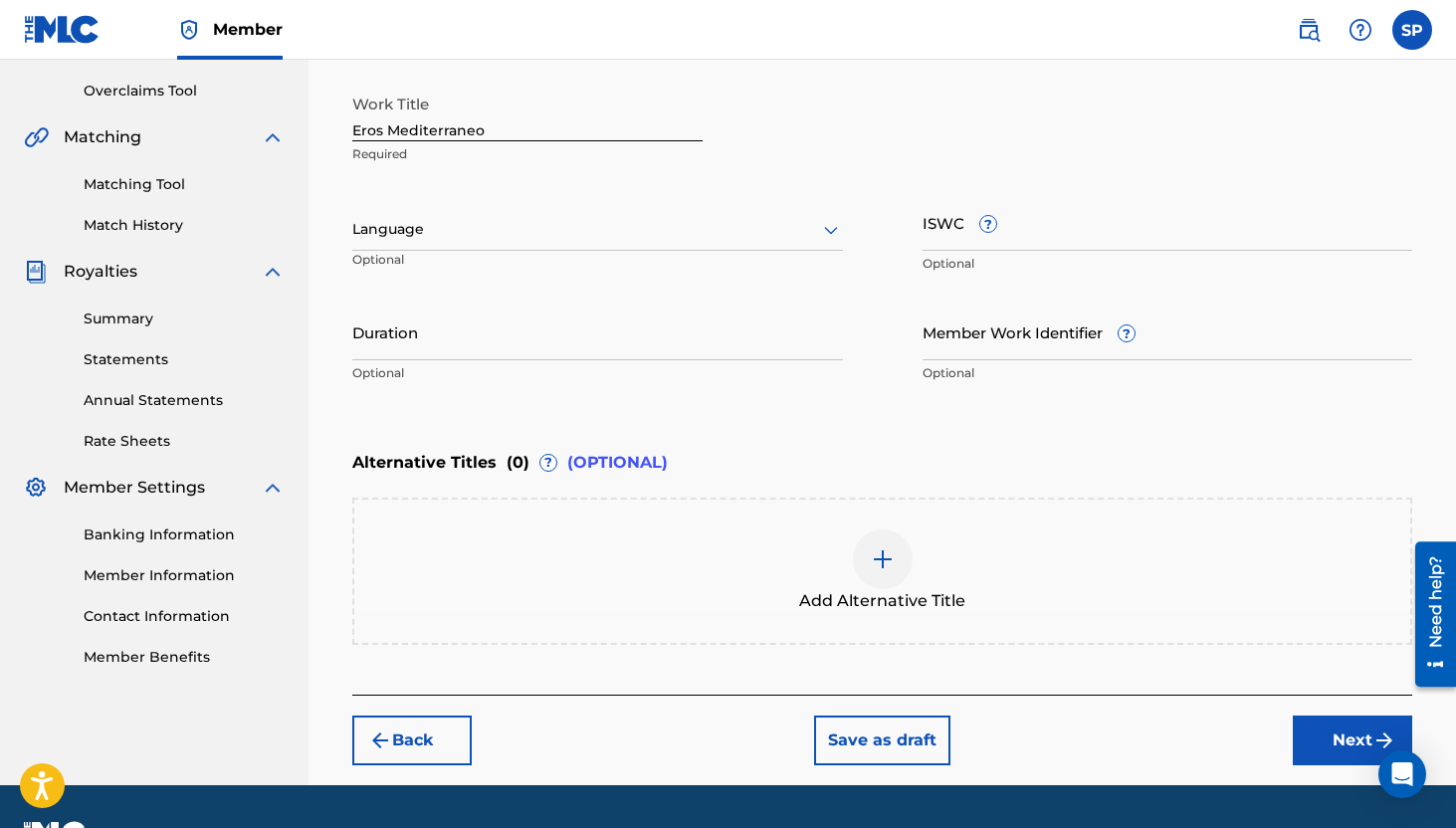 scroll, scrollTop: 355, scrollLeft: 0, axis: vertical 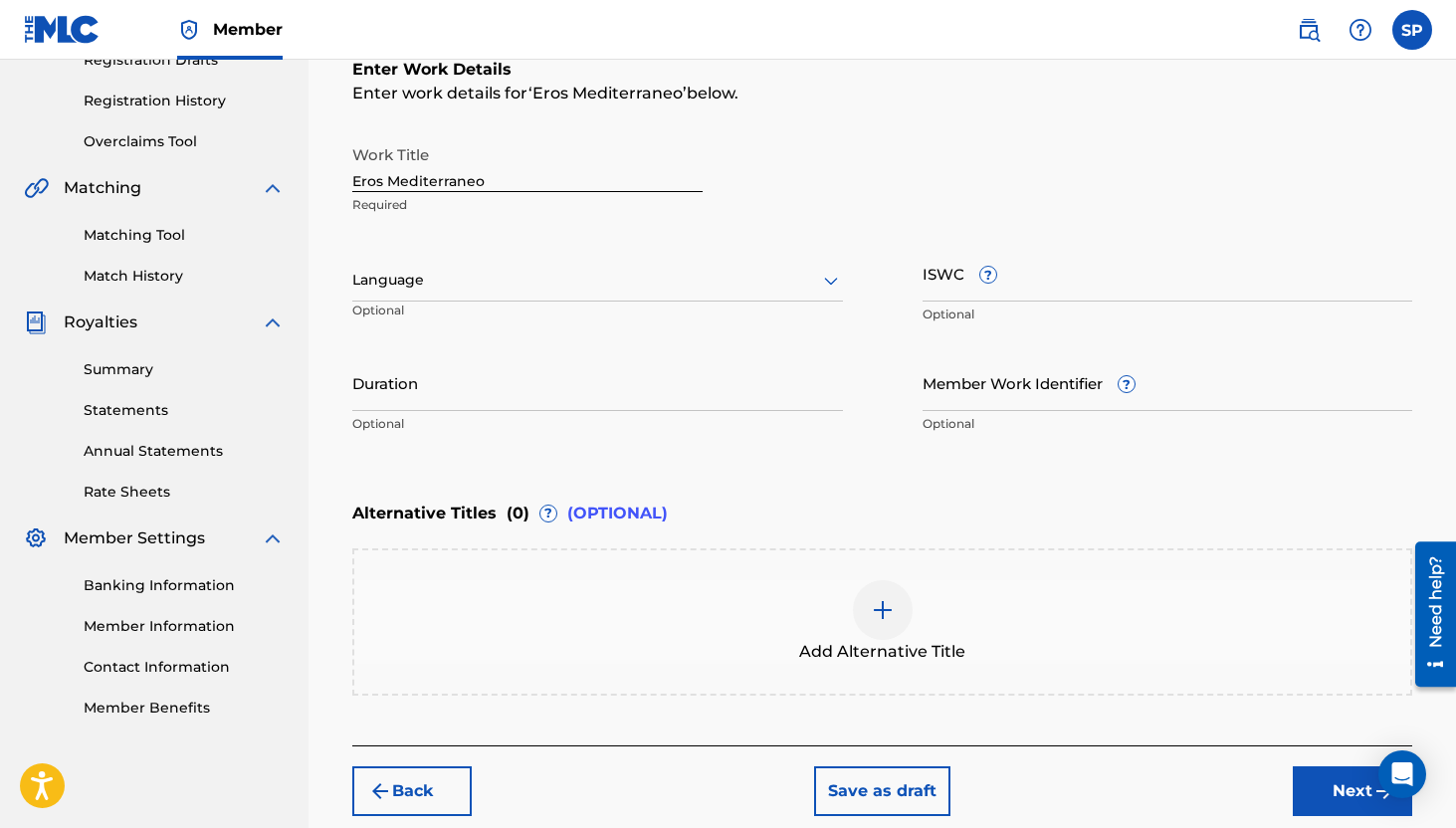 click on "ISWC   ?" at bounding box center (1167, 273) 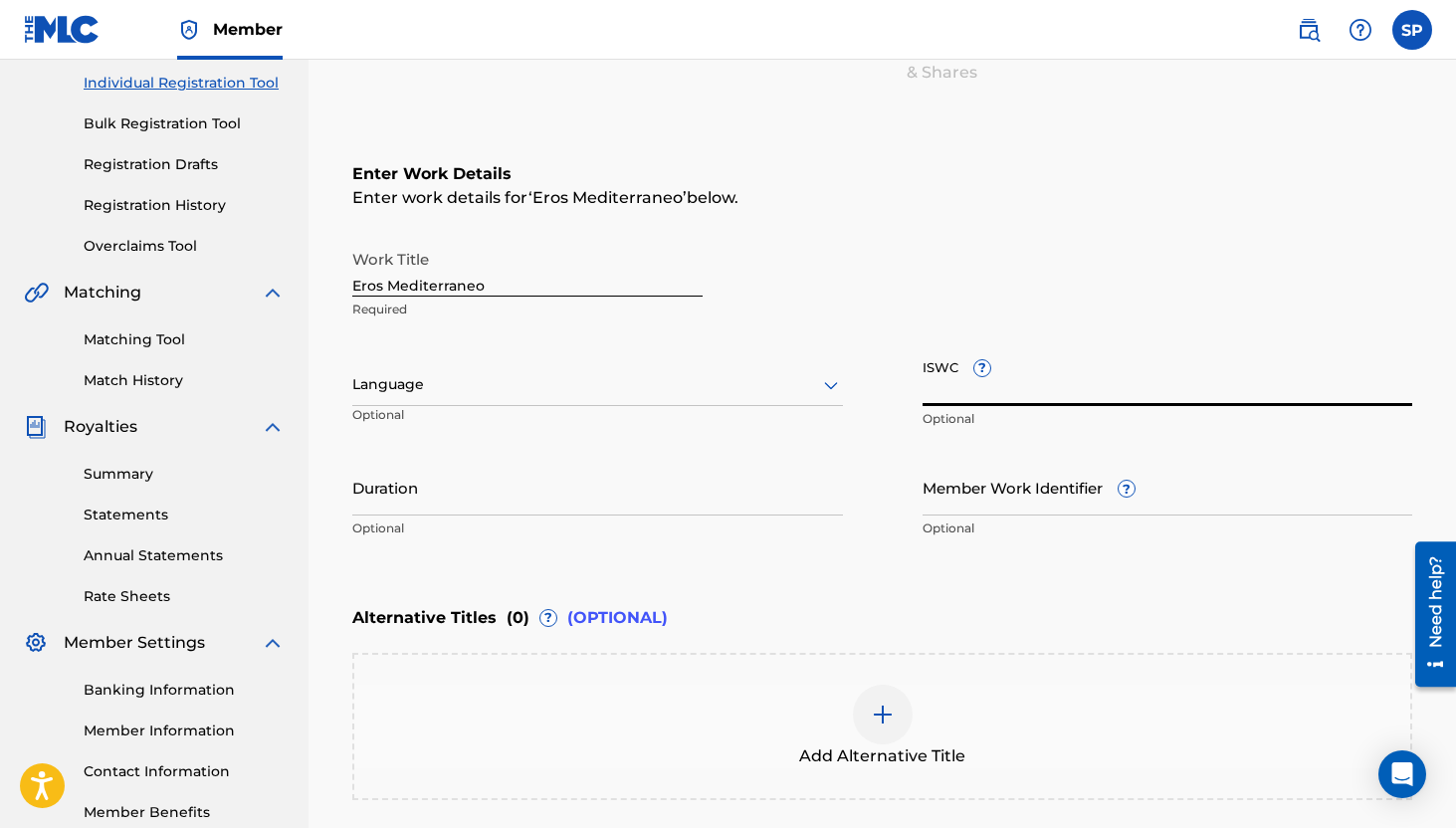 scroll, scrollTop: 246, scrollLeft: 0, axis: vertical 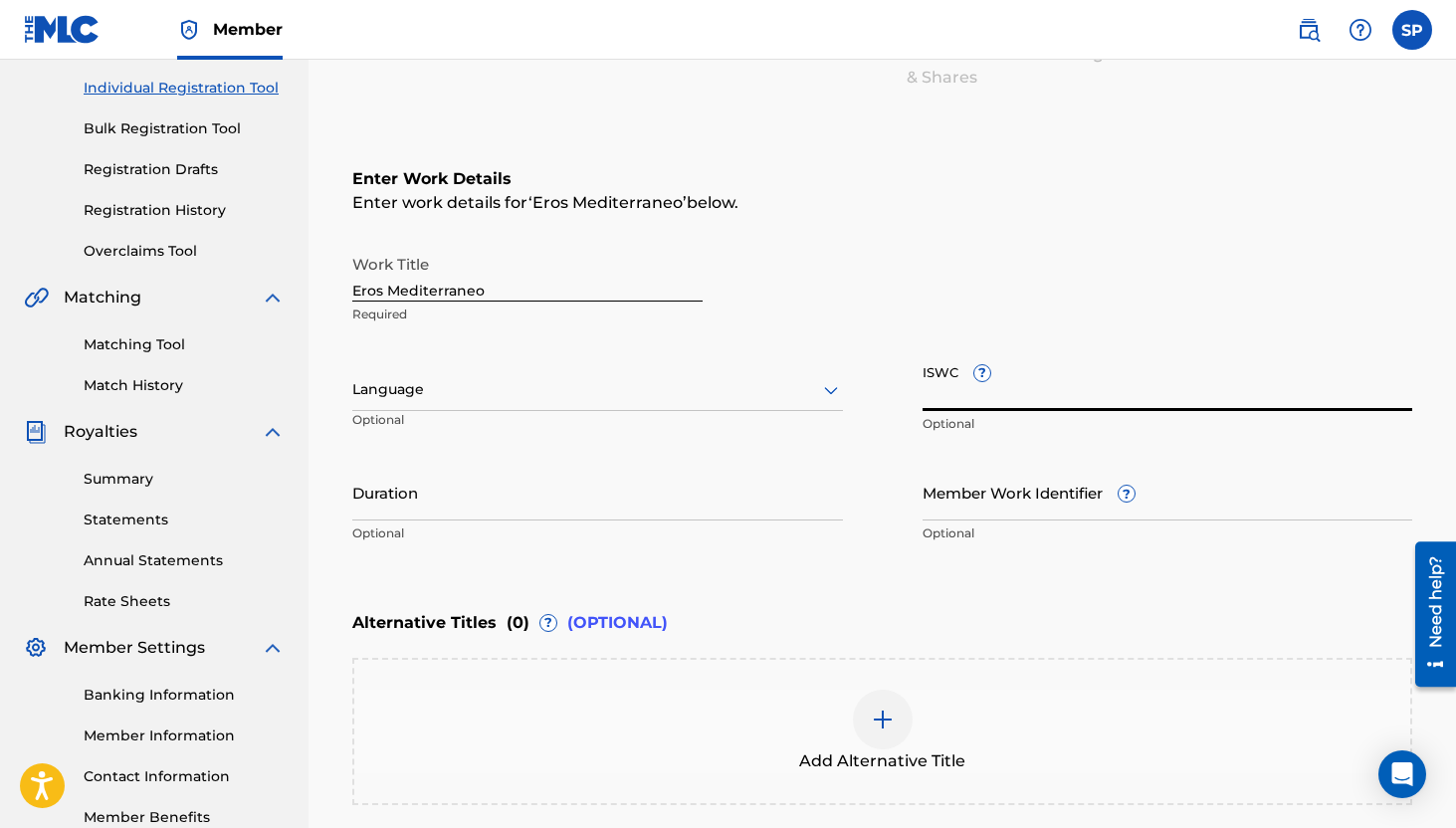 click on "Eros Mediterraneo" at bounding box center (527, 273) 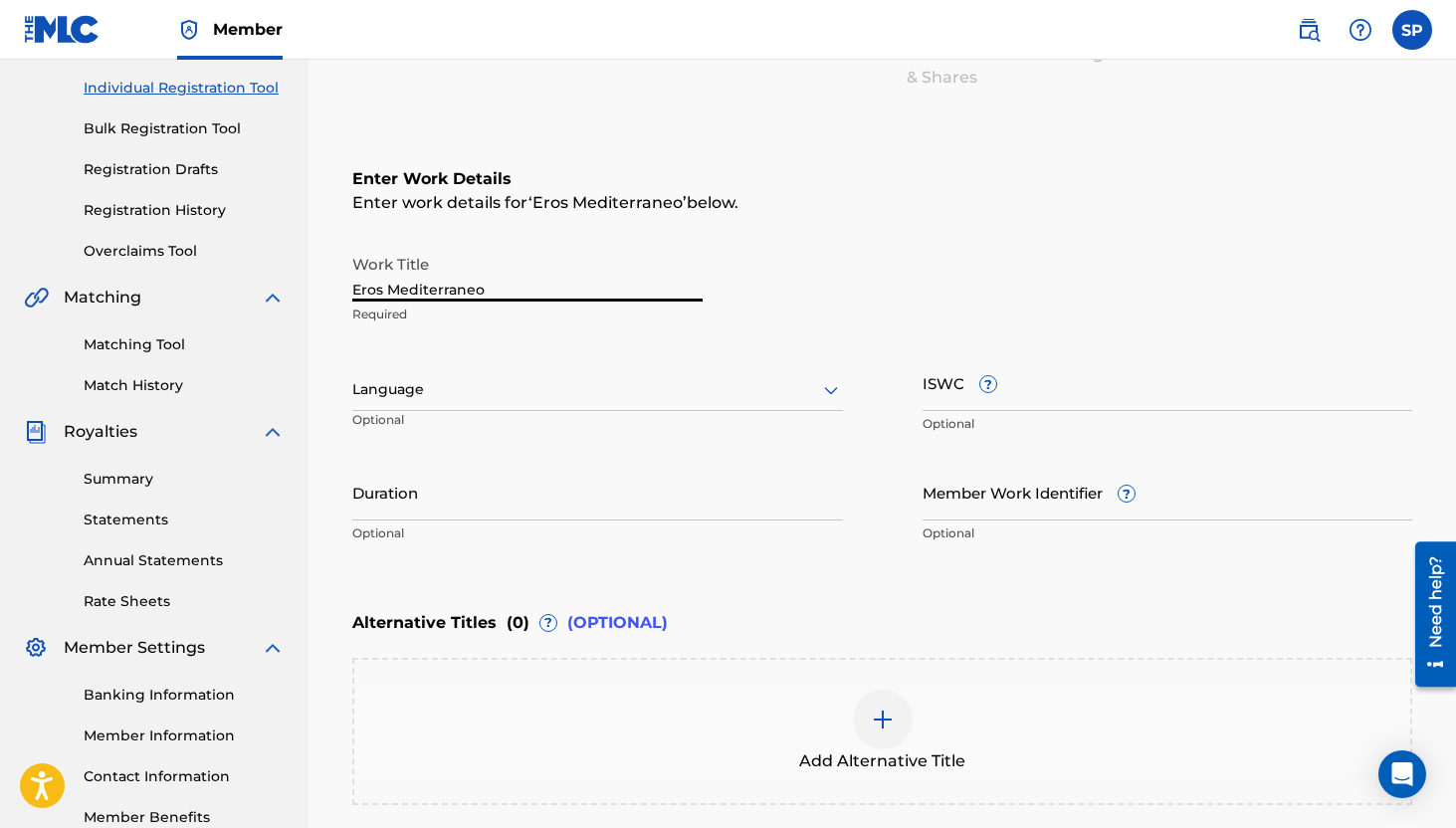 click on "Eros Mediterraneo" at bounding box center (527, 273) 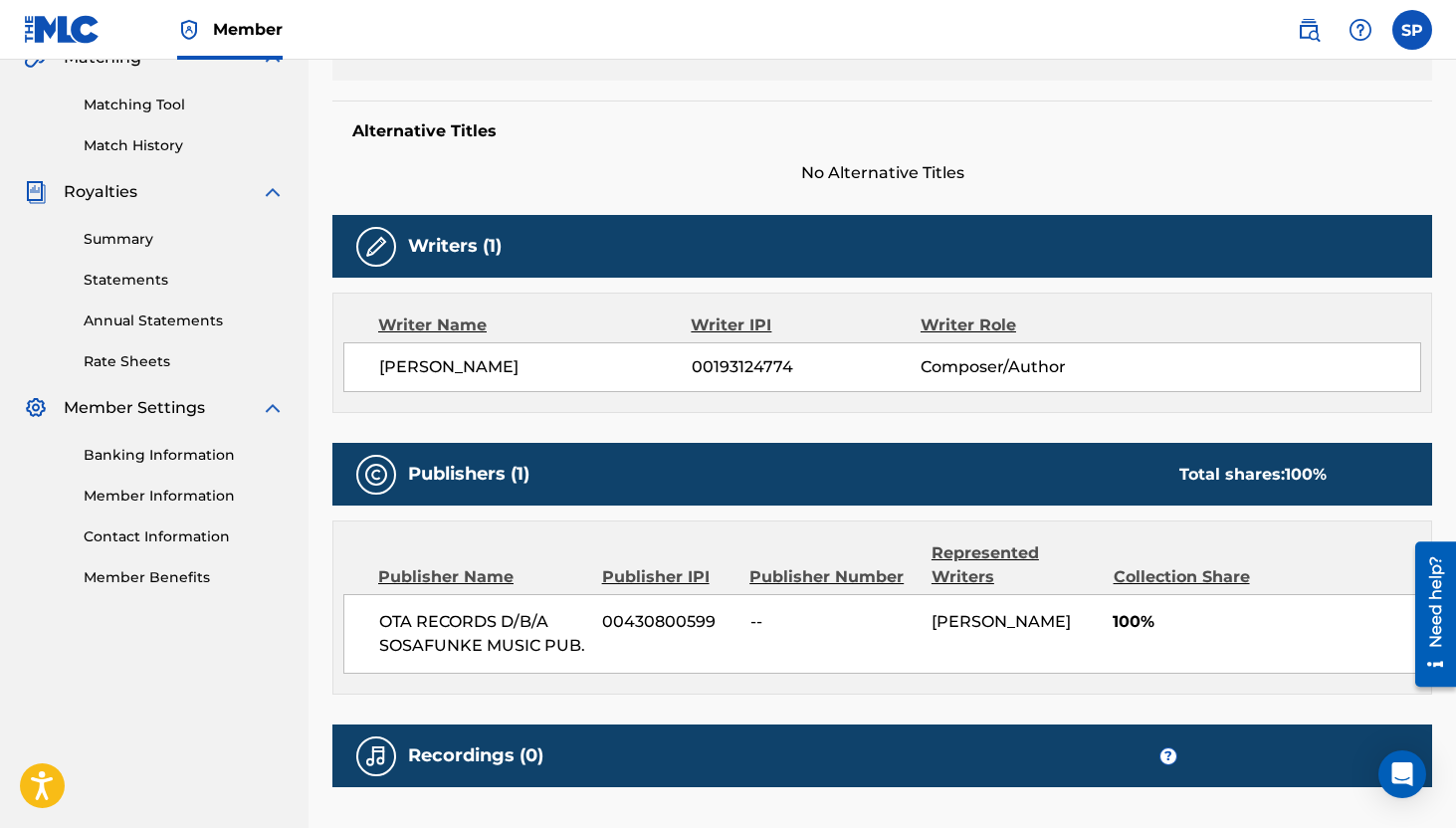 scroll, scrollTop: 27, scrollLeft: 0, axis: vertical 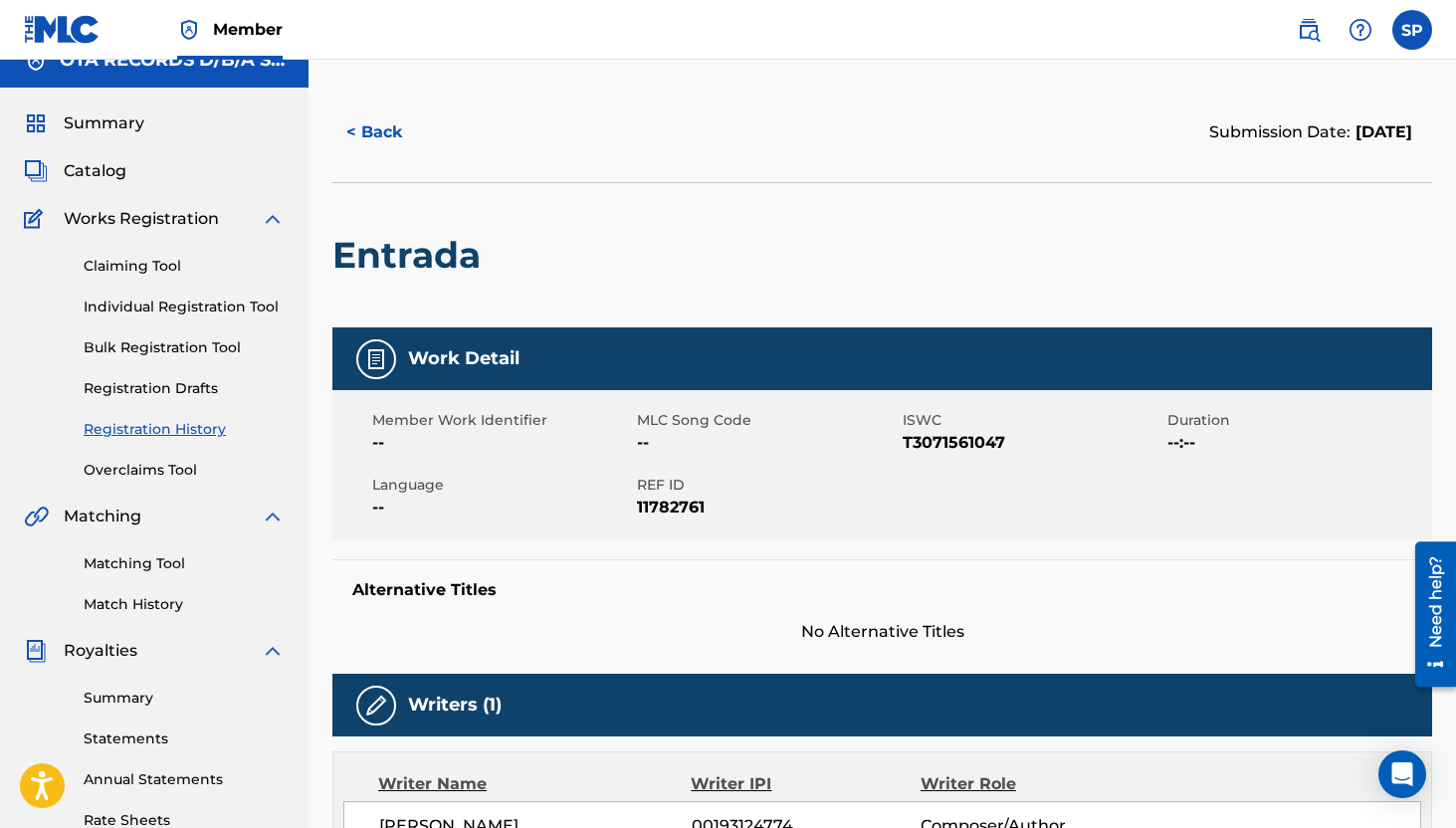 click on "< Back" at bounding box center (392, 132) 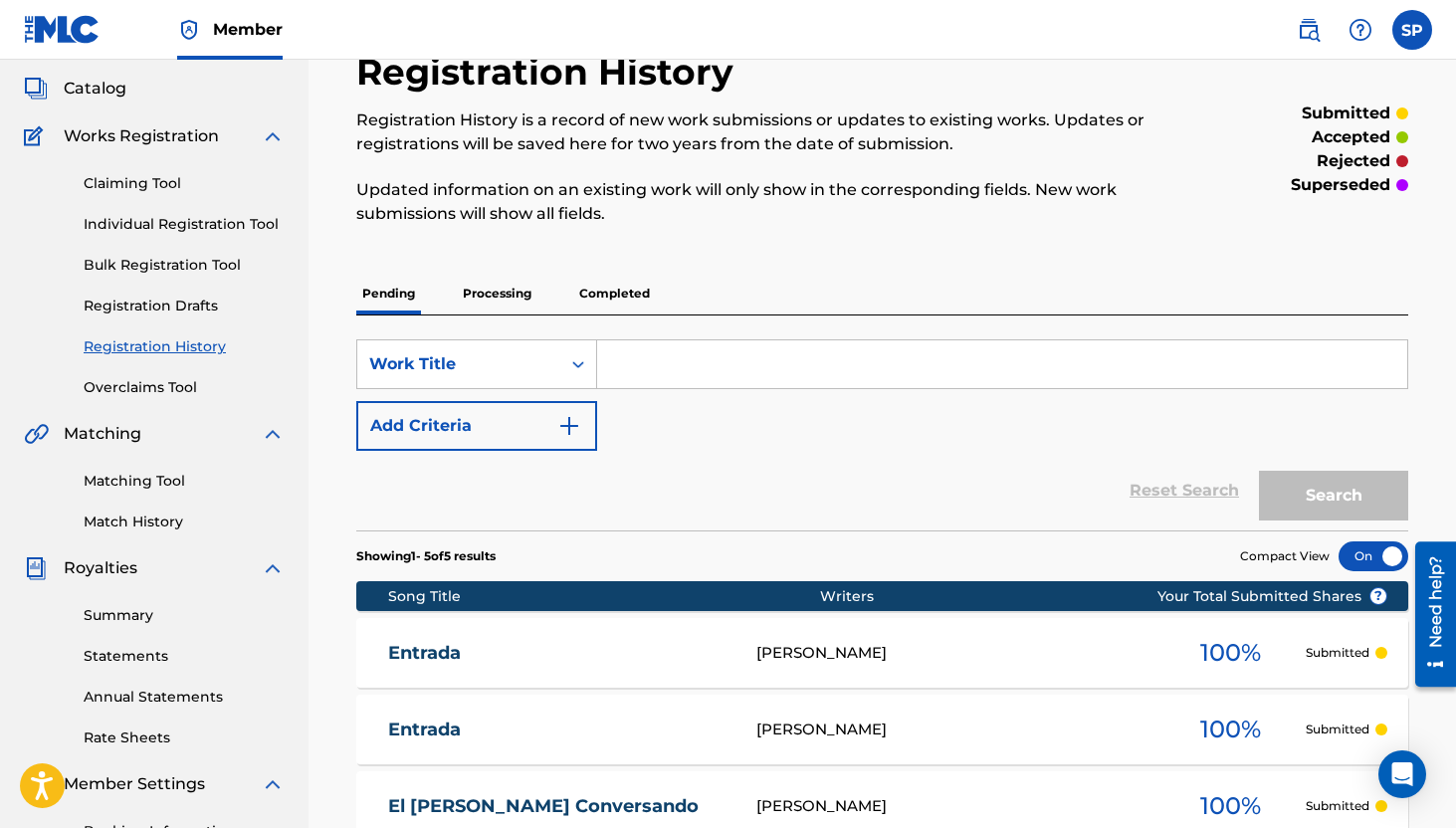 scroll, scrollTop: 102, scrollLeft: 0, axis: vertical 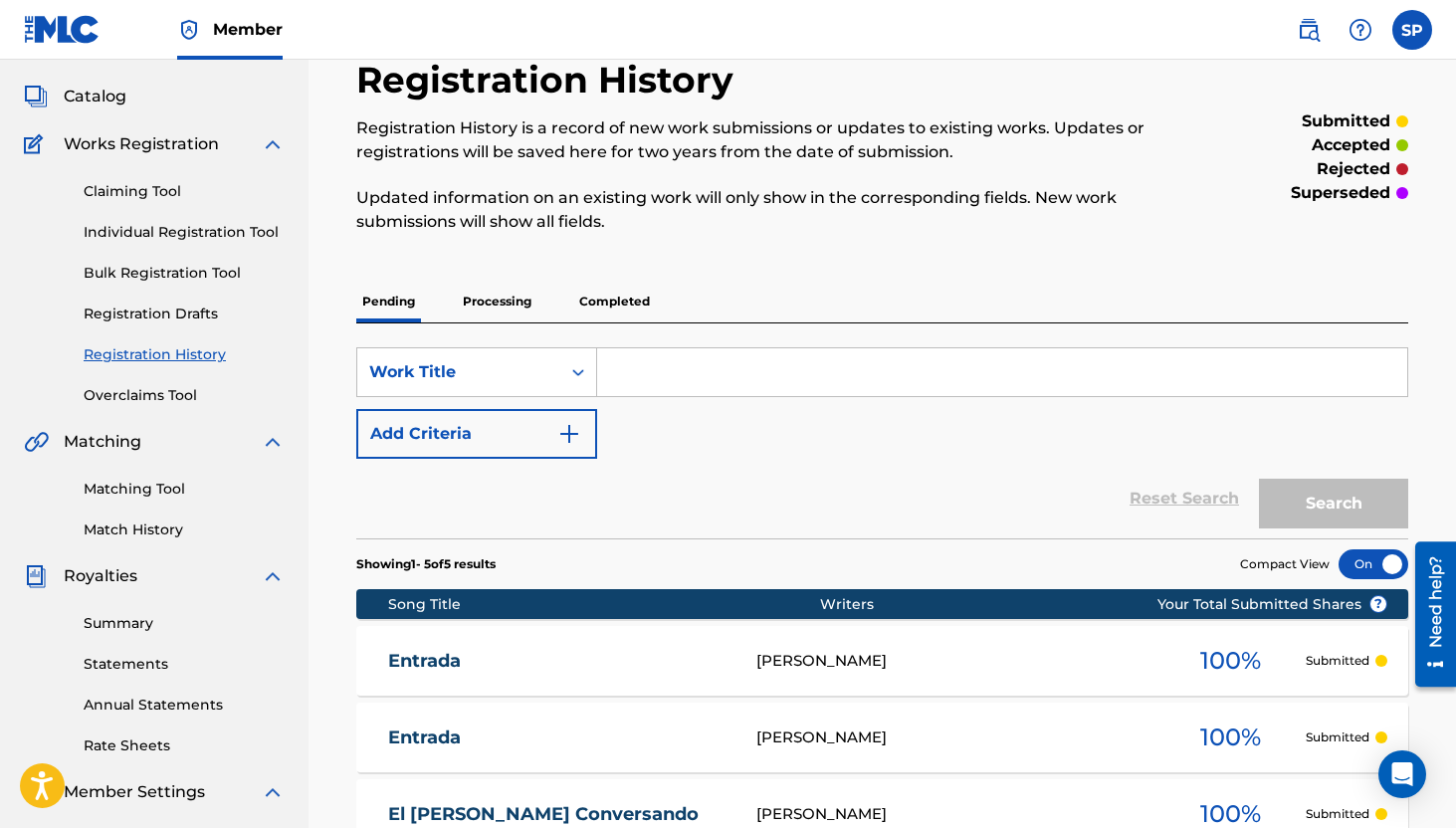click on "Individual Registration Tool" at bounding box center (184, 232) 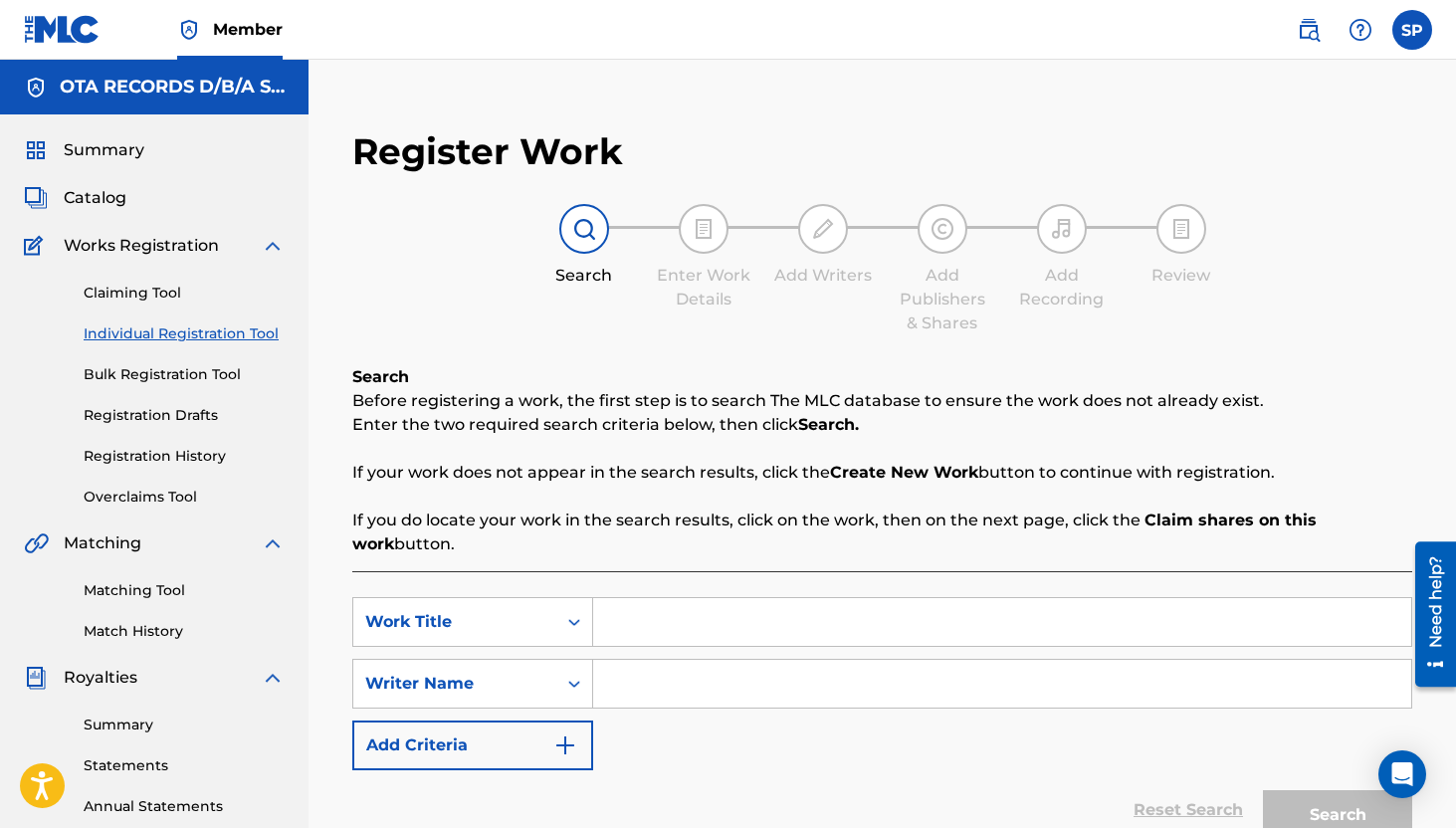 click at bounding box center (1002, 622) 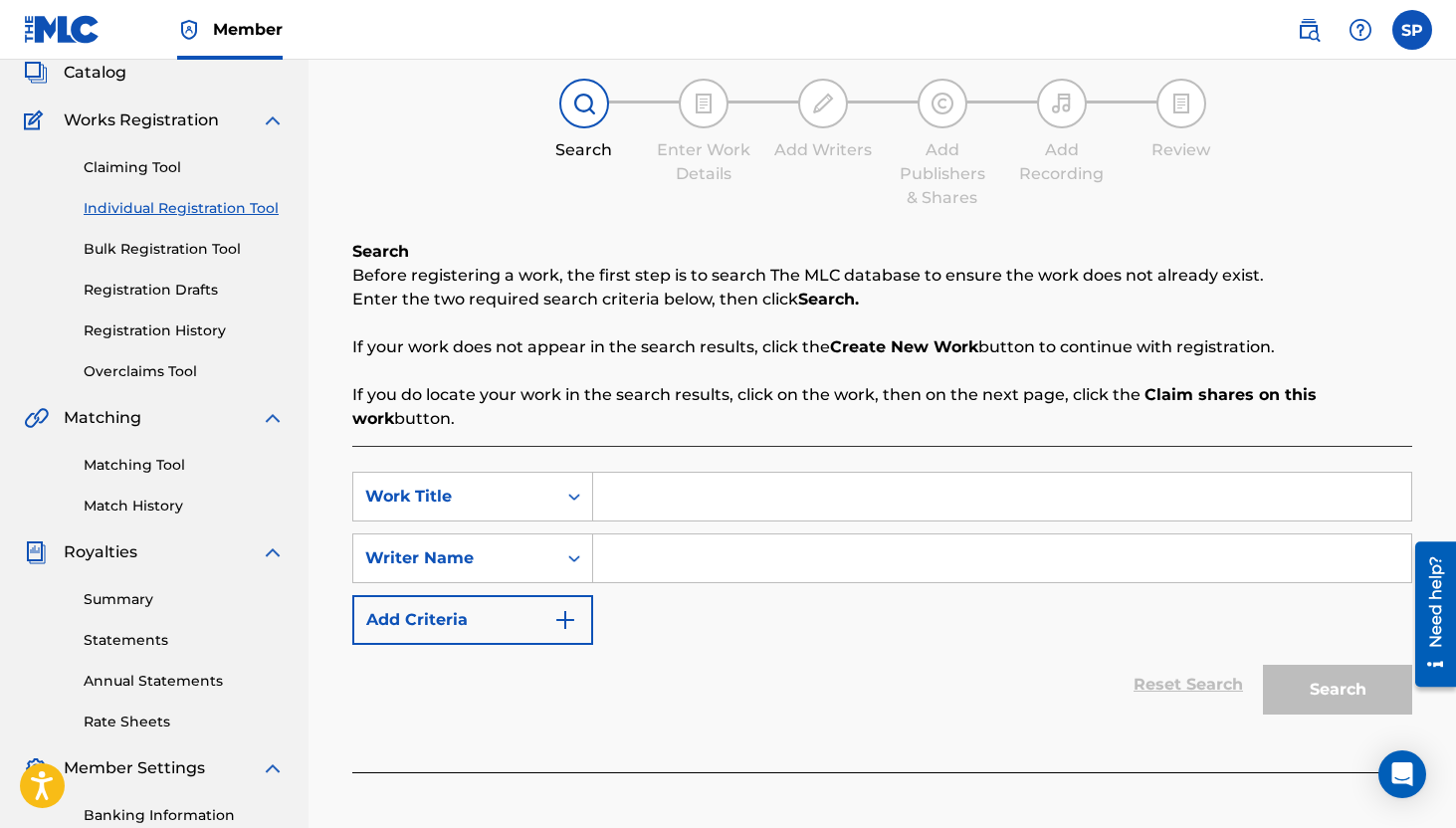 paste on "[PERSON_NAME]" 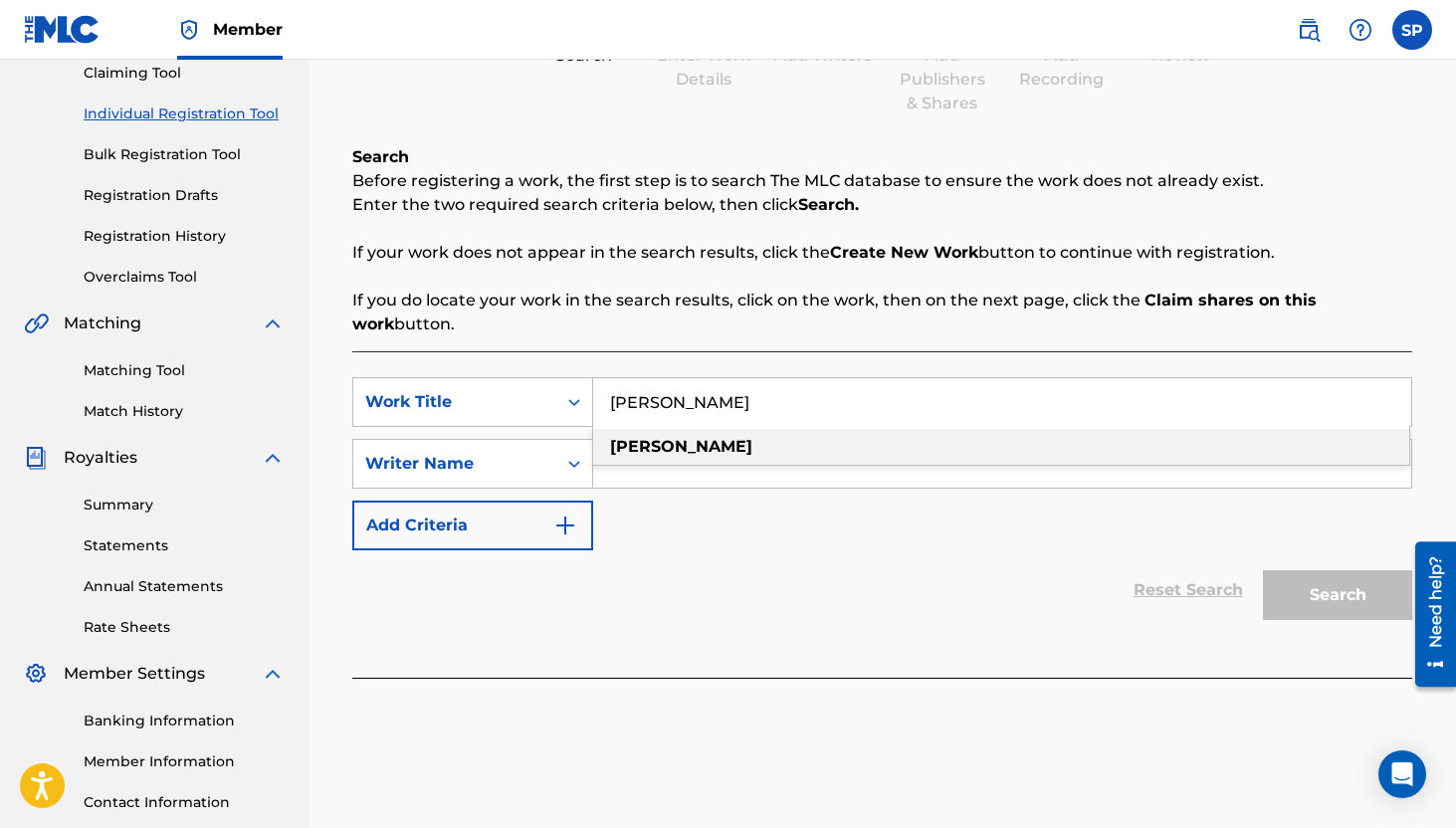 scroll, scrollTop: 239, scrollLeft: 0, axis: vertical 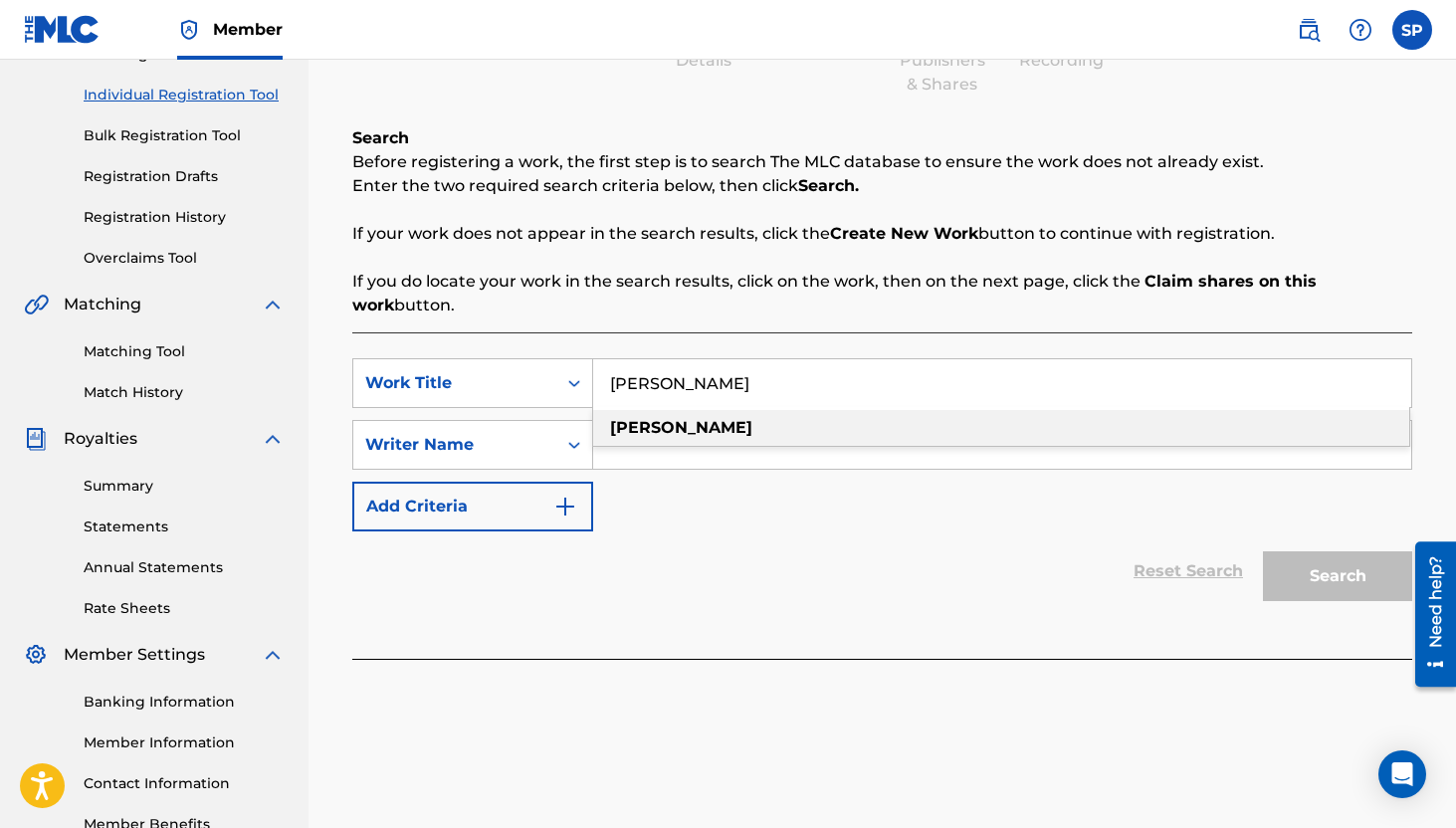 click on "[PERSON_NAME]" at bounding box center [681, 427] 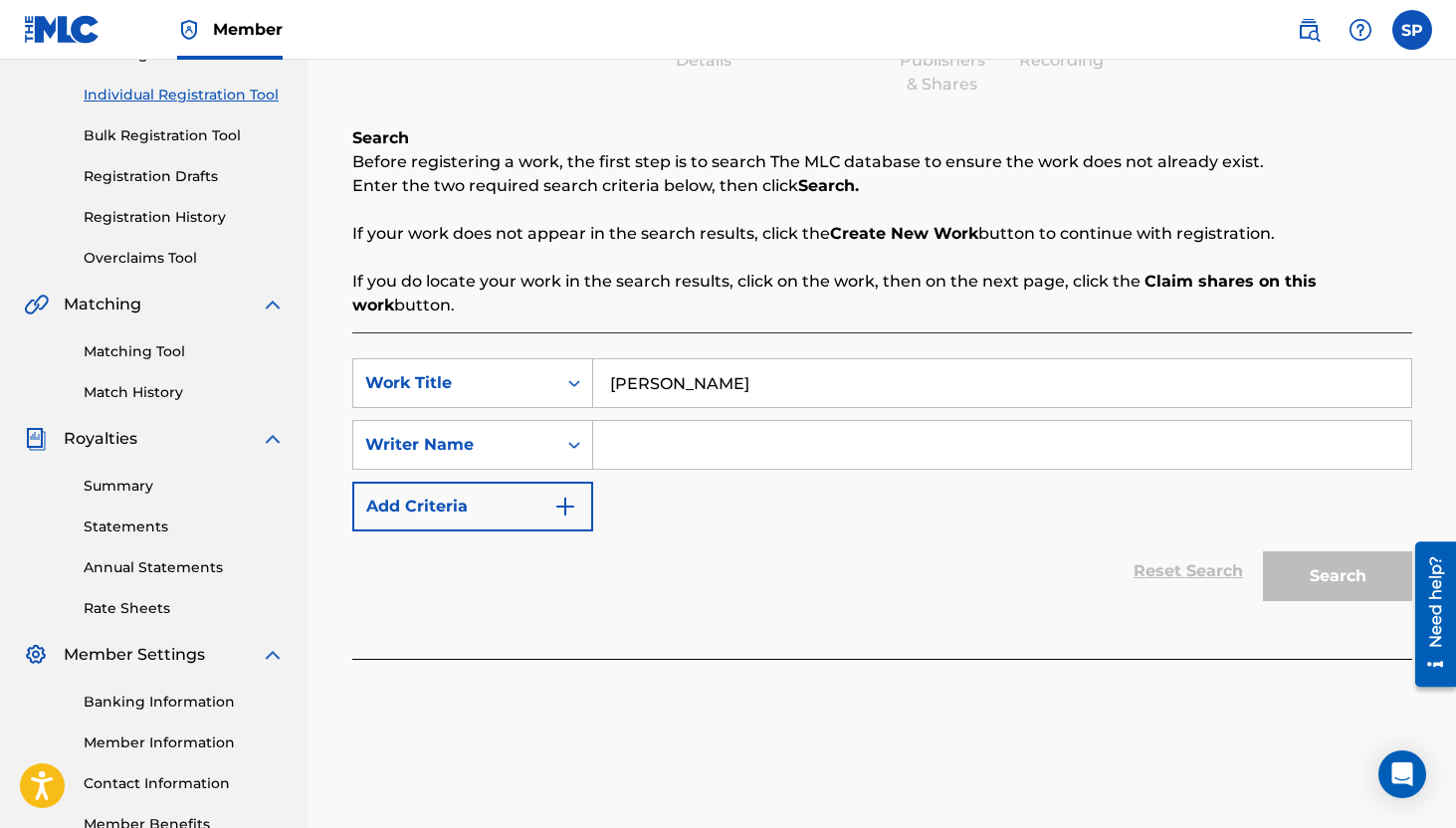click at bounding box center (1002, 445) 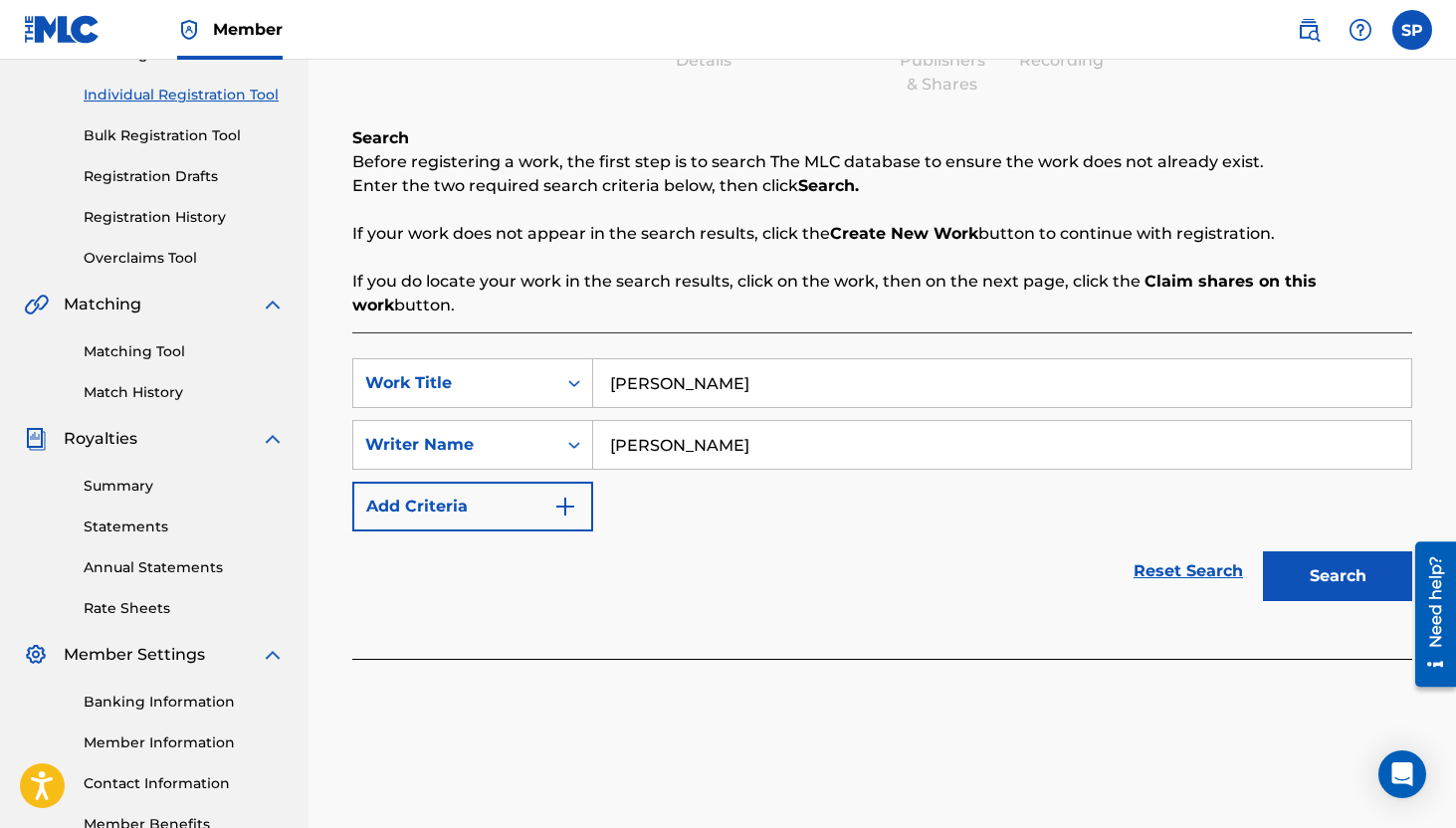 type on "[PERSON_NAME]" 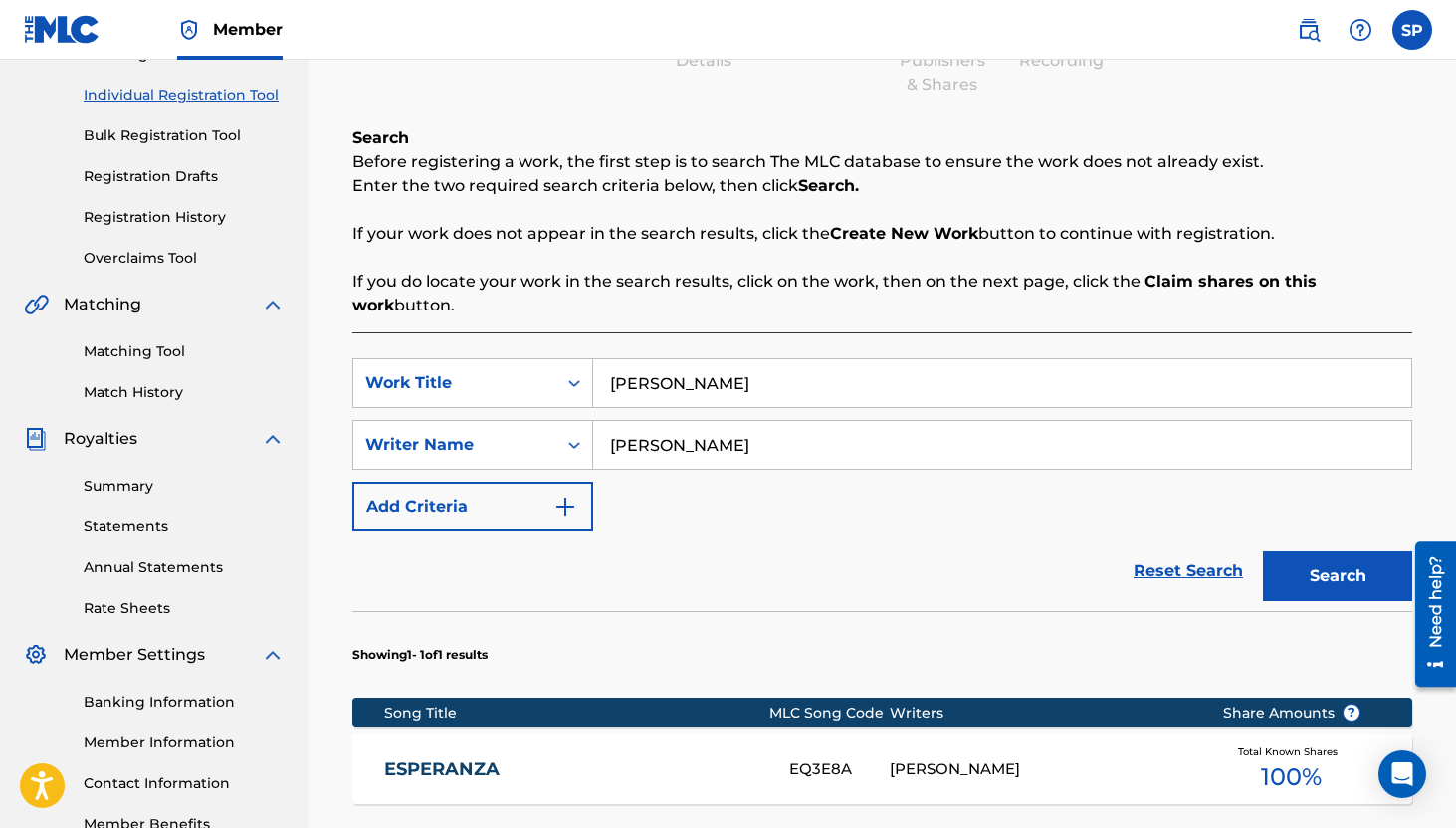 click on "Reset Search Search" at bounding box center (882, 571) 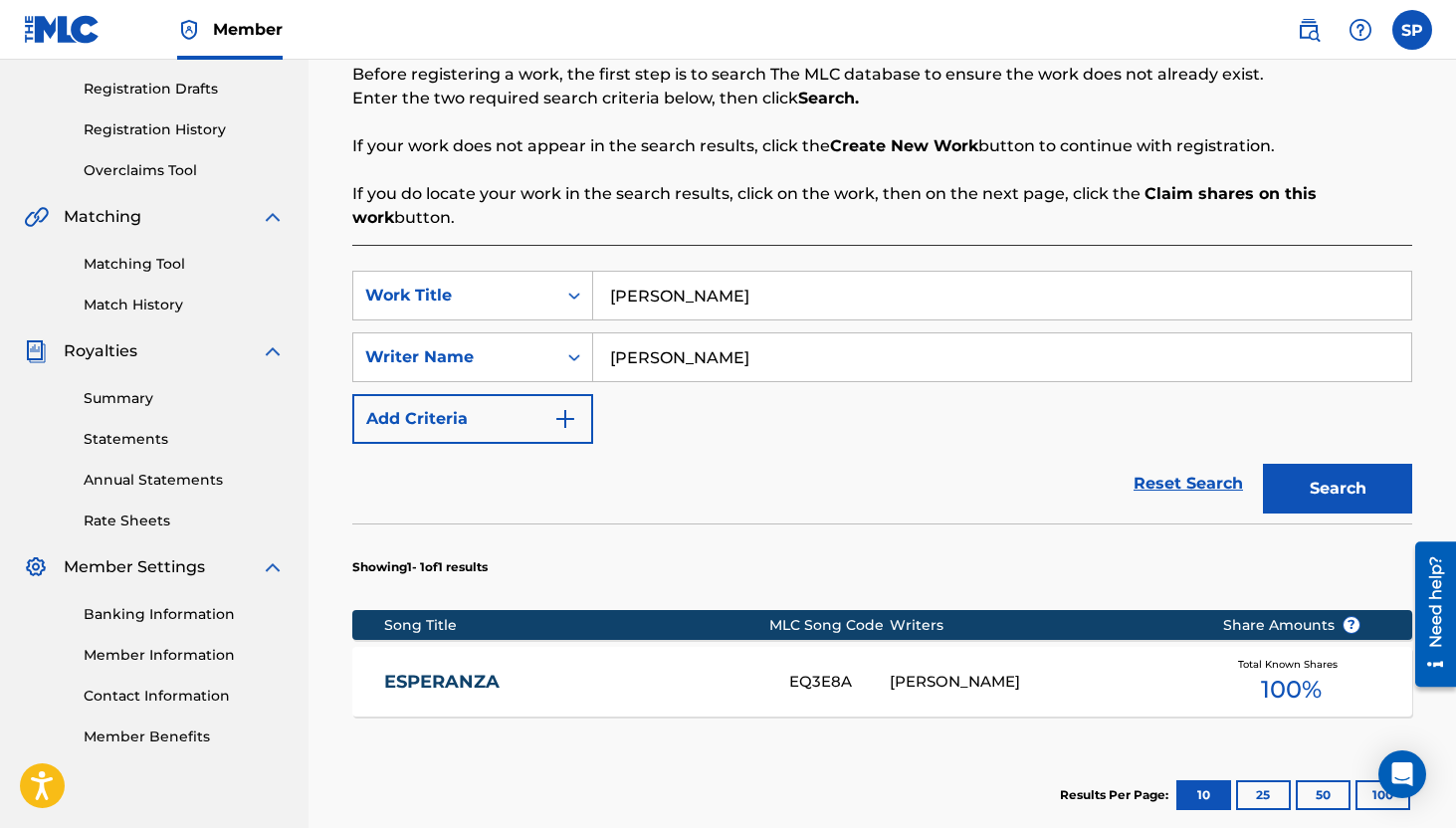 scroll, scrollTop: 325, scrollLeft: 0, axis: vertical 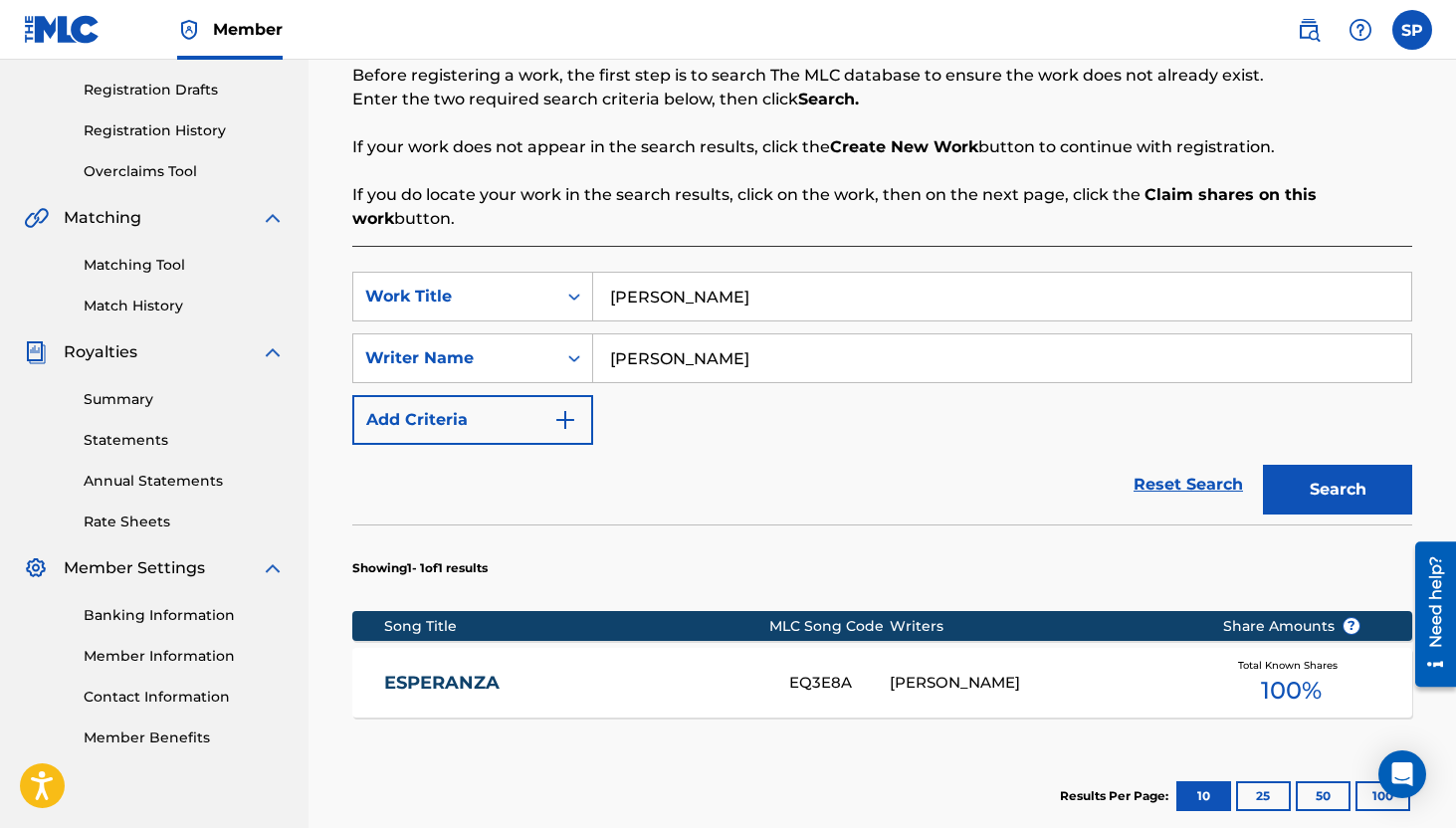 click on "[PERSON_NAME]" at bounding box center [1002, 297] 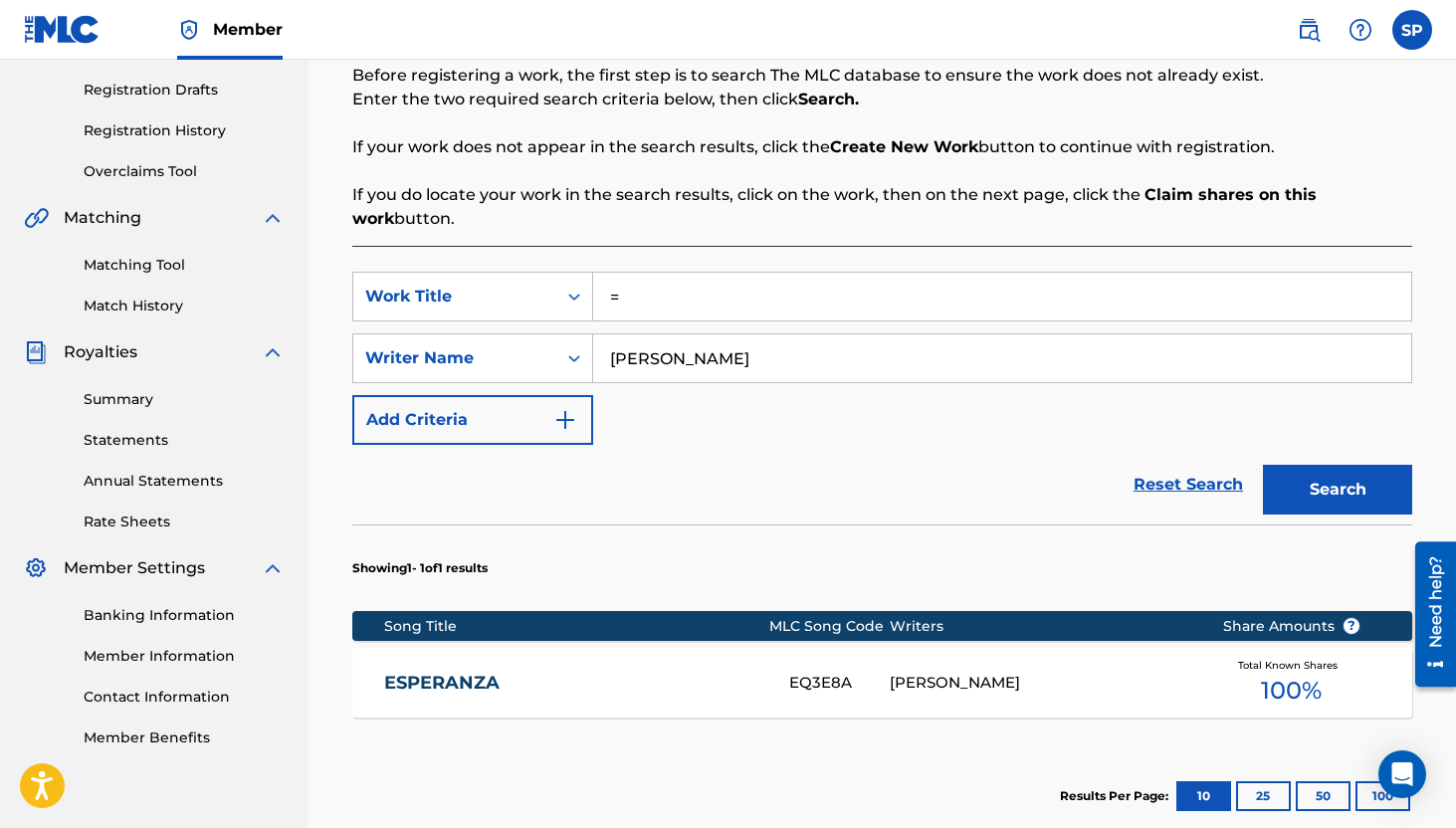 paste on "Eye Of The Blackbird" 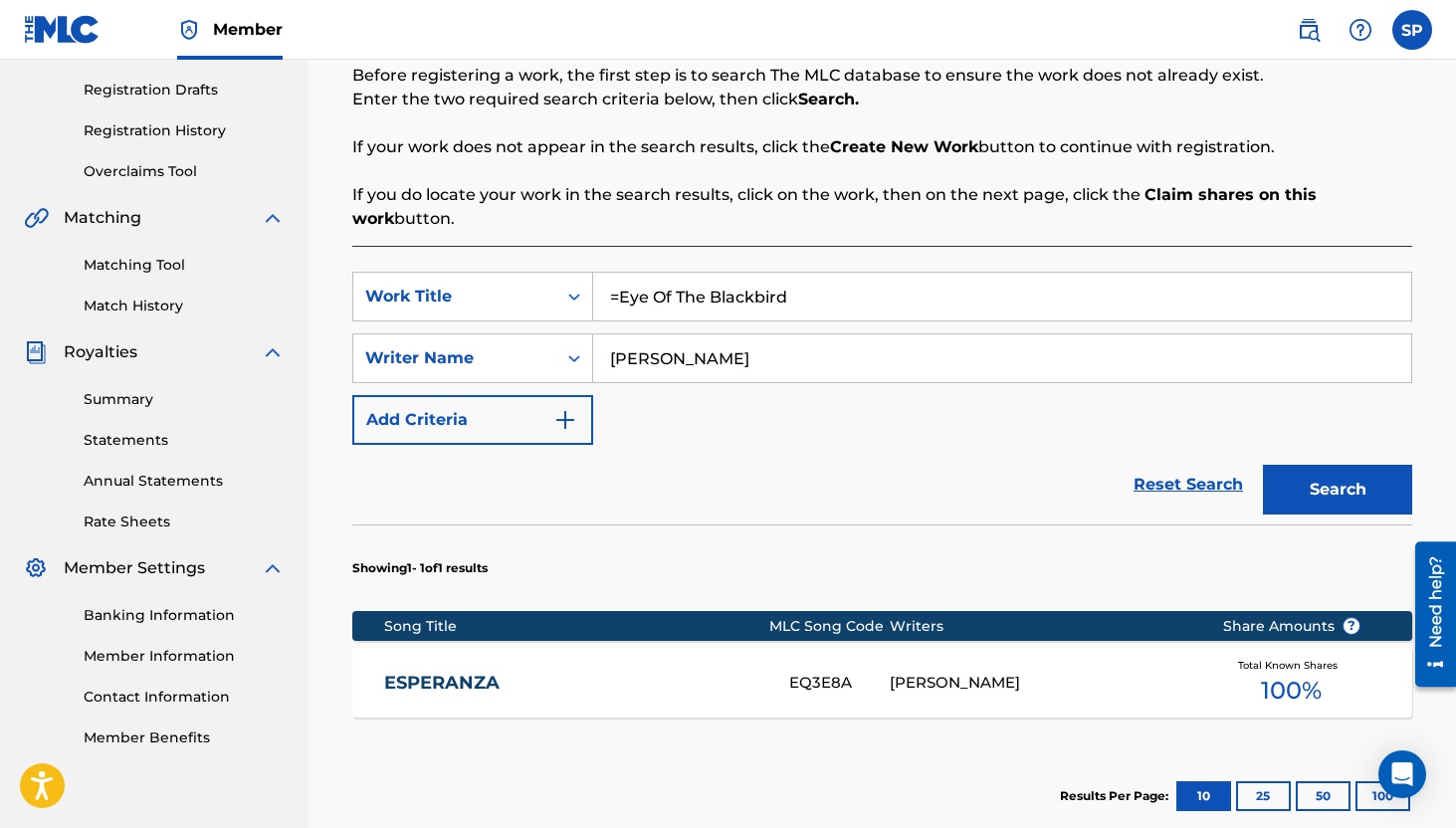 click on "=Eye Of The Blackbird" at bounding box center [1002, 297] 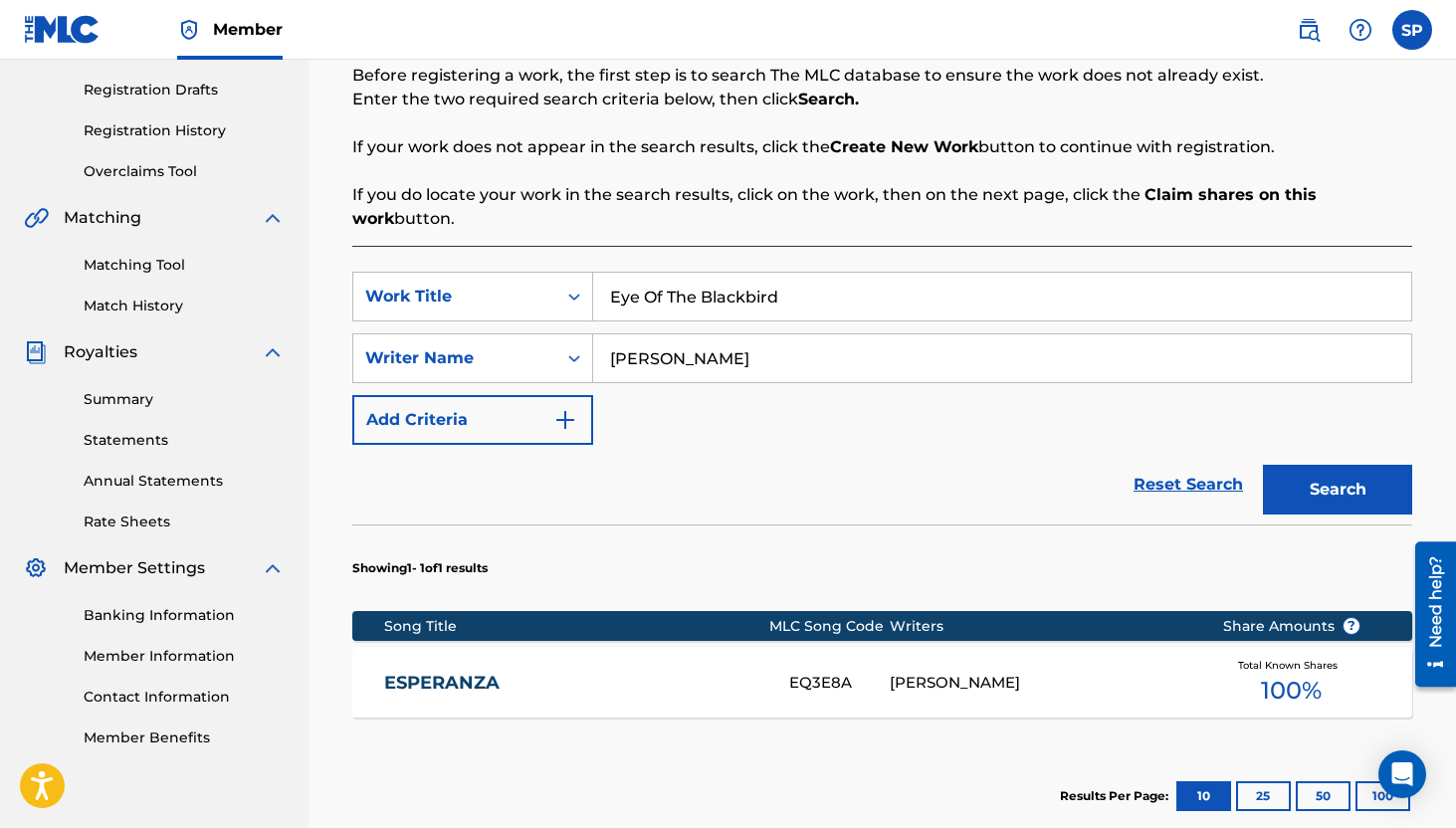 type on "Eye Of The Blackbird" 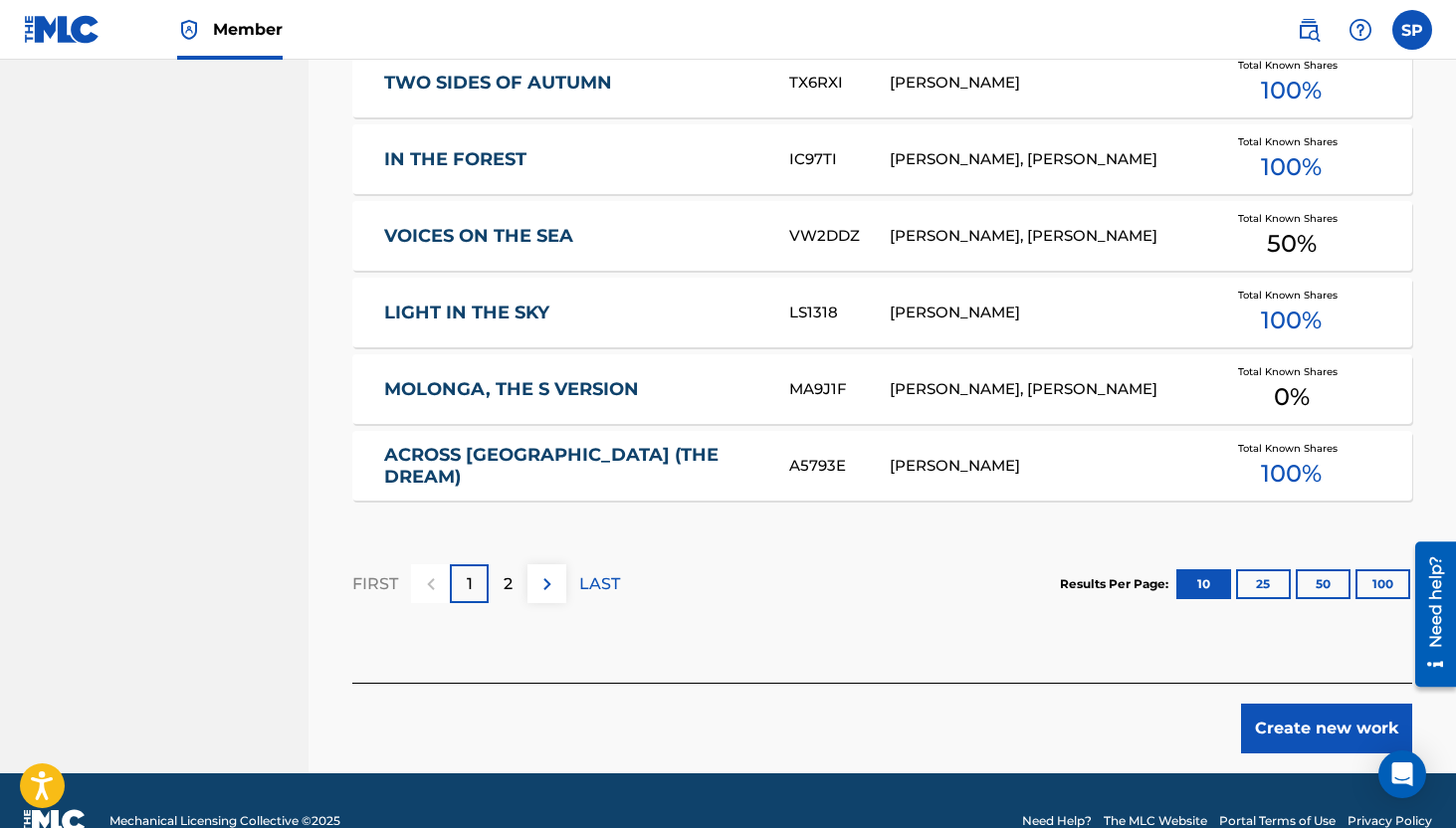 scroll, scrollTop: 1235, scrollLeft: 0, axis: vertical 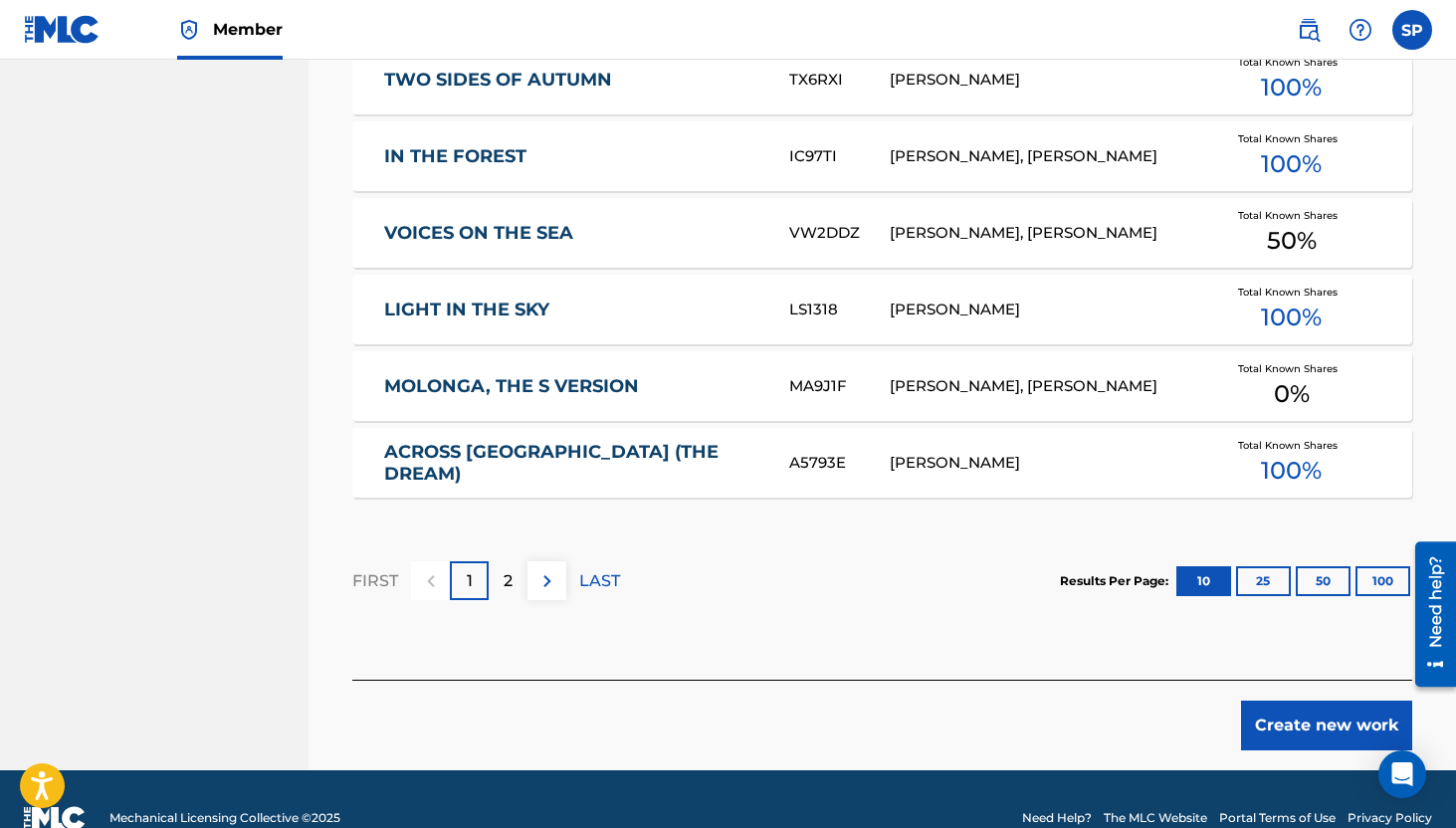 click on "Create new work" at bounding box center (1327, 725) 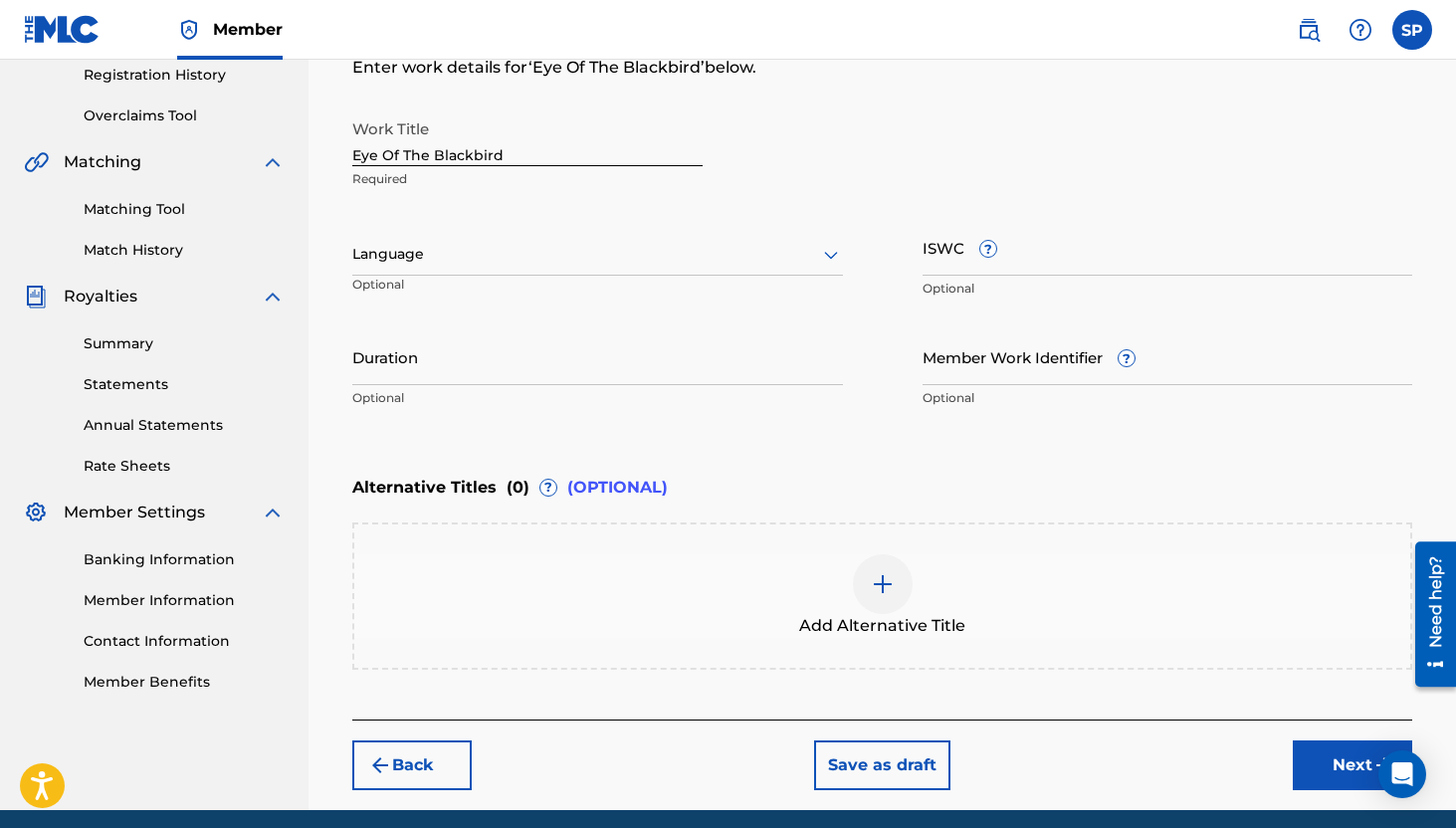 scroll, scrollTop: 272, scrollLeft: 0, axis: vertical 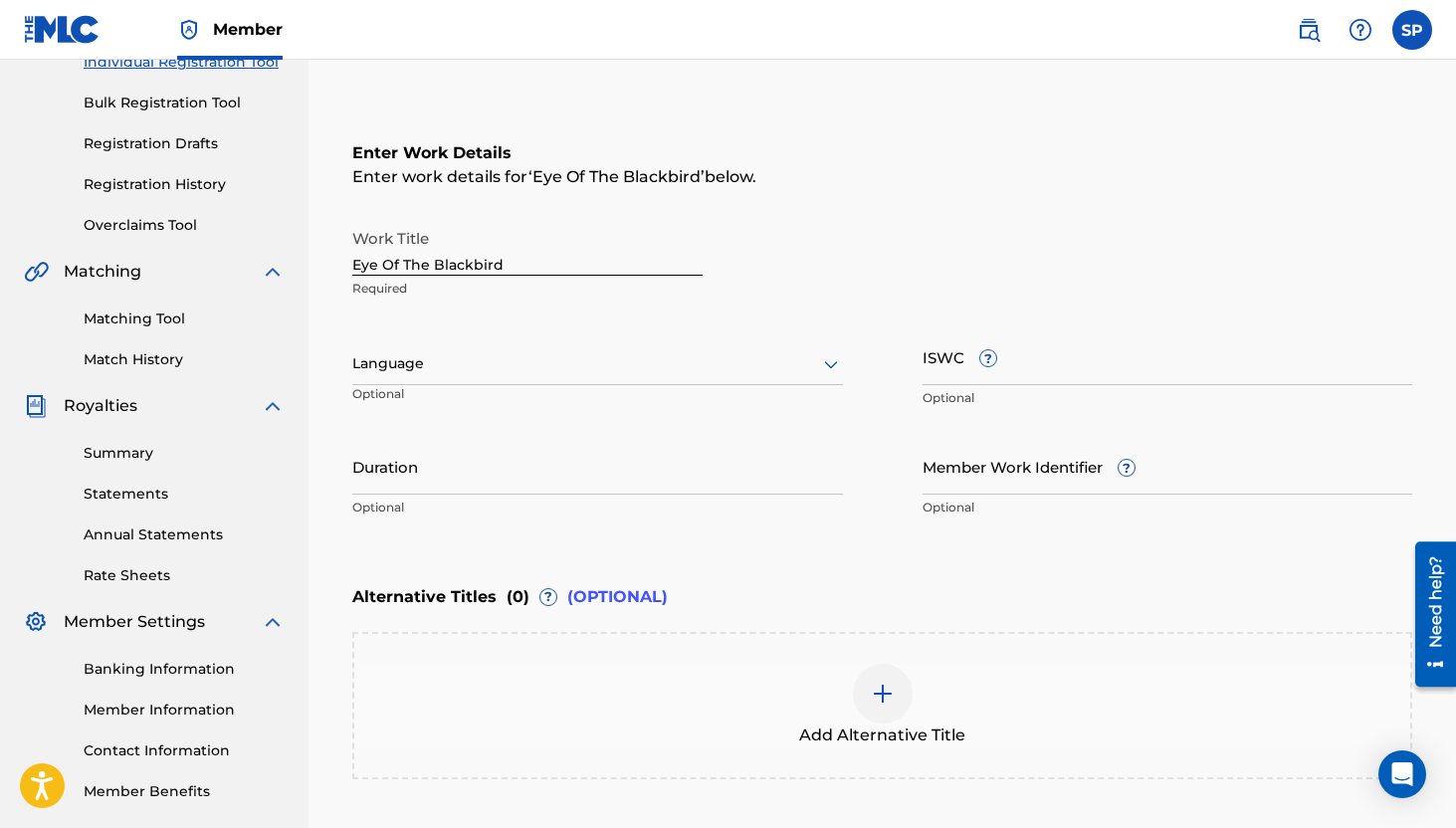 click on "ISWC   ?" at bounding box center (1167, 356) 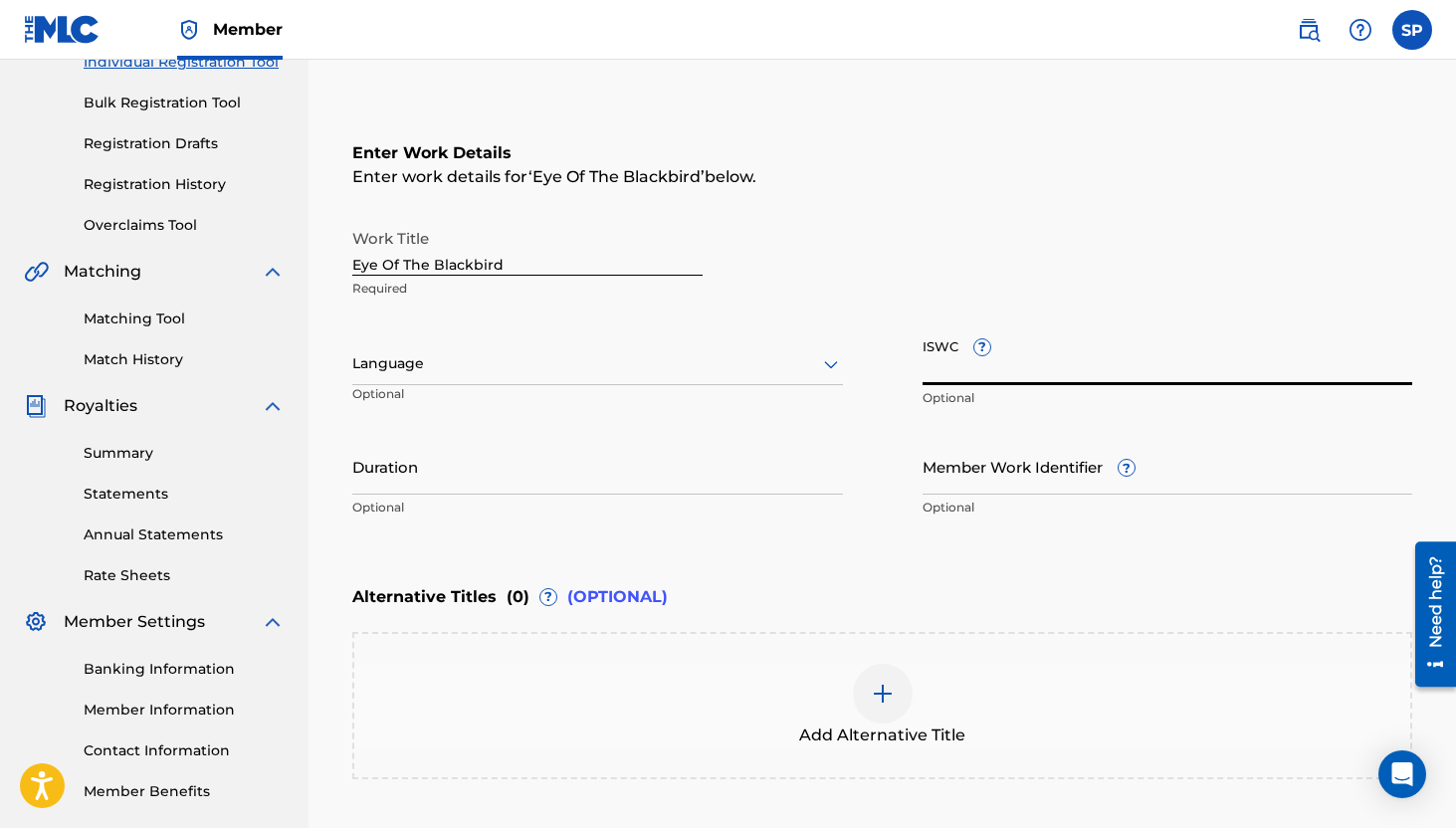 paste on "T-904.679.442-7" 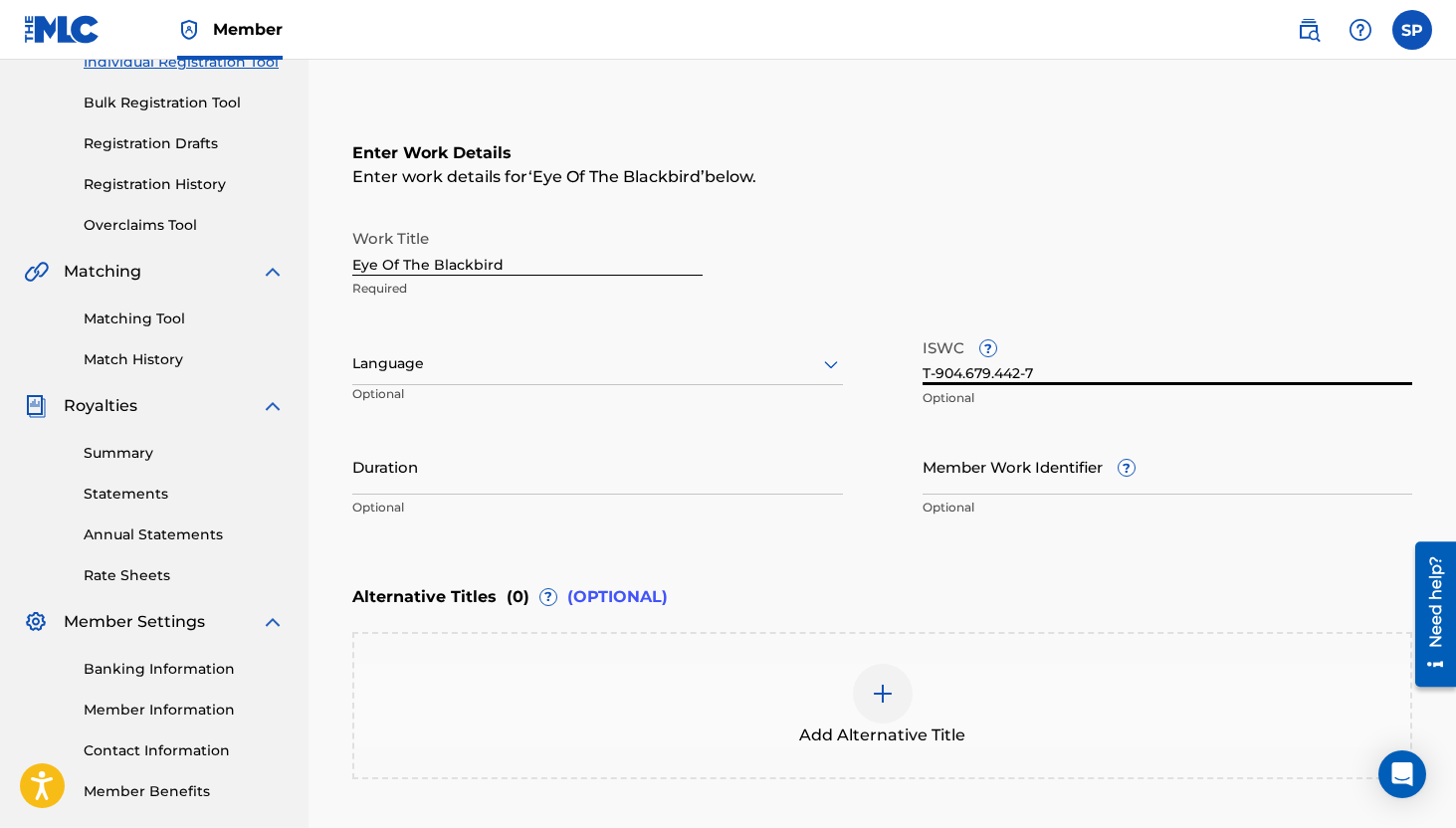 type on "T-904.679.442-7" 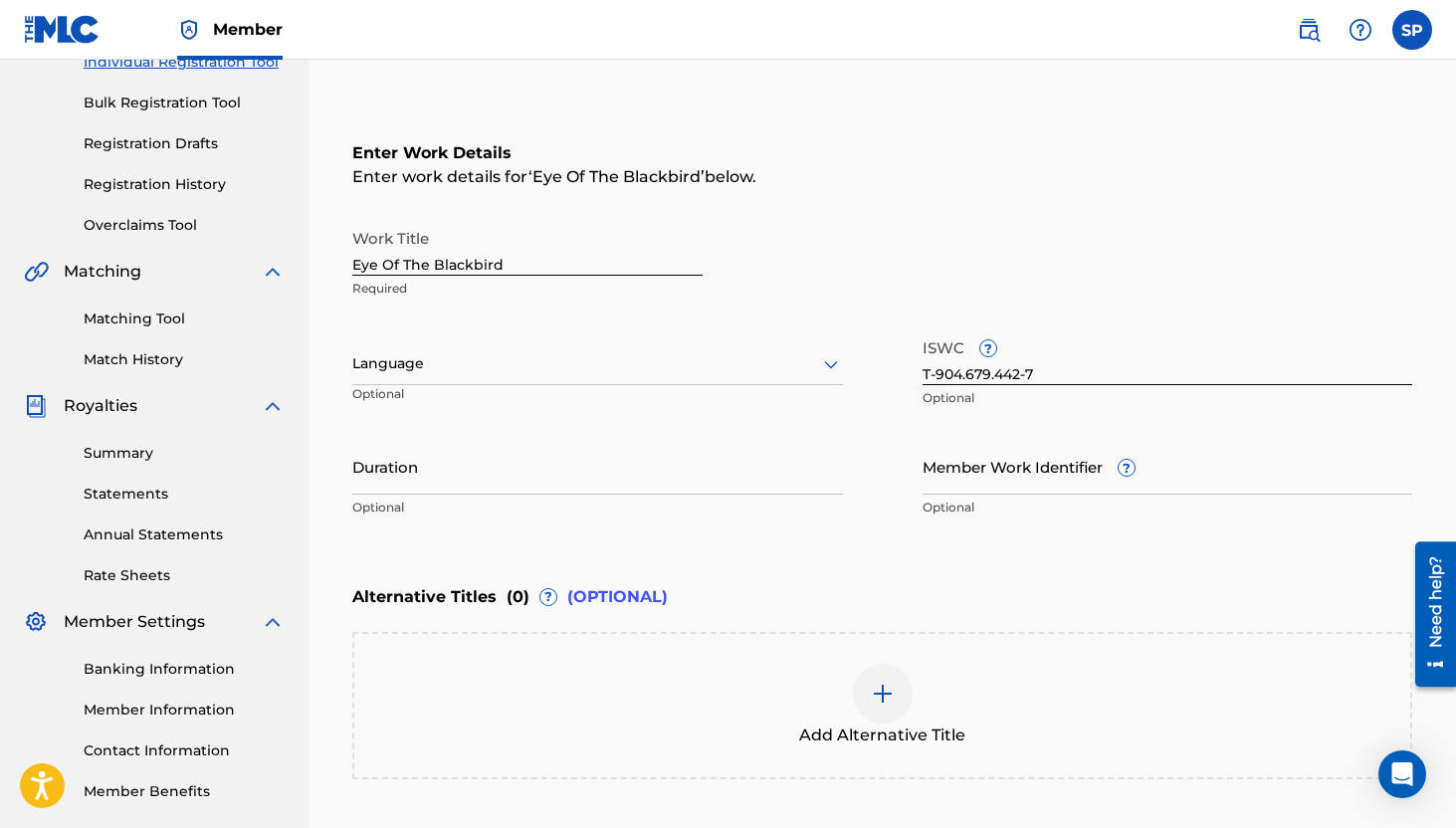 click on "Alternative Titles ( 0 ) ? (OPTIONAL)" at bounding box center (882, 597) 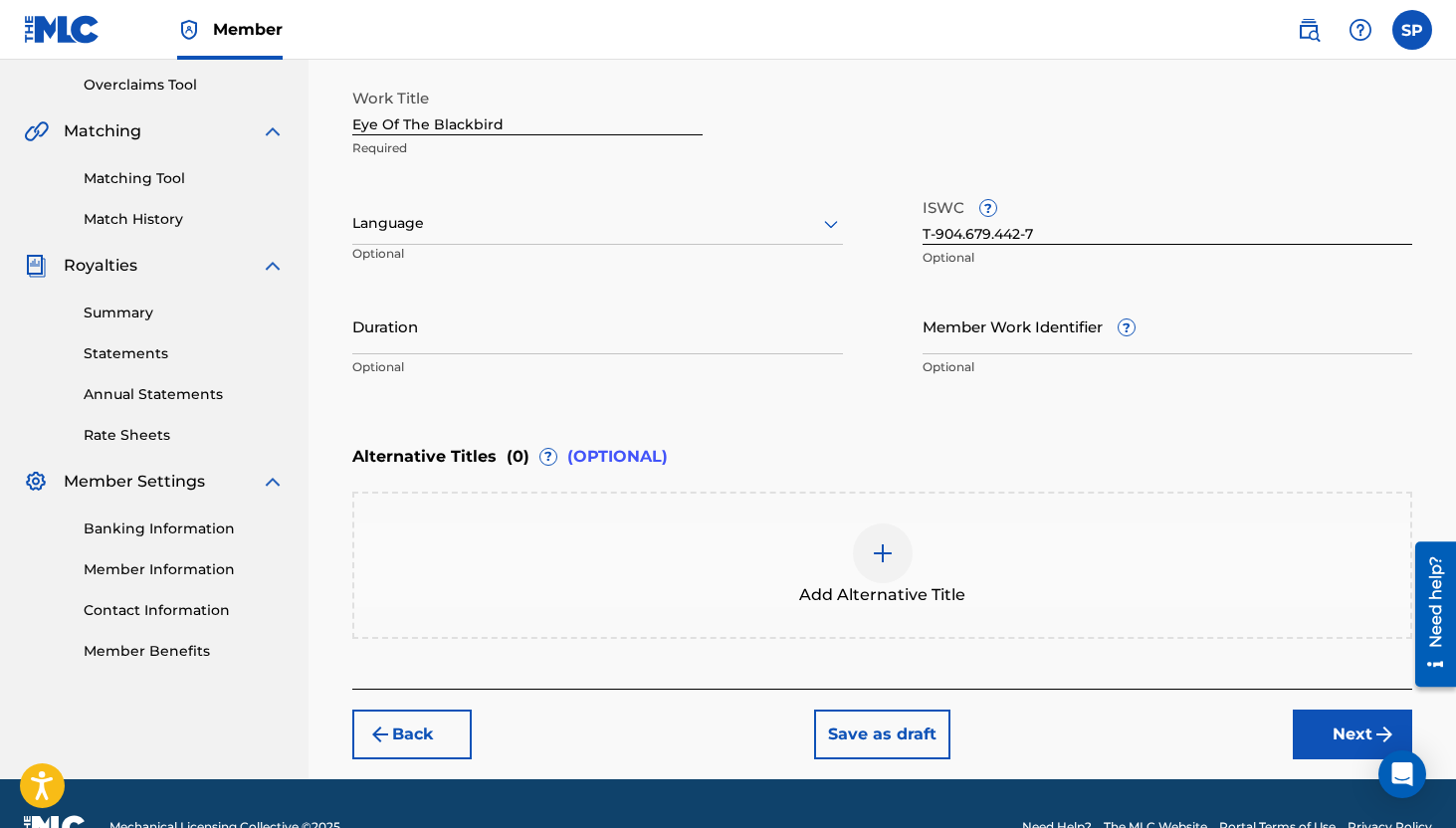 scroll, scrollTop: 441, scrollLeft: 0, axis: vertical 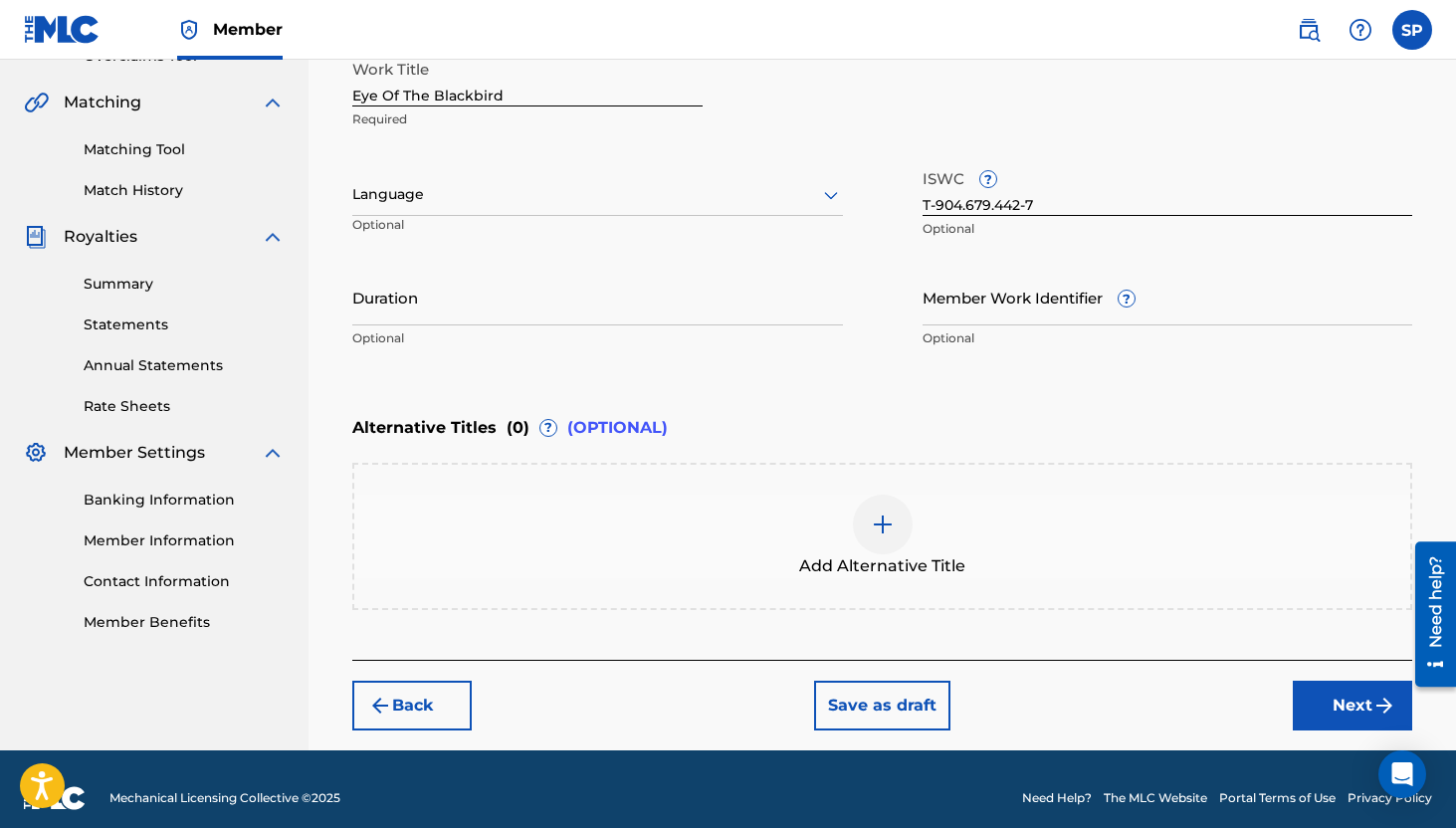 click on "Next" at bounding box center [1352, 706] 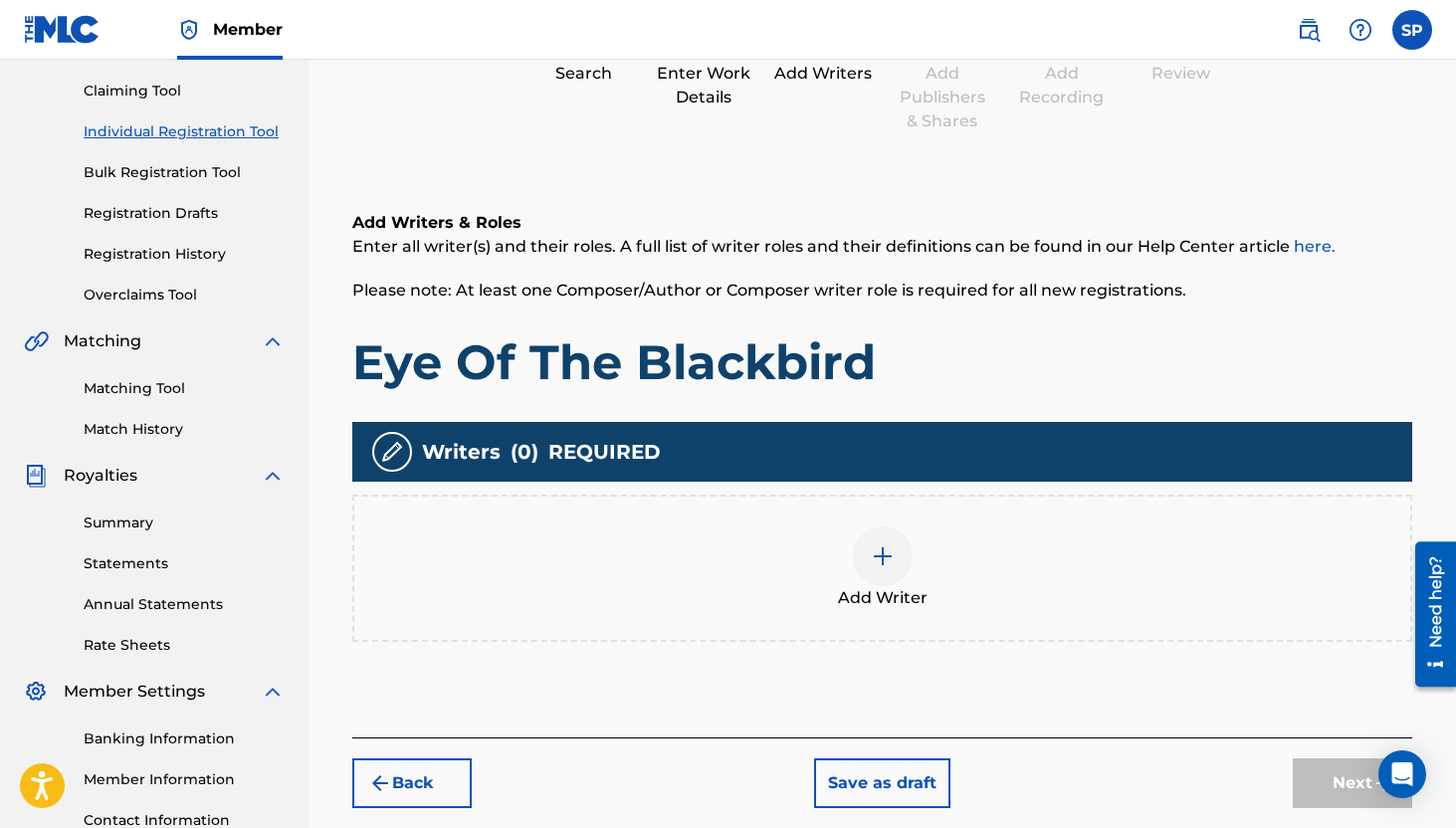 scroll, scrollTop: 90, scrollLeft: 0, axis: vertical 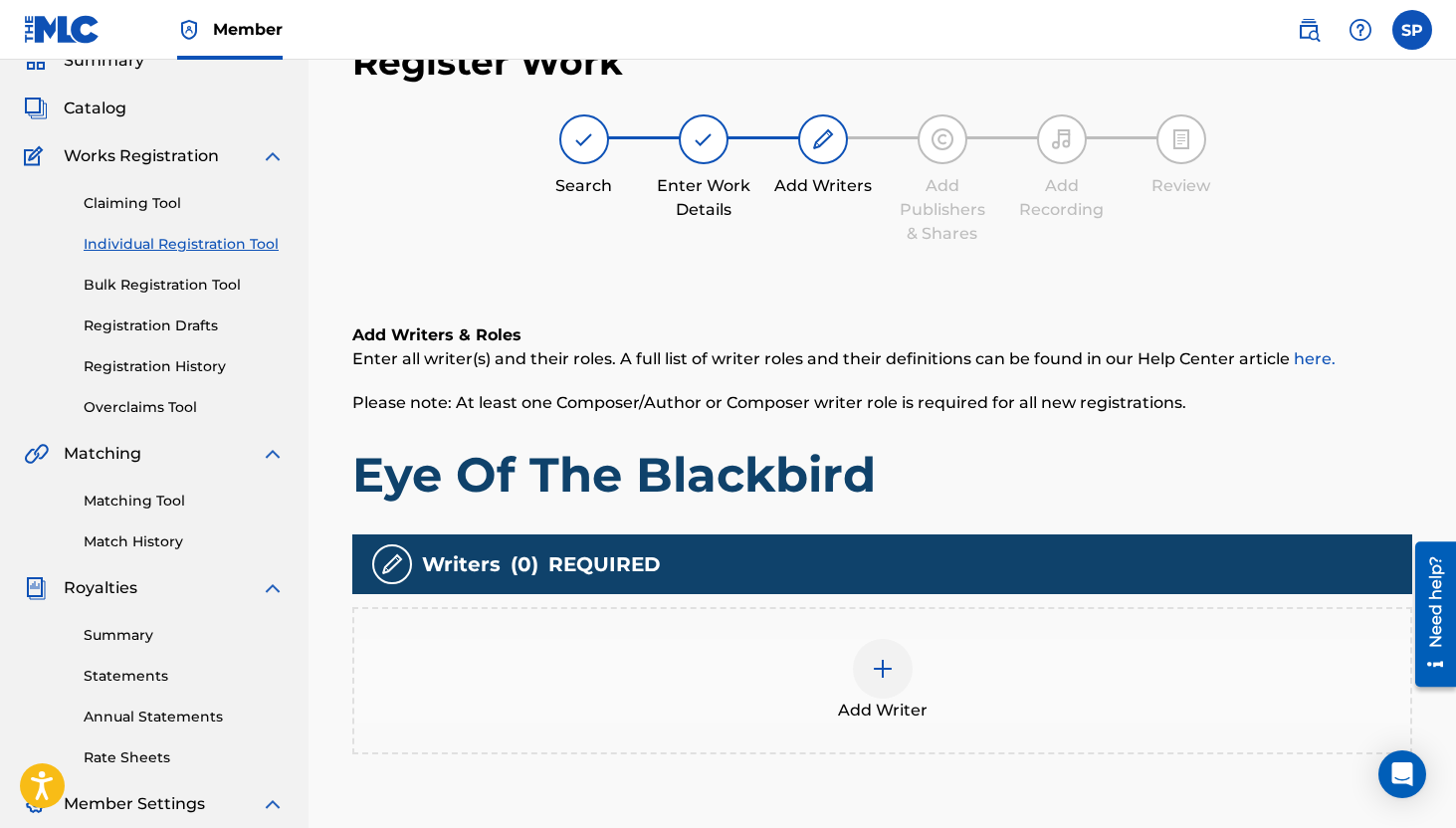click on "Add Writer" at bounding box center [882, 681] 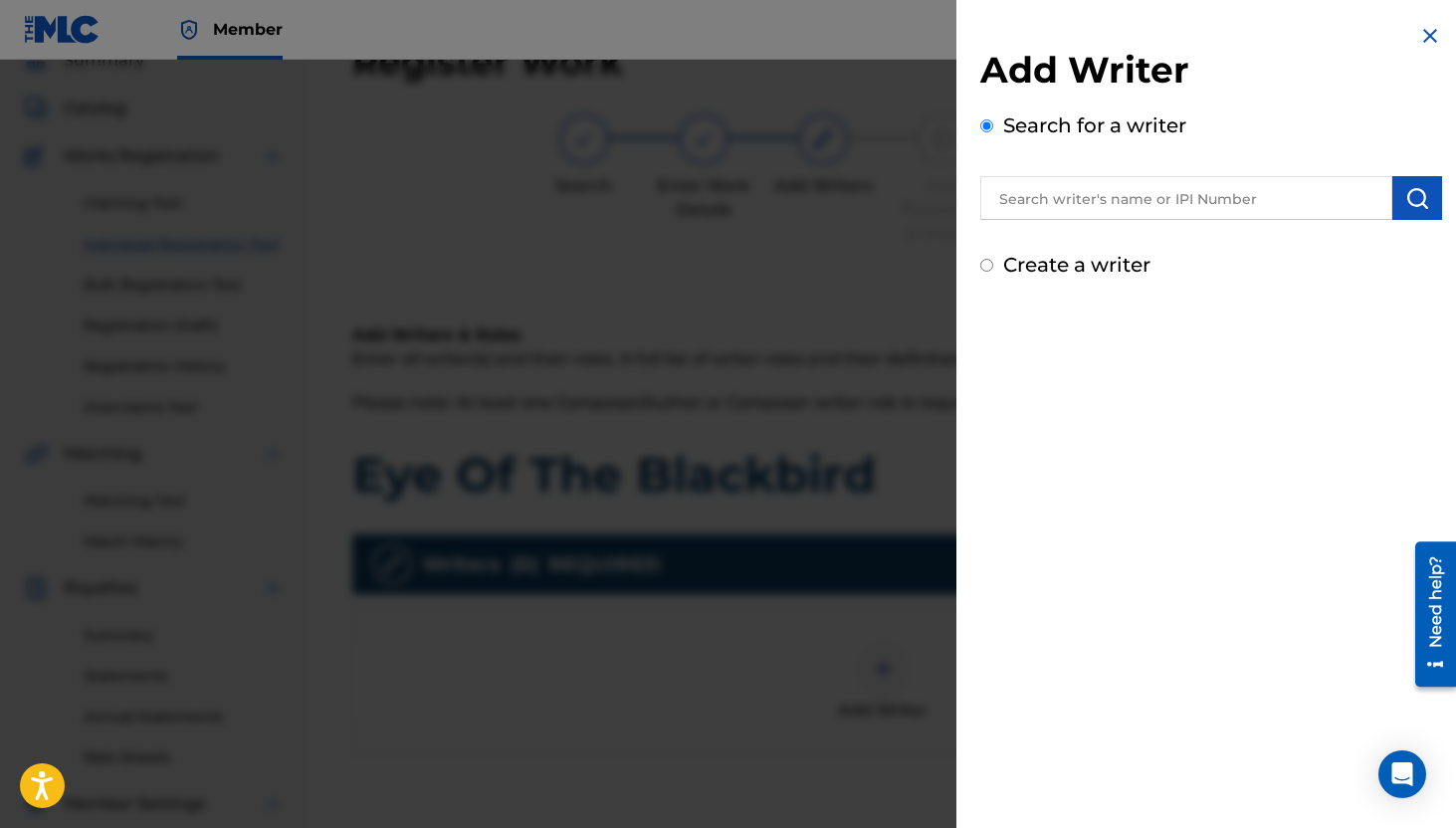 click at bounding box center [1186, 198] 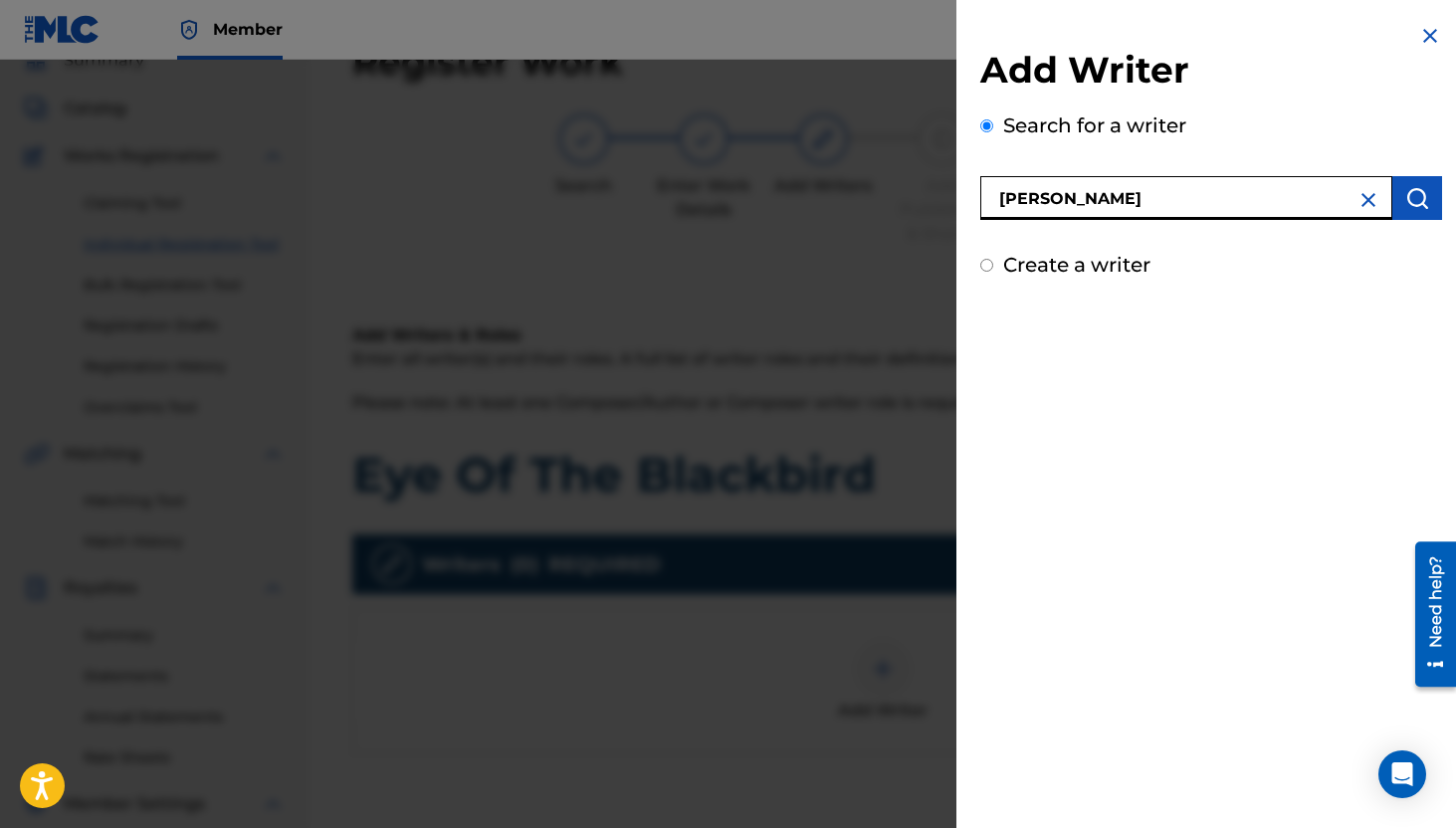 type on "[PERSON_NAME]" 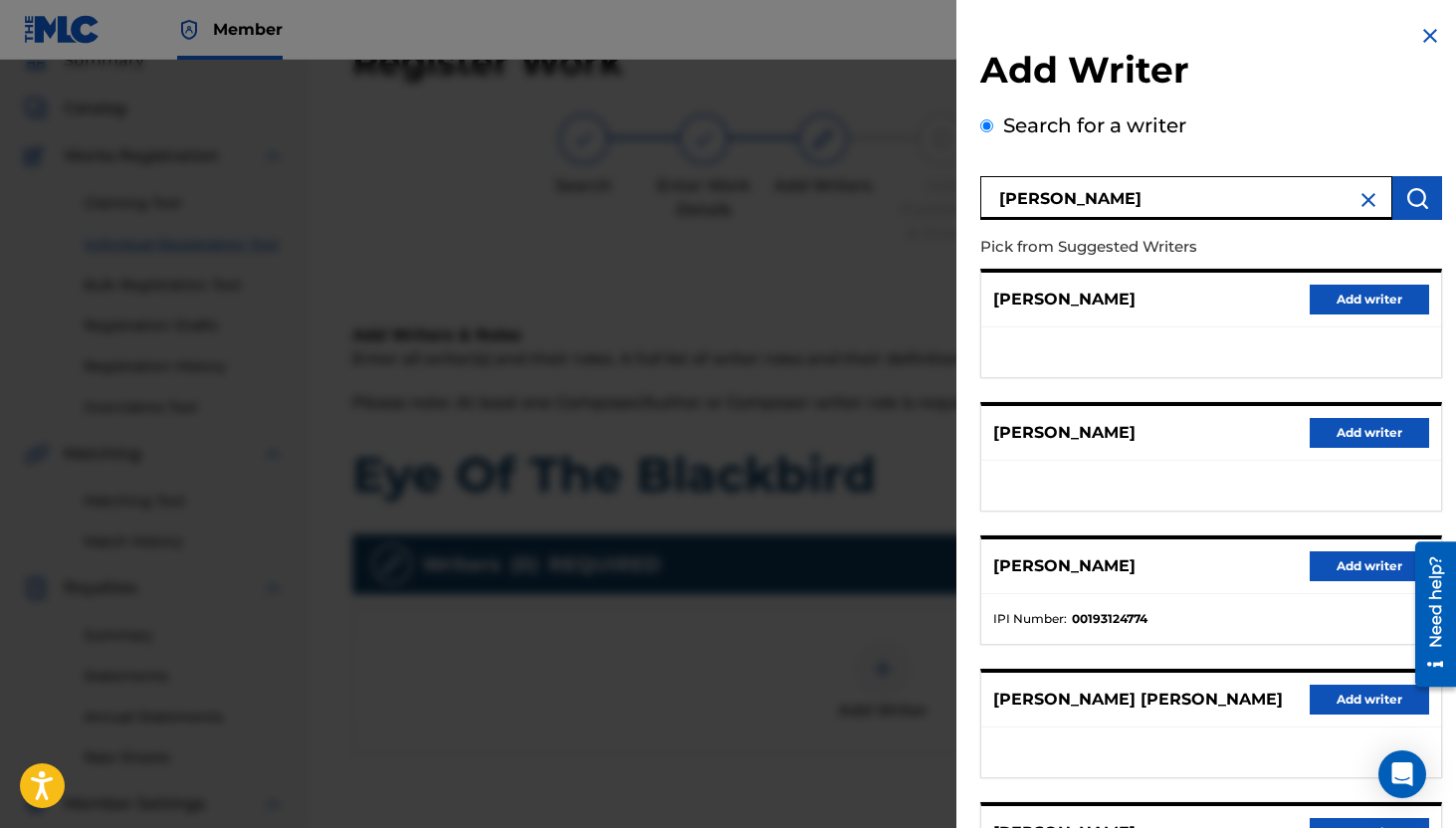 click on "Add writer" at bounding box center (1369, 566) 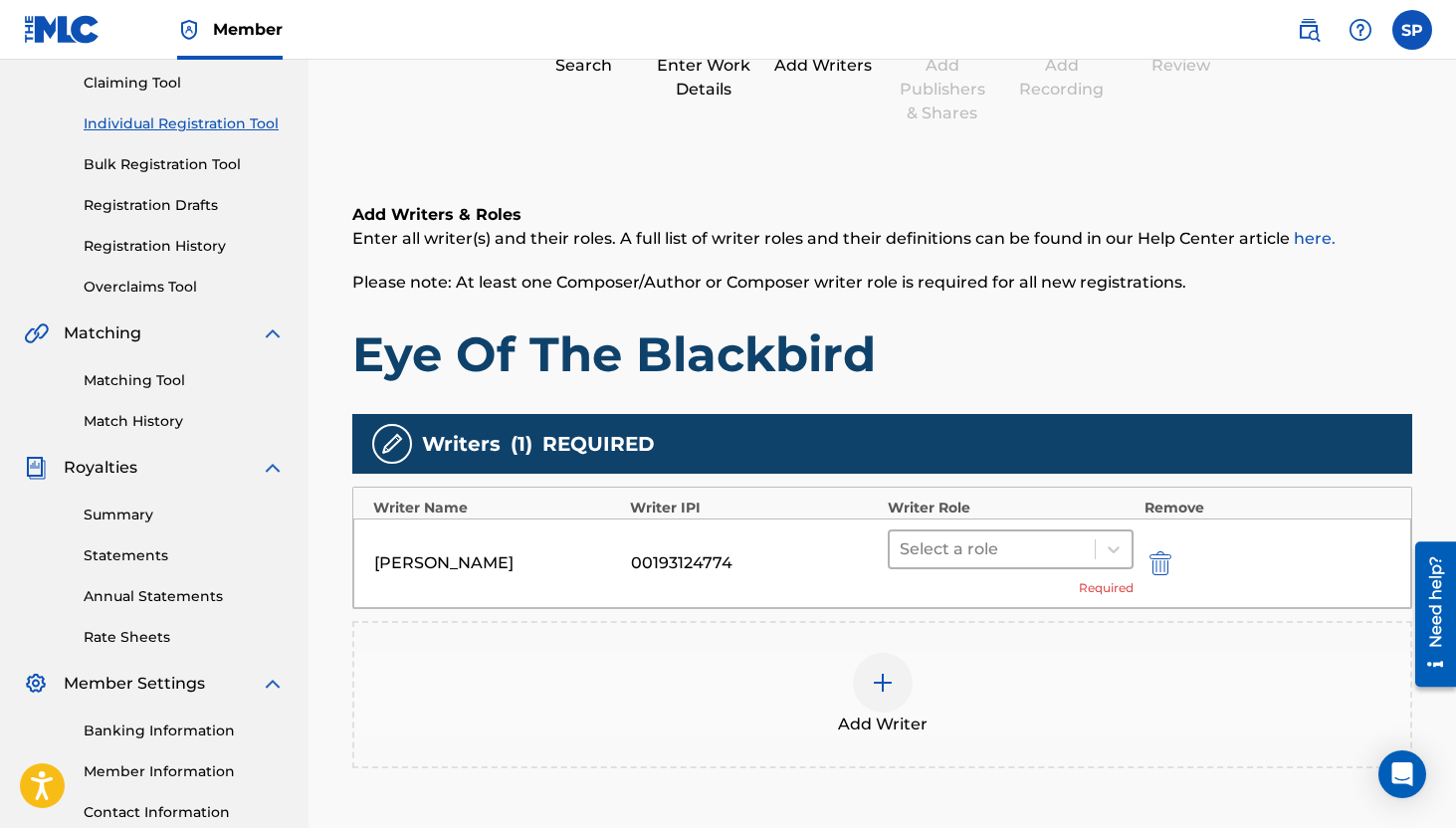 scroll, scrollTop: 231, scrollLeft: 0, axis: vertical 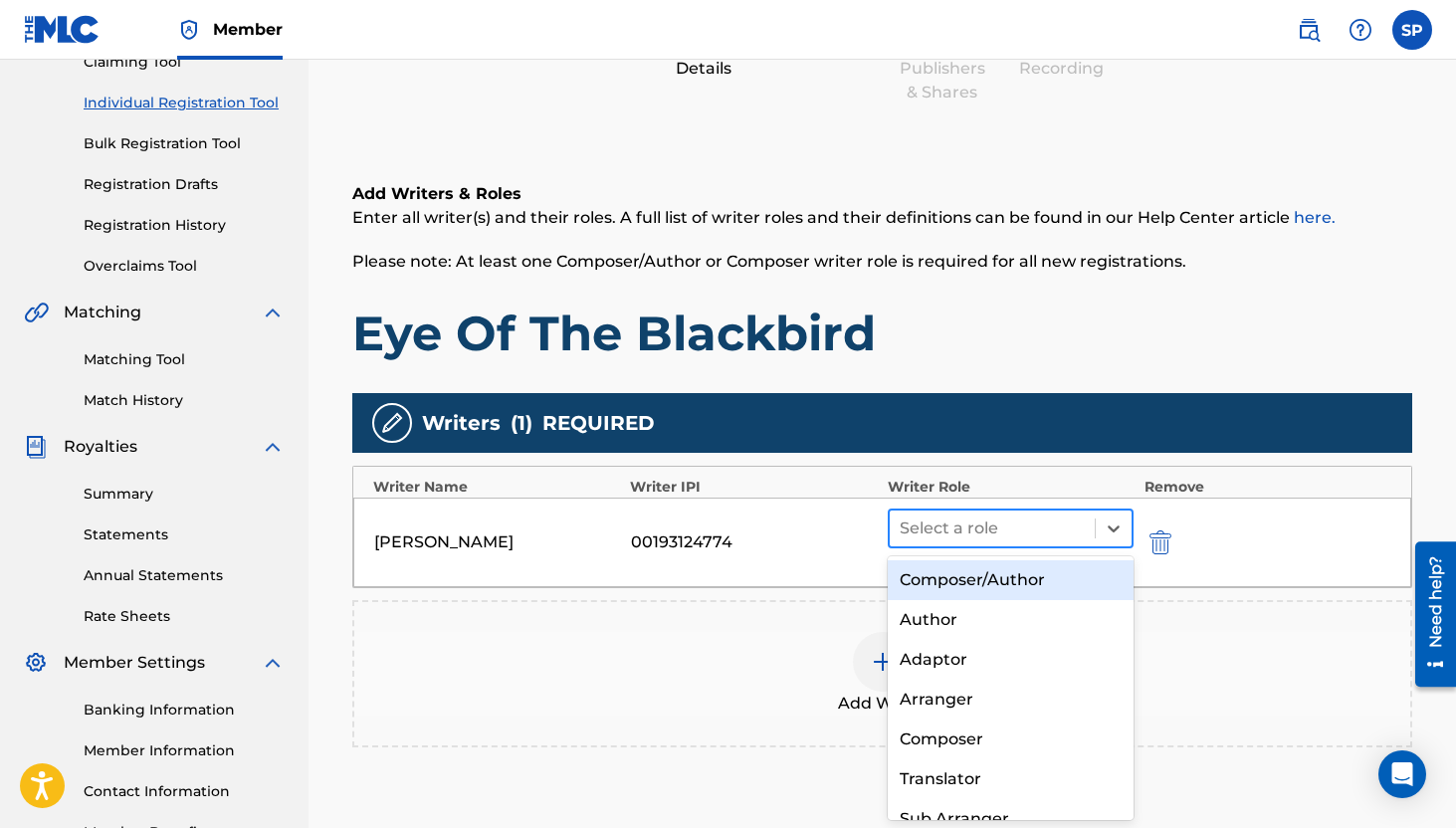click on "Select a role" at bounding box center [992, 528] 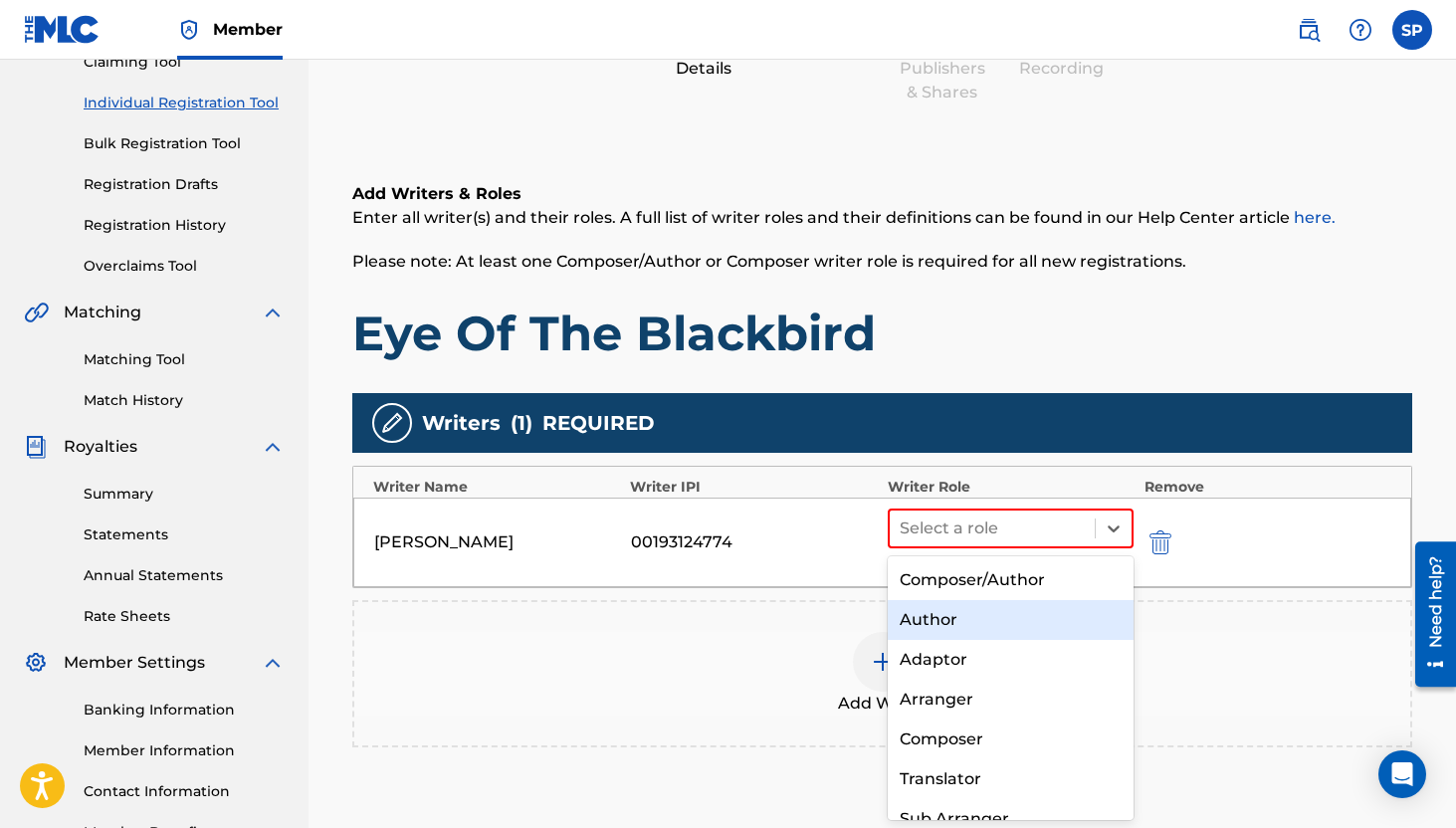 click on "Composer/Author" at bounding box center [1011, 580] 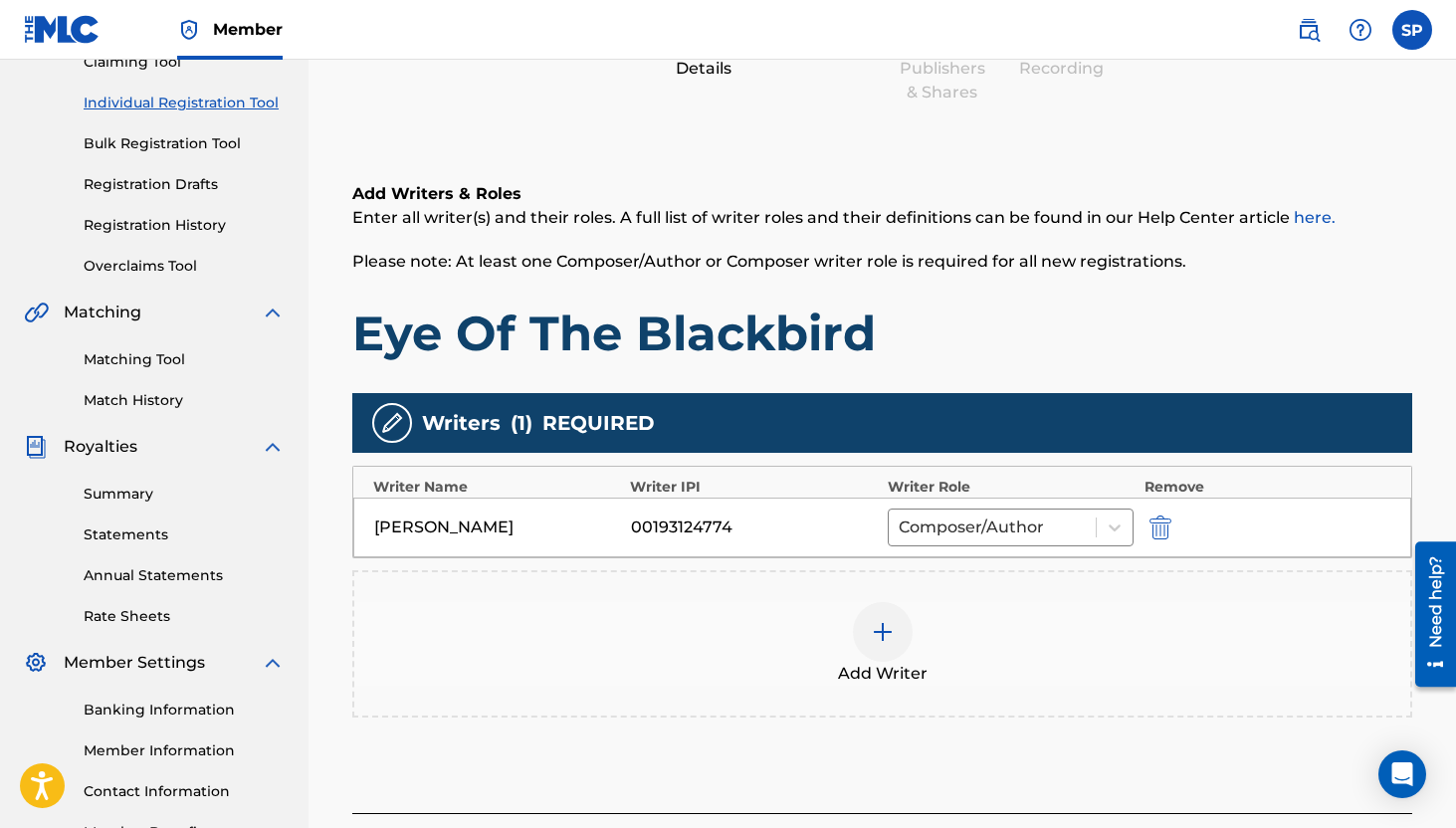 click on "Add Writer" at bounding box center (882, 644) 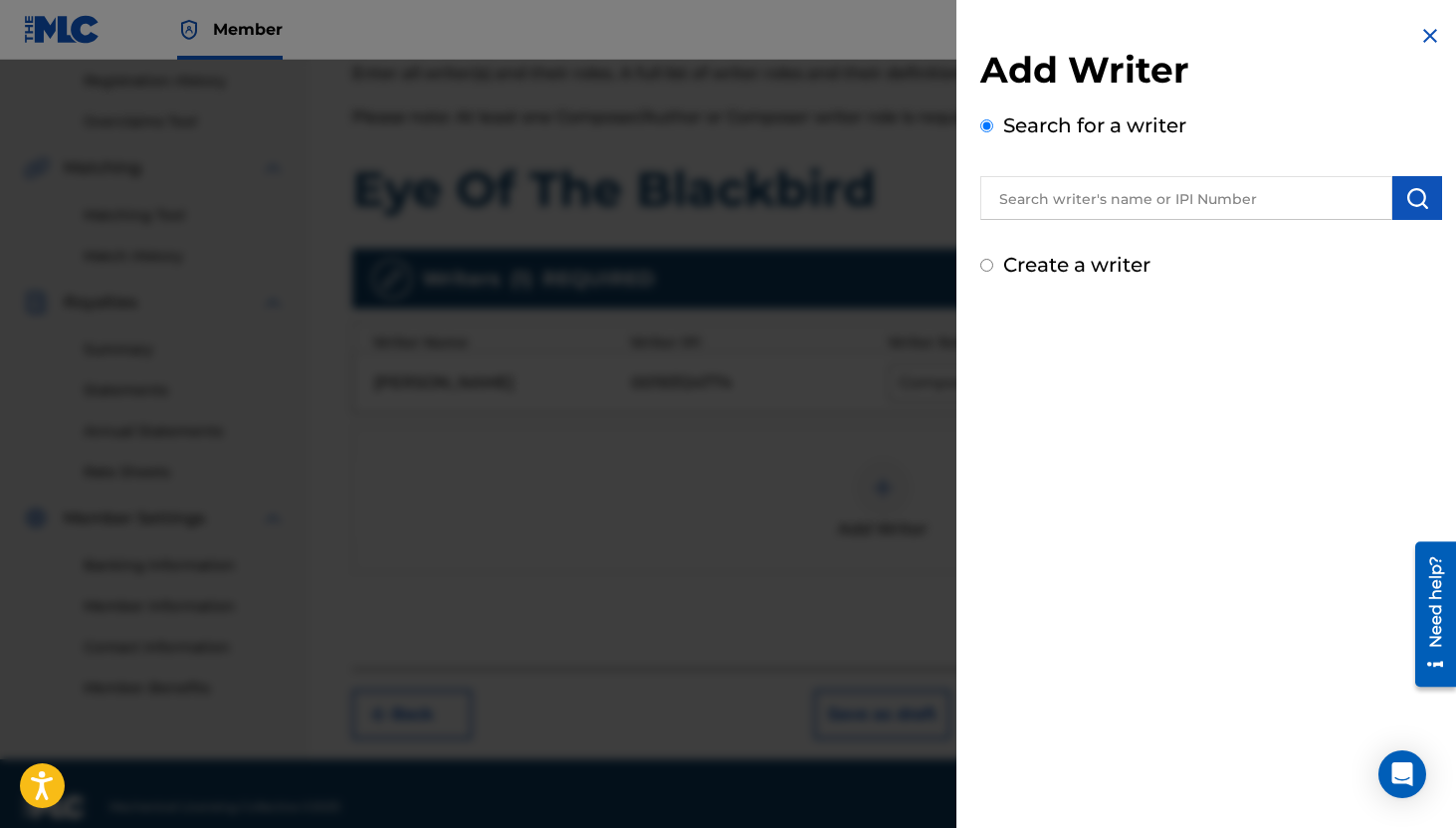 scroll, scrollTop: 374, scrollLeft: 0, axis: vertical 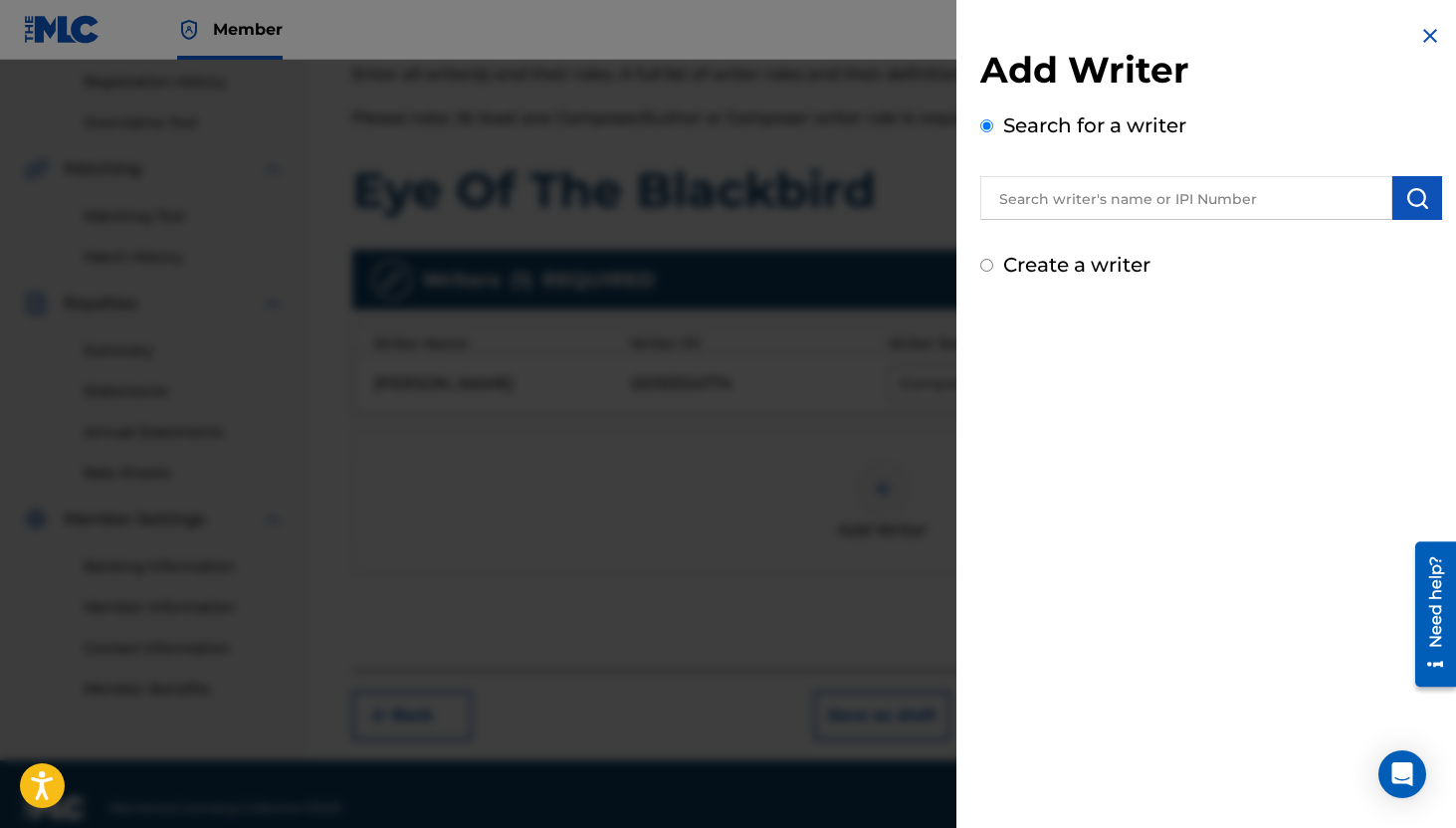 click on "Add Writer Search for a writer Create a writer" at bounding box center (1211, 151) 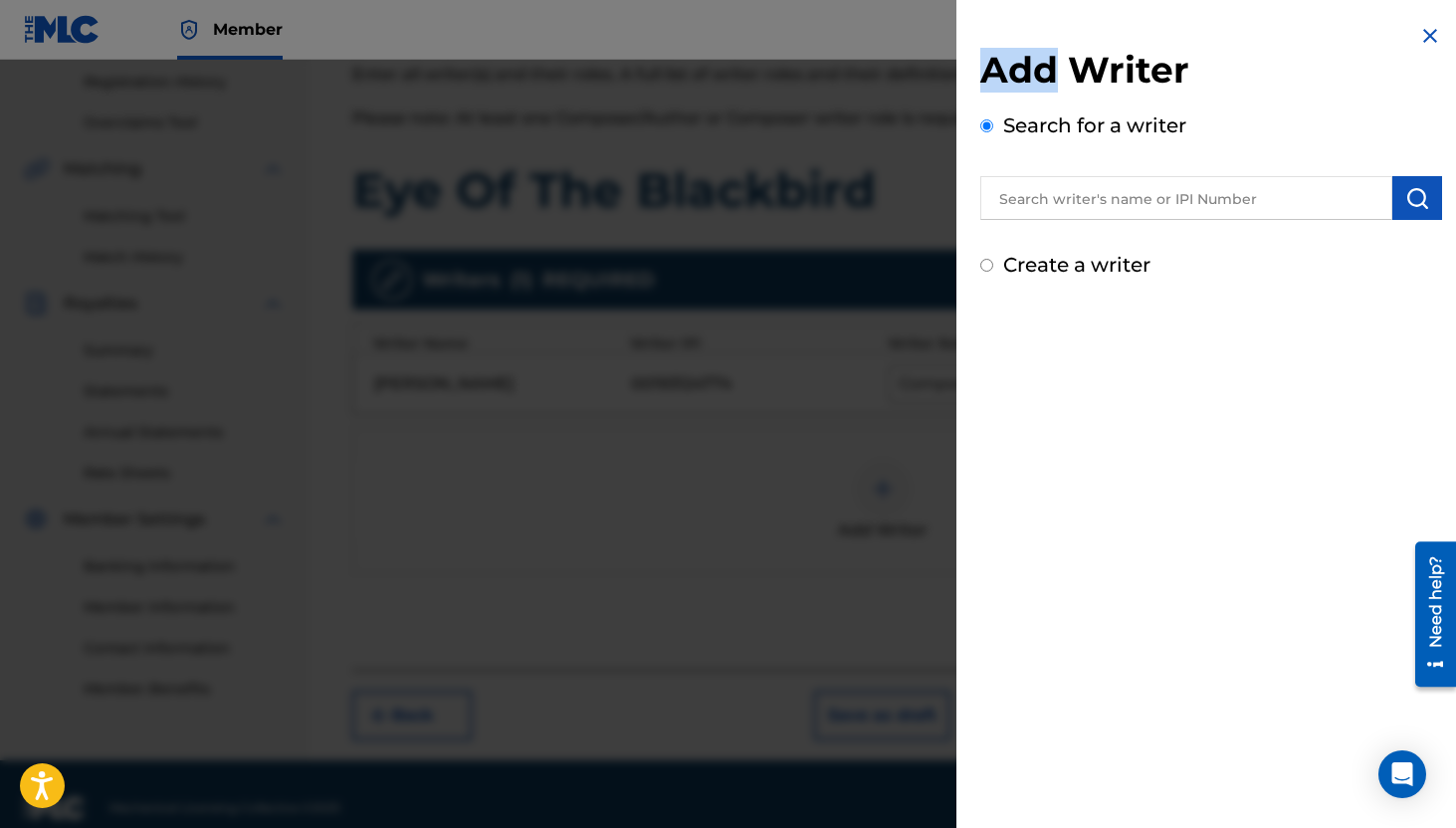 click on "Add Writer Search for a writer Create a writer" at bounding box center (1211, 151) 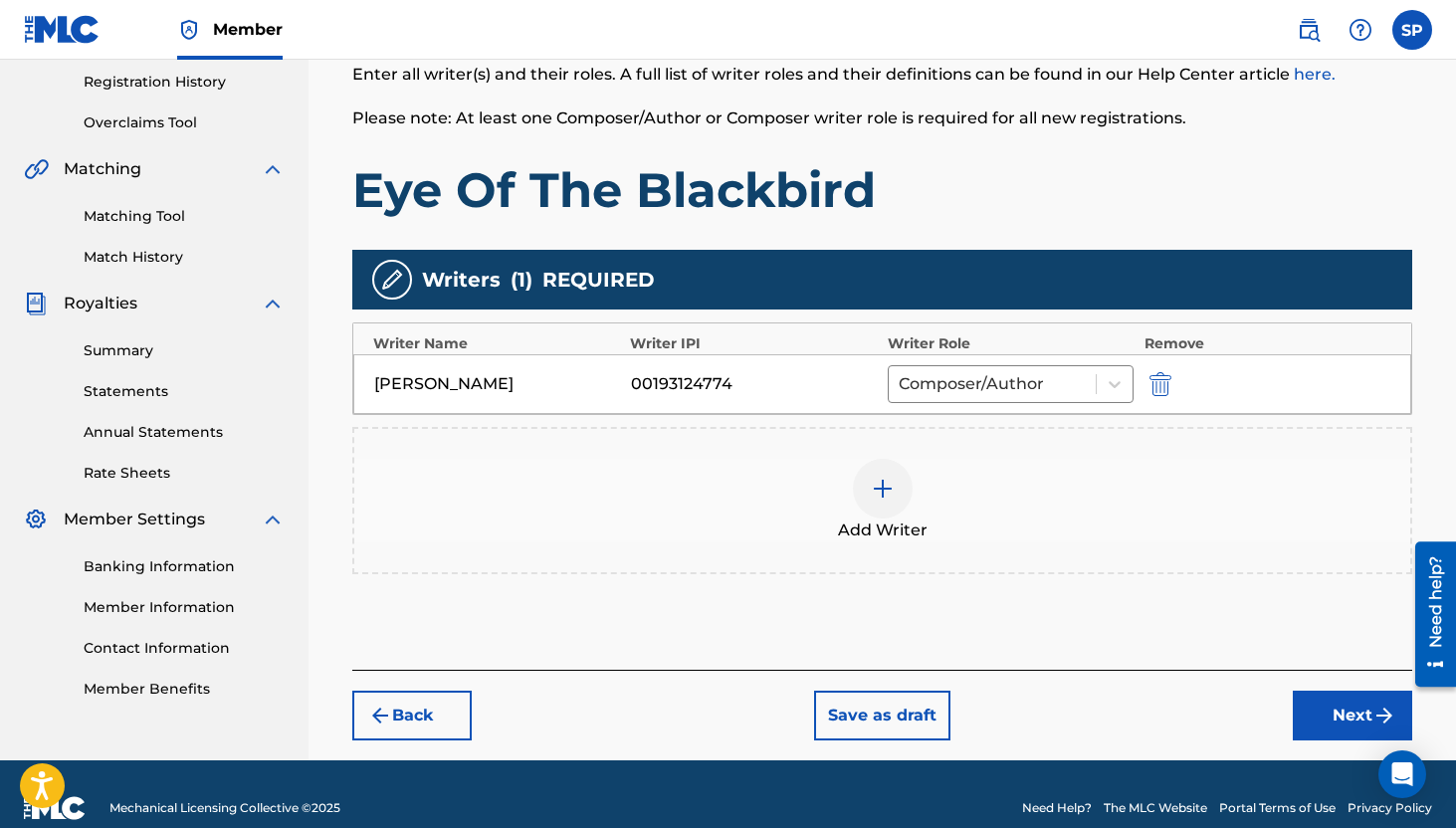 click on "Next" at bounding box center (1352, 716) 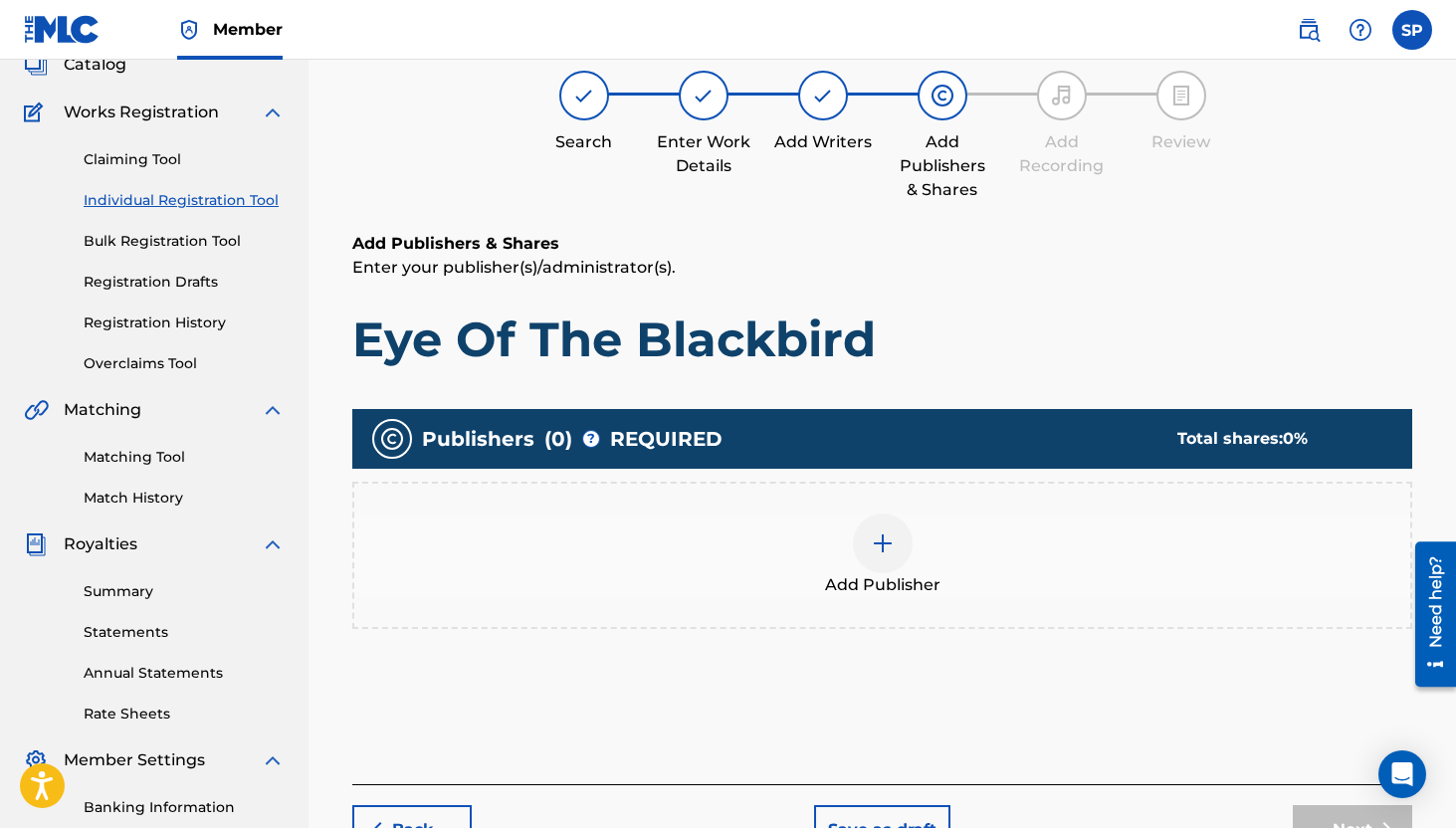 scroll, scrollTop: 90, scrollLeft: 0, axis: vertical 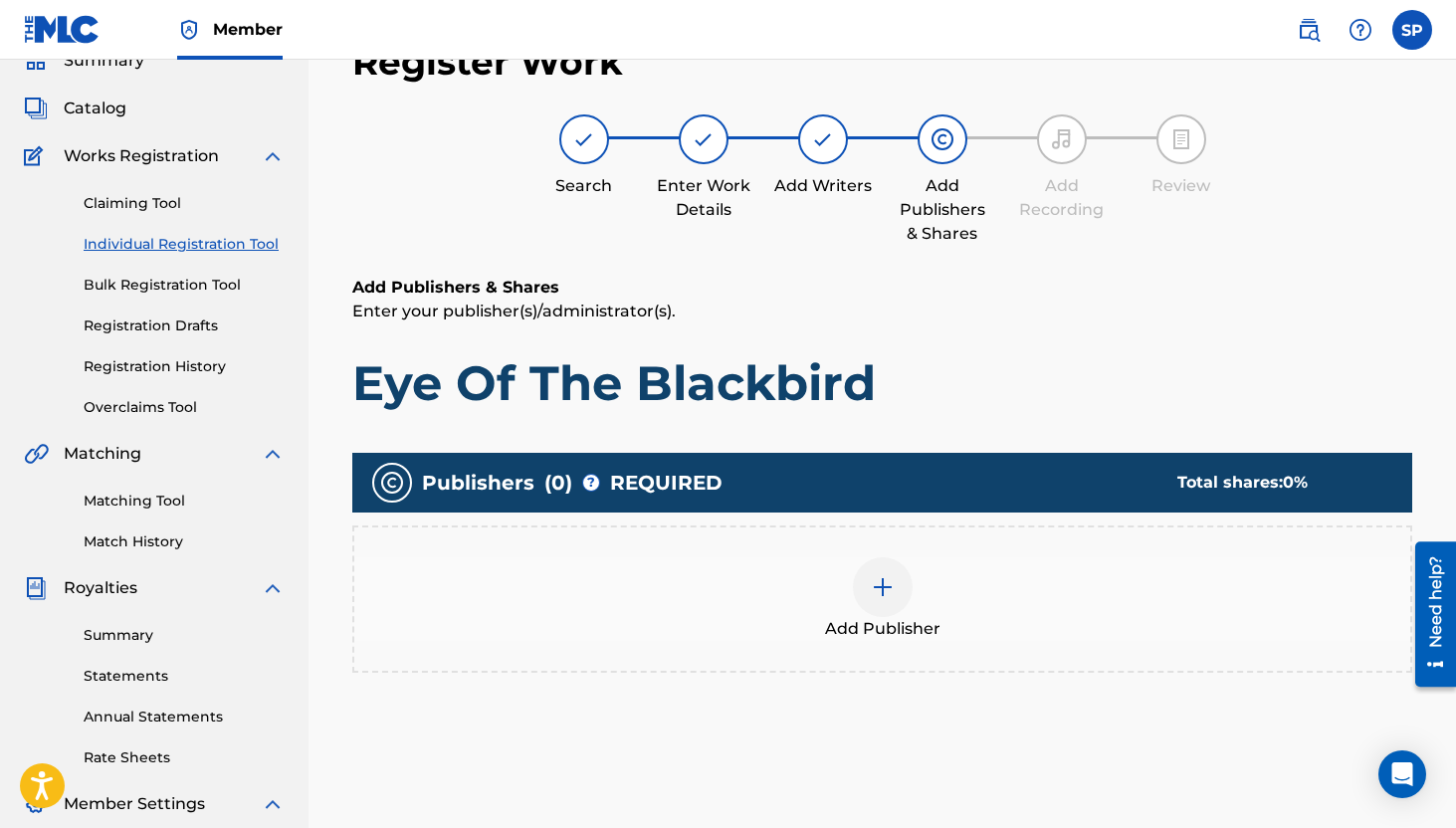 click at bounding box center [883, 587] 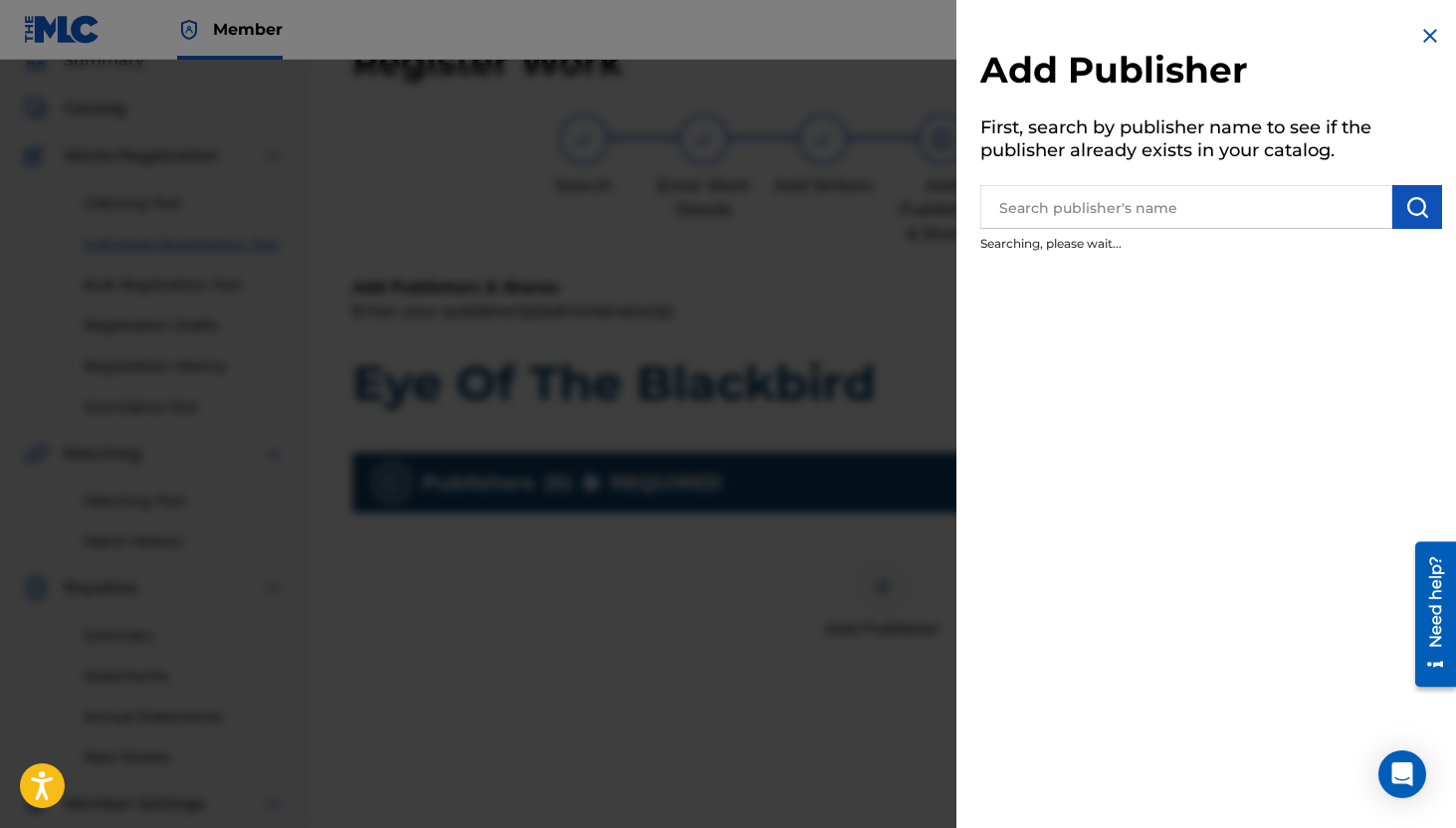 click at bounding box center (1186, 207) 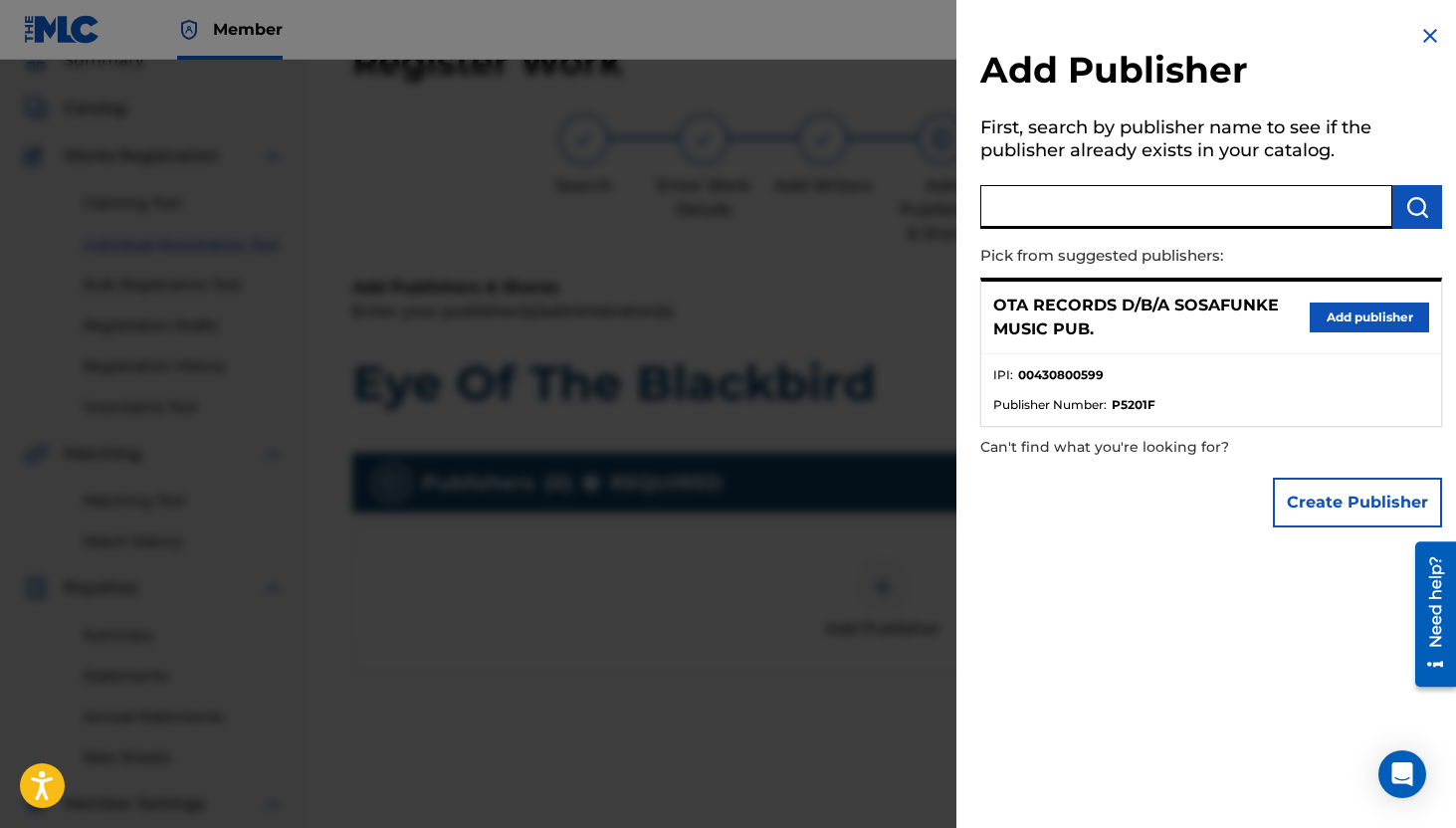 click on "Add publisher" at bounding box center [1369, 317] 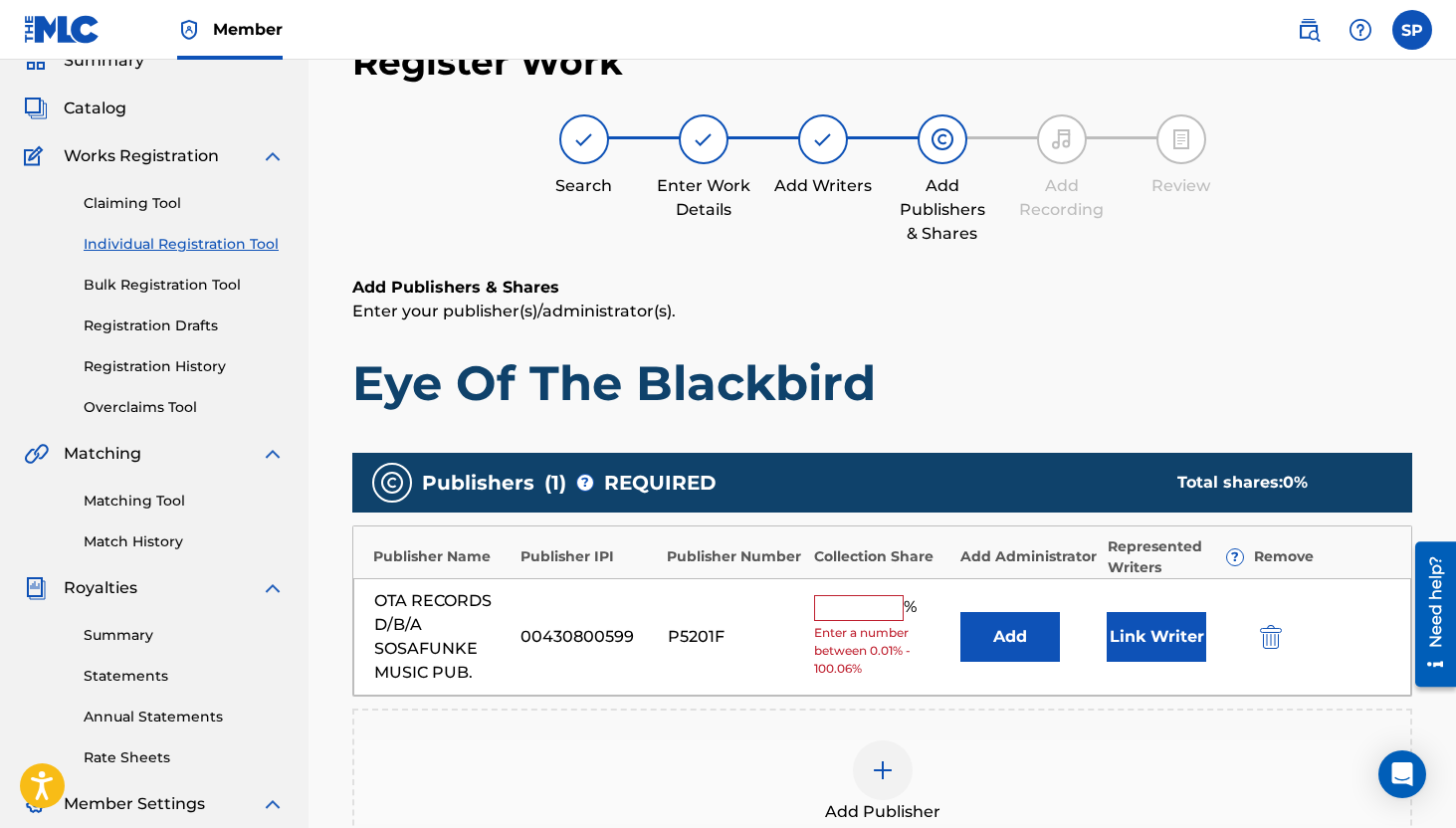 click on "OTA RECORDS D/B/A SOSAFUNKE MUSIC PUB. 00430800599 P5201F % Enter a number between 0.01% - 100.06% Add Link Writer" at bounding box center [882, 637] 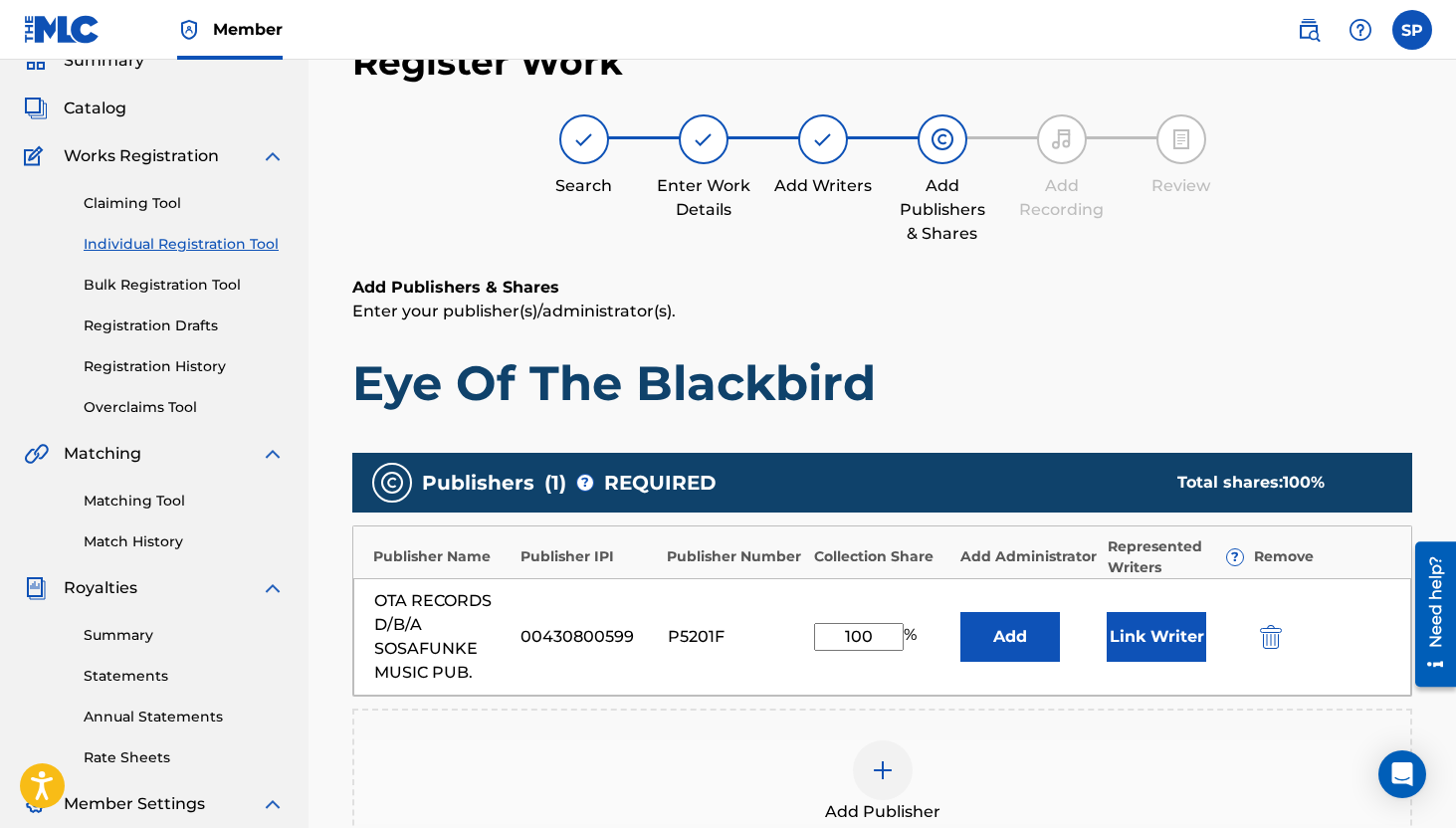 click on "Link Writer" at bounding box center (1156, 637) 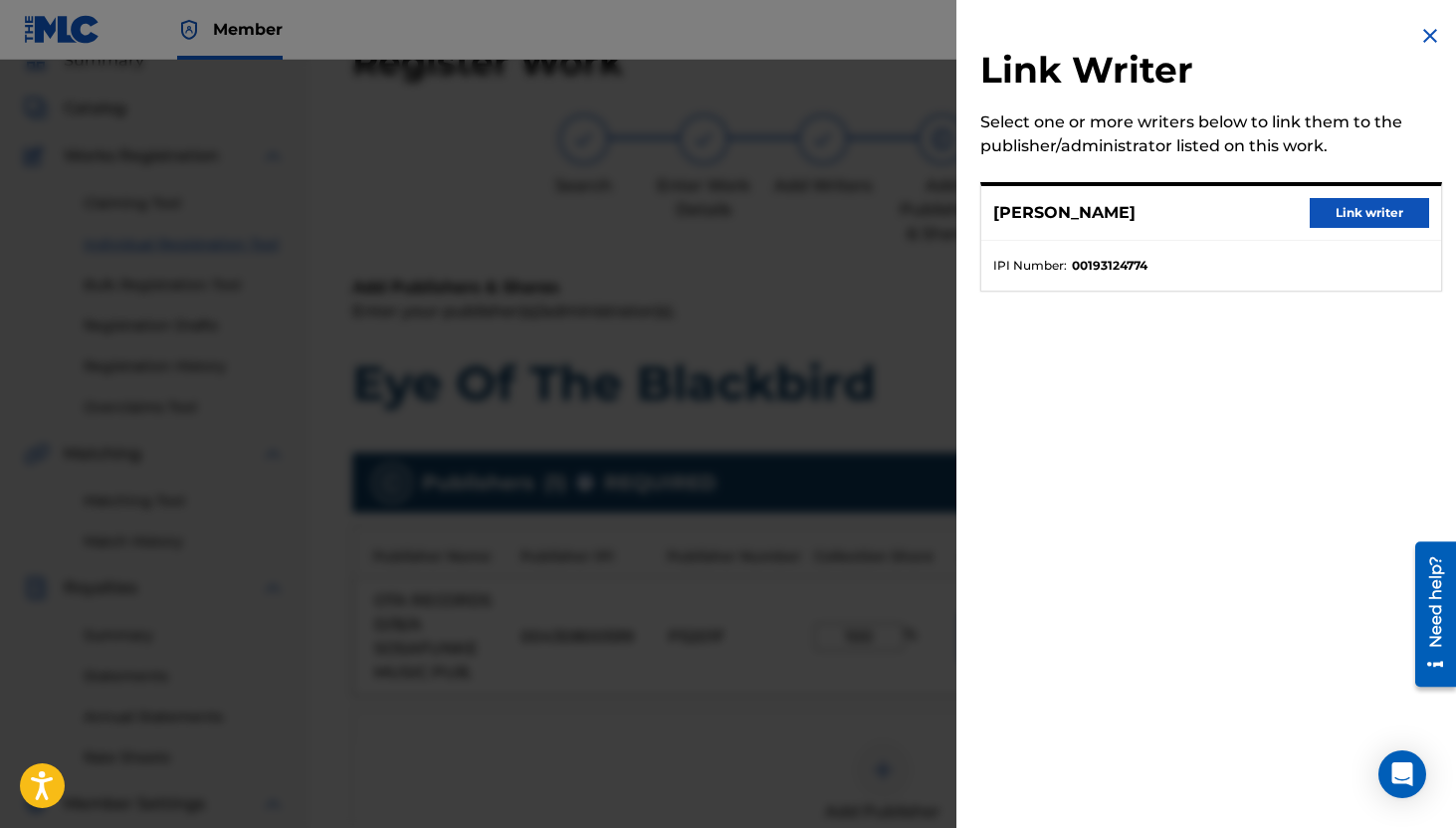 click on "Link writer" at bounding box center (1369, 213) 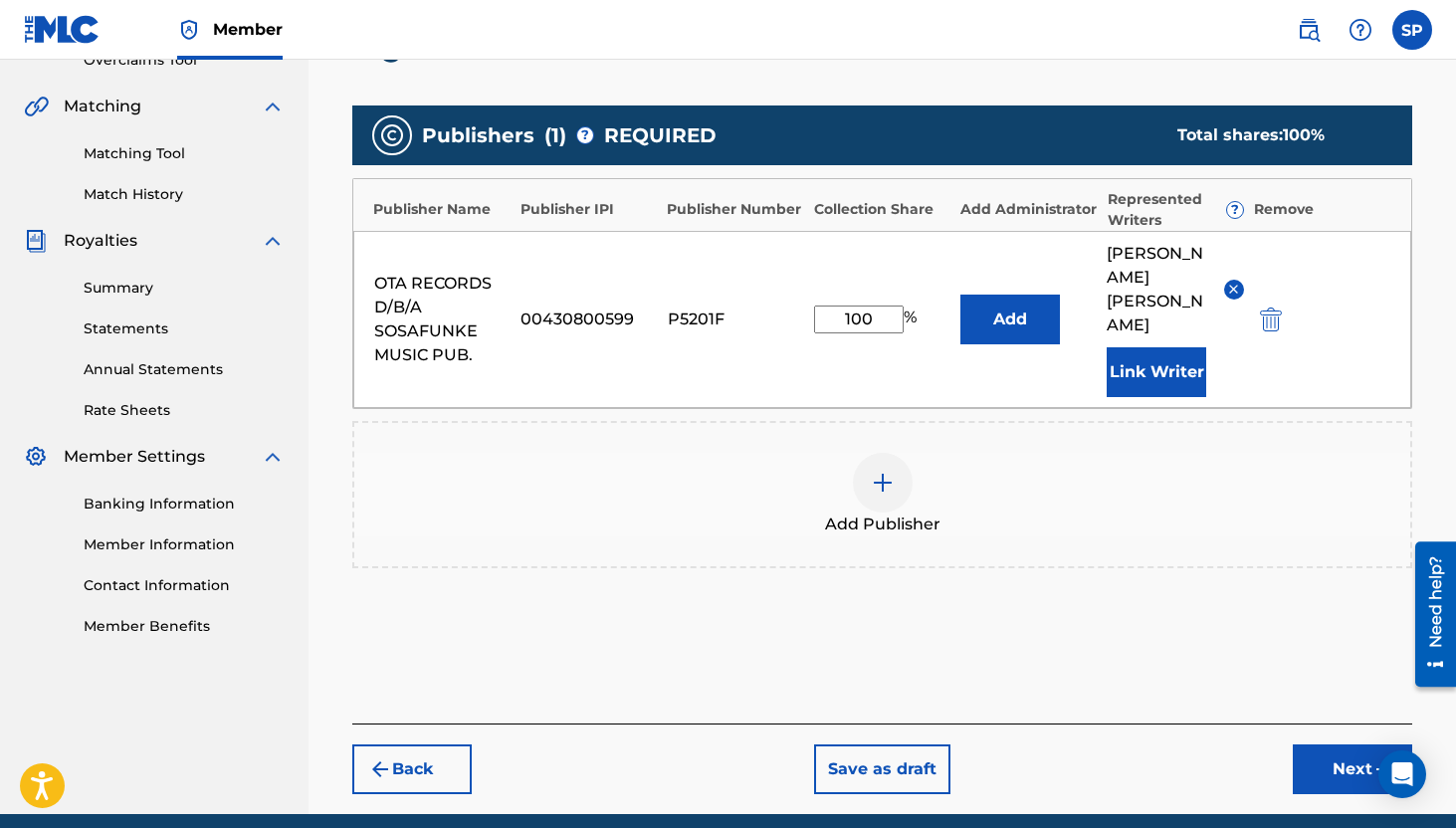click on "Next" at bounding box center (1352, 769) 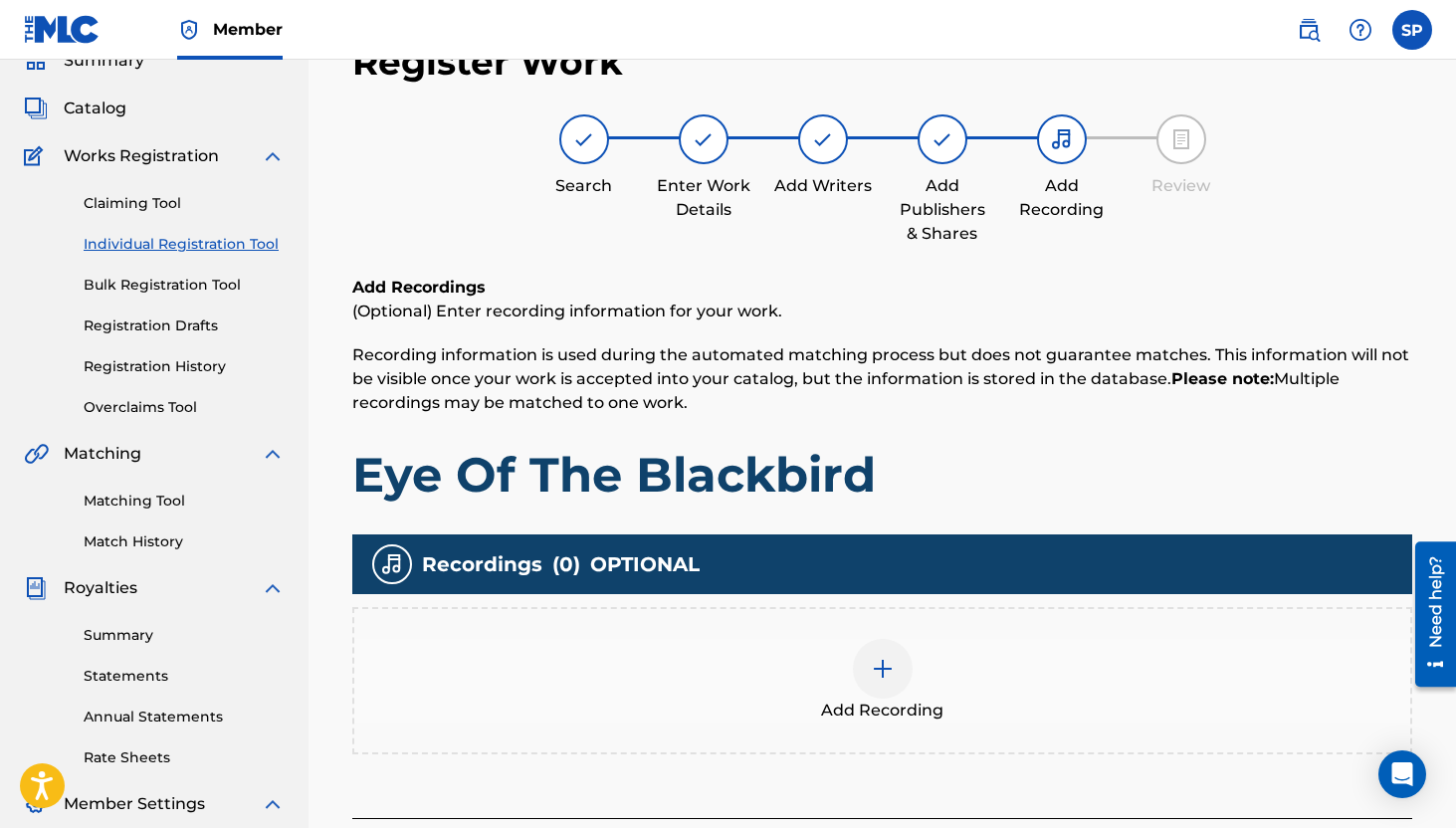 scroll, scrollTop: 354, scrollLeft: 0, axis: vertical 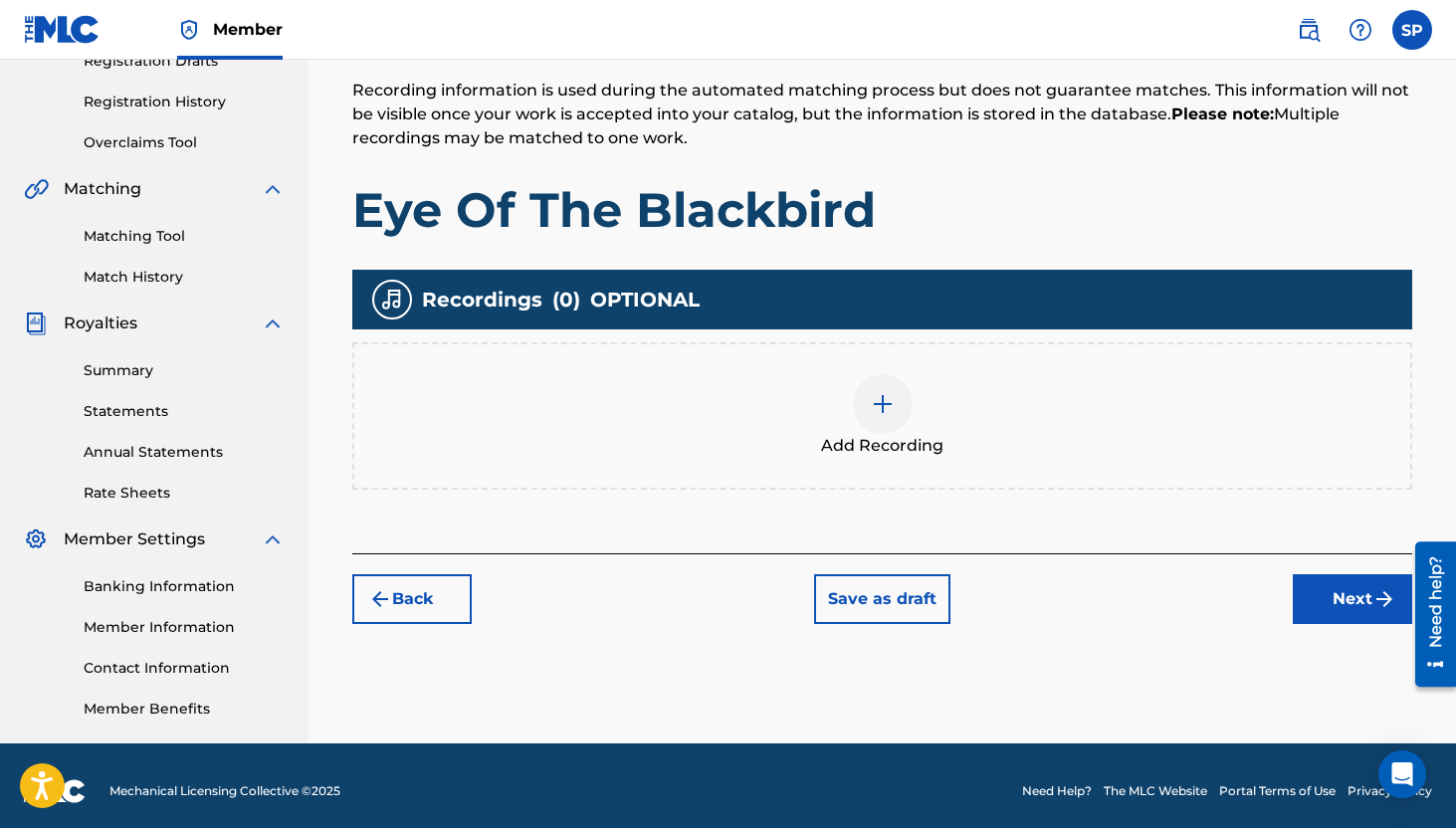 click on "Register Work Search Enter Work Details Add Writers Add Publishers & Shares Add Recording Review Add Recordings (Optional) Enter recording information for your work. Recording information is used during the automated matching process but does not guarantee matches. This information will not be visible once your work is accepted into your catalog, but the information is stored in the database.  Please note:  Multiple recordings may be matched to one work. Eye Of The Blackbird Recordings ( 0 ) OPTIONAL Add Recording Back Save as draft Next" at bounding box center (882, 199) 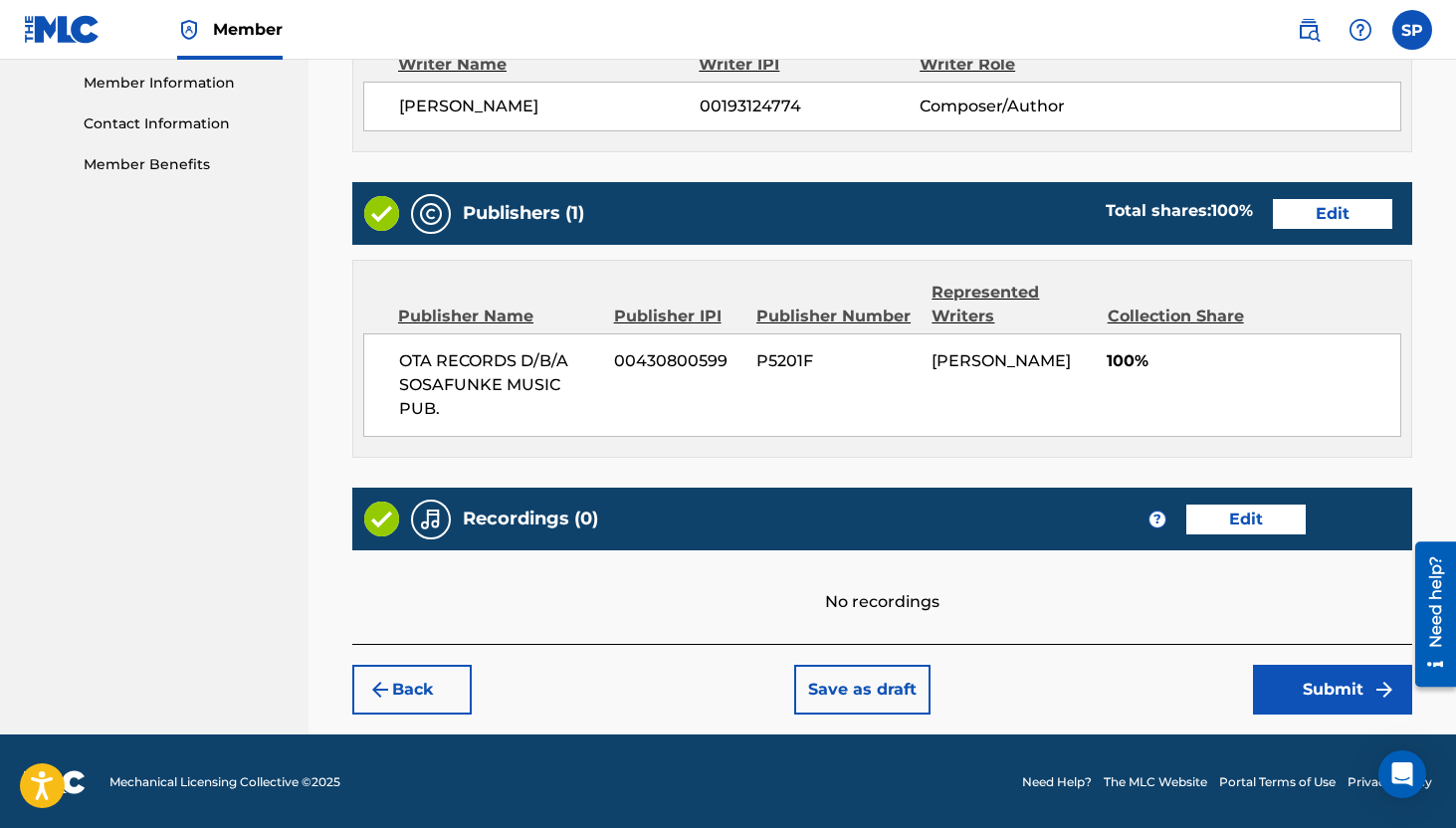 scroll, scrollTop: 900, scrollLeft: 0, axis: vertical 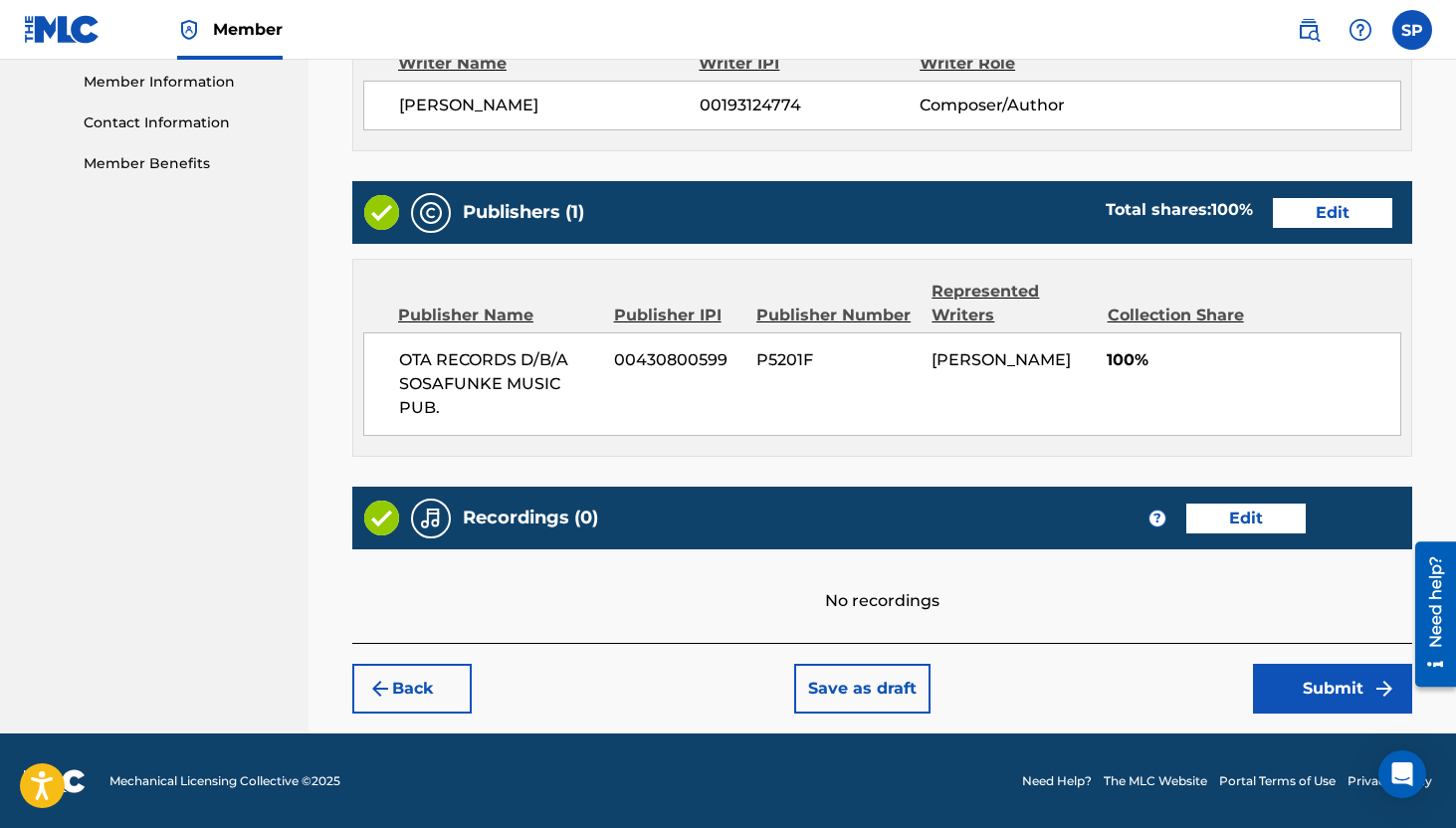 click on "Submit" at bounding box center [1333, 689] 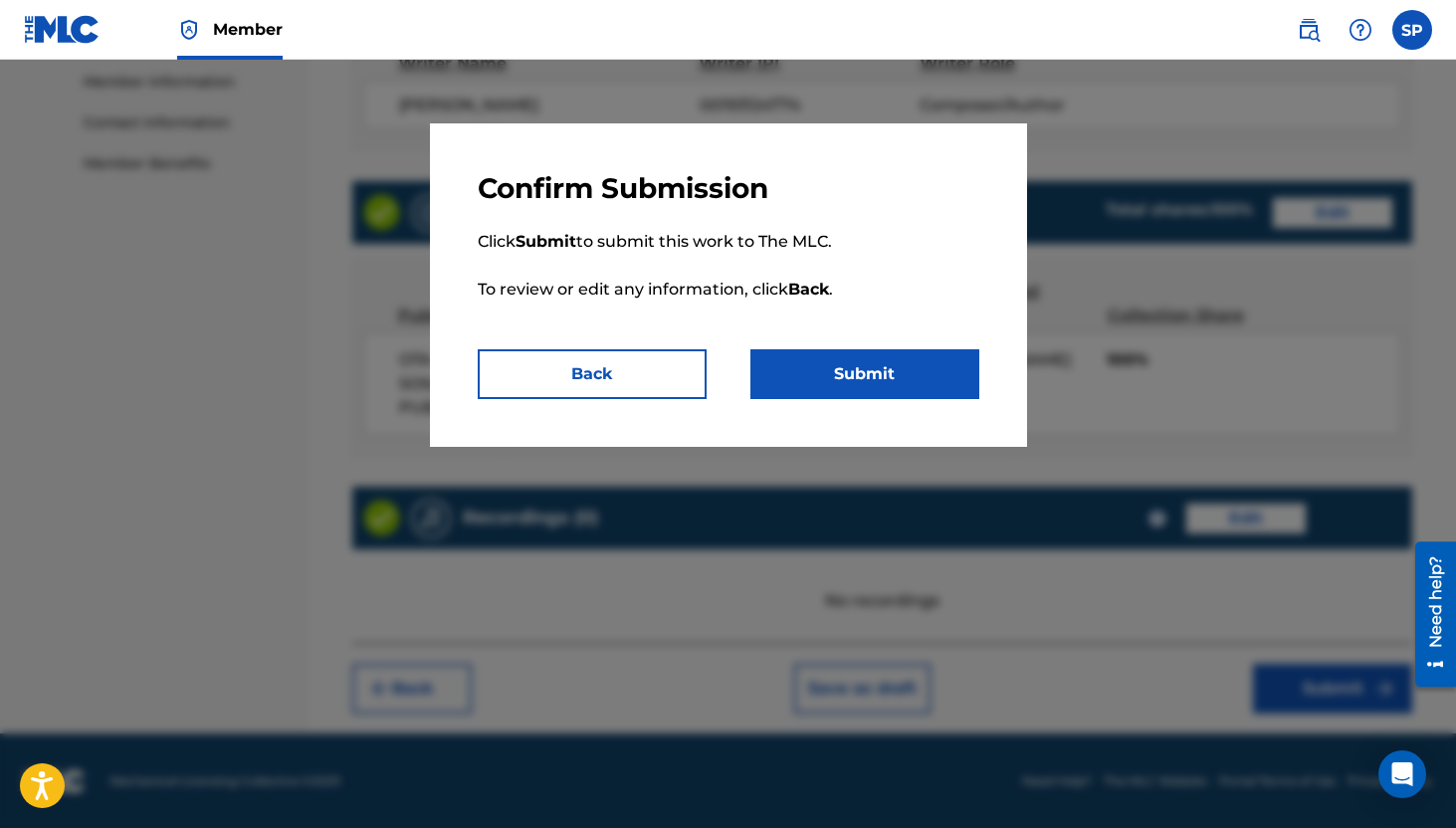 click on "Back" at bounding box center [592, 374] 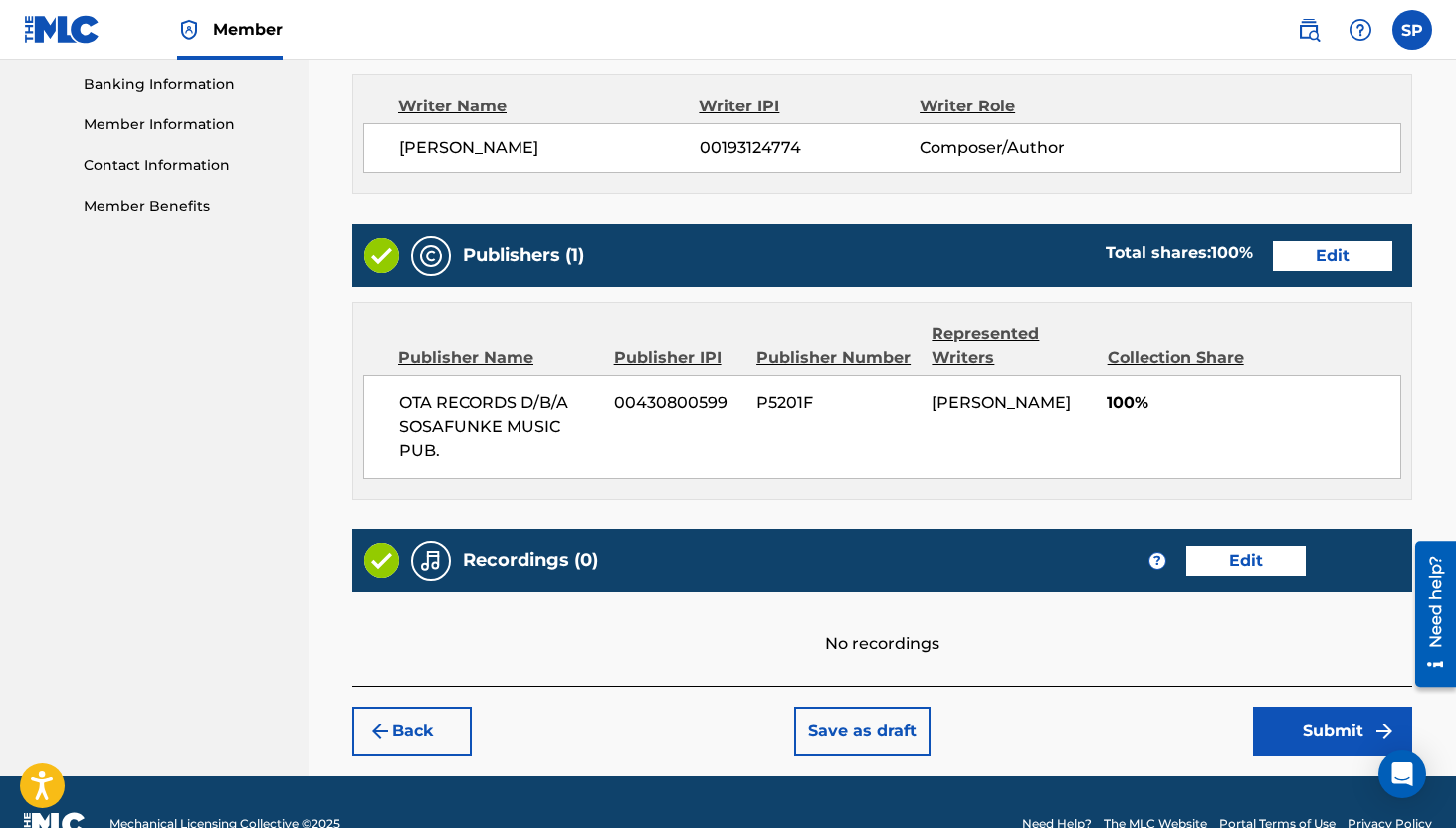 scroll, scrollTop: 882, scrollLeft: 0, axis: vertical 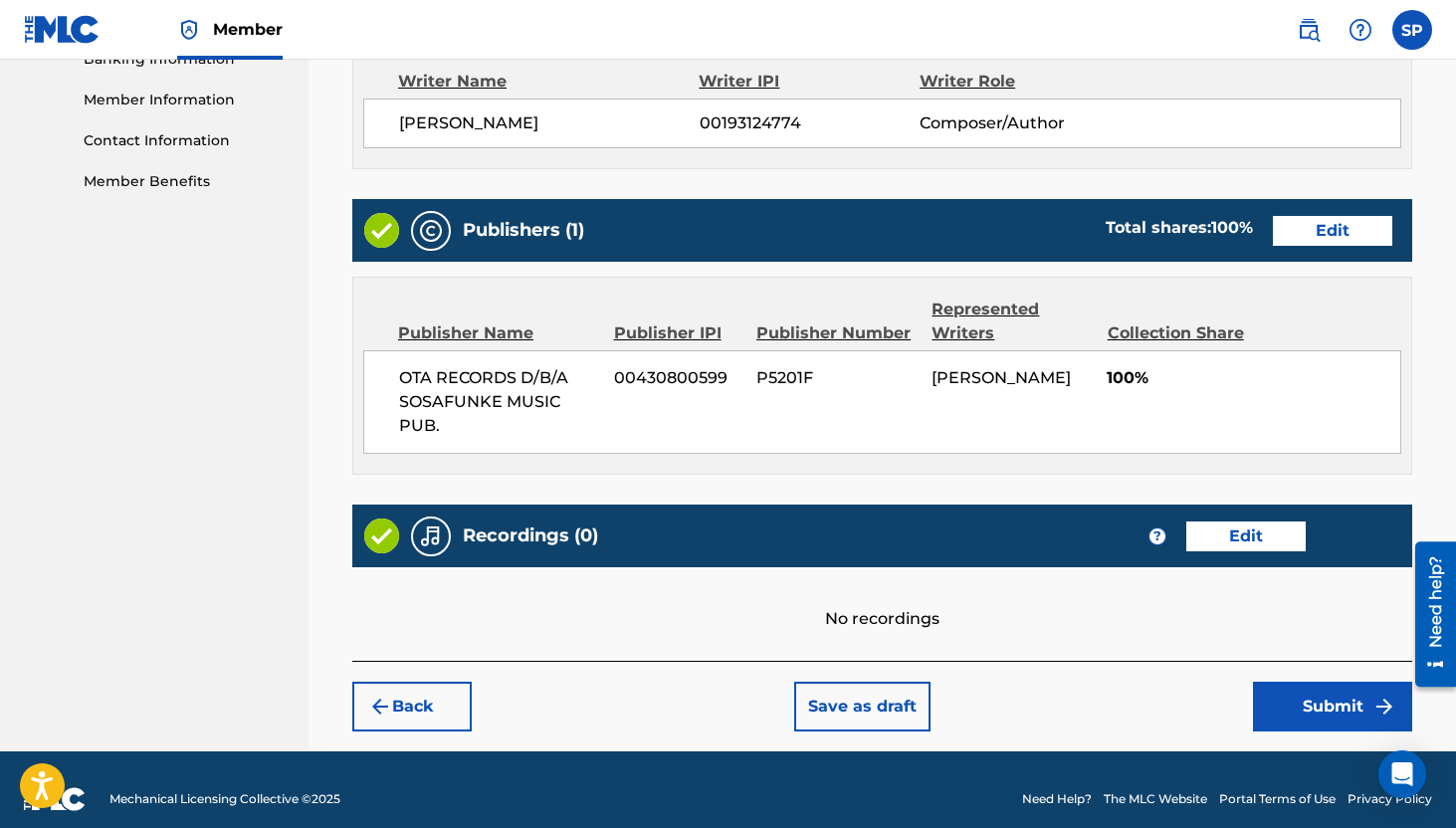 click on "Submit" at bounding box center (1333, 707) 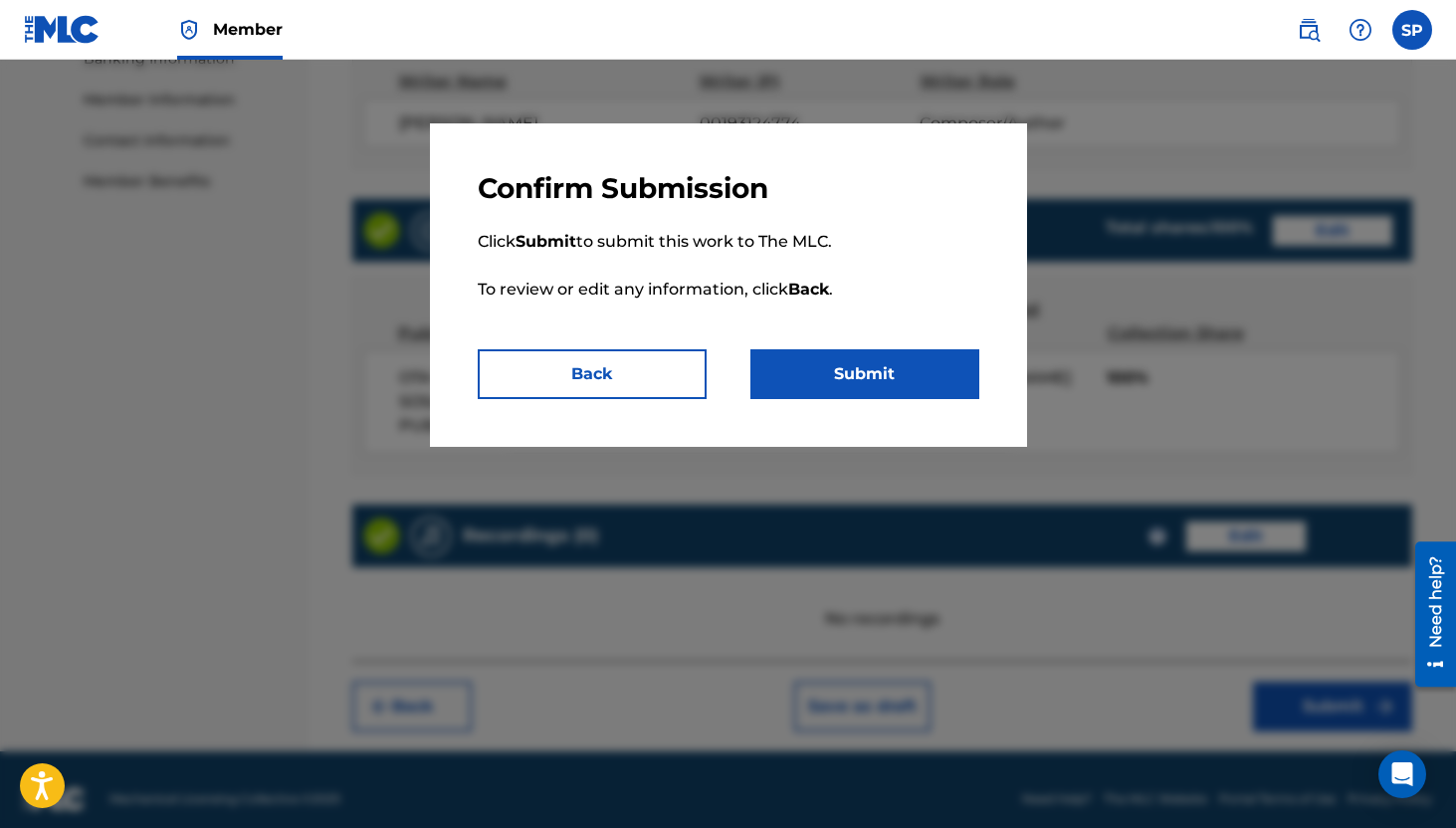 click on "Submit" at bounding box center (865, 374) 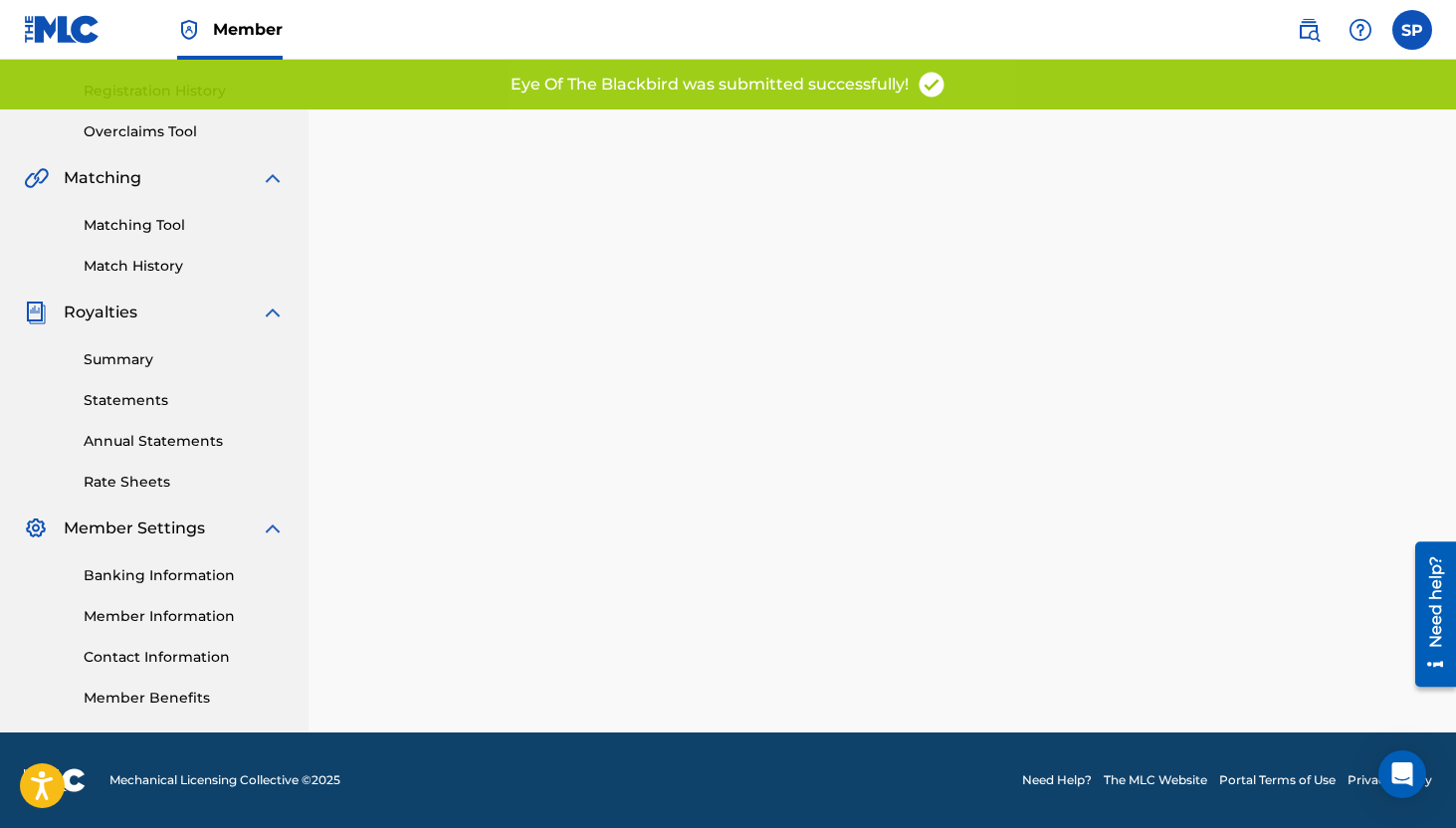 scroll, scrollTop: 0, scrollLeft: 0, axis: both 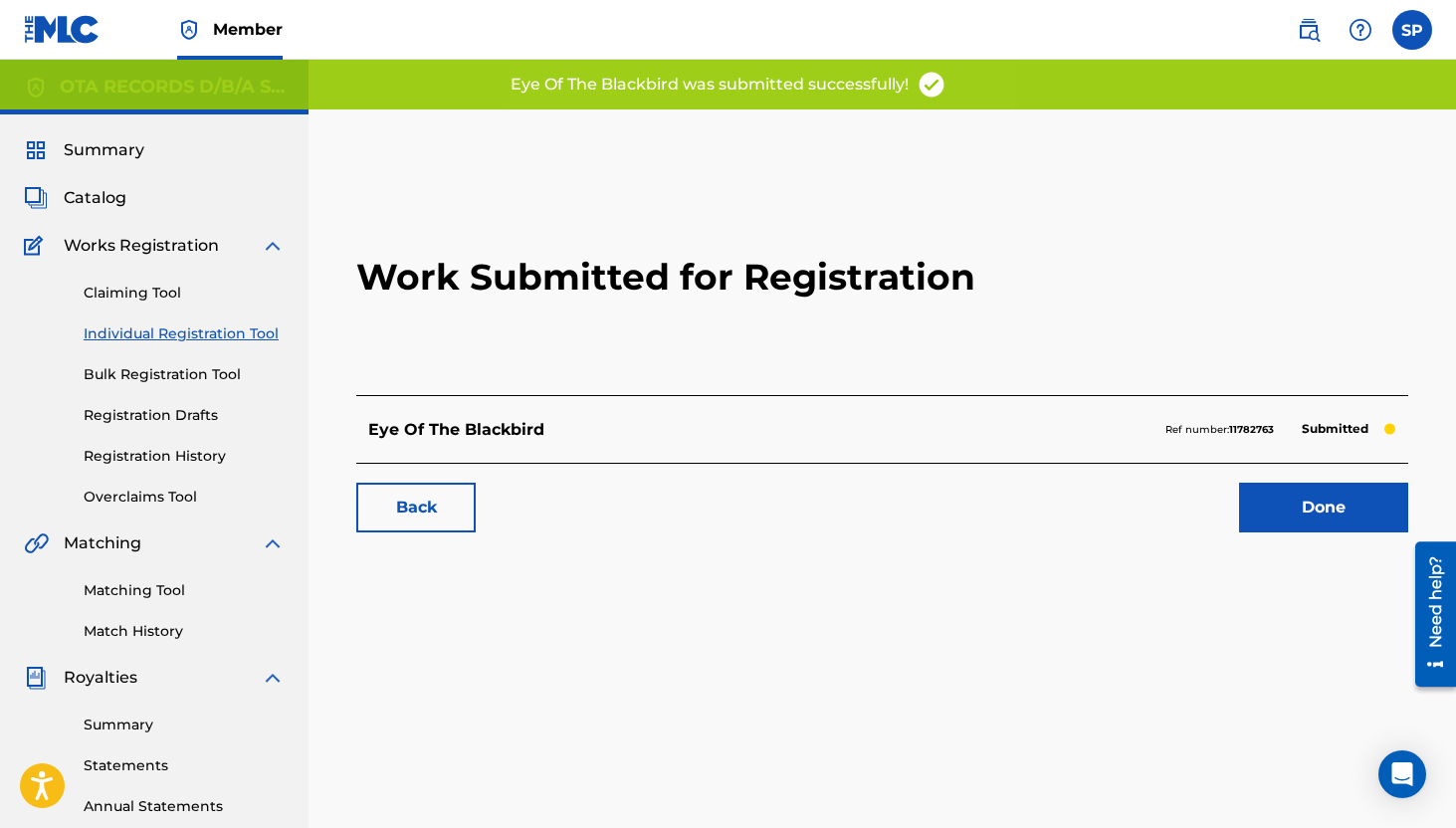 click on "Done" at bounding box center (1324, 508) 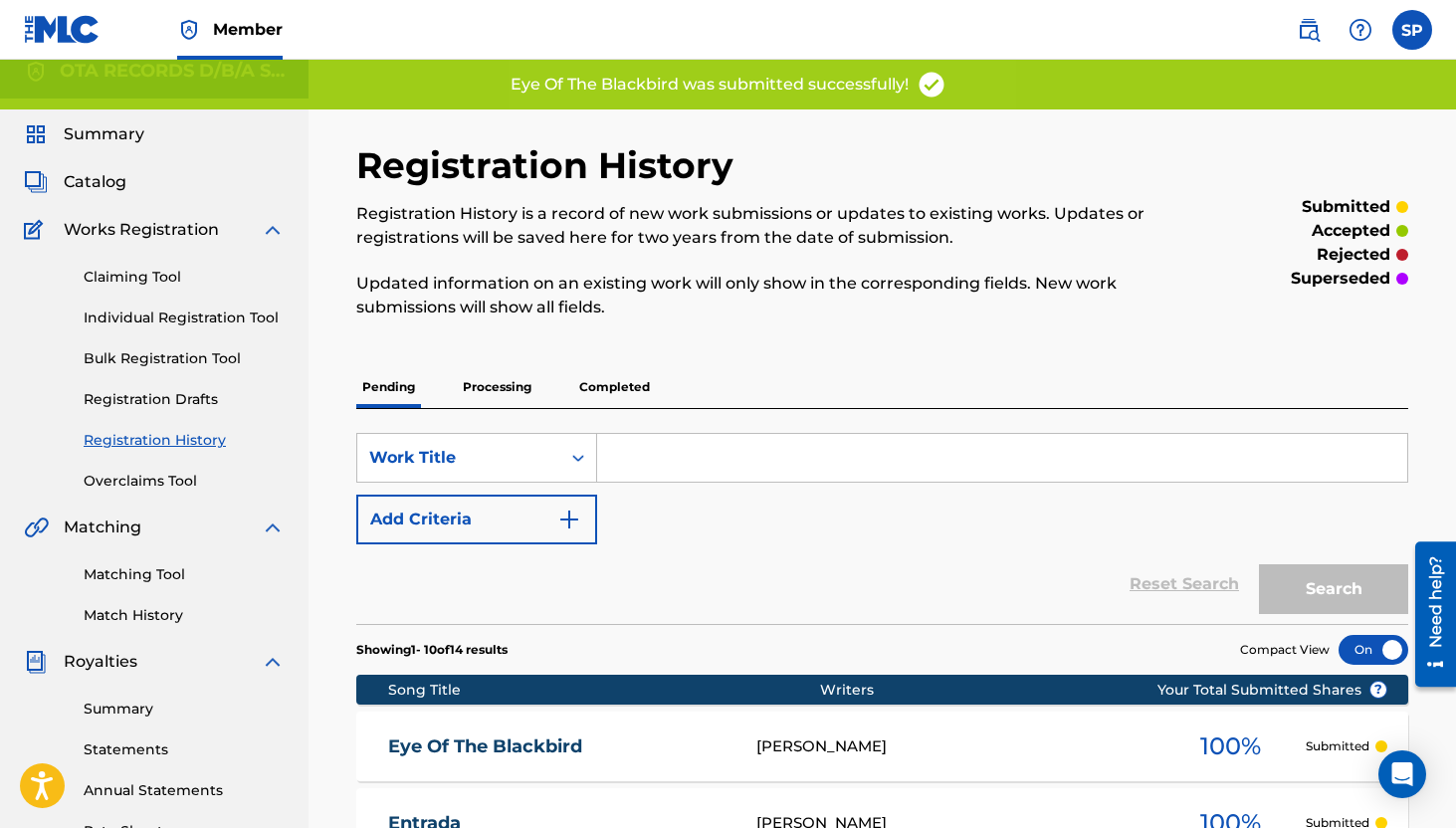 scroll, scrollTop: 0, scrollLeft: 0, axis: both 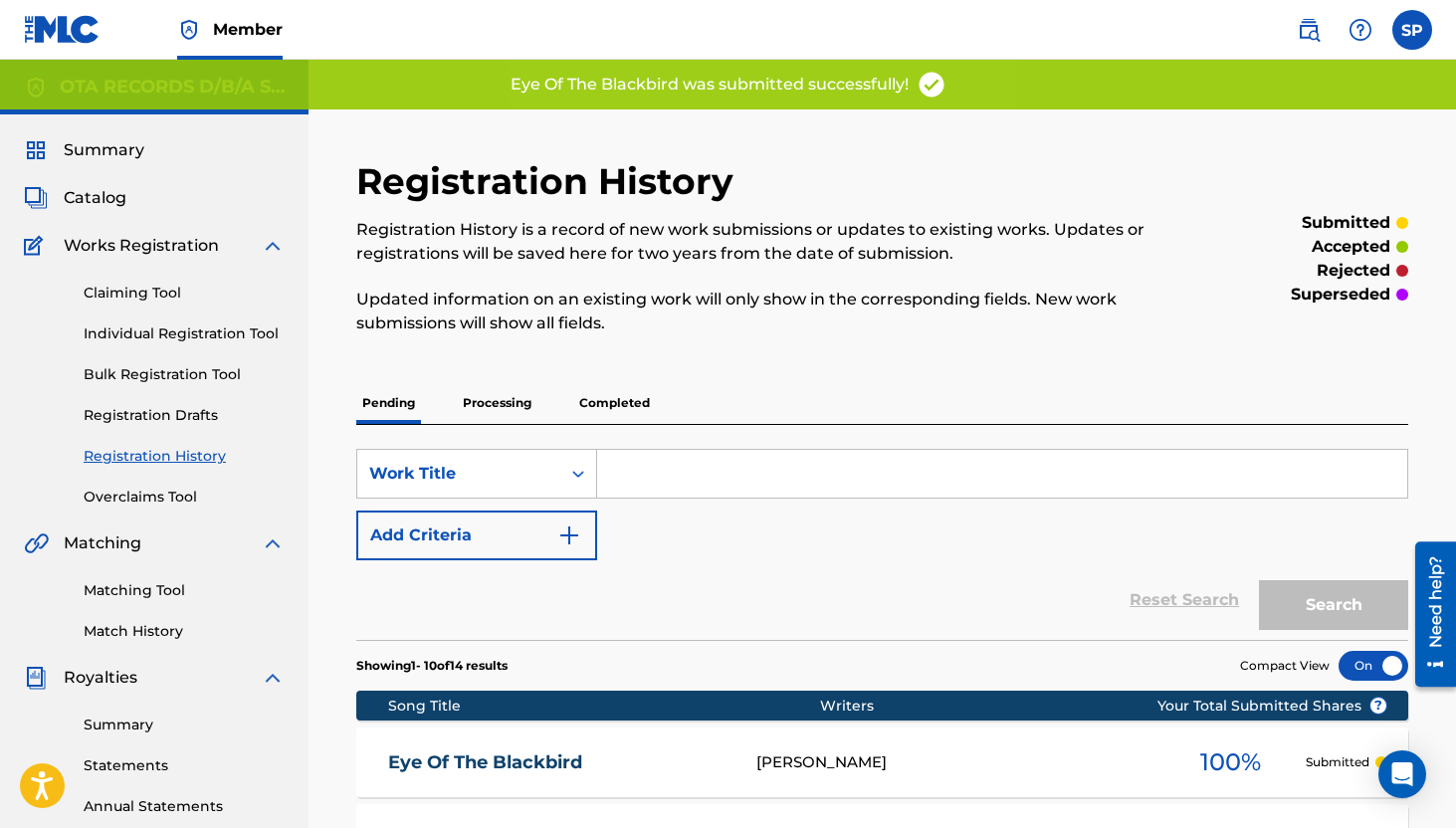 click on "Individual Registration Tool" at bounding box center [184, 333] 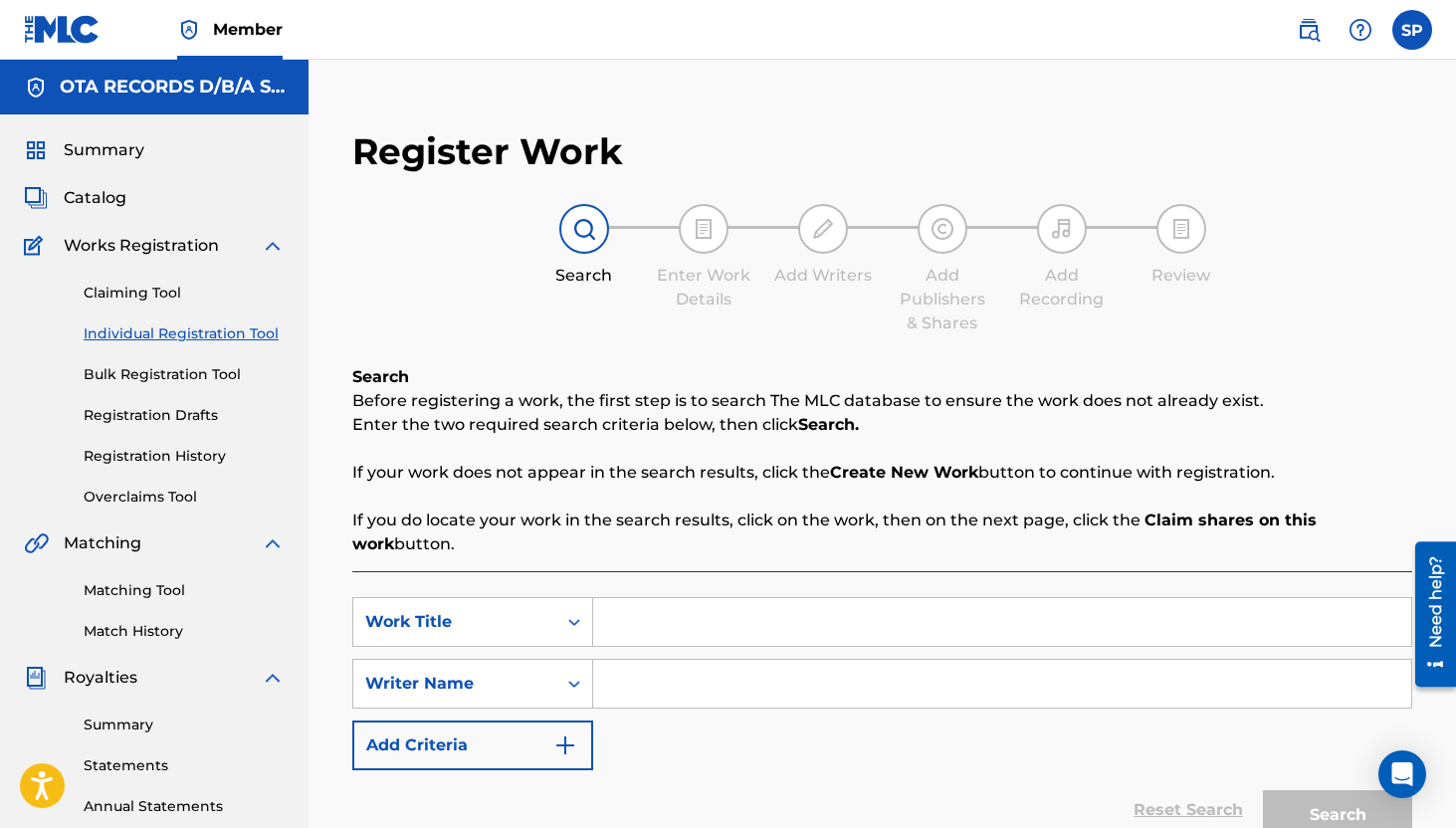 click at bounding box center [1002, 622] 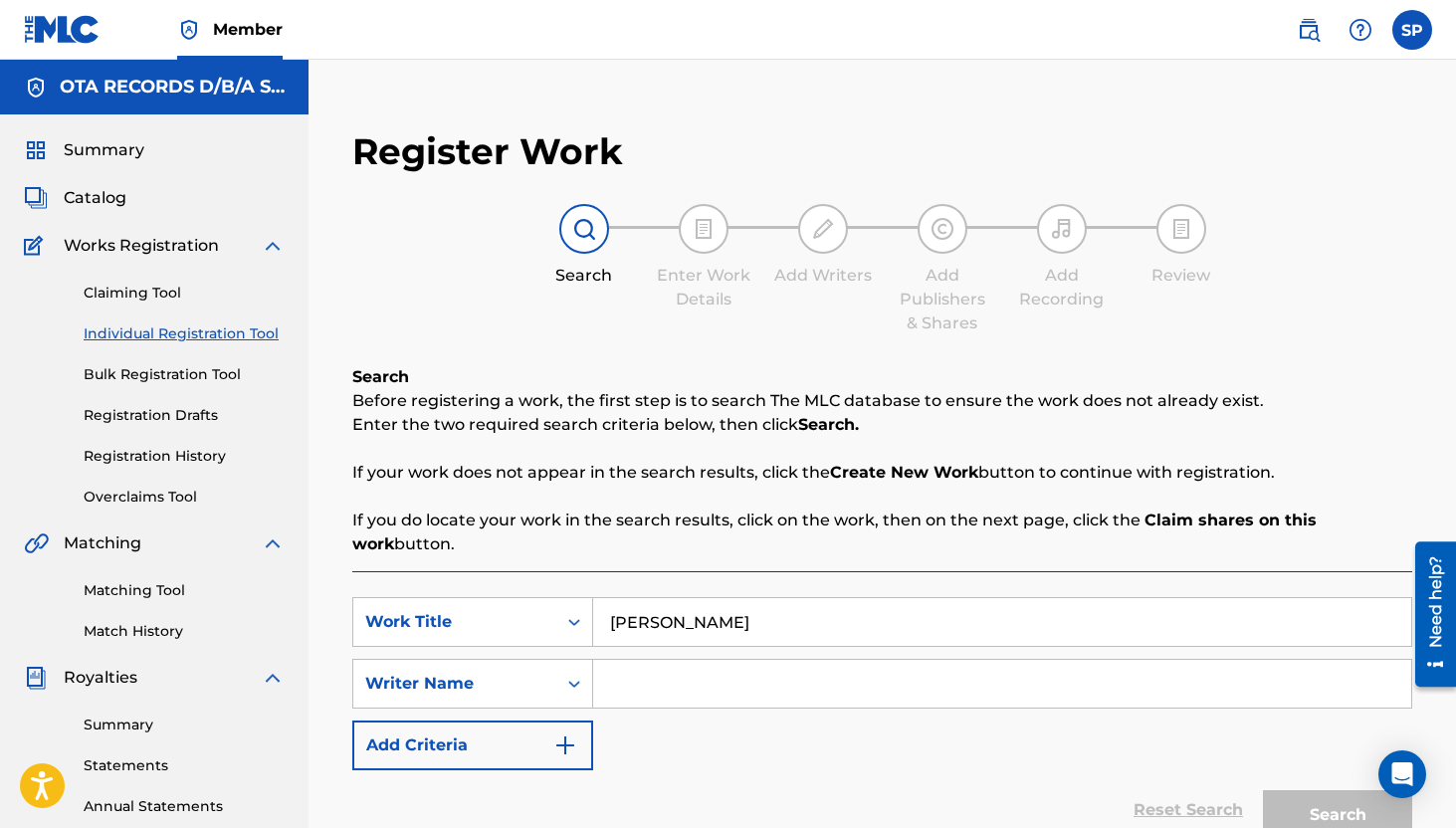 type on "[PERSON_NAME]" 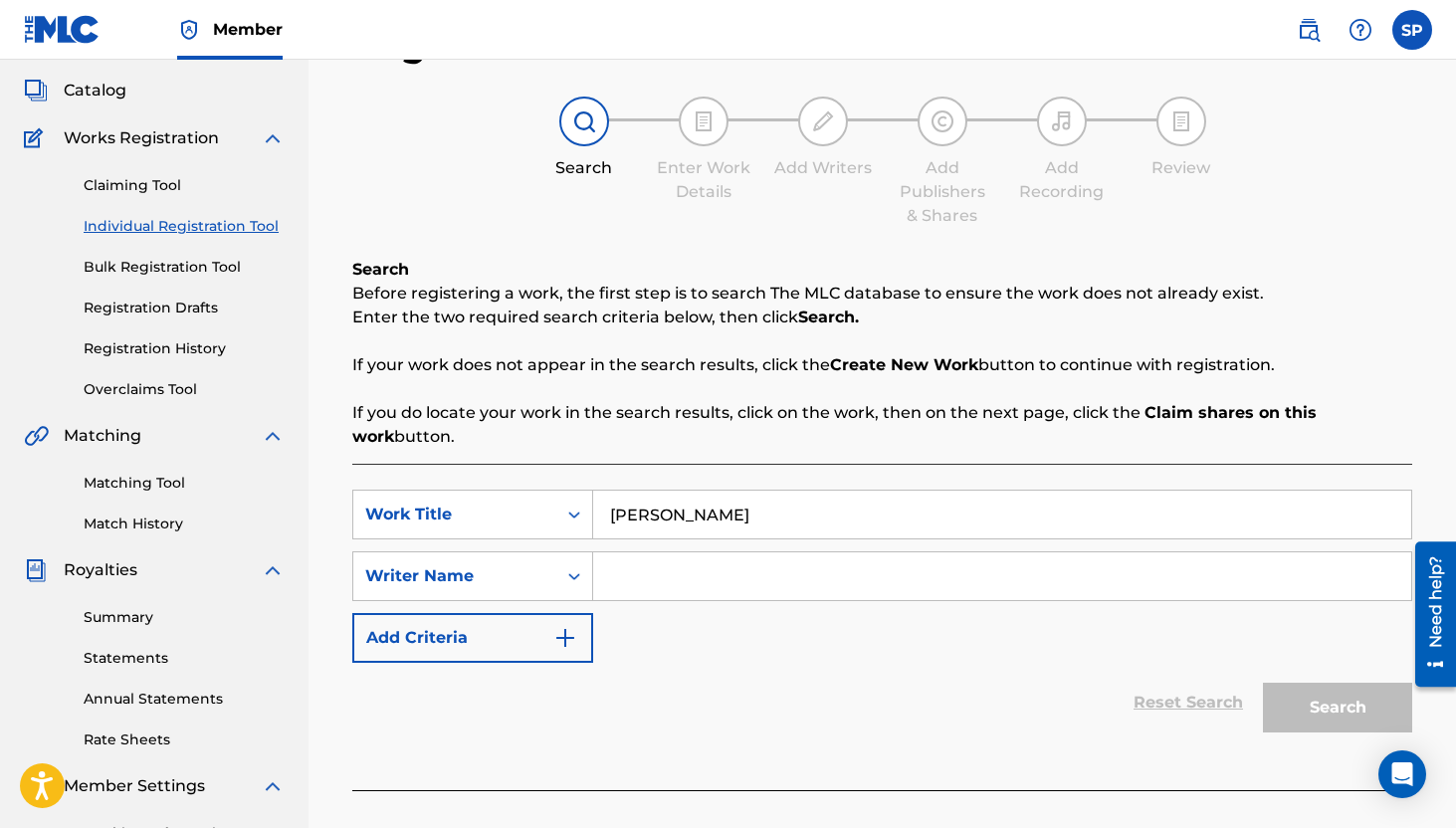 scroll, scrollTop: 130, scrollLeft: 0, axis: vertical 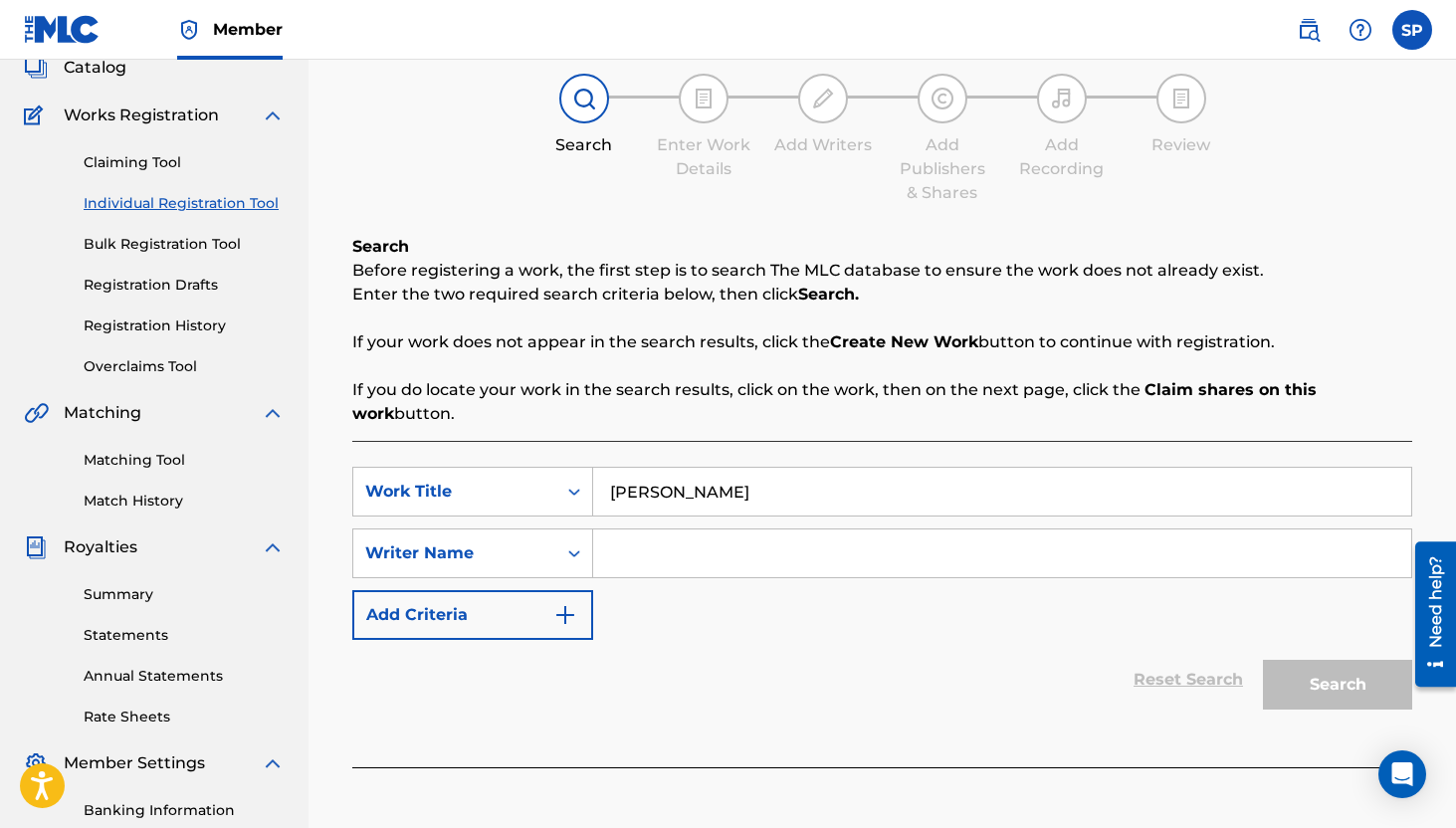 click at bounding box center (1002, 553) 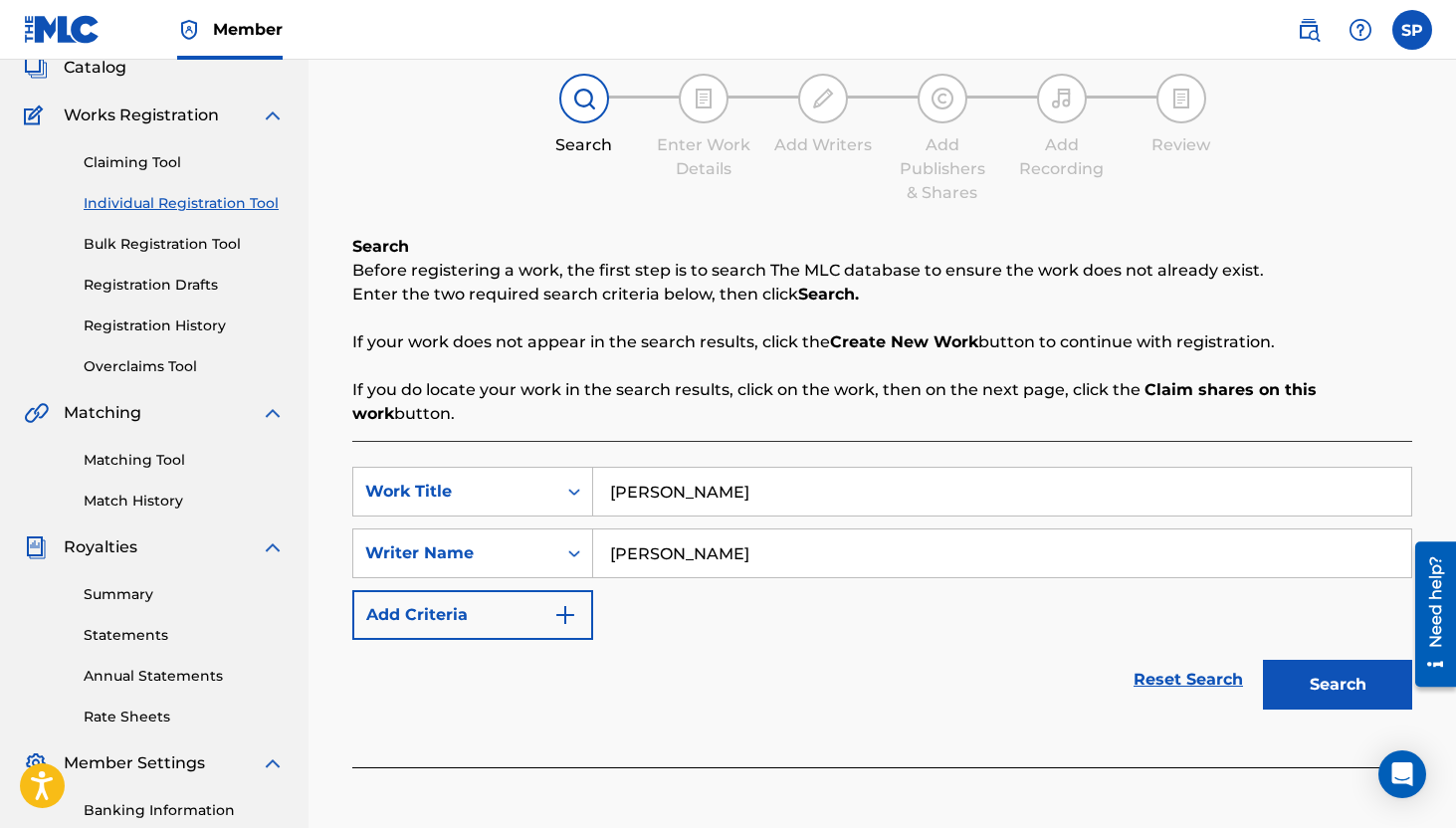 type on "[PERSON_NAME]" 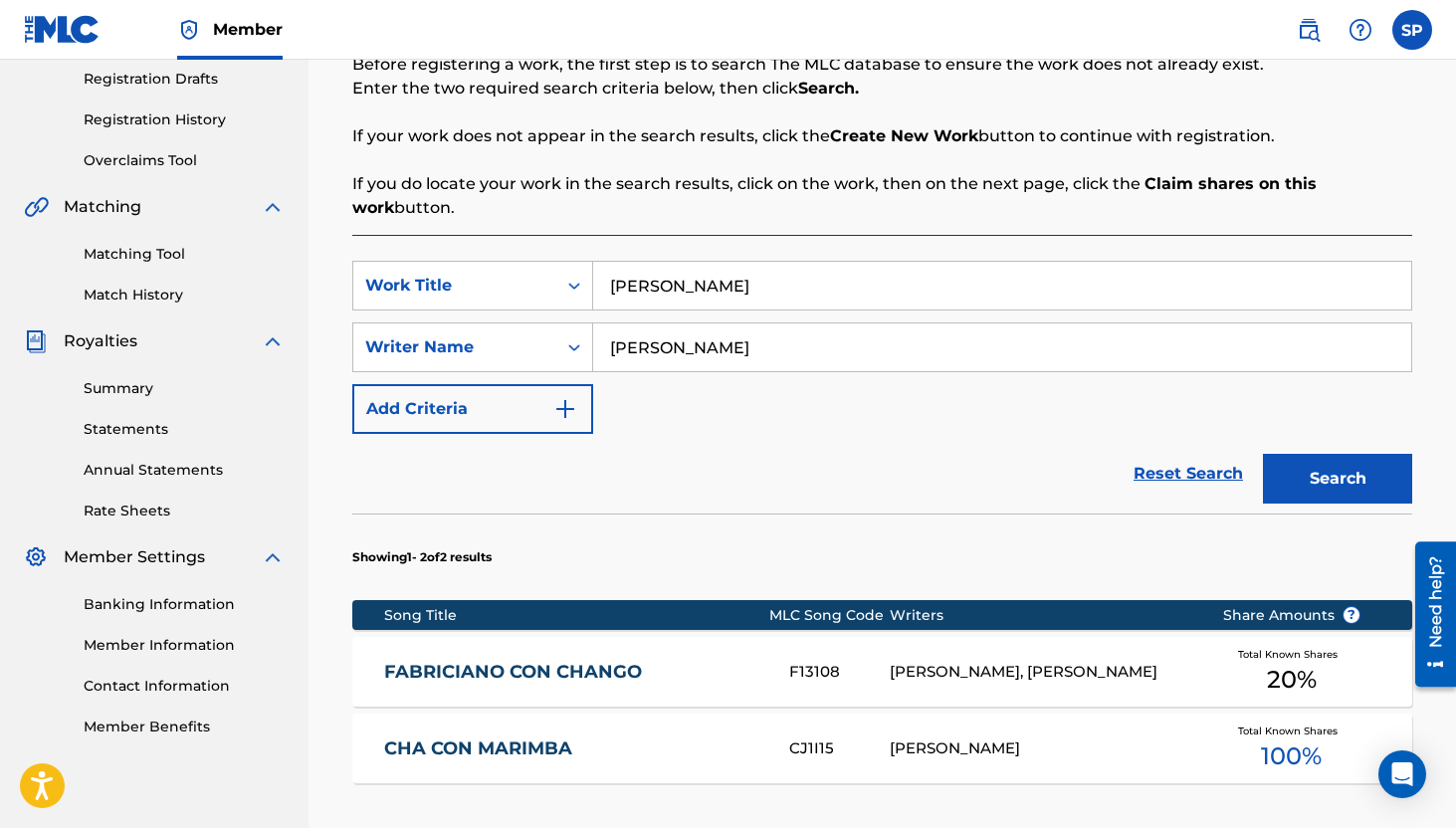 scroll, scrollTop: 335, scrollLeft: 0, axis: vertical 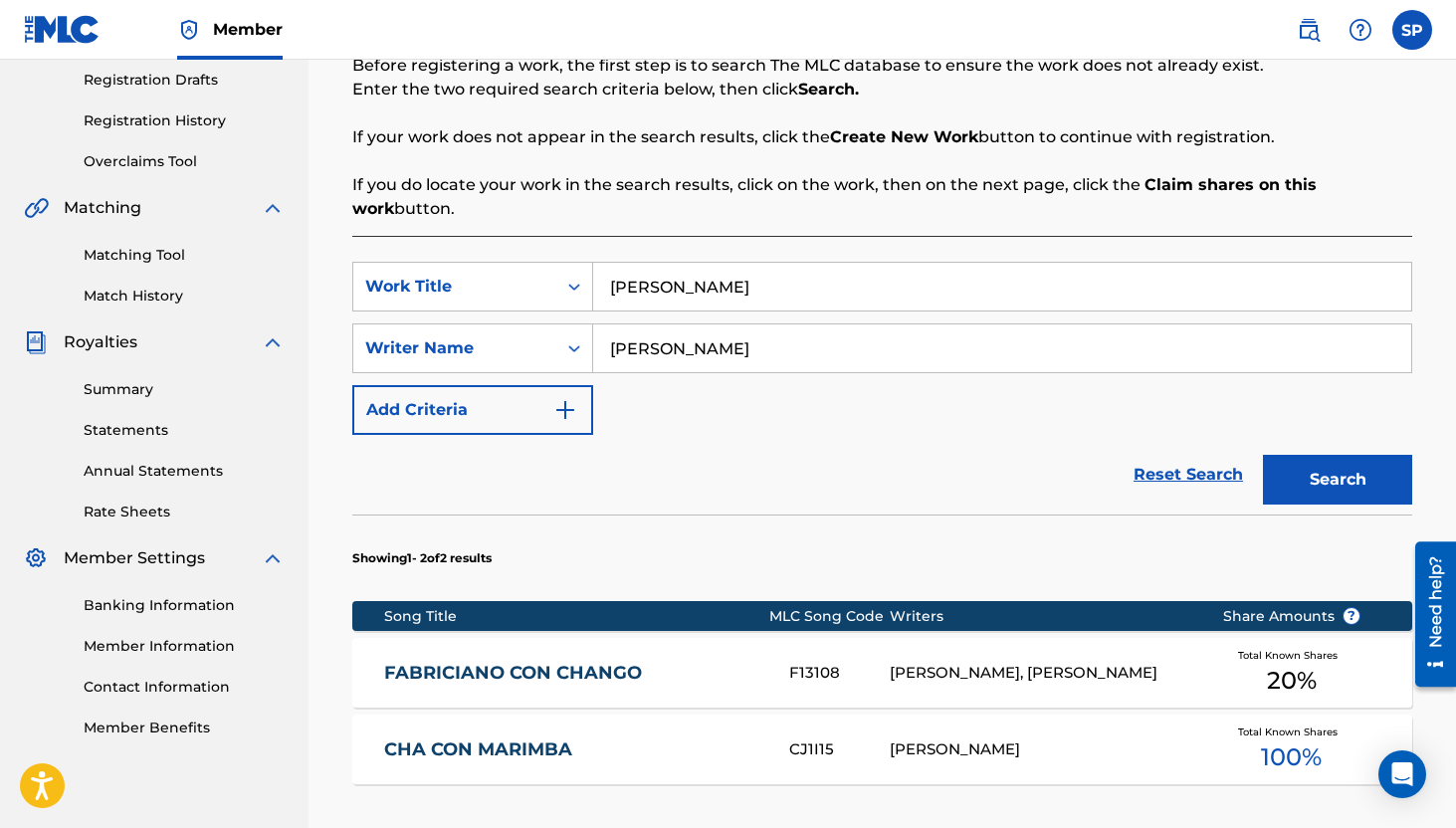 click on "[PERSON_NAME]" at bounding box center (1002, 287) 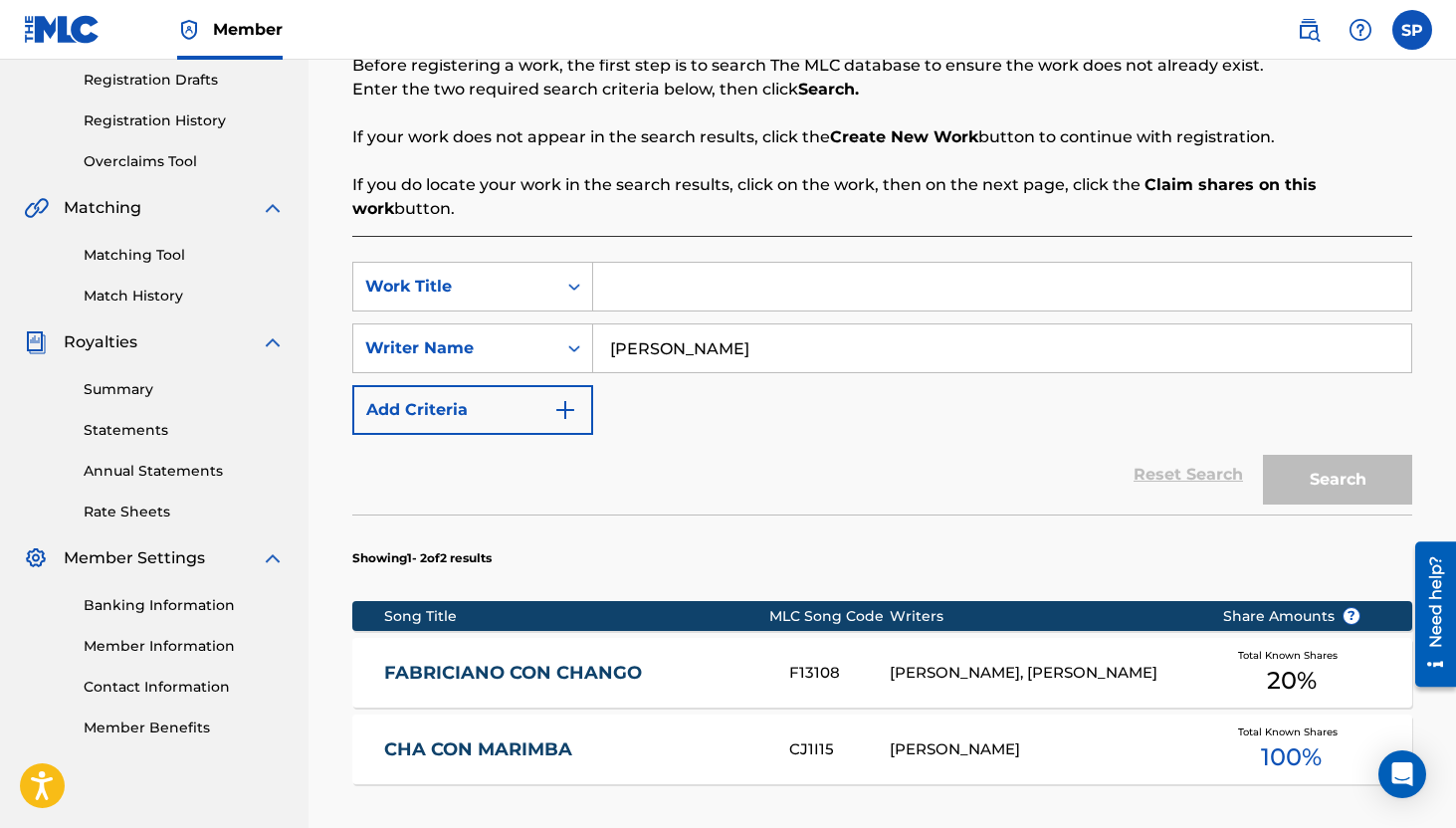 paste on "Fragile" 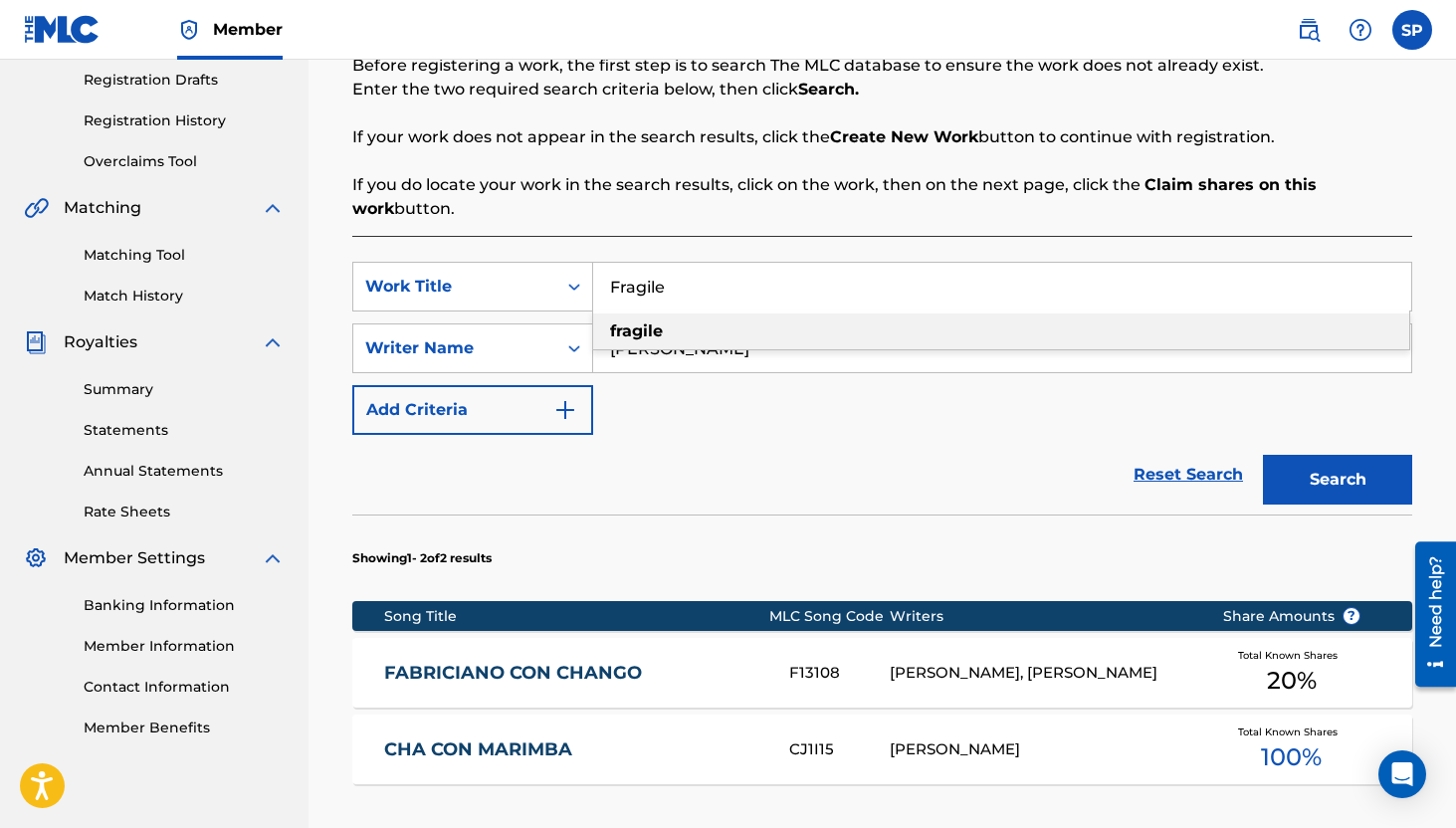 click on "fragile" at bounding box center [1001, 331] 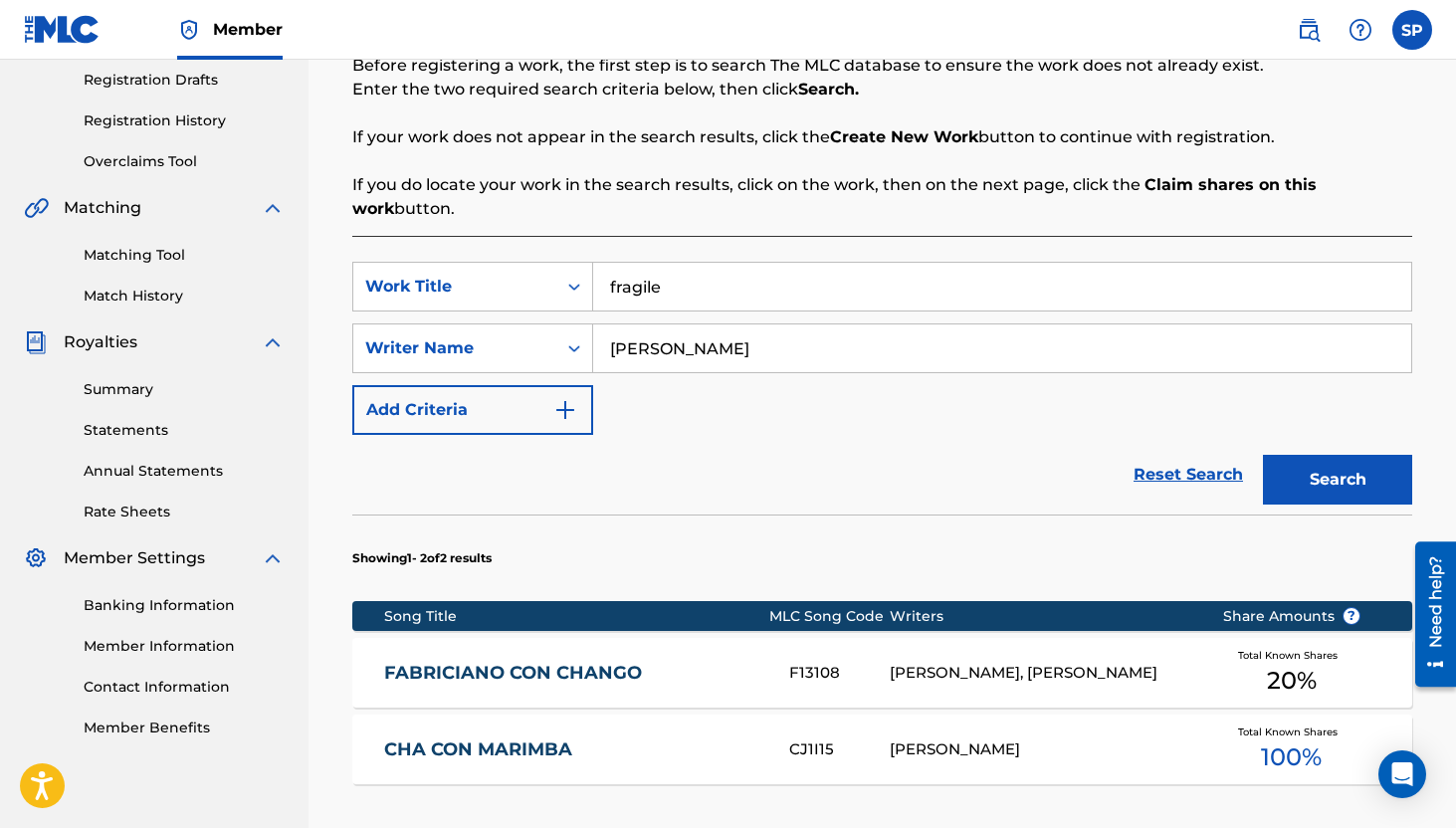 click on "Search" at bounding box center [1338, 480] 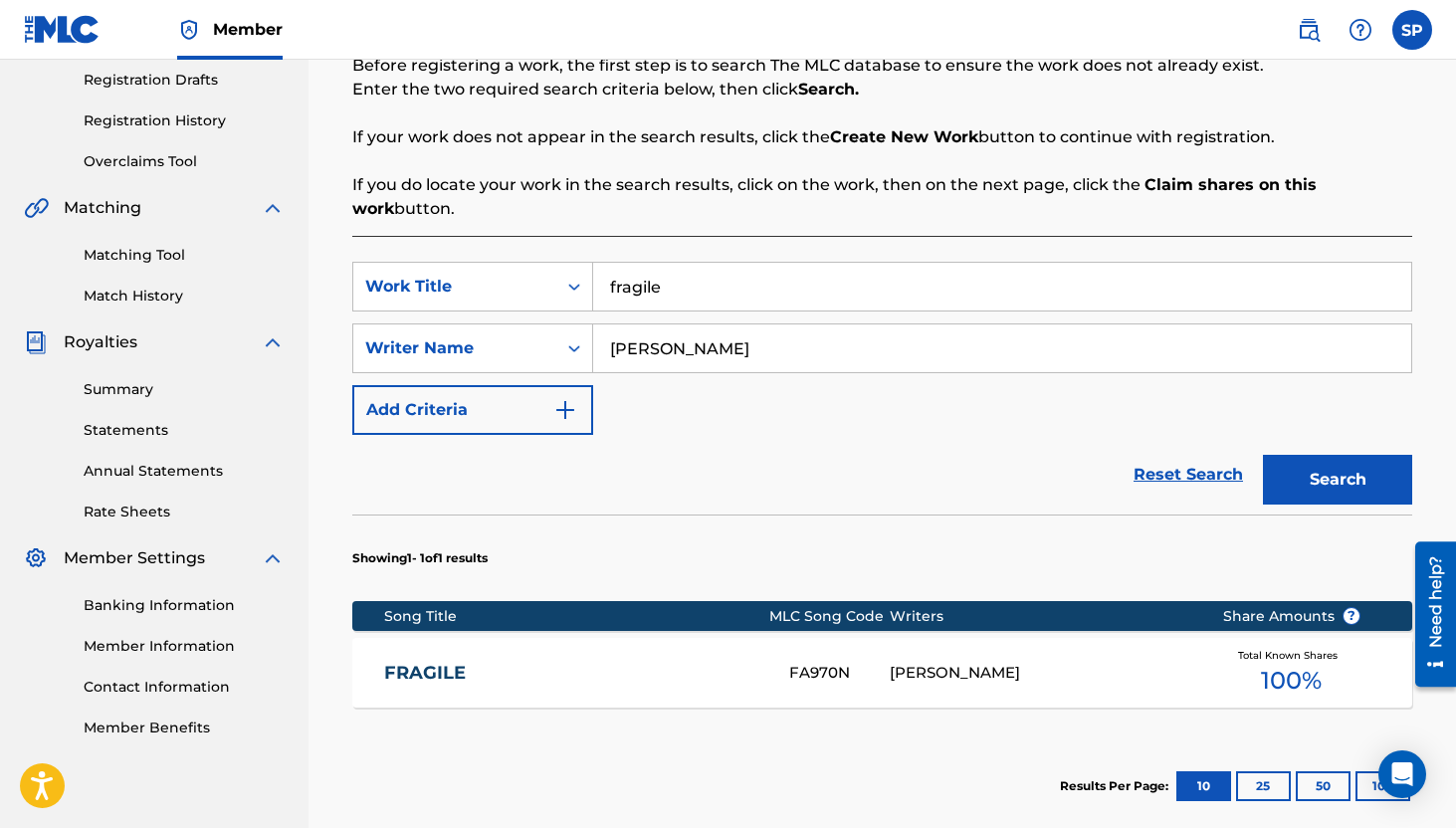 click on "fragile" at bounding box center (1002, 287) 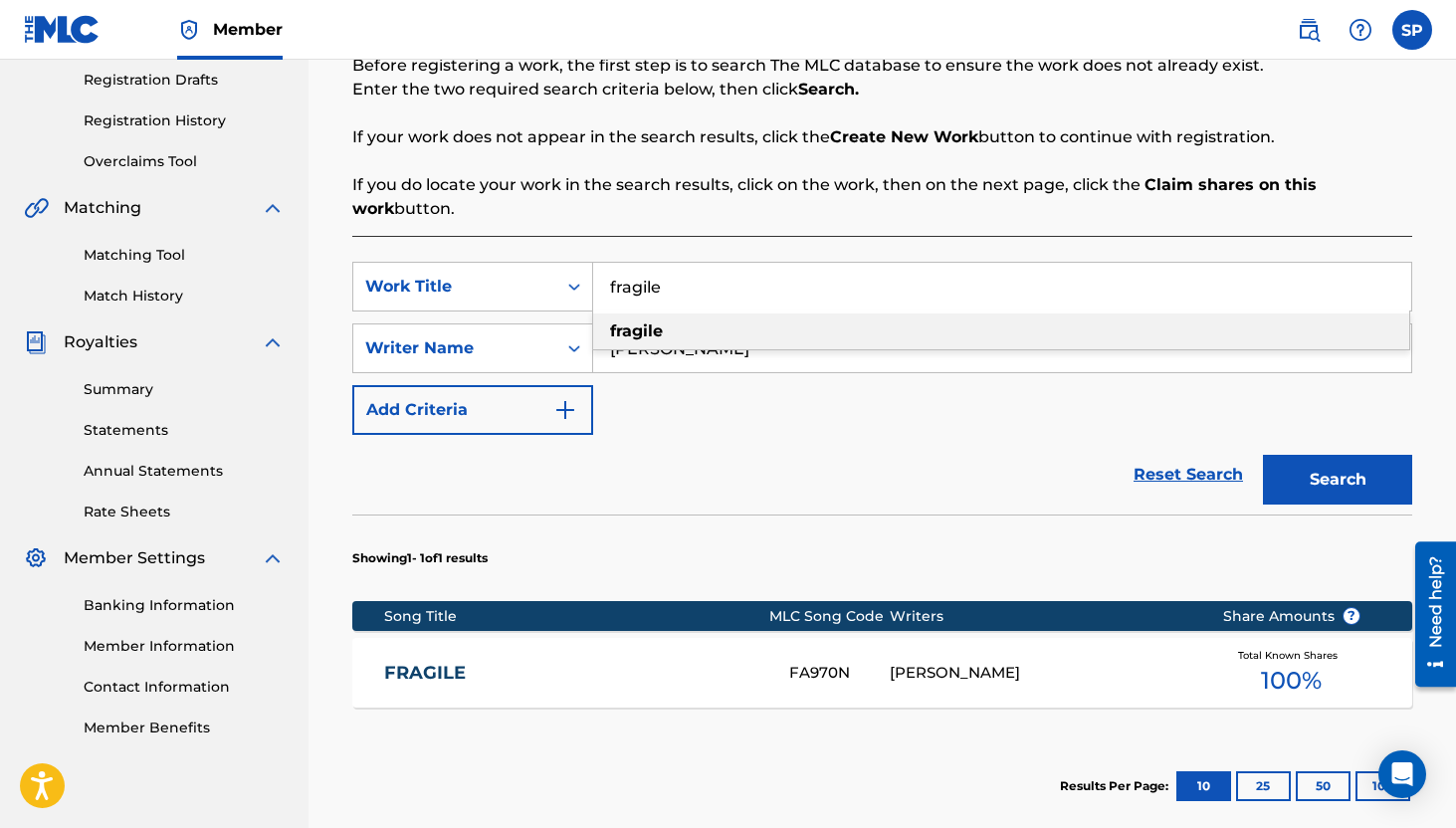 click on "fragile" at bounding box center [1002, 287] 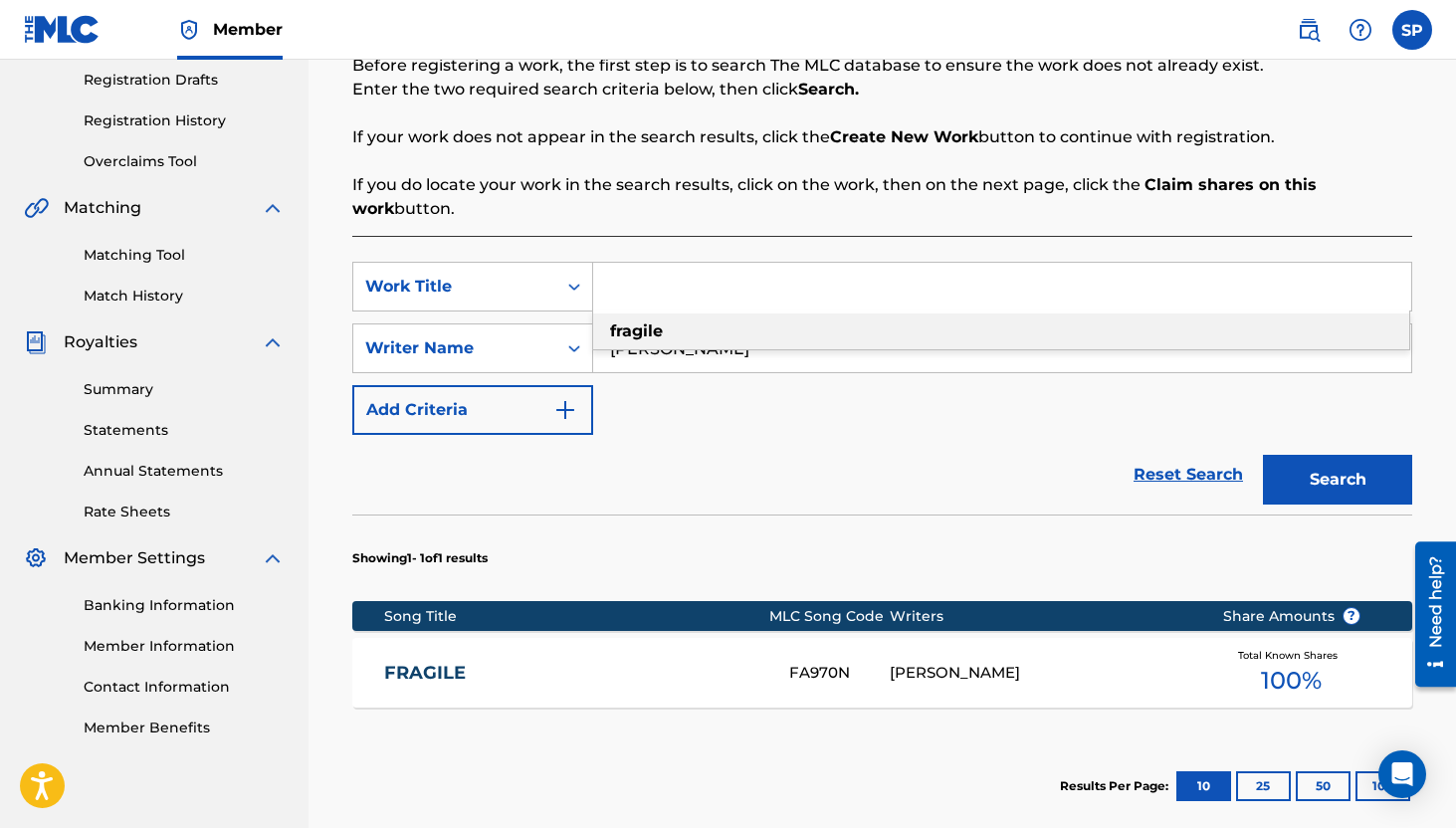 paste on "Fradelo" 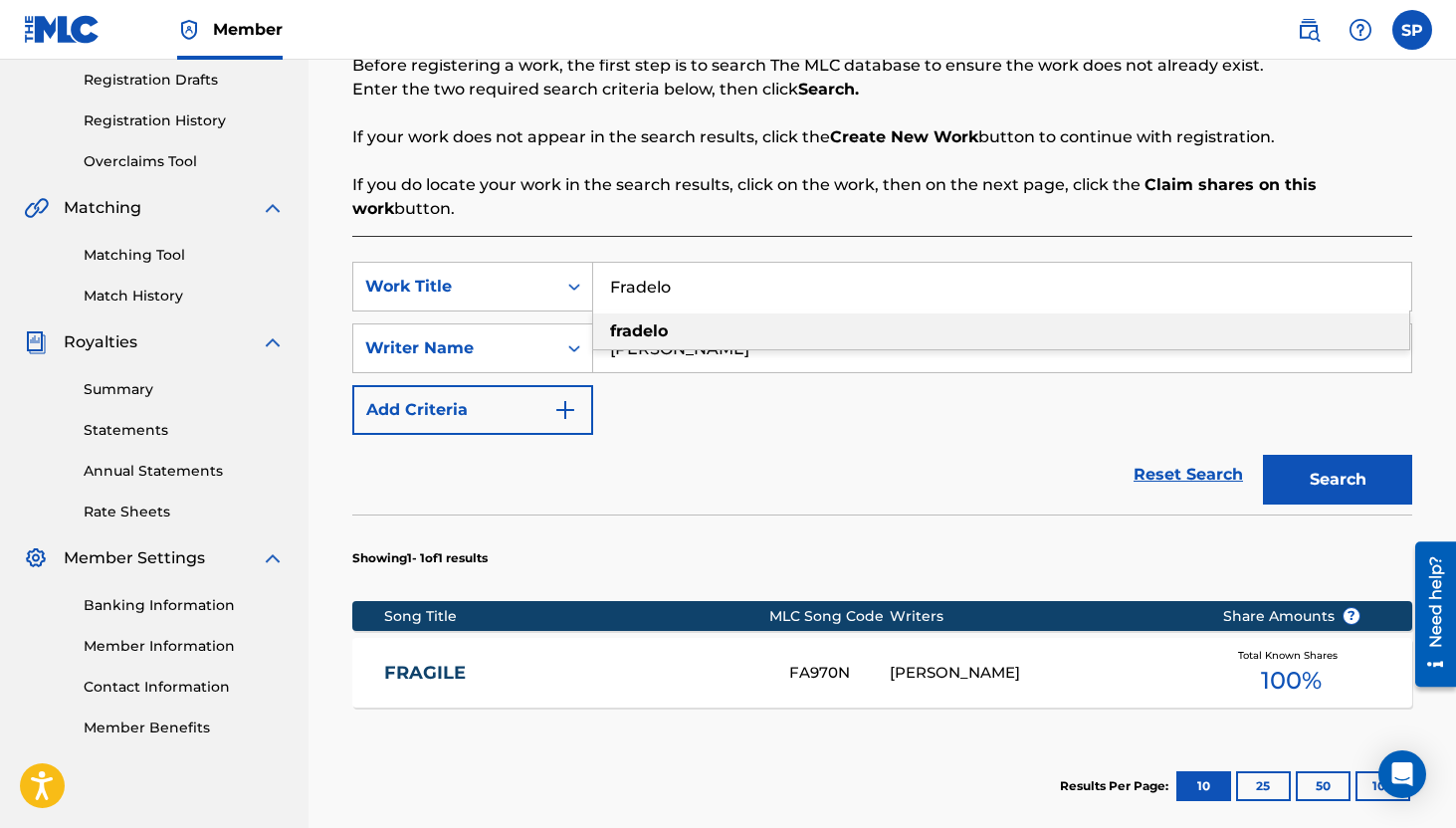 click on "fradelo" at bounding box center (1001, 331) 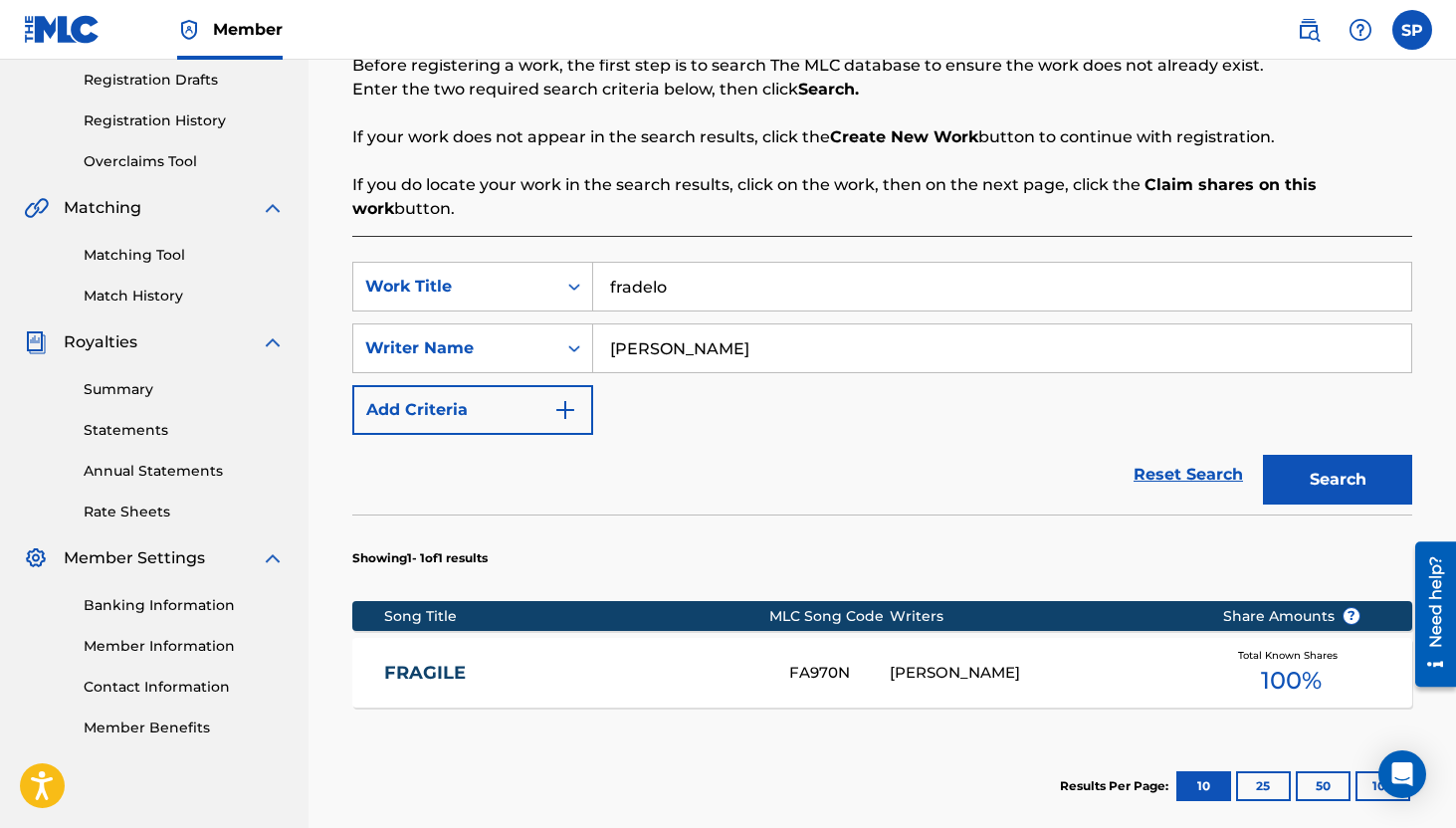 click on "Search" at bounding box center (1338, 480) 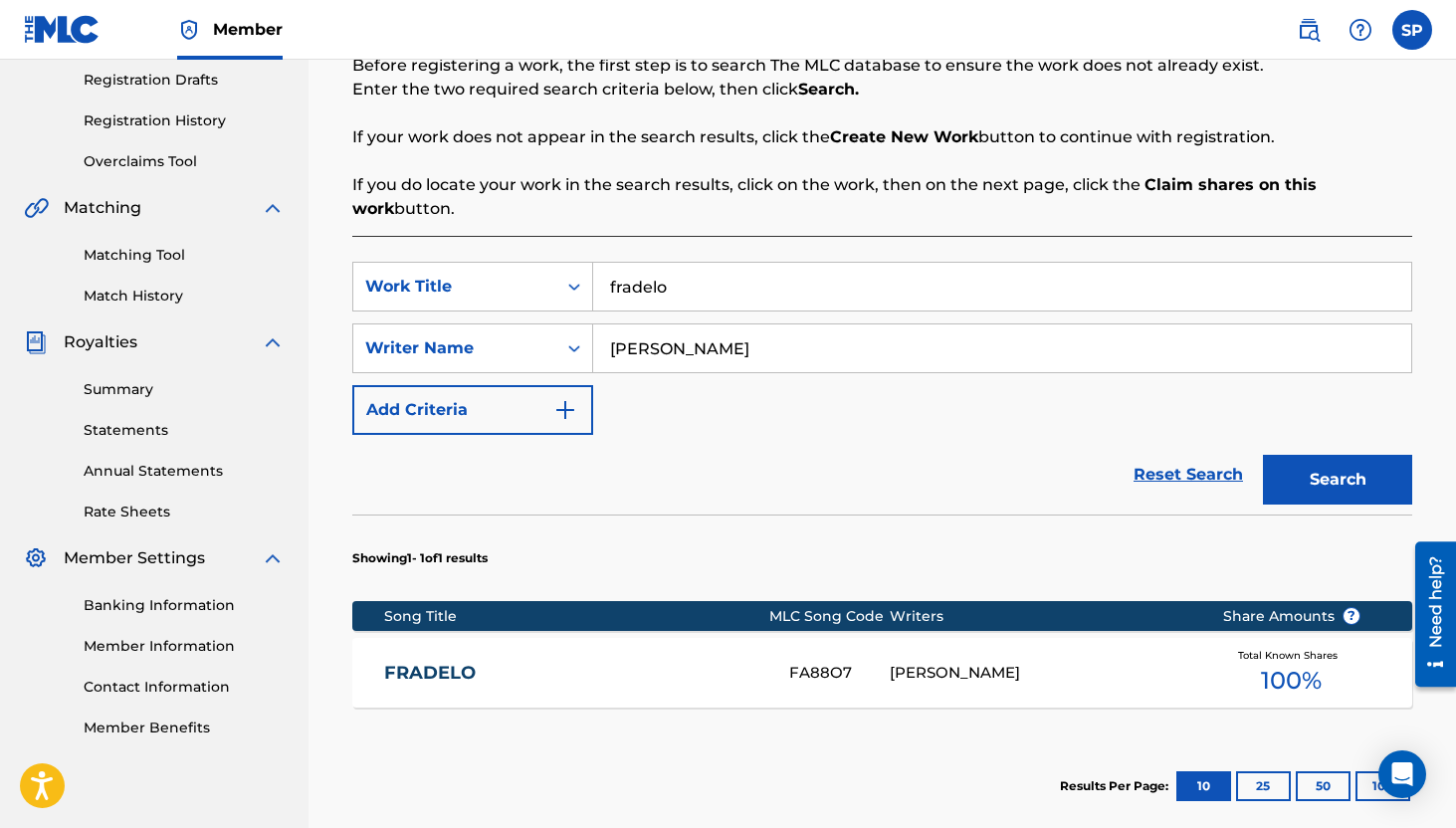 click on "fradelo" at bounding box center (1002, 287) 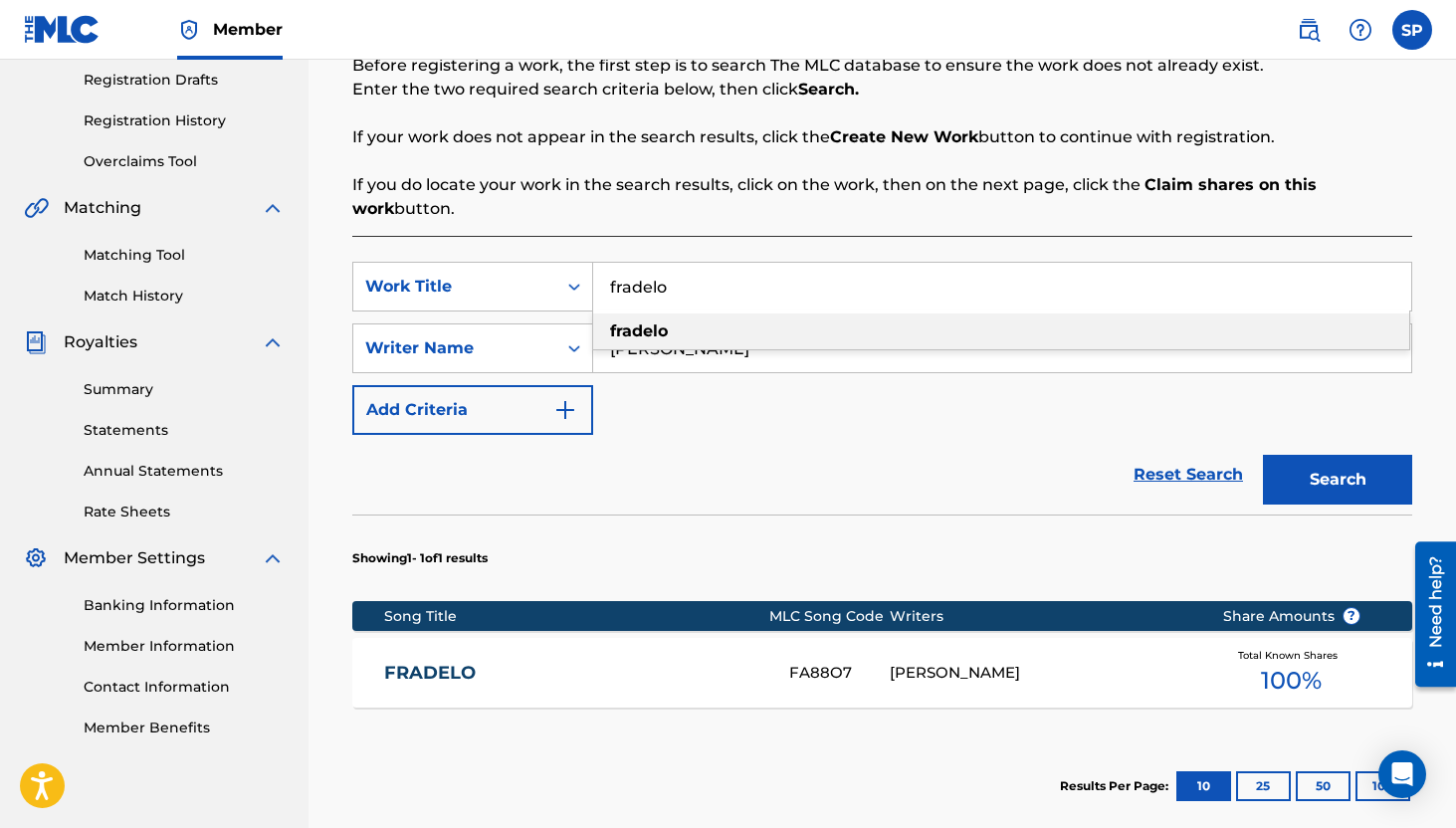 click on "fradelo" at bounding box center [1002, 287] 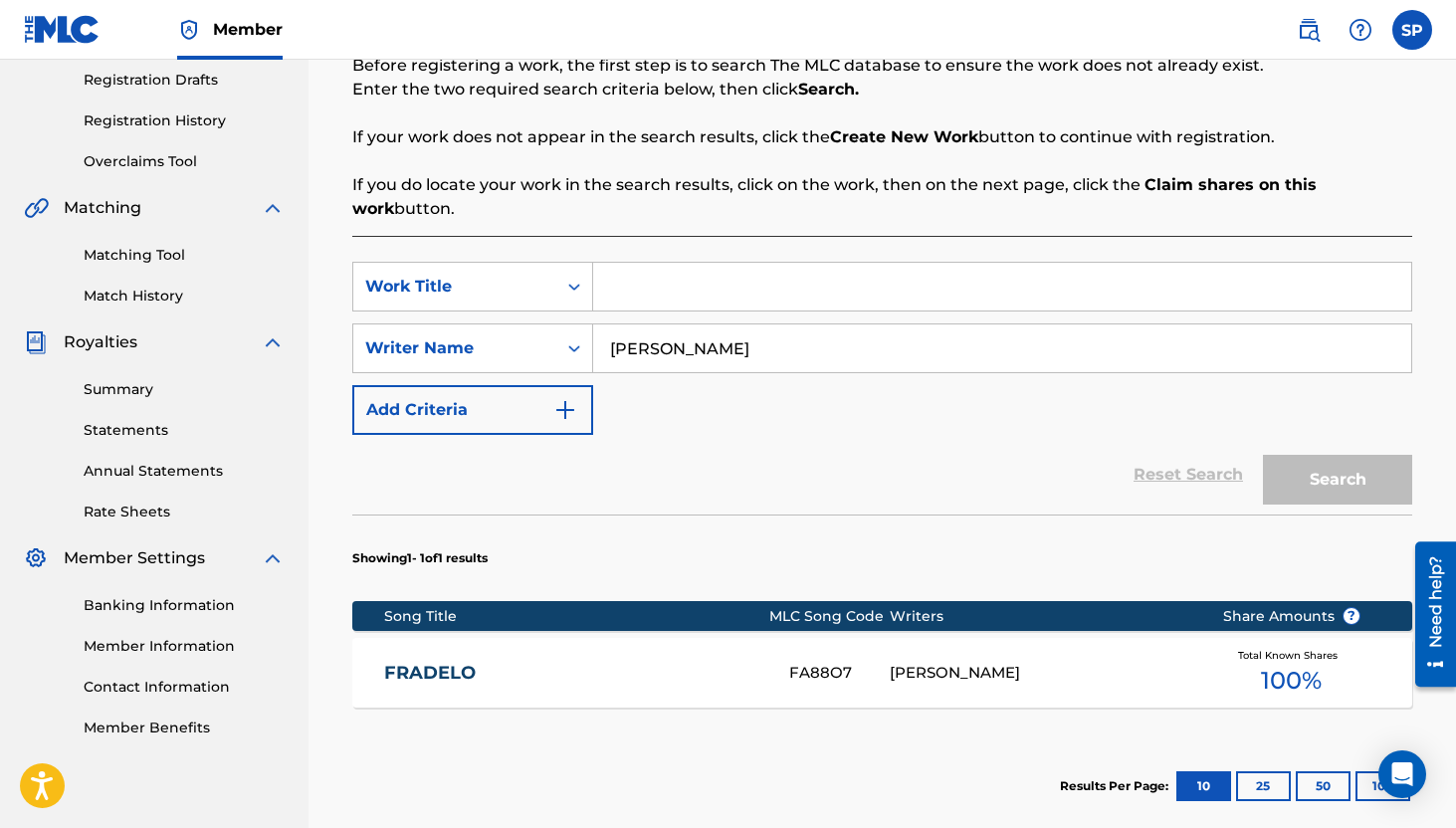 paste on "Fue En [GEOGRAPHIC_DATA]" 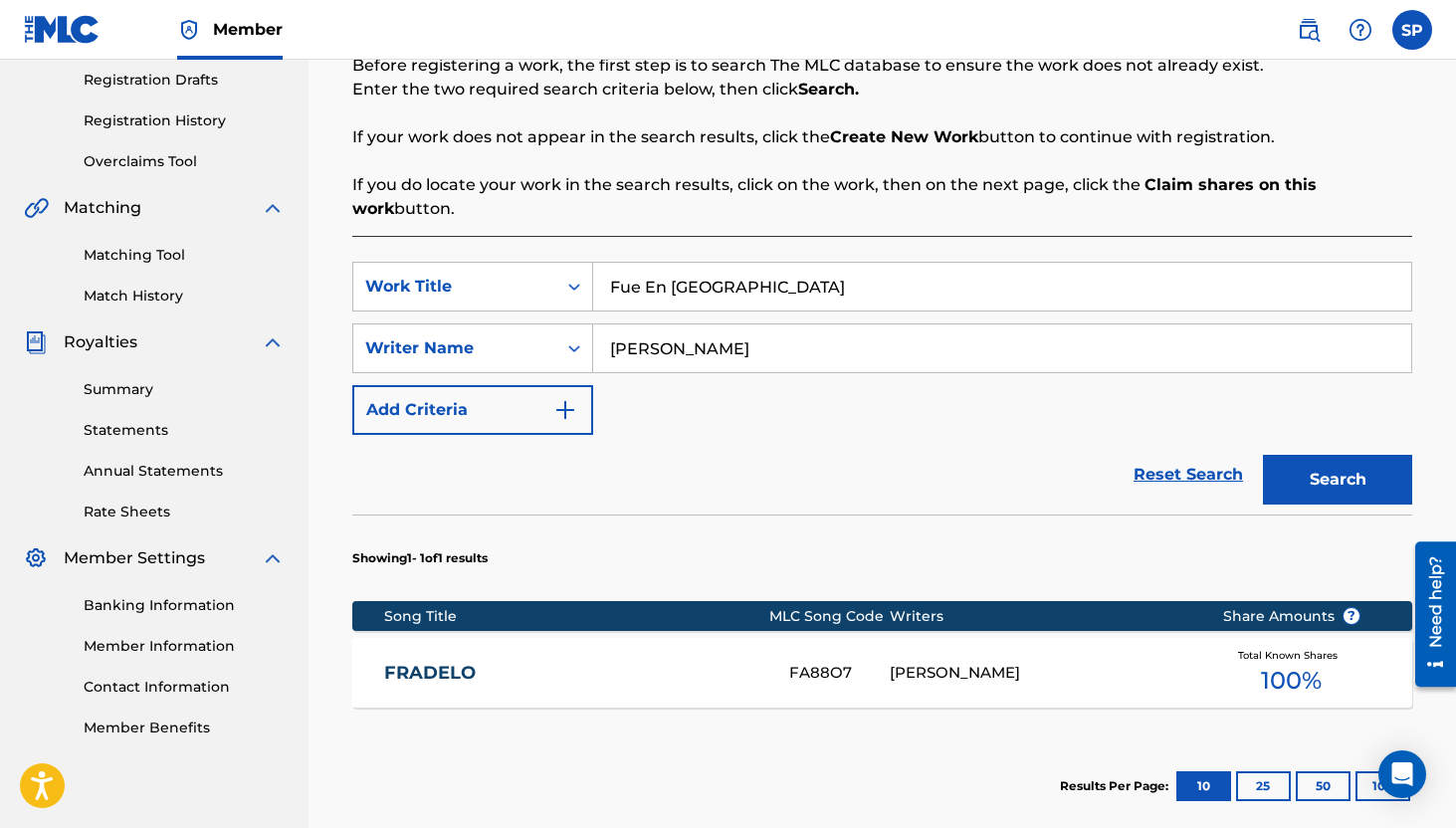 type on "Fue En [GEOGRAPHIC_DATA]" 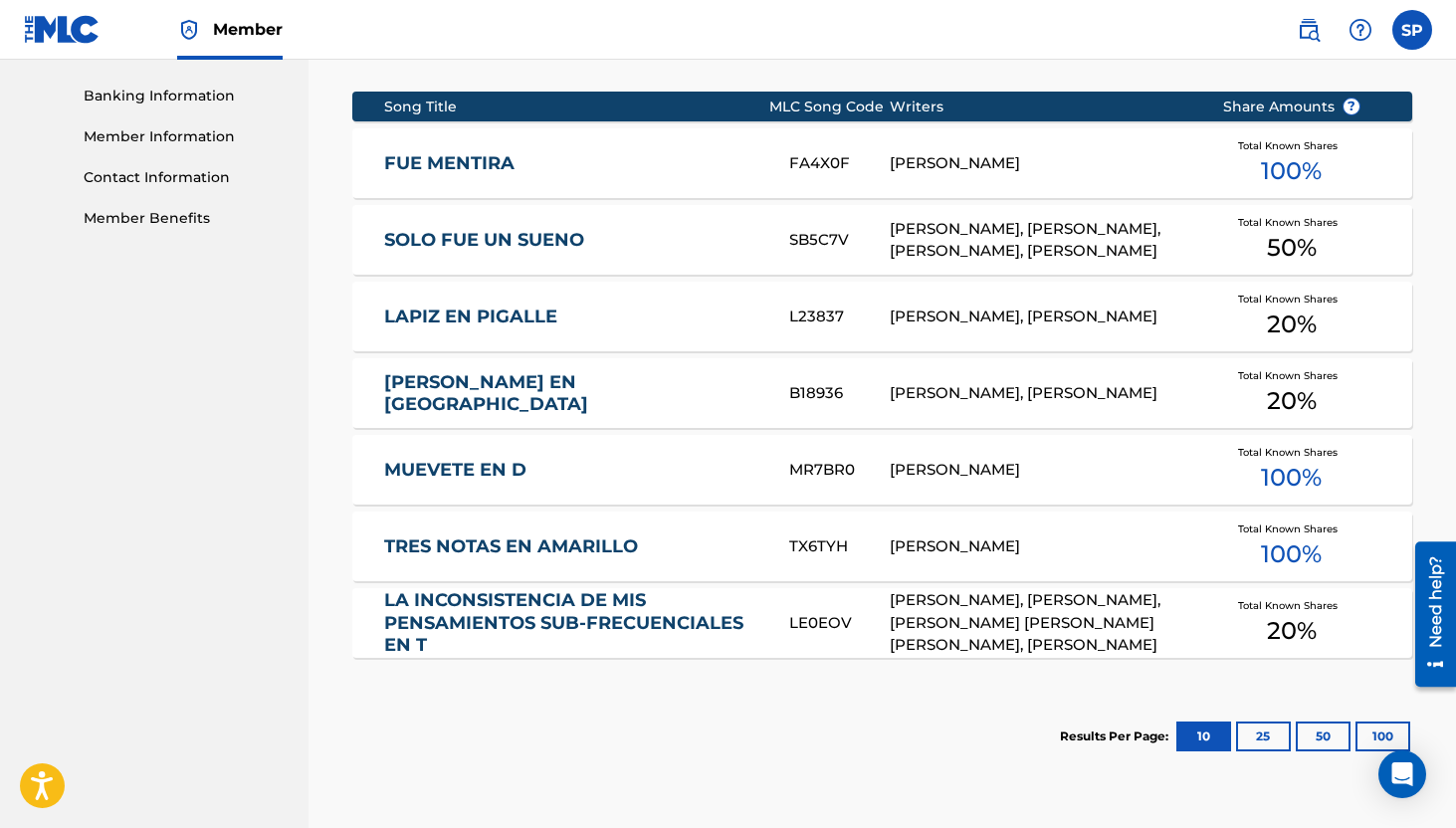 scroll, scrollTop: 1034, scrollLeft: 0, axis: vertical 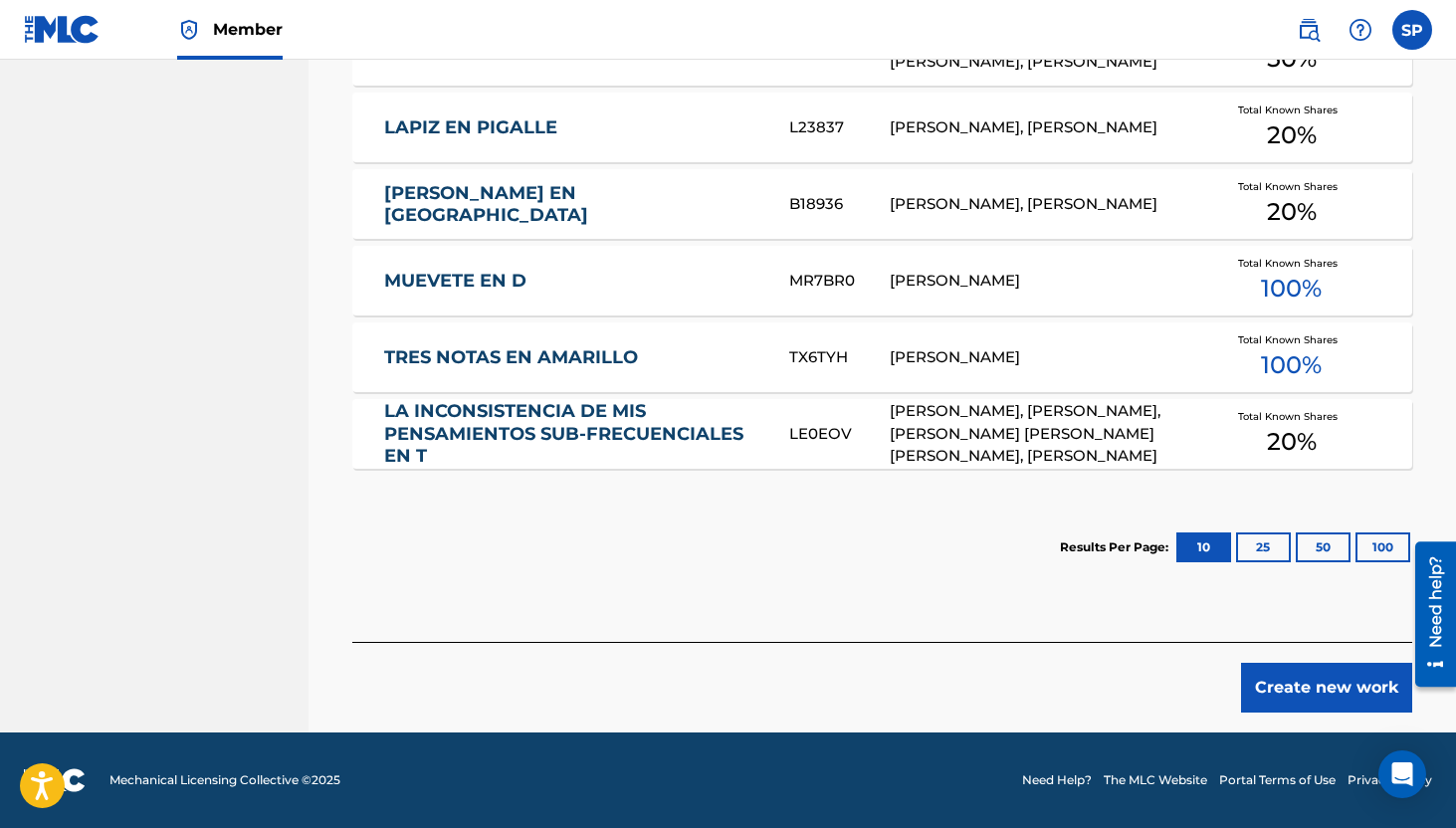 click on "Create new work" at bounding box center [1327, 688] 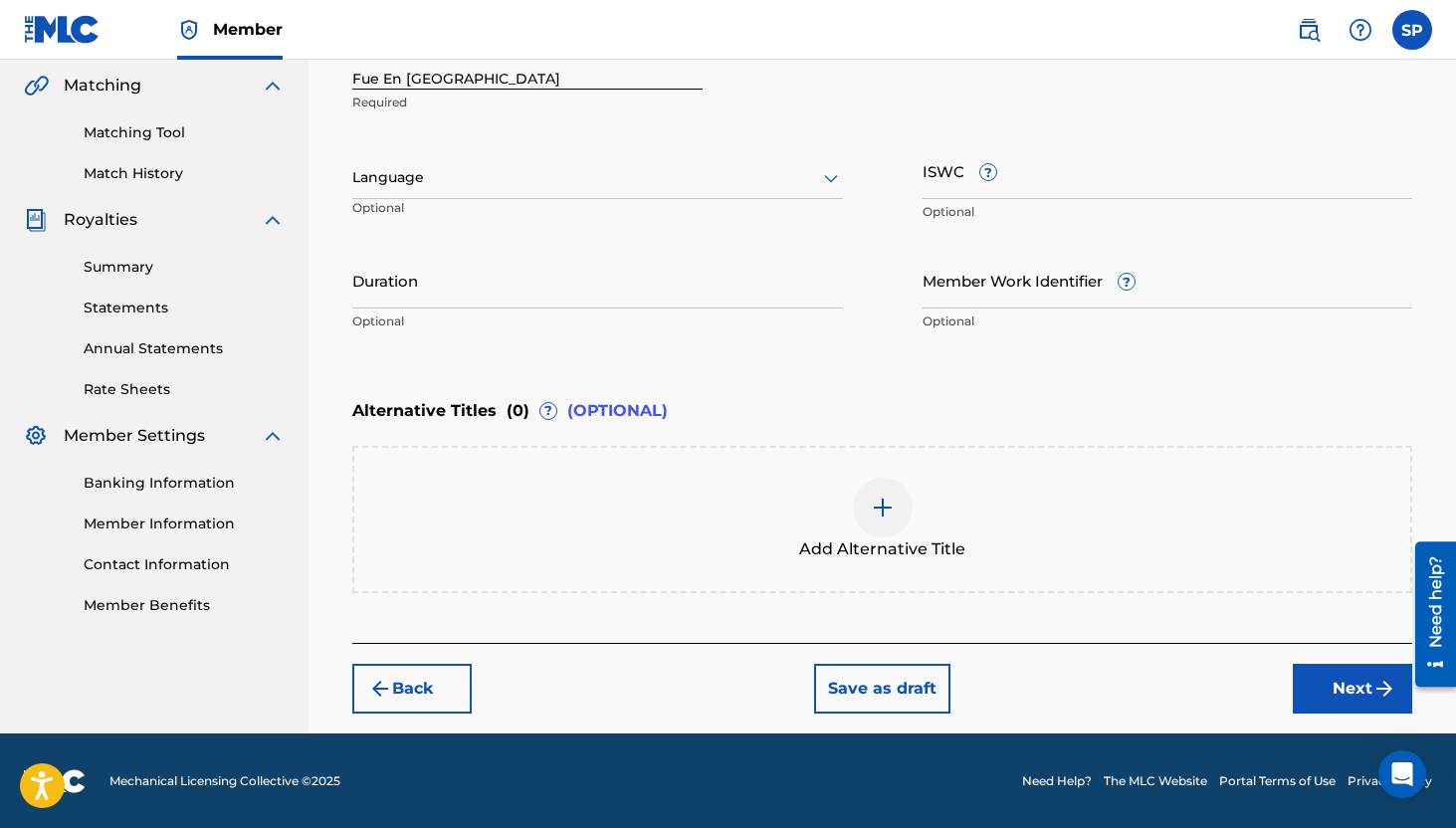 scroll, scrollTop: 143, scrollLeft: 0, axis: vertical 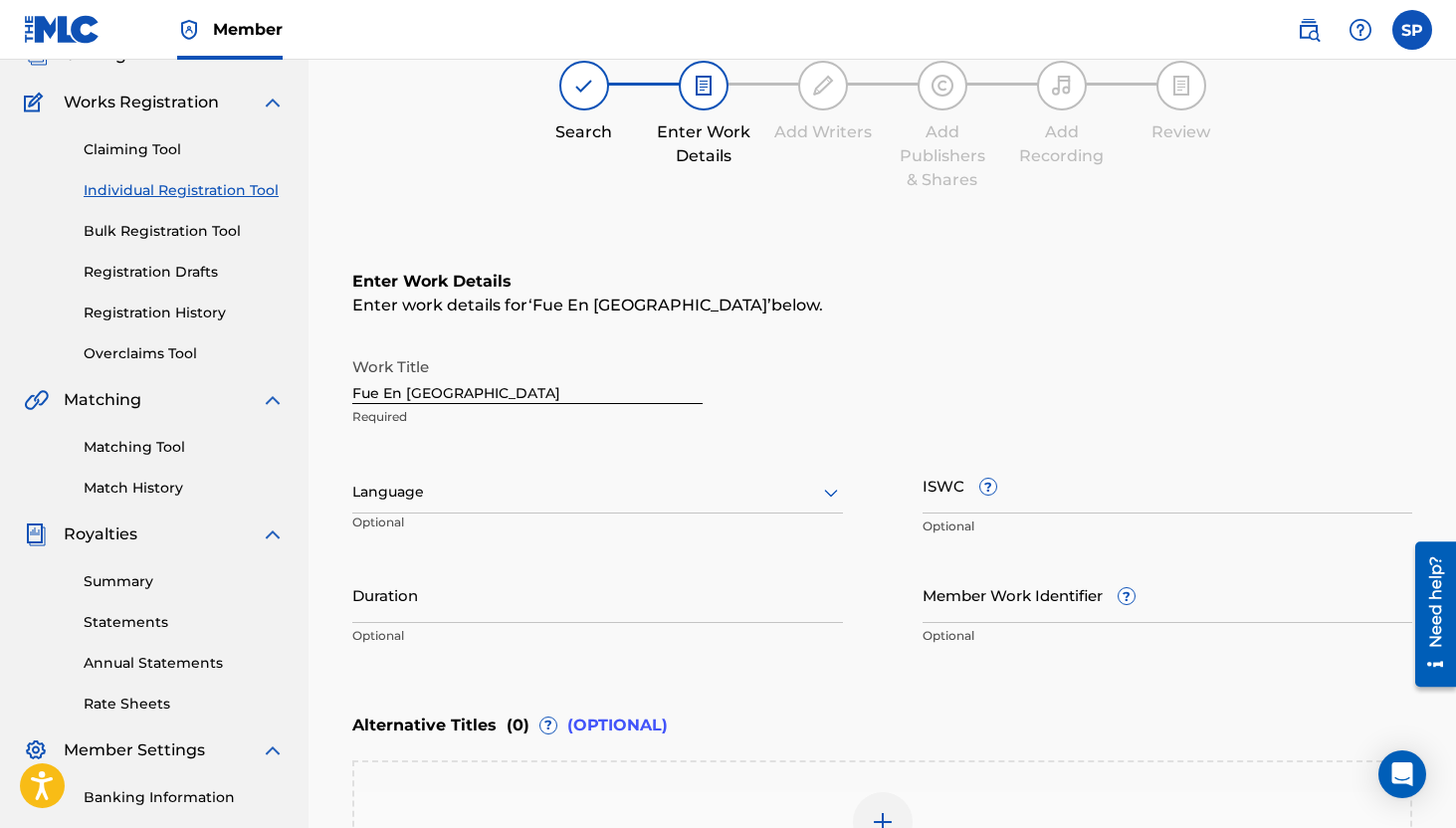 click on "ISWC   ?" at bounding box center [1167, 485] 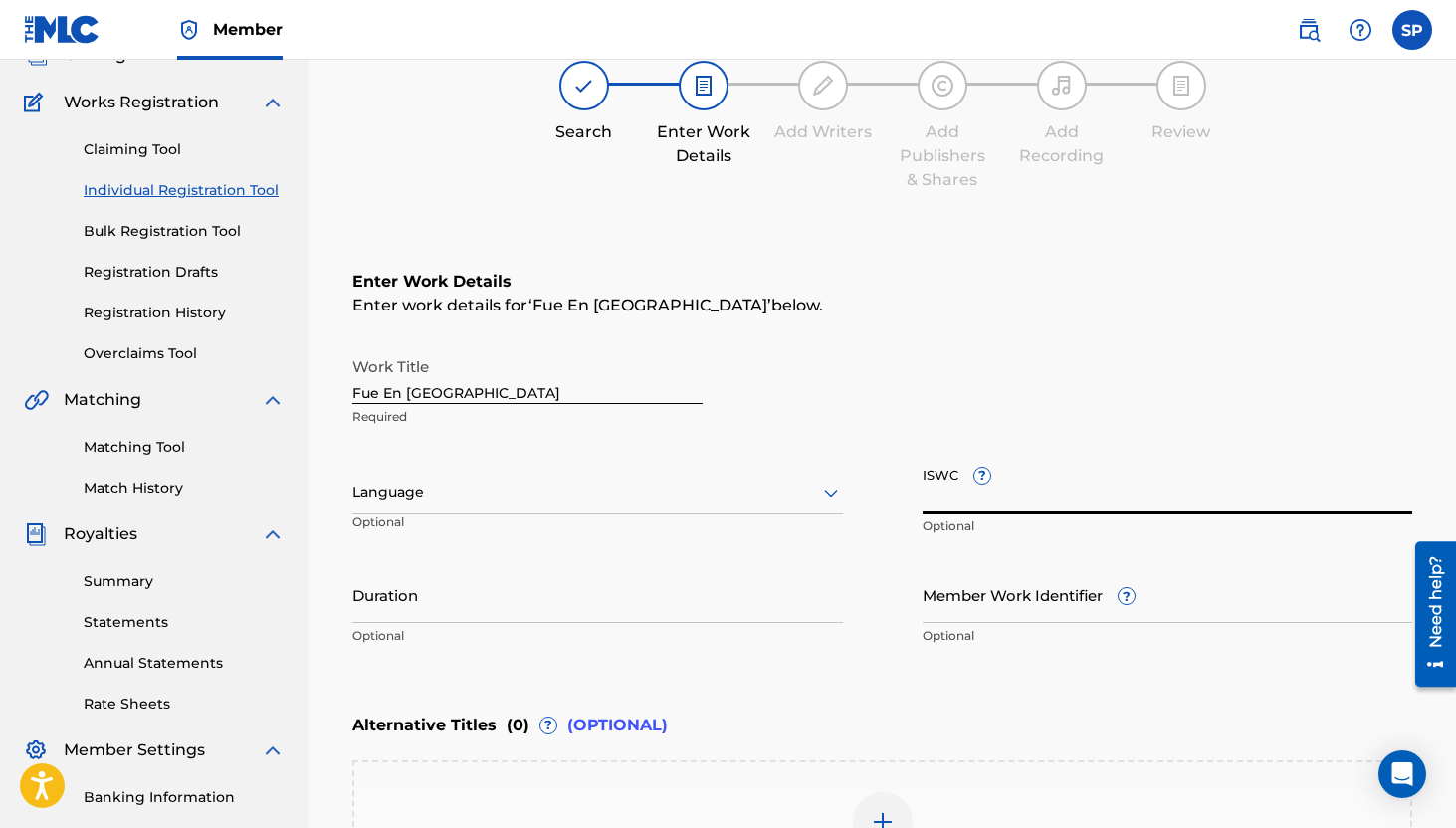 paste on "Fue En [GEOGRAPHIC_DATA]" 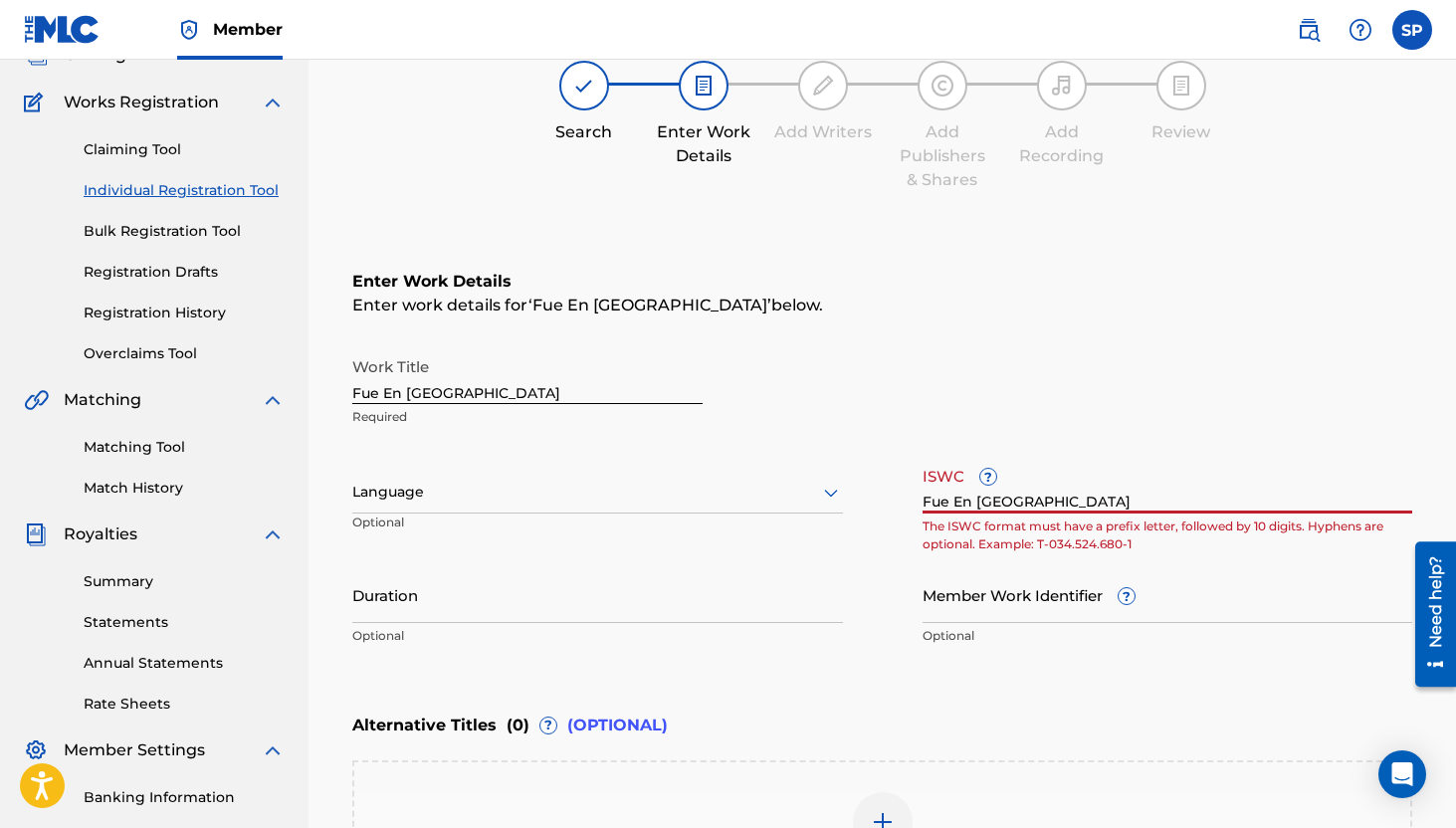 click on "Fue En [GEOGRAPHIC_DATA]" at bounding box center [1167, 485] 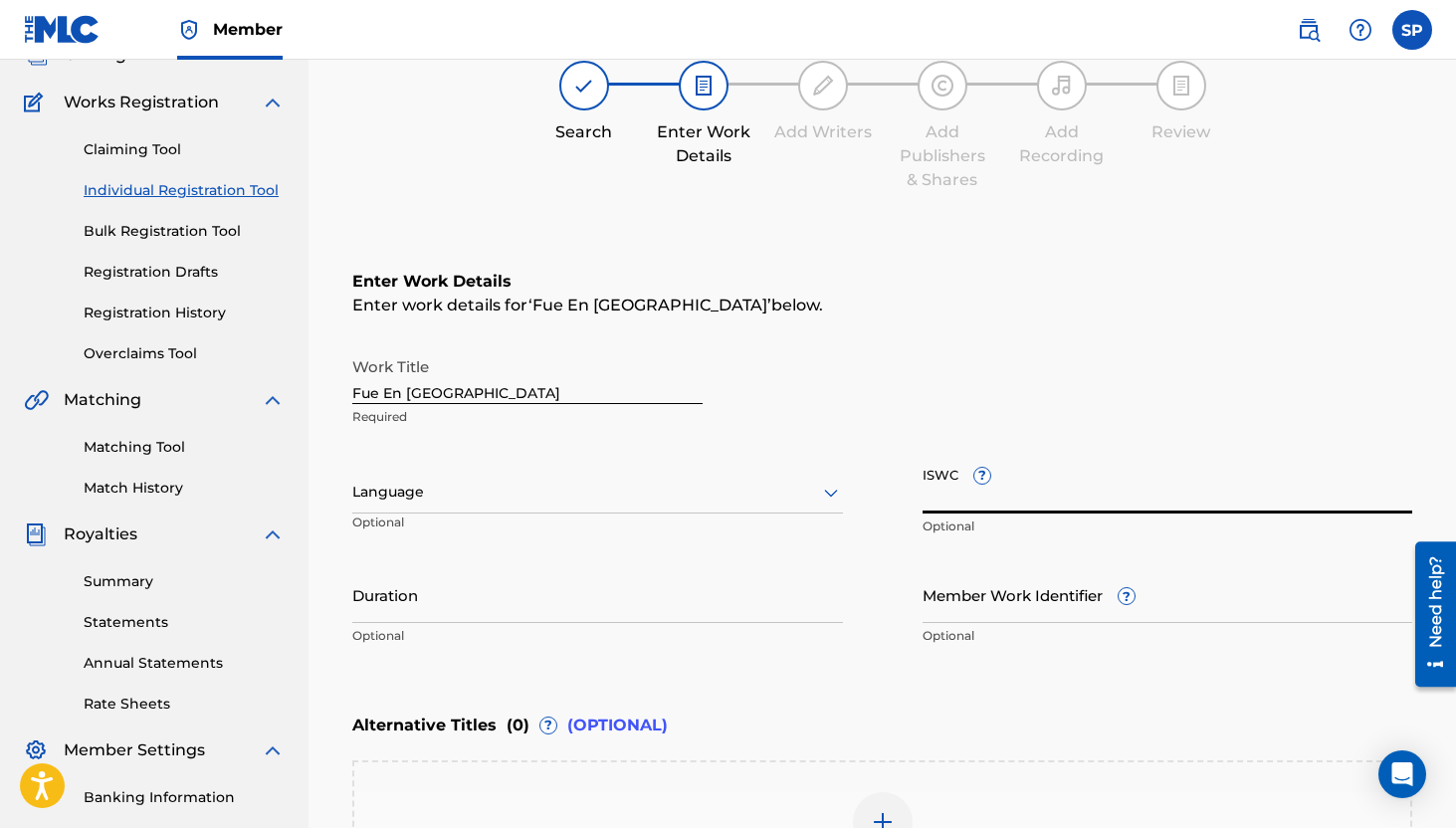 paste on "T-070.962.531-9" 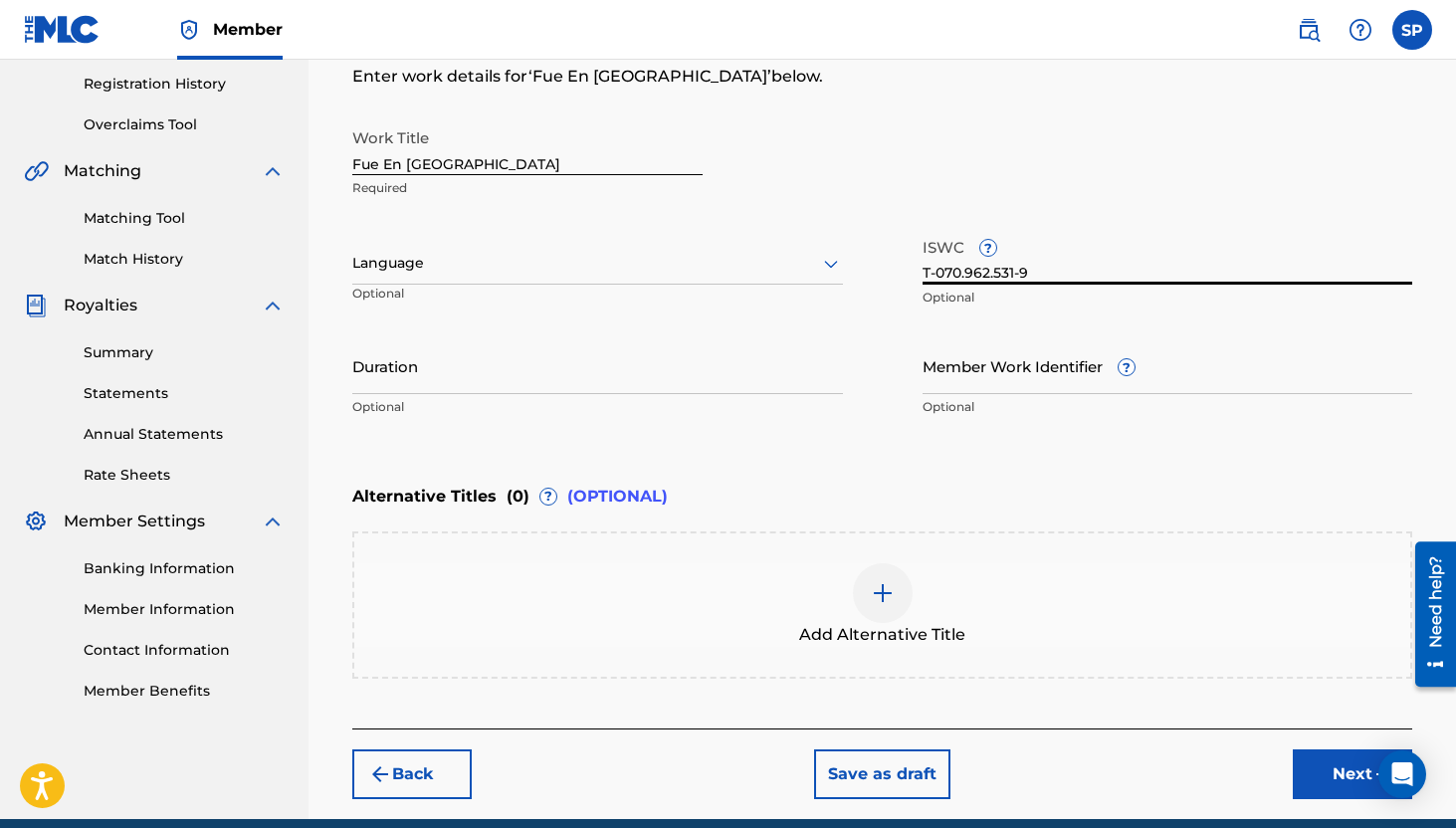 type on "T-070.962.531-9" 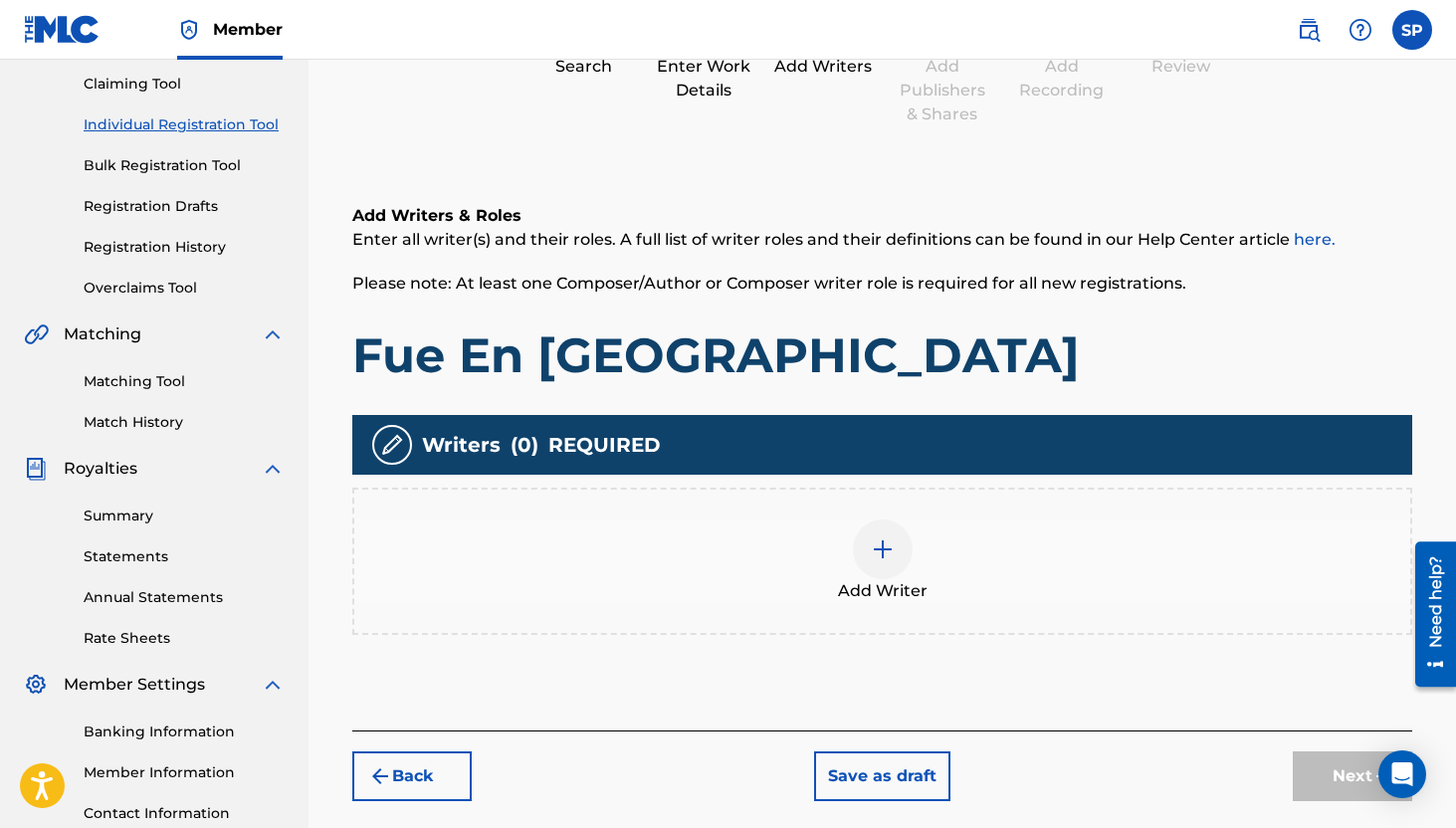scroll, scrollTop: 208, scrollLeft: 0, axis: vertical 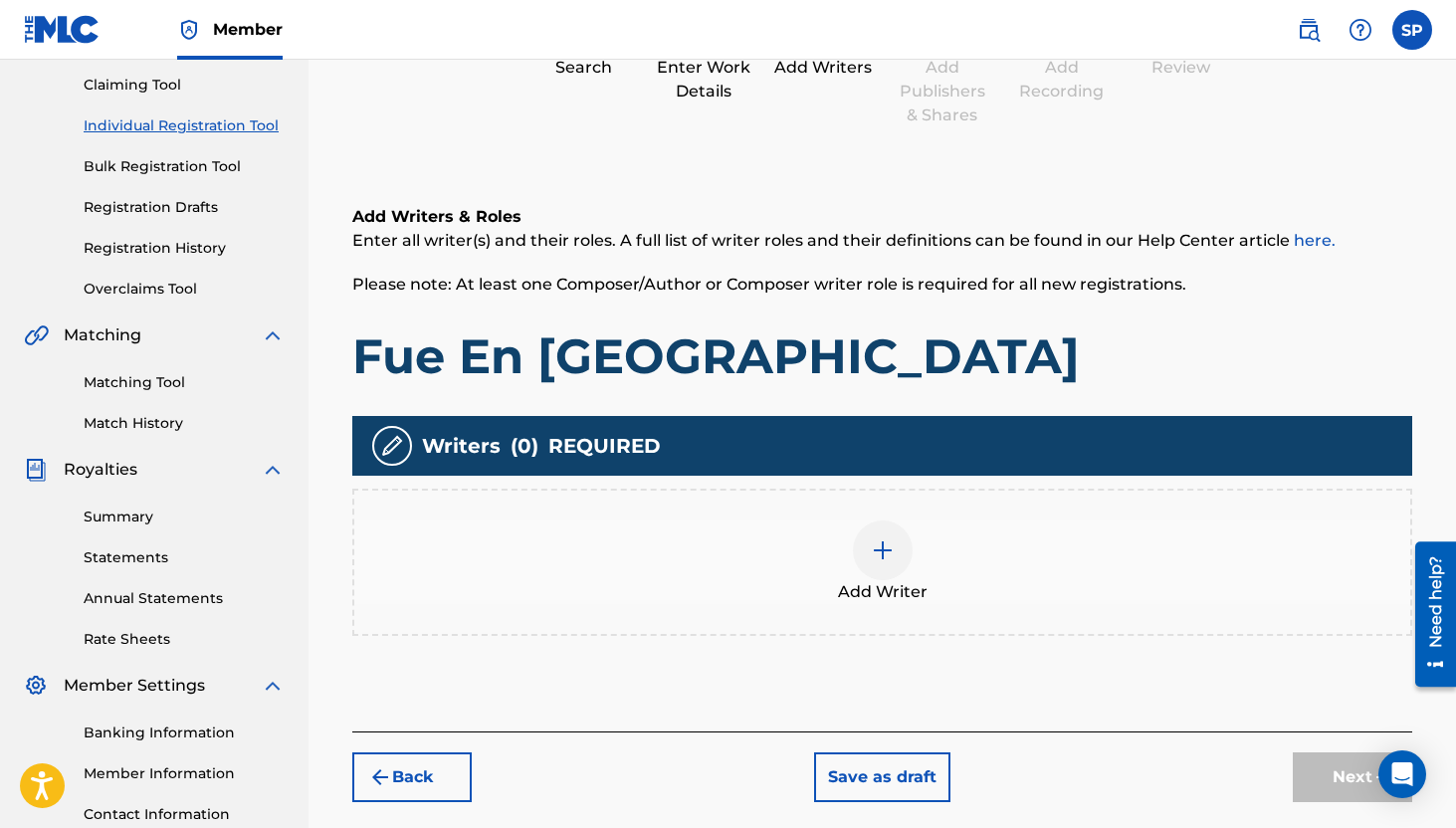 click at bounding box center [883, 550] 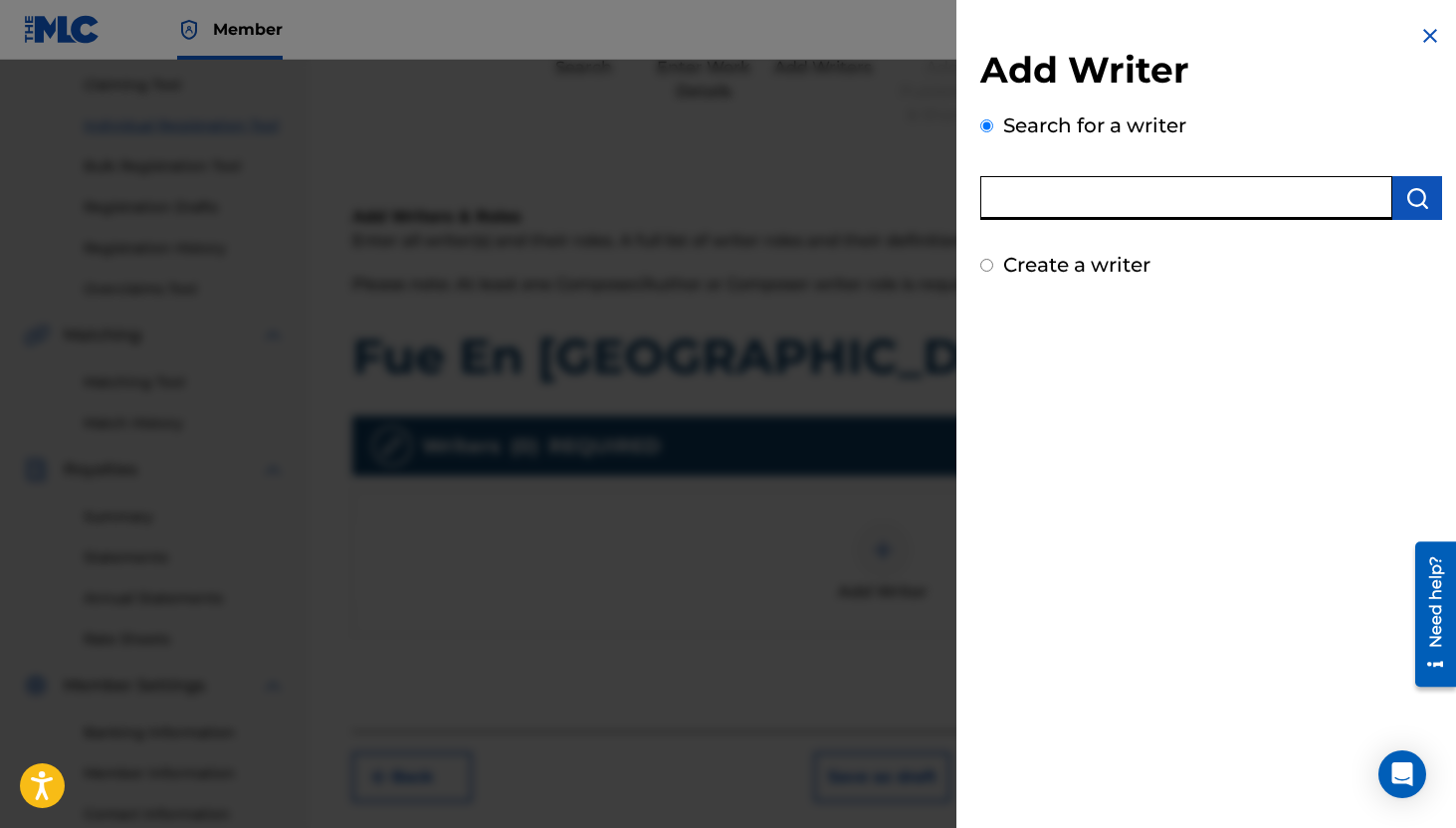 click at bounding box center (1186, 198) 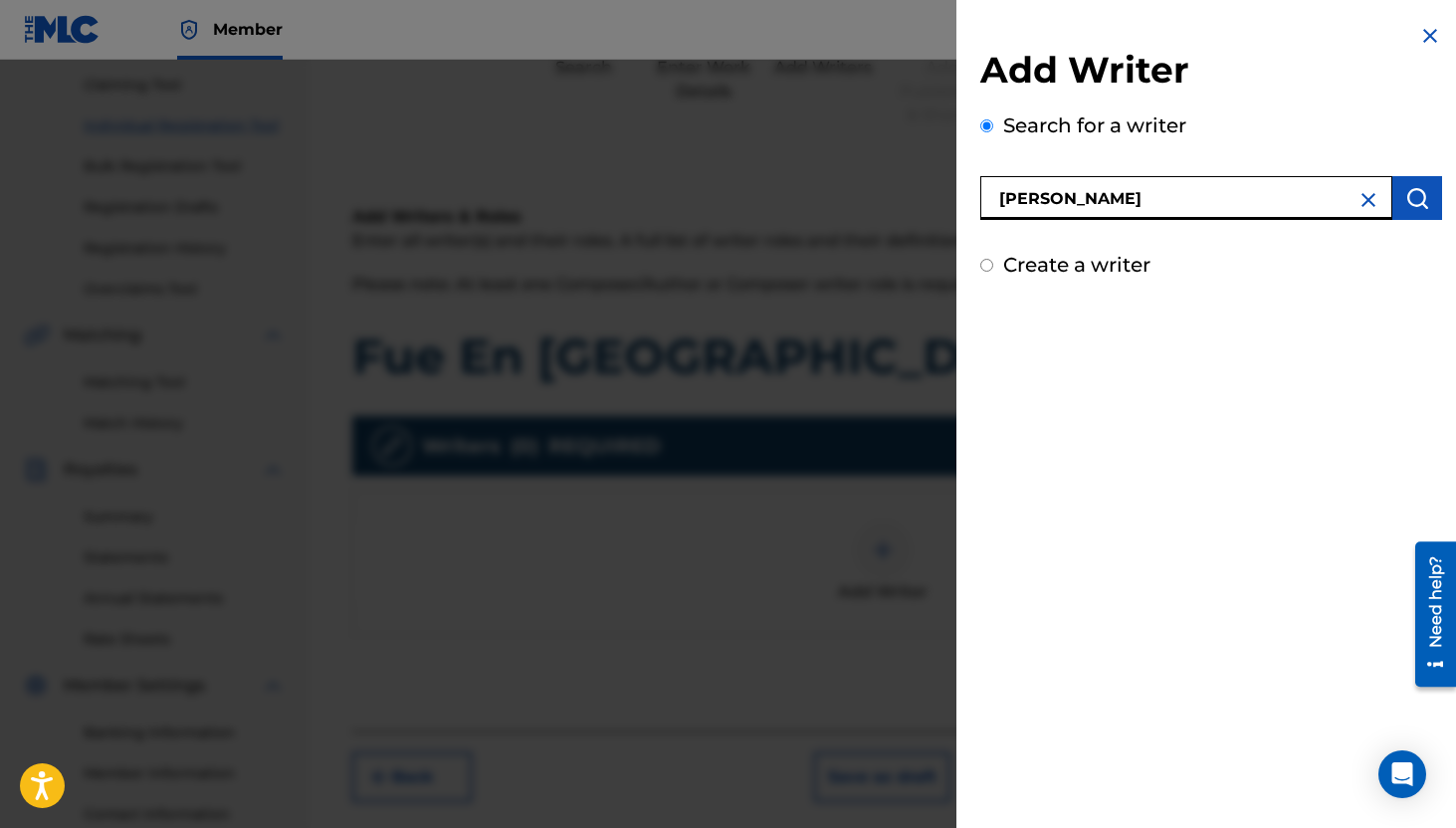 type on "[PERSON_NAME]" 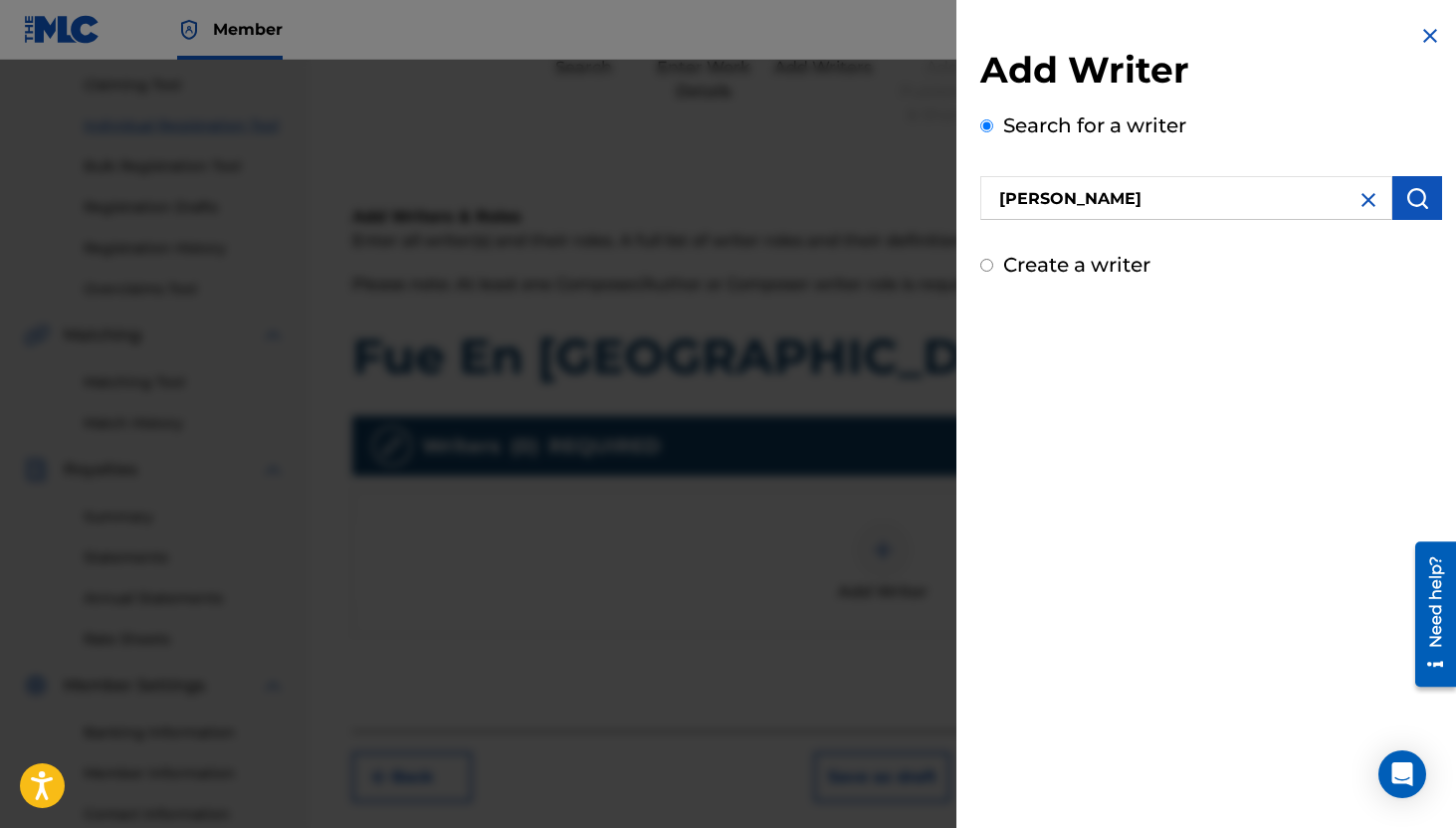click at bounding box center (1417, 198) 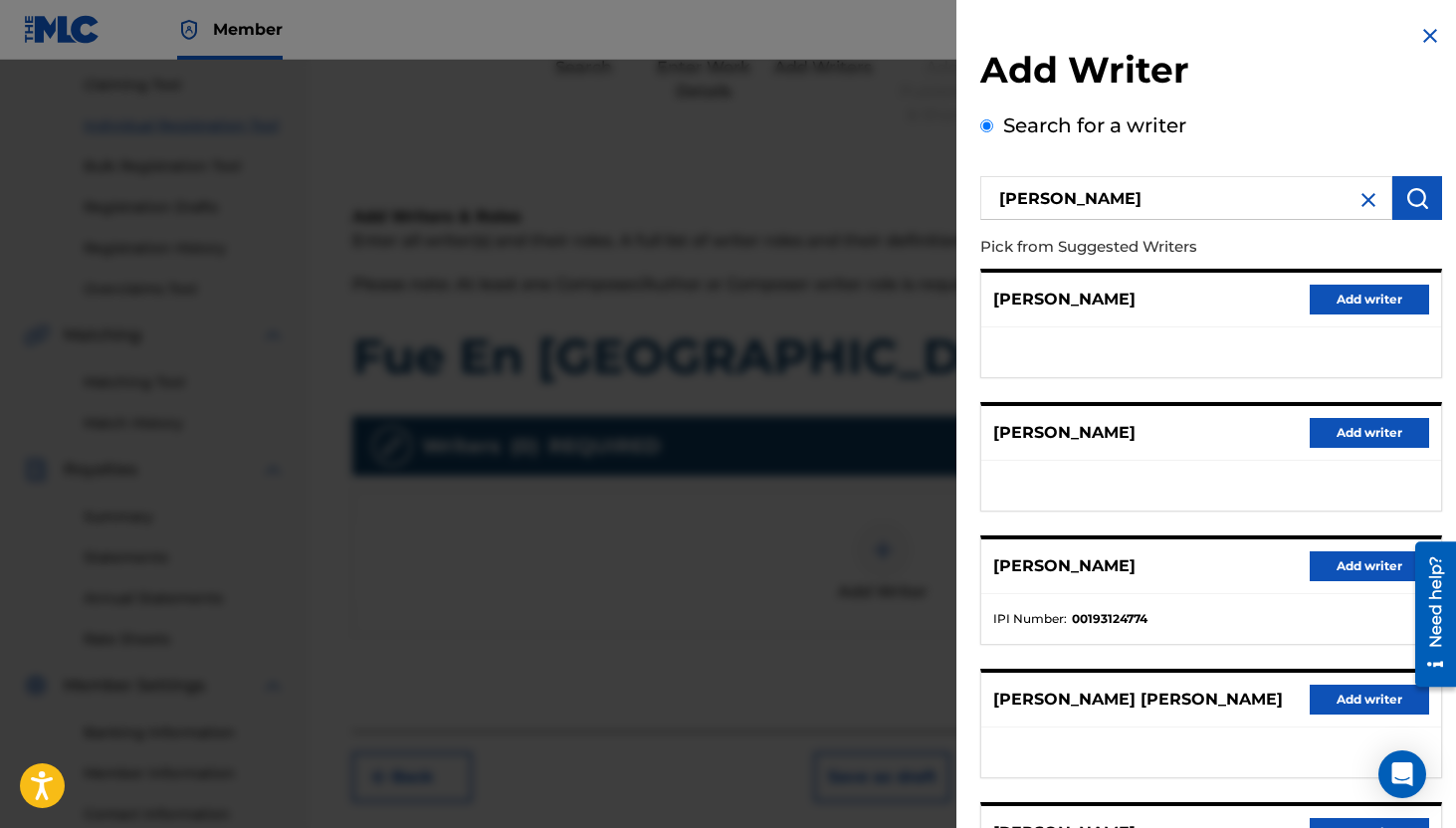 click on "Add writer" at bounding box center (1369, 566) 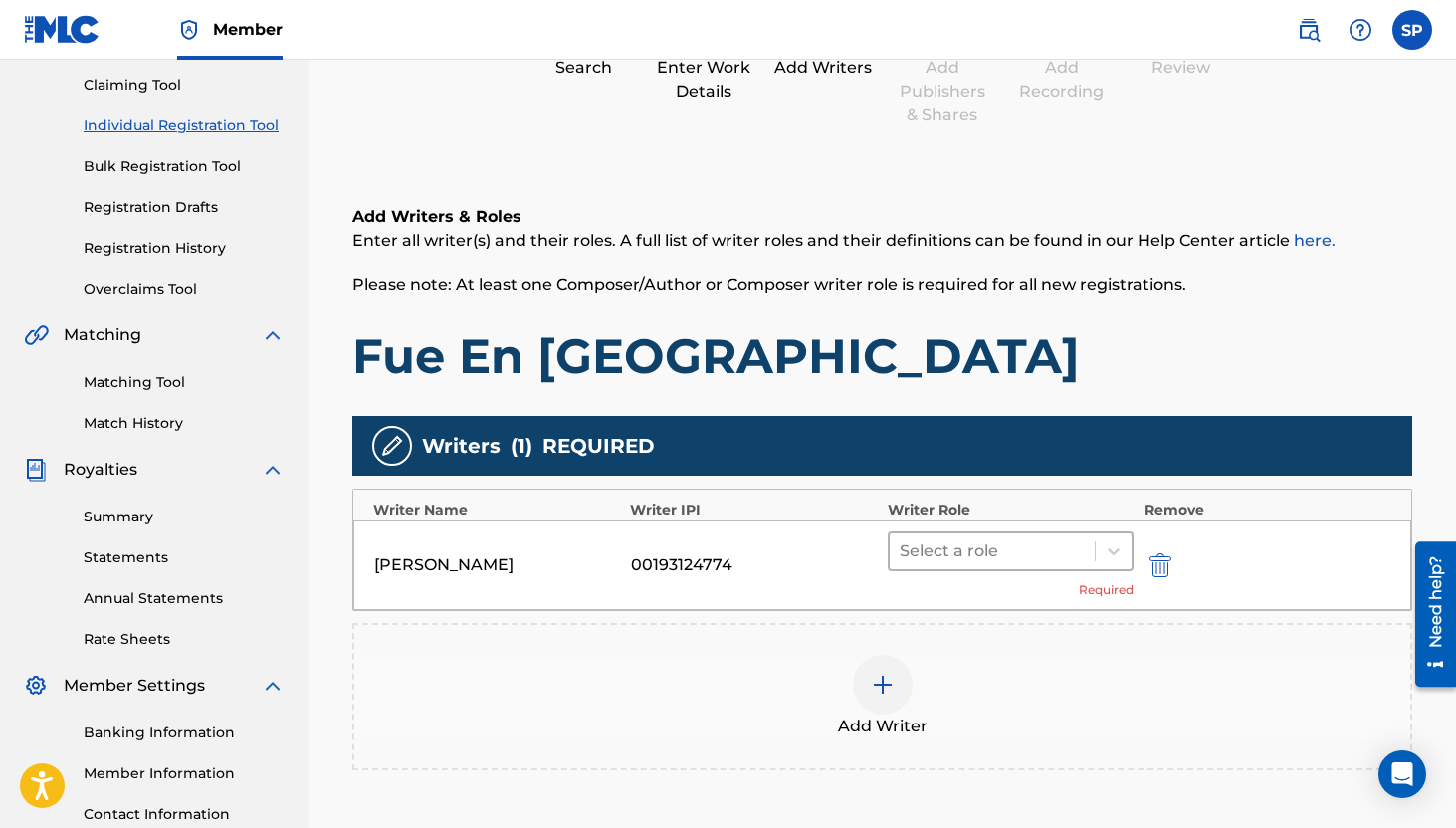 click at bounding box center [992, 551] 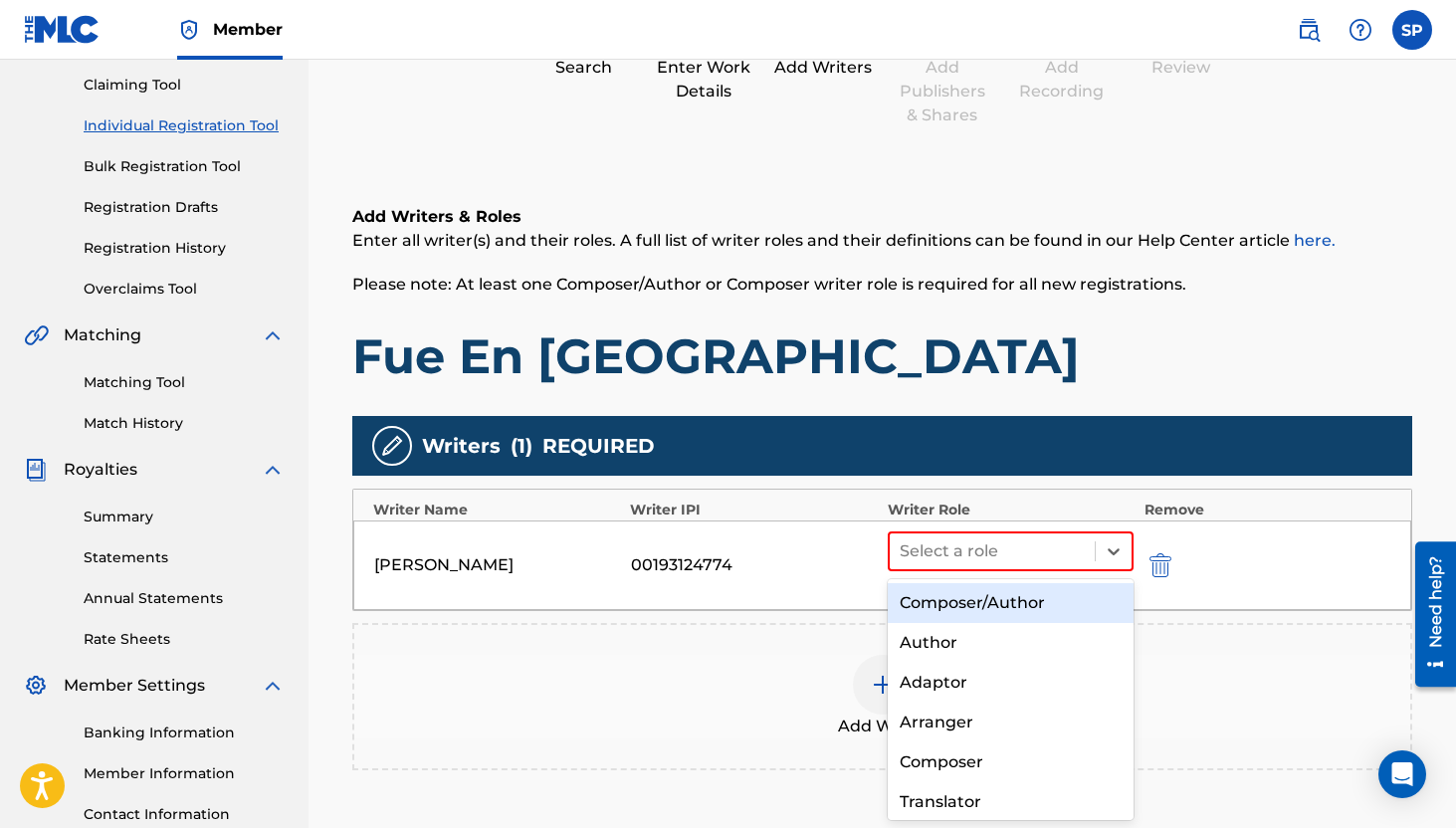 click on "Composer/Author" at bounding box center [1011, 603] 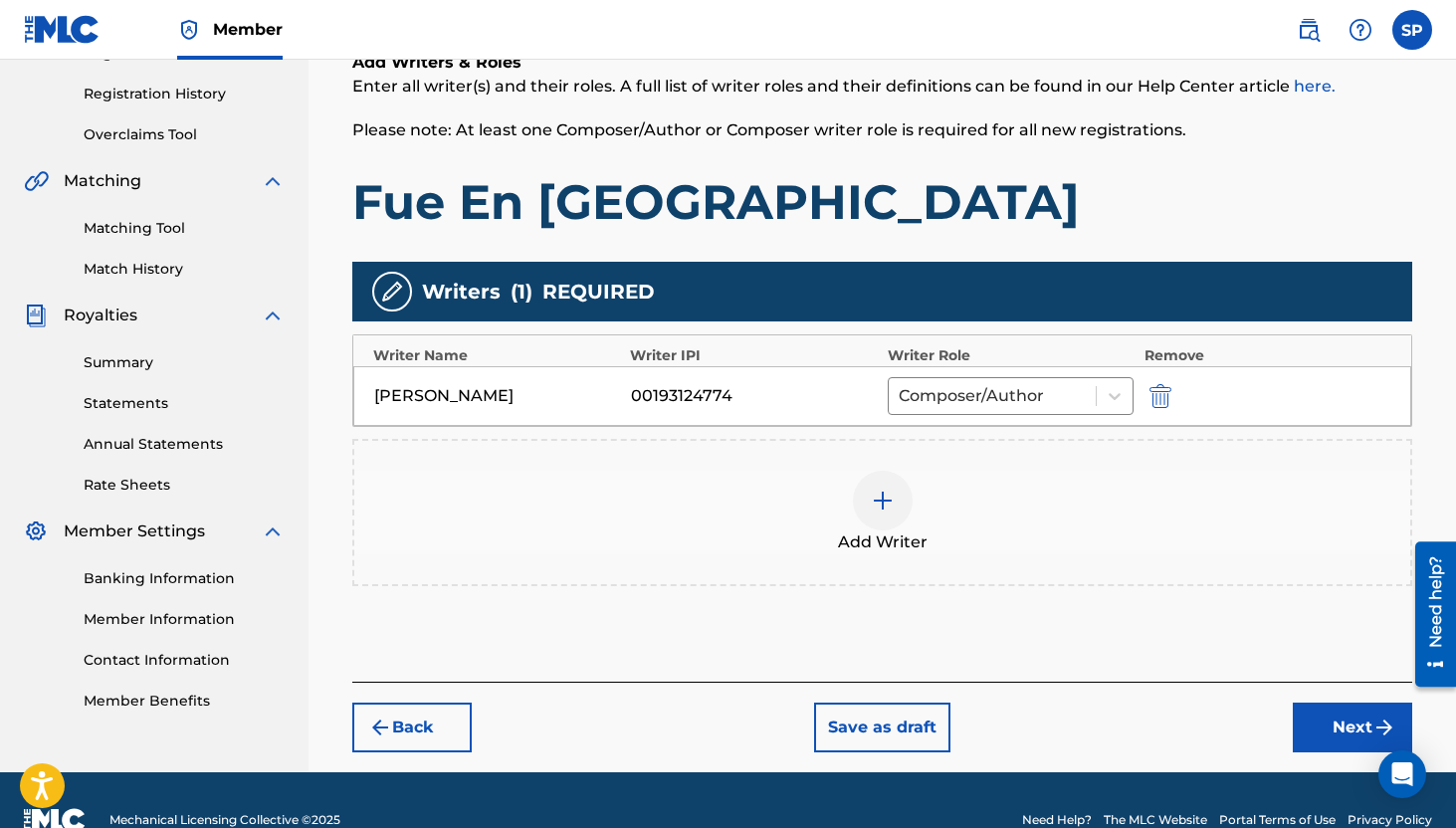 click on "Next" at bounding box center [1352, 727] 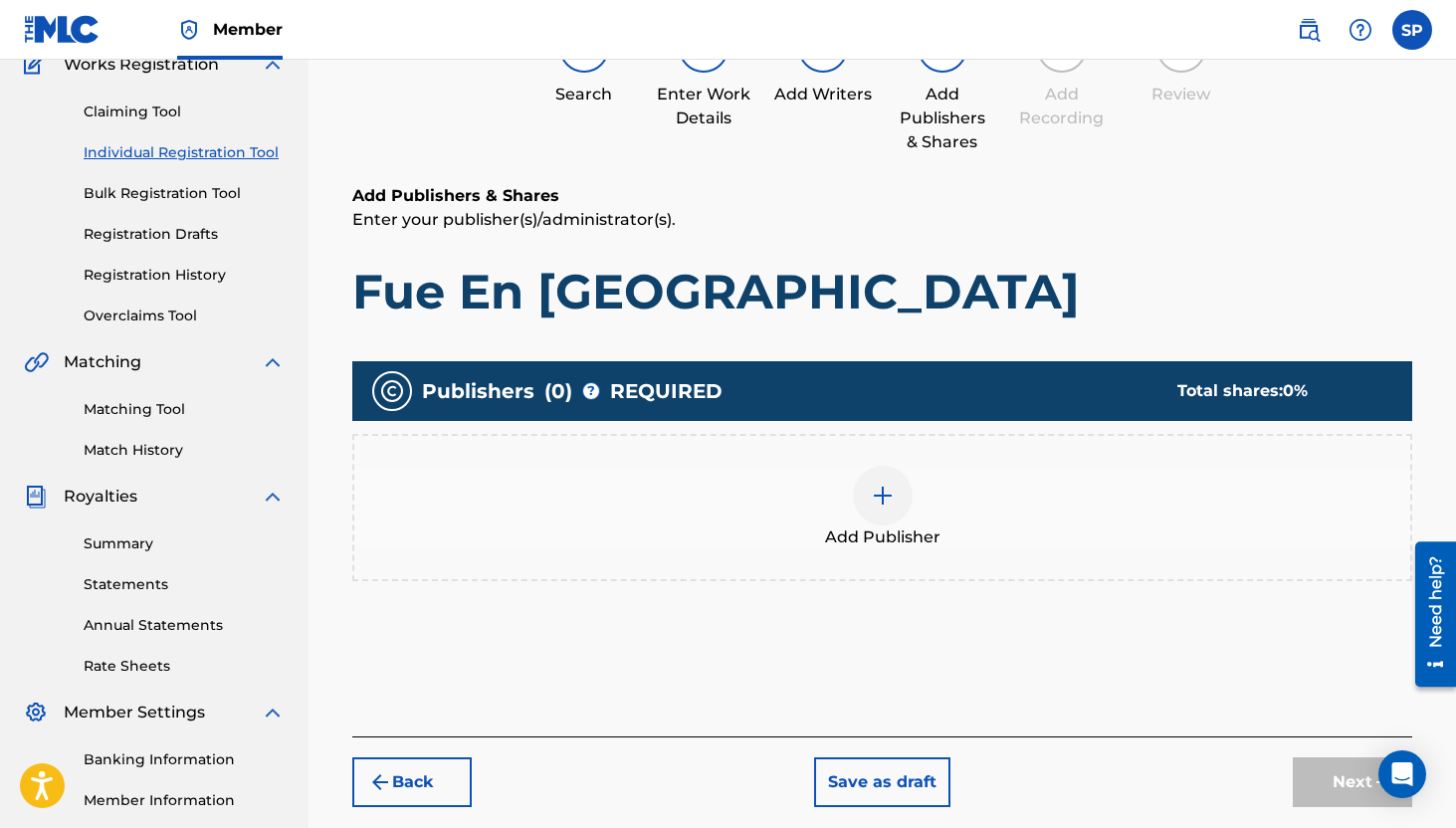 scroll, scrollTop: 90, scrollLeft: 0, axis: vertical 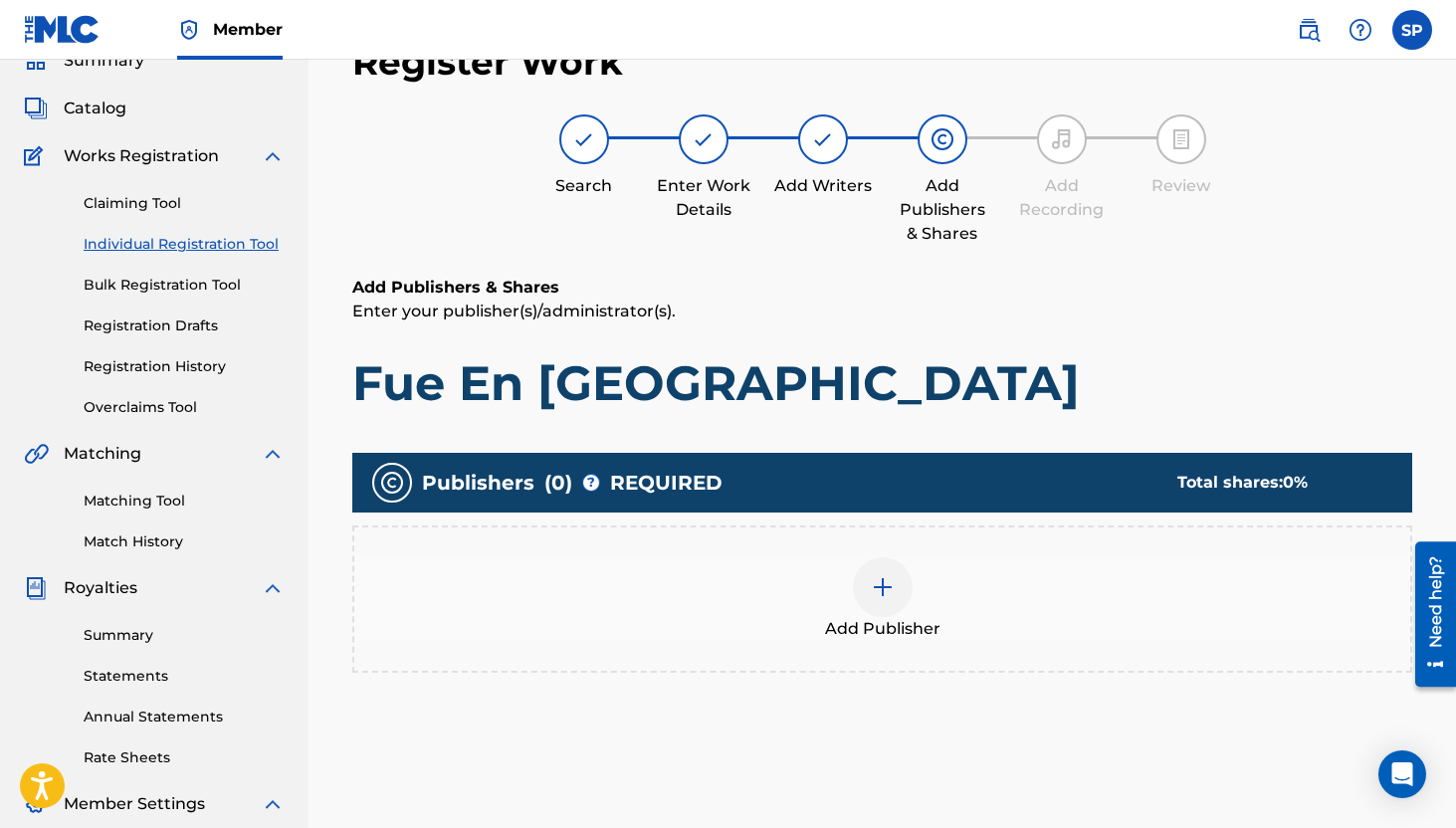 click at bounding box center [883, 587] 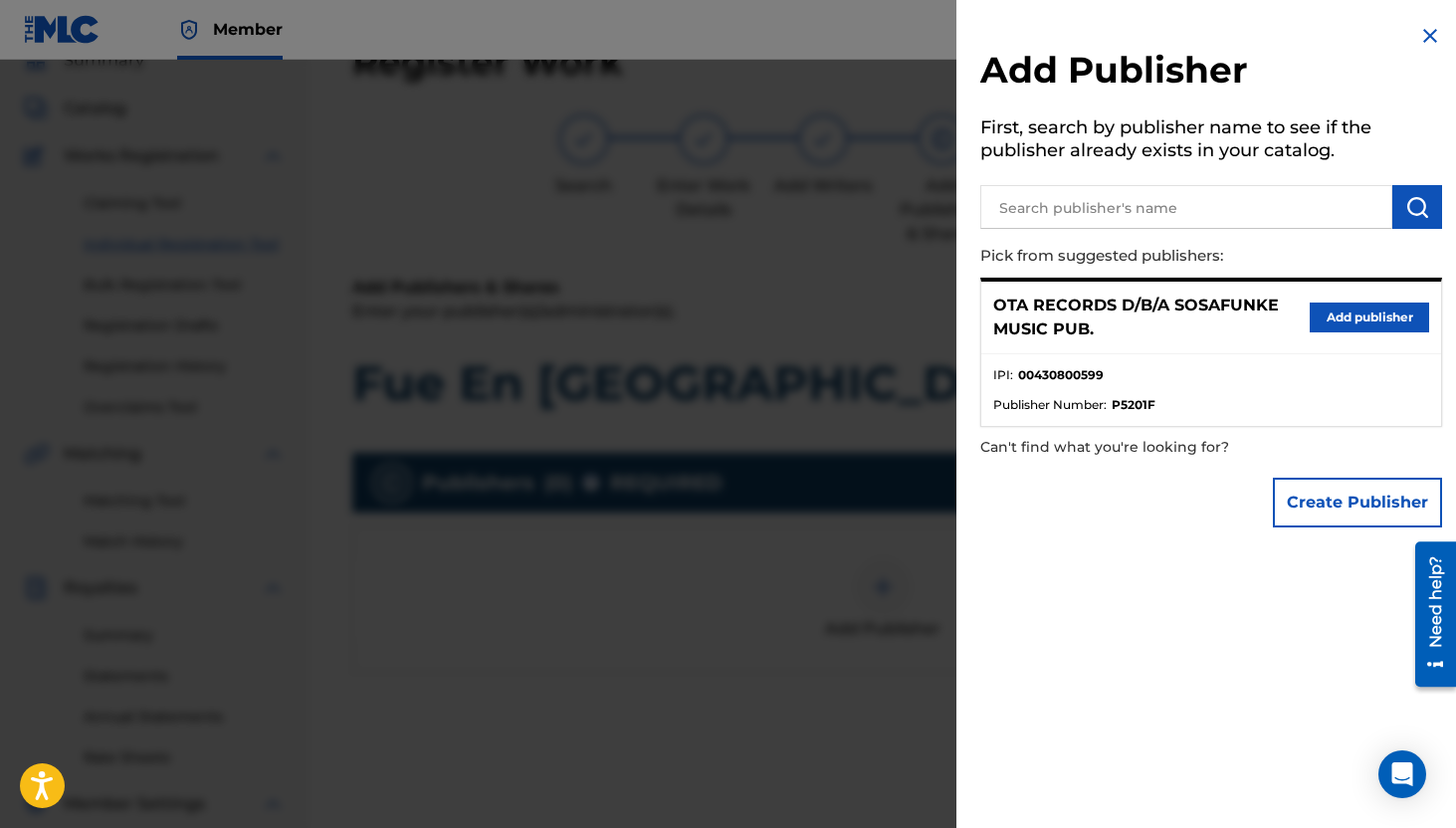 click at bounding box center (1186, 207) 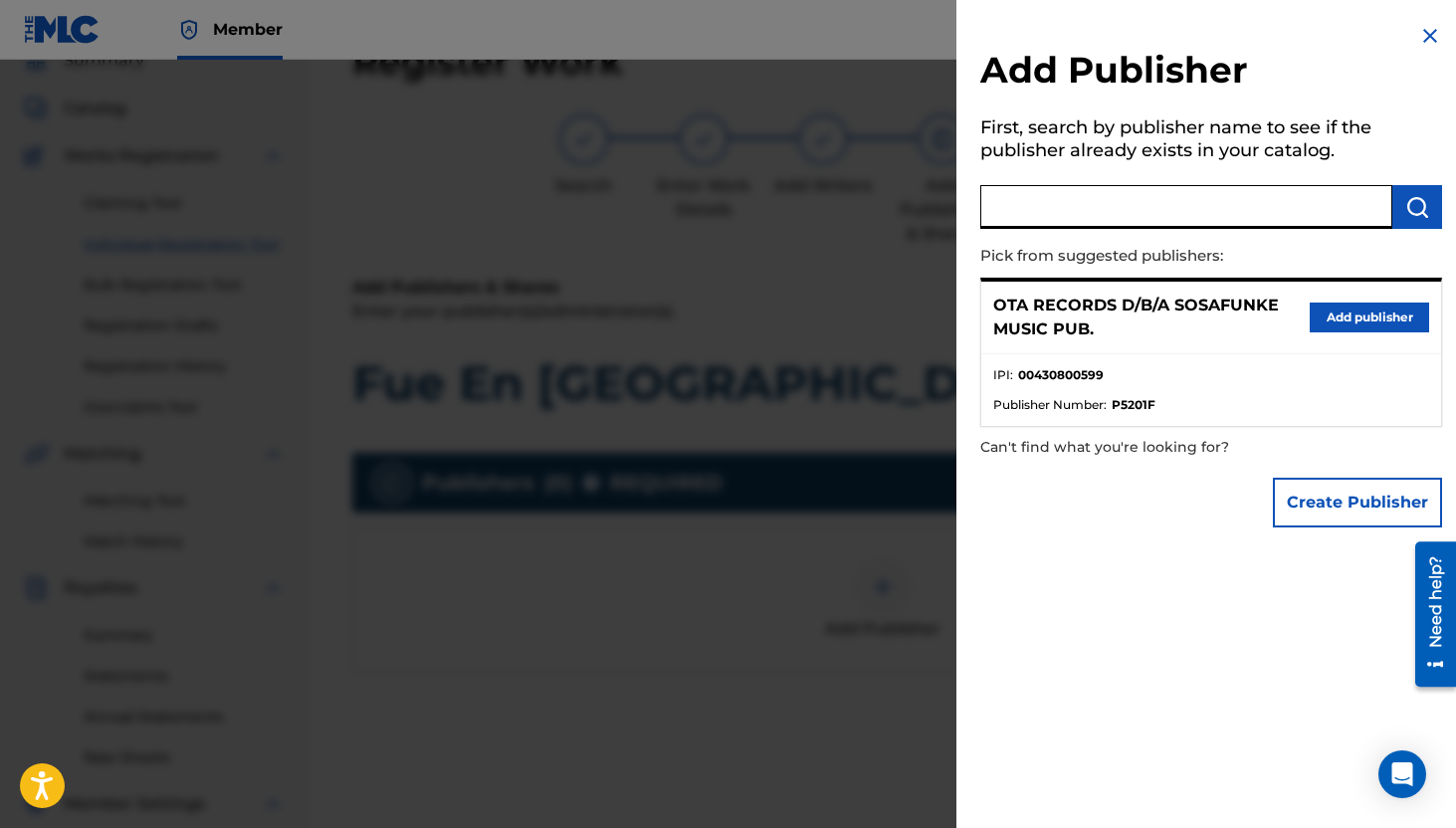 click on "Add publisher" at bounding box center [1369, 317] 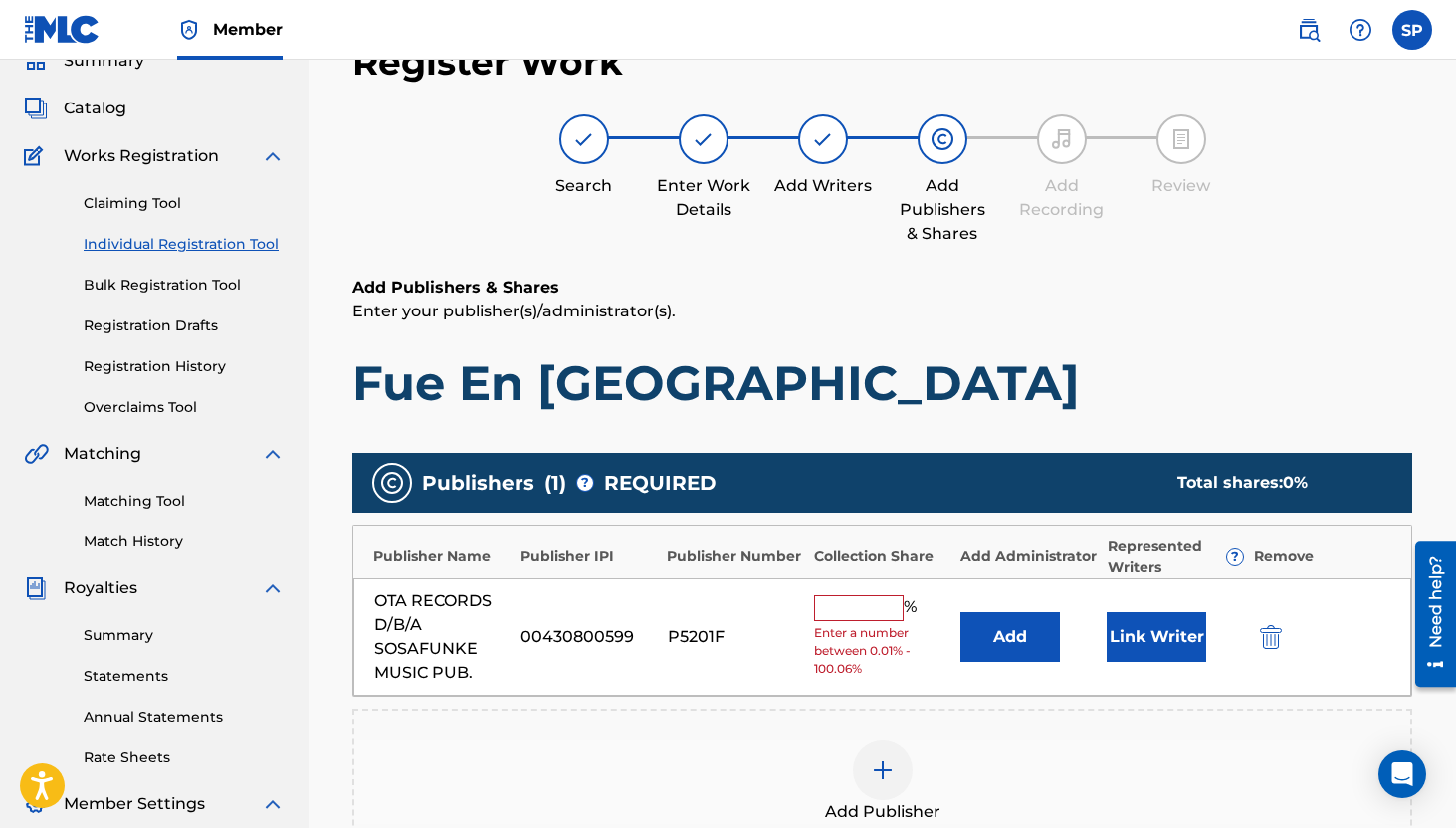 click on "% Enter a number between 0.01% - 100.06%" at bounding box center (882, 636) 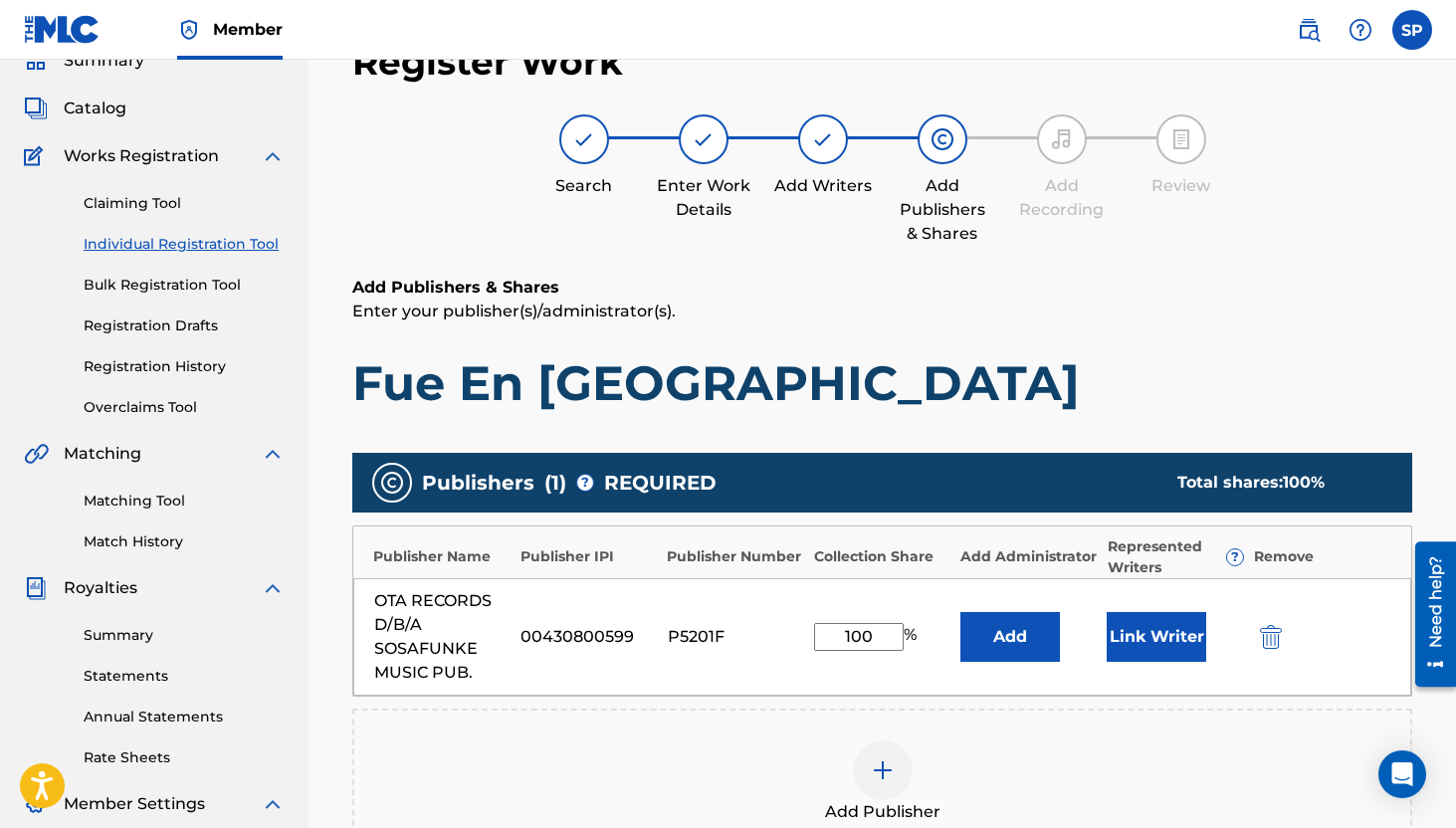 type on "100" 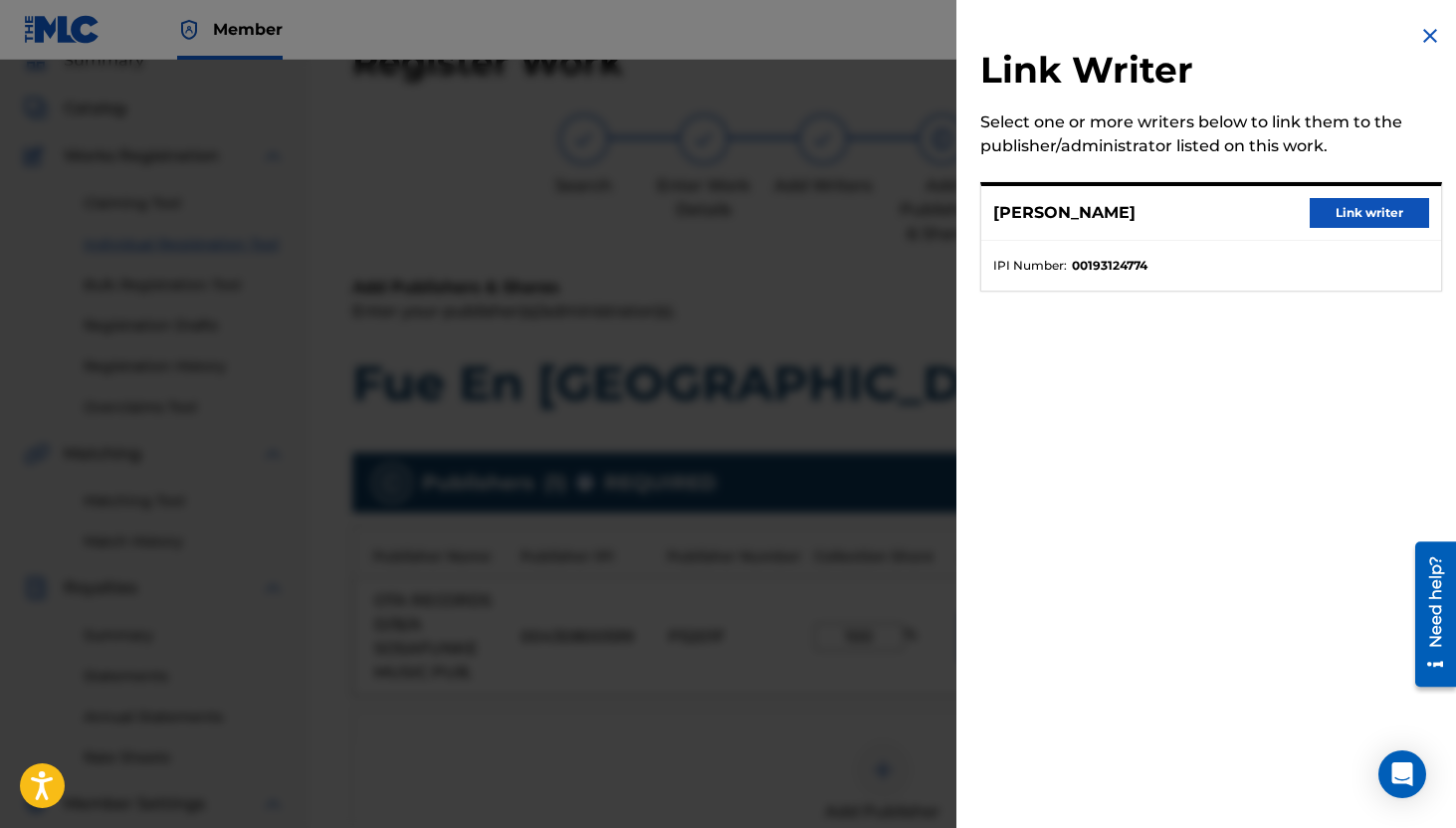 click on "Link writer" at bounding box center (1369, 213) 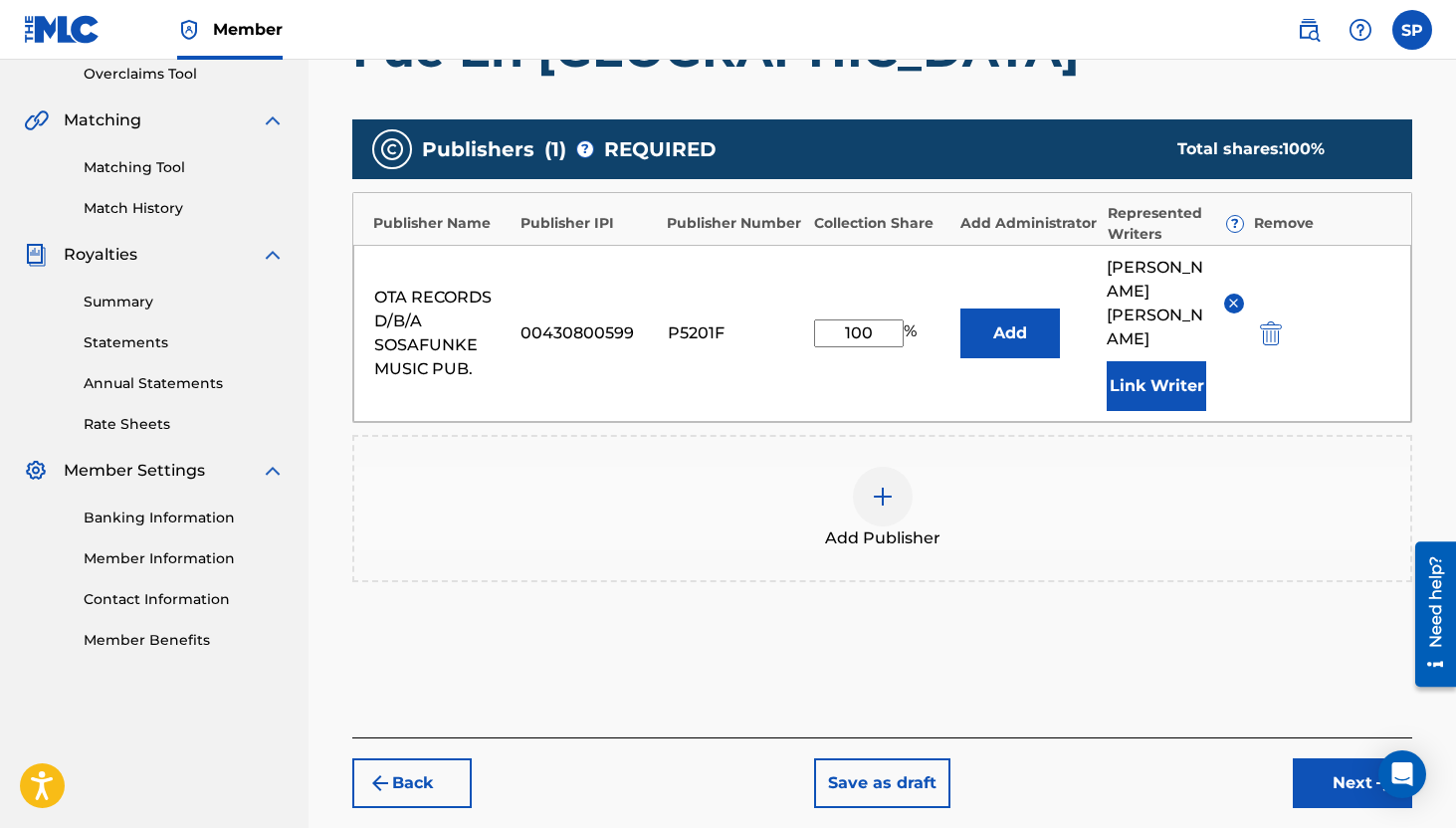 scroll, scrollTop: 459, scrollLeft: 0, axis: vertical 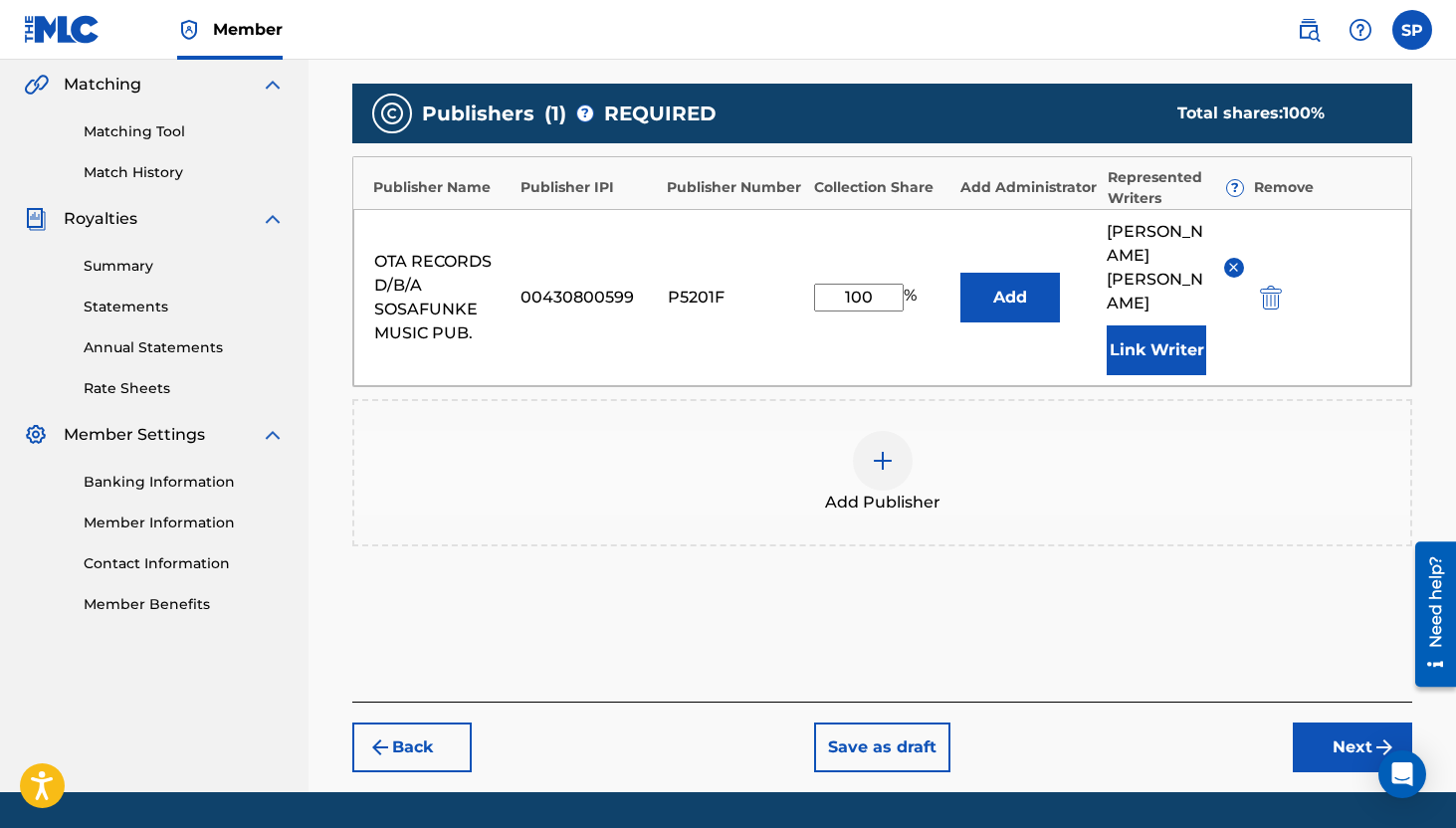 click on "Next" at bounding box center (1352, 747) 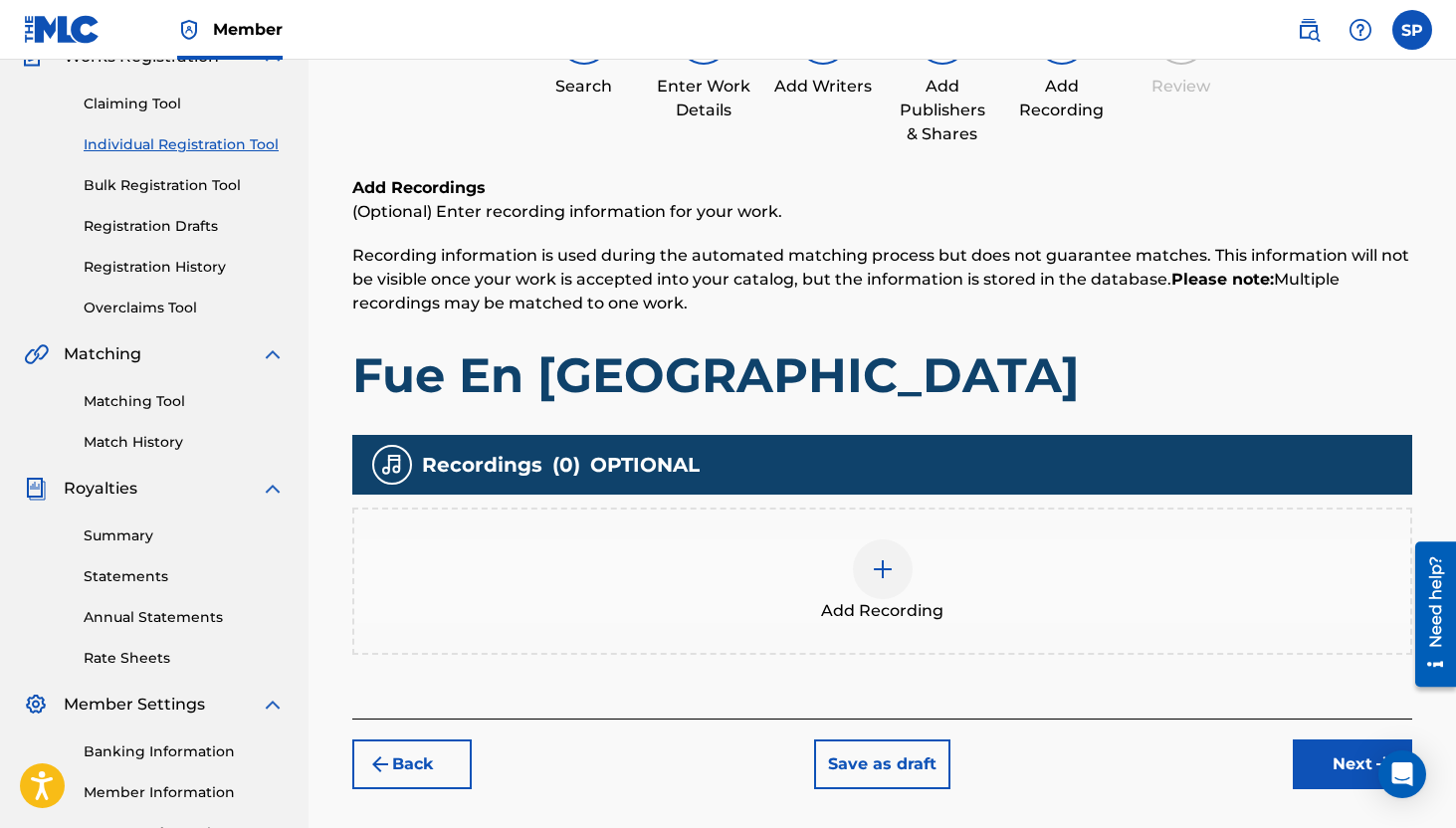 click on "Next" at bounding box center [1352, 764] 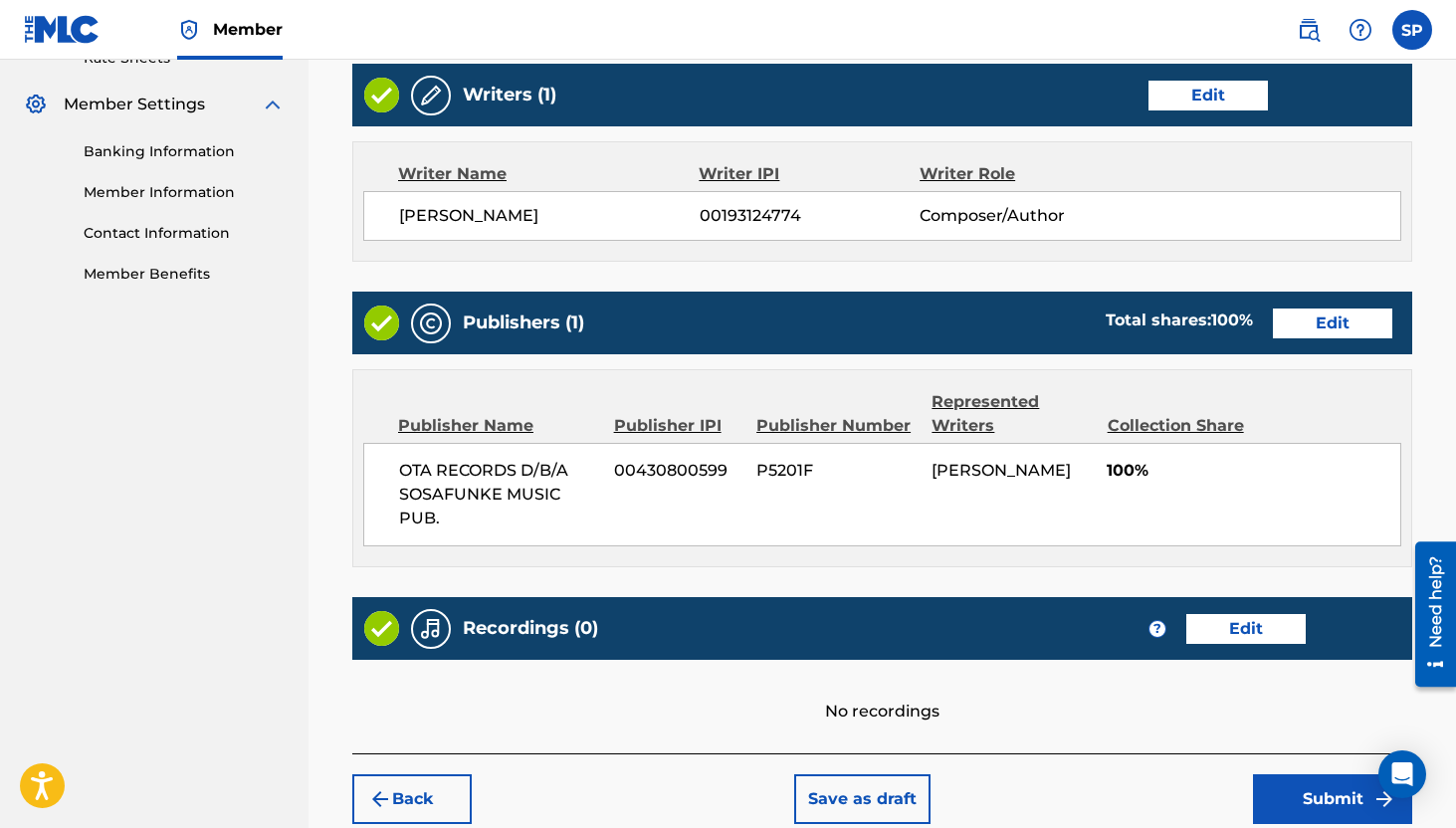 scroll, scrollTop: 900, scrollLeft: 0, axis: vertical 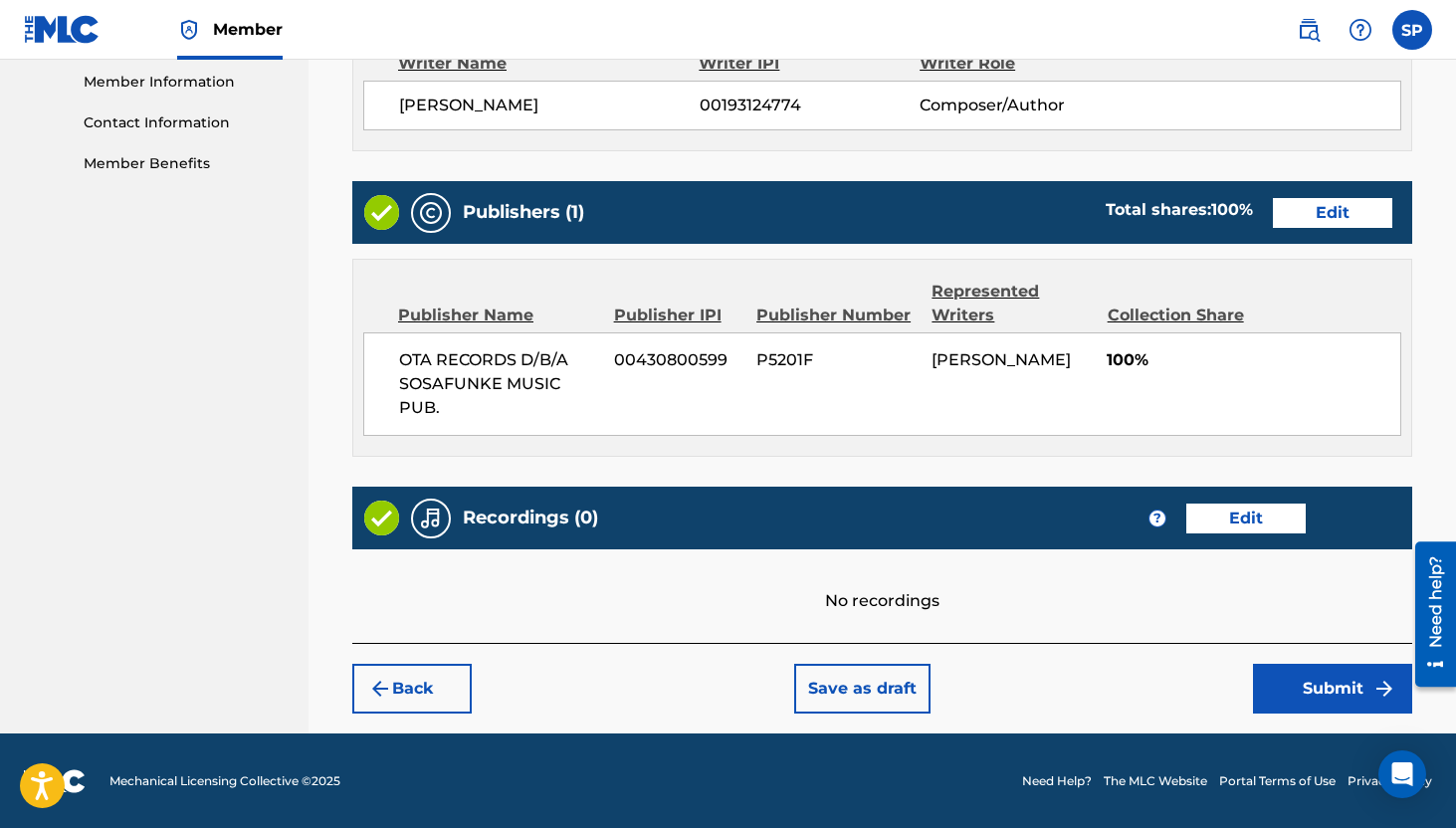 click on "Submit" at bounding box center [1333, 689] 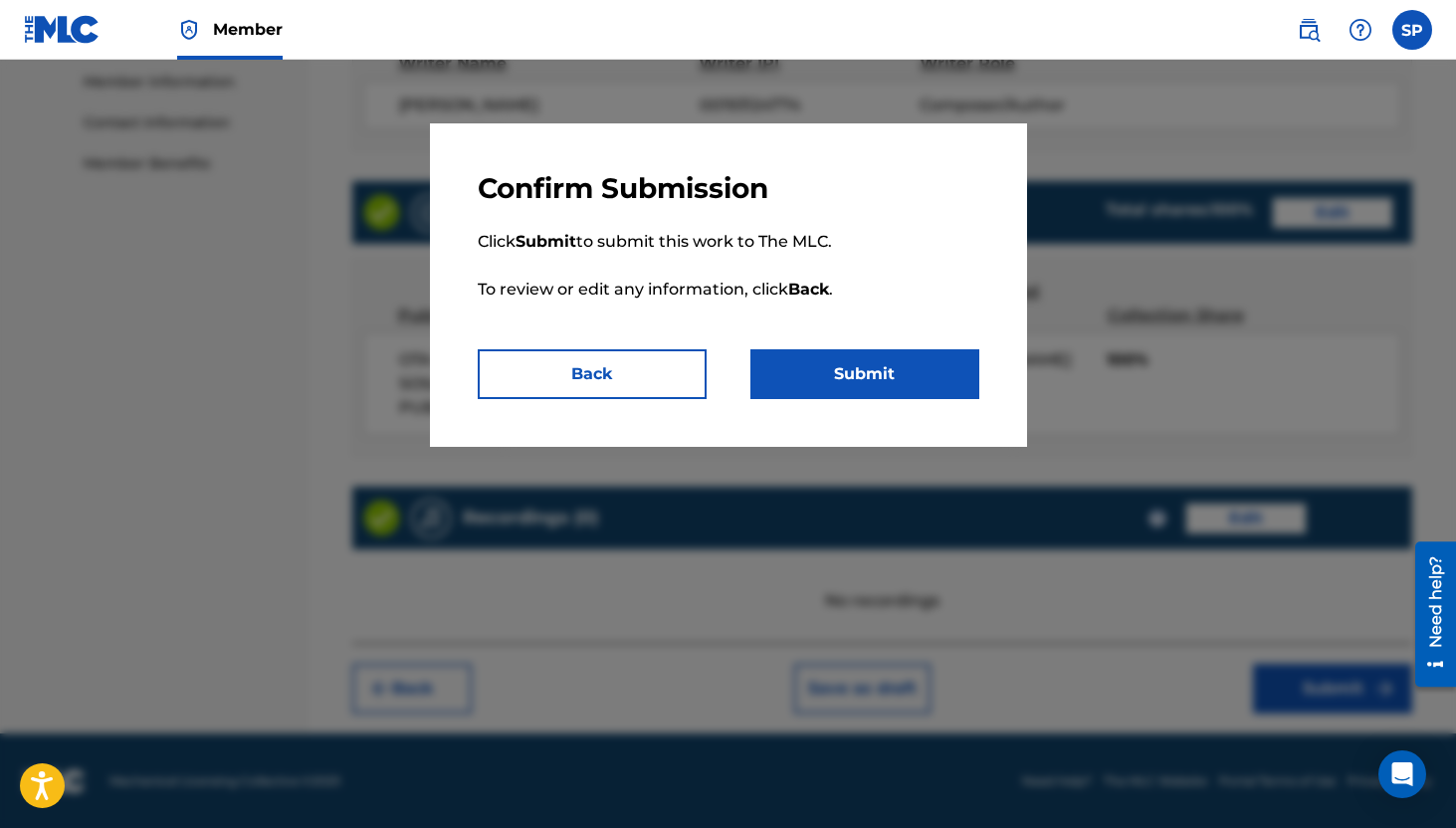 click on "Submit" at bounding box center [865, 374] 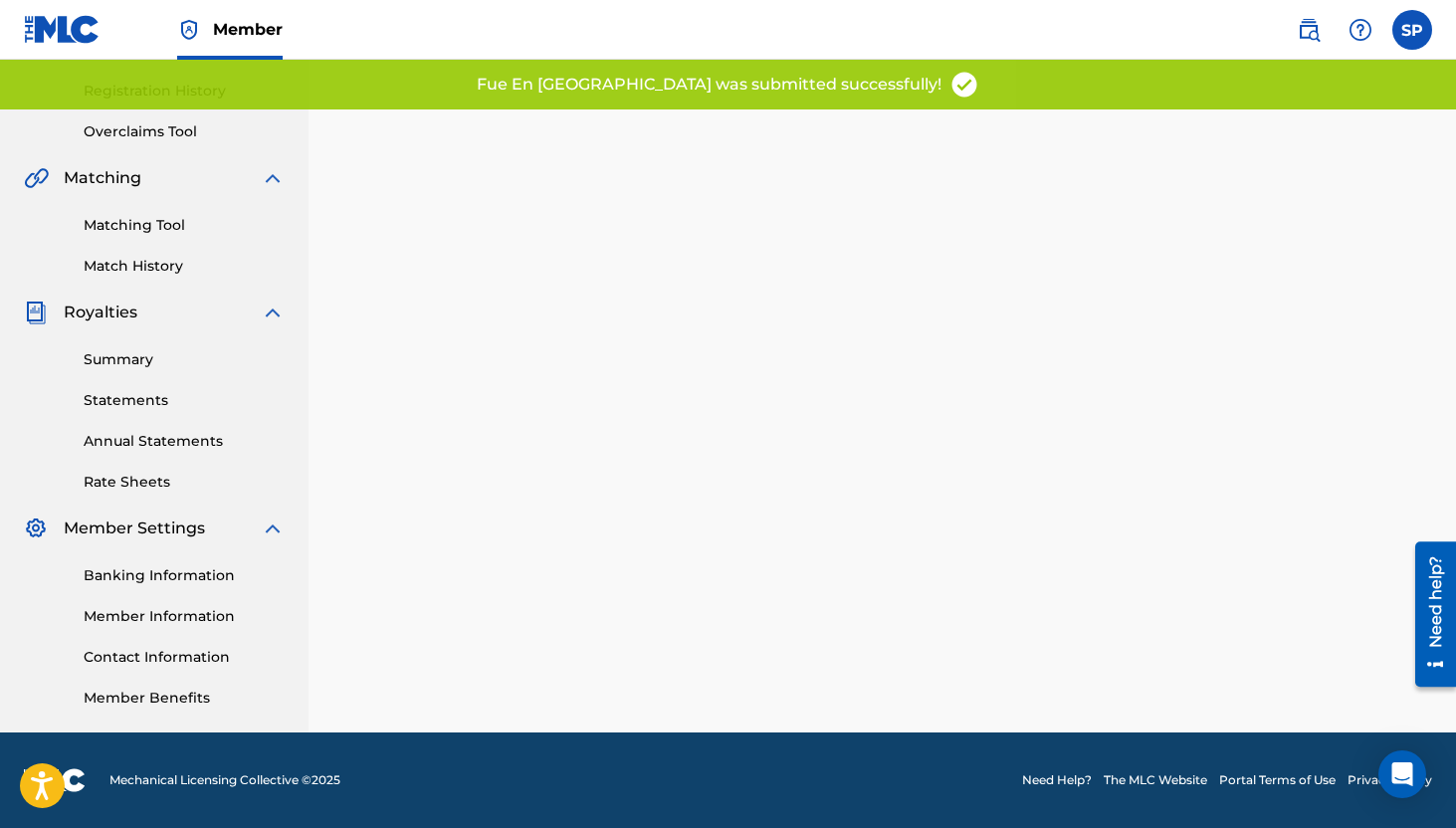 scroll, scrollTop: 0, scrollLeft: 0, axis: both 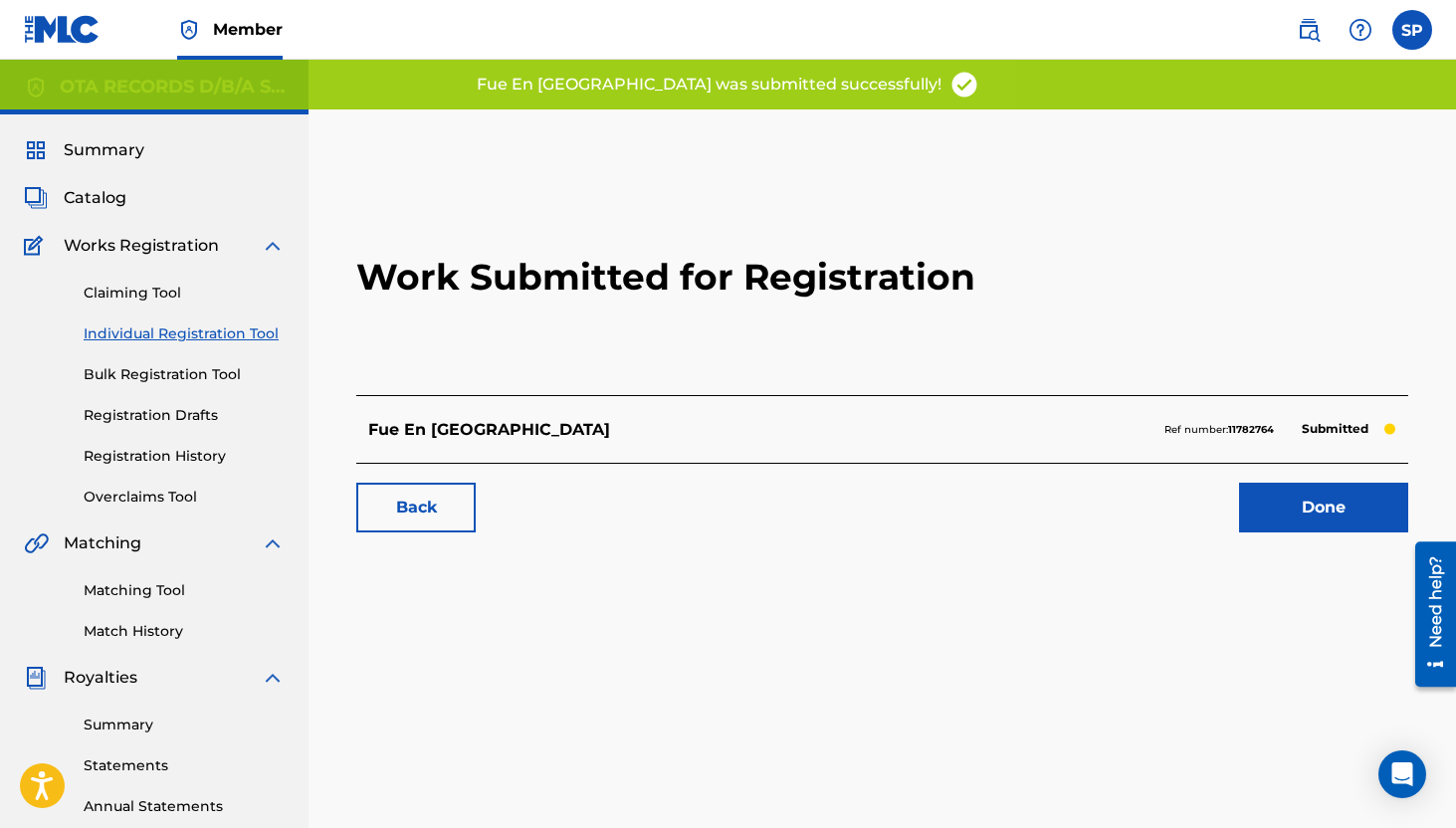 click on "Done" at bounding box center [1324, 508] 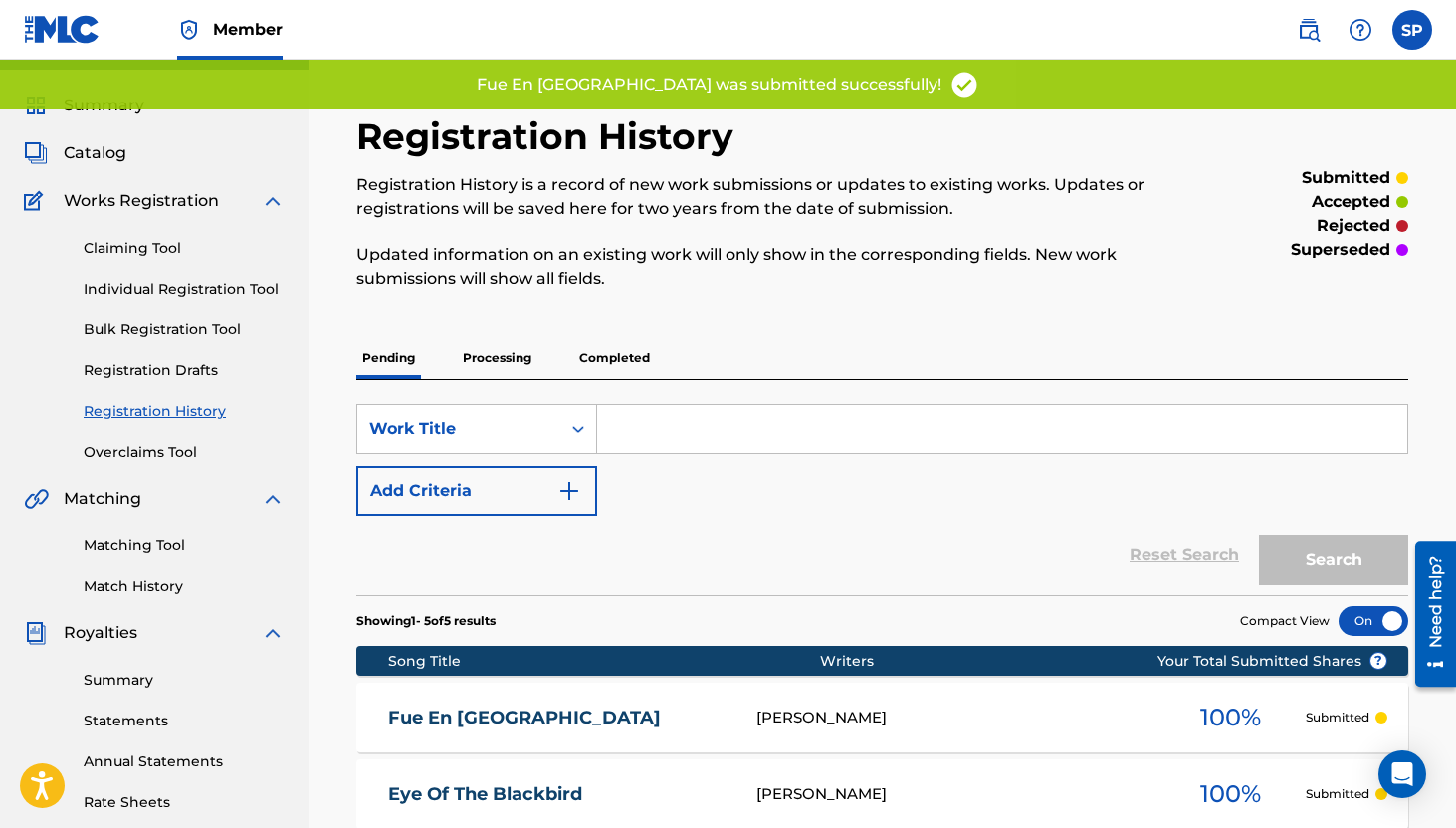 scroll, scrollTop: 35, scrollLeft: 0, axis: vertical 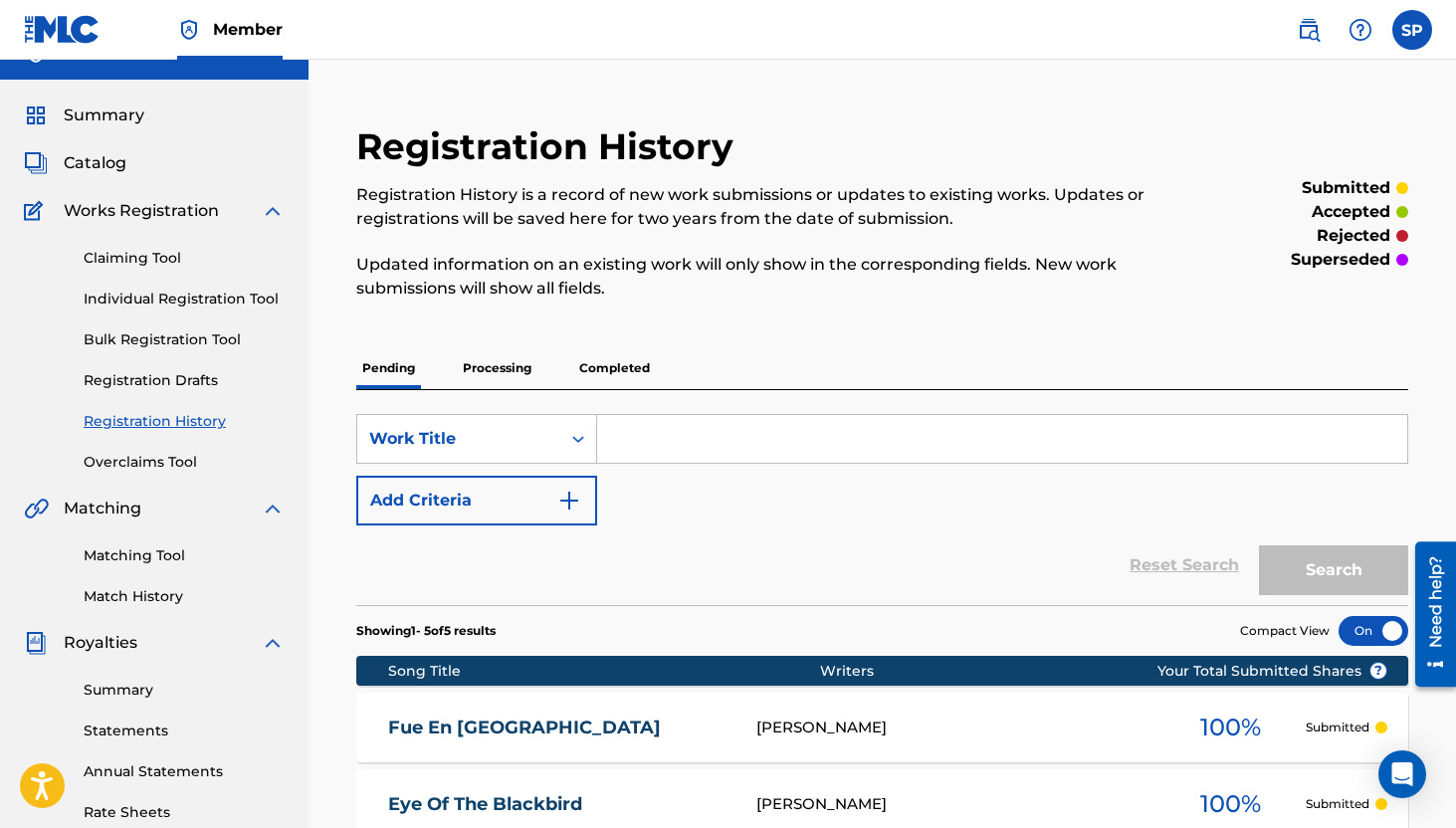 click on "Individual Registration Tool" at bounding box center (184, 299) 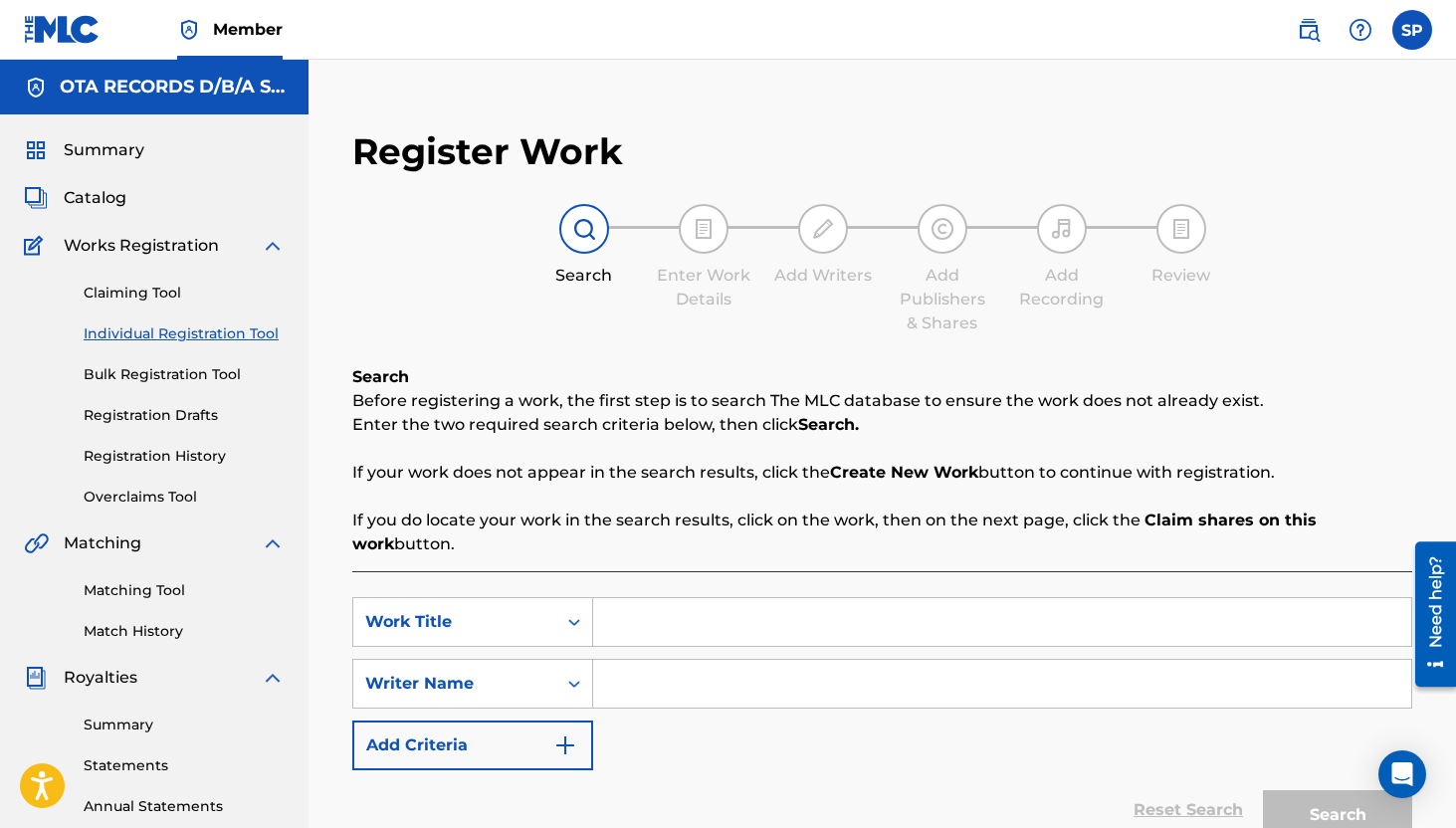 click at bounding box center [1002, 622] 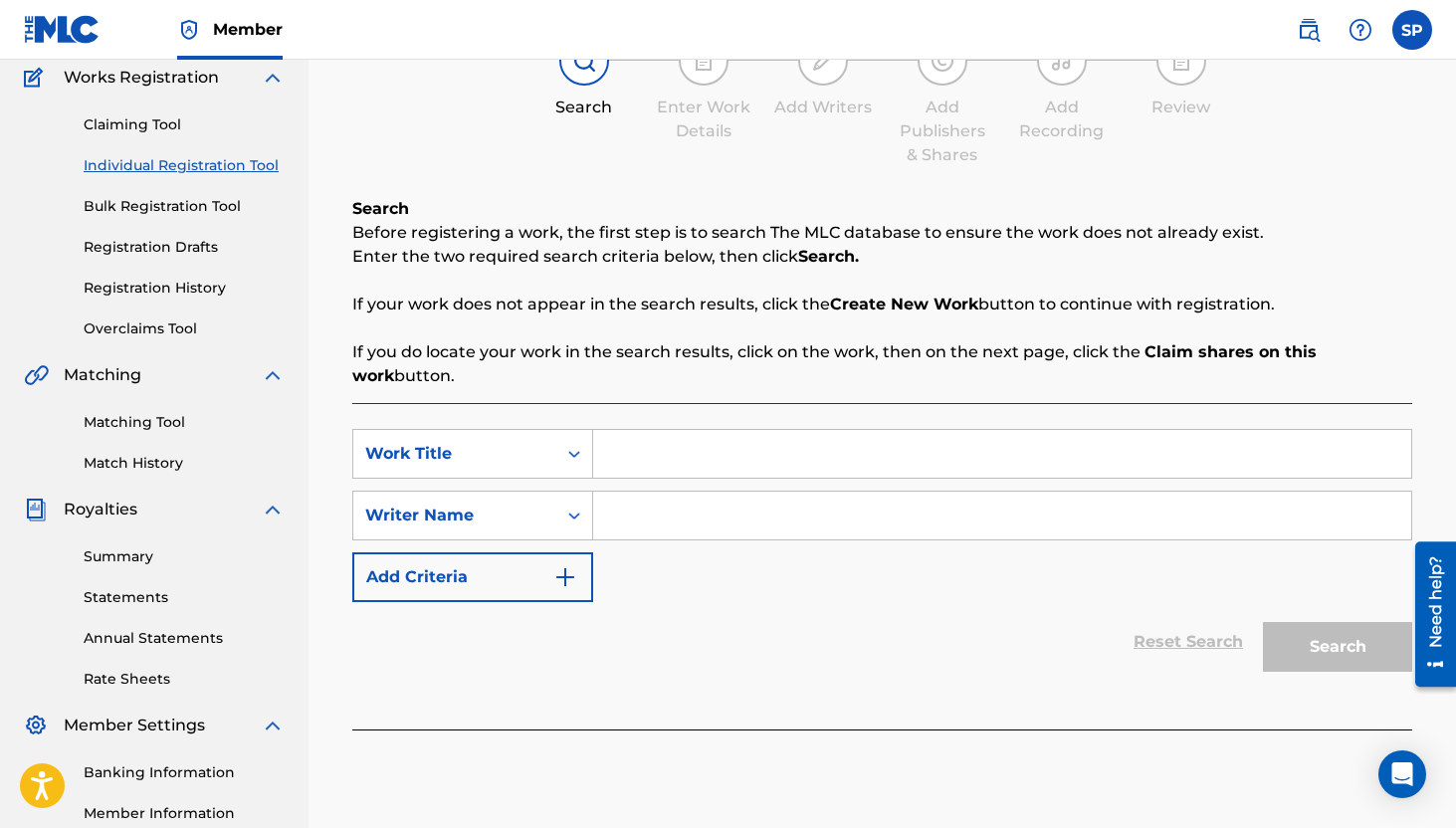 scroll, scrollTop: 167, scrollLeft: 0, axis: vertical 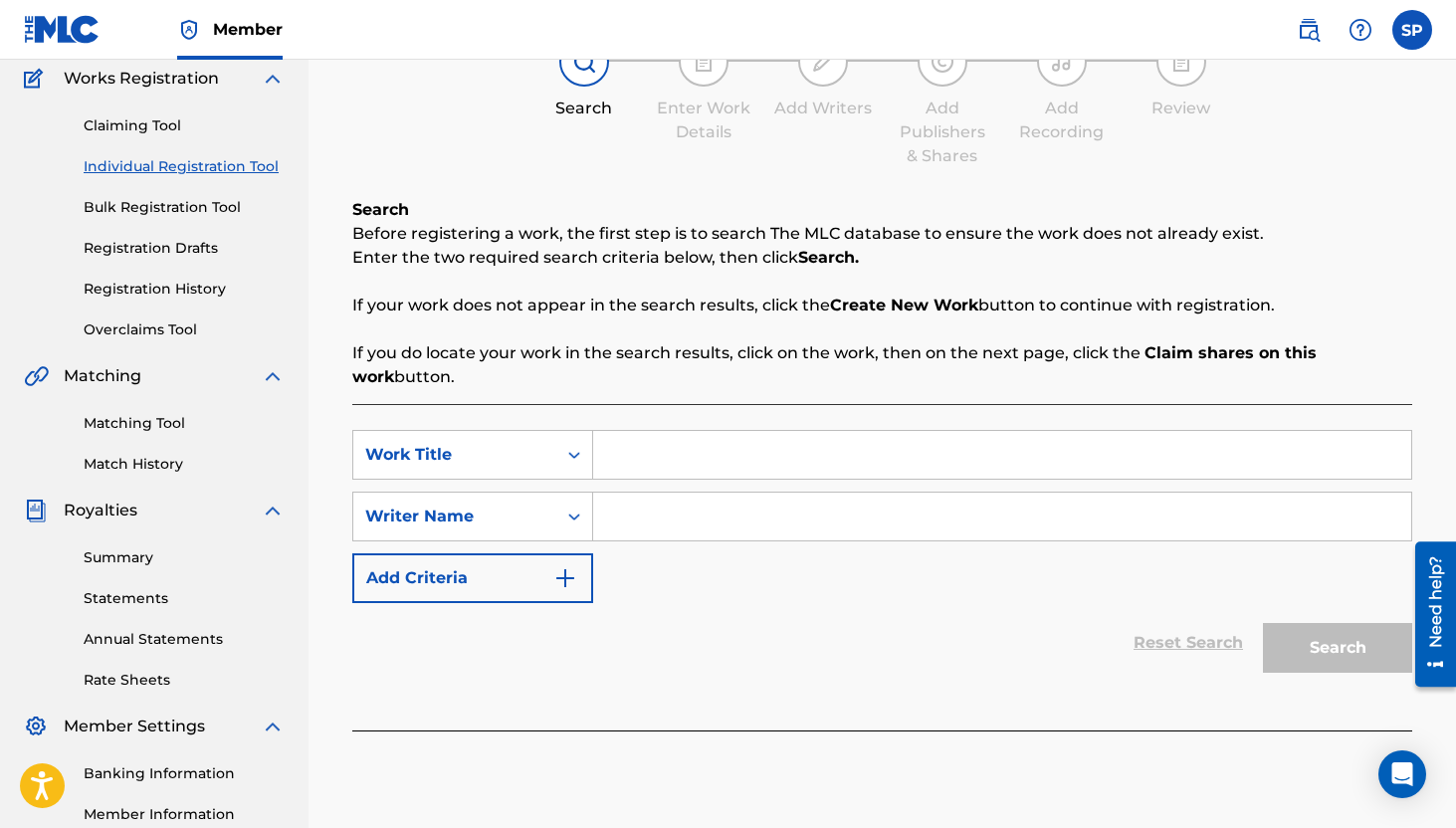paste on "Fue Mentira" 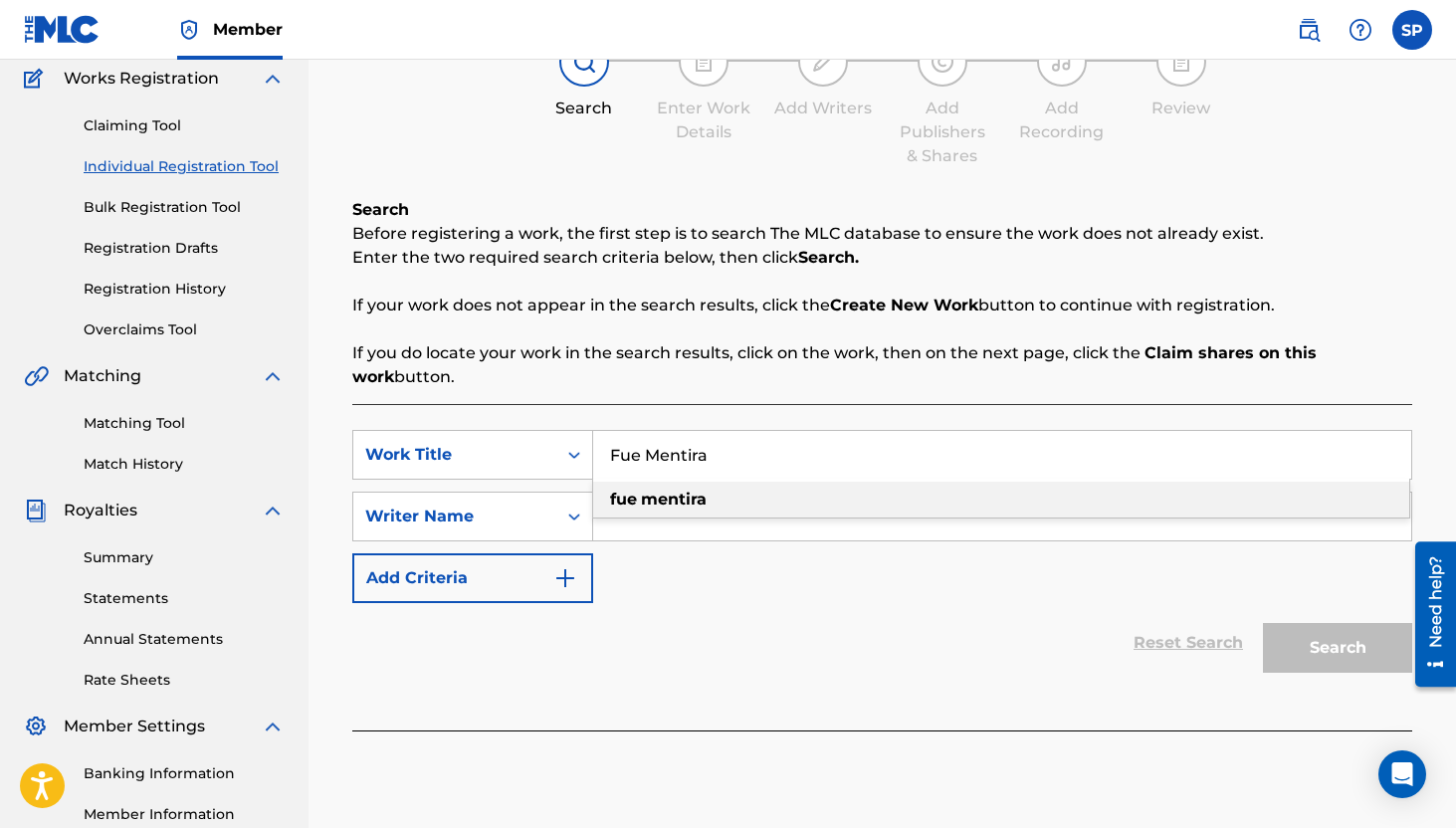 click on "fue   mentira" at bounding box center [1001, 500] 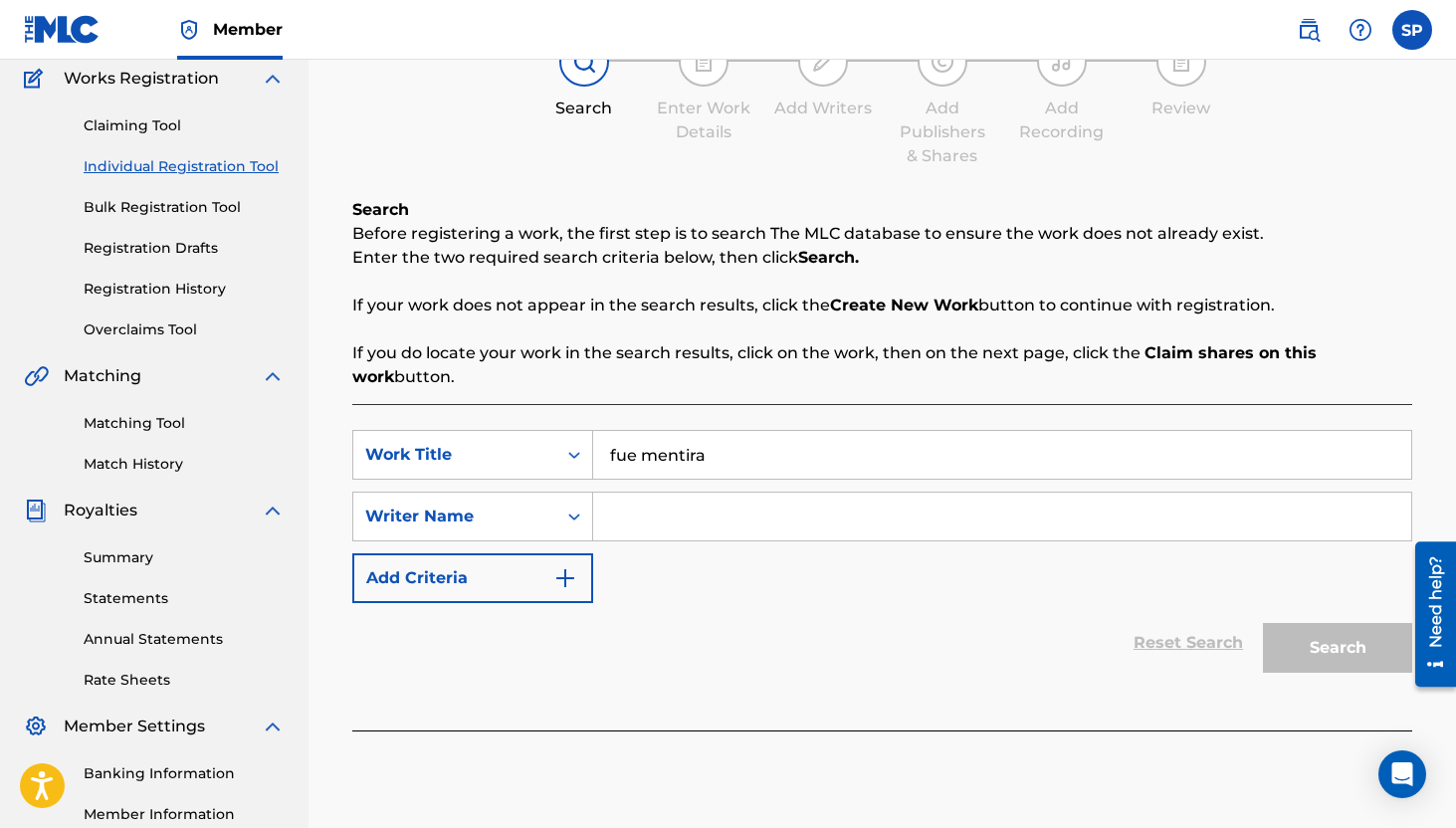 click at bounding box center (1002, 517) 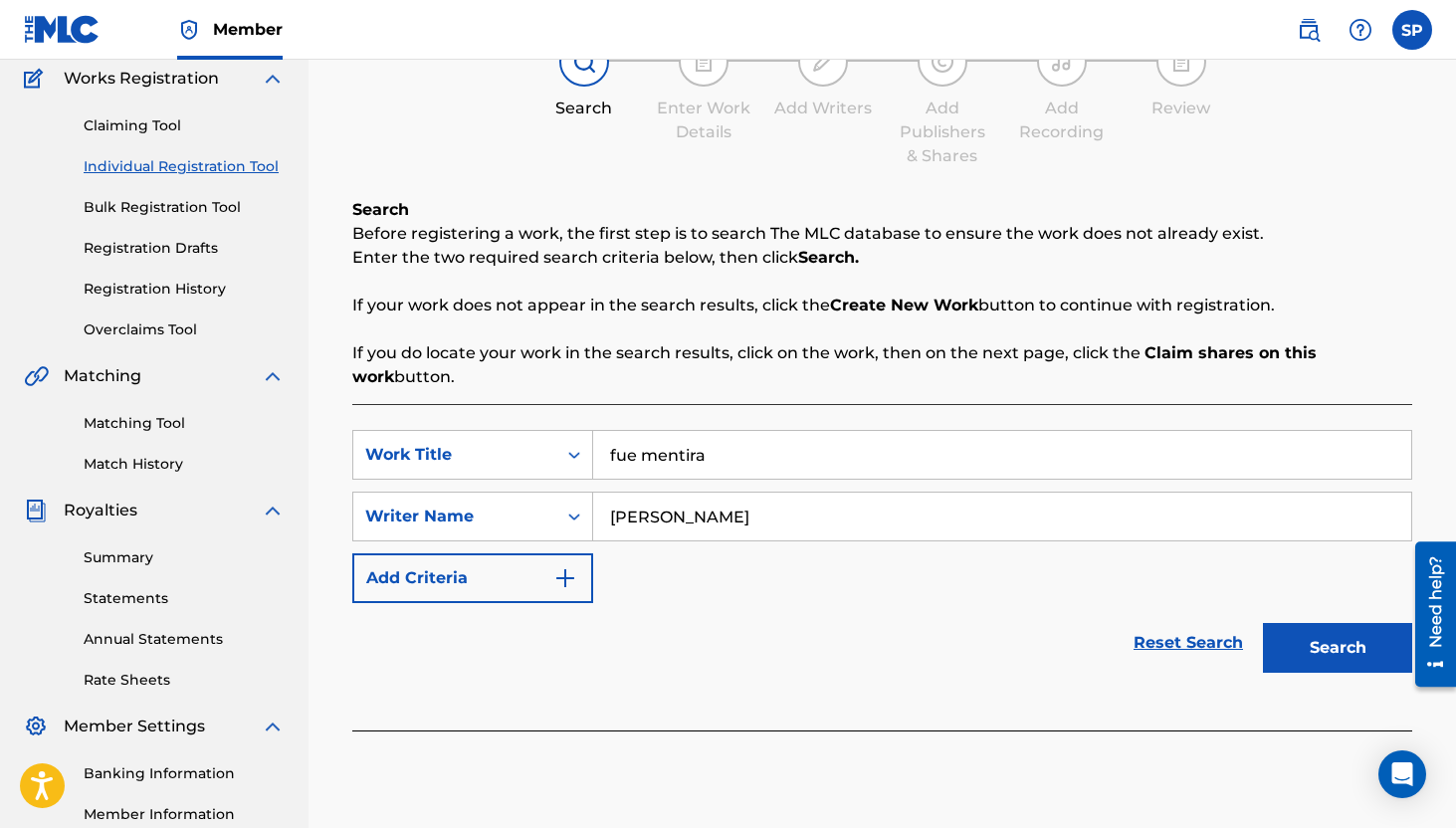 type on "[PERSON_NAME]" 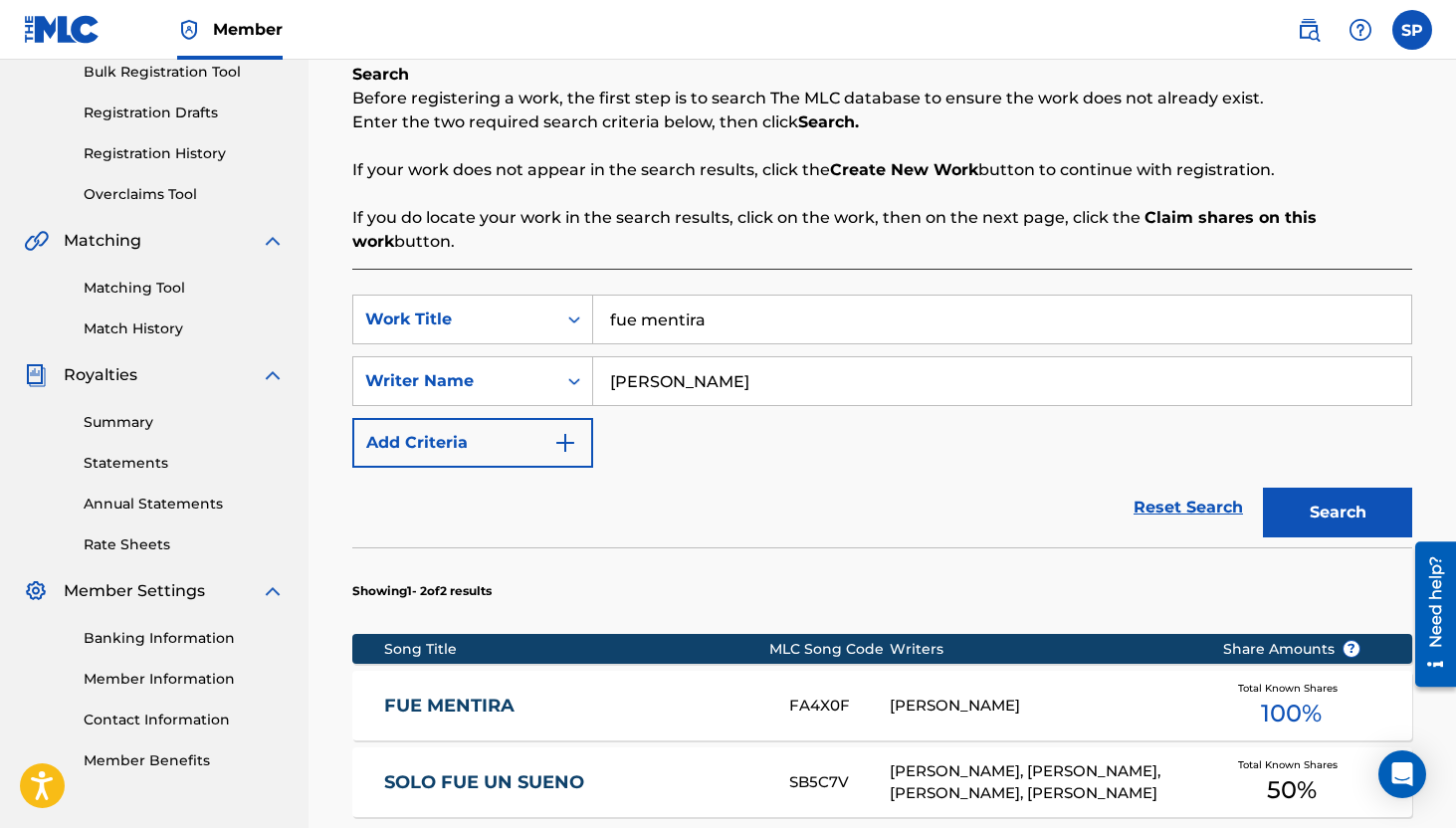 scroll, scrollTop: 300, scrollLeft: 0, axis: vertical 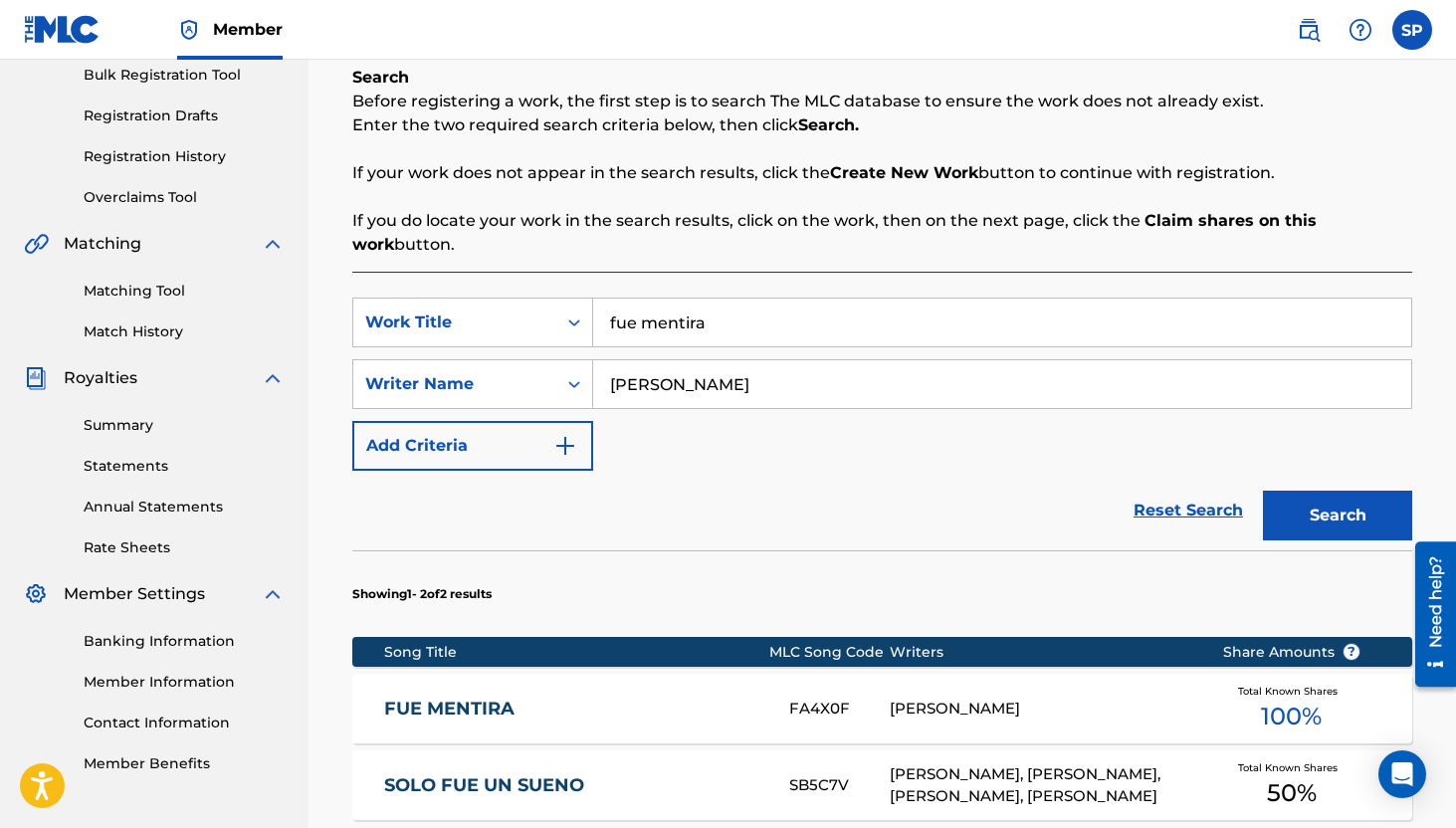 click on "fue mentira" at bounding box center [1002, 322] 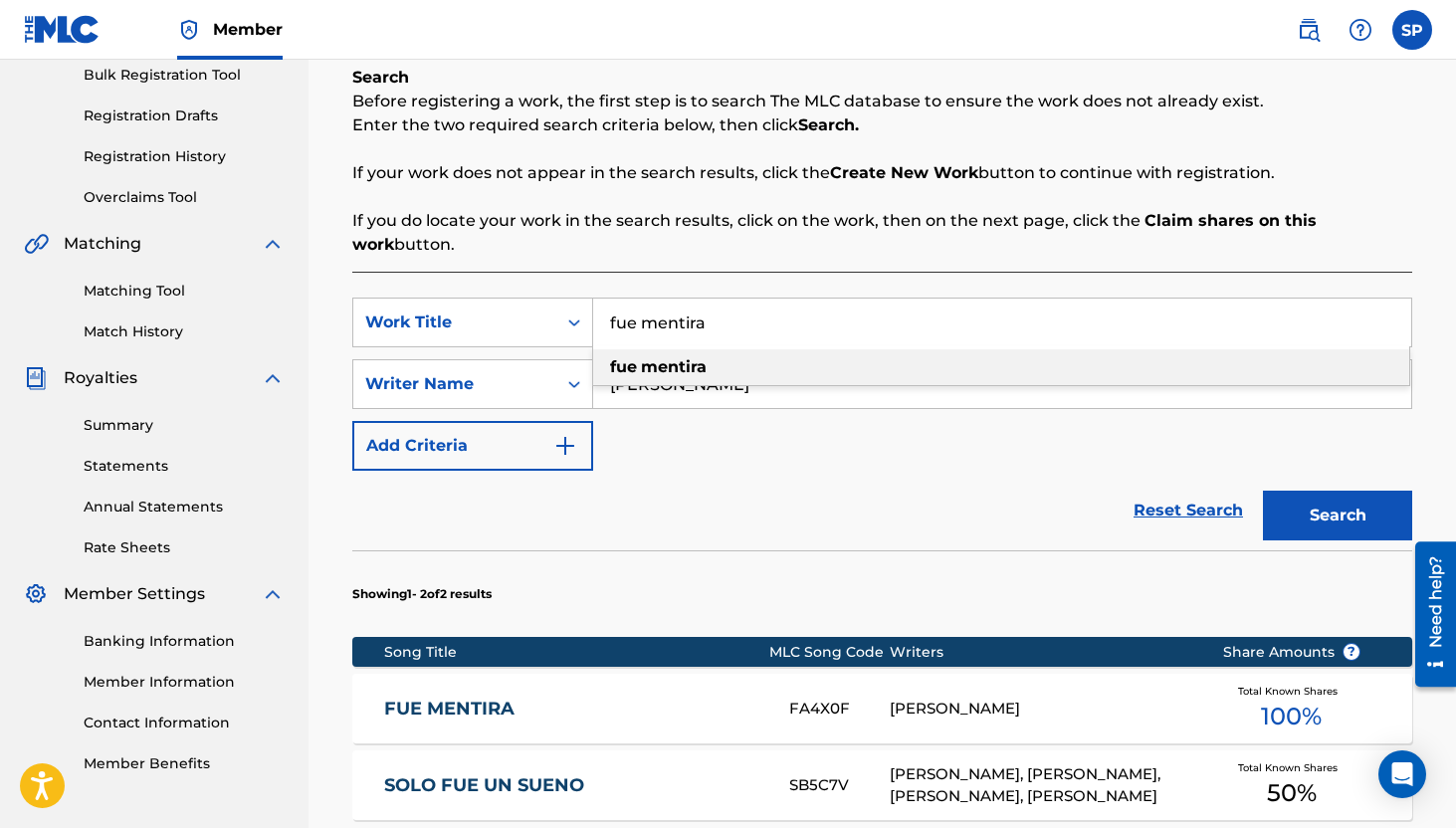click on "fue mentira" at bounding box center (1002, 322) 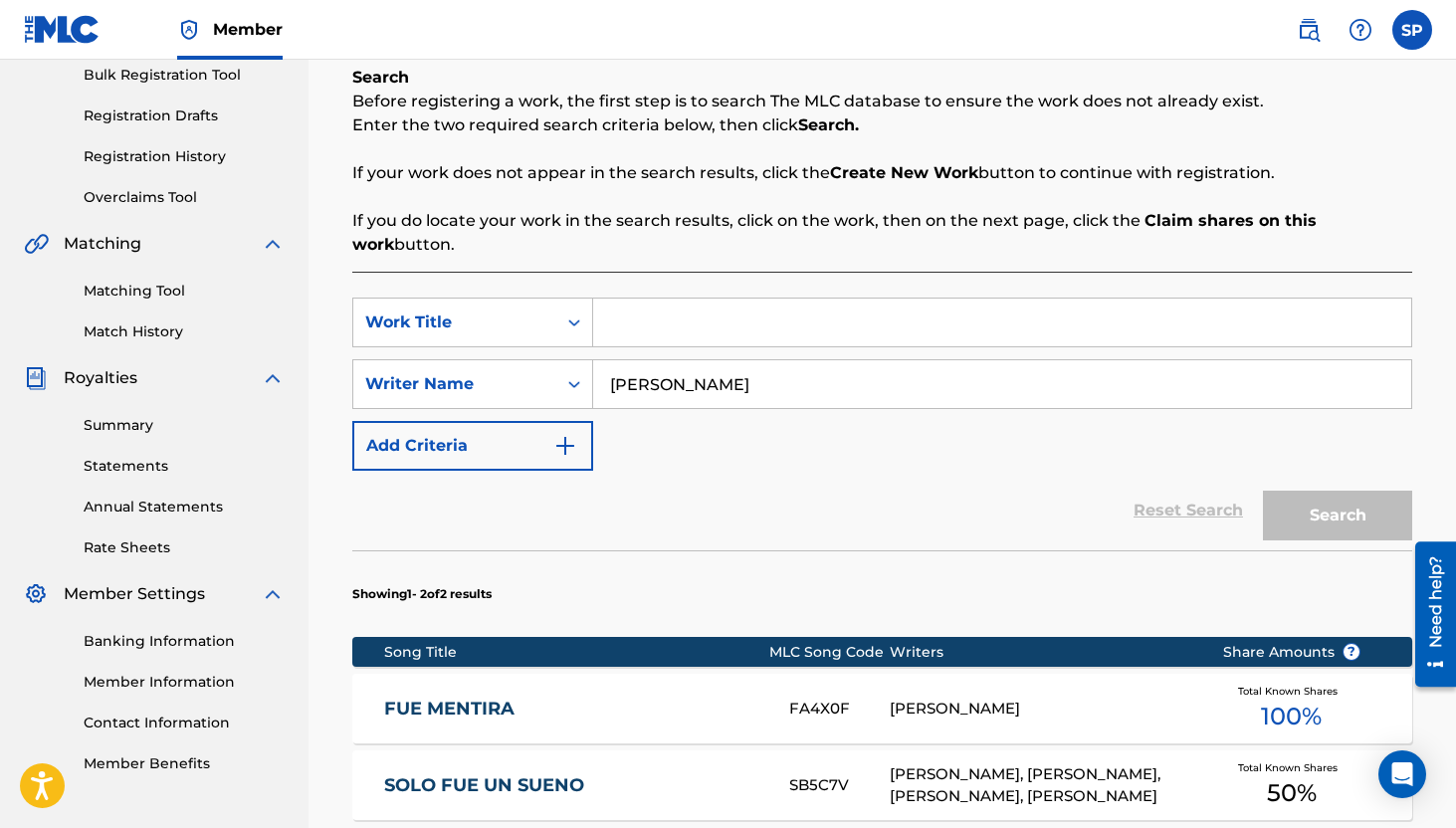 paste on "[PERSON_NAME] Trumpet" 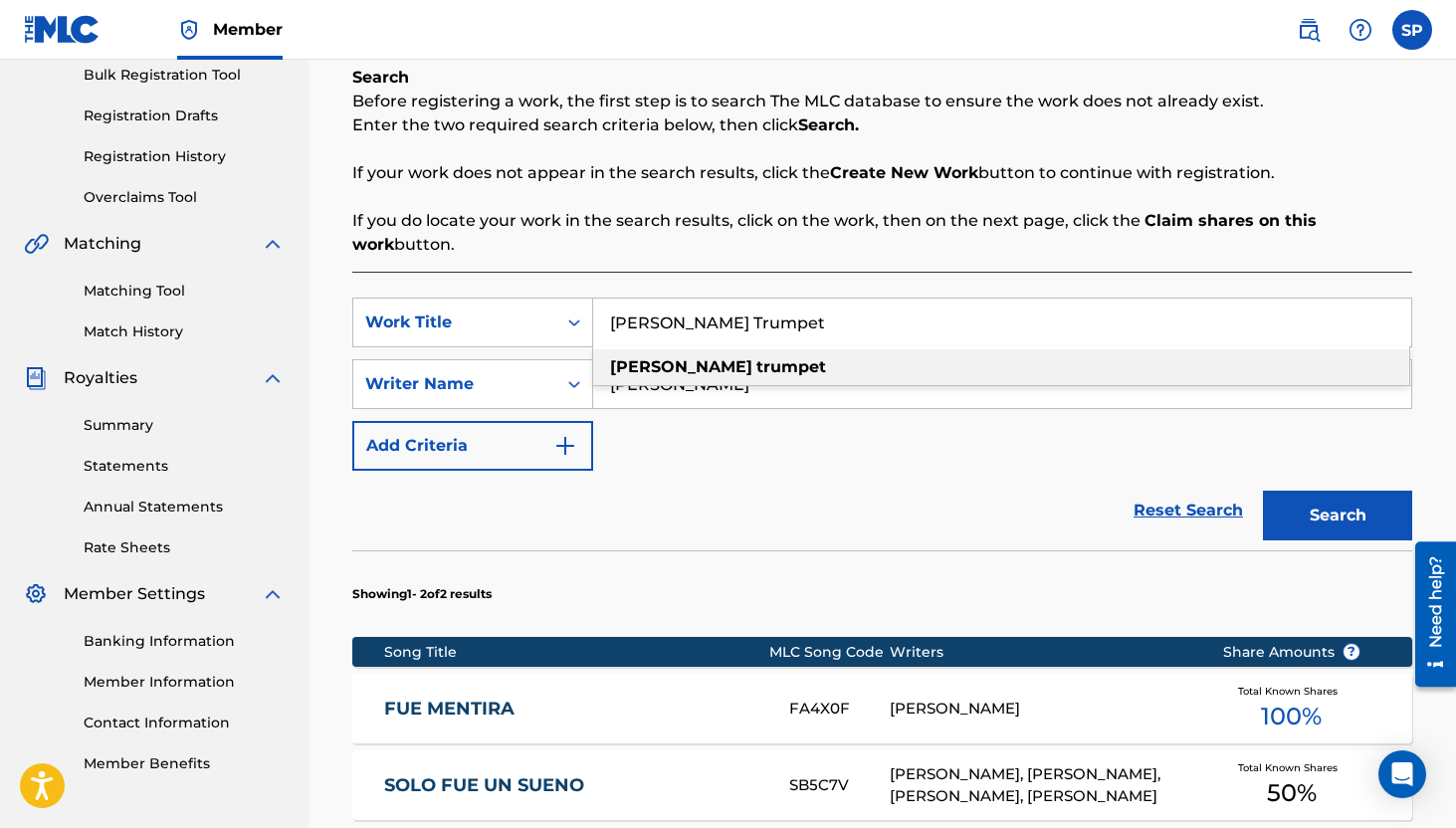 click on "[PERSON_NAME]   trumpet" at bounding box center (1001, 366) 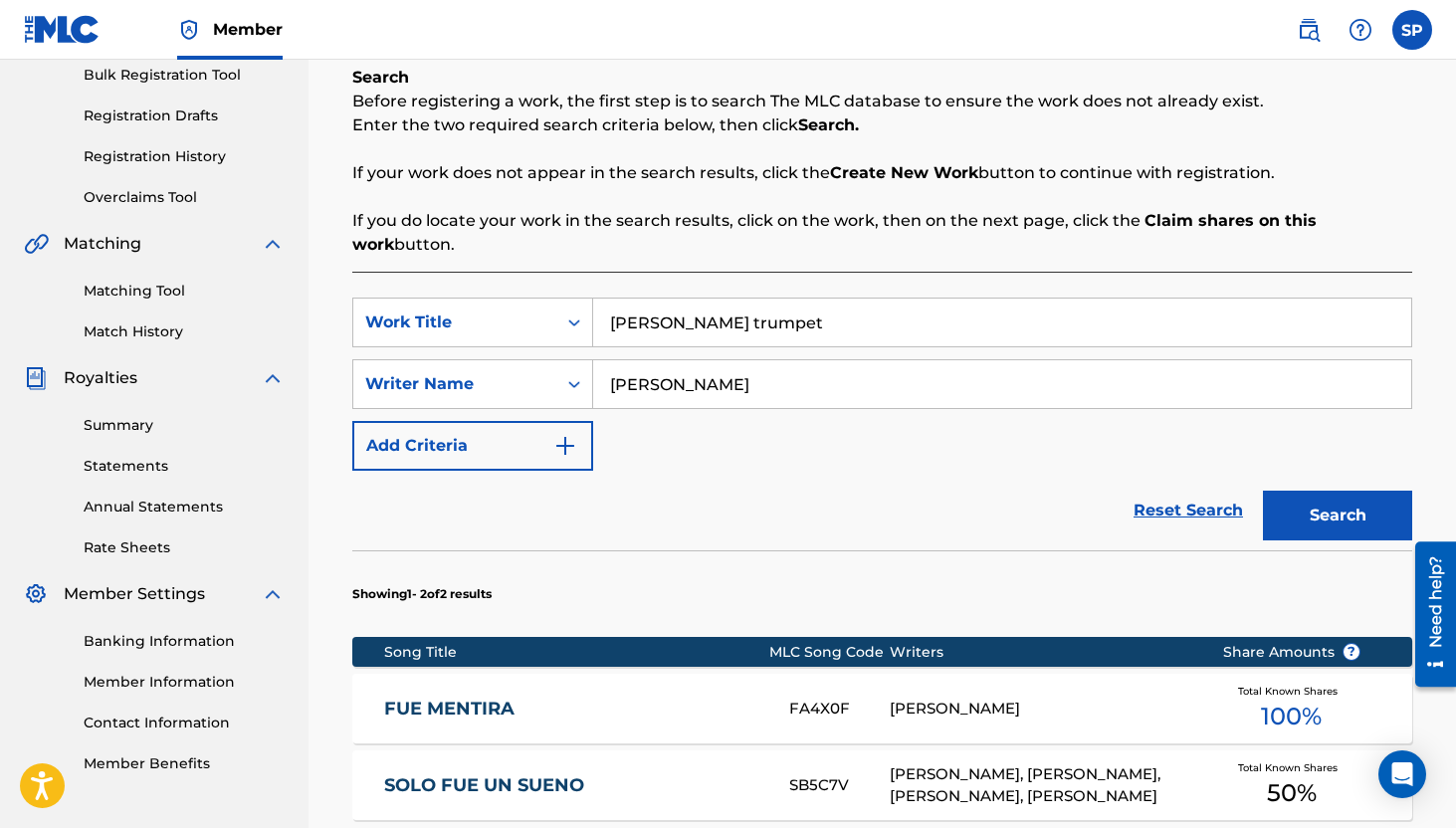 click on "Search" at bounding box center (1338, 516) 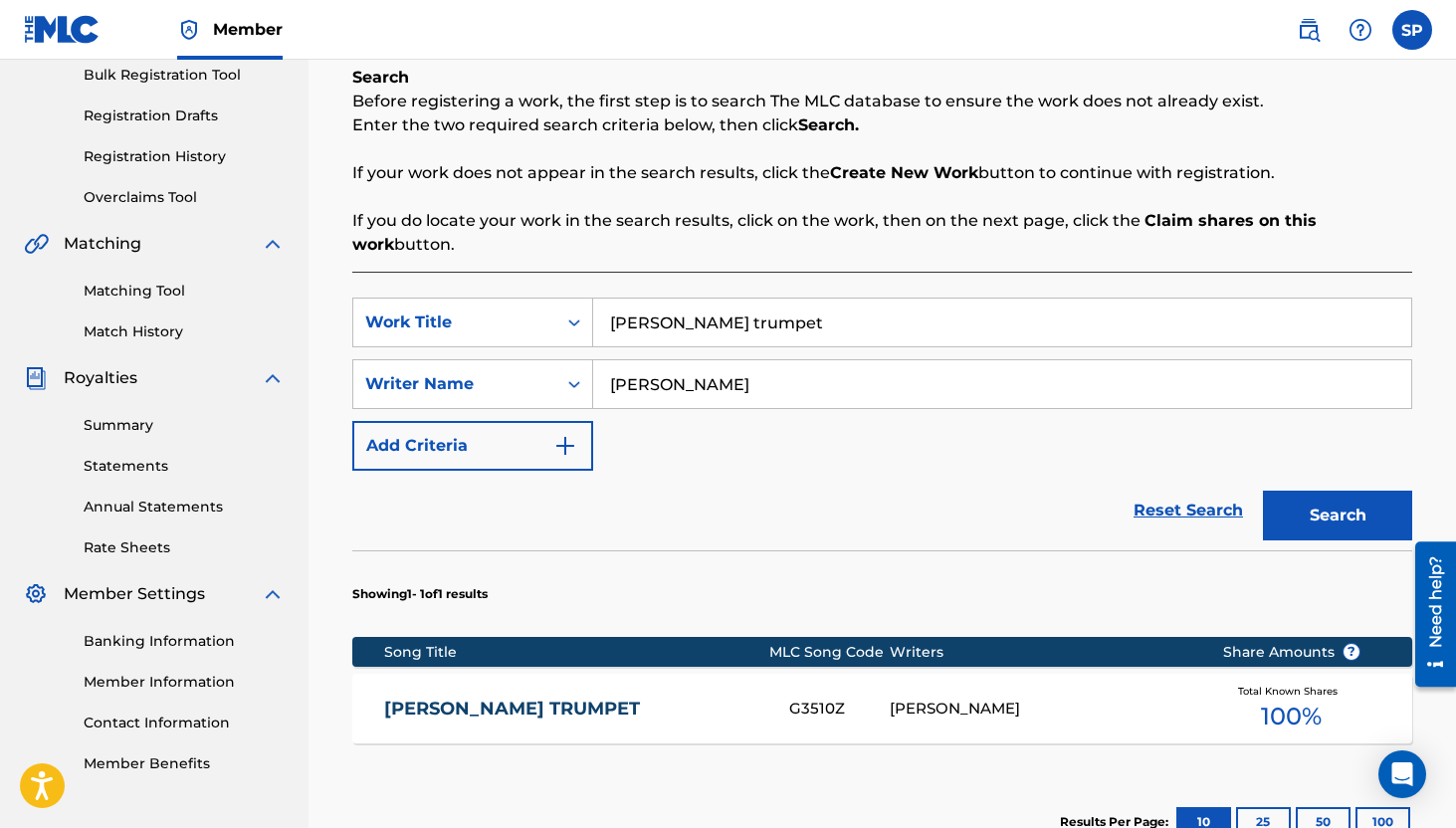 click on "SearchWithCriteria42df0f62-edad-4584-a133-60c9eb18edc0 Work Title [PERSON_NAME] trumpet SearchWithCriteria54939e3f-0abb-4ba9-ba47-072f866a38fa Writer Name [PERSON_NAME] Add Criteria Reset Search Search Showing  1  -   1  of  1   results   Song Title MLC Song Code Writers Share Amounts ? [PERSON_NAME] TRUMPET G3510Z [PERSON_NAME] Total Known Shares 100 % Results Per Page: 10 25 50 100" at bounding box center (882, 594) 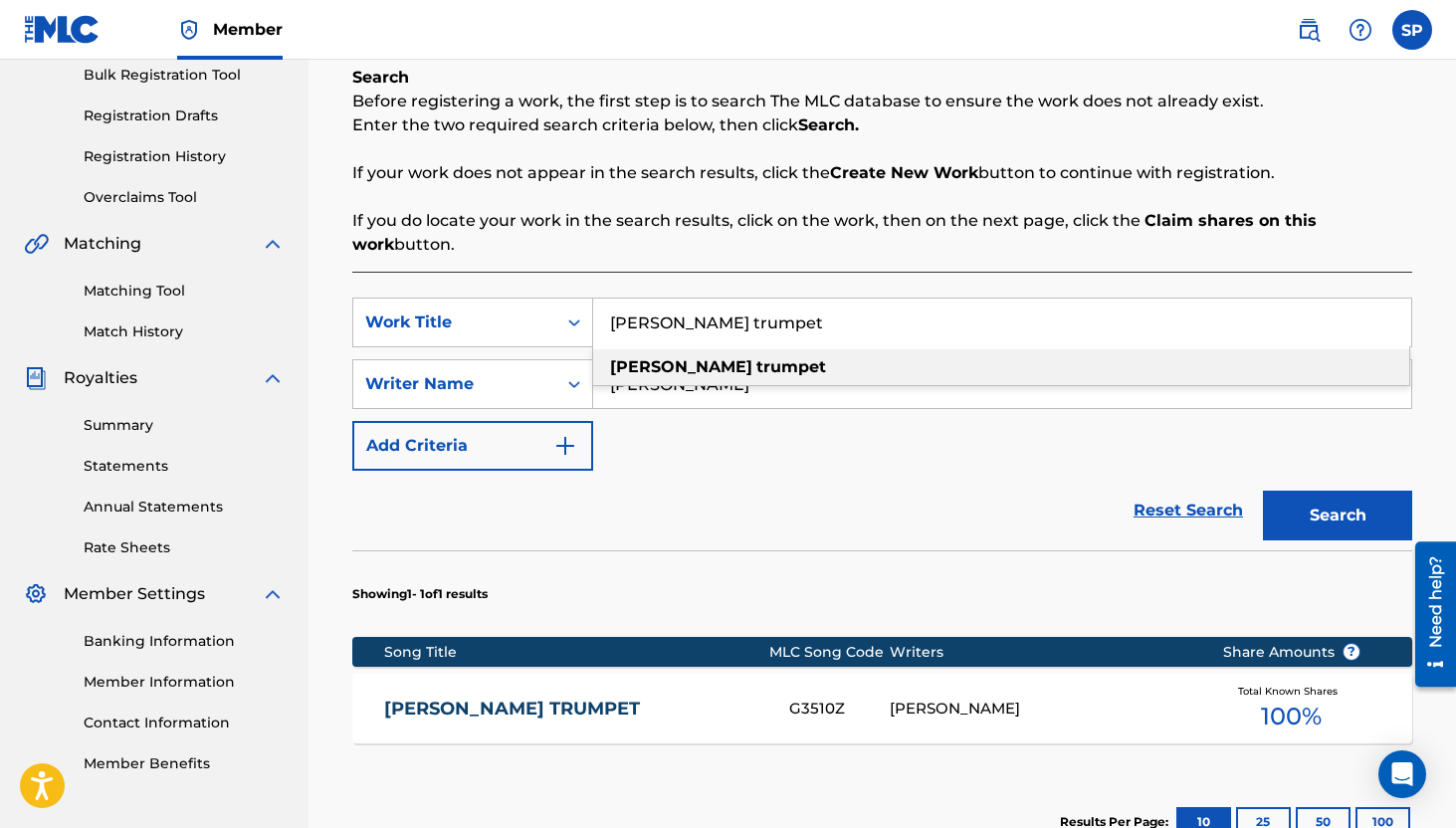 click on "[PERSON_NAME] trumpet" at bounding box center [1002, 322] 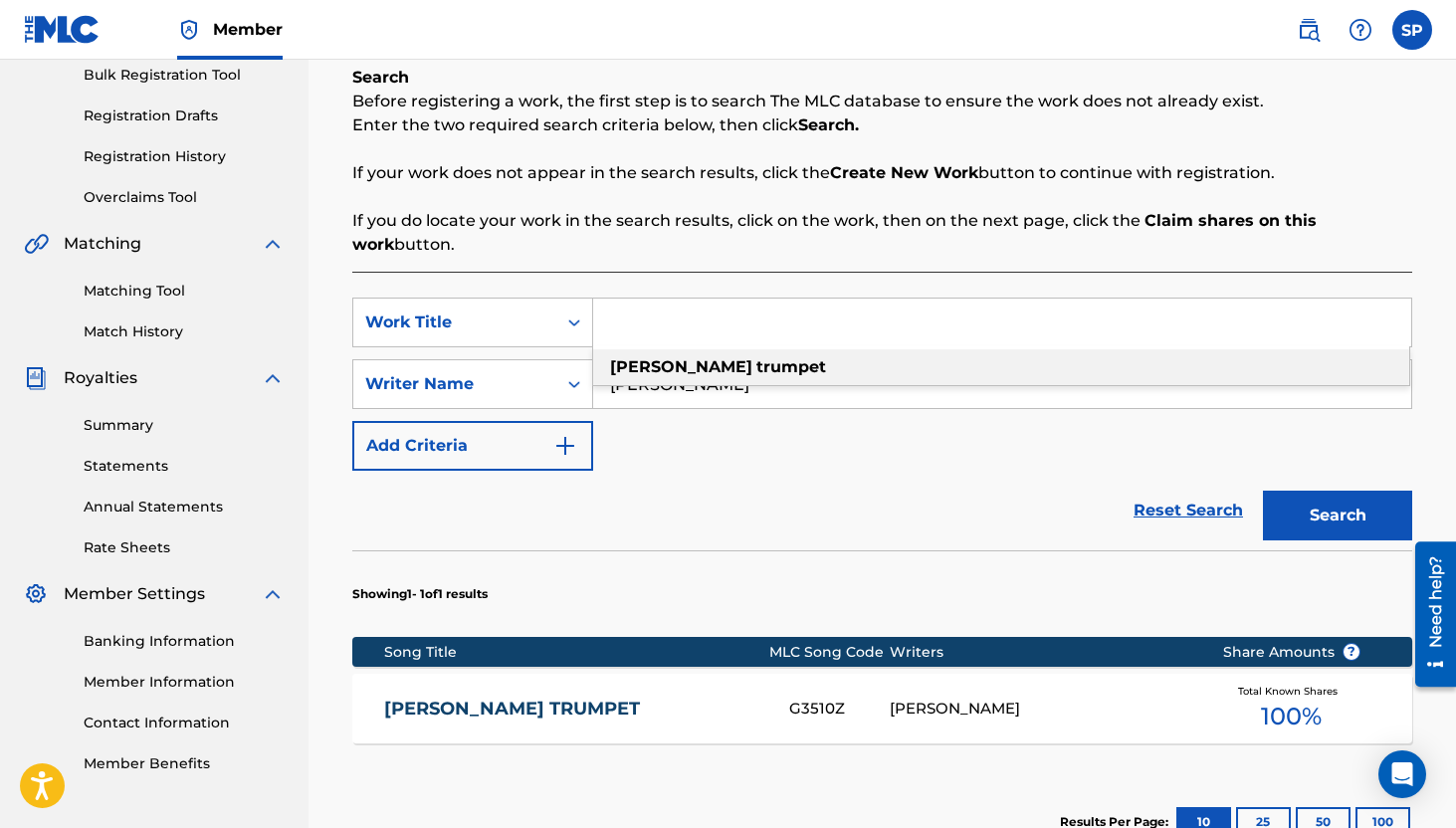 paste on "Gluglu" 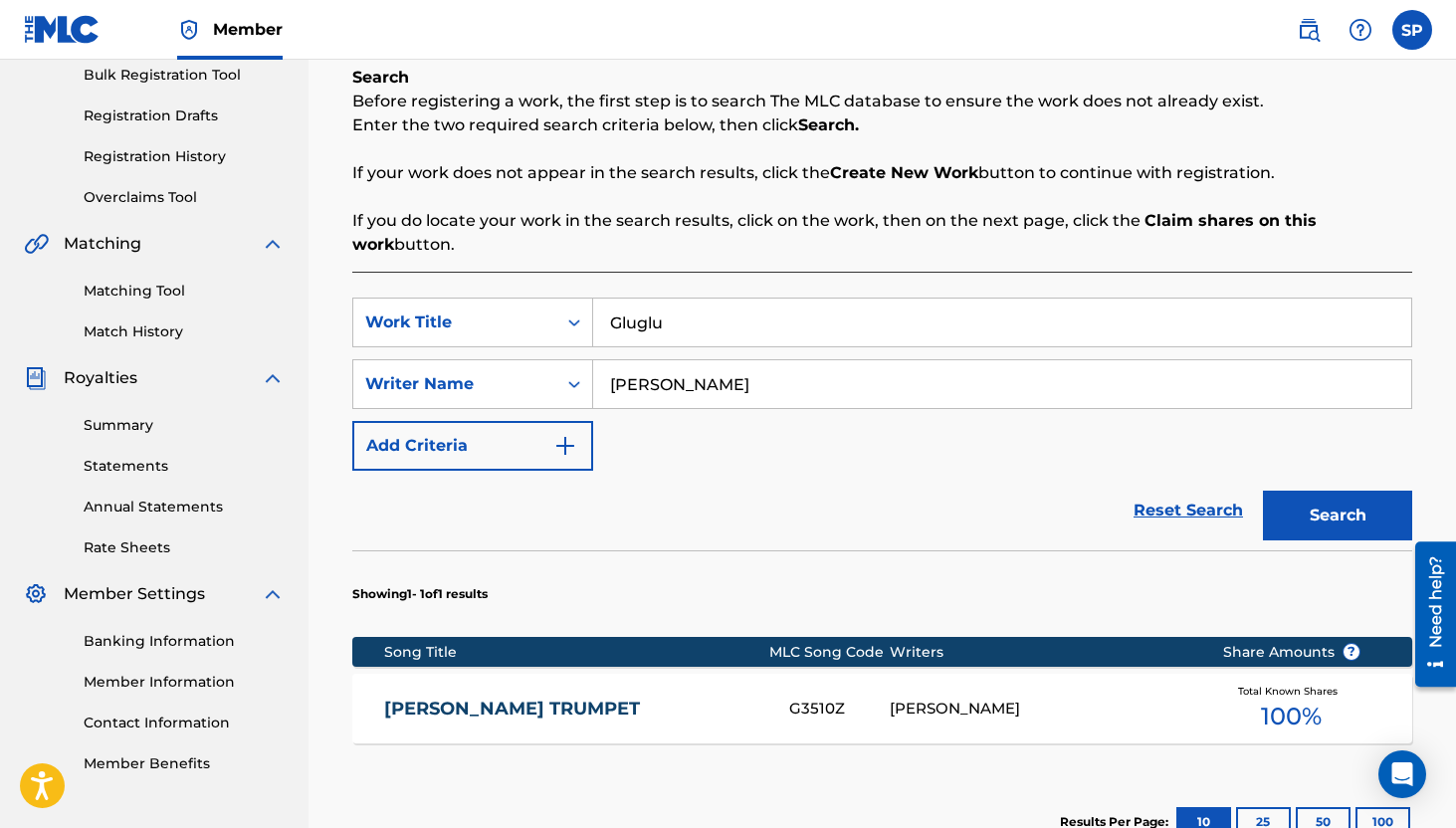 type on "Gluglu" 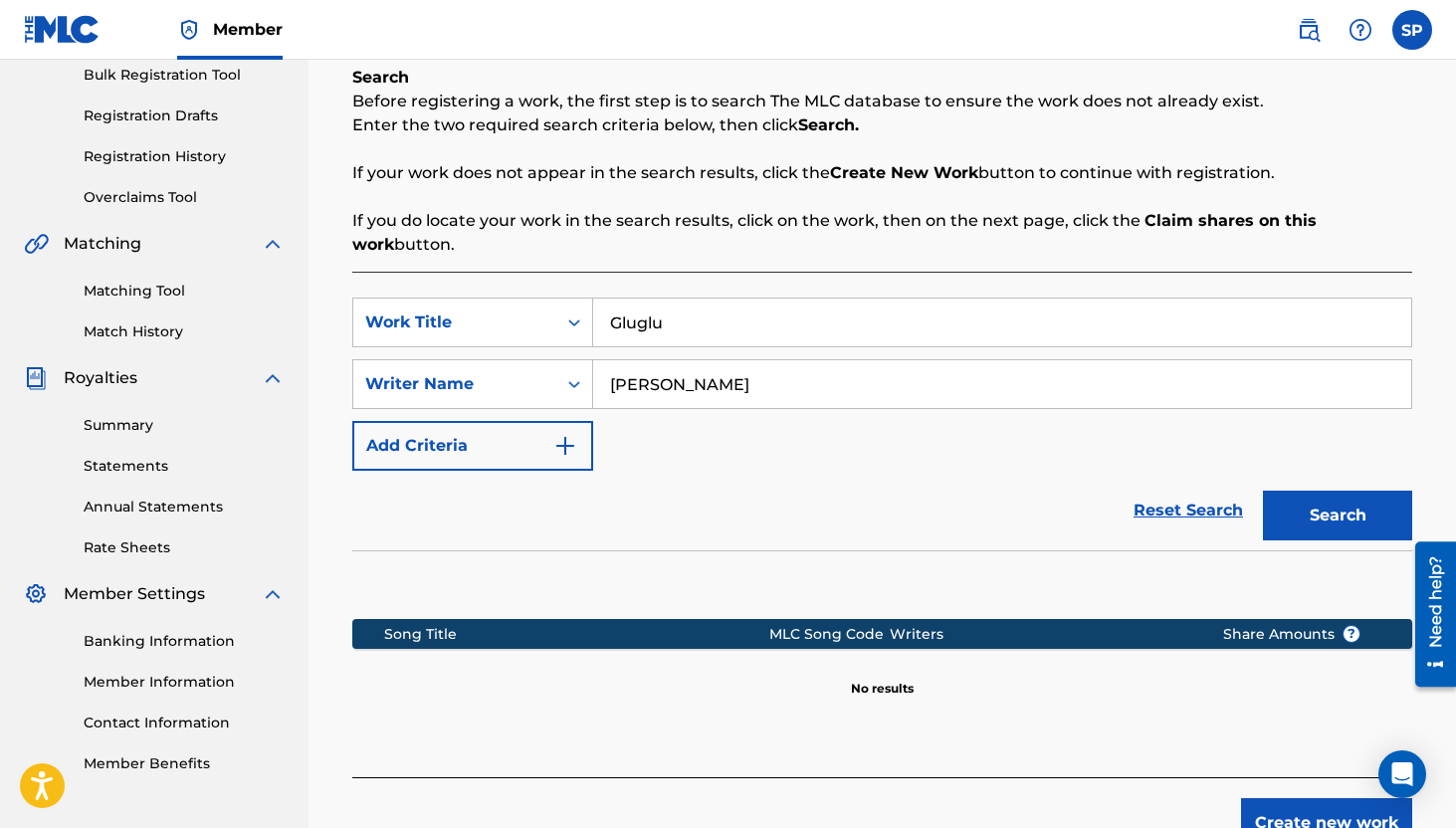scroll, scrollTop: 435, scrollLeft: 0, axis: vertical 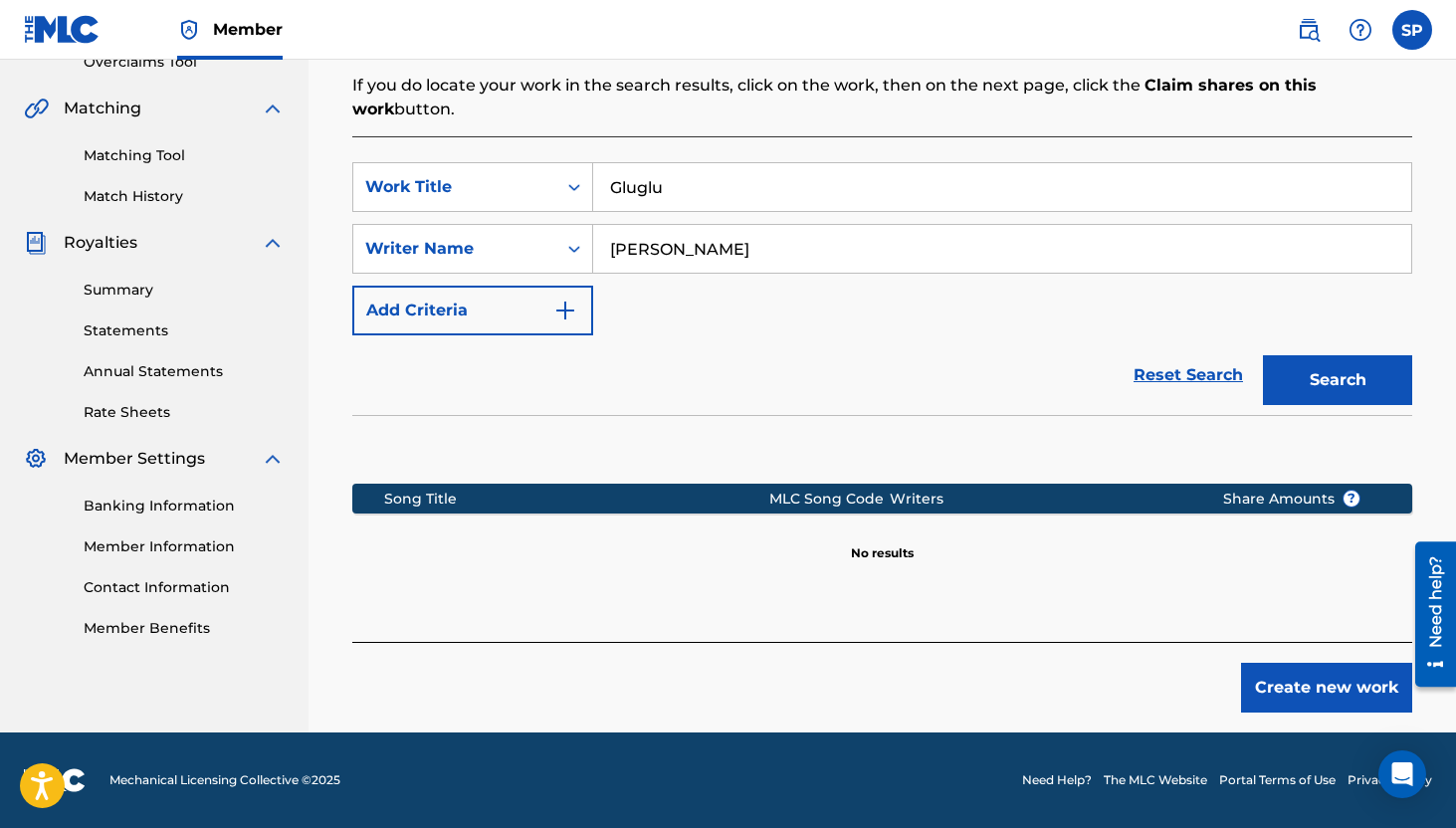 click on "Create new work" at bounding box center [1327, 688] 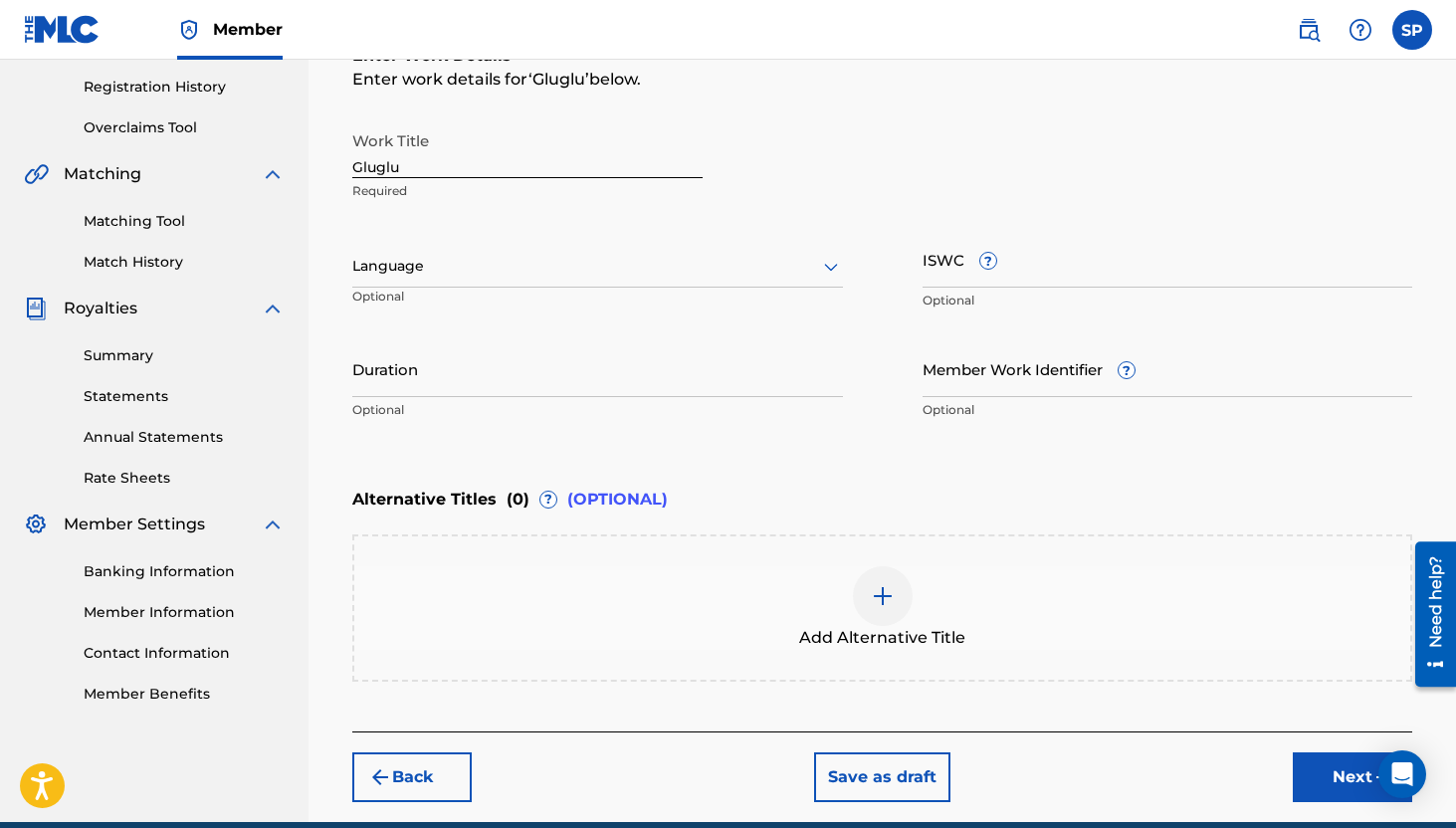 scroll, scrollTop: 365, scrollLeft: 0, axis: vertical 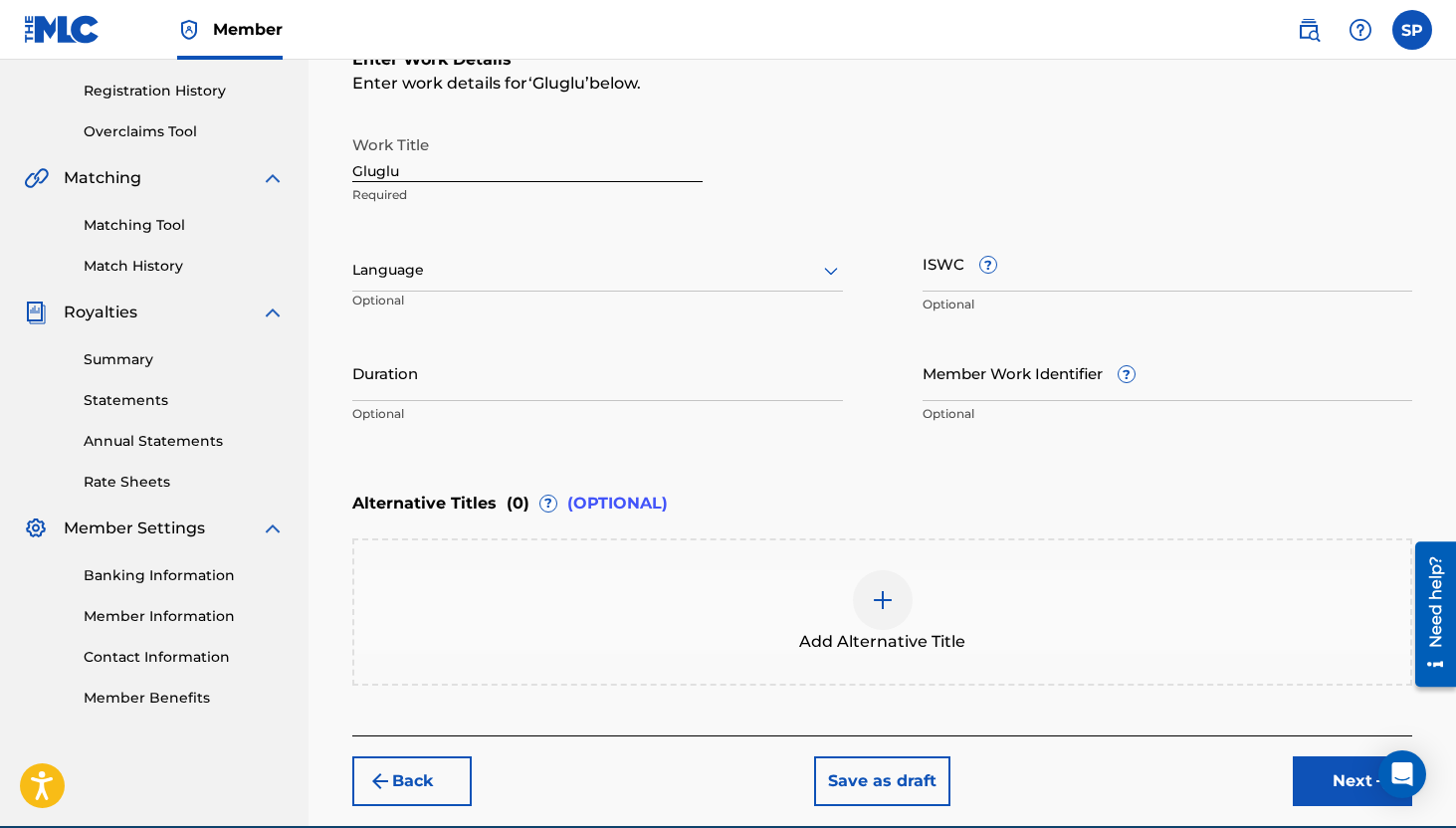 click on "ISWC   ?" at bounding box center (1167, 263) 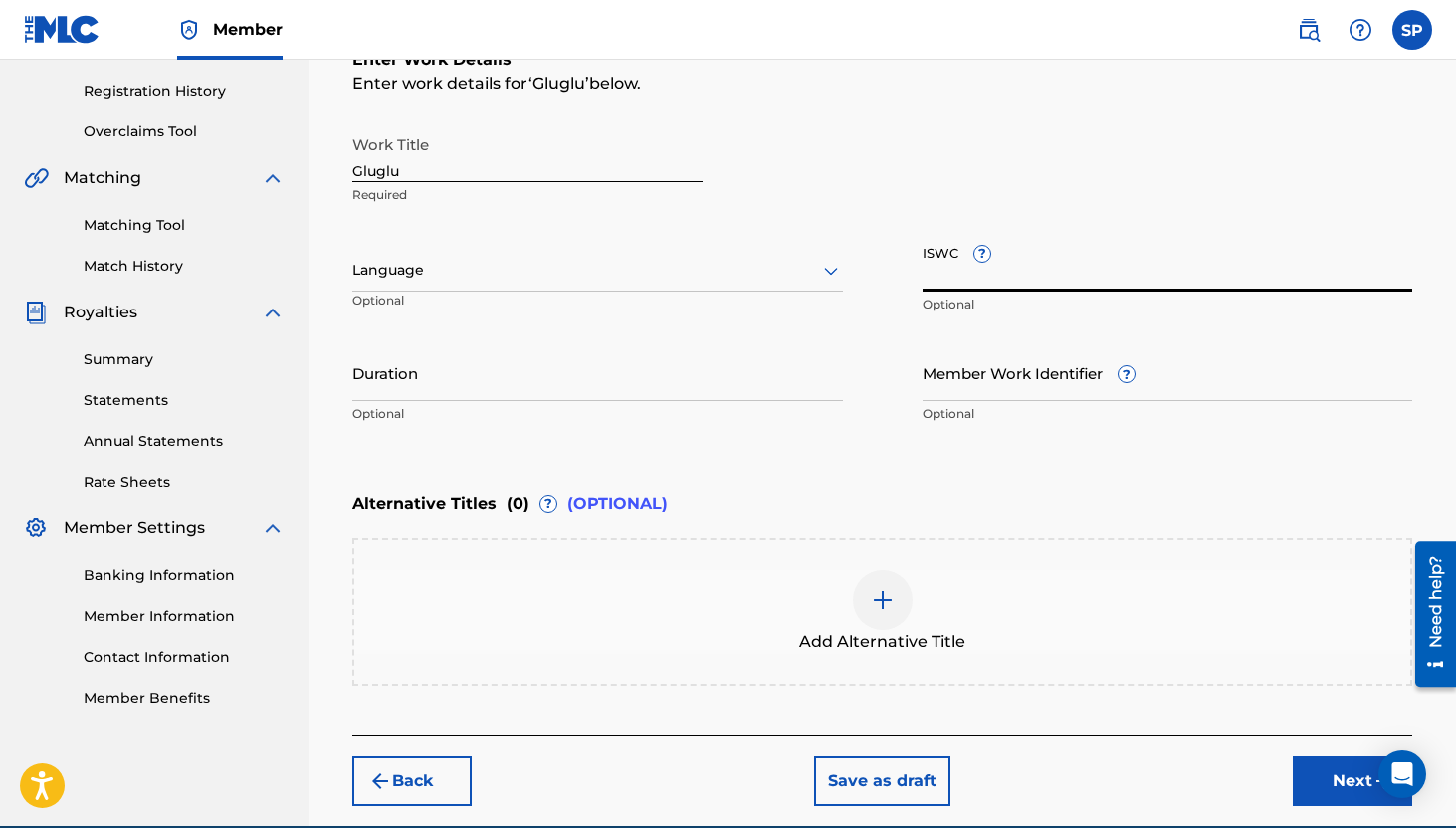 paste on "T-904.780.455-7" 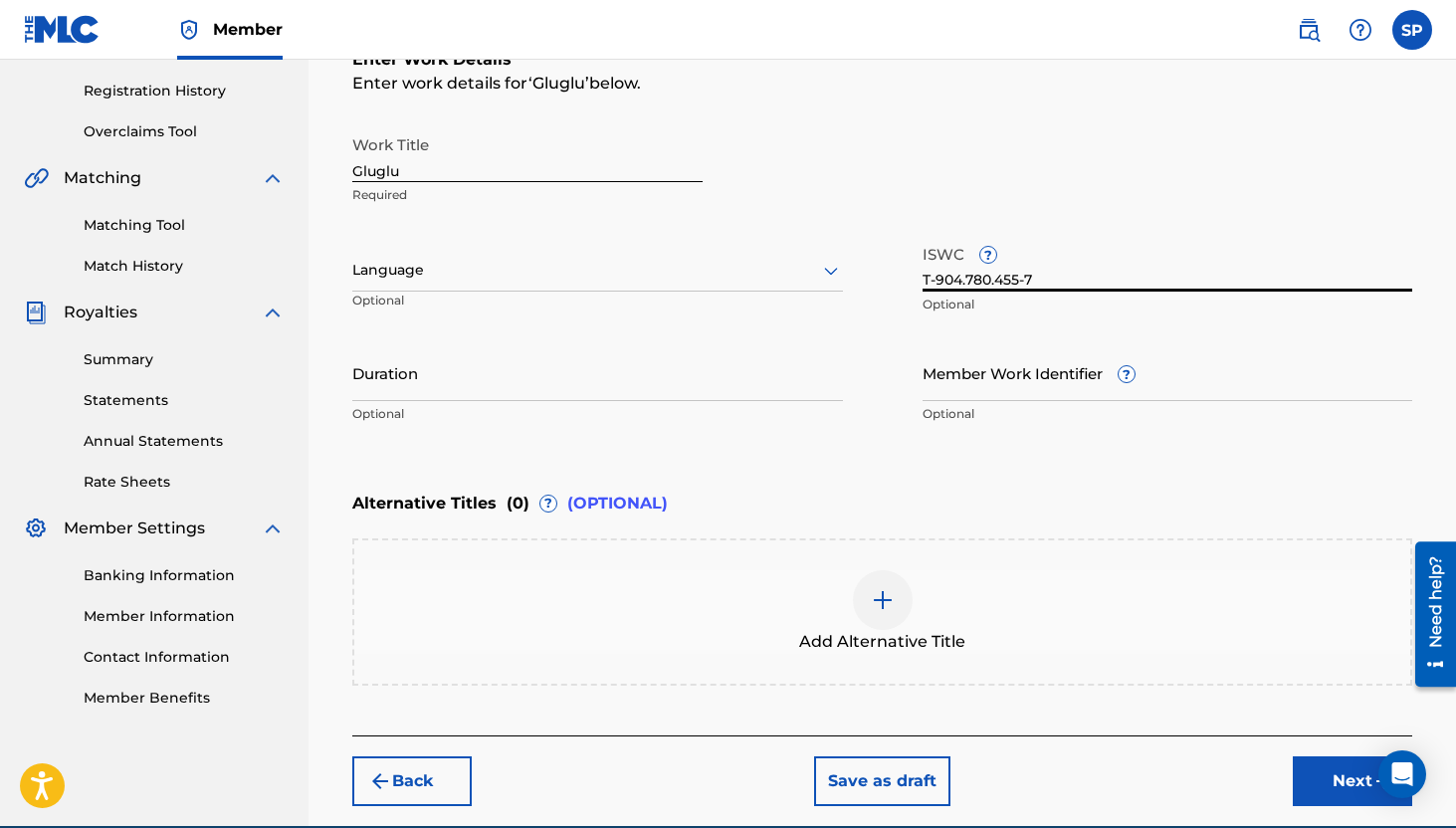 type on "T-904.780.455-7" 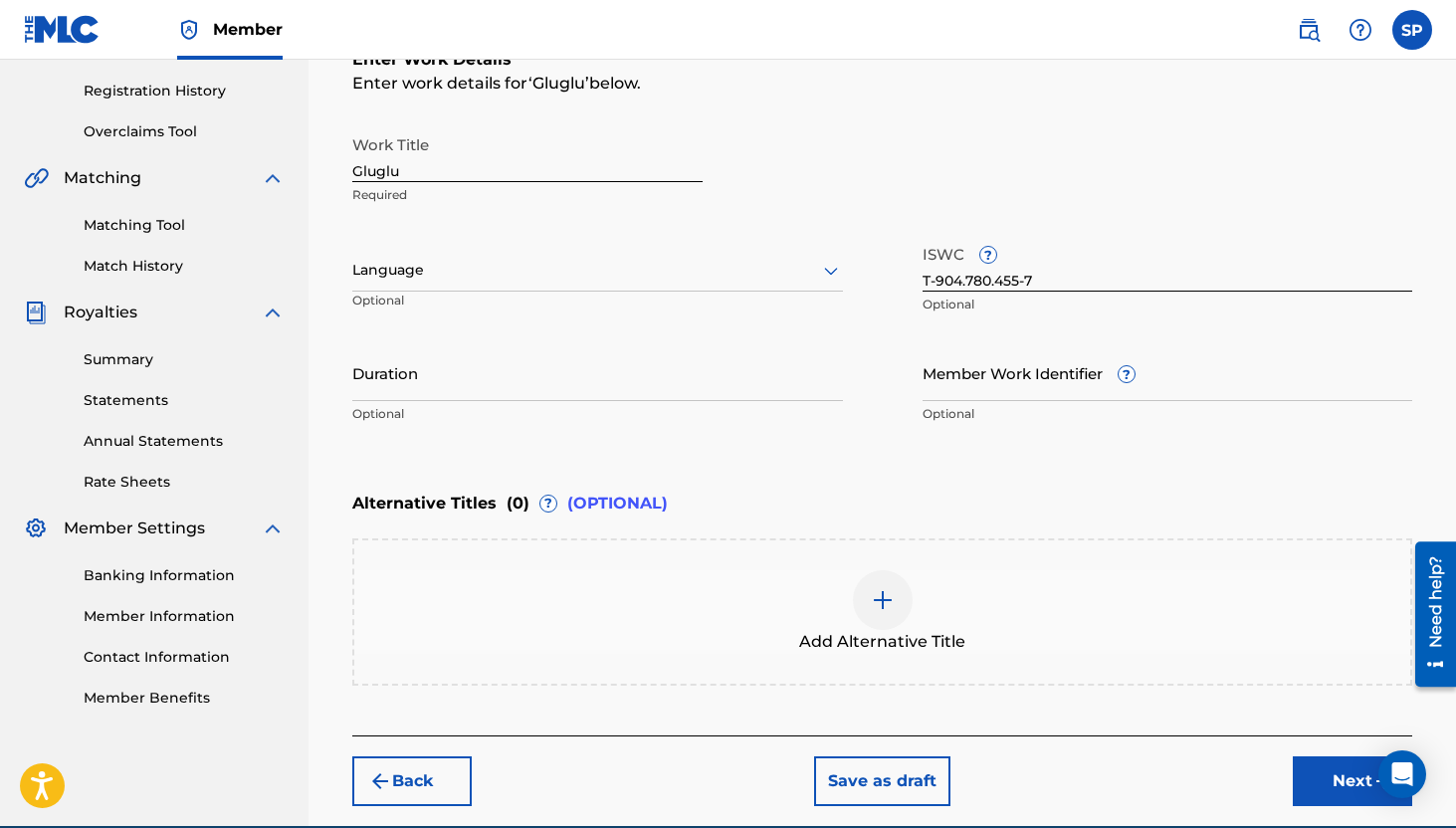 click on "Next" at bounding box center [1352, 781] 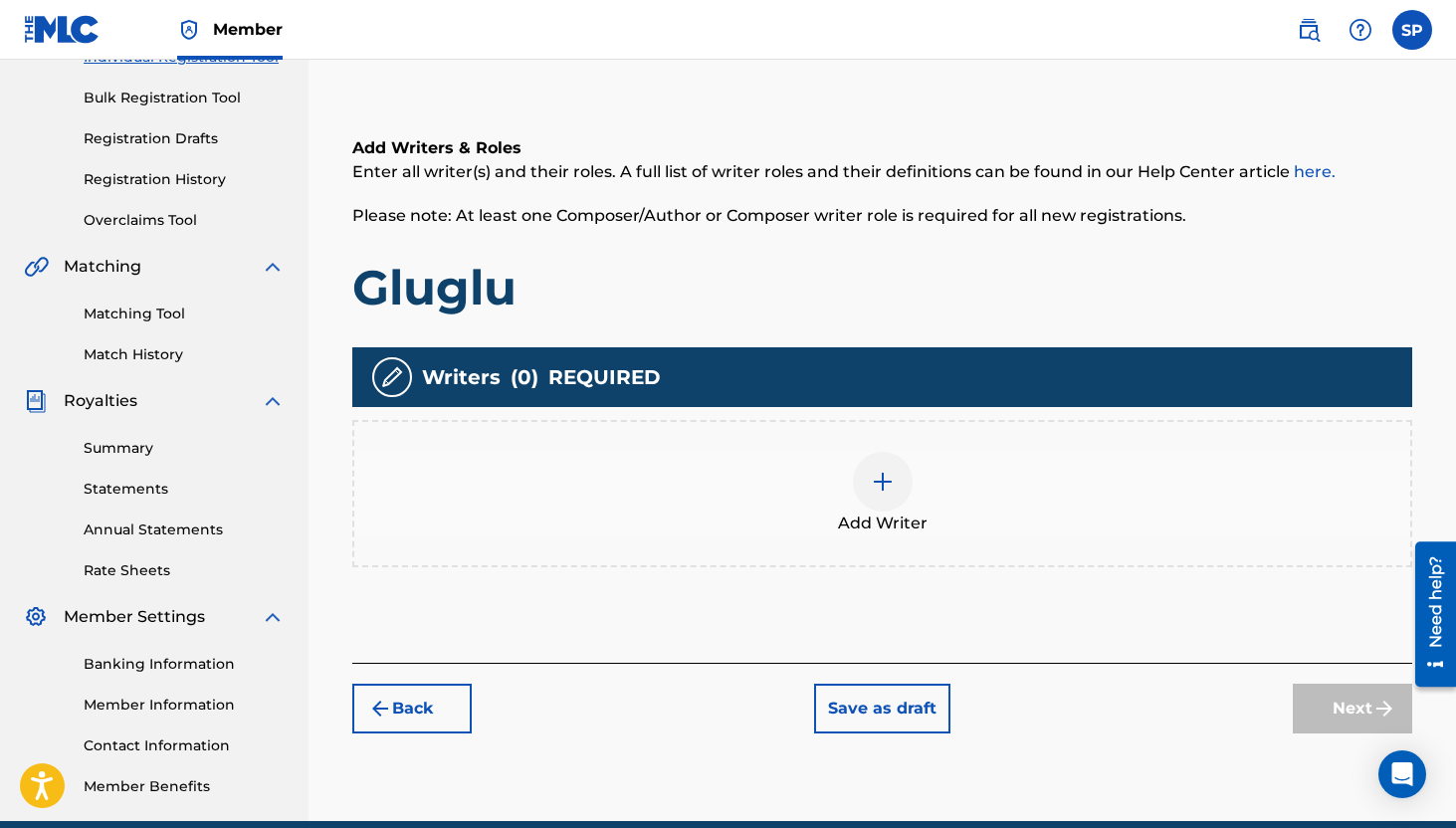 scroll, scrollTop: 309, scrollLeft: 0, axis: vertical 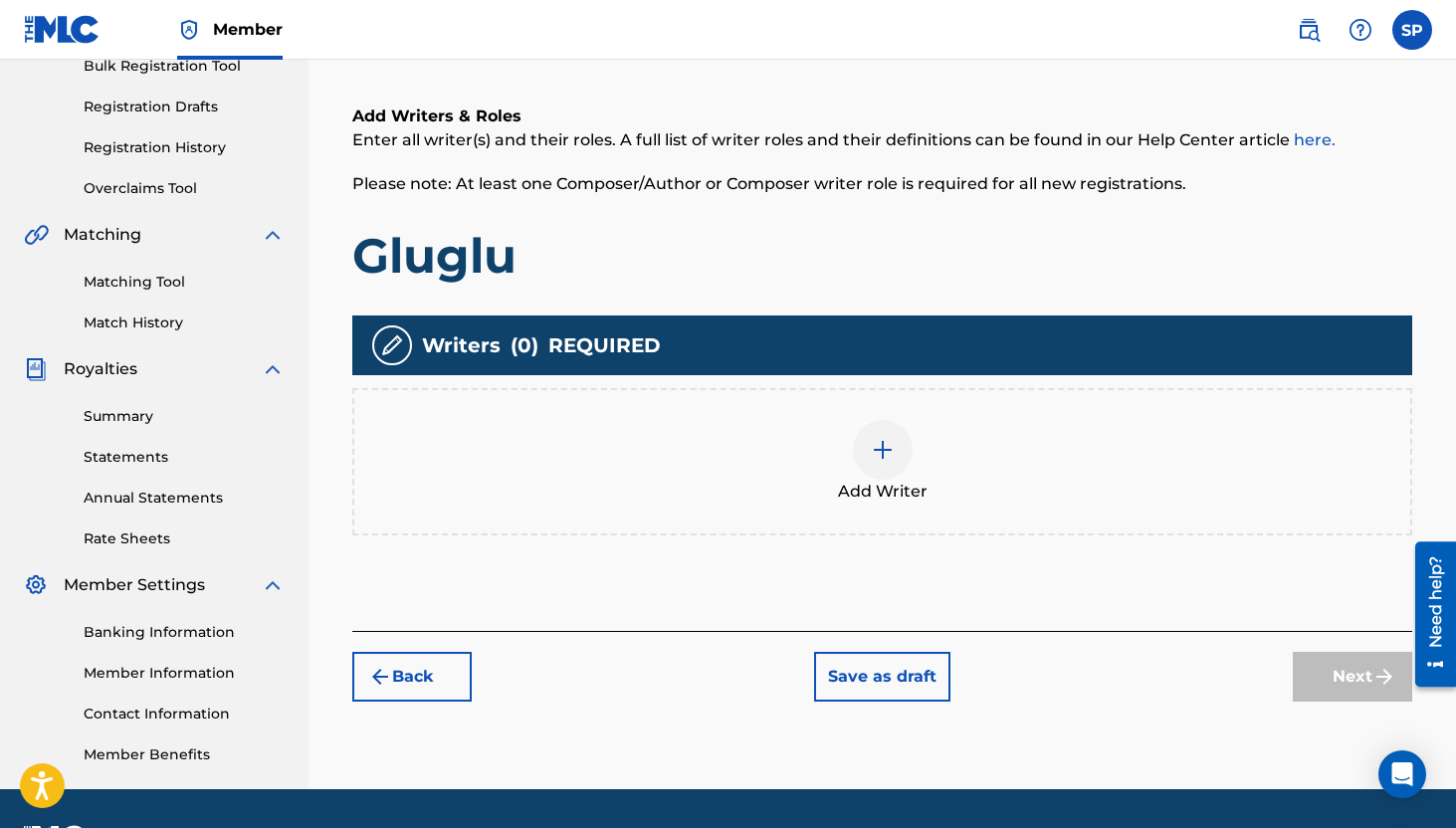 click at bounding box center [883, 450] 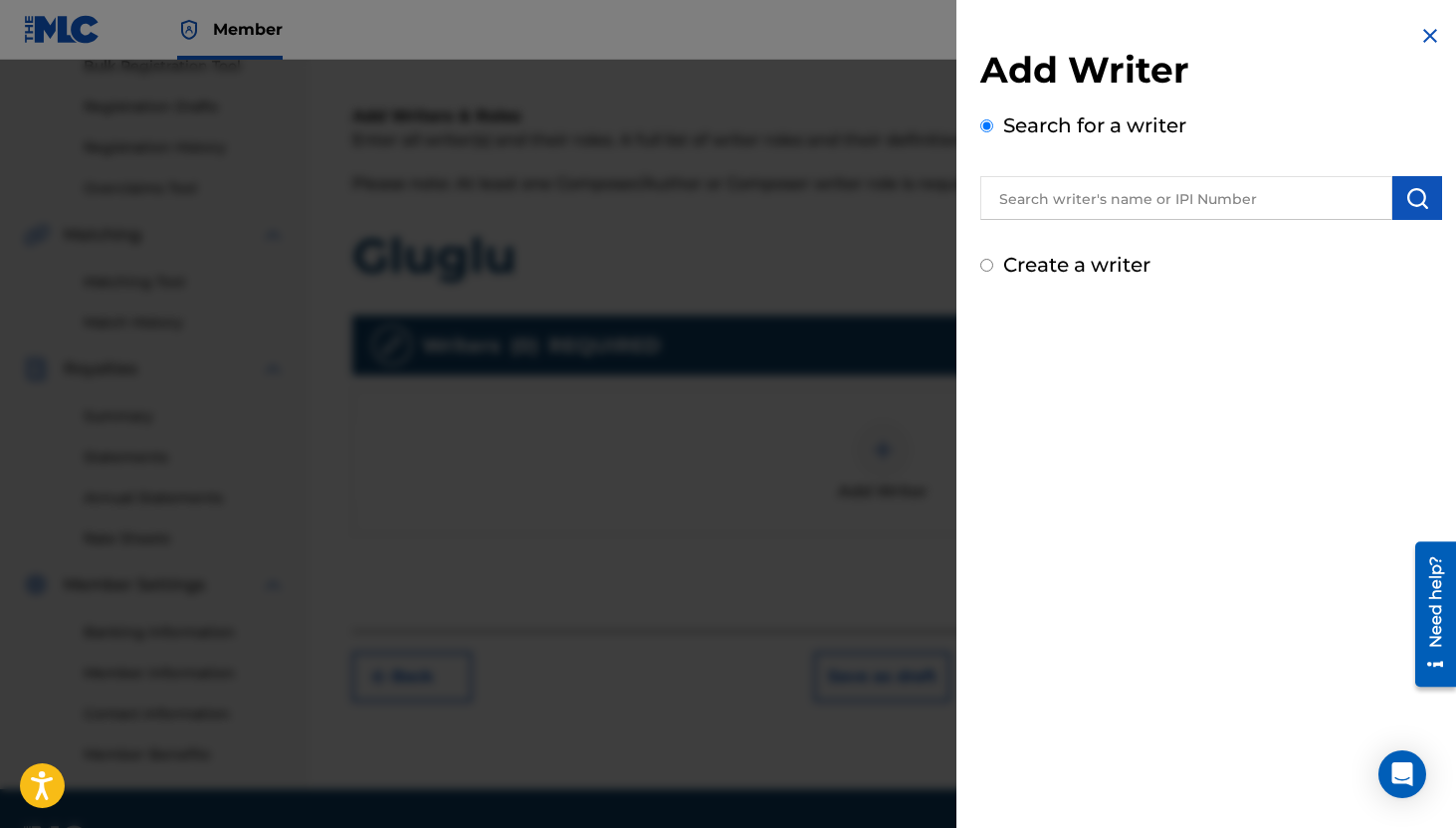 click at bounding box center [1186, 198] 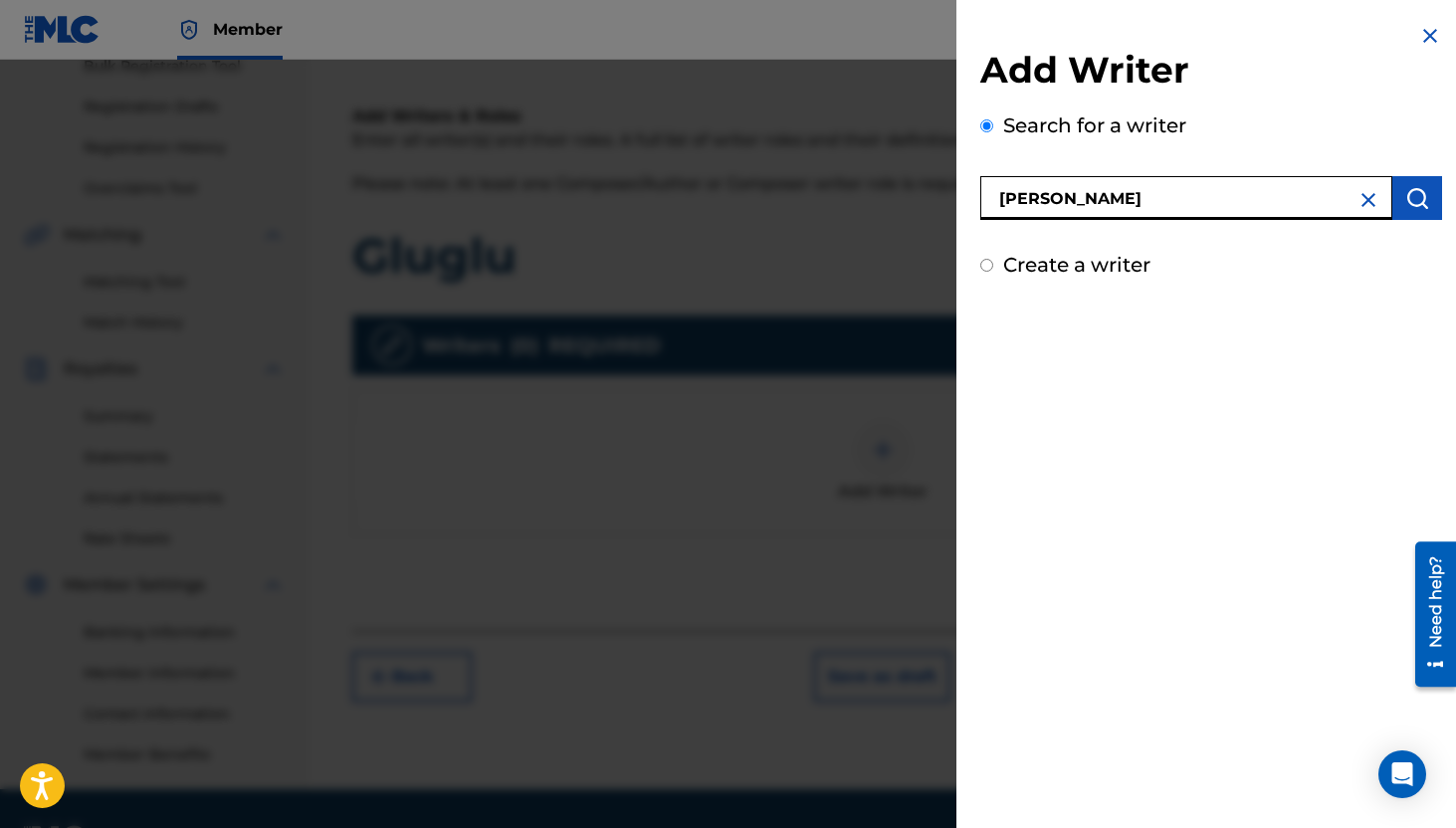 type on "[PERSON_NAME]" 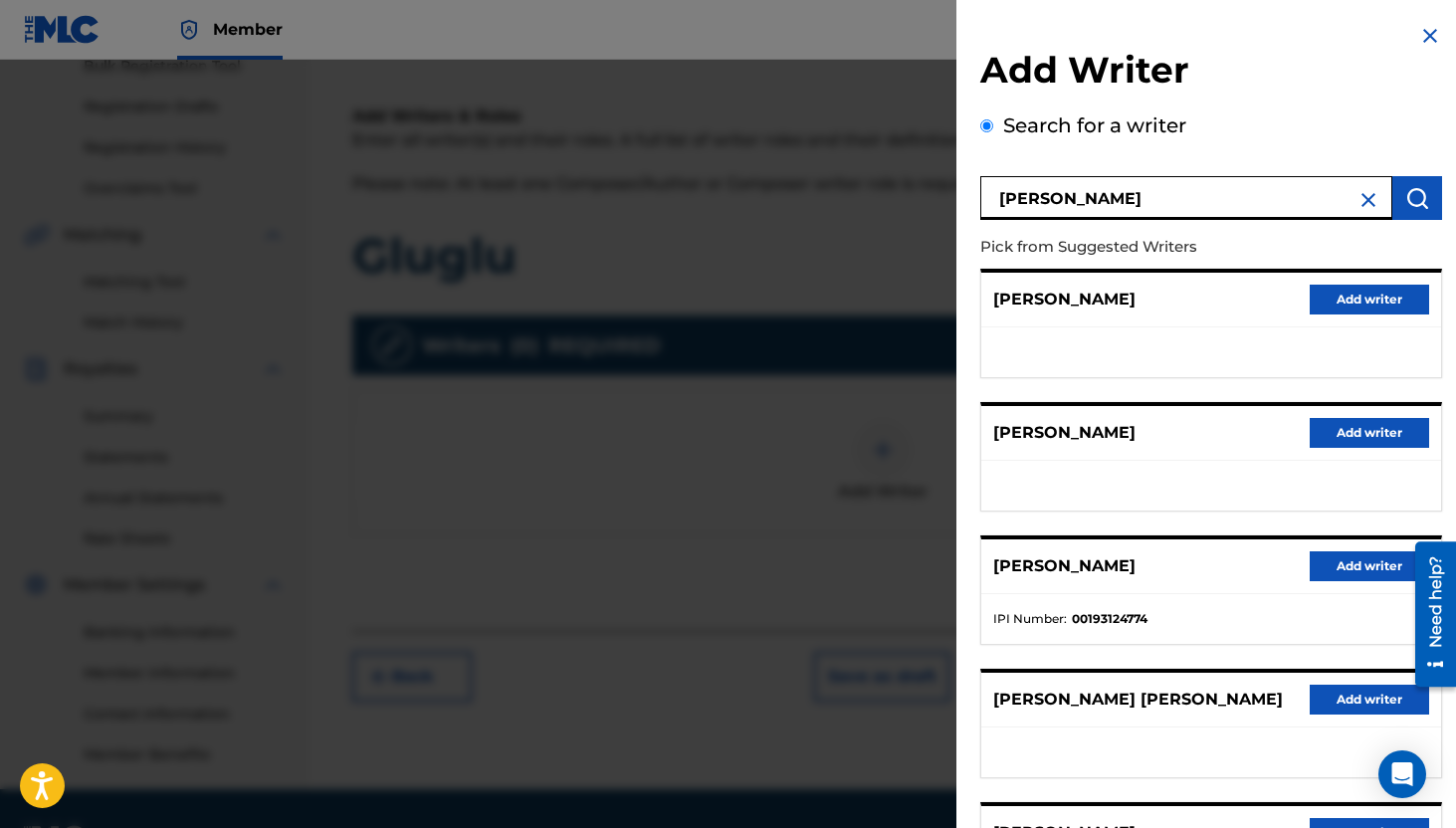 click on "Add writer" at bounding box center [1369, 566] 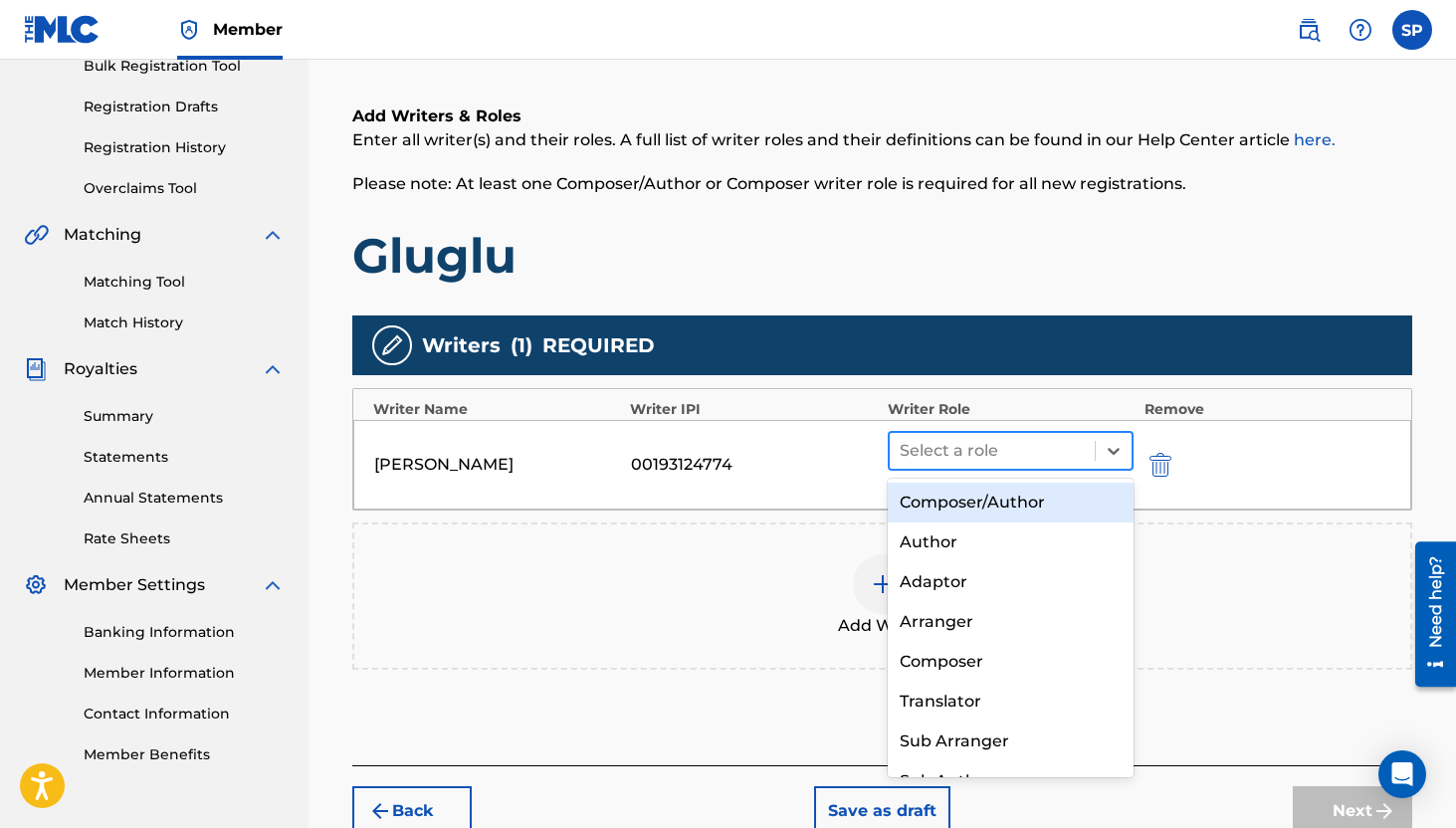 click at bounding box center (992, 451) 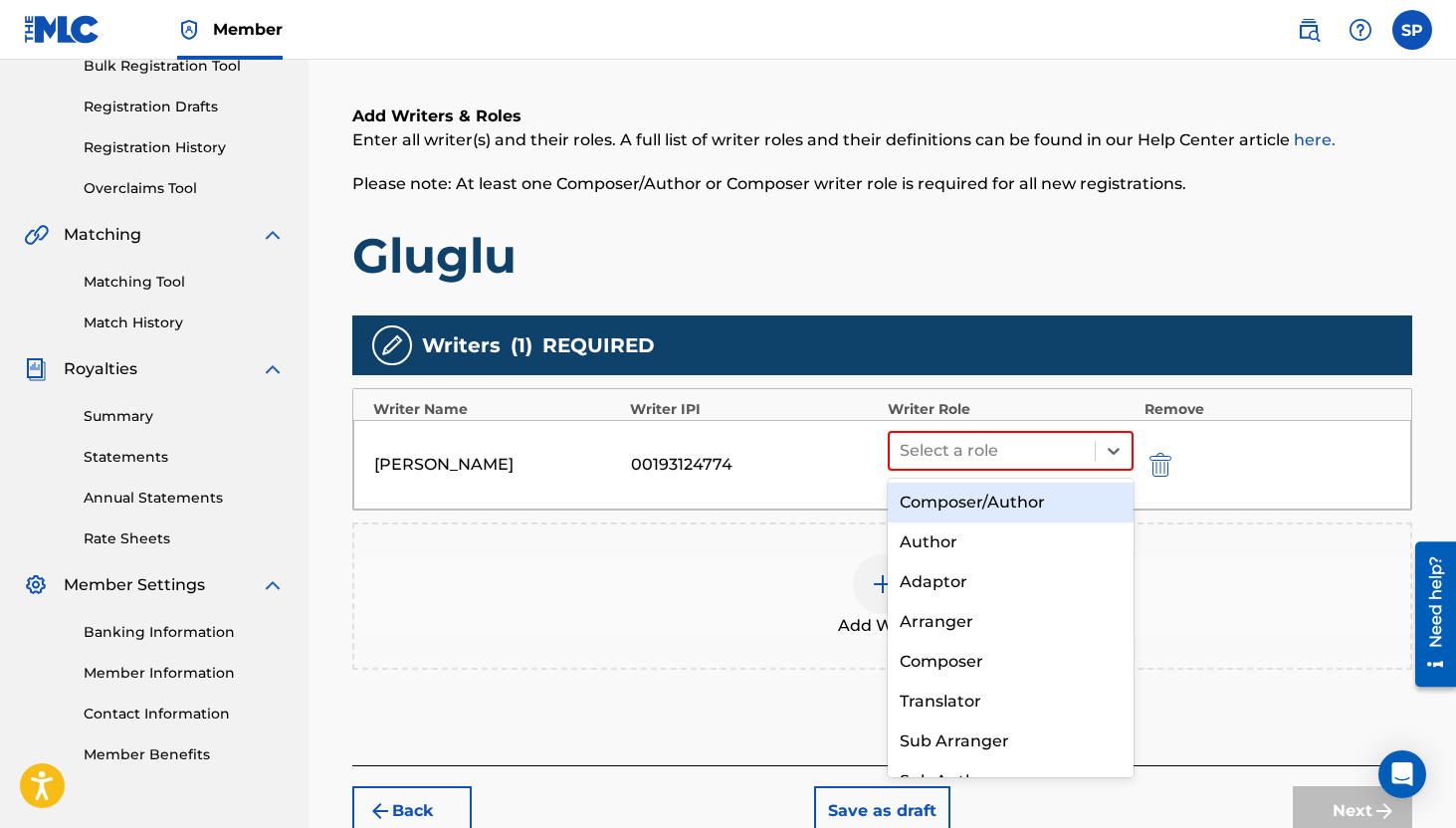 click on "Composer/Author" at bounding box center (1011, 503) 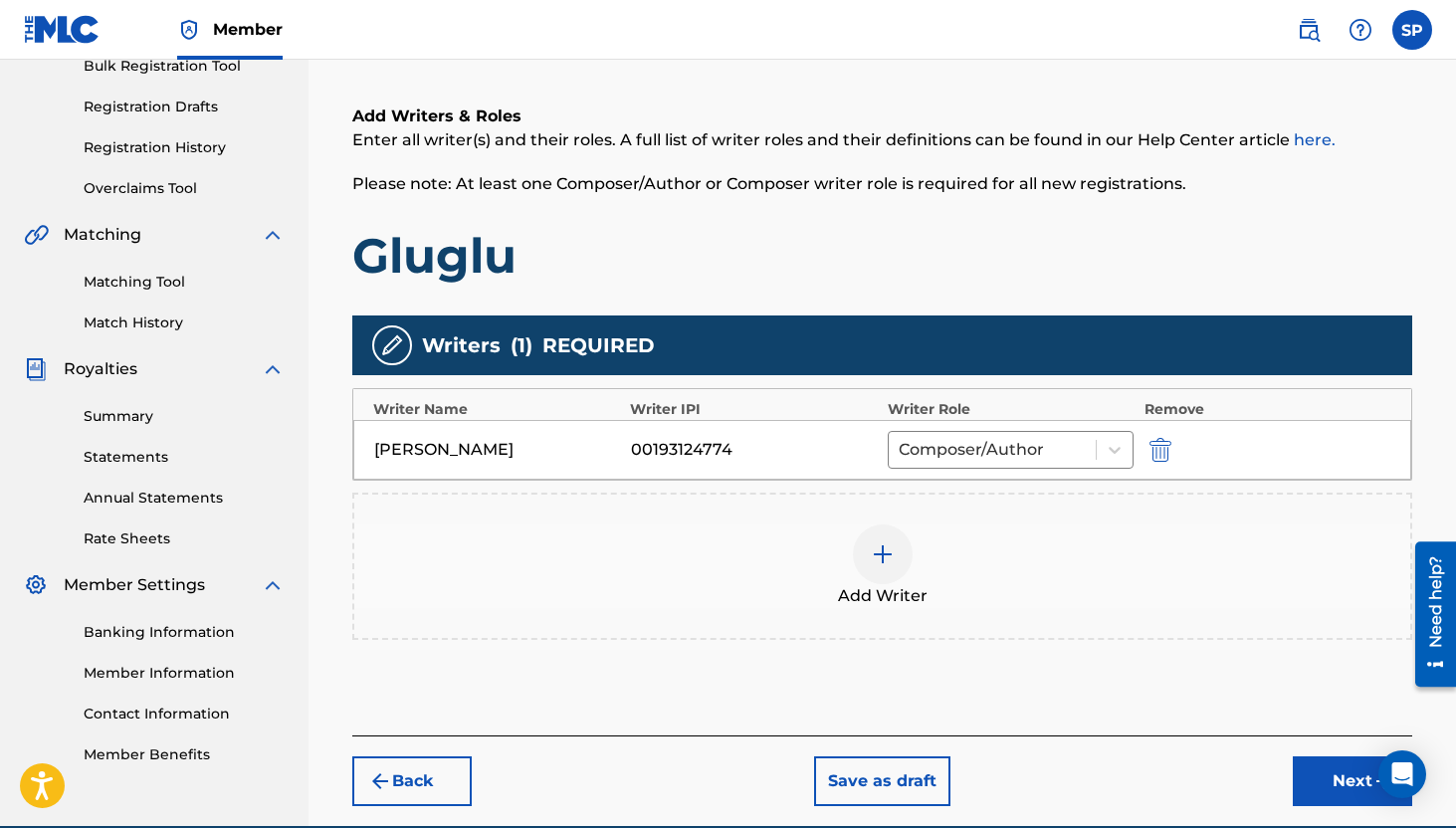 click on "Next" at bounding box center (1352, 781) 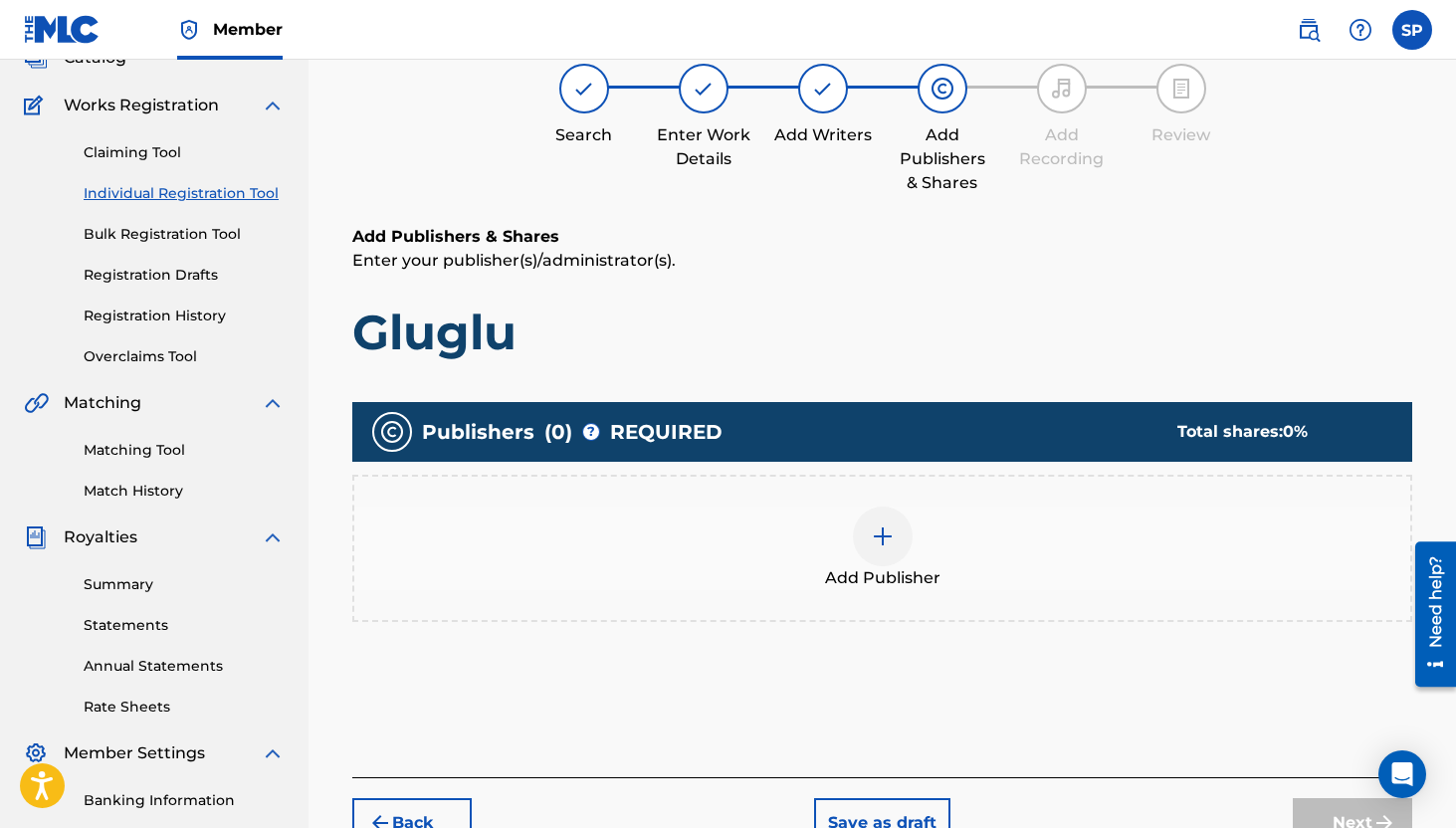 scroll, scrollTop: 90, scrollLeft: 0, axis: vertical 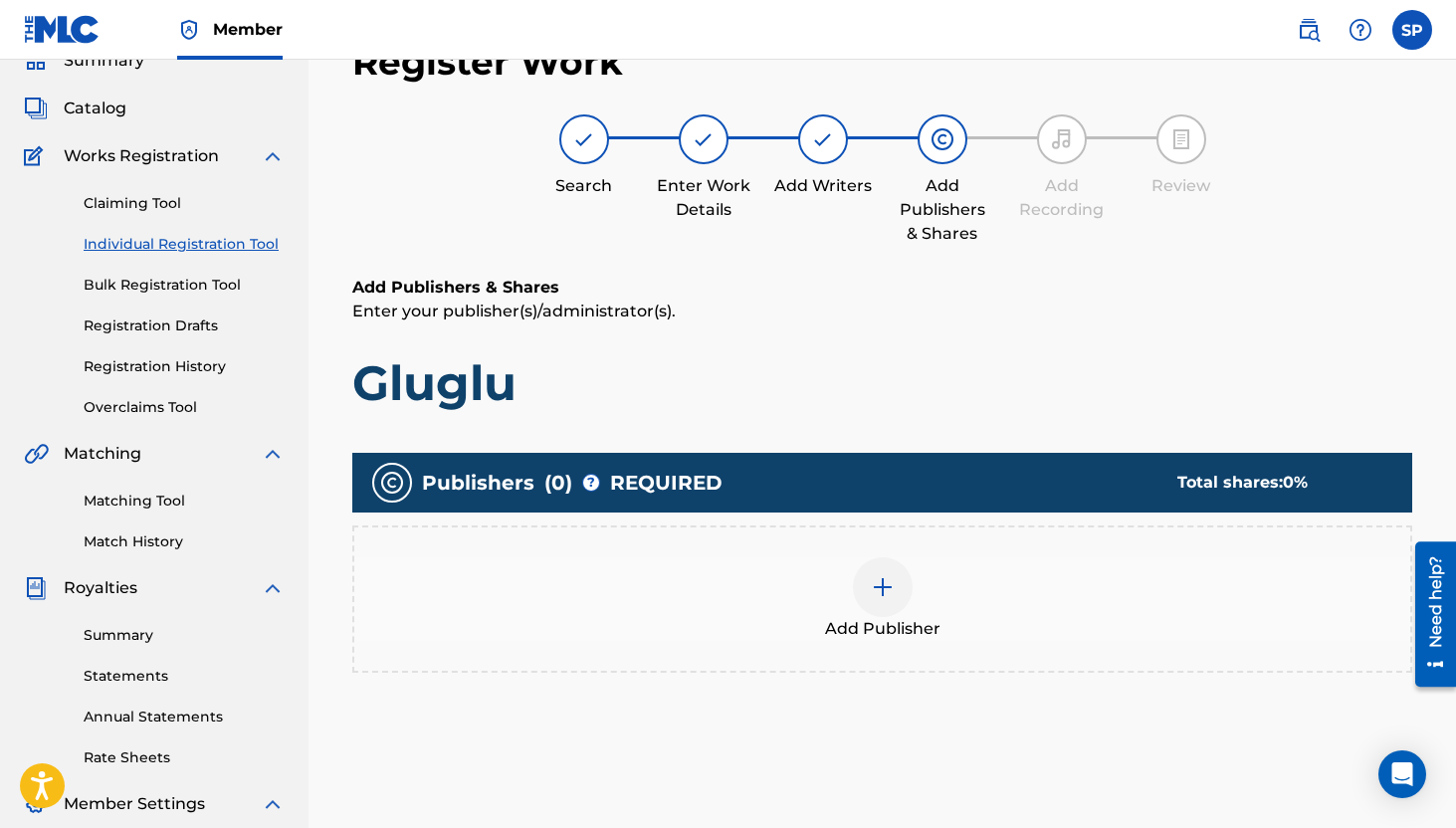 click on "Add Publisher" at bounding box center (882, 599) 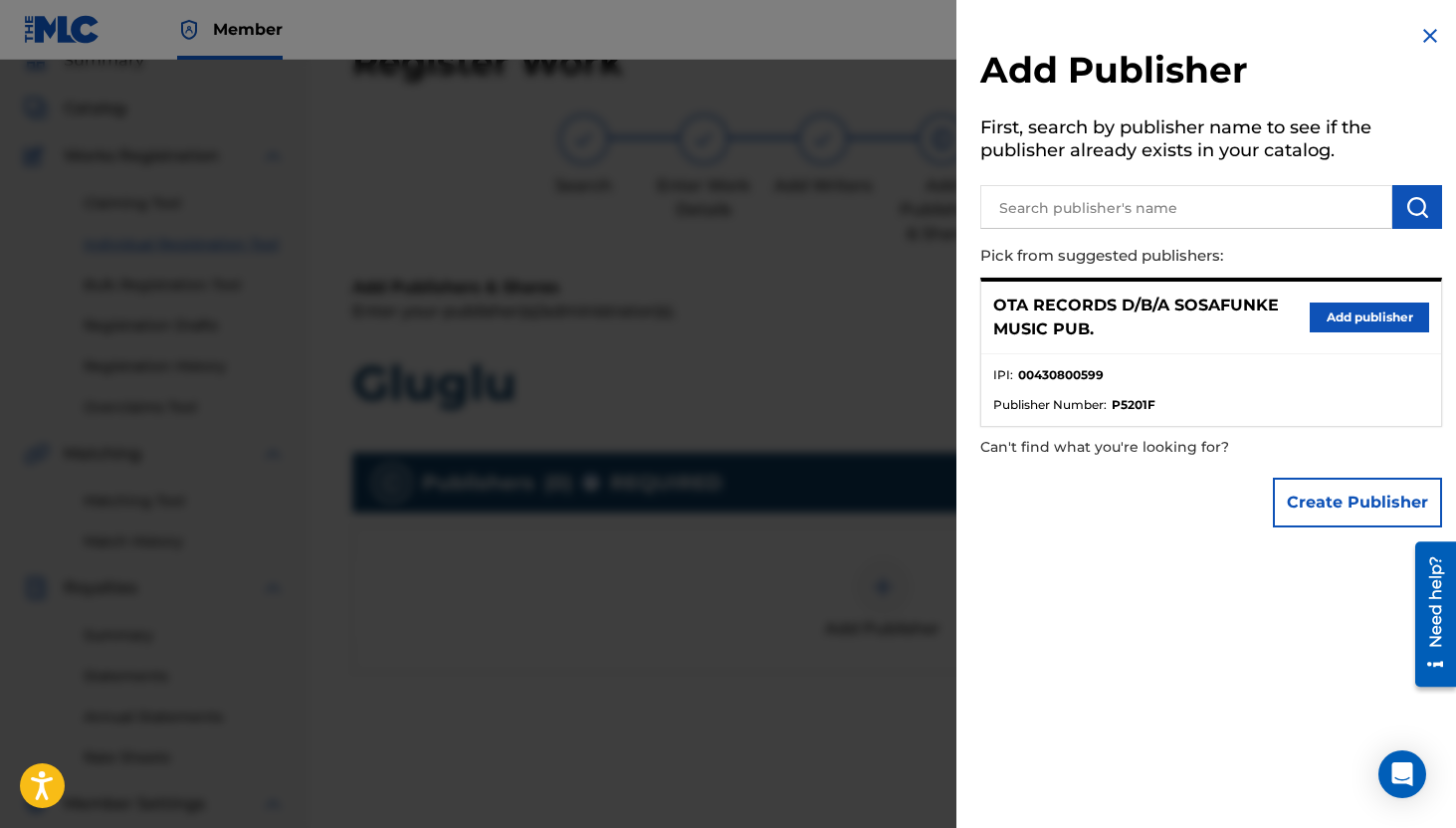 click on "Add publisher" at bounding box center [1369, 317] 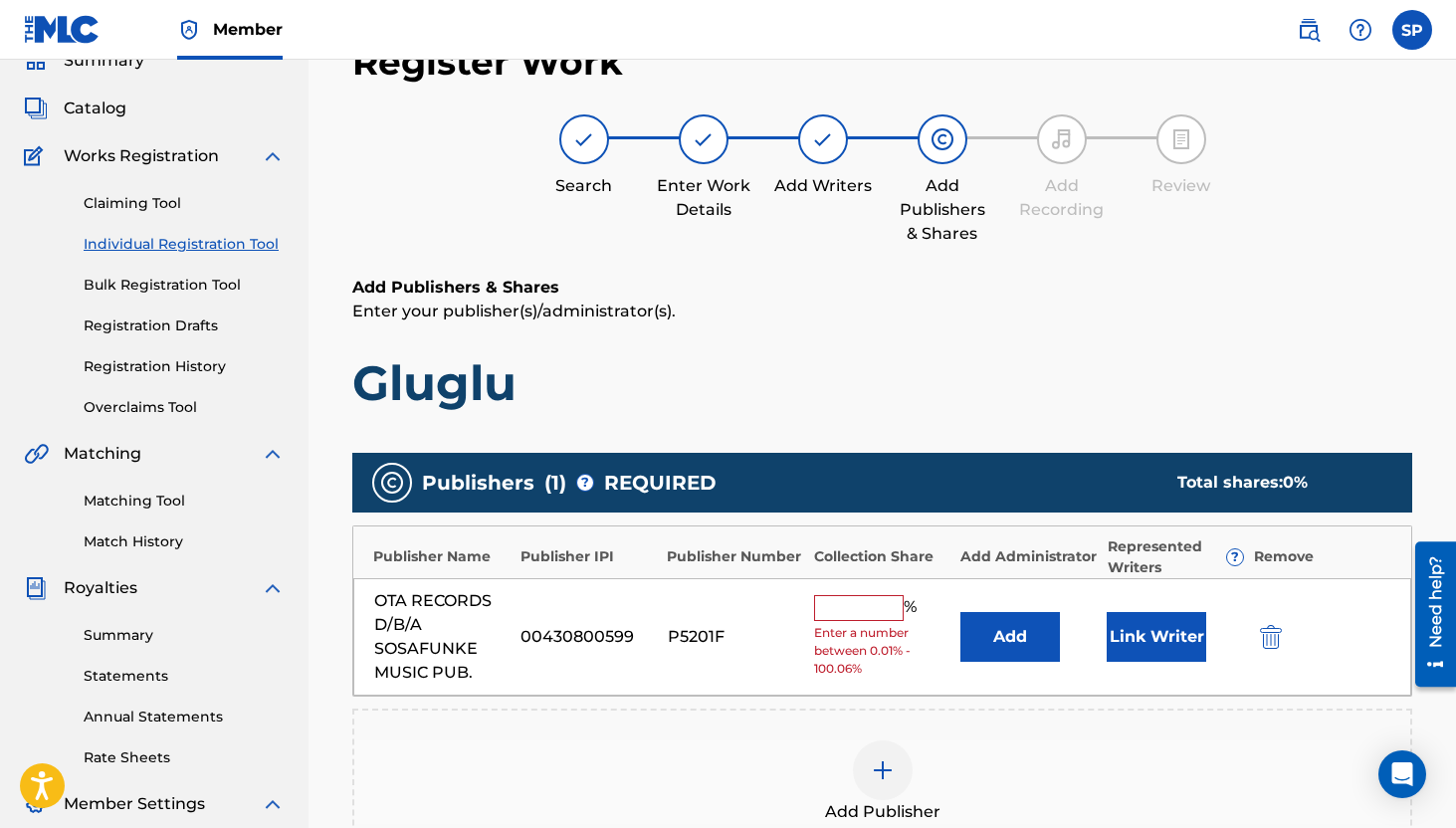 click at bounding box center (859, 608) 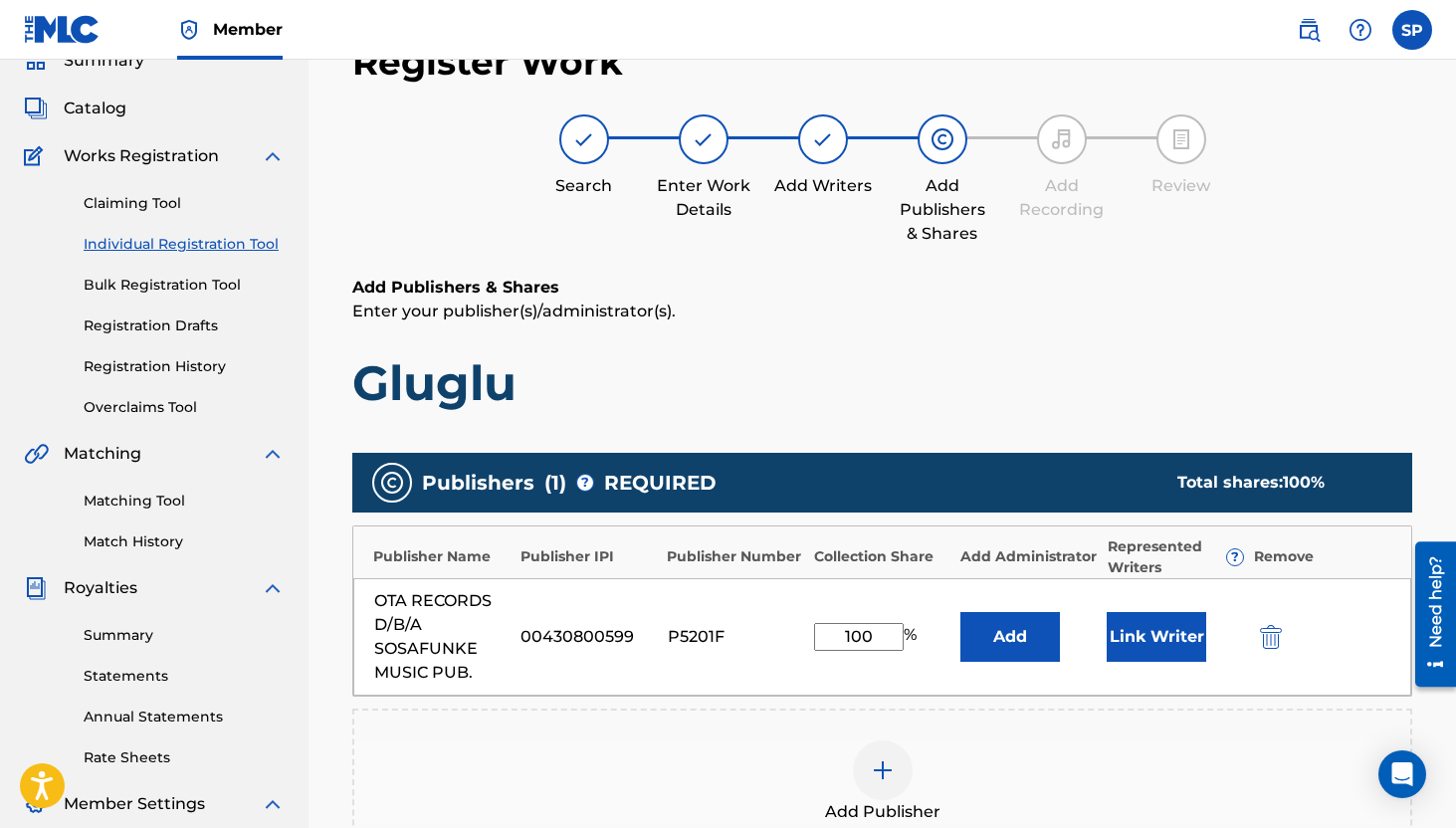 click on "Link Writer" at bounding box center [1156, 637] 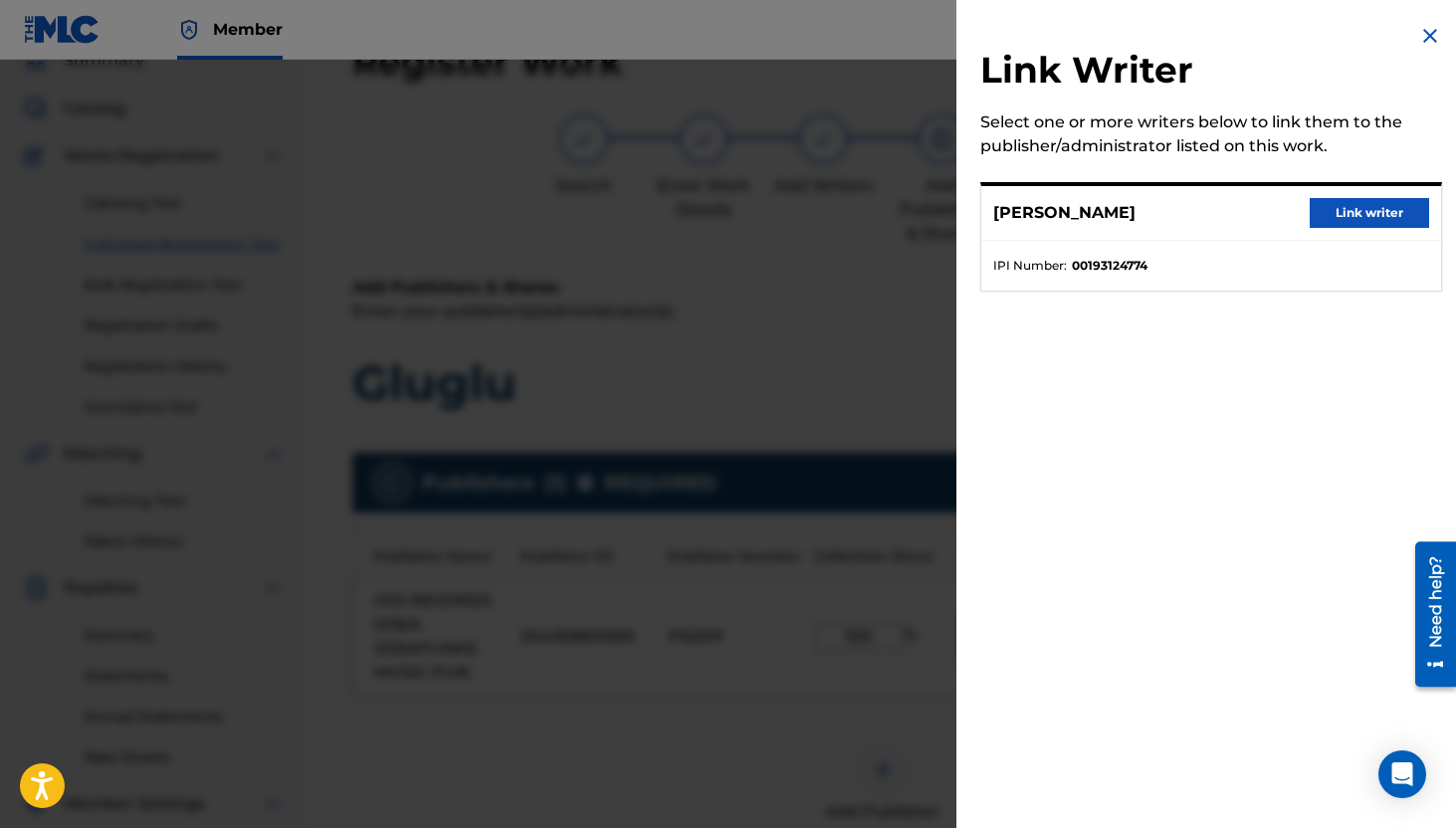 click on "Link writer" at bounding box center [1369, 213] 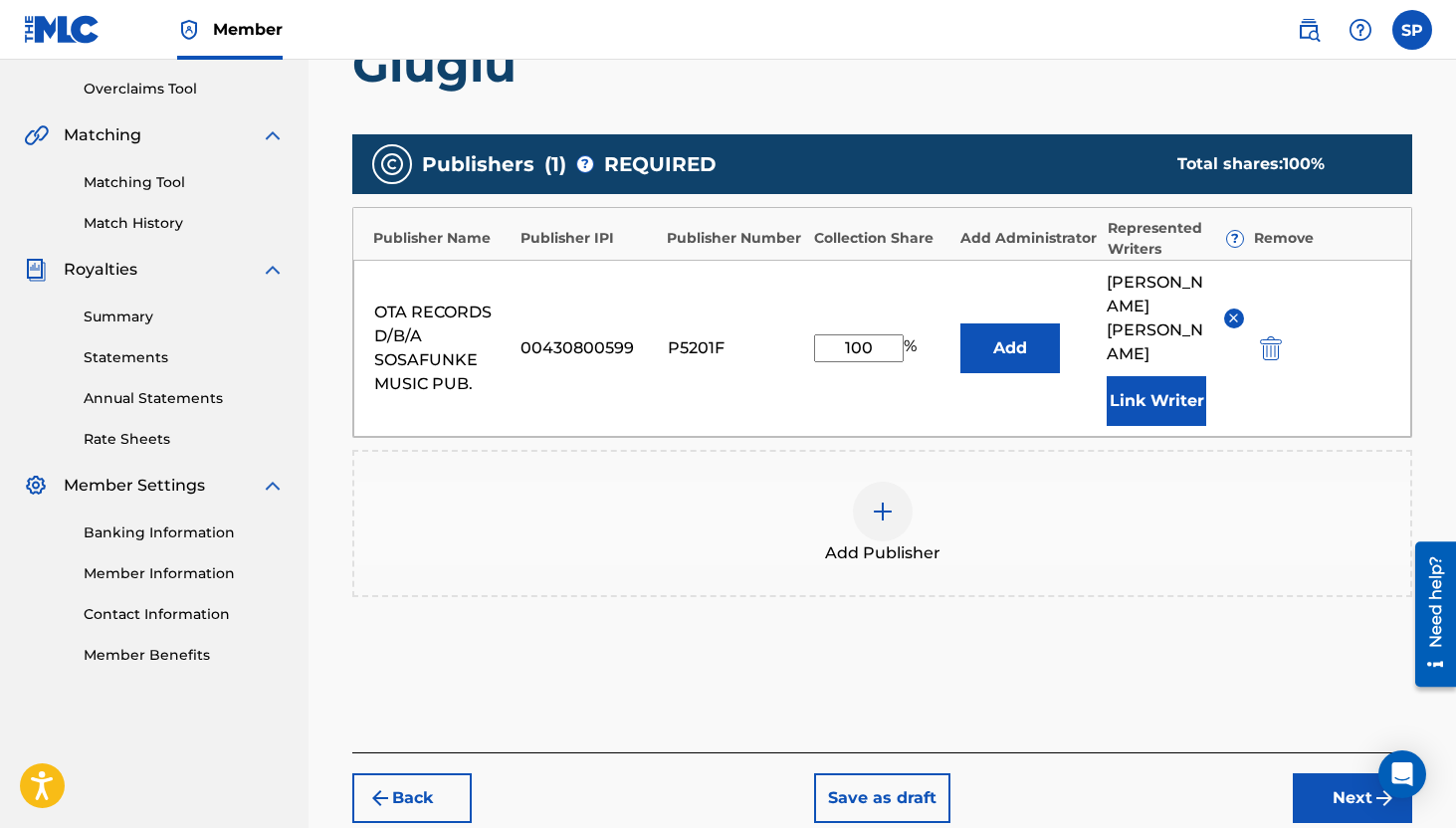 click on "Next" at bounding box center (1352, 798) 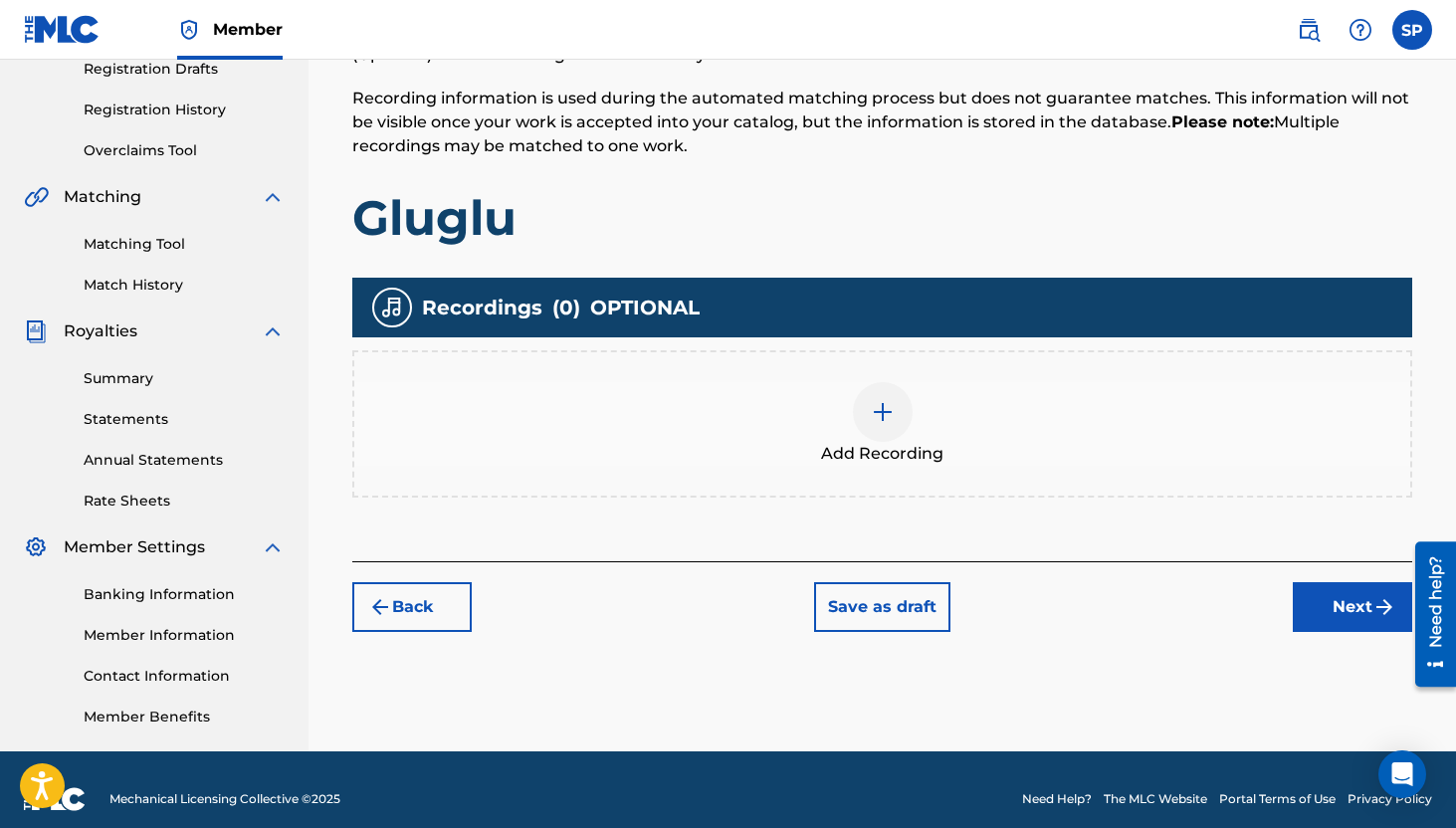 click on "Next" at bounding box center (1352, 607) 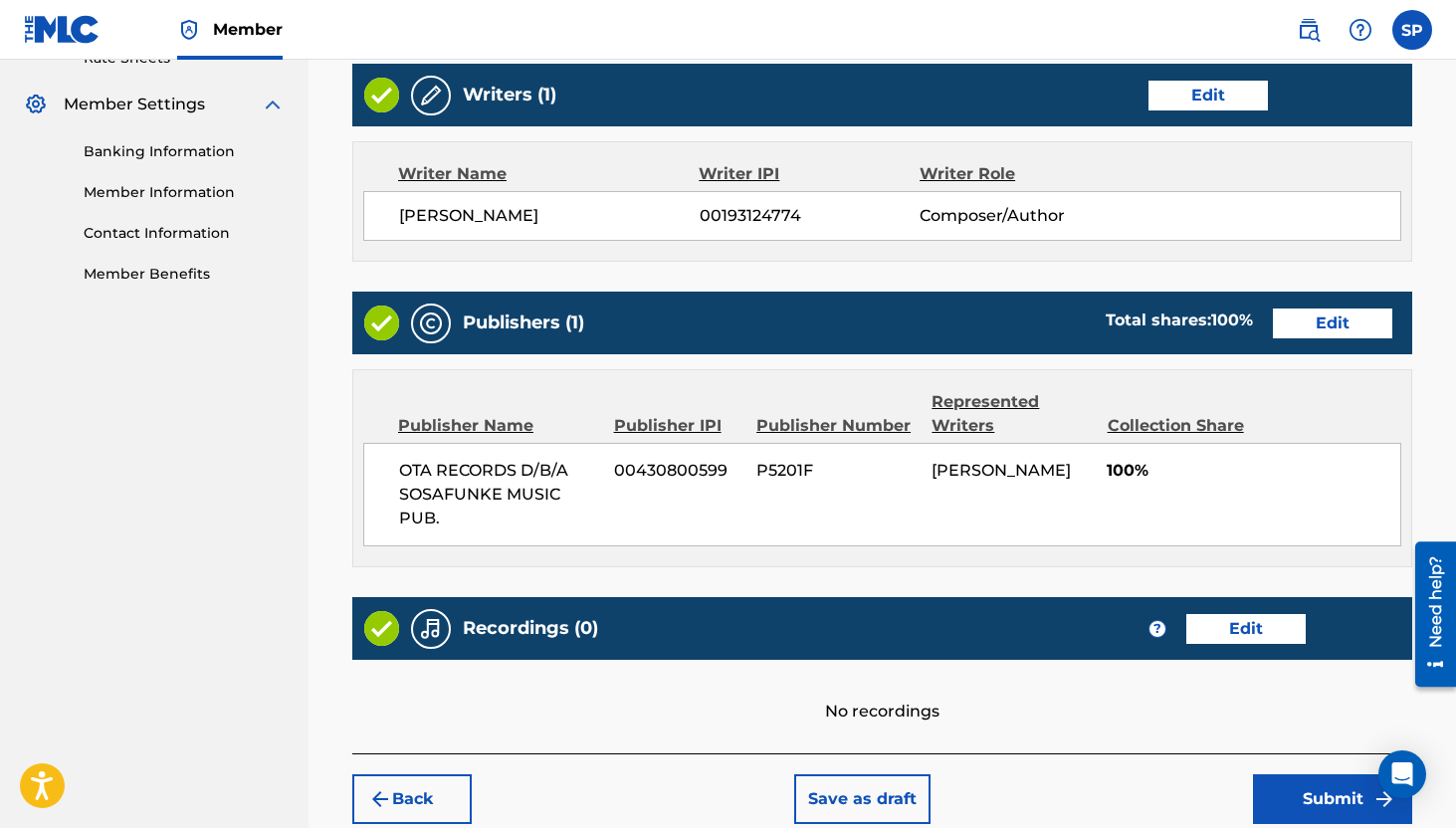 scroll, scrollTop: 900, scrollLeft: 0, axis: vertical 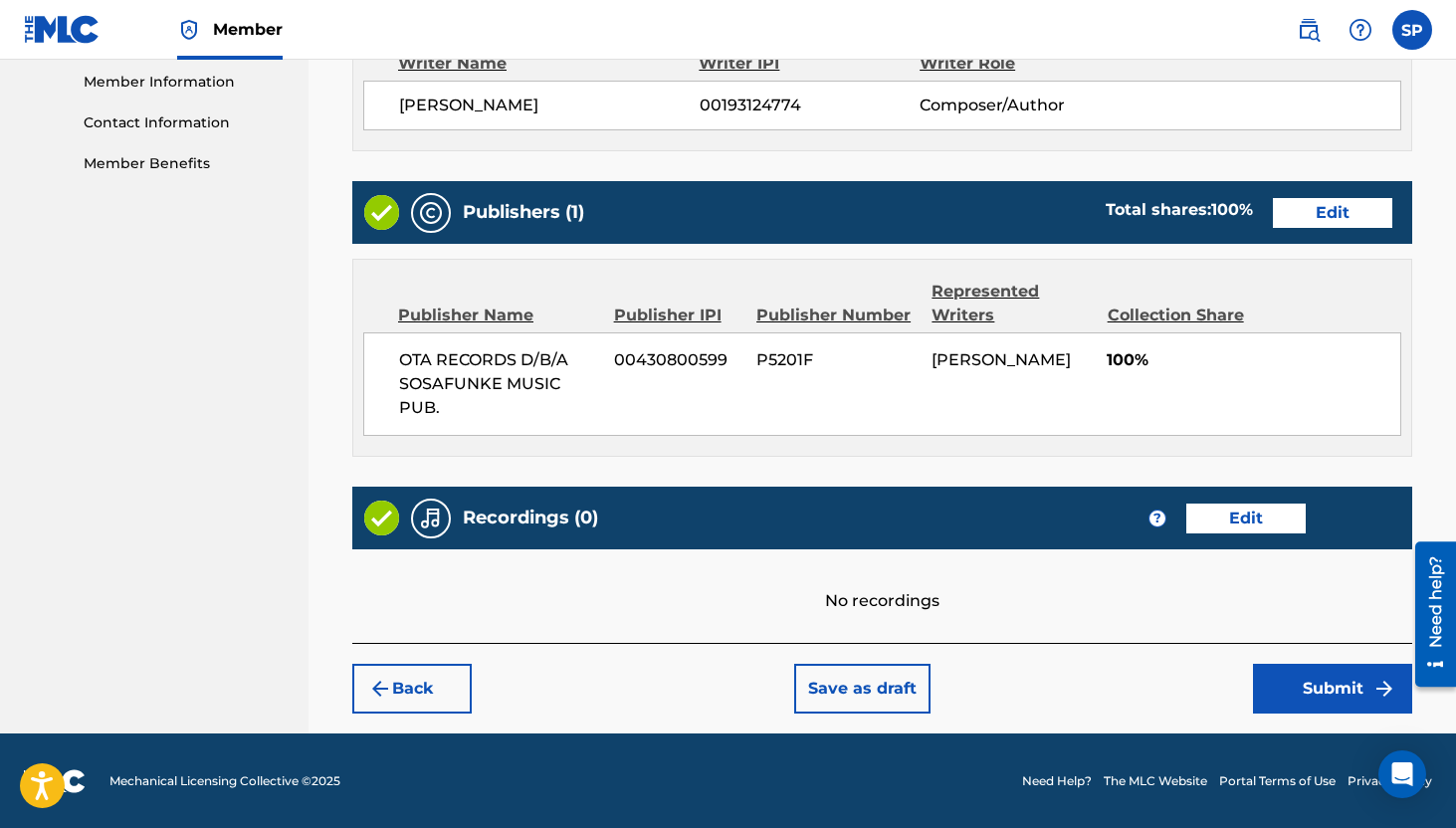 click on "Submit" at bounding box center (1333, 689) 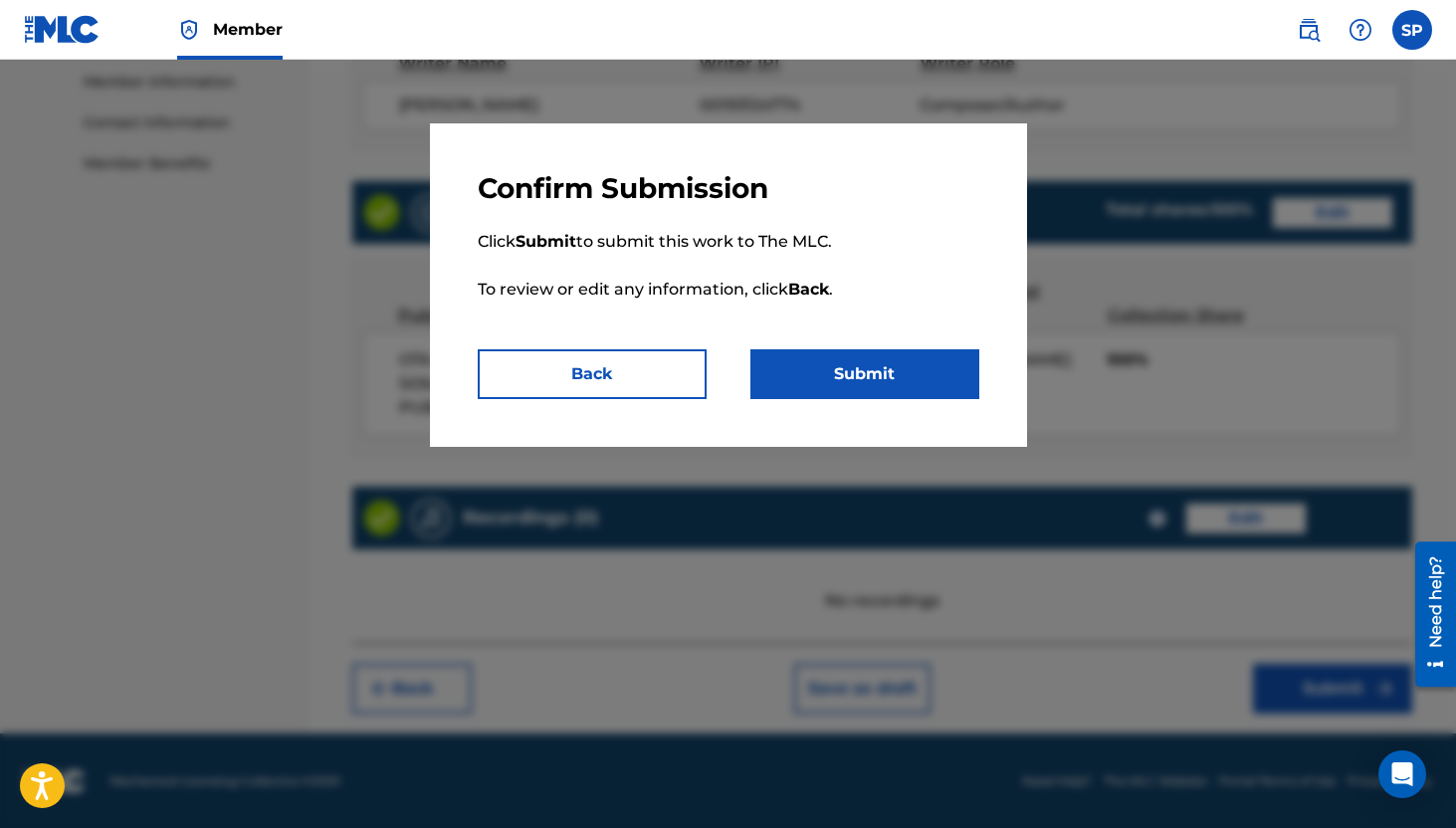 click on "Back" at bounding box center [592, 374] 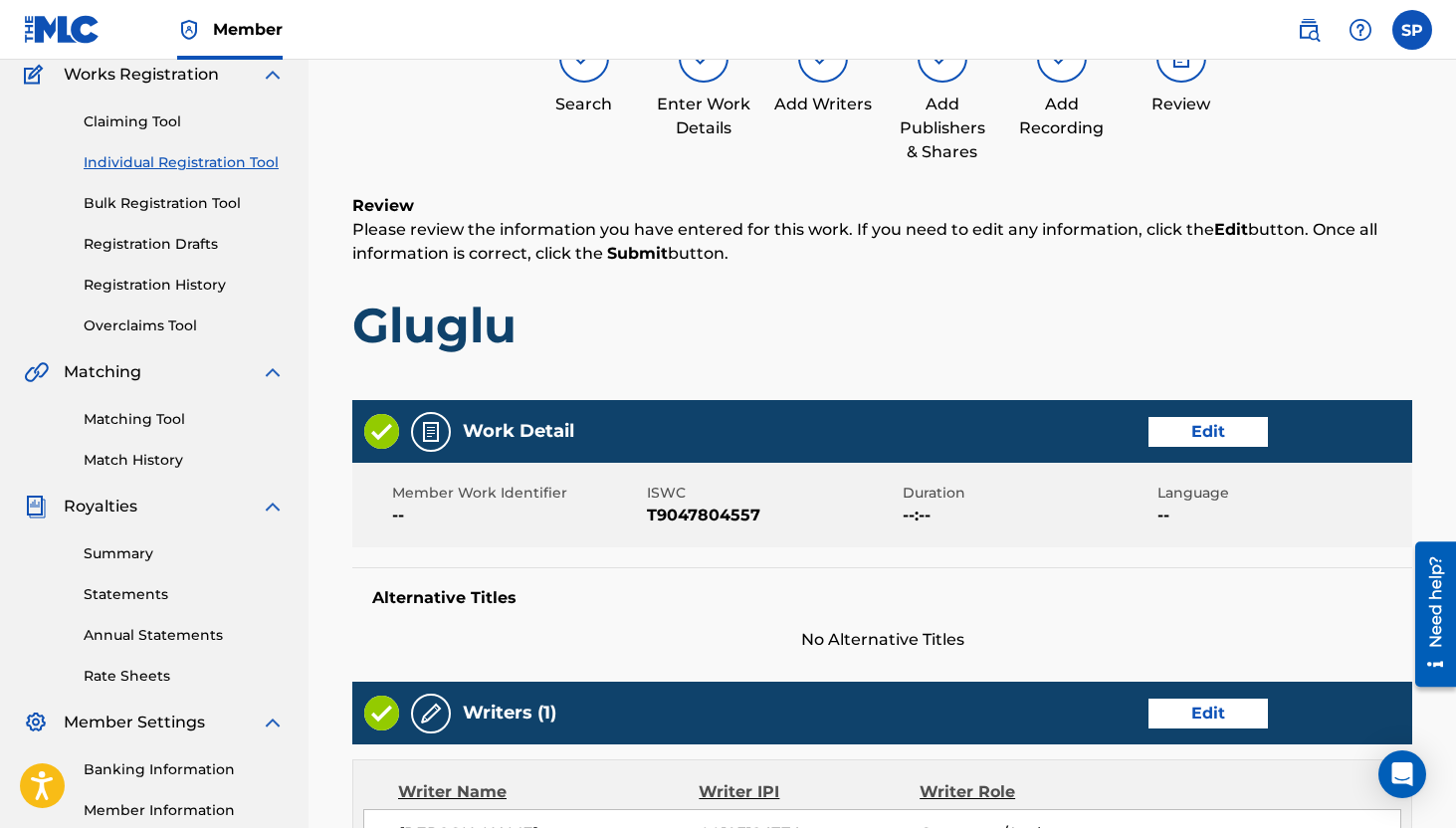scroll, scrollTop: 900, scrollLeft: 0, axis: vertical 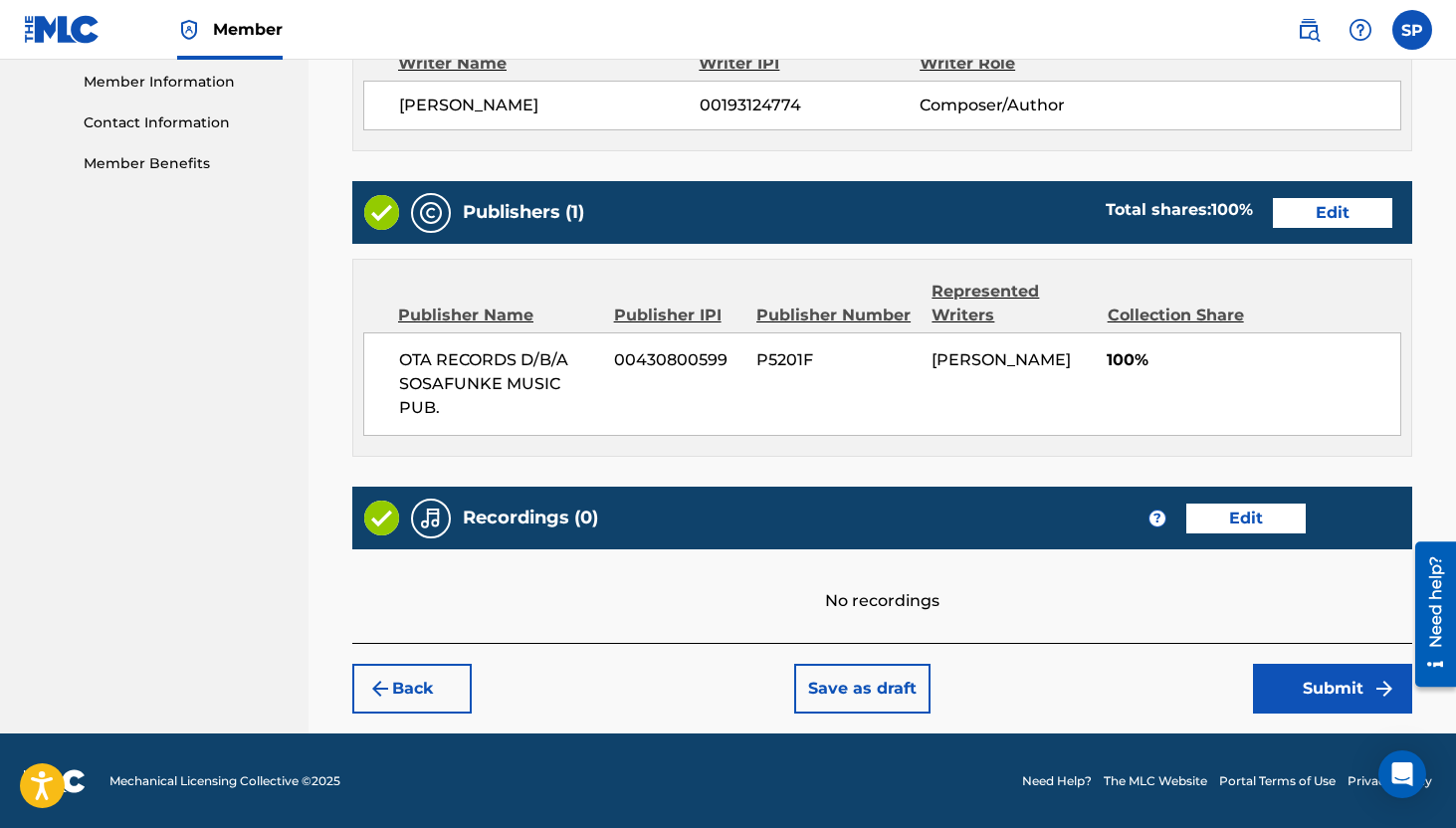 click on "Submit" at bounding box center (1333, 689) 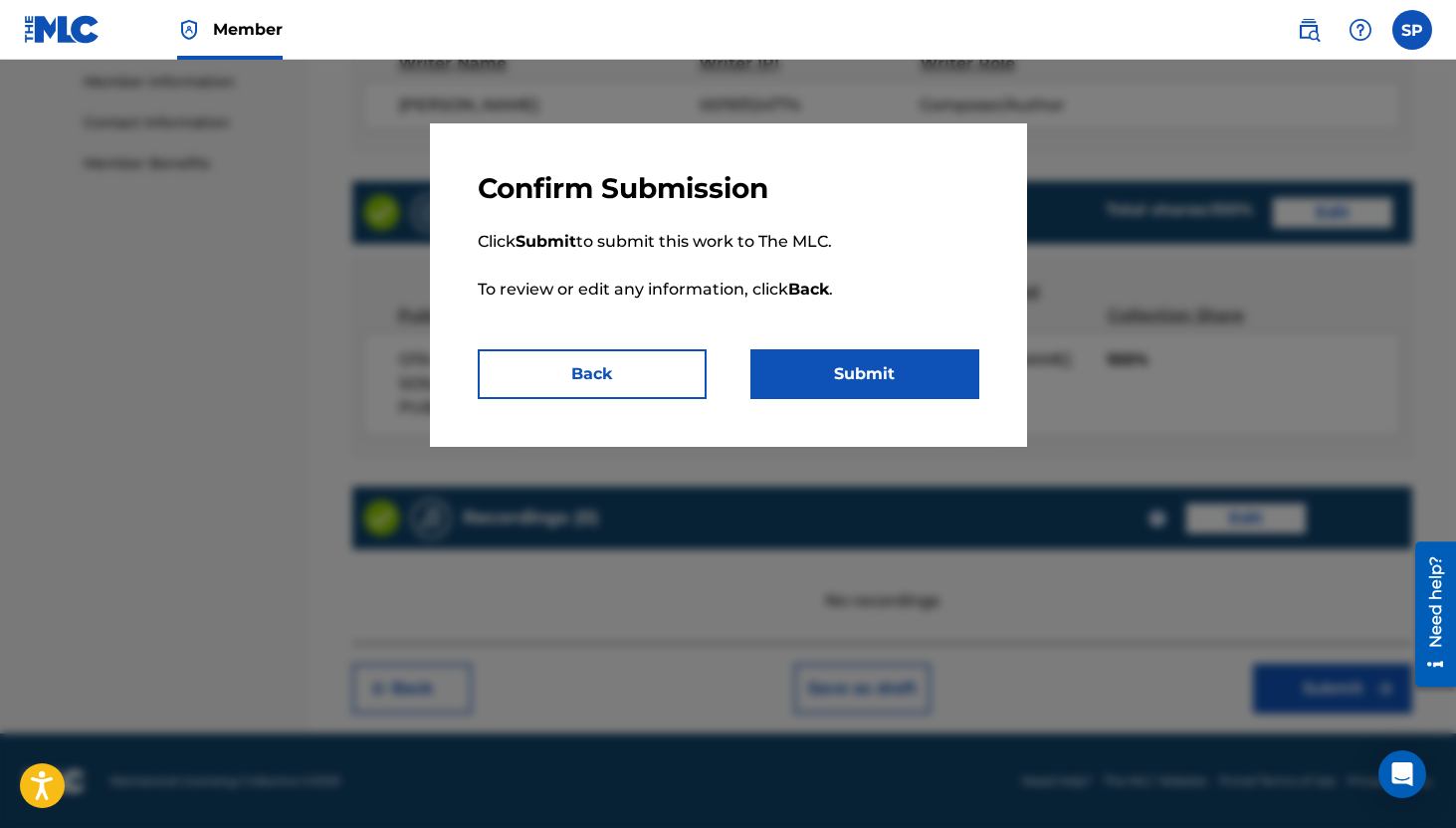 click on "Submit" at bounding box center [865, 374] 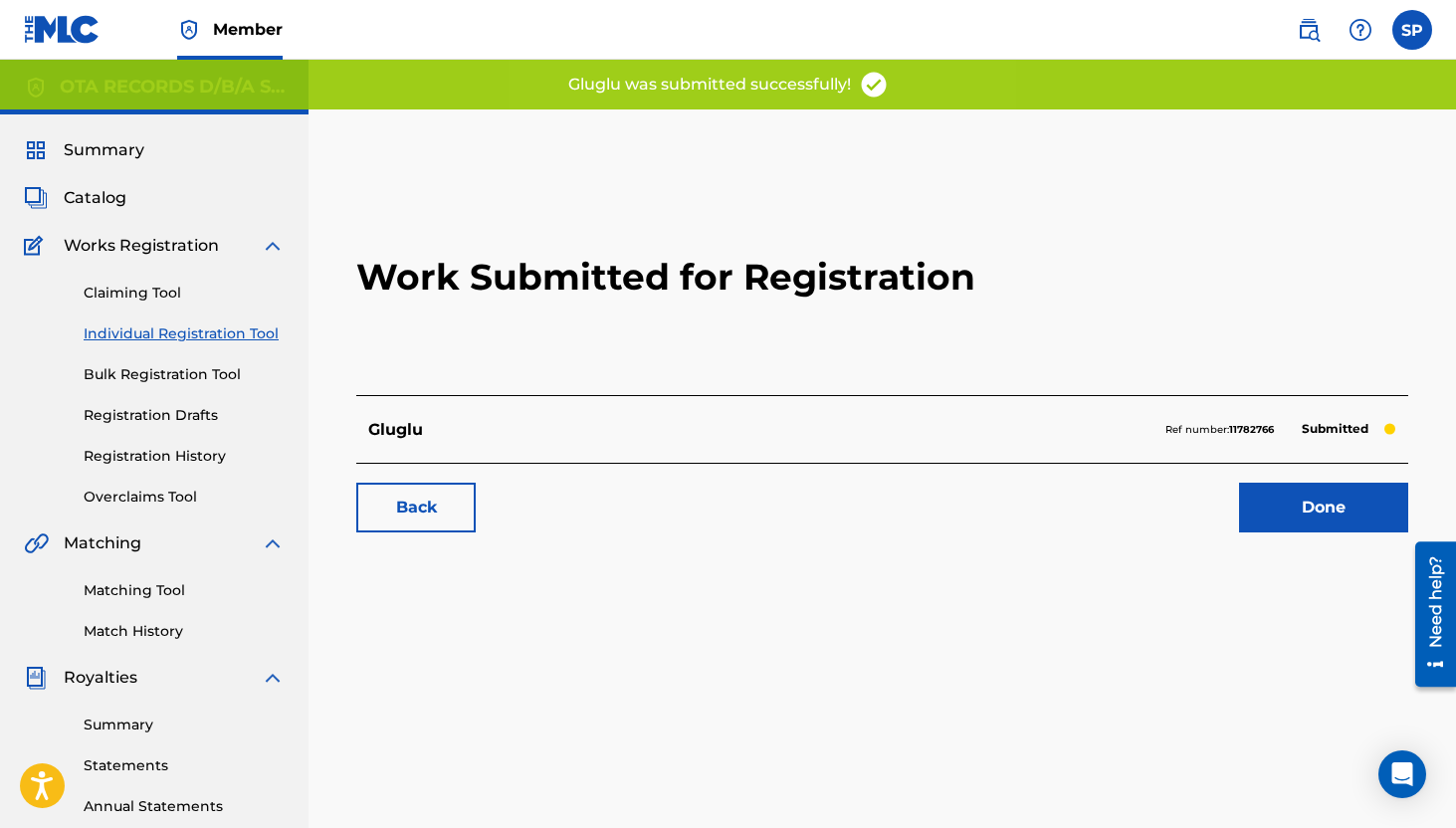 click on "Work Submitted for Registration Gluglu Ref number:  11782766 Submitted Back Done" at bounding box center (882, 355) 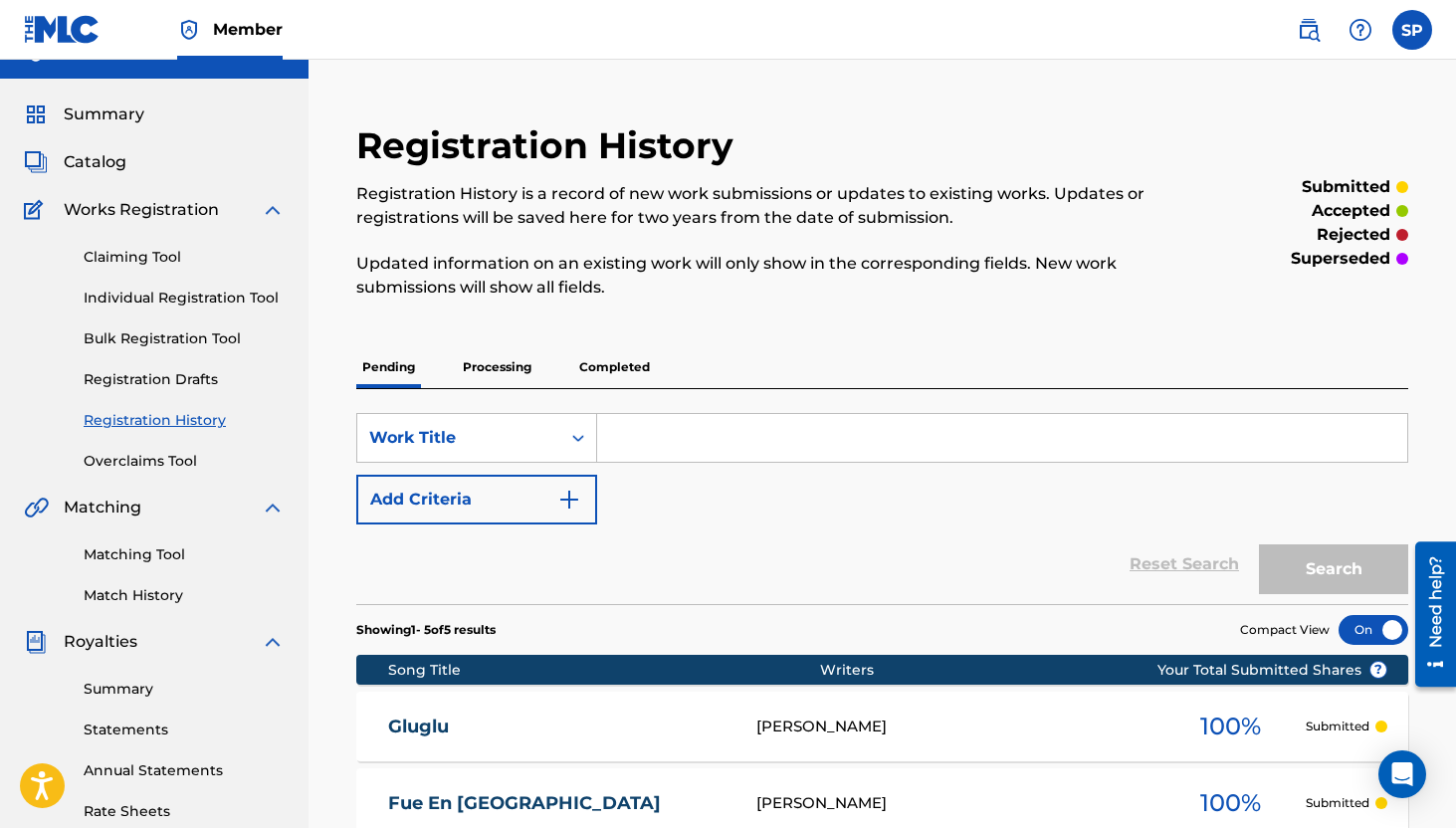 scroll, scrollTop: 0, scrollLeft: 0, axis: both 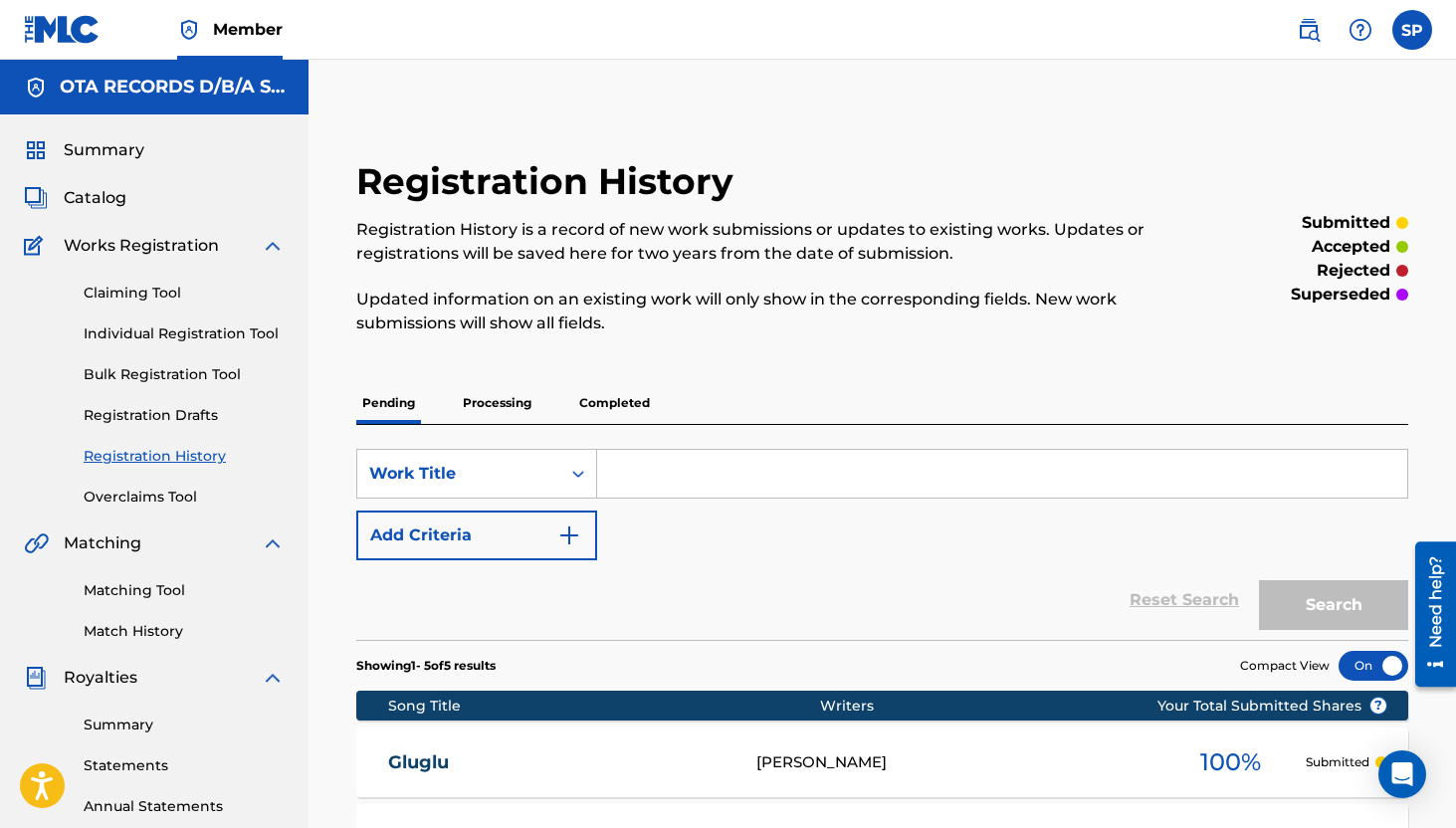 click on "Individual Registration Tool" at bounding box center (184, 333) 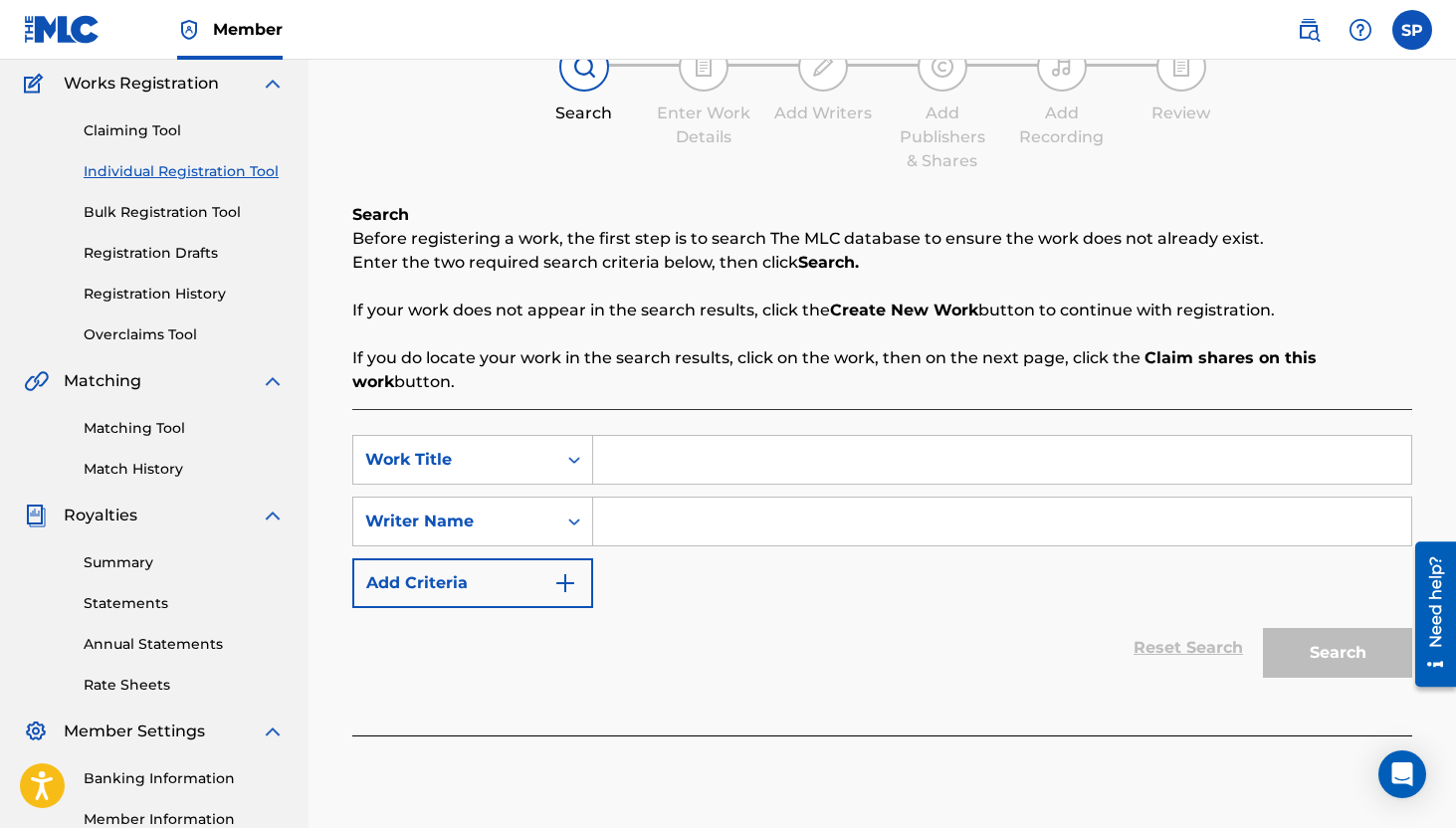 scroll, scrollTop: 175, scrollLeft: 0, axis: vertical 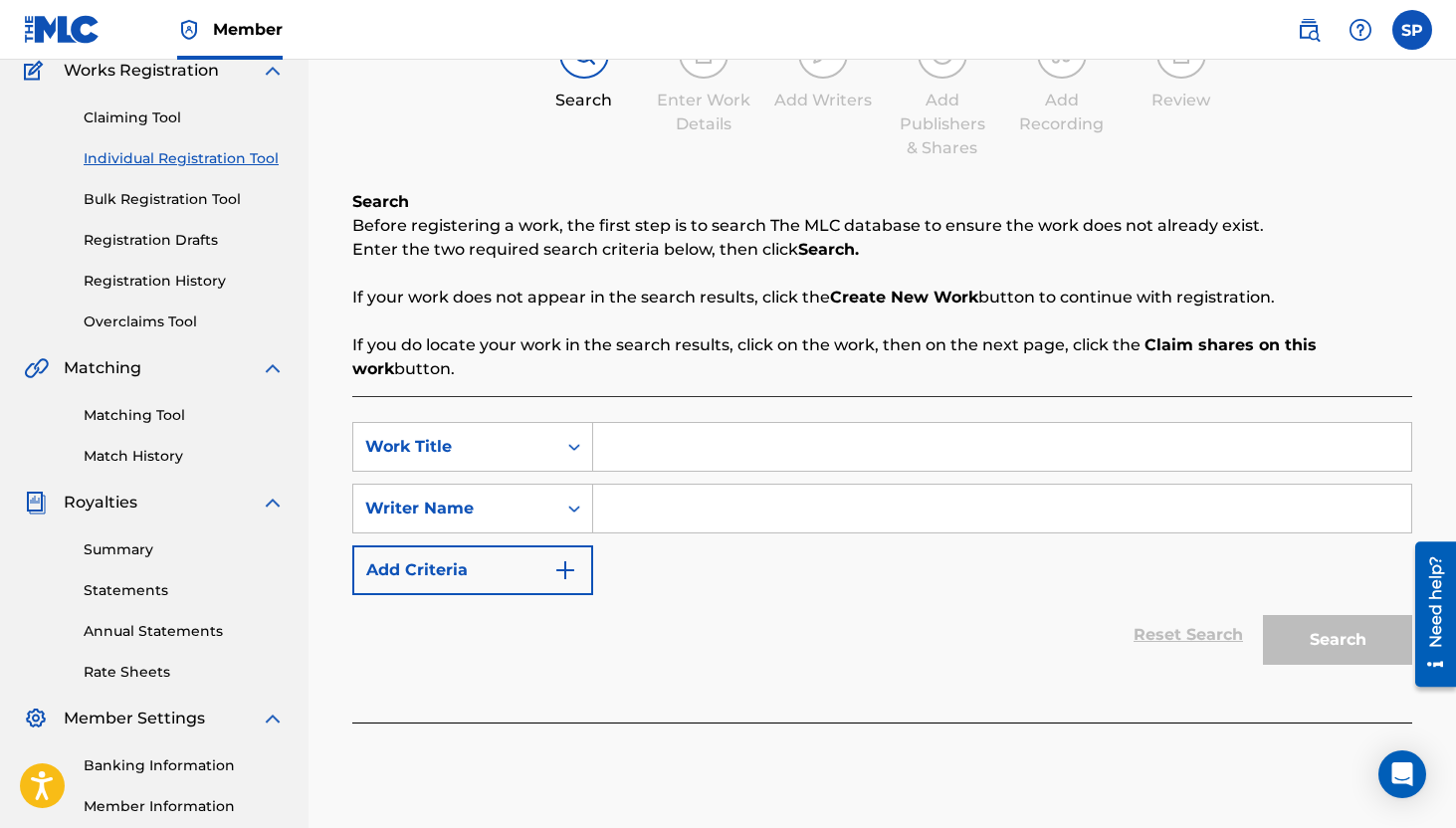 click at bounding box center [1002, 447] 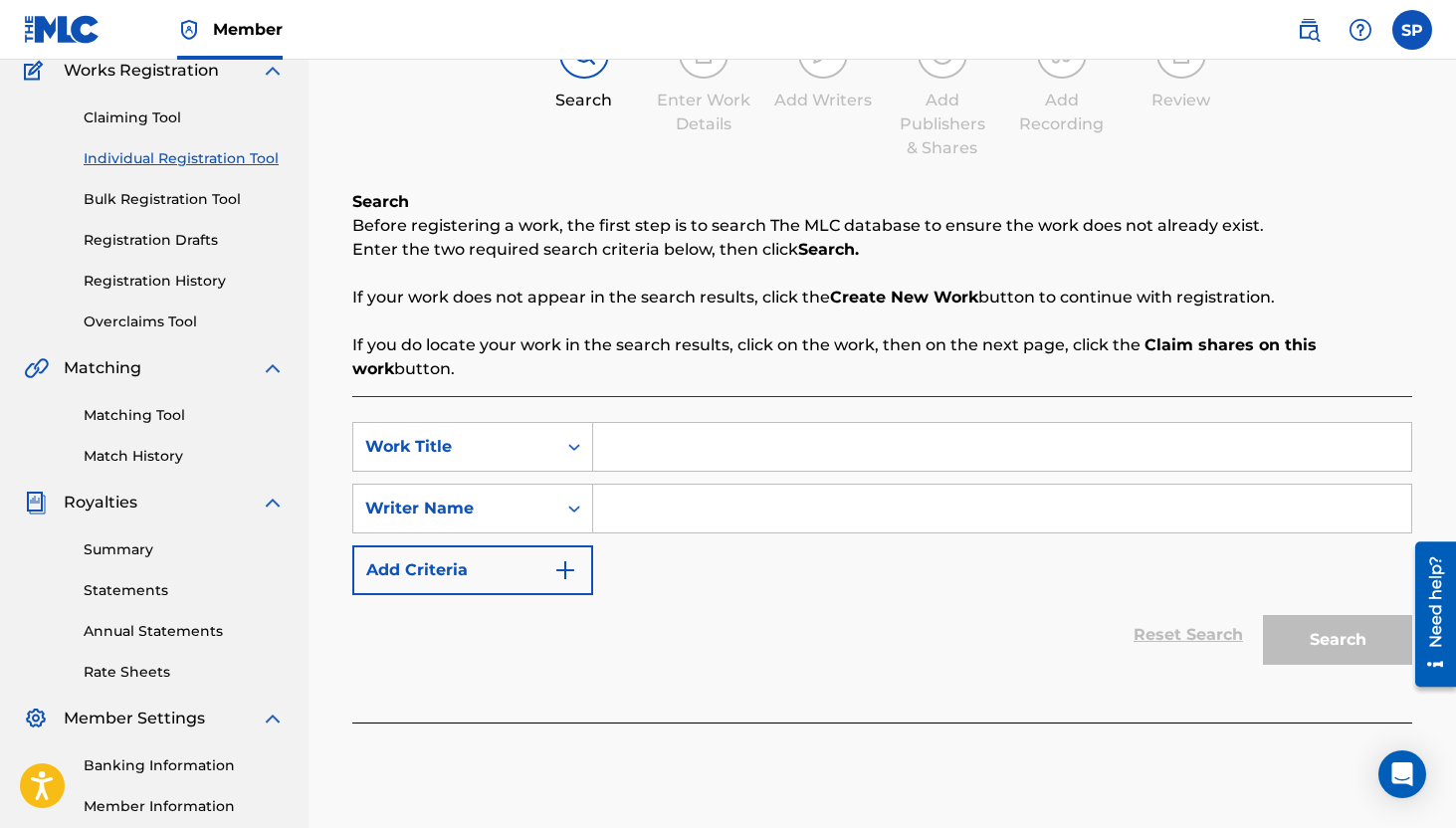 paste on "Gracias Señor" 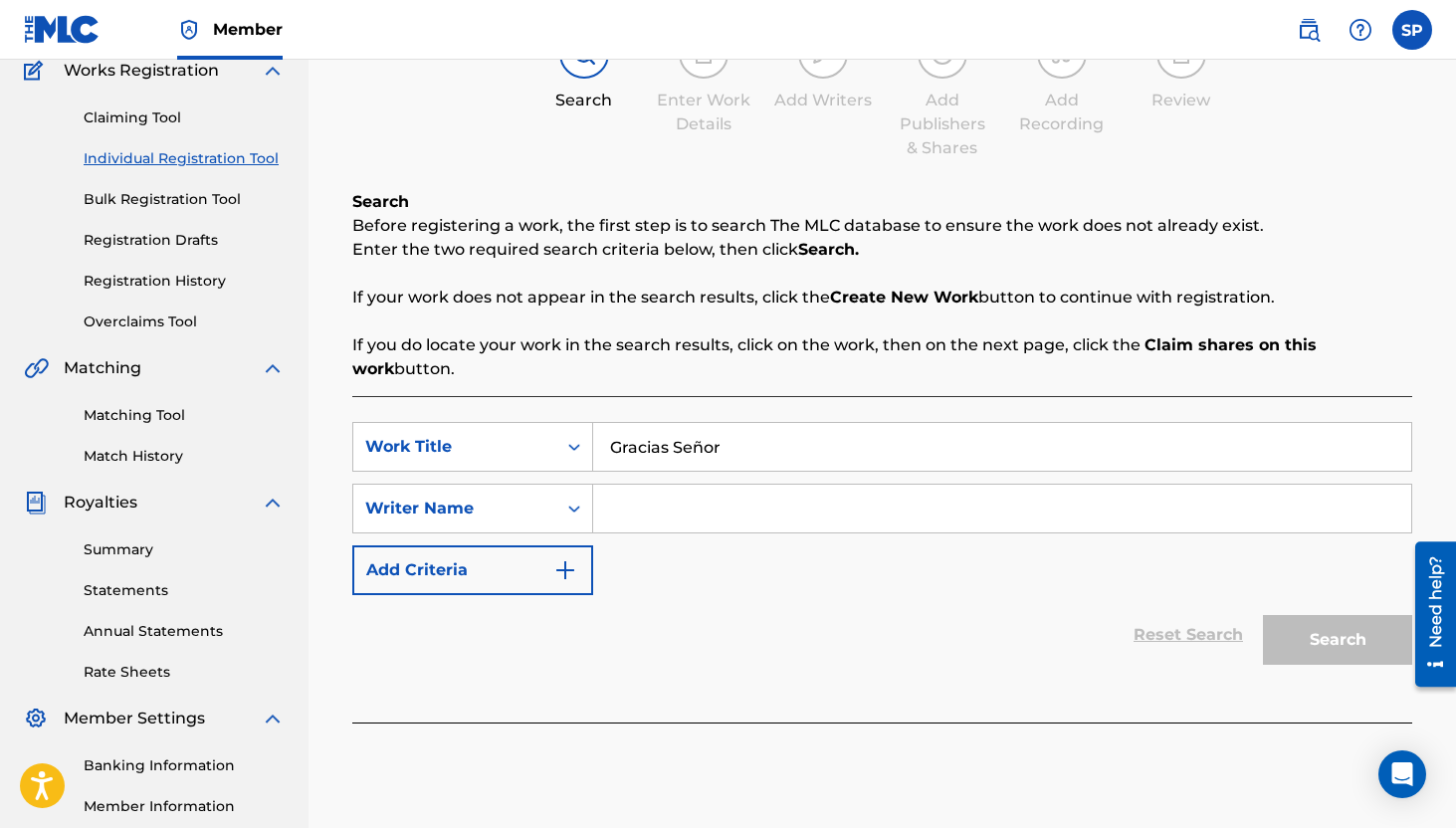 type on "Gracias Señor" 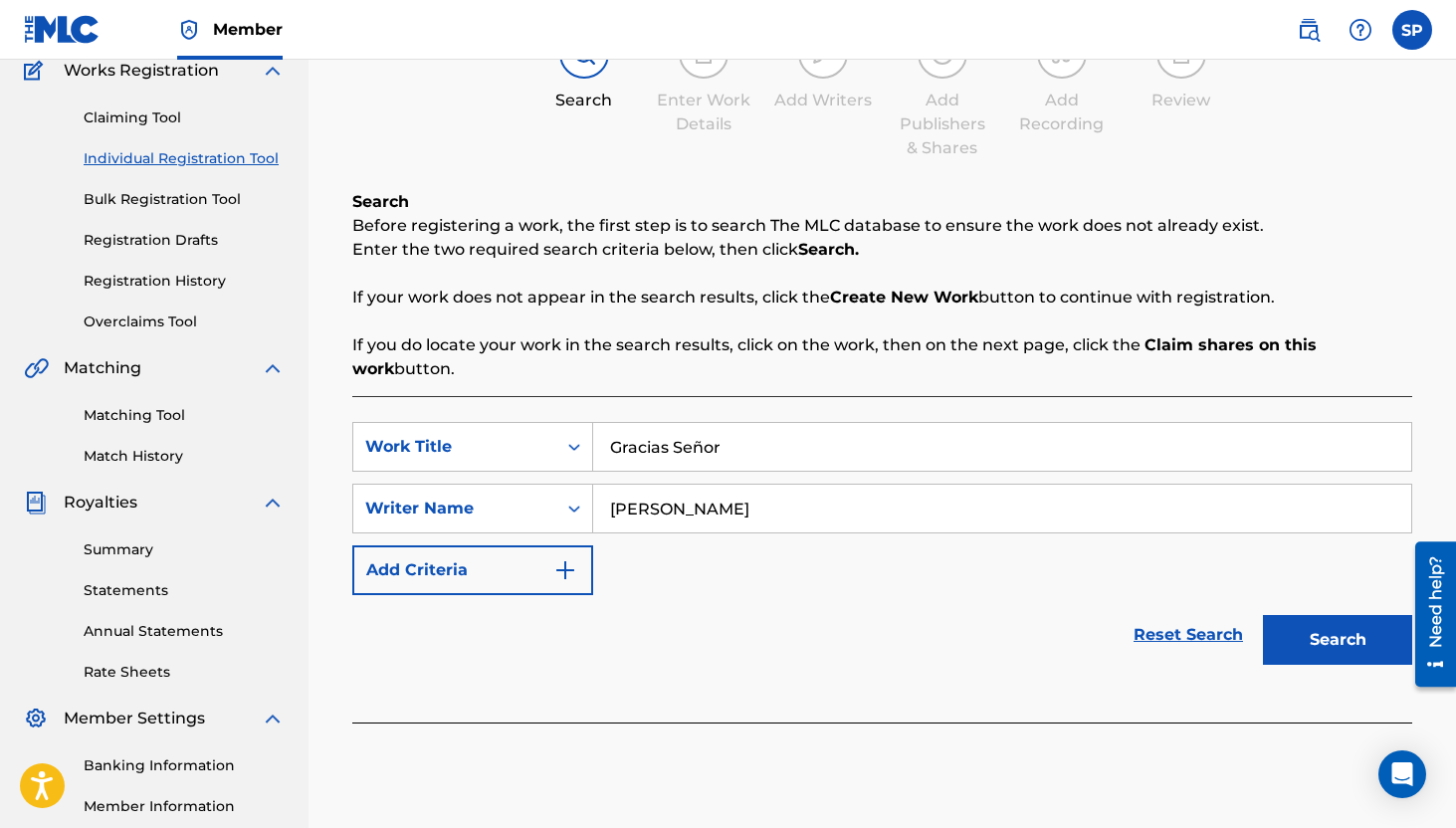type on "[PERSON_NAME]" 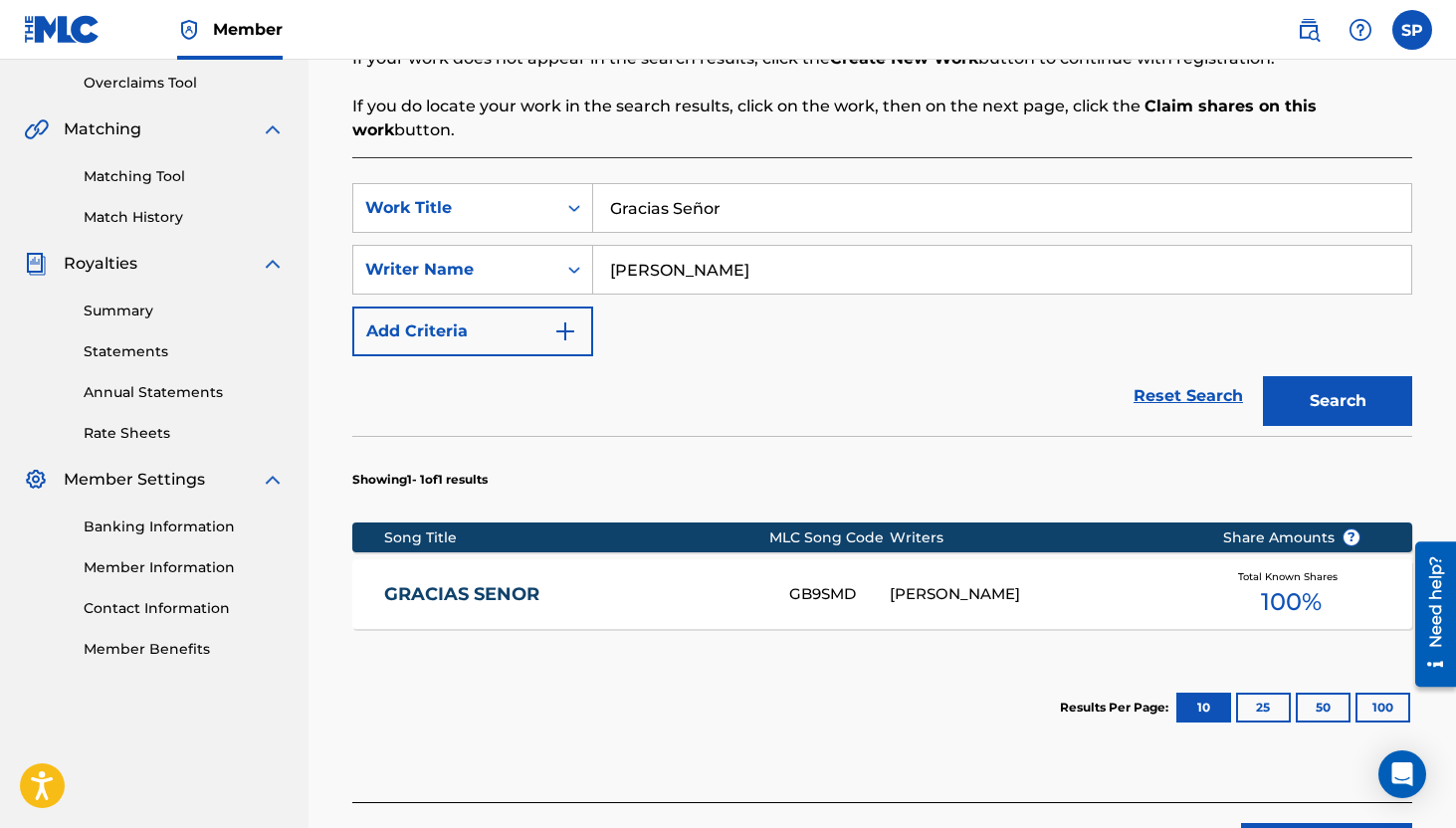 scroll, scrollTop: 469, scrollLeft: 0, axis: vertical 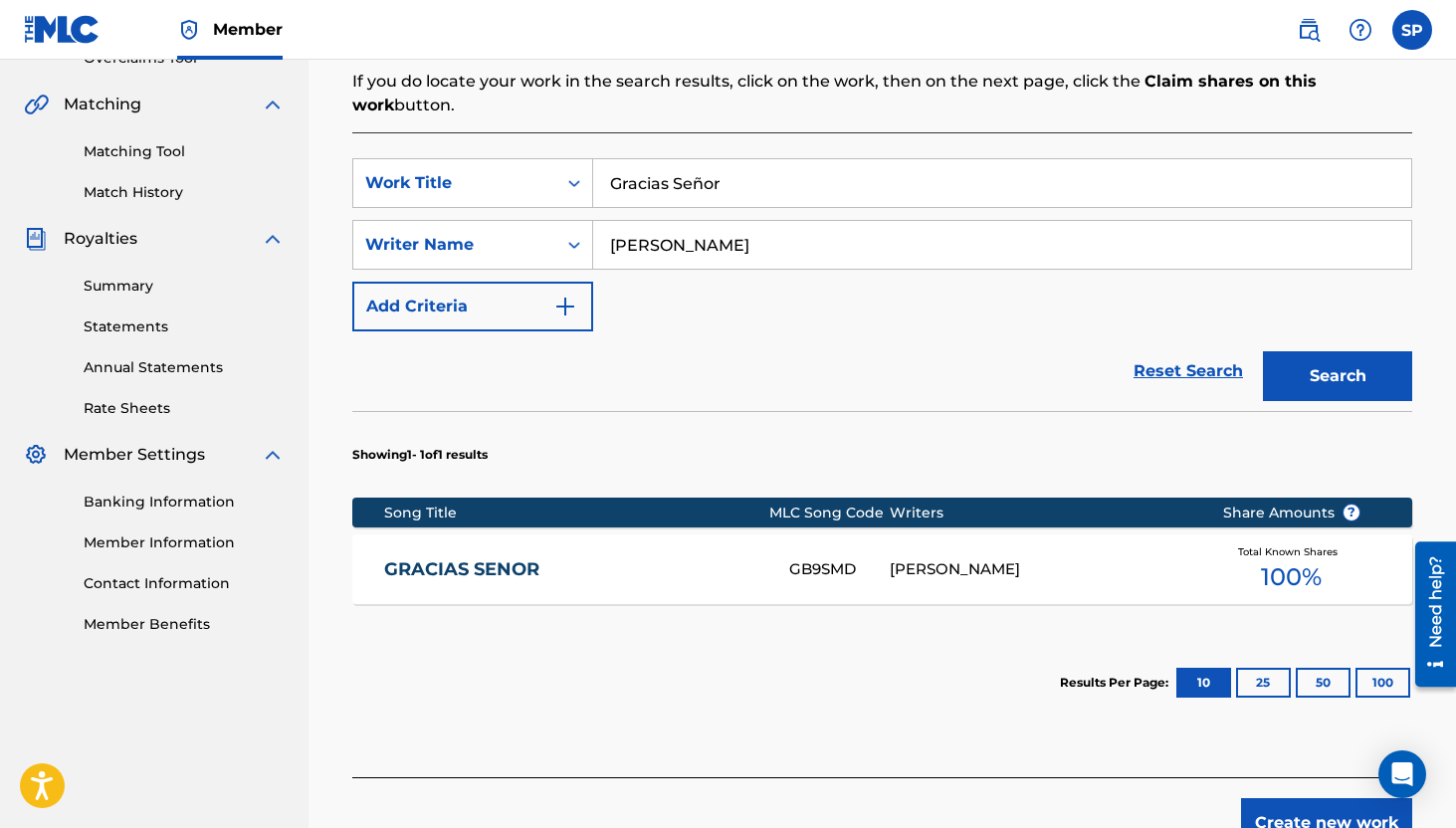 click on "Gracias Señor" at bounding box center (1002, 183) 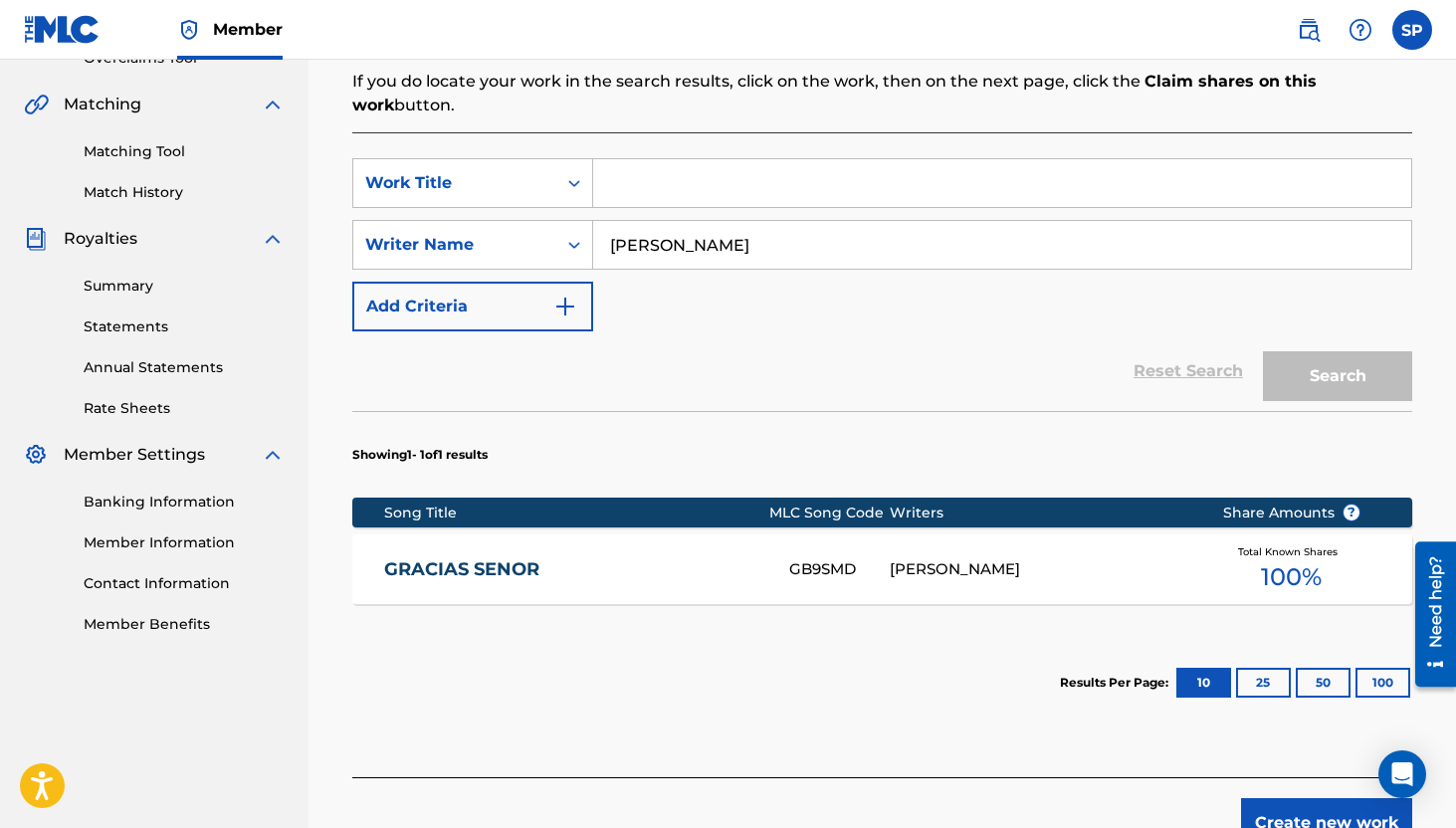 paste on "Green Silence" 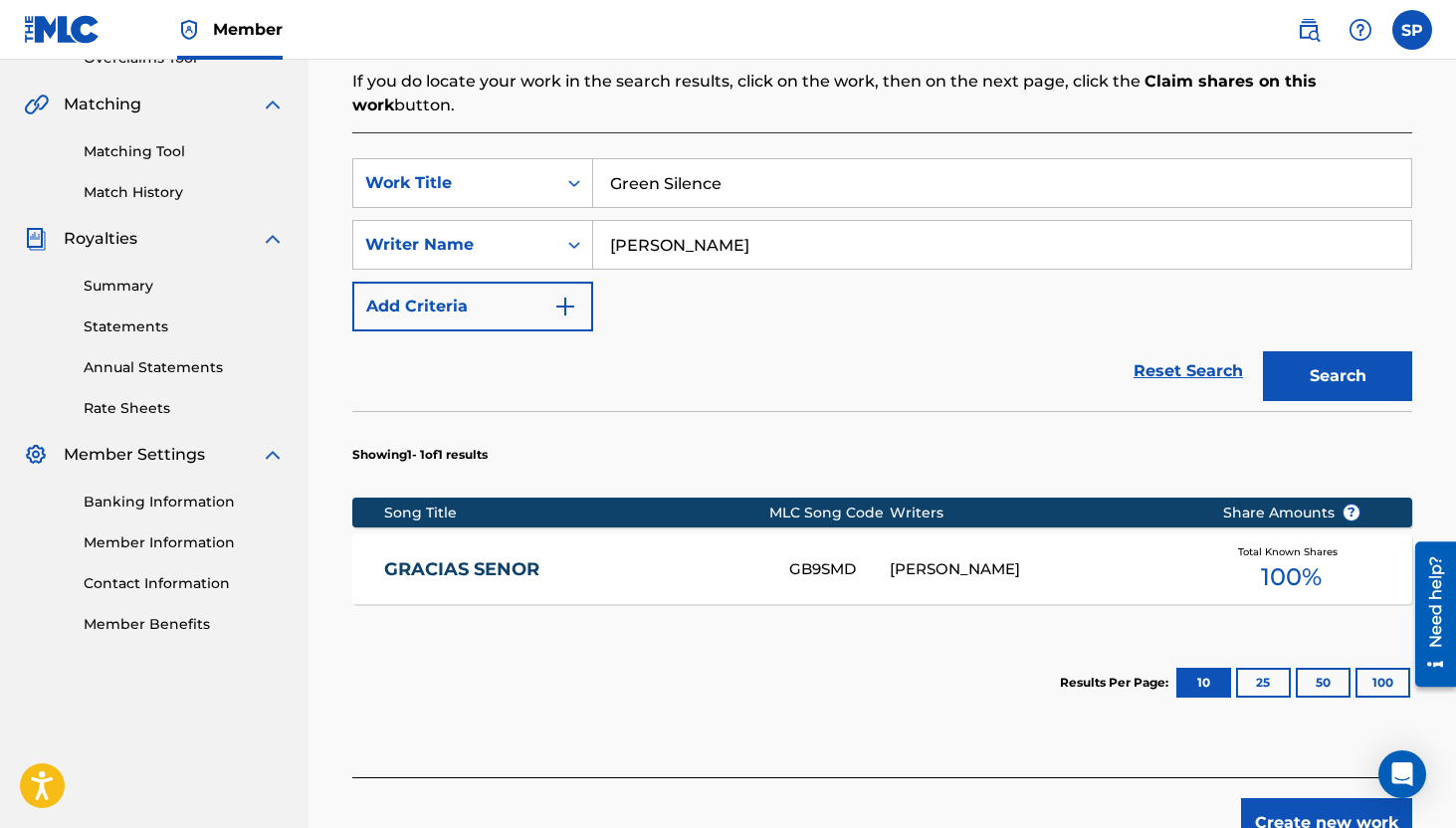 type on "Green Silence" 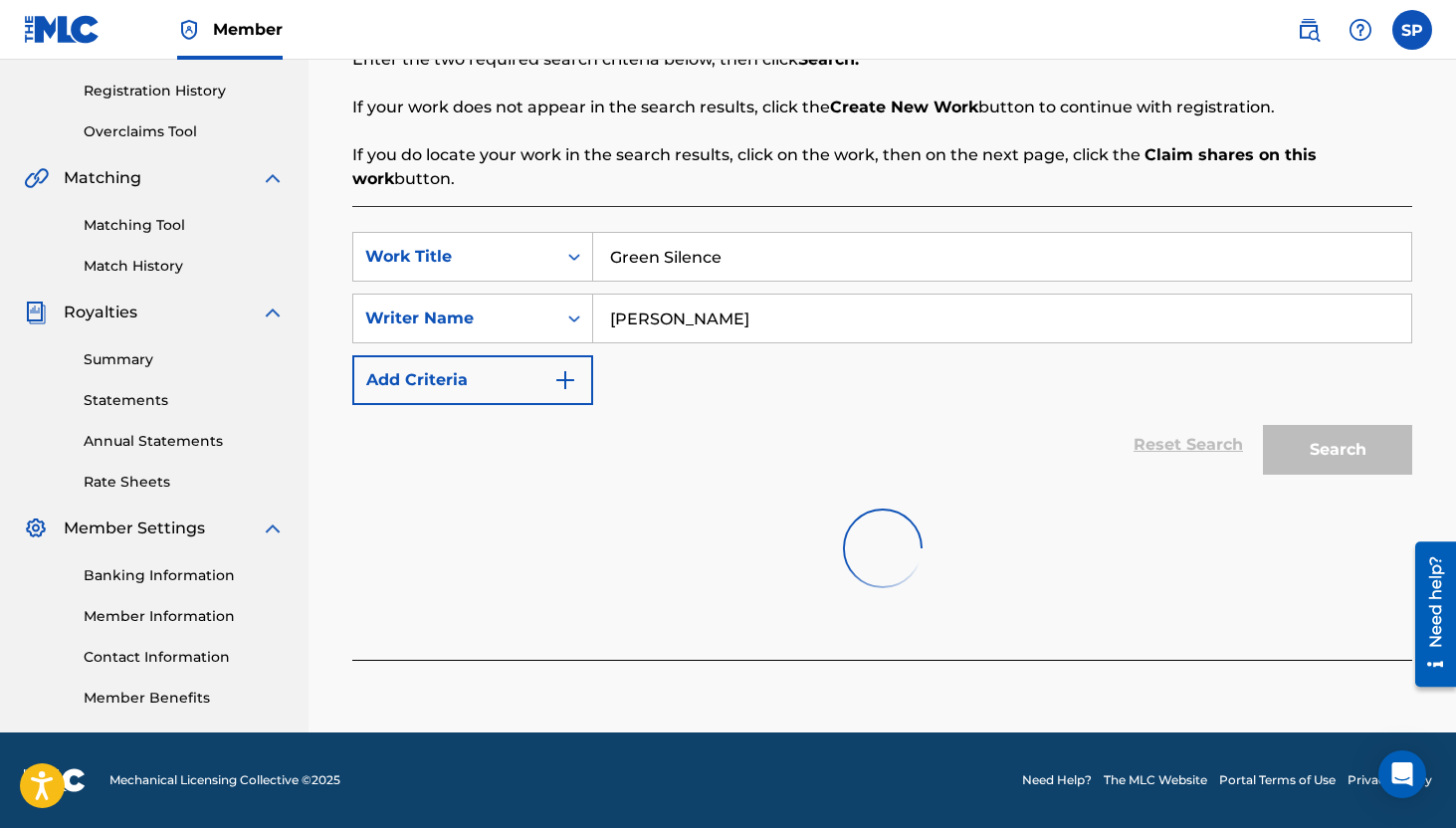 scroll, scrollTop: 435, scrollLeft: 0, axis: vertical 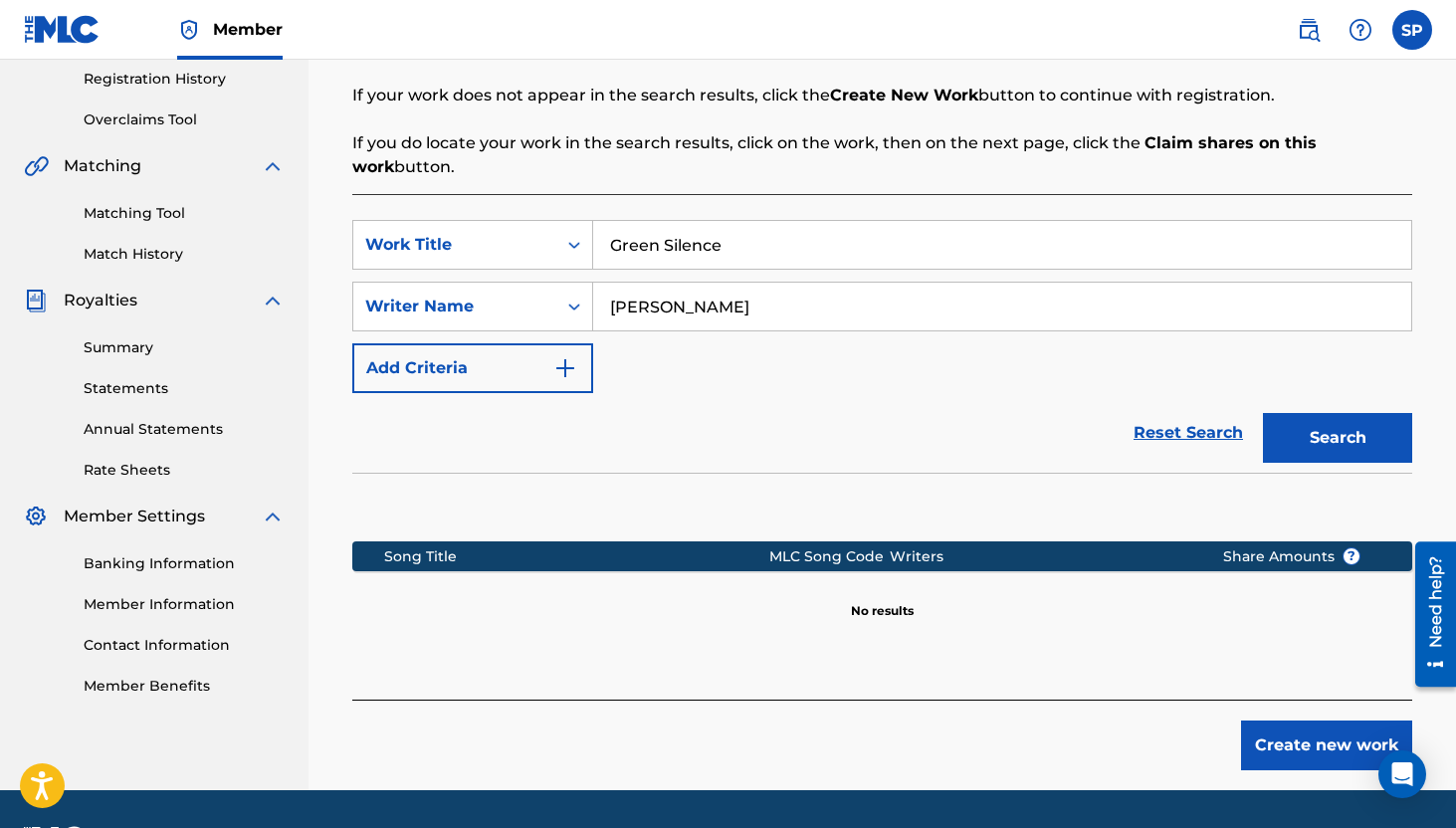 click on "Search" at bounding box center [1338, 438] 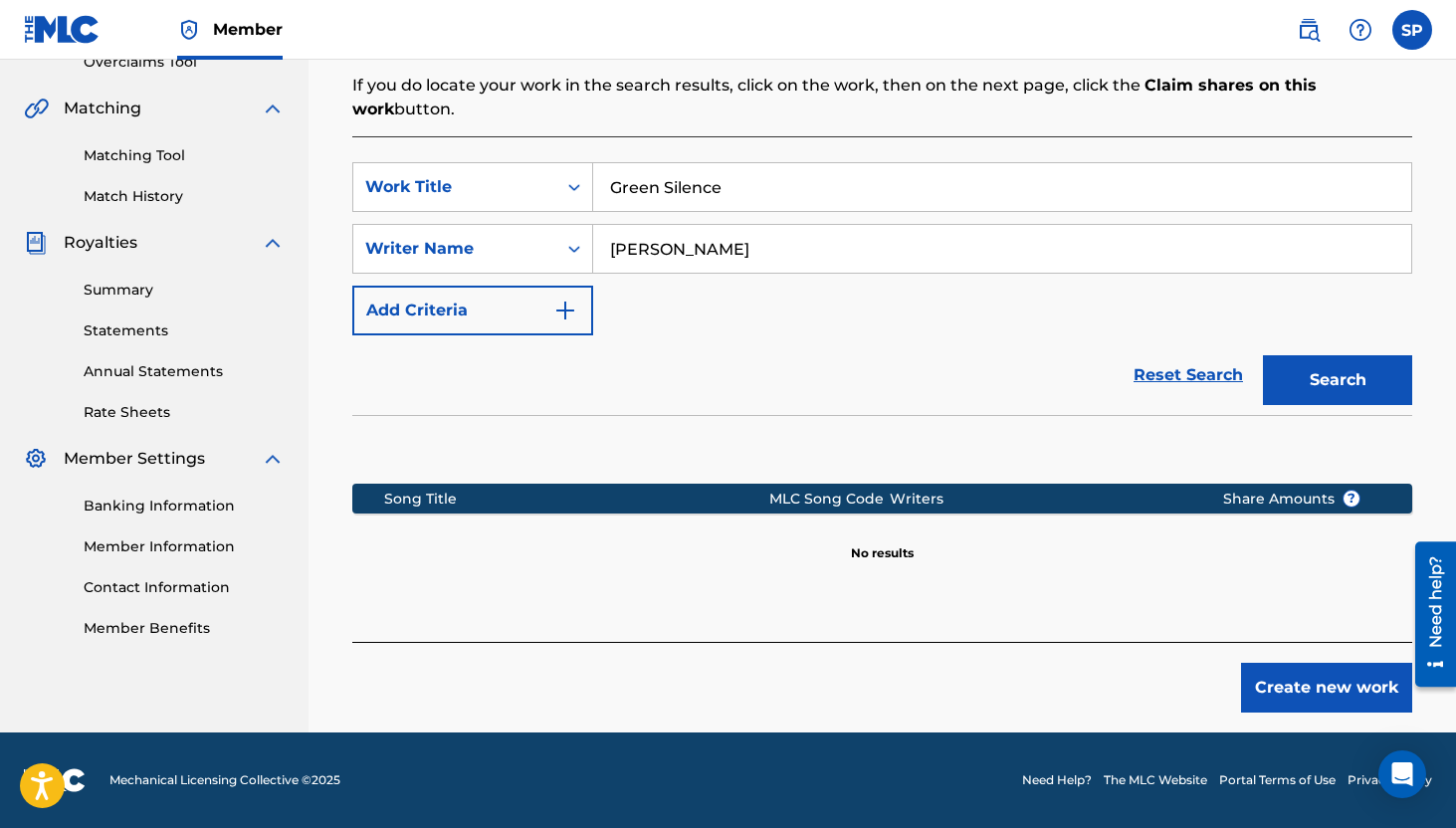 click on "Create new work" at bounding box center [1327, 688] 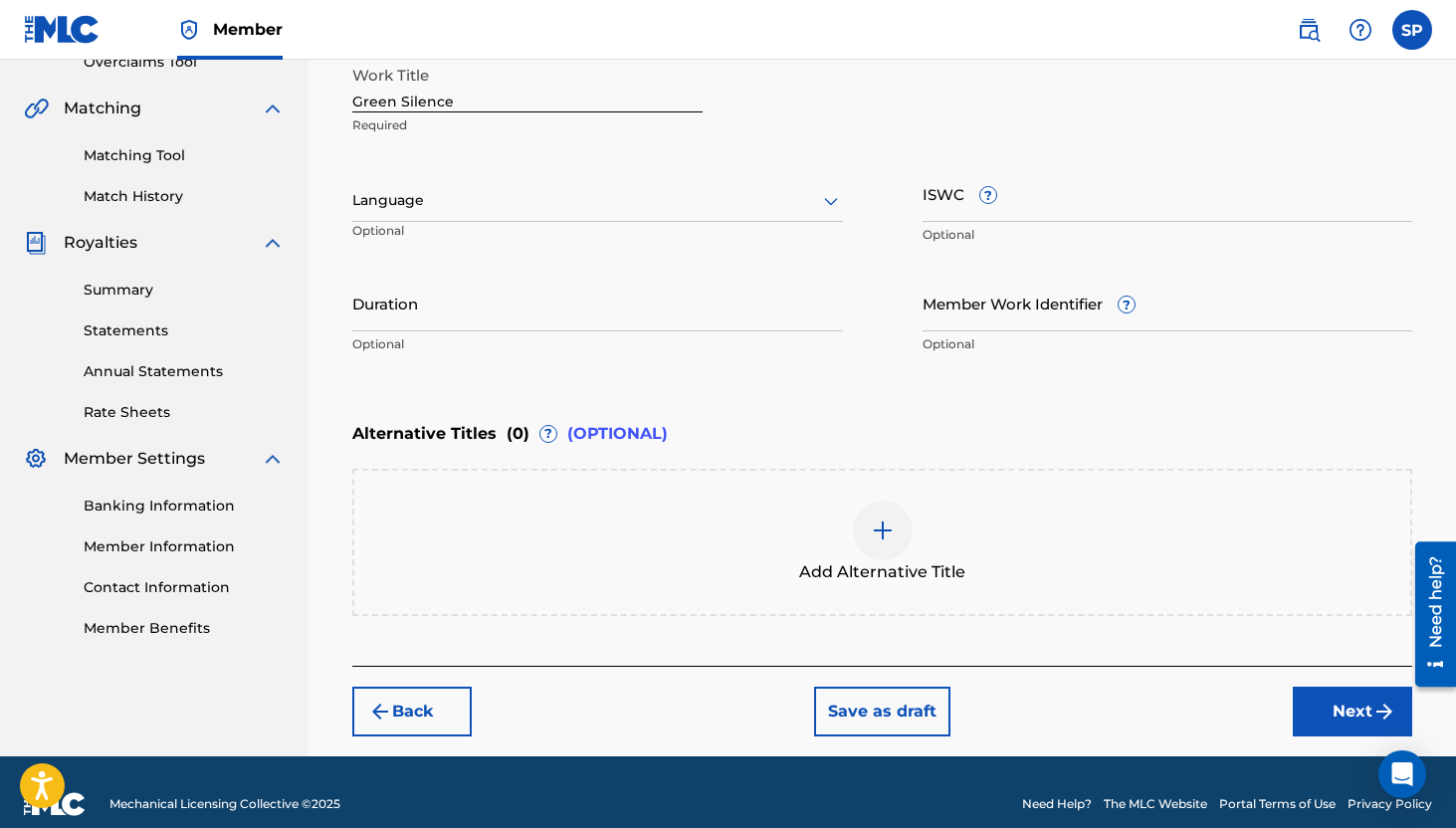 scroll, scrollTop: 382, scrollLeft: 0, axis: vertical 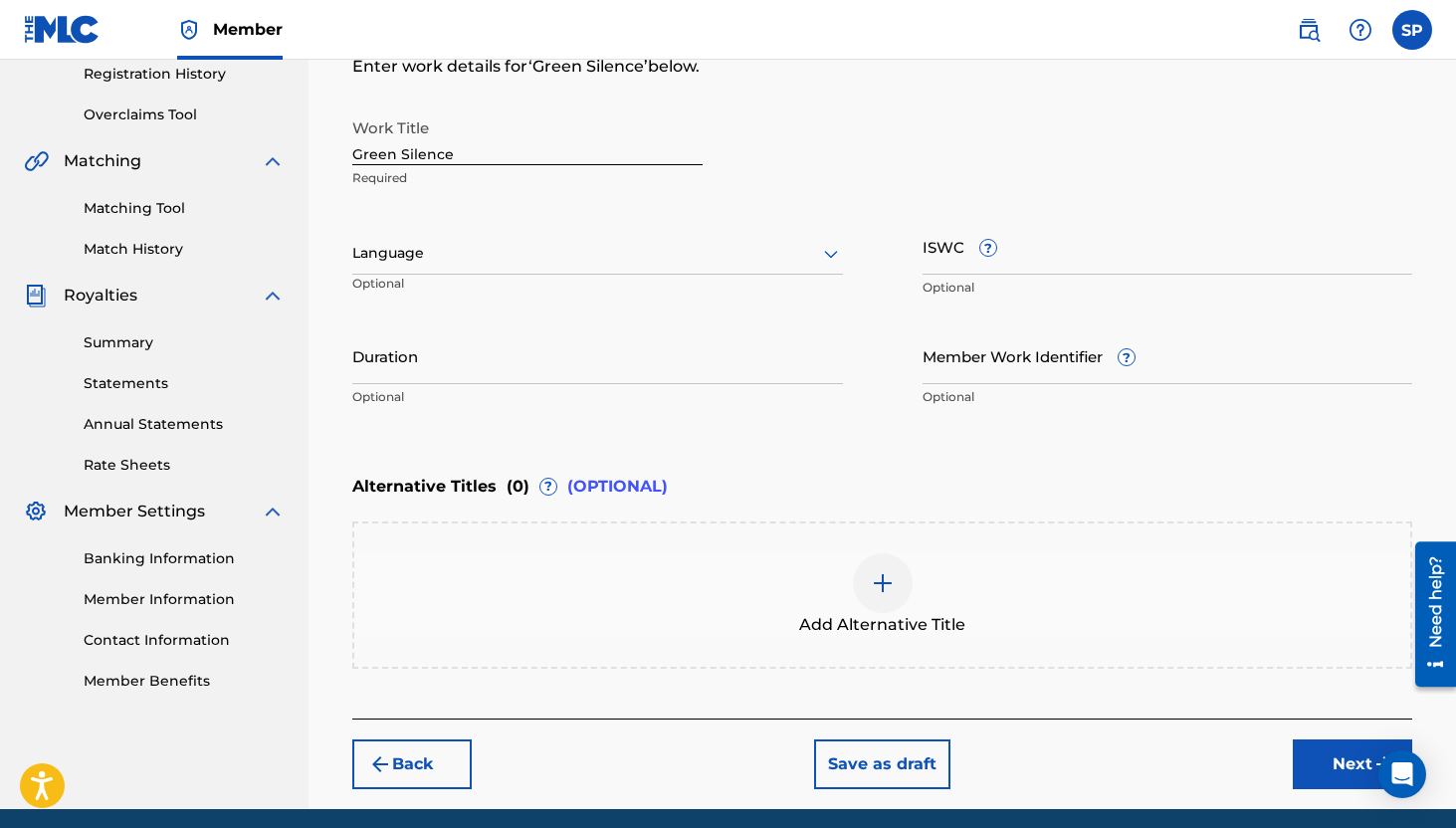 click on "ISWC   ?" at bounding box center (1167, 246) 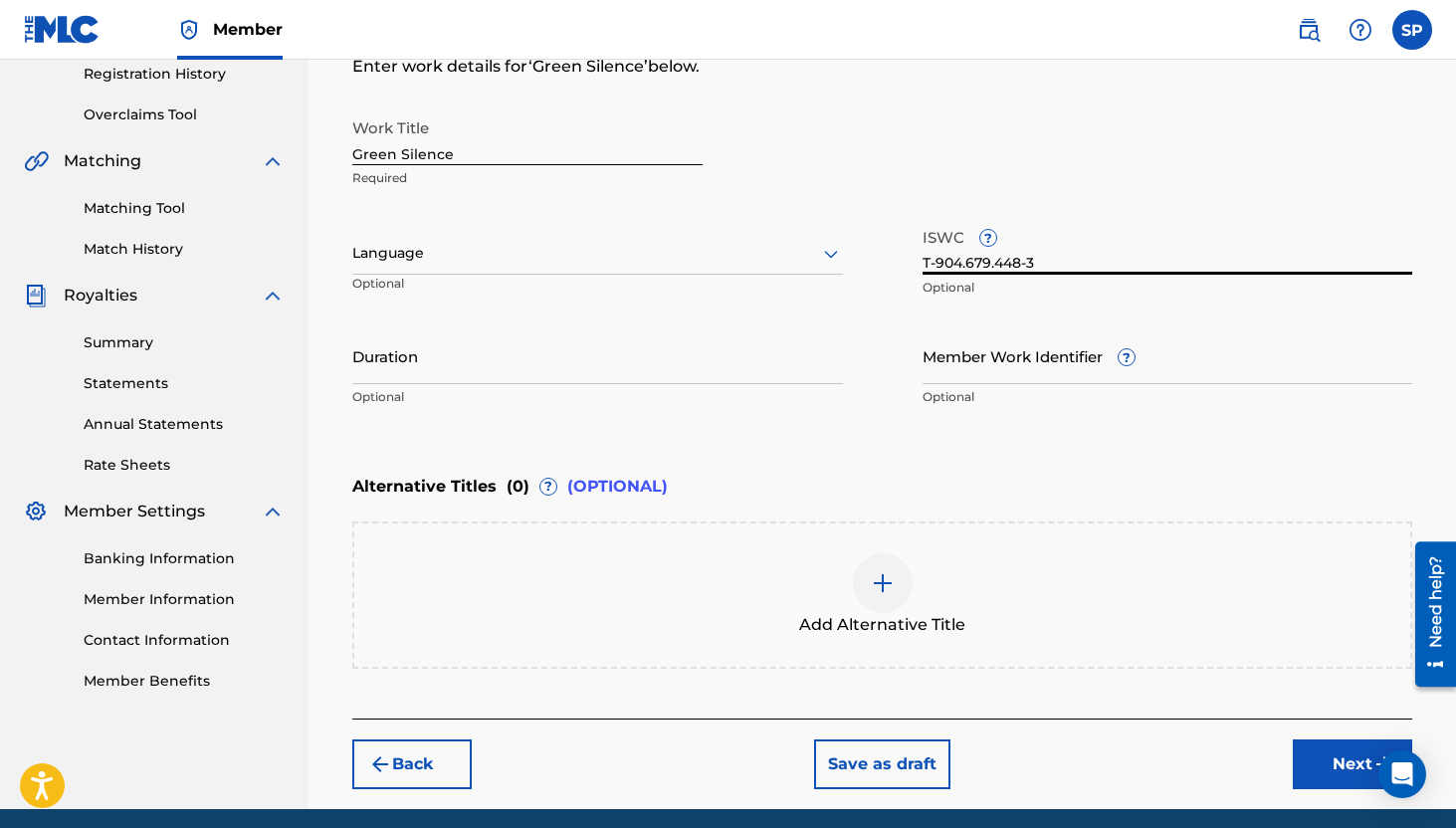 type on "T-904.679.448-3" 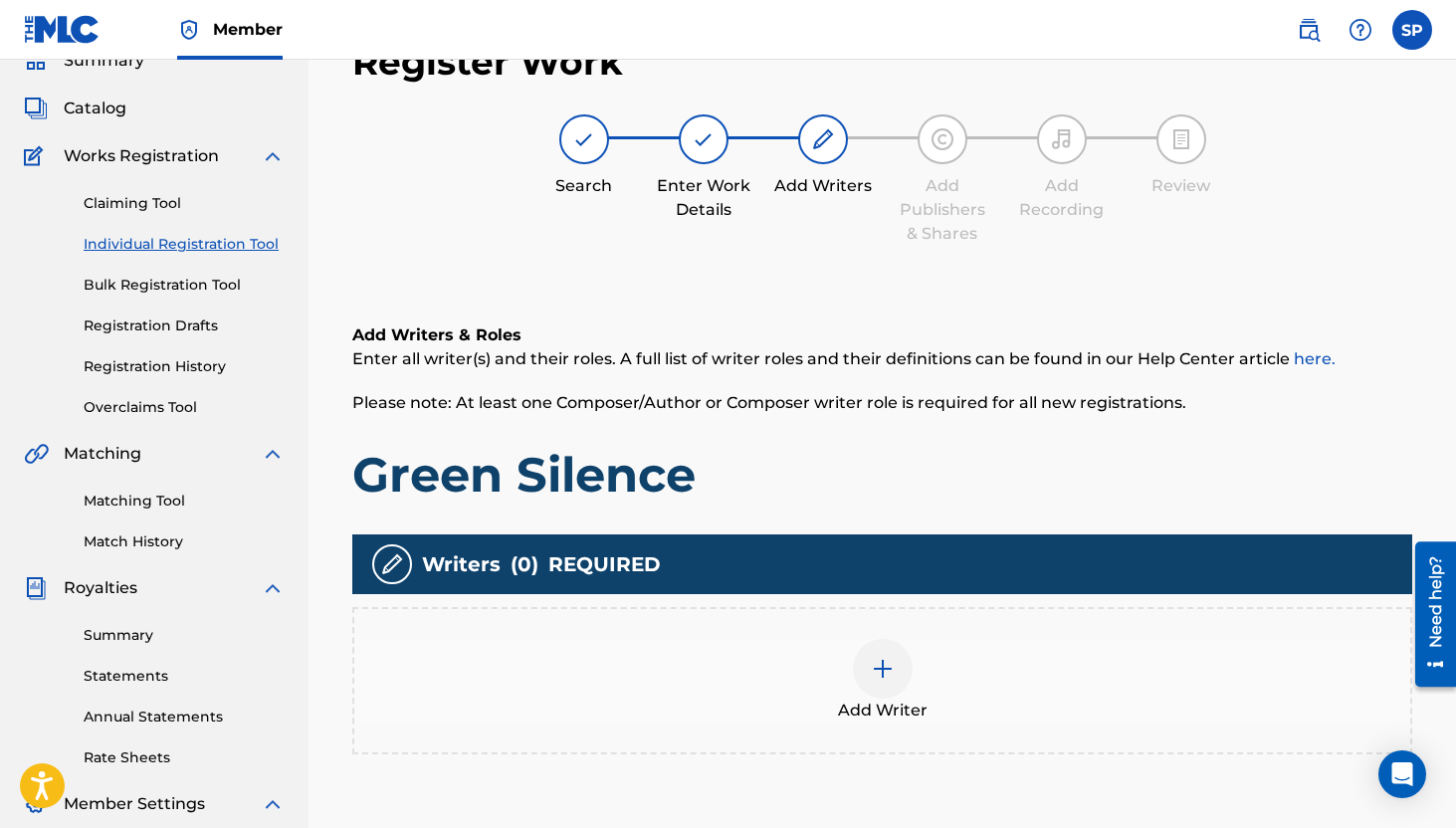 scroll, scrollTop: 237, scrollLeft: 0, axis: vertical 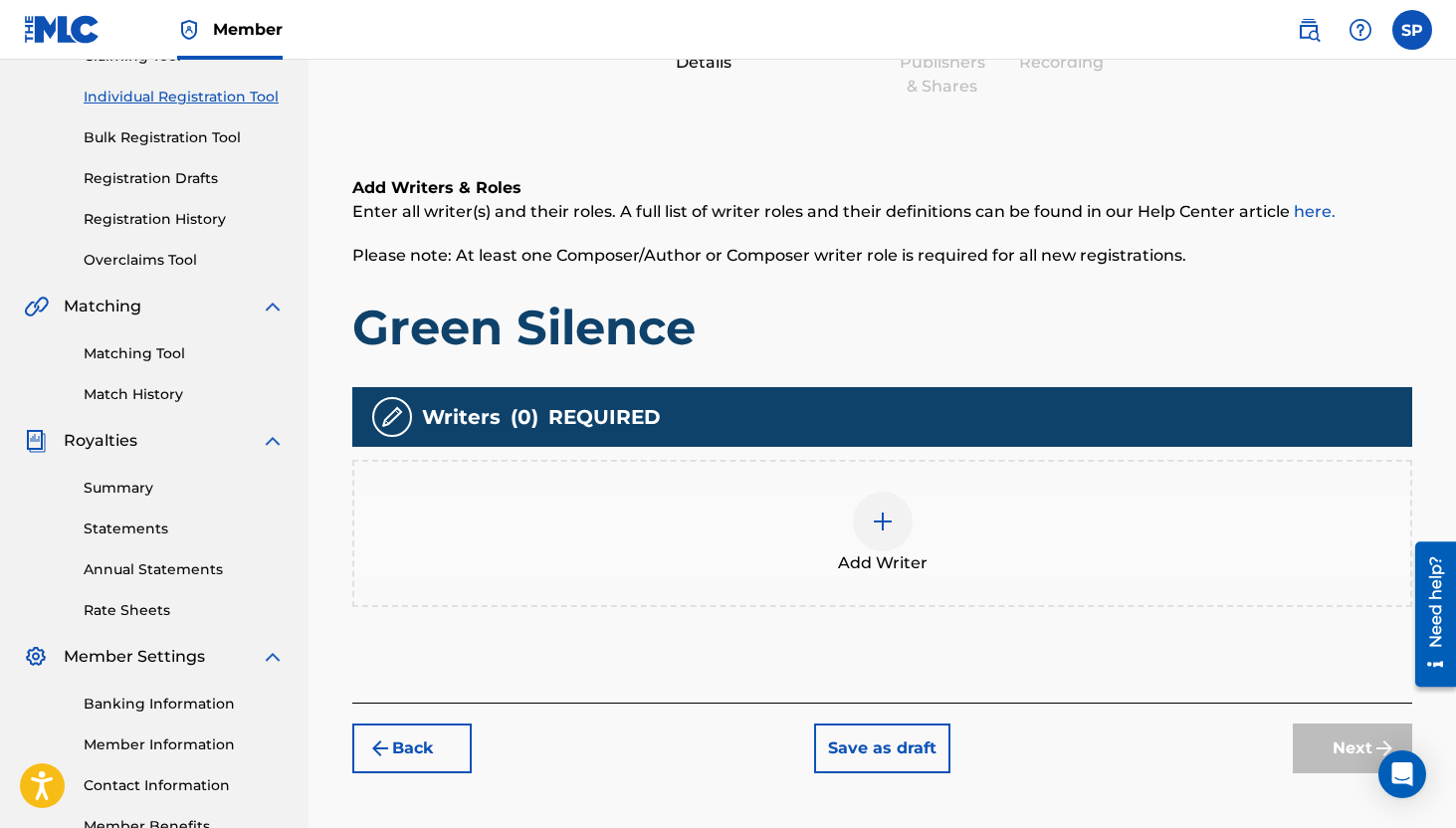 click at bounding box center (883, 521) 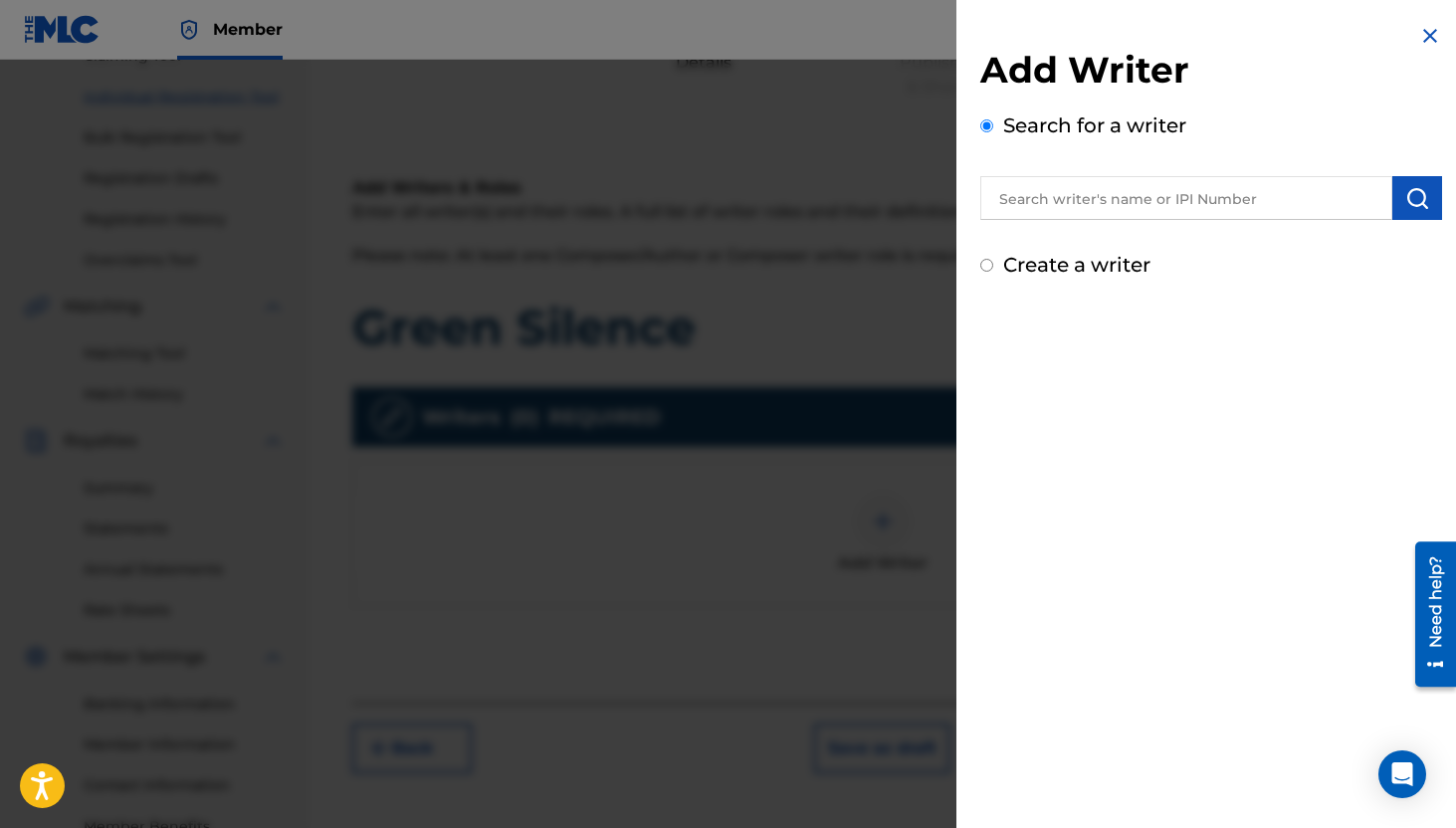 click at bounding box center (1186, 198) 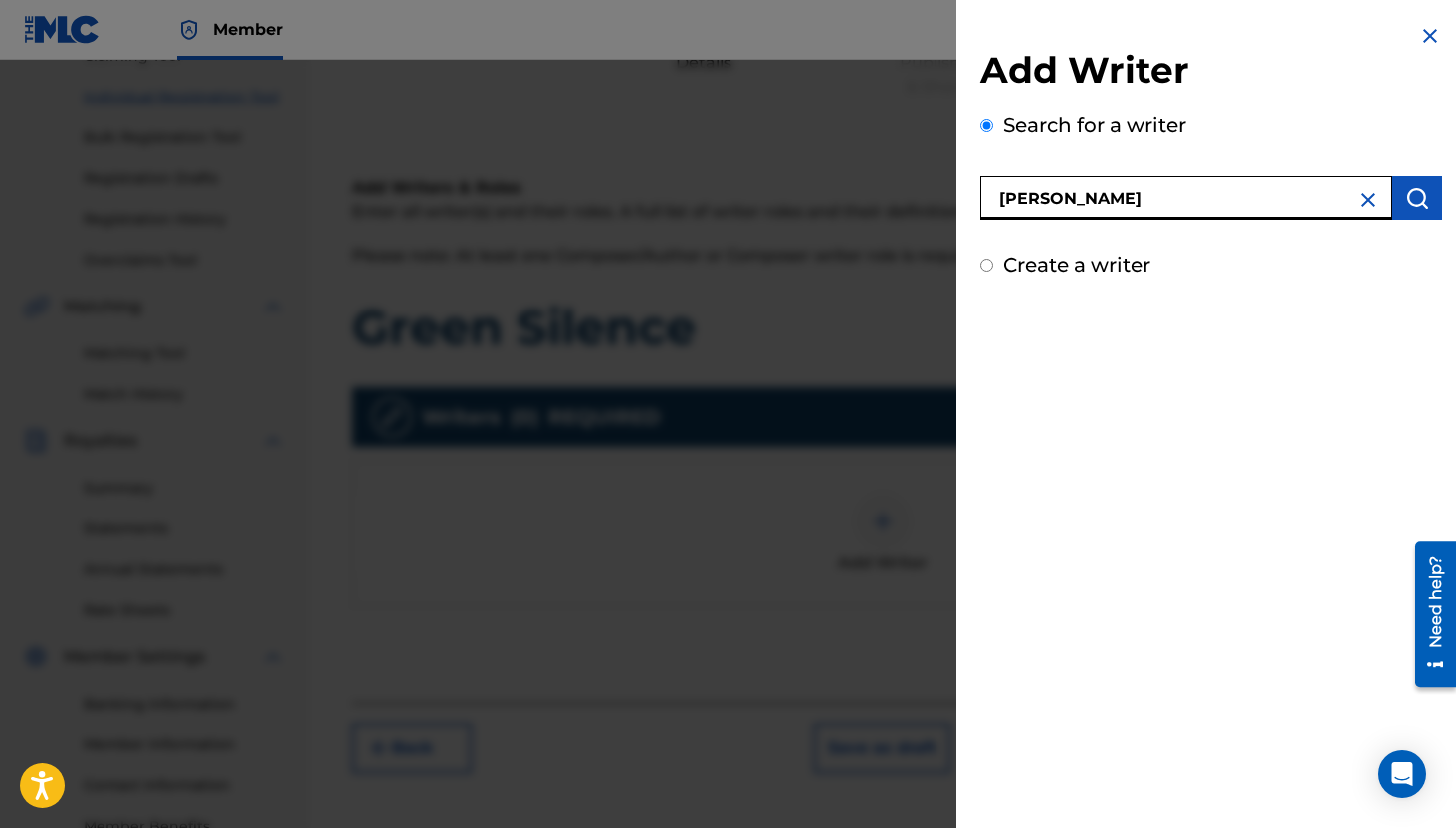 type on "[PERSON_NAME]" 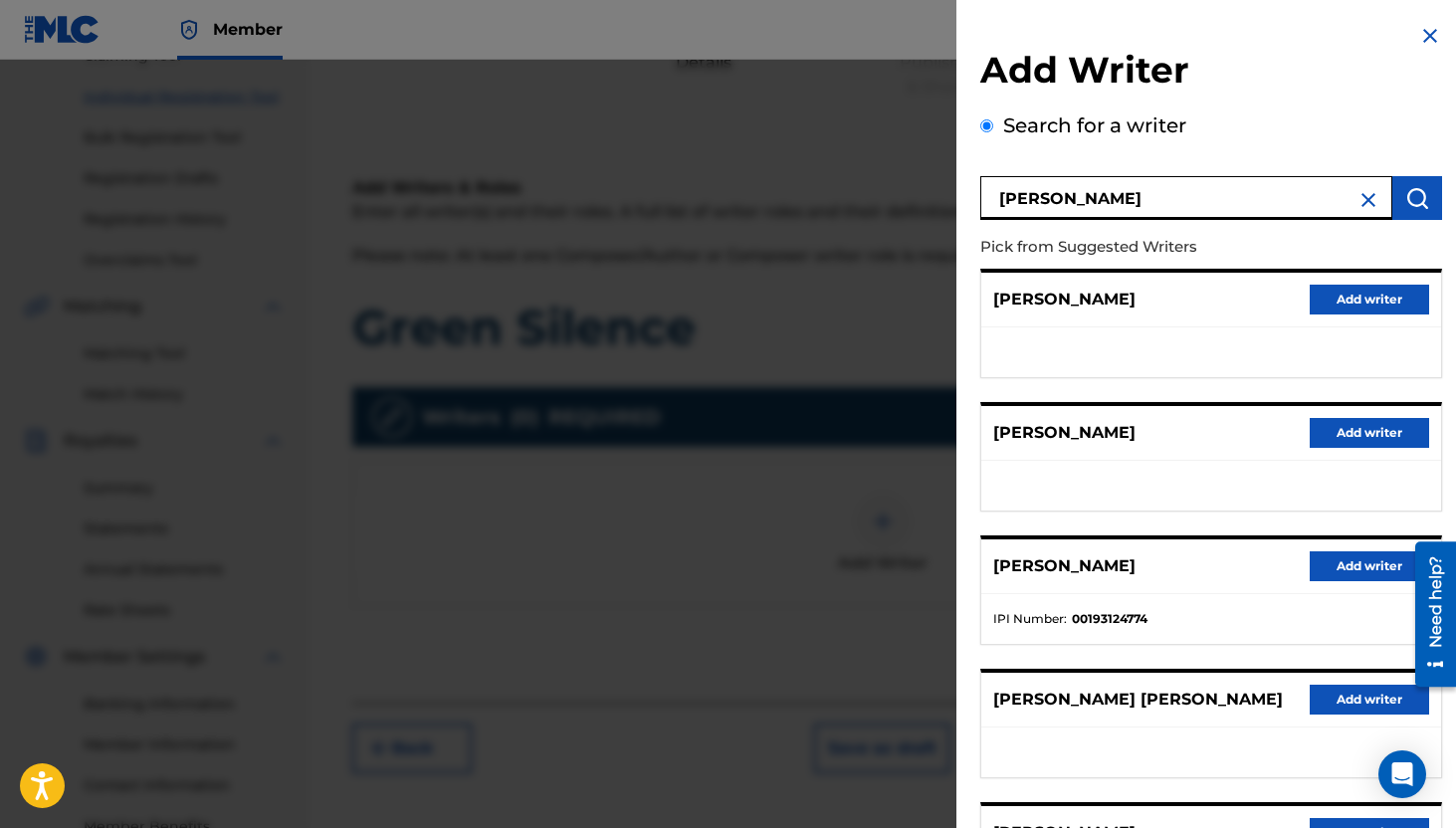 click on "Add writer" at bounding box center (1369, 566) 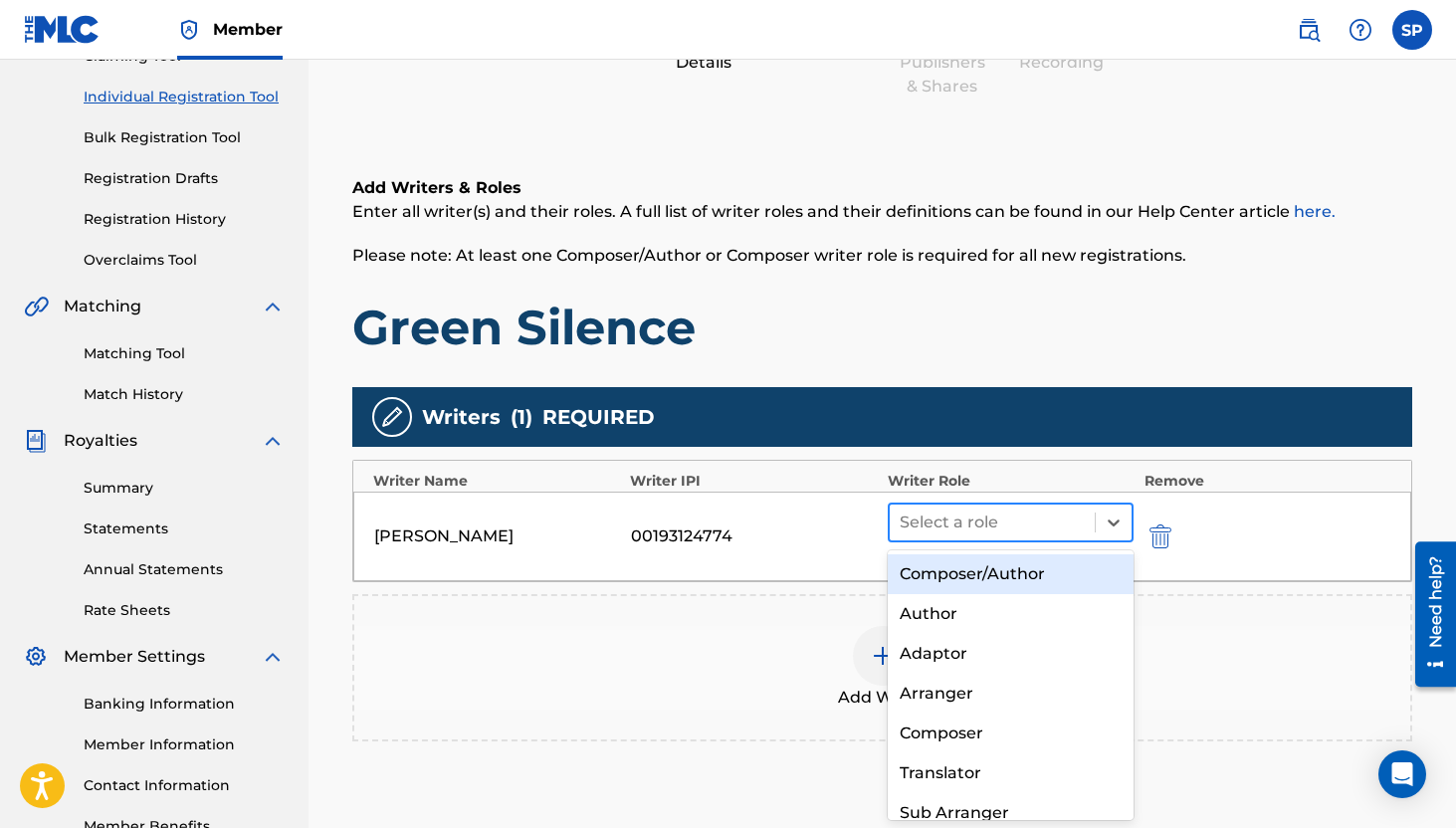 click at bounding box center (992, 522) 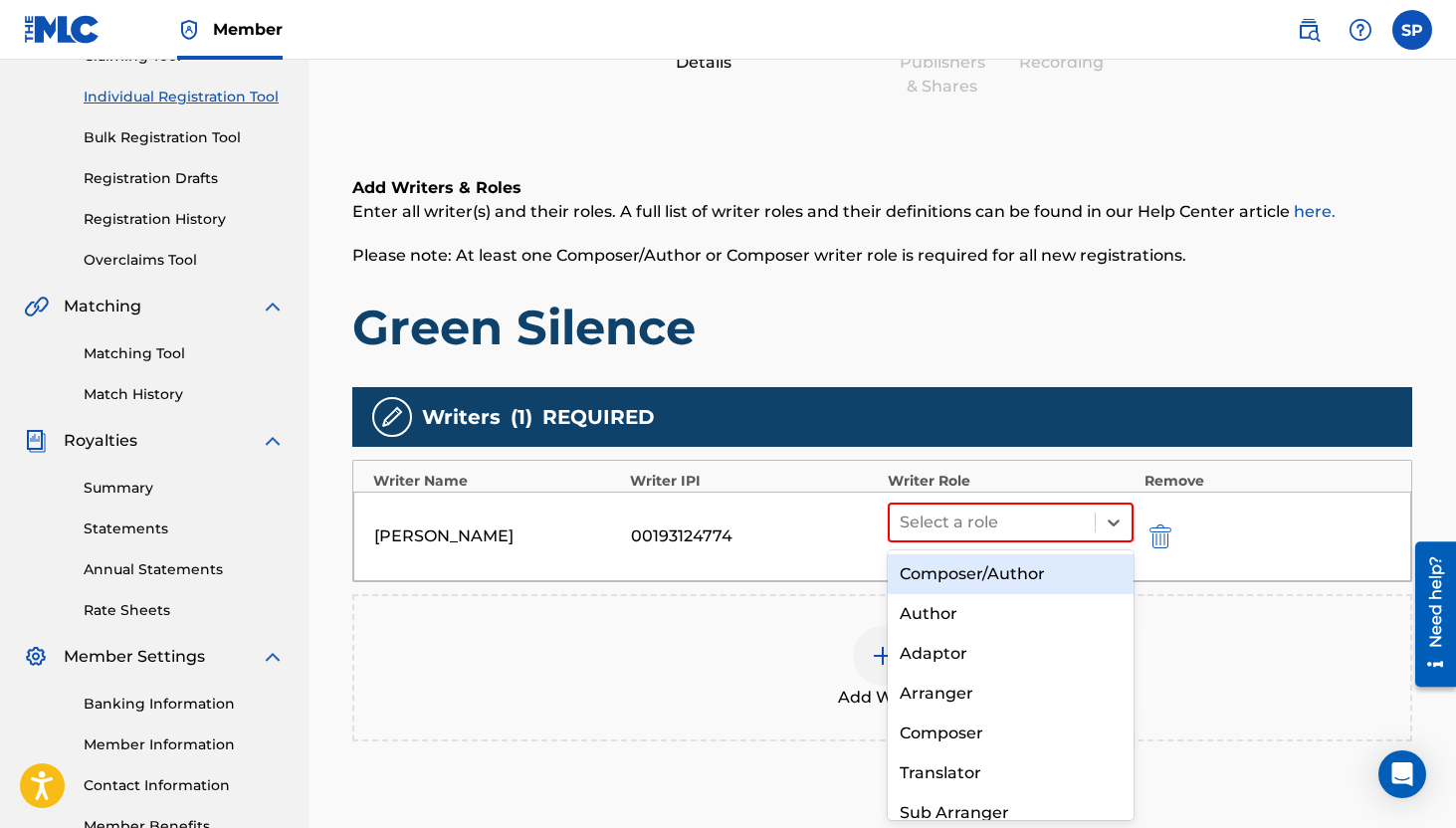 click on "Composer/Author" at bounding box center (1011, 574) 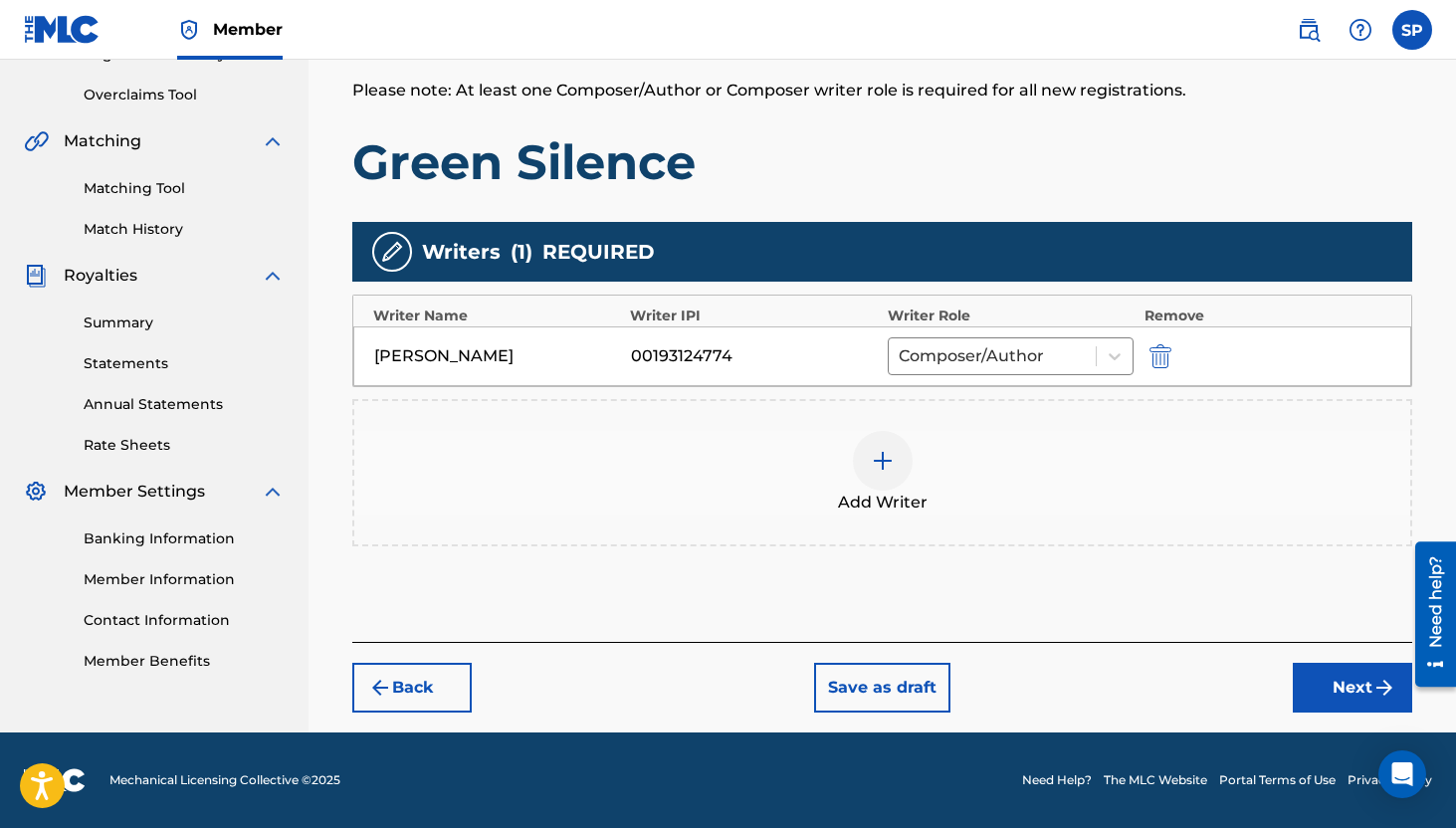click on "Next" at bounding box center (1352, 688) 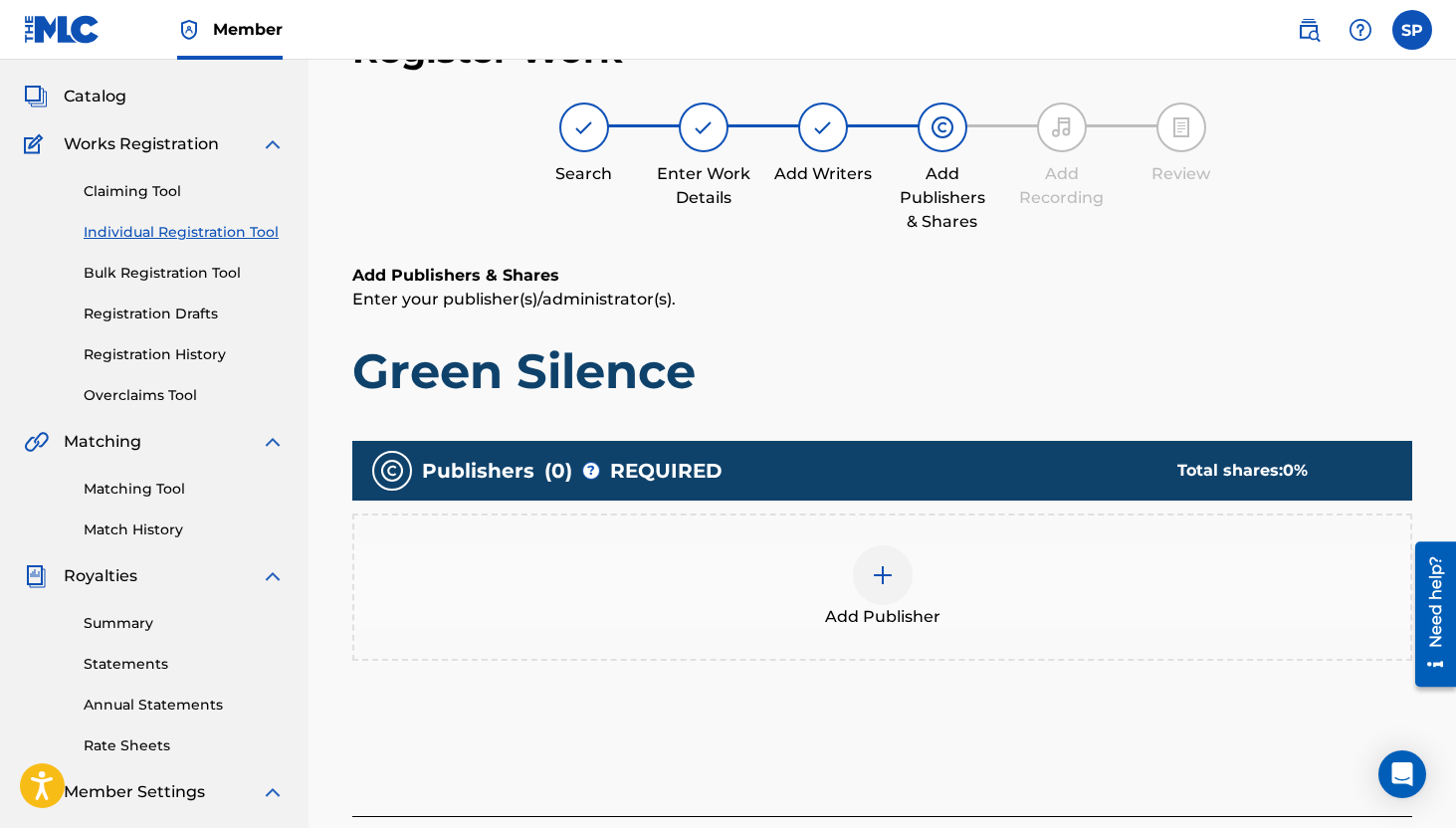 scroll, scrollTop: 90, scrollLeft: 0, axis: vertical 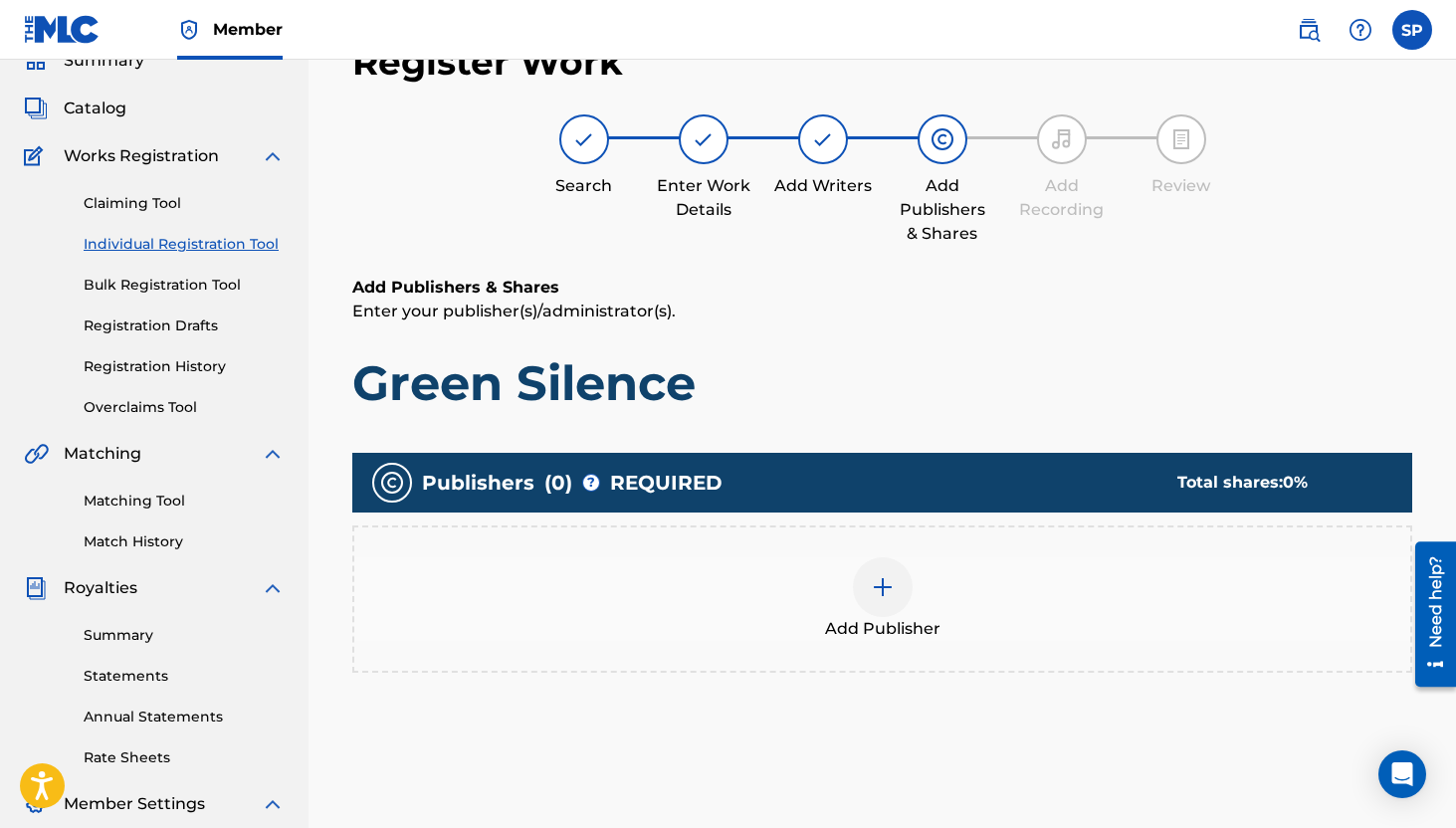 click at bounding box center [883, 587] 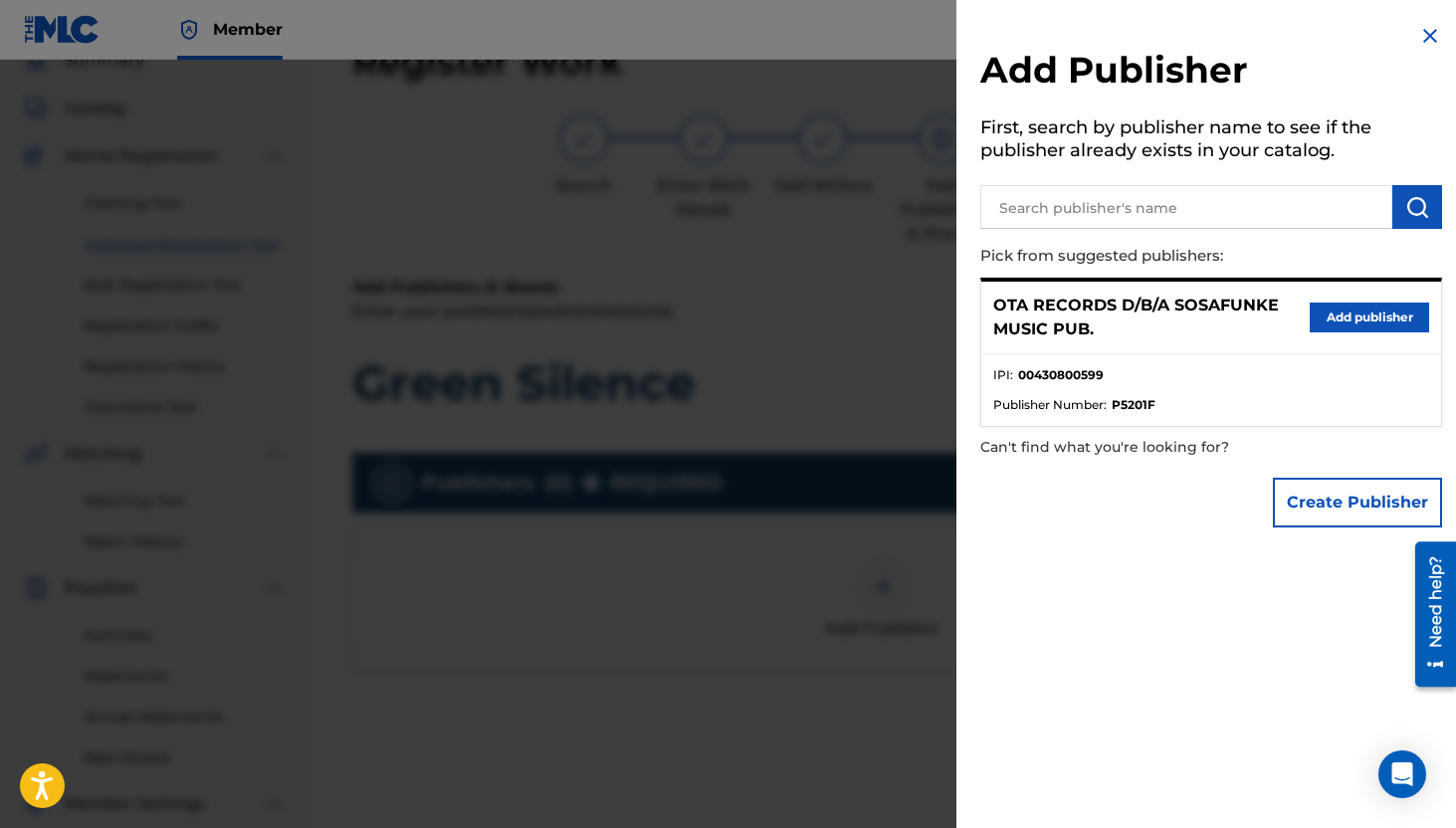 click on "Add publisher" at bounding box center [1369, 317] 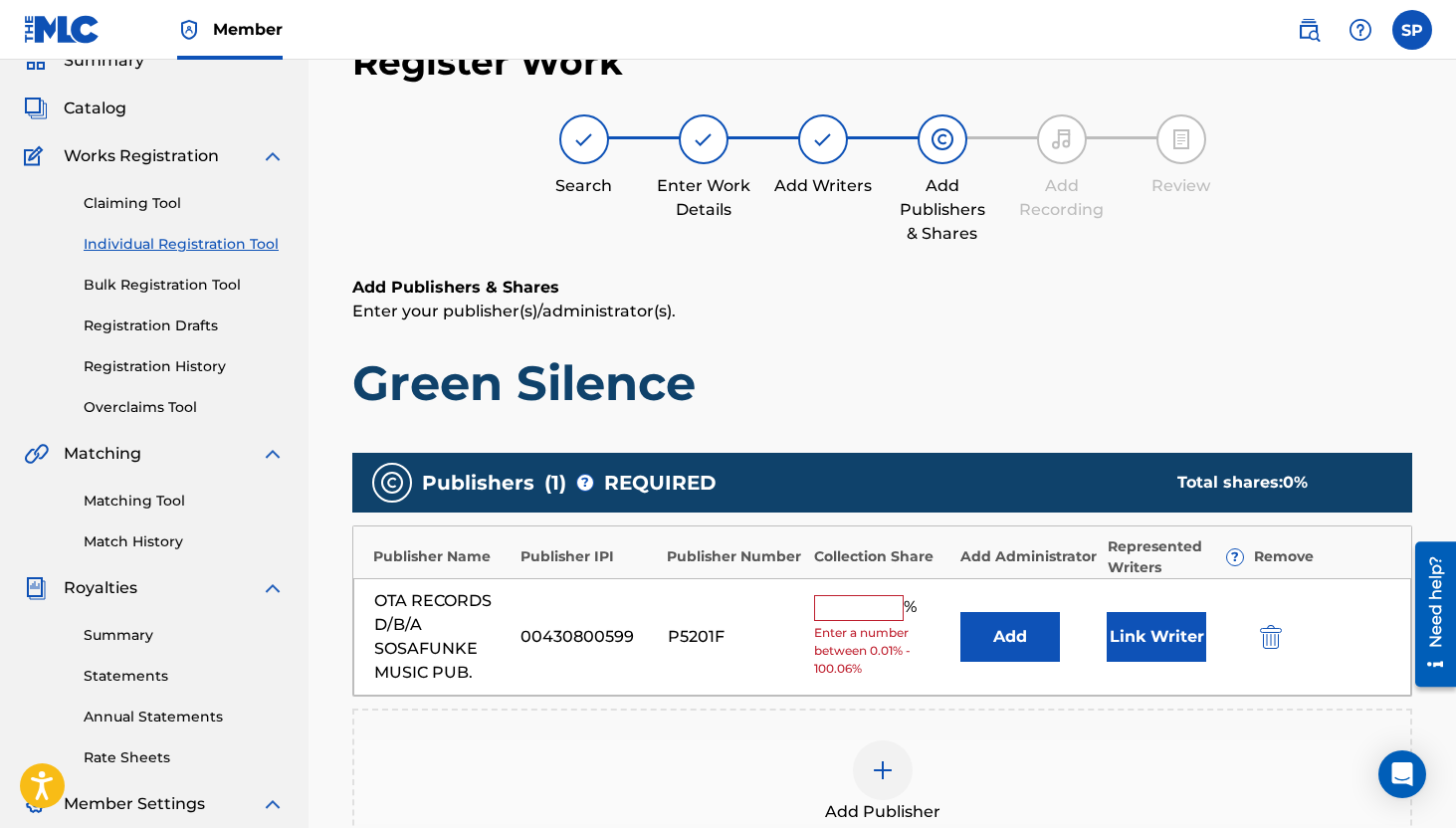 click at bounding box center [859, 608] 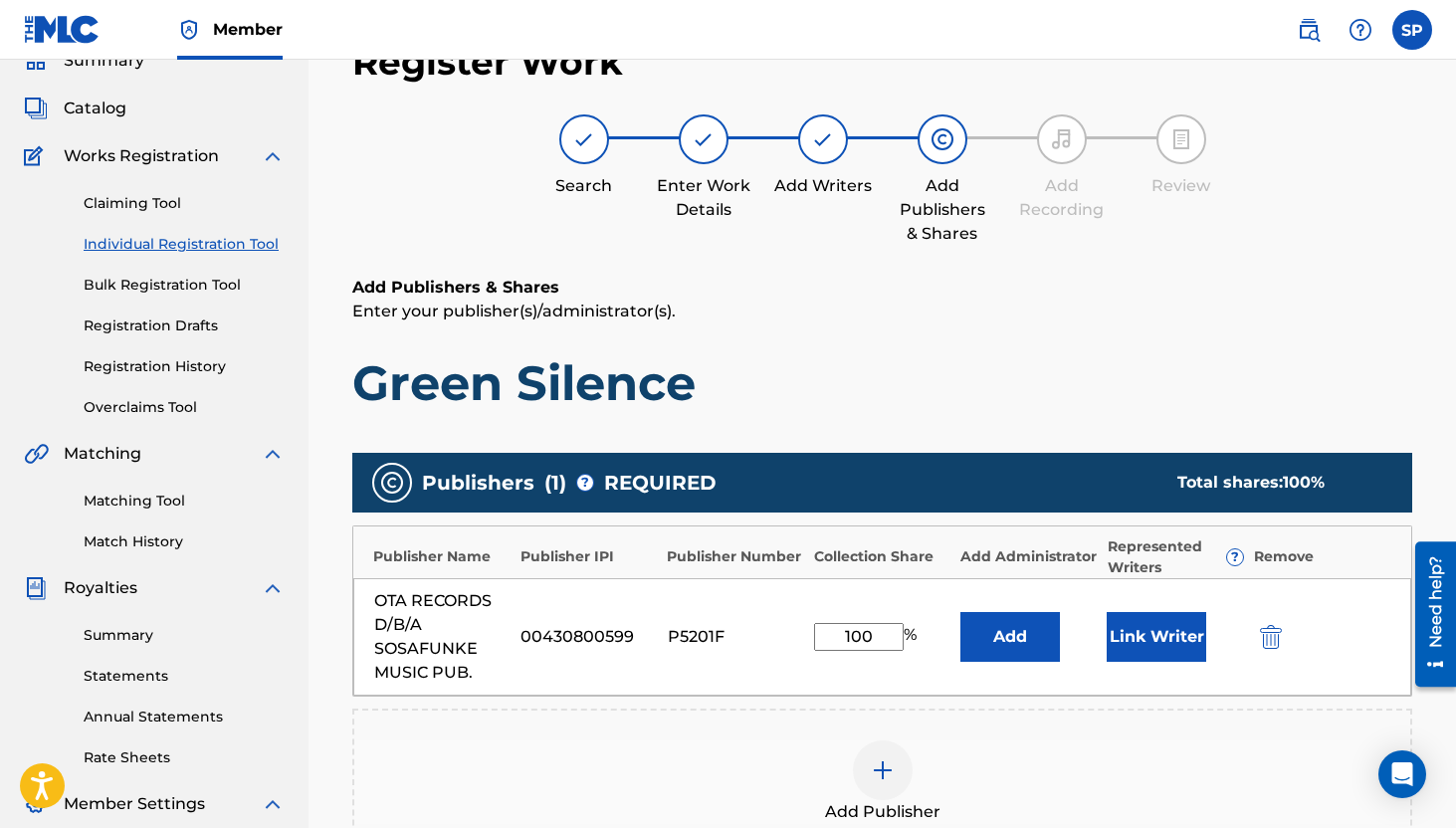 click on "Link Writer" at bounding box center [1156, 637] 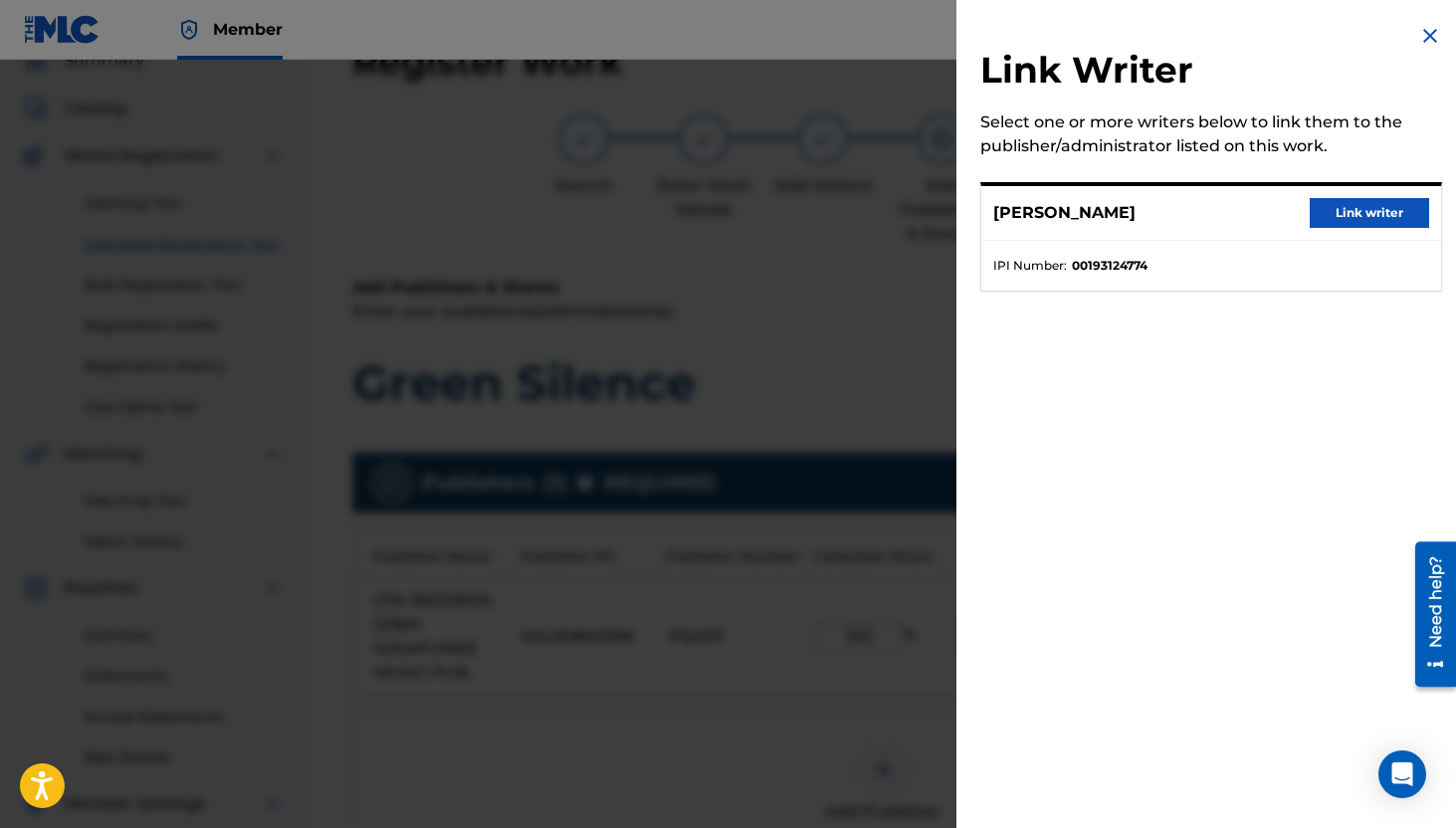 click on "Link writer" at bounding box center (1369, 213) 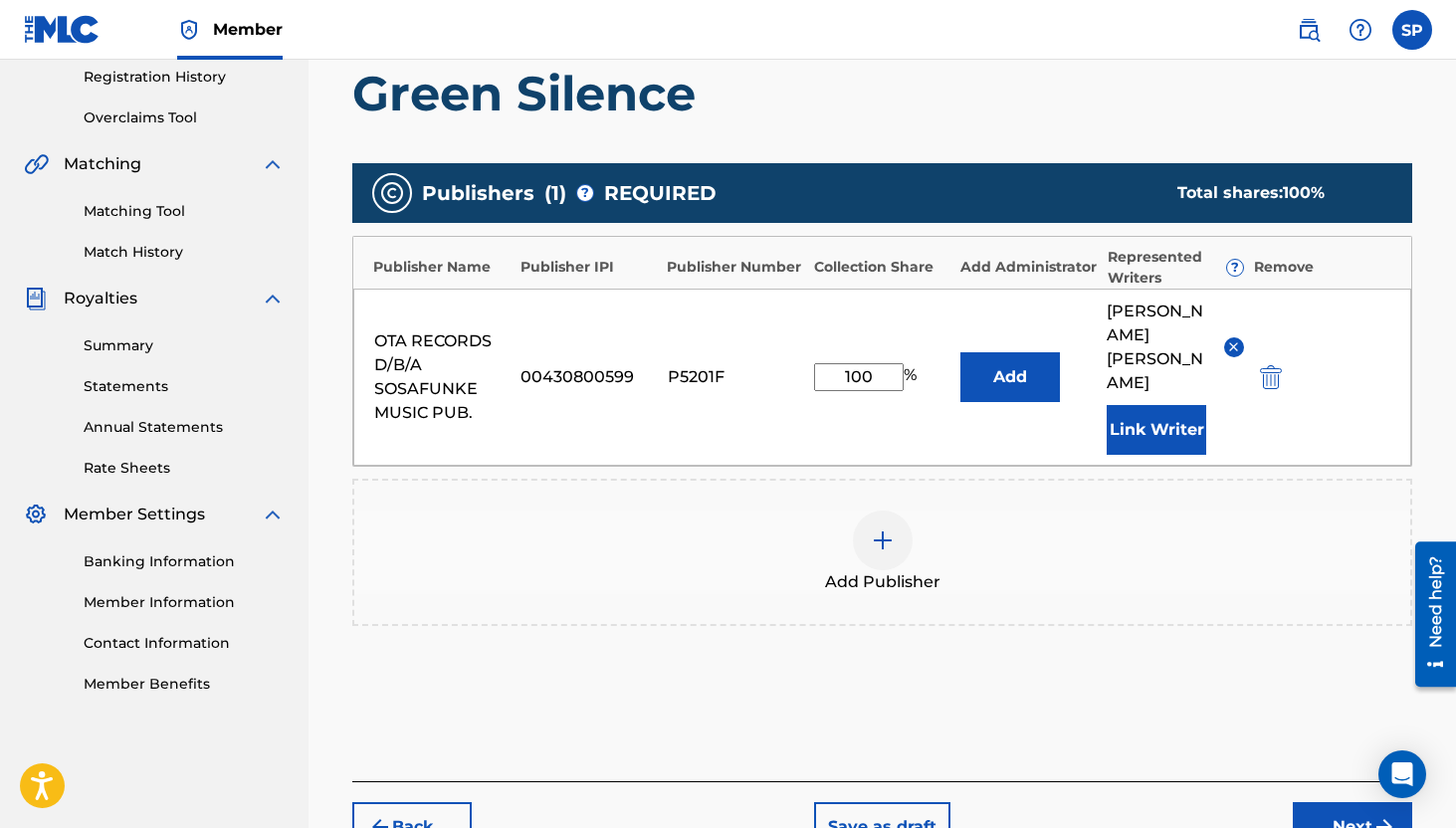 scroll, scrollTop: 412, scrollLeft: 0, axis: vertical 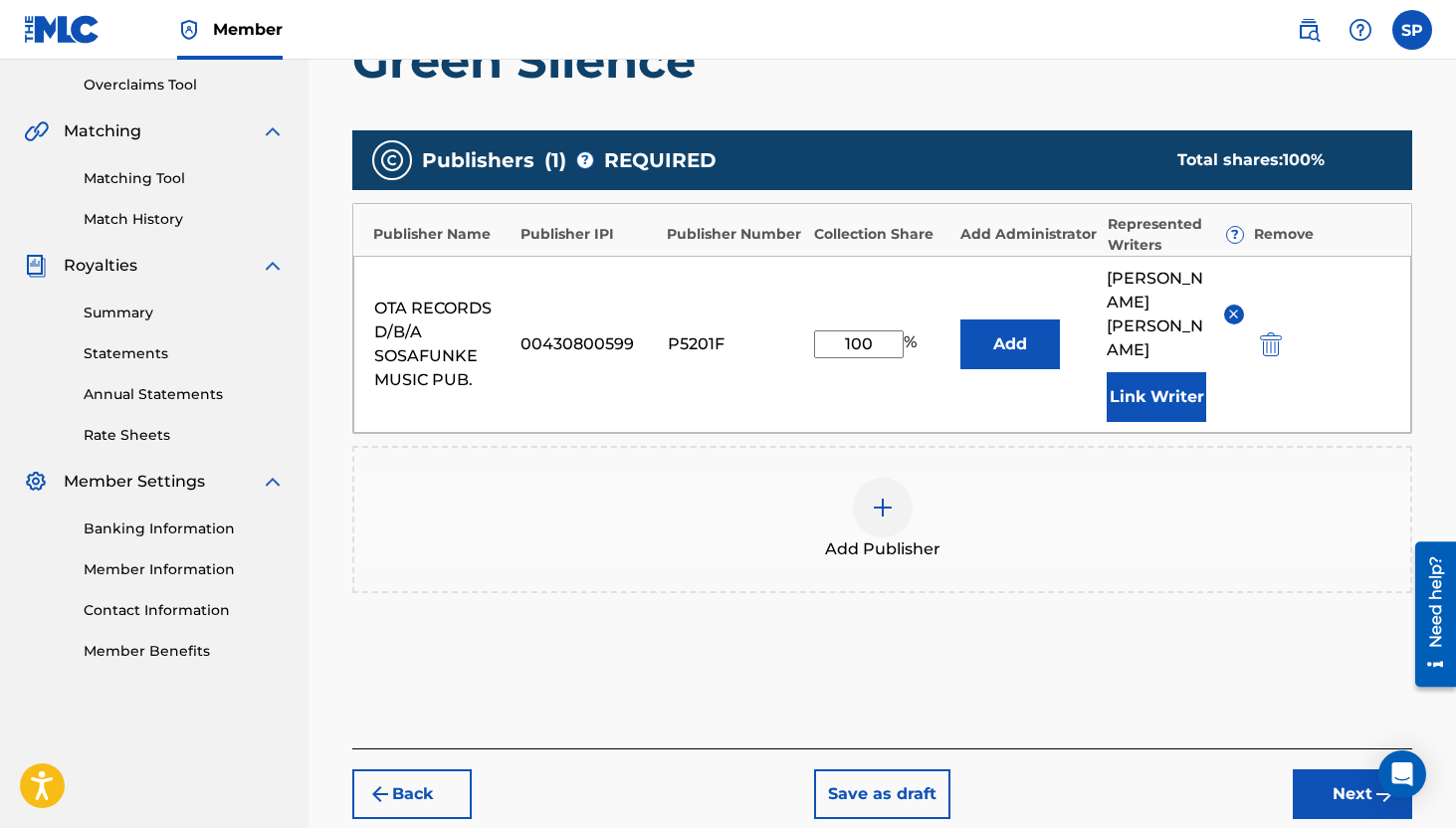 click on "Next" at bounding box center (1352, 794) 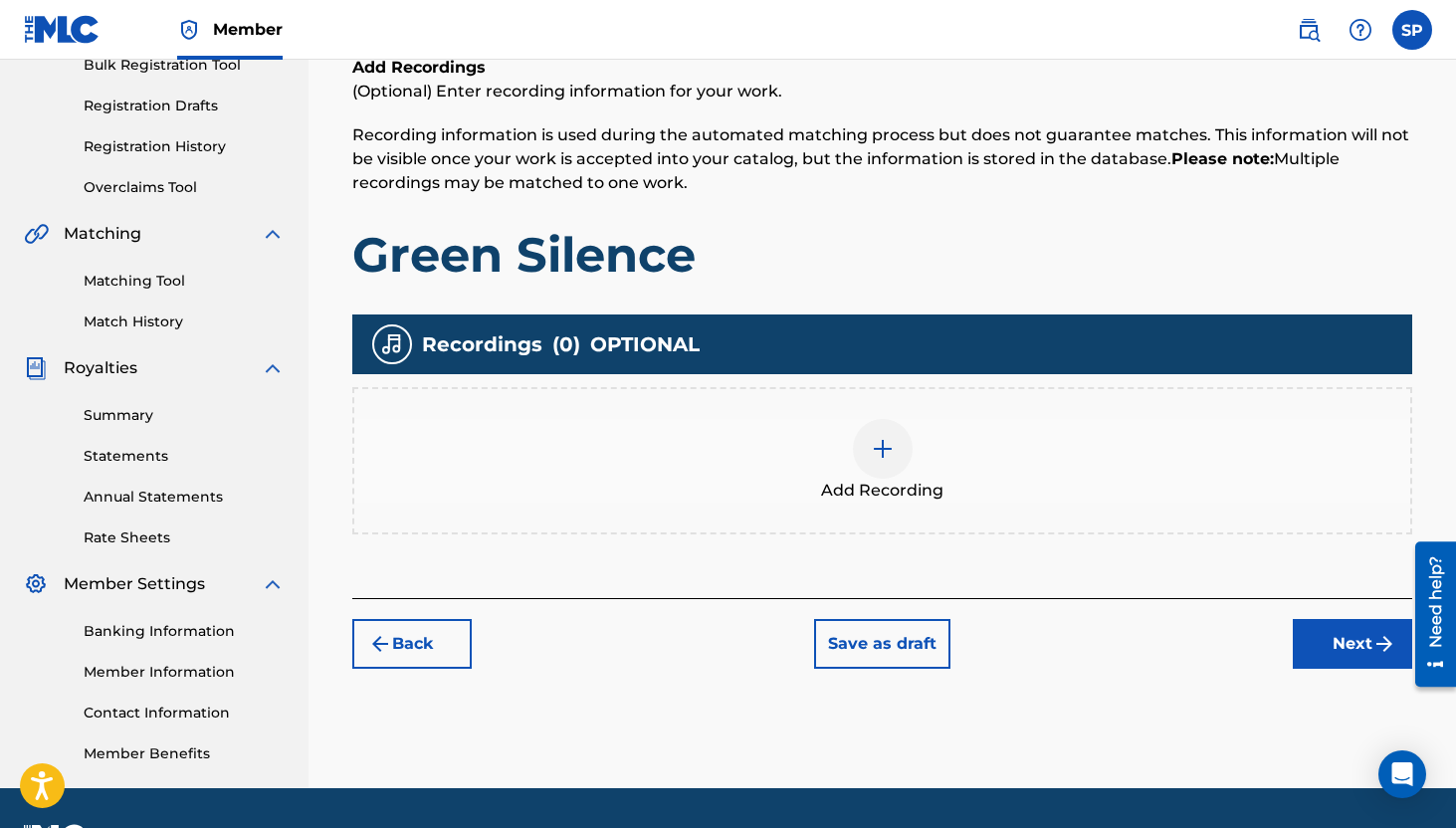 click on "Next" at bounding box center [1352, 644] 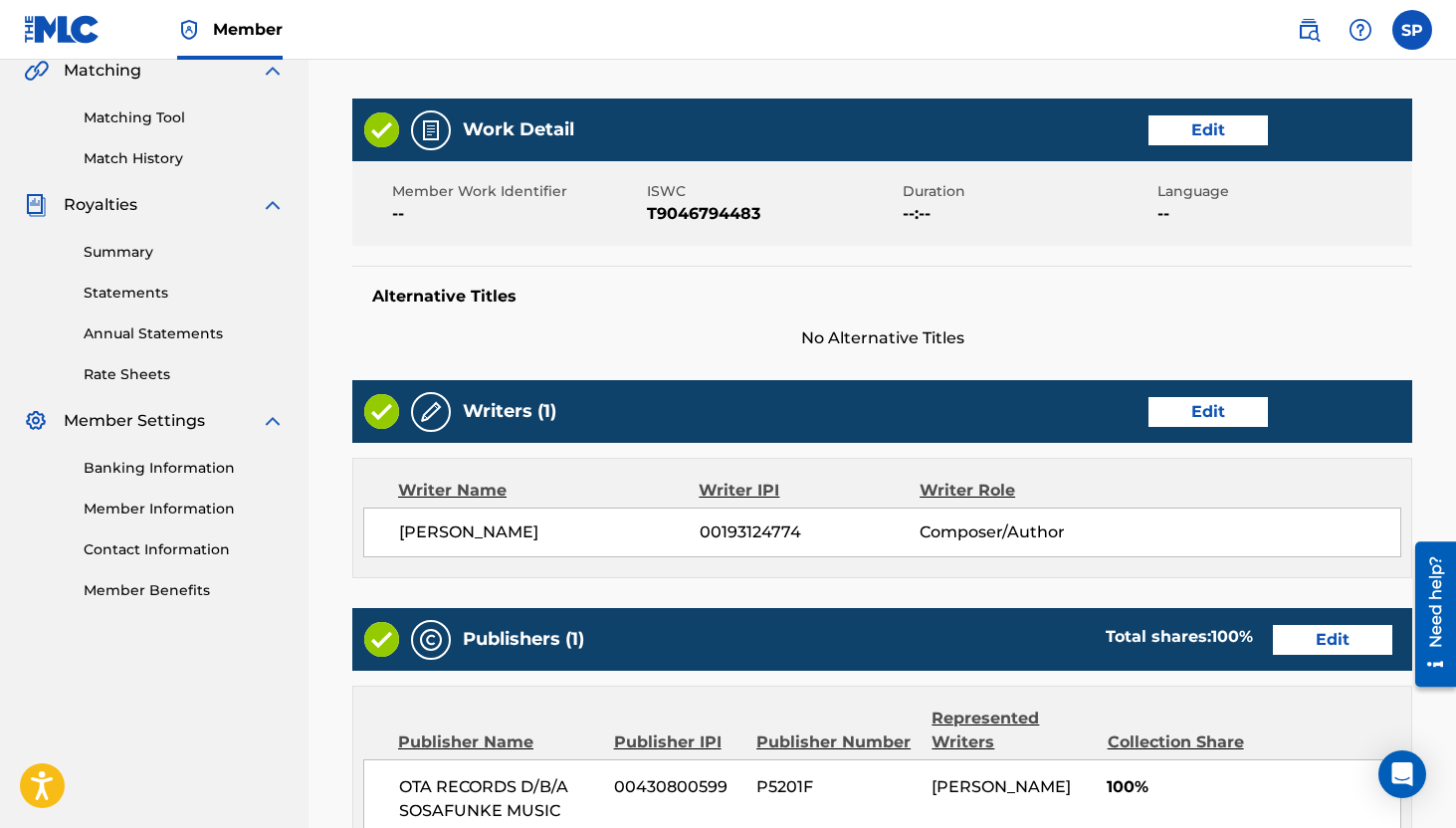 scroll, scrollTop: 900, scrollLeft: 0, axis: vertical 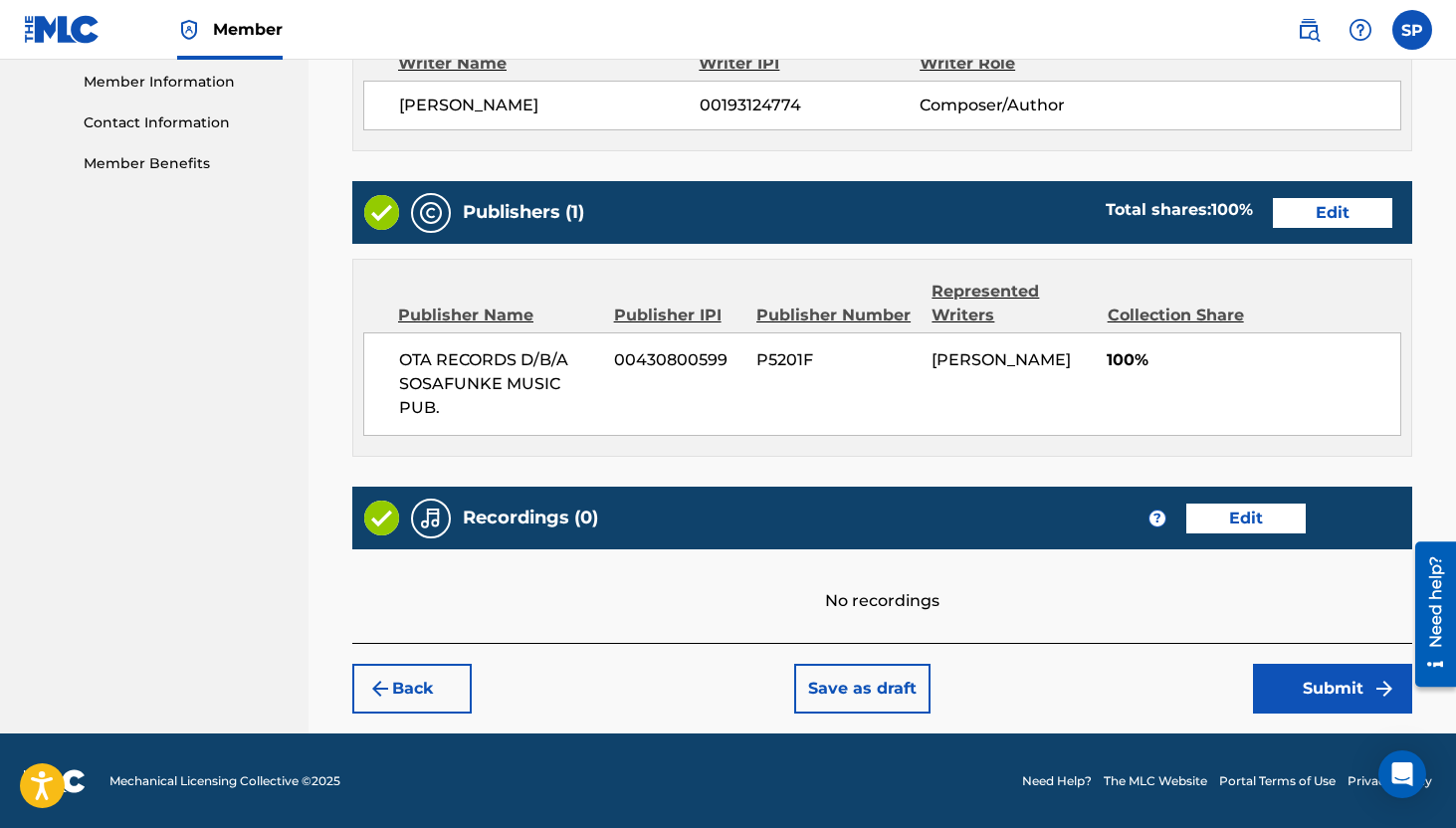 click on "Submit" at bounding box center (1333, 689) 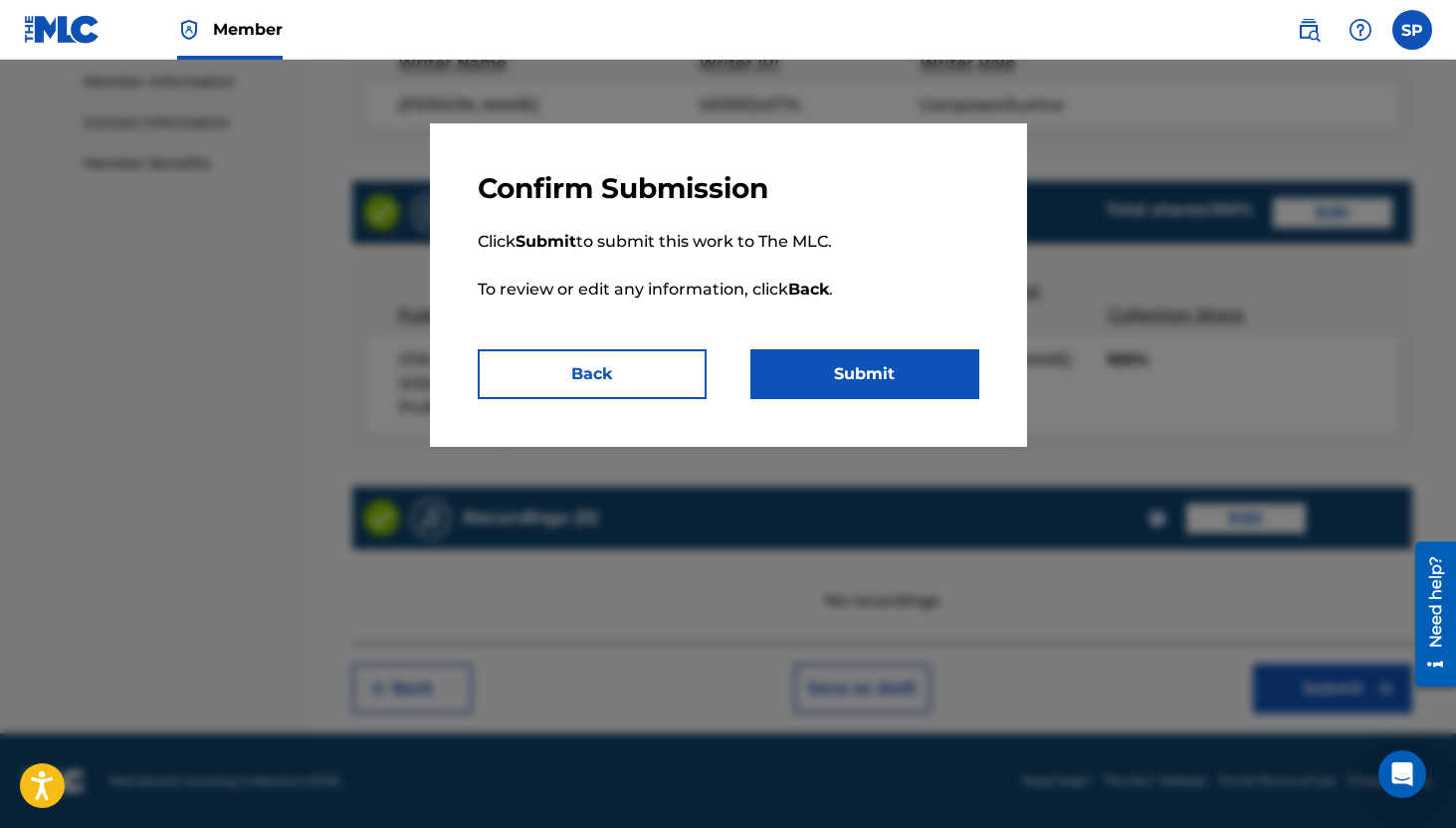 click on "Submit" at bounding box center [865, 374] 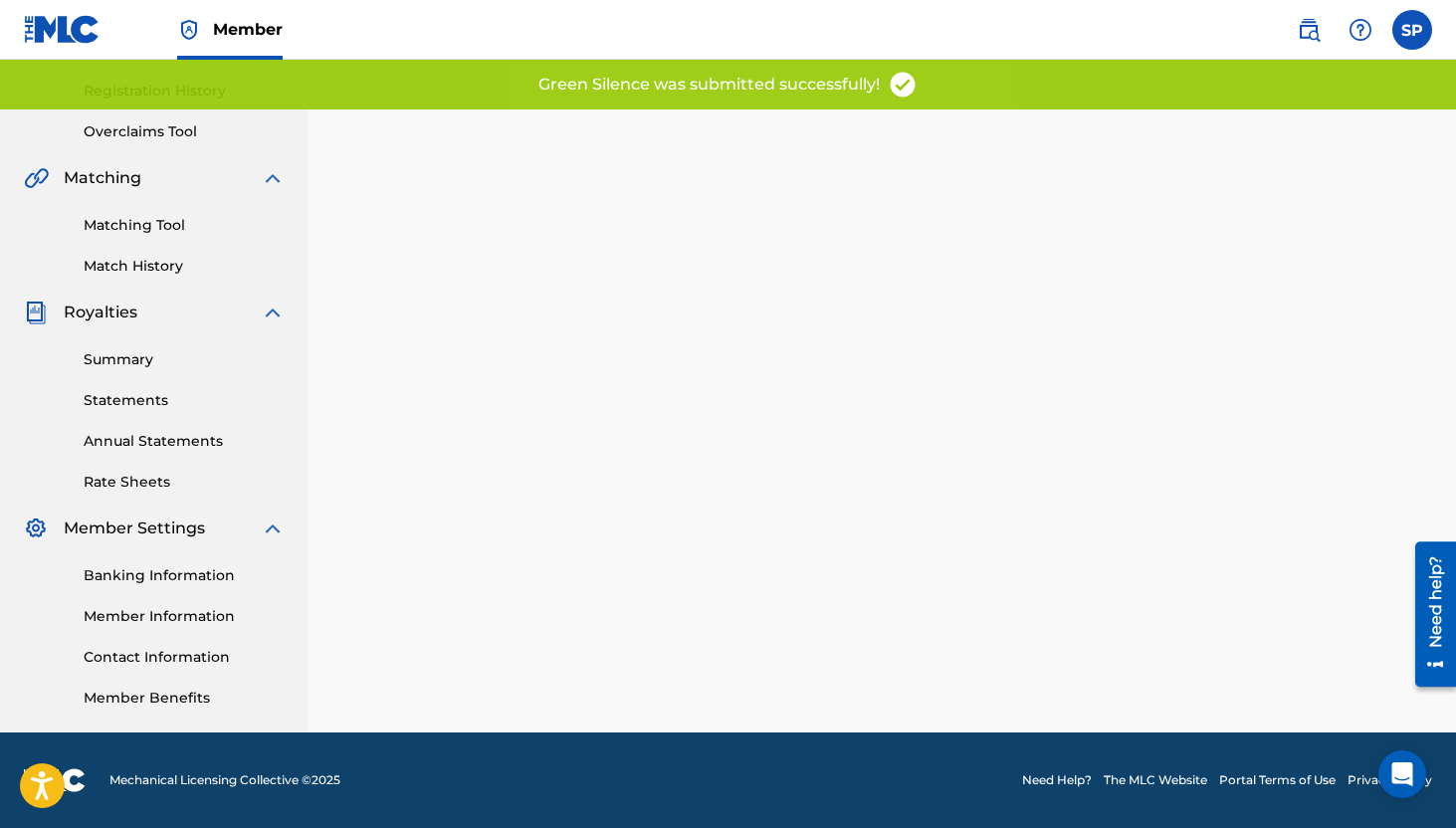 scroll, scrollTop: 0, scrollLeft: 0, axis: both 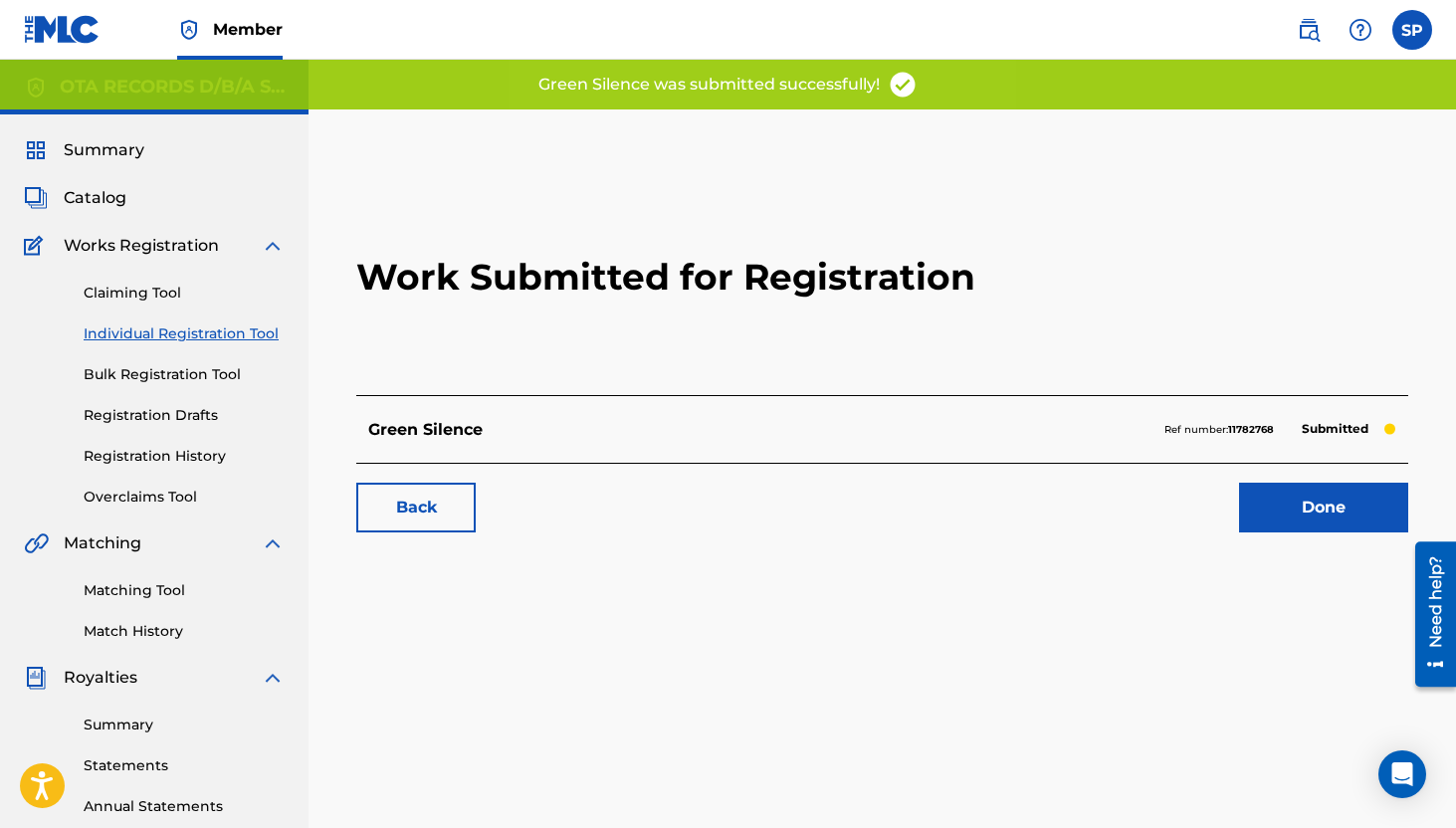 click on "Done" at bounding box center (1324, 508) 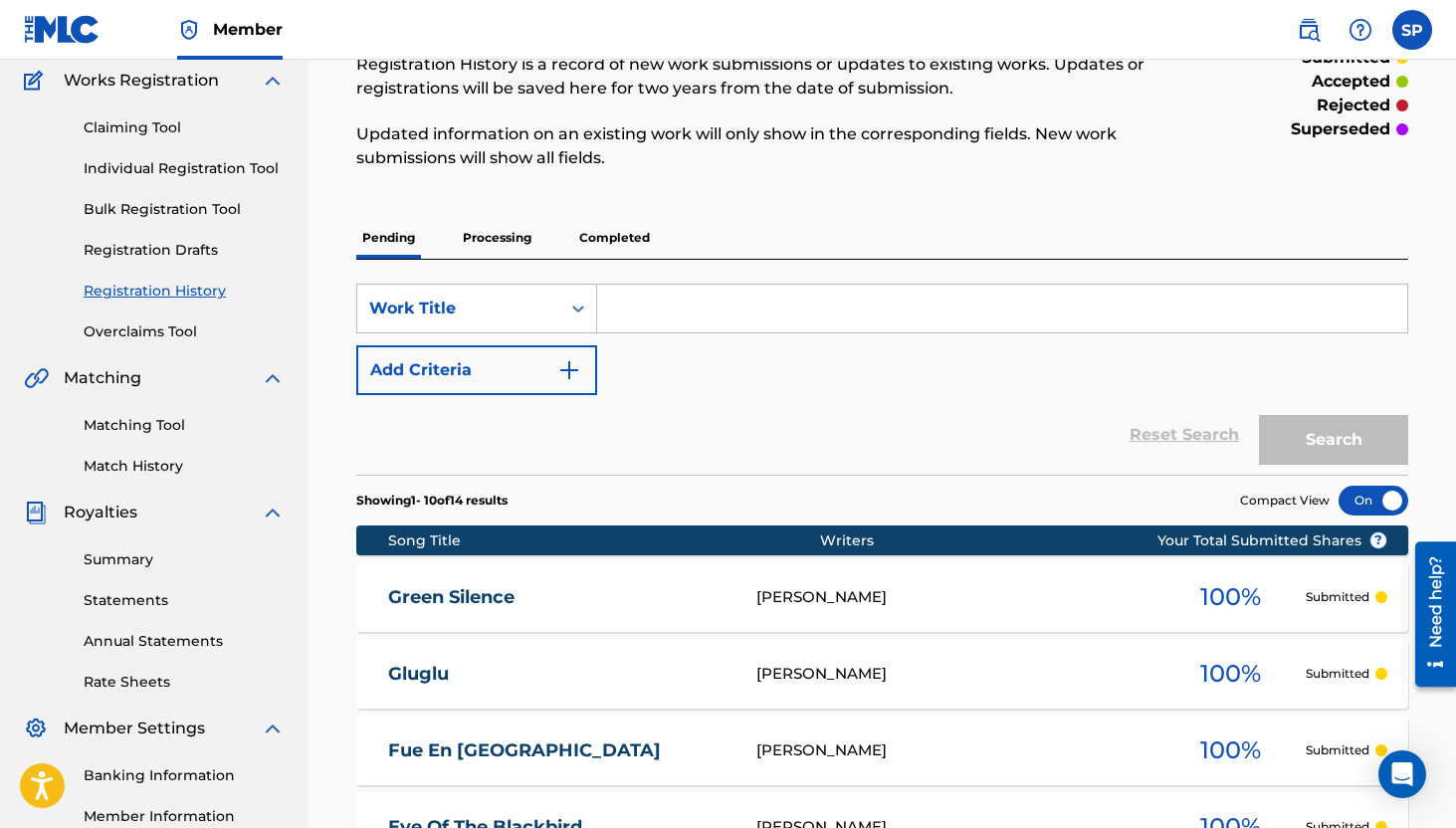 scroll, scrollTop: 0, scrollLeft: 0, axis: both 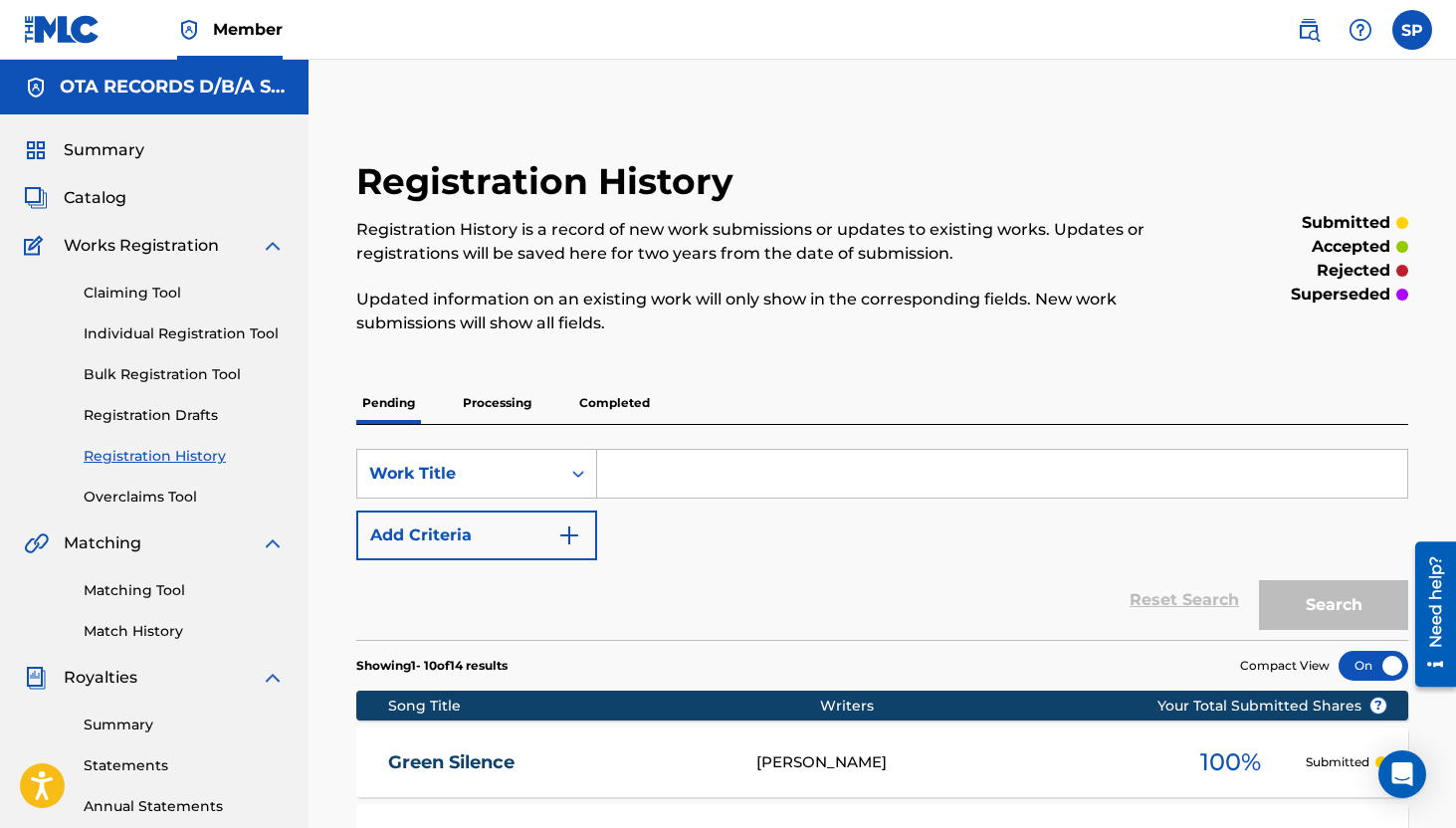 click on "Individual Registration Tool" at bounding box center [184, 333] 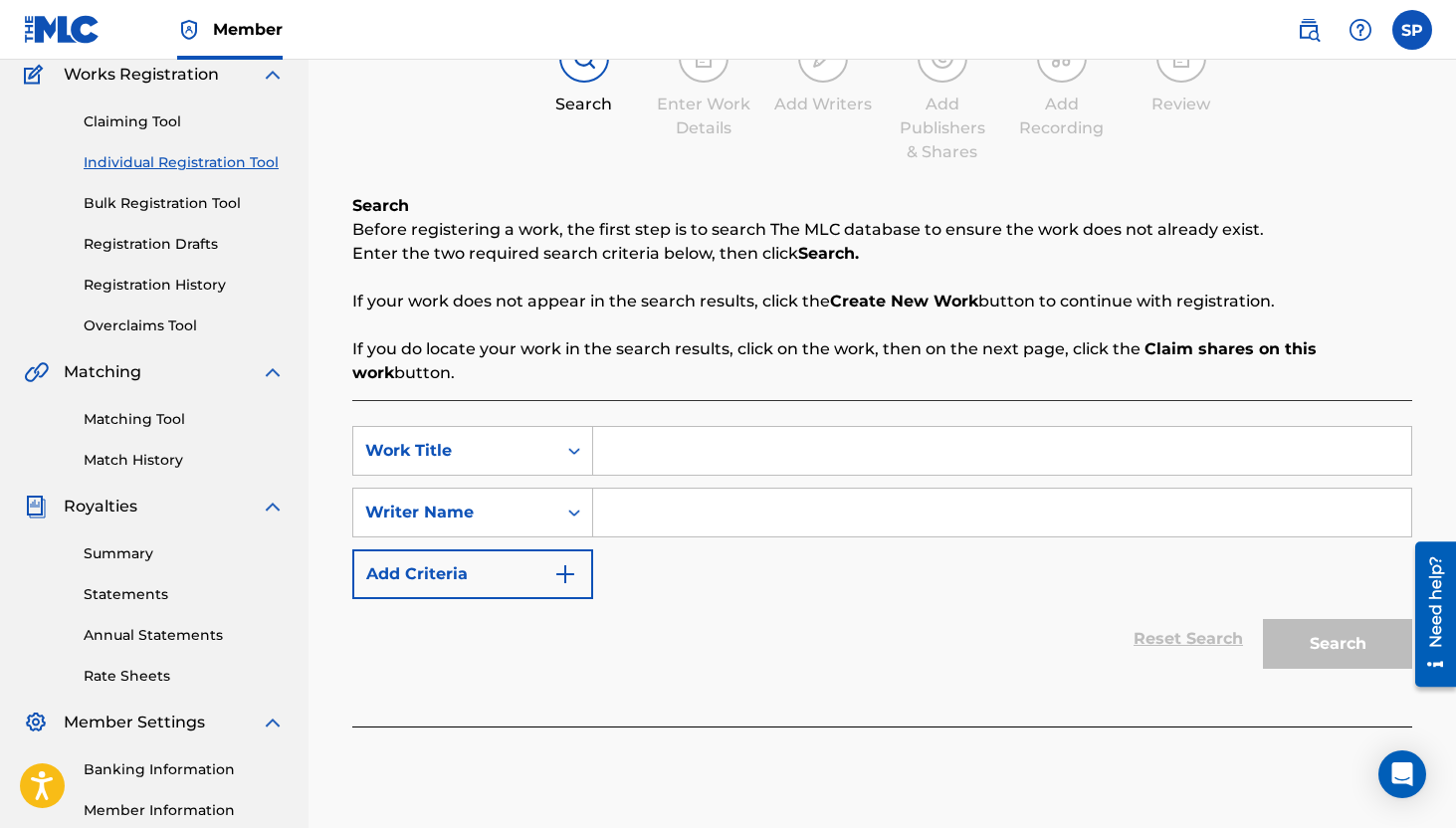 scroll, scrollTop: 223, scrollLeft: 0, axis: vertical 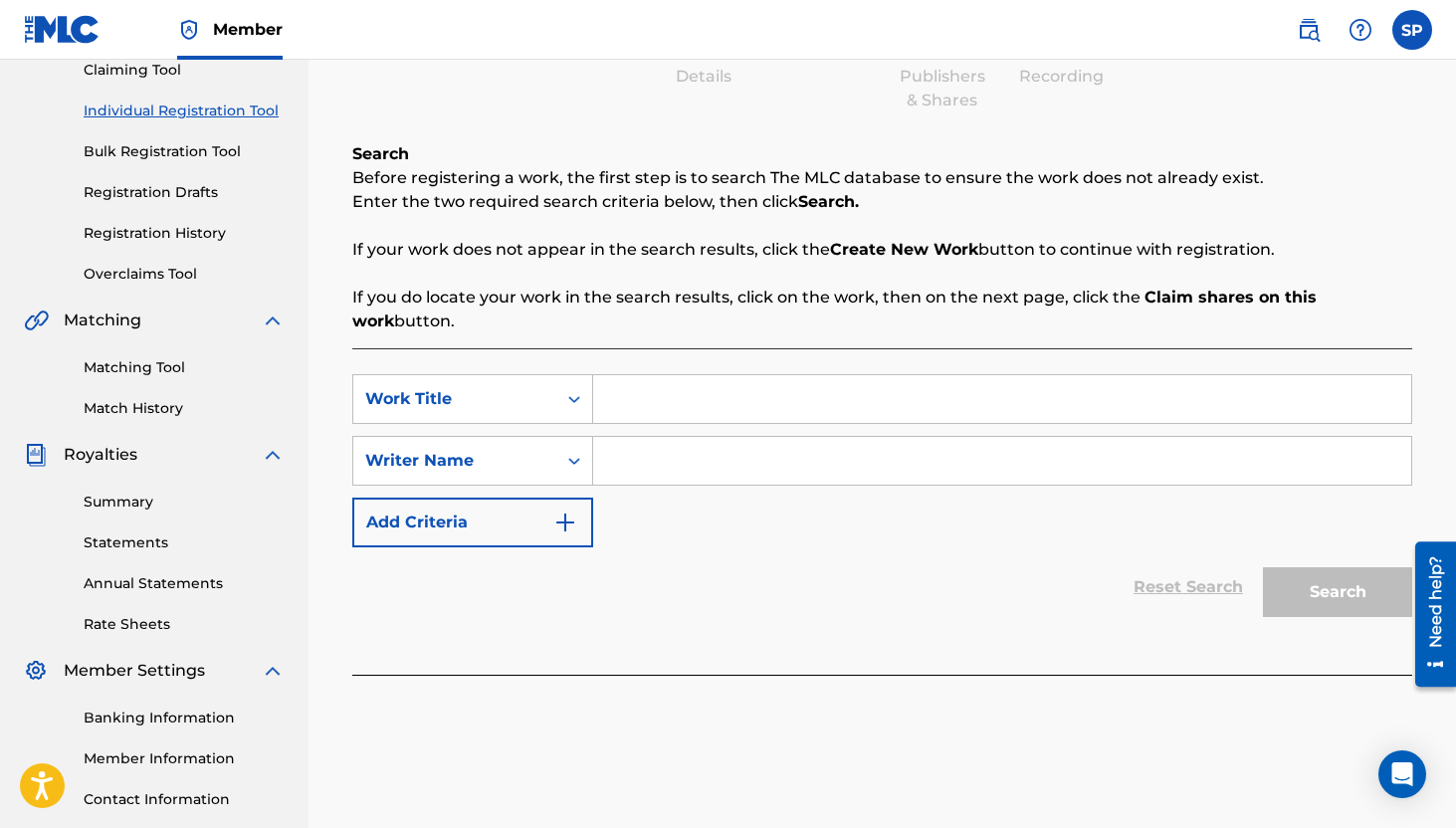 click at bounding box center [1002, 399] 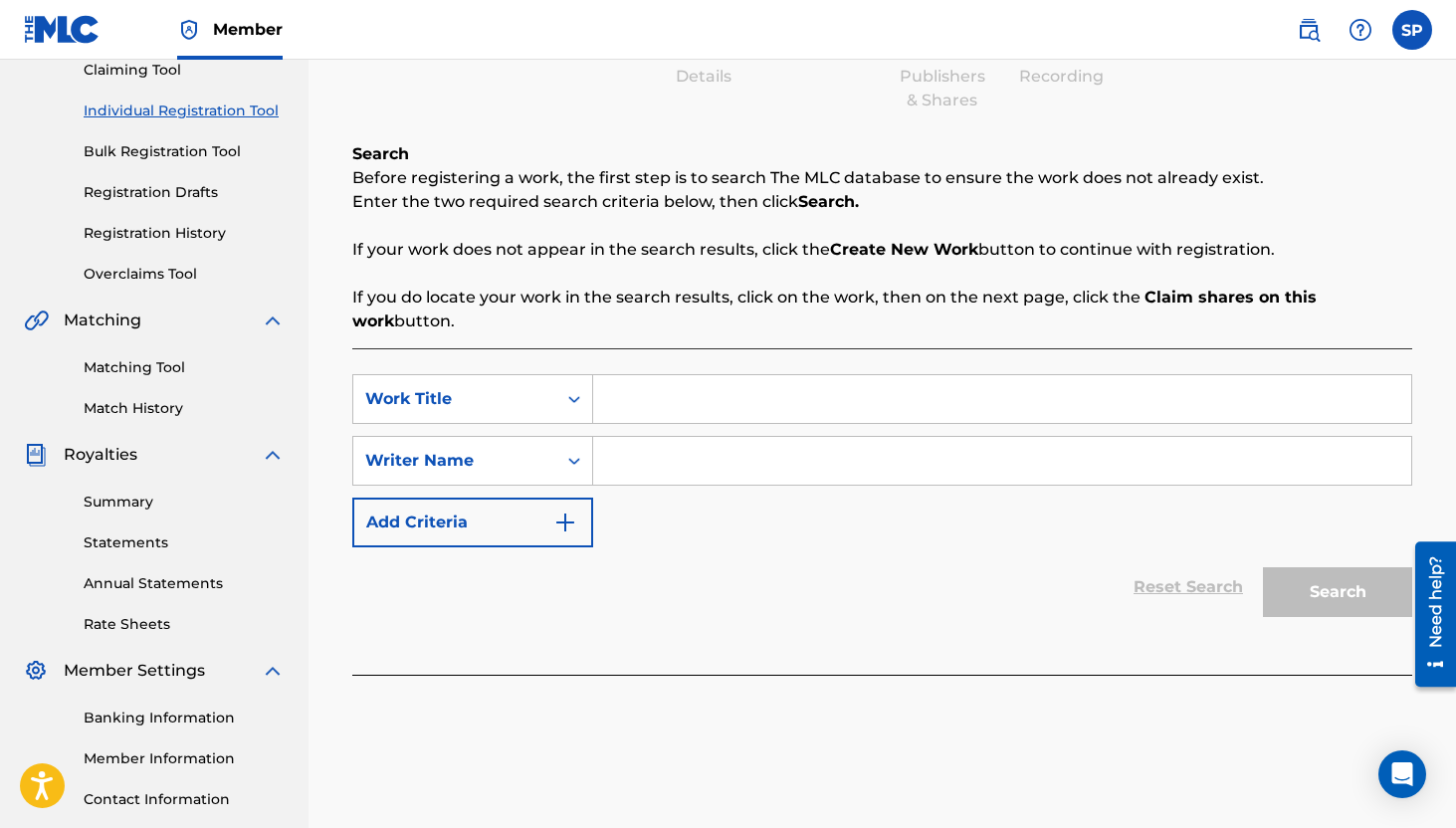 paste on "Humility" 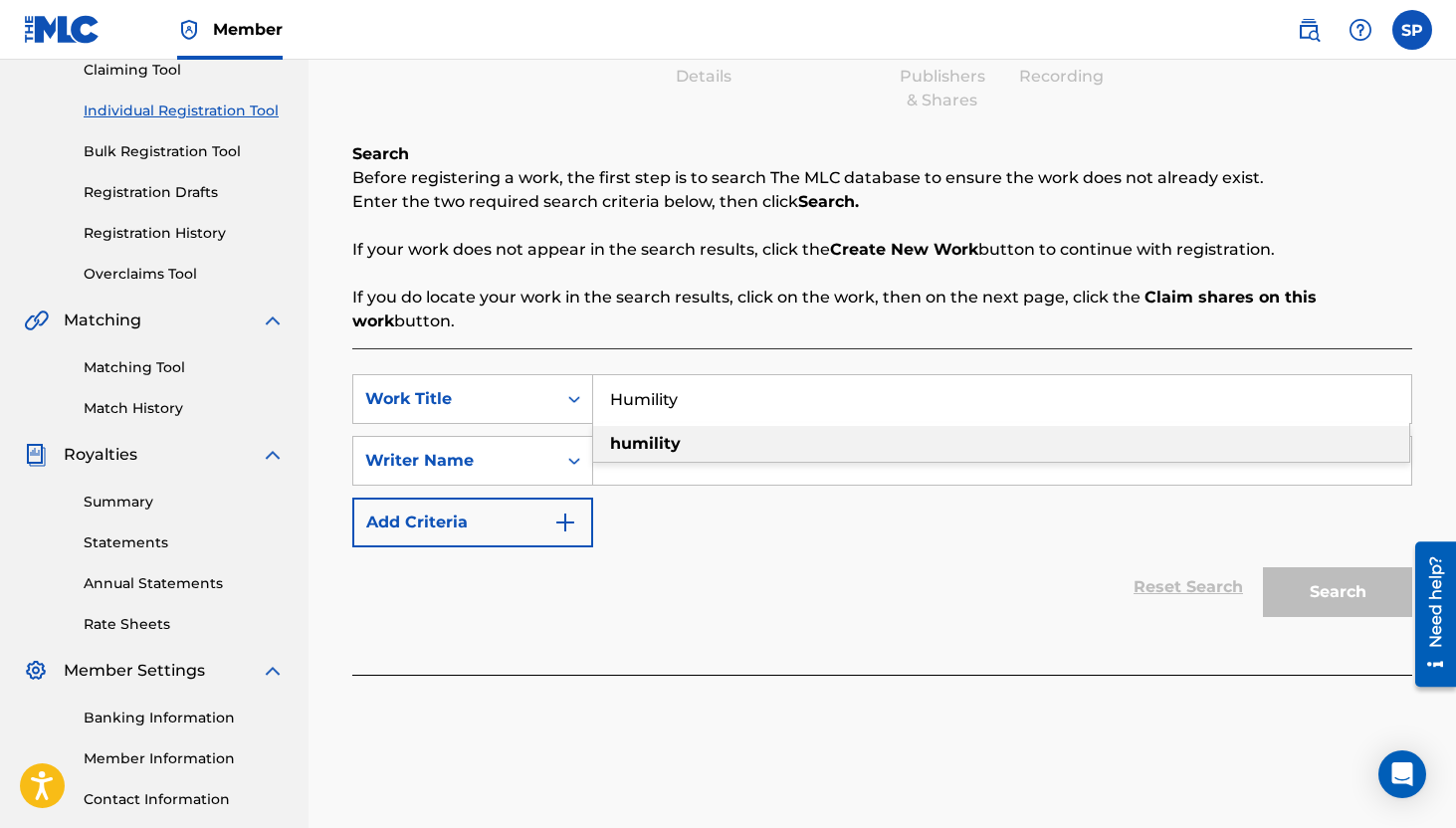 click on "humility" at bounding box center (645, 443) 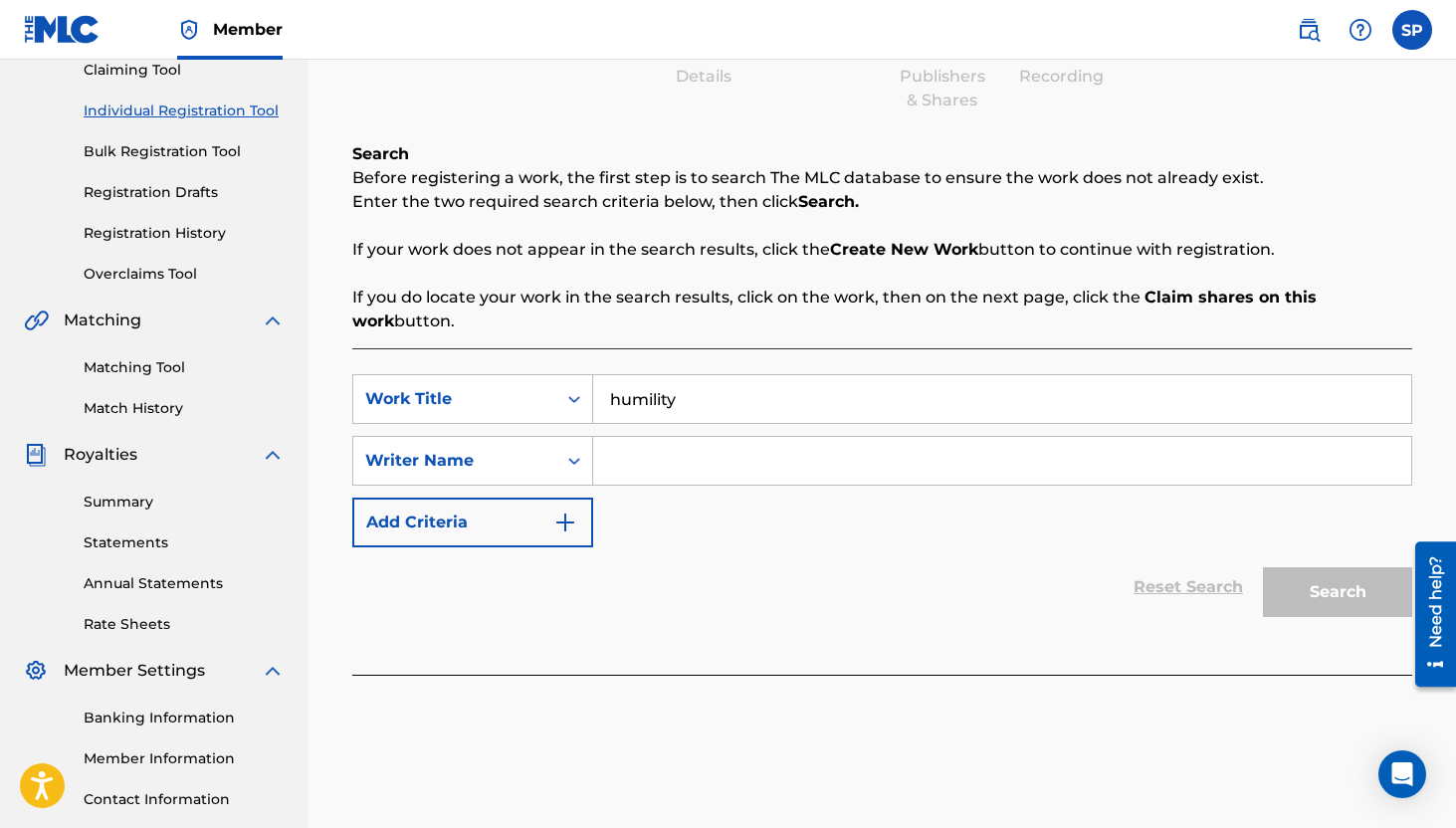 click at bounding box center (1002, 461) 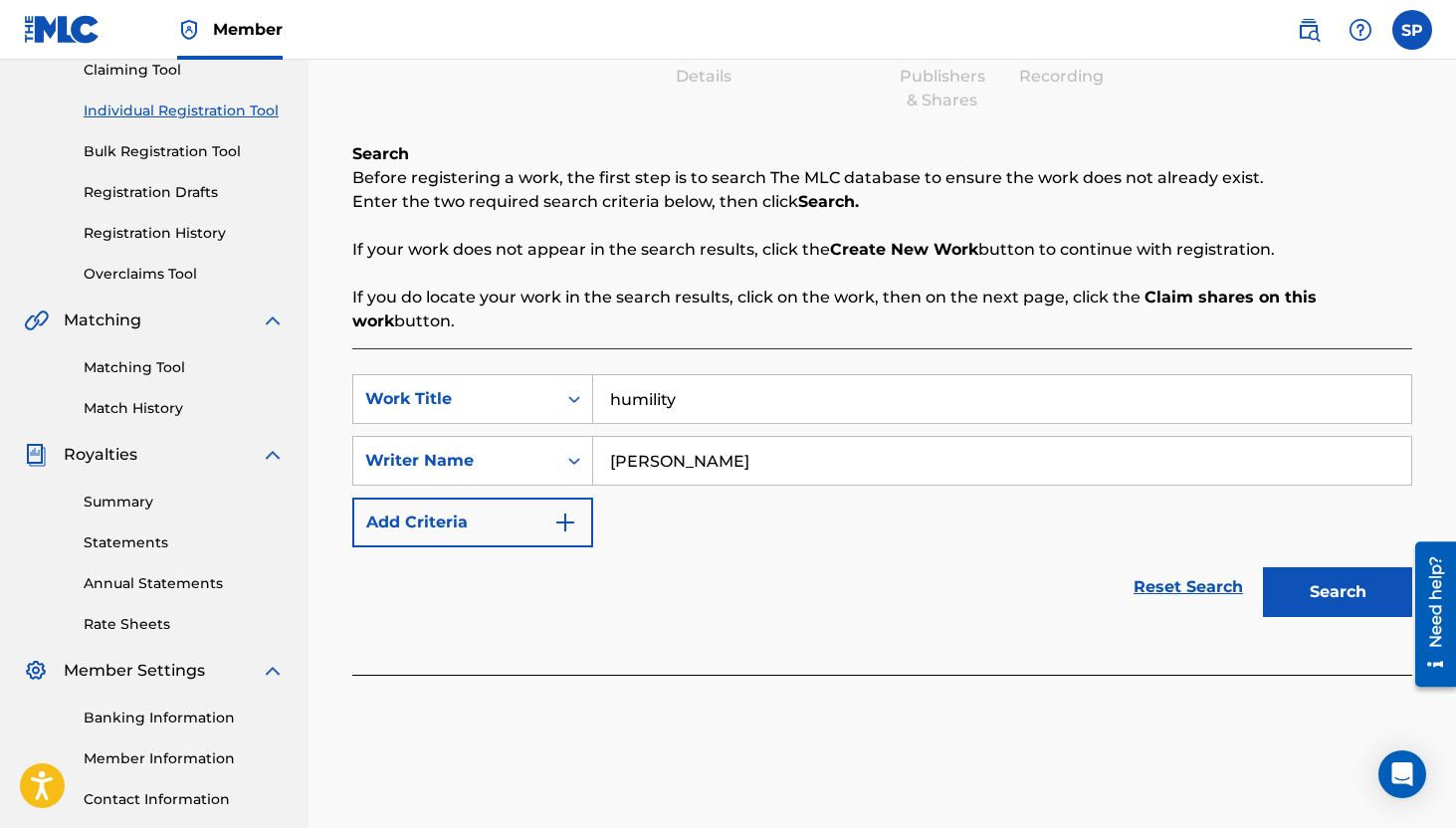 type on "[PERSON_NAME]" 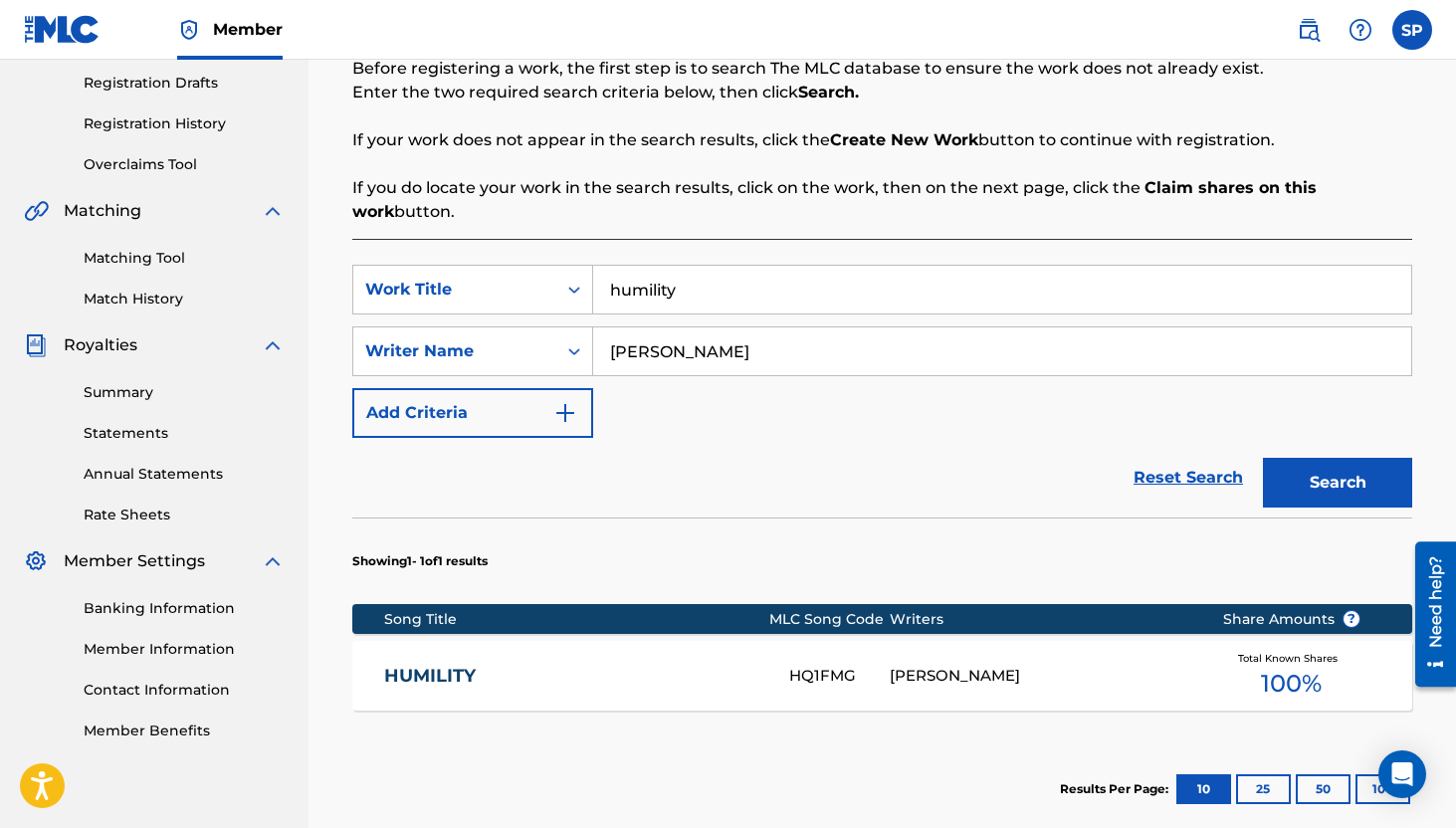 scroll, scrollTop: 354, scrollLeft: 0, axis: vertical 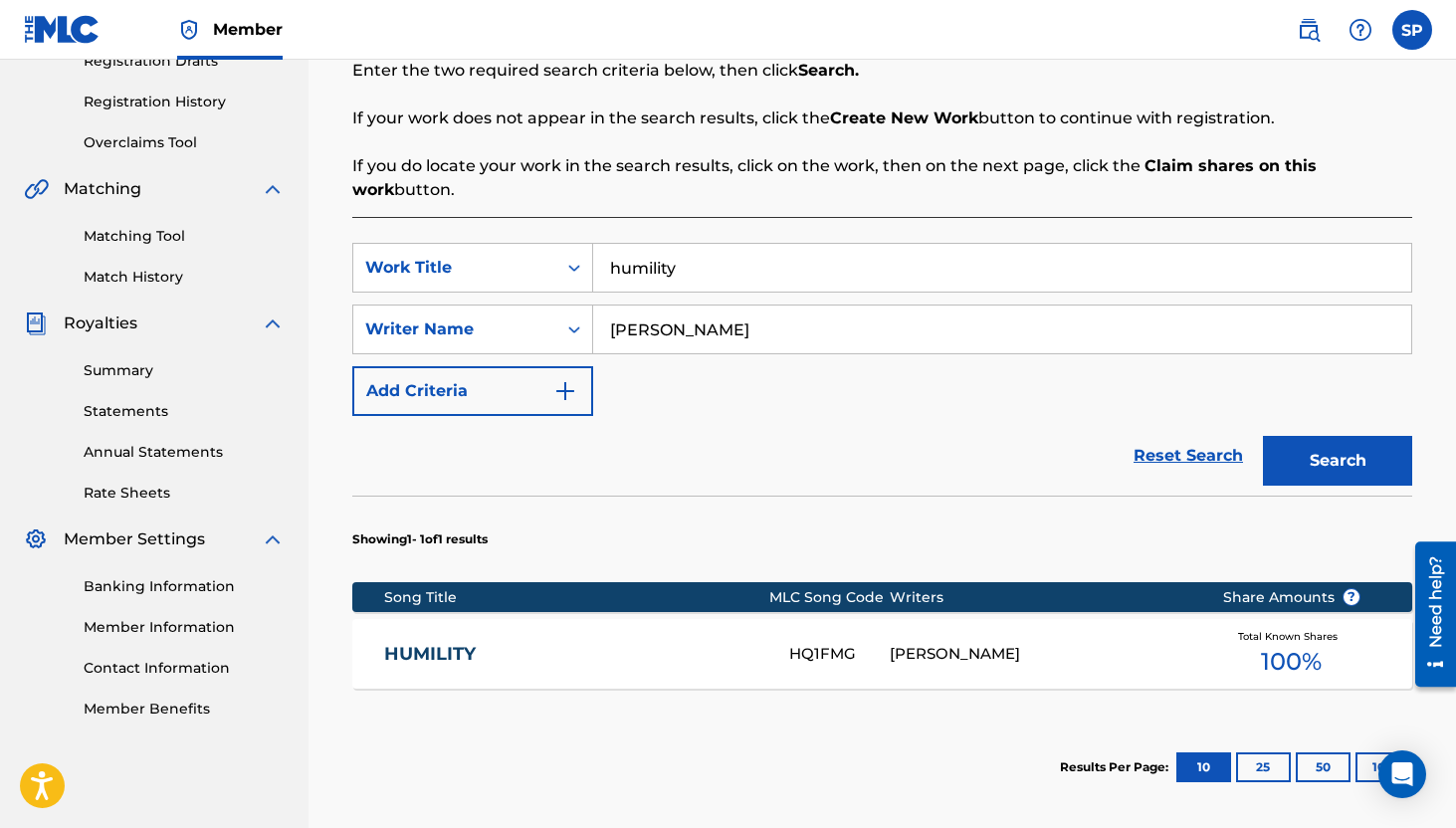 click on "humility" at bounding box center (1002, 268) 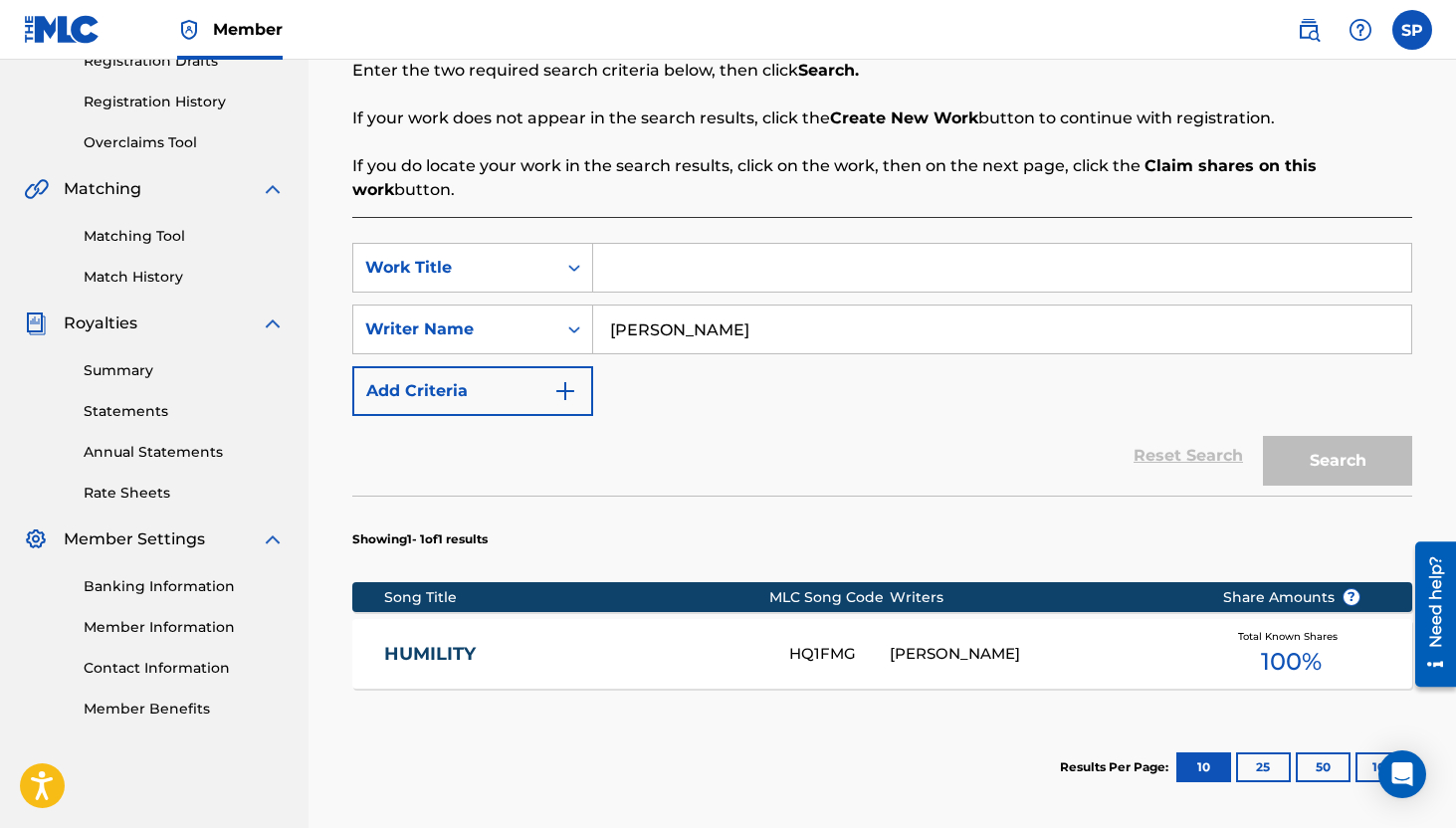 paste on "Impromptu In D Minor" 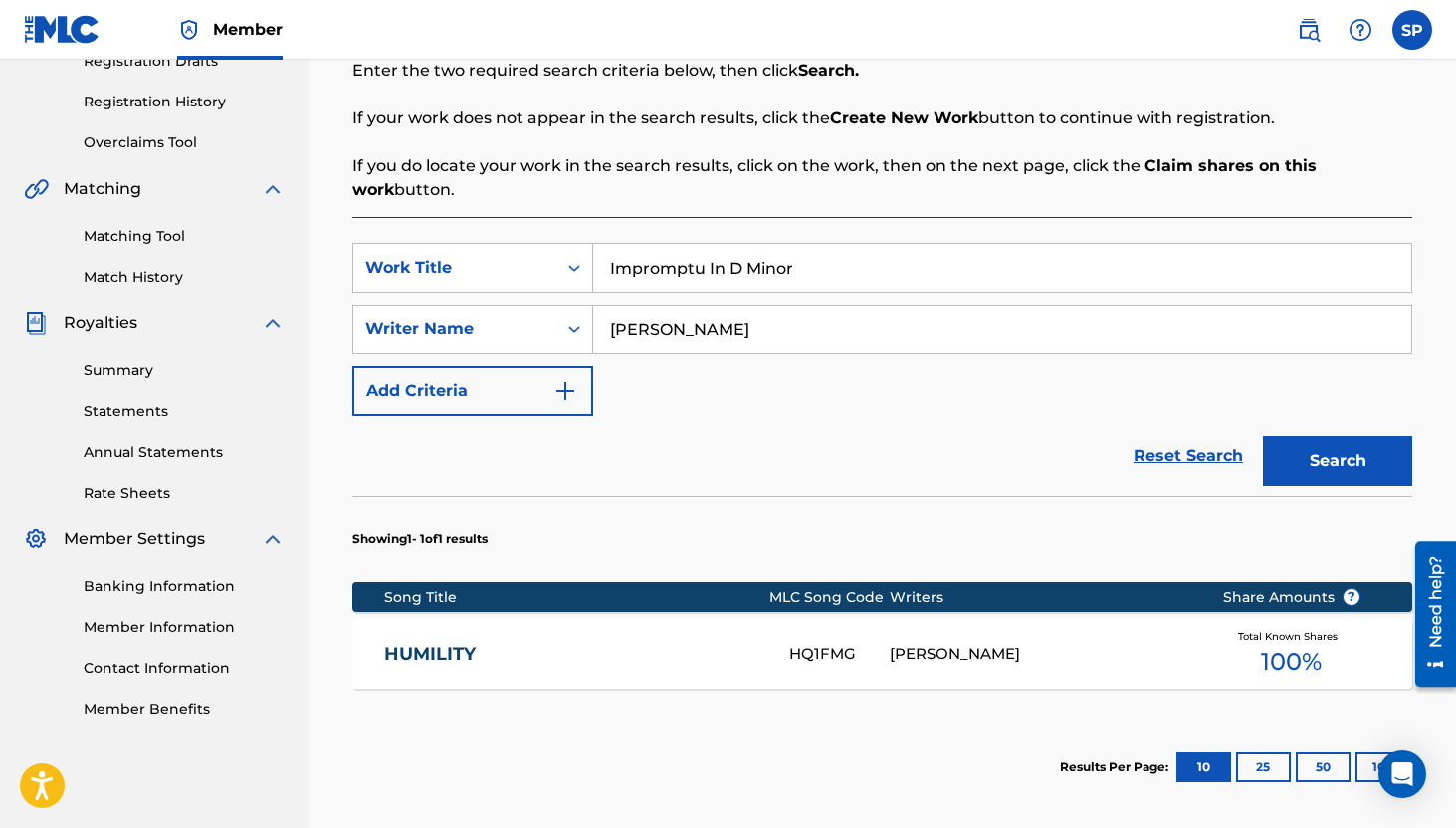 type on "Impromptu In D Minor" 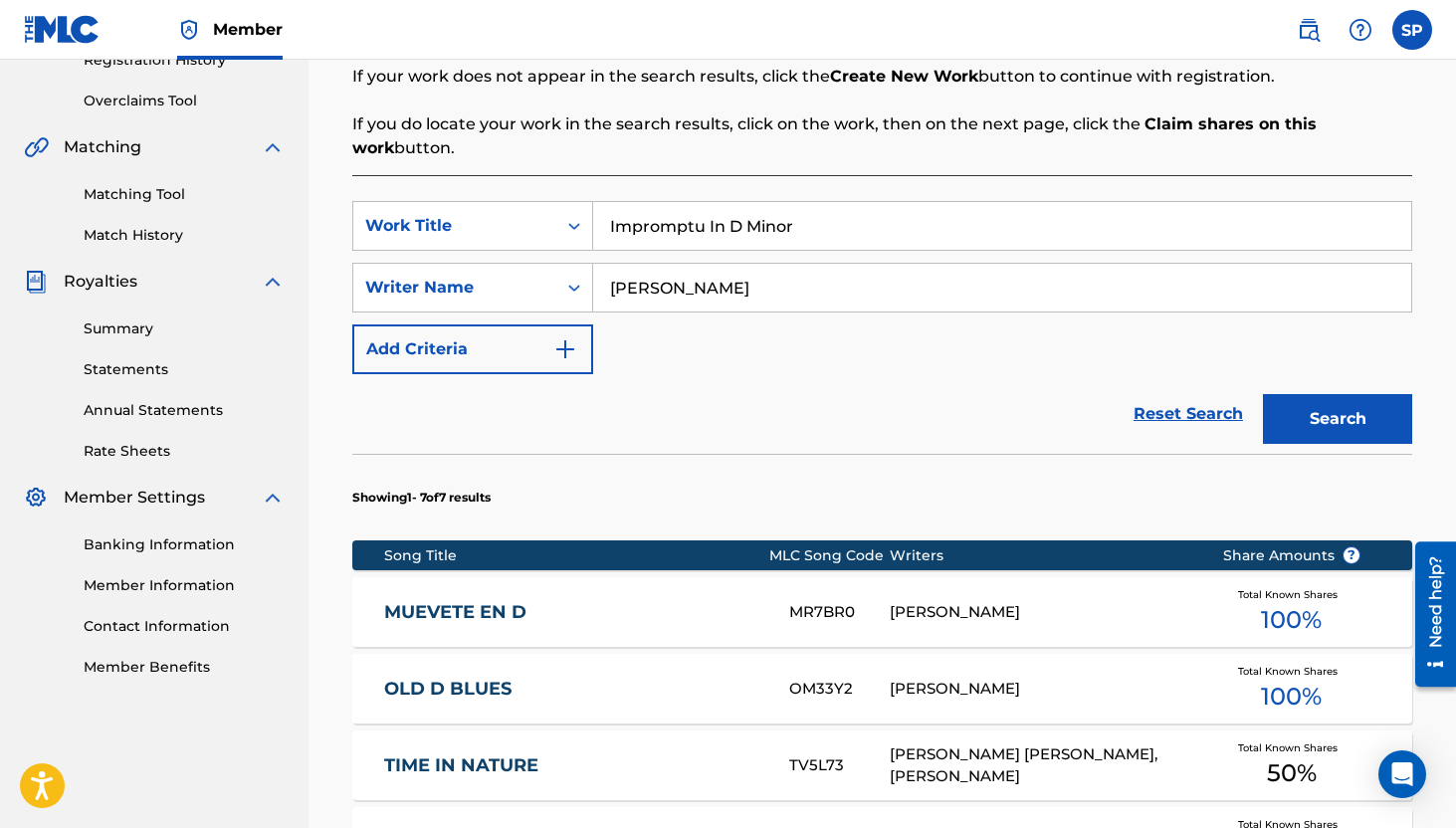 scroll, scrollTop: 393, scrollLeft: 0, axis: vertical 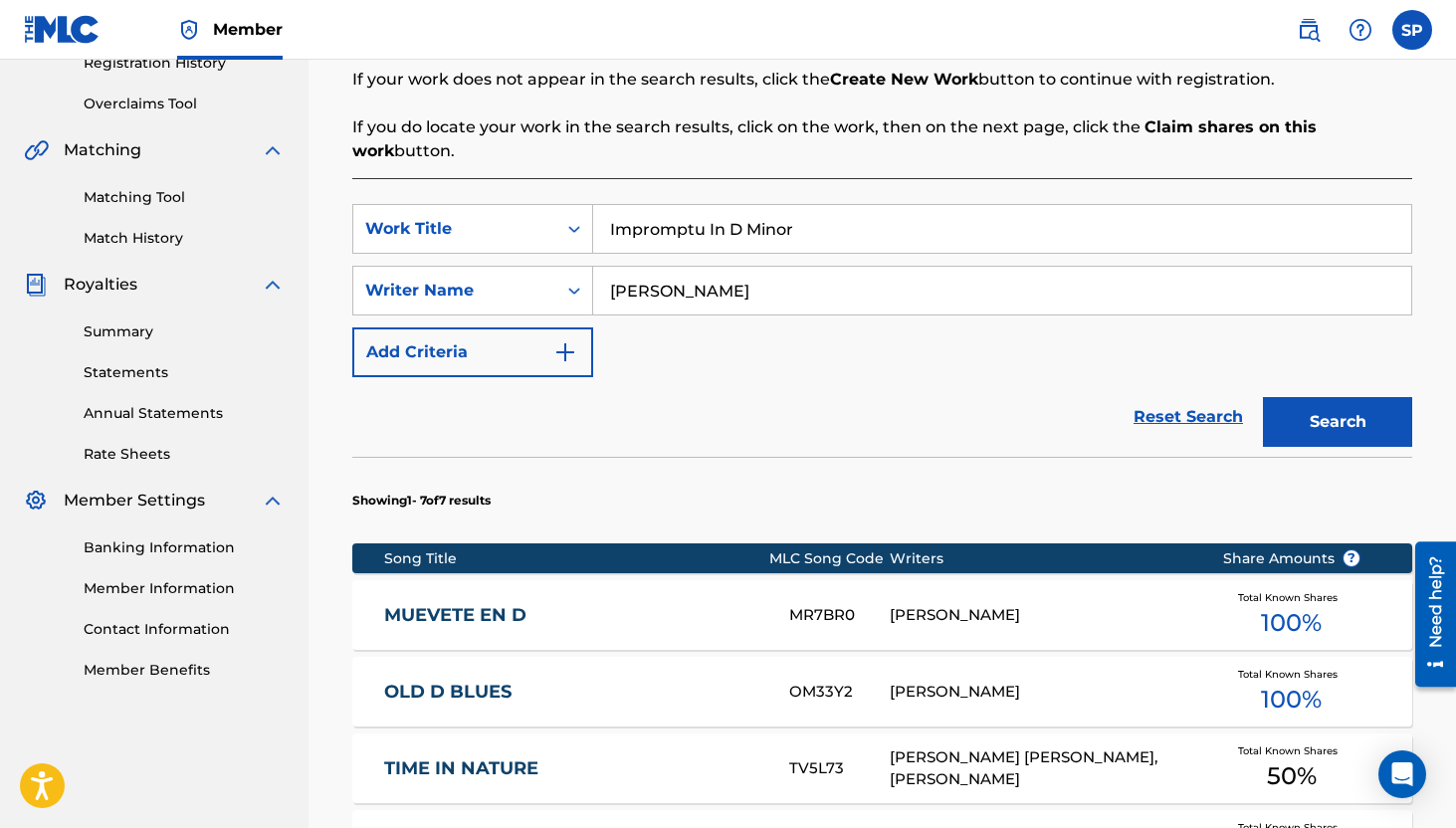 click on "Impromptu In D Minor" at bounding box center [1002, 229] 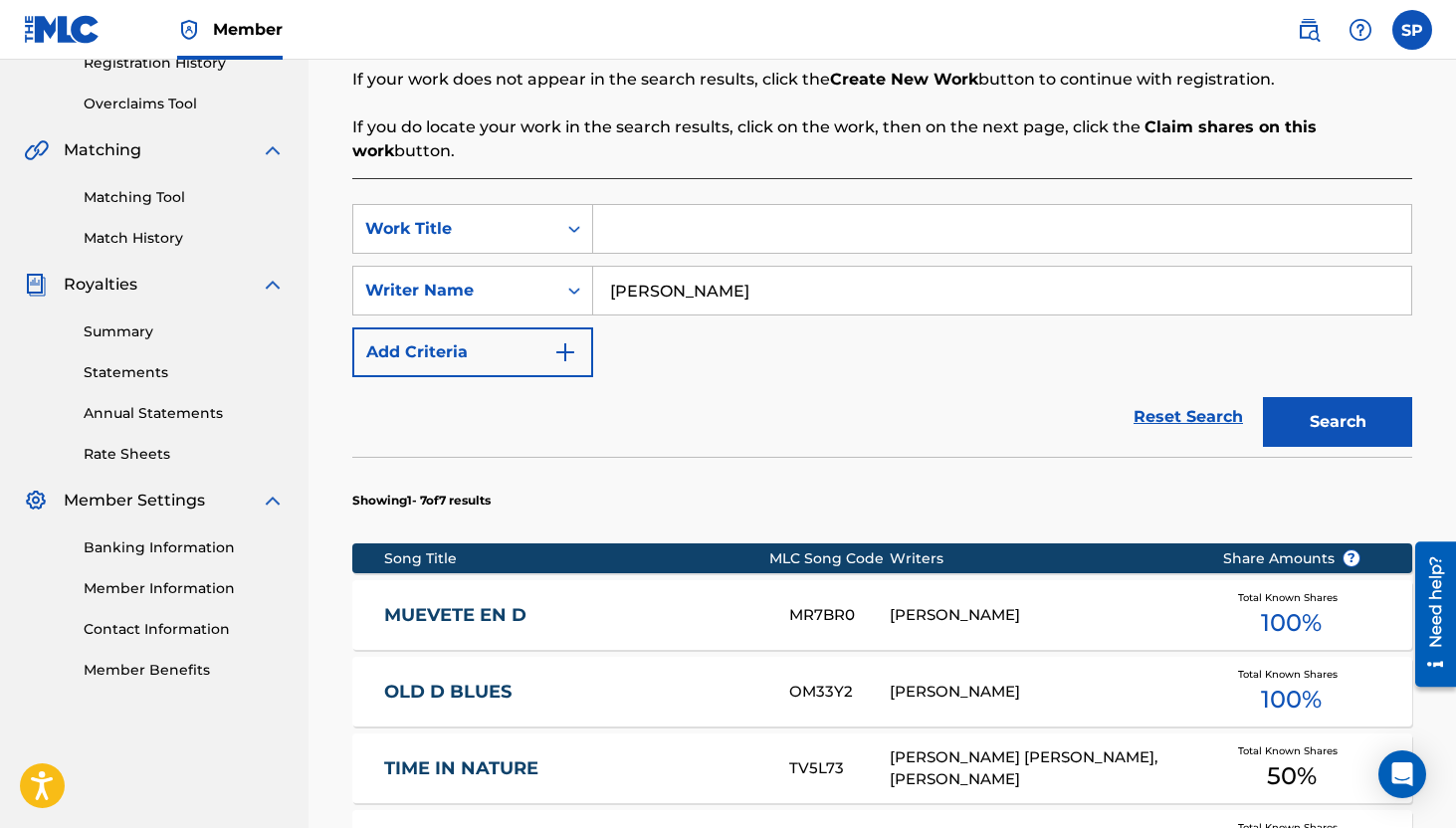 paste on "nnocence" 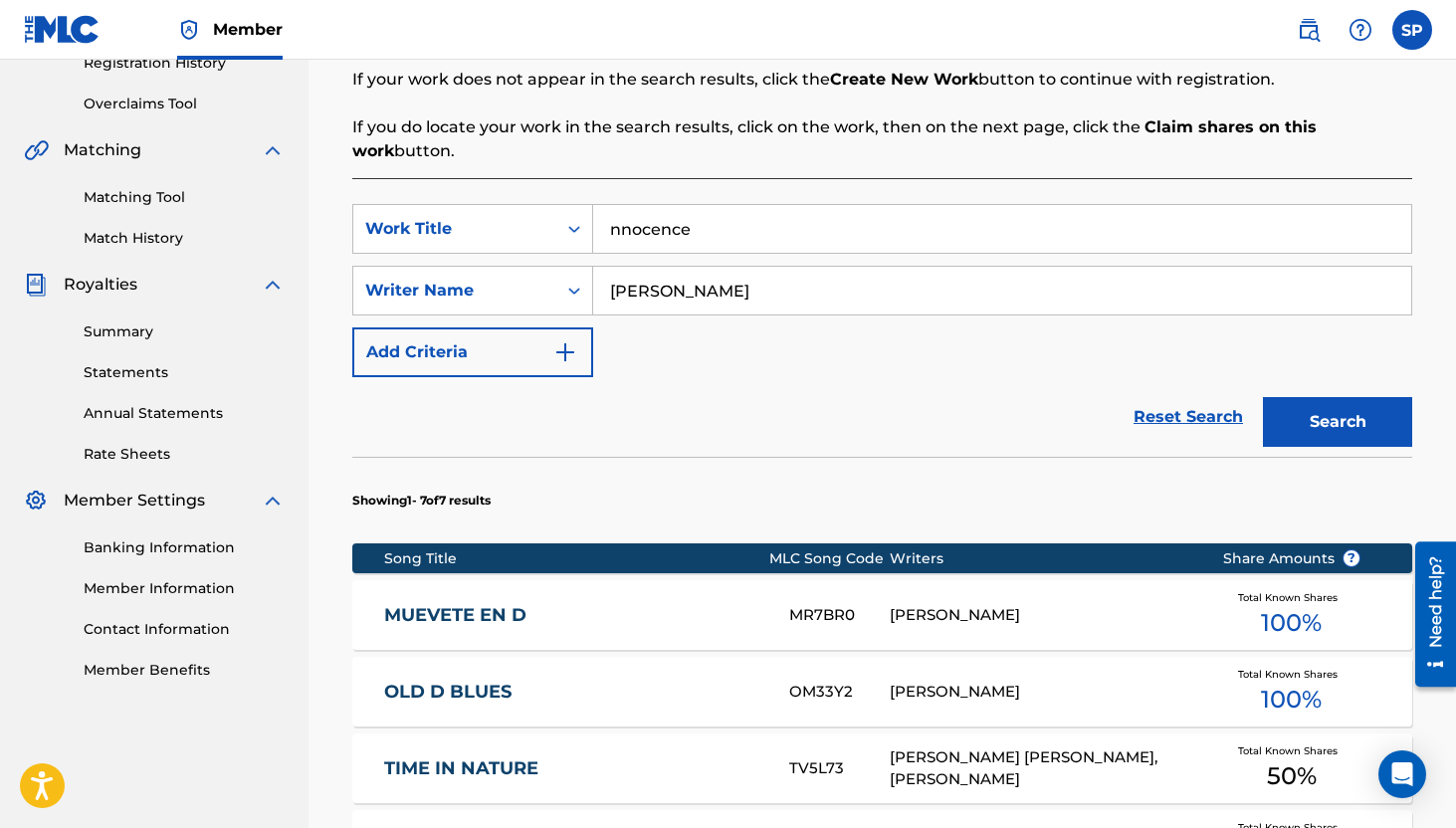 click on "nnocence" at bounding box center (1002, 229) 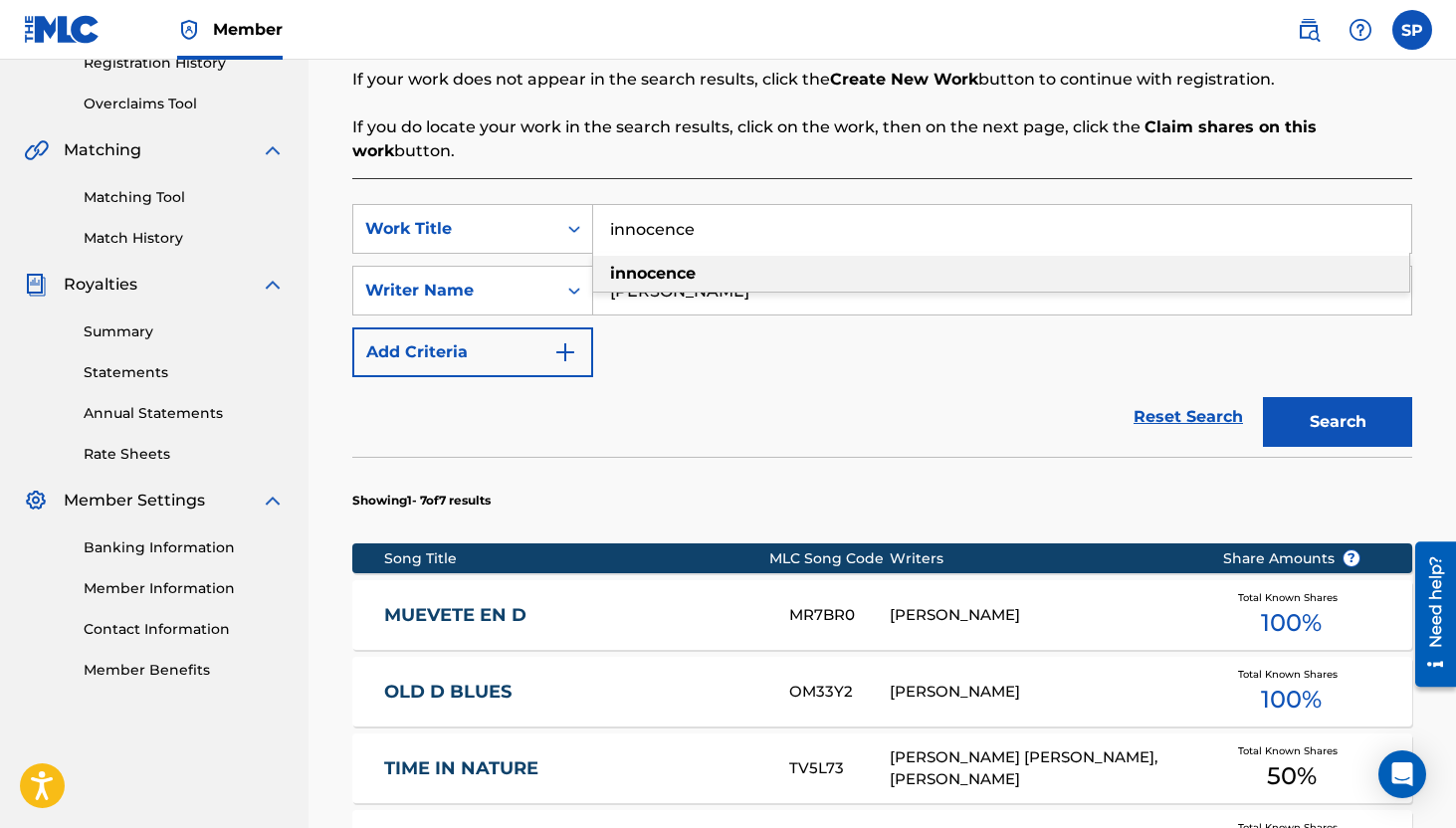 type on "innocence" 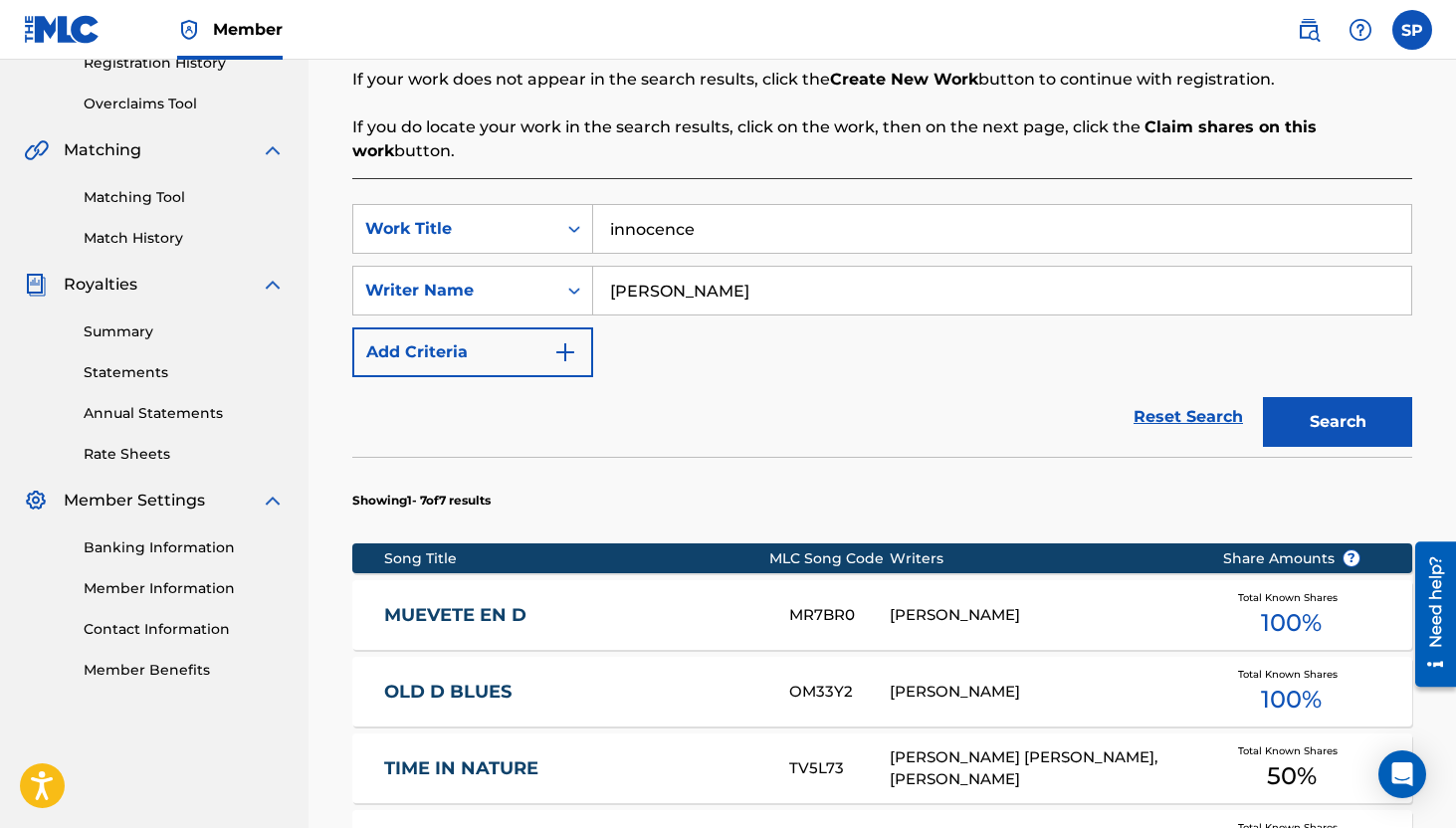 click on "Search" at bounding box center (1338, 422) 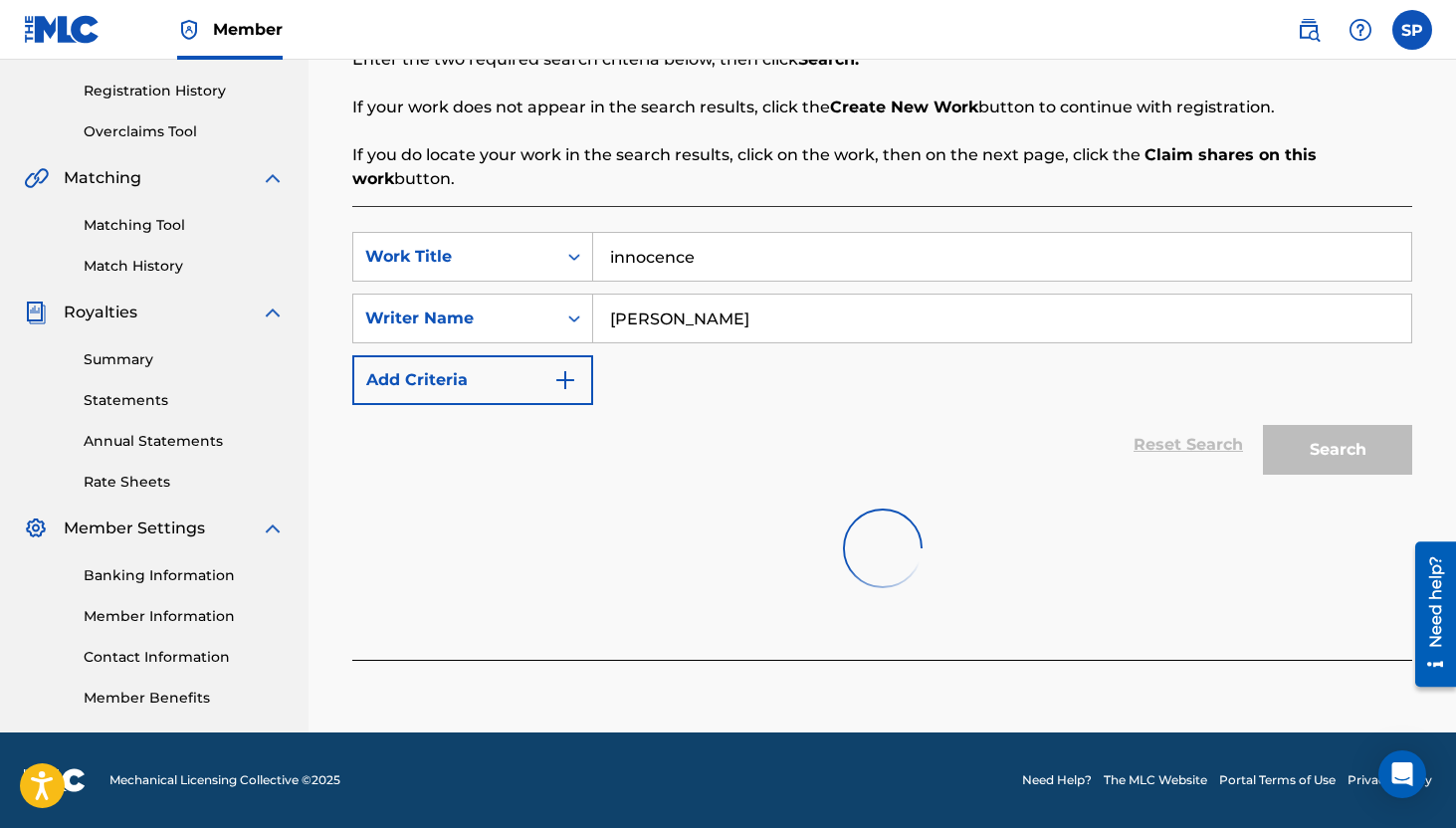 scroll, scrollTop: 393, scrollLeft: 0, axis: vertical 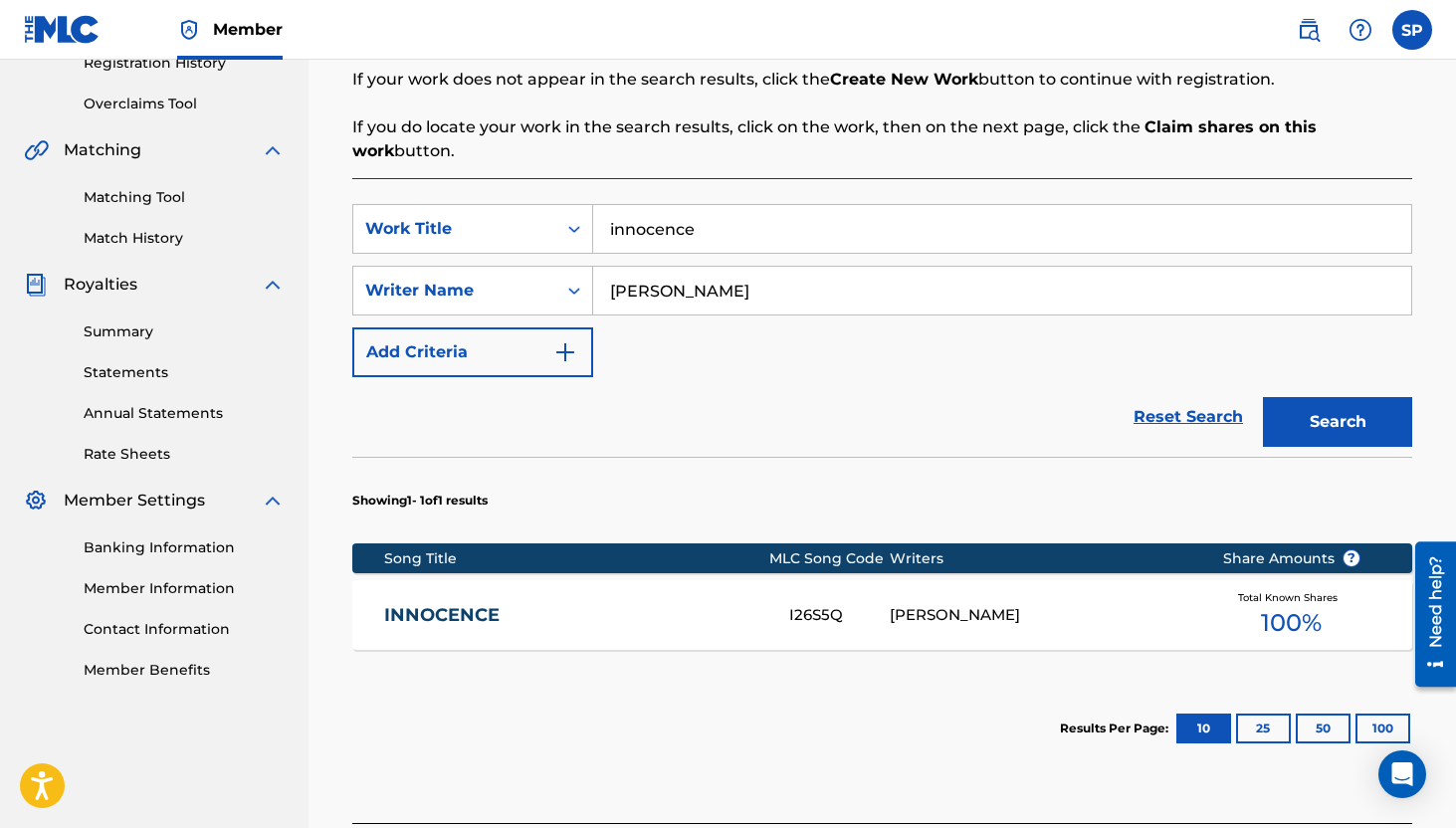 click on "innocence" at bounding box center (1002, 229) 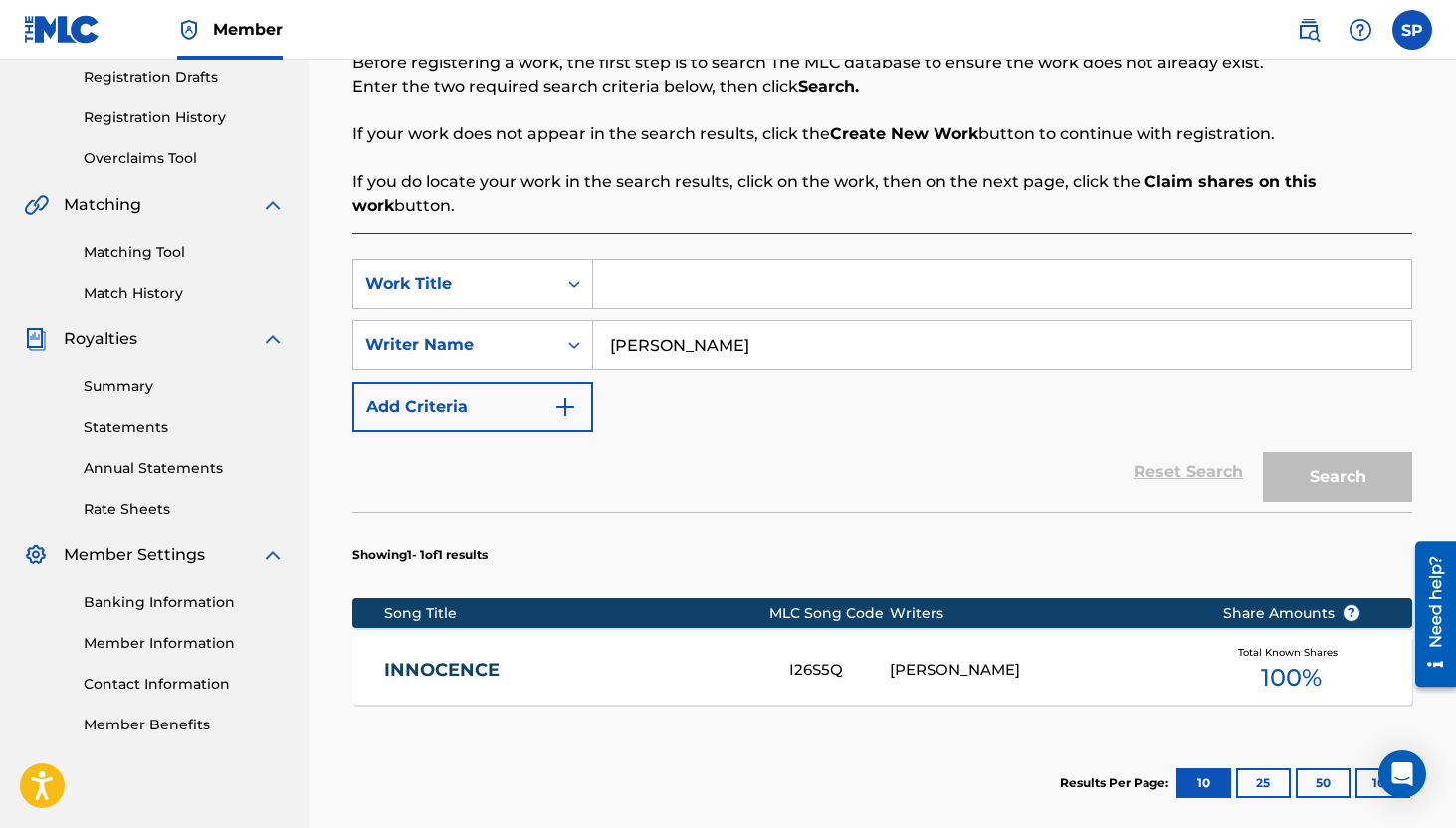 click on "Showing  1  -   1  of  1   results" at bounding box center [882, 549] 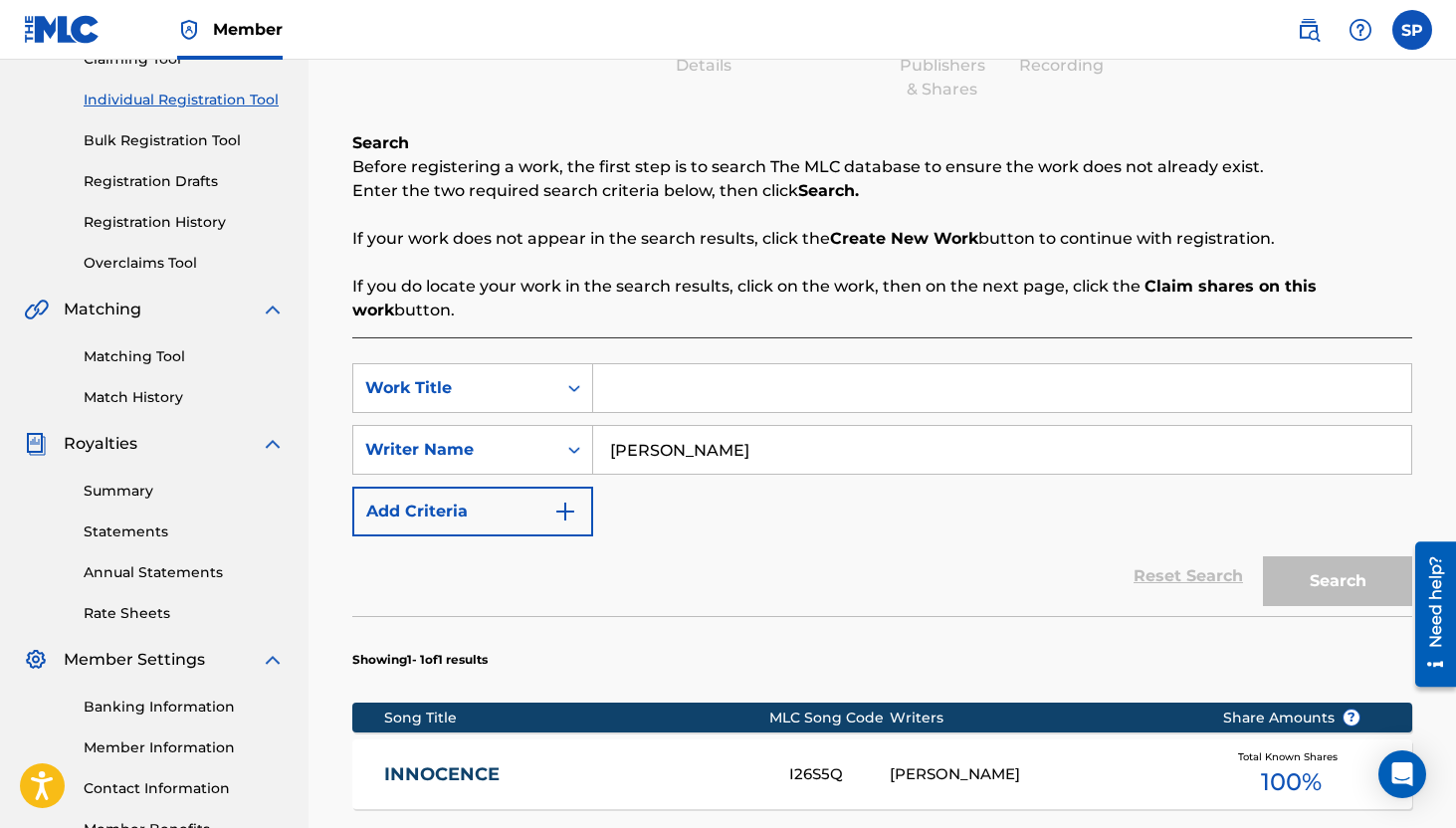 scroll, scrollTop: 229, scrollLeft: 0, axis: vertical 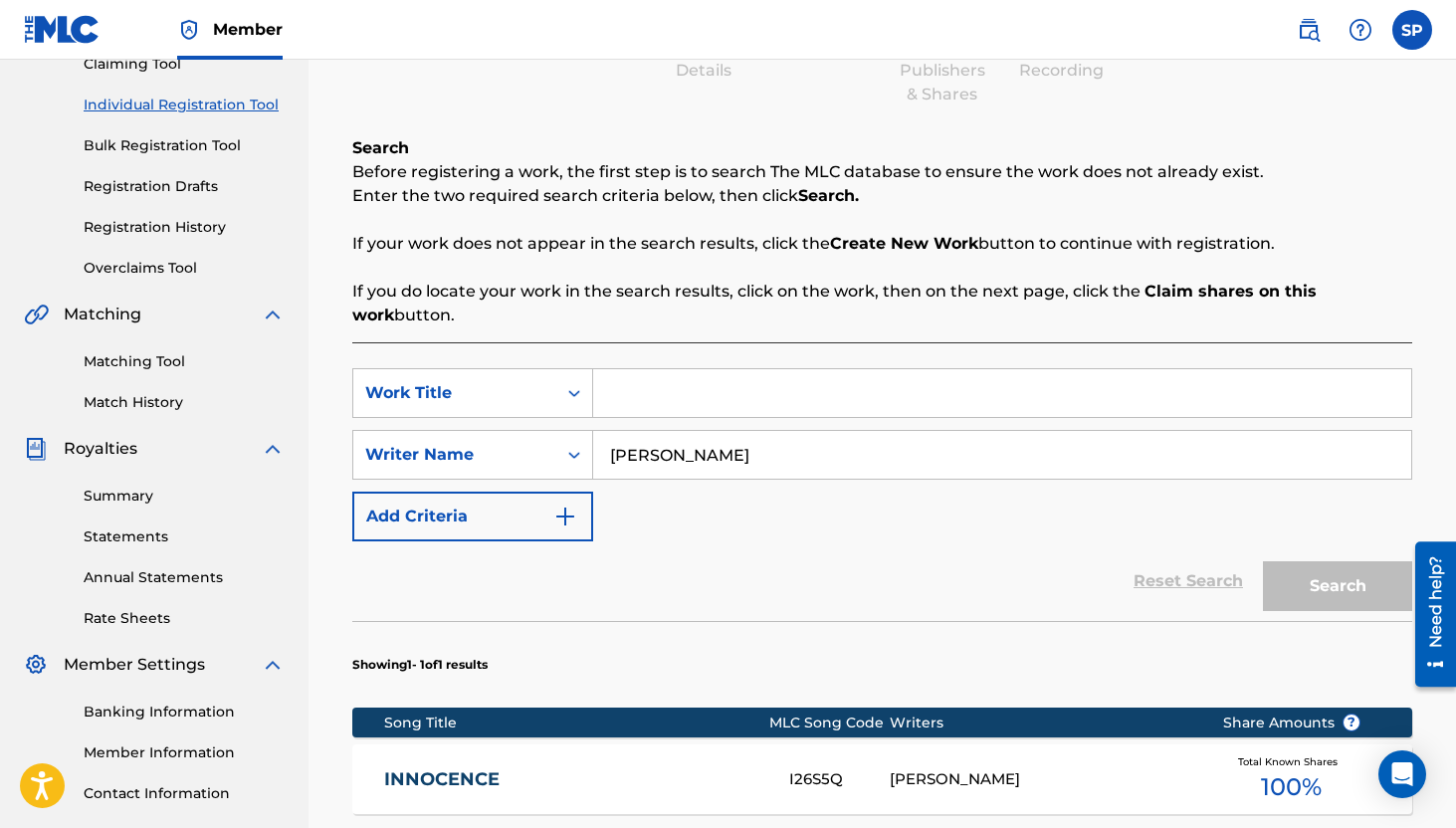 click on "SearchWithCriteria42df0f62-edad-4584-a133-60c9eb18edc0 Work Title SearchWithCriteria54939e3f-0abb-4ba9-ba47-072f866a38fa Writer Name [PERSON_NAME] Add Criteria Reset Search Search Showing  1  -   1  of  1   results   Song Title MLC Song Code Writers Share Amounts ? INNOCENCE I26S5Q [PERSON_NAME] Total Known Shares 100 % Results Per Page: 10 25 50 100" at bounding box center (882, 665) 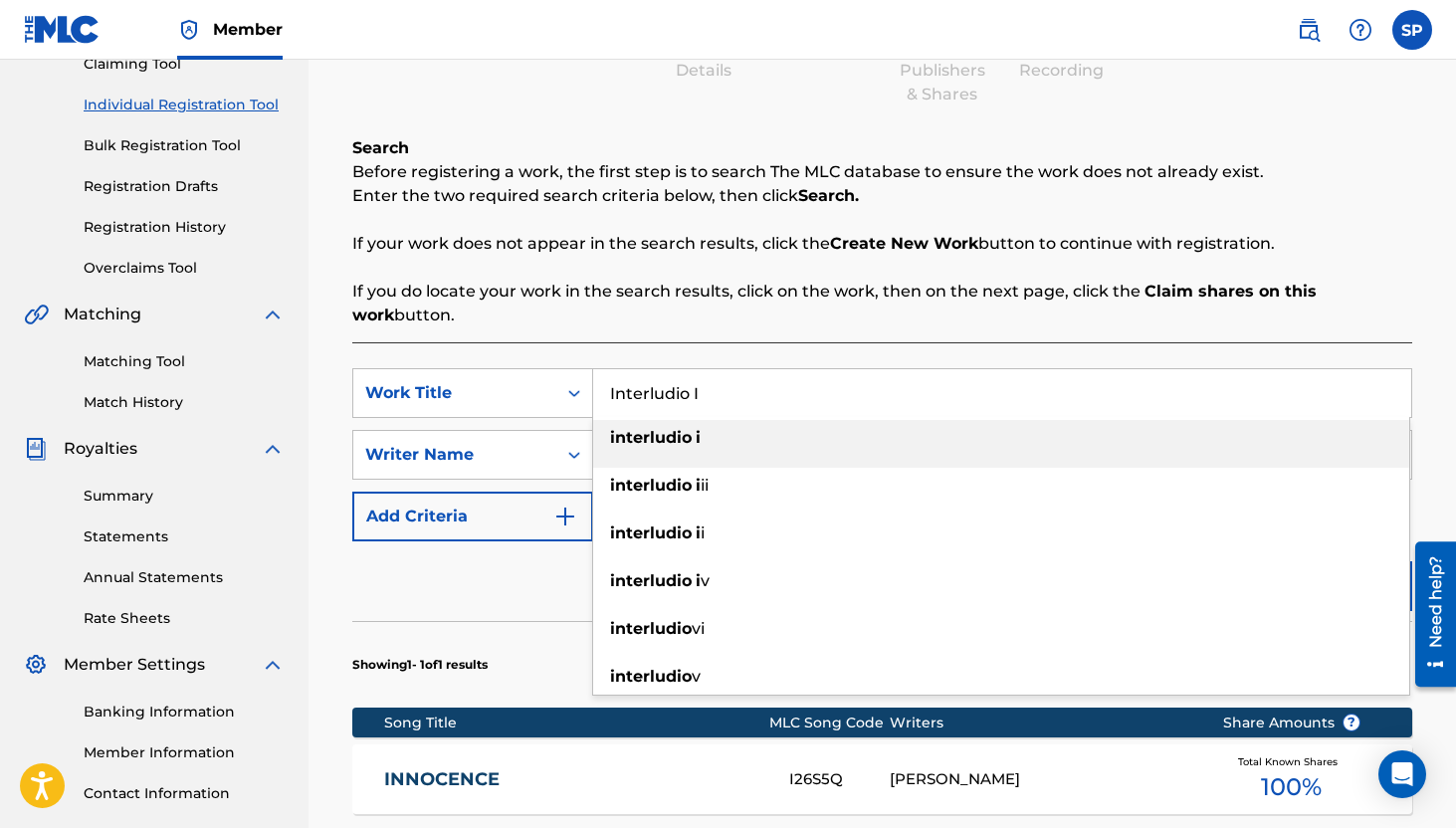 click on "interludio   i" at bounding box center (1001, 438) 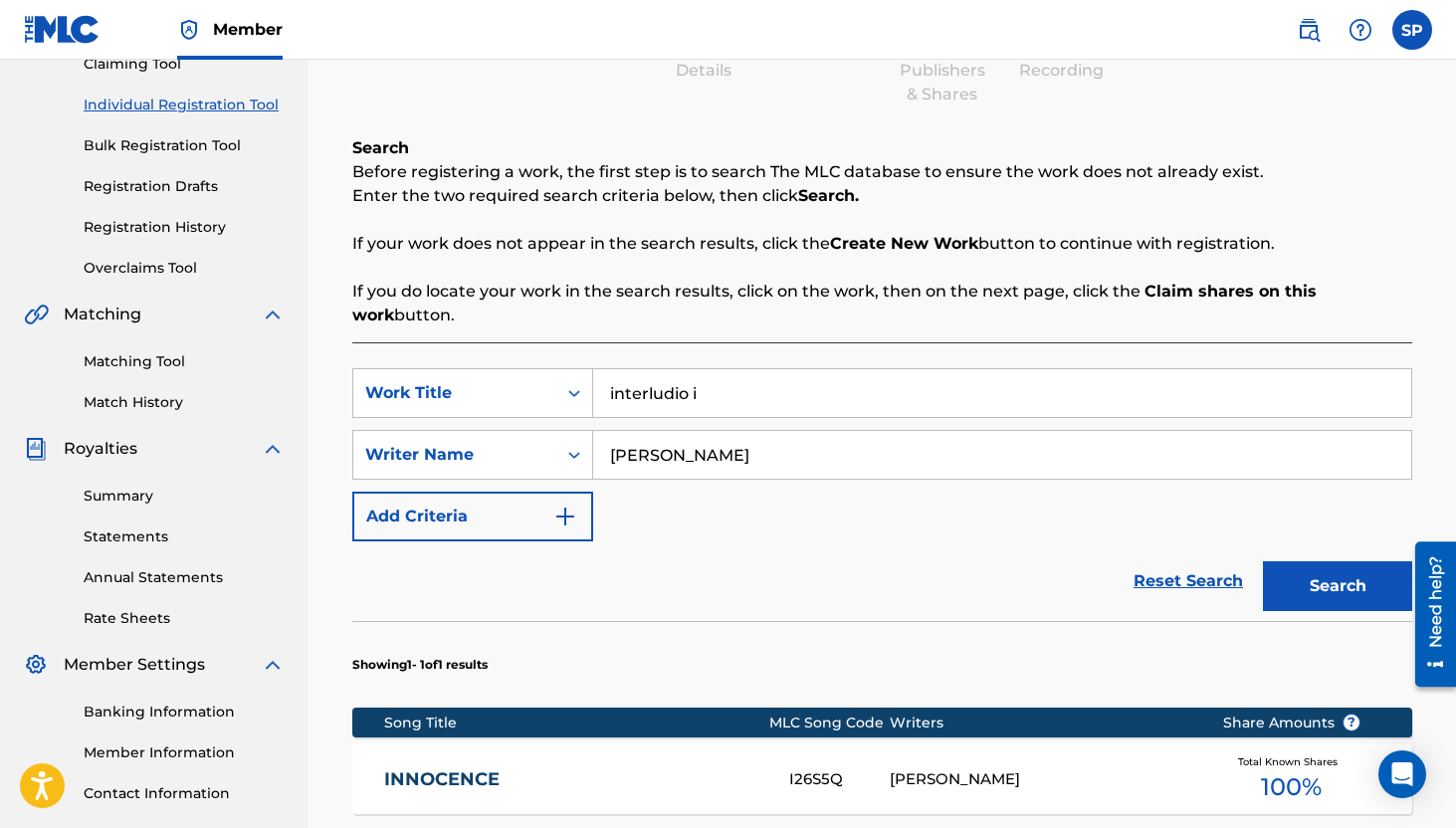 click on "Search" at bounding box center [1338, 586] 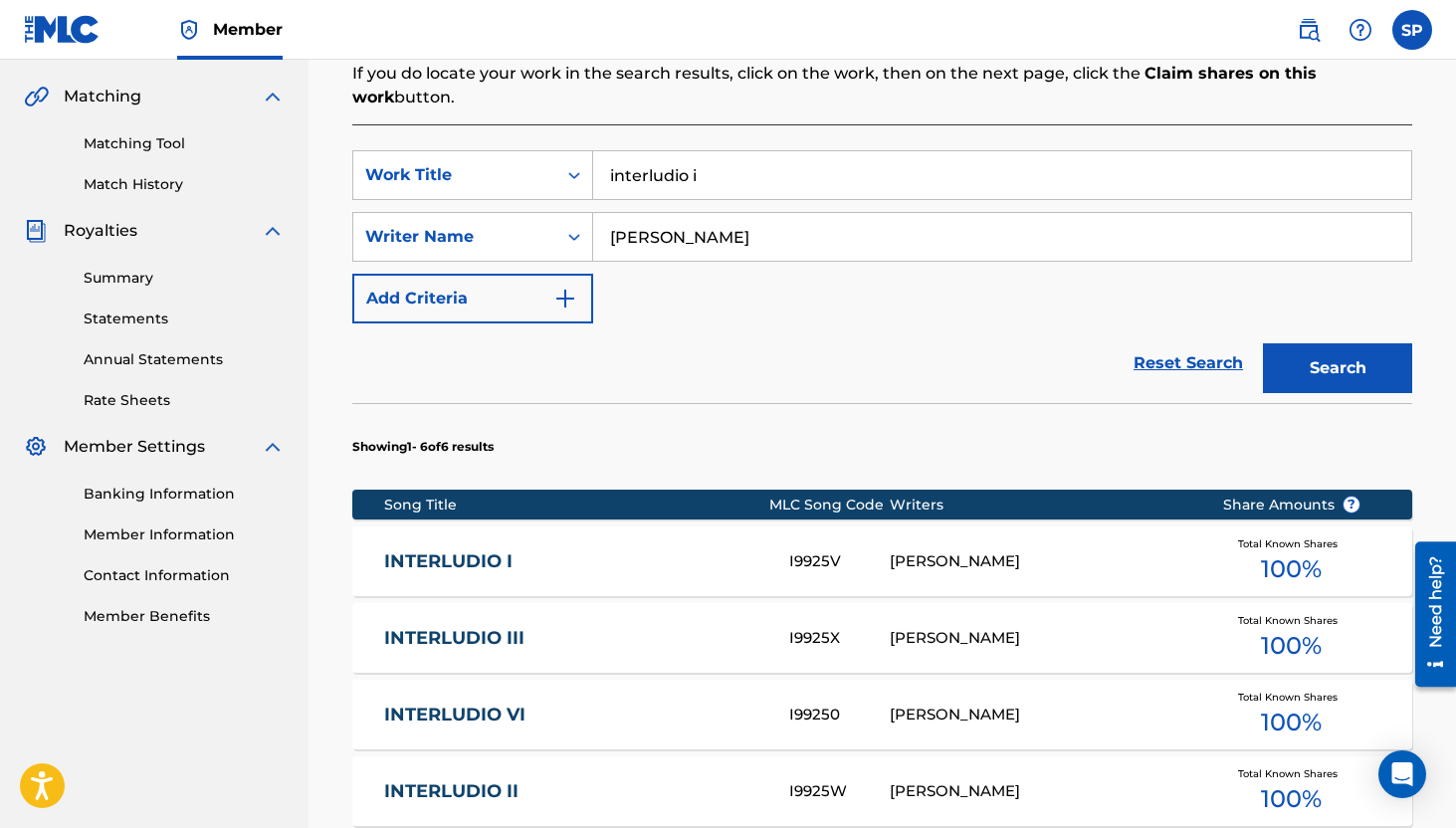 scroll, scrollTop: 451, scrollLeft: 0, axis: vertical 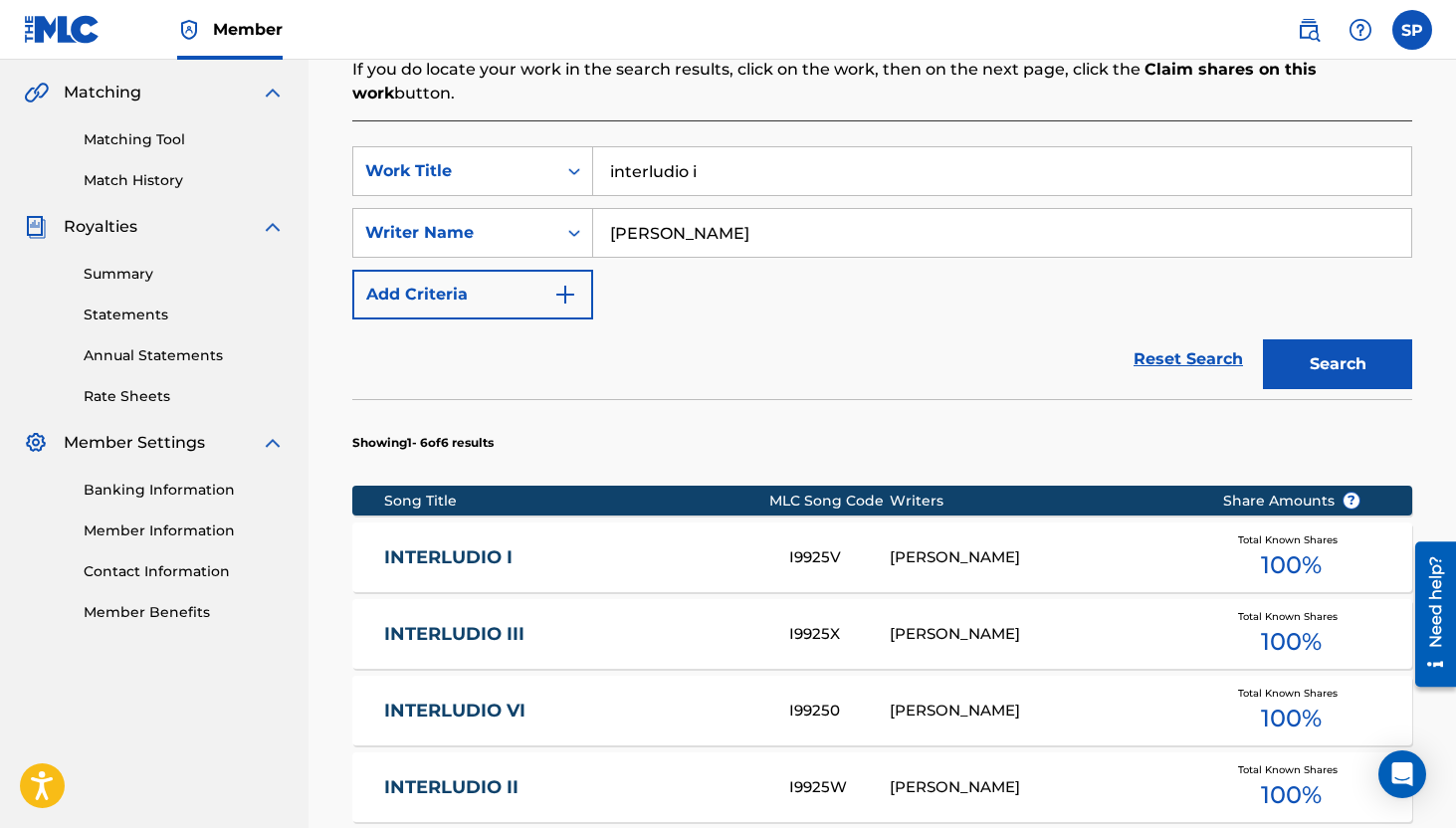 click on "interludio i" at bounding box center (1002, 171) 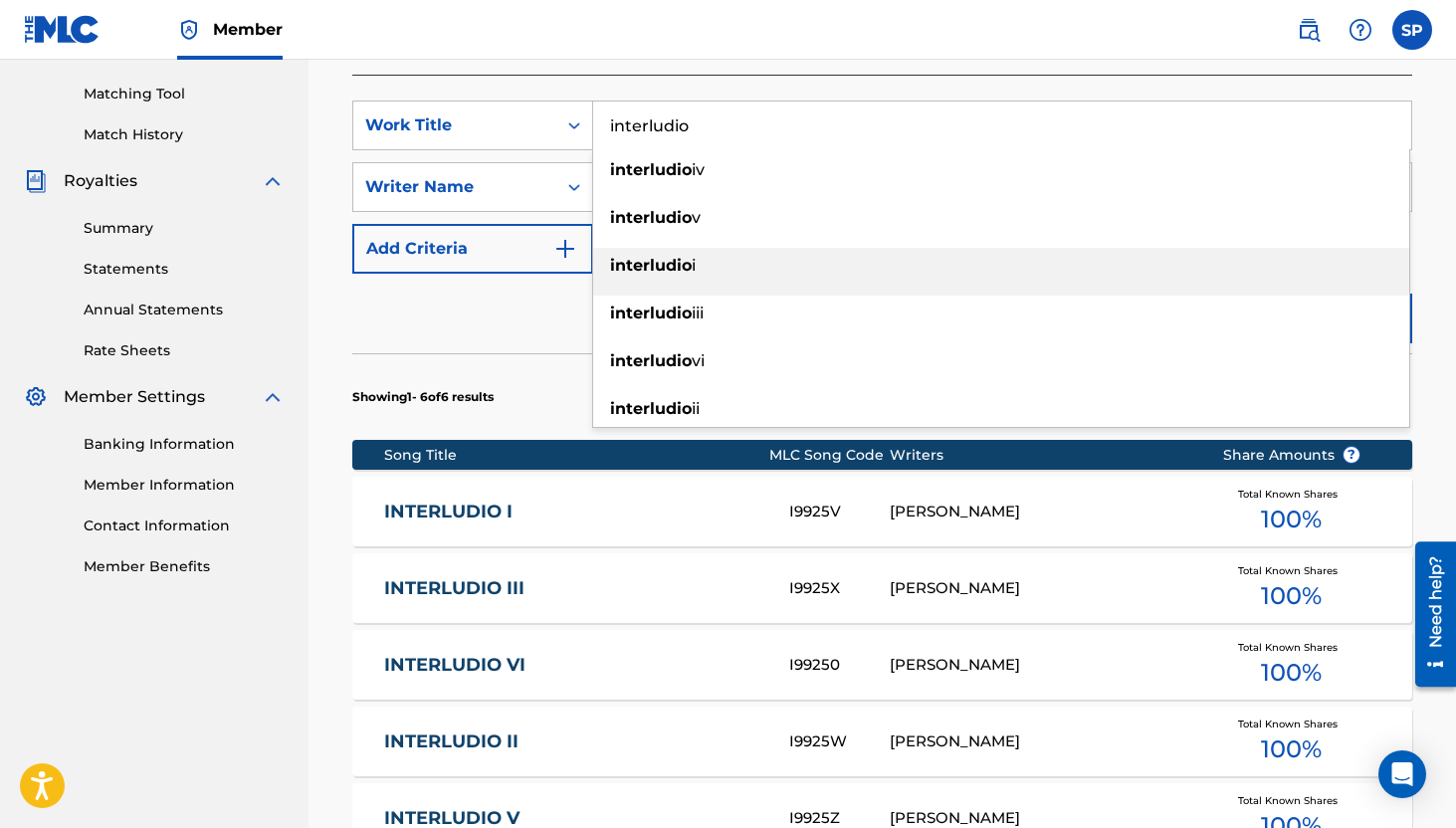 scroll, scrollTop: 502, scrollLeft: 0, axis: vertical 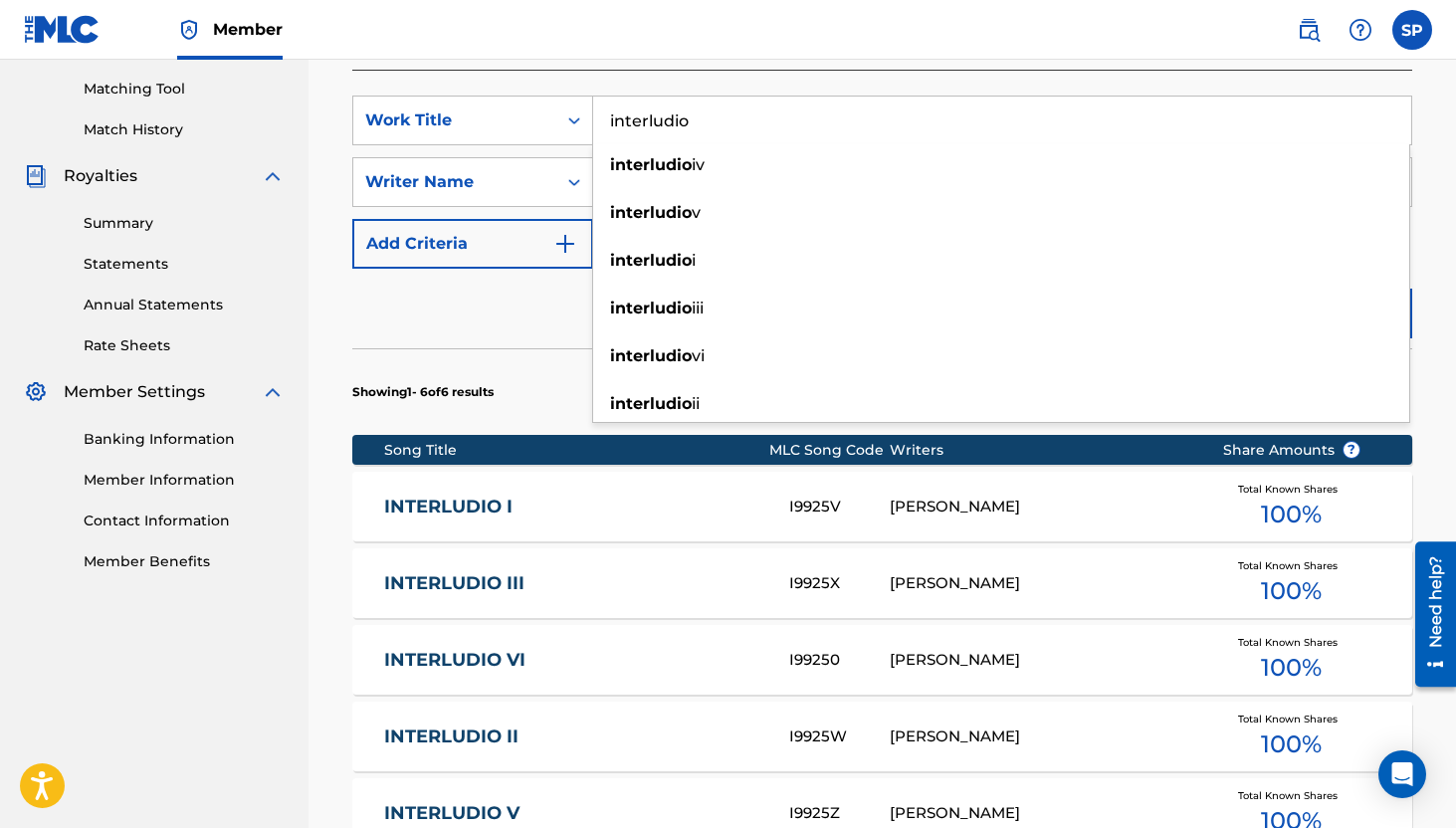 type on "interludio" 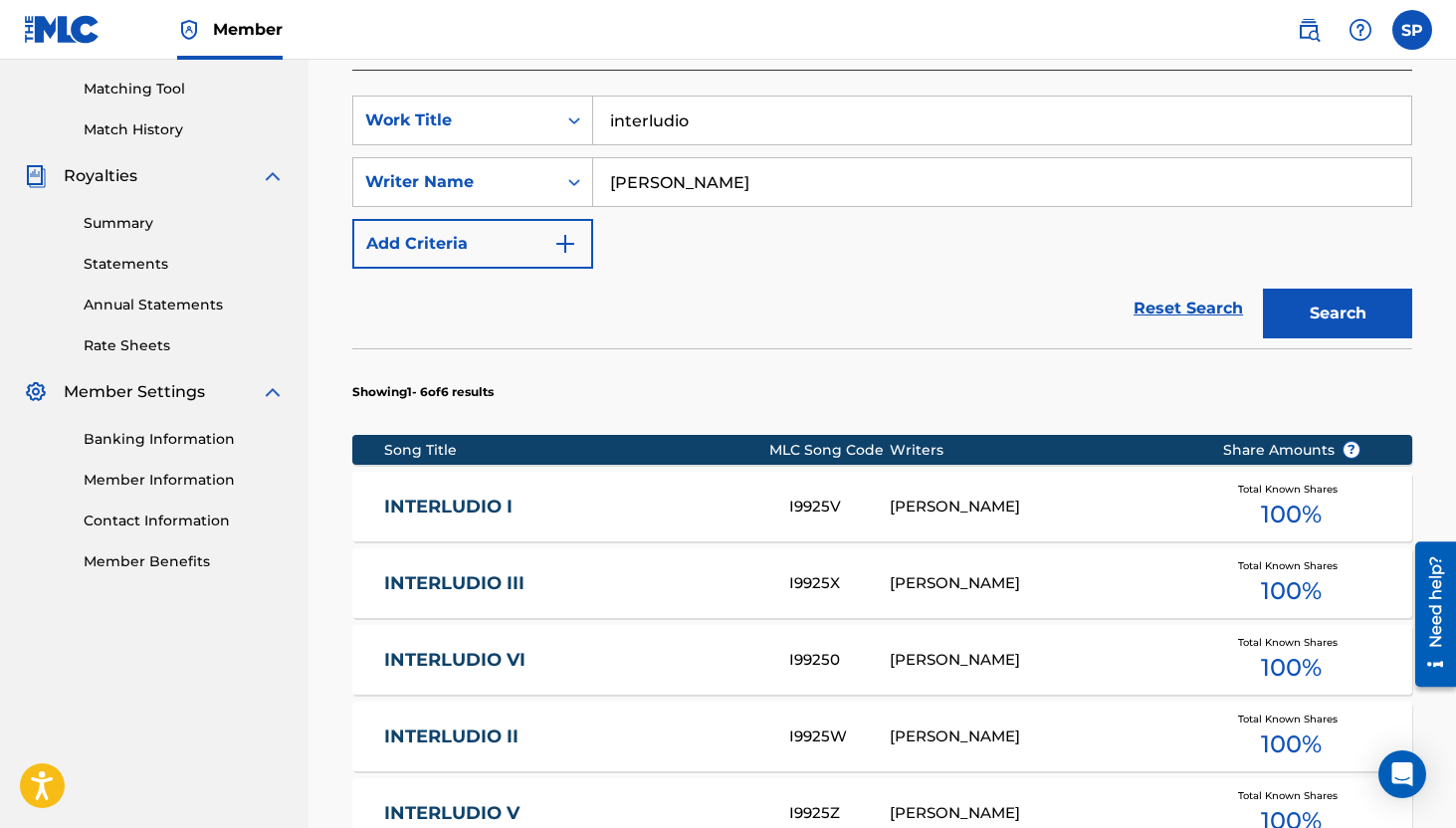 click on "interludio" at bounding box center [1002, 120] 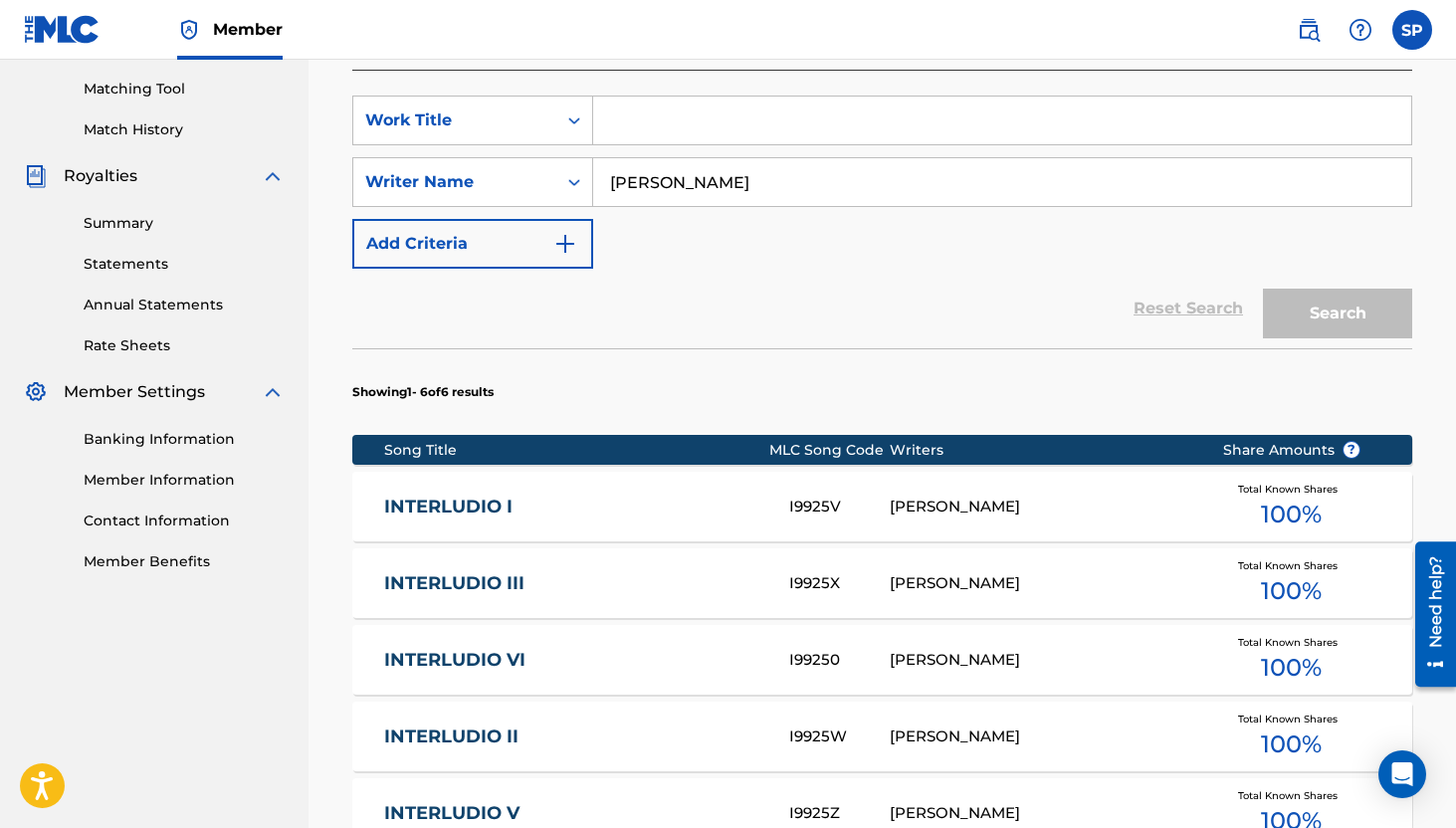 paste on "[MEDICAL_DATA]" 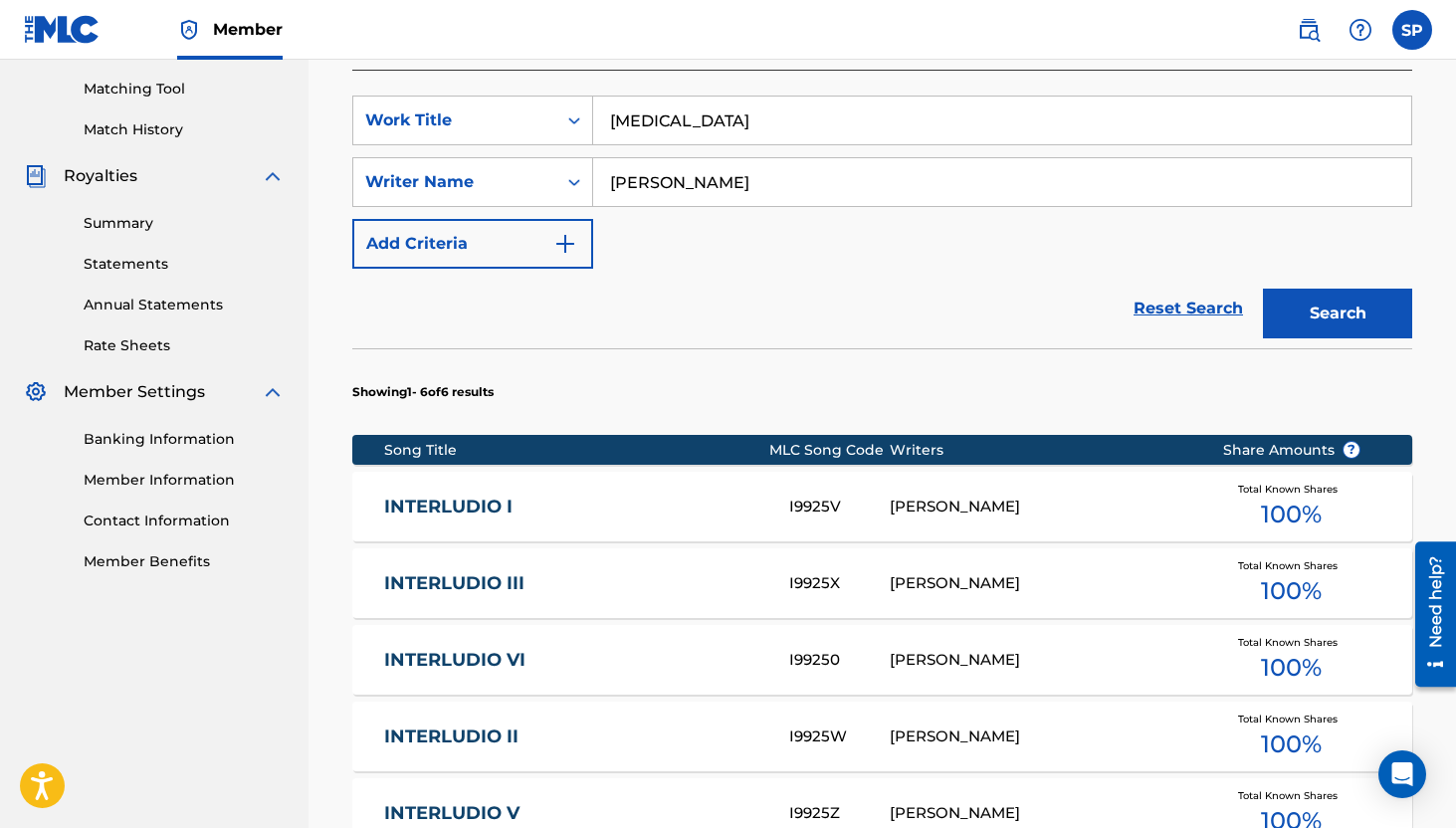 type on "[MEDICAL_DATA]" 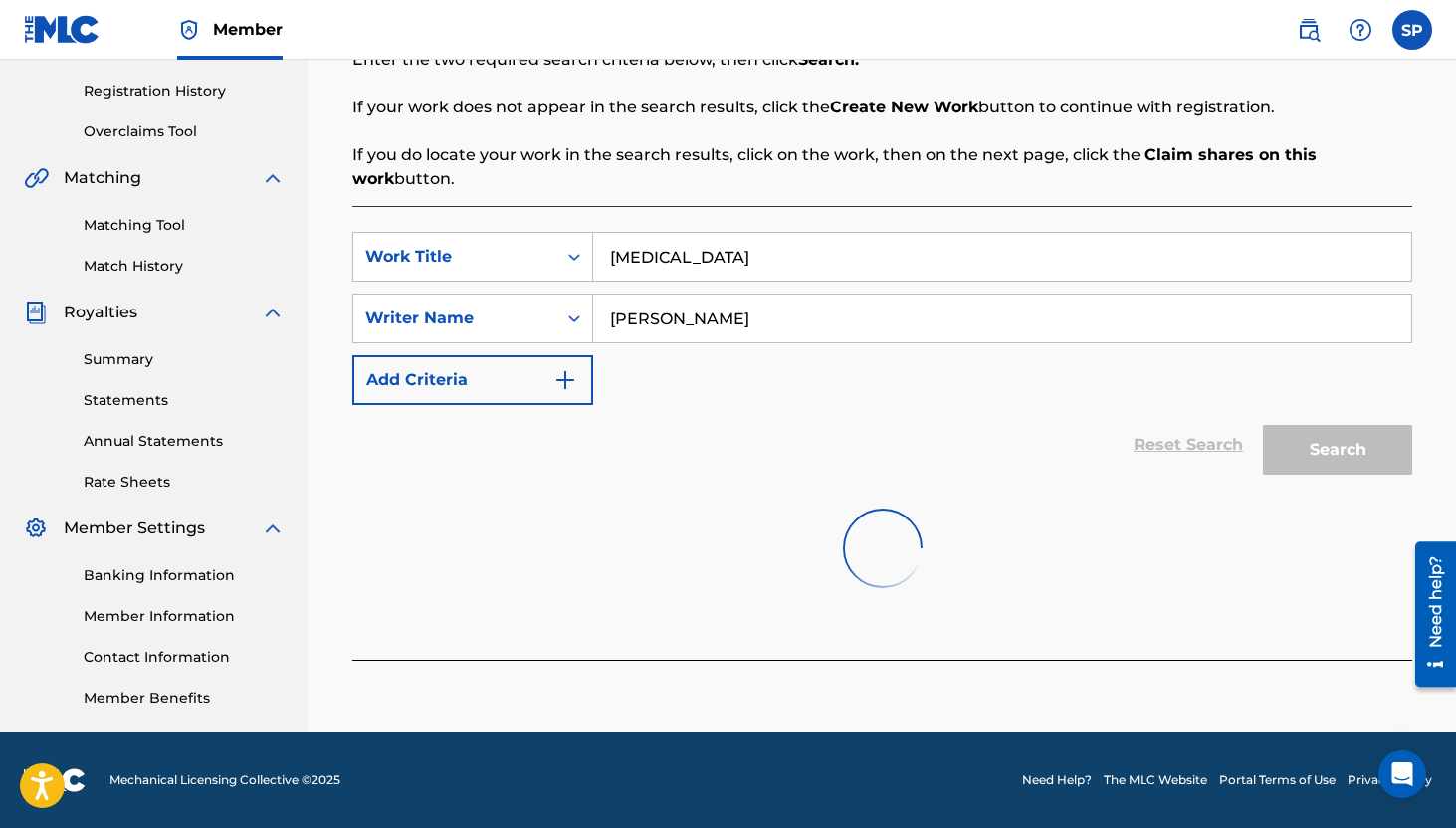 scroll, scrollTop: 435, scrollLeft: 0, axis: vertical 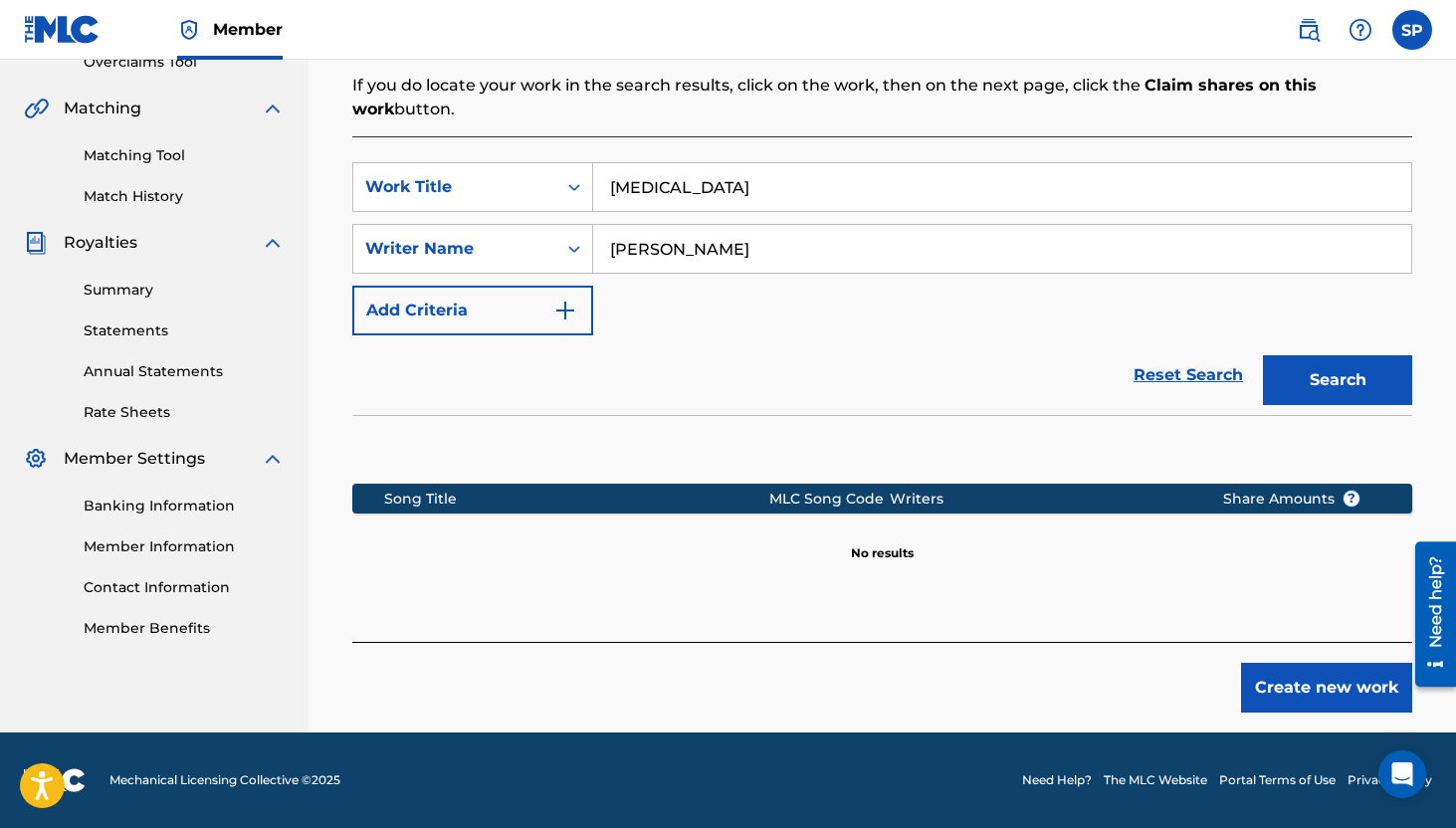 click on "Create new work" at bounding box center [882, 677] 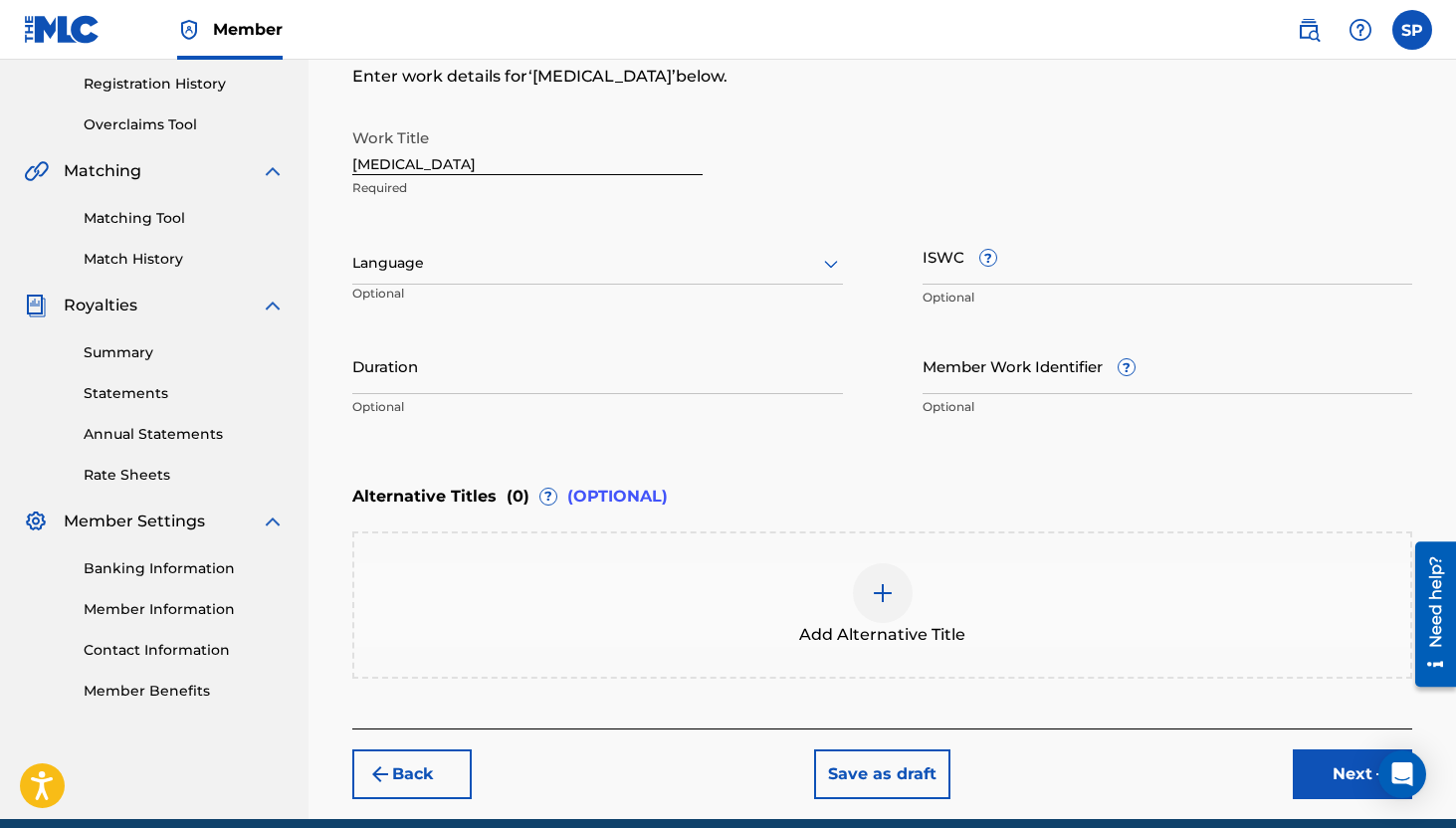 scroll, scrollTop: 362, scrollLeft: 0, axis: vertical 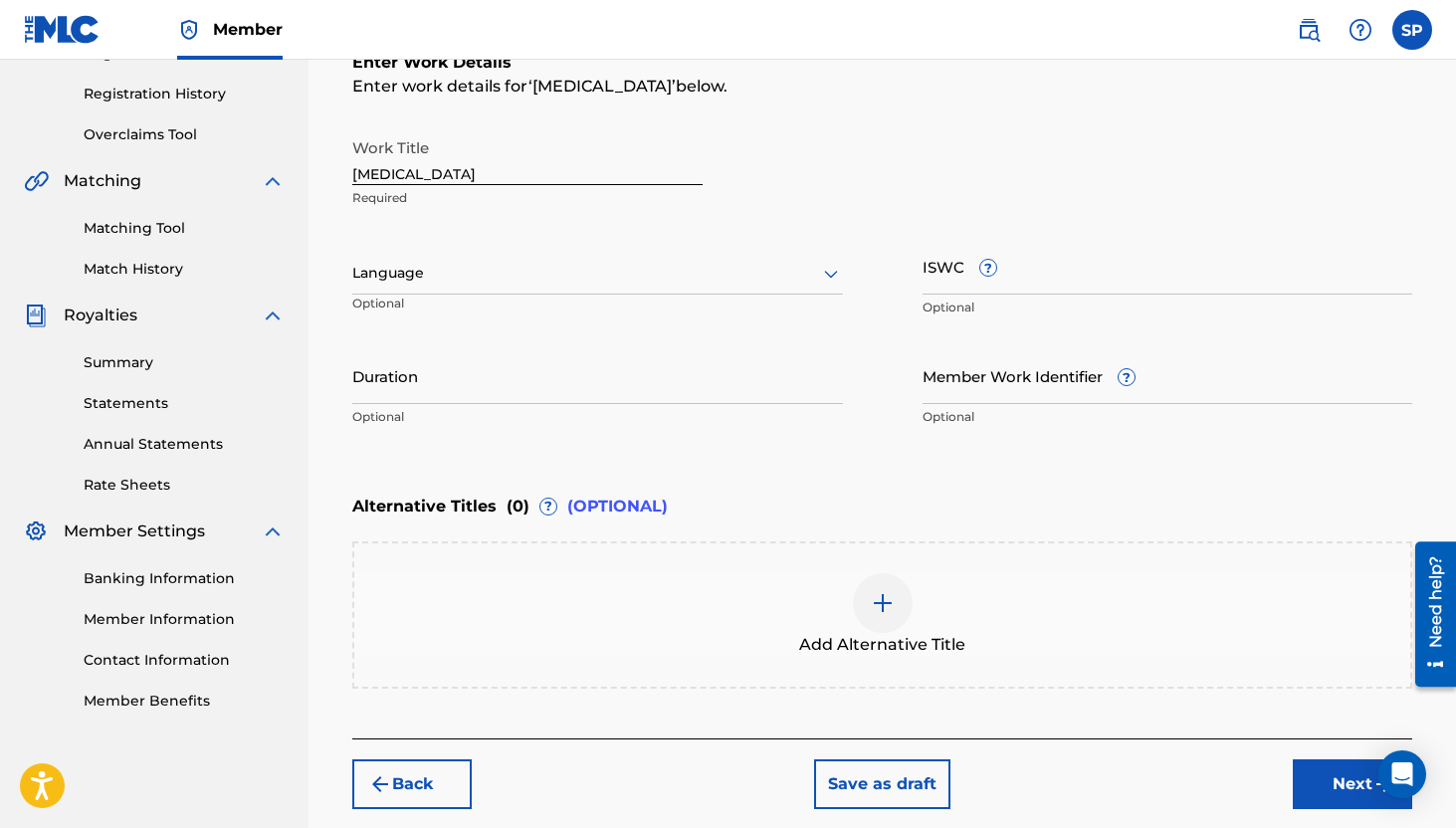 click on "Optional" at bounding box center [1167, 308] 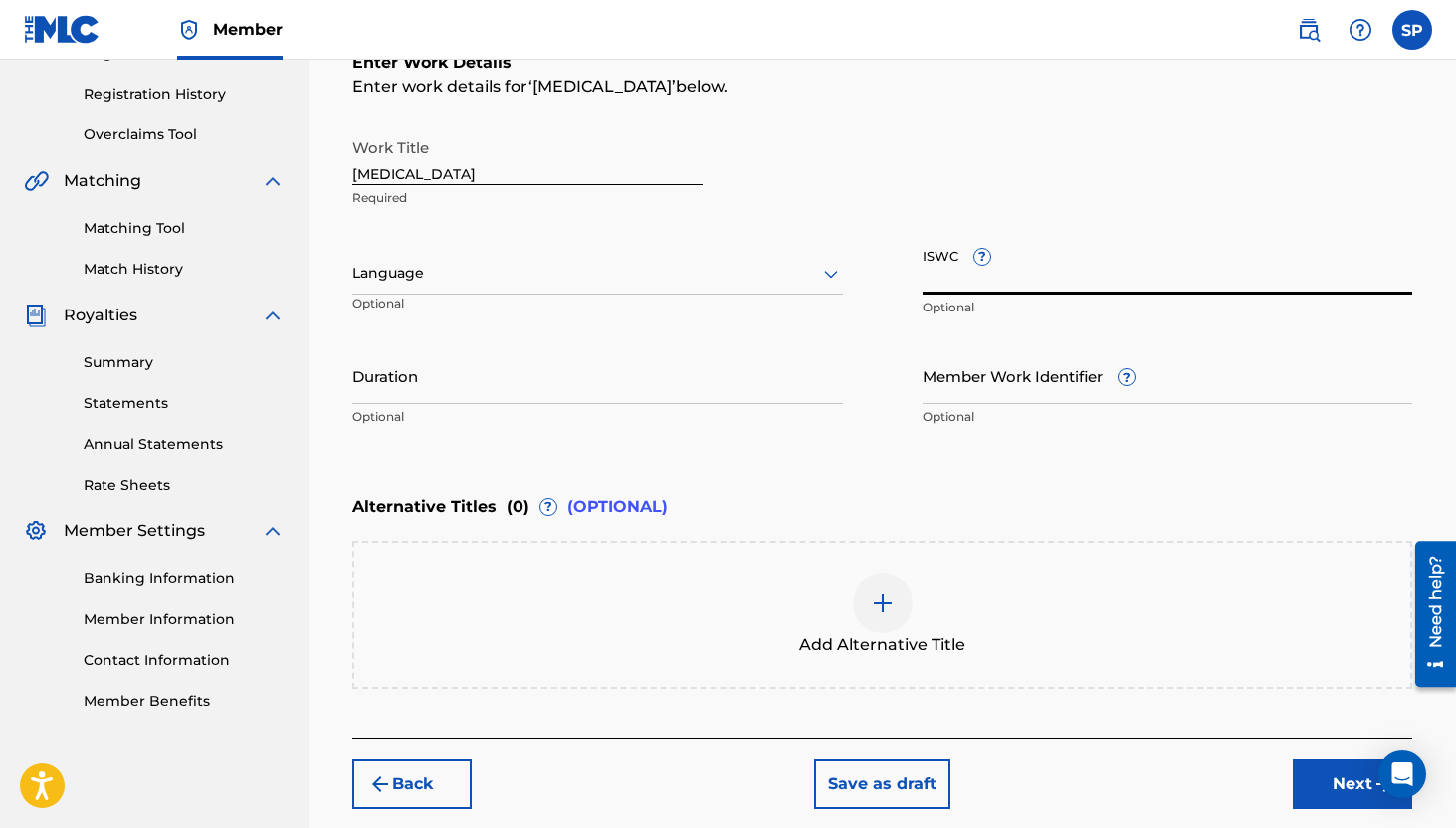 paste on "T-904.679.446-1" 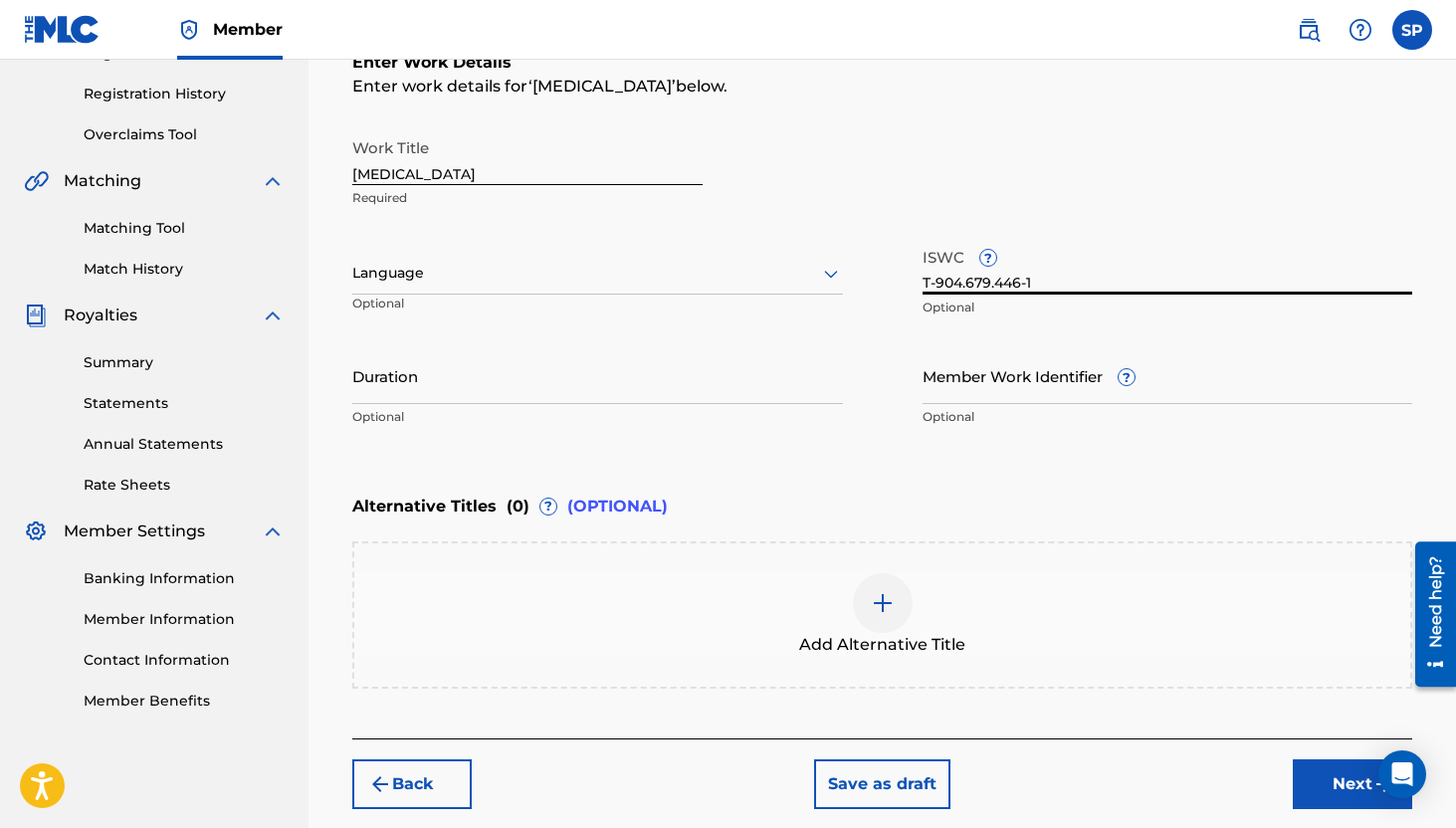 type on "T-904.679.446-1" 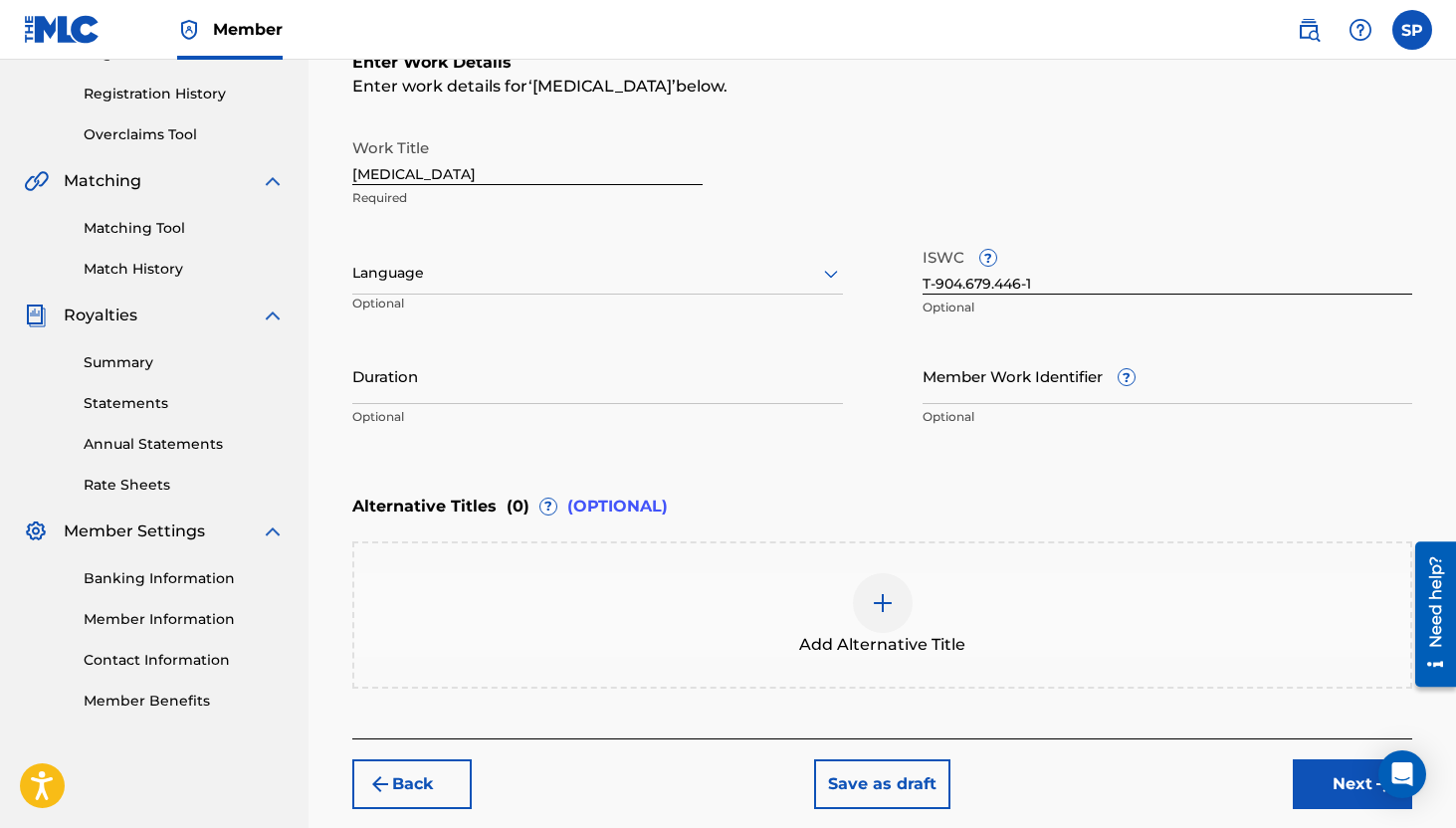 click on "Next" at bounding box center [1352, 784] 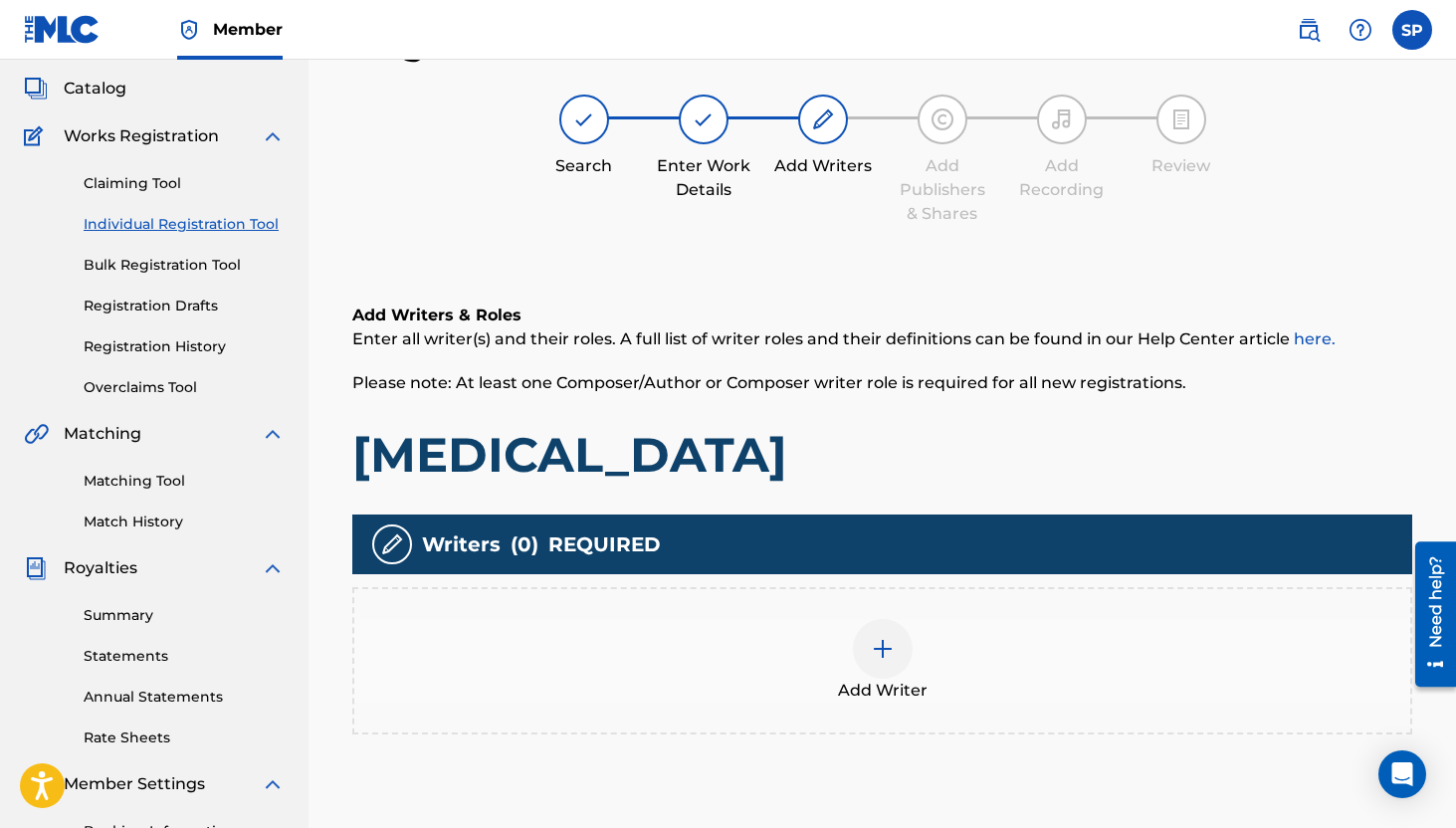 scroll, scrollTop: 90, scrollLeft: 0, axis: vertical 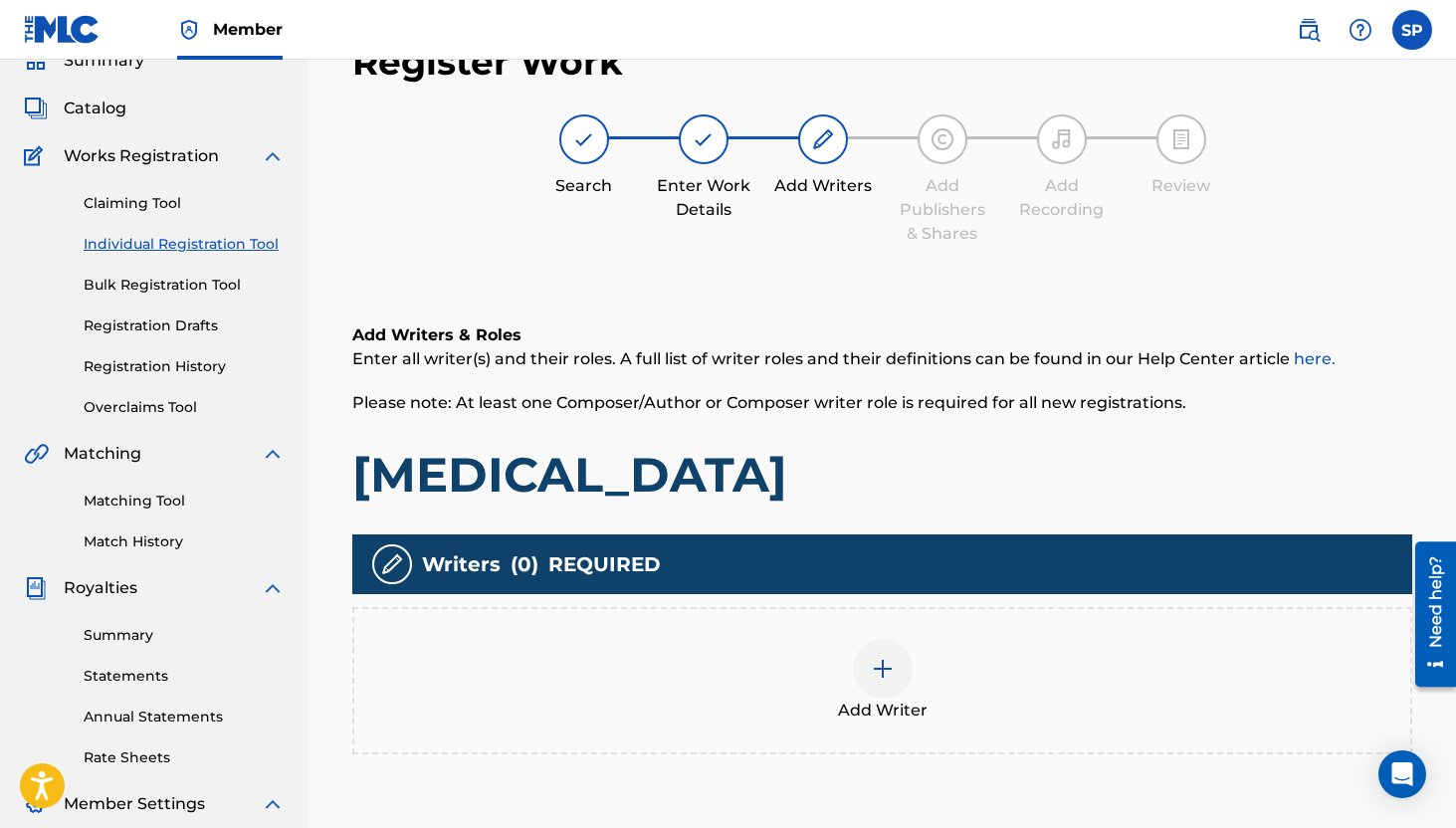 click on "Add Writer" at bounding box center [882, 681] 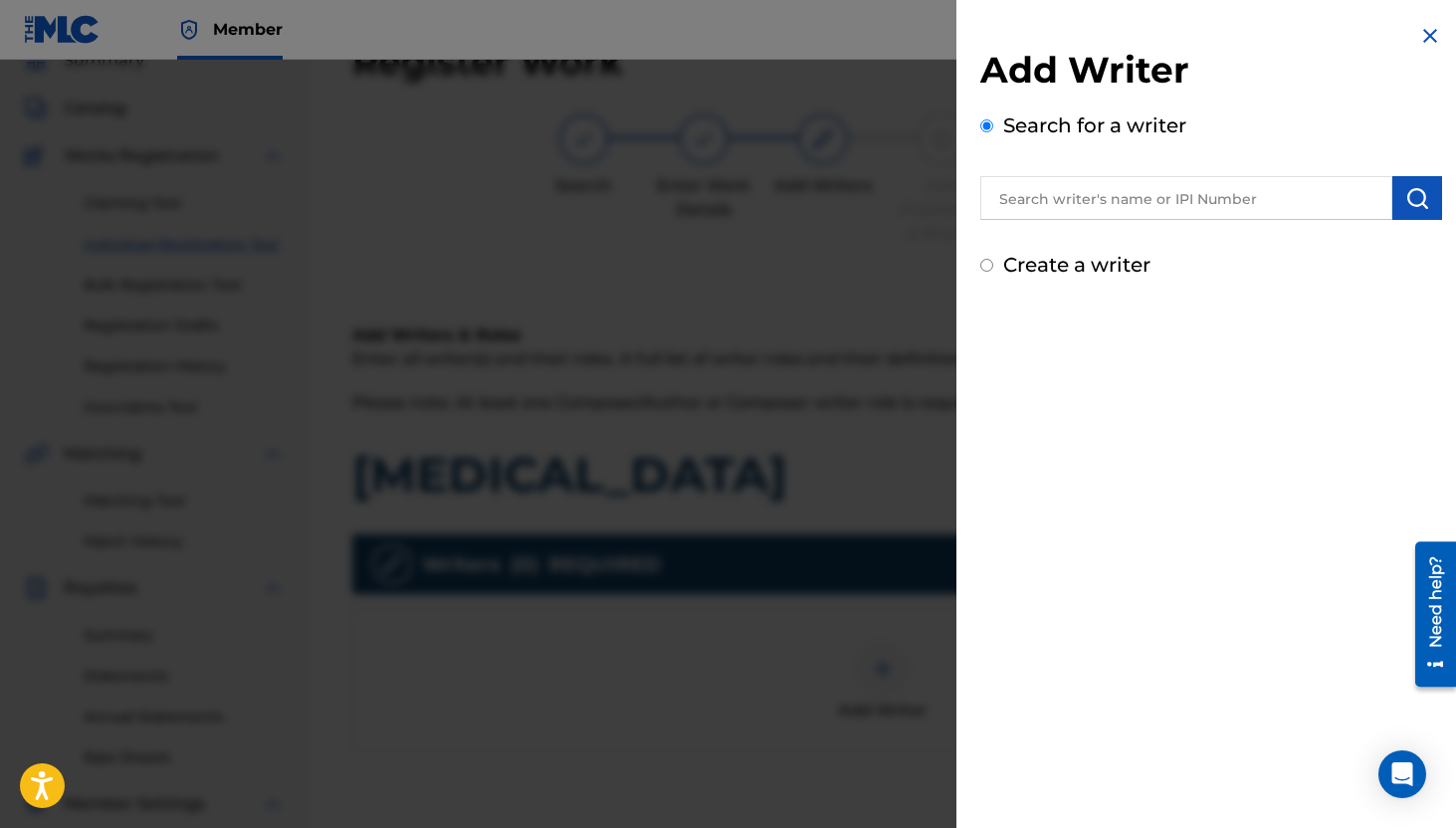 click on "Search for a writer" at bounding box center (1211, 165) 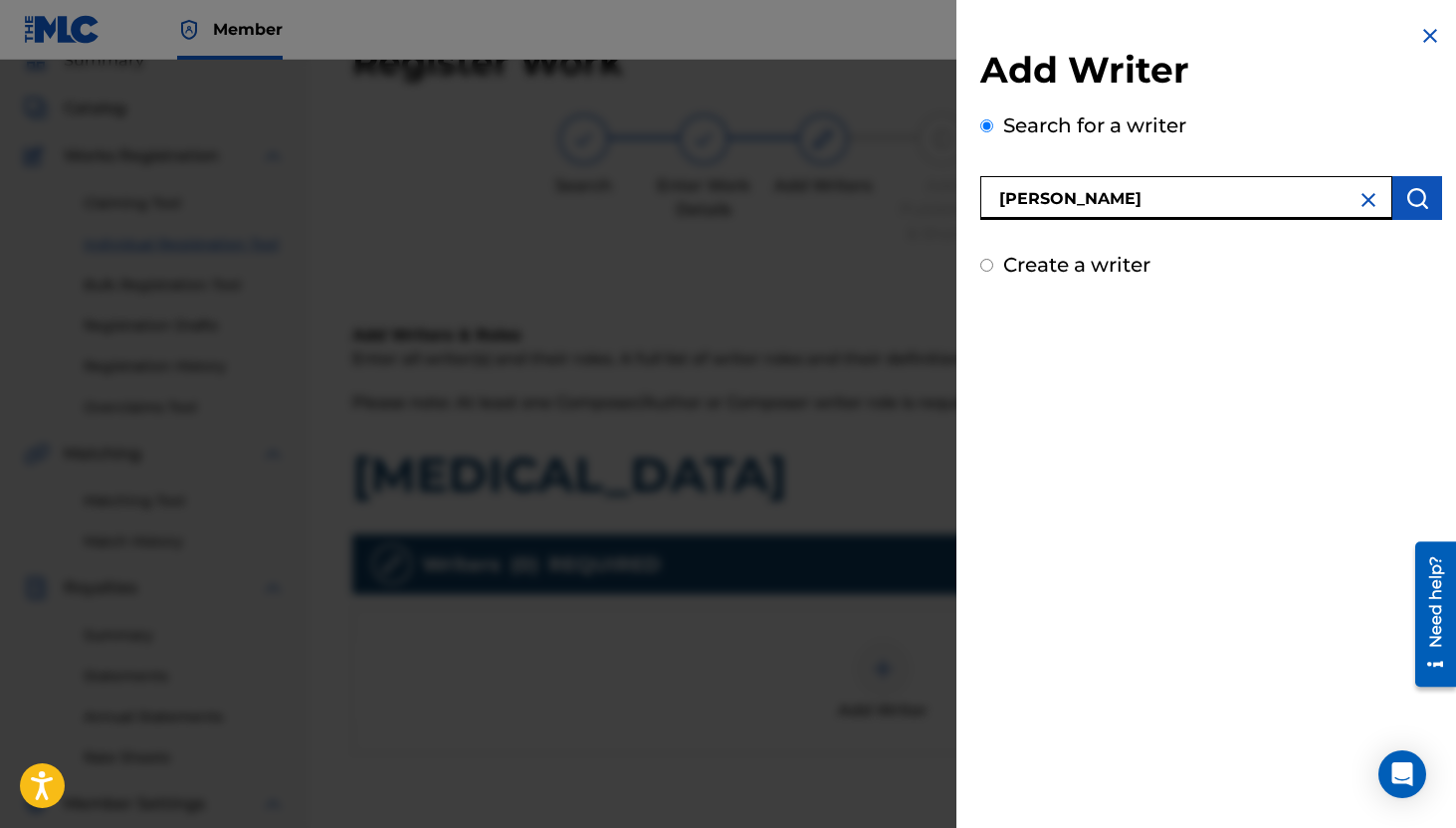 type on "[PERSON_NAME]" 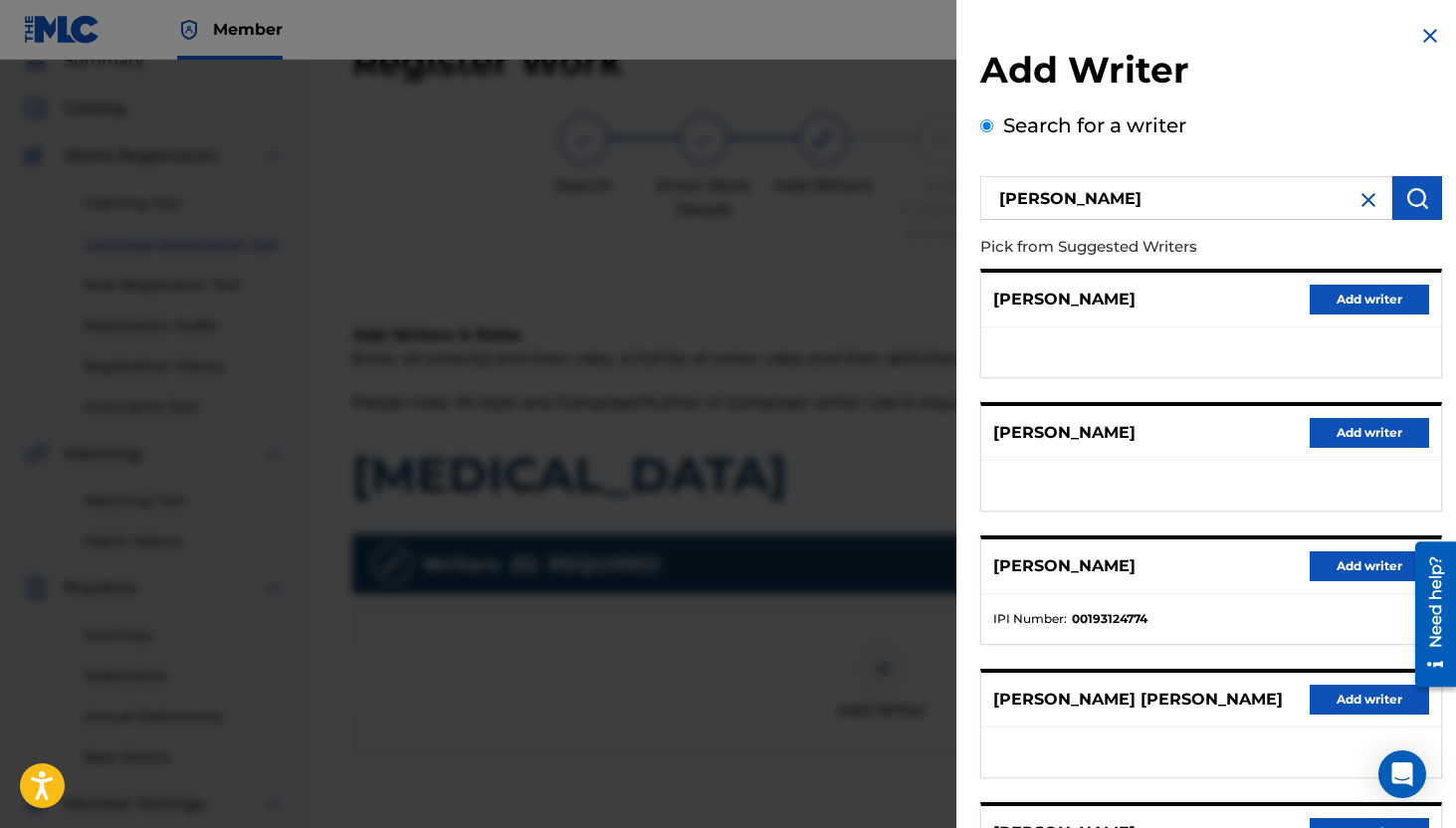 click on "Add writer" at bounding box center (1369, 566) 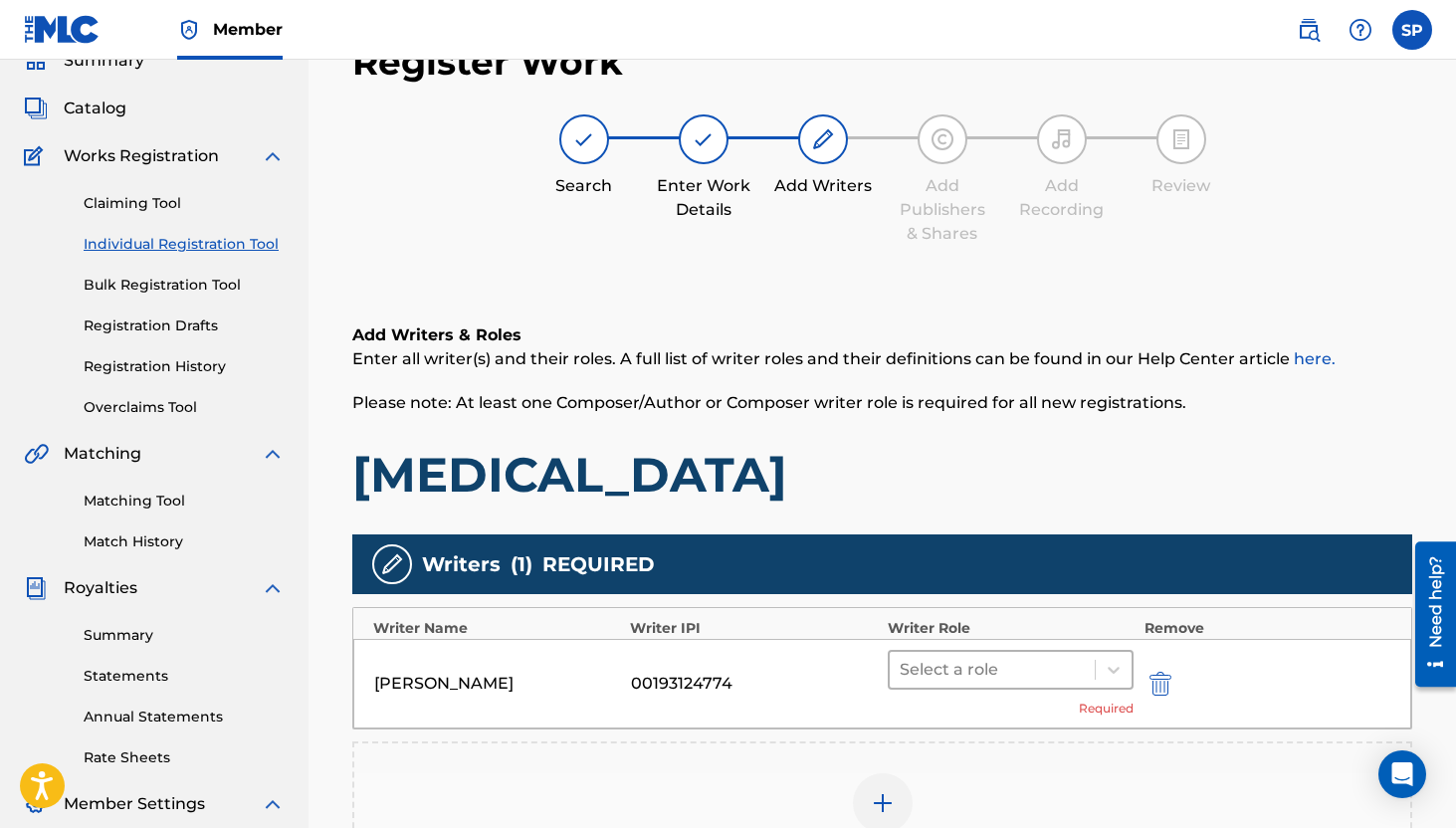 scroll, scrollTop: 103, scrollLeft: 0, axis: vertical 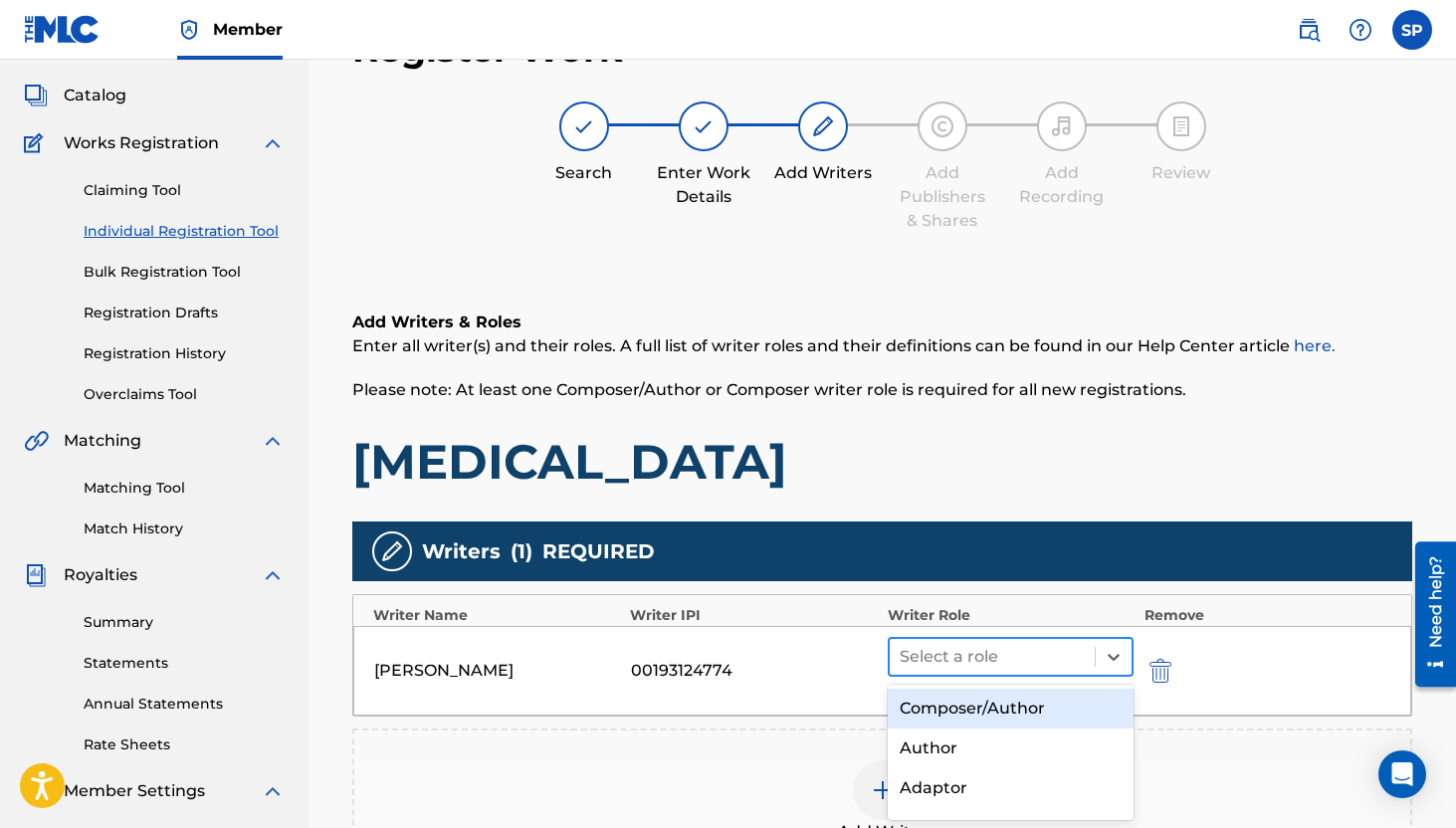 click at bounding box center [992, 657] 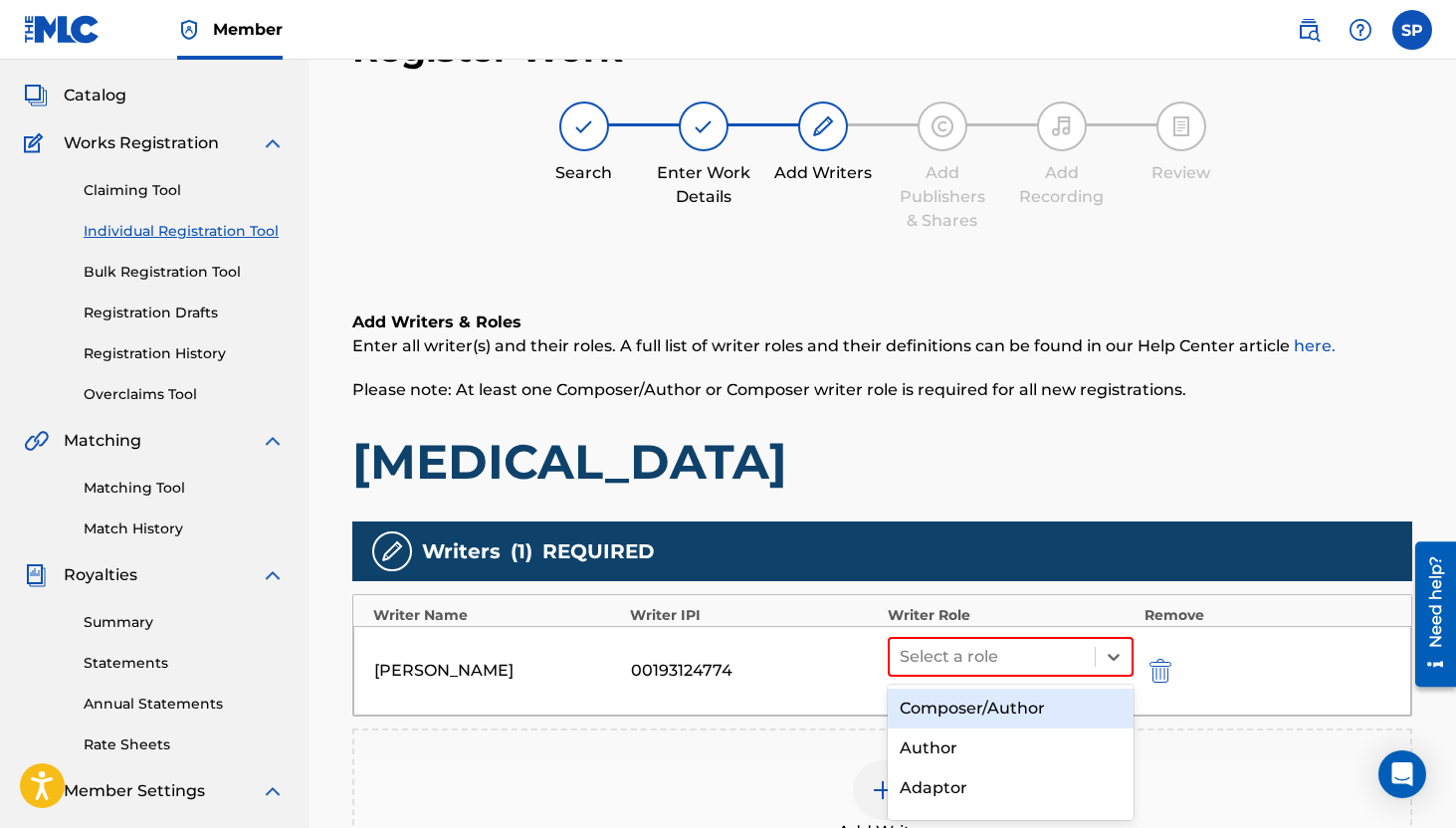 click on "Composer/Author" at bounding box center [1011, 709] 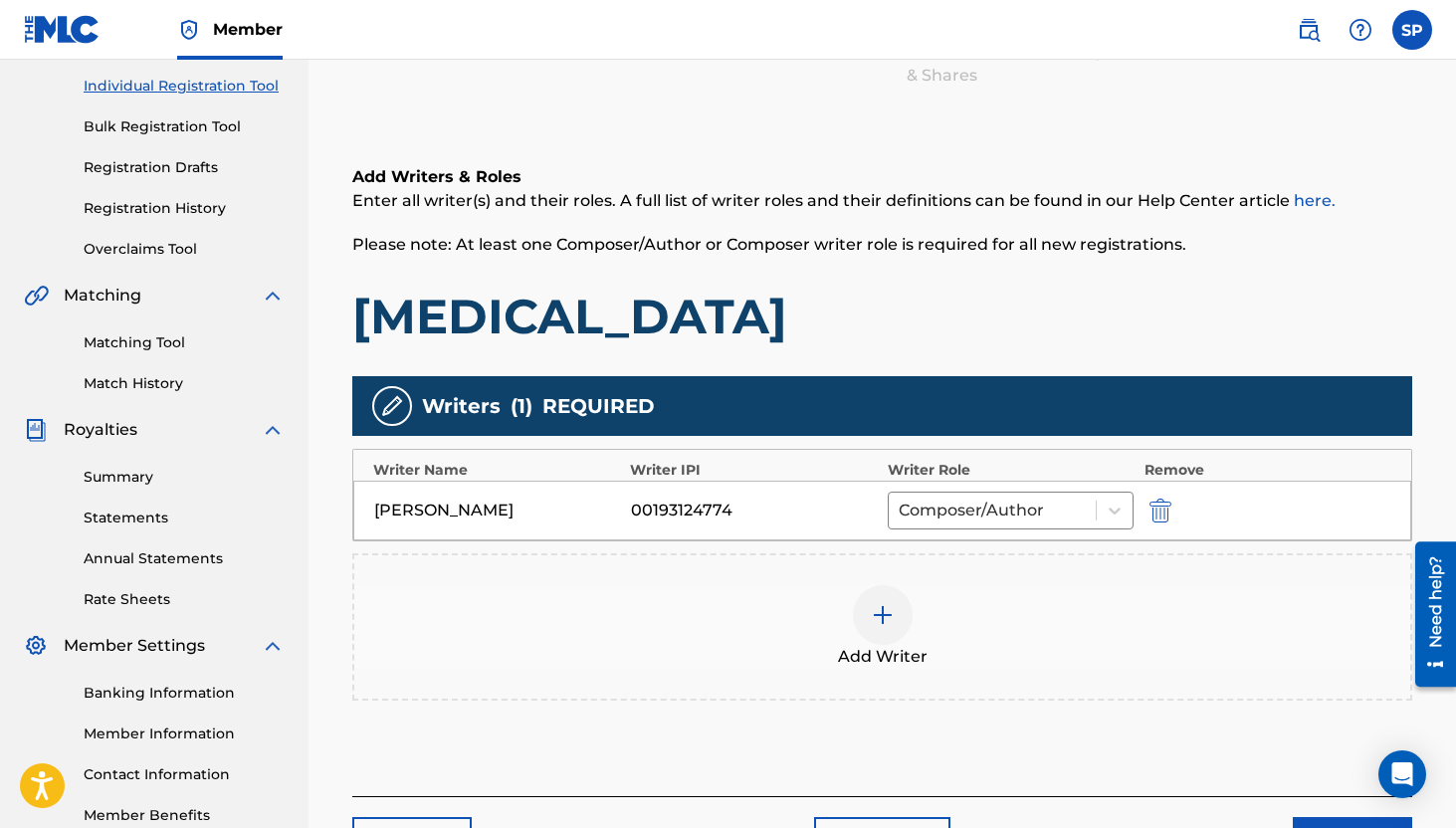 scroll, scrollTop: 247, scrollLeft: 0, axis: vertical 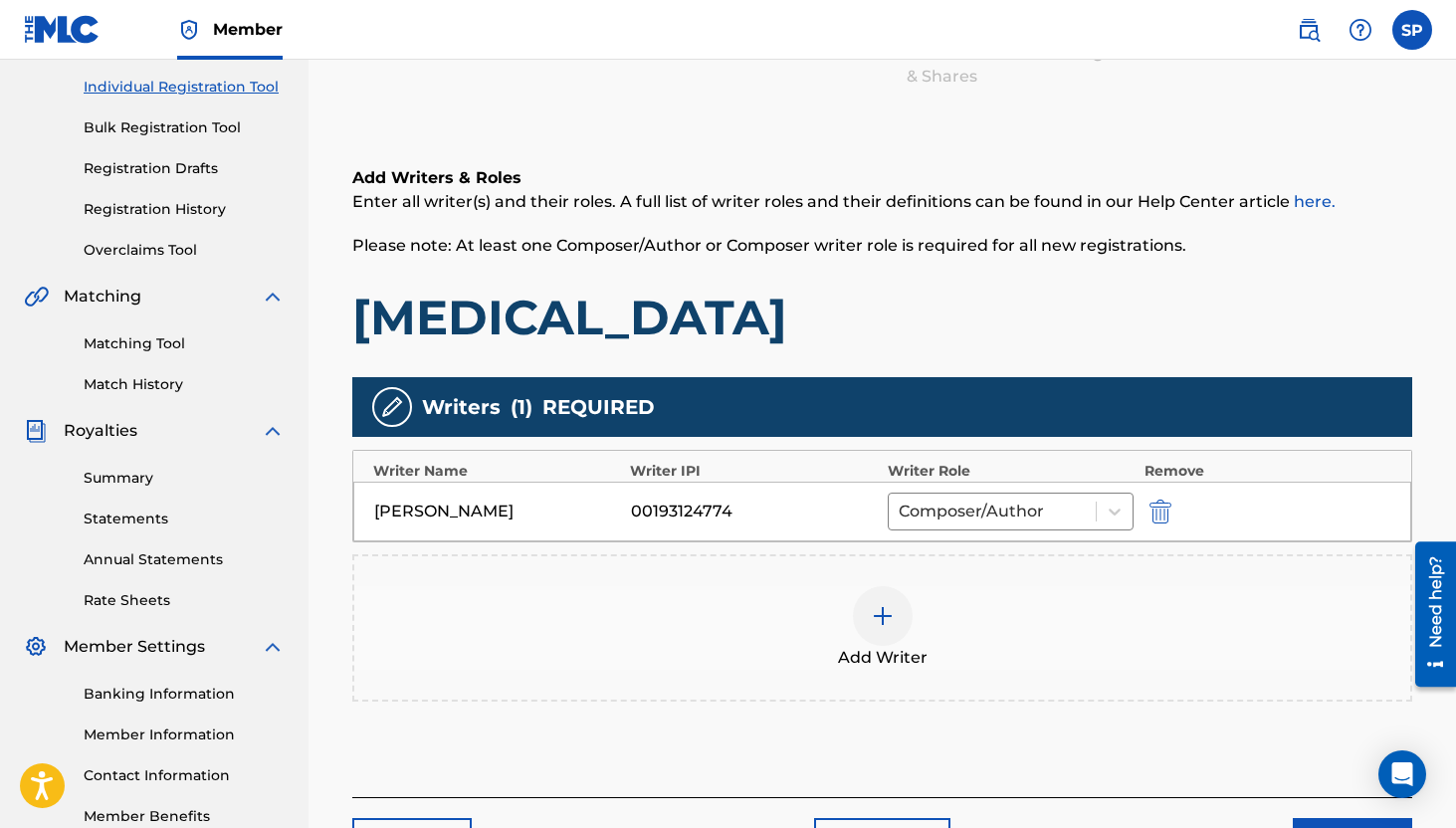 click at bounding box center (883, 616) 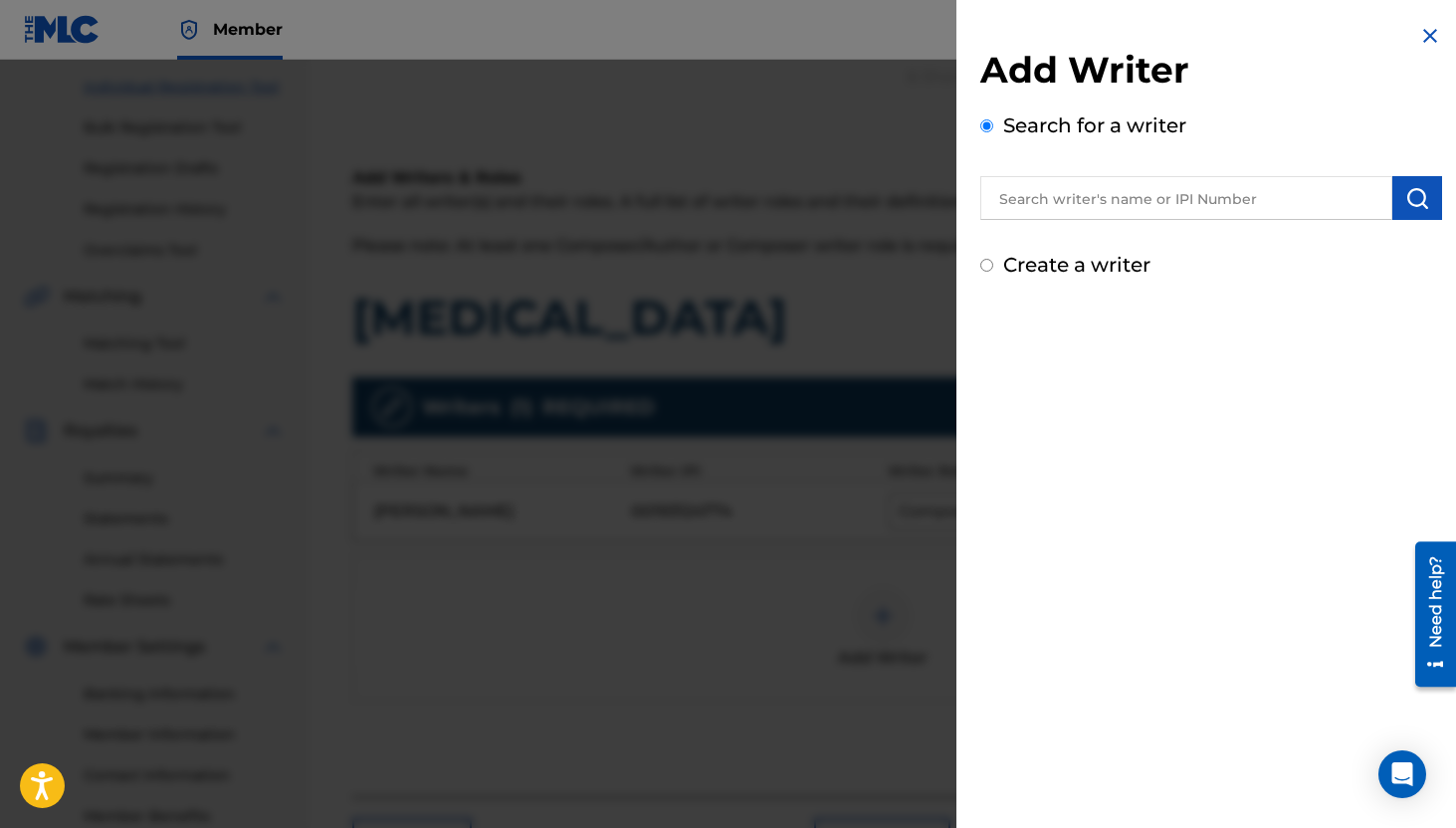 click at bounding box center (1186, 198) 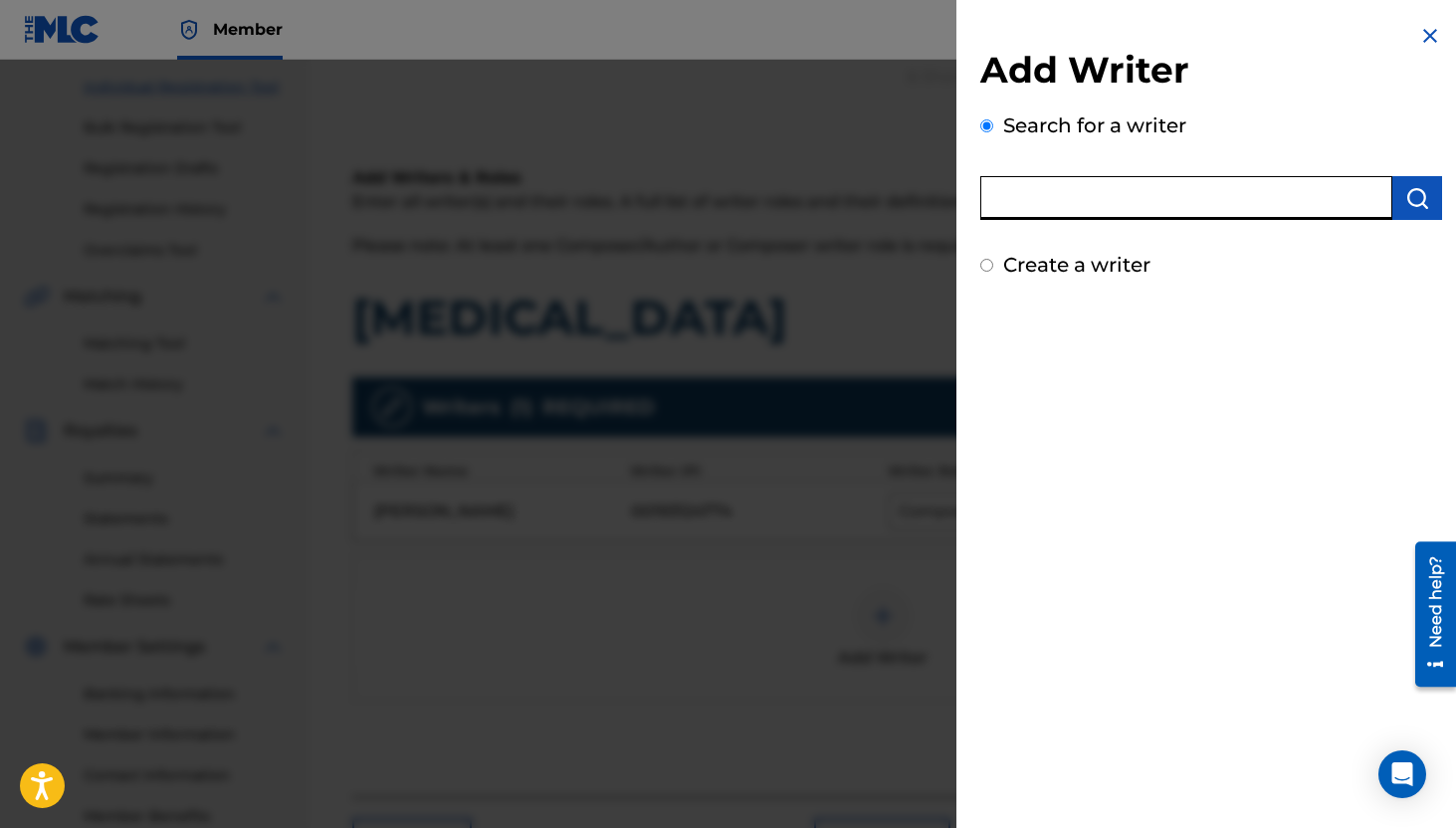 paste on "[PERSON_NAME]" 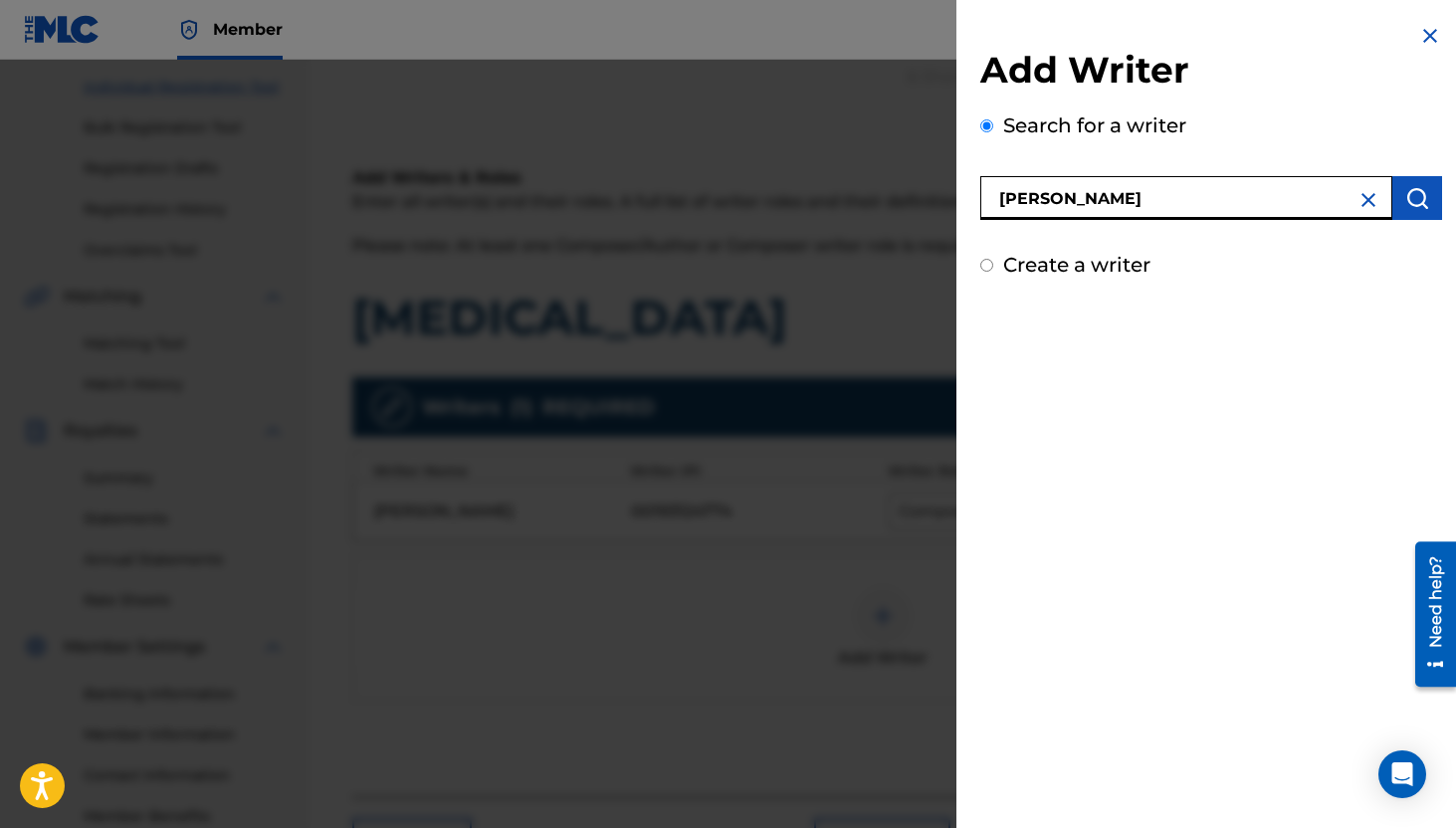 type on "[PERSON_NAME]" 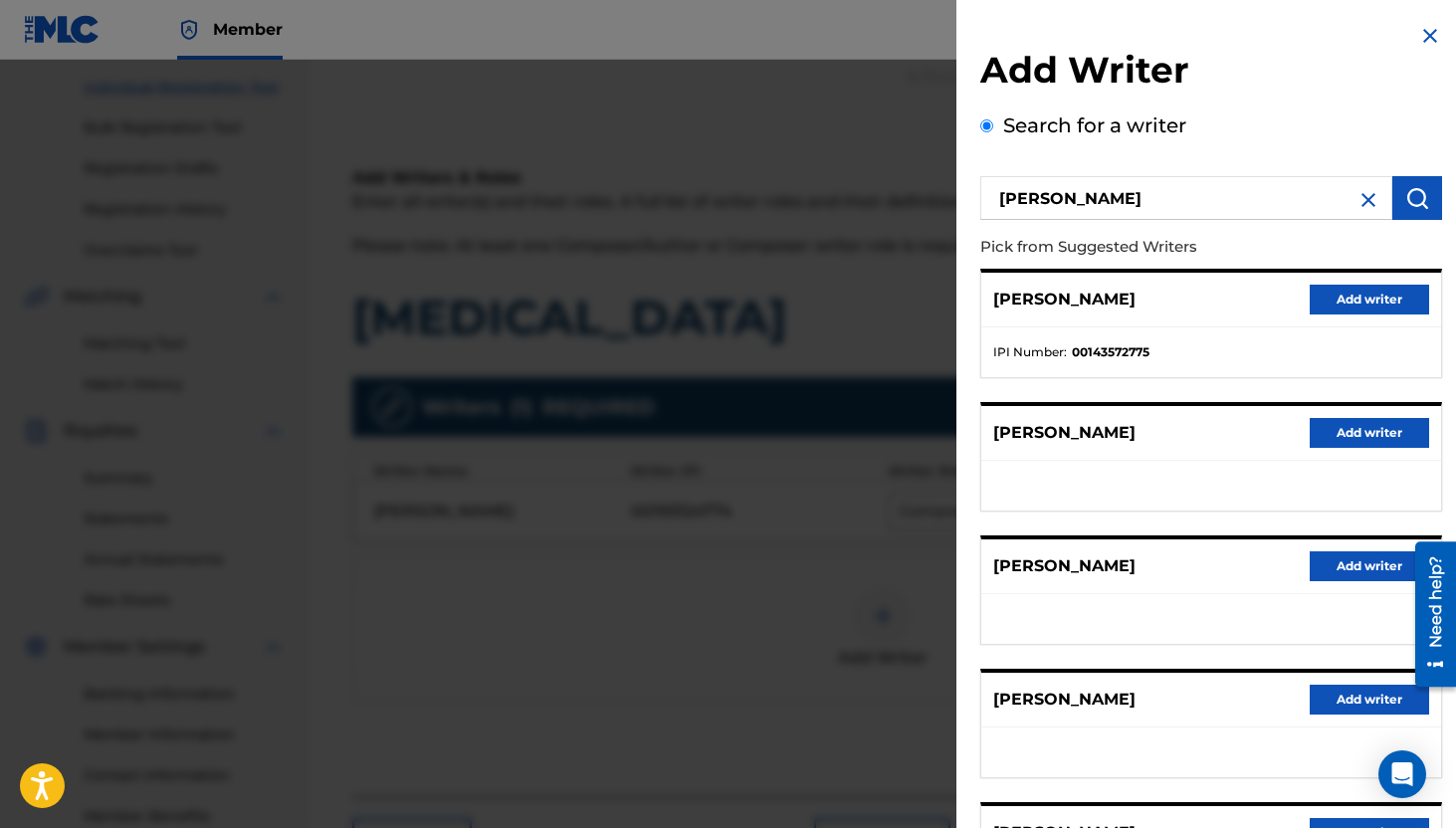 click on "Add writer" at bounding box center [1369, 300] 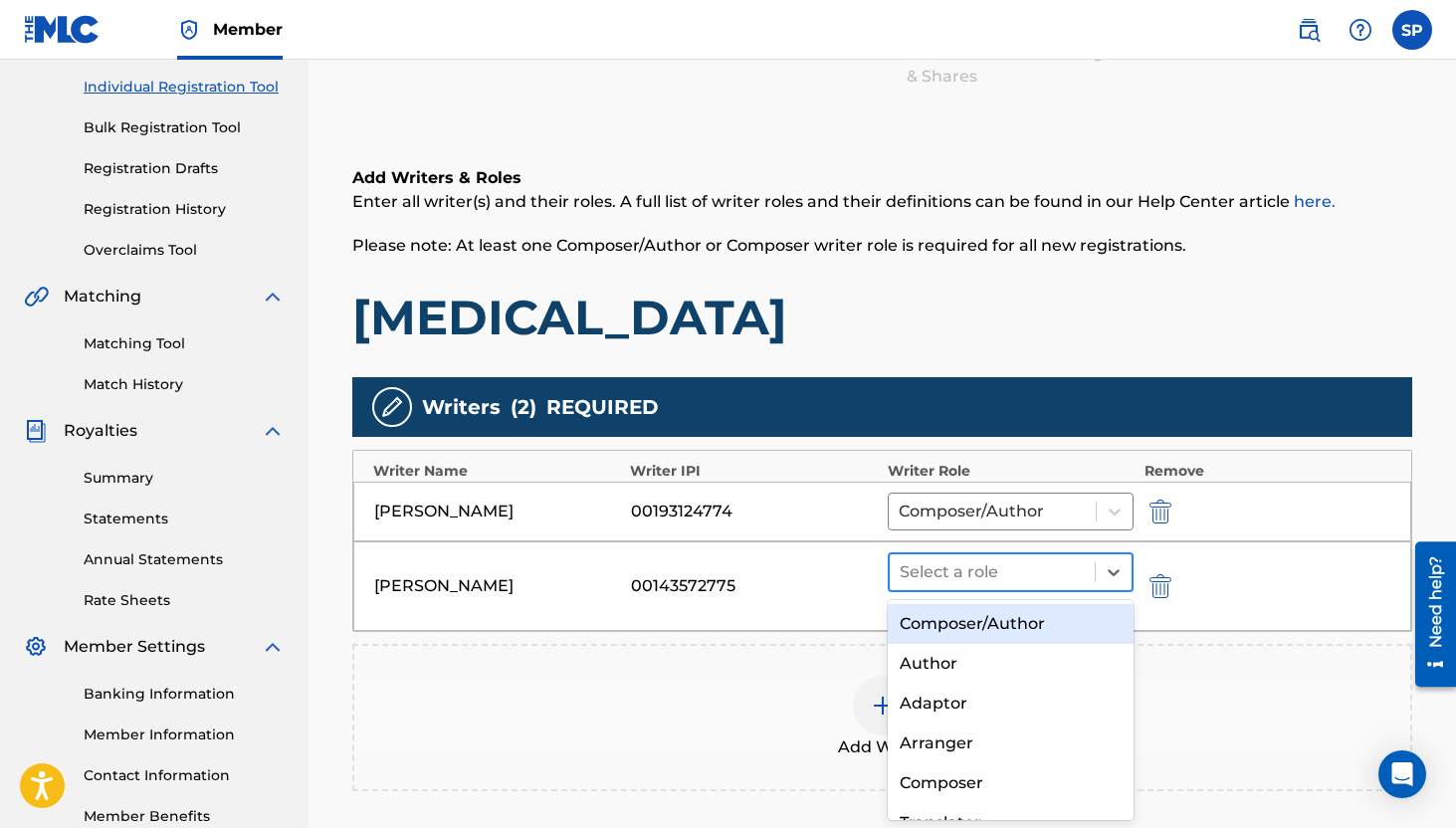 click at bounding box center (992, 572) 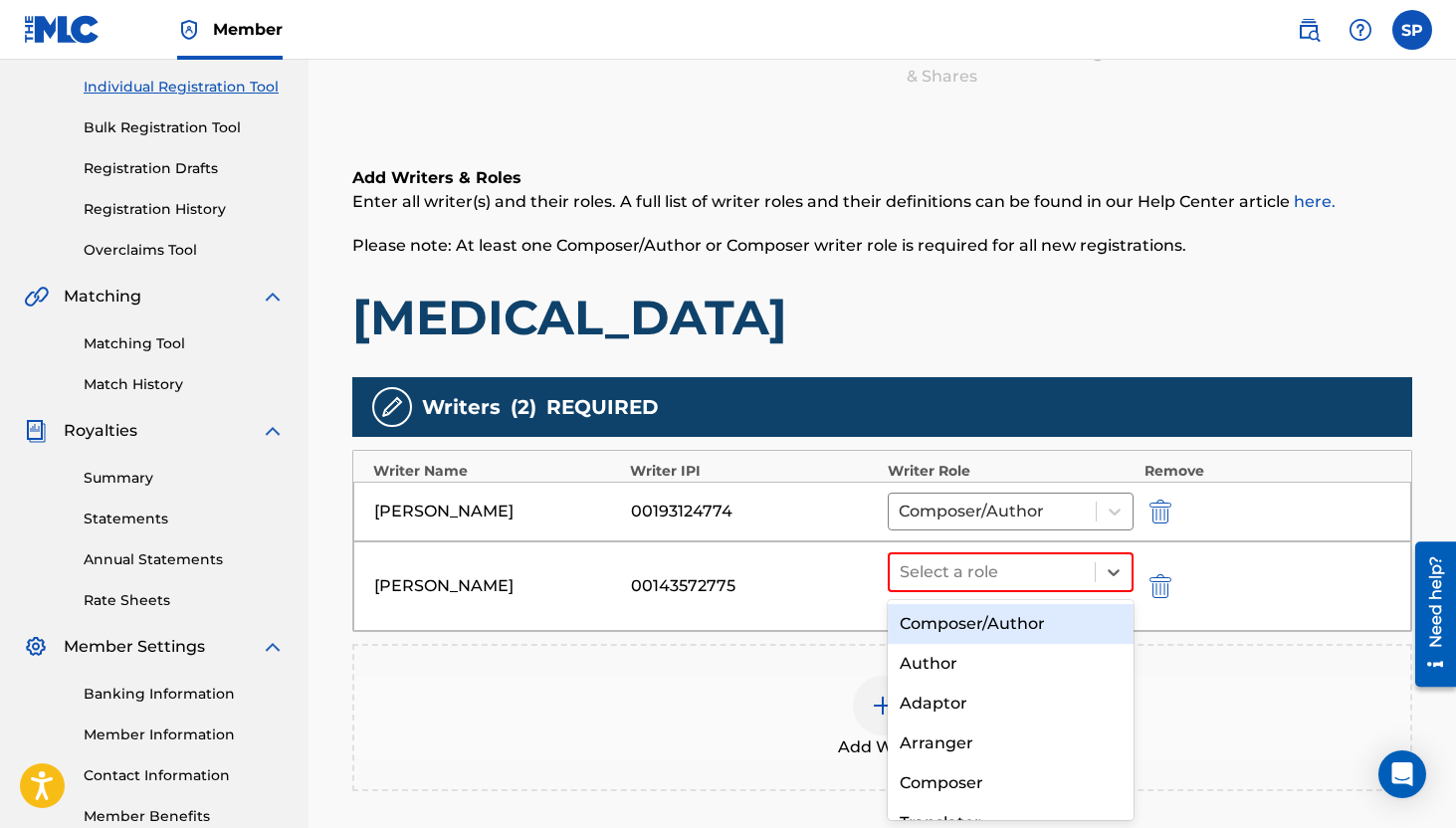 click on "Composer/Author" at bounding box center (1011, 624) 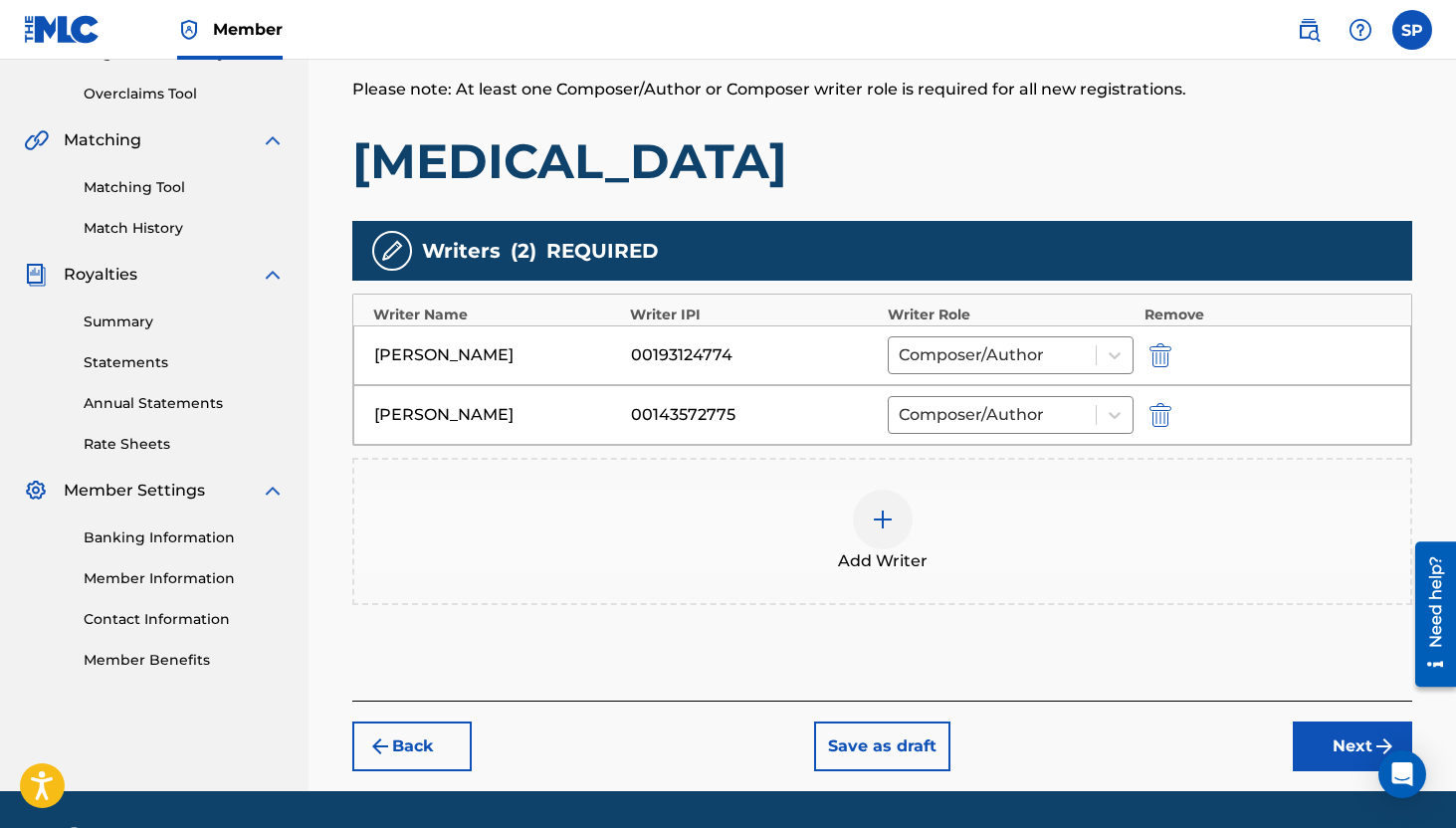 click on "Next" at bounding box center [1352, 746] 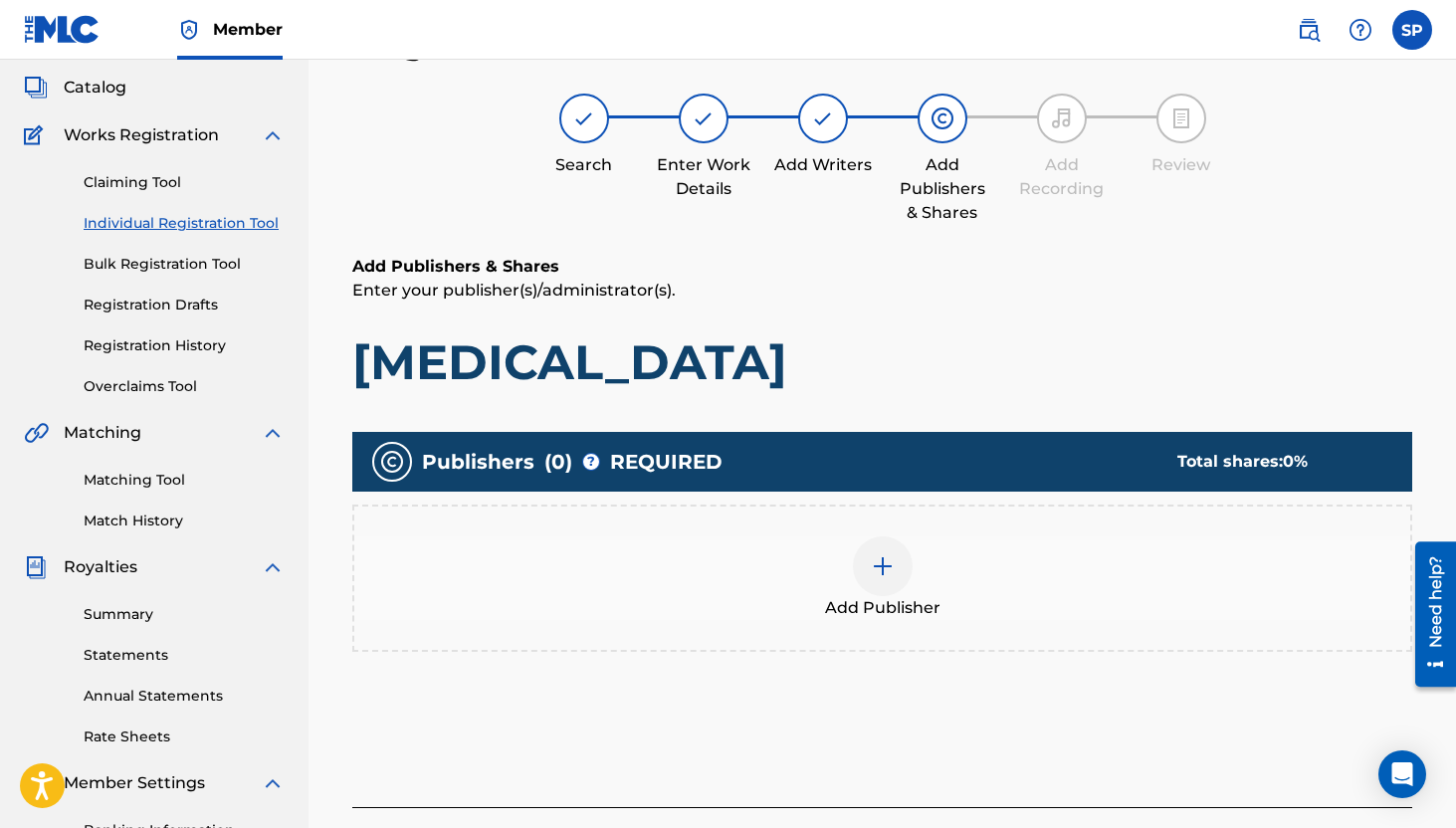 scroll, scrollTop: 90, scrollLeft: 0, axis: vertical 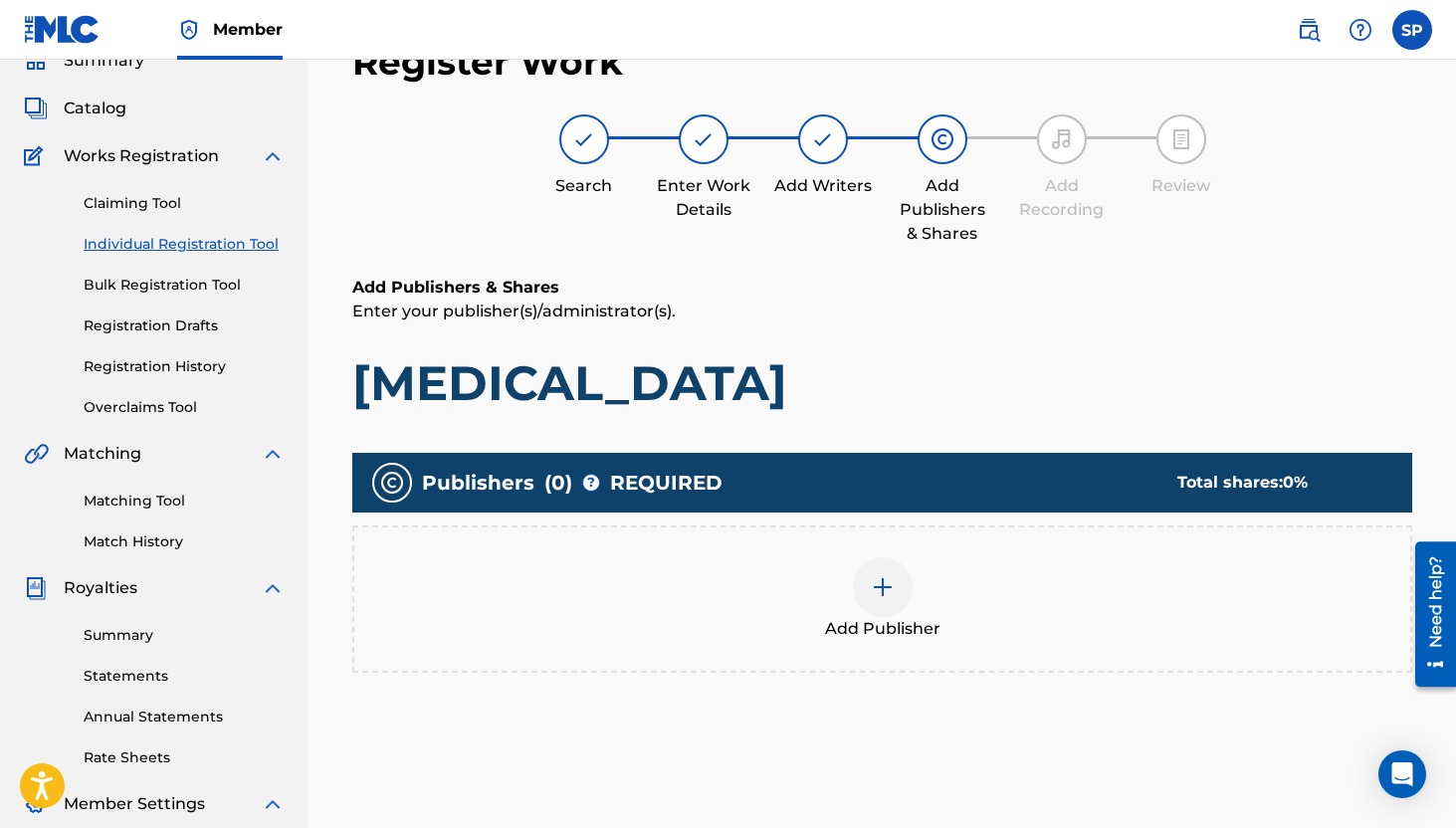 click at bounding box center [883, 587] 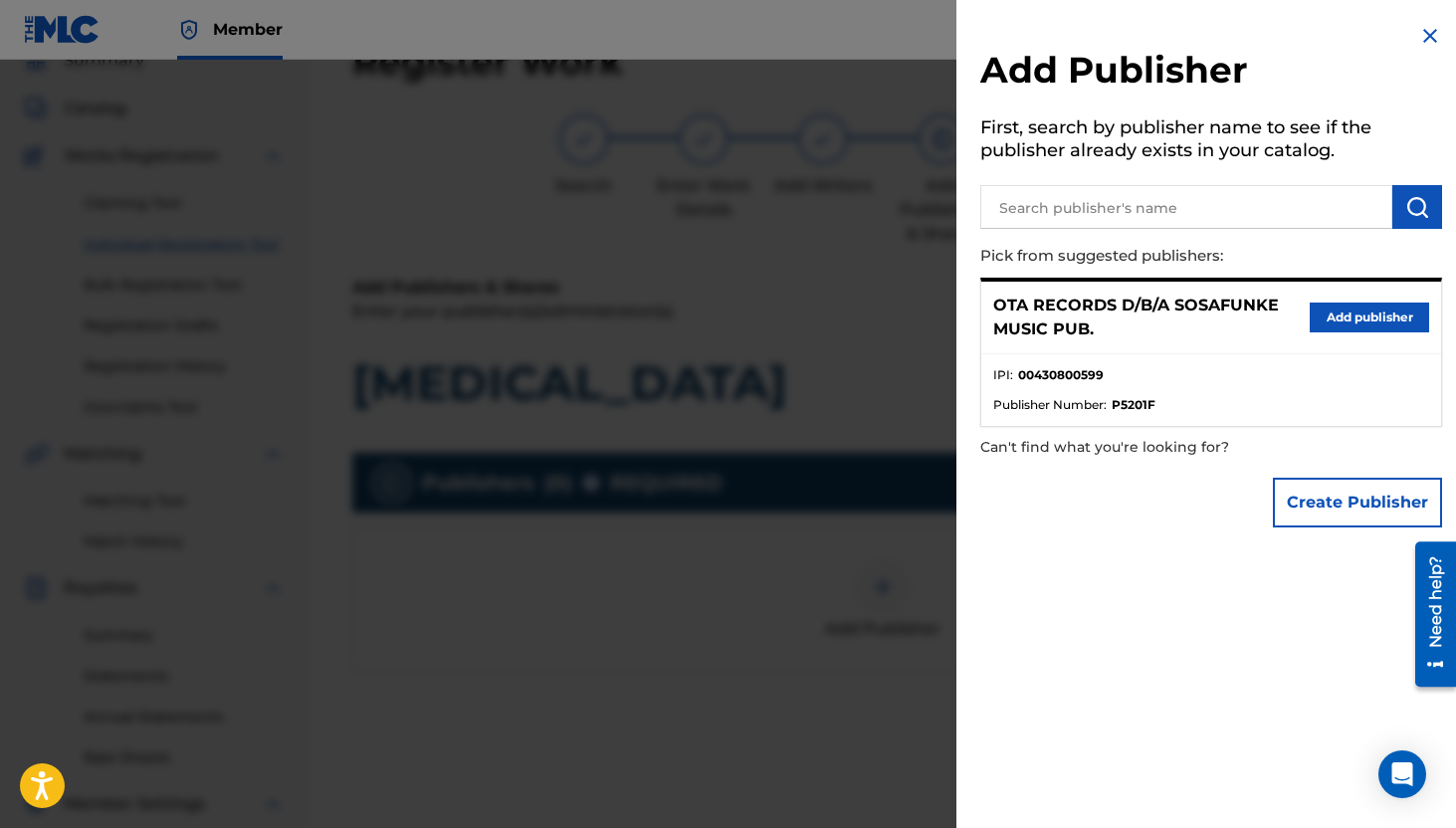 click at bounding box center [1186, 207] 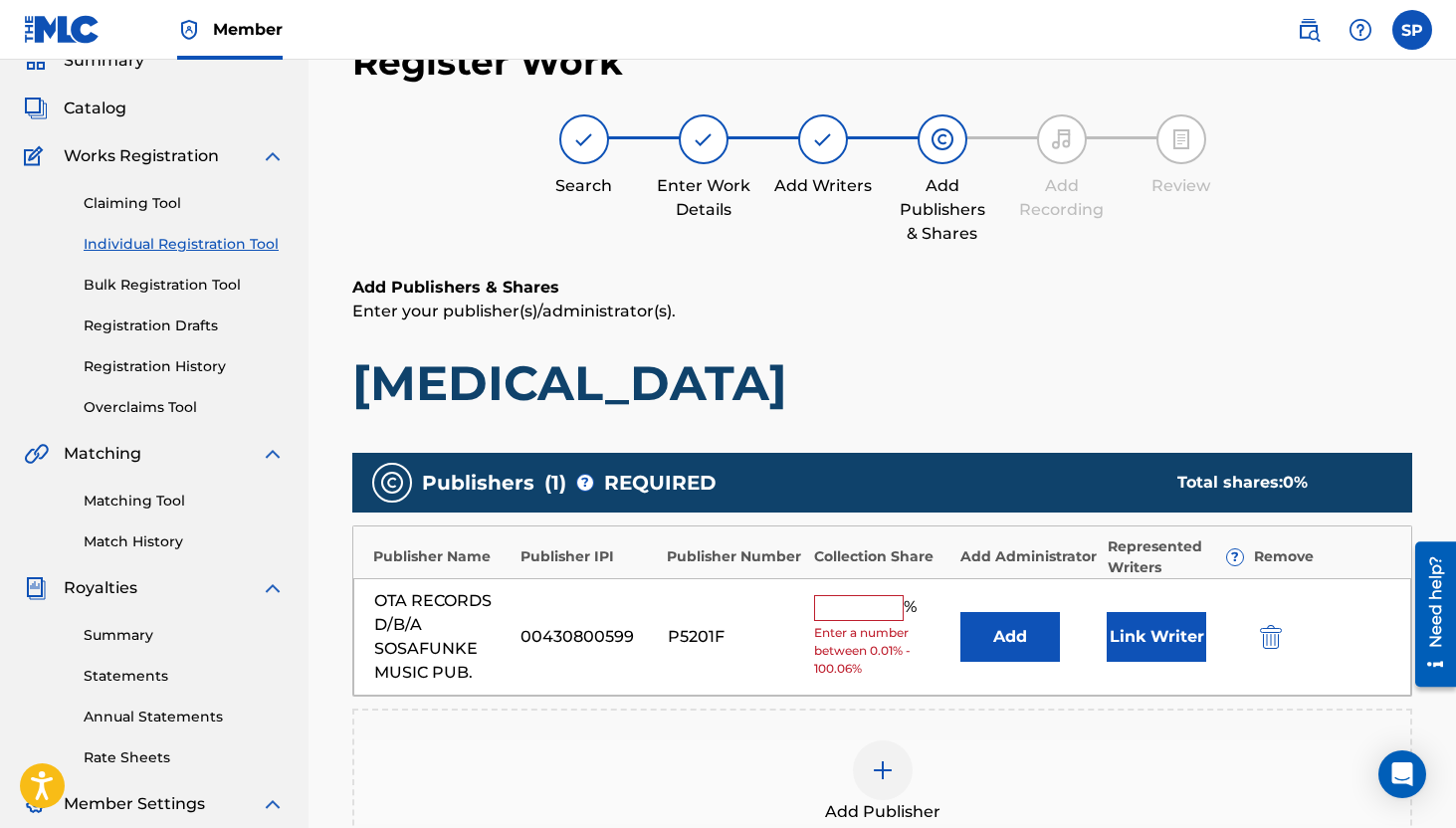click at bounding box center [859, 608] 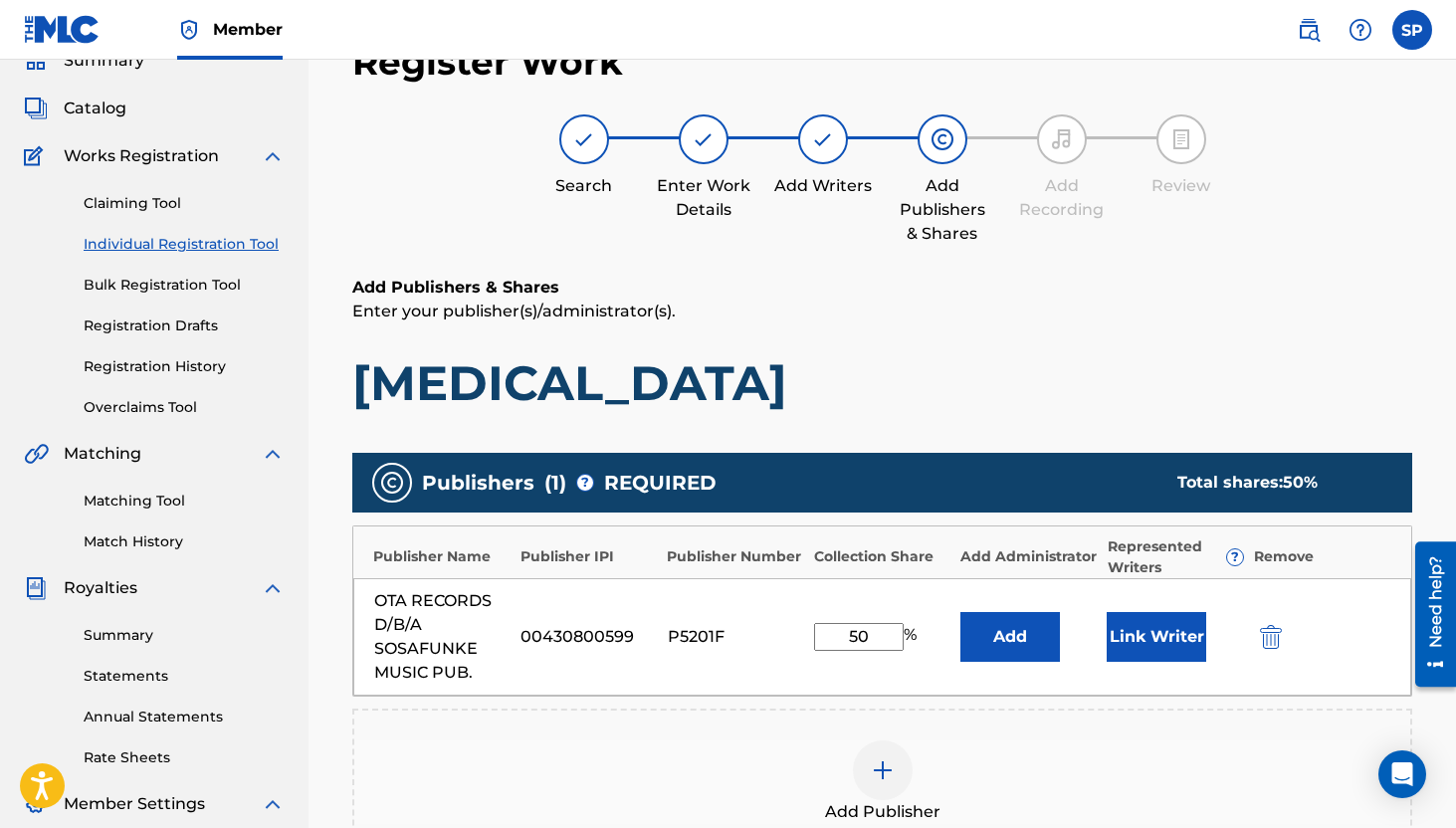 type on "50" 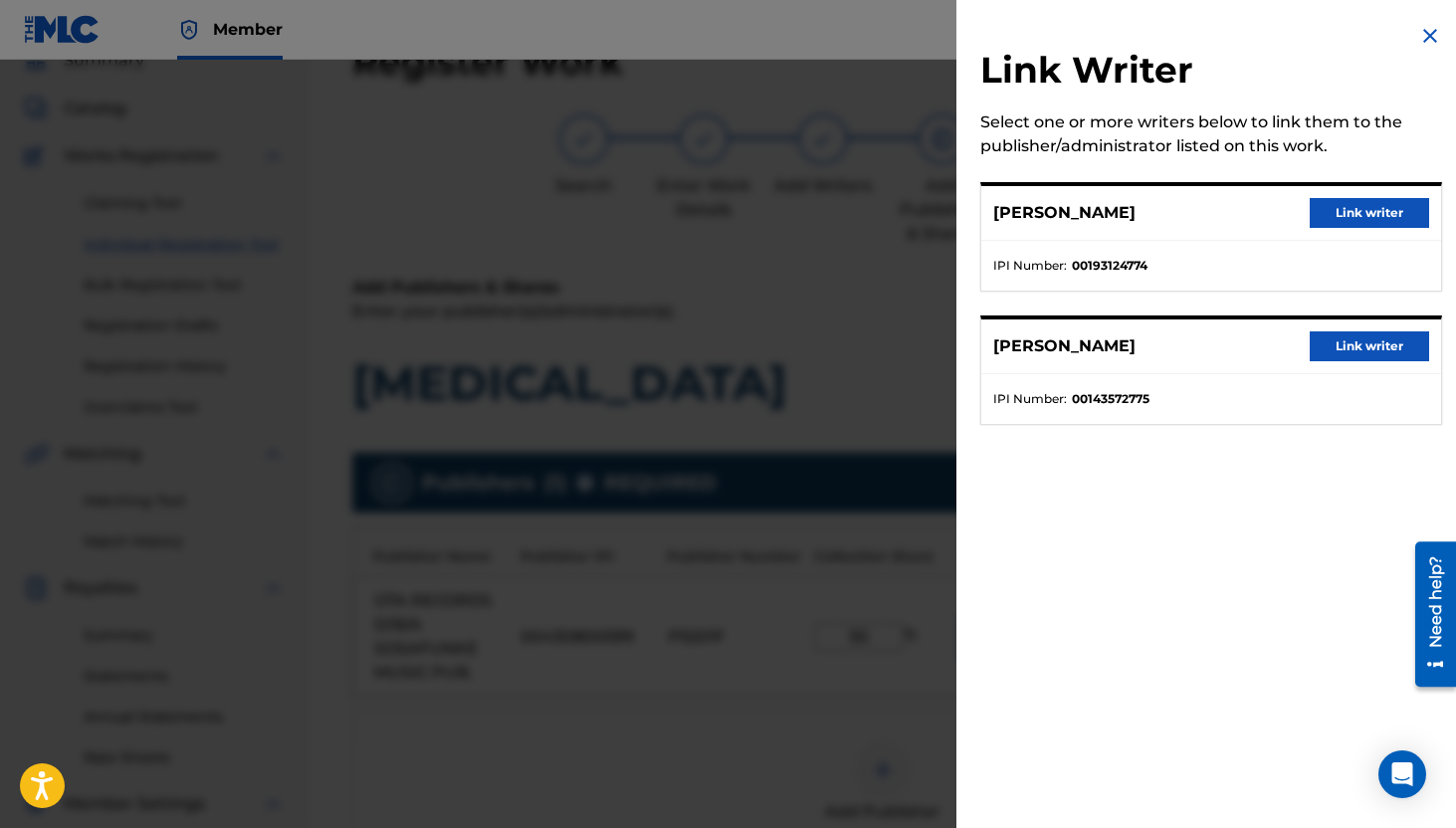 click on "Link writer" at bounding box center [1369, 213] 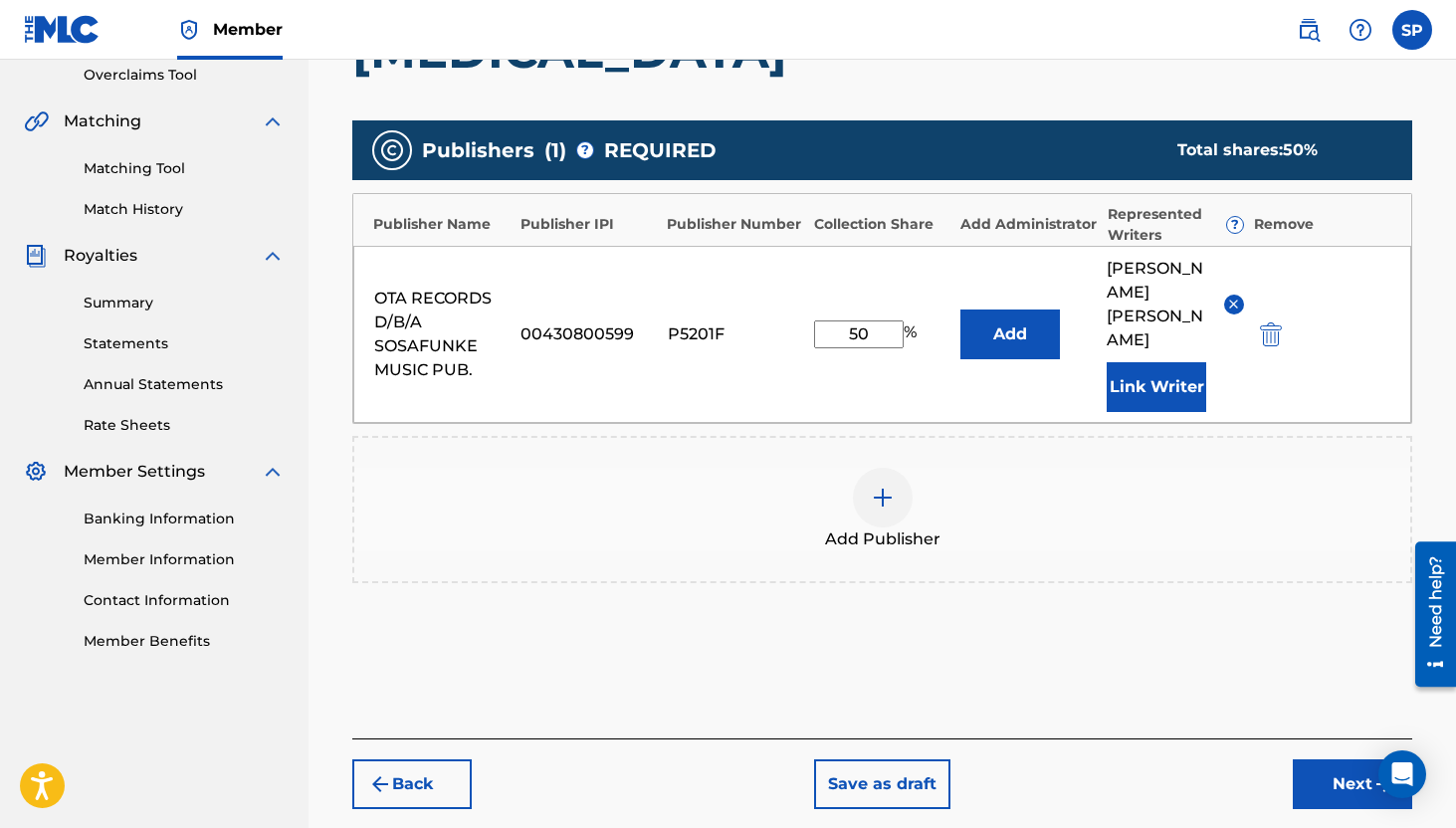 click on "Next" at bounding box center [1352, 784] 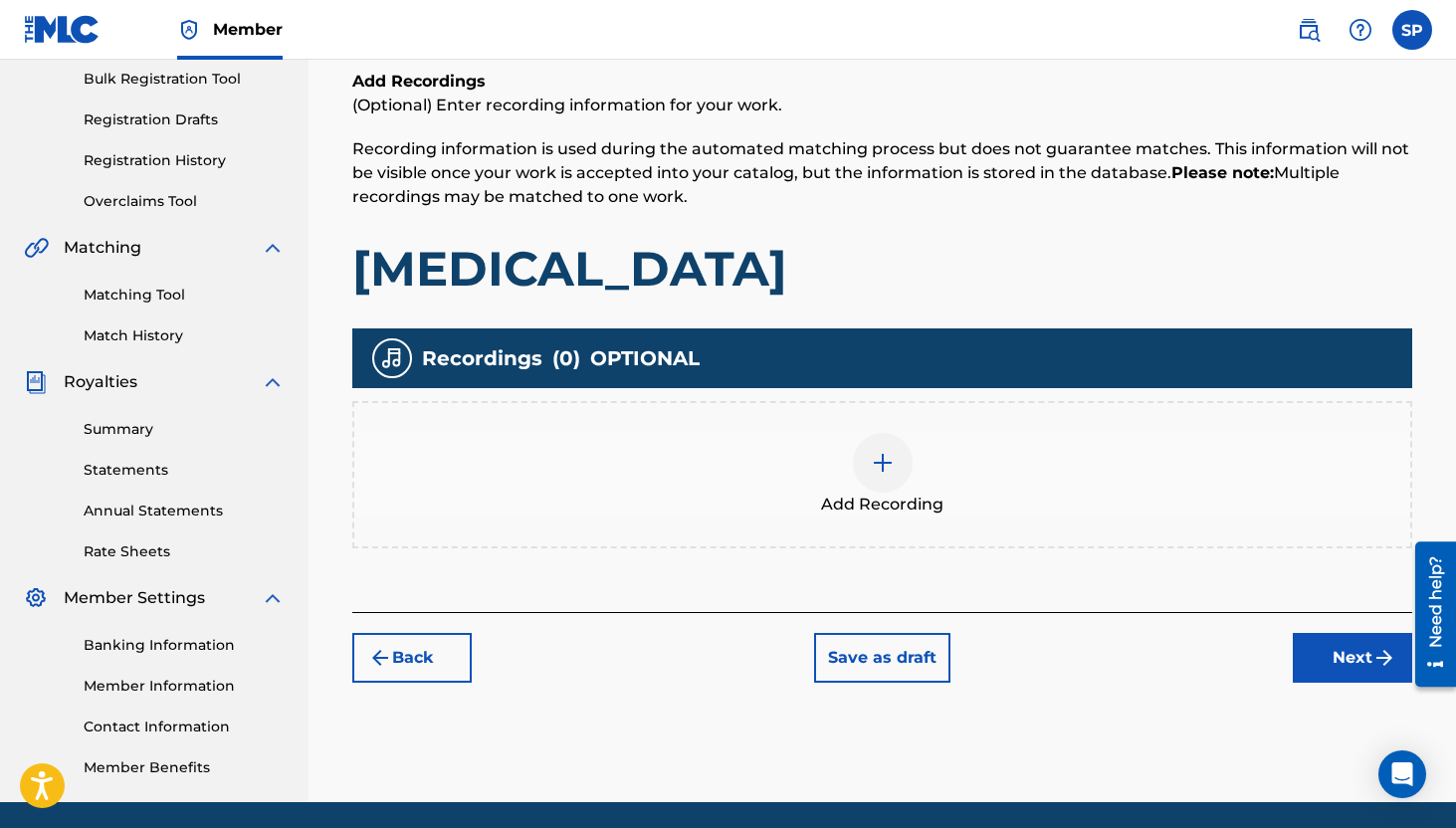 click on "Next" at bounding box center [1352, 658] 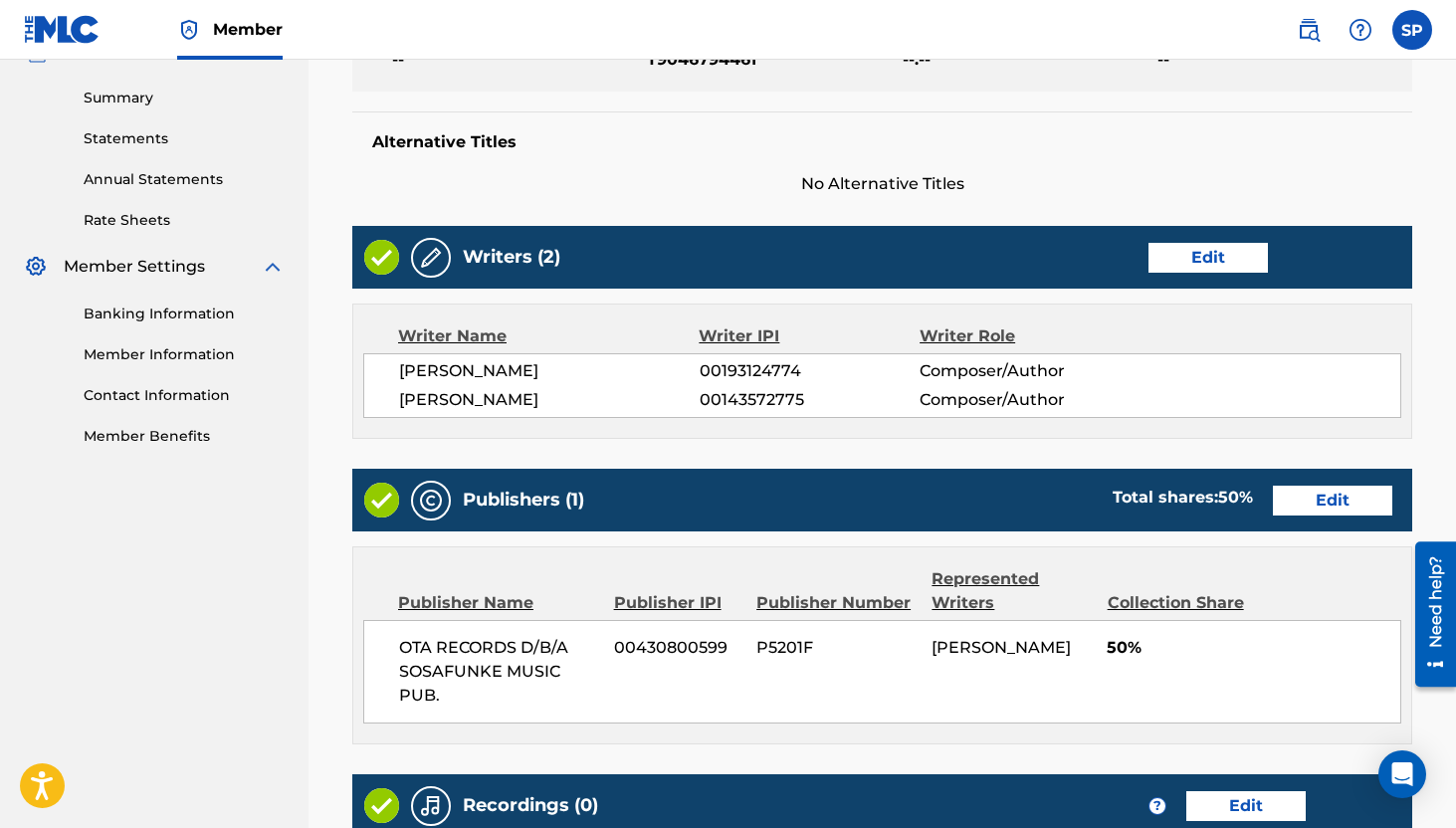 scroll, scrollTop: 903, scrollLeft: 0, axis: vertical 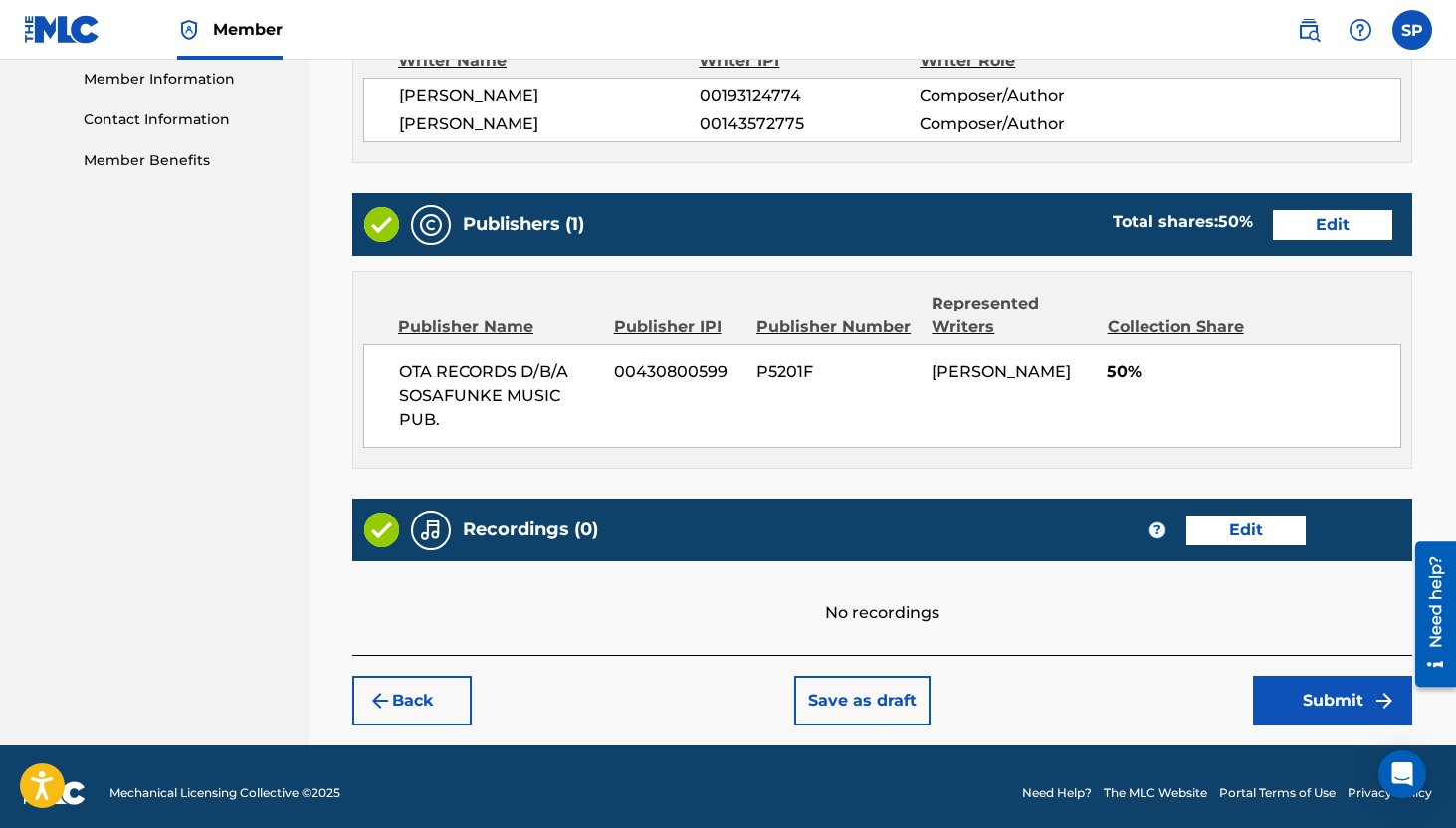 click on "Submit" at bounding box center (1333, 701) 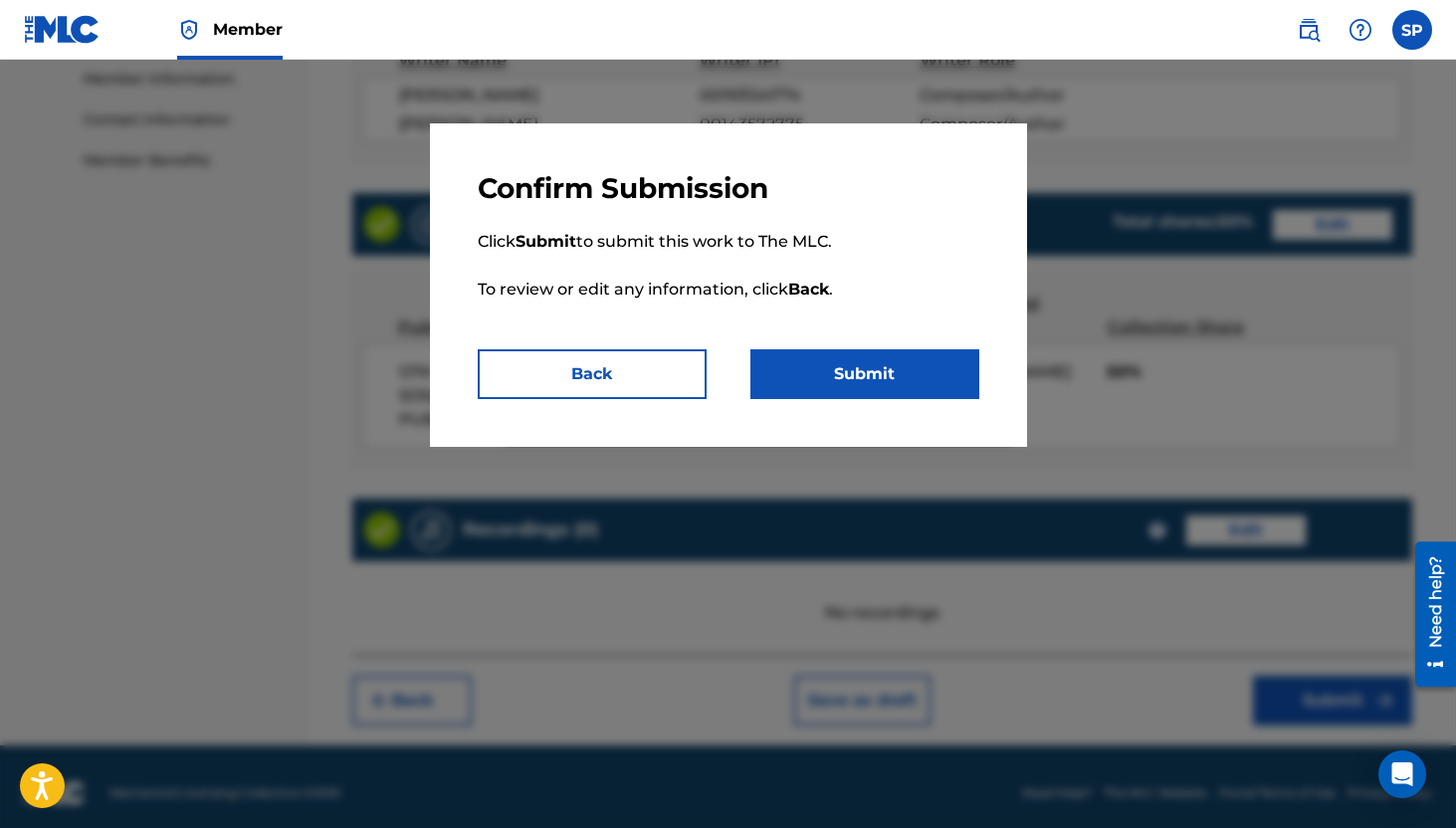 click on "Submit" at bounding box center [865, 374] 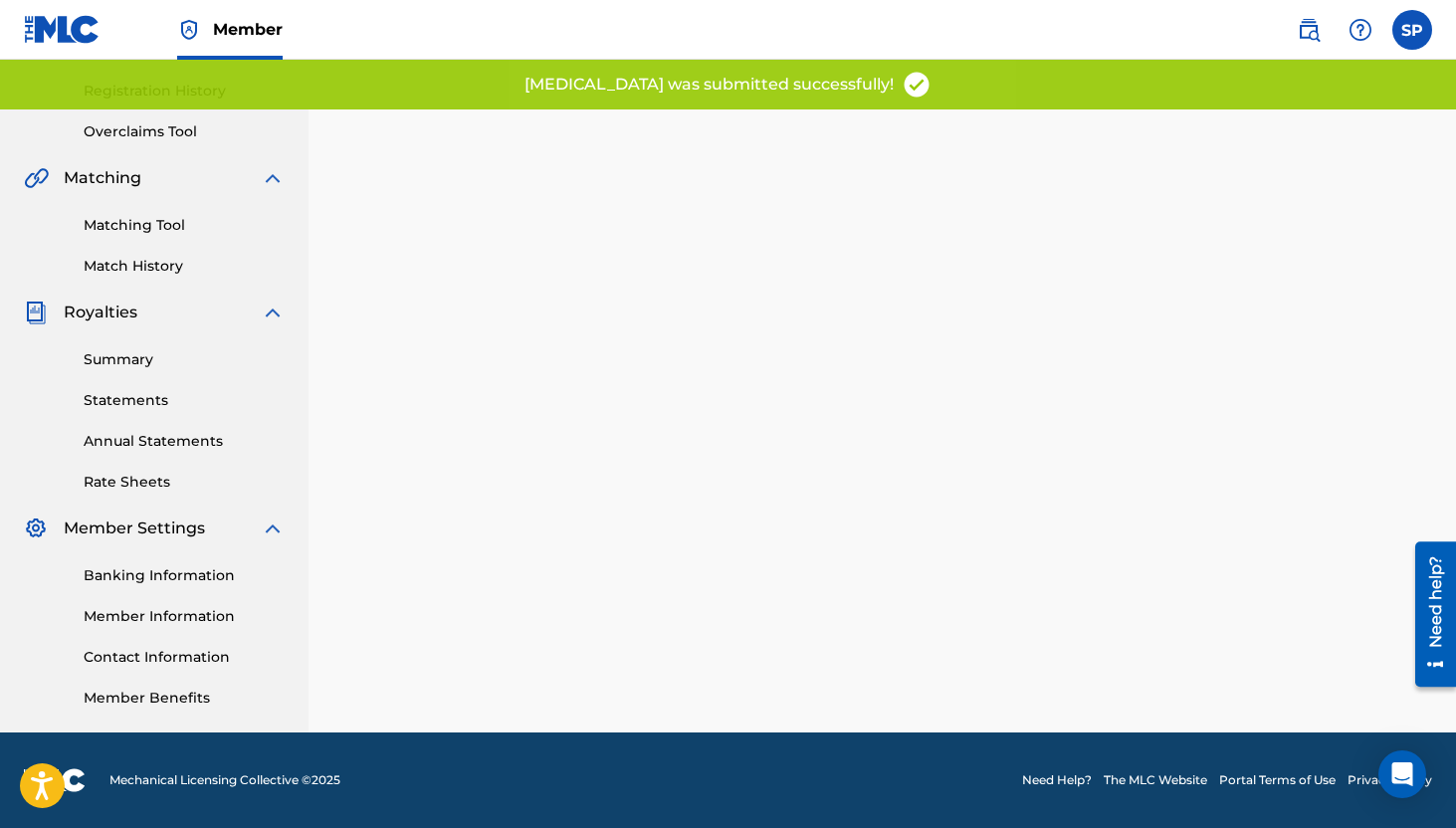 scroll, scrollTop: 0, scrollLeft: 0, axis: both 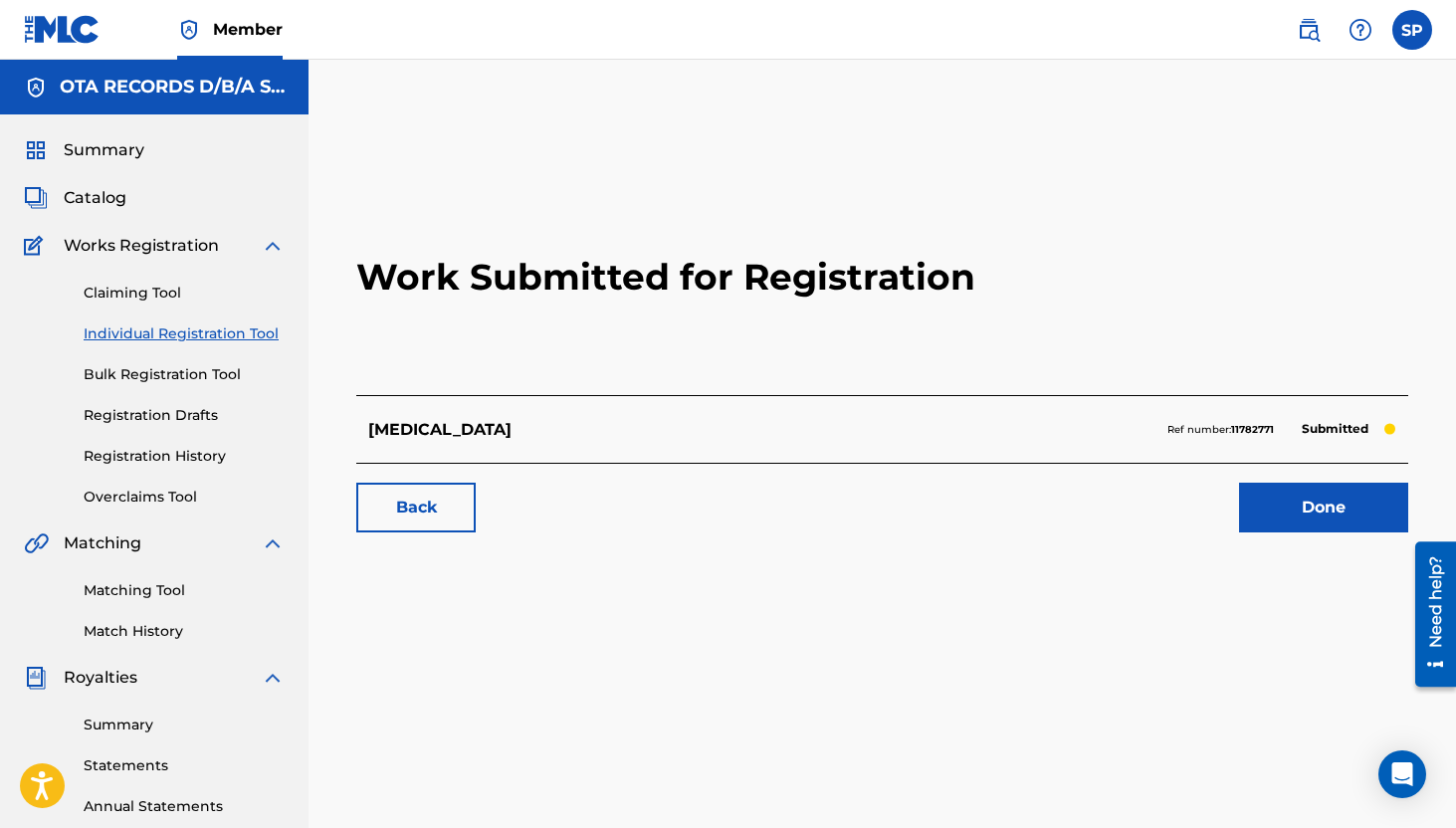 click on "Done" at bounding box center [1324, 508] 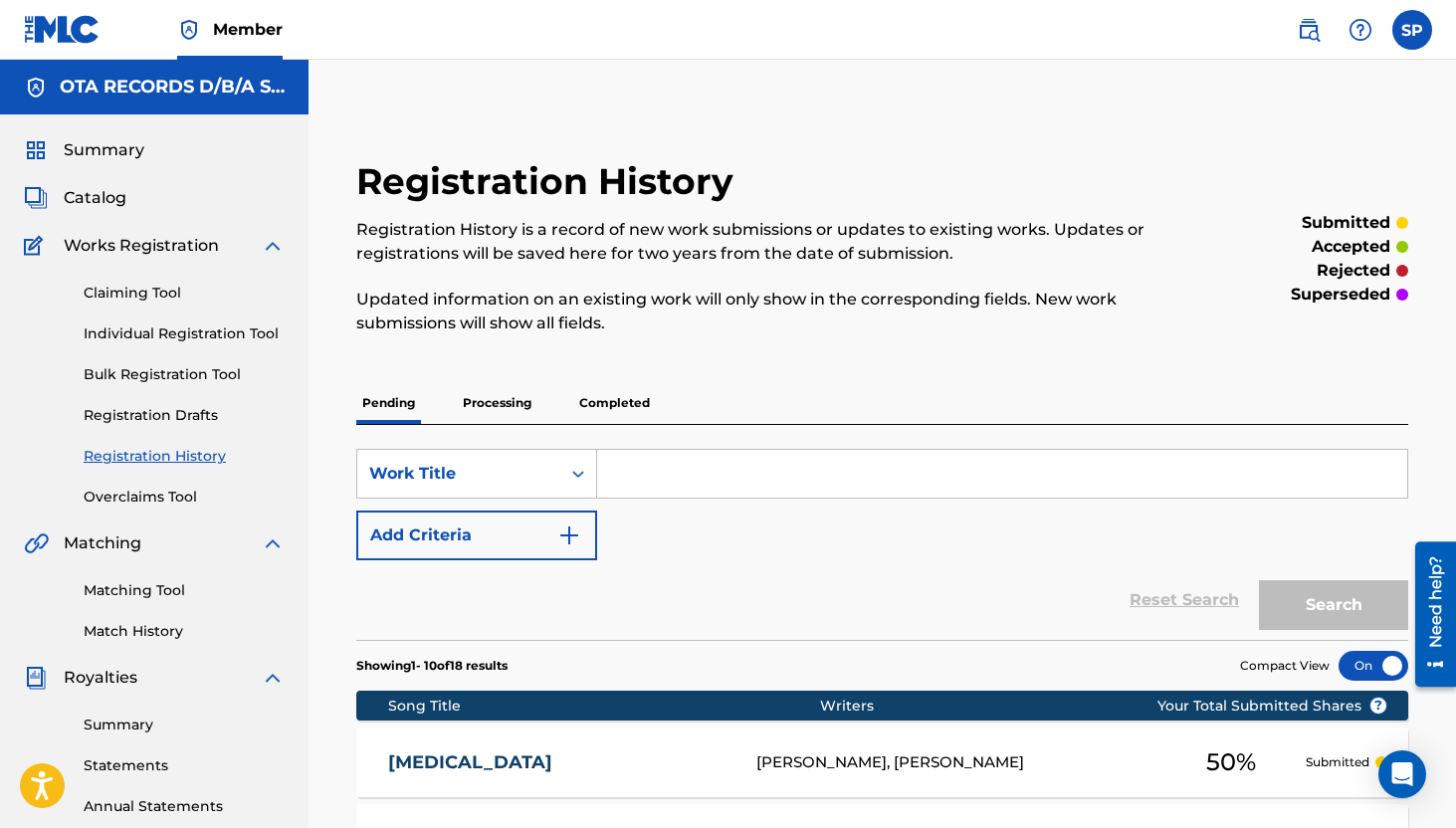 click at bounding box center [1002, 474] 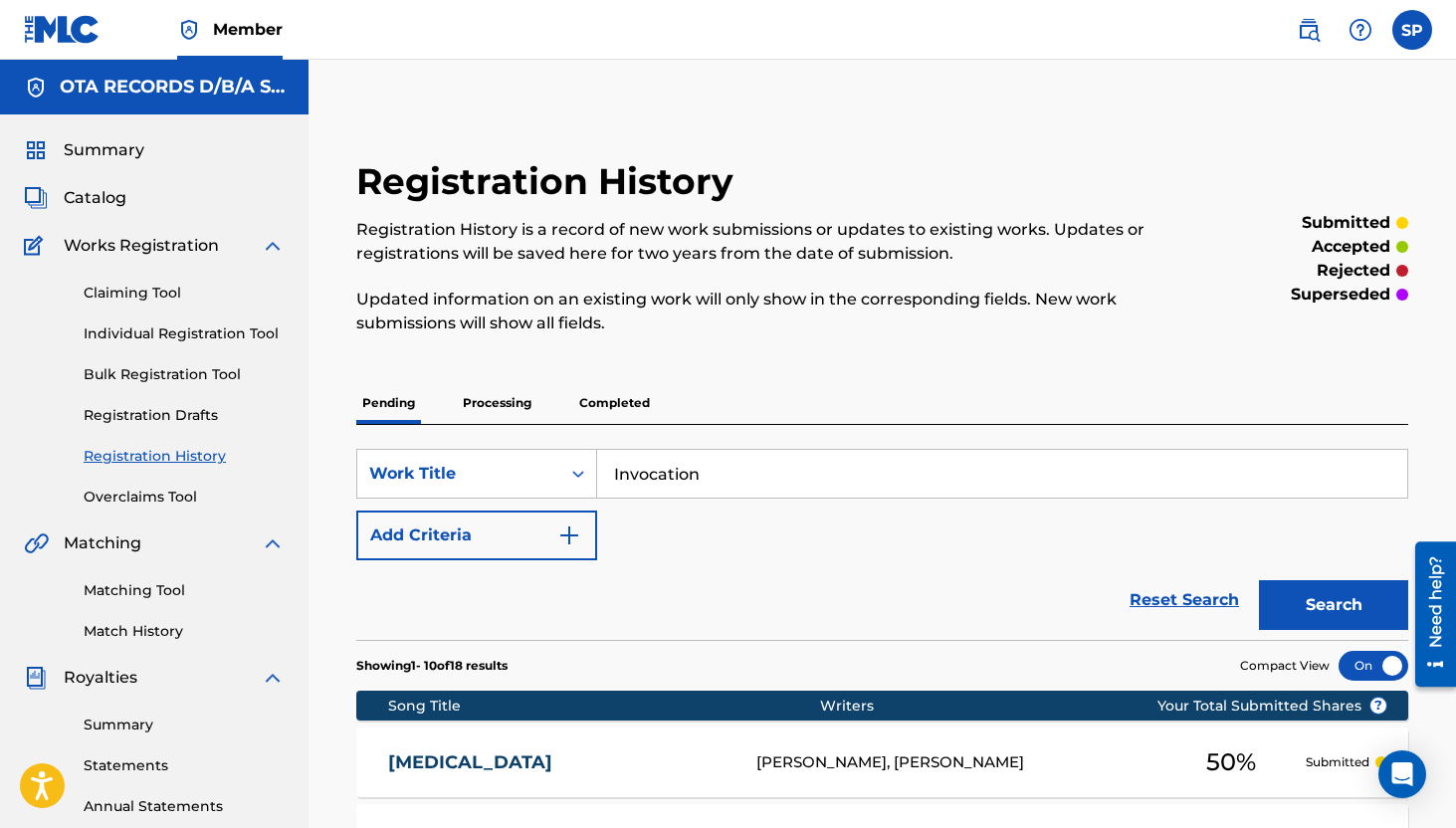 type on "Invocation" 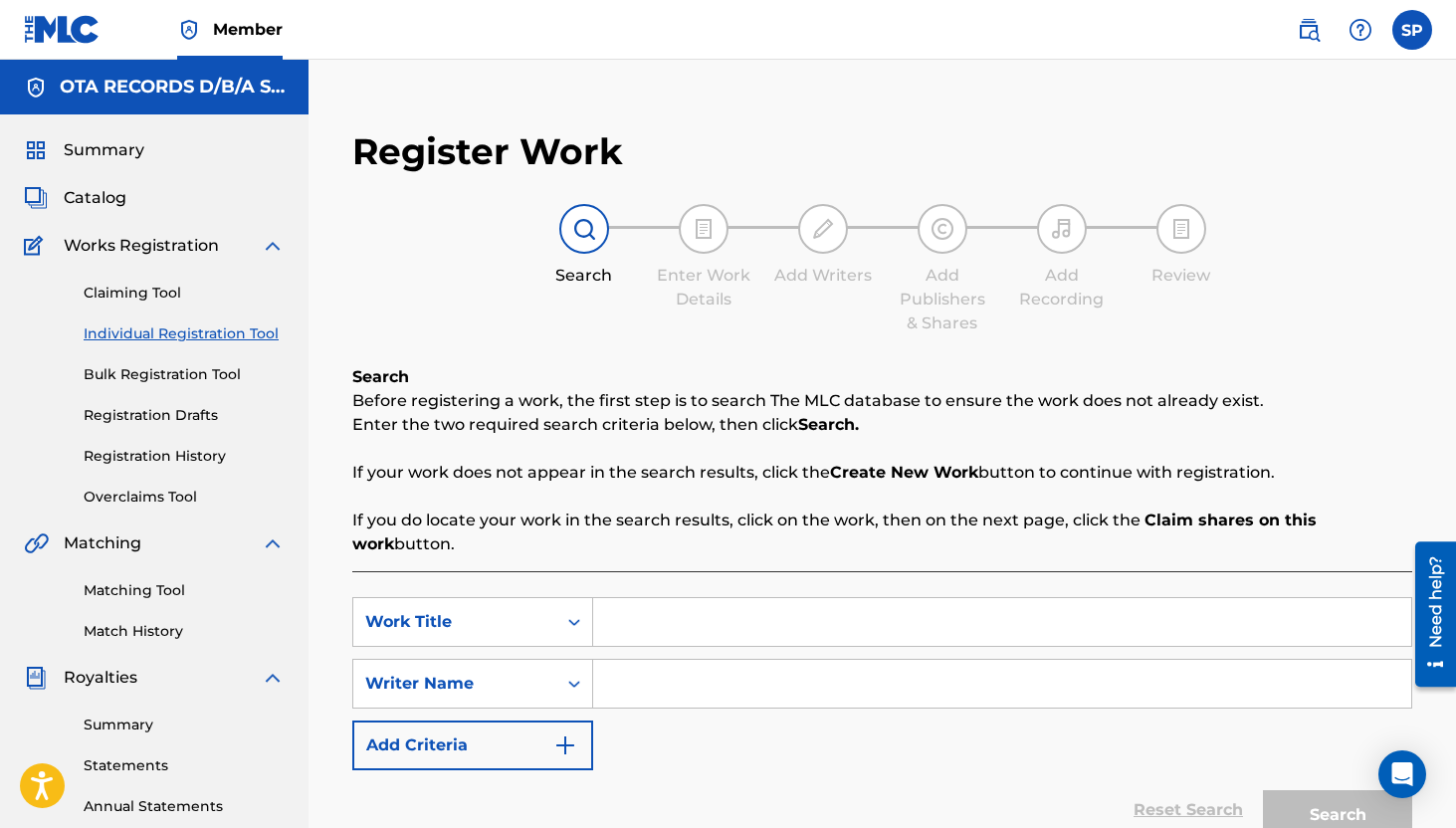 click at bounding box center [1002, 622] 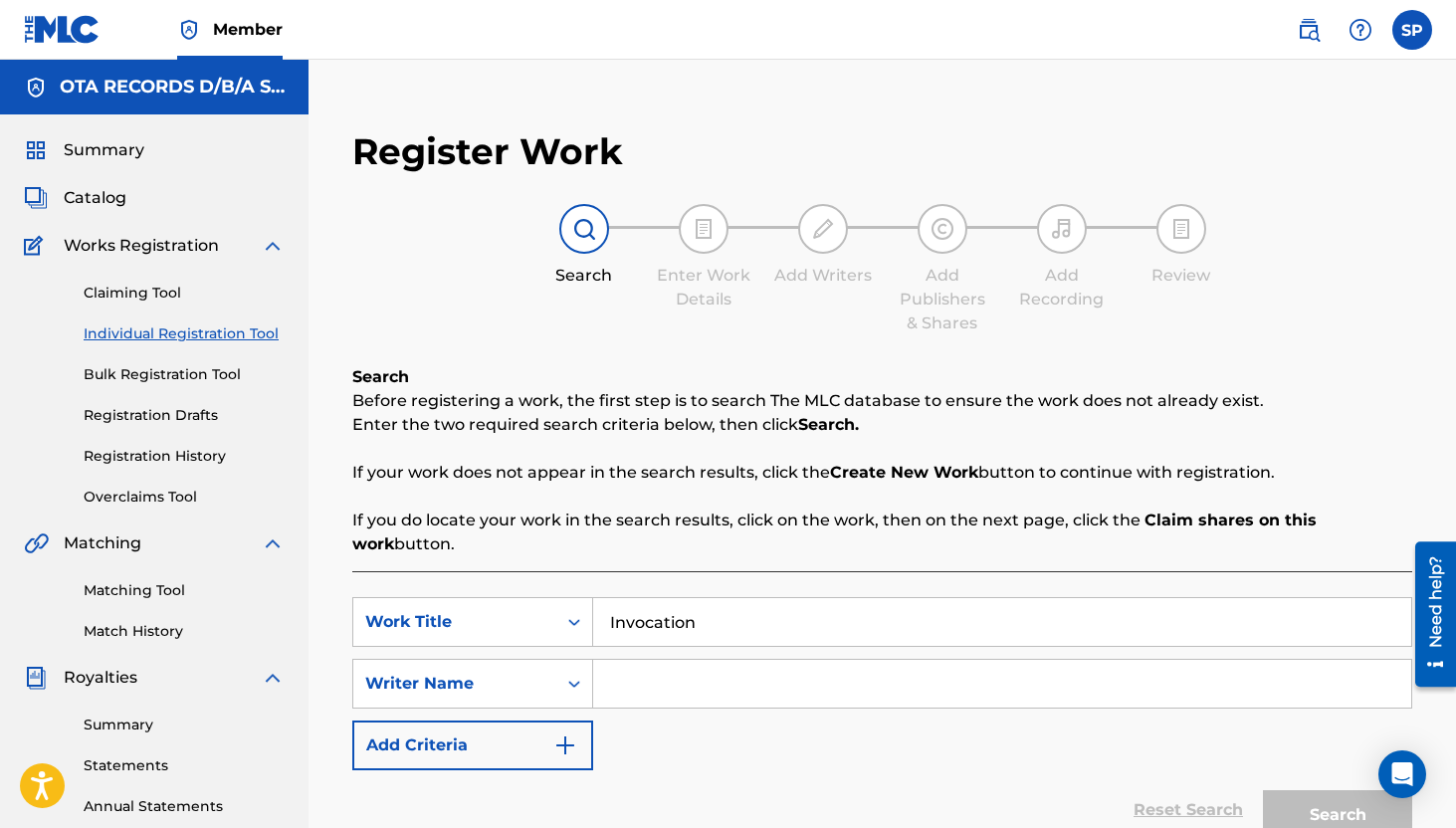 scroll, scrollTop: 91, scrollLeft: 0, axis: vertical 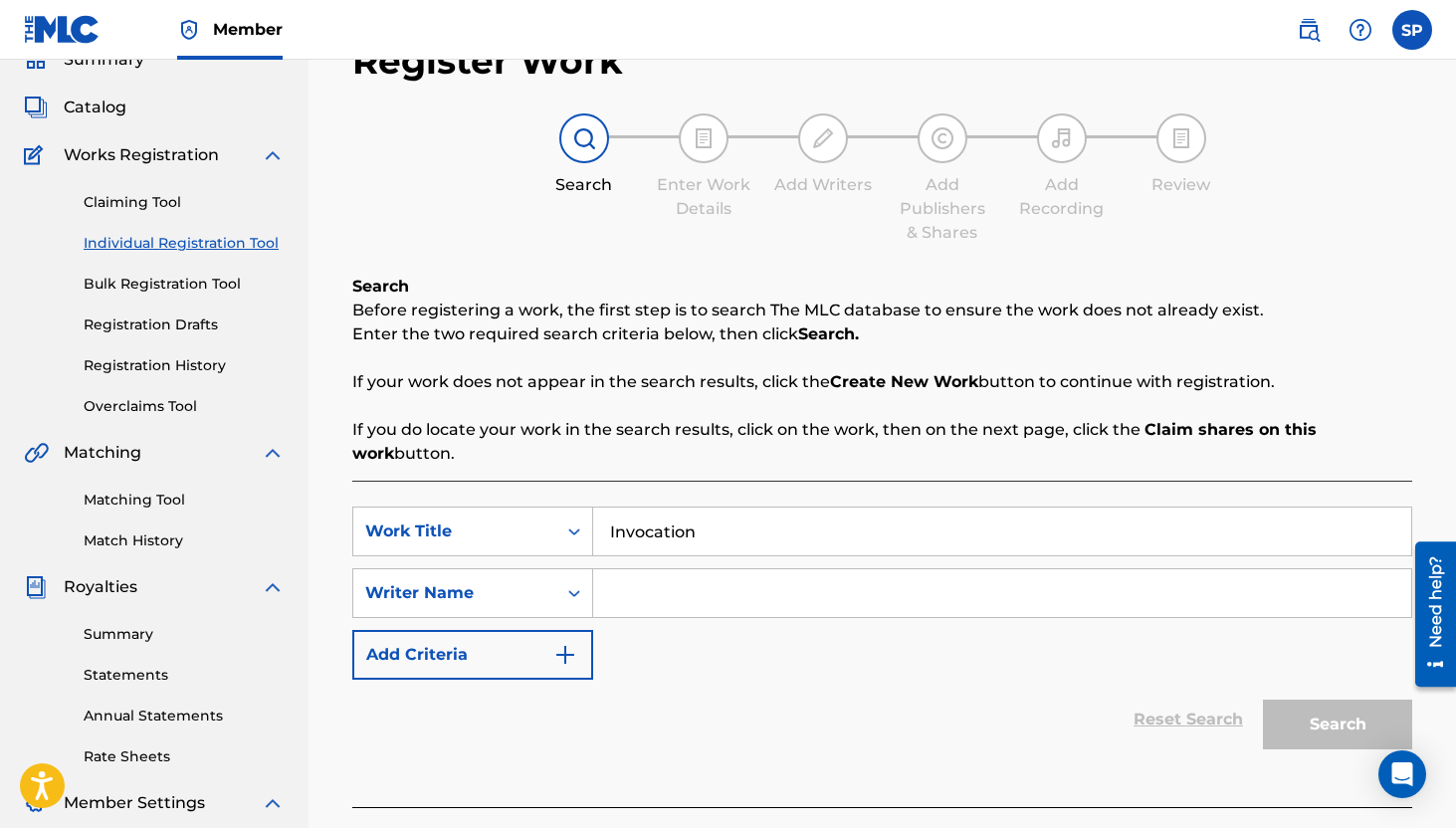 type on "Invocation" 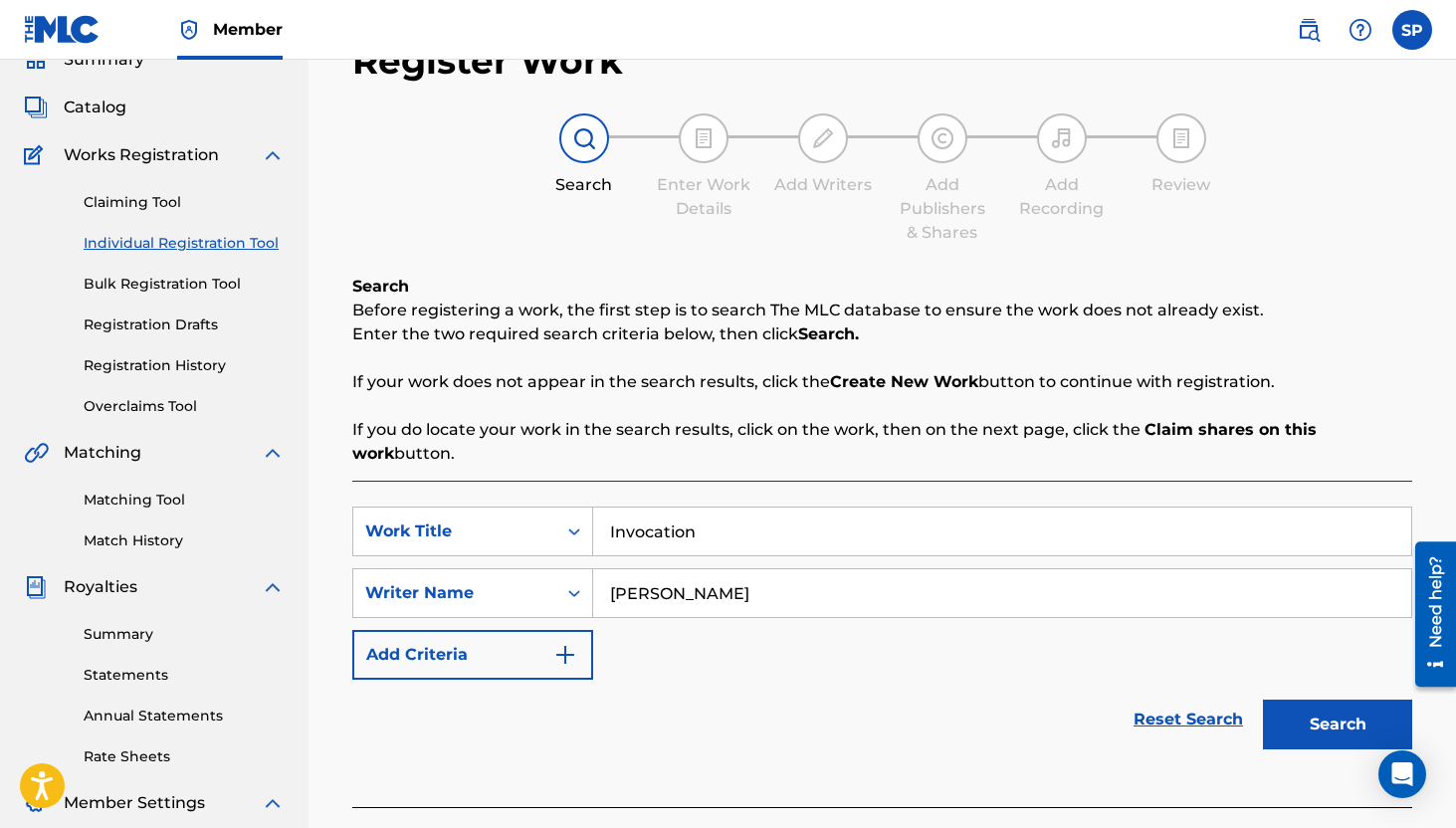 click on "Search" at bounding box center (1338, 724) 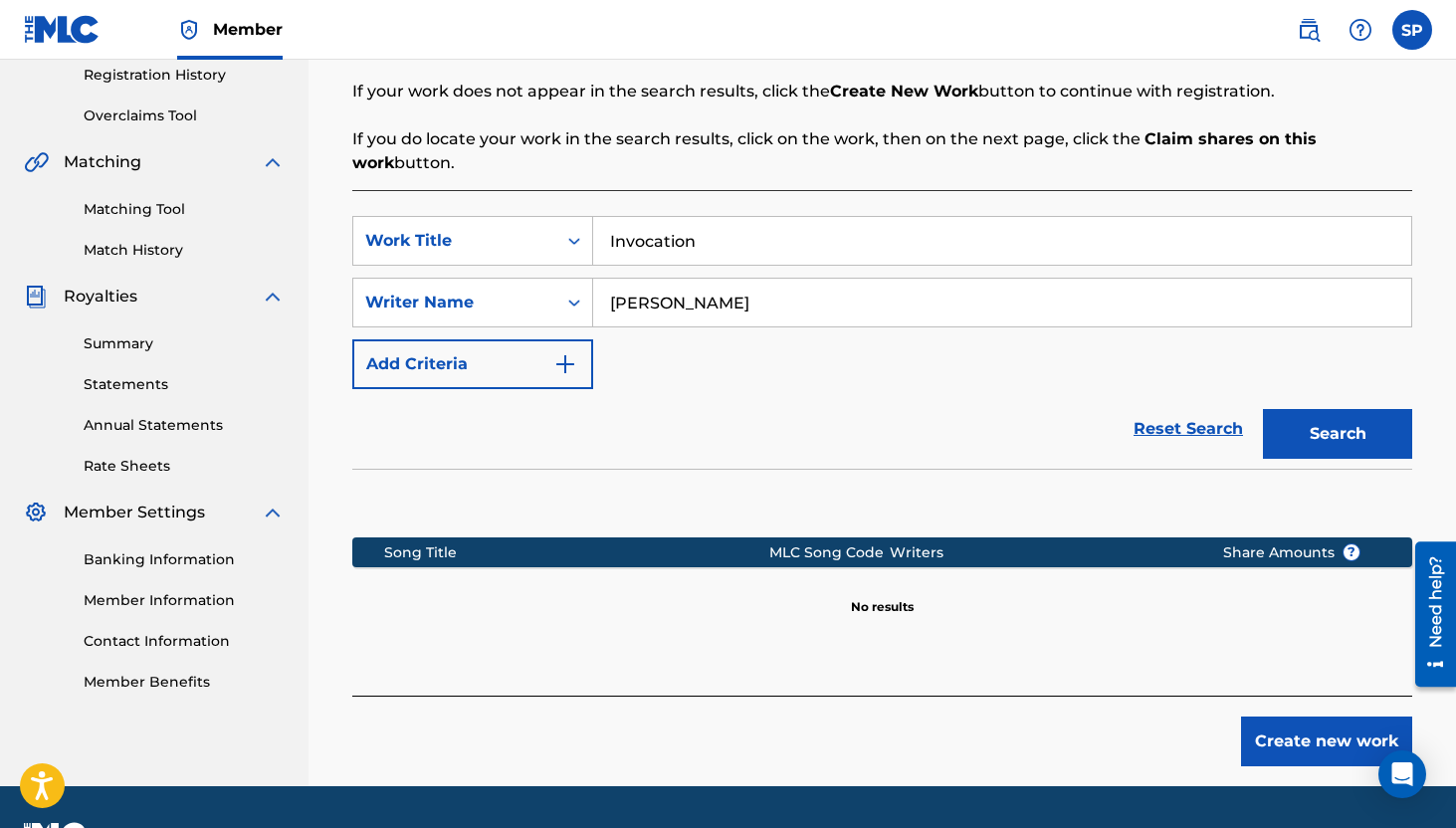 scroll, scrollTop: 380, scrollLeft: 0, axis: vertical 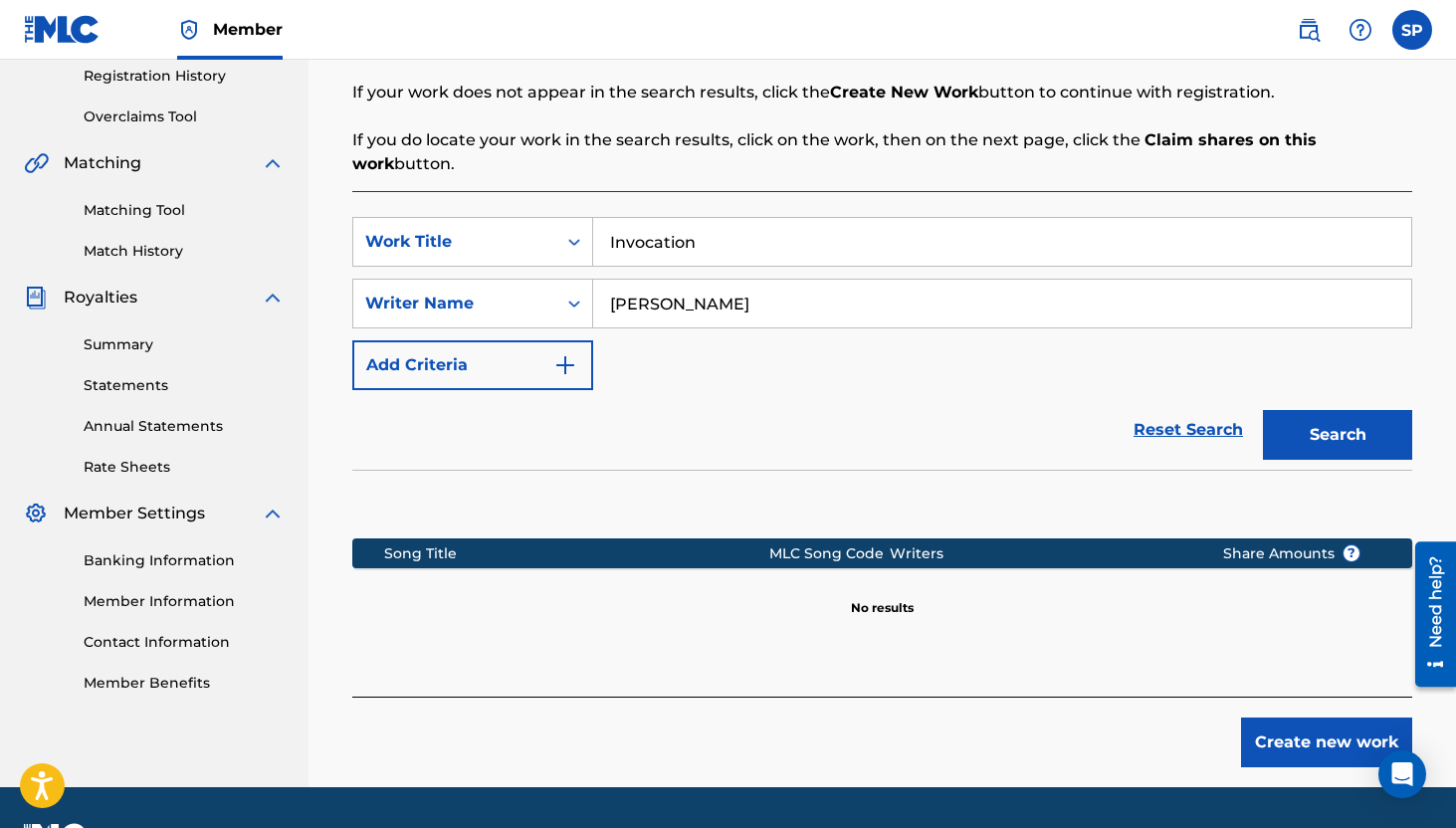 click on "Create new work" at bounding box center (1327, 742) 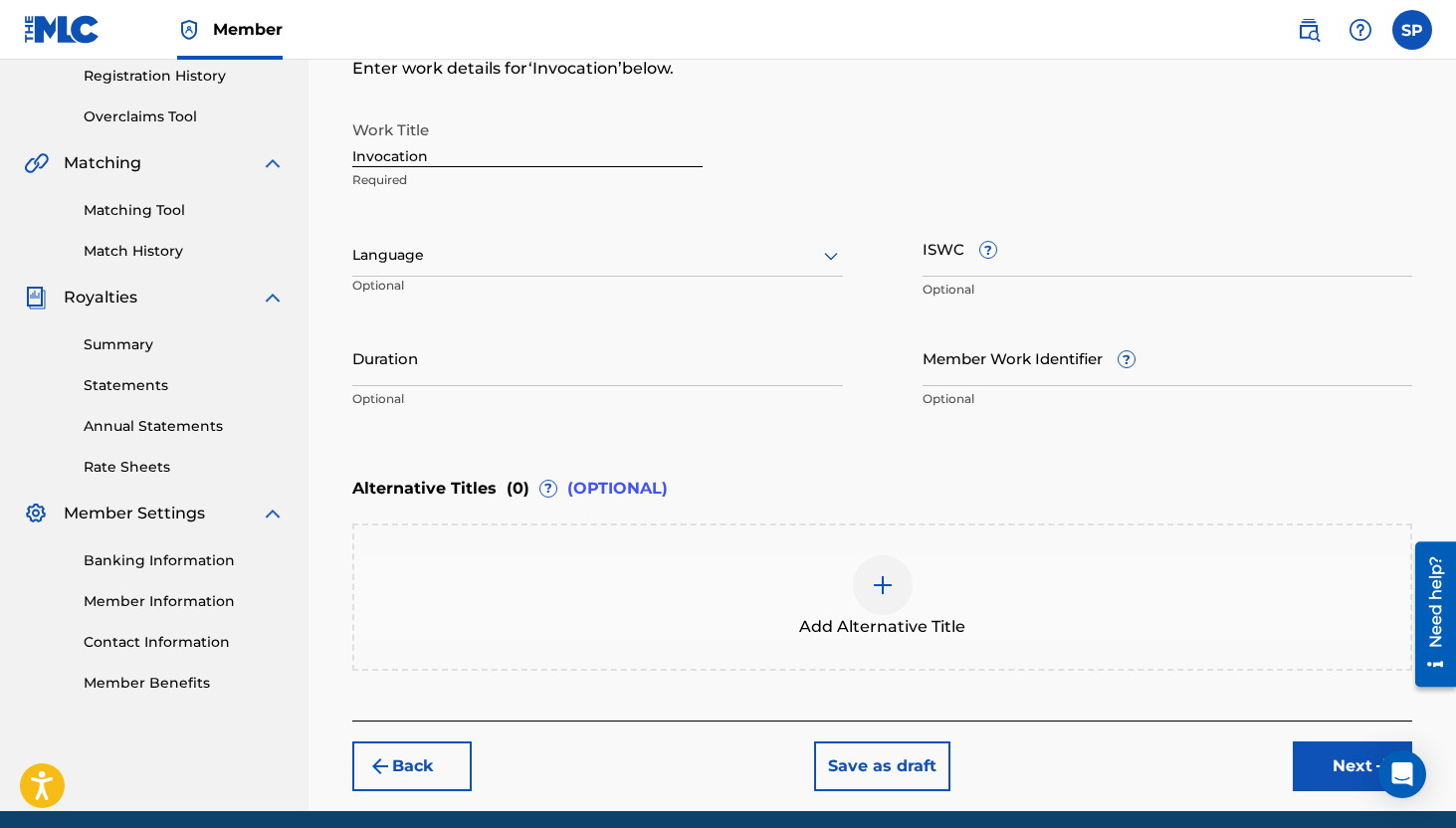 click on "ISWC   ?" at bounding box center (1167, 248) 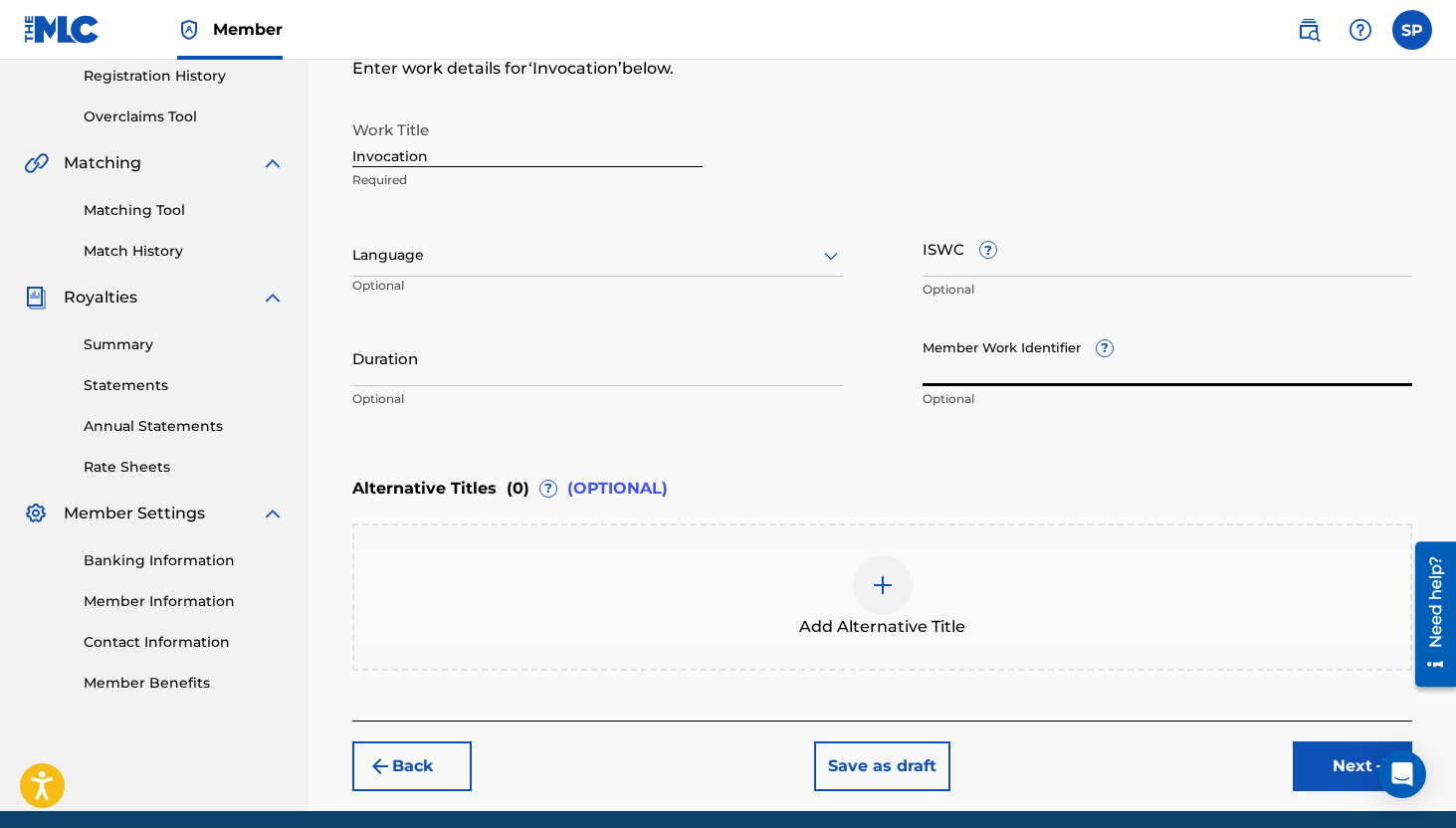 click on "Member Work Identifier   ?" at bounding box center [1167, 357] 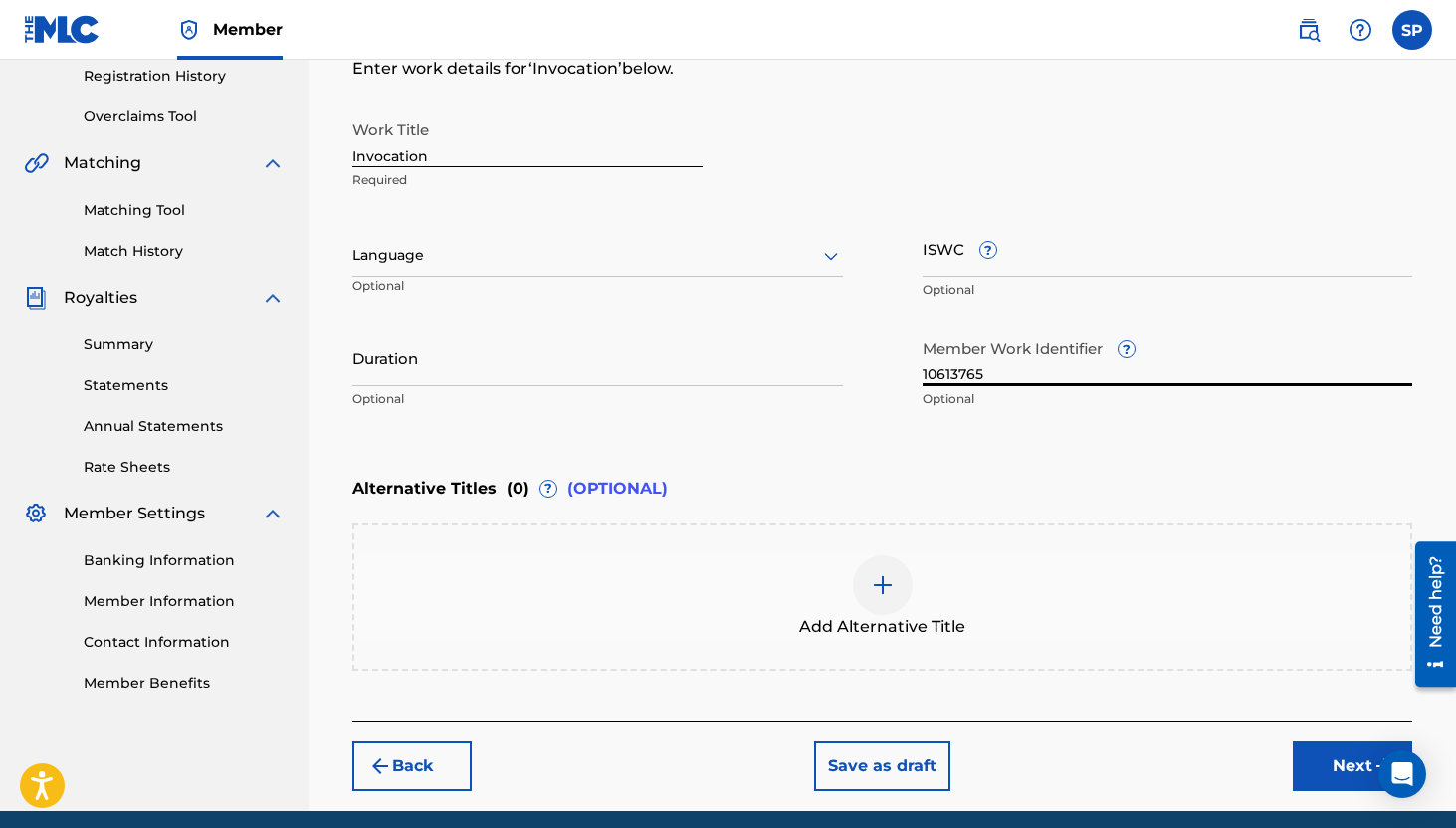 type on "10613765" 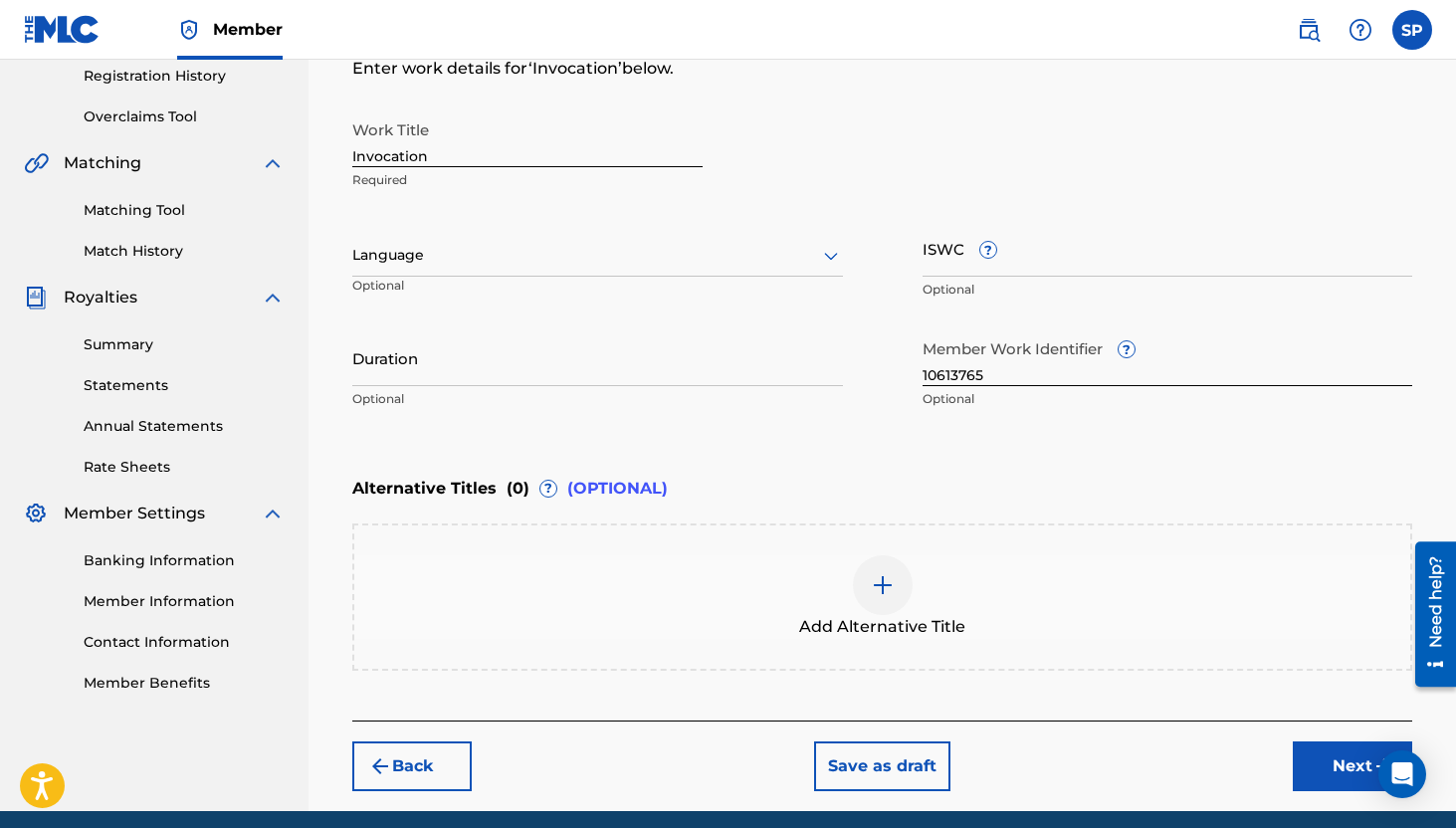 click on "Alternative Titles ( 0 ) ? (OPTIONAL)" at bounding box center [882, 489] 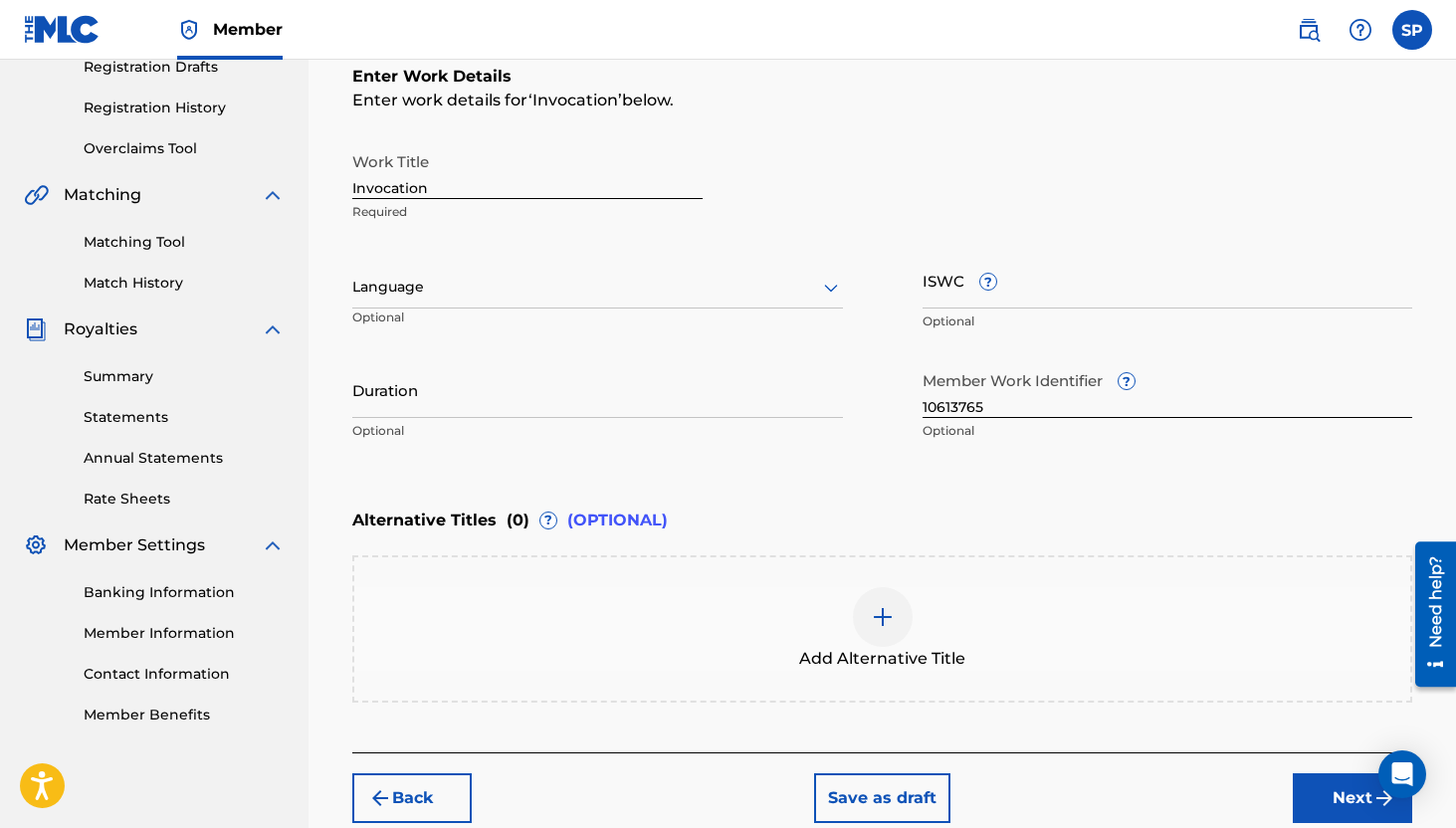 scroll, scrollTop: 338, scrollLeft: 0, axis: vertical 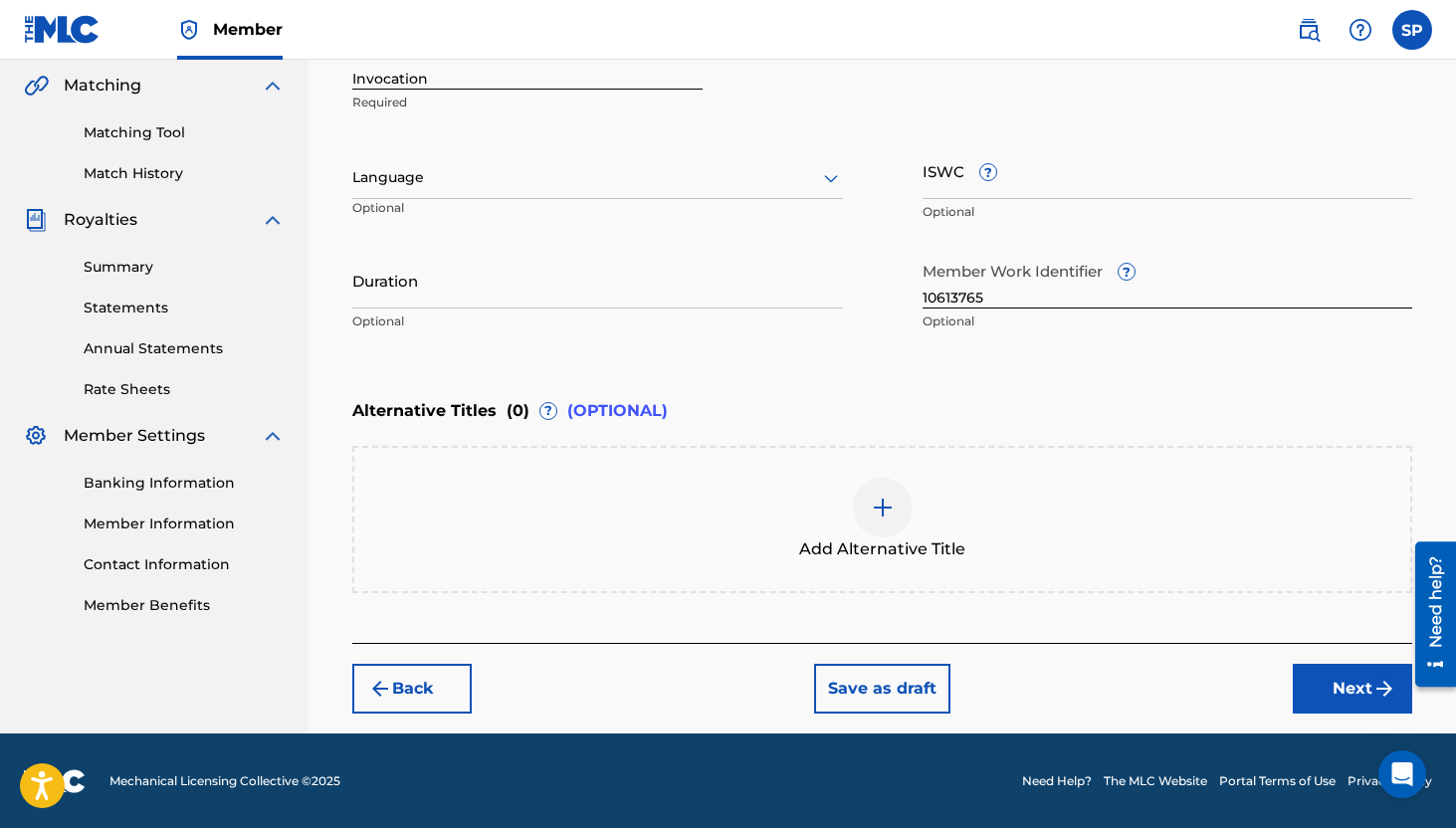 click on "Next" at bounding box center (1352, 689) 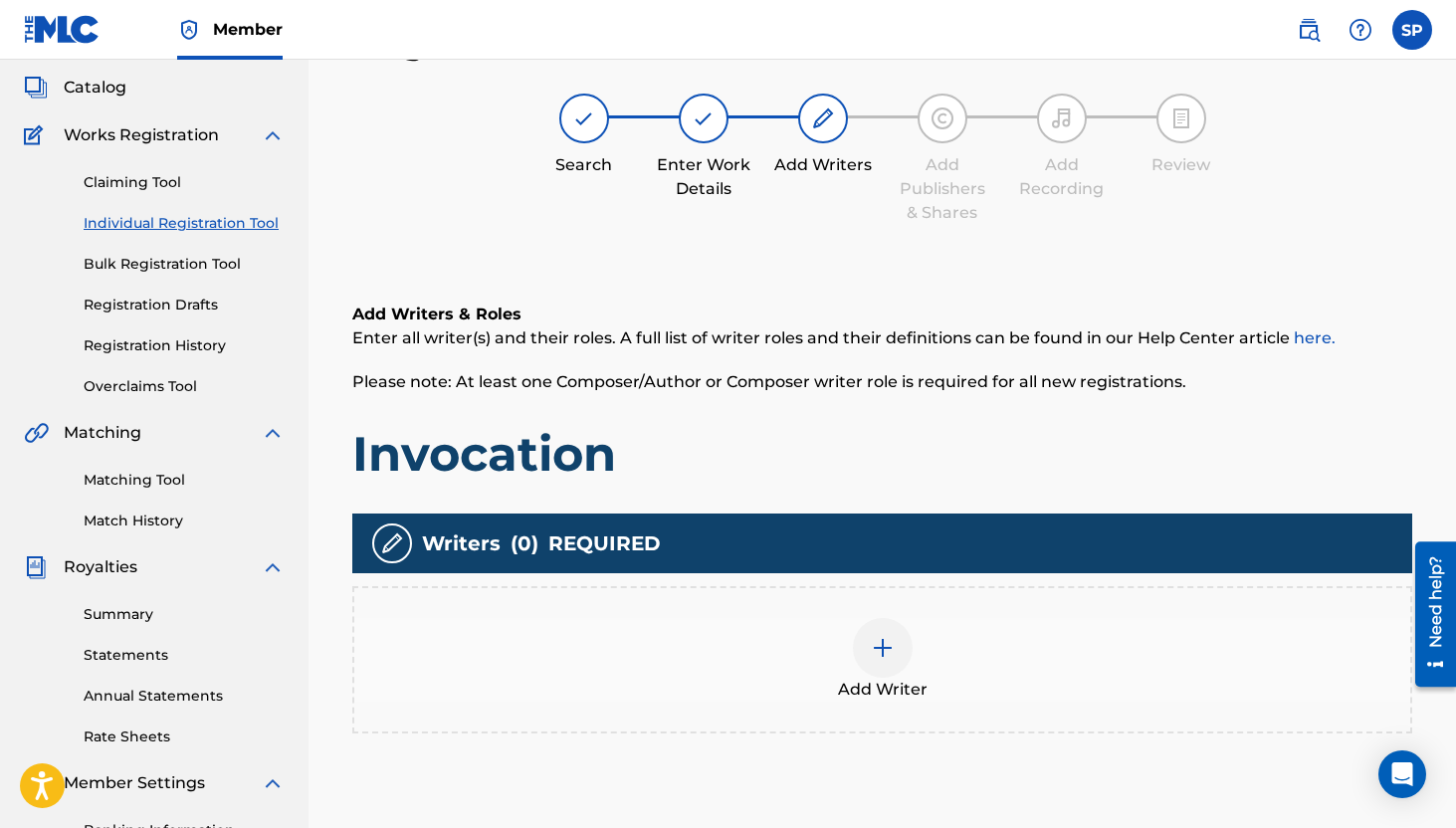 scroll, scrollTop: 90, scrollLeft: 0, axis: vertical 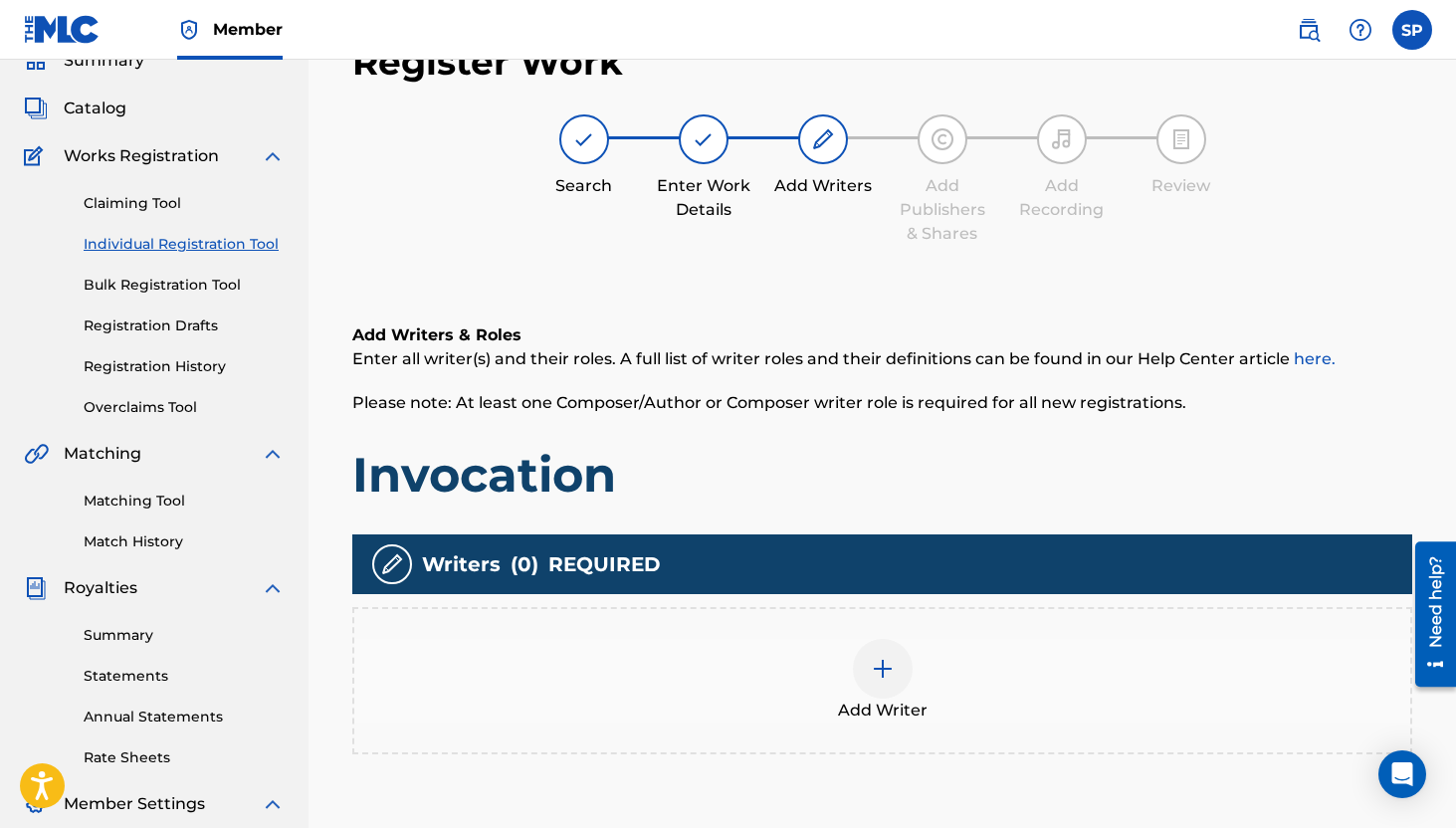 click on "Add Writer" at bounding box center [882, 681] 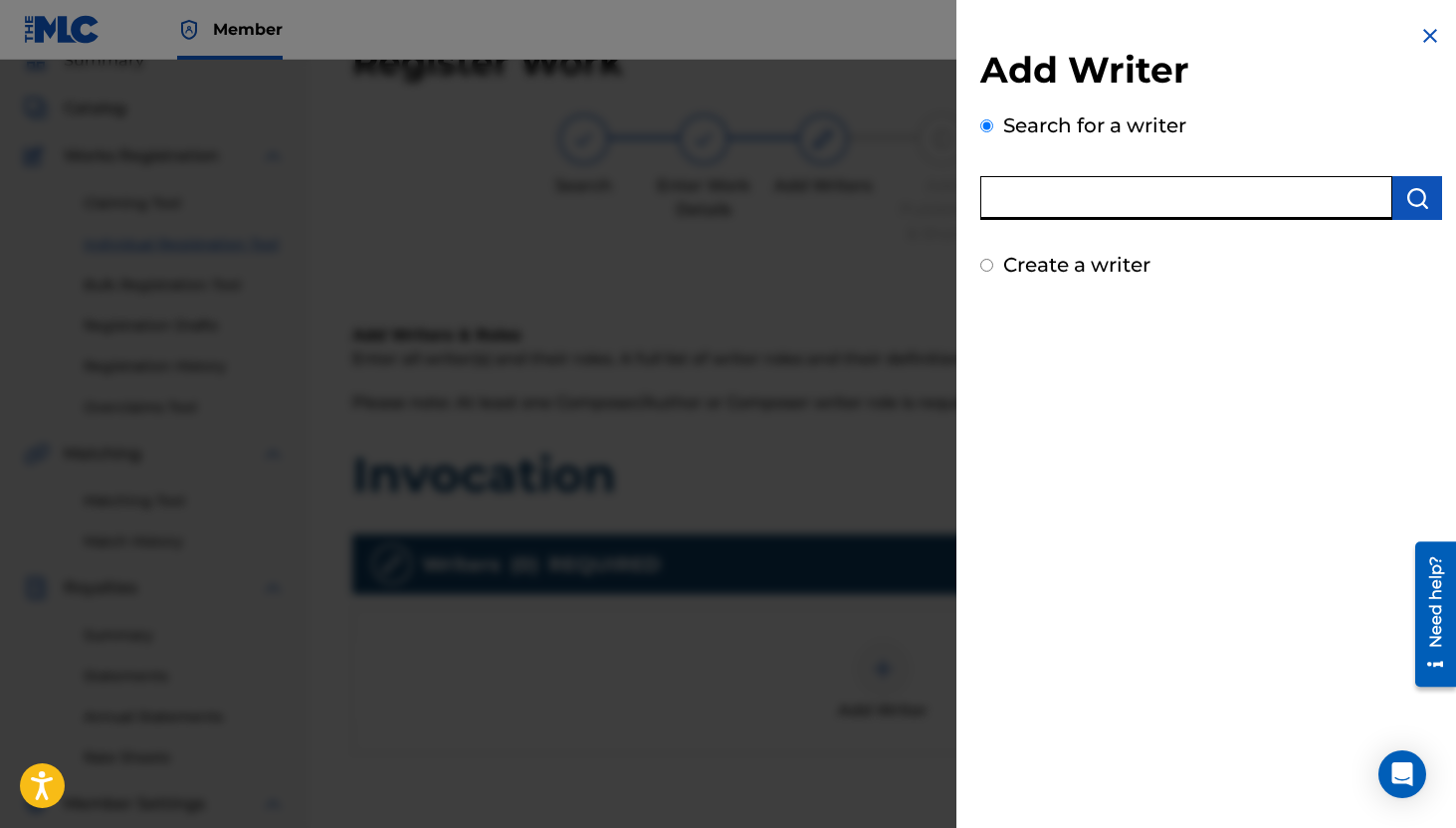 click at bounding box center [1186, 198] 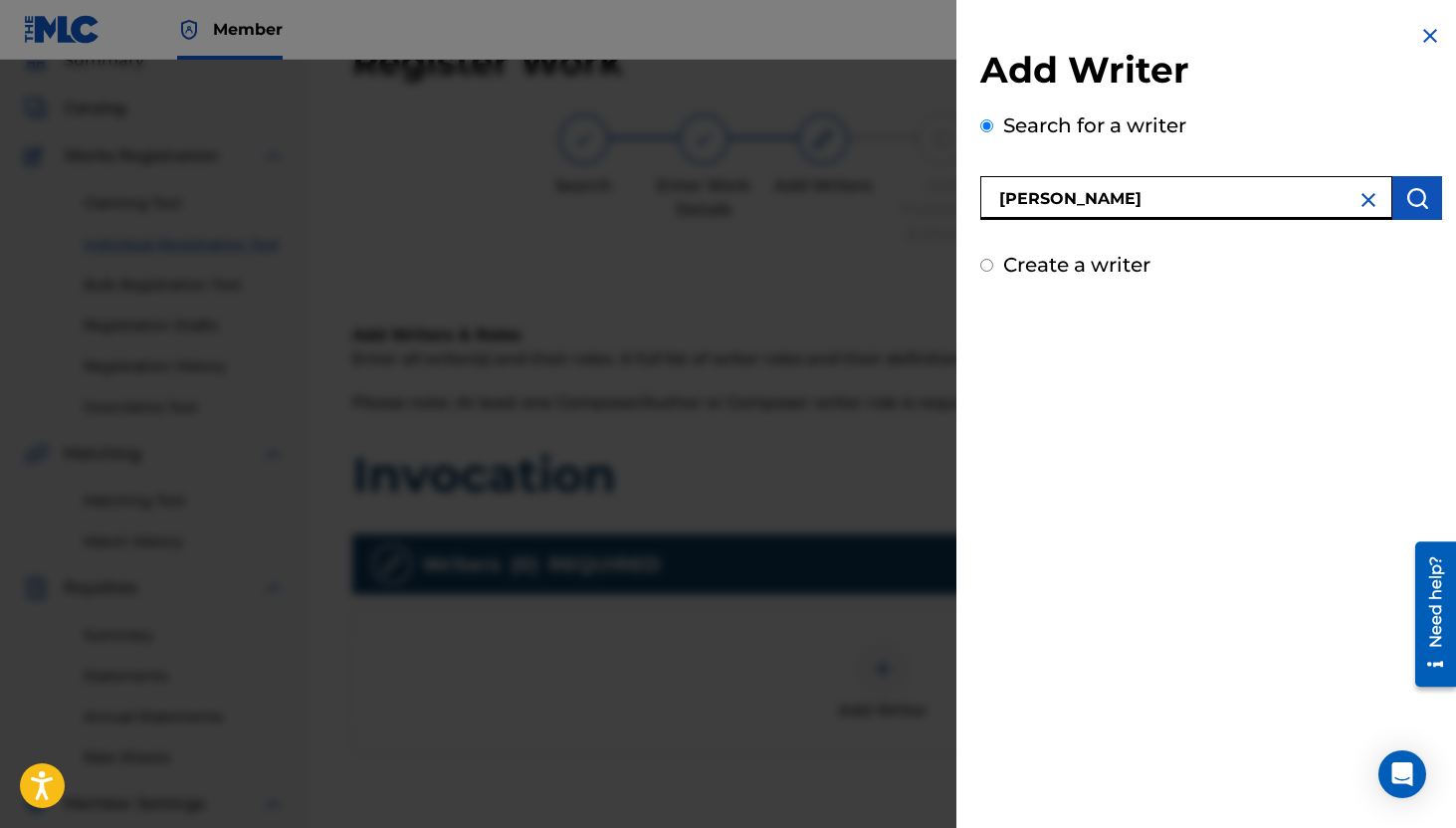 type on "[PERSON_NAME]" 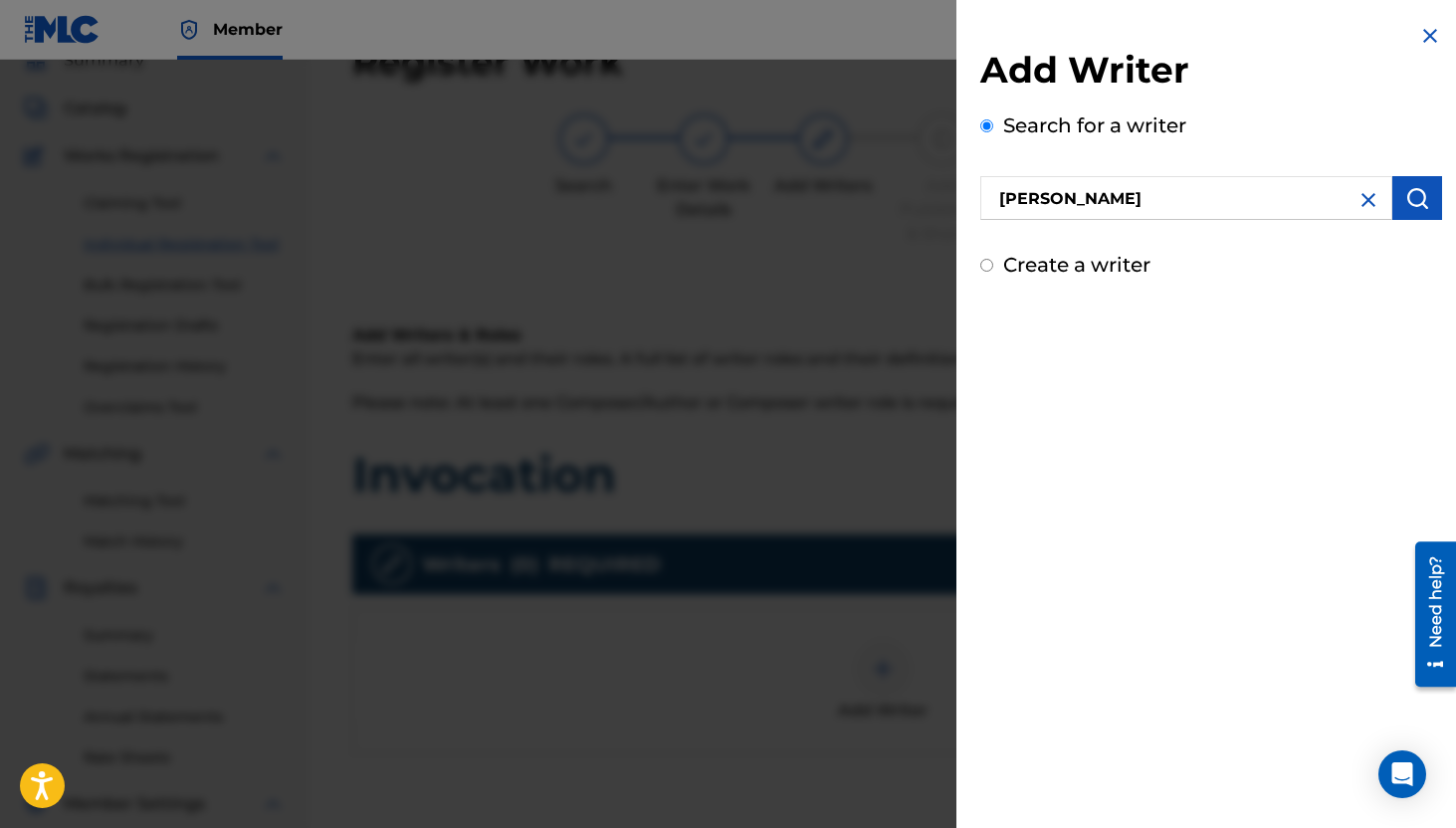 click at bounding box center (1417, 198) 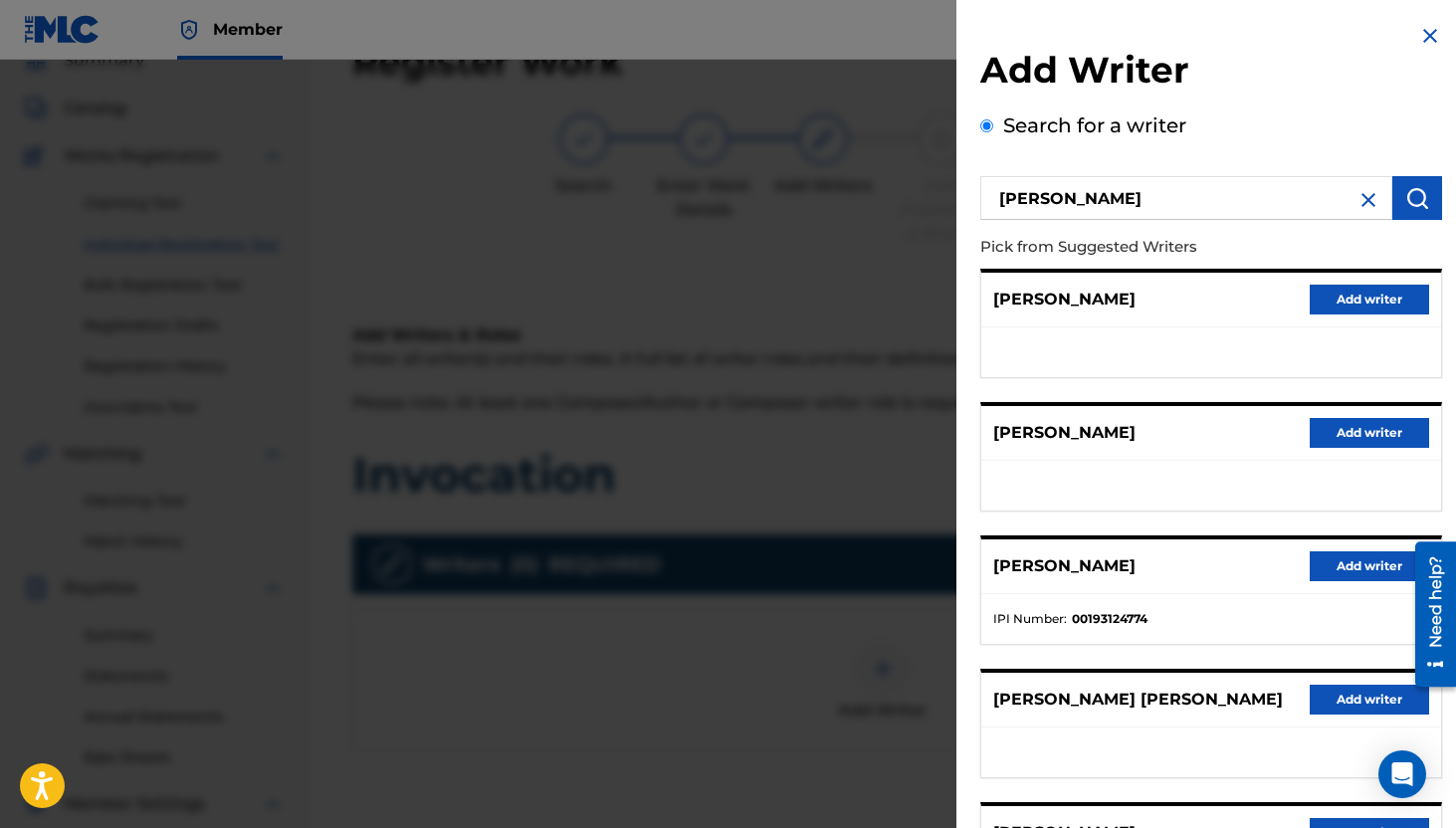 click on "Add writer" at bounding box center (1369, 566) 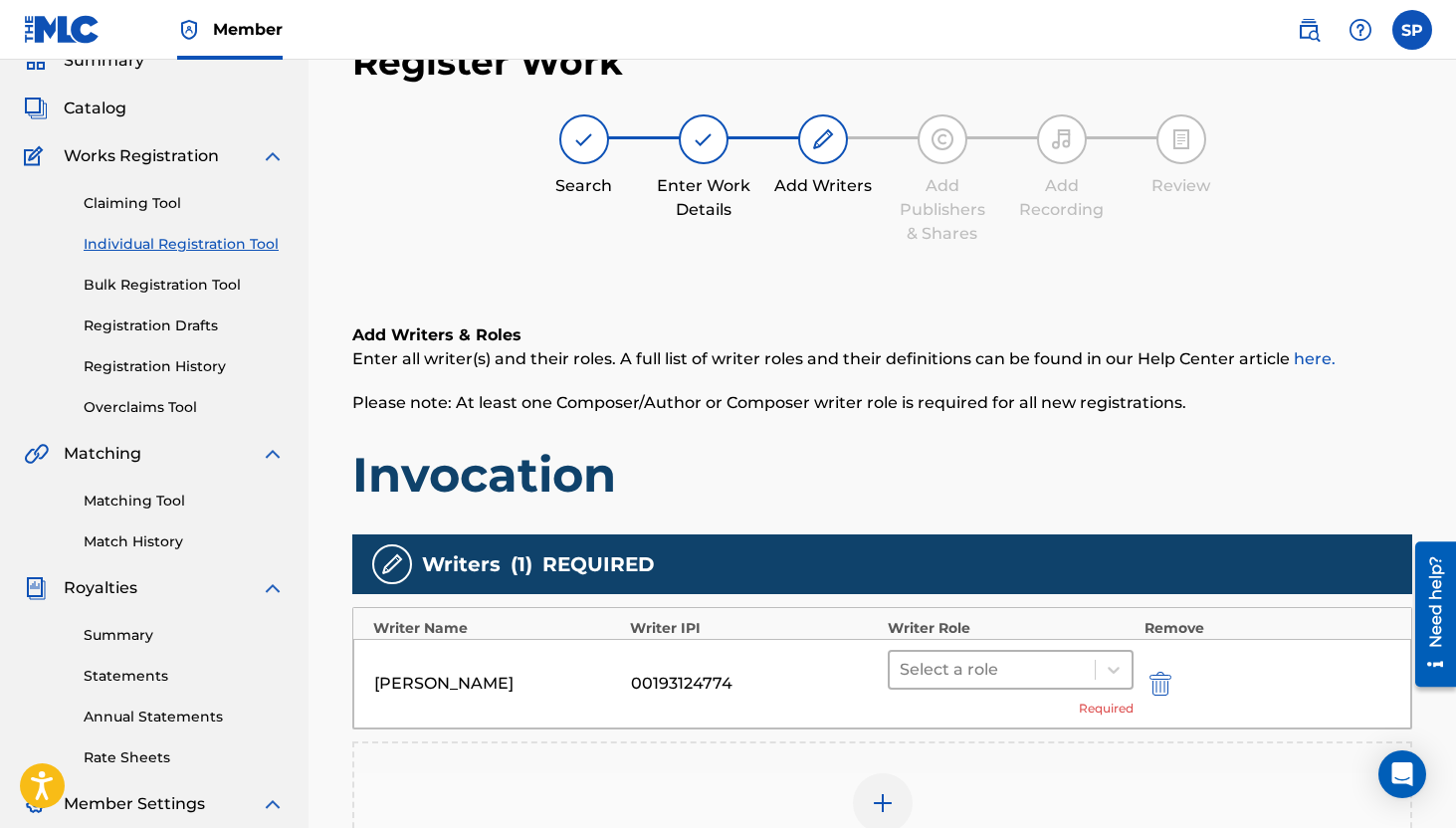click at bounding box center [992, 670] 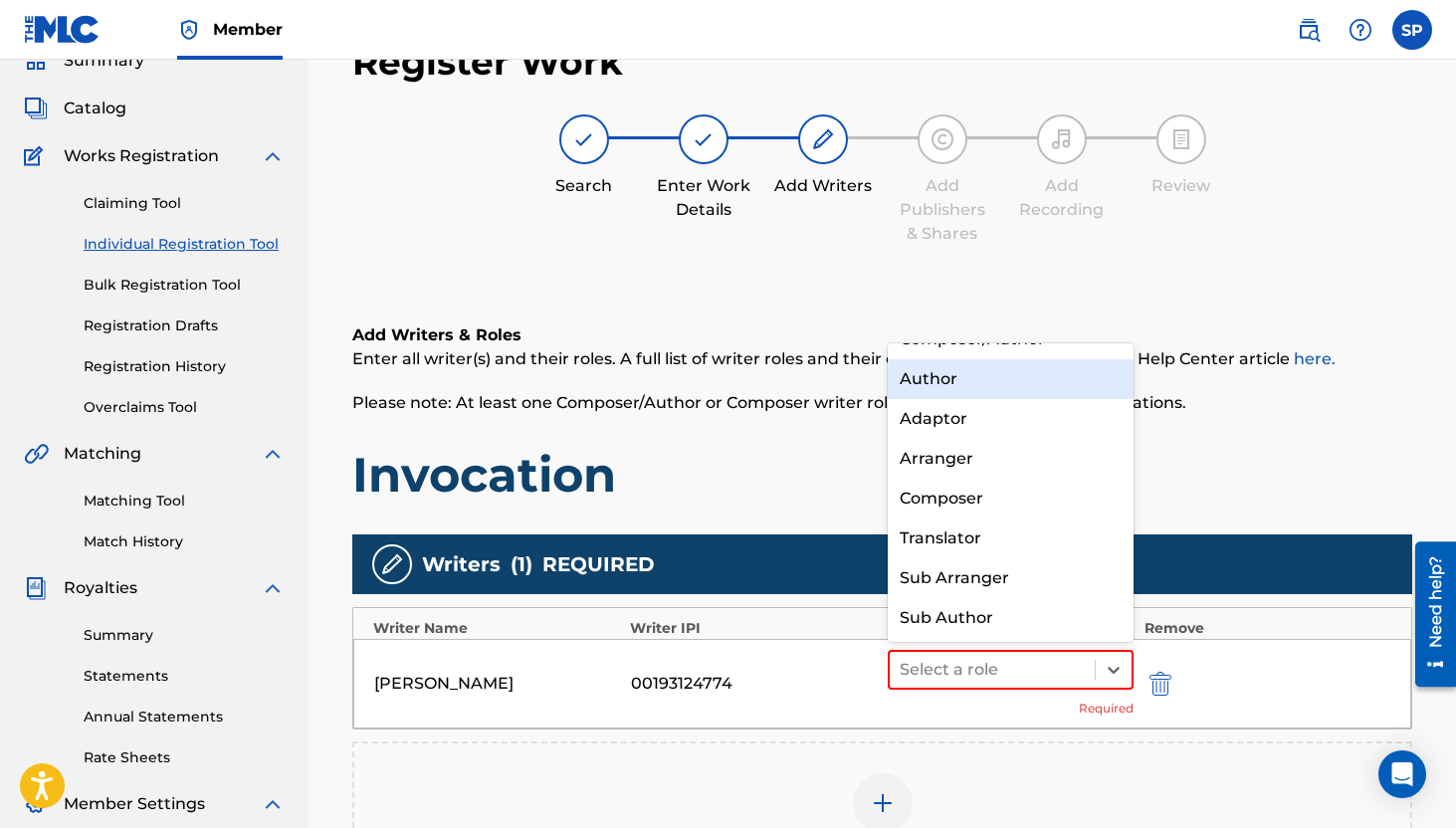 scroll, scrollTop: 0, scrollLeft: 0, axis: both 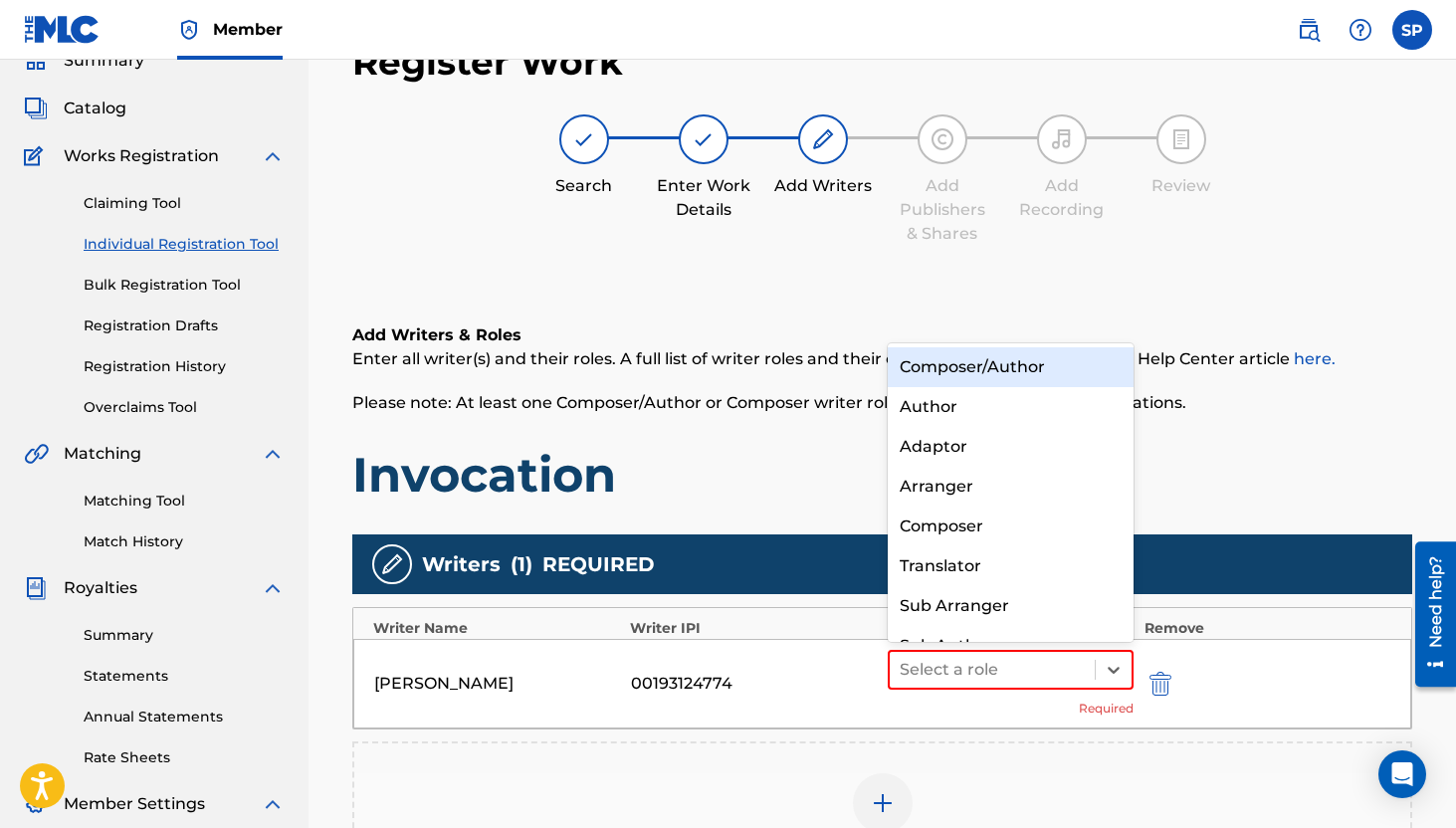 click on "Composer/Author" at bounding box center [1011, 367] 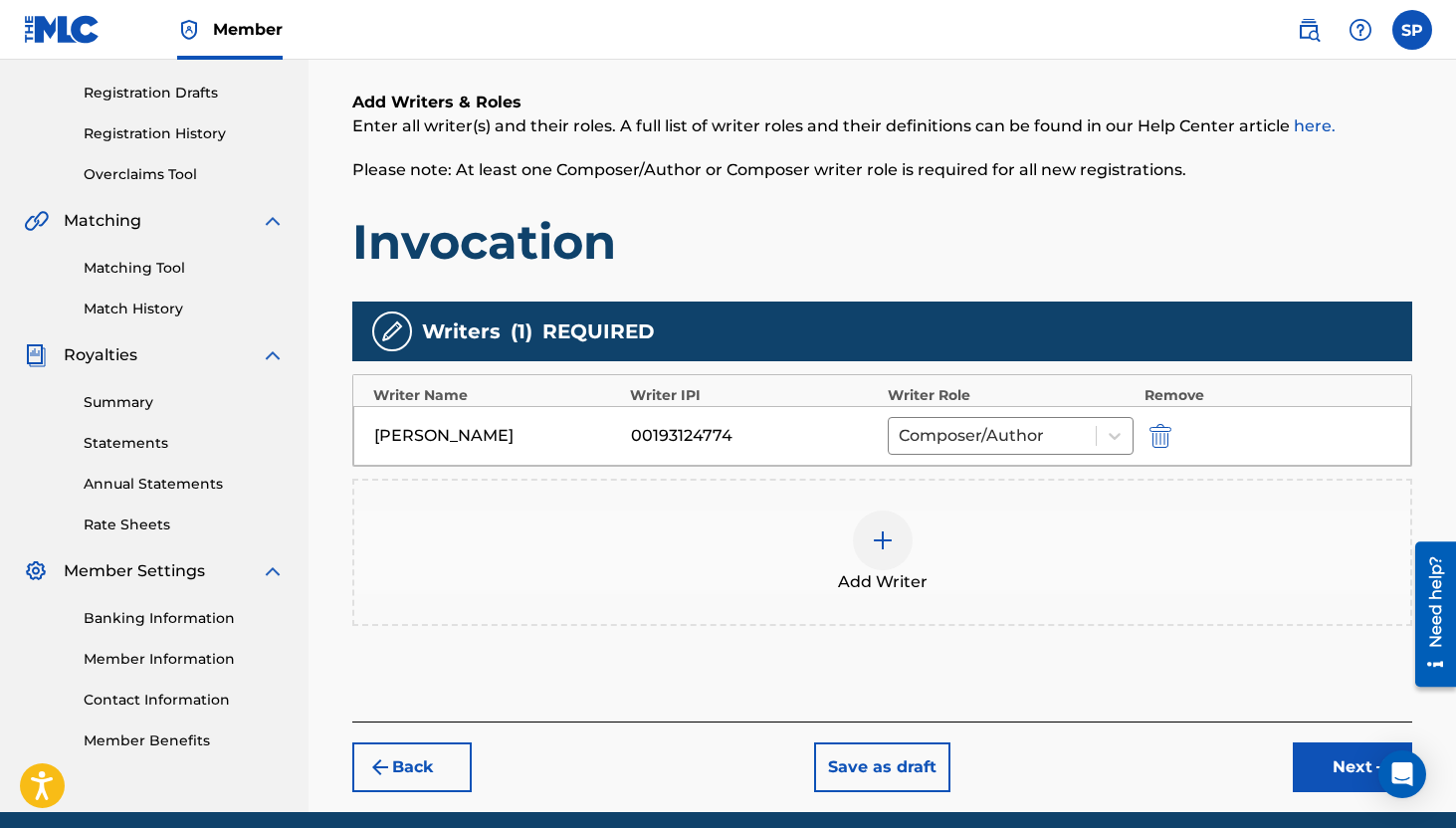 scroll, scrollTop: 320, scrollLeft: 0, axis: vertical 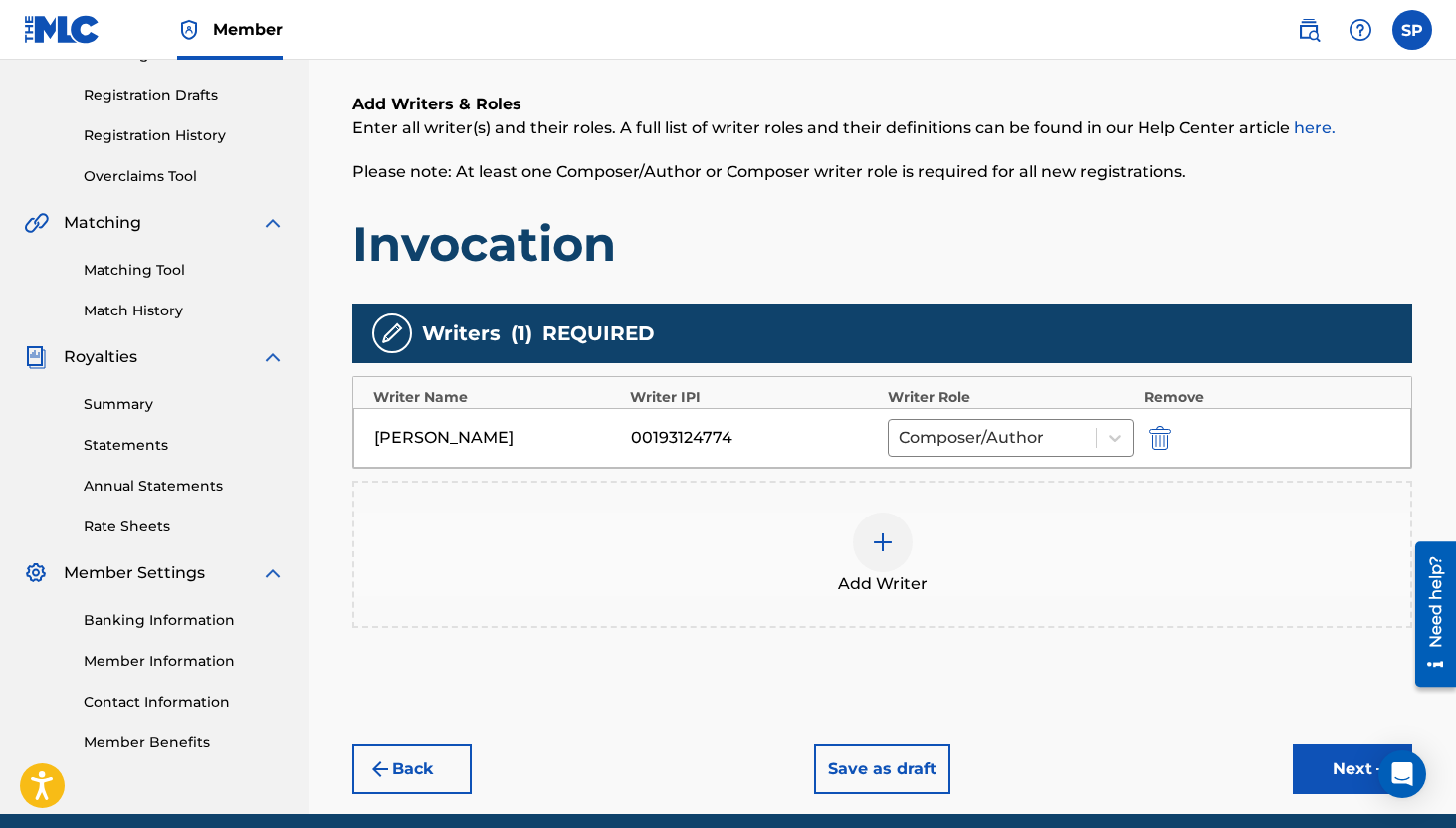 click on "Add Writer" at bounding box center (883, 584) 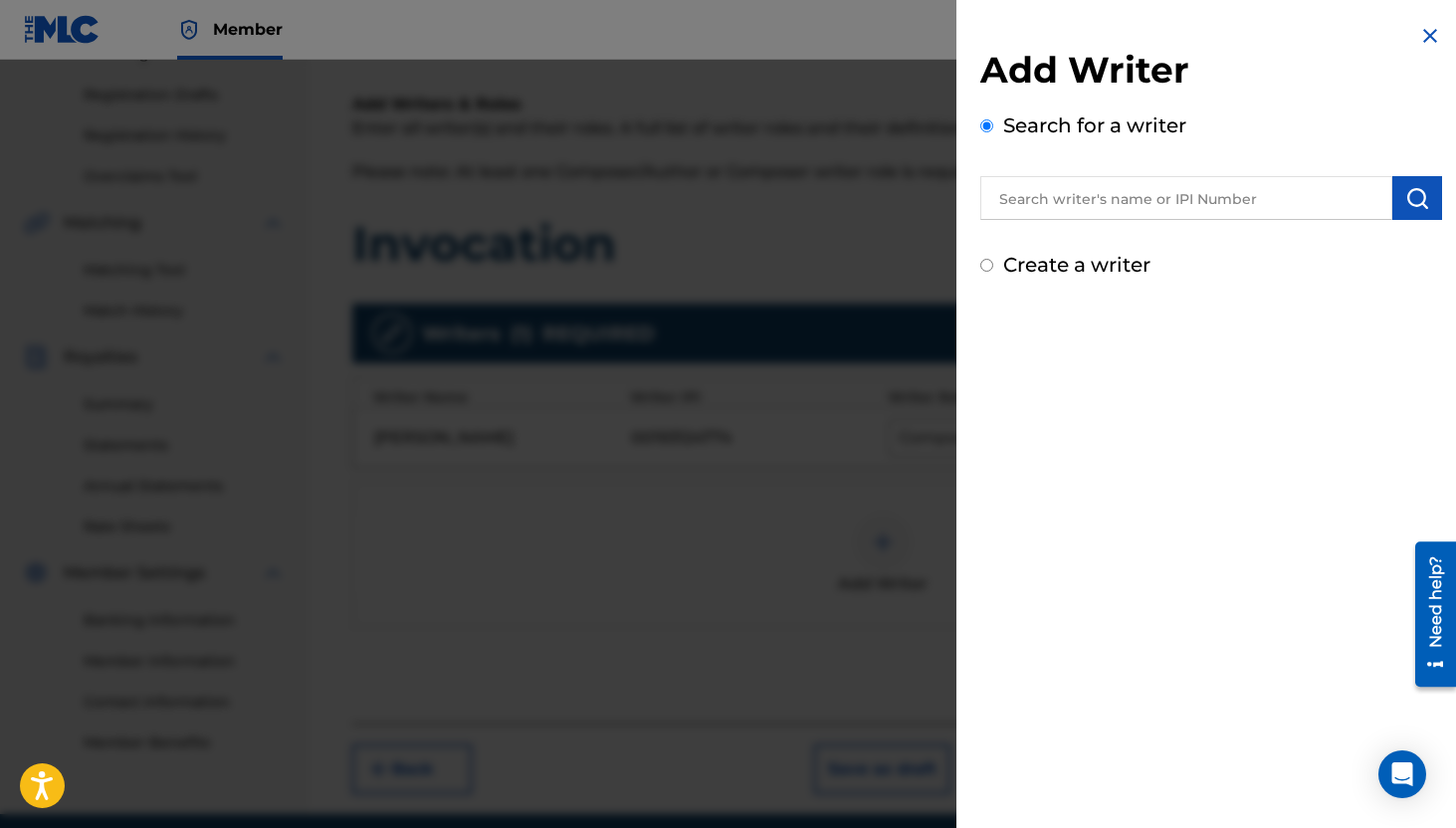 click at bounding box center (1186, 198) 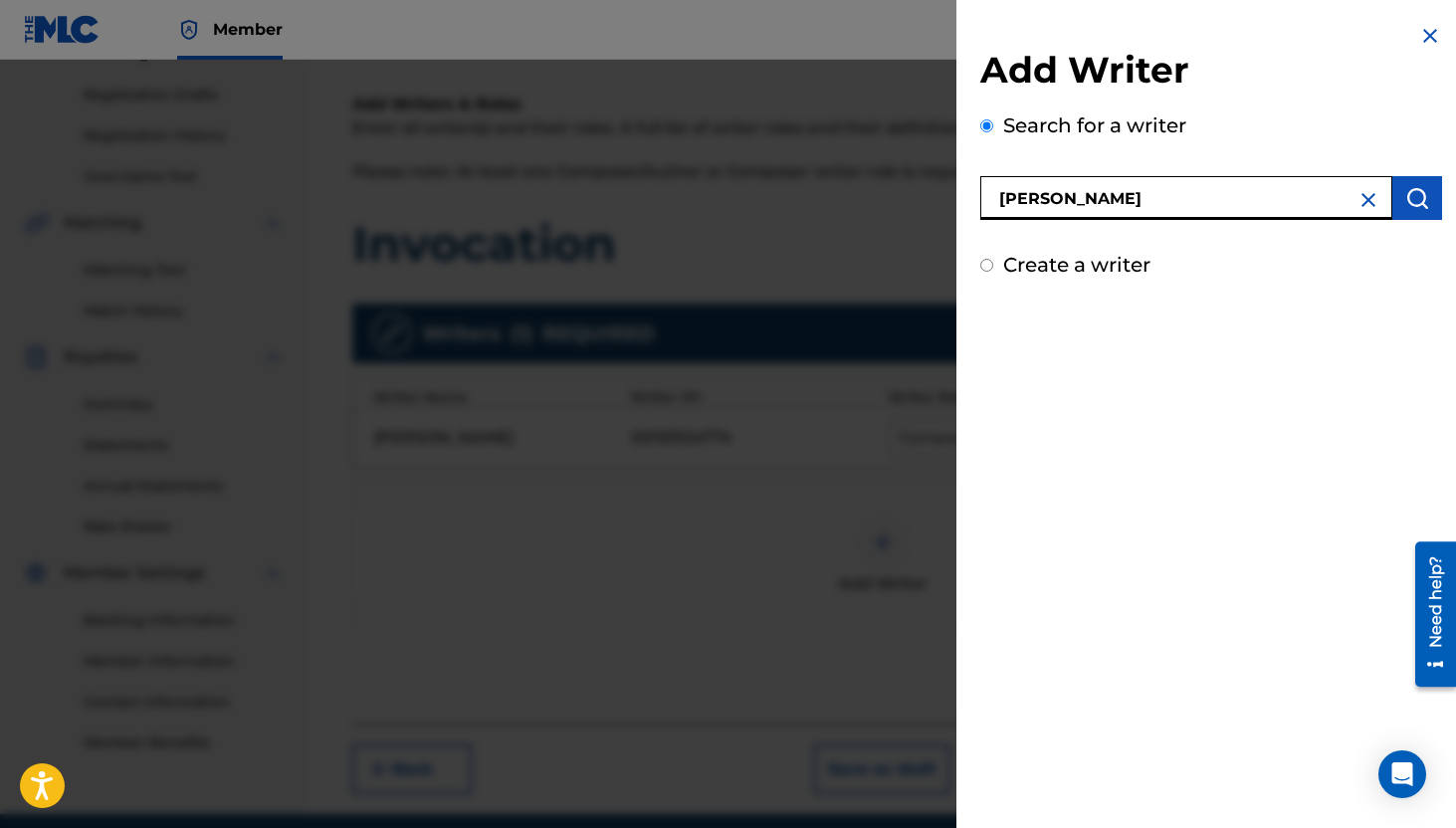type on "[PERSON_NAME]" 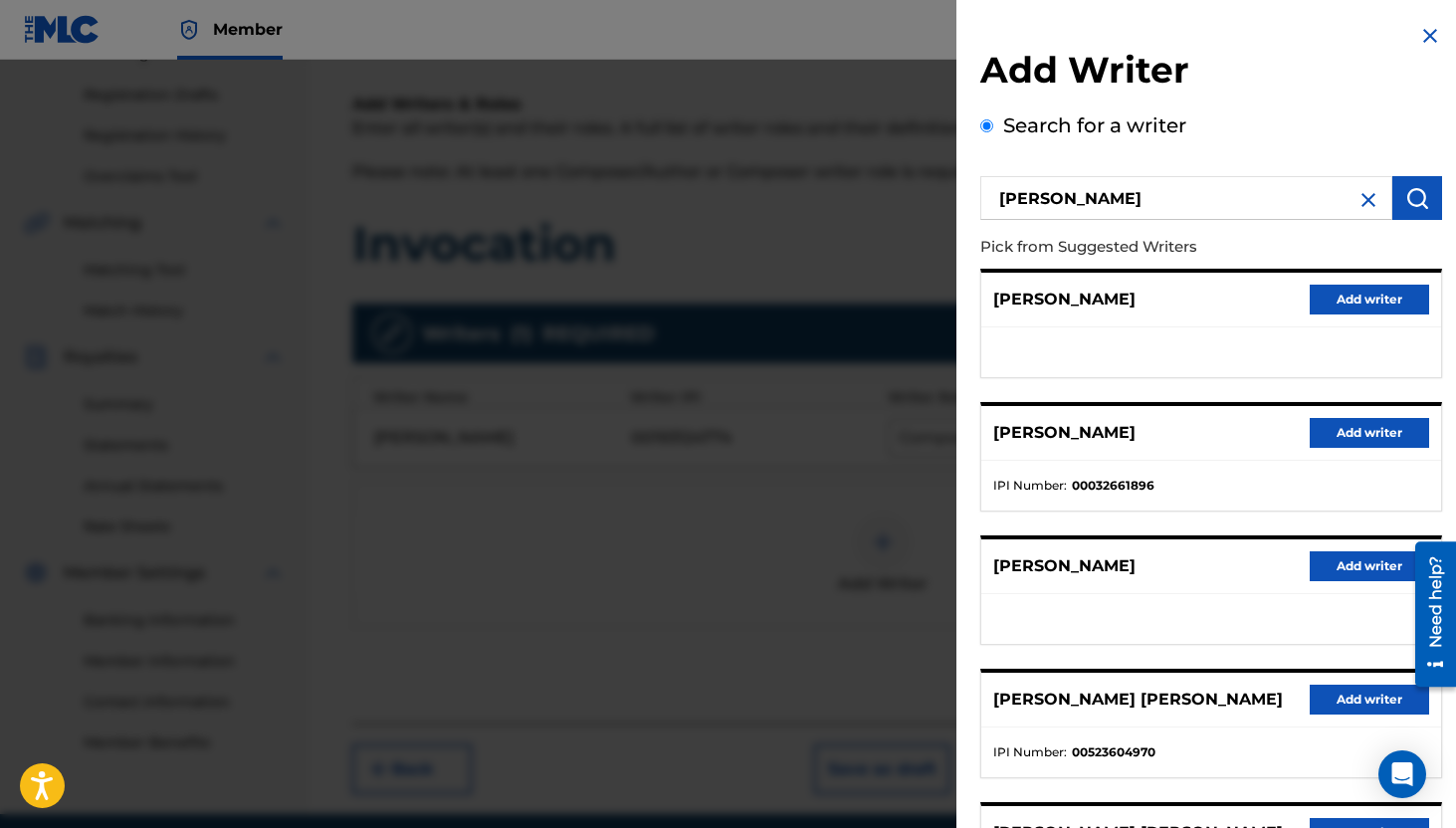 click on "Add writer" at bounding box center [1369, 433] 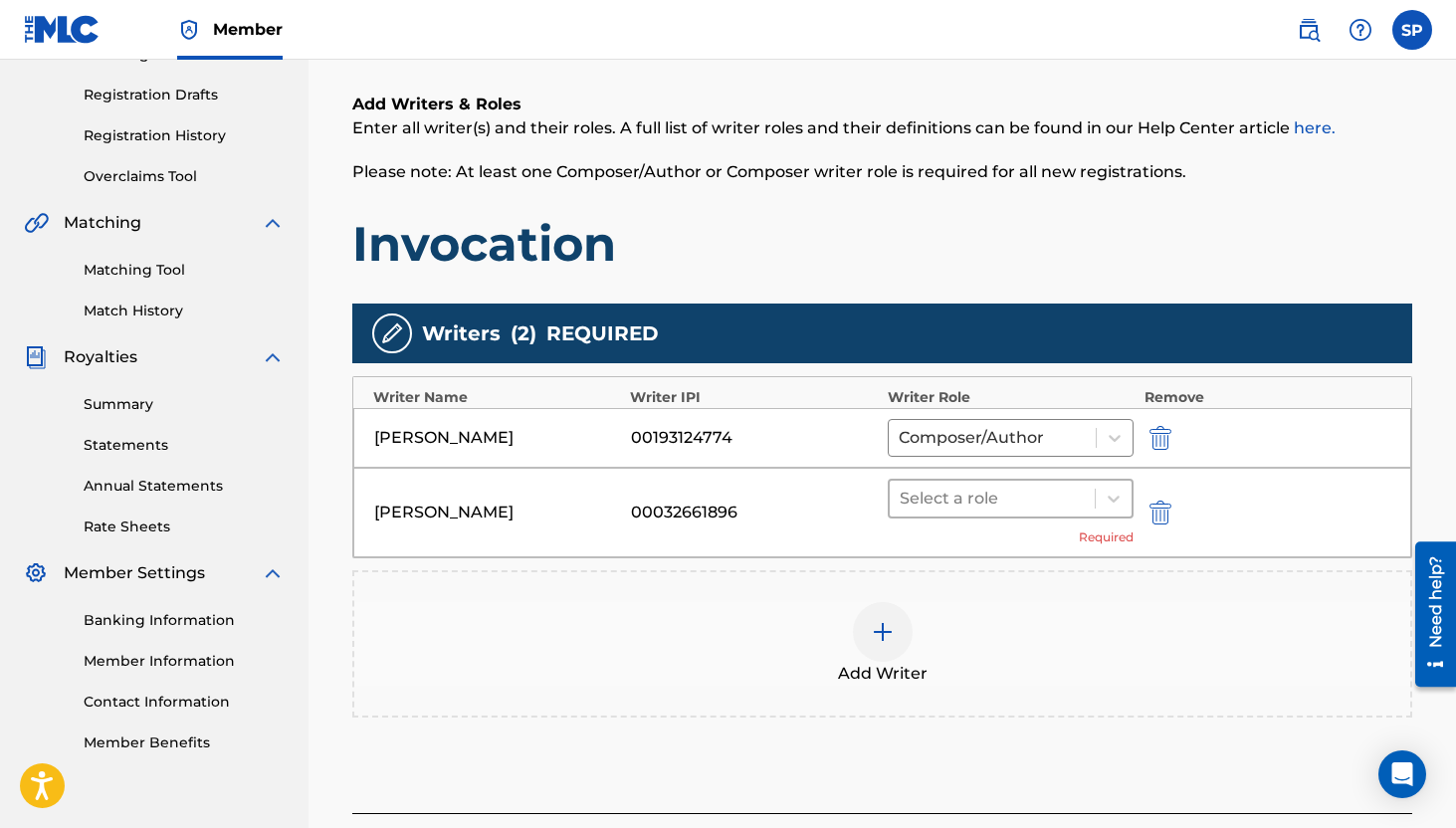 click at bounding box center (992, 499) 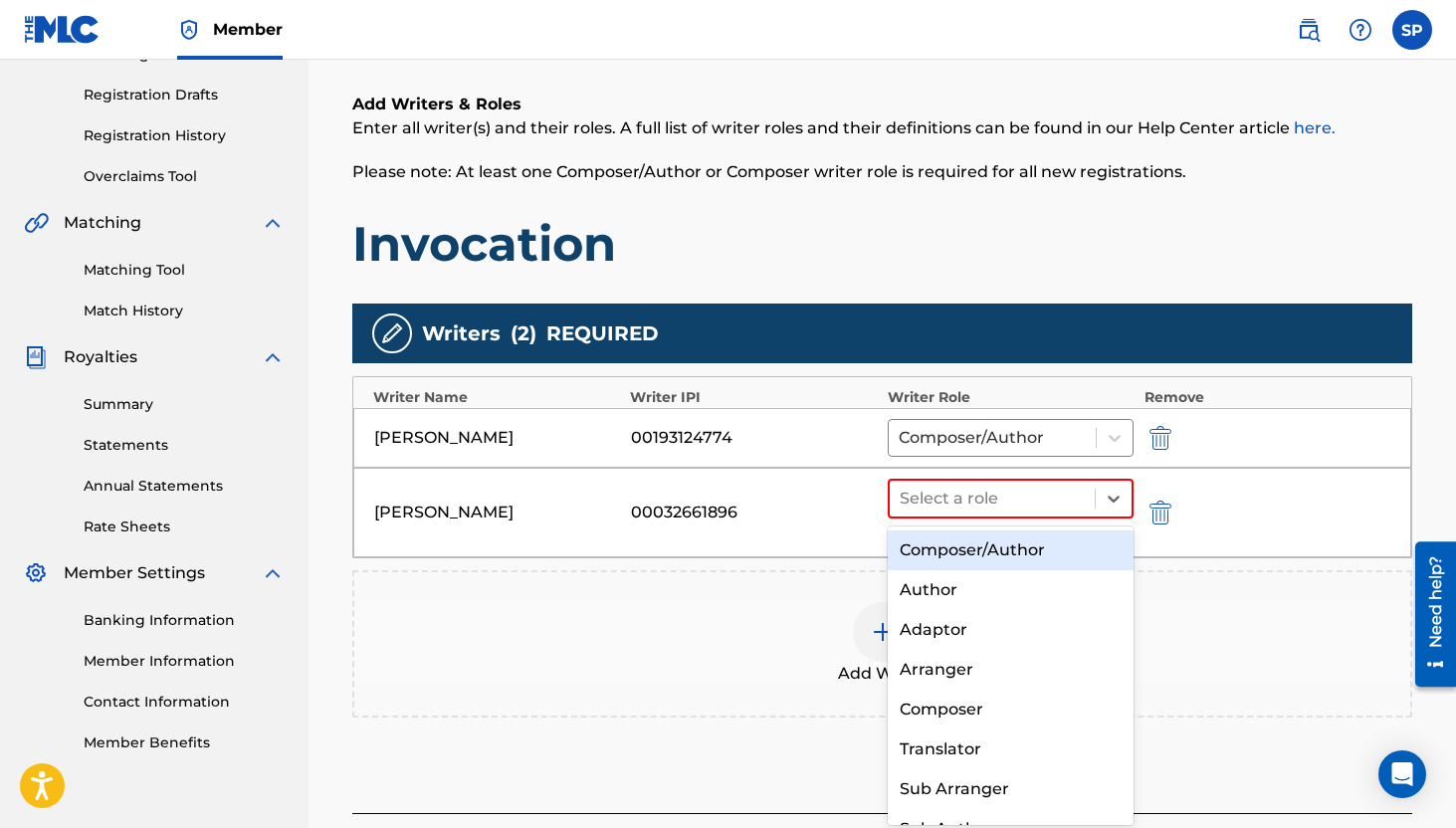 click on "Composer/Author" at bounding box center (1011, 550) 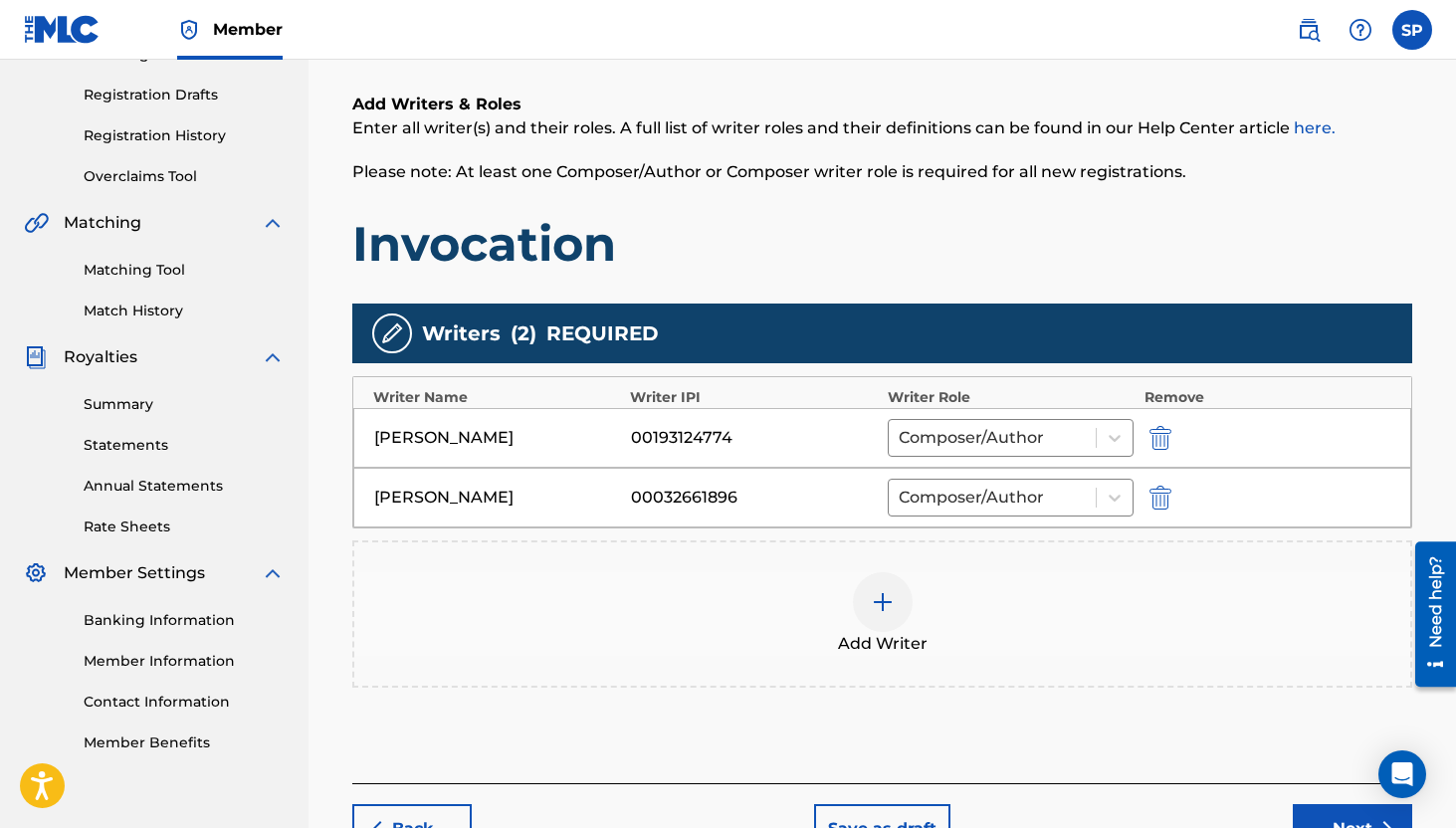 click on "Add Writers & Roles Enter all writer(s) and their roles. A full list of writer roles and their definitions can be found in our Help Center article   here. Please note: At least one Composer/Author or Composer writer role is required for all new registrations. Invocation Writers ( 2 ) REQUIRED Writer Name Writer IPI Writer Role Remove [PERSON_NAME] 00193124774 Composer/Author [PERSON_NAME] 00032661896 Composer/Author Add Writer" at bounding box center (882, 414) 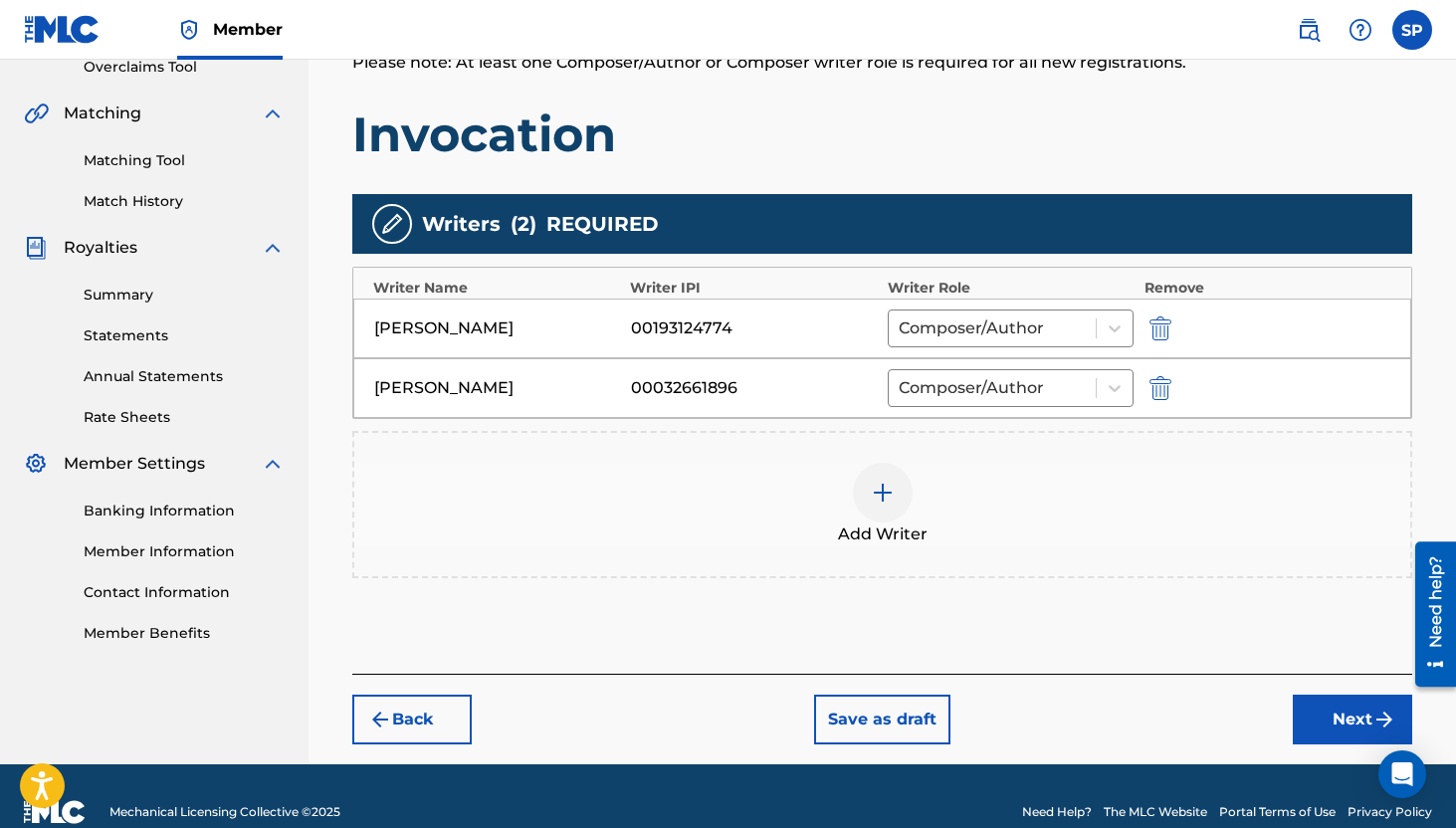 scroll, scrollTop: 437, scrollLeft: 0, axis: vertical 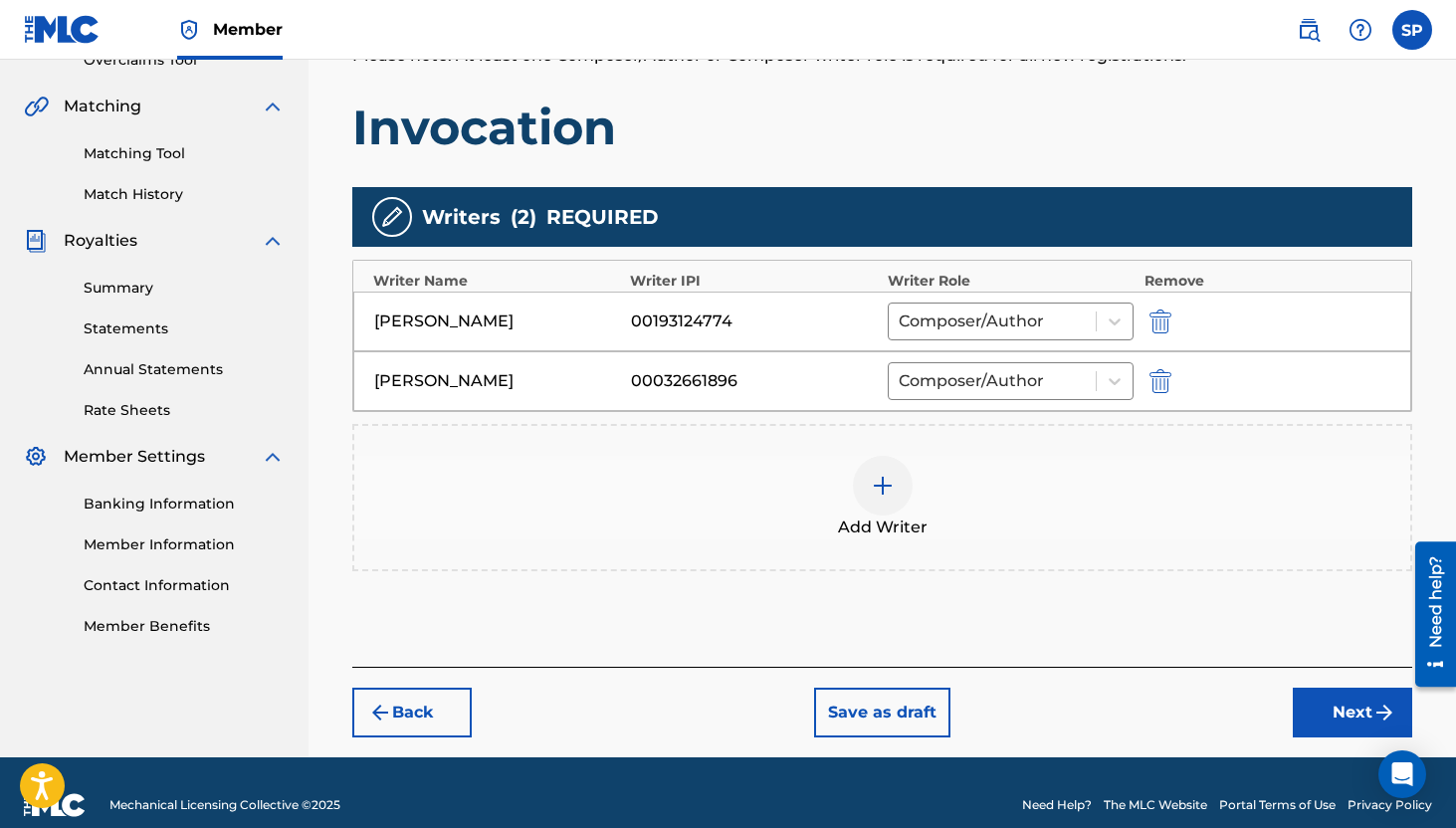 click on "Next" at bounding box center [1352, 713] 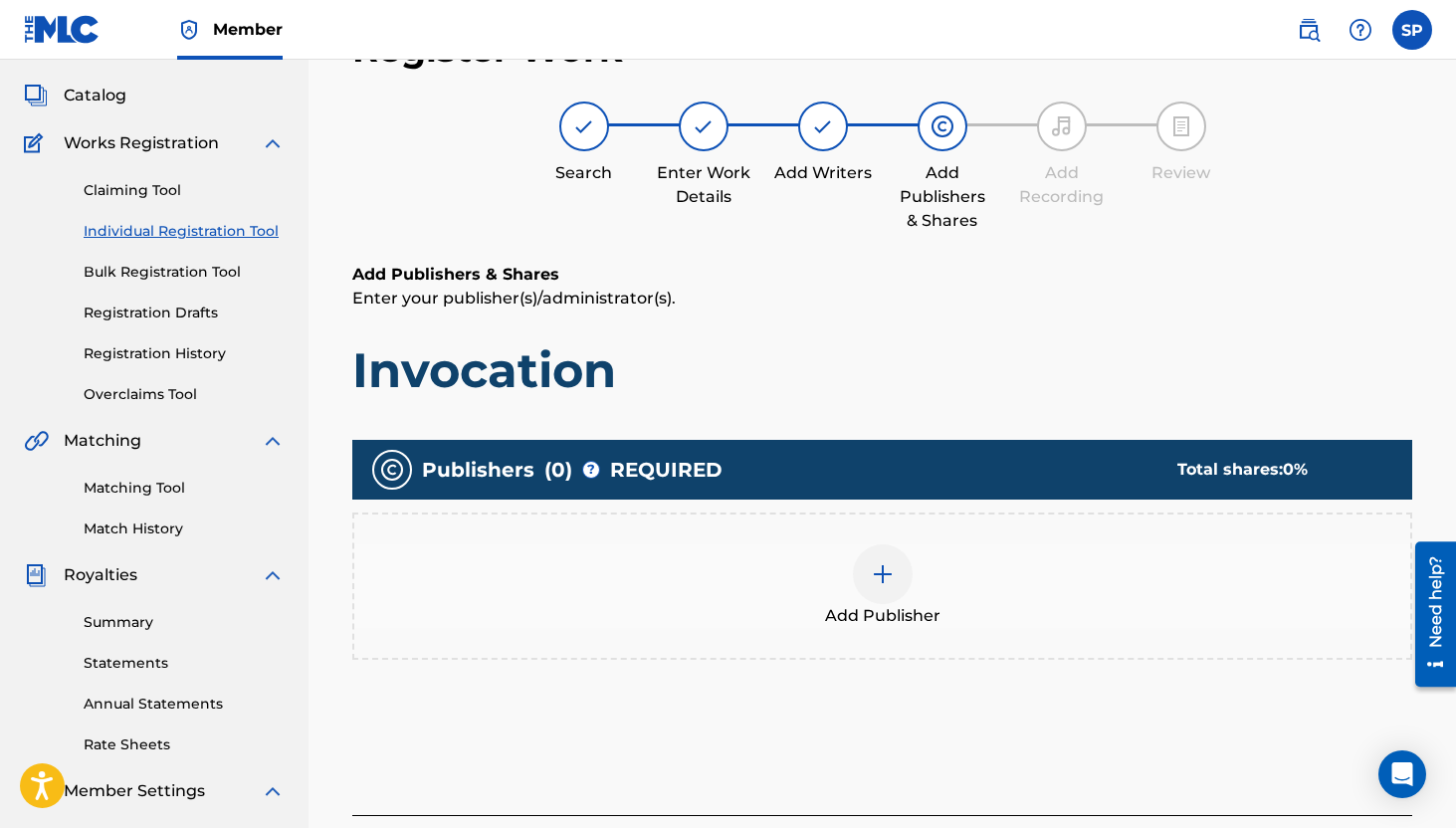 scroll, scrollTop: 90, scrollLeft: 0, axis: vertical 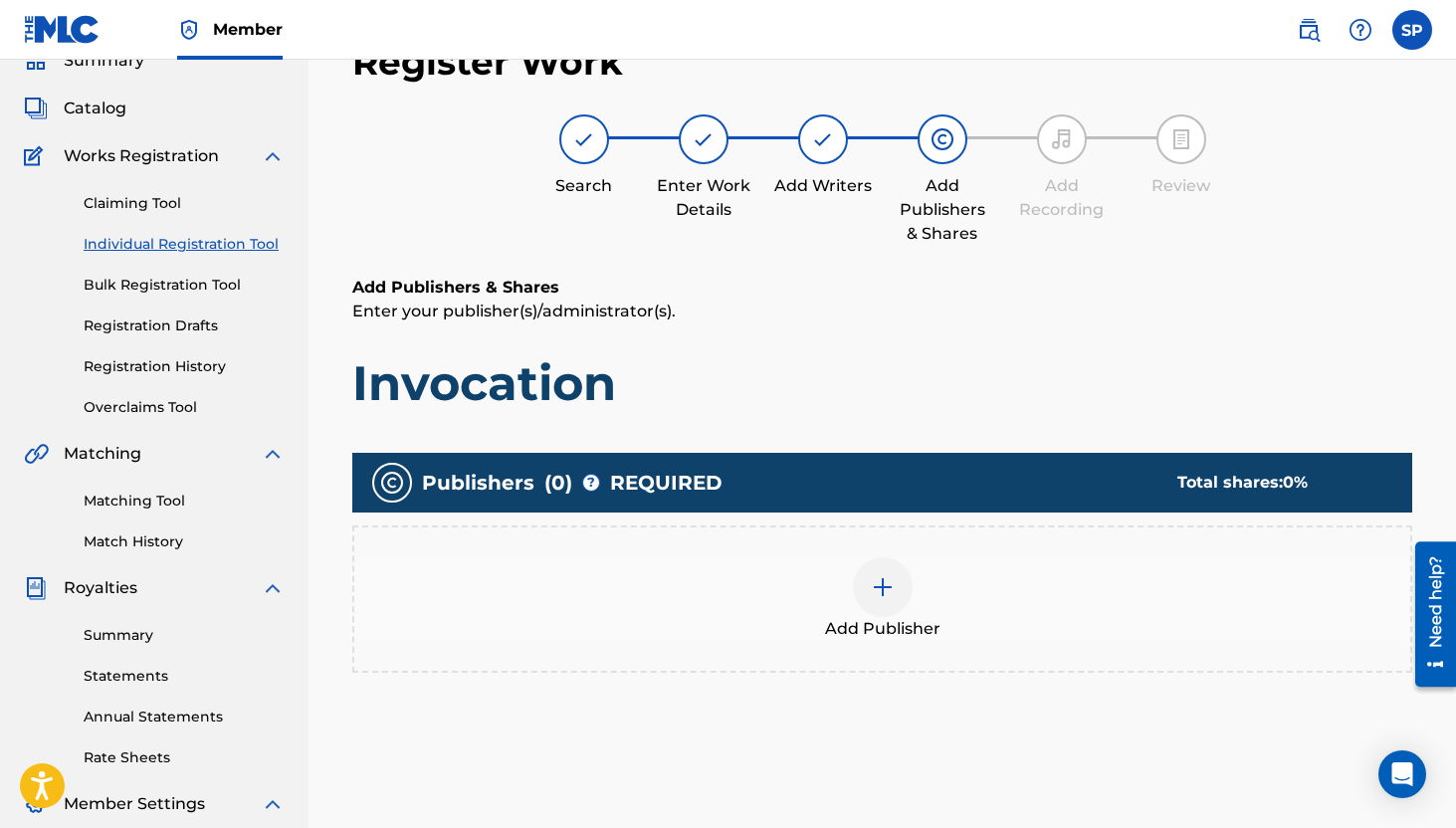 click at bounding box center (883, 587) 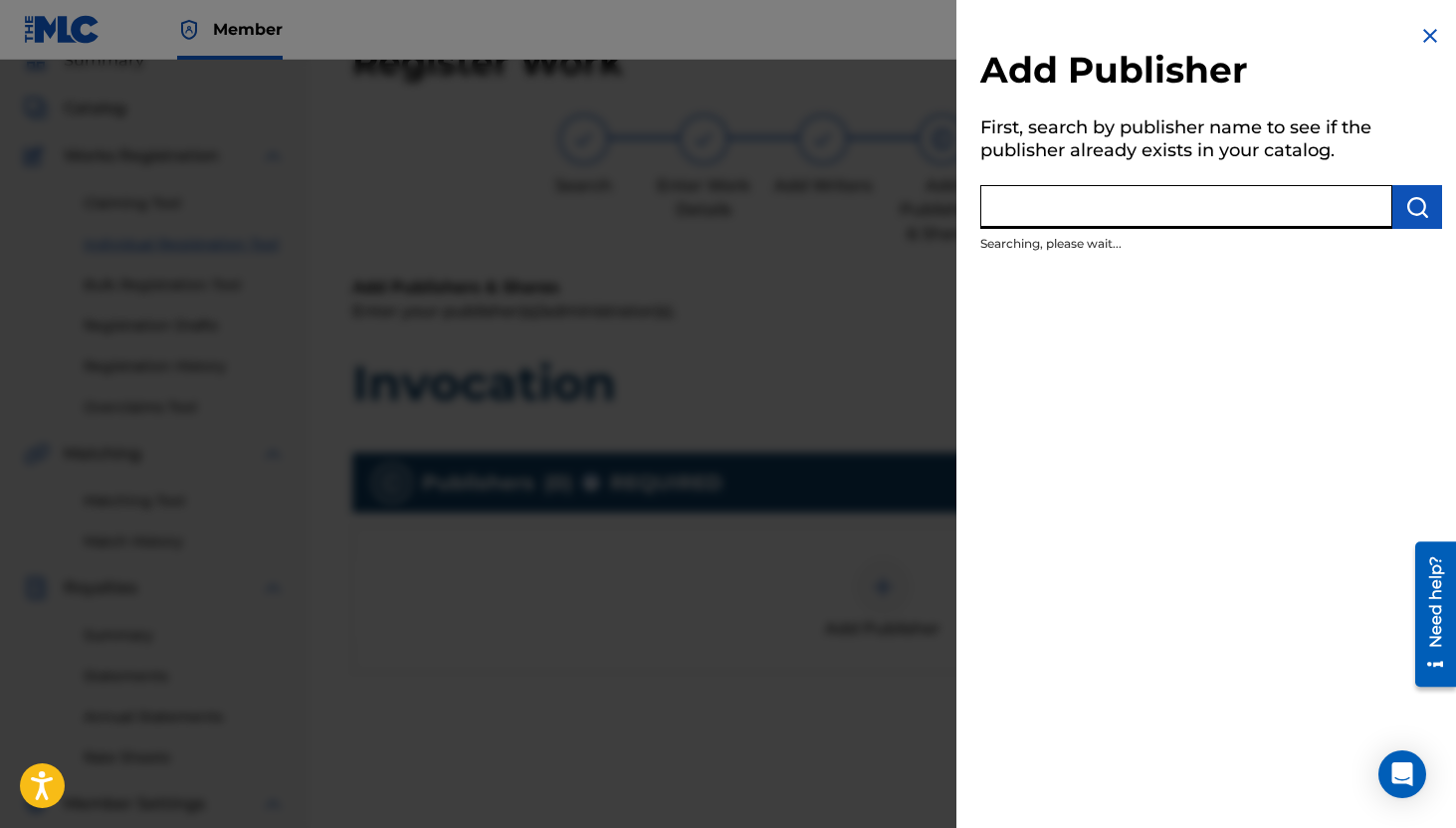 click at bounding box center (1186, 207) 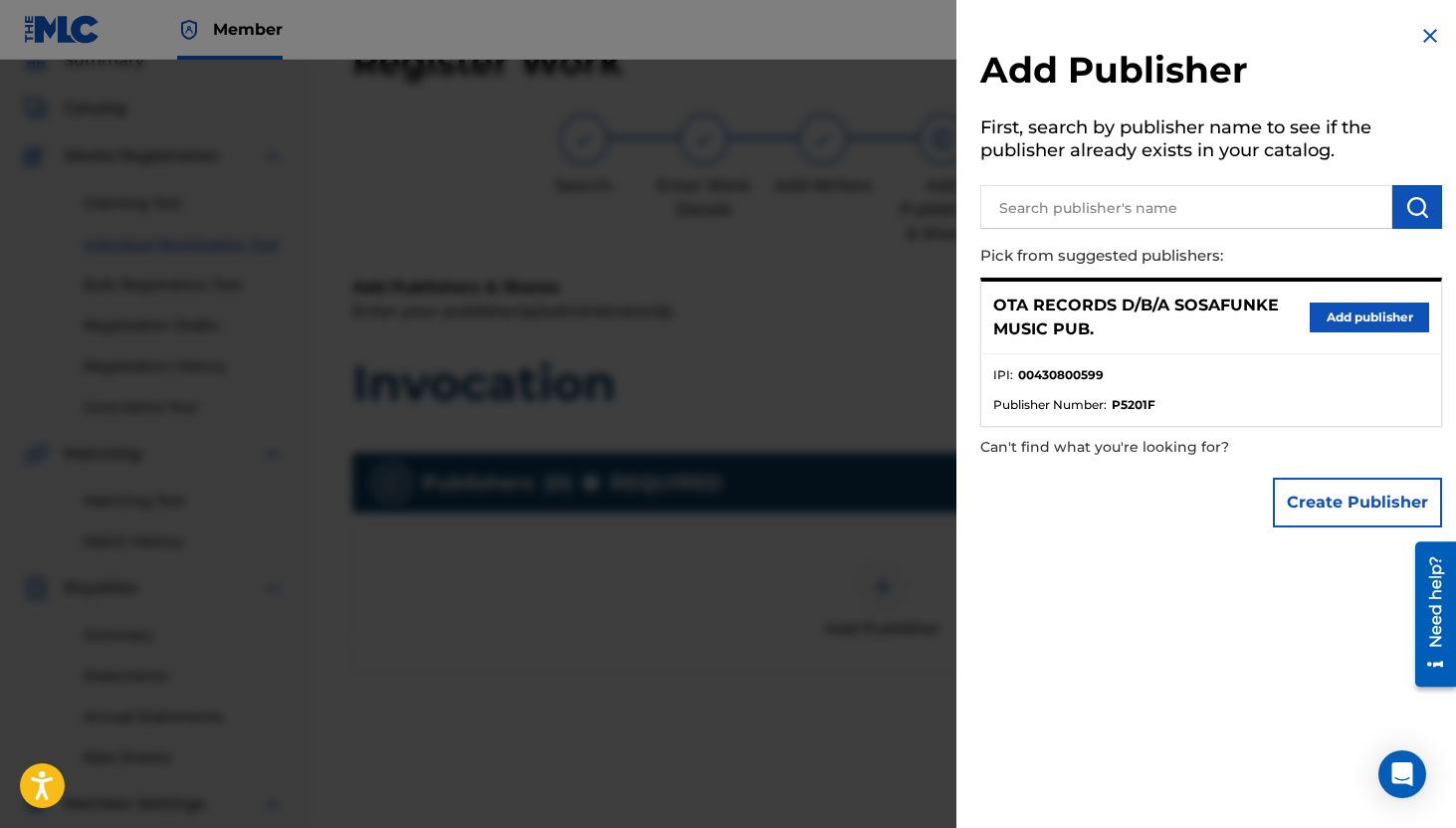 click on "OTA RECORDS D/B/A SOSAFUNKE MUSIC PUB. Add publisher" at bounding box center (1211, 317) 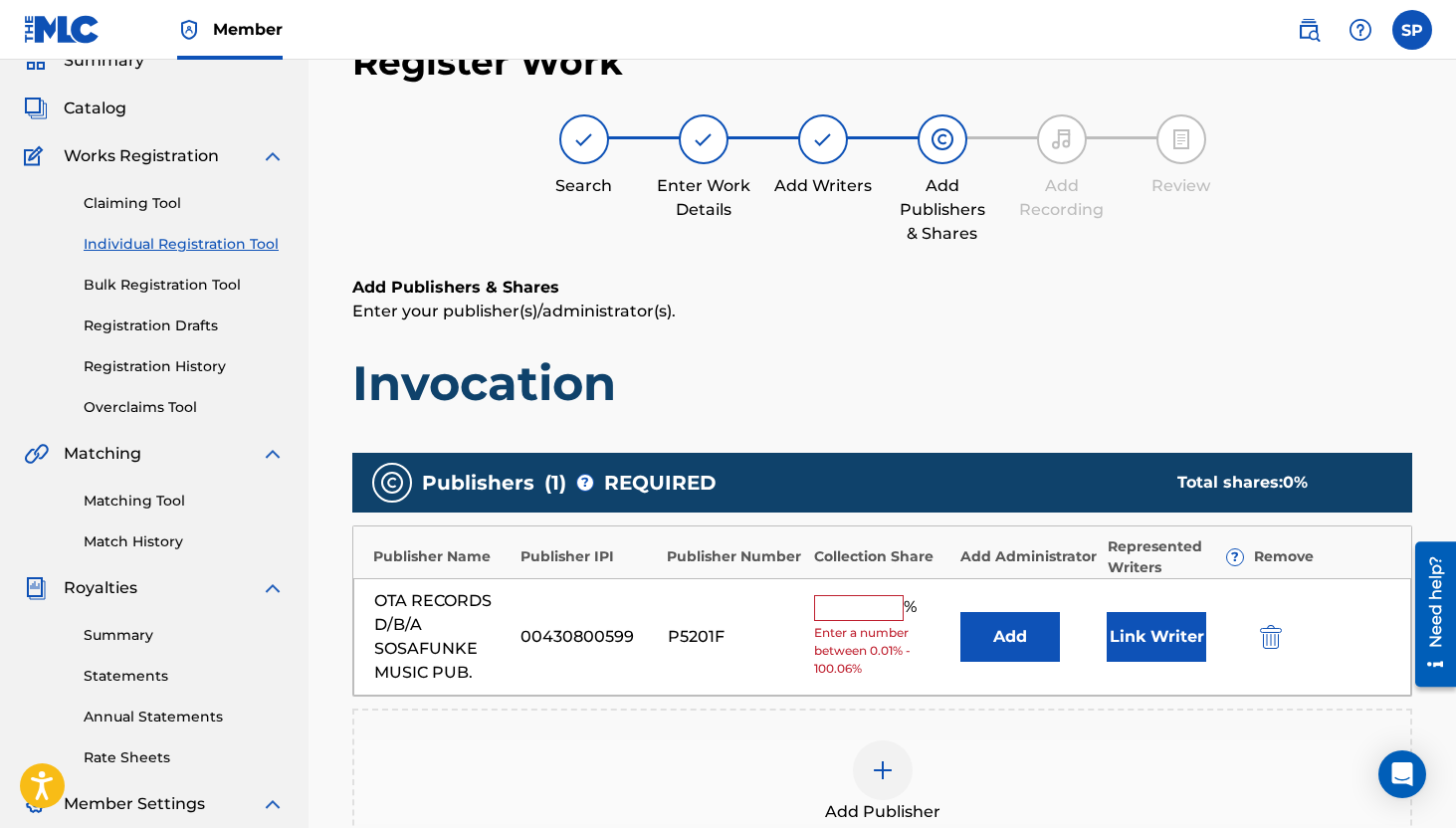 click at bounding box center (859, 608) 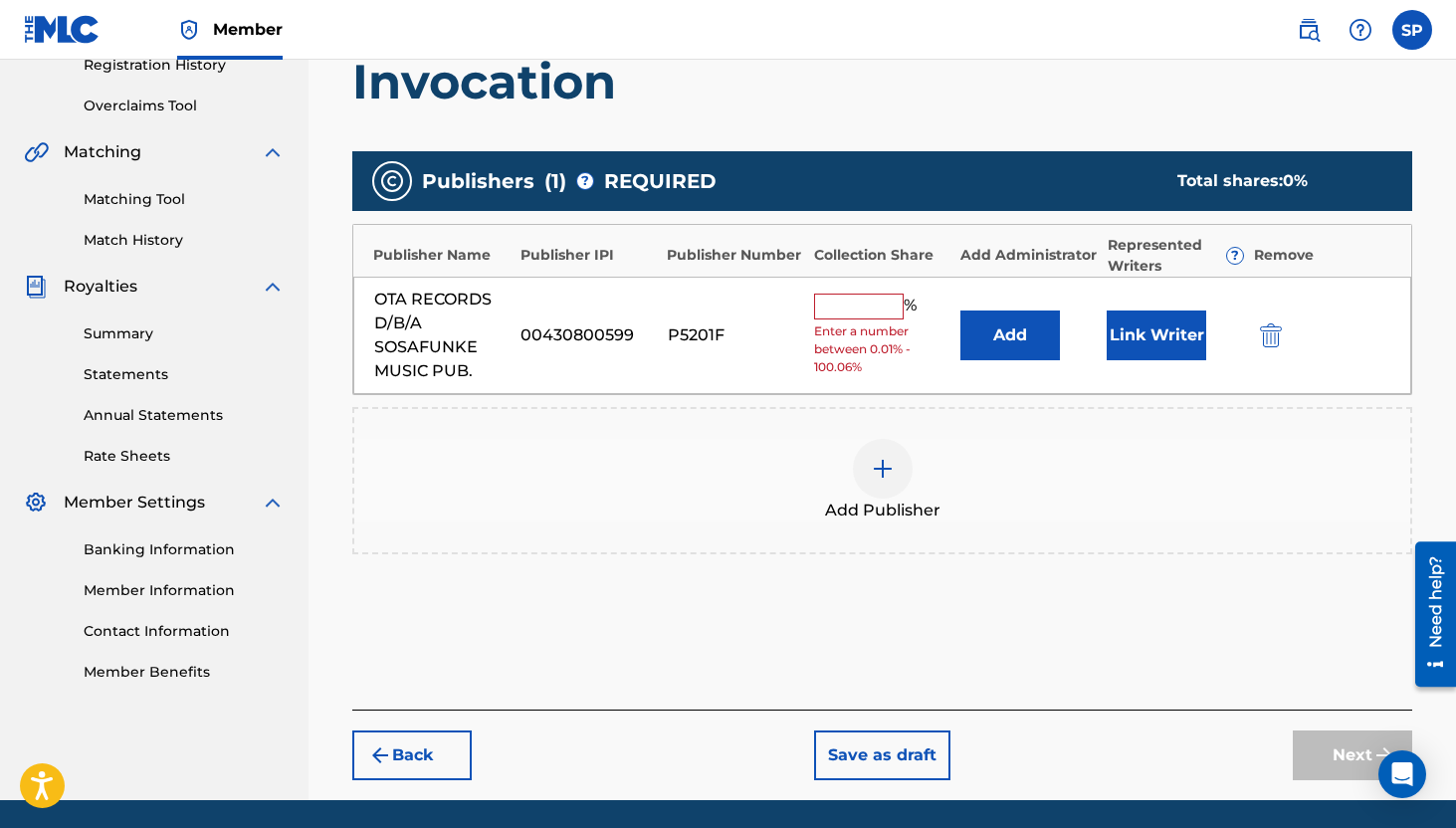 scroll, scrollTop: 390, scrollLeft: 0, axis: vertical 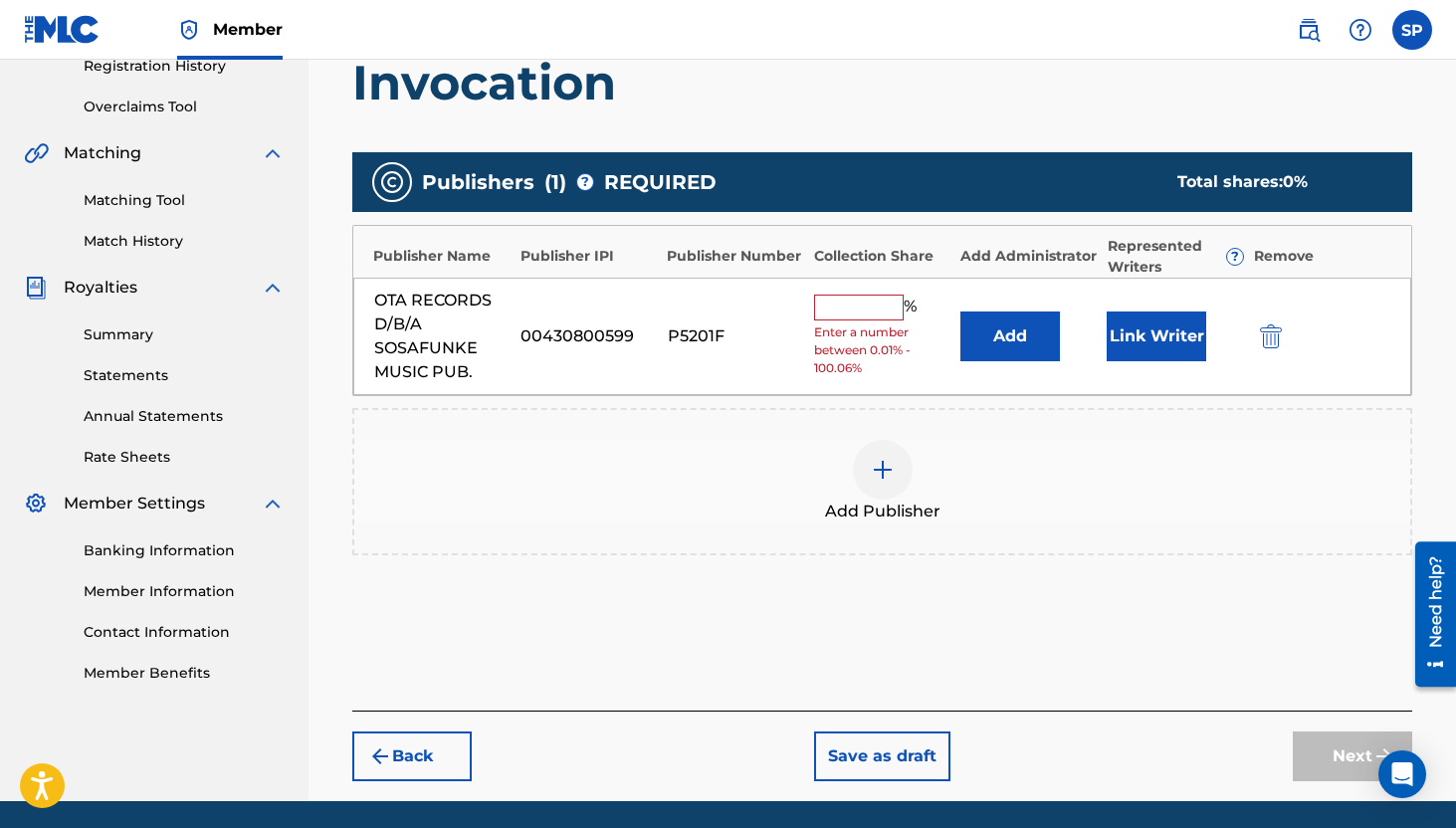 click on "Back" at bounding box center [412, 756] 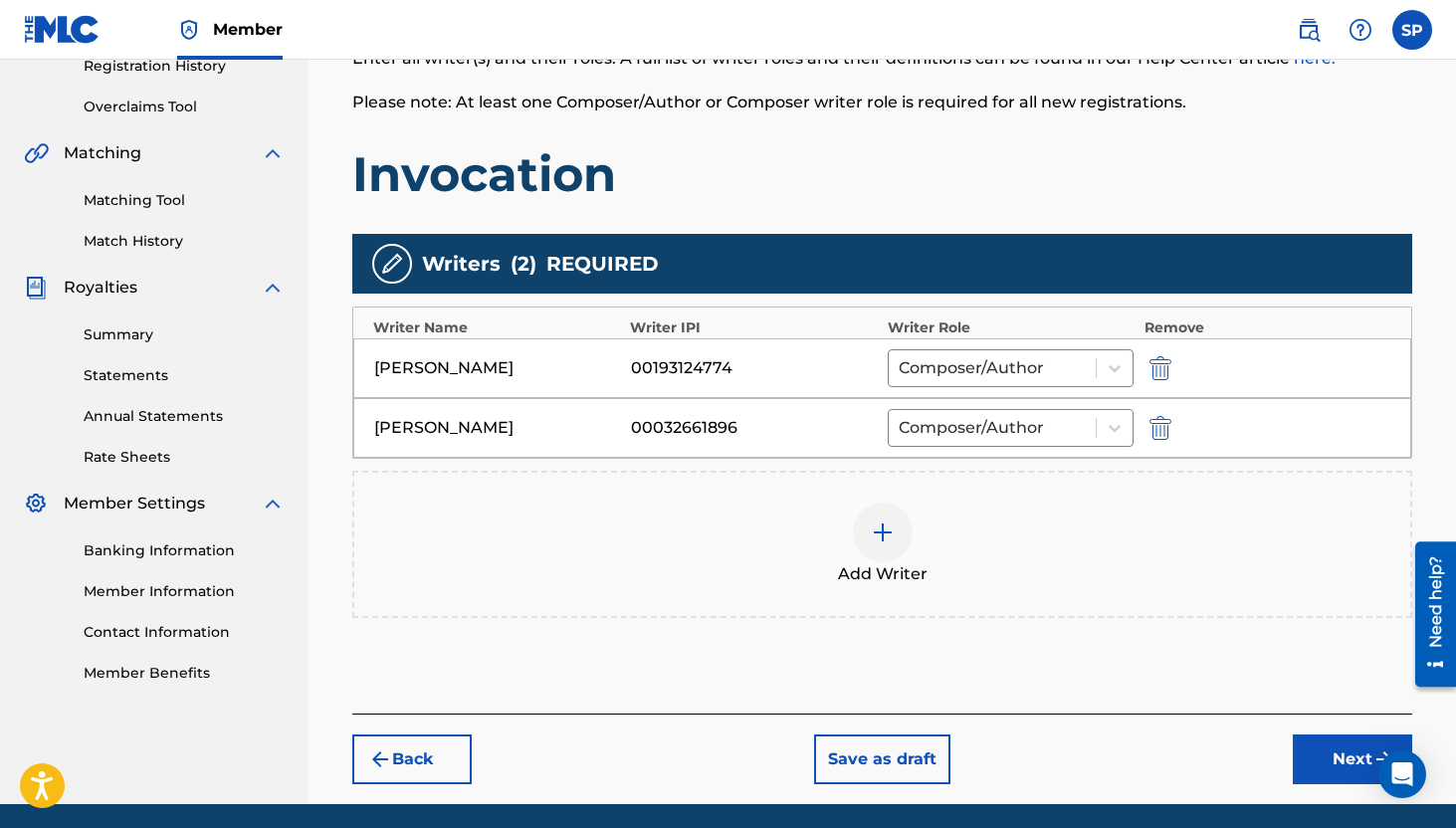 click at bounding box center (883, 532) 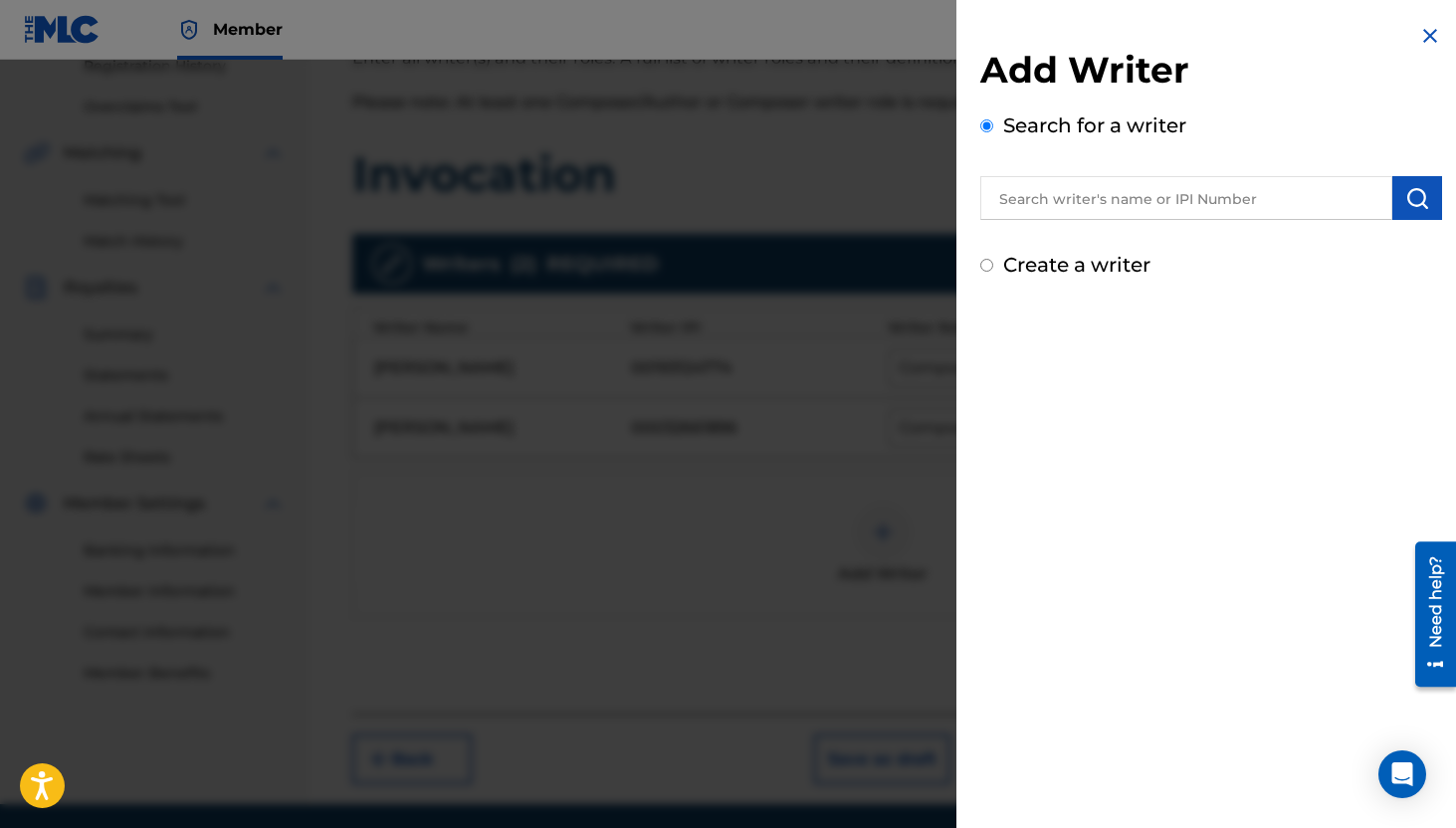 click at bounding box center [1186, 198] 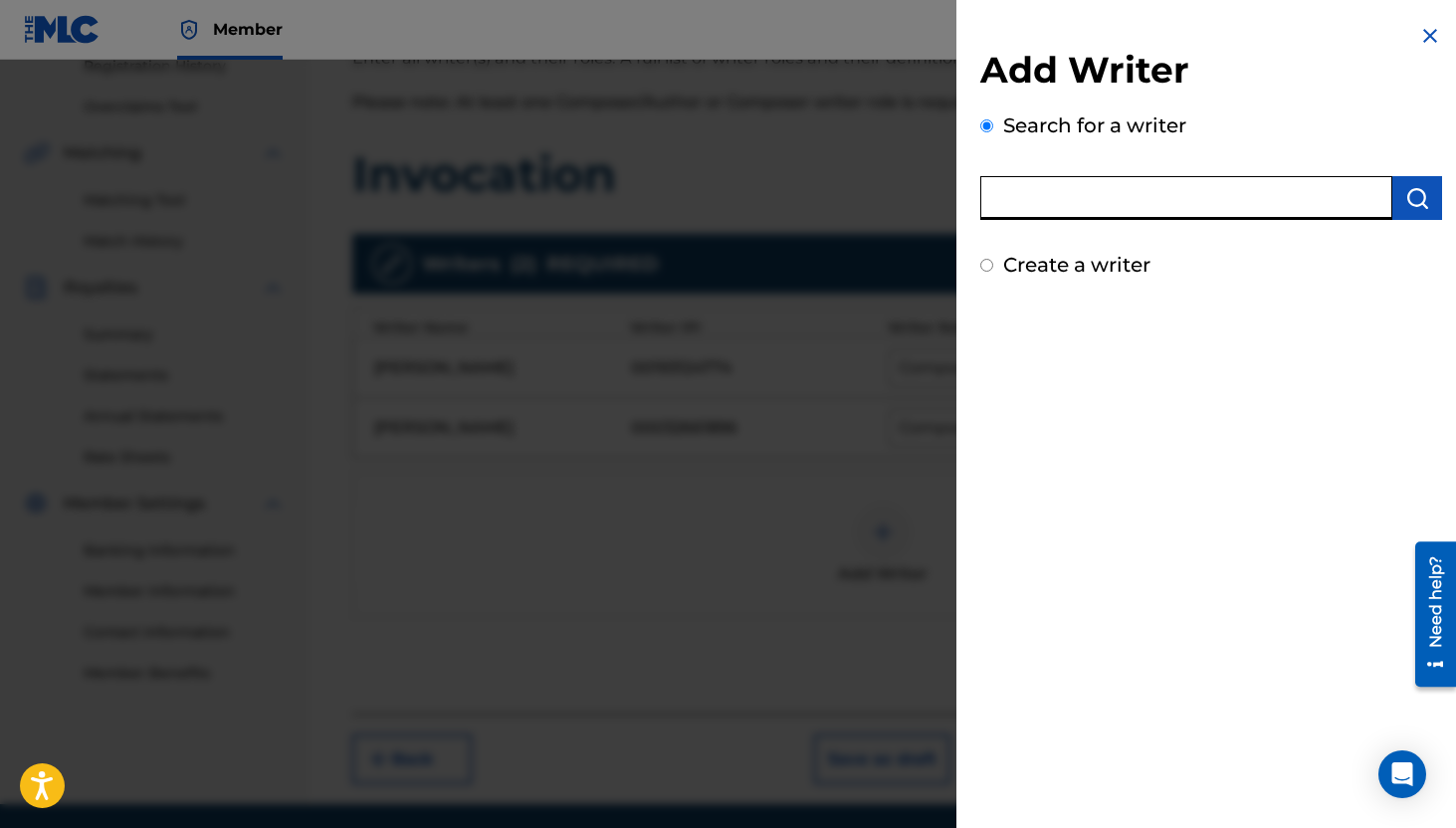 paste on "[PERSON_NAME] [PERSON_NAME]" 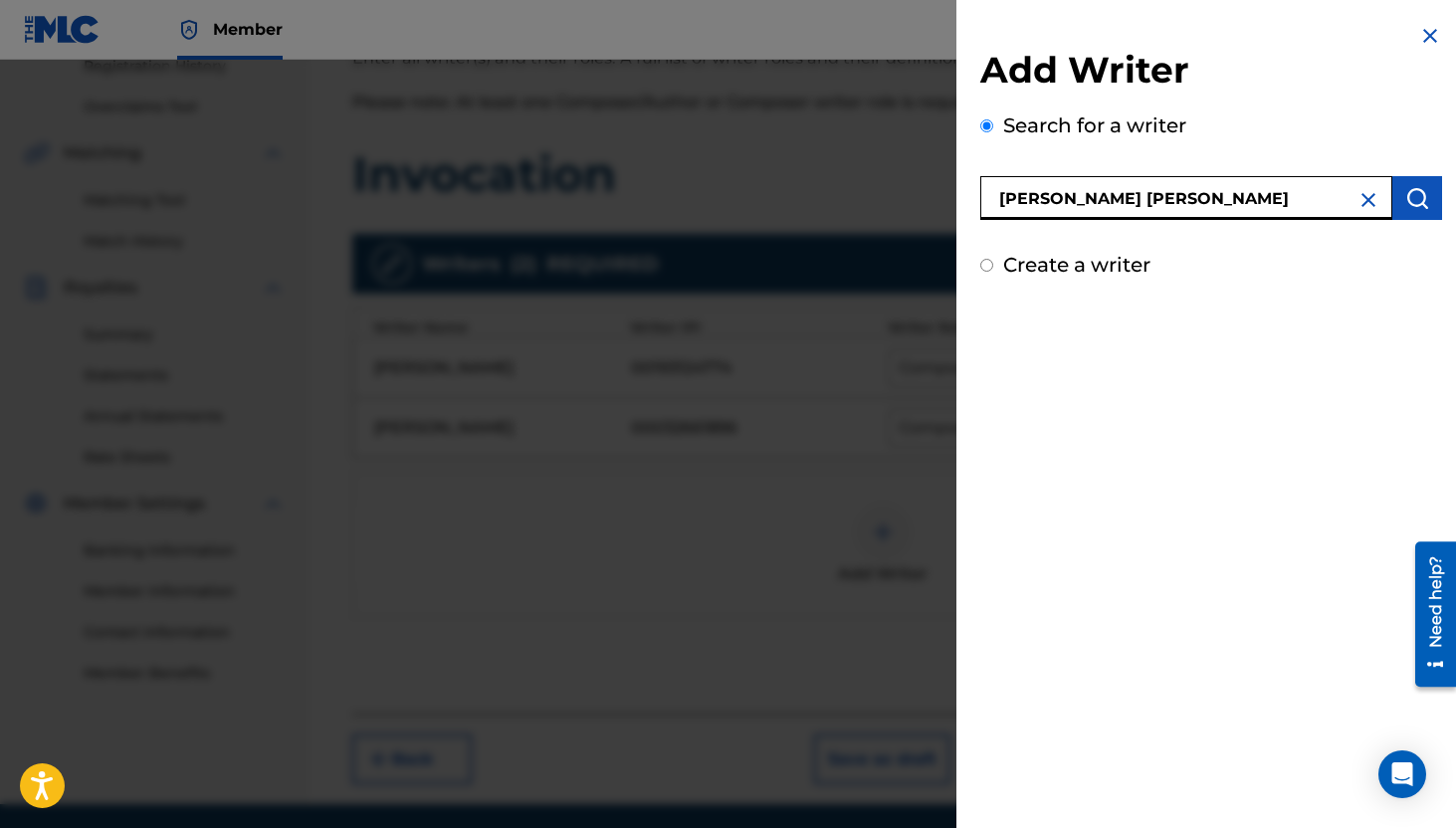 type on "[PERSON_NAME] [PERSON_NAME]" 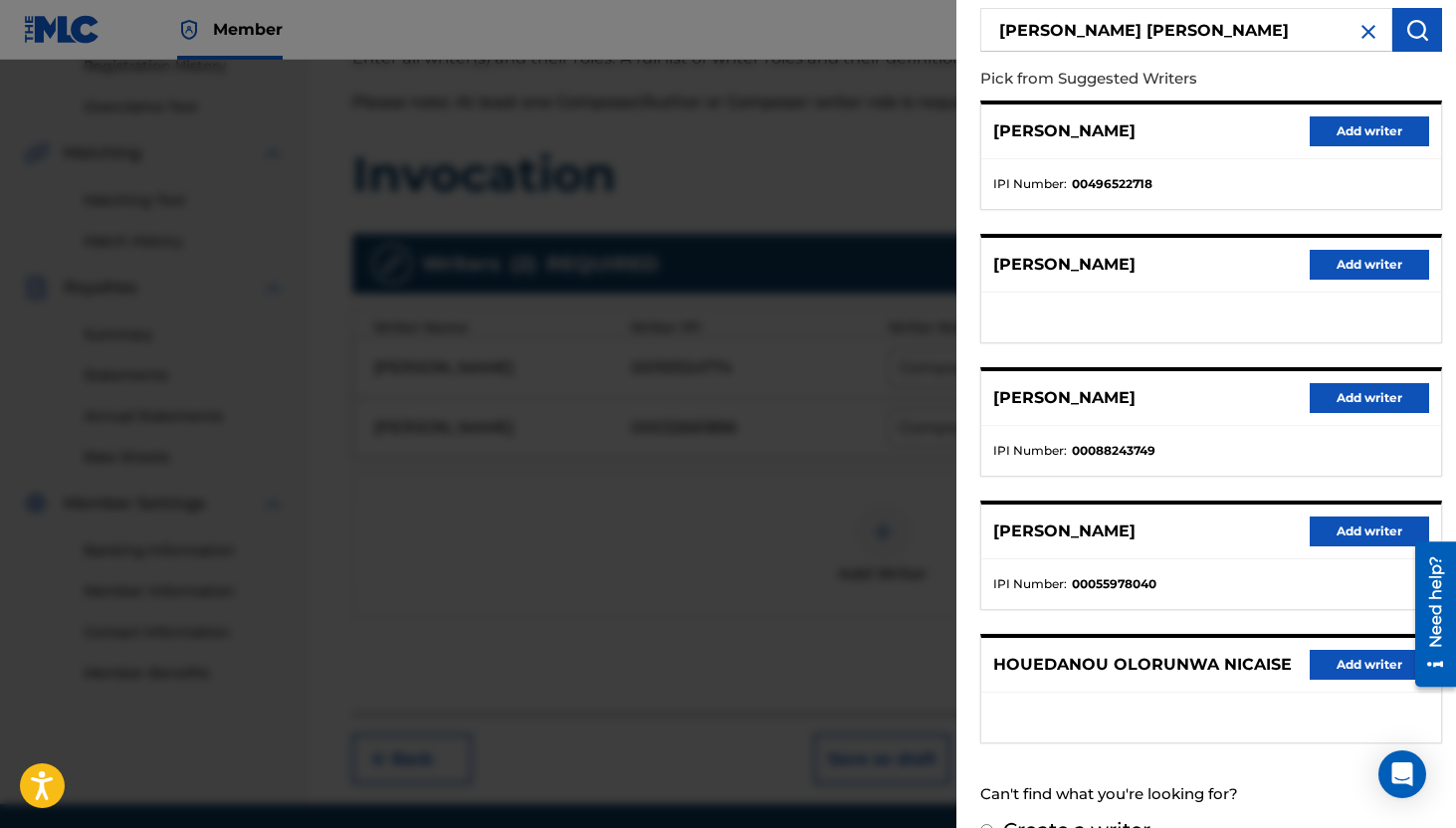 scroll, scrollTop: 209, scrollLeft: 0, axis: vertical 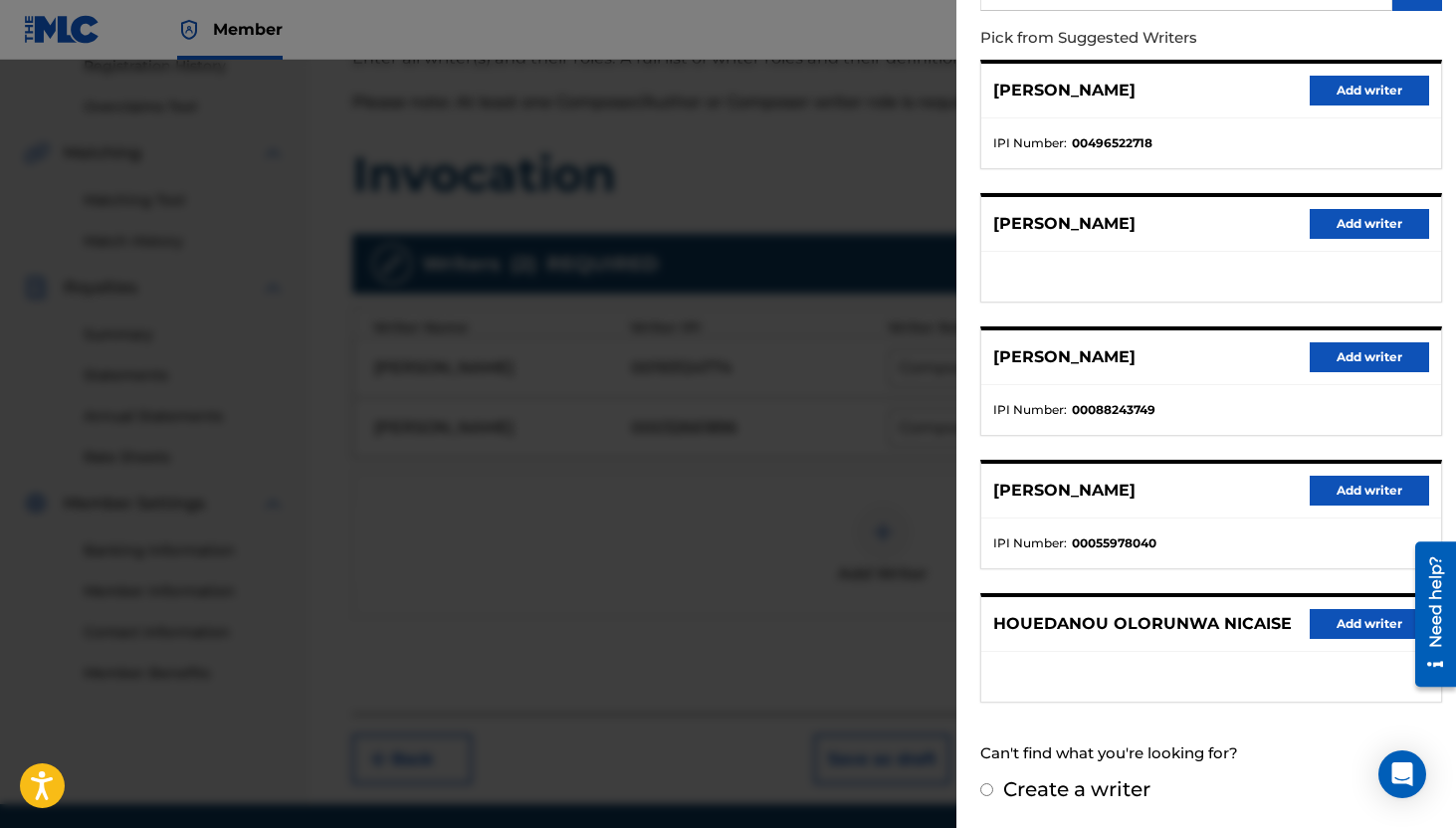 click on "Create a writer" at bounding box center [986, 789] 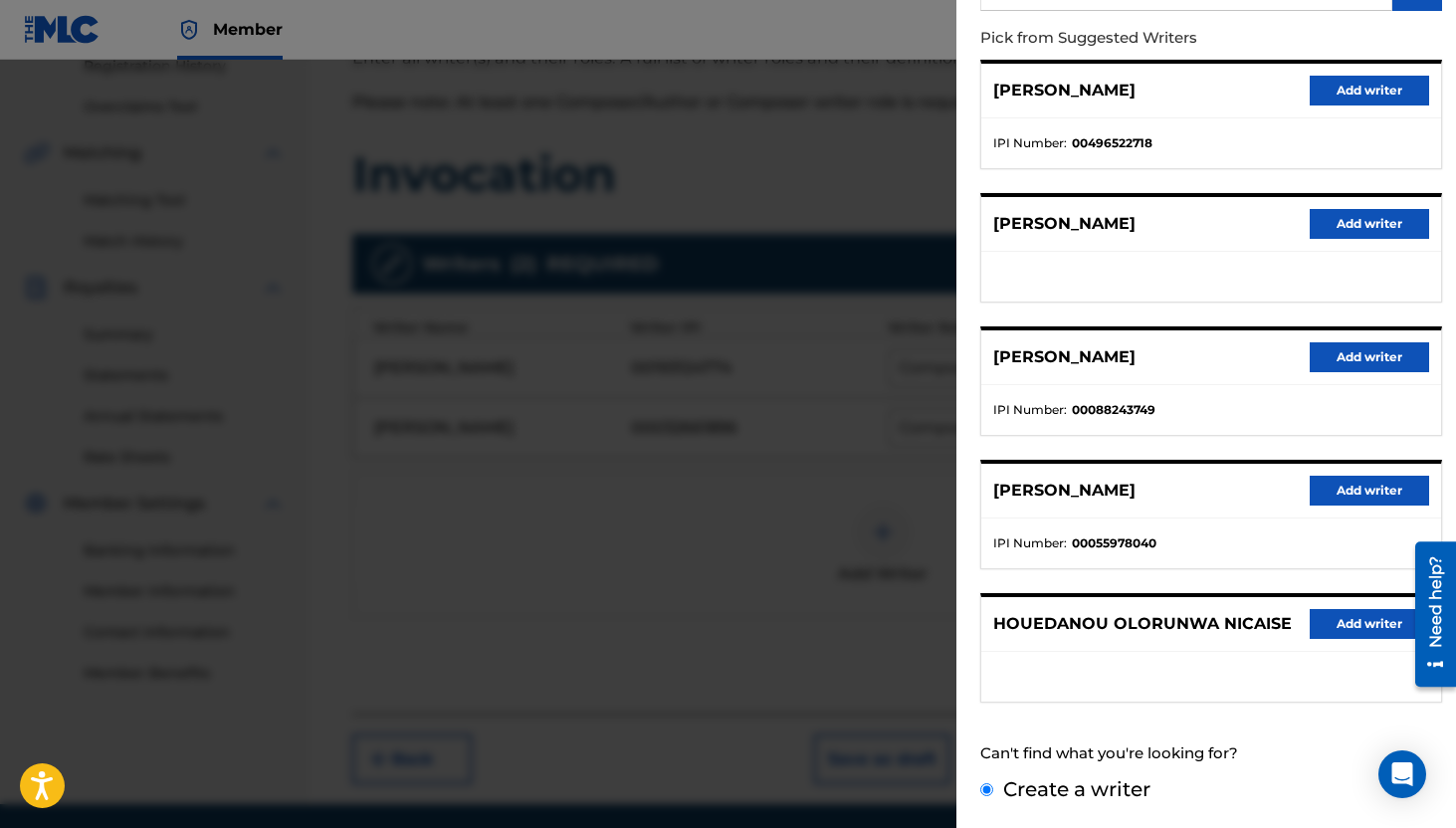 scroll, scrollTop: 0, scrollLeft: 0, axis: both 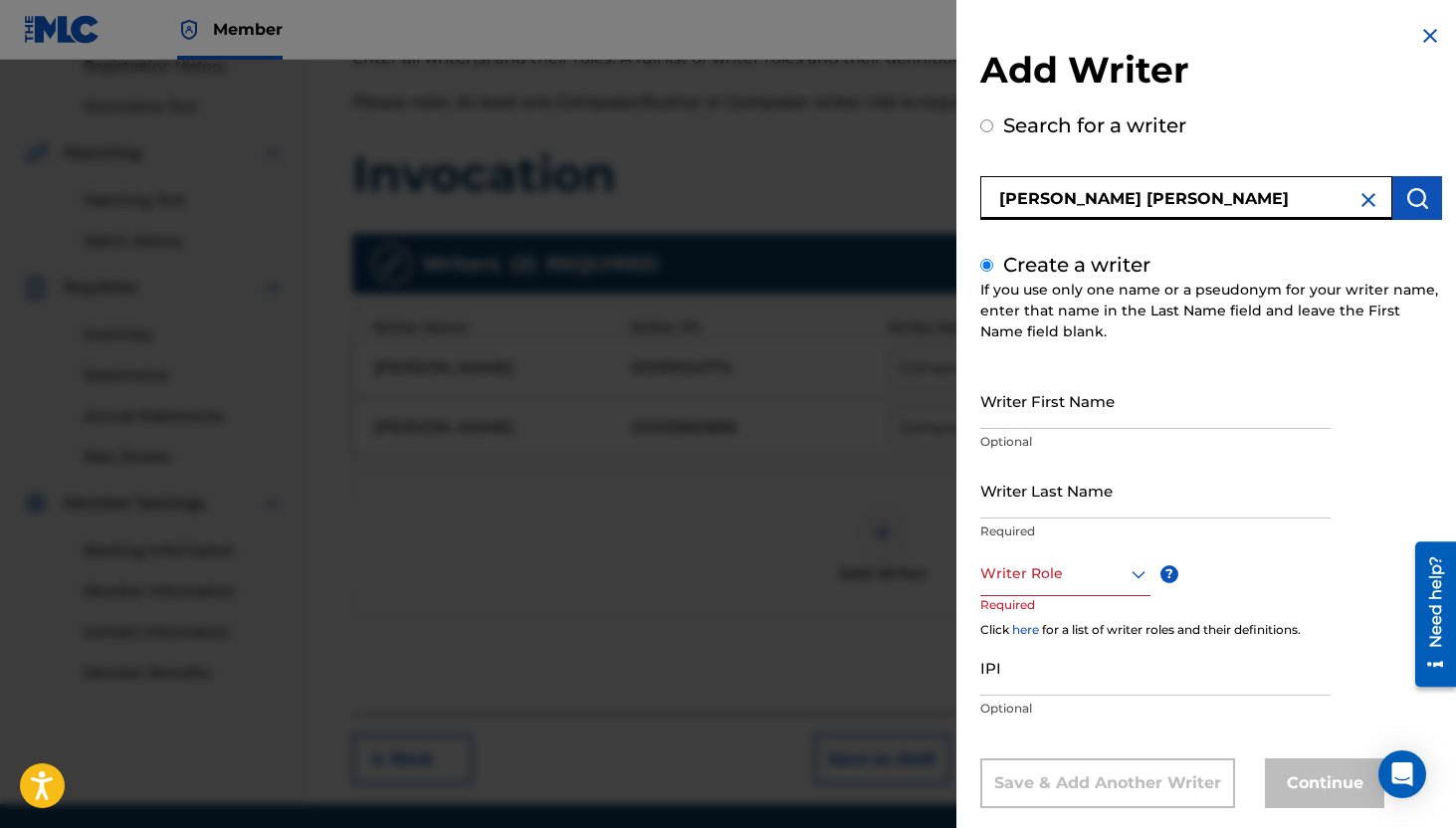 drag, startPoint x: 1075, startPoint y: 202, endPoint x: 1150, endPoint y: 205, distance: 75.05998 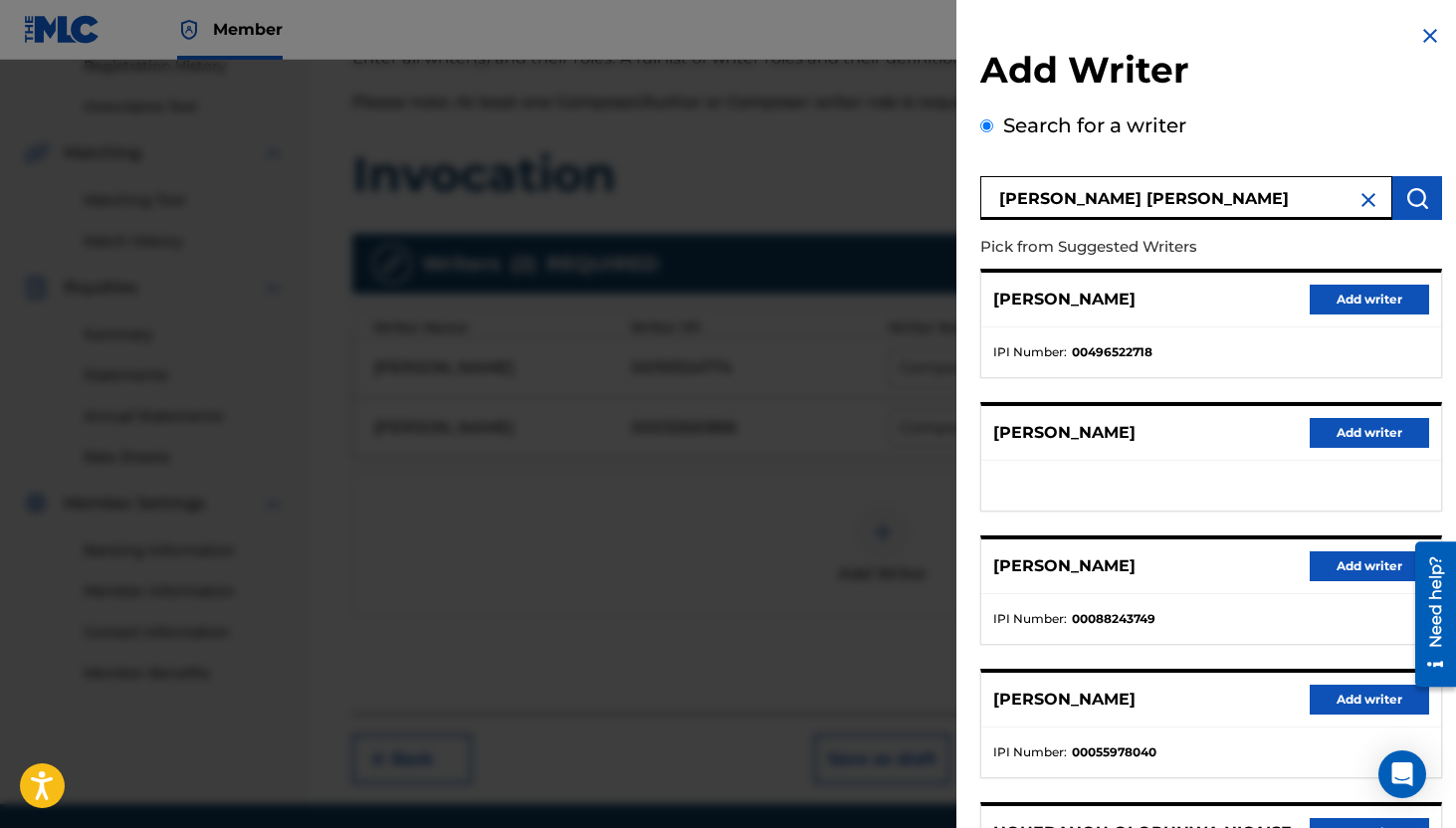 scroll, scrollTop: 209, scrollLeft: 0, axis: vertical 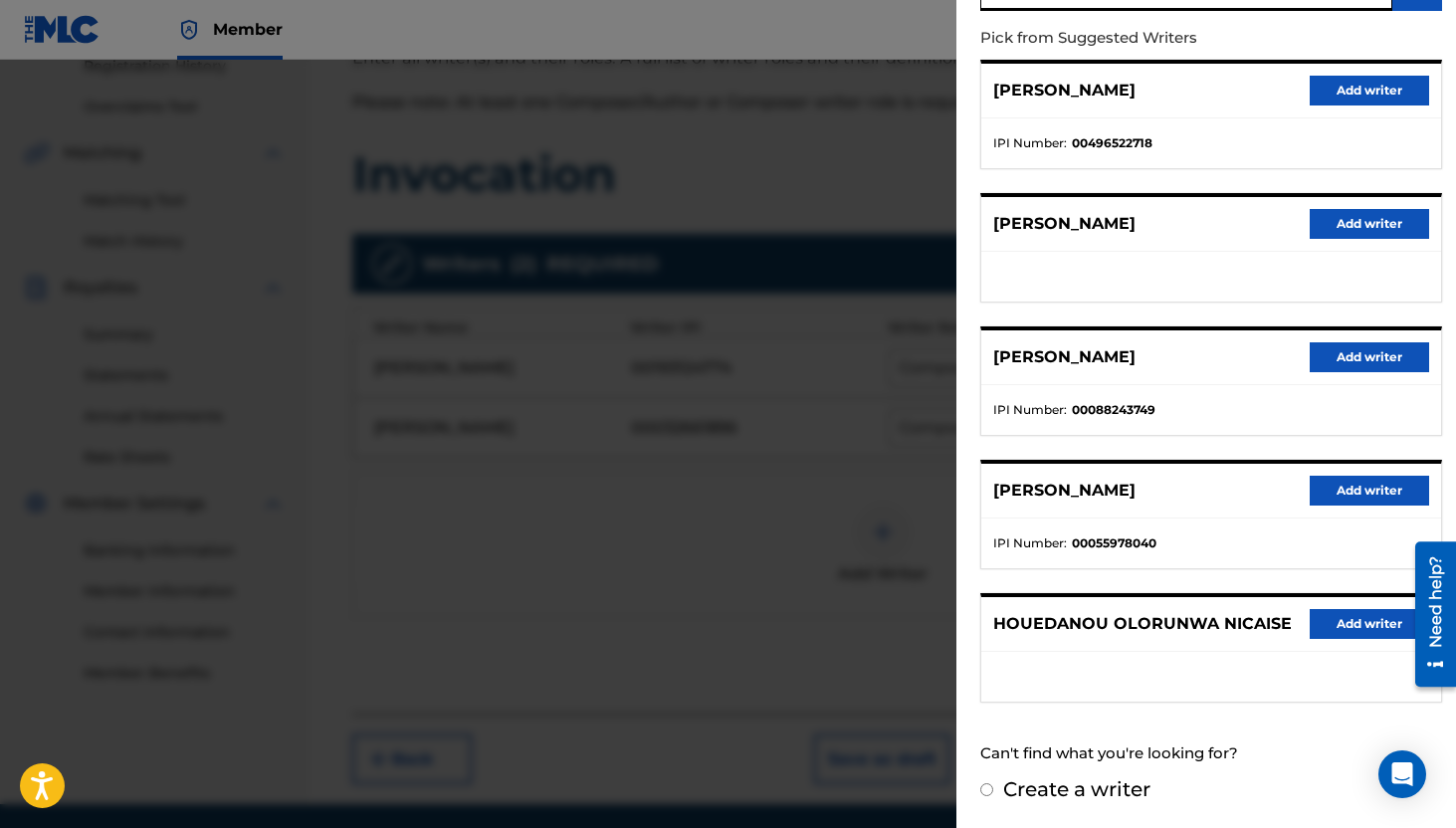 click on "Create a writer" at bounding box center (986, 789) 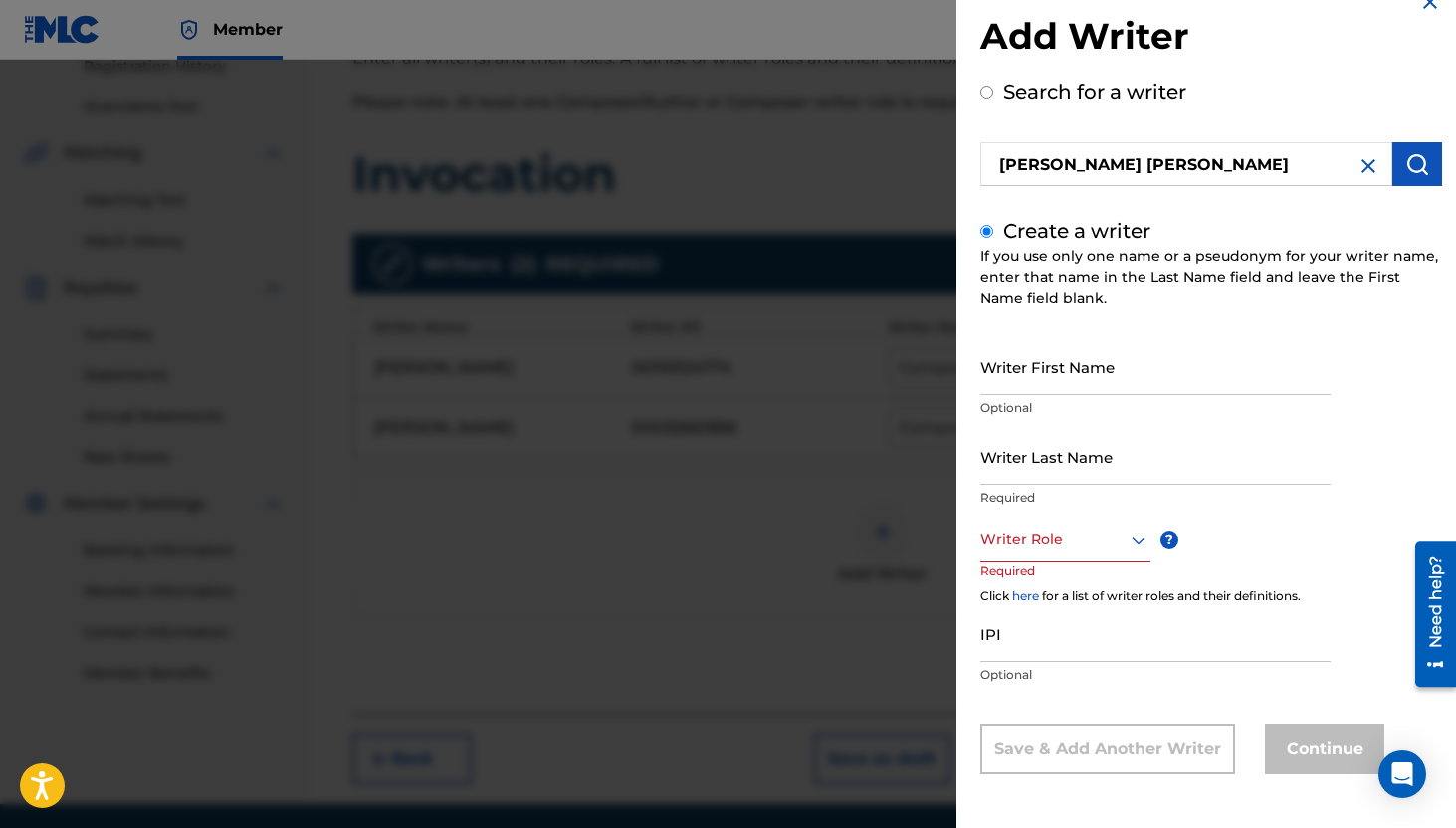 scroll, scrollTop: 0, scrollLeft: 0, axis: both 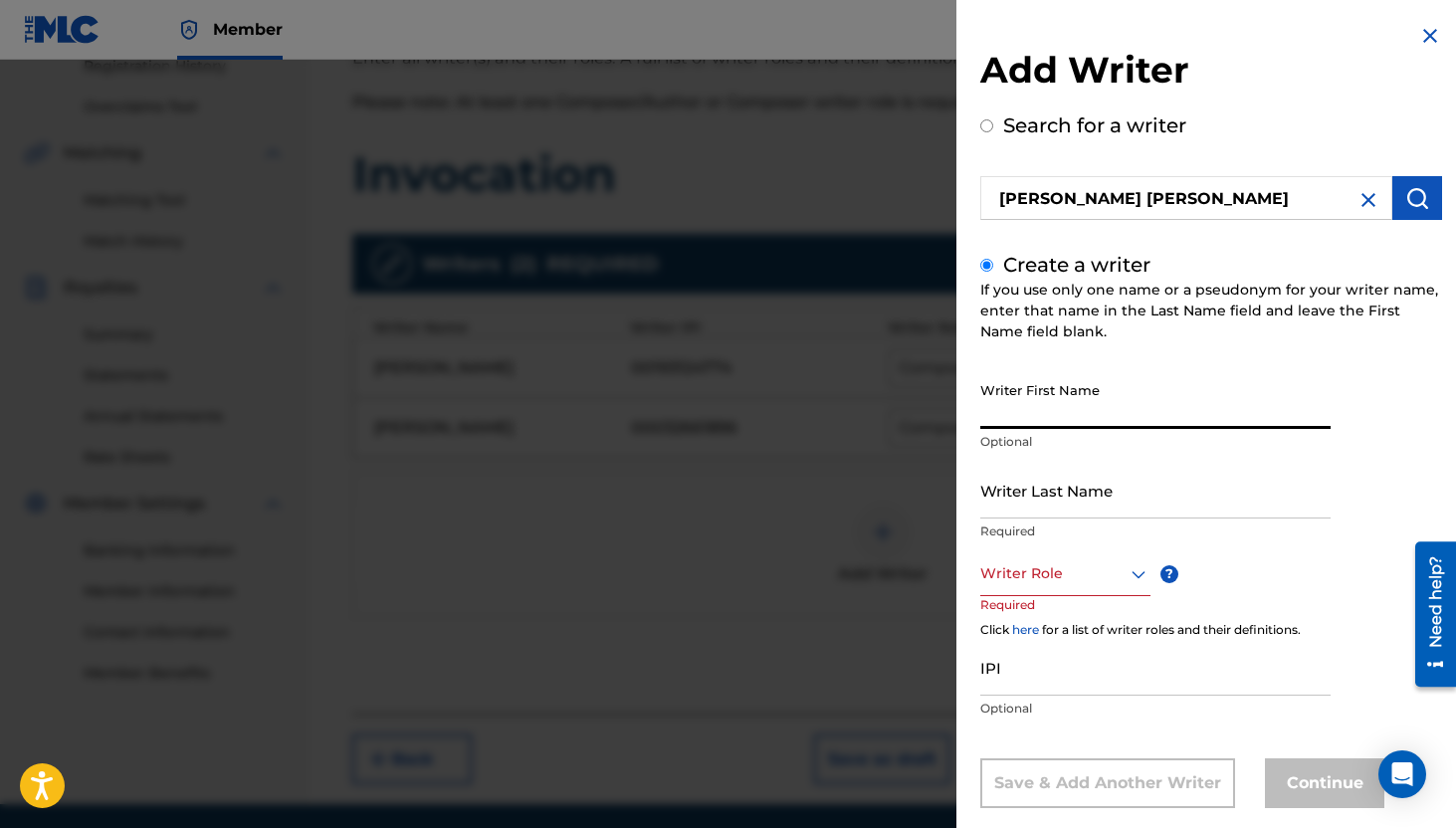 click on "Writer First Name" at bounding box center [1155, 400] 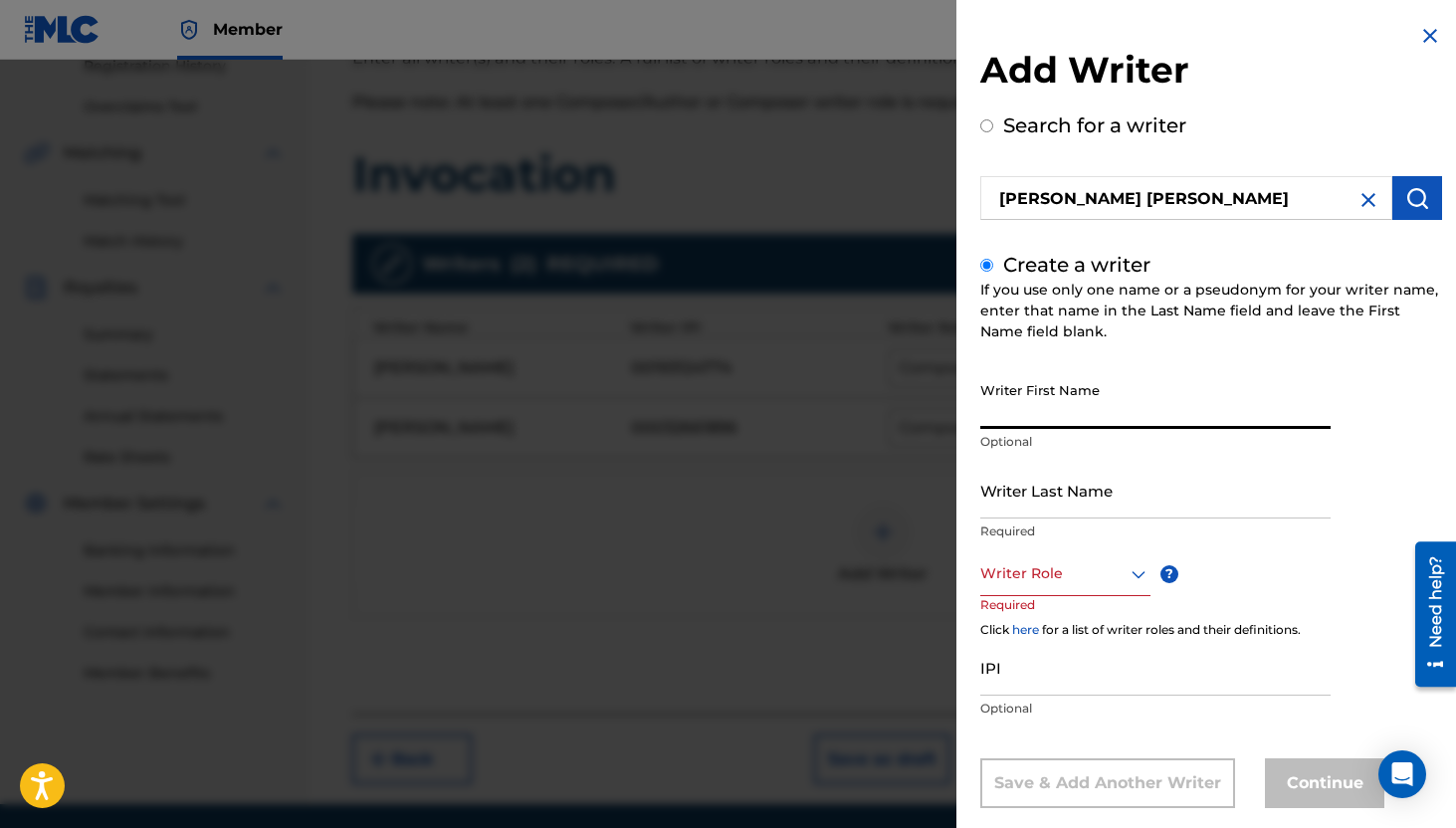 paste on "[PERSON_NAME]" 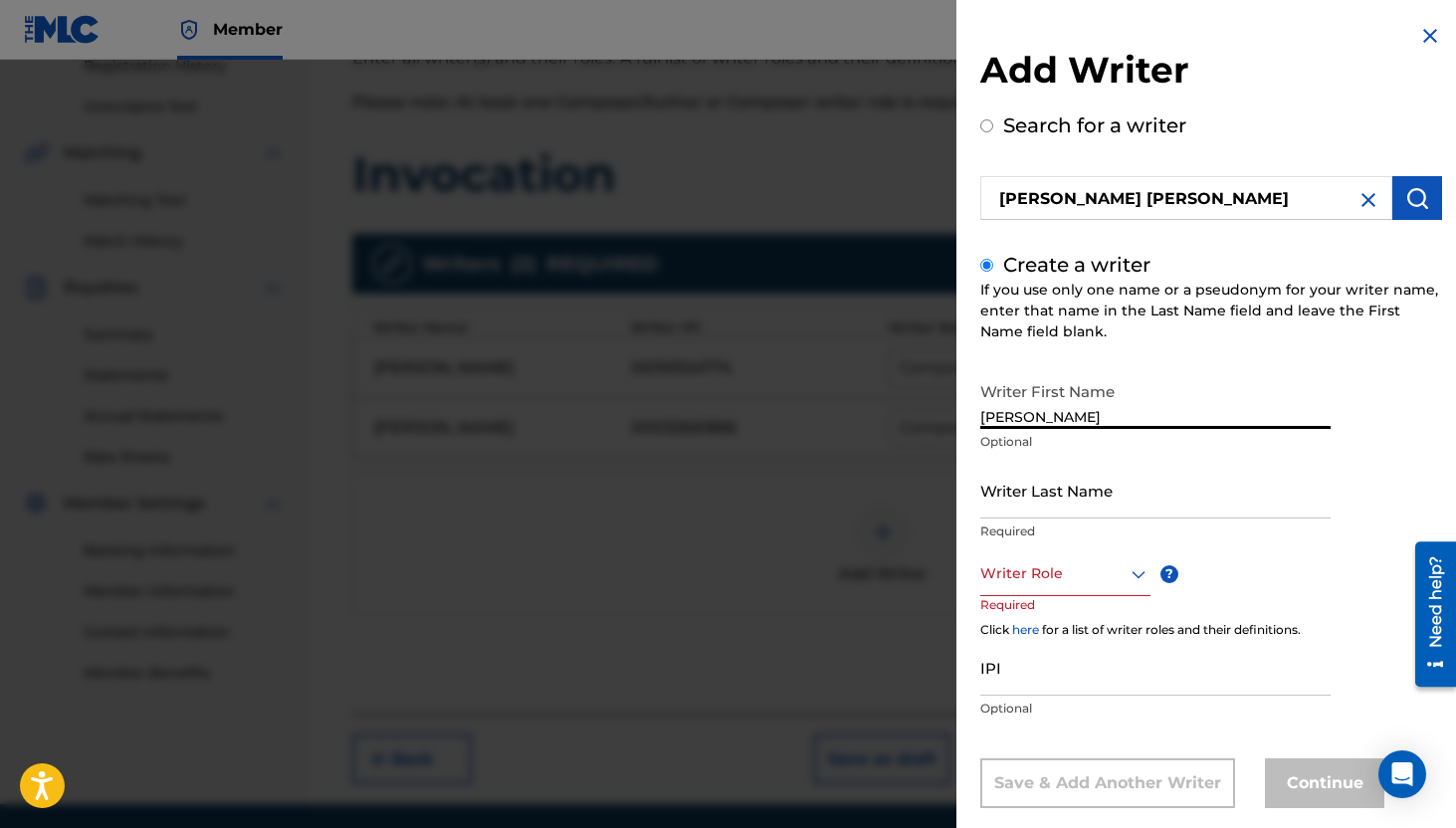 type on "[PERSON_NAME]" 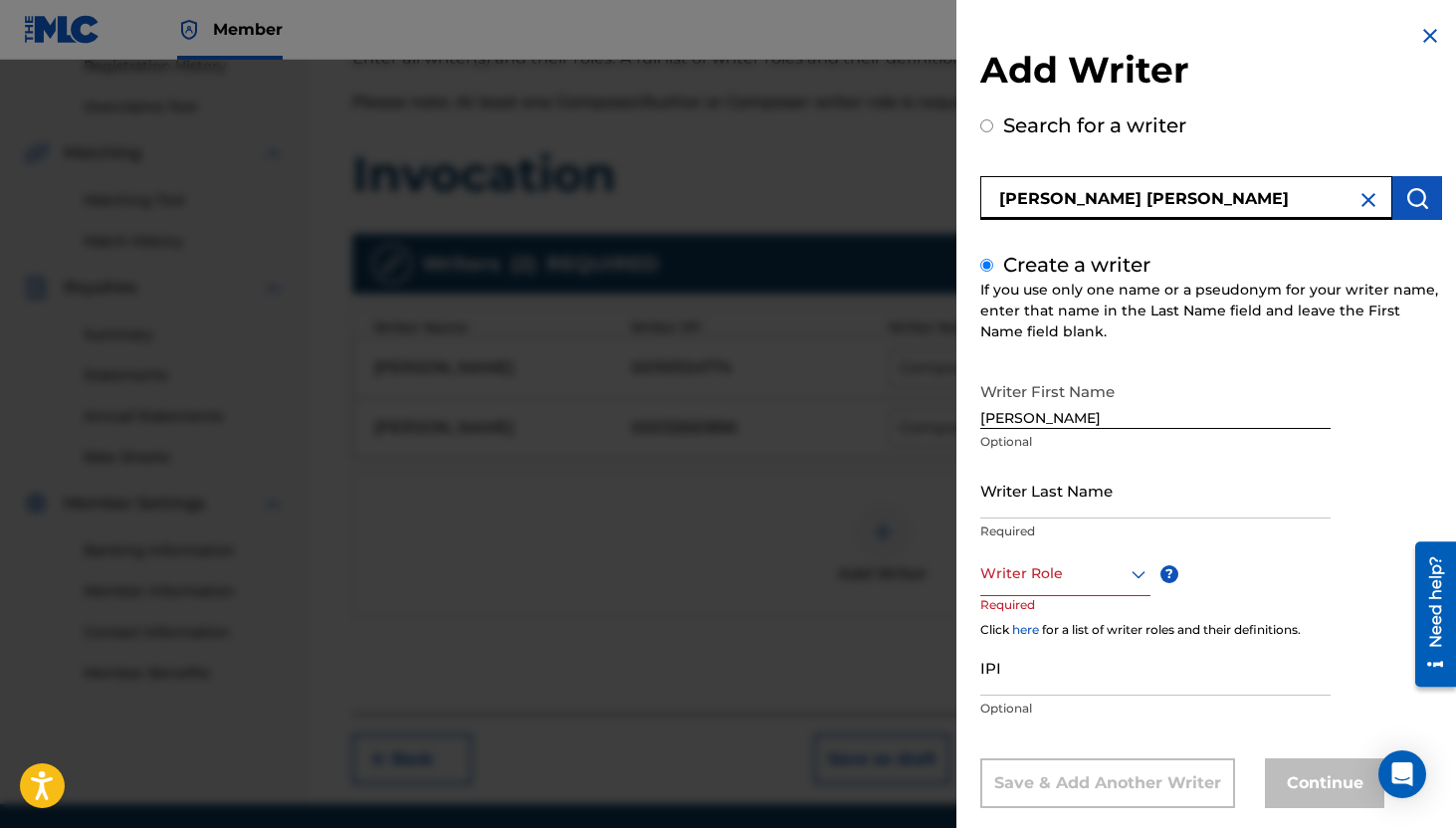 drag, startPoint x: 1064, startPoint y: 200, endPoint x: 996, endPoint y: 197, distance: 68.06614 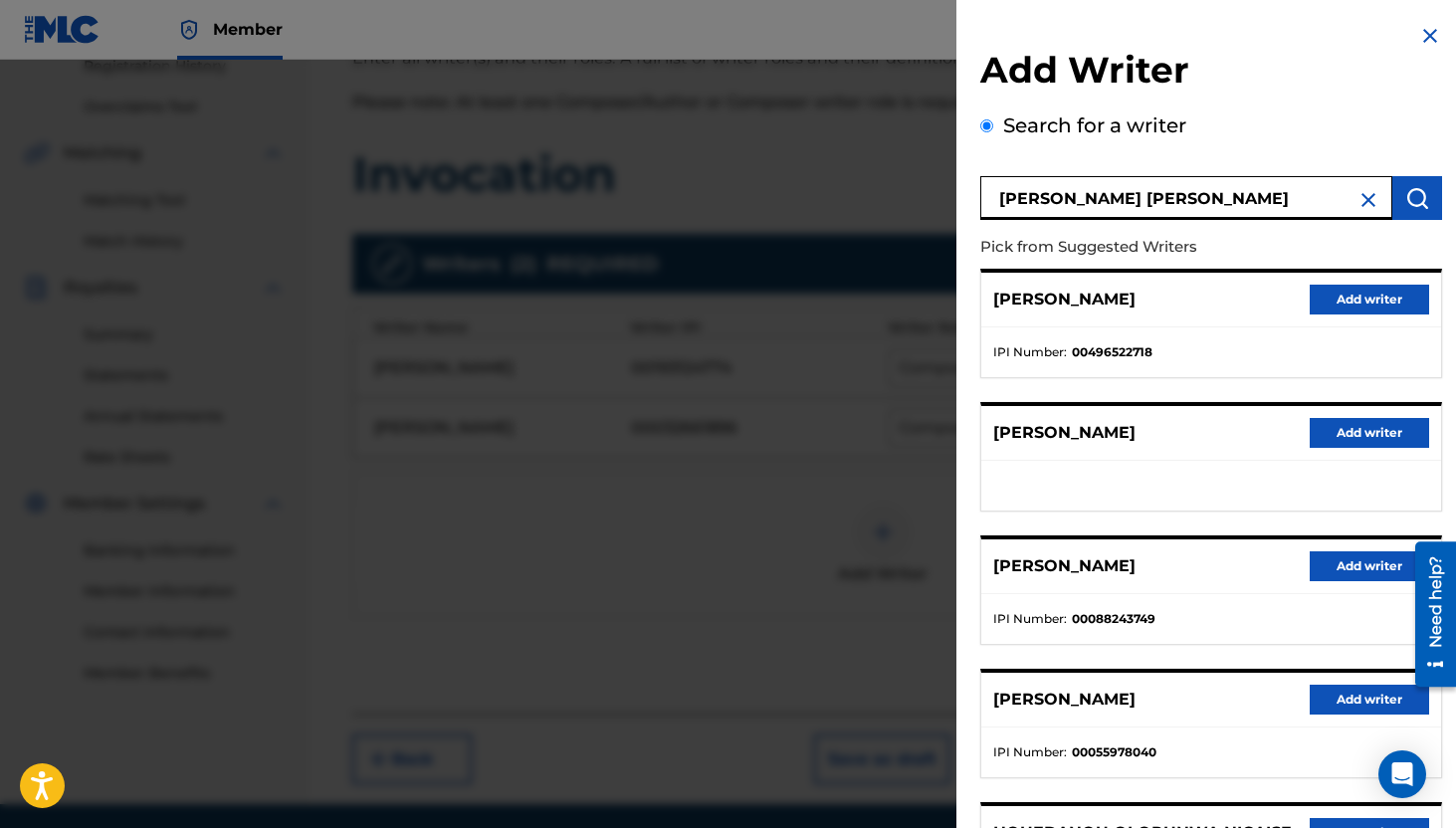 scroll, scrollTop: 209, scrollLeft: 0, axis: vertical 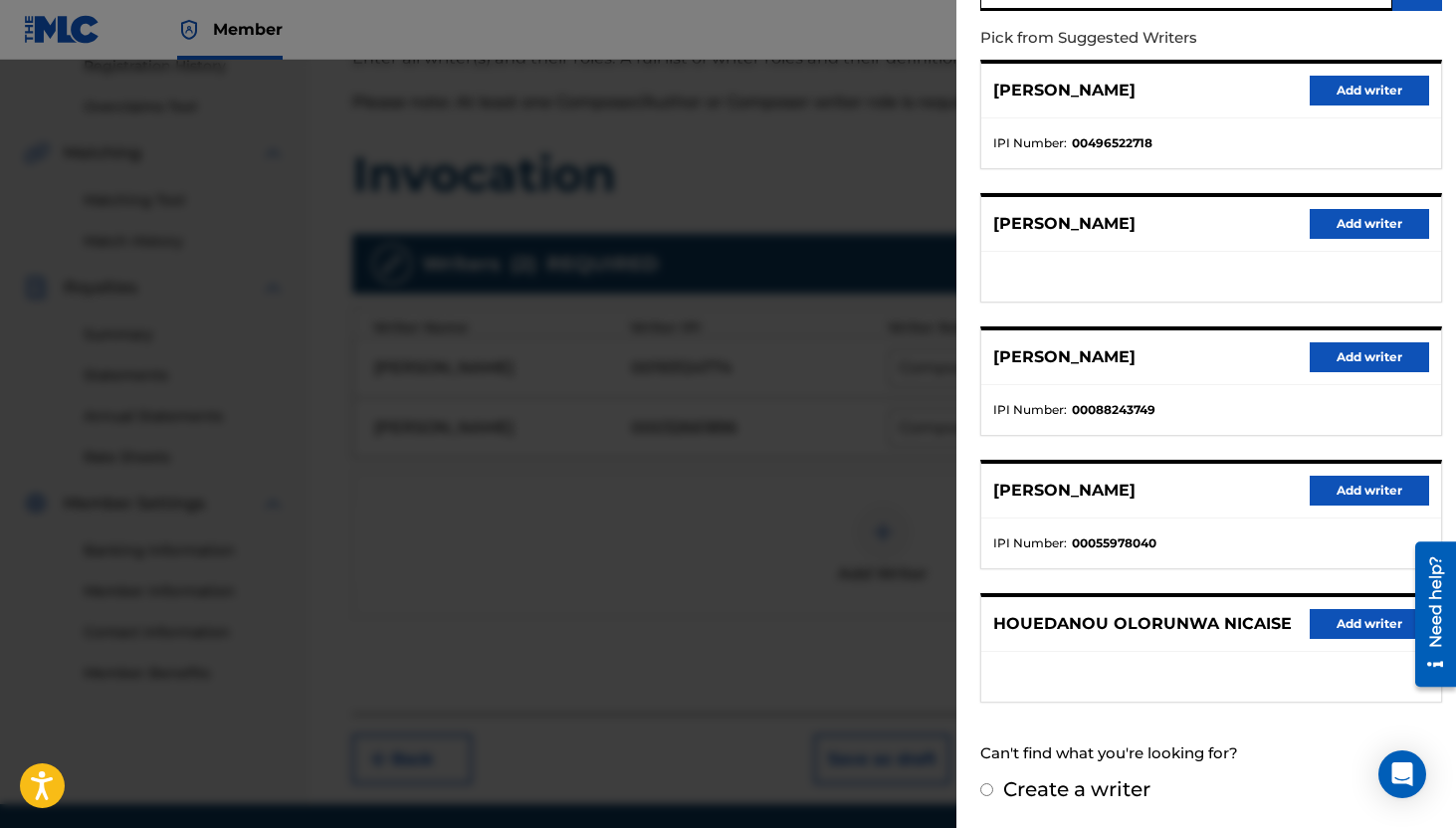 click on "Create a writer" at bounding box center [986, 789] 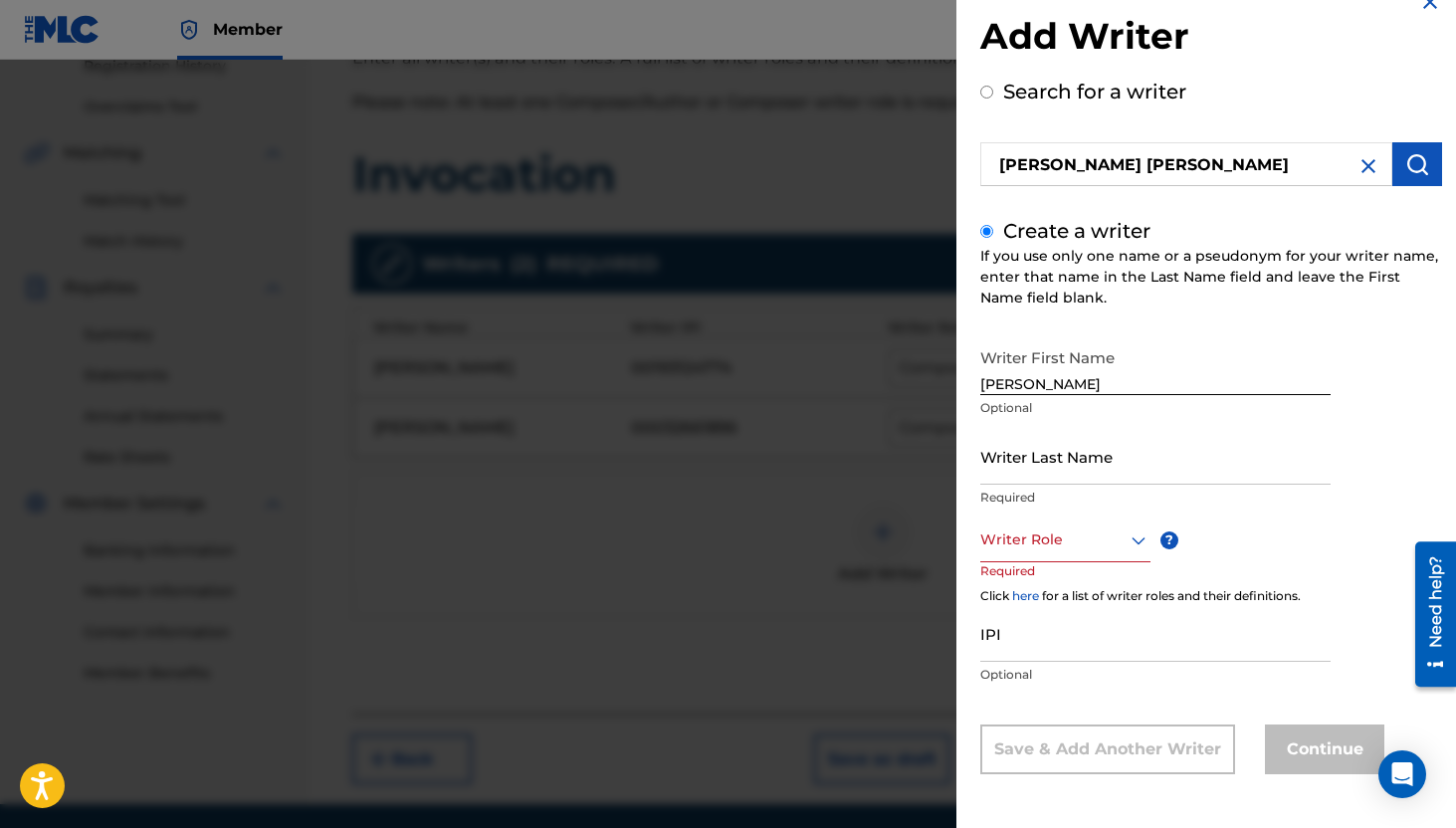 scroll, scrollTop: 0, scrollLeft: 0, axis: both 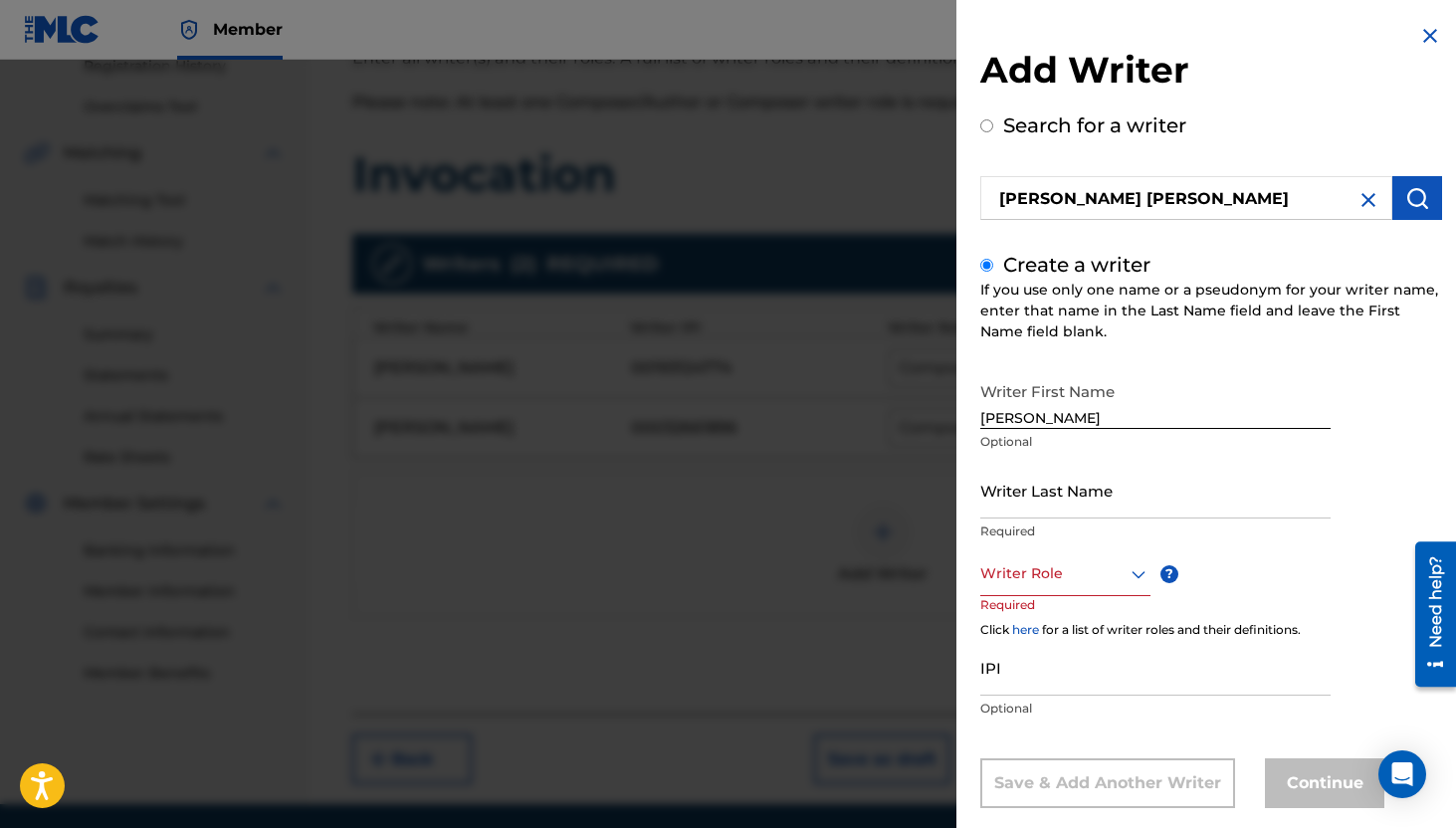 click on "Writer Last Name" at bounding box center (1155, 490) 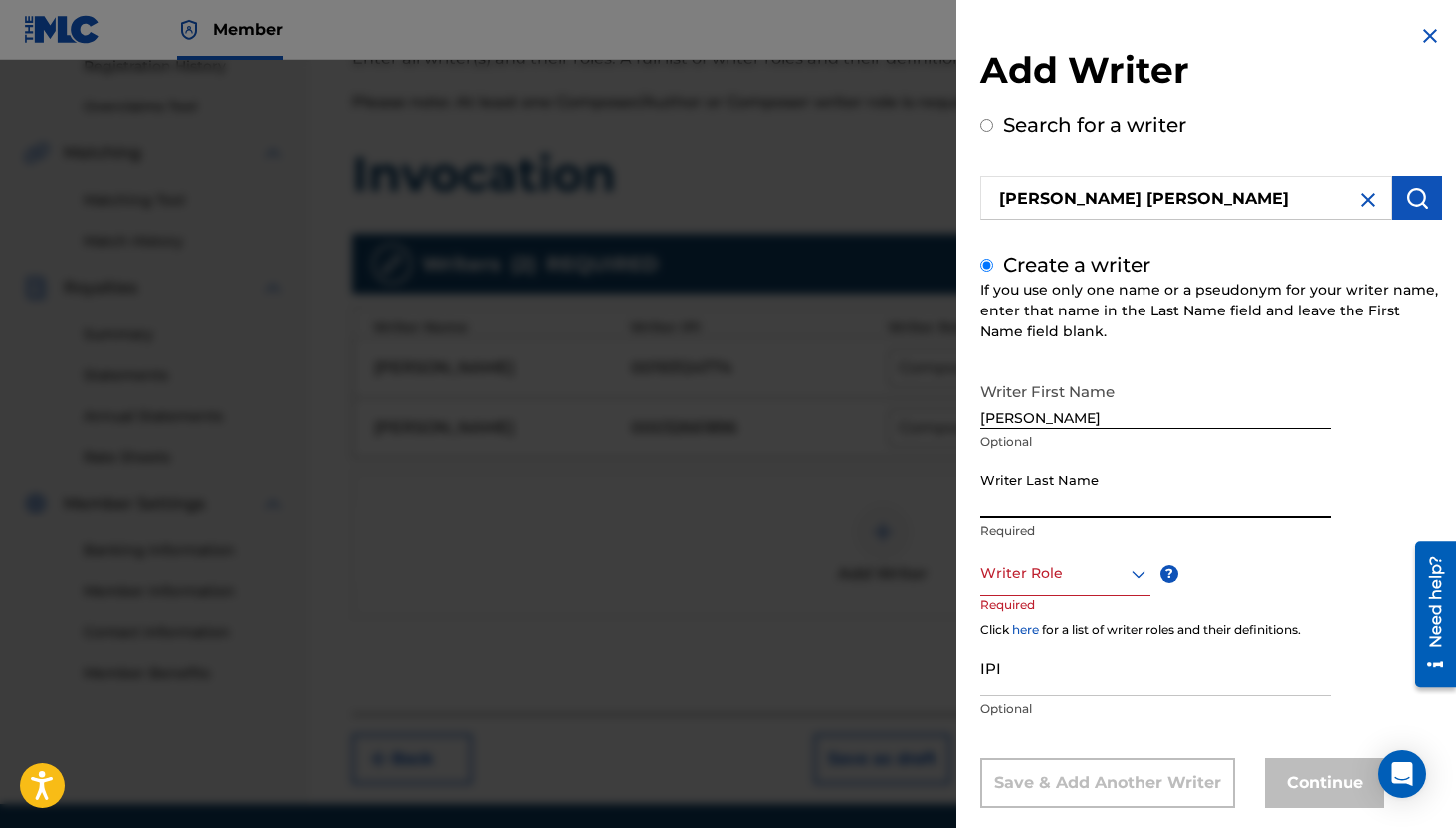 paste on "NICAISE" 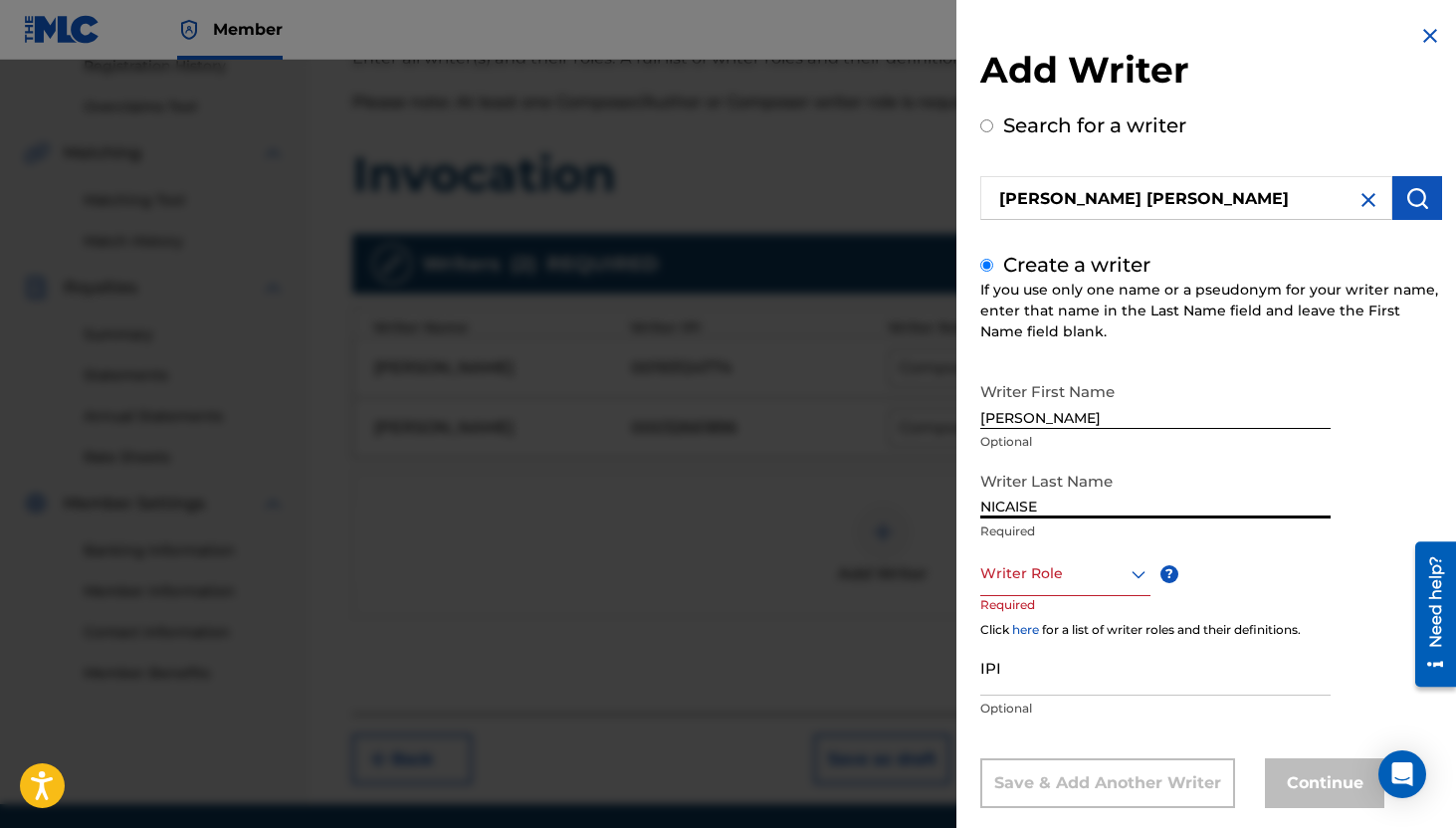 type on "NICAISE" 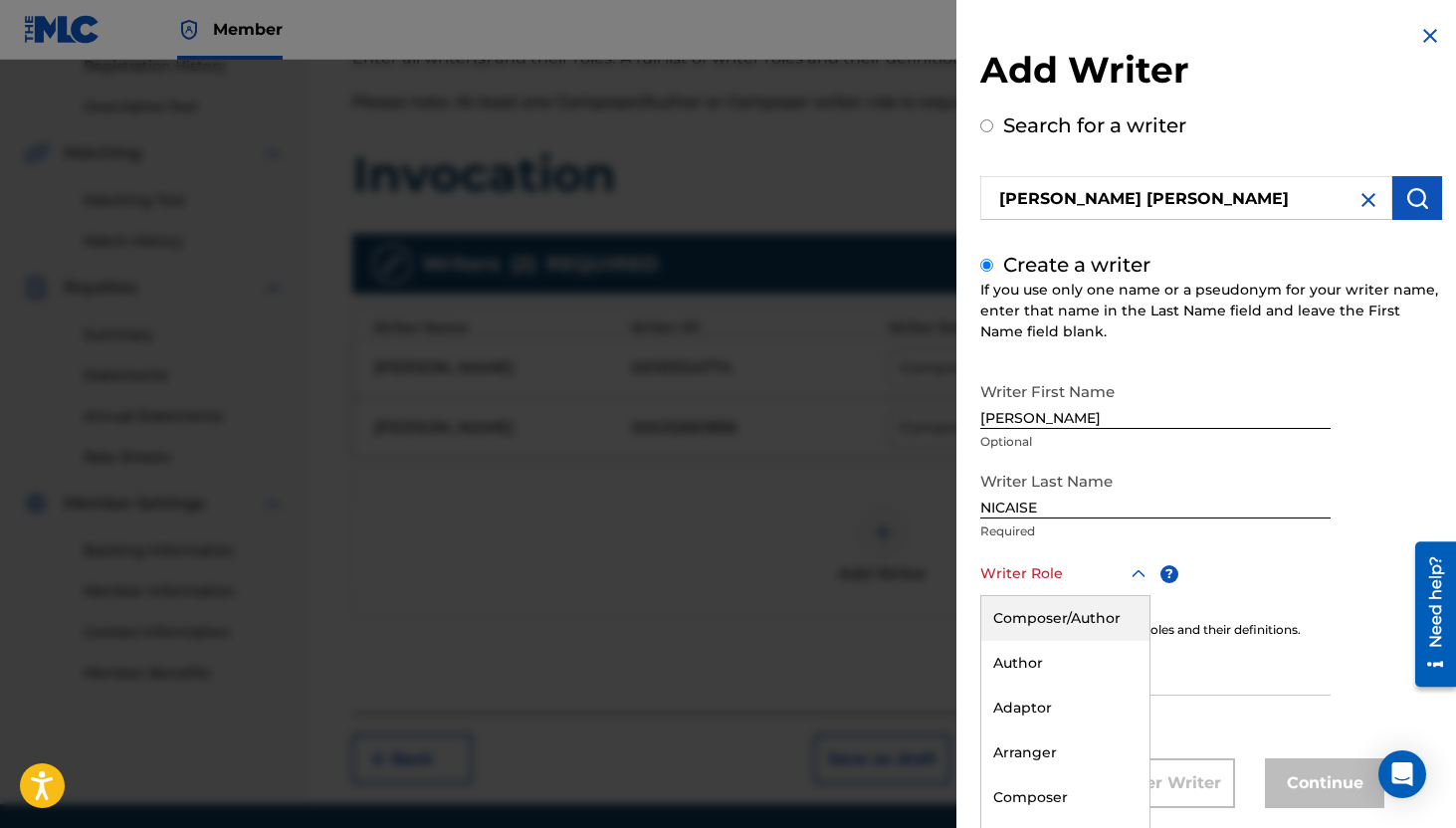 click on "Composer/Author, 1 of 8. 8 results available. Use Up and Down to choose options, press Enter to select the currently focused option, press Escape to exit the menu, press Tab to select the option and exit the menu. Writer Role Composer/Author Author Adaptor Arranger Composer Translator Sub Arranger Sub Author" at bounding box center (1065, 573) 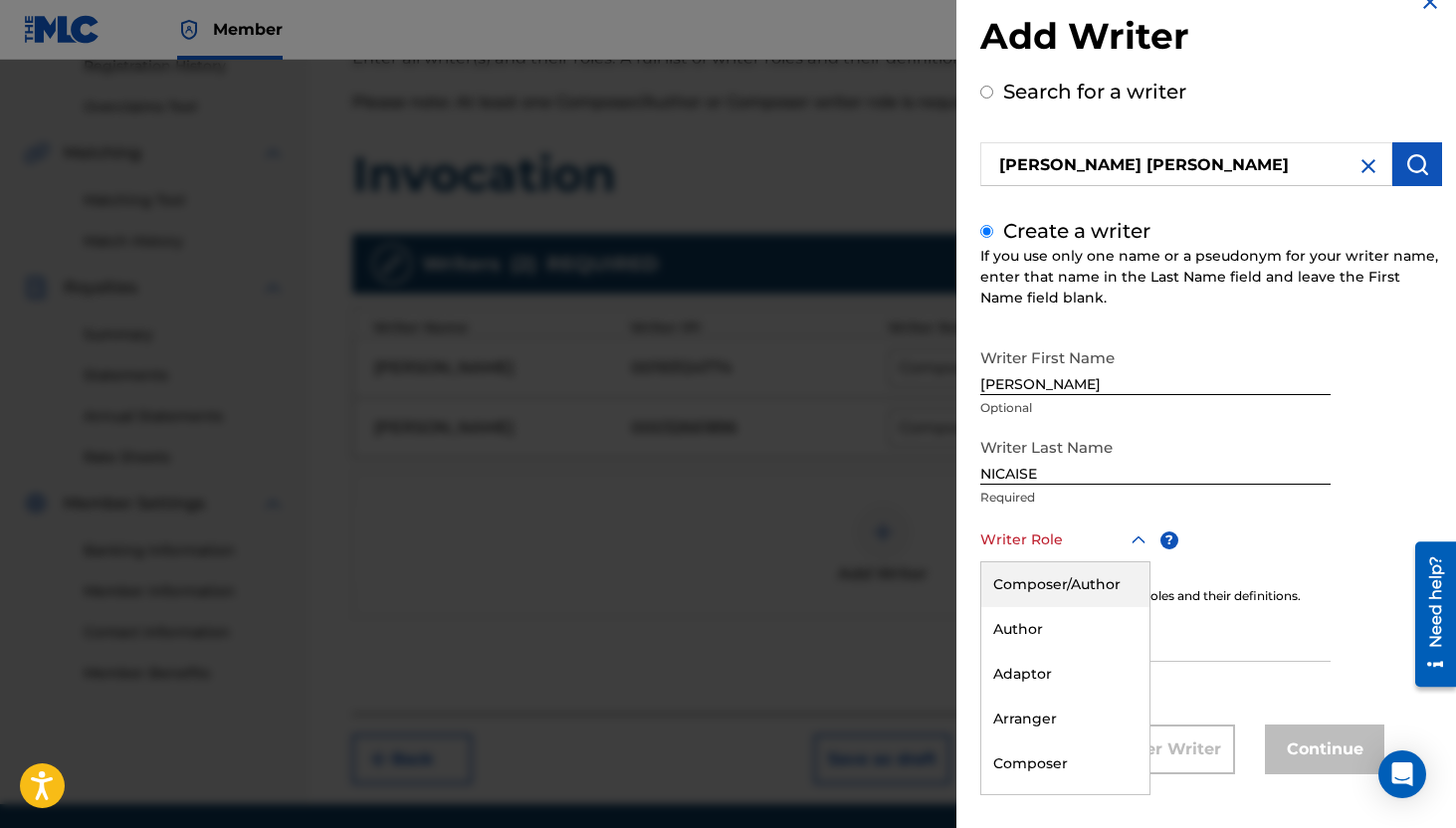 click on "Composer/Author" at bounding box center (1065, 584) 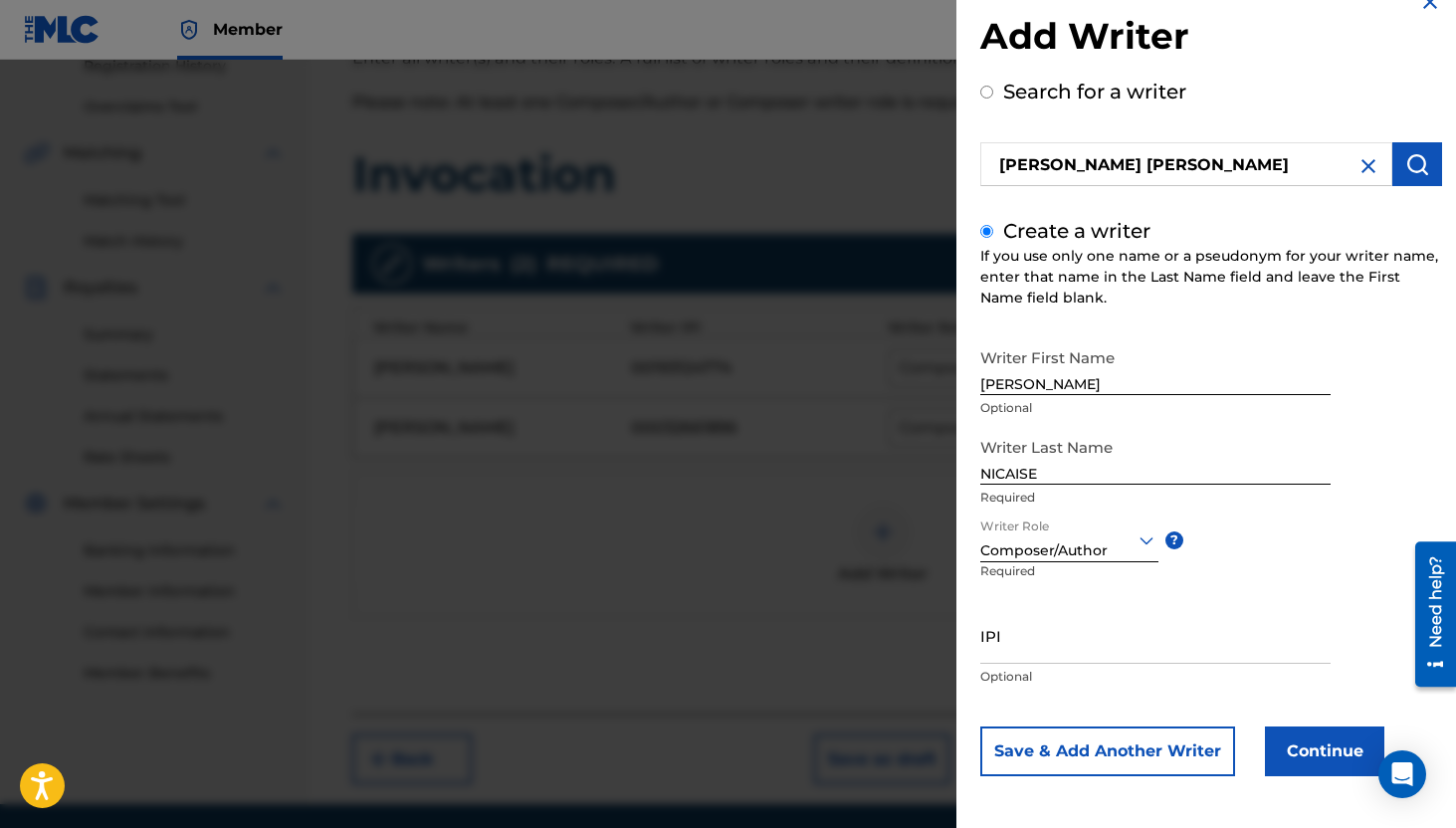 click on "IPI" at bounding box center [1155, 635] 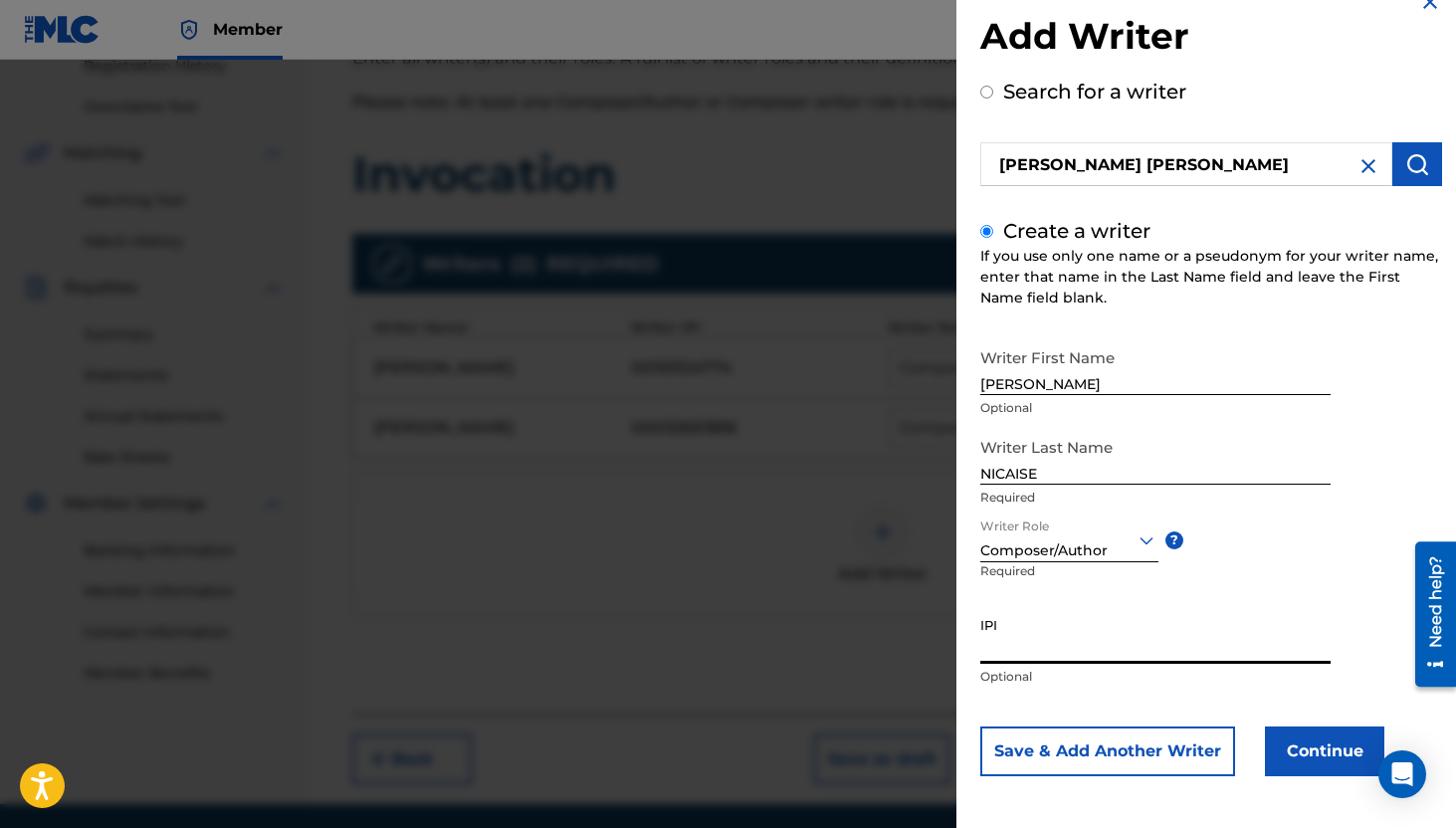 click on "Continue" at bounding box center (1325, 751) 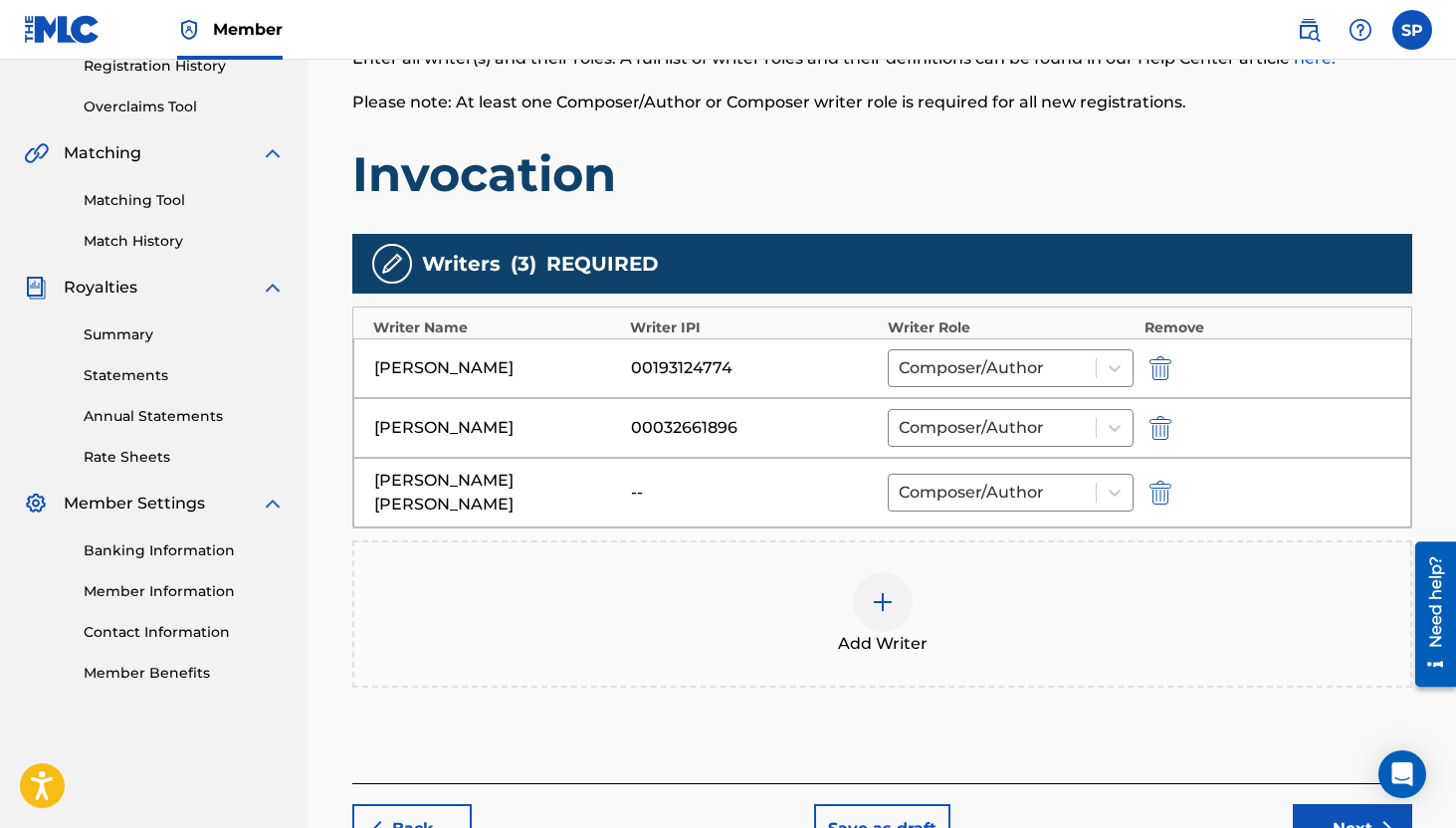 scroll, scrollTop: 452, scrollLeft: 0, axis: vertical 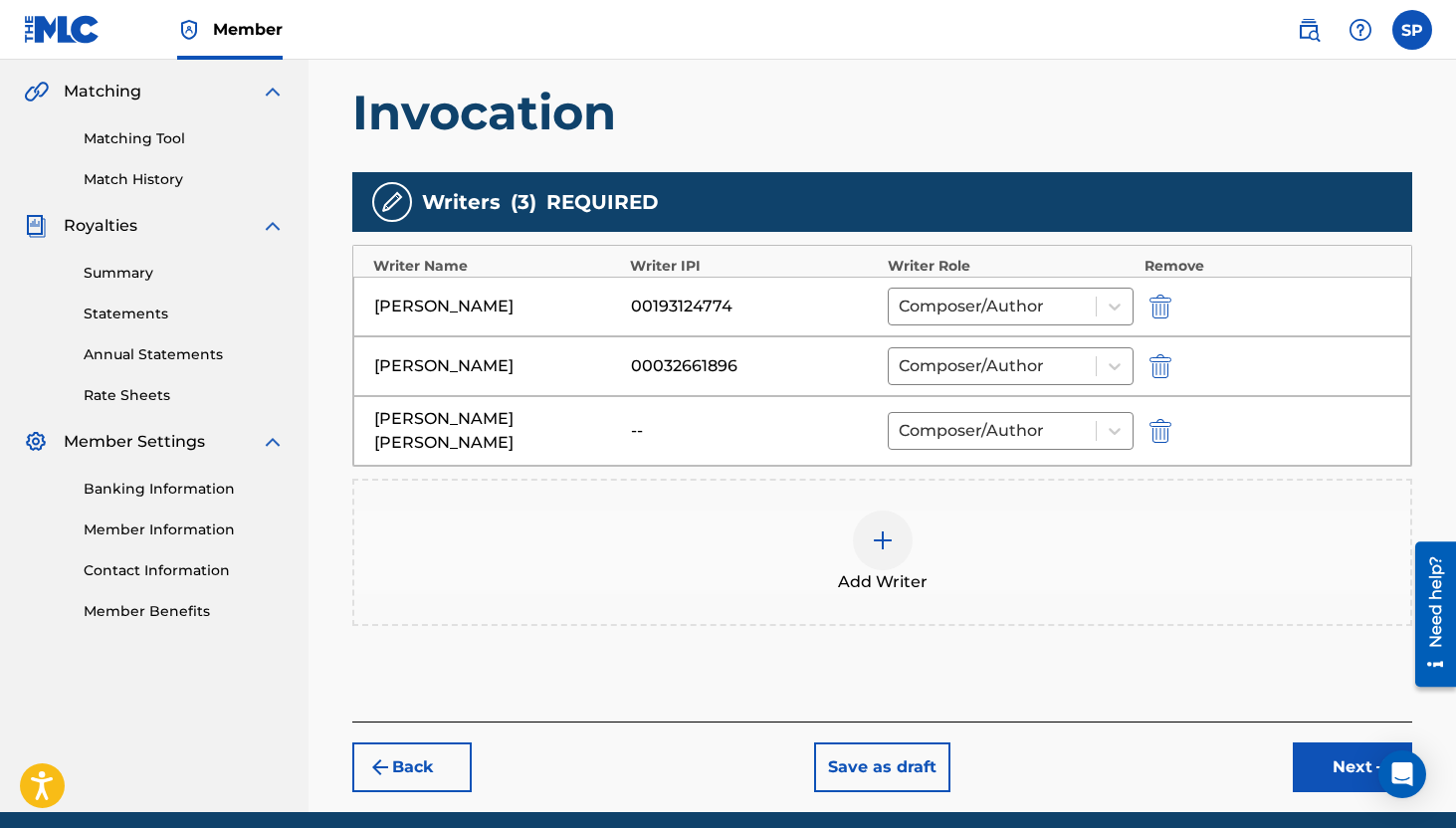 click on "Next" at bounding box center [1352, 767] 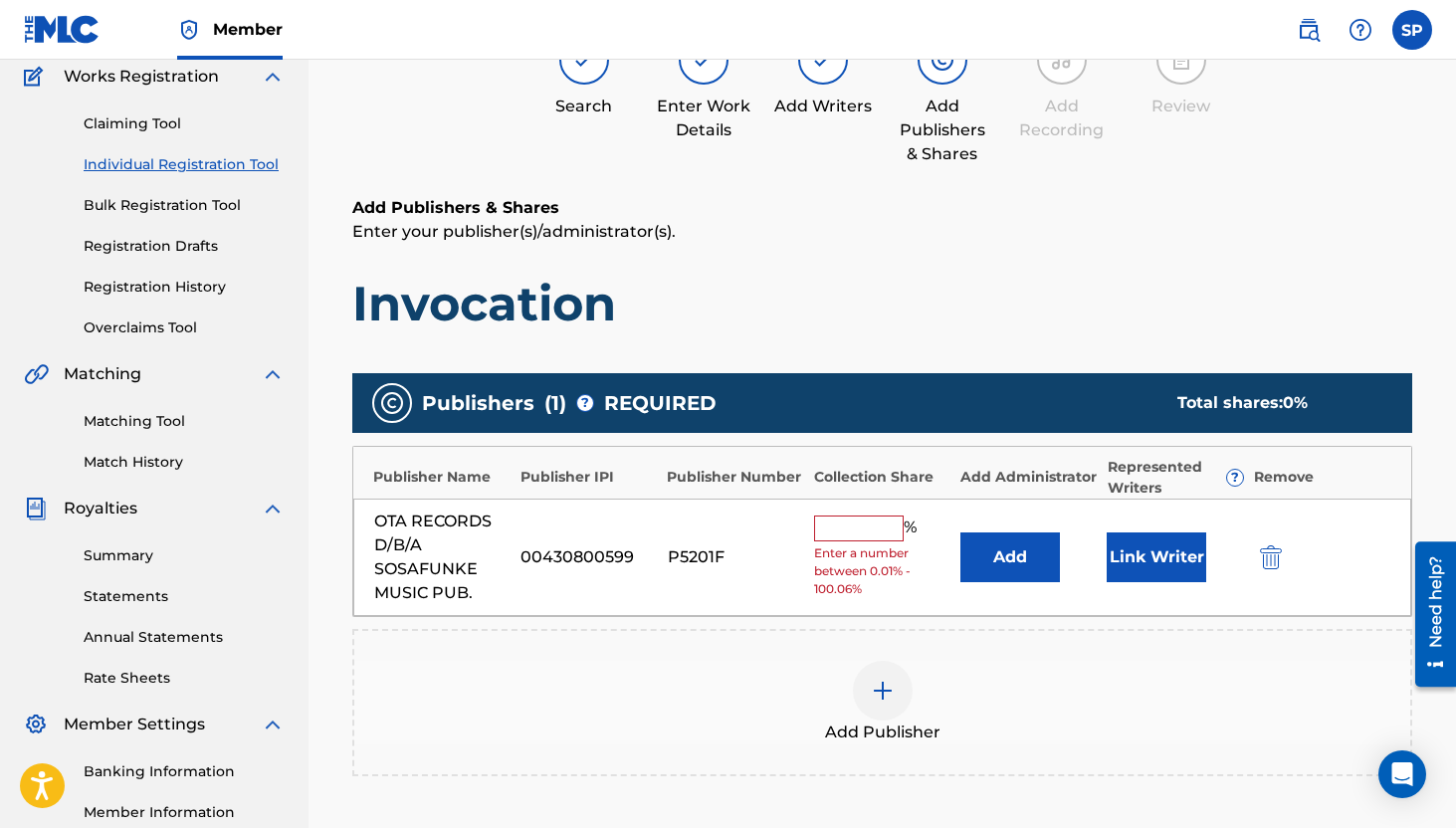 scroll, scrollTop: 90, scrollLeft: 0, axis: vertical 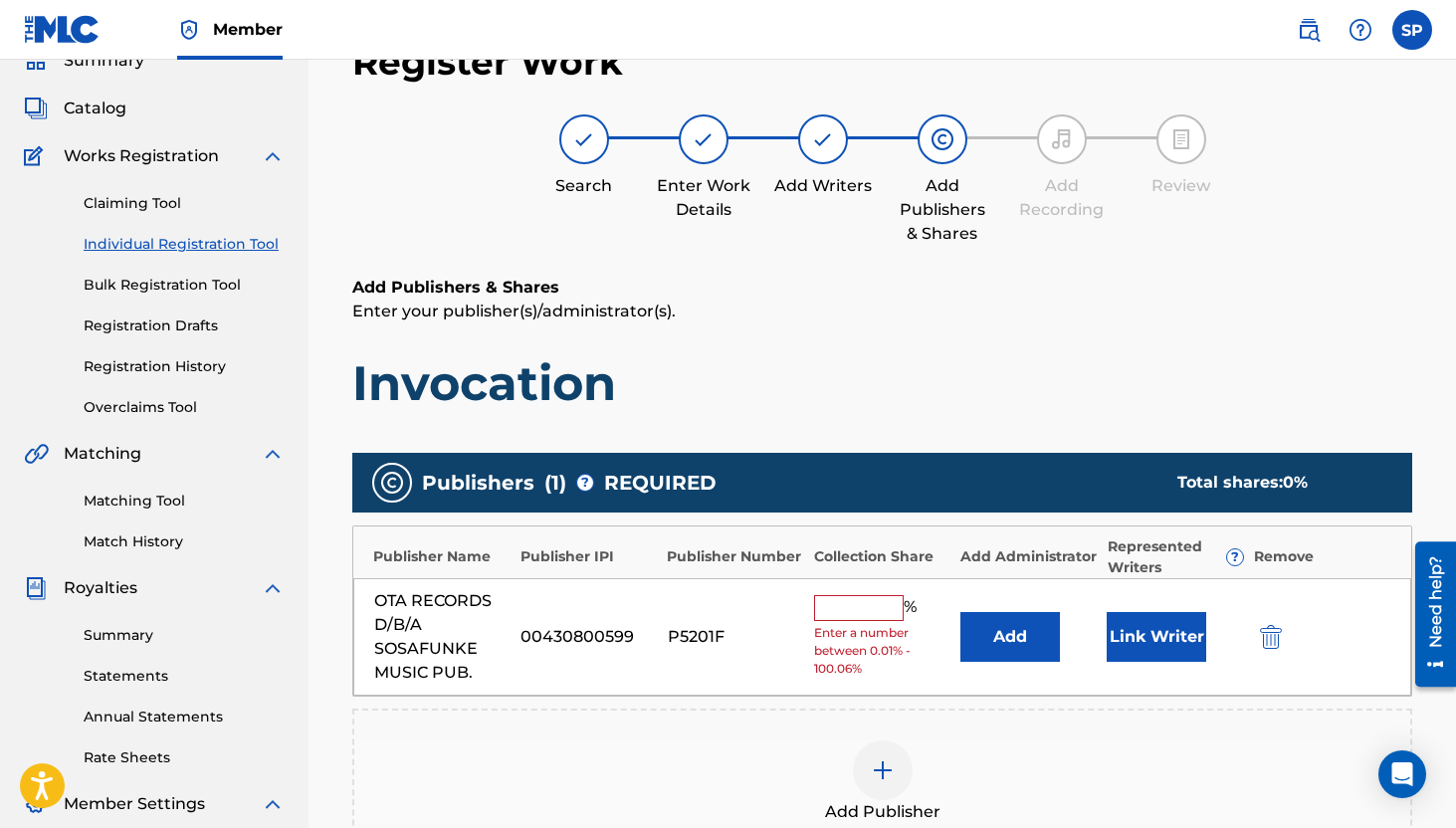 click at bounding box center (859, 608) 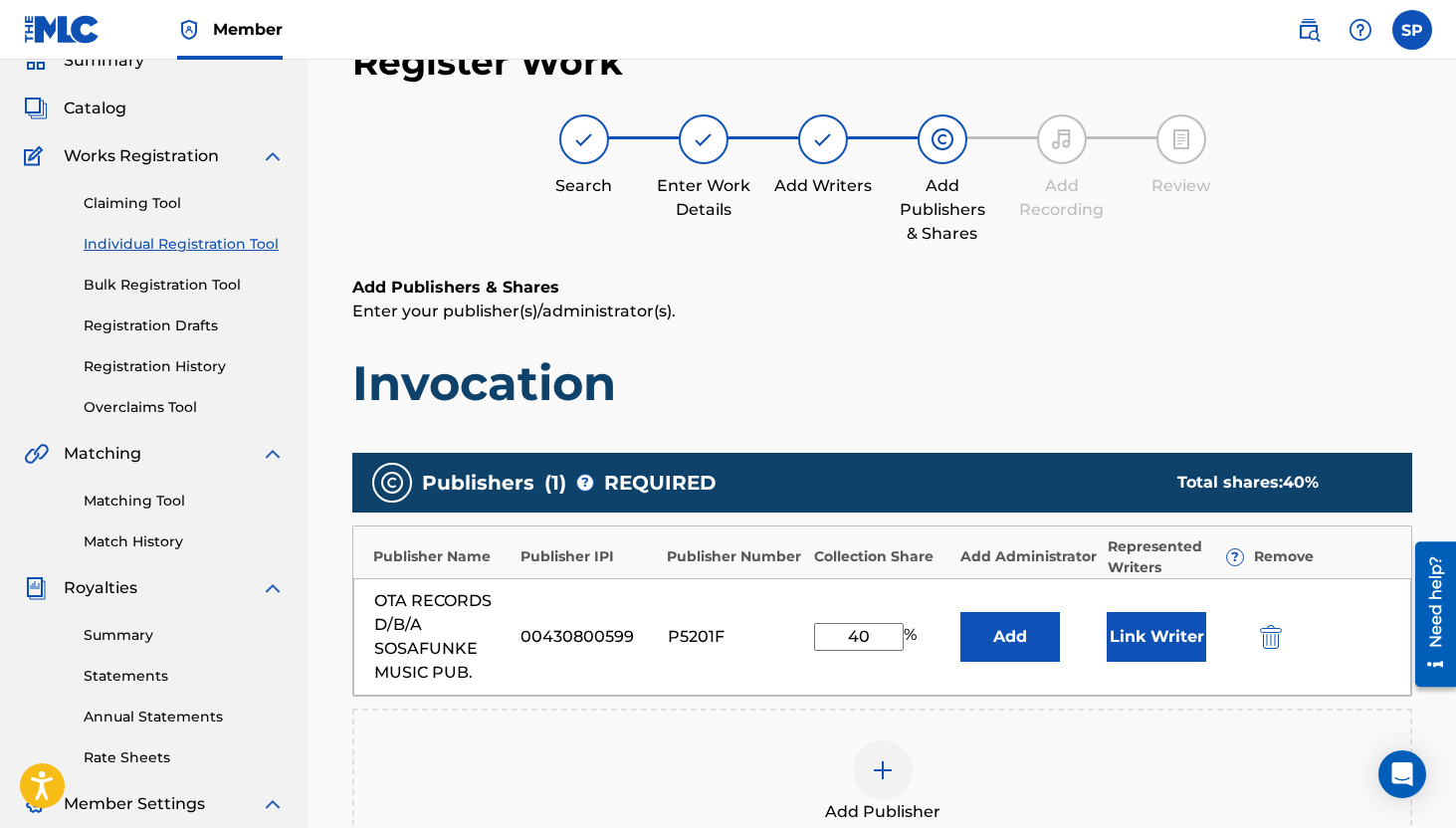 type on "40" 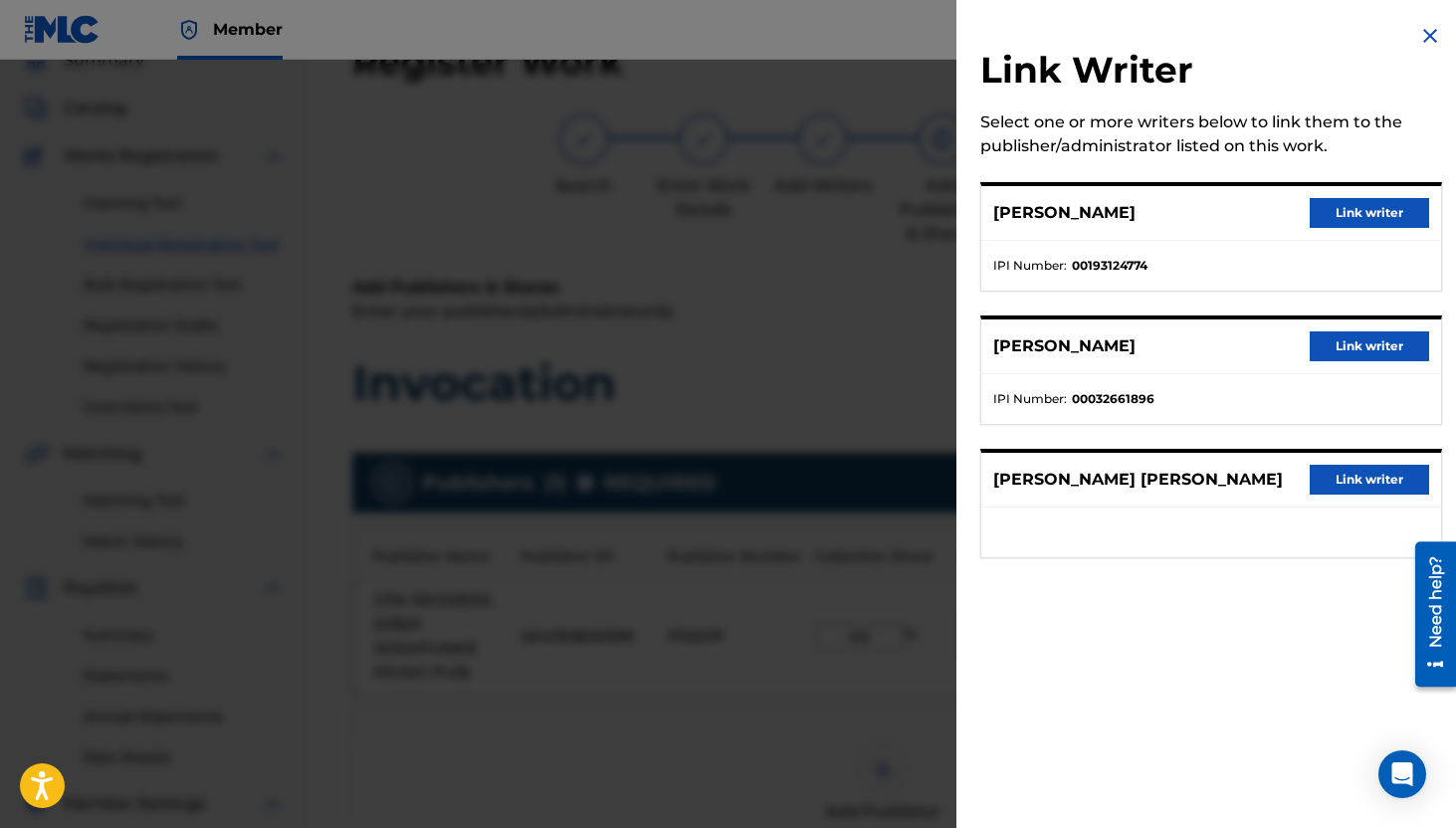 click on "Link writer" at bounding box center (1369, 213) 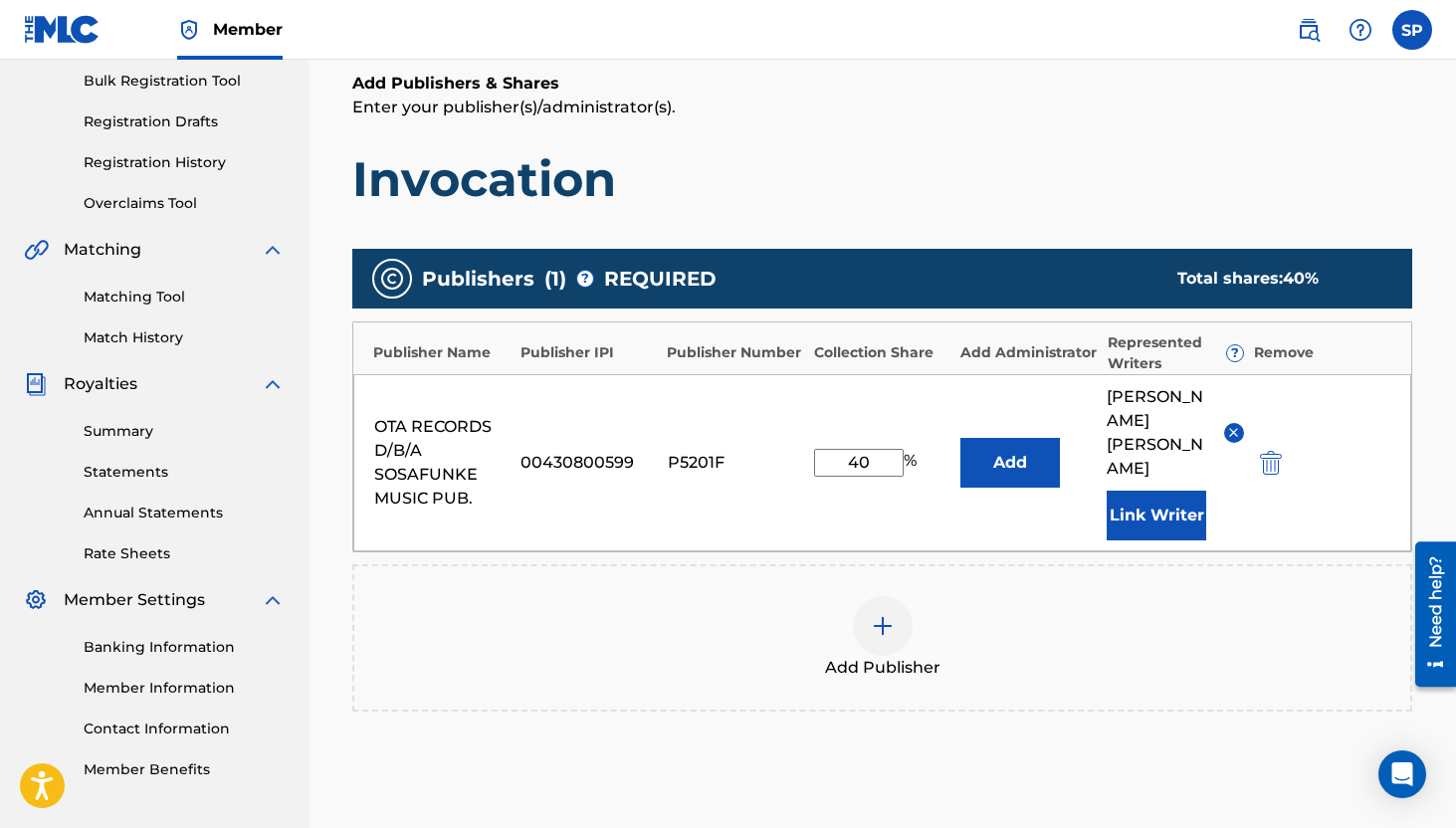 scroll, scrollTop: 335, scrollLeft: 0, axis: vertical 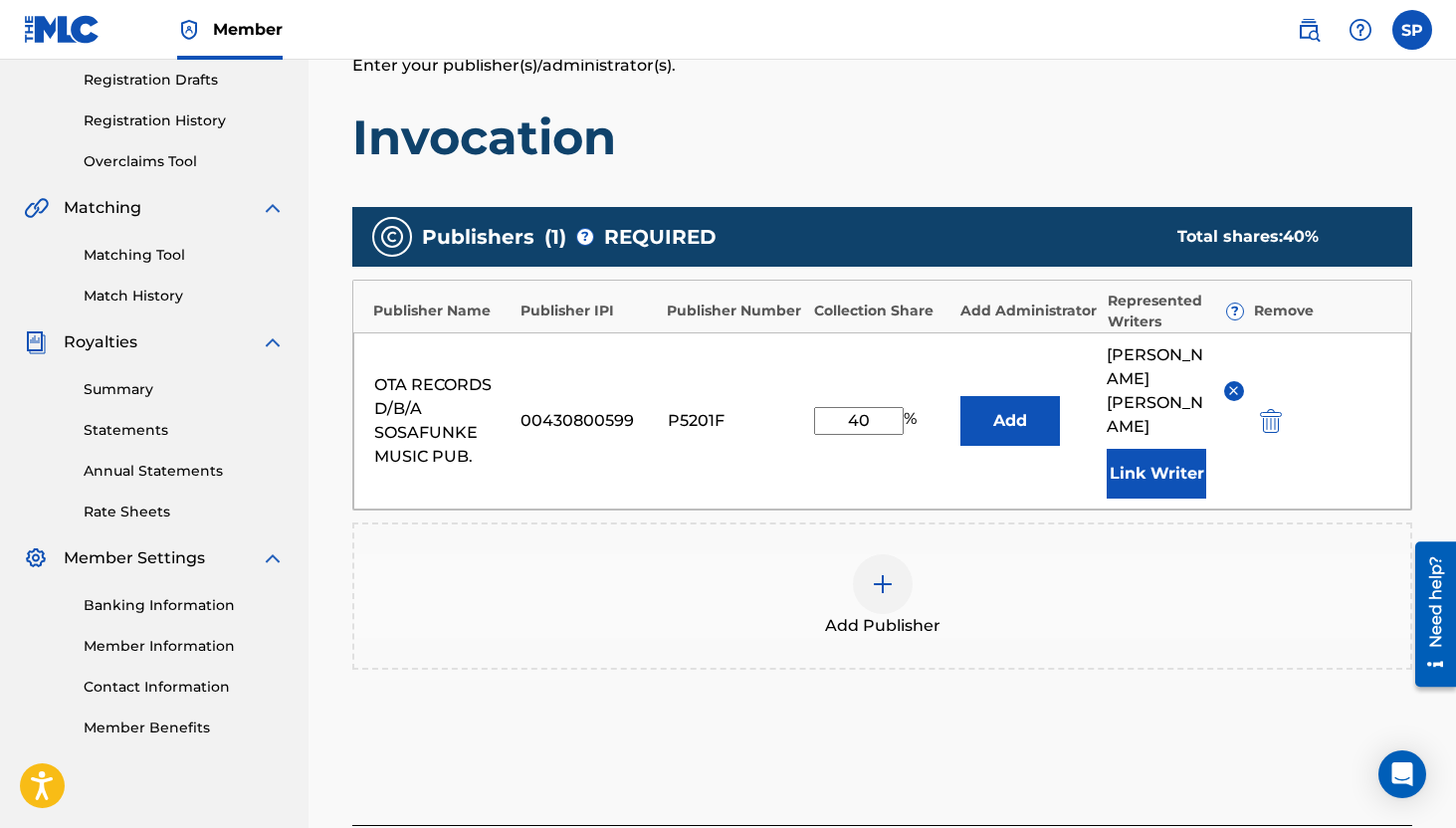 click on "Next" at bounding box center [1352, 871] 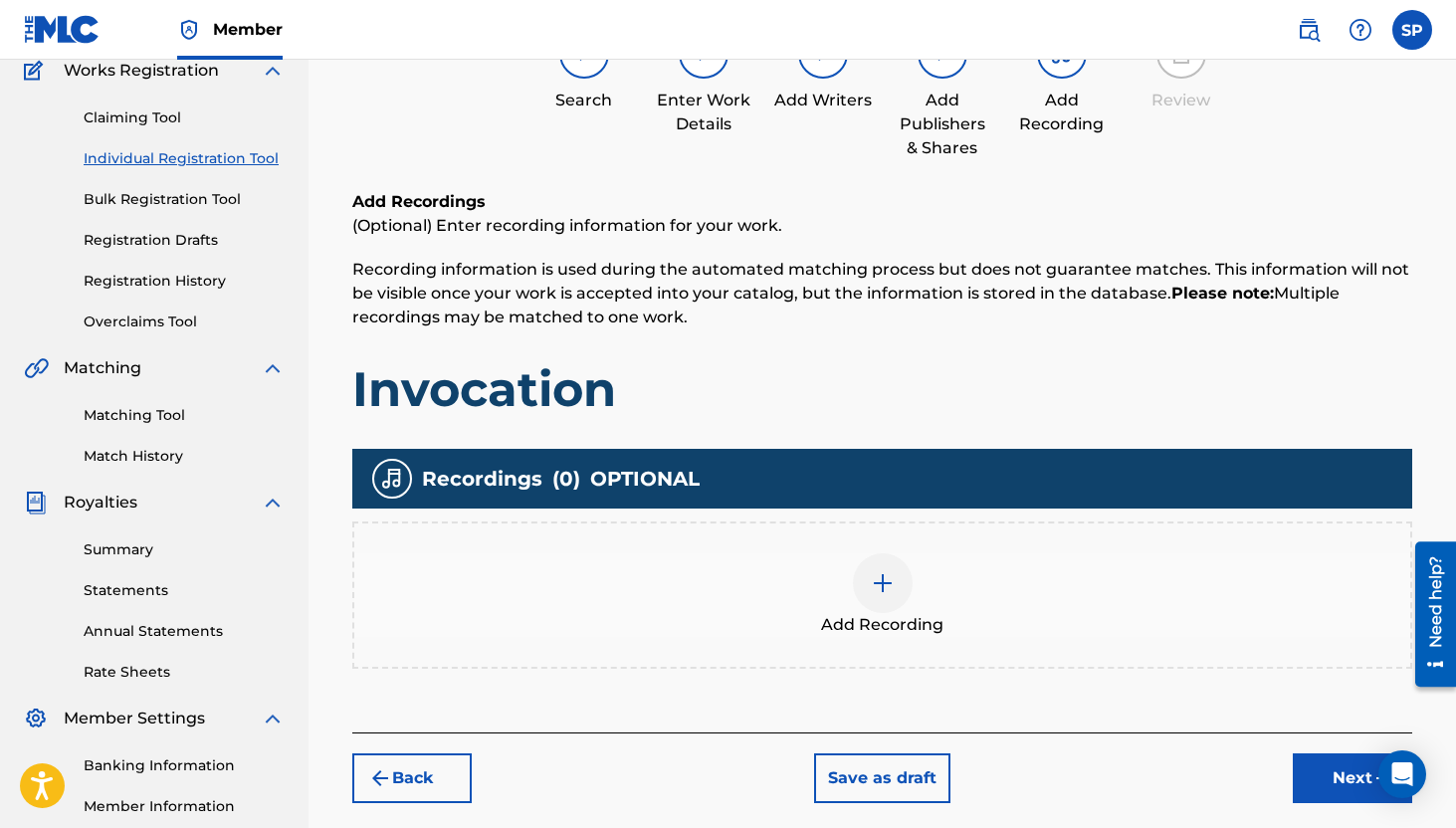 scroll, scrollTop: 186, scrollLeft: 0, axis: vertical 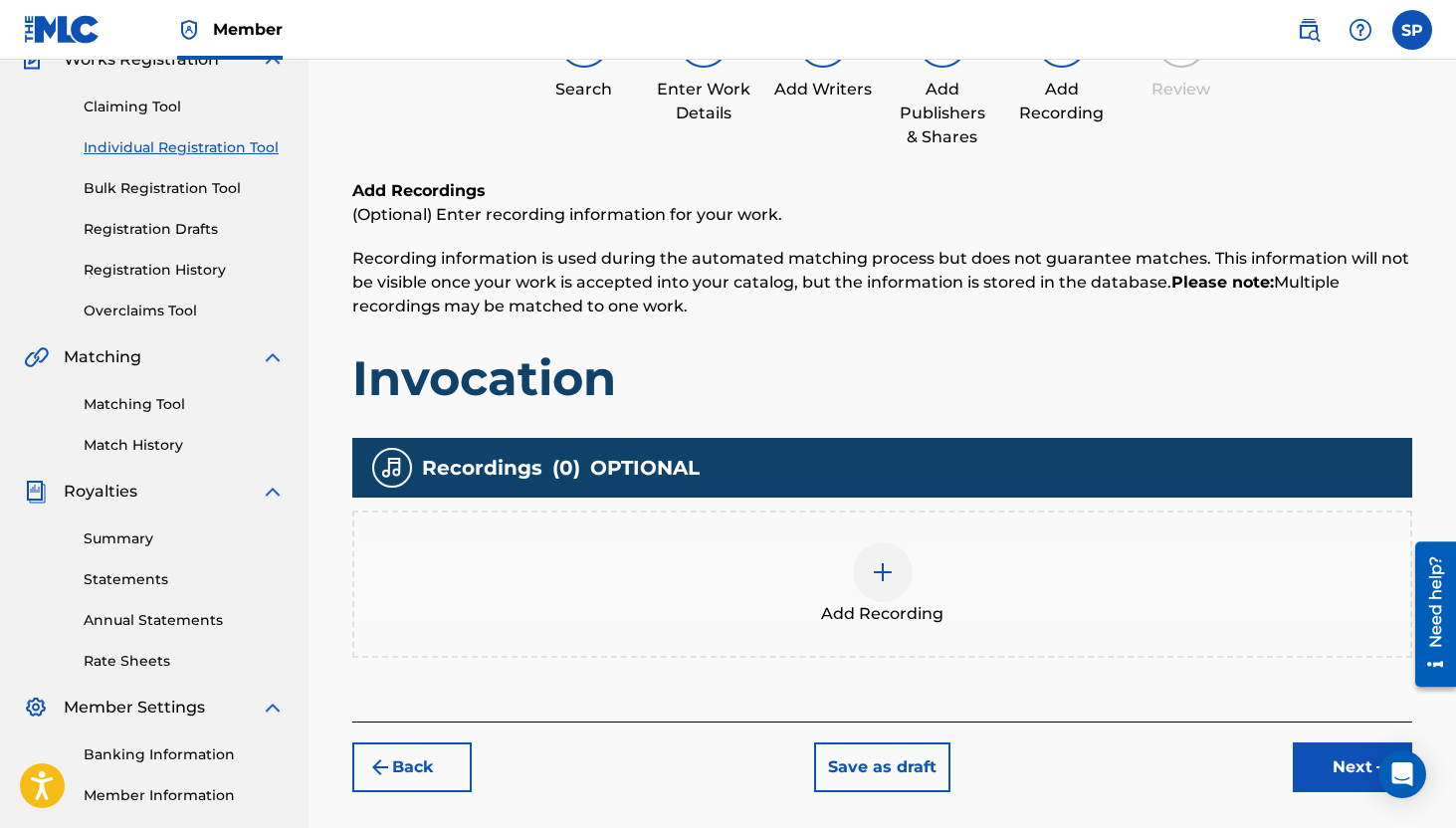 click on "Back Save as draft Next" at bounding box center [882, 756] 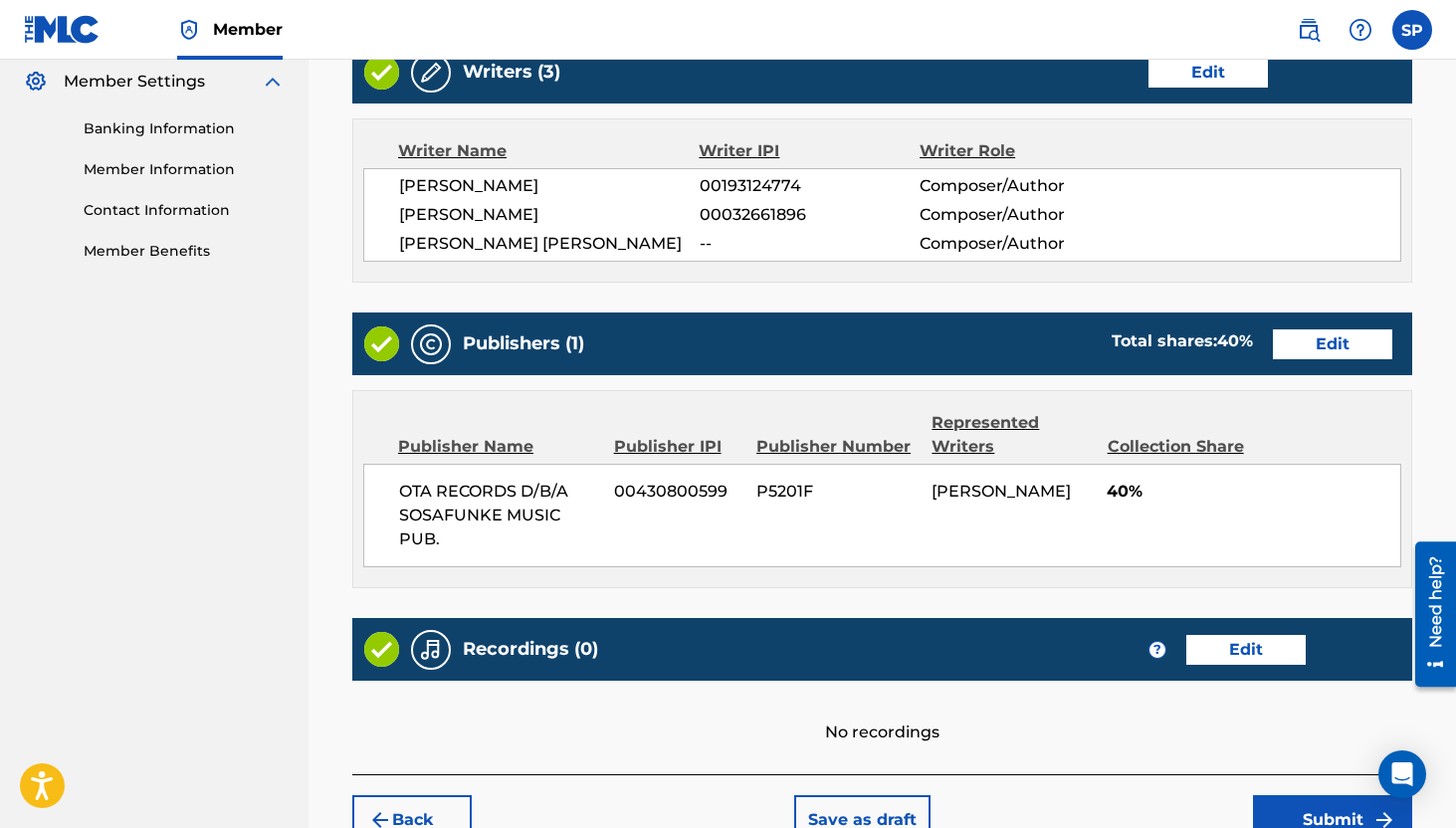 scroll, scrollTop: 898, scrollLeft: 0, axis: vertical 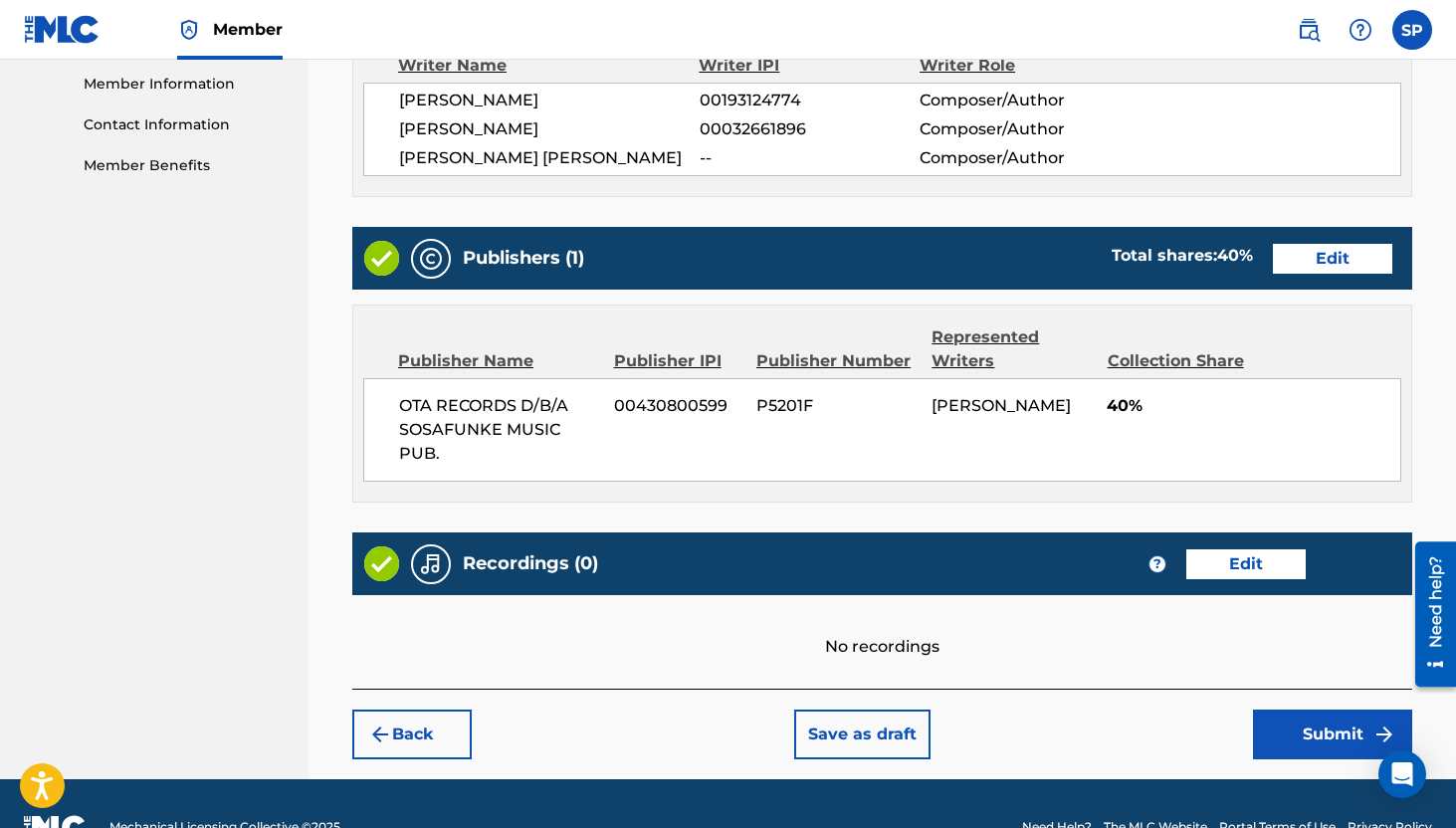 click on "Submit" at bounding box center [1333, 734] 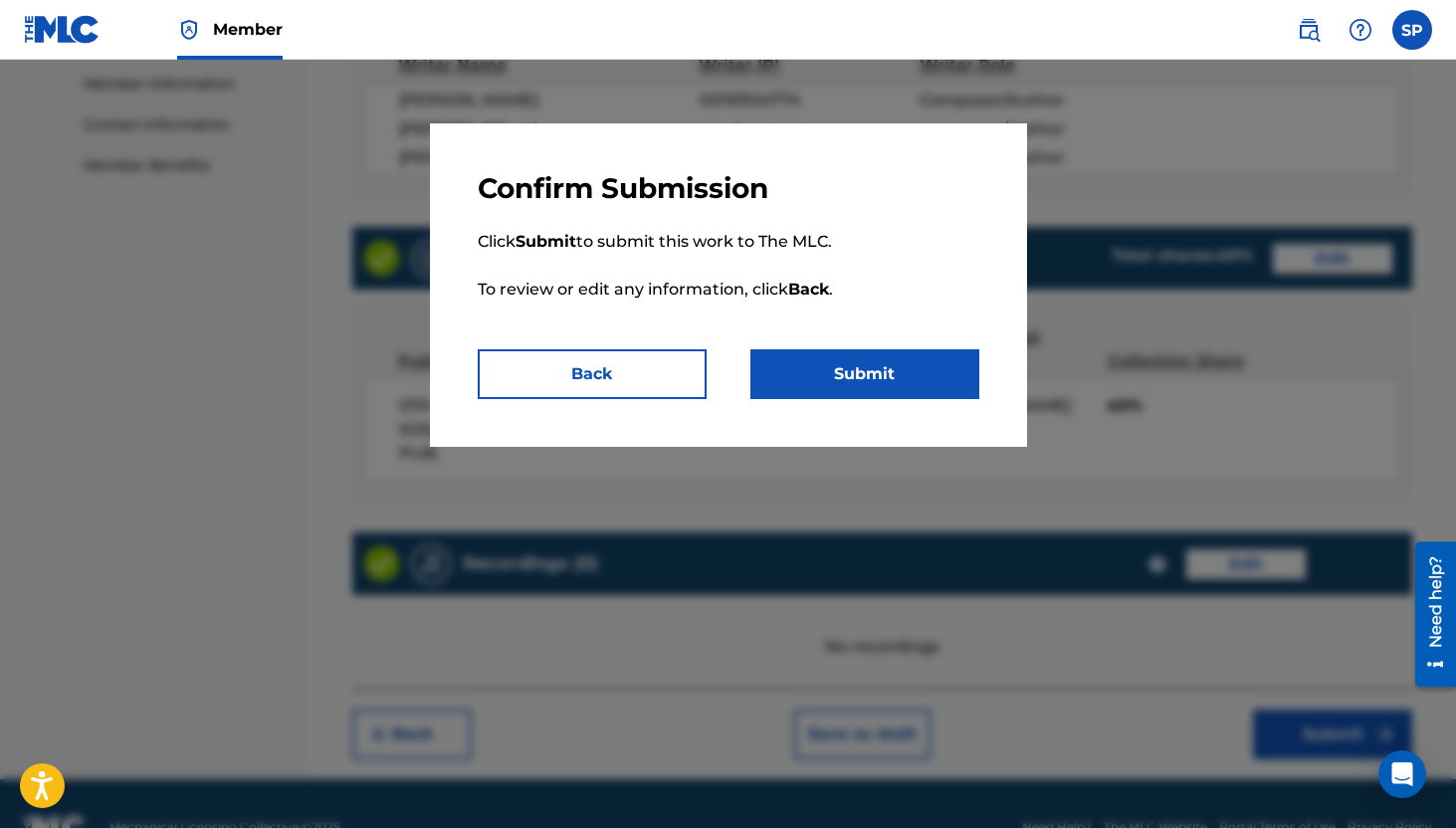 click on "Submit" at bounding box center [865, 374] 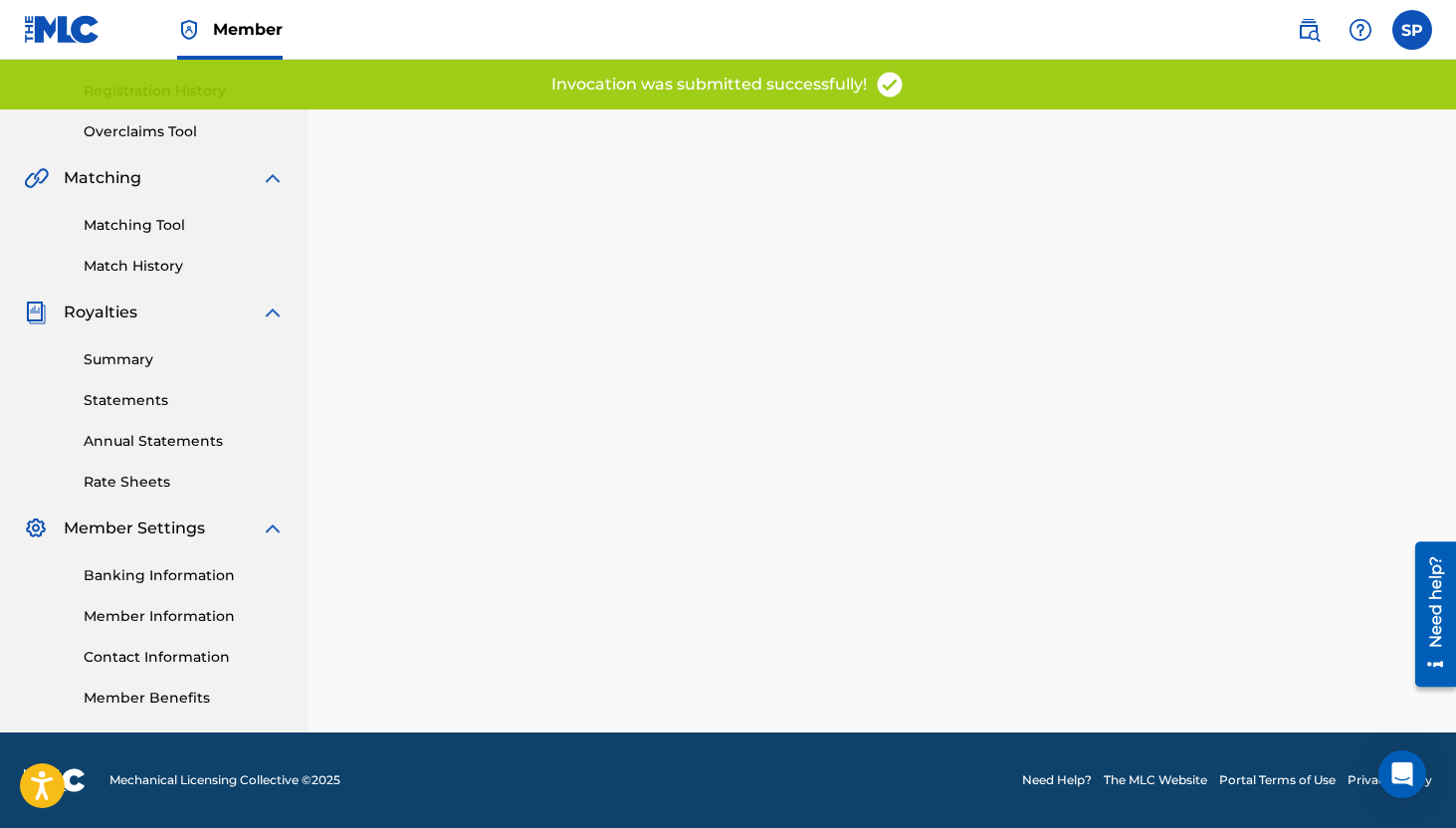 scroll, scrollTop: 0, scrollLeft: 0, axis: both 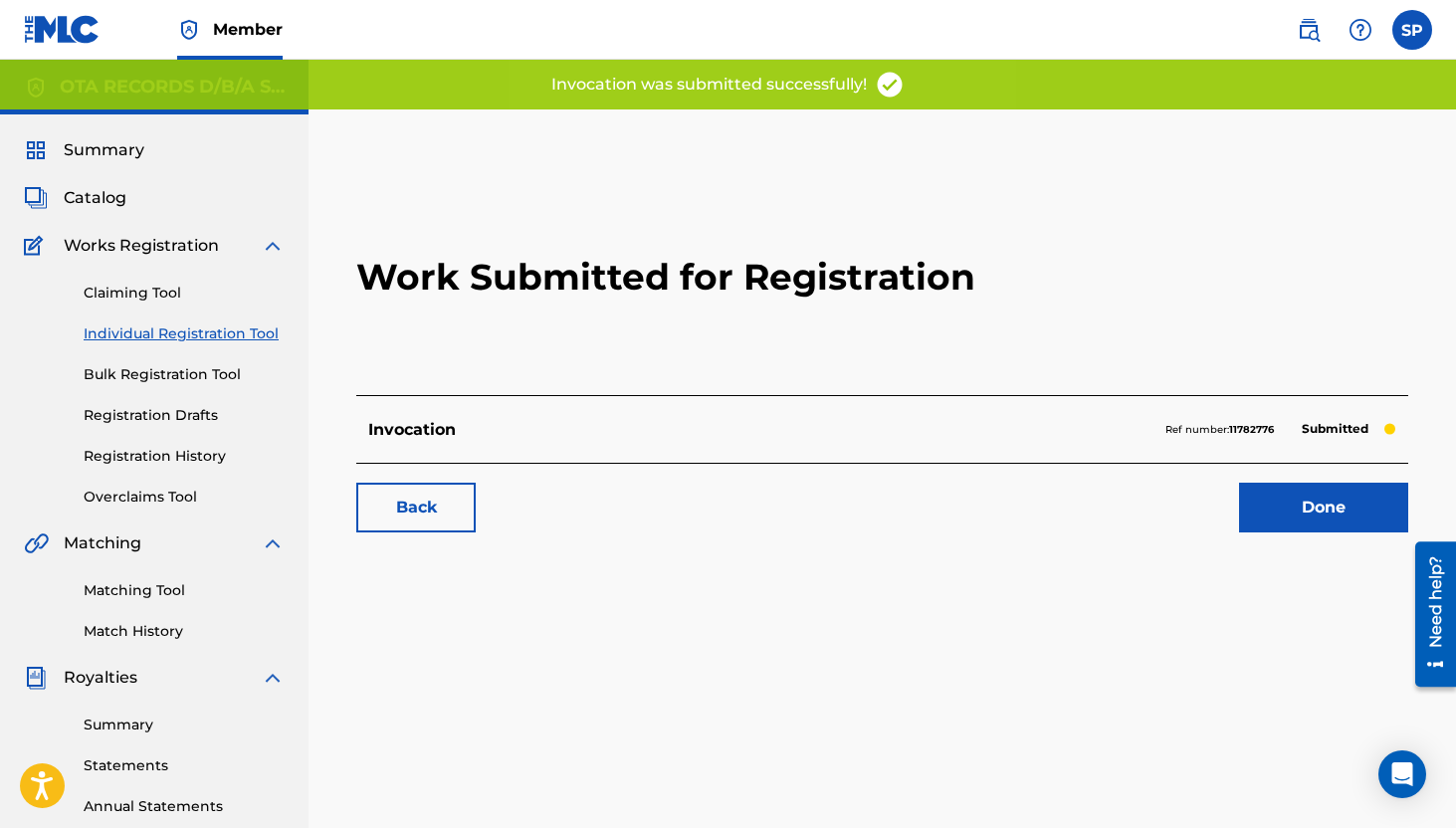 click on "Done" at bounding box center [1324, 508] 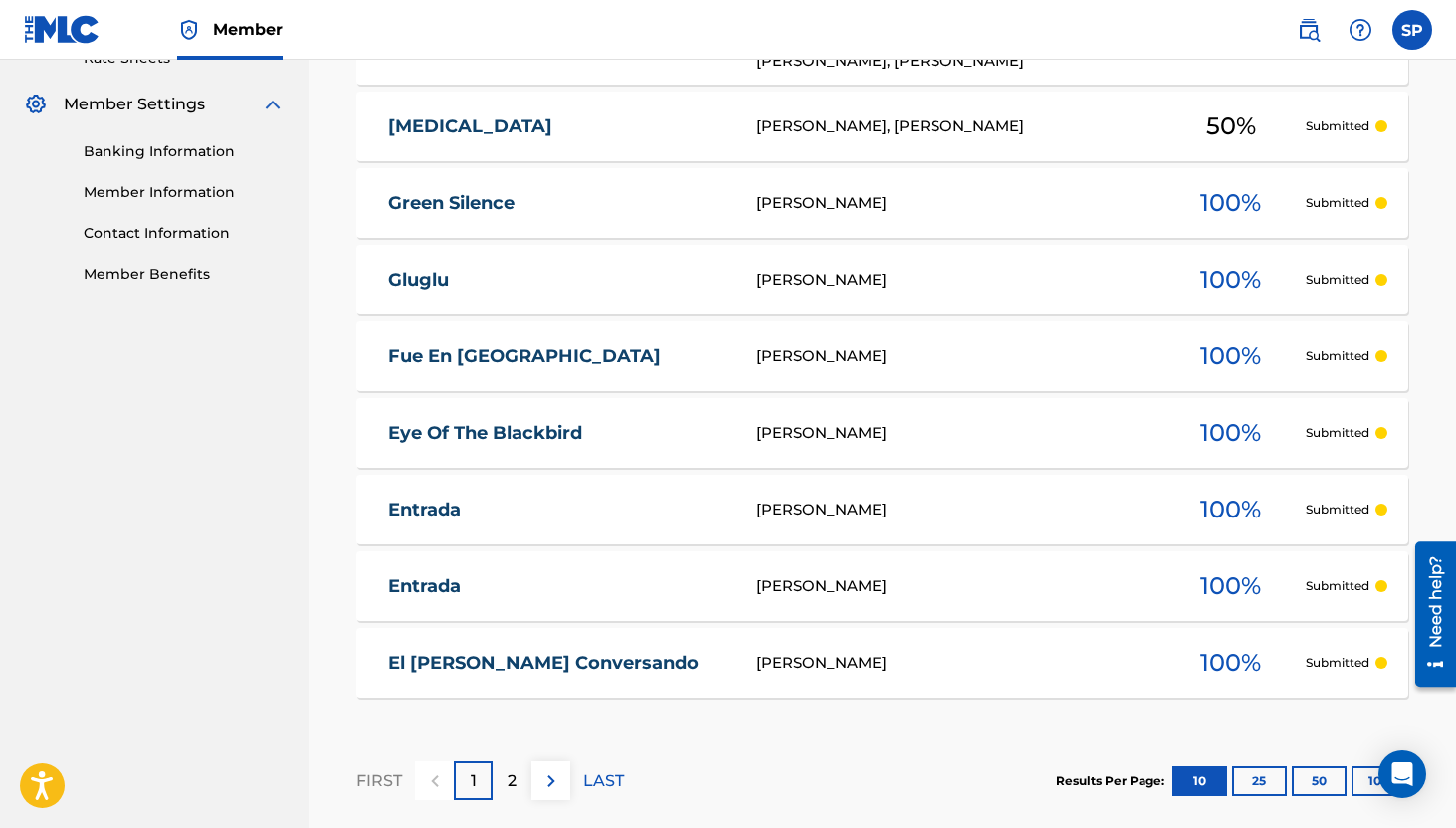 scroll, scrollTop: 889, scrollLeft: 0, axis: vertical 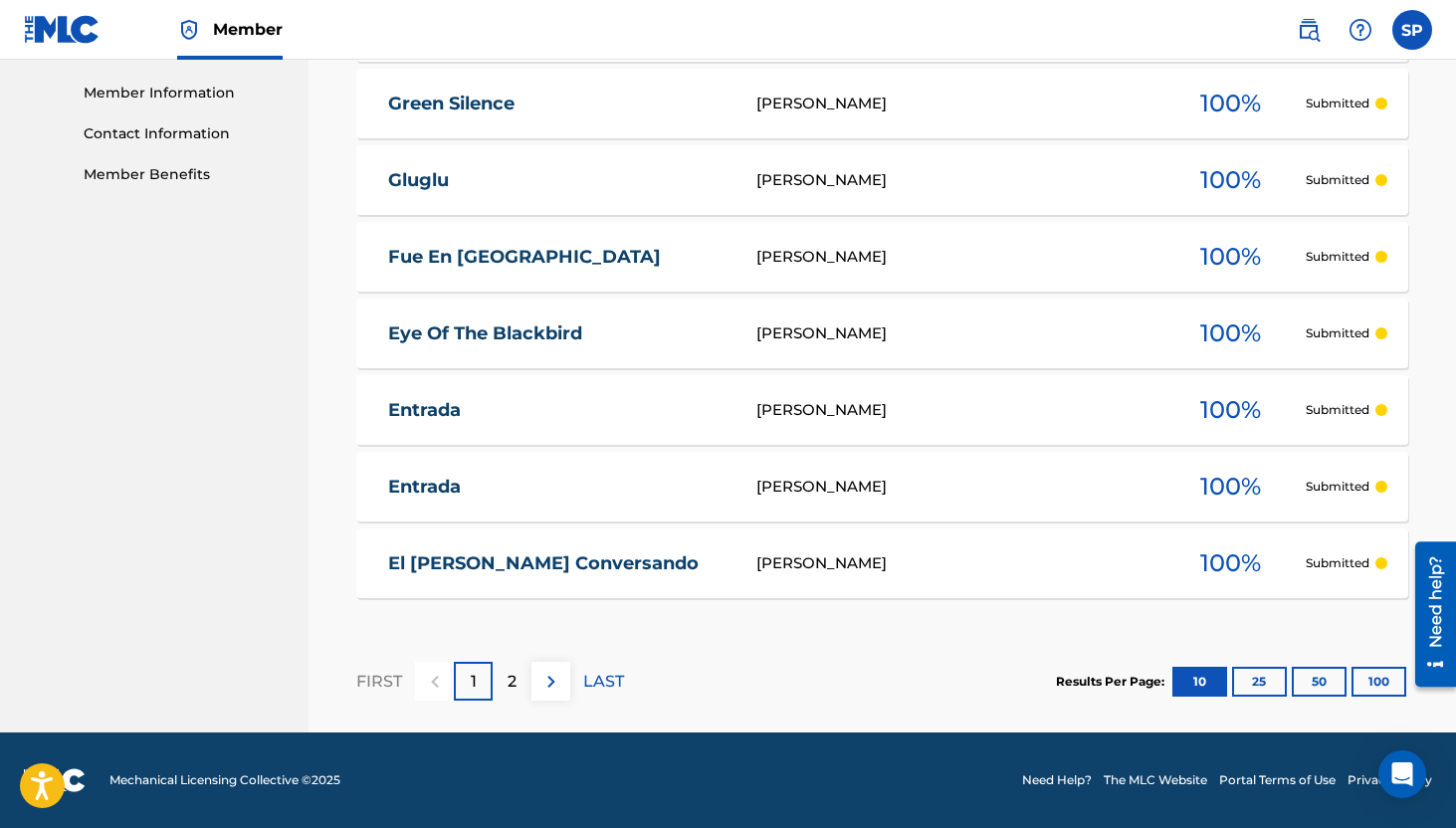 click on "2" at bounding box center [512, 681] 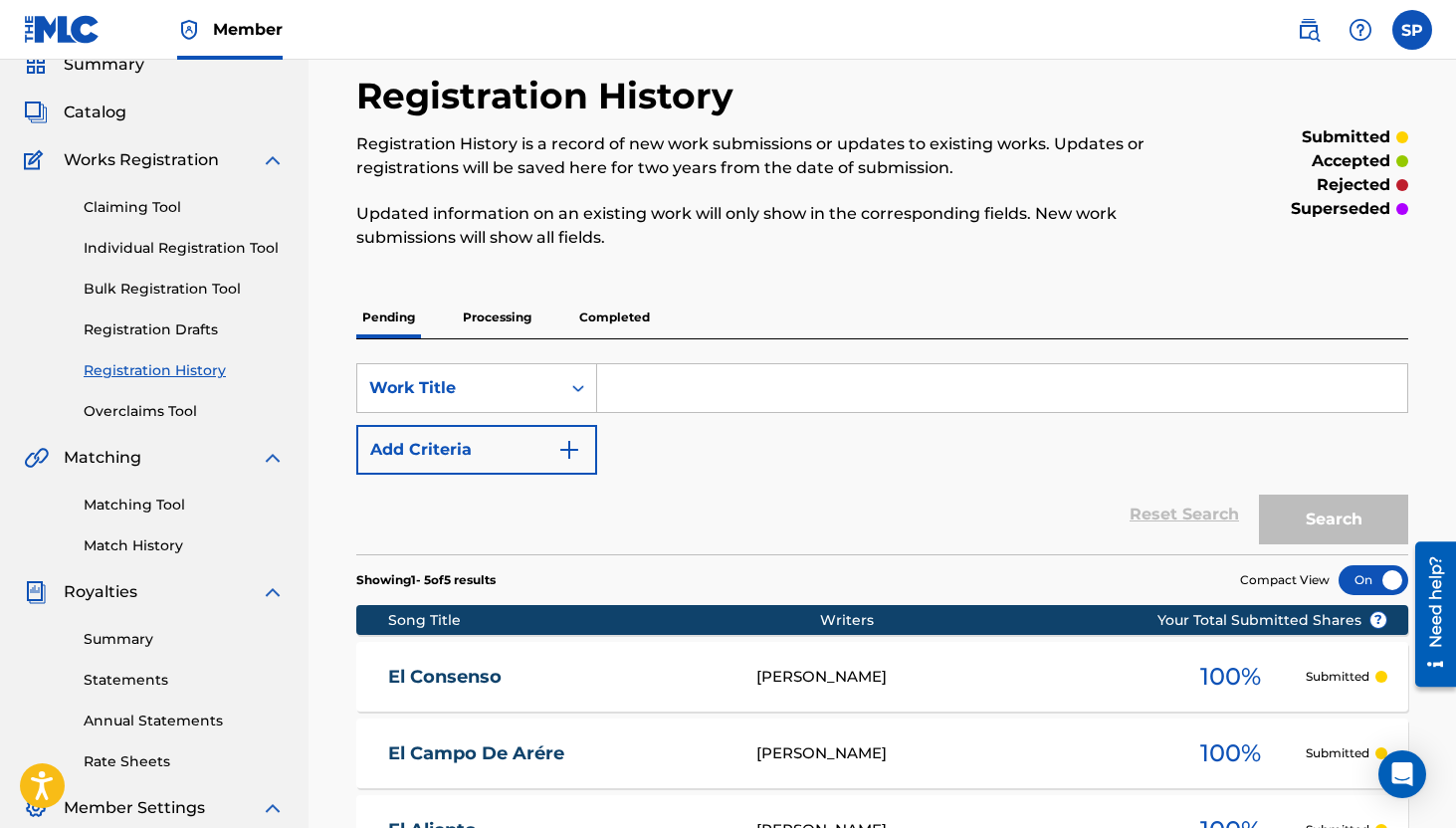 scroll, scrollTop: 0, scrollLeft: 0, axis: both 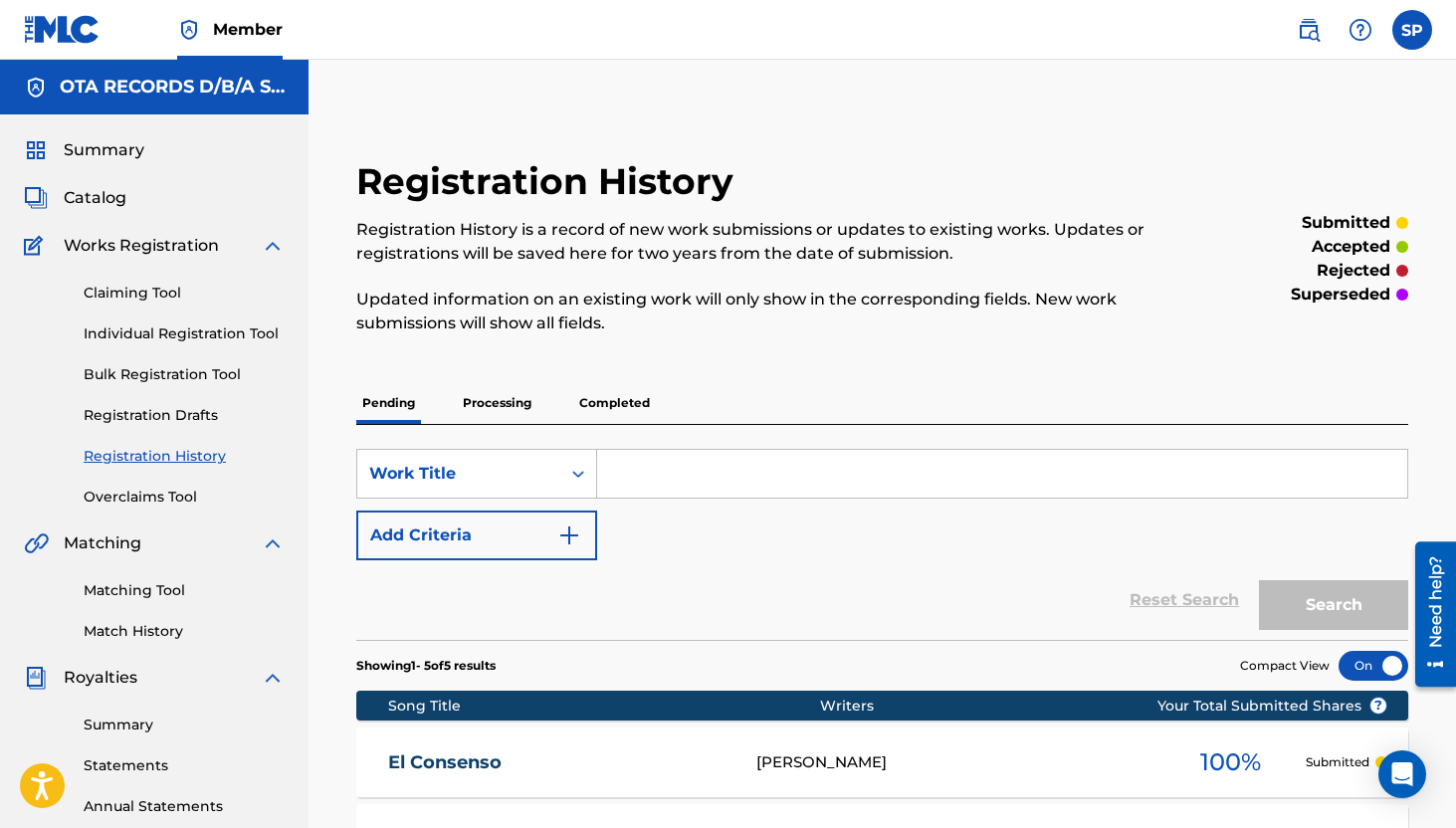 click on "Individual Registration Tool" at bounding box center (184, 333) 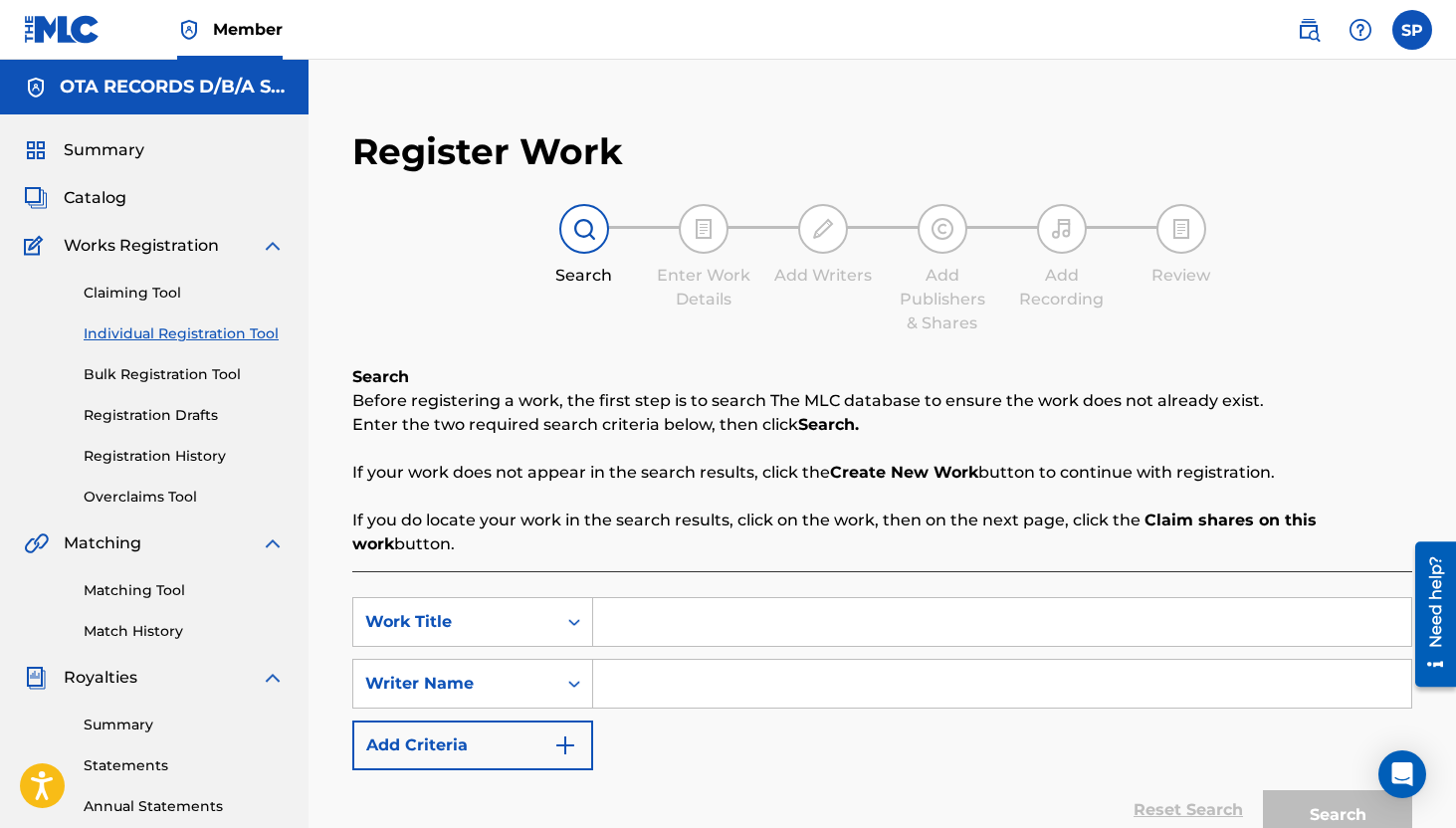 click at bounding box center (1002, 622) 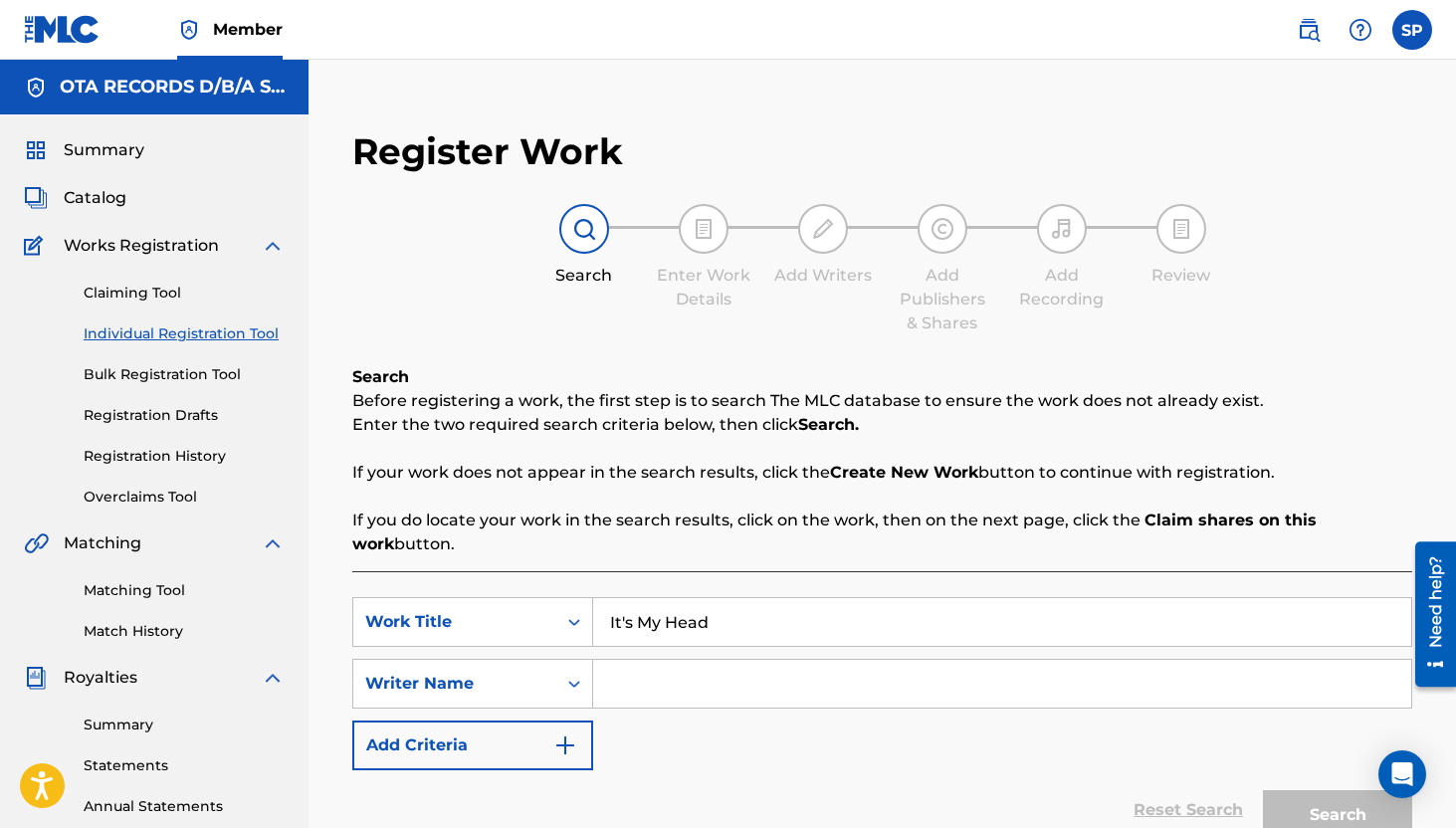 scroll, scrollTop: 87, scrollLeft: 0, axis: vertical 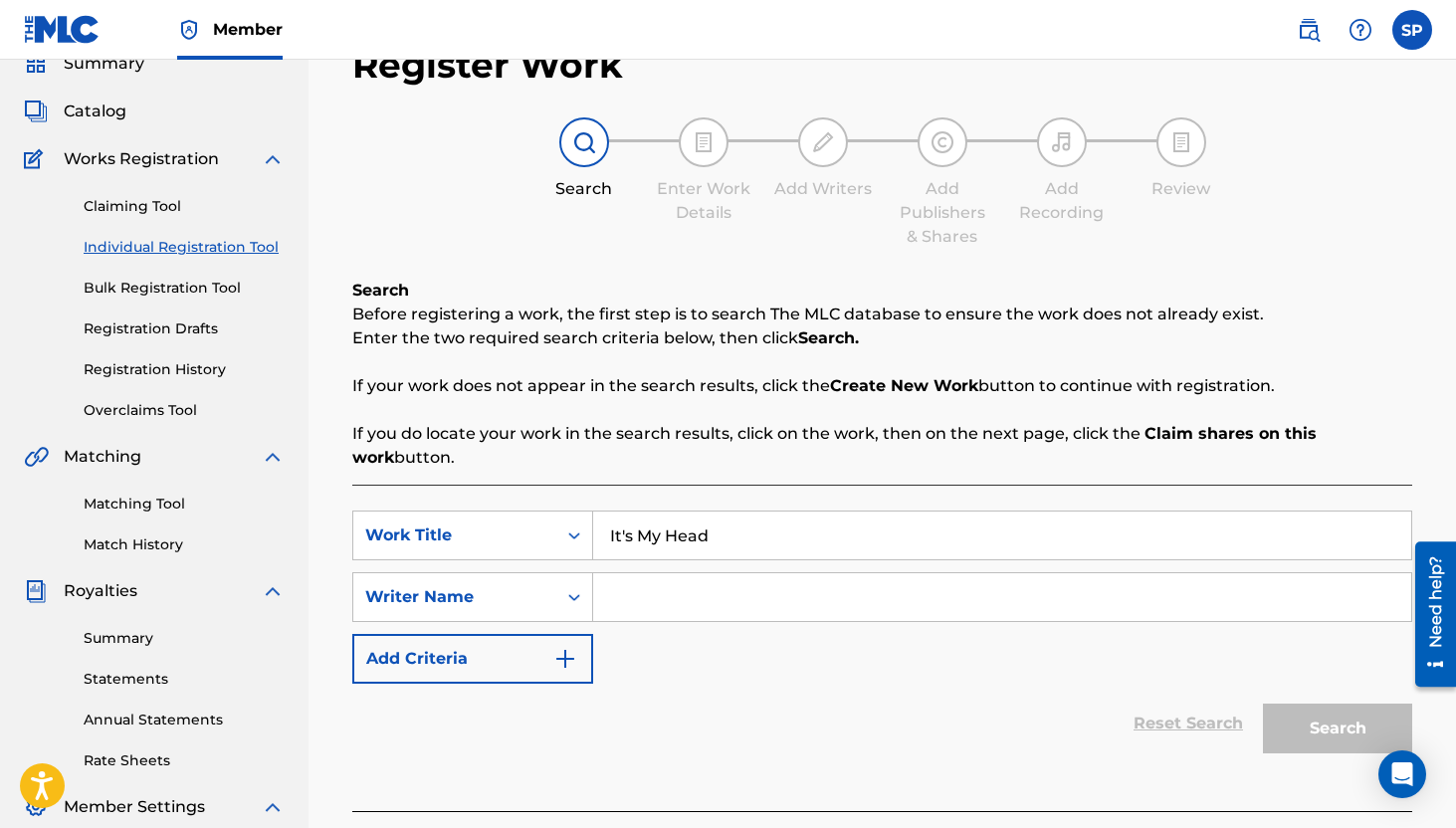 type on "It's My Head" 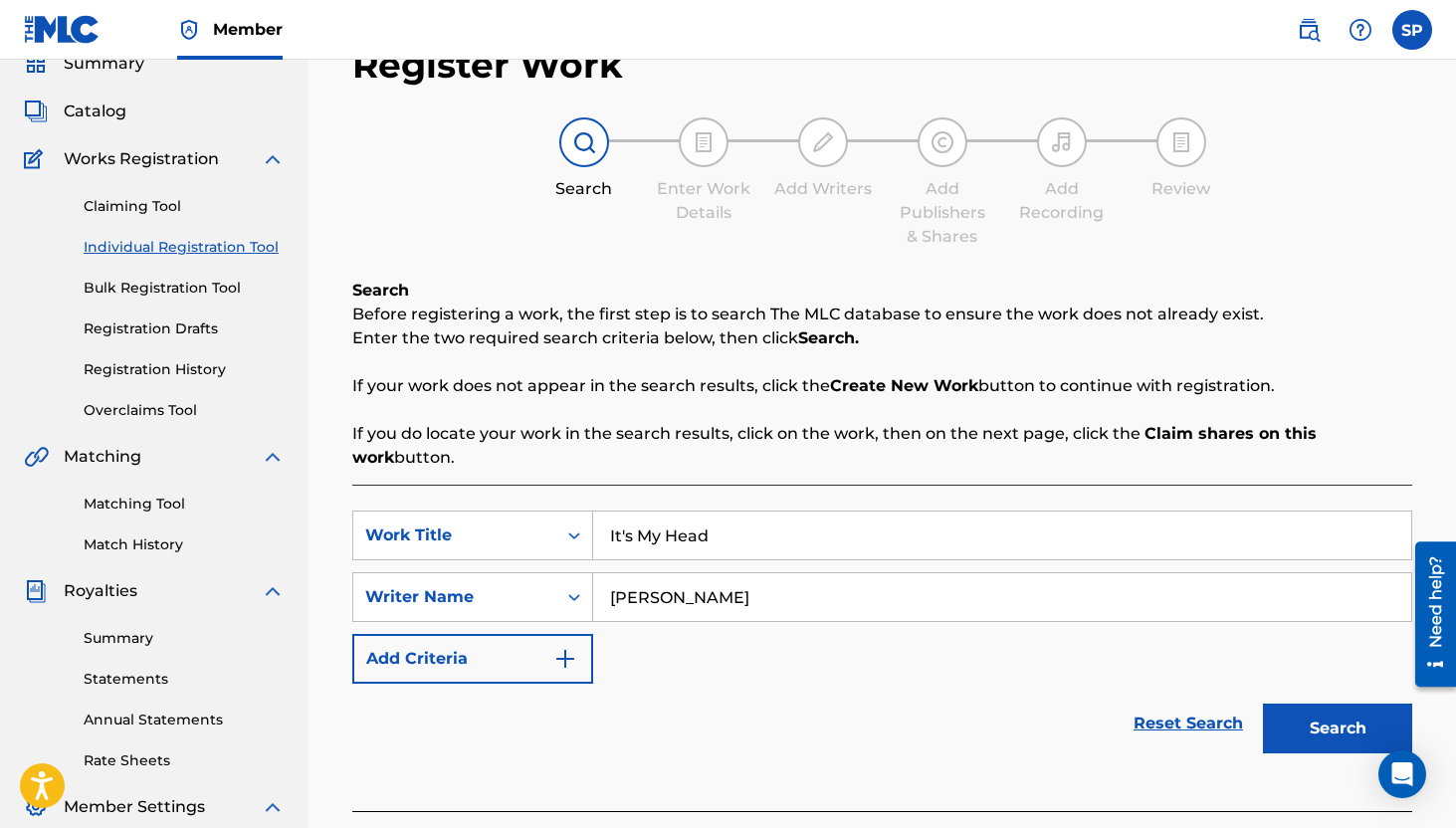 type on "[PERSON_NAME]" 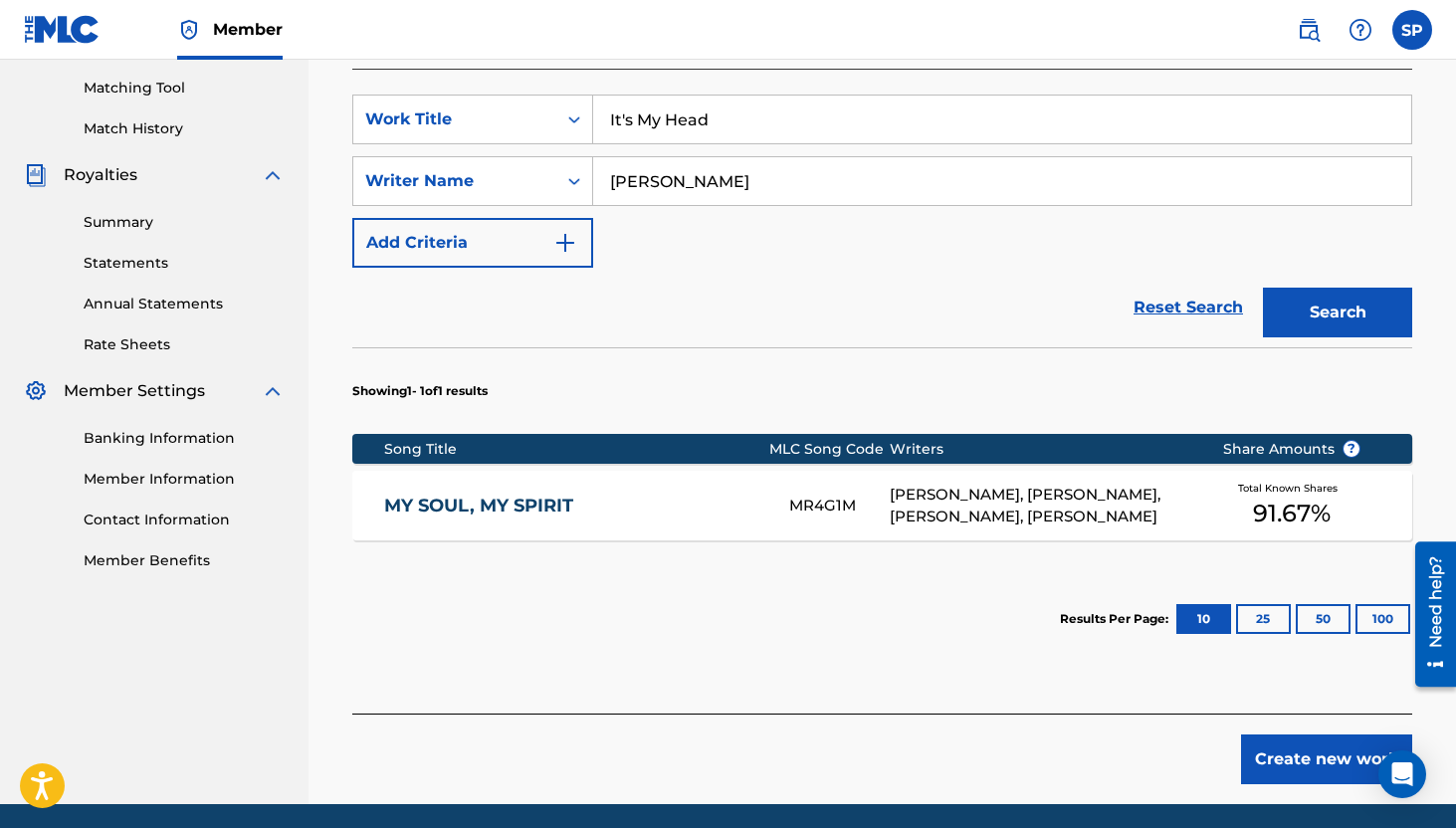 scroll, scrollTop: 520, scrollLeft: 0, axis: vertical 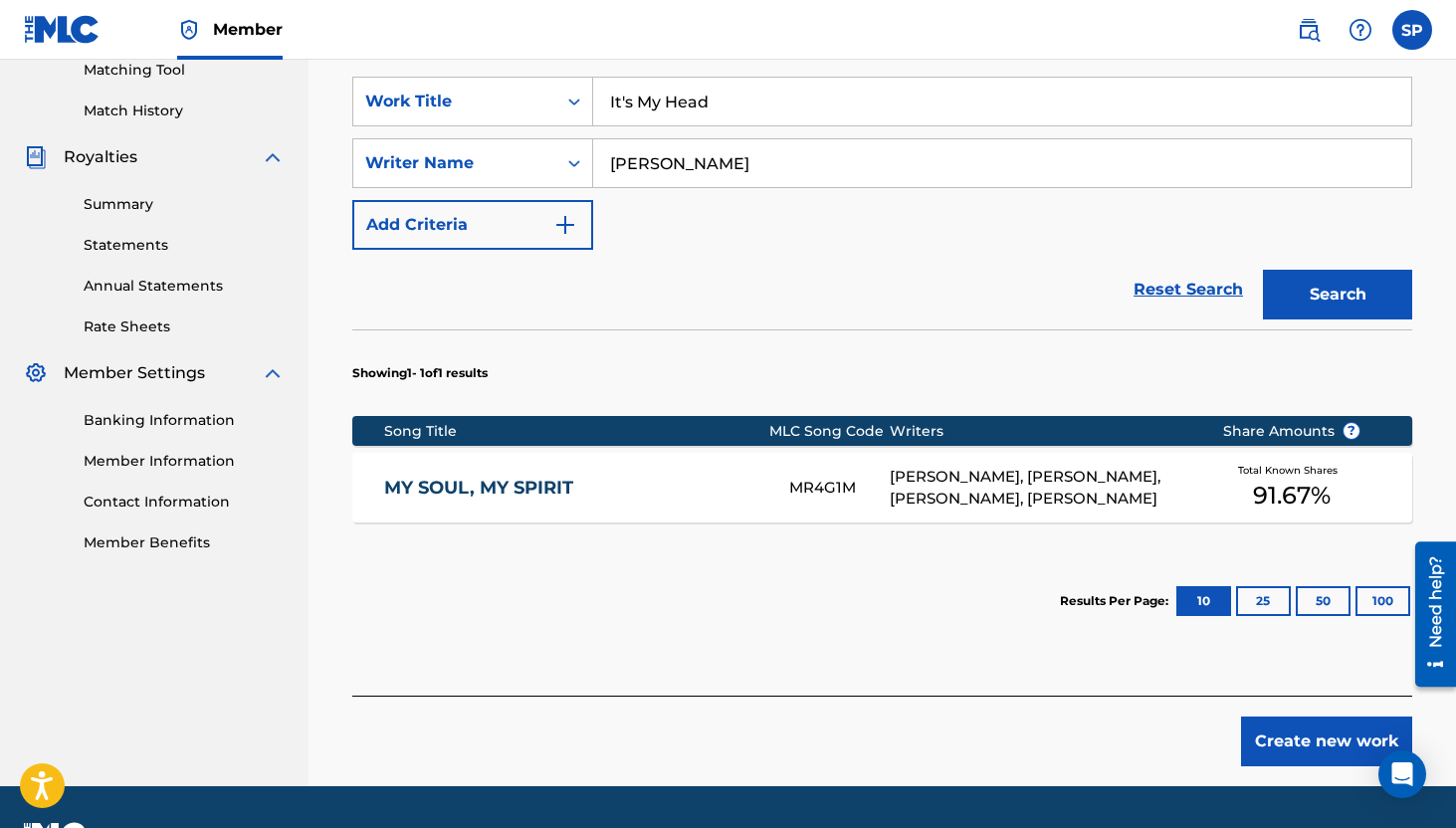 click on "It's My Head" at bounding box center [1002, 102] 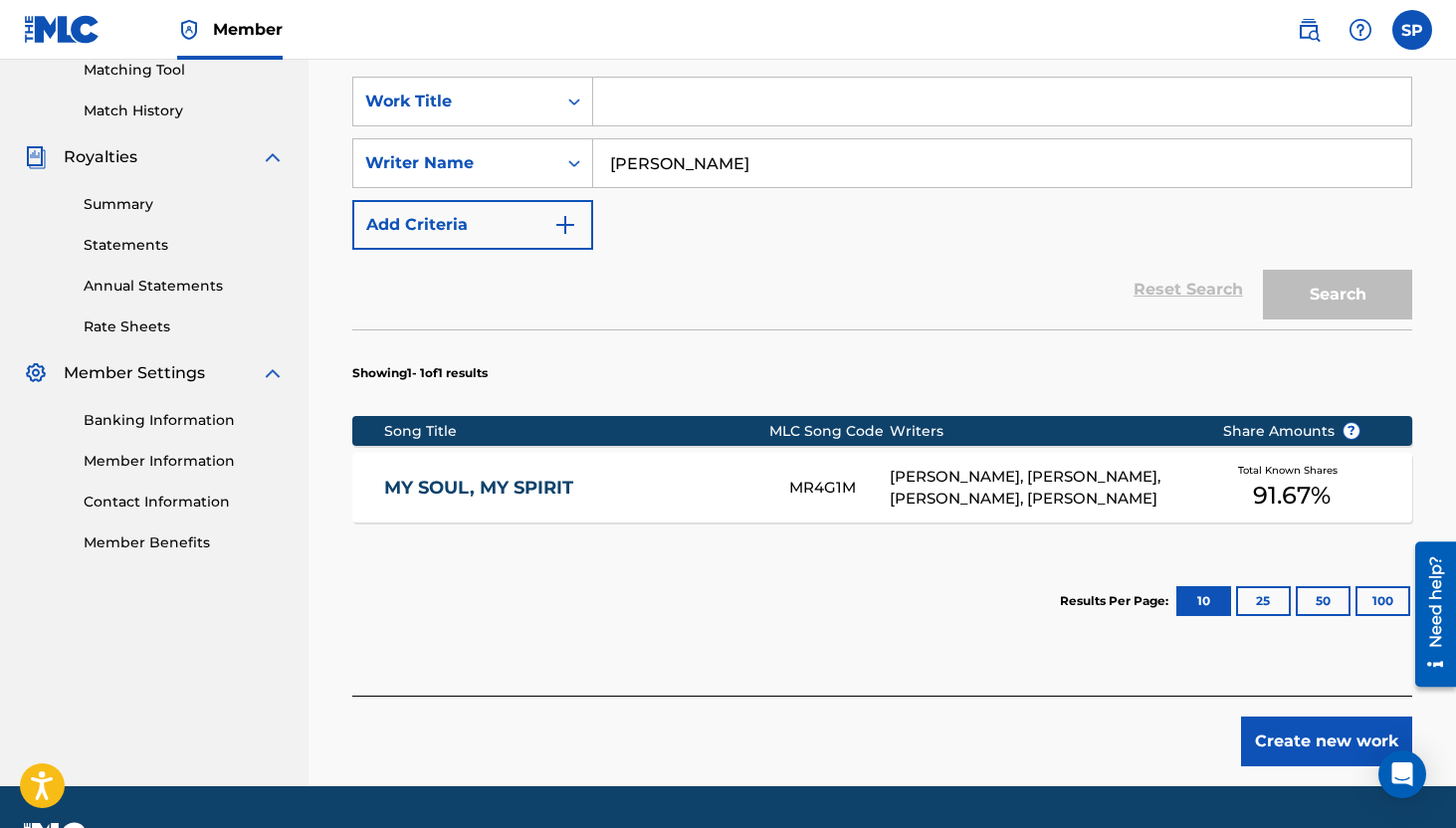 paste on "Iyade" 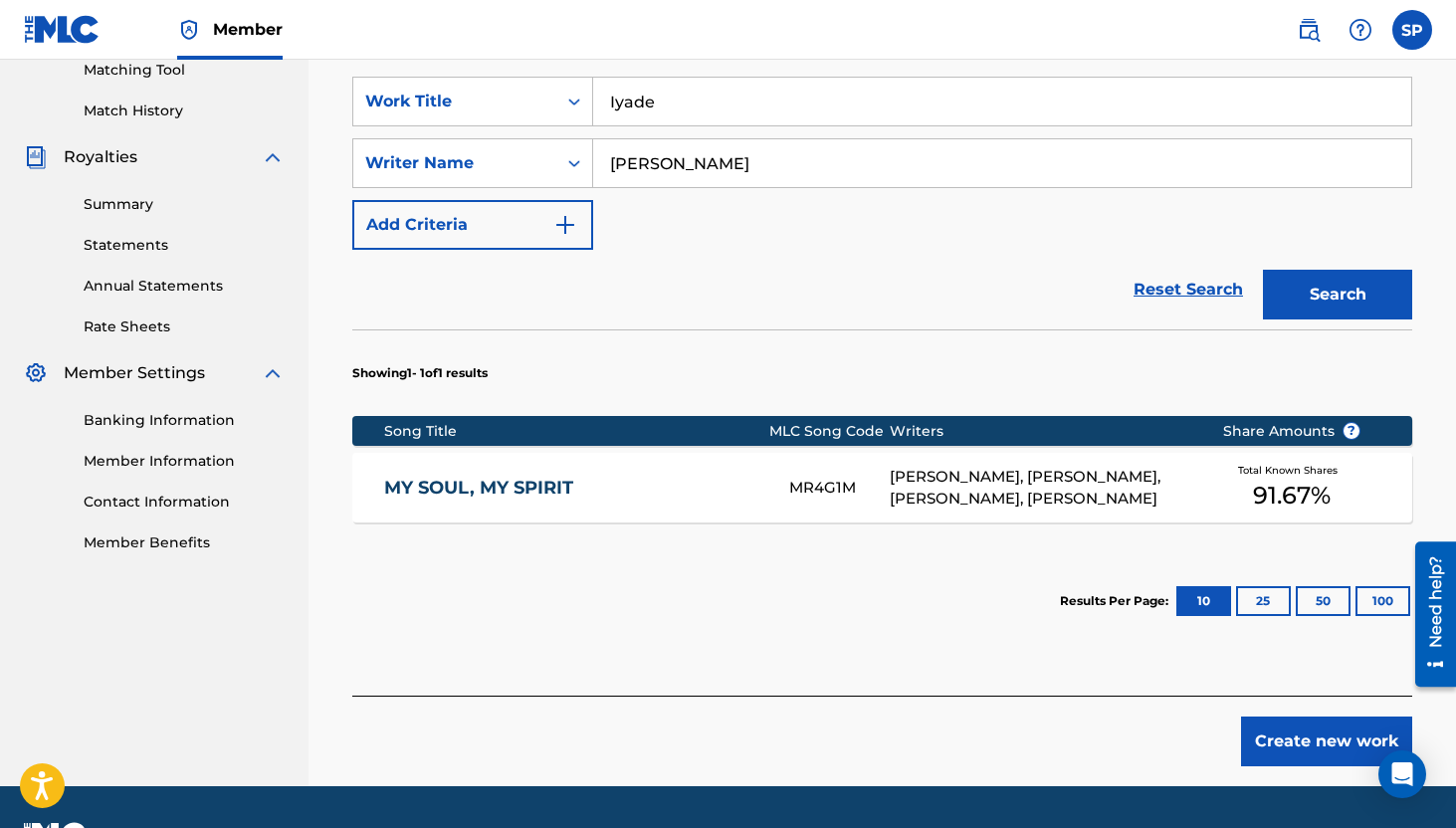 type on "Iyade" 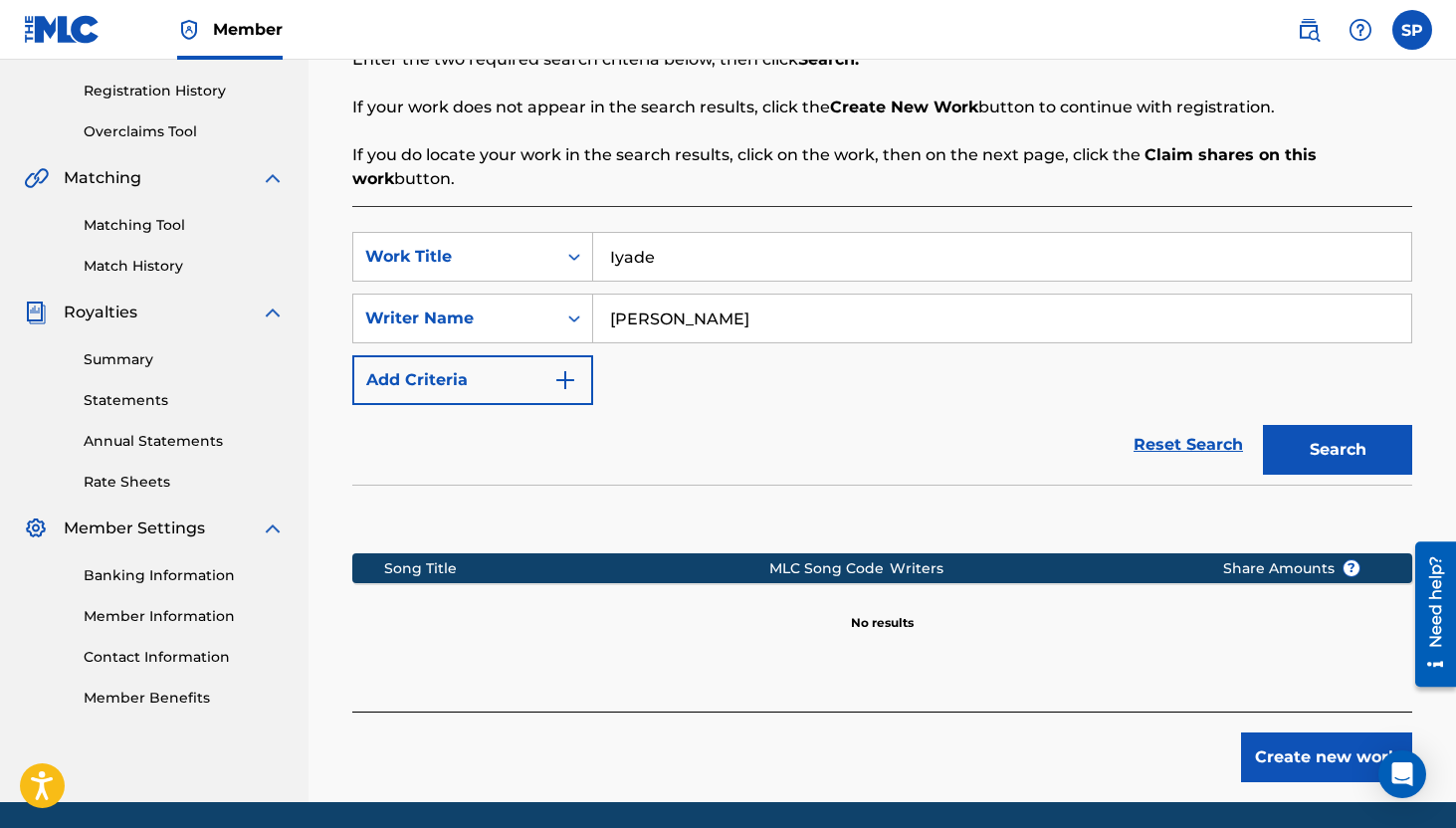 scroll, scrollTop: 435, scrollLeft: 0, axis: vertical 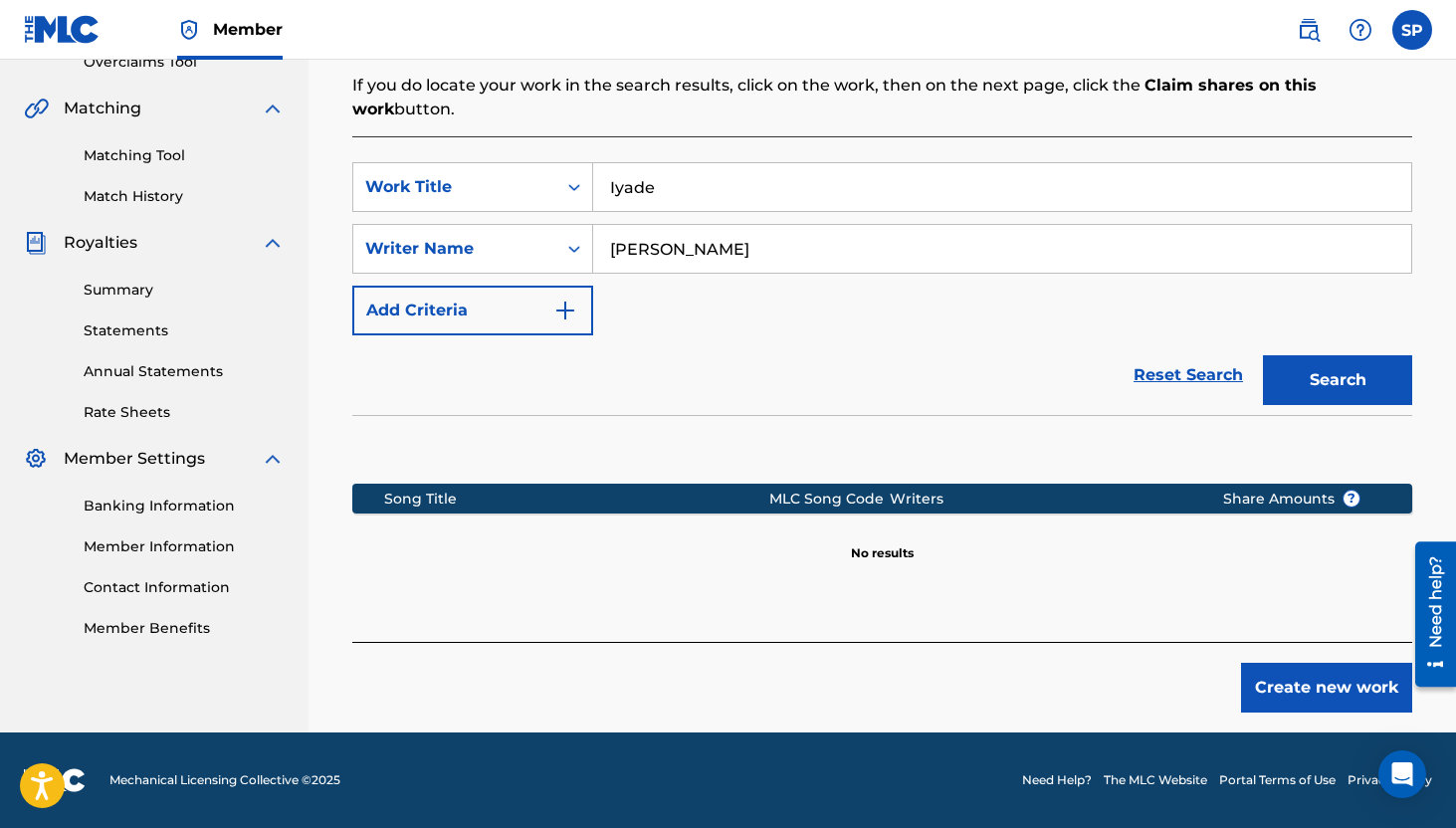 click on "Create new work" at bounding box center [1327, 688] 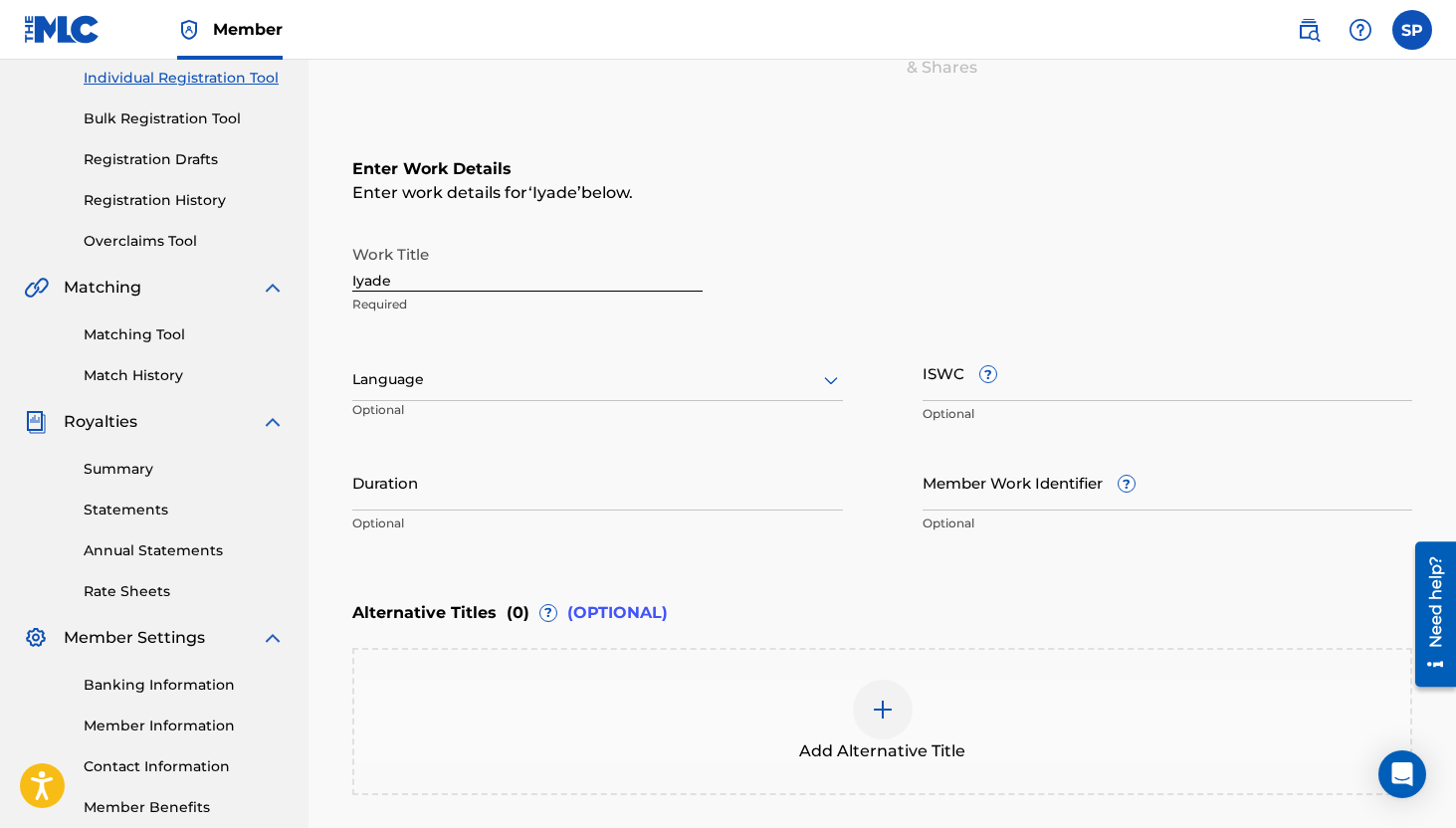 scroll, scrollTop: 247, scrollLeft: 0, axis: vertical 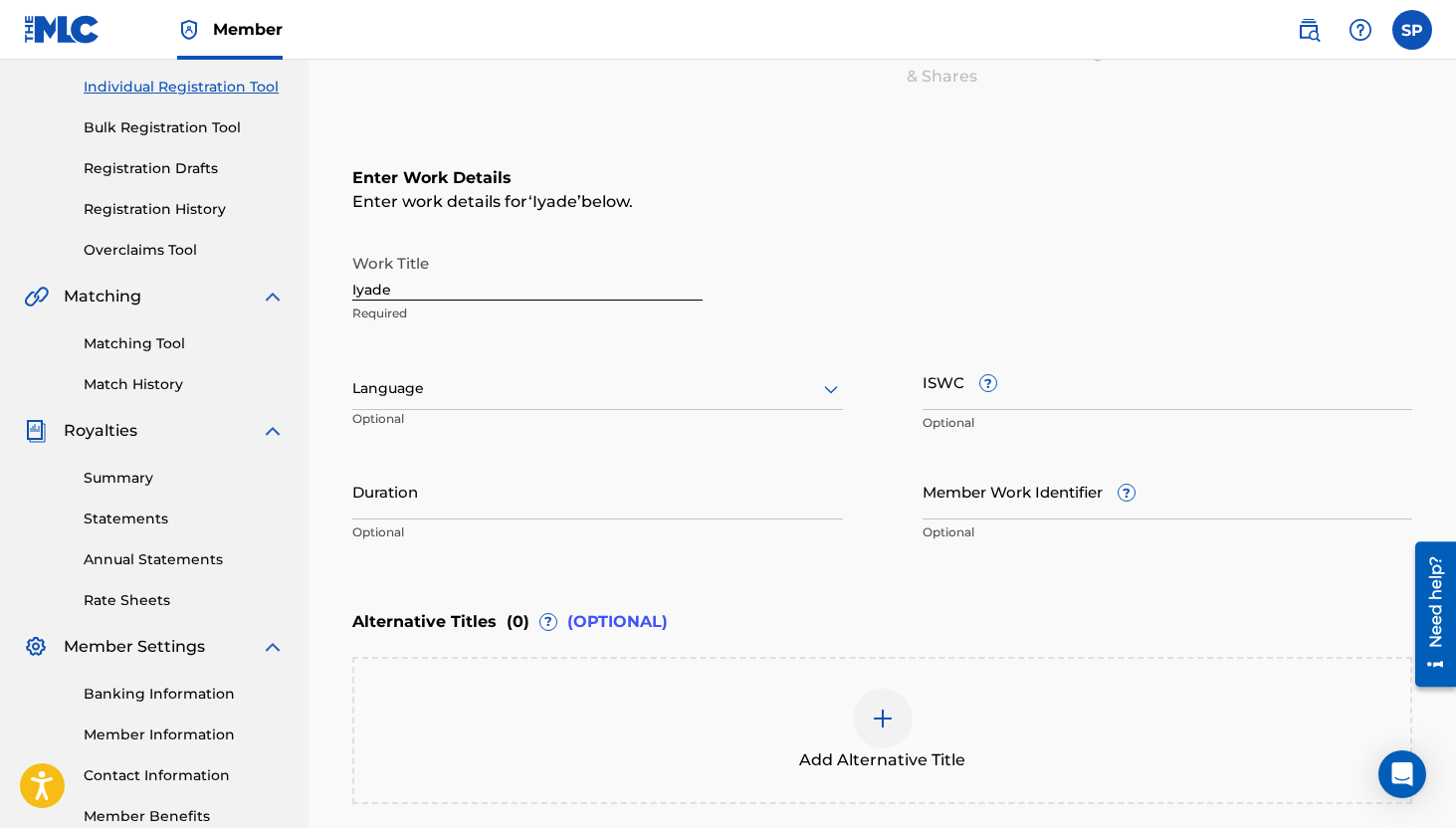 click on "ISWC   ?" at bounding box center (1167, 381) 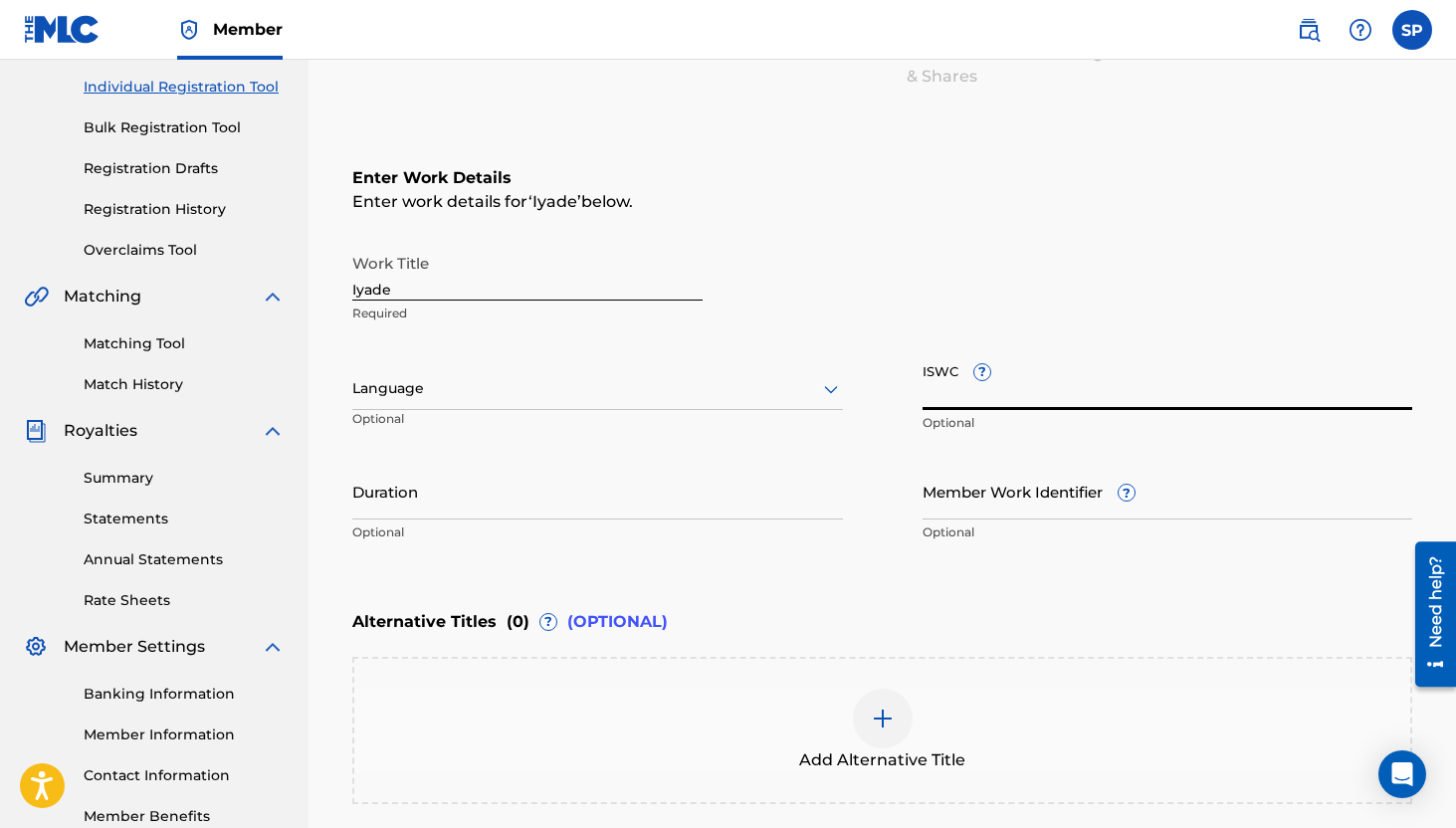 paste on "T-904.732.614-7" 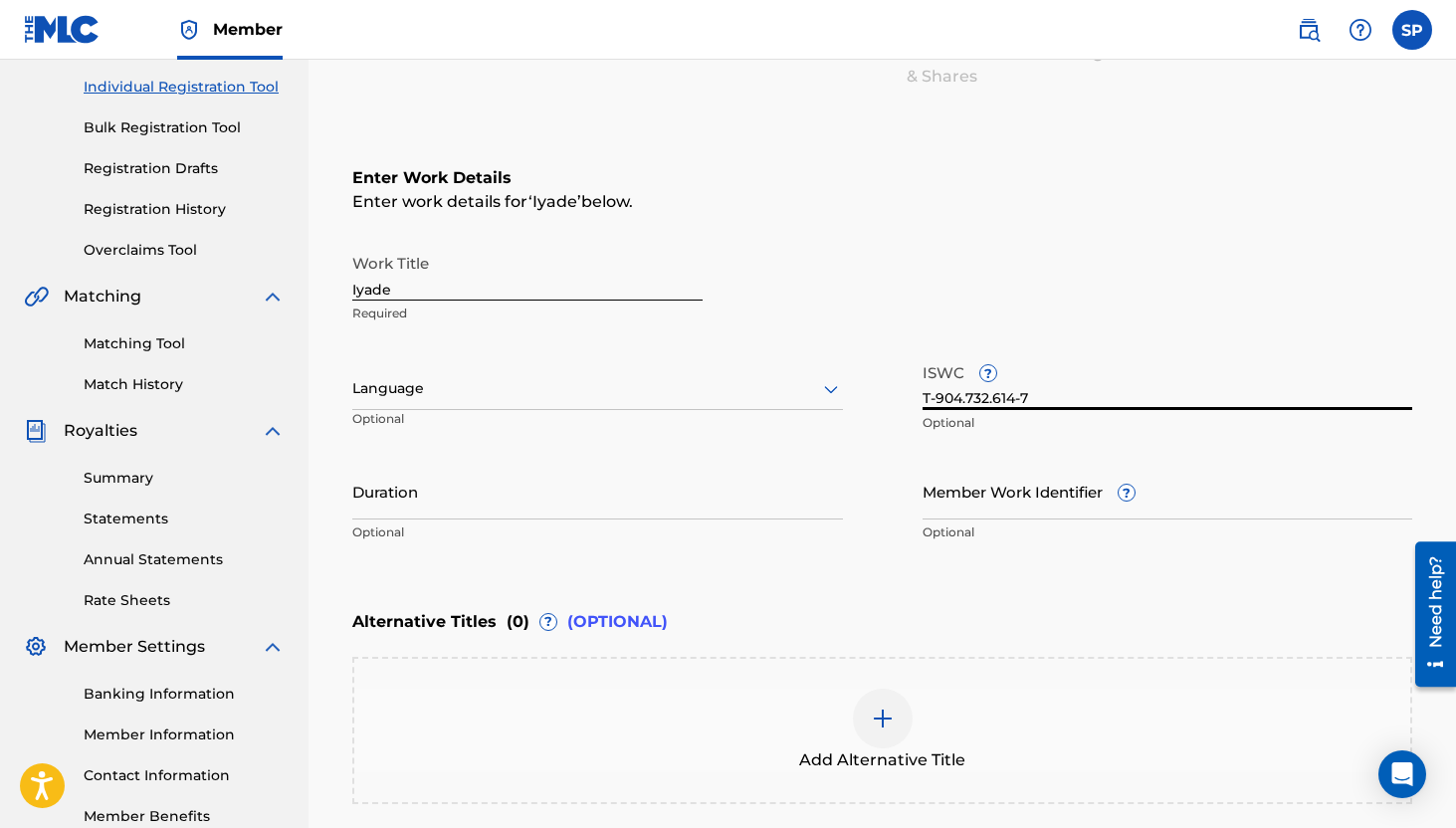 type on "T-904.732.614-7" 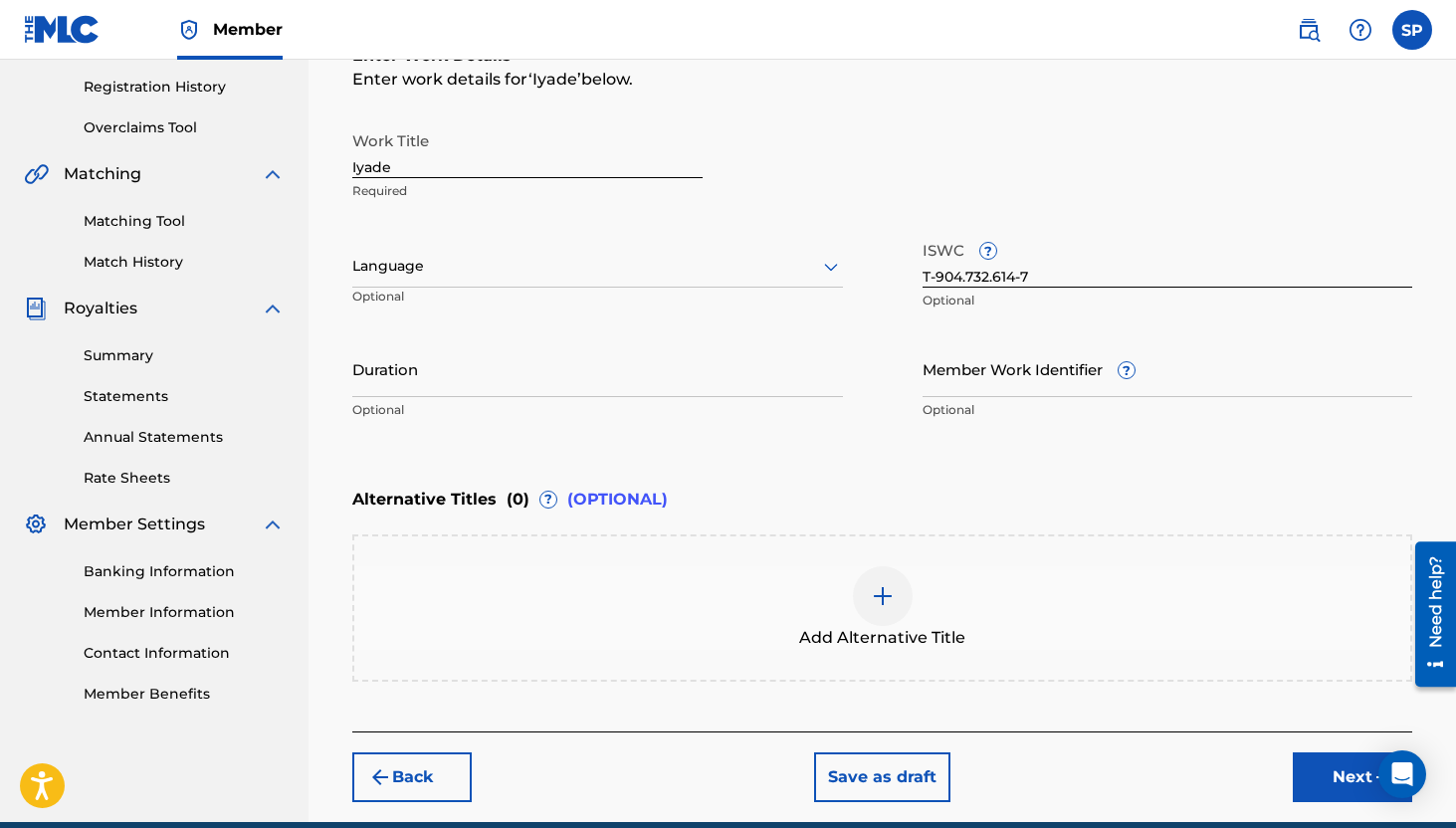 scroll, scrollTop: 376, scrollLeft: 0, axis: vertical 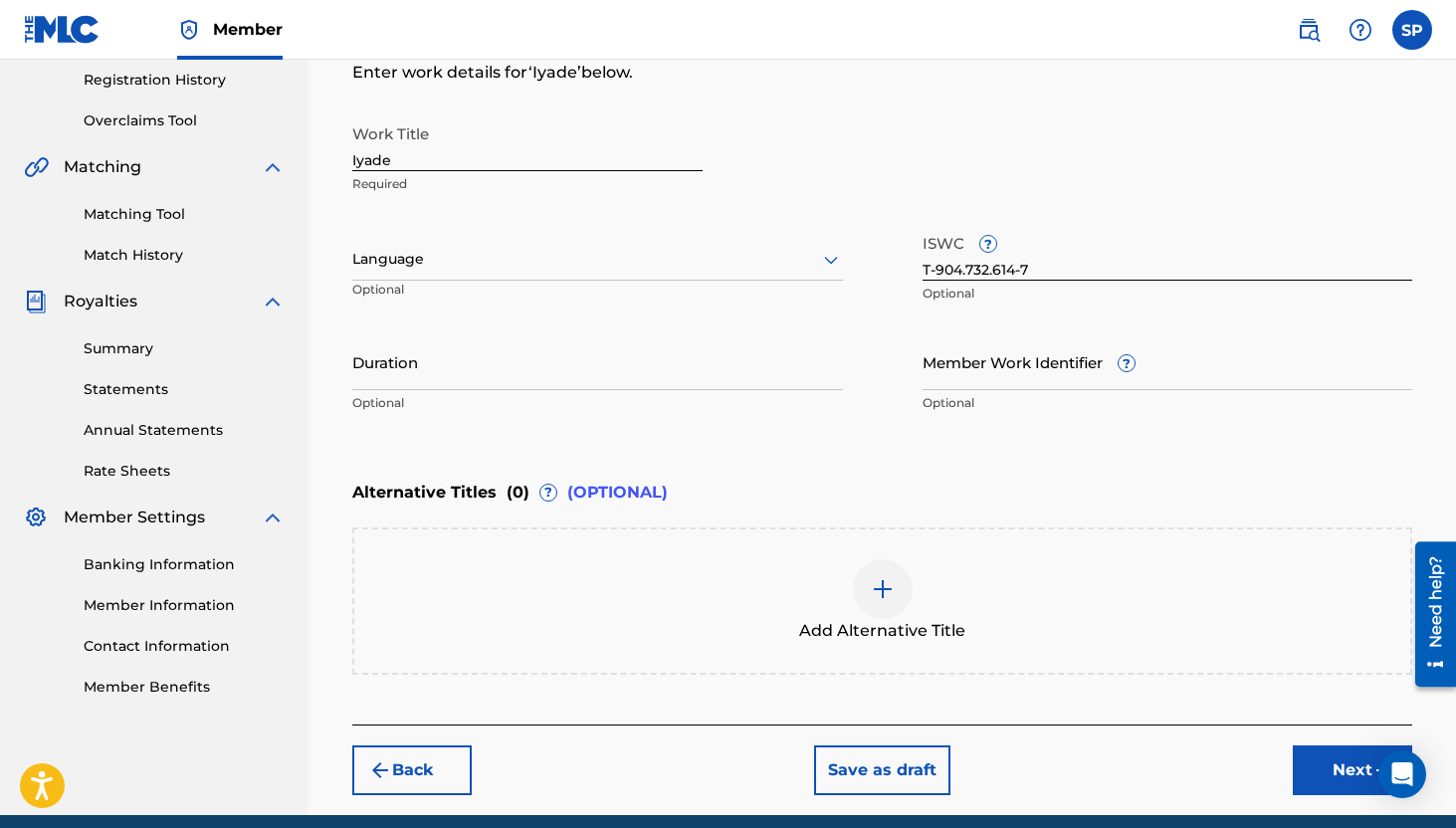 click on "Next" at bounding box center (1352, 770) 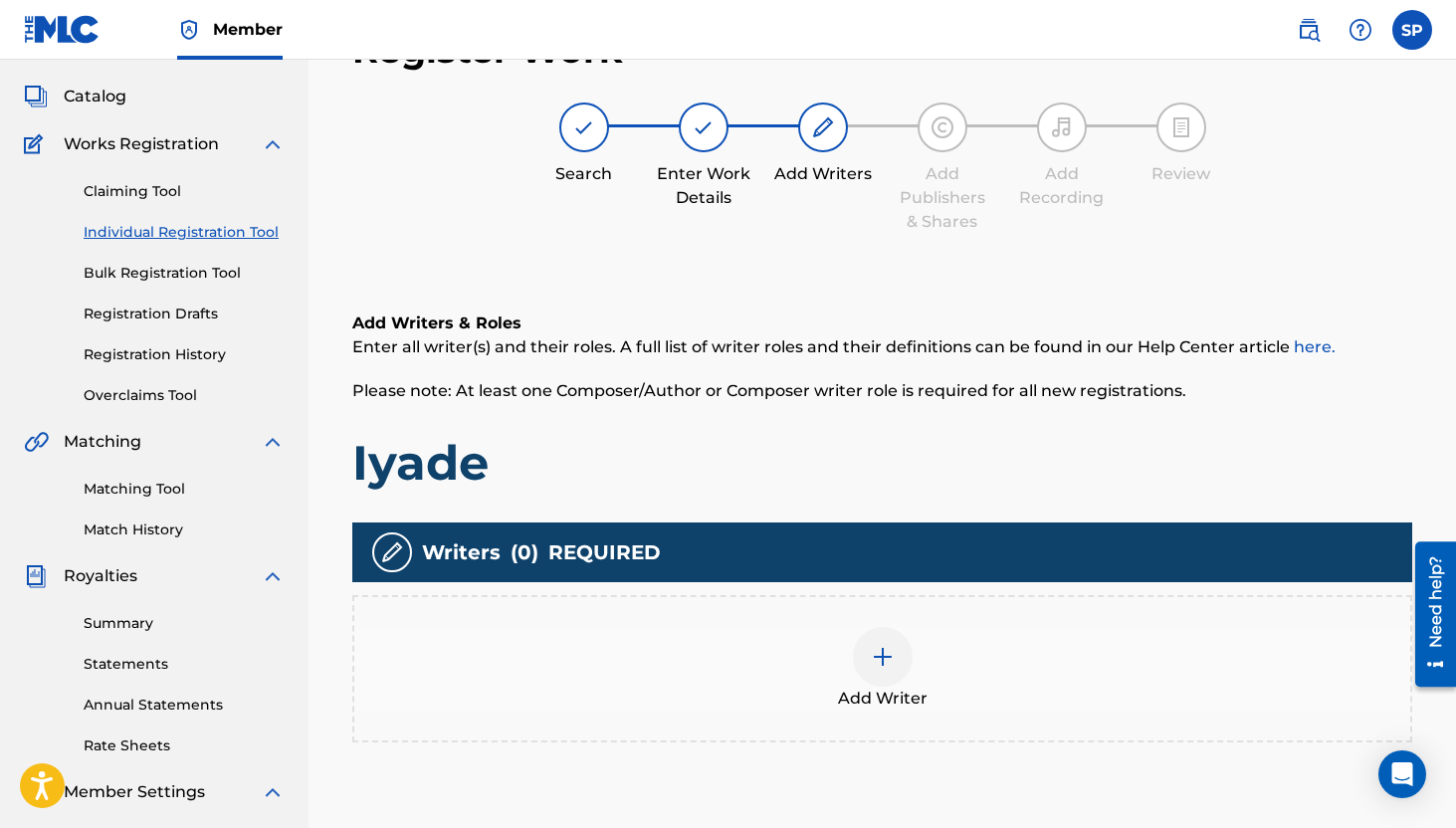 scroll, scrollTop: 90, scrollLeft: 0, axis: vertical 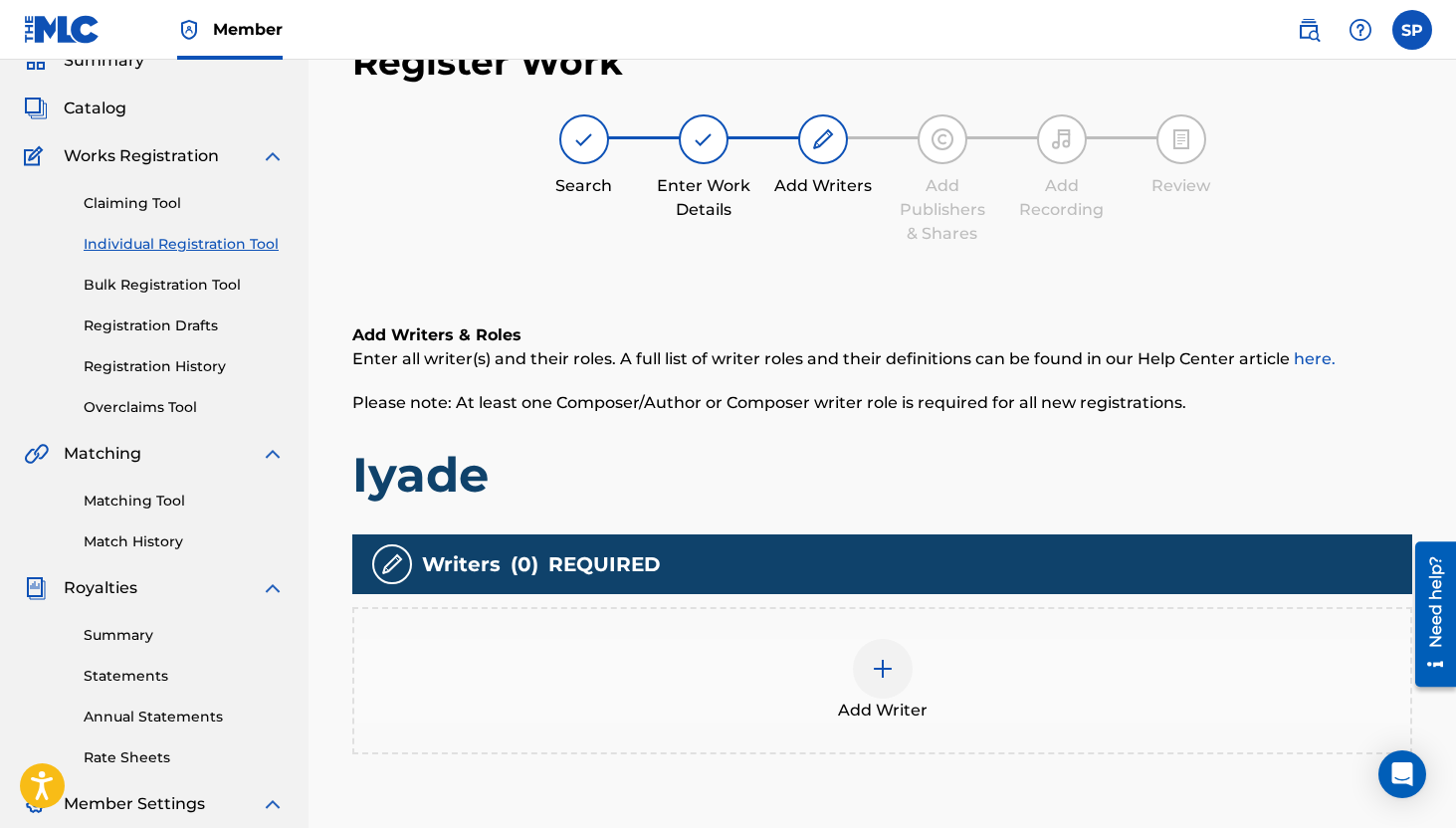 click on "Add Writer" at bounding box center [882, 681] 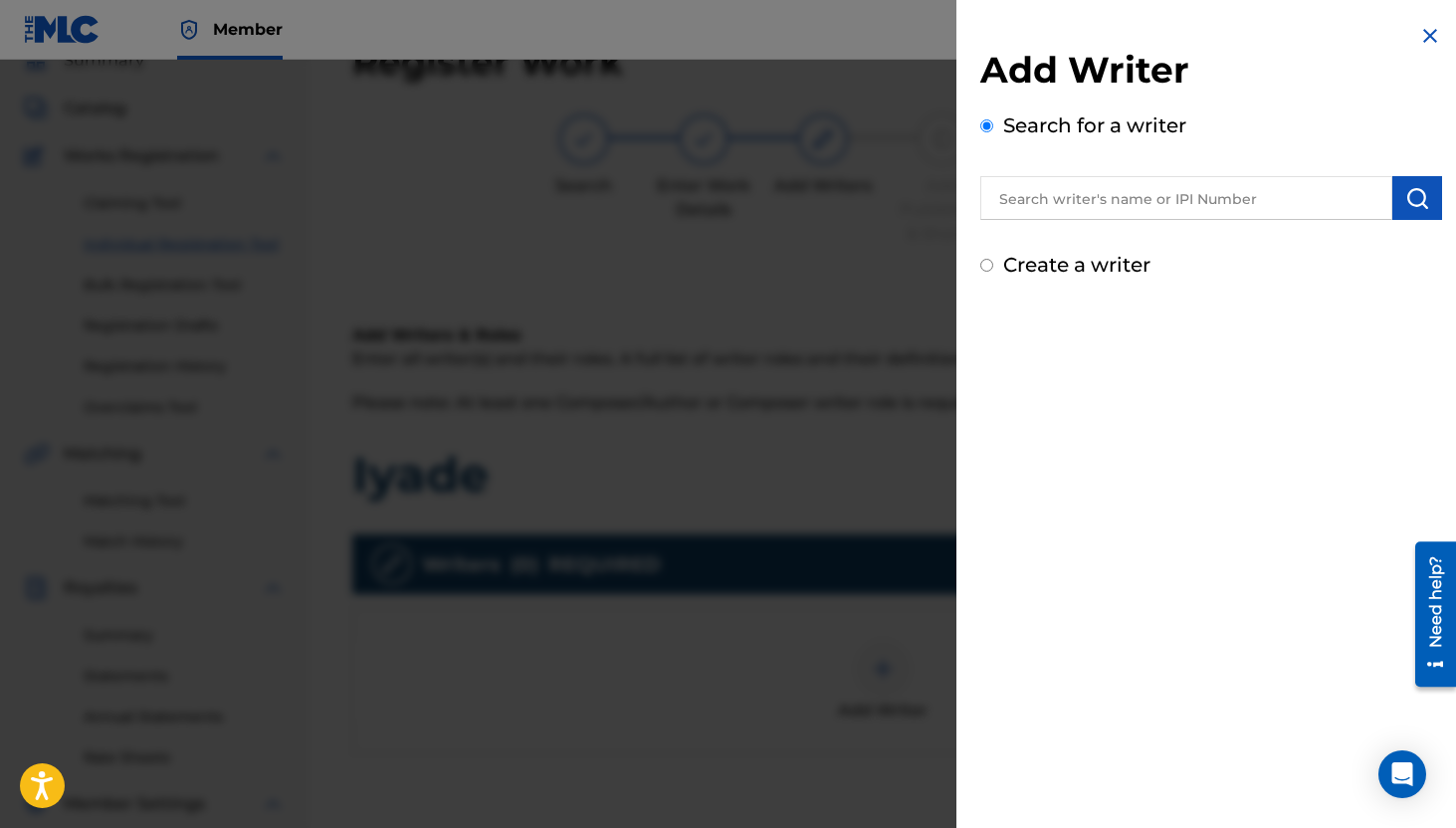 click on "Search for a writer" at bounding box center (1211, 165) 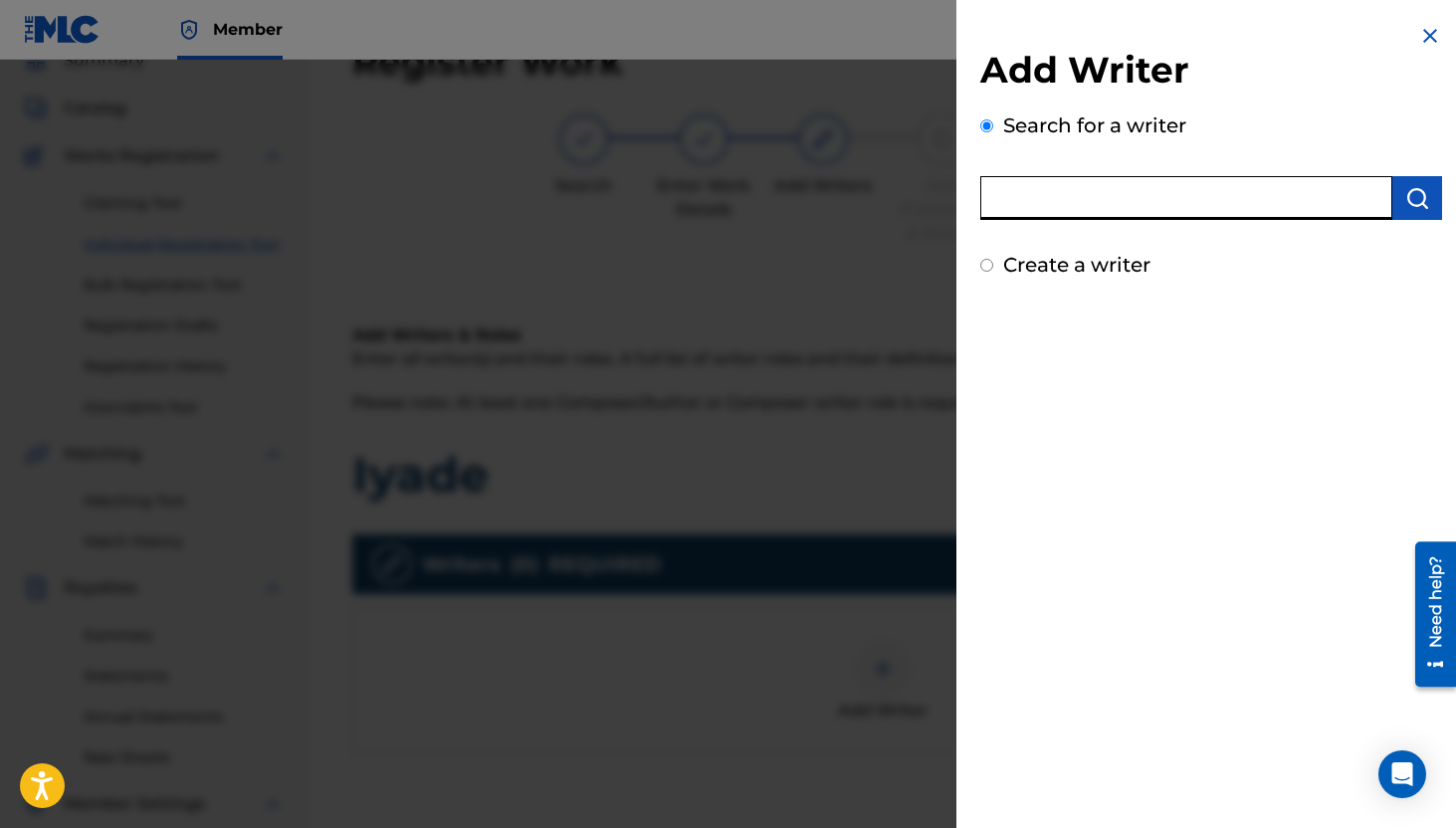 click at bounding box center [1186, 198] 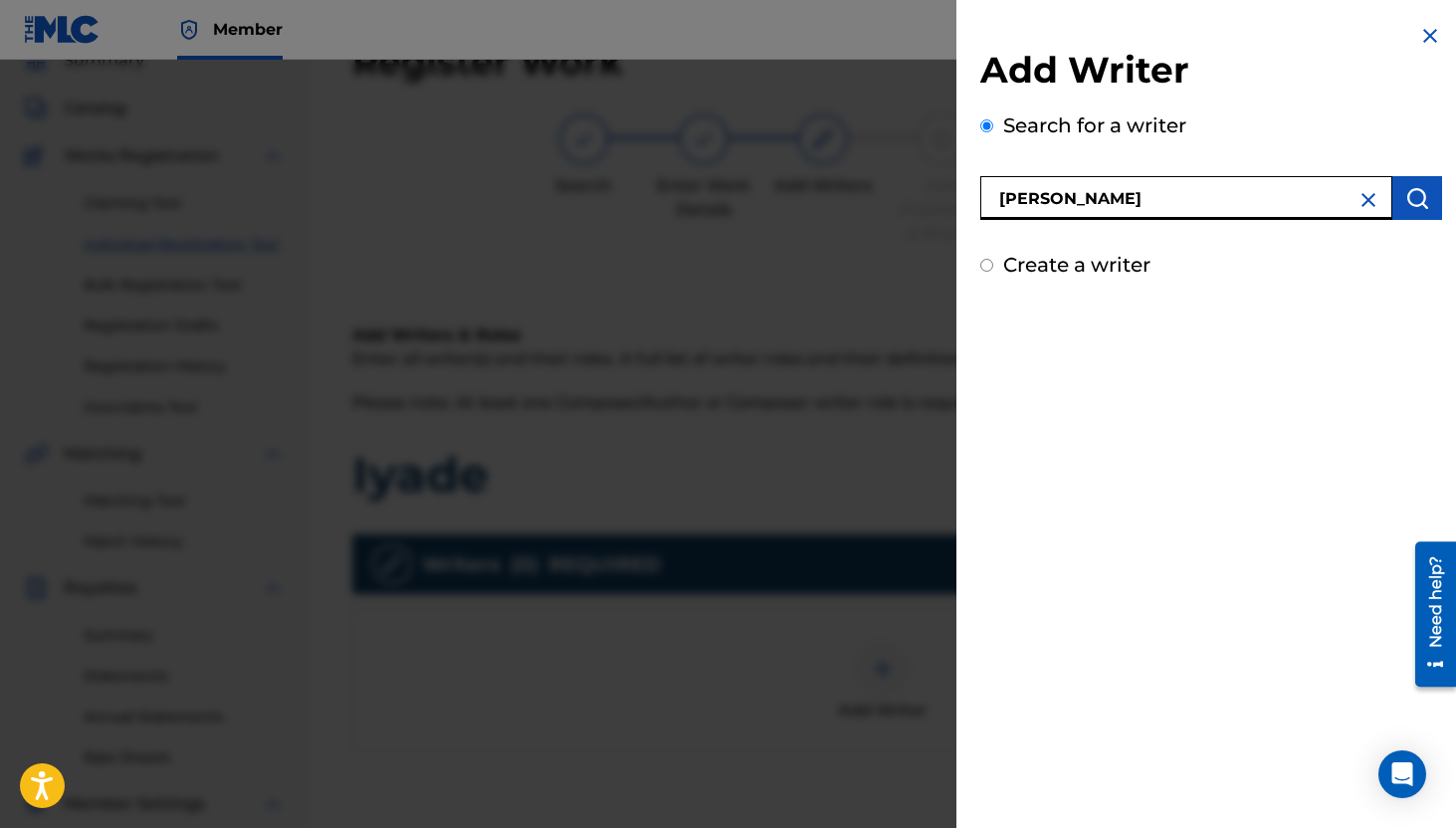 type on "[PERSON_NAME]" 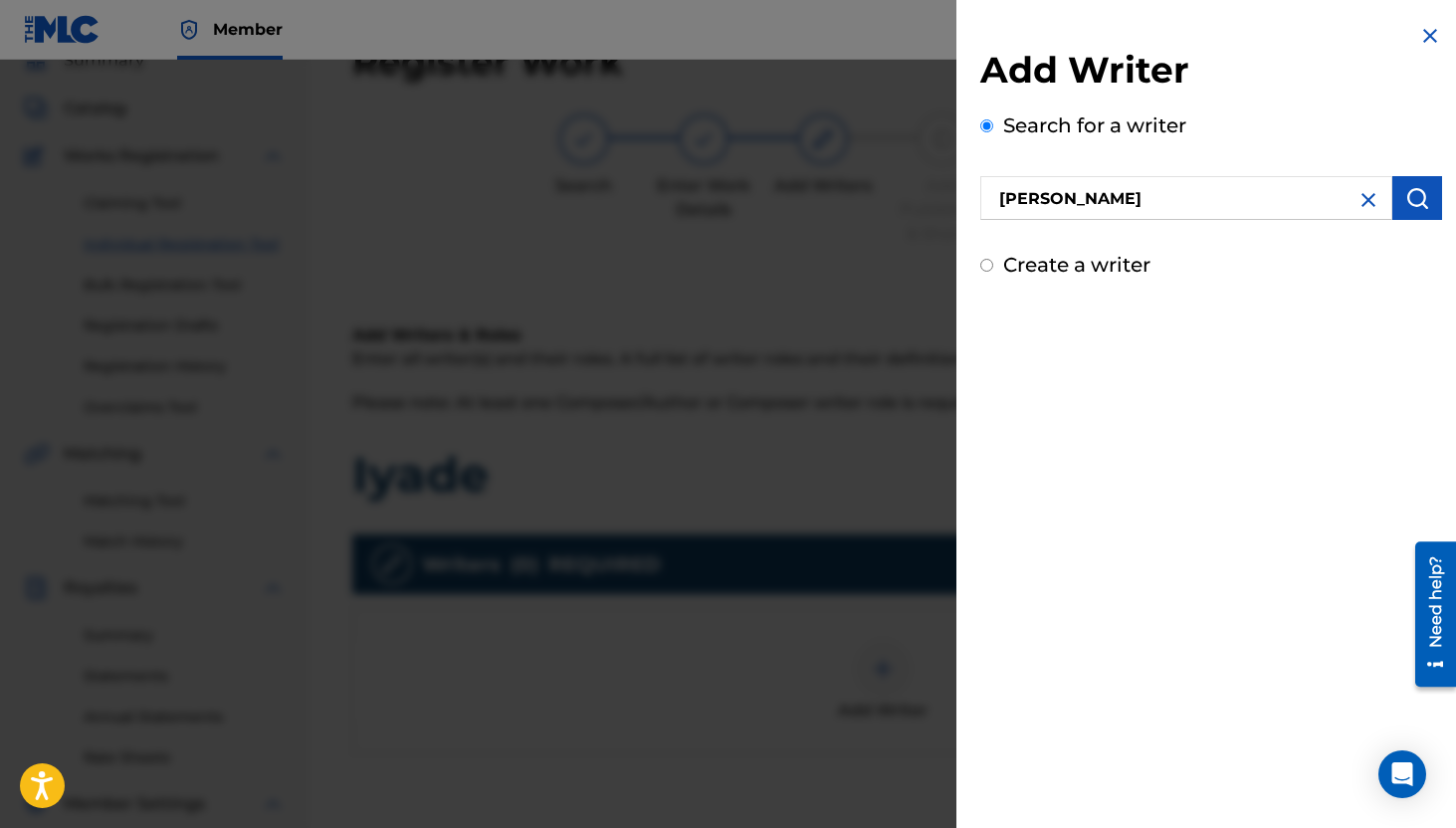 click at bounding box center (1417, 198) 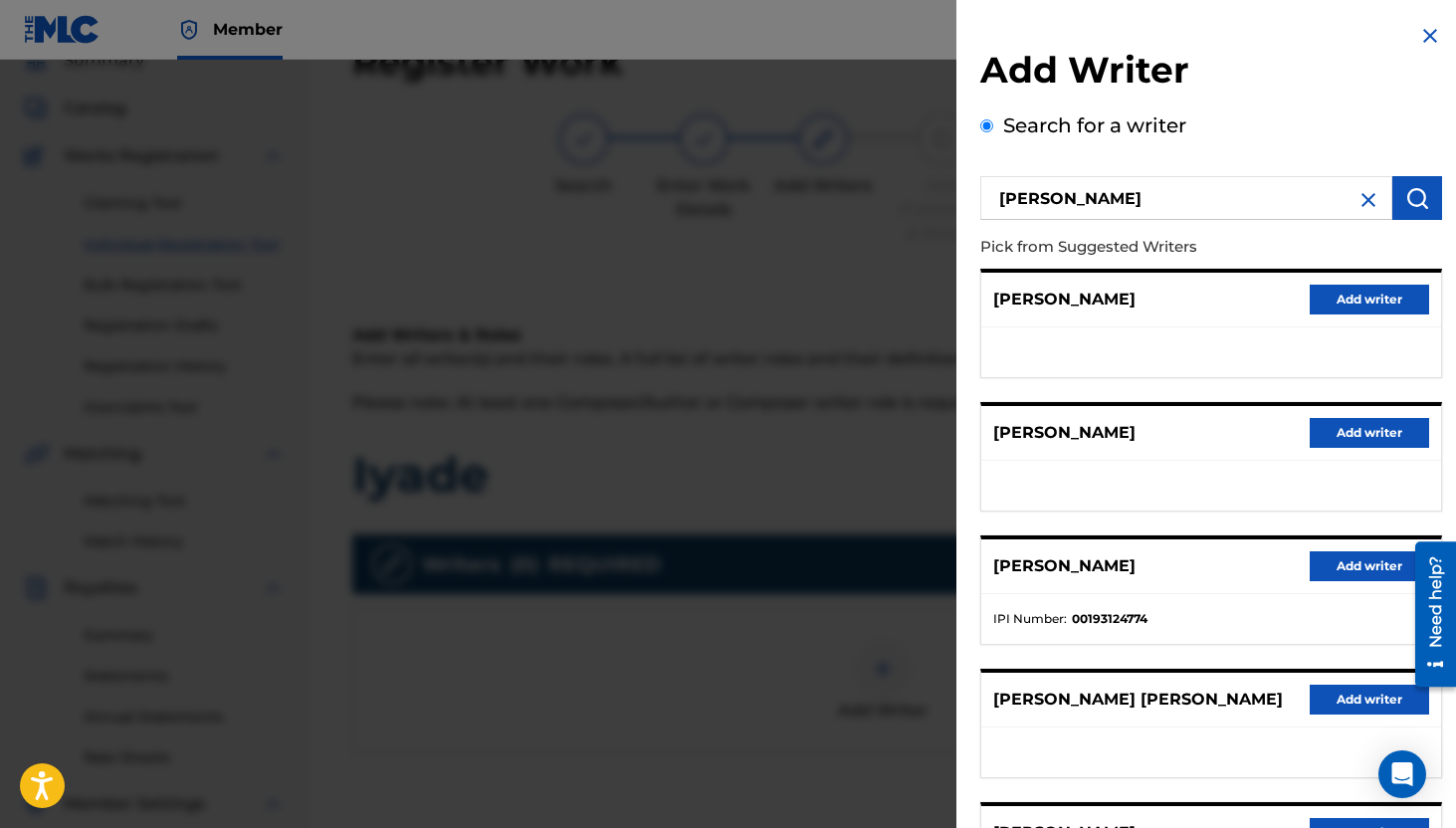 click on "Add writer" at bounding box center (1369, 566) 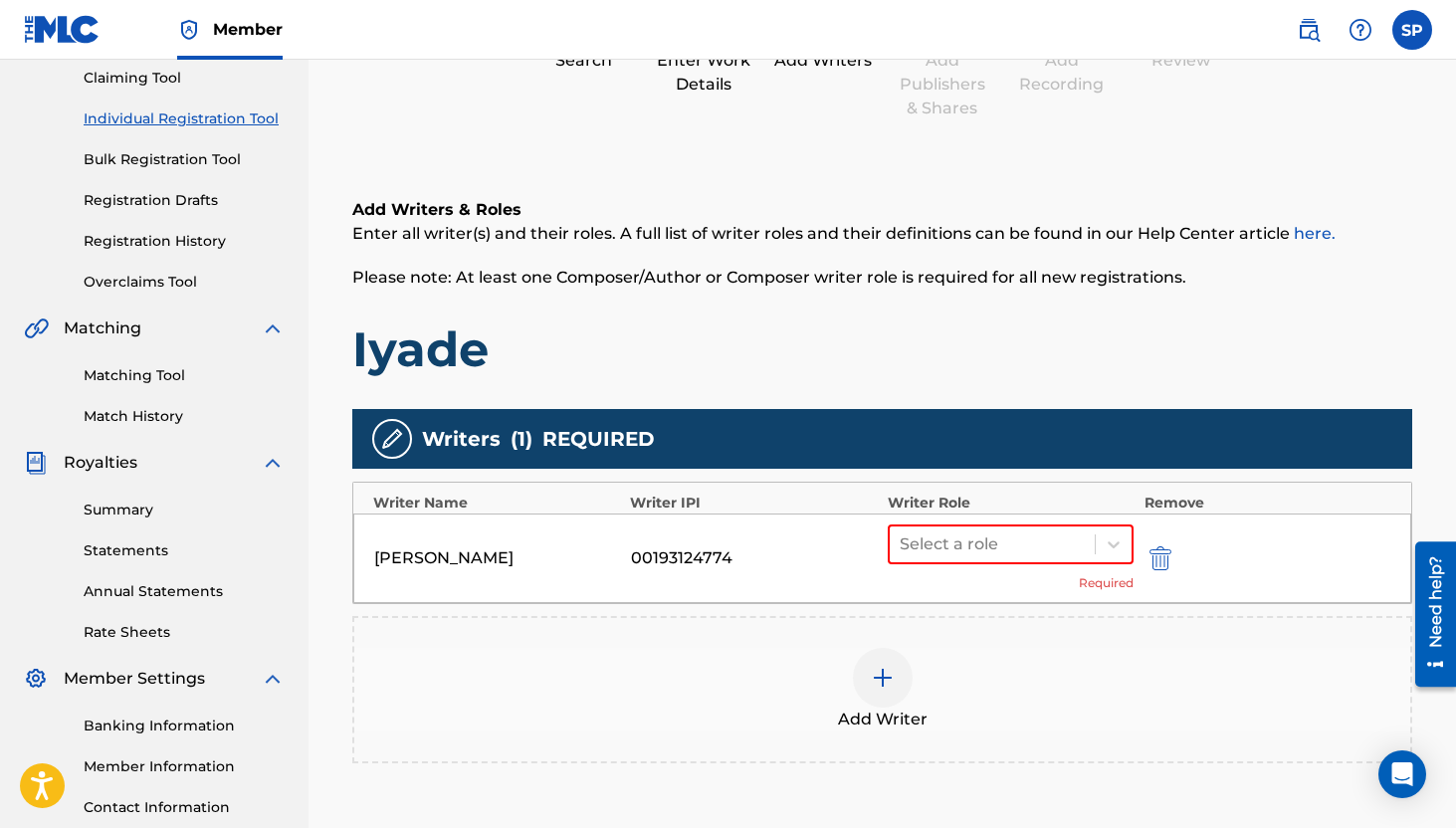 scroll, scrollTop: 220, scrollLeft: 0, axis: vertical 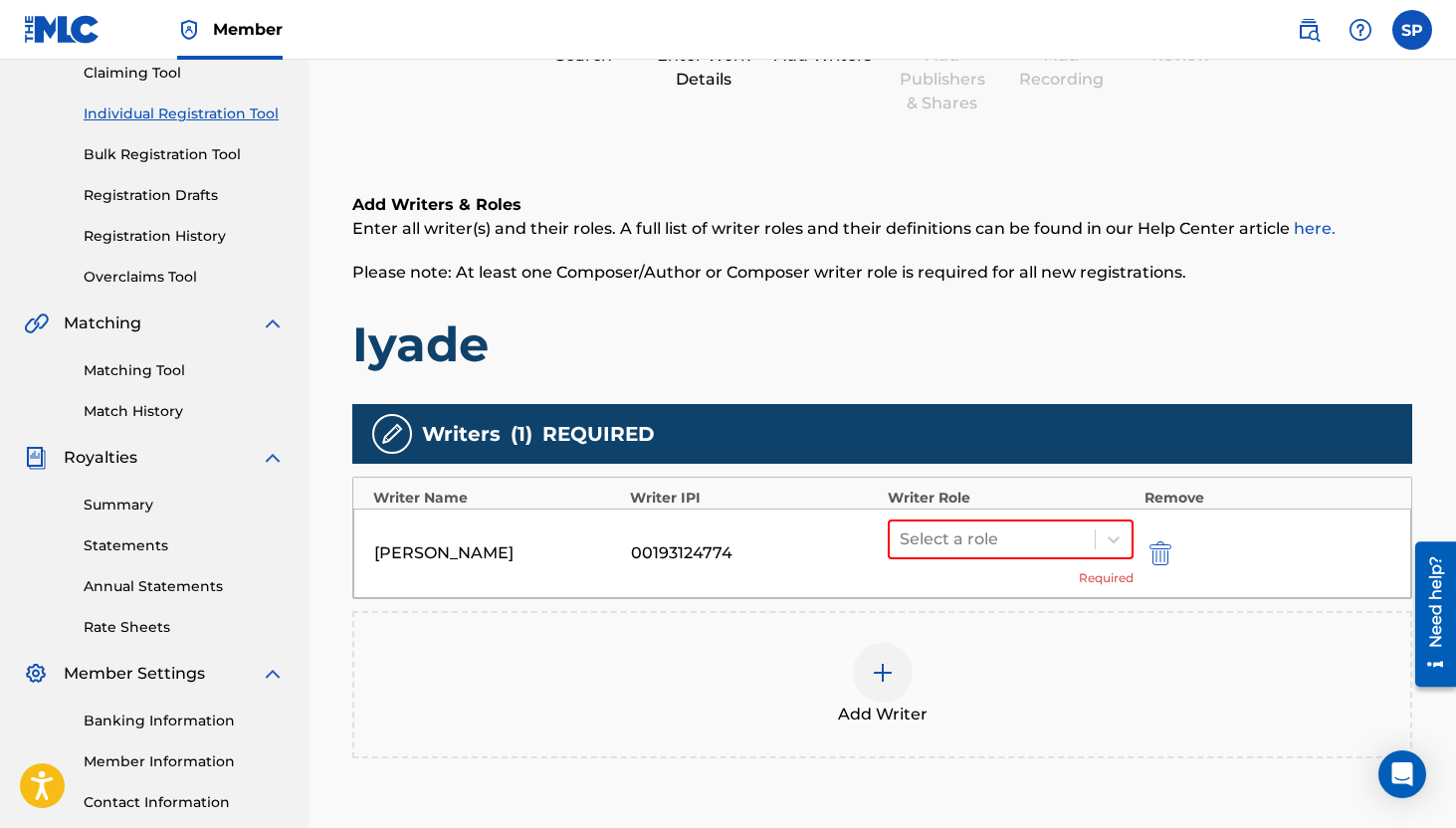 click on "[PERSON_NAME] 00193124774 Select a role Required" at bounding box center (882, 553) 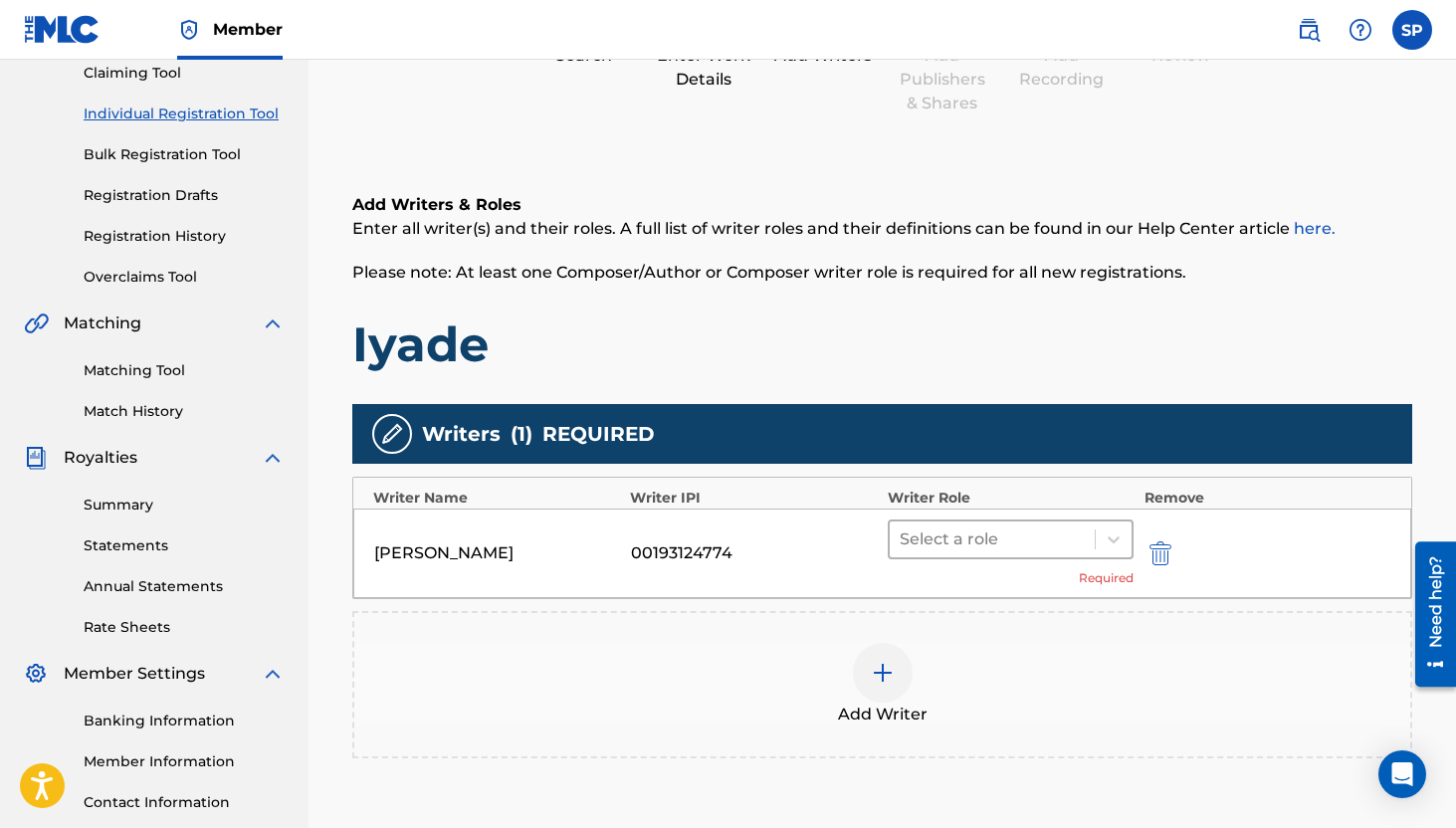 click on "Select a role" at bounding box center (1011, 539) 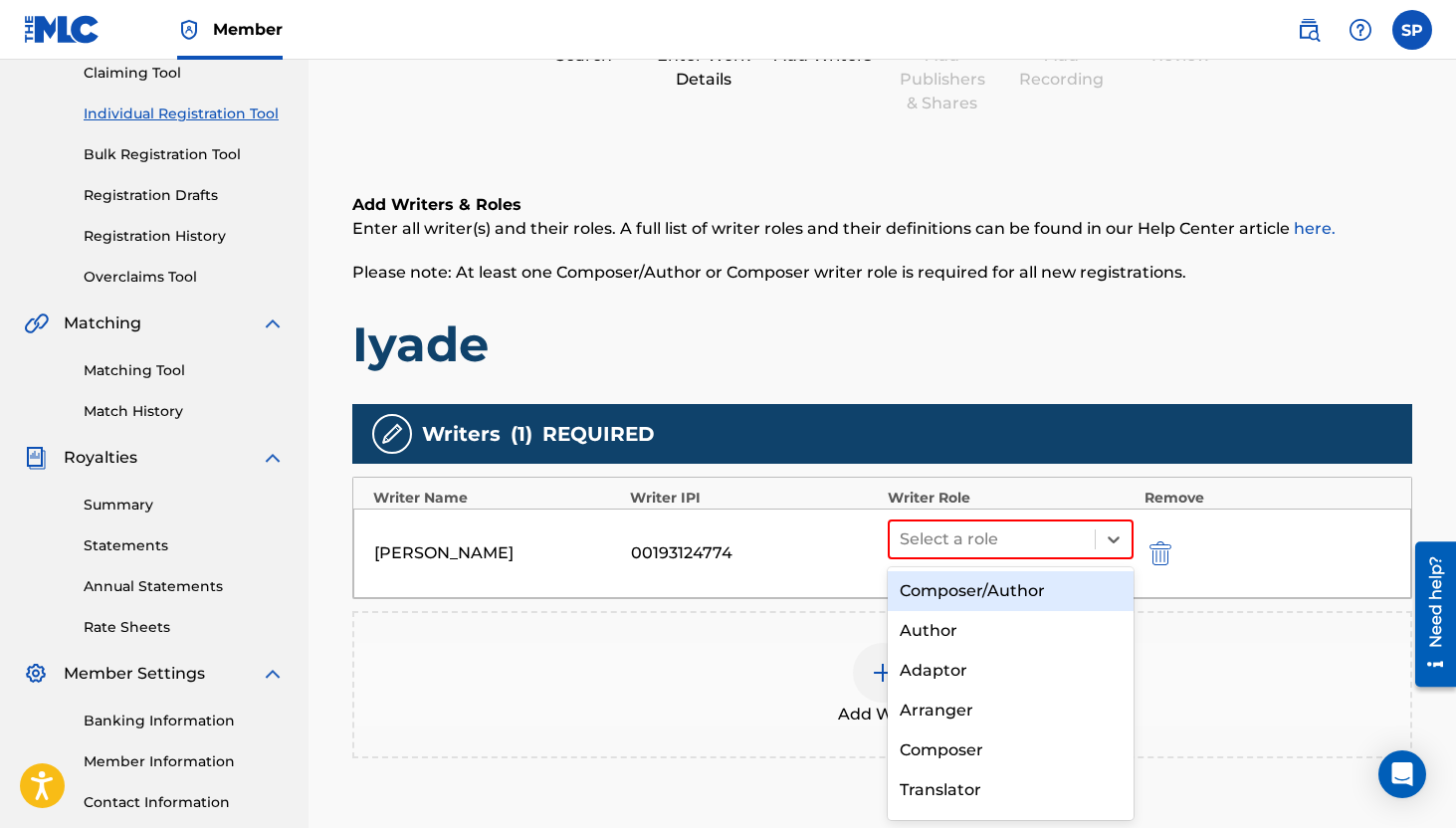 click on "Composer/Author" at bounding box center (1011, 591) 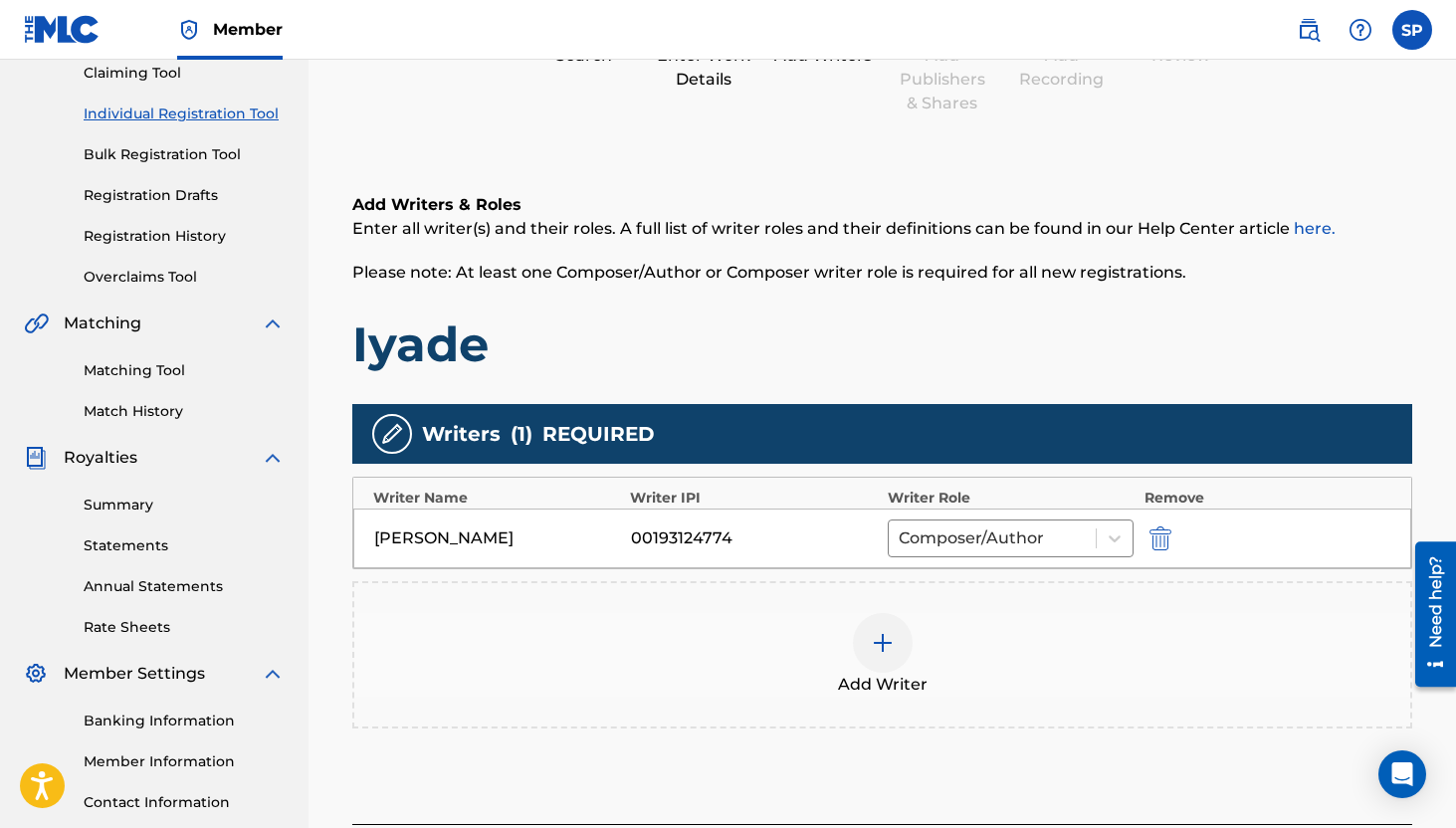 click on "Add Writer" at bounding box center (882, 655) 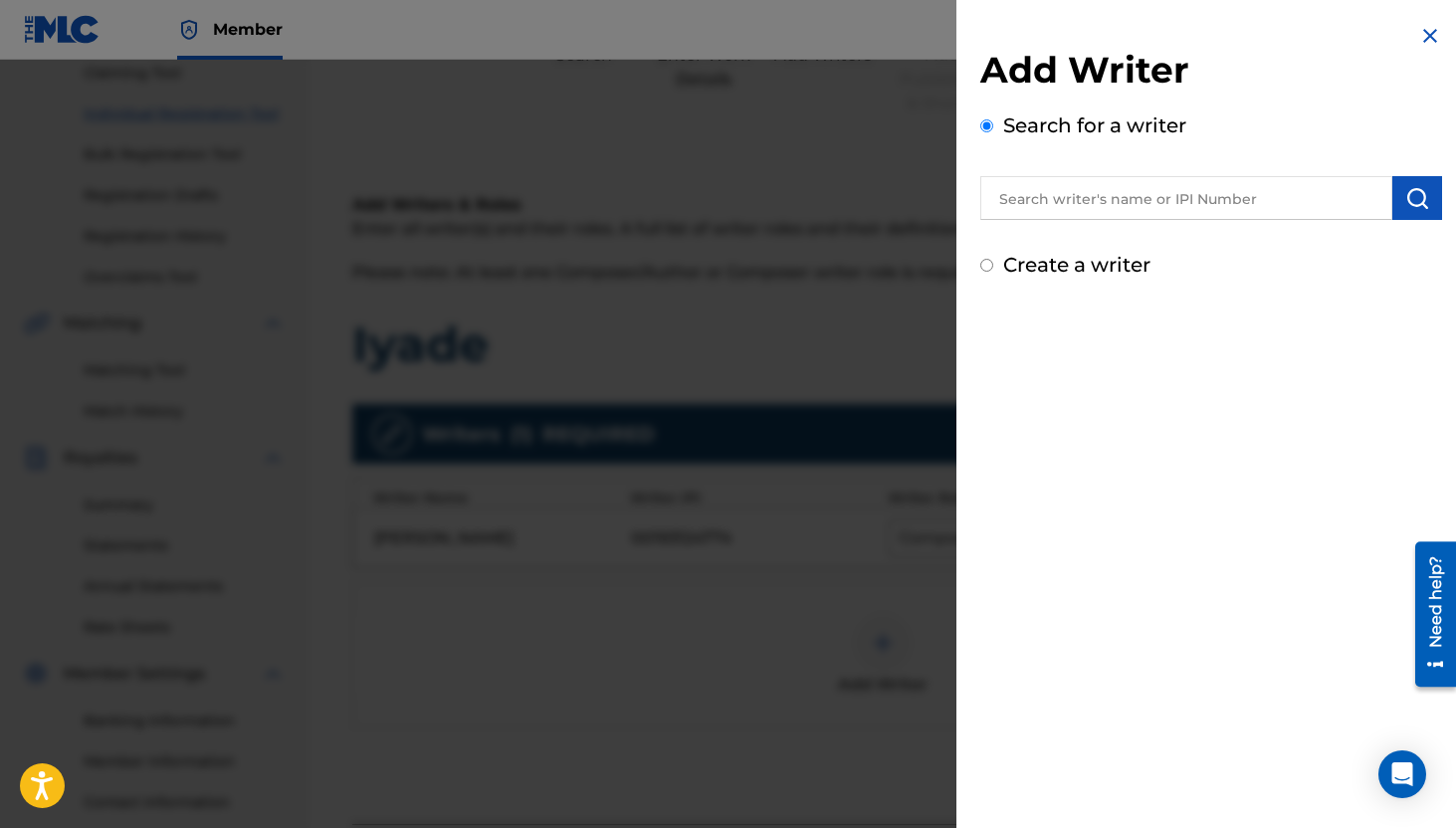 scroll, scrollTop: 342, scrollLeft: 0, axis: vertical 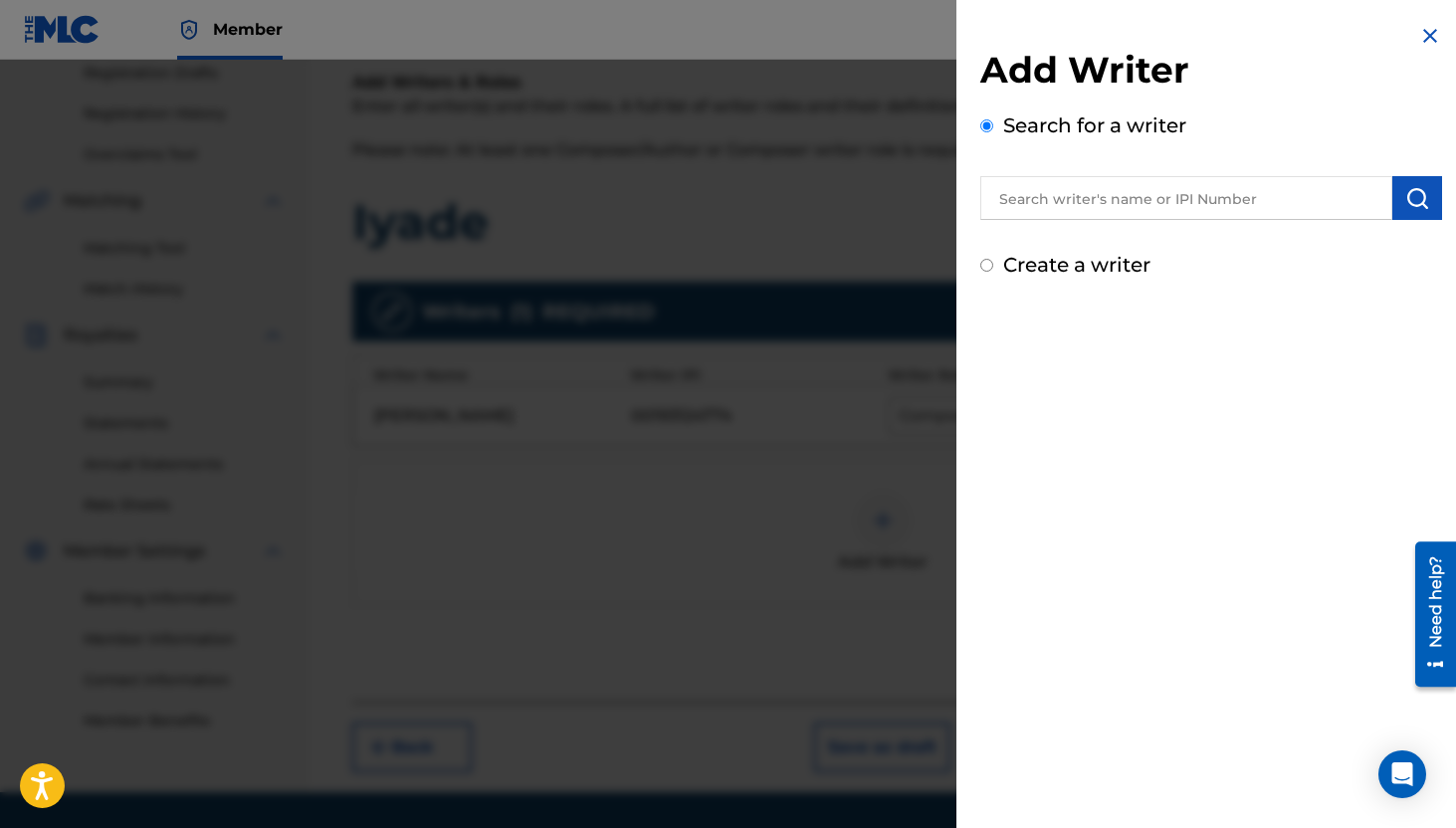 click on "Add Writer Search for a writer Create a writer" at bounding box center (1211, 151) 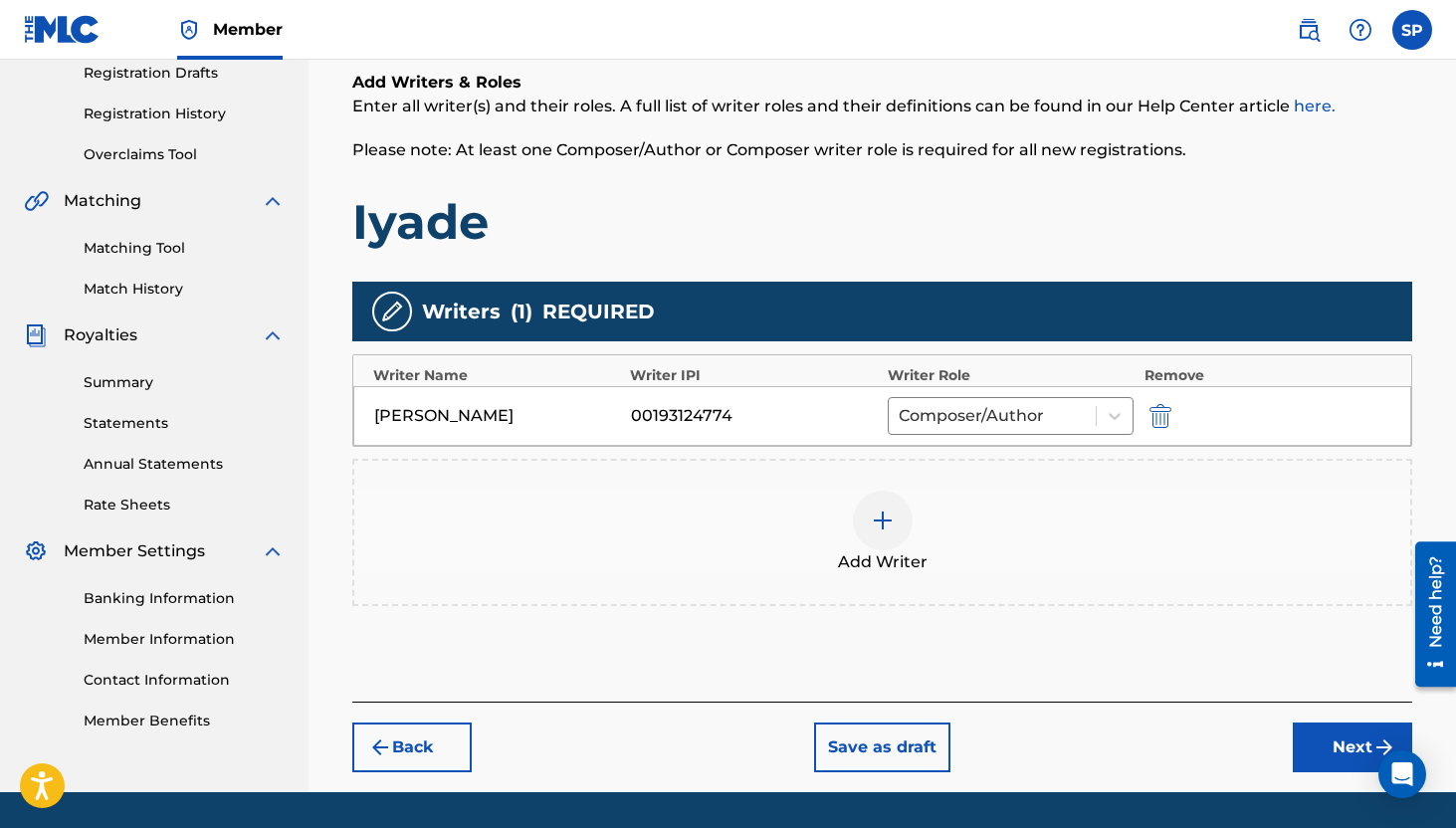 click on "Next" at bounding box center (1352, 747) 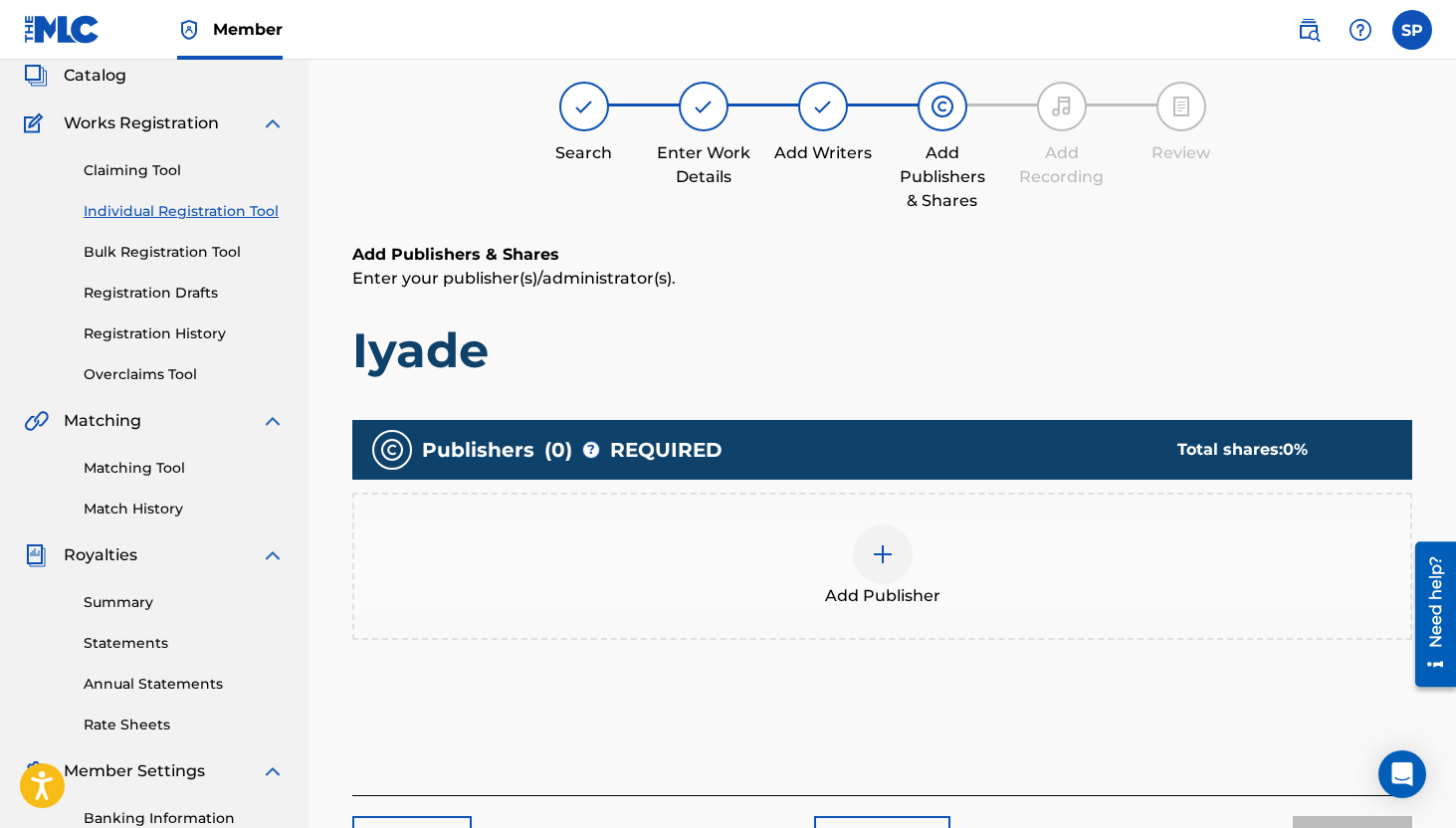 scroll, scrollTop: 123, scrollLeft: 0, axis: vertical 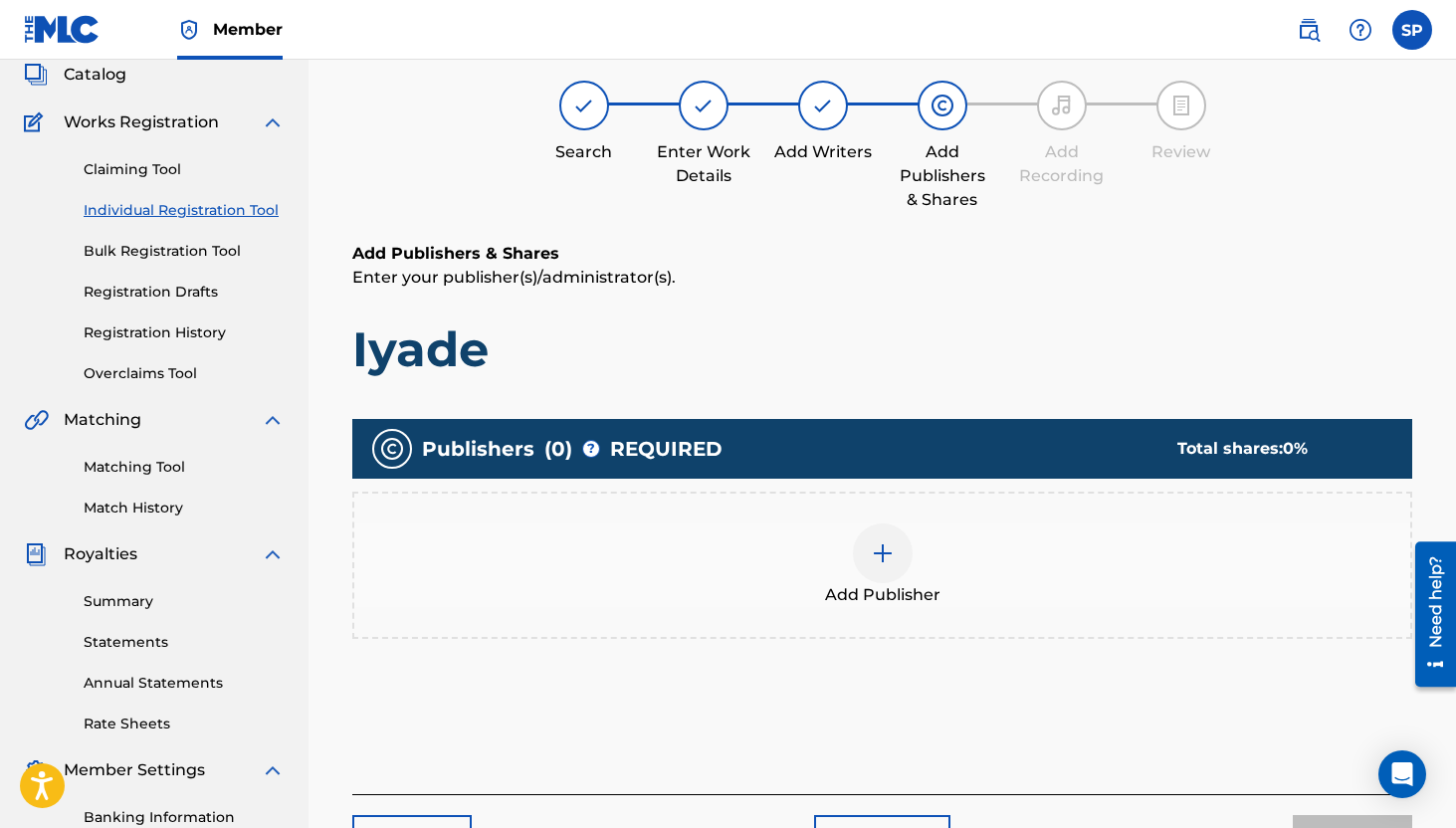 click on "Add Publisher" at bounding box center (882, 565) 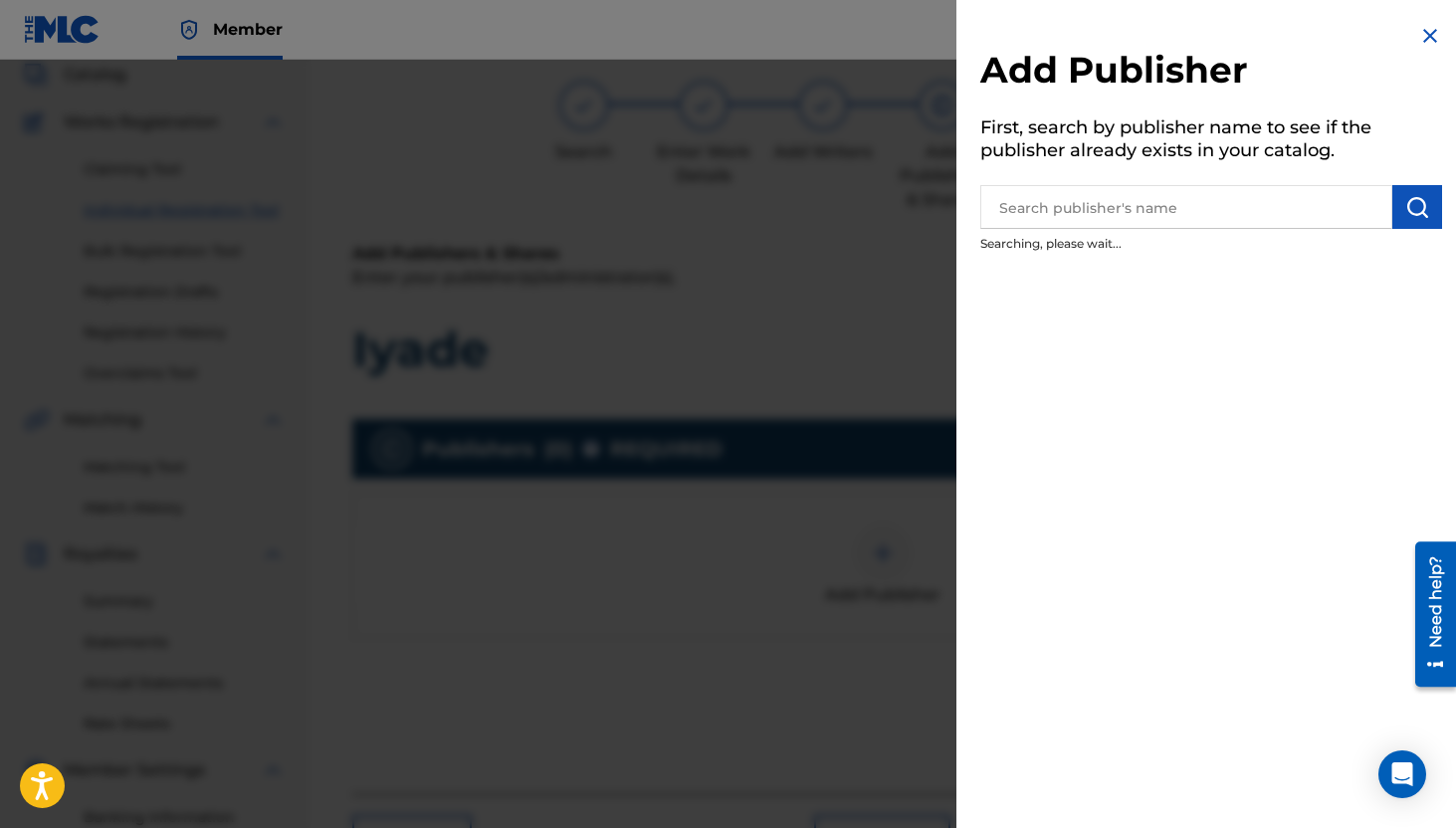 click at bounding box center [1186, 207] 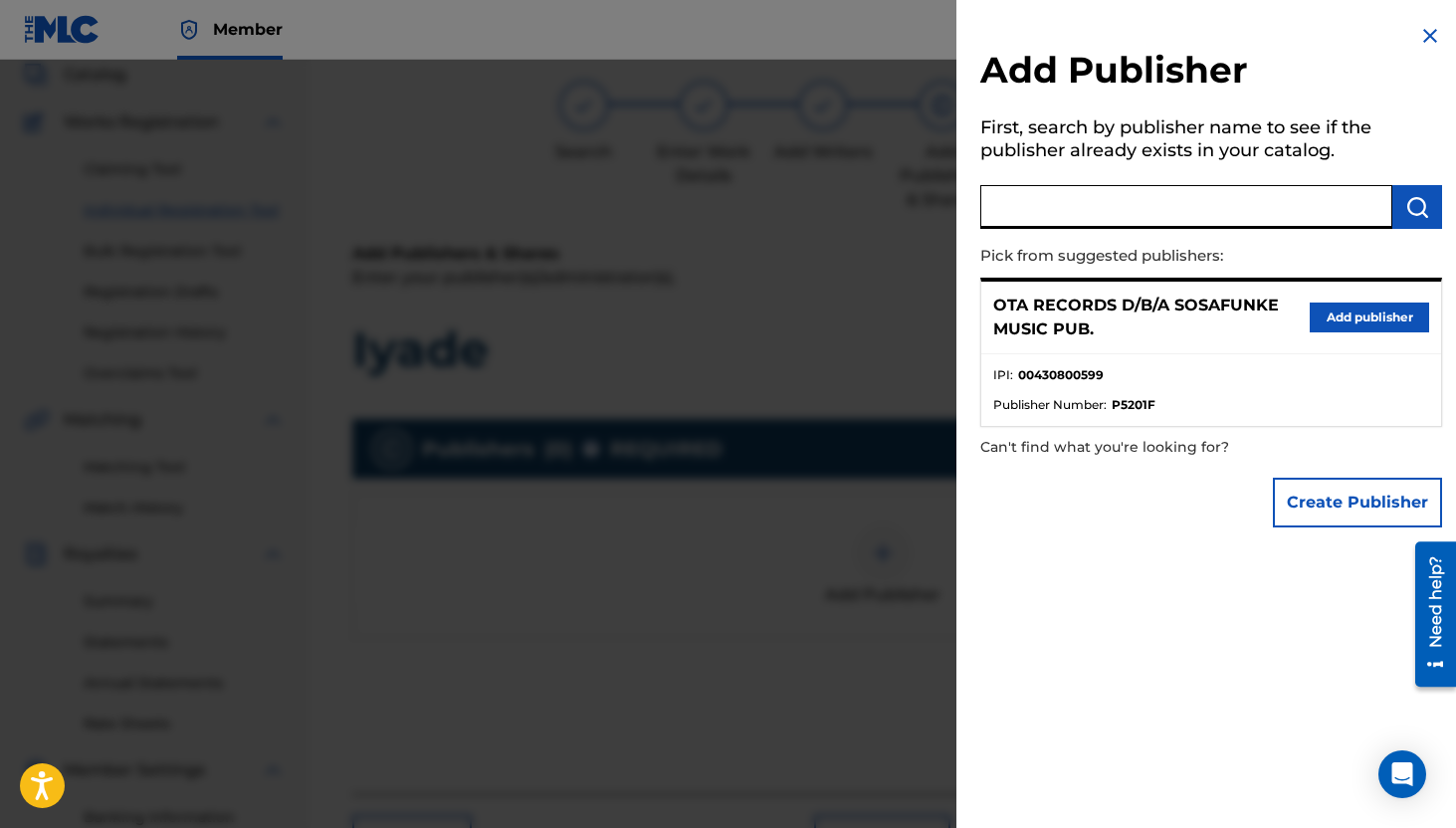 click on "OTA RECORDS D/B/A SOSAFUNKE MUSIC PUB." at bounding box center [1151, 317] 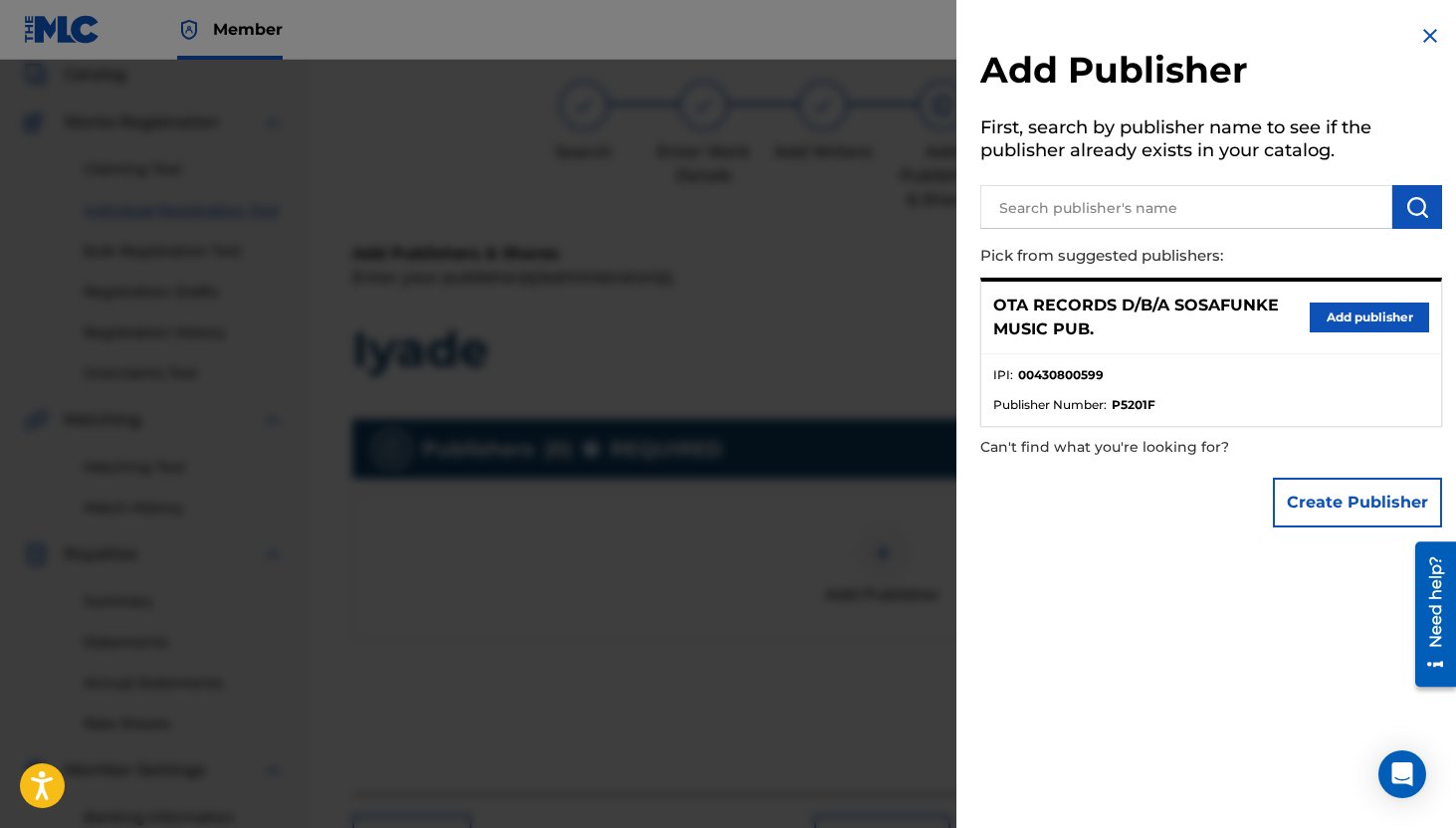 click on "Add publisher" at bounding box center (1369, 317) 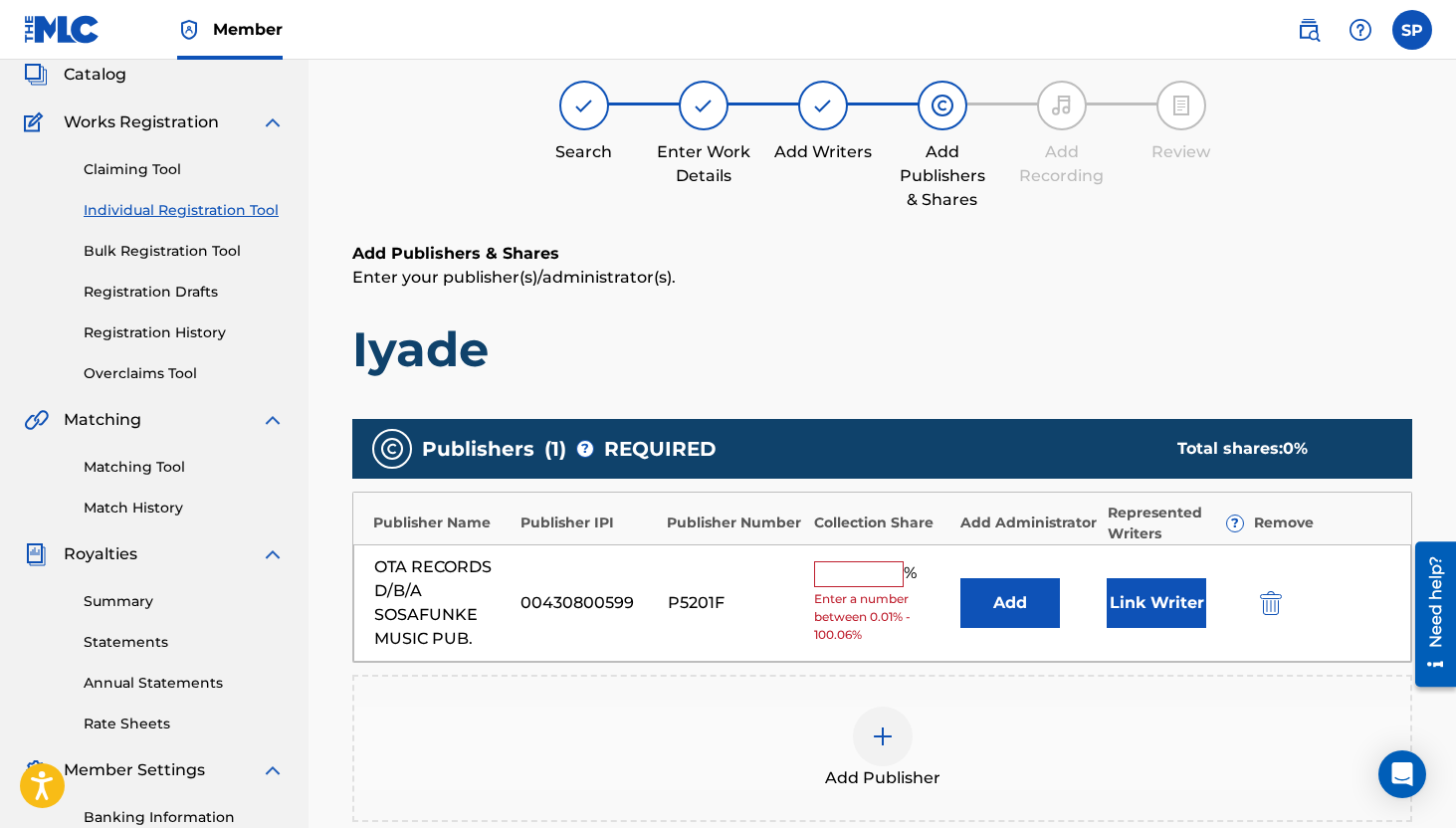 click at bounding box center [859, 574] 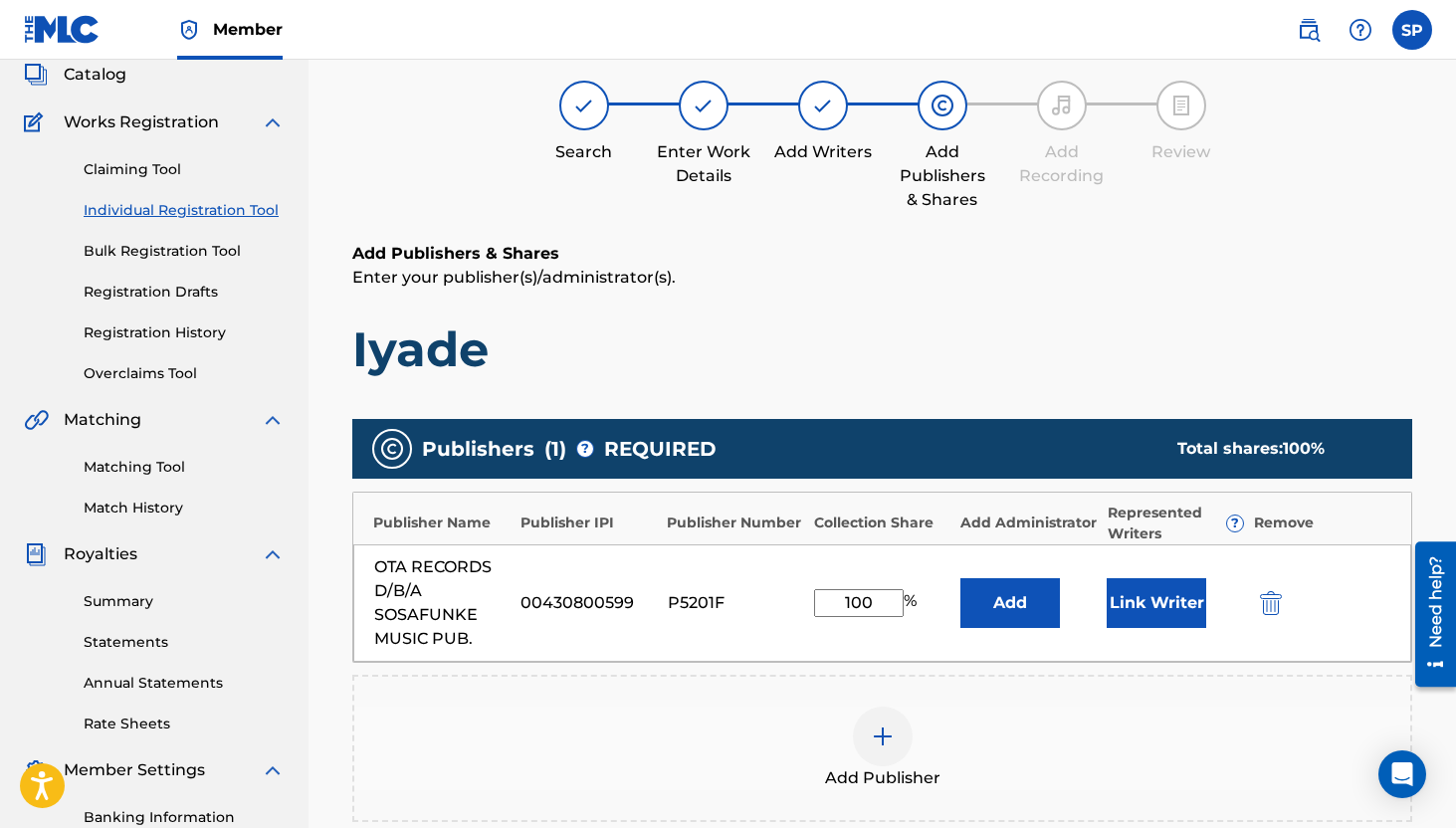 click on "Link Writer" at bounding box center [1156, 603] 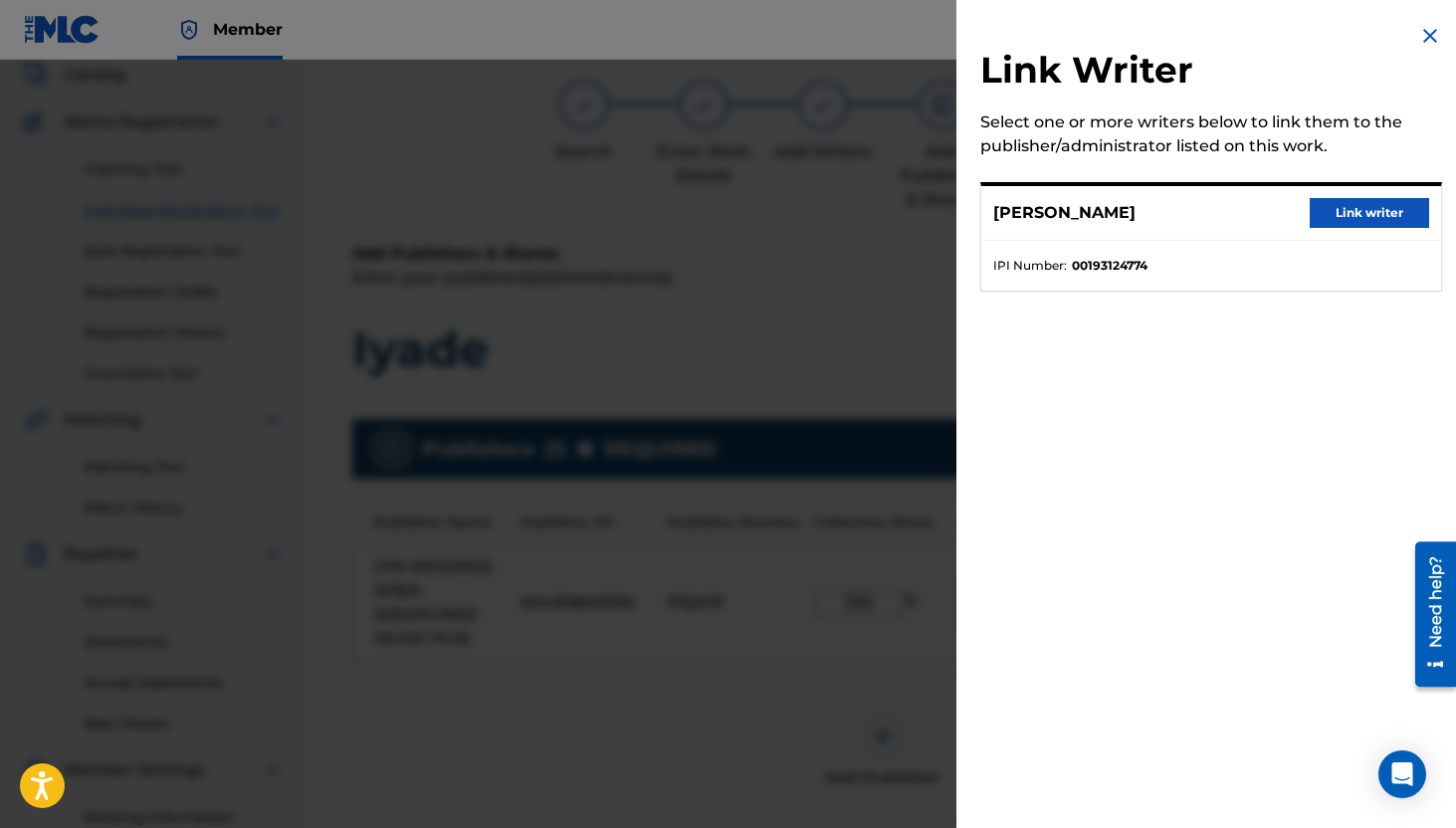 click on "Link writer" at bounding box center (1369, 213) 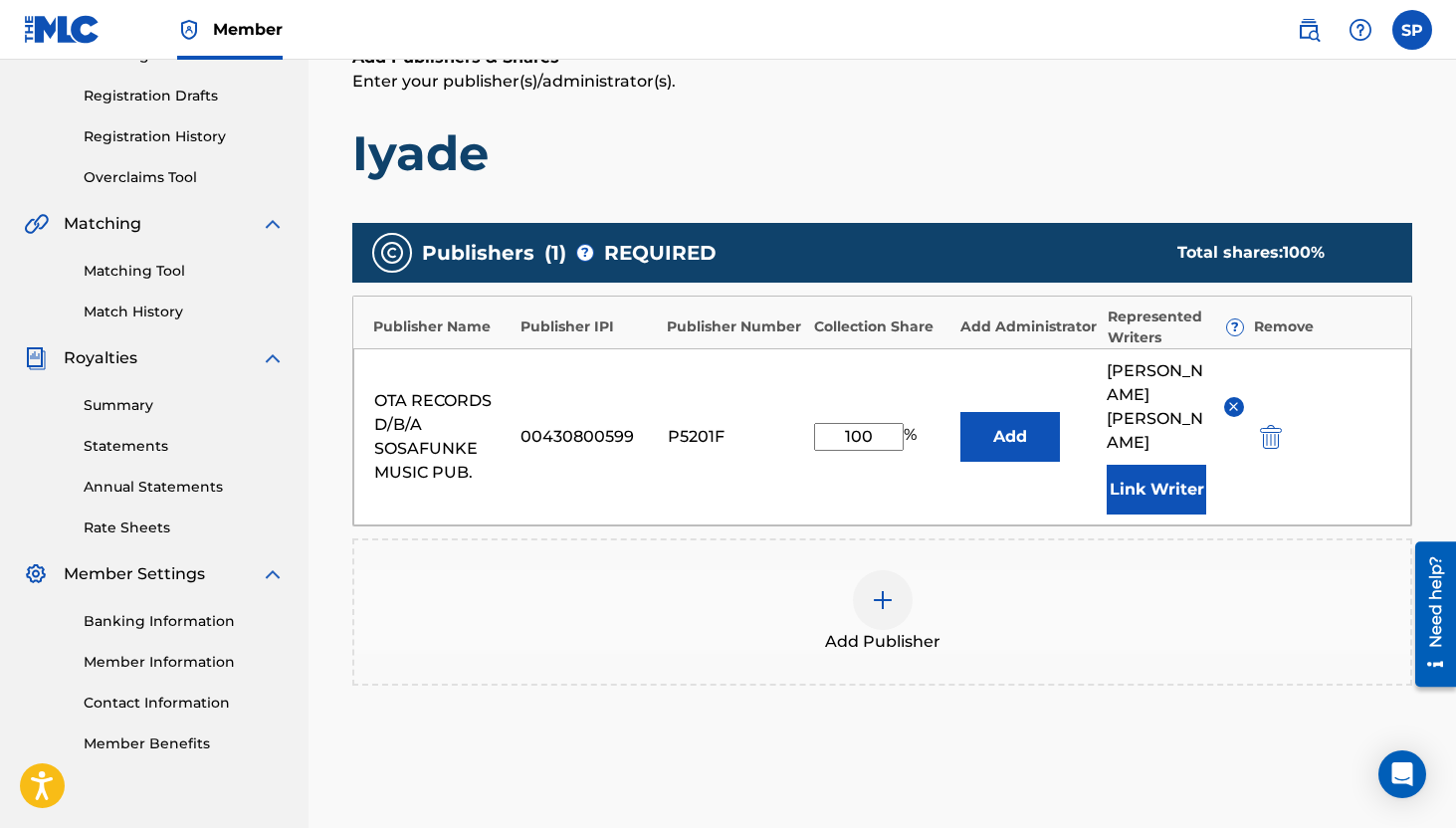 click on "Next" at bounding box center (1352, 887) 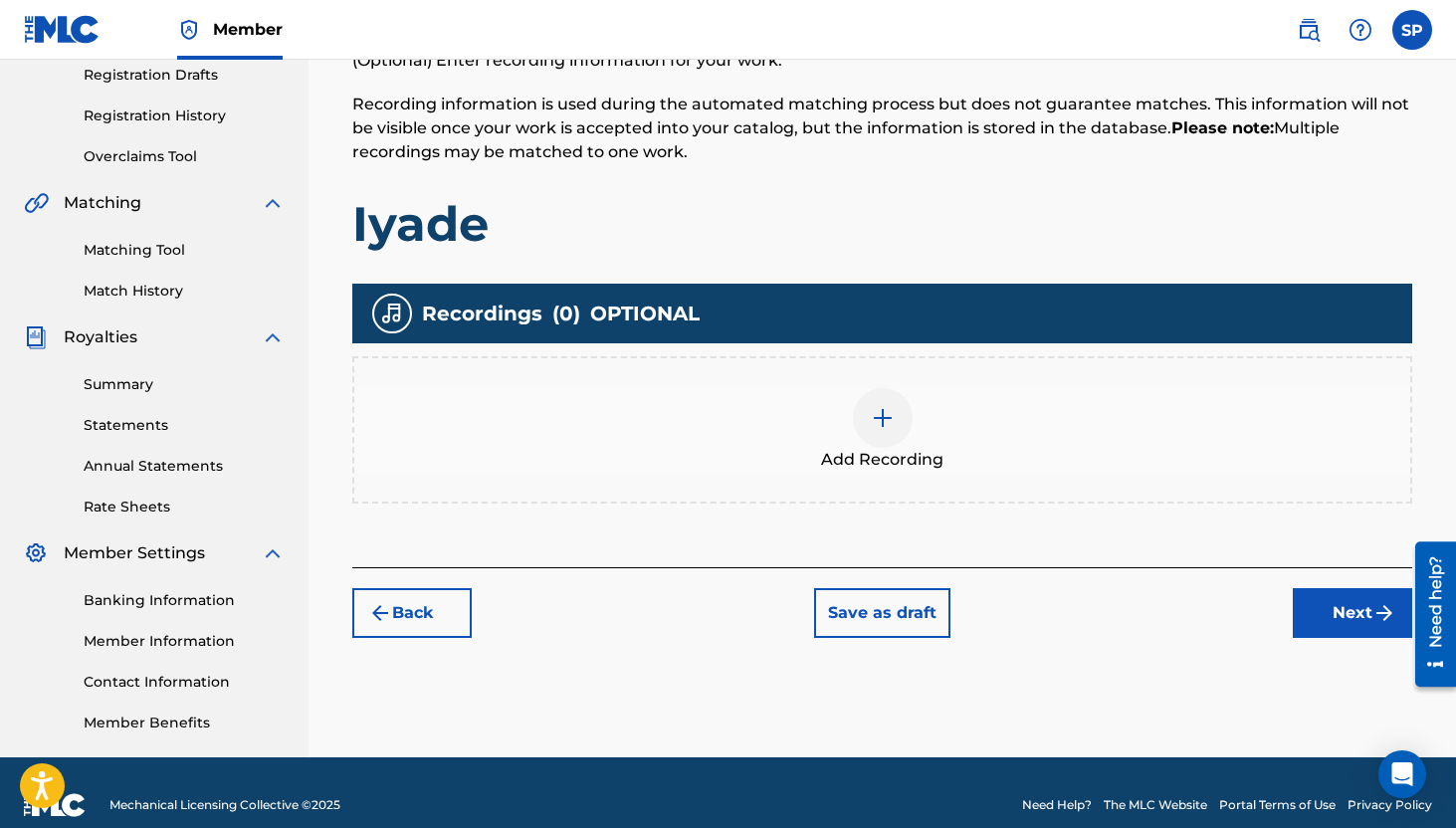 click on "Next" at bounding box center [1352, 613] 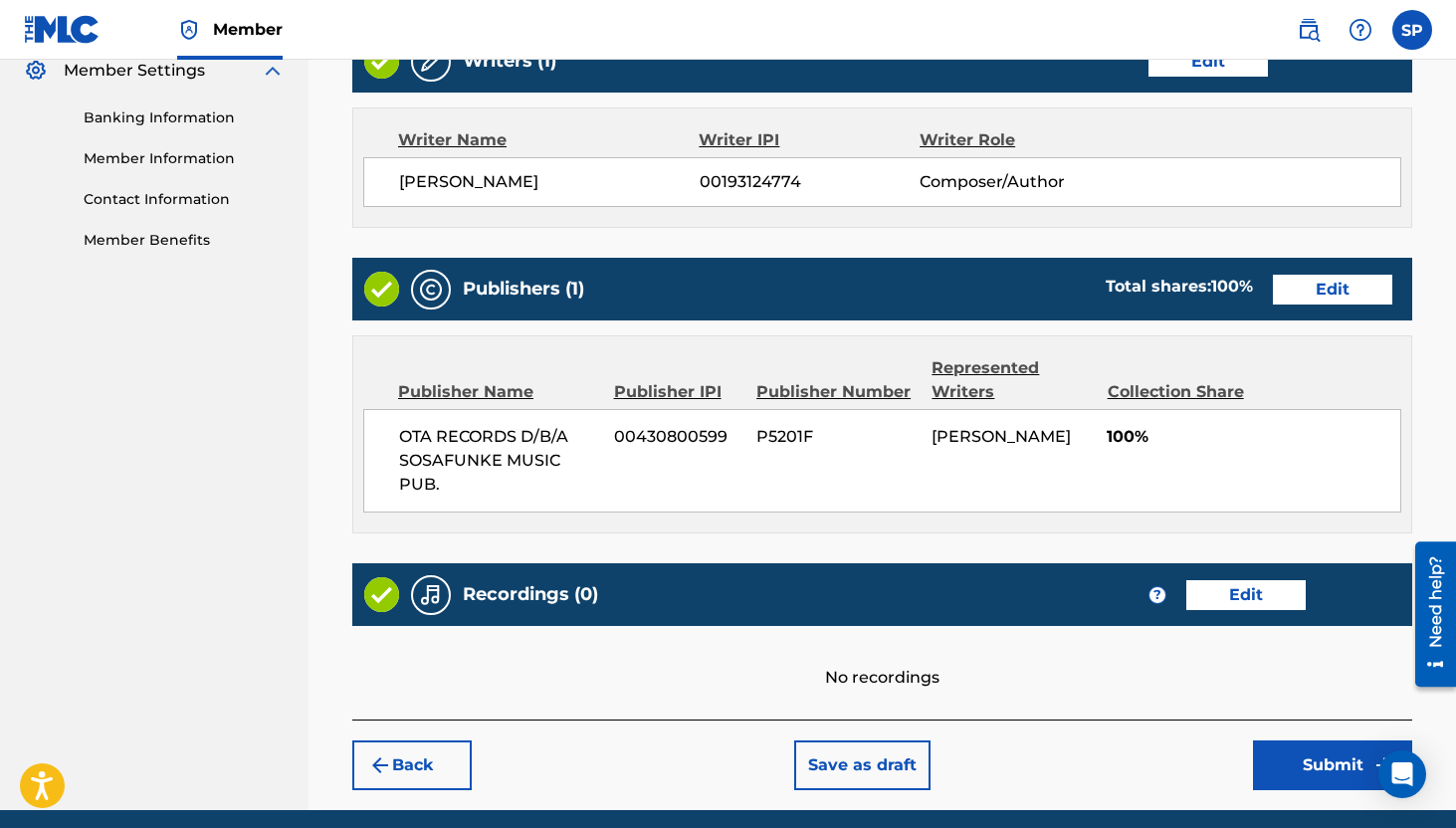 scroll, scrollTop: 900, scrollLeft: 0, axis: vertical 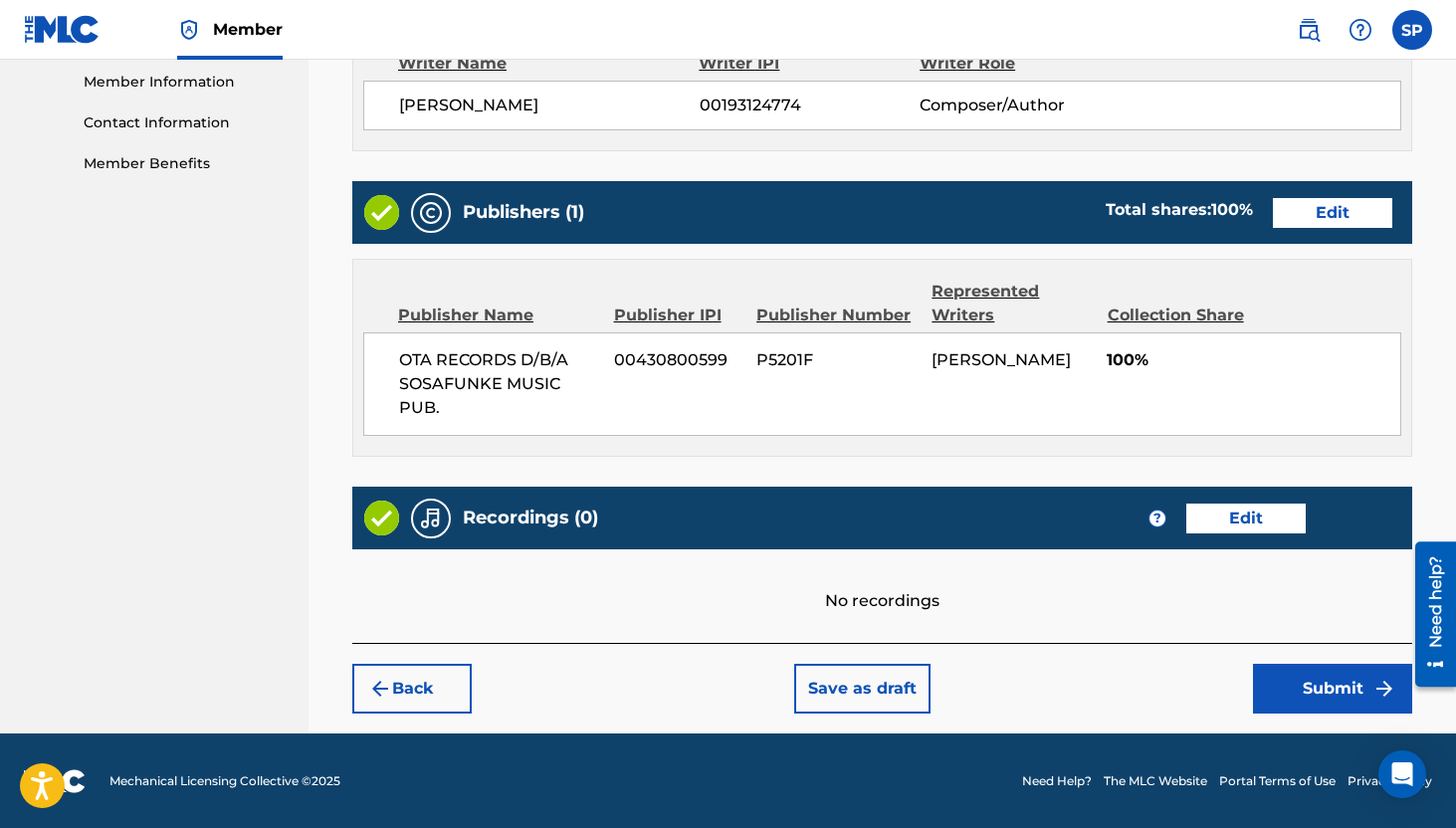 click on "Submit" at bounding box center [1333, 689] 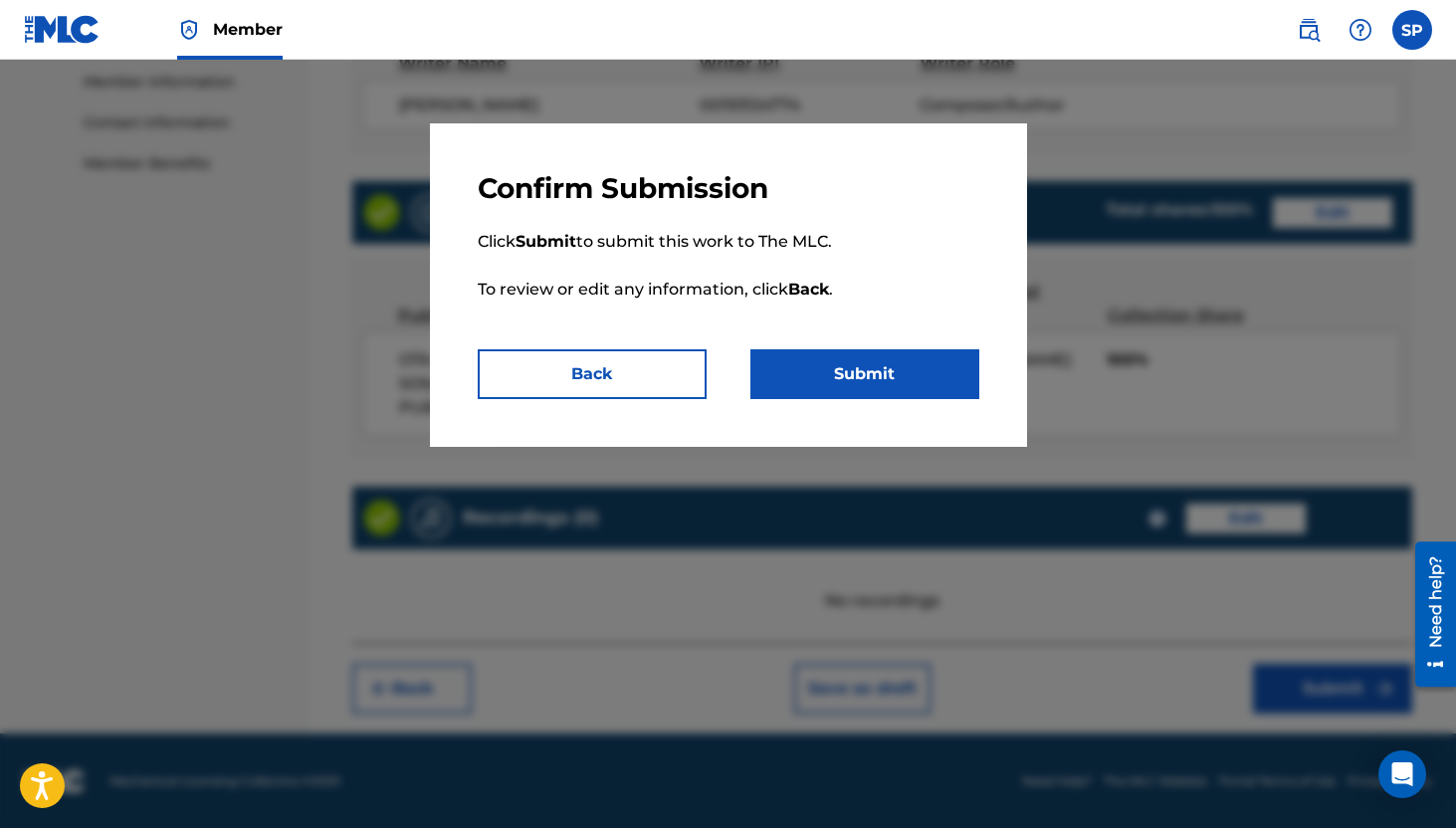click on "Submit" at bounding box center [865, 374] 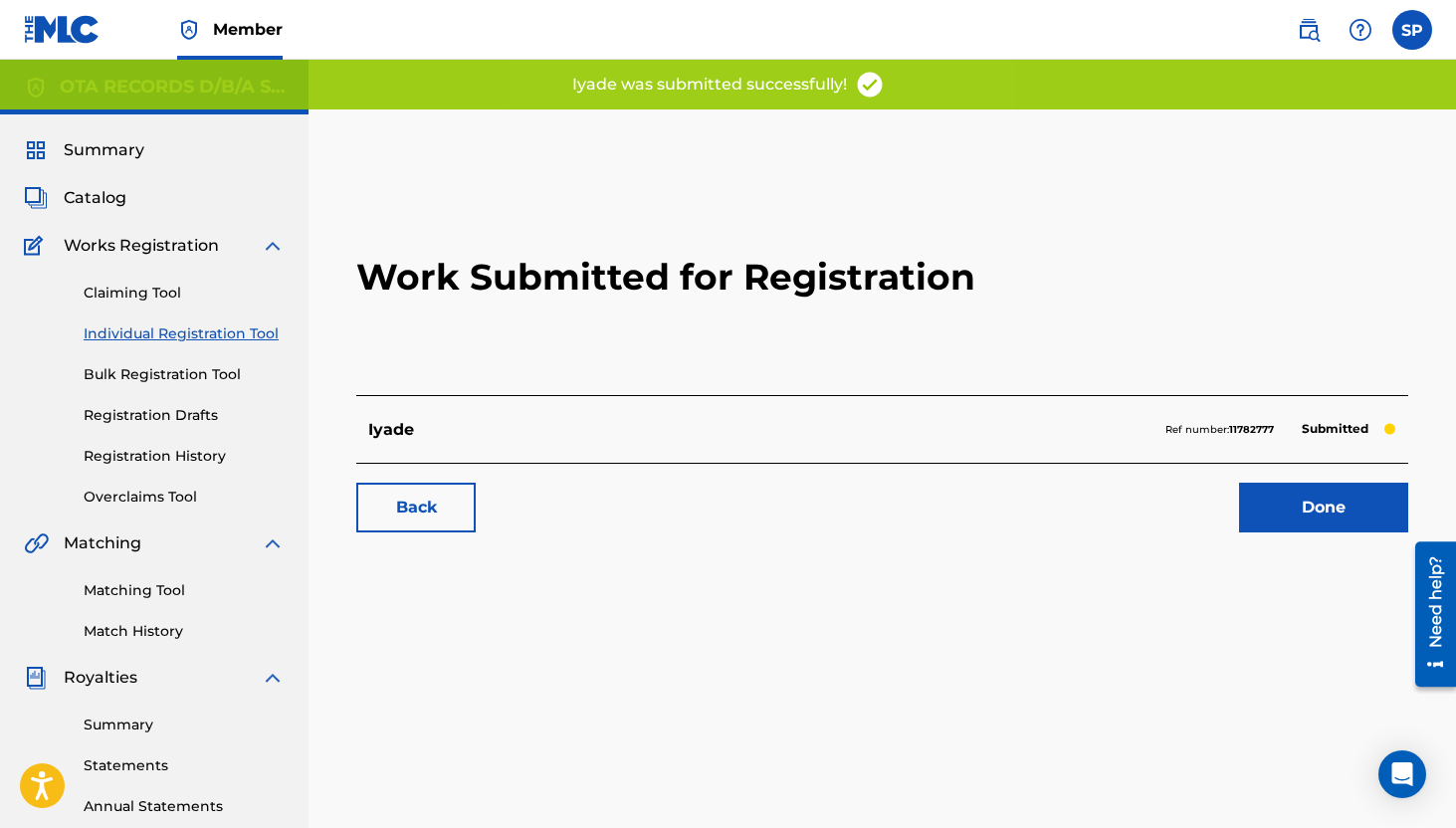 click on "Done" at bounding box center [1324, 508] 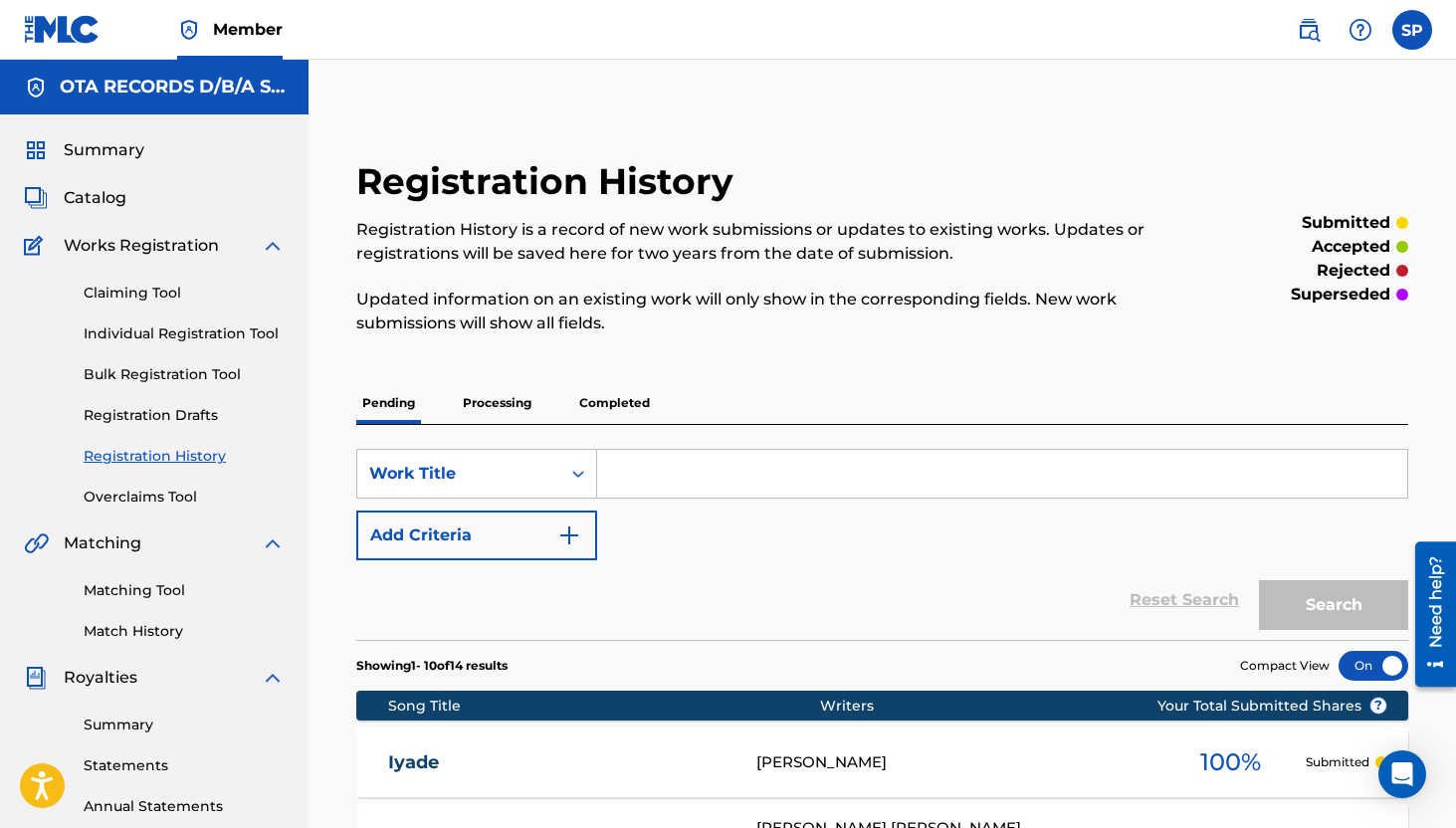 click at bounding box center [1002, 474] 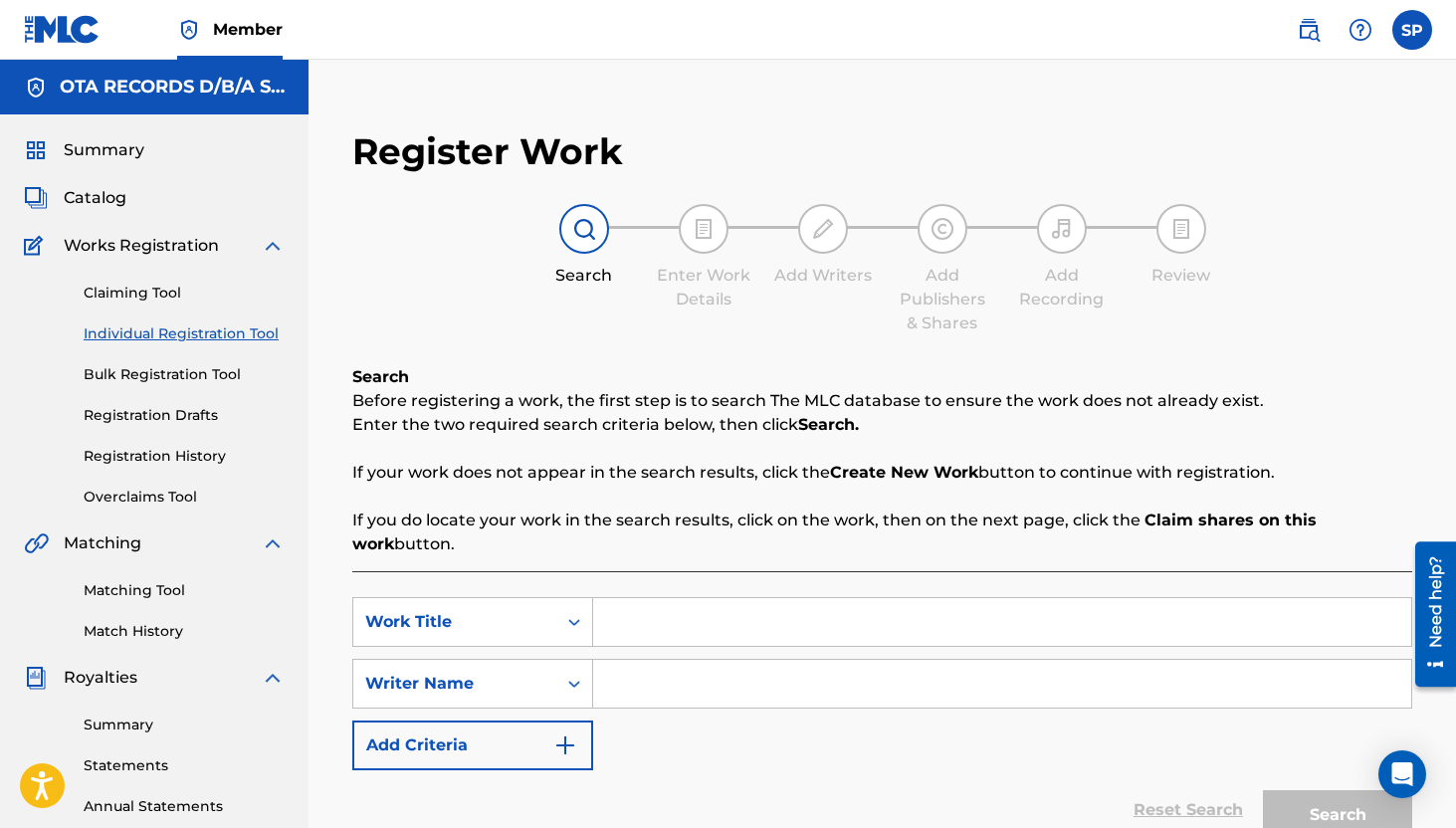 click at bounding box center (1002, 622) 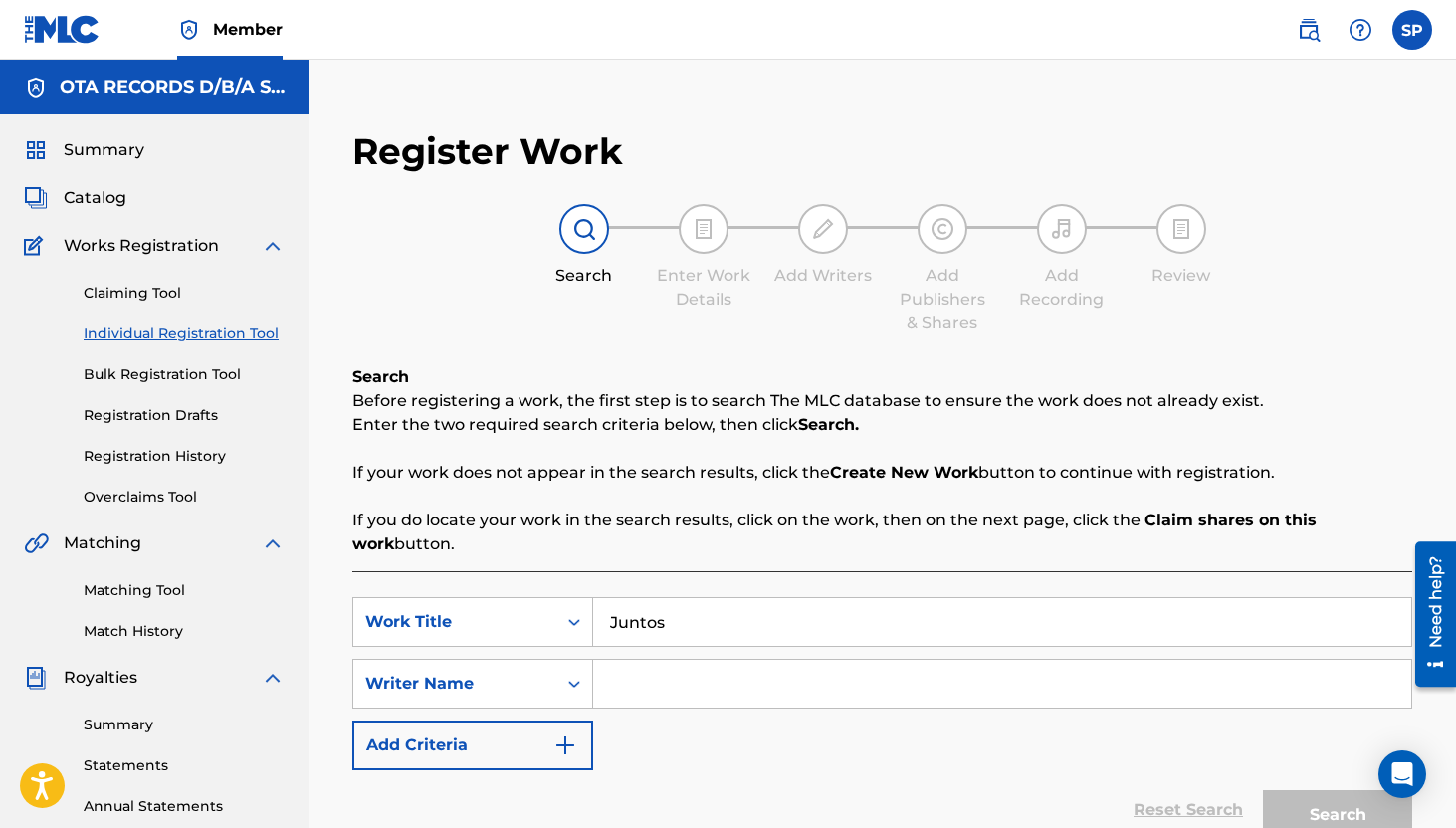 type on "Juntos" 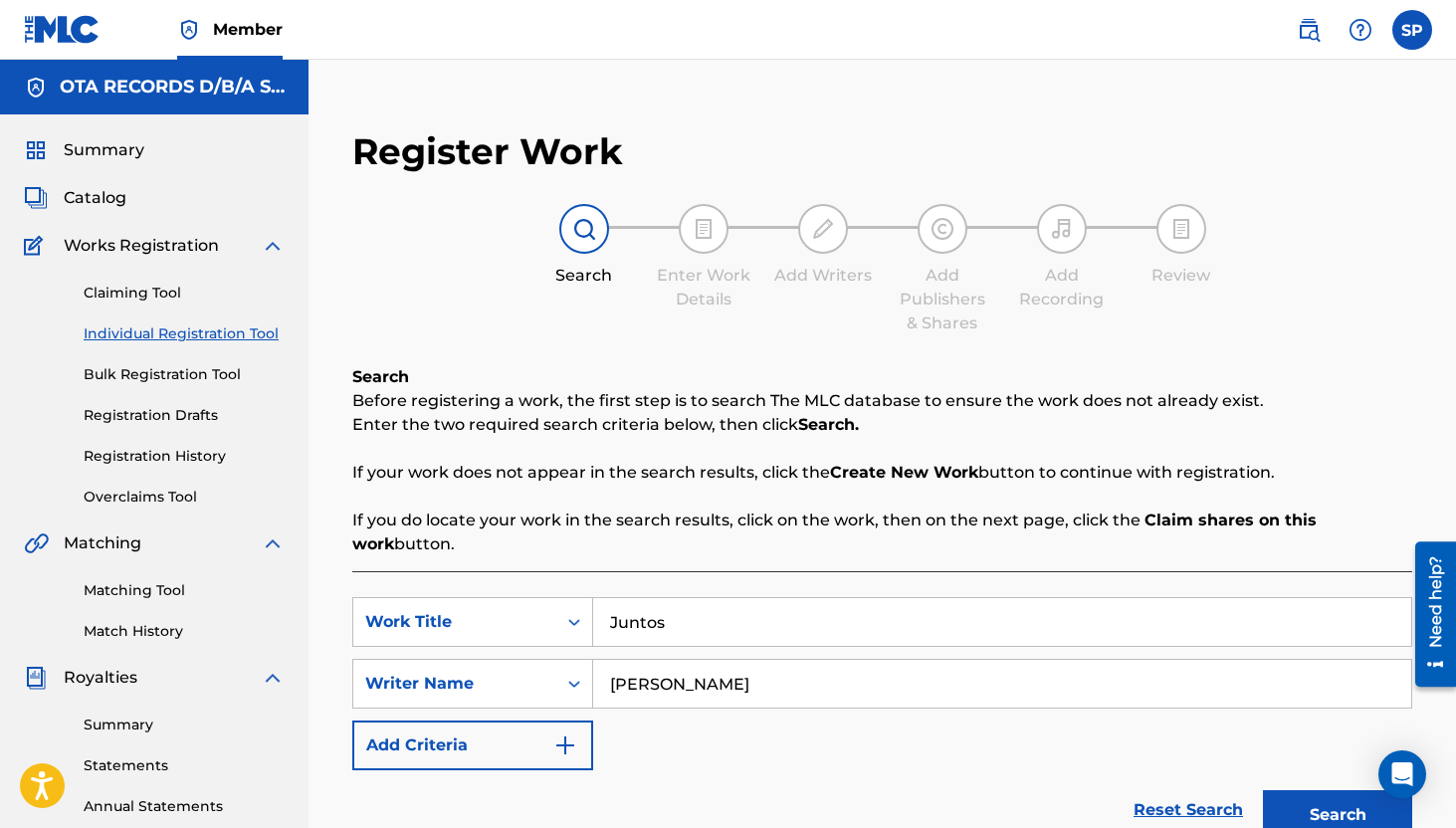 type on "[PERSON_NAME]" 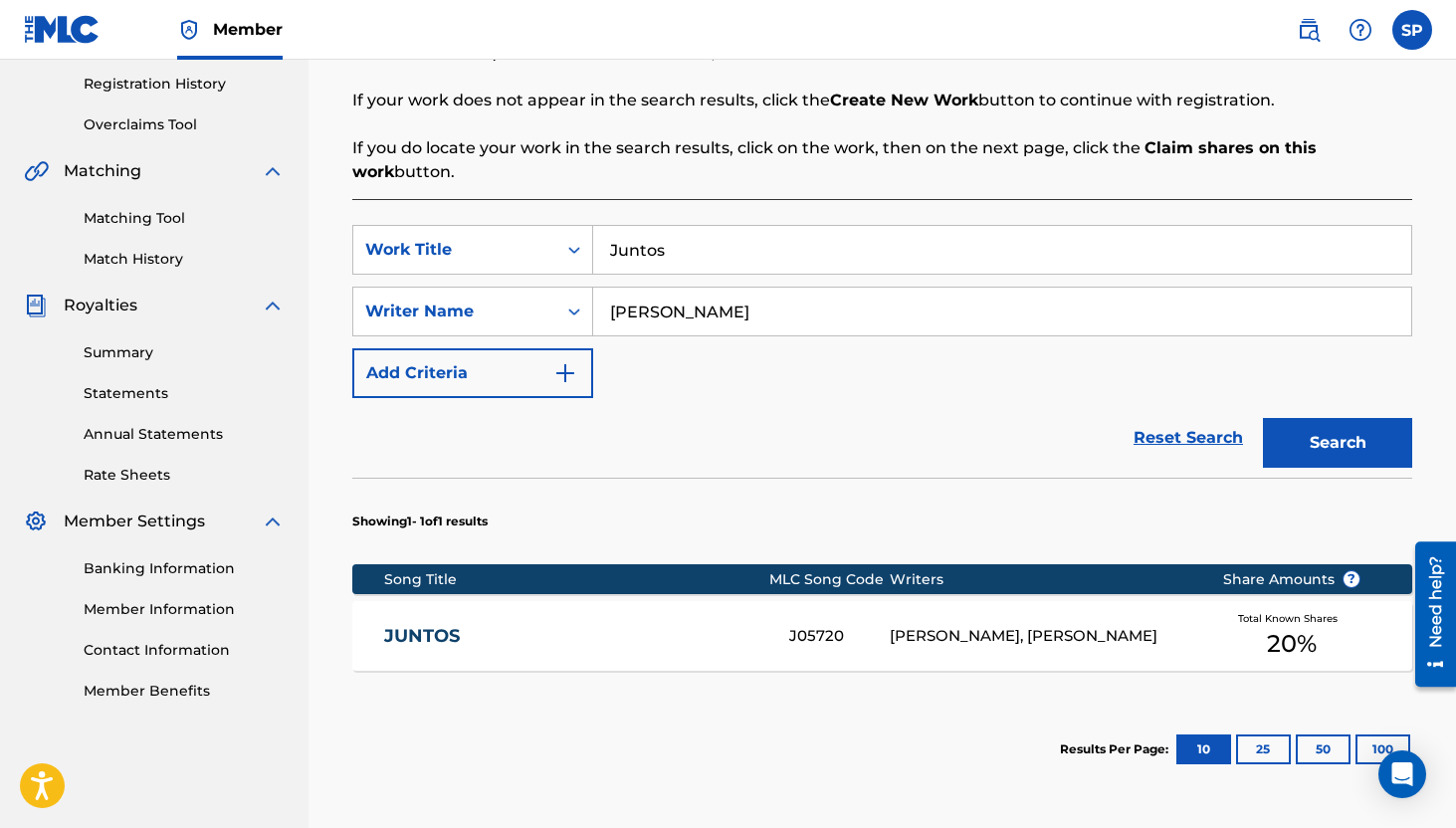 scroll, scrollTop: 371, scrollLeft: 0, axis: vertical 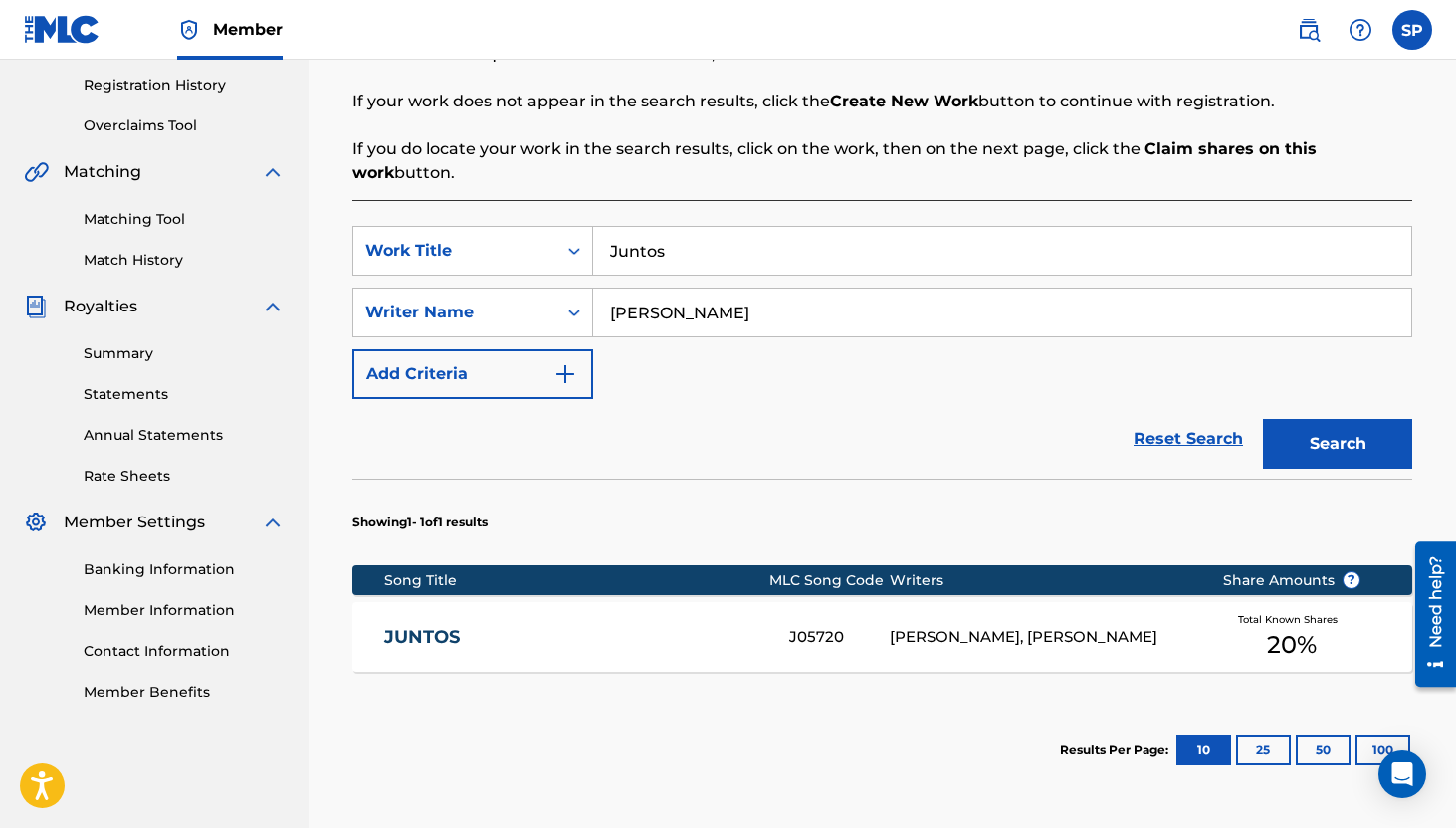 click on "Juntos" at bounding box center (1002, 251) 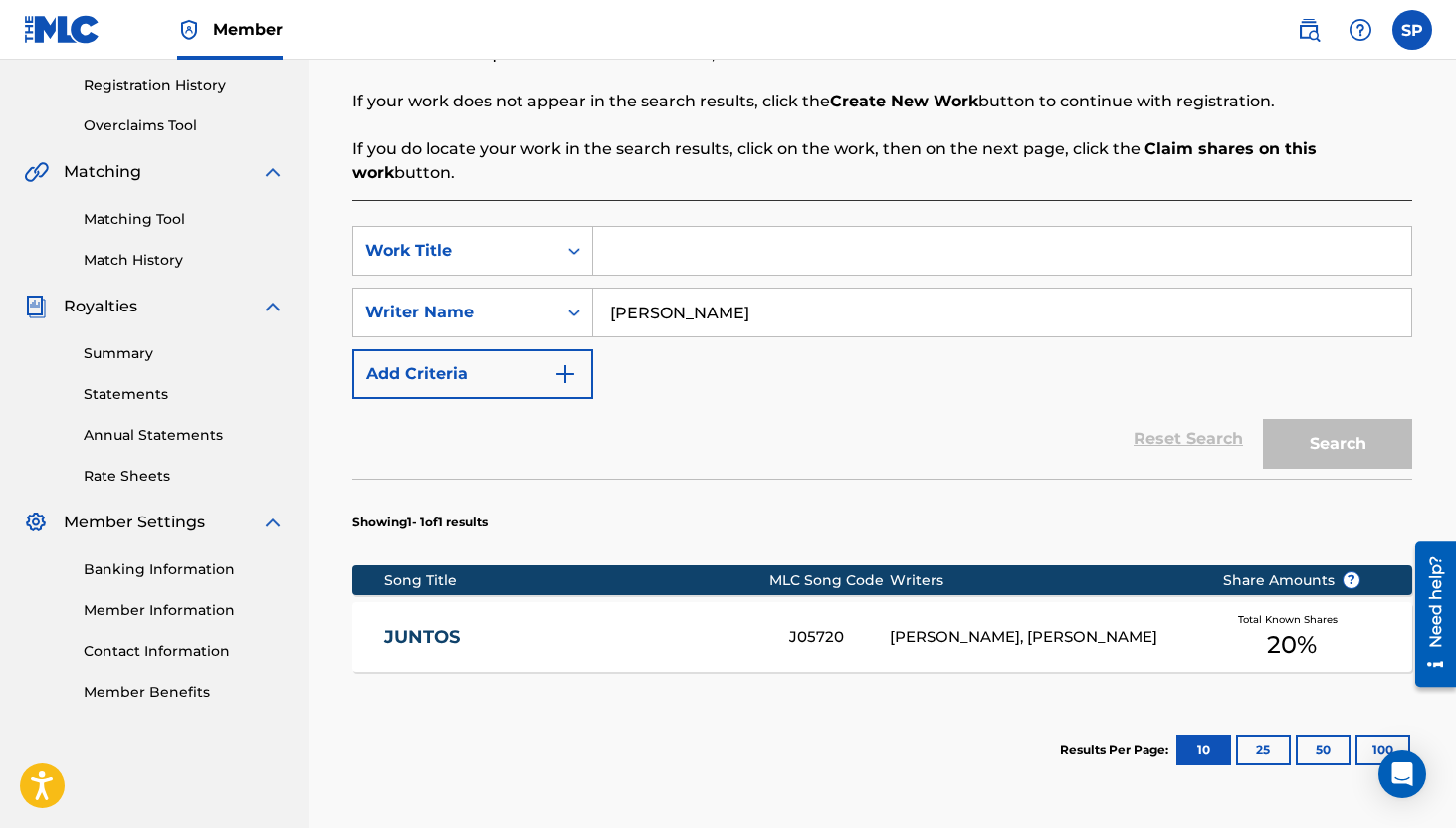 paste on "Kachirumba" 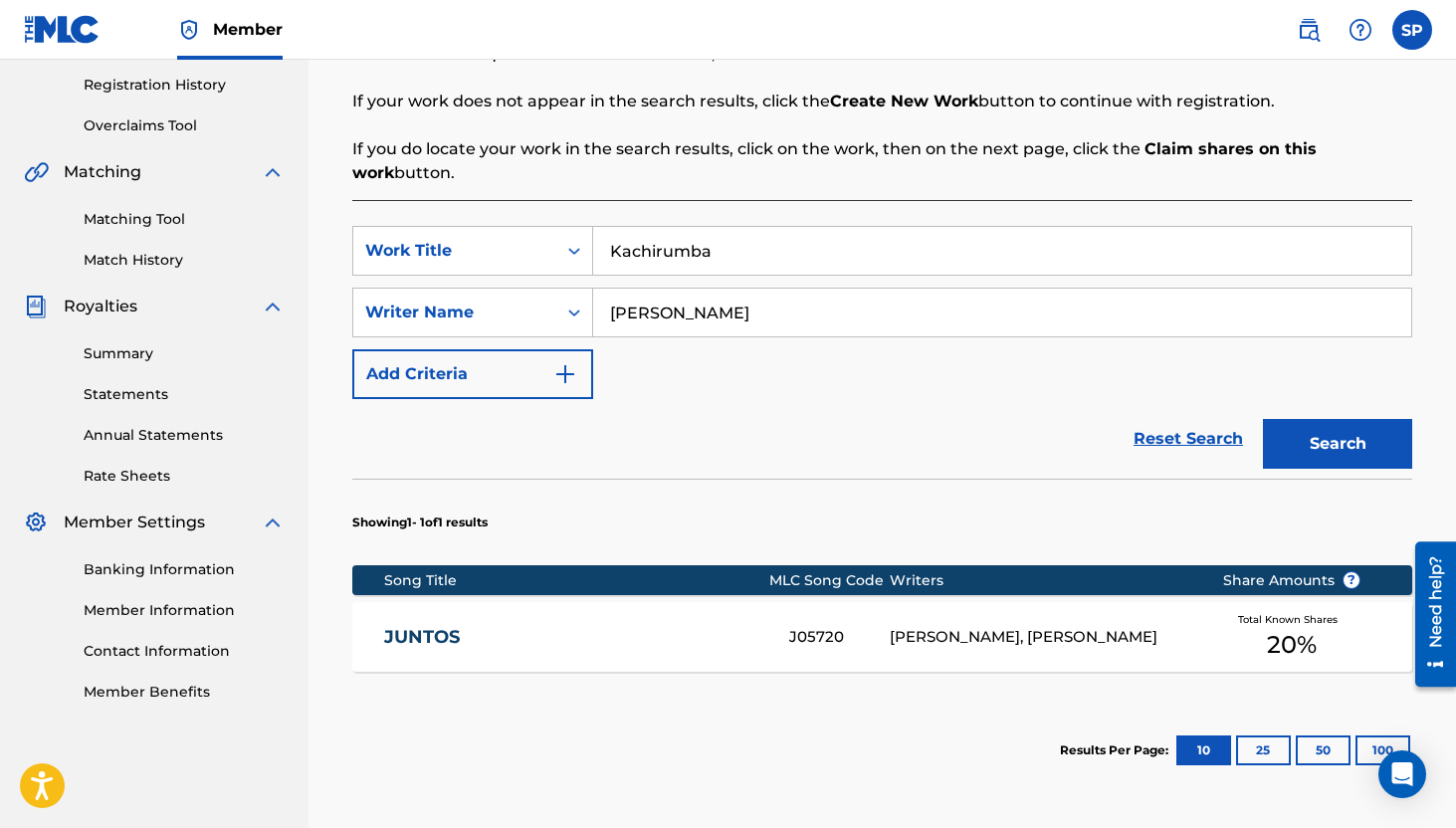 type on "Kachirumba" 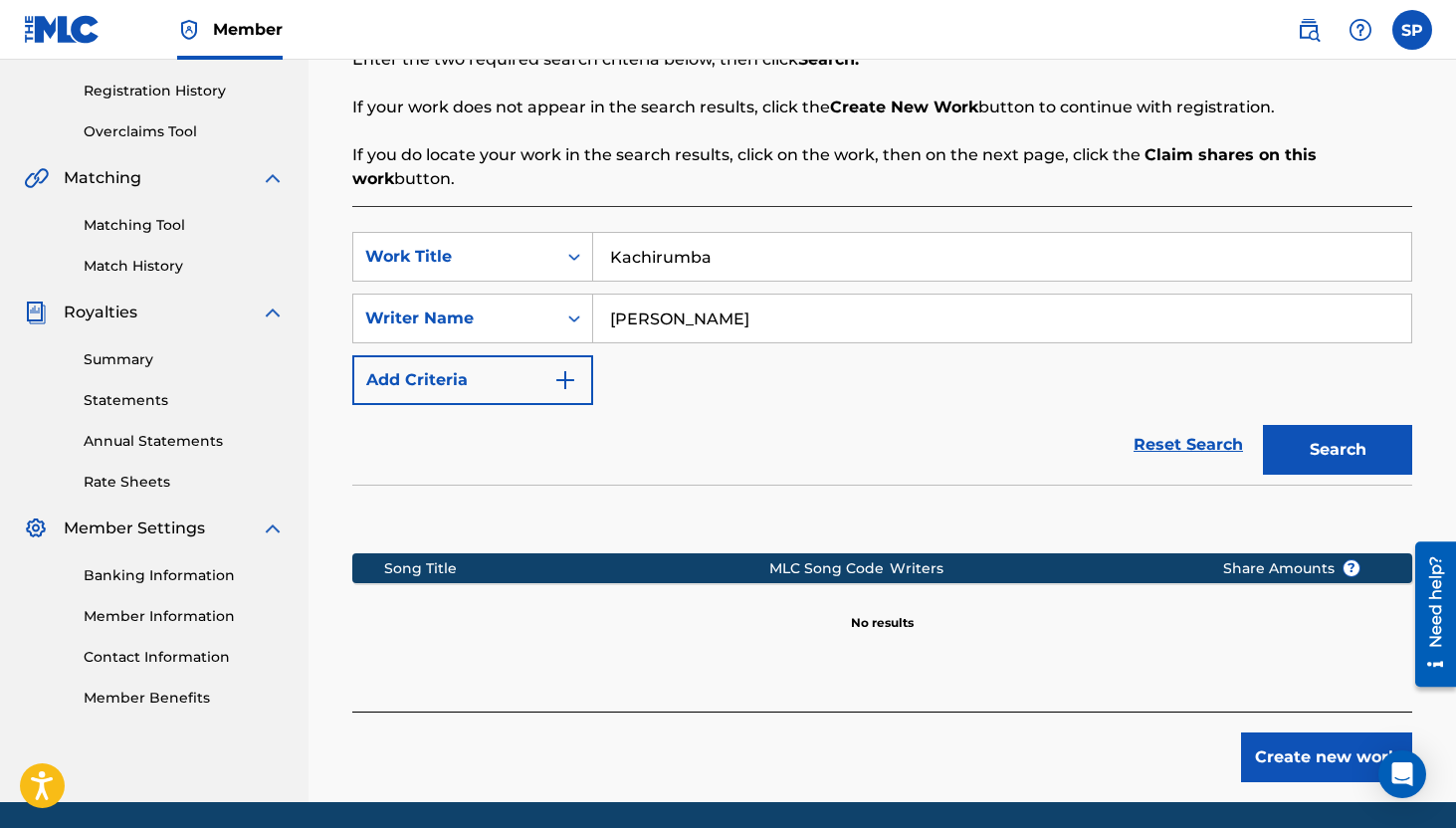 scroll, scrollTop: 371, scrollLeft: 0, axis: vertical 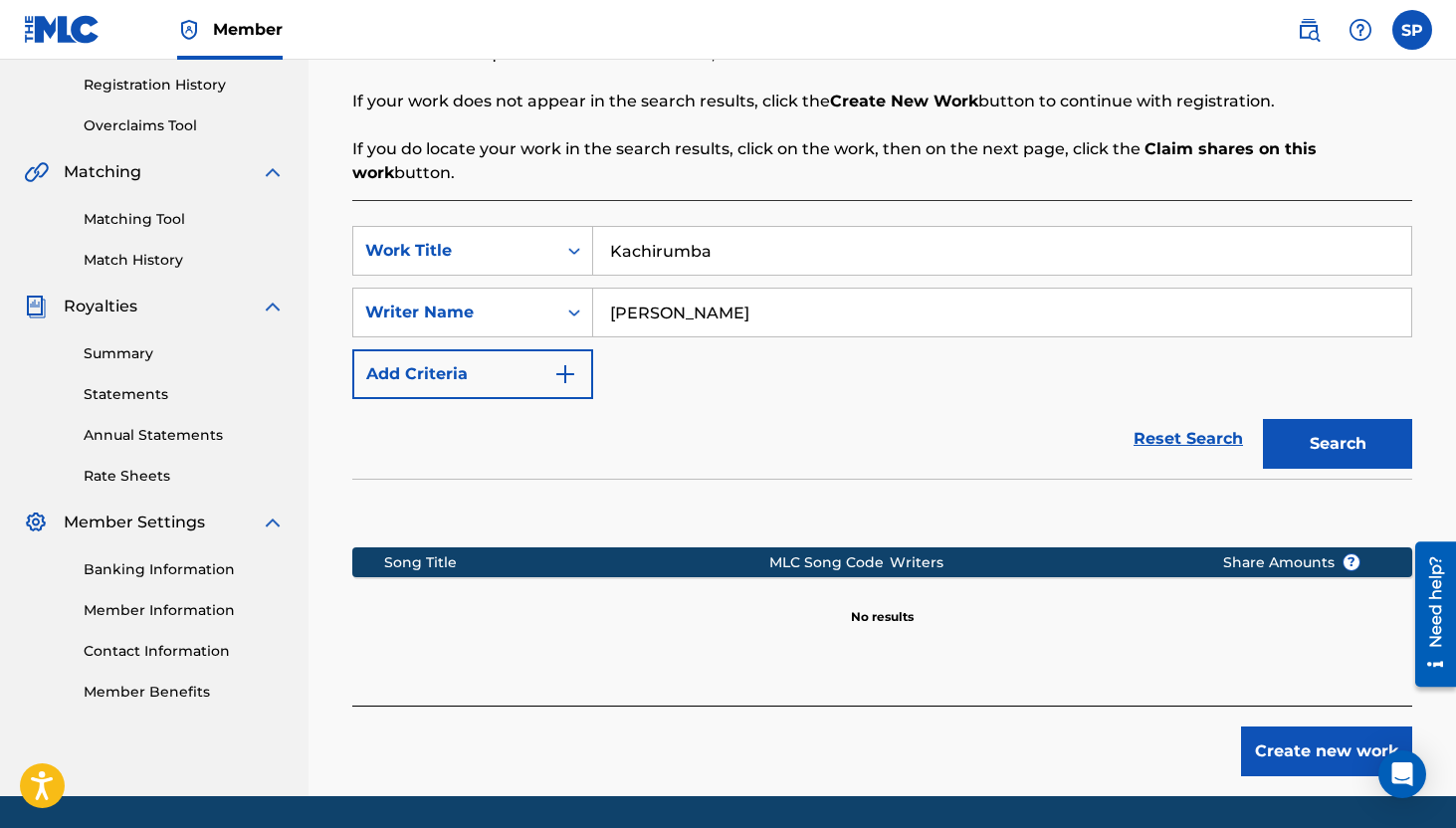 click on "Create new work" at bounding box center [1327, 751] 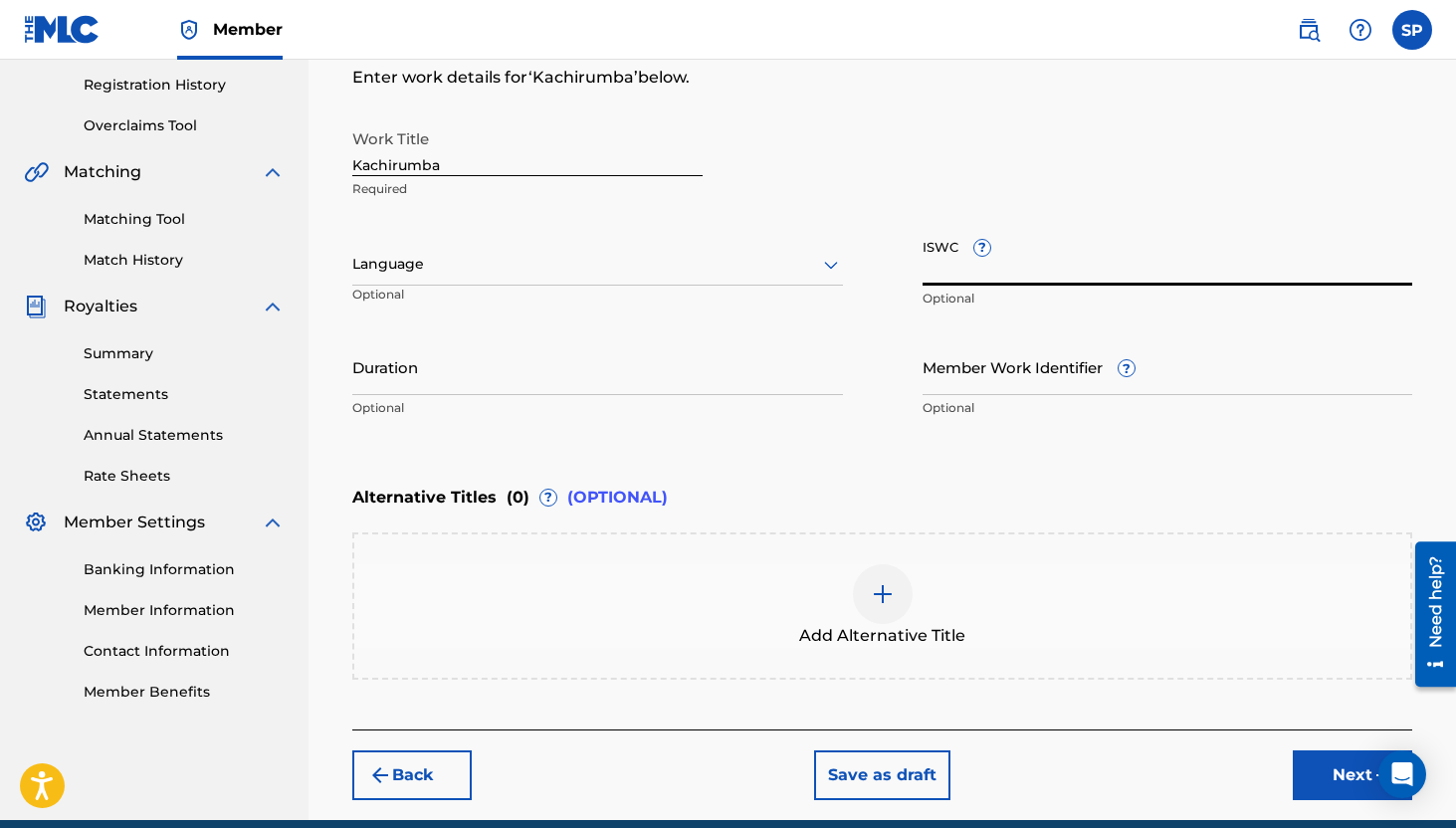 click on "ISWC   ?" at bounding box center (1167, 257) 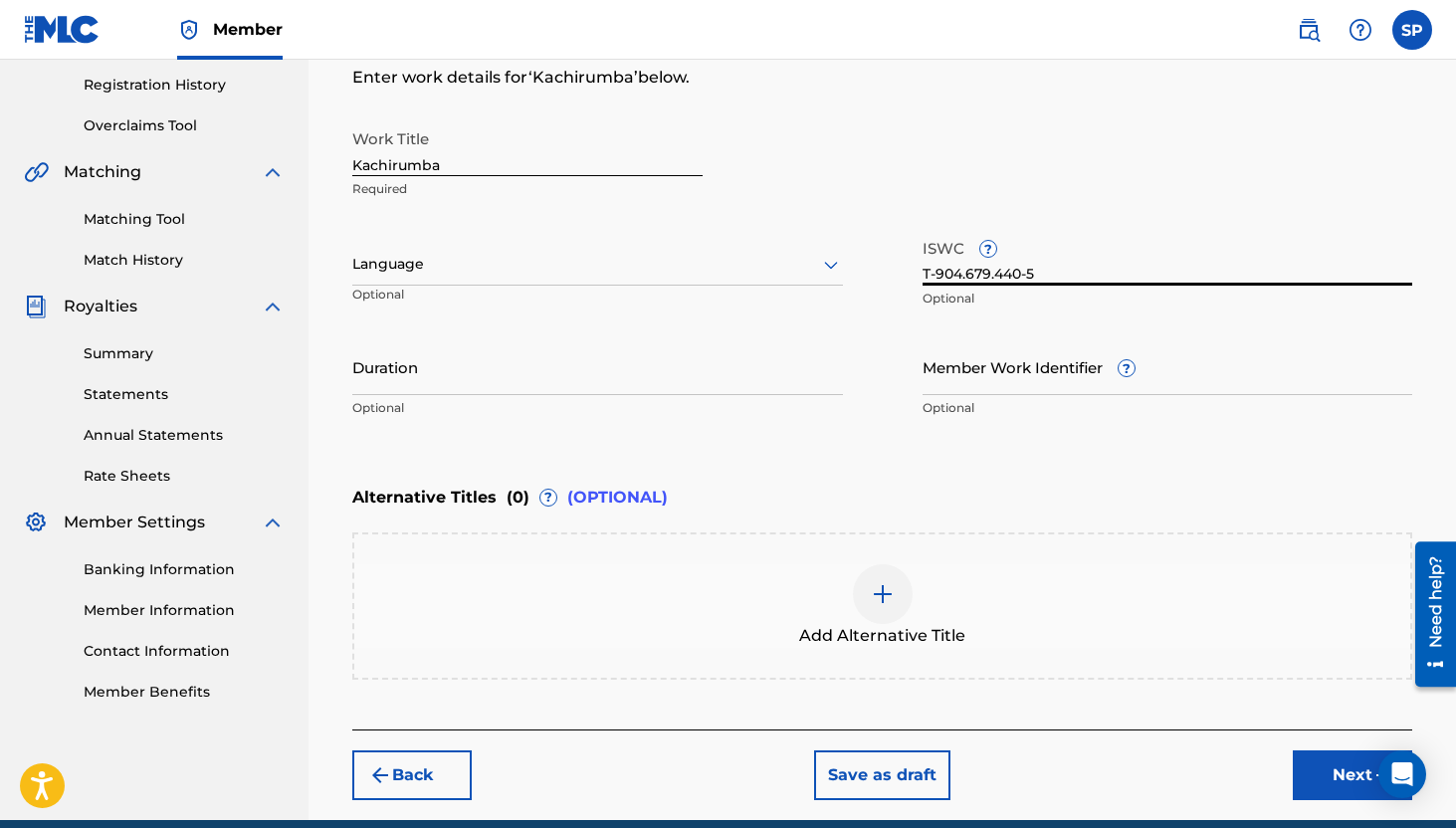 scroll, scrollTop: 375, scrollLeft: 0, axis: vertical 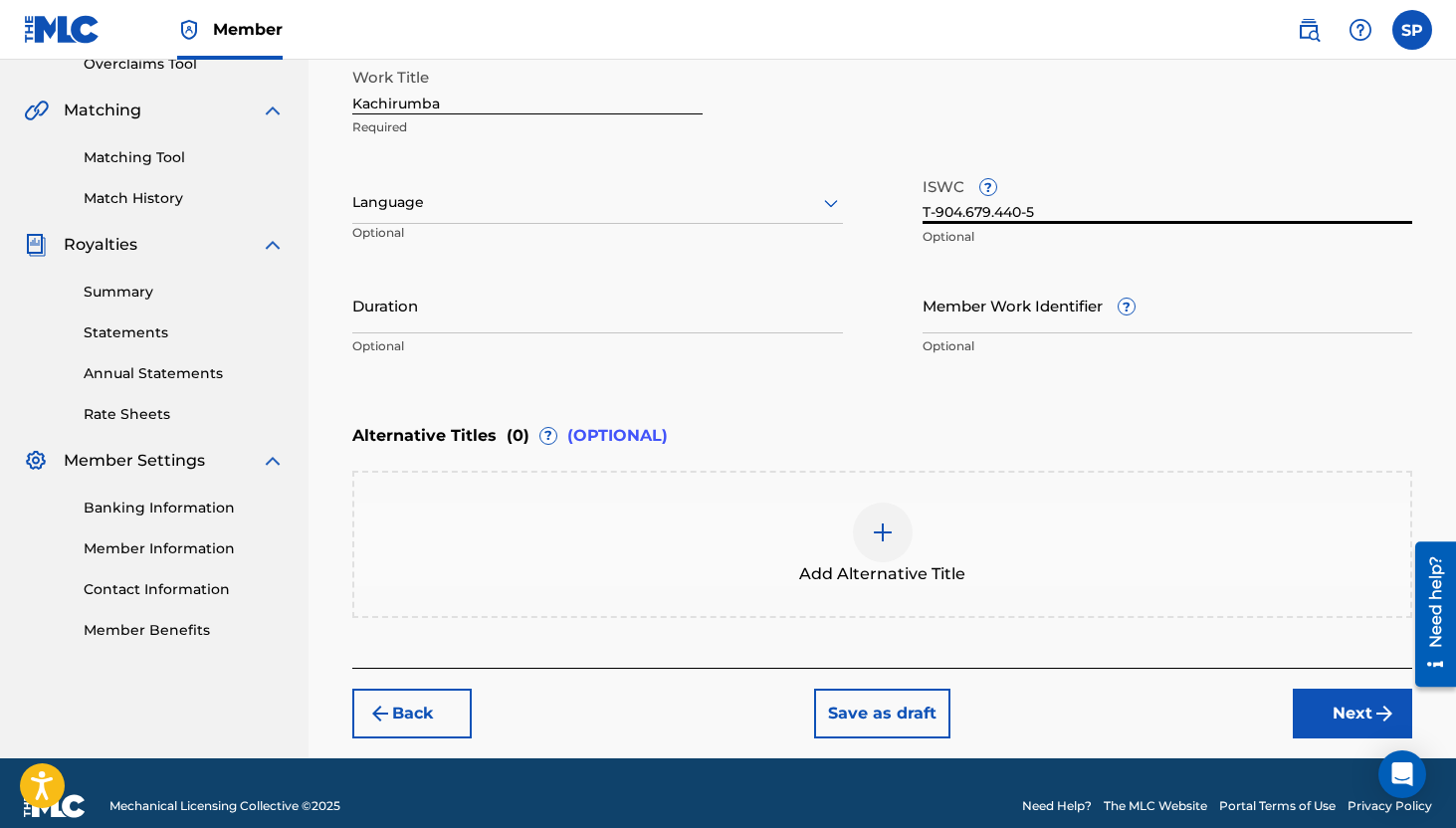 type on "T-904.679.440-5" 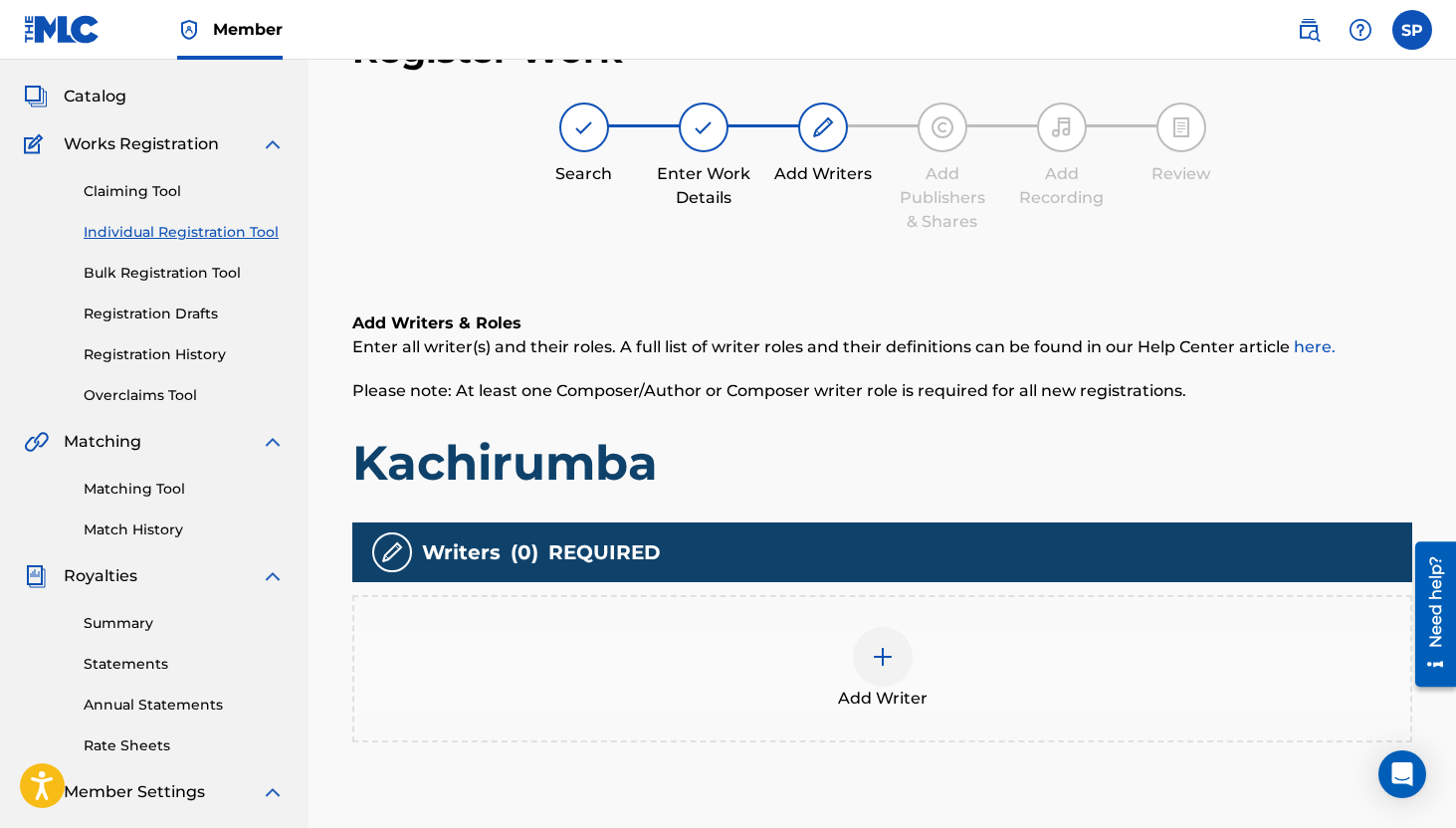 scroll, scrollTop: 90, scrollLeft: 0, axis: vertical 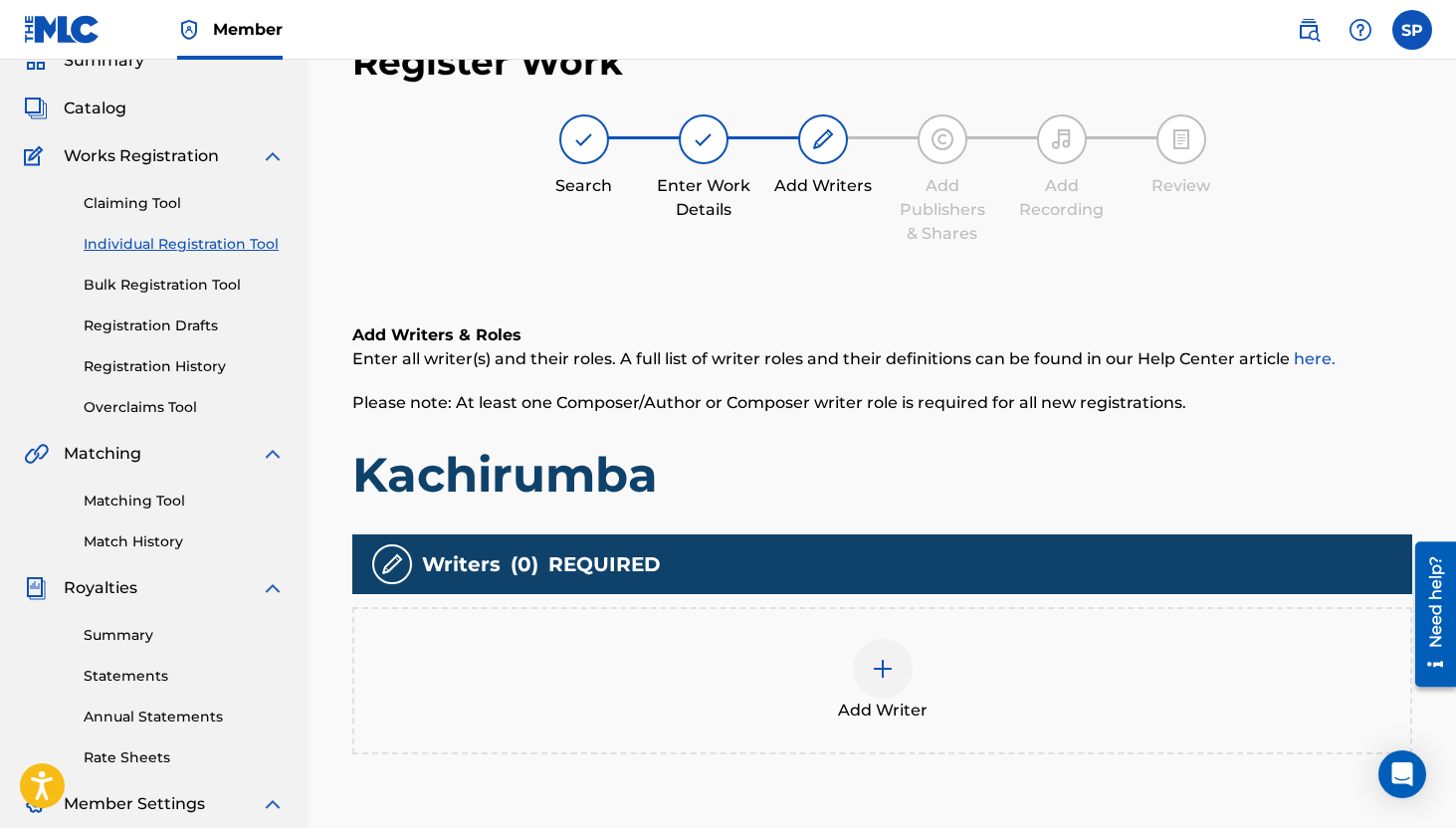 click at bounding box center [883, 669] 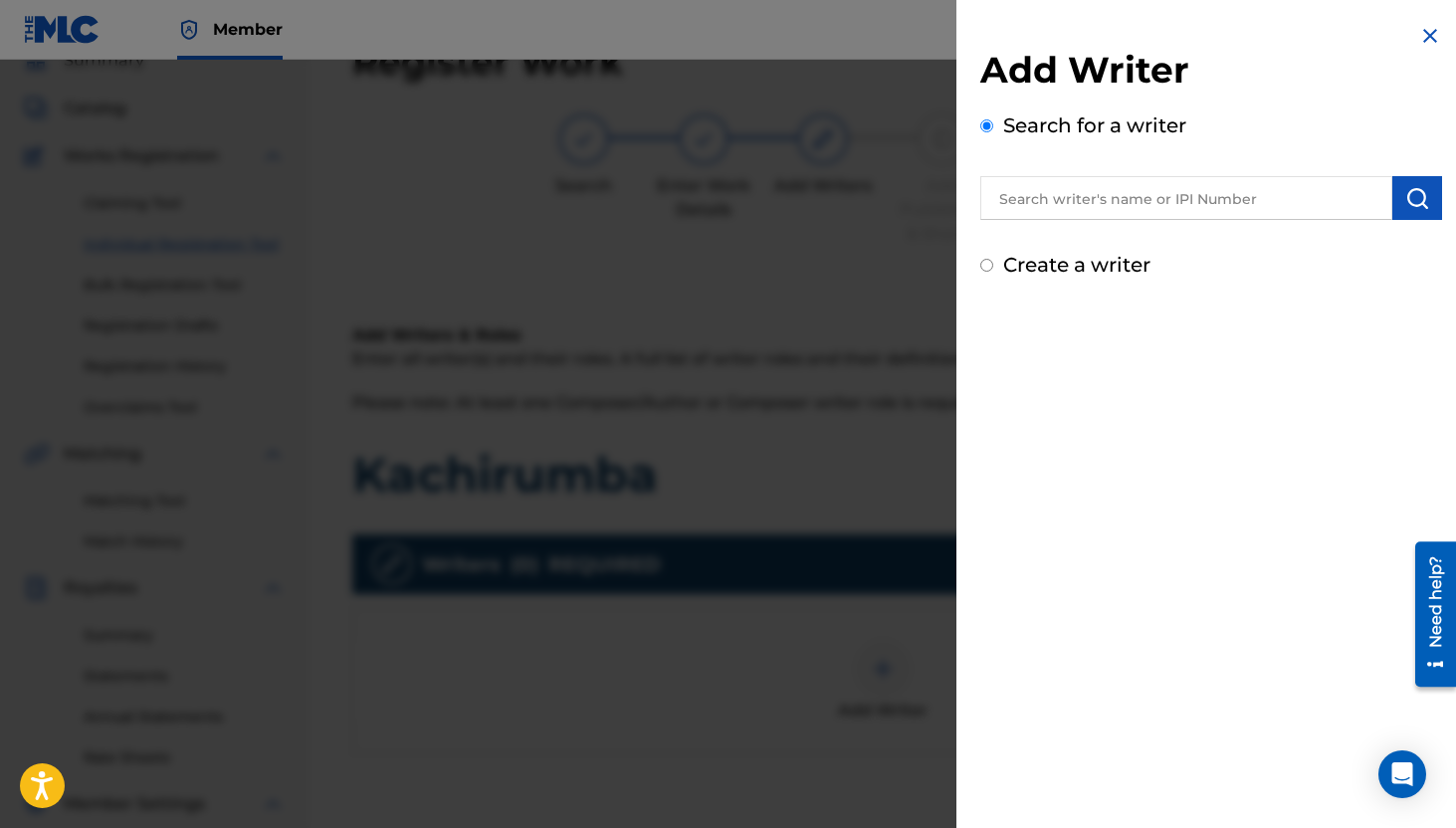 click at bounding box center (1186, 198) 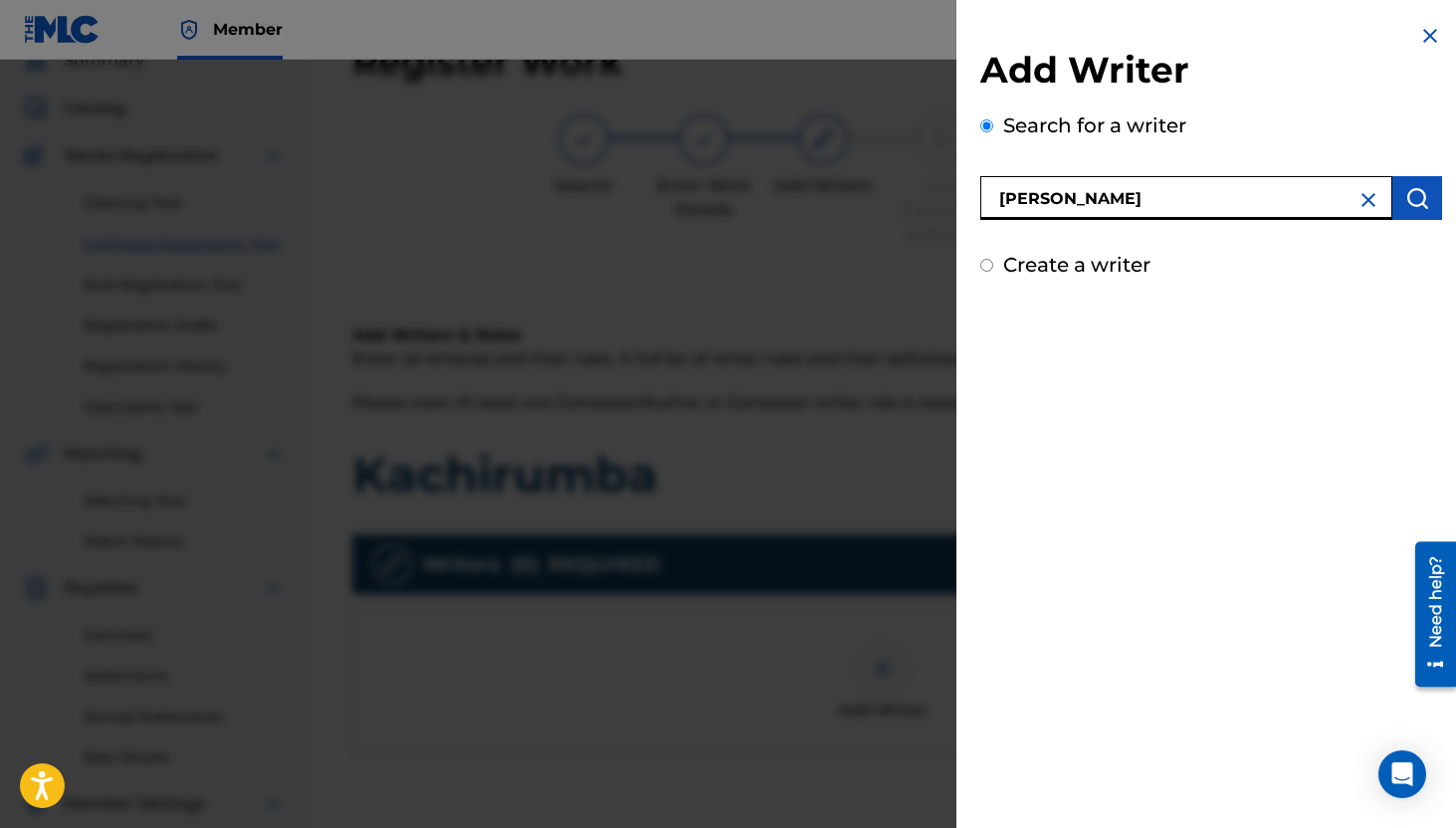 type on "[PERSON_NAME]" 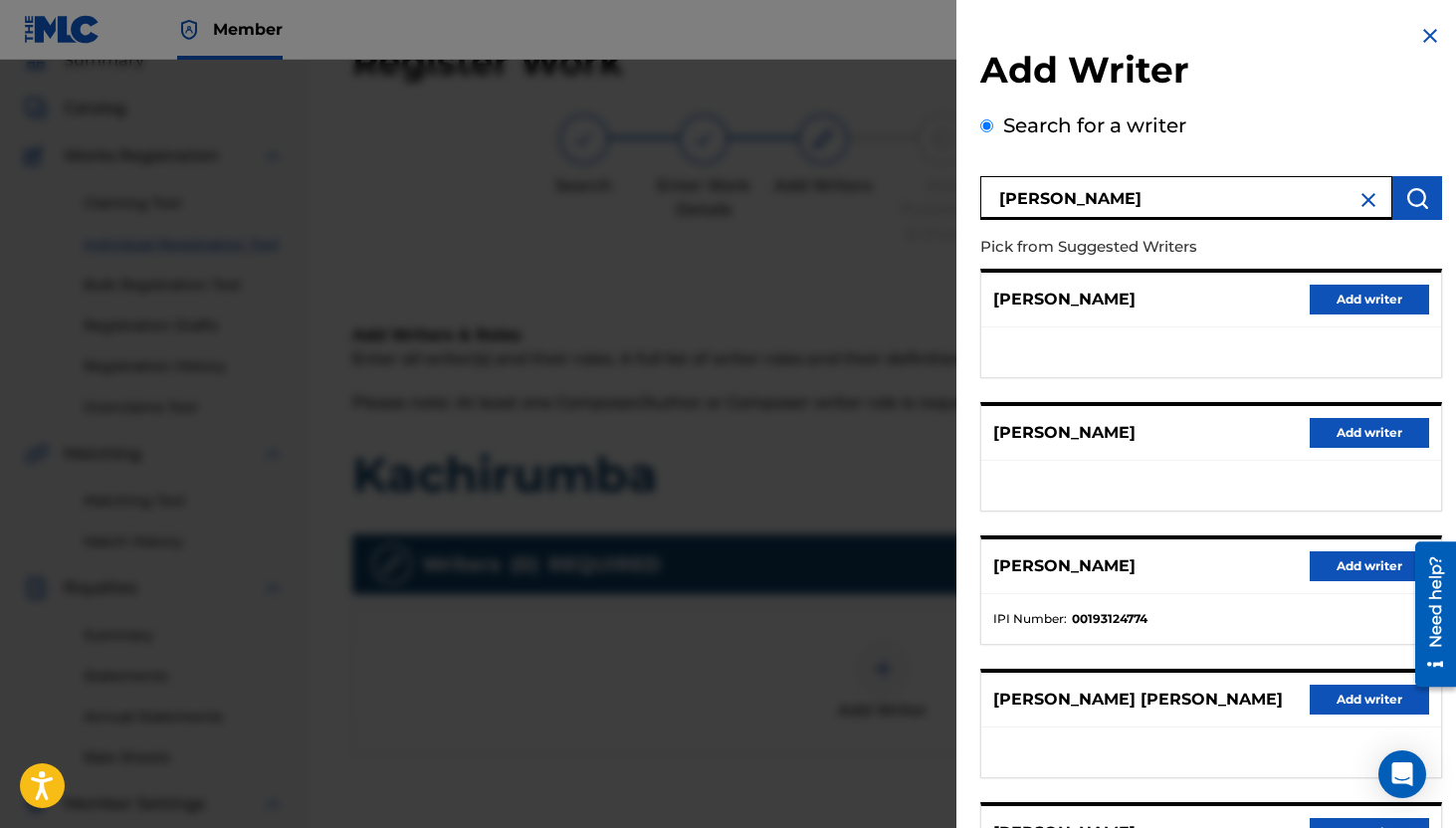 click on "Add writer" at bounding box center (1369, 566) 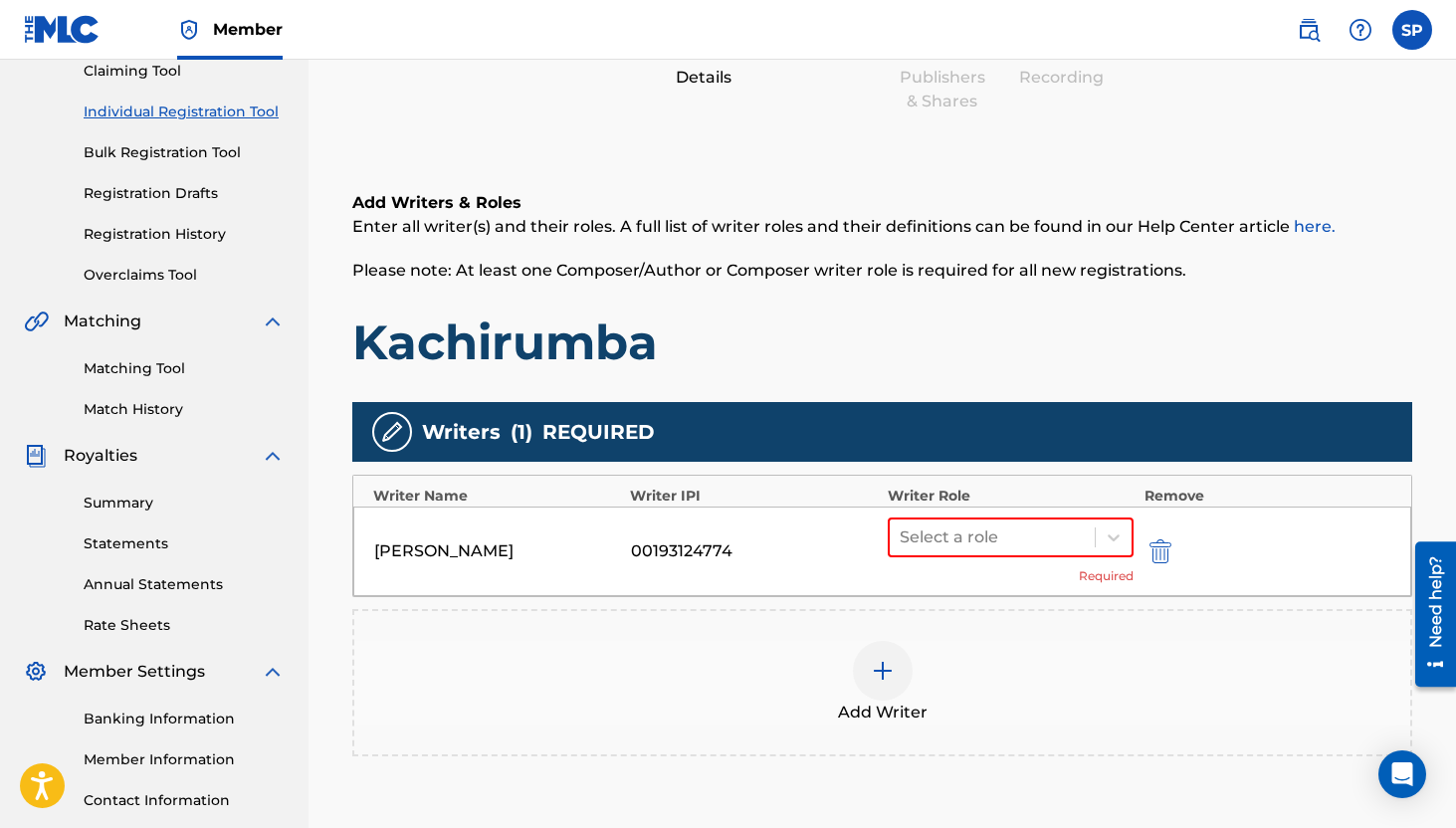 scroll, scrollTop: 229, scrollLeft: 0, axis: vertical 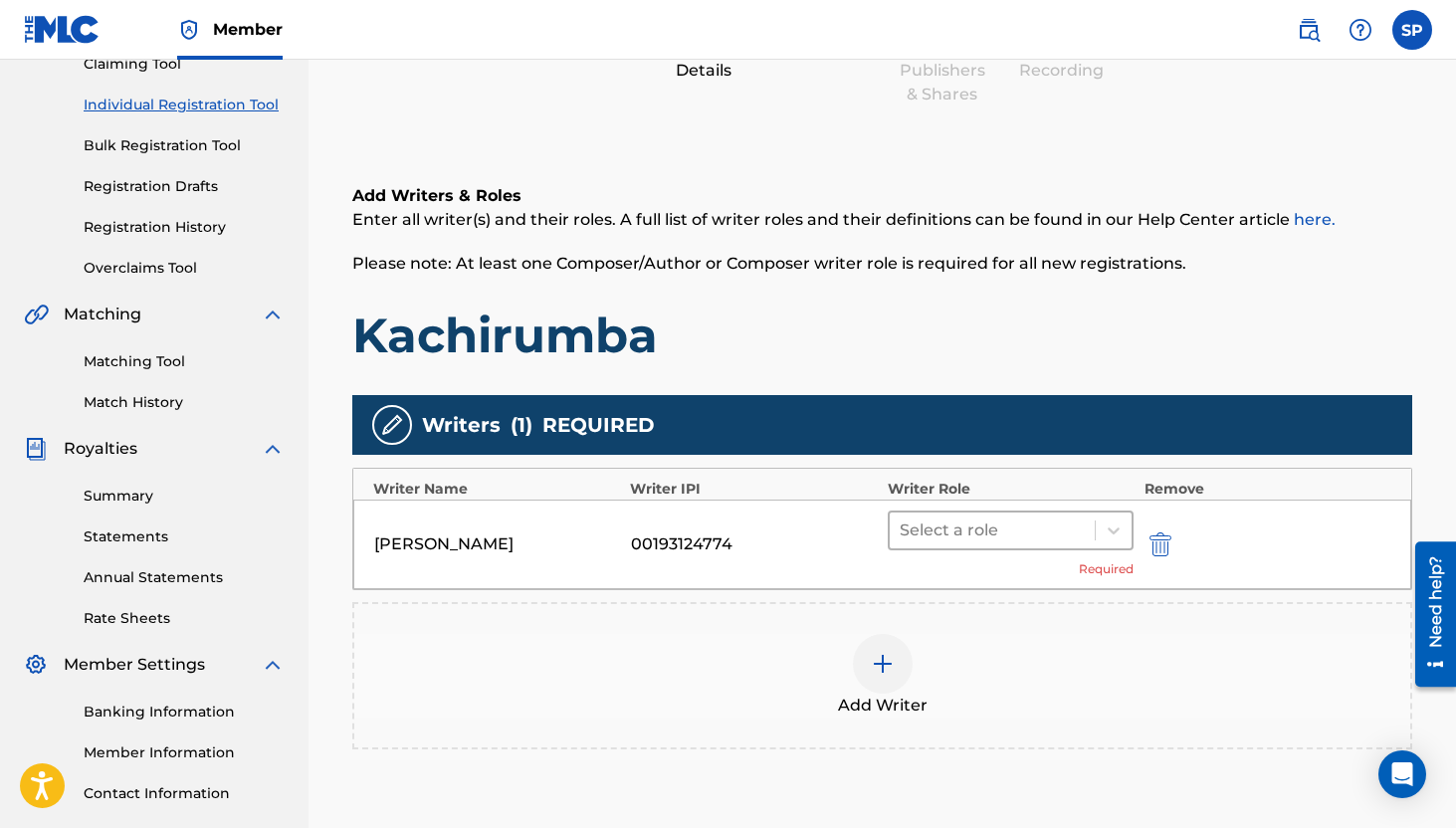 click at bounding box center (992, 530) 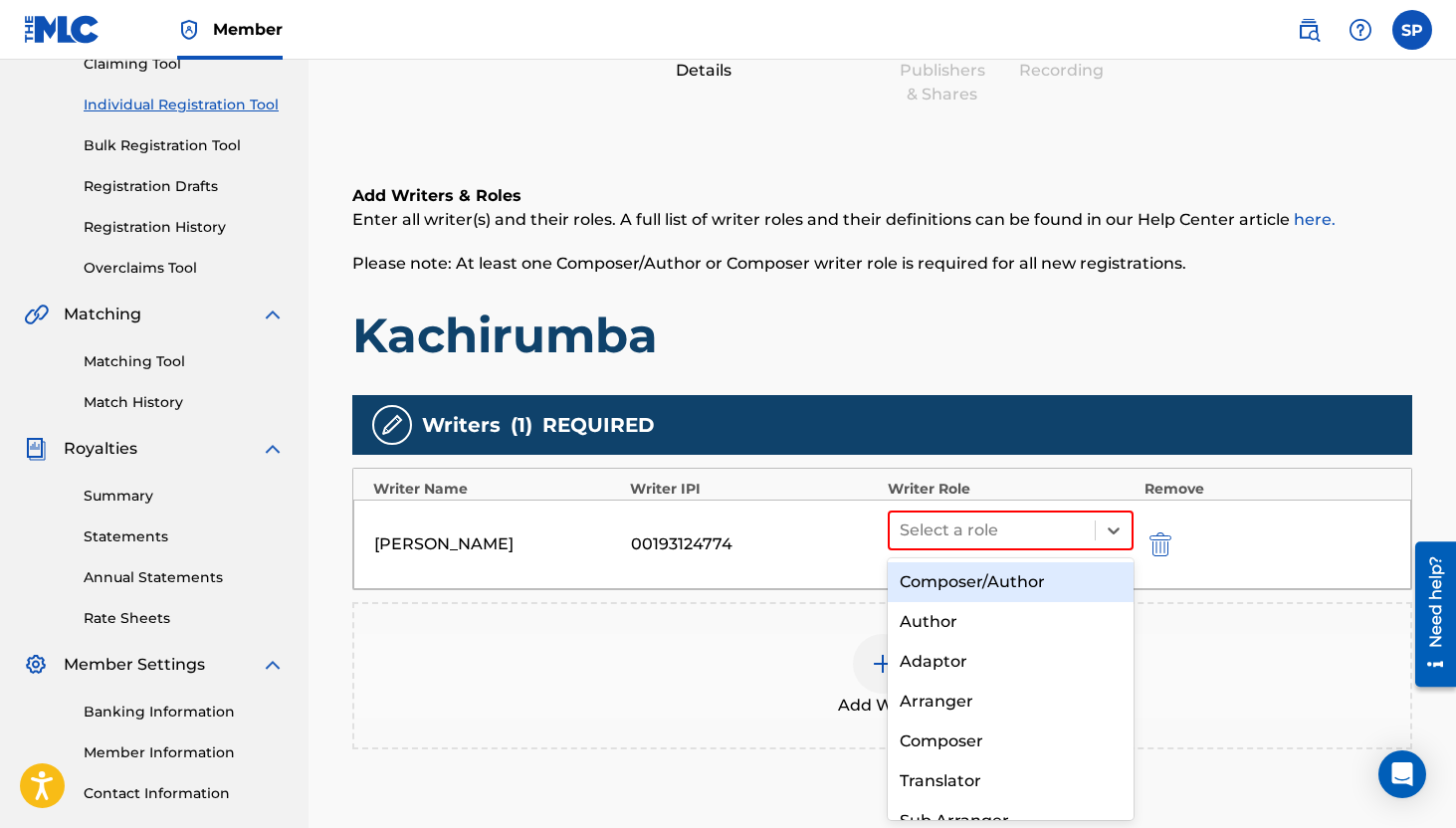 click on "Composer/Author" at bounding box center (1011, 582) 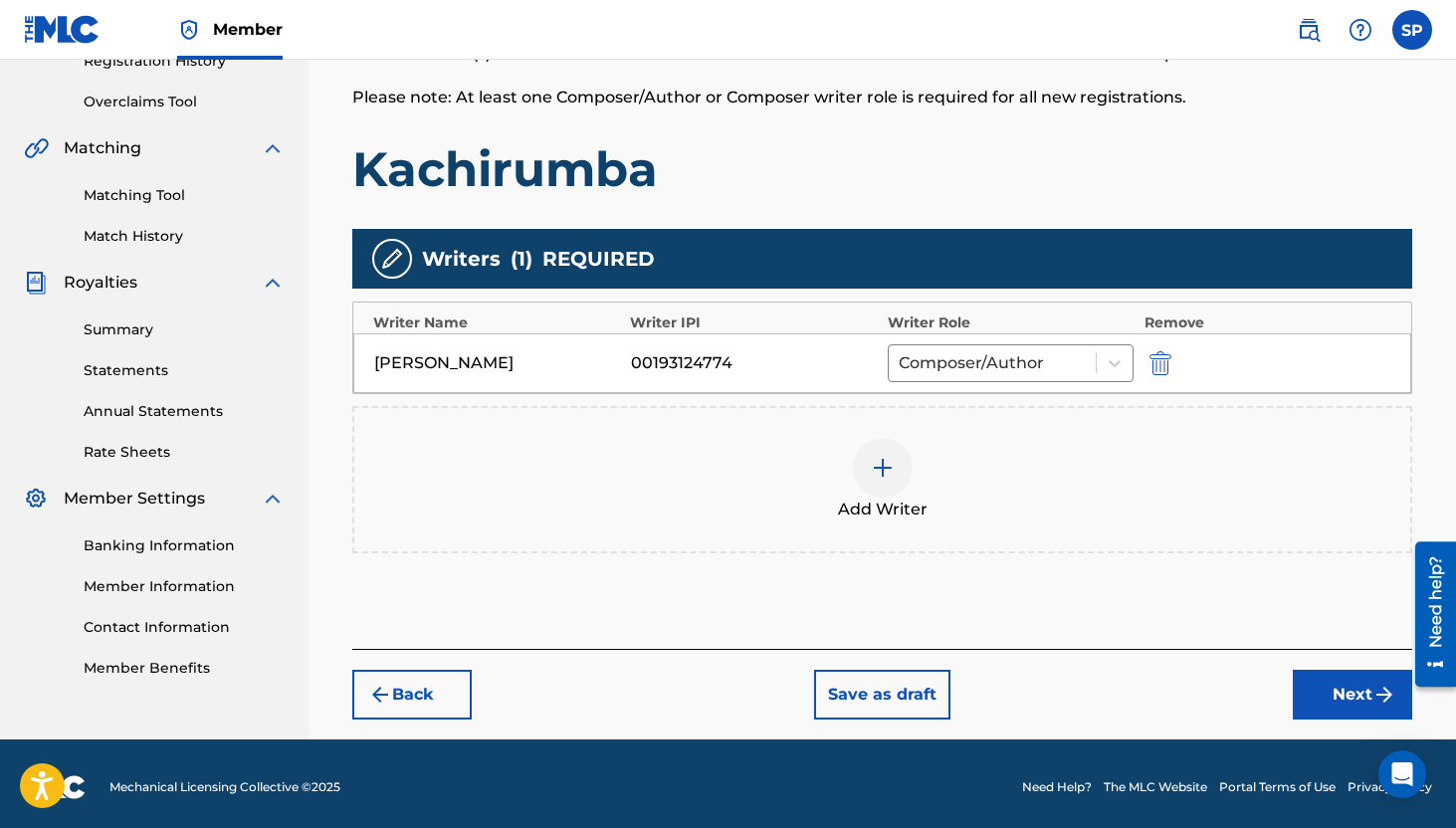 click on "Next" at bounding box center [1352, 695] 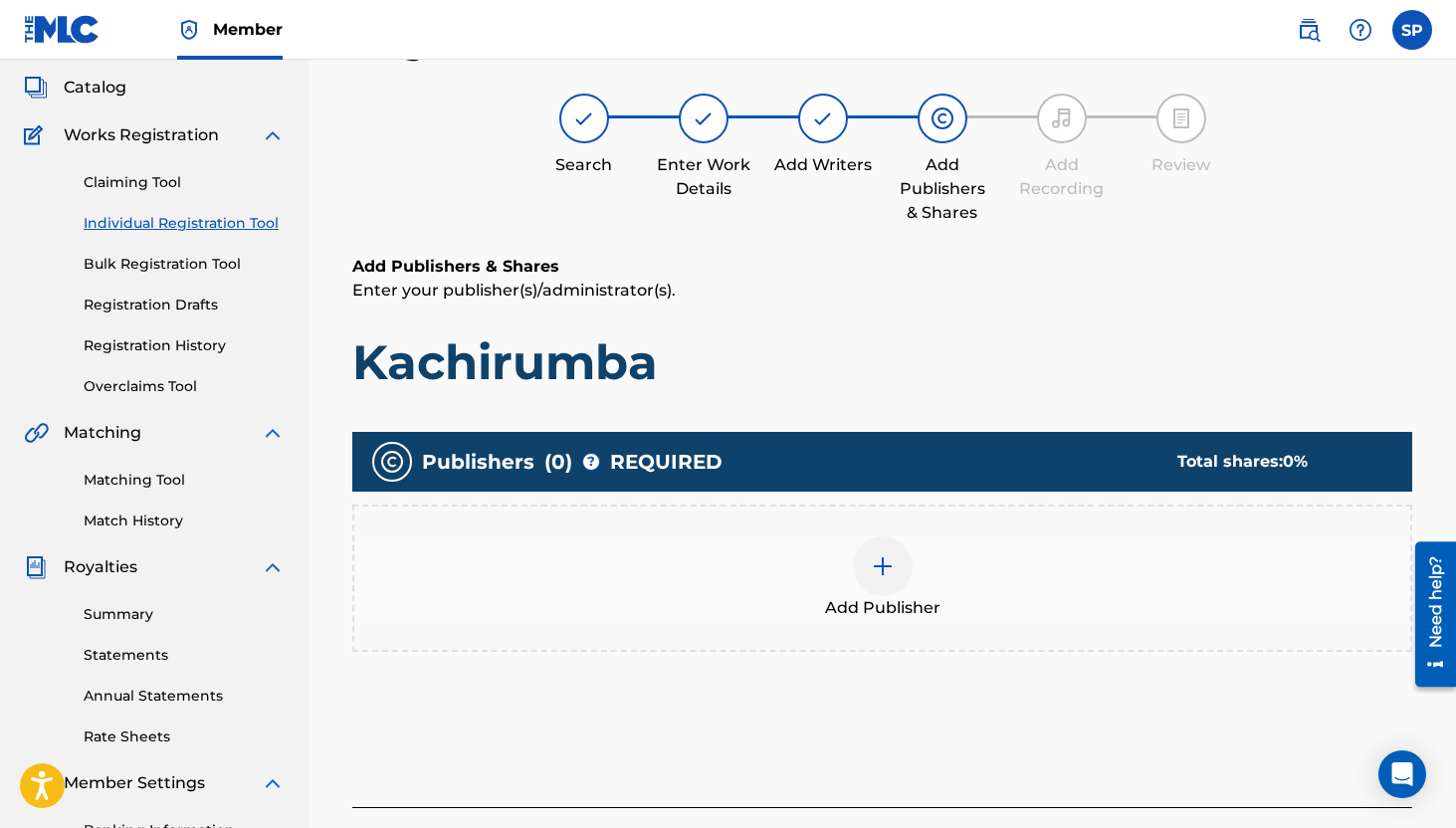scroll, scrollTop: 90, scrollLeft: 0, axis: vertical 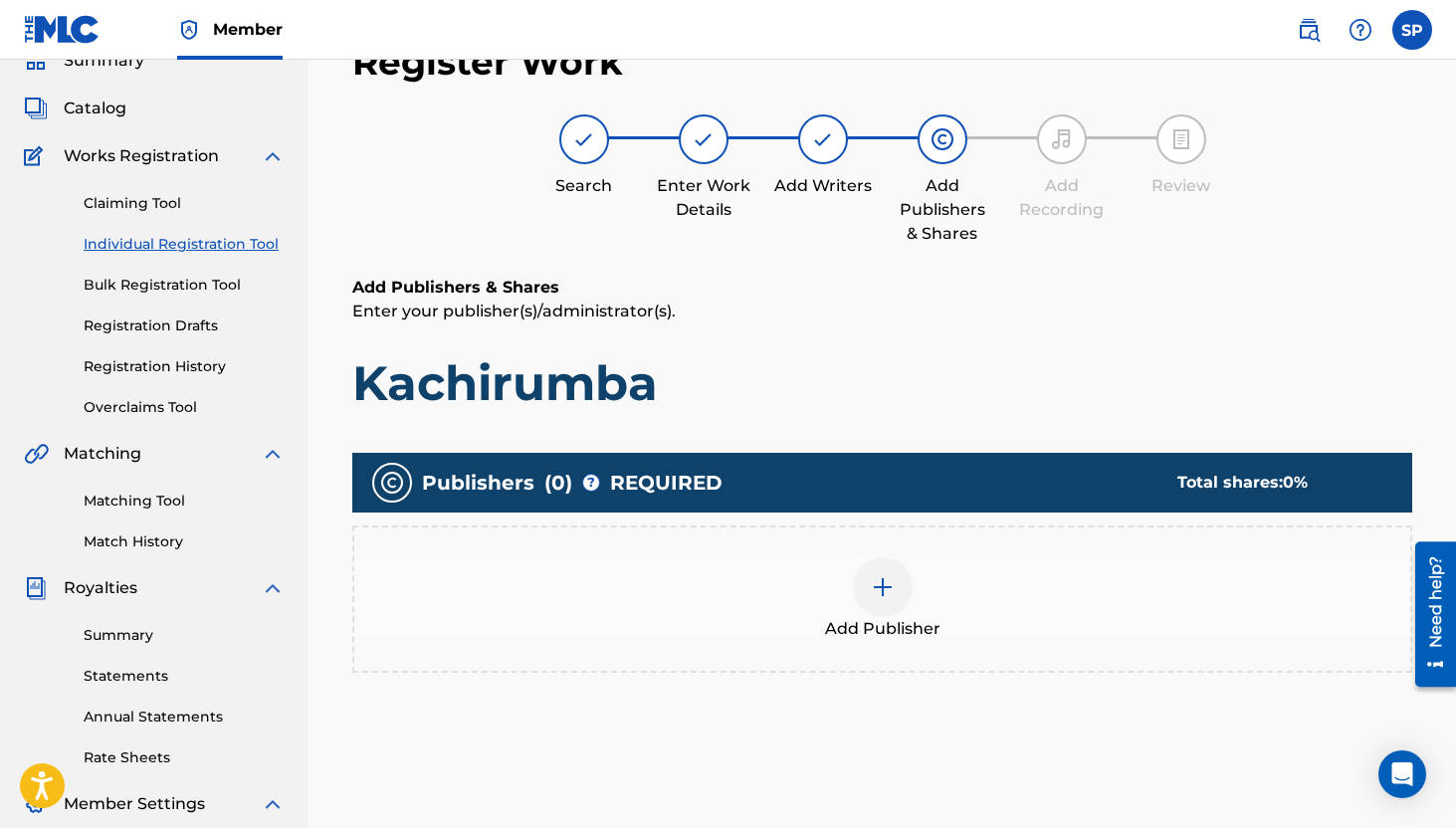 click on "Add Publisher" at bounding box center [882, 599] 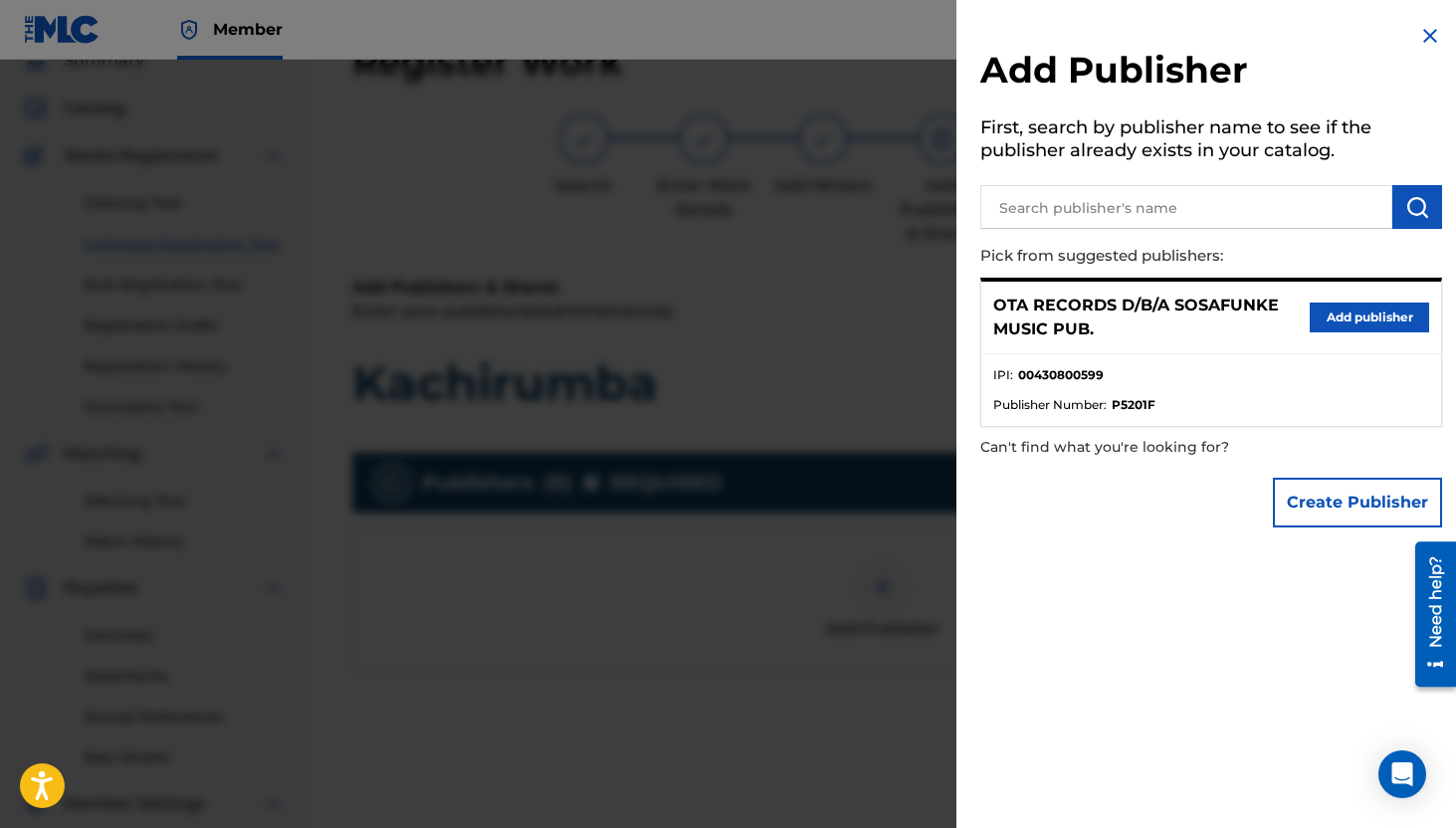 click on "Add publisher" at bounding box center [1369, 317] 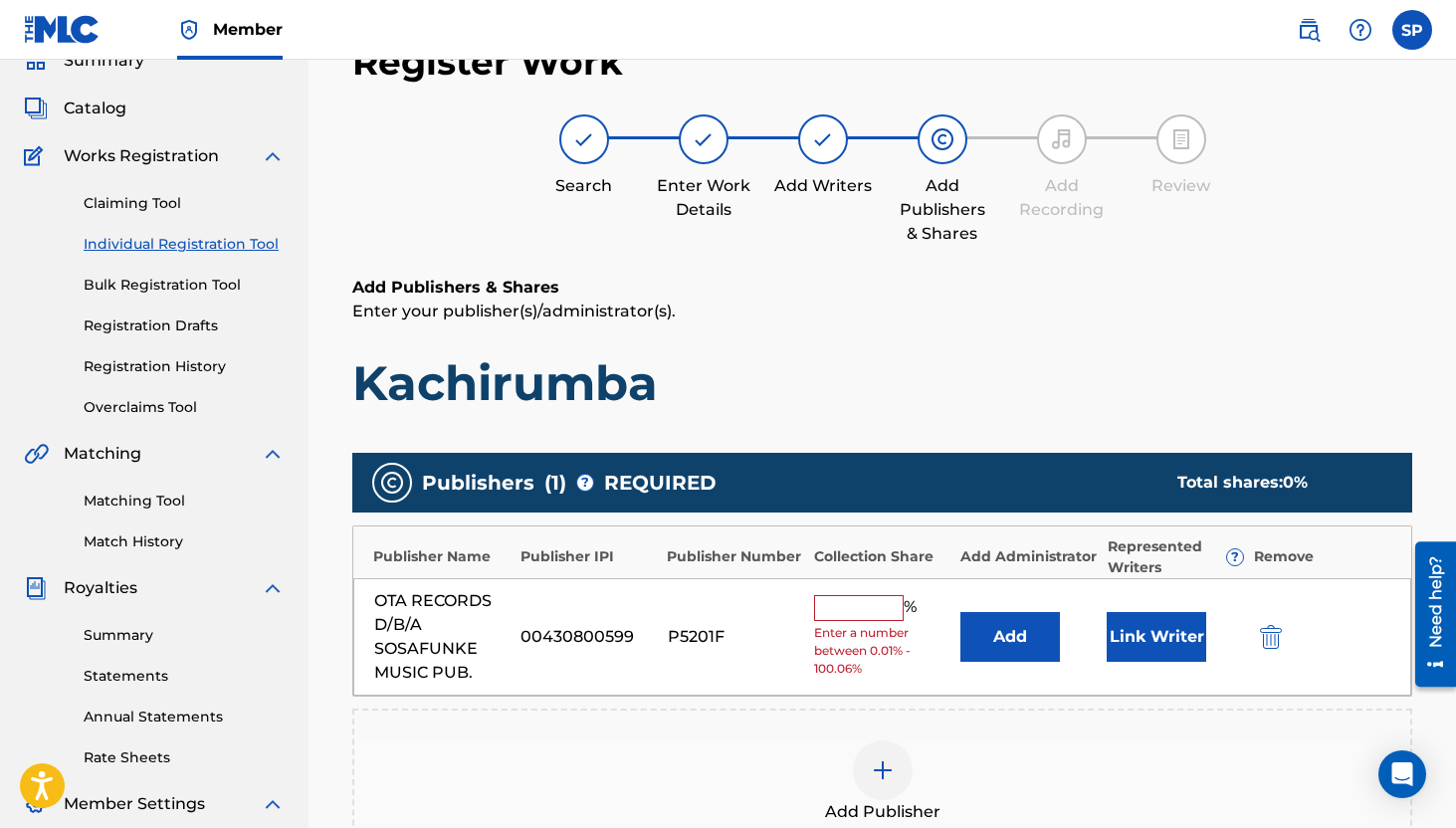 click at bounding box center (859, 608) 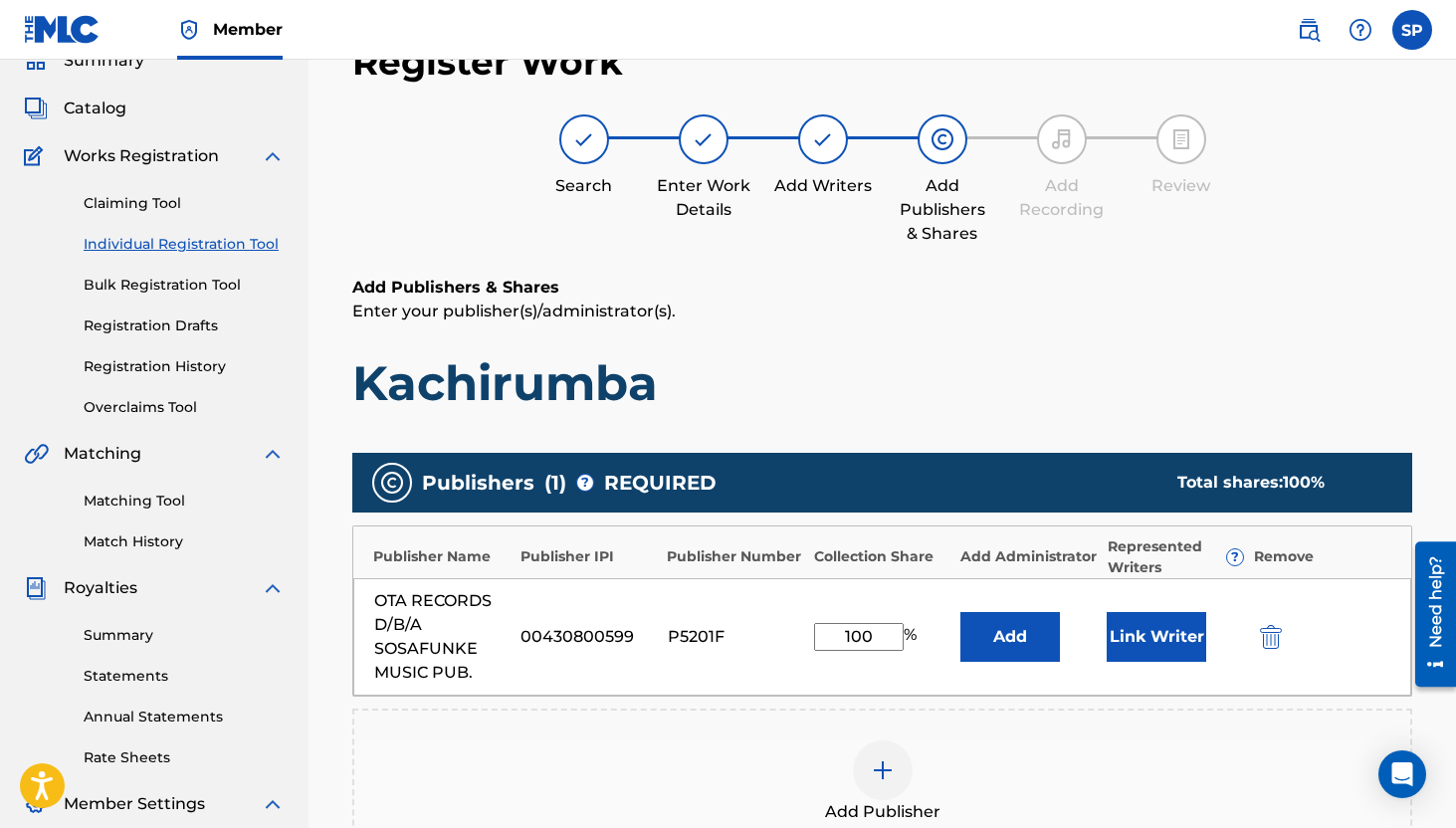 click on "Link Writer" at bounding box center [1174, 637] 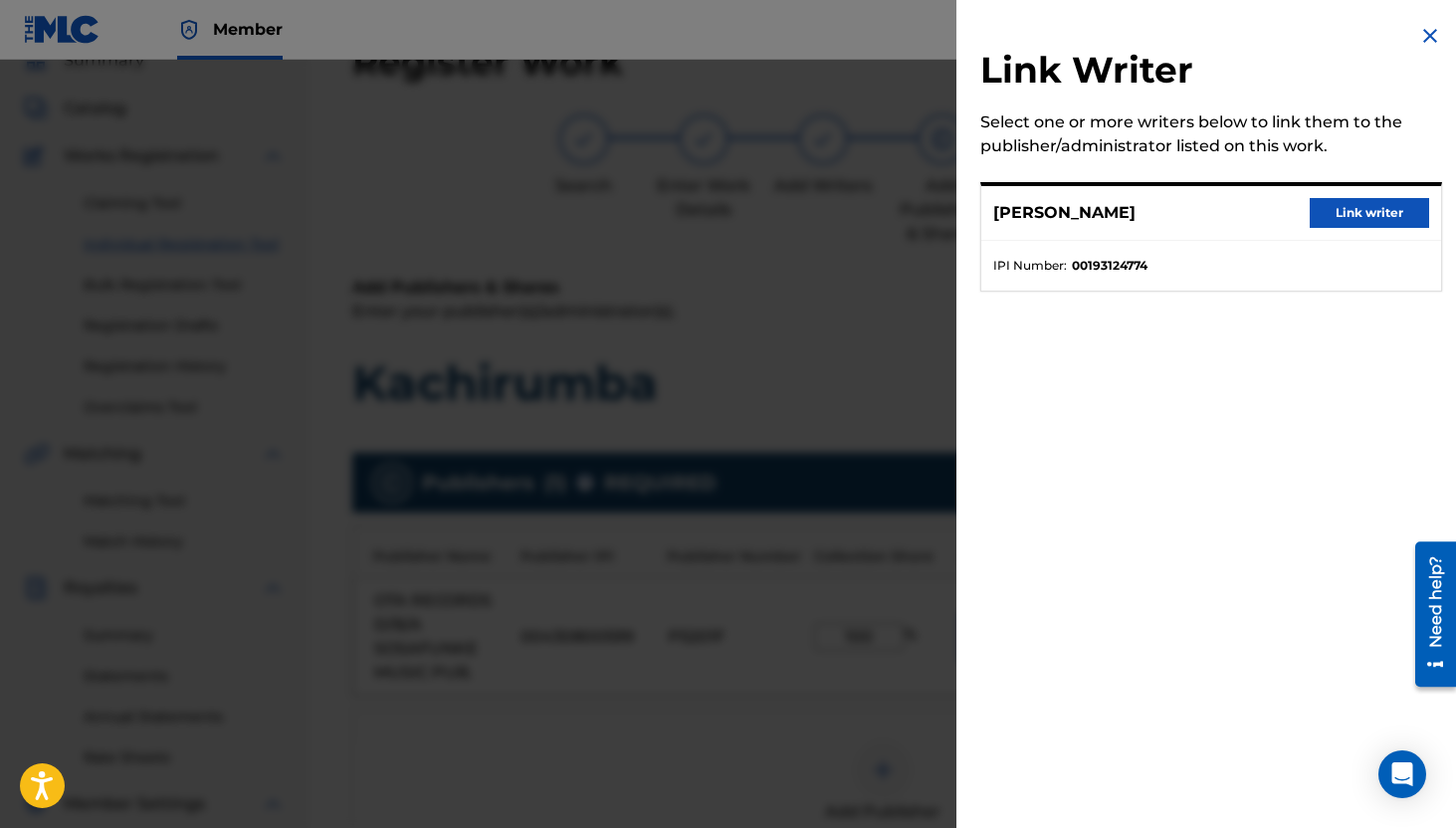 click on "Link writer" at bounding box center [1369, 213] 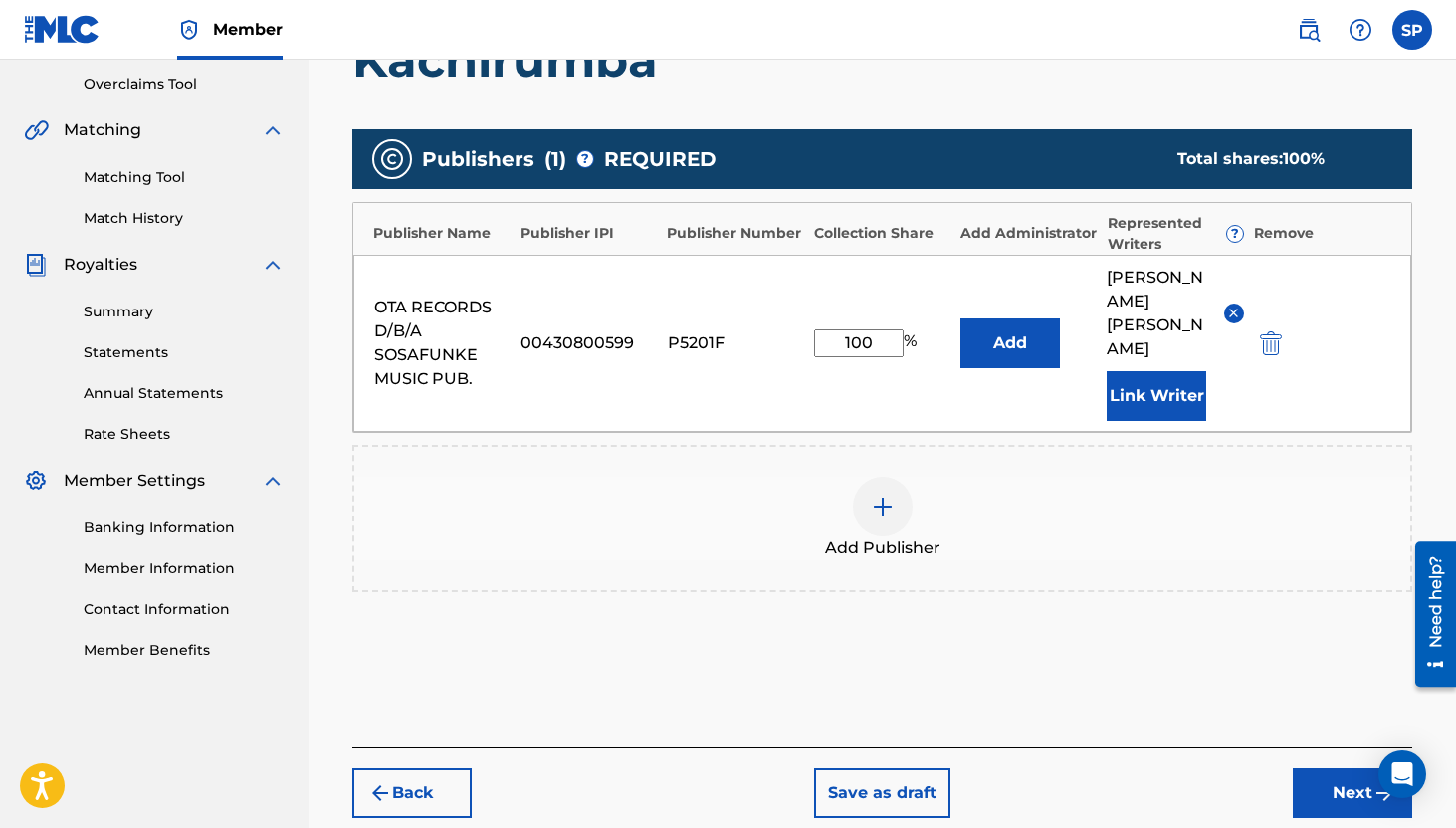 click on "Next" at bounding box center (1352, 793) 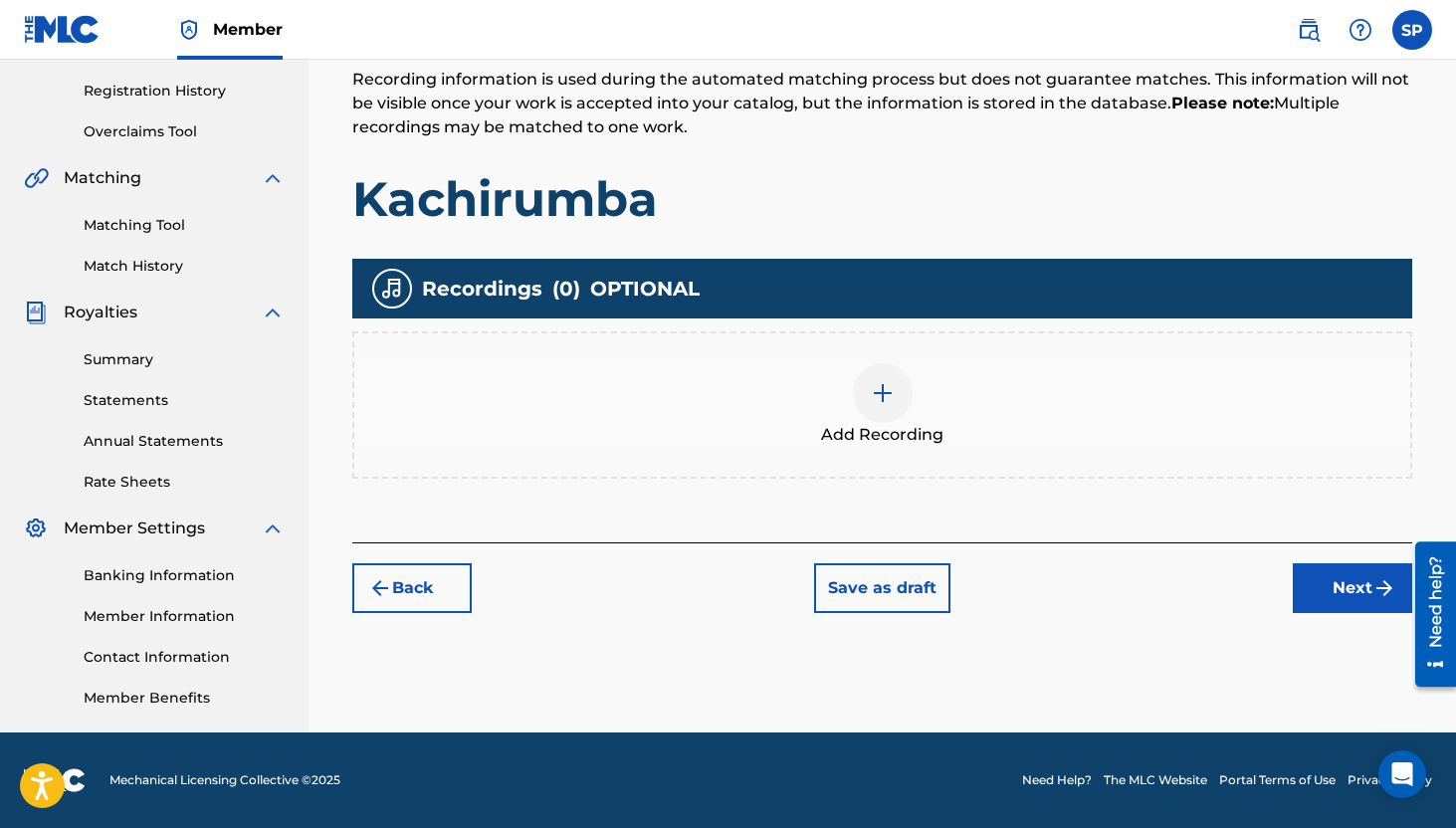 click on "Next" at bounding box center (1352, 588) 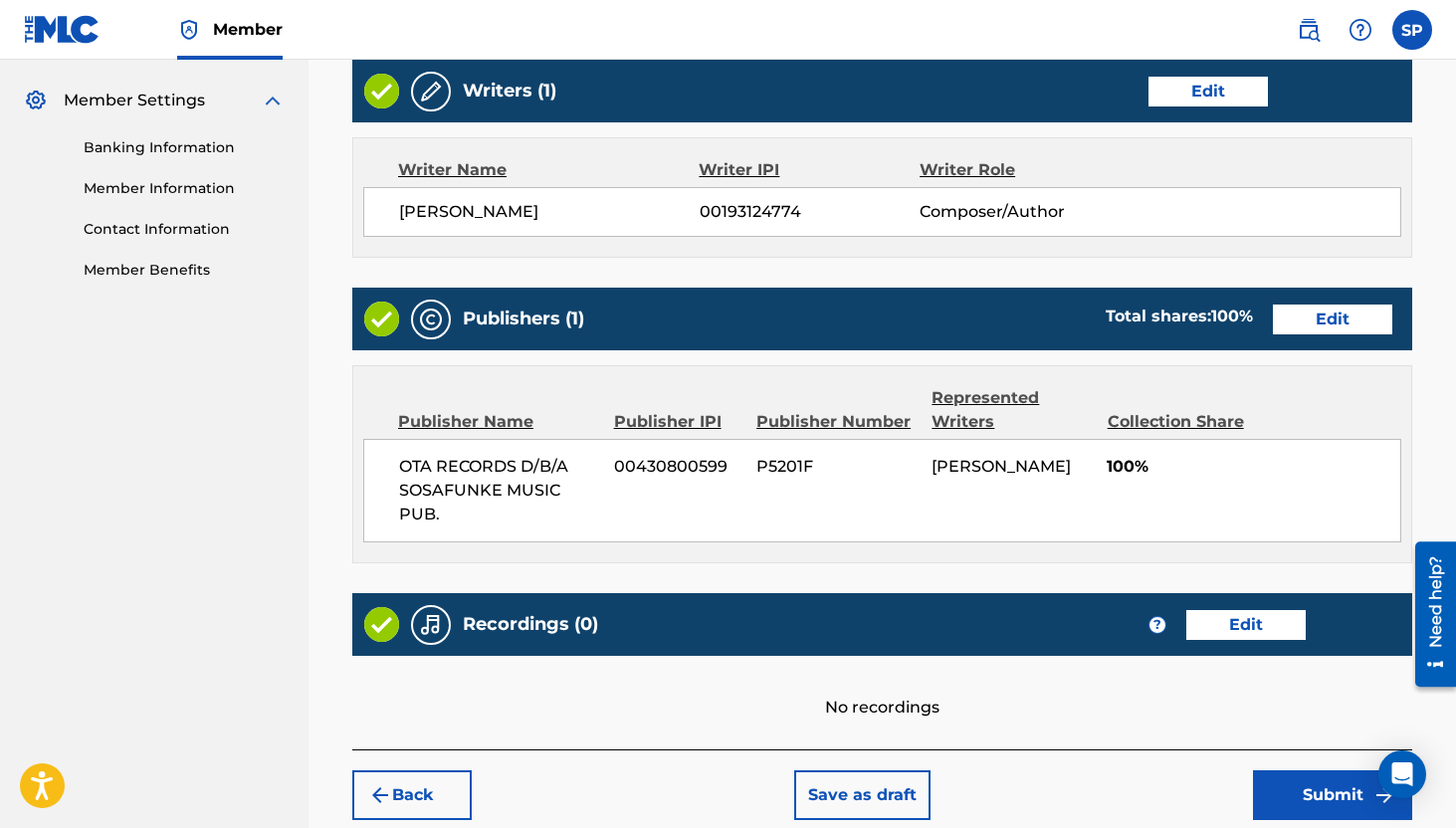 scroll, scrollTop: 810, scrollLeft: 0, axis: vertical 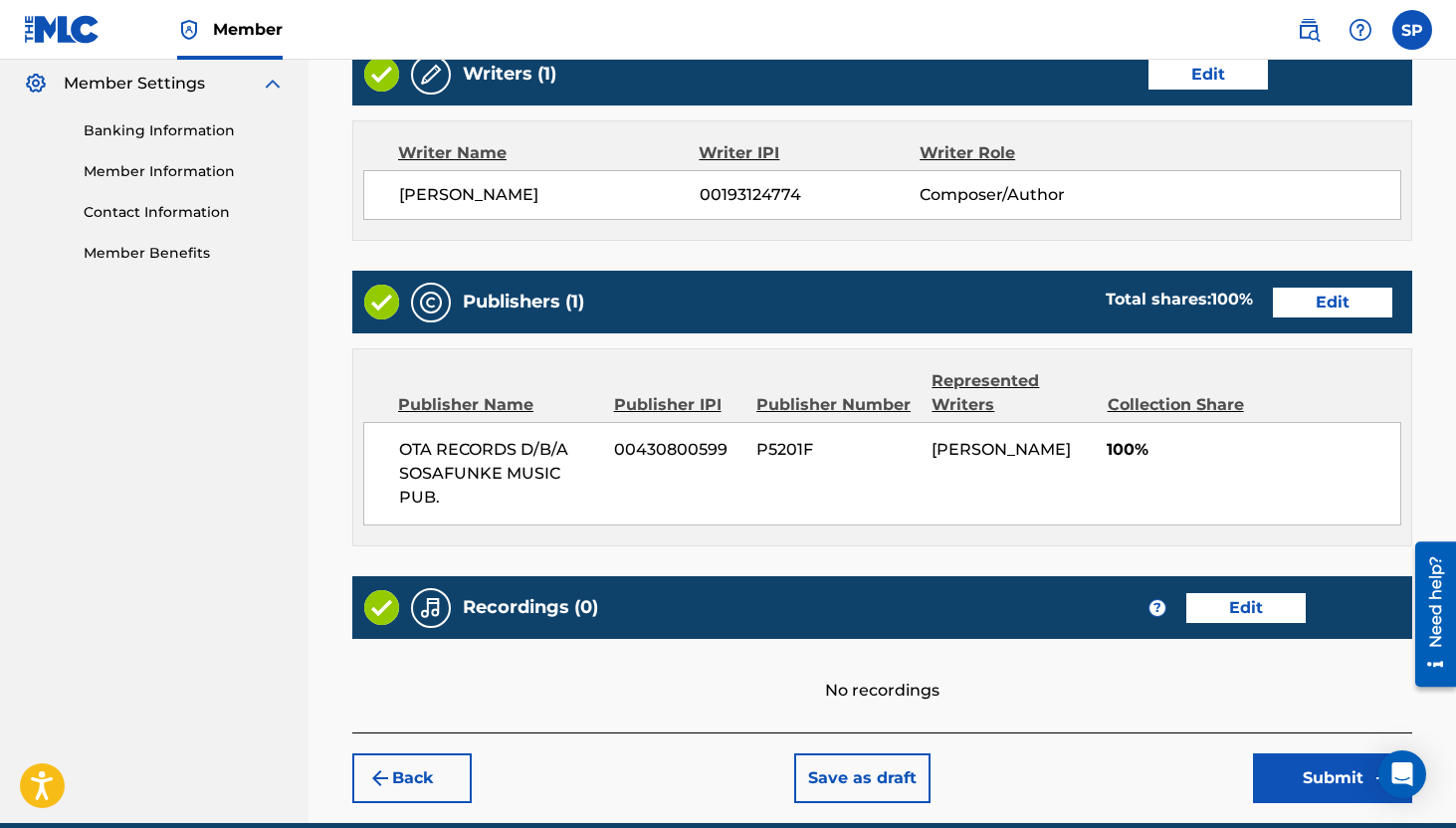click on "Submit" at bounding box center (1333, 778) 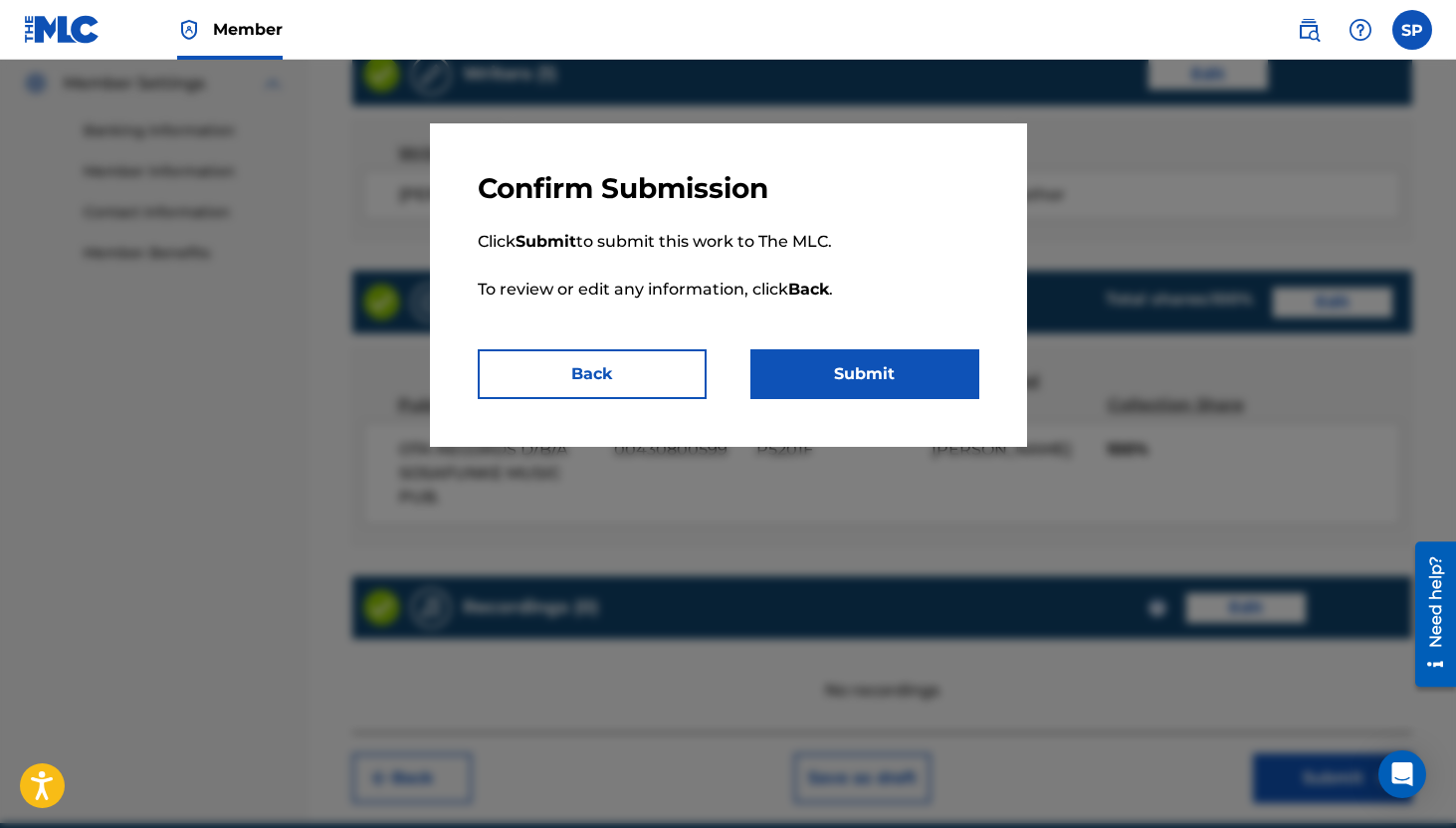 click on "Submit" at bounding box center (865, 374) 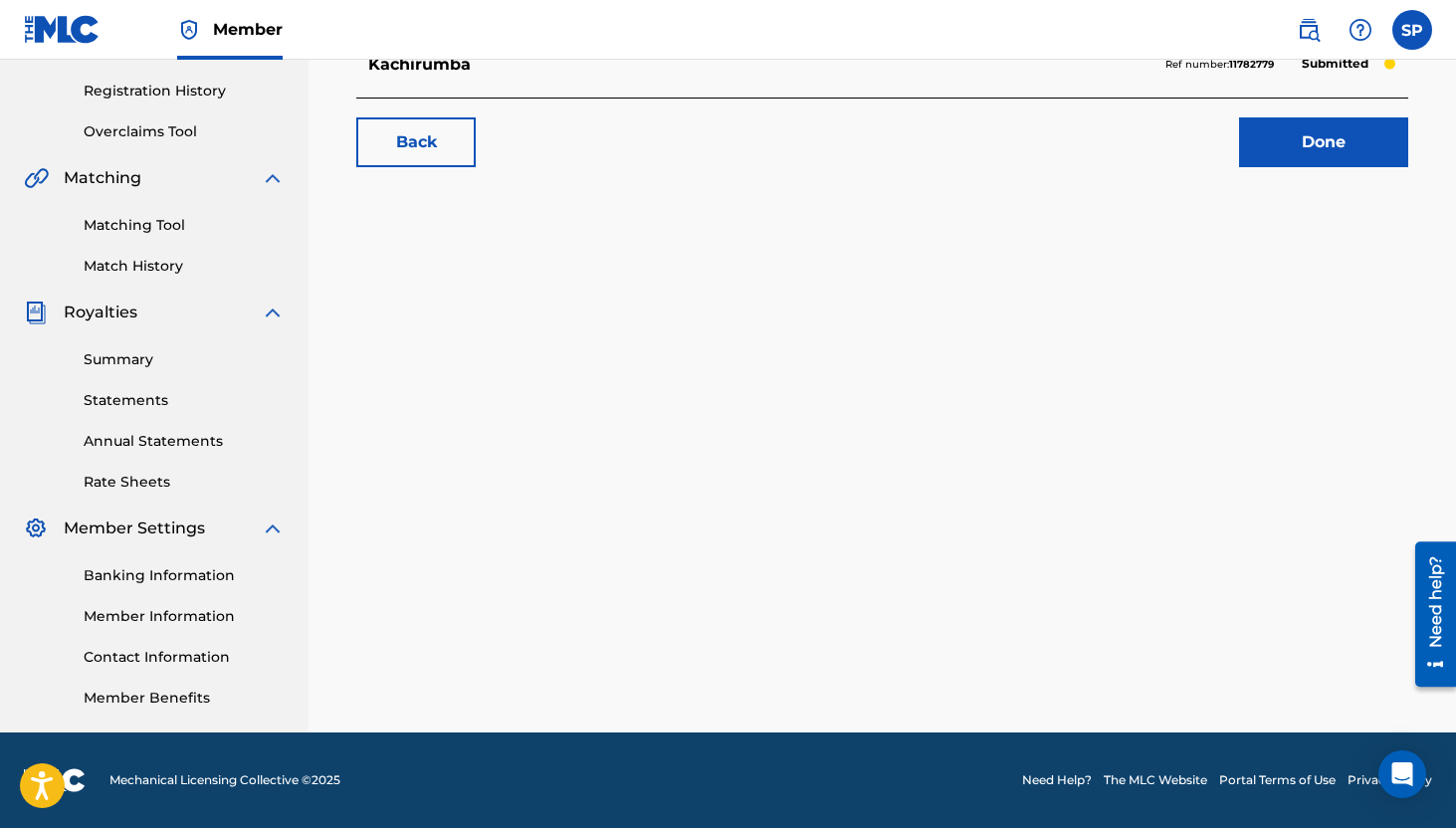 scroll, scrollTop: 0, scrollLeft: 0, axis: both 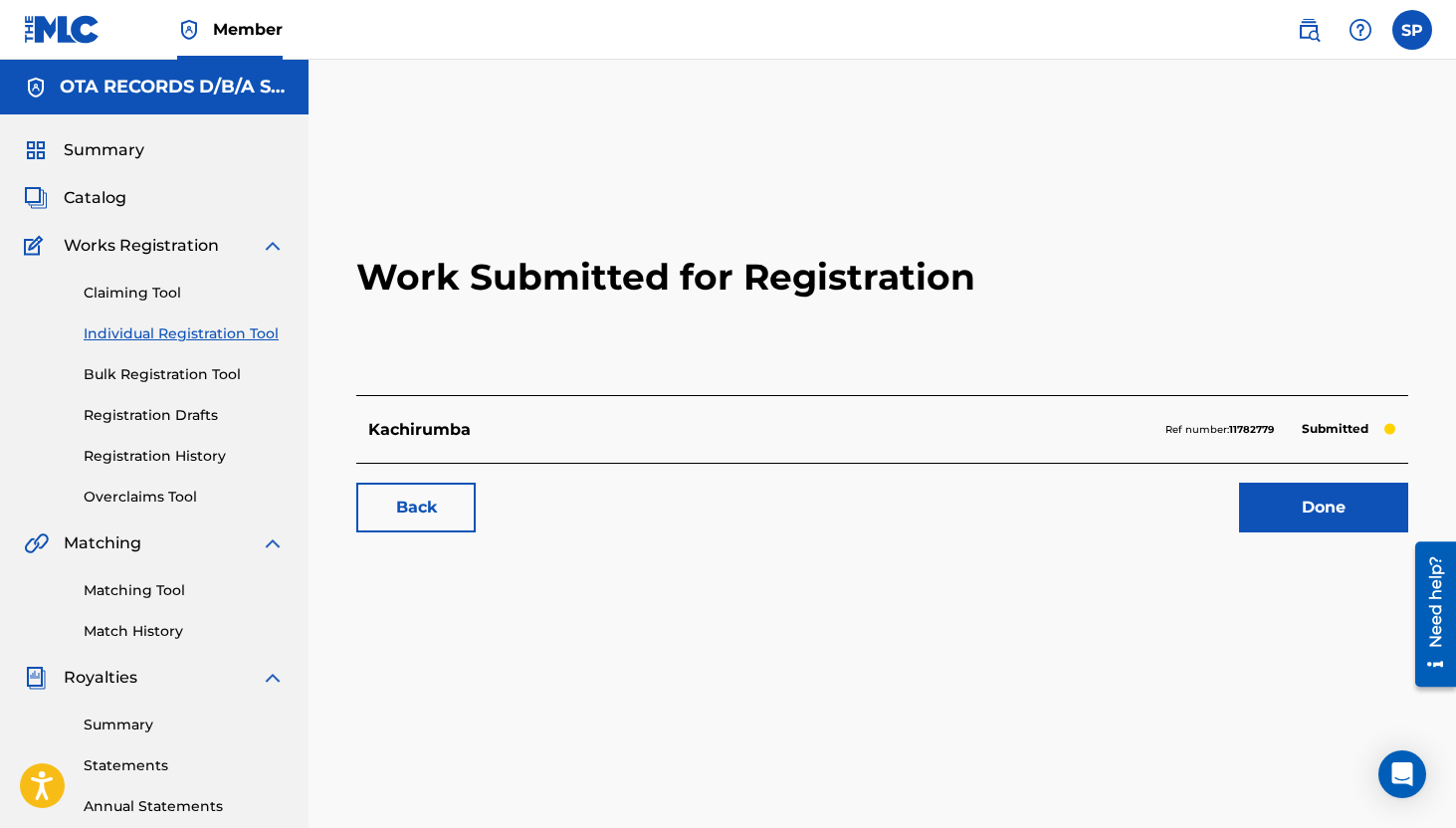 click on "Individual Registration Tool" at bounding box center (184, 333) 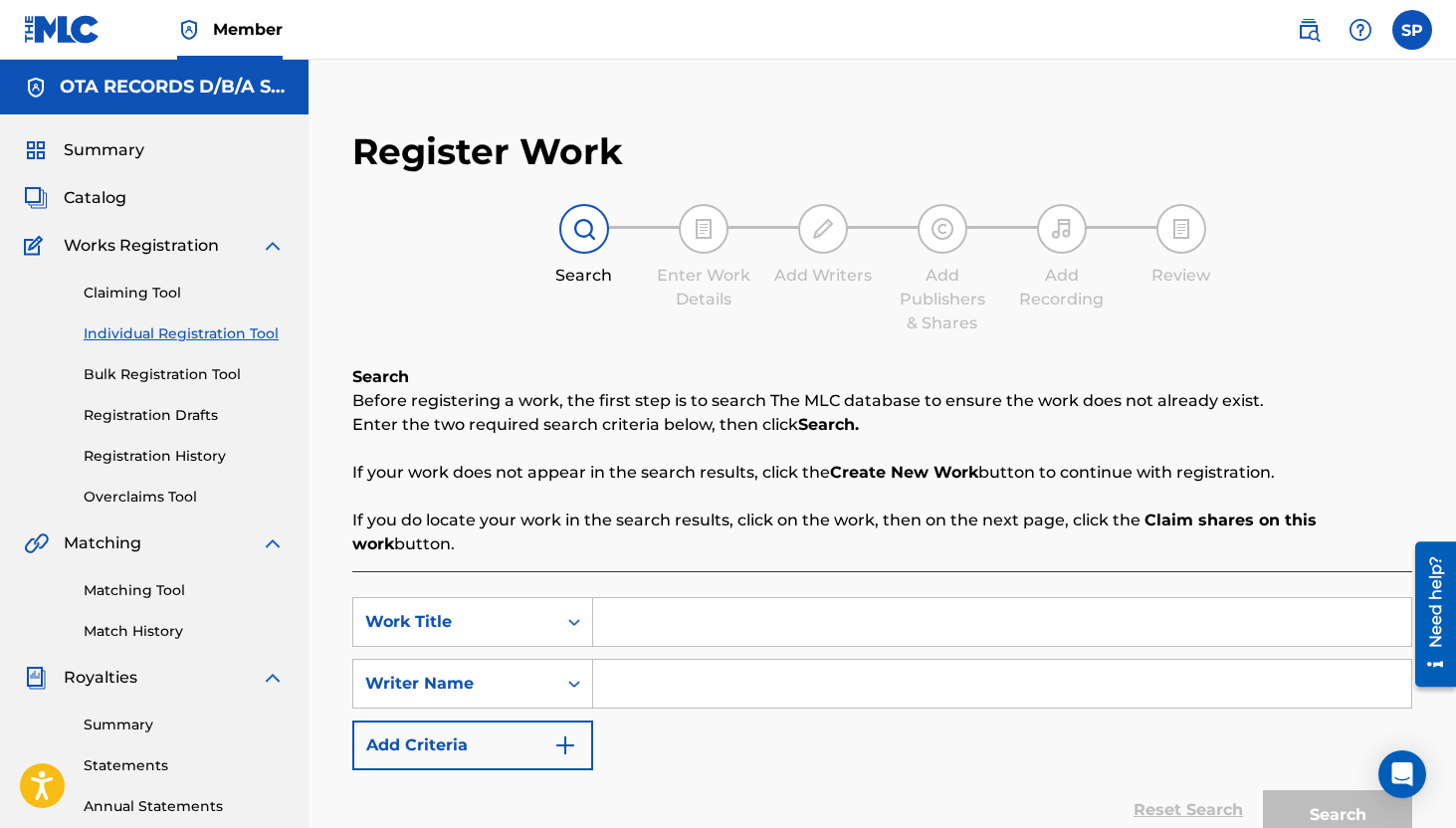 click at bounding box center (1002, 622) 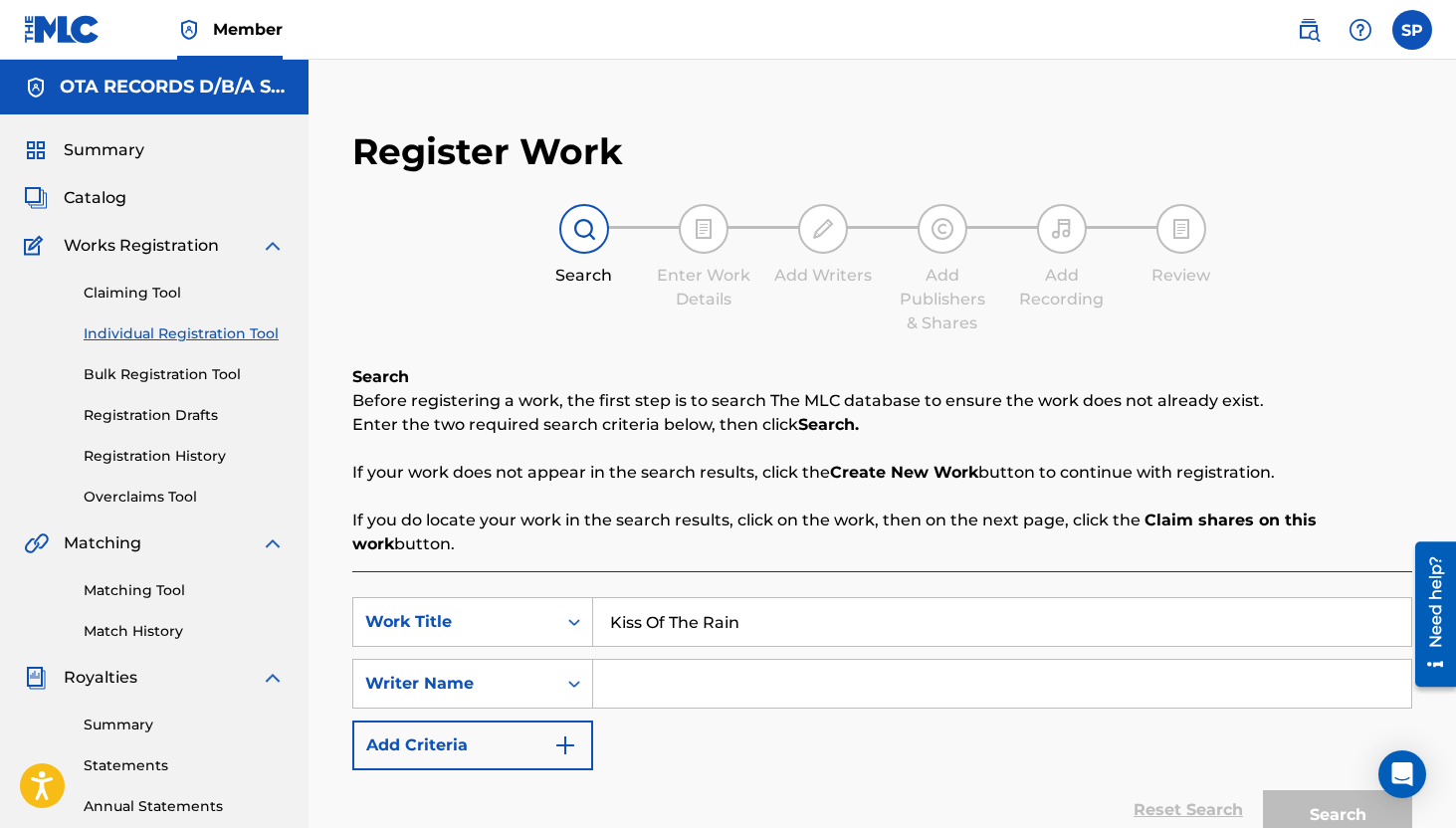 type on "Kiss Of The Rain" 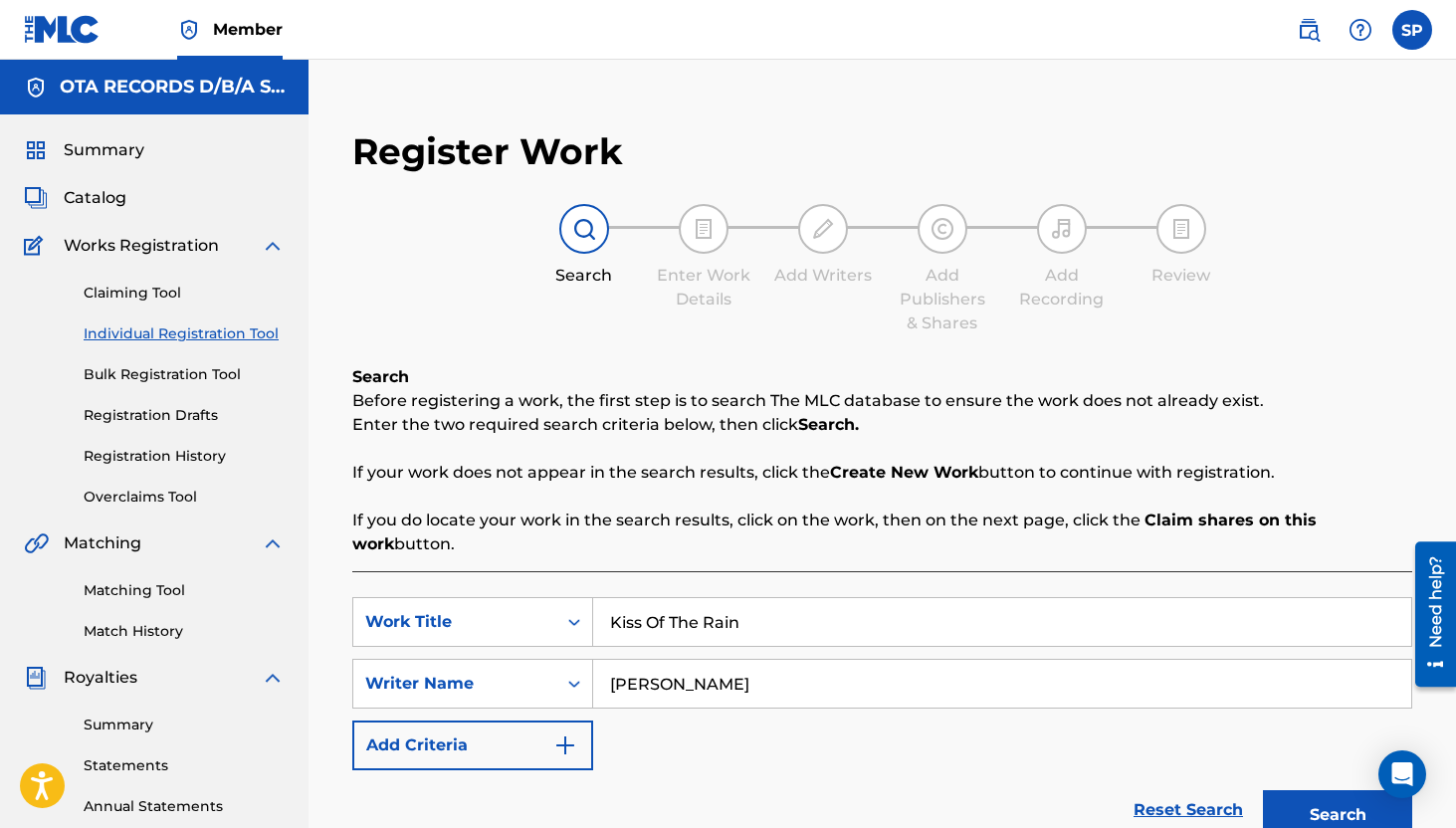 type on "[PERSON_NAME]" 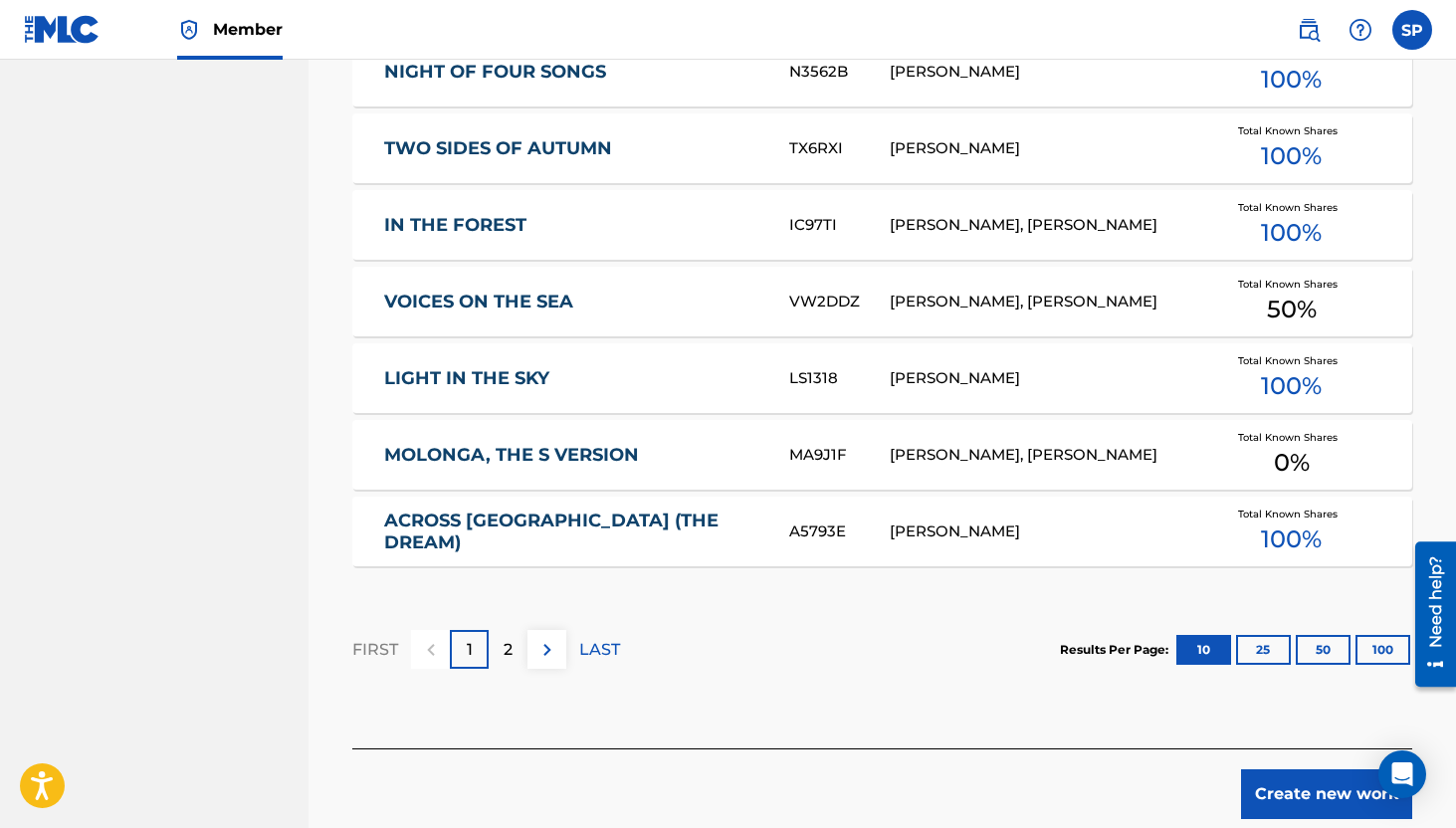 scroll, scrollTop: 1190, scrollLeft: 0, axis: vertical 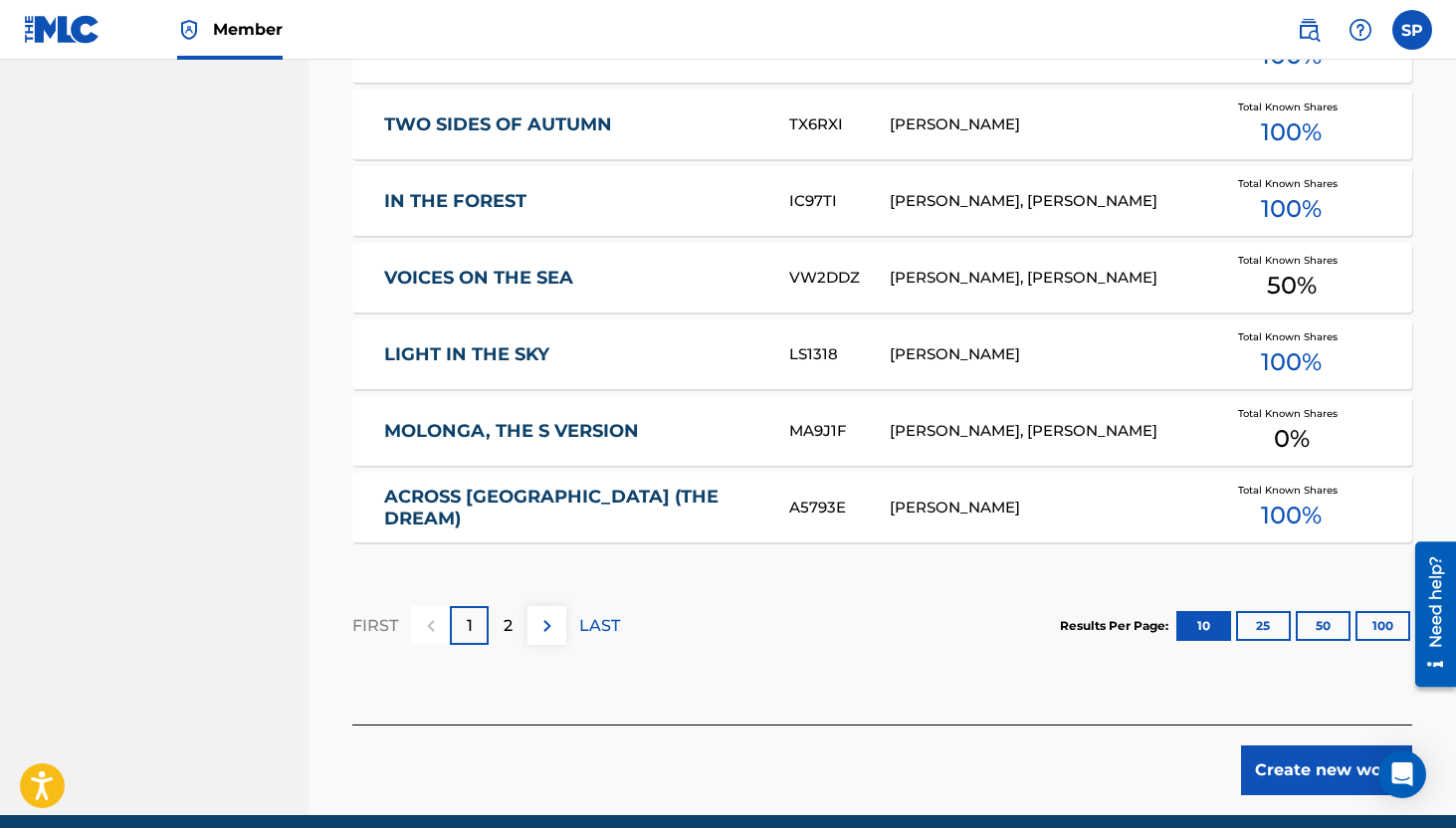 click on "Create new work" at bounding box center [1327, 770] 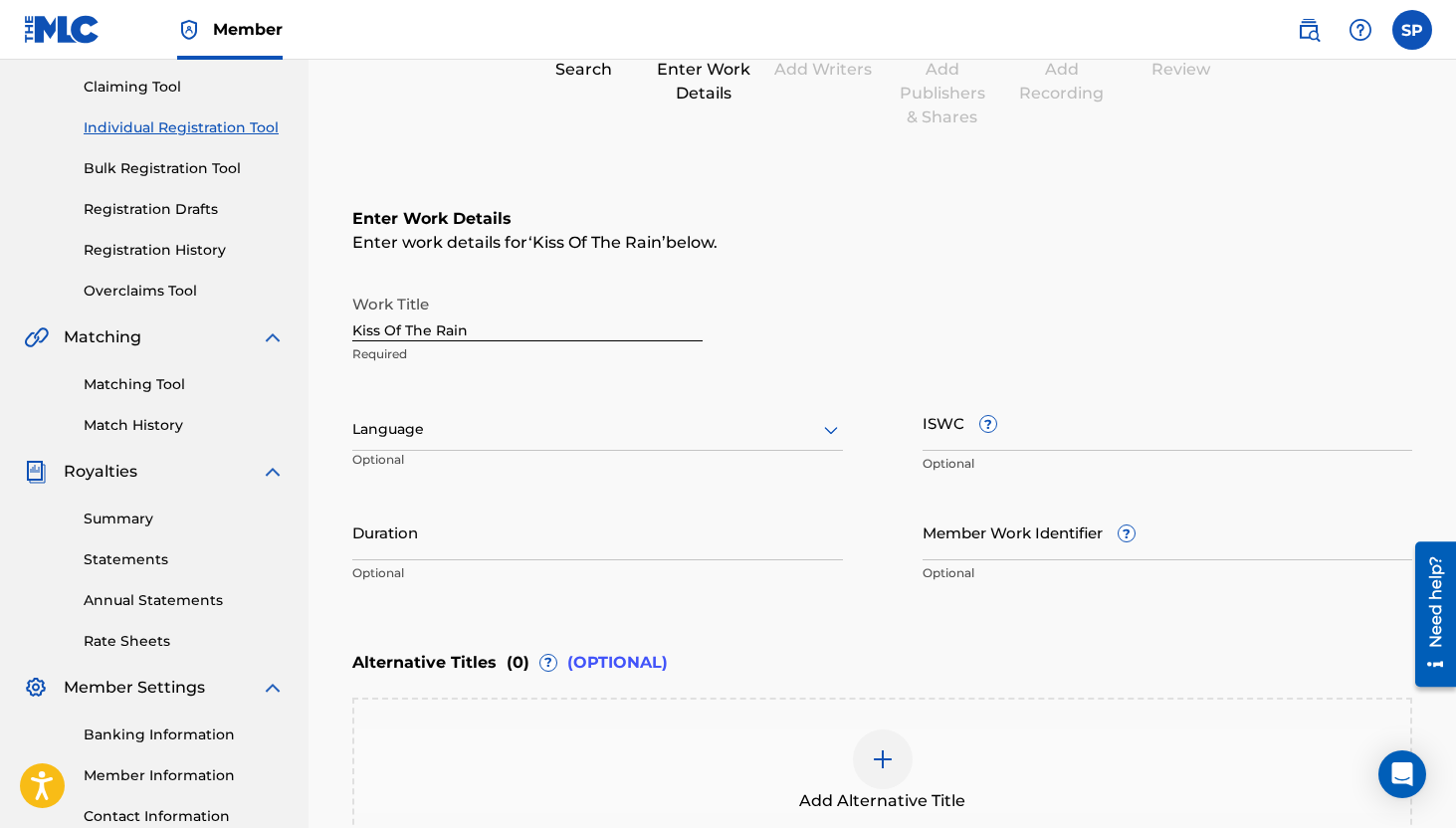 scroll, scrollTop: 207, scrollLeft: 0, axis: vertical 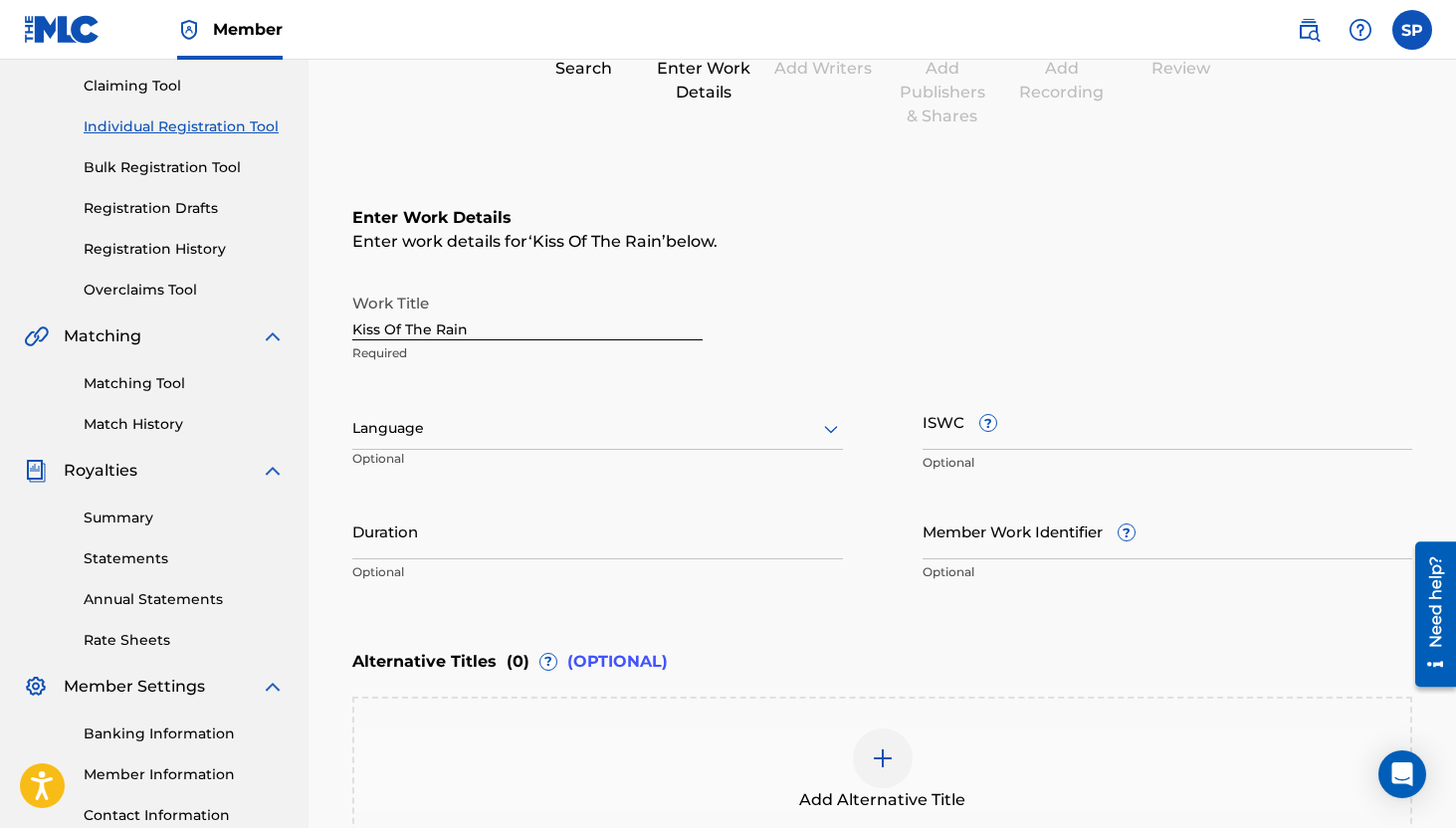 click on "ISWC   ?" at bounding box center [1167, 421] 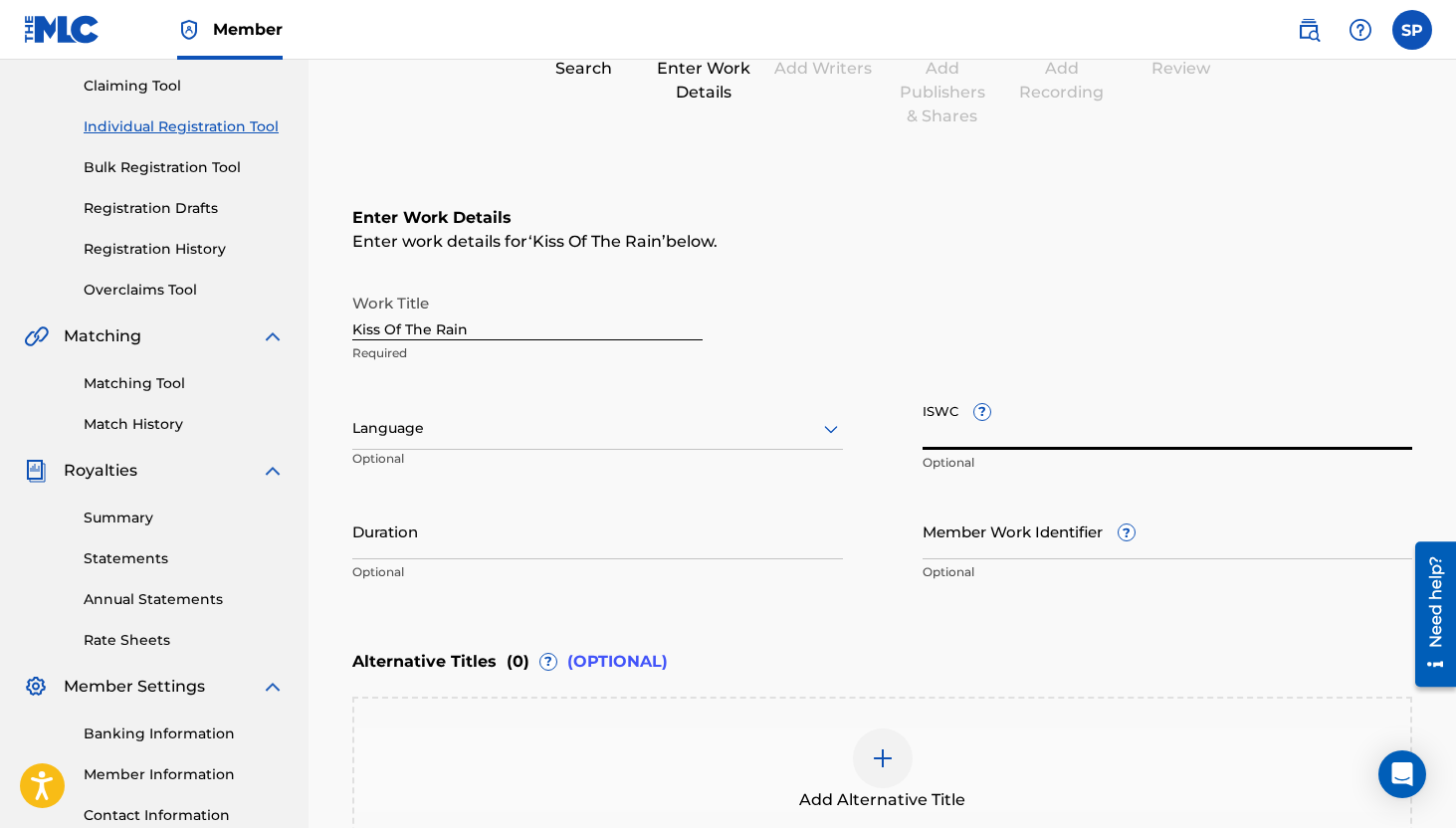 paste on "T-904.679.451-8" 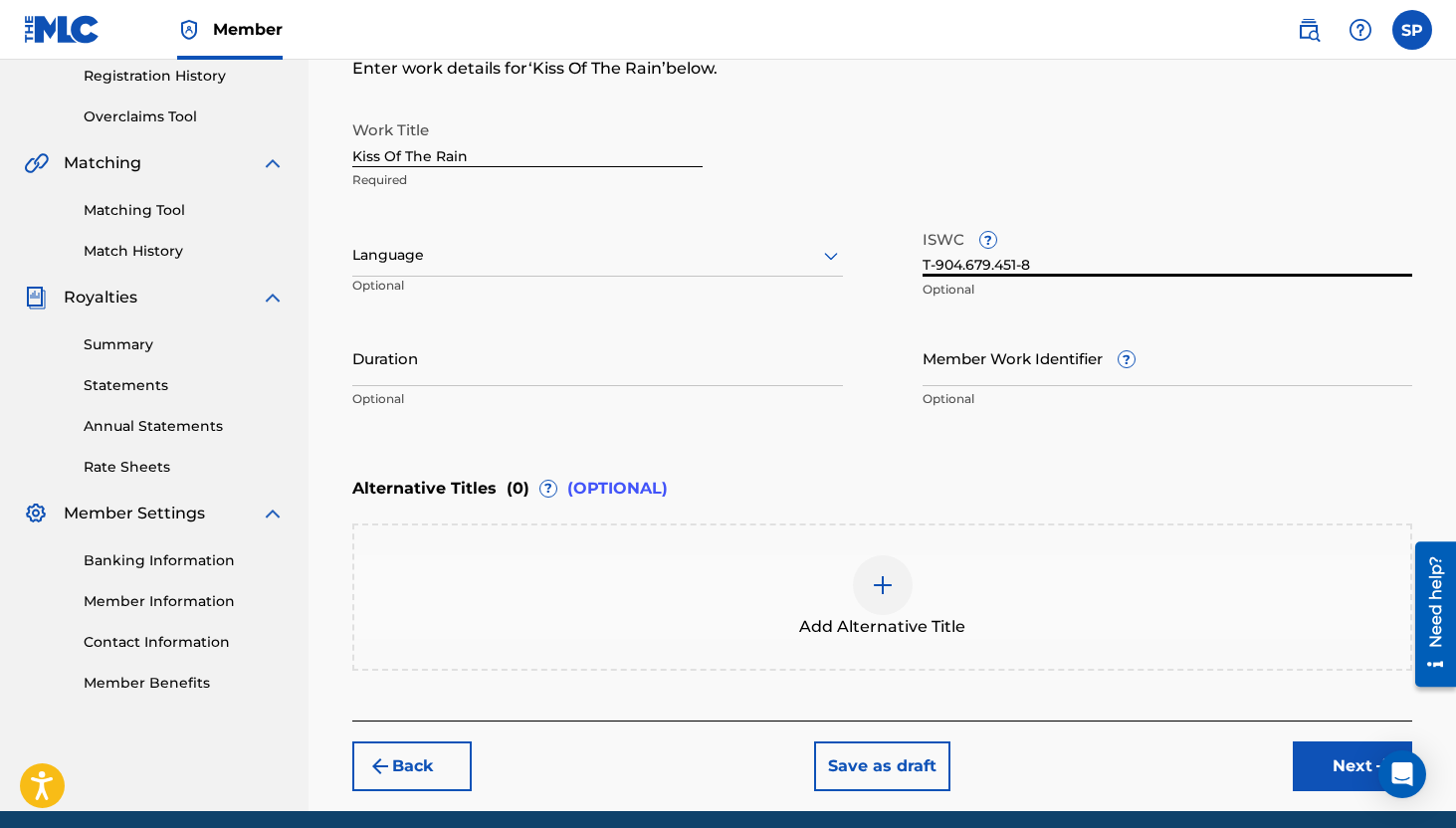 type on "T-904.679.451-8" 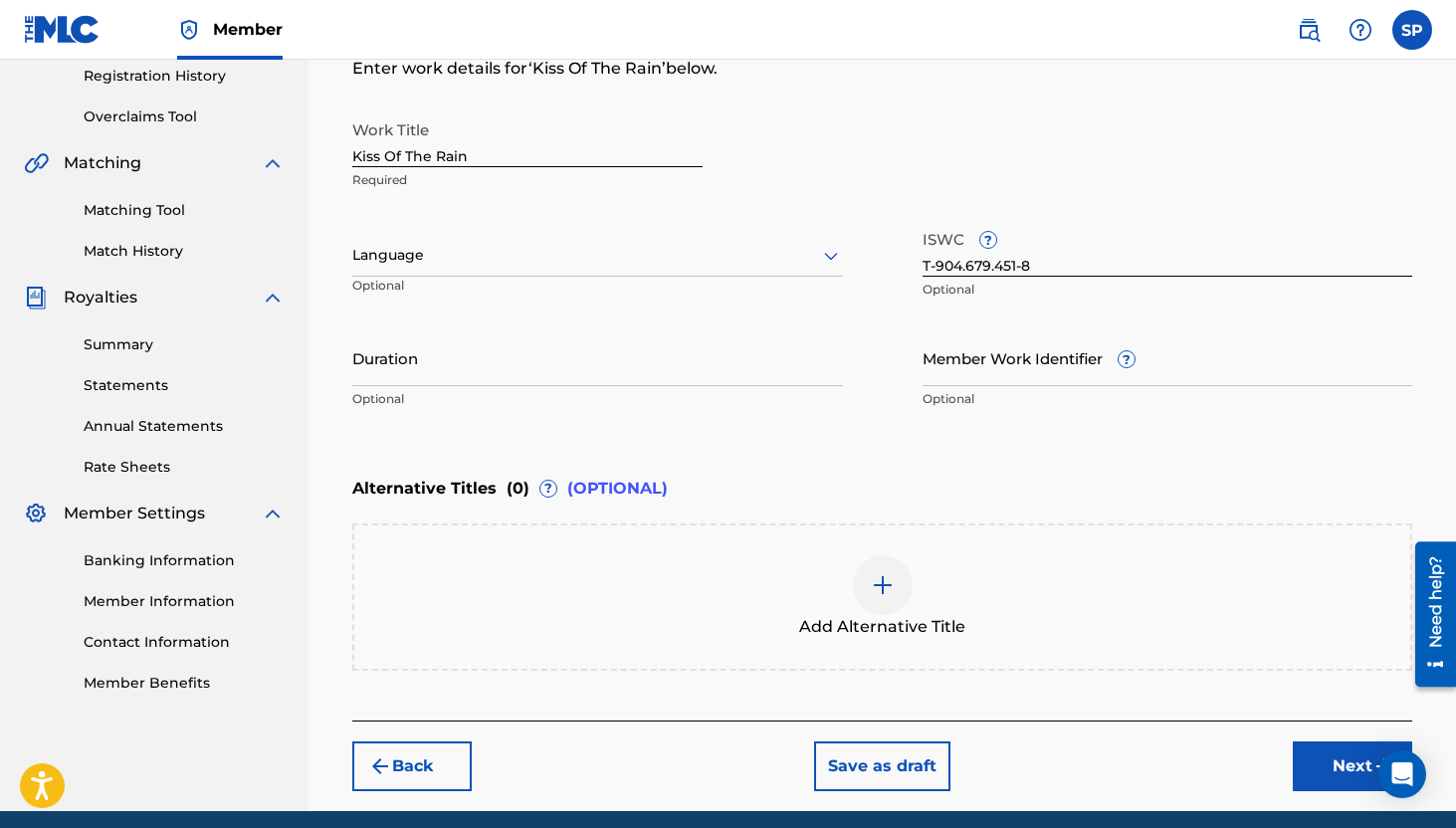 click on "Next" at bounding box center (1352, 766) 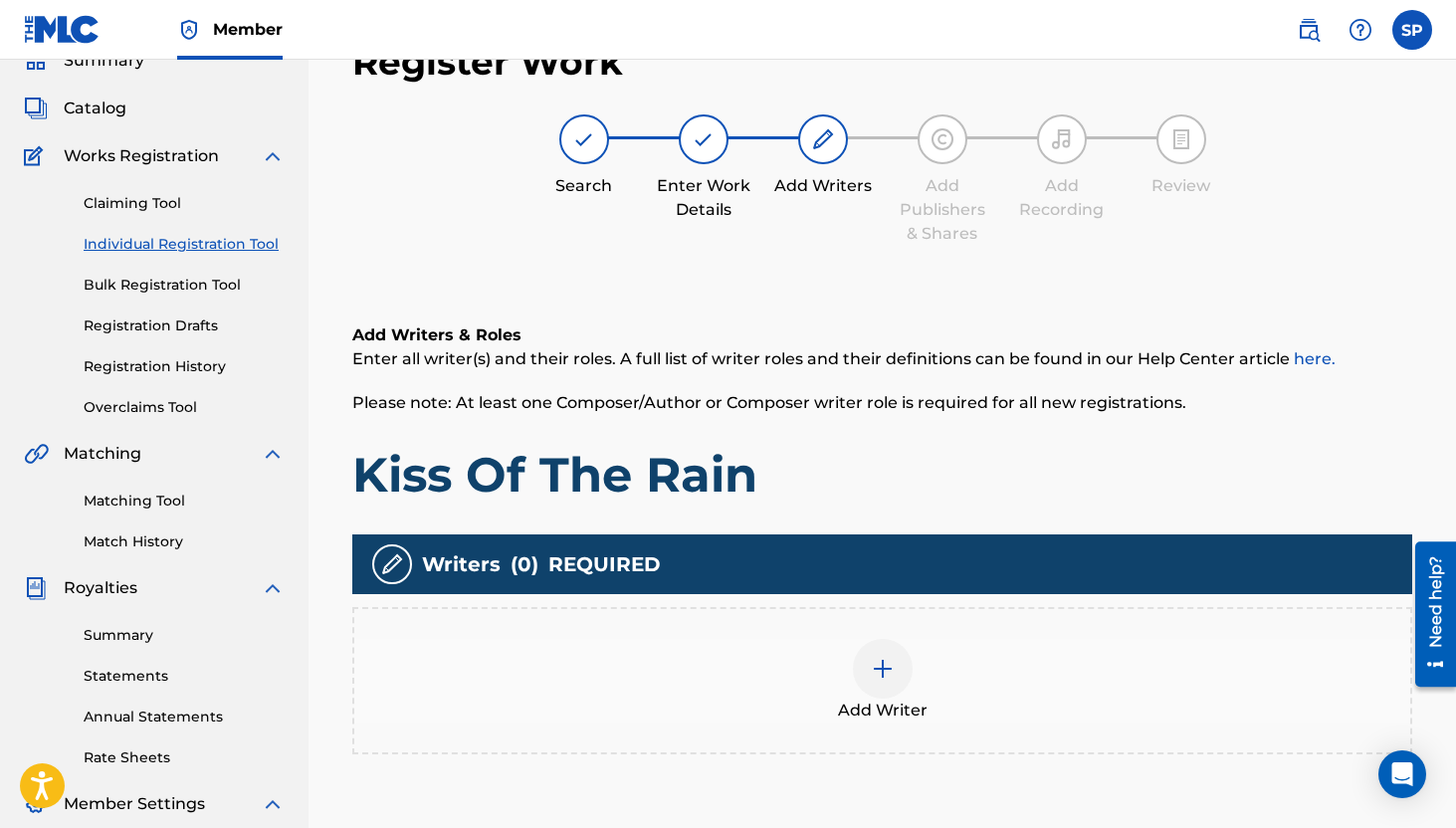 scroll, scrollTop: 126, scrollLeft: 0, axis: vertical 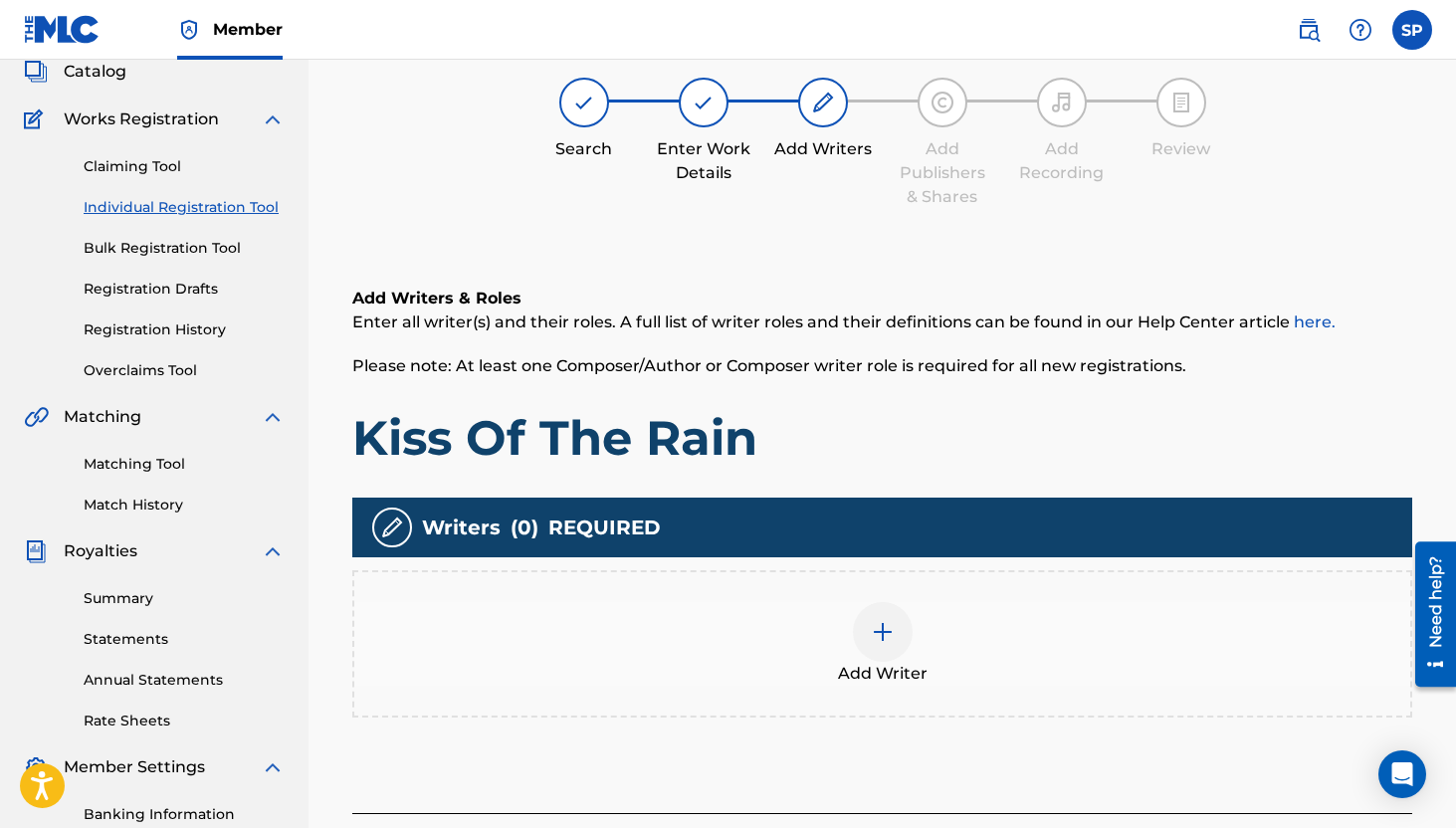 click at bounding box center (883, 632) 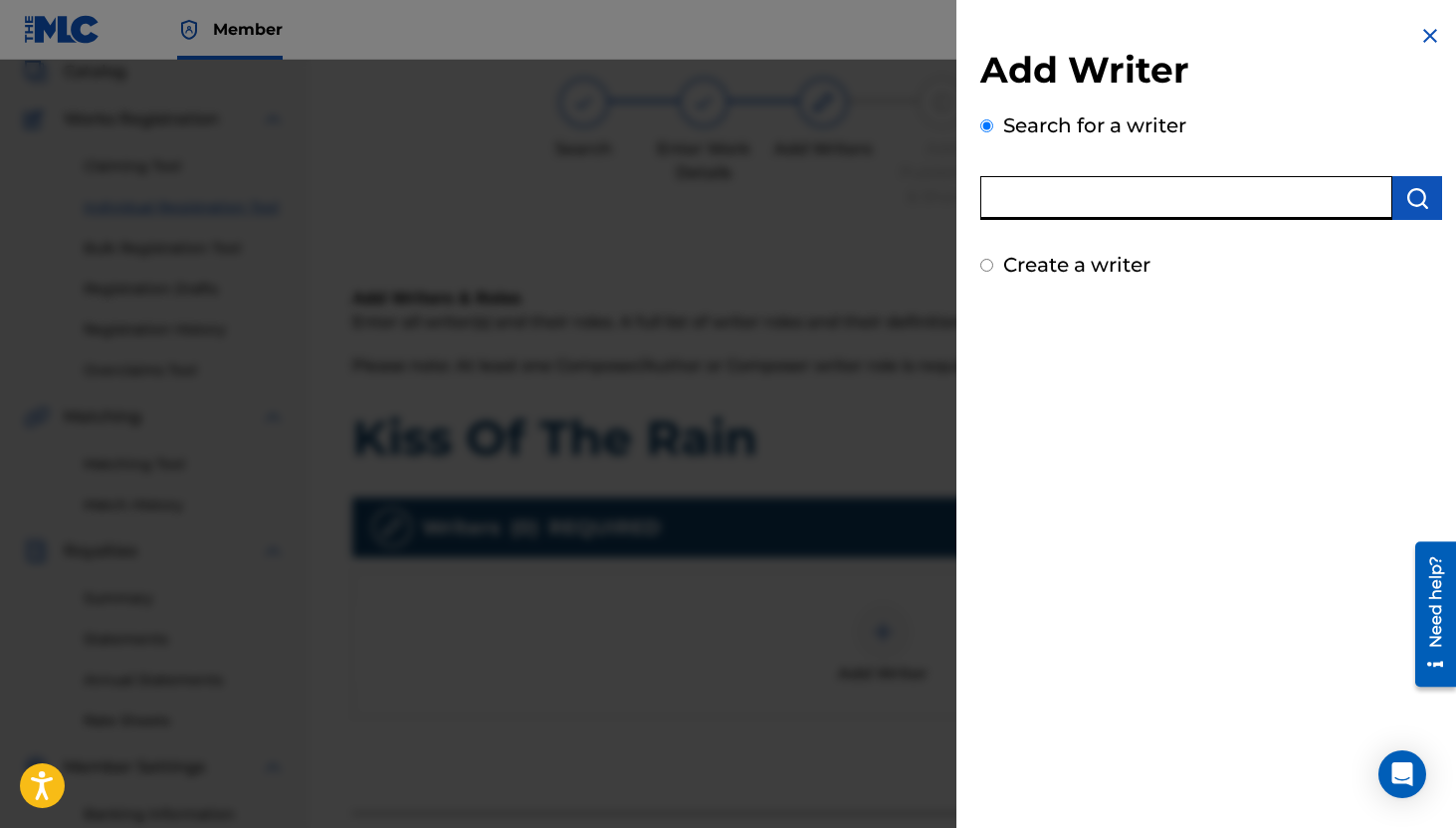 click at bounding box center (1186, 198) 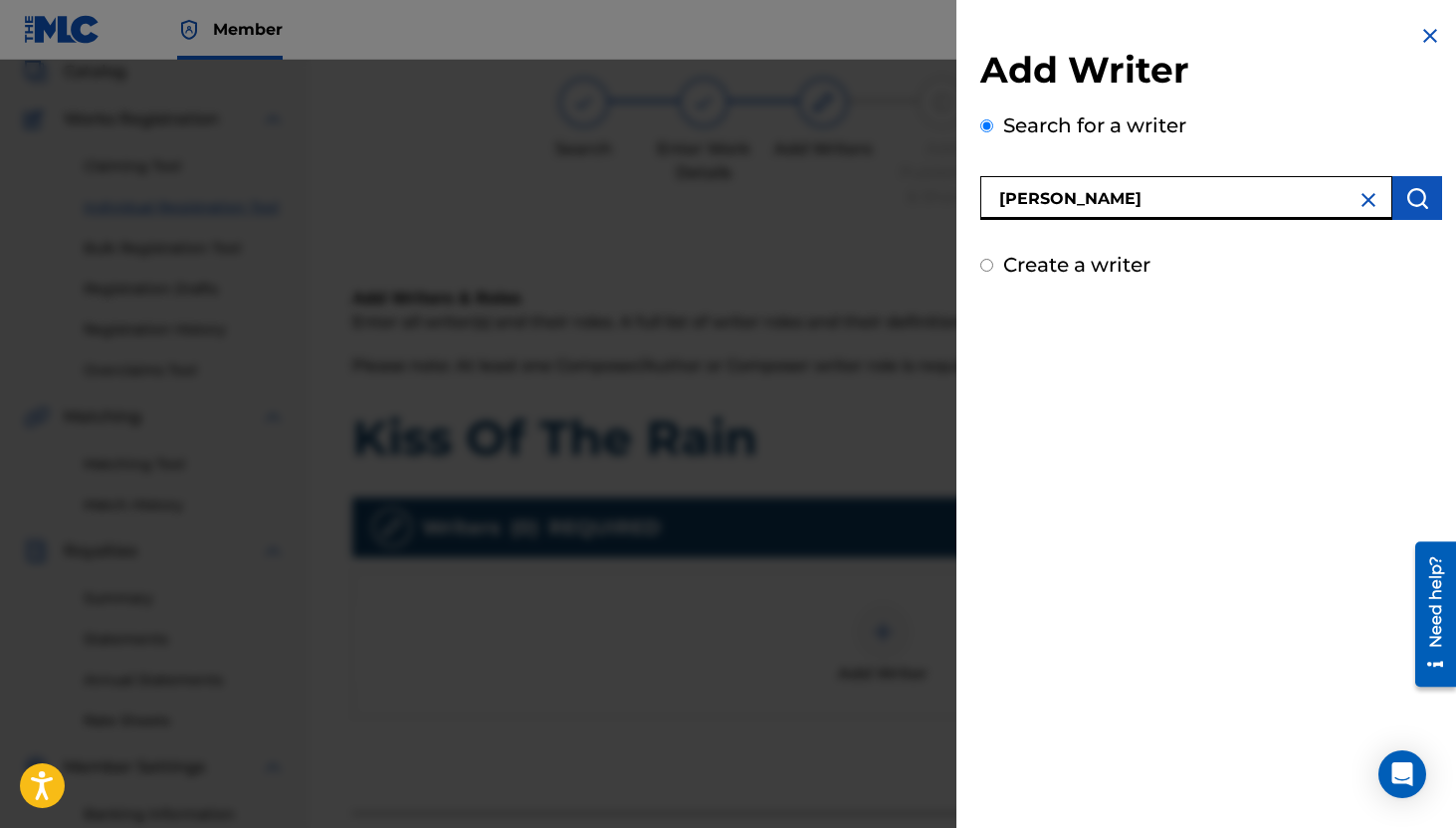 type on "[PERSON_NAME]" 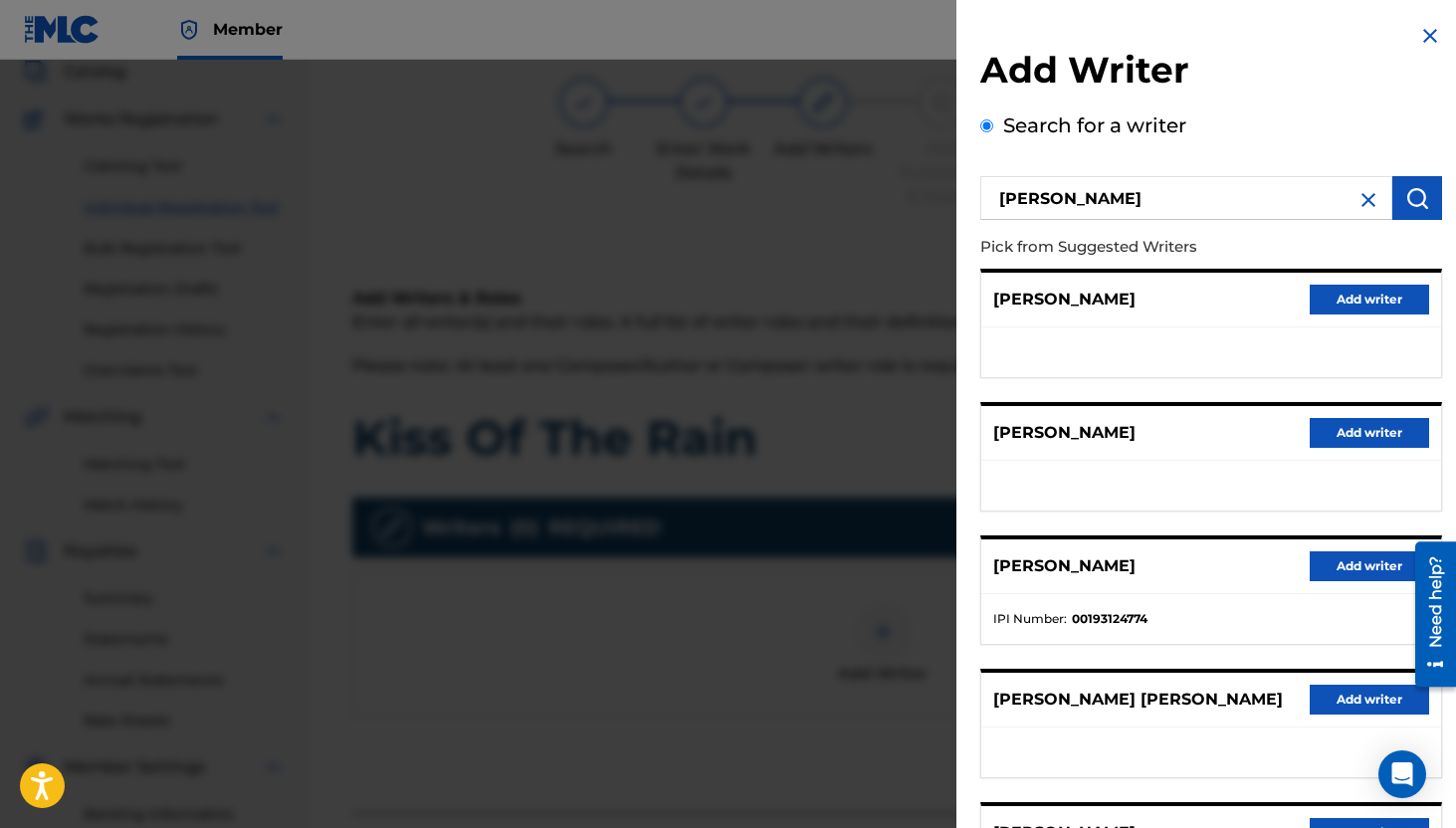 click on "Add writer" at bounding box center (1369, 566) 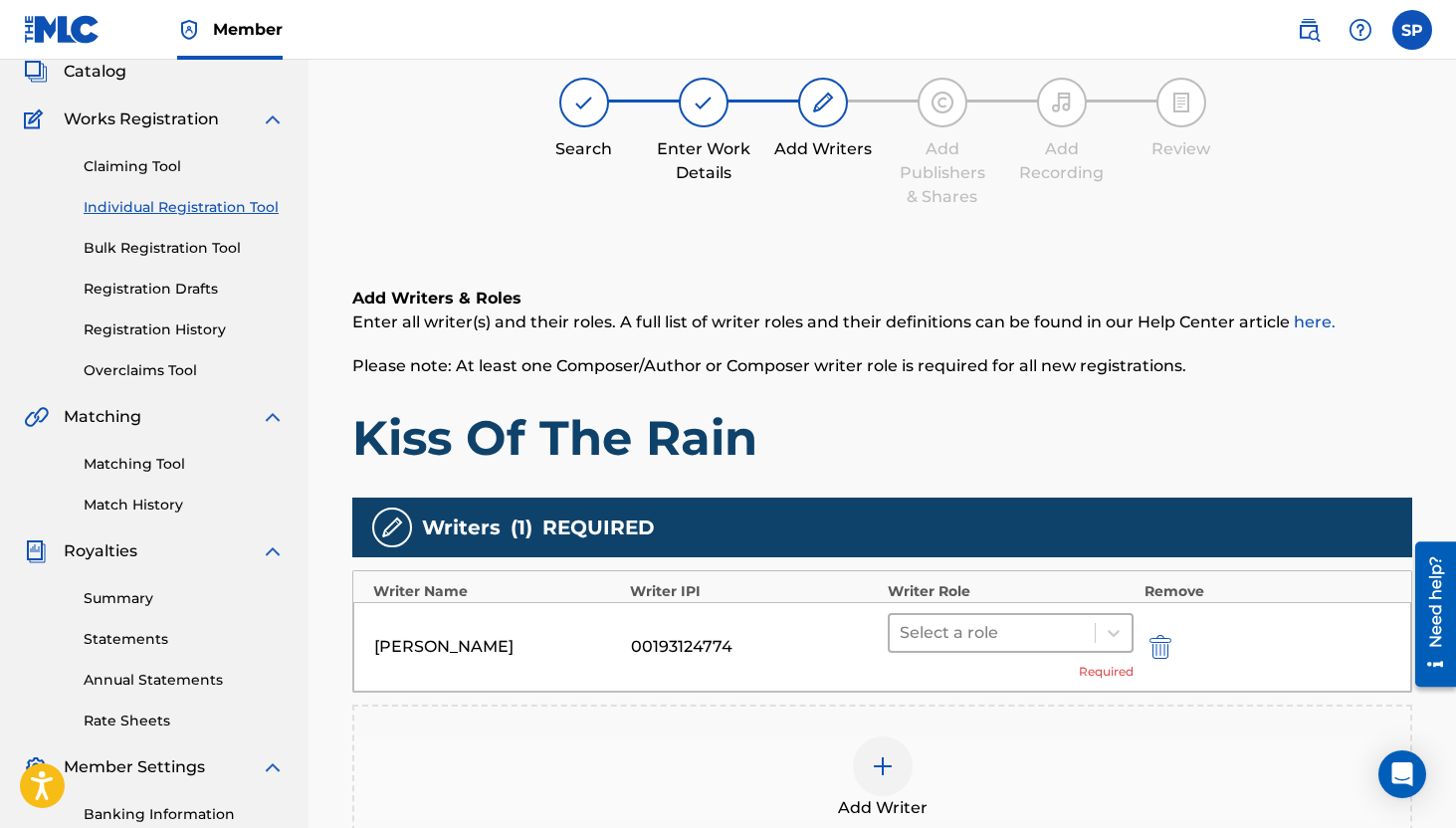 click at bounding box center [992, 633] 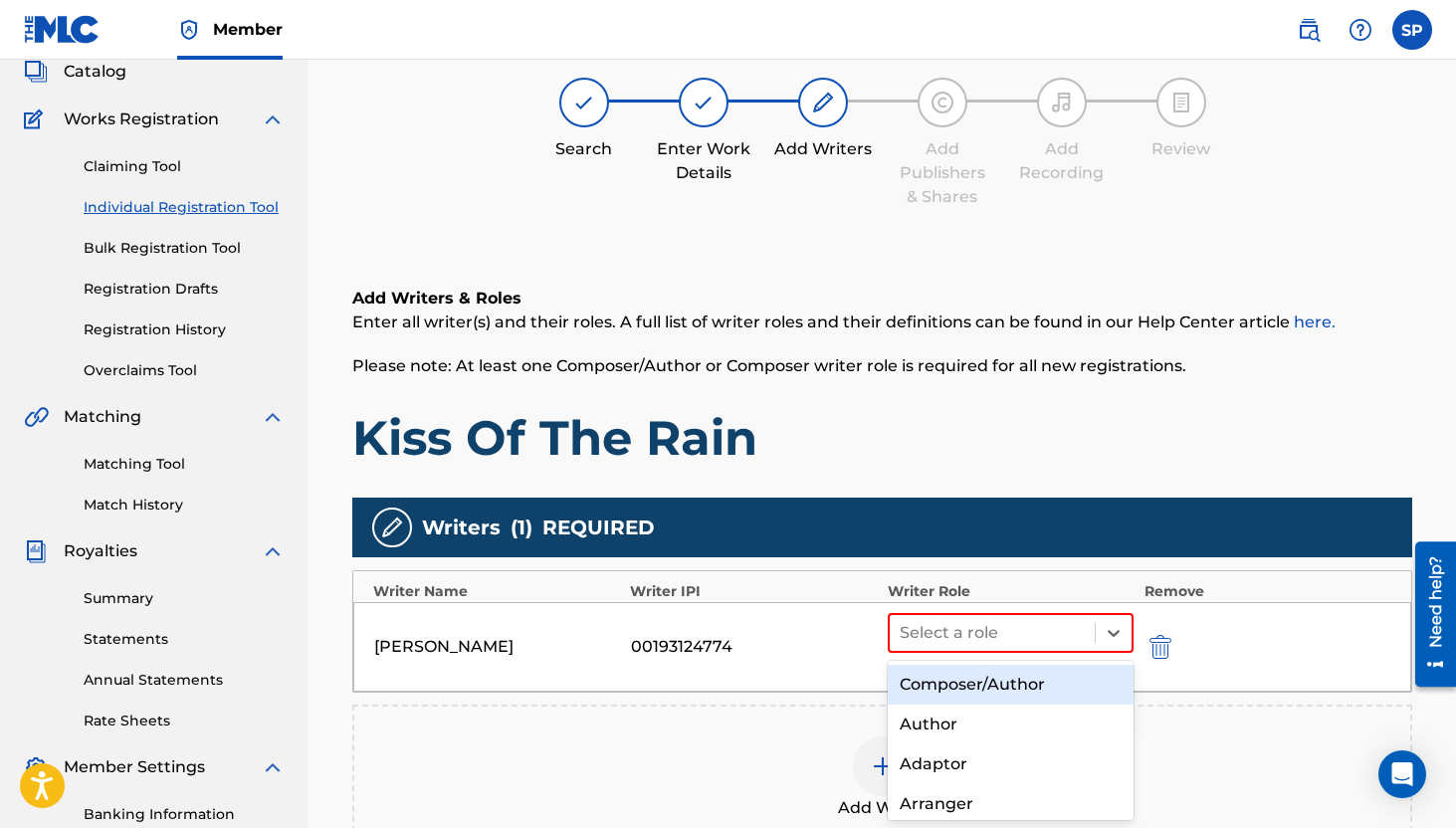 click on "Composer/Author" at bounding box center (1011, 685) 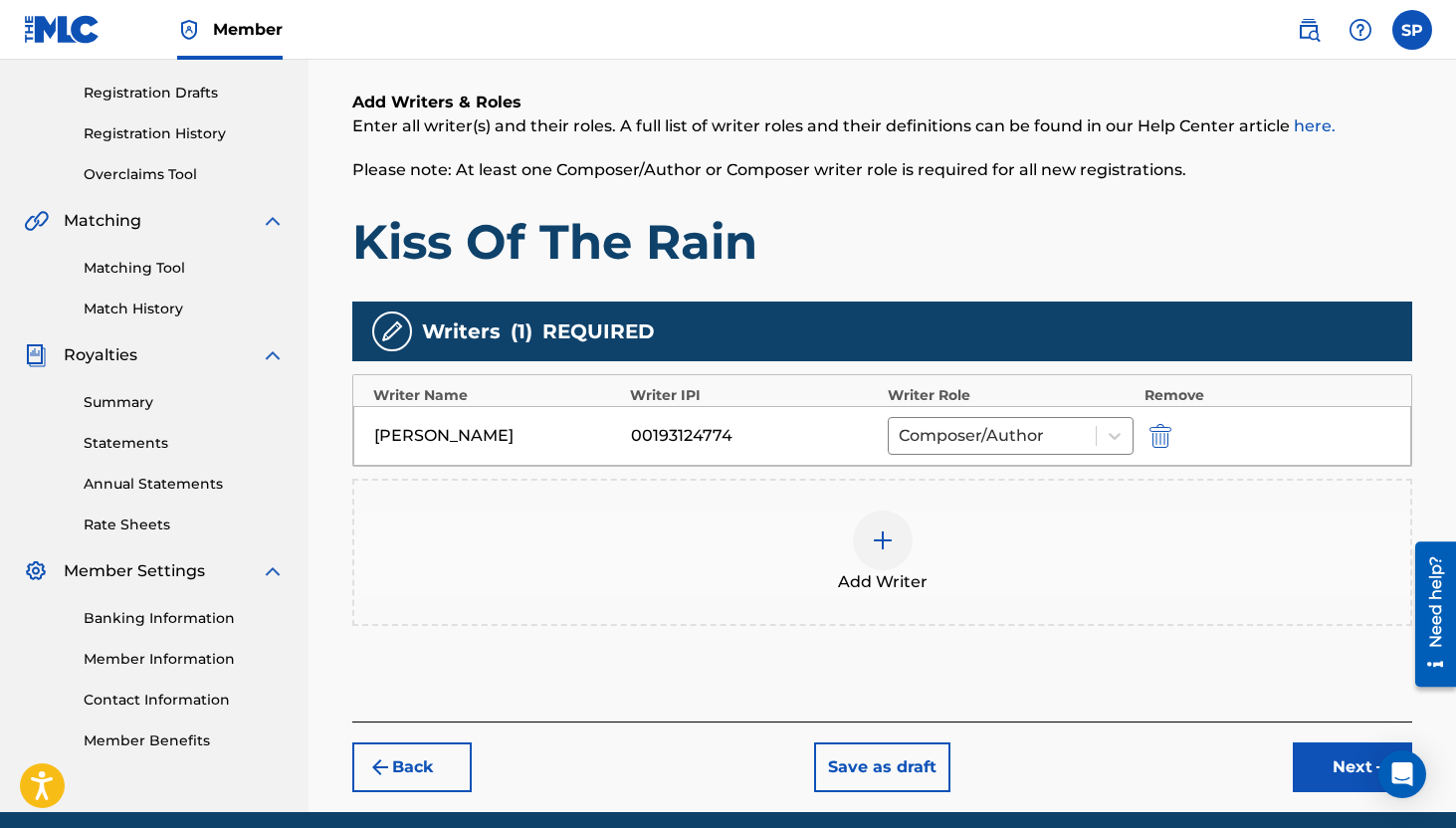 click on "Next" at bounding box center (1352, 767) 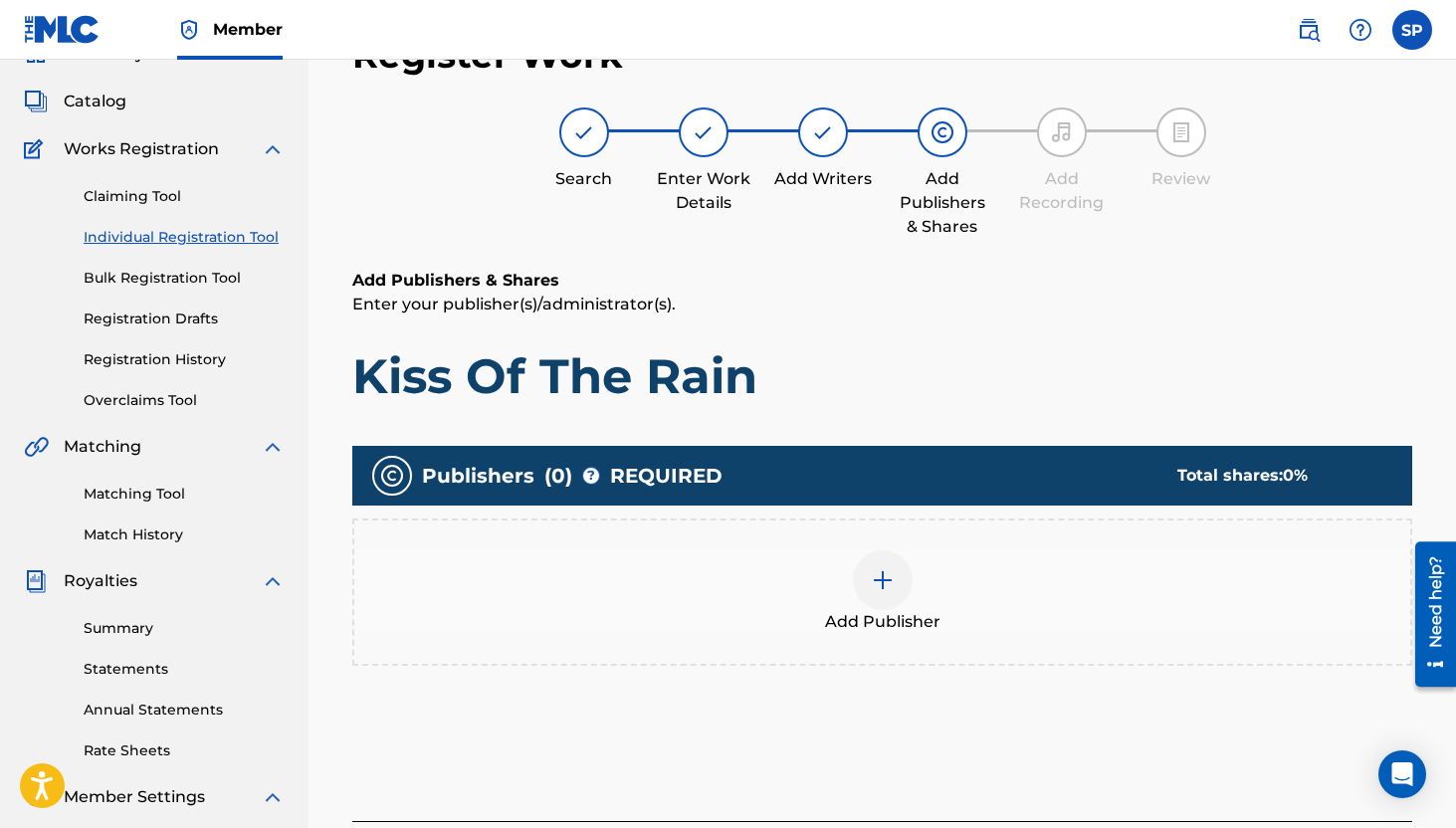 scroll, scrollTop: 90, scrollLeft: 0, axis: vertical 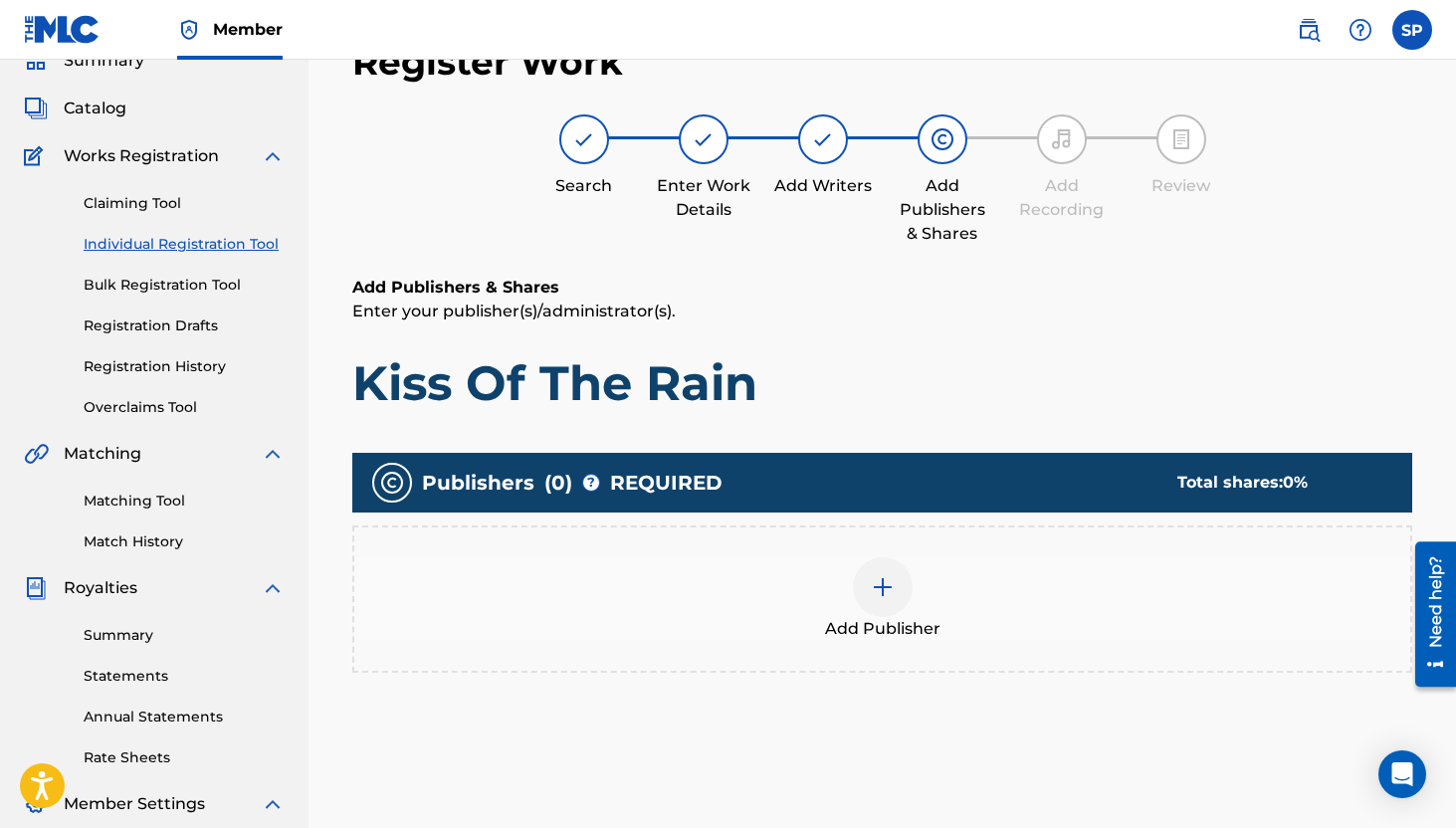 click on "Add Publisher" at bounding box center (882, 599) 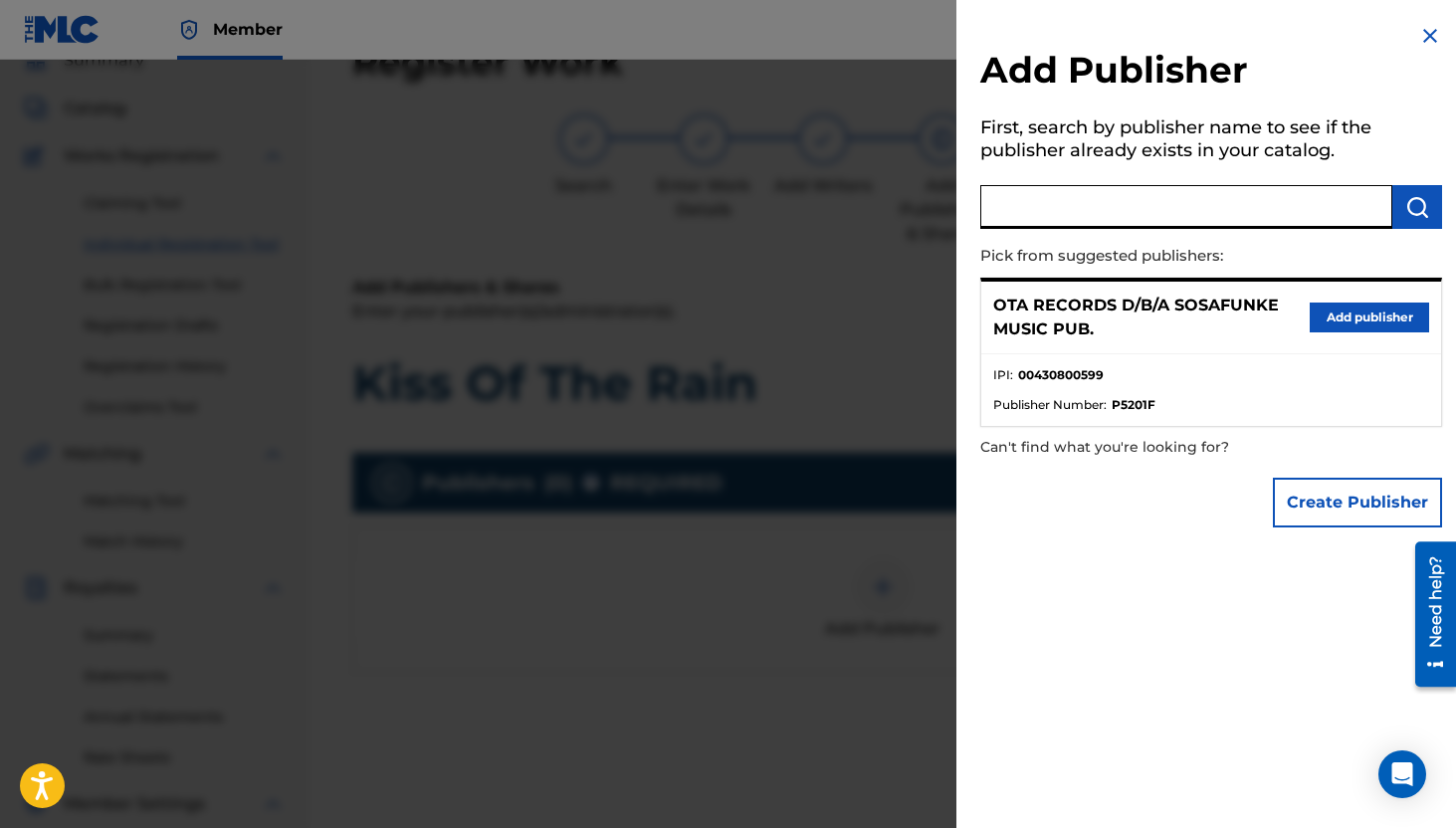 click at bounding box center [1186, 207] 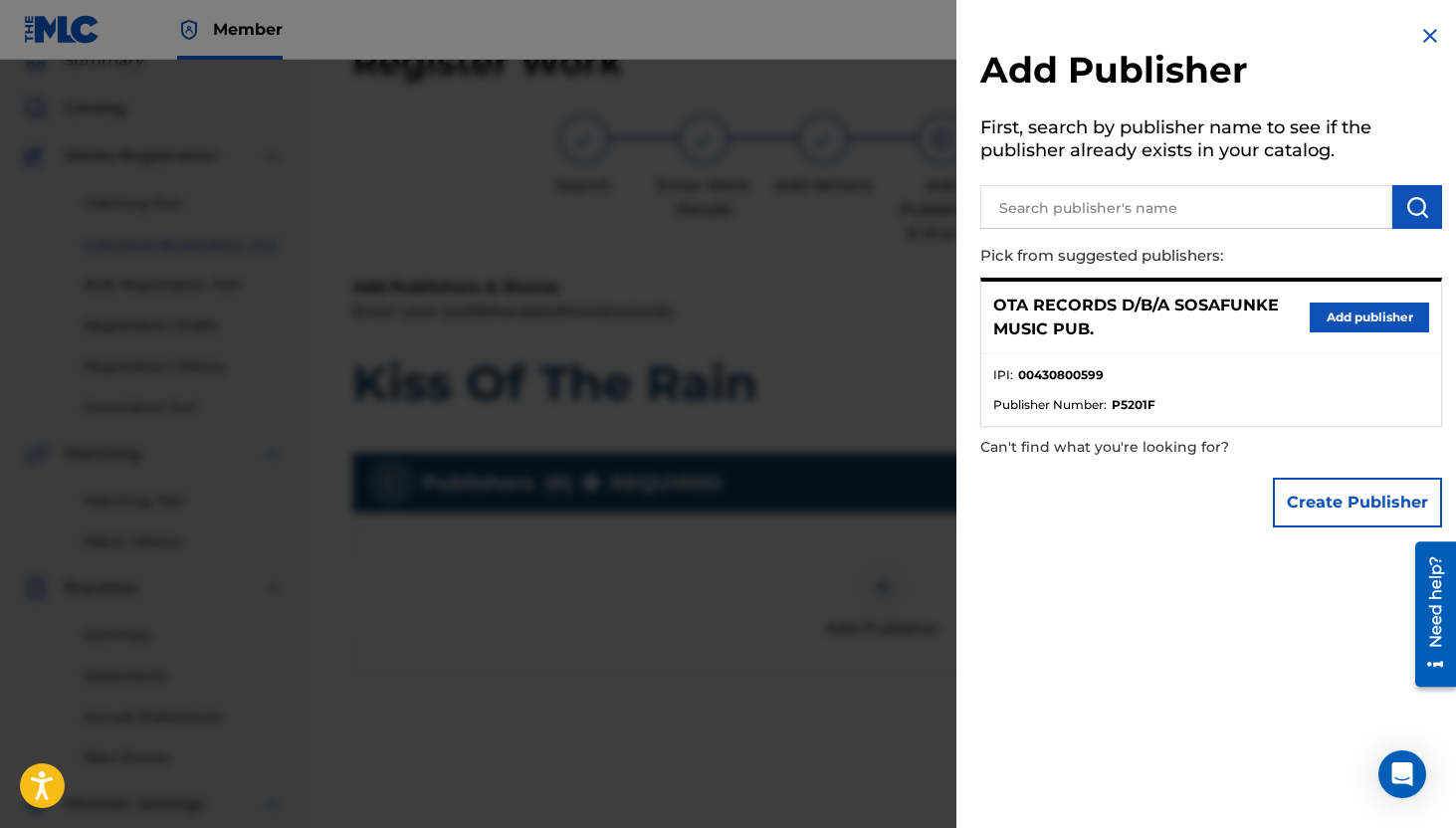 click on "Add publisher" at bounding box center (1369, 317) 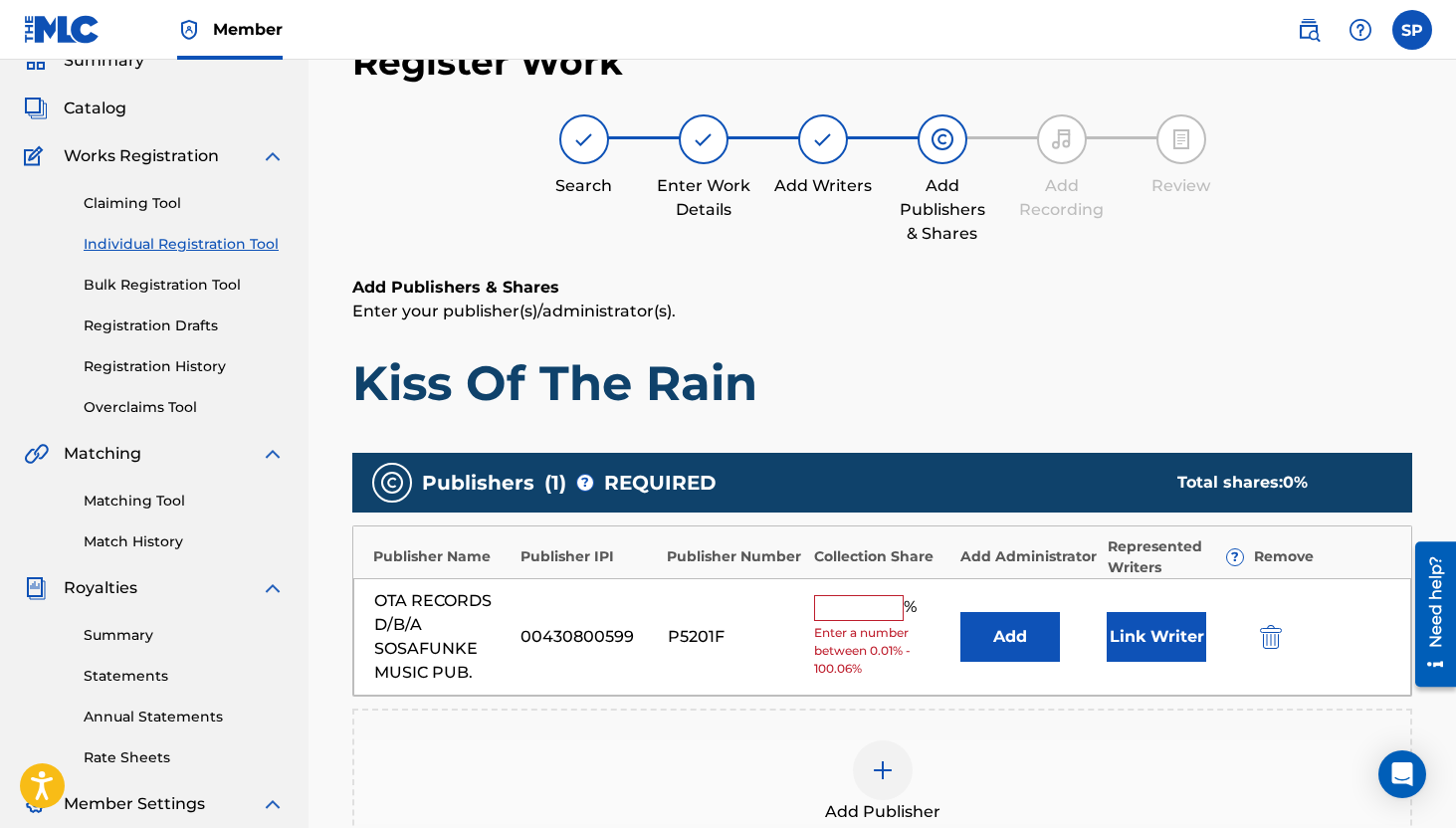 click at bounding box center [859, 608] 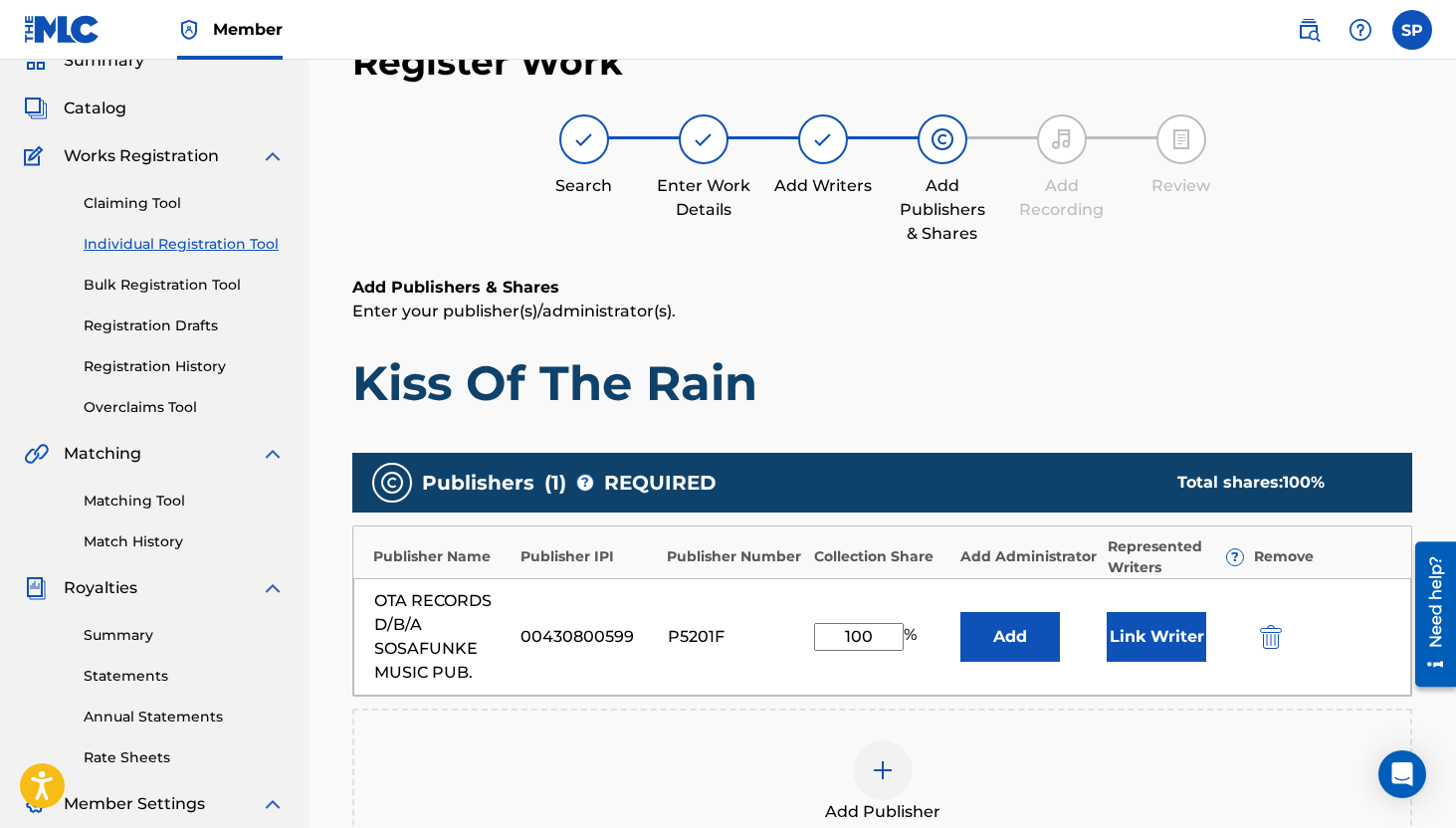 click on "Link Writer" at bounding box center [1156, 637] 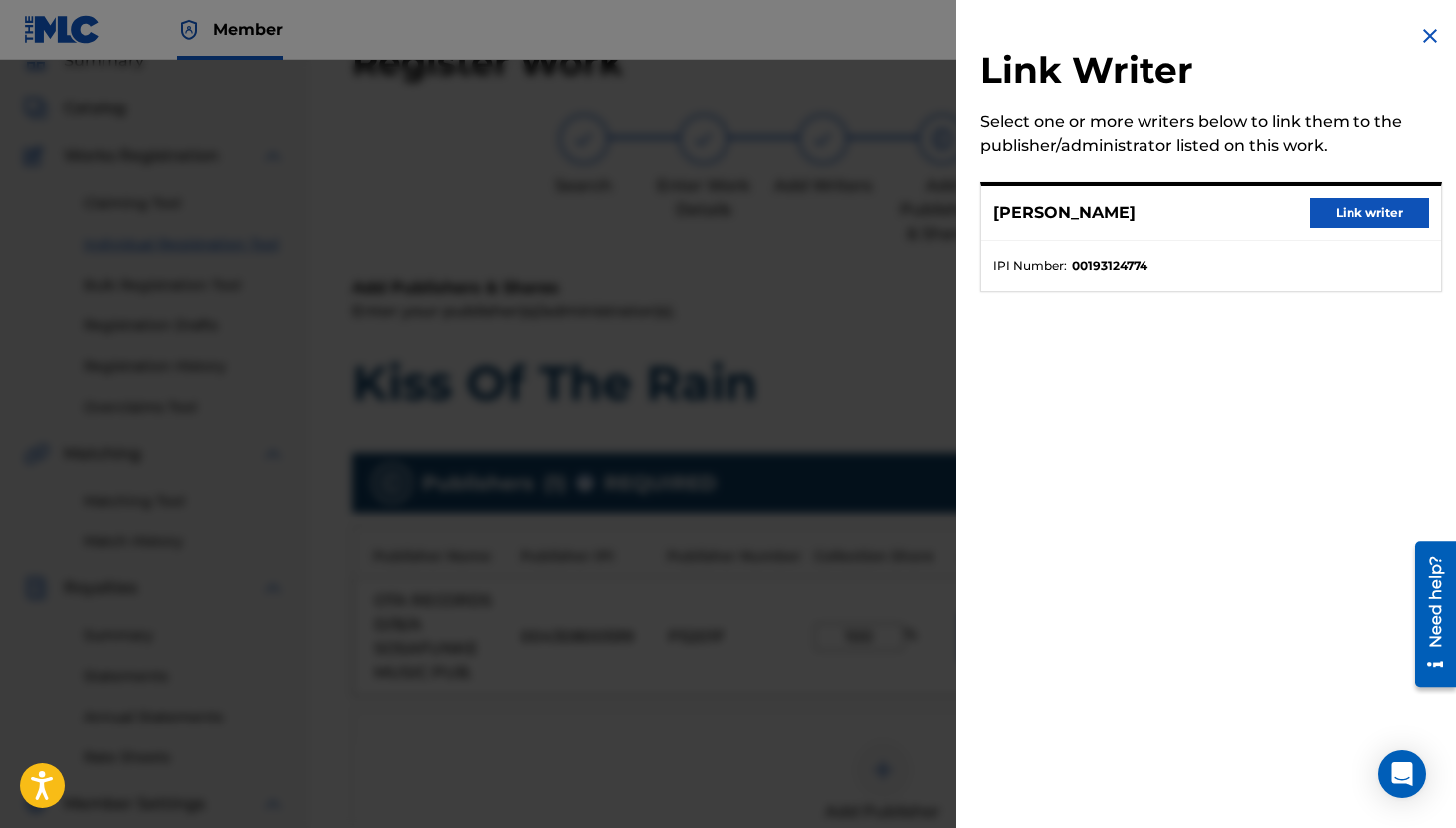 click on "Link writer" at bounding box center (1369, 213) 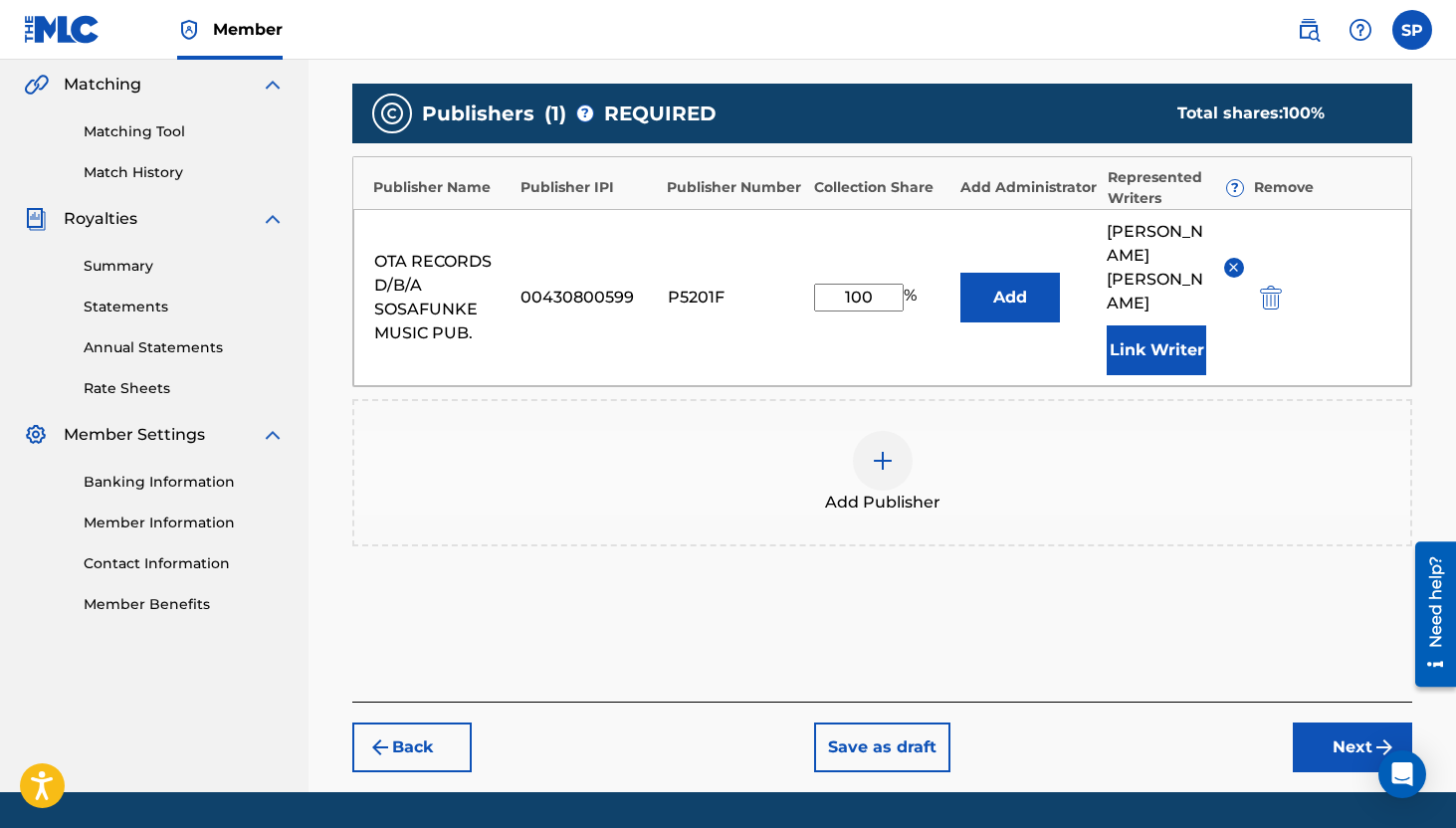 click on "Next" at bounding box center [1352, 747] 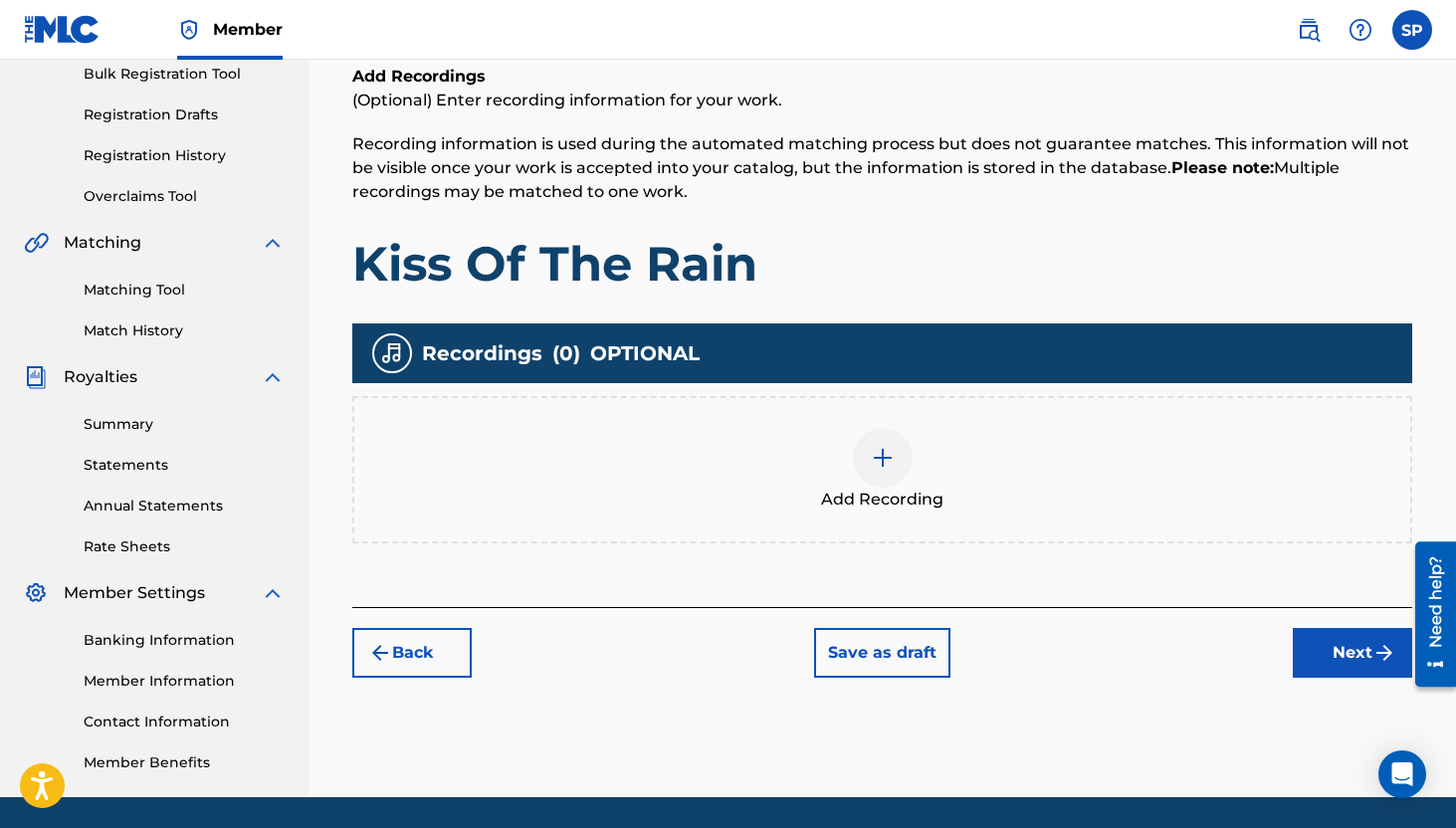 click on "Next" at bounding box center [1352, 653] 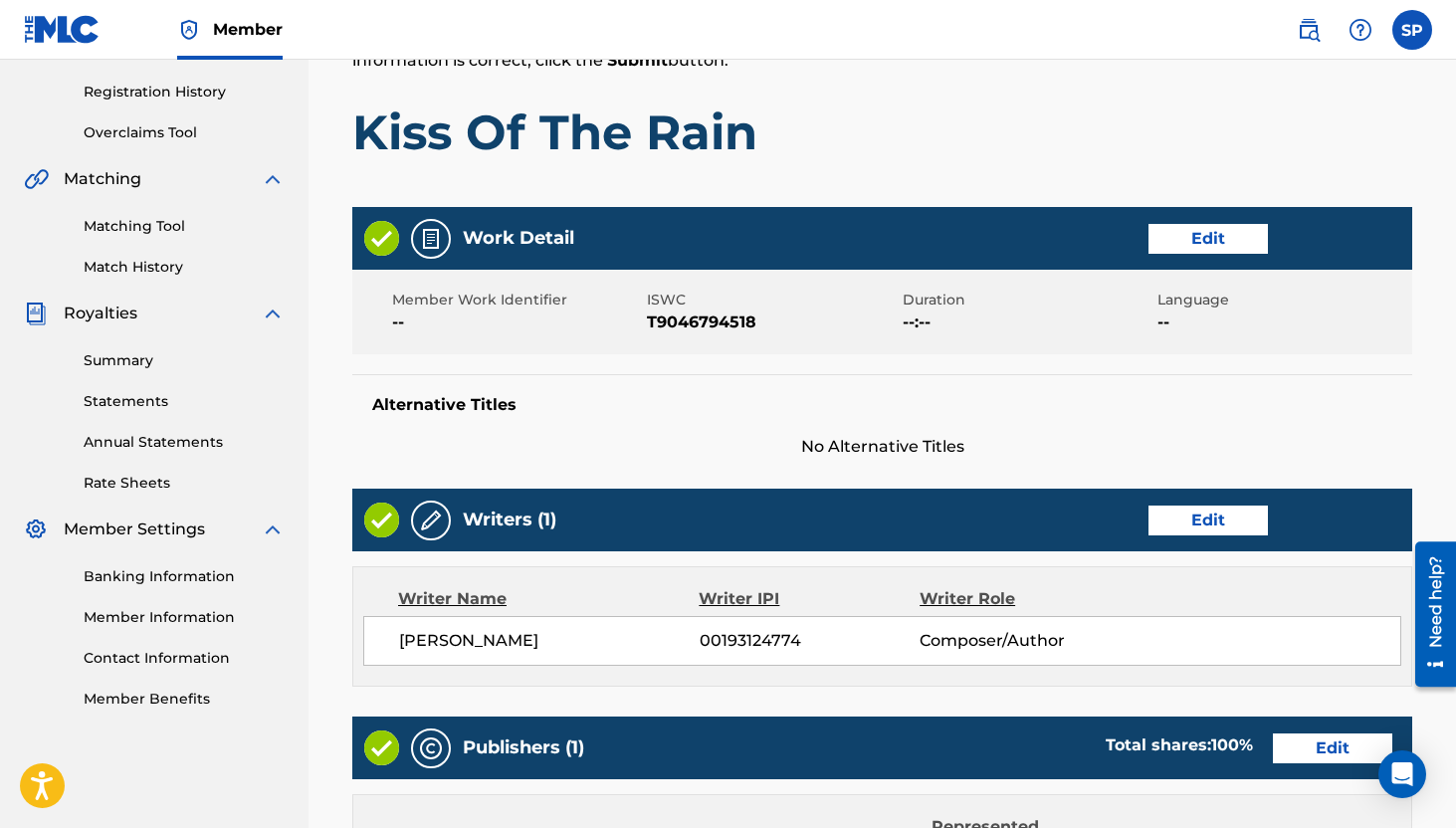 scroll, scrollTop: 804, scrollLeft: 0, axis: vertical 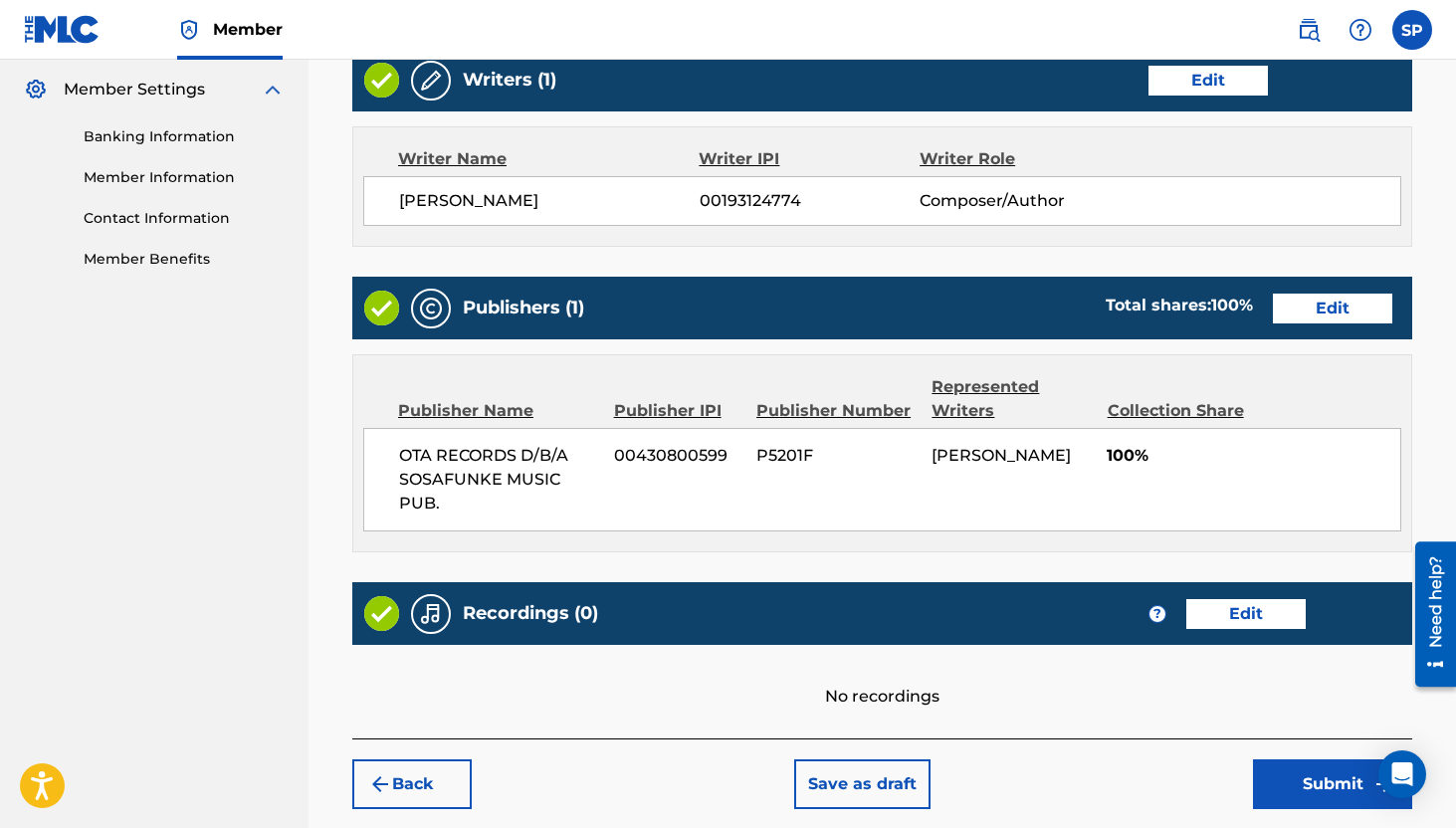 click on "Submit" at bounding box center [1333, 784] 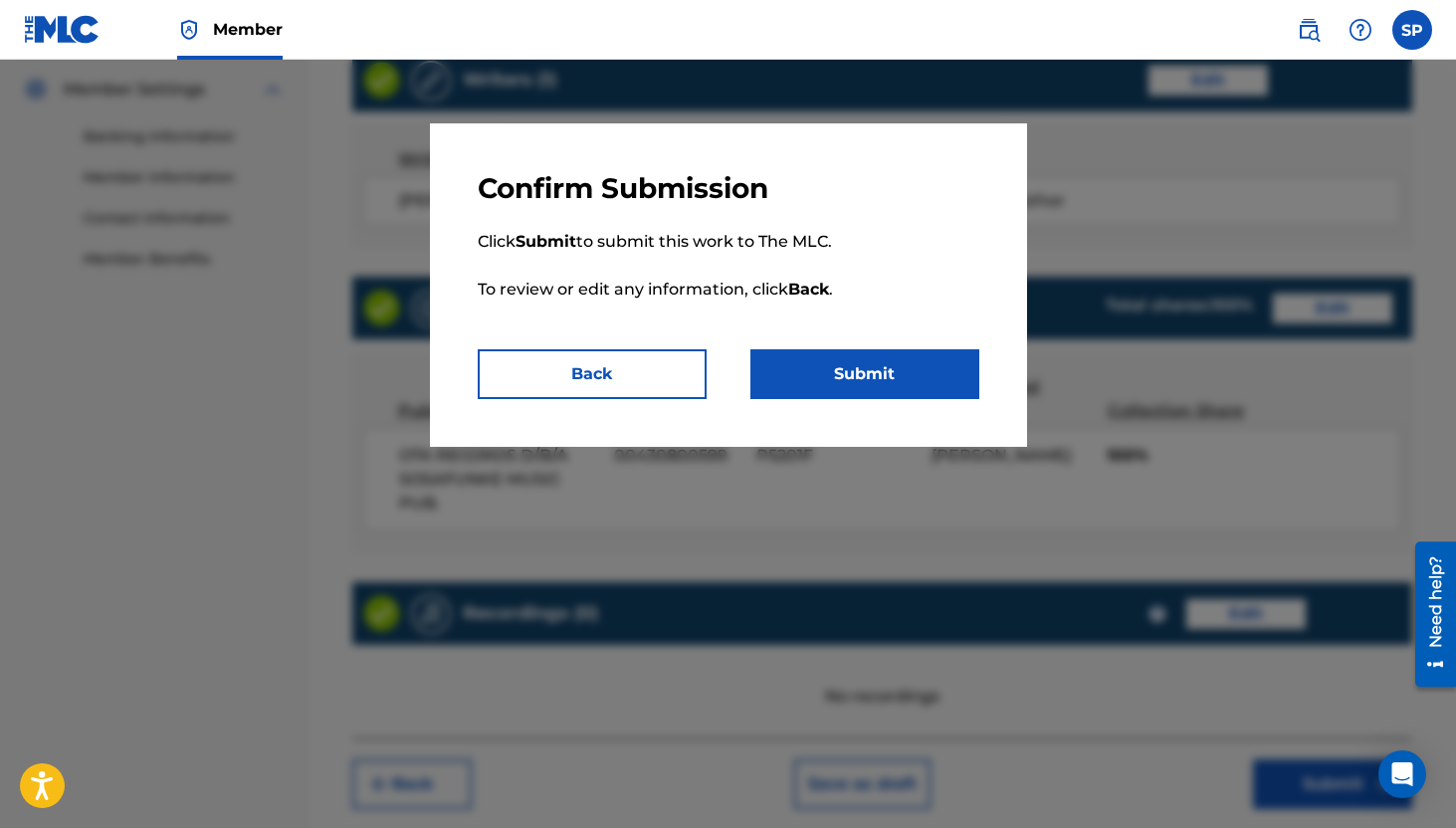 click on "Submit" at bounding box center [865, 374] 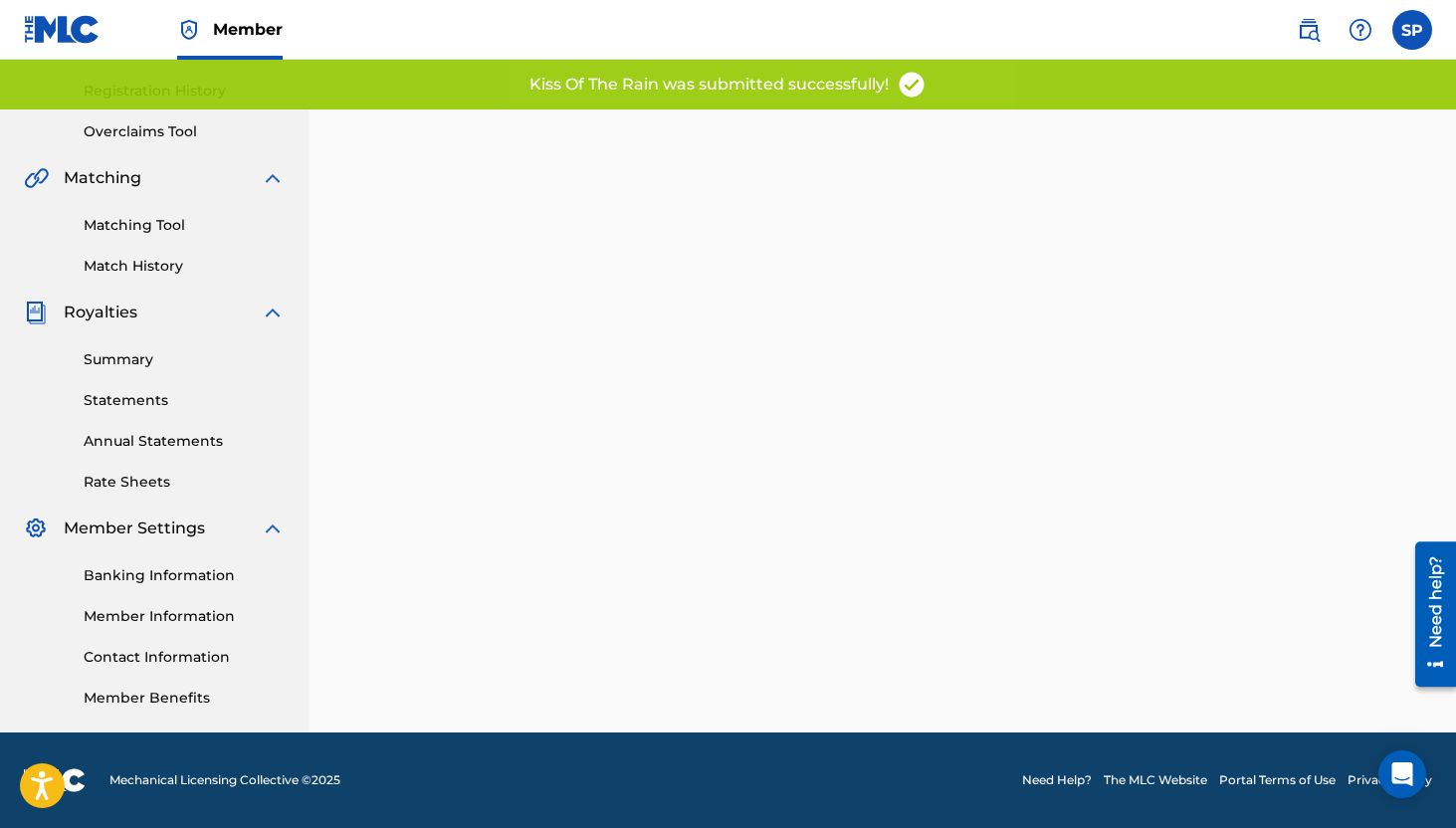 scroll, scrollTop: 0, scrollLeft: 0, axis: both 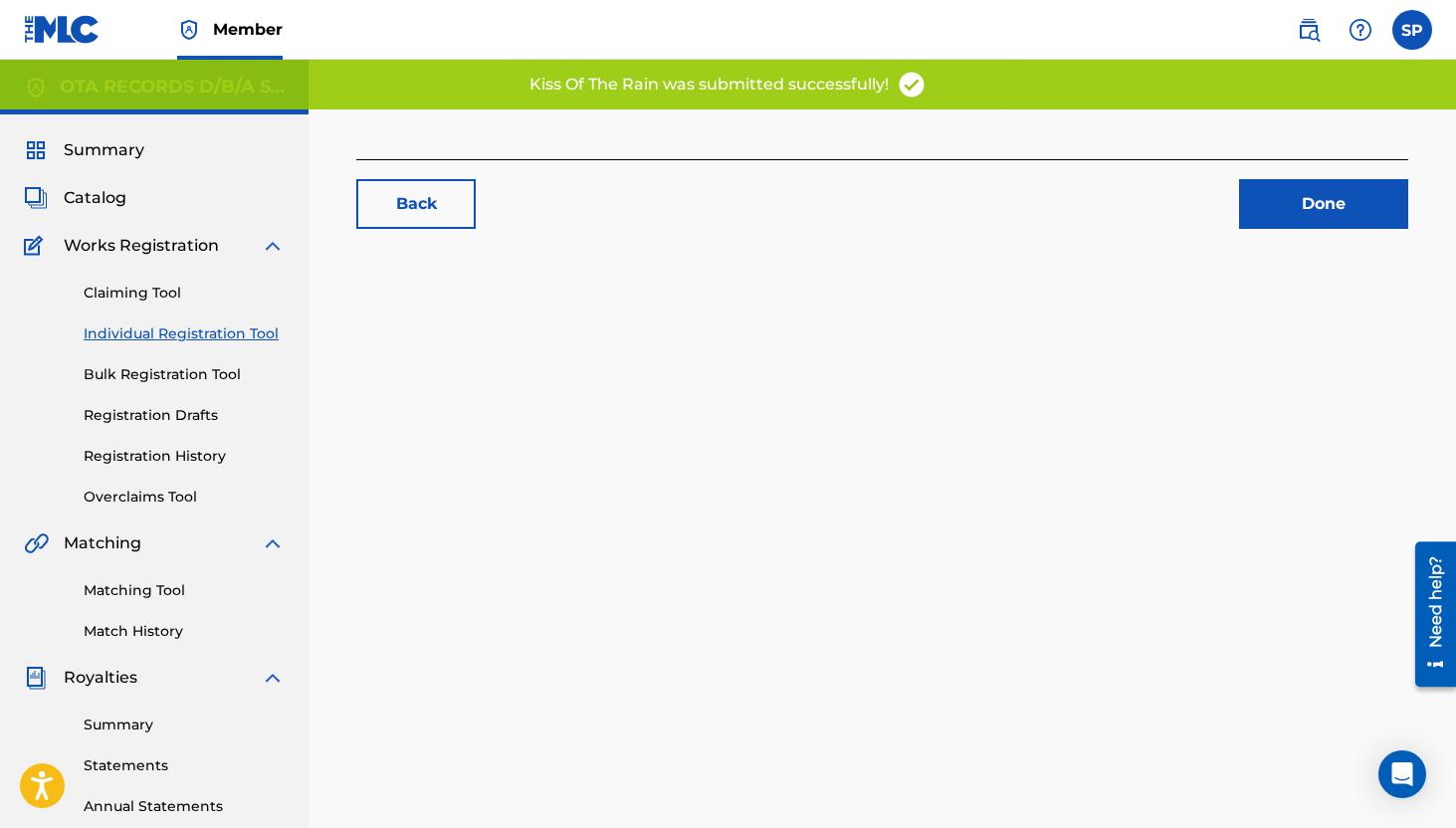 click on "Done" at bounding box center (1324, 204) 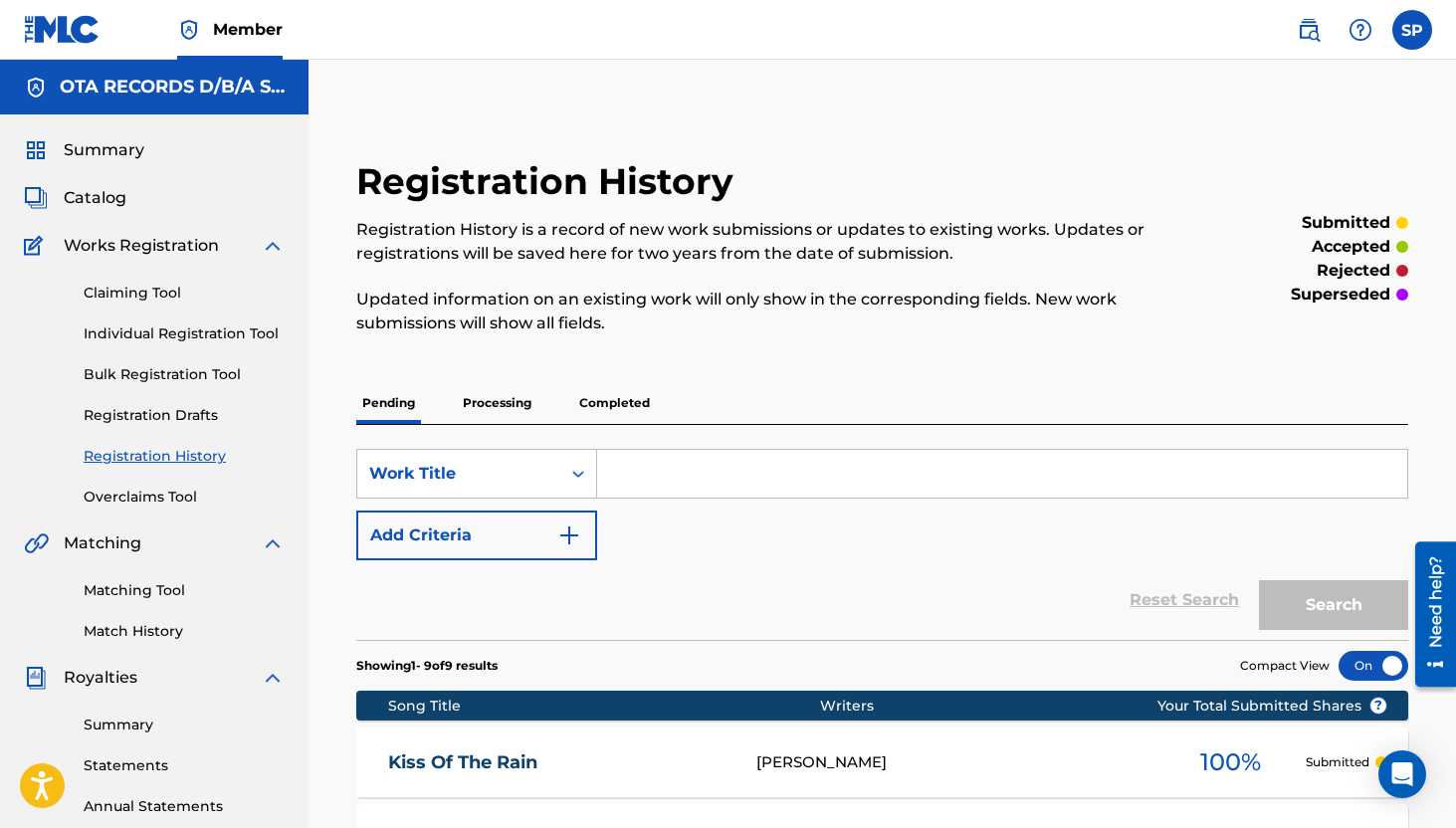 scroll, scrollTop: 2, scrollLeft: 0, axis: vertical 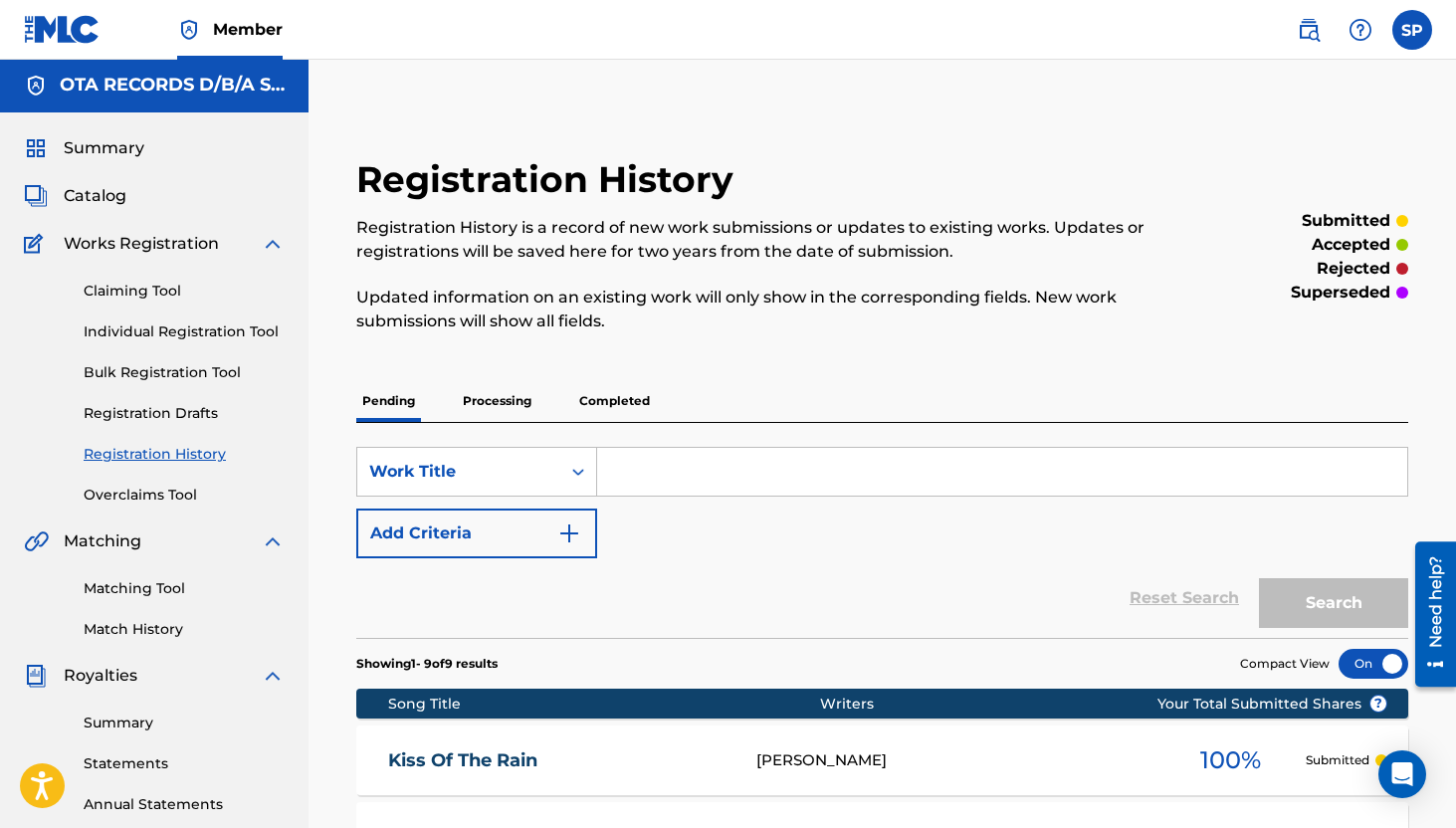 click on "Individual Registration Tool" at bounding box center (184, 331) 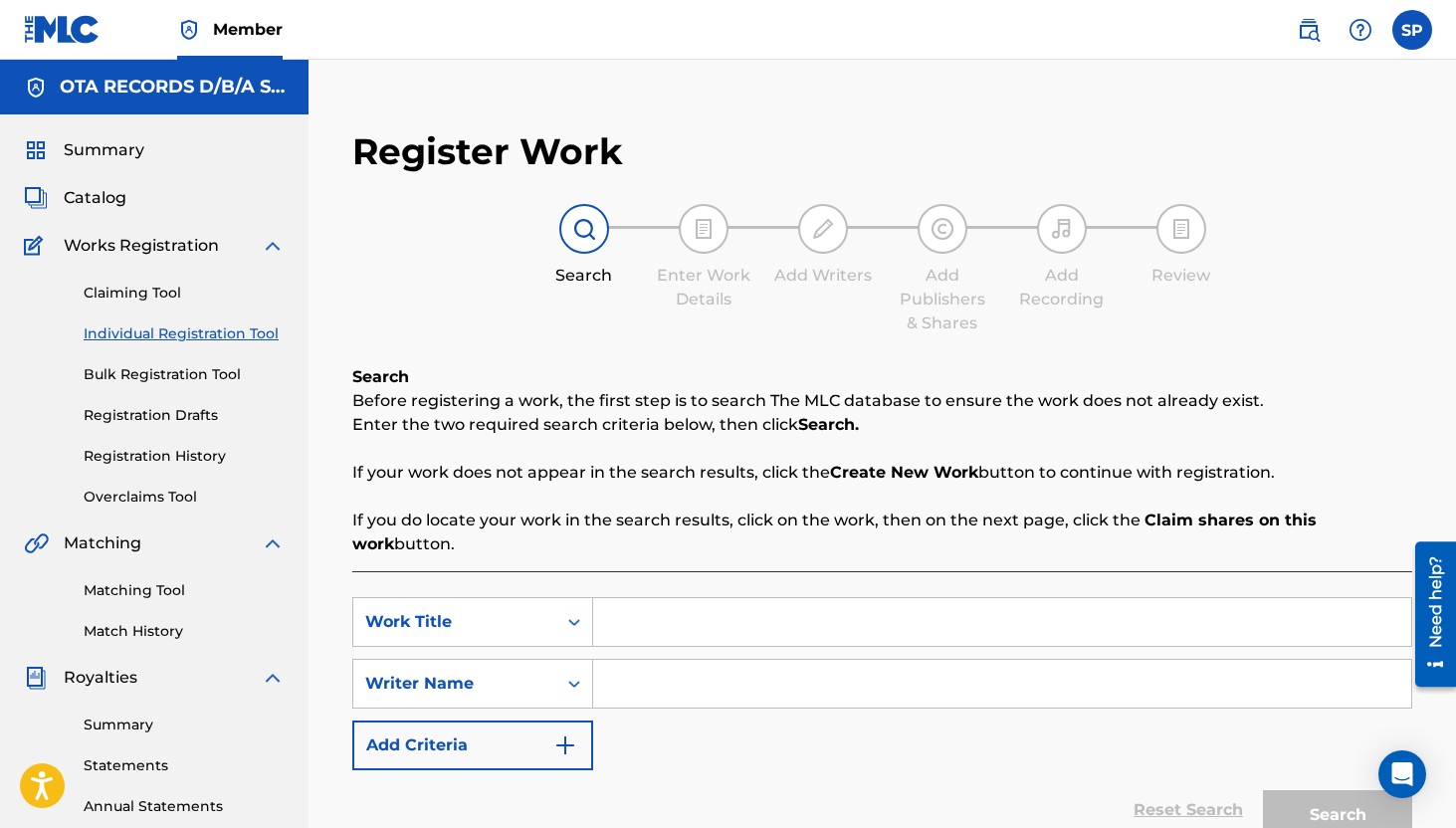 click at bounding box center (1002, 622) 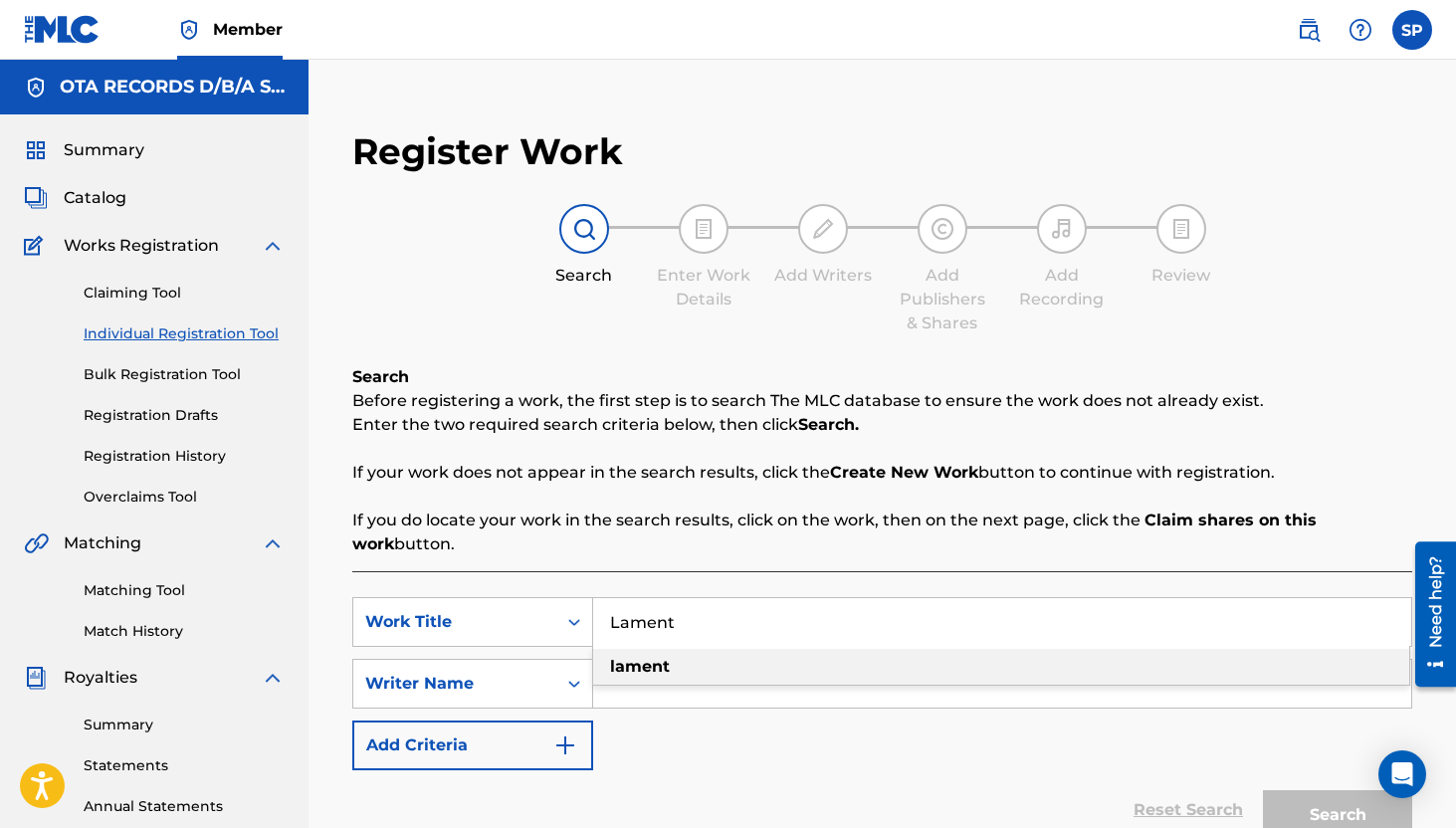 click on "lament" at bounding box center (1001, 667) 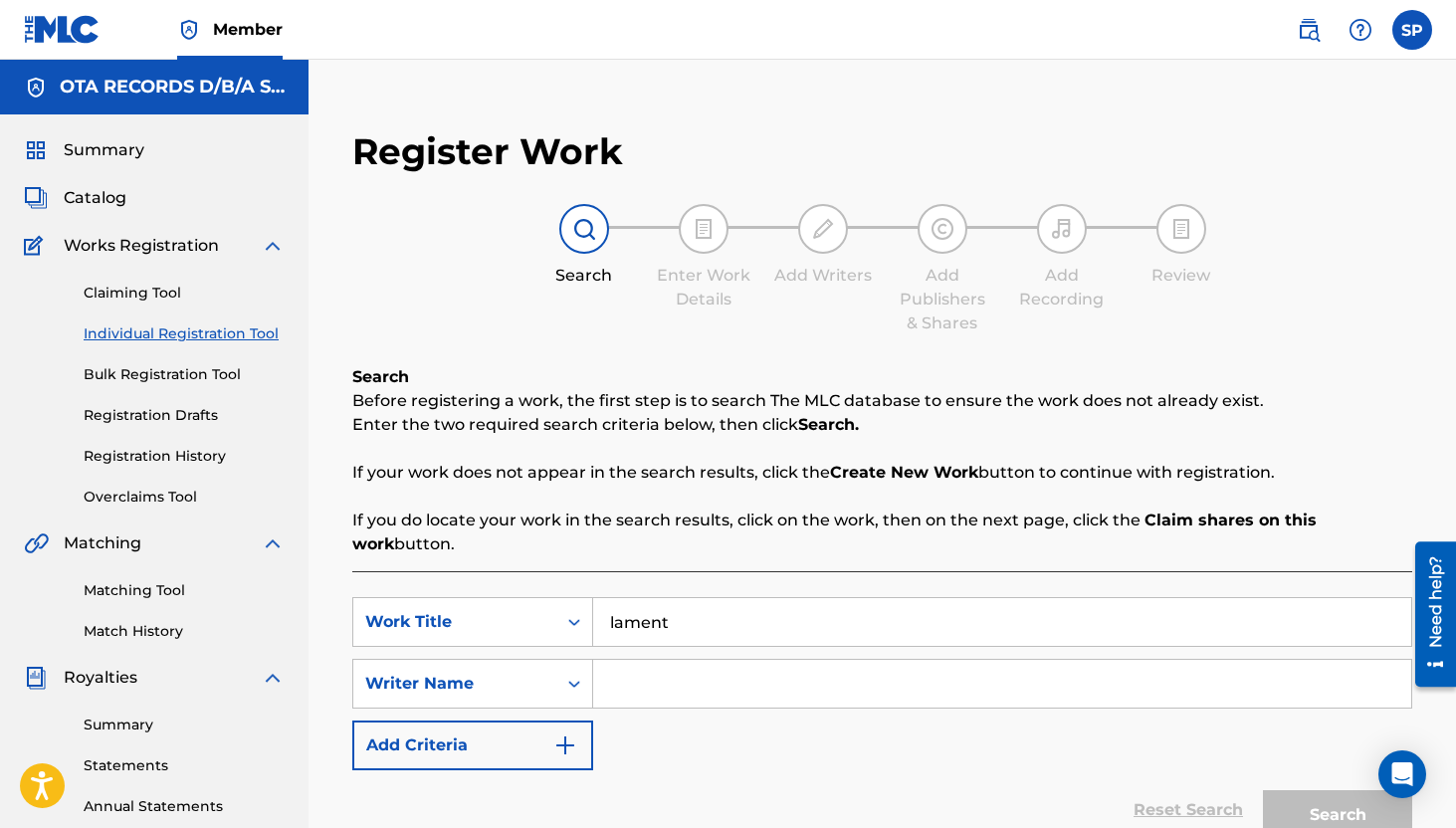 click at bounding box center (1002, 684) 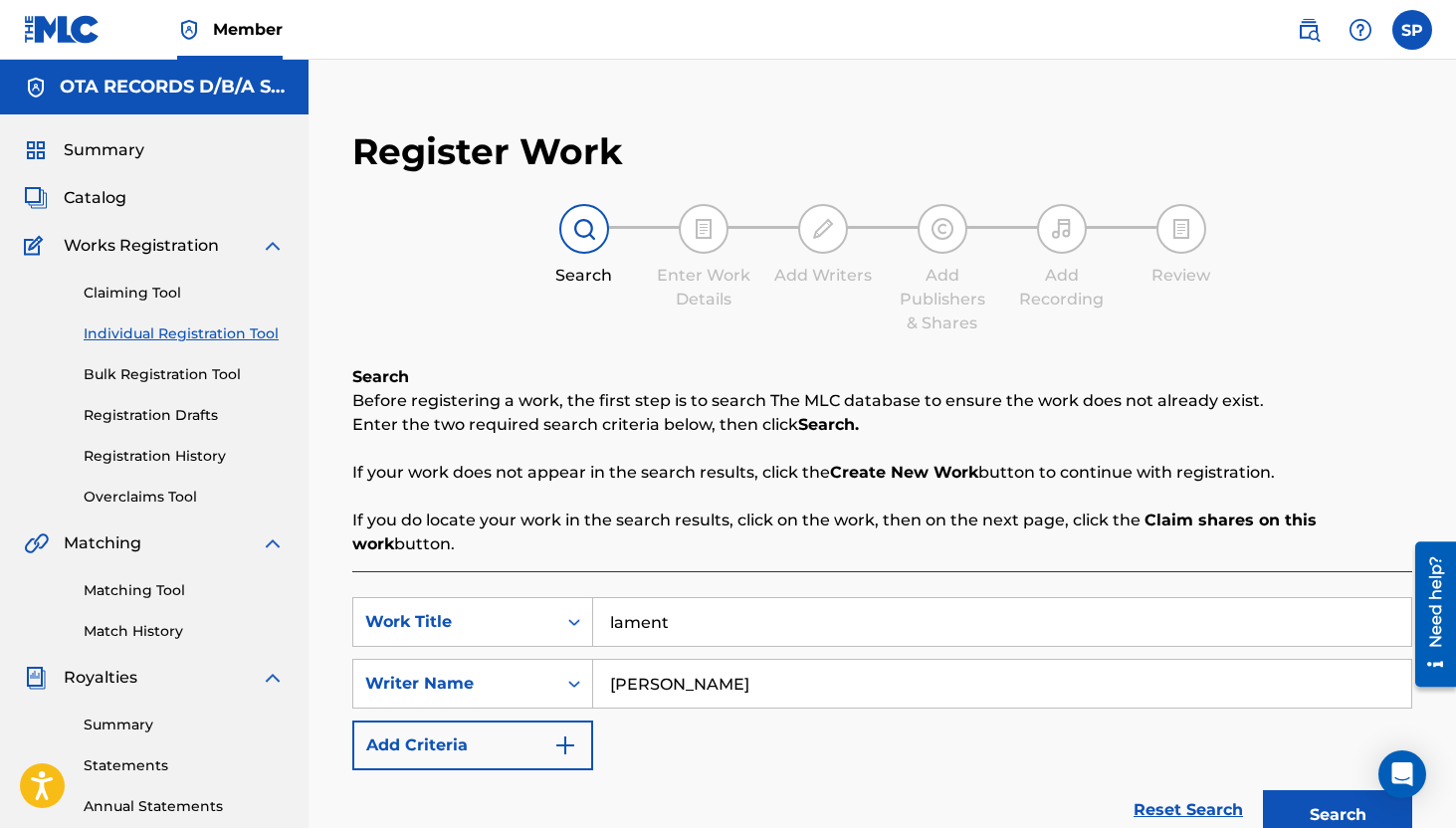 type on "[PERSON_NAME]" 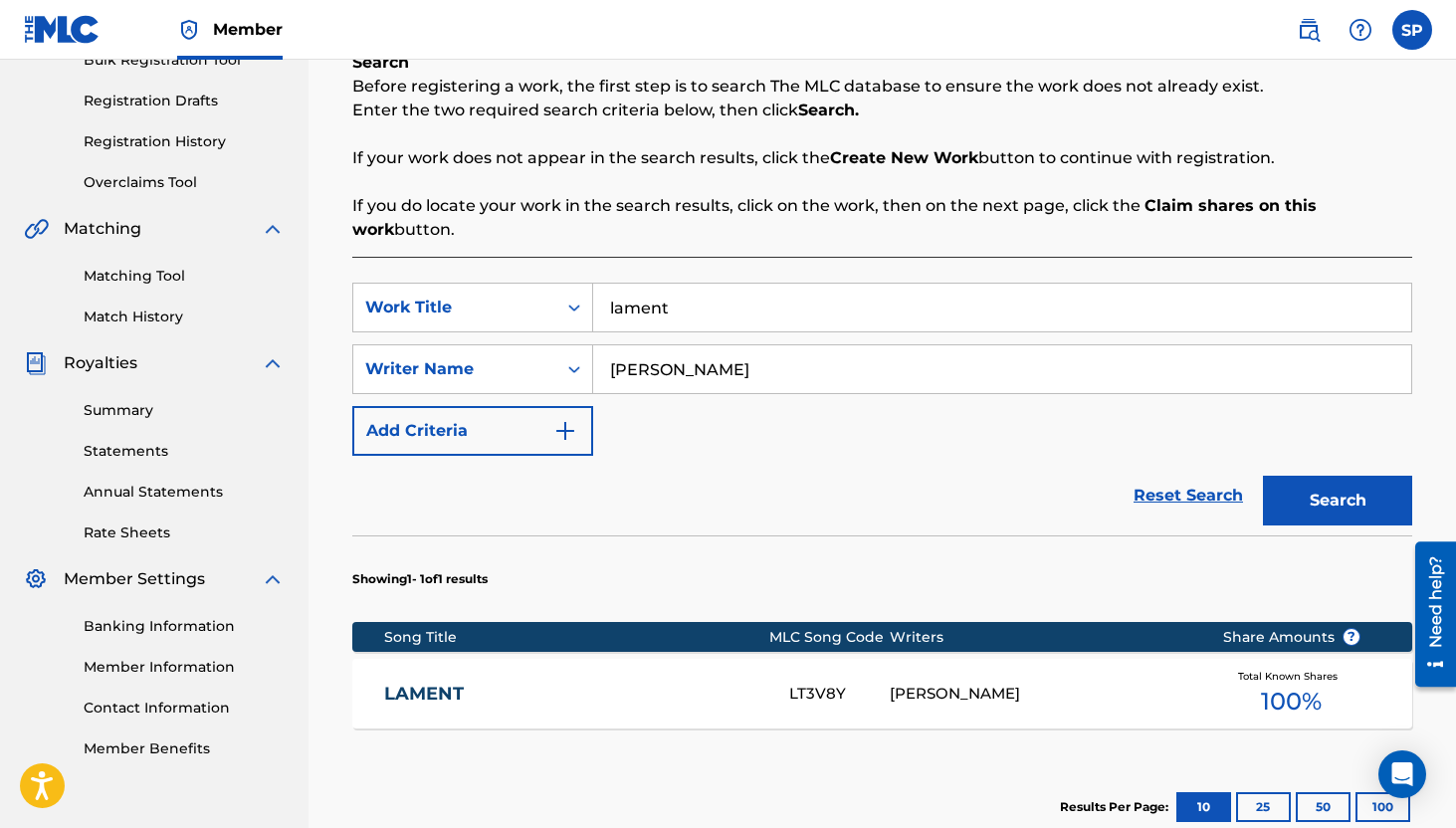 scroll, scrollTop: 313, scrollLeft: 0, axis: vertical 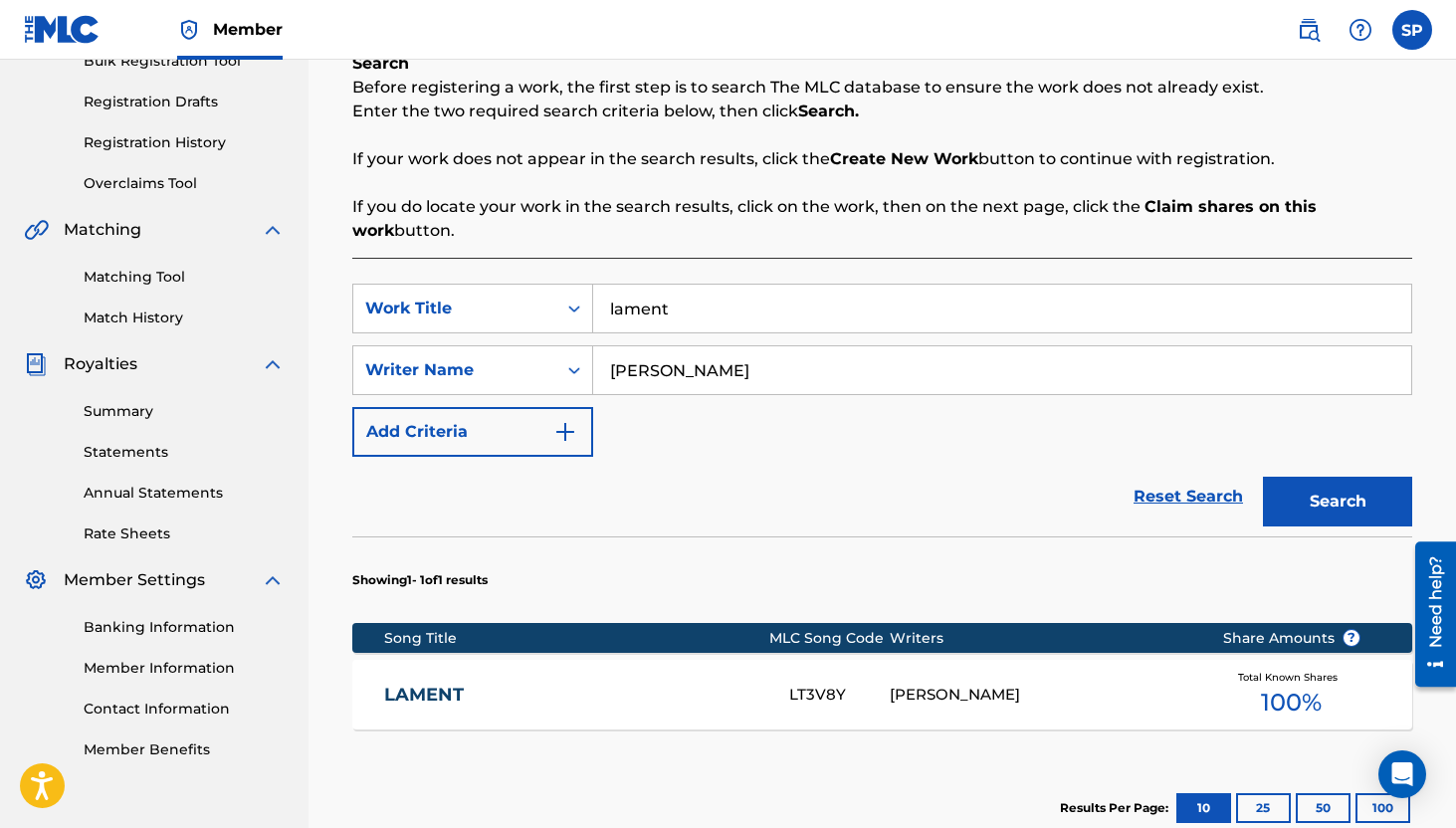 click on "lament" at bounding box center [1002, 309] 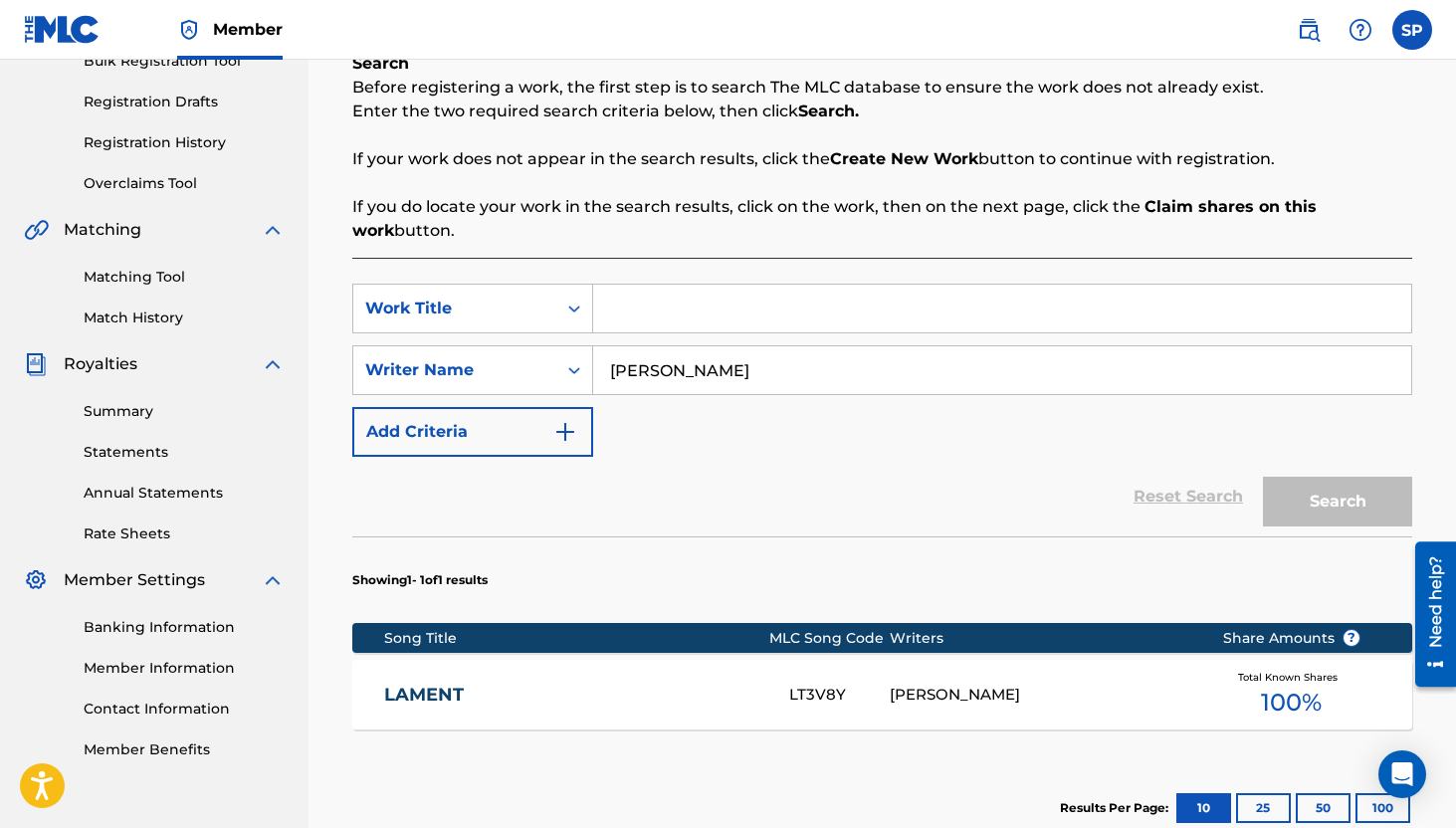 paste on "La Llamada" 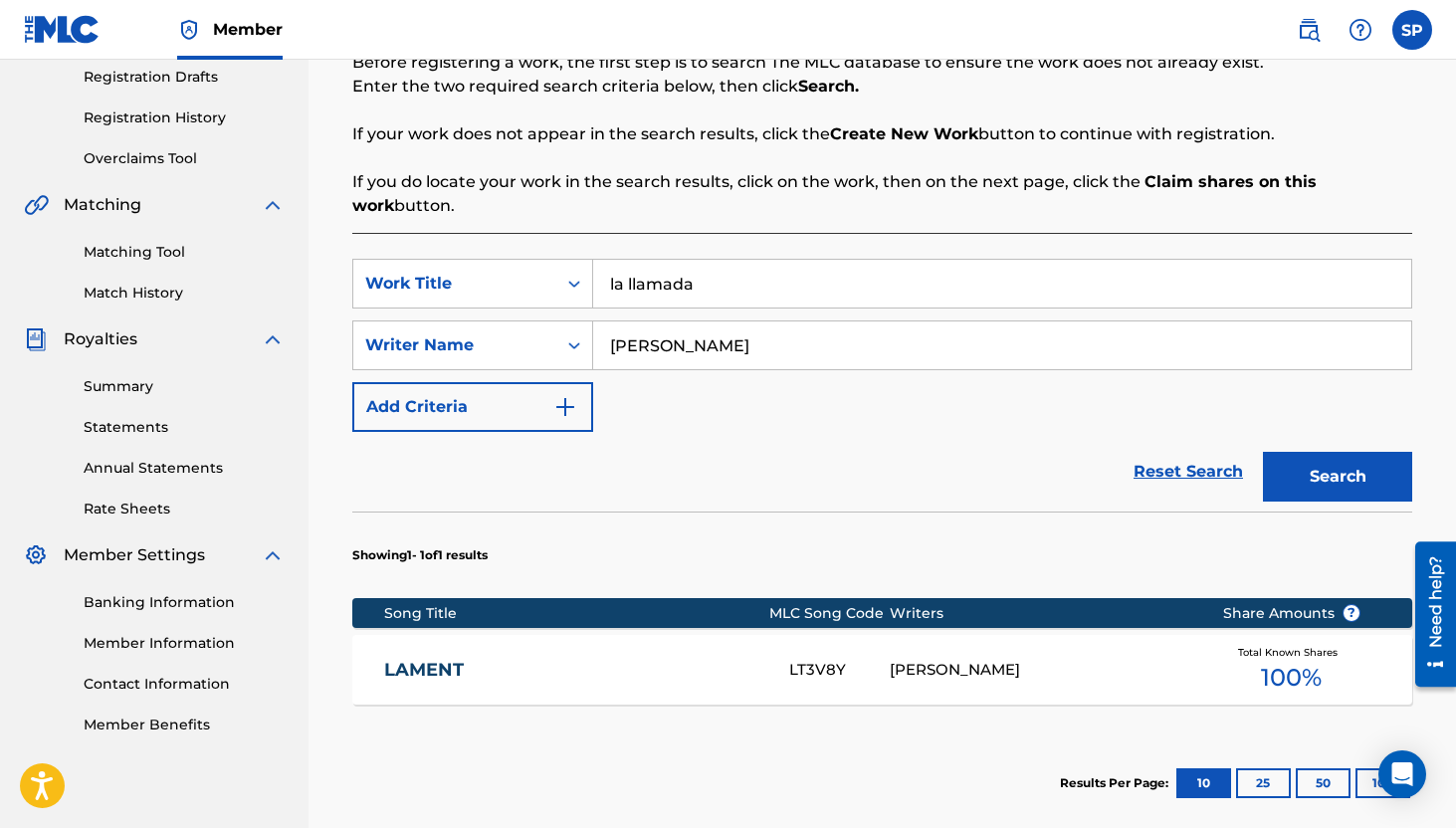 scroll, scrollTop: 339, scrollLeft: 0, axis: vertical 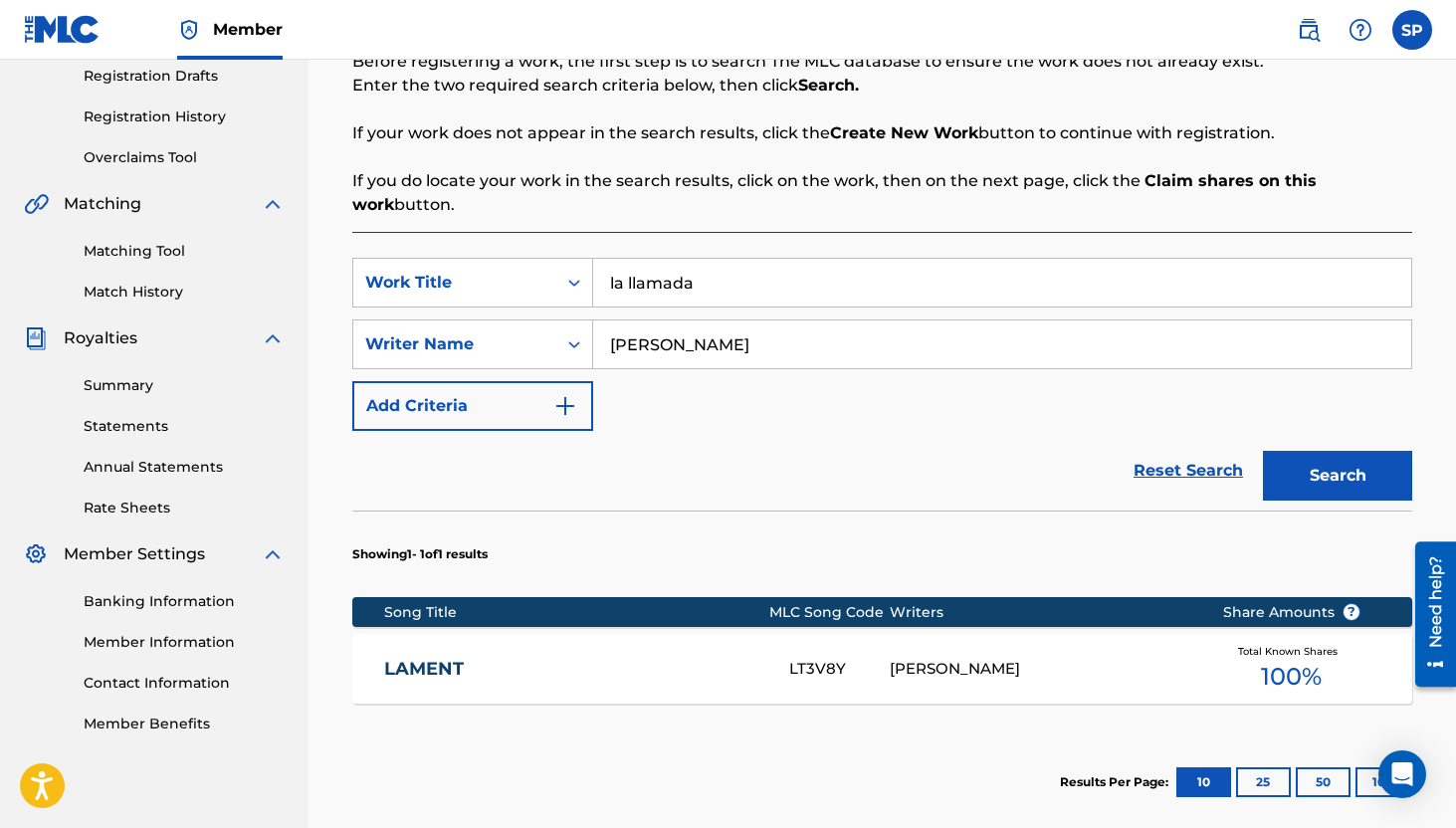 type on "la llamada" 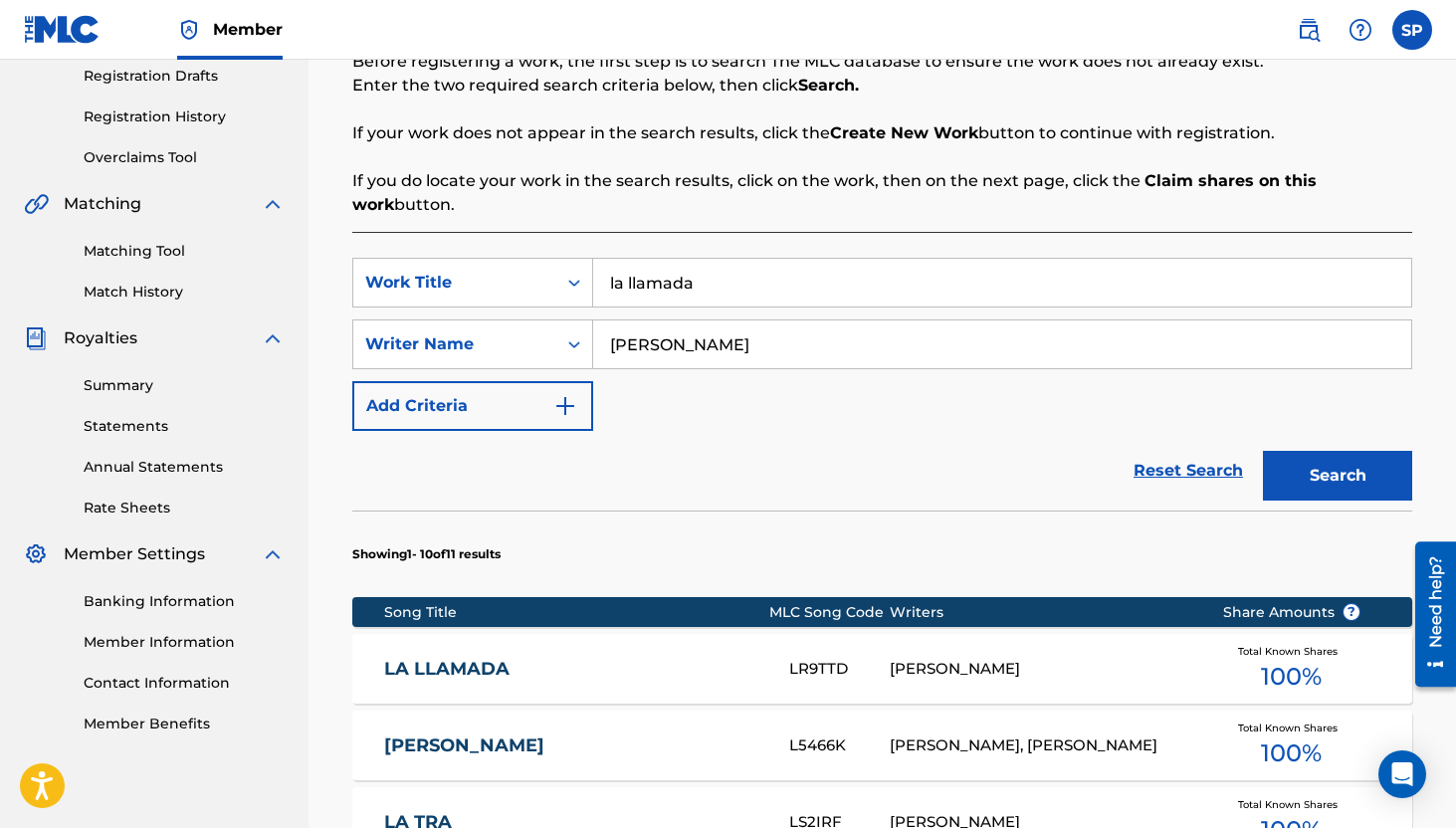 click on "la llamada" at bounding box center (1002, 283) 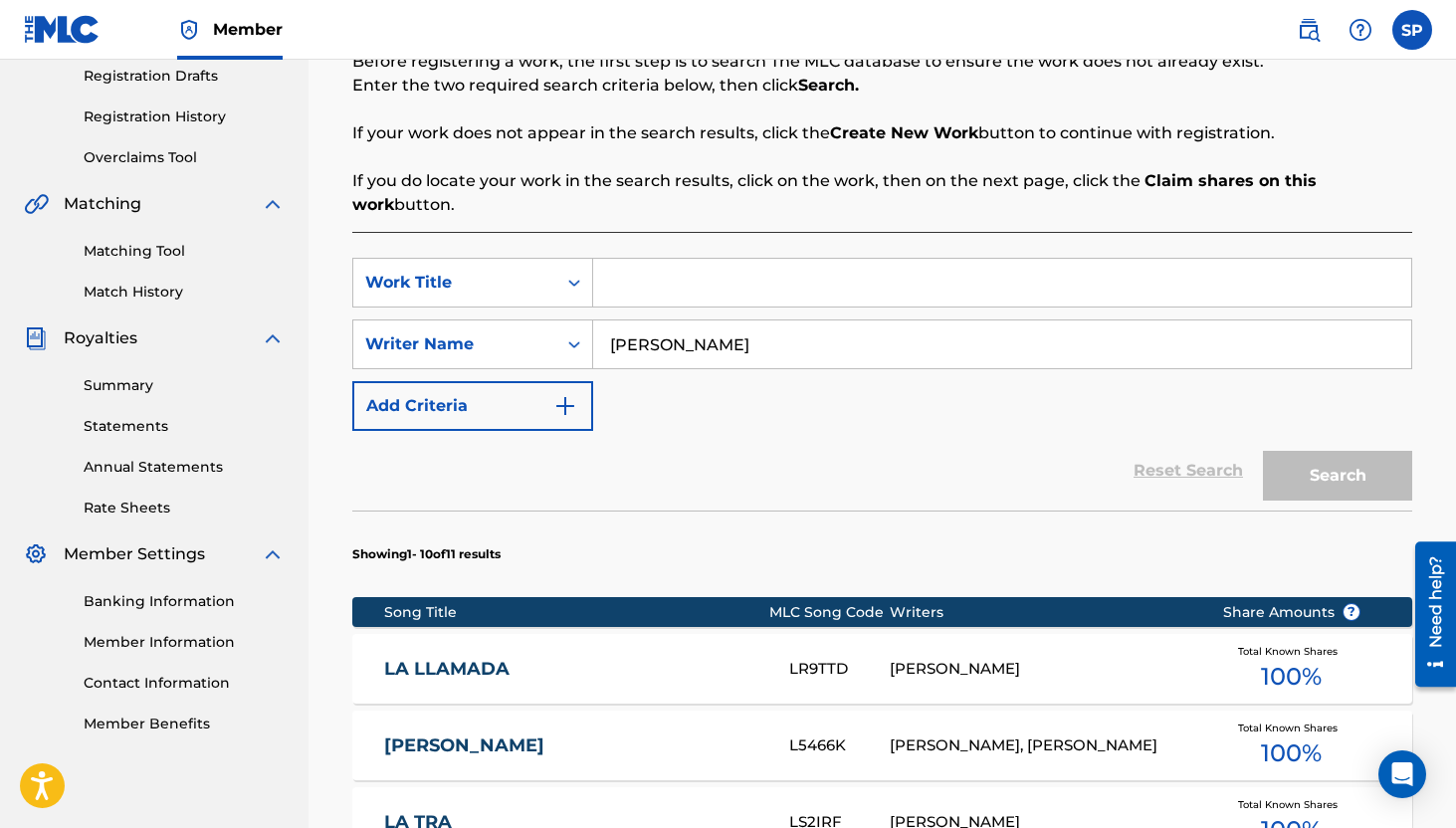 paste on "[PERSON_NAME] De Mi Hija" 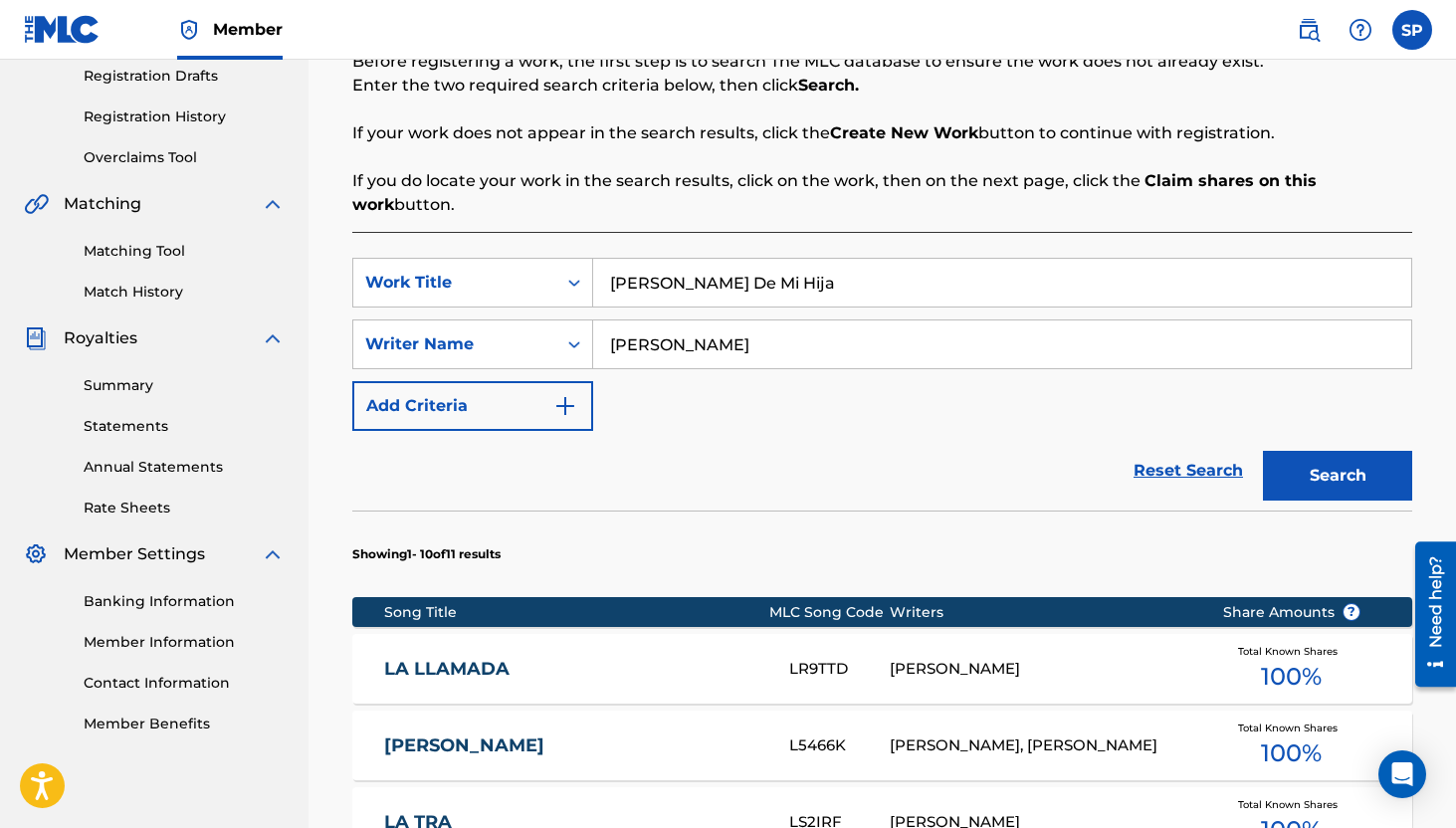 type on "[PERSON_NAME] De Mi Hija" 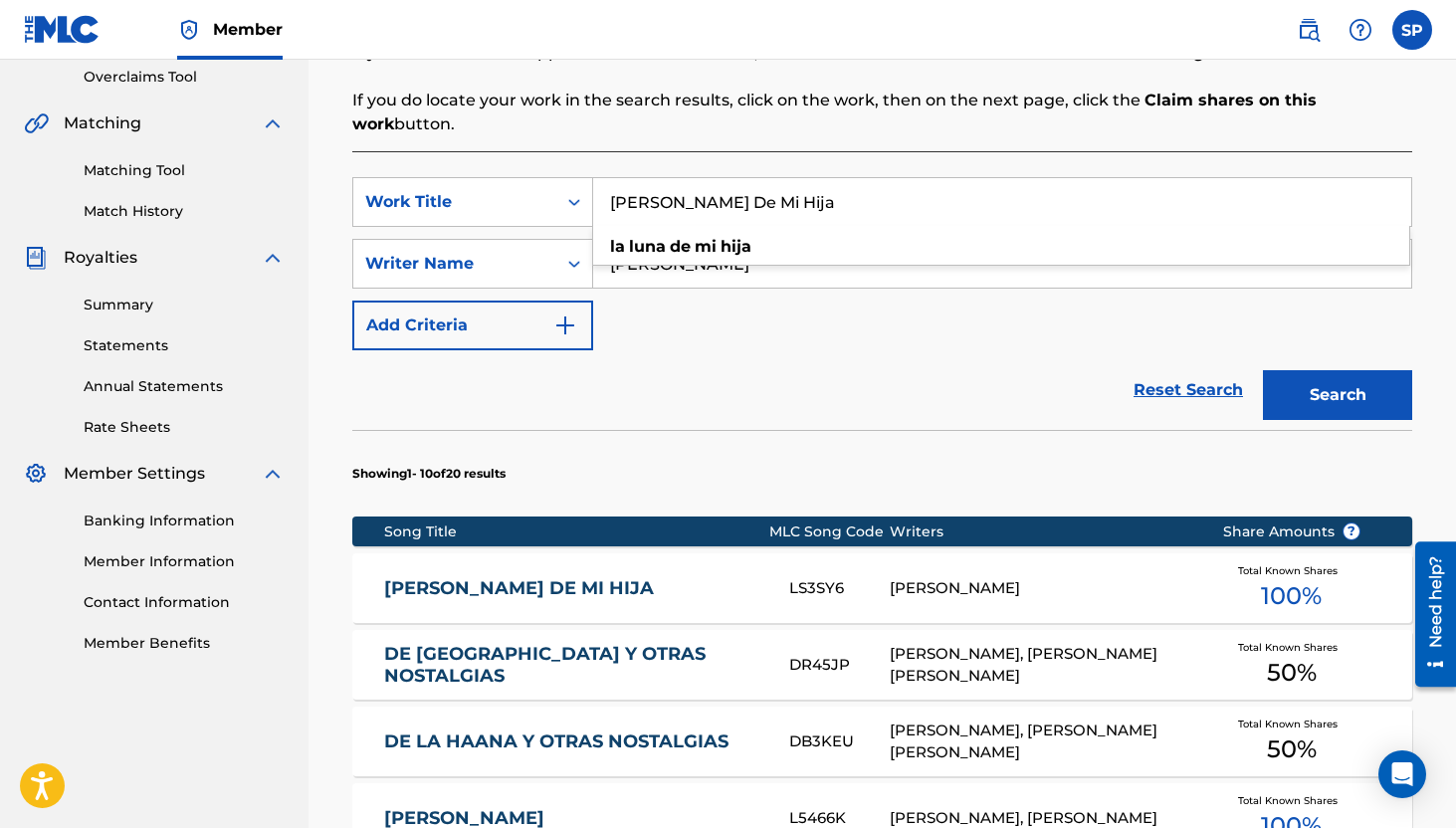scroll, scrollTop: 419, scrollLeft: 0, axis: vertical 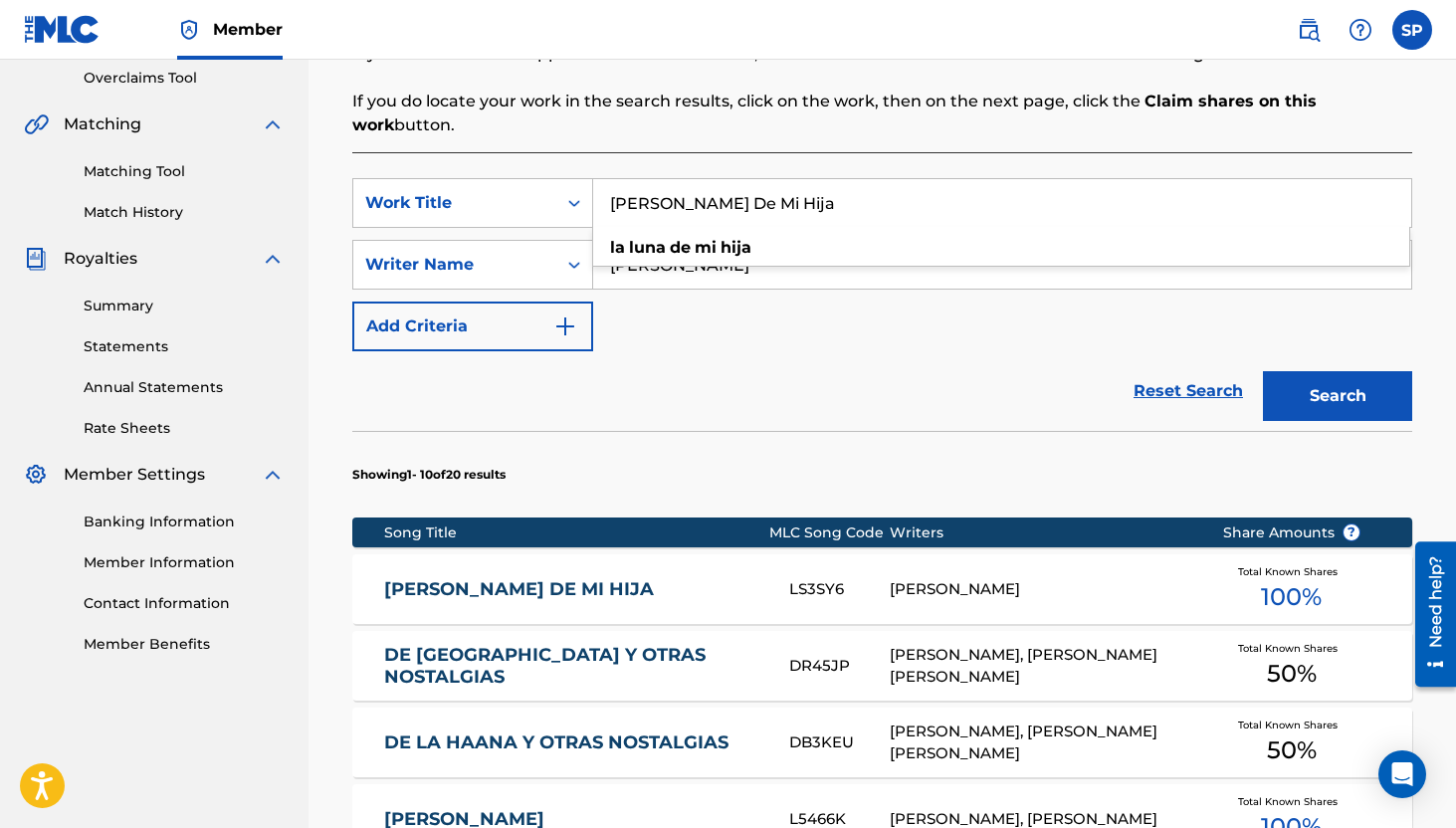 click on "[PERSON_NAME] De Mi Hija" at bounding box center [1002, 203] 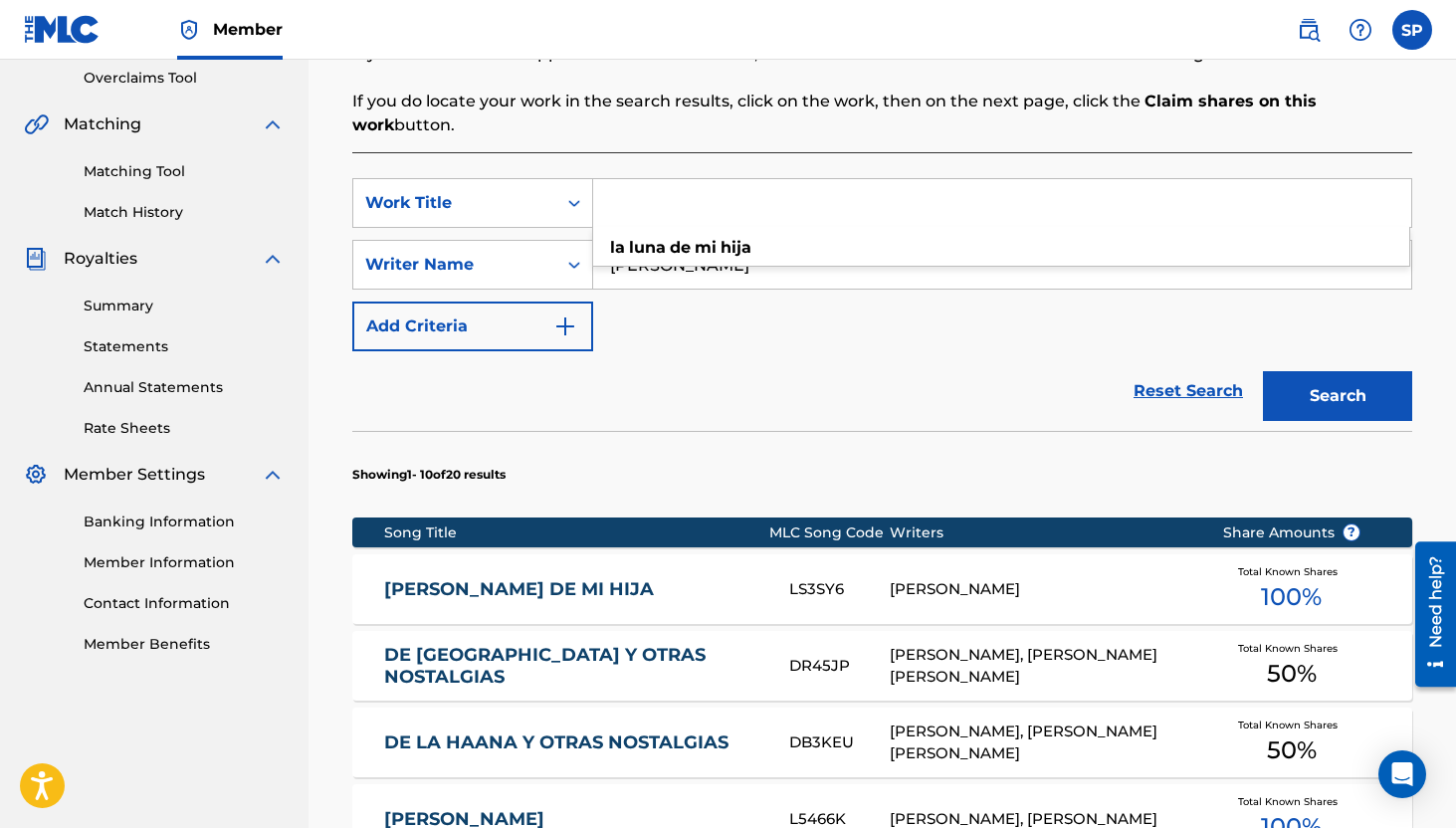 paste on "La Otra Mano" 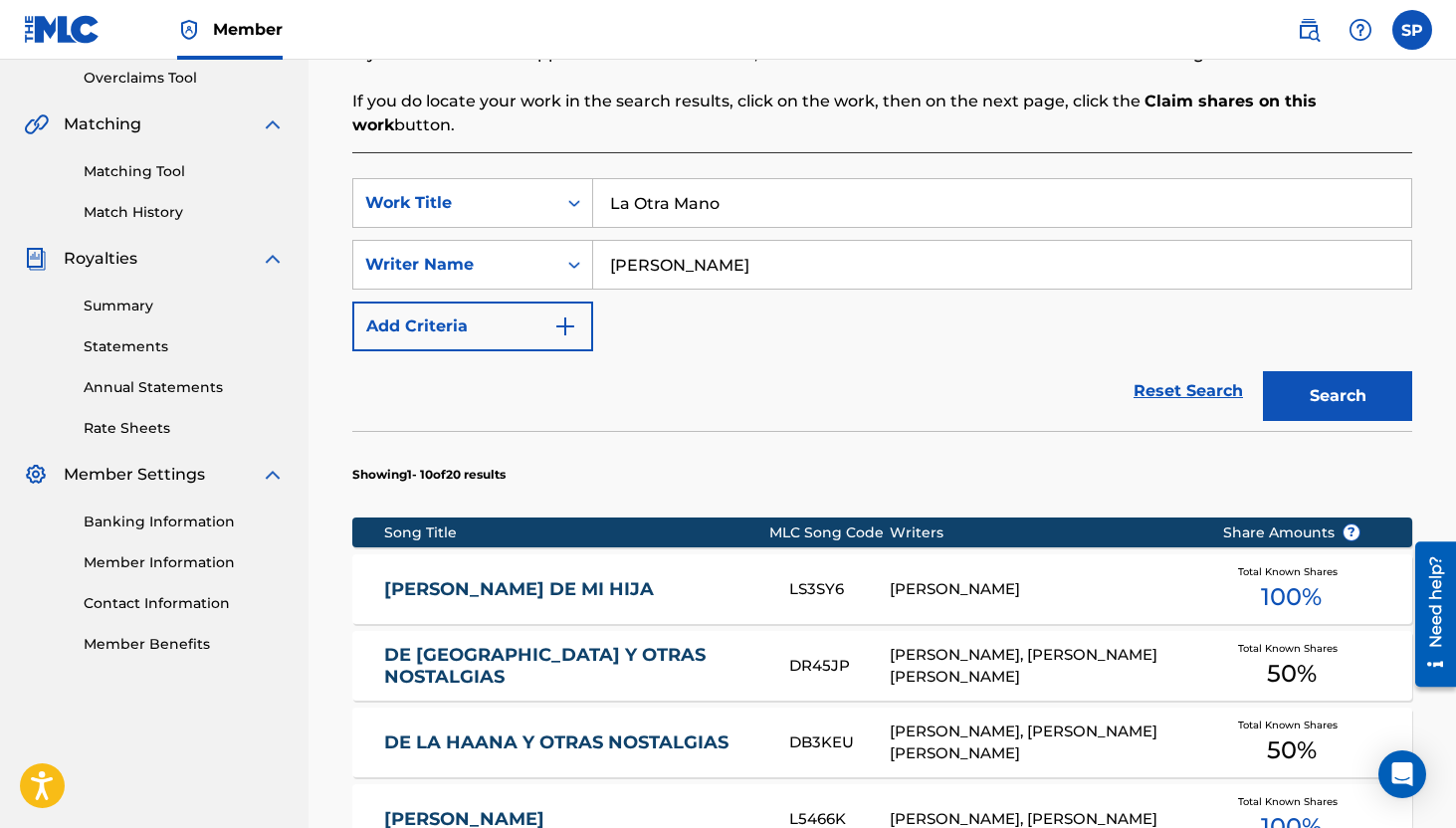 type on "La Otra Mano" 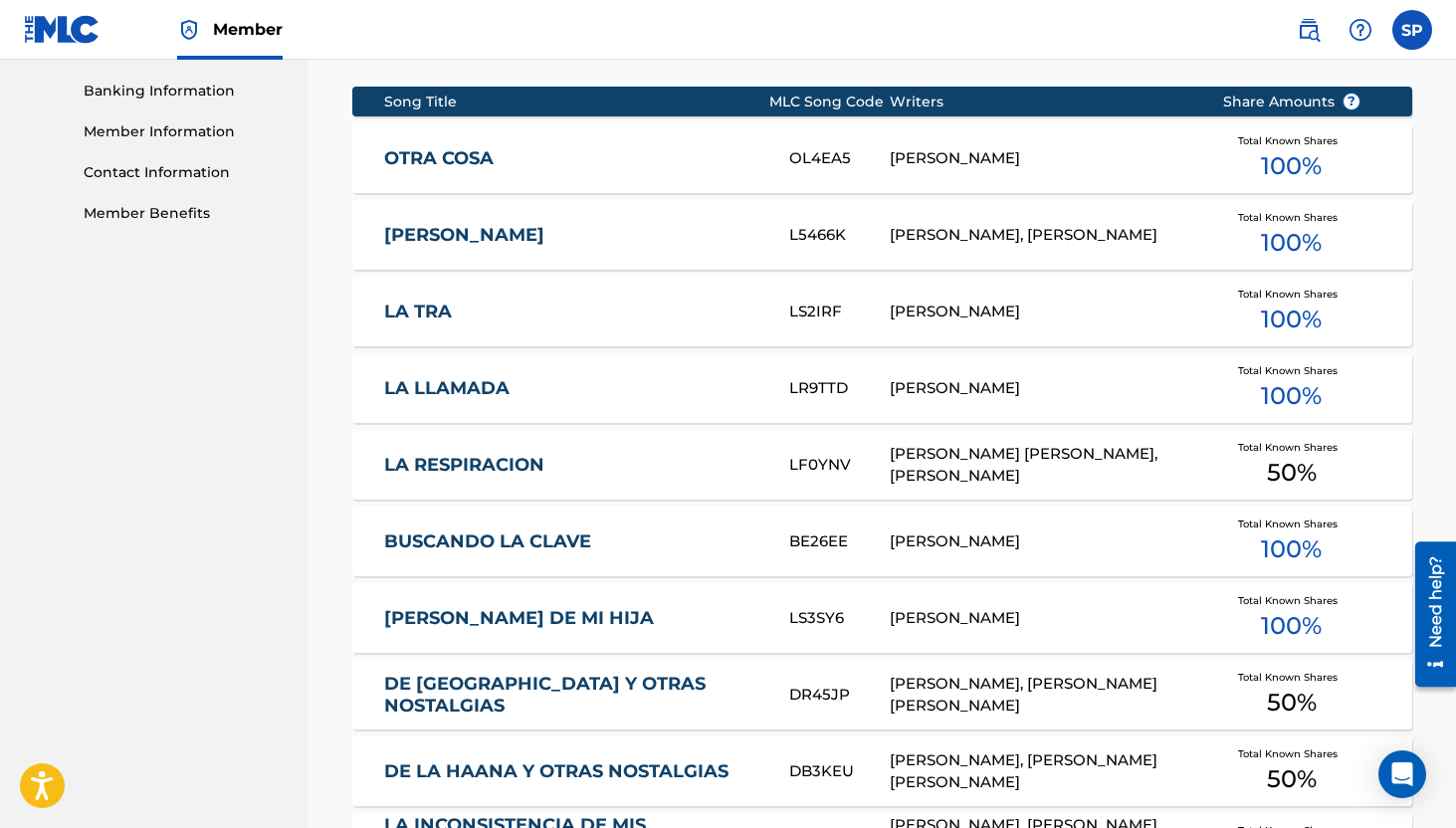 scroll, scrollTop: 852, scrollLeft: 0, axis: vertical 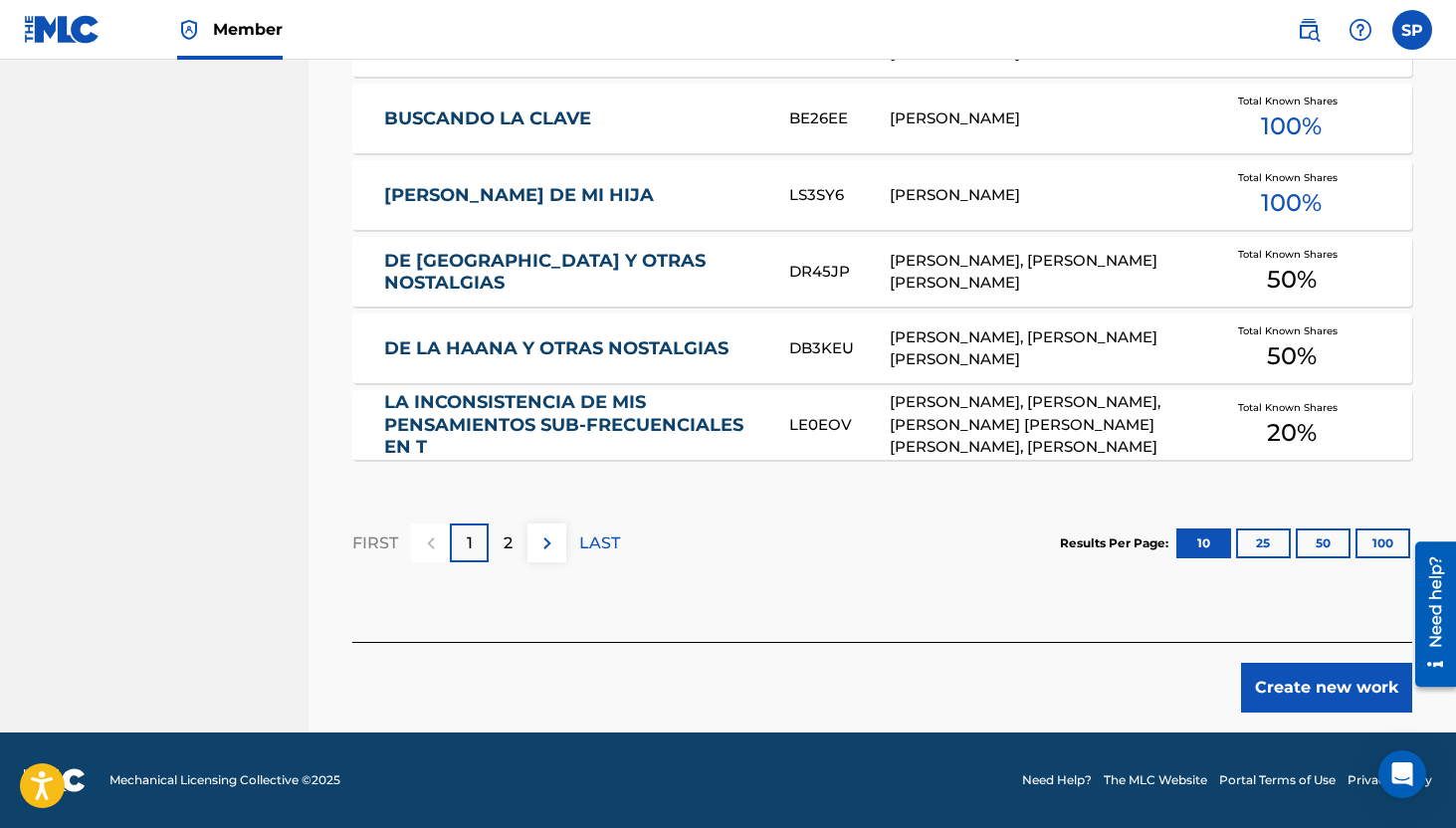 click on "Register Work Search Enter Work Details Add Writers Add Publishers & Shares Add Recording Review Search Before registering a work, the first step is to search The MLC database to ensure the work does not already exist. Enter the two required search criteria below, then click   Search.  If your work does not appear in the search results, click the  Create New Work   button to continue with registration. If you do locate your work in the search results, click on the work, then on the next page, click the   Claim shares on this work  button. SearchWithCriteria42df0f62-edad-4584-a133-60c9eb18edc0 Work Title La Otra Mano SearchWithCriteria54939e3f-0abb-4ba9-ba47-072f866a38fa Writer Name [PERSON_NAME] Add Criteria Reset Search Search Showing  1  -   10  of  12   results   Song Title MLC Song Code Writers Share Amounts ? OTRA COSA OL4EA5 [PERSON_NAME] Total Known Shares 100 % [PERSON_NAME] L5466K [PERSON_NAME], [PERSON_NAME] Total Known Shares 100 % LA TRA LS2IRF [PERSON_NAME] Total Known Shares 100 % LA LLAMADA LR9TTD [PERSON_NAME] 100 % 50" at bounding box center (882, -216) 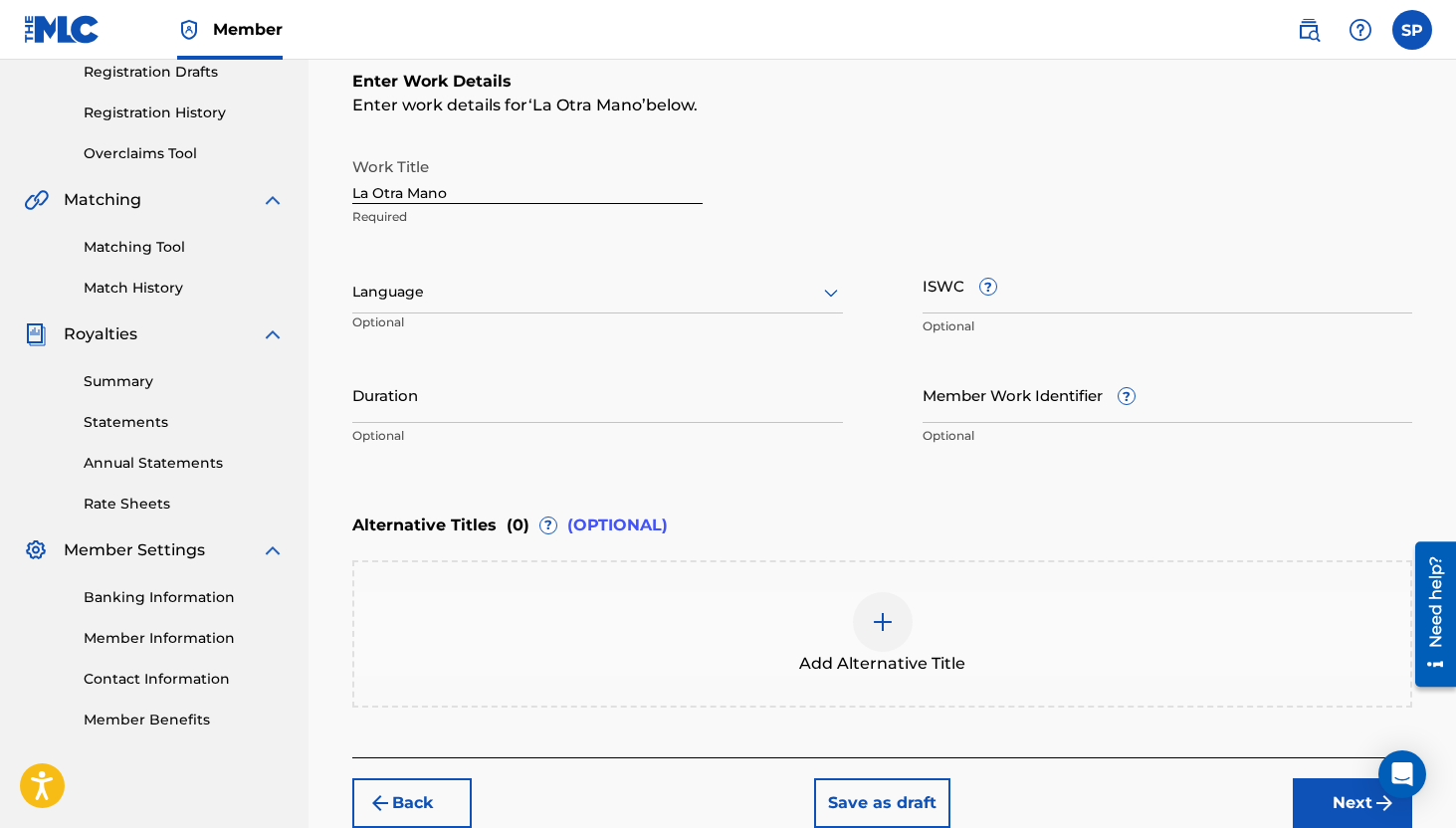 scroll, scrollTop: 261, scrollLeft: 0, axis: vertical 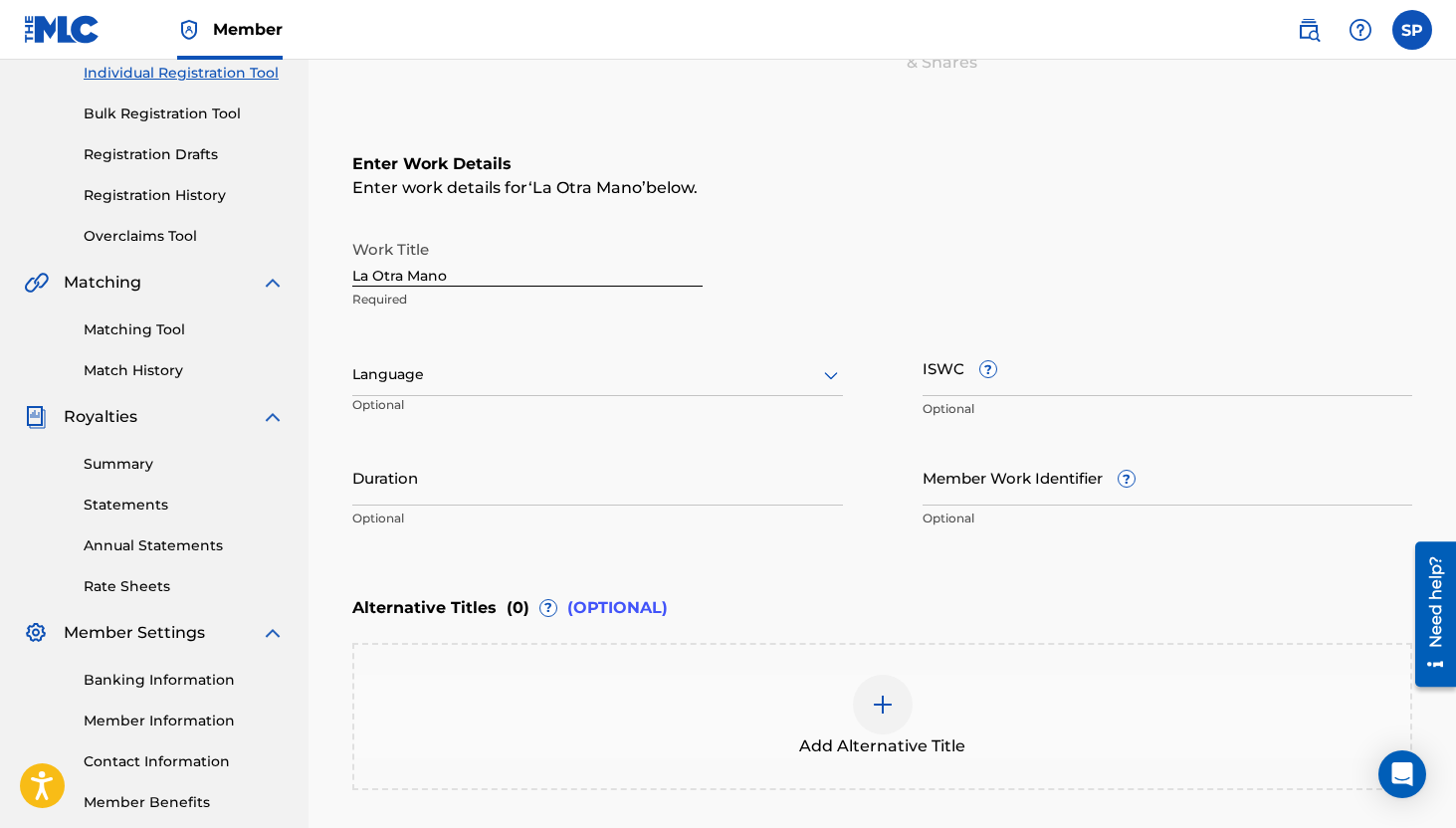 click on "ISWC   ?" at bounding box center [1167, 367] 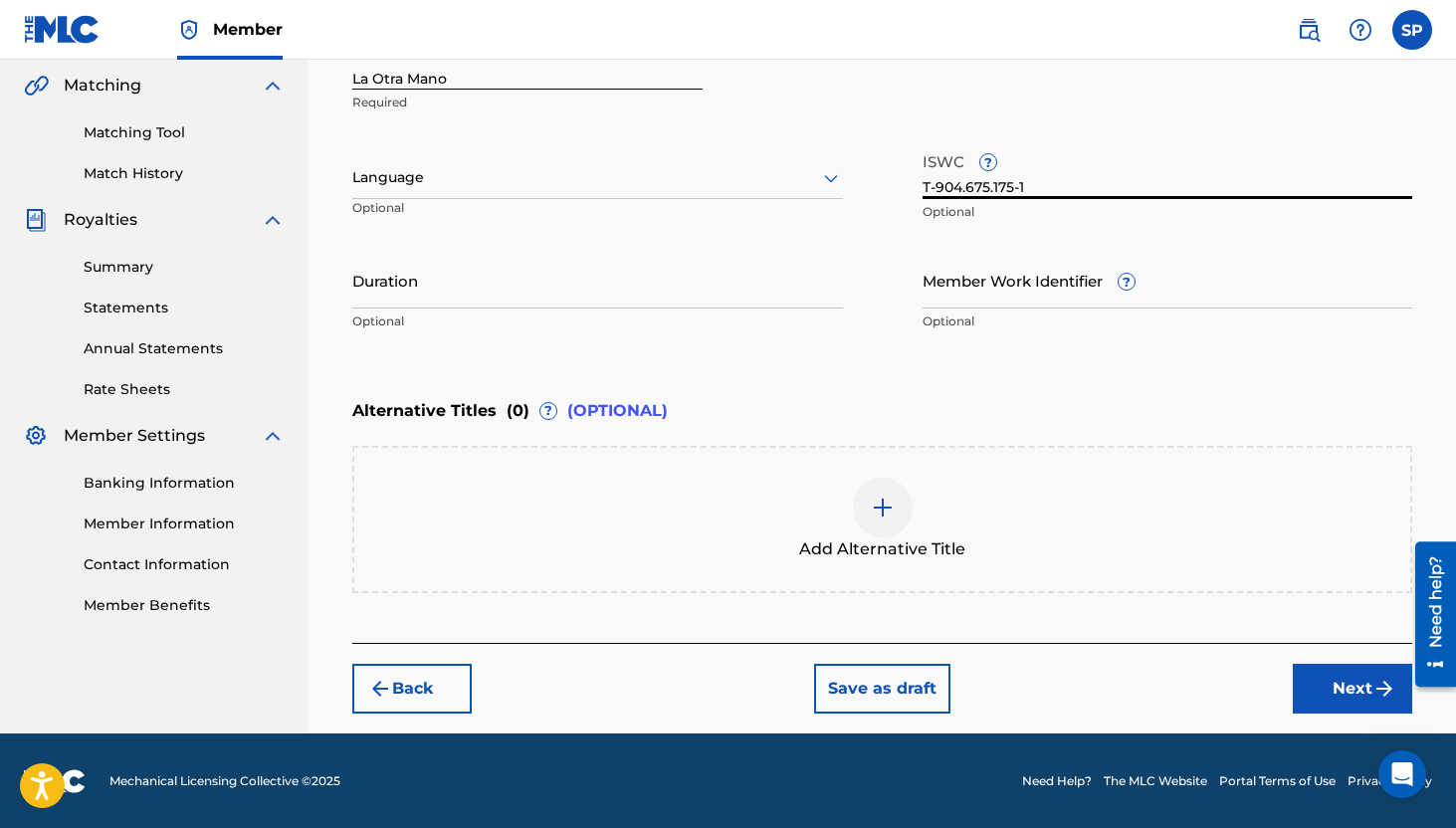 type on "T-904.675.175-1" 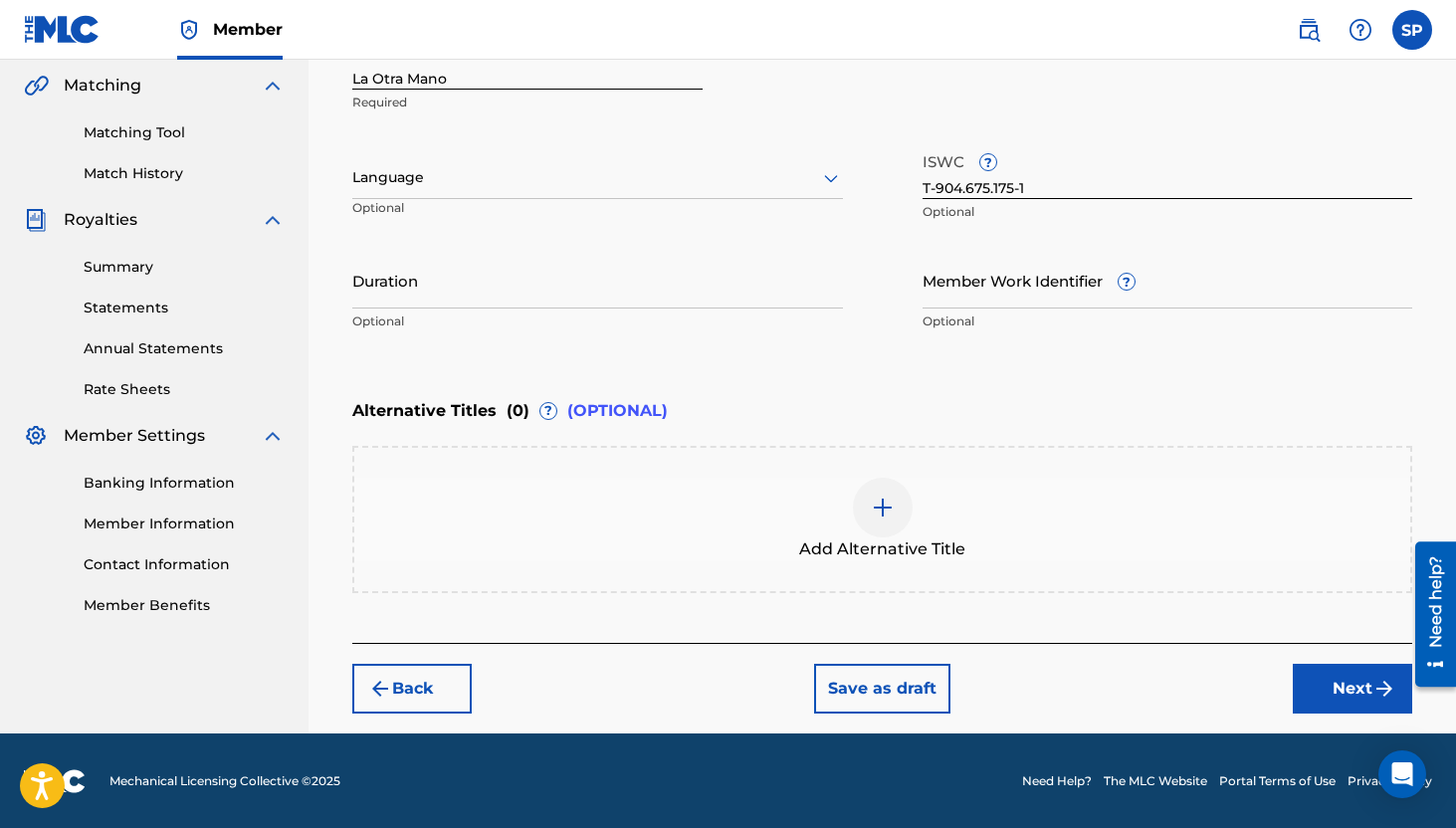 click on "Next" at bounding box center (1352, 689) 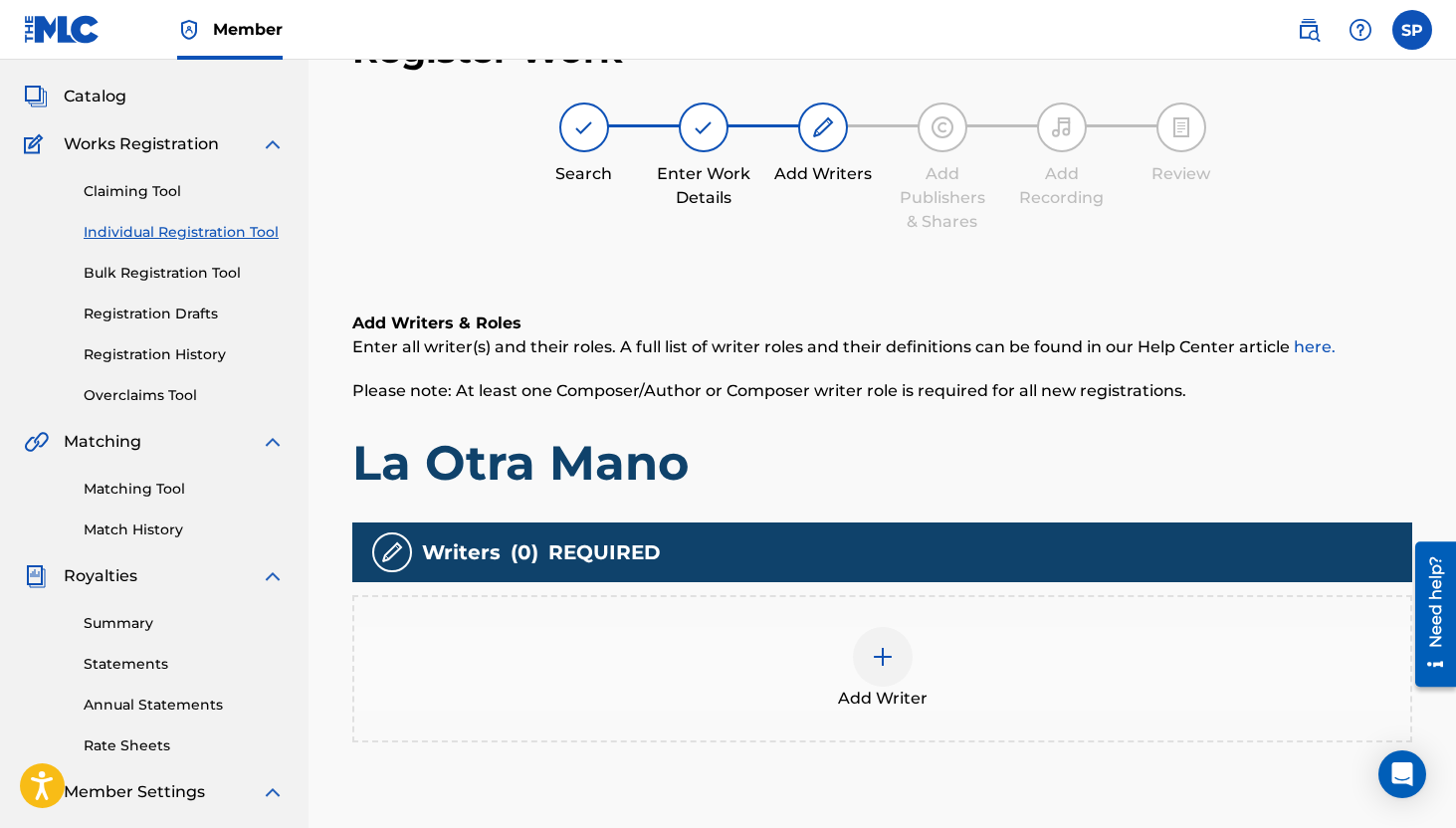 scroll, scrollTop: 90, scrollLeft: 0, axis: vertical 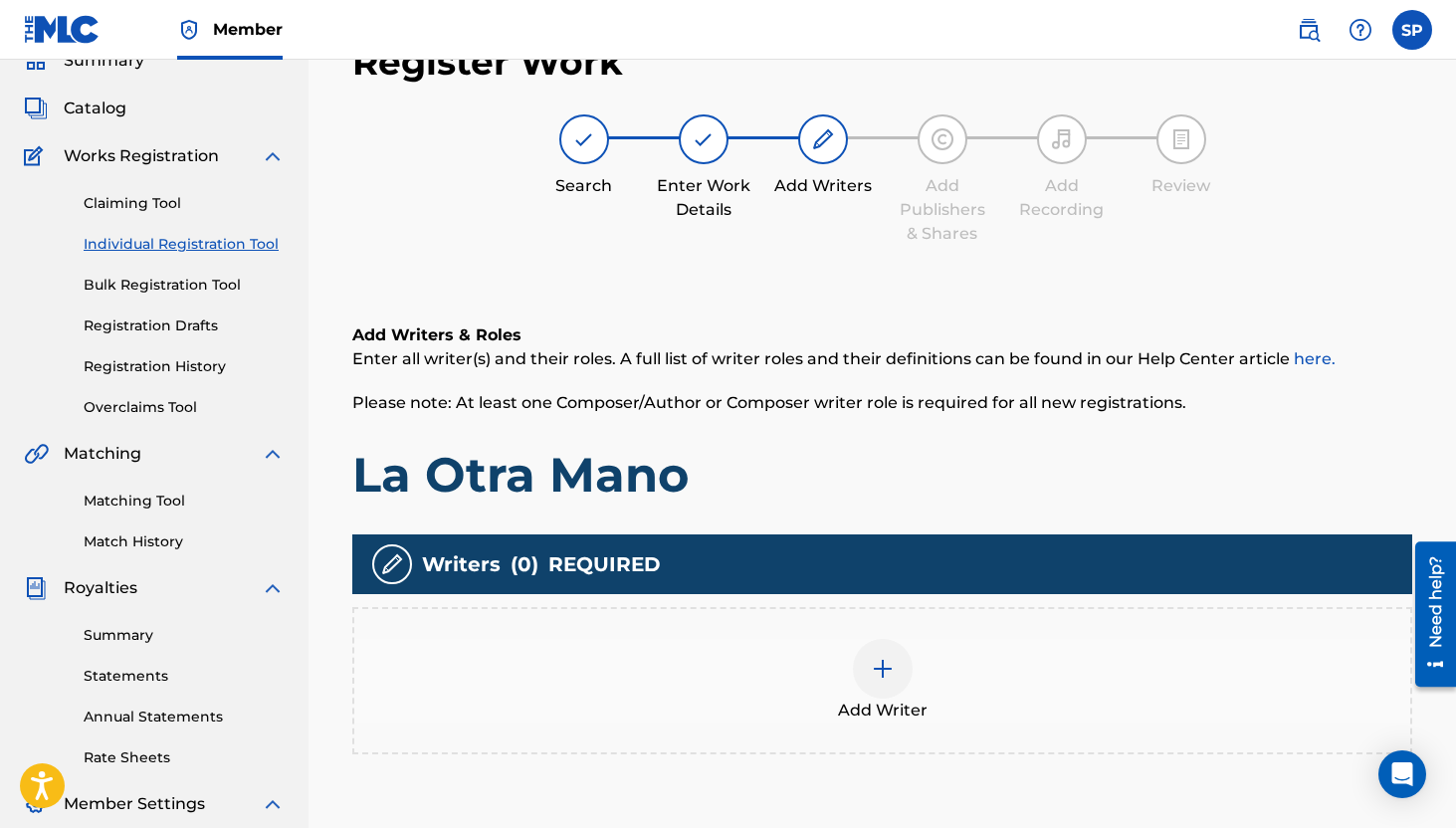 click on "Add Writer" at bounding box center [883, 711] 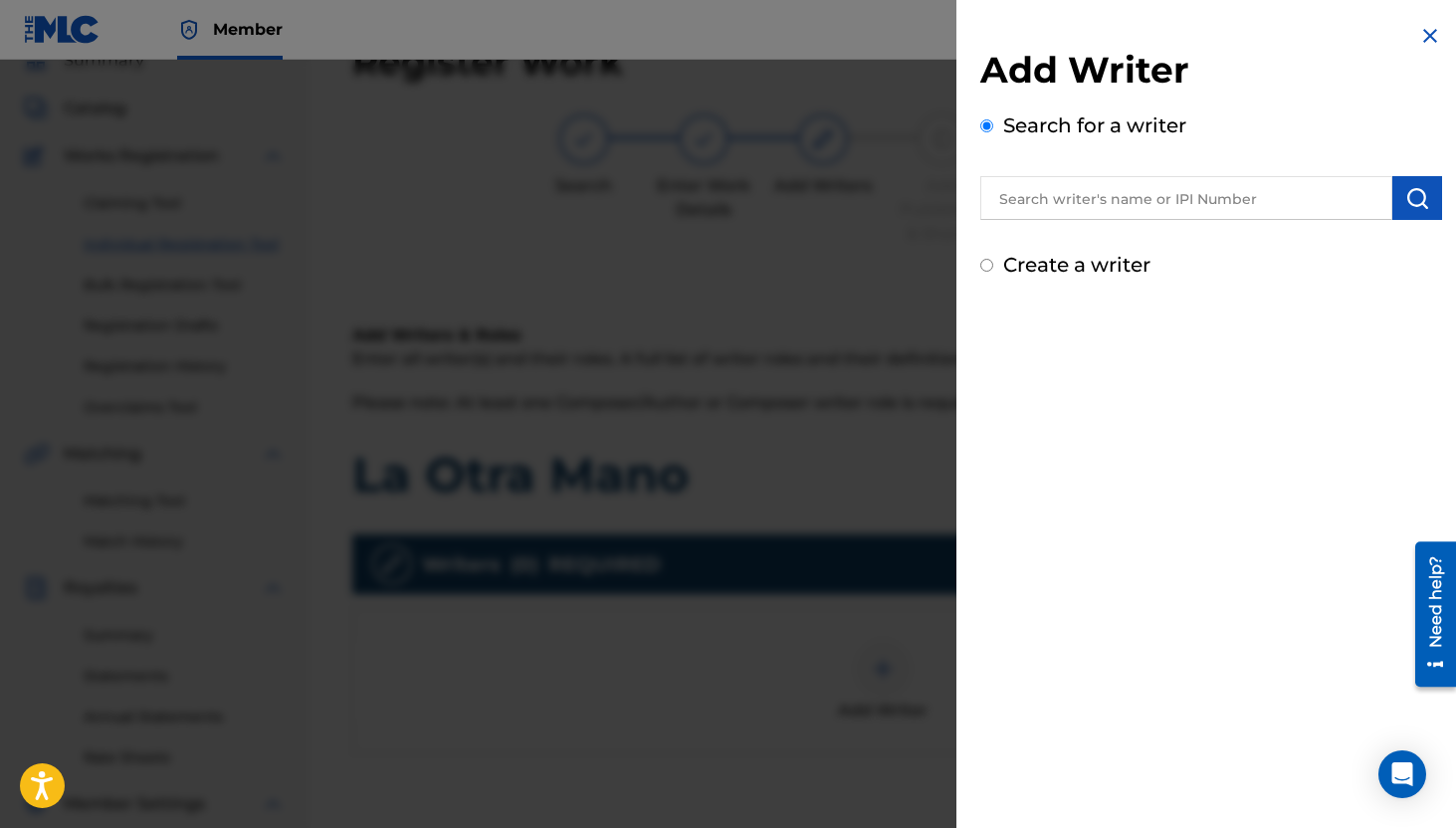 click on "Add Writer Search for a writer Create a writer" at bounding box center (1211, 163) 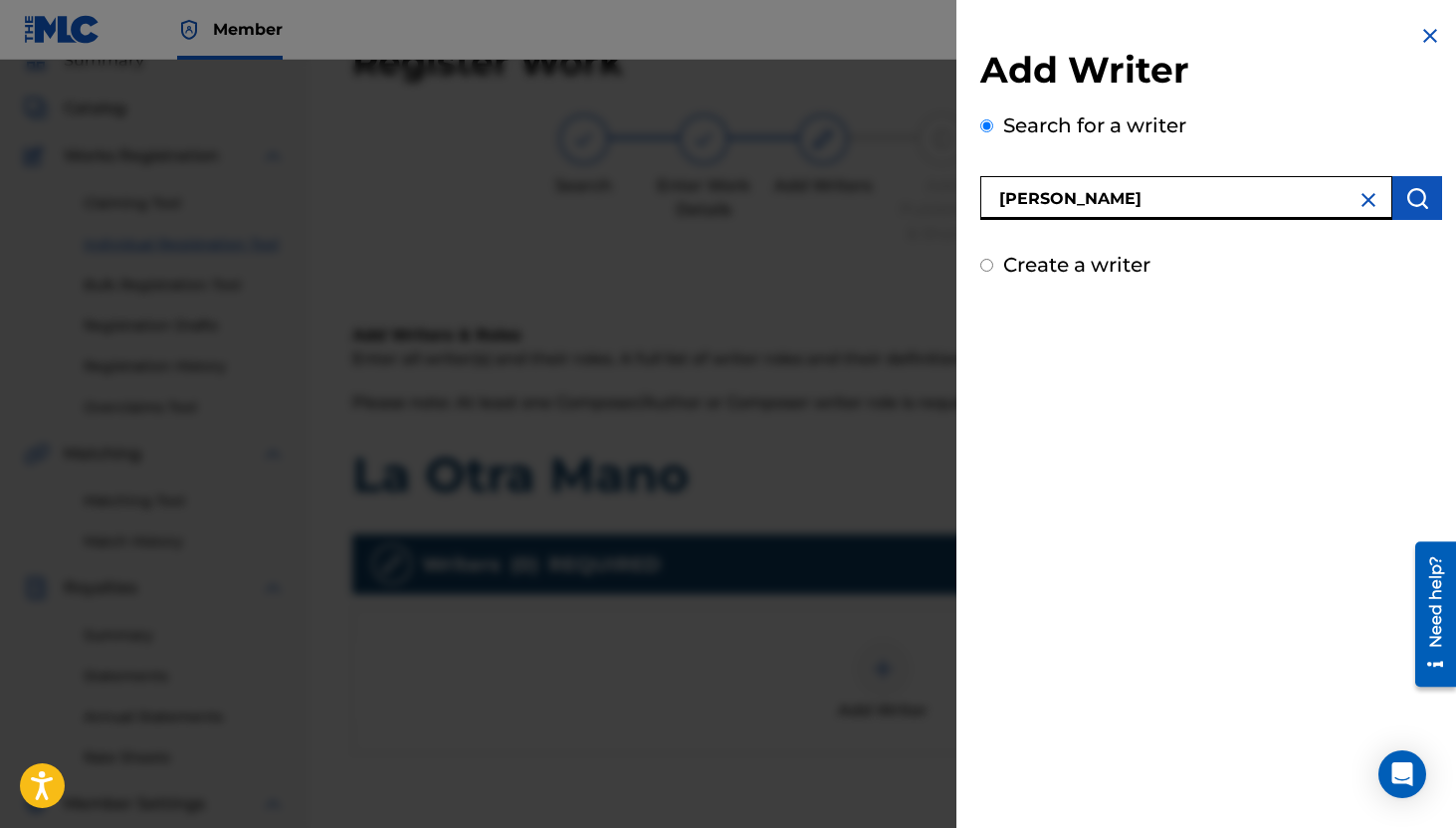 type on "[PERSON_NAME]" 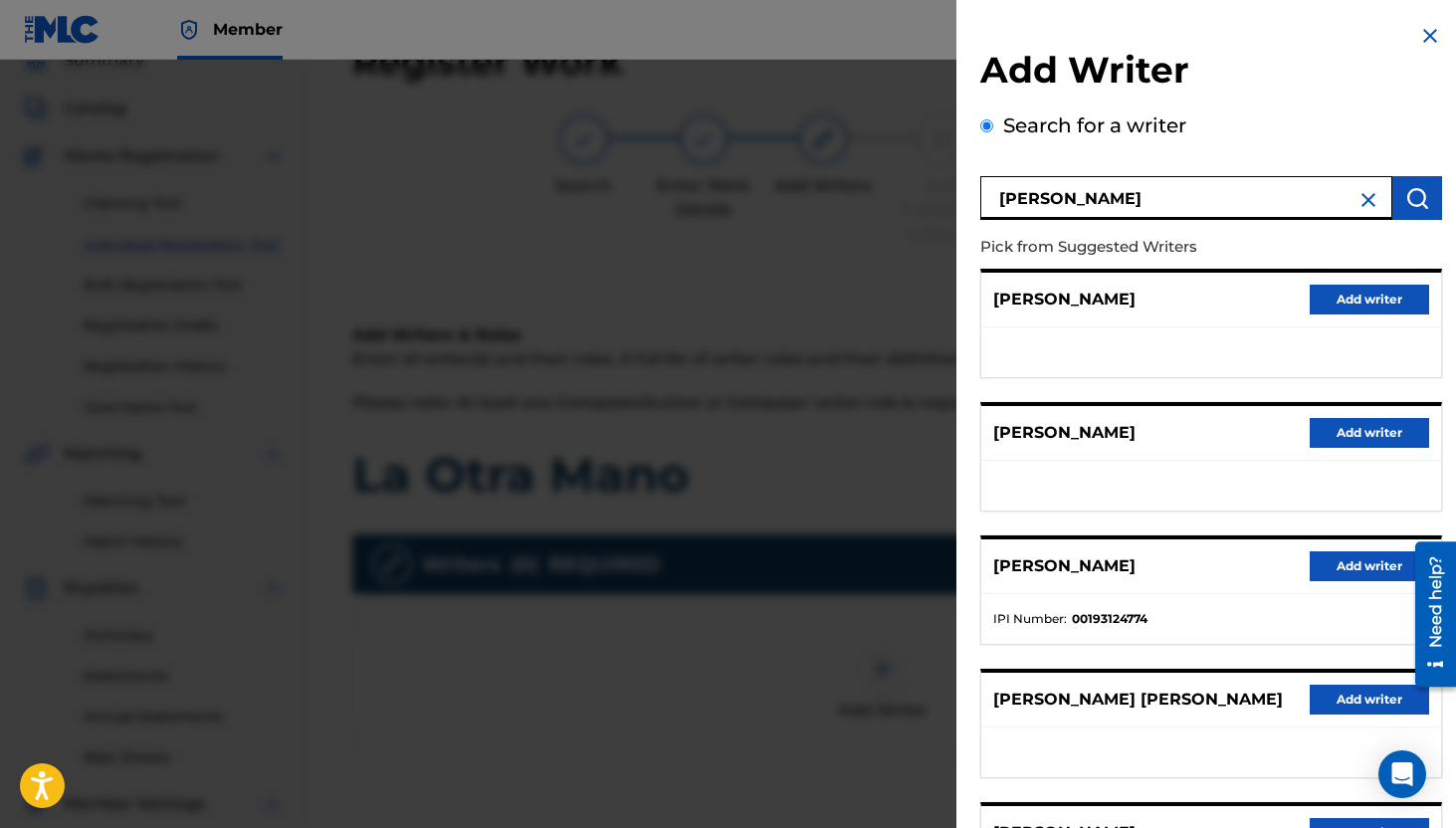 click on "Add writer" at bounding box center (1369, 566) 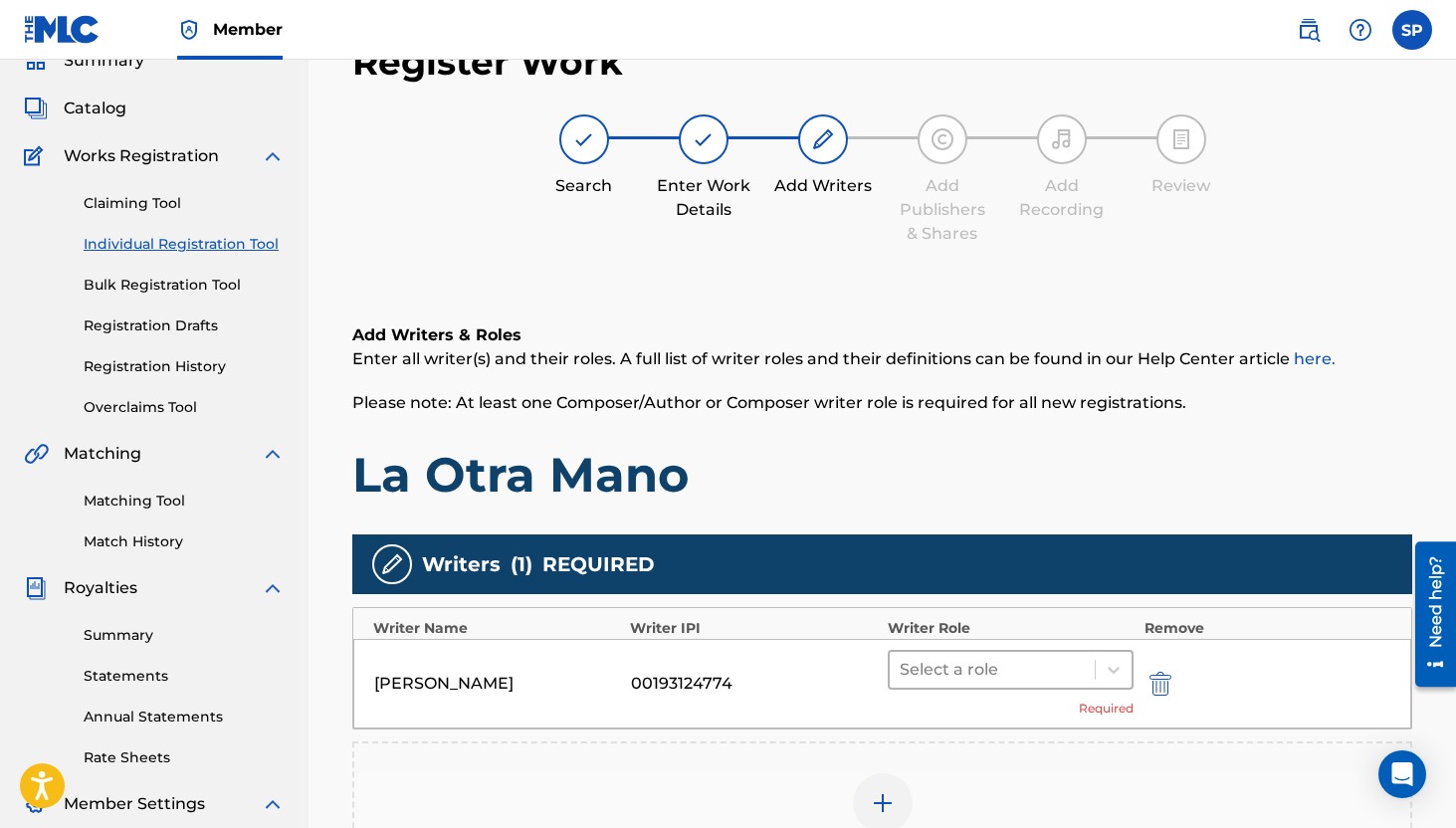 click at bounding box center [992, 670] 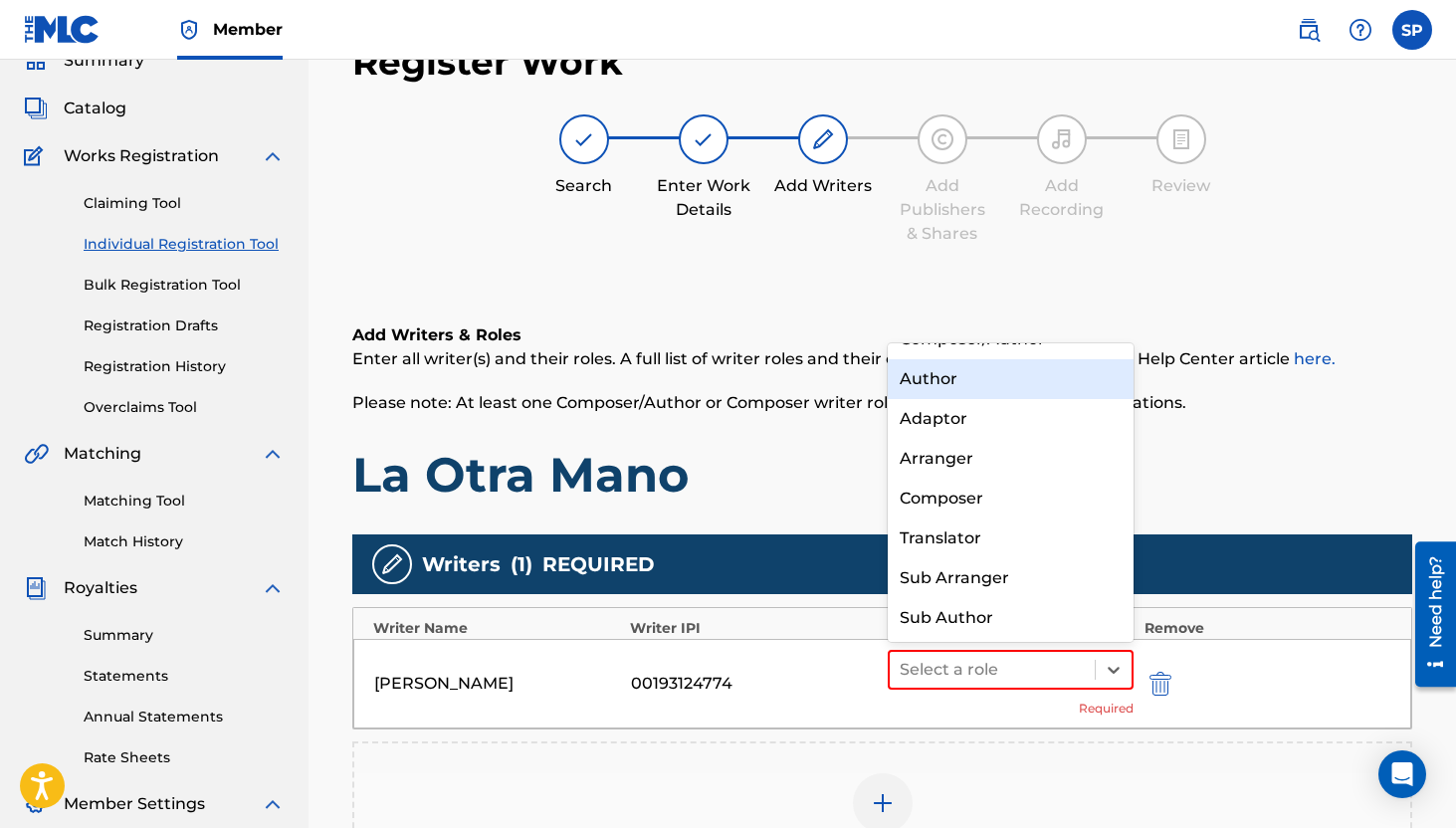 scroll, scrollTop: 0, scrollLeft: 0, axis: both 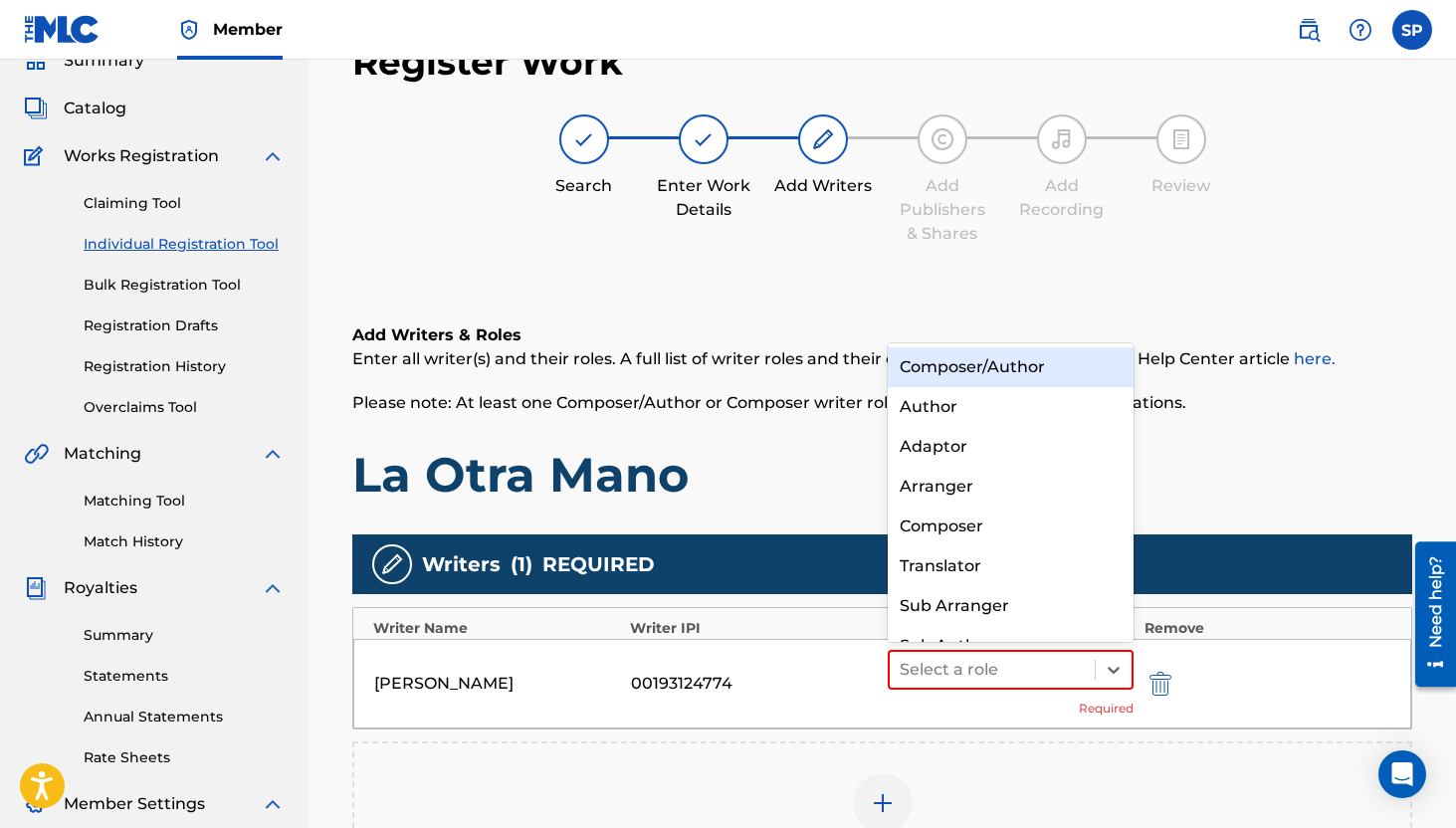 click on "Composer/Author" at bounding box center [1011, 367] 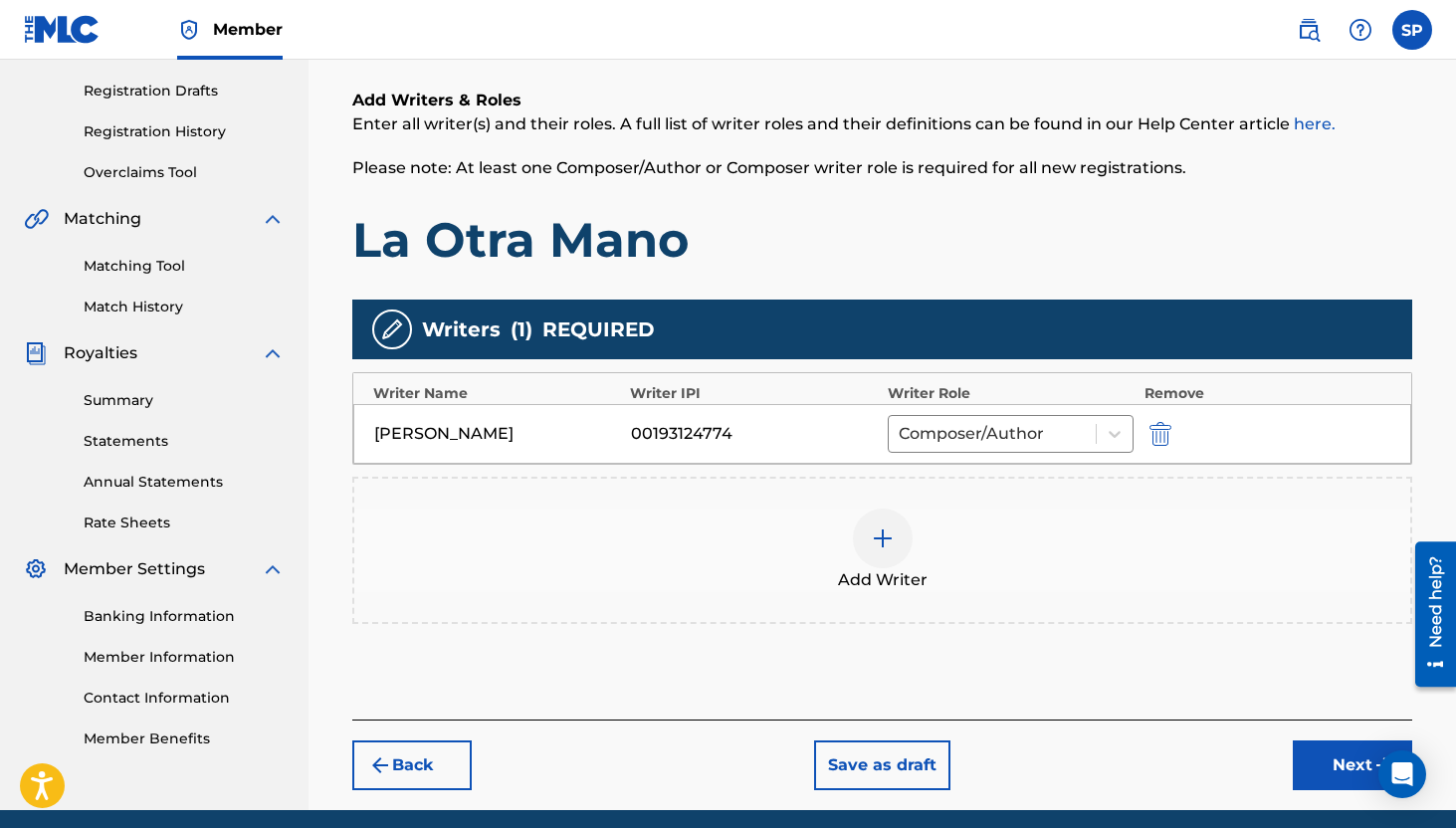 click on "Next" at bounding box center (1352, 765) 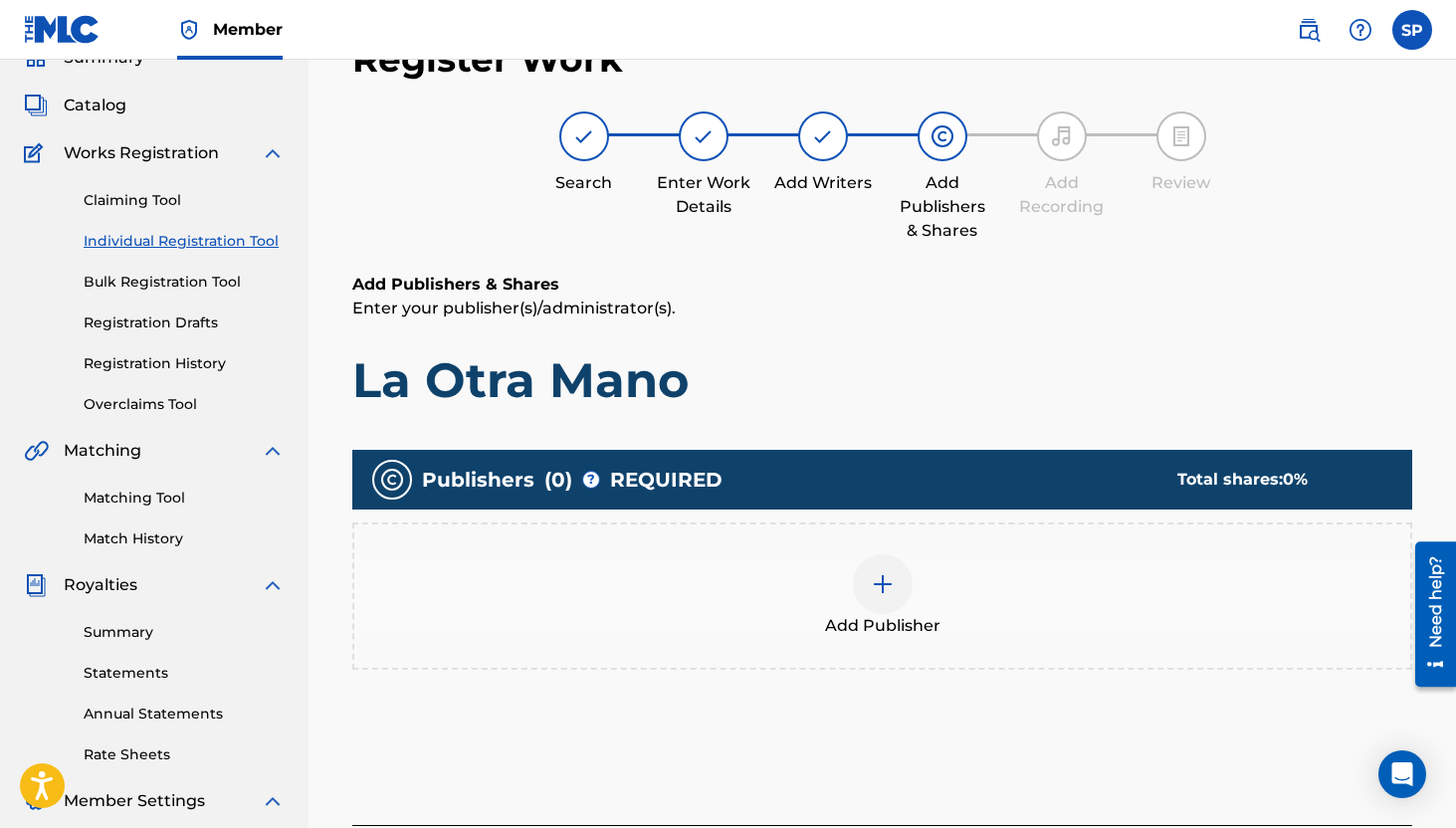scroll, scrollTop: 90, scrollLeft: 0, axis: vertical 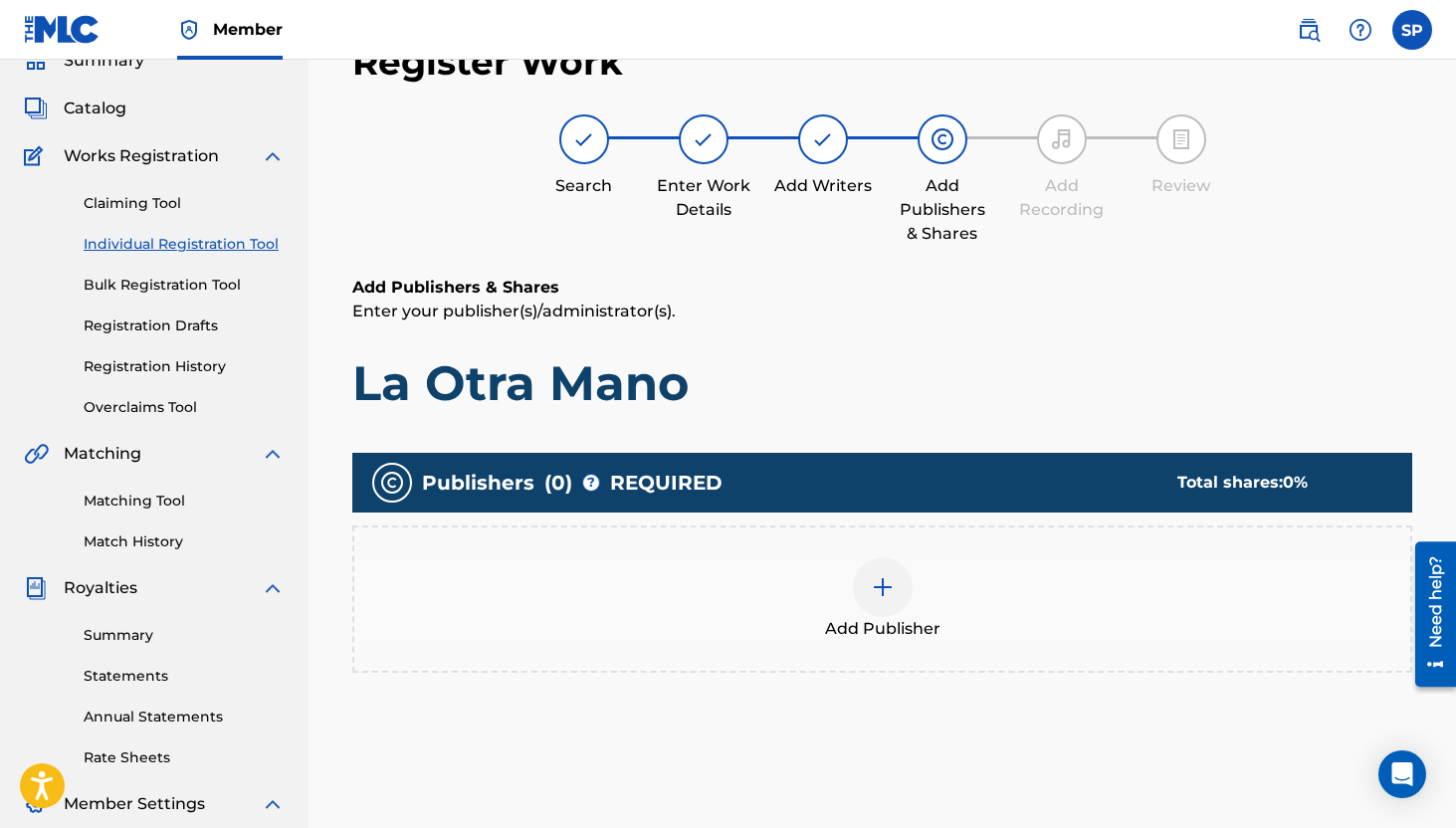 click on "Add Publisher" at bounding box center [882, 599] 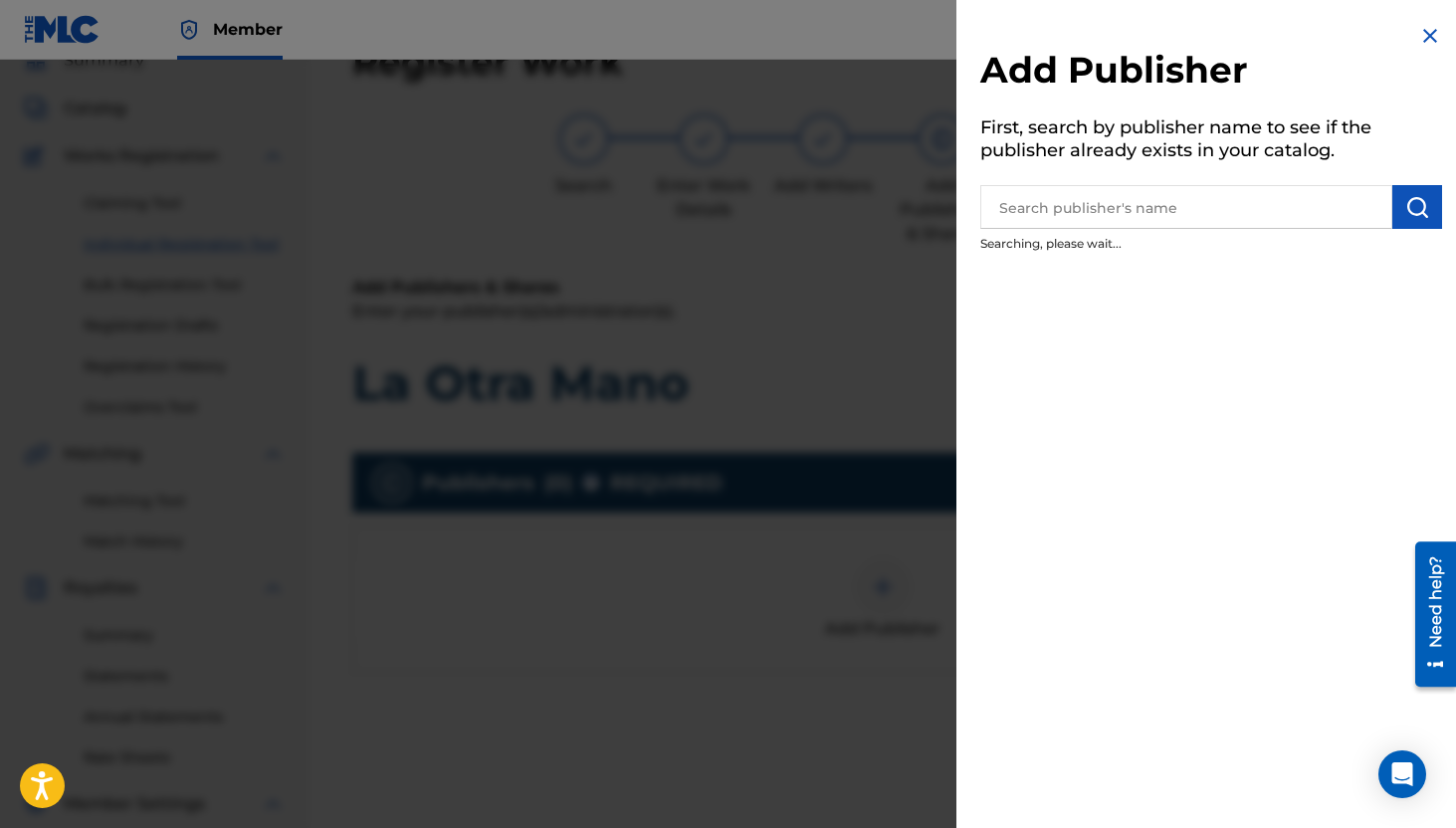 click at bounding box center [1186, 207] 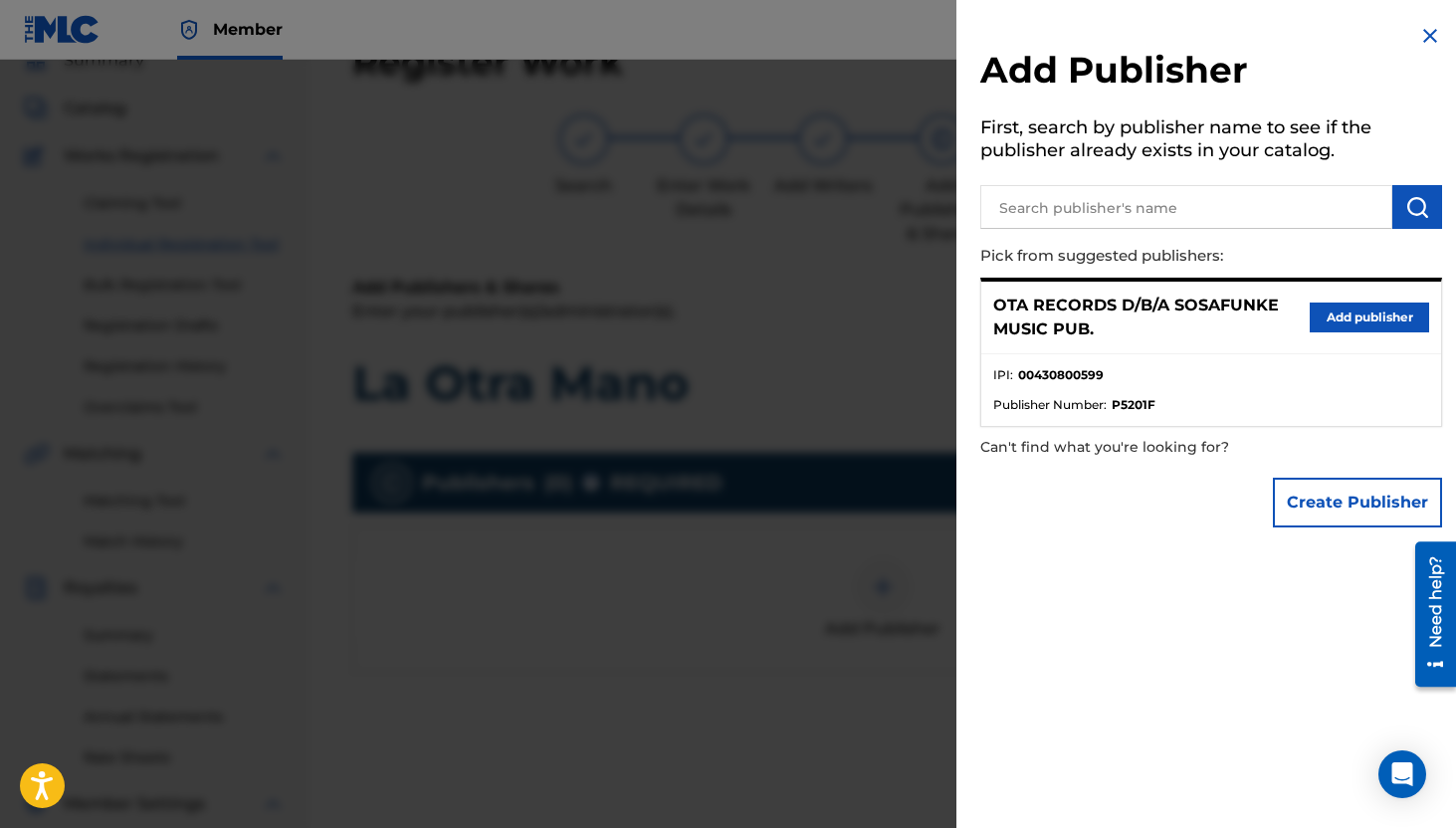 click on "Add publisher" at bounding box center [1369, 317] 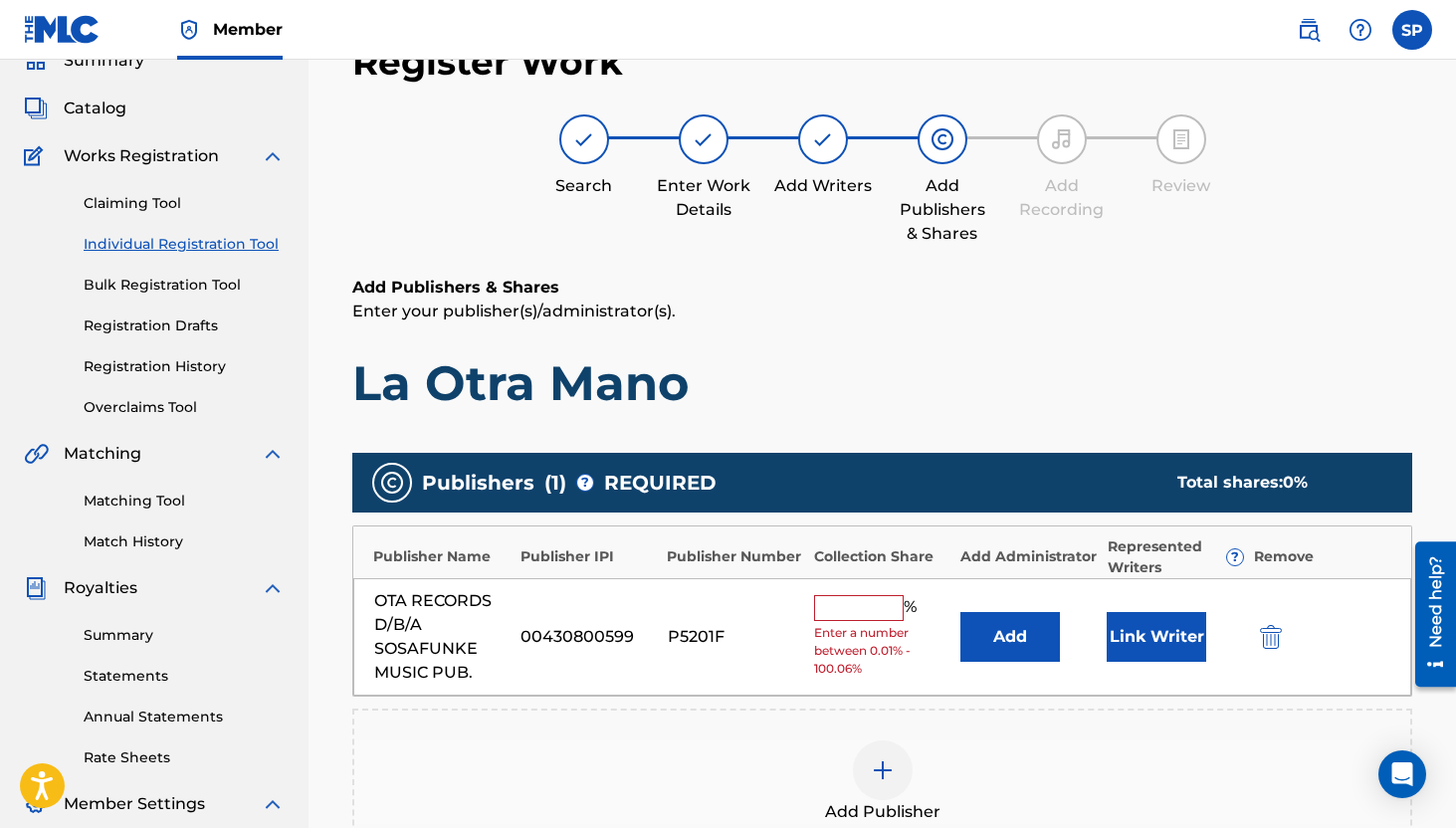 click at bounding box center [859, 608] 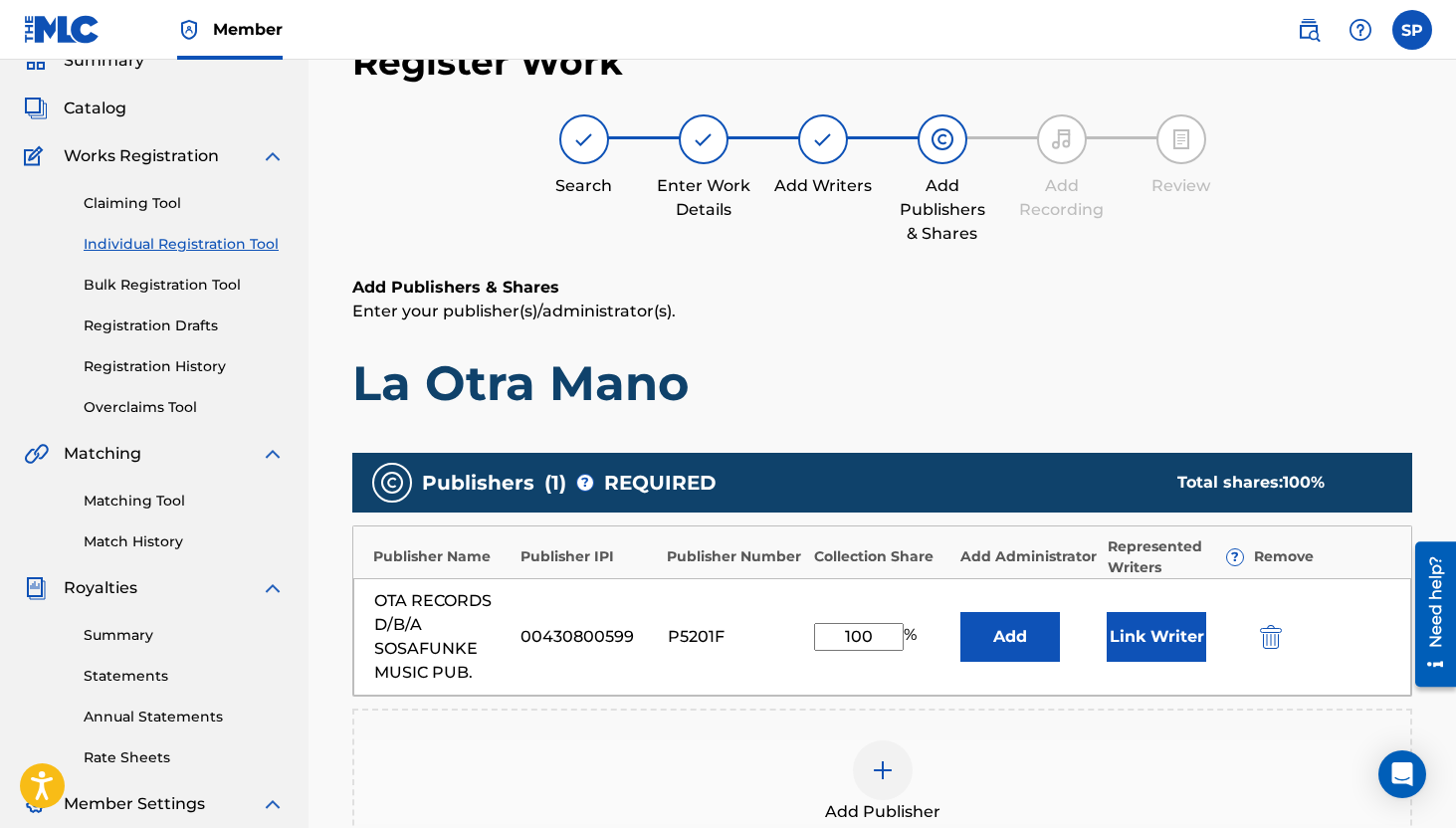 click on "Link Writer" at bounding box center [1156, 637] 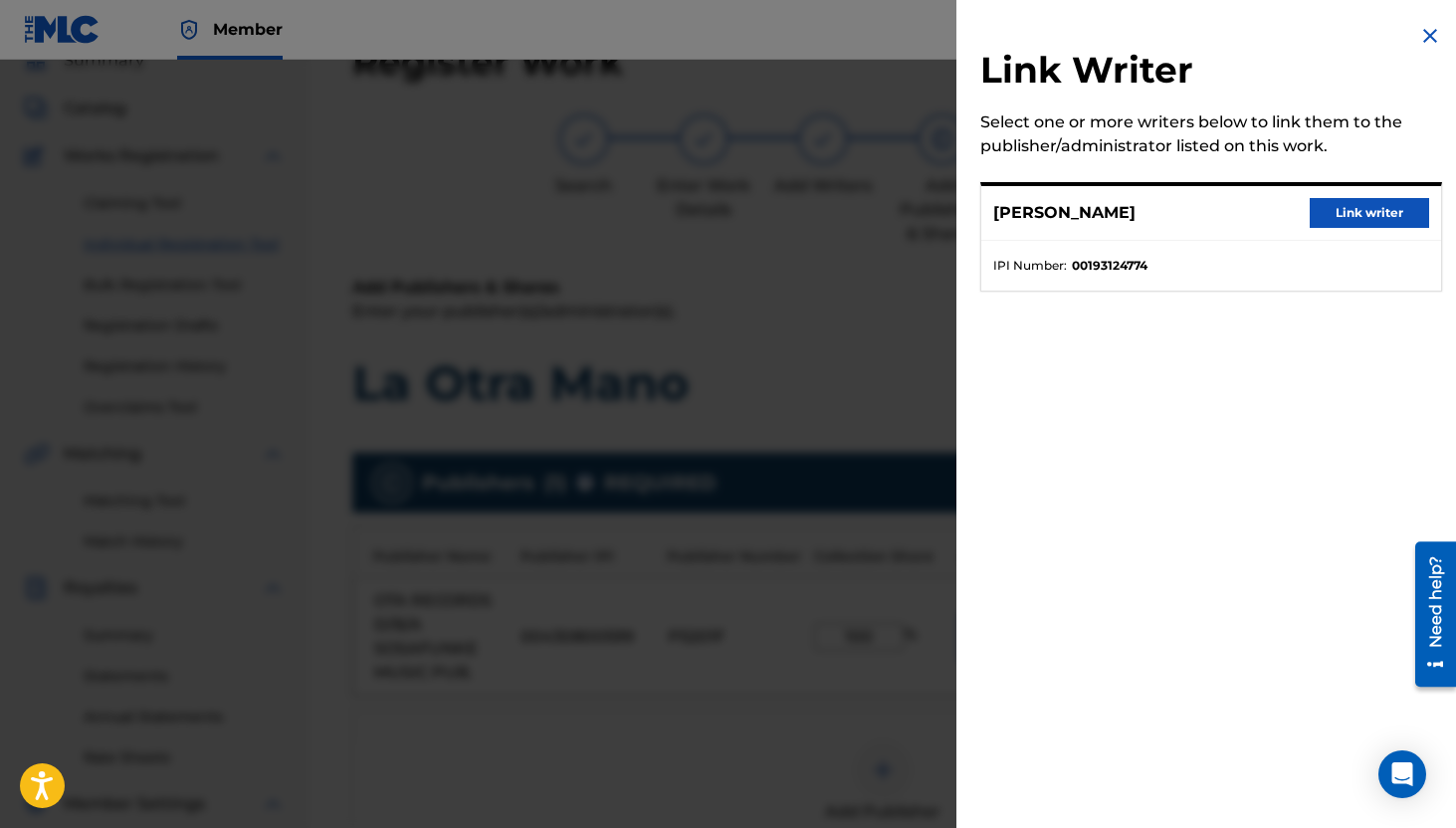 click on "Link writer" at bounding box center (1369, 213) 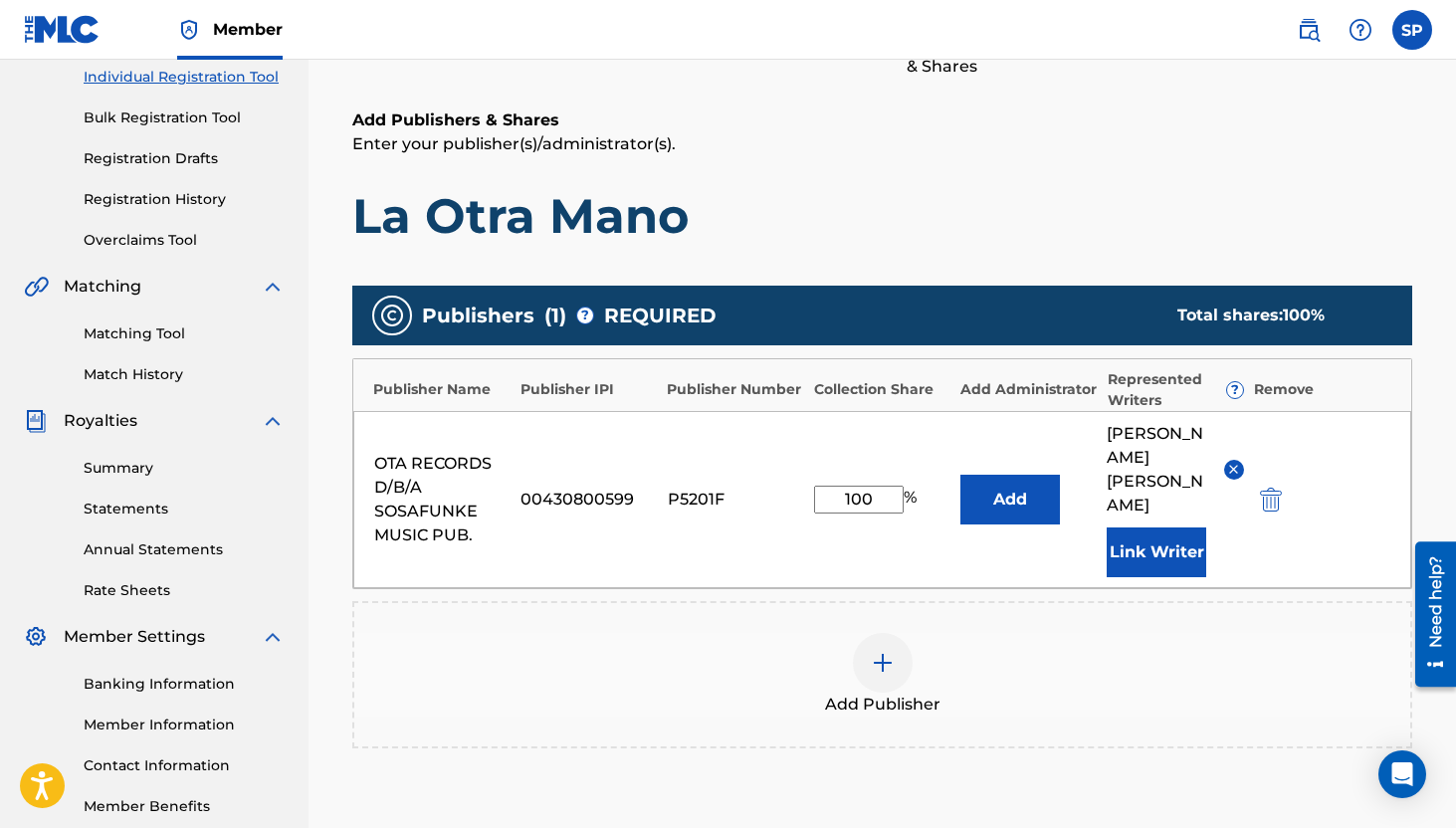 scroll, scrollTop: 430, scrollLeft: 0, axis: vertical 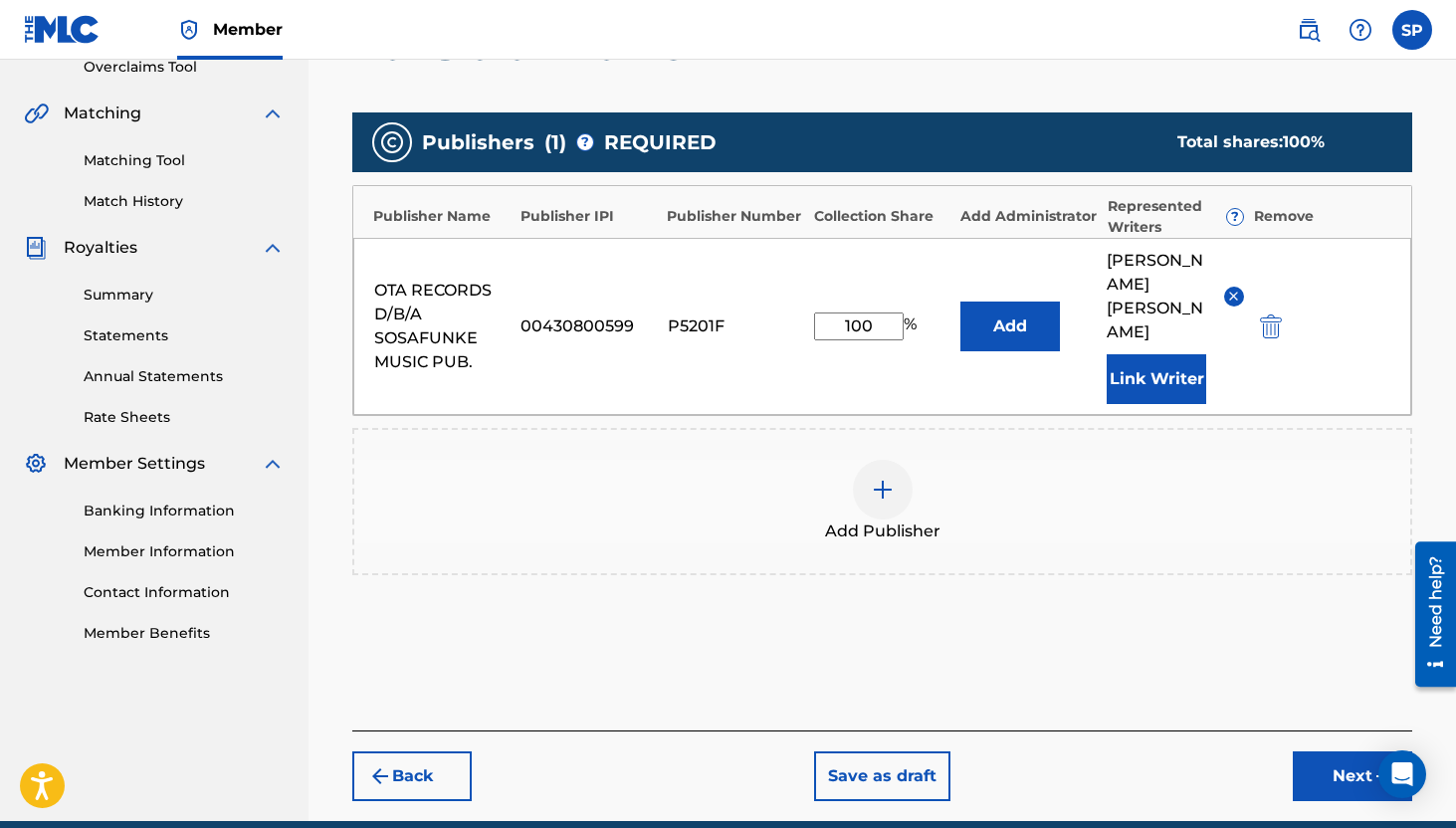 click on "Back Save as draft Next" at bounding box center [882, 765] 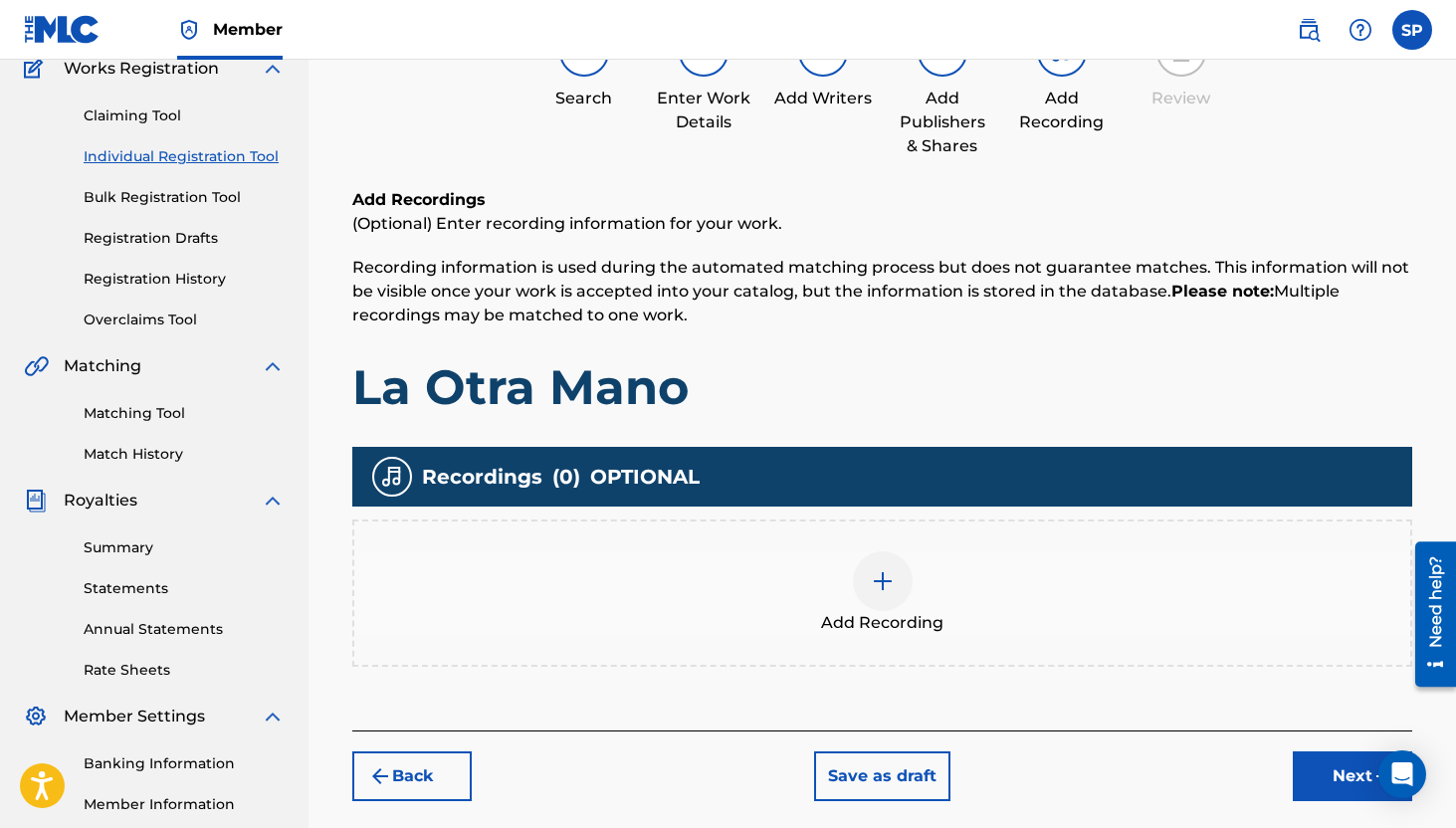 scroll, scrollTop: 198, scrollLeft: 0, axis: vertical 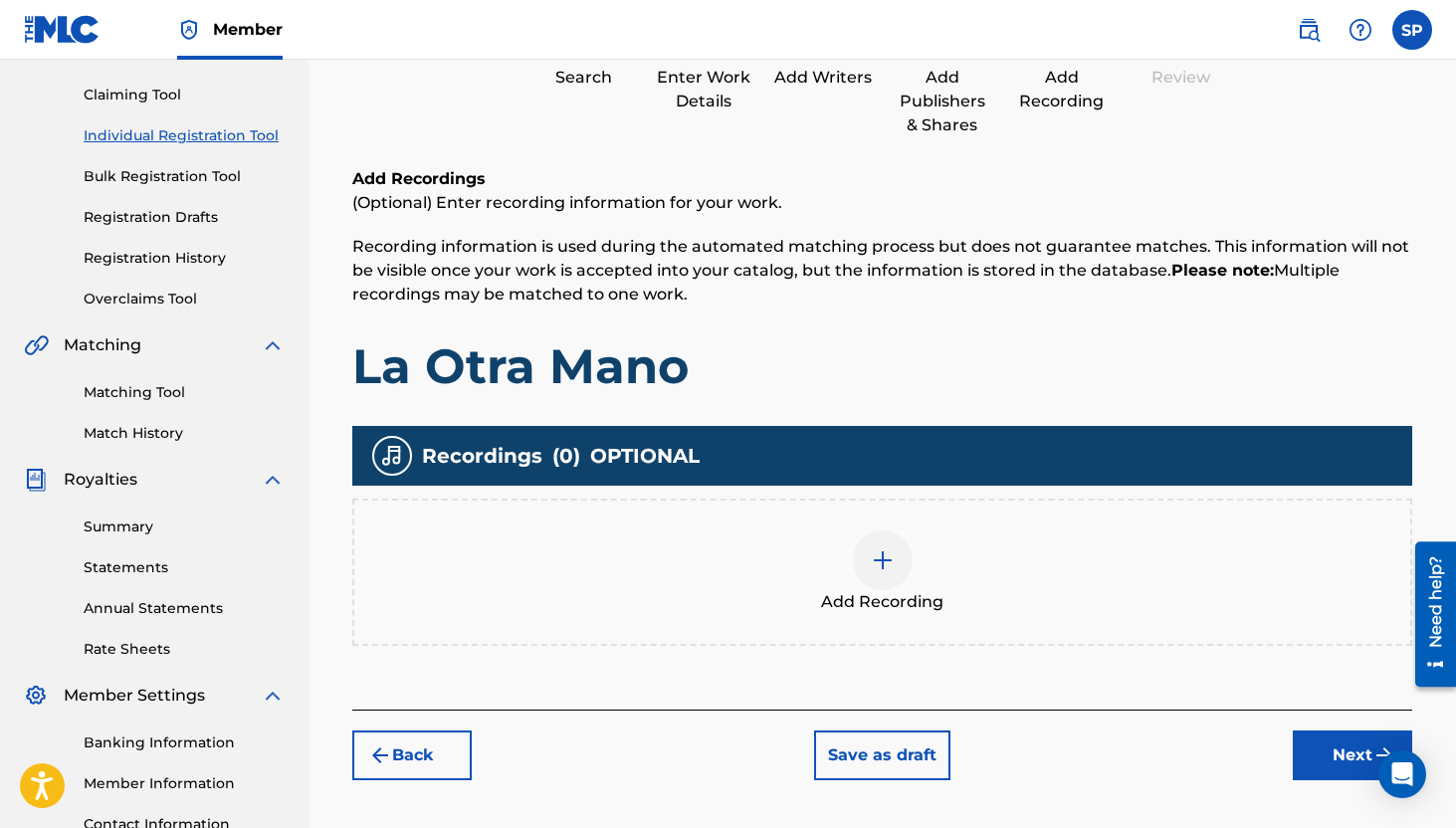 click on "Next" at bounding box center [1352, 755] 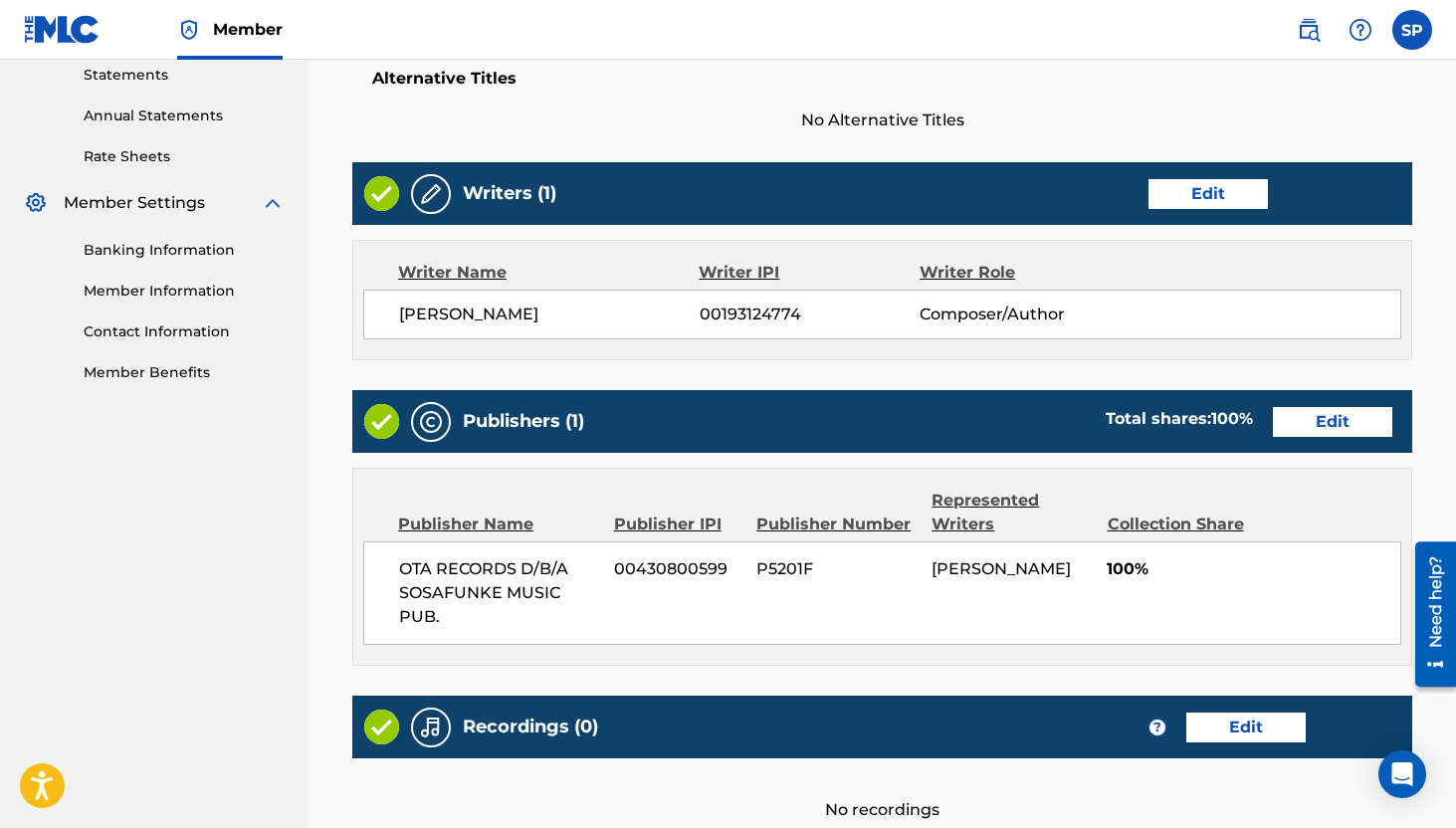scroll, scrollTop: 900, scrollLeft: 0, axis: vertical 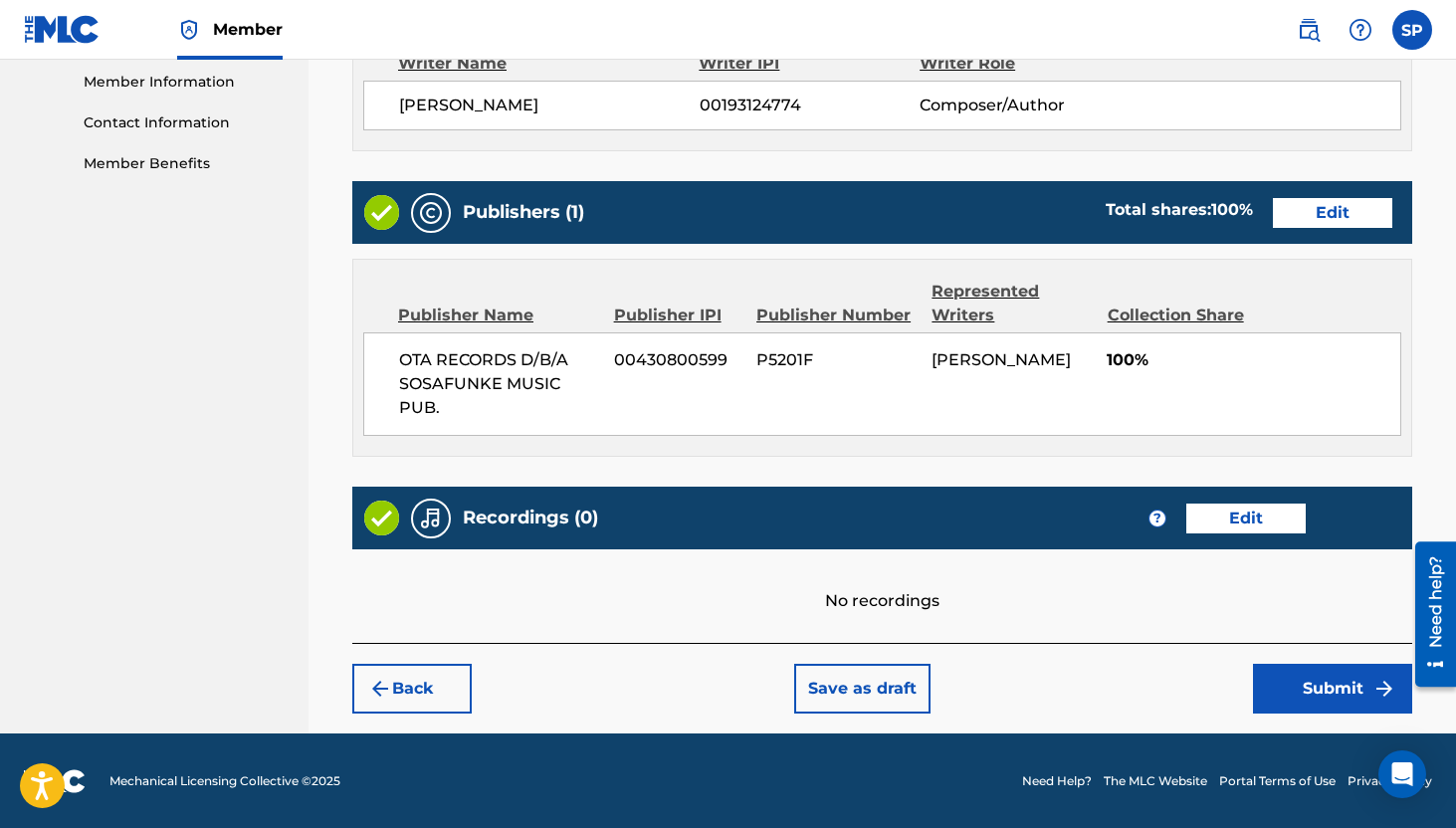 click on "Submit" at bounding box center (1333, 689) 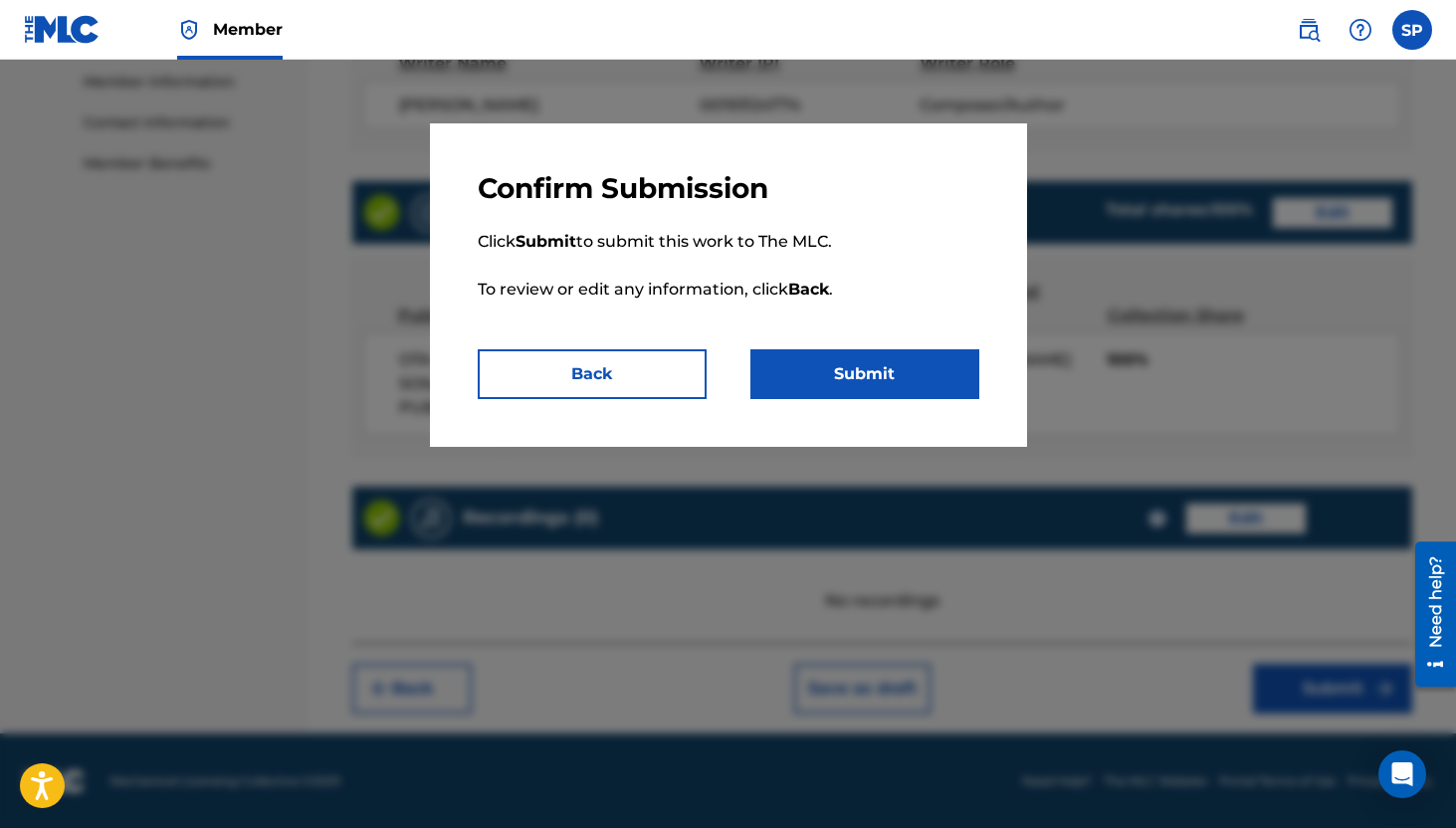 click on "Submit" at bounding box center [865, 374] 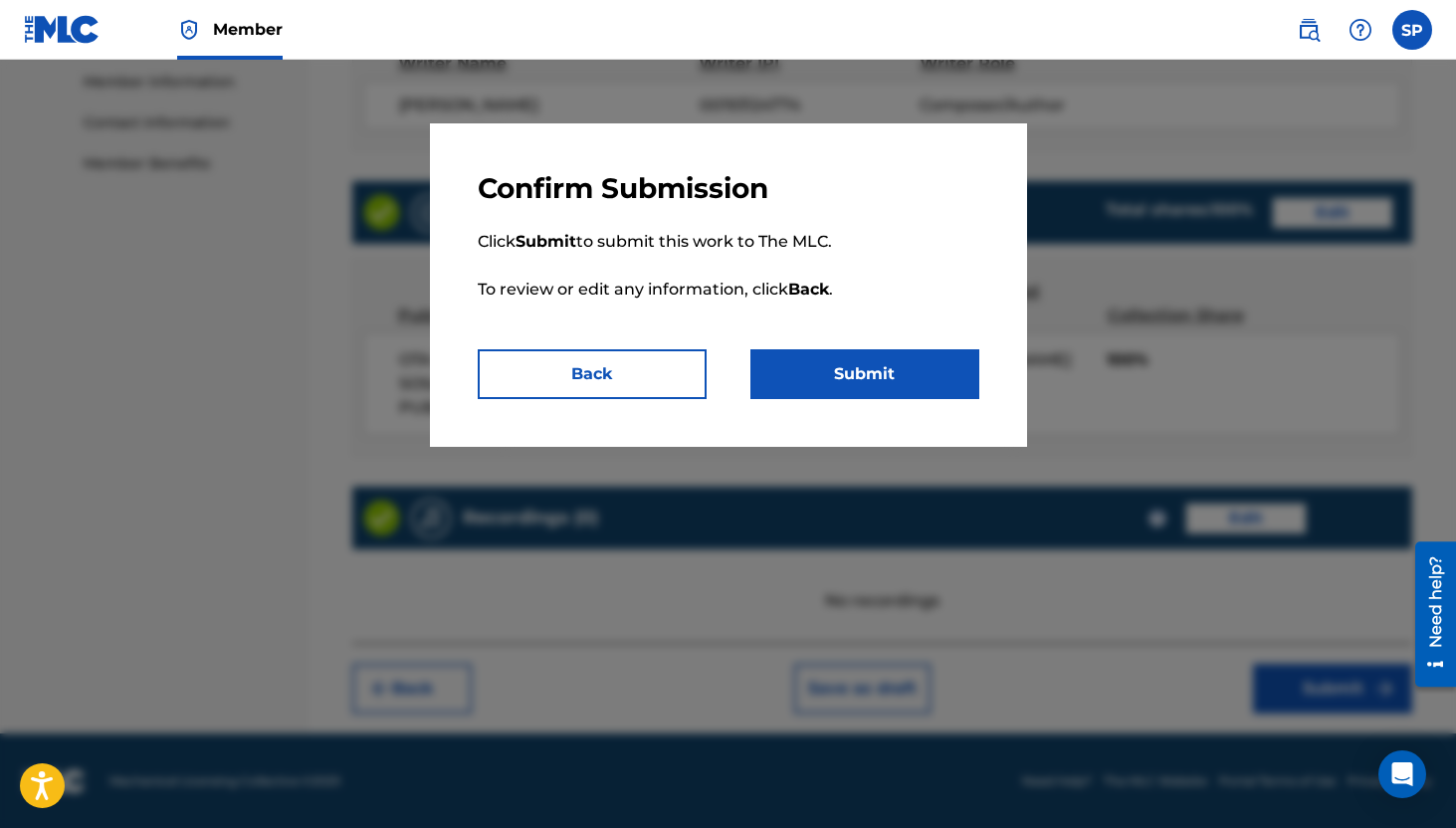 scroll, scrollTop: 0, scrollLeft: 0, axis: both 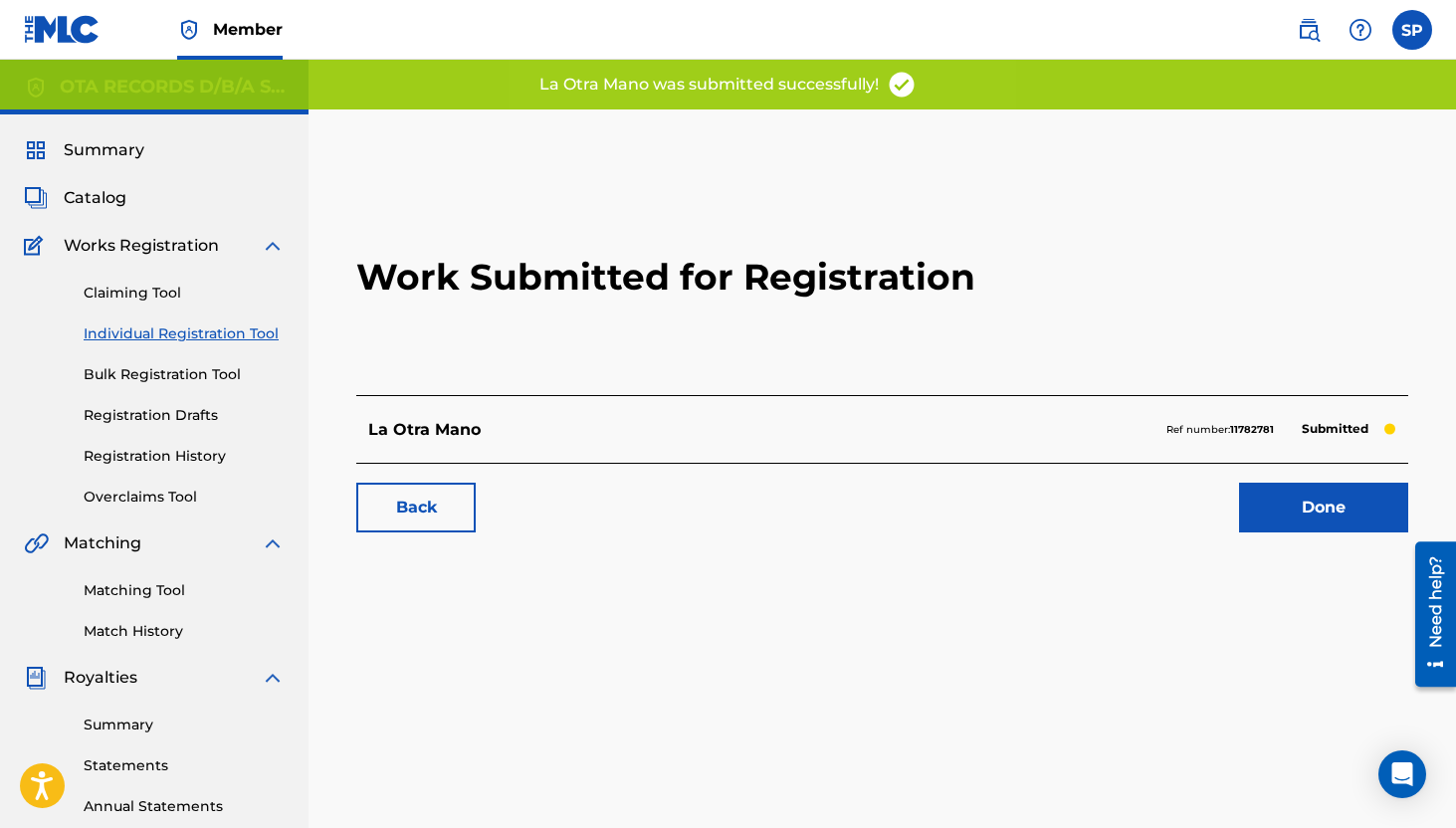 click on "Individual Registration Tool" at bounding box center (184, 333) 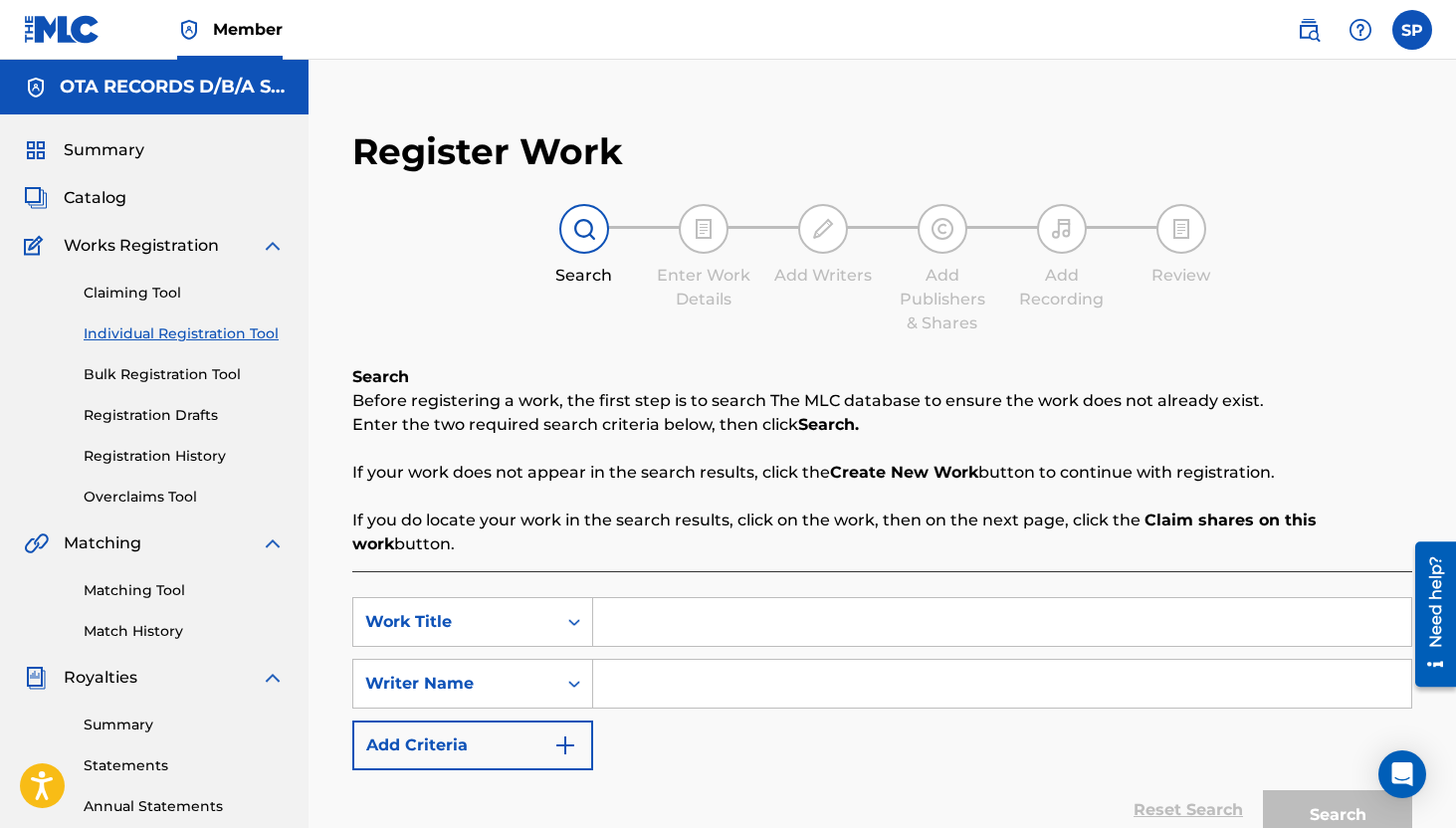 click at bounding box center [1002, 622] 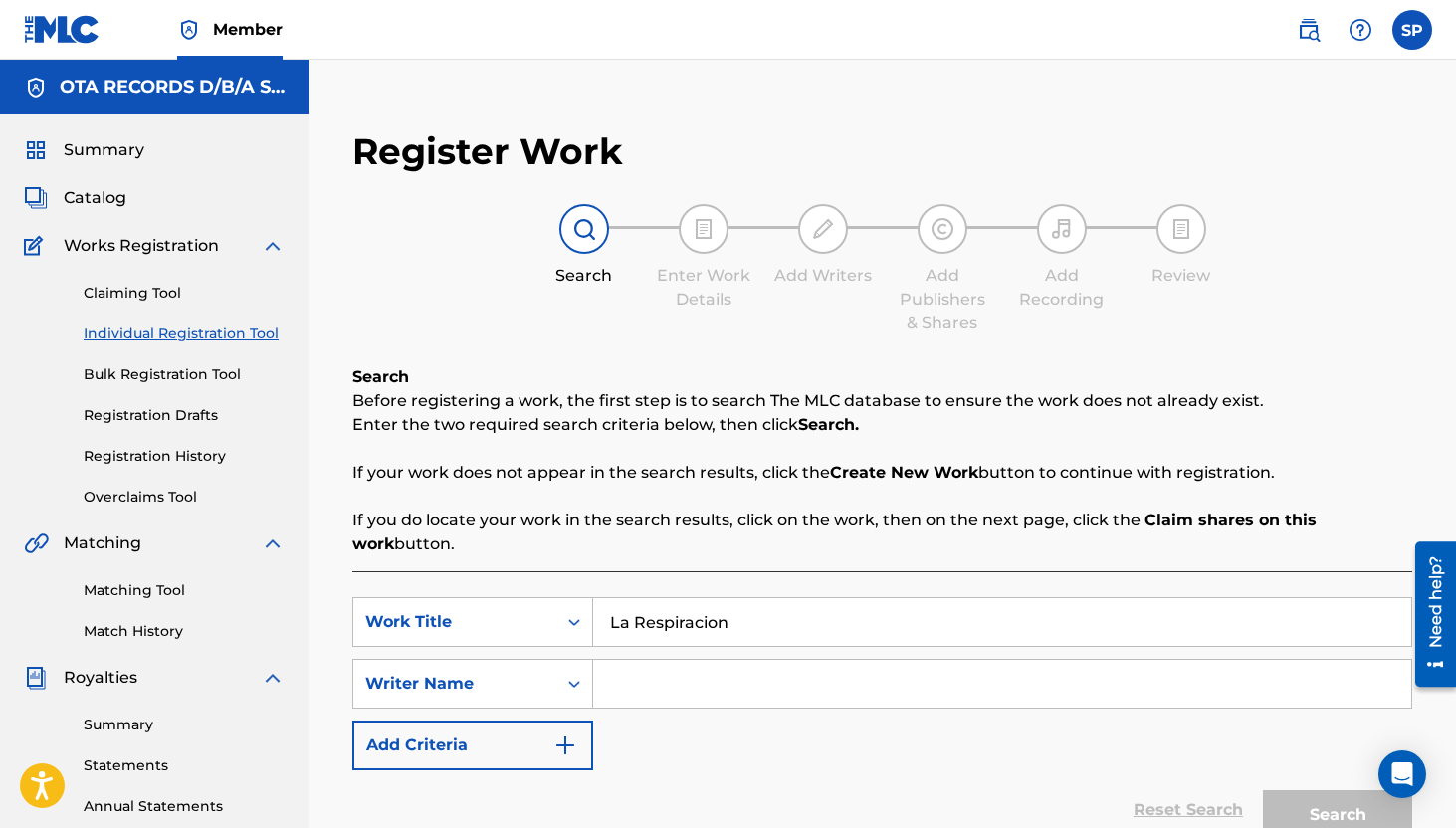 type on "La Respiracion" 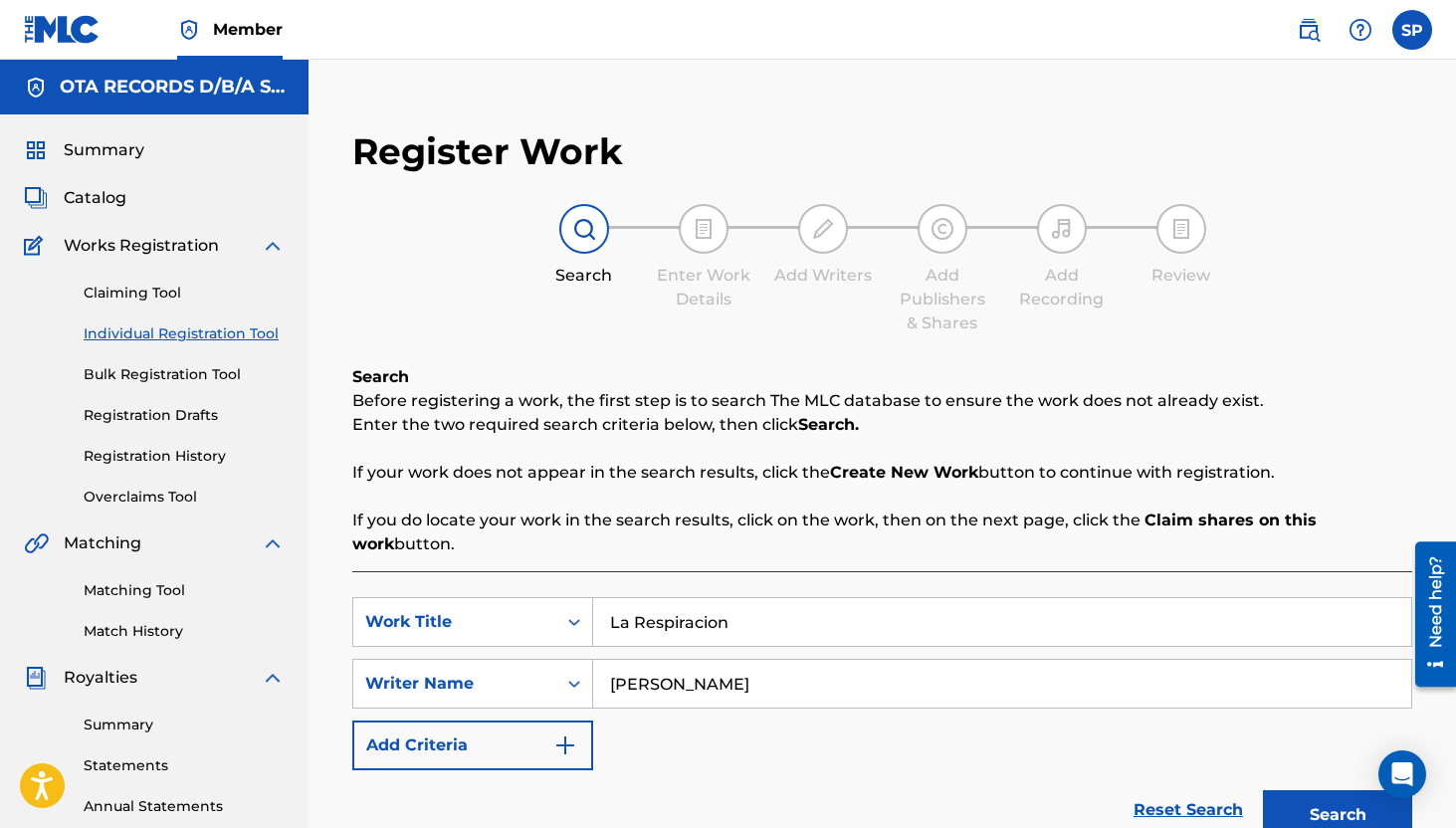 click on "Search" at bounding box center [1338, 815] 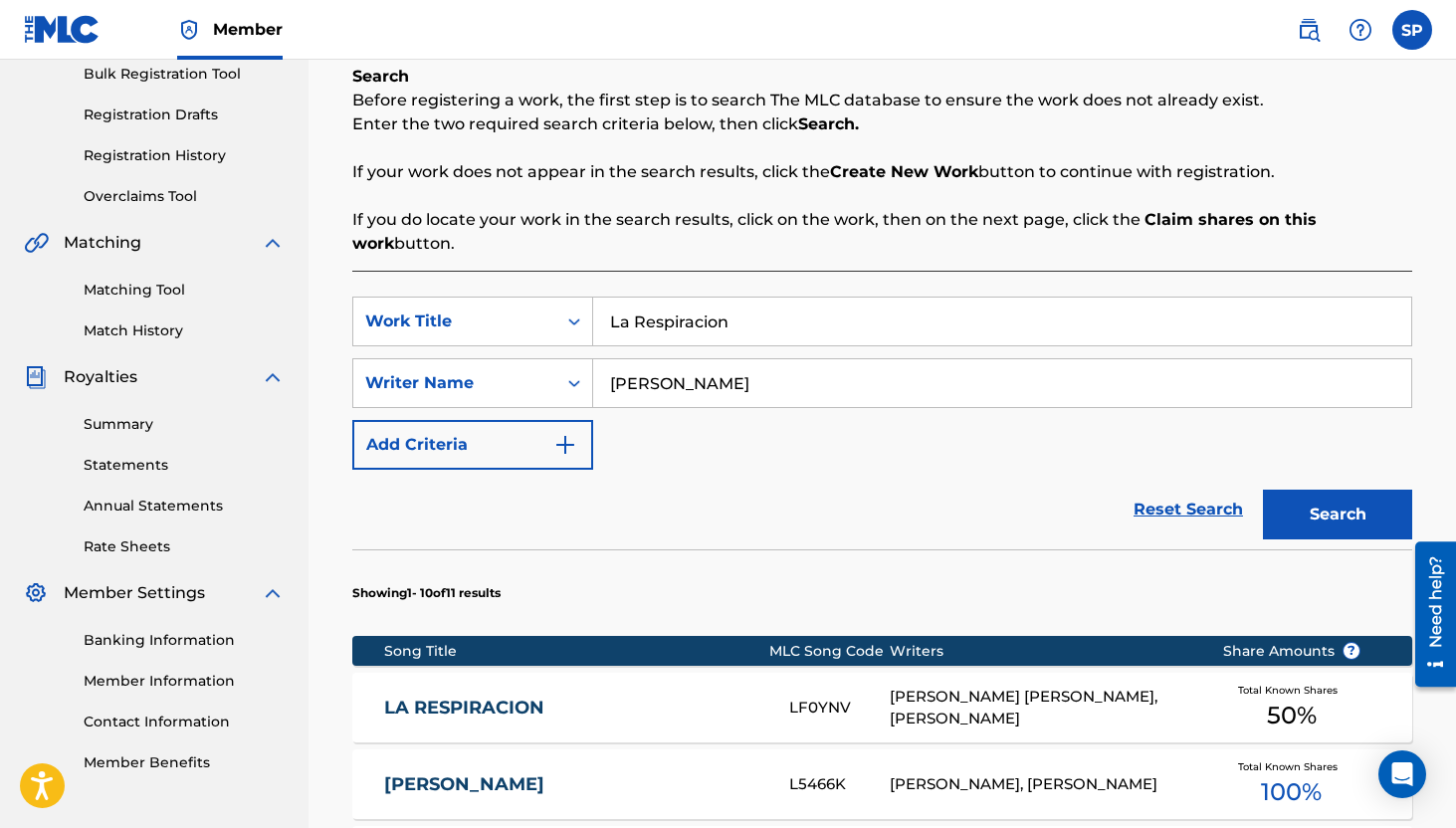scroll, scrollTop: 302, scrollLeft: 0, axis: vertical 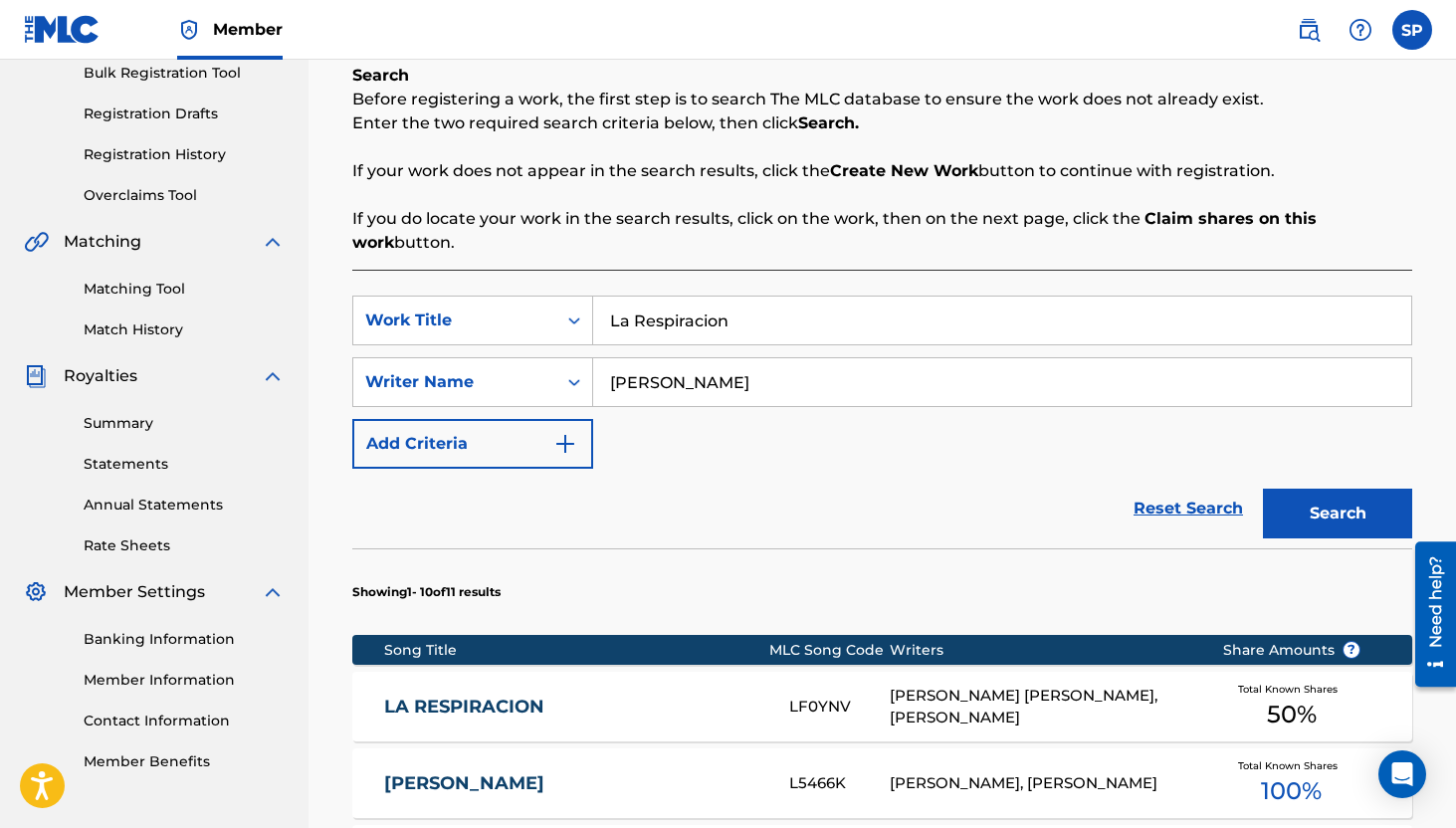 click on "La Respiracion" at bounding box center [1002, 320] 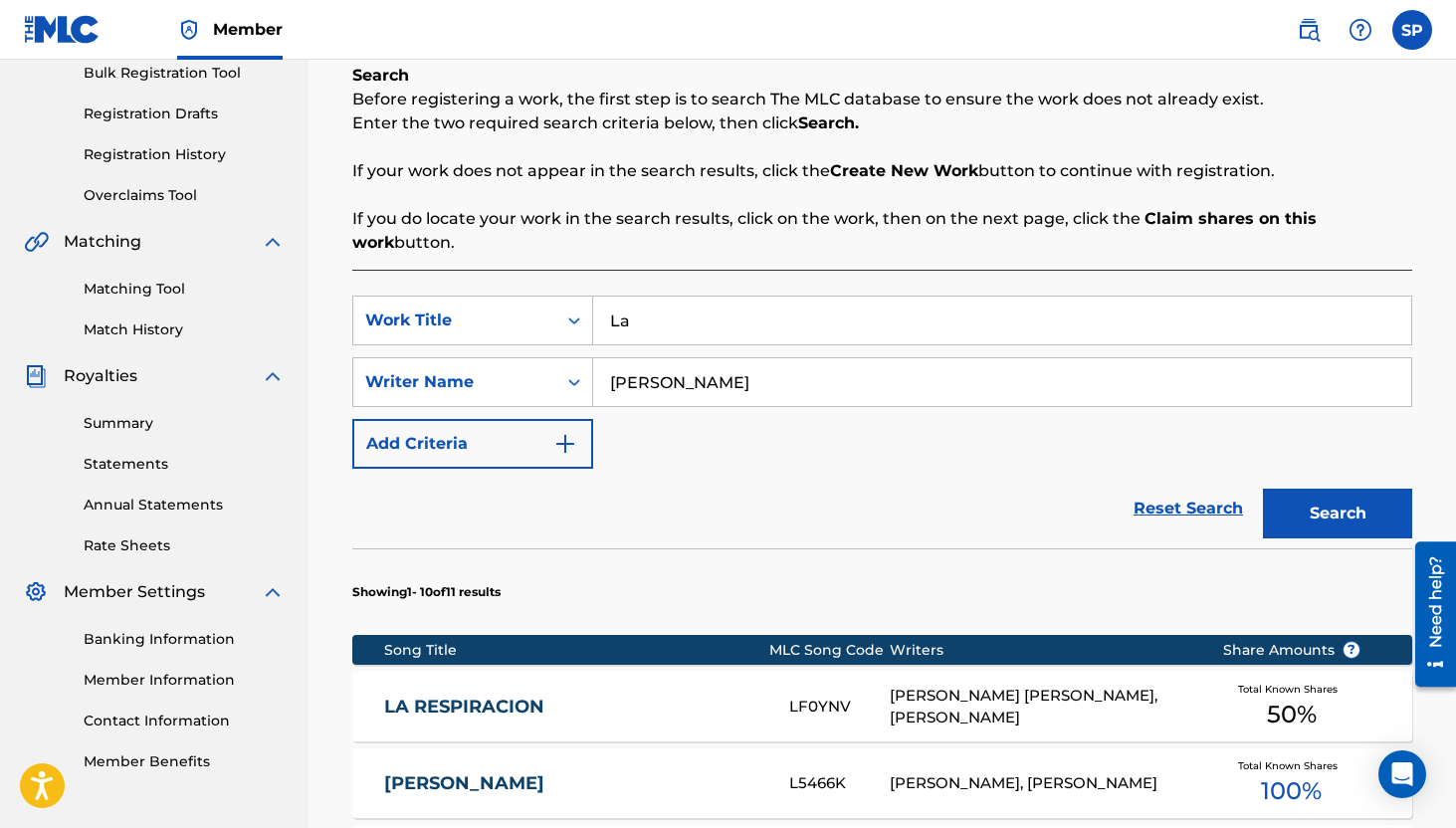 type on "L" 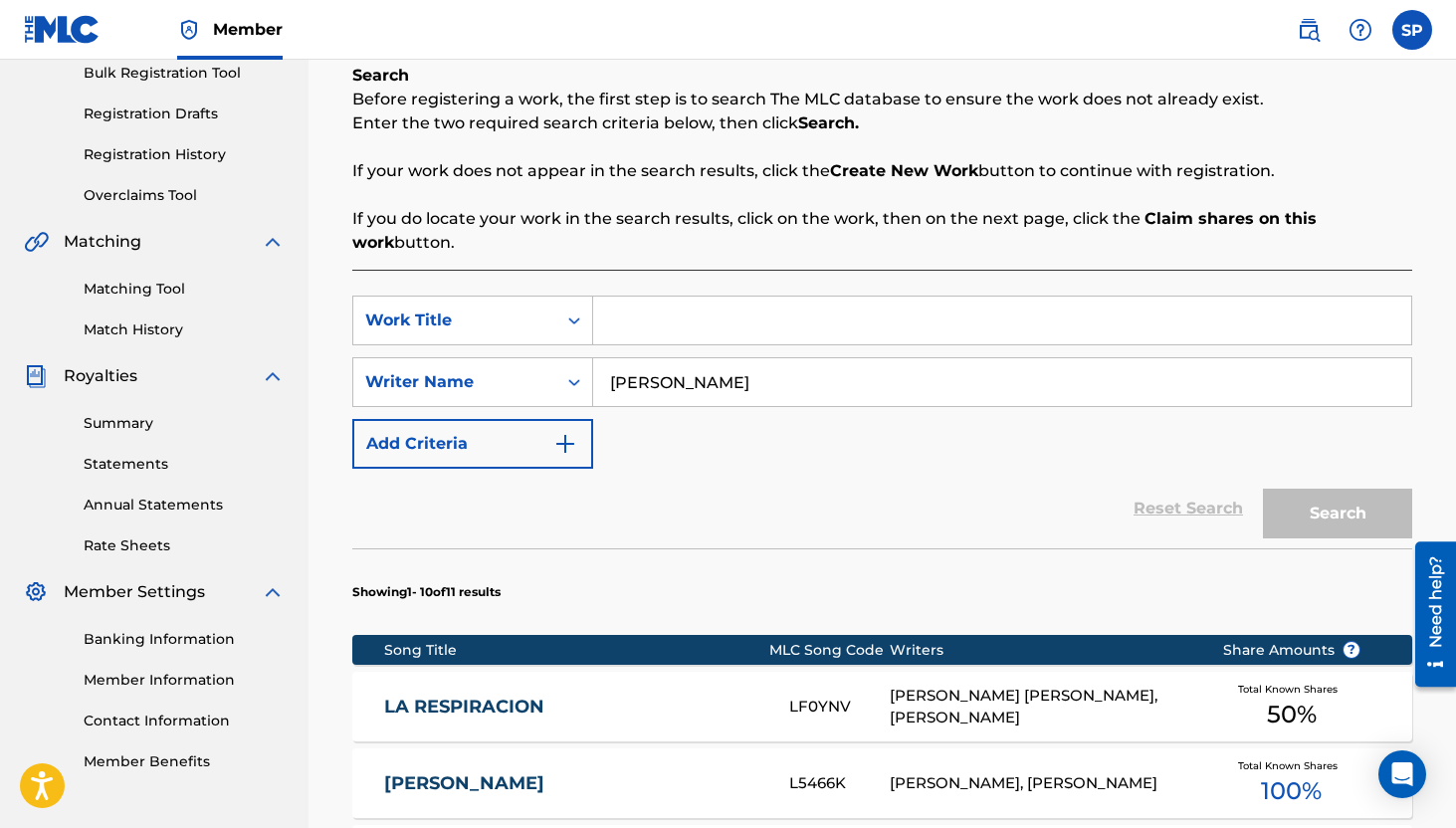 paste on "La Tarde" 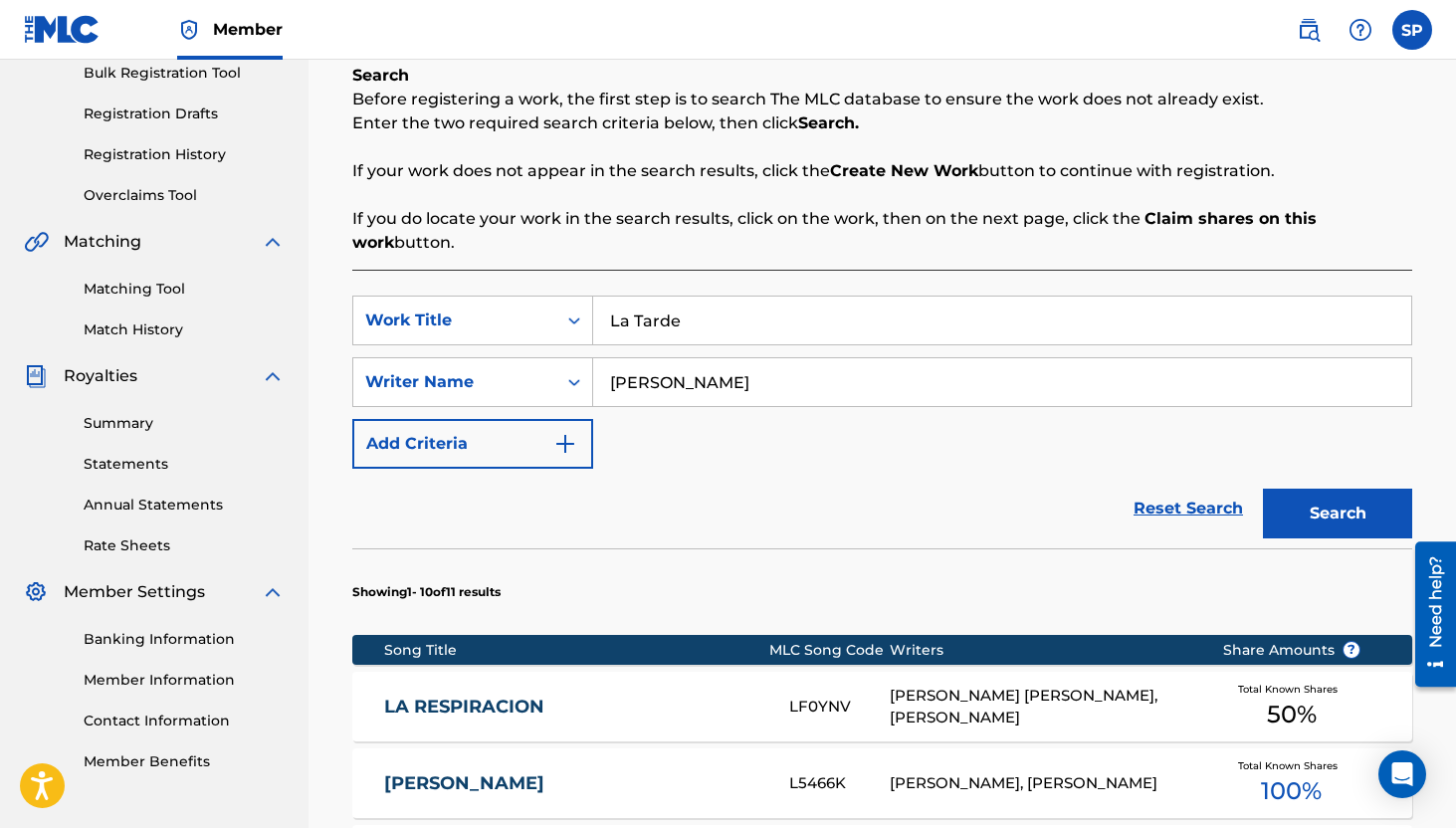 type on "La Tarde" 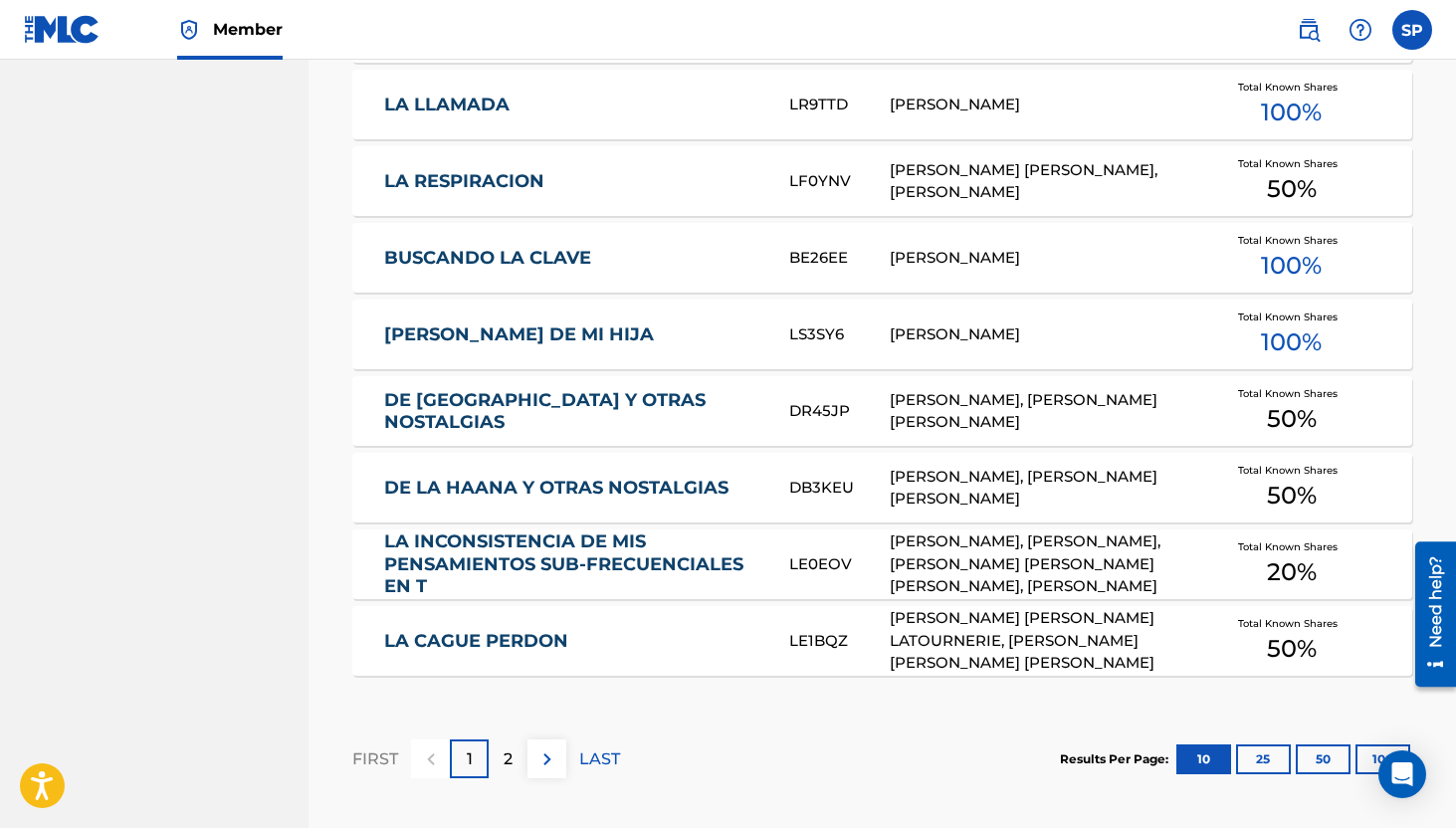 scroll, scrollTop: 1080, scrollLeft: 0, axis: vertical 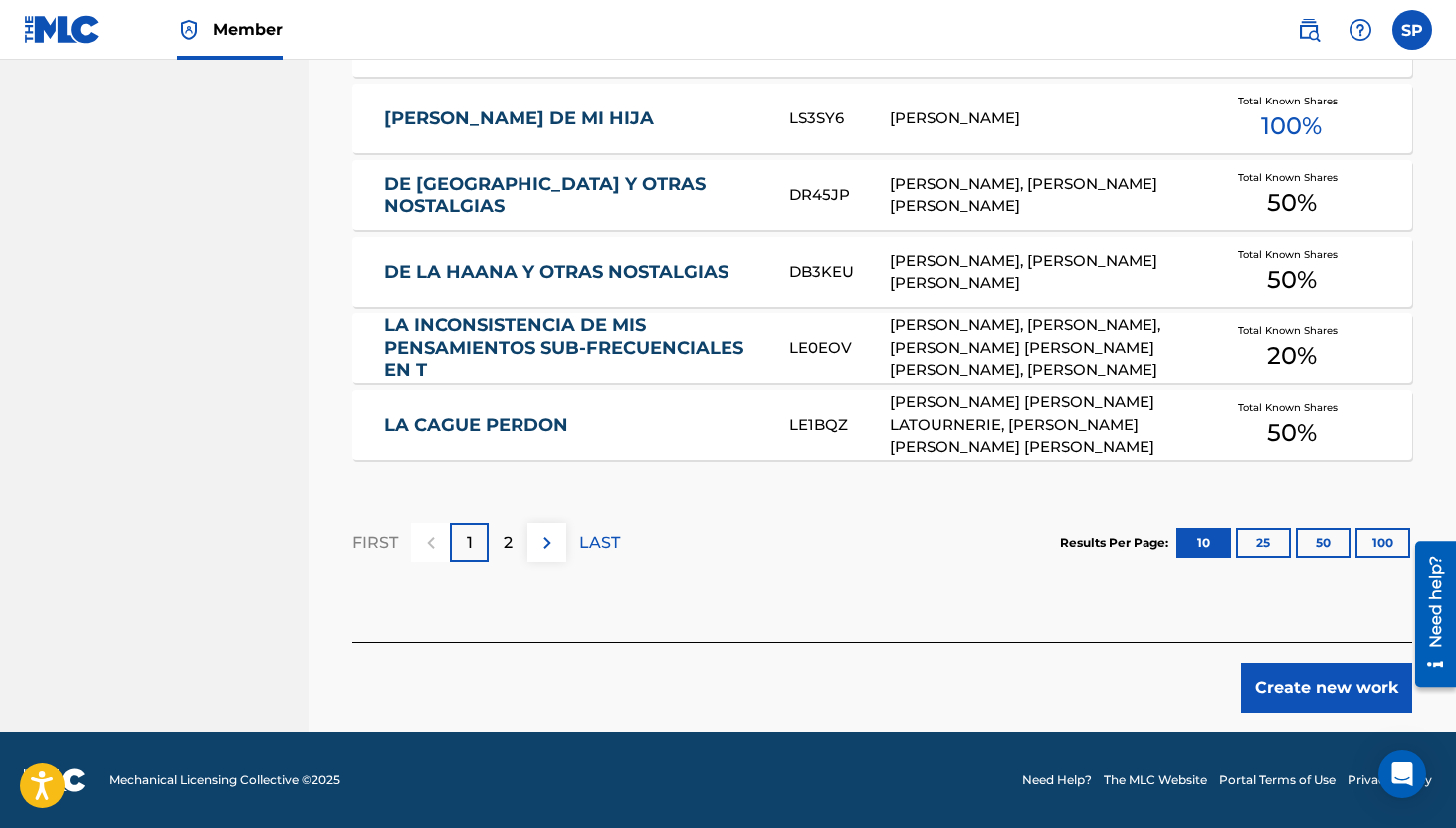 click on "Create new work" at bounding box center [1327, 688] 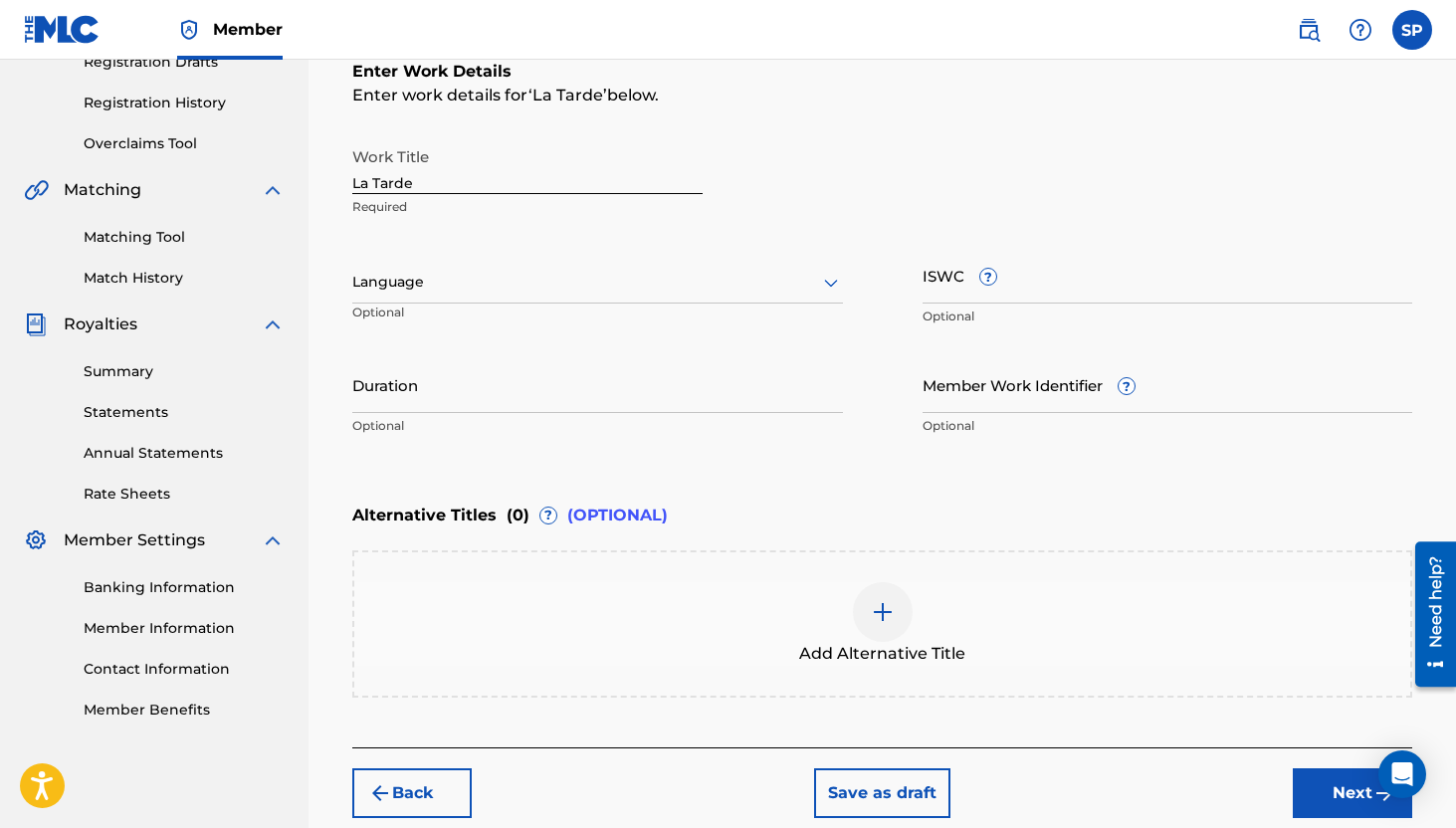 scroll, scrollTop: 335, scrollLeft: 0, axis: vertical 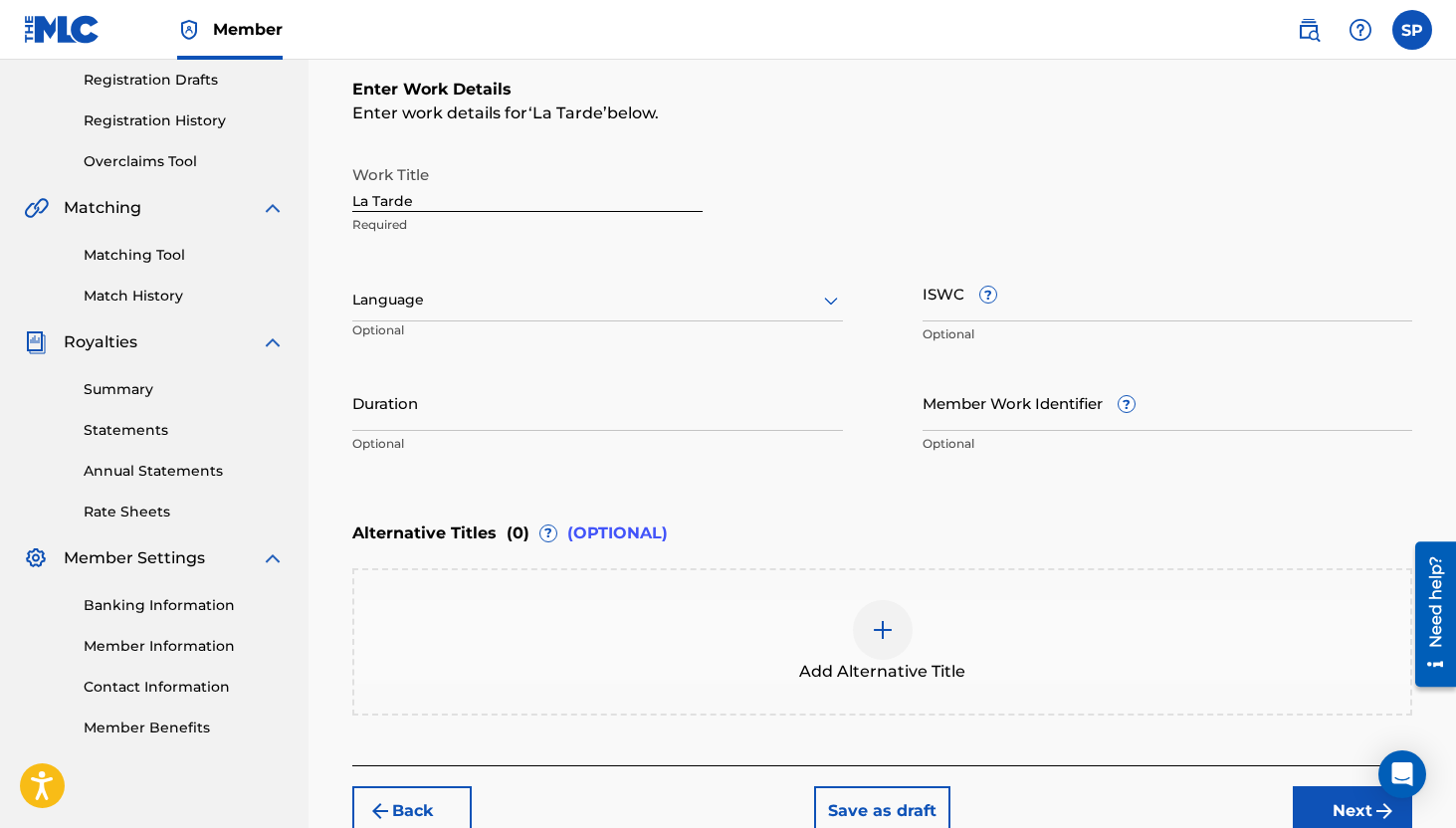click on "ISWC   ?" at bounding box center [1167, 293] 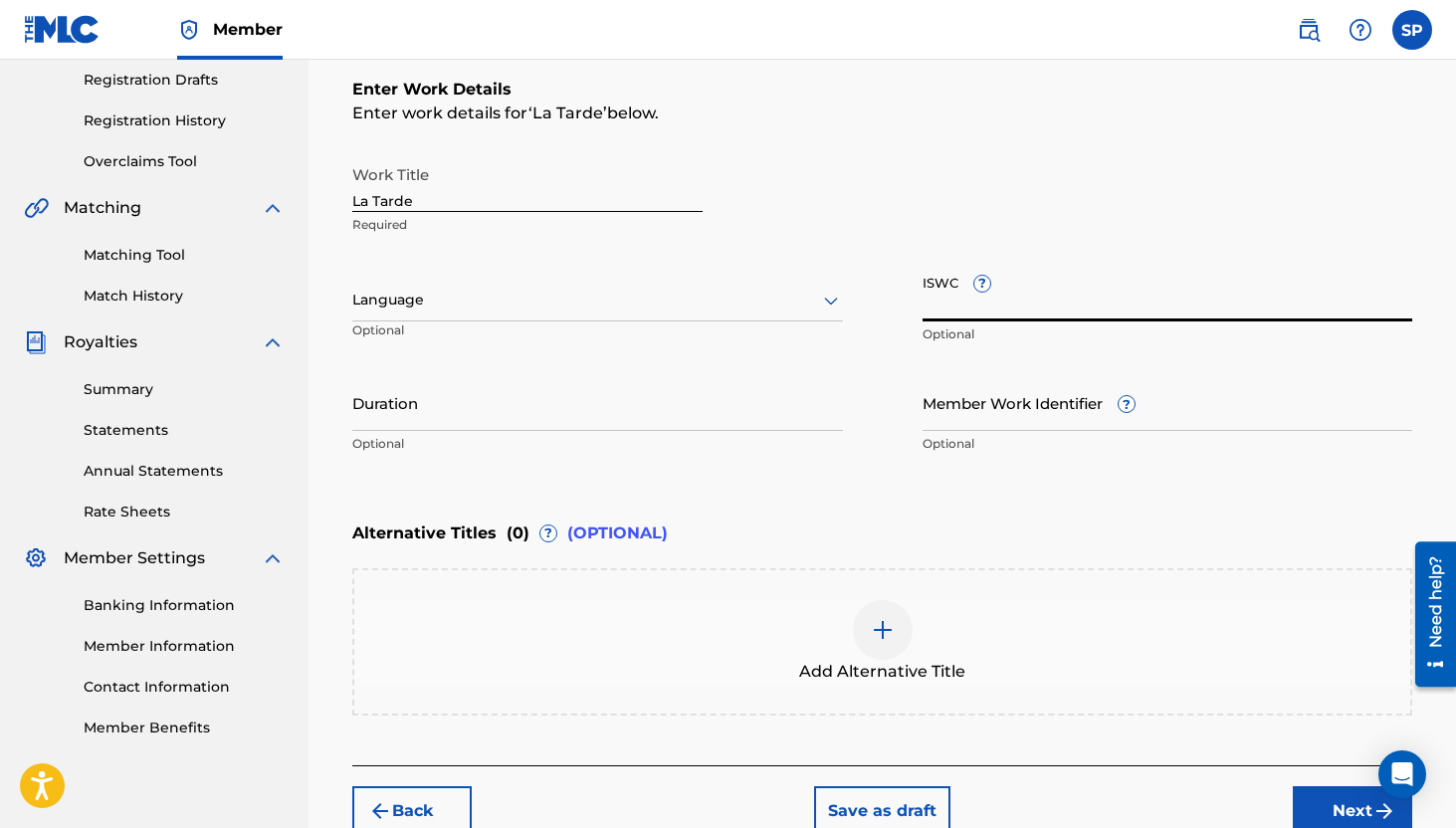 paste on "T-918.186.467-5" 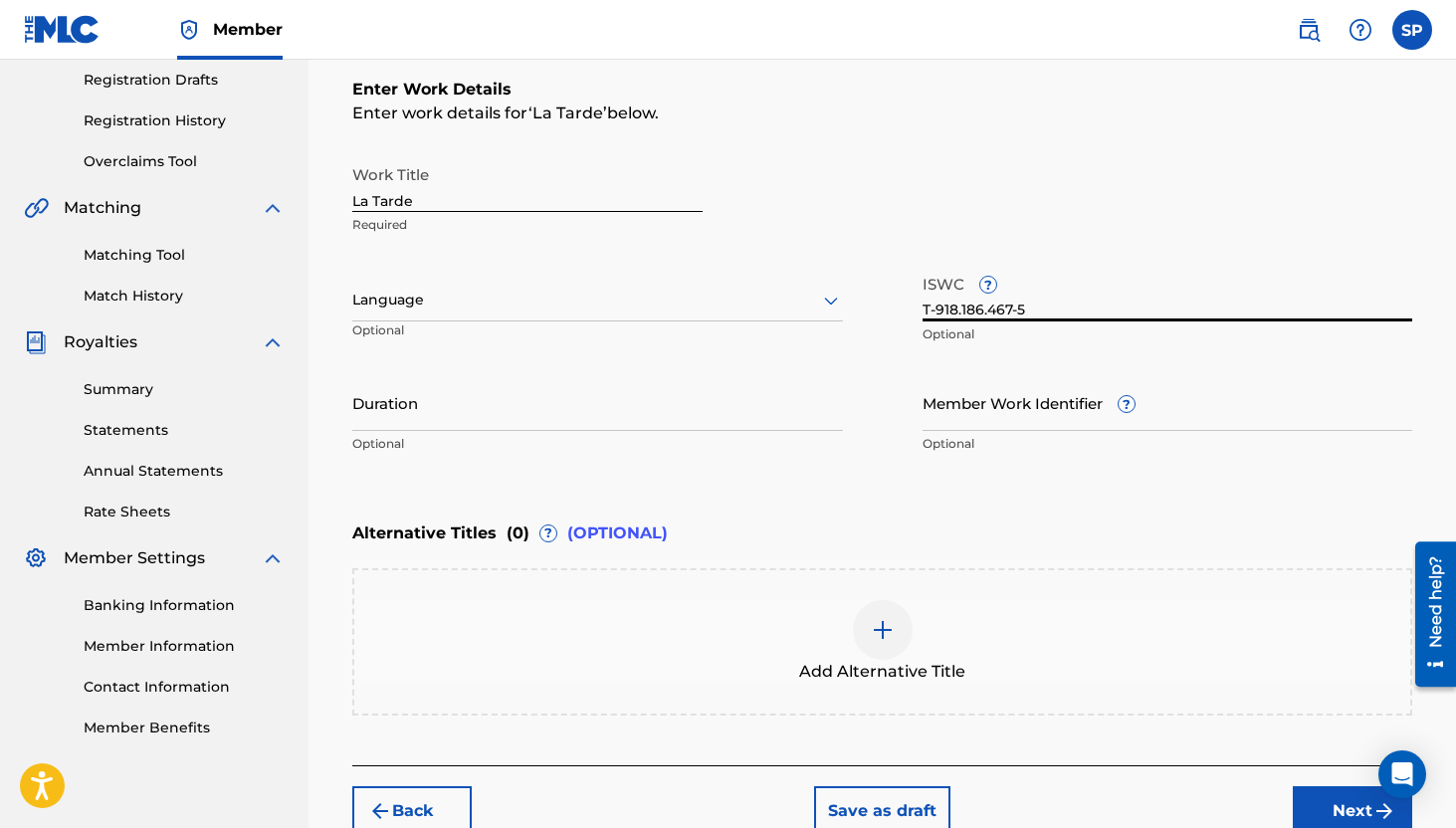 type on "T-918.186.467-5" 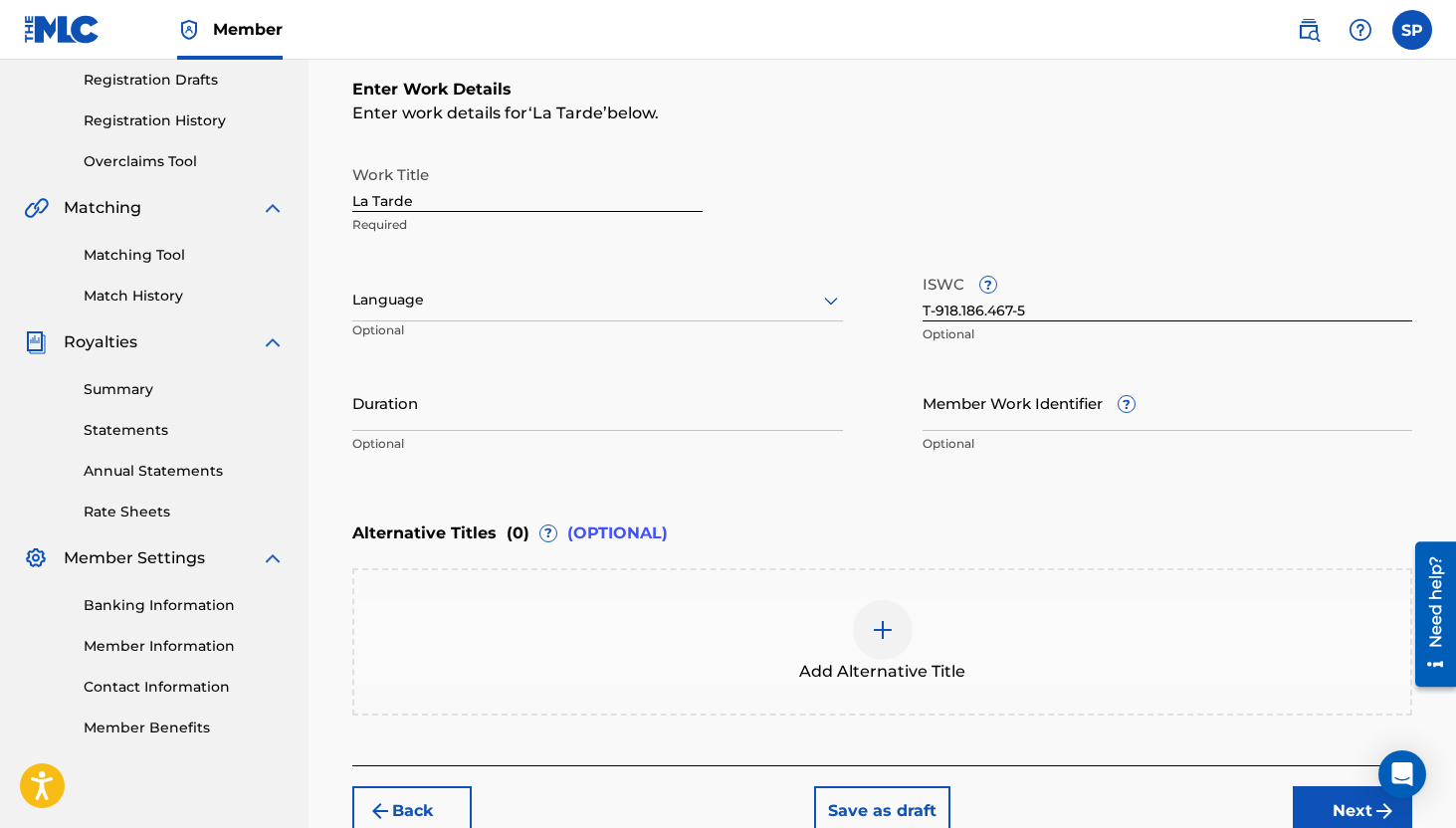 click on "Next" at bounding box center (1352, 811) 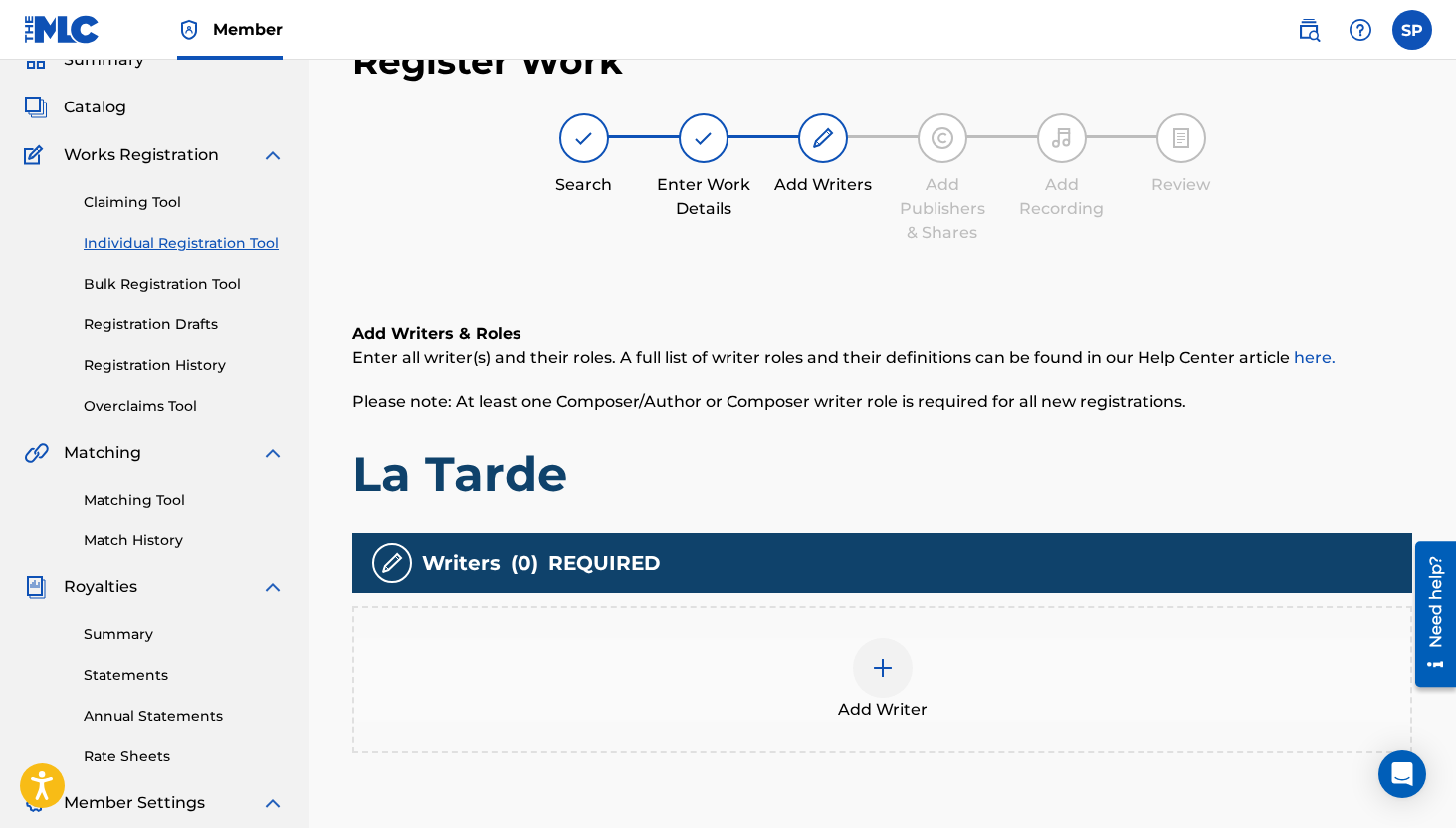 scroll, scrollTop: 90, scrollLeft: 0, axis: vertical 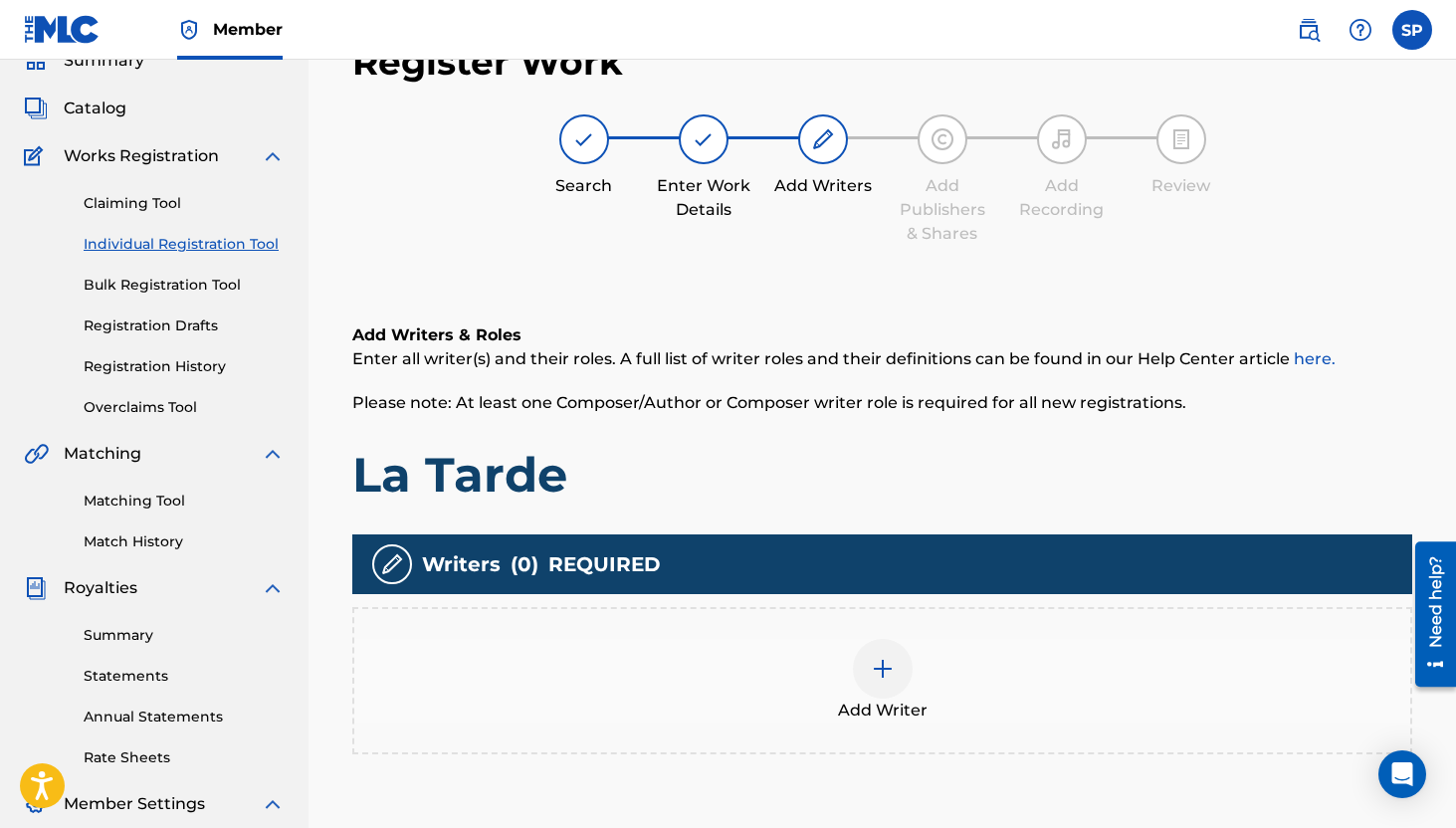 click on "Add Writer" at bounding box center [882, 681] 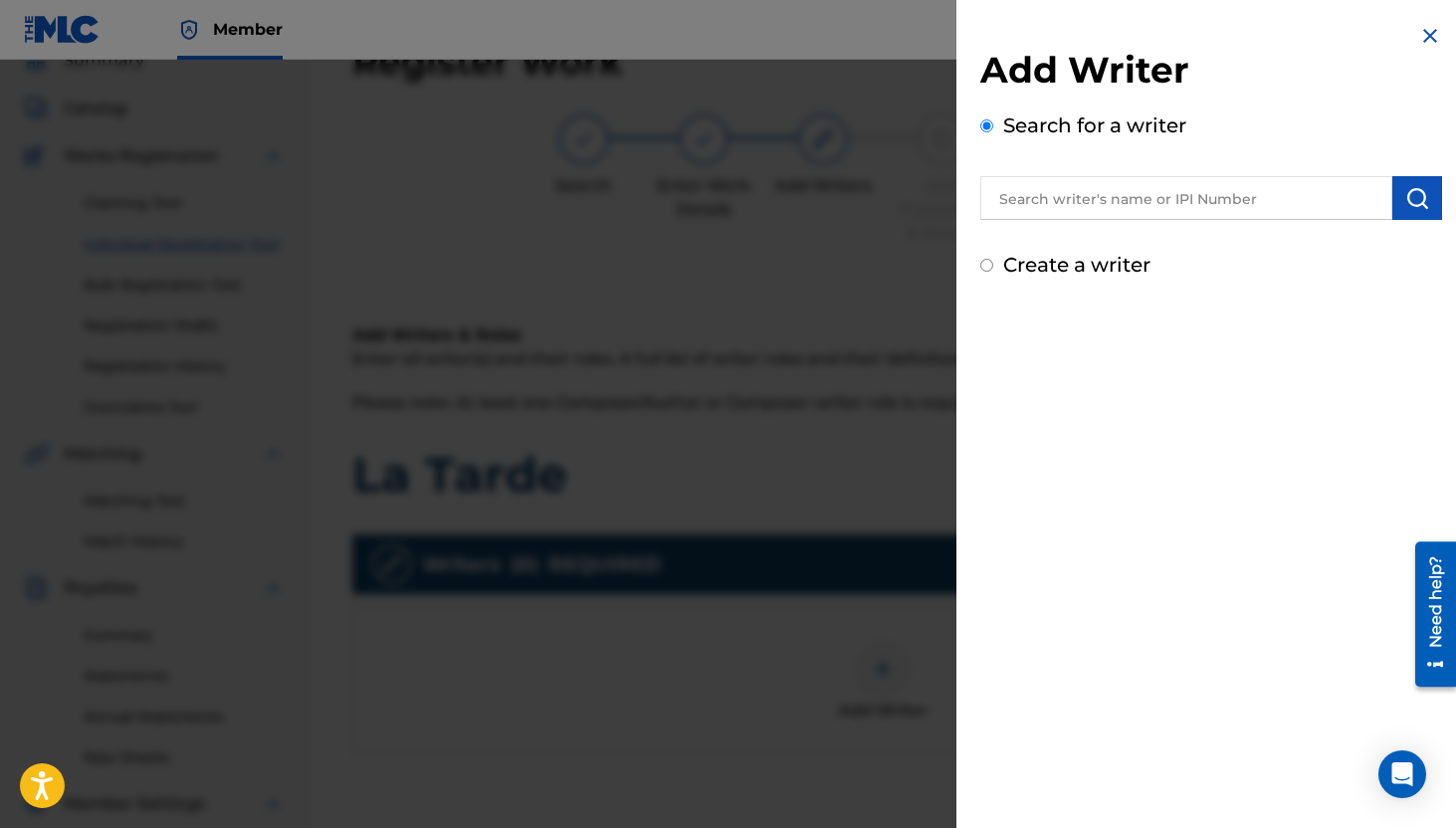click at bounding box center (1186, 198) 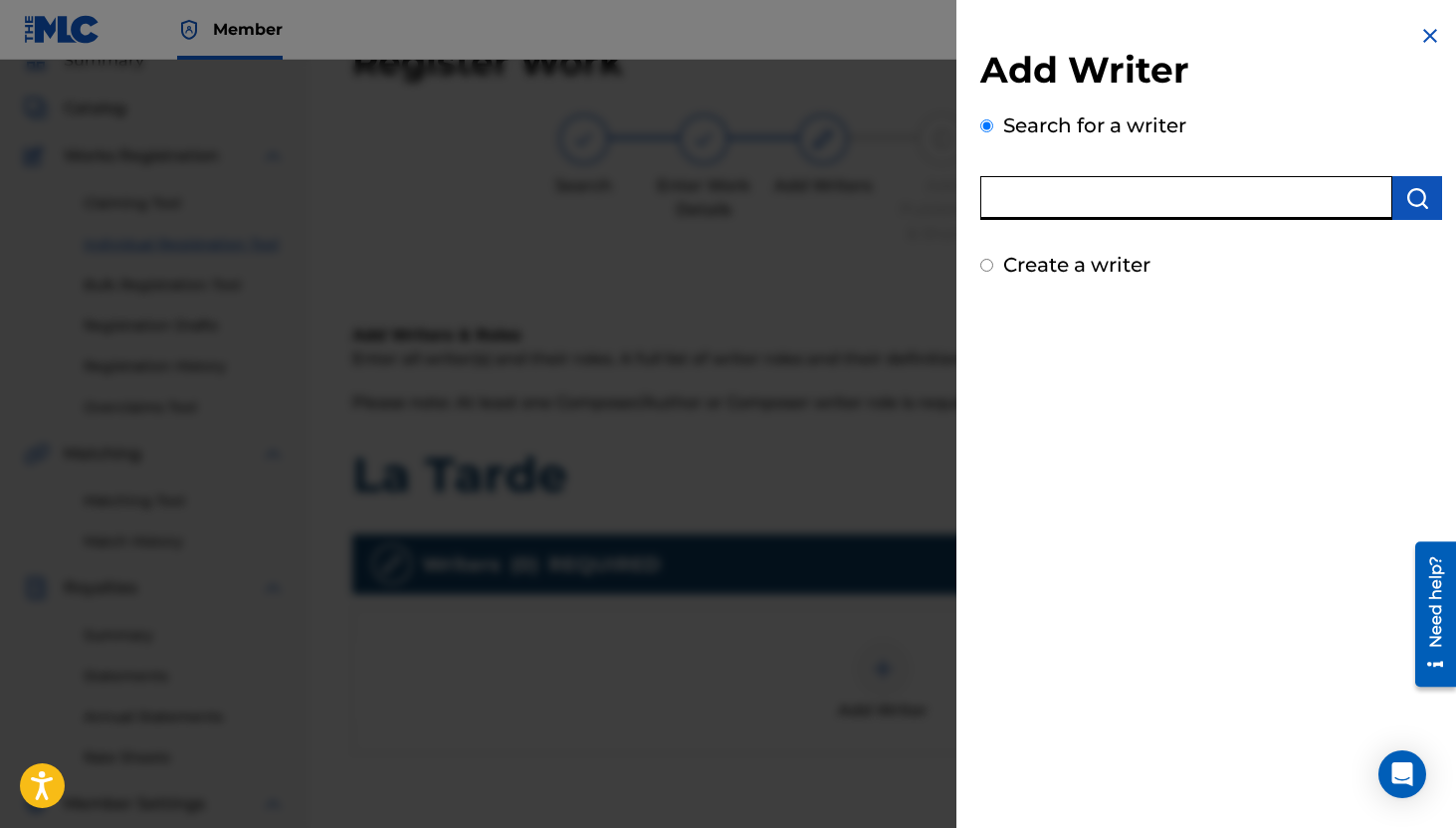 type on "o" 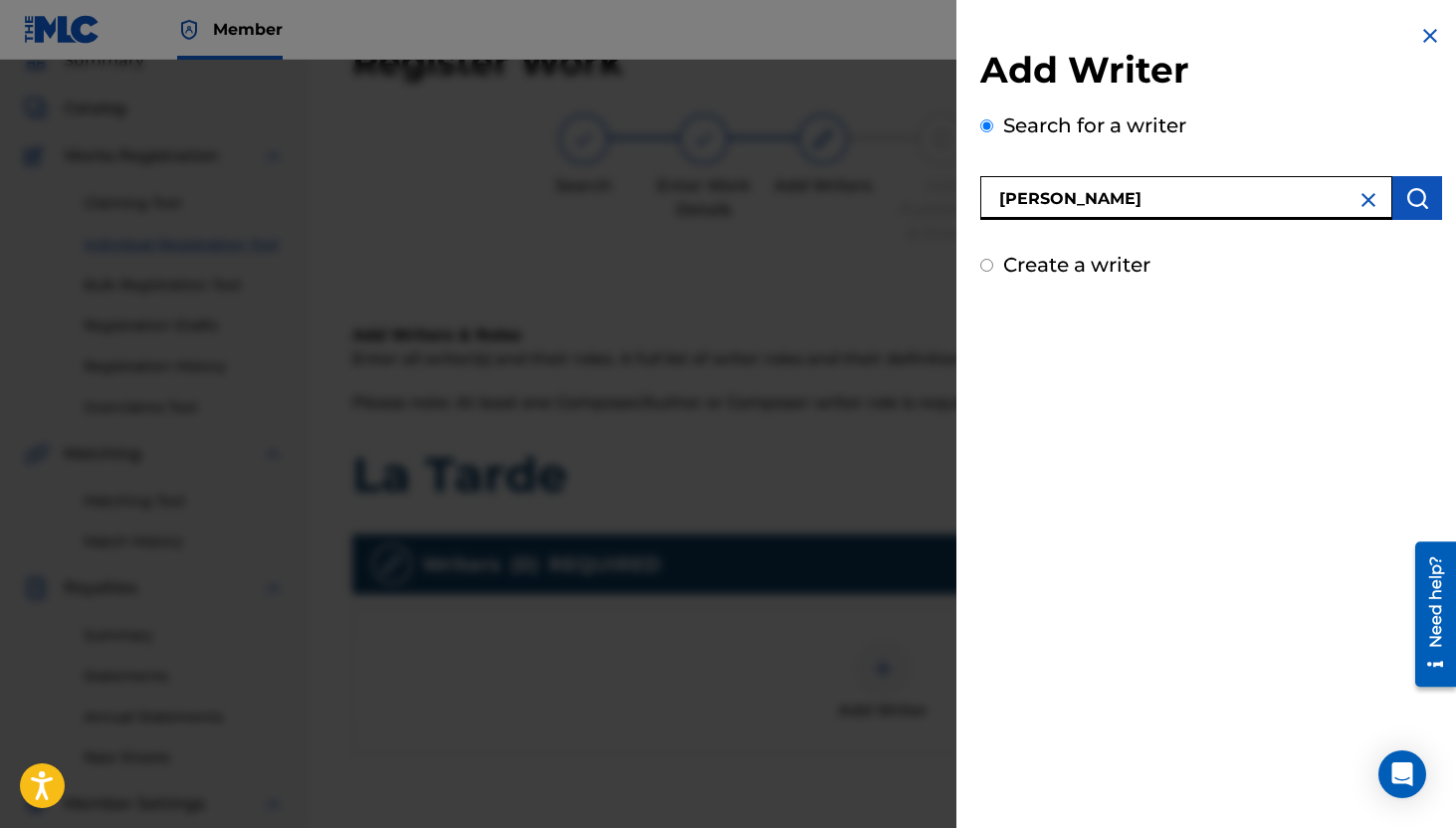 type on "[PERSON_NAME]" 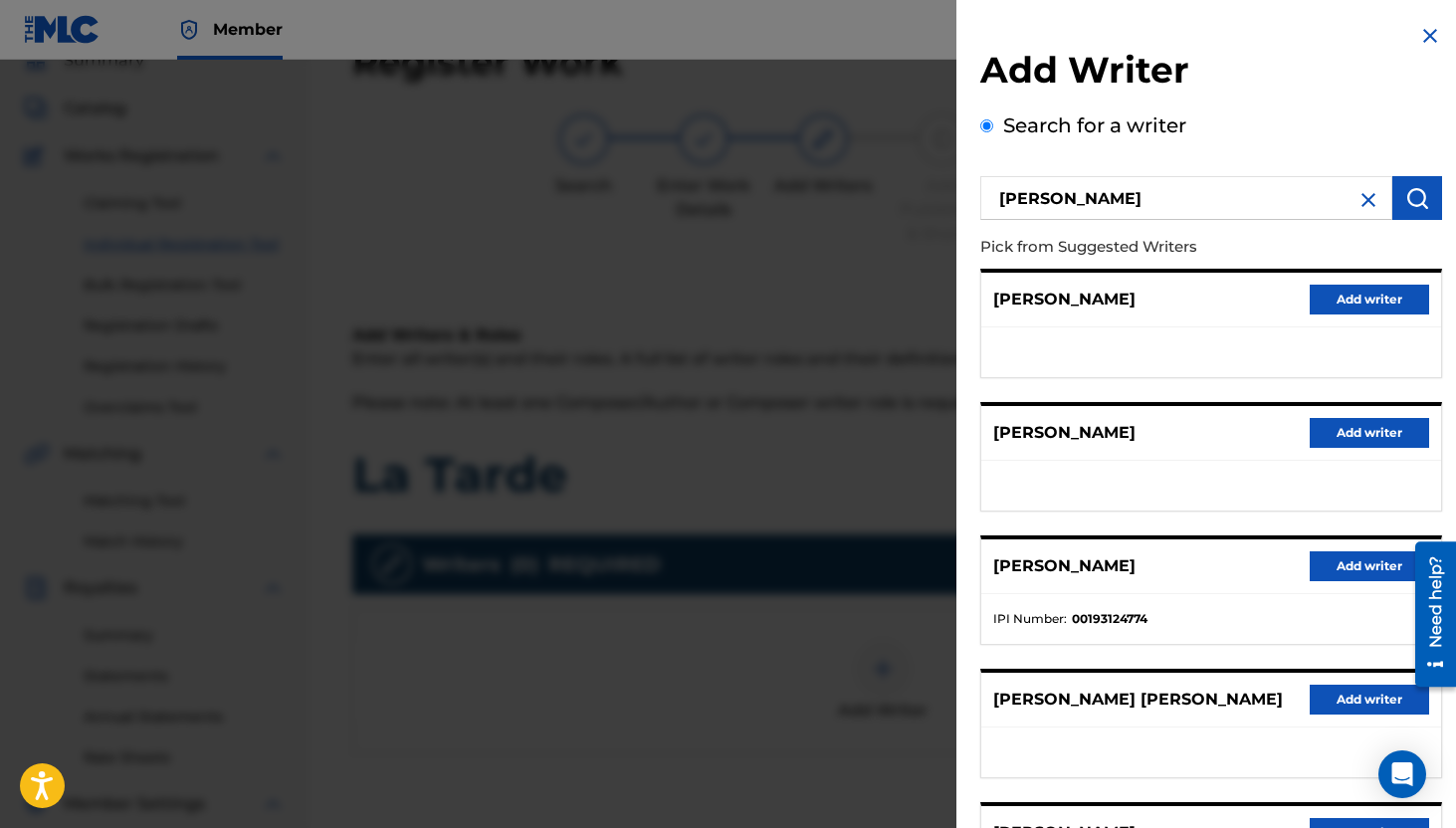 drag, startPoint x: 1392, startPoint y: 556, endPoint x: 0, endPoint y: 19, distance: 1491.9896 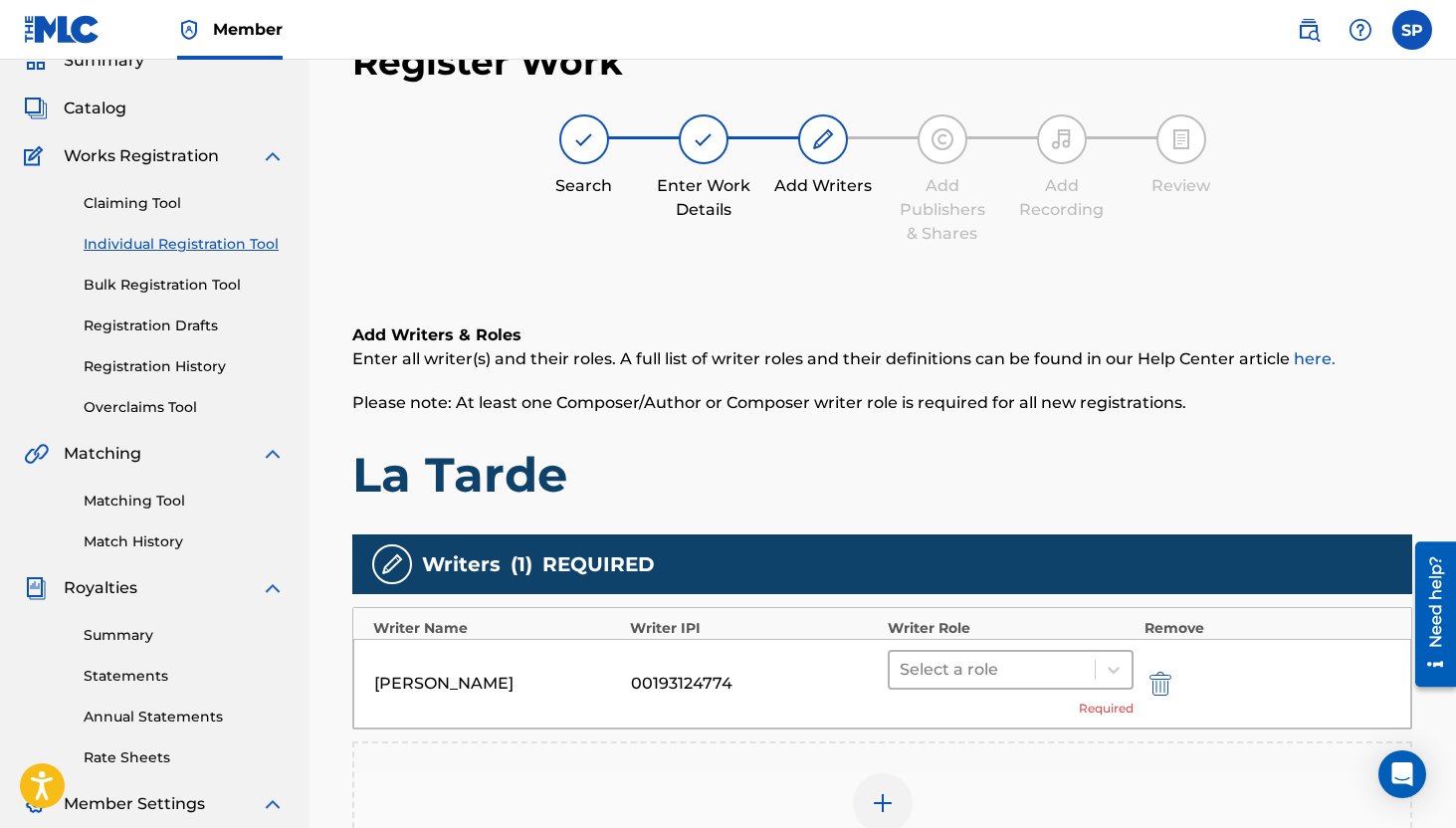 click on "Select a role" at bounding box center (992, 670) 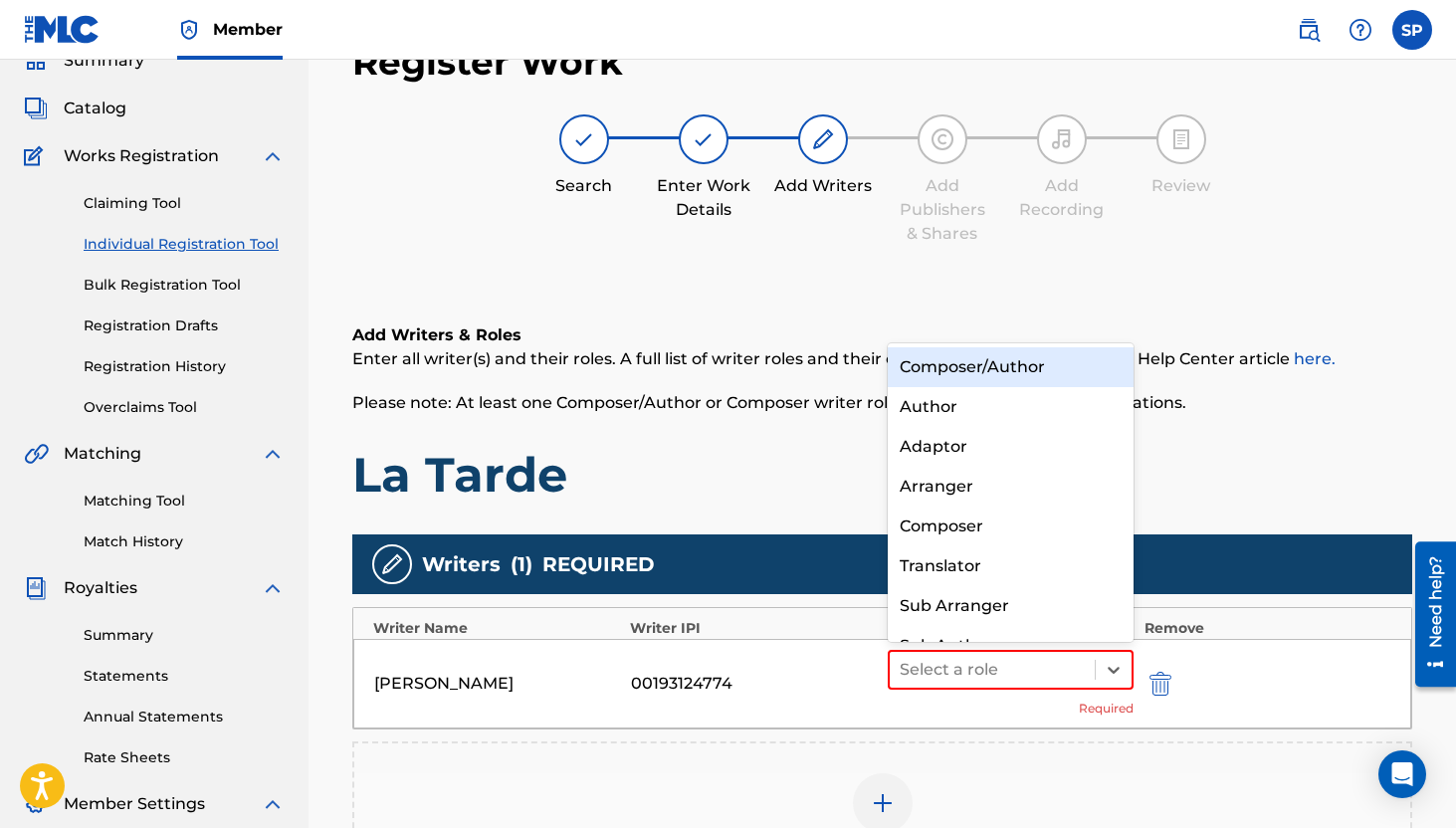 click on "Composer/Author" at bounding box center (1011, 367) 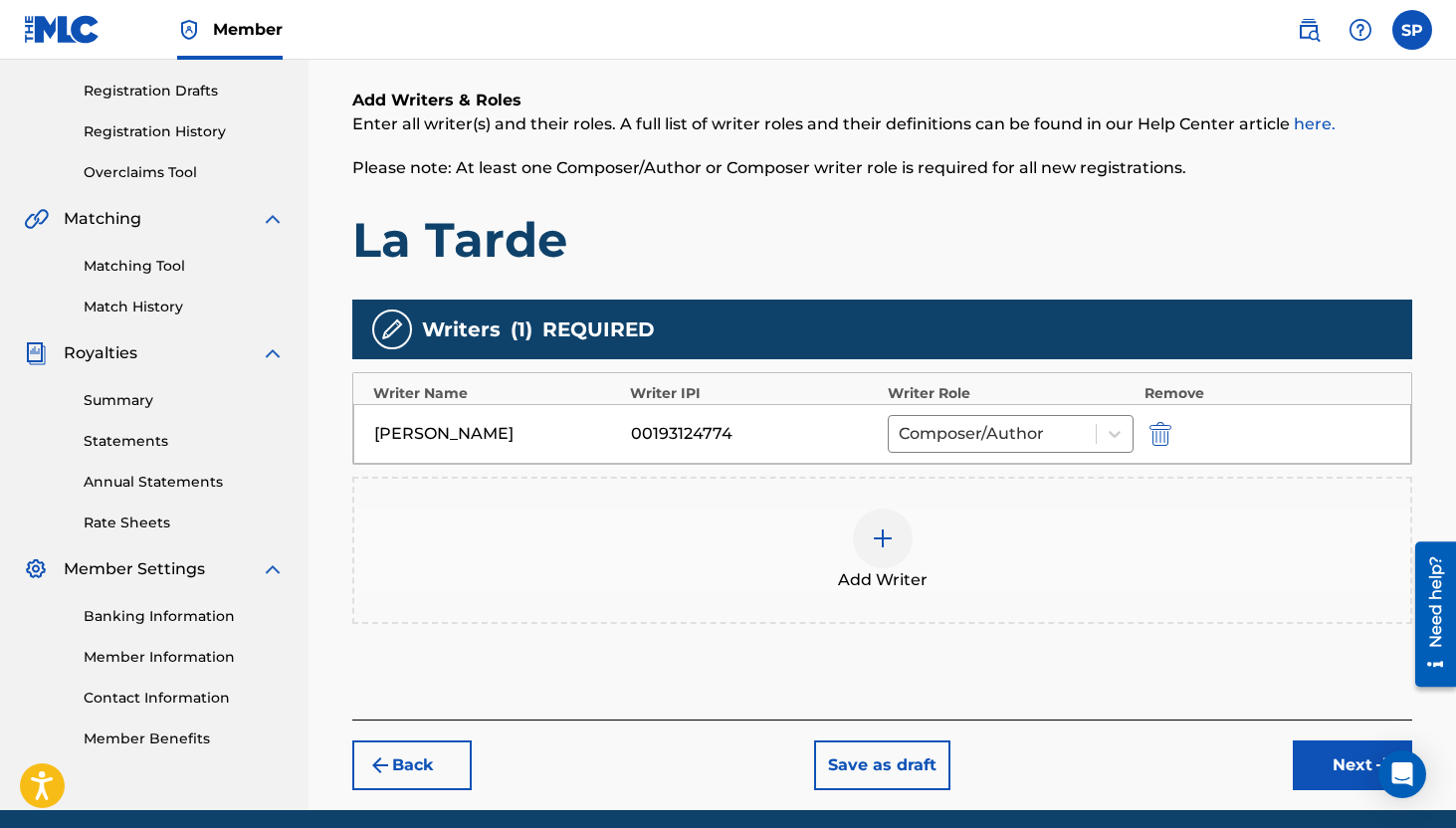 scroll, scrollTop: 402, scrollLeft: 0, axis: vertical 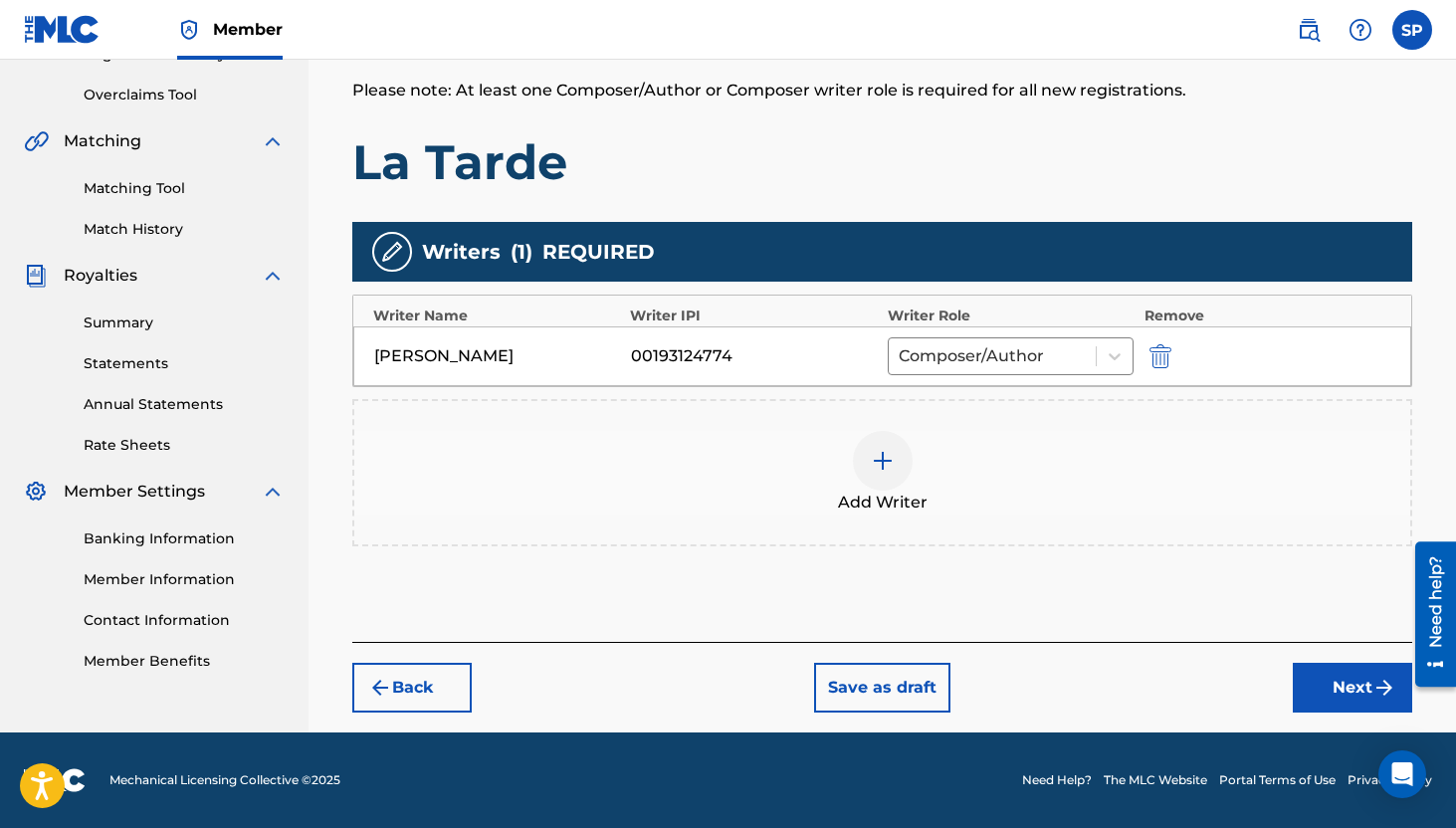click on "Register Work Search Enter Work Details Add Writers Add Publishers & Shares Add Recording Review Add Writers & Roles Enter all writer(s) and their roles. A full list of writer roles and their definitions can be found in our Help Center article   here. Please note: At least one Composer/Author or Composer writer role is required for all new registrations. La Tarde Writers ( 1 ) REQUIRED Writer Name Writer IPI Writer Role Remove [PERSON_NAME] 00193124774 Composer/Author Add Writer Back Save as draft Next" at bounding box center (882, 220) 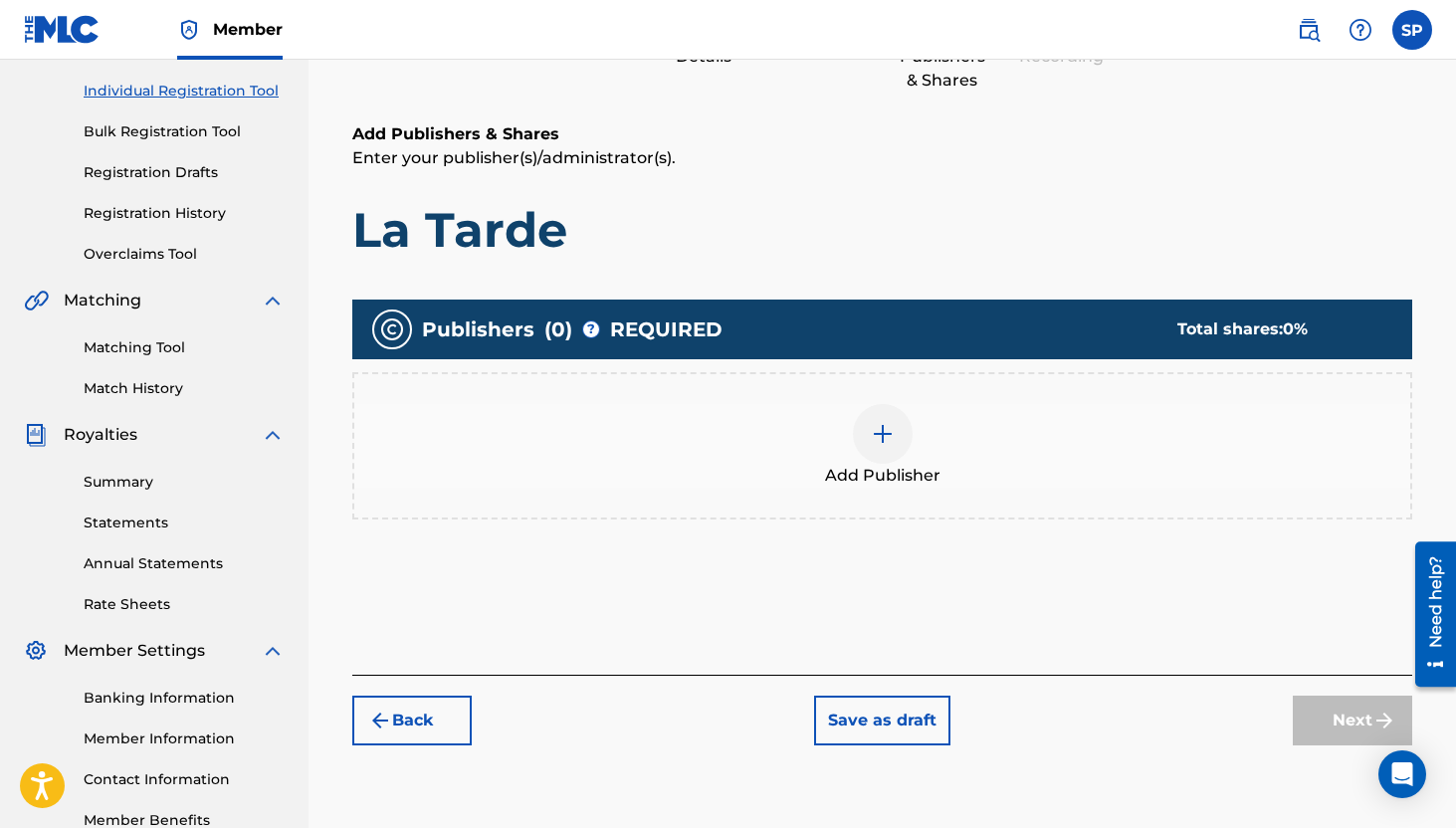 scroll, scrollTop: 90, scrollLeft: 0, axis: vertical 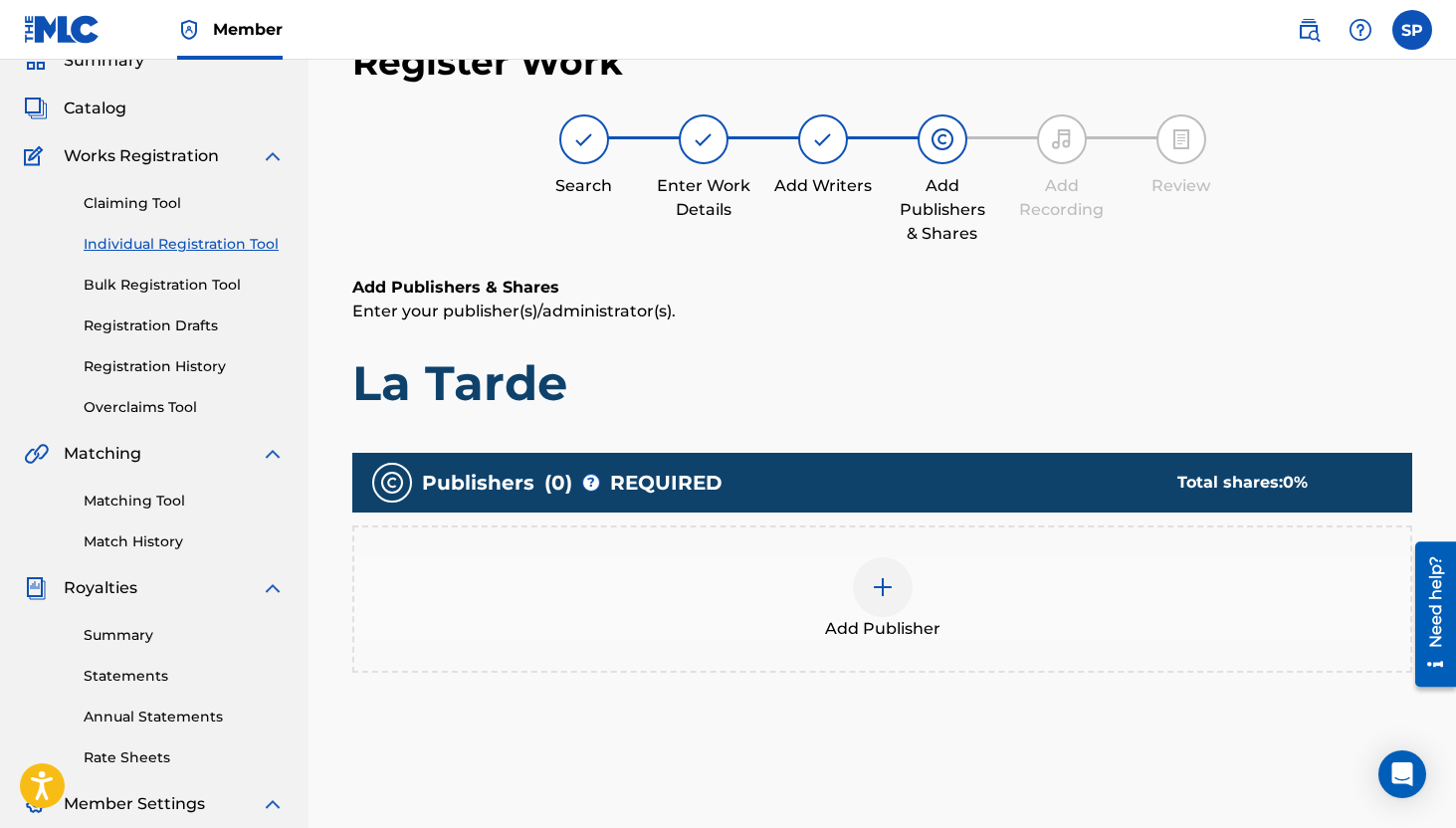 click at bounding box center (883, 587) 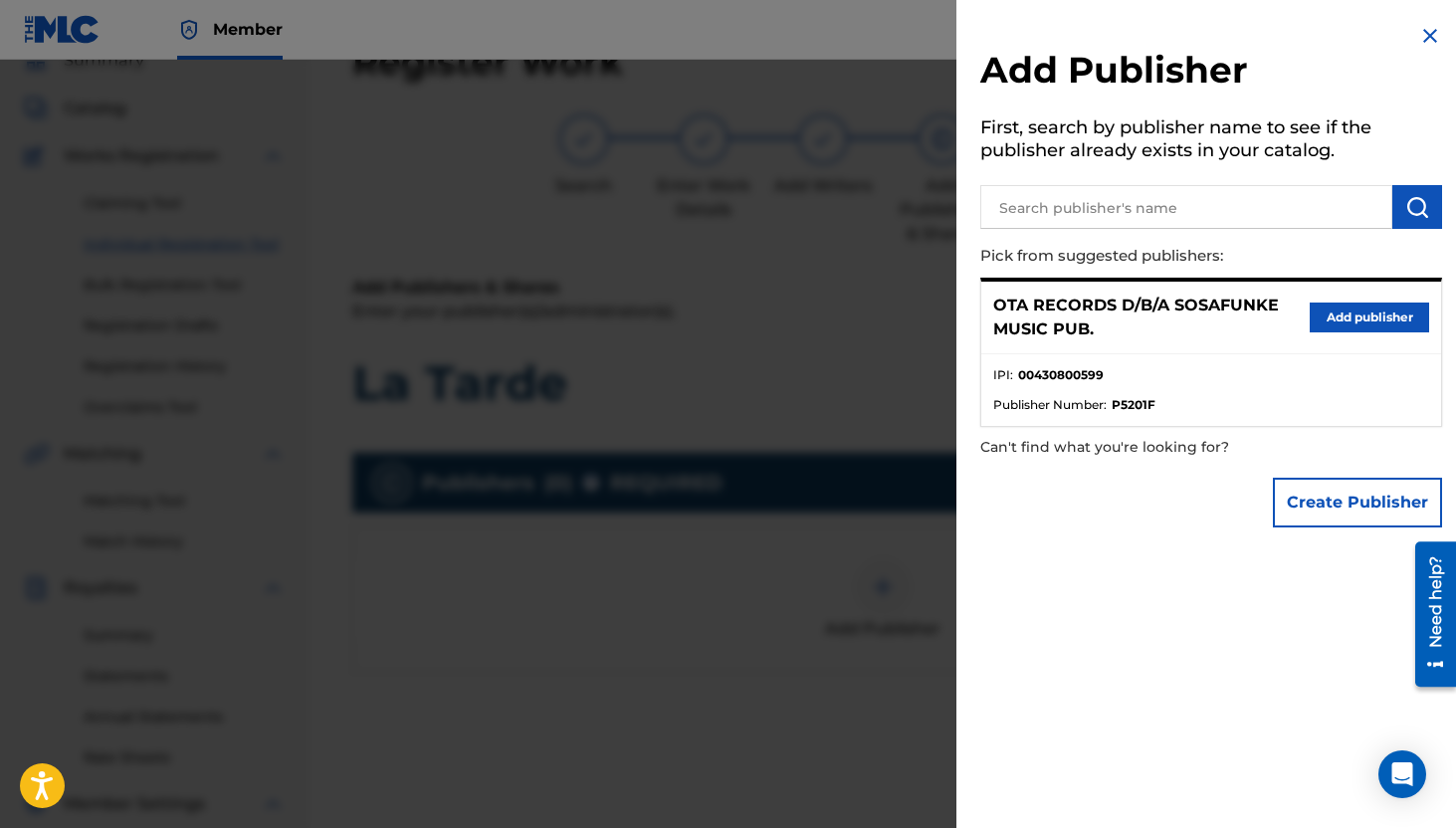 click on "Add publisher" at bounding box center [1369, 317] 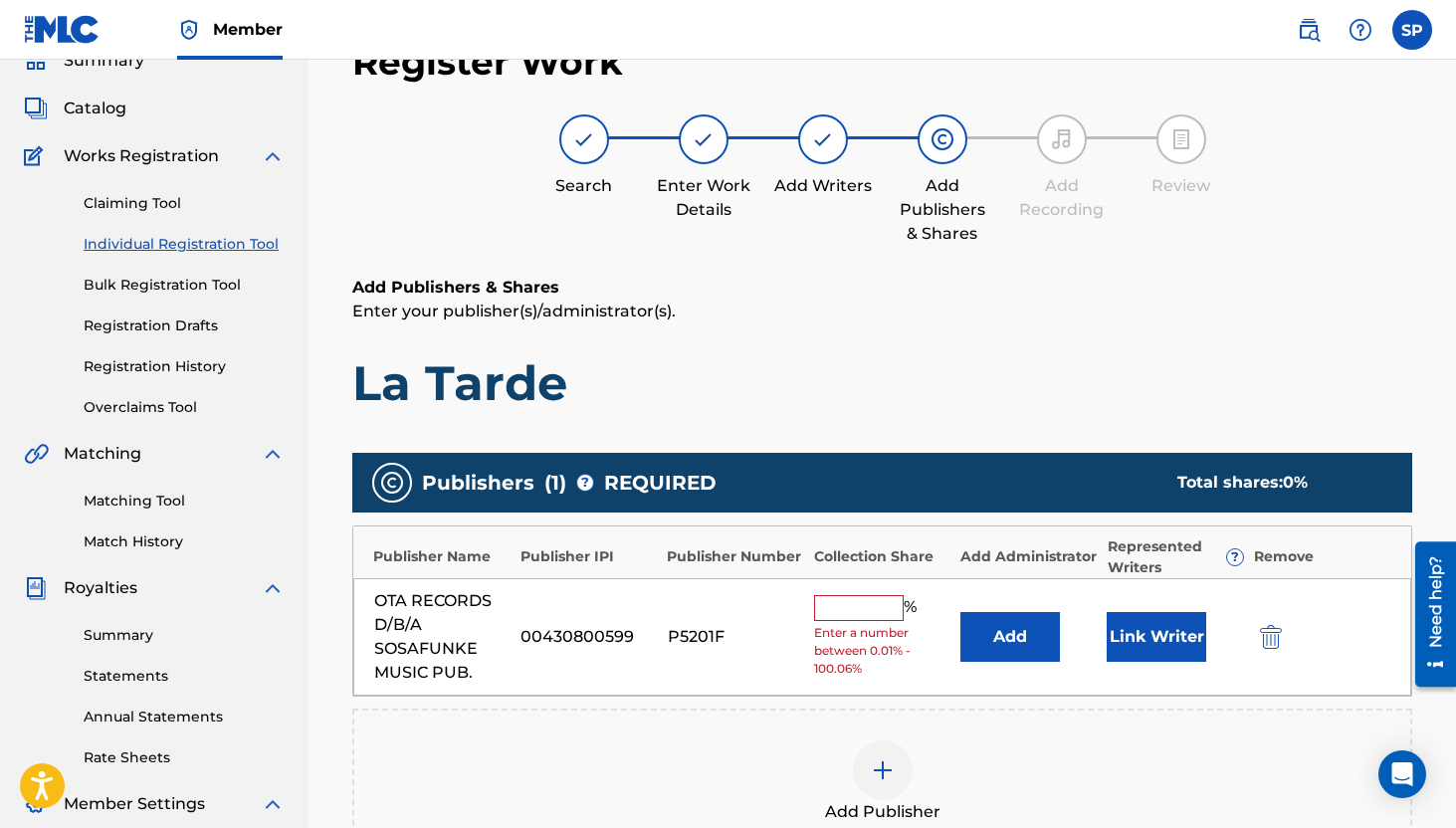 click at bounding box center (859, 608) 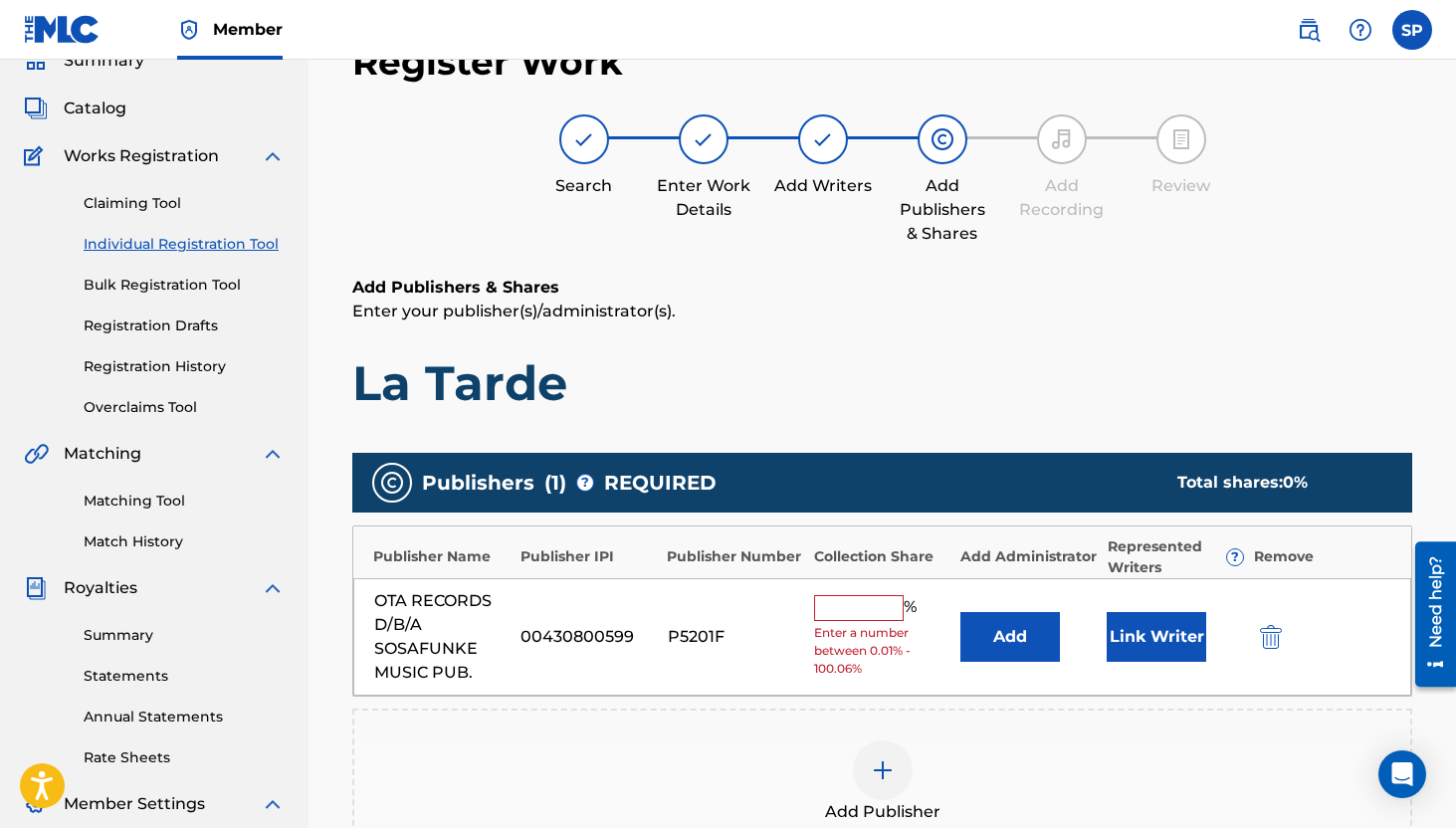 type on "100" 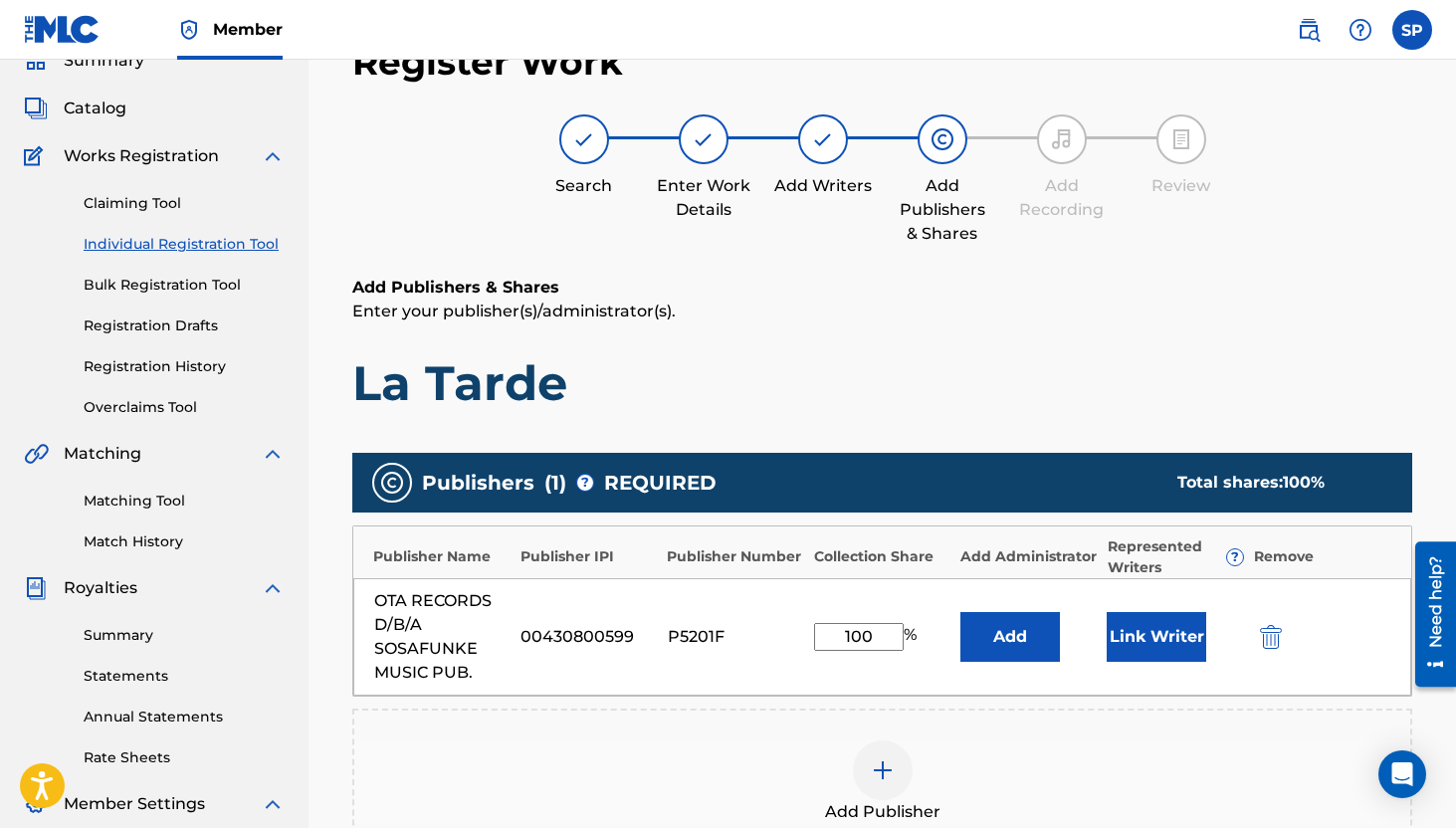 click on "Link Writer" at bounding box center [1156, 637] 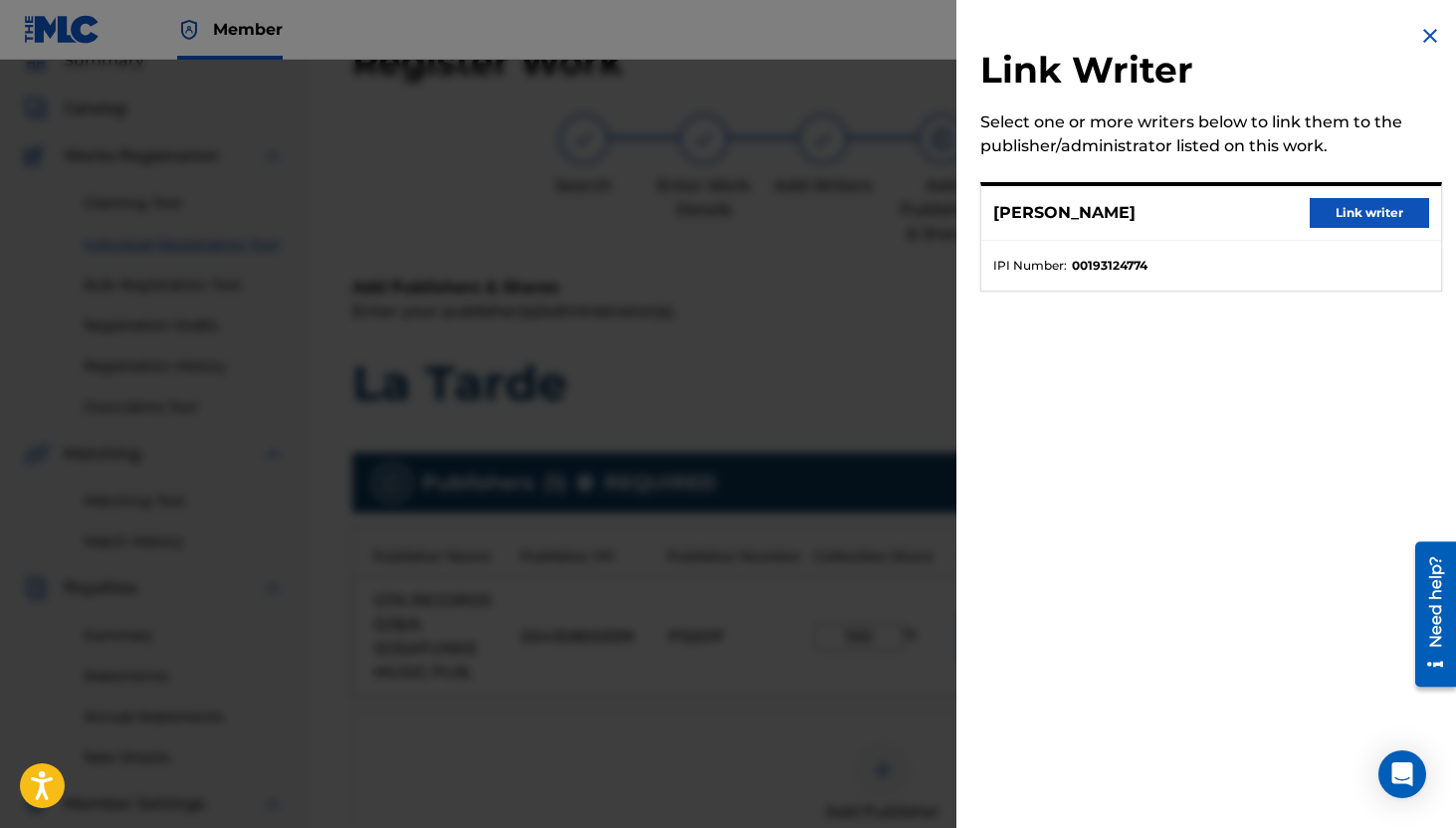 click on "Link writer" at bounding box center [1369, 213] 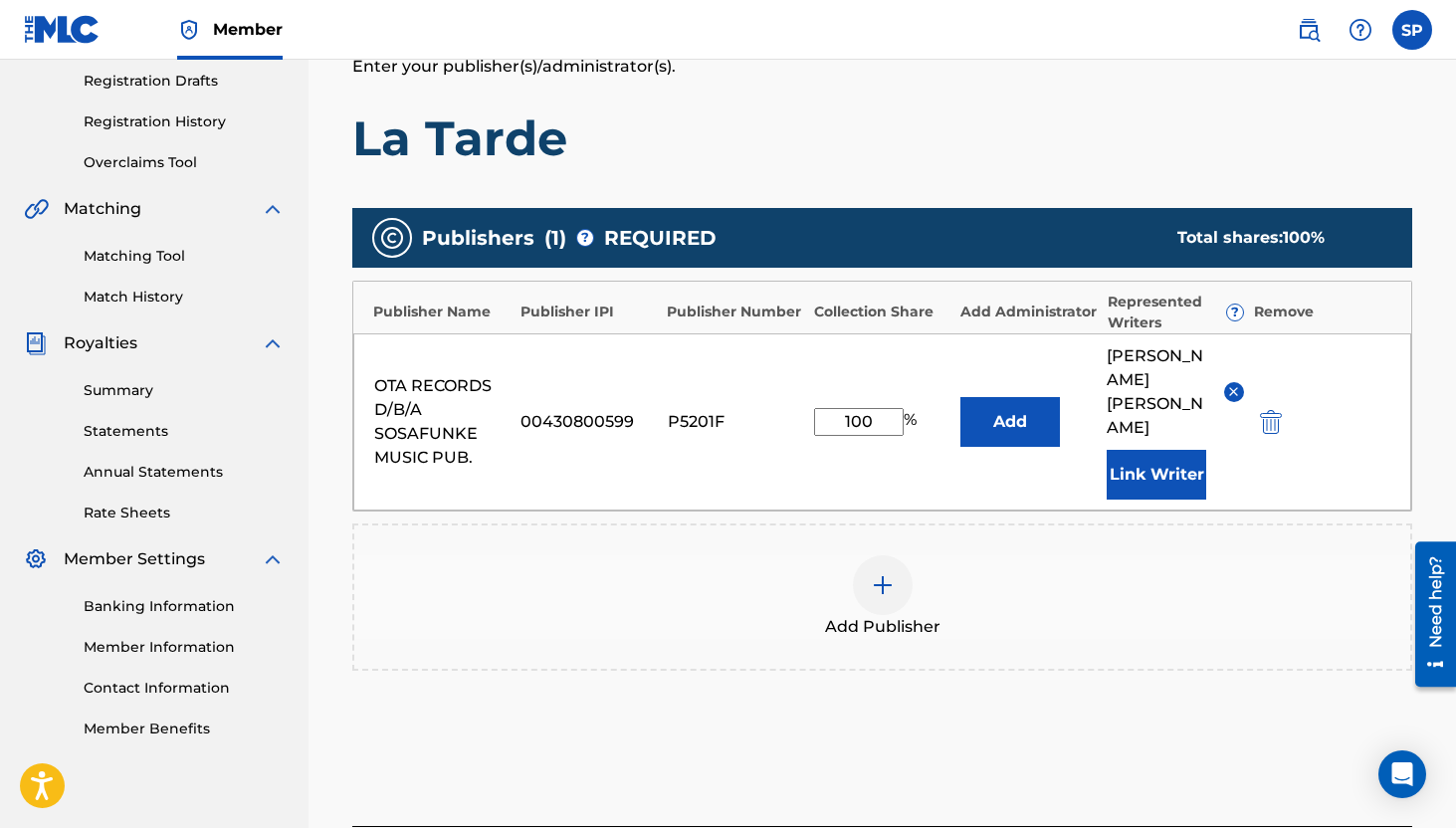 click on "Next" at bounding box center (1352, 872) 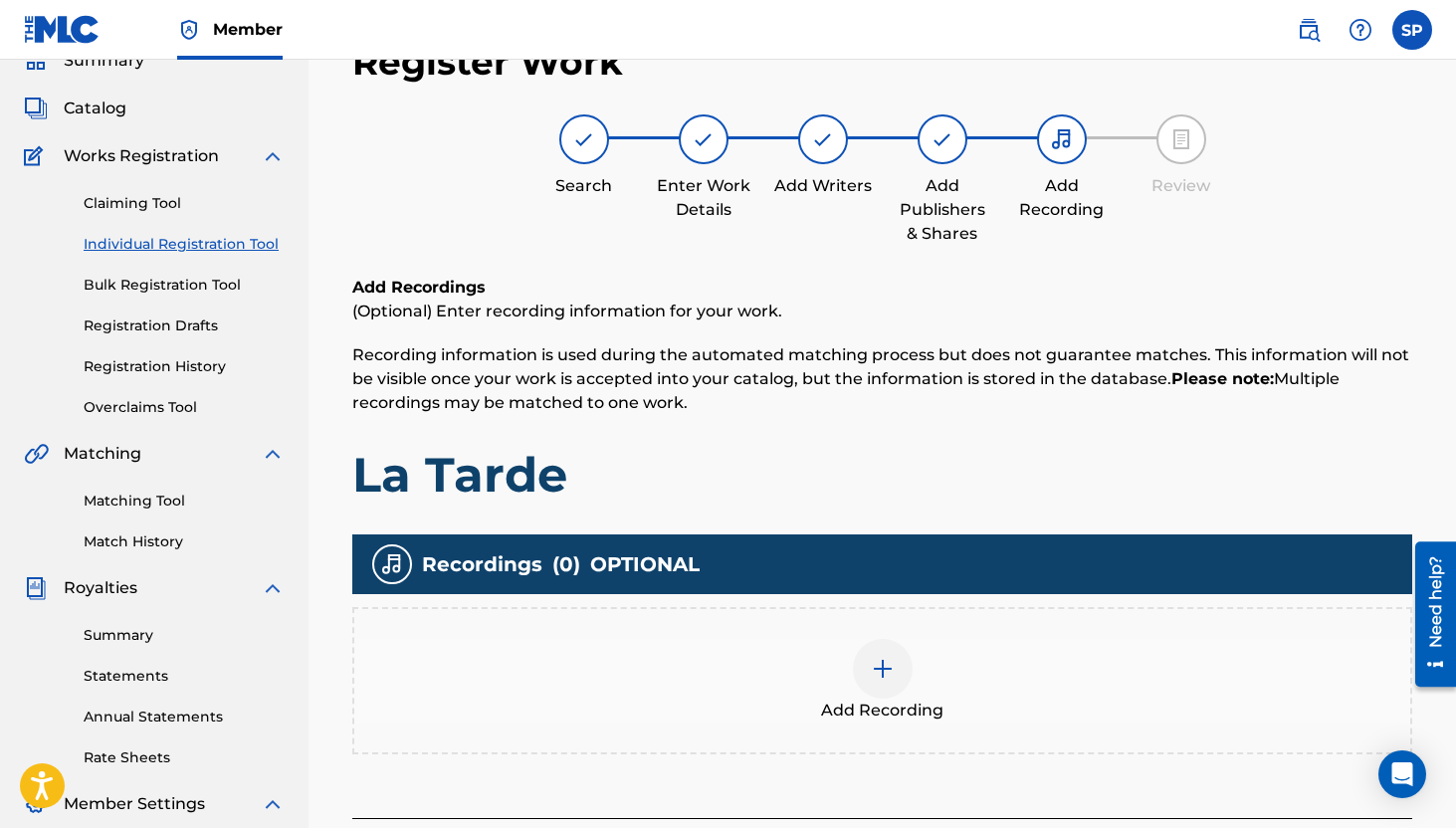 scroll, scrollTop: 210, scrollLeft: 0, axis: vertical 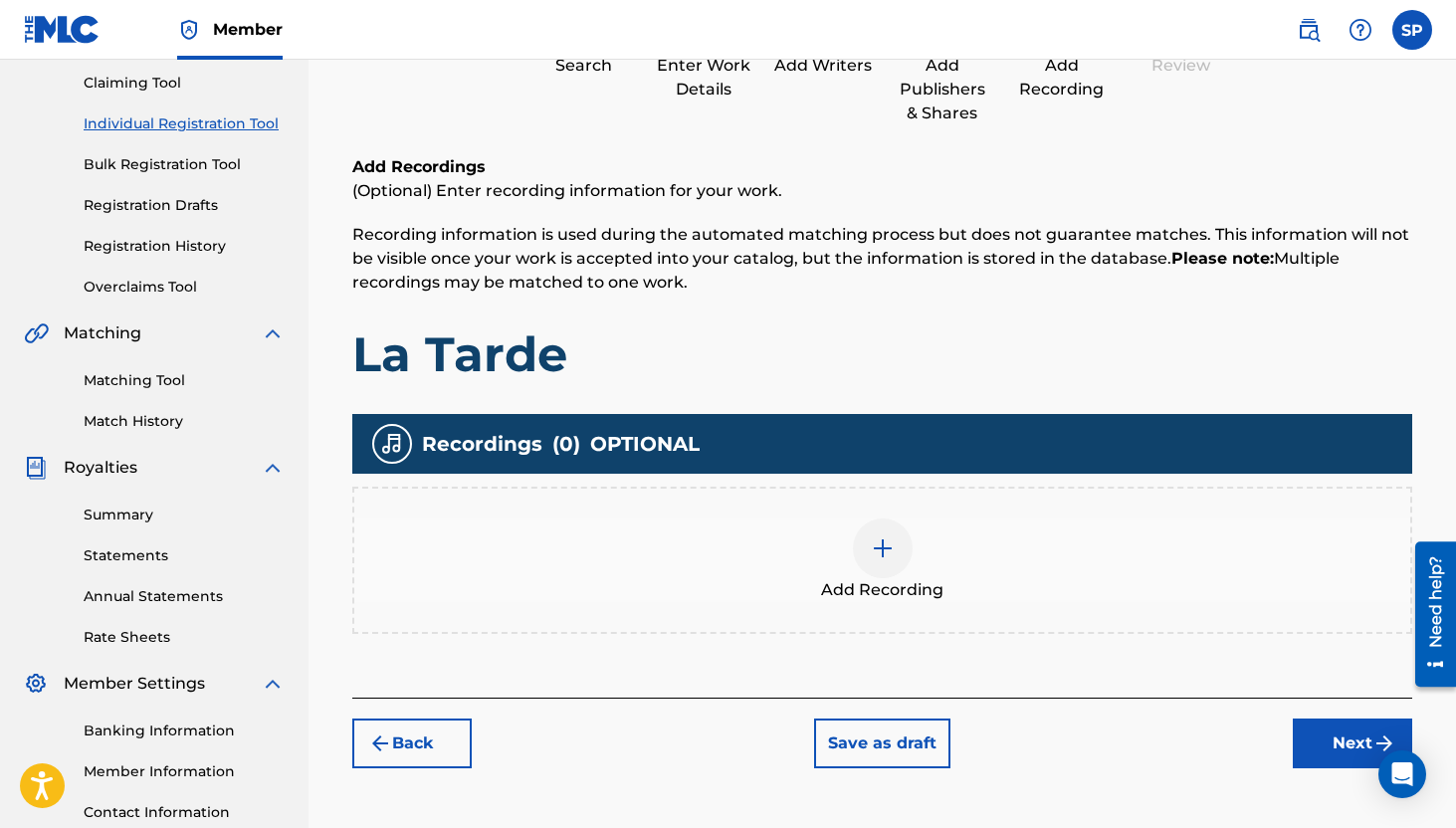 click at bounding box center [883, 548] 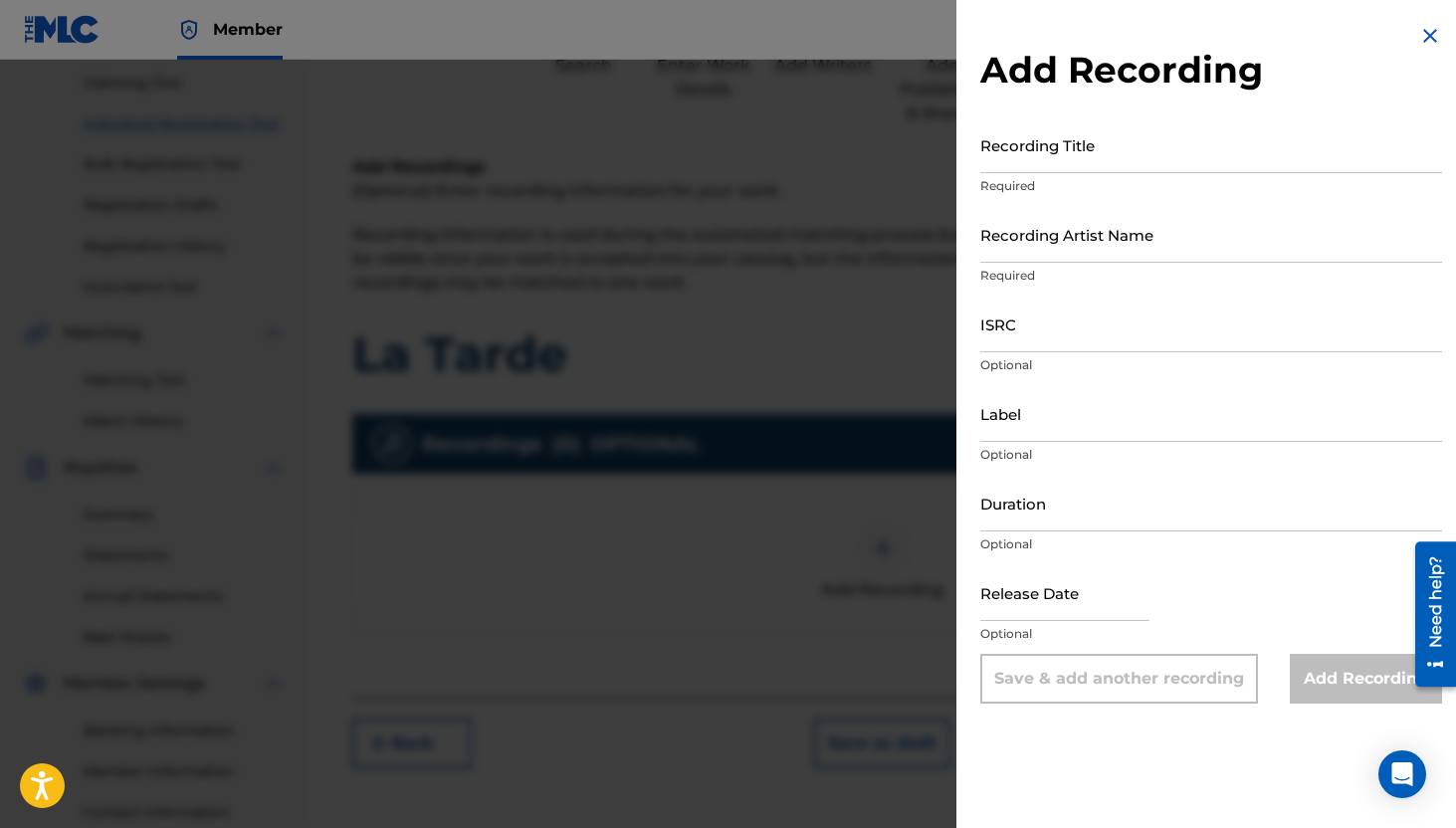 click at bounding box center (1430, 36) 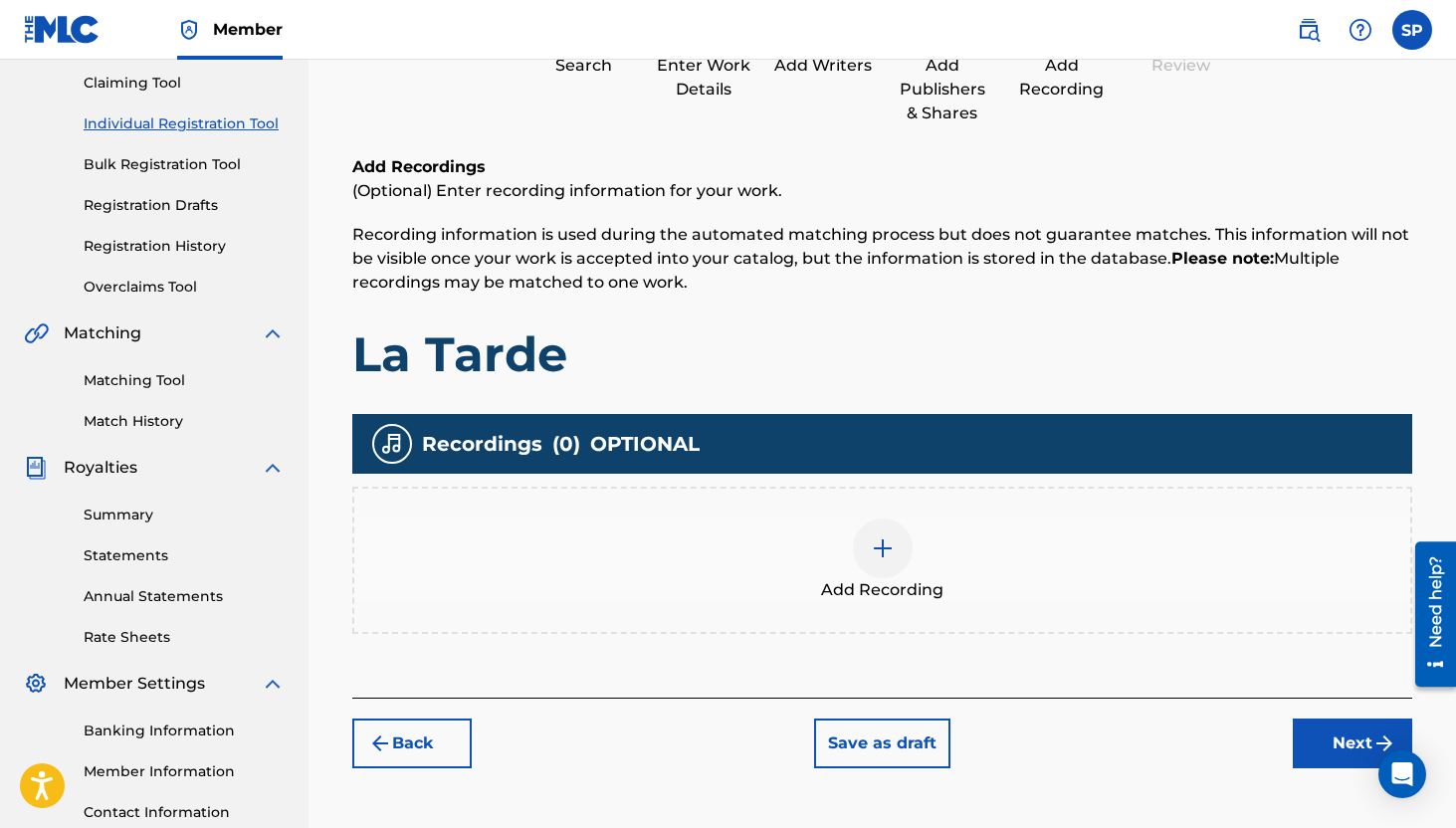 click on "Next" at bounding box center [1352, 743] 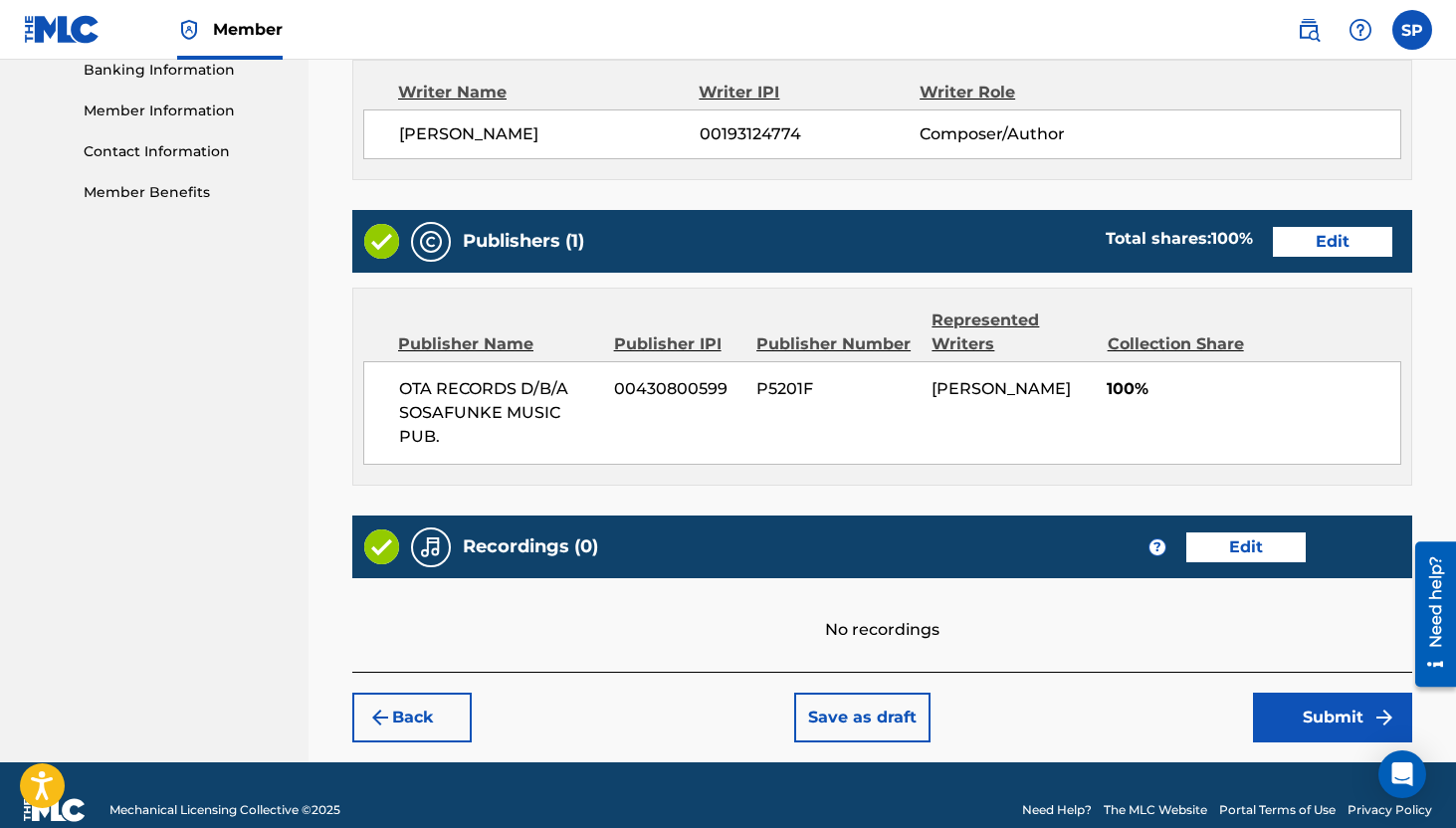 scroll, scrollTop: 875, scrollLeft: 0, axis: vertical 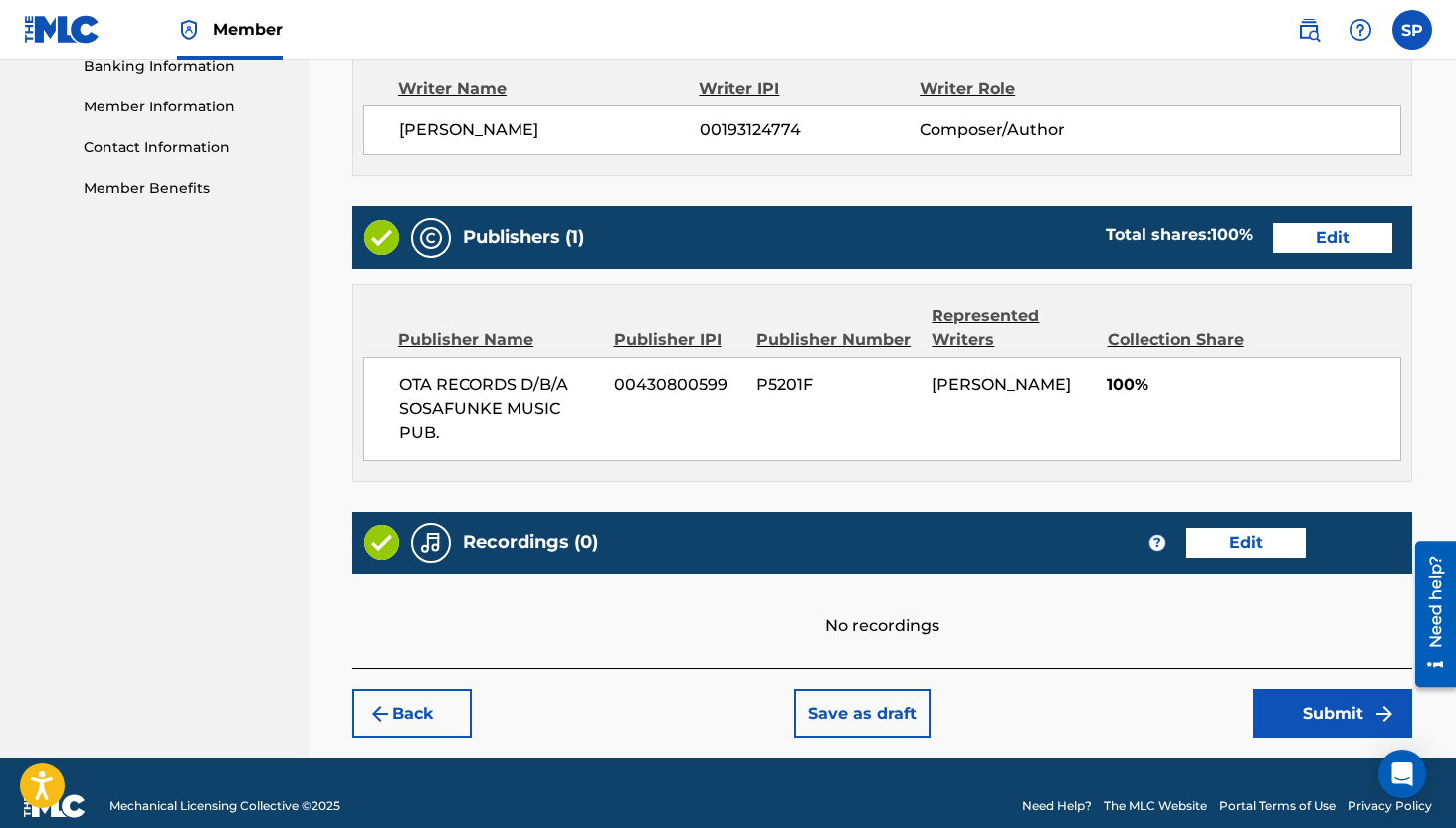 click on "Submit" at bounding box center (1333, 714) 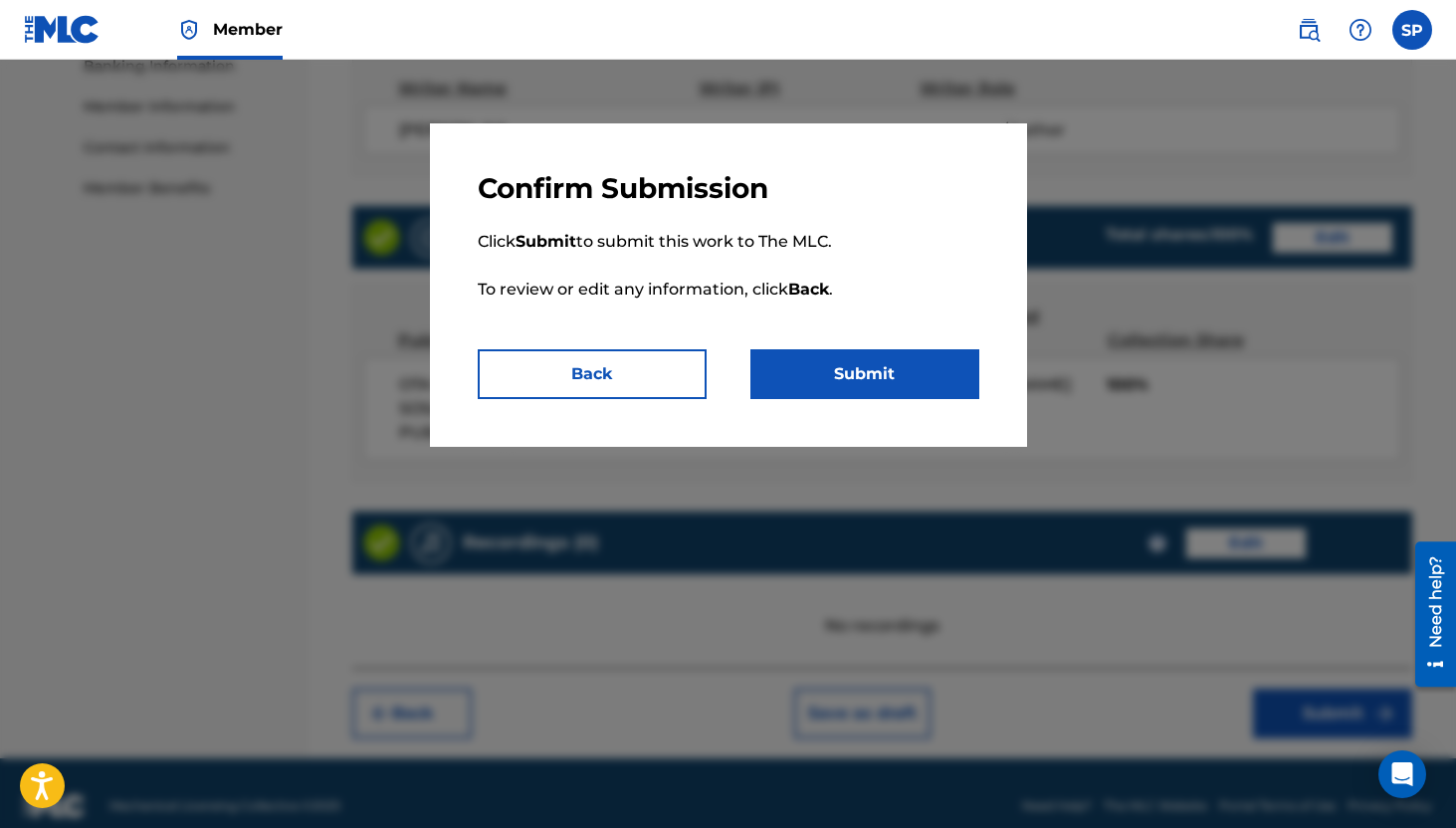 click on "Submit" at bounding box center [865, 374] 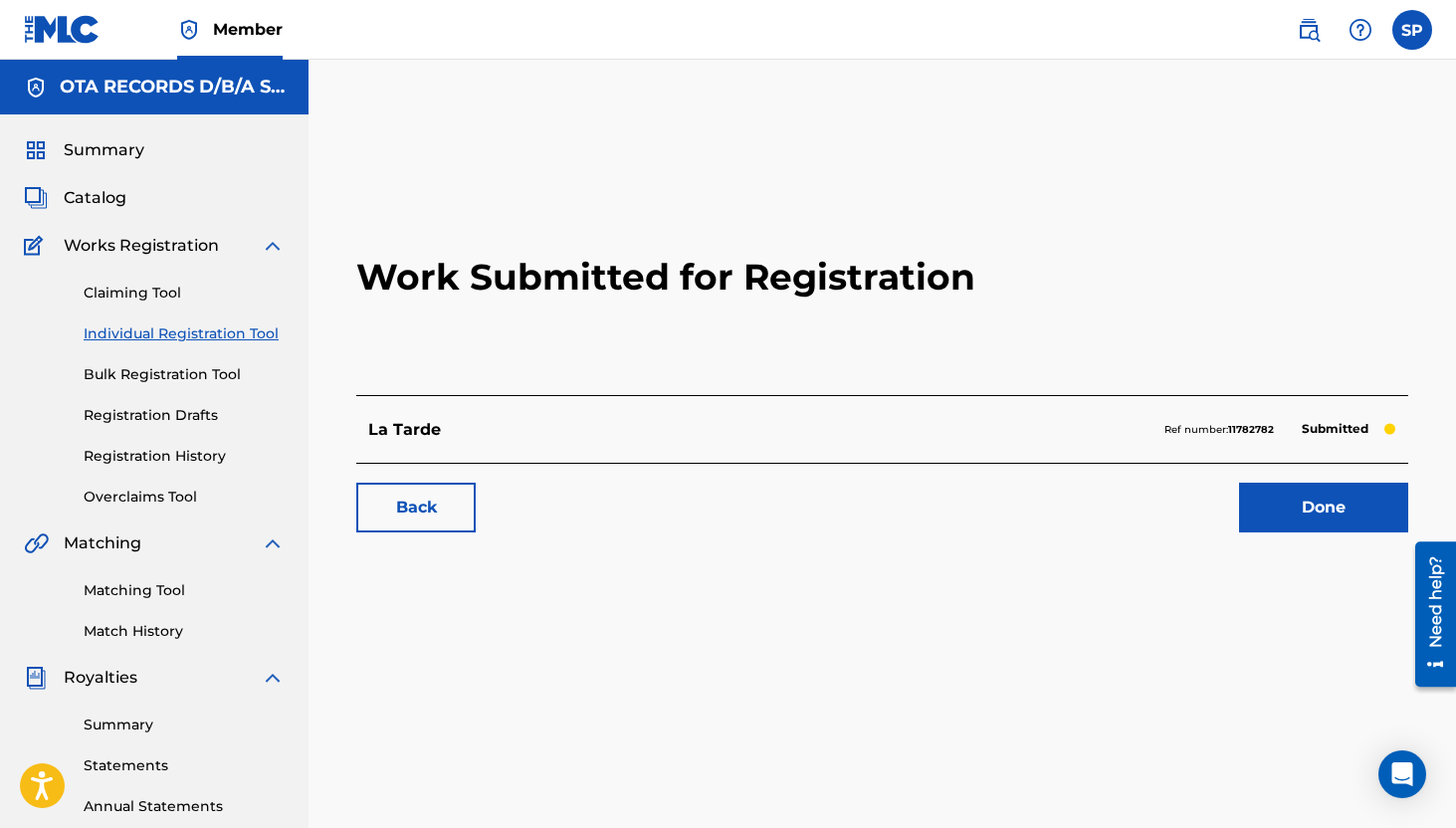 click on "Done" at bounding box center [1324, 508] 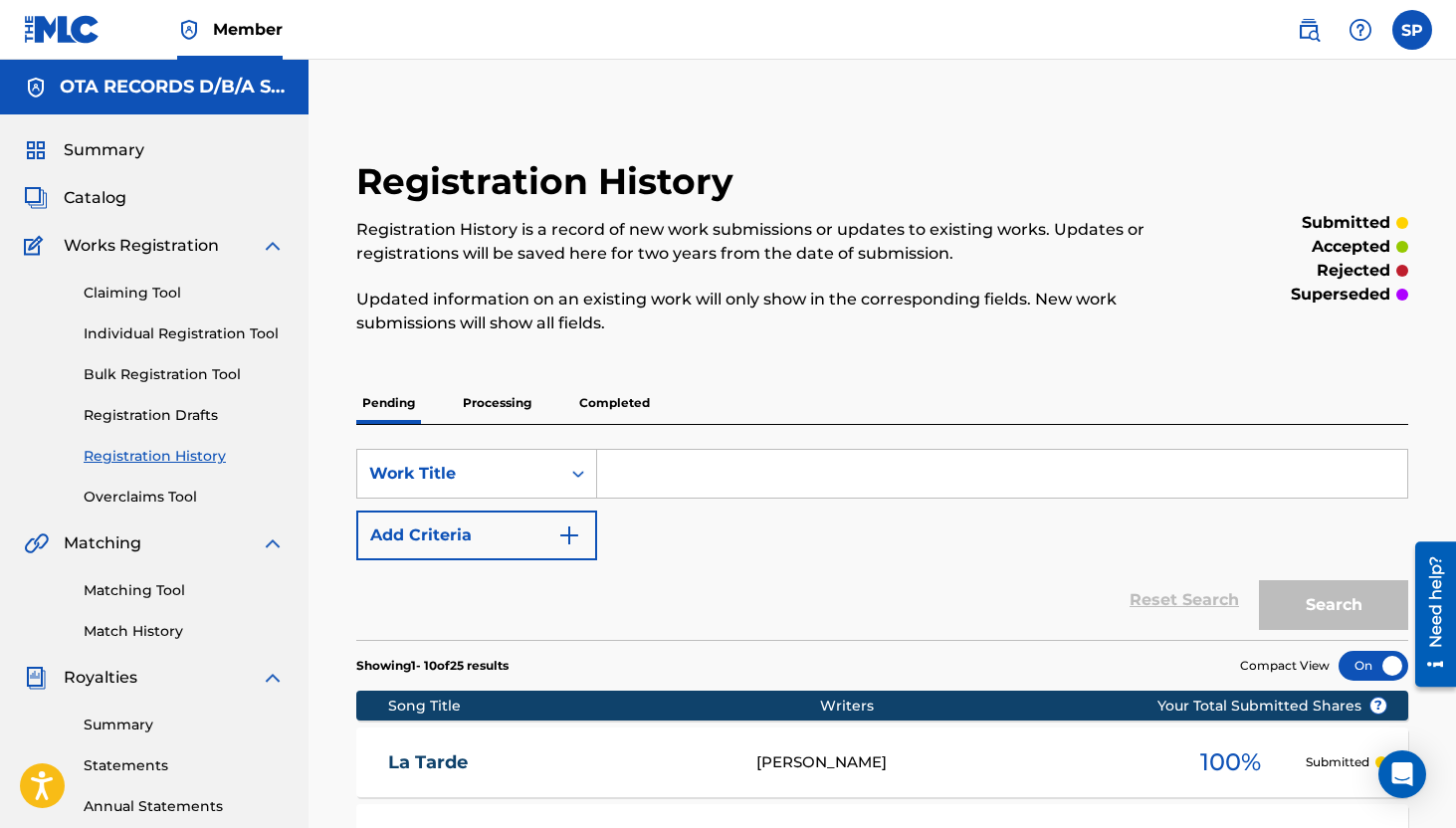 click on "Individual Registration Tool" at bounding box center (184, 333) 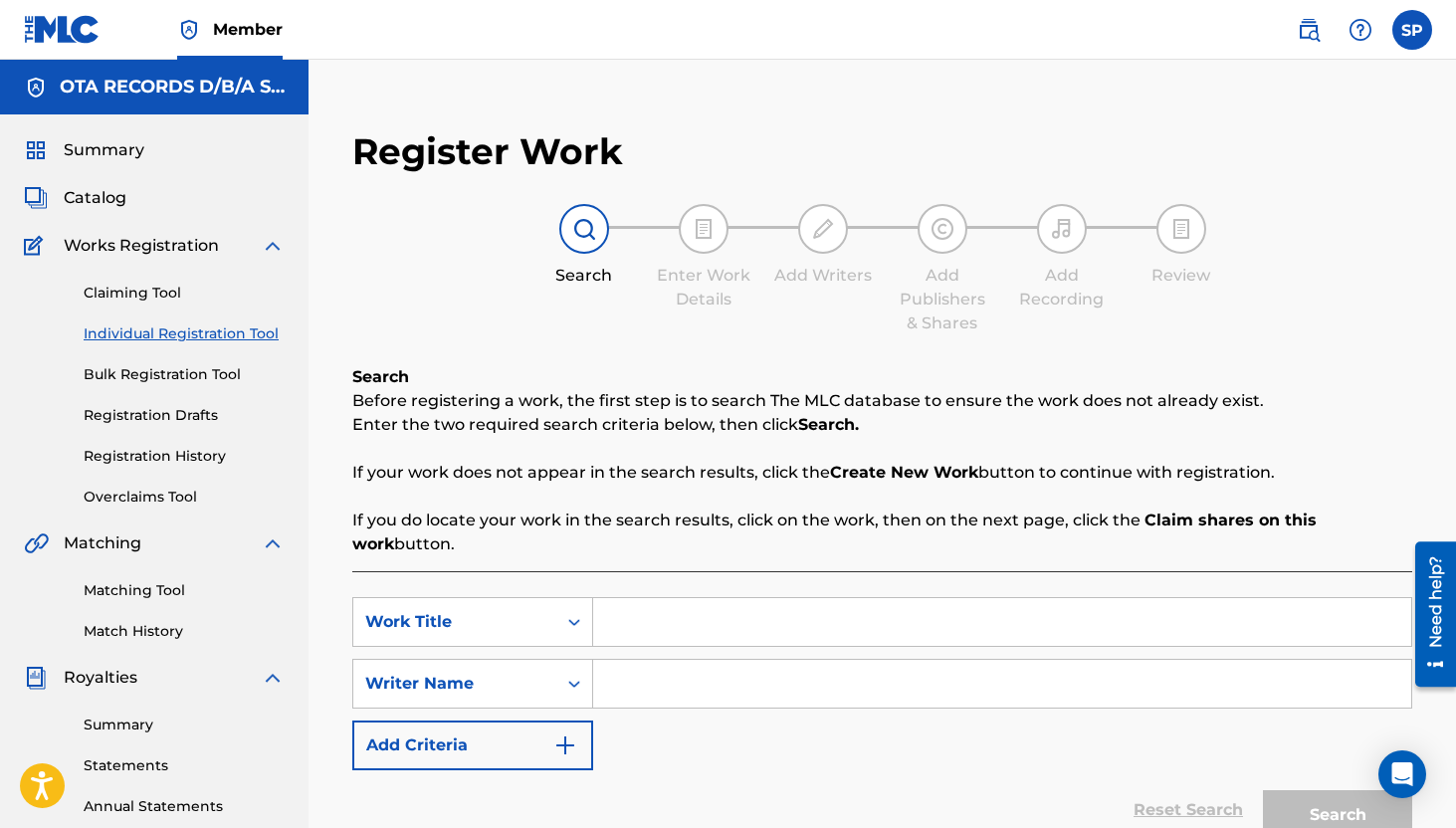 click at bounding box center (1002, 622) 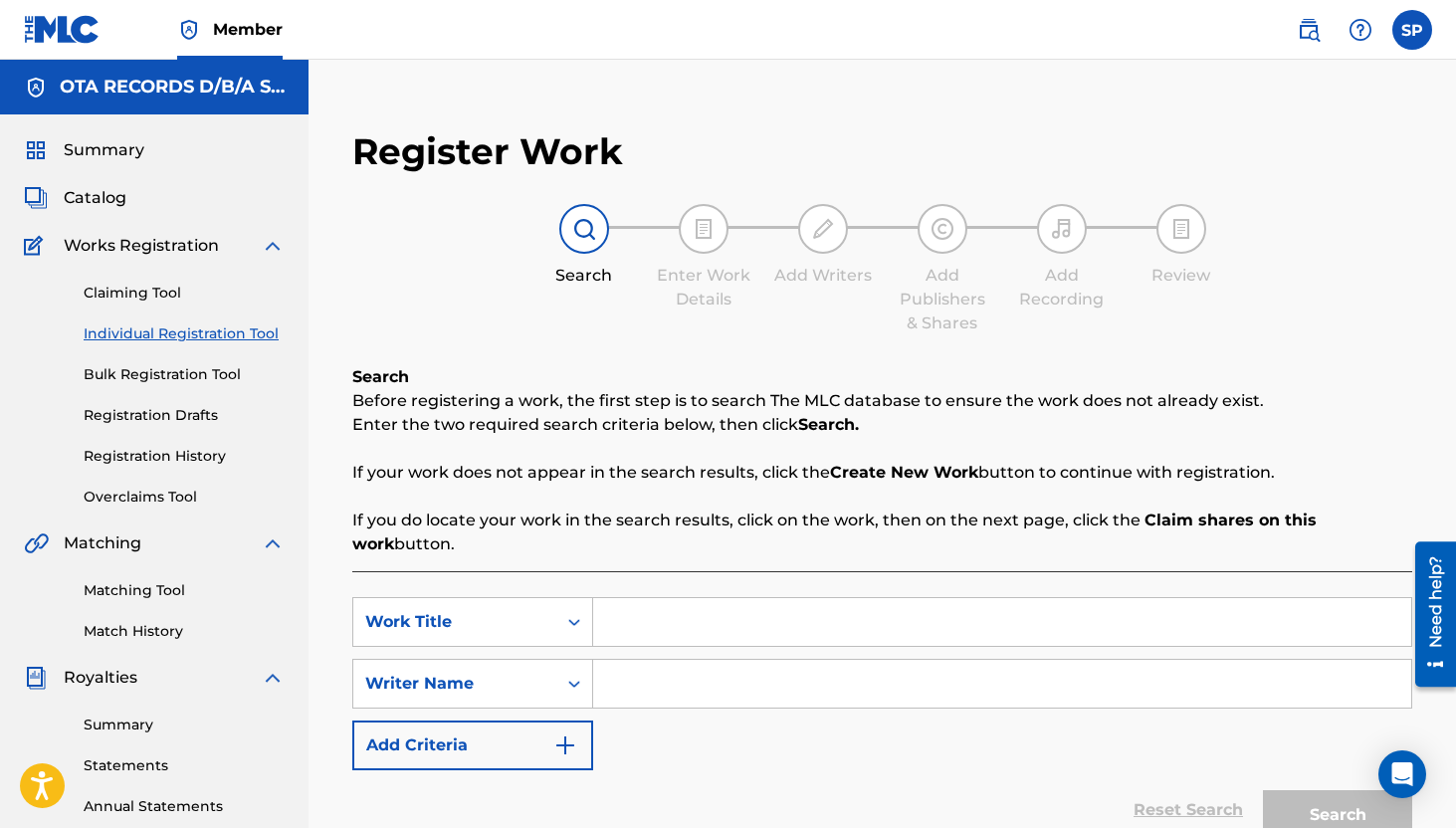 paste on "La Tela Pa' Oya" 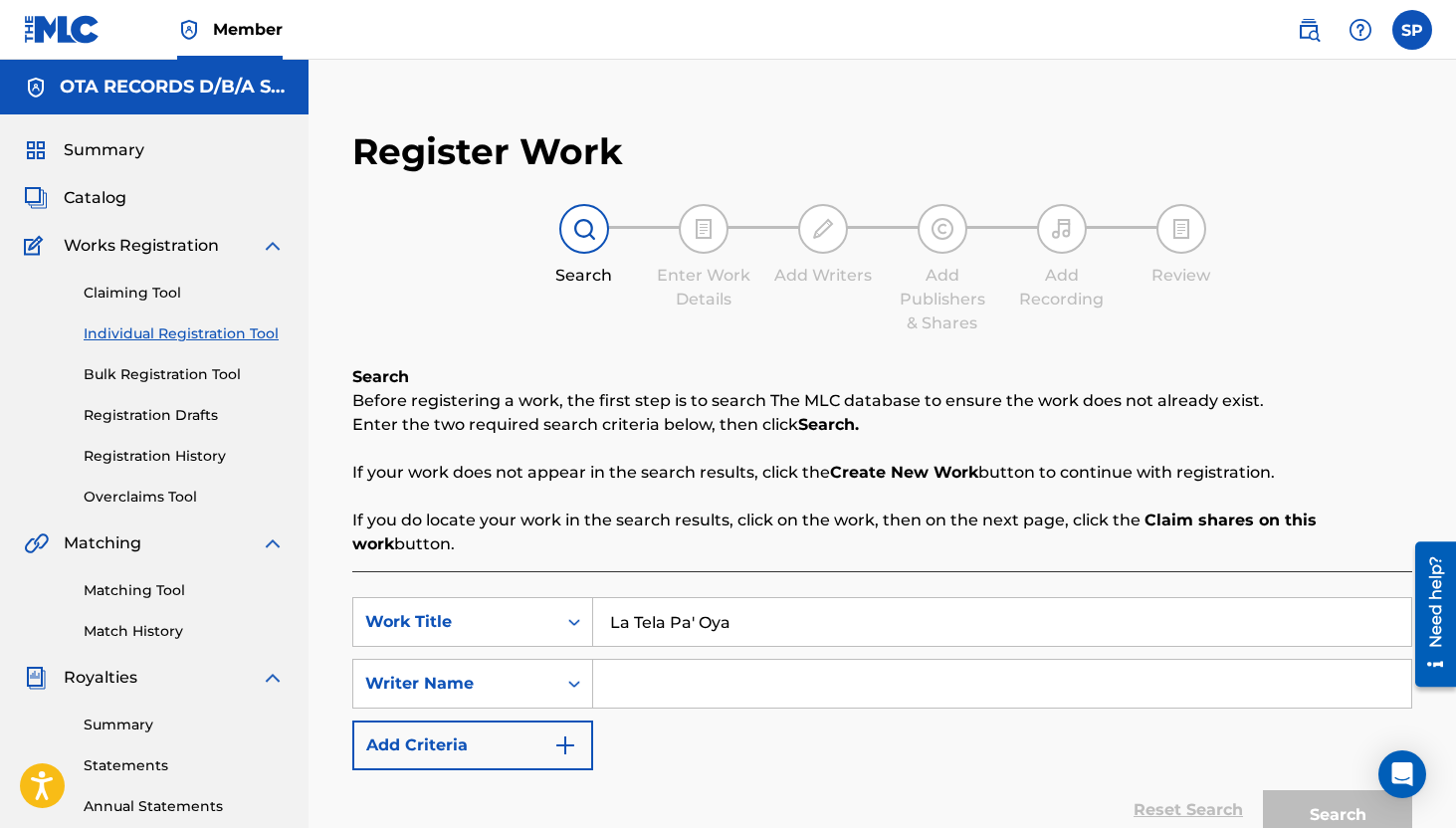 type on "La Tela Pa' Oya" 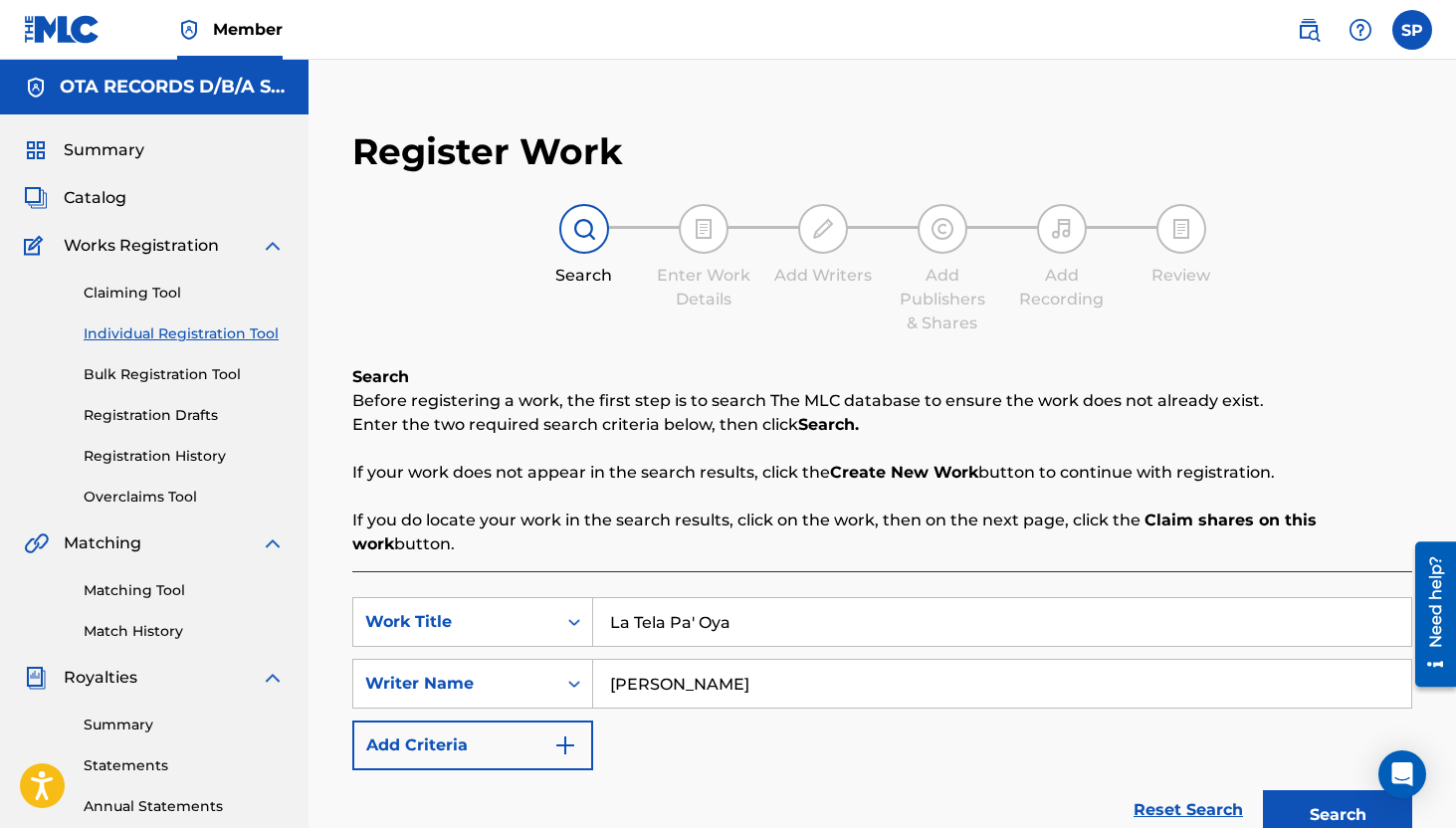 type on "[PERSON_NAME]" 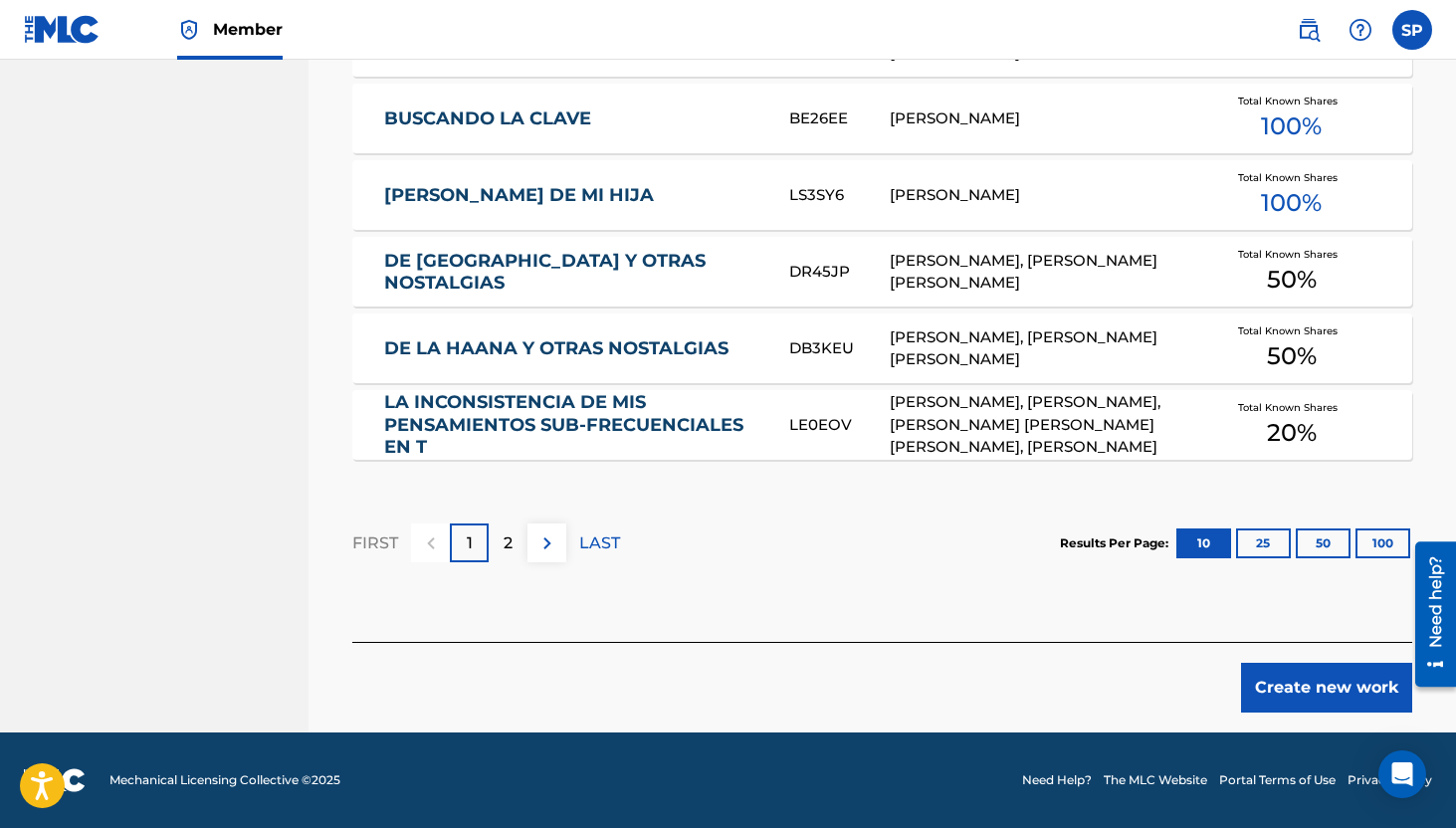 click on "Create new work" at bounding box center (1327, 688) 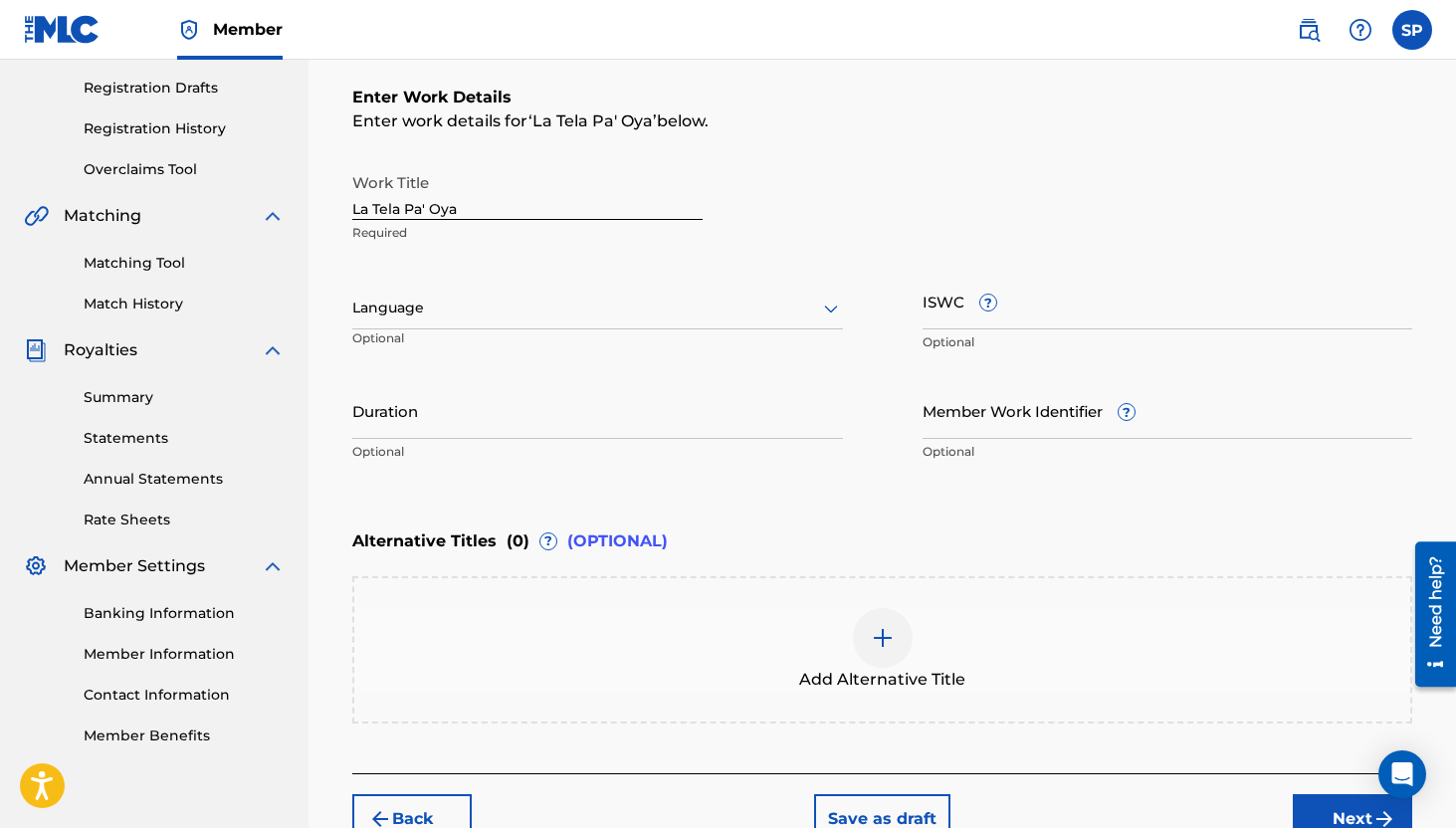 scroll, scrollTop: 306, scrollLeft: 0, axis: vertical 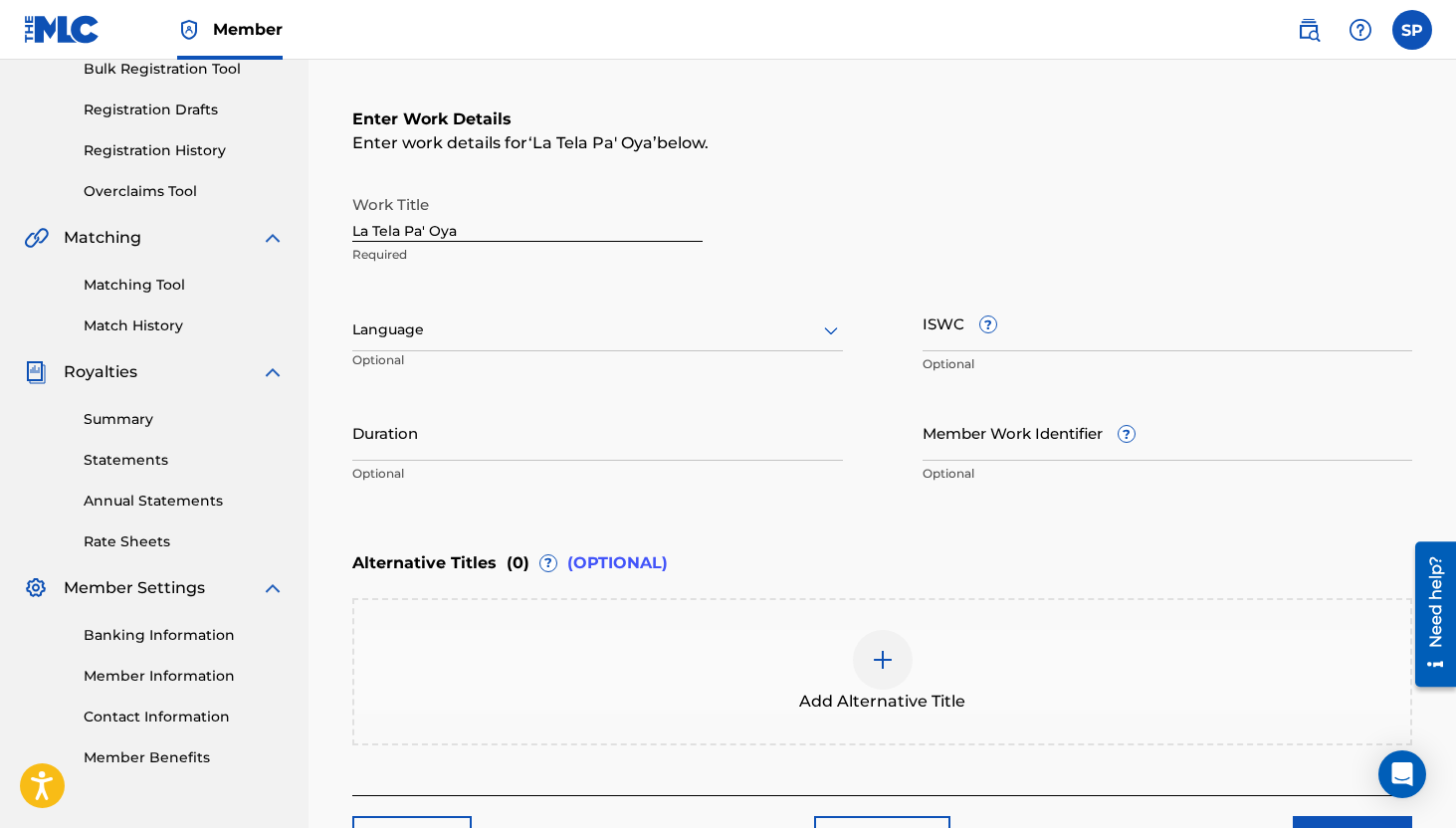 click on "ISWC   ?" at bounding box center (1167, 322) 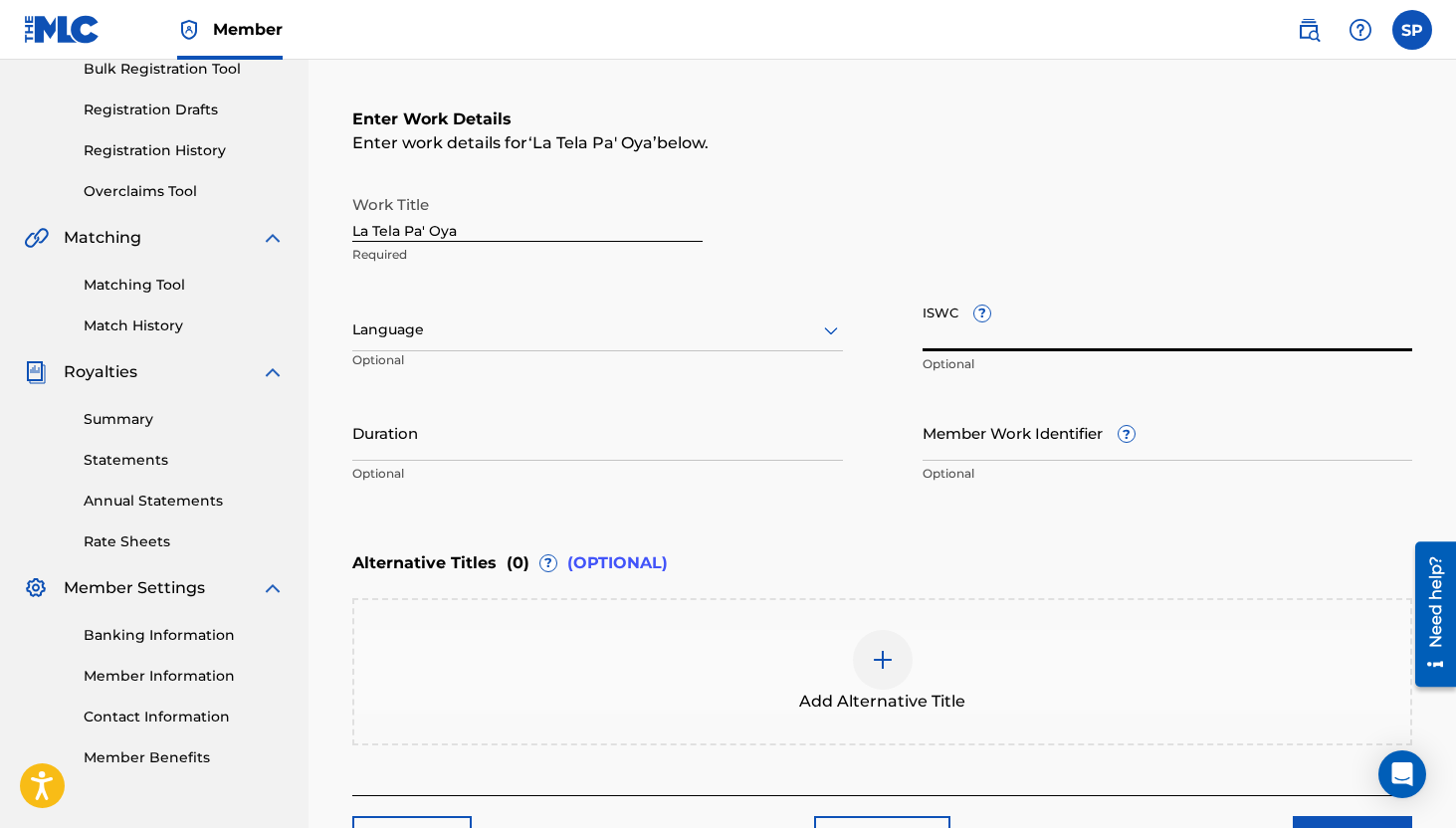 paste on "T-700.165.148-7" 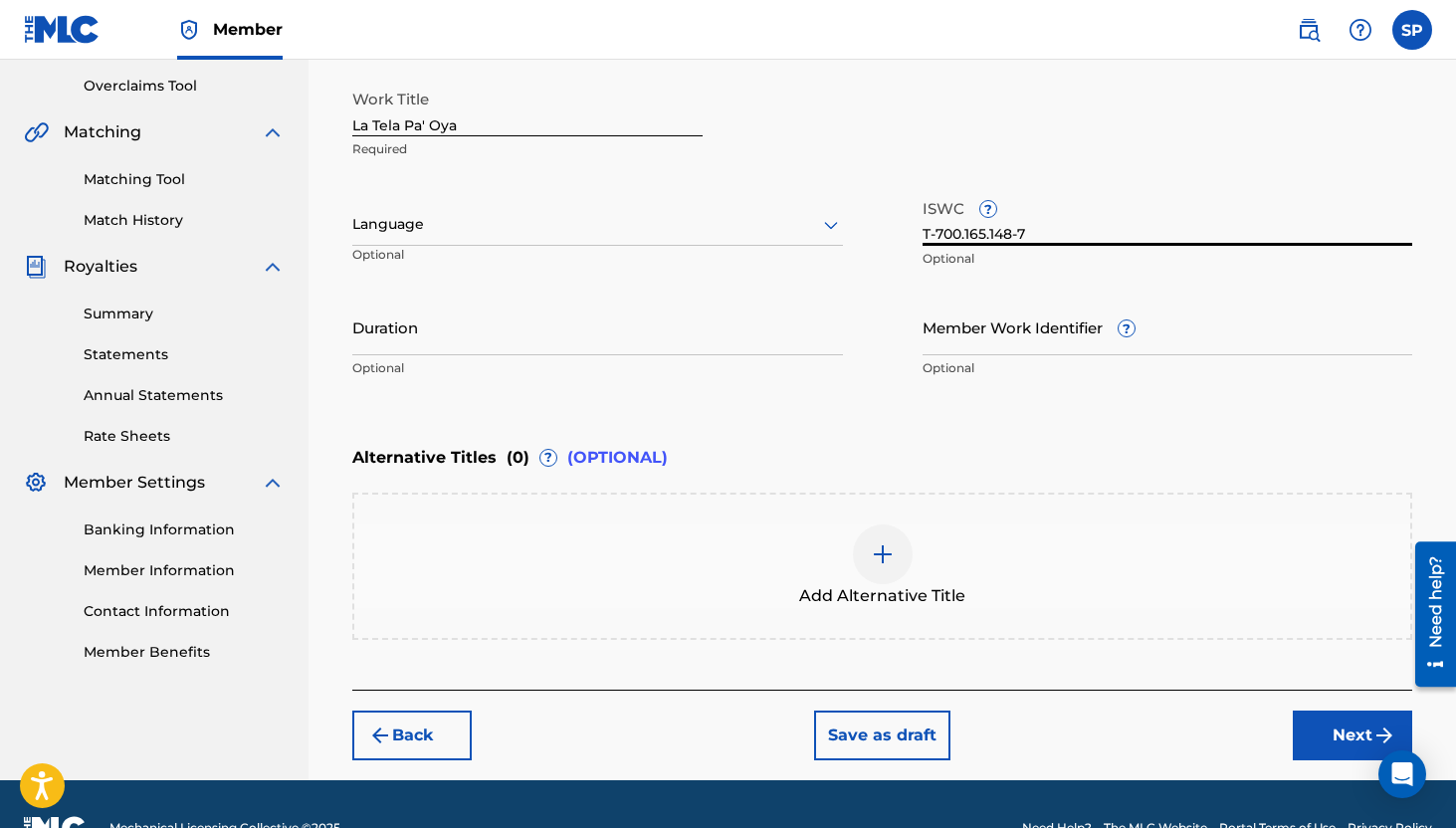 type on "T-700.165.148-7" 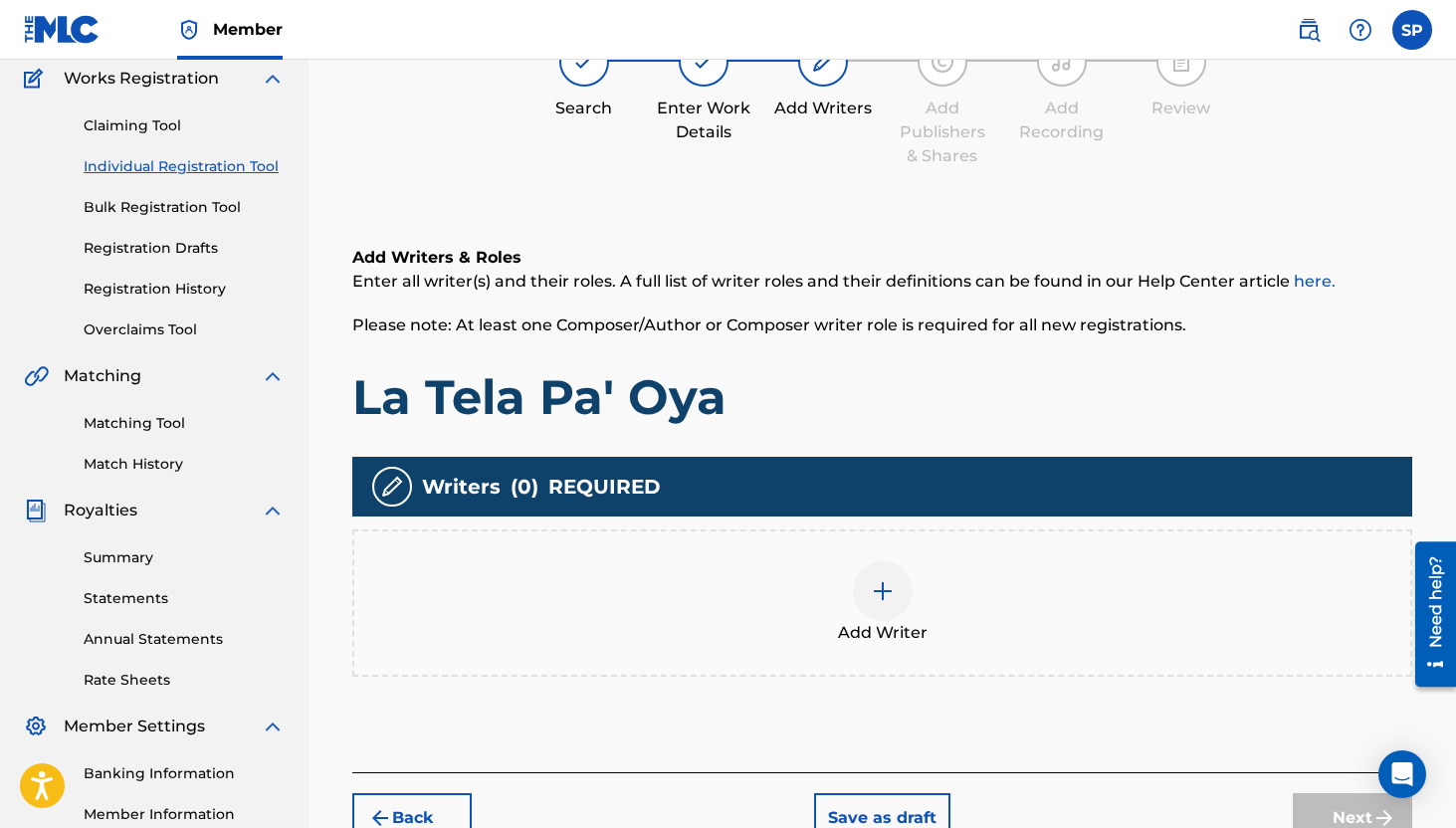 scroll, scrollTop: 183, scrollLeft: 0, axis: vertical 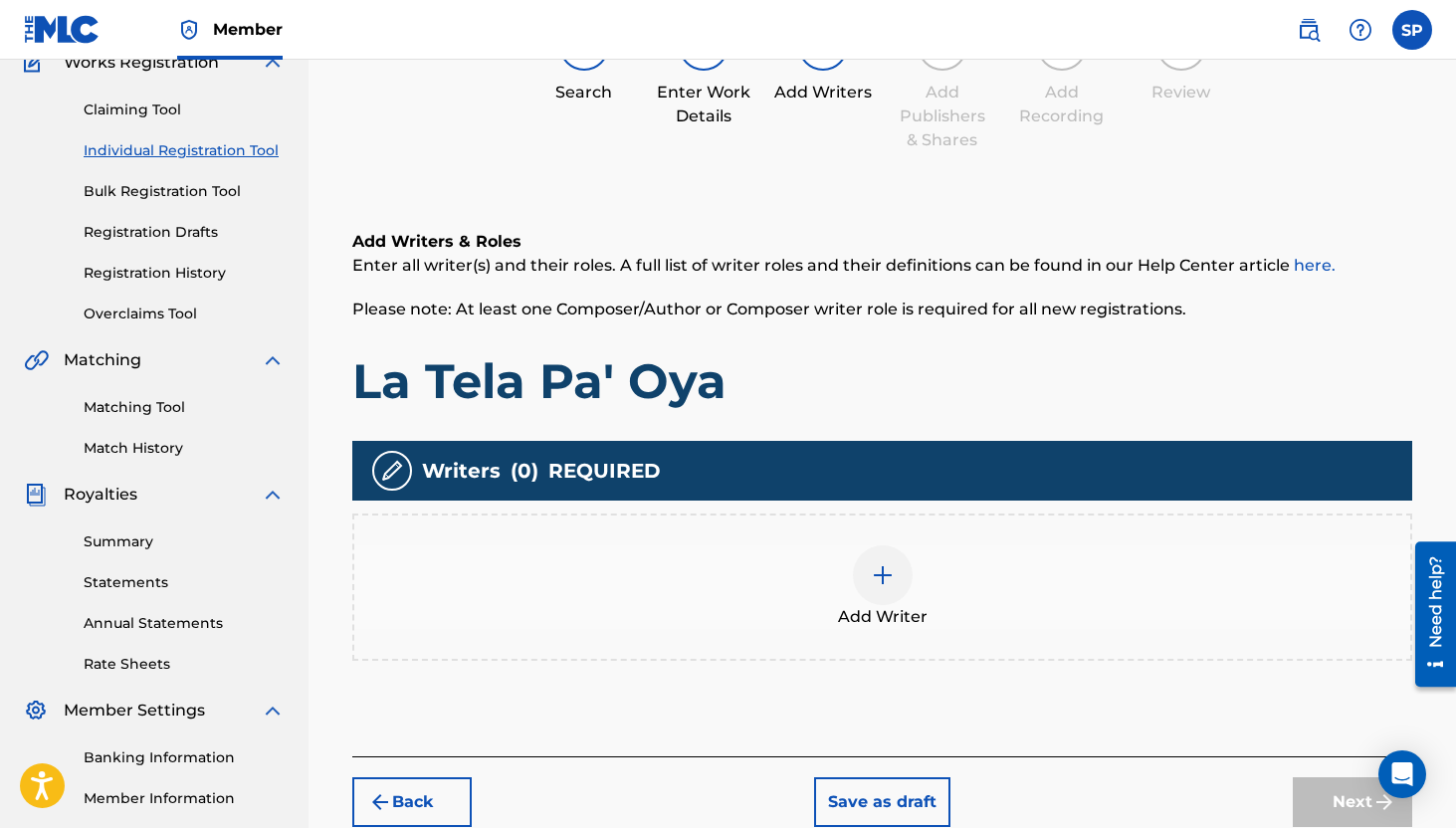 click at bounding box center [883, 575] 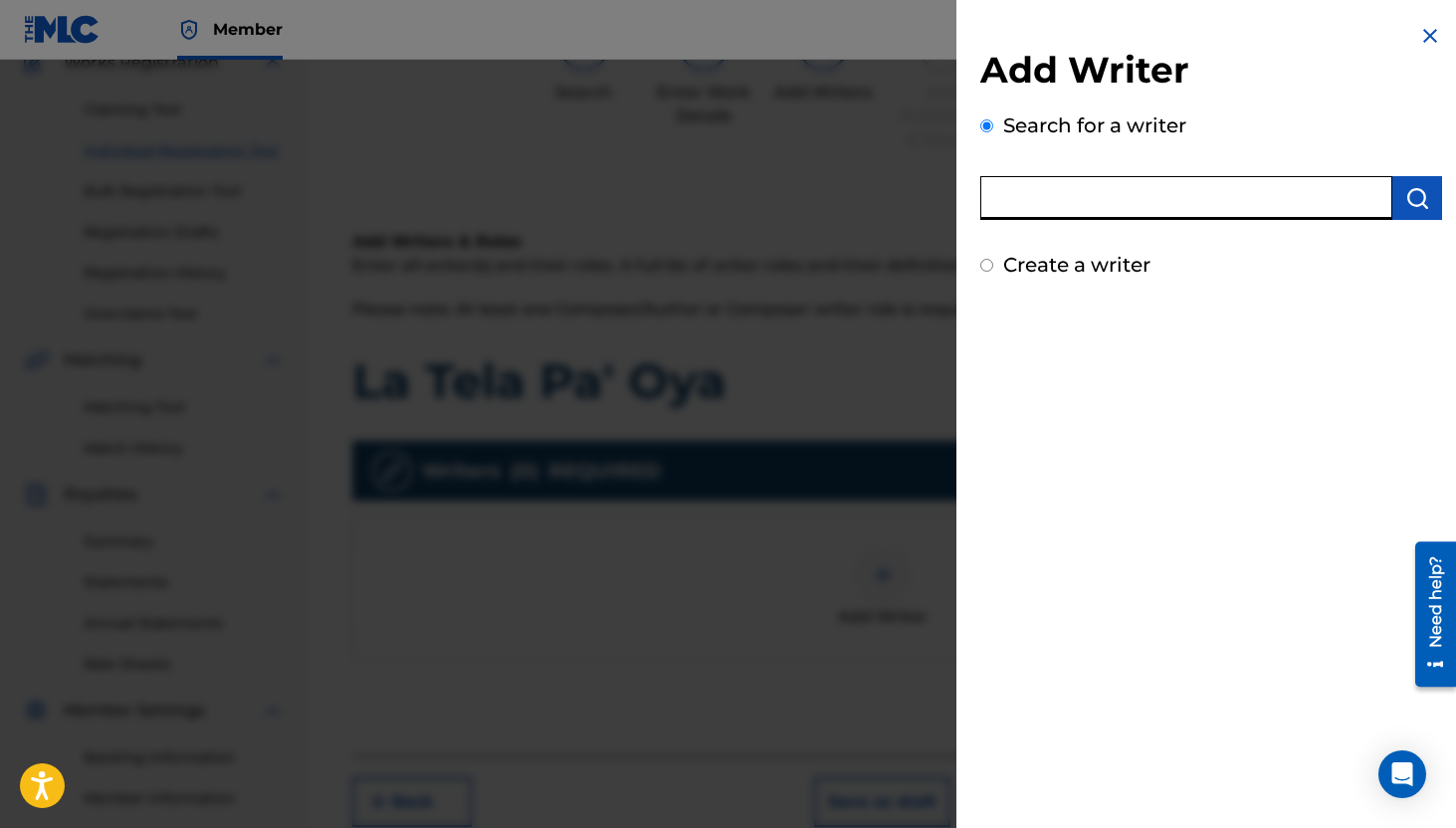 click at bounding box center [1186, 198] 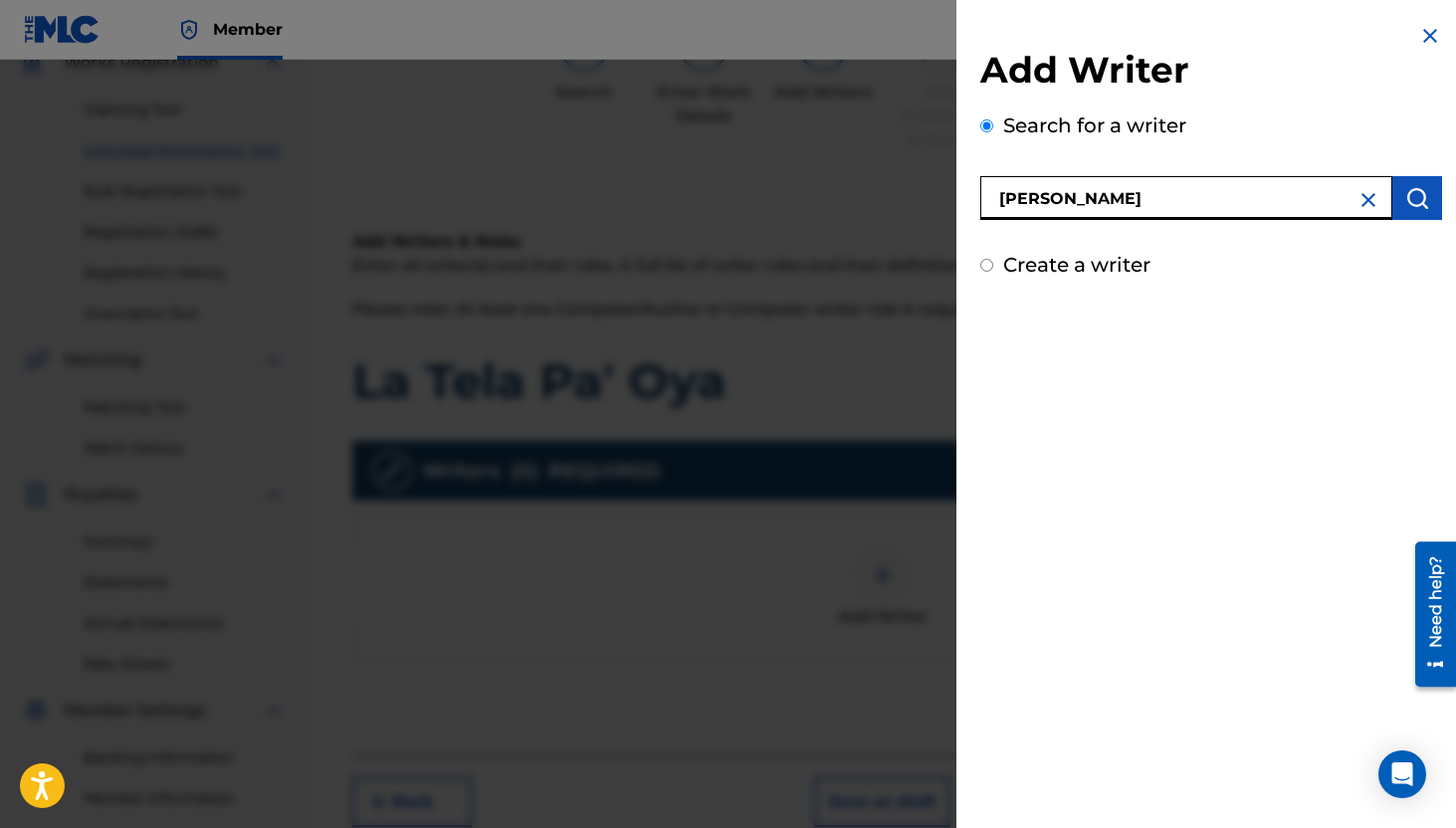 type on "[PERSON_NAME]" 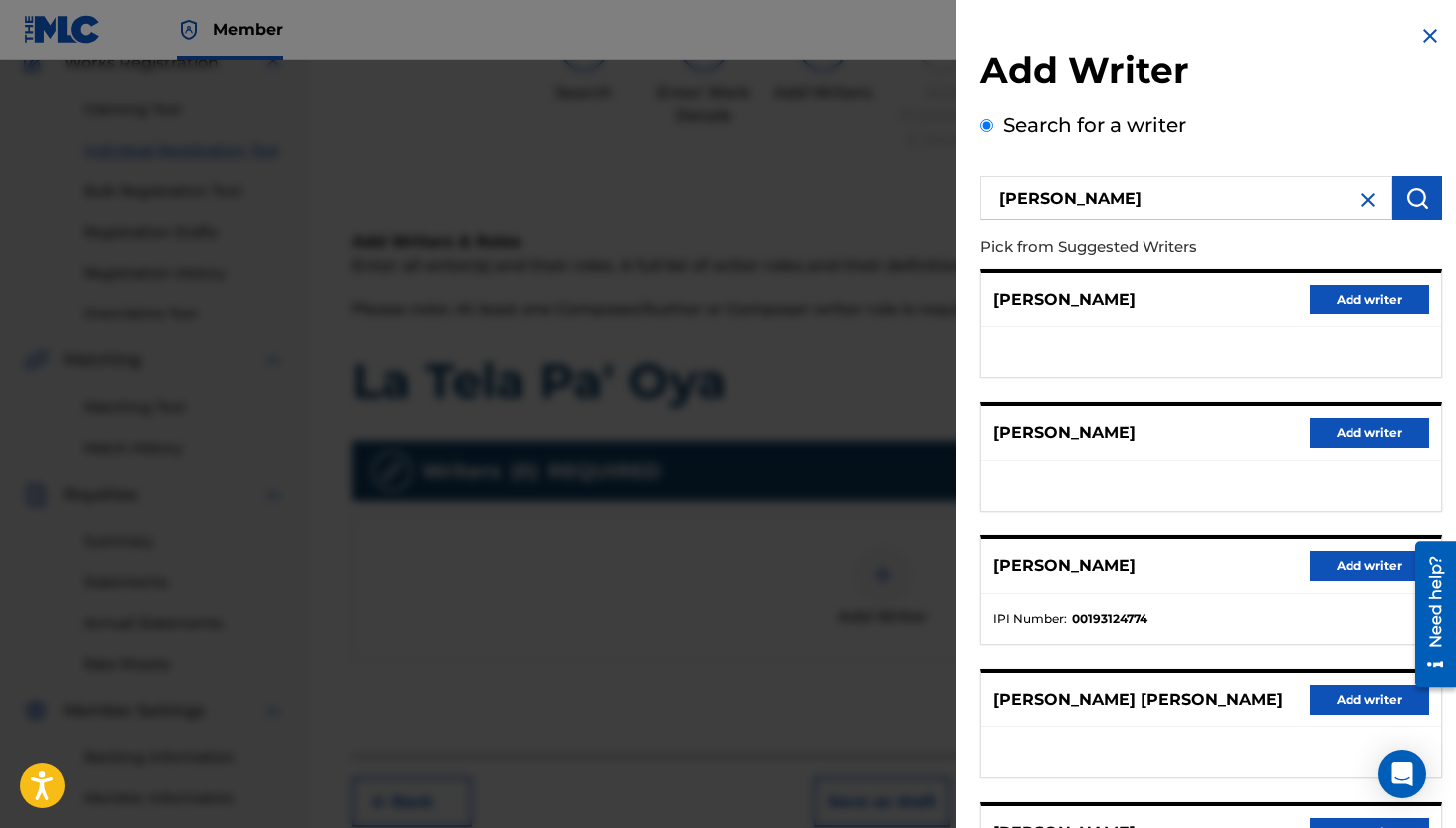click on "Add writer" at bounding box center [1369, 566] 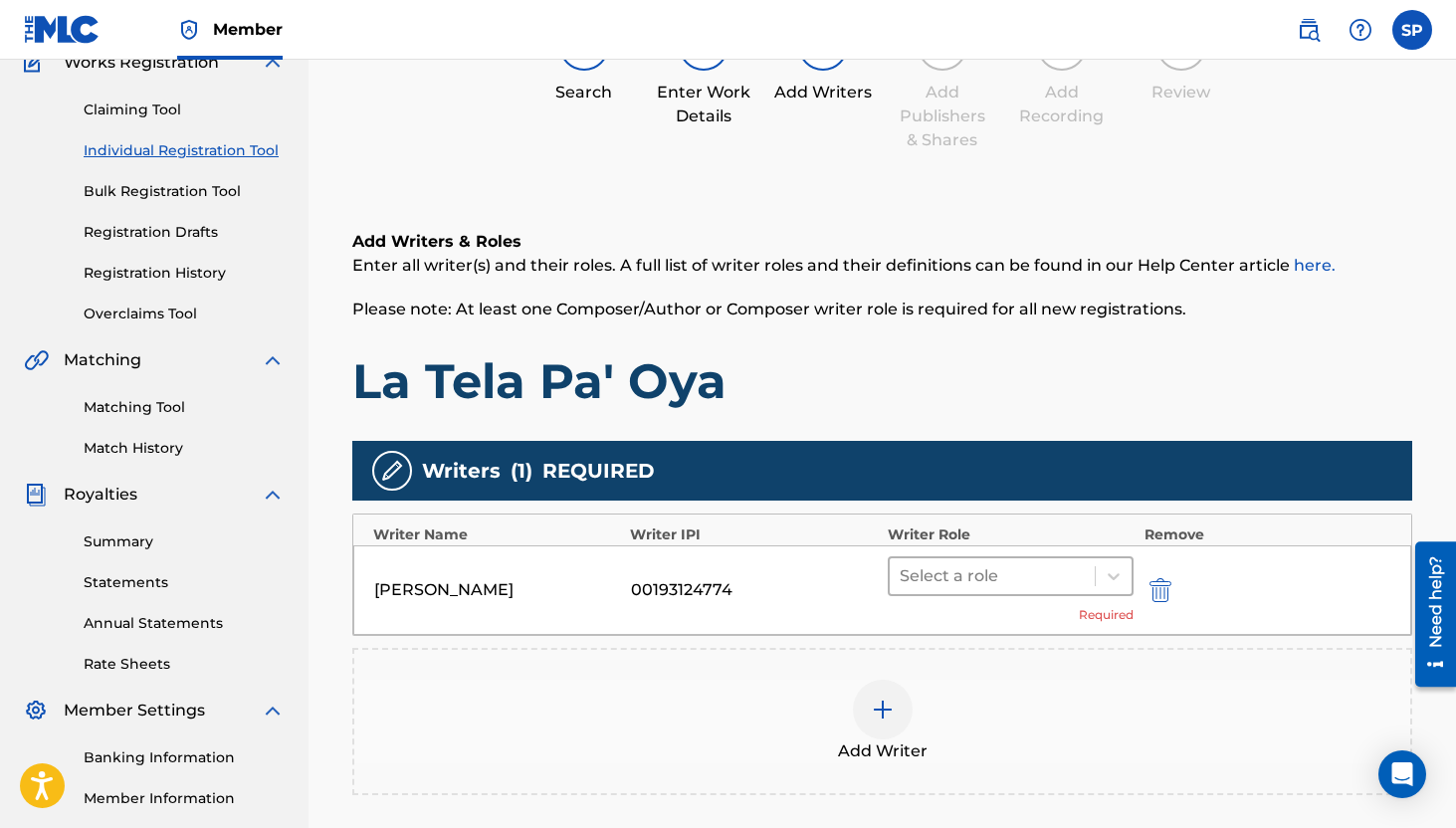 click at bounding box center (992, 576) 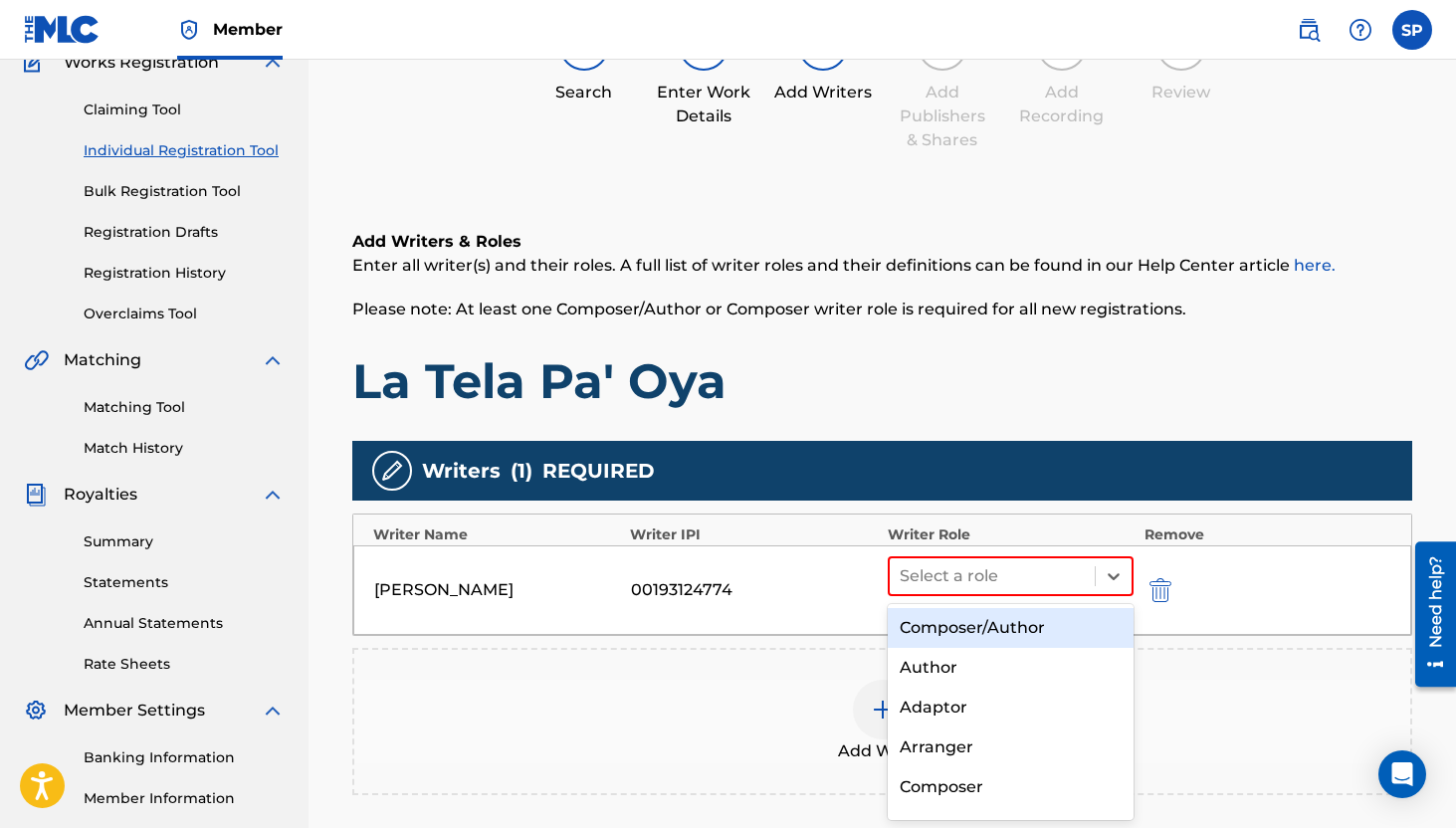 click on "Composer/Author" at bounding box center (1011, 628) 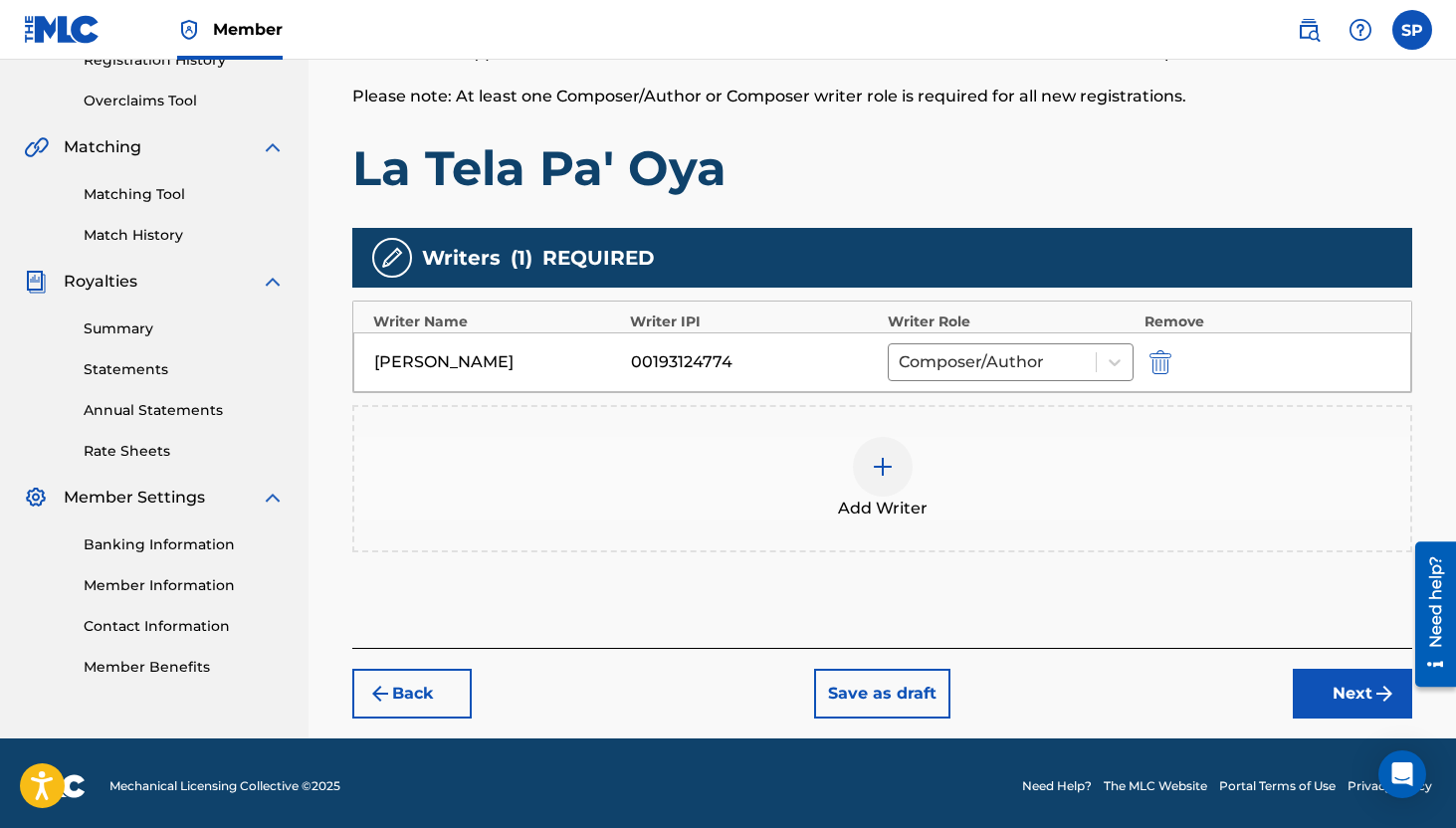 click on "Next" at bounding box center (1352, 694) 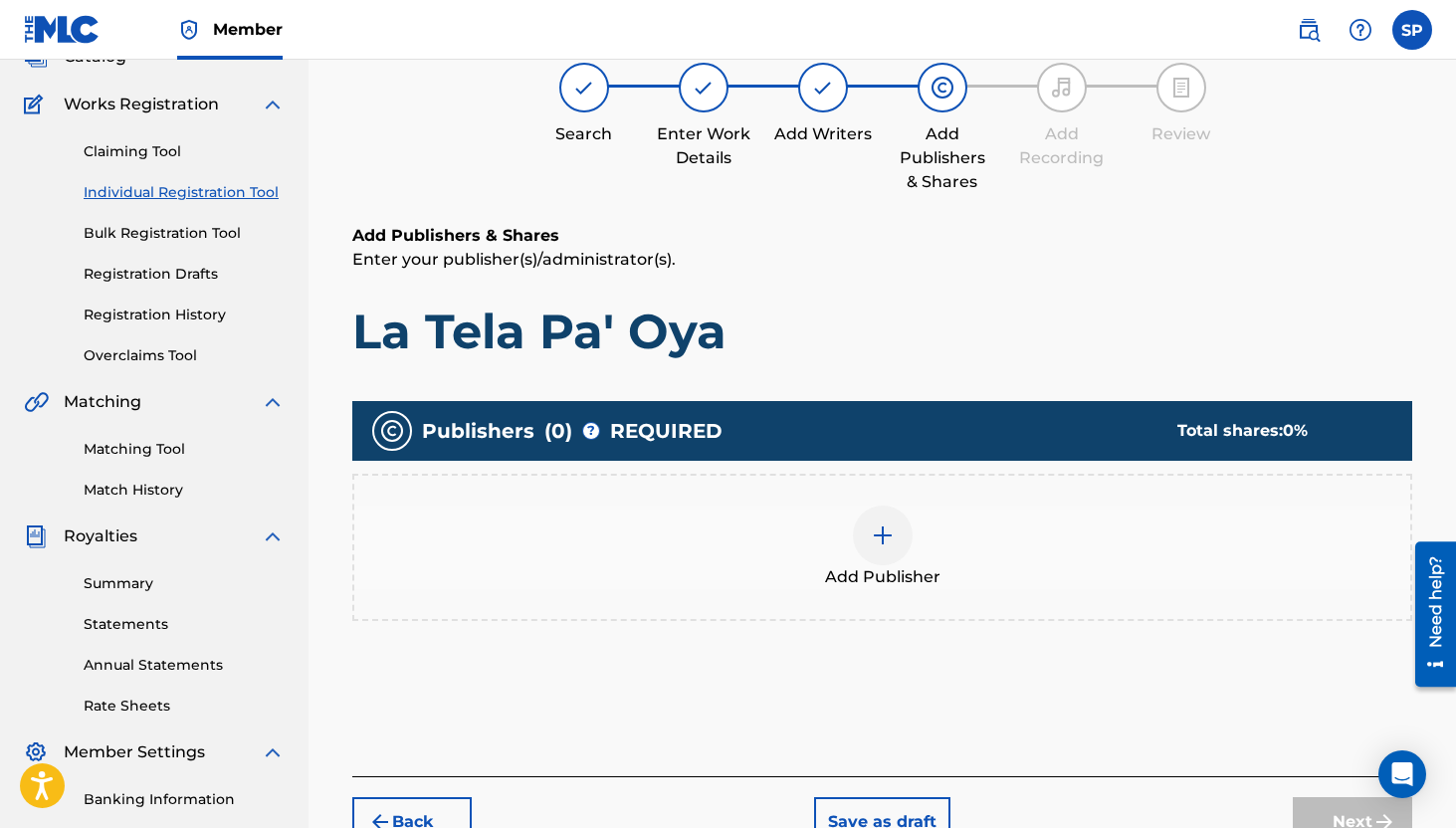 scroll, scrollTop: 164, scrollLeft: 0, axis: vertical 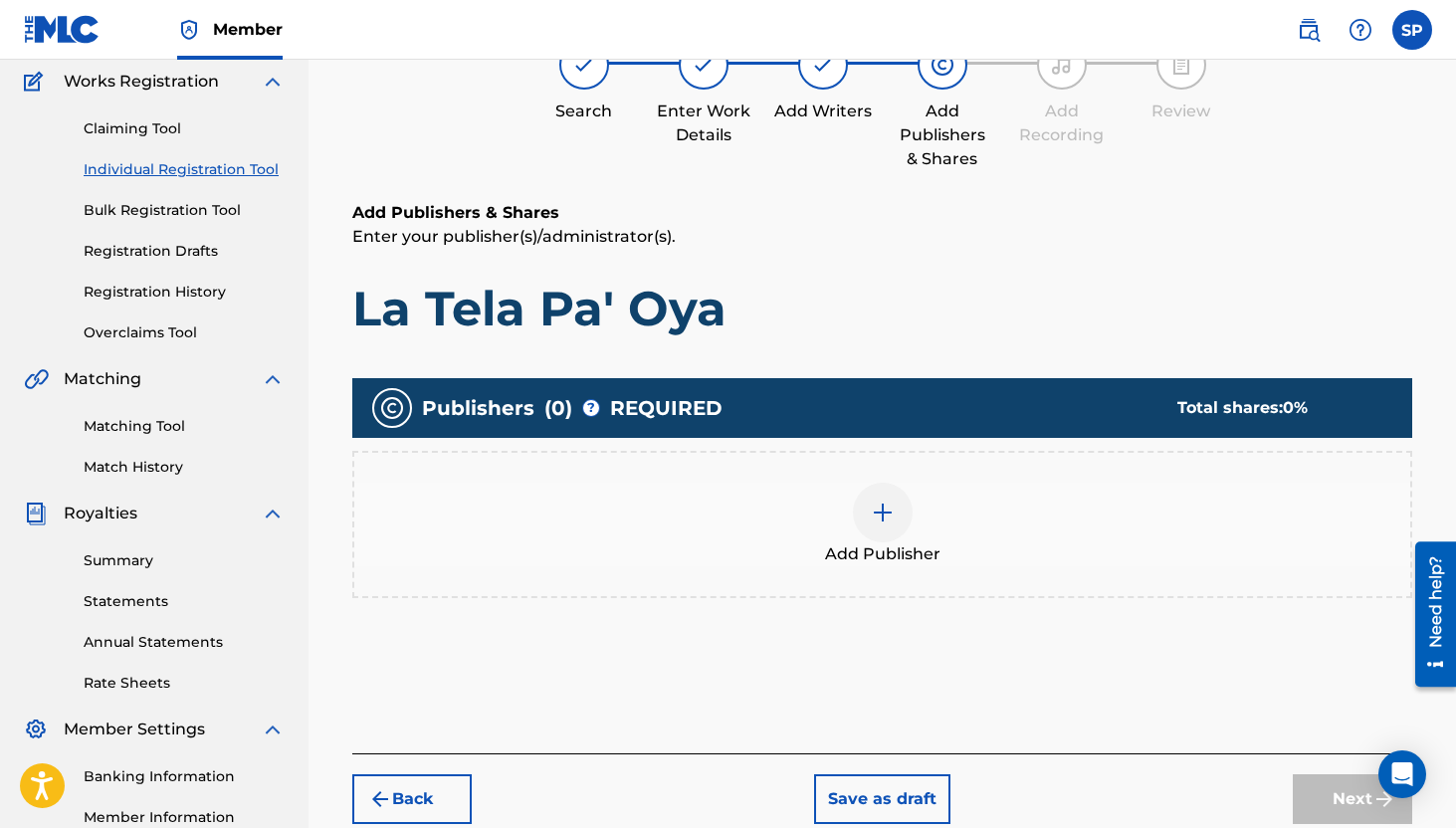 click at bounding box center (883, 513) 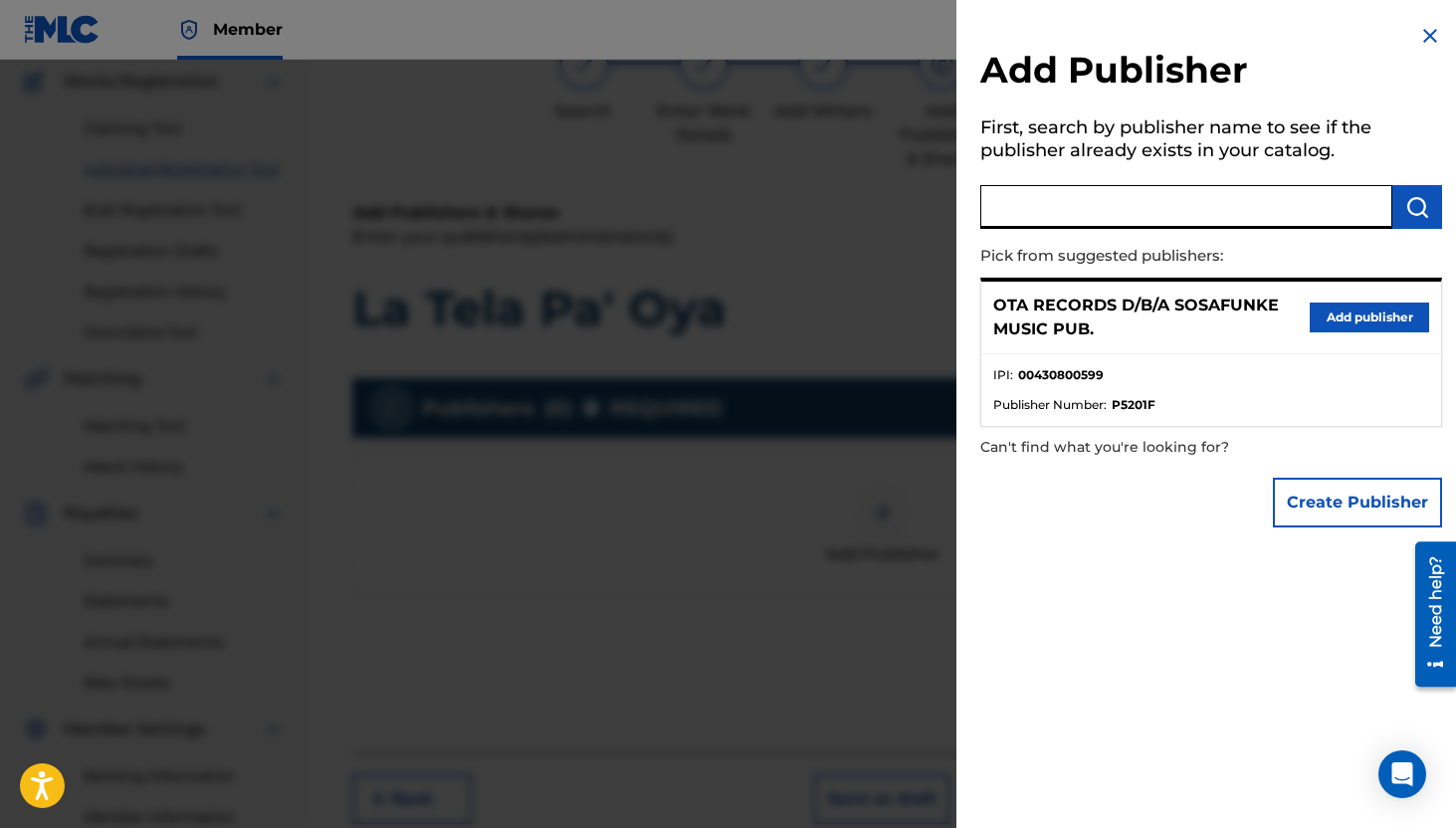 click at bounding box center [1186, 207] 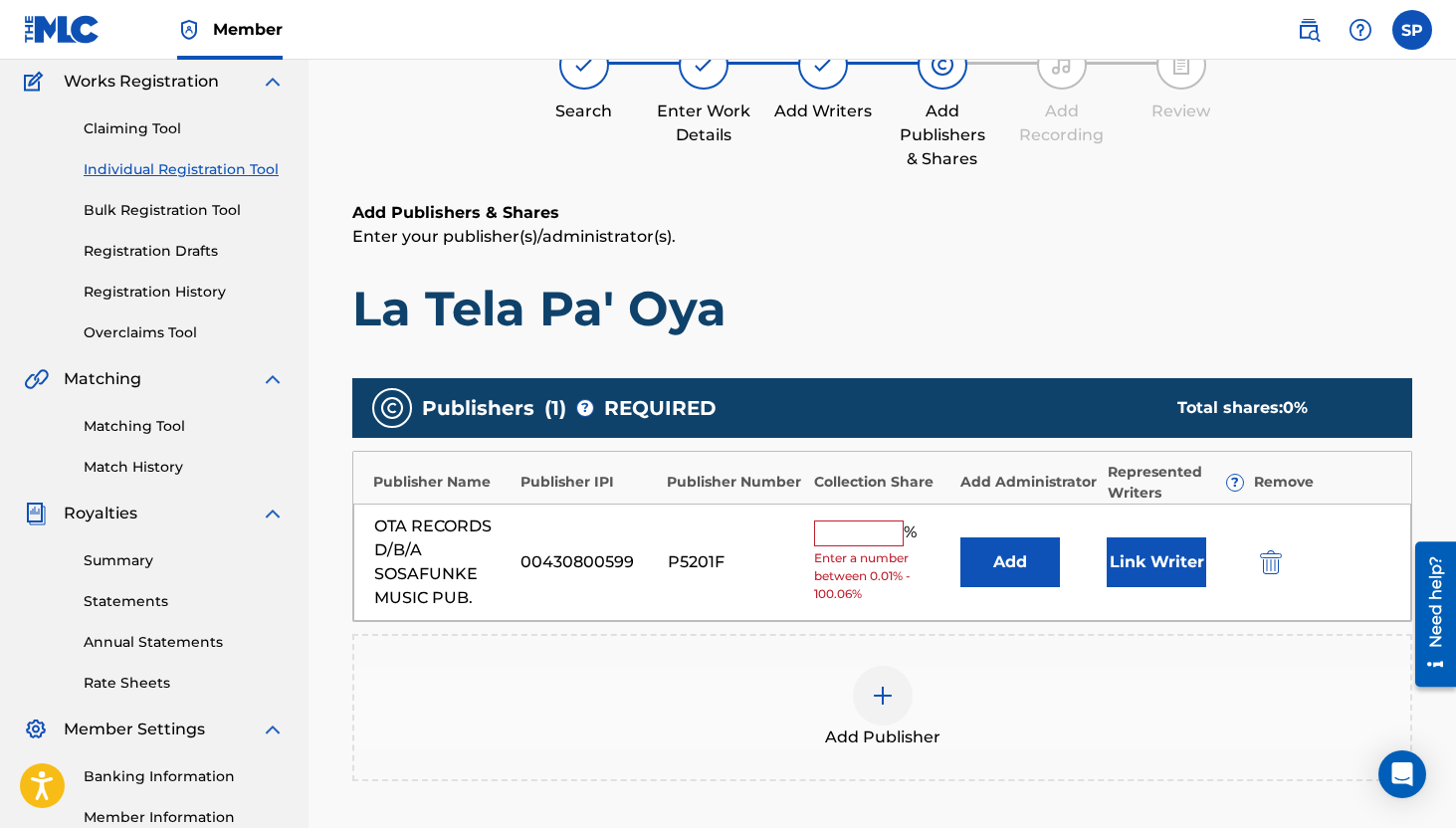 click at bounding box center [859, 533] 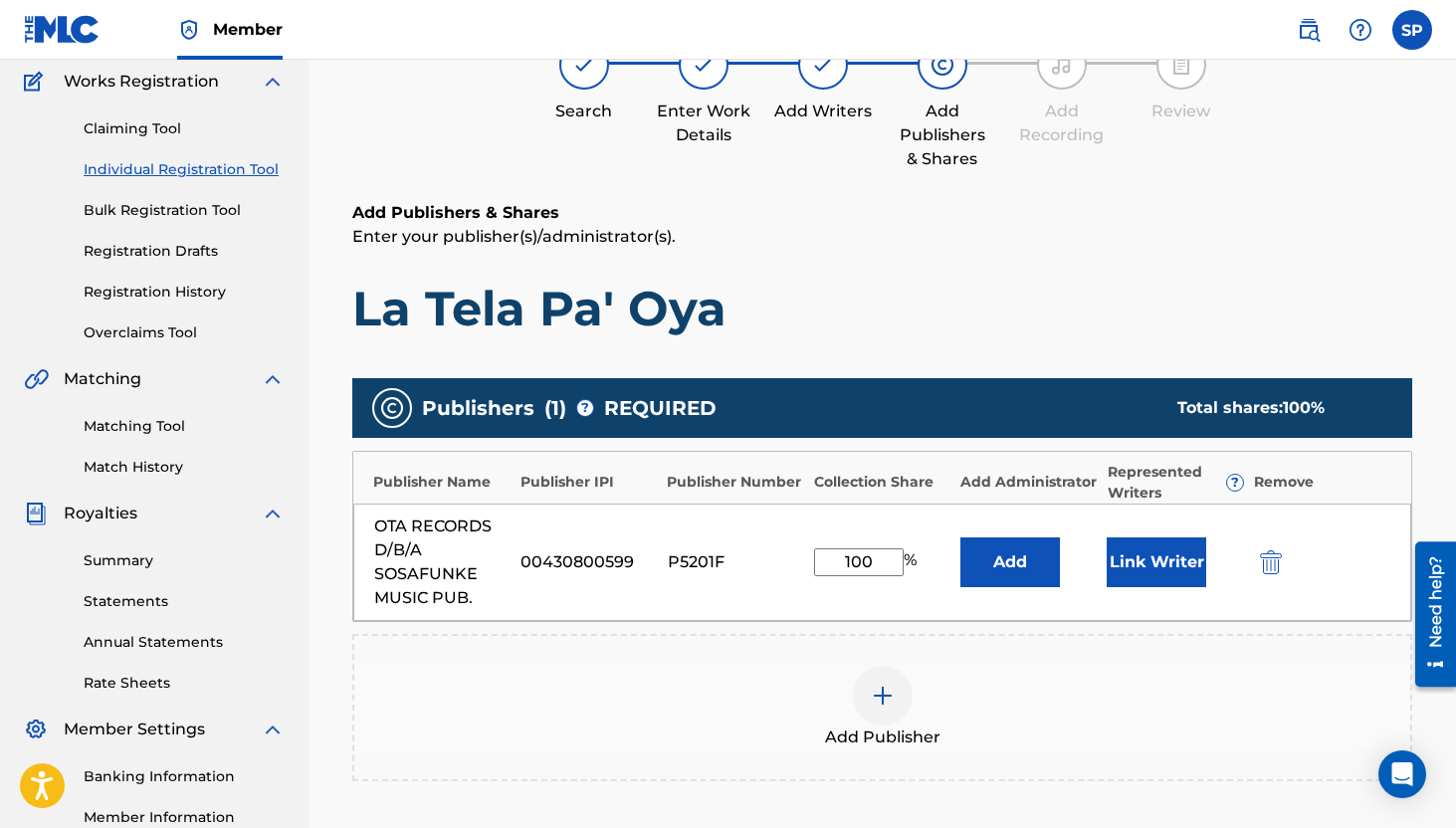 click on "Link Writer" at bounding box center (1156, 562) 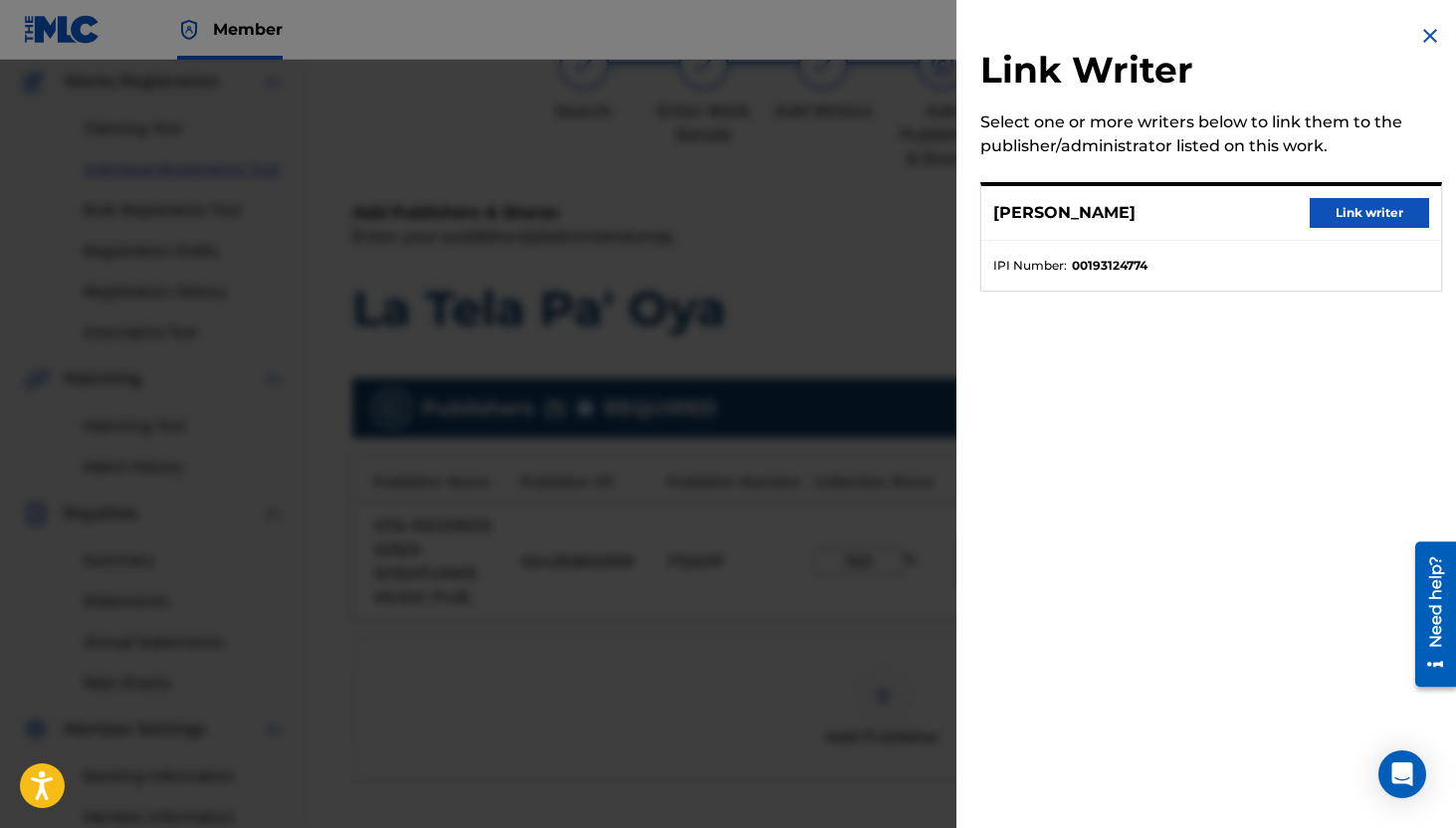 click on "Link writer" at bounding box center (1369, 213) 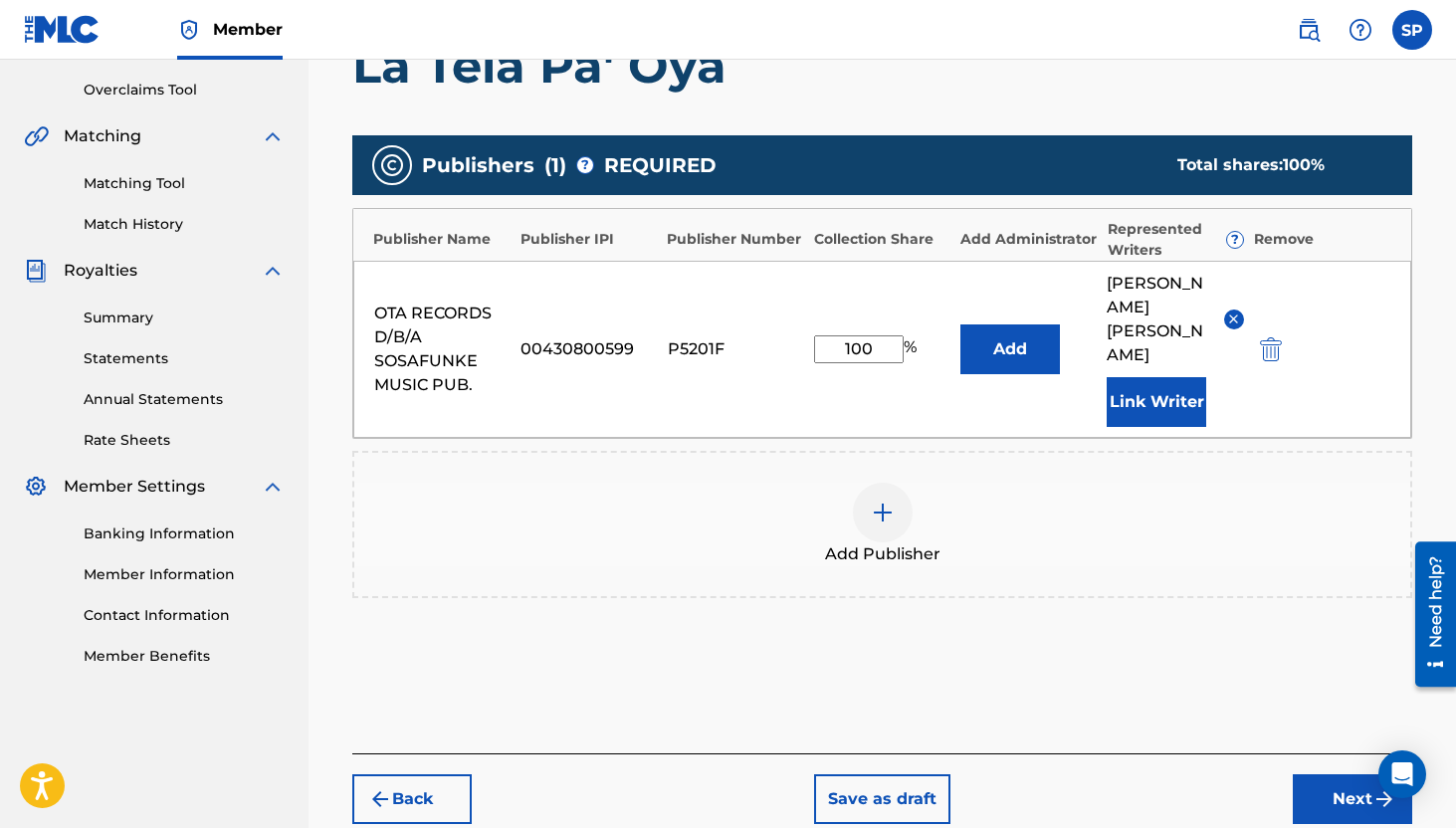 scroll, scrollTop: 434, scrollLeft: 0, axis: vertical 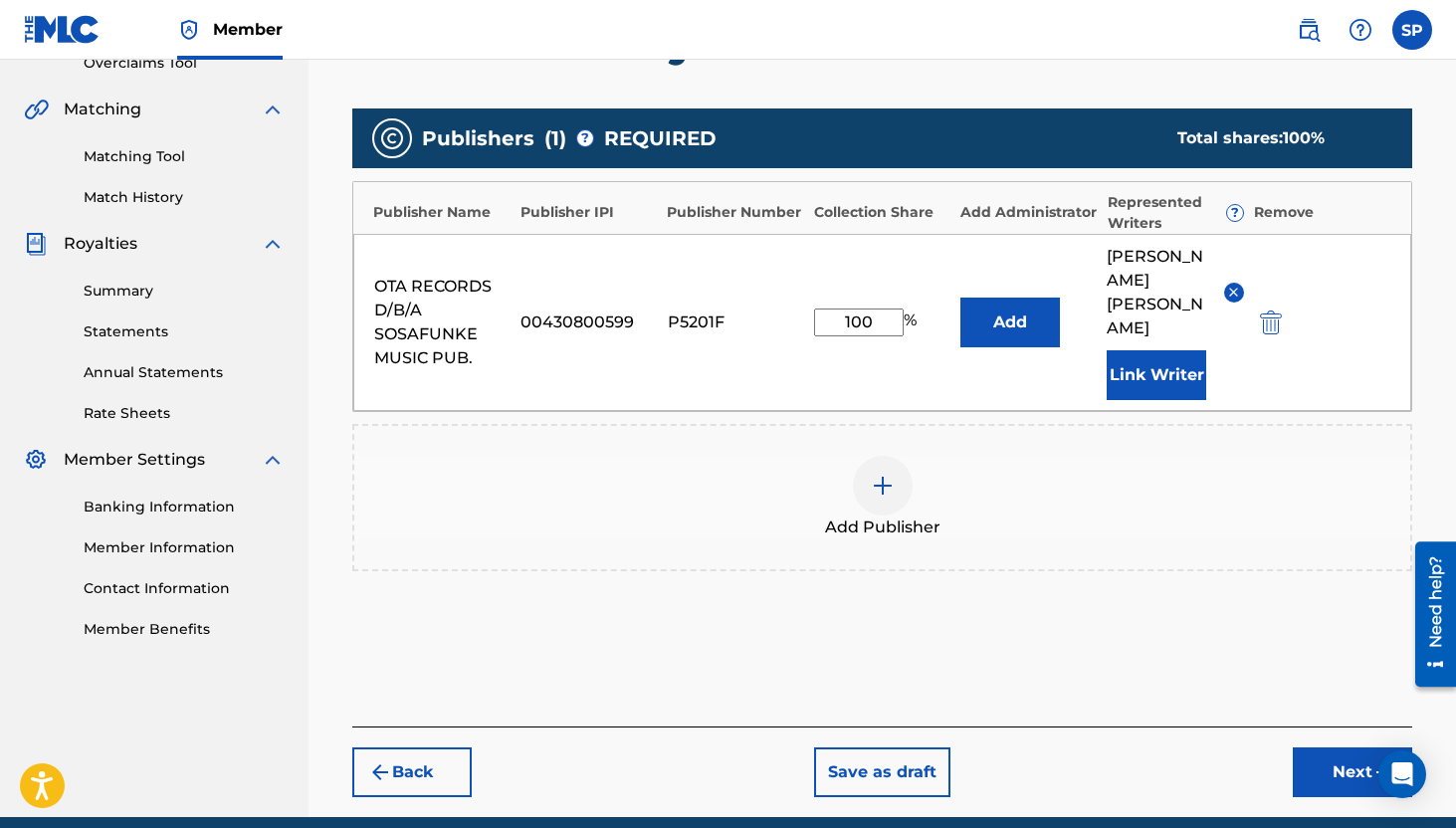 click on "Next" at bounding box center [1352, 772] 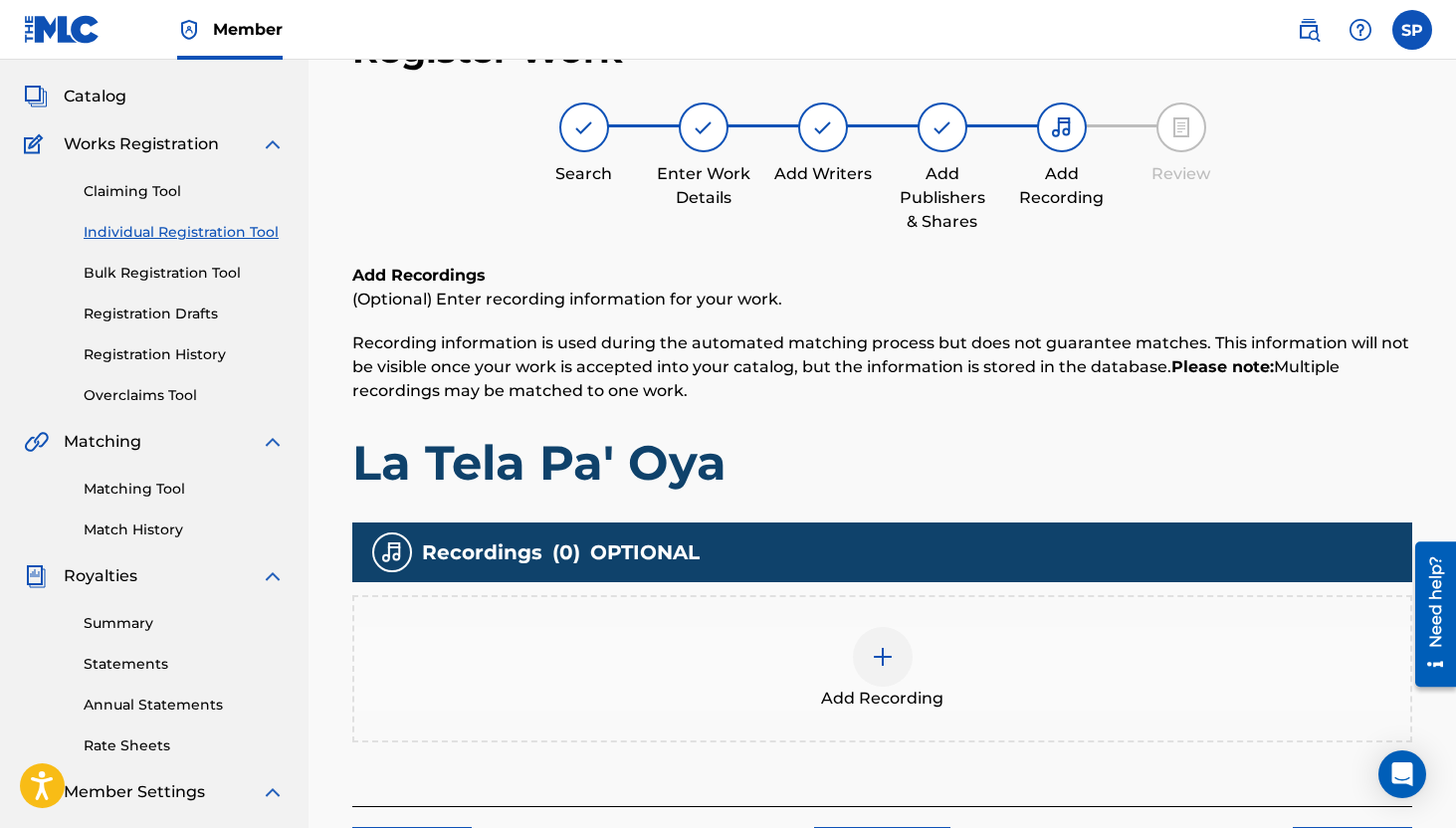 scroll, scrollTop: 90, scrollLeft: 0, axis: vertical 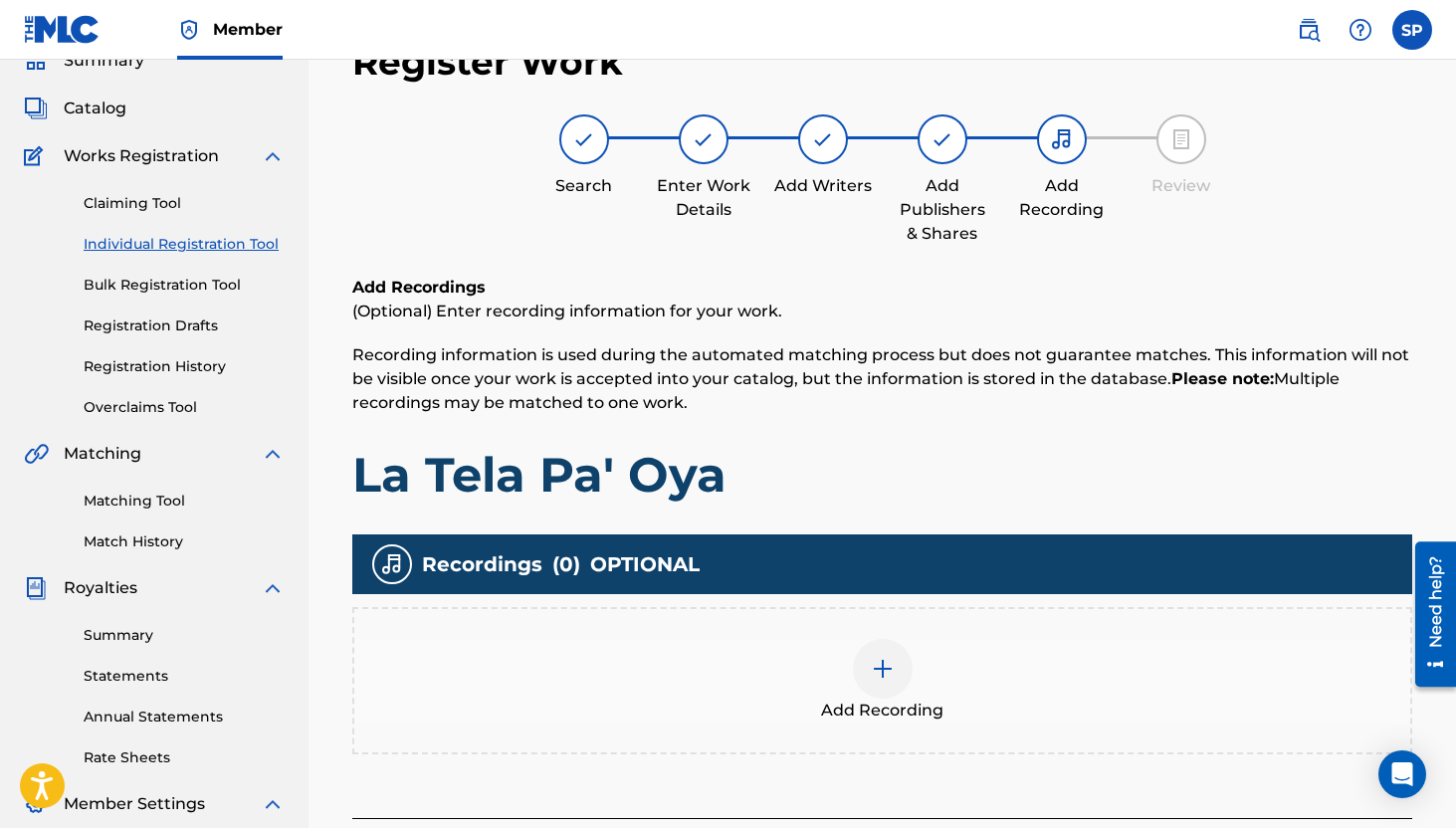 click on "Add Recording" at bounding box center [882, 711] 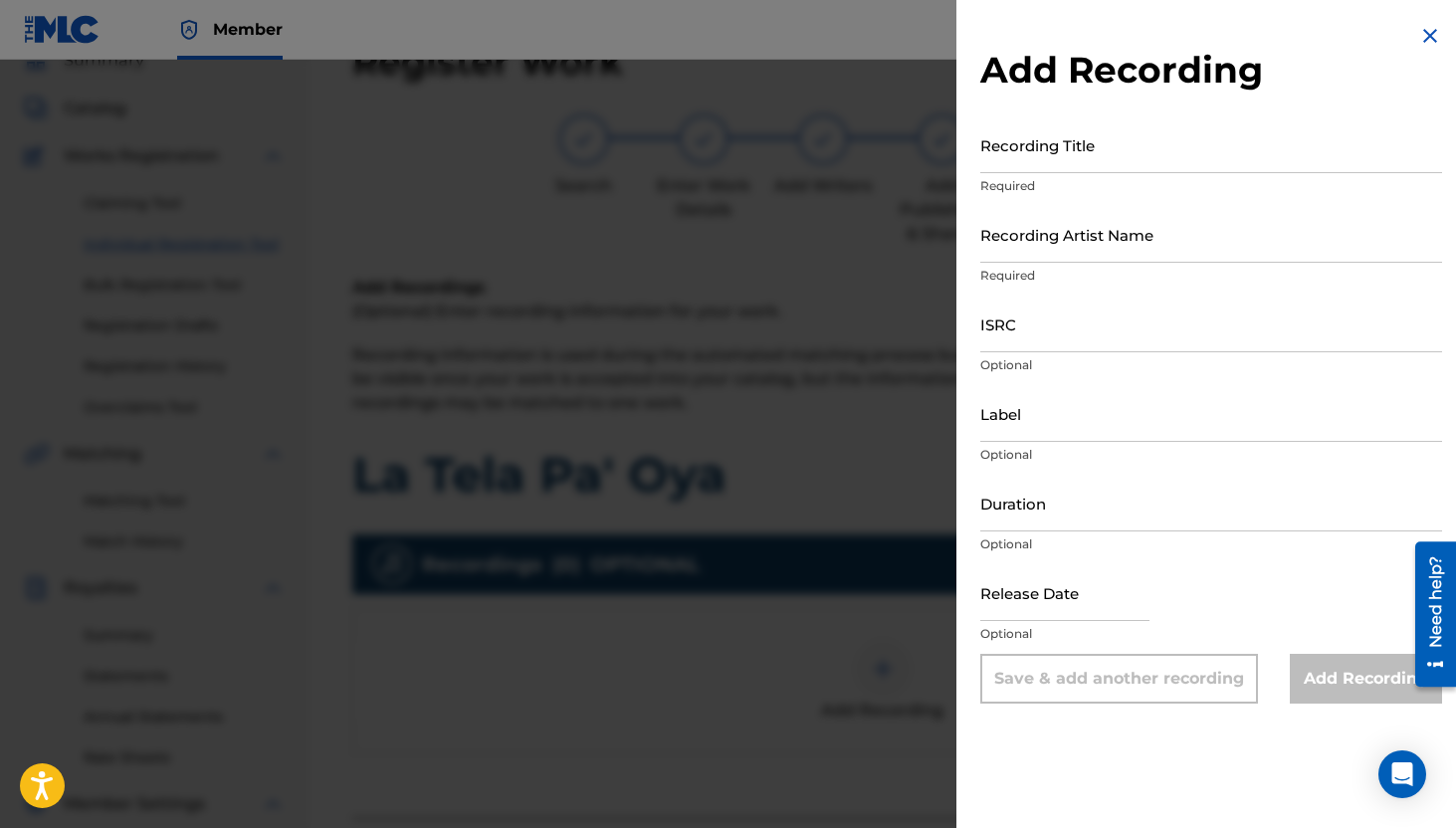 click at bounding box center [728, 474] 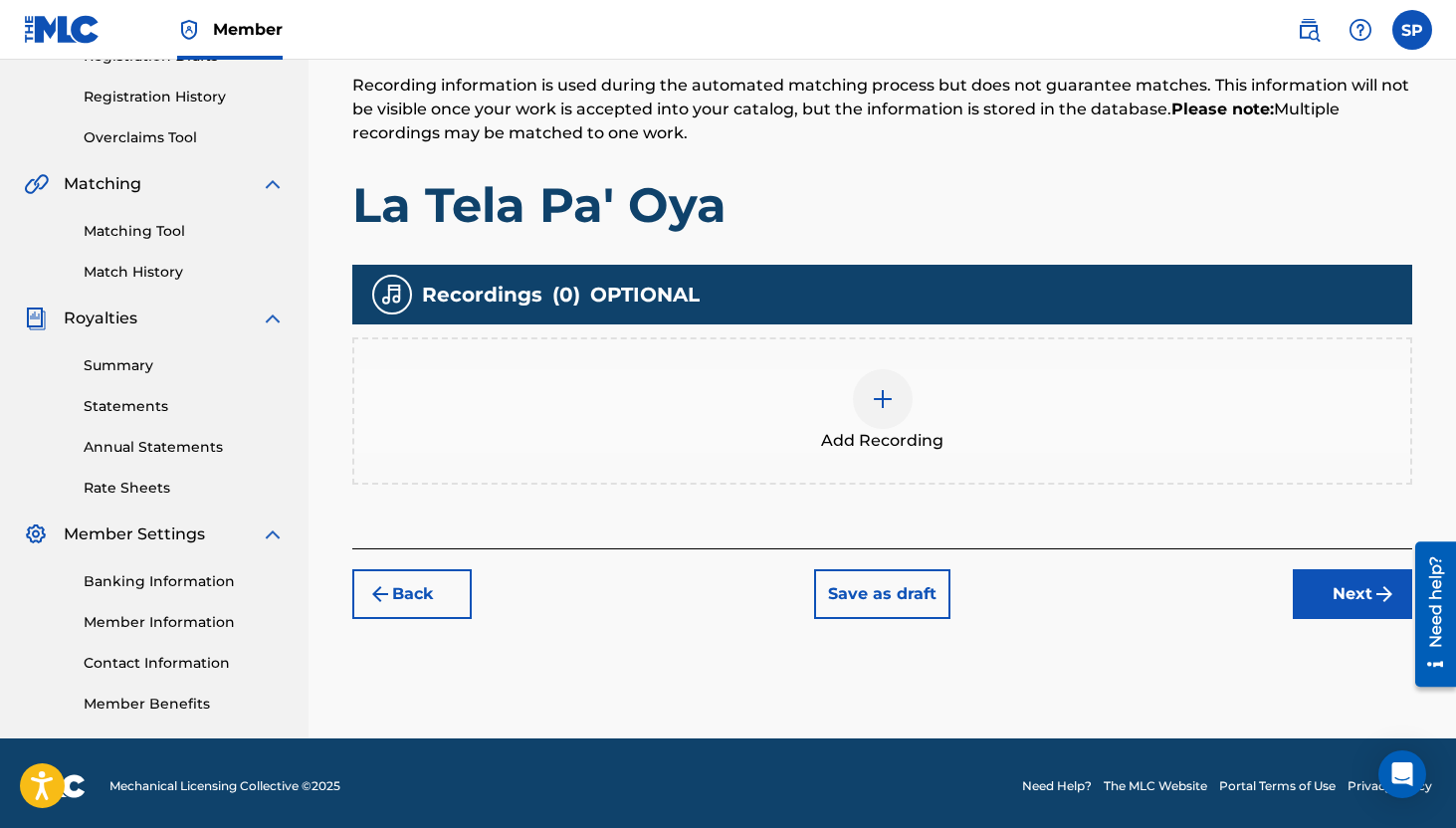click on "Next" at bounding box center (1352, 594) 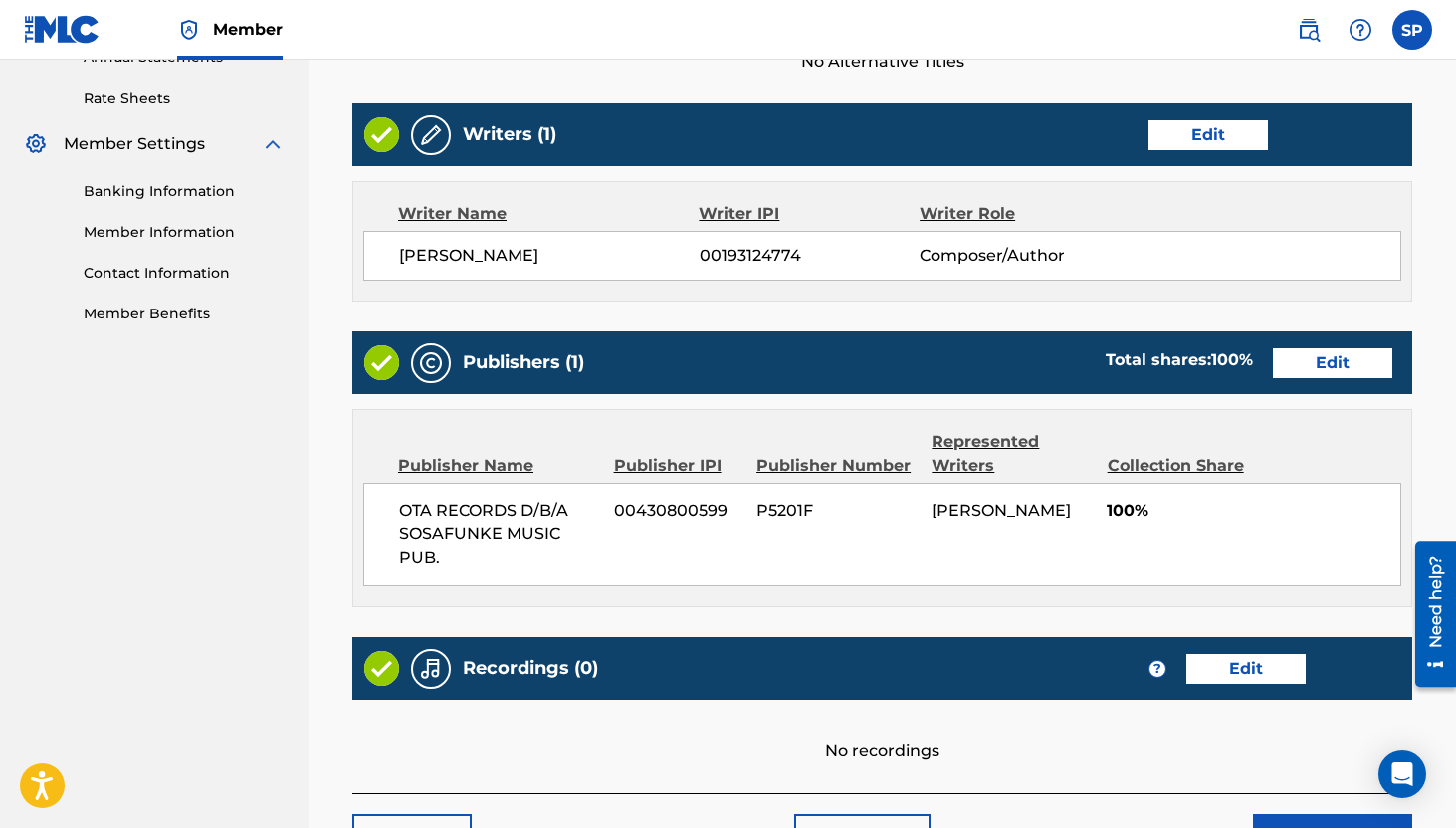 scroll, scrollTop: 900, scrollLeft: 0, axis: vertical 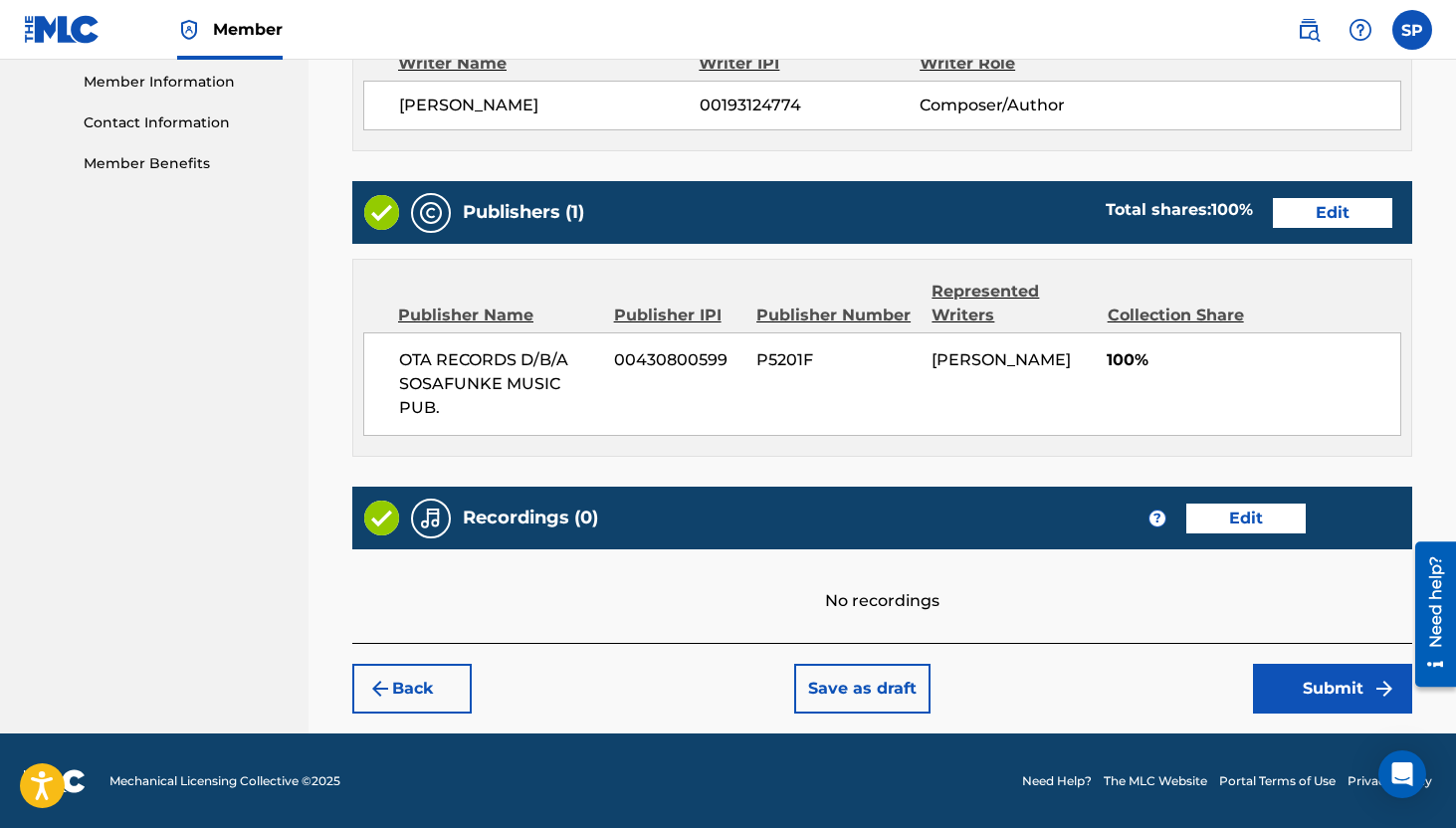 click on "Submit" at bounding box center [1333, 689] 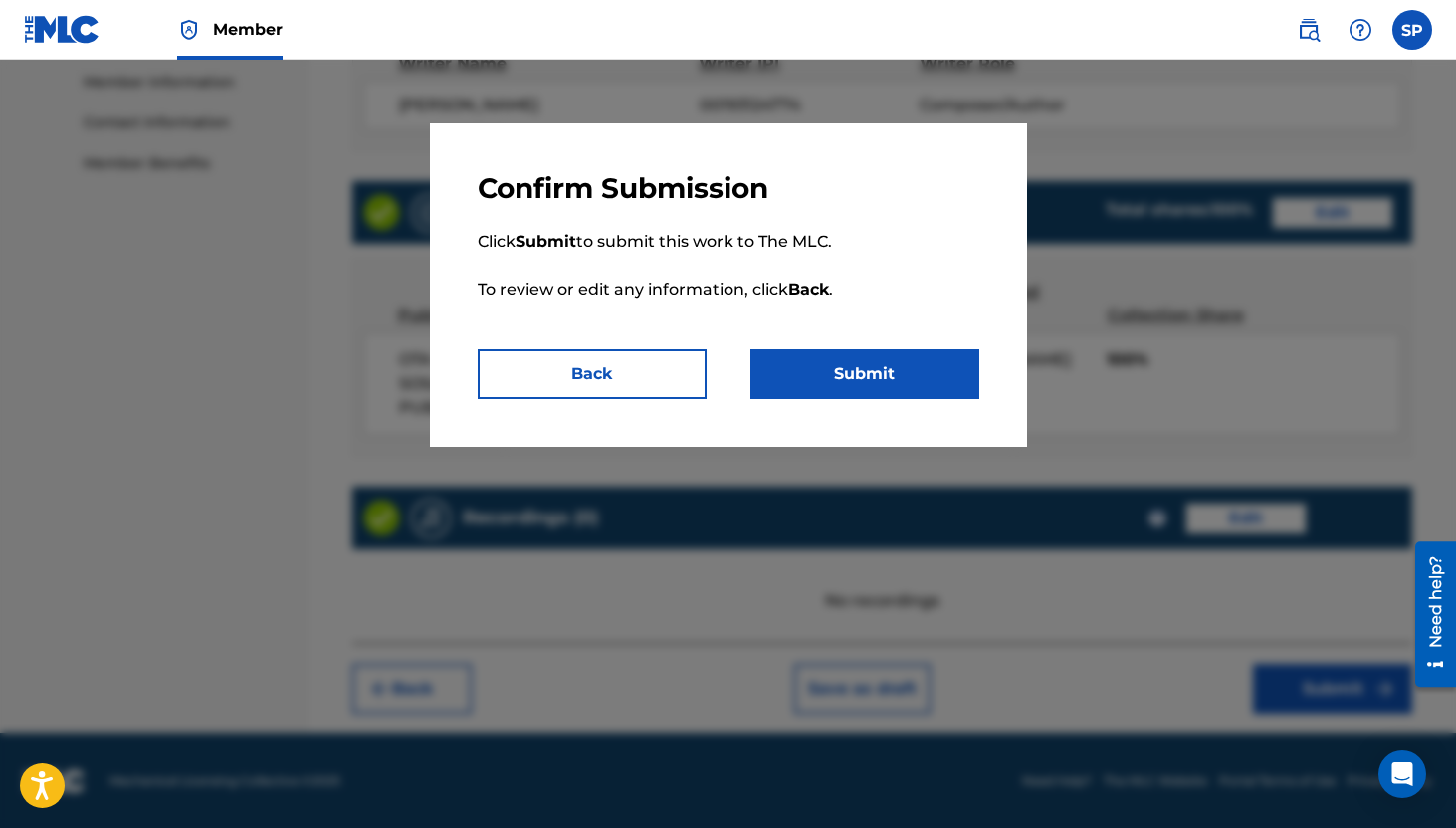 click on "Submit" at bounding box center [865, 374] 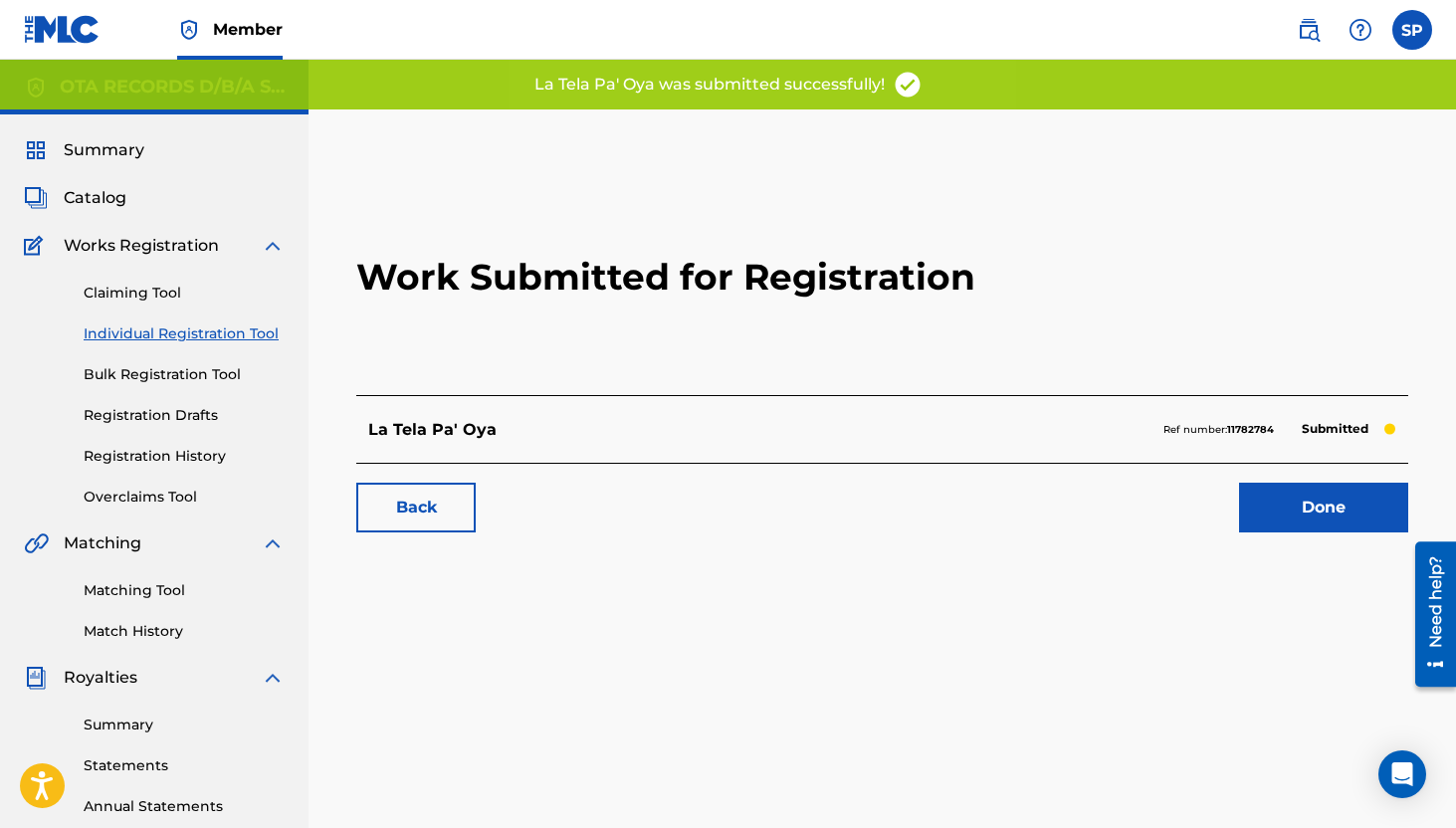 click on "Done" at bounding box center [1324, 508] 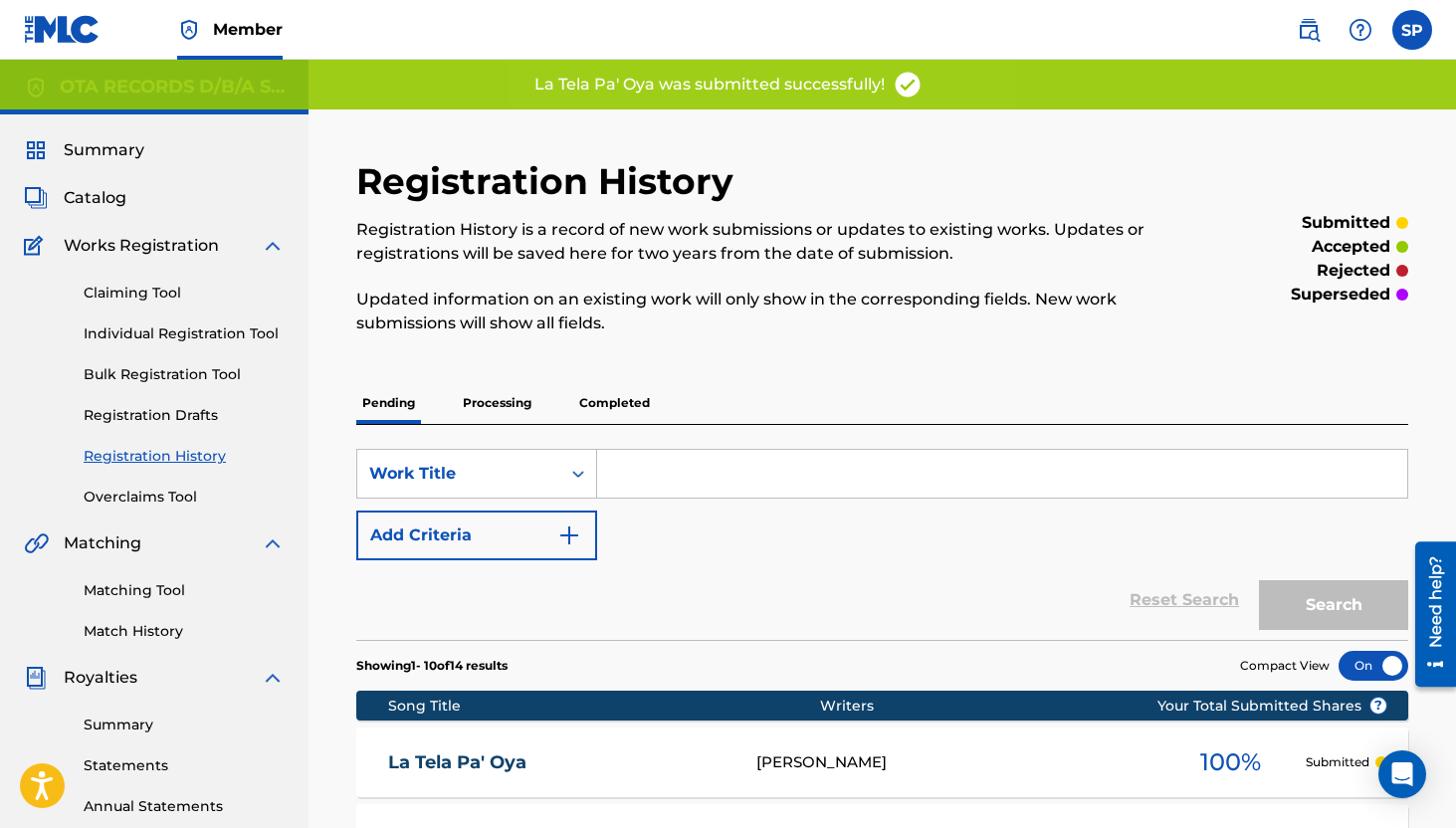 click on "Individual Registration Tool" at bounding box center [184, 333] 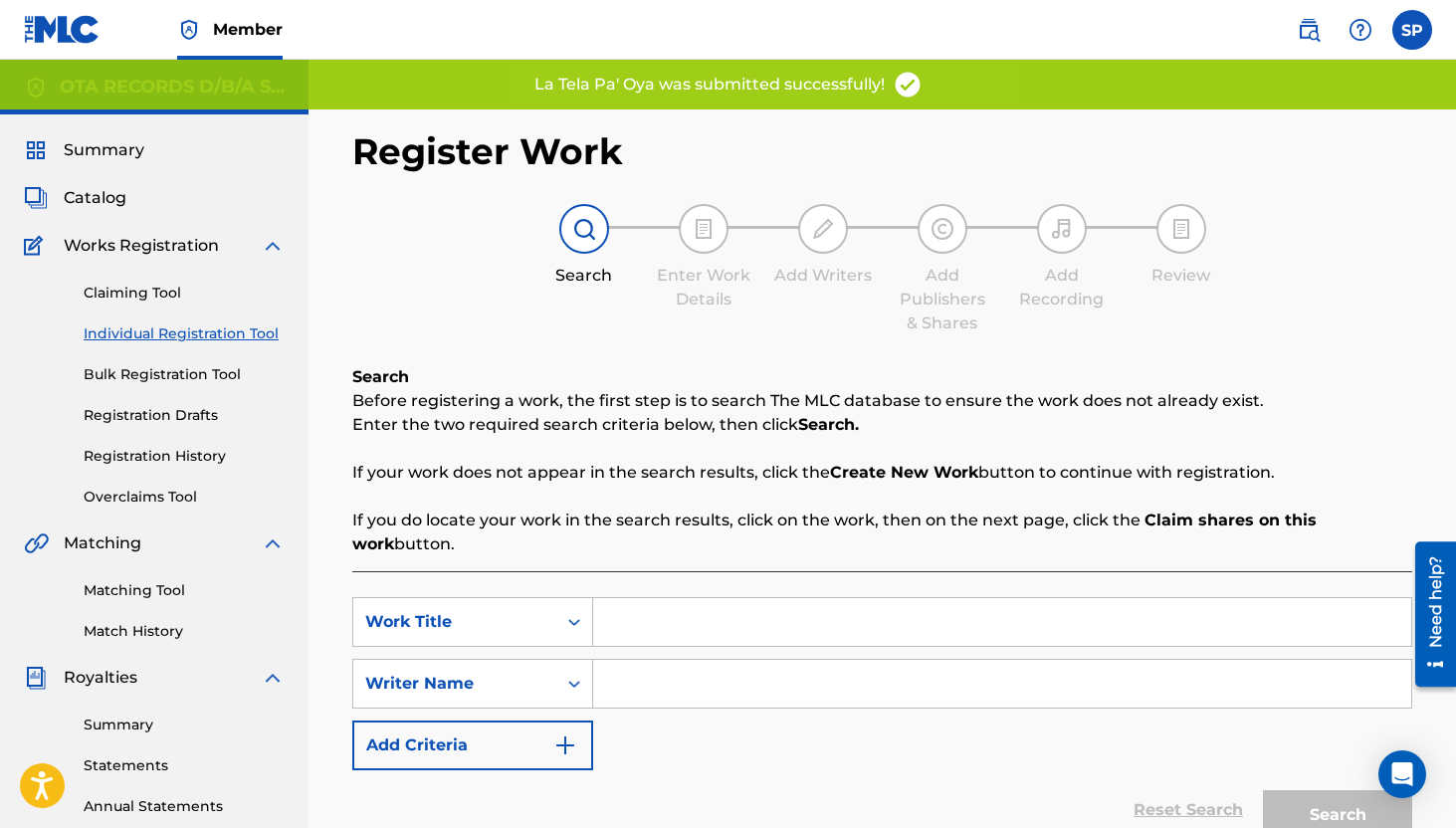 click at bounding box center (1002, 622) 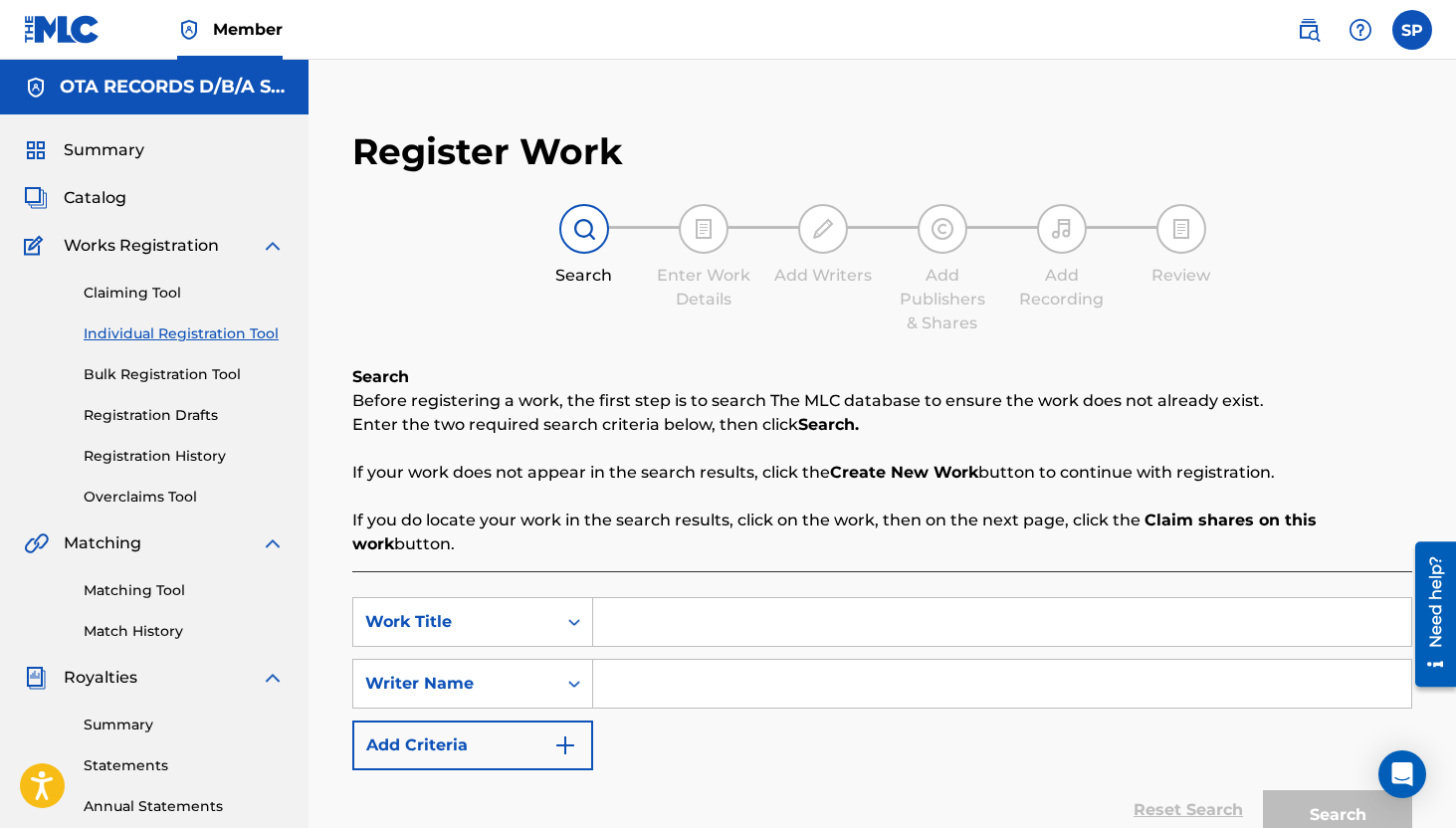 paste on "La Tra" 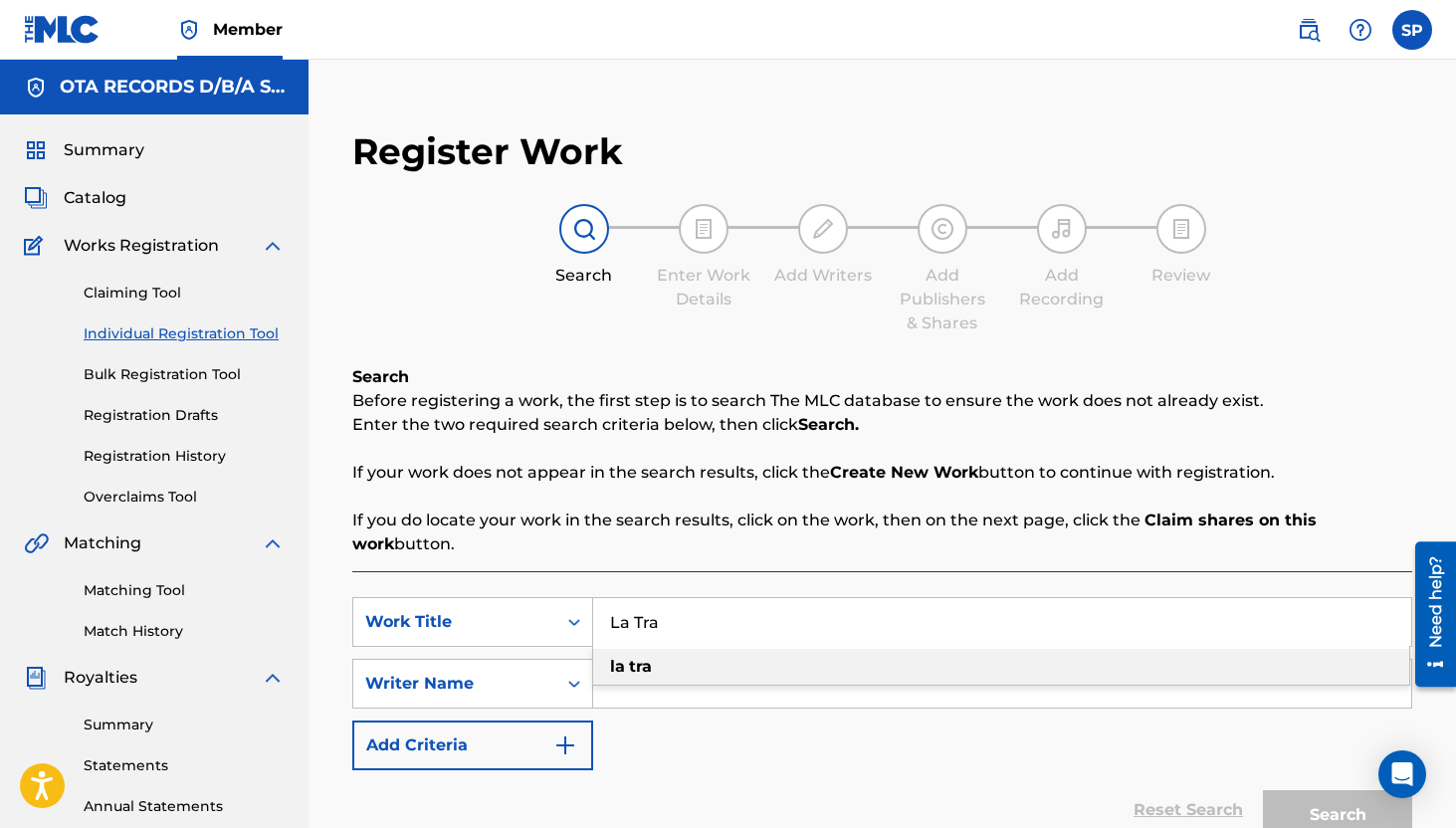 type on "La Tra" 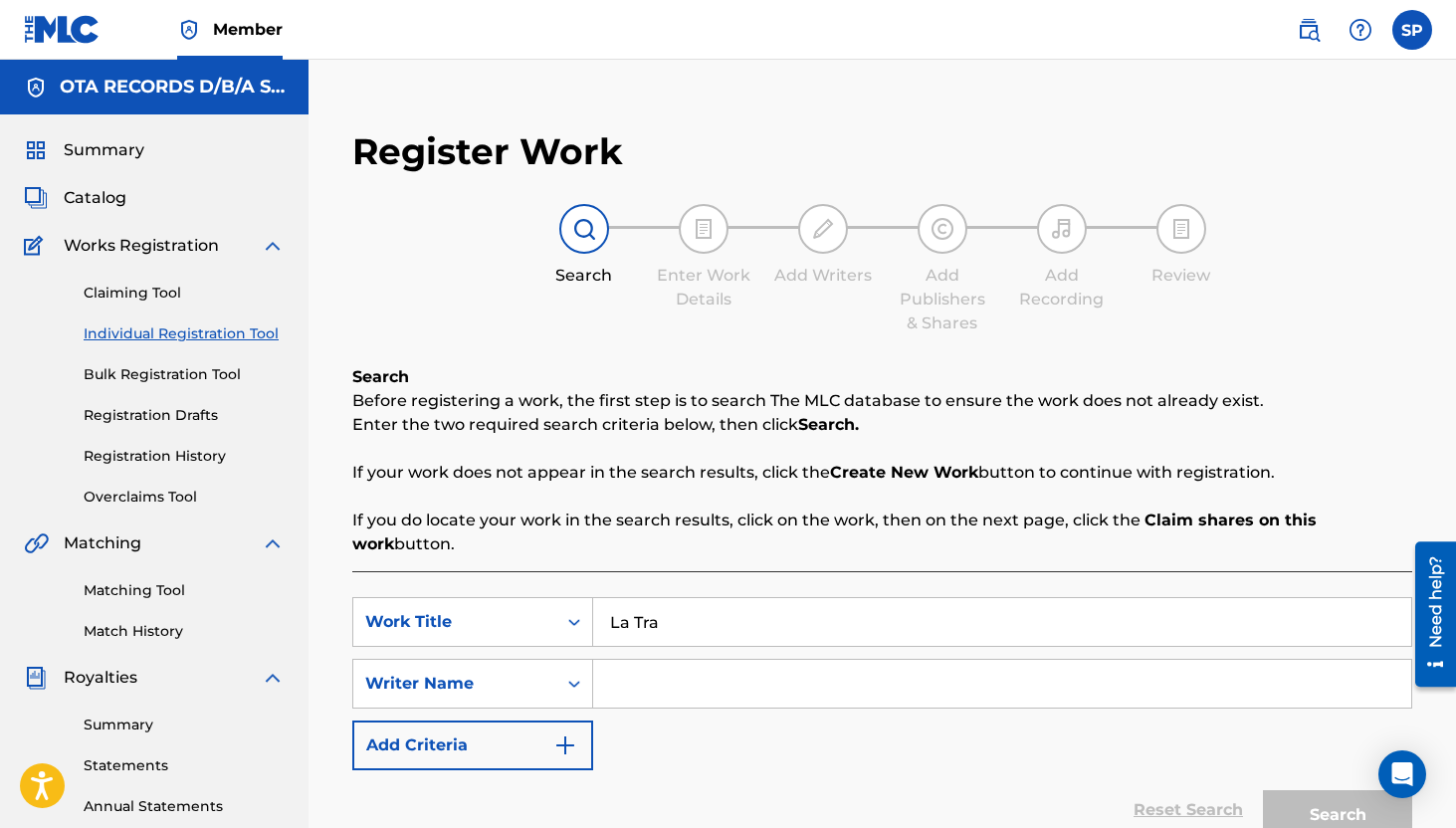 click on "La Tra" at bounding box center [1002, 622] 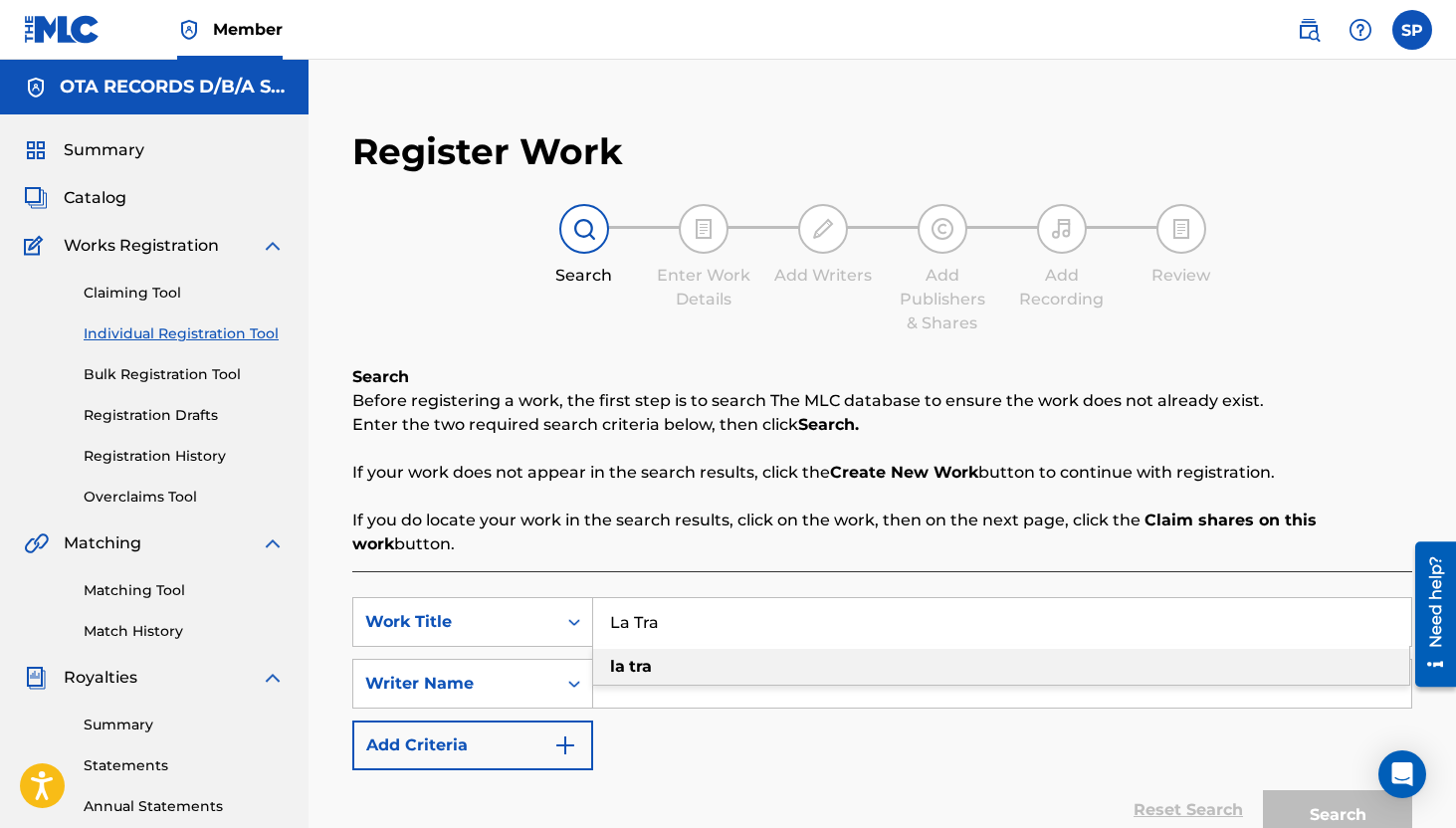 click on "La Tra" at bounding box center (1002, 622) 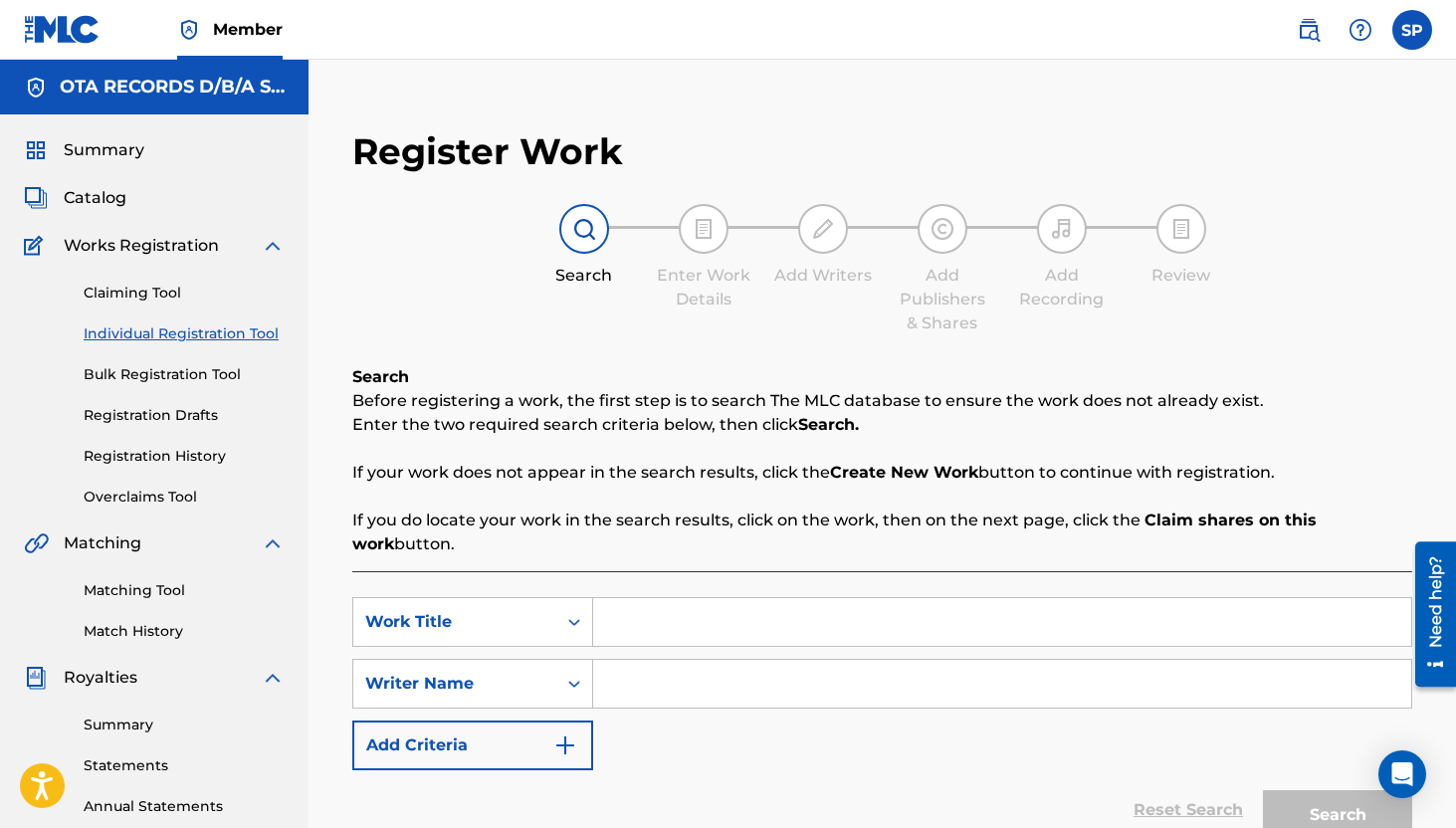 paste on "La Tra'Lectric" 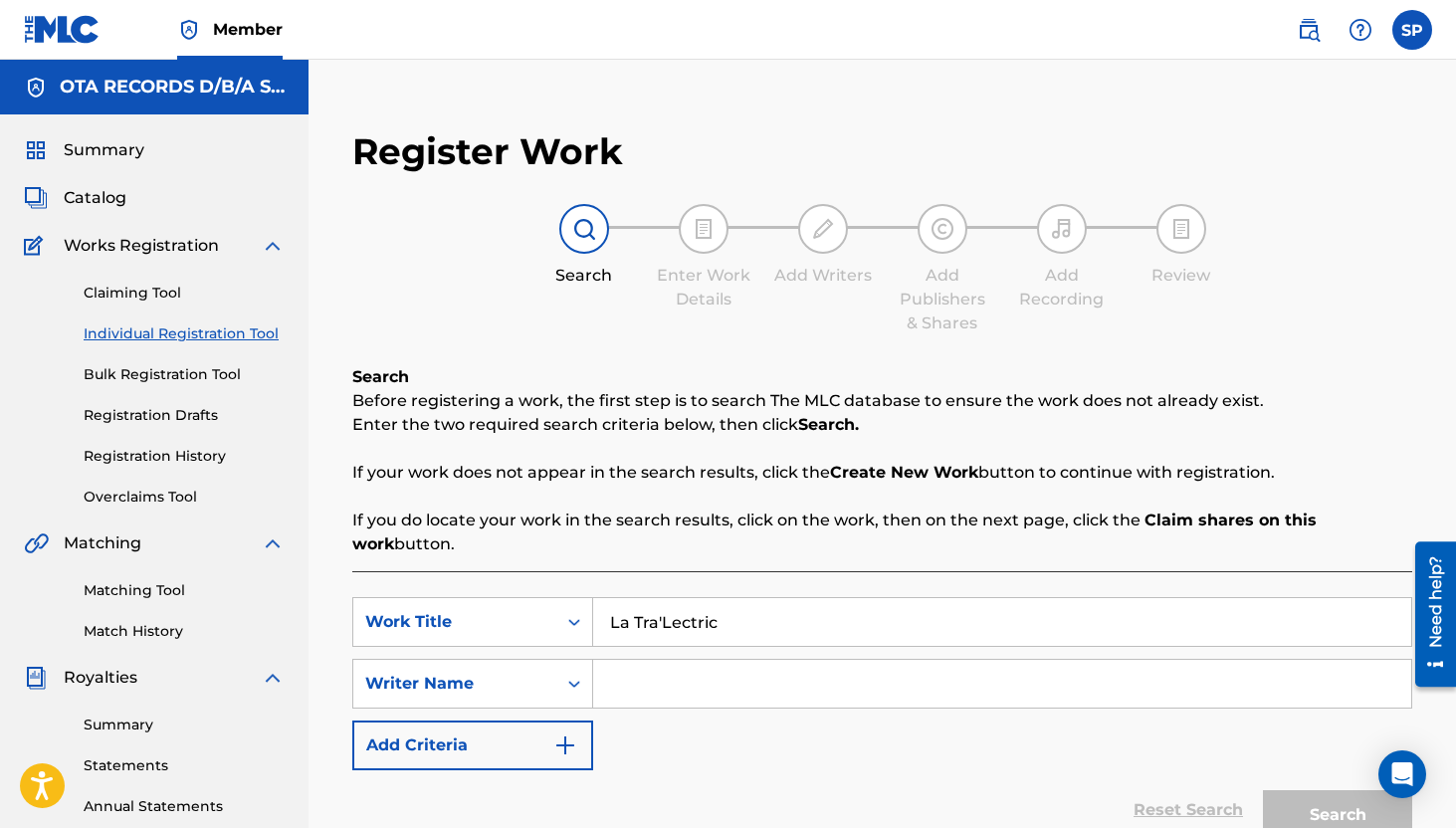 type on "La Tra'Lectric" 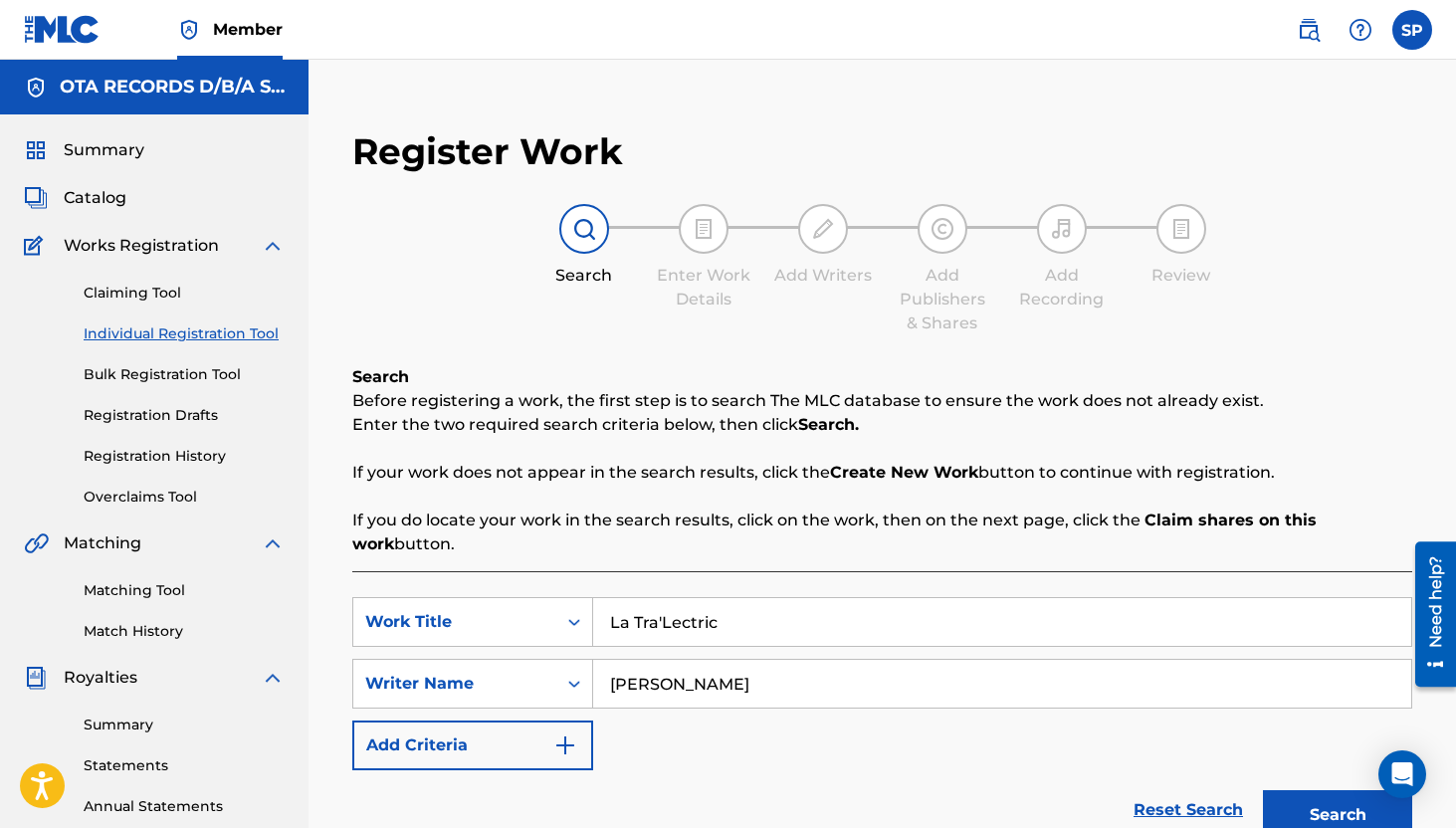 click on "Search" at bounding box center [1338, 815] 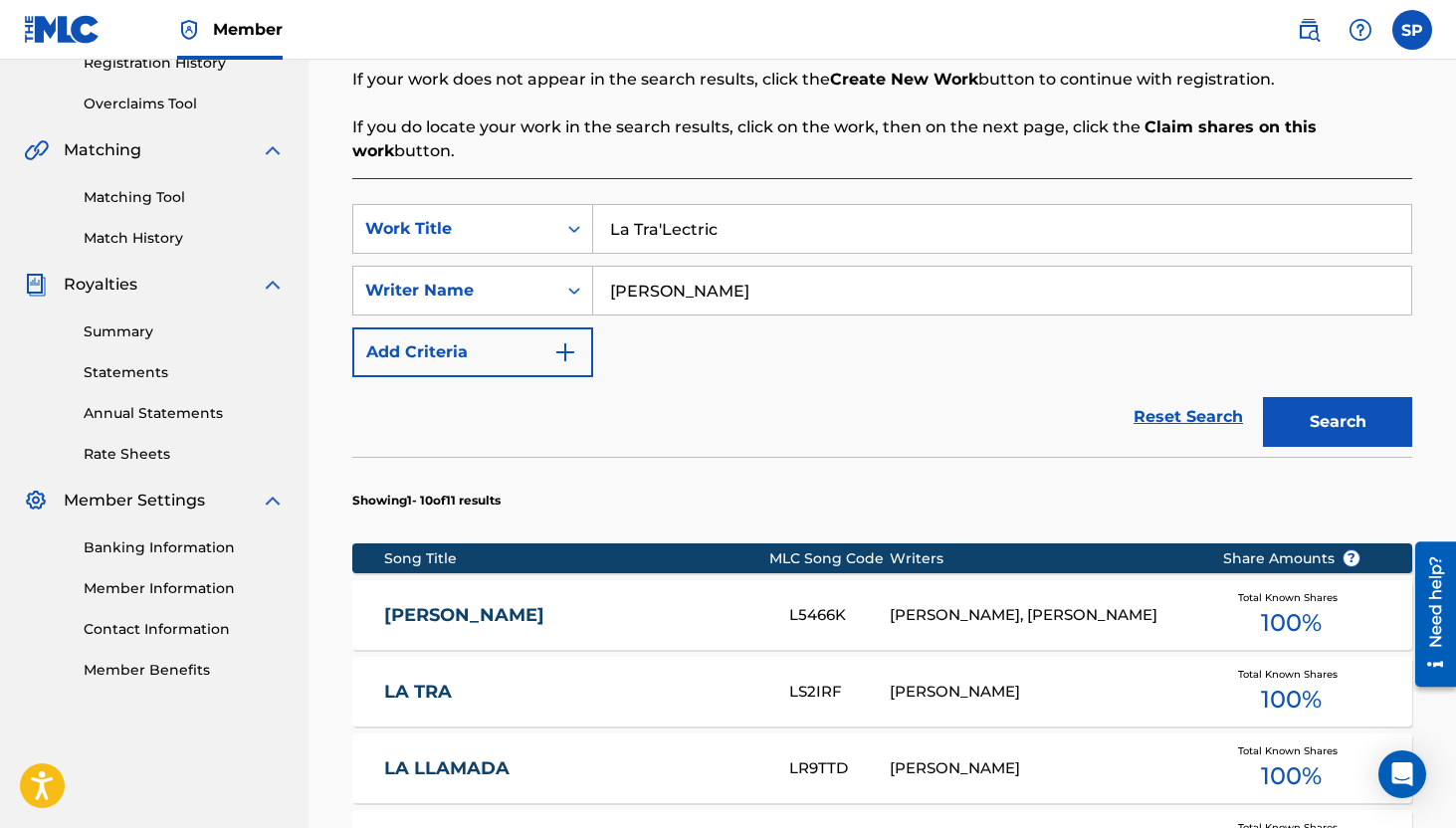 scroll, scrollTop: 291, scrollLeft: 0, axis: vertical 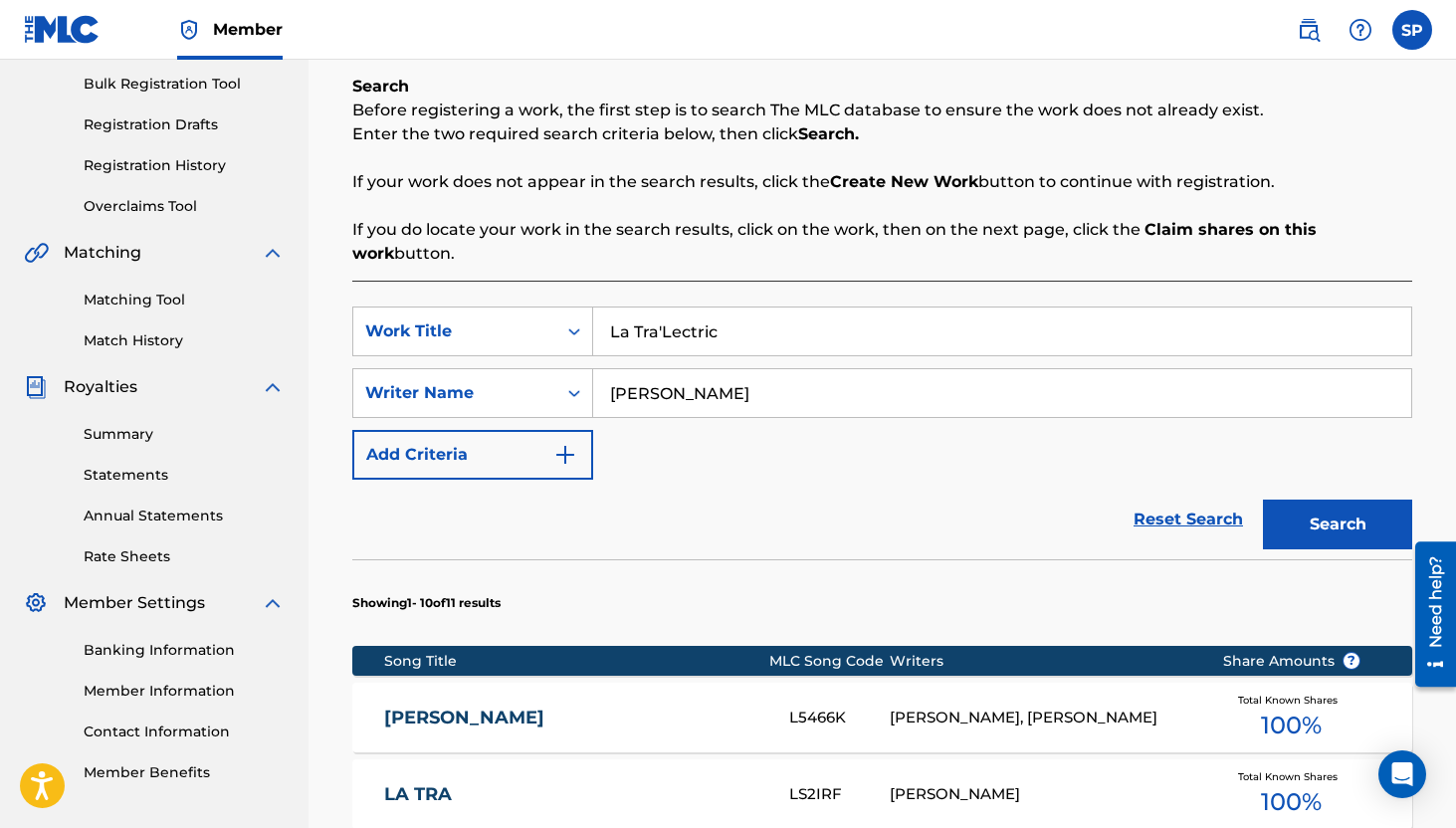 click on "La Tra'Lectric" at bounding box center [1002, 331] 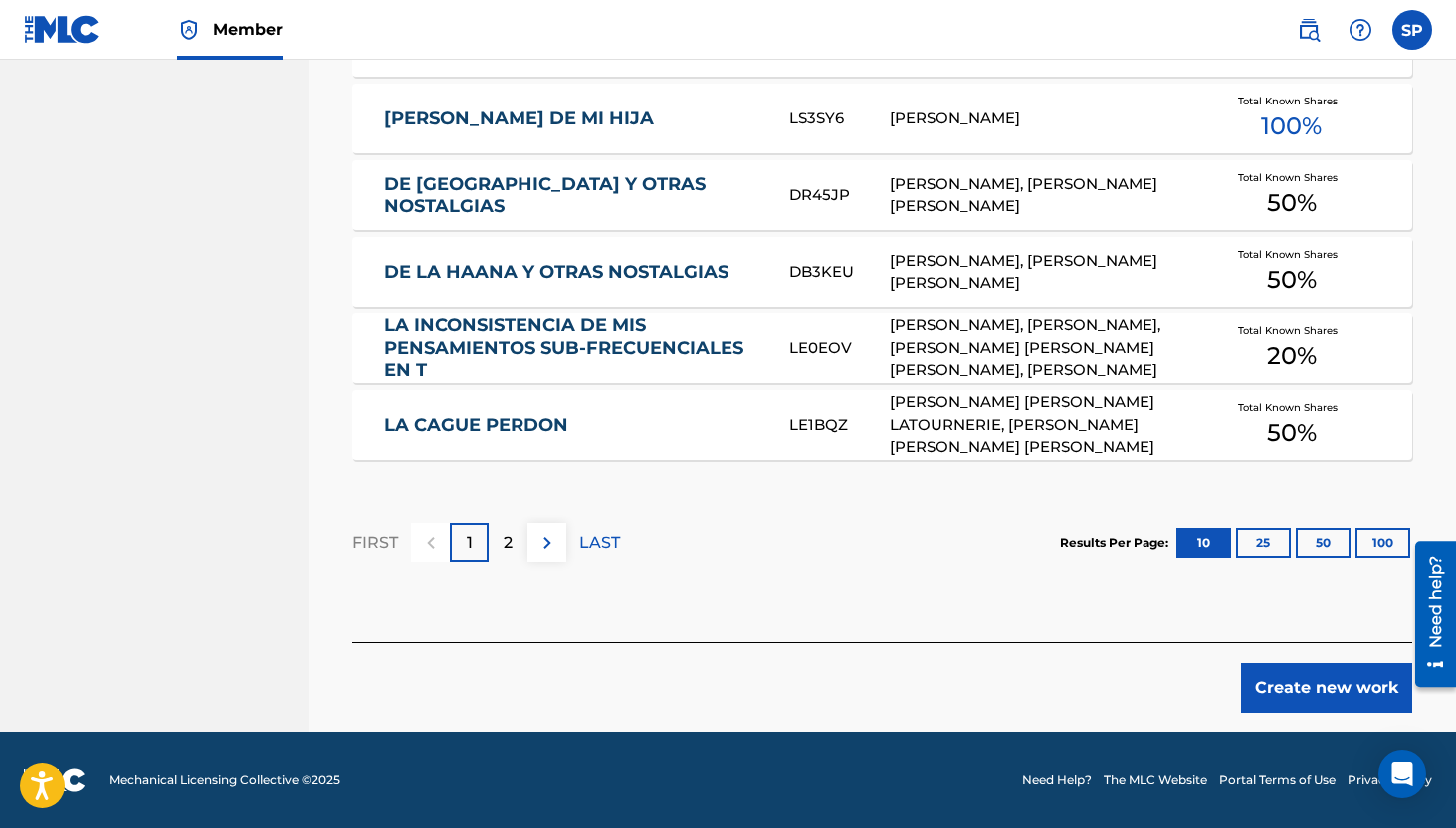 click on "Create new work" at bounding box center (1327, 688) 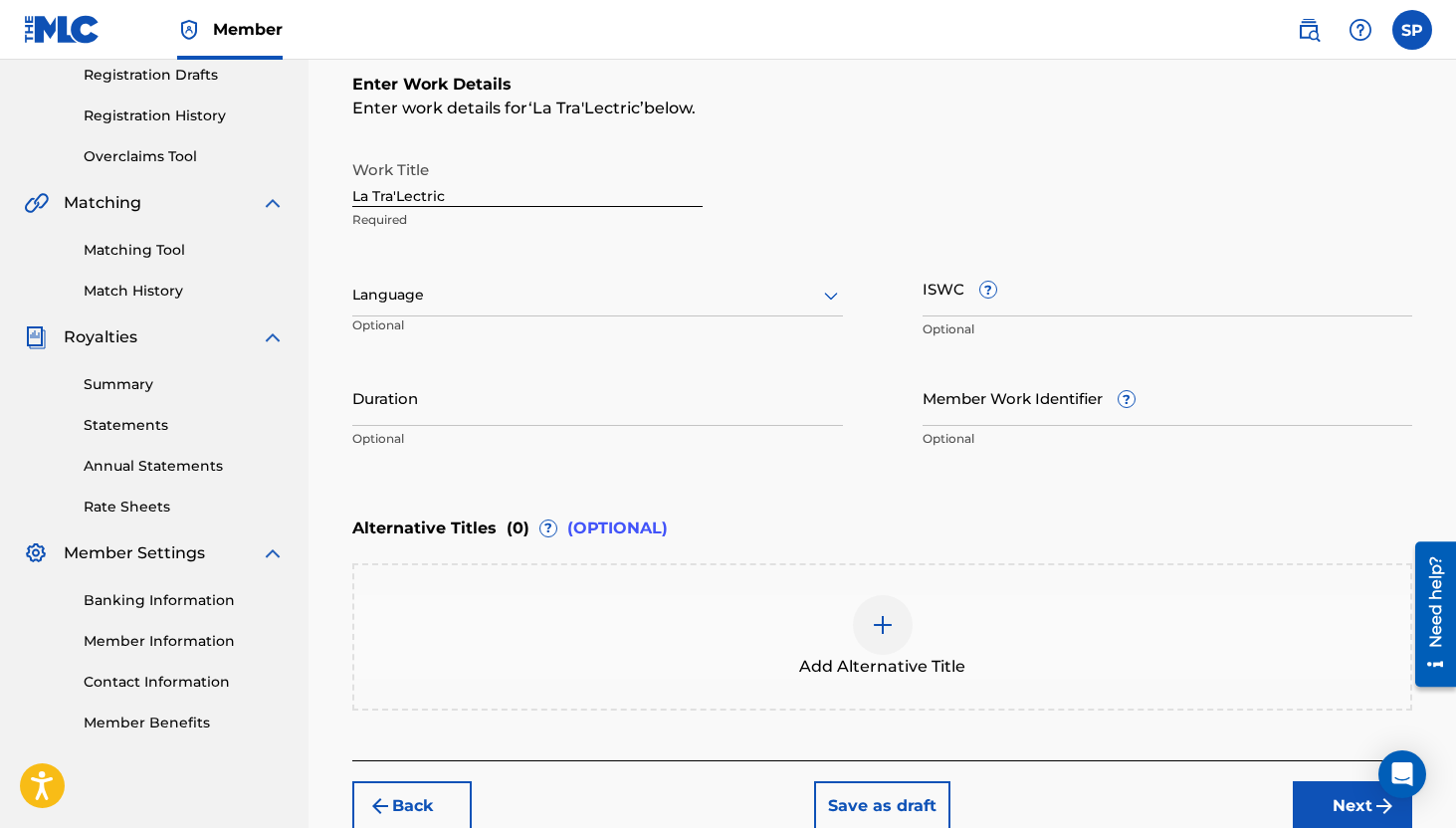 scroll, scrollTop: 329, scrollLeft: 0, axis: vertical 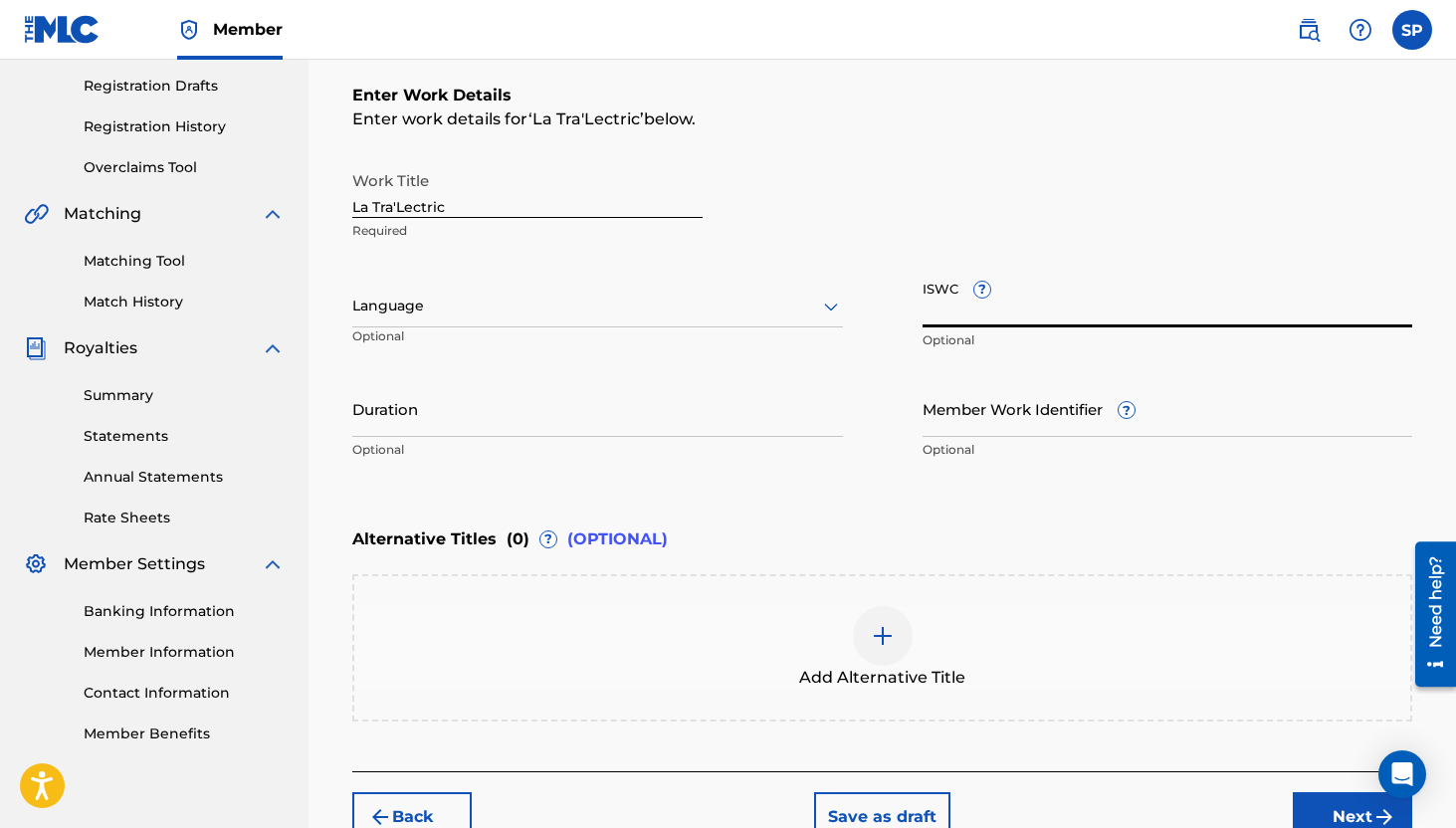 click on "ISWC   ?" at bounding box center (1167, 299) 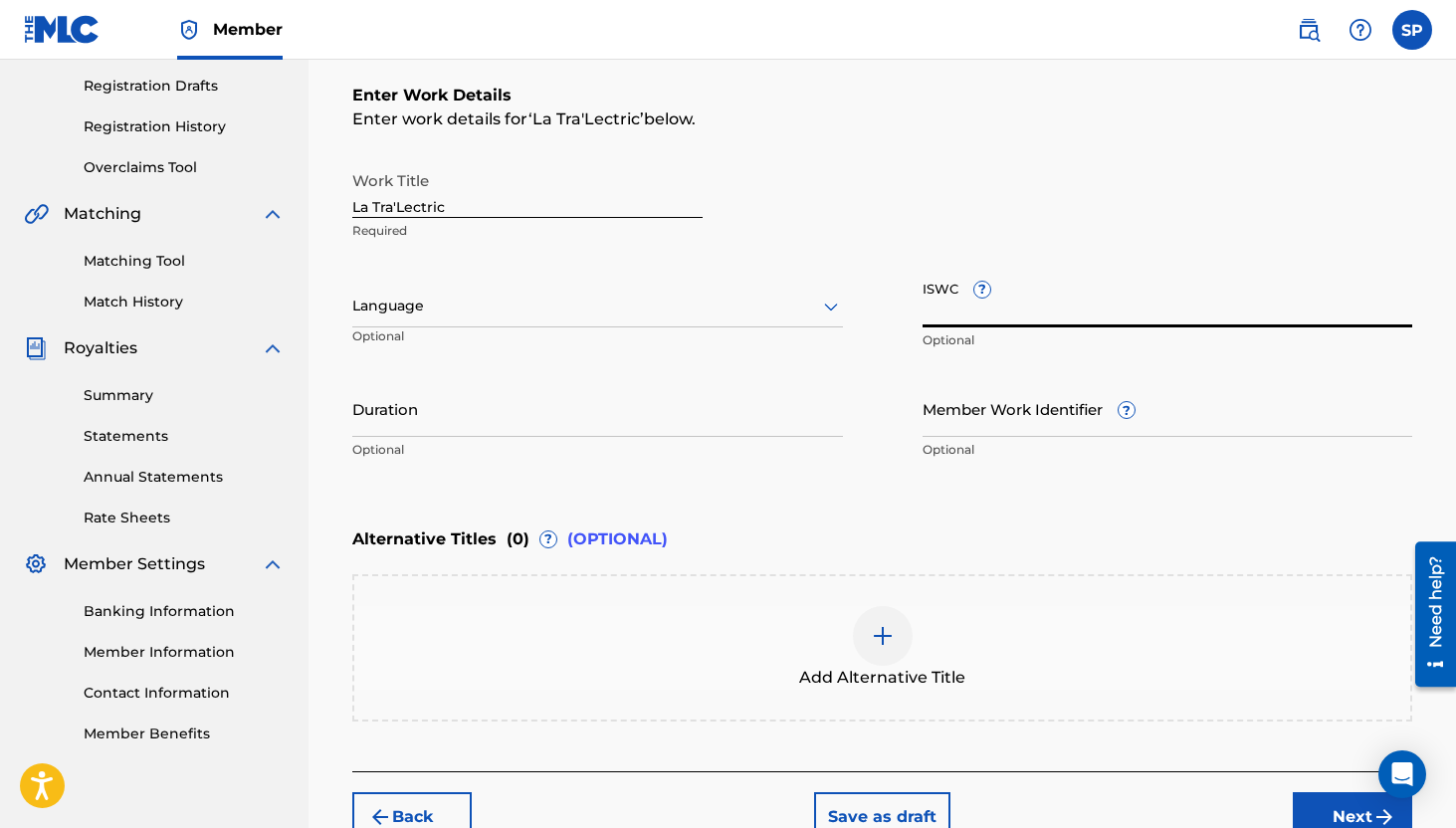 paste on "-072.294.541-6" 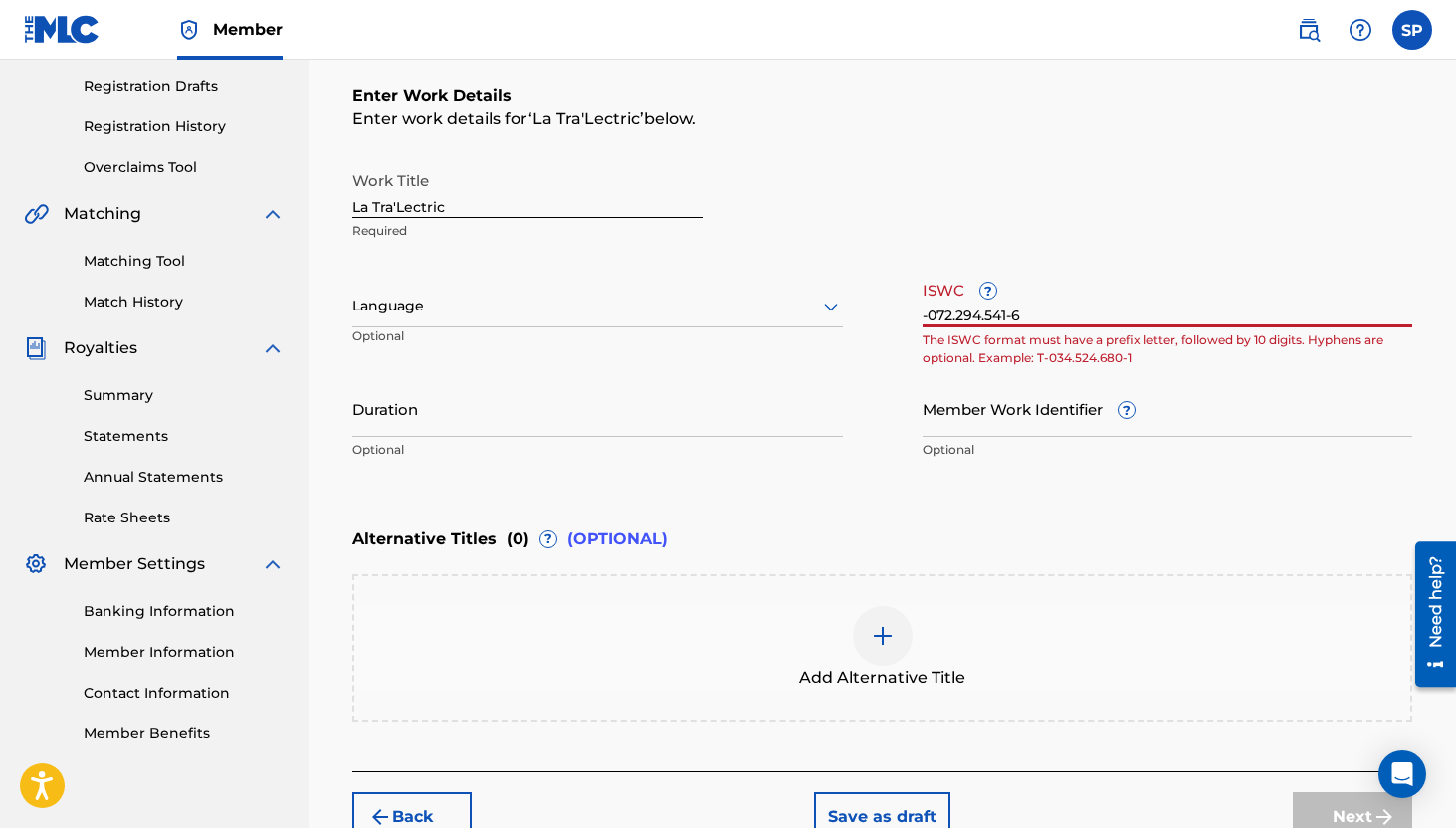 type on "-072.294.541-6" 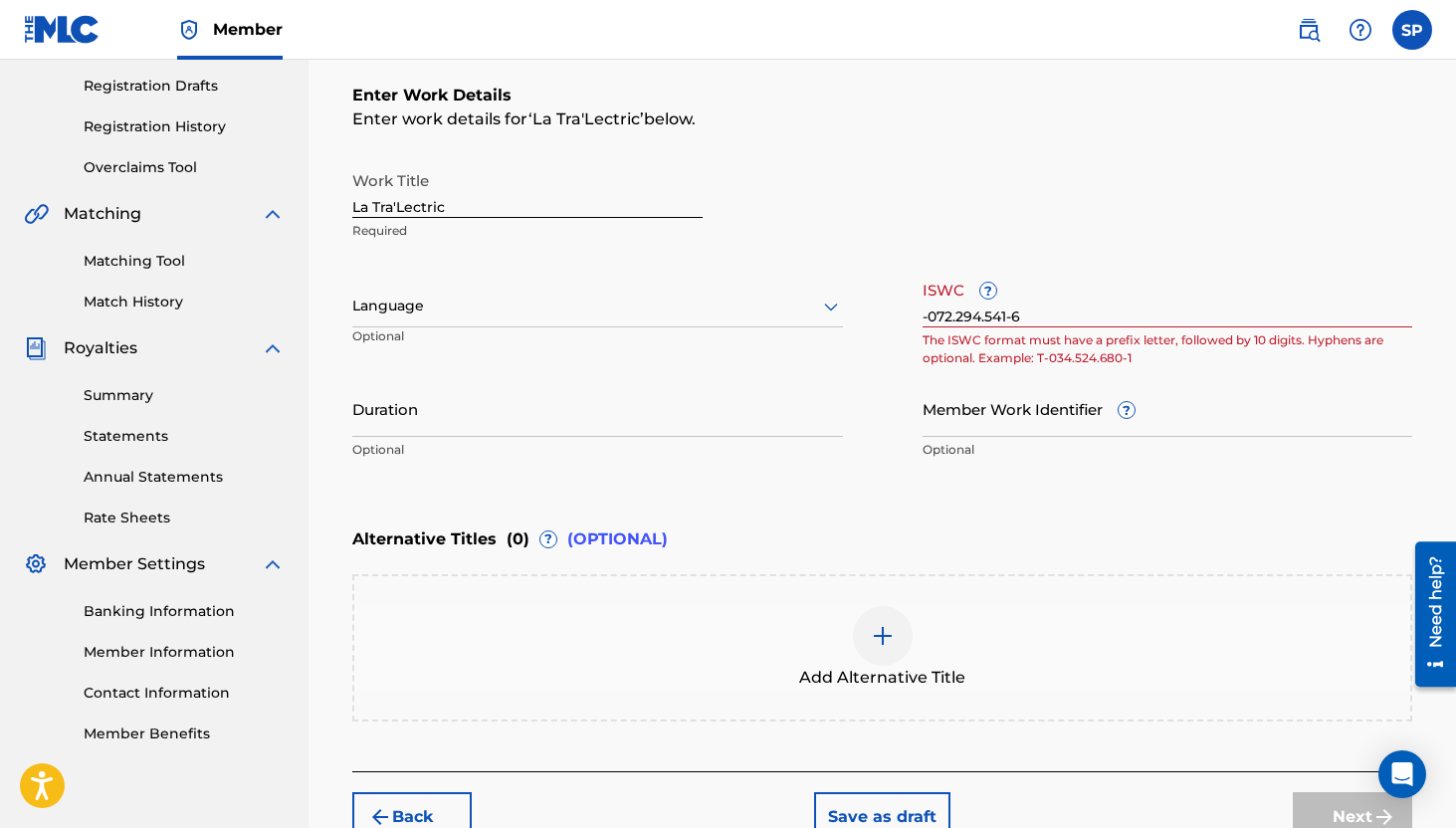 click on "-072.294.541-6" at bounding box center [1167, 299] 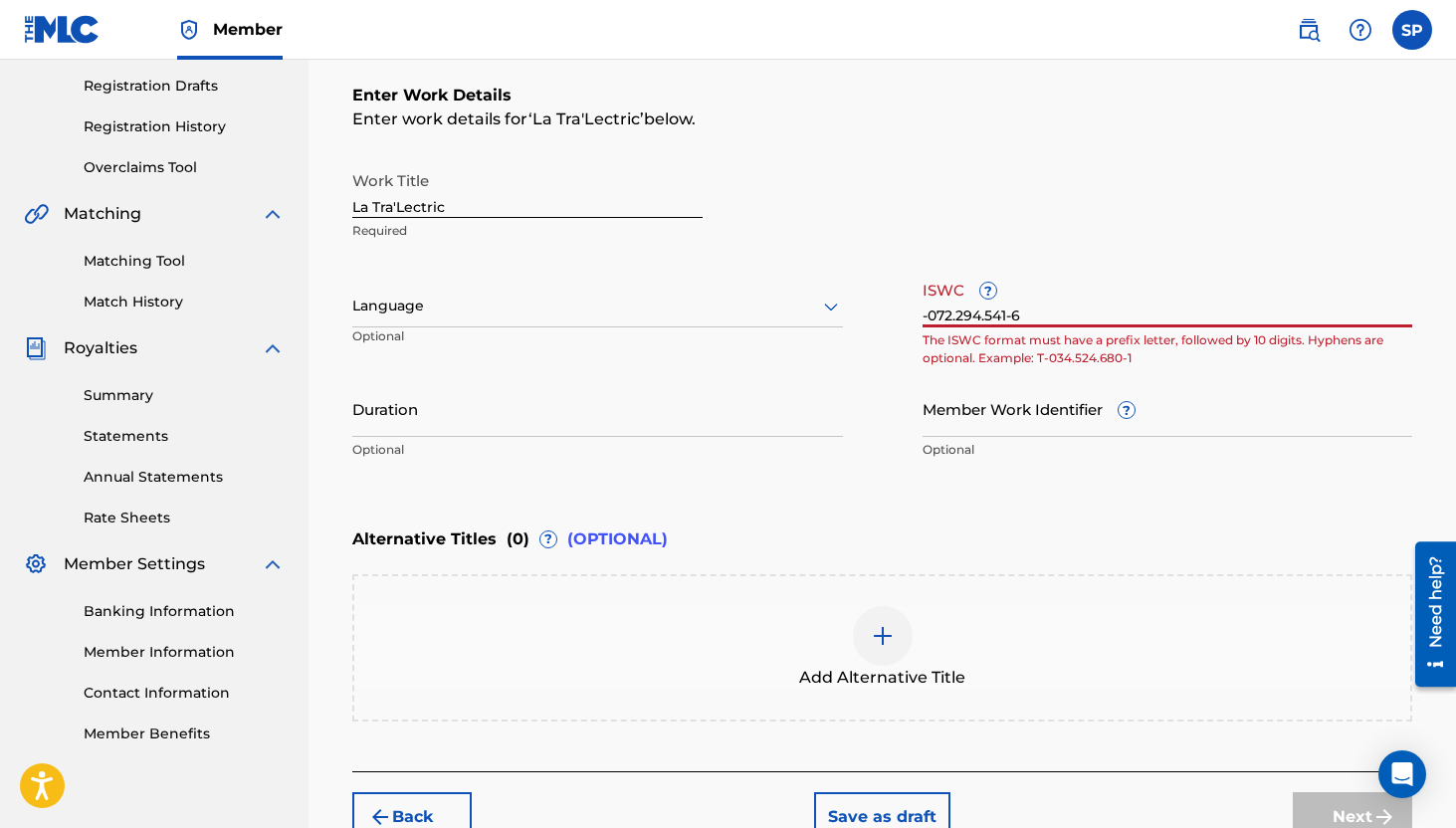 click on "-072.294.541-6" at bounding box center [1167, 299] 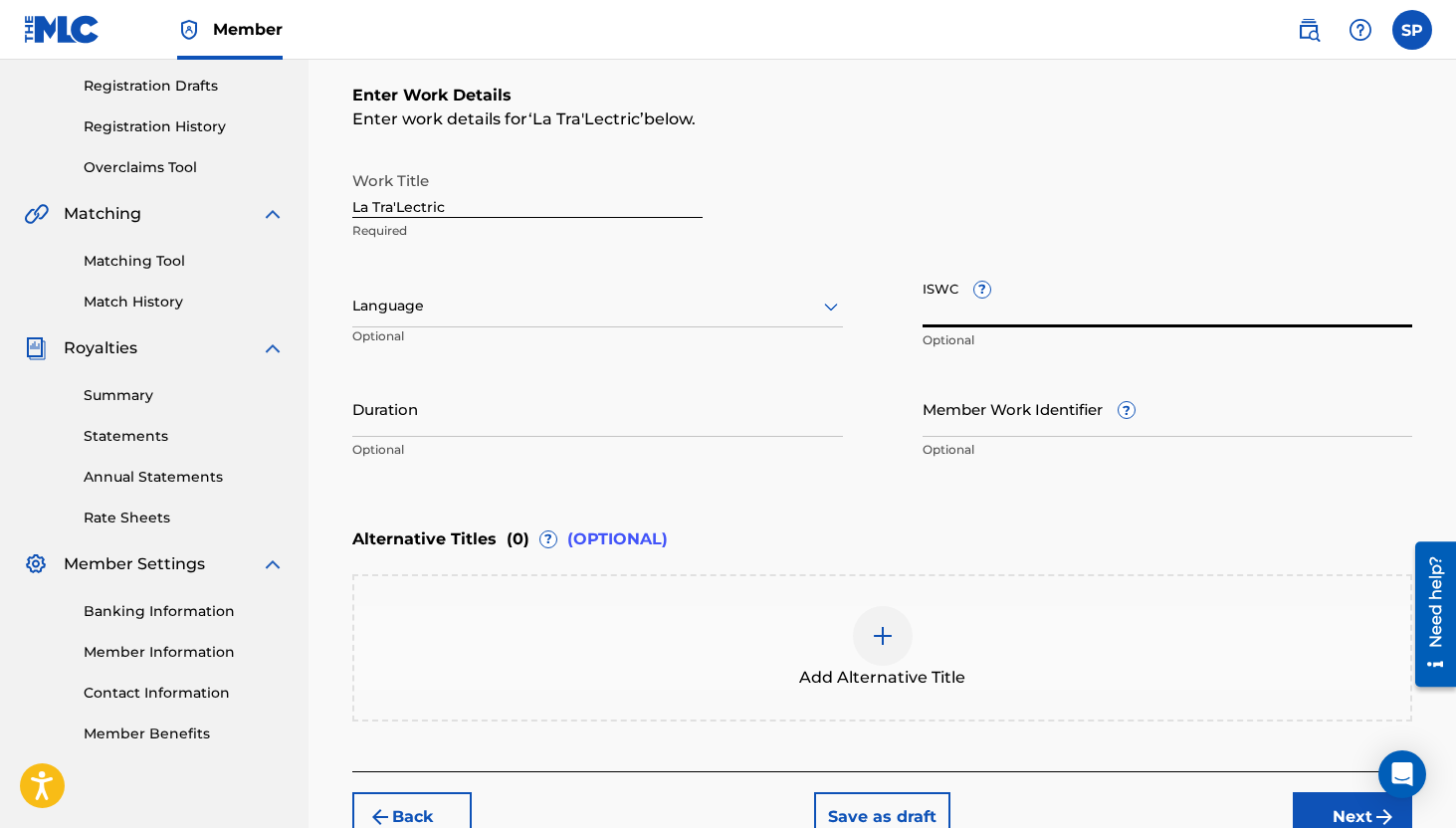paste on "T-072.294.541-6" 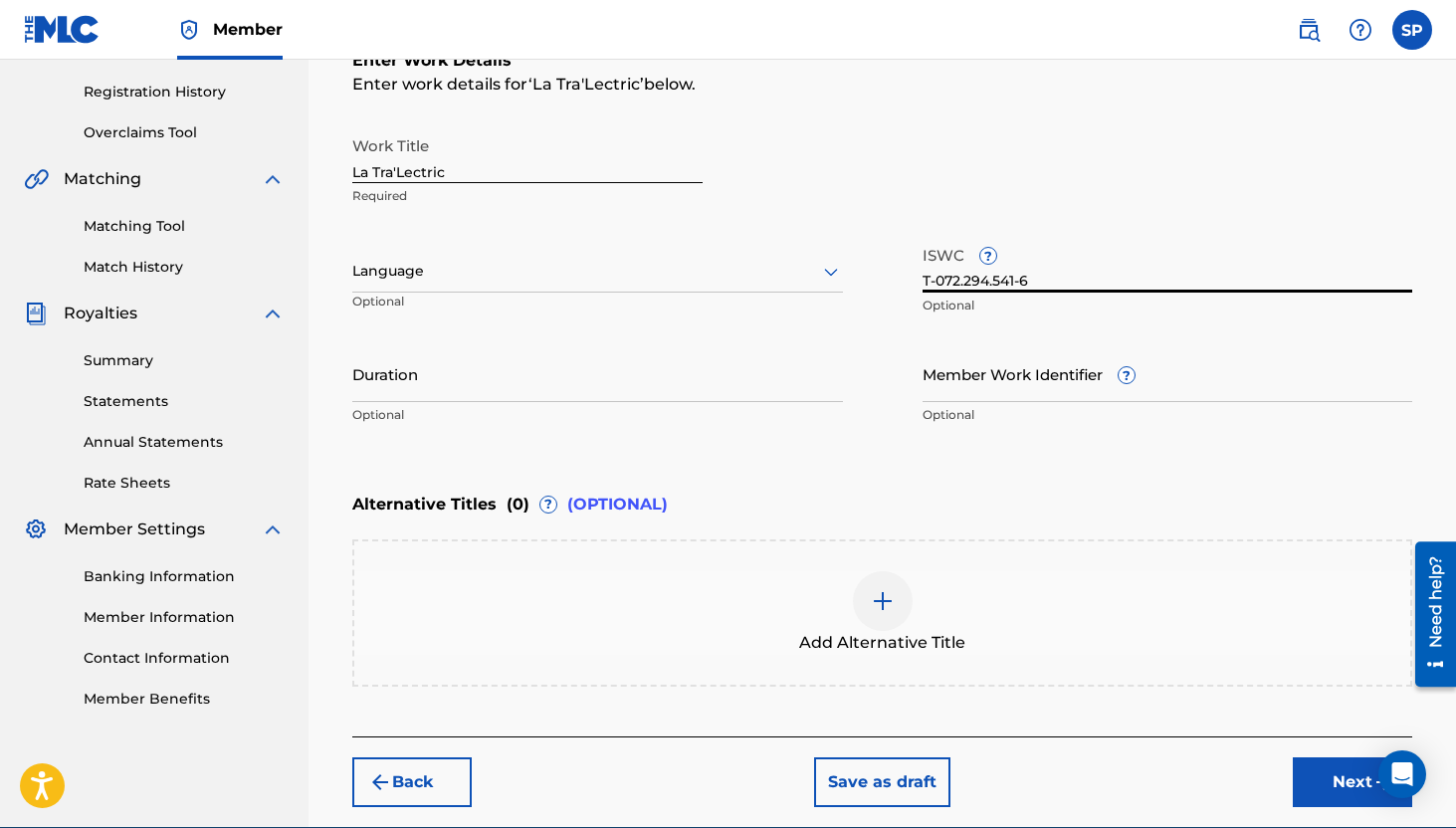 scroll, scrollTop: 370, scrollLeft: 0, axis: vertical 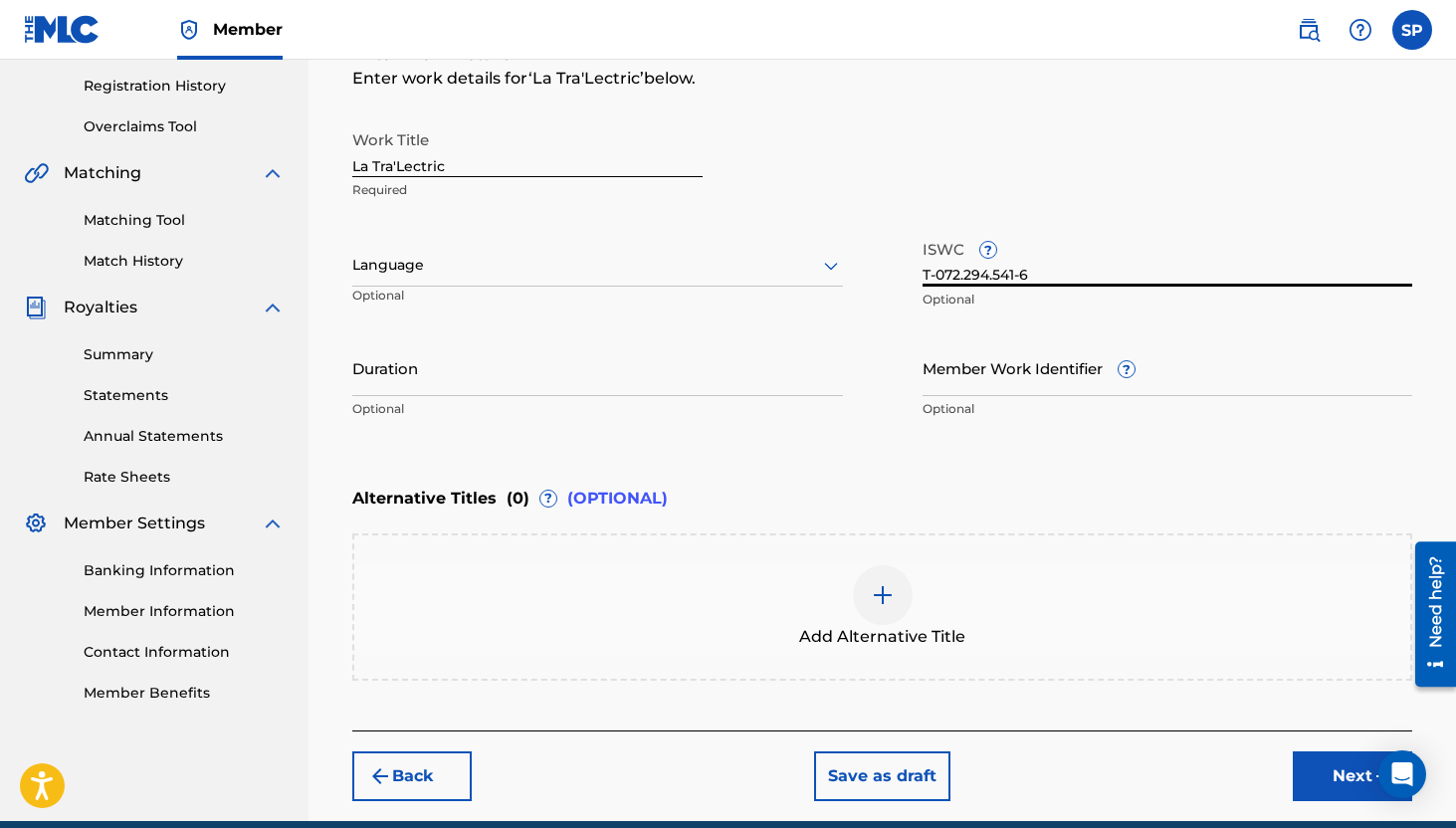 type on "T-072.294.541-6" 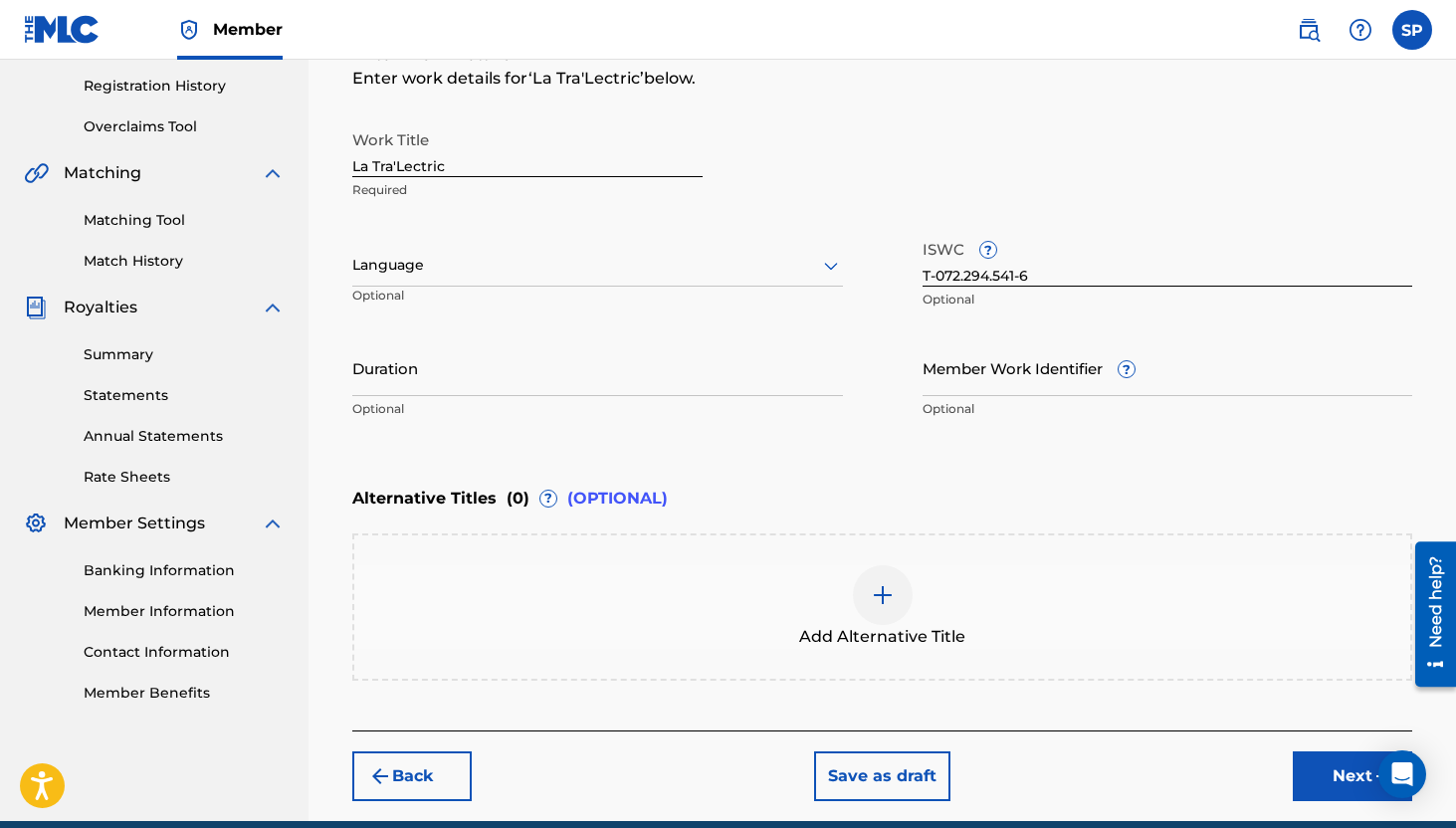 click on "Next" at bounding box center [1352, 776] 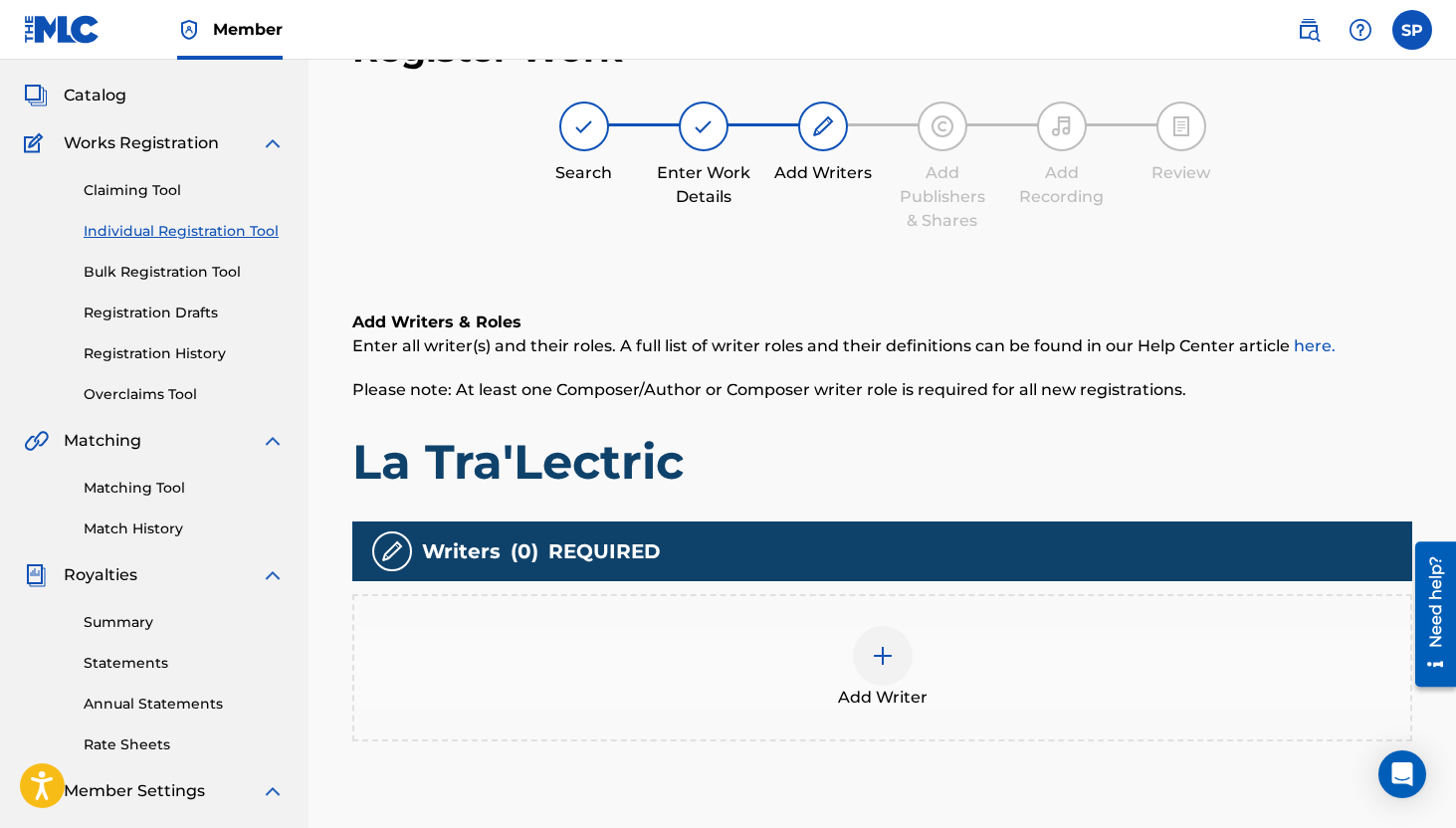 scroll, scrollTop: 90, scrollLeft: 0, axis: vertical 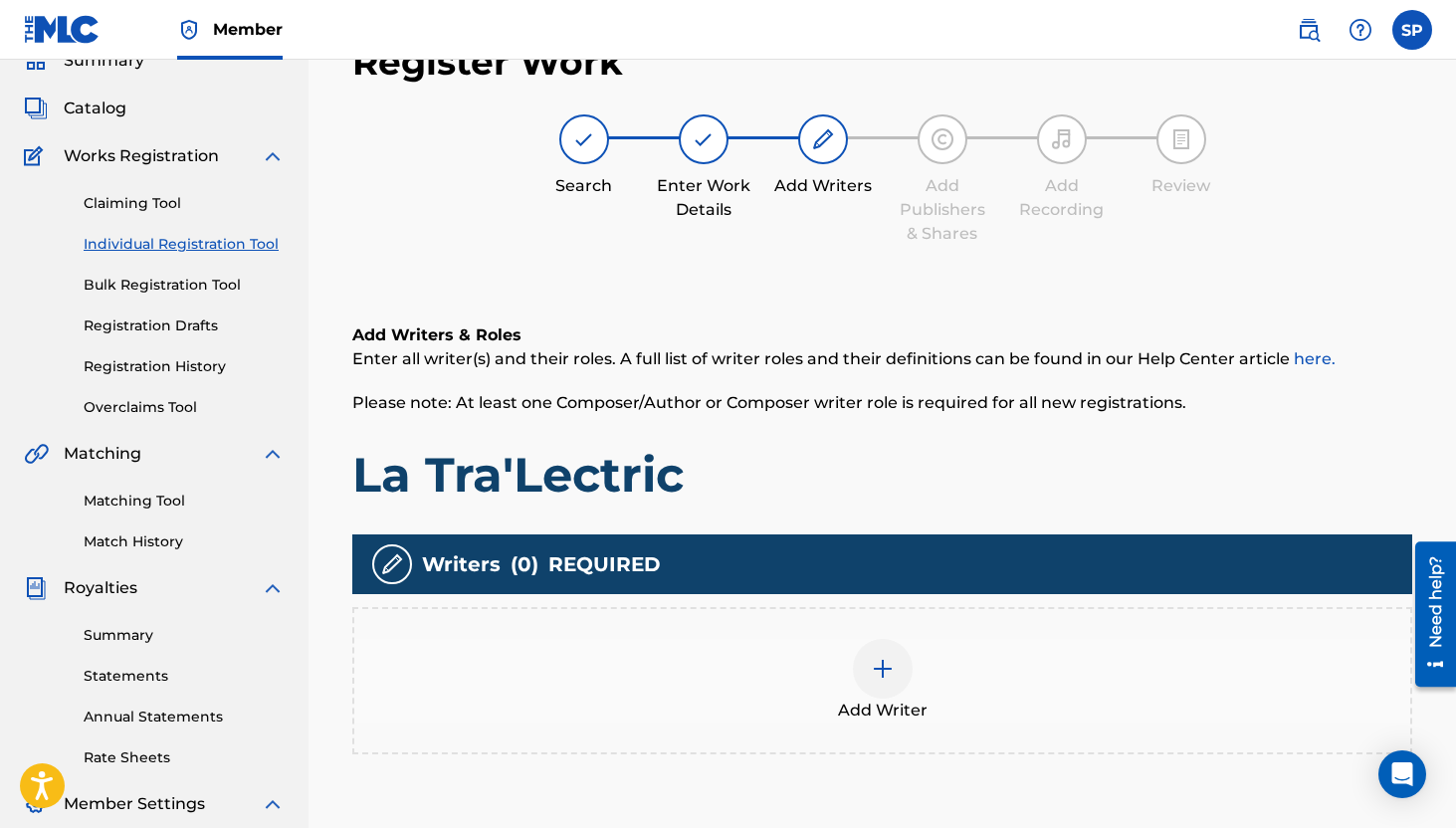 click at bounding box center [883, 669] 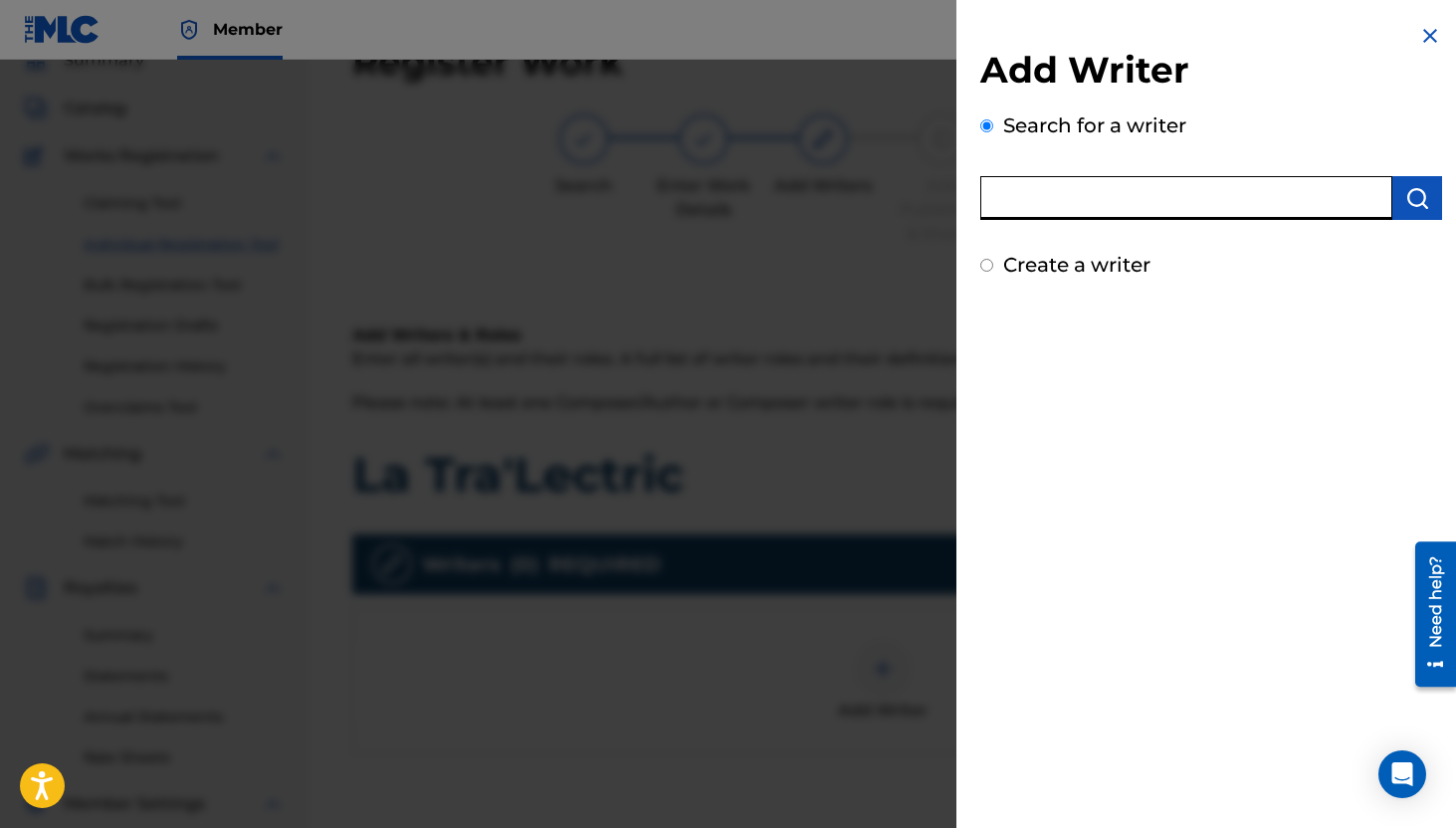 click at bounding box center [1186, 198] 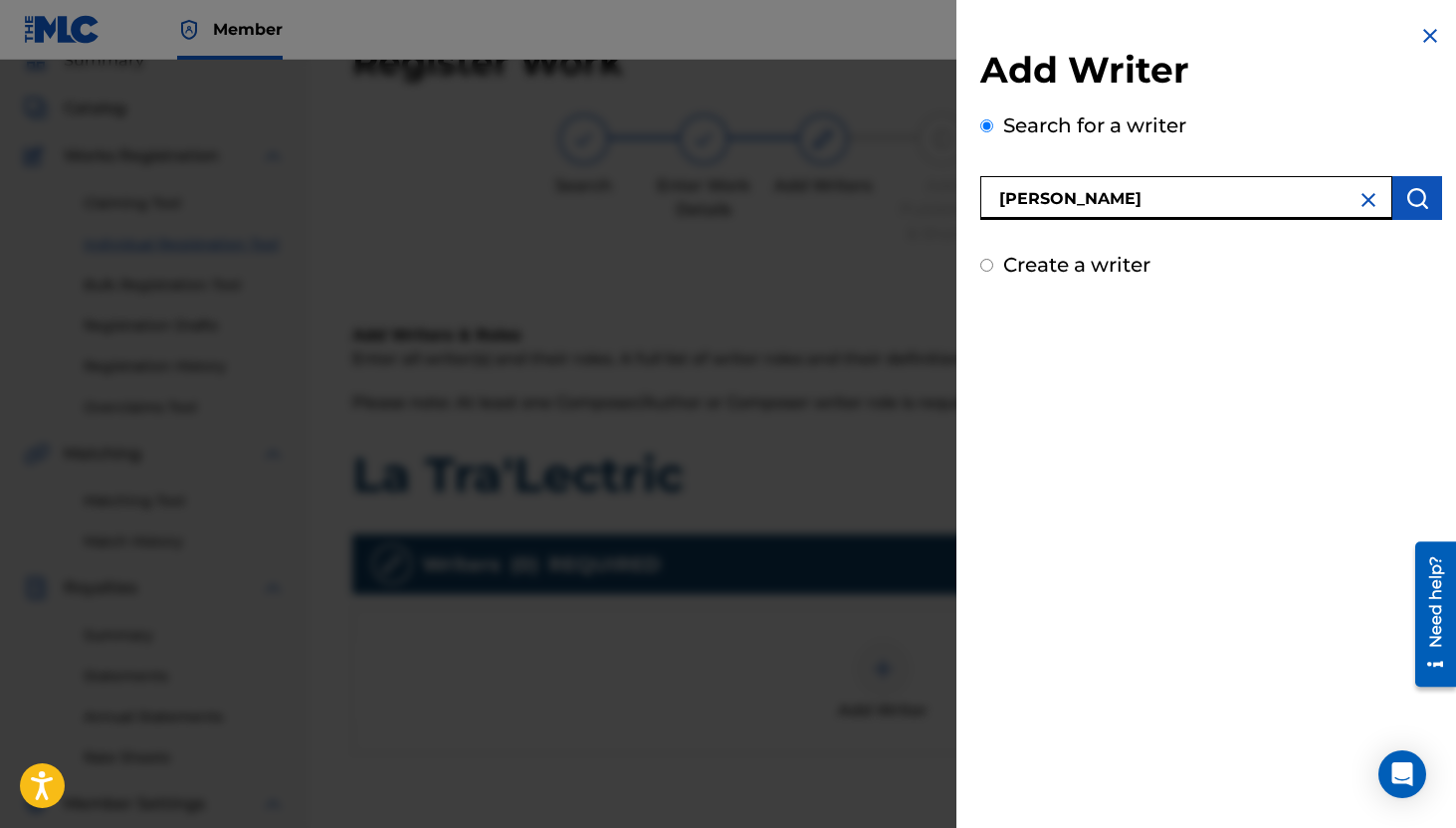 type on "[PERSON_NAME]" 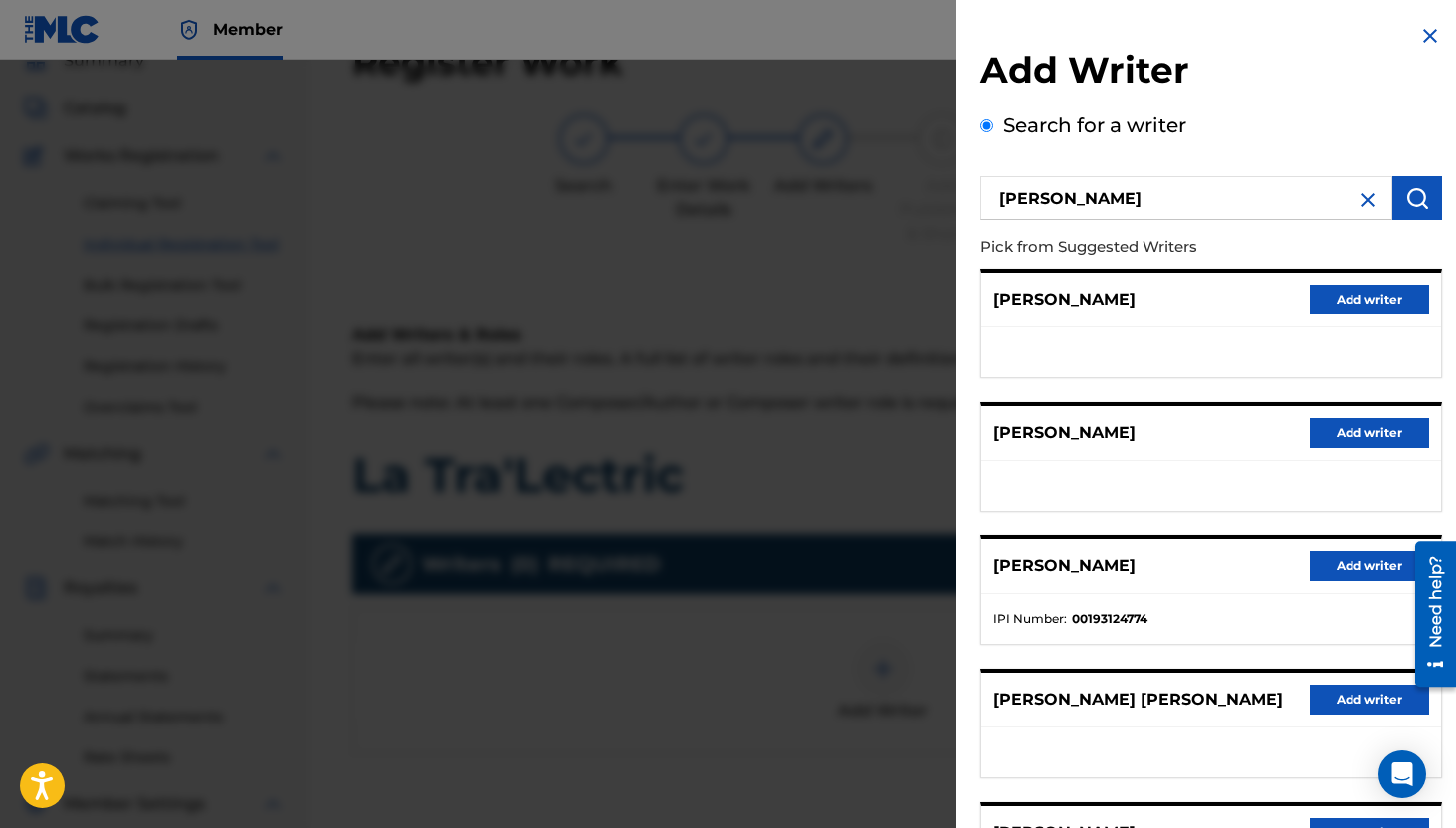 click on "Add writer" at bounding box center [1369, 566] 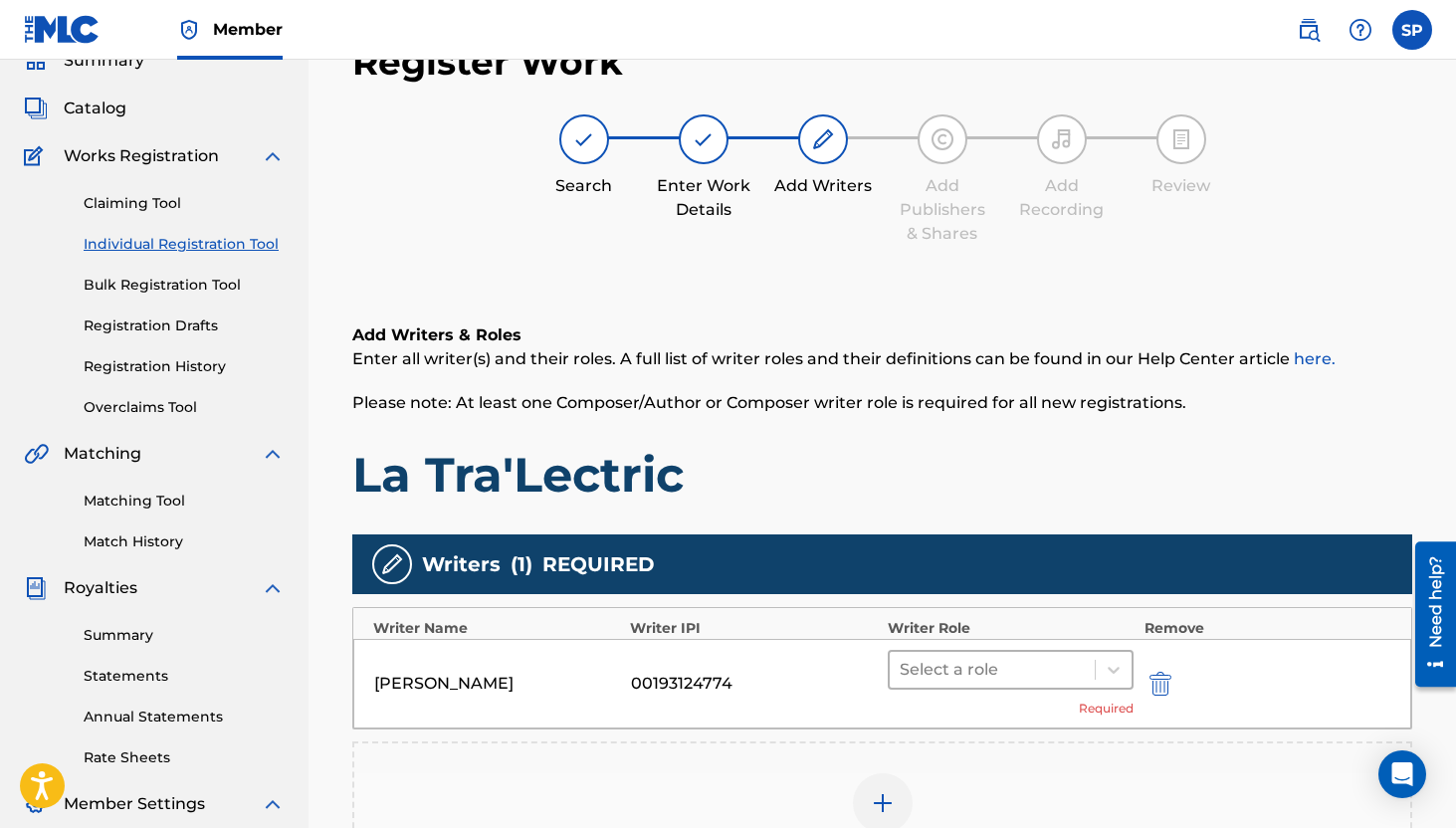 click at bounding box center [992, 670] 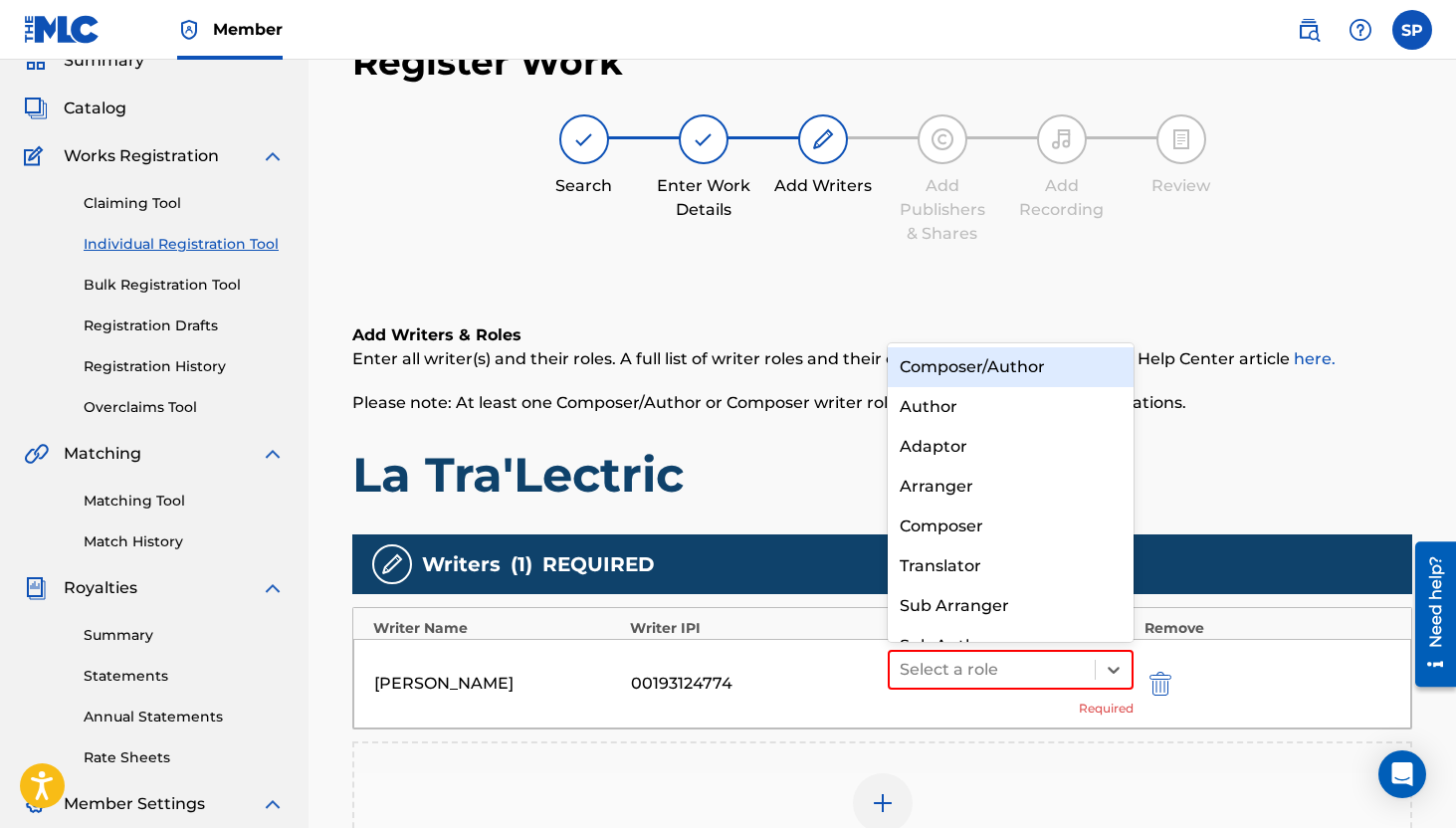 click on "Composer/Author" at bounding box center (1011, 367) 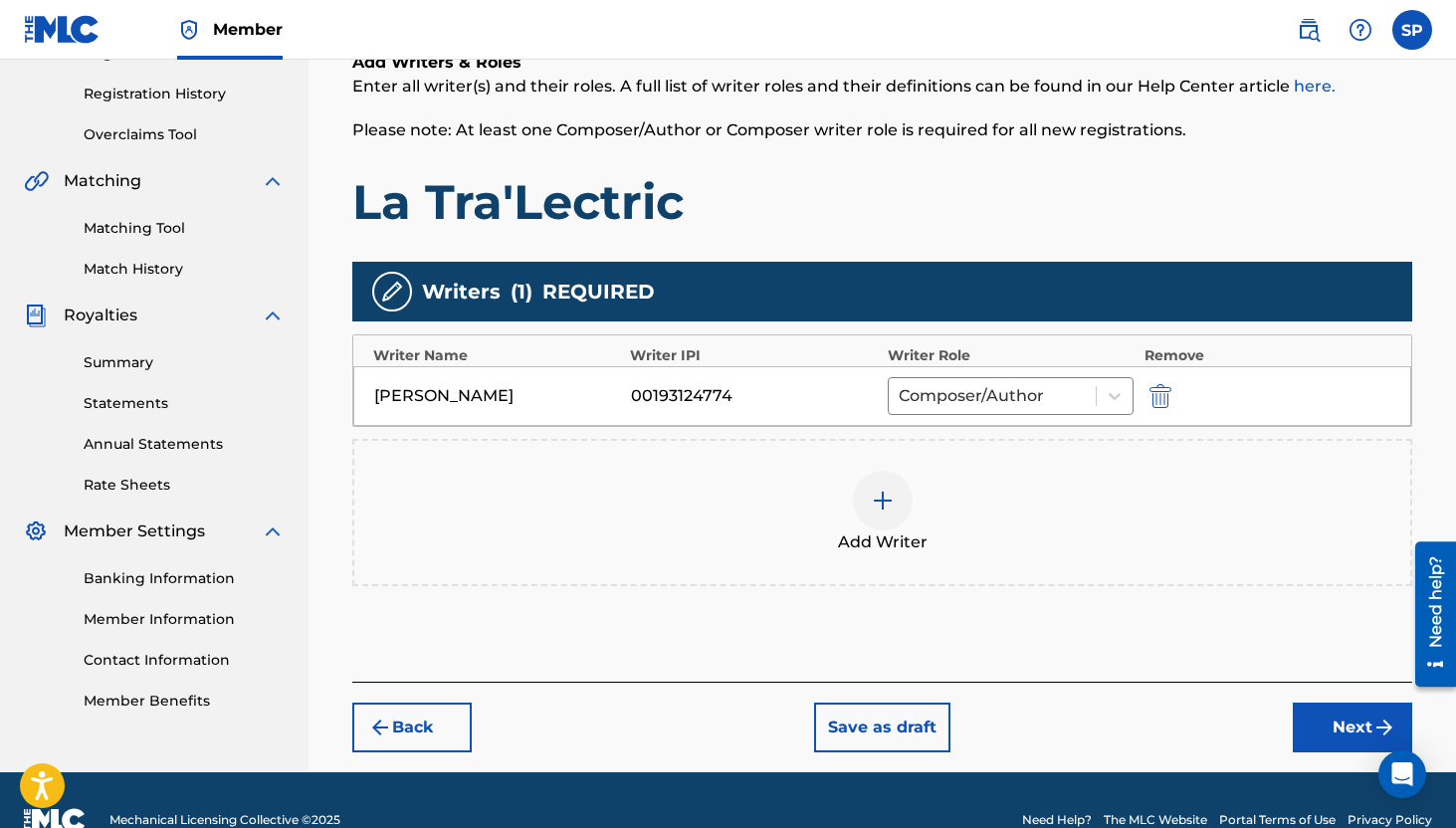 click on "Next" at bounding box center (1352, 727) 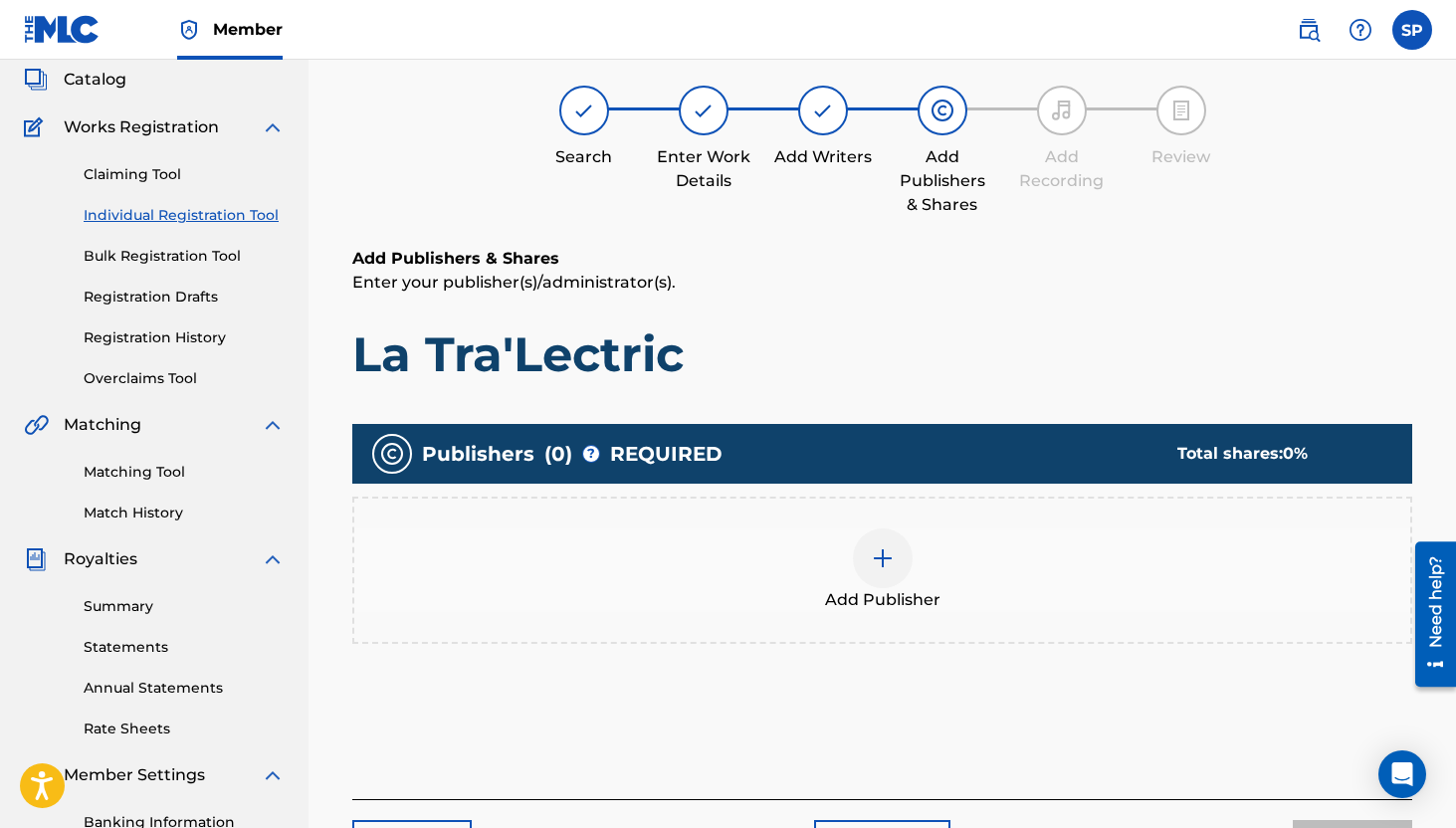 scroll, scrollTop: 119, scrollLeft: 0, axis: vertical 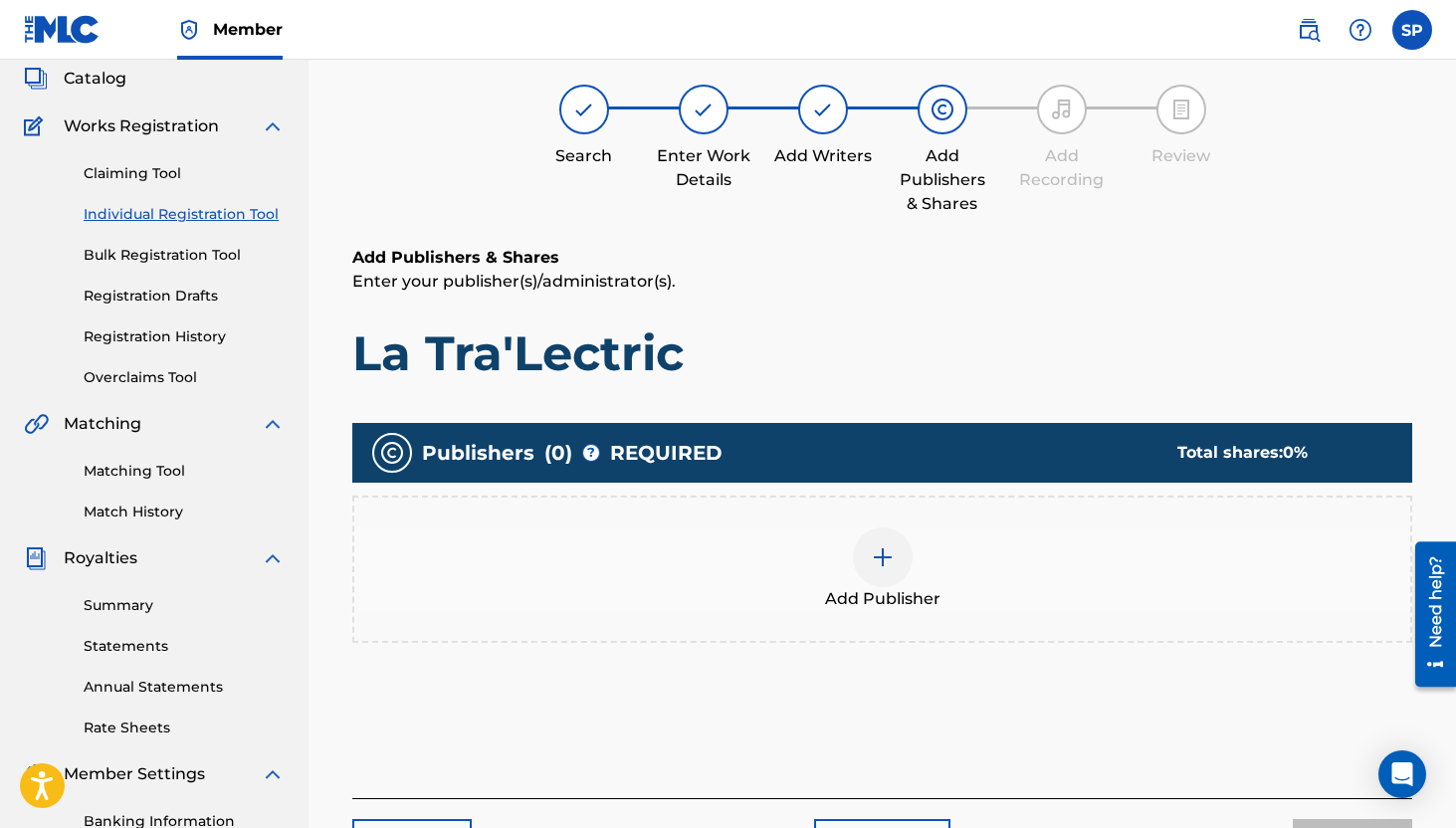 click at bounding box center [883, 557] 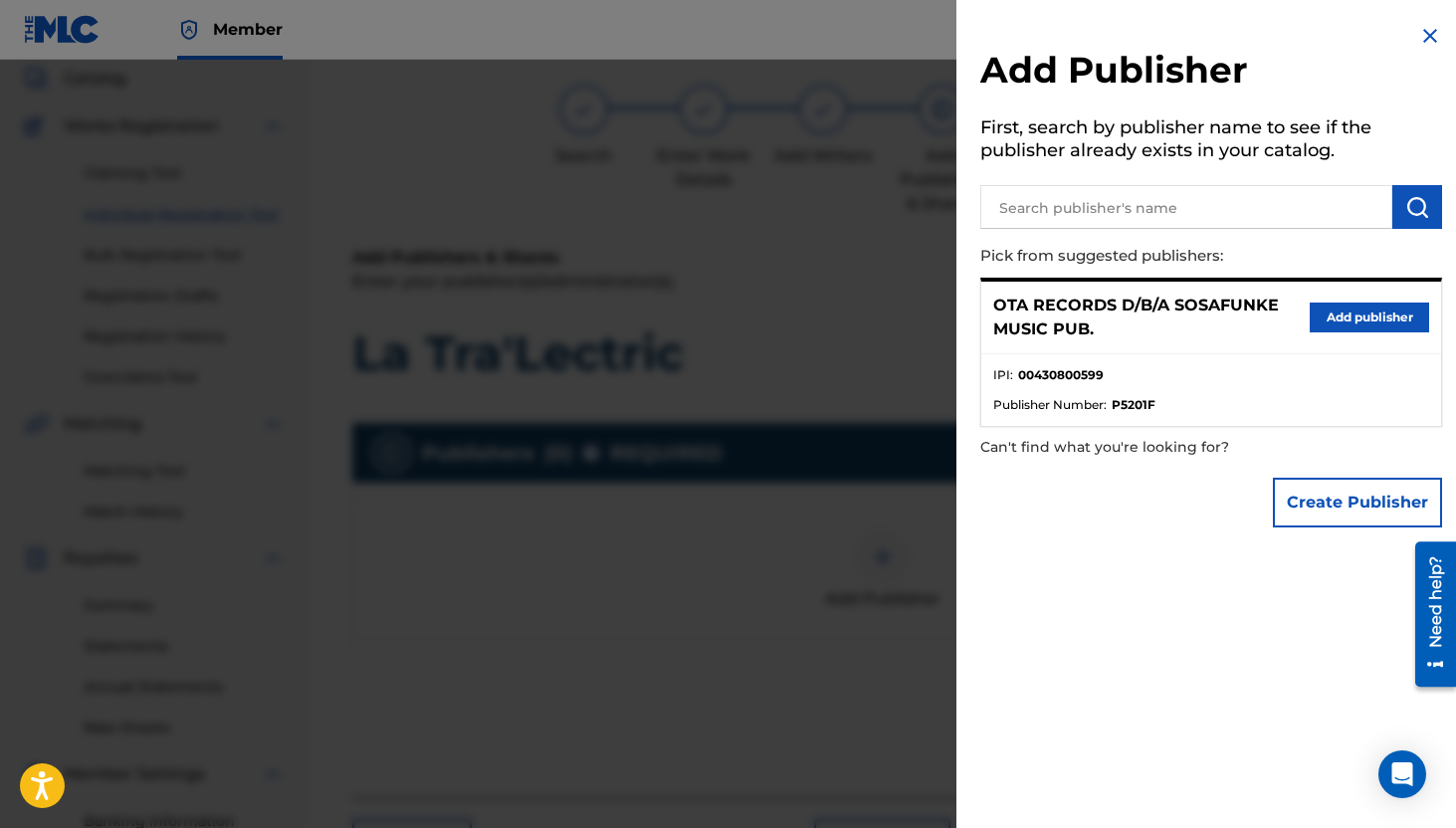click on "Add publisher" at bounding box center [1369, 317] 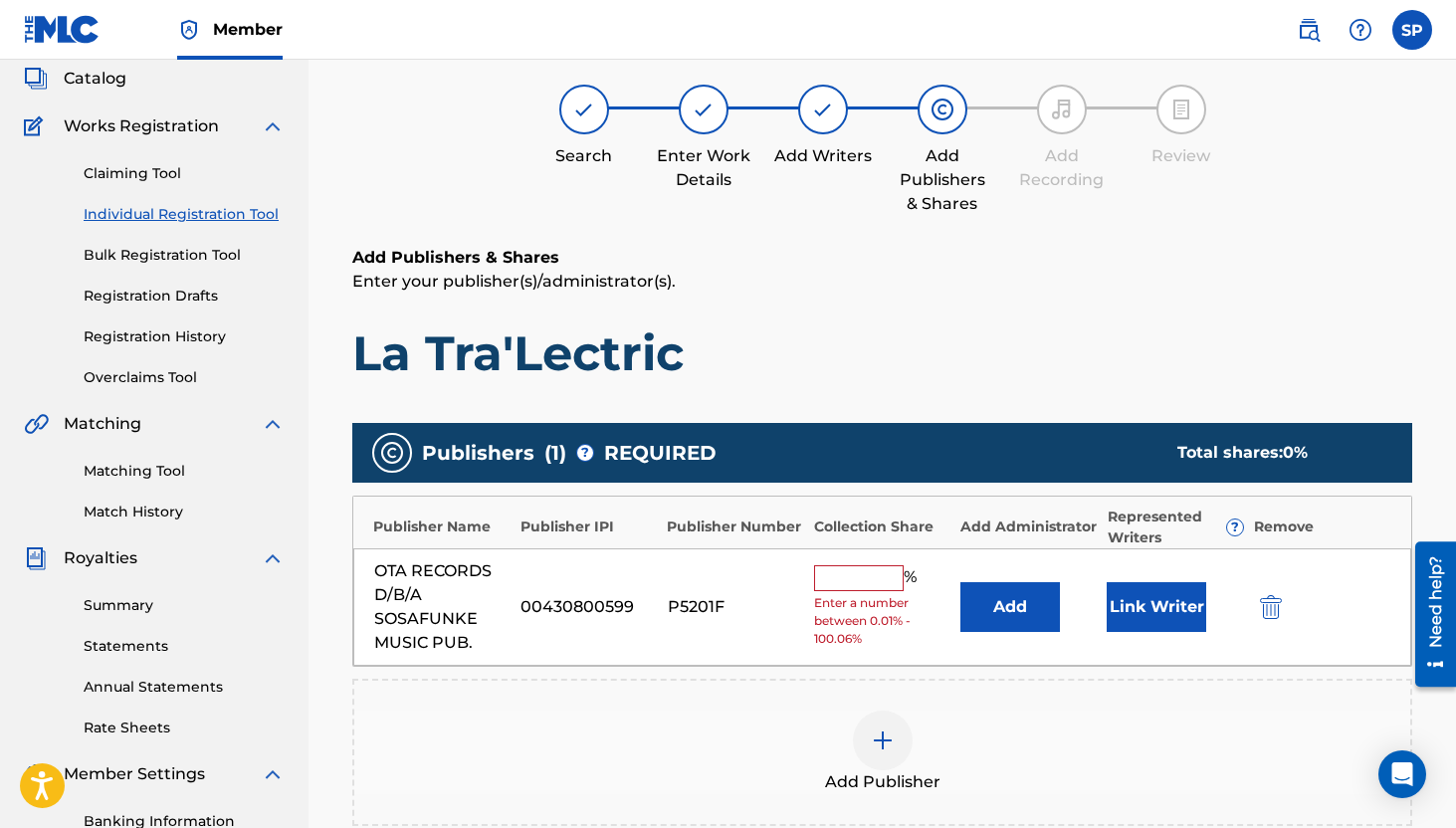 click at bounding box center [859, 578] 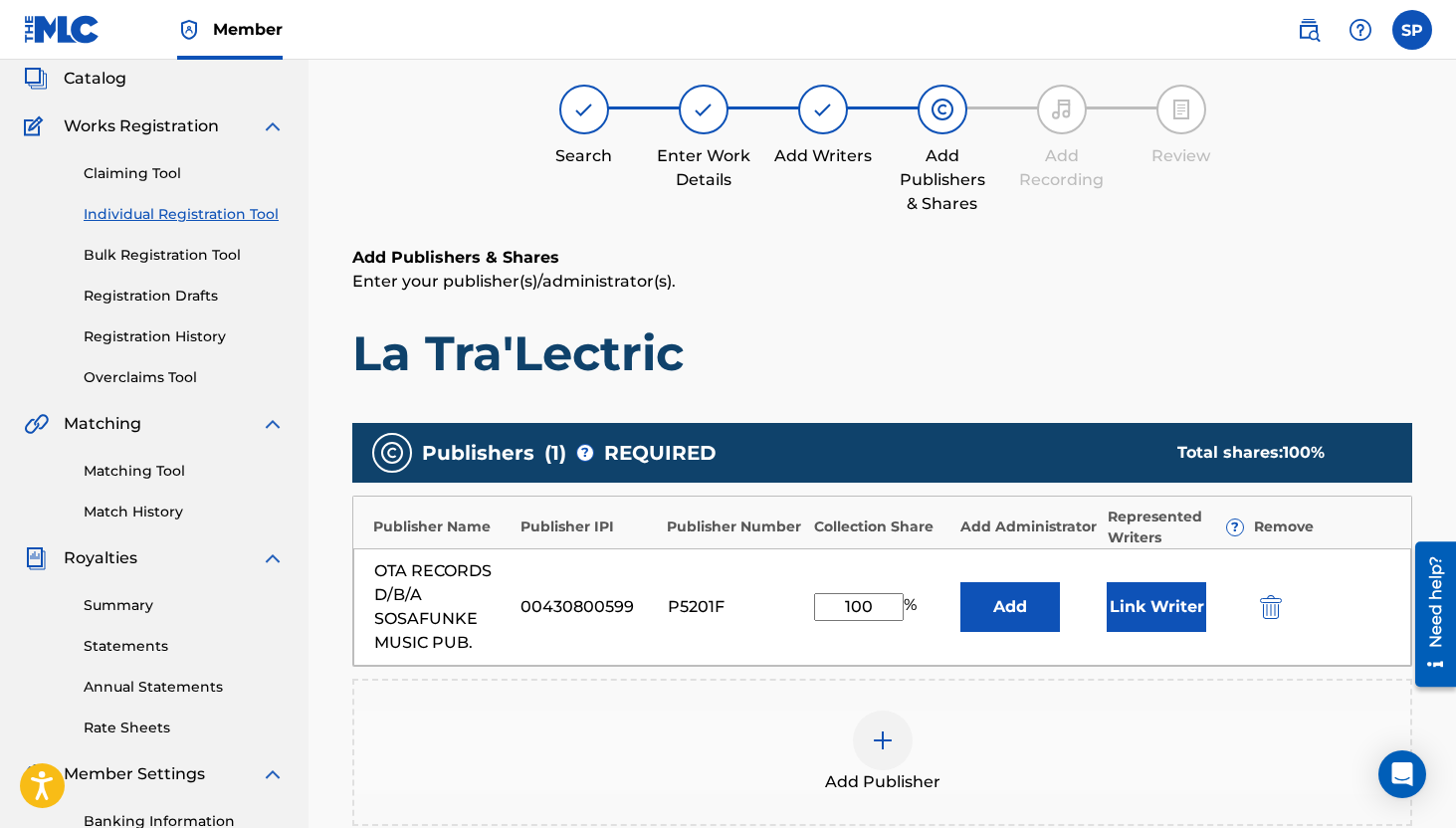 click on "Link Writer" at bounding box center (1156, 607) 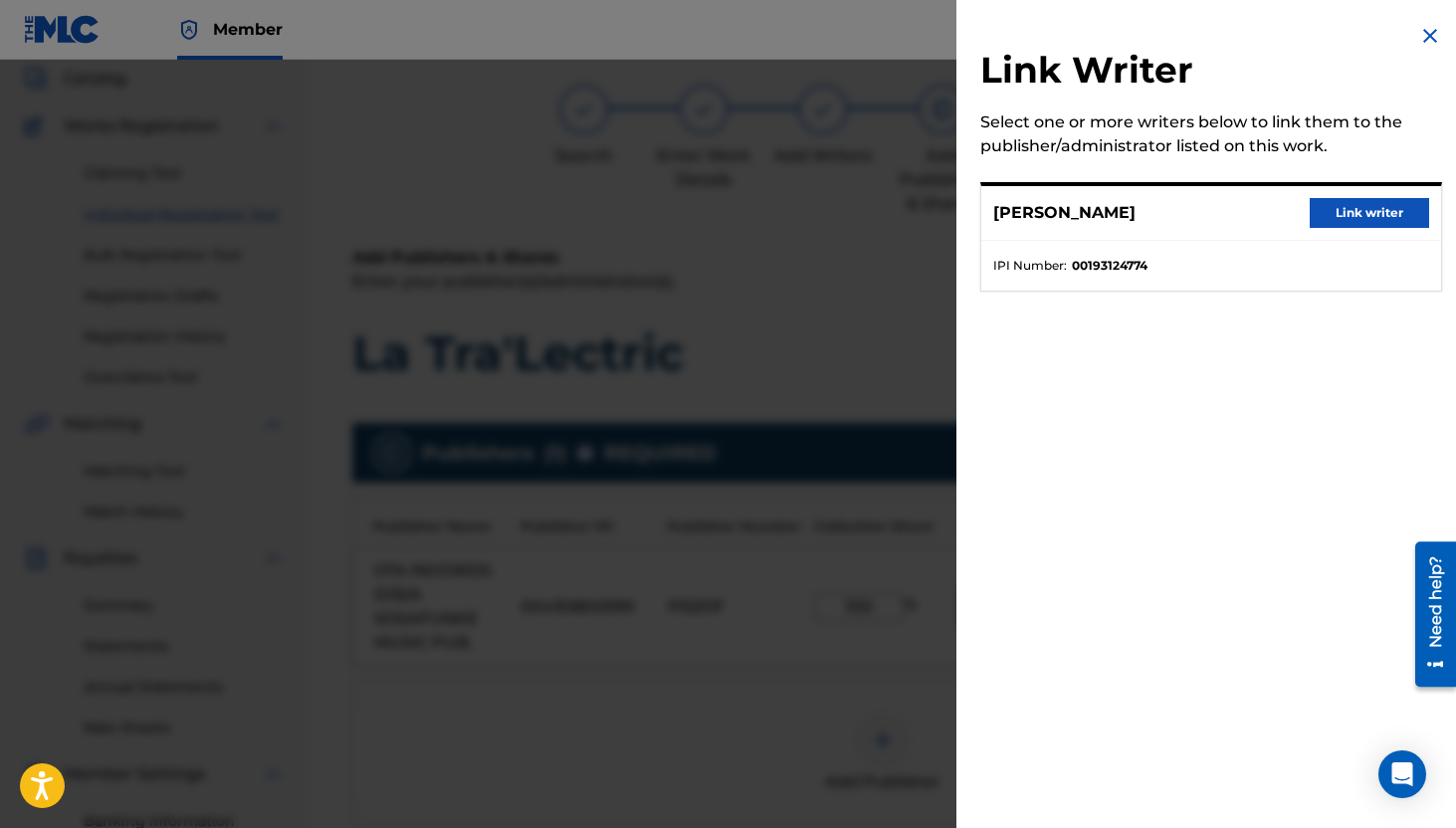 click on "Link writer" at bounding box center [1369, 213] 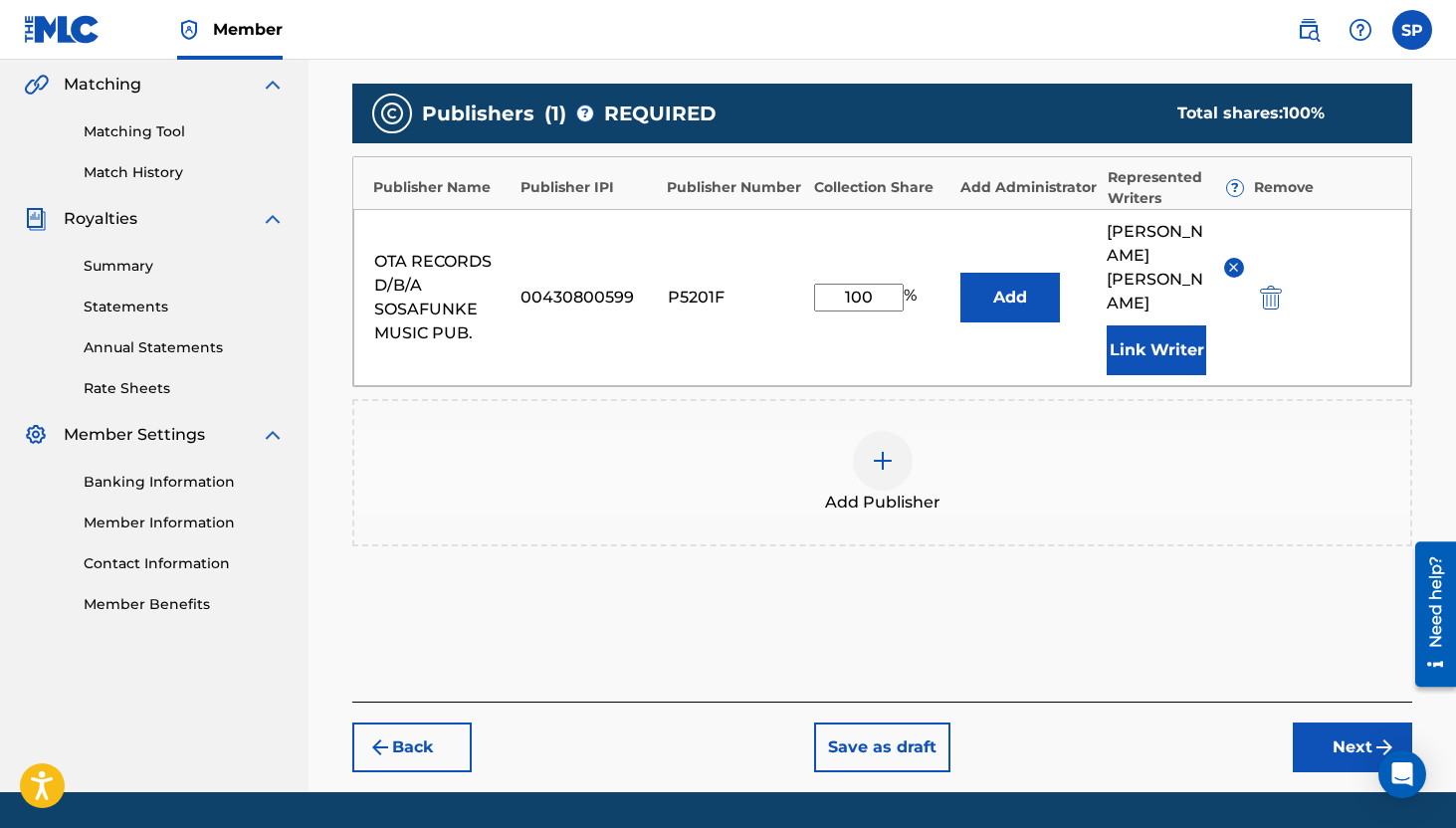 click on "Next" at bounding box center [1352, 747] 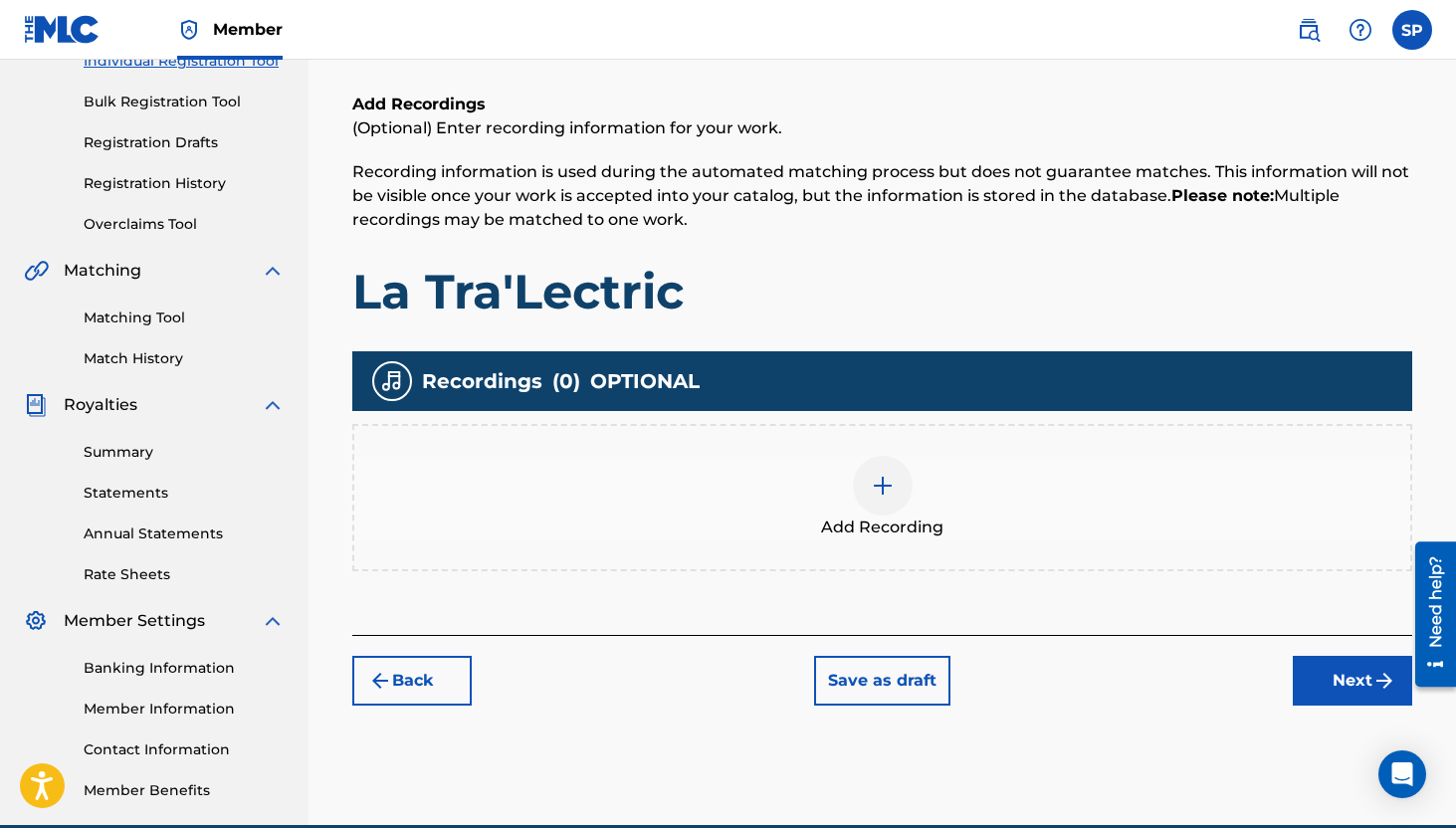 click on "Next" at bounding box center (1352, 681) 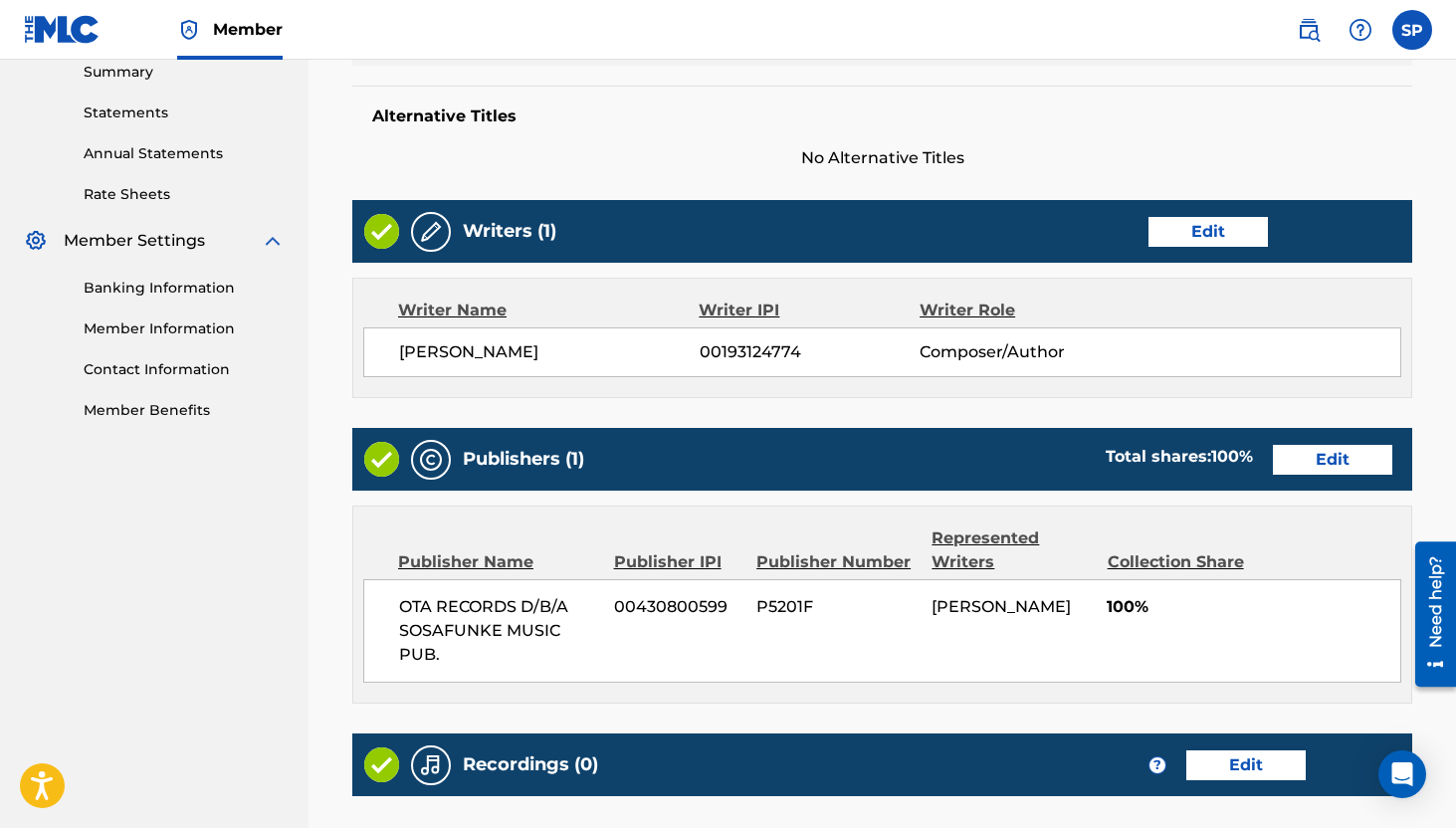 scroll, scrollTop: 900, scrollLeft: 0, axis: vertical 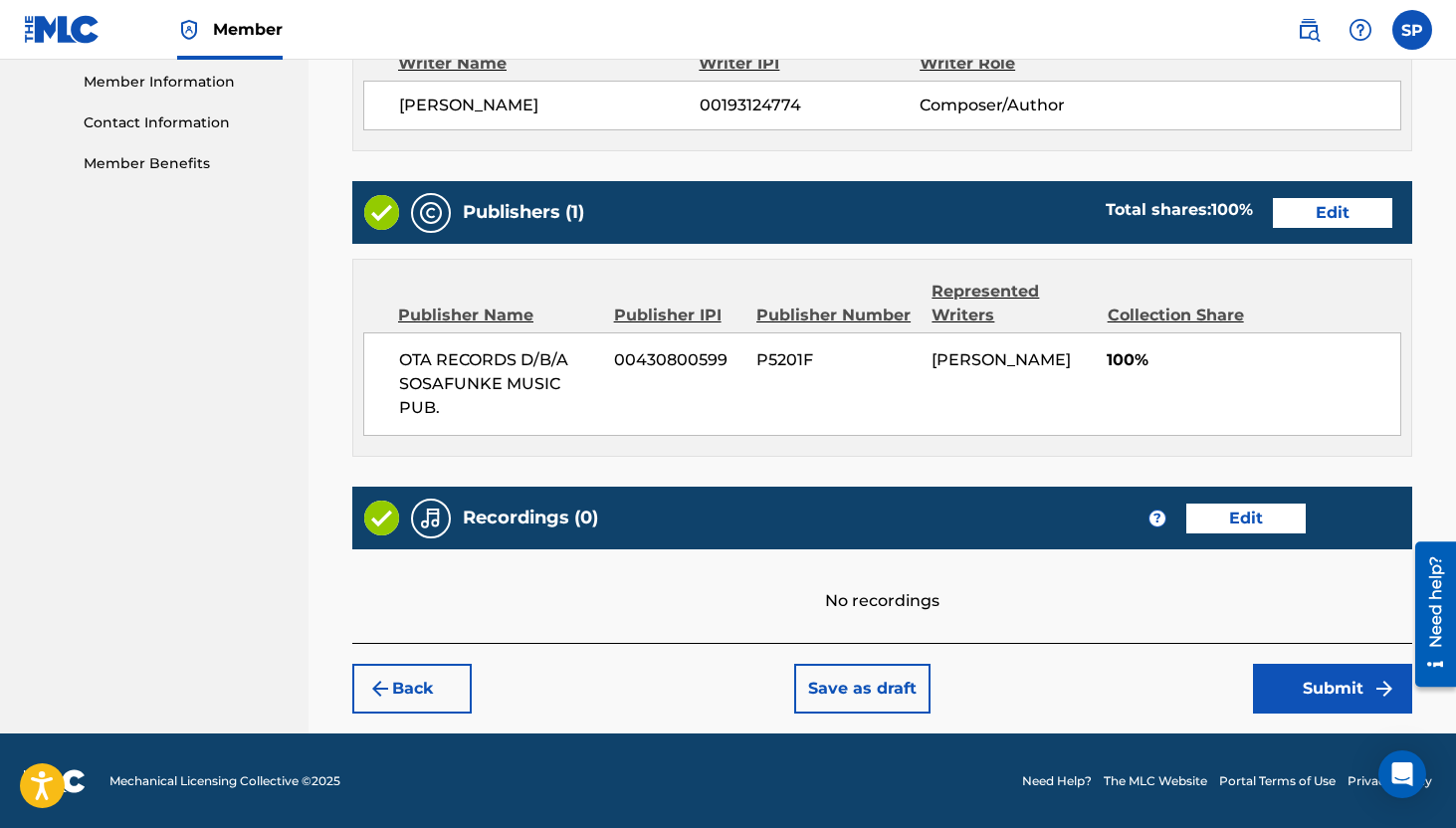 click on "Submit" at bounding box center [1333, 689] 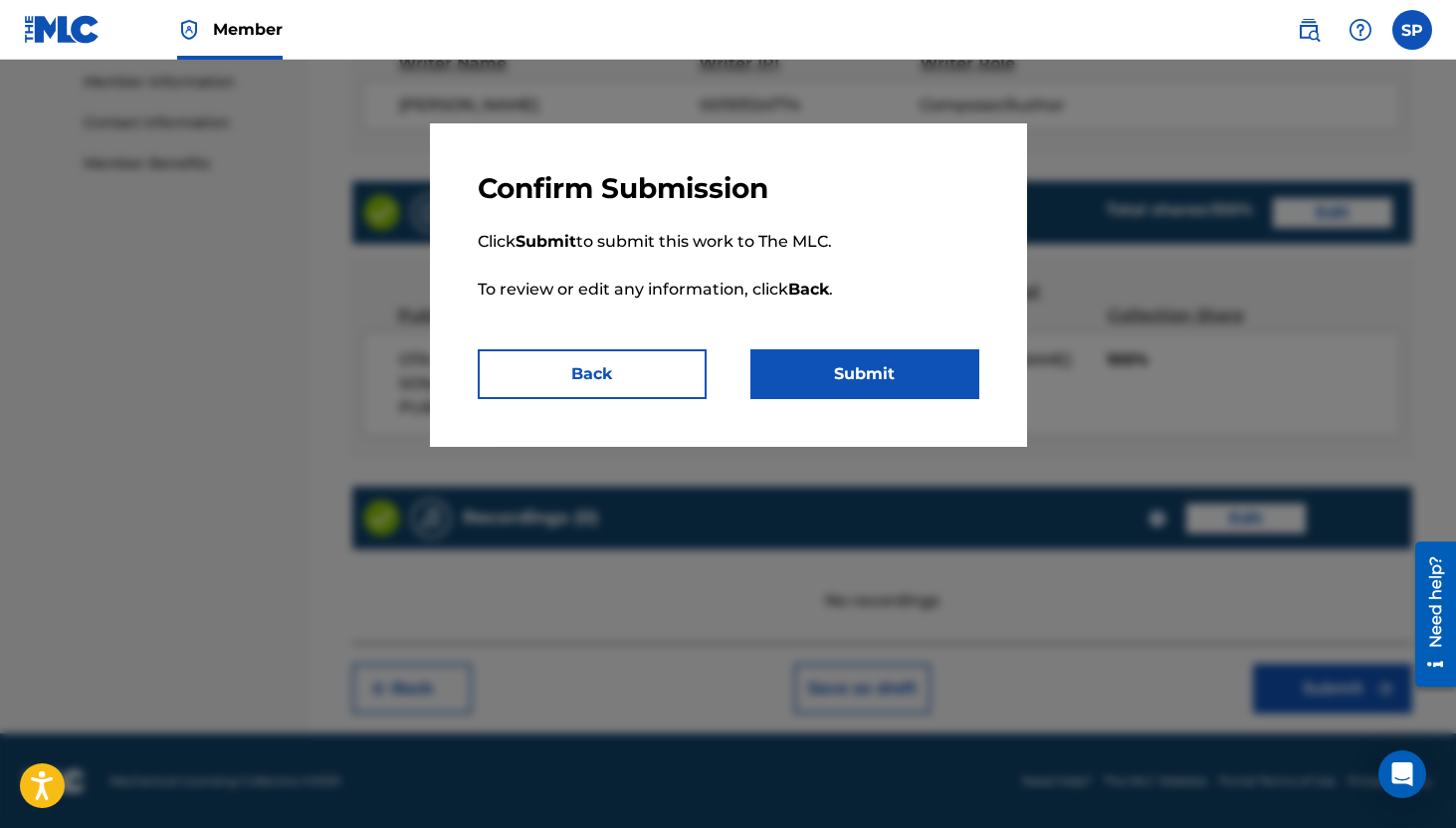 click on "Submit" at bounding box center [865, 374] 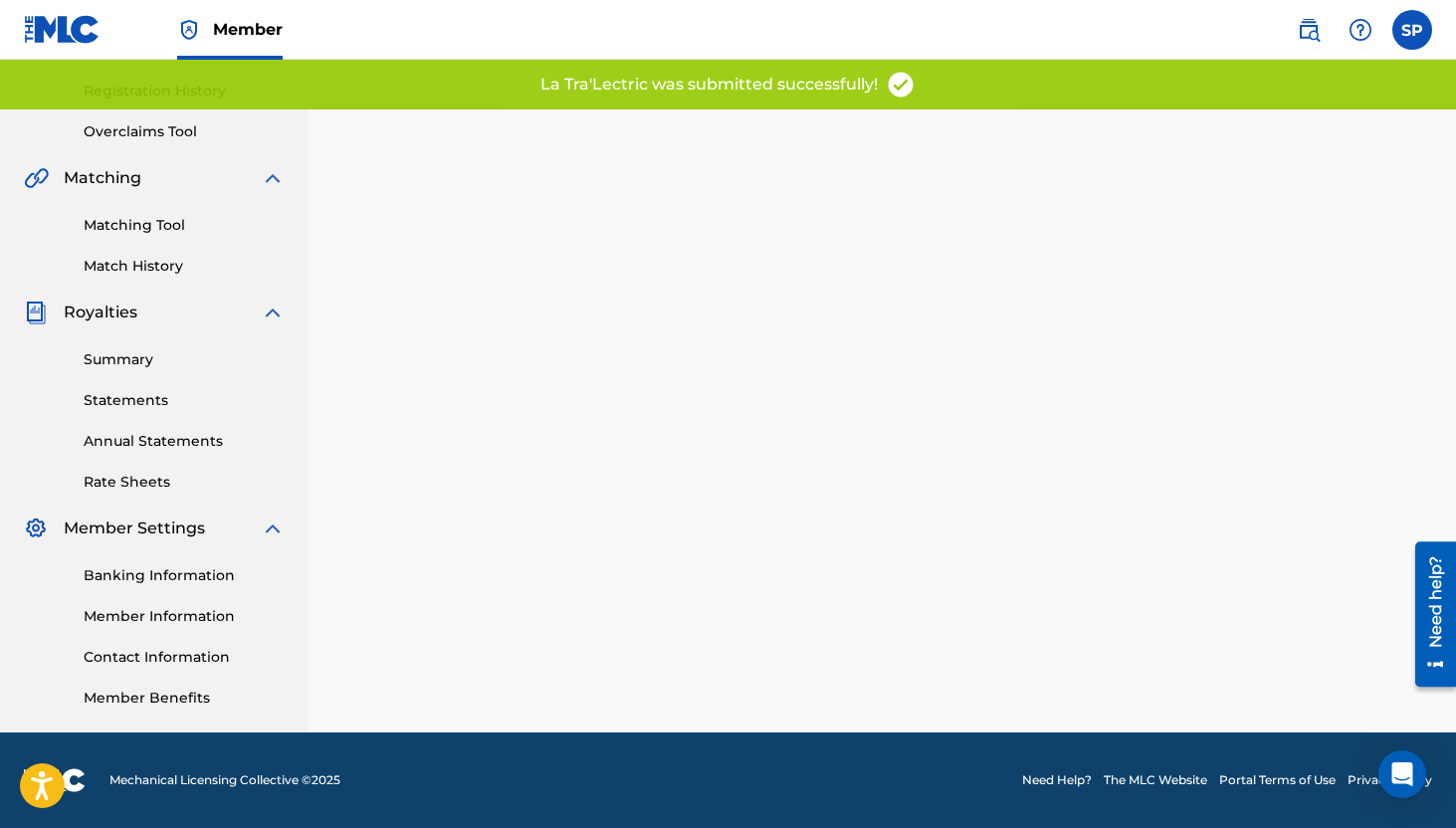scroll, scrollTop: 0, scrollLeft: 0, axis: both 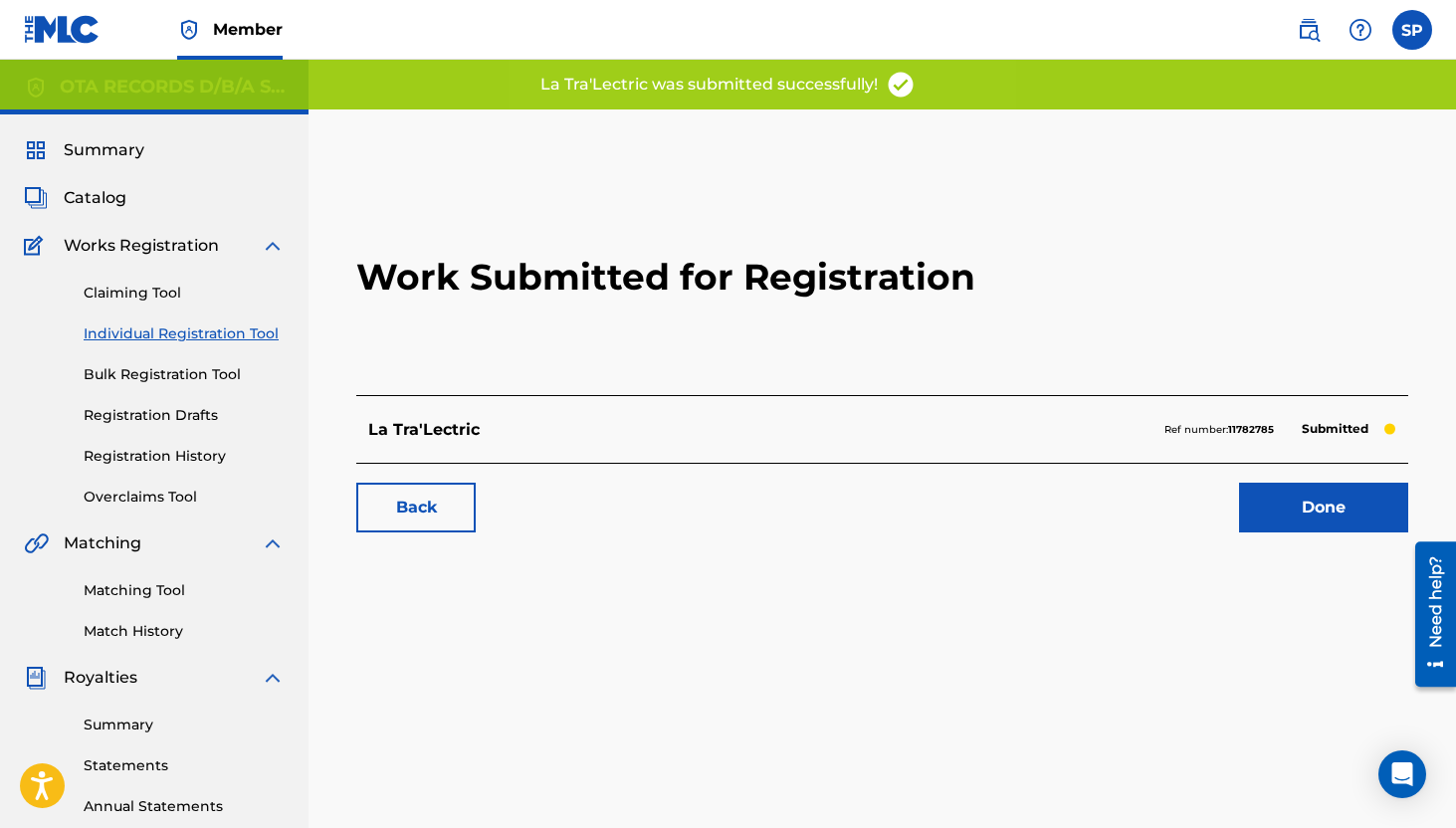 click on "Done" at bounding box center (1324, 508) 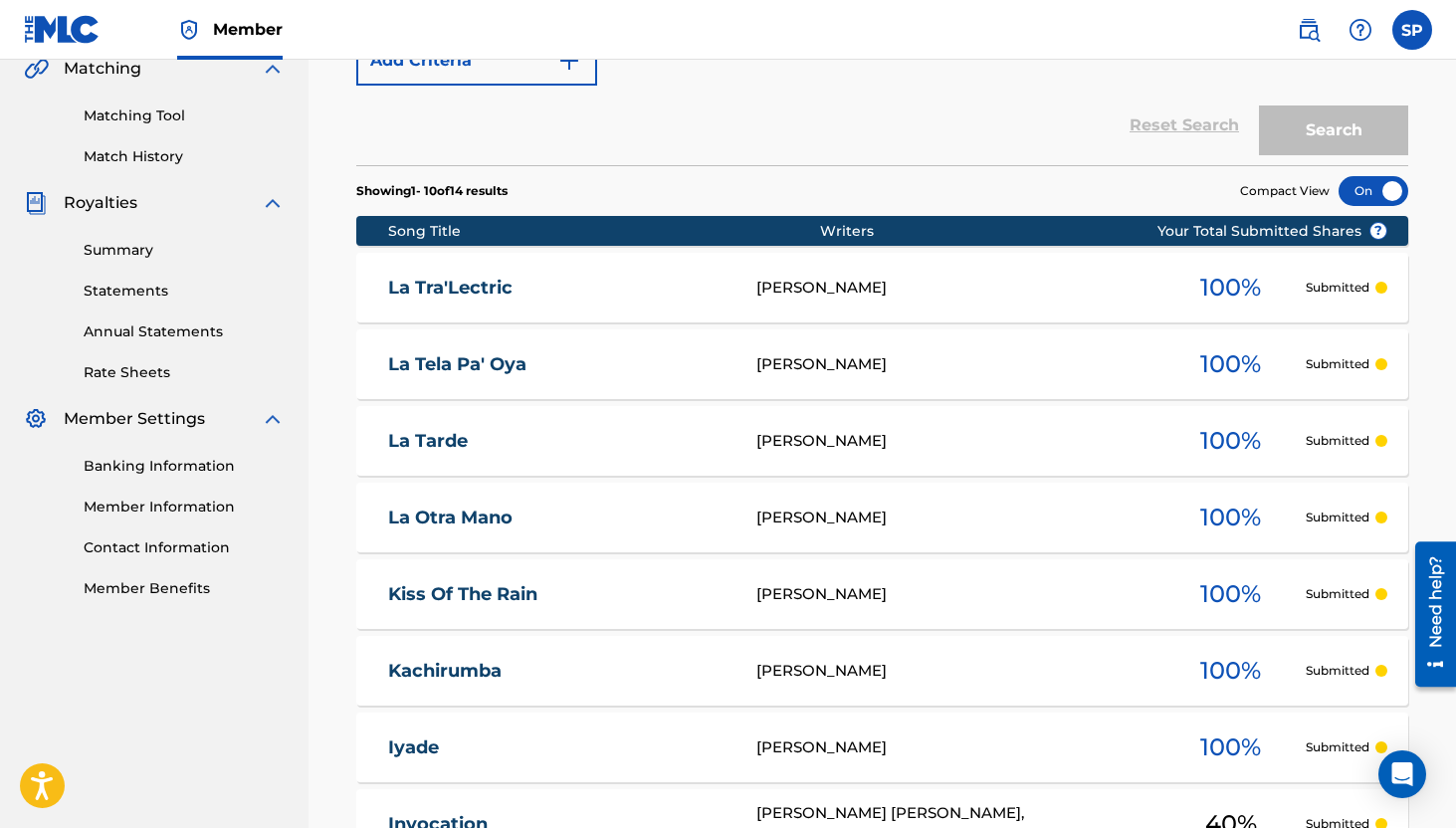 scroll, scrollTop: 0, scrollLeft: 0, axis: both 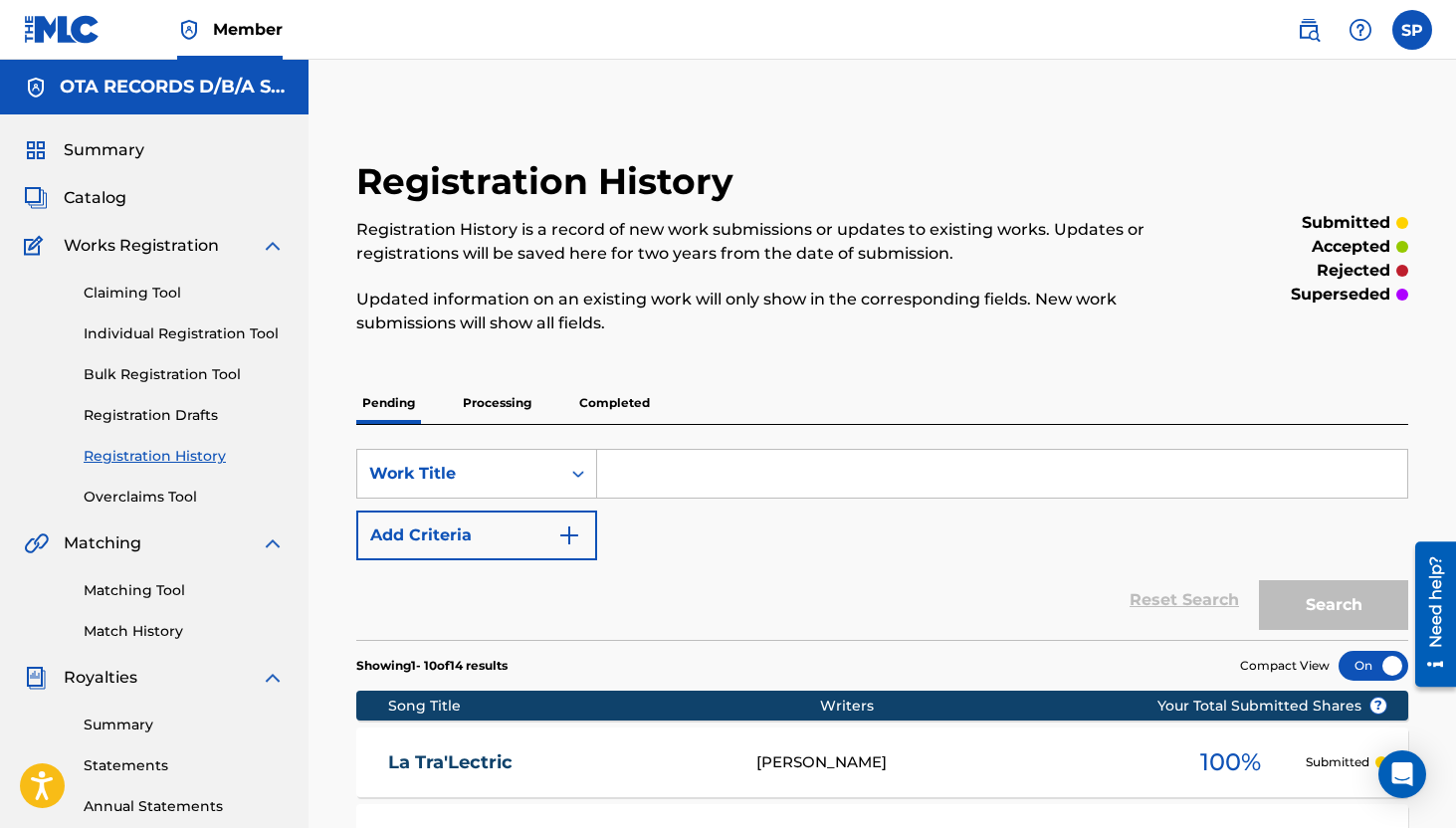 click on "Individual Registration Tool" at bounding box center [184, 333] 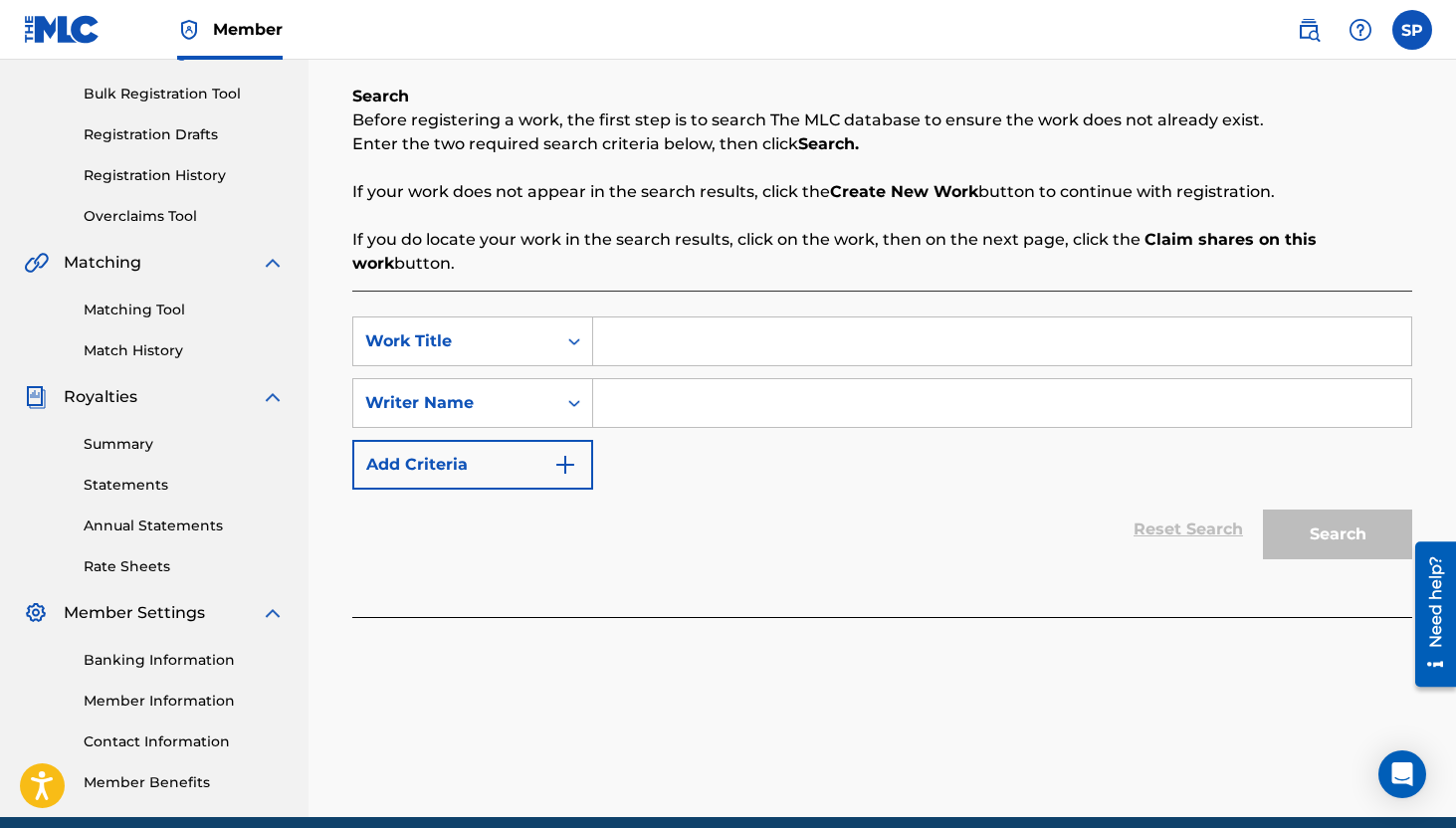 scroll, scrollTop: 35, scrollLeft: 0, axis: vertical 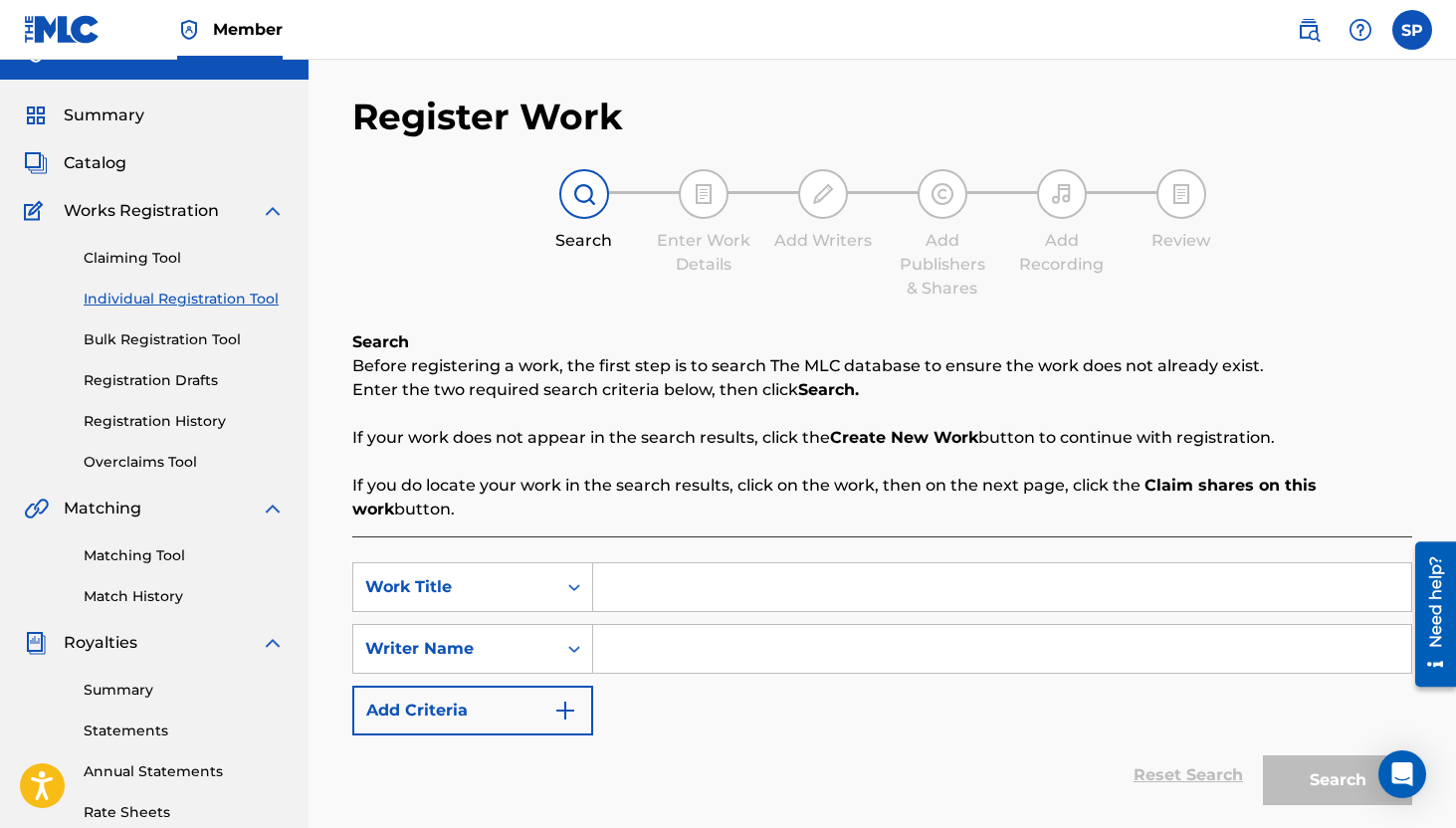 click at bounding box center [1002, 587] 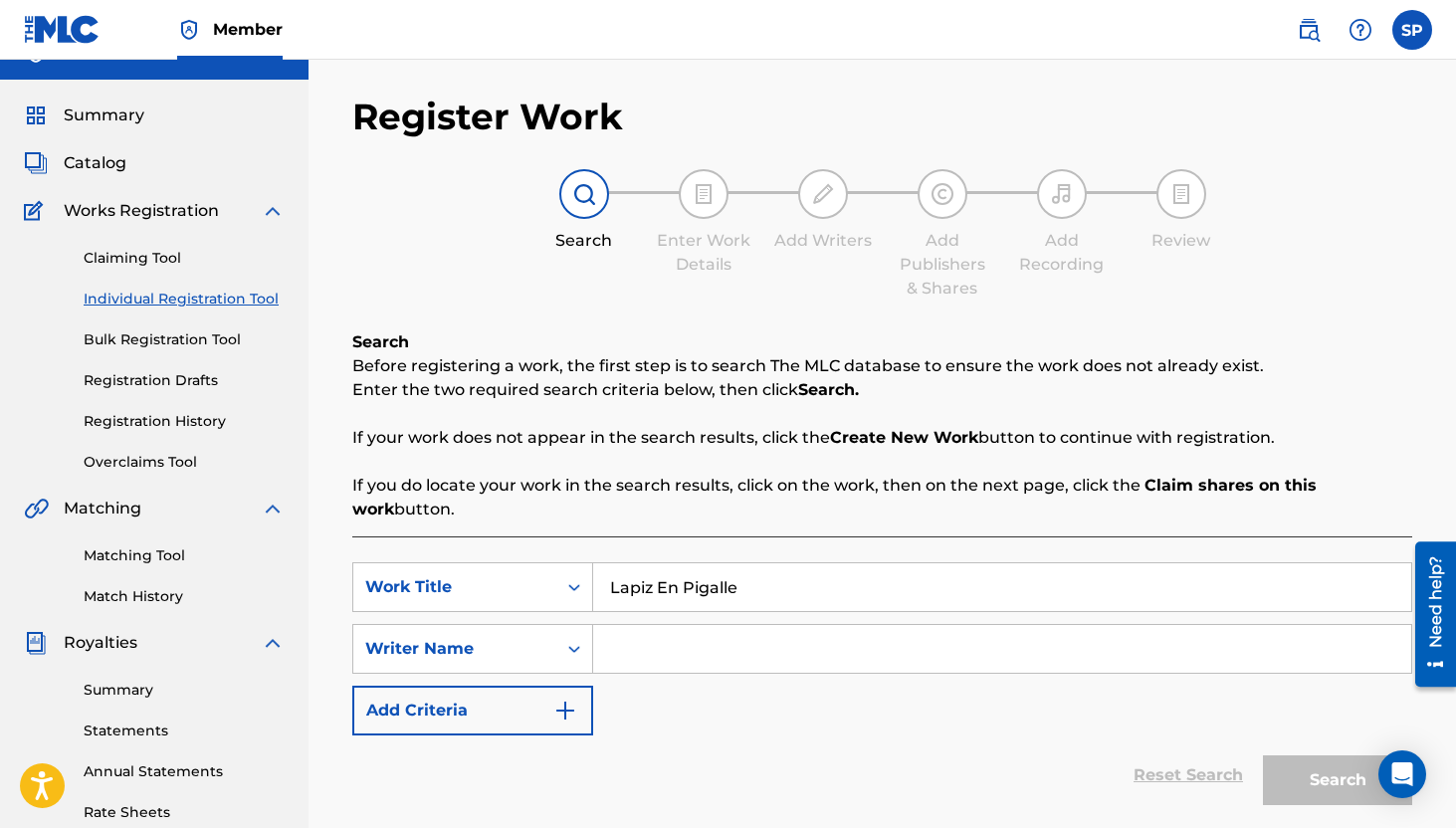 type on "Lapiz En Pigalle" 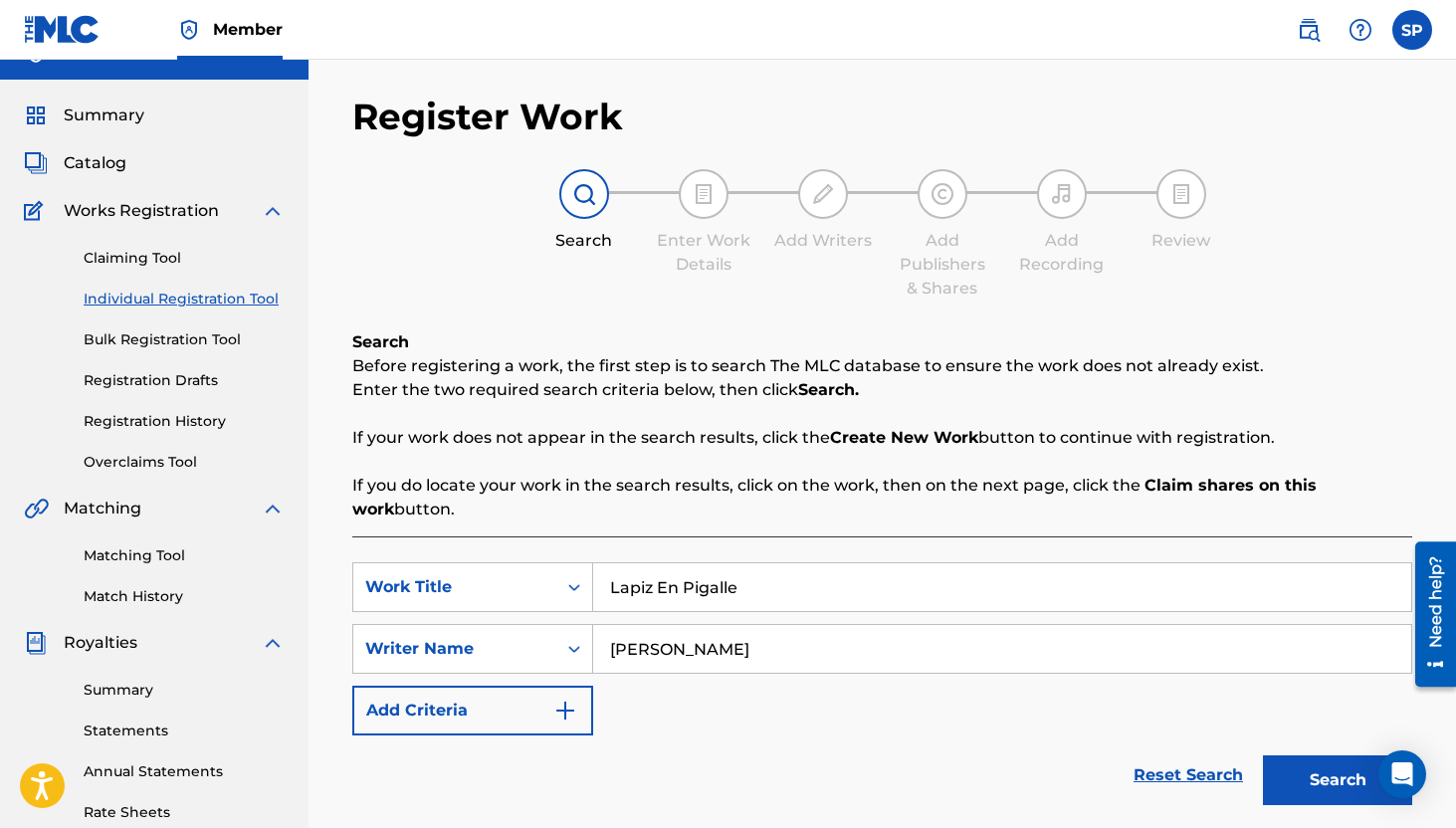 type on "[PERSON_NAME]" 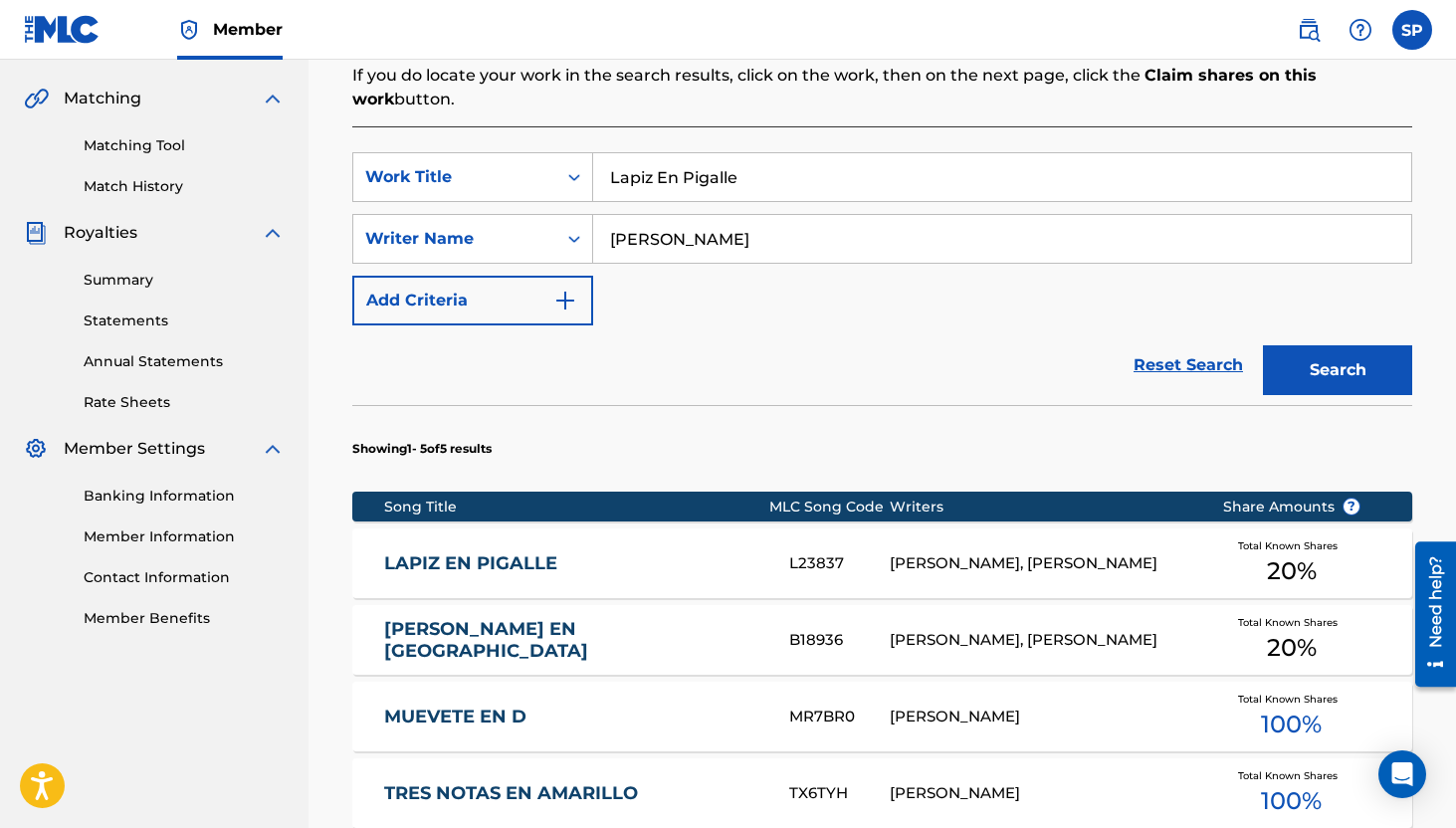 scroll, scrollTop: 444, scrollLeft: 0, axis: vertical 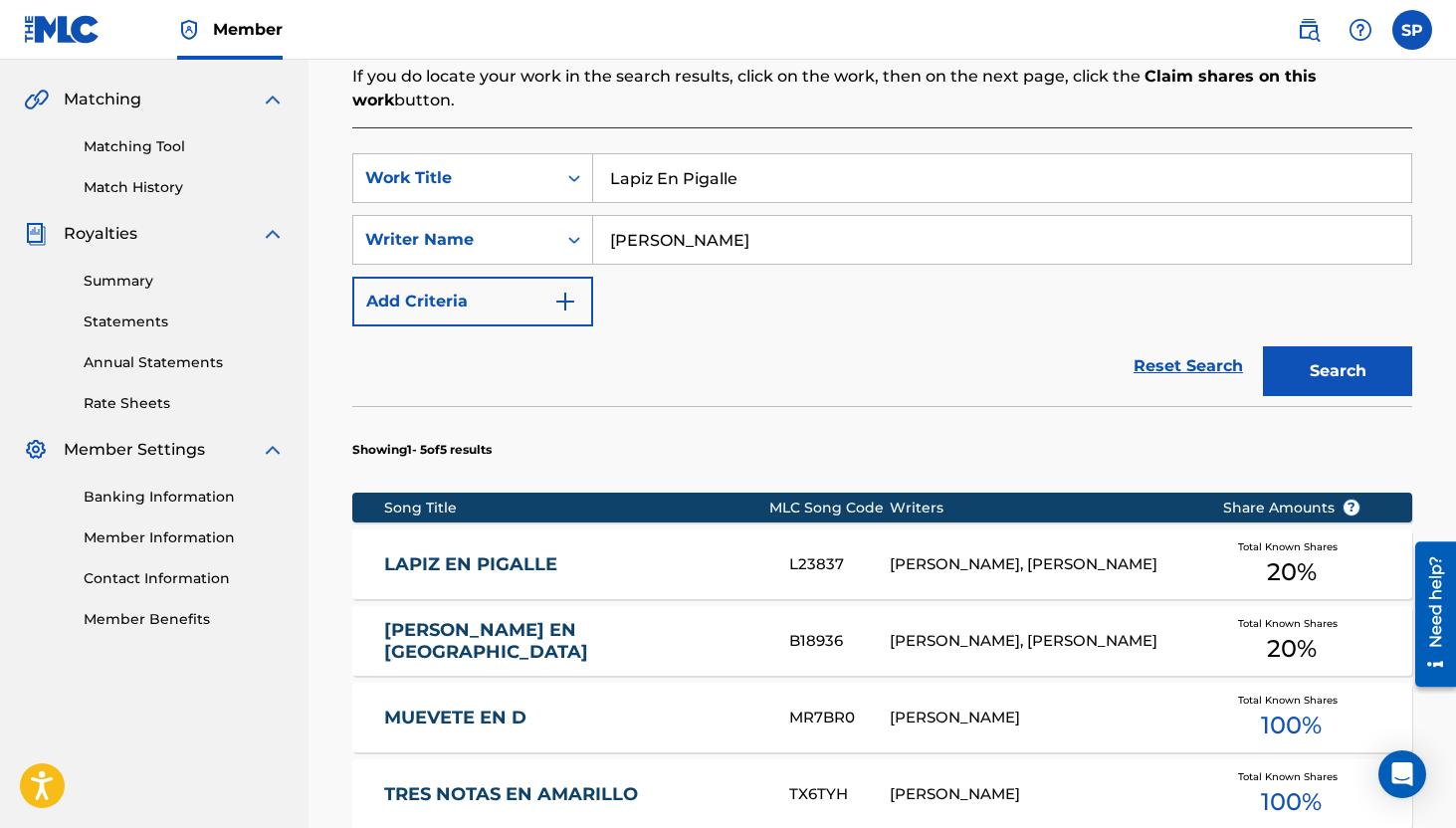 click on "Lapiz En Pigalle" at bounding box center (1002, 178) 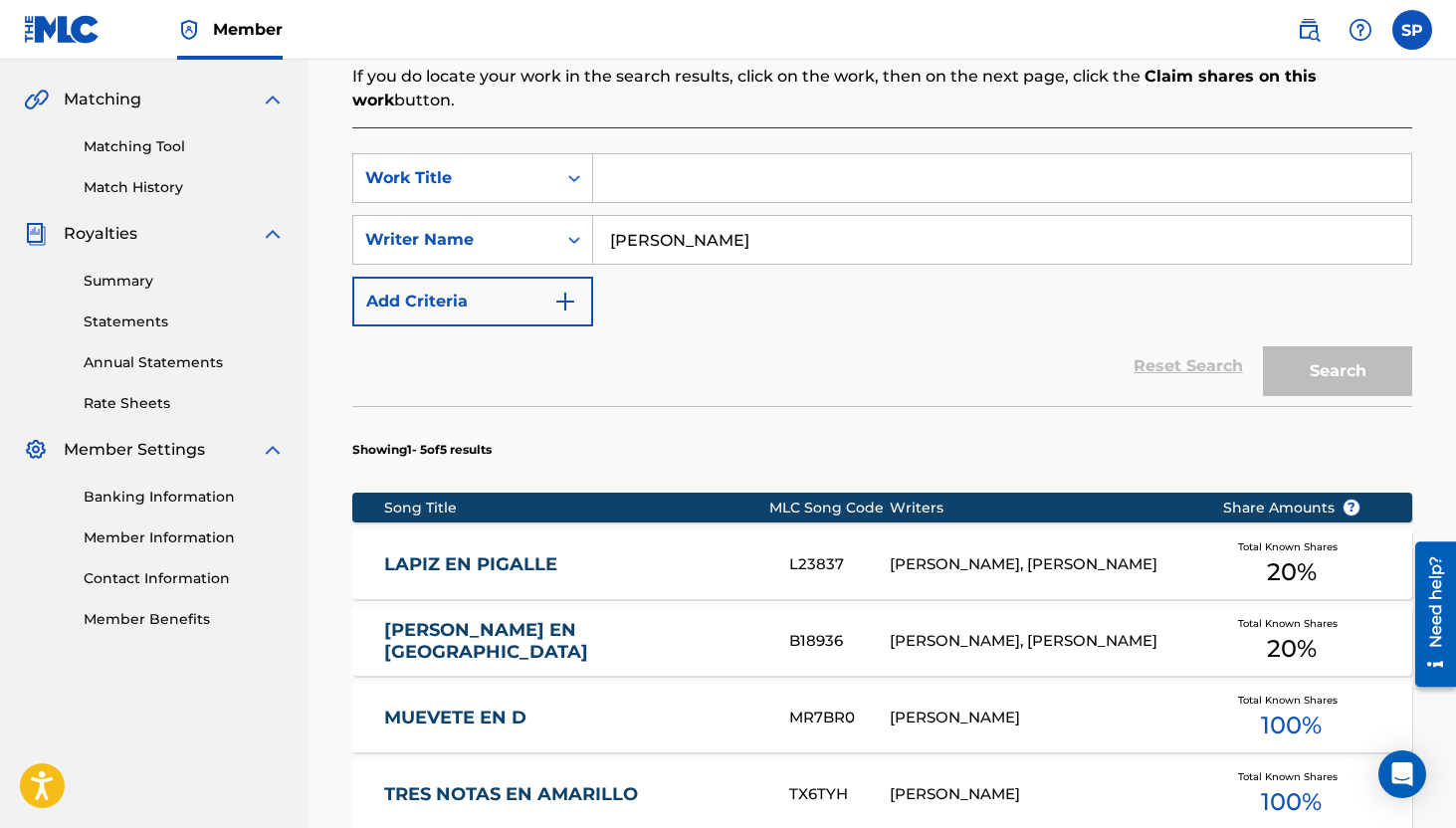 paste on "Light In The Sky" 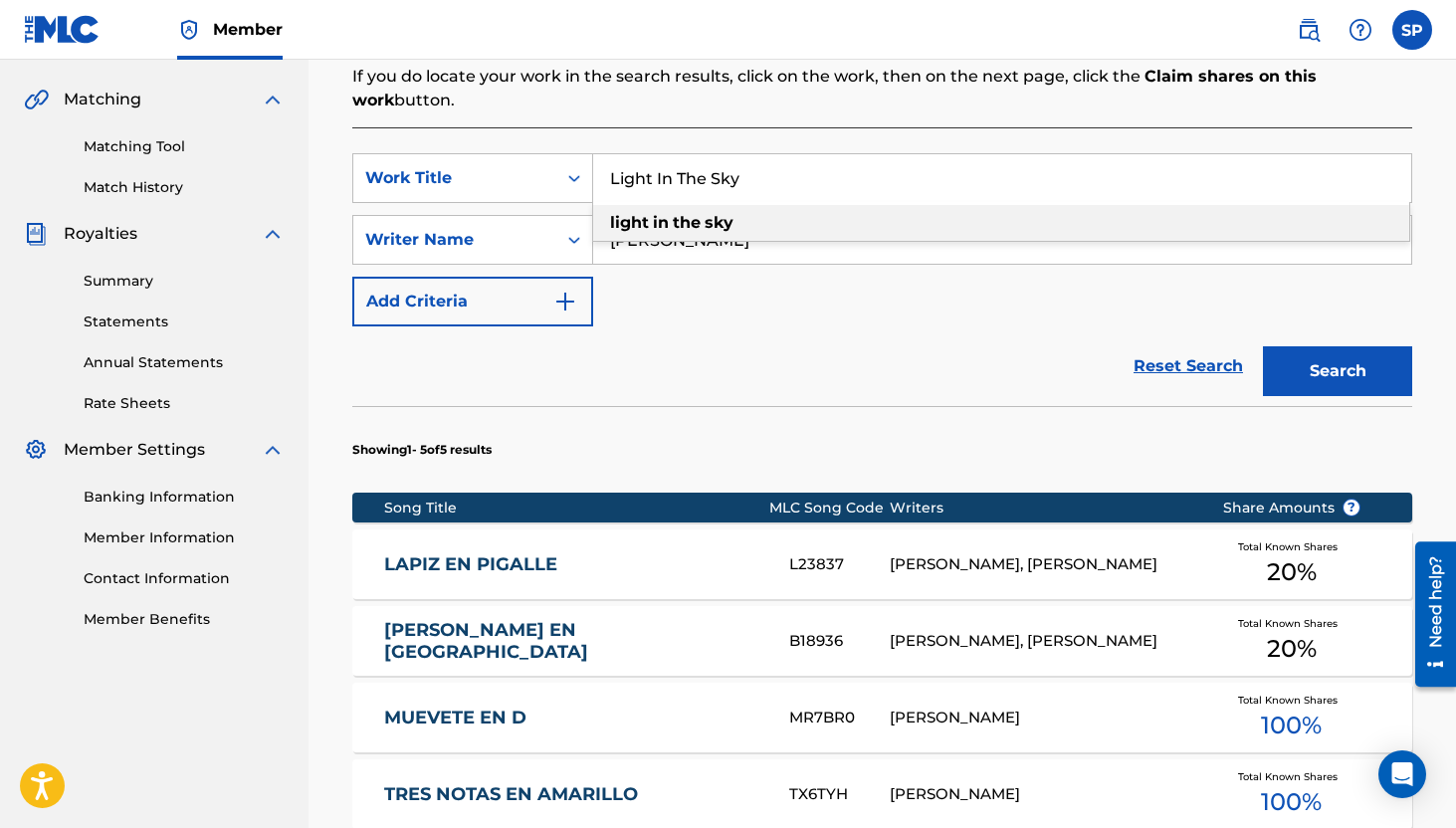 type on "Light In The Sky" 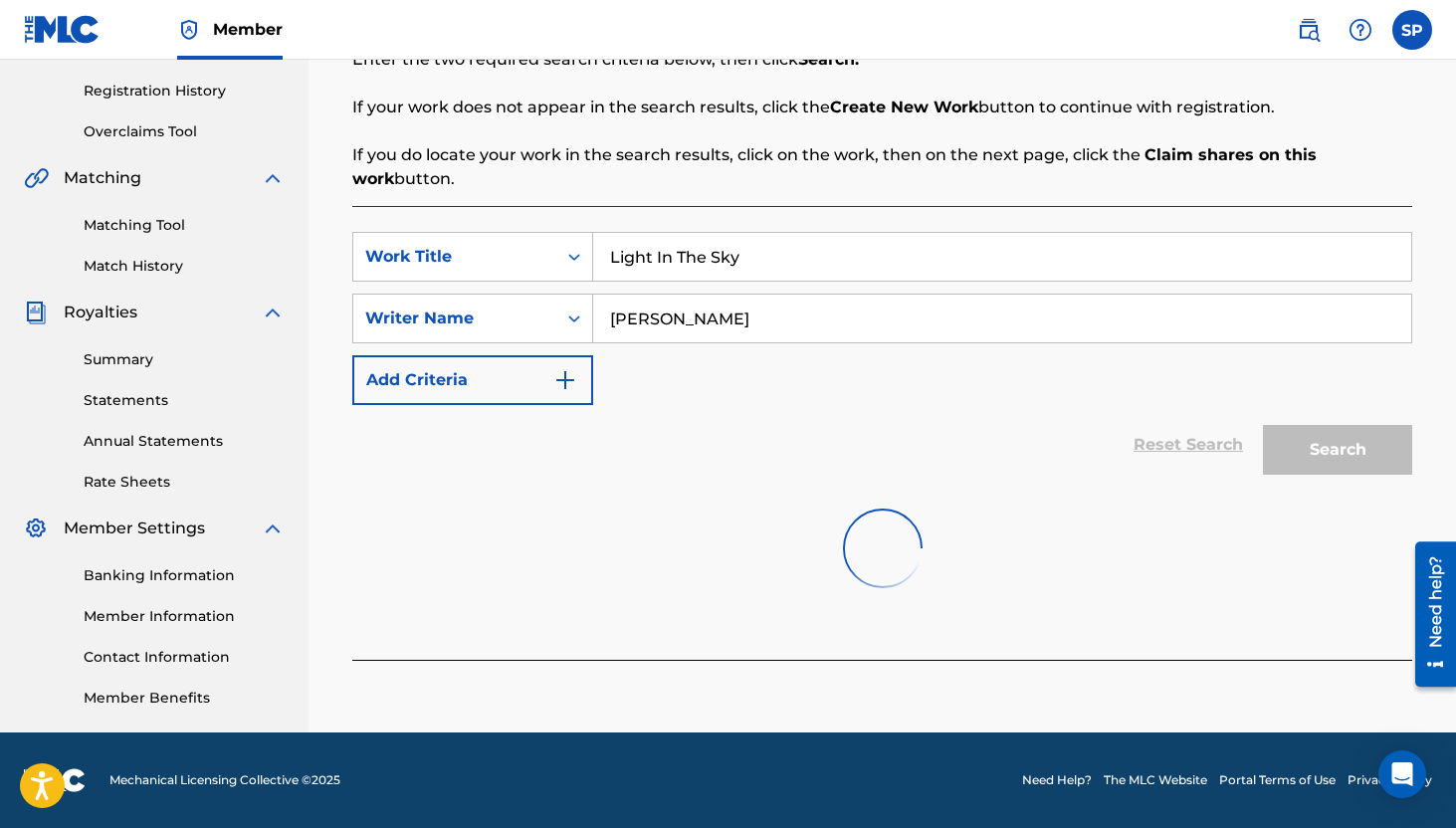 scroll, scrollTop: 444, scrollLeft: 0, axis: vertical 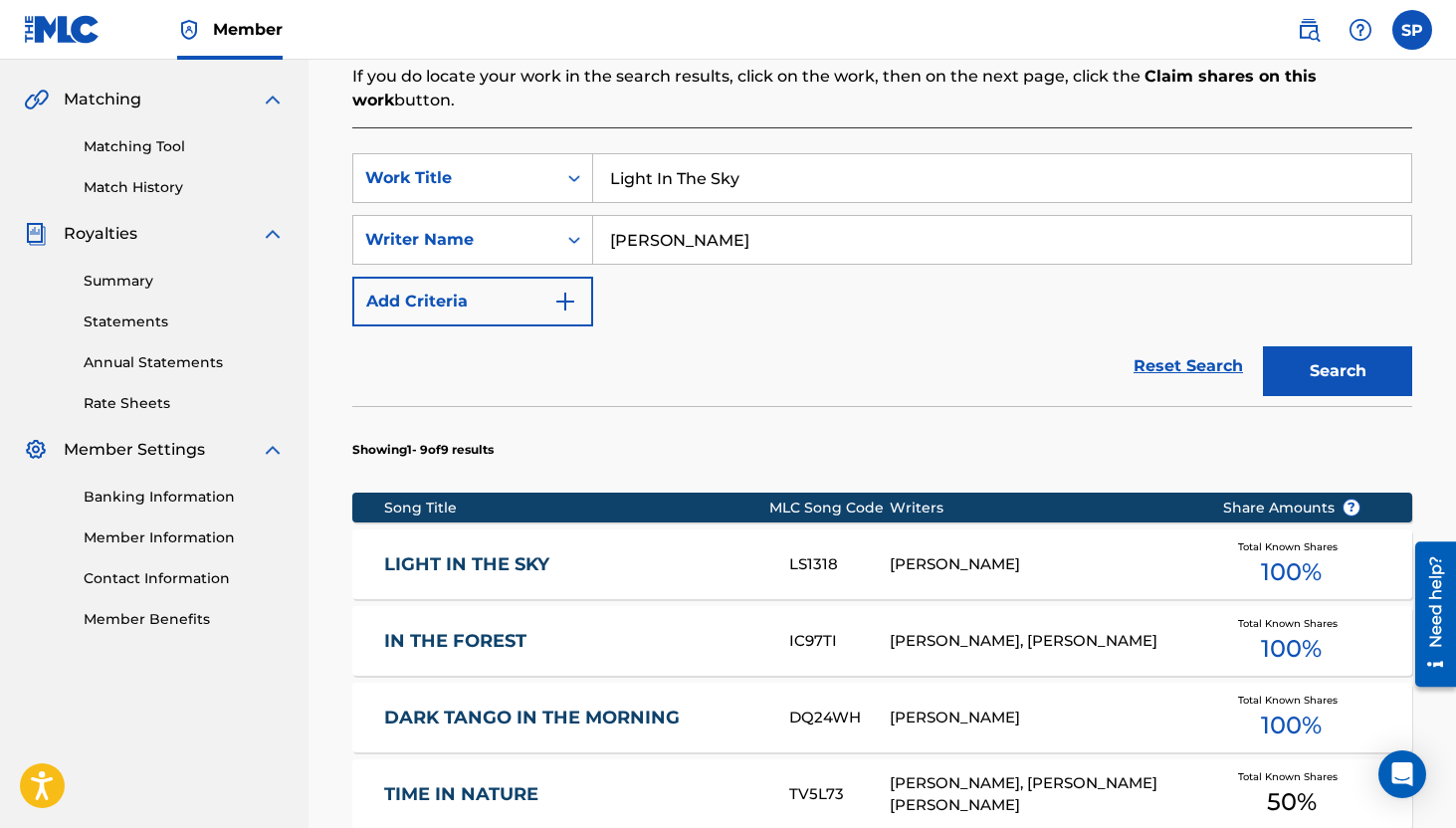 click on "Light In The Sky" at bounding box center [1002, 178] 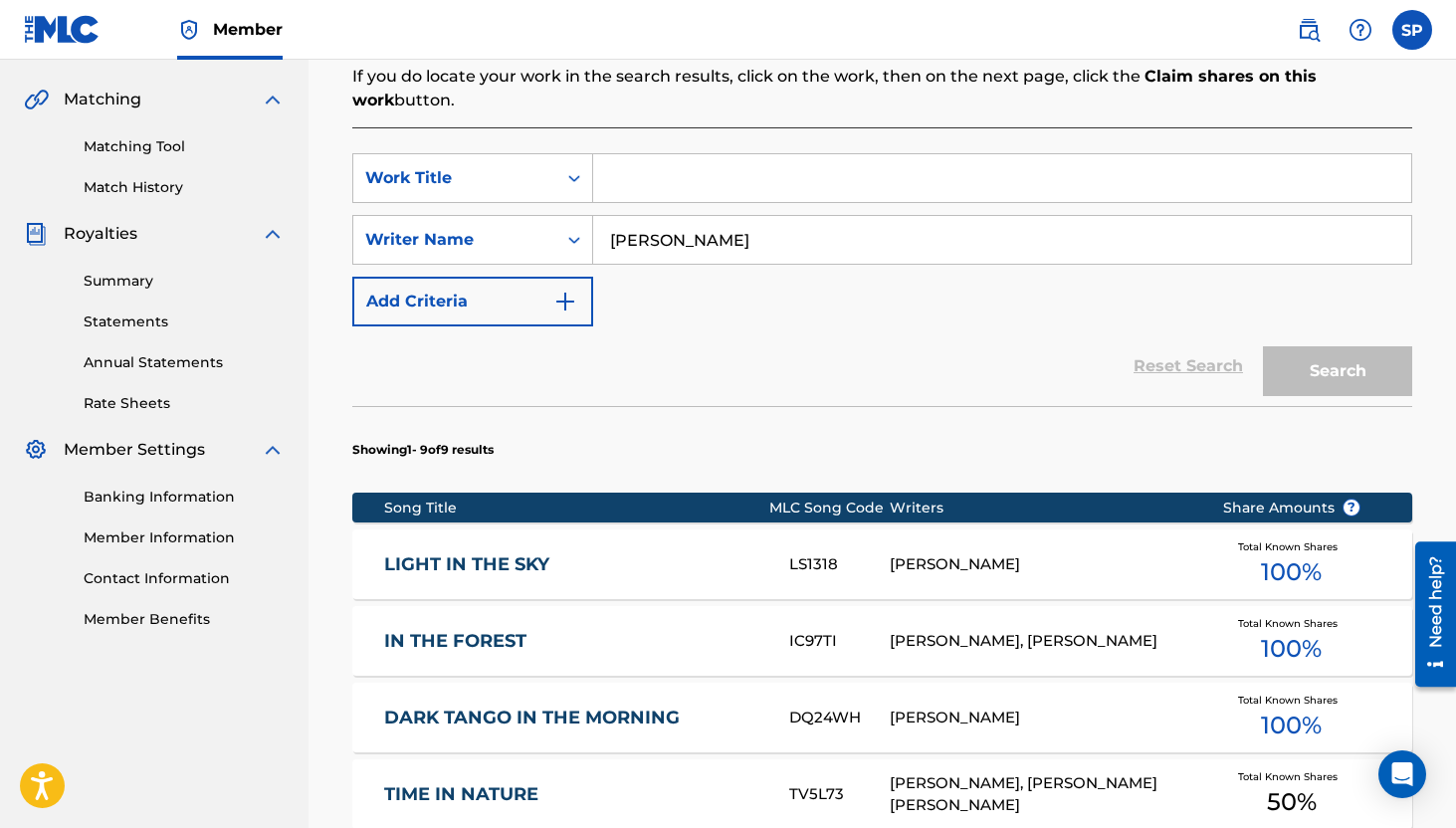 paste on "Looking Both Ways" 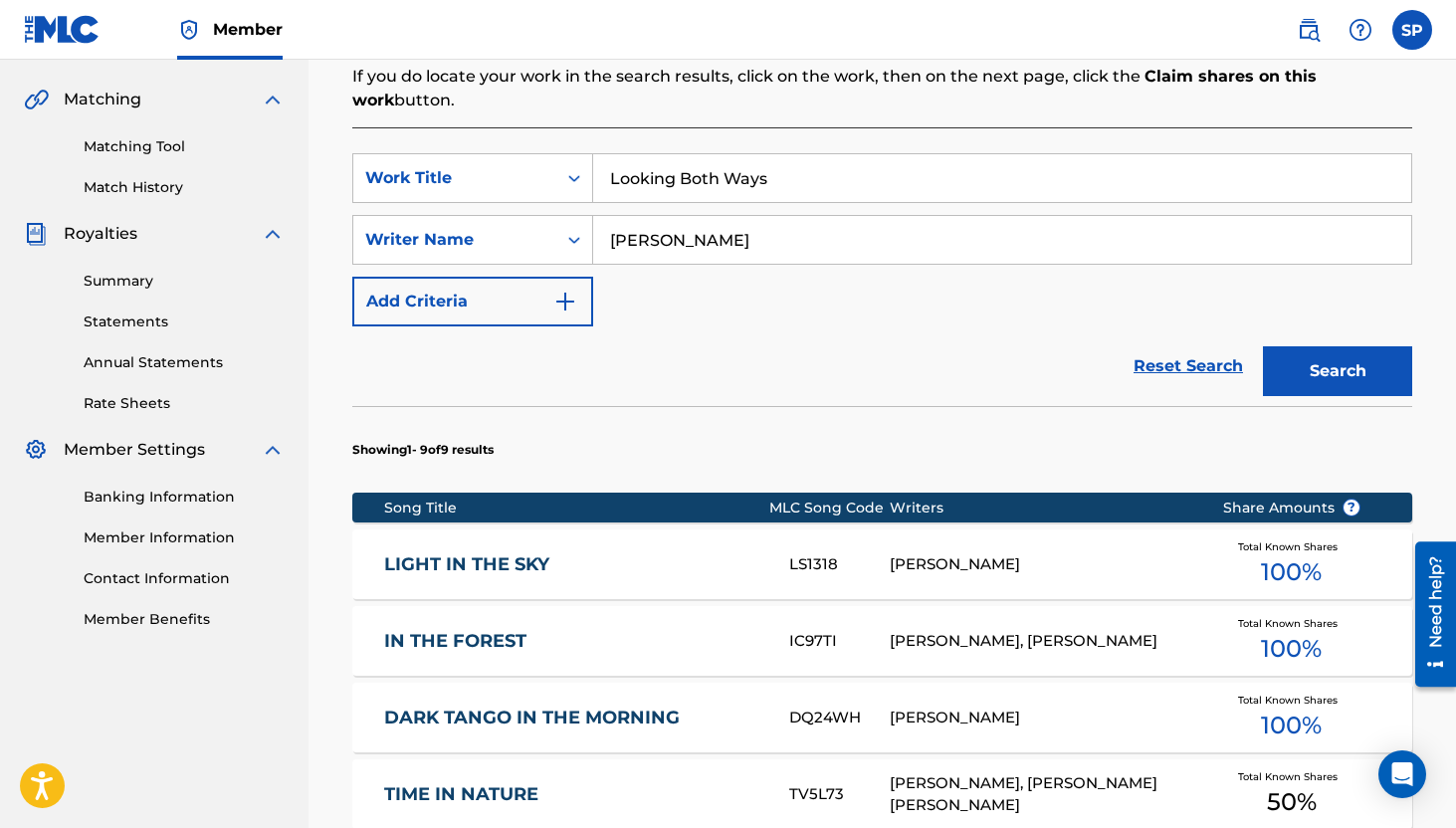 type on "Looking Both Ways" 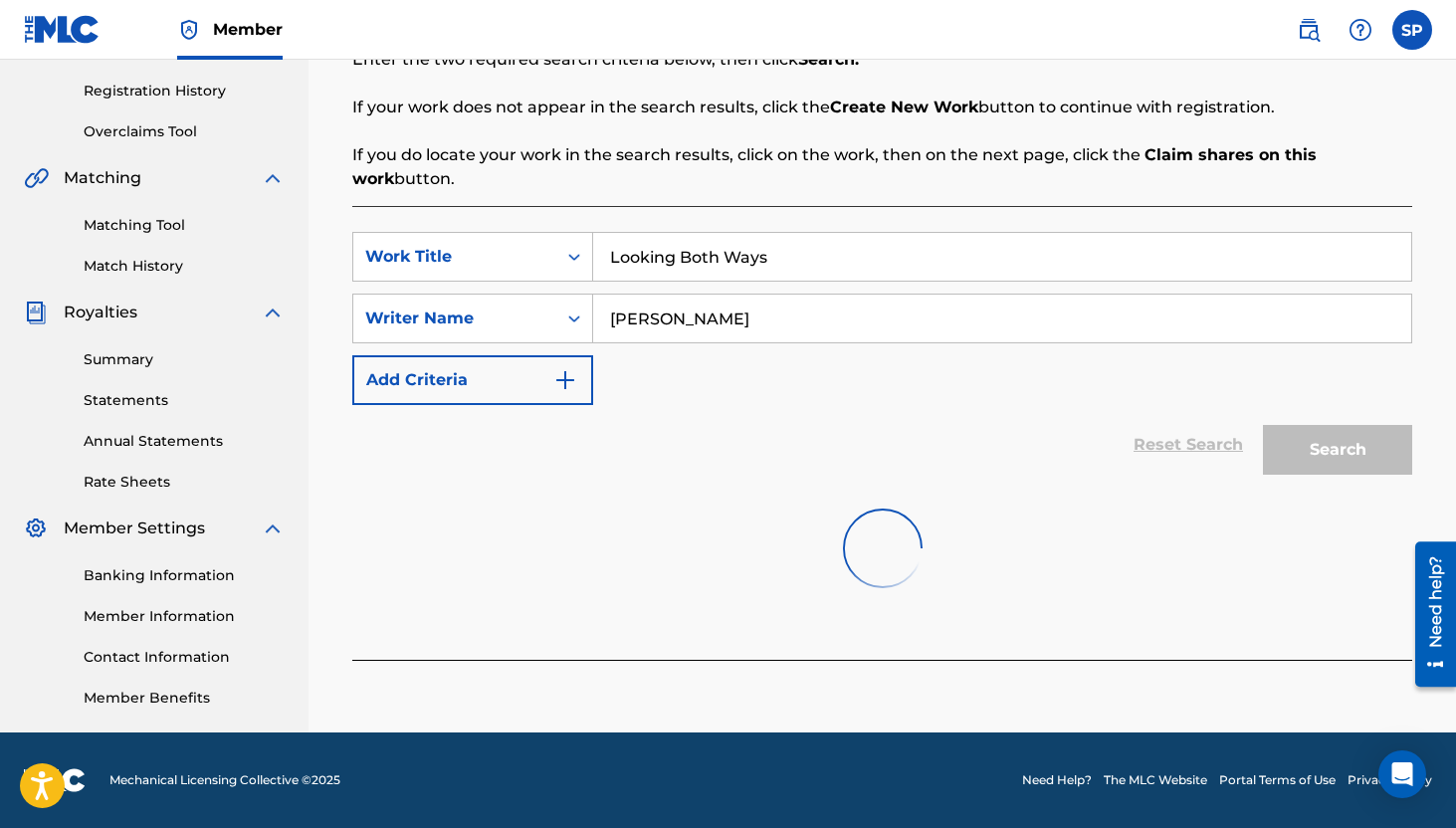 scroll, scrollTop: 444, scrollLeft: 0, axis: vertical 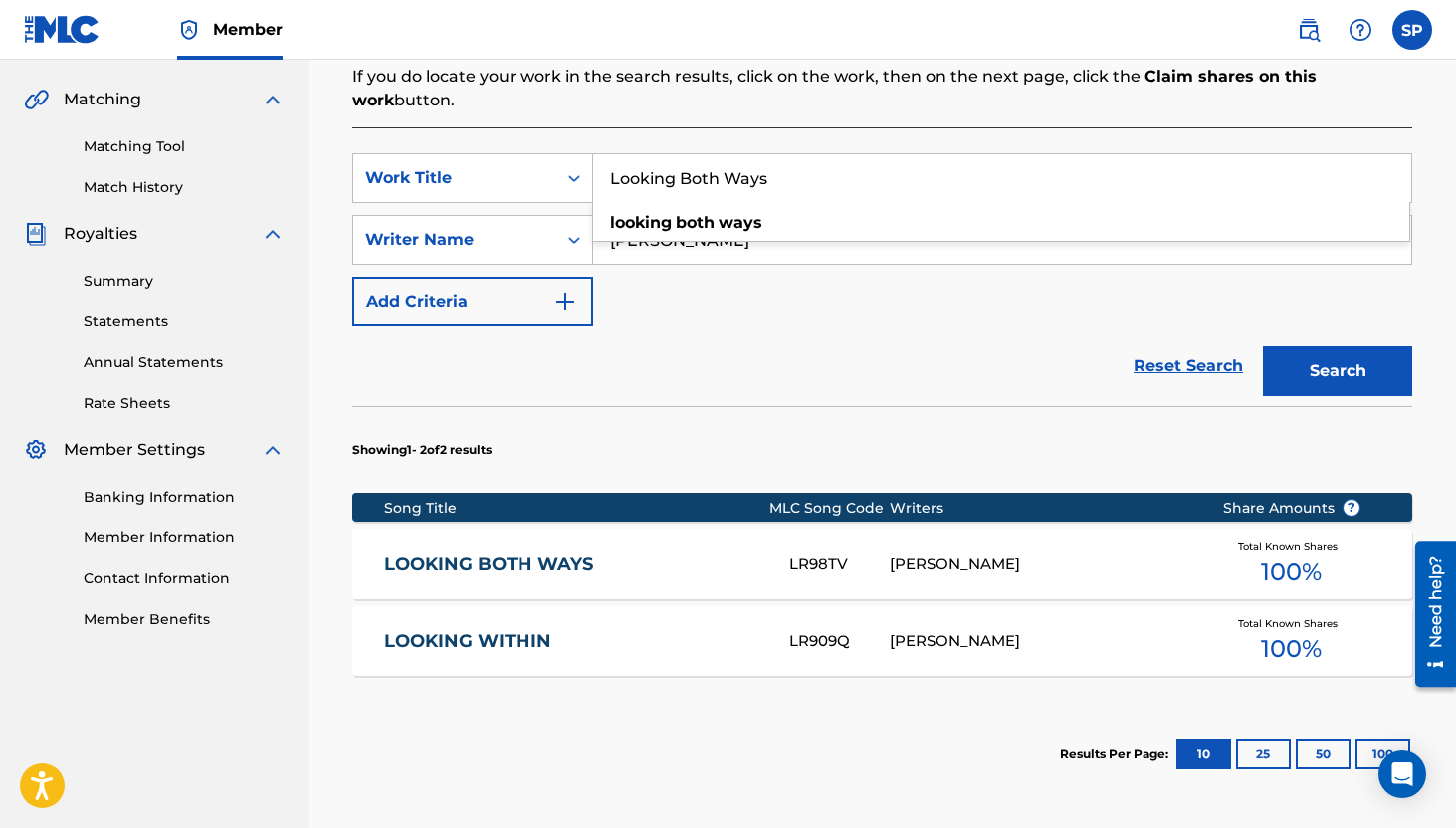 click on "Looking Both Ways" at bounding box center (1002, 178) 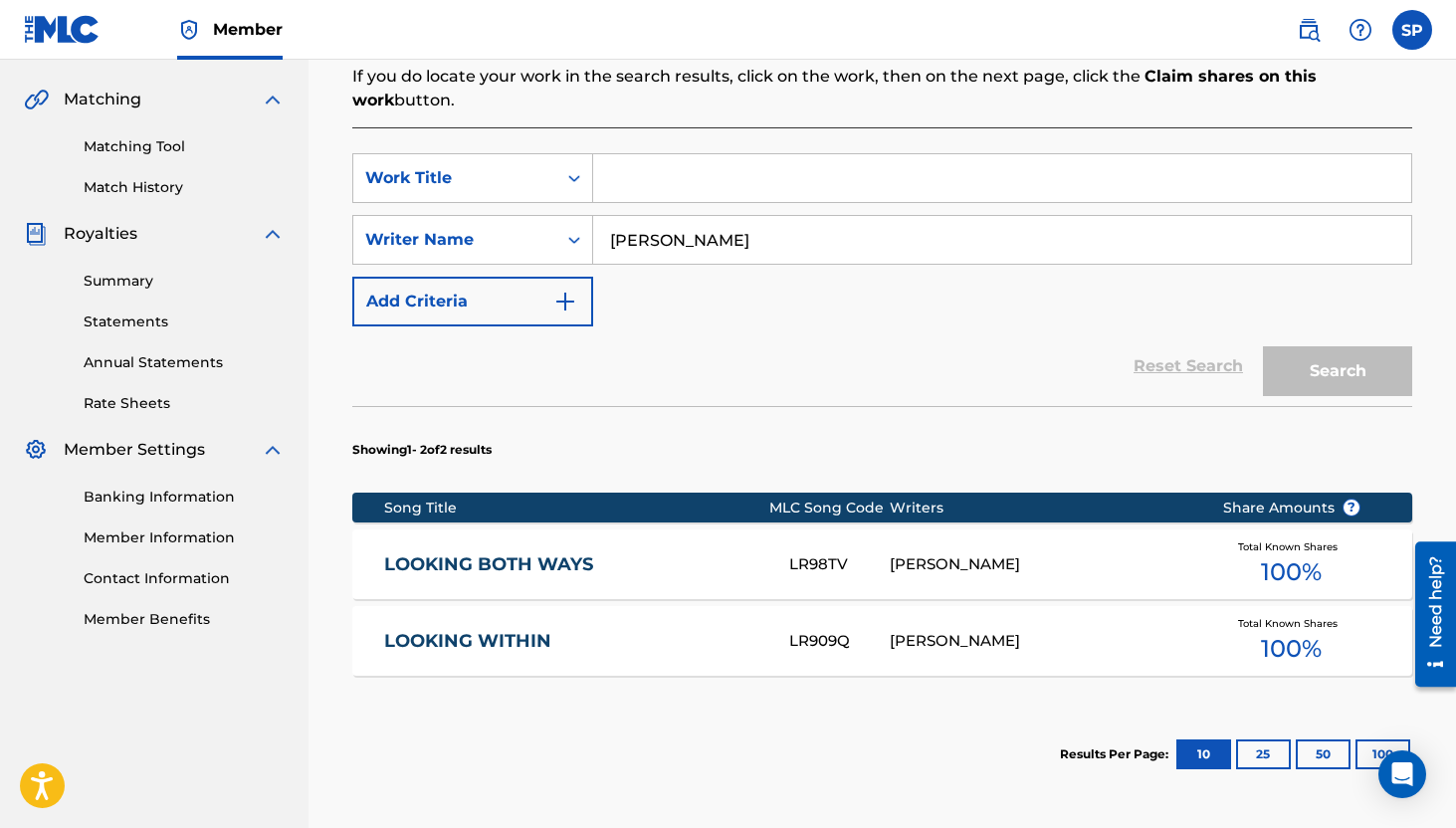 paste on "Looking Within" 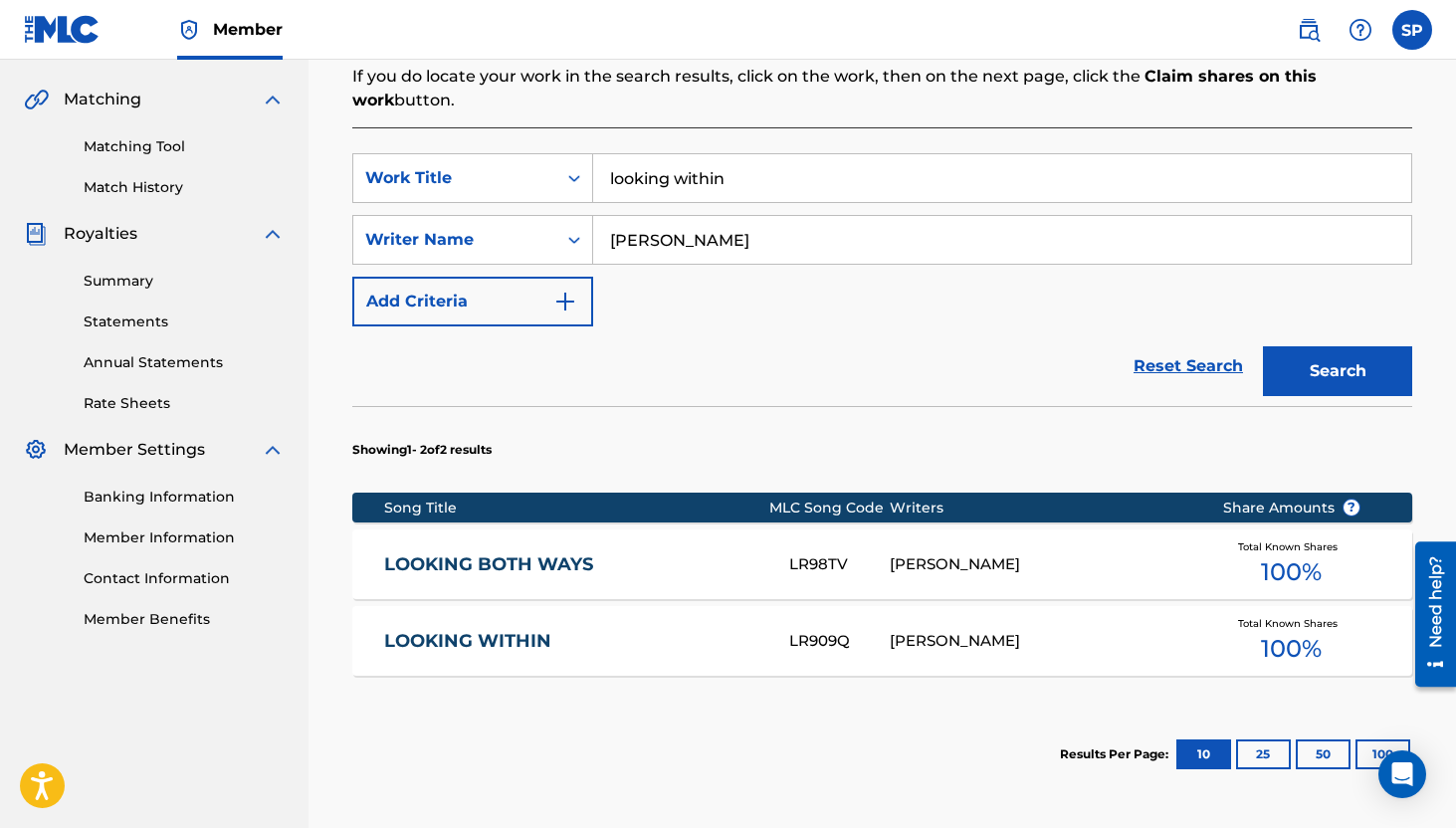type on "looking within" 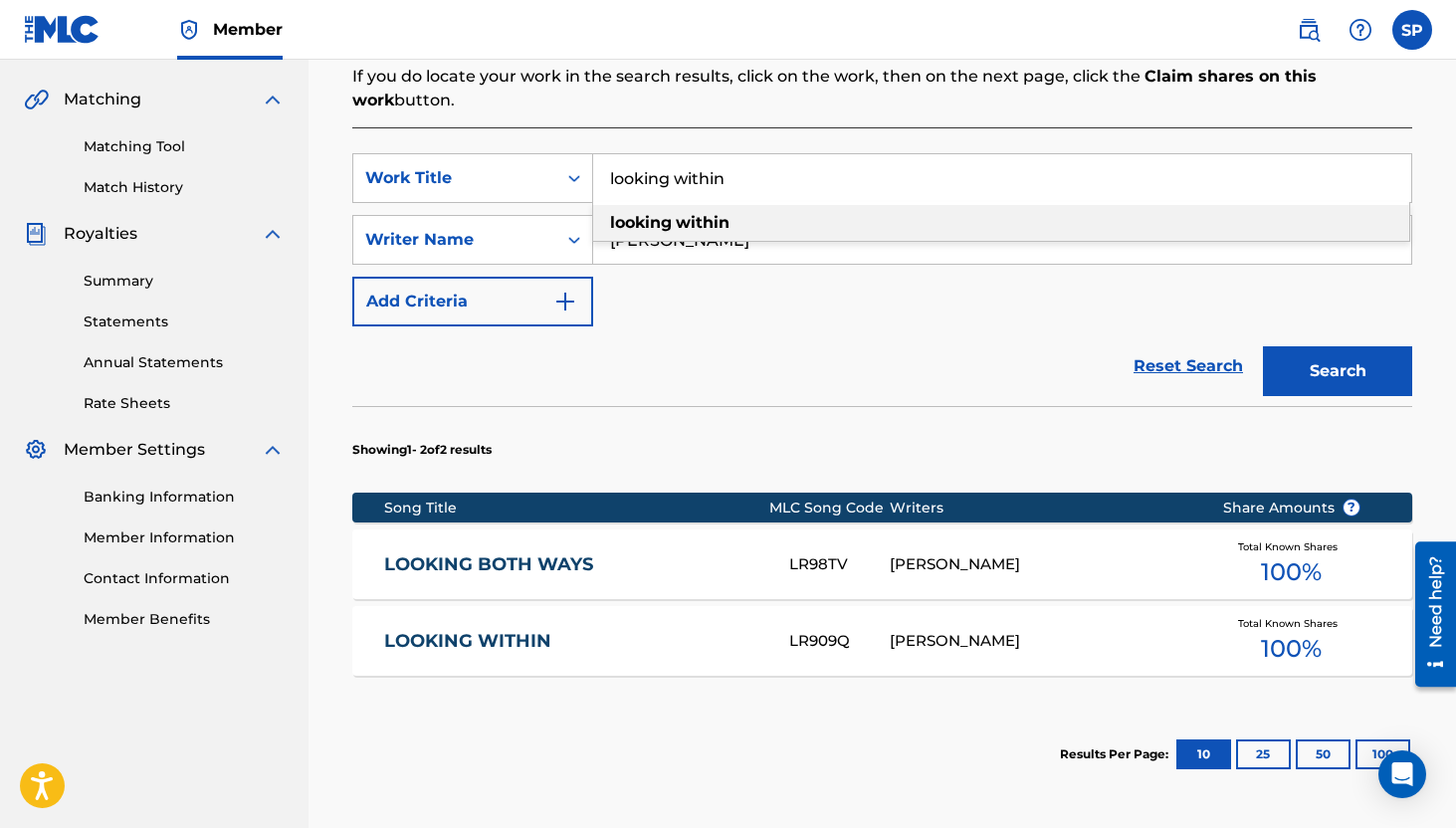 click on "looking   within" at bounding box center [1001, 223] 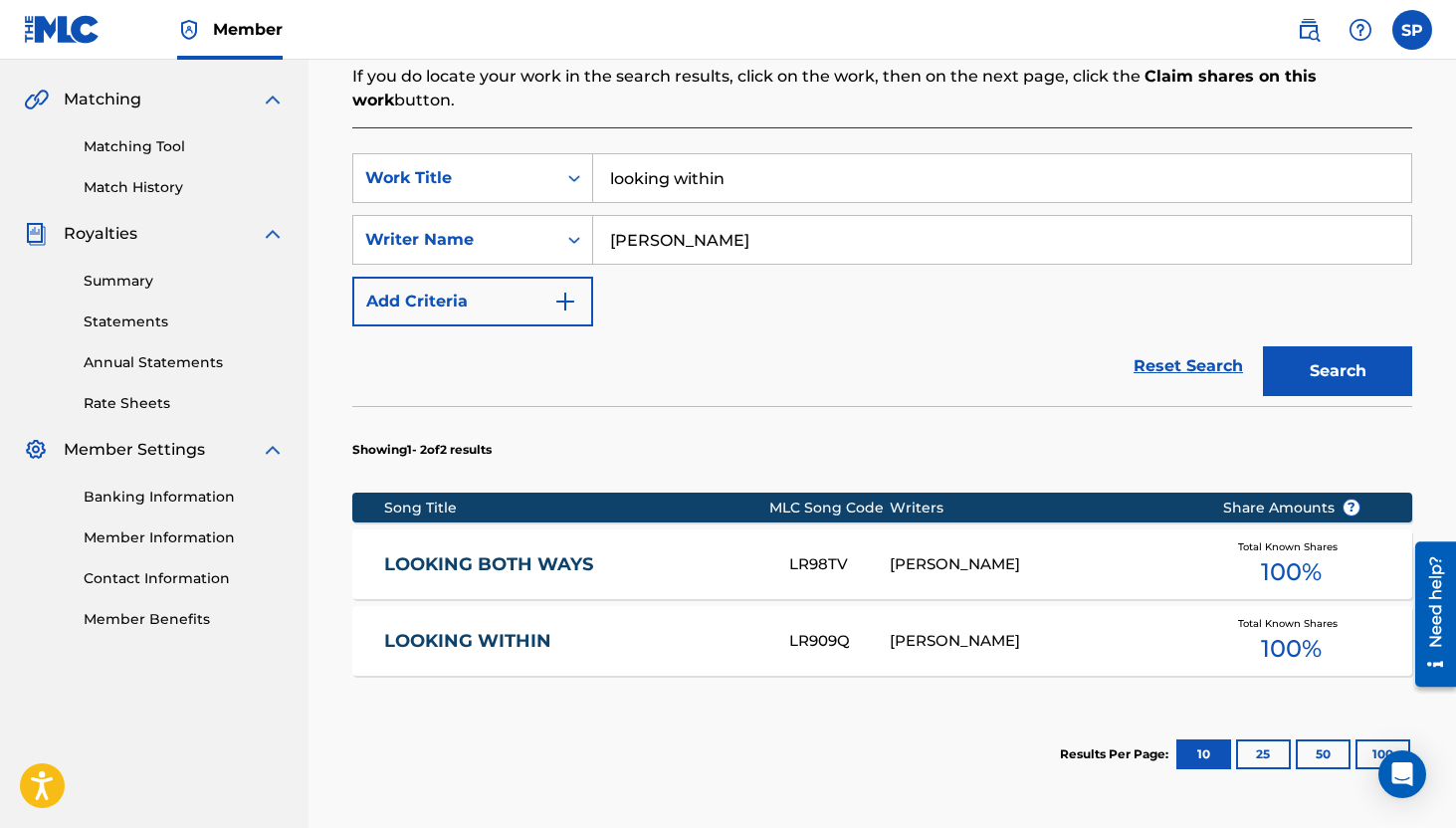 click on "Search" at bounding box center [1338, 371] 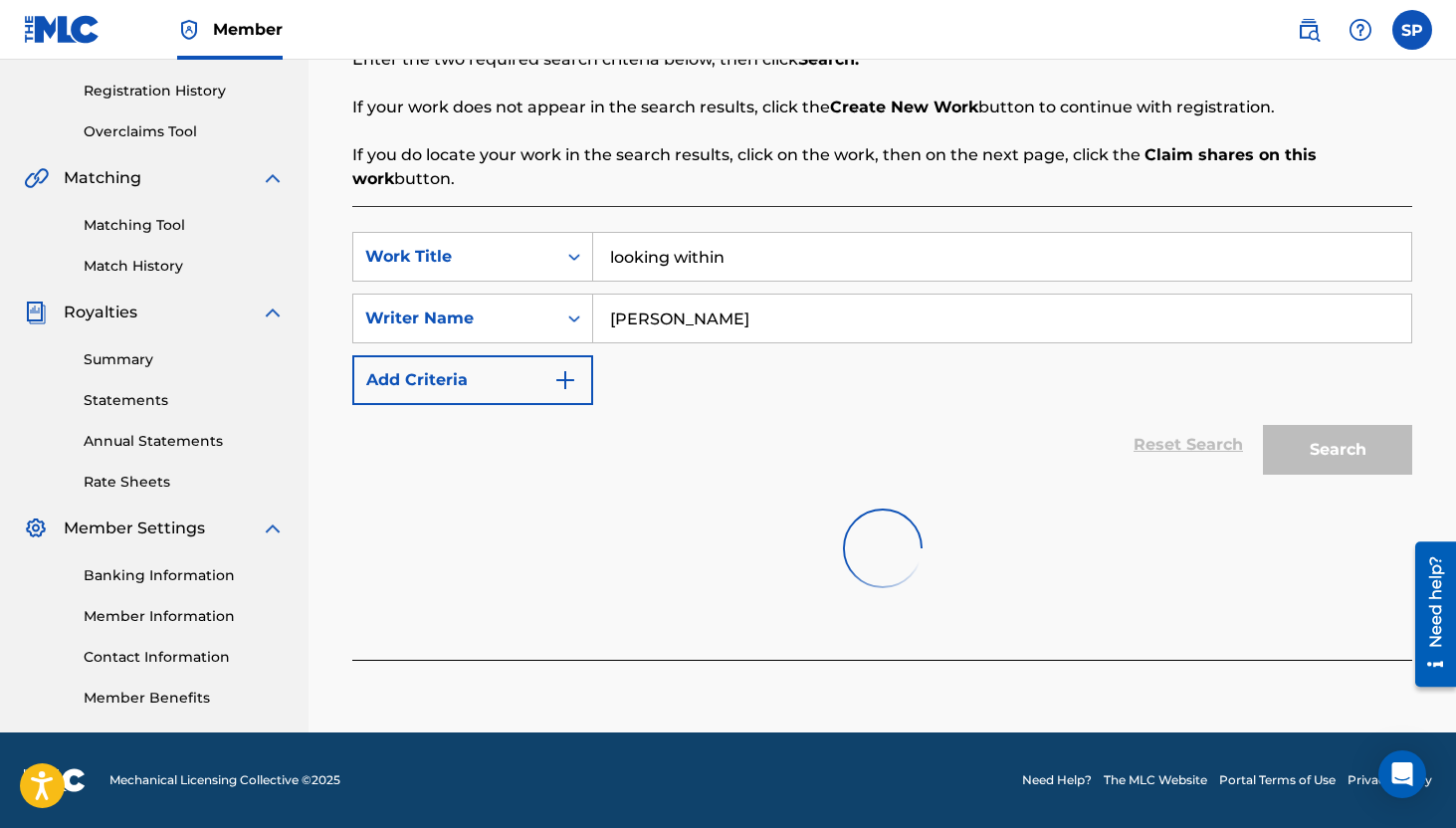 scroll, scrollTop: 444, scrollLeft: 0, axis: vertical 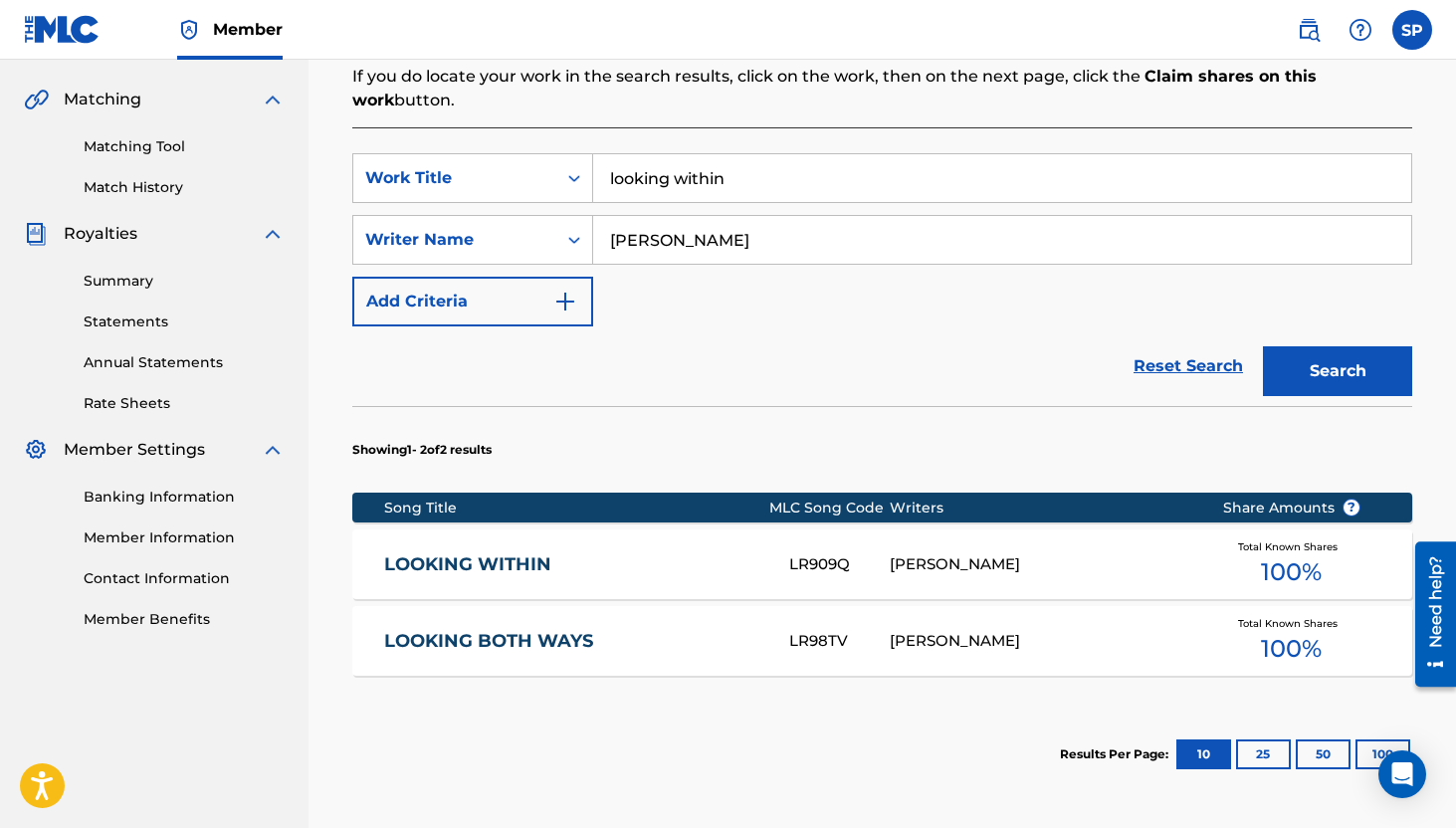 click on "looking within" at bounding box center [1002, 178] 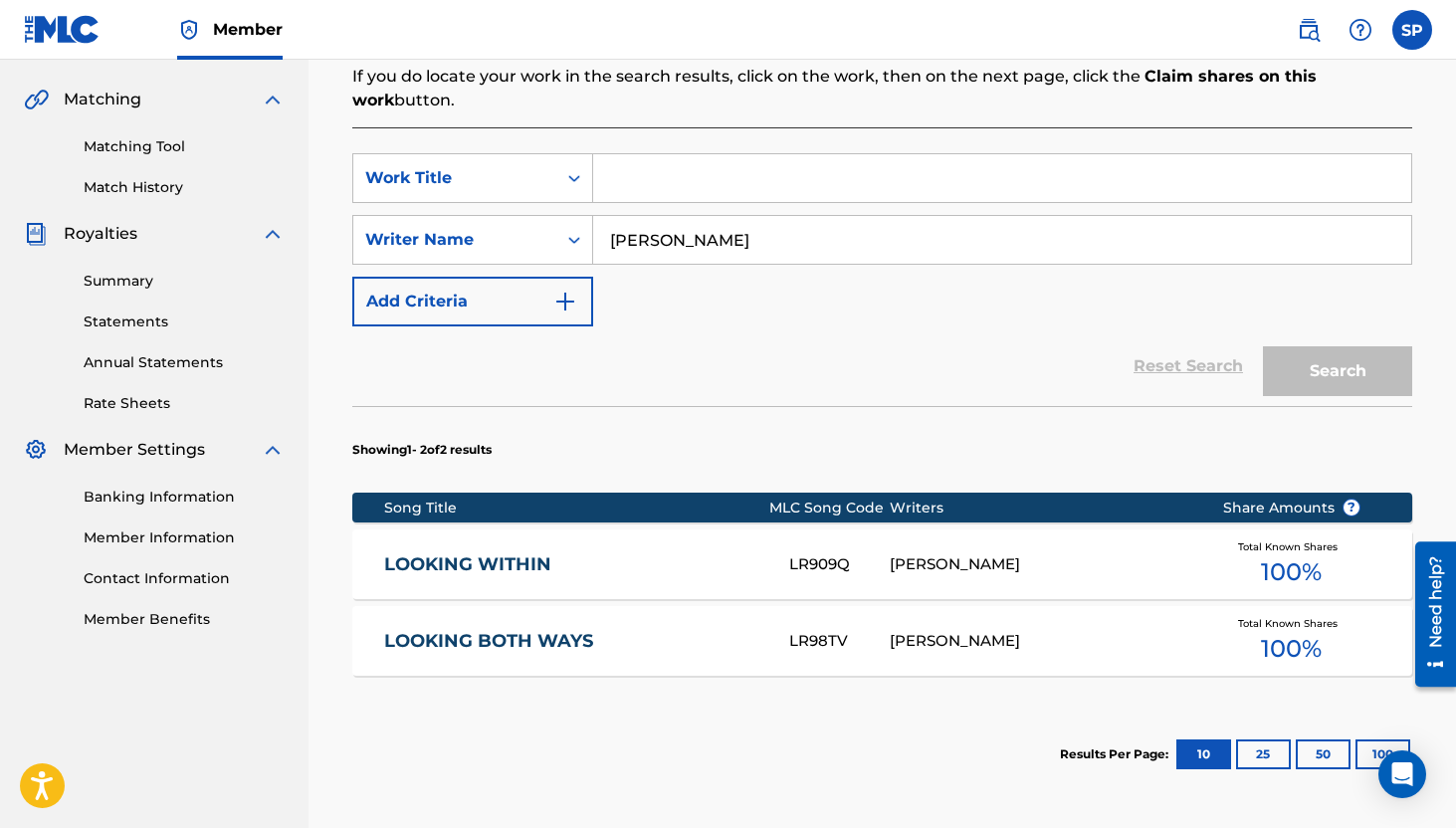 paste on "Low Tides" 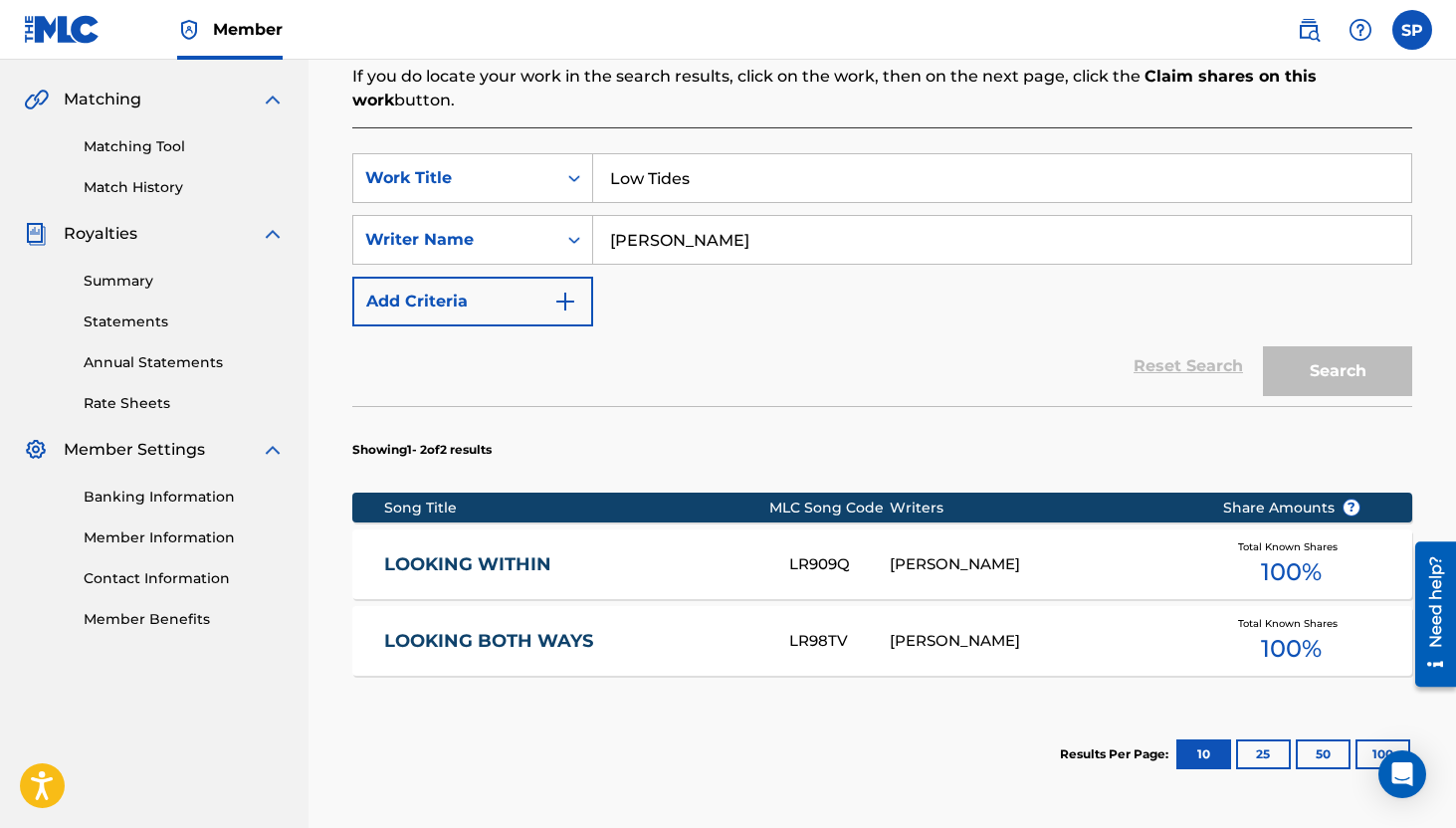 click on "Search" at bounding box center [1338, 371] 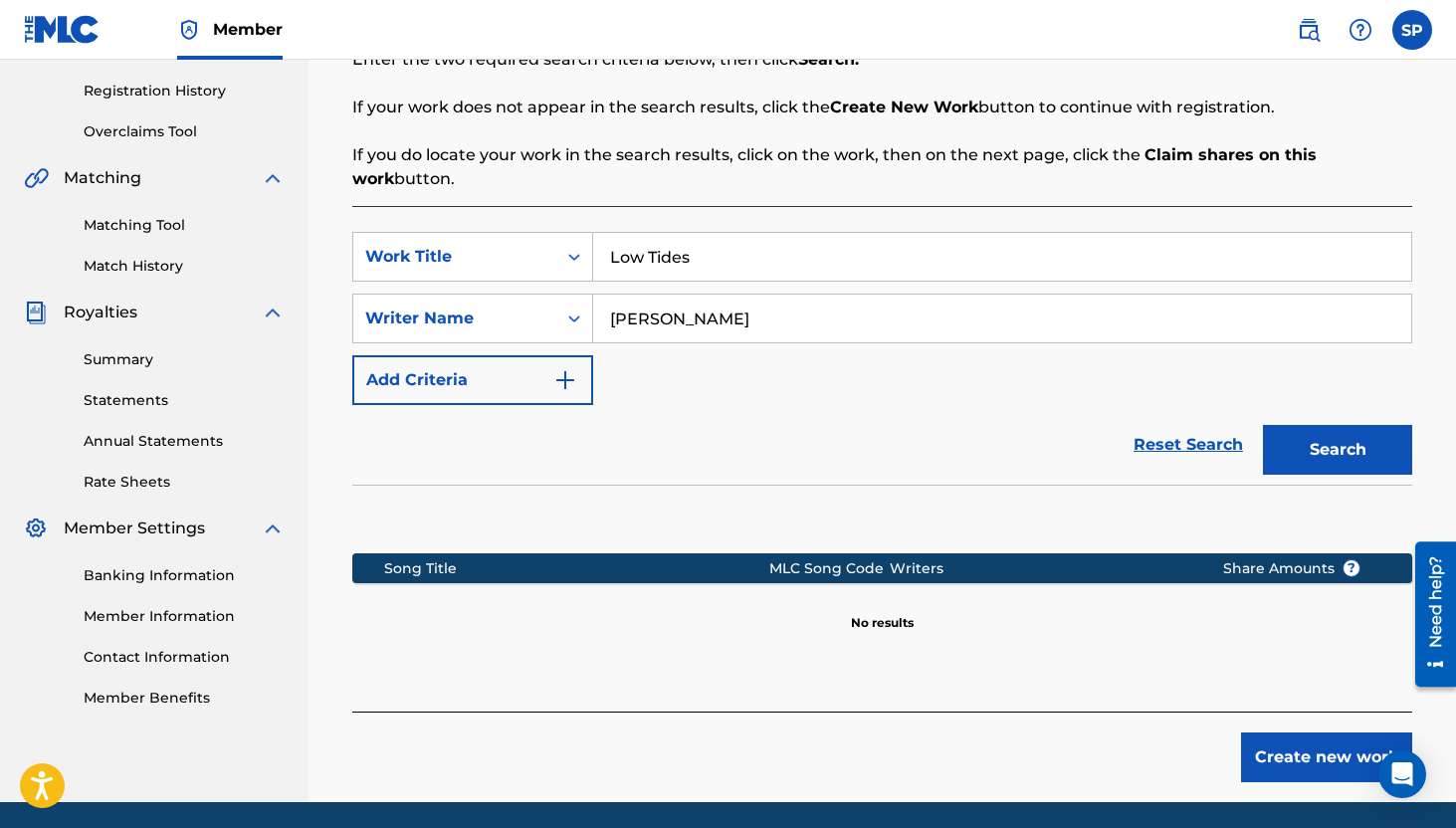 scroll, scrollTop: 435, scrollLeft: 0, axis: vertical 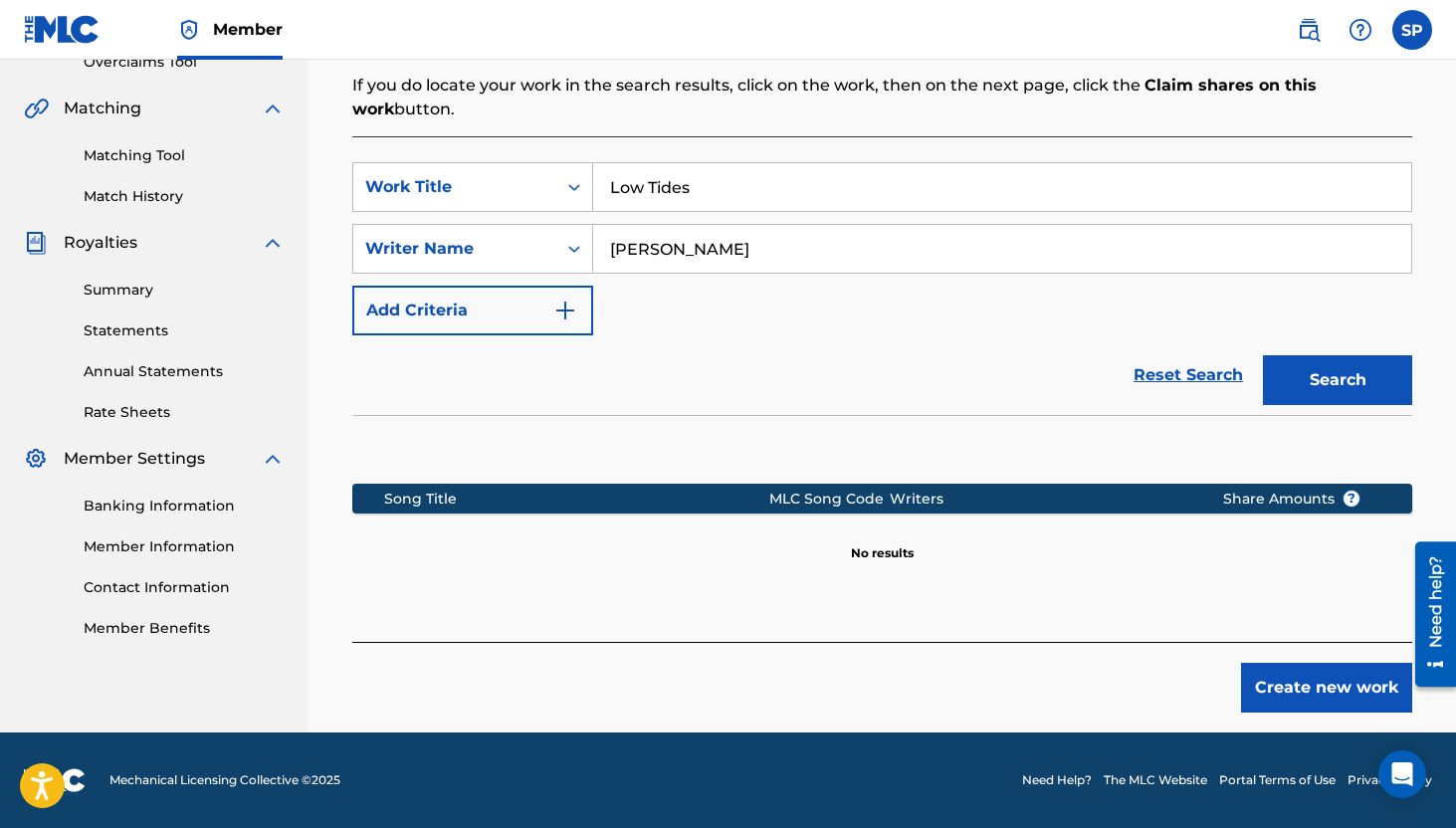 click on "Low Tides" at bounding box center [1002, 187] 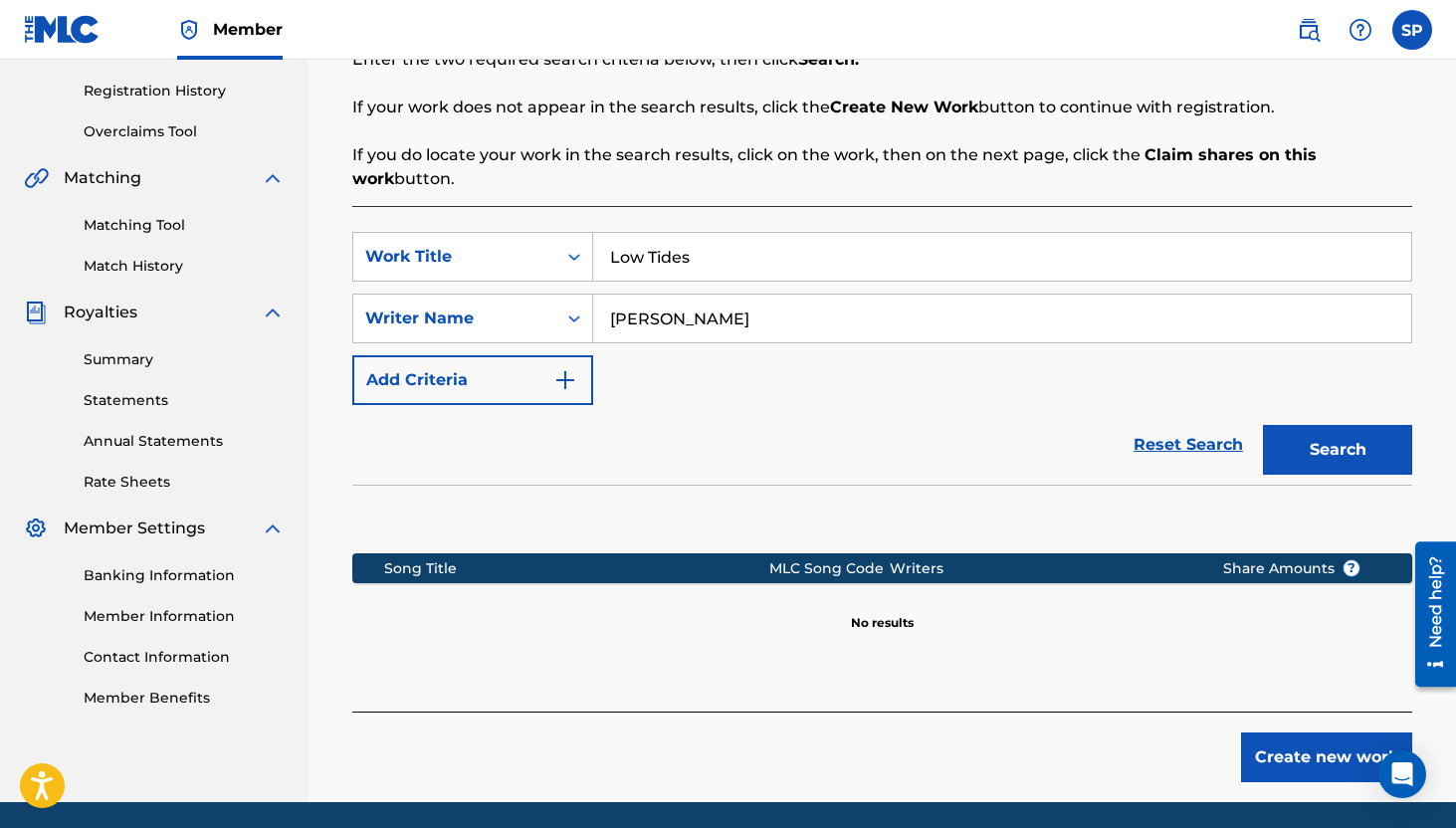 scroll, scrollTop: 435, scrollLeft: 0, axis: vertical 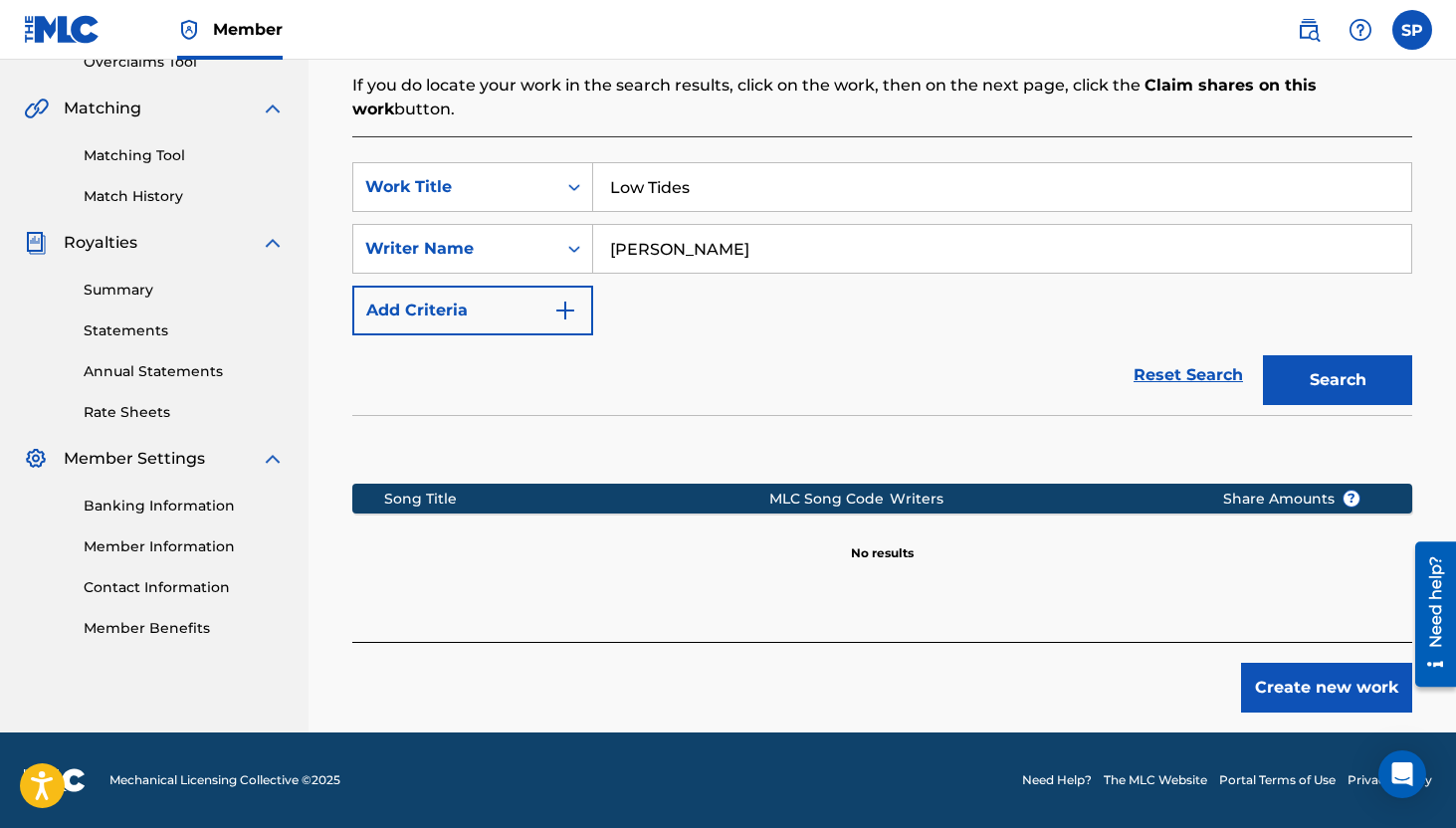 click on "Low Tides" at bounding box center (1002, 187) 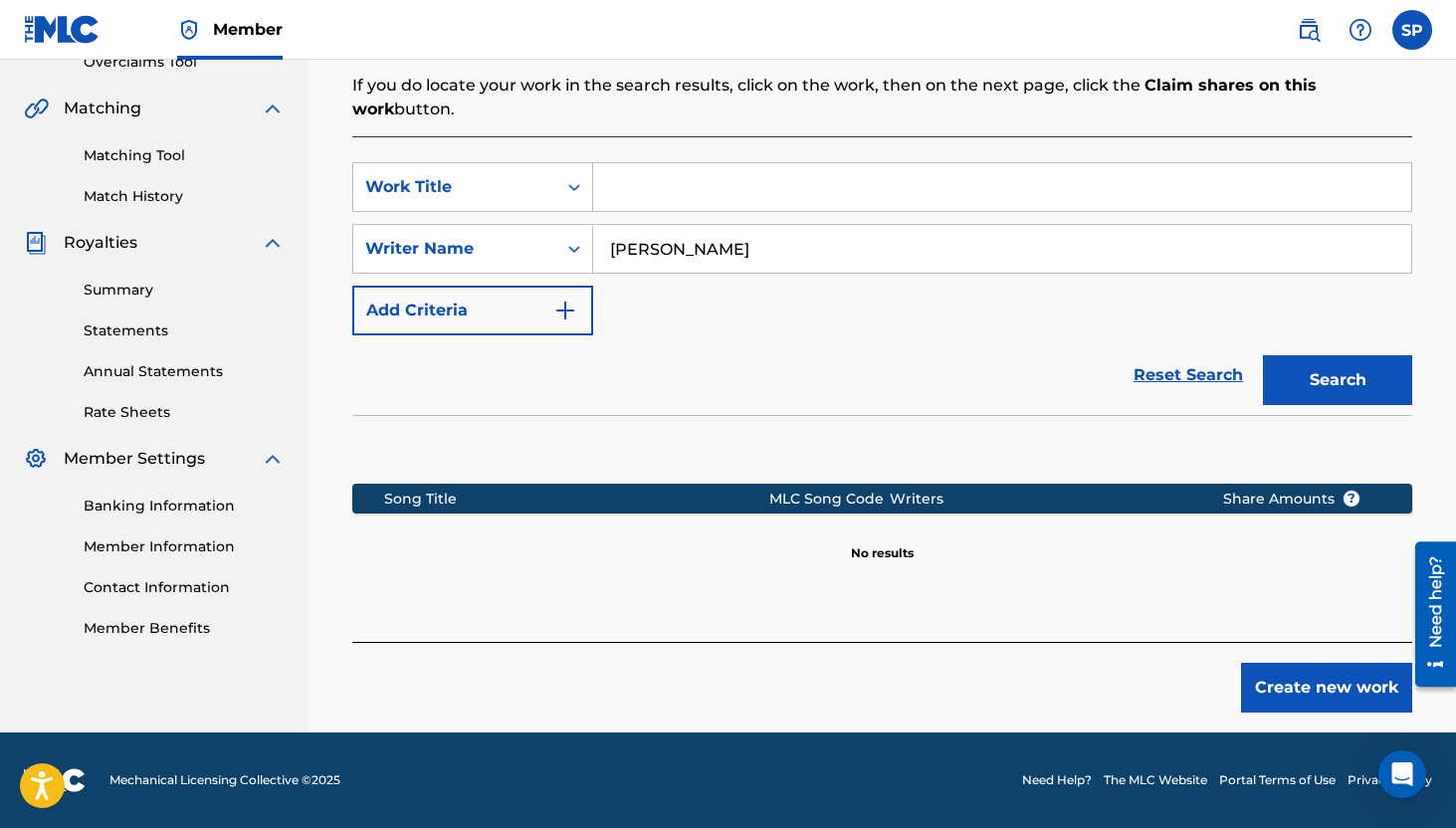 paste on "[PERSON_NAME] En El Cielo" 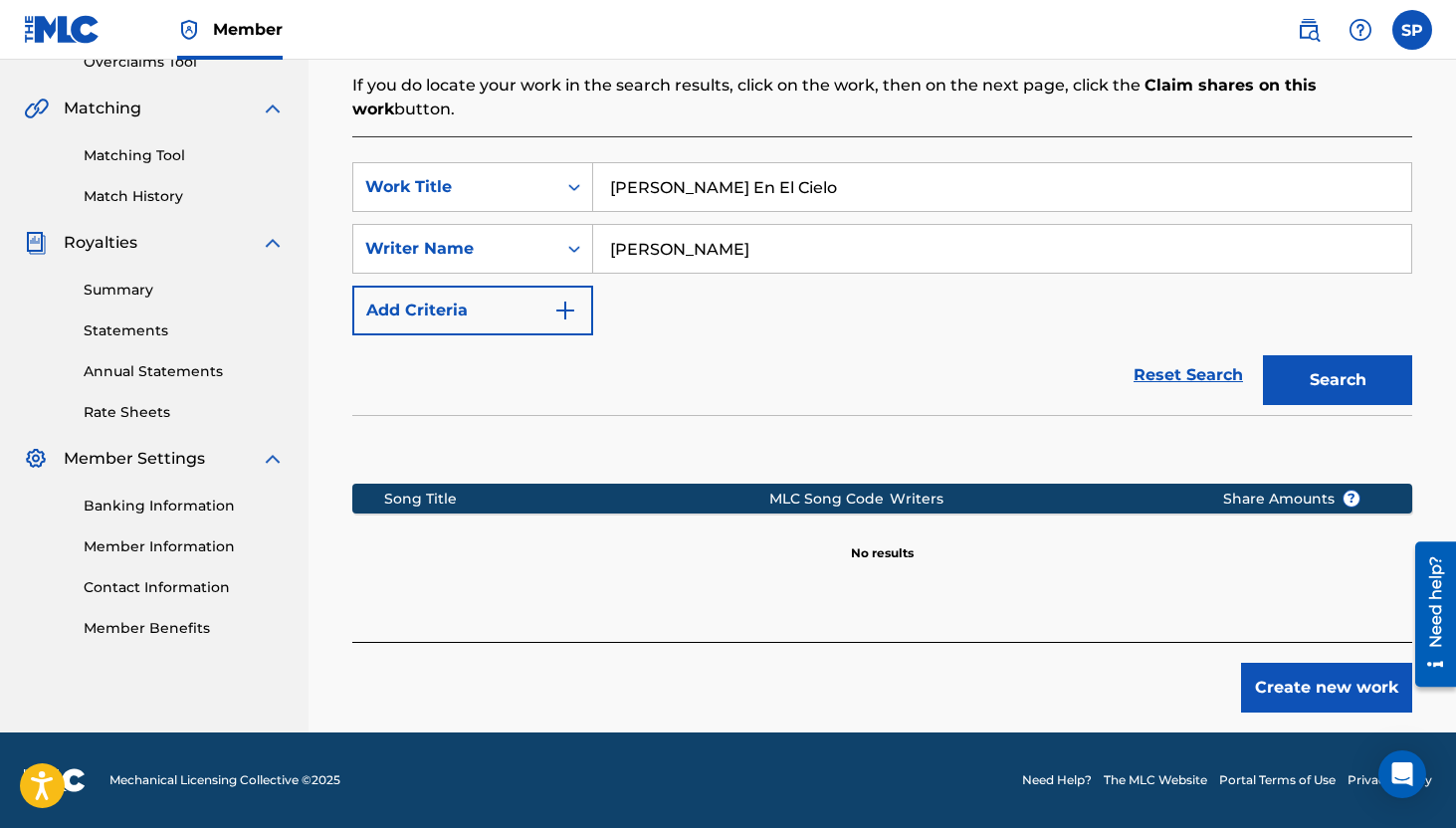 type on "[PERSON_NAME] En El Cielo" 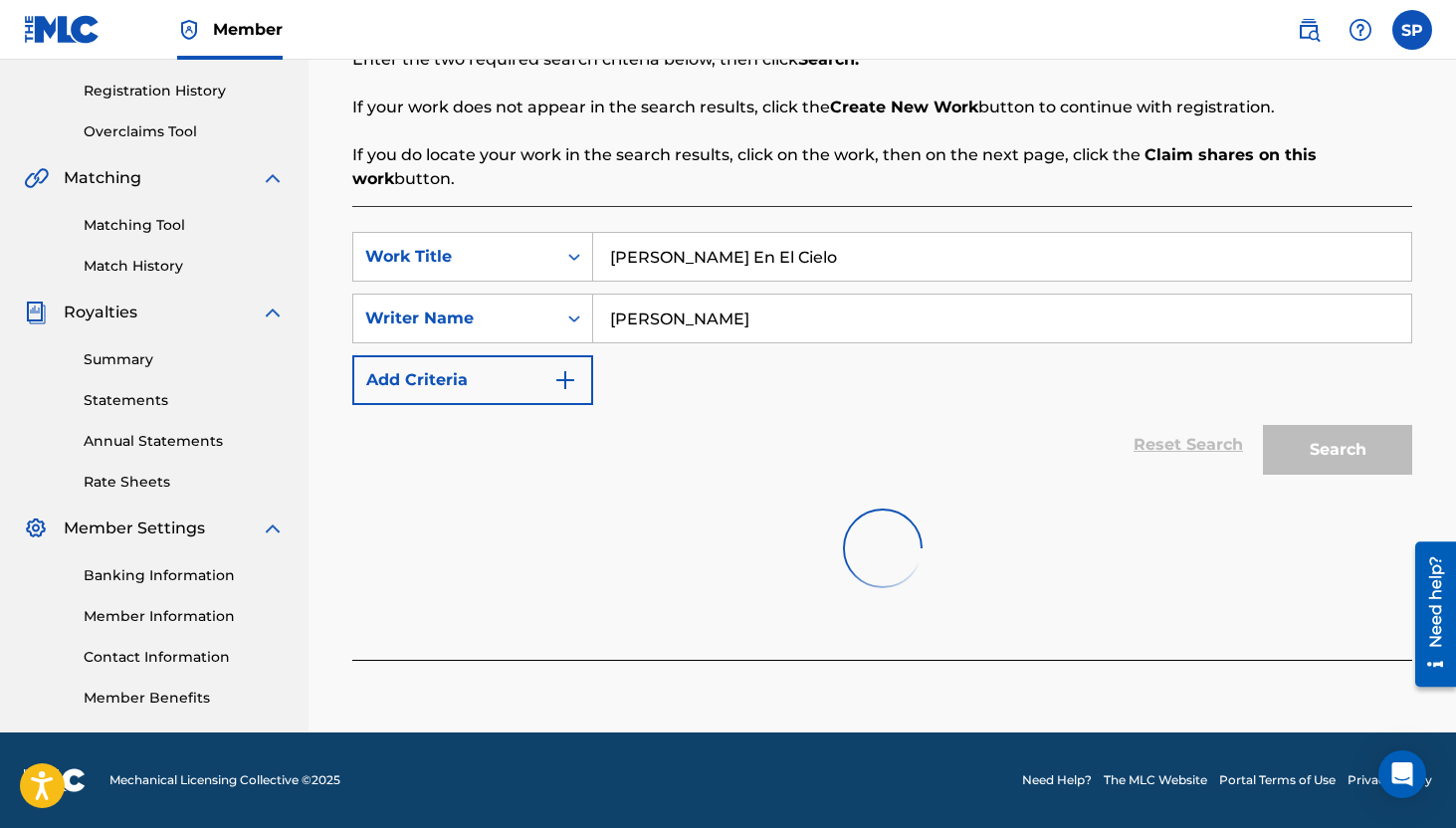 scroll, scrollTop: 435, scrollLeft: 0, axis: vertical 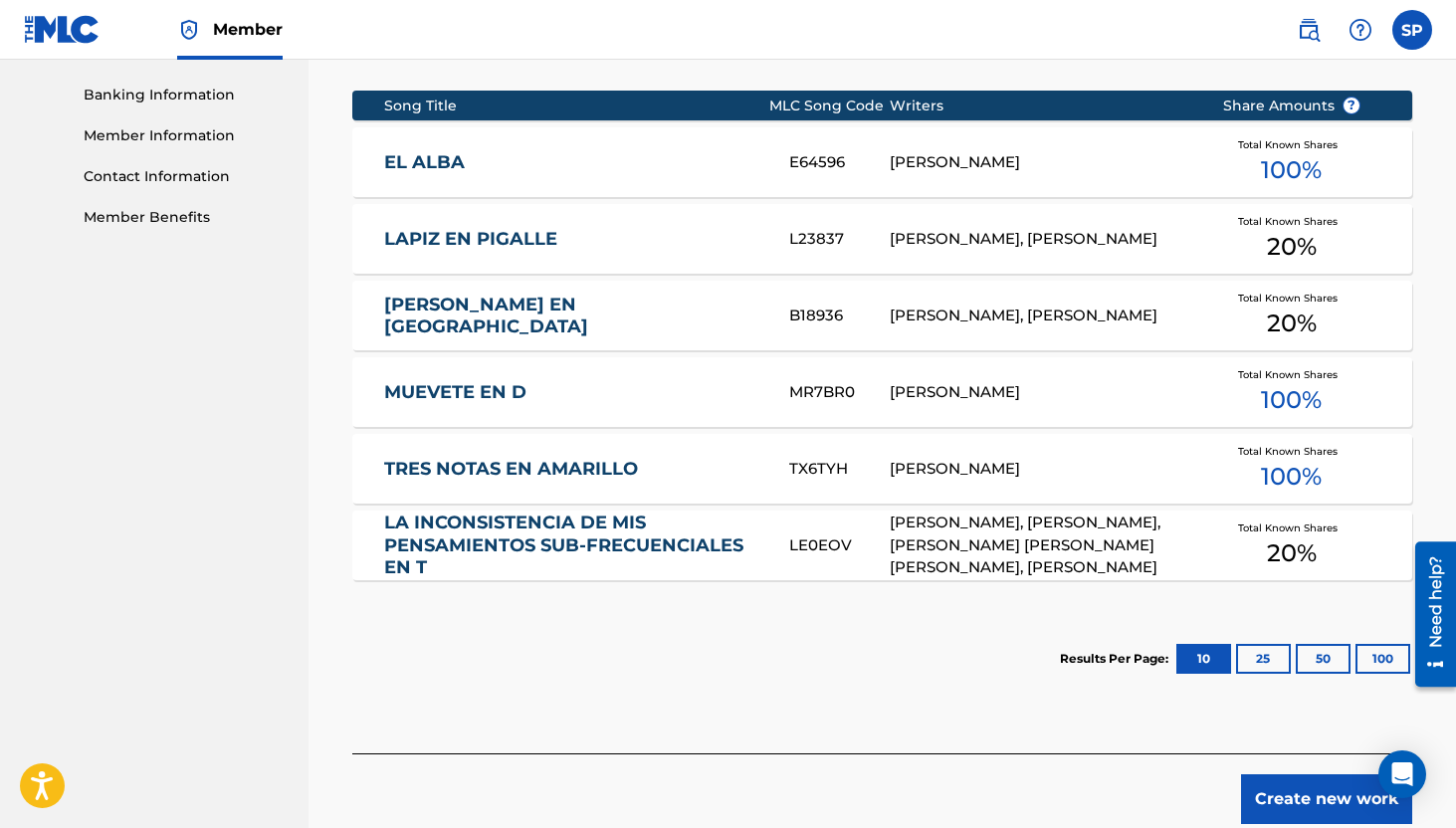 click on "Create new work" at bounding box center [1327, 799] 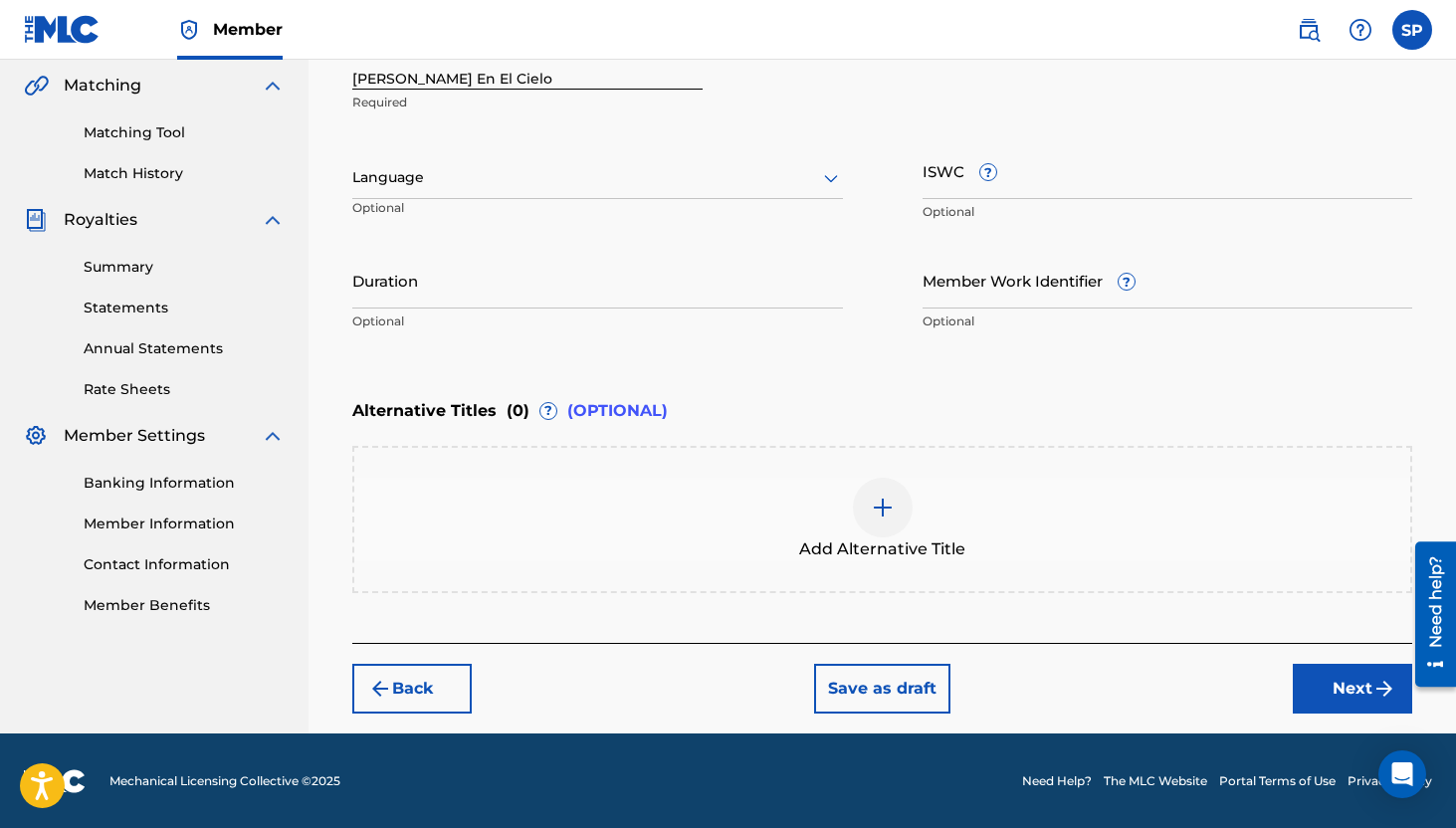 scroll, scrollTop: 366, scrollLeft: 0, axis: vertical 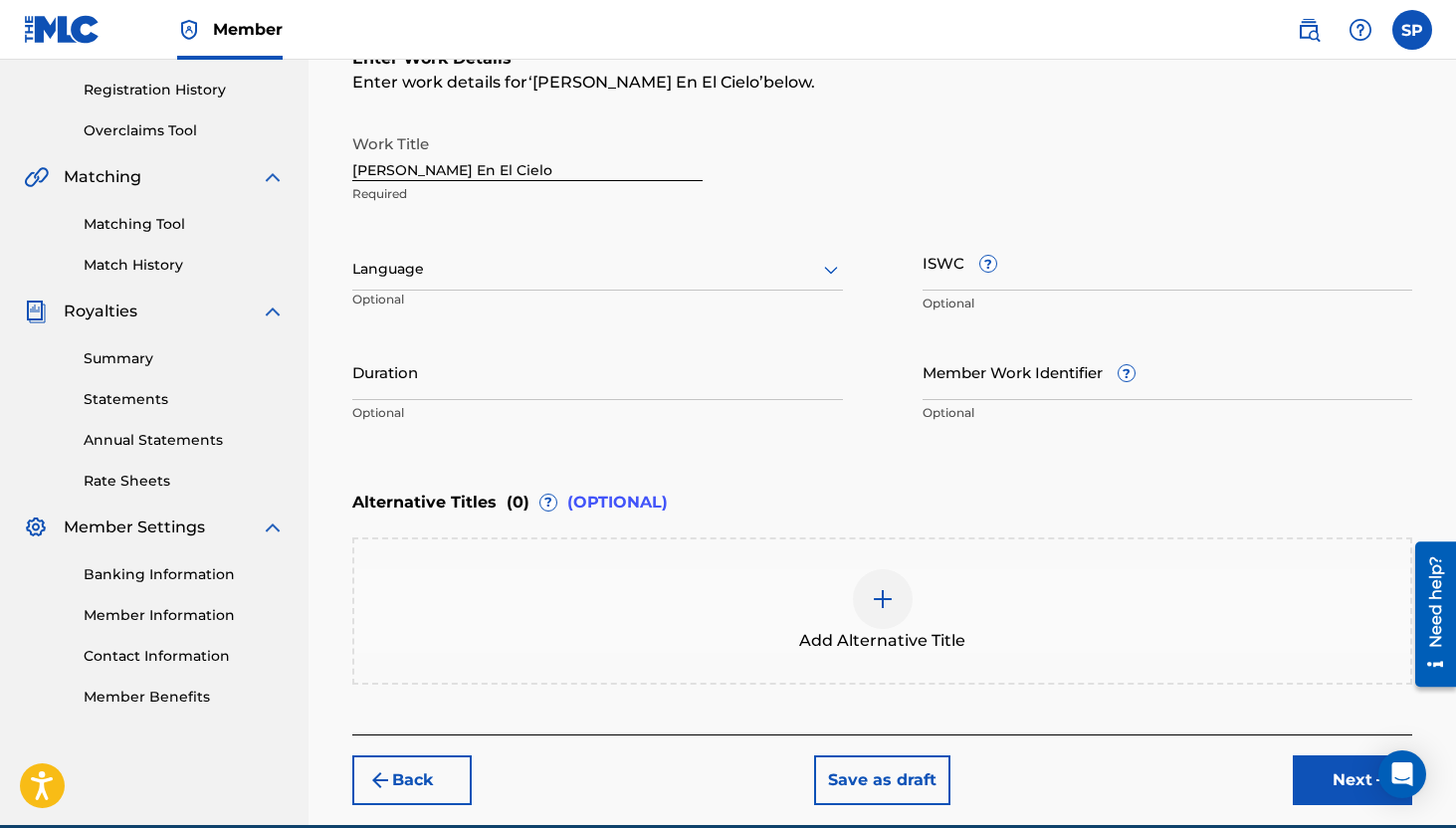 click on "ISWC   ?" at bounding box center (1167, 262) 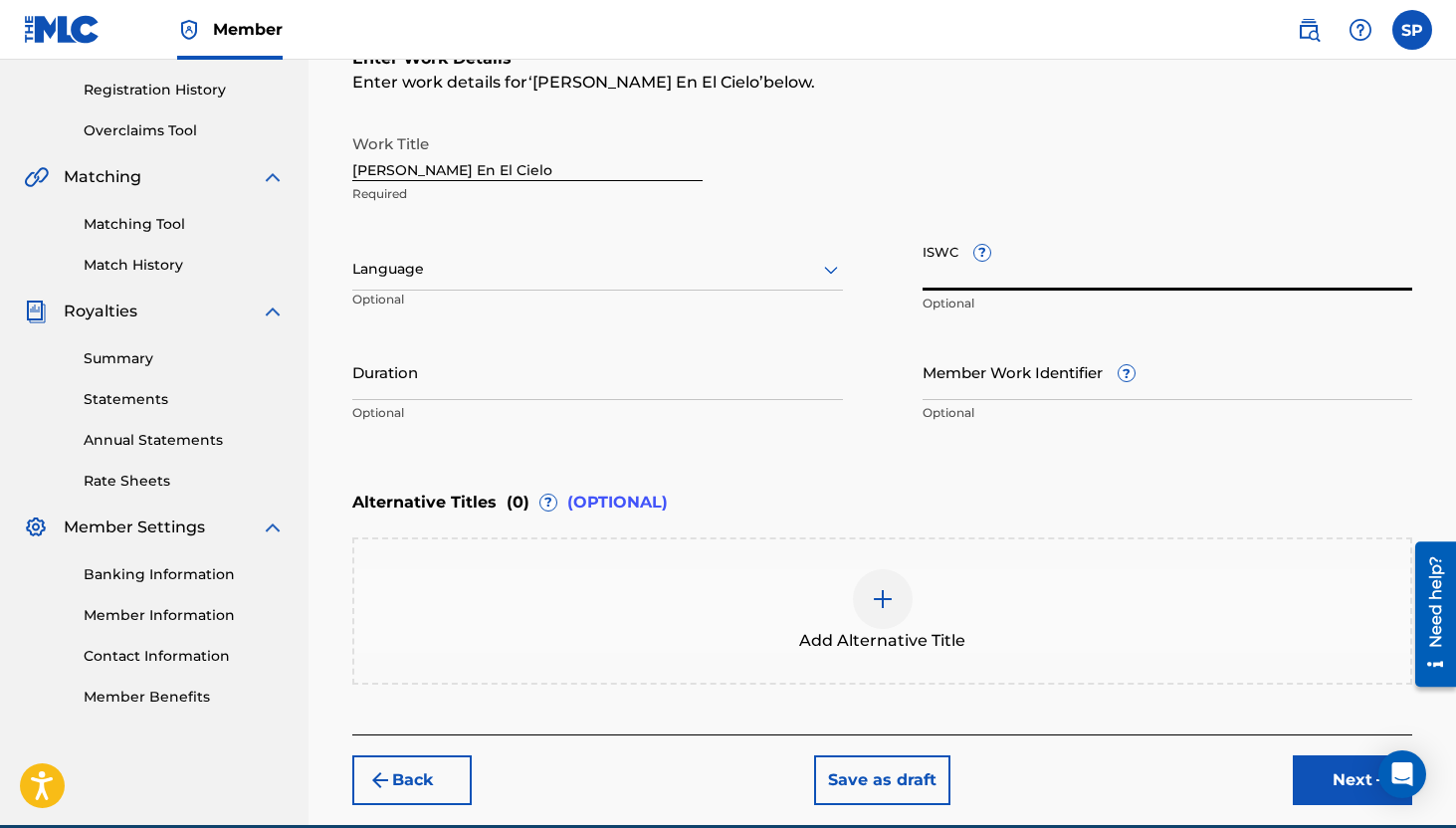 paste on "T-904.818.969-1" 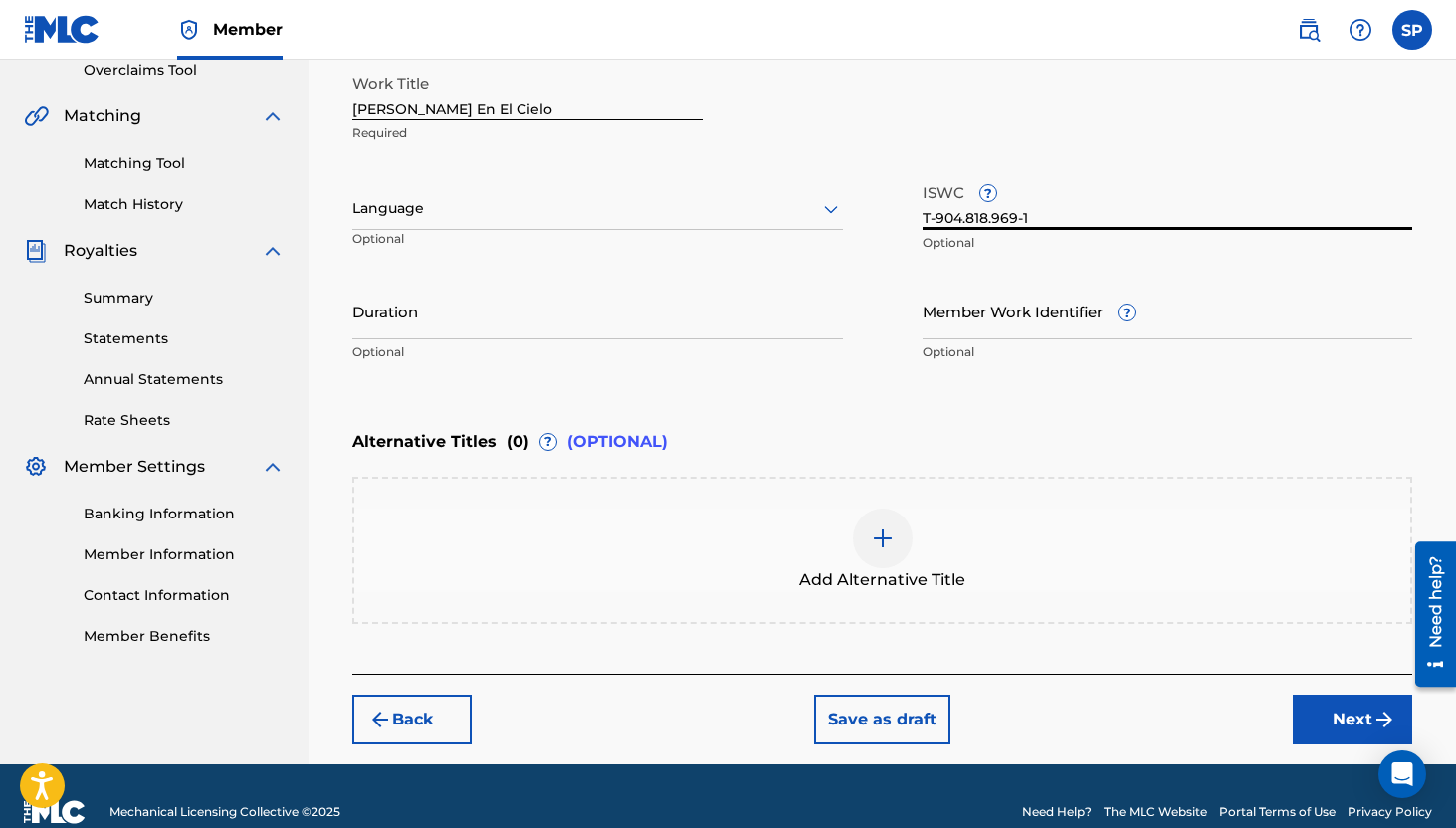 type on "T-904.818.969-1" 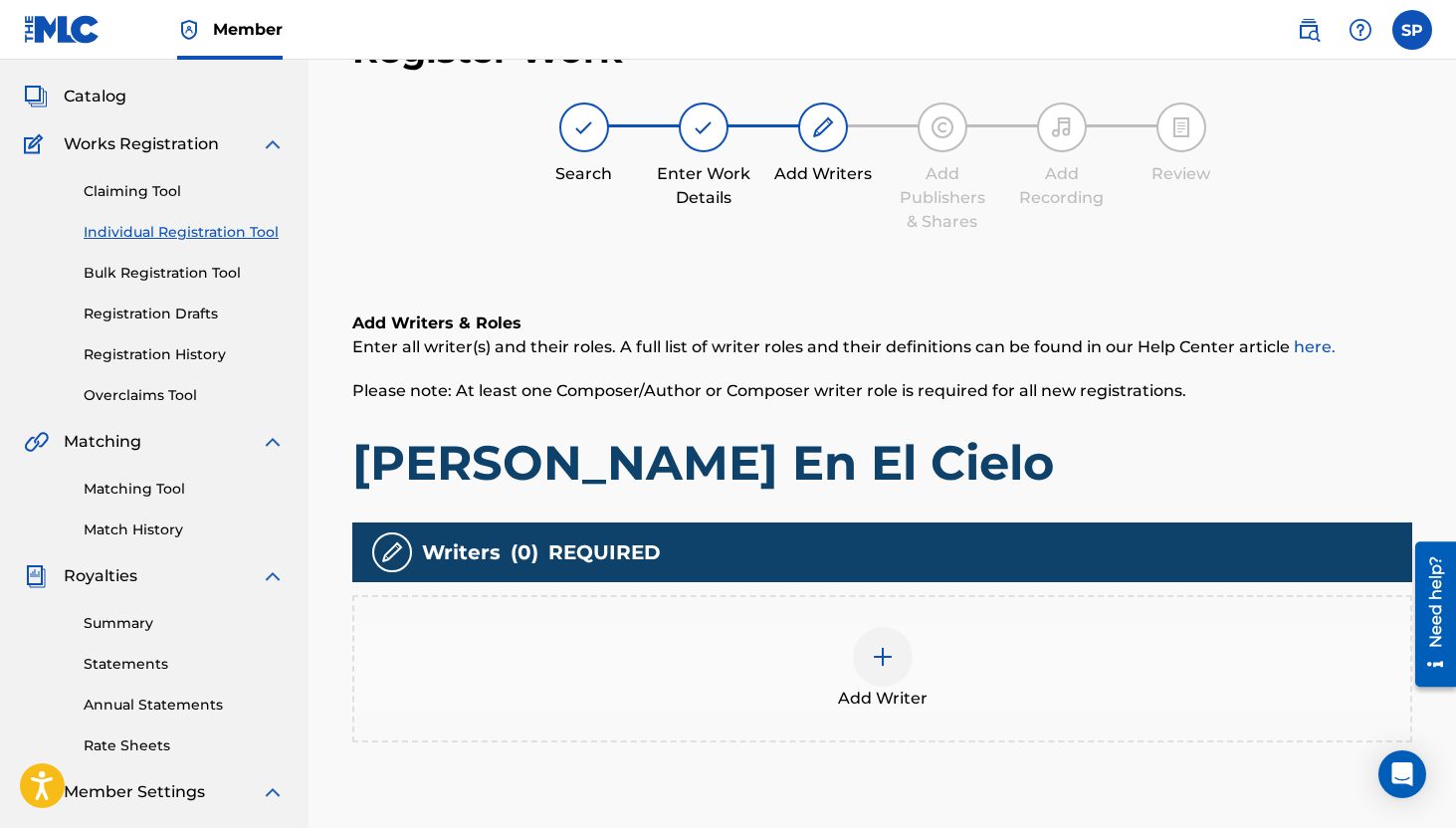 scroll, scrollTop: 90, scrollLeft: 0, axis: vertical 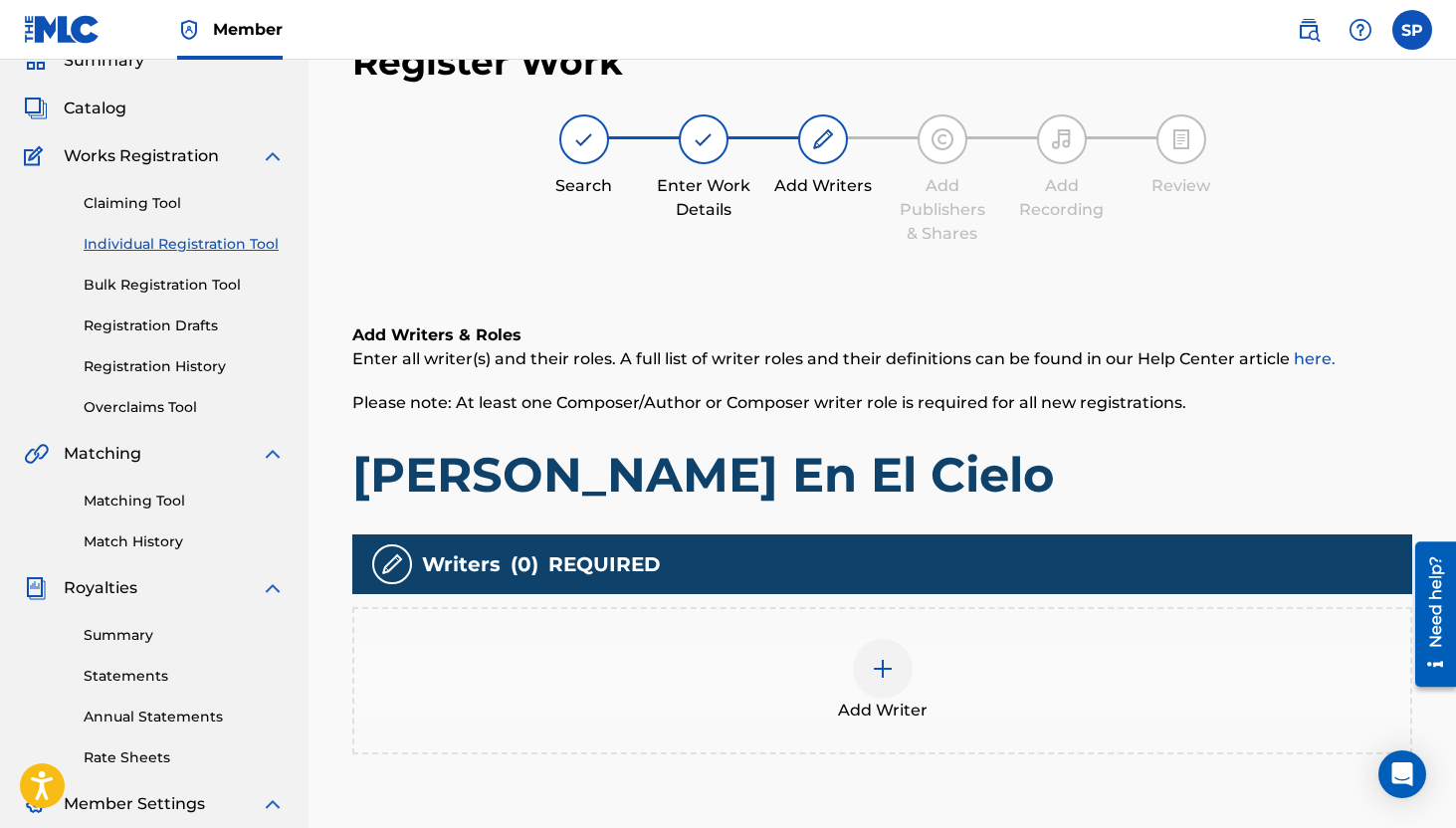click at bounding box center (883, 669) 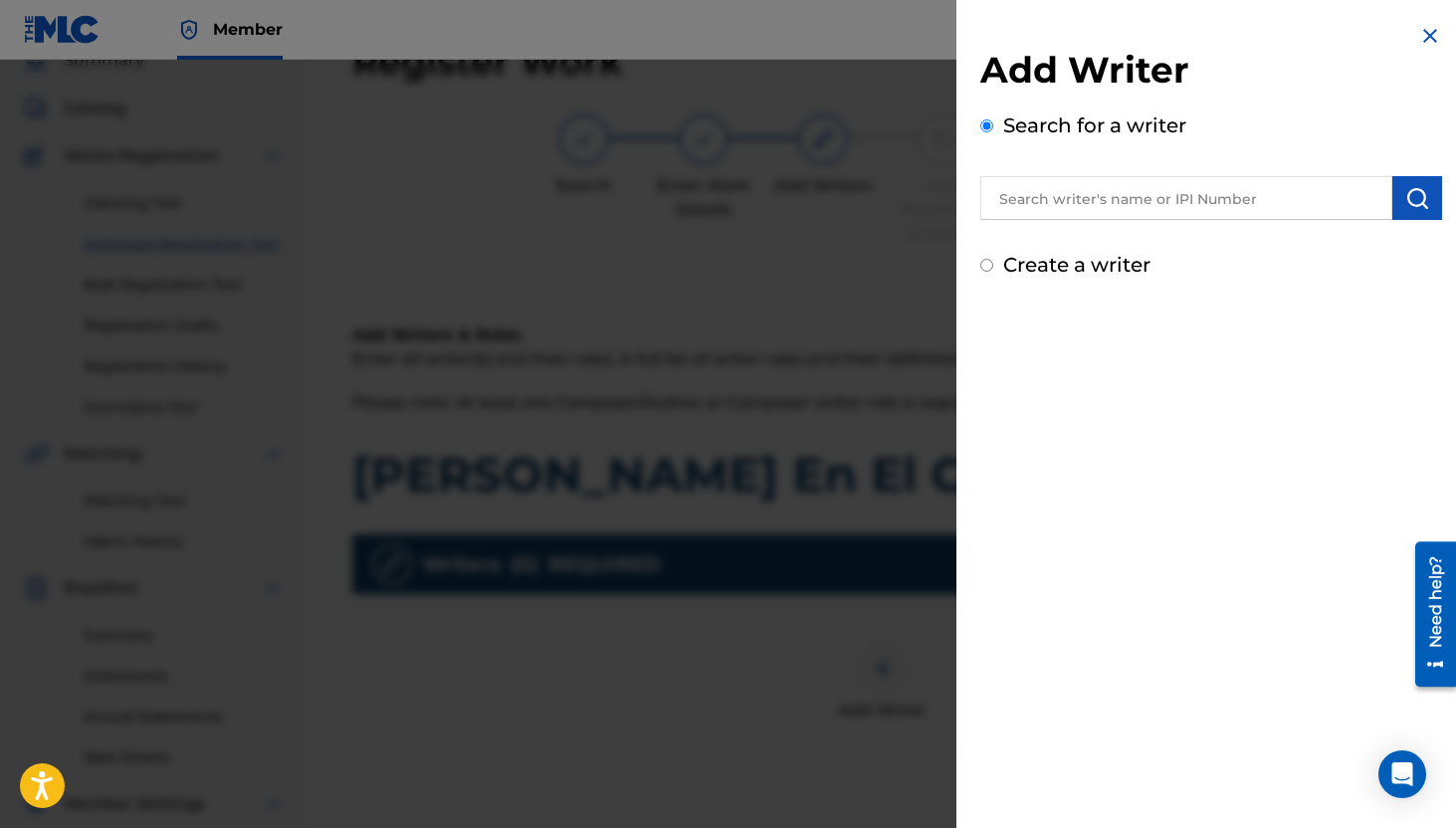 click at bounding box center (1186, 198) 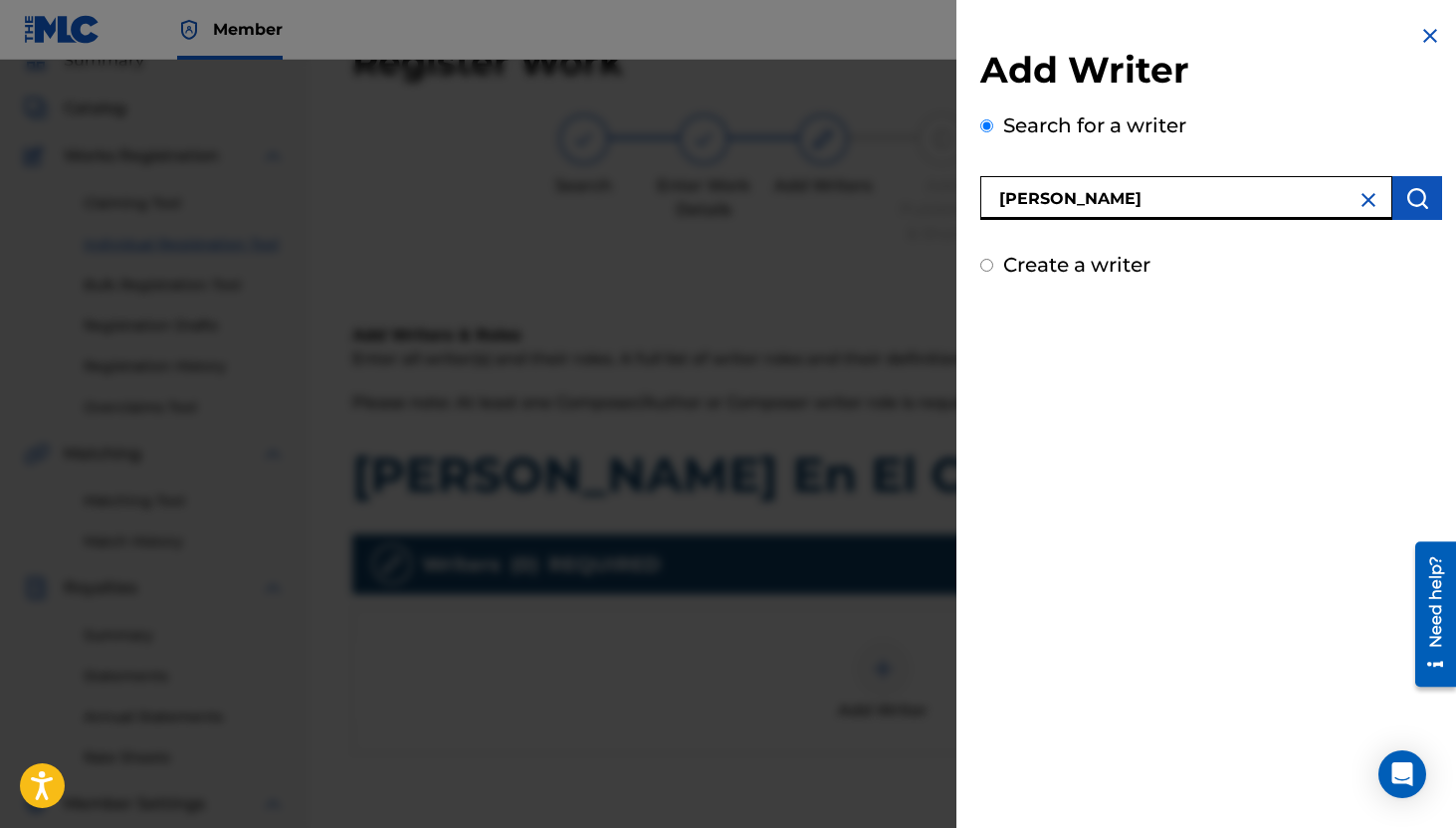 type on "[PERSON_NAME]" 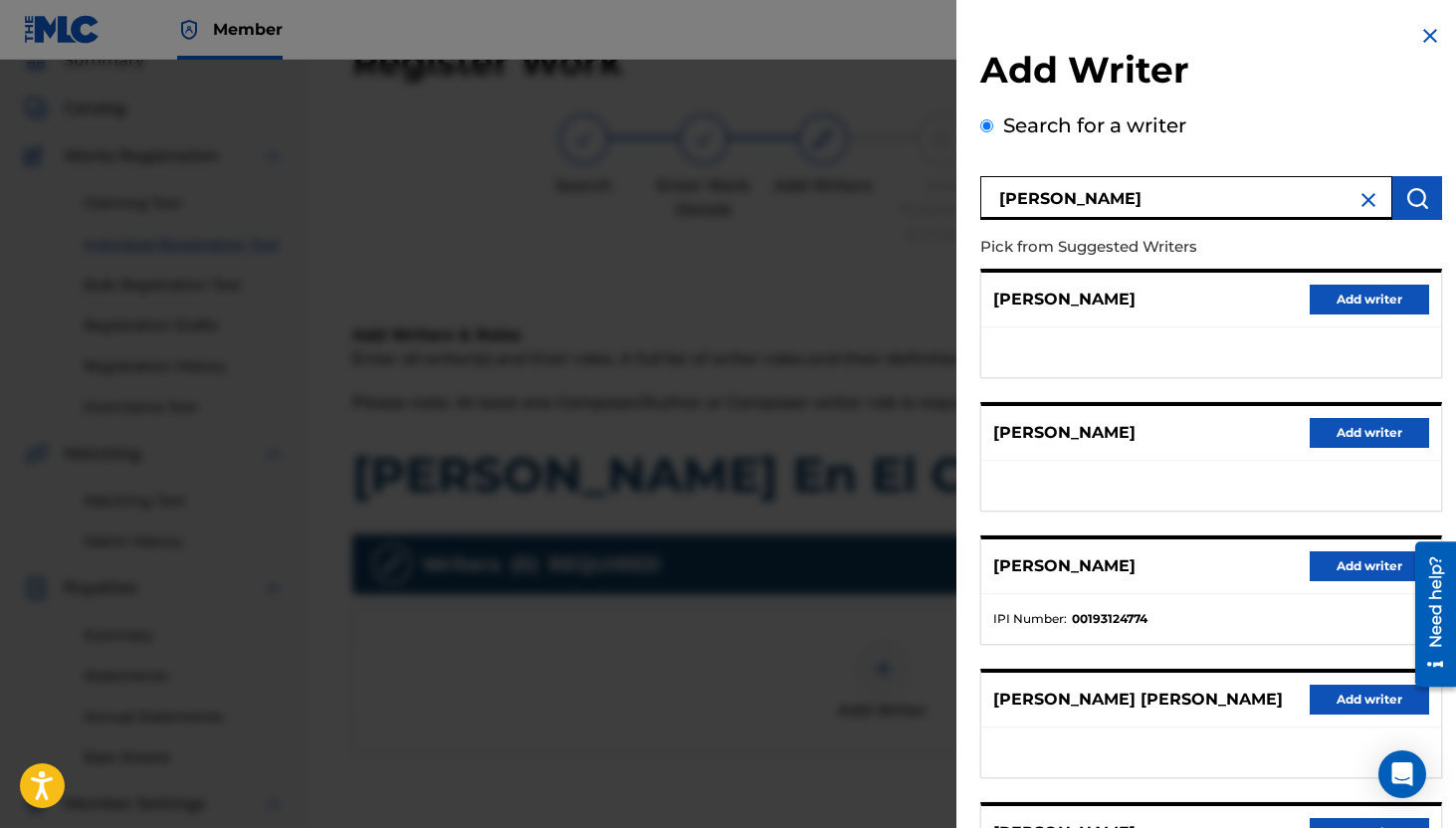 click on "Add writer" at bounding box center [1369, 566] 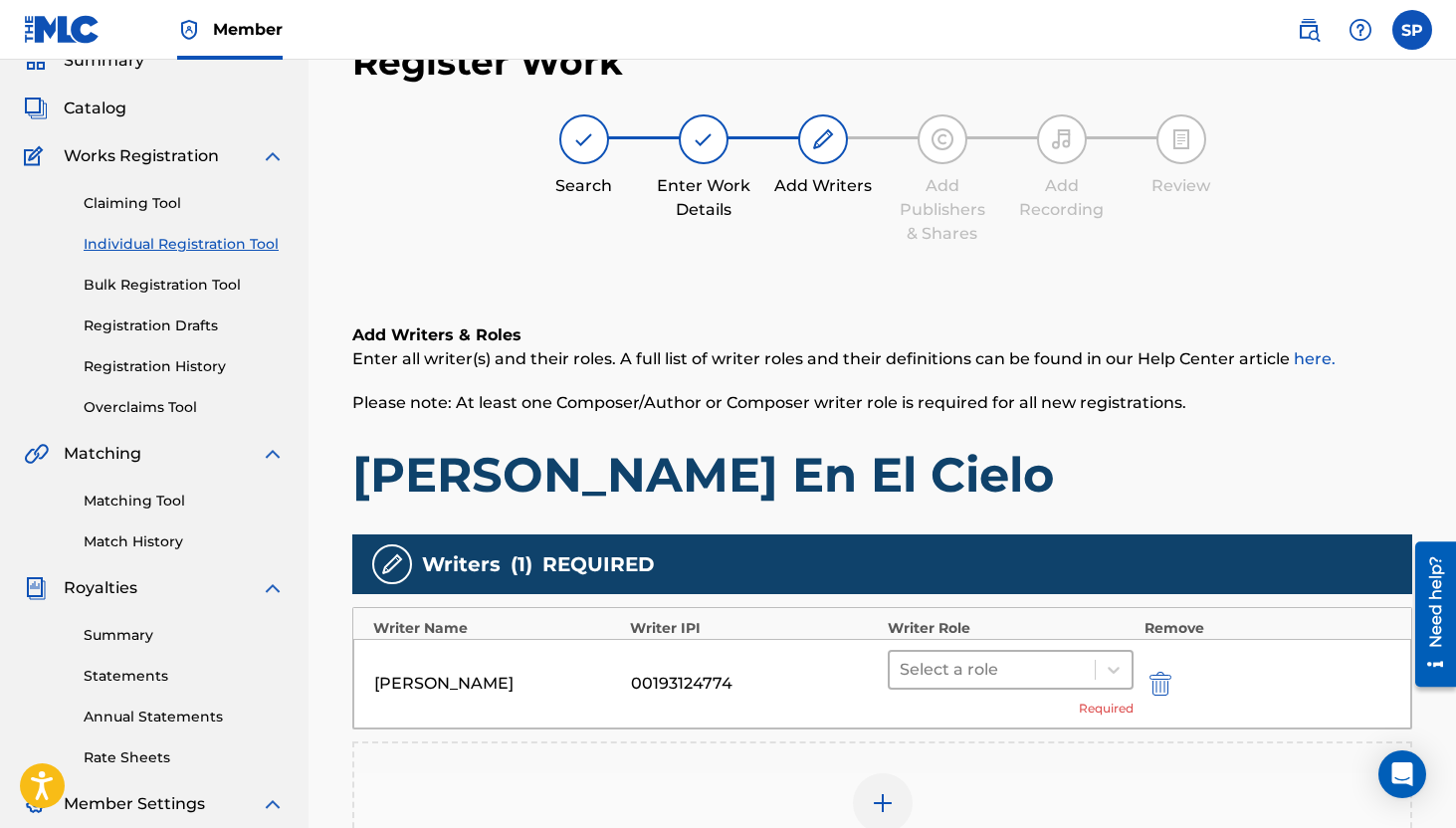 scroll, scrollTop: 99, scrollLeft: 0, axis: vertical 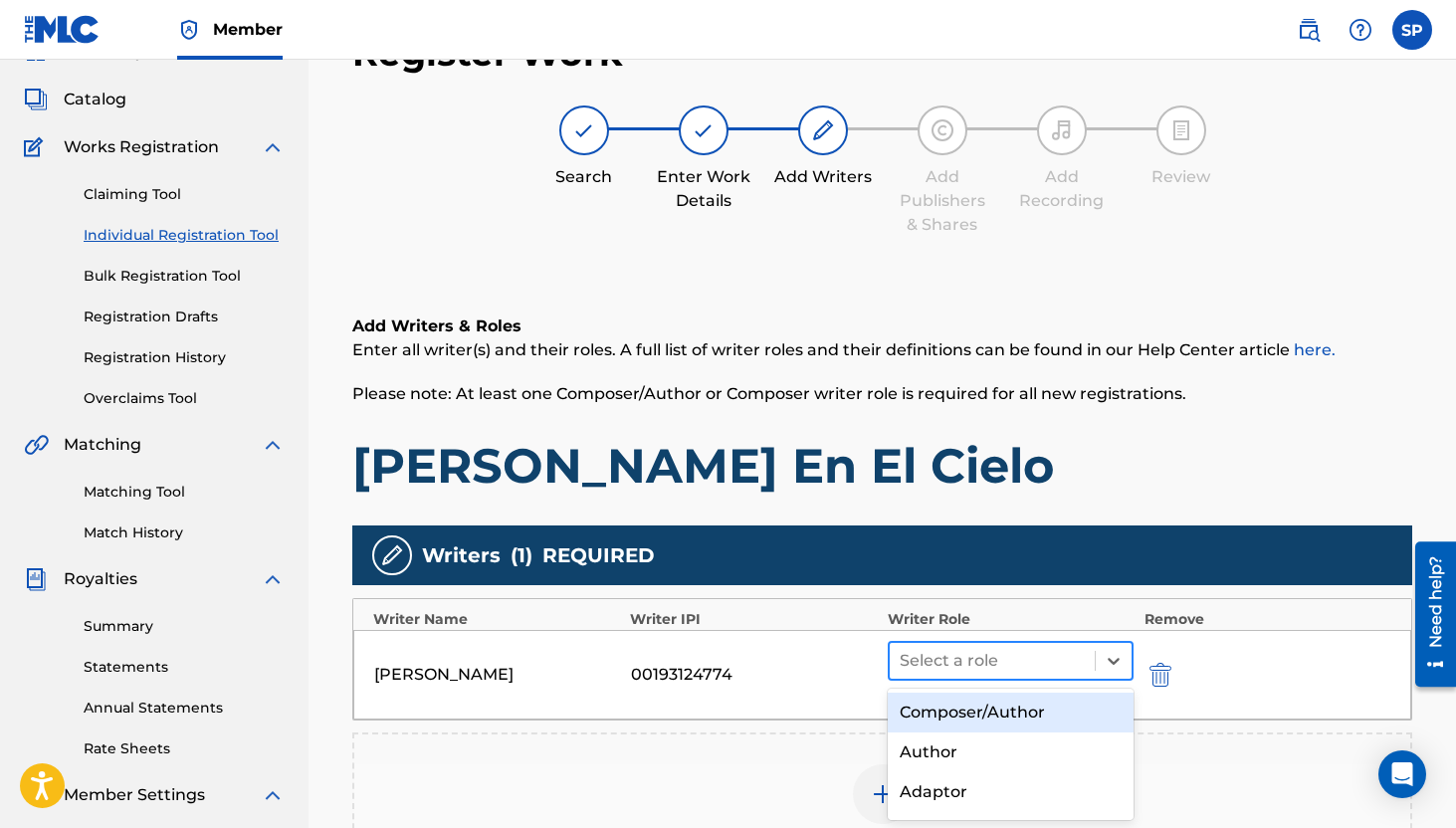 click at bounding box center (992, 661) 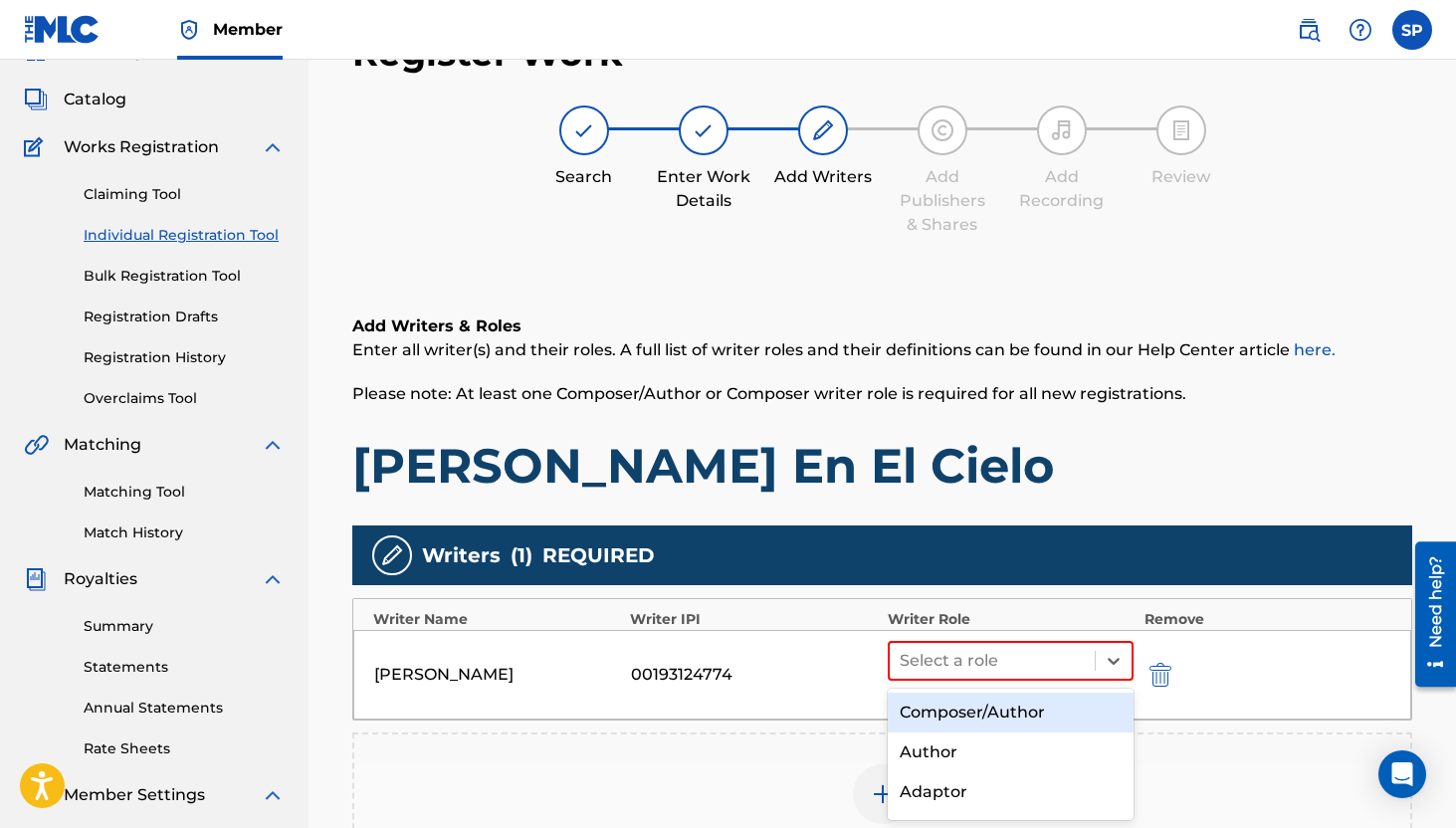 click on "Composer/Author" at bounding box center (1011, 713) 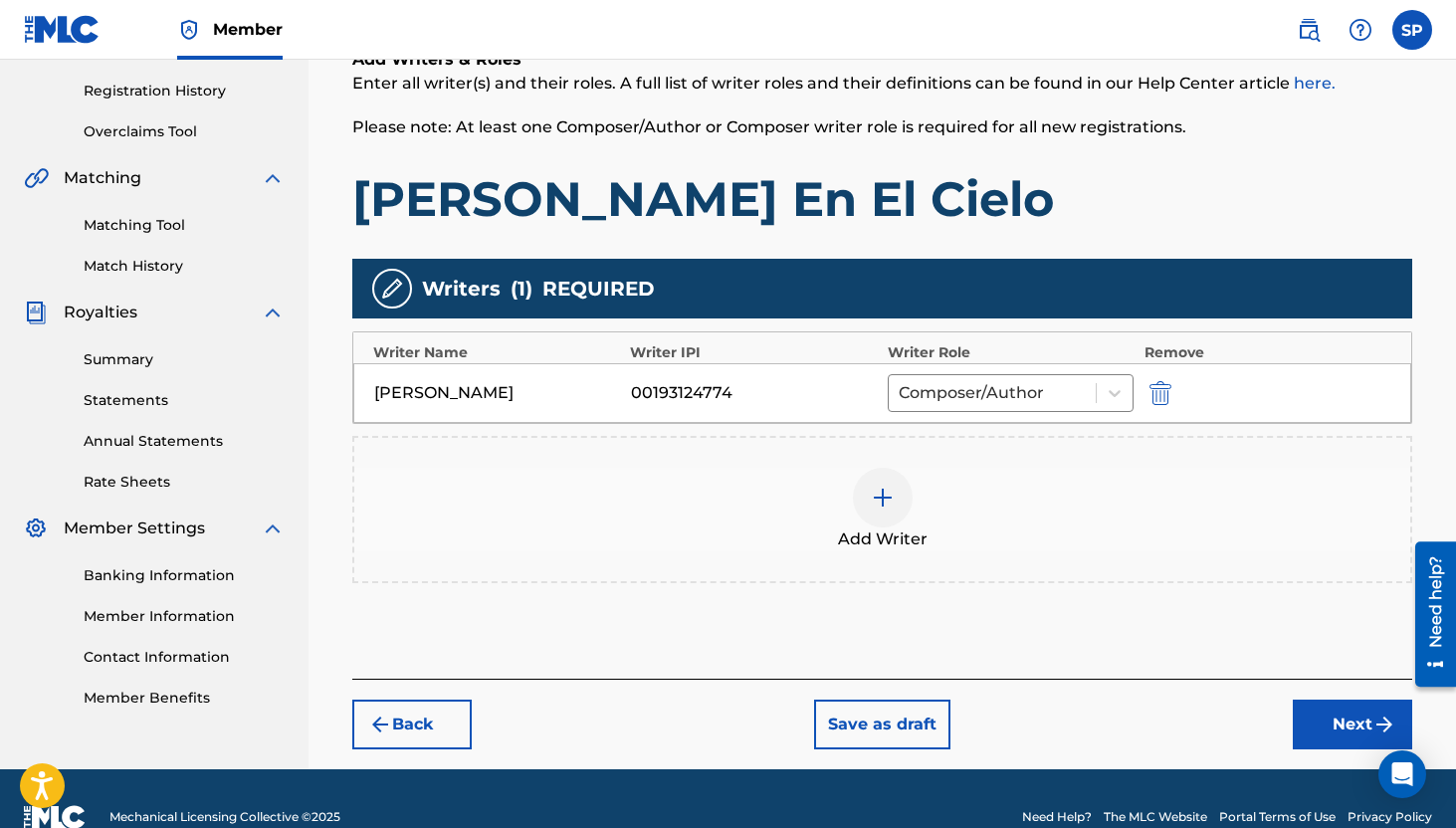 scroll, scrollTop: 367, scrollLeft: 0, axis: vertical 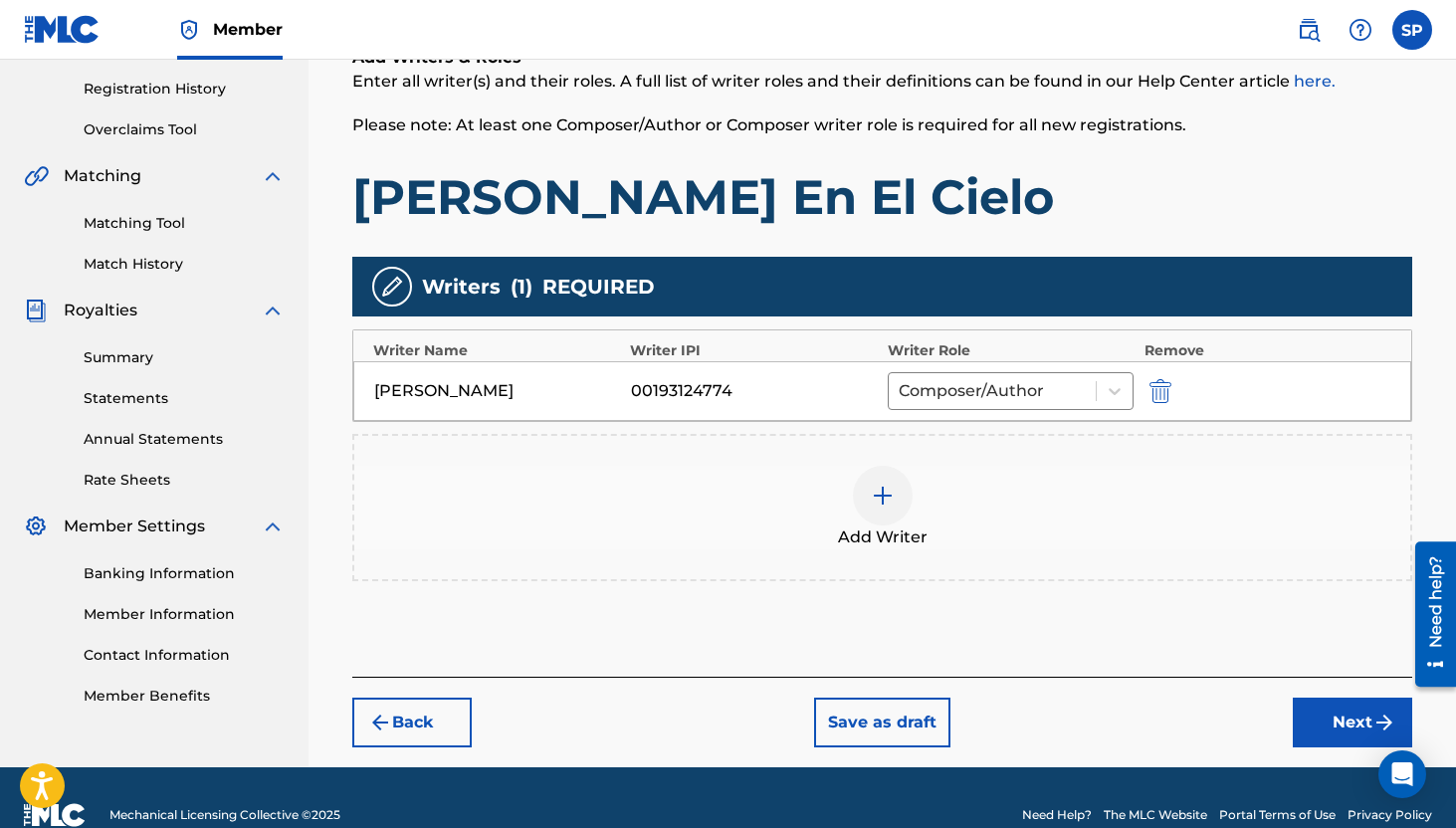click on "Next" at bounding box center (1352, 723) 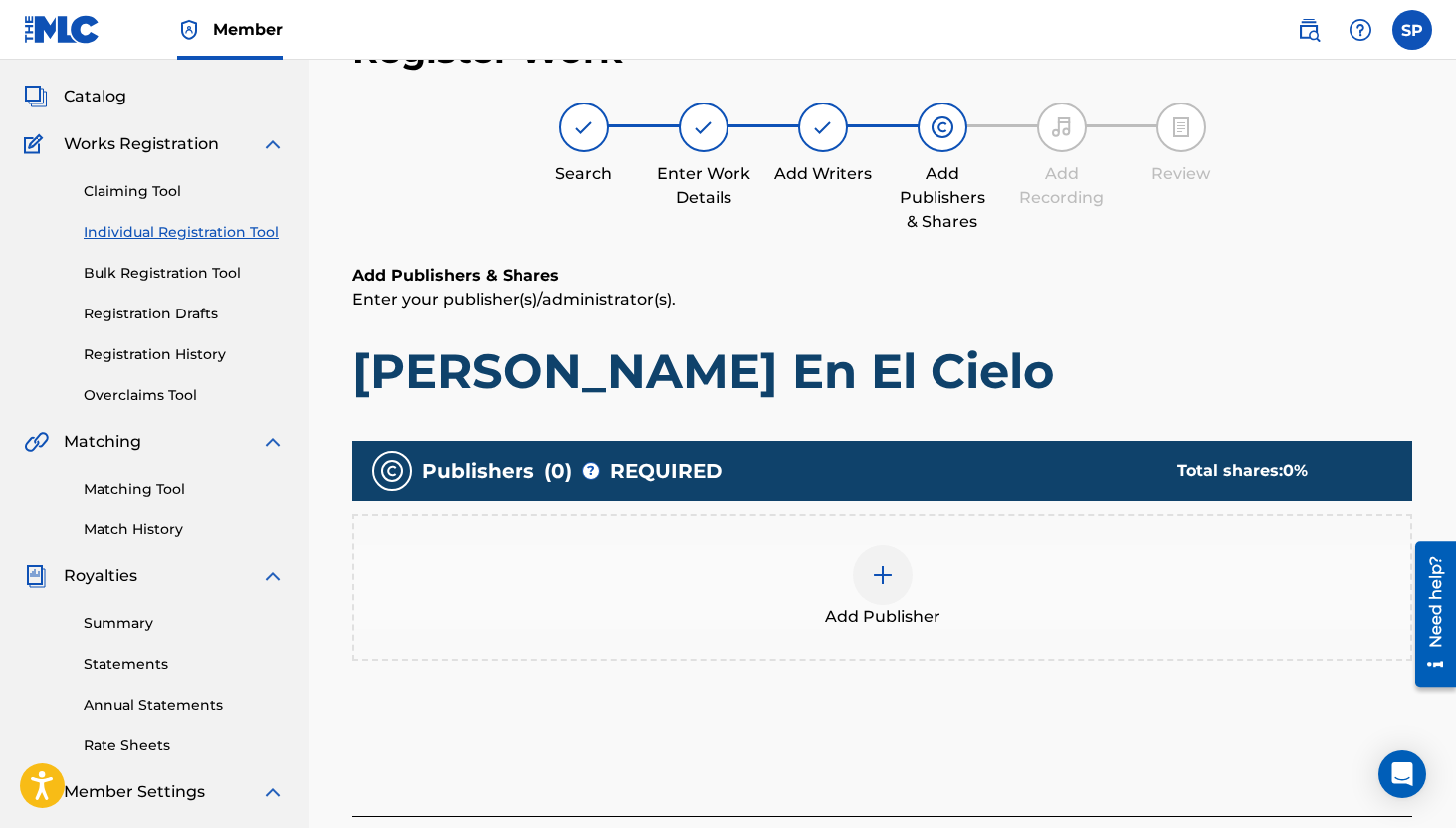 scroll, scrollTop: 90, scrollLeft: 0, axis: vertical 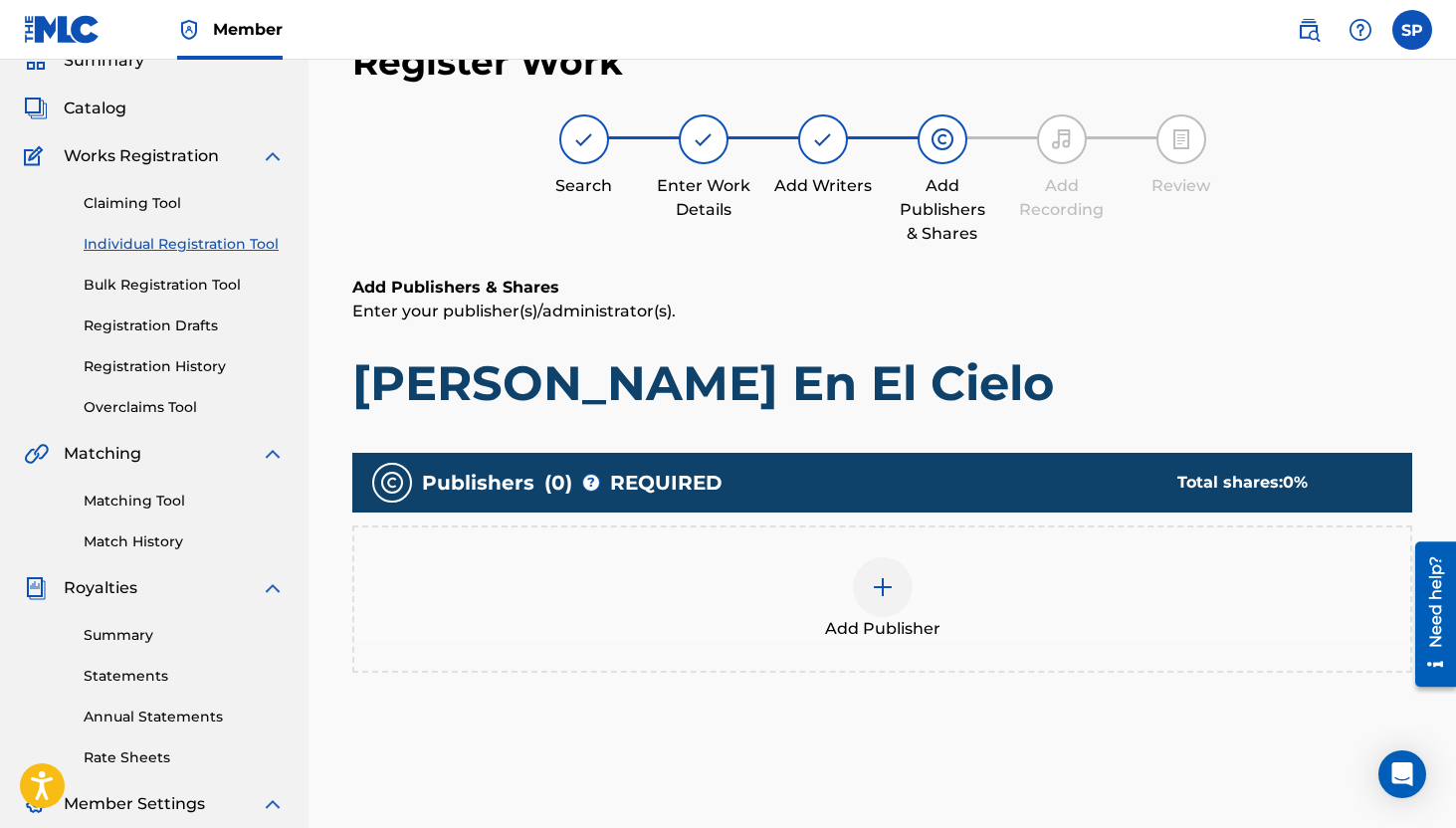 click at bounding box center (883, 587) 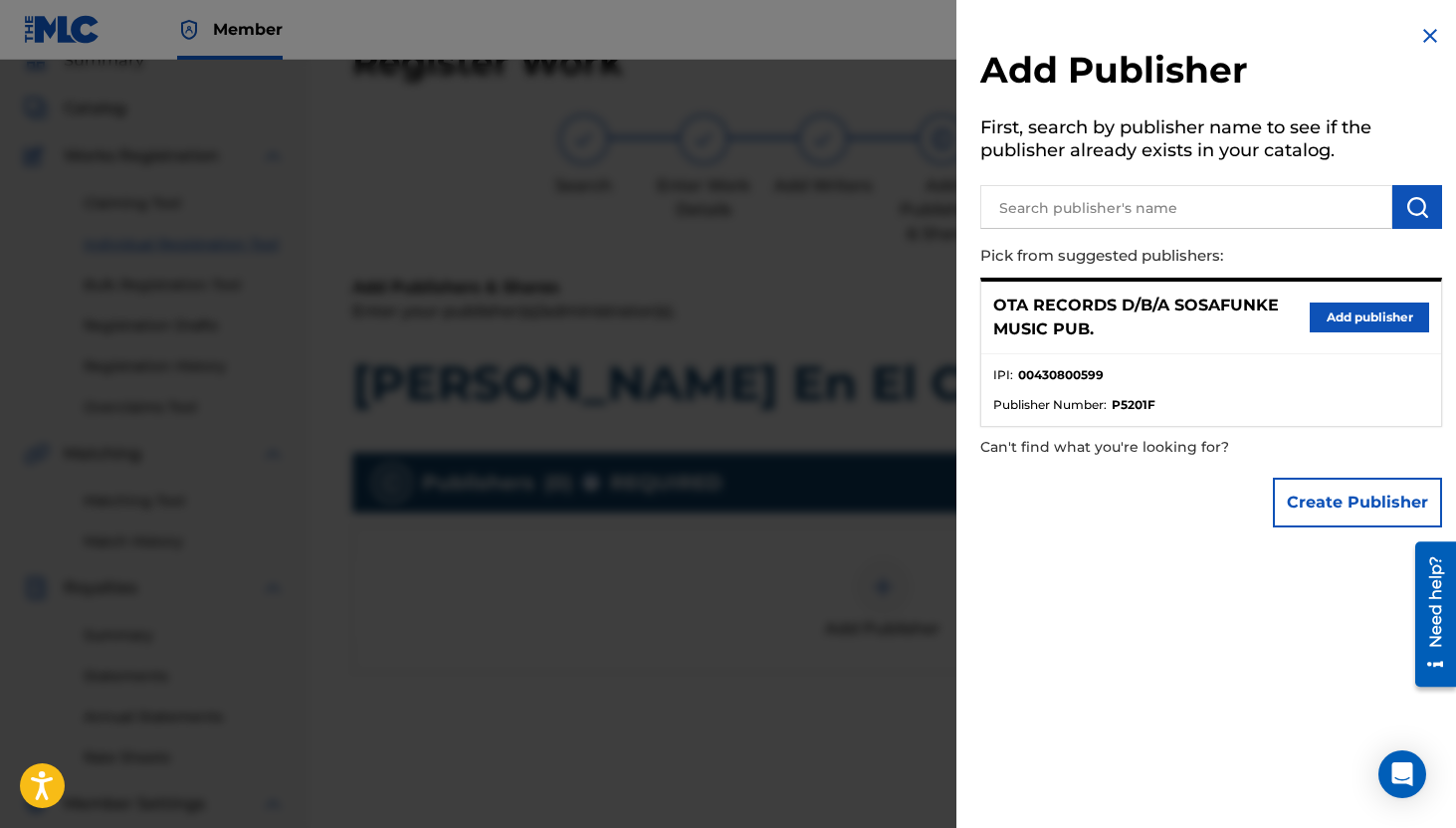 click at bounding box center [1186, 207] 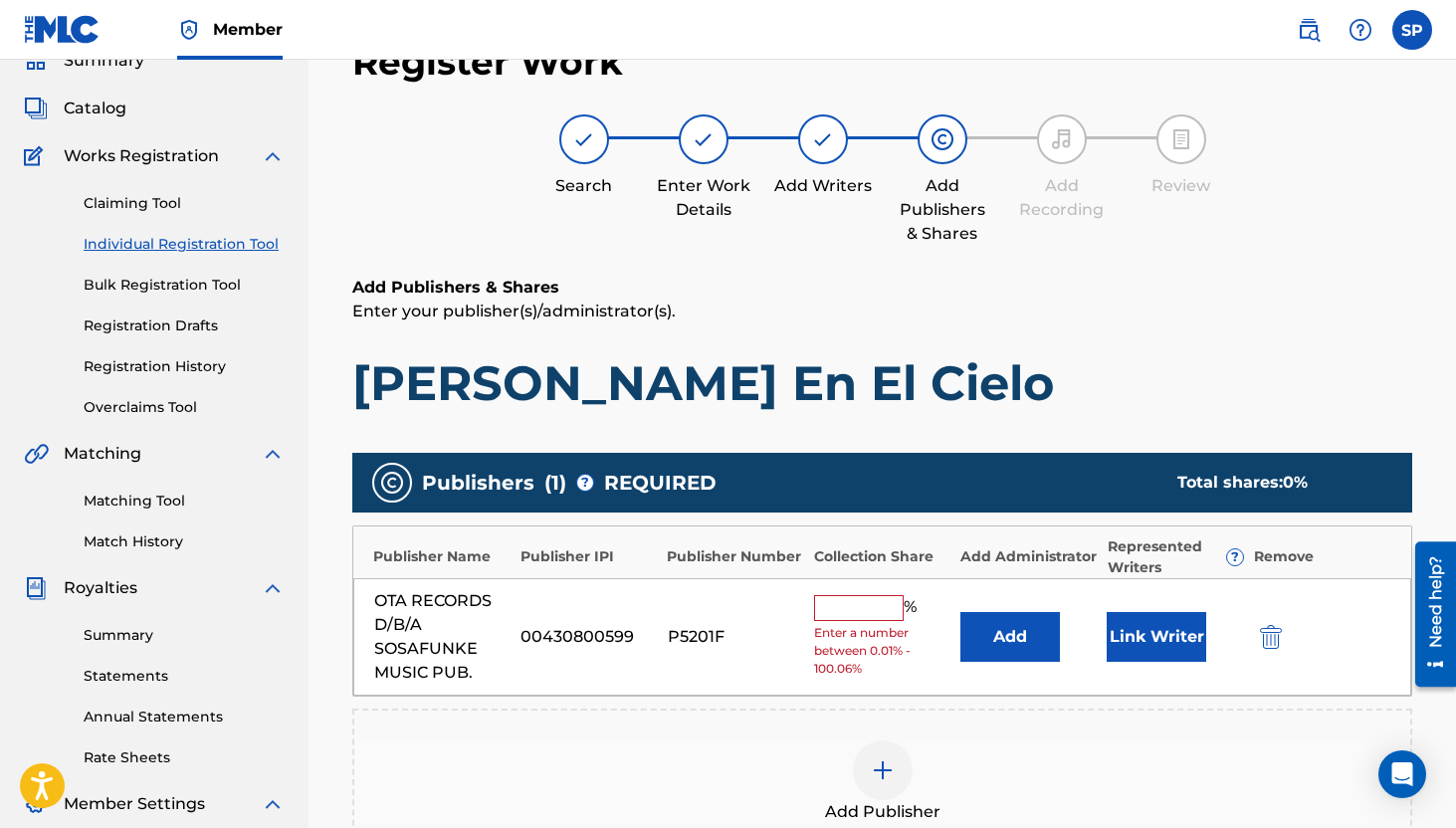 click at bounding box center [859, 608] 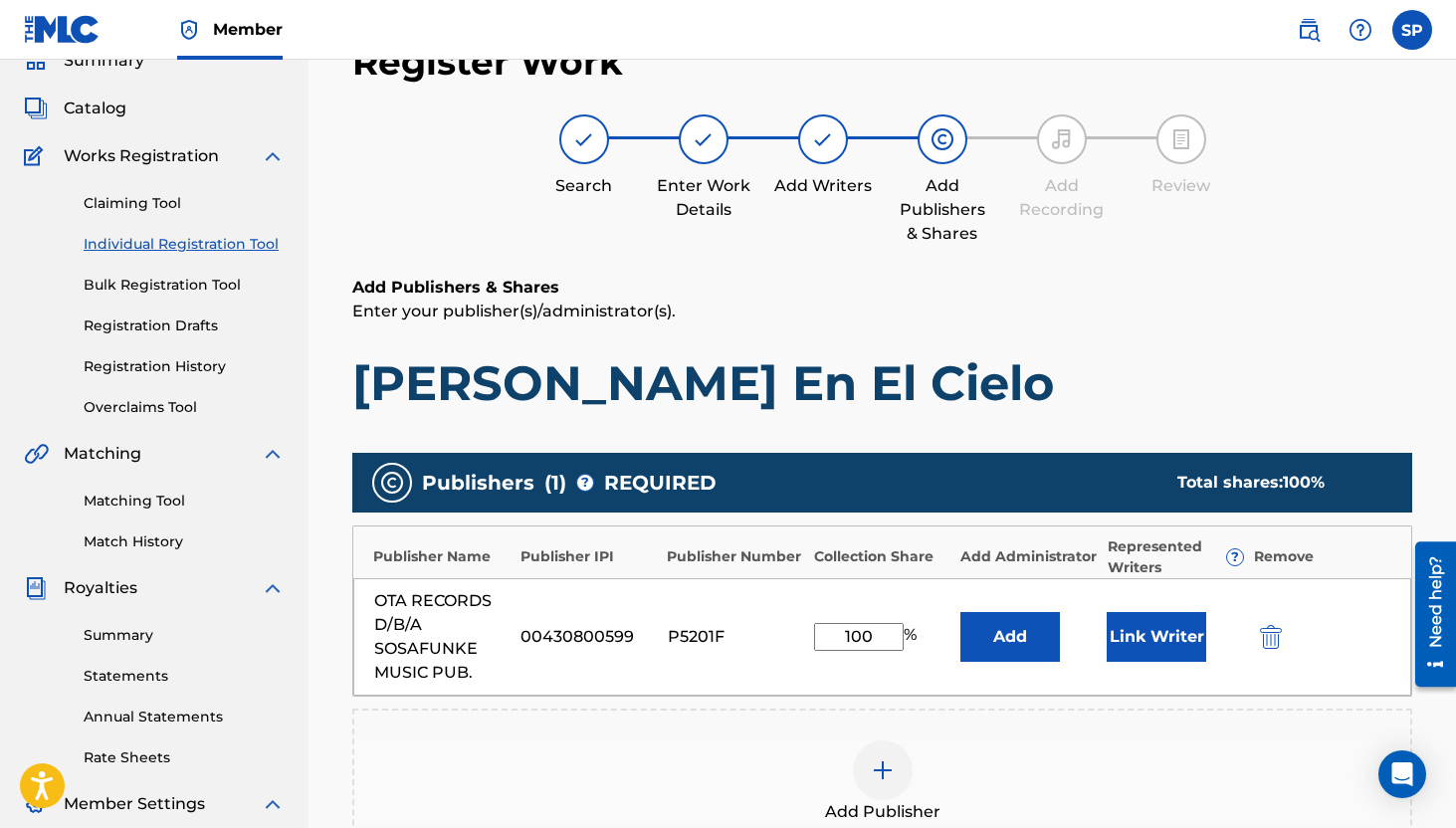 click on "[PERSON_NAME] En El Cielo" at bounding box center (882, 383) 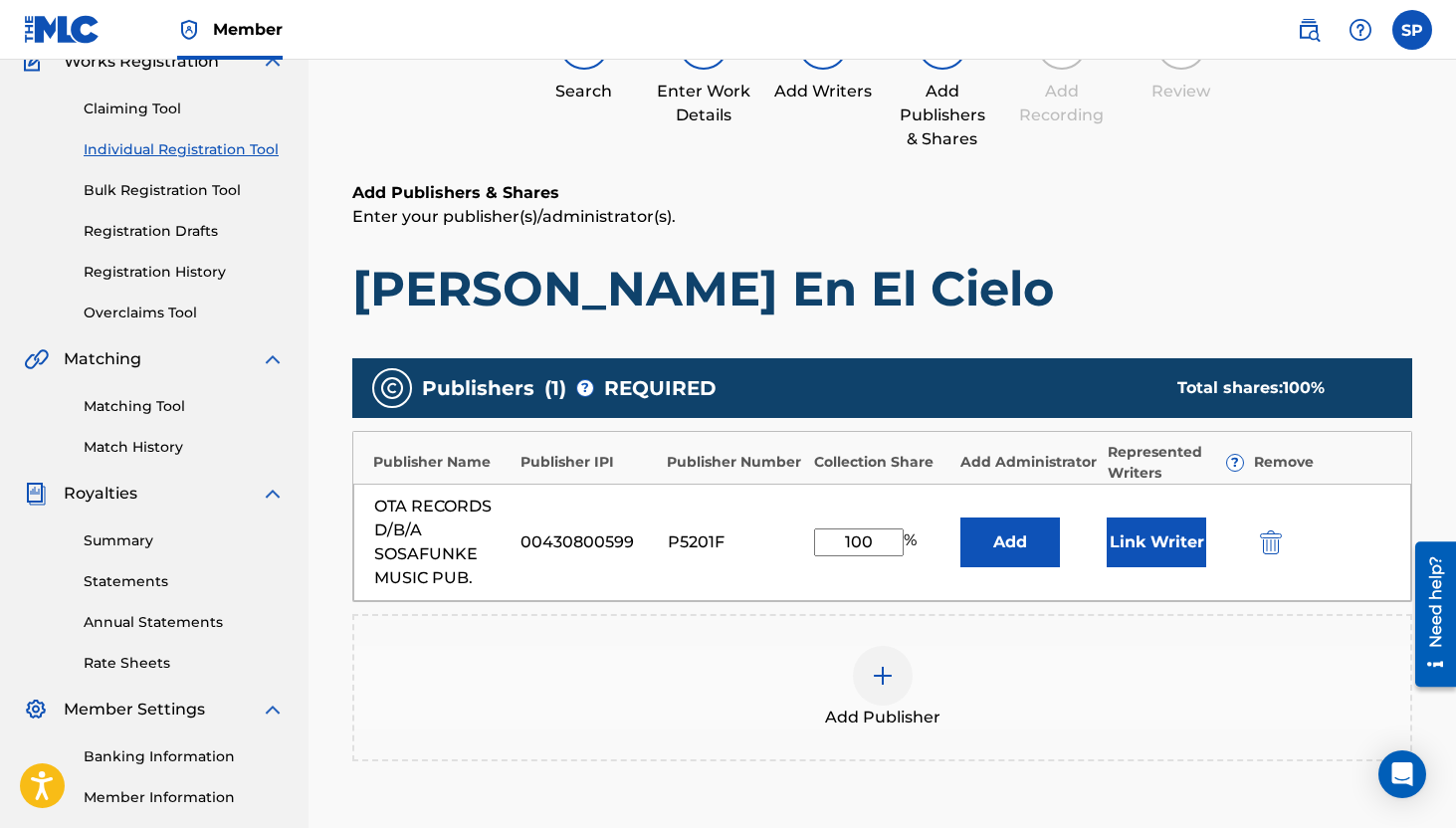 scroll, scrollTop: 204, scrollLeft: 0, axis: vertical 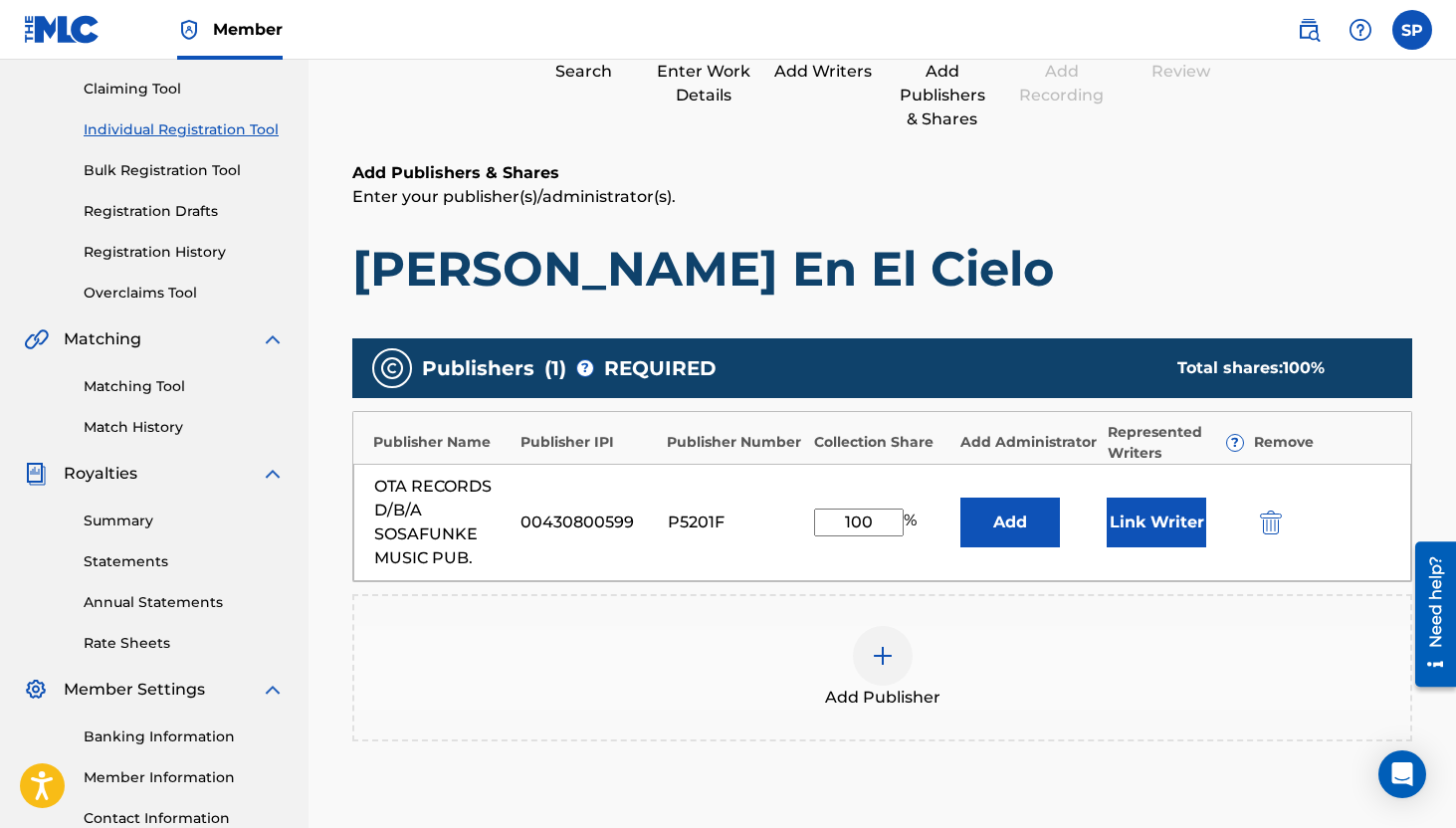 click on "Link Writer" at bounding box center (1156, 522) 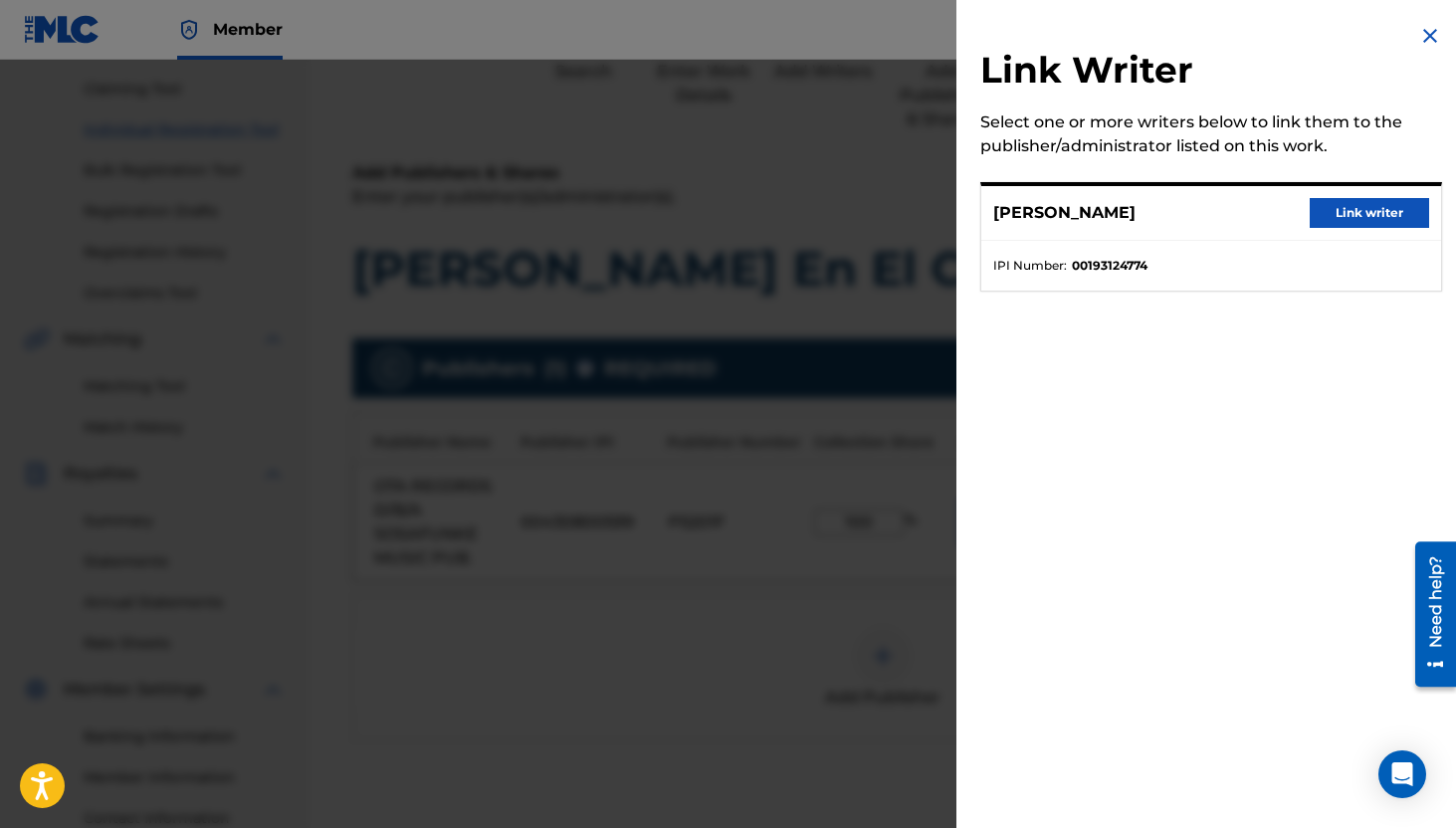 click on "Link writer" at bounding box center (1369, 213) 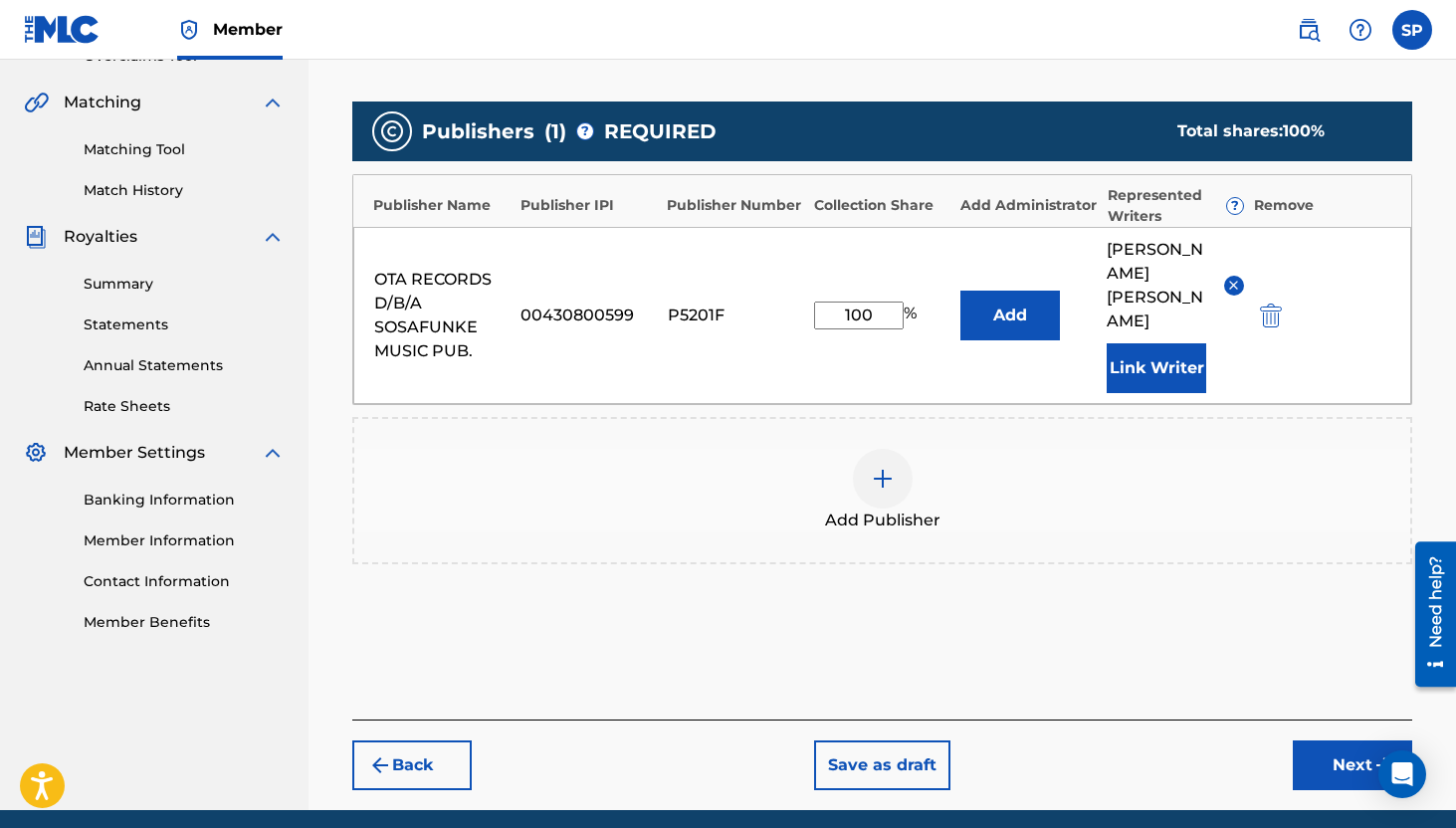 click on "Next" at bounding box center (1352, 765) 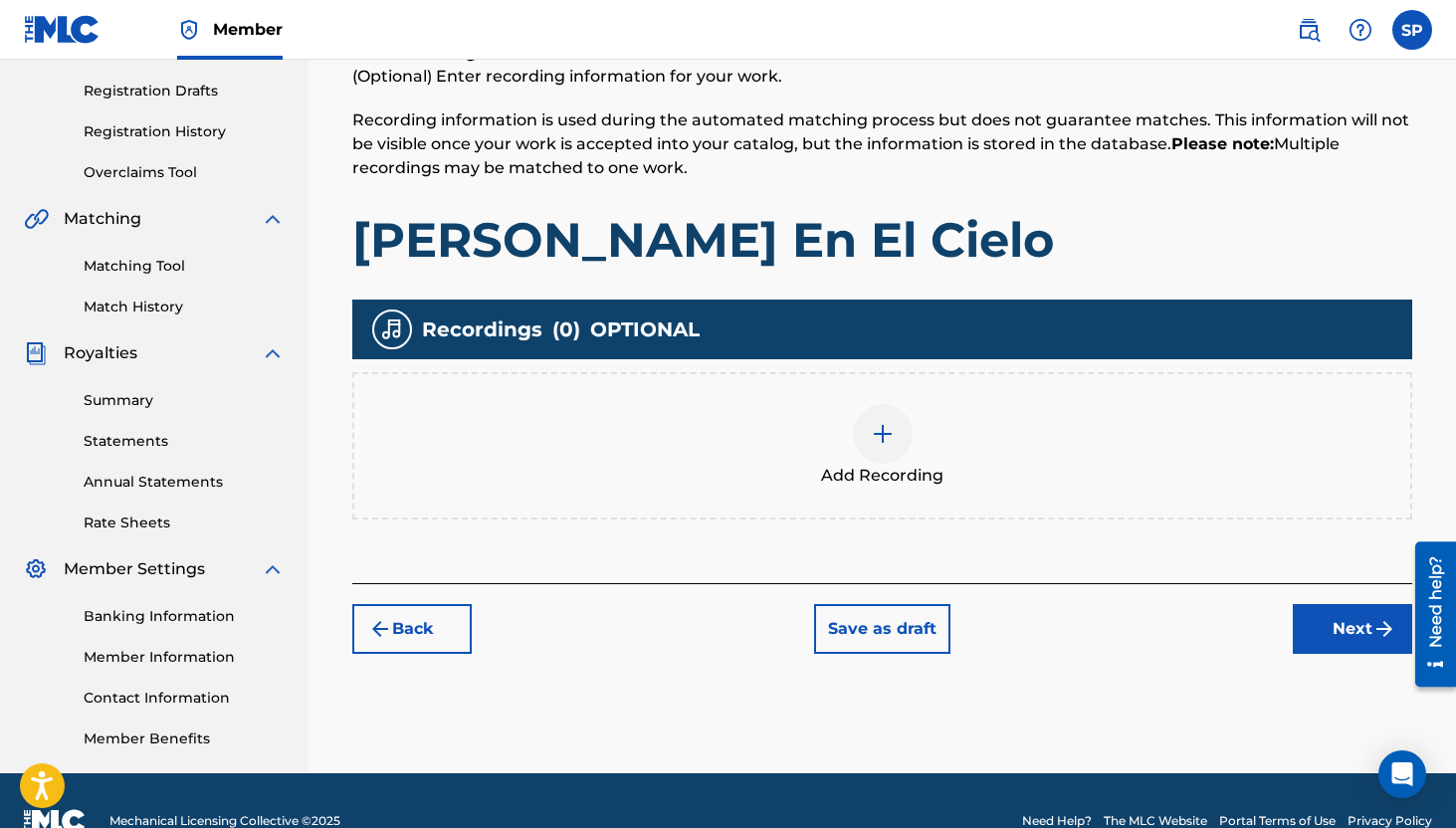 click on "Next" at bounding box center (1352, 629) 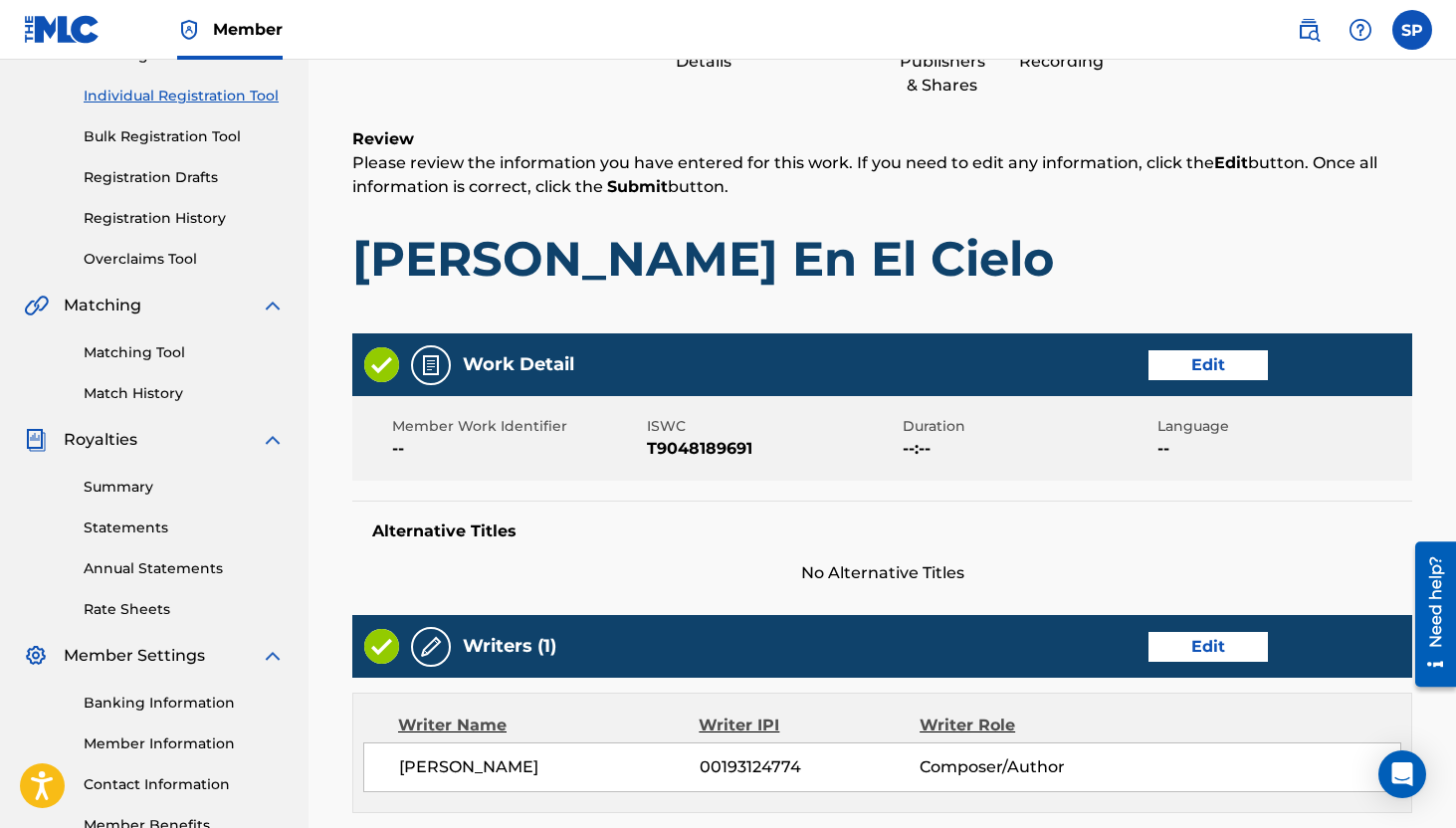 scroll, scrollTop: 900, scrollLeft: 0, axis: vertical 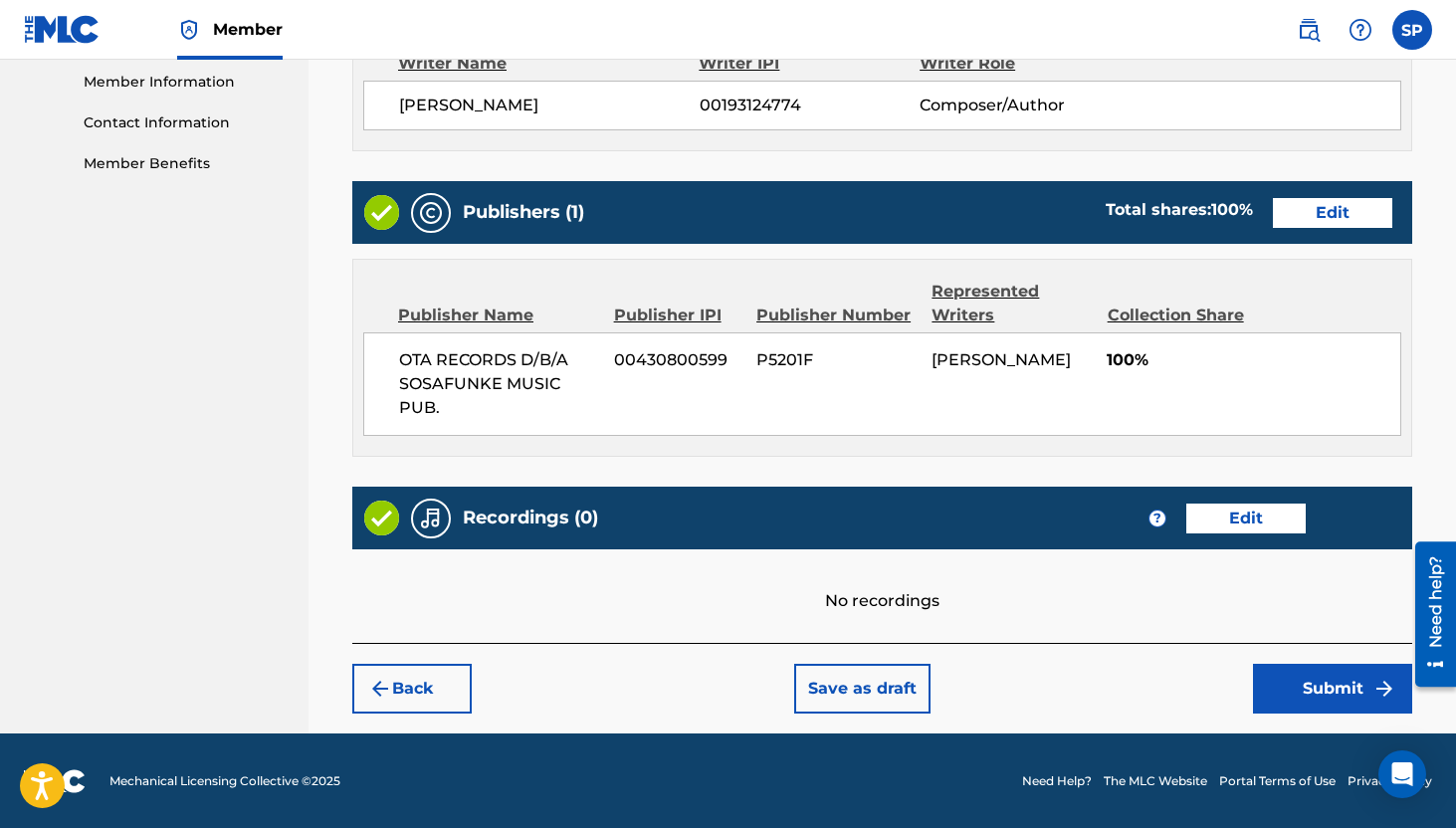 click on "Submit" at bounding box center (1333, 689) 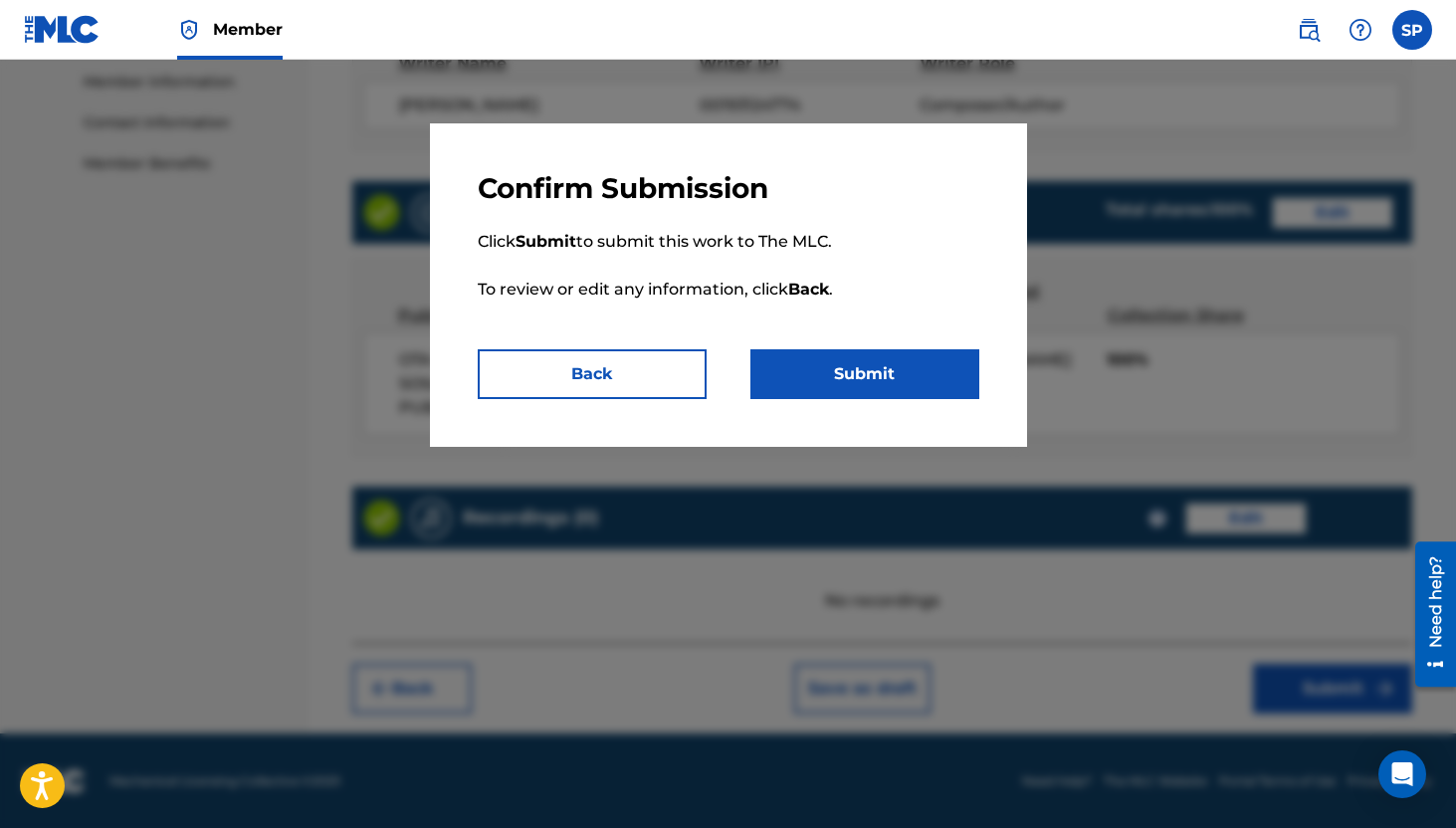 click on "Back" at bounding box center [592, 374] 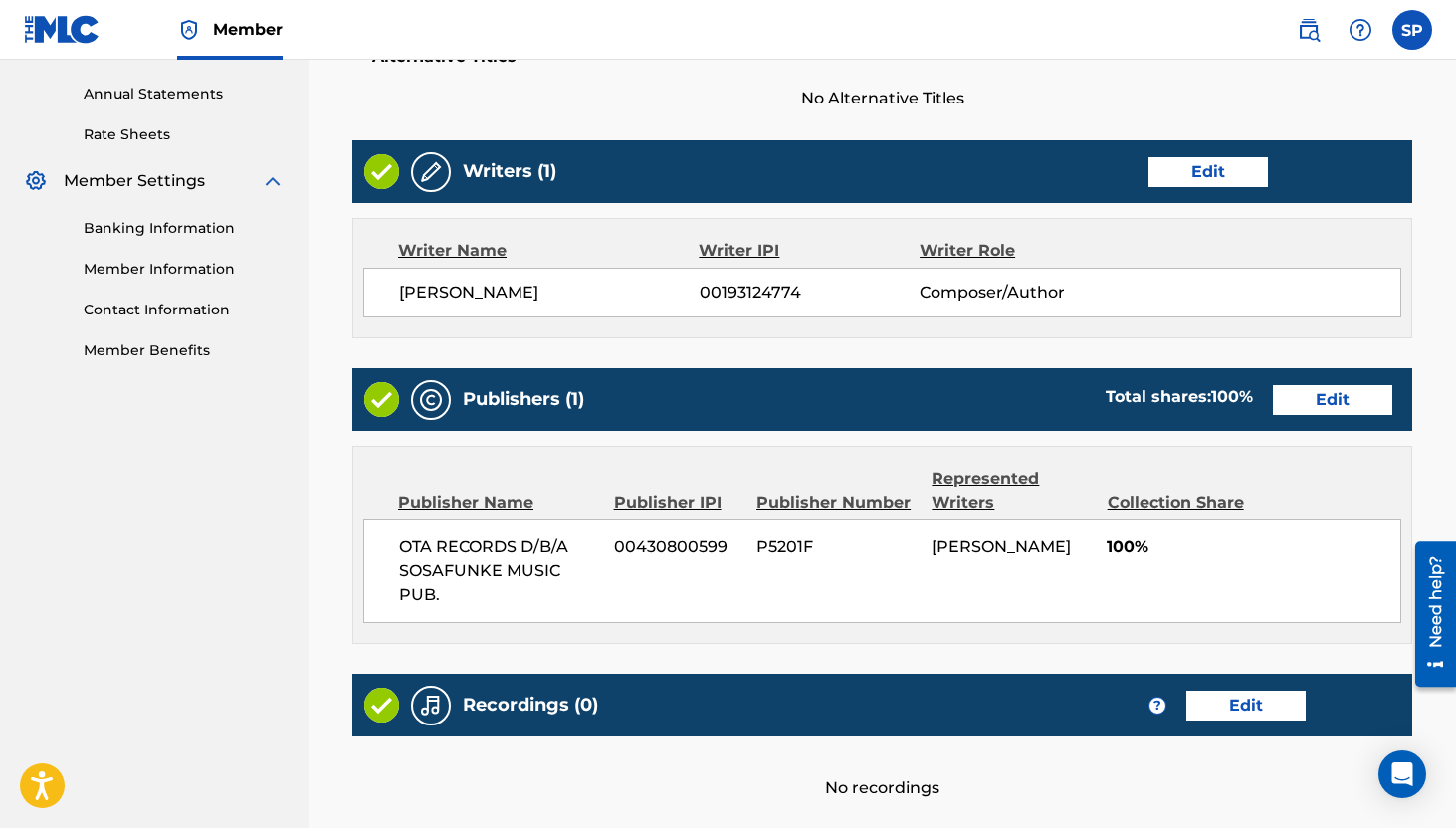 scroll, scrollTop: 900, scrollLeft: 0, axis: vertical 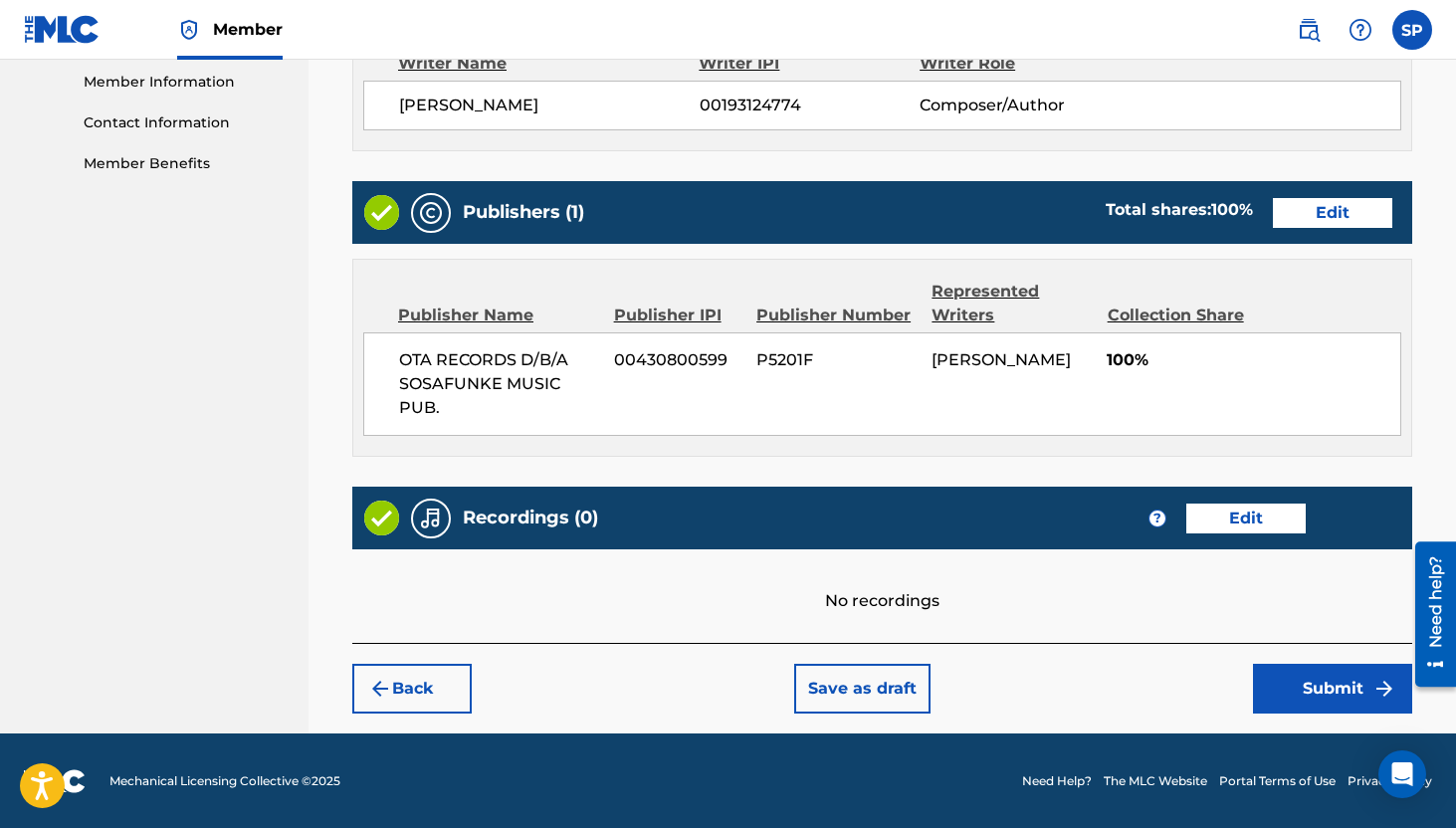 click on "Back Save as draft Submit" at bounding box center [882, 678] 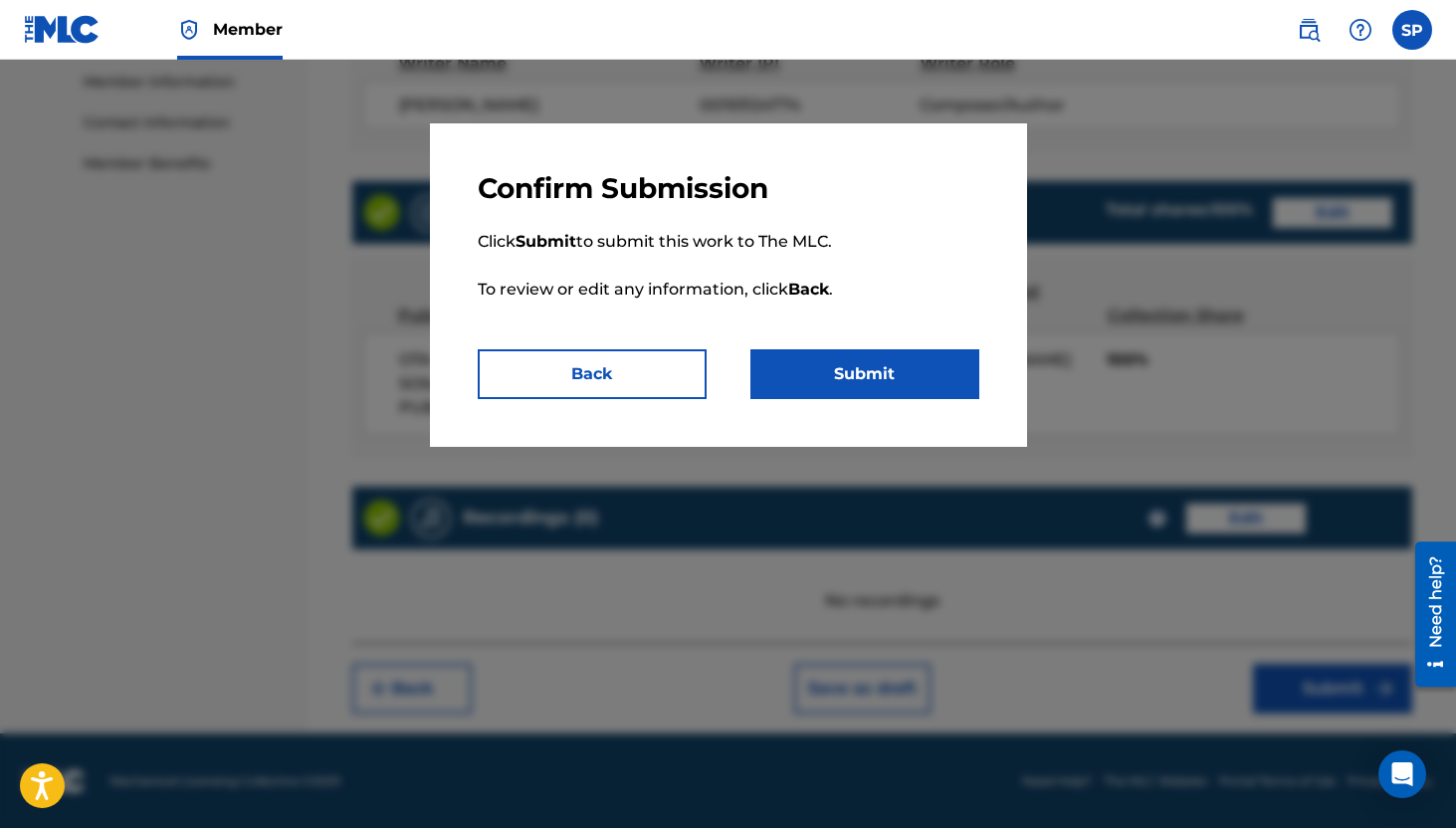 click on "Submit" at bounding box center (865, 374) 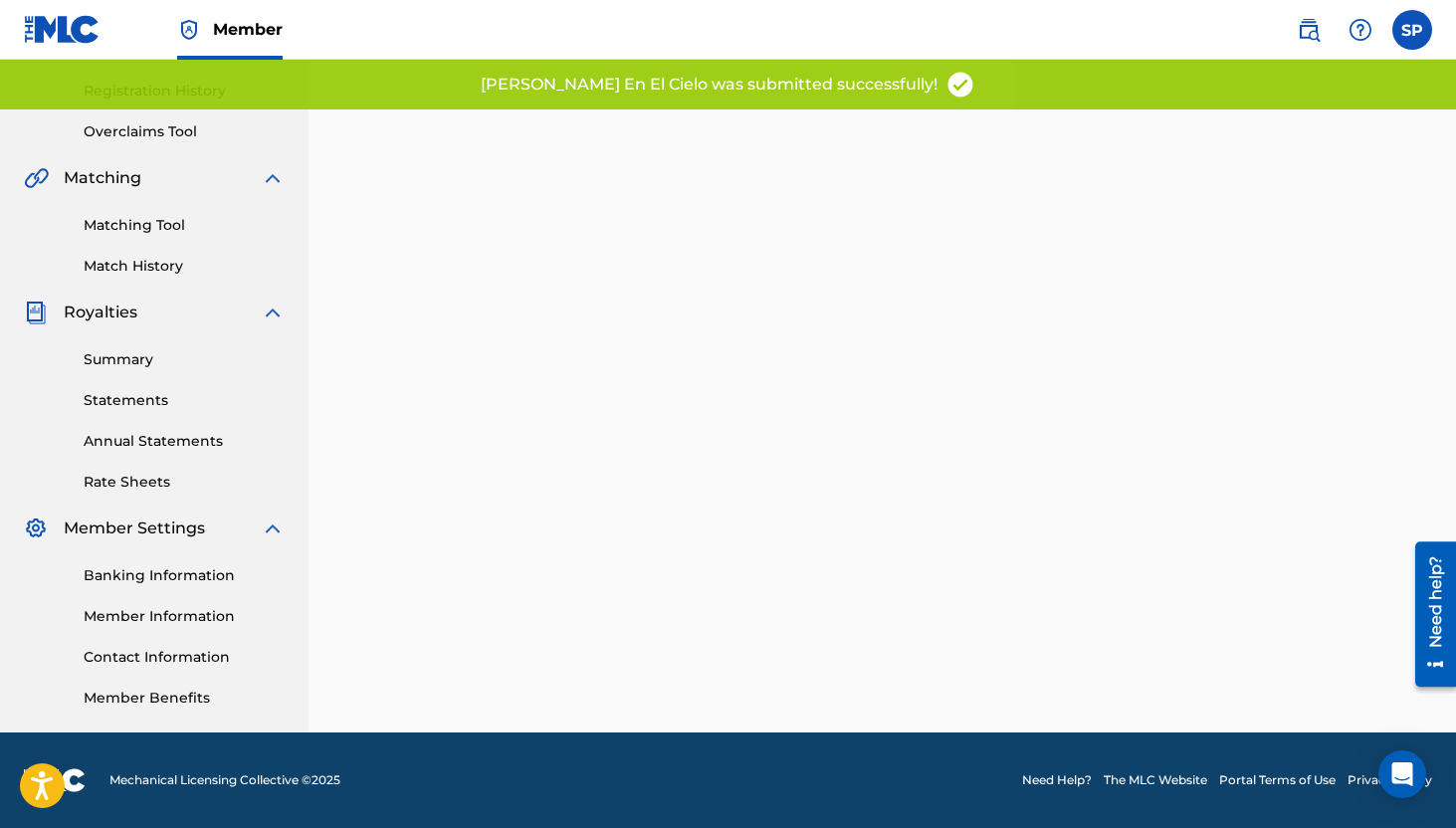 scroll, scrollTop: 0, scrollLeft: 0, axis: both 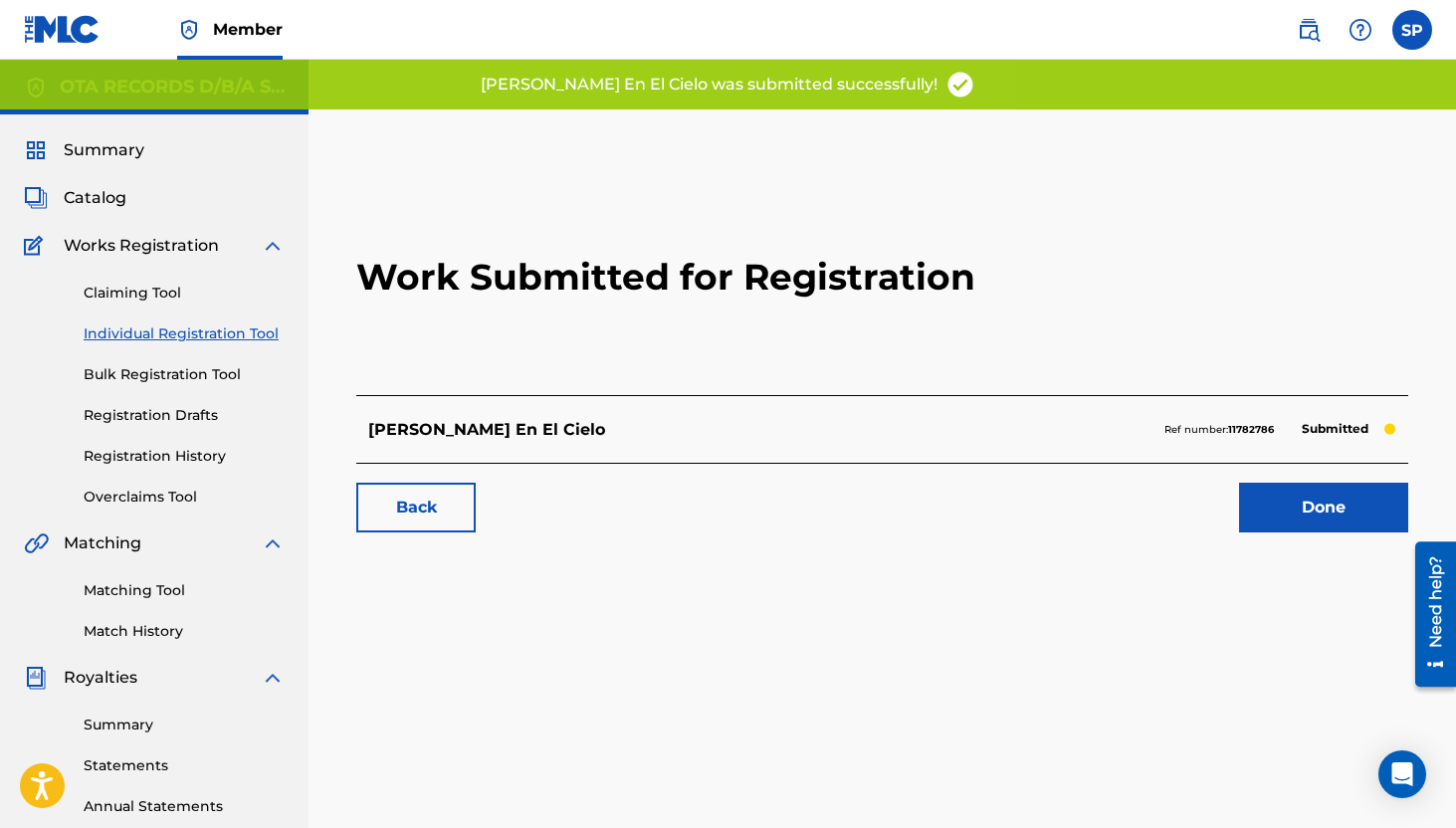 click on "Done" at bounding box center [1324, 508] 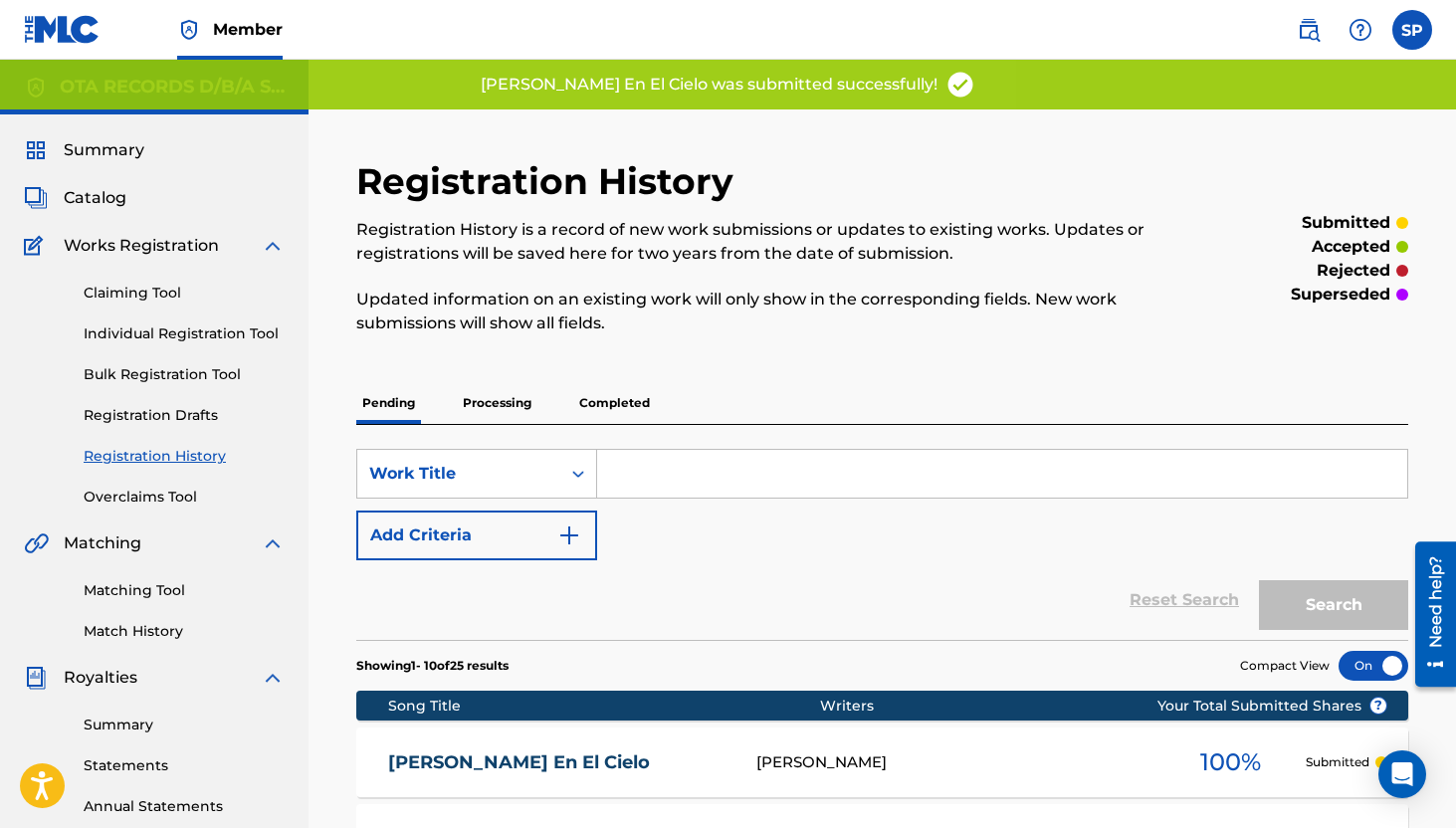 click on "Individual Registration Tool" at bounding box center [184, 333] 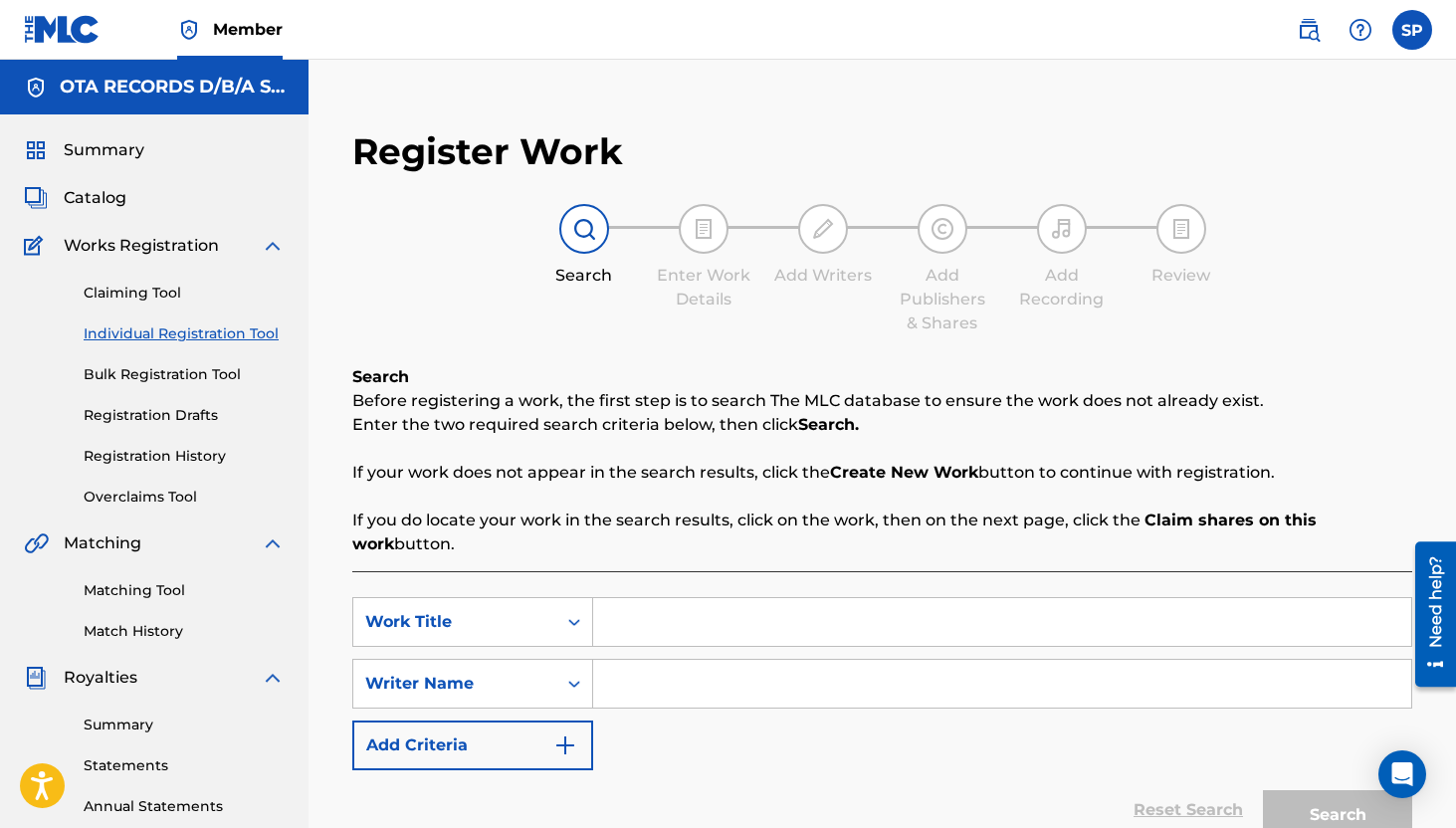 click at bounding box center [1002, 622] 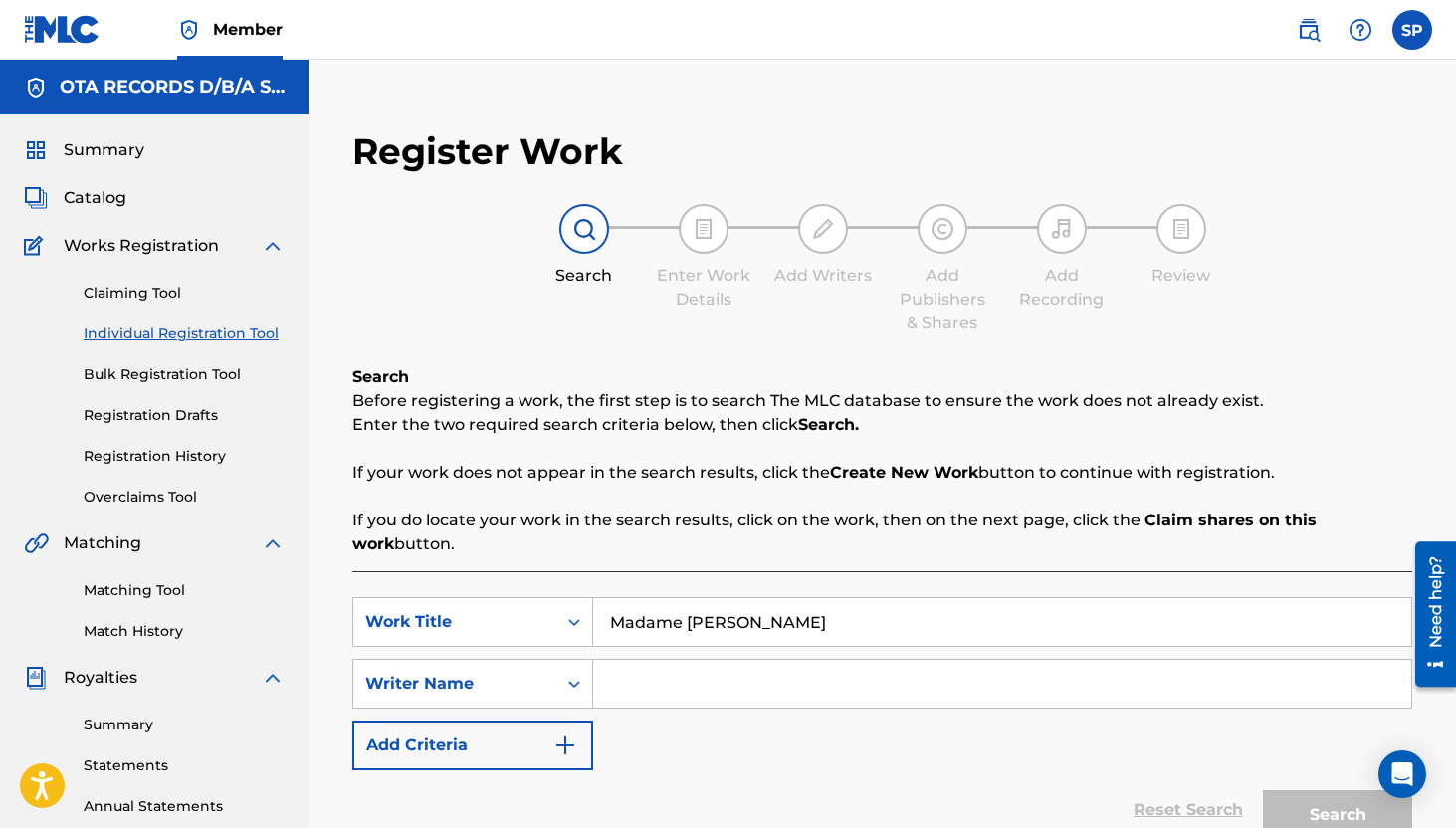 type on "Madame [PERSON_NAME]" 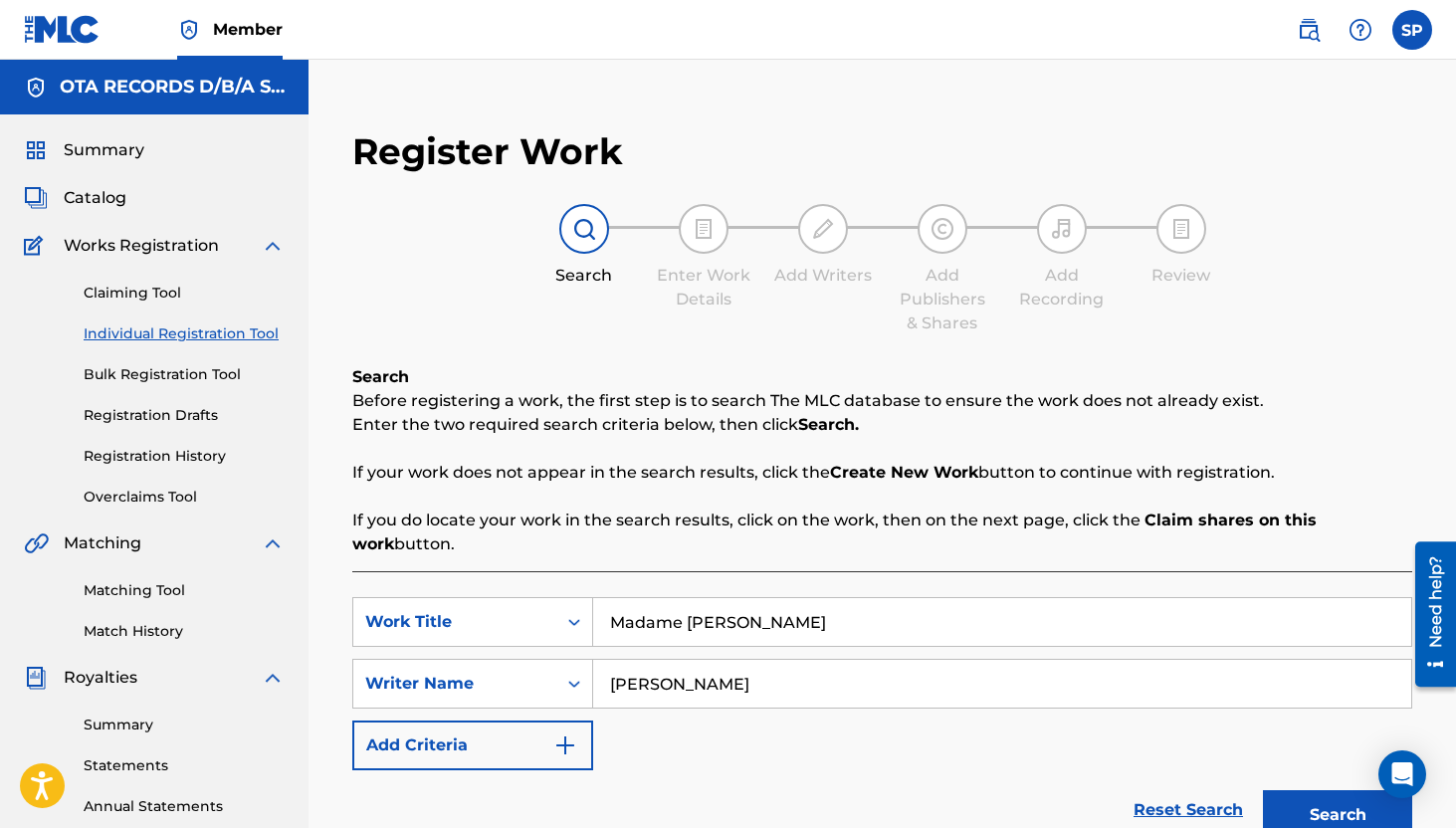 type on "[PERSON_NAME]" 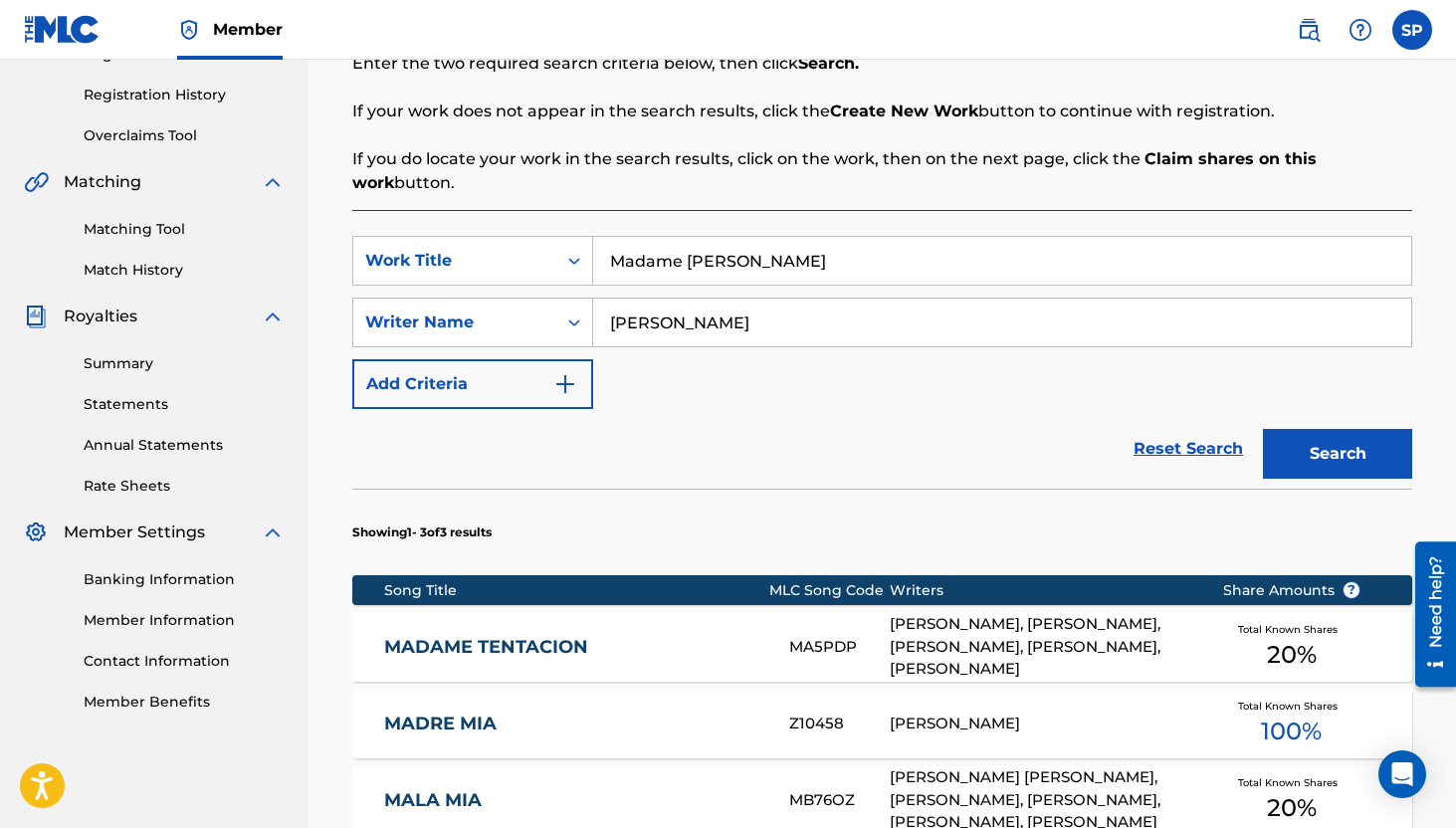 scroll, scrollTop: 356, scrollLeft: 0, axis: vertical 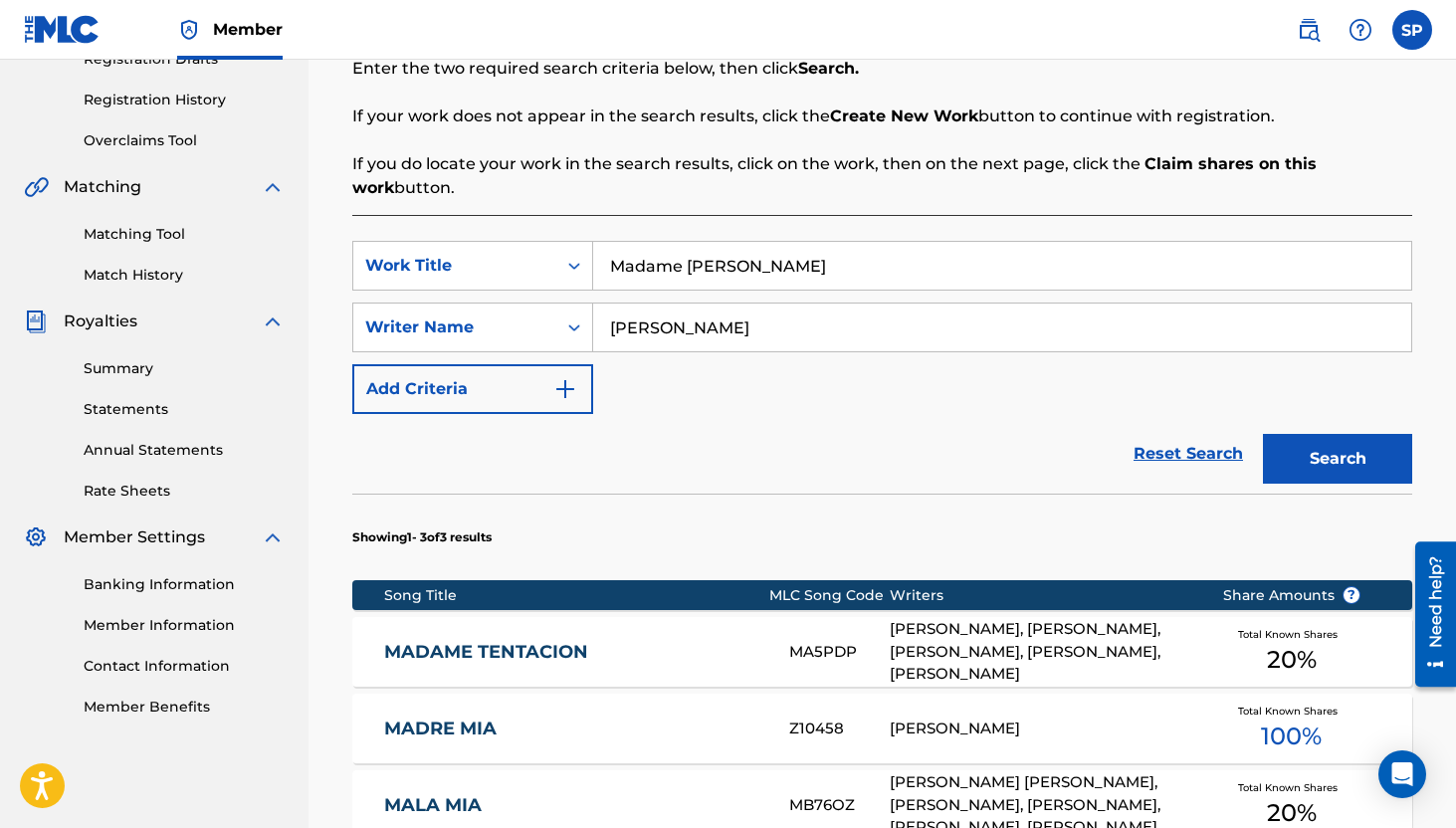 click on "SearchWithCriteria42df0f62-edad-4584-a133-60c9eb18edc0 Work Title Madame [PERSON_NAME] SearchWithCriteria54939e3f-0abb-4ba9-ba47-072f866a38fa Writer Name [PERSON_NAME] Add Criteria Reset Search Search Showing  1  -   3  of  3   results   Song Title MLC Song Code Writers Share Amounts ? MADAME TENTACION MA5PDP [PERSON_NAME], [PERSON_NAME], [PERSON_NAME], [PERSON_NAME], [PERSON_NAME] Total Known Shares 20 % MADRE MIA Z10458 [PERSON_NAME] Total Known Shares 100 % MALA MIA MB76OZ [PERSON_NAME] [PERSON_NAME], [PERSON_NAME], [PERSON_NAME], [PERSON_NAME], [PERSON_NAME] Total Known Shares 20 % Results Per Page: 10 25 50 100" at bounding box center (882, 614) 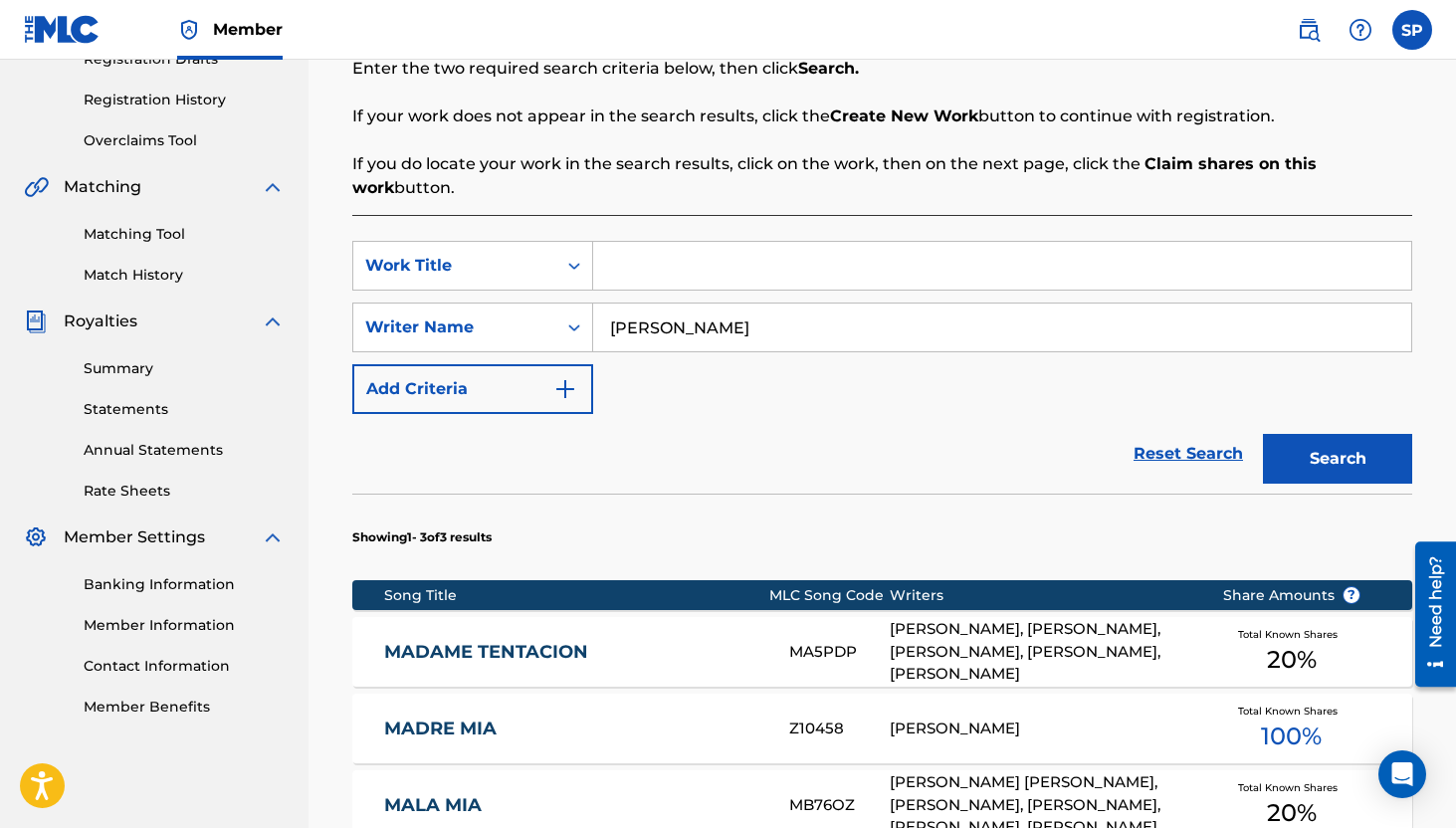 paste on "Madre" 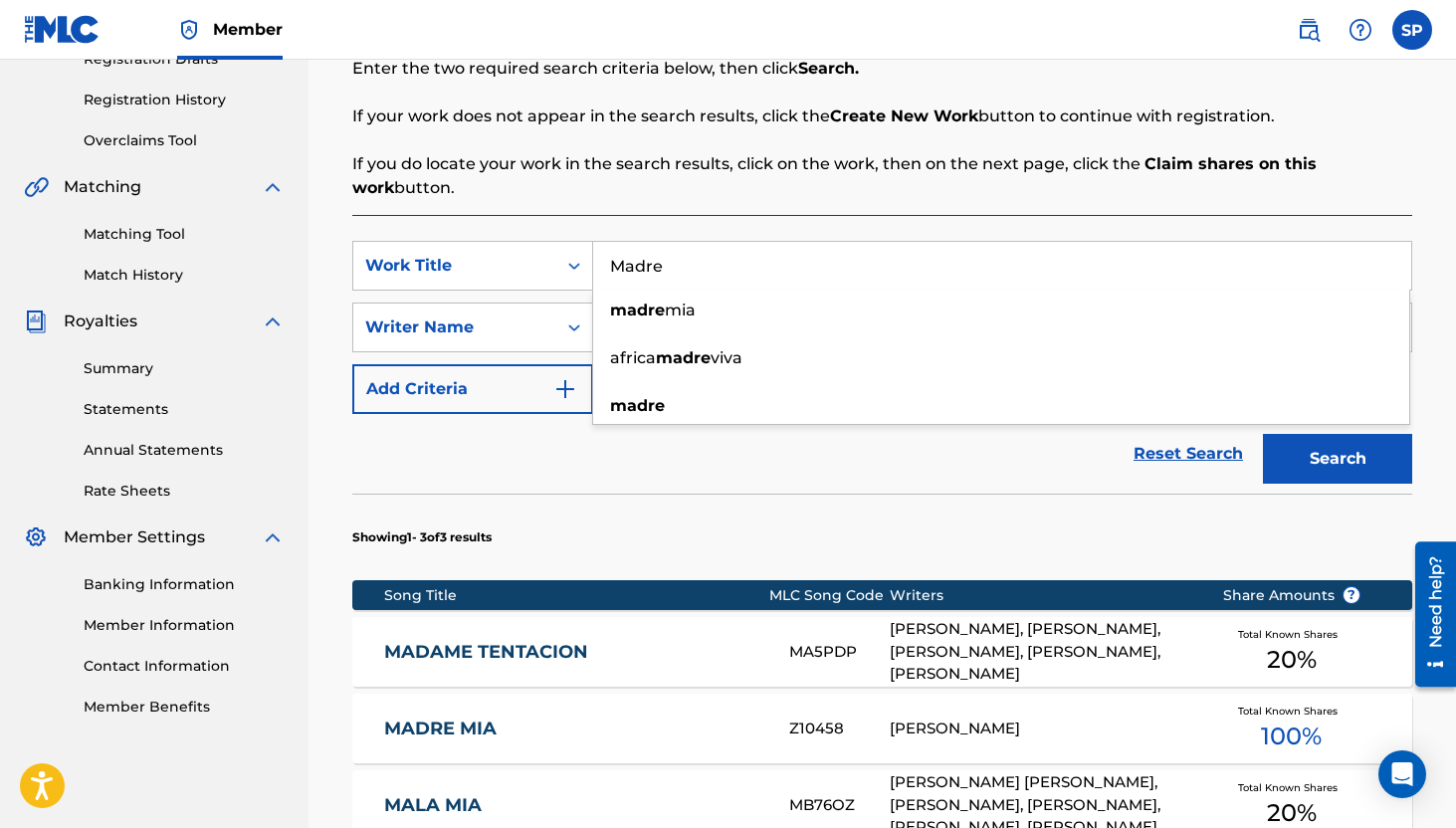 type on "Madre" 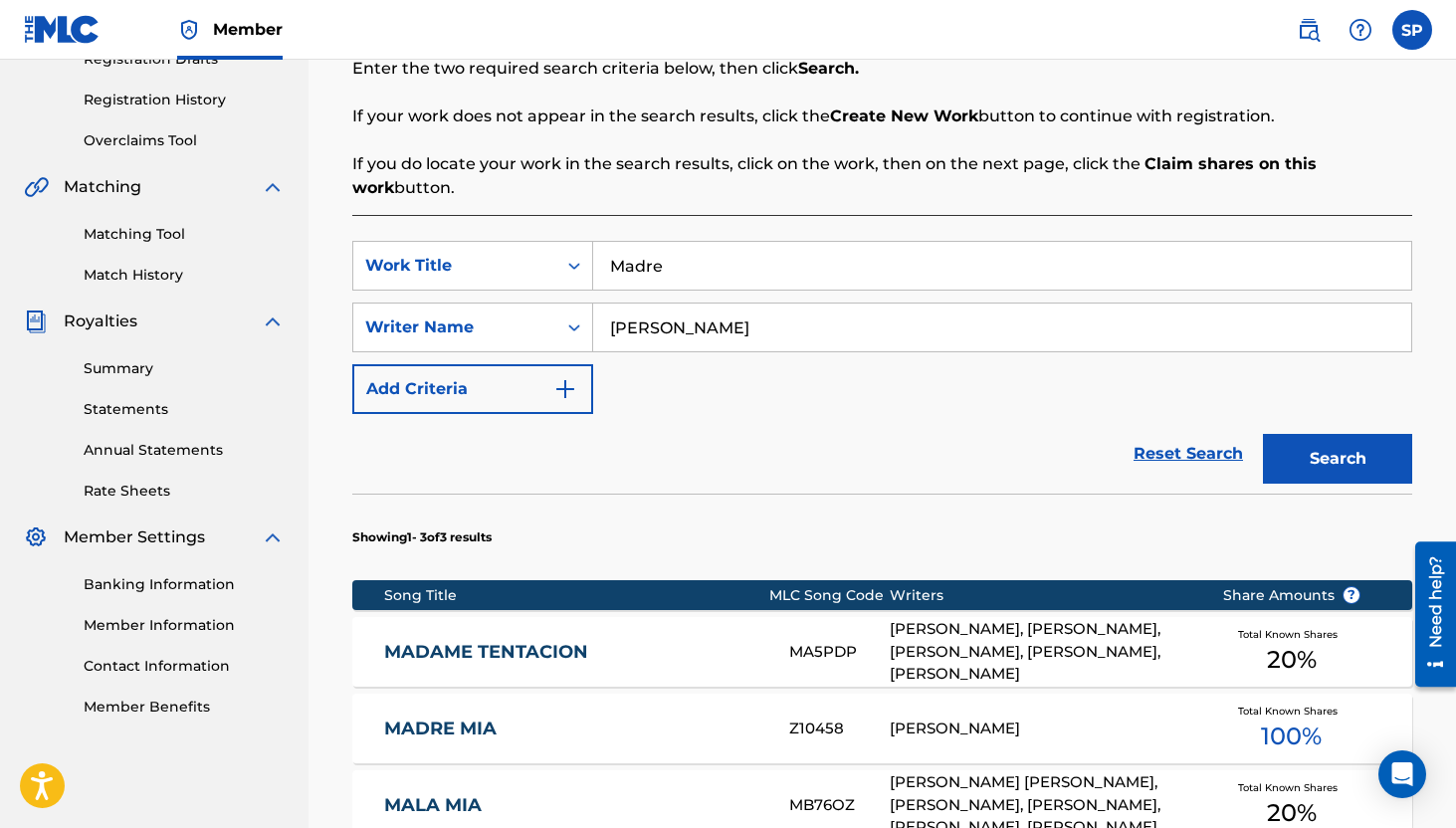 click on "Search" at bounding box center (1338, 459) 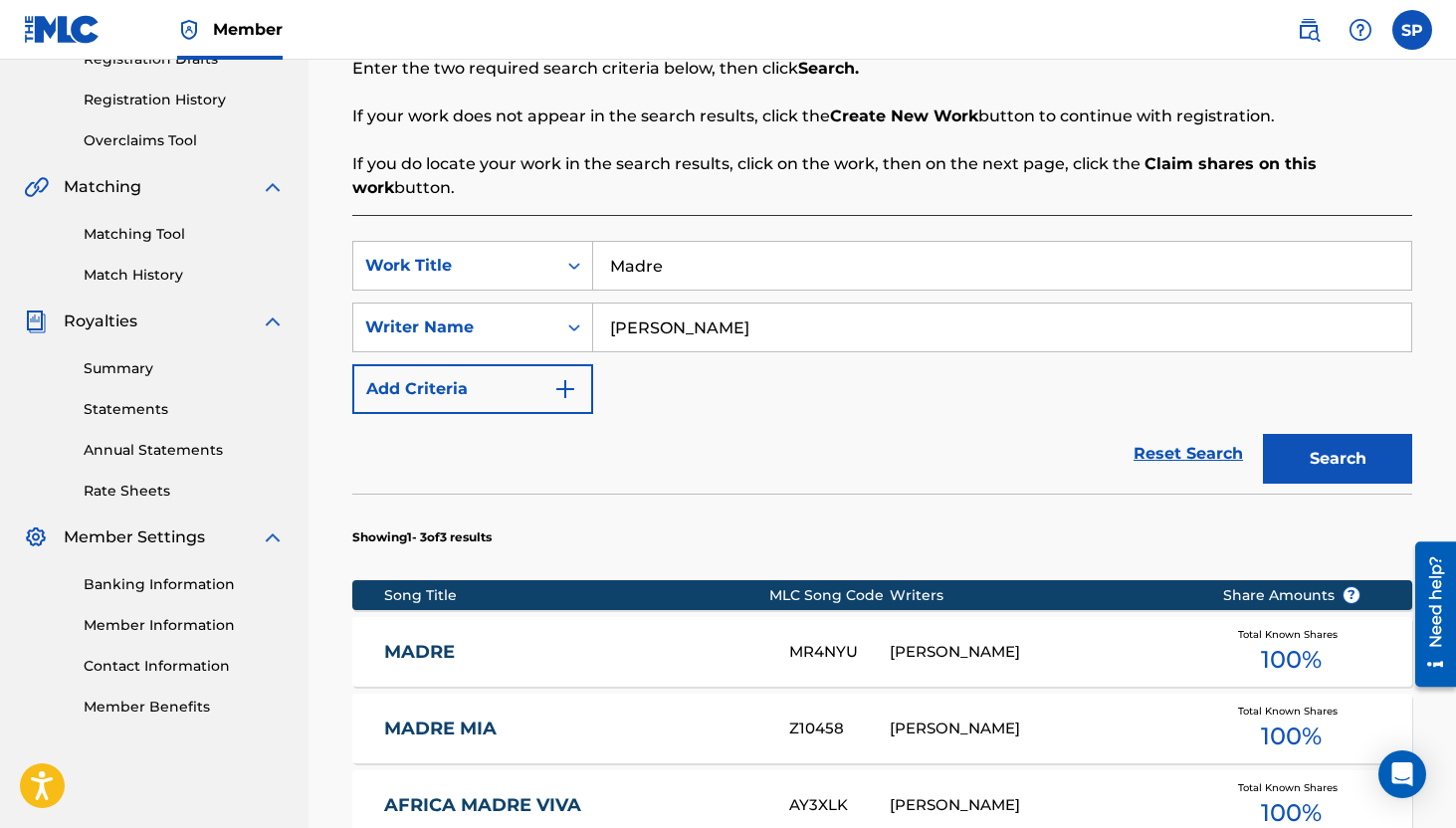 click on "Madre" at bounding box center [1002, 266] 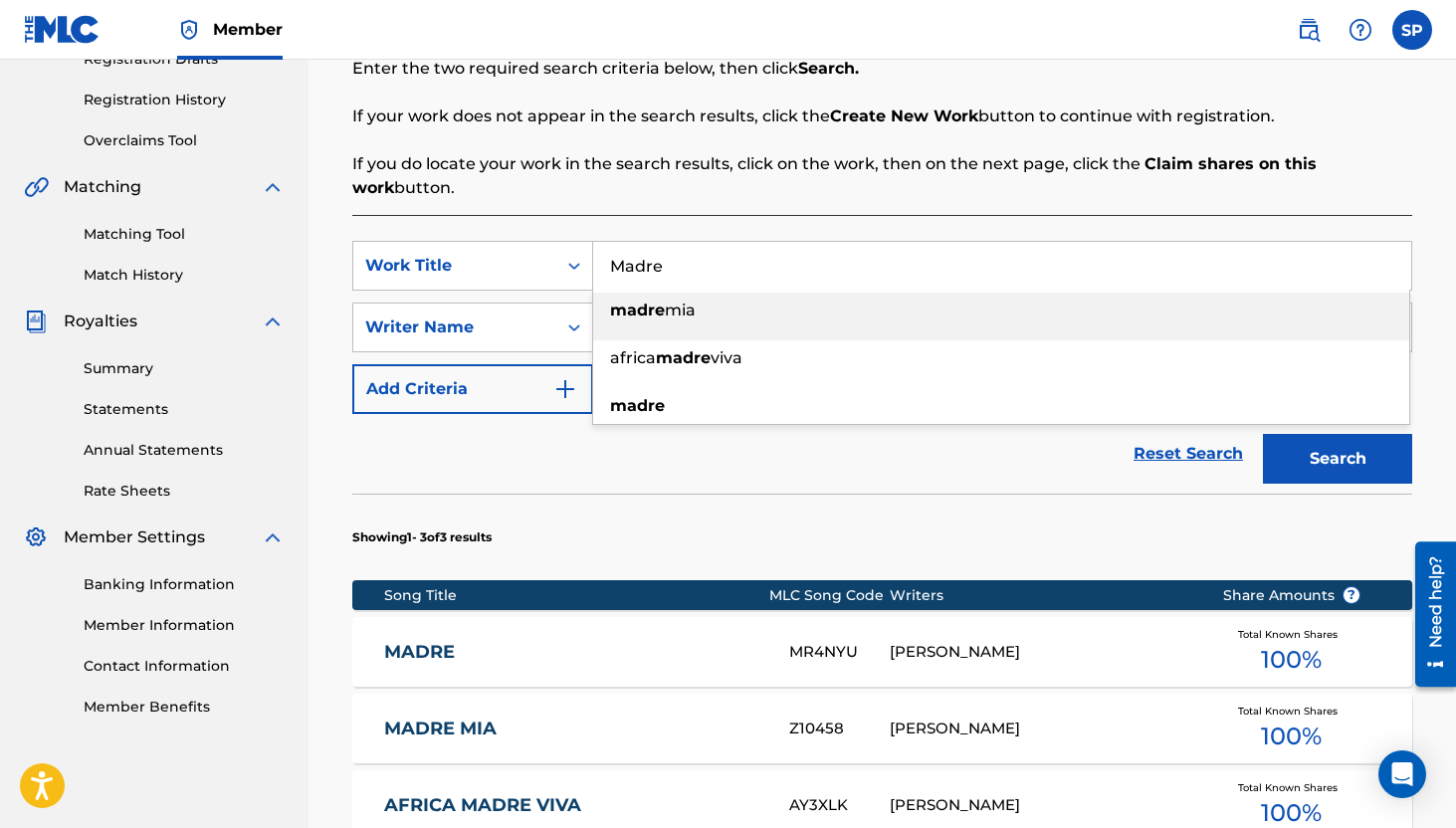 click on "Madre" at bounding box center (1002, 266) 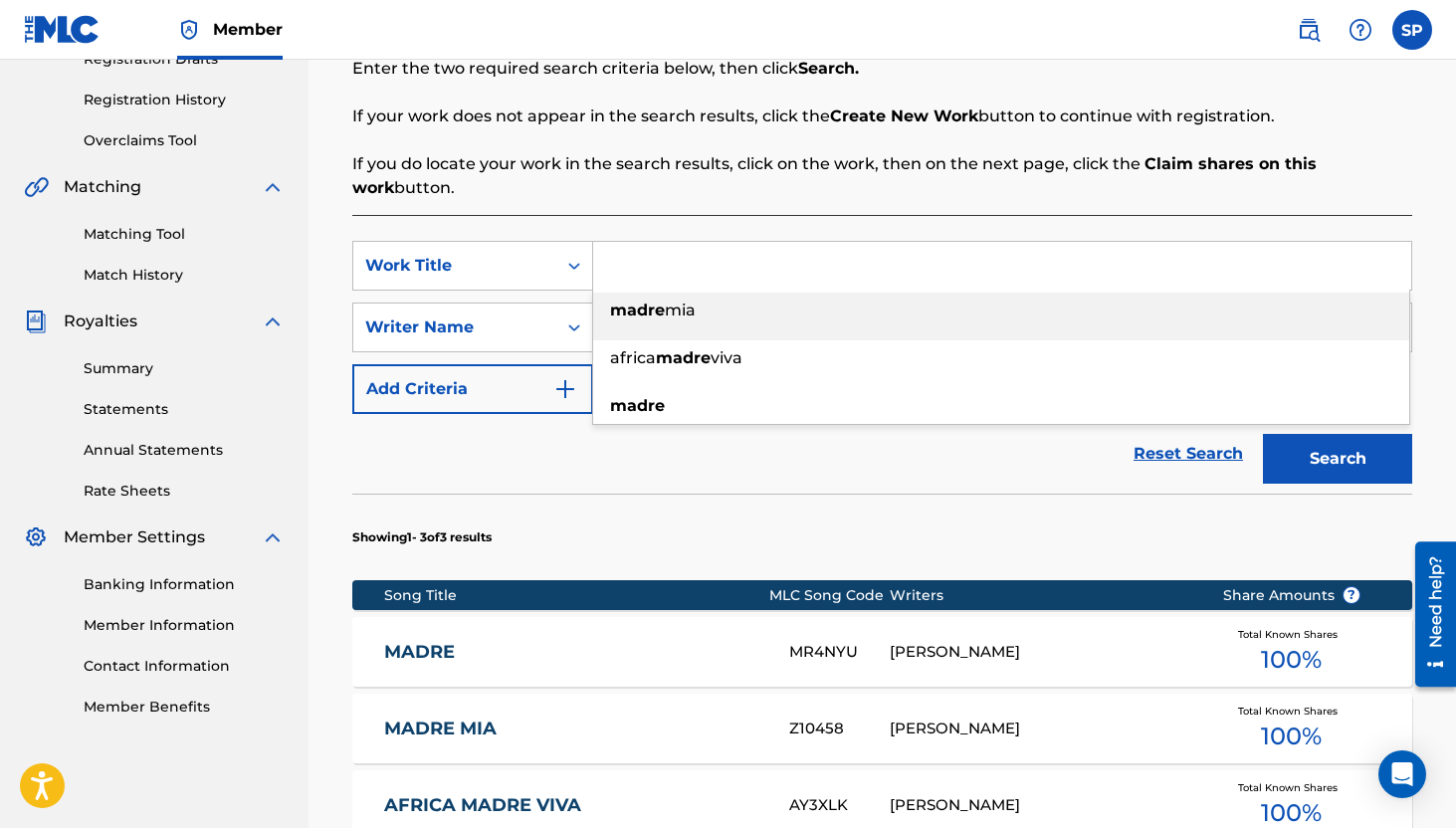 paste on "[PERSON_NAME]" 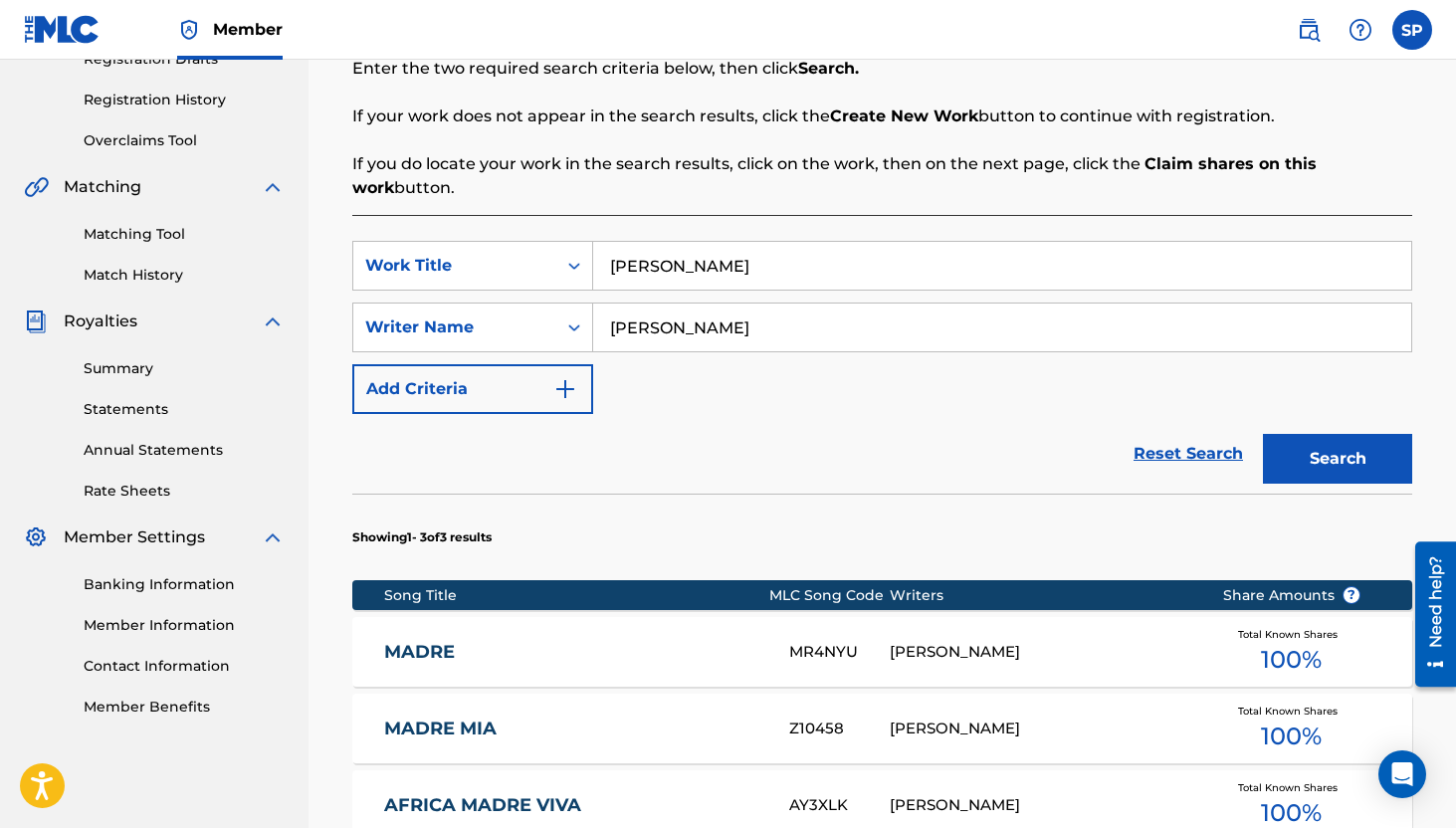 type on "[PERSON_NAME]" 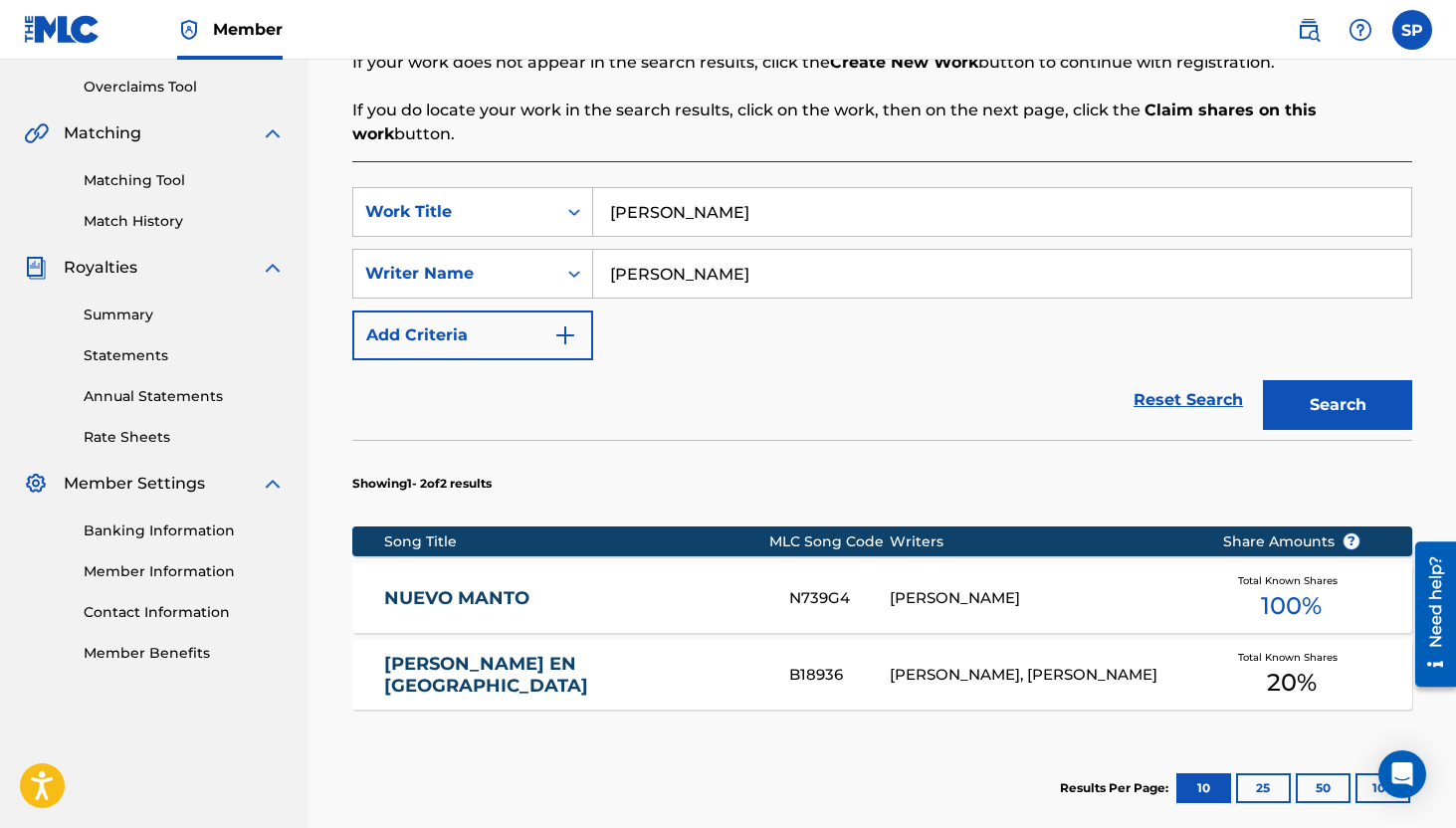scroll, scrollTop: 409, scrollLeft: 0, axis: vertical 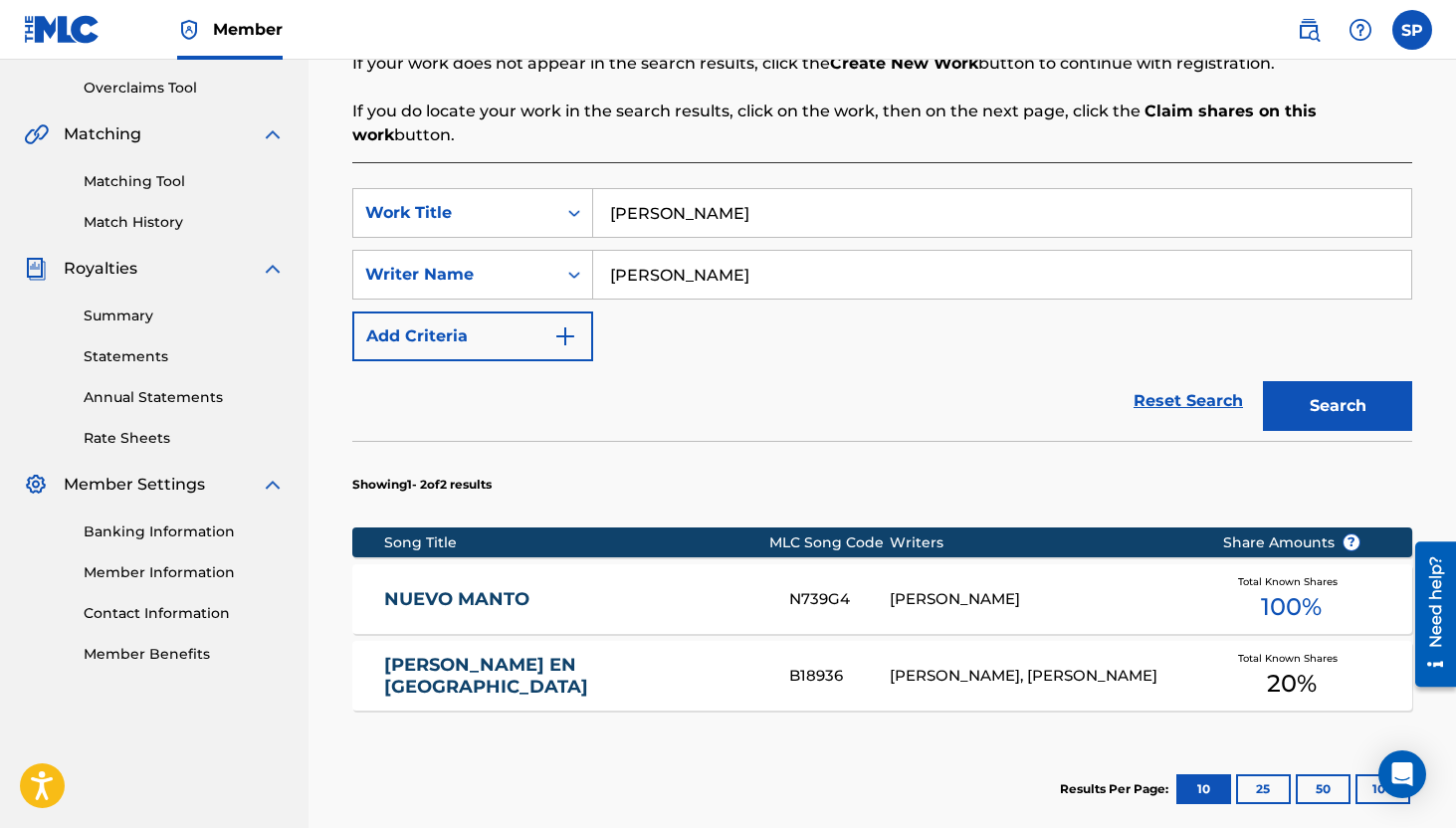 click on "Search" at bounding box center (1338, 406) 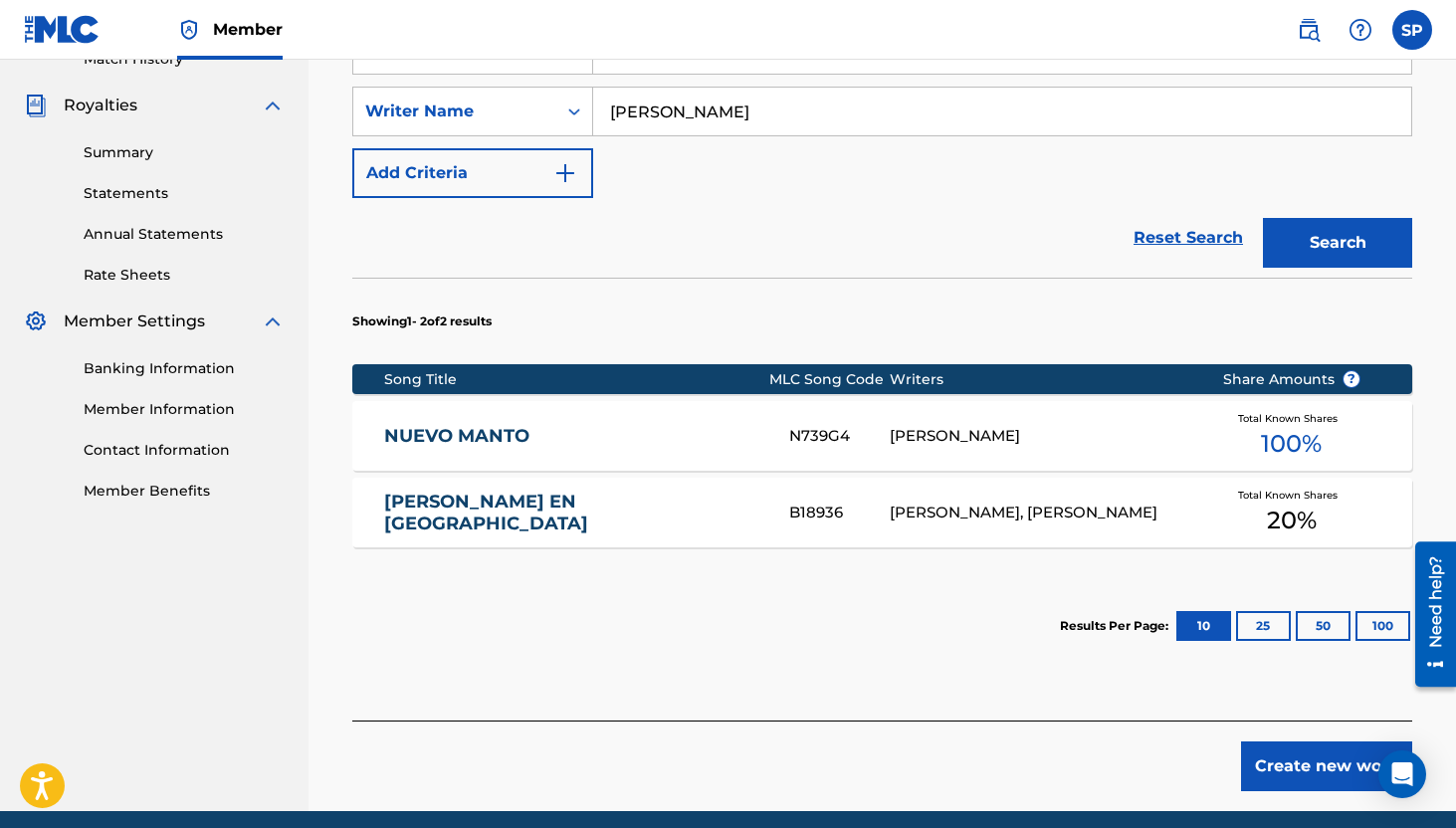 click on "Create new work" at bounding box center [1327, 766] 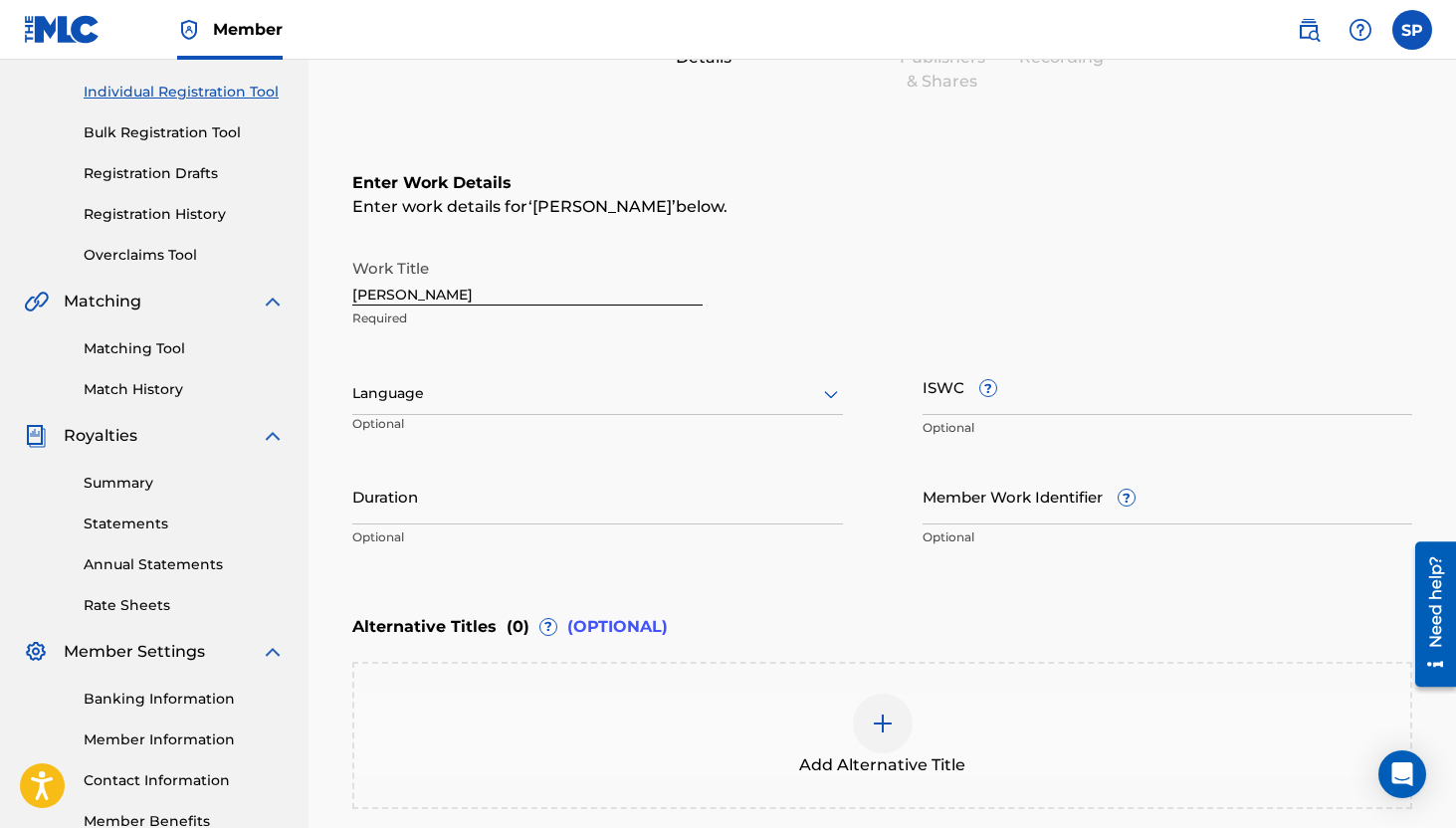 scroll, scrollTop: 211, scrollLeft: 0, axis: vertical 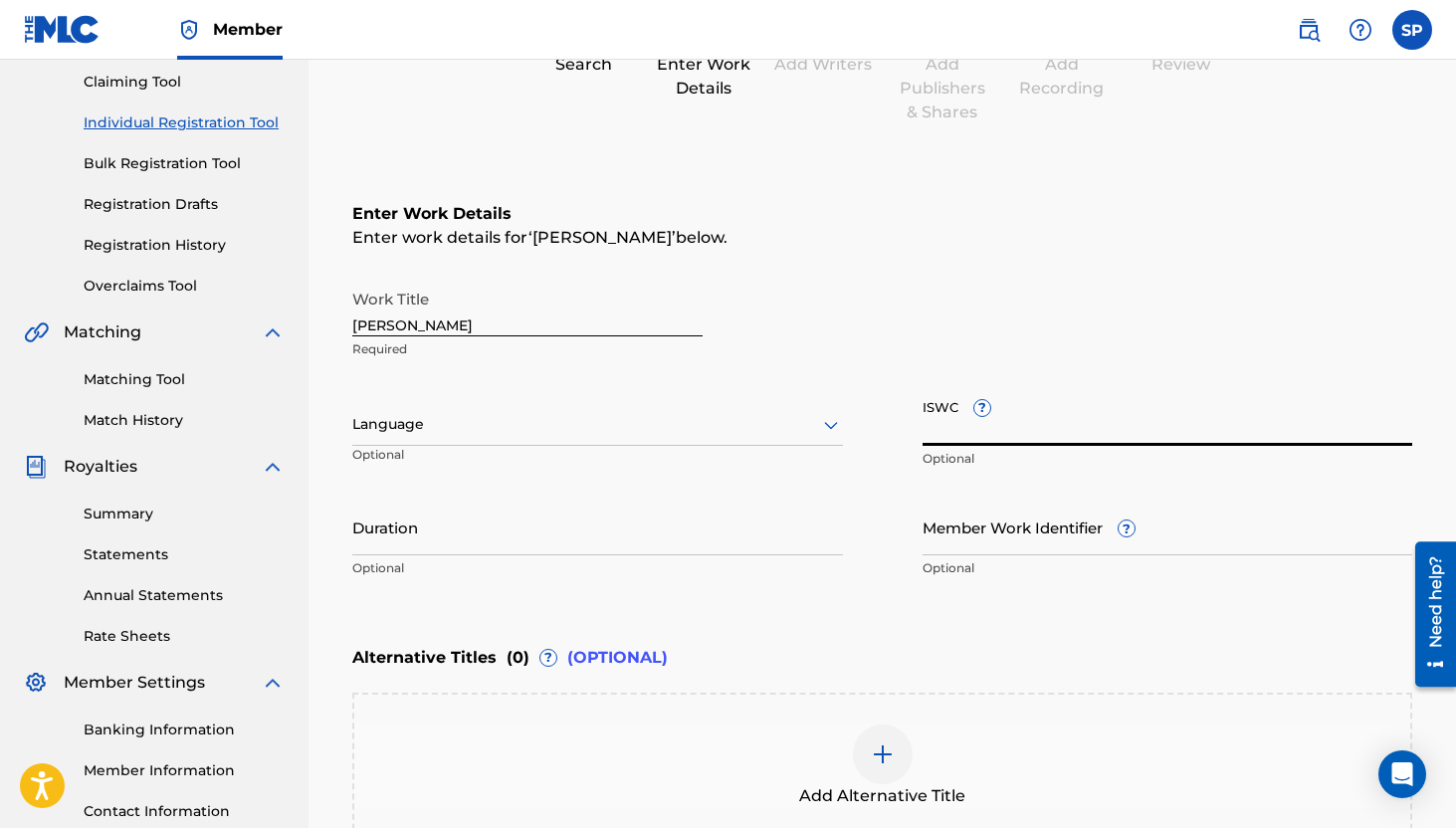 click on "ISWC   ?" at bounding box center (1167, 417) 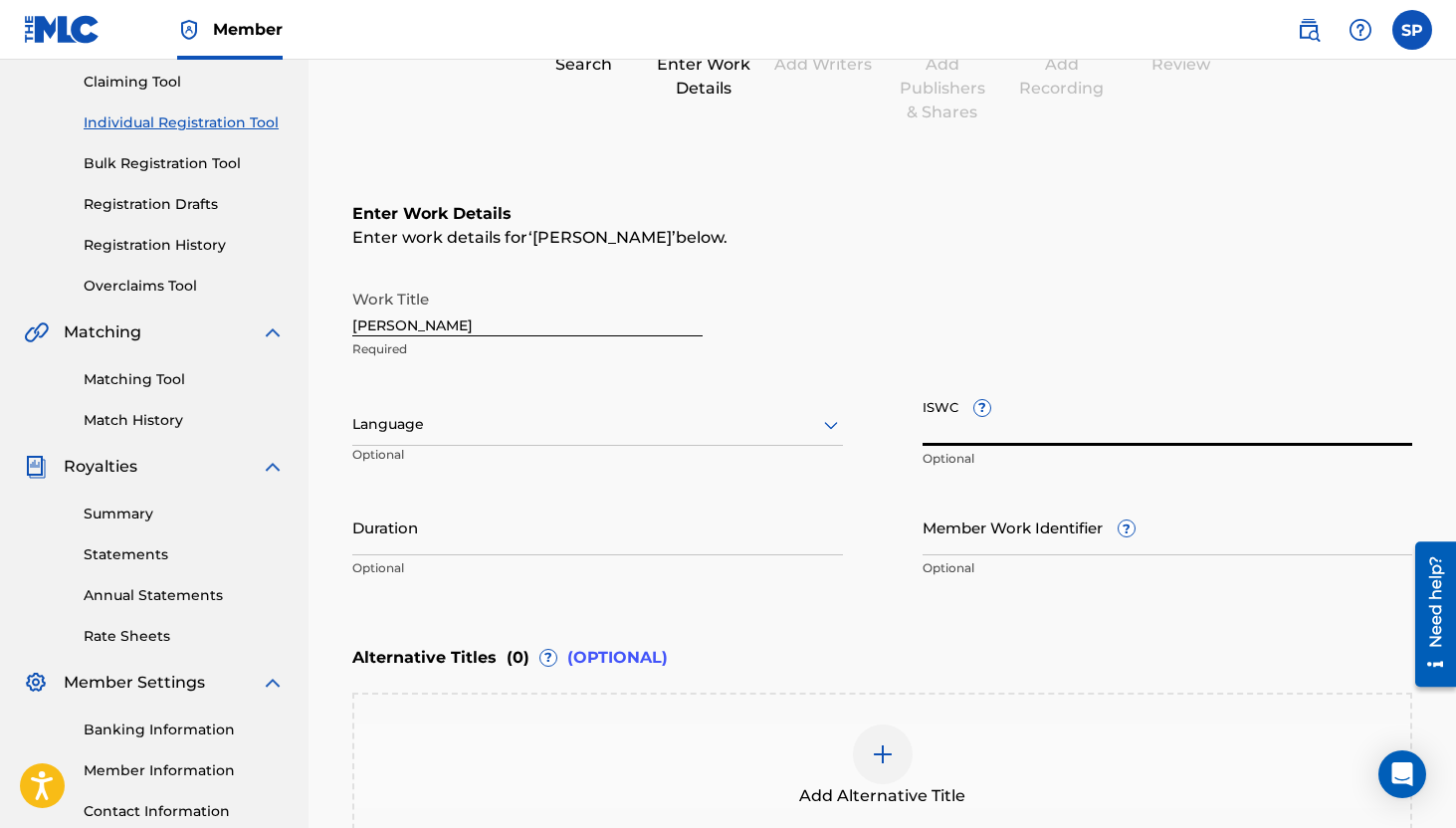 paste on "T-071.365.555-0" 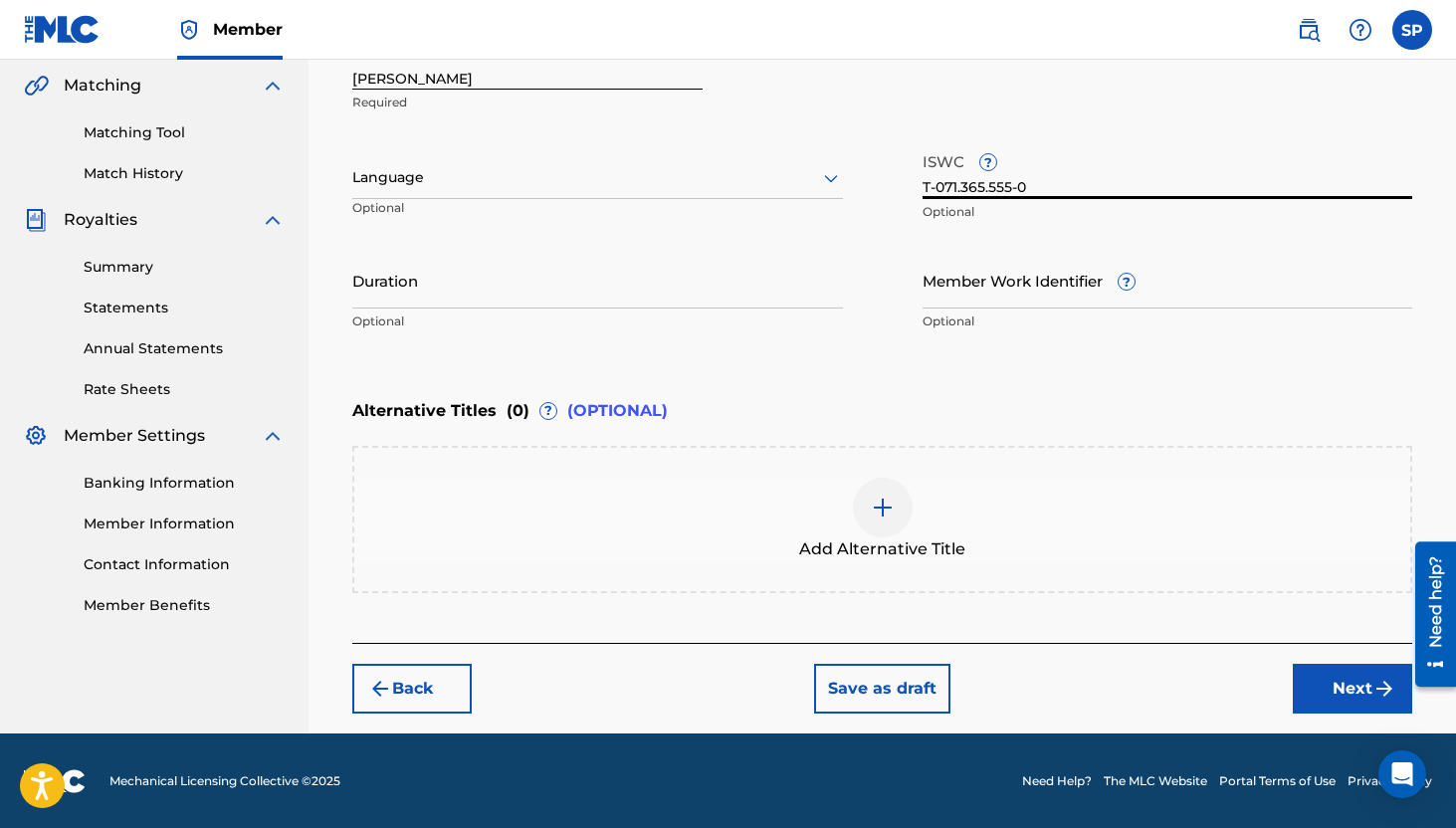 type on "T-071.365.555-0" 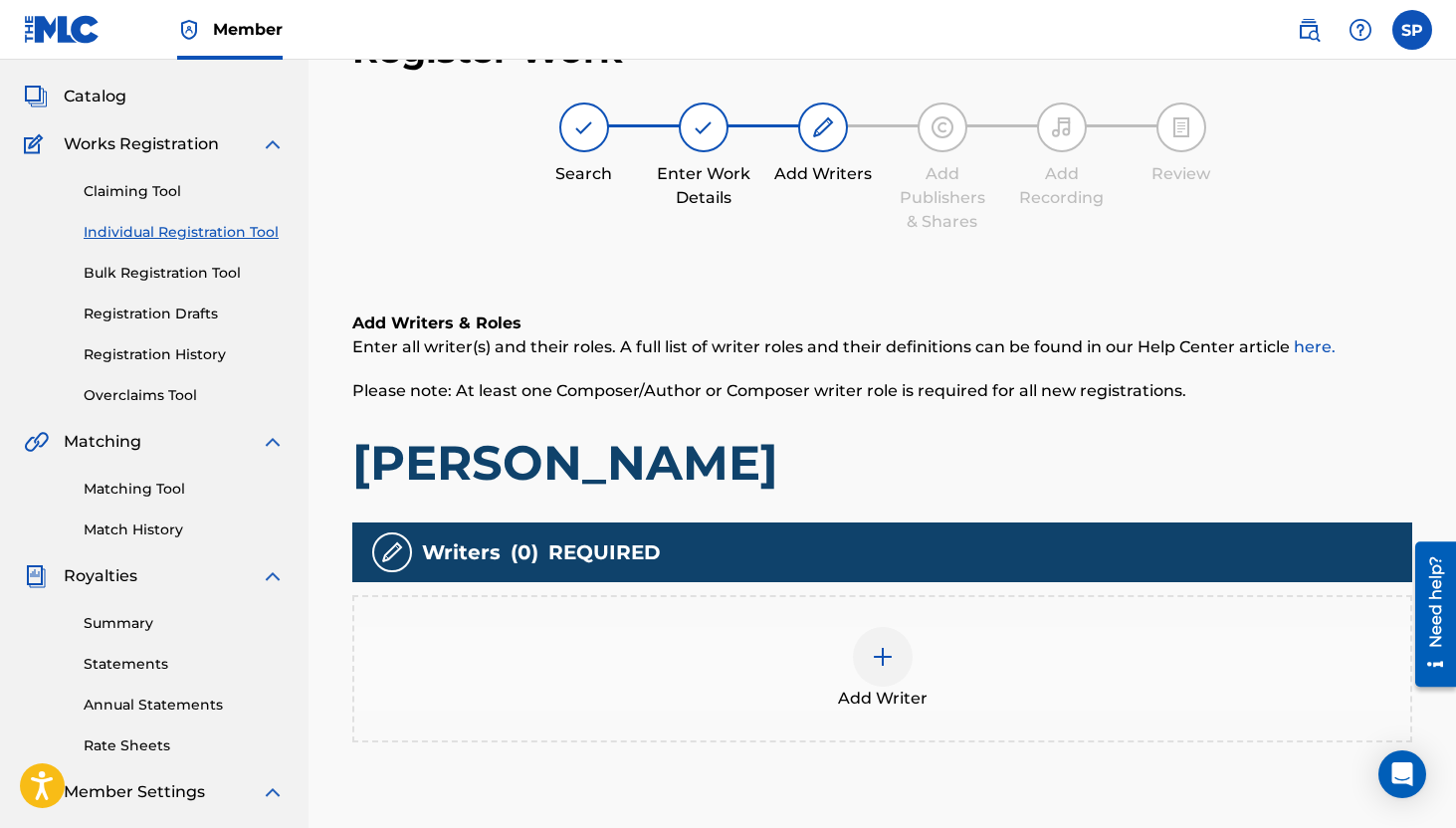 scroll, scrollTop: 90, scrollLeft: 0, axis: vertical 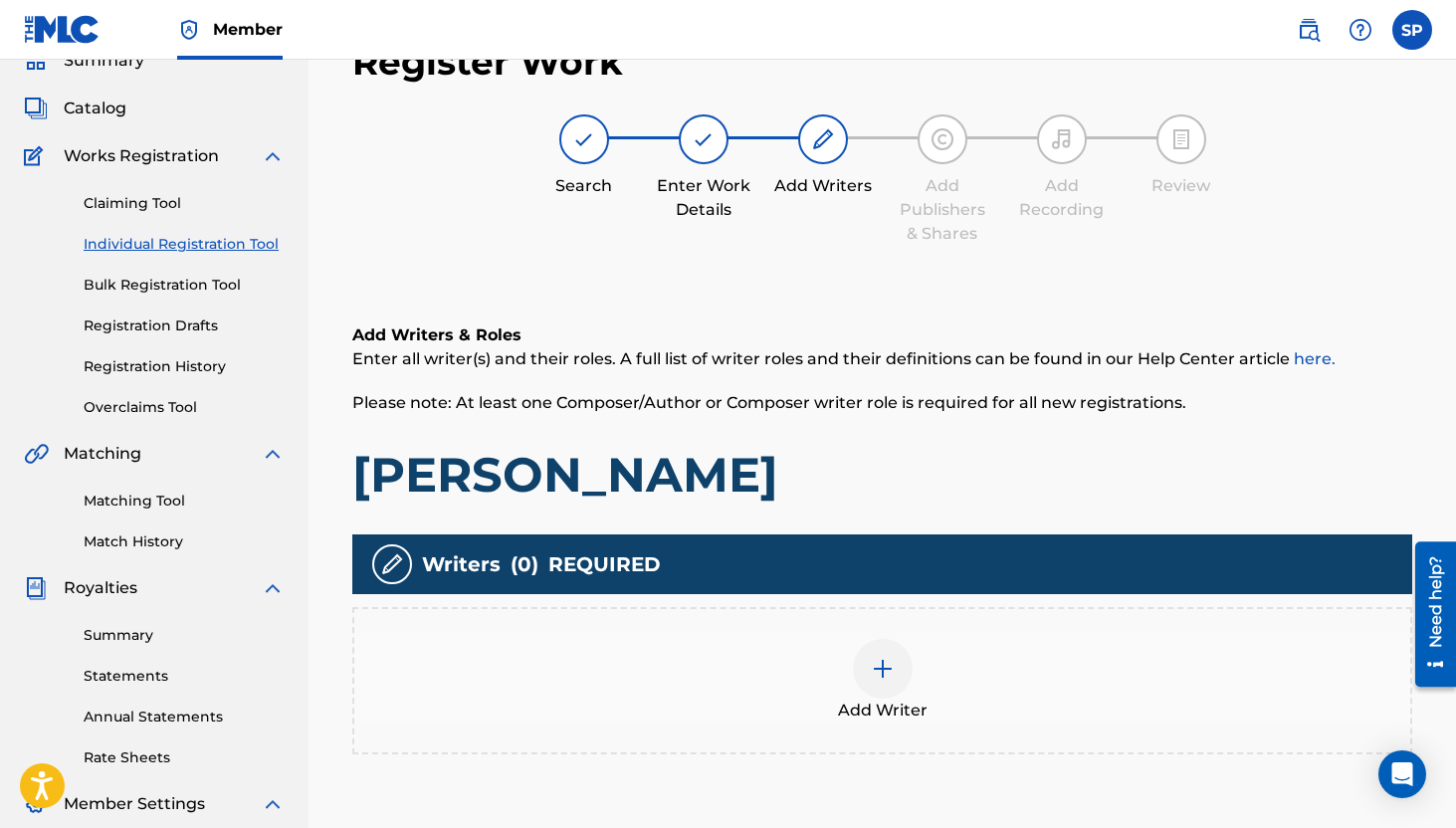 click on "Add Writer" at bounding box center (883, 711) 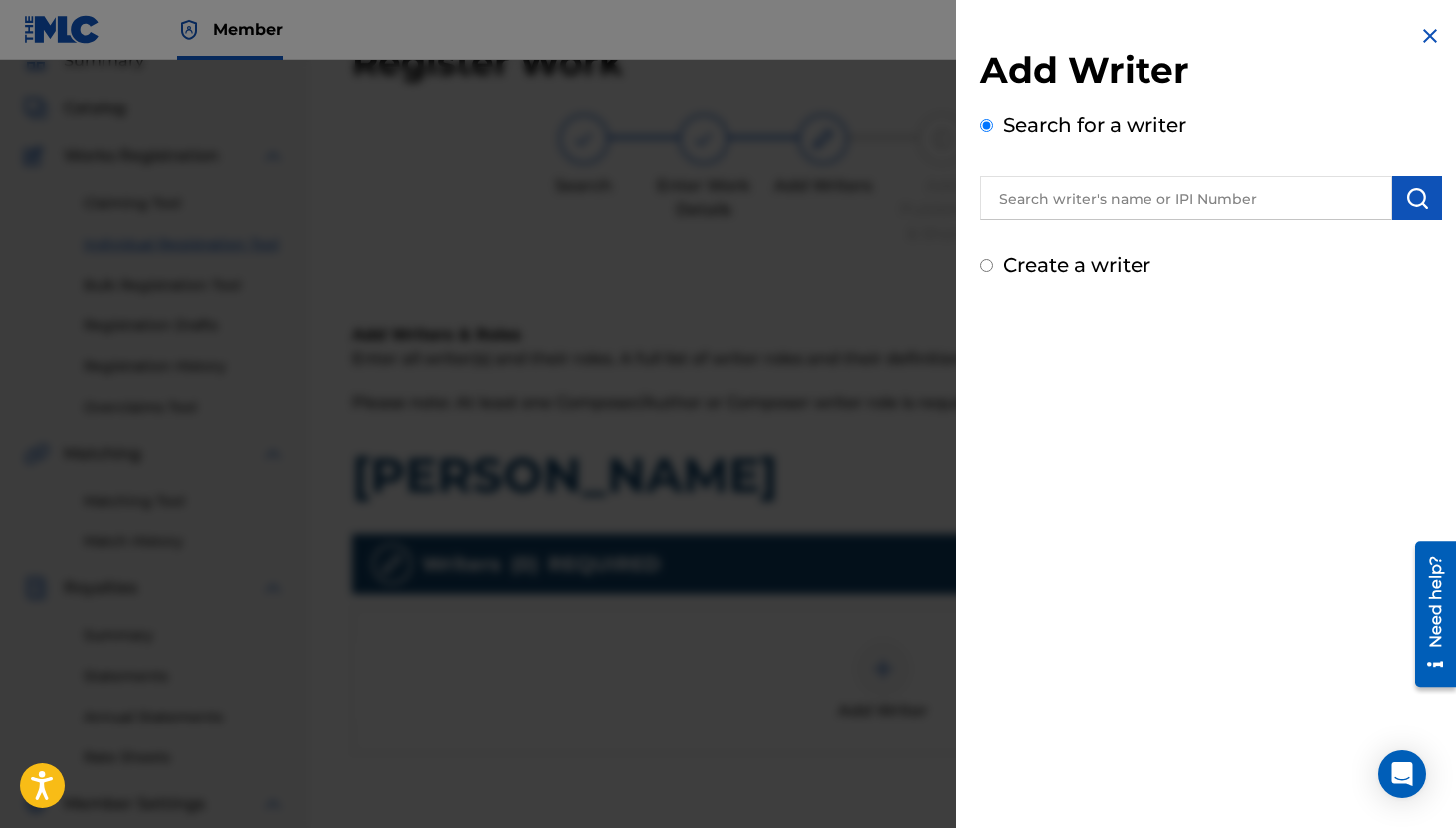 click at bounding box center (1186, 198) 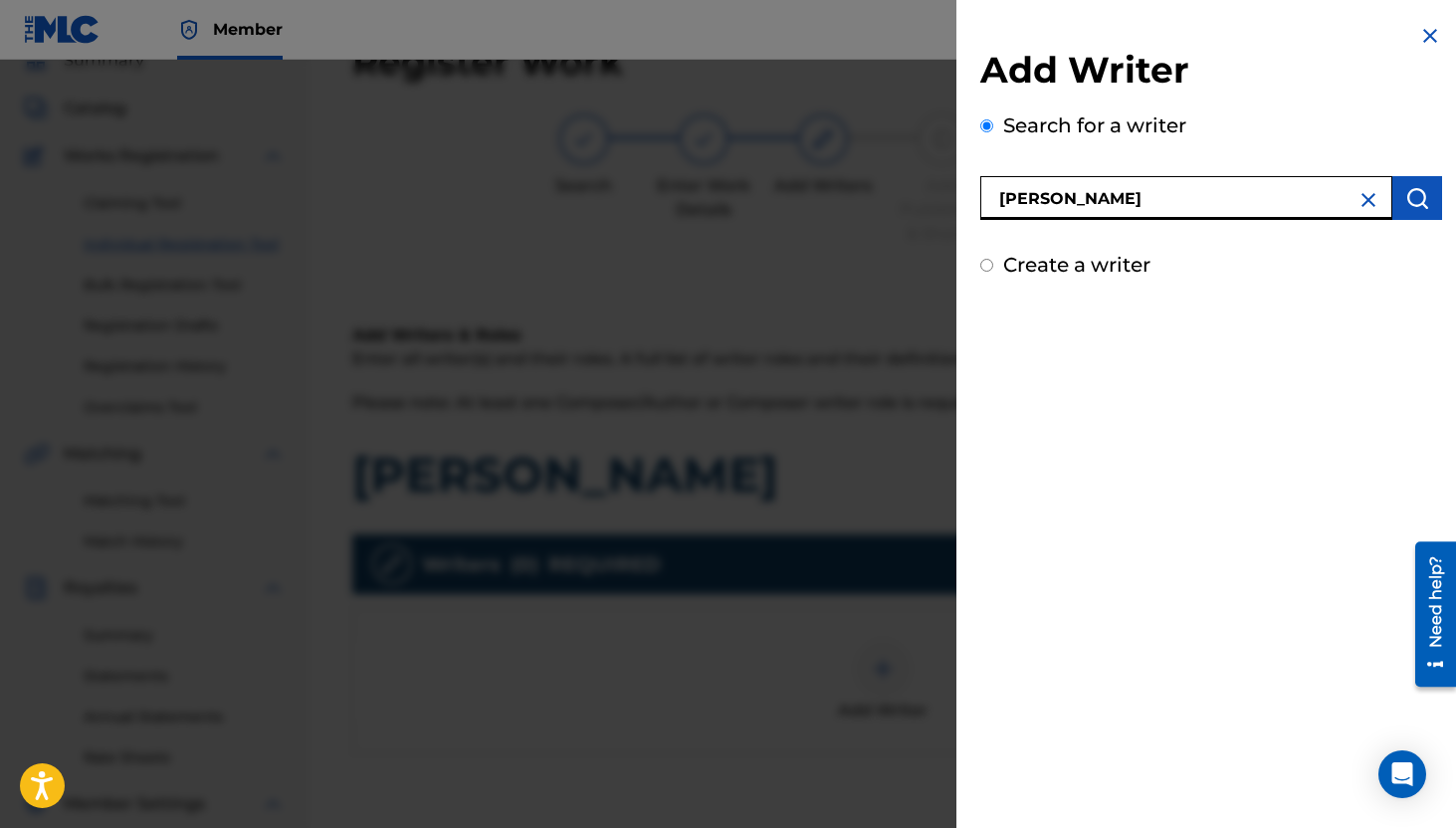 type on "[PERSON_NAME]" 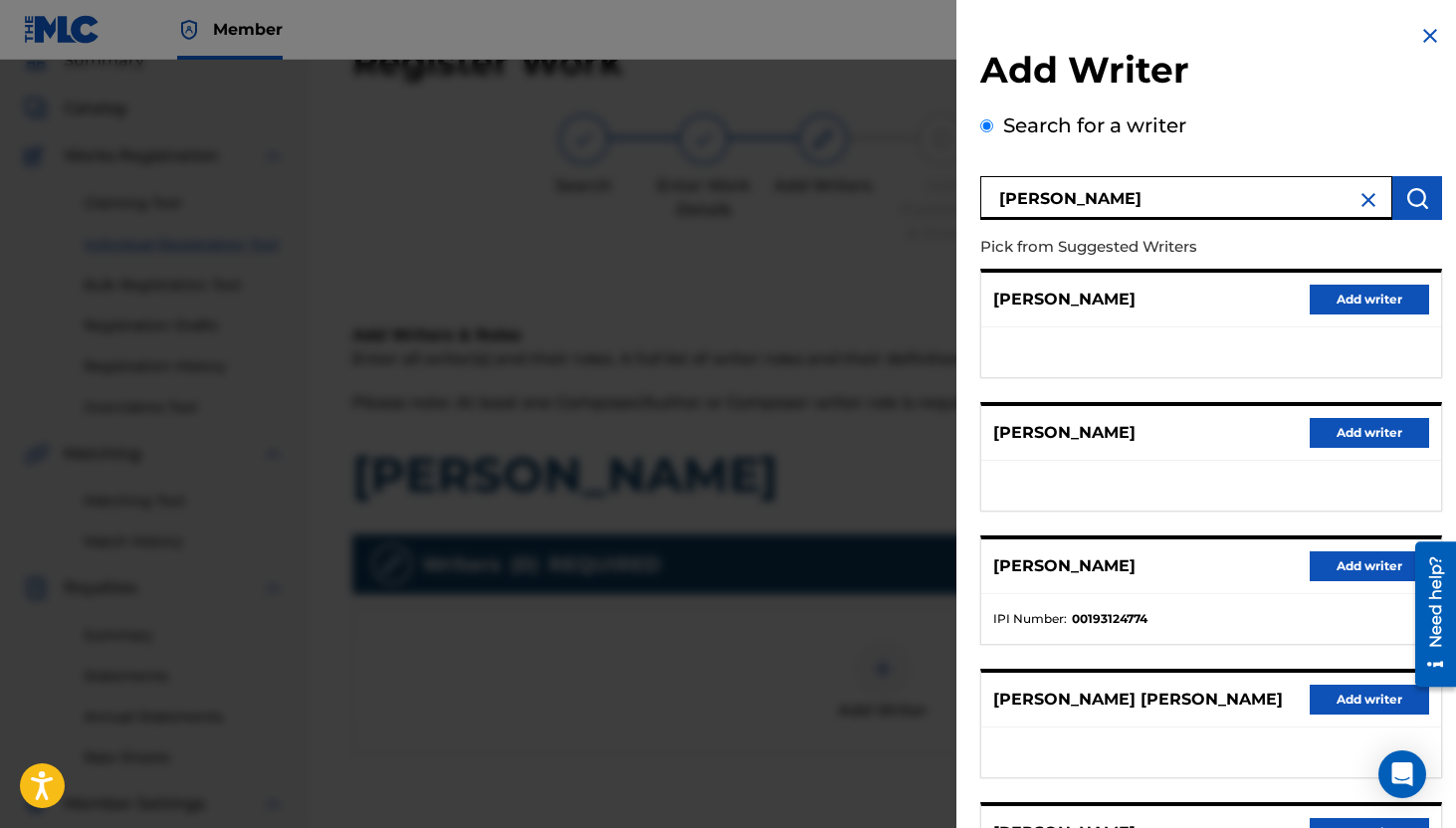 click on "Add writer" at bounding box center (1369, 566) 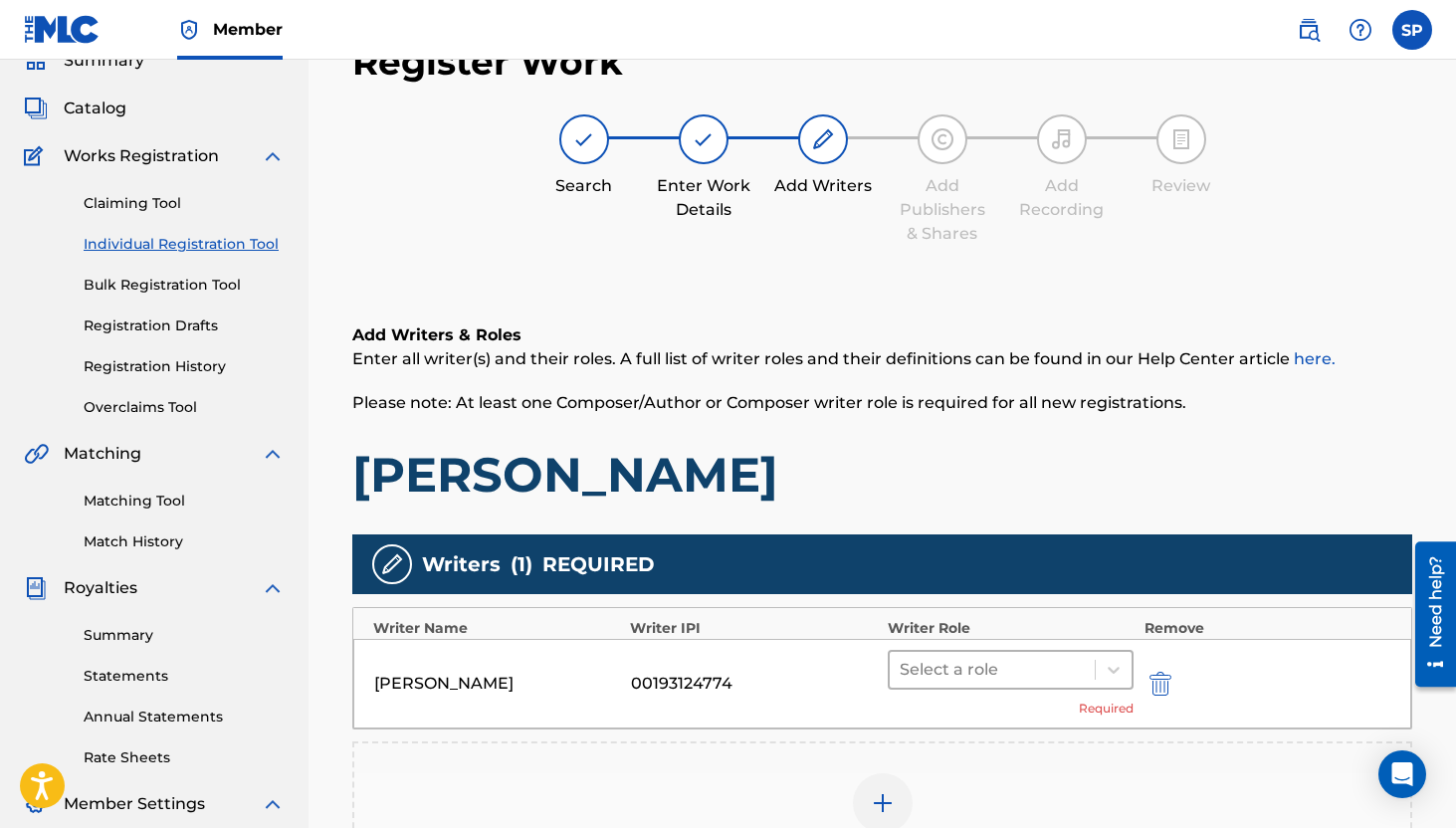click at bounding box center (992, 670) 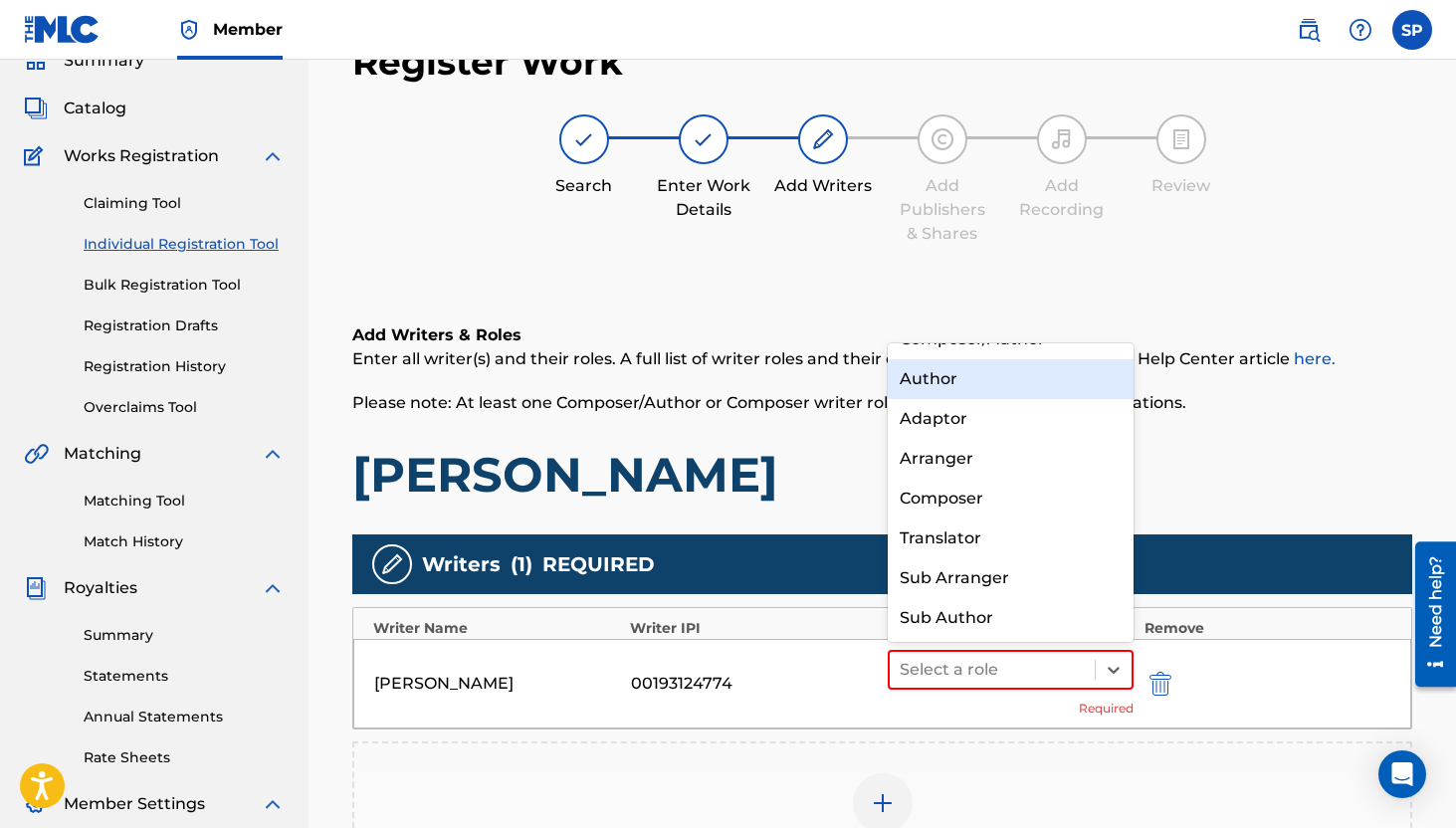 scroll, scrollTop: 0, scrollLeft: 0, axis: both 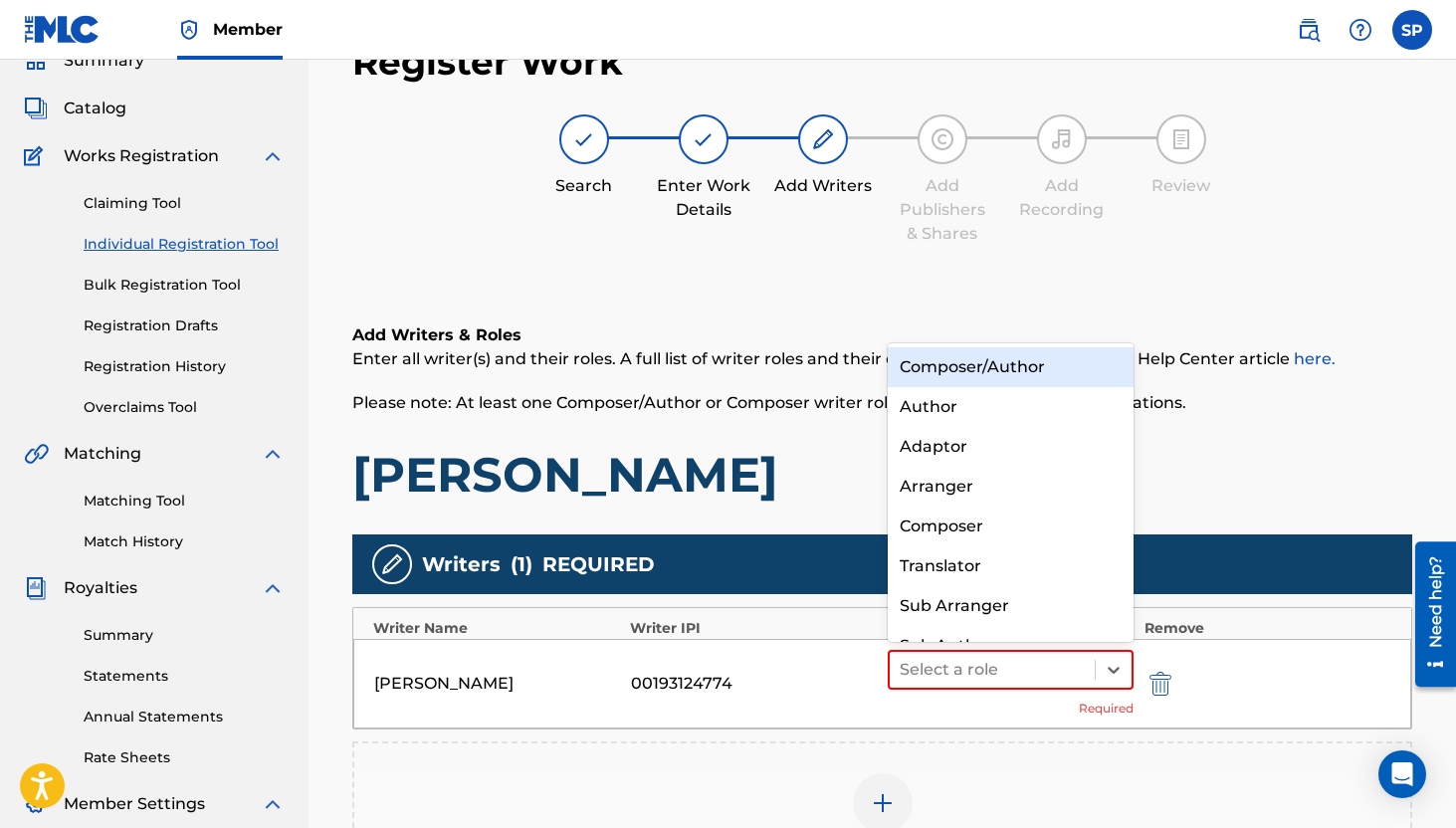 click on "Composer/Author" at bounding box center [1011, 367] 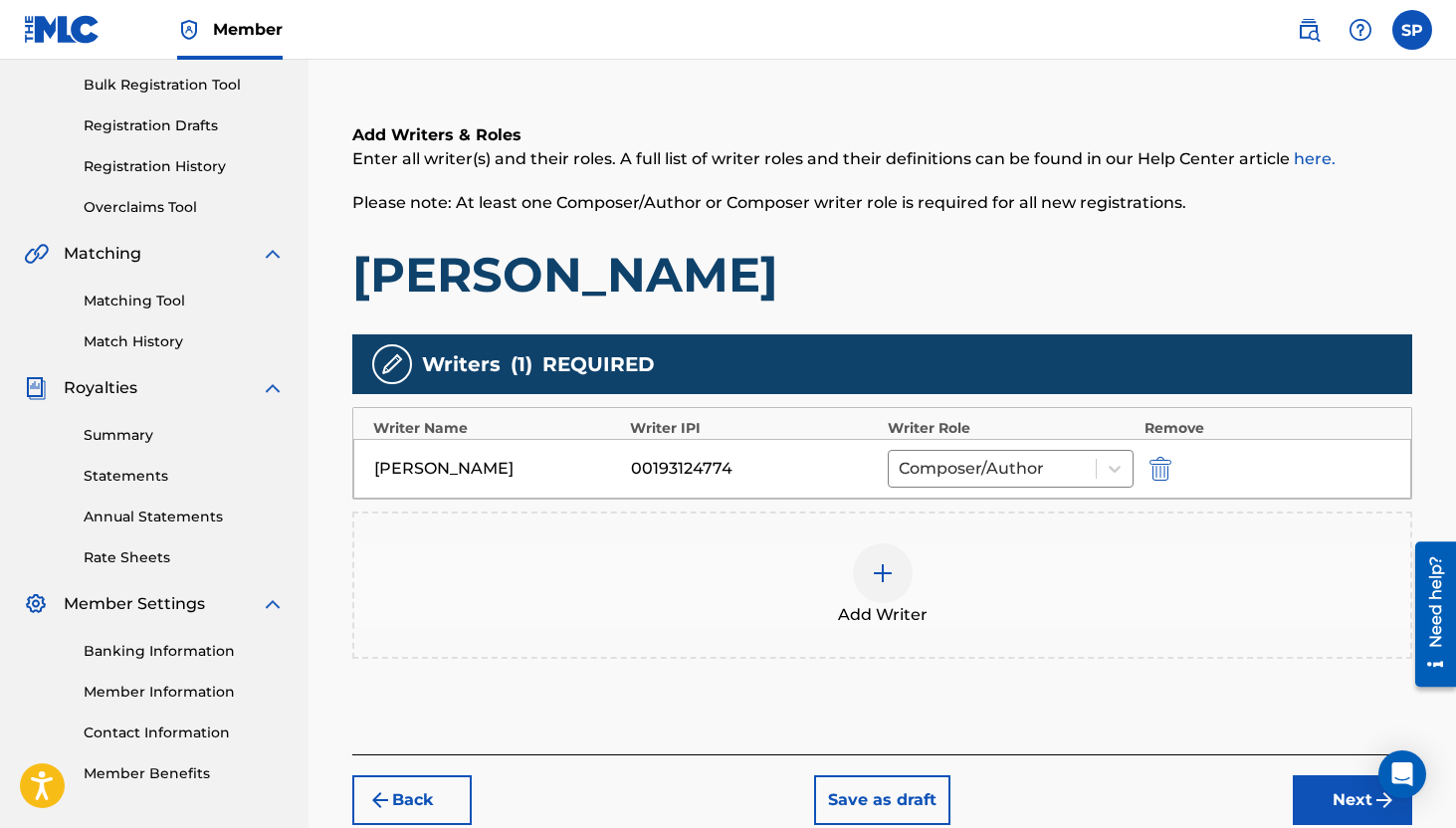 click on "Next" at bounding box center (1352, 800) 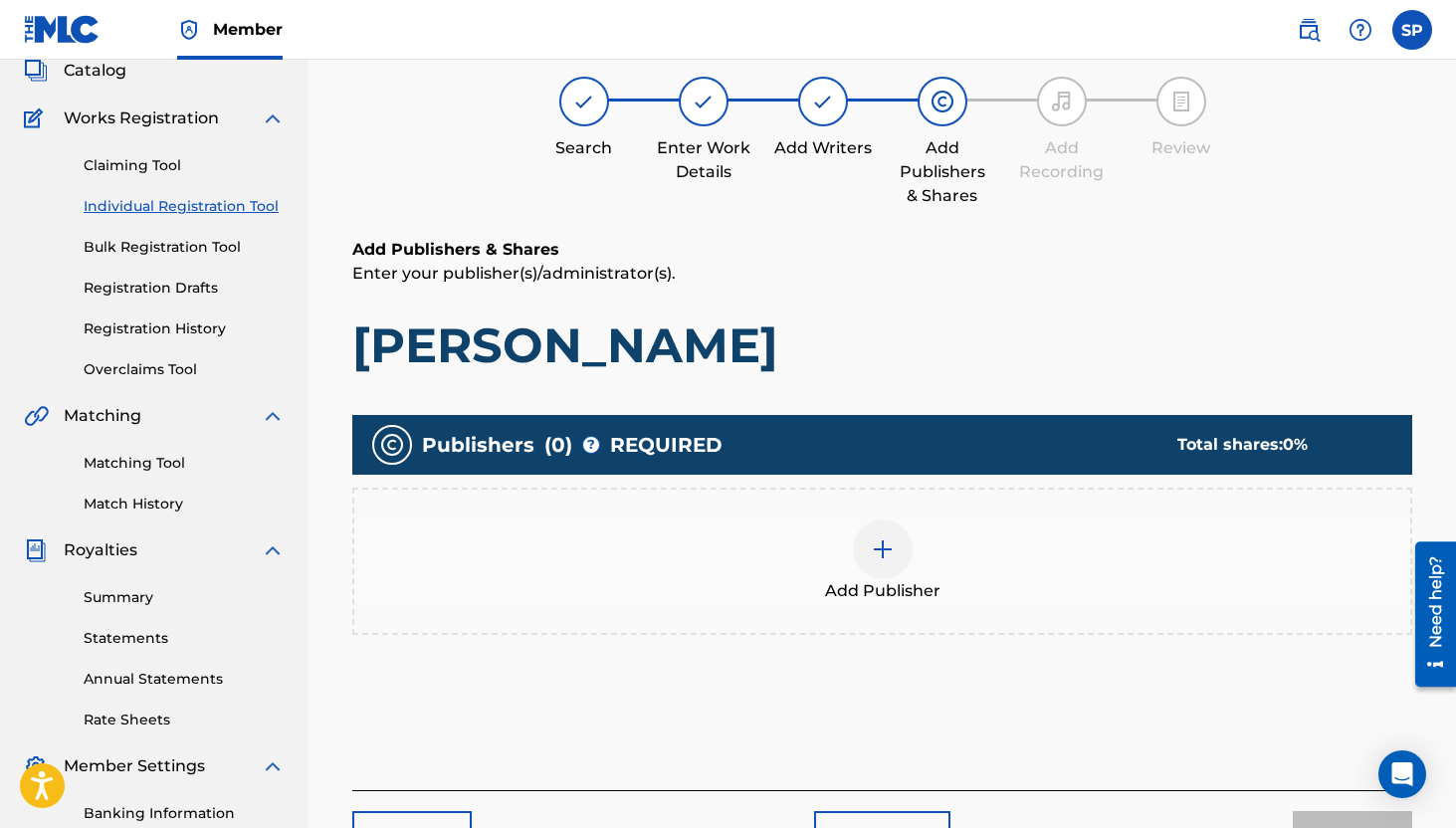 scroll, scrollTop: 90, scrollLeft: 0, axis: vertical 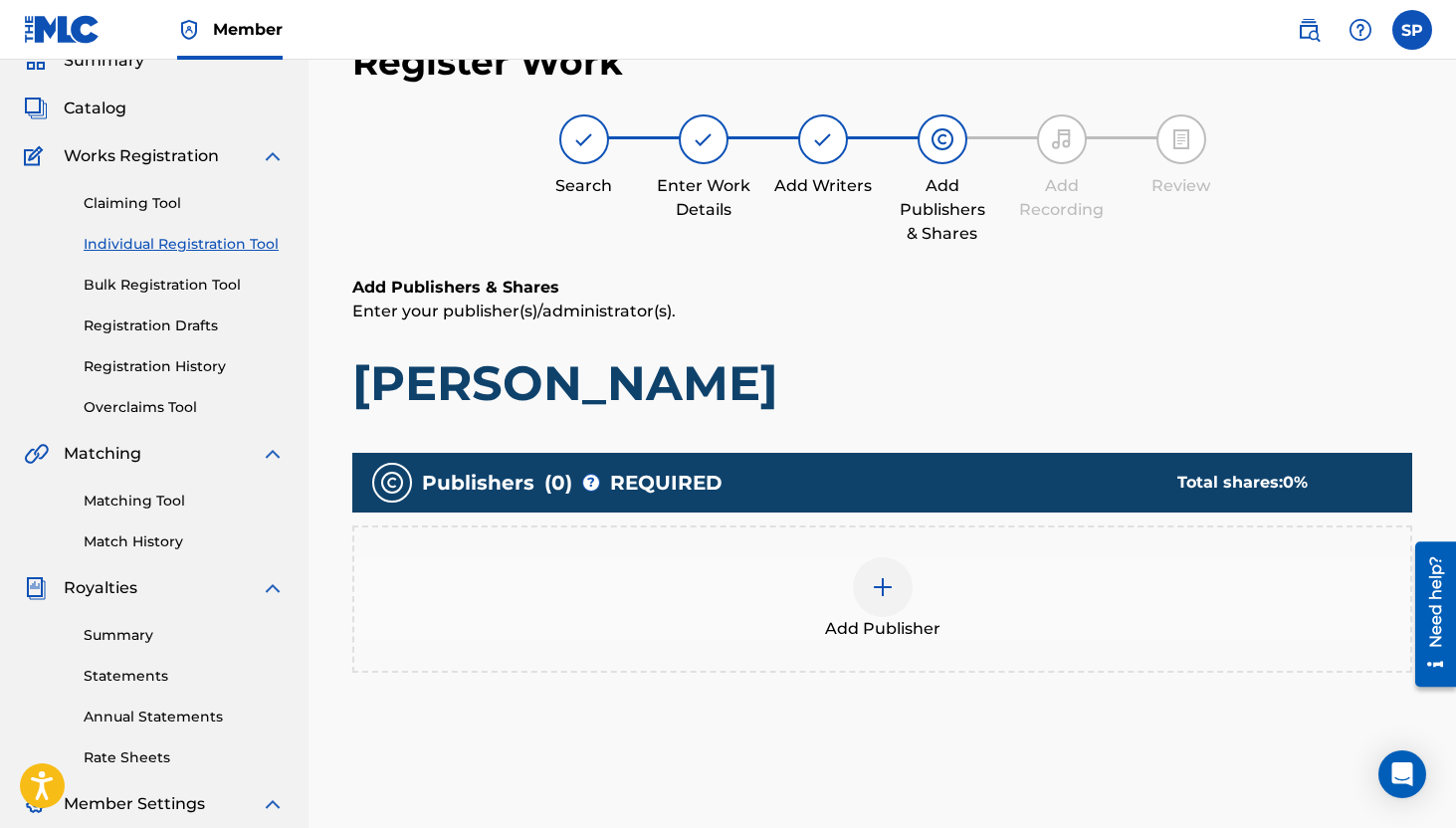click at bounding box center (883, 587) 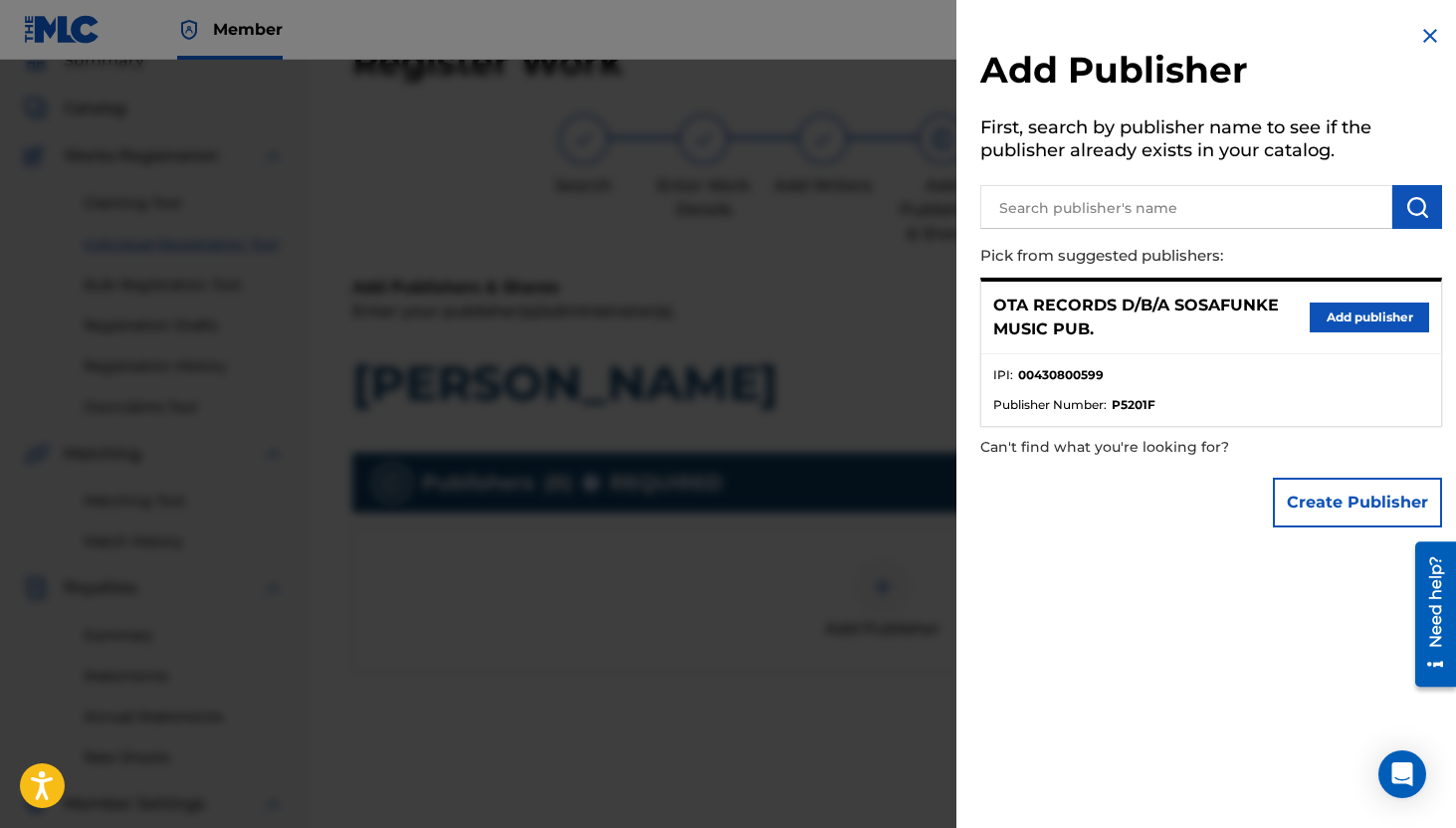 click on "Add publisher" at bounding box center (1369, 317) 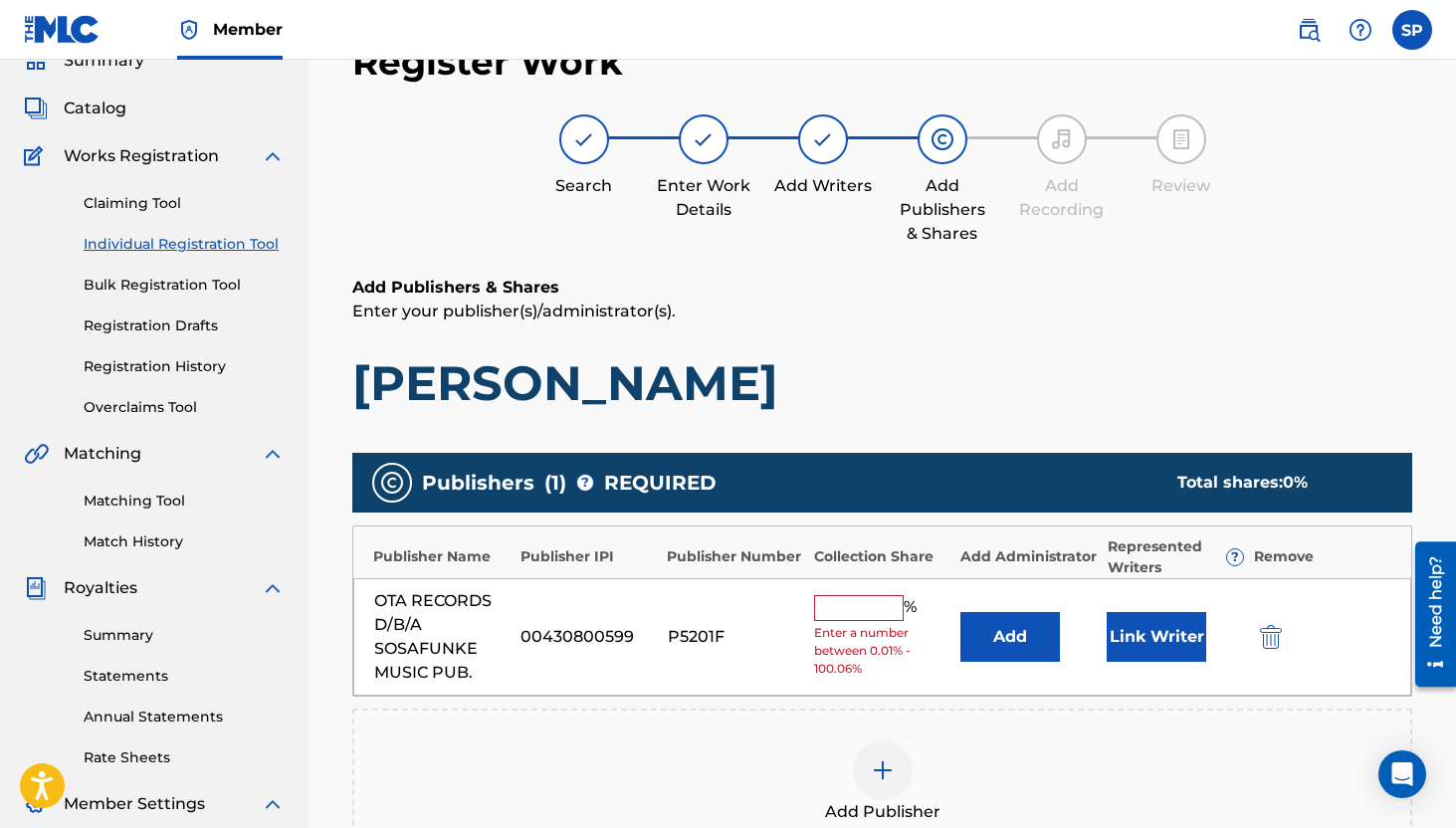 click on "Enter a number between 0.01% - 100.06%" at bounding box center (882, 651) 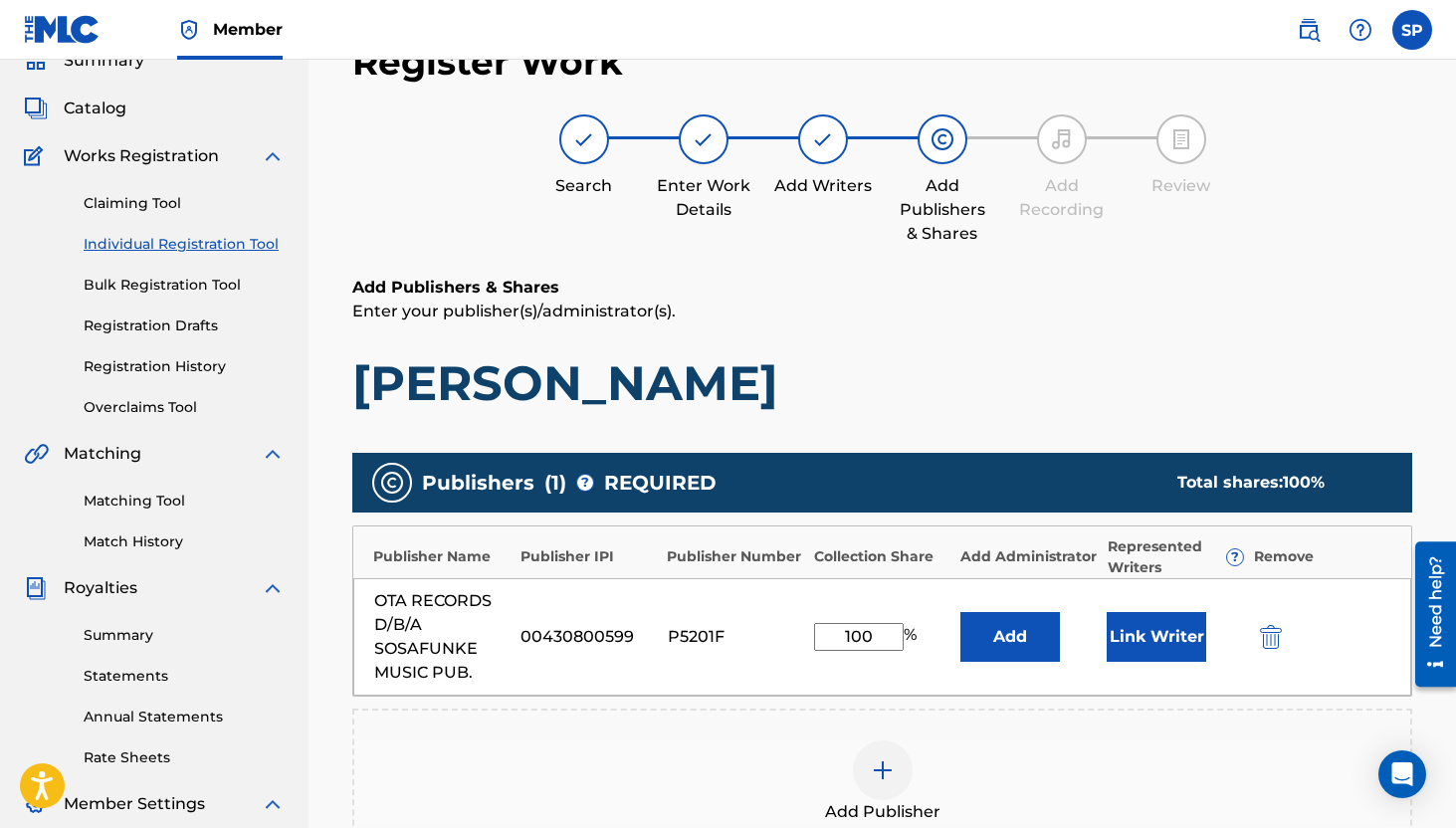 type on "100" 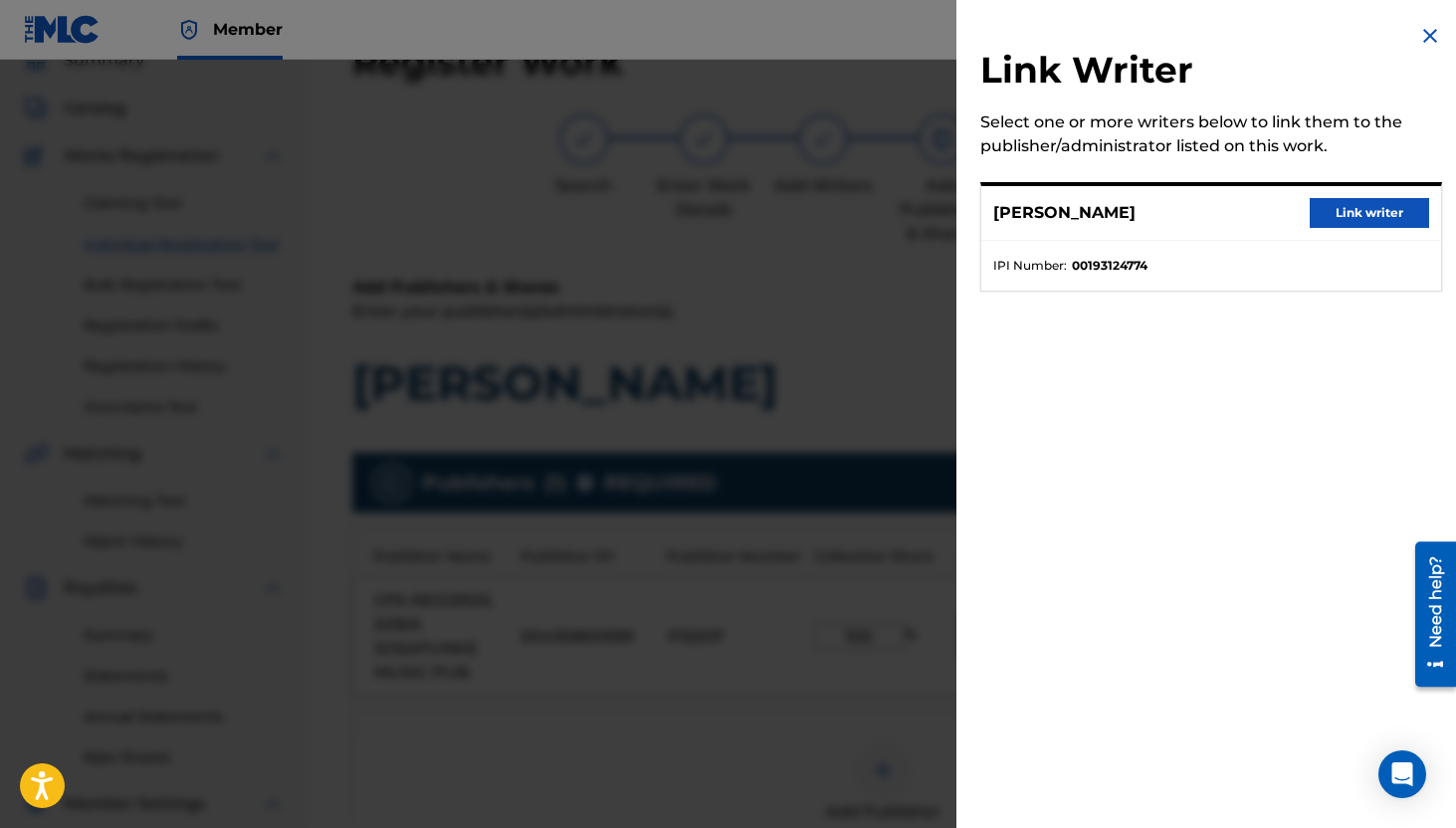 click on "Link writer" at bounding box center [1369, 213] 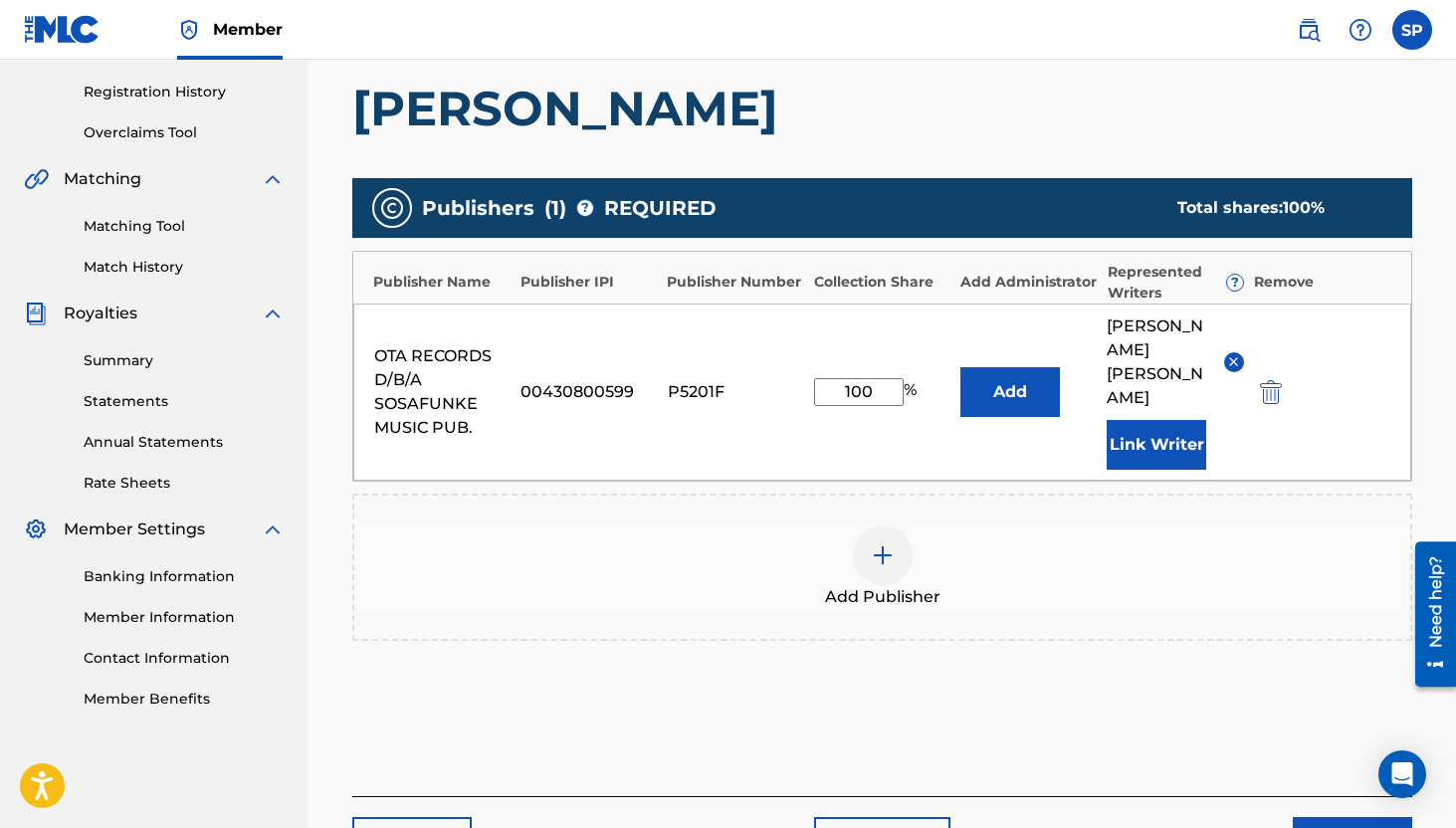 click on "Next" at bounding box center [1352, 842] 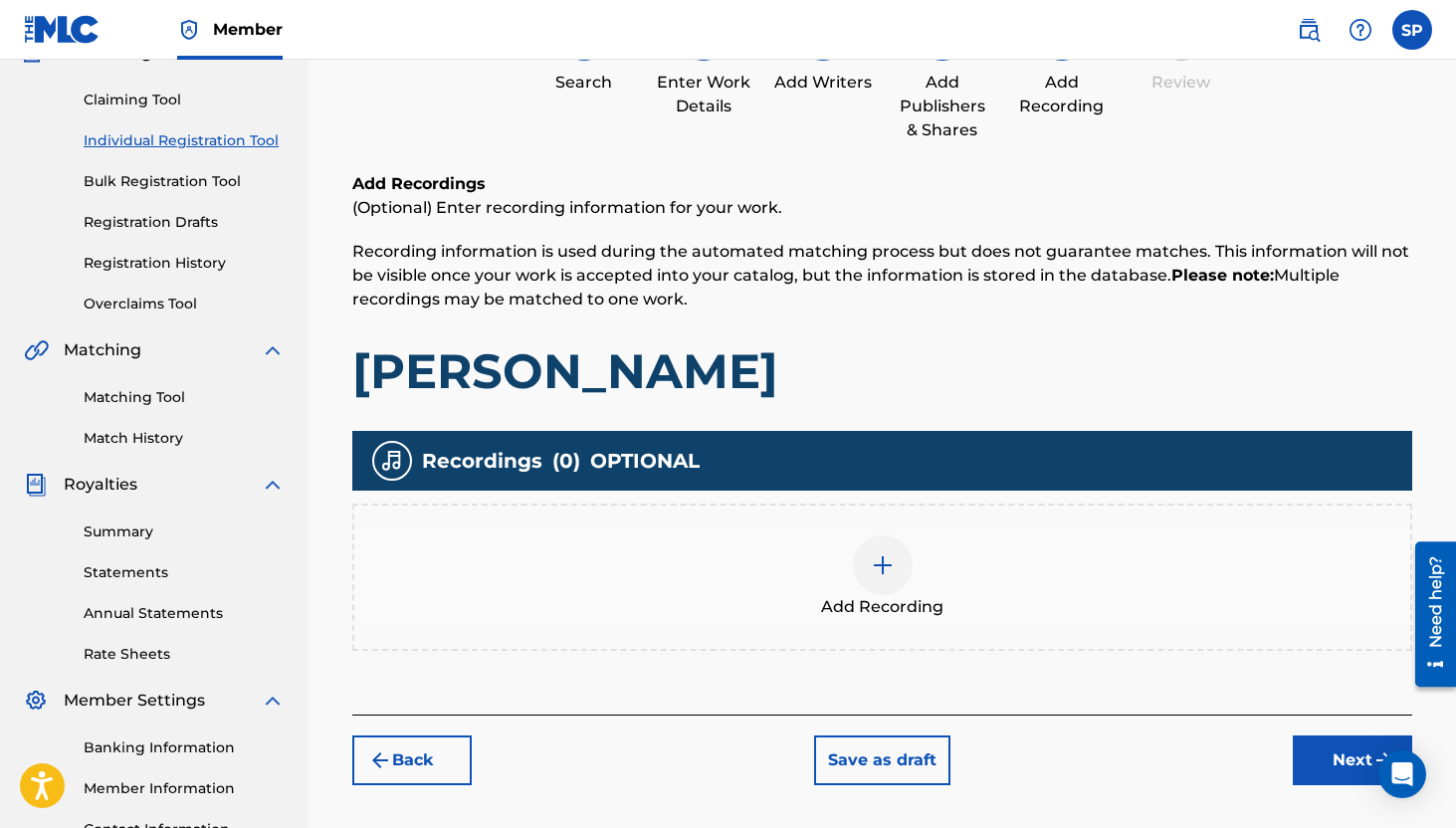 scroll, scrollTop: 271, scrollLeft: 0, axis: vertical 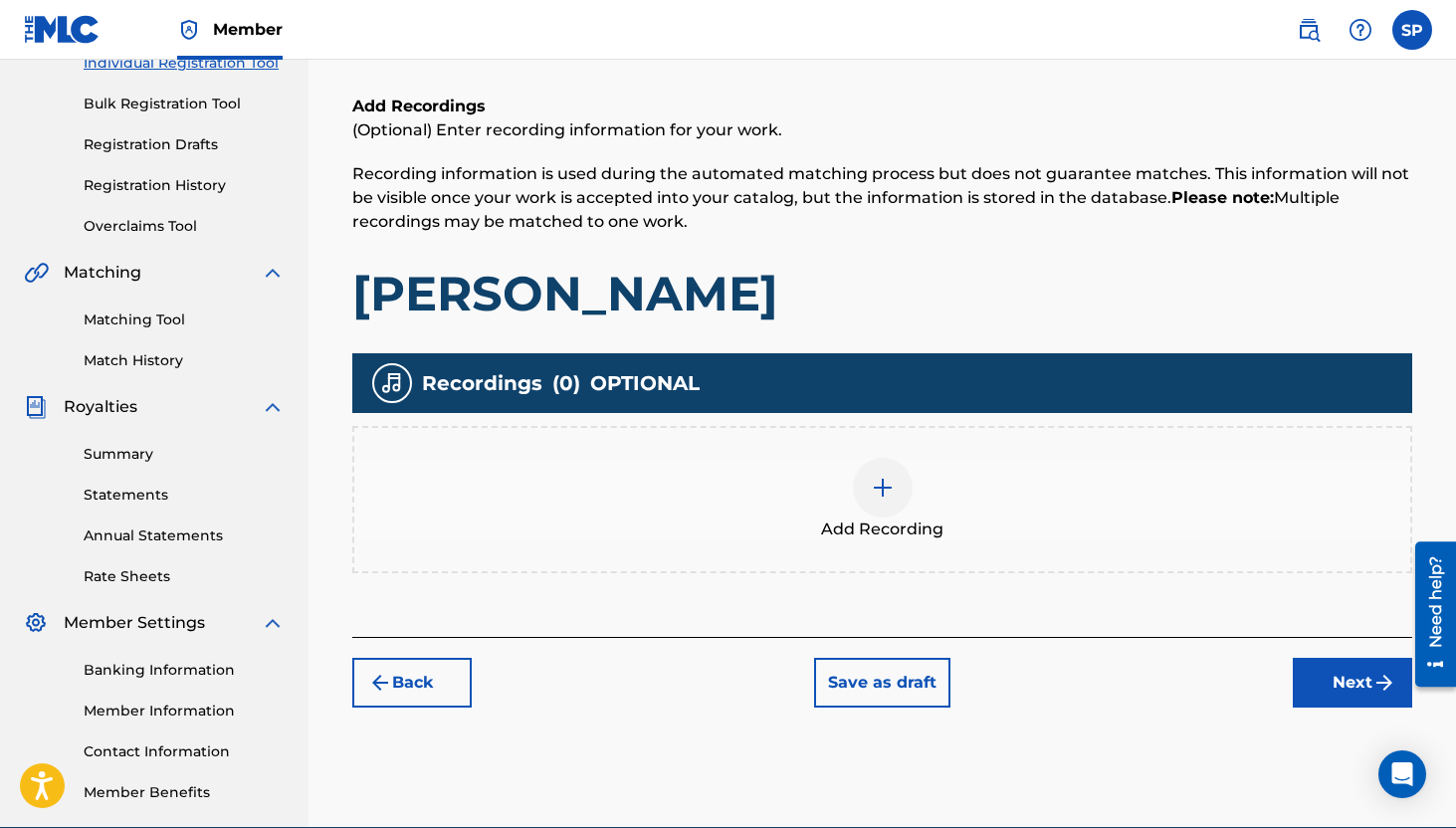 click on "Next" at bounding box center (1352, 683) 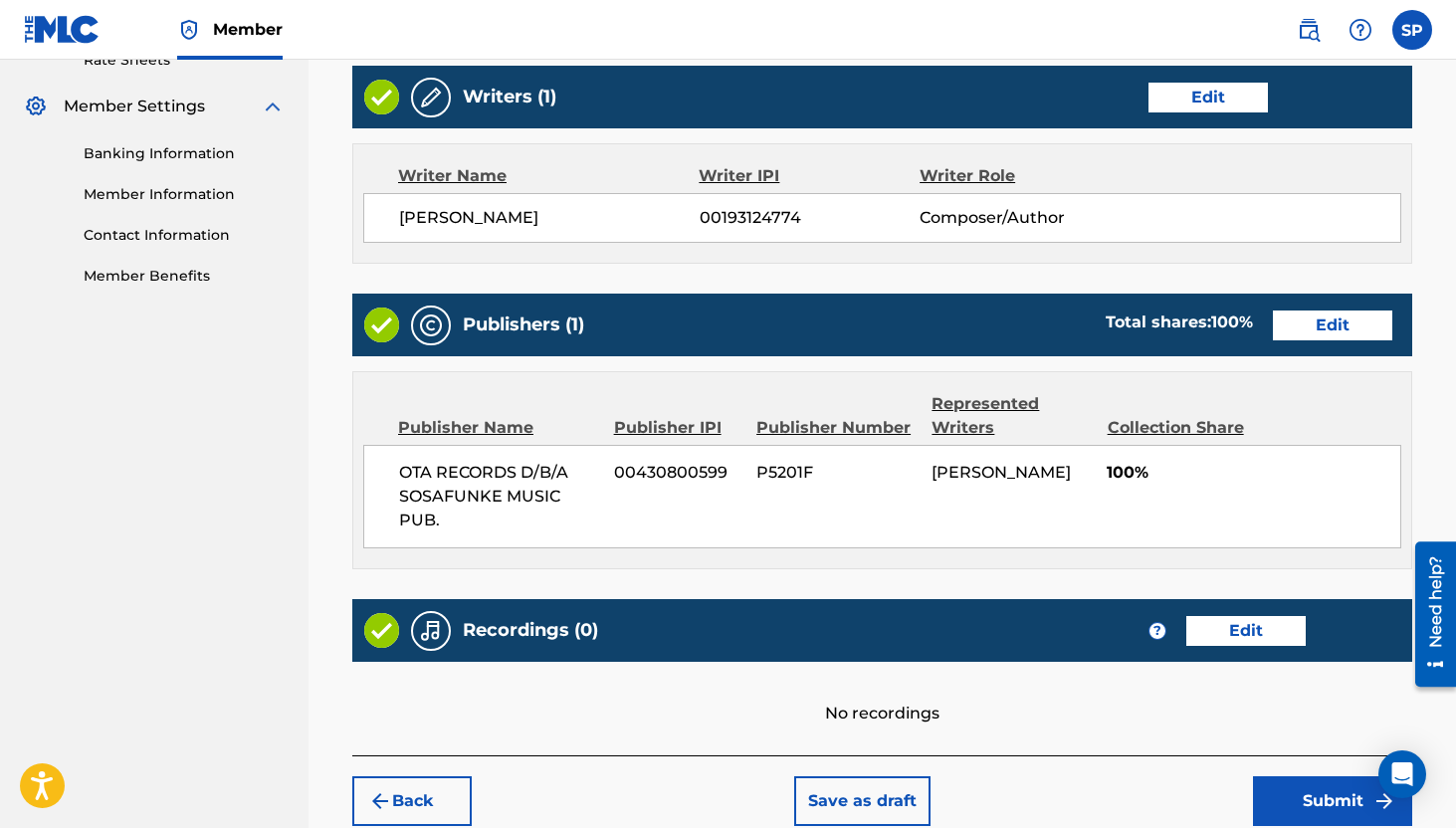scroll, scrollTop: 806, scrollLeft: 0, axis: vertical 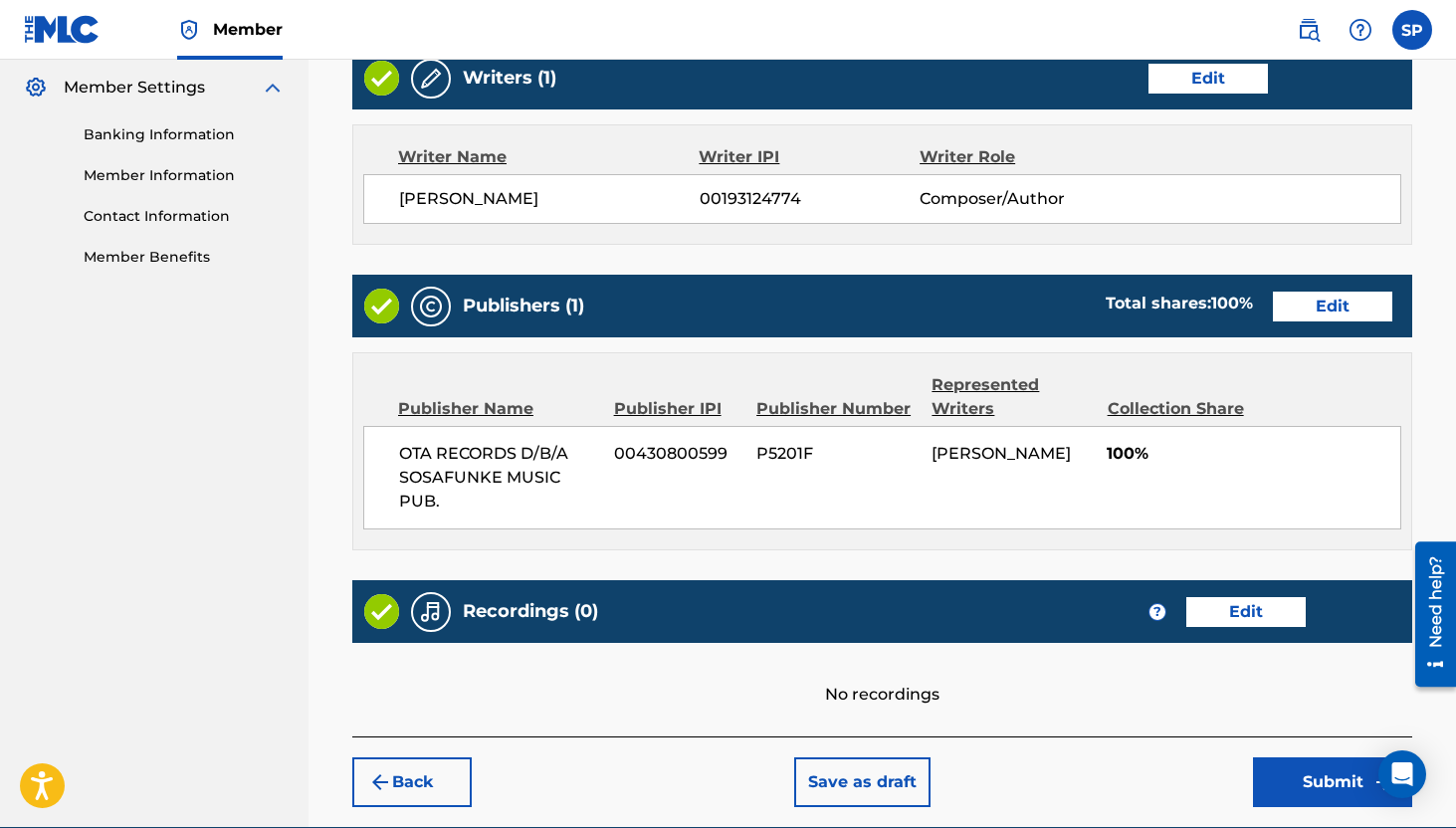 click on "Submit" at bounding box center (1333, 782) 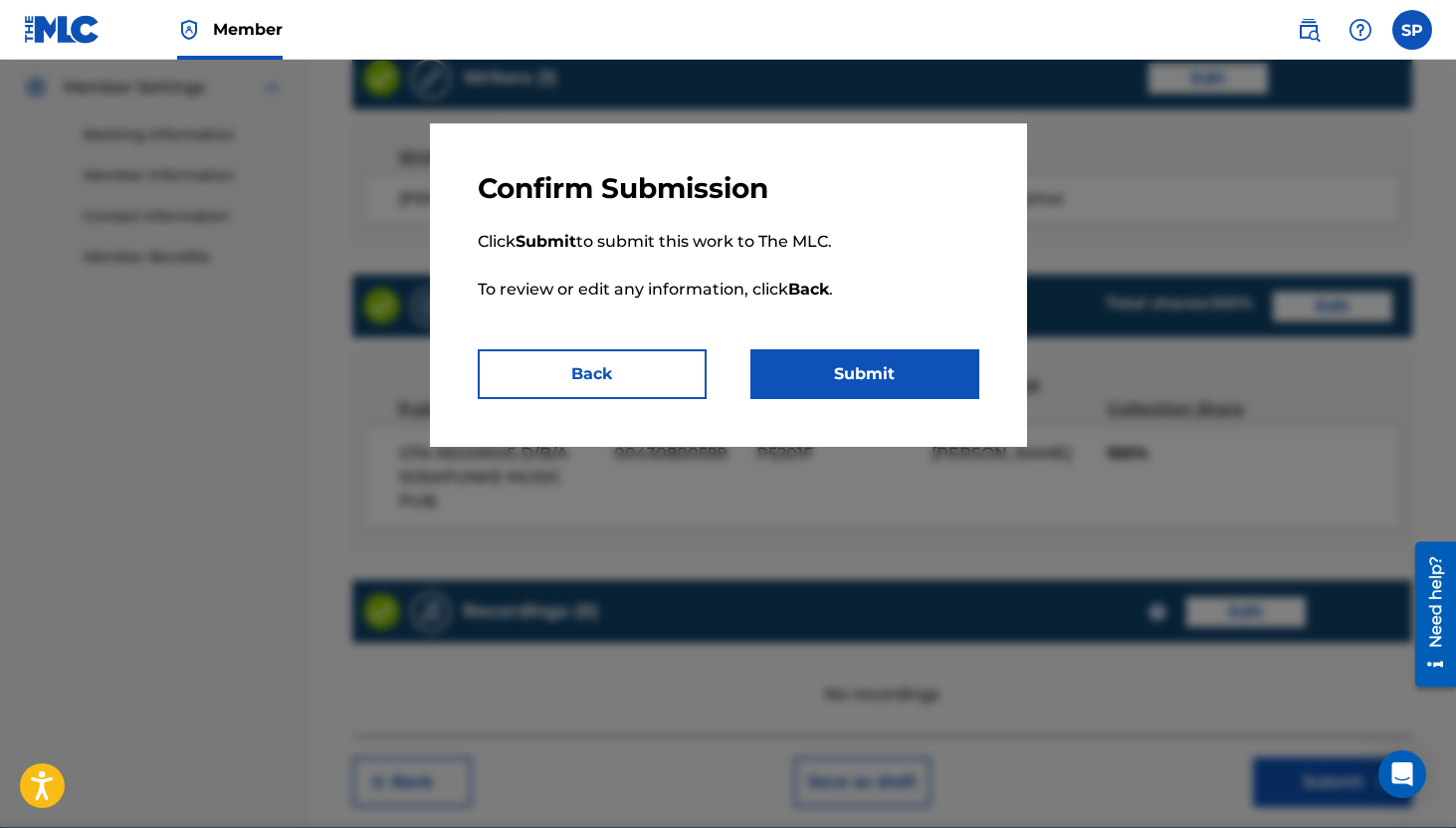 click on "Submit" at bounding box center [865, 374] 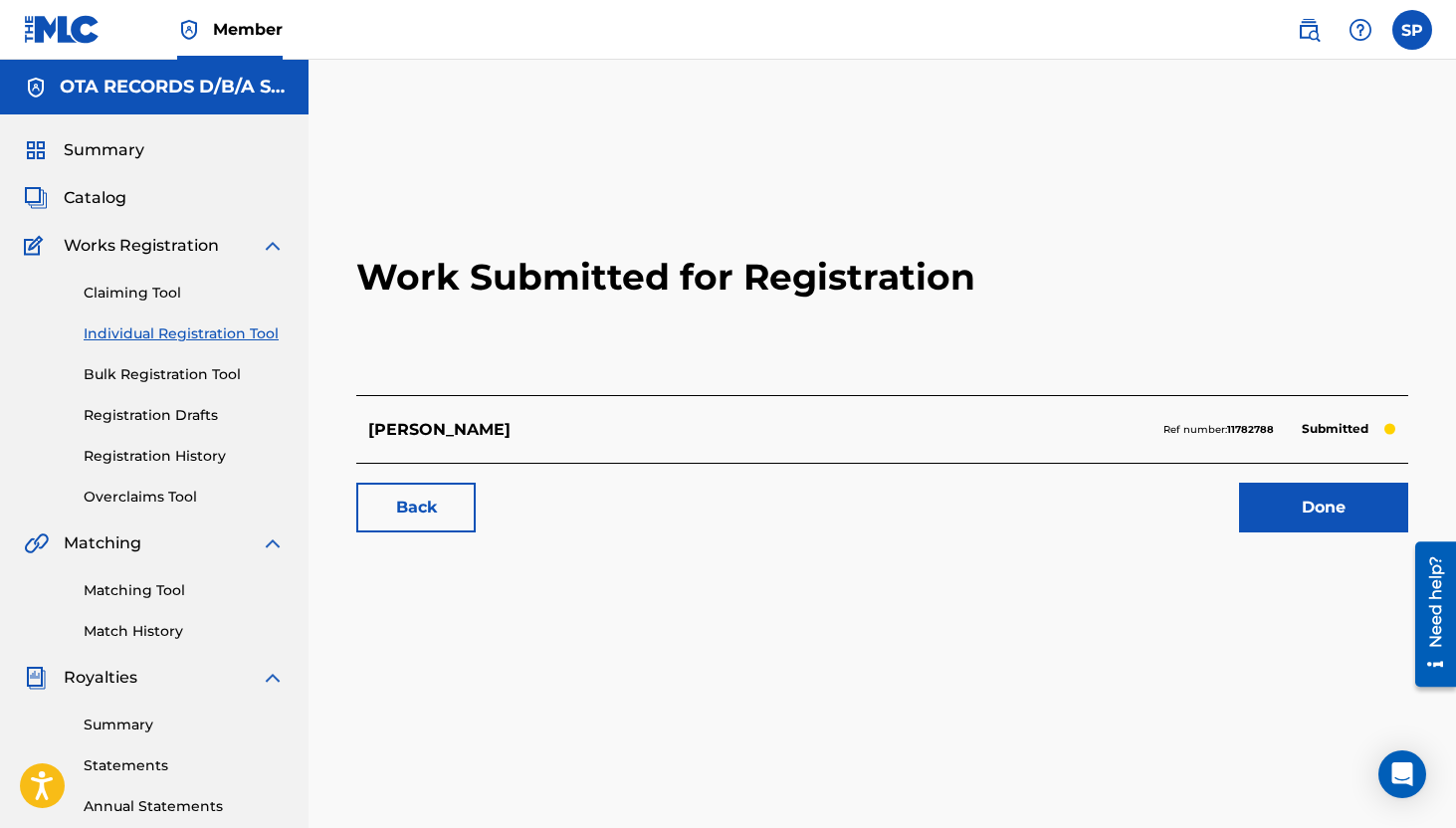 click on "Done" at bounding box center (1324, 508) 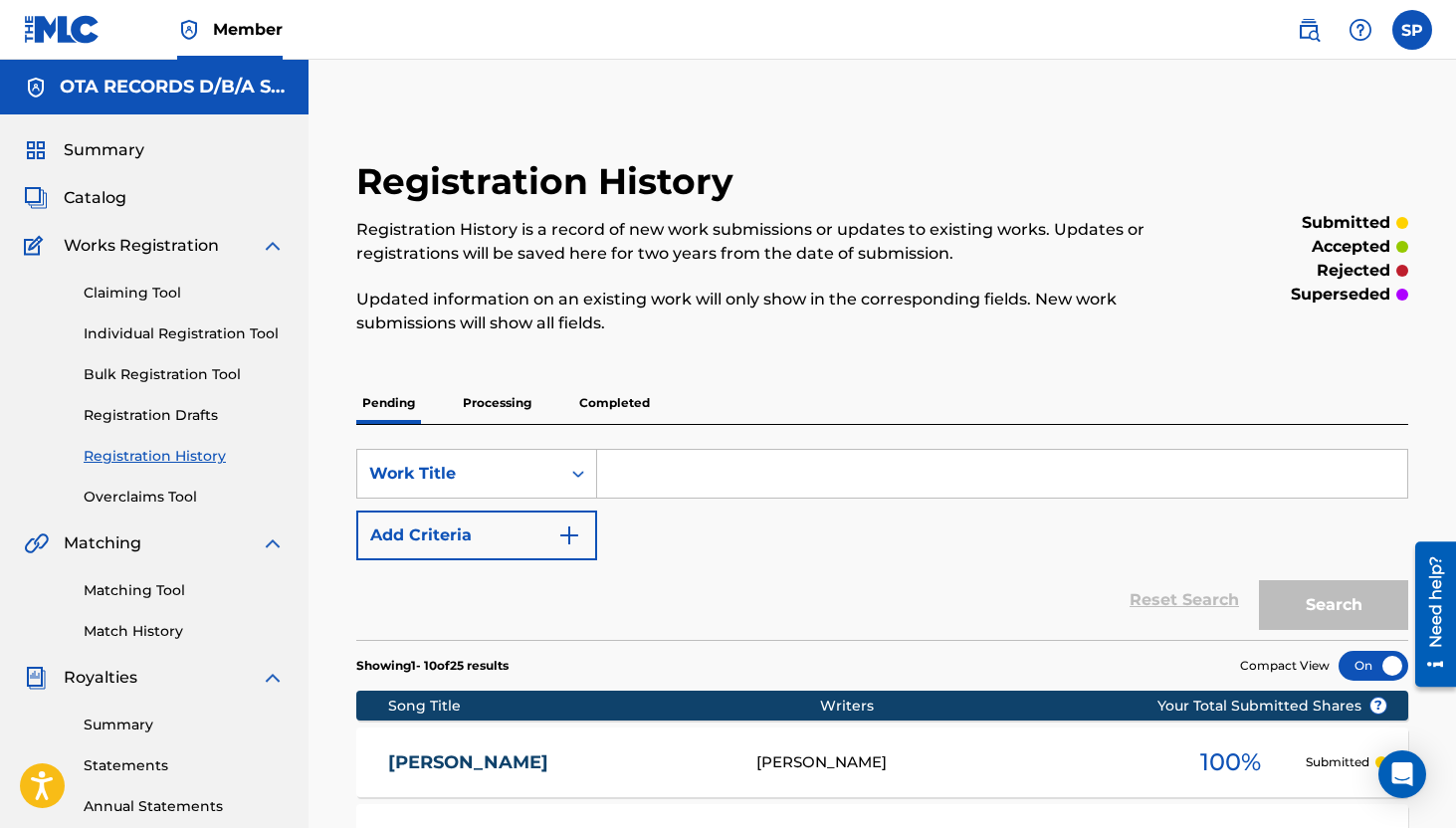 click on "Individual Registration Tool" at bounding box center (184, 333) 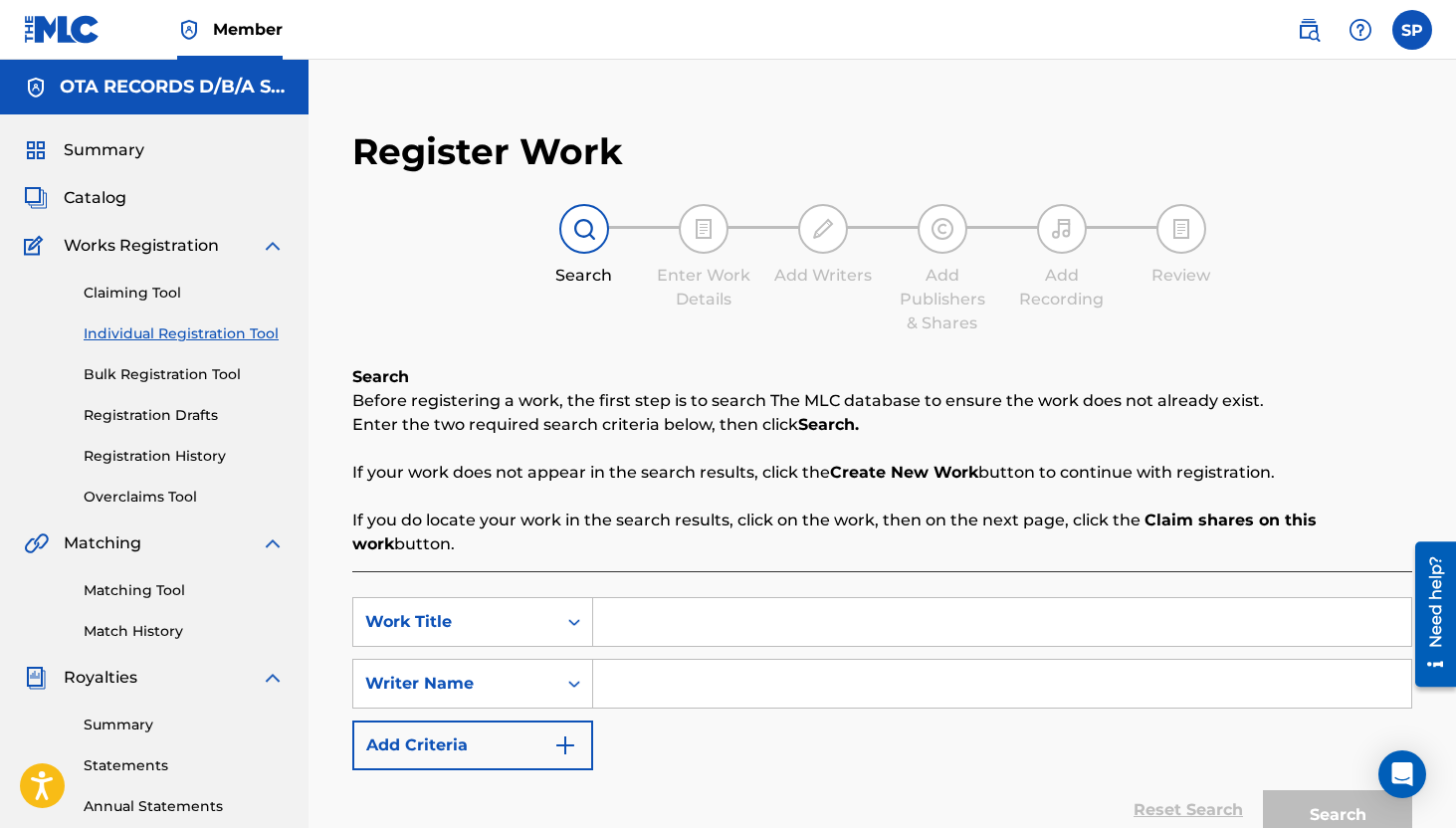 click at bounding box center (1002, 622) 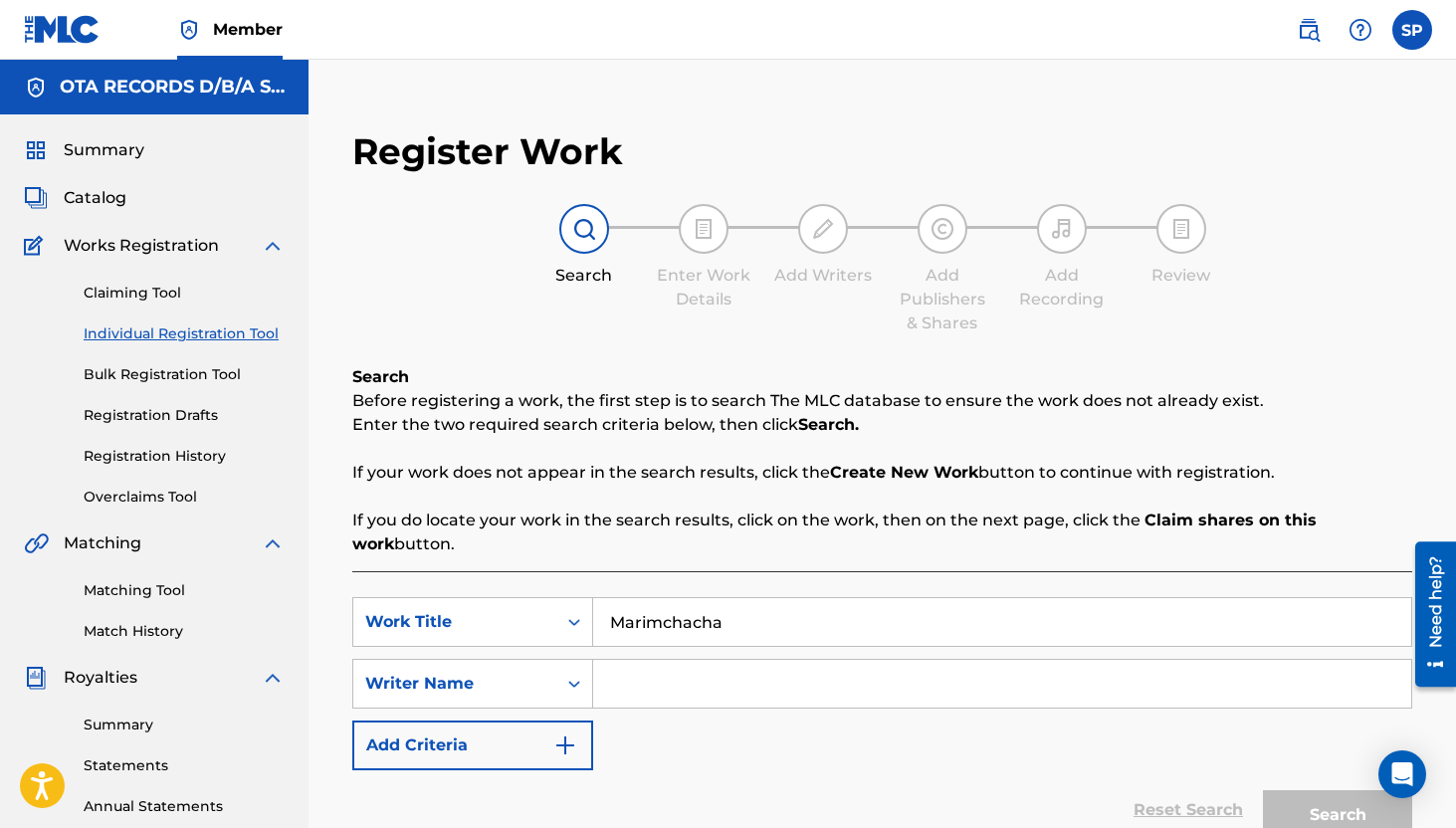 type on "Marimchacha" 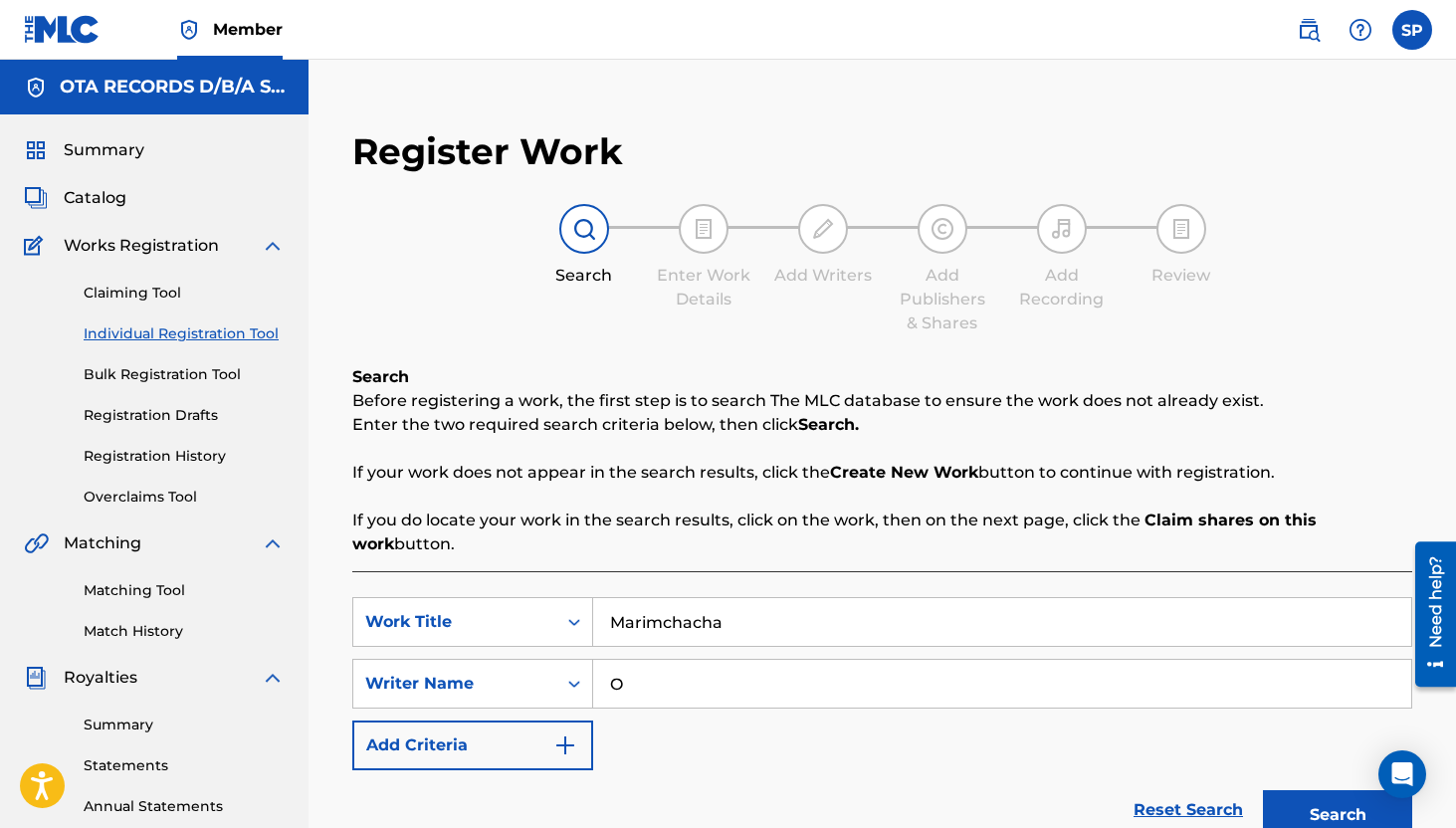 type on "[PERSON_NAME]" 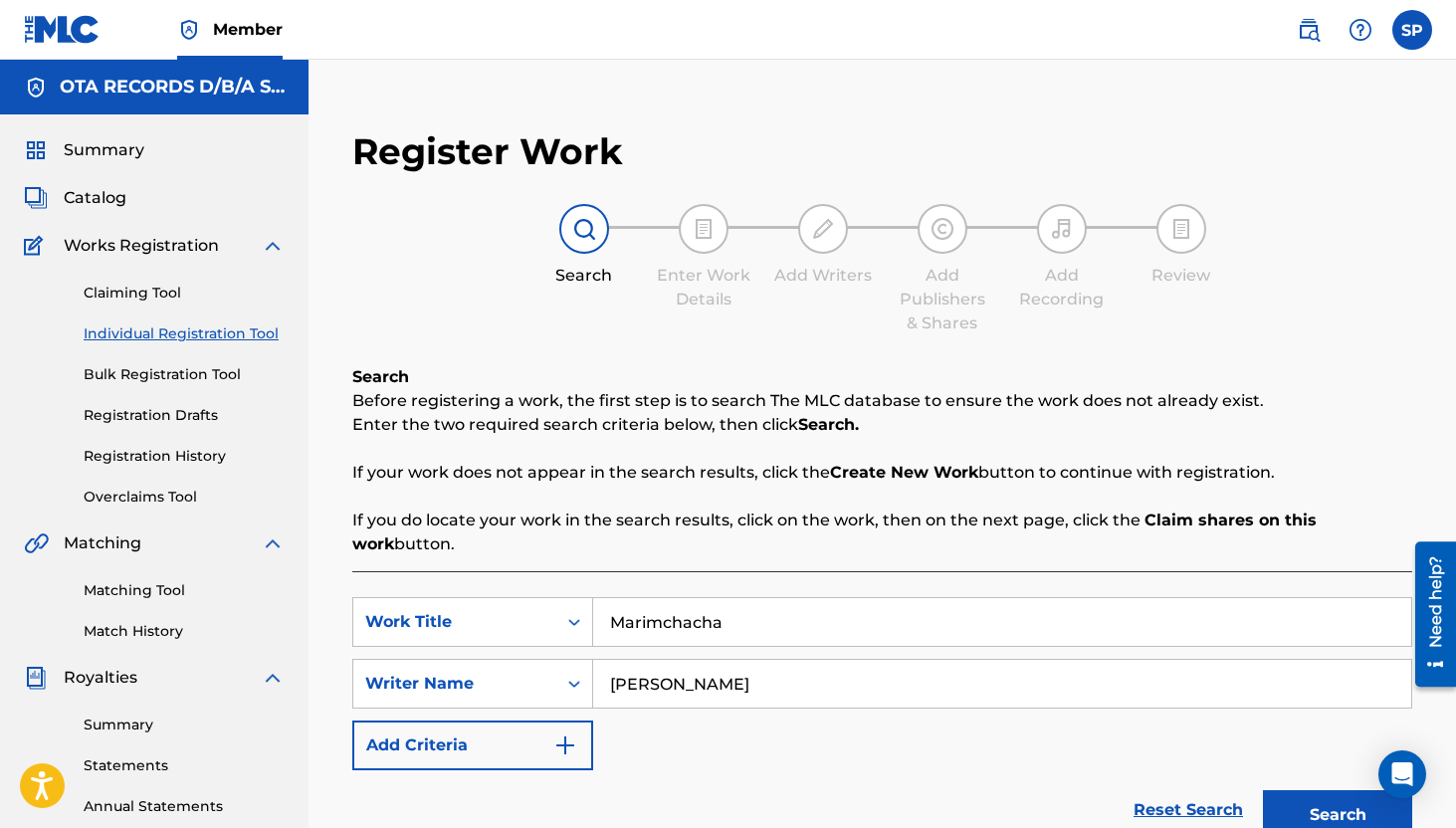 click on "Search" at bounding box center (1338, 815) 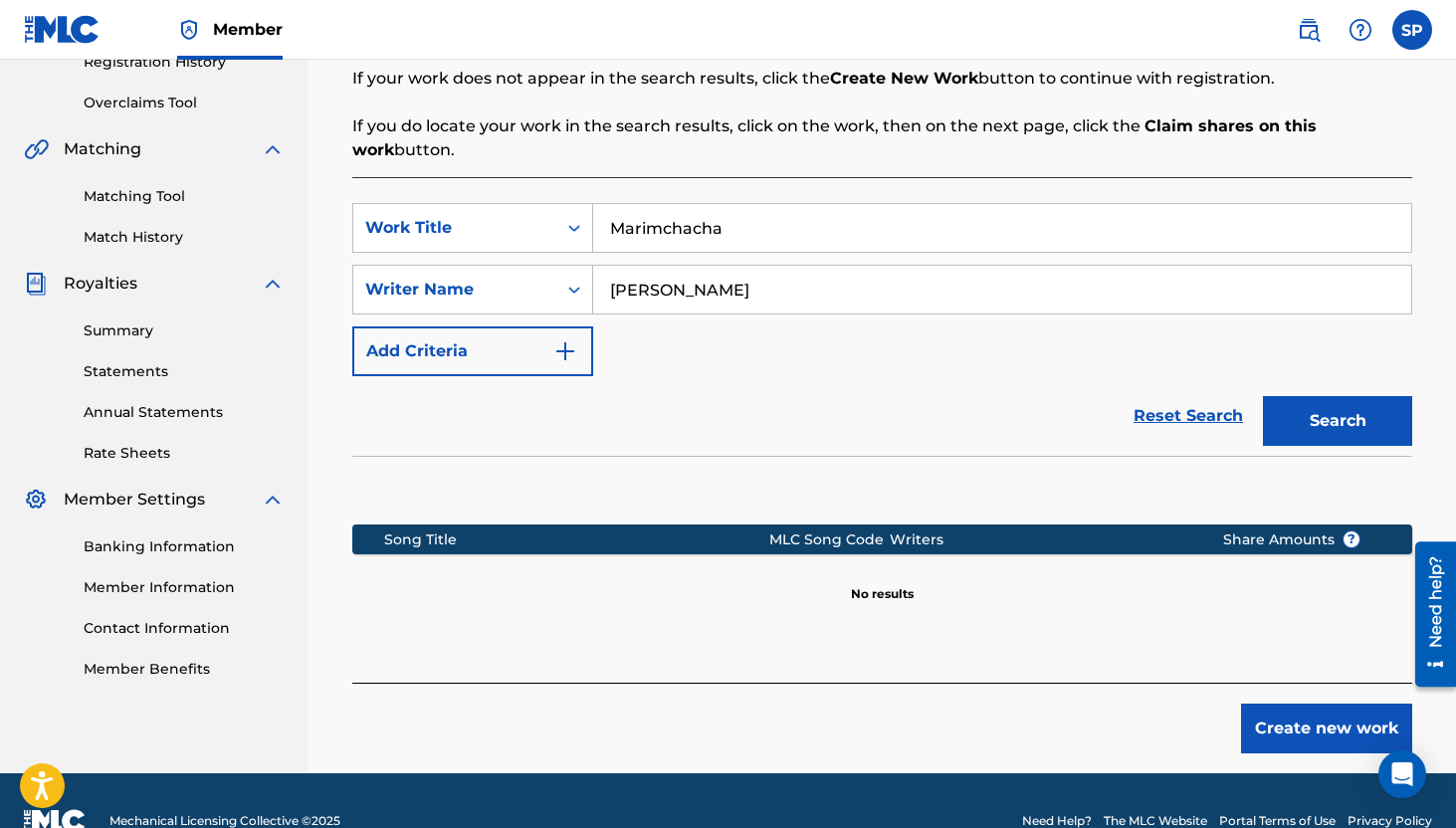 scroll, scrollTop: 421, scrollLeft: 0, axis: vertical 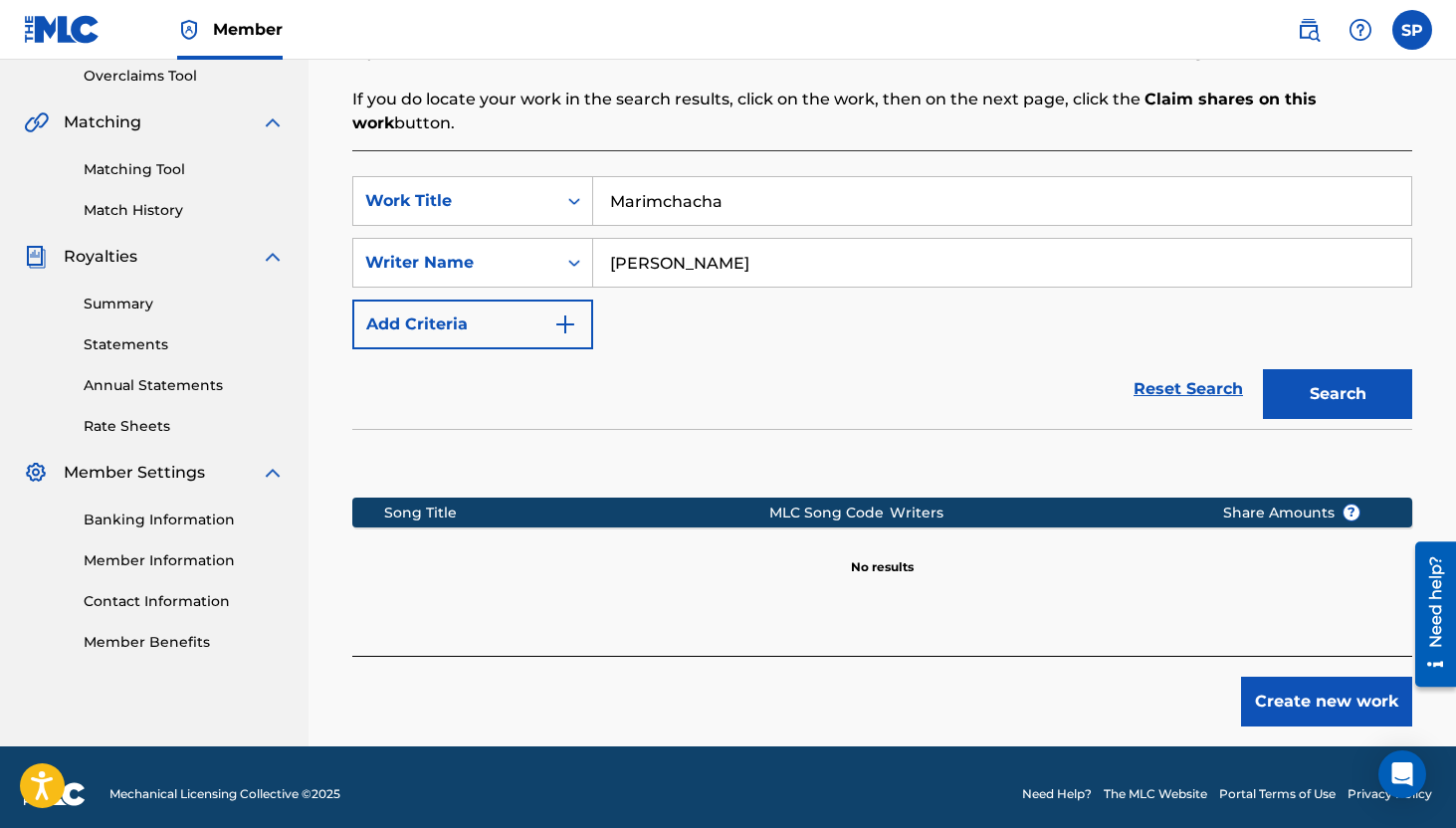 click on "Create new work" at bounding box center (1327, 702) 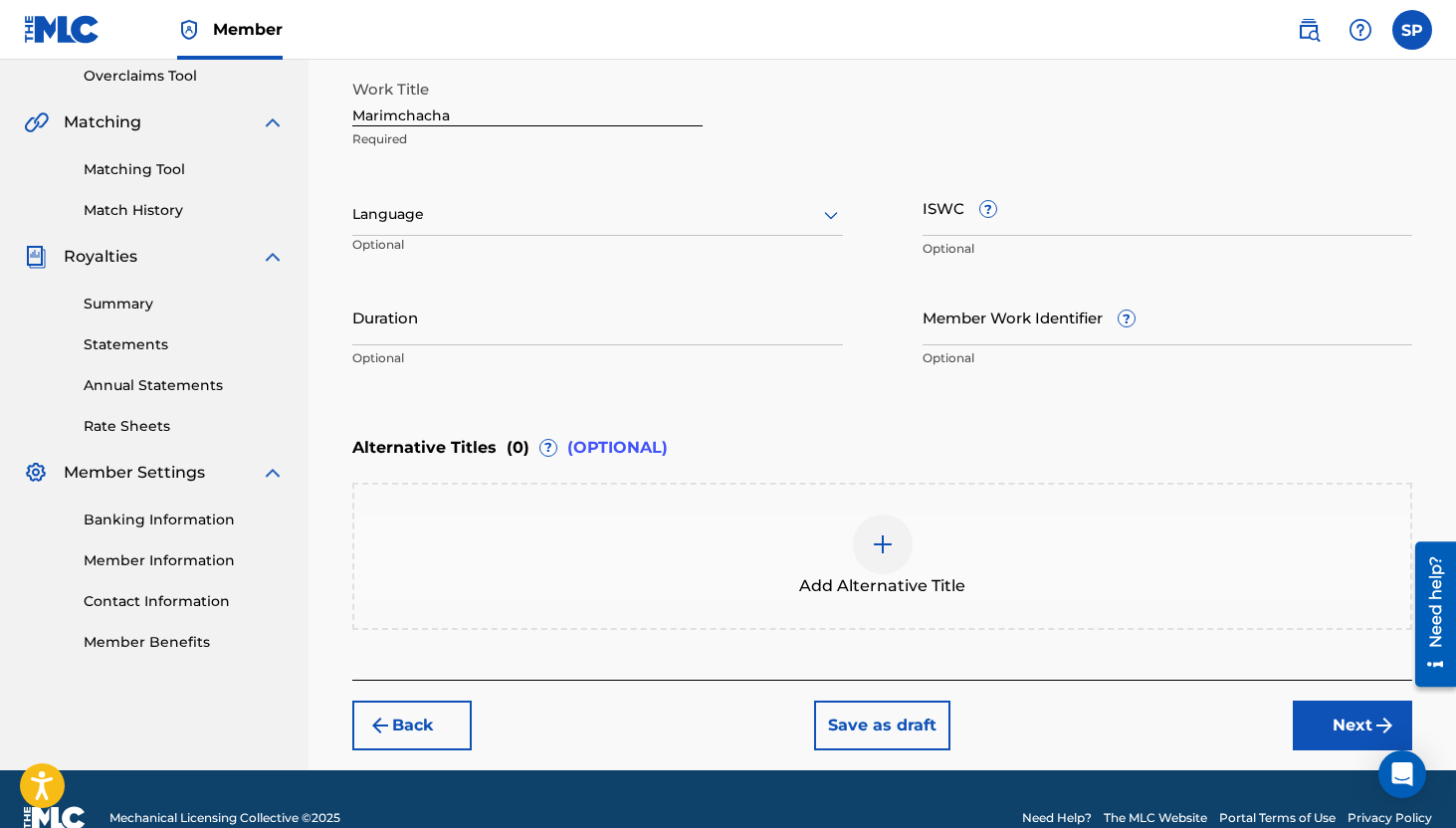 click on "Member Work Identifier   ?" at bounding box center [1167, 316] 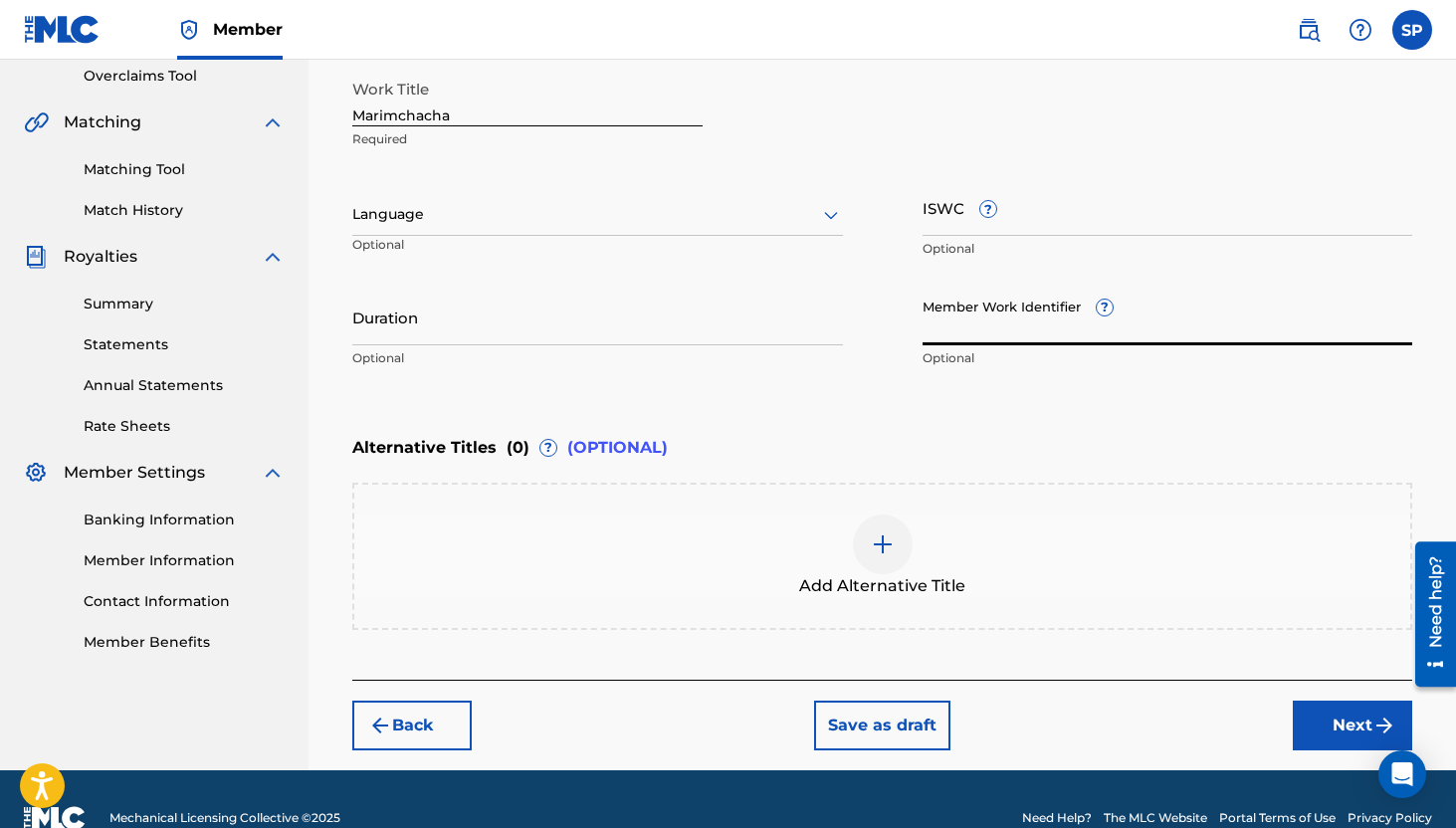 paste on "5287923" 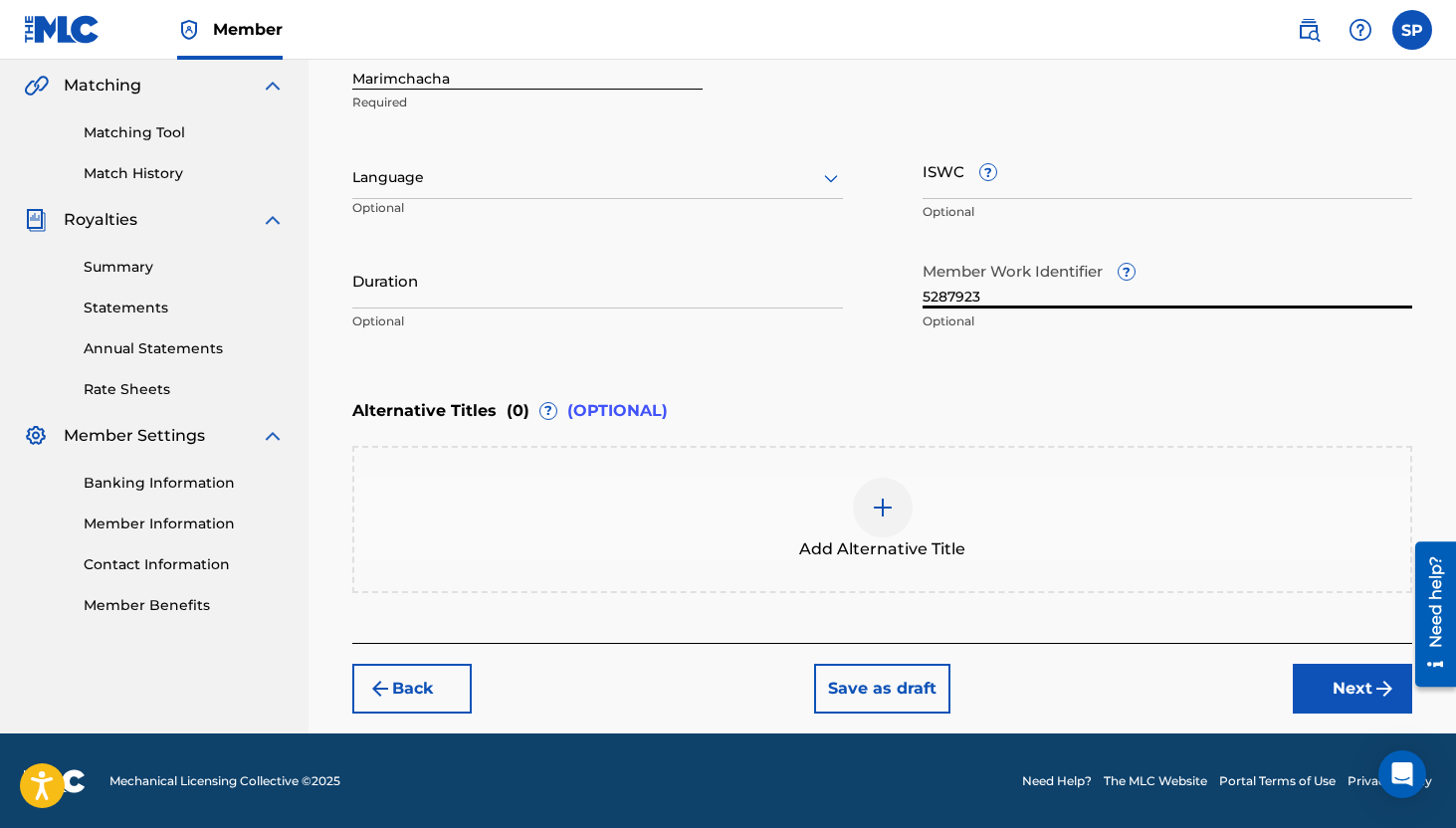 scroll, scrollTop: 455, scrollLeft: 0, axis: vertical 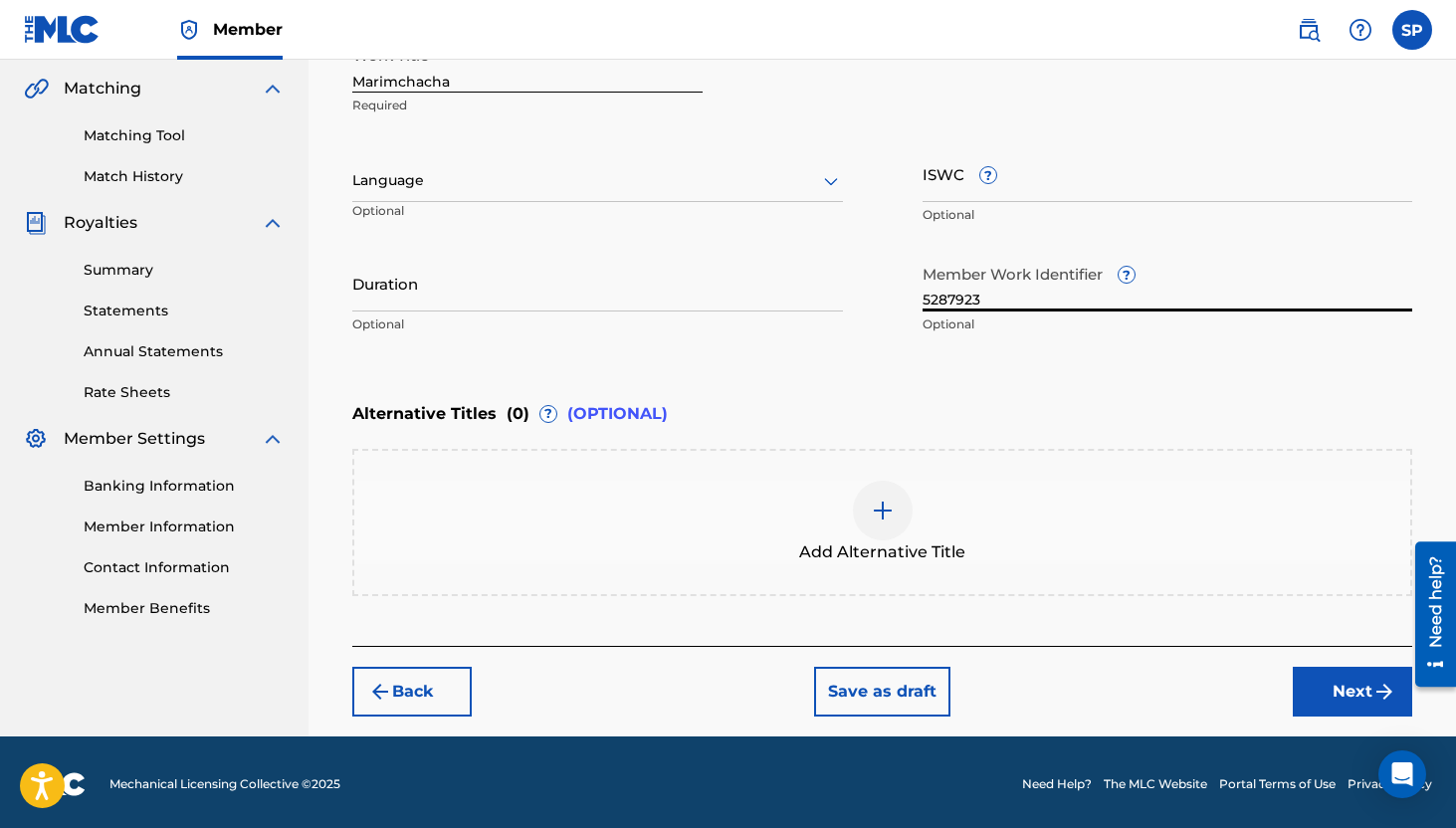 type on "5287923" 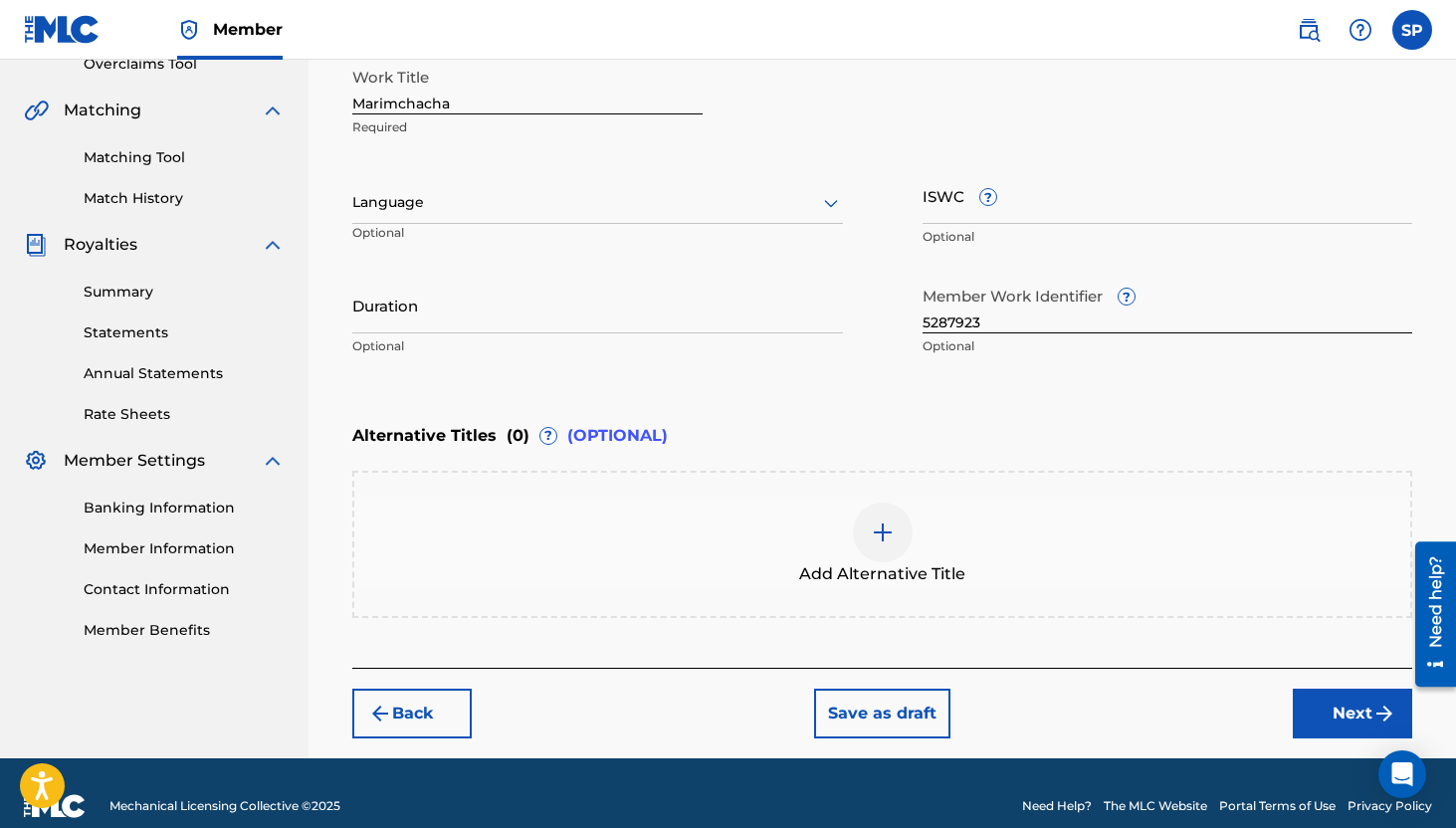 click on "Next" at bounding box center (1352, 714) 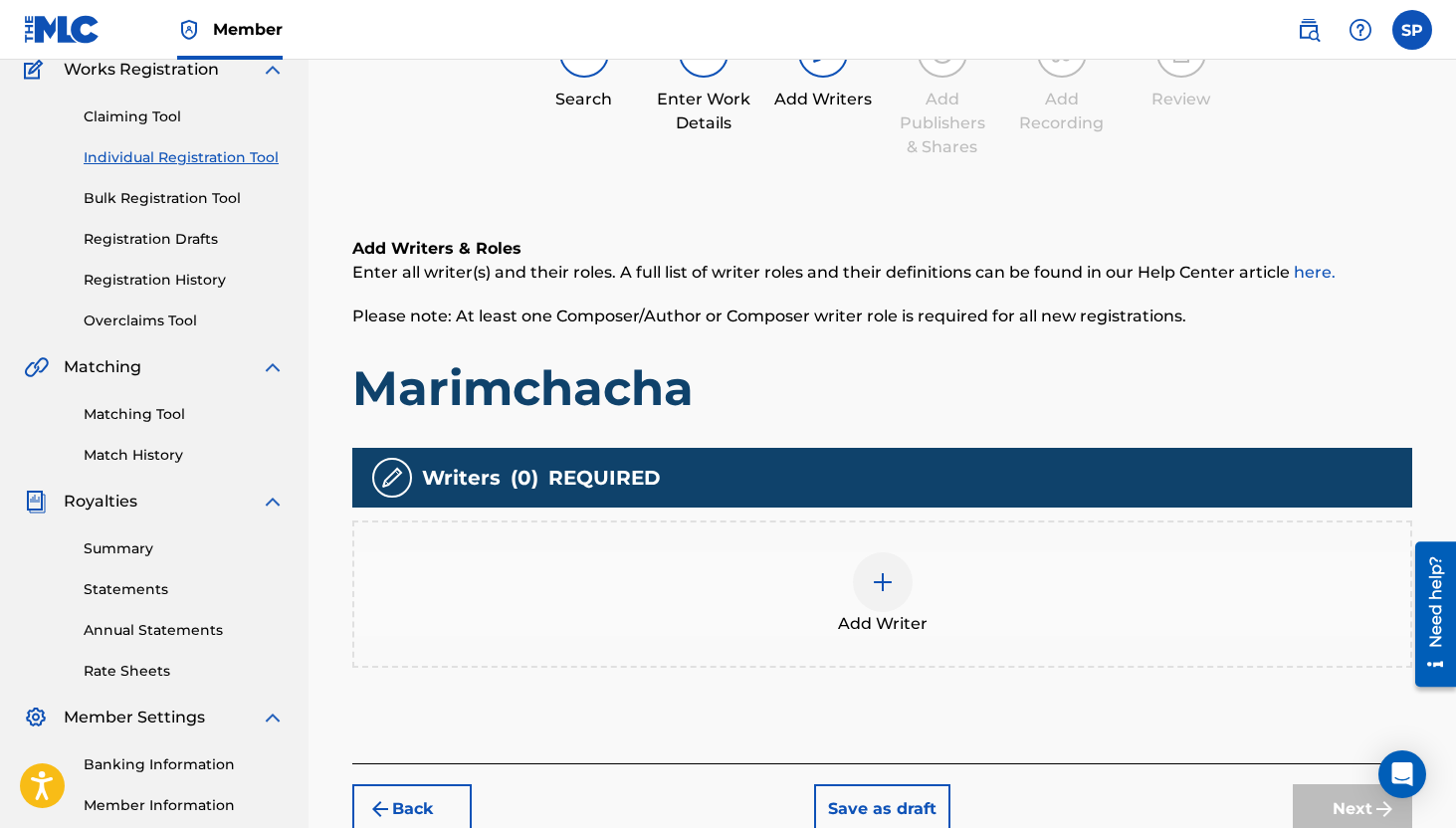 scroll, scrollTop: 190, scrollLeft: 0, axis: vertical 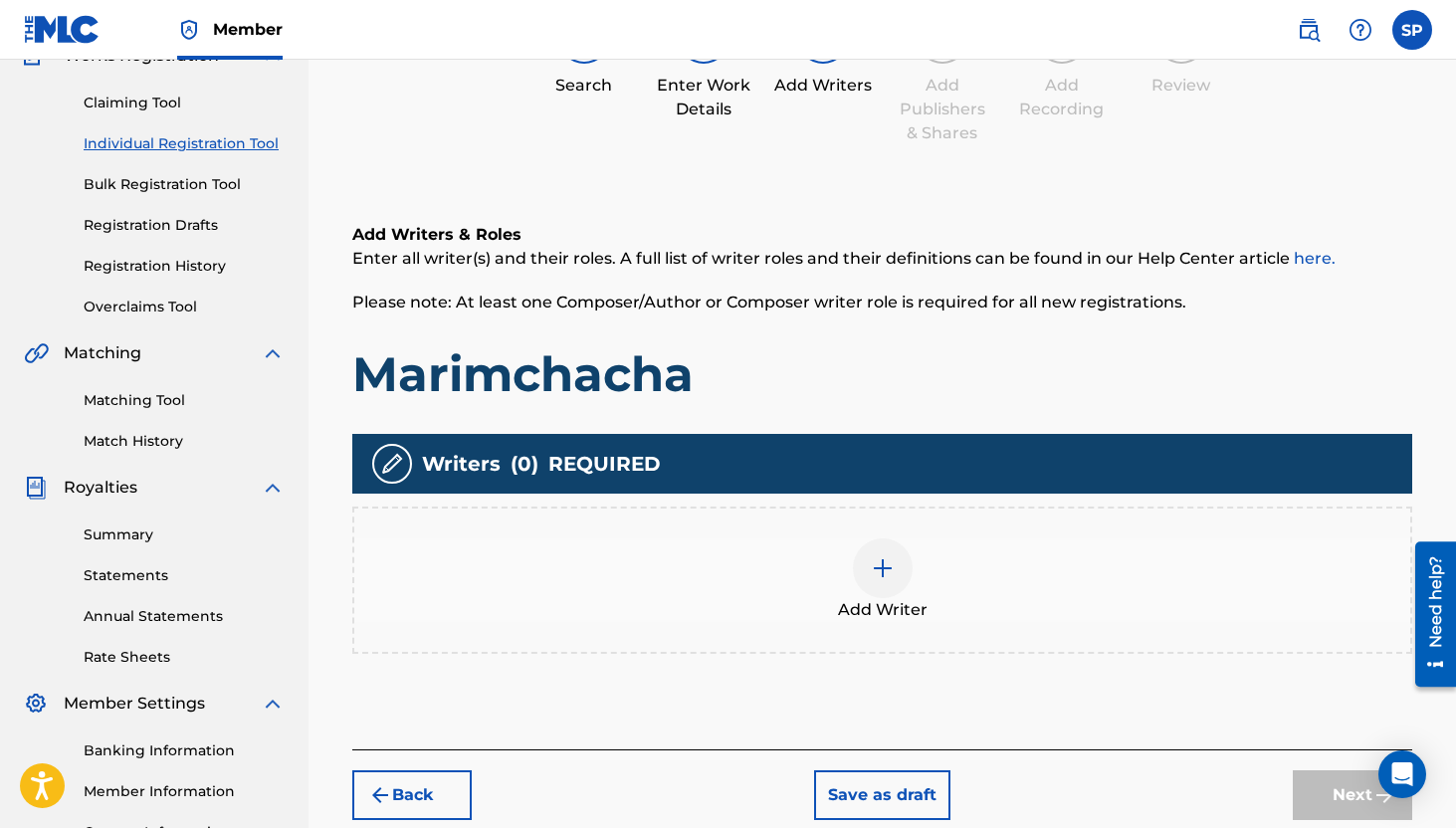 click at bounding box center [883, 568] 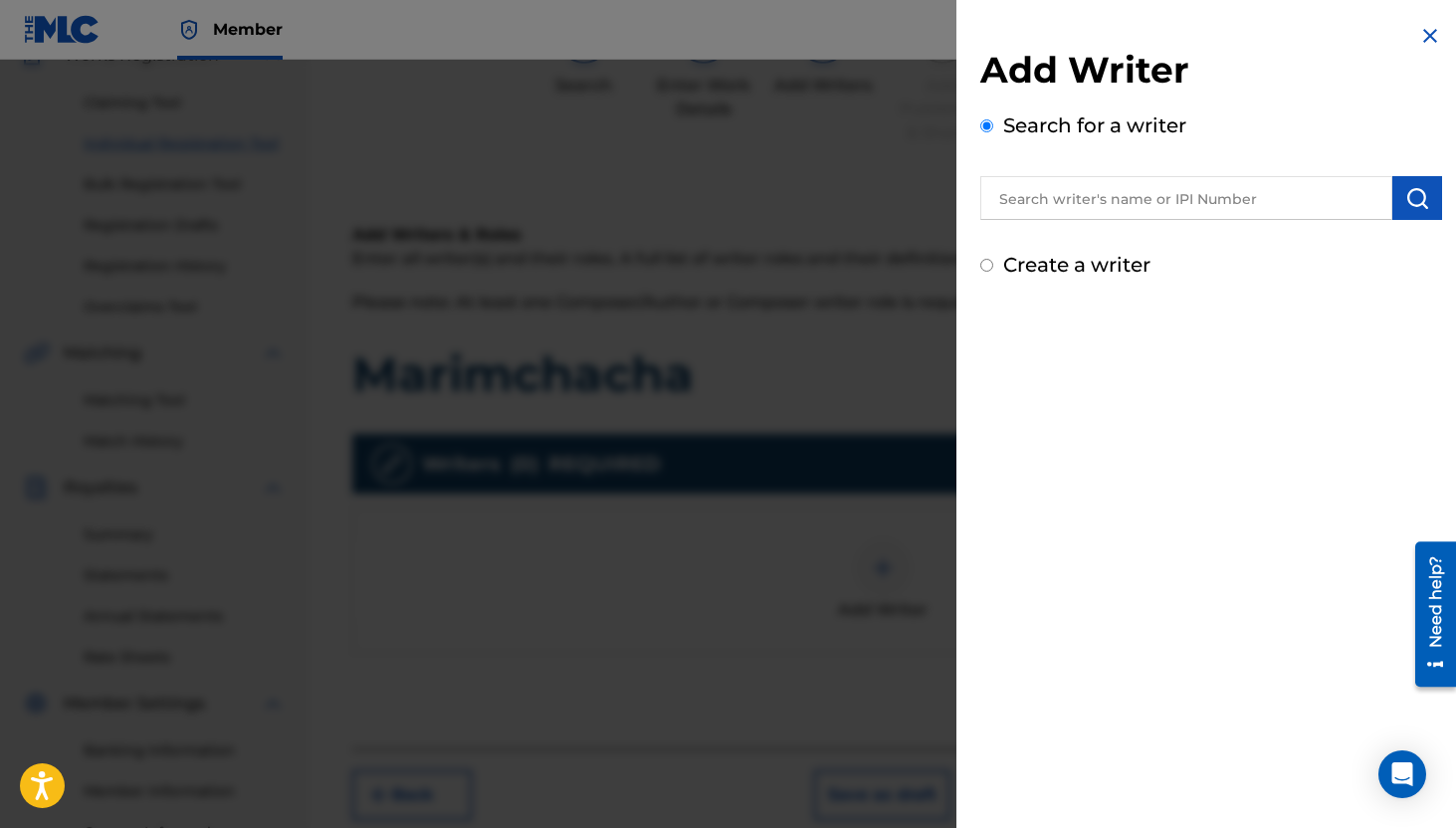 click at bounding box center (1186, 198) 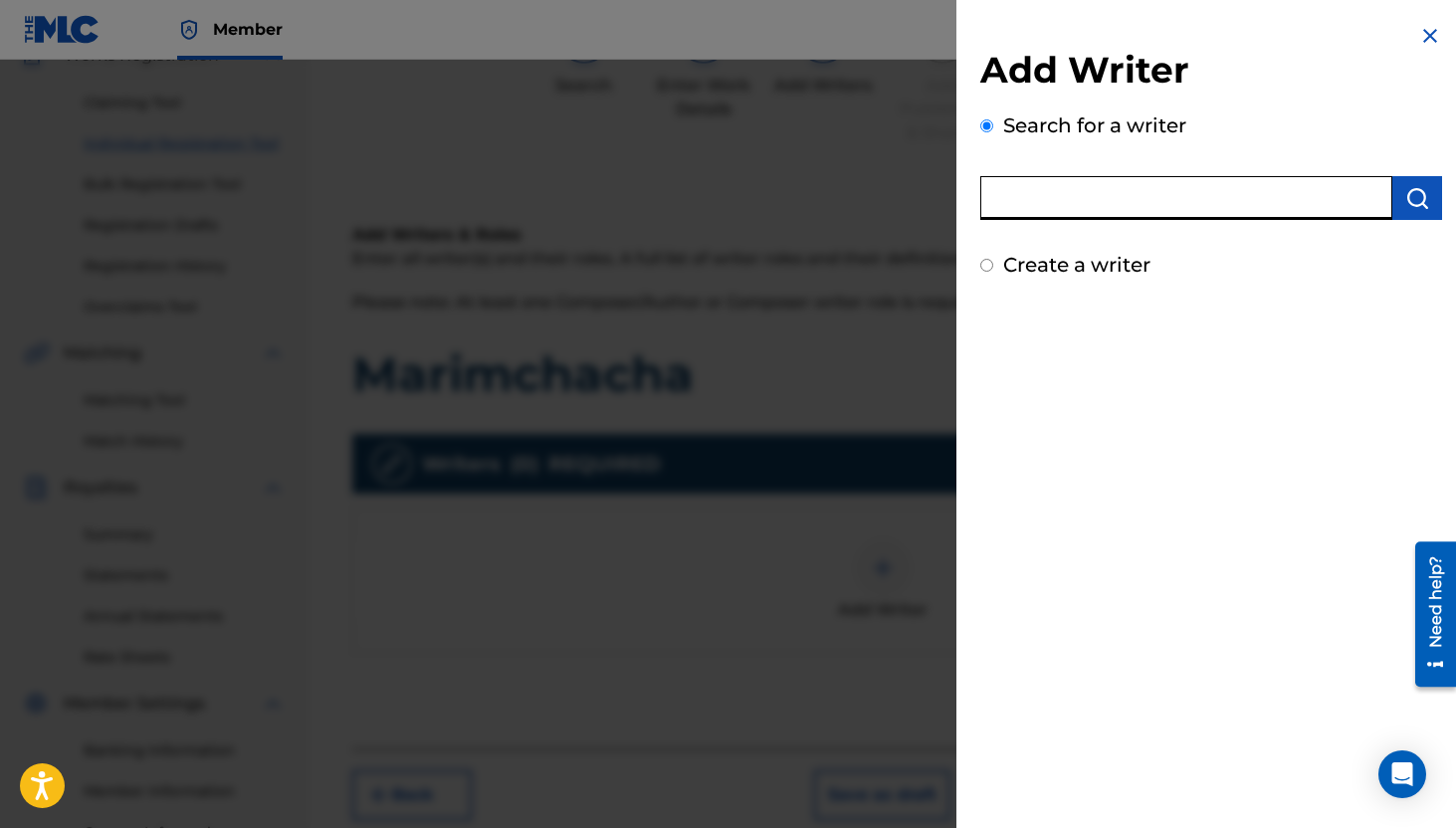 click at bounding box center [1430, 36] 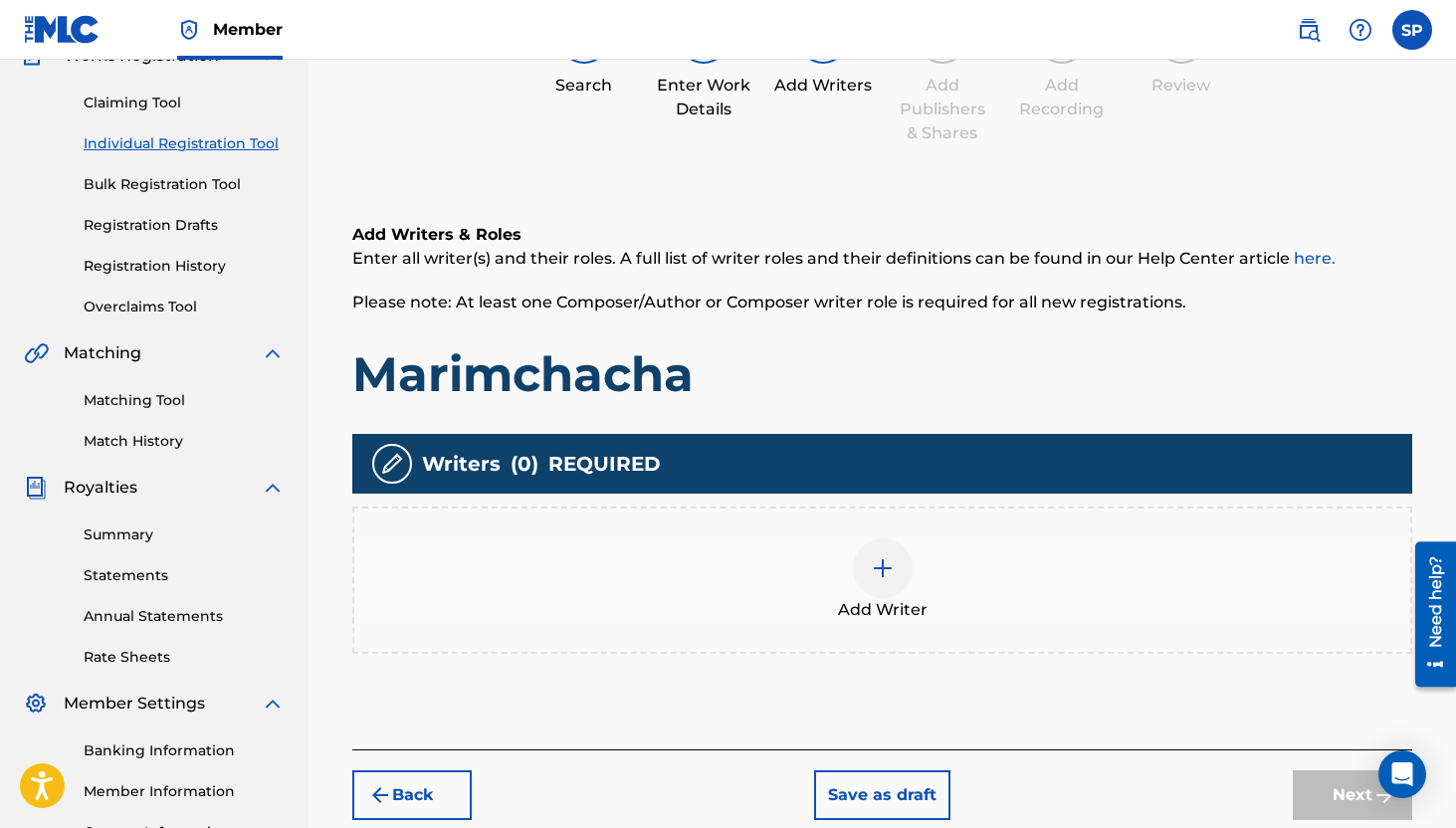 click at bounding box center (883, 568) 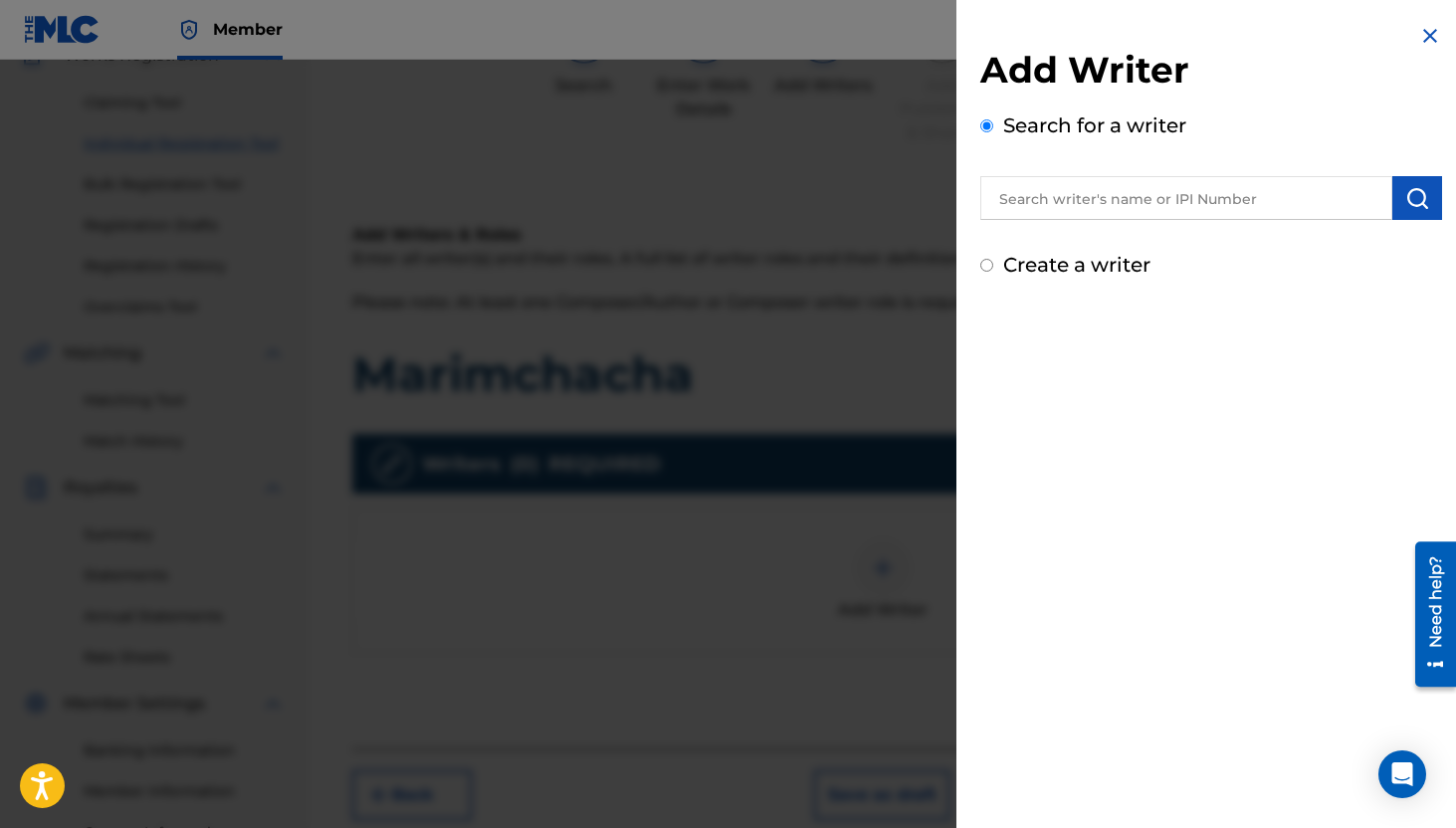 click at bounding box center (1186, 198) 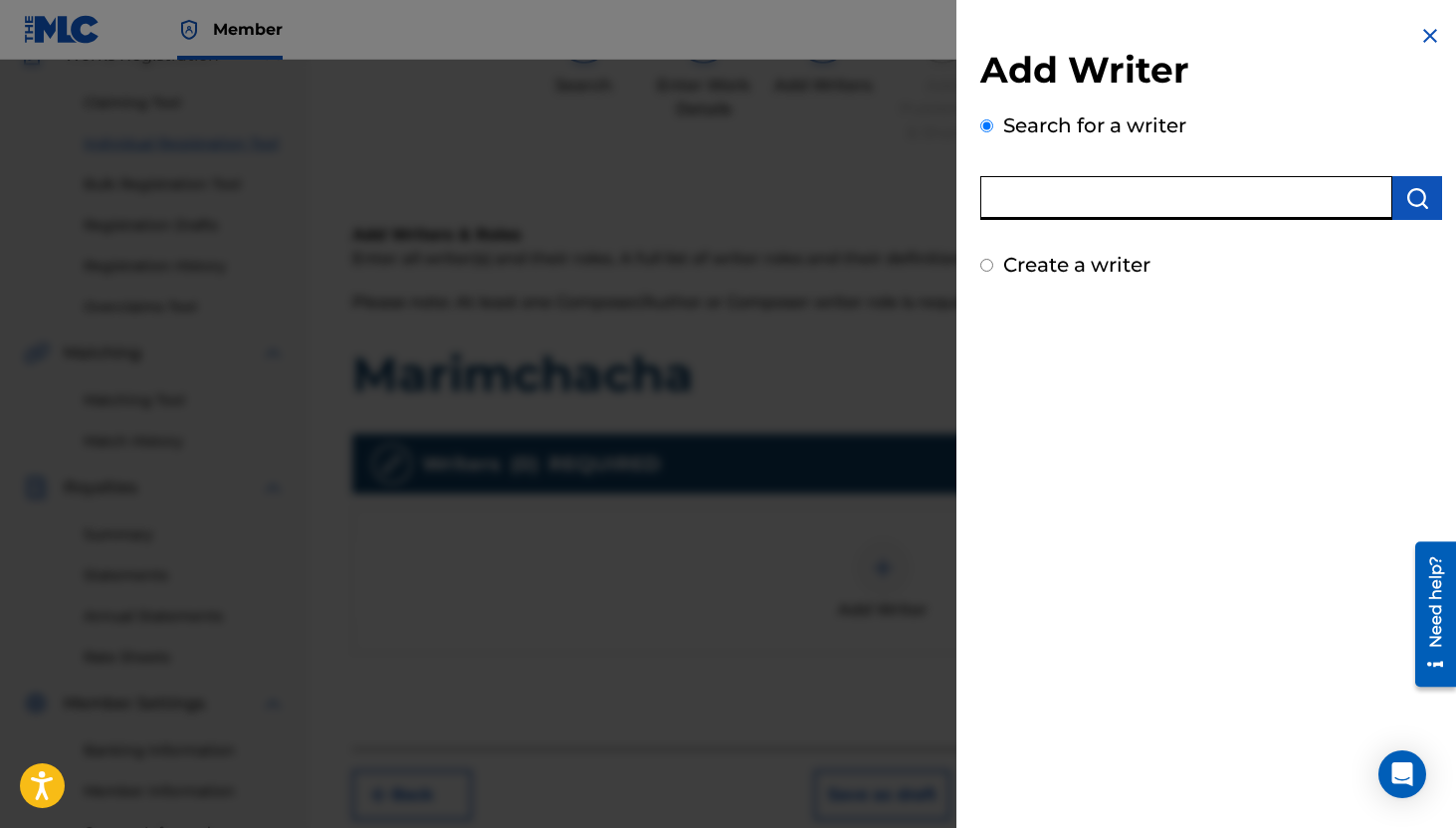 type on "P" 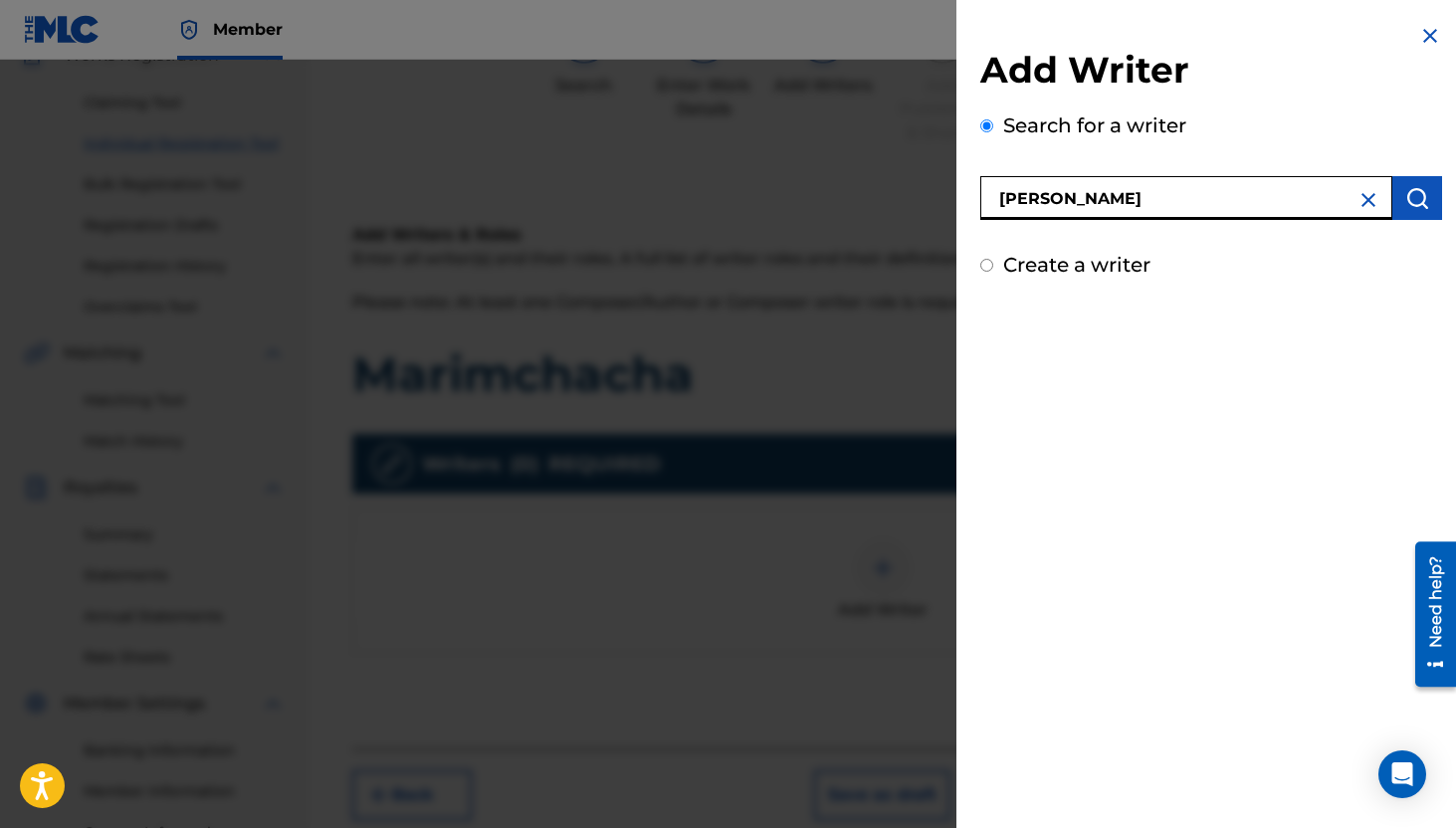 type on "[PERSON_NAME]" 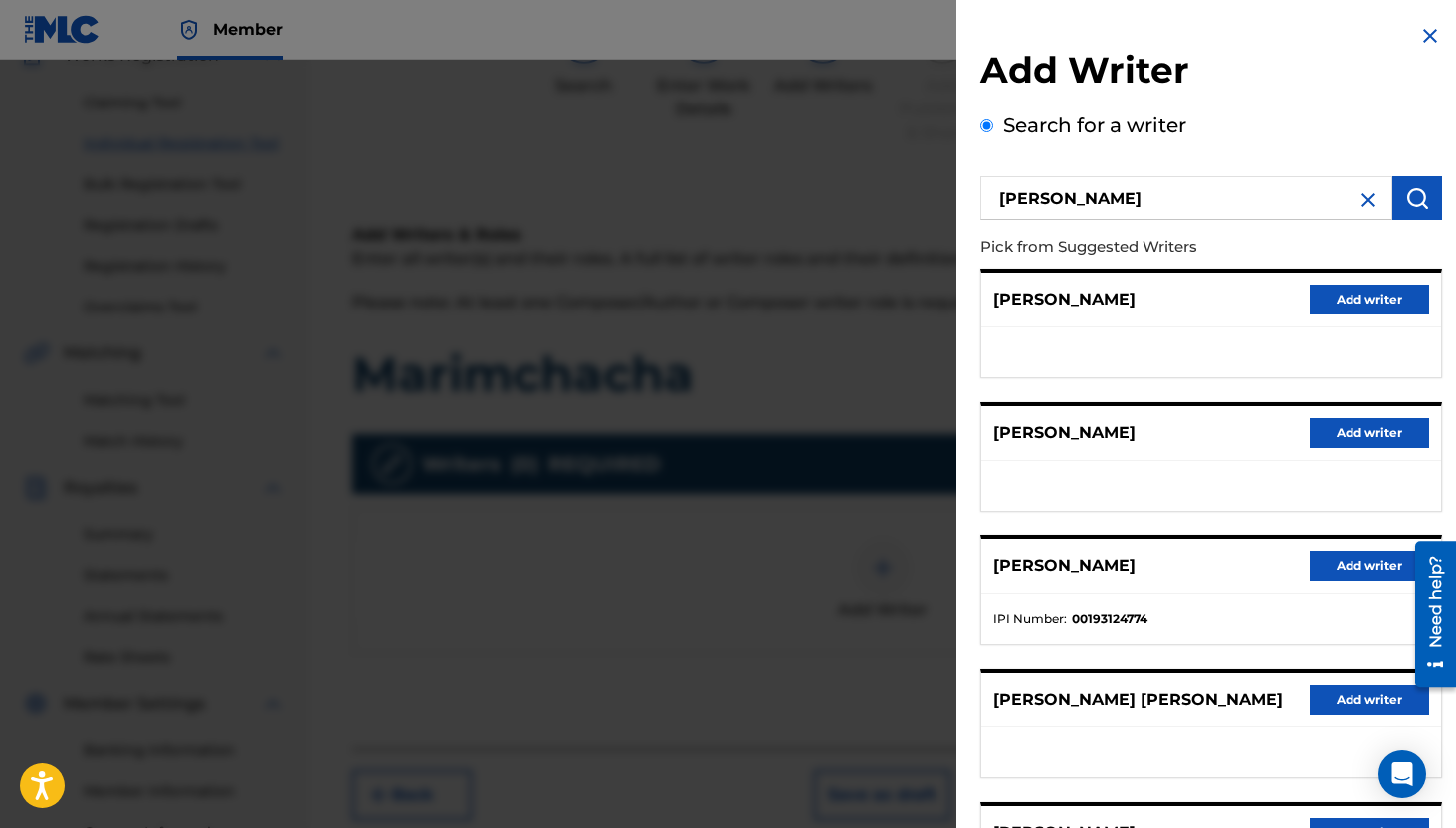 click on "Add writer" at bounding box center (1369, 566) 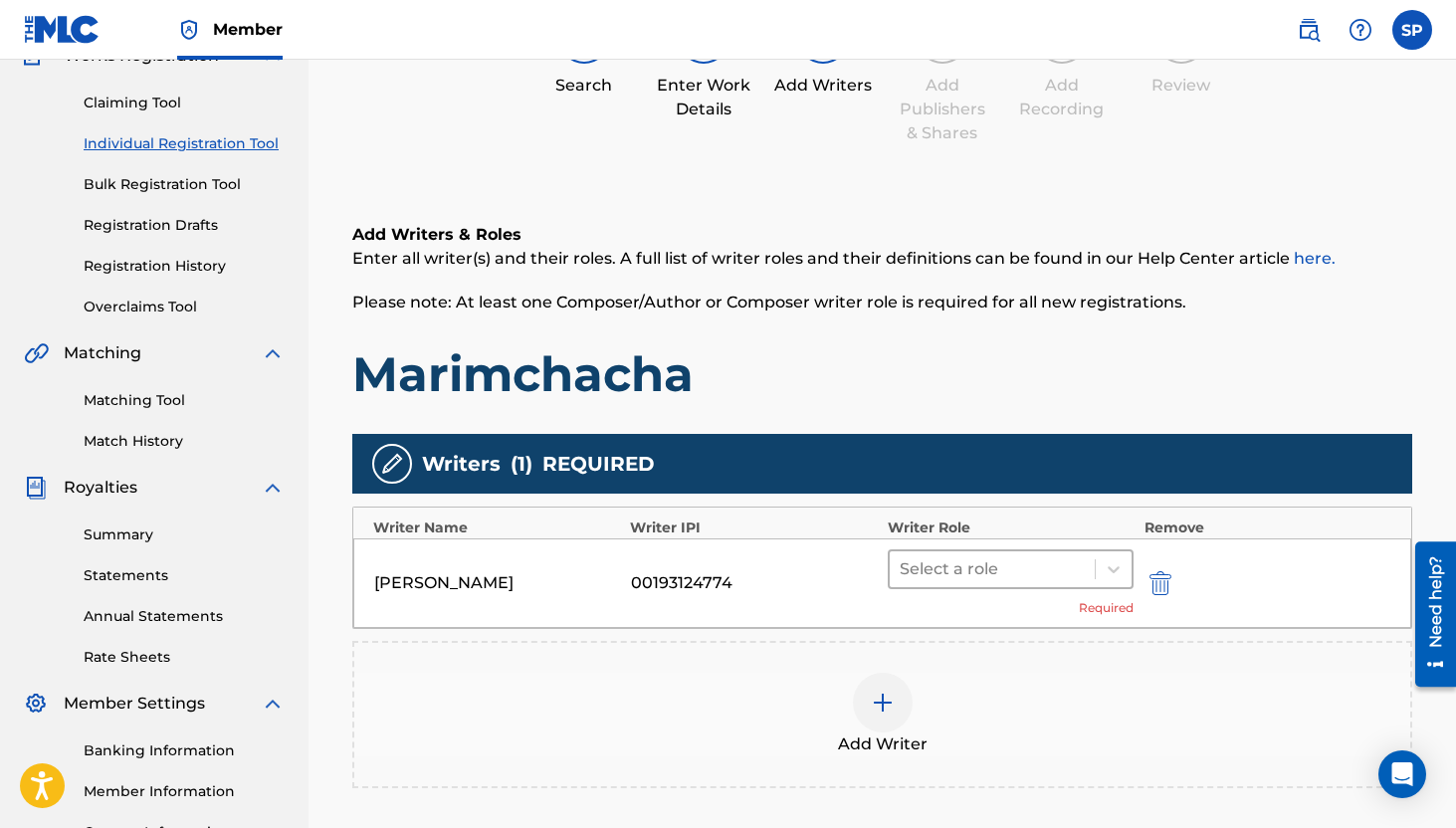 click at bounding box center (992, 569) 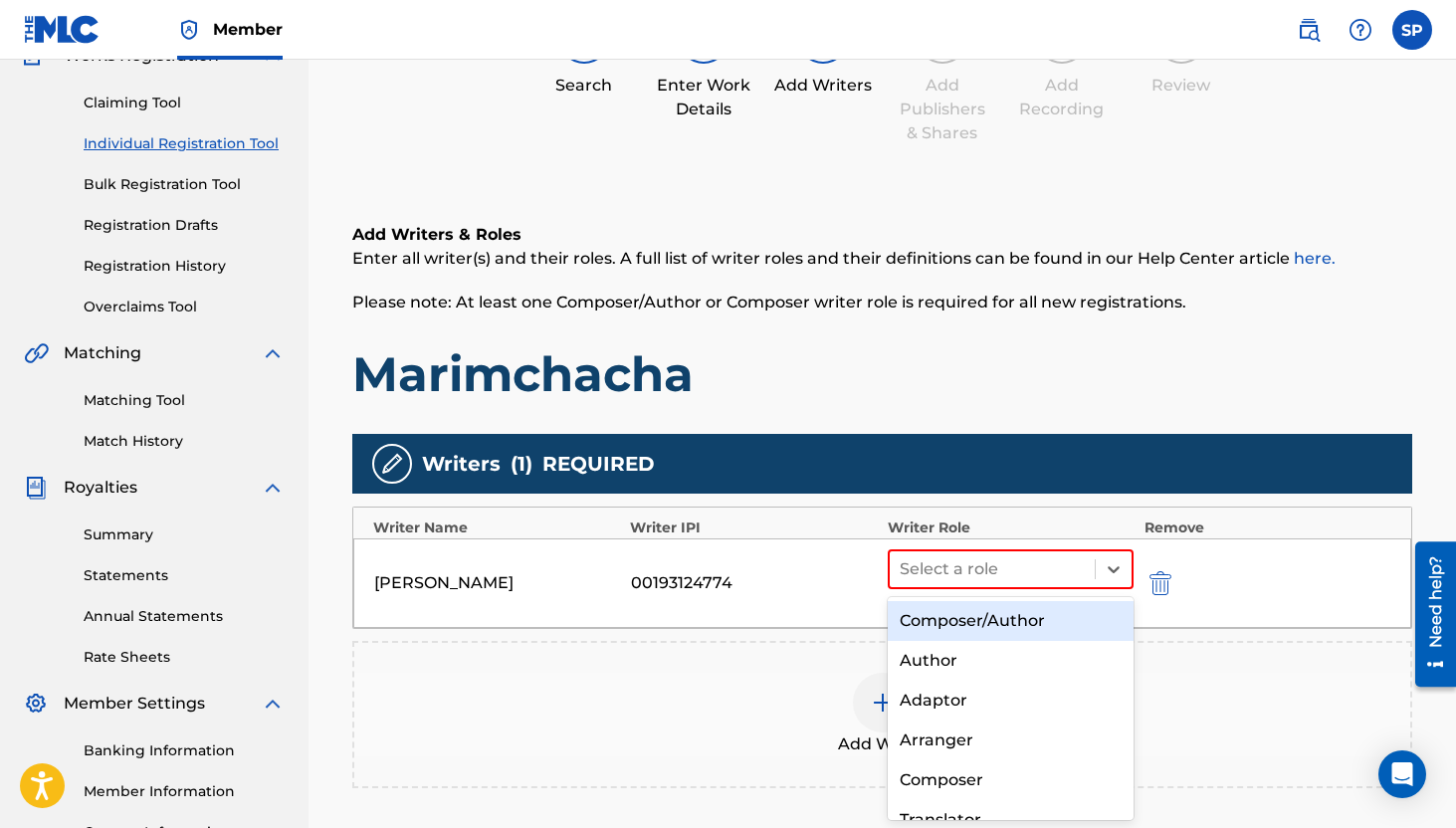 click on "Composer/Author" at bounding box center (1011, 621) 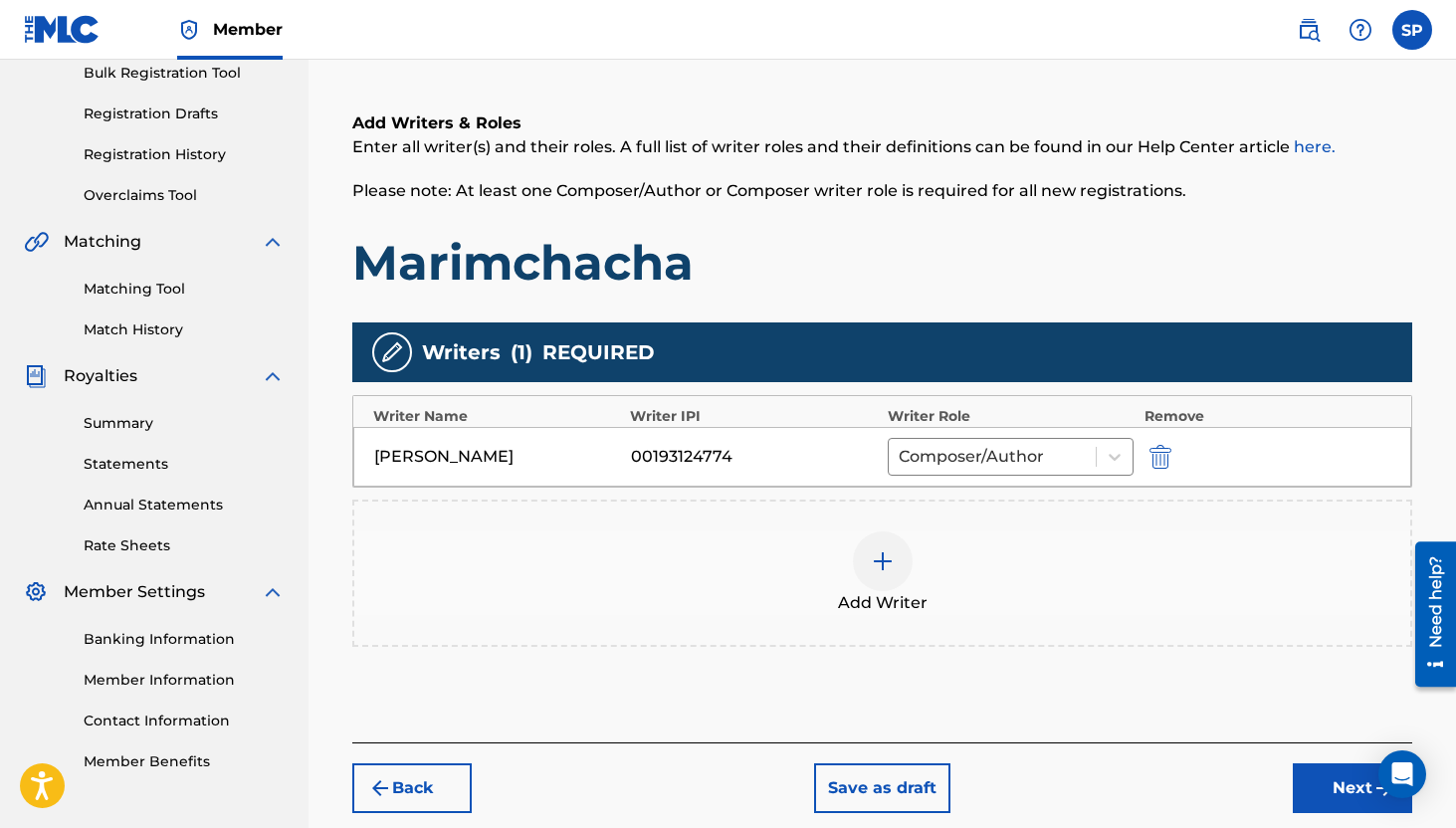 scroll, scrollTop: 316, scrollLeft: 0, axis: vertical 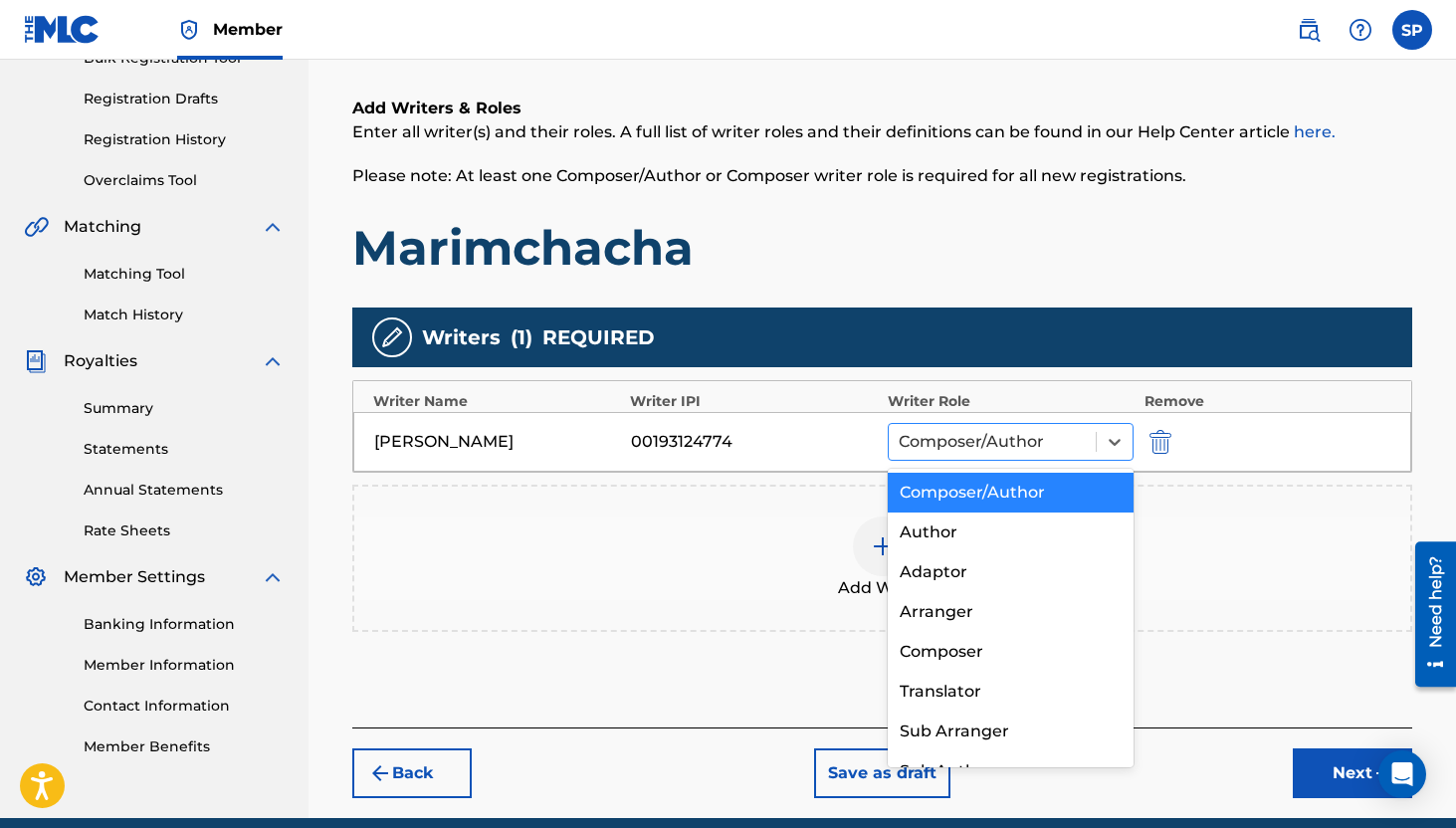 click at bounding box center (992, 442) 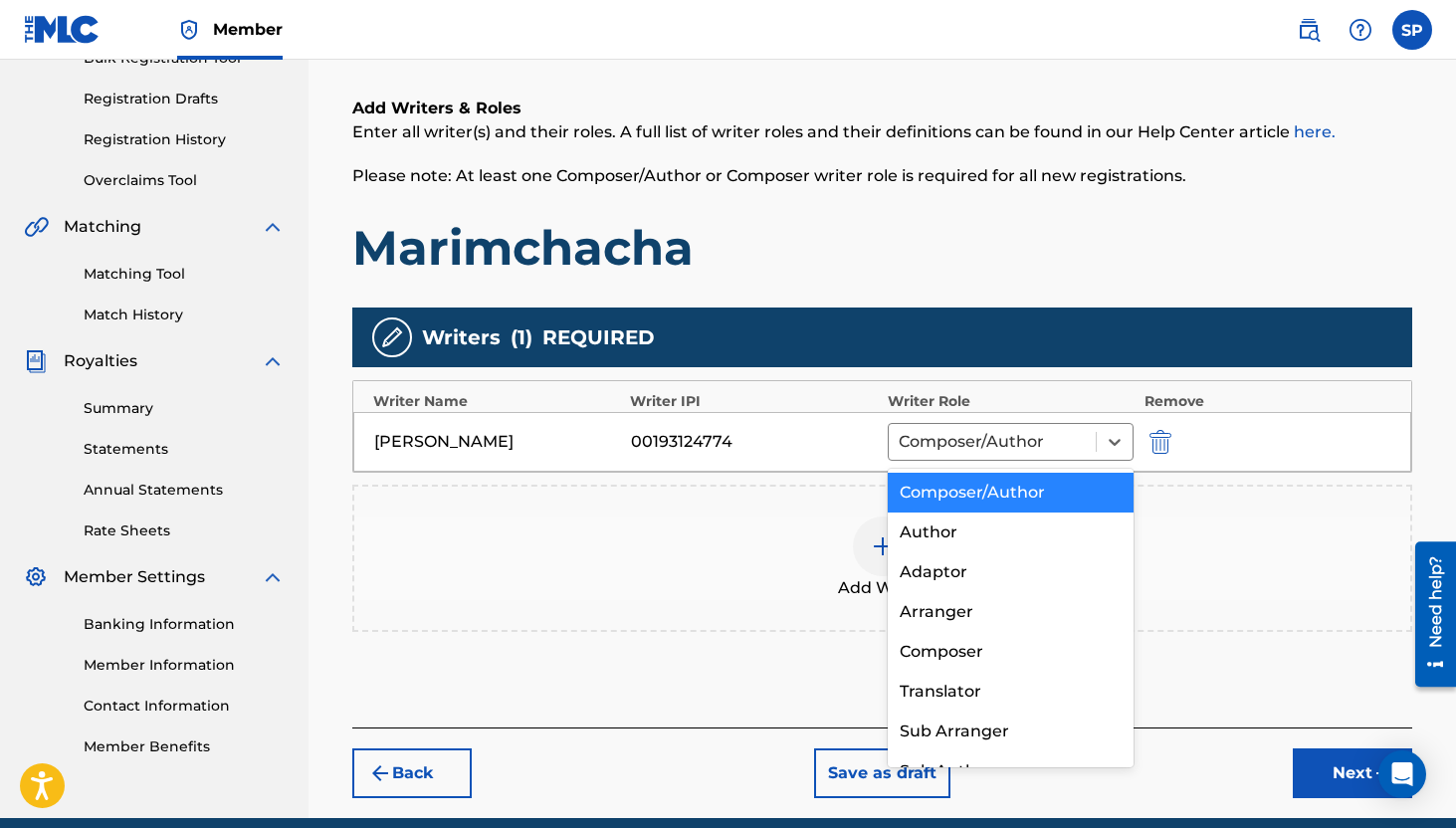 click on "Composer/Author" at bounding box center (1011, 493) 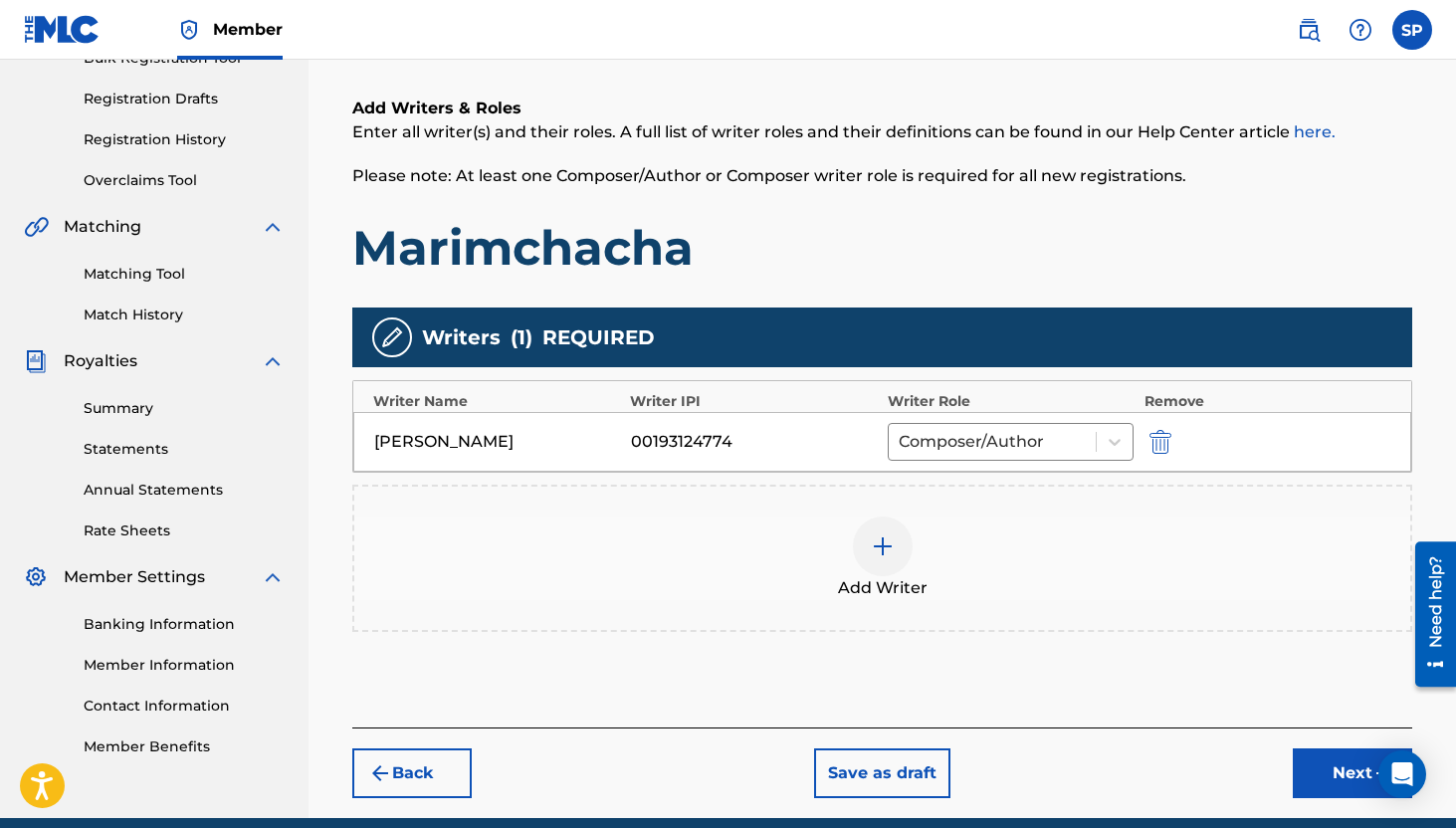 click on "Next" at bounding box center (1352, 773) 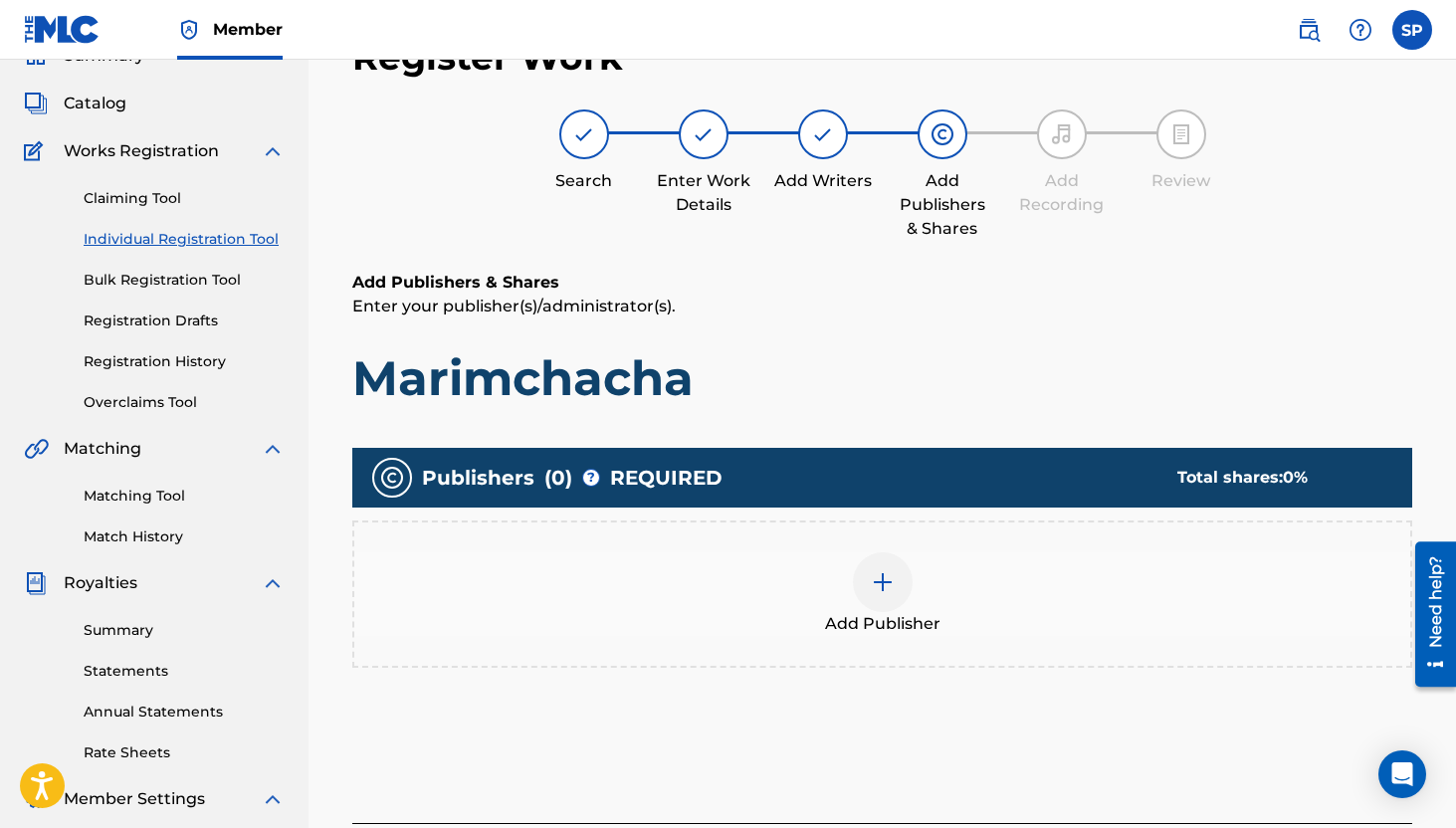 scroll, scrollTop: 90, scrollLeft: 0, axis: vertical 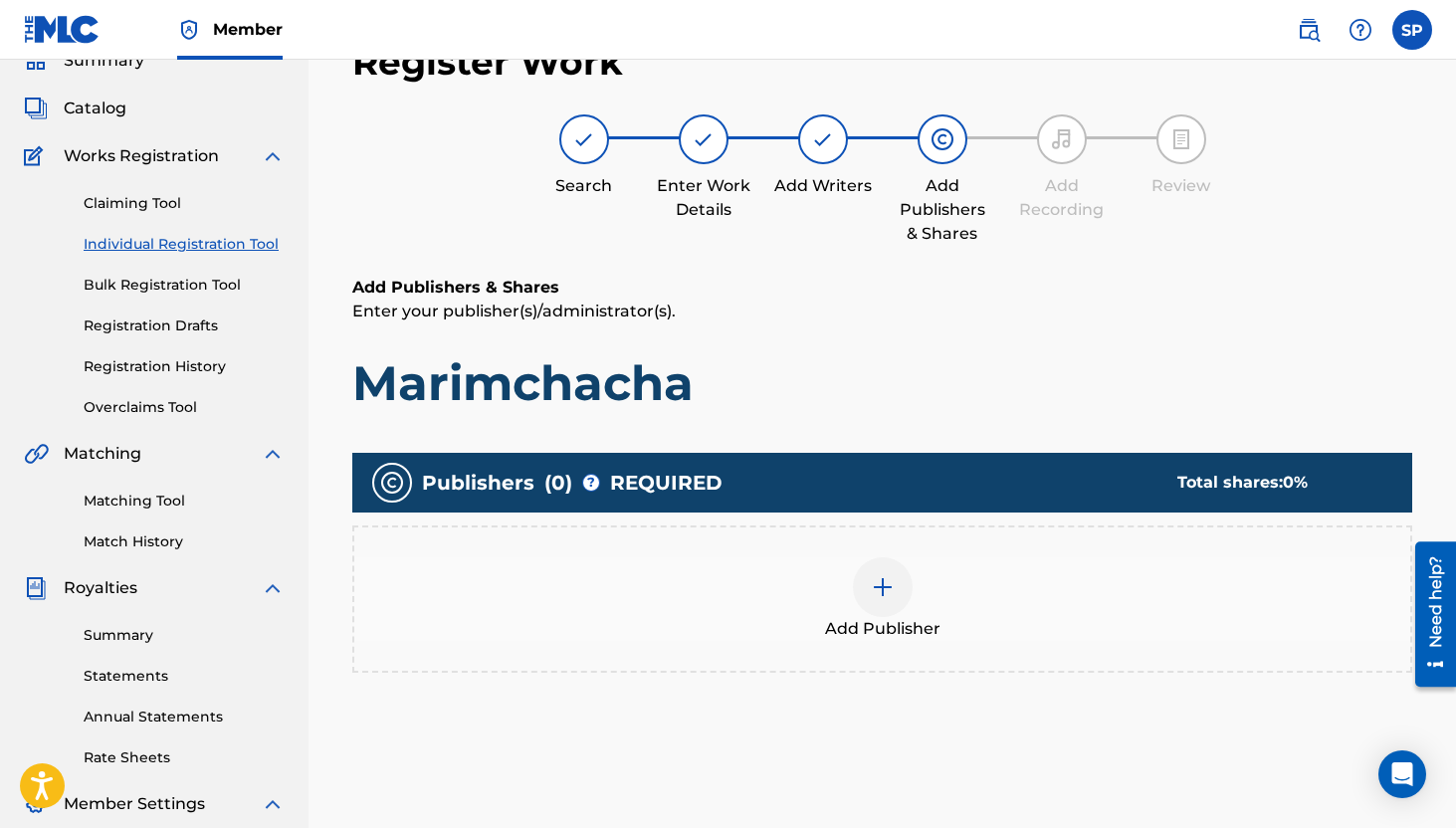 click at bounding box center [883, 587] 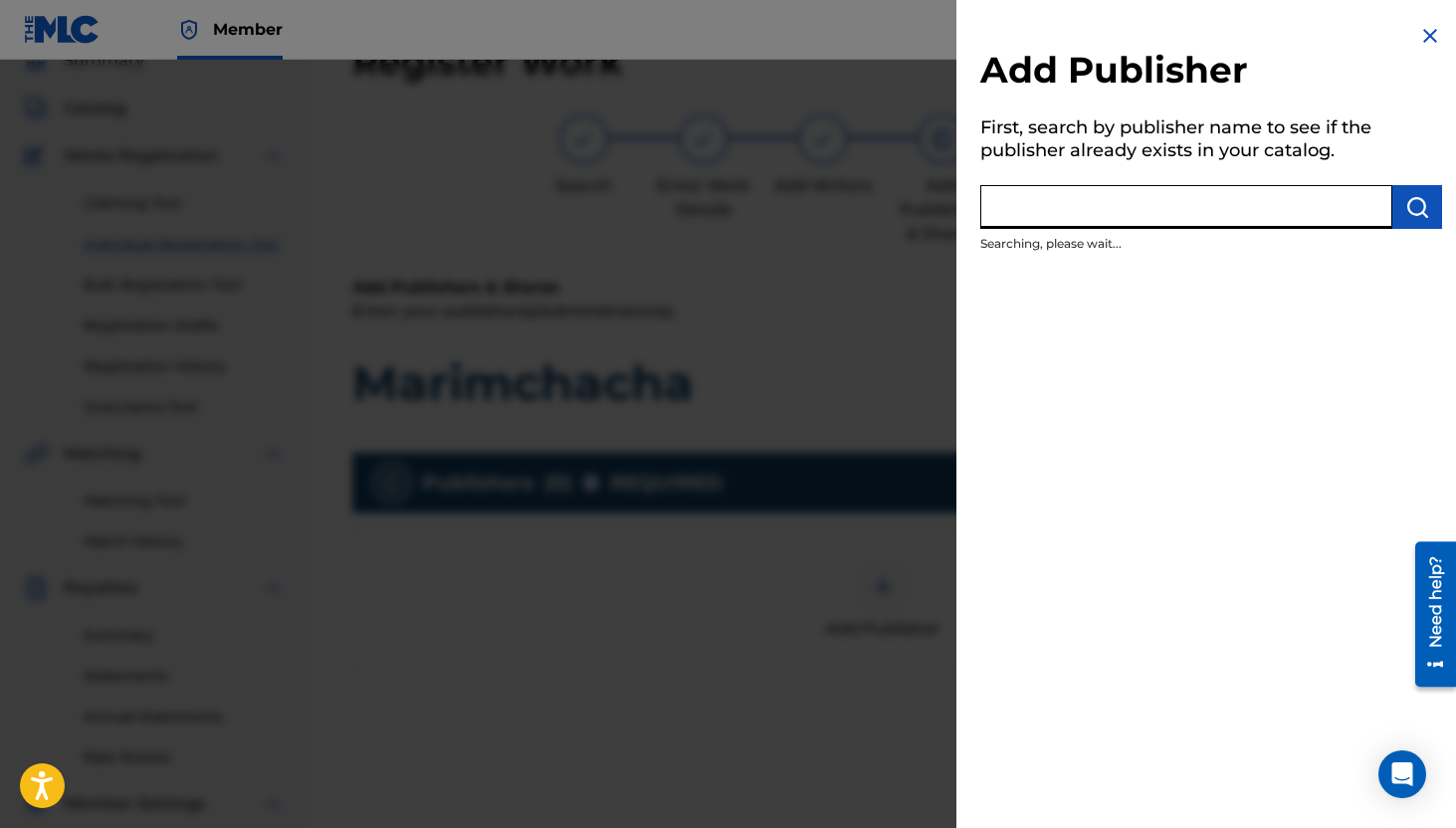 click at bounding box center (1186, 207) 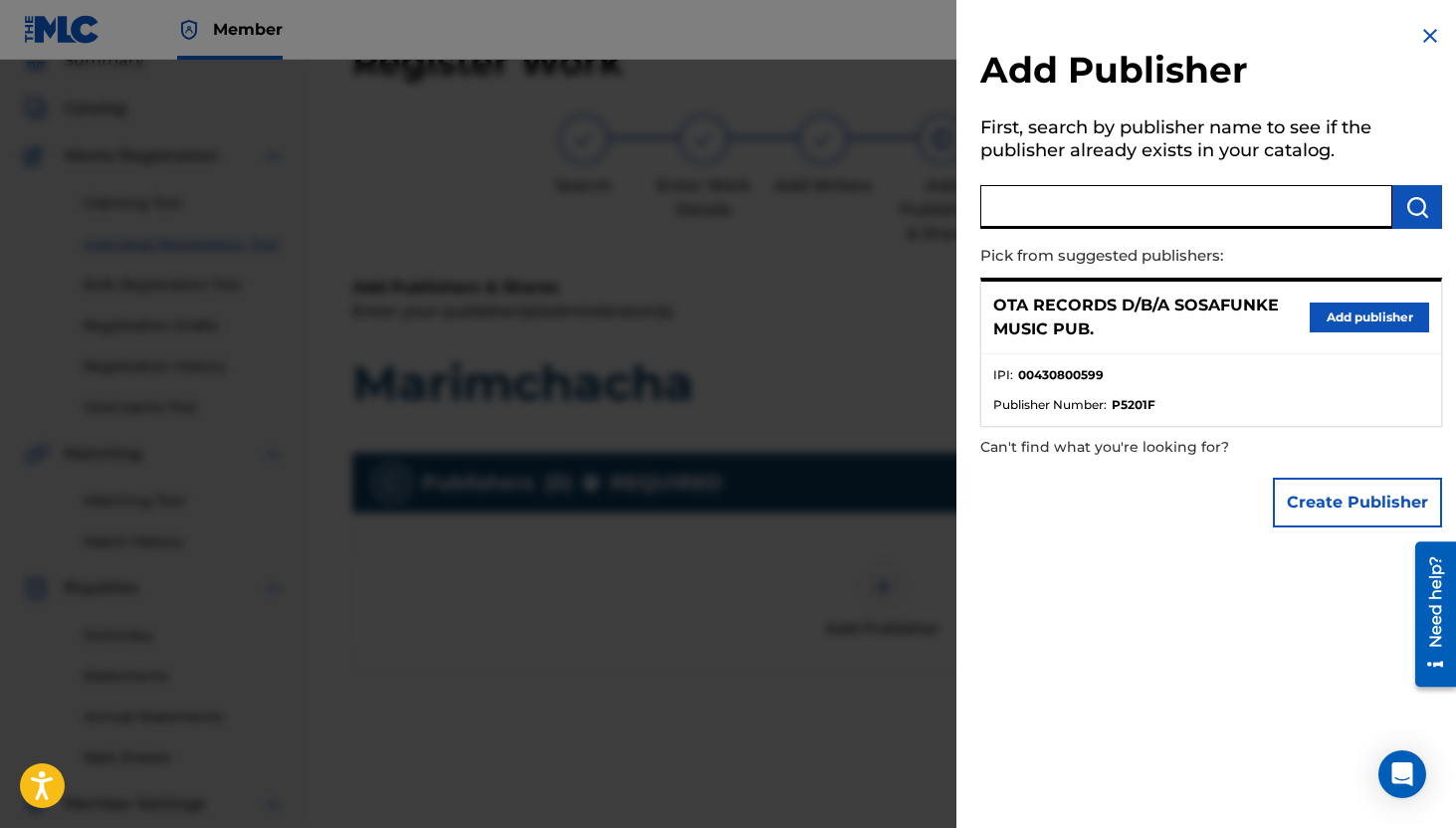 click on "Add publisher" at bounding box center (1369, 317) 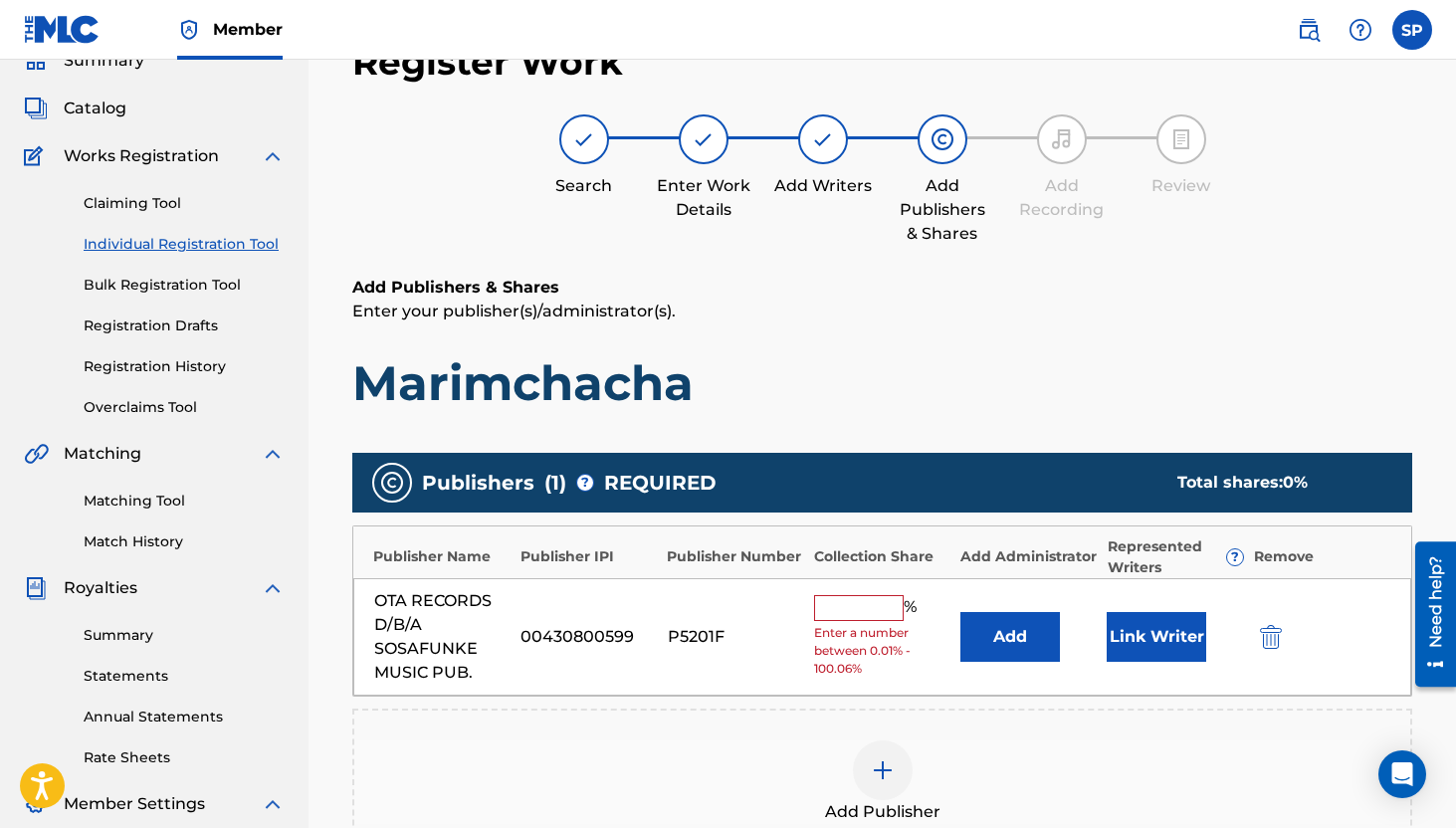 click at bounding box center [859, 608] 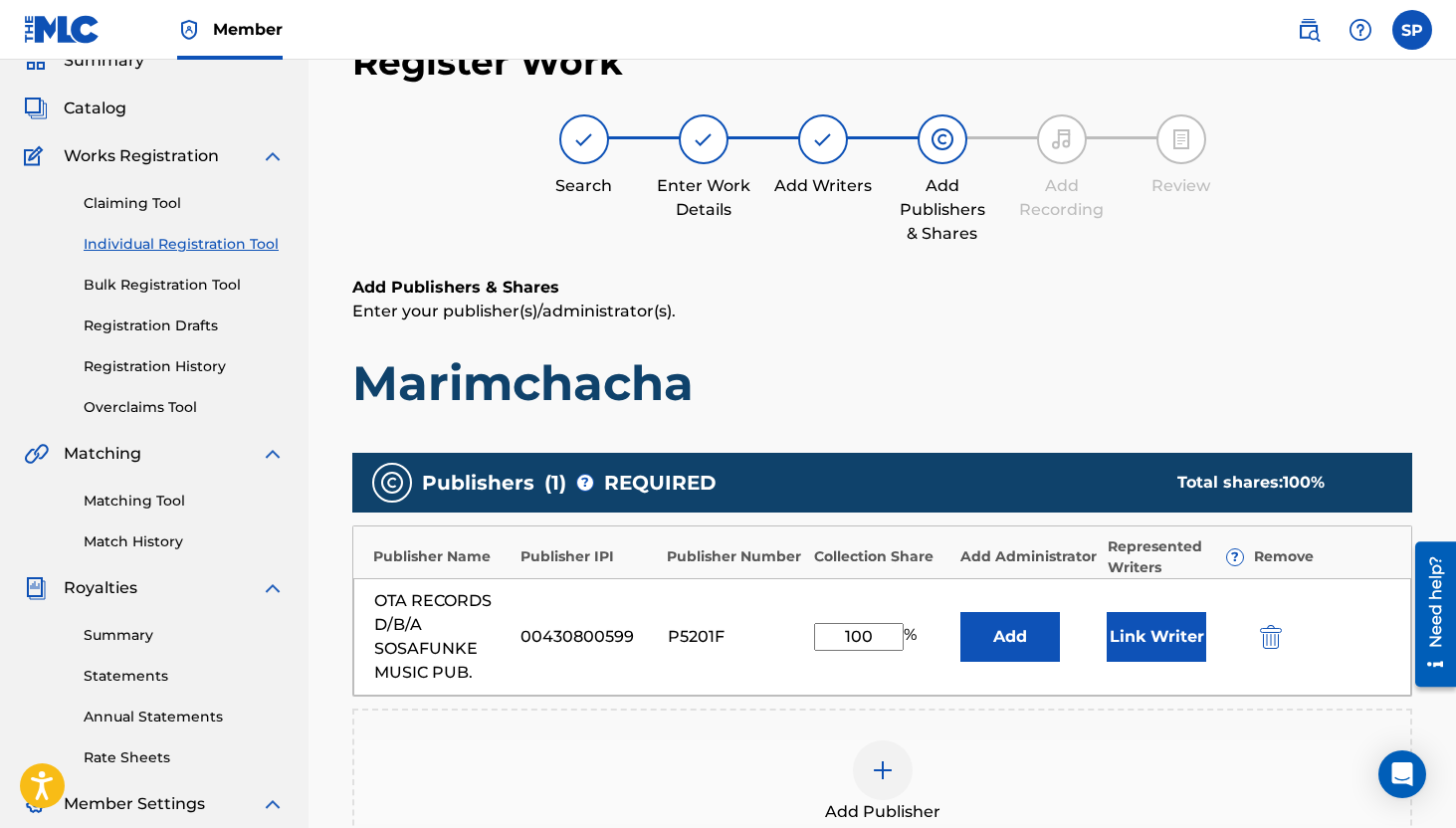 click on "Link Writer" at bounding box center (1156, 637) 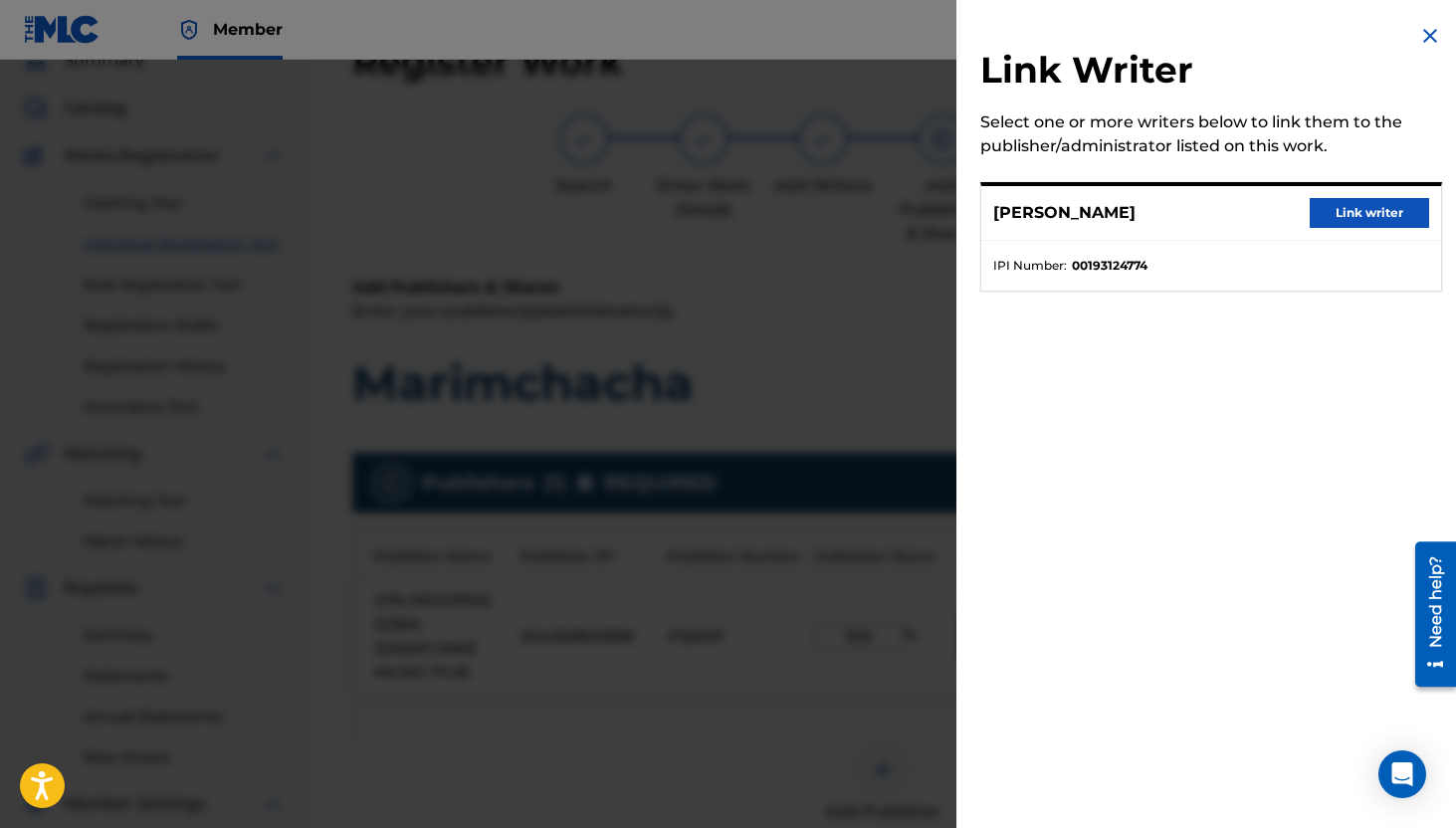 click on "Link writer" at bounding box center [1369, 213] 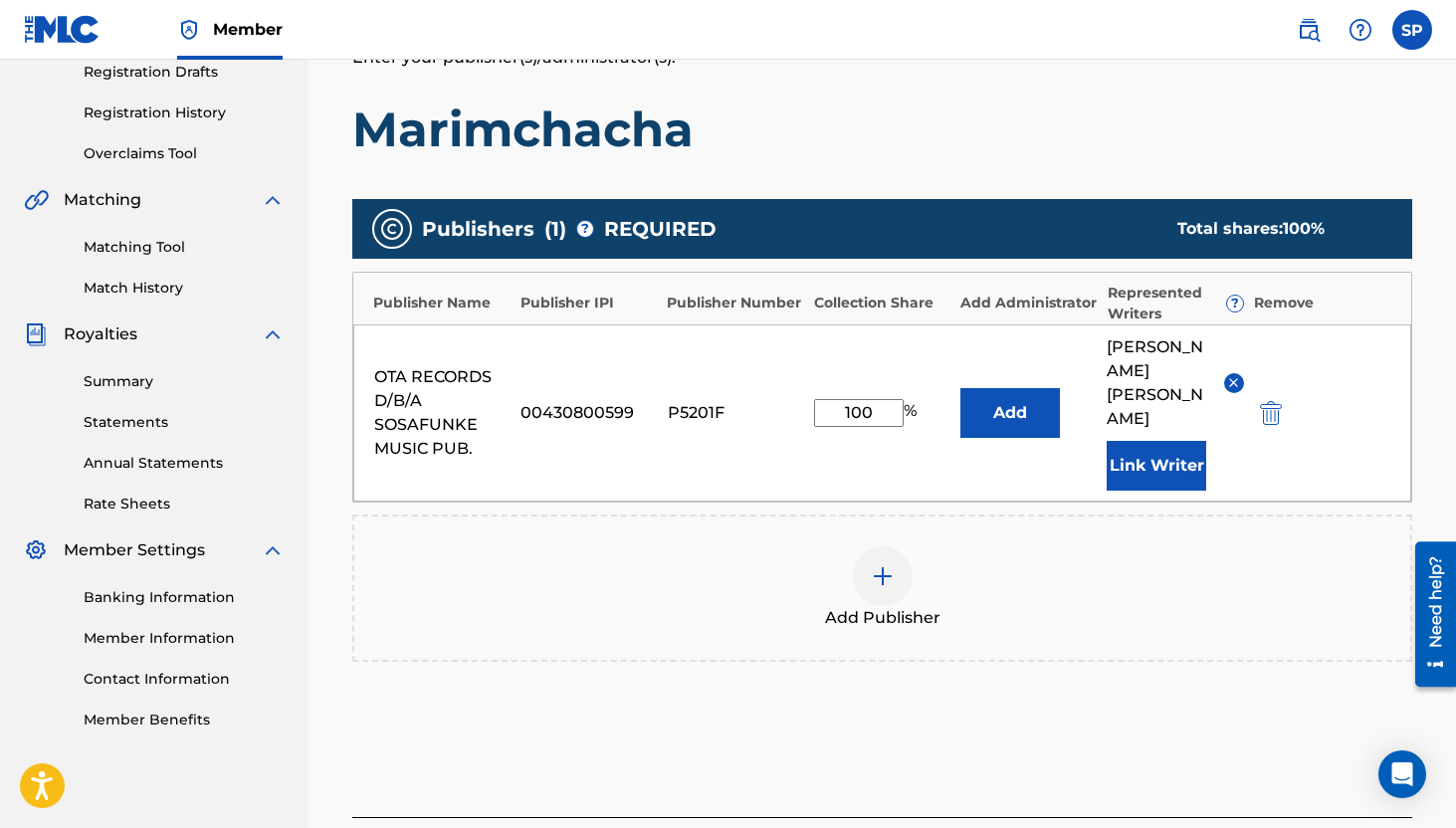 scroll, scrollTop: 370, scrollLeft: 0, axis: vertical 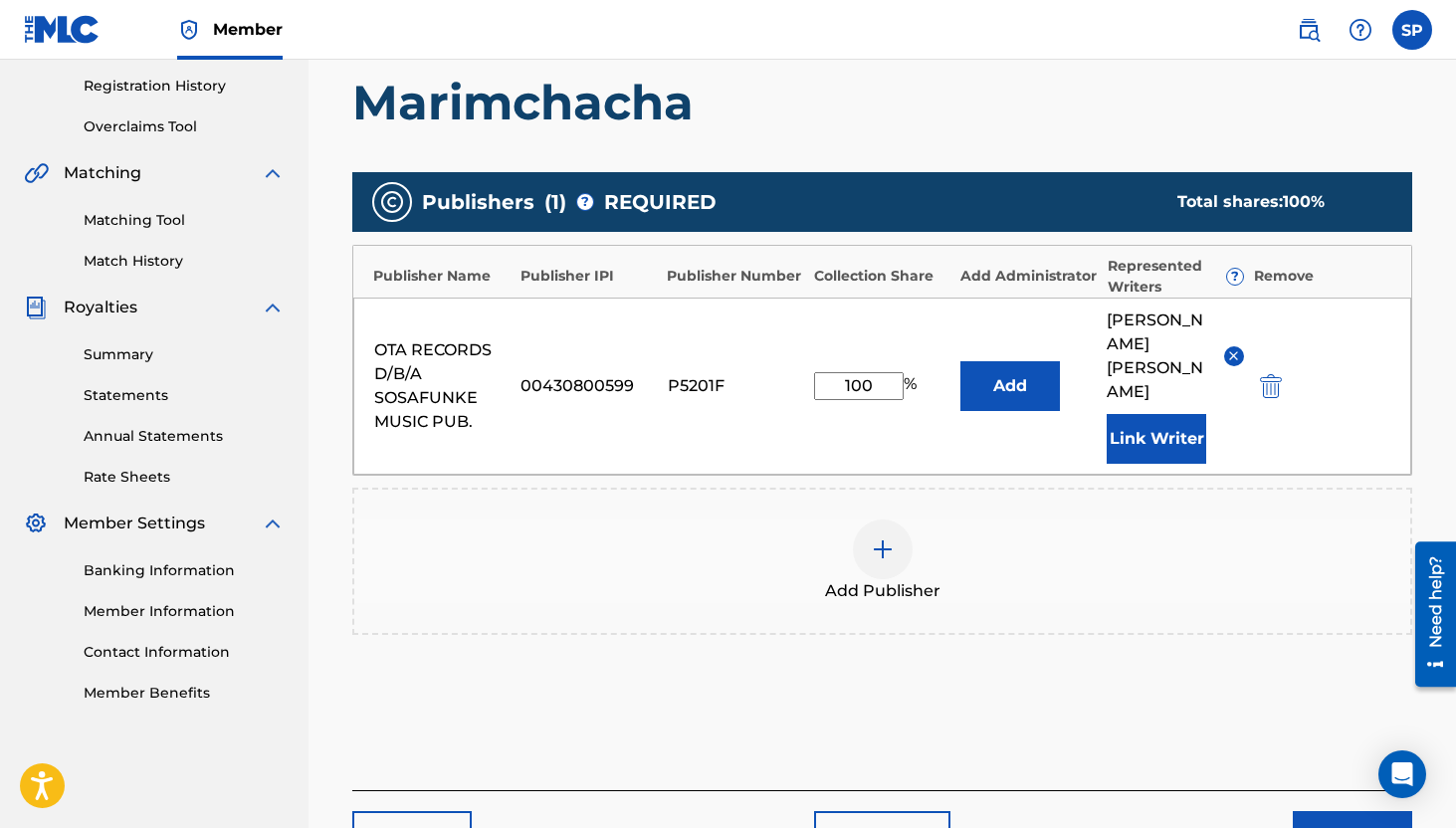 click on "Next" at bounding box center [1352, 836] 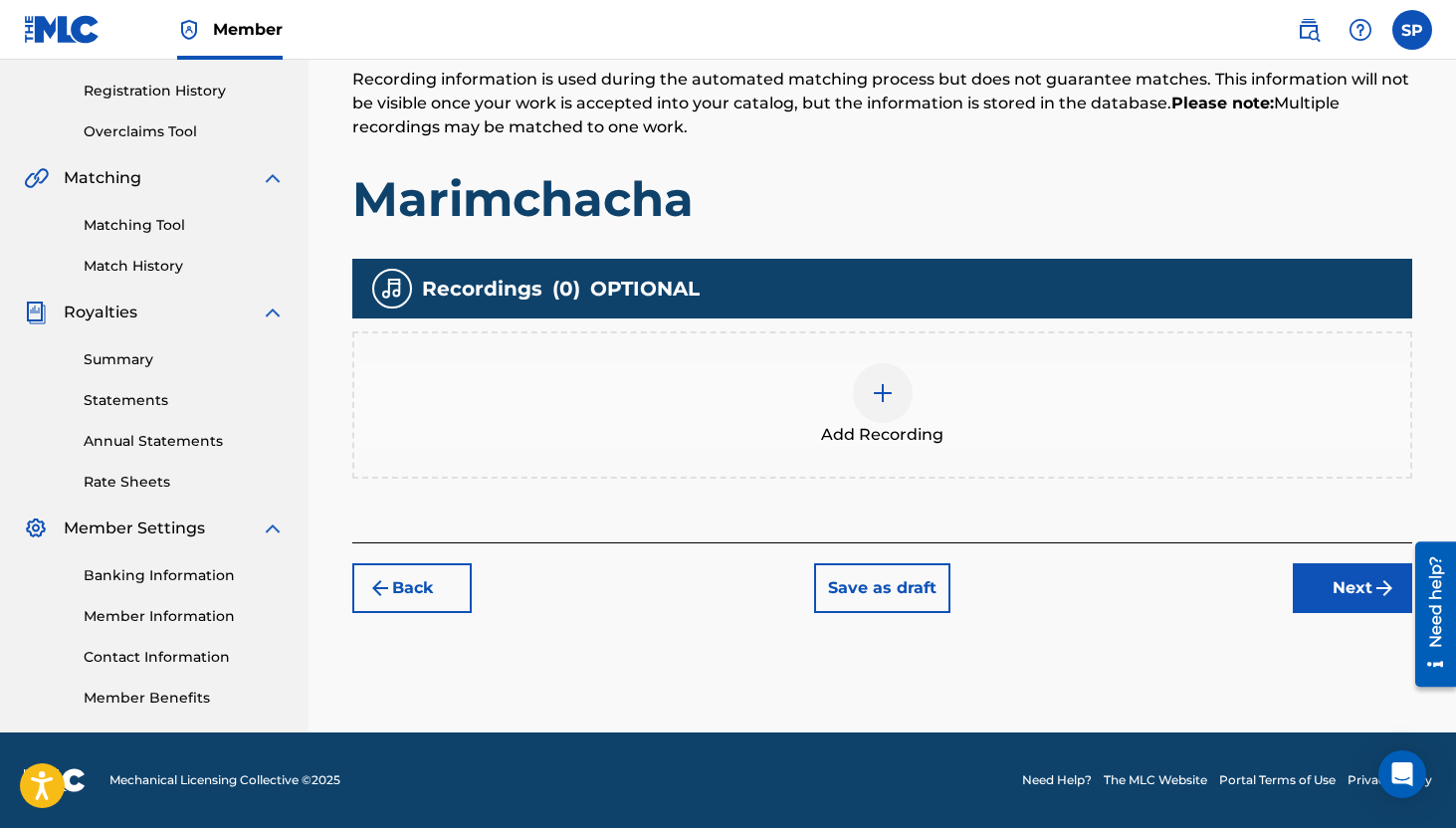 click on "Next" at bounding box center (1352, 588) 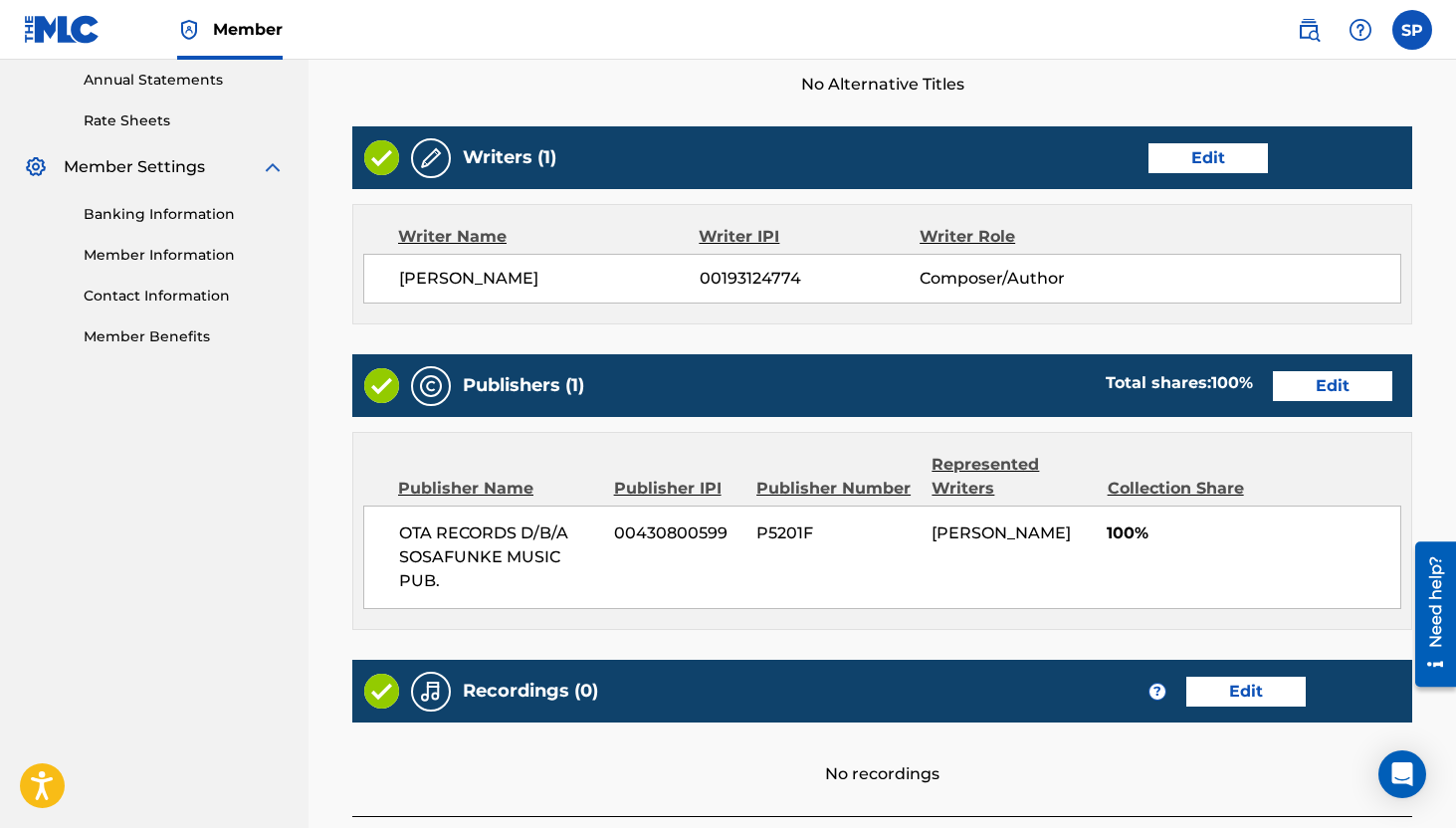 scroll, scrollTop: 900, scrollLeft: 0, axis: vertical 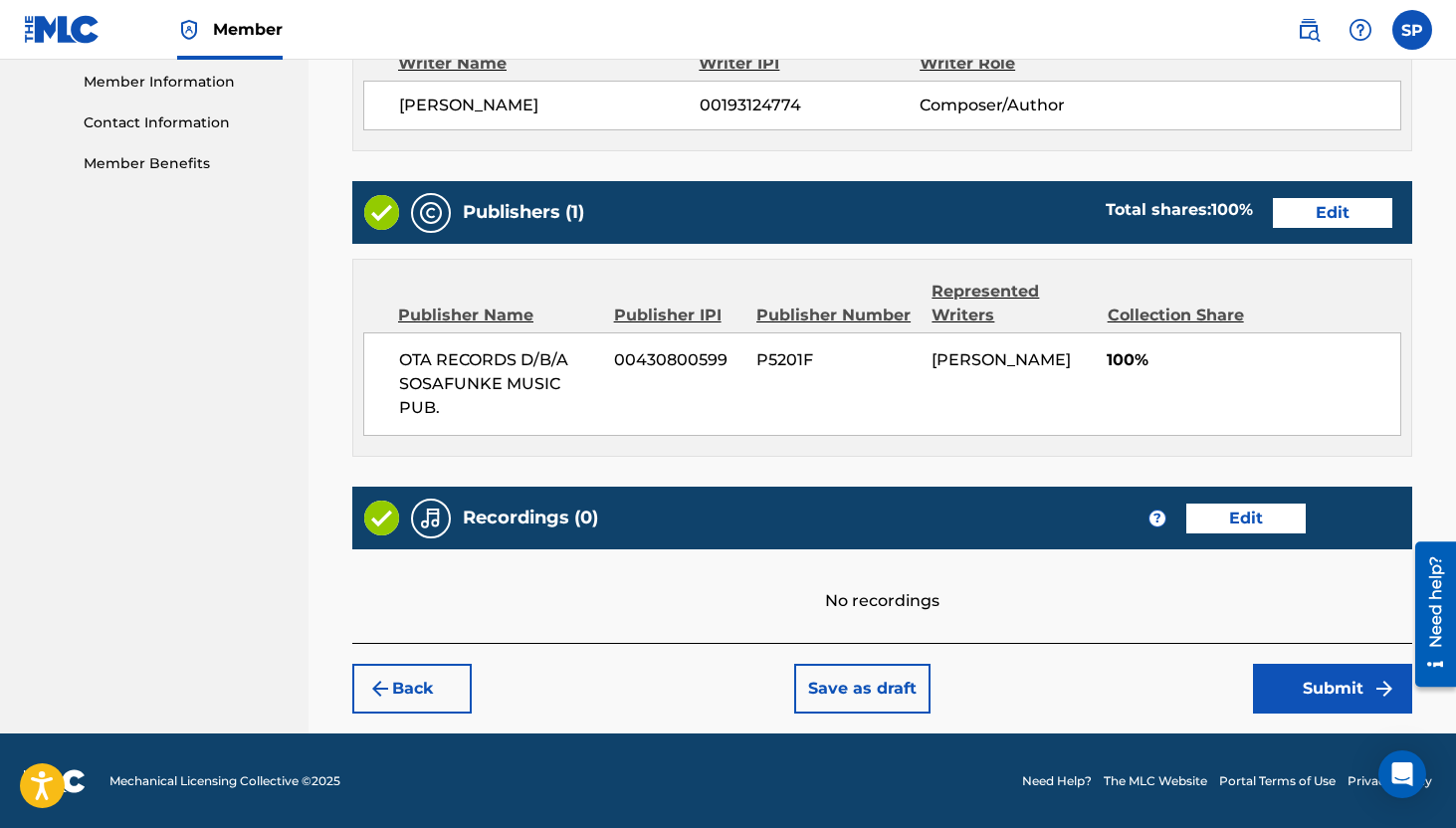 drag, startPoint x: 1283, startPoint y: 680, endPoint x: 1035, endPoint y: 700, distance: 248.80514 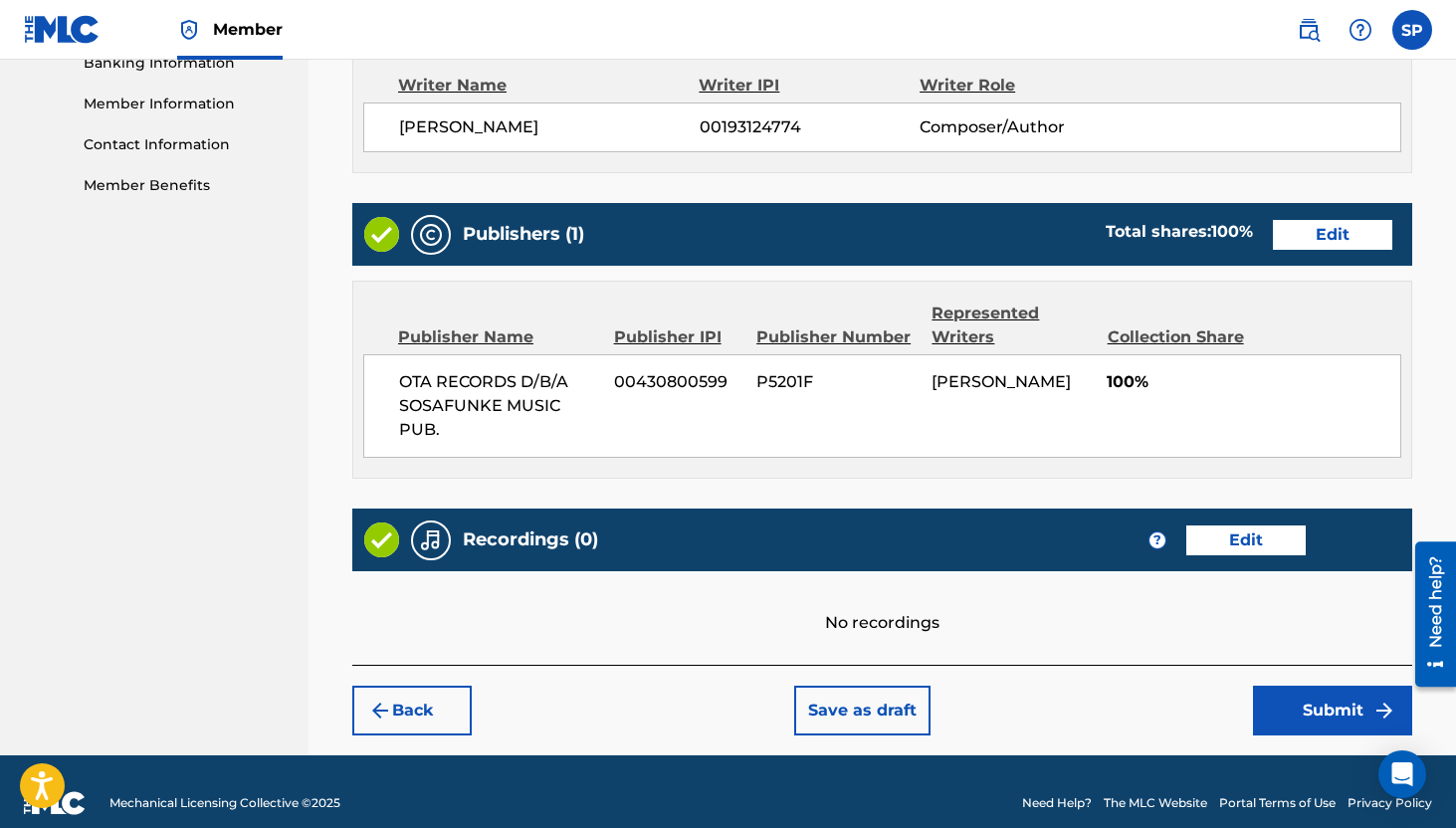 scroll, scrollTop: 900, scrollLeft: 0, axis: vertical 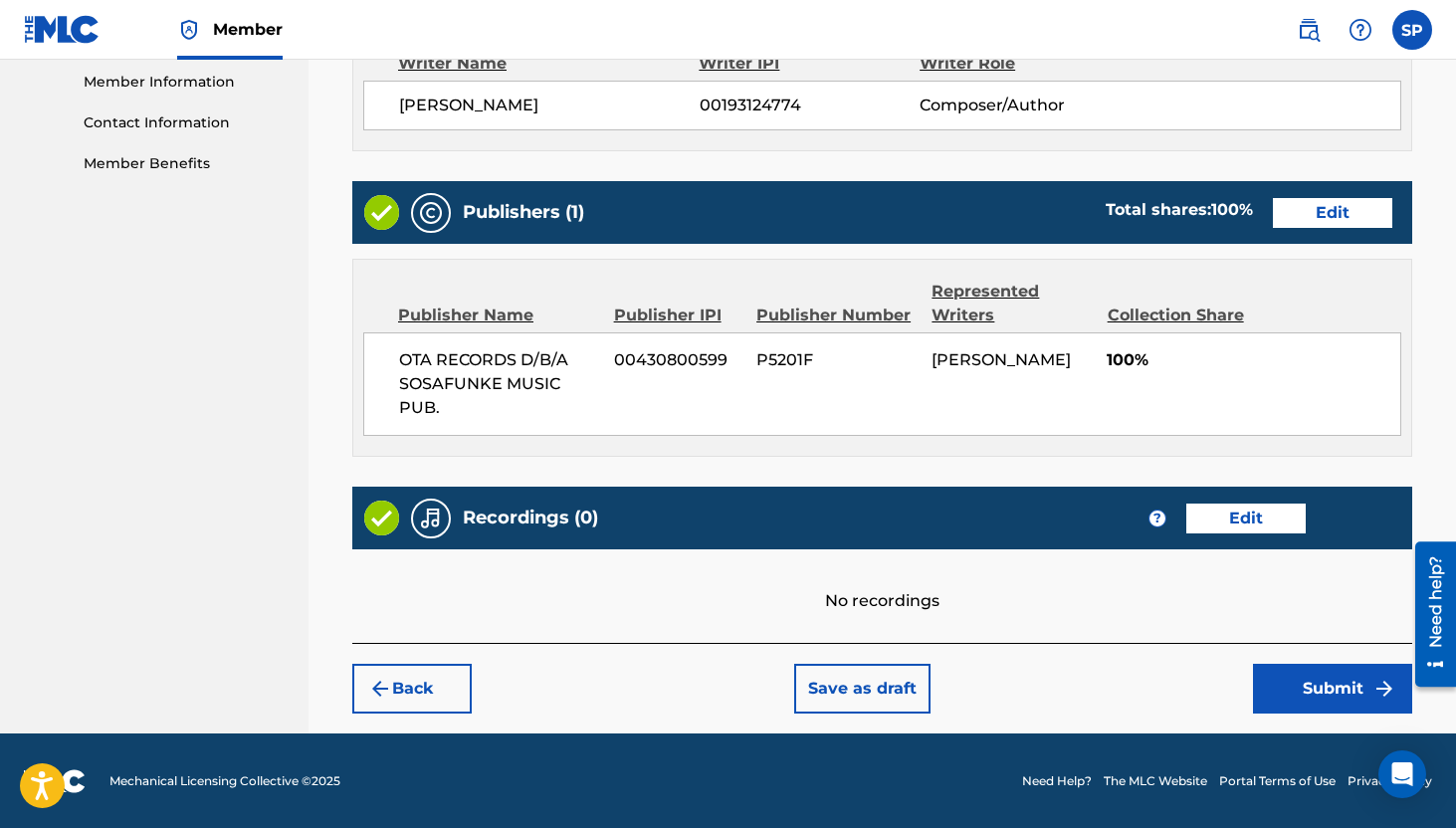 click on "Back Save as draft Submit" at bounding box center (882, 678) 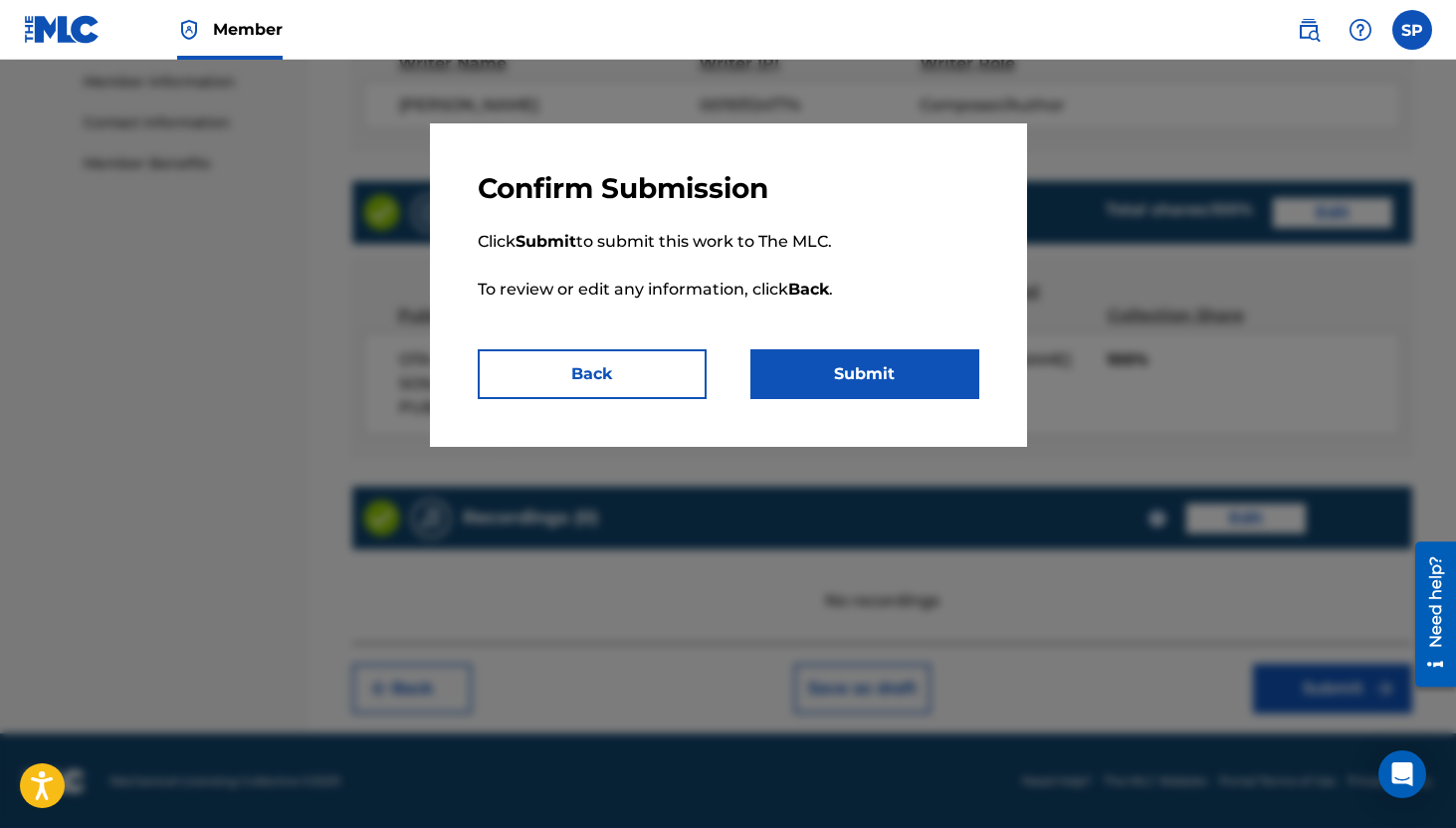 click on "Submit" at bounding box center [865, 374] 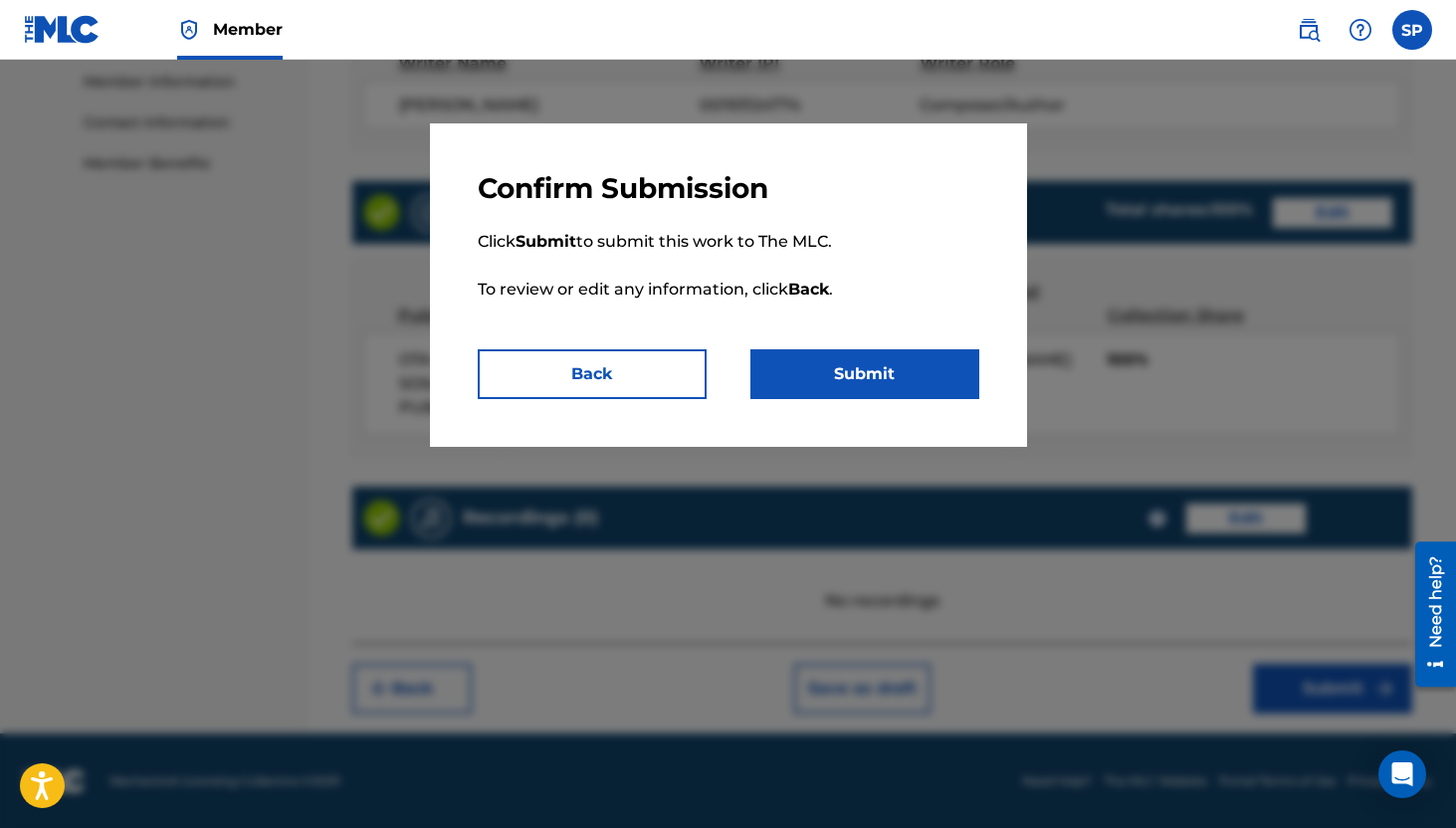 click on "Submit" at bounding box center (865, 374) 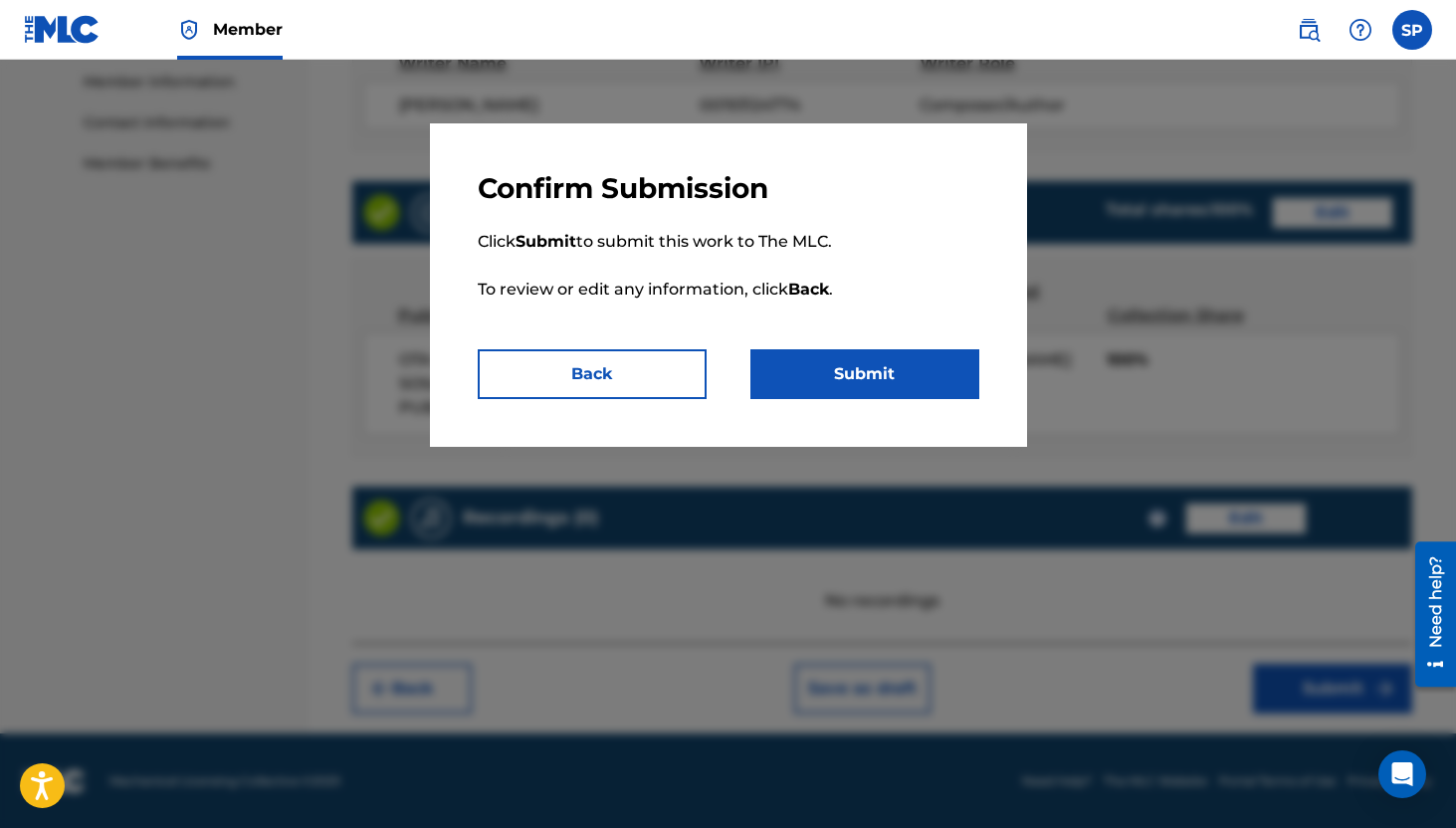 click on "Back" at bounding box center [592, 374] 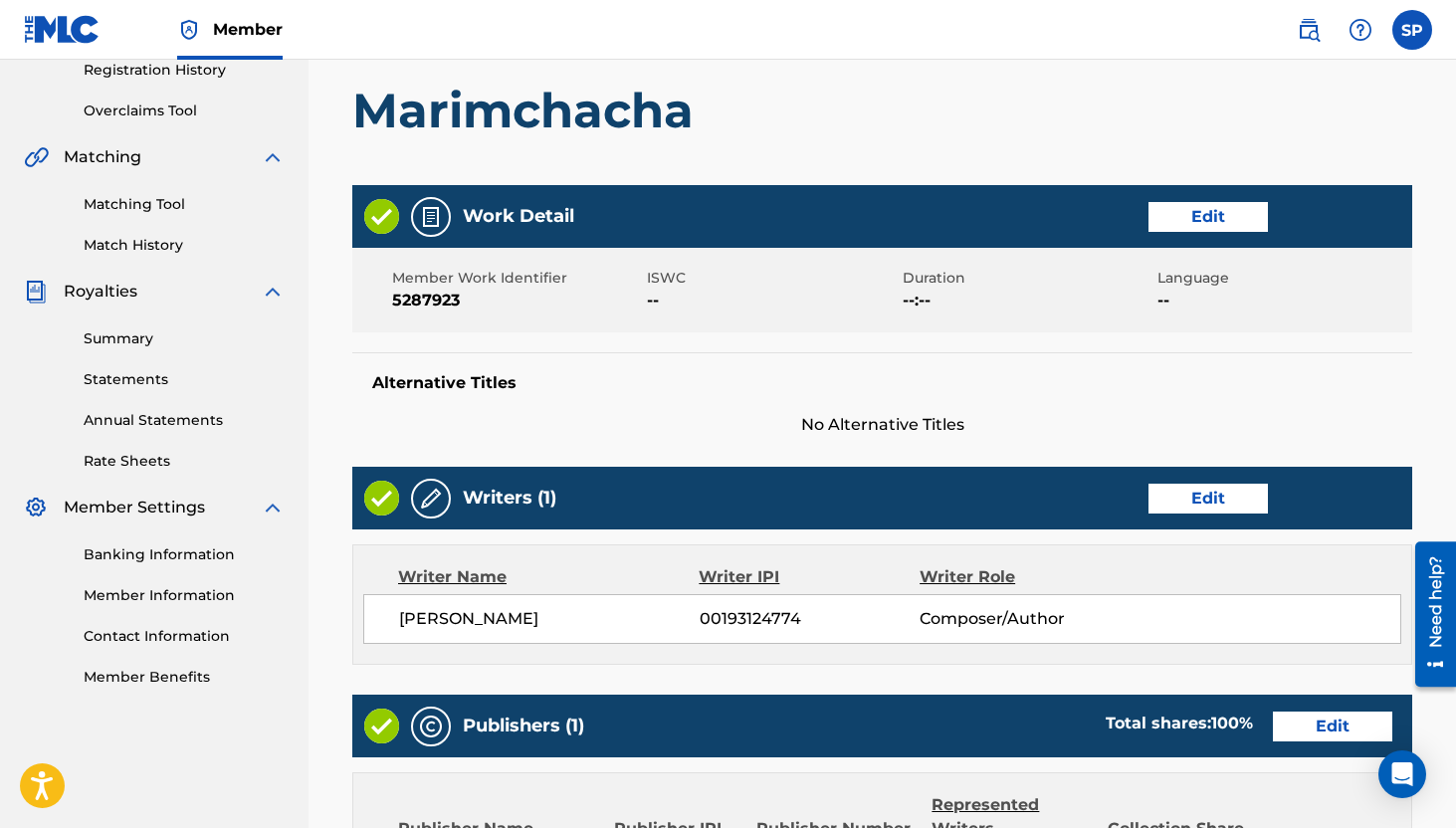 scroll, scrollTop: 378, scrollLeft: 0, axis: vertical 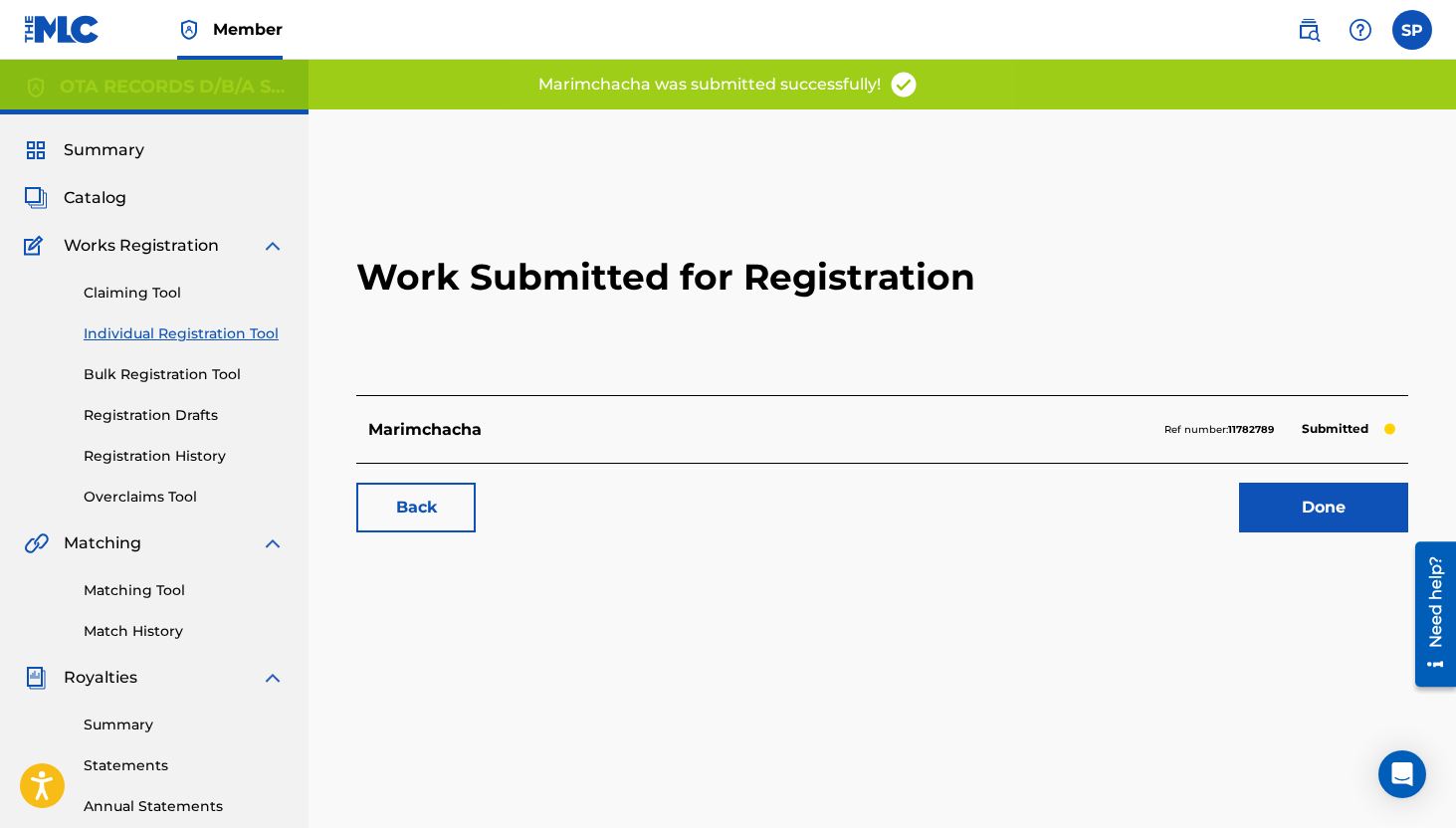 click on "Done" at bounding box center (1324, 508) 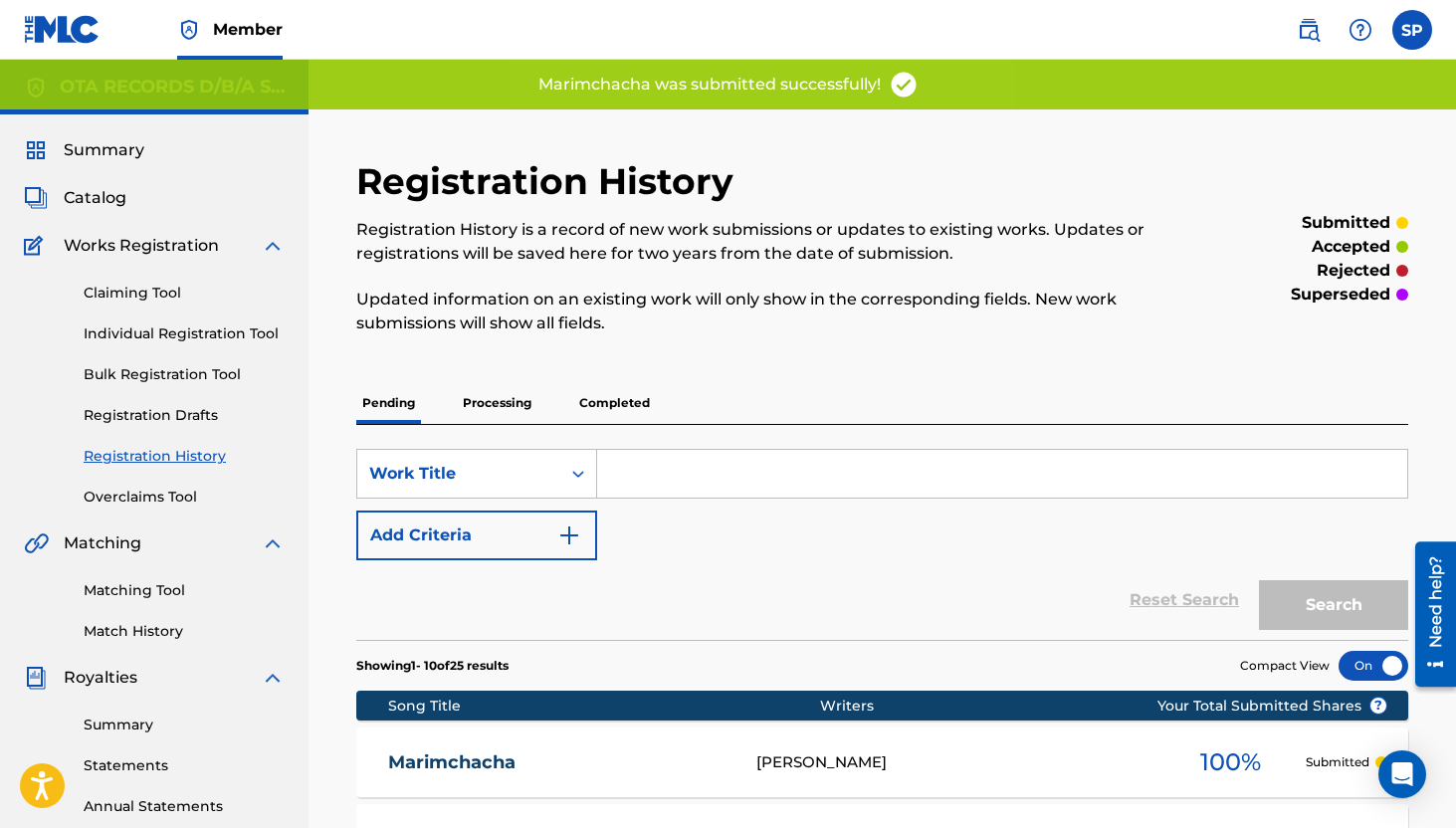 click on "Claiming Tool Individual Registration Tool Bulk Registration Tool Registration Drafts Registration History Overclaims Tool" at bounding box center [154, 382] 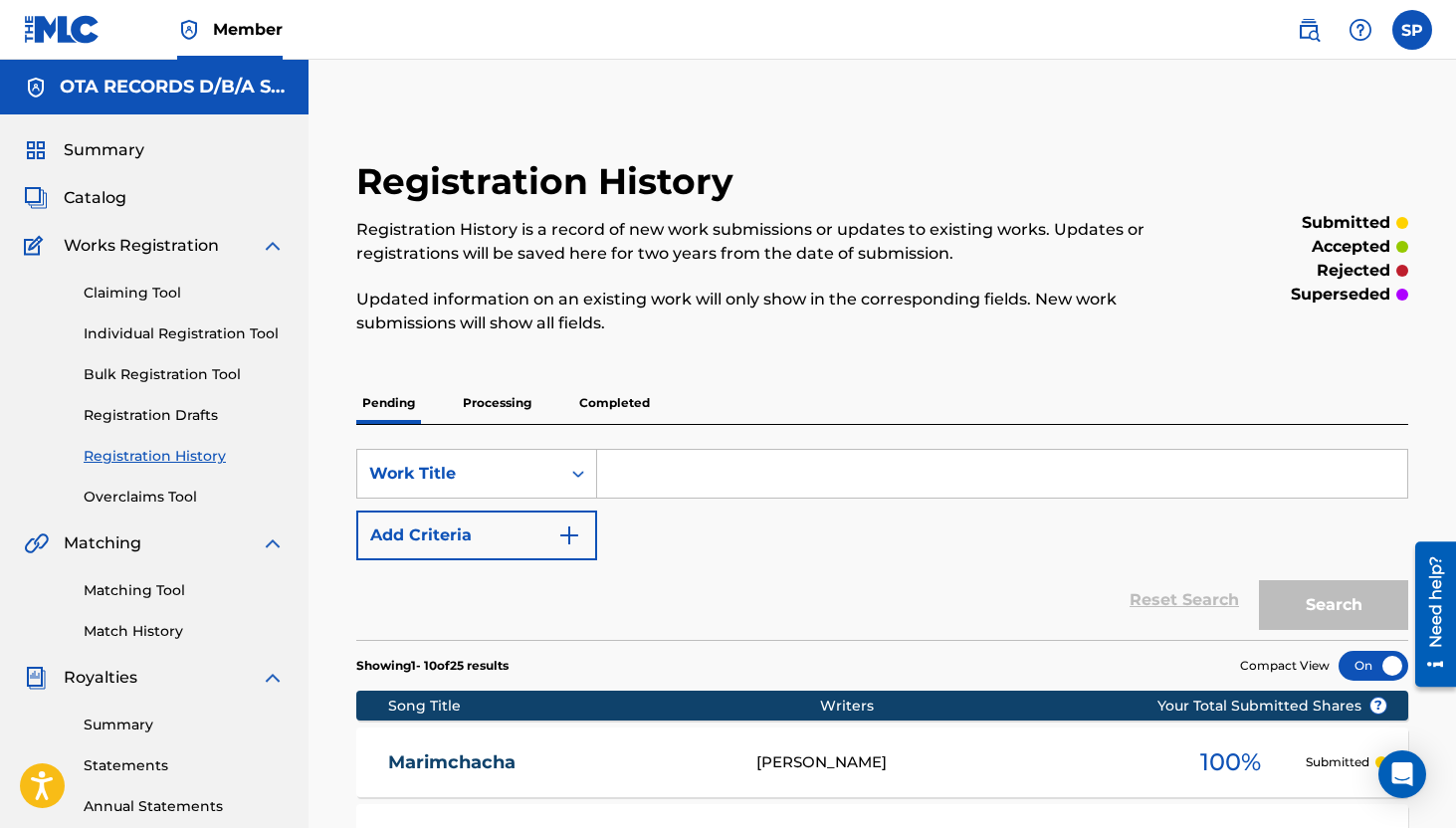 click on "Individual Registration Tool" at bounding box center (184, 333) 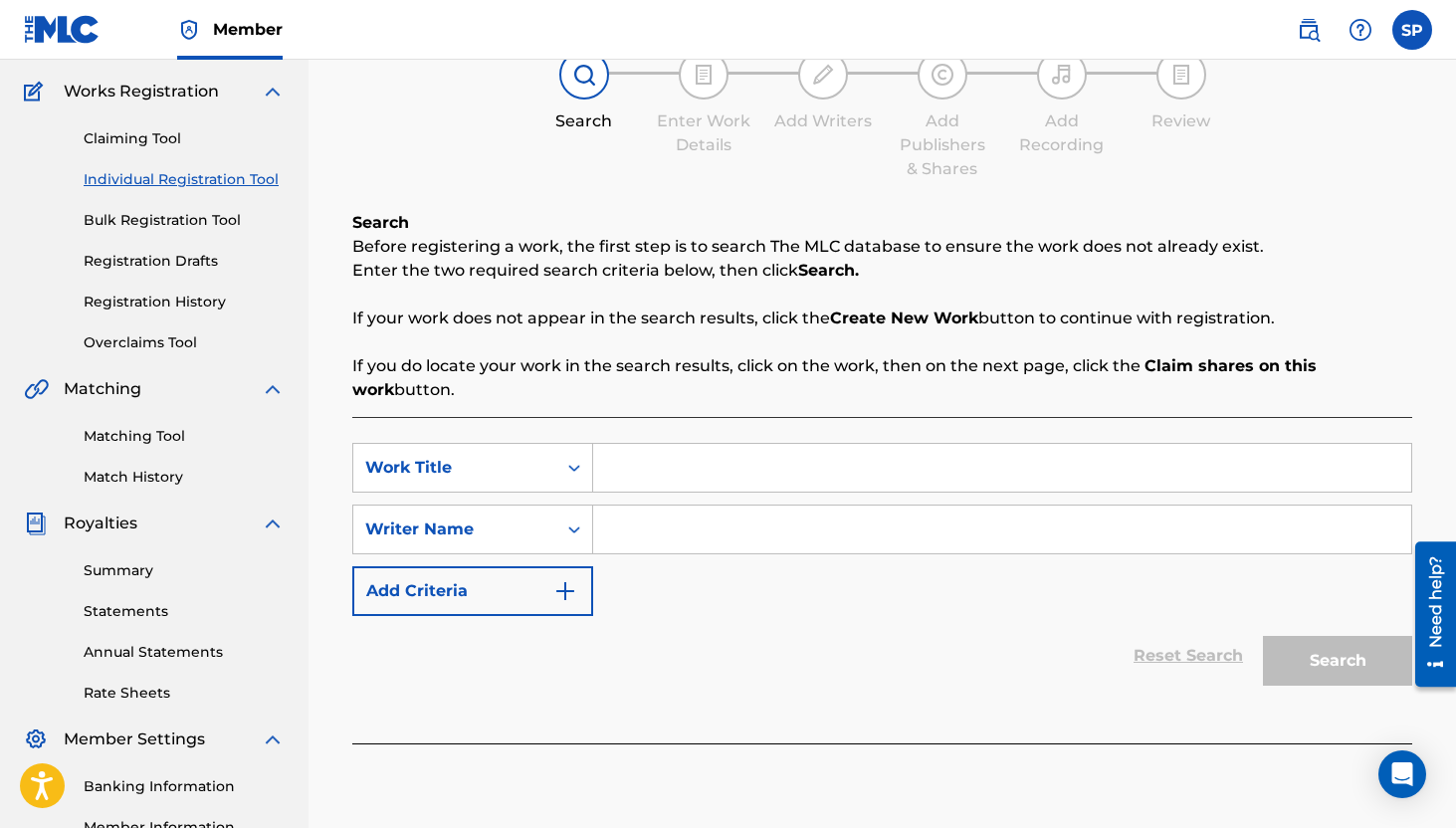 scroll, scrollTop: 187, scrollLeft: 0, axis: vertical 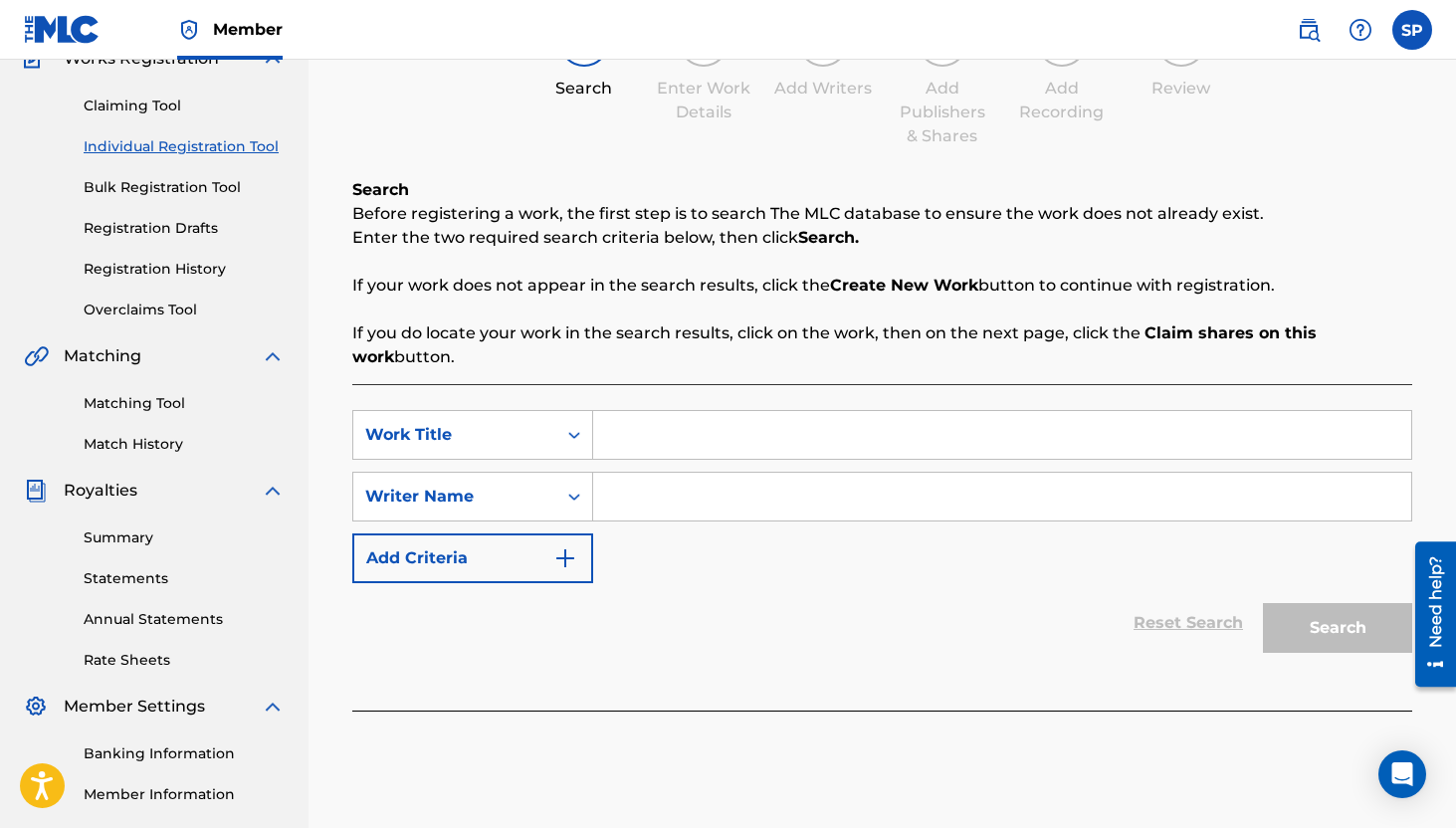 click at bounding box center (1002, 435) 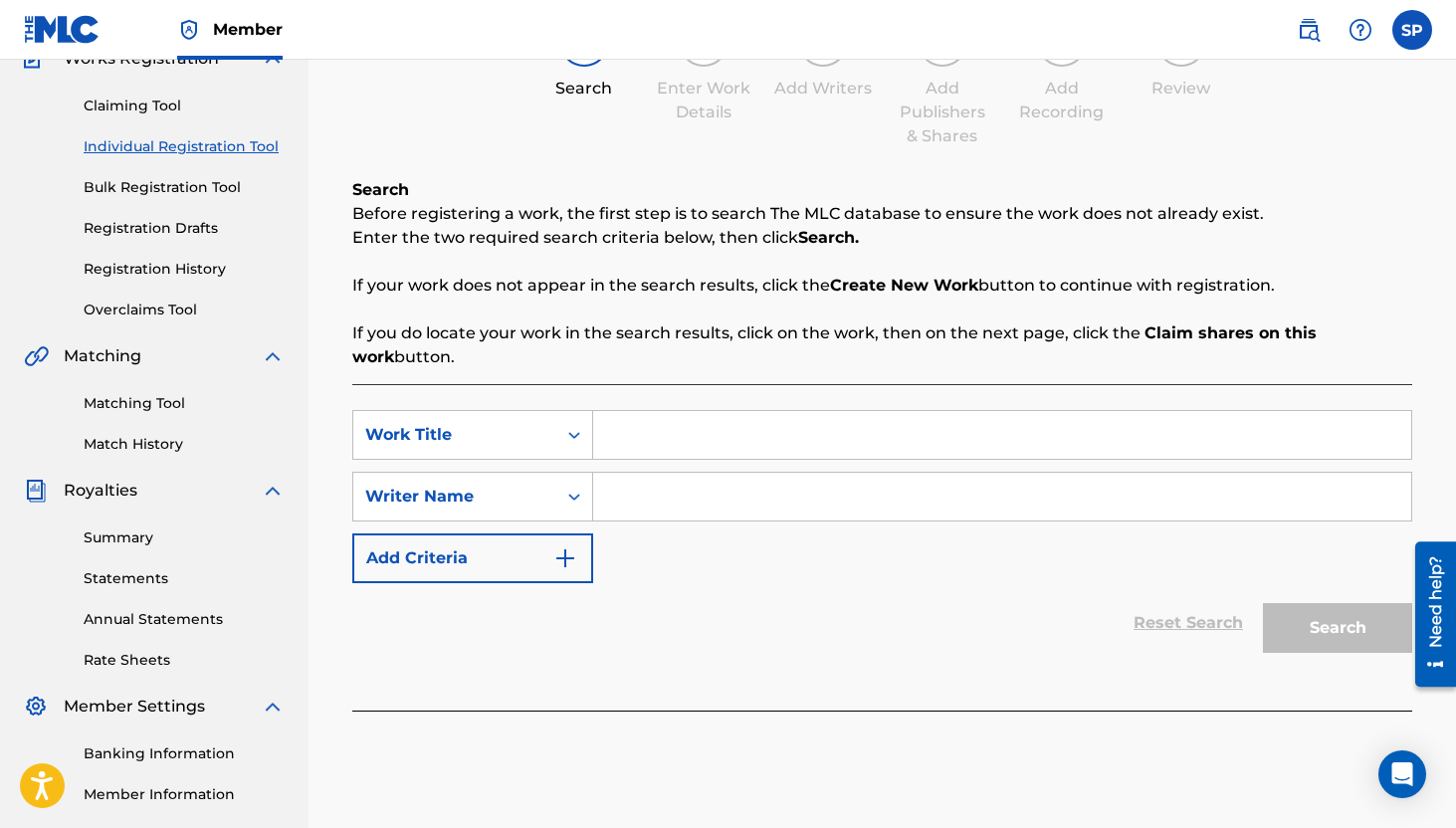 paste on "Meinfajria" 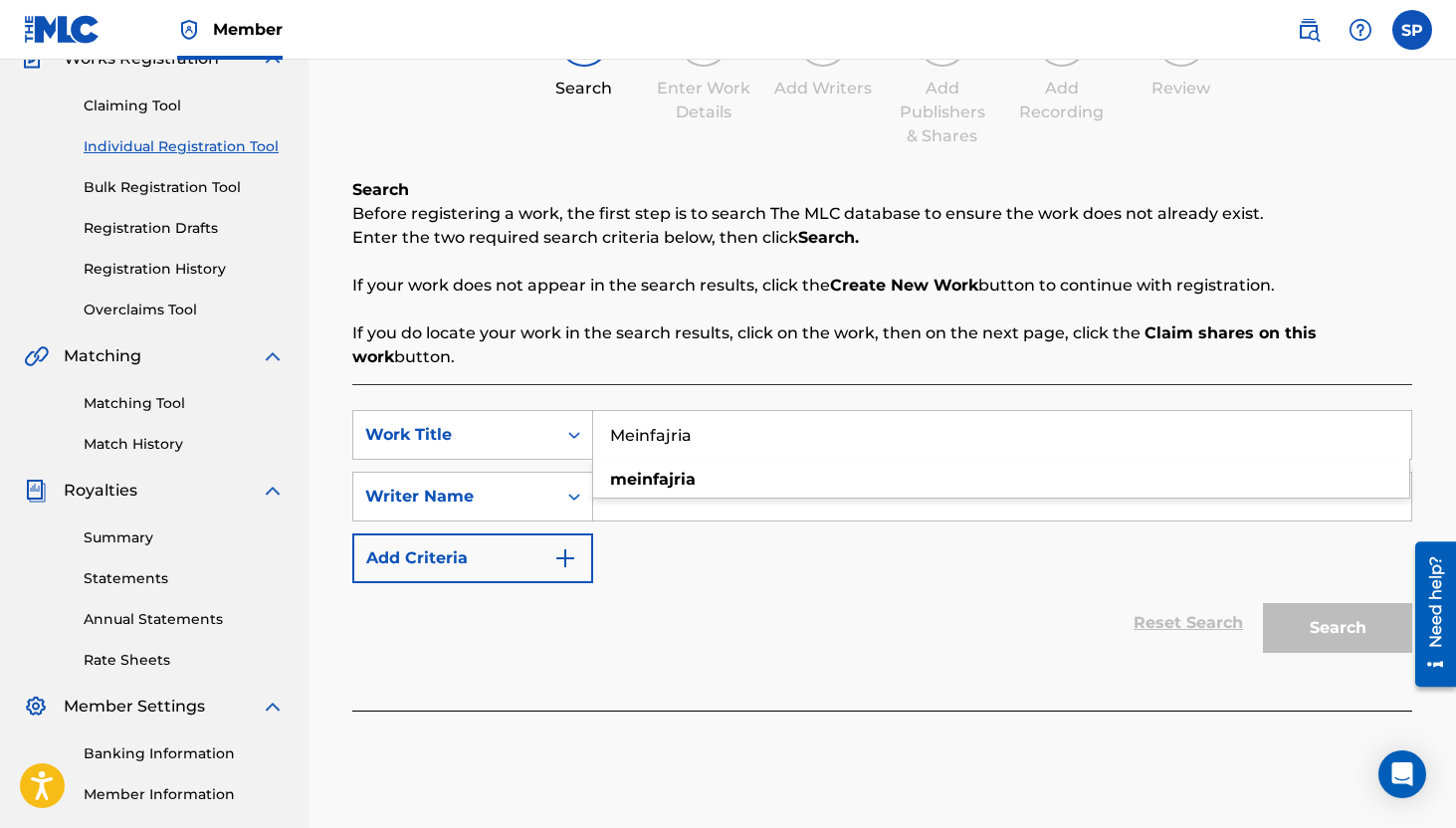 click on "Meinfajria" at bounding box center (1002, 435) 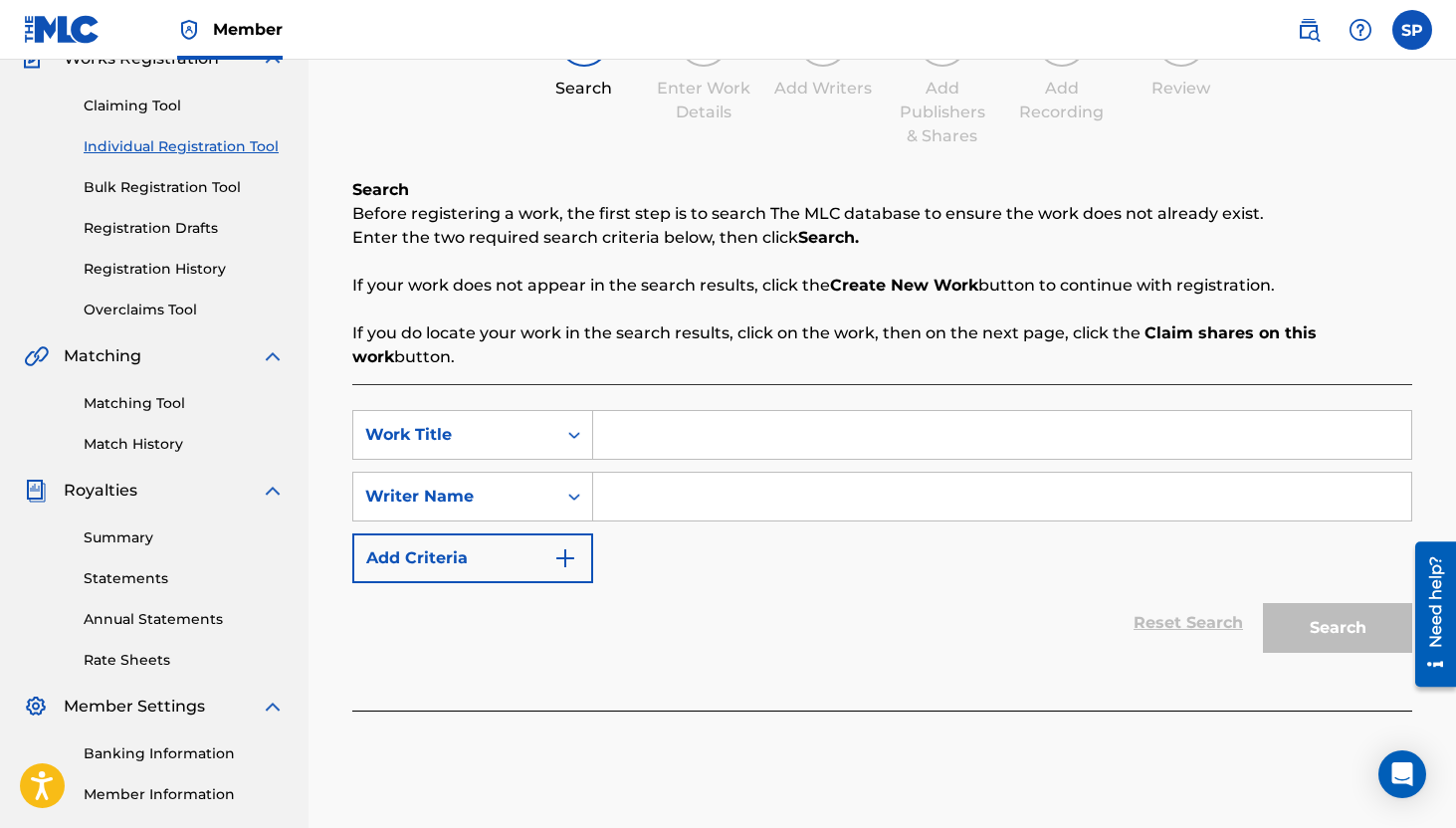 paste on "Meeting Dj Kensei" 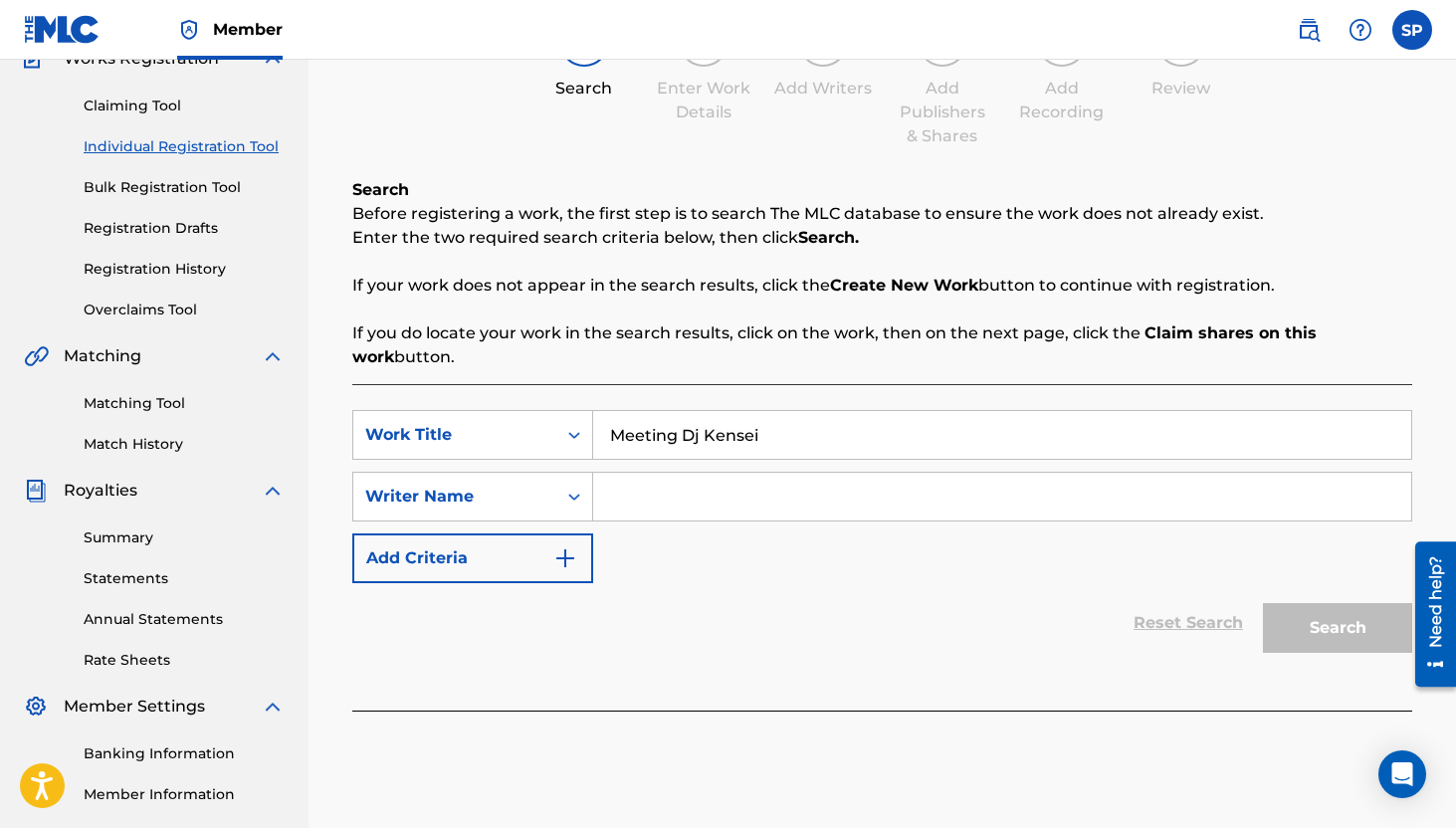 type on "Meeting Dj Kensei" 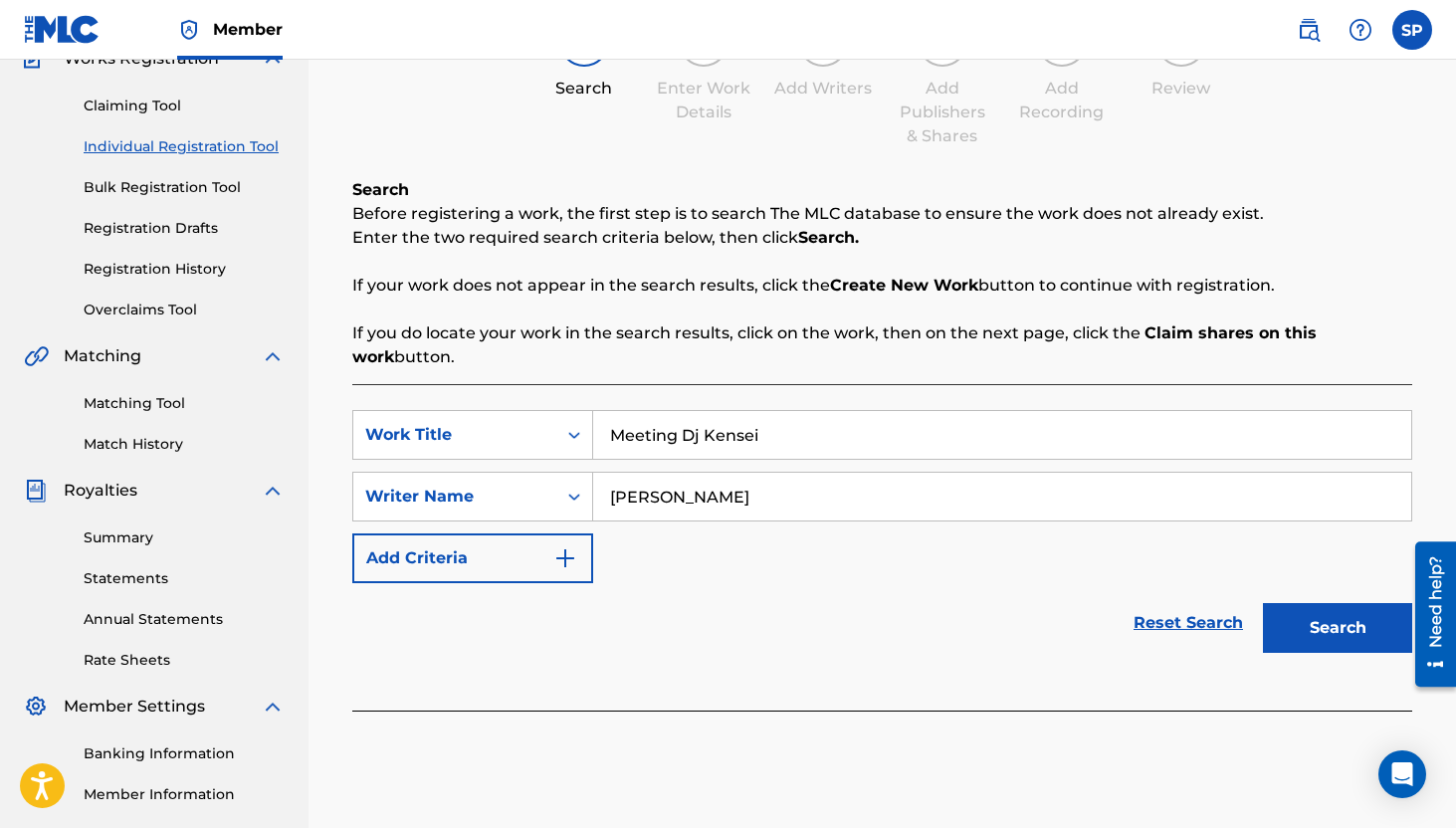 type on "[PERSON_NAME]" 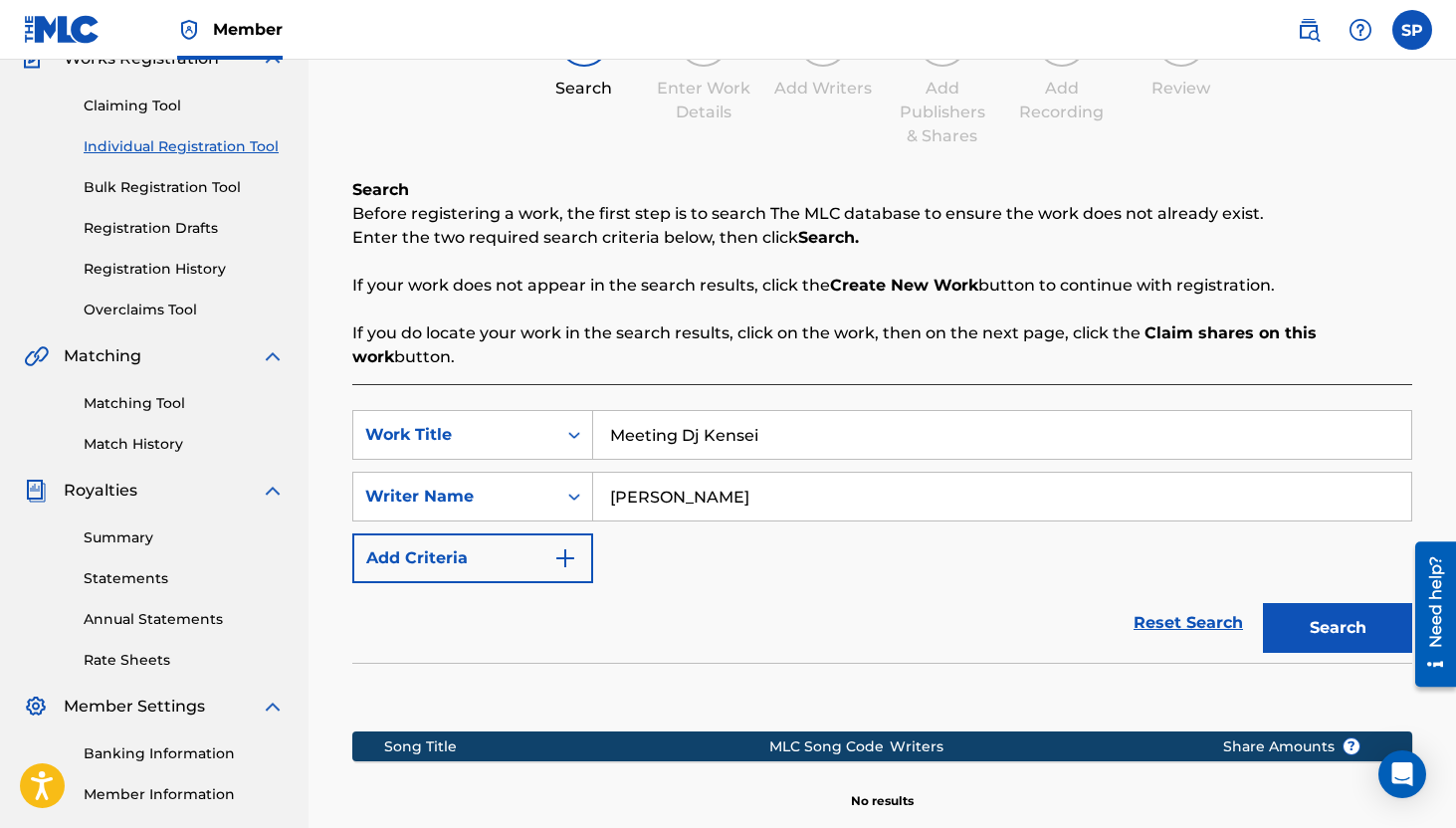 click on "Meeting Dj Kensei" at bounding box center [1002, 435] 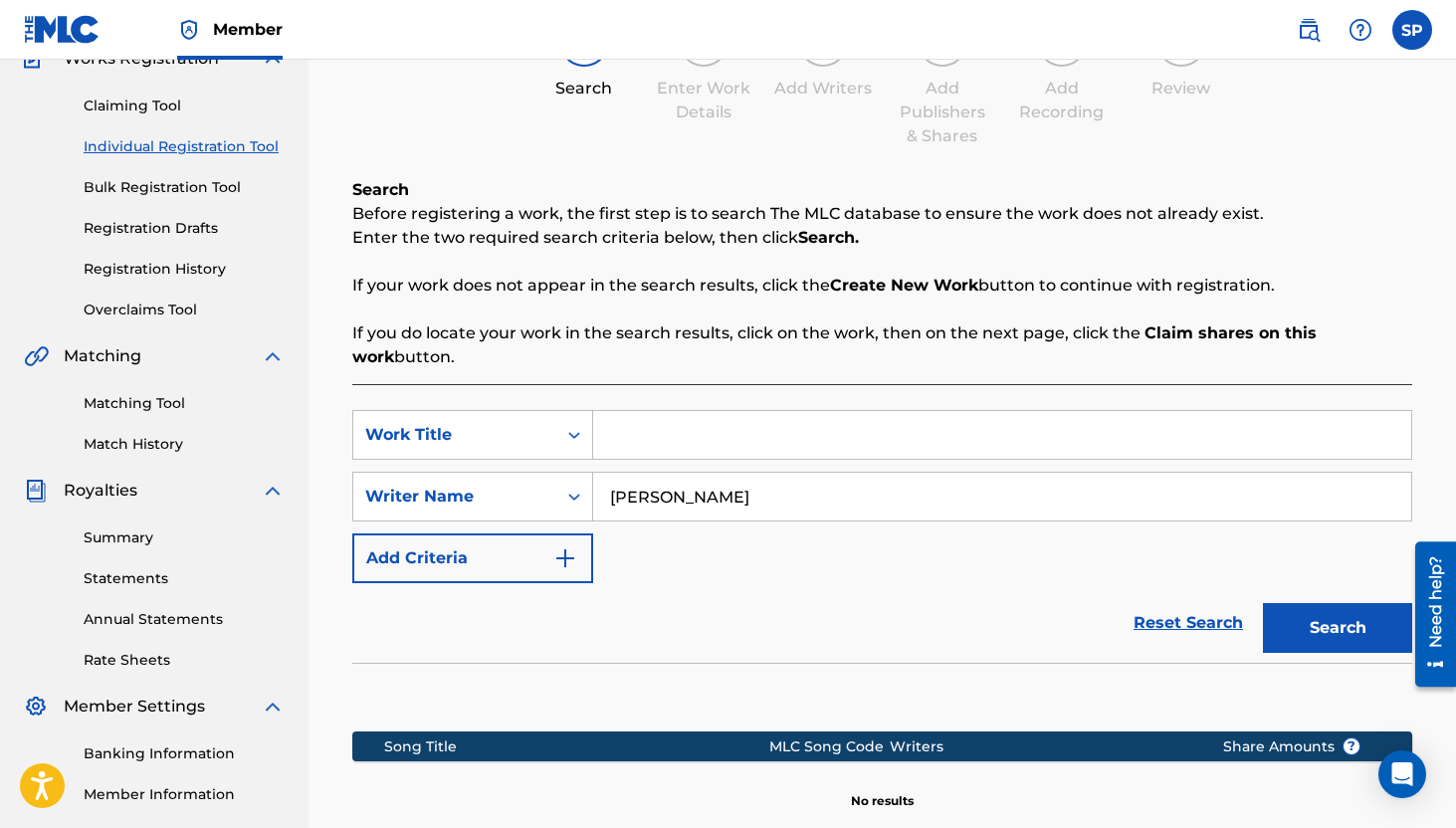 paste on "Memory" 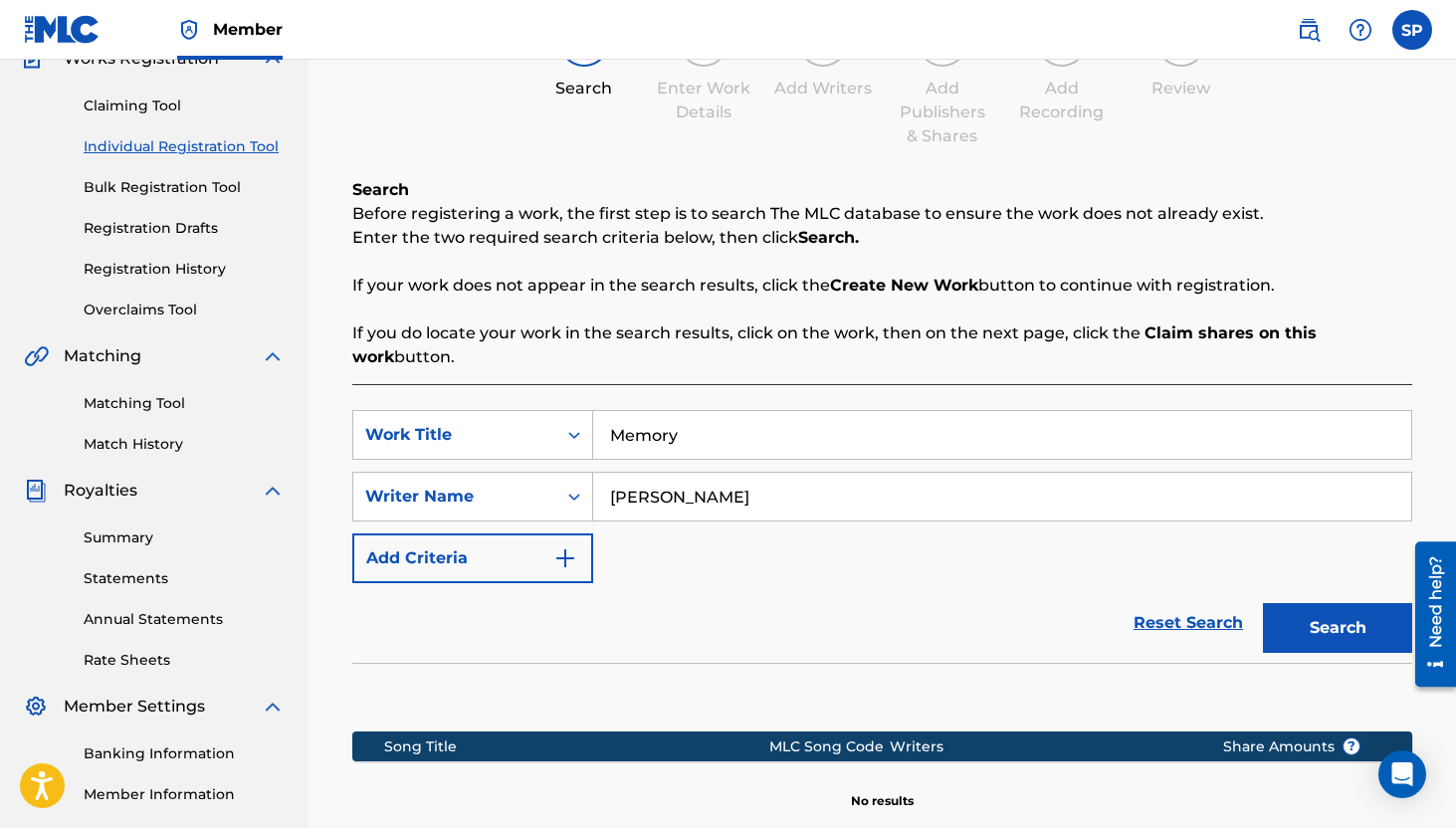 type on "Memory" 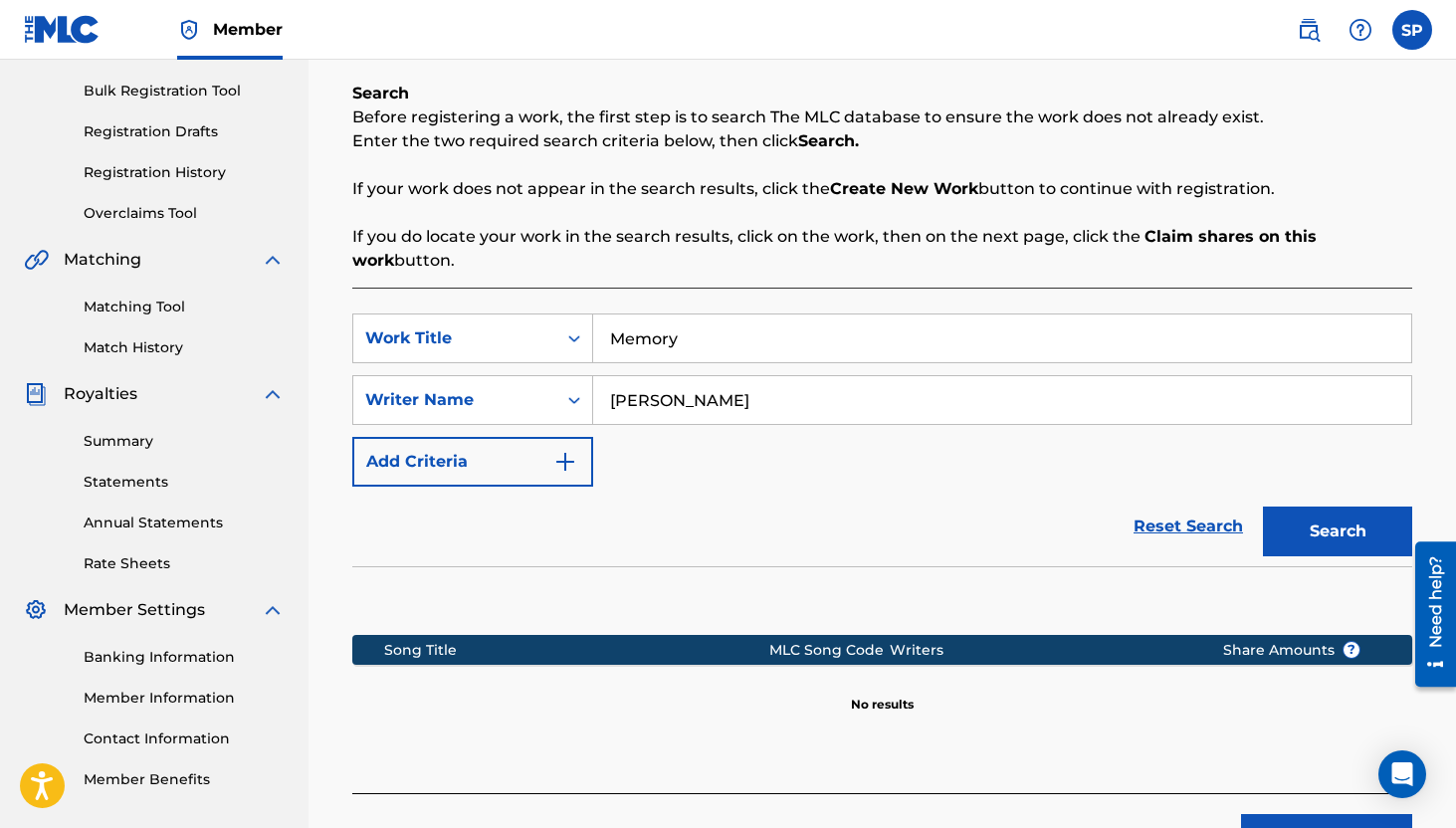scroll, scrollTop: 435, scrollLeft: 0, axis: vertical 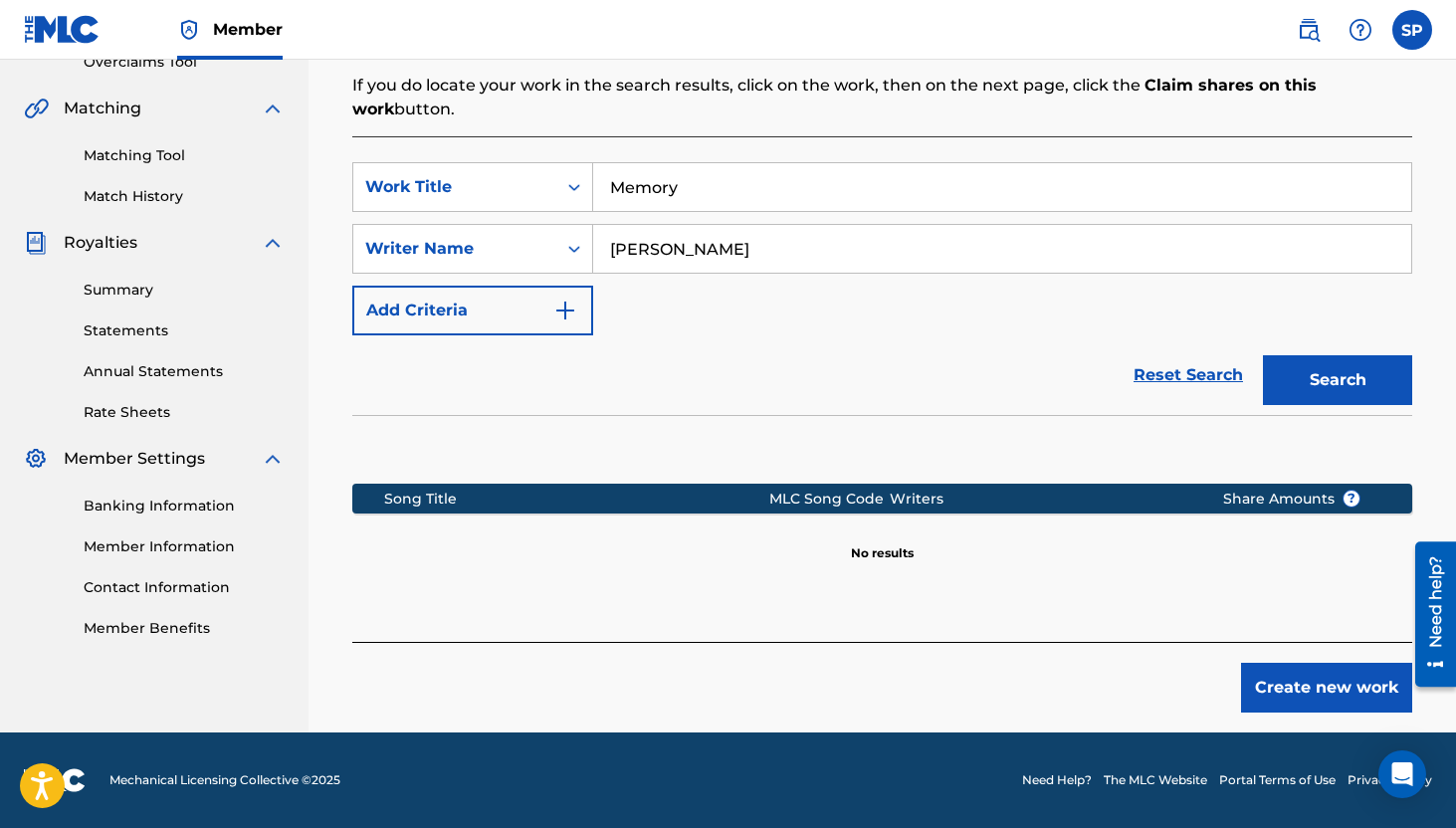 click on "Create new work" at bounding box center (1327, 688) 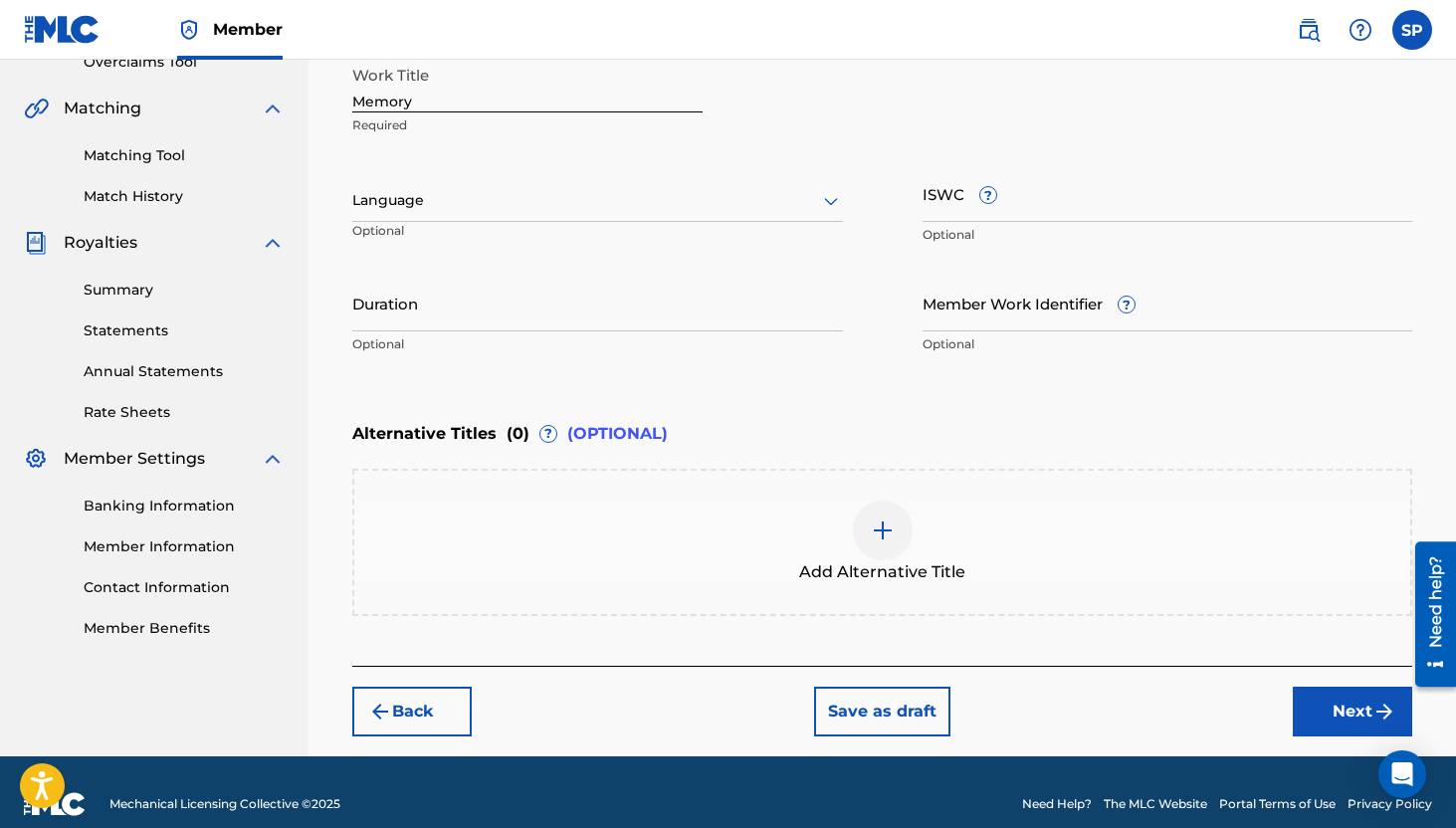 scroll, scrollTop: 346, scrollLeft: 0, axis: vertical 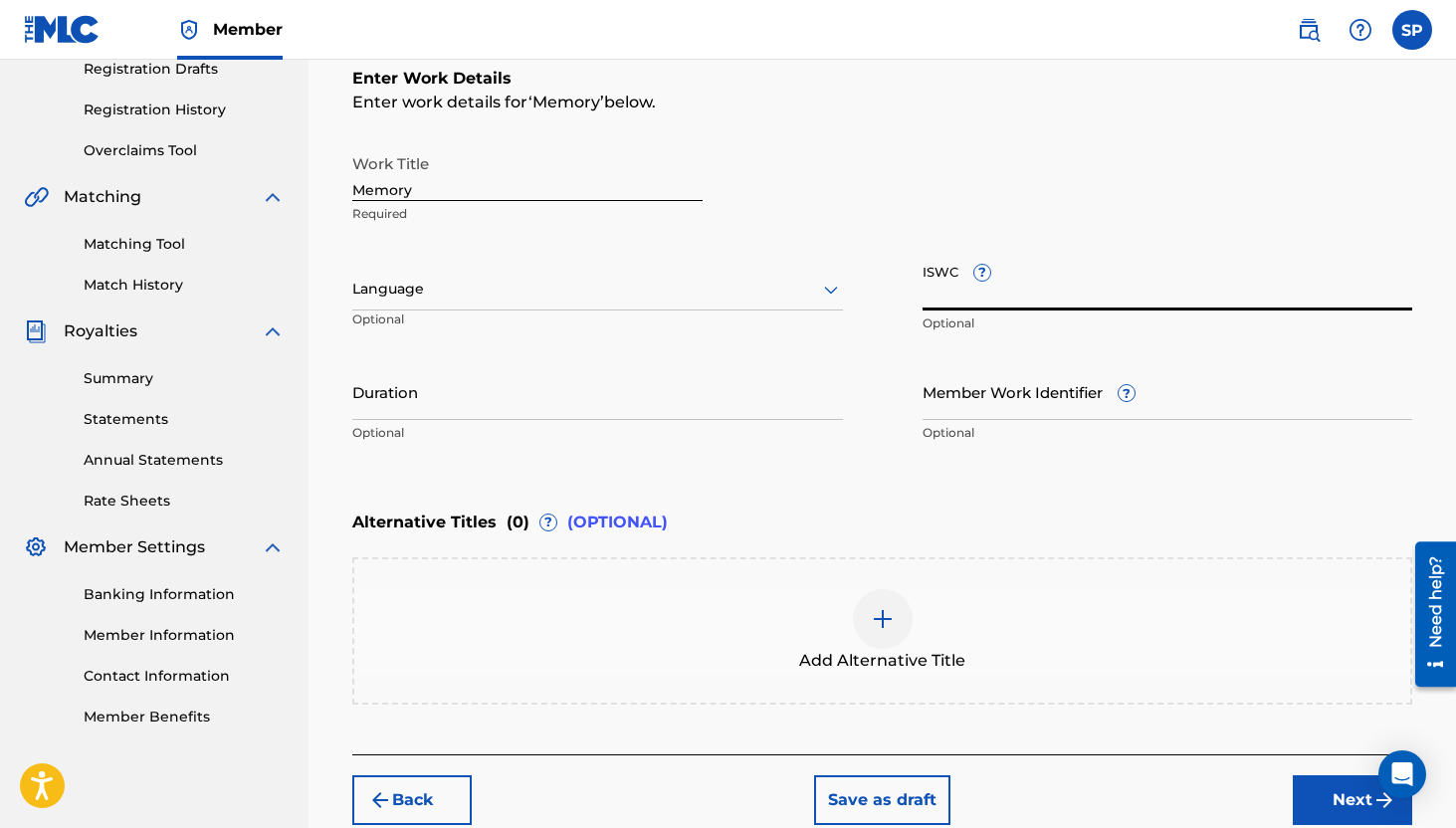 click on "ISWC   ?" at bounding box center (1167, 282) 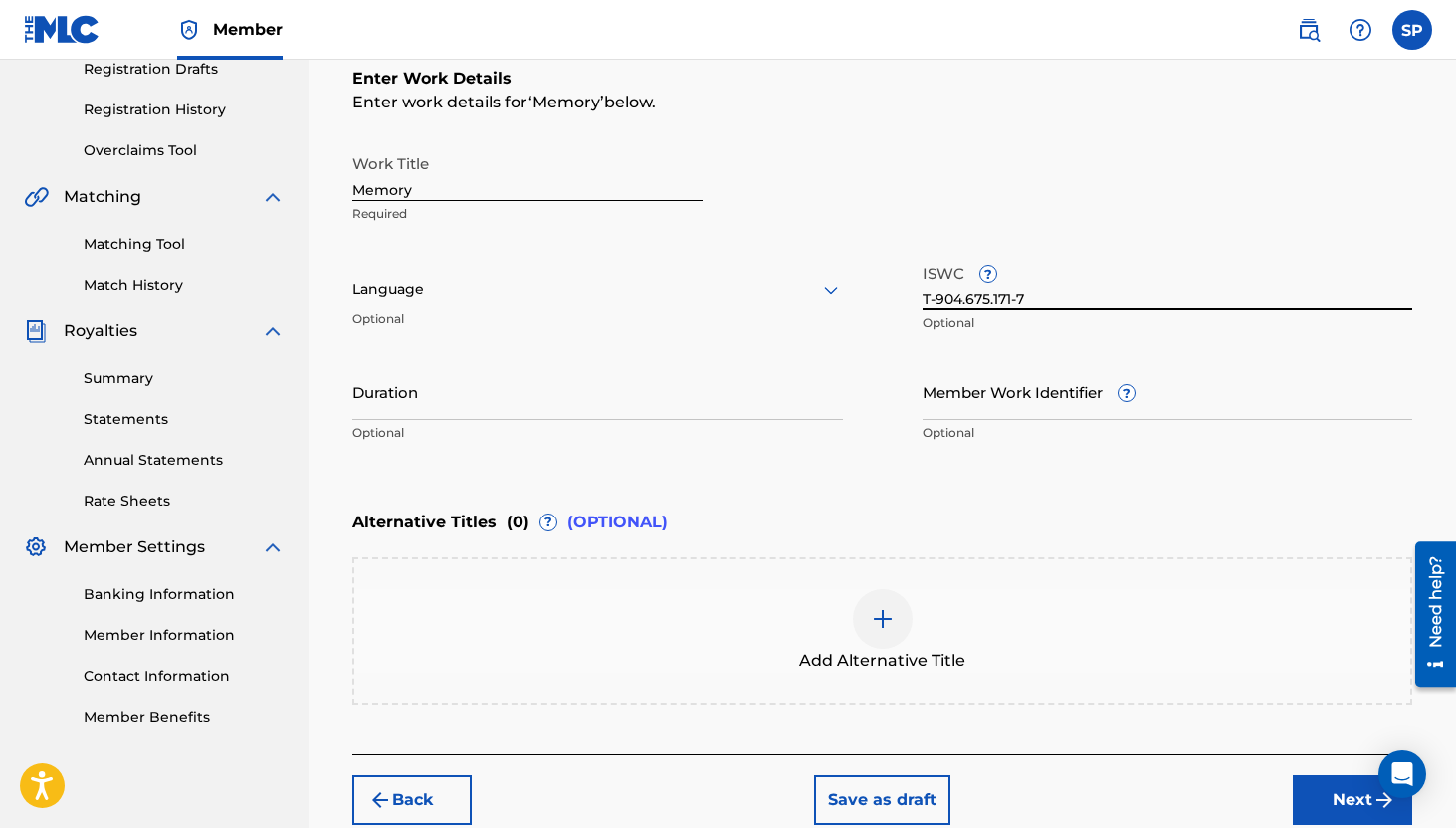 type on "T-904.675.171-7" 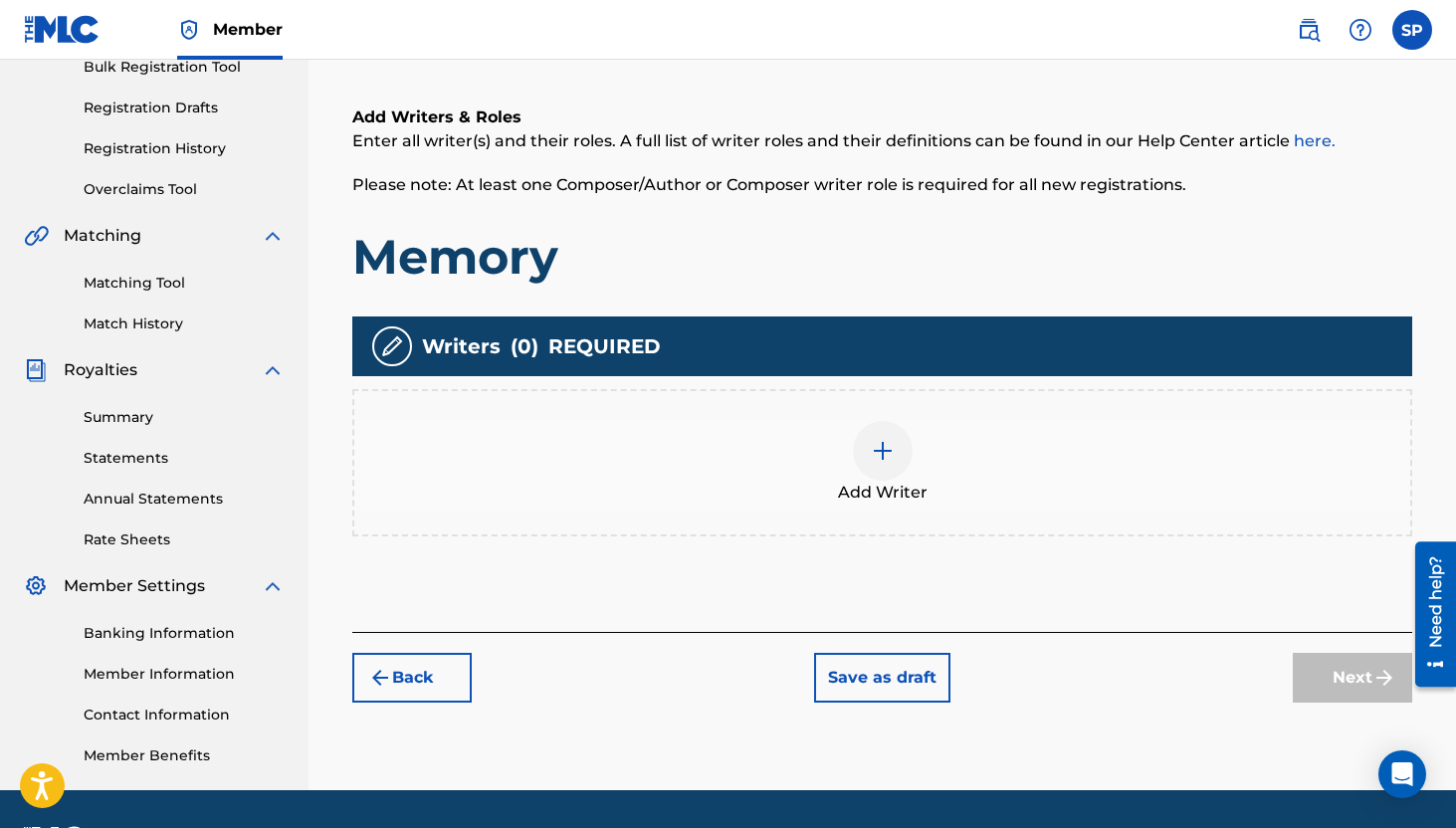 scroll, scrollTop: 310, scrollLeft: 0, axis: vertical 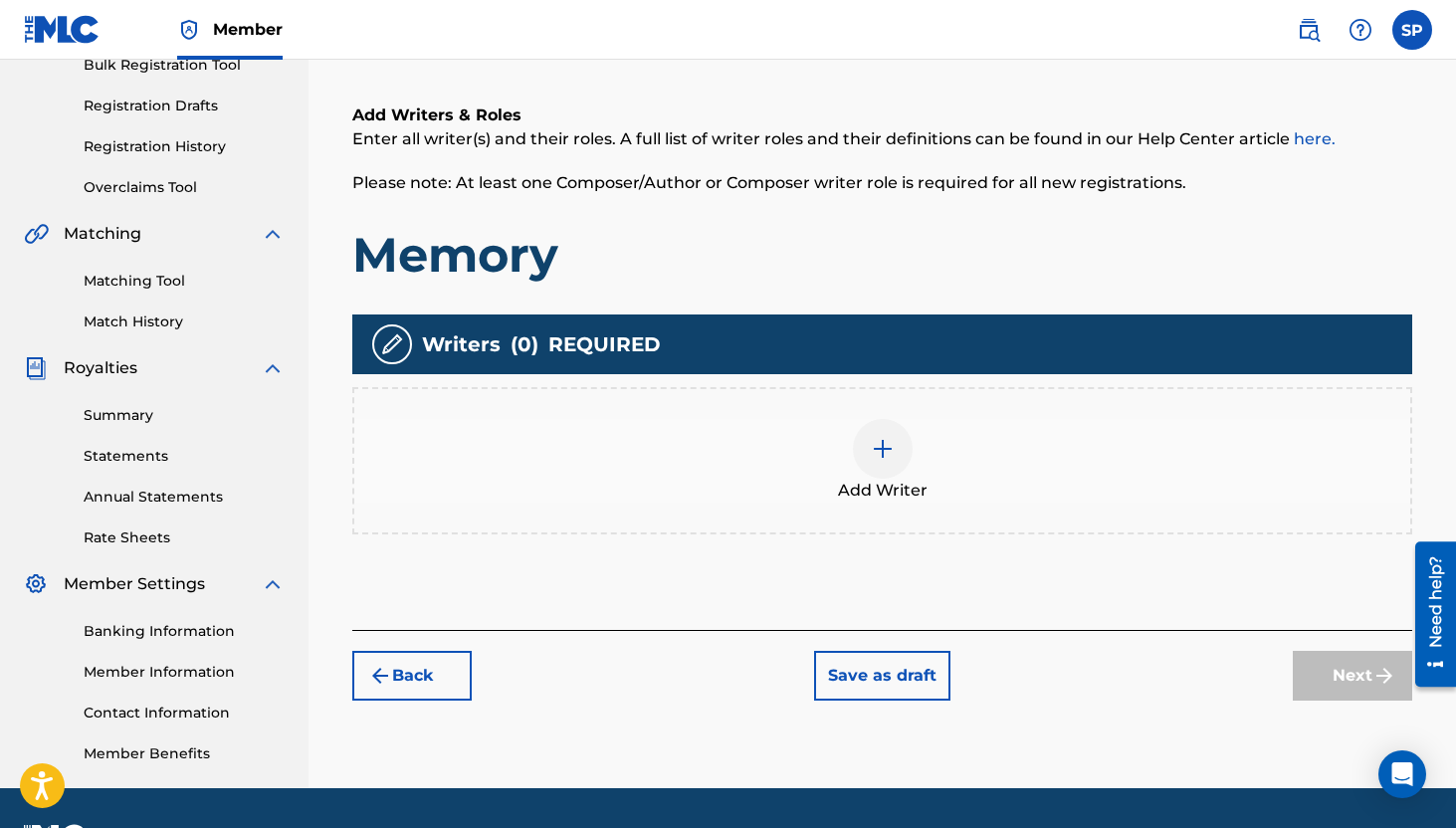 click on "Add Writer" at bounding box center (883, 491) 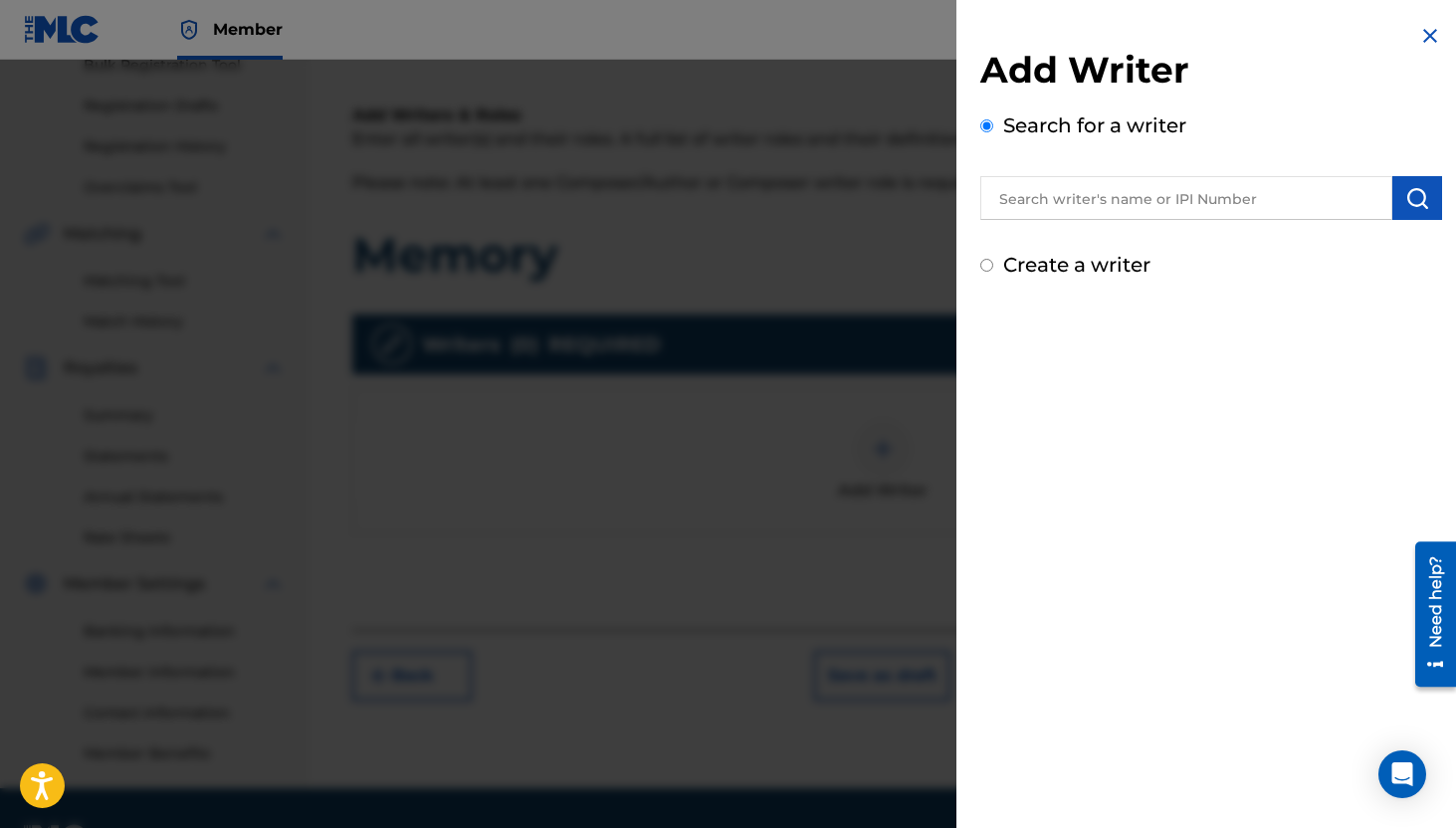 click at bounding box center [1186, 198] 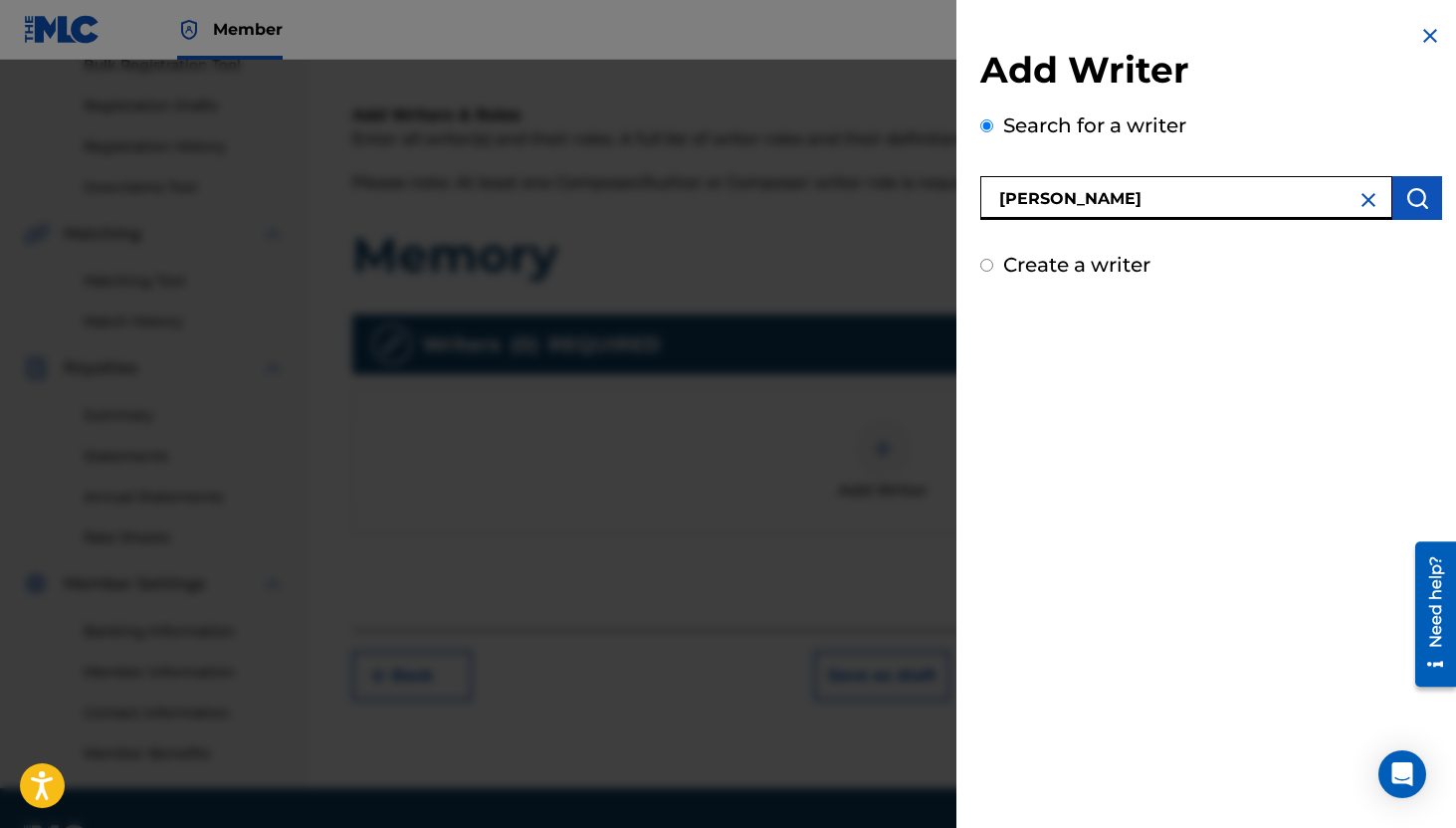 type on "[PERSON_NAME]" 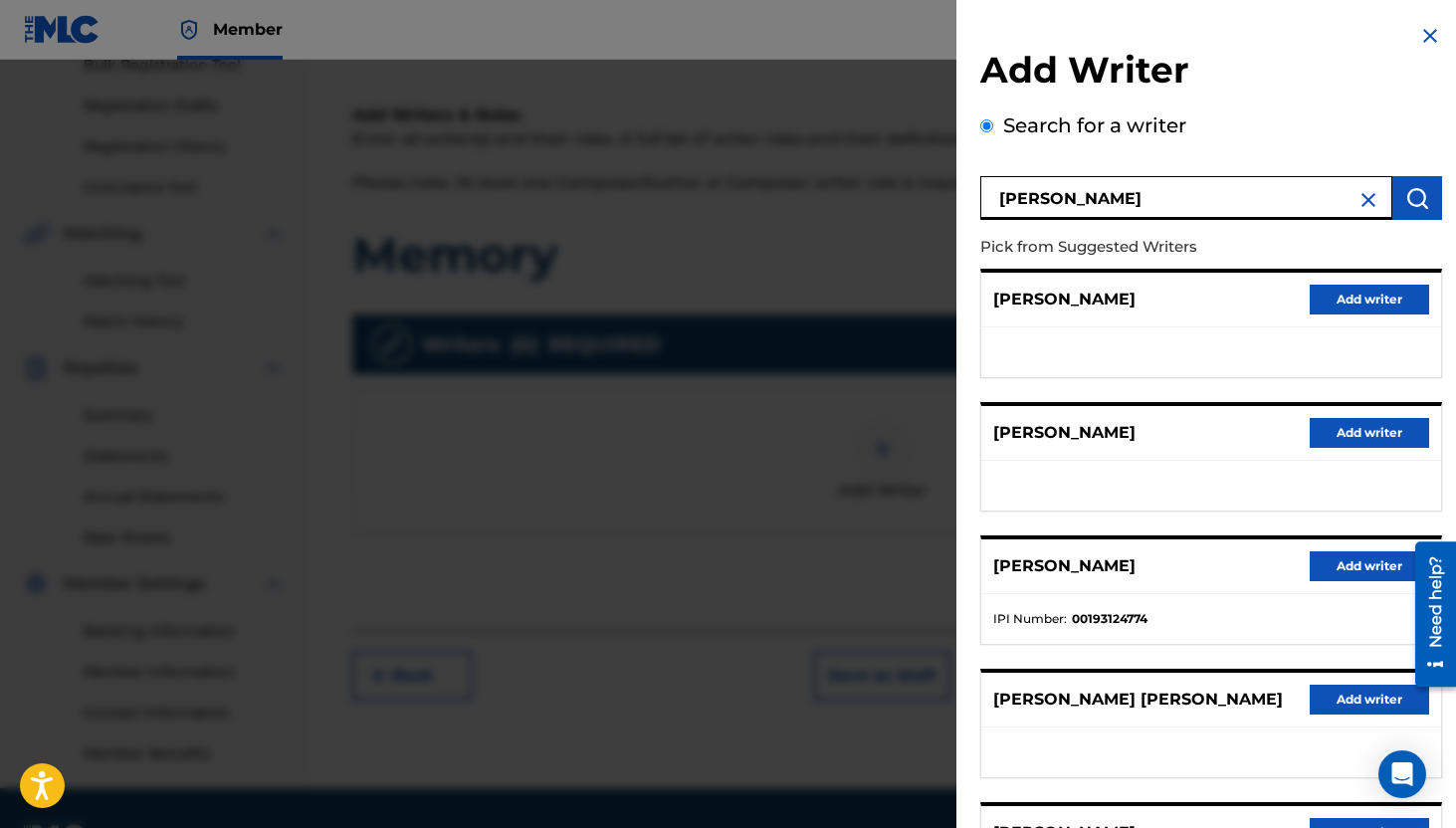 click on "Add writer" at bounding box center (1369, 566) 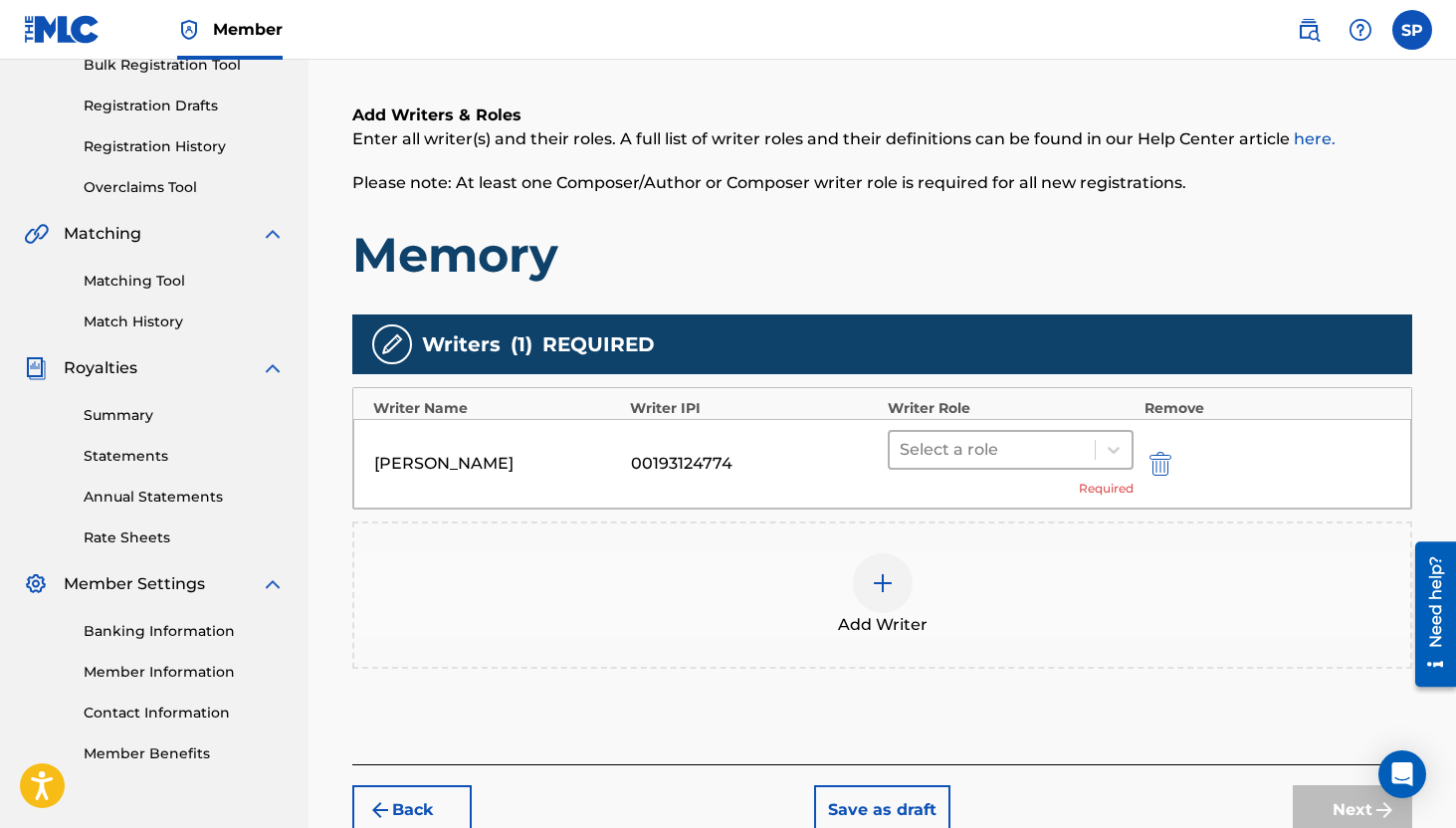 click at bounding box center [992, 450] 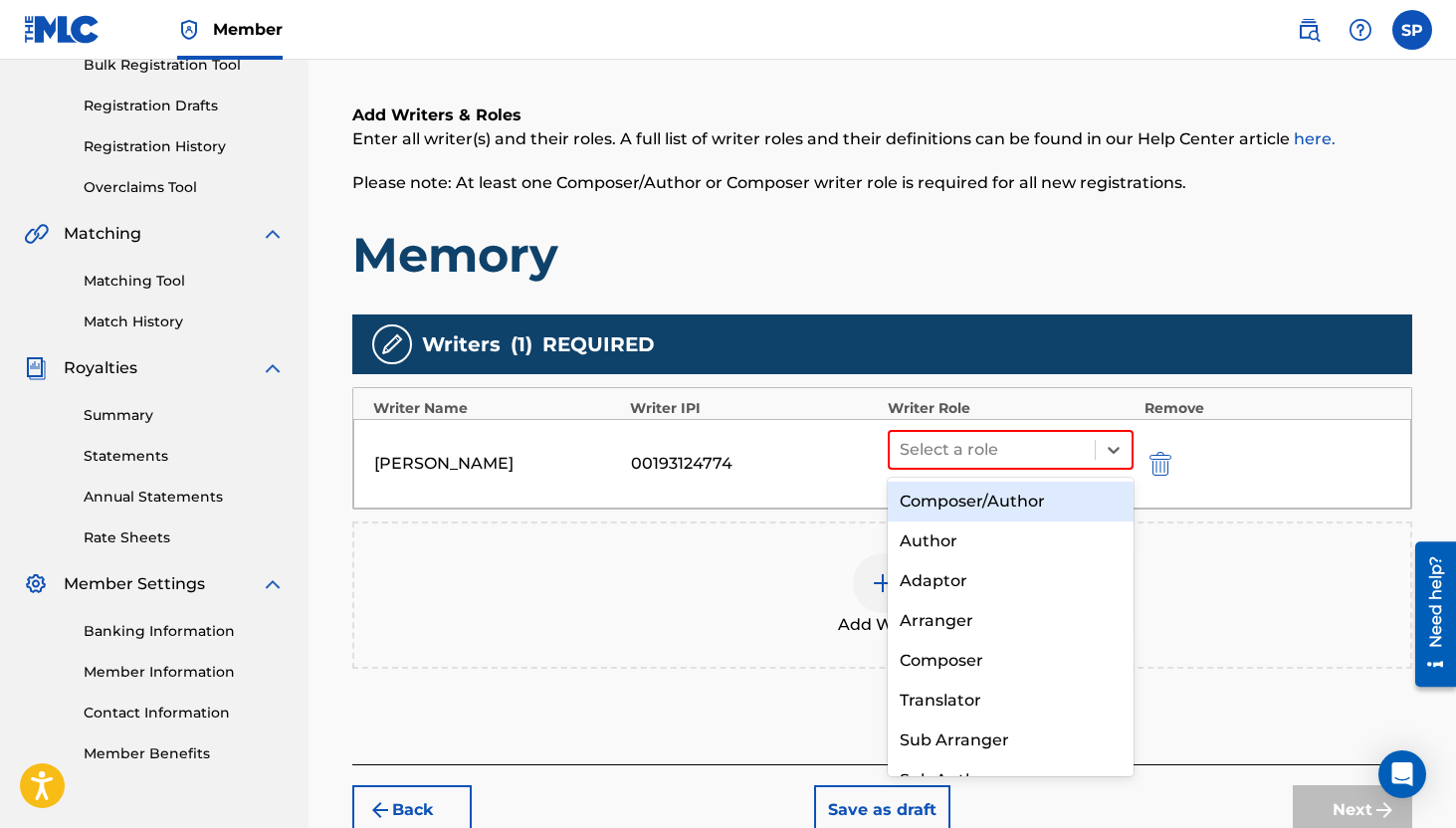 click on "Composer/Author" at bounding box center [1011, 502] 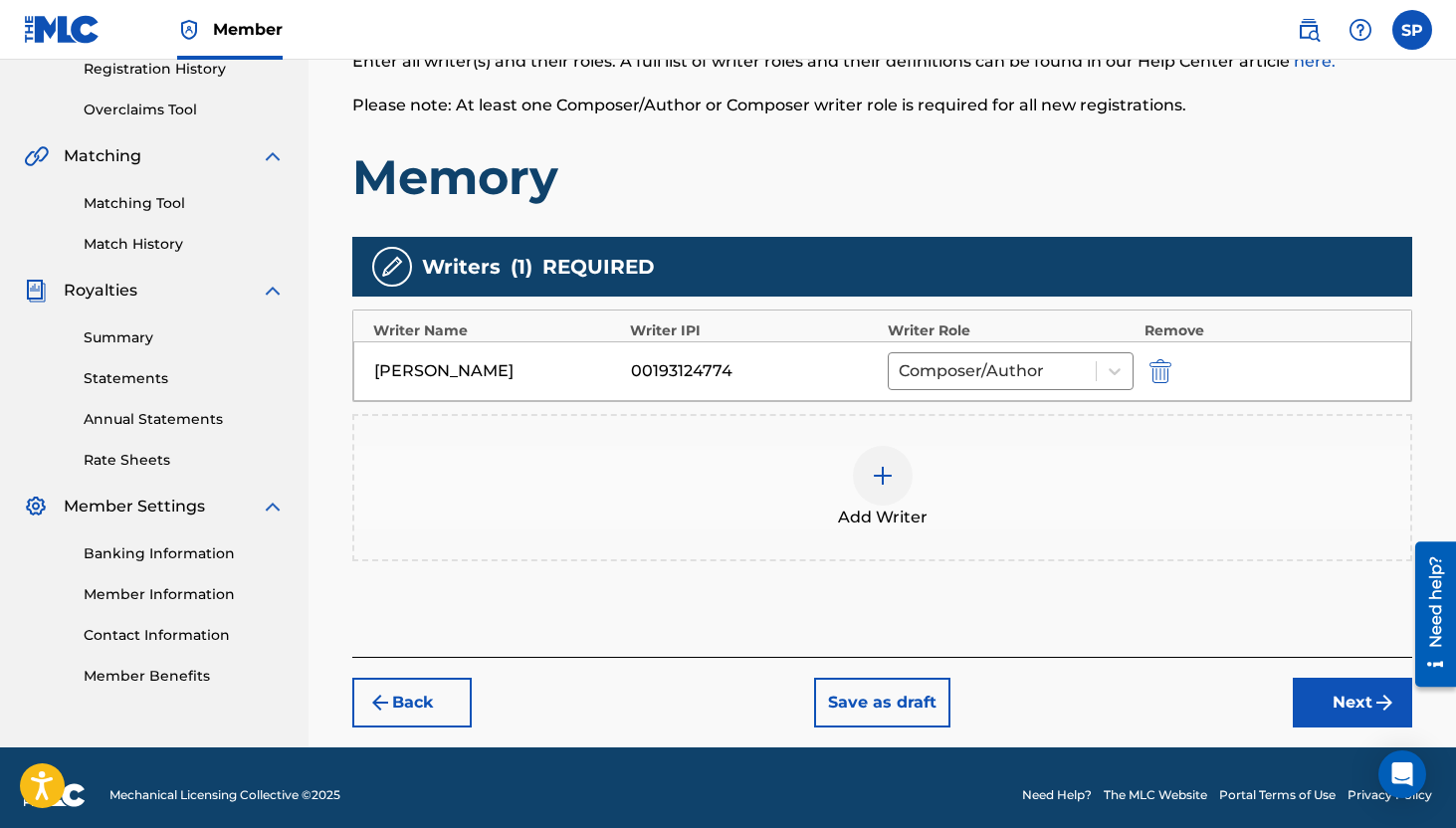 click on "Next" at bounding box center [1352, 703] 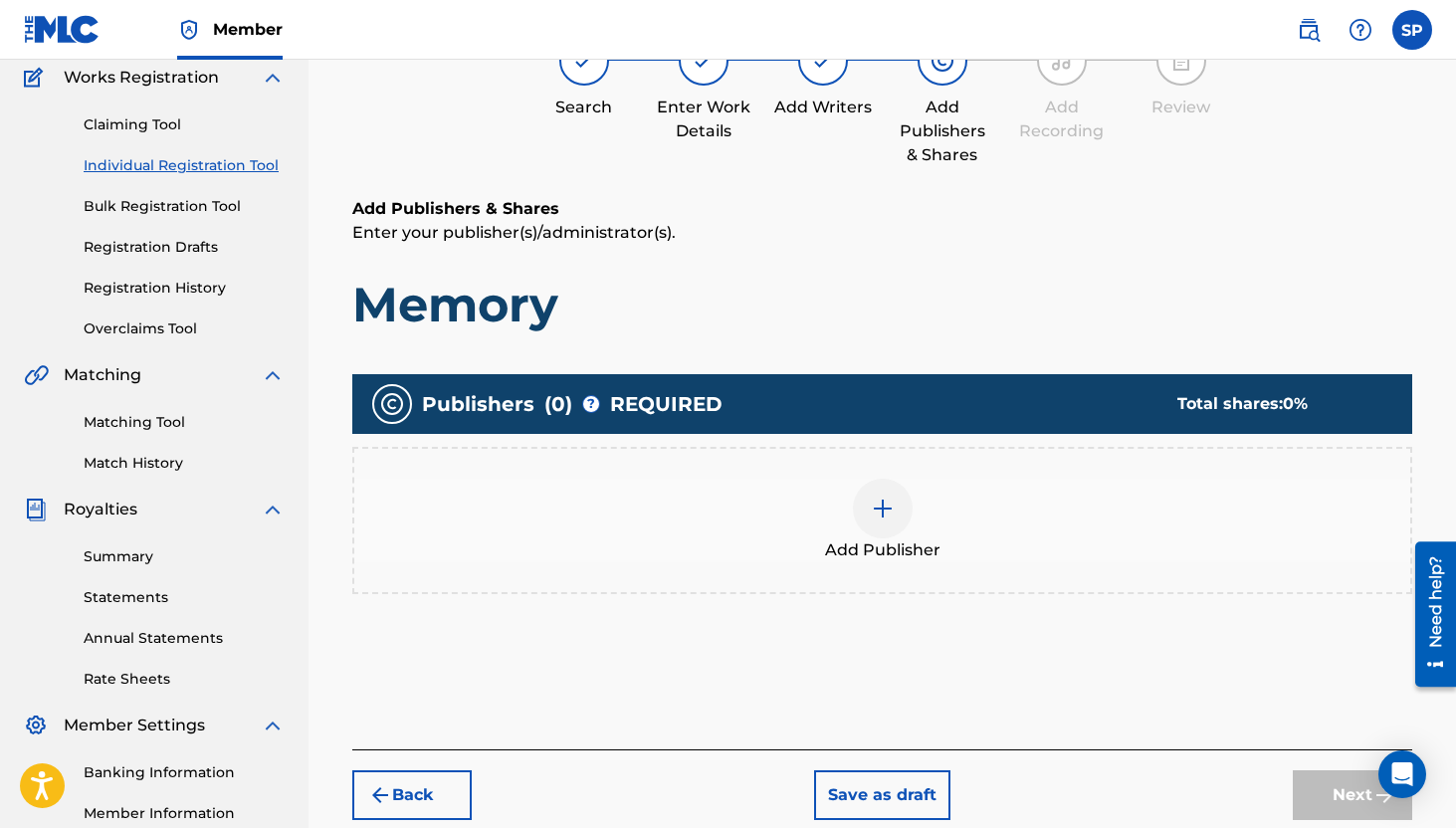 scroll, scrollTop: 188, scrollLeft: 0, axis: vertical 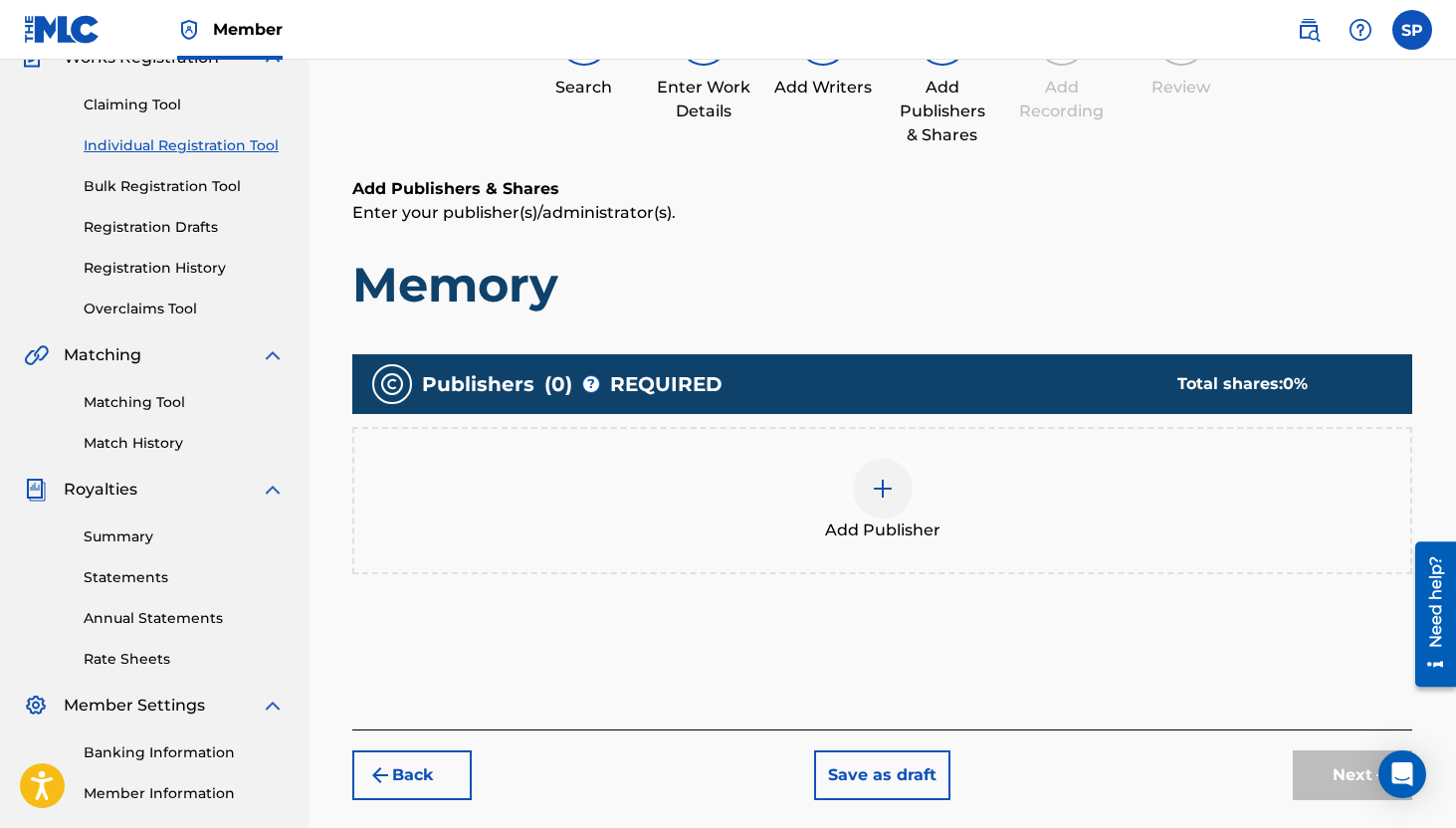 click at bounding box center [883, 489] 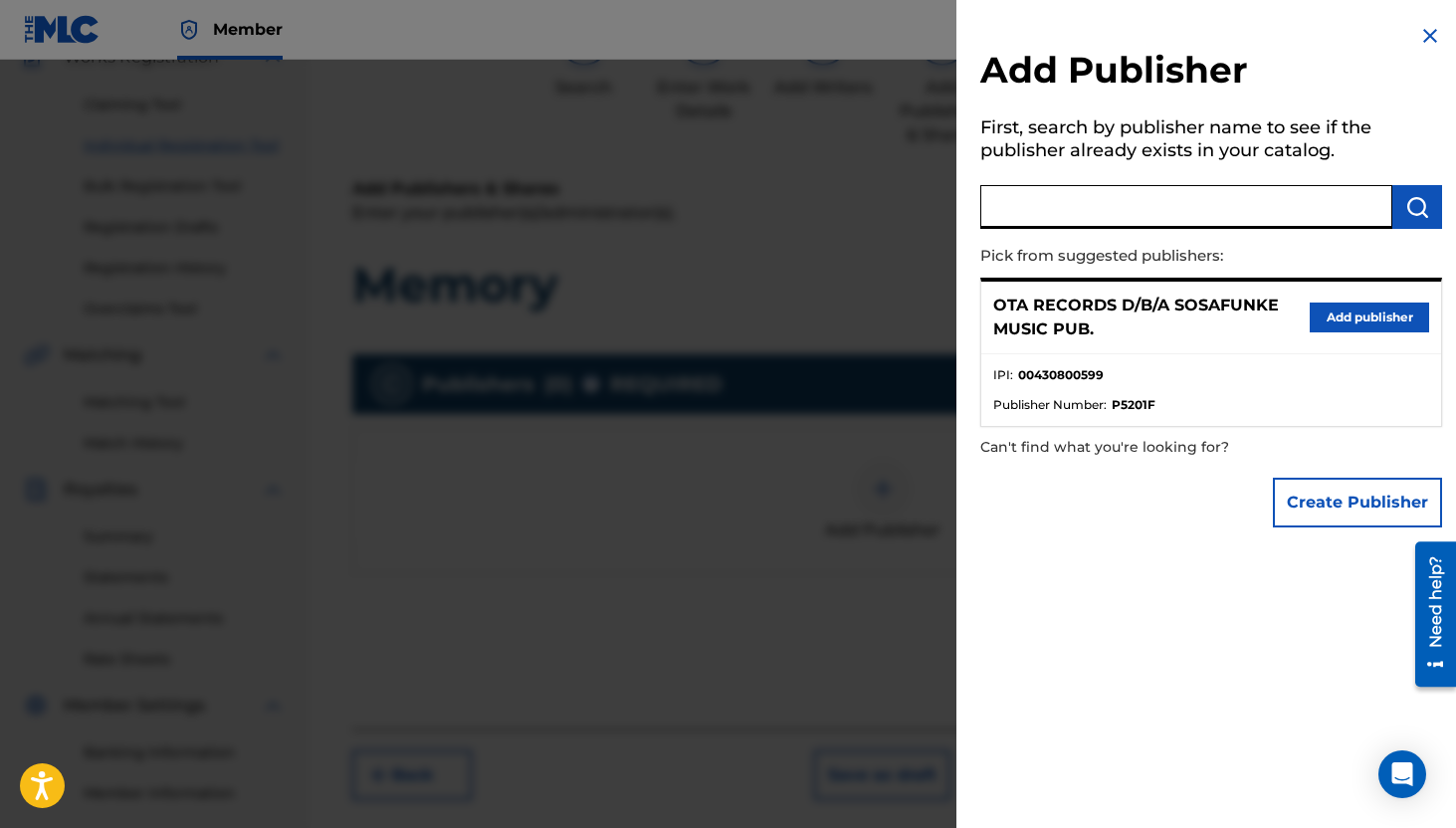 click at bounding box center [1186, 207] 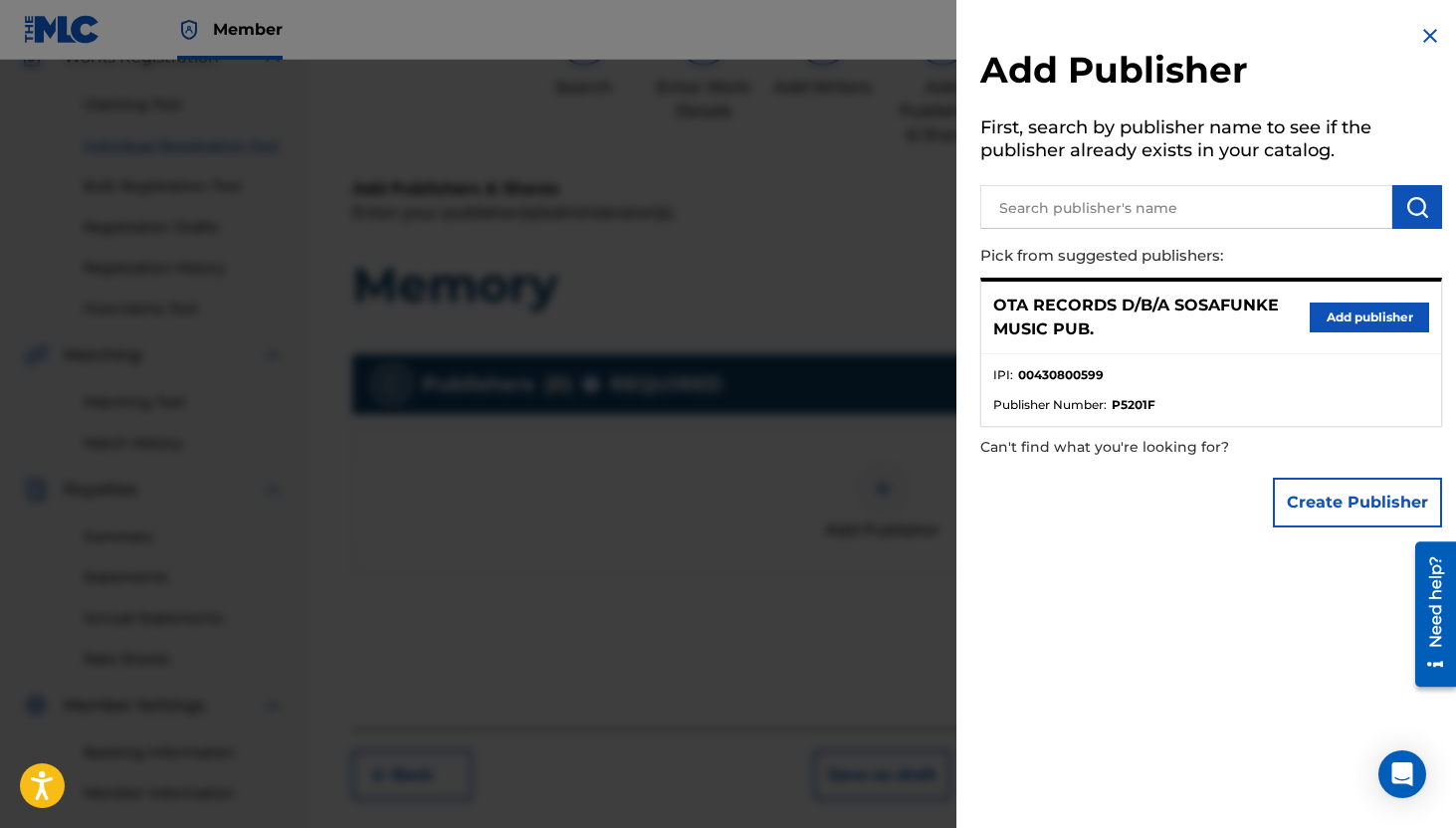 click on "Add publisher" at bounding box center [1369, 317] 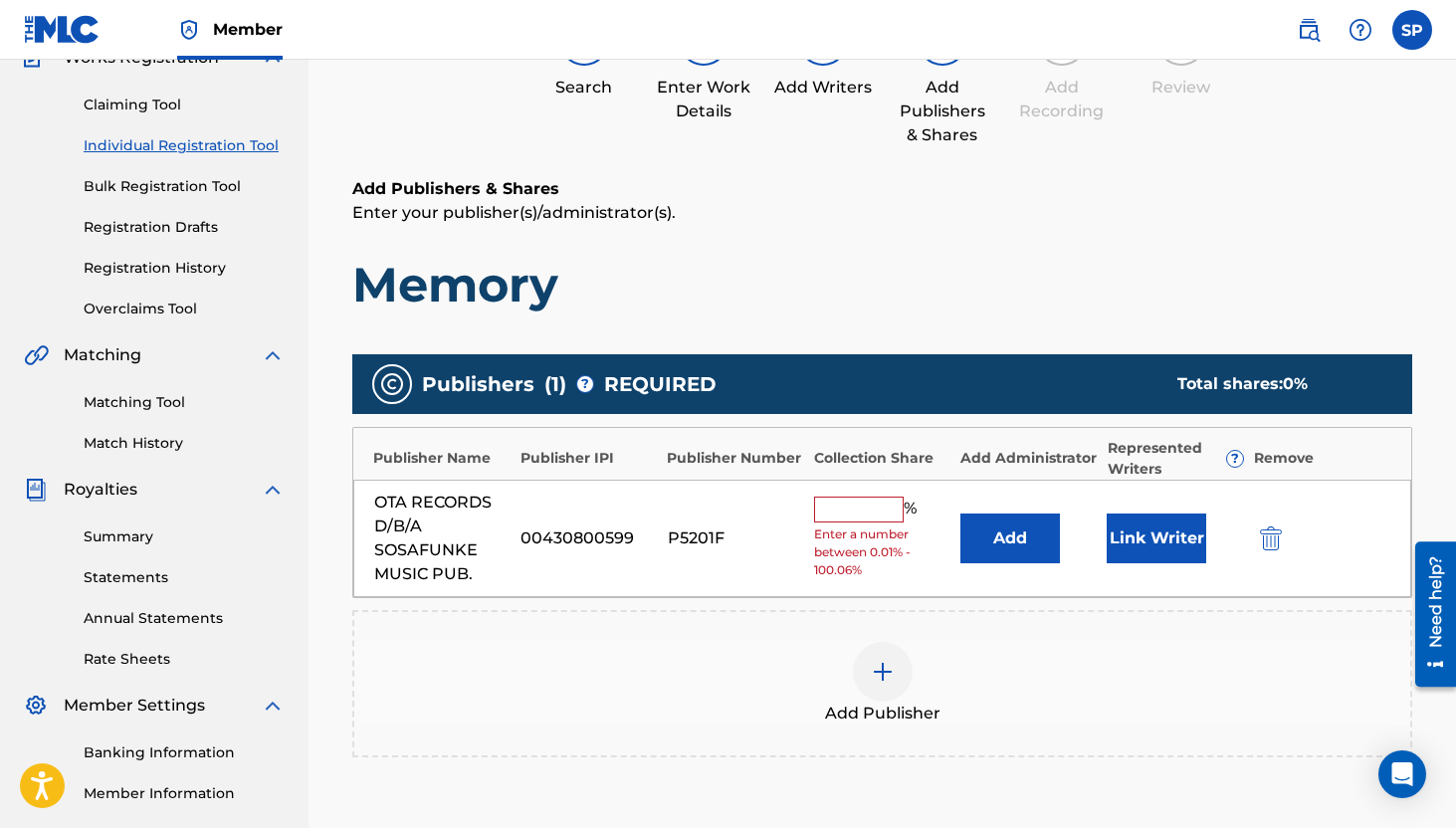 click at bounding box center (859, 510) 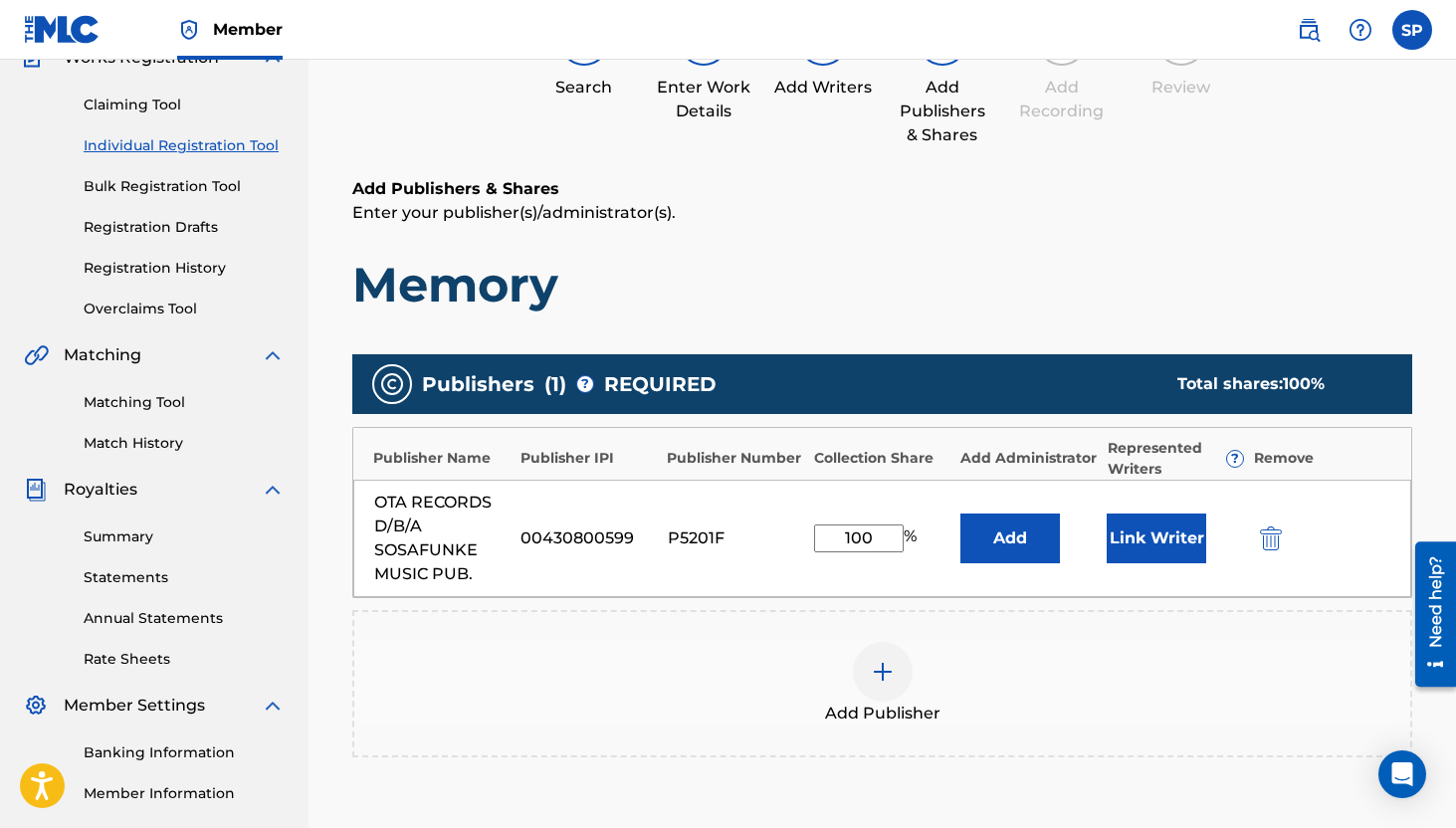 type on "100" 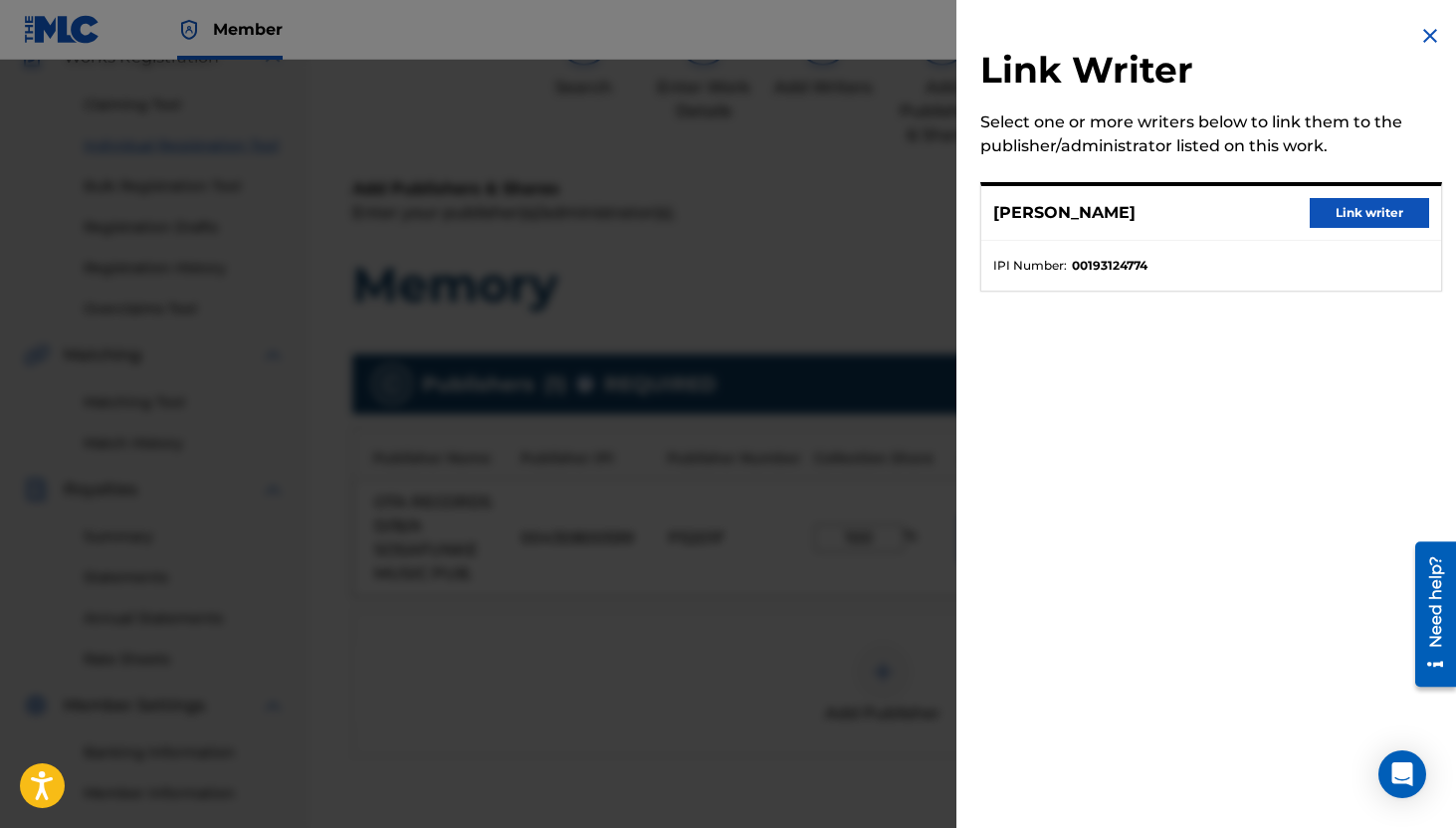click on "Link writer" at bounding box center (1369, 213) 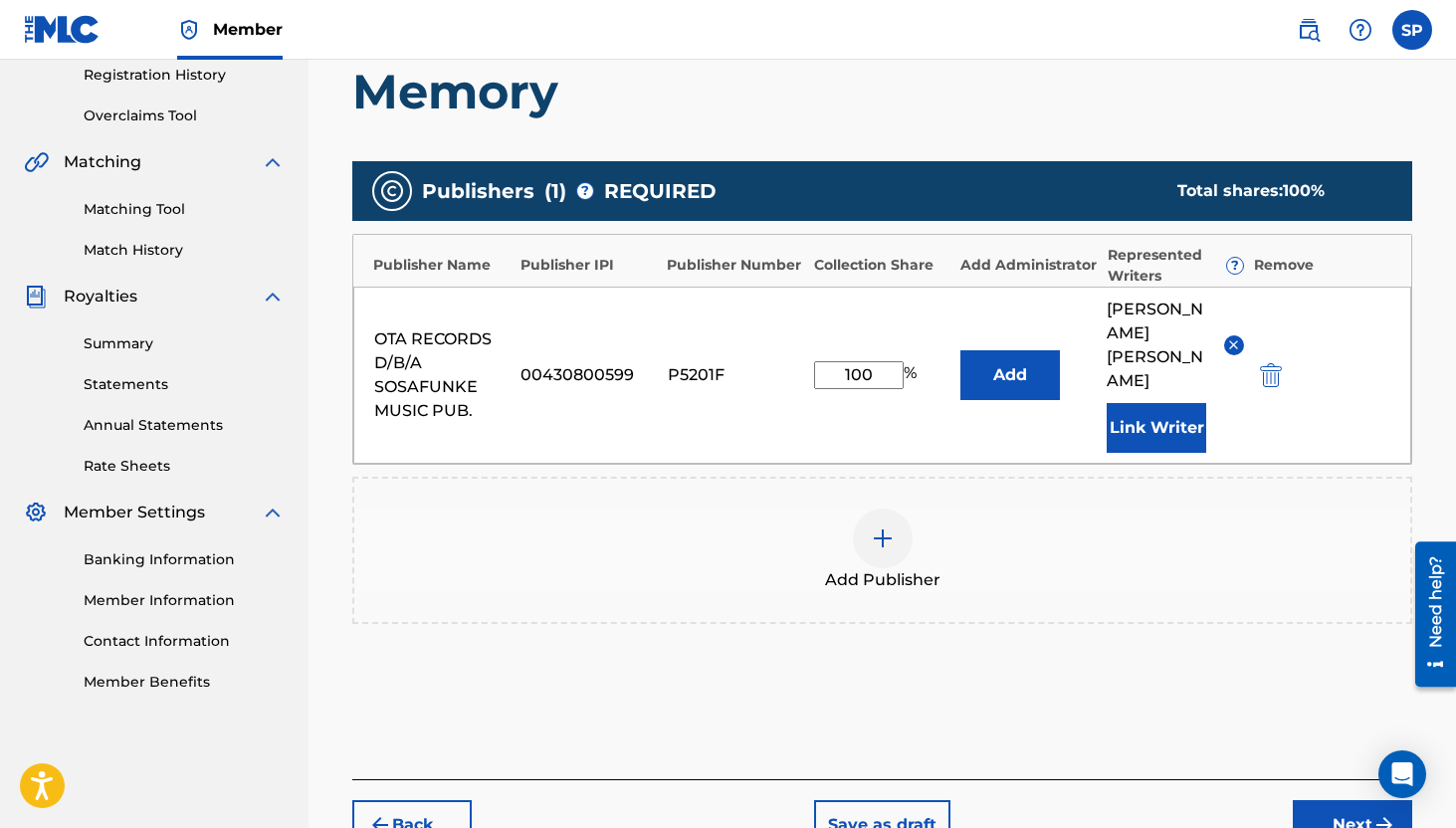 click on "Next" at bounding box center (1352, 825) 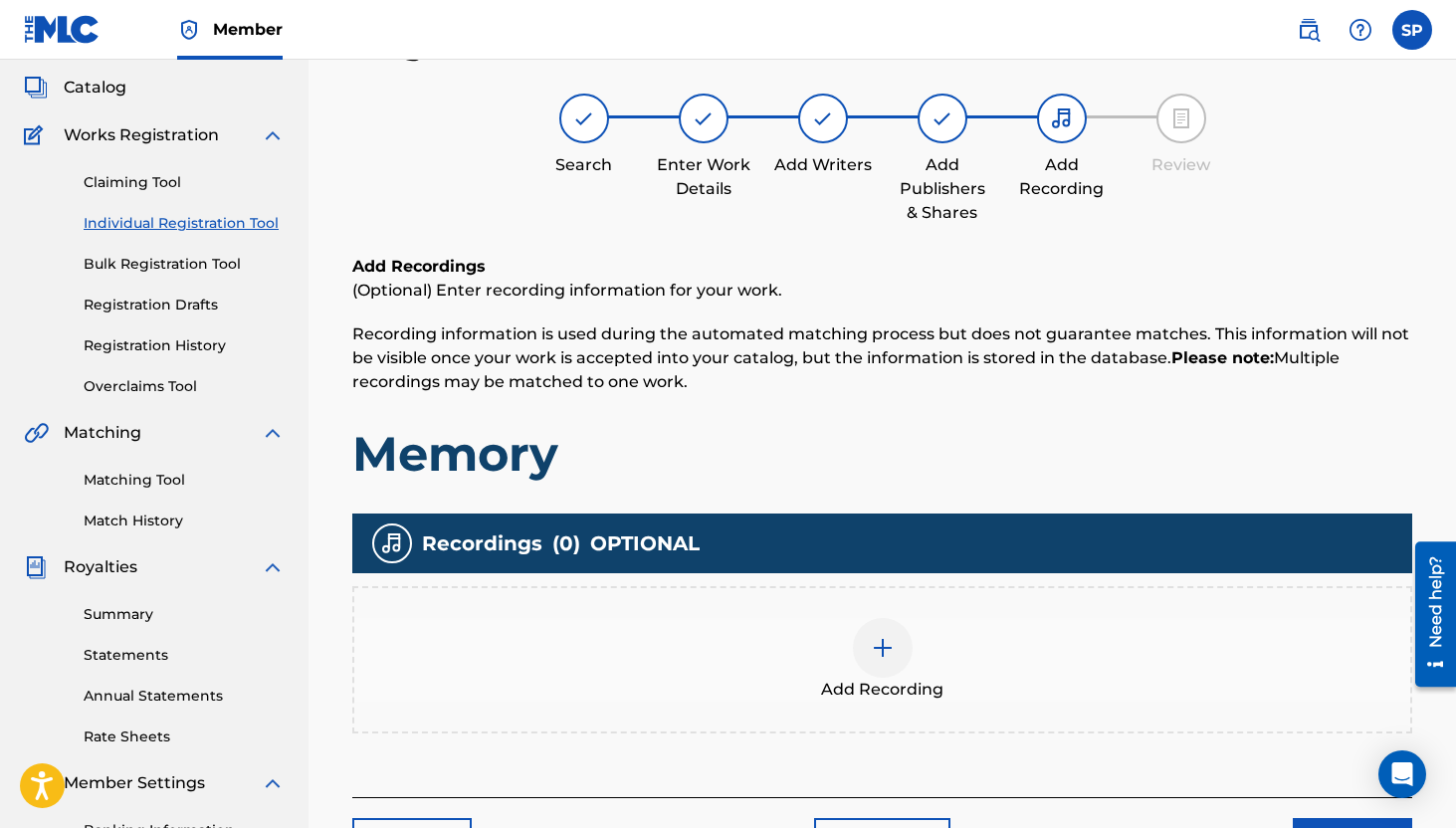 scroll, scrollTop: 90, scrollLeft: 0, axis: vertical 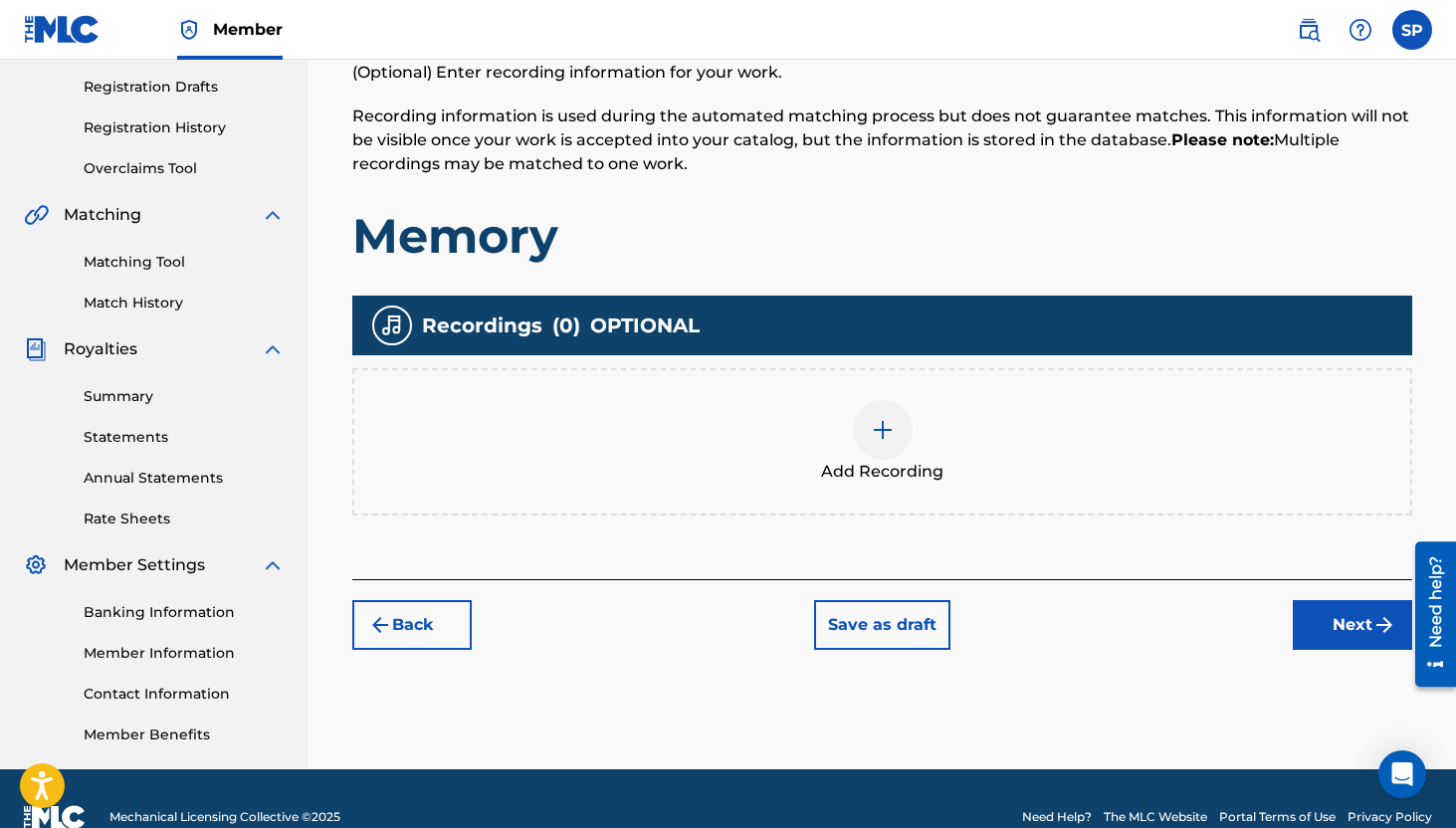 click on "Next" at bounding box center [1352, 625] 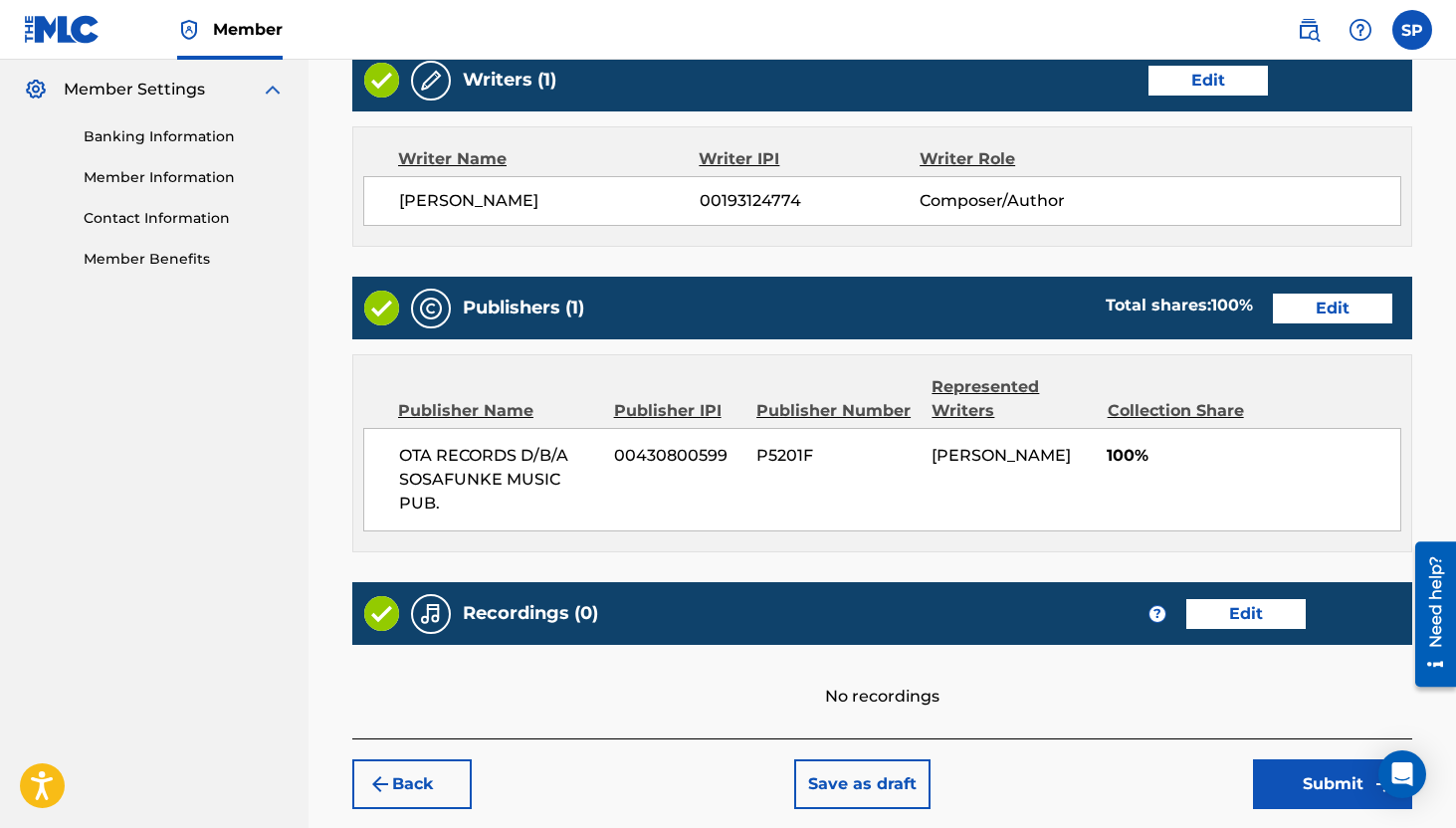 scroll, scrollTop: 825, scrollLeft: 0, axis: vertical 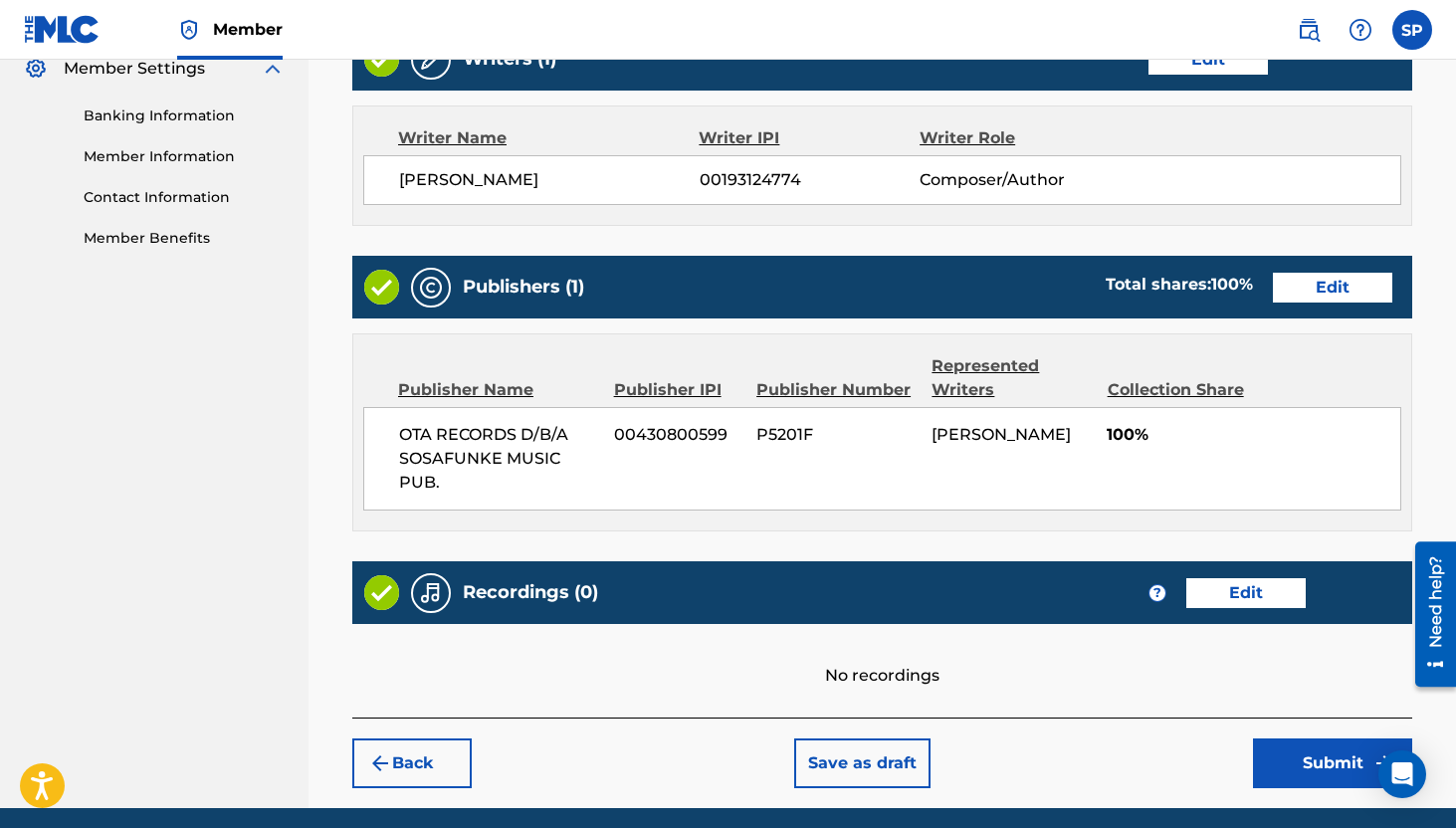 click on "Submit" at bounding box center (1333, 763) 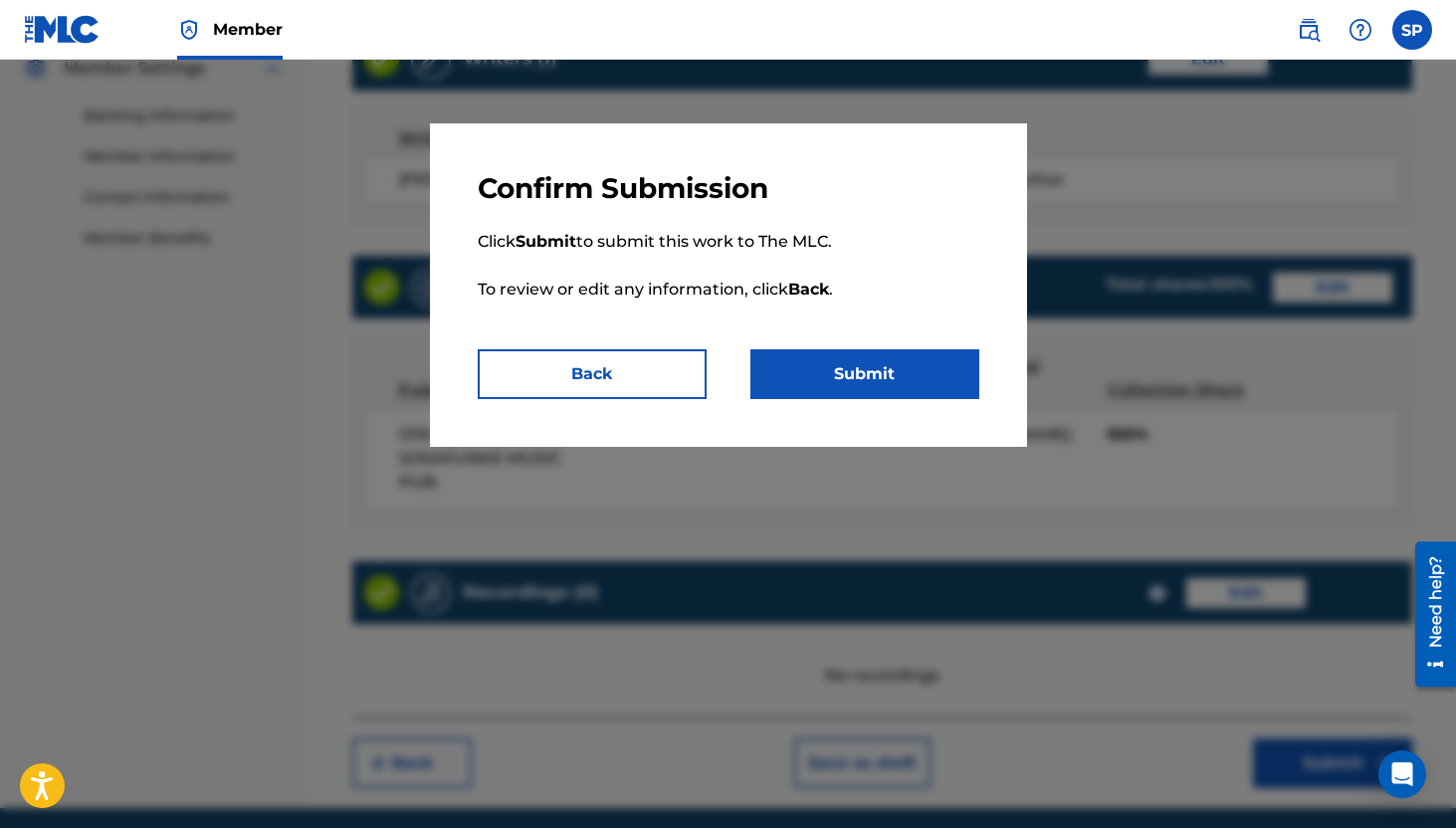 click on "Submit" at bounding box center [865, 374] 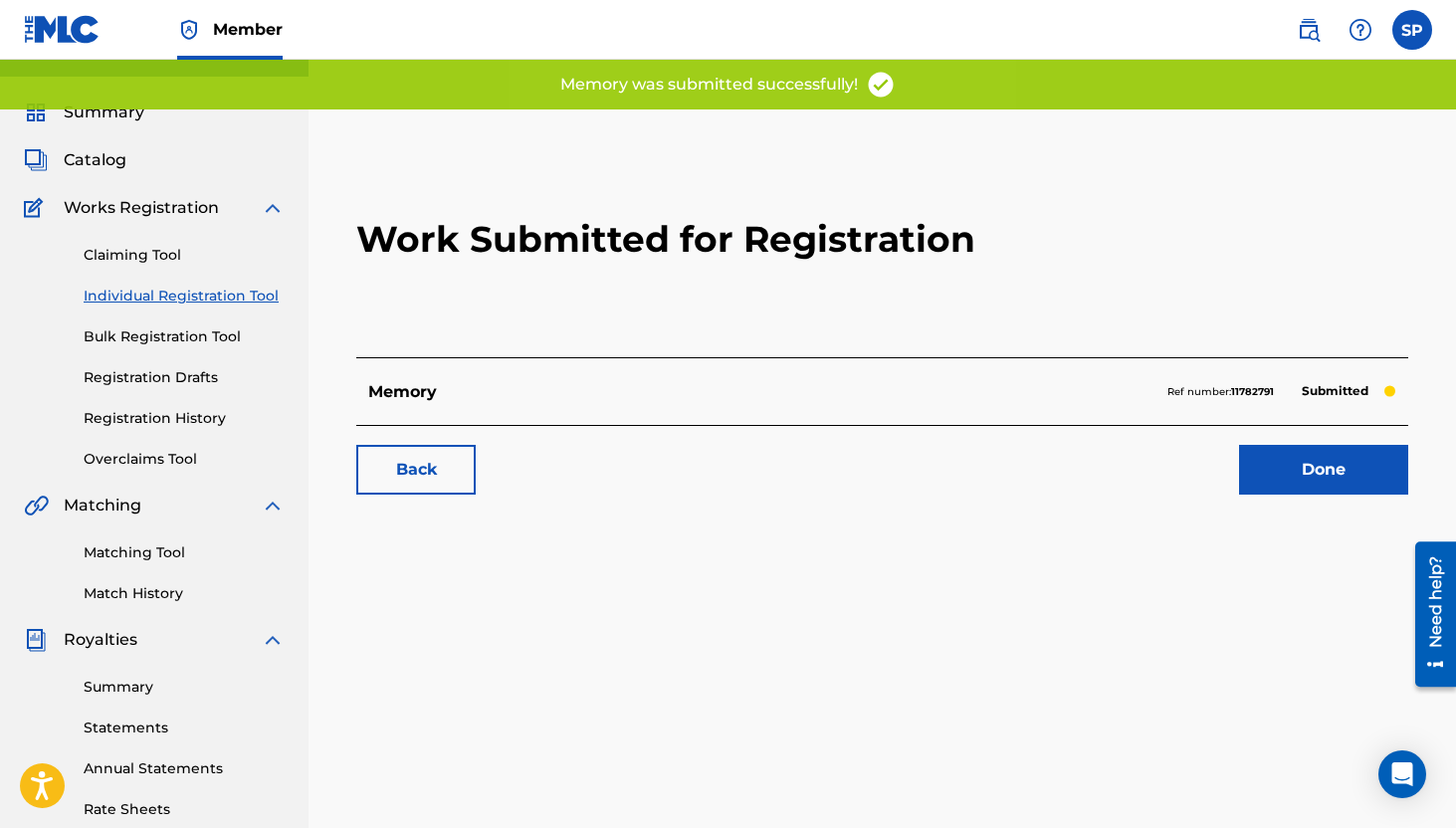 scroll, scrollTop: 40, scrollLeft: 0, axis: vertical 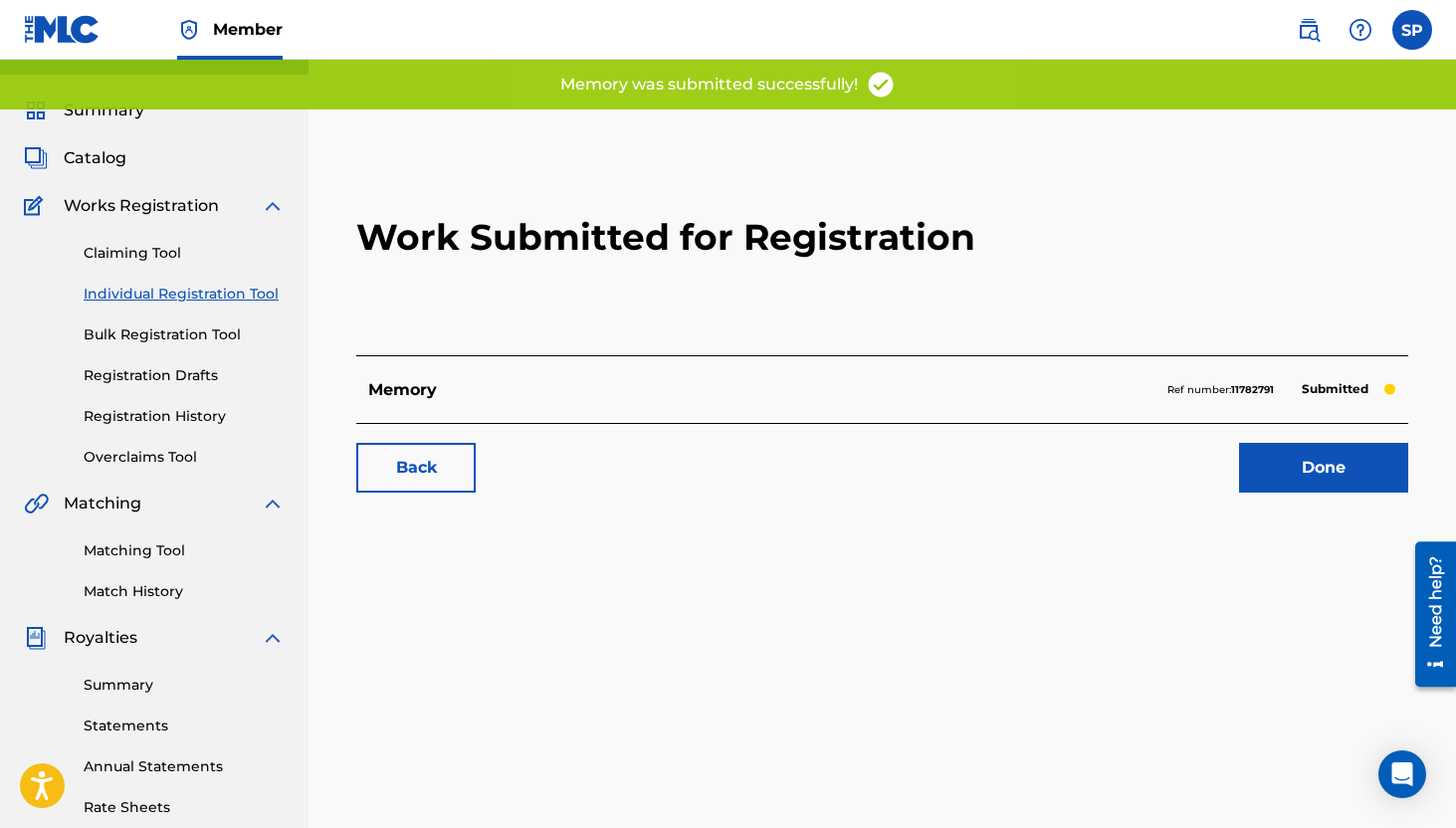 click on "Done" at bounding box center [1324, 468] 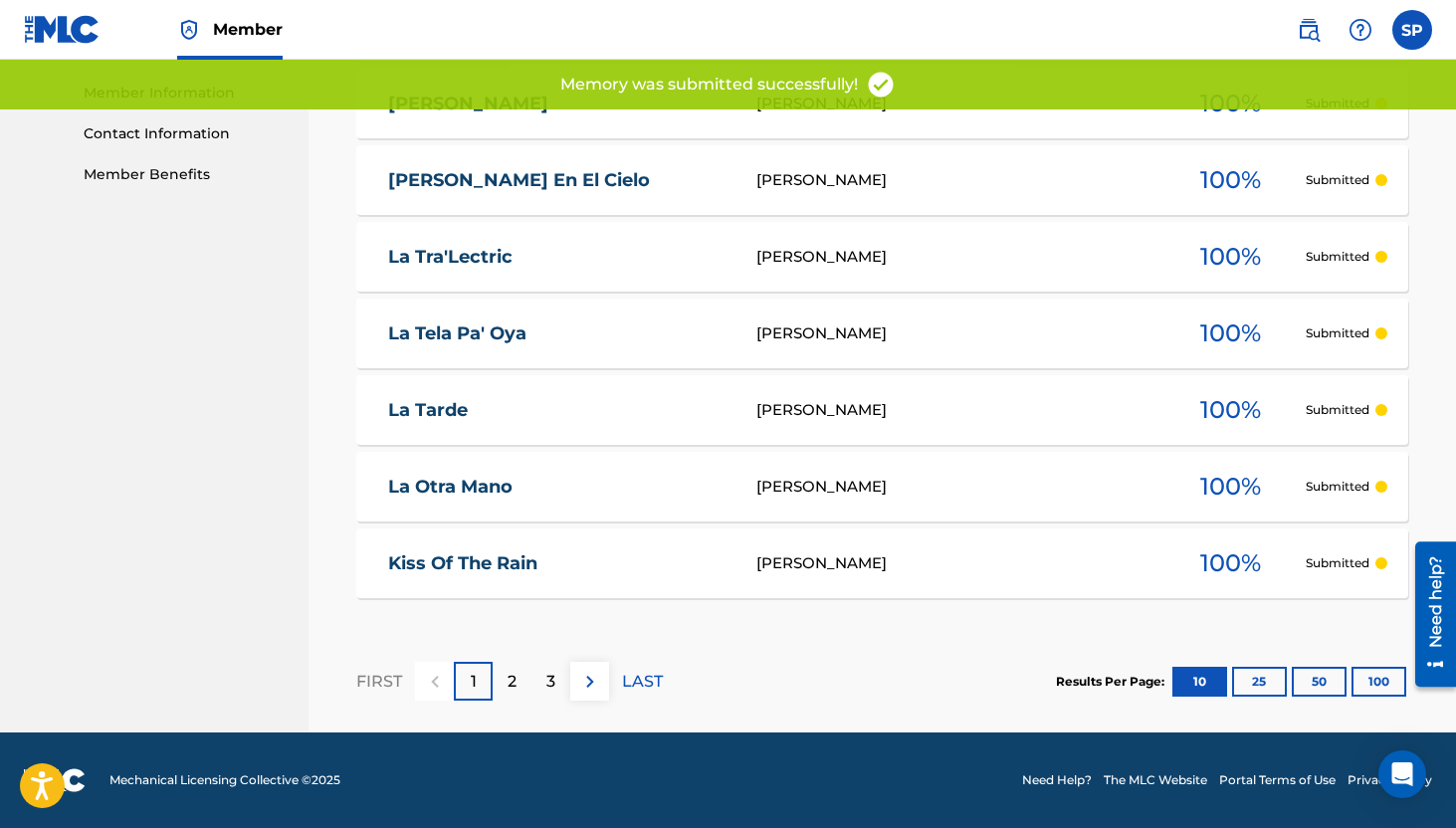 scroll, scrollTop: 0, scrollLeft: 0, axis: both 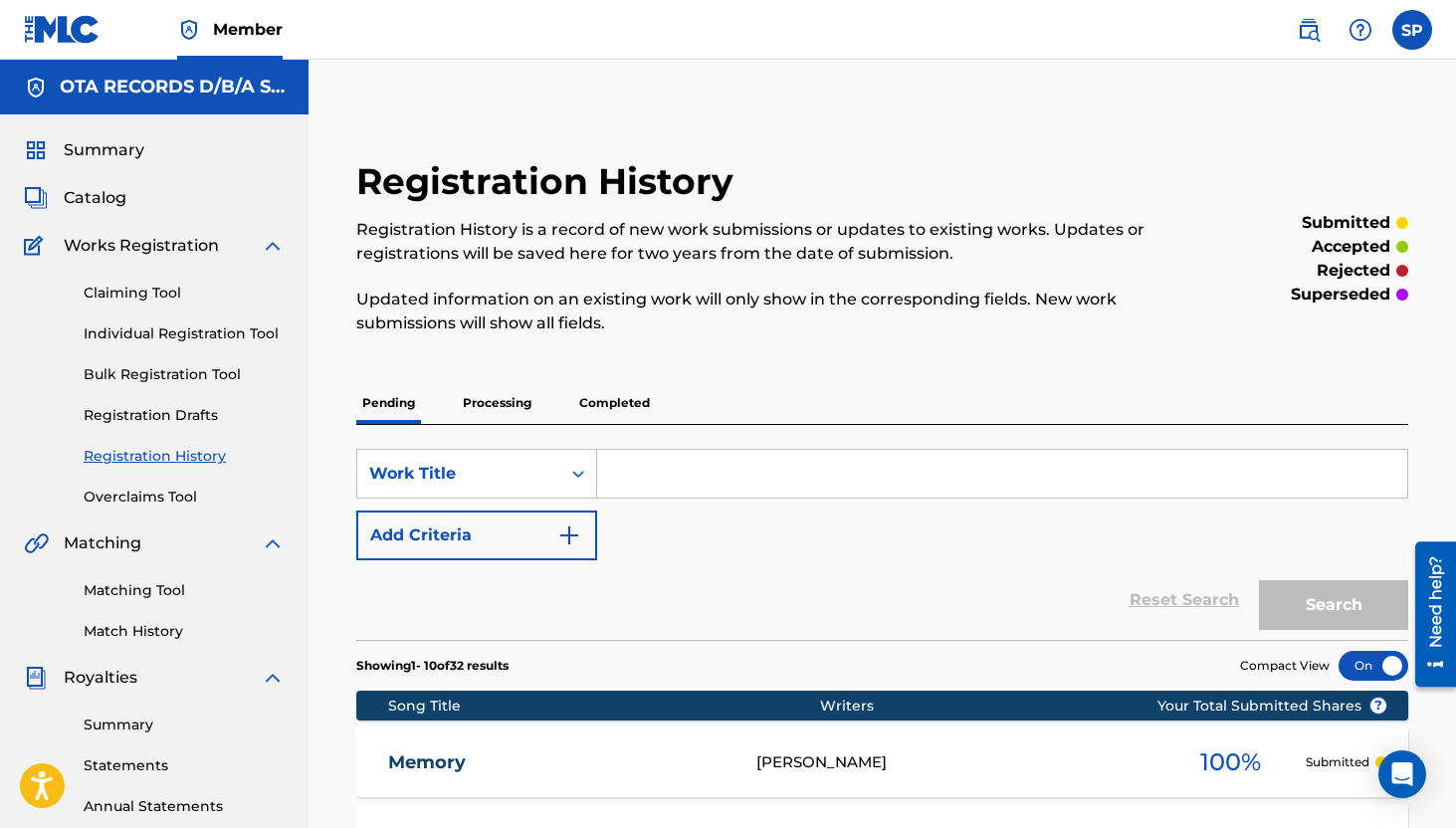 click on "Claiming Tool Individual Registration Tool Bulk Registration Tool Registration Drafts Registration History Overclaims Tool" at bounding box center (154, 382) 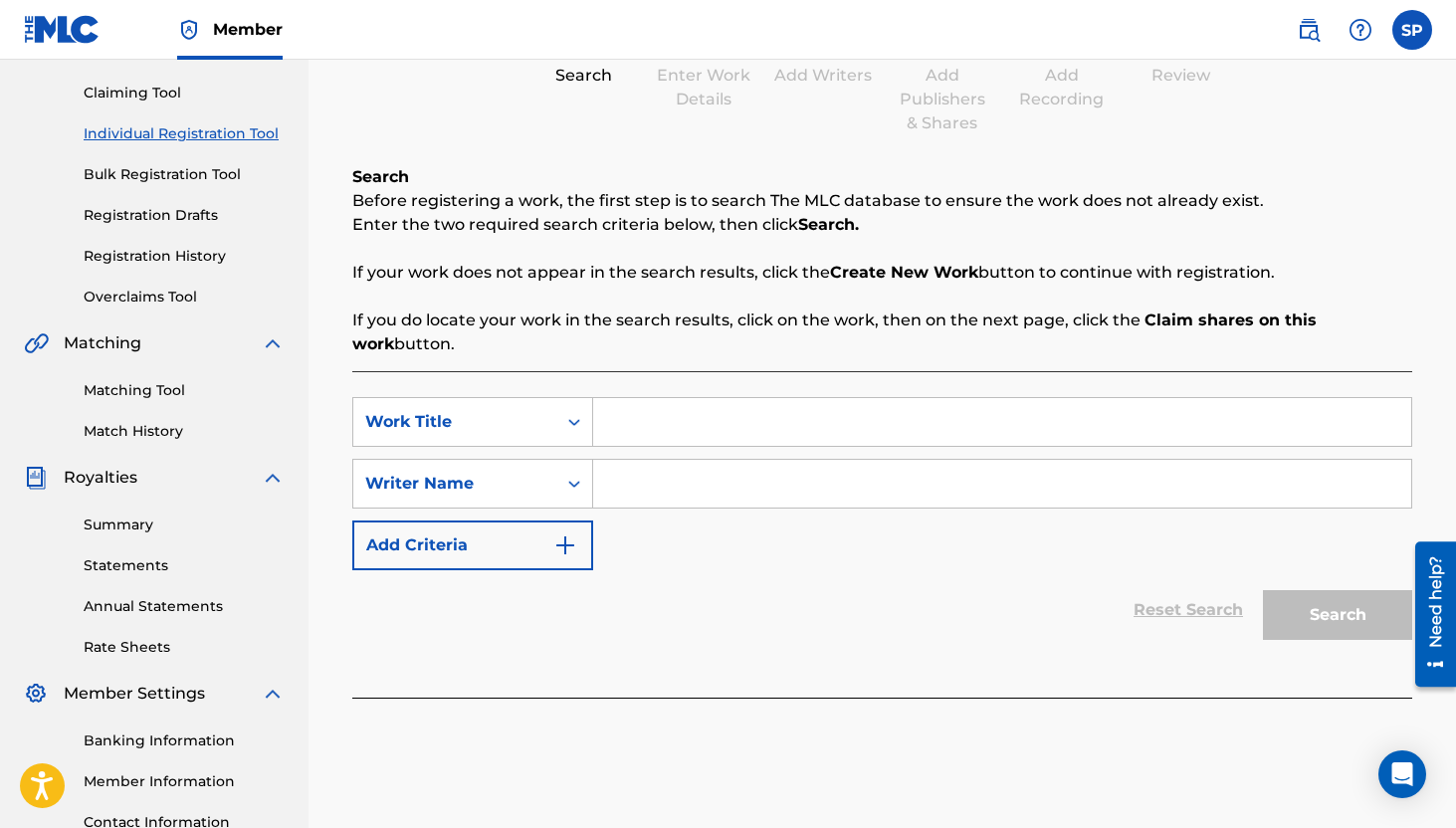 scroll, scrollTop: 261, scrollLeft: 0, axis: vertical 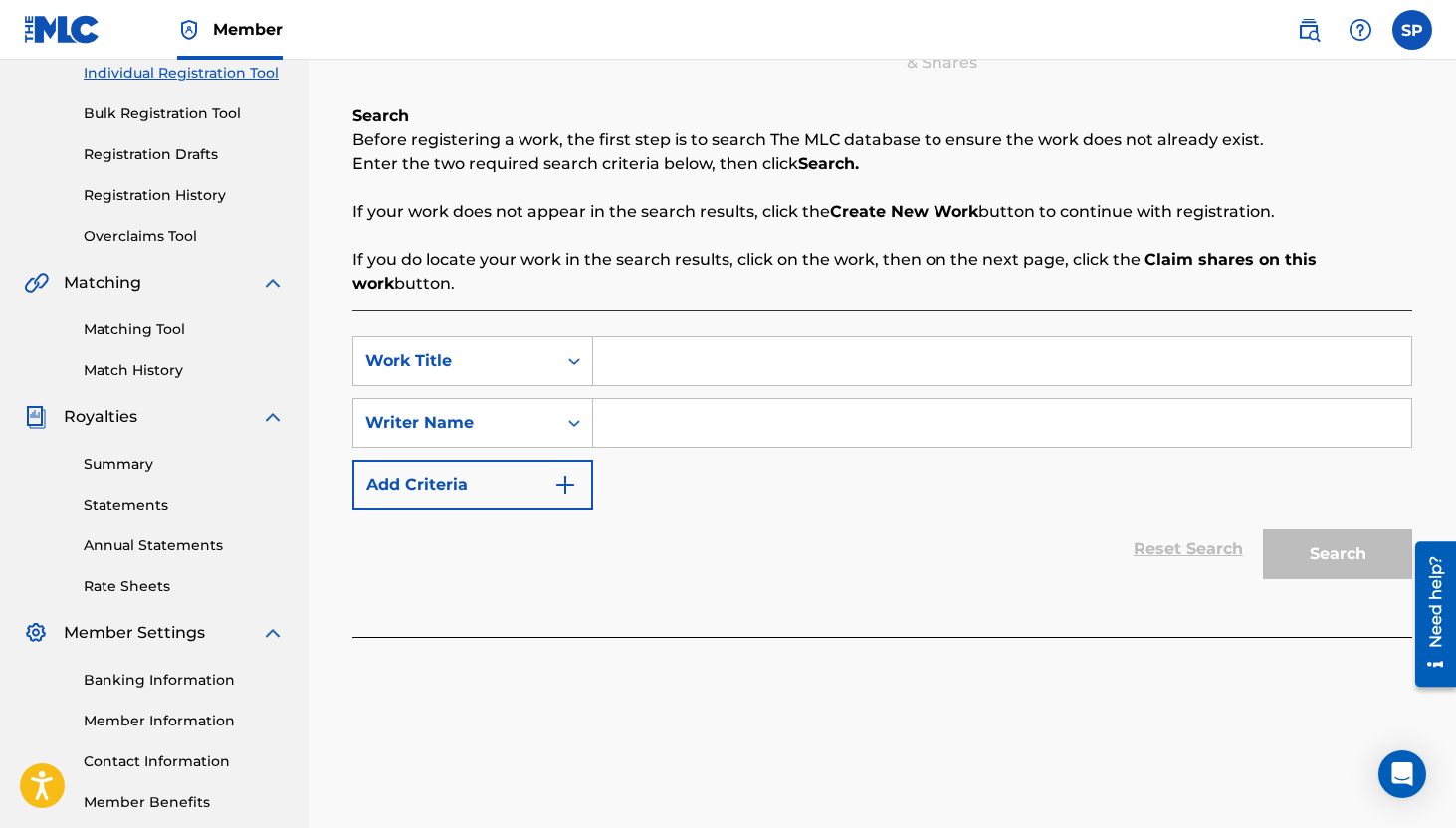 click at bounding box center [1002, 361] 